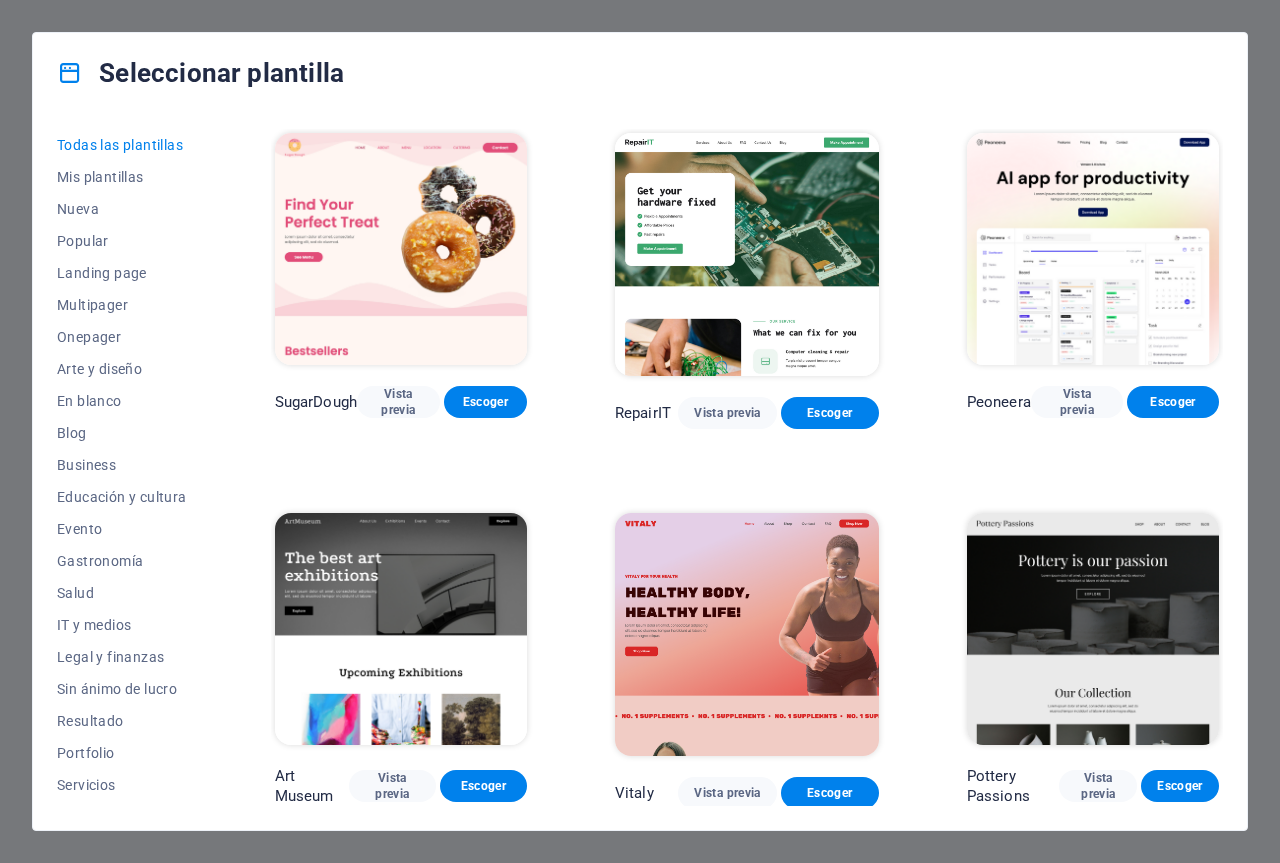 scroll, scrollTop: 0, scrollLeft: 0, axis: both 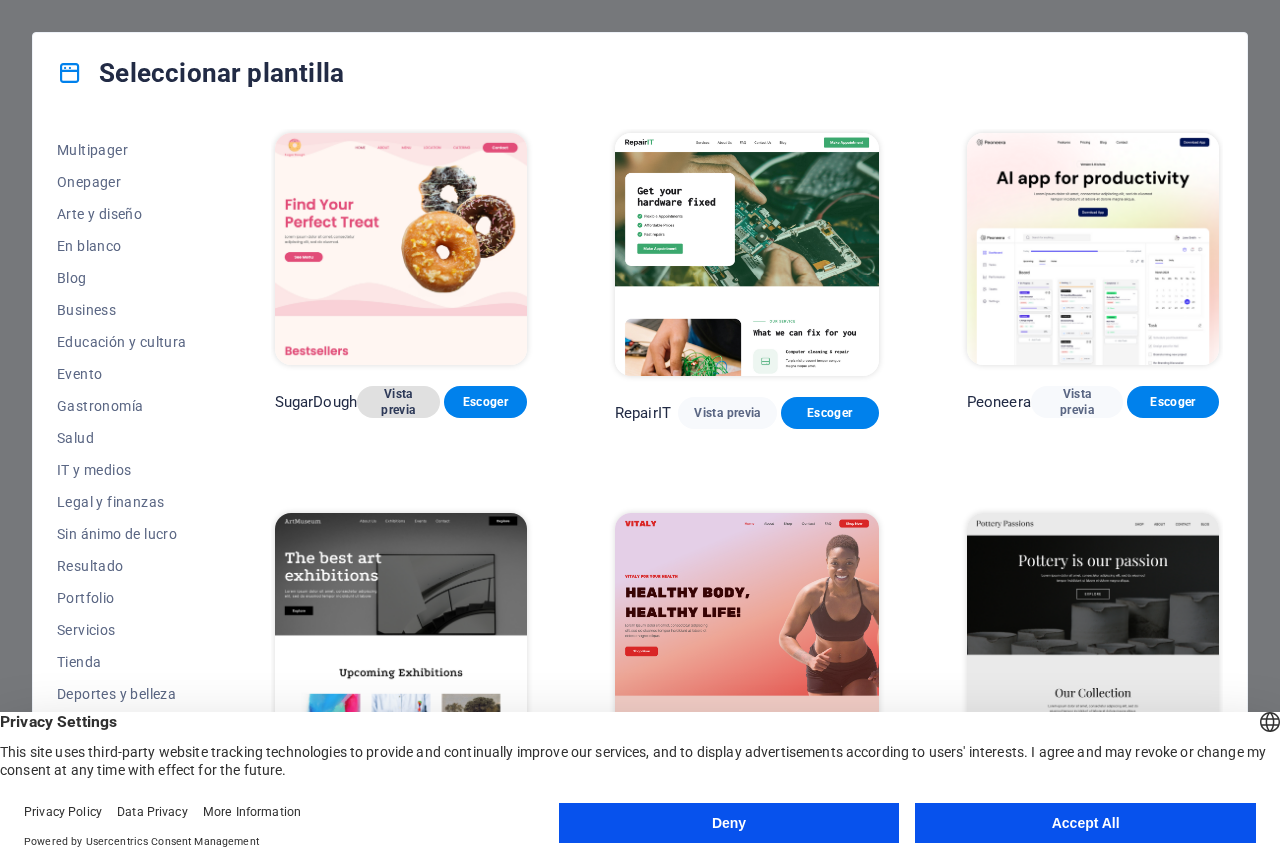 click on "Vista previa" at bounding box center [398, 402] 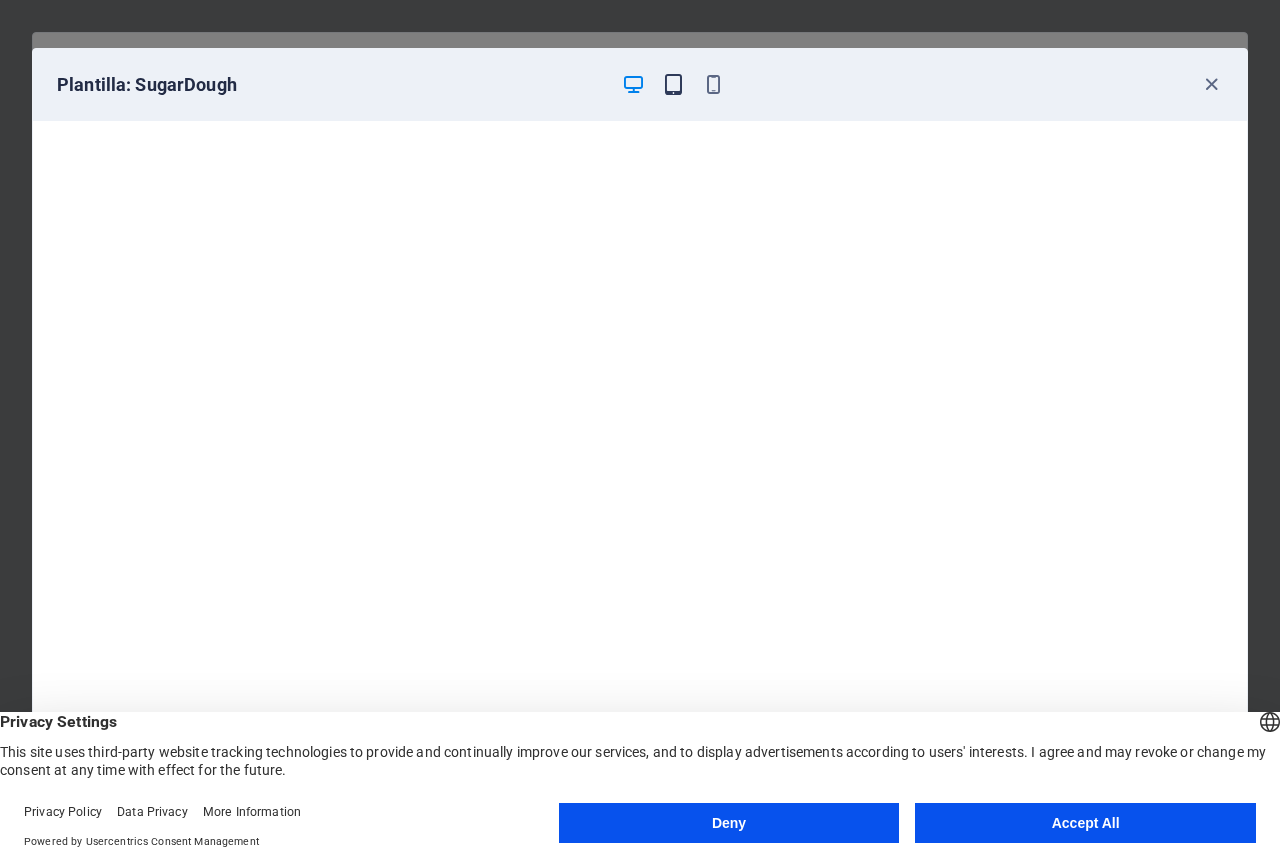 click at bounding box center [673, 84] 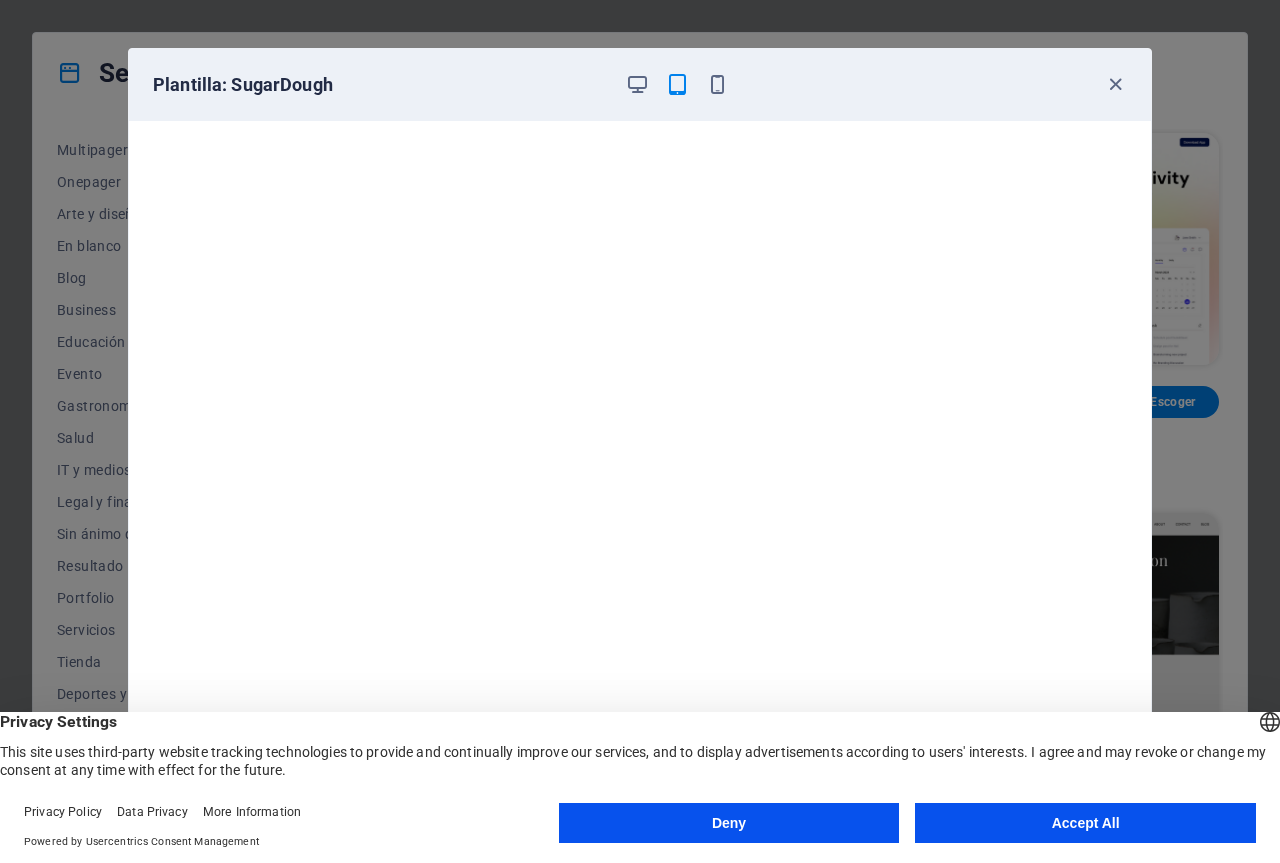 click at bounding box center (677, 85) 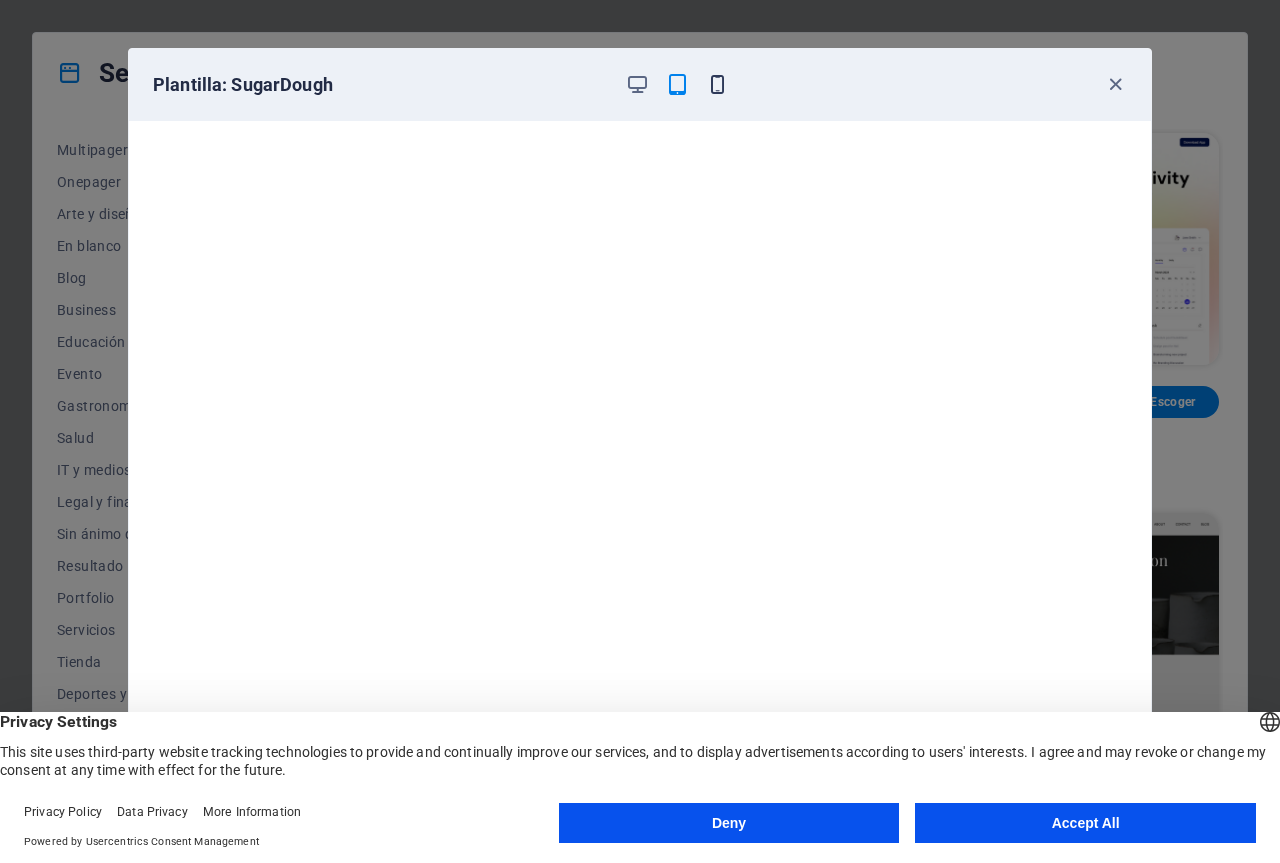 click at bounding box center [717, 84] 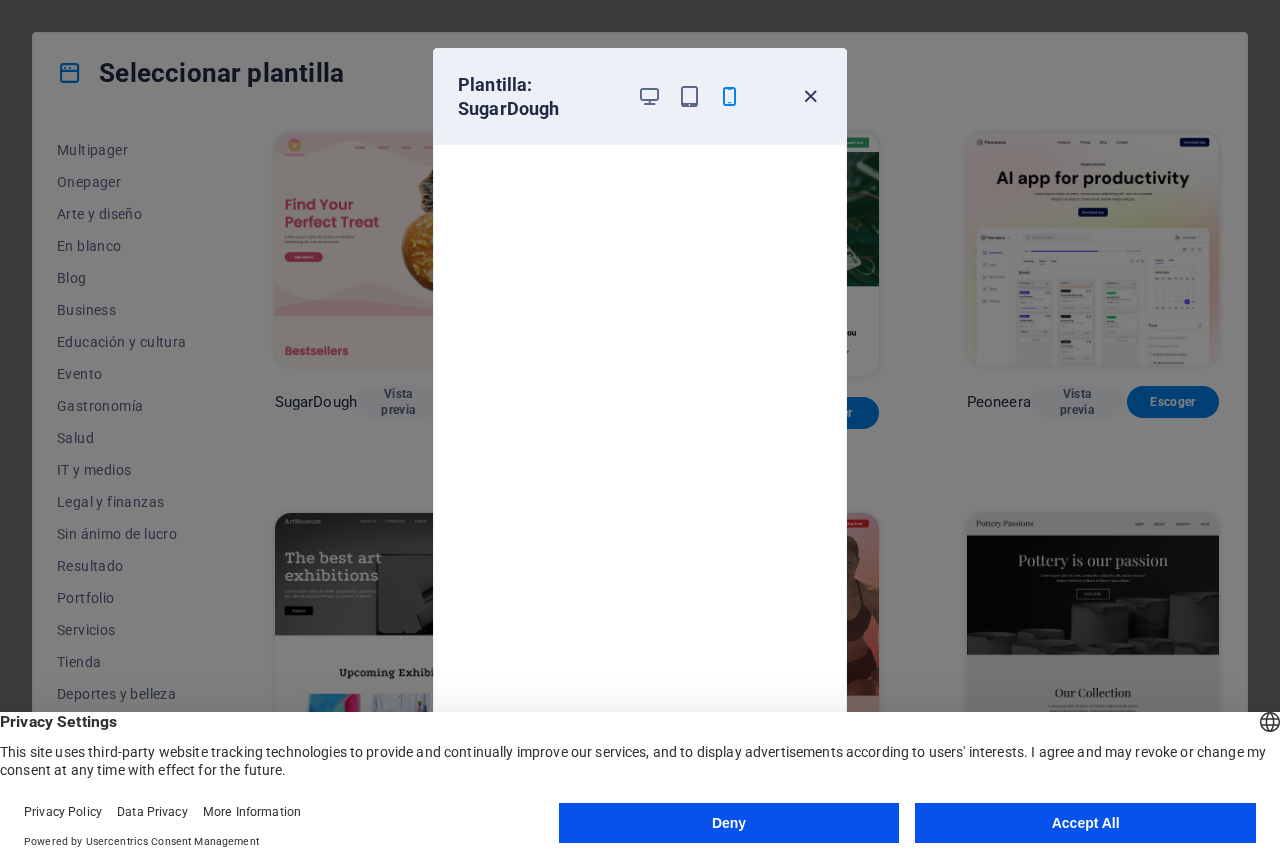 click at bounding box center (810, 96) 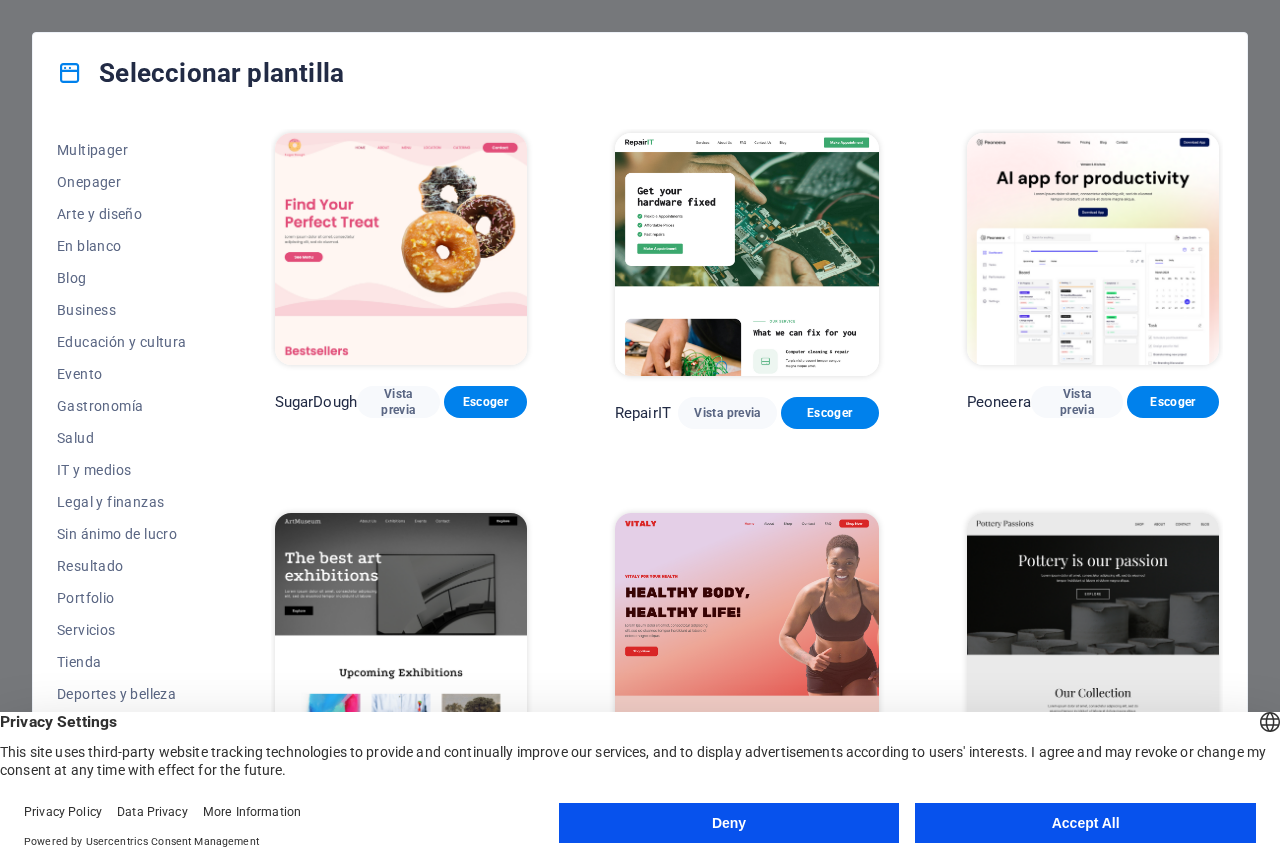 click at bounding box center [747, 254] 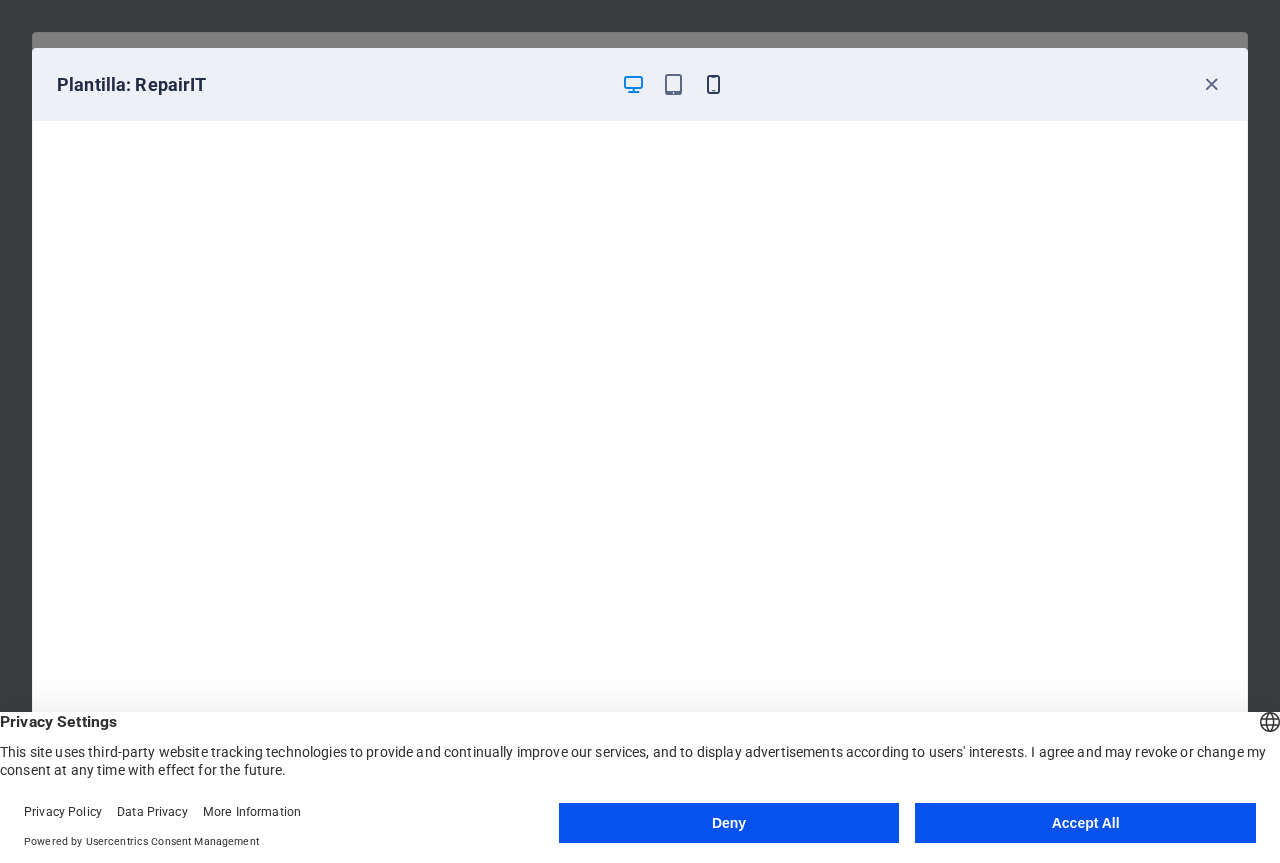 click at bounding box center (713, 84) 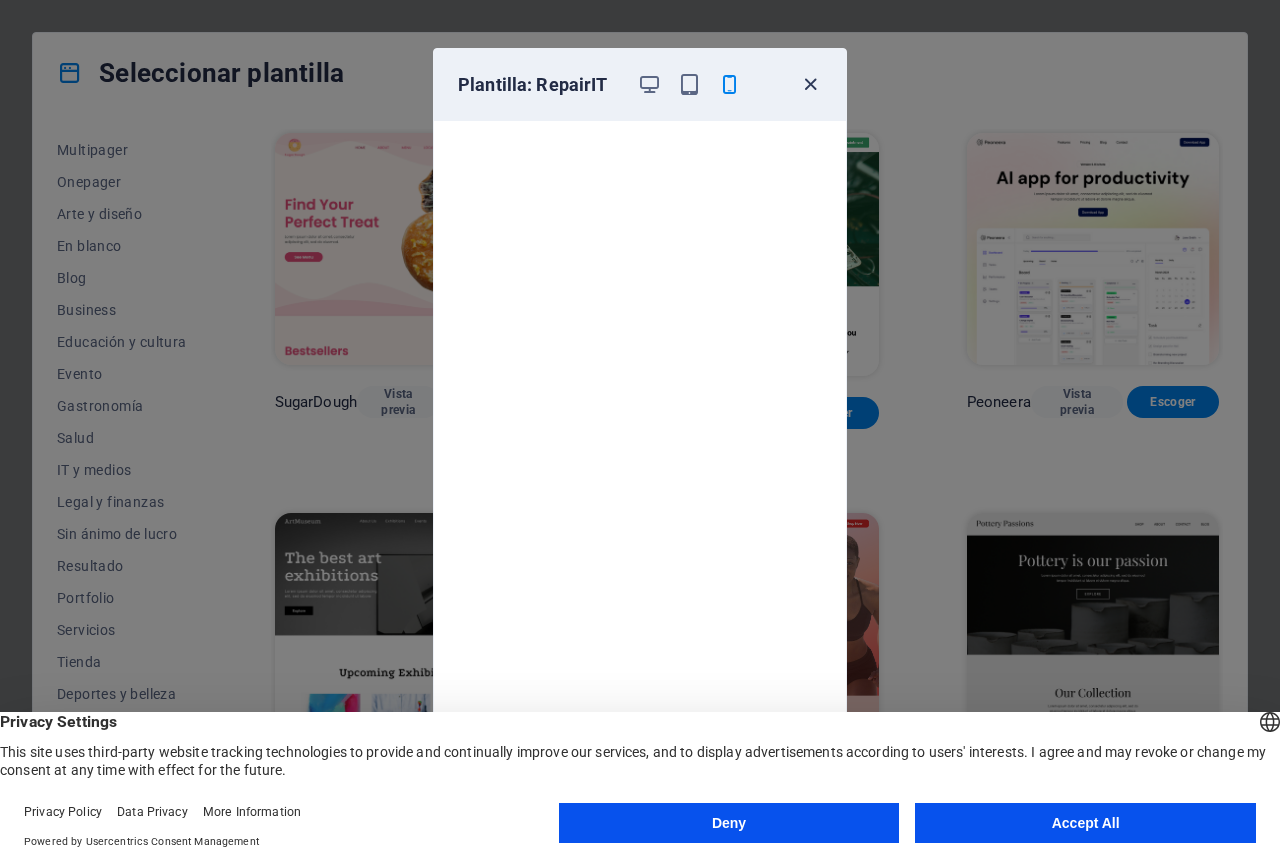 click at bounding box center [810, 84] 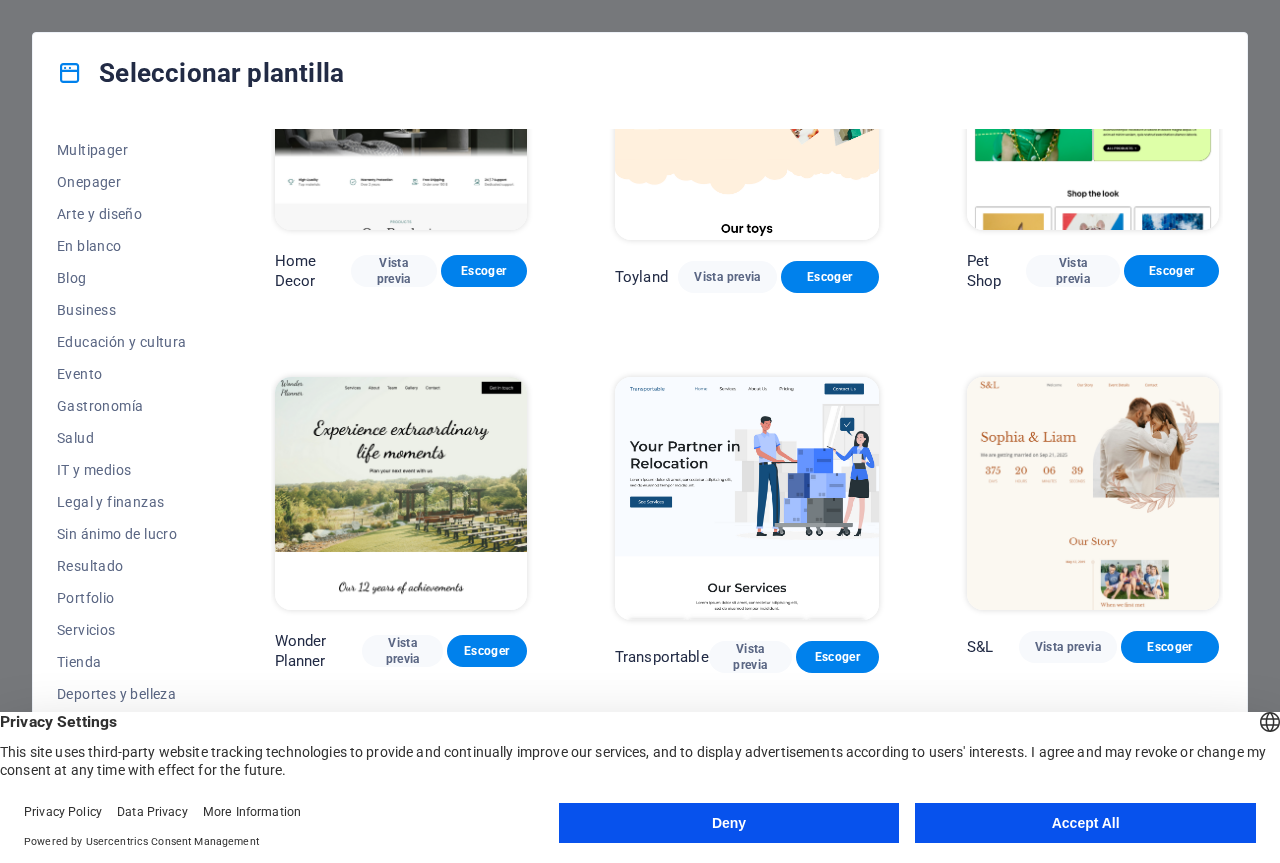 scroll, scrollTop: 1000, scrollLeft: 0, axis: vertical 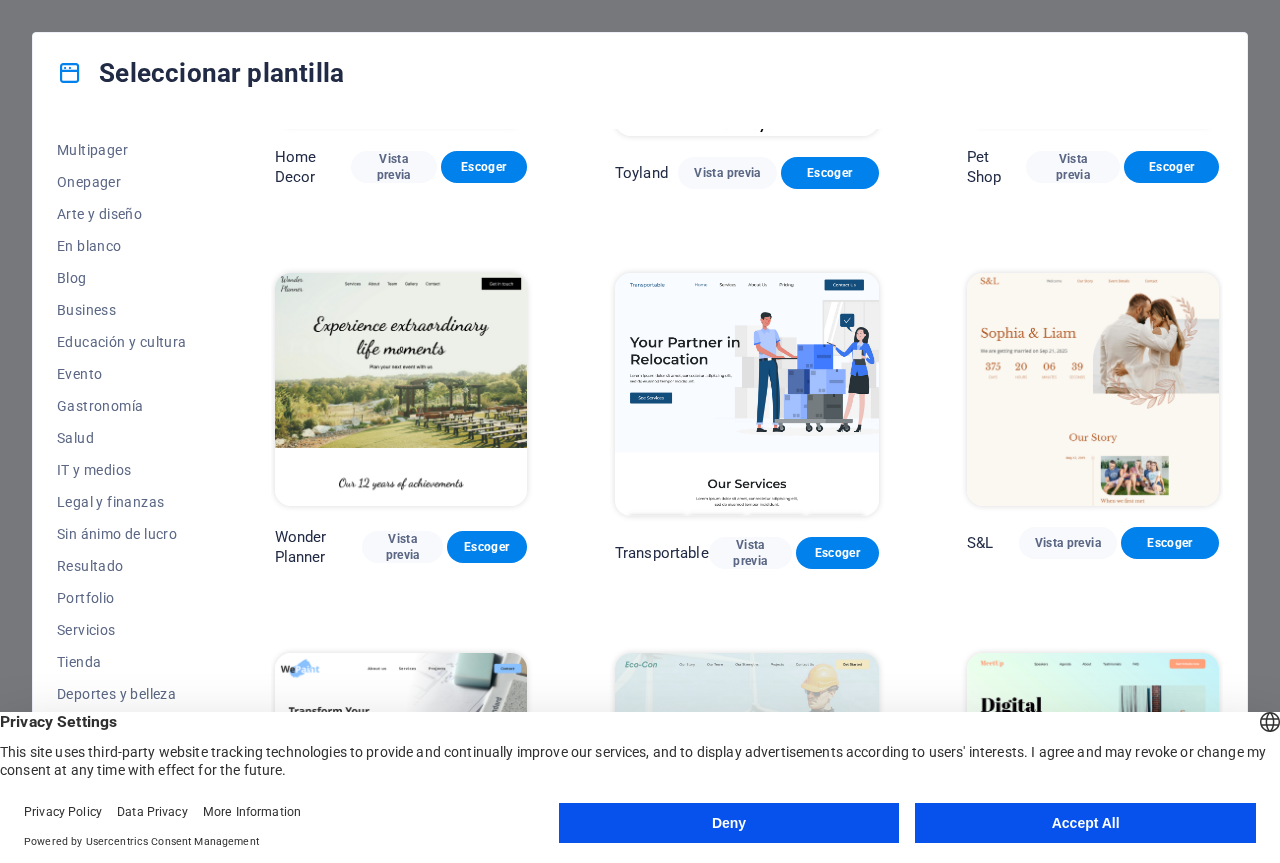 click at bounding box center (401, 389) 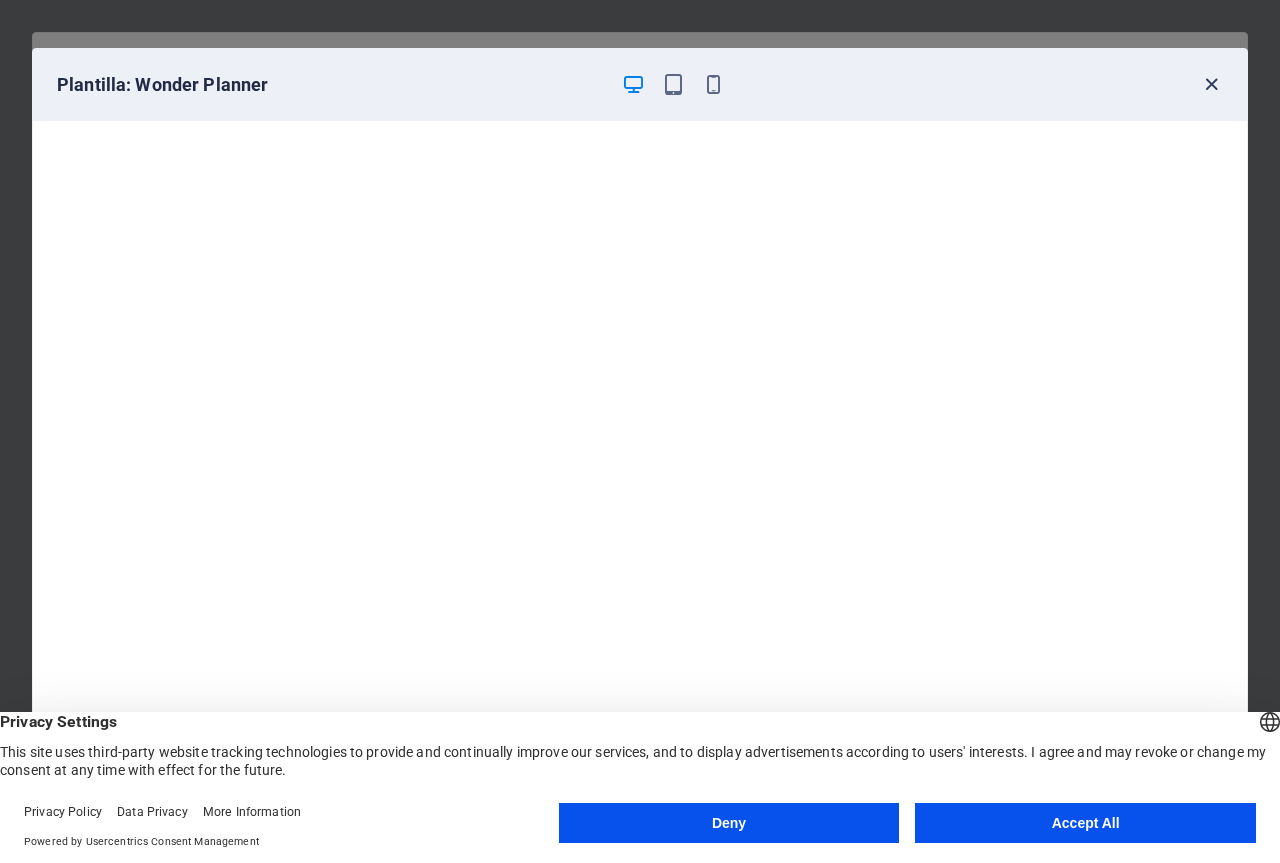 click at bounding box center (1211, 84) 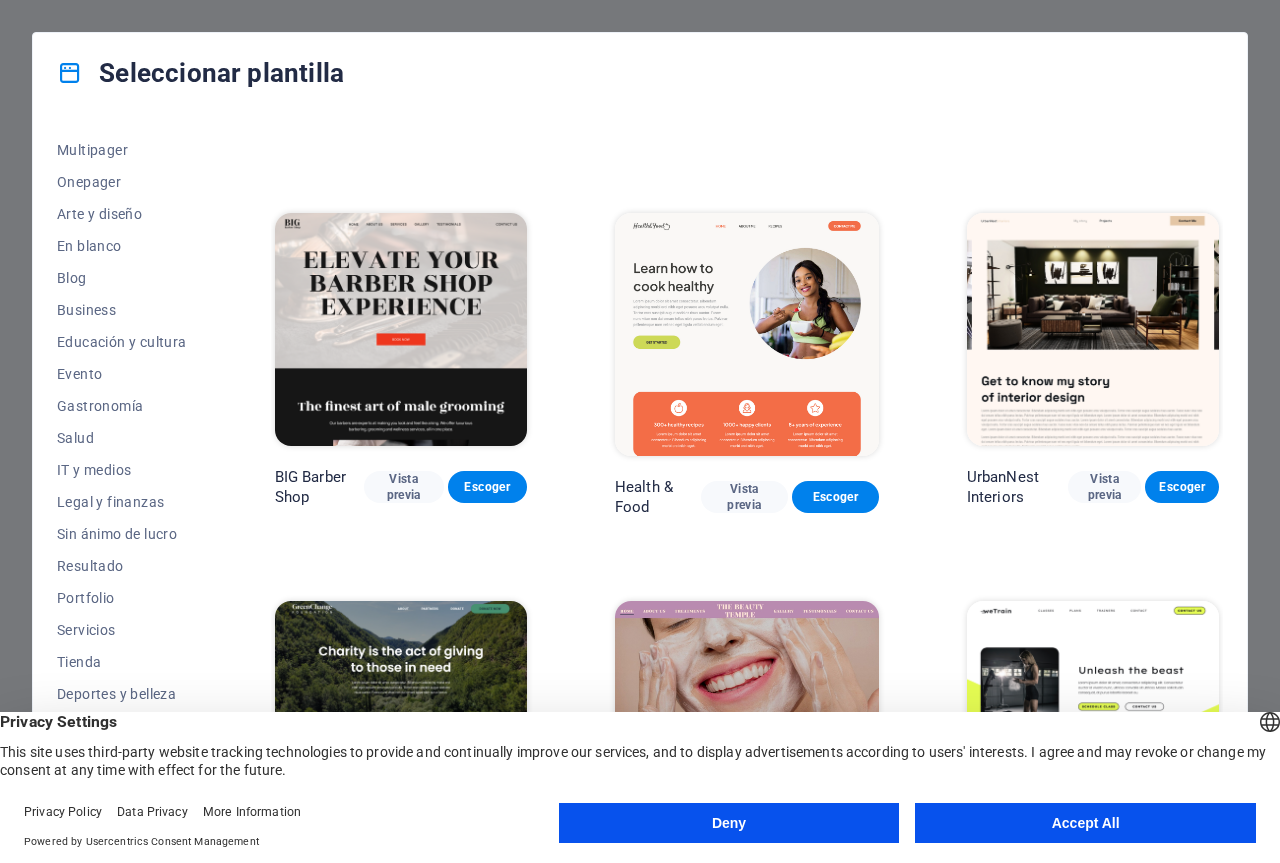 scroll, scrollTop: 2500, scrollLeft: 0, axis: vertical 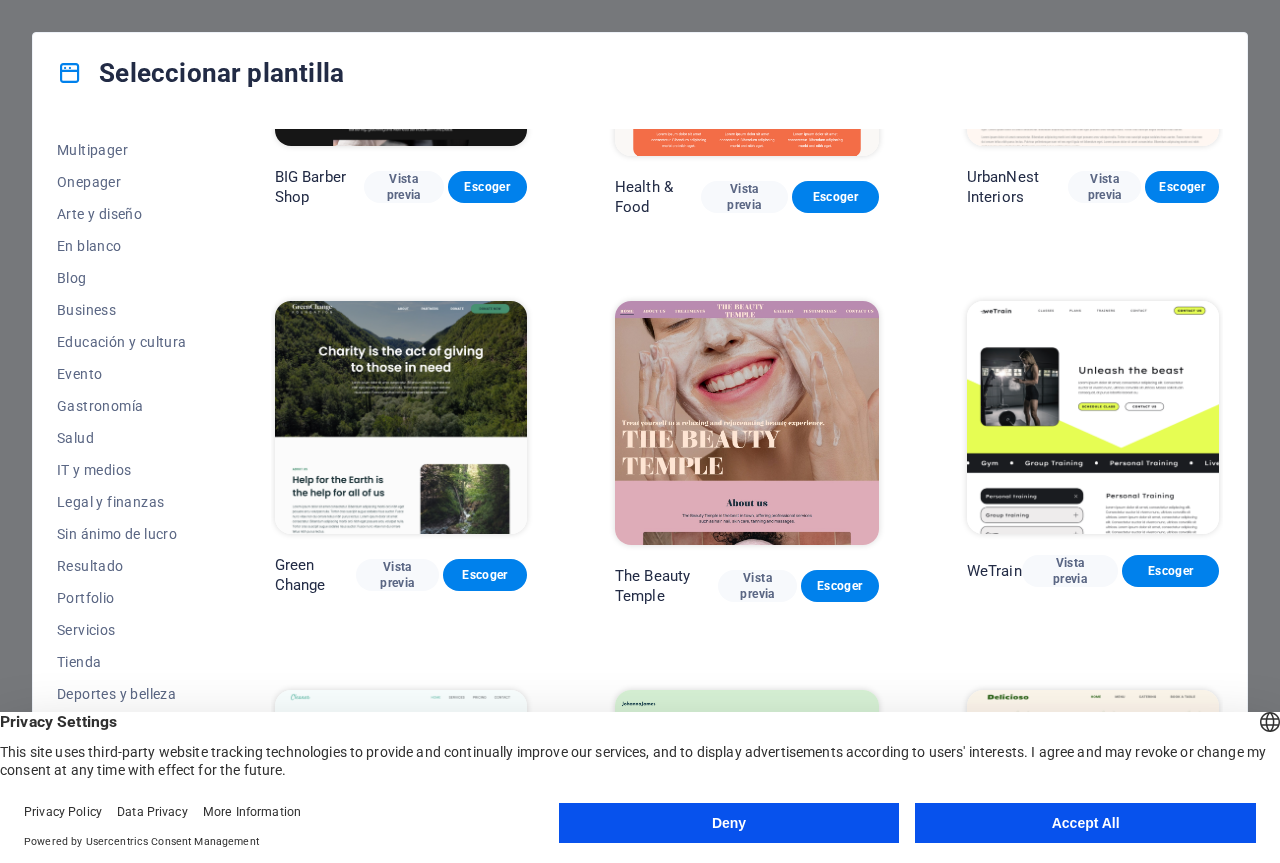 click at bounding box center [401, 417] 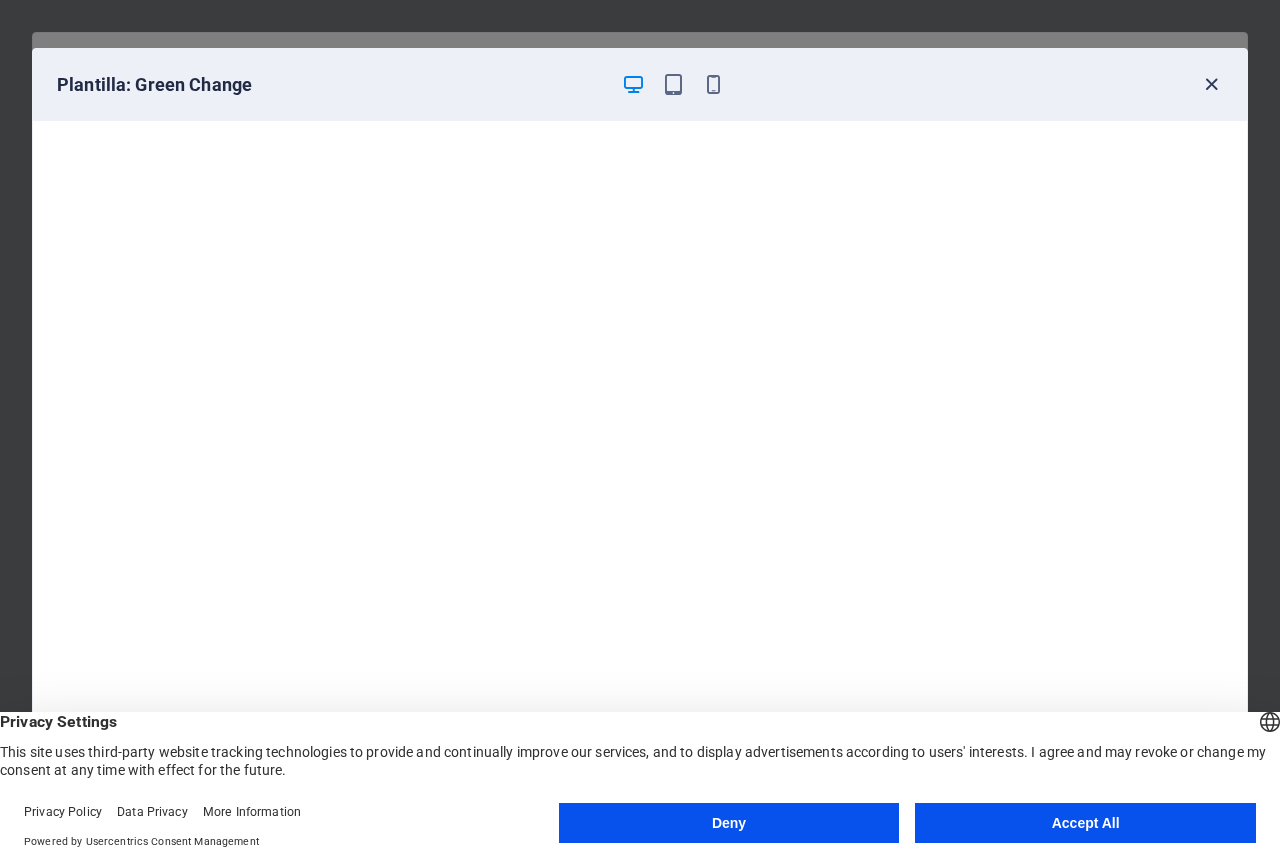click at bounding box center [1211, 84] 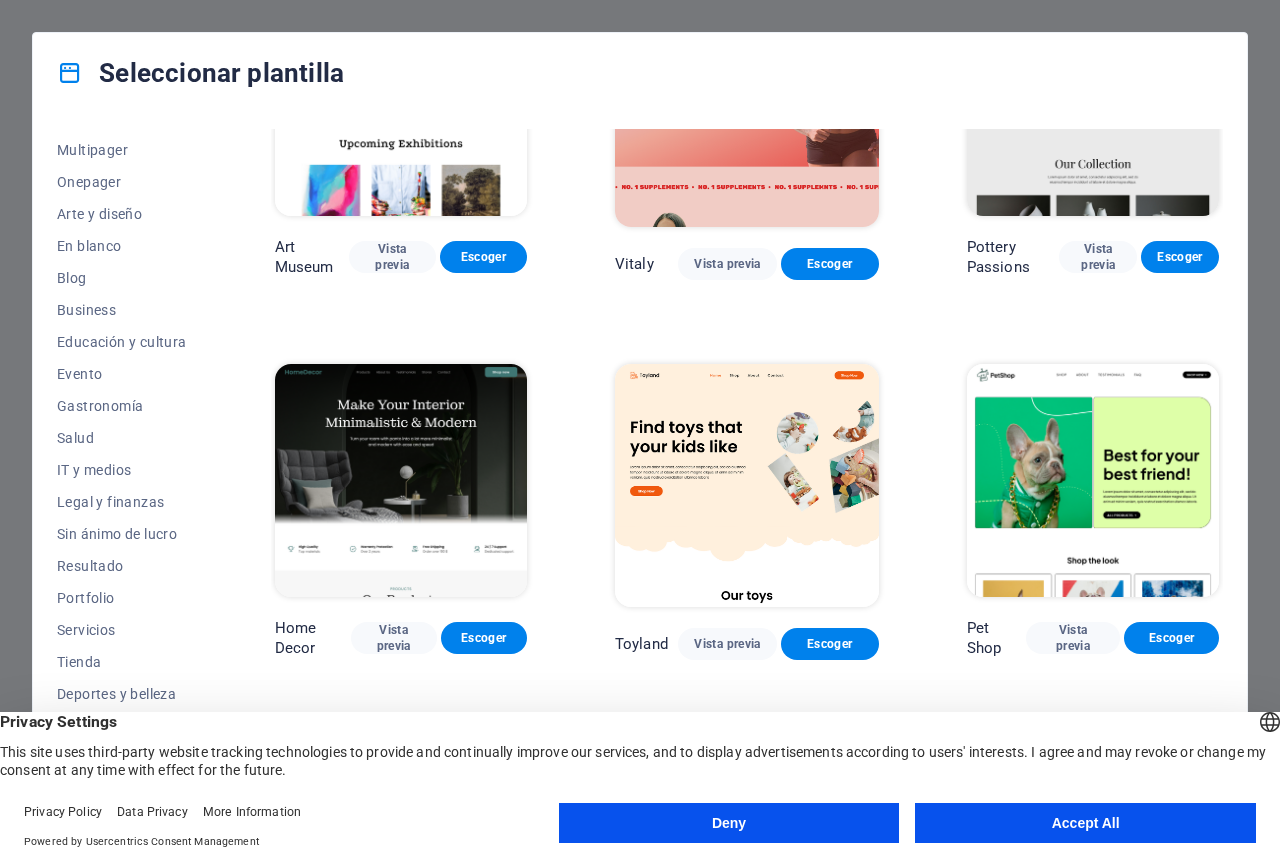 scroll, scrollTop: 0, scrollLeft: 0, axis: both 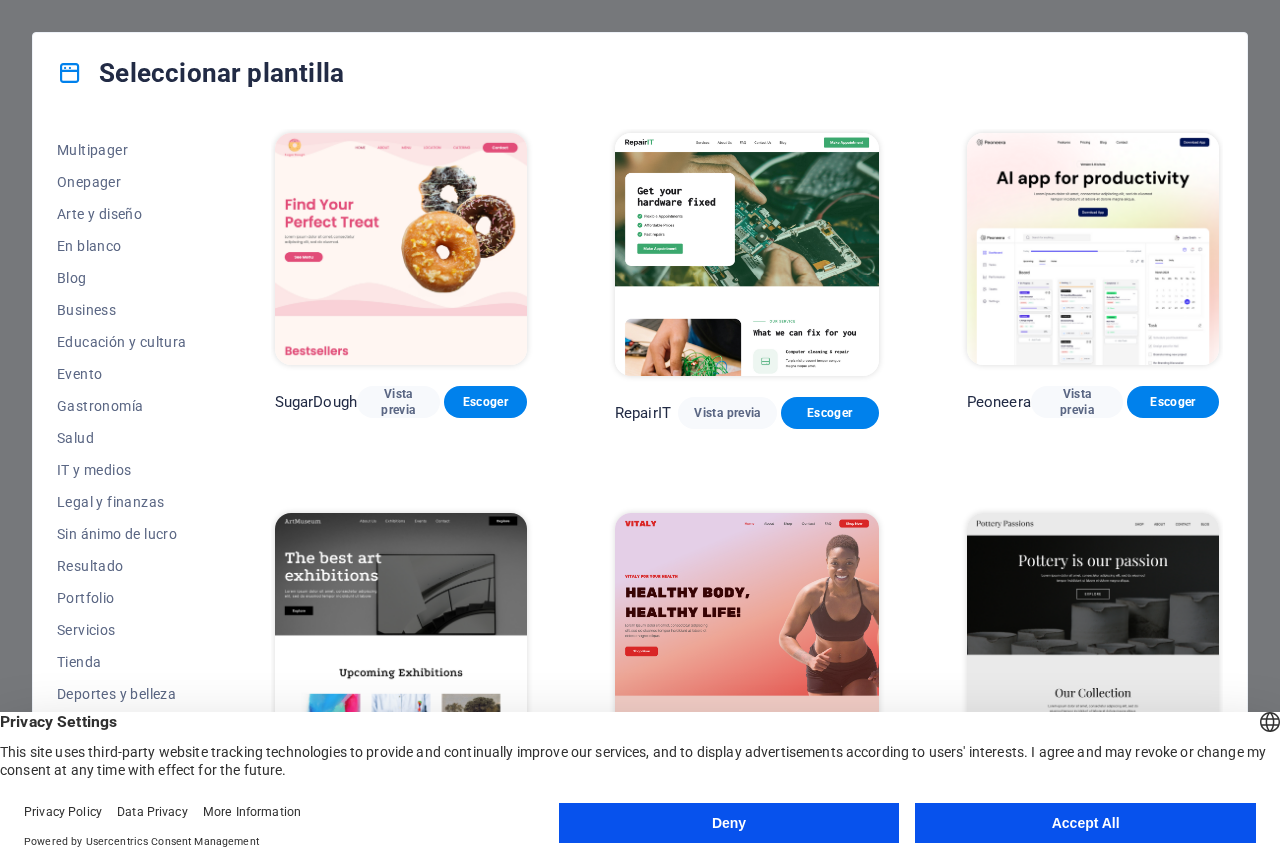 click at bounding box center [401, 249] 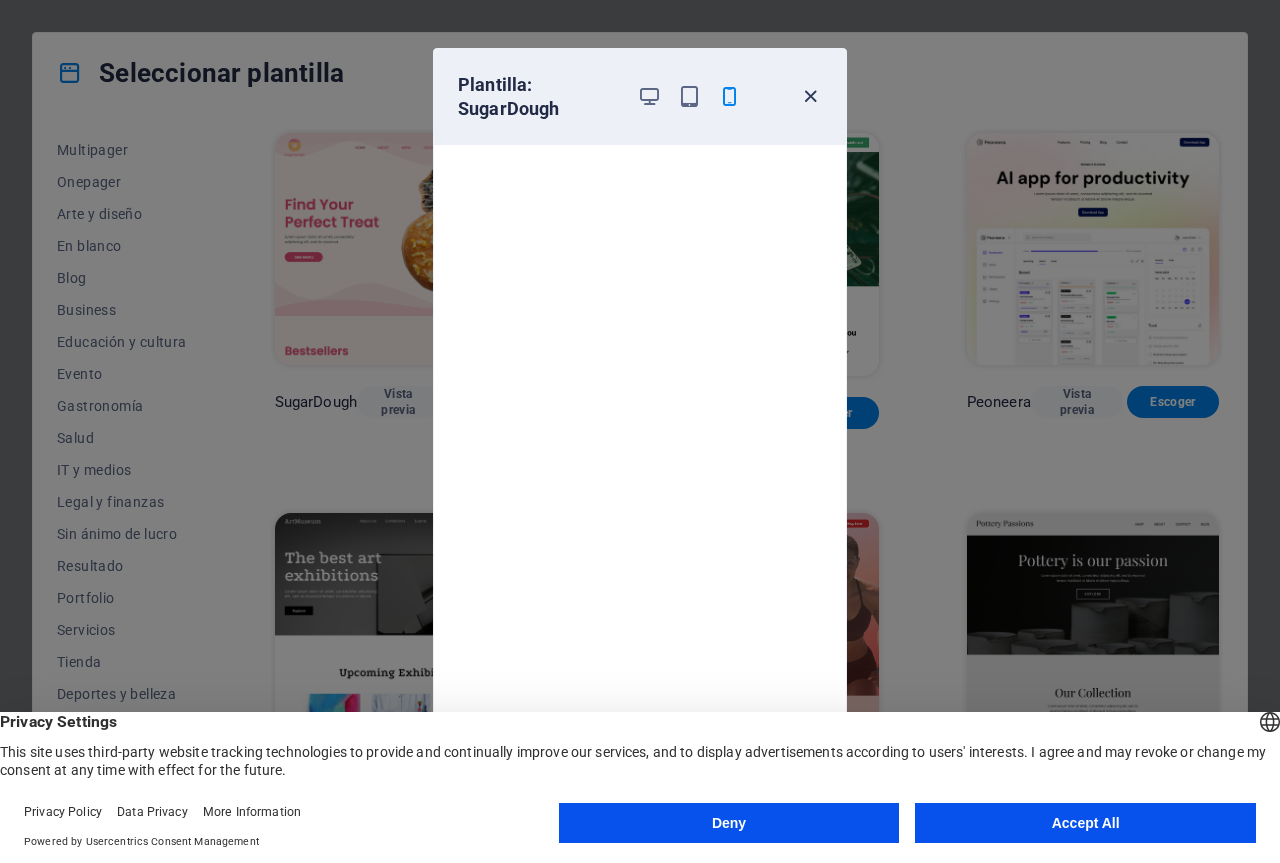 click at bounding box center [810, 96] 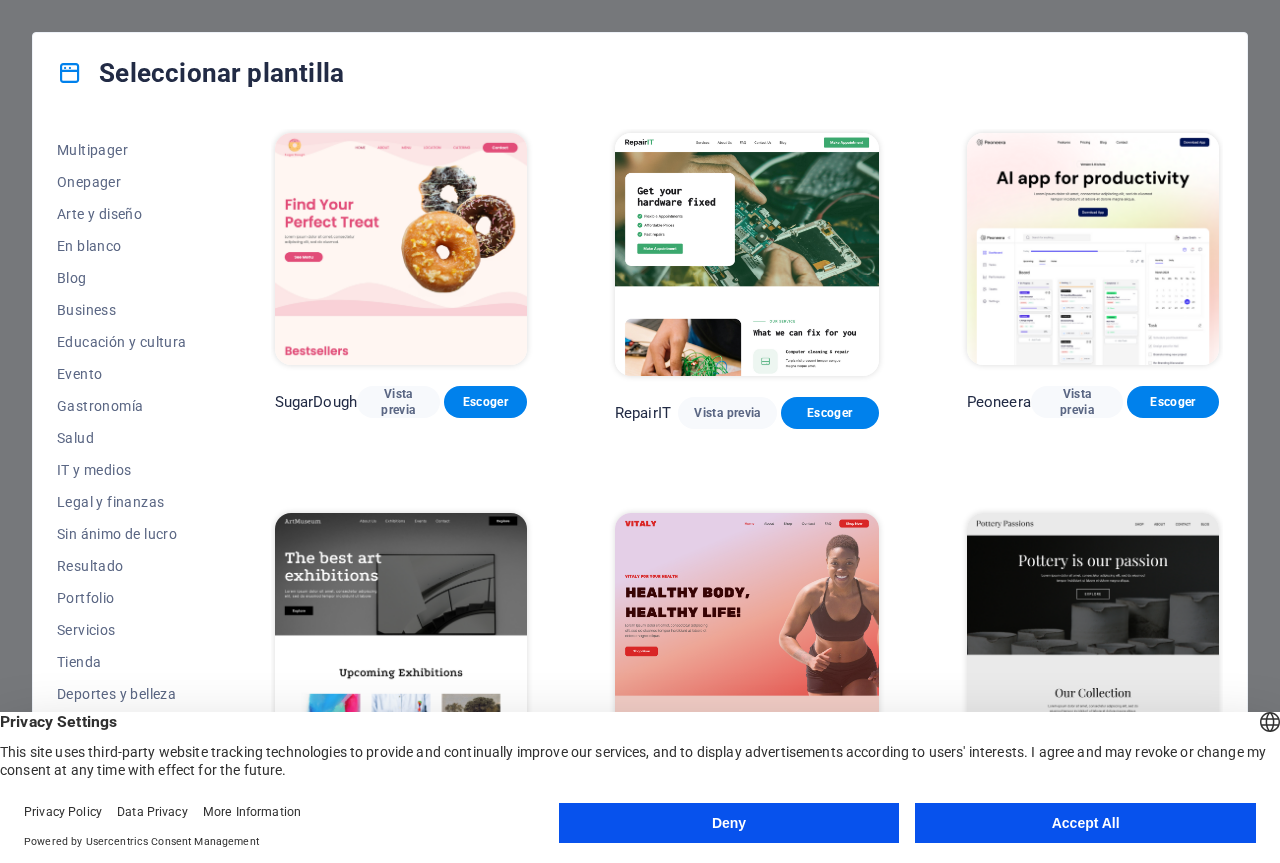 click at bounding box center (401, 249) 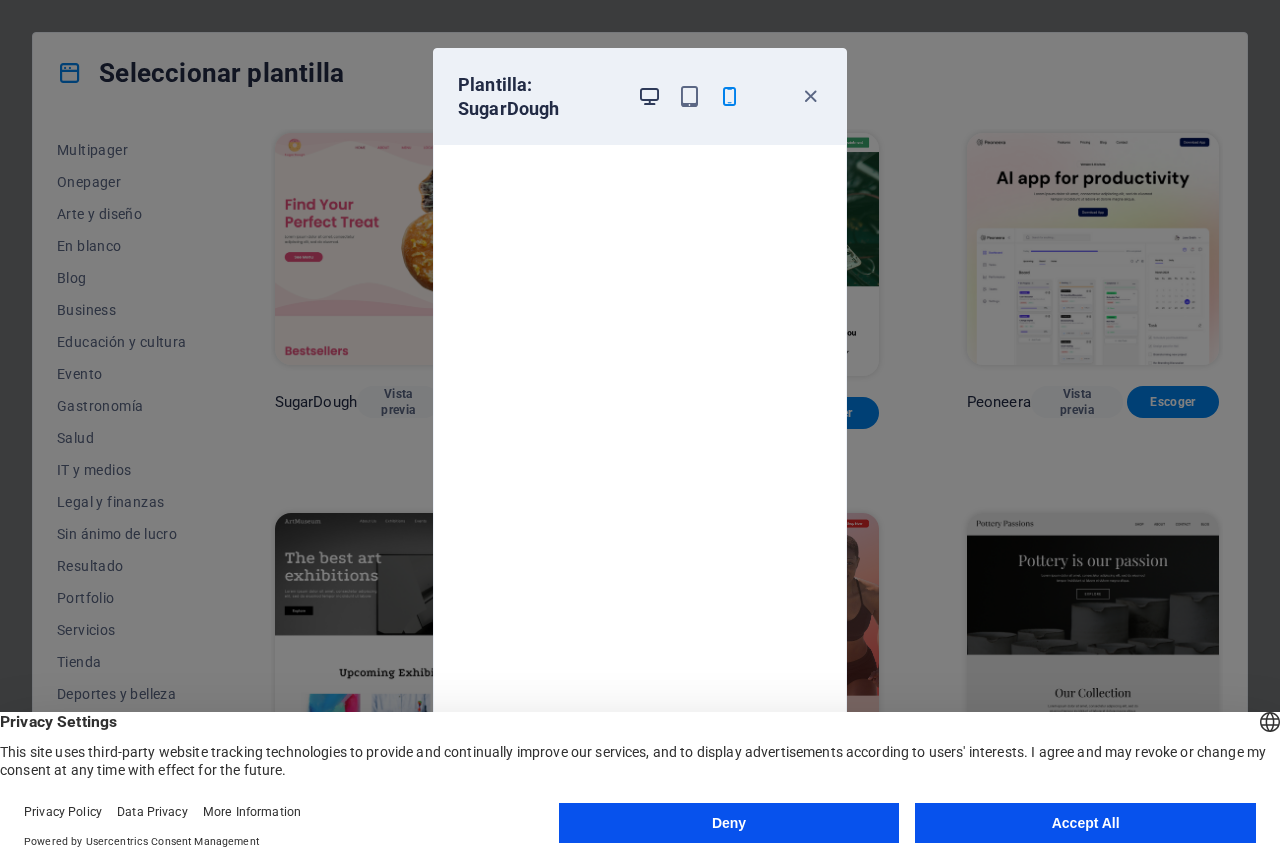 click at bounding box center (649, 96) 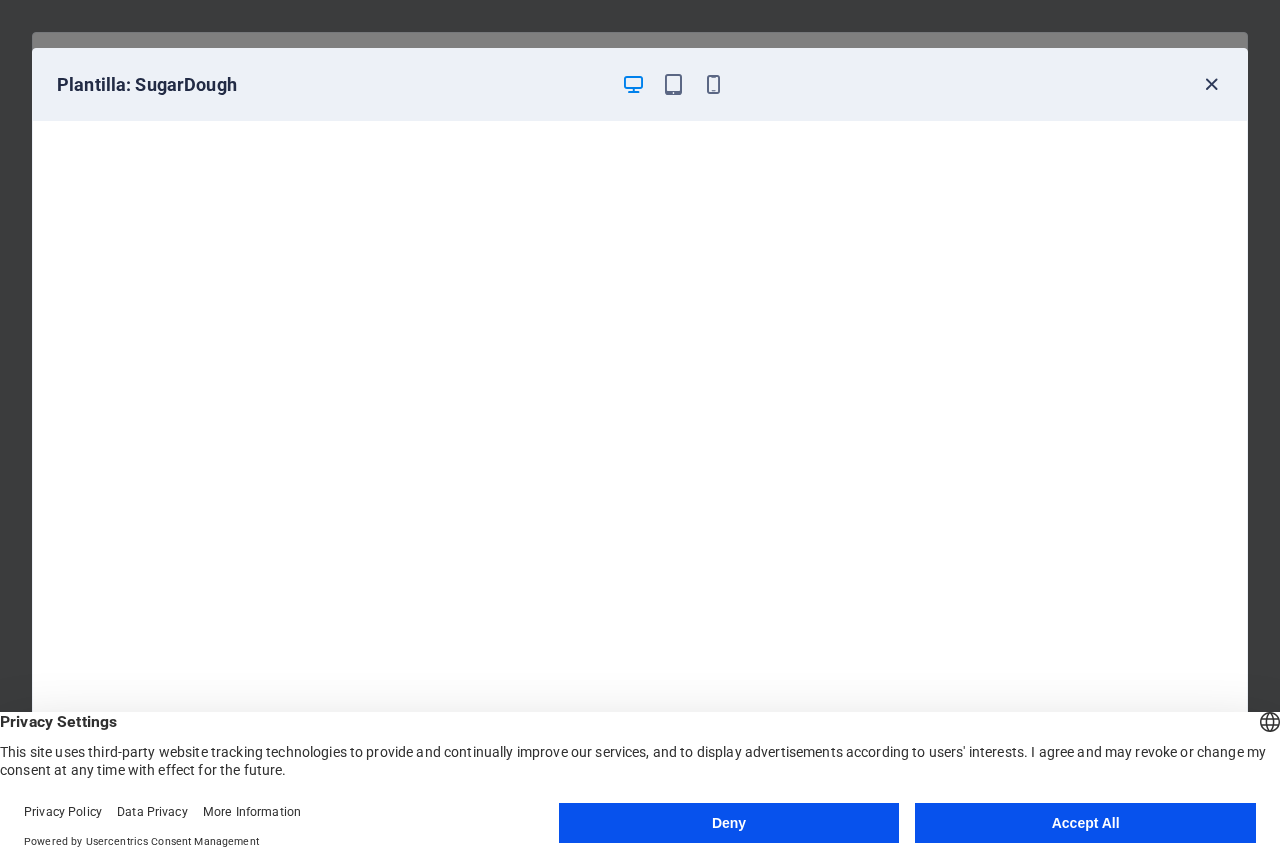 click at bounding box center (1211, 84) 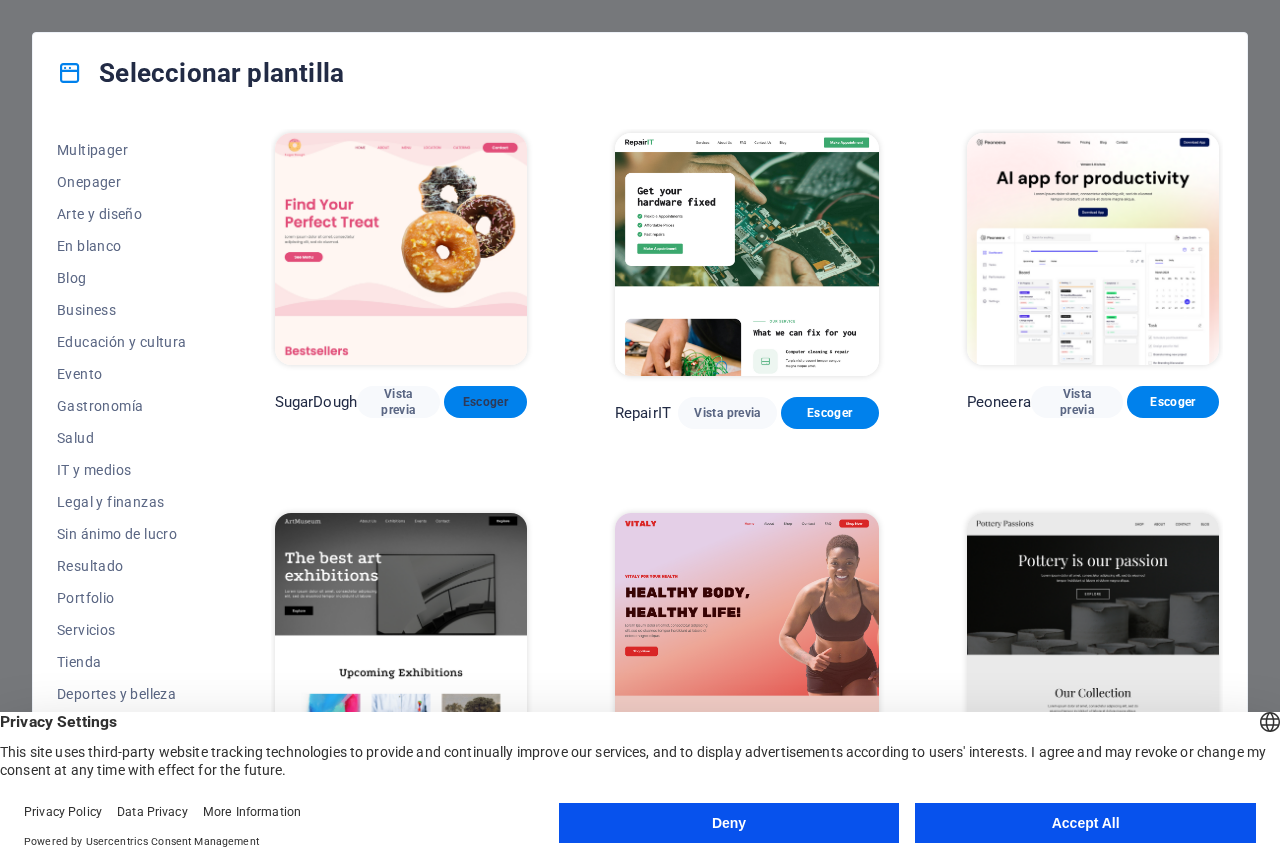 click on "Escoger" at bounding box center [485, 402] 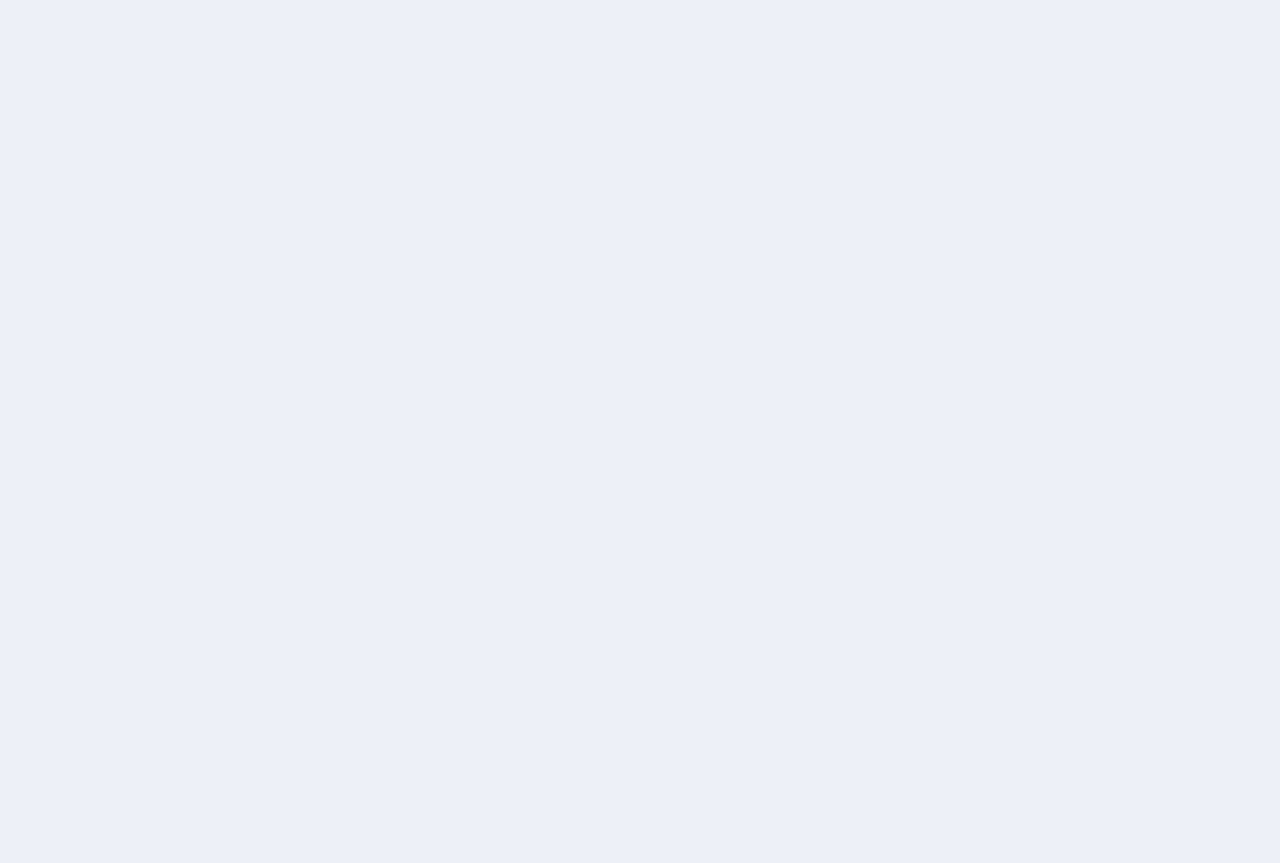 scroll, scrollTop: 0, scrollLeft: 0, axis: both 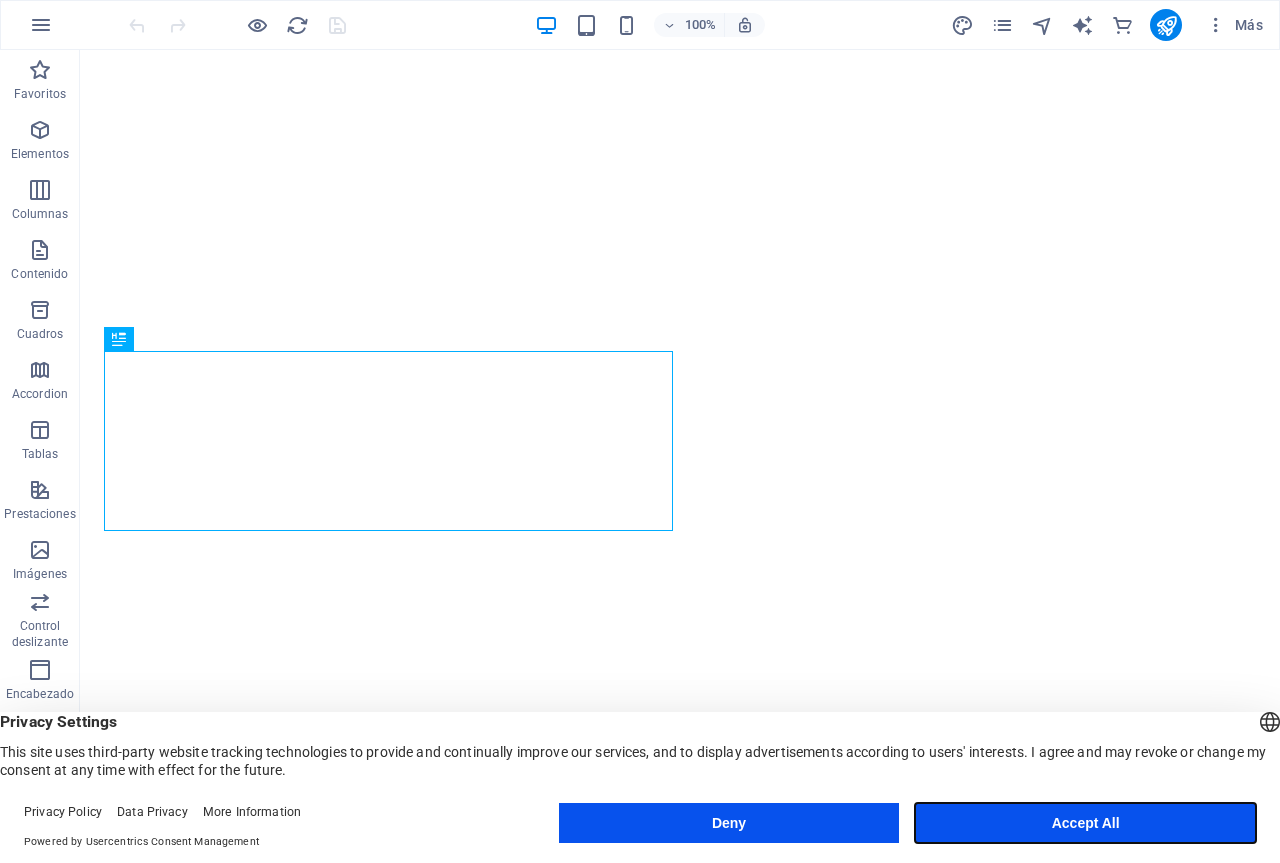 click on "Accept All" at bounding box center [1085, 823] 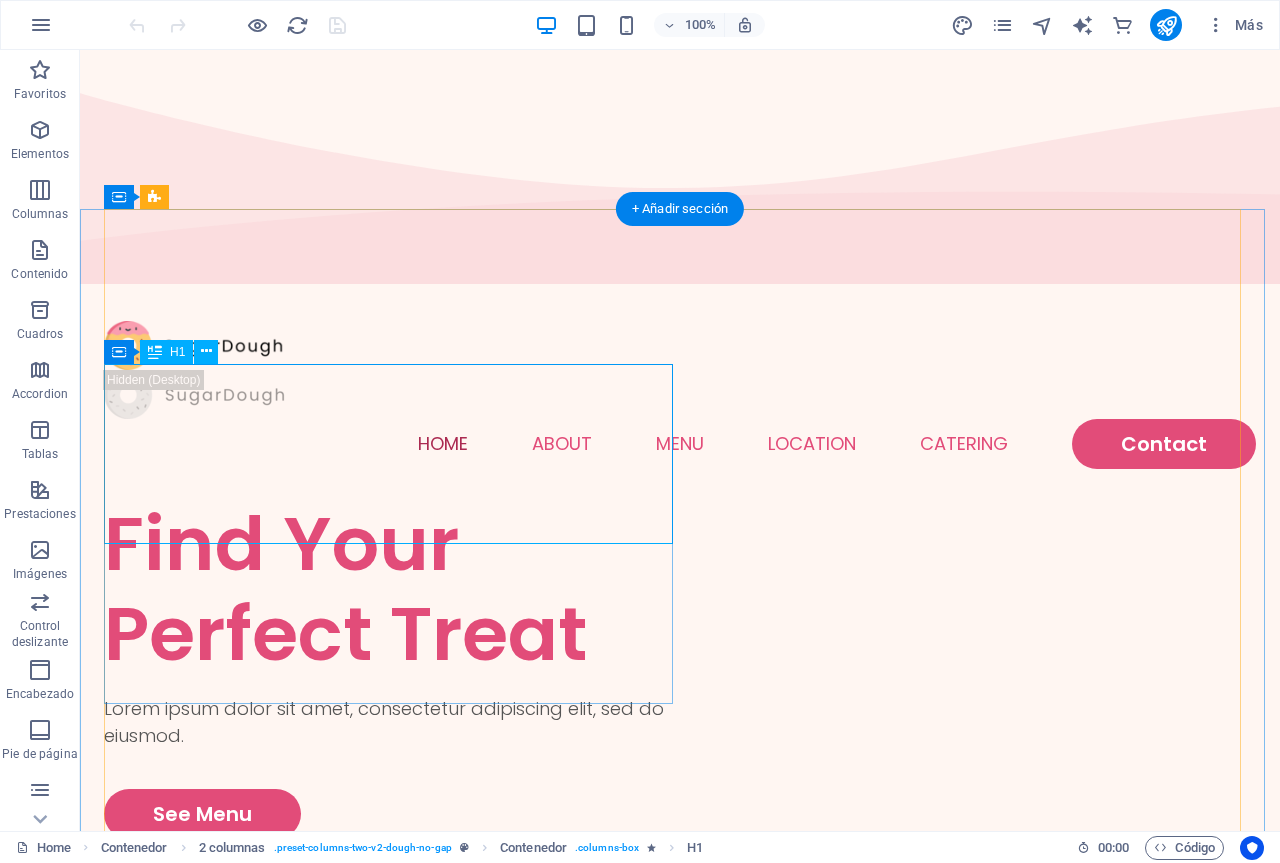 scroll, scrollTop: 0, scrollLeft: 0, axis: both 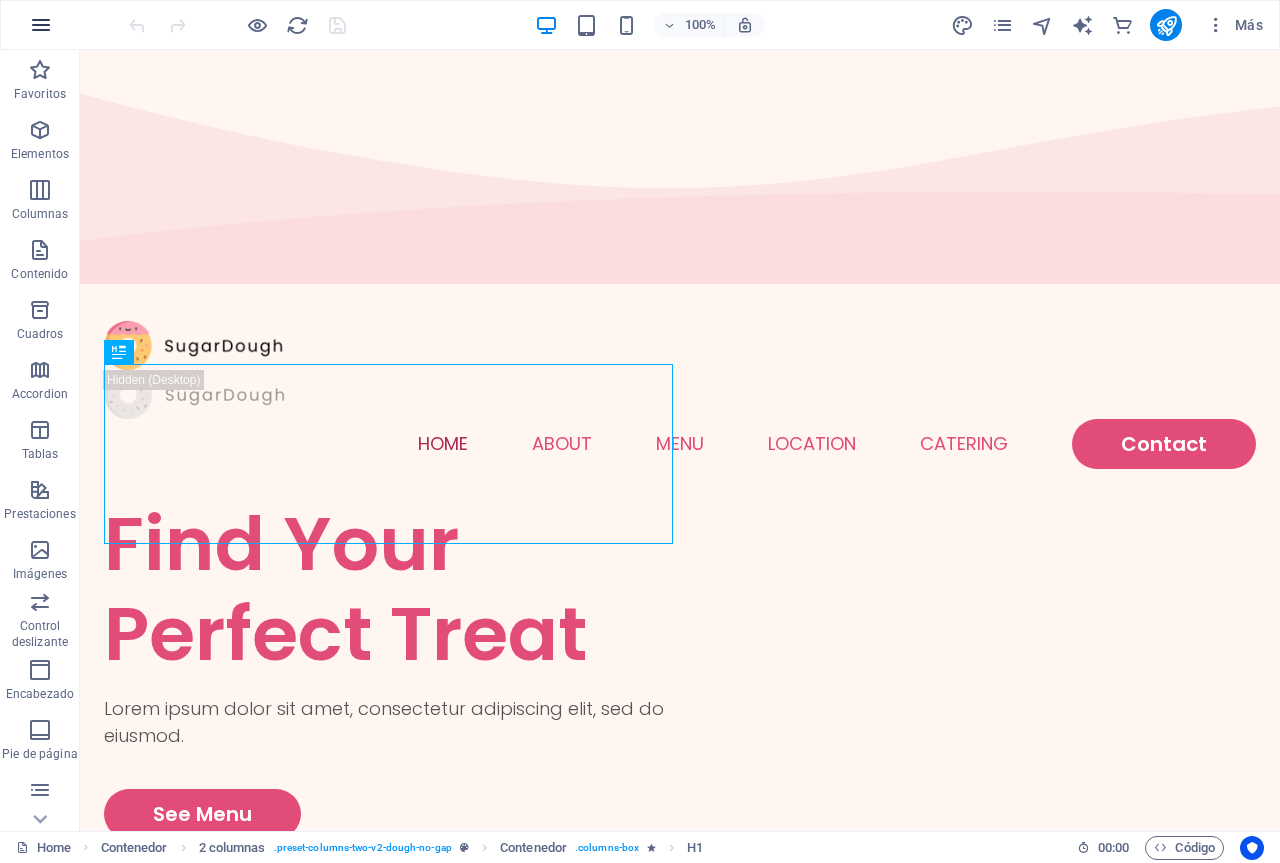 click at bounding box center (41, 25) 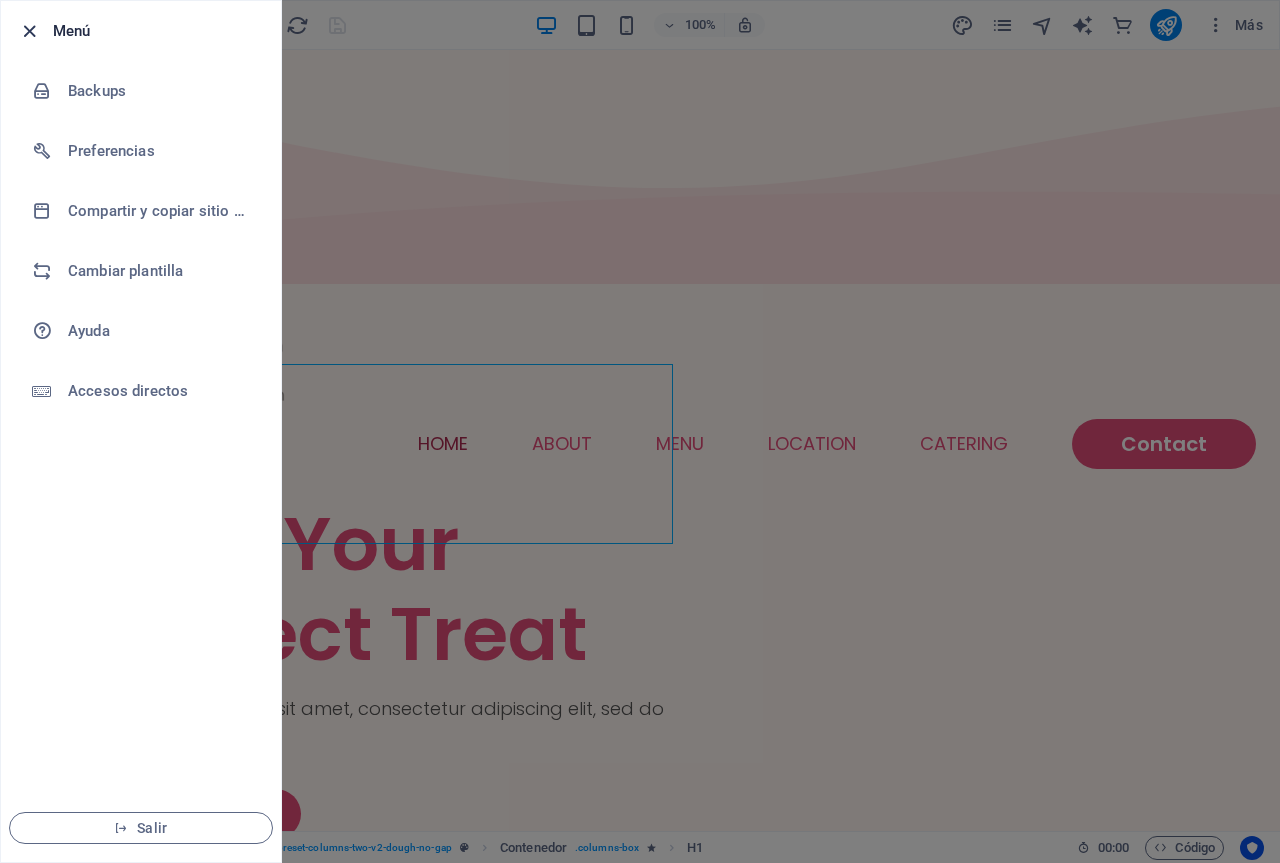 click at bounding box center [29, 31] 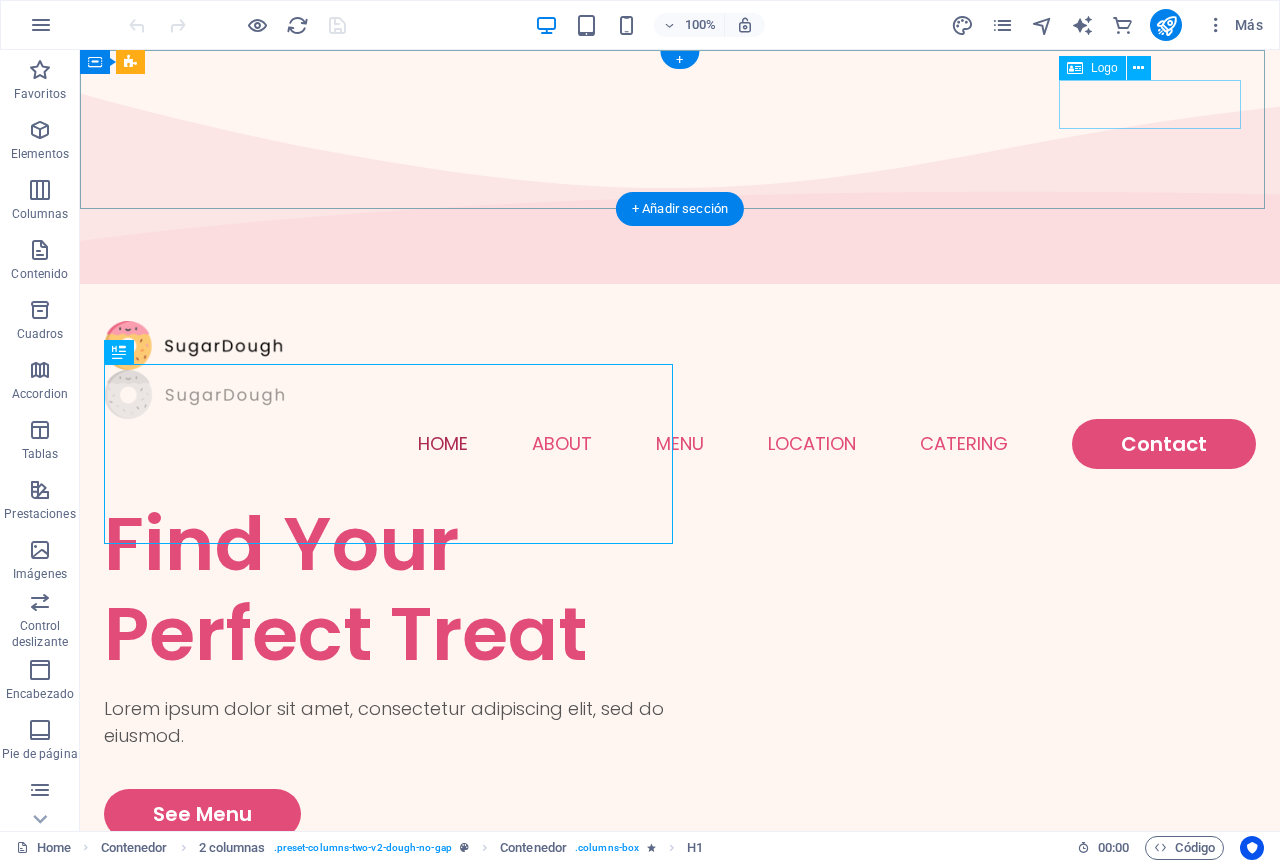 click at bounding box center (680, 394) 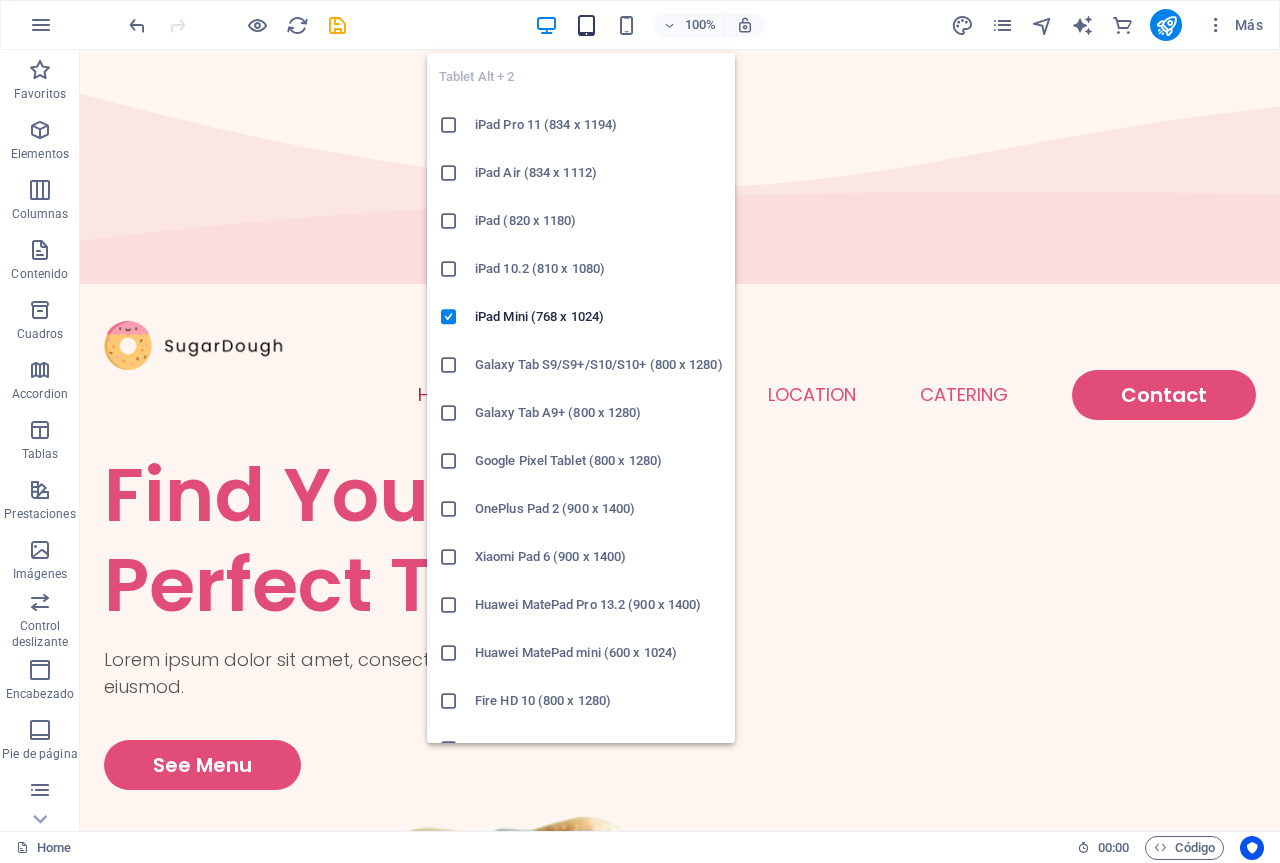 click at bounding box center (586, 25) 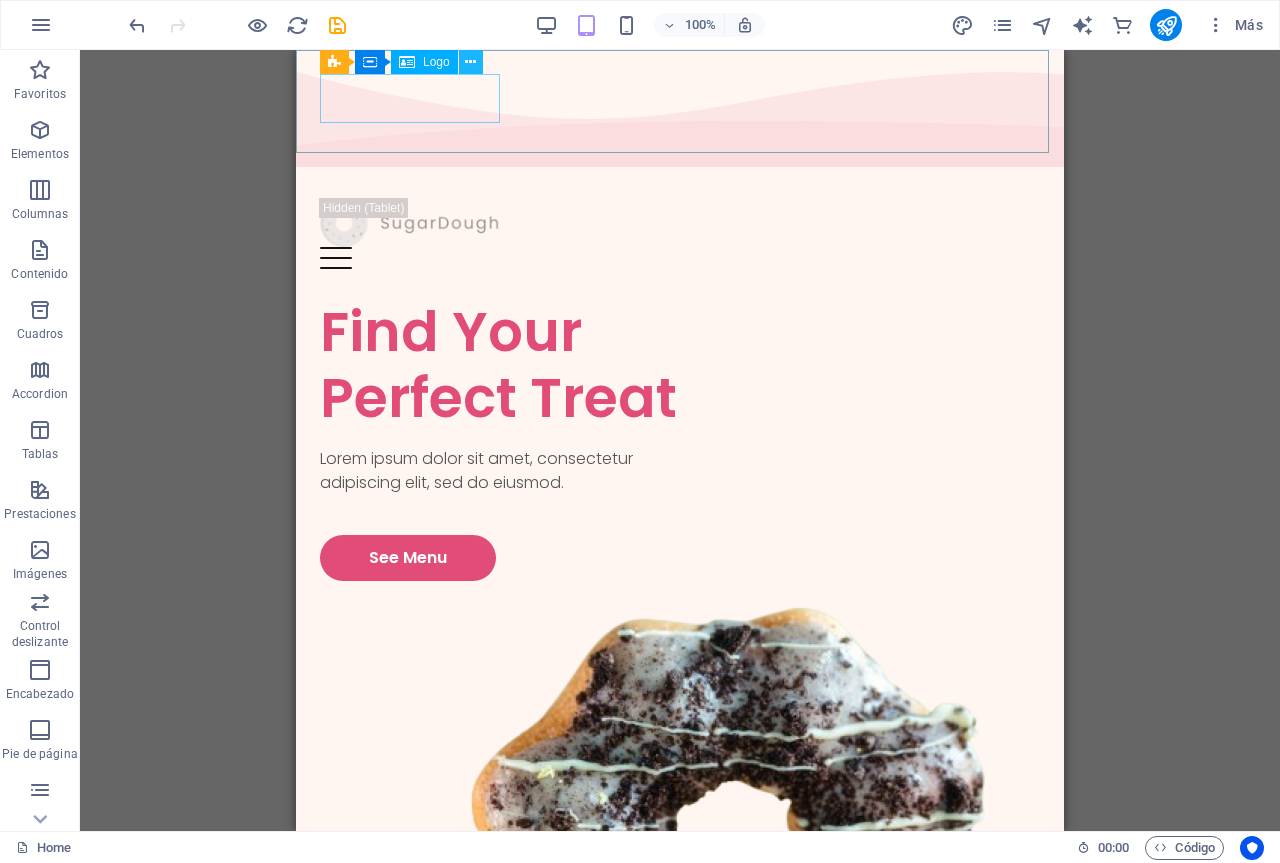 click at bounding box center (471, 62) 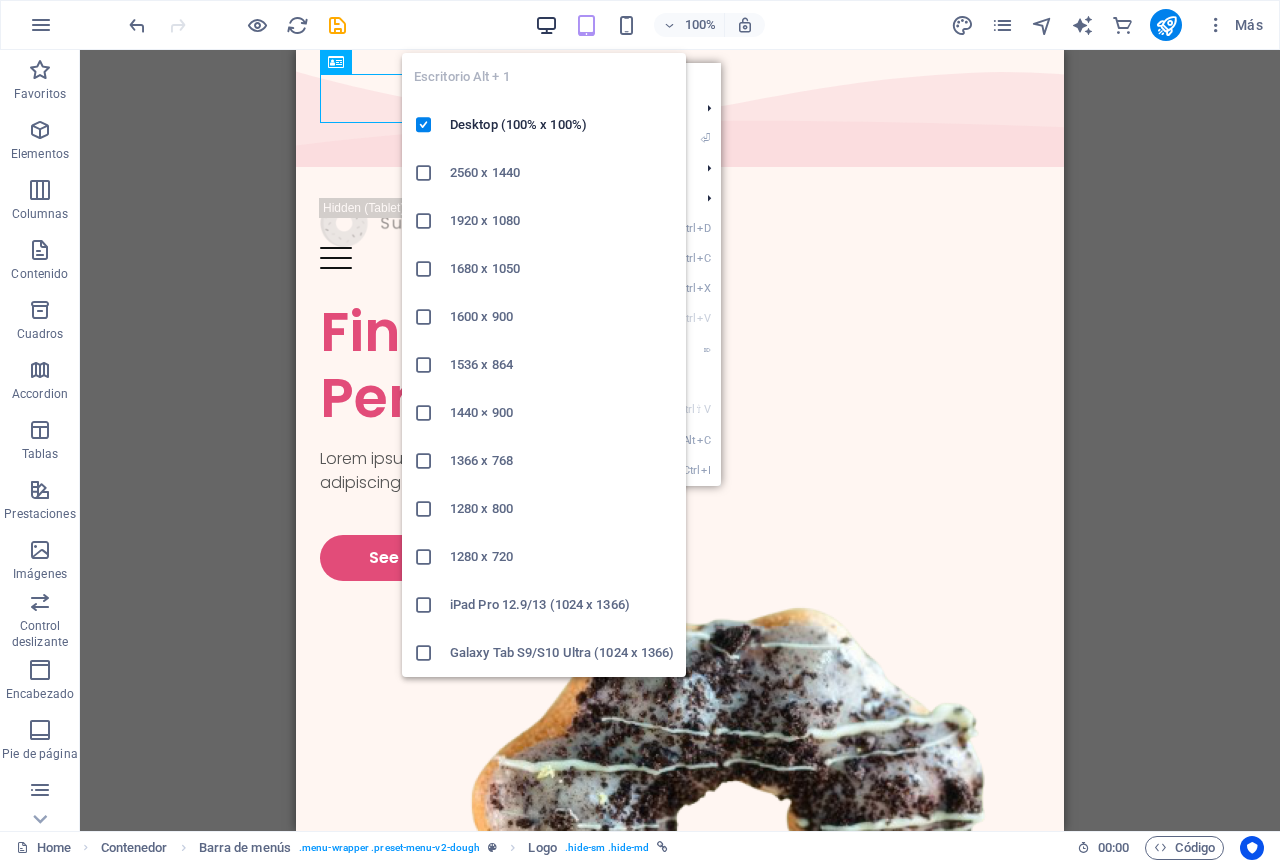 click at bounding box center [546, 25] 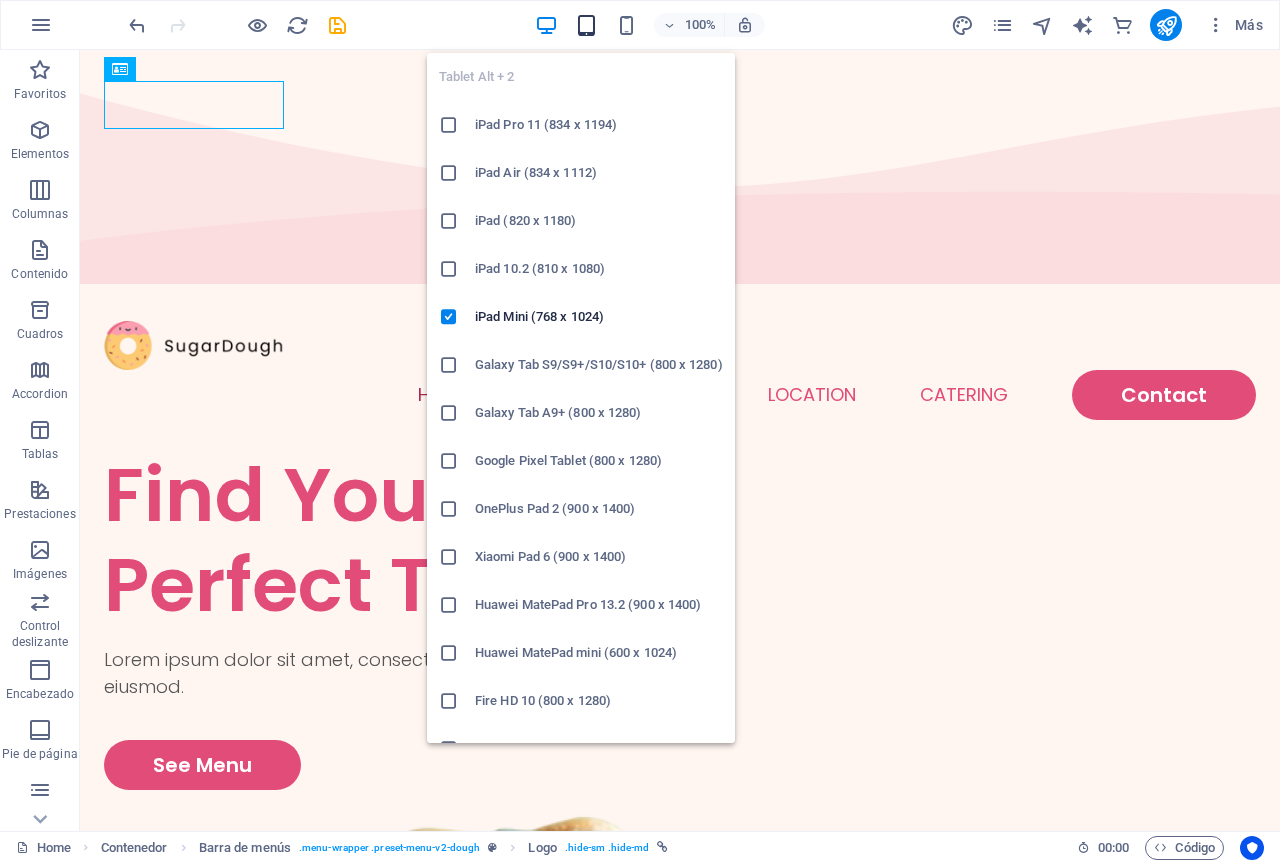 click at bounding box center [586, 25] 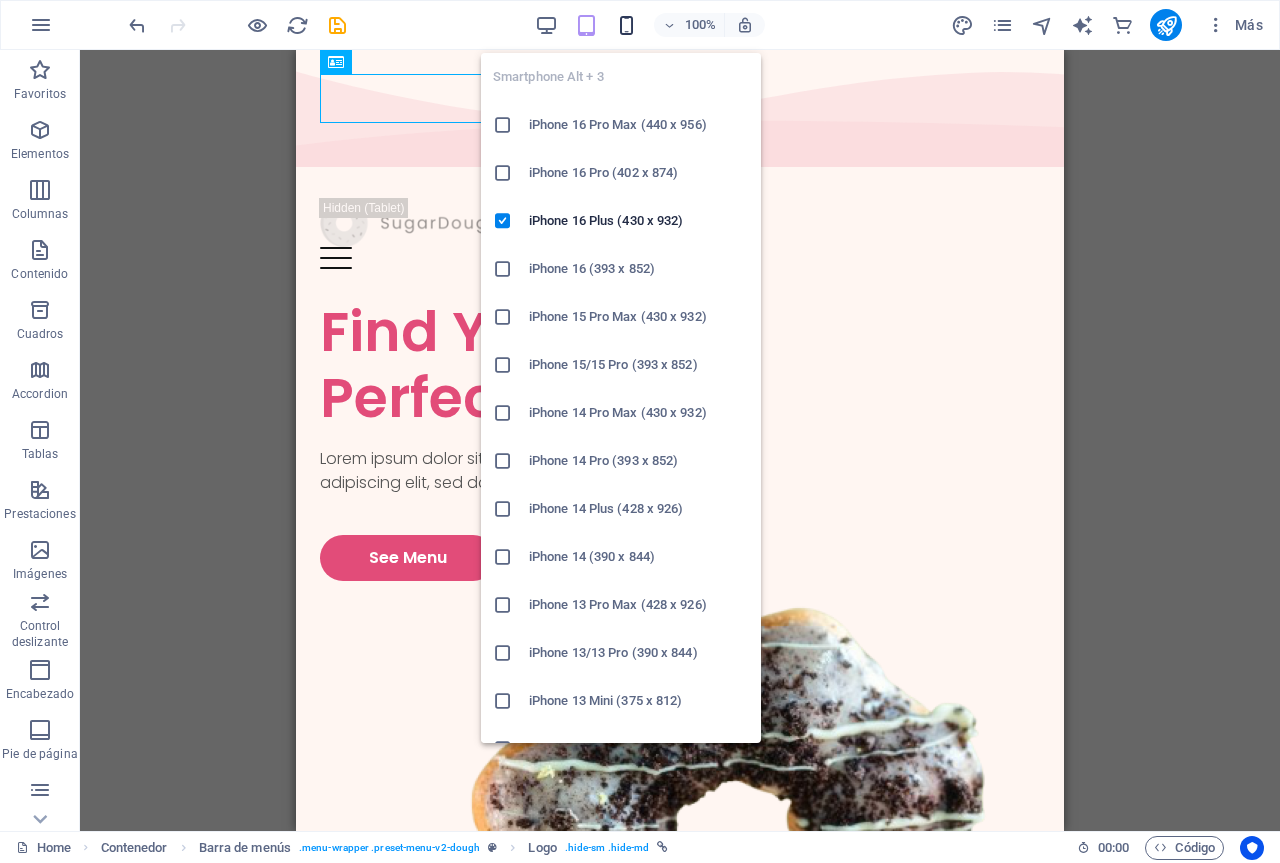click at bounding box center [626, 25] 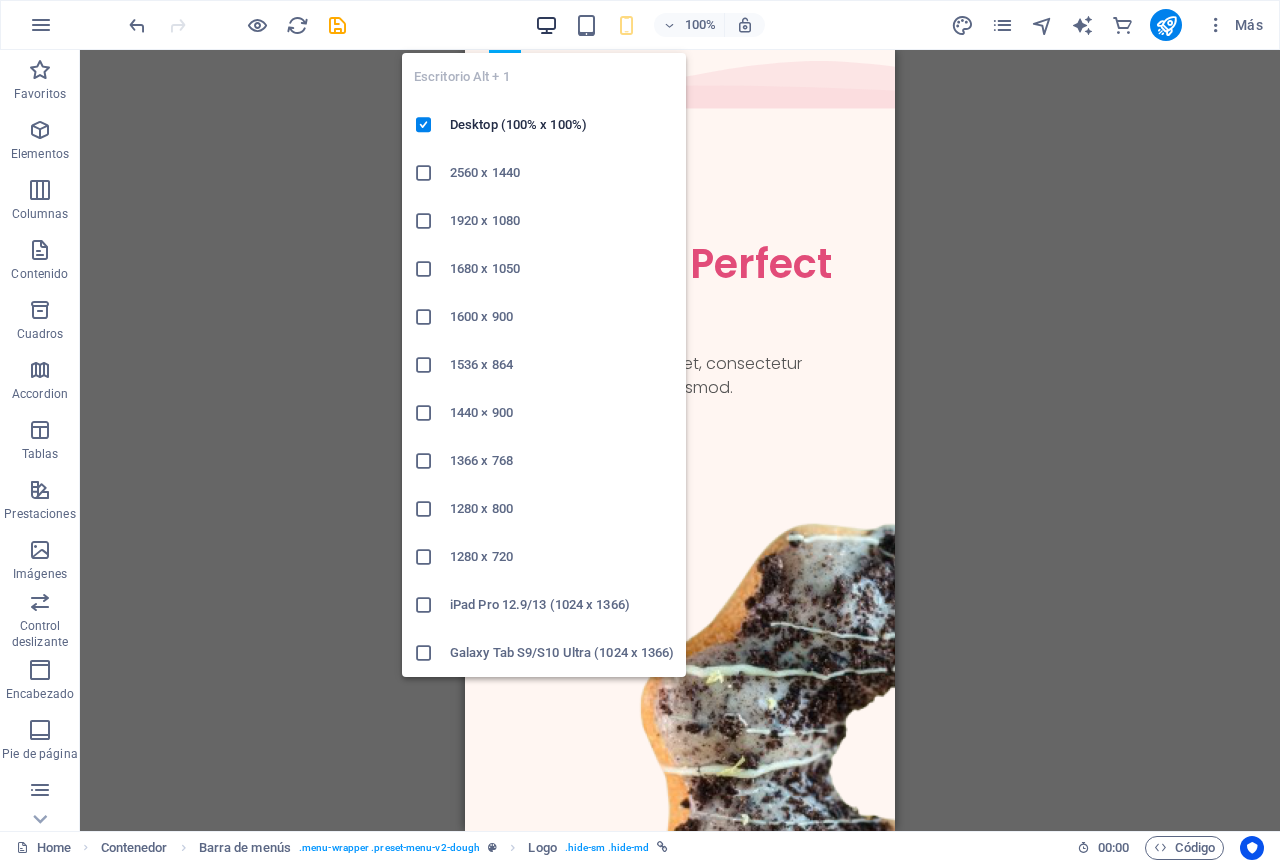 click at bounding box center [546, 25] 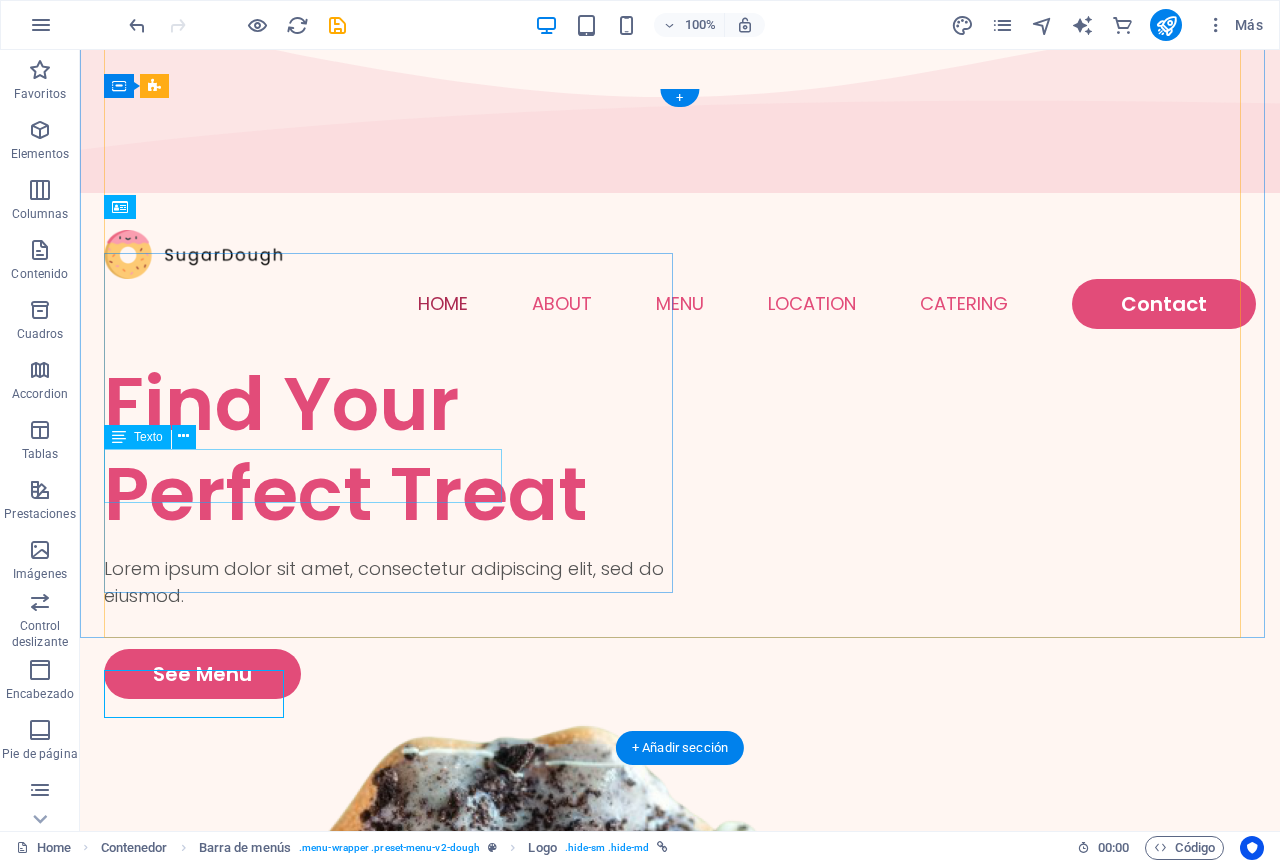 scroll, scrollTop: 0, scrollLeft: 0, axis: both 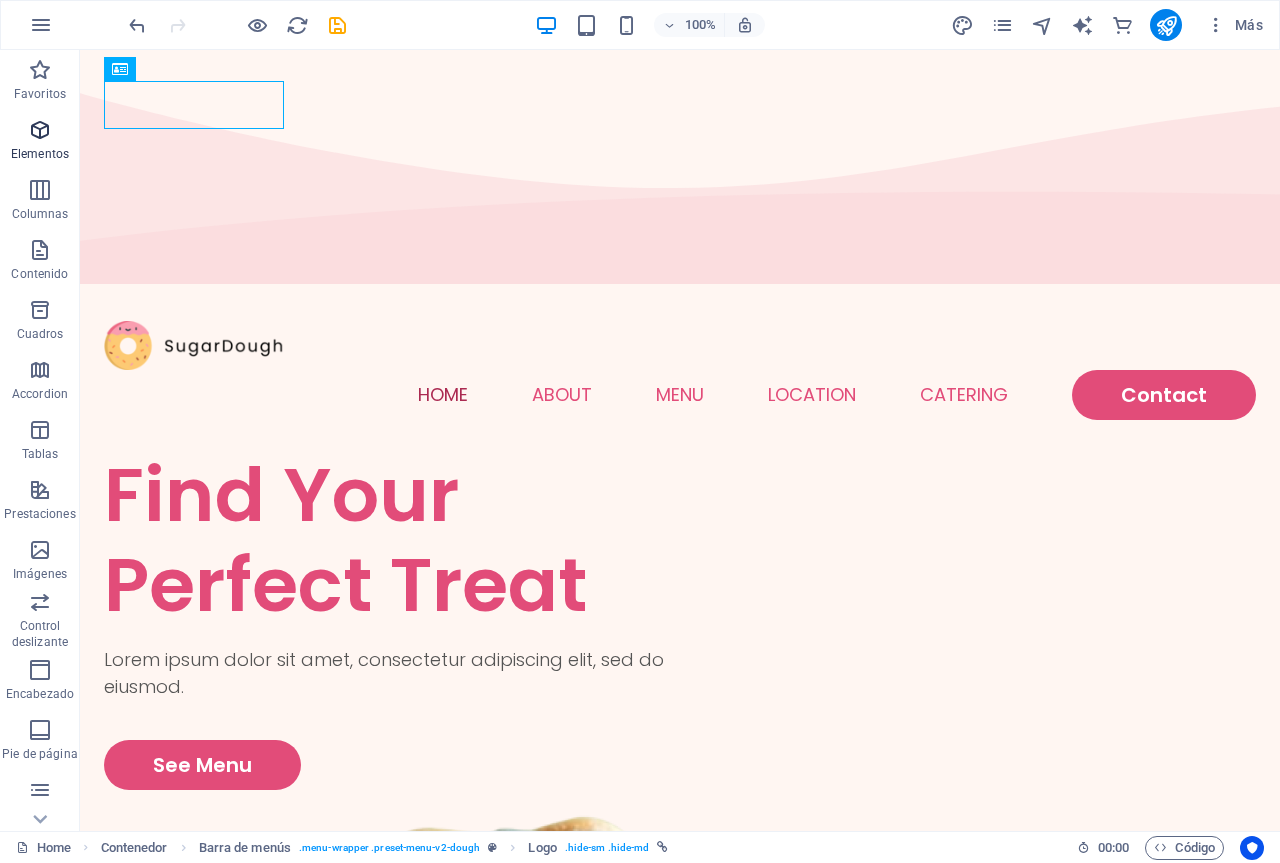 click at bounding box center [40, 130] 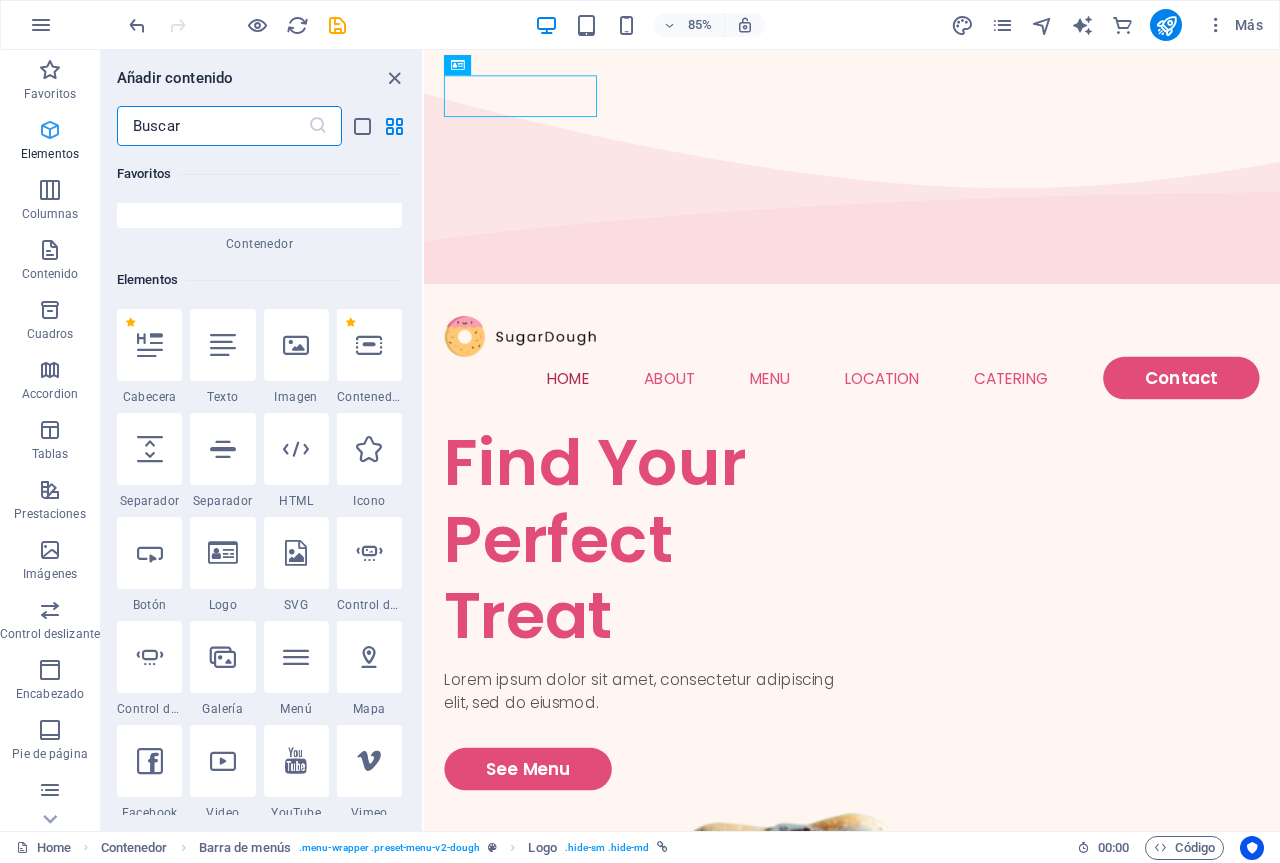 scroll, scrollTop: 377, scrollLeft: 0, axis: vertical 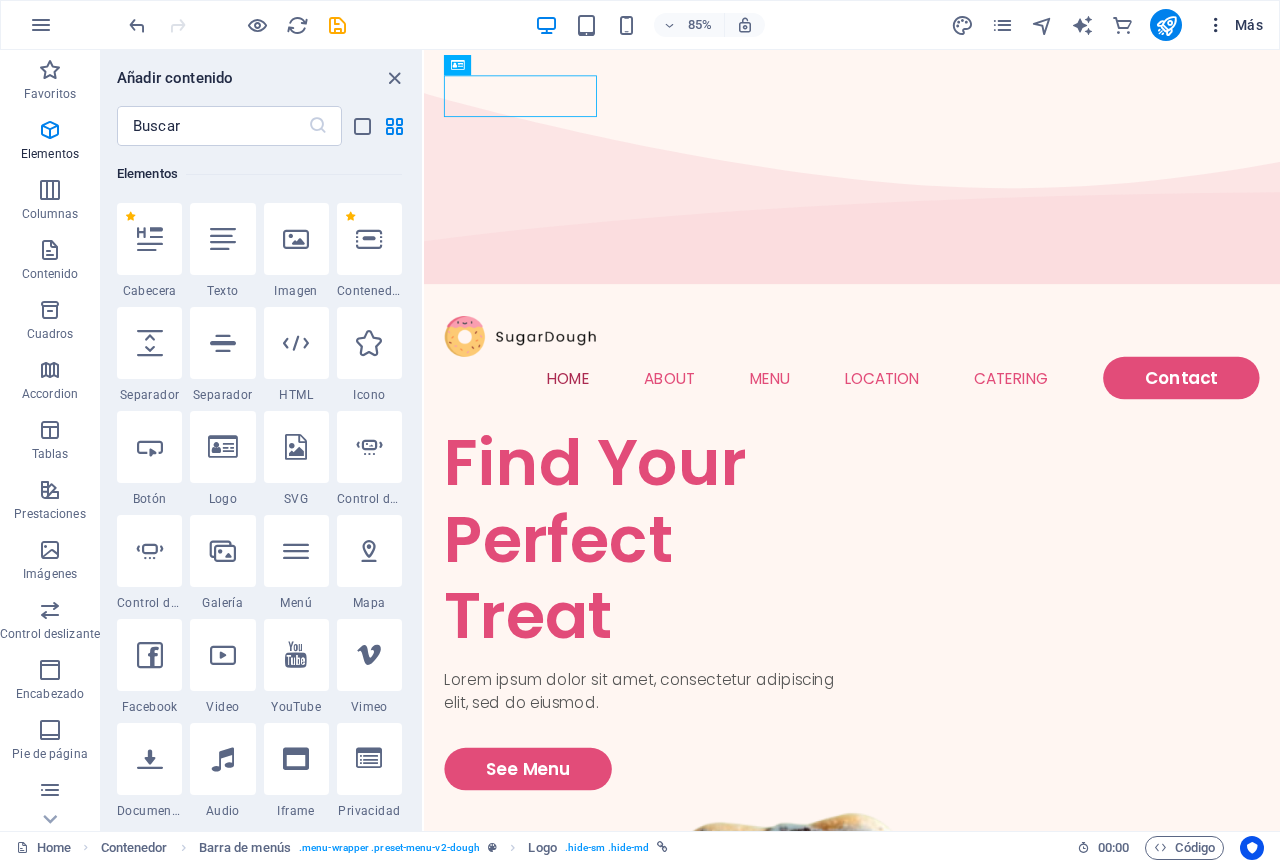 click at bounding box center (1216, 25) 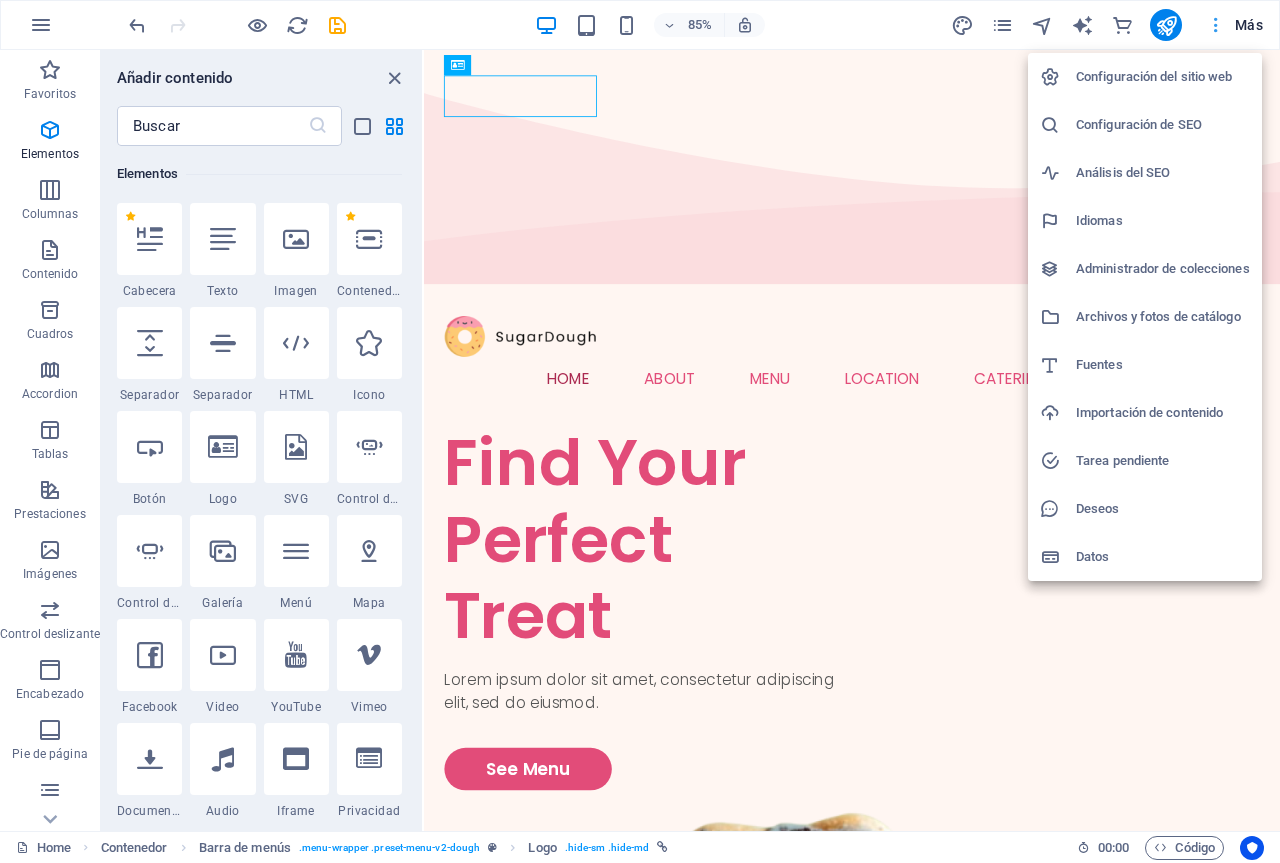 click at bounding box center (640, 431) 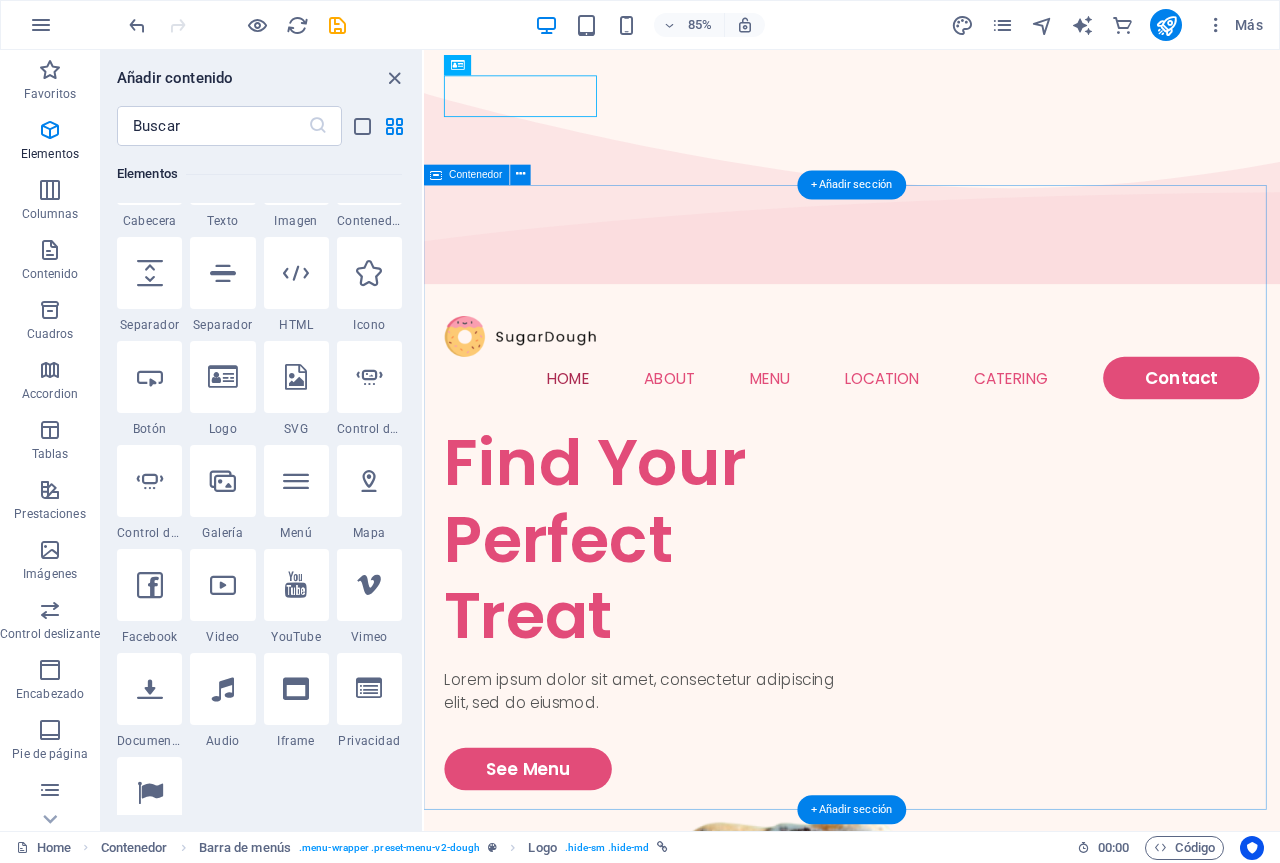scroll, scrollTop: 477, scrollLeft: 0, axis: vertical 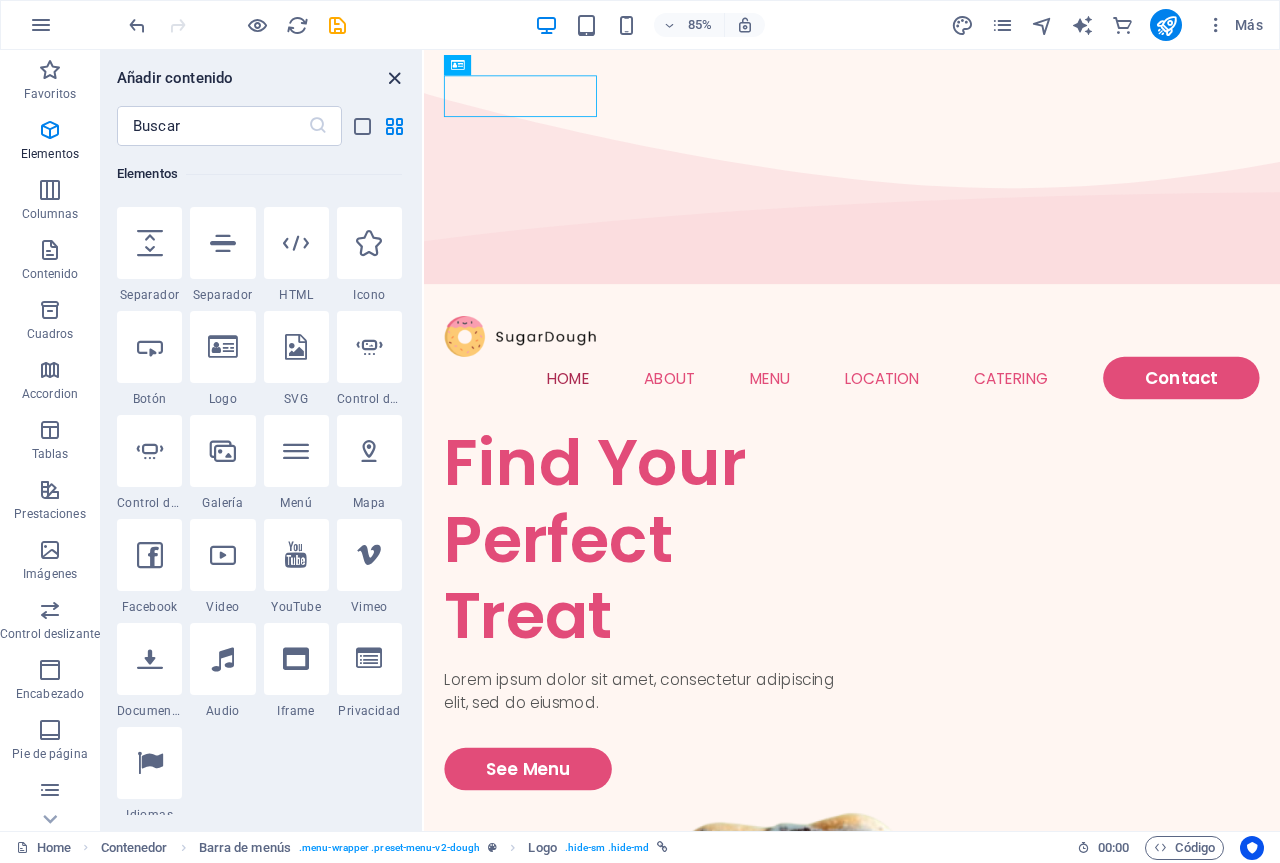 click at bounding box center [394, 78] 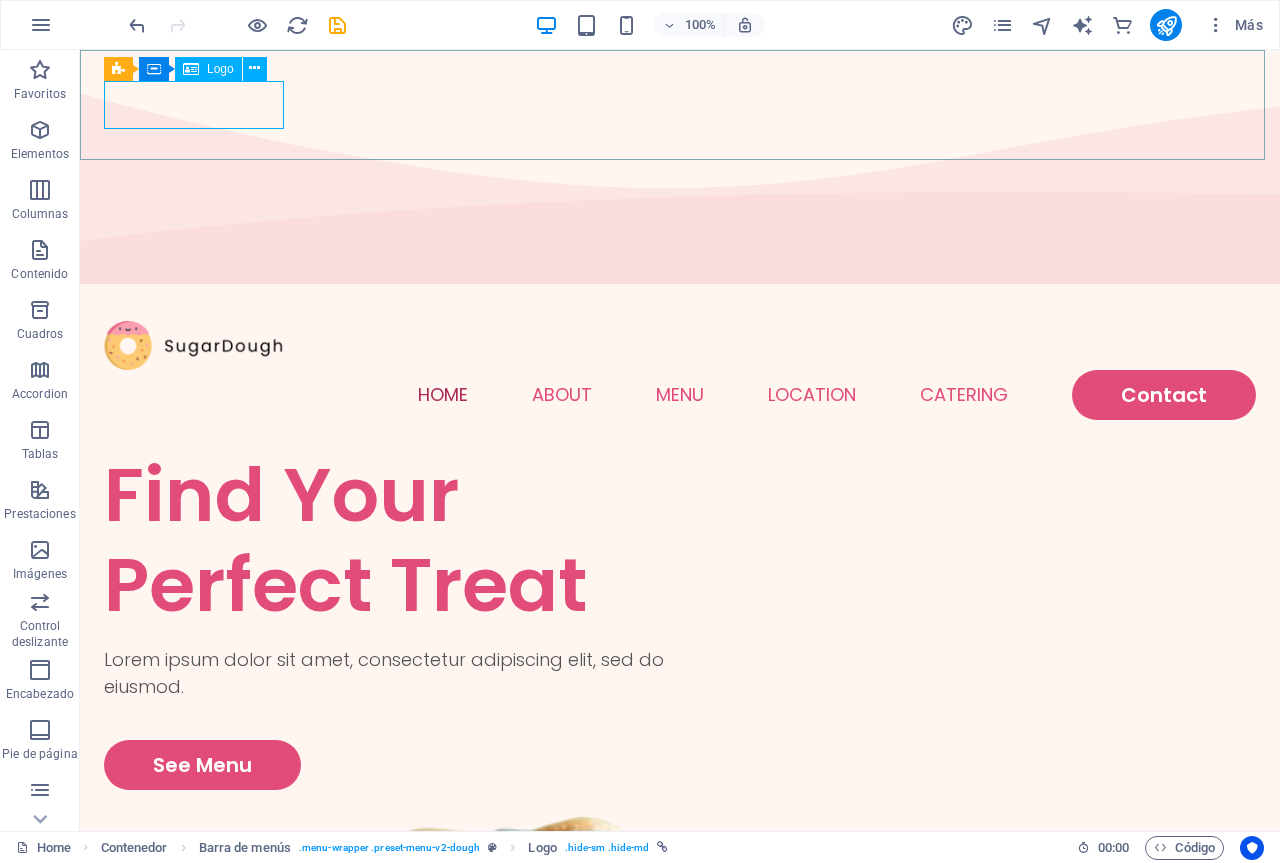 click on "Logo" at bounding box center (220, 69) 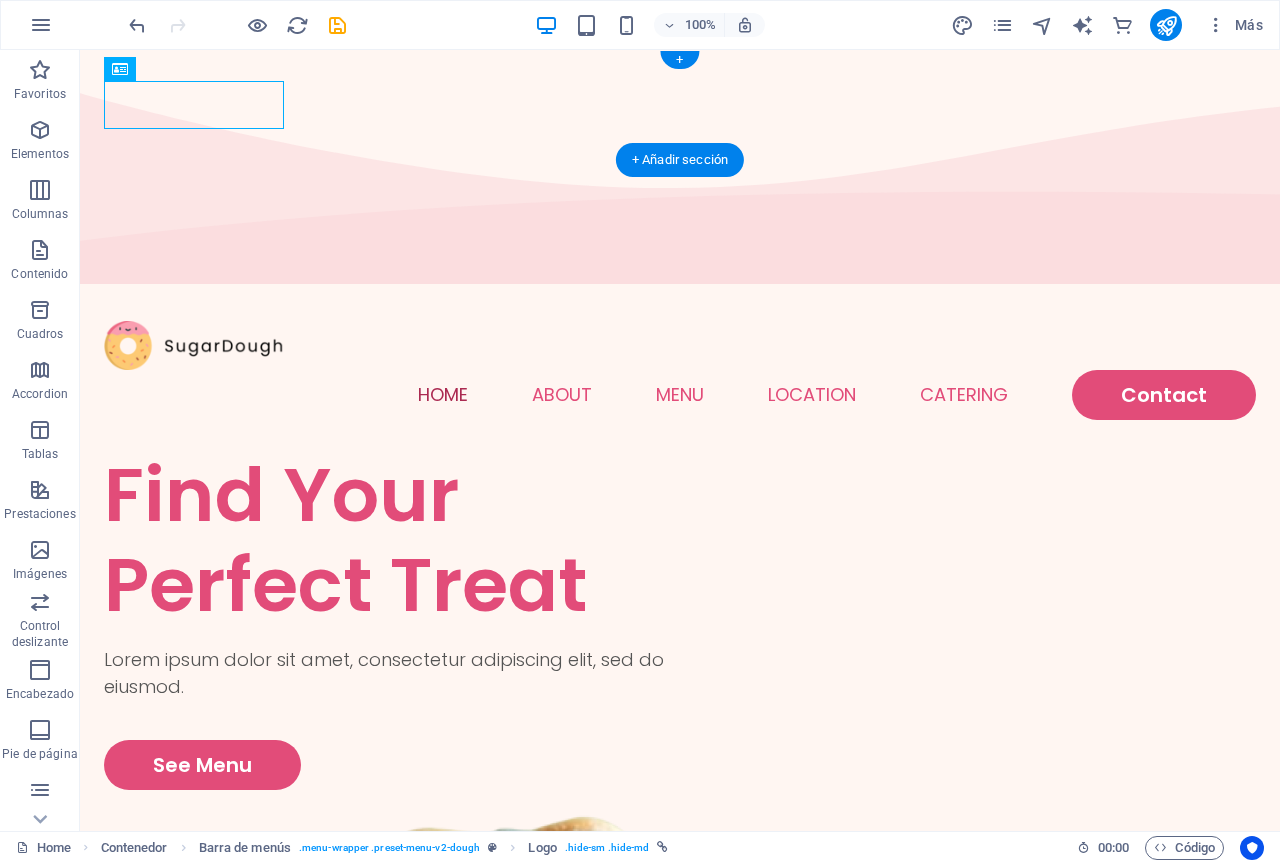 drag, startPoint x: 272, startPoint y: 120, endPoint x: 215, endPoint y: 105, distance: 58.940647 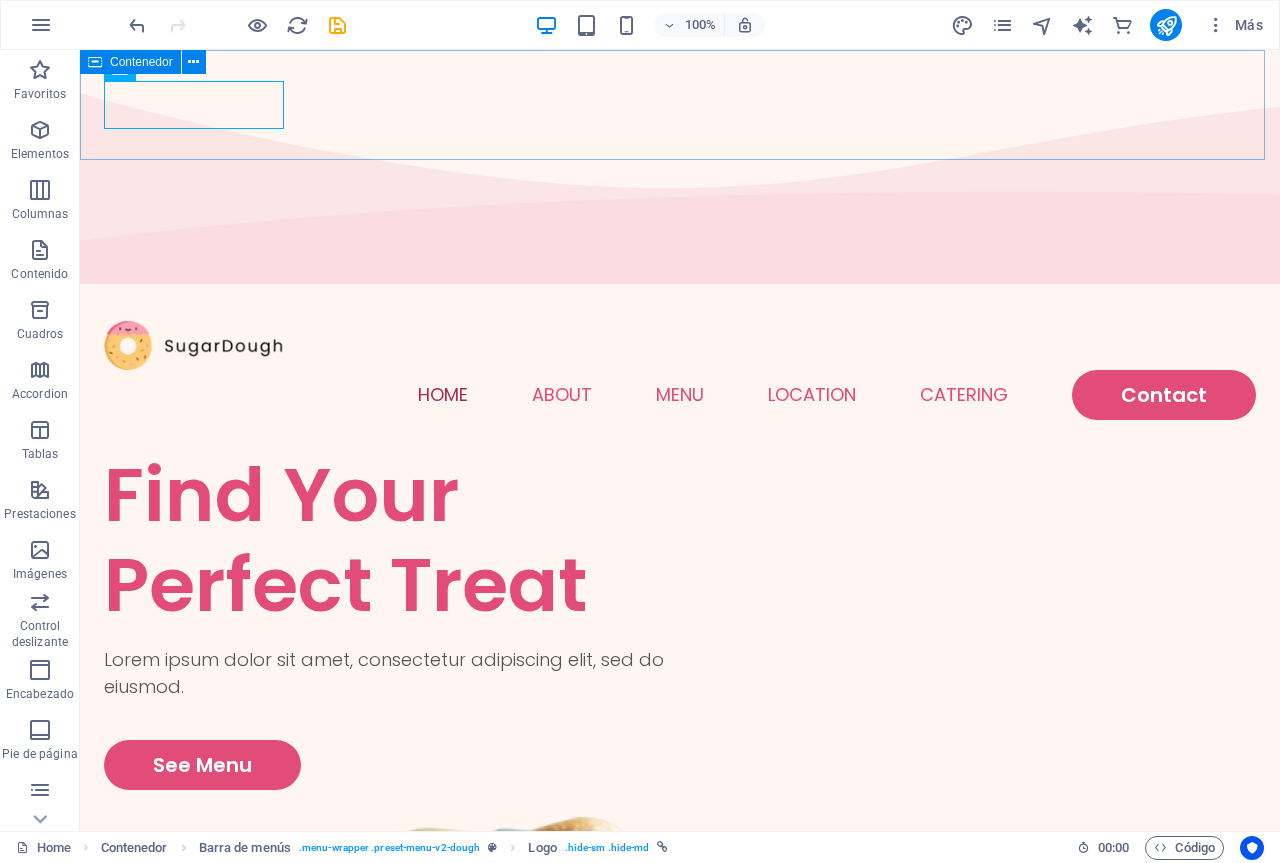 click on "Contenedor" at bounding box center [141, 62] 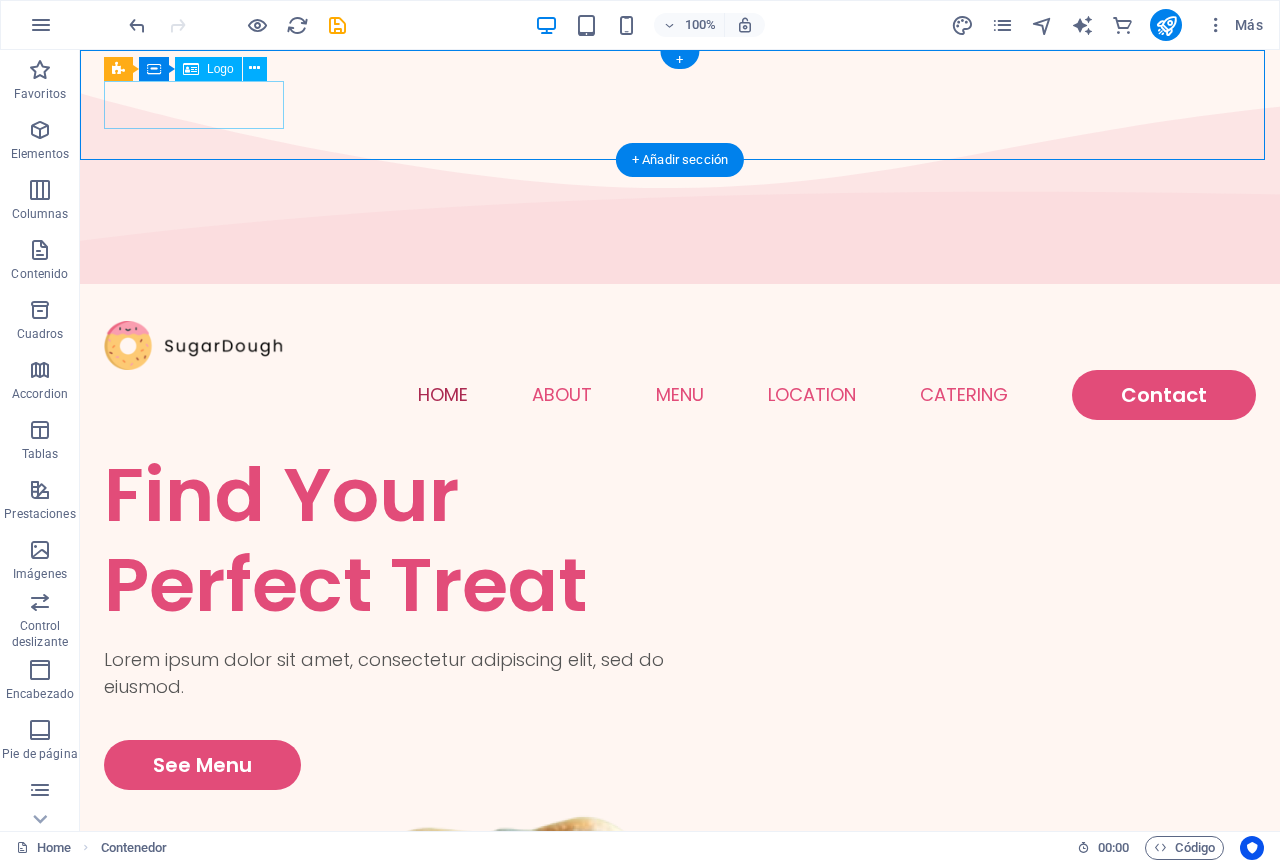click at bounding box center [680, 345] 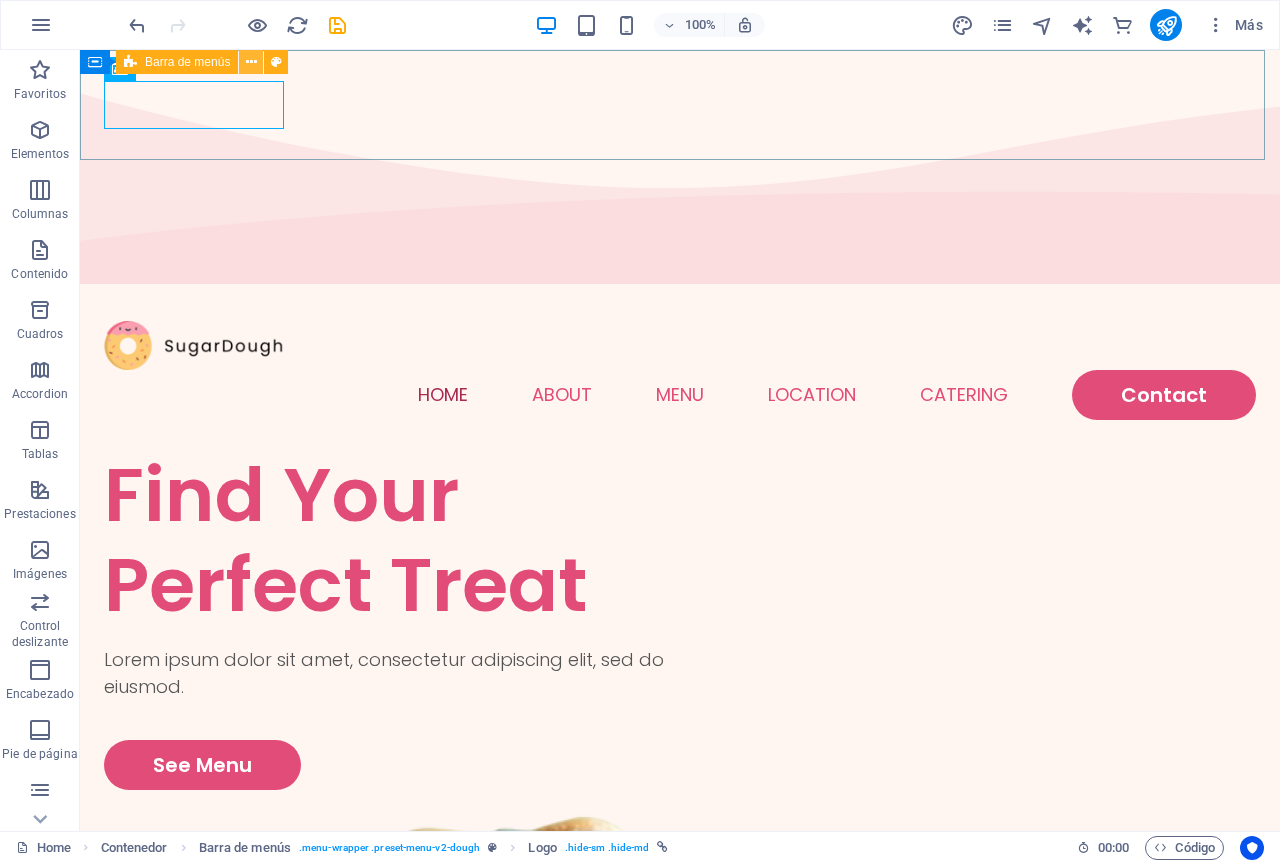 click at bounding box center (251, 62) 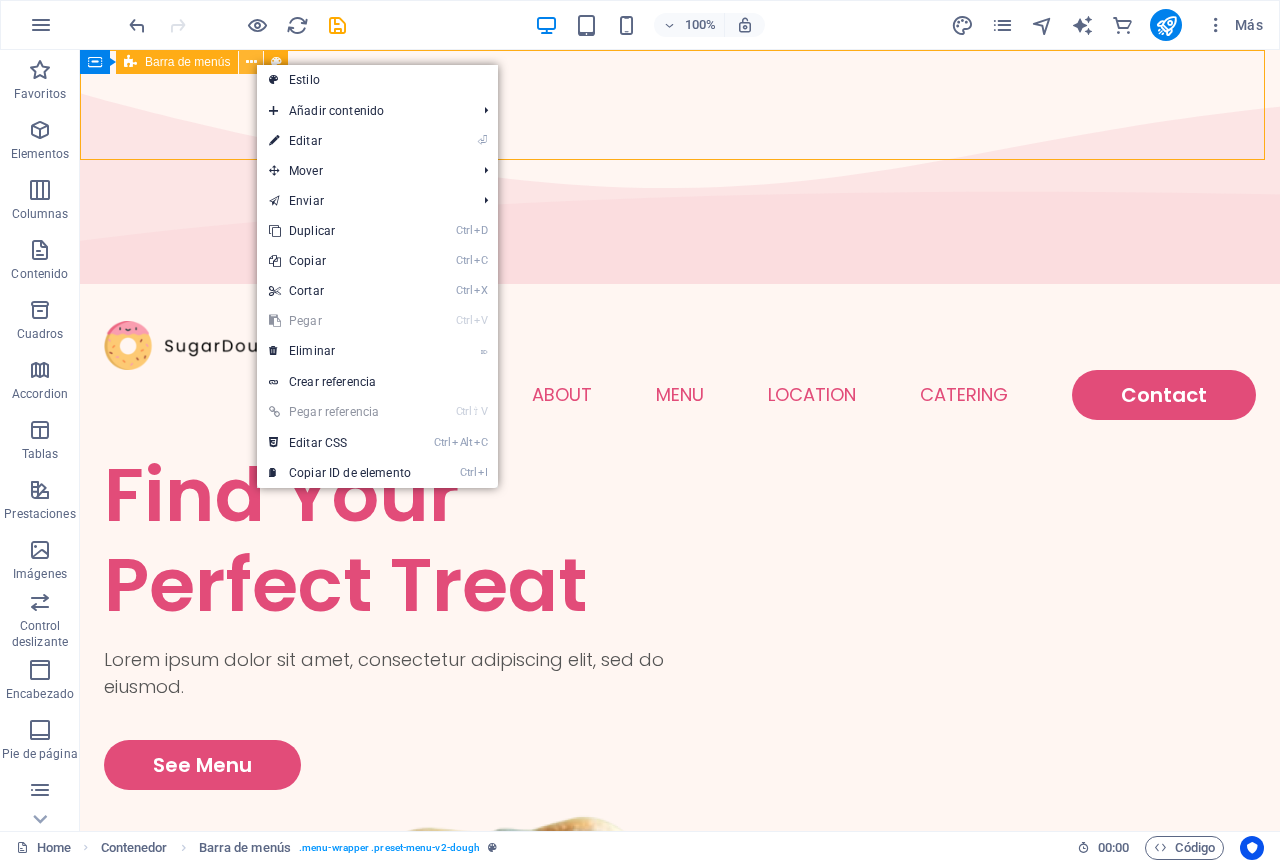 click at bounding box center [251, 62] 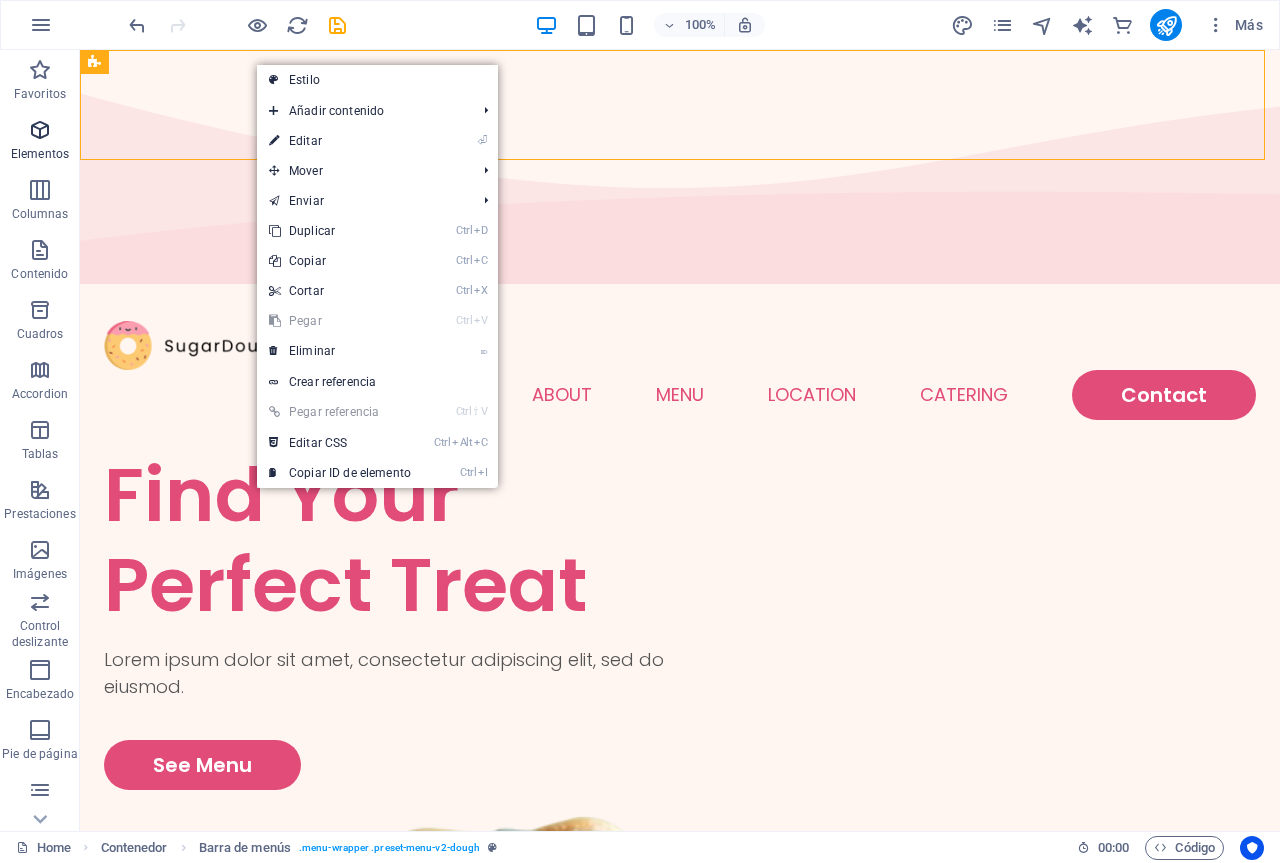 click at bounding box center (40, 130) 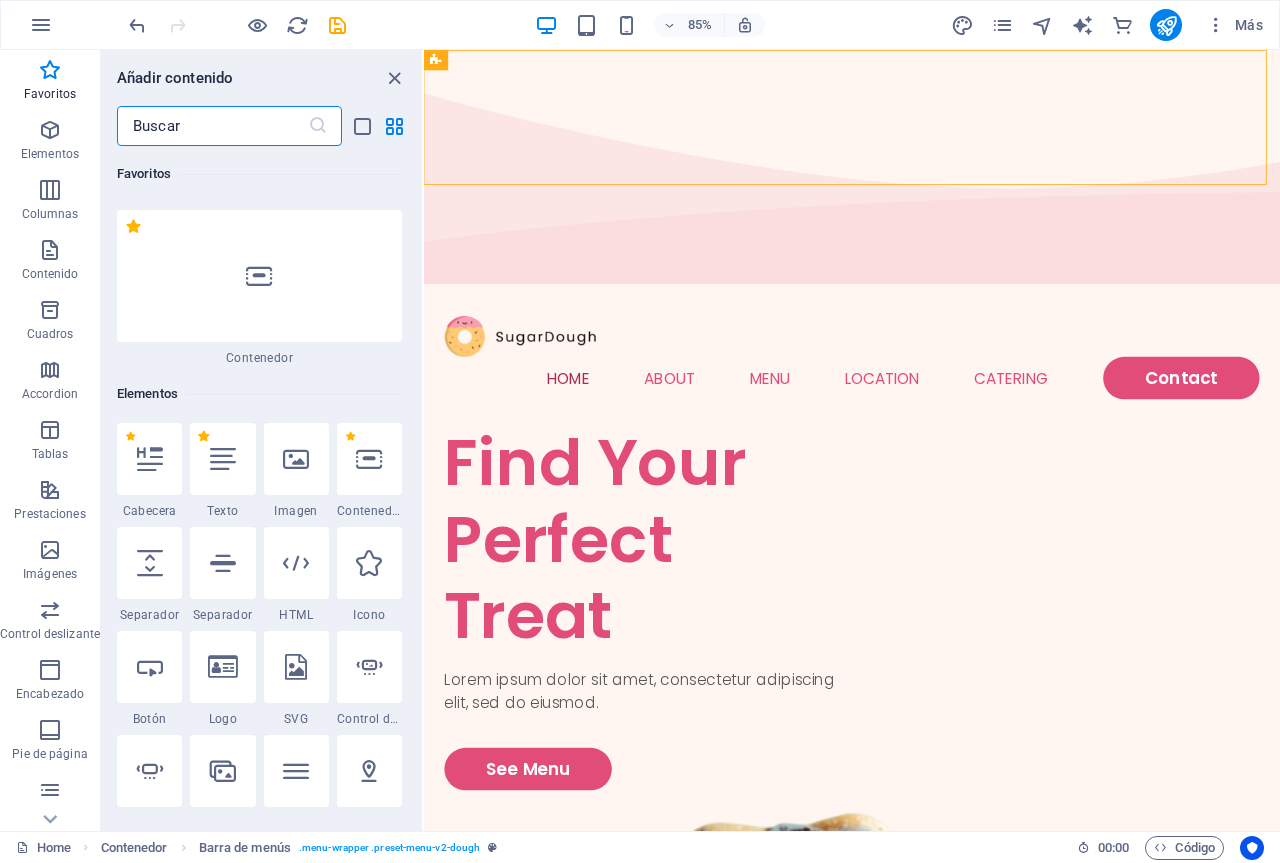 scroll, scrollTop: 0, scrollLeft: 0, axis: both 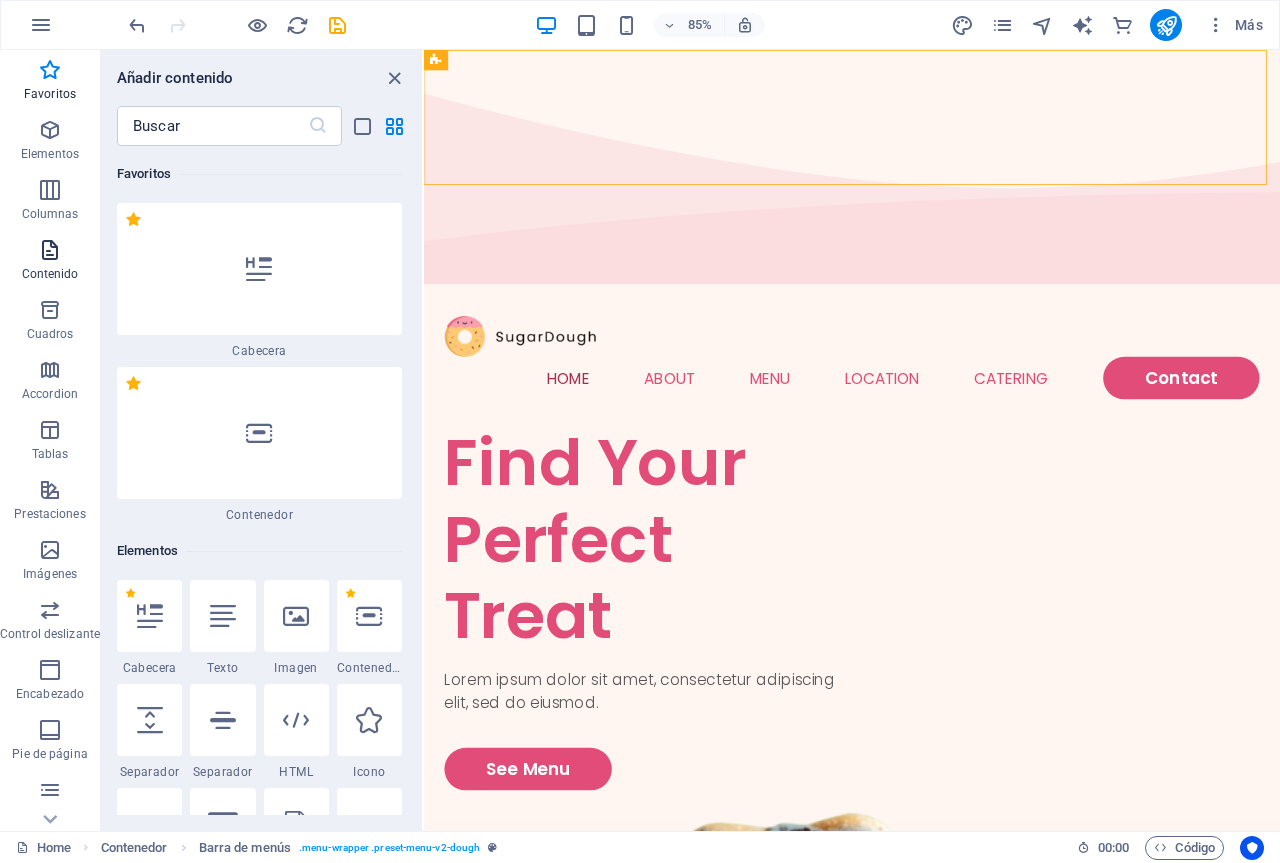 click on "Contenido" at bounding box center (50, 274) 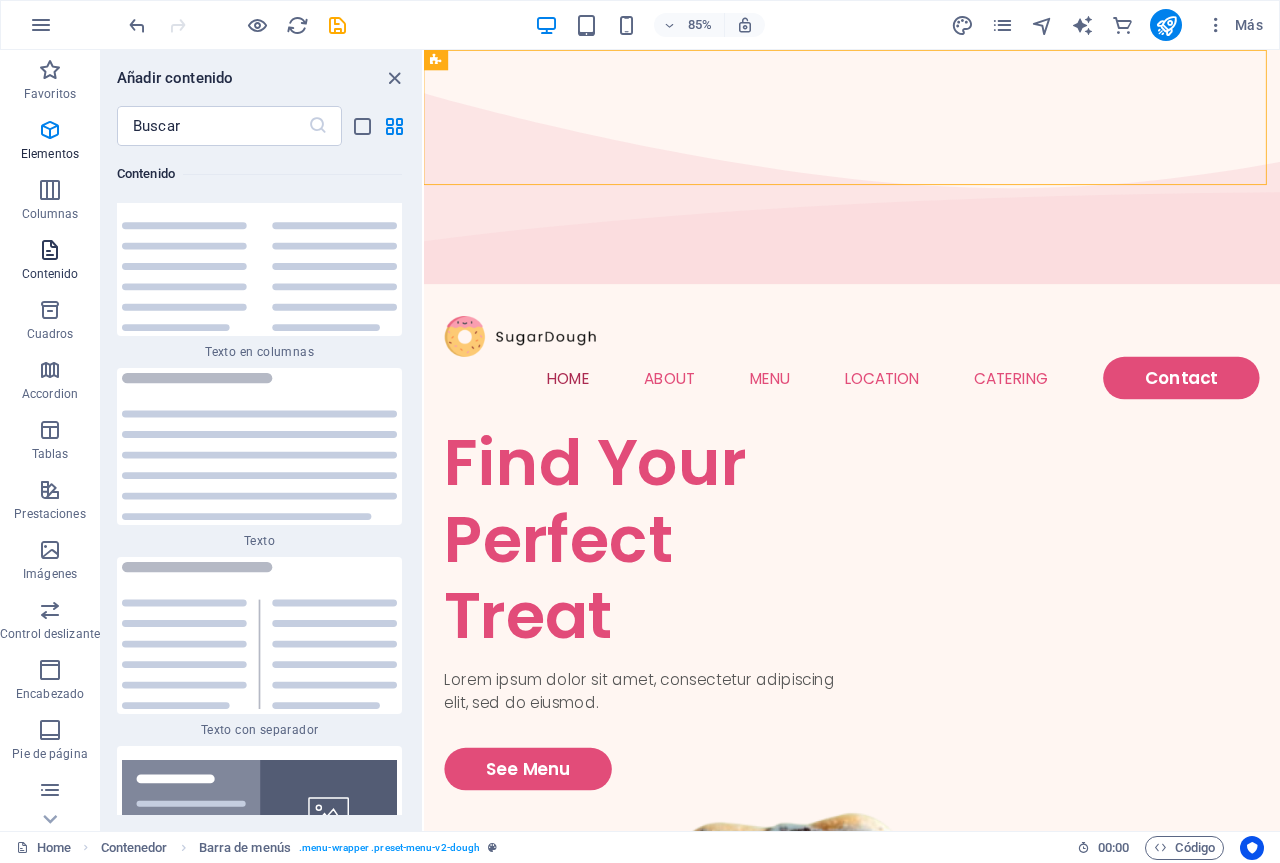 scroll, scrollTop: 6808, scrollLeft: 0, axis: vertical 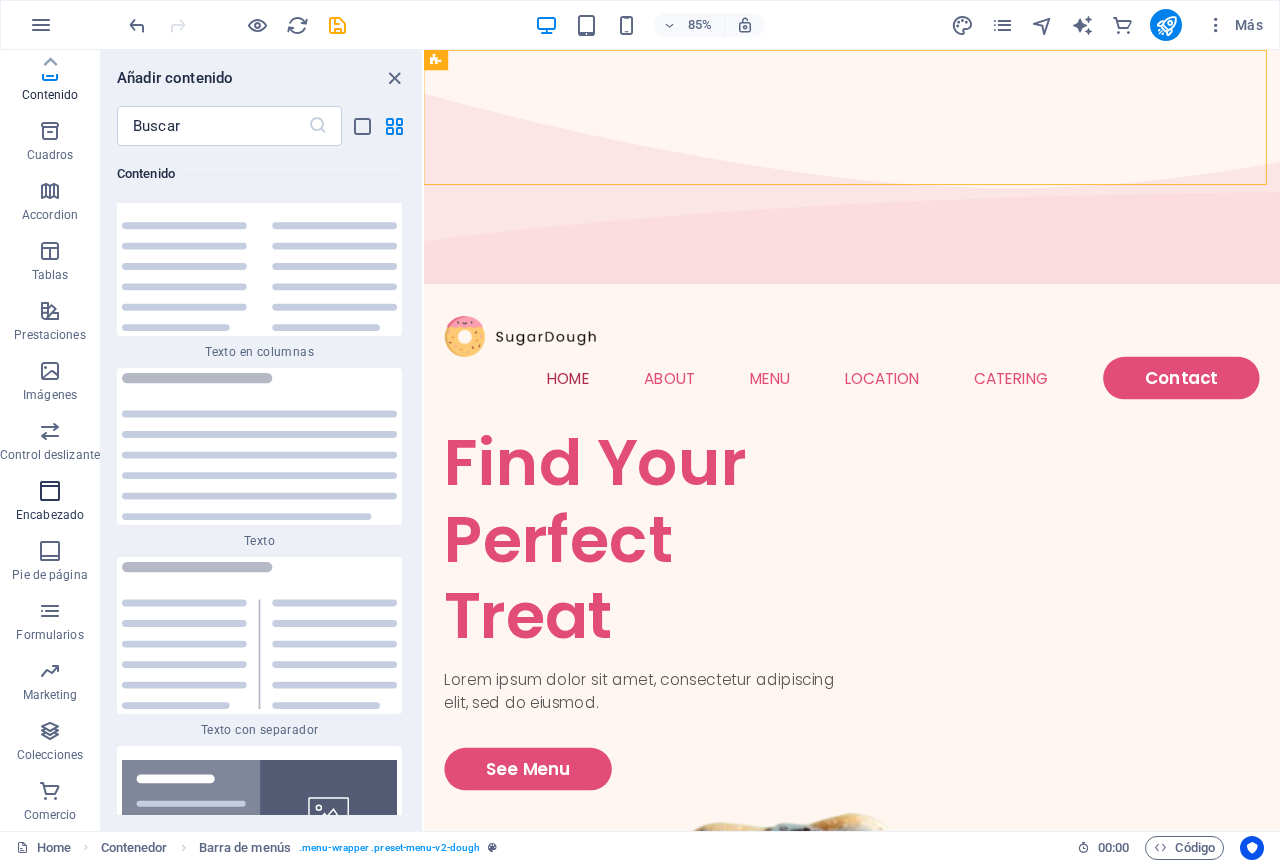 click on "Encabezado" at bounding box center (50, 515) 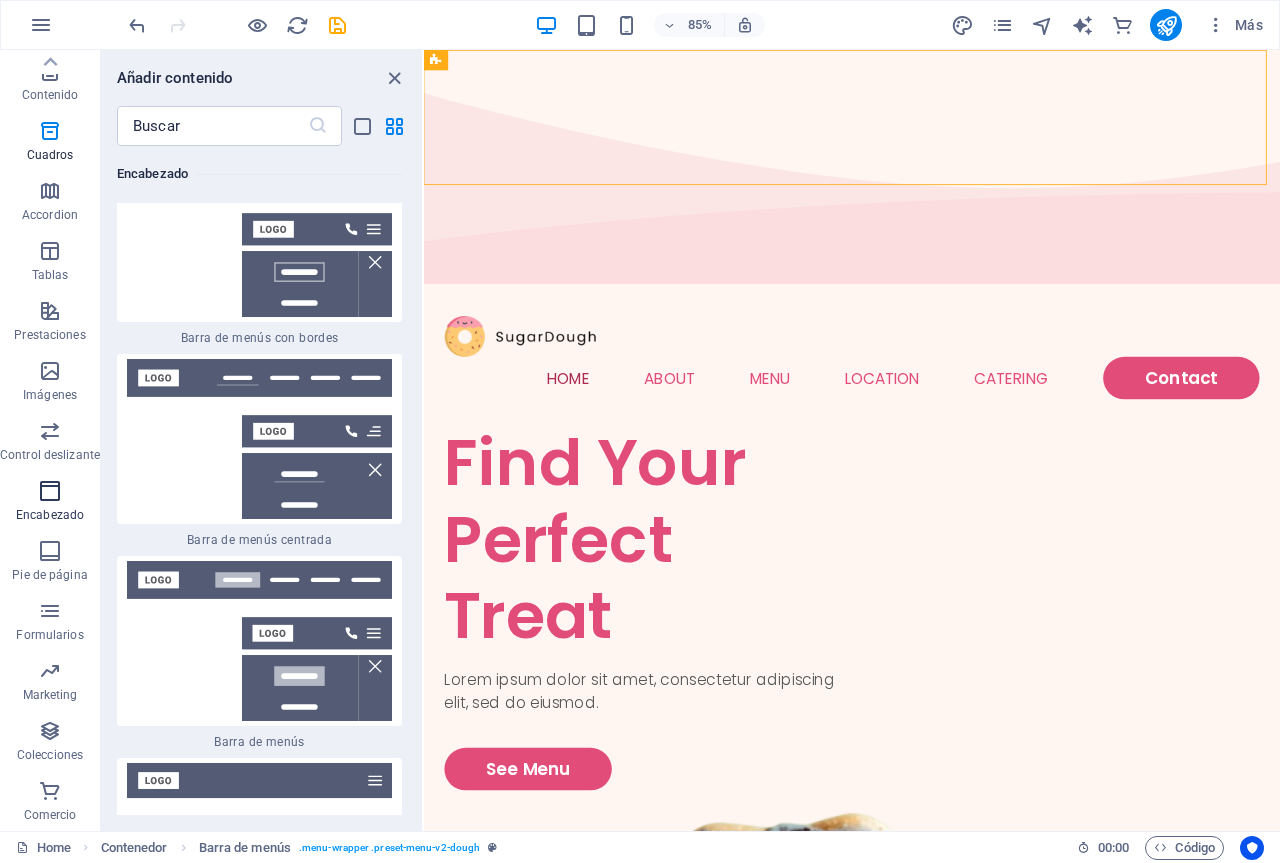 scroll, scrollTop: 24033, scrollLeft: 0, axis: vertical 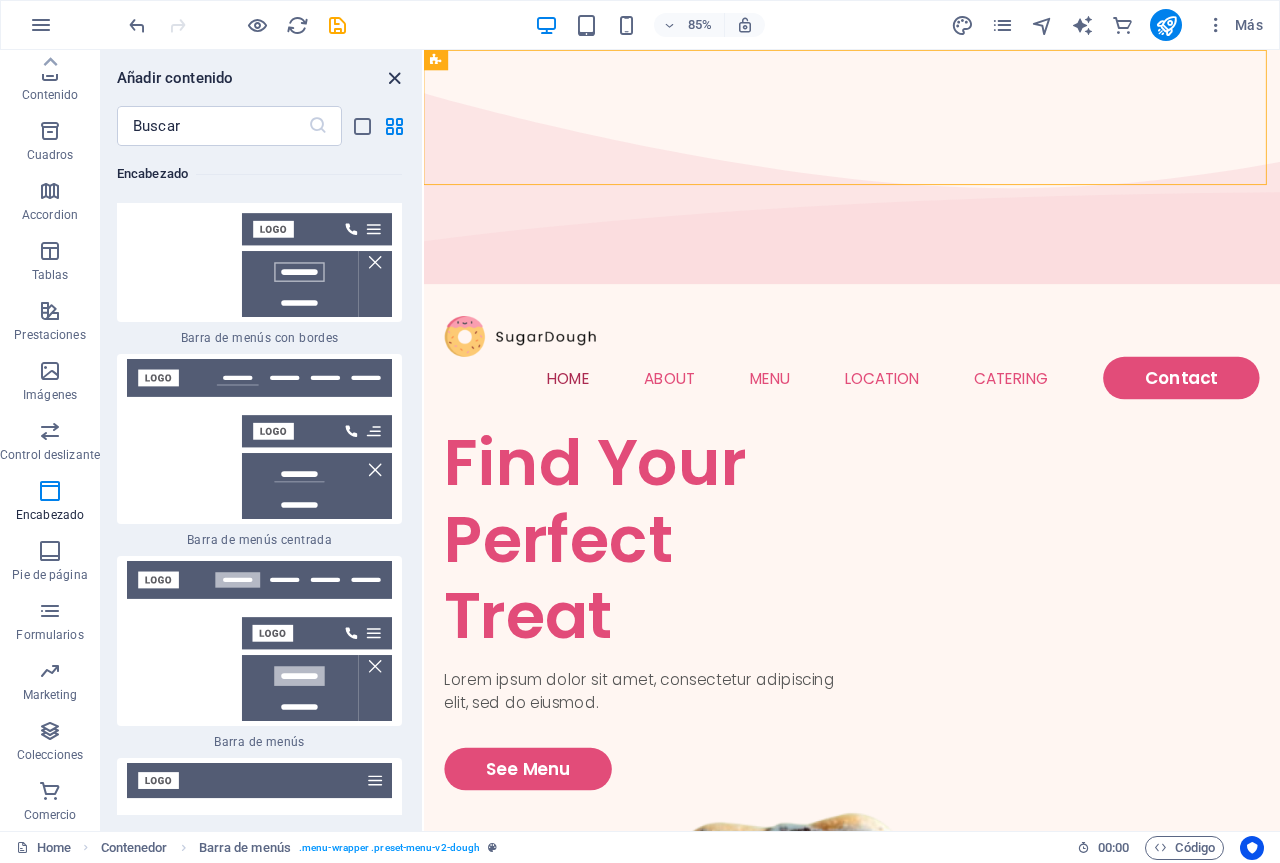 click at bounding box center (394, 78) 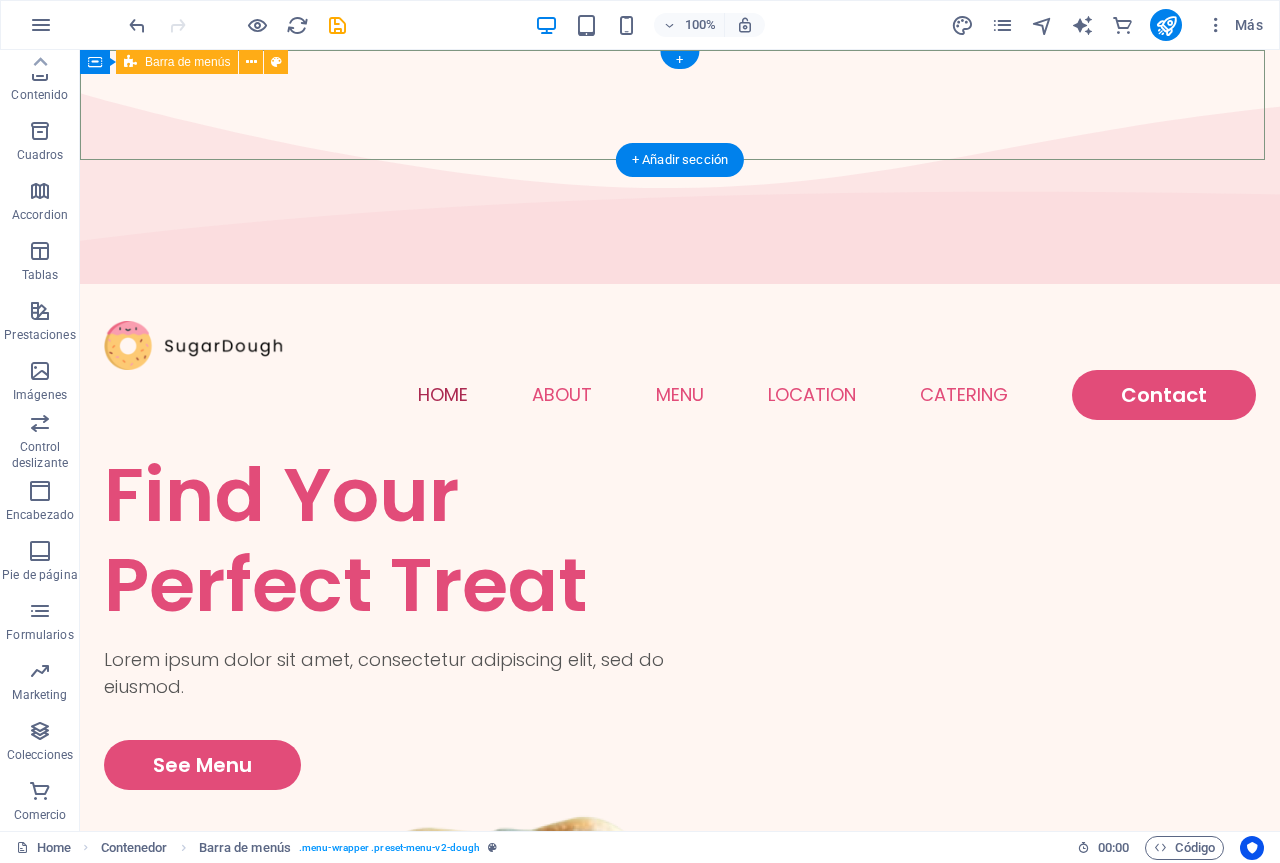 click on "Home About Menu Location Catering Contact" at bounding box center [680, 370] 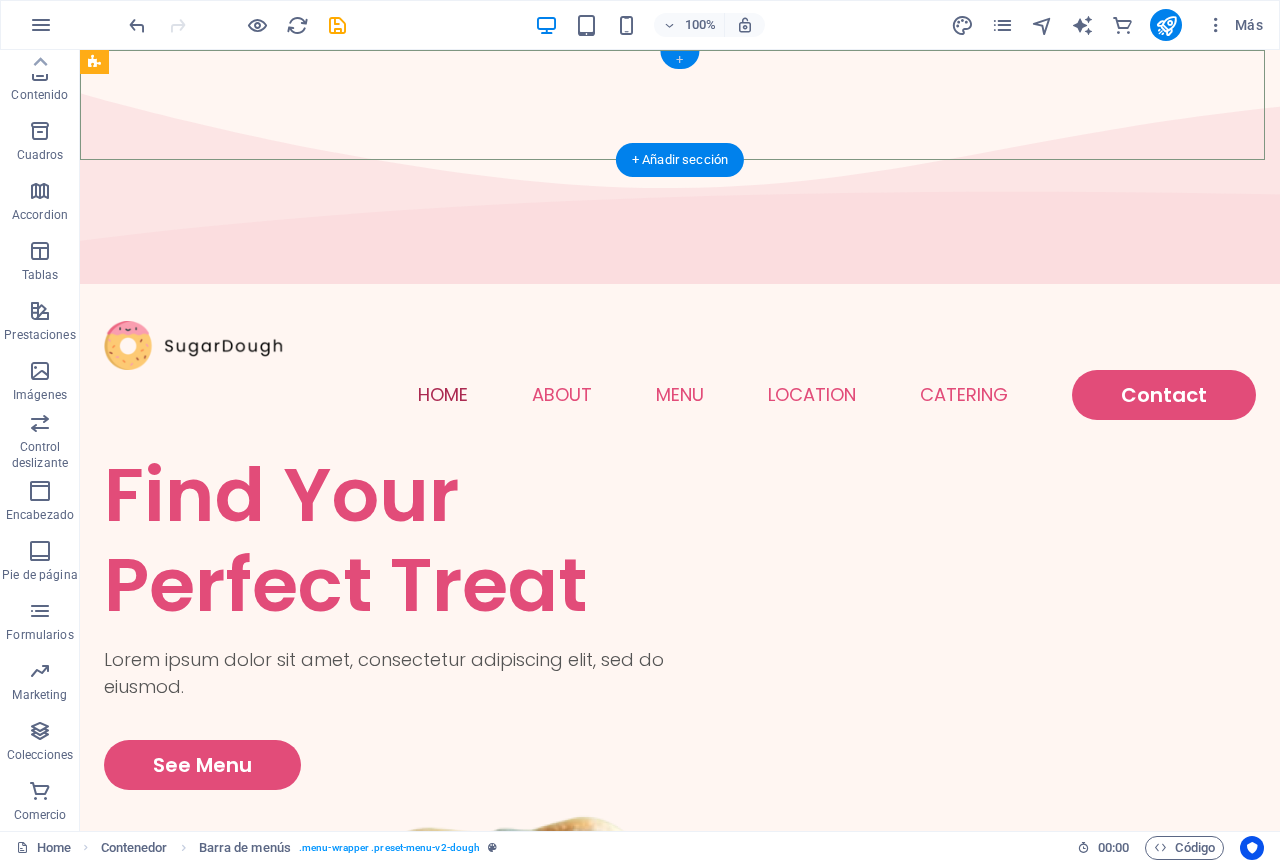click on "+" at bounding box center [679, 60] 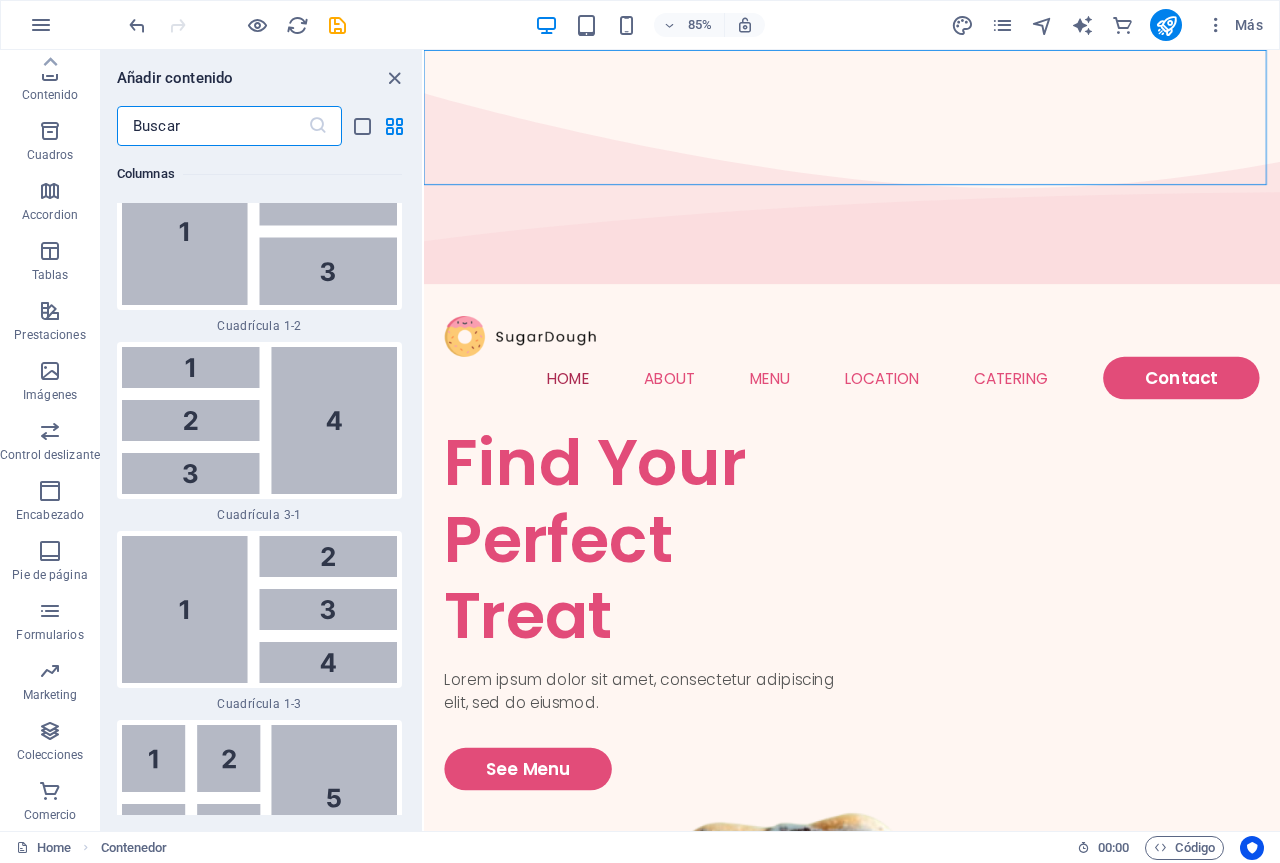 scroll, scrollTop: 4008, scrollLeft: 0, axis: vertical 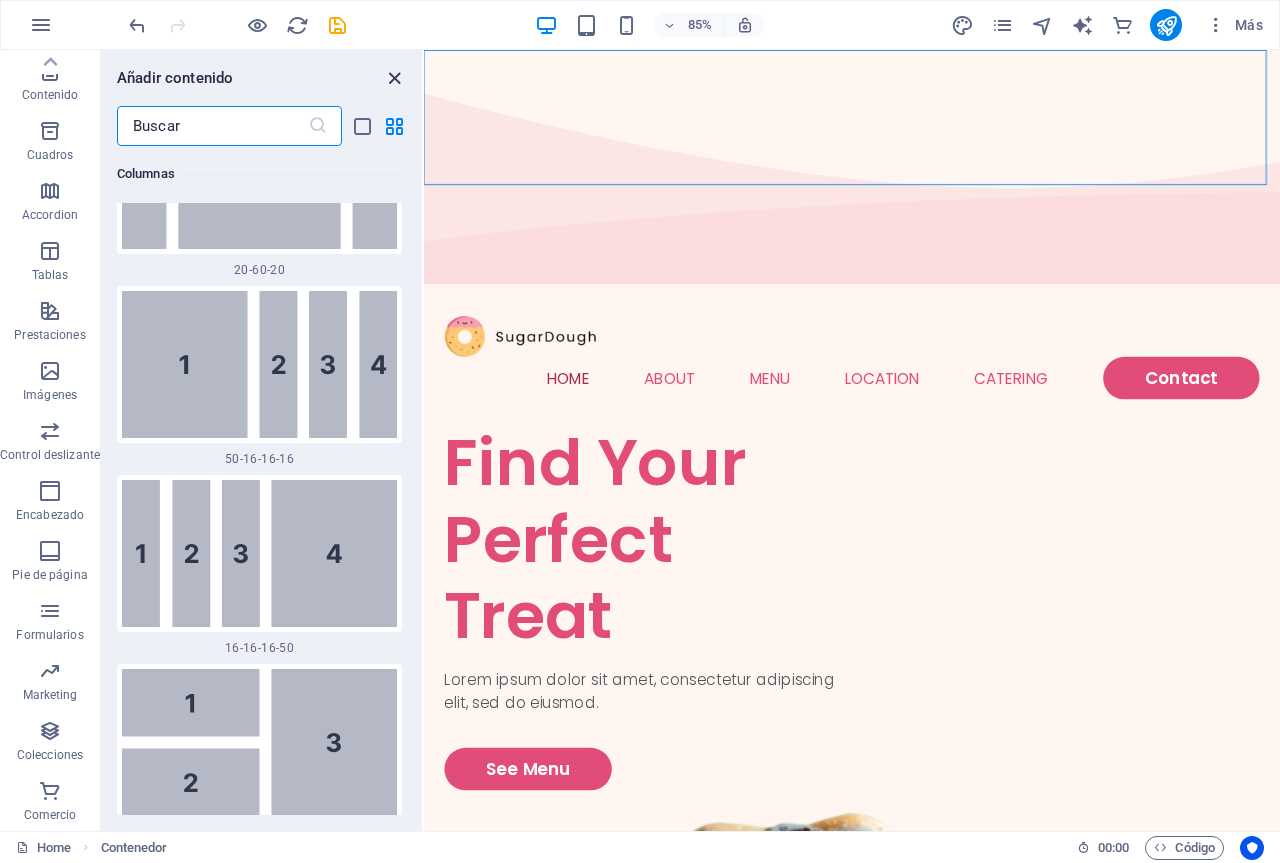 click at bounding box center [394, 78] 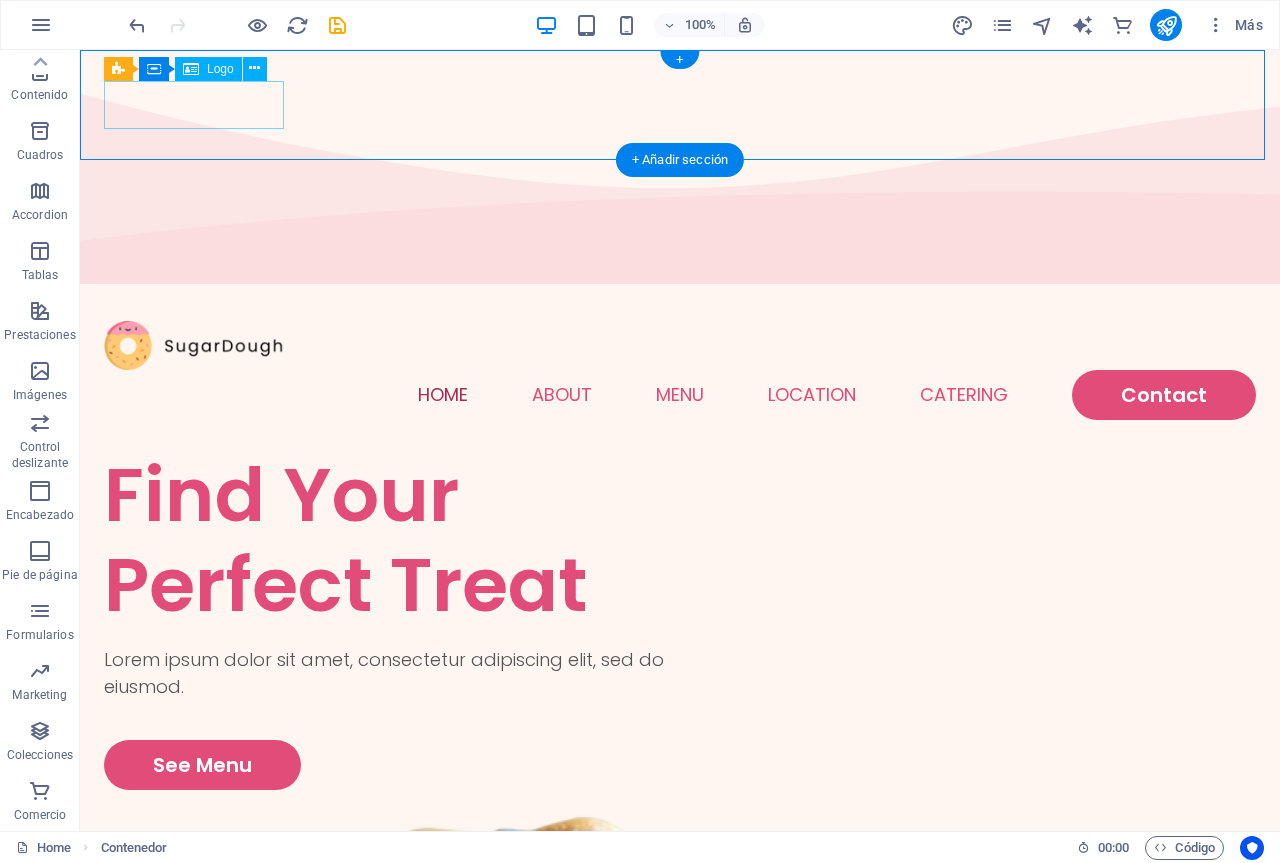 click at bounding box center (680, 345) 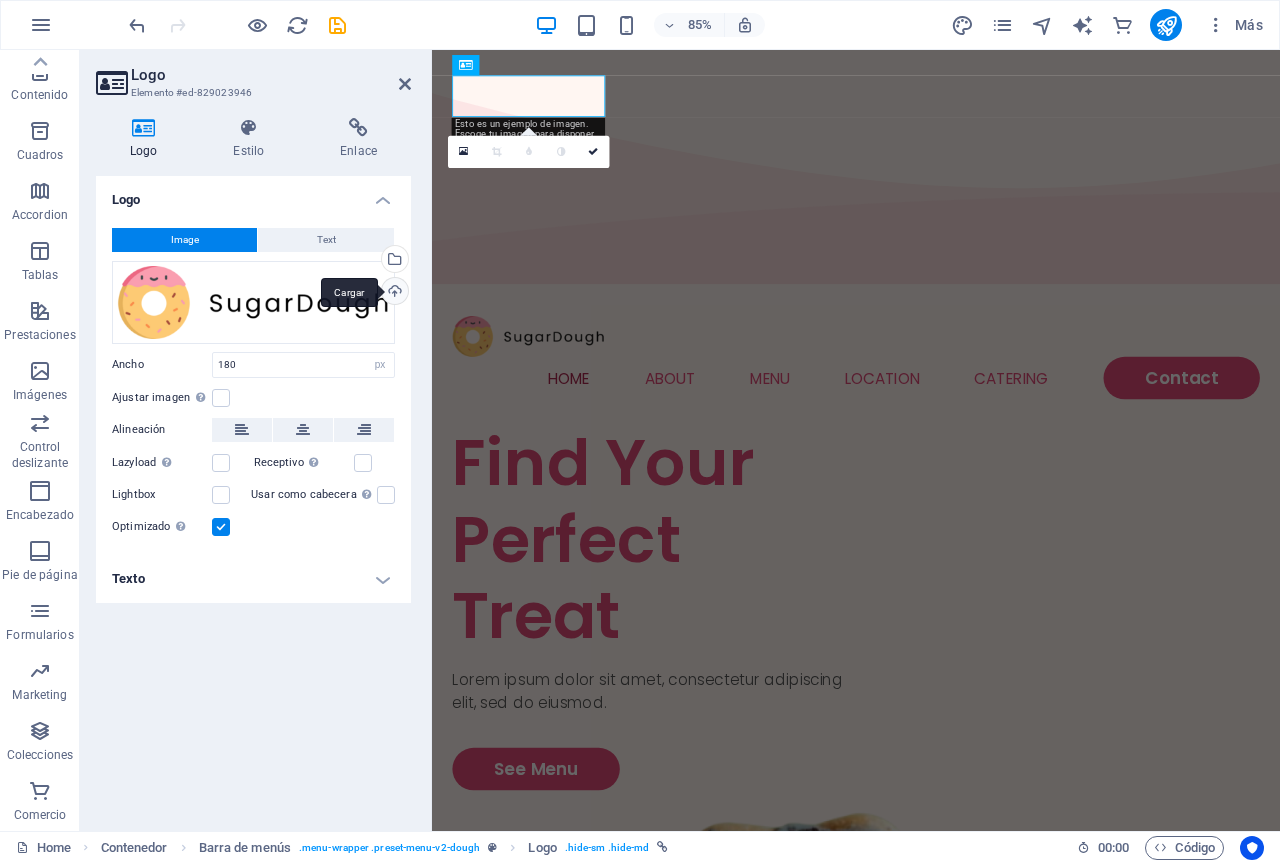 click on "Cargar" at bounding box center [393, 293] 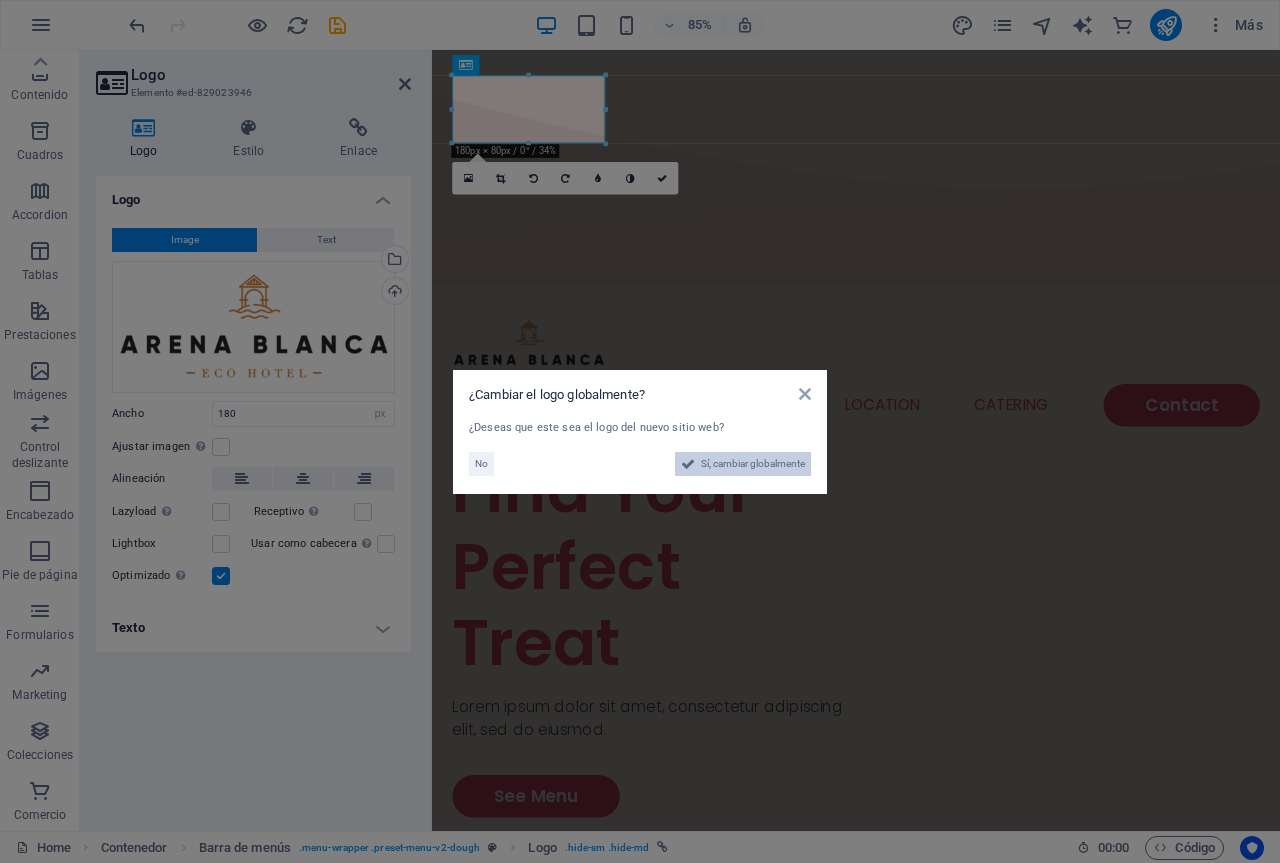 click on "Sí, cambiar globalmente" at bounding box center (753, 464) 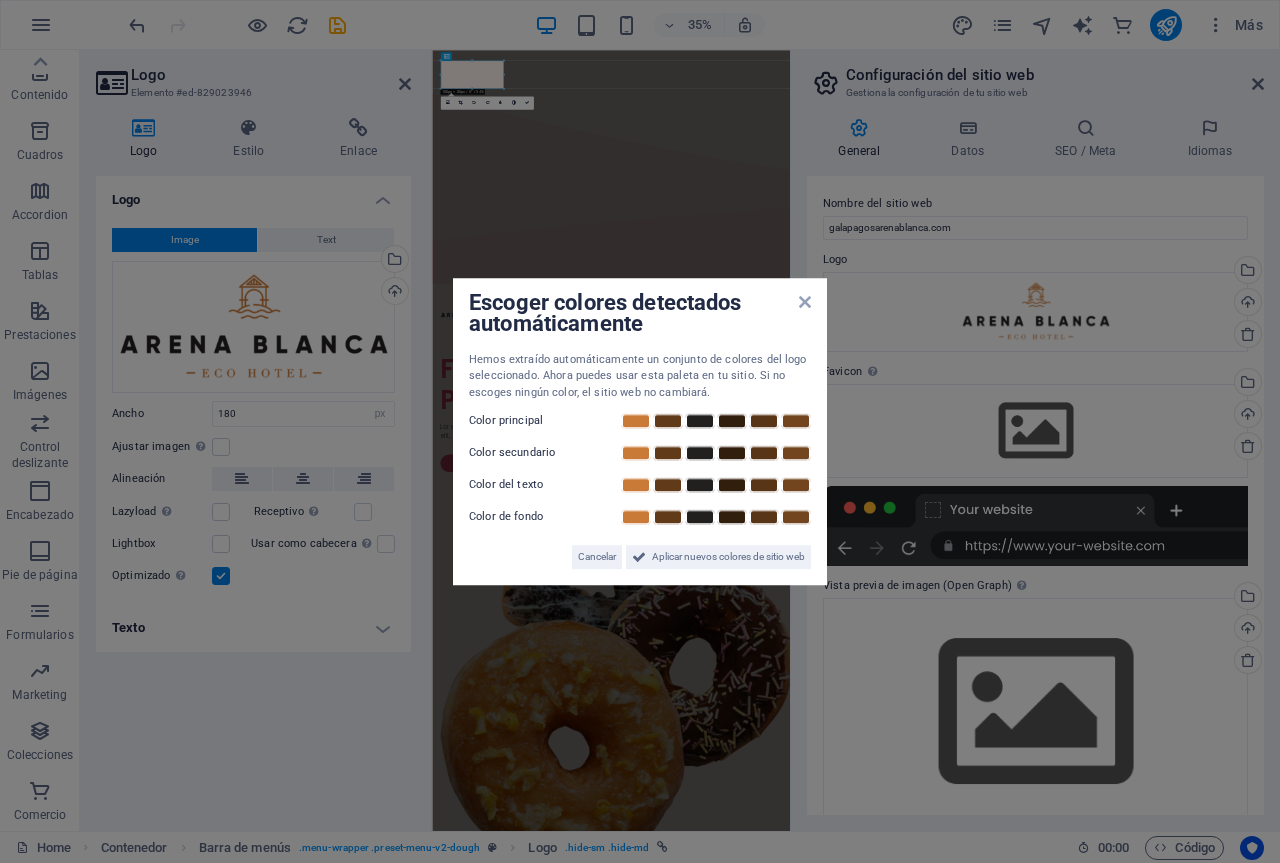 drag, startPoint x: 694, startPoint y: 562, endPoint x: 662, endPoint y: 351, distance: 213.41275 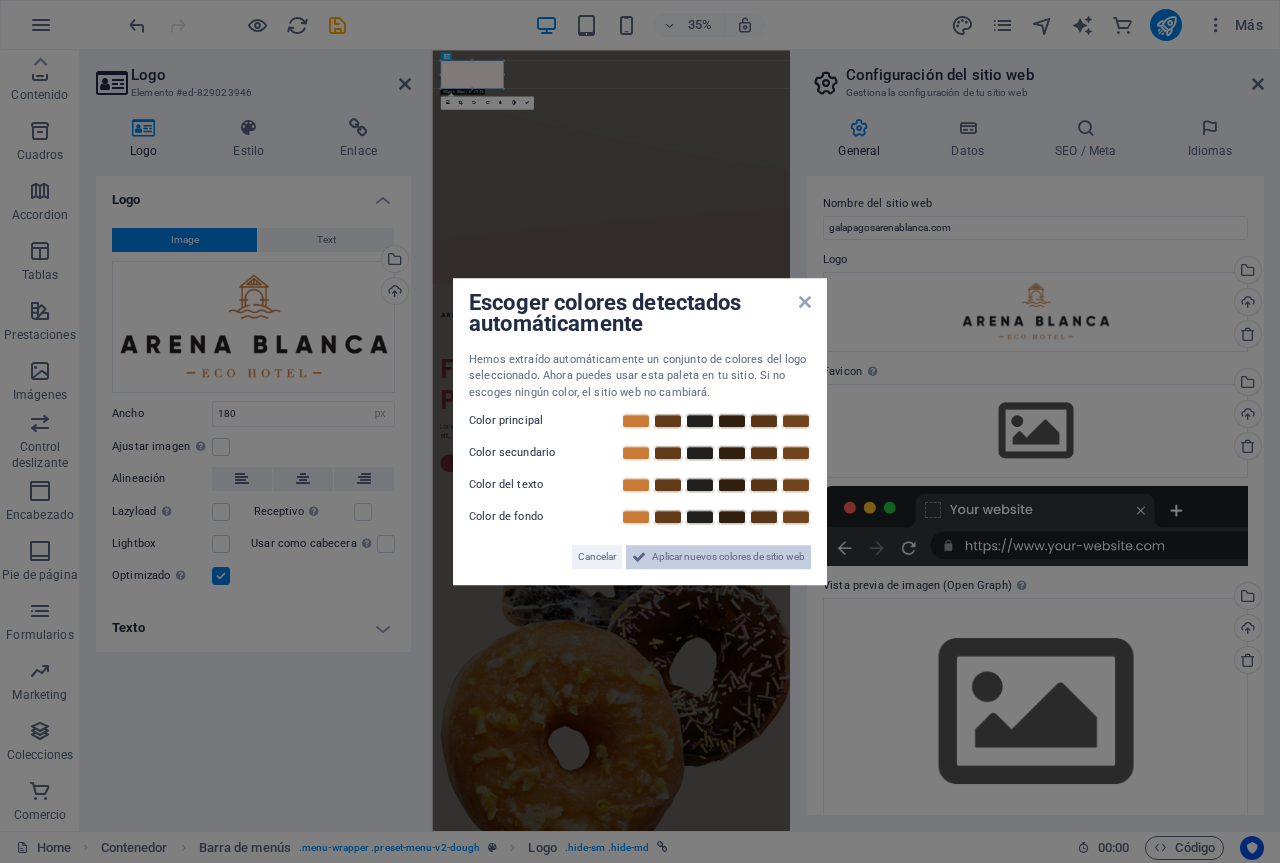 click on "Aplicar nuevos colores de sitio web" at bounding box center (728, 557) 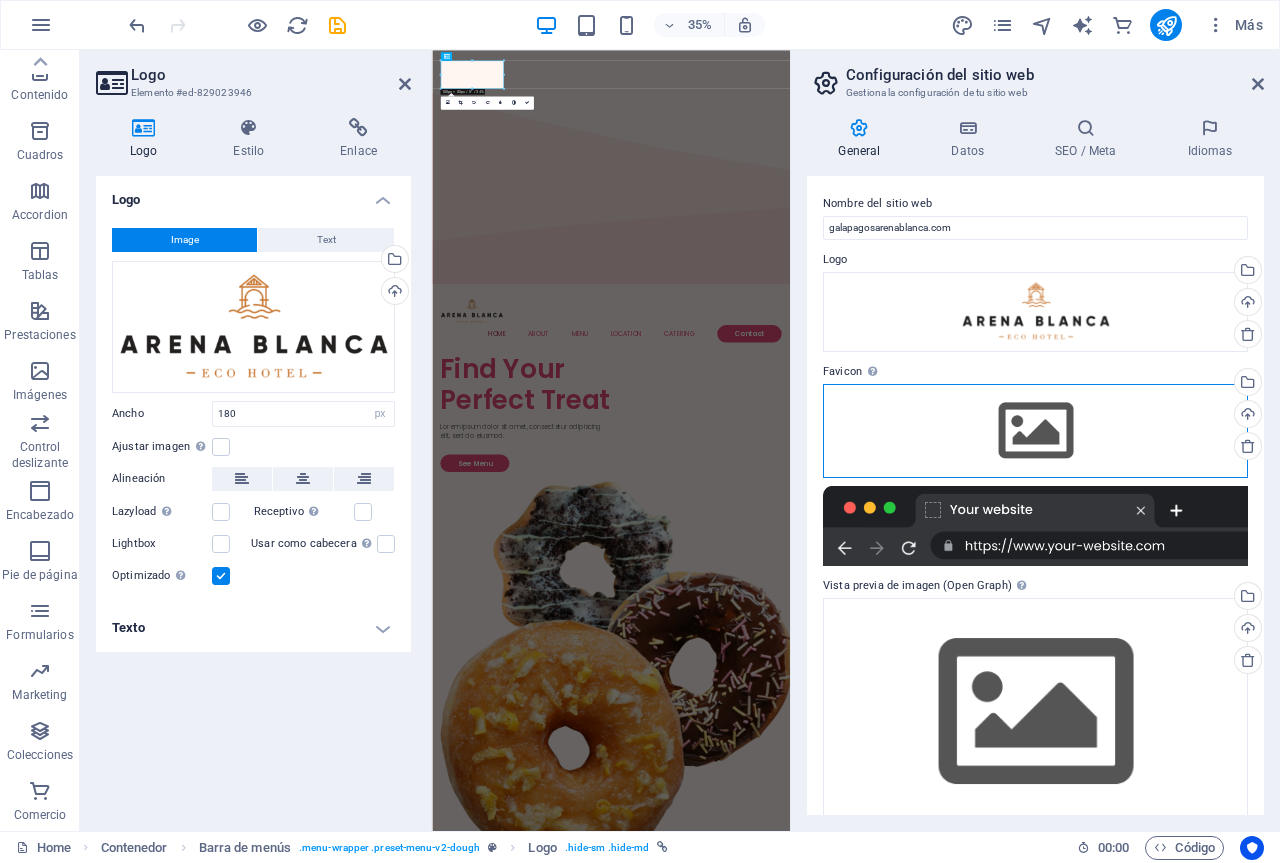 click on "Arrastra archivos aquí, haz clic para escoger archivos o  selecciona archivos de Archivos o de nuestra galería gratuita de fotos y vídeos" at bounding box center [1035, 431] 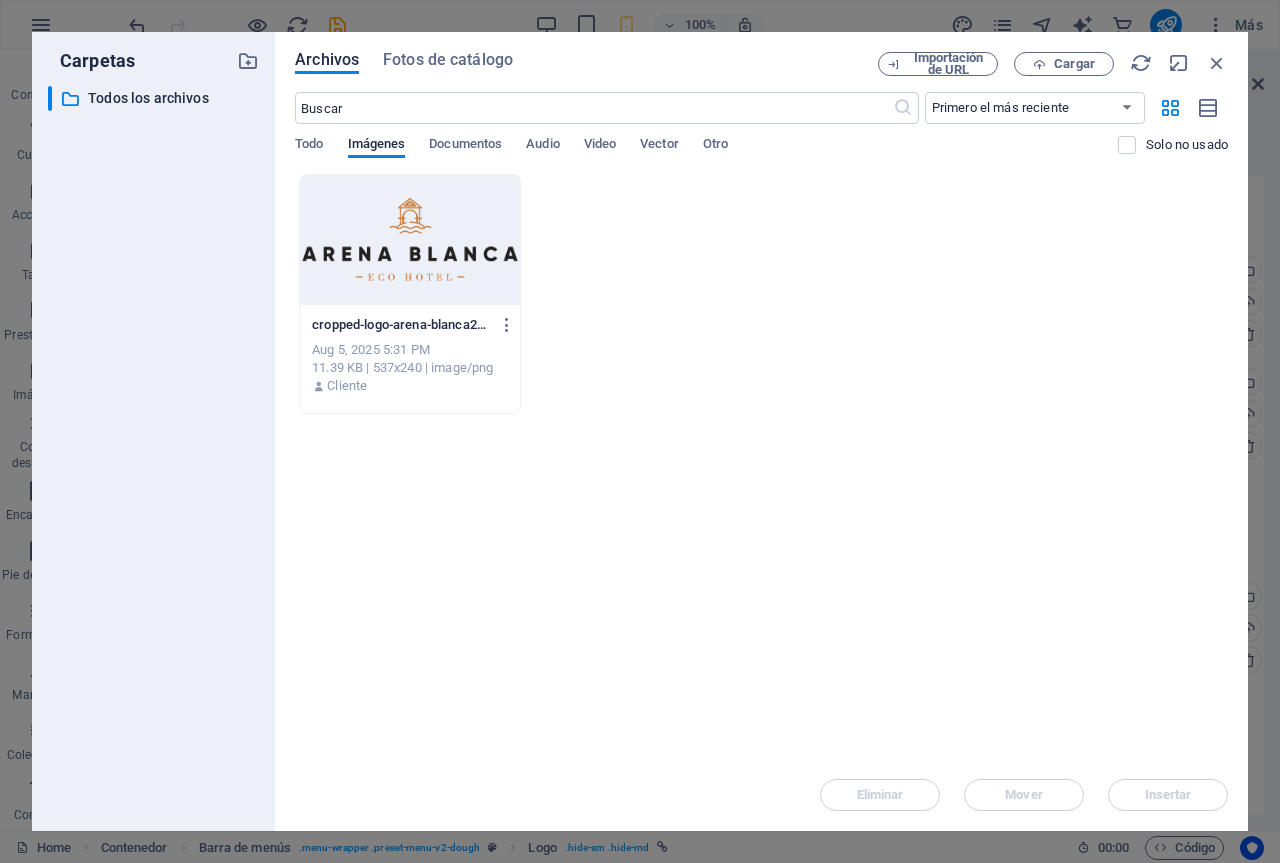 click at bounding box center [410, 240] 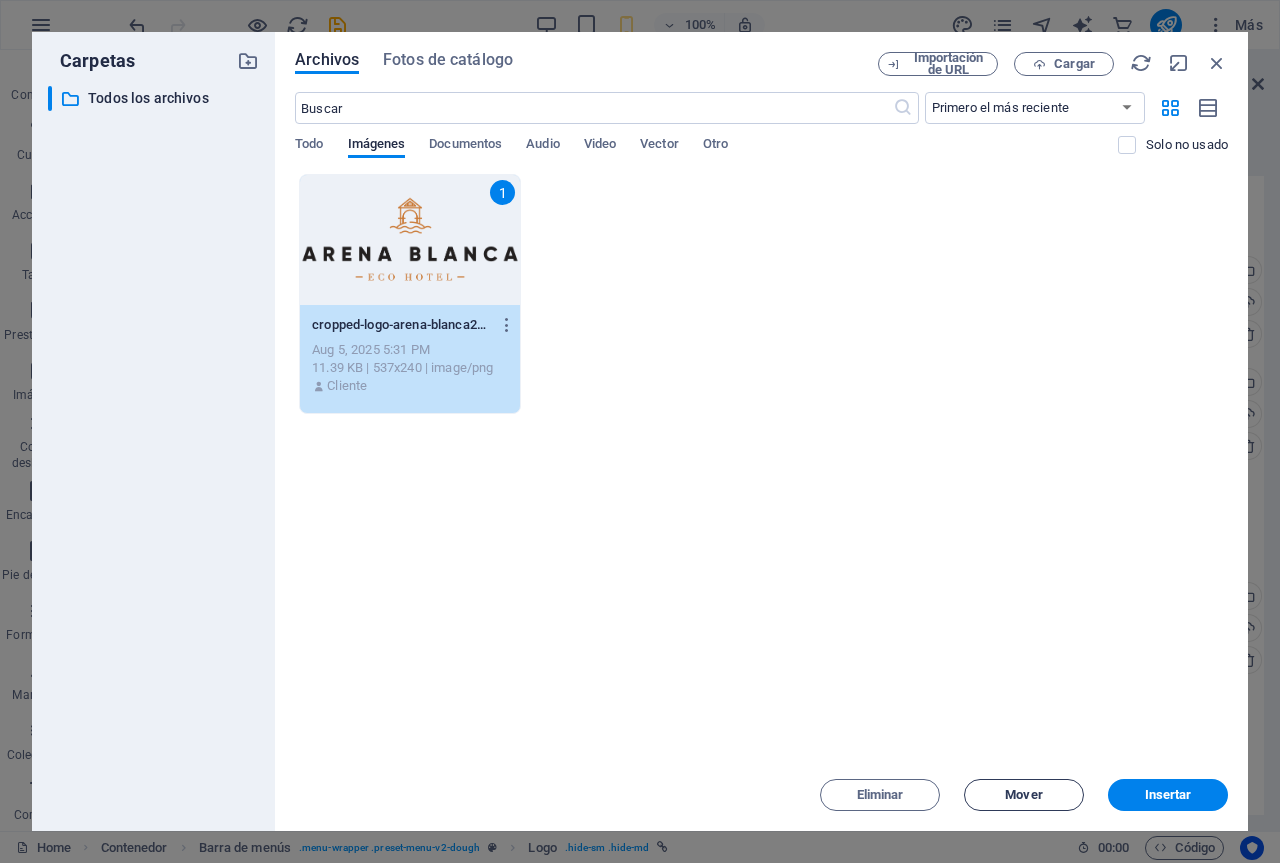 click on "Mover" at bounding box center (1024, 795) 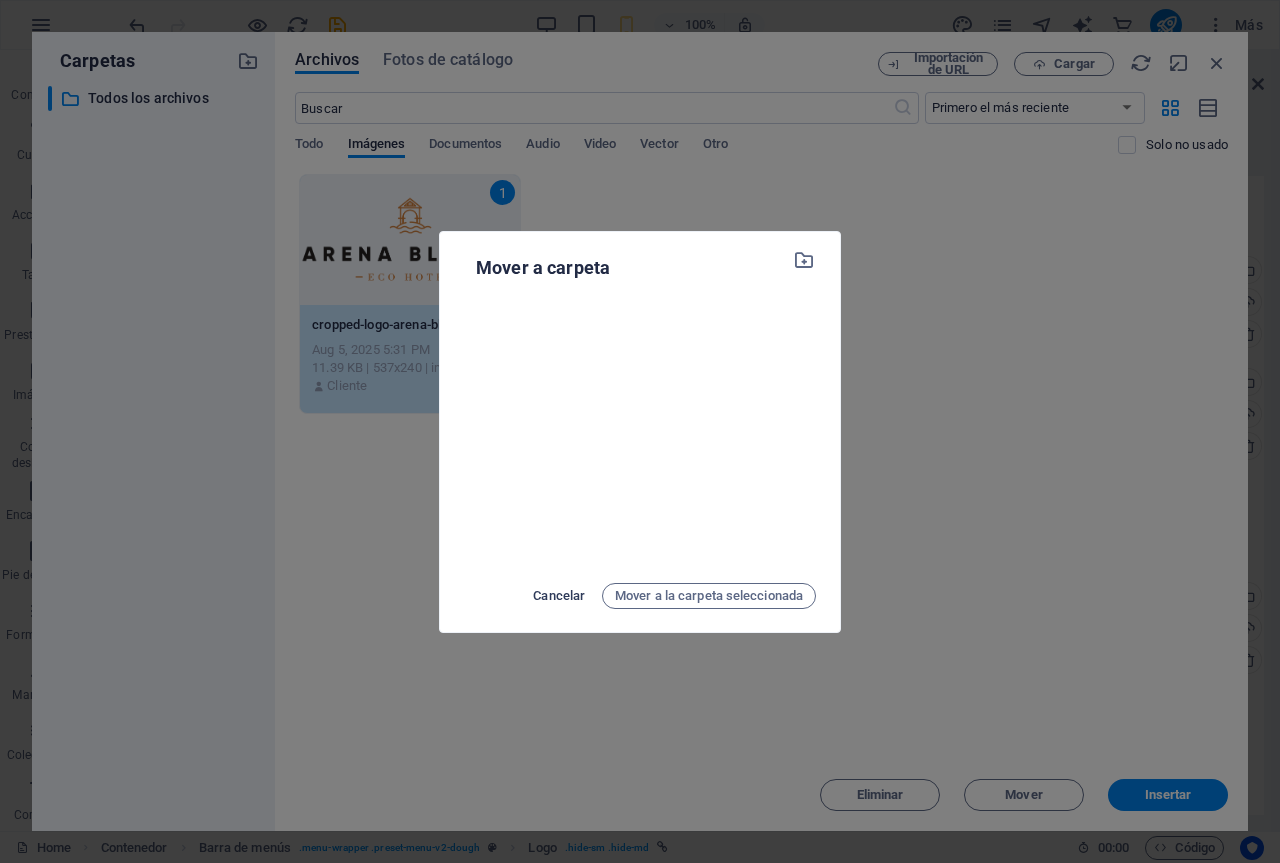 click on "Cancelar" at bounding box center [559, 596] 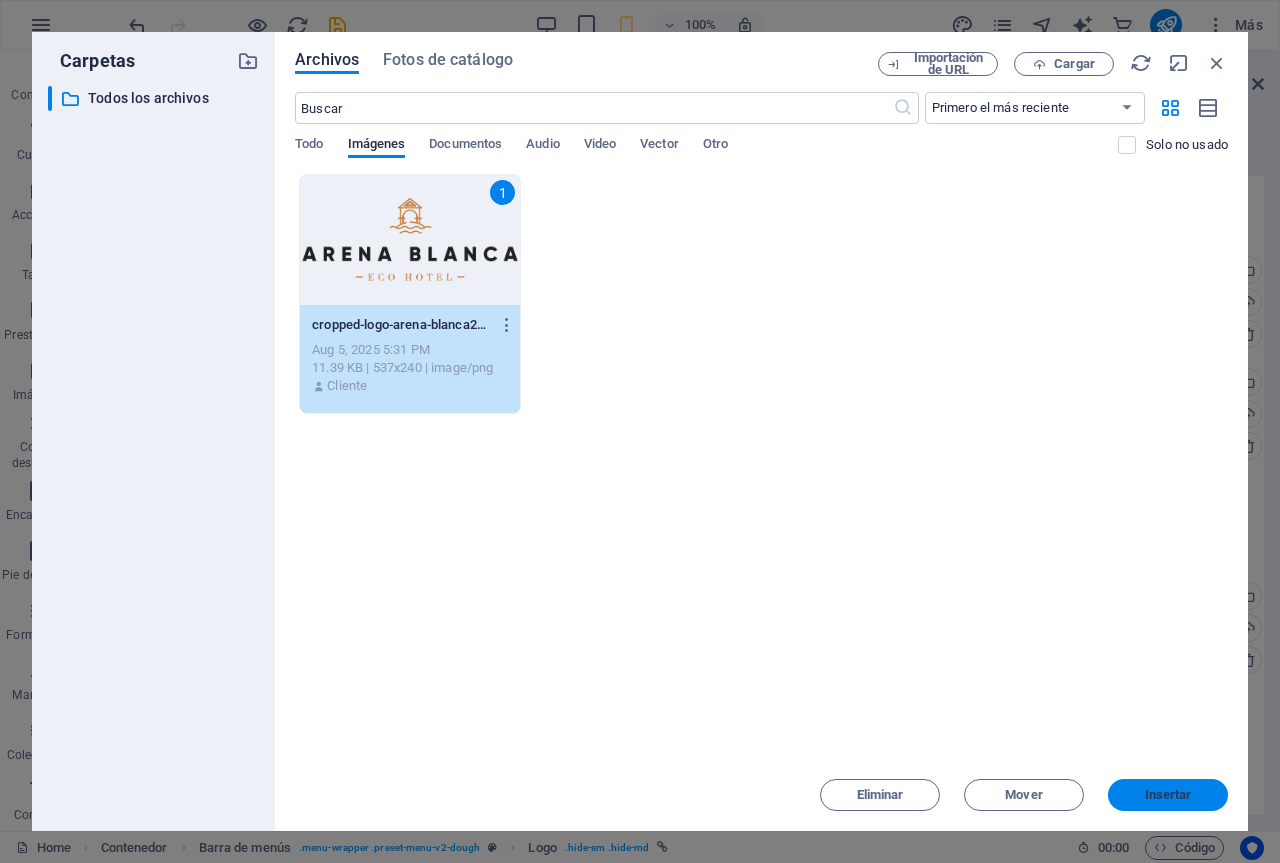click on "Insertar" at bounding box center (1168, 795) 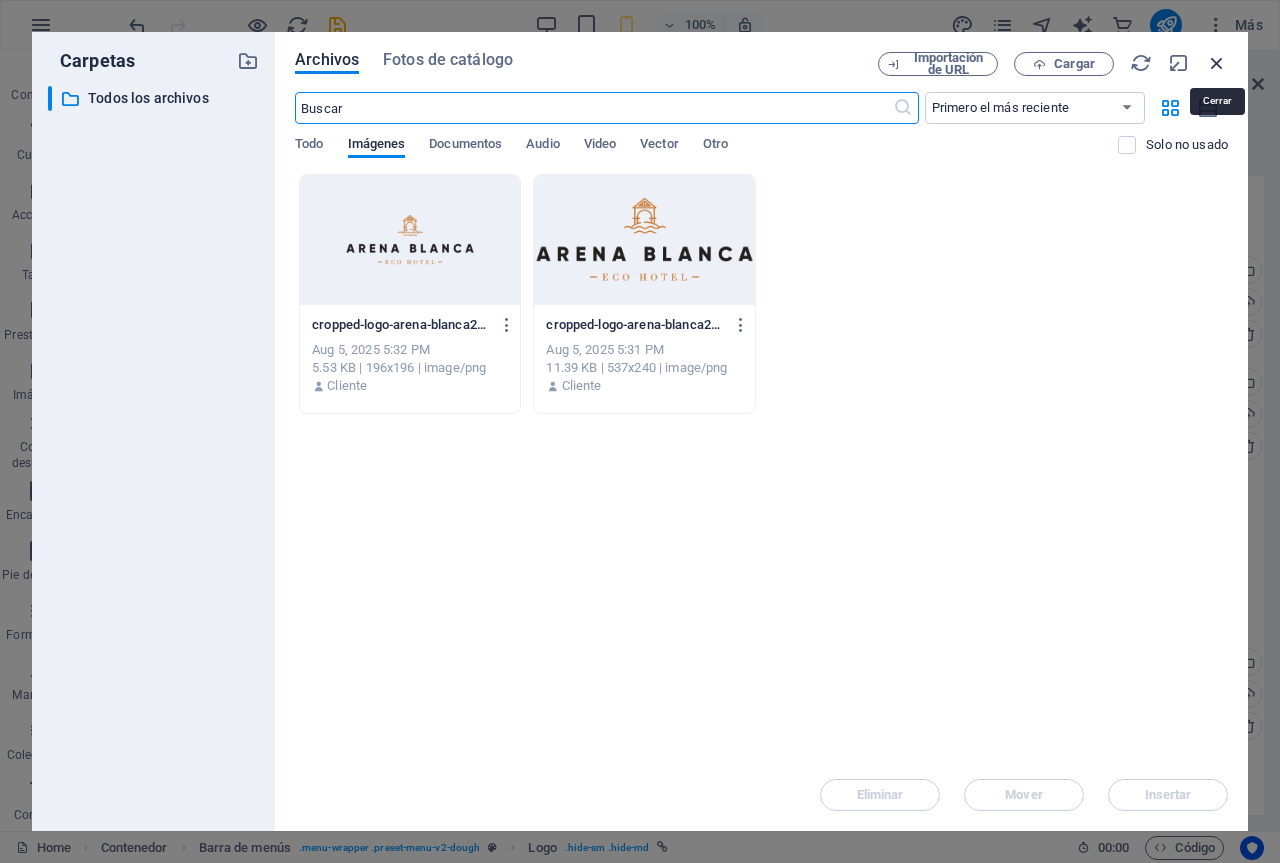 click at bounding box center (1217, 63) 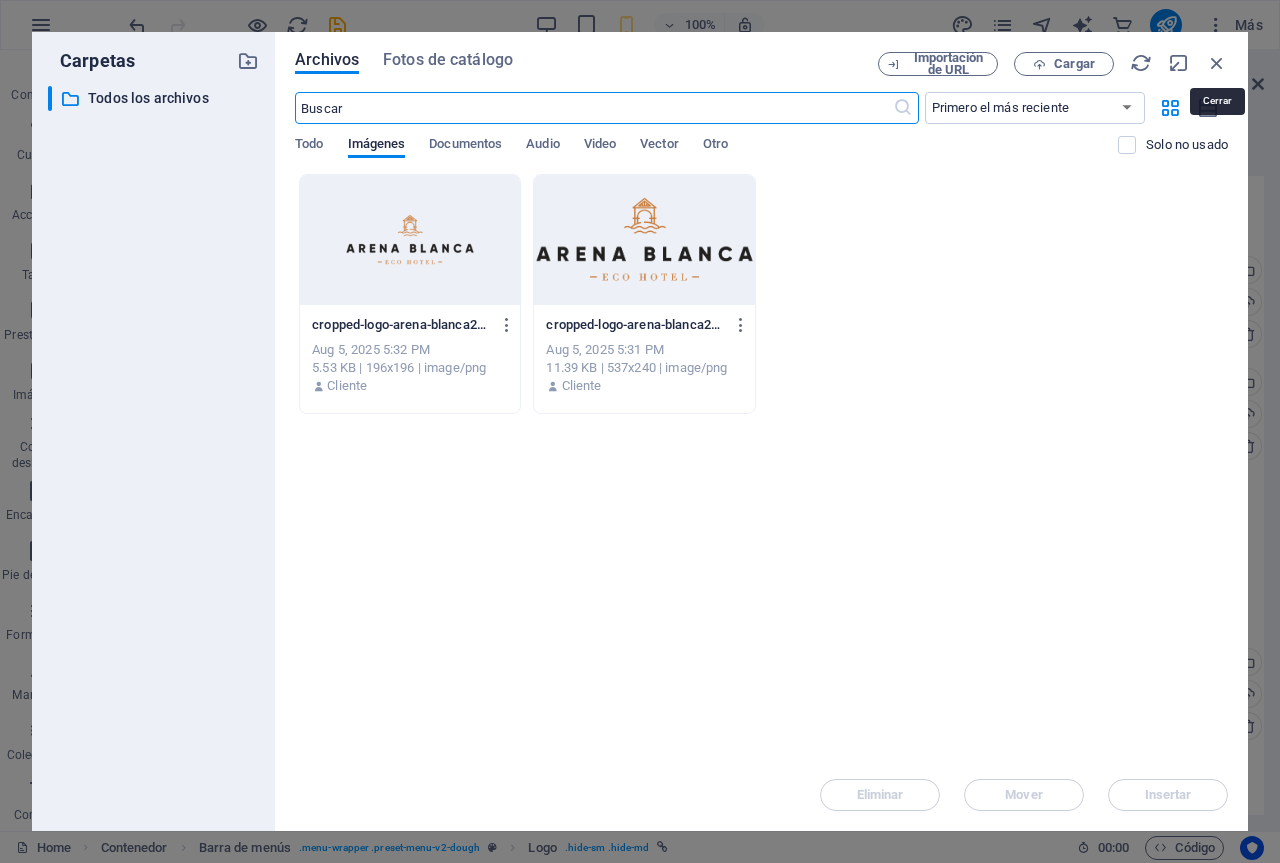 click on "Configuración del sitio web Gestiona la configuración de tu sitio web" at bounding box center (1037, 76) 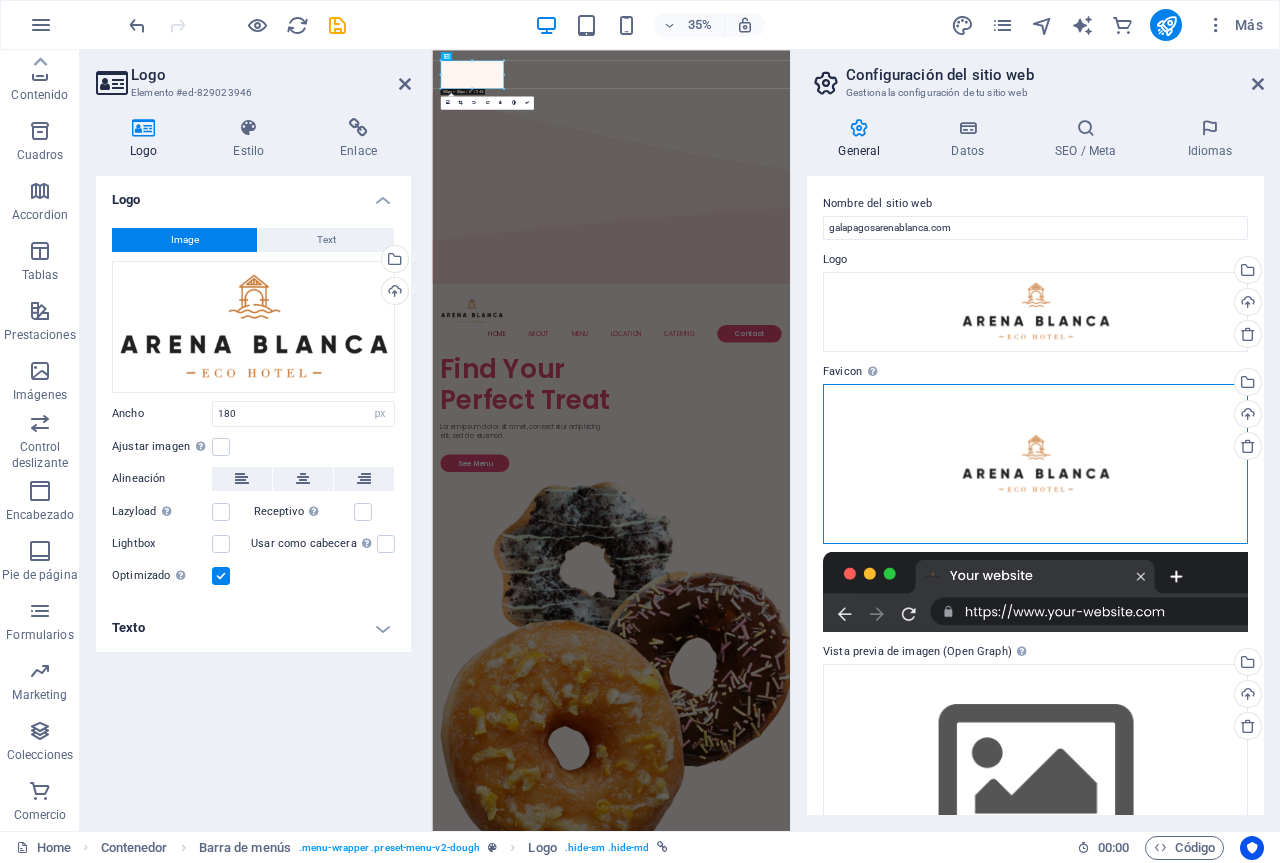 click on "Arrastra archivos aquí, haz clic para escoger archivos o  selecciona archivos de Archivos o de nuestra galería gratuita de fotos y vídeos" at bounding box center (1035, 464) 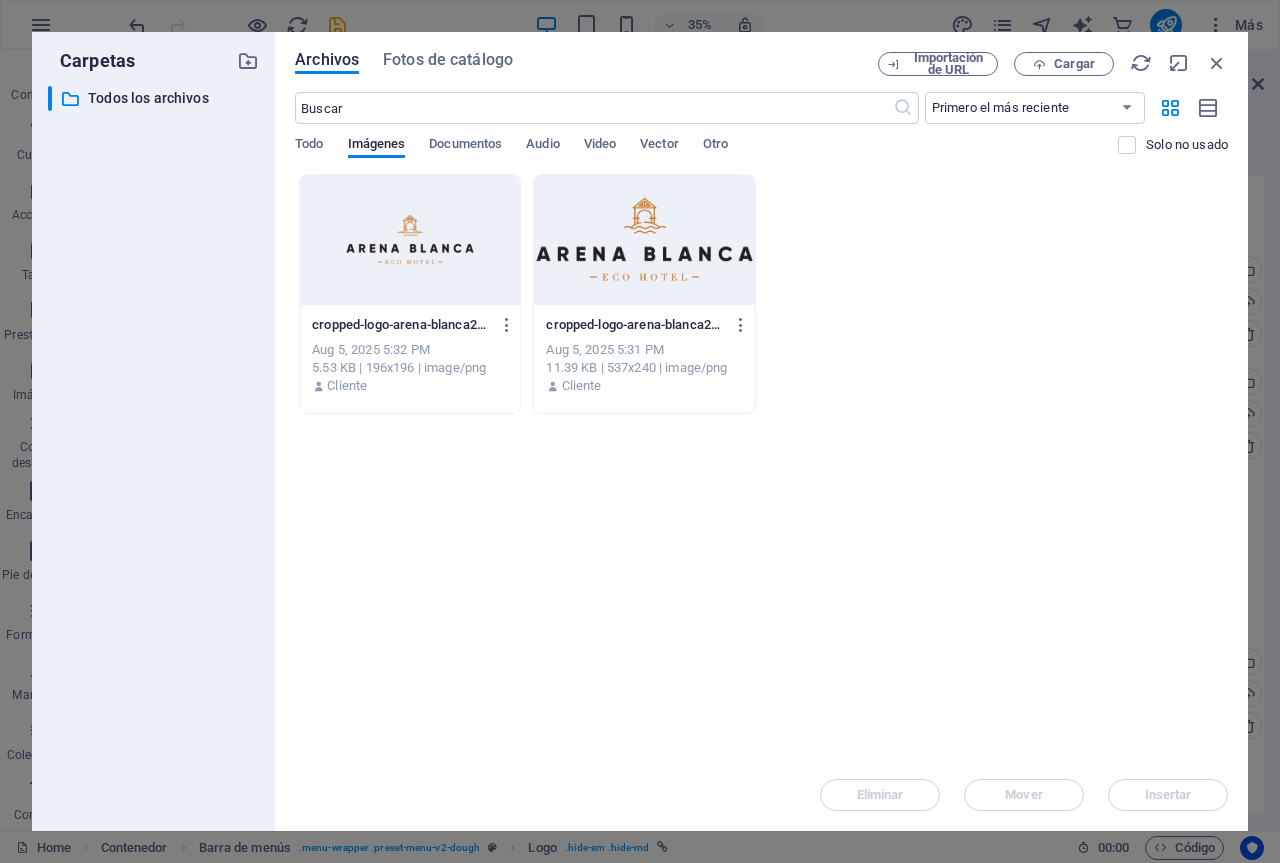 click on "Arrastra archivos aquí para cargarlos de inmediato cropped-logo-arena-blanca2019-bEkAsFttBrI5NJTGg4gtkg-KvcyEUXUoTX0S6lTpwXe0g.png cropped-logo-arena-blanca2019-bEkAsFttBrI5NJTGg4gtkg-KvcyEUXUoTX0S6lTpwXe0g.png Aug 5, 2025 5:32 PM 5.53 KB | 196x196 | image/png Cliente cropped-logo-arena-blanca2019-bEkAsFttBrI5NJTGg4gtkg.png cropped-logo-arena-blanca2019-bEkAsFttBrI5NJTGg4gtkg.png Aug 5, 2025 5:31 PM 11.39 KB | 537x240 | image/png Cliente" at bounding box center [761, 466] 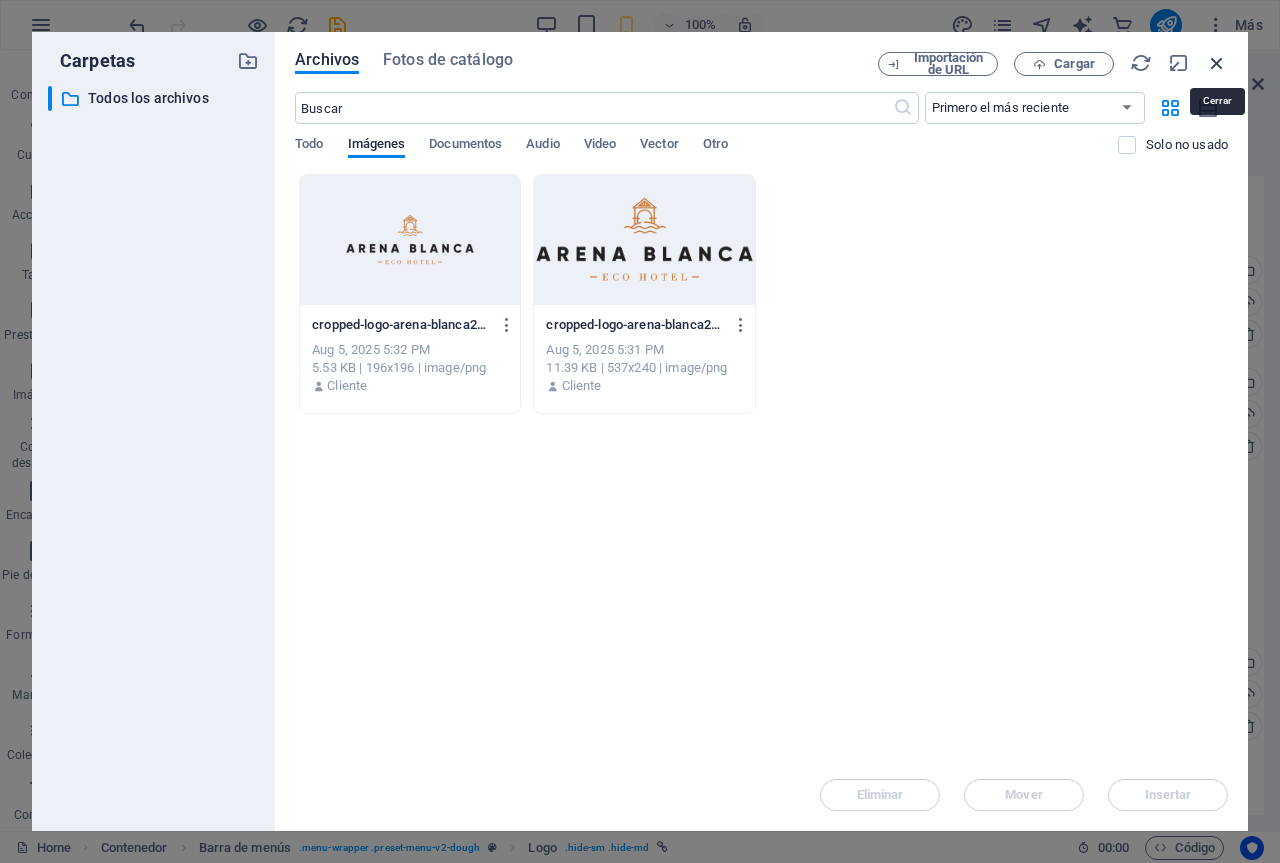click at bounding box center [1217, 63] 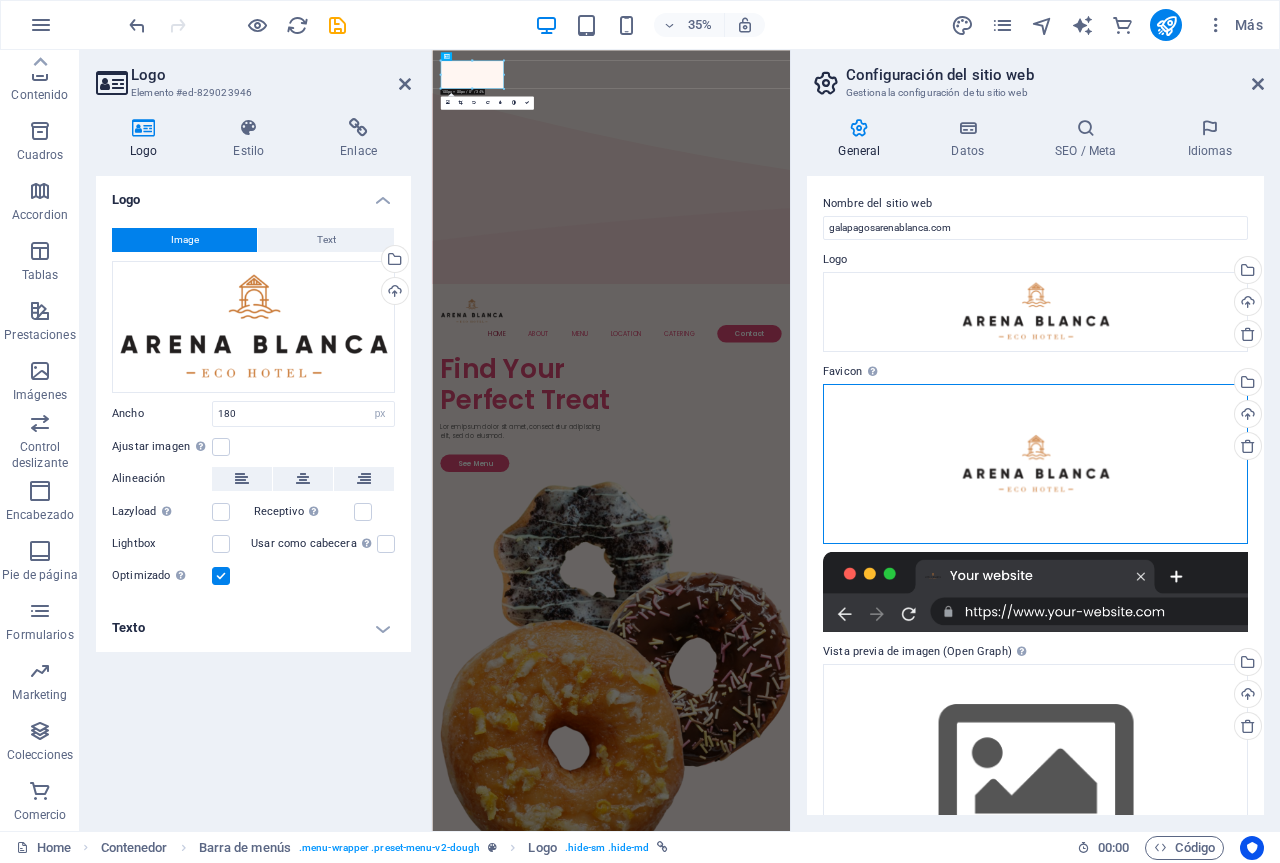 click on "Arrastra archivos aquí, haz clic para escoger archivos o  selecciona archivos de Archivos o de nuestra galería gratuita de fotos y vídeos" at bounding box center (1035, 464) 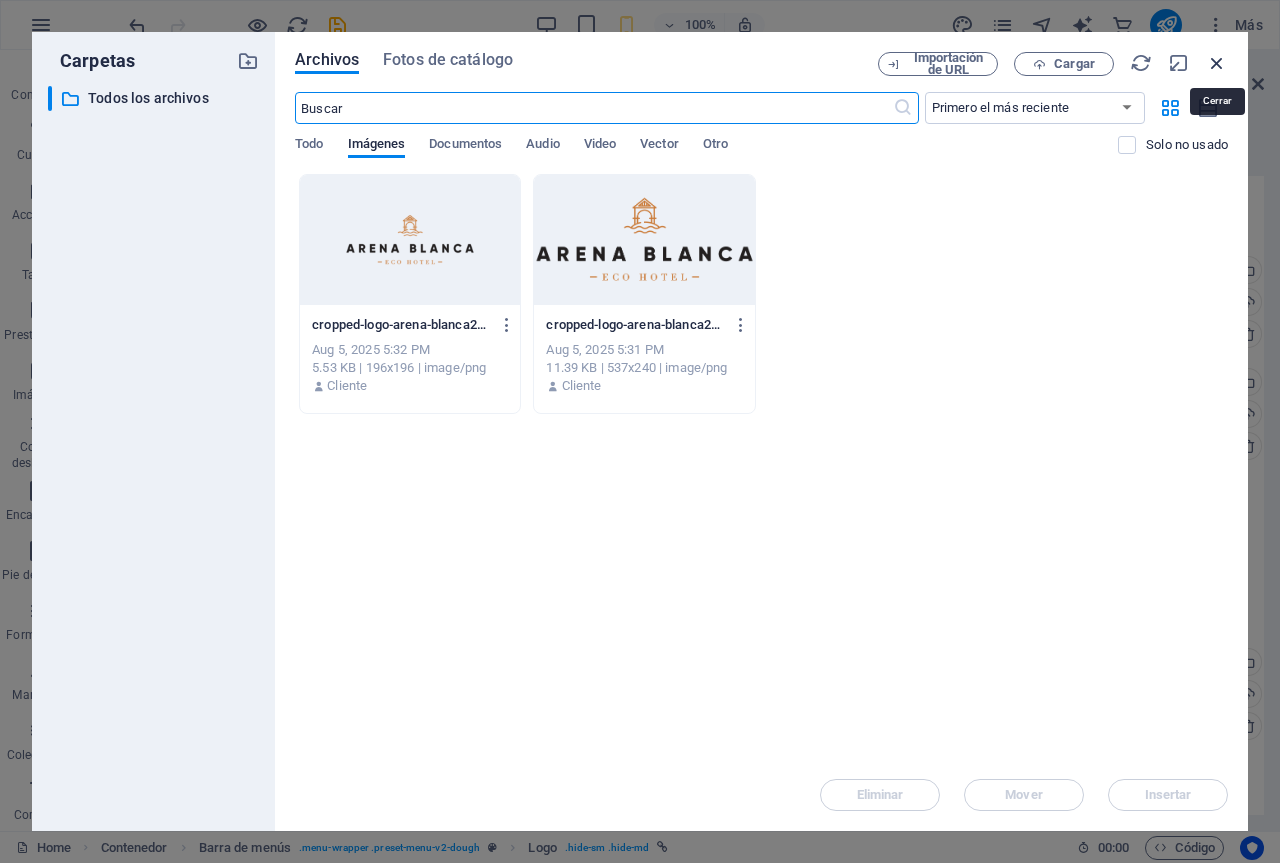 click at bounding box center (1217, 63) 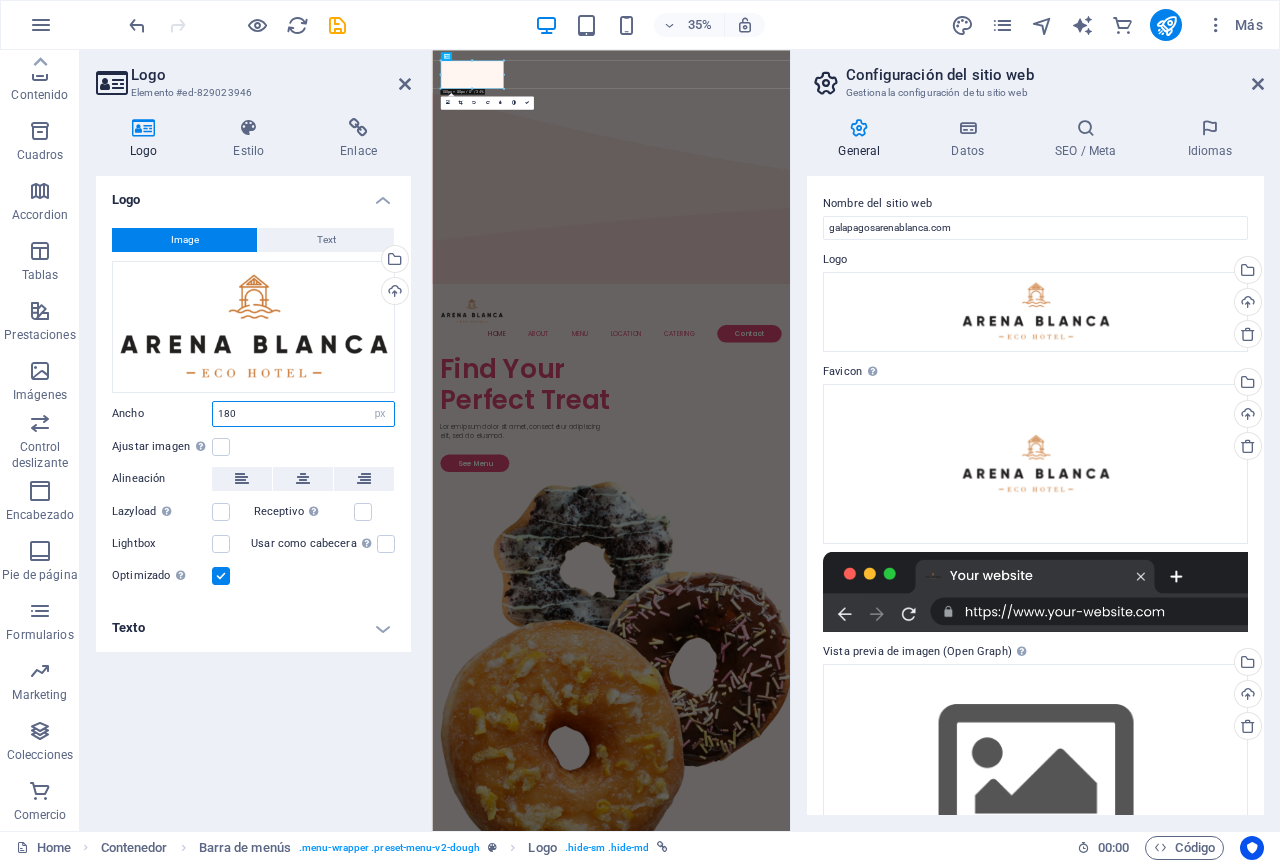 click on "180" at bounding box center [303, 414] 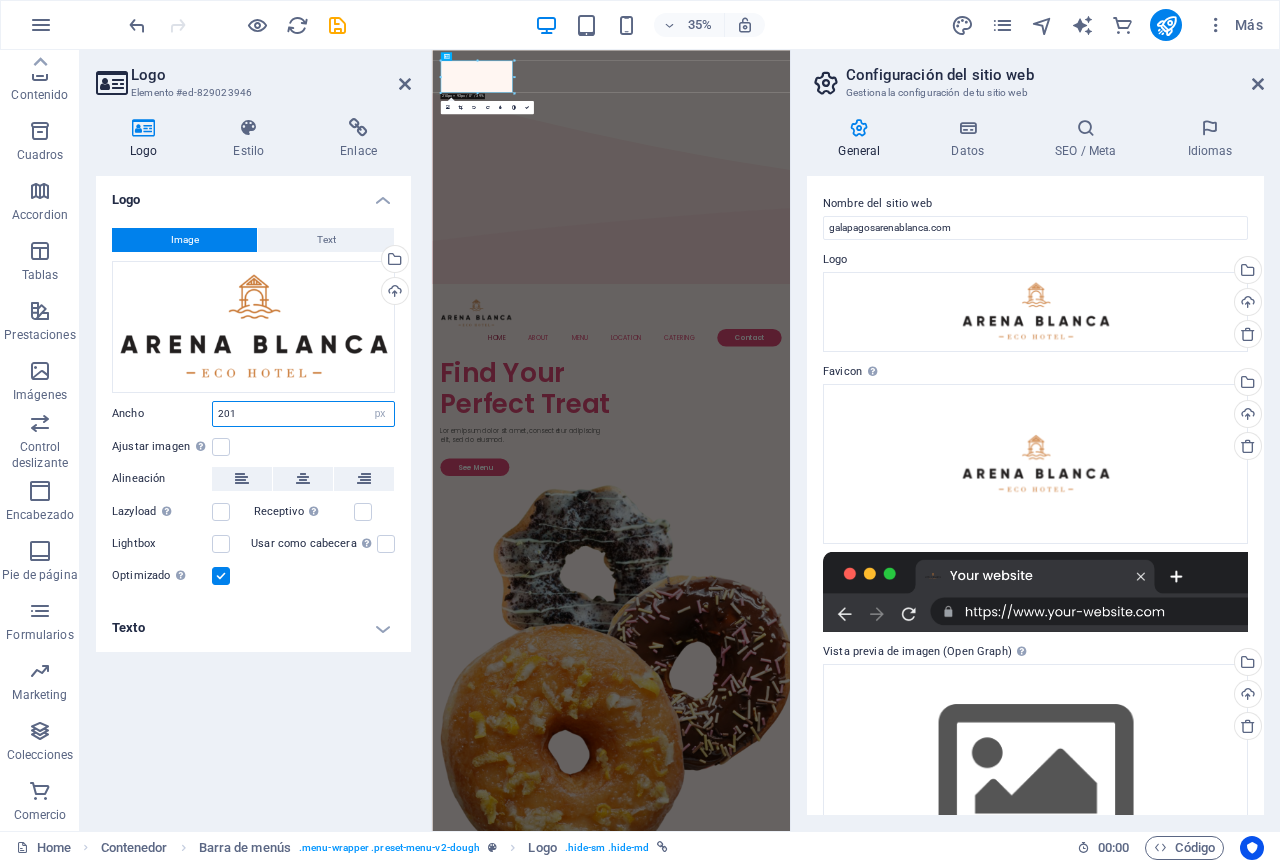 type on "200" 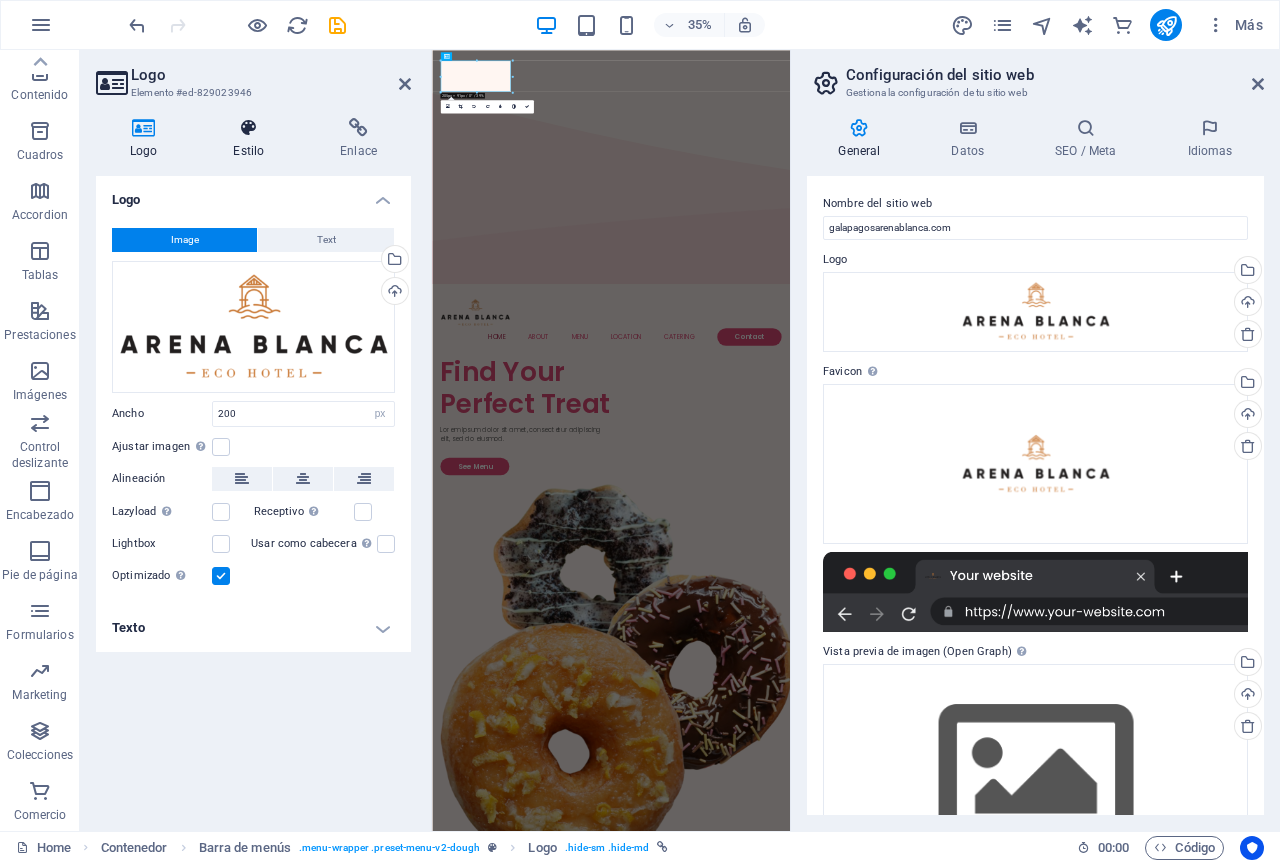 click at bounding box center [248, 128] 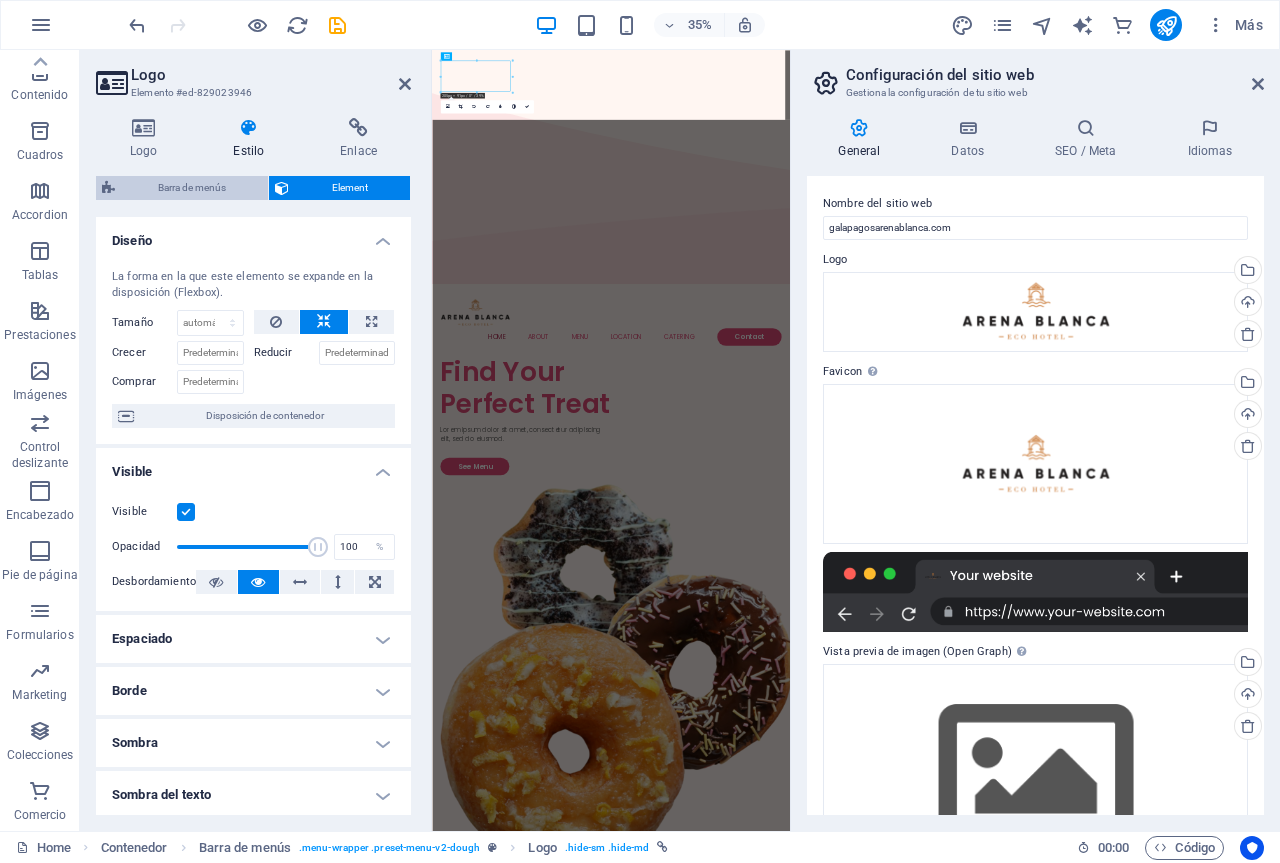 click on "Barra de menús" at bounding box center (191, 188) 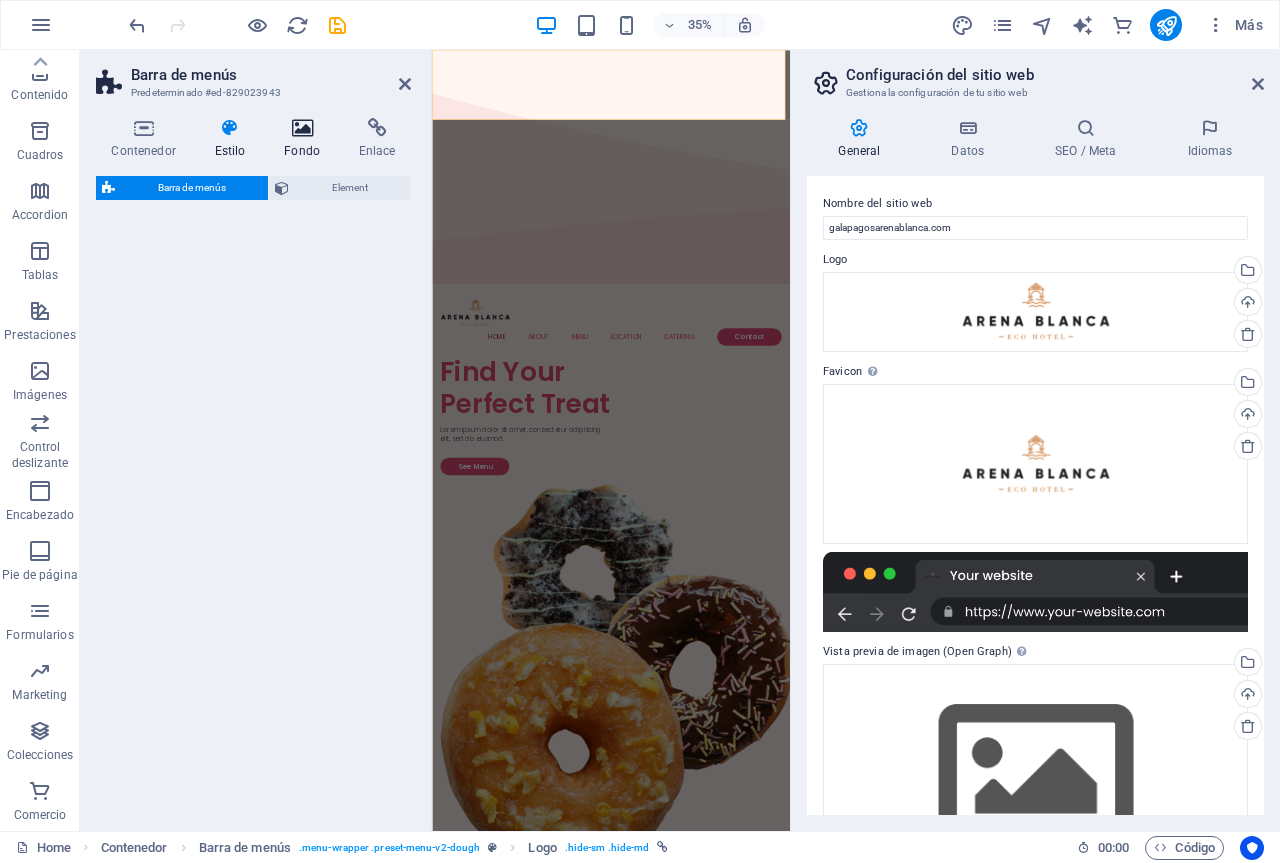 select on "rem" 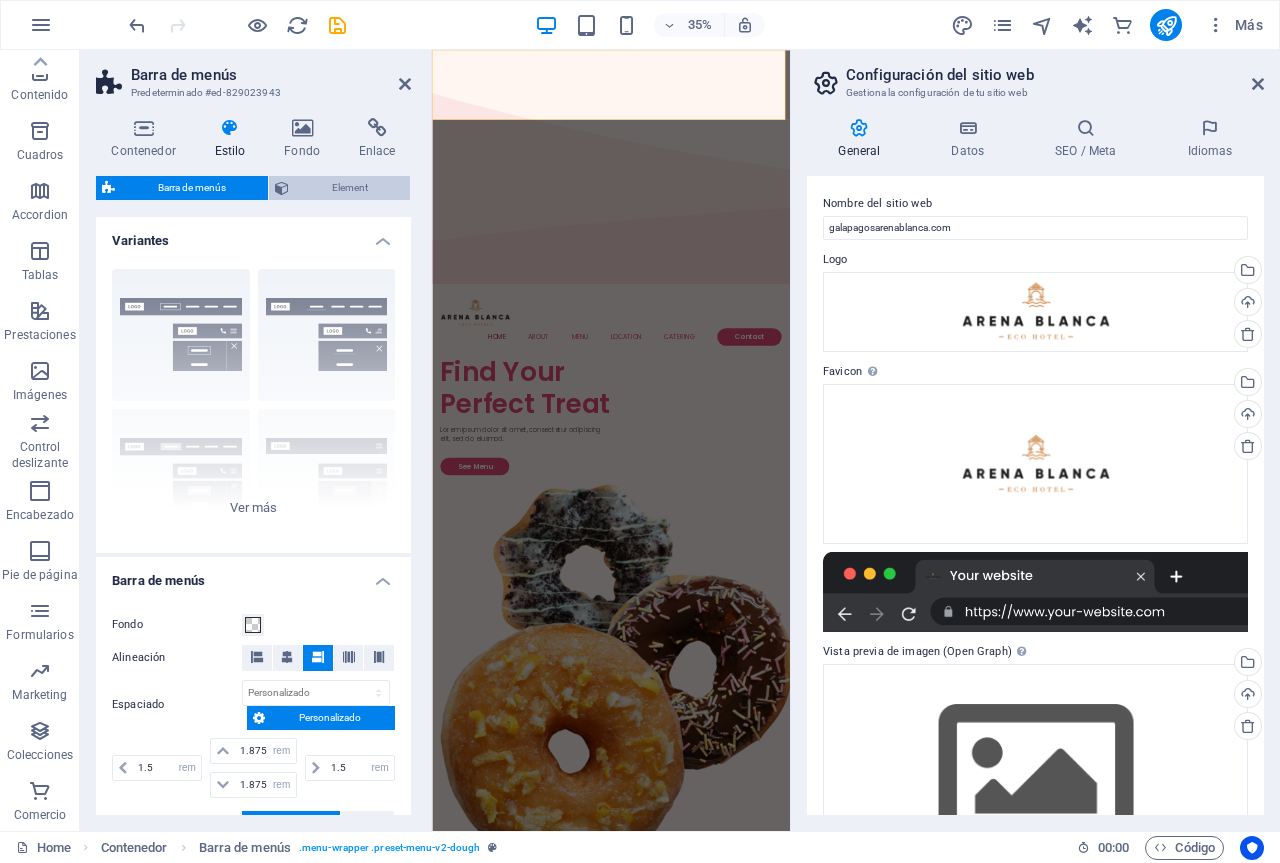 click on "Element" at bounding box center [349, 188] 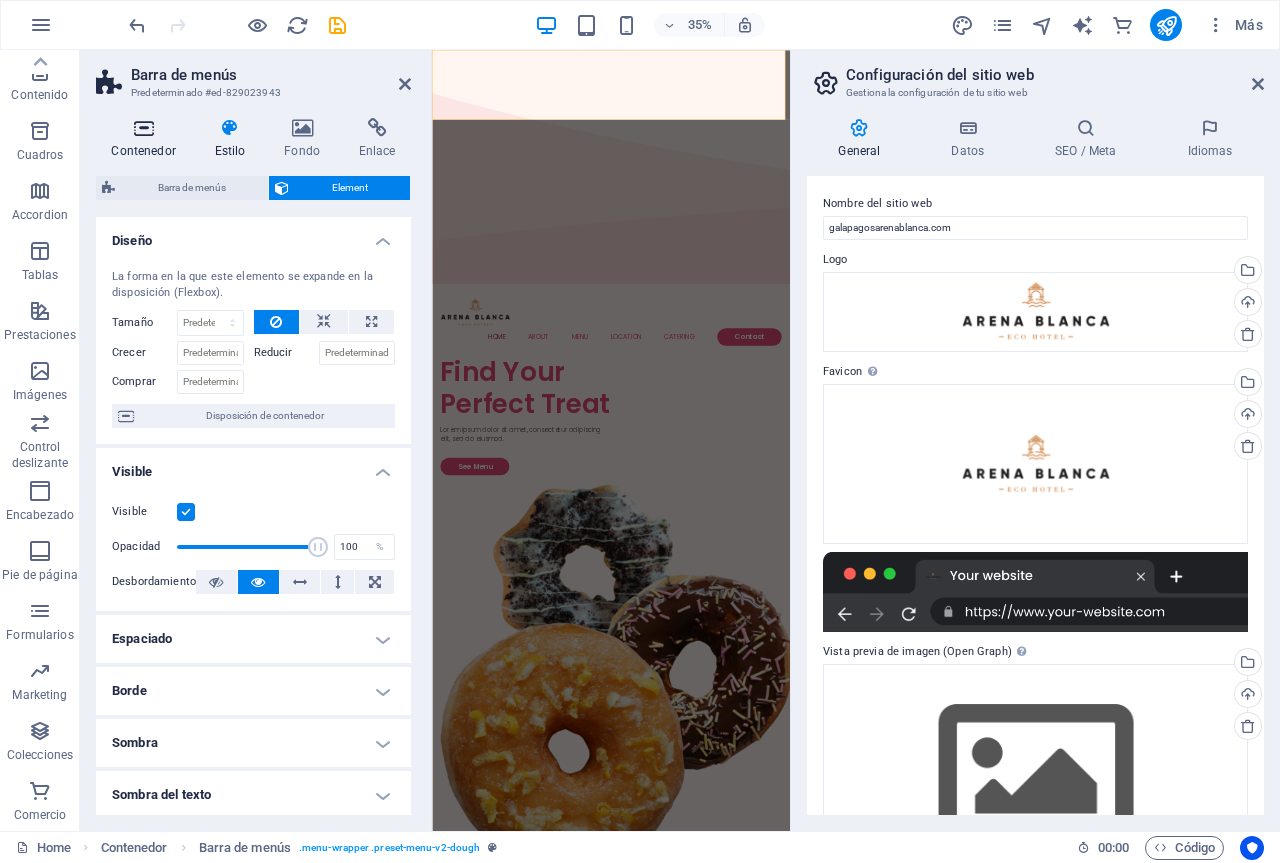 click at bounding box center [143, 128] 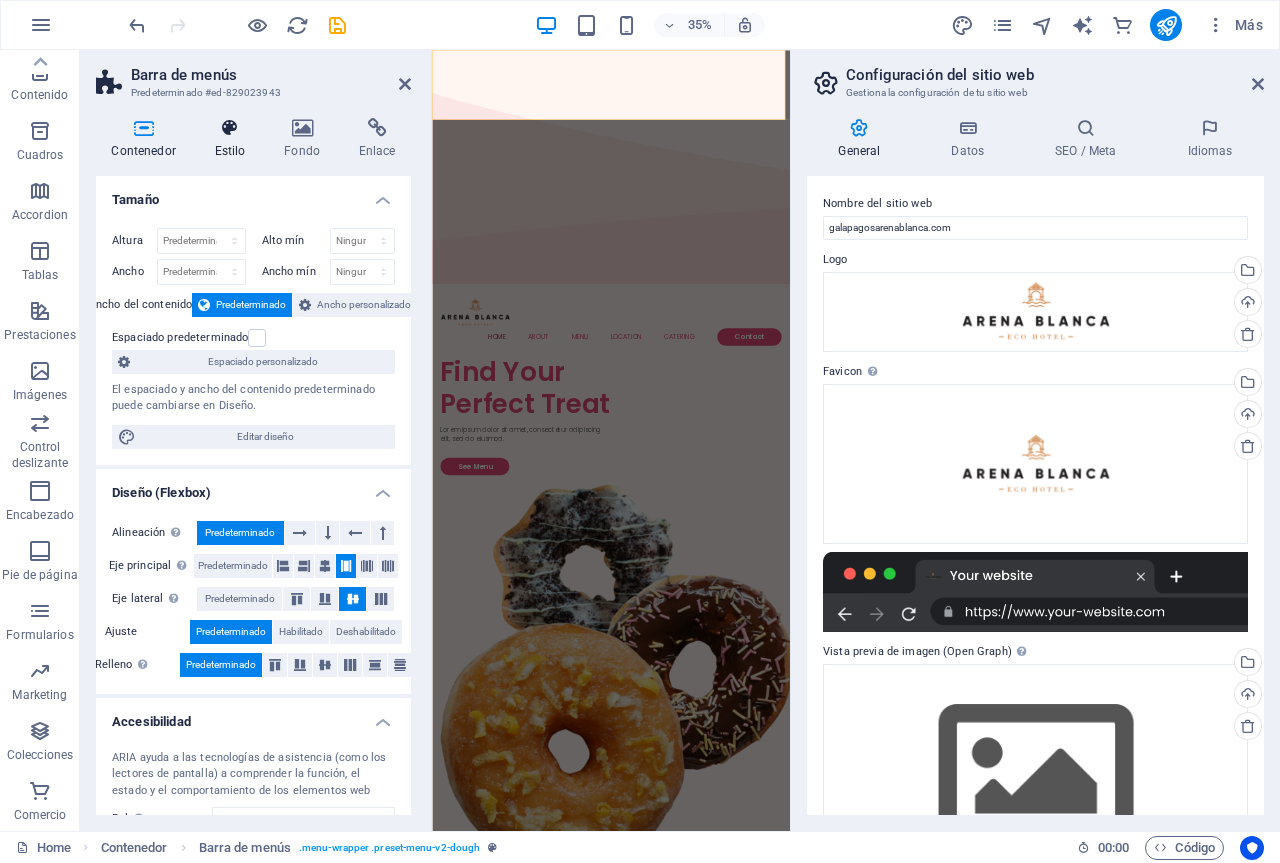 click on "Estilo" at bounding box center (234, 139) 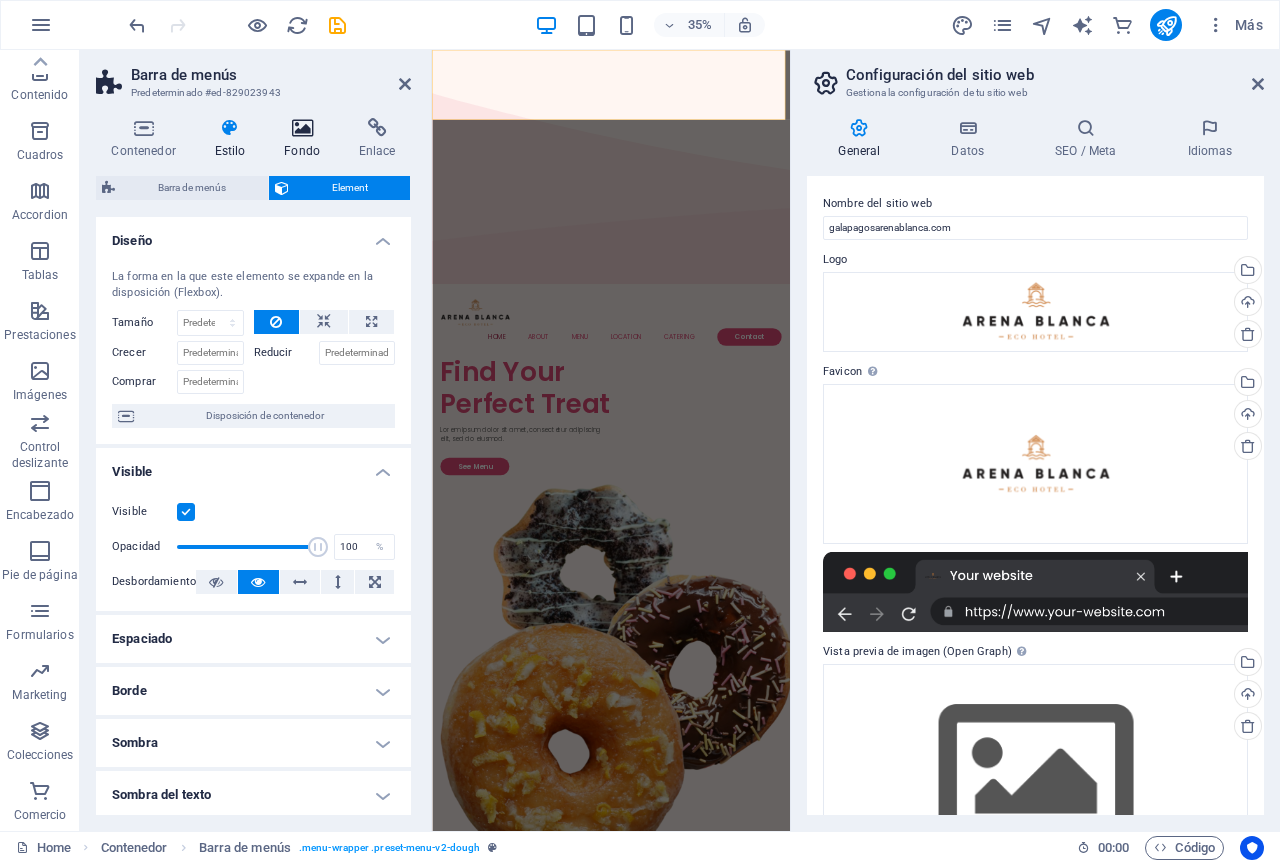 click at bounding box center [302, 128] 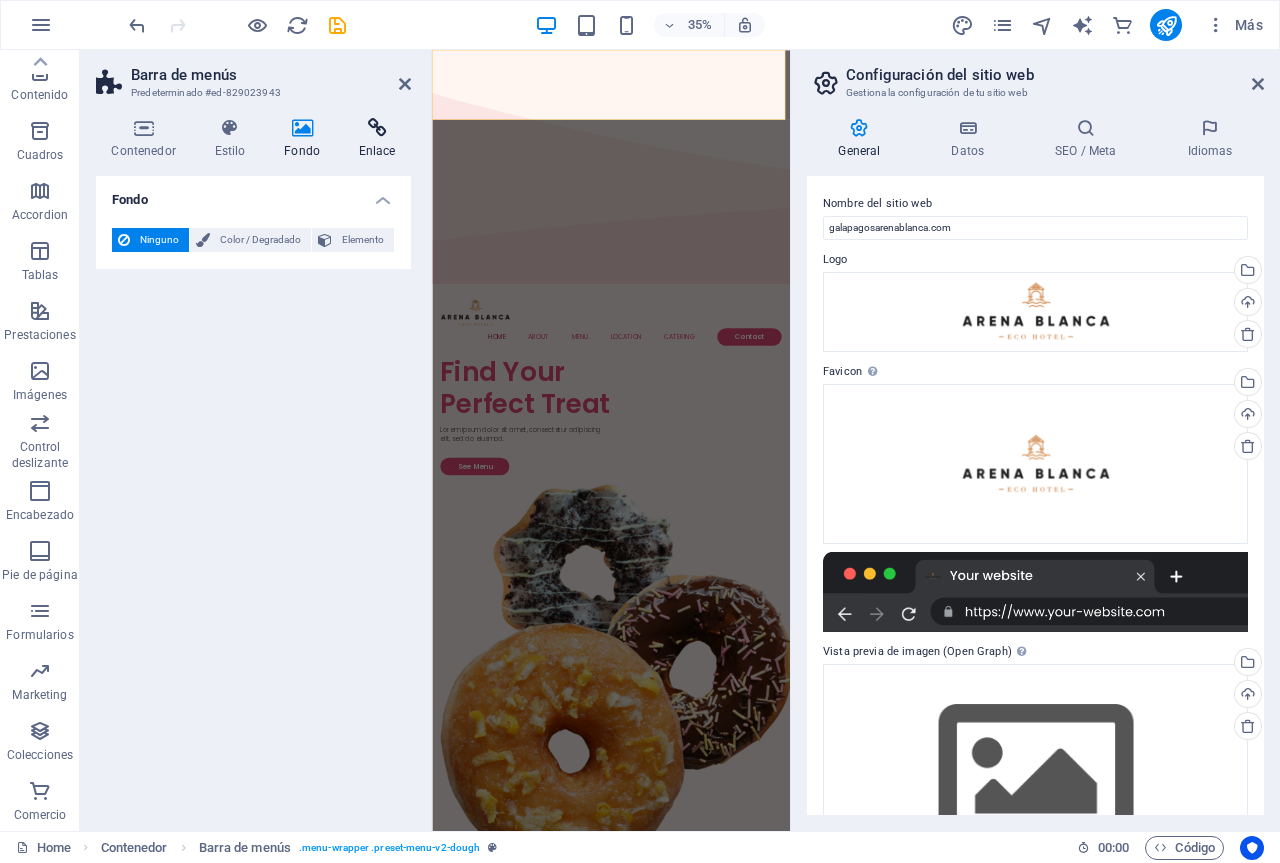 click at bounding box center (377, 128) 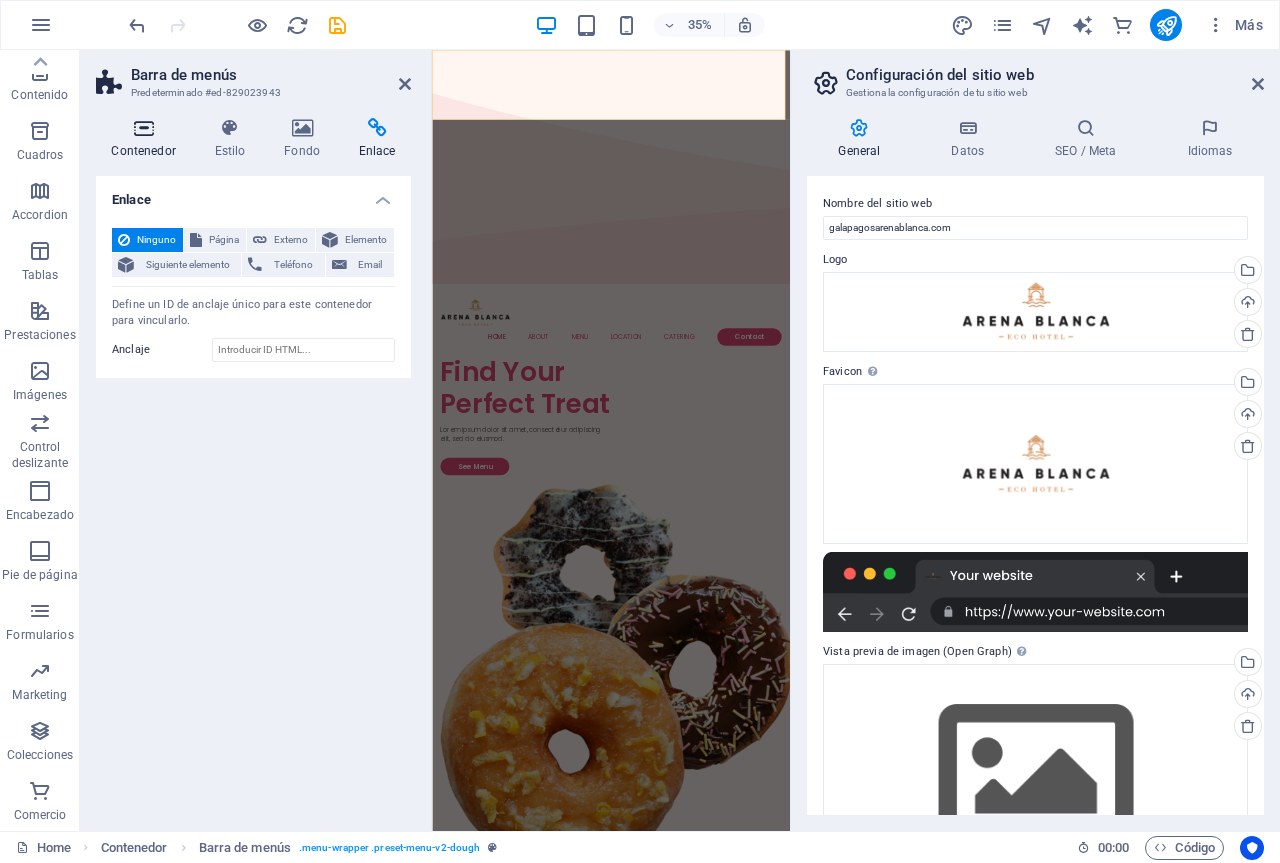 click on "Contenedor" at bounding box center [147, 139] 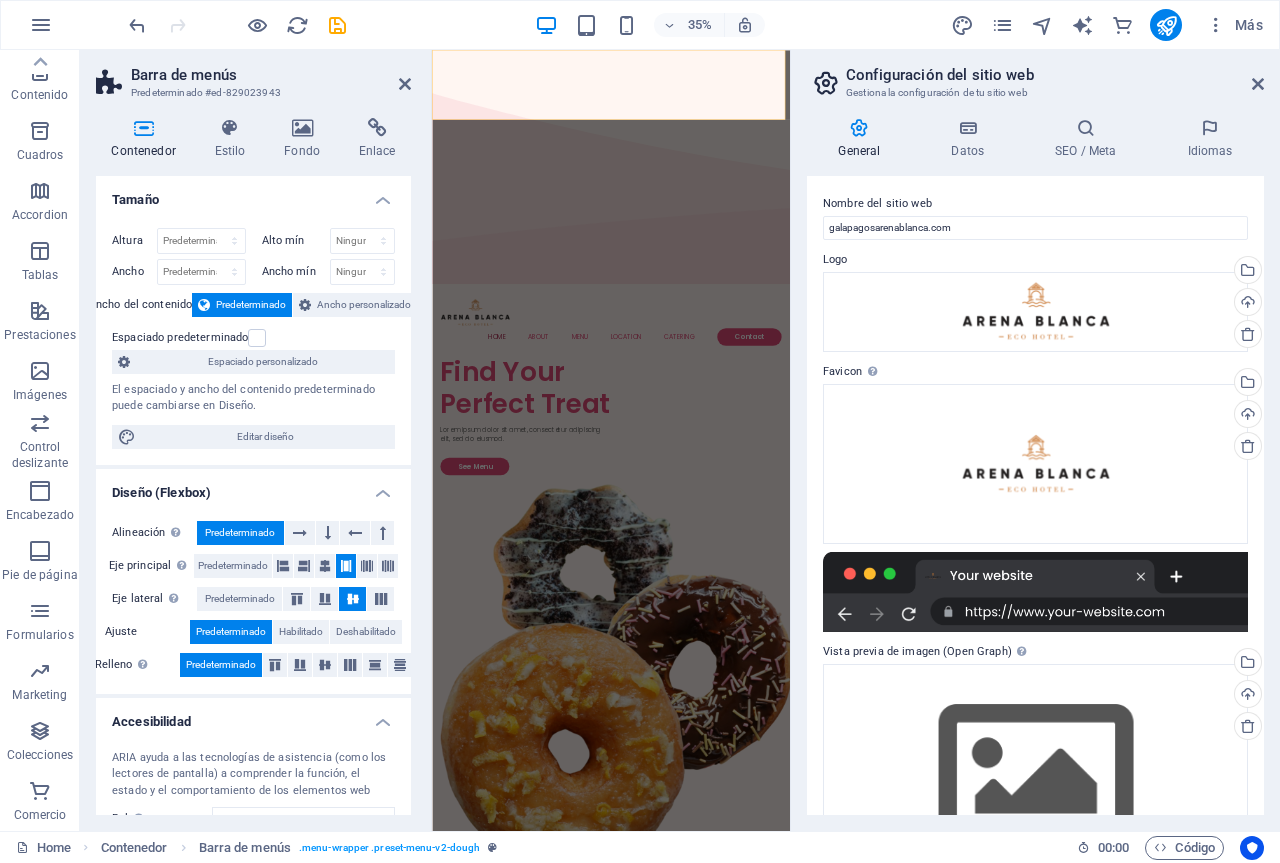 click on "Barra de menús Predeterminado #ed-829023943
Contenedor Estilo Fondo Enlace Tamaño Altura Predeterminado px rem % vh vw Alto mín Ninguno px rem % vh vw Ancho Predeterminado px rem % em vh vw Ancho mín Ninguno px rem % vh vw Ancho del contenido Predeterminado Ancho personalizado Ancho Predeterminado px rem % em vh vw Ancho mín Ninguno px rem % vh vw Espaciado predeterminado Espaciado personalizado El espaciado y ancho del contenido predeterminado puede cambiarse en Diseño. Editar diseño Diseño (Flexbox) Alineación Determina flex-direction. Predeterminado Eje principal Determina la forma en la que los elementos deberían comportarse por el eje principal en este contenedor (contenido justificado). Predeterminado Eje lateral Controla la dirección vertical del elemento en el contenedor (alinear elementos). Predeterminado Ajuste Predeterminado Habilitado Deshabilitado Relleno Controla las distancias y la dirección de los elementos en el eje Y en varias líneas (alinear contenido). Rol 100" at bounding box center (256, 440) 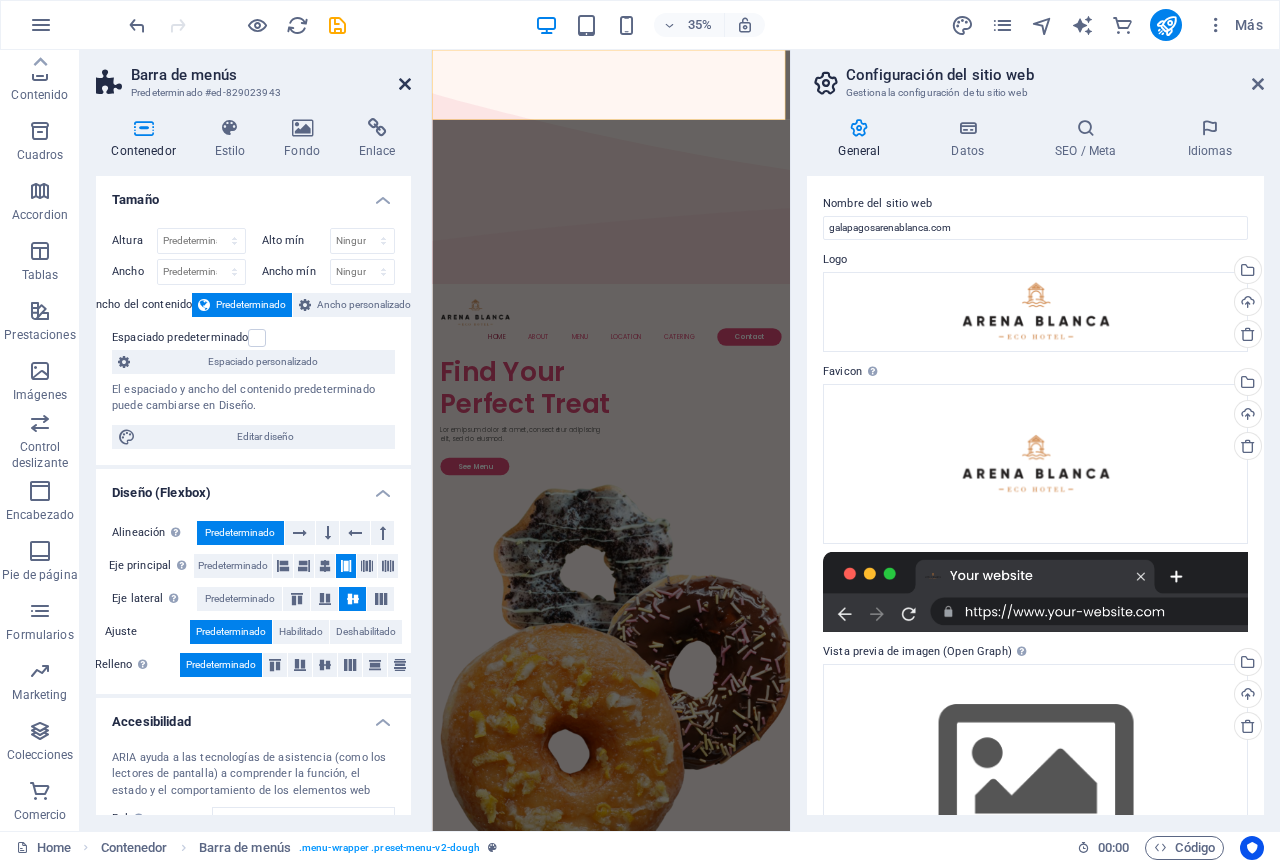 click at bounding box center (405, 84) 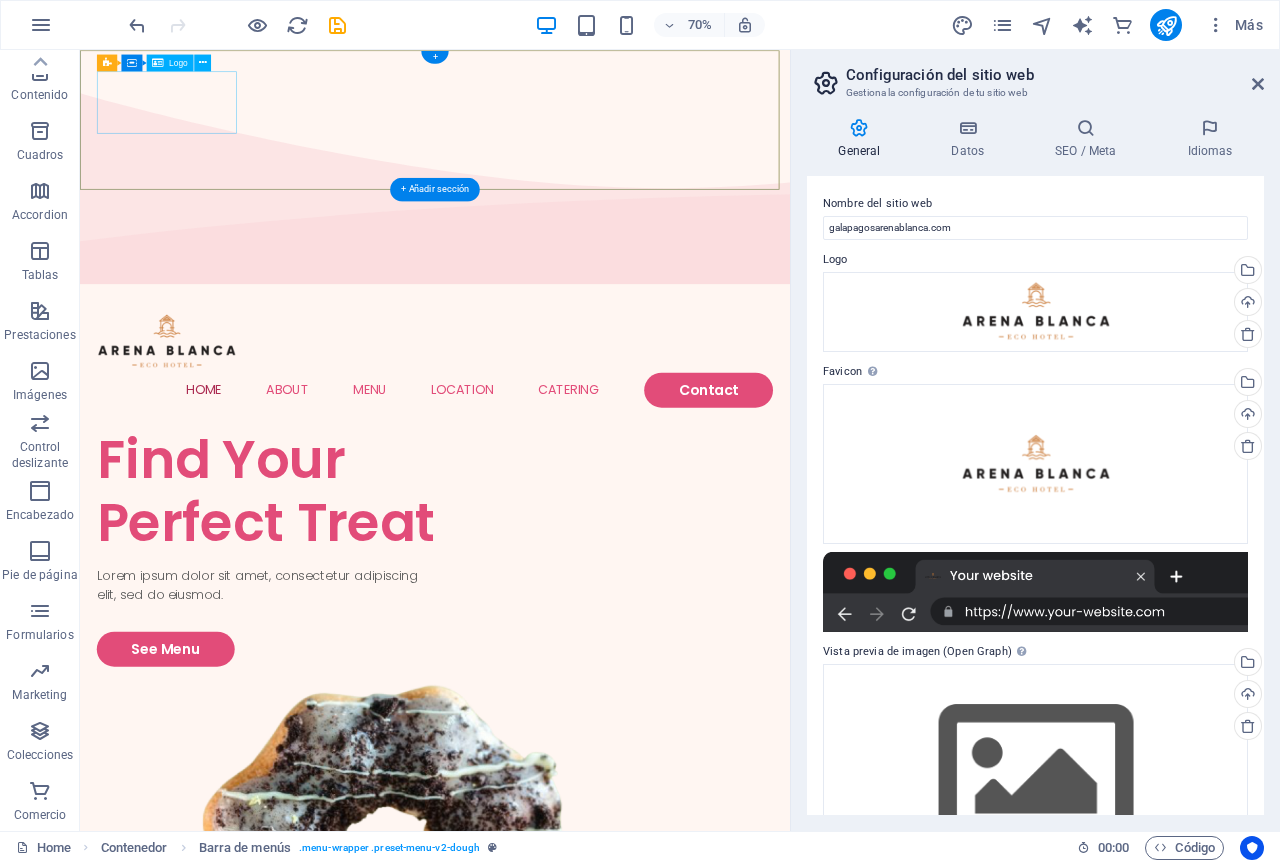 click at bounding box center (587, 466) 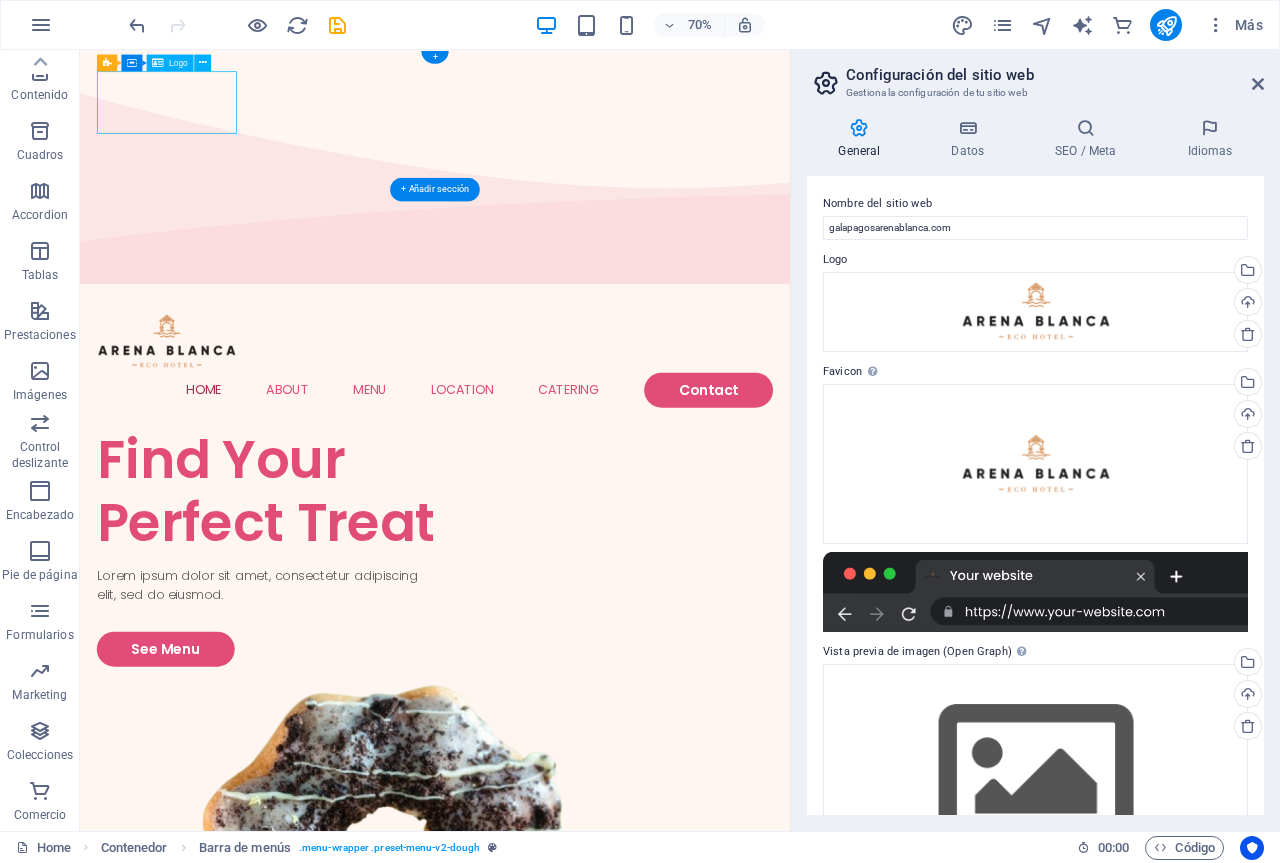 click at bounding box center (587, 466) 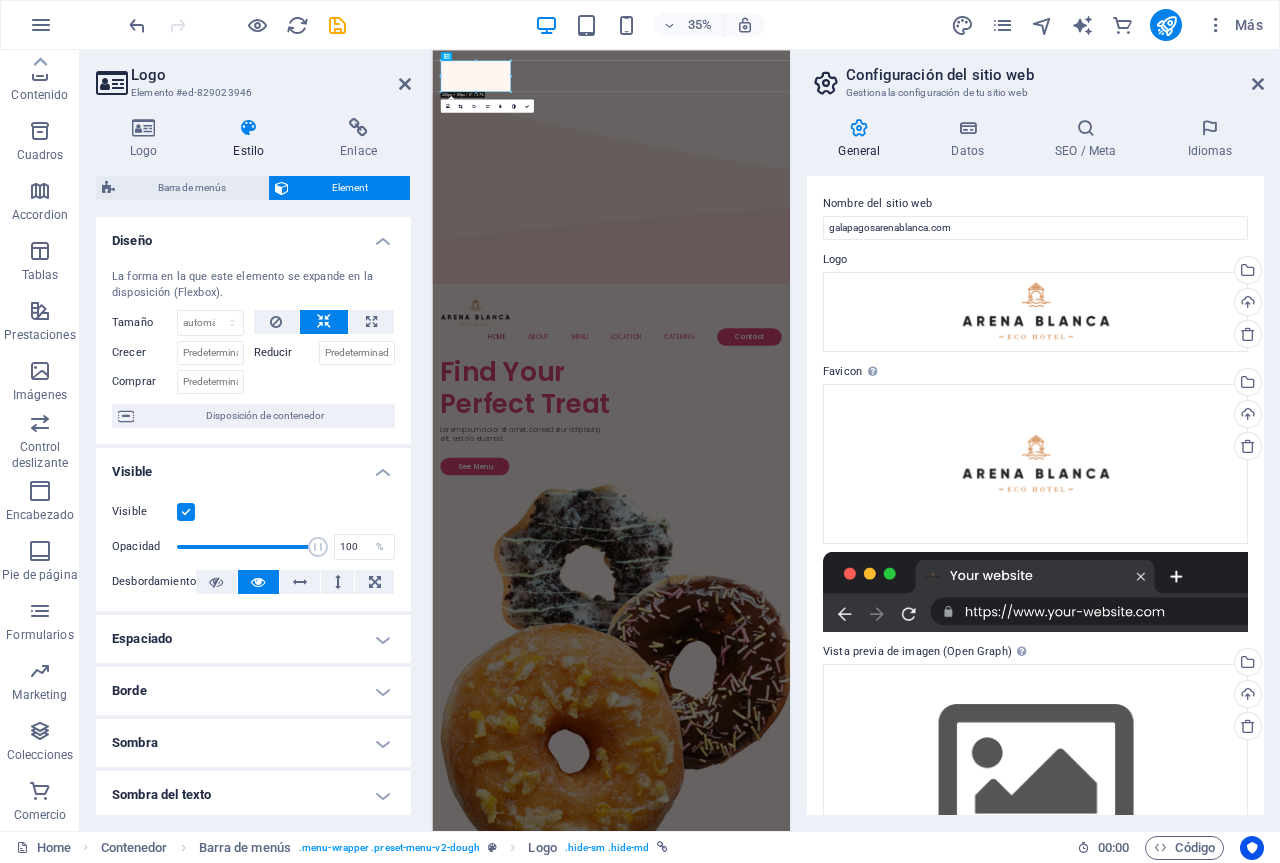 click on "Diseño" at bounding box center (253, 235) 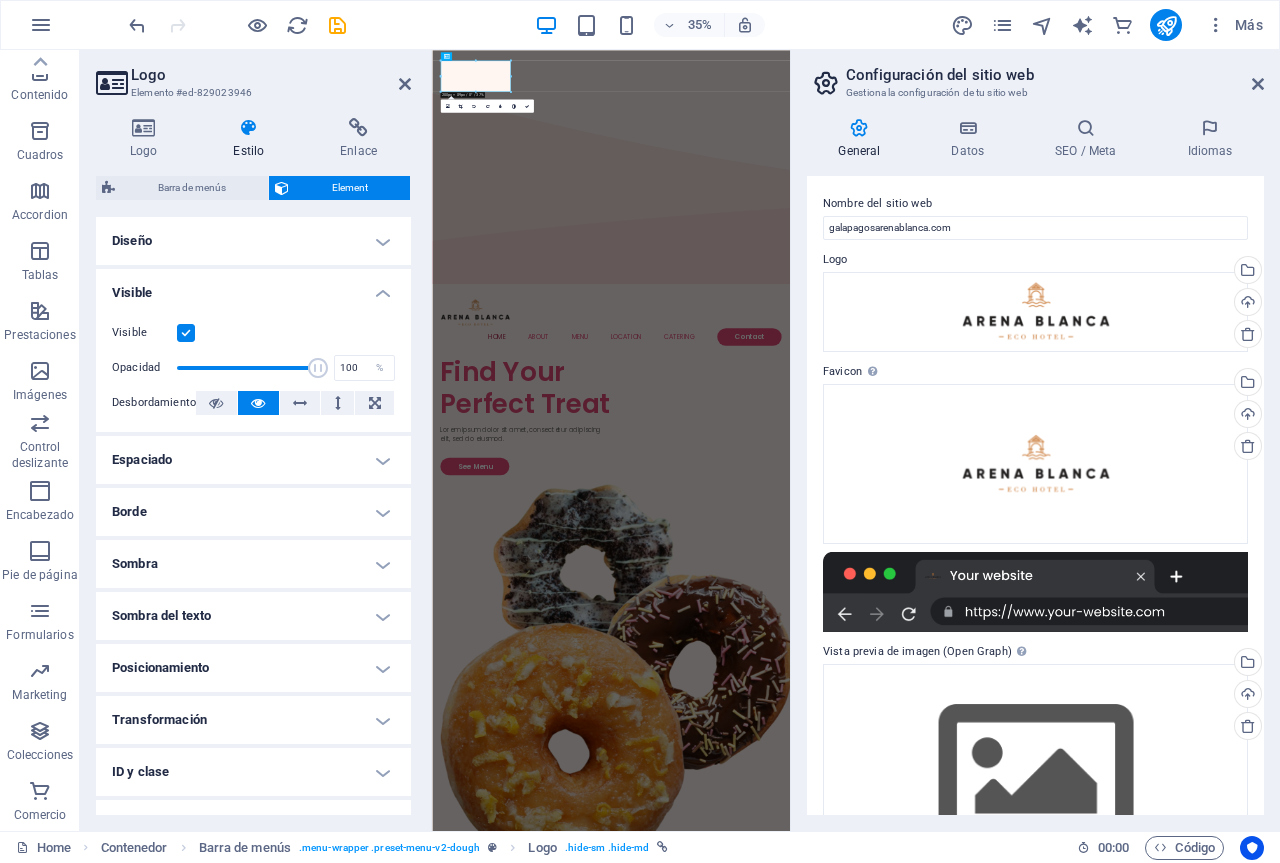 click on "Visible" at bounding box center [253, 287] 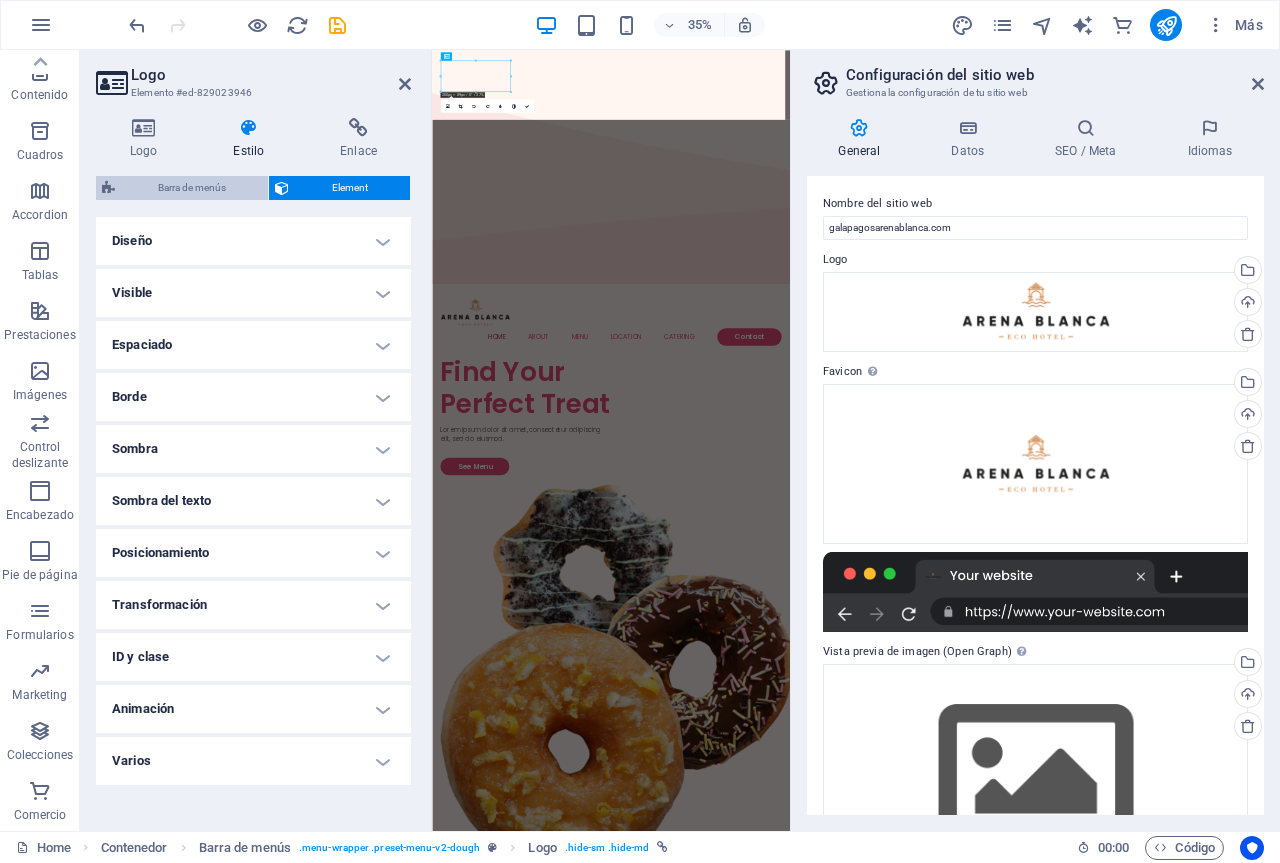 click on "Barra de menús" at bounding box center (191, 188) 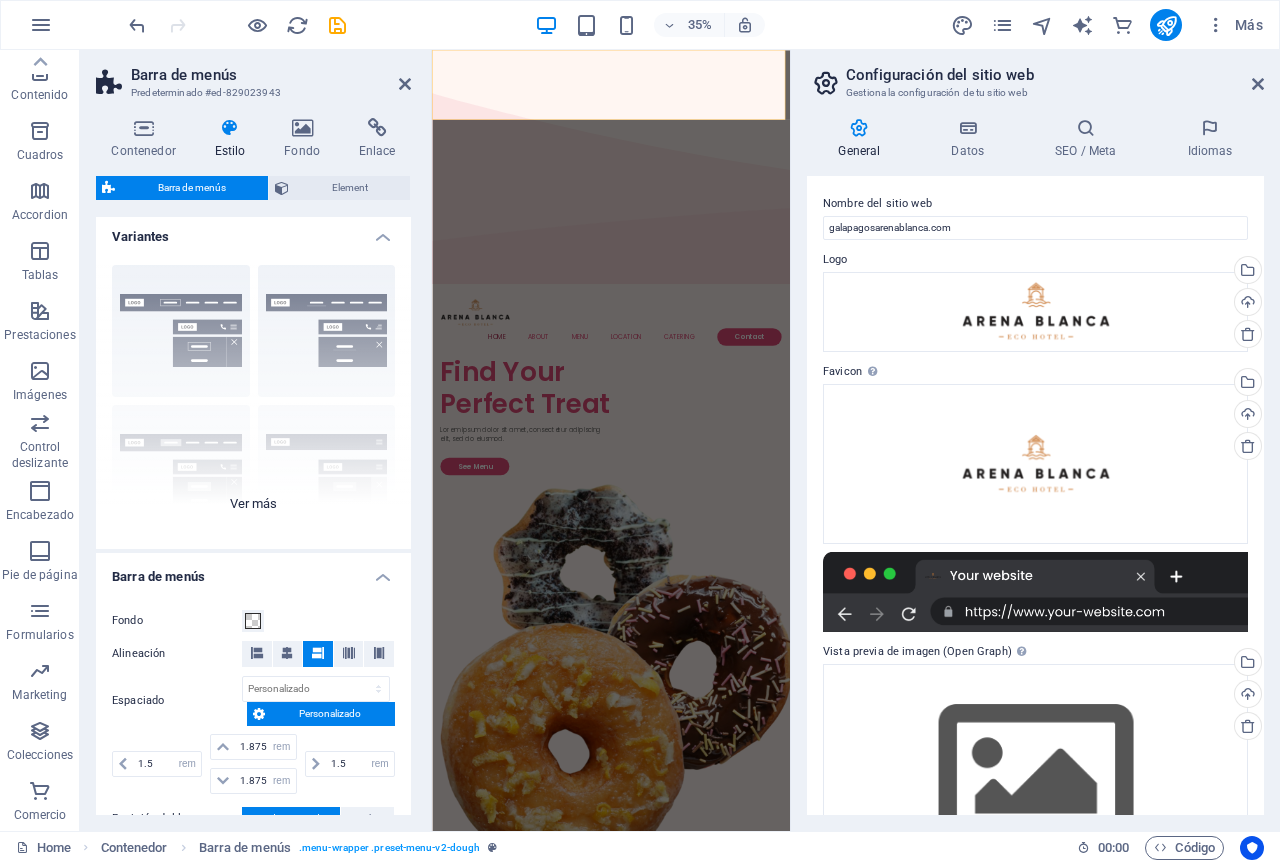 scroll, scrollTop: 0, scrollLeft: 0, axis: both 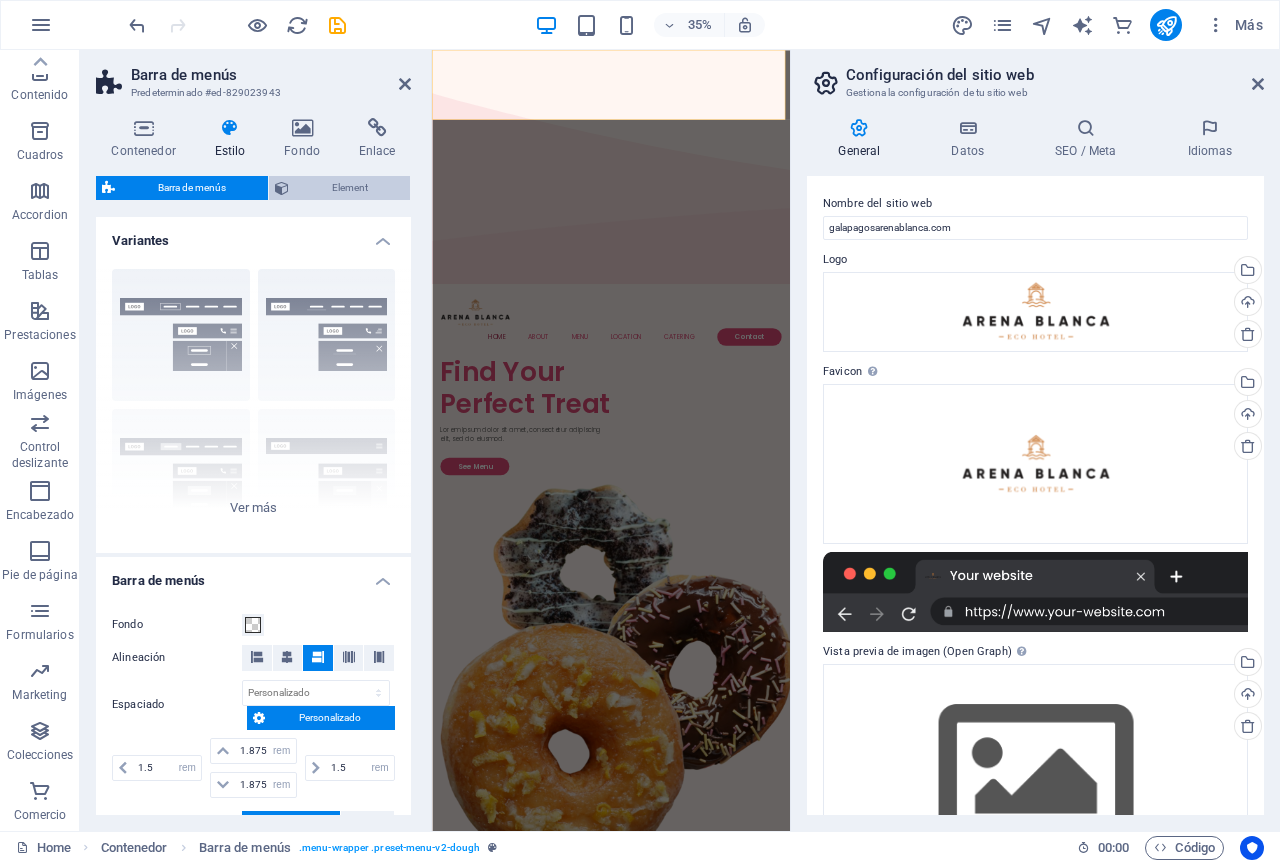 click on "Element" at bounding box center (349, 188) 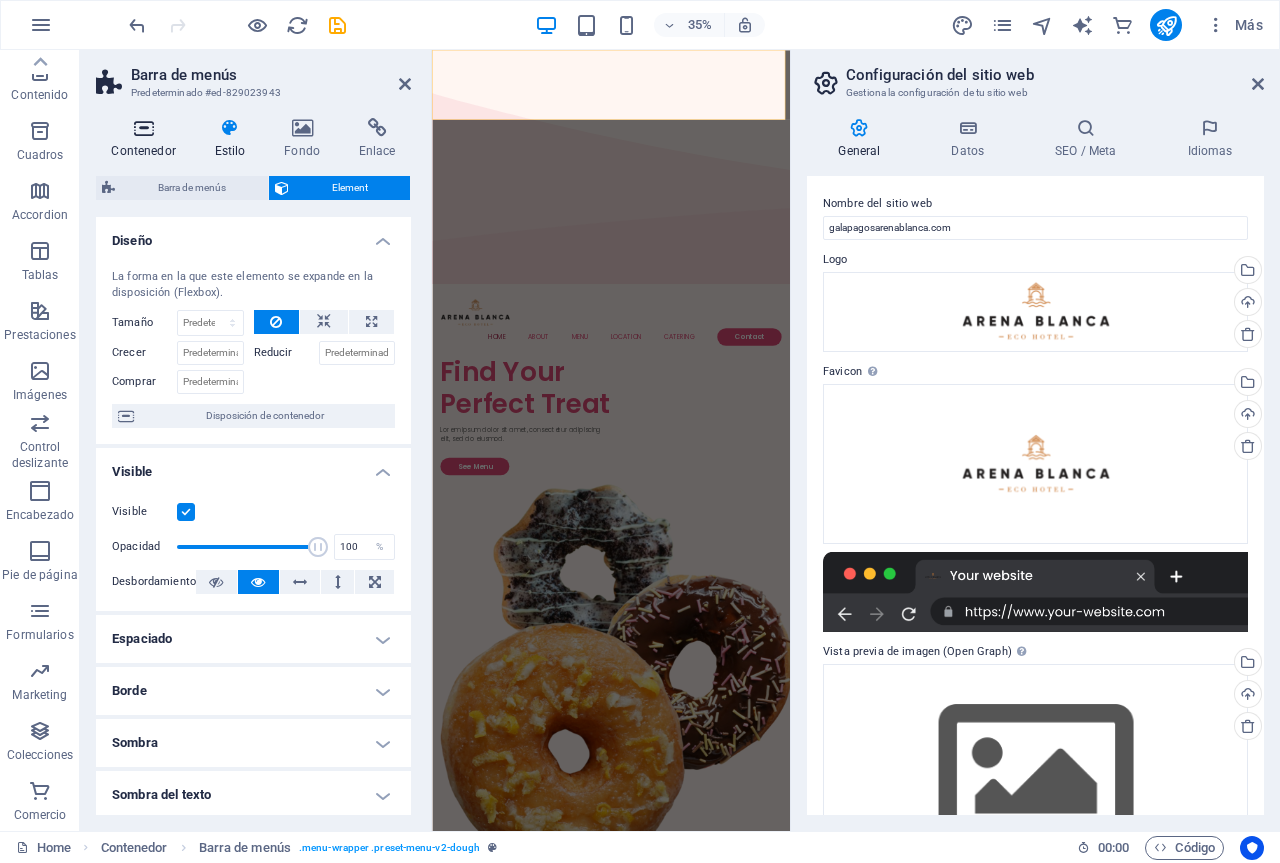 click on "Contenedor" at bounding box center [147, 139] 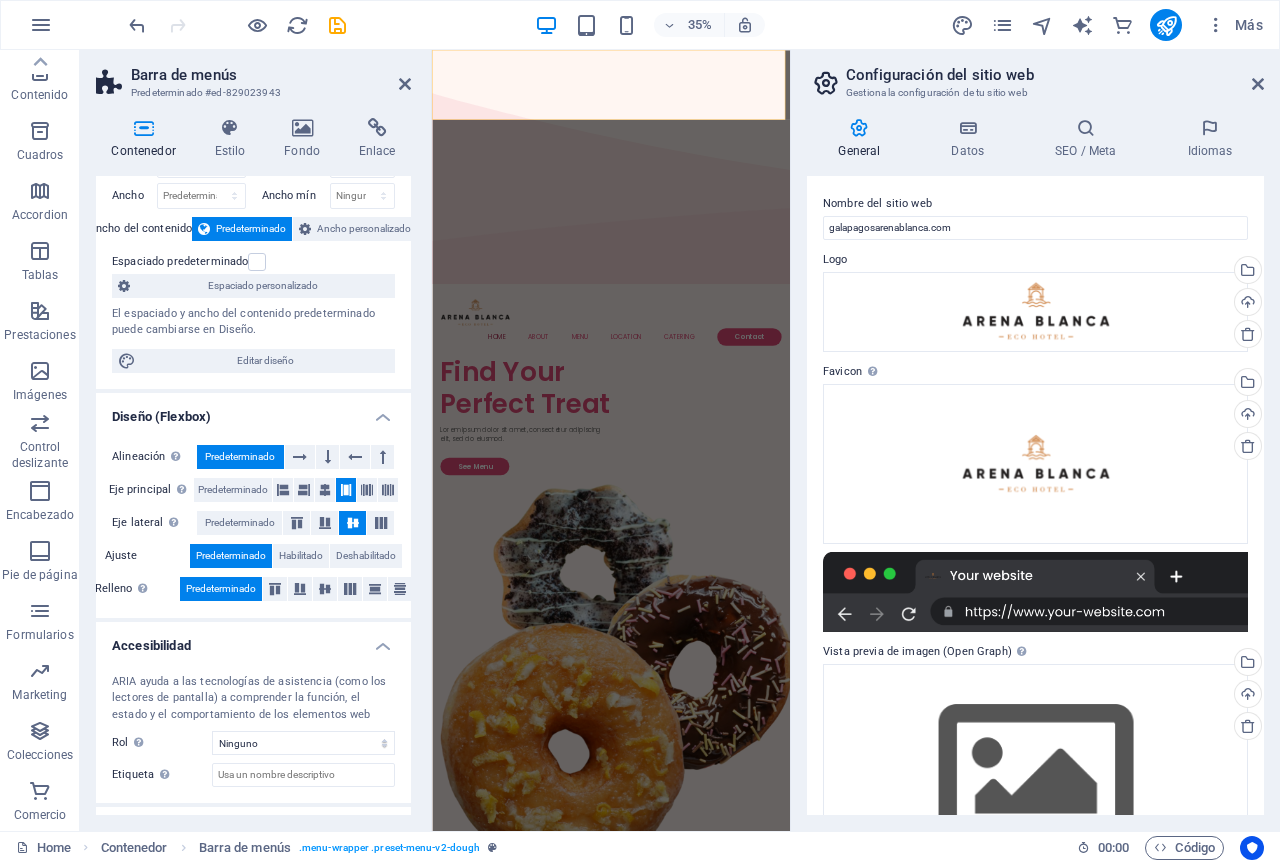 scroll, scrollTop: 0, scrollLeft: 0, axis: both 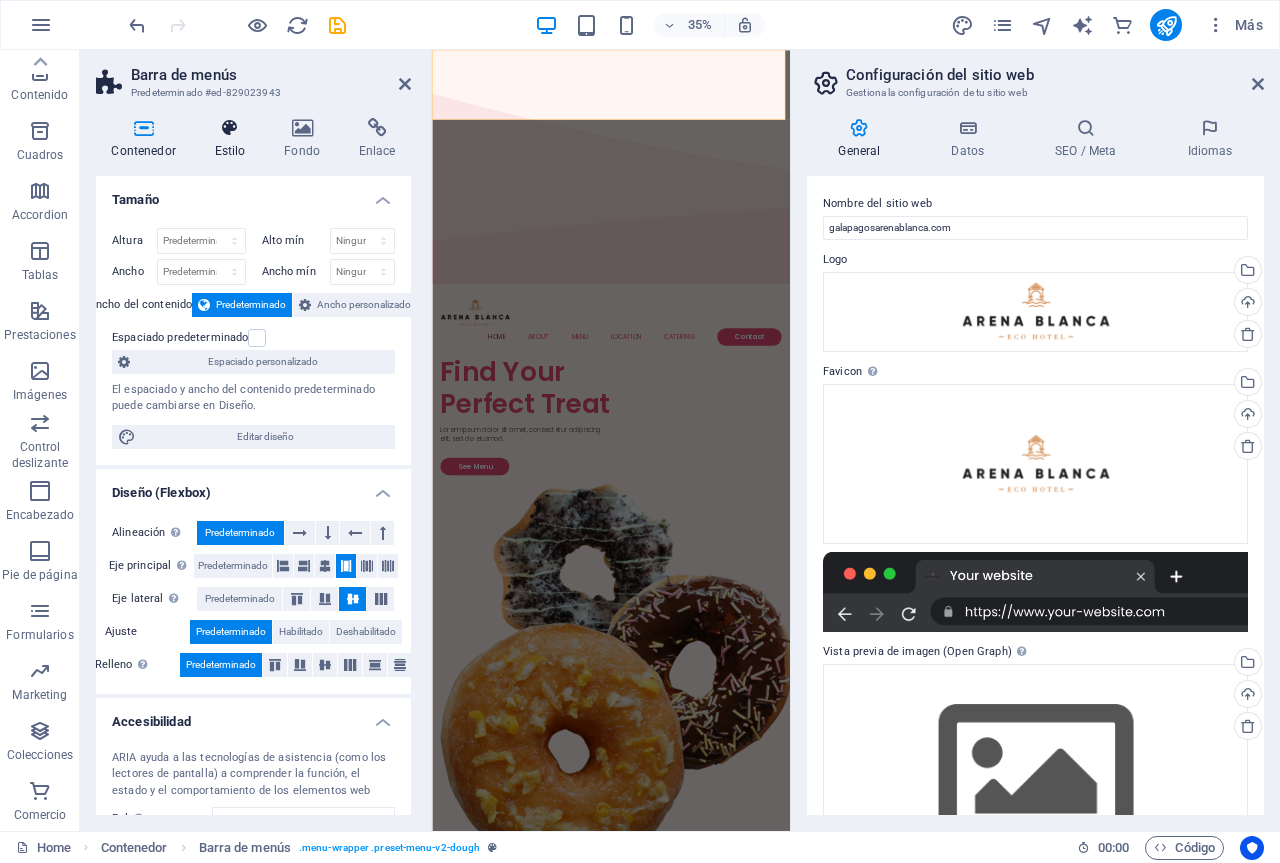 click at bounding box center (230, 128) 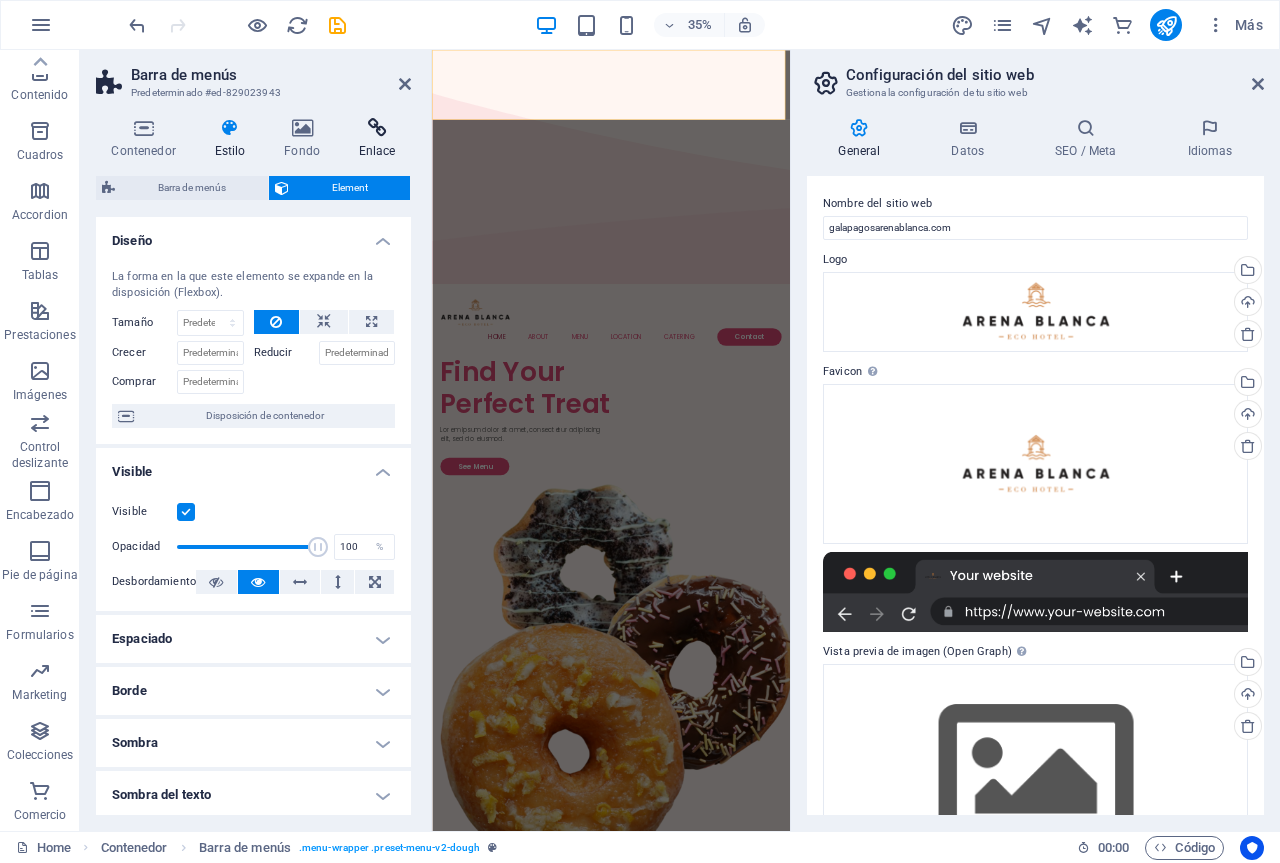 click at bounding box center (377, 128) 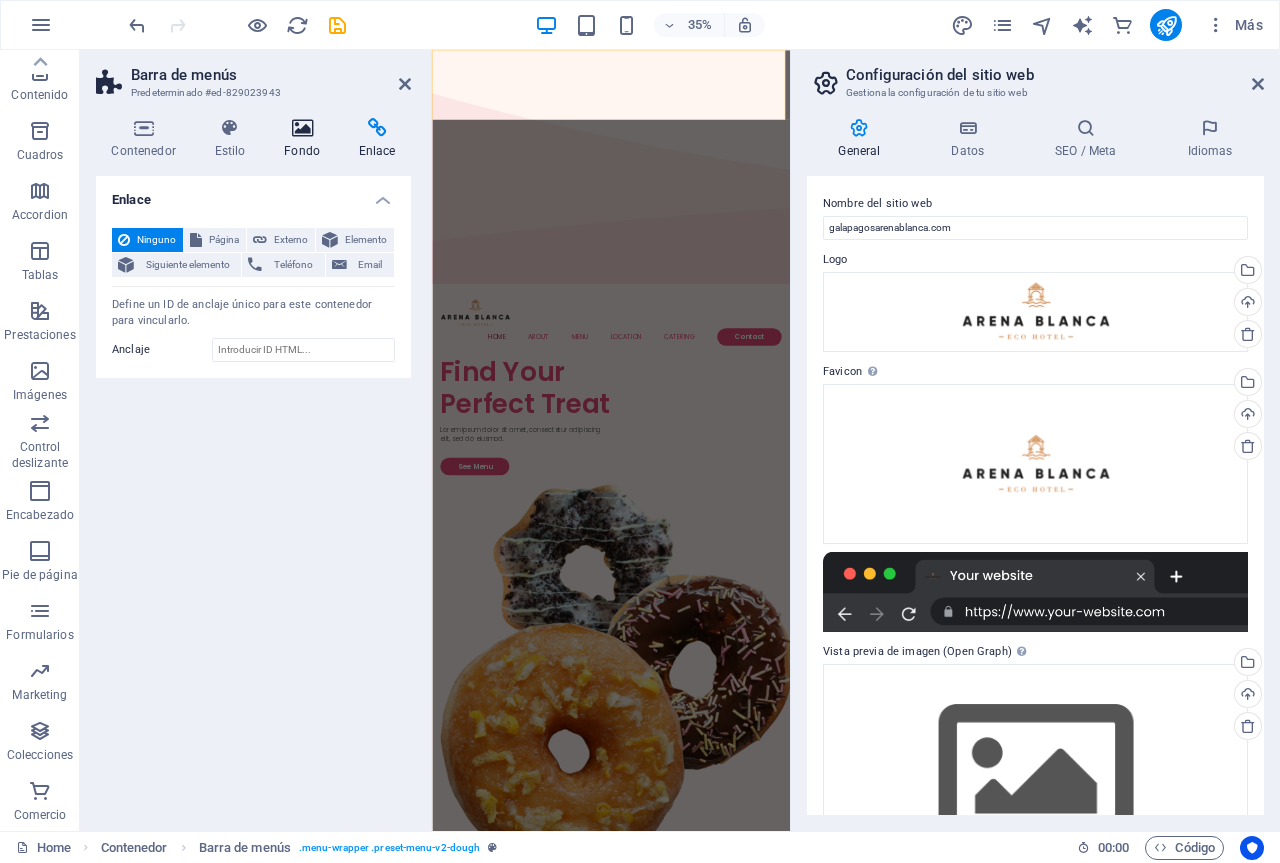 click at bounding box center (302, 128) 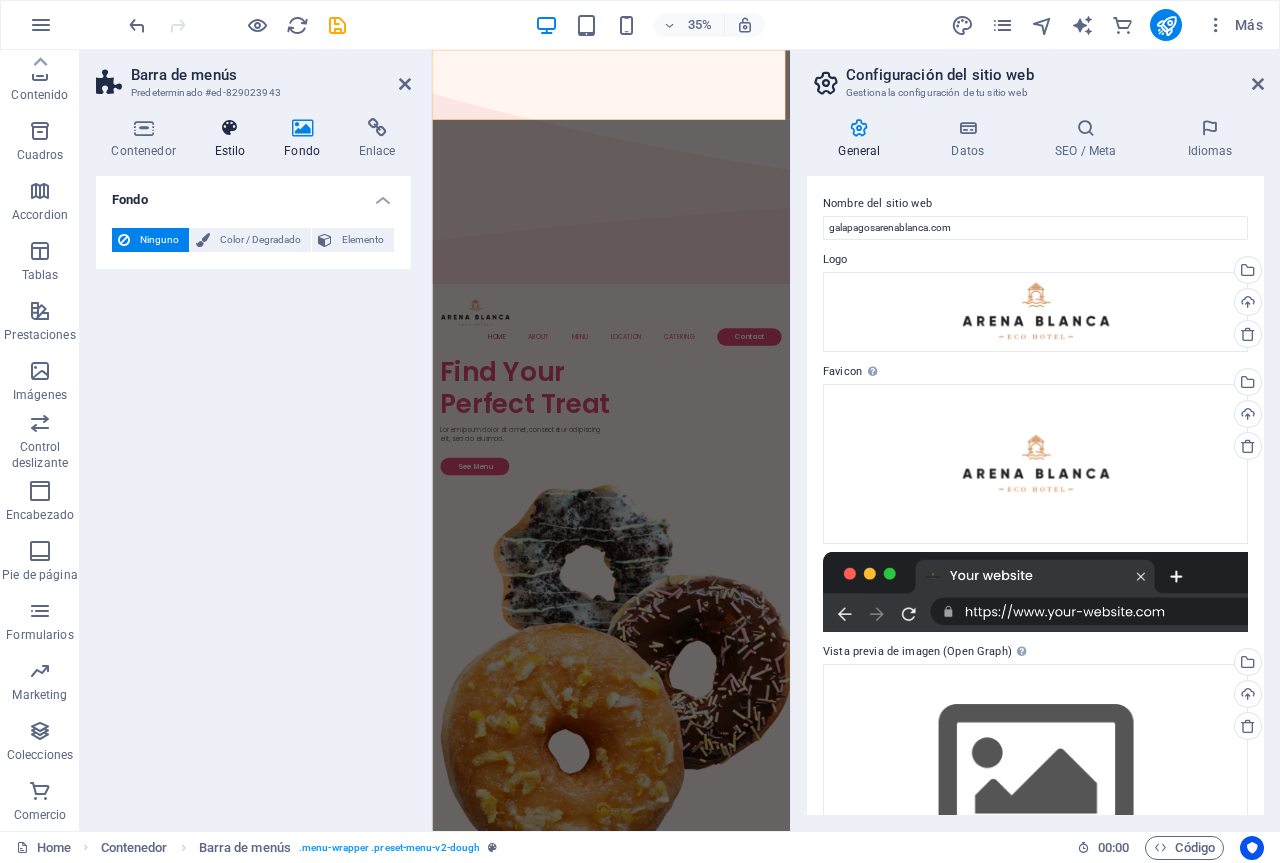 click at bounding box center [230, 128] 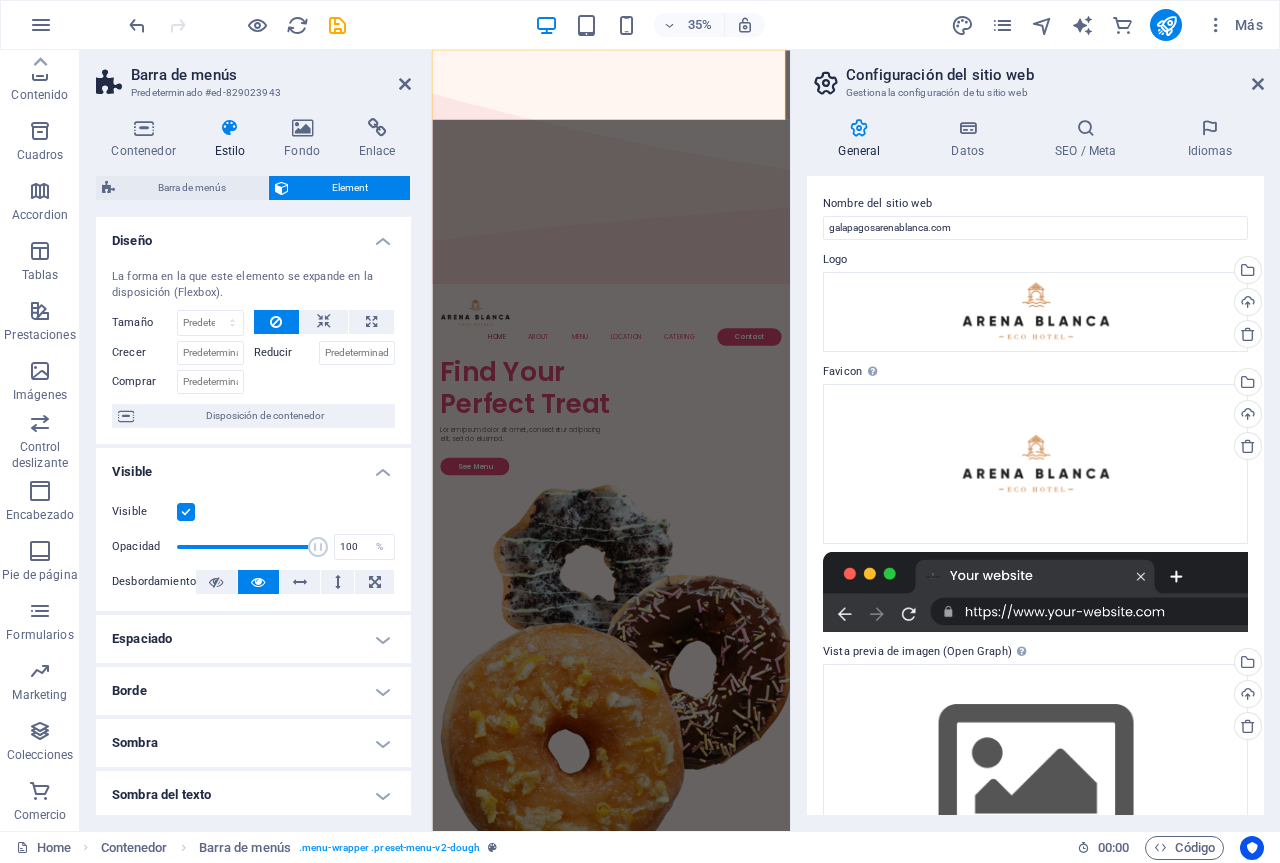 click on "Barra de menús" at bounding box center [271, 75] 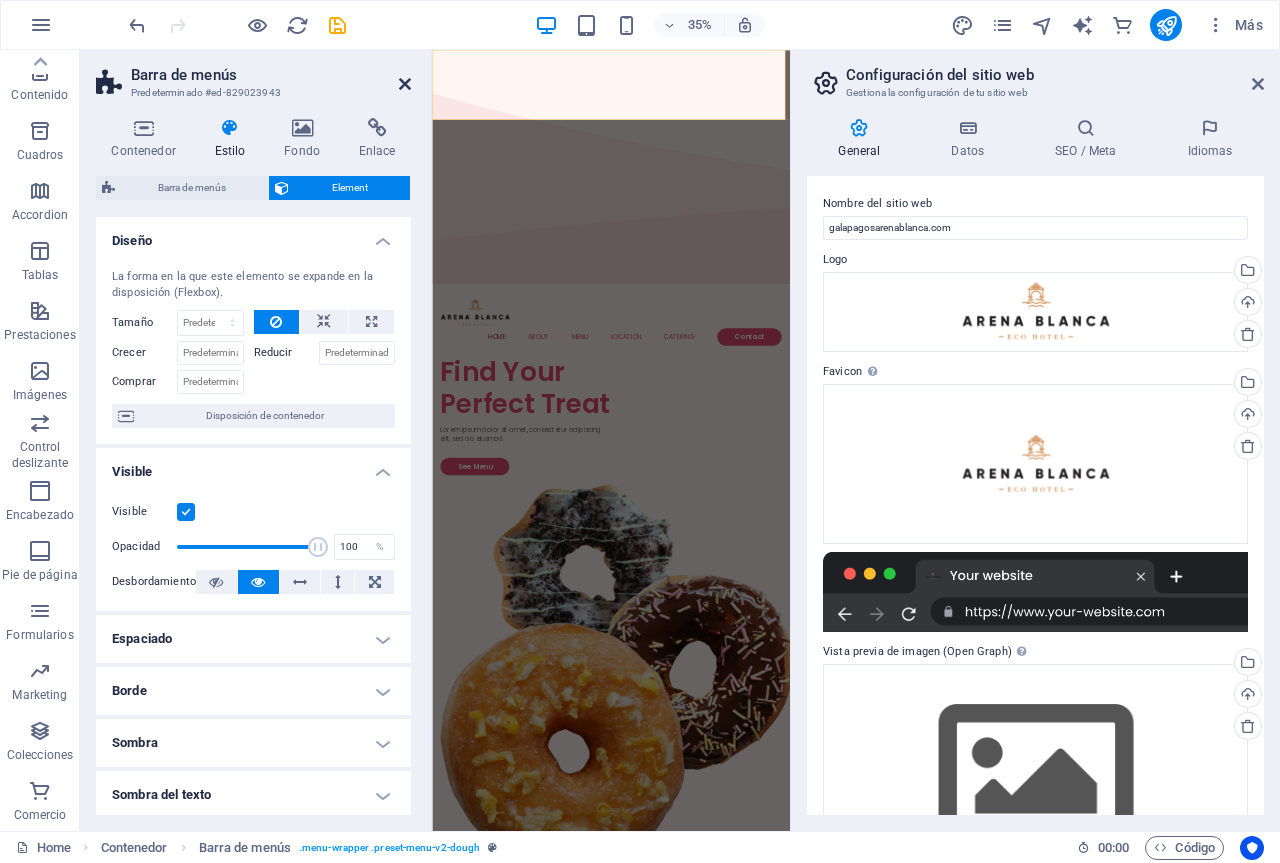 click at bounding box center [405, 84] 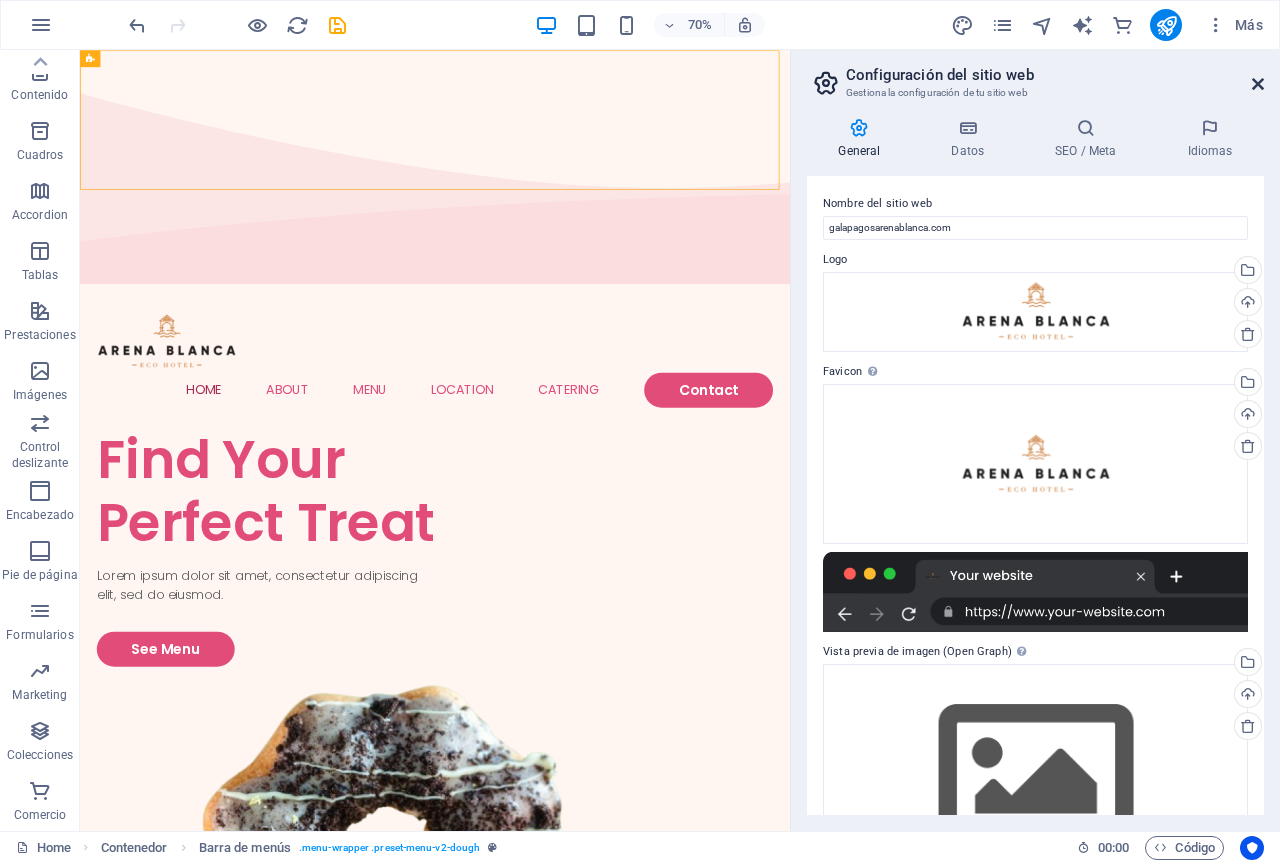 click at bounding box center [1258, 84] 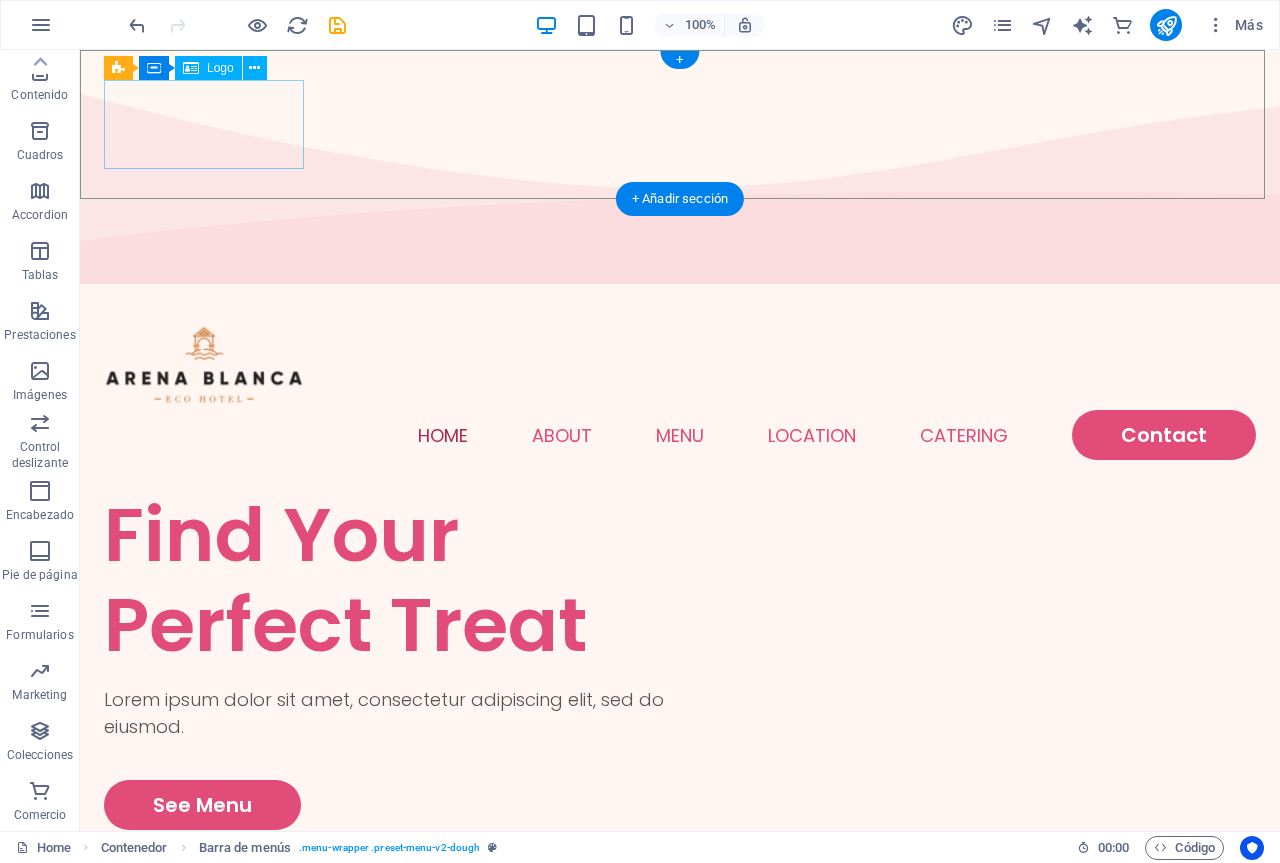 click at bounding box center (680, 365) 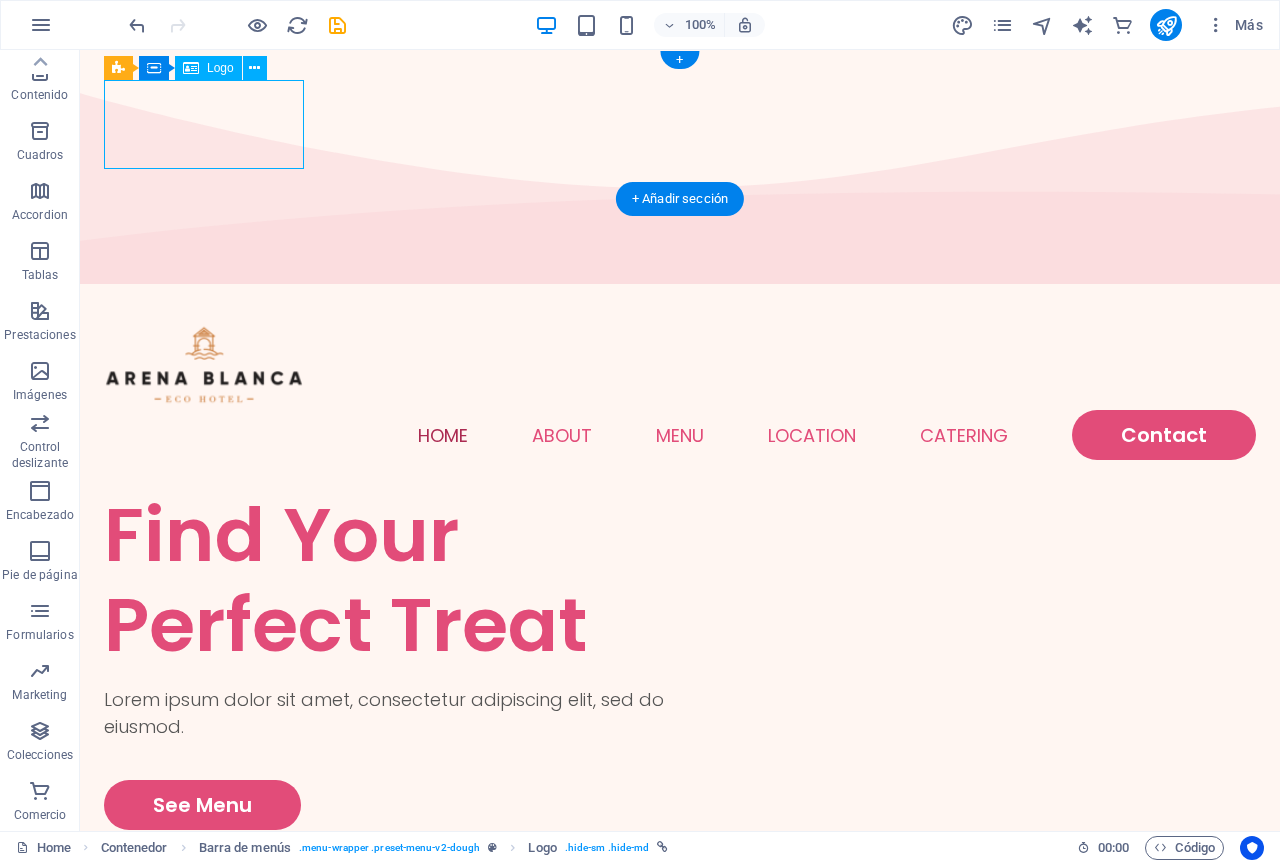 click at bounding box center [680, 365] 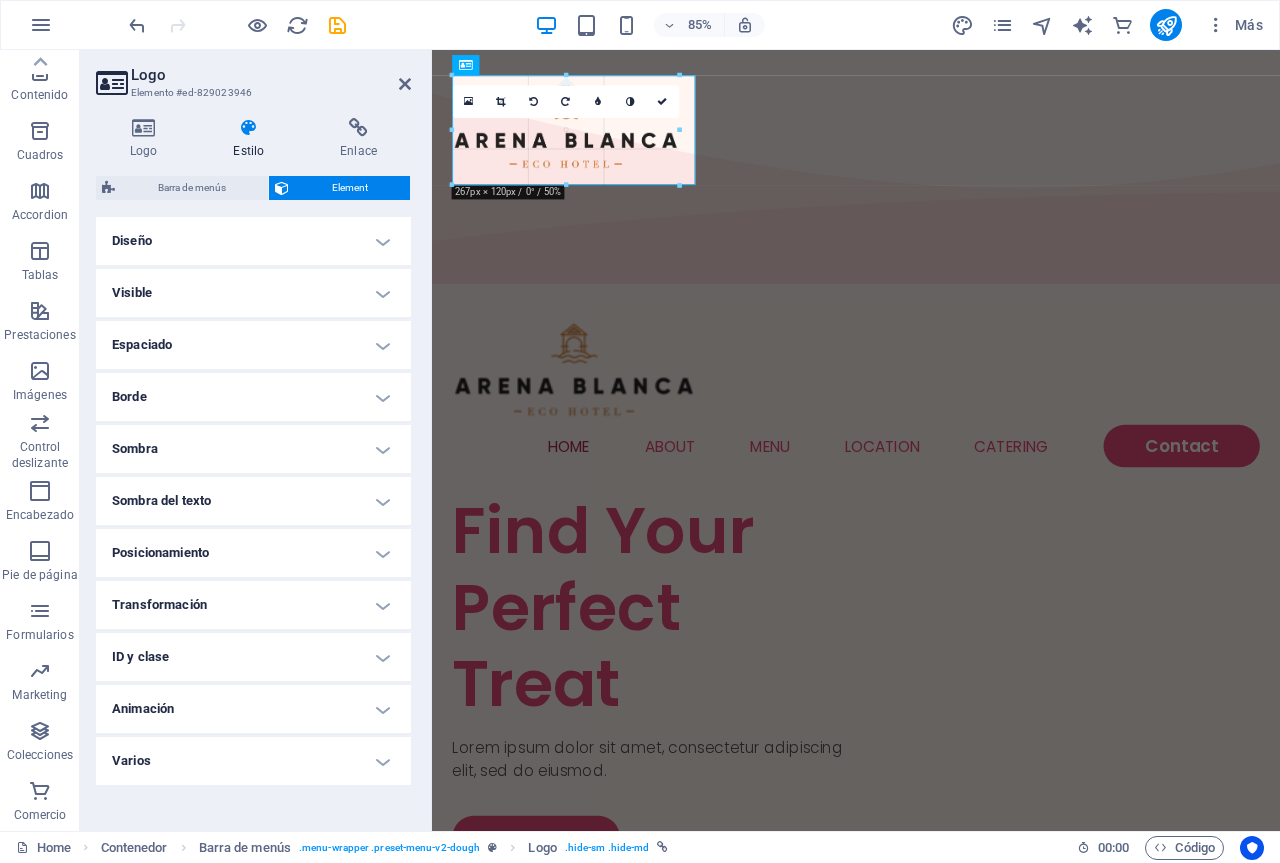 drag, startPoint x: 624, startPoint y: 155, endPoint x: 710, endPoint y: 158, distance: 86.05231 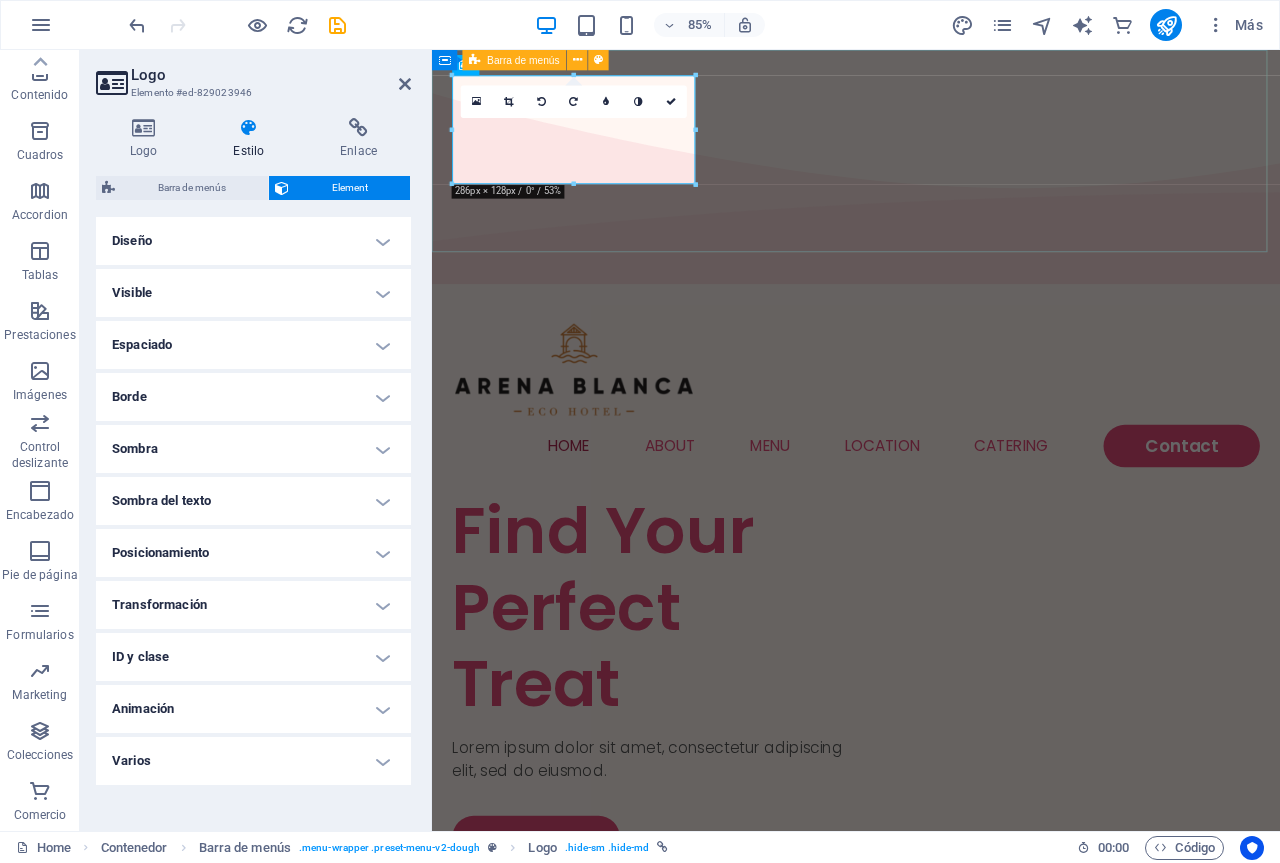 click on "Home About Menu Location Catering Contact" at bounding box center (931, 452) 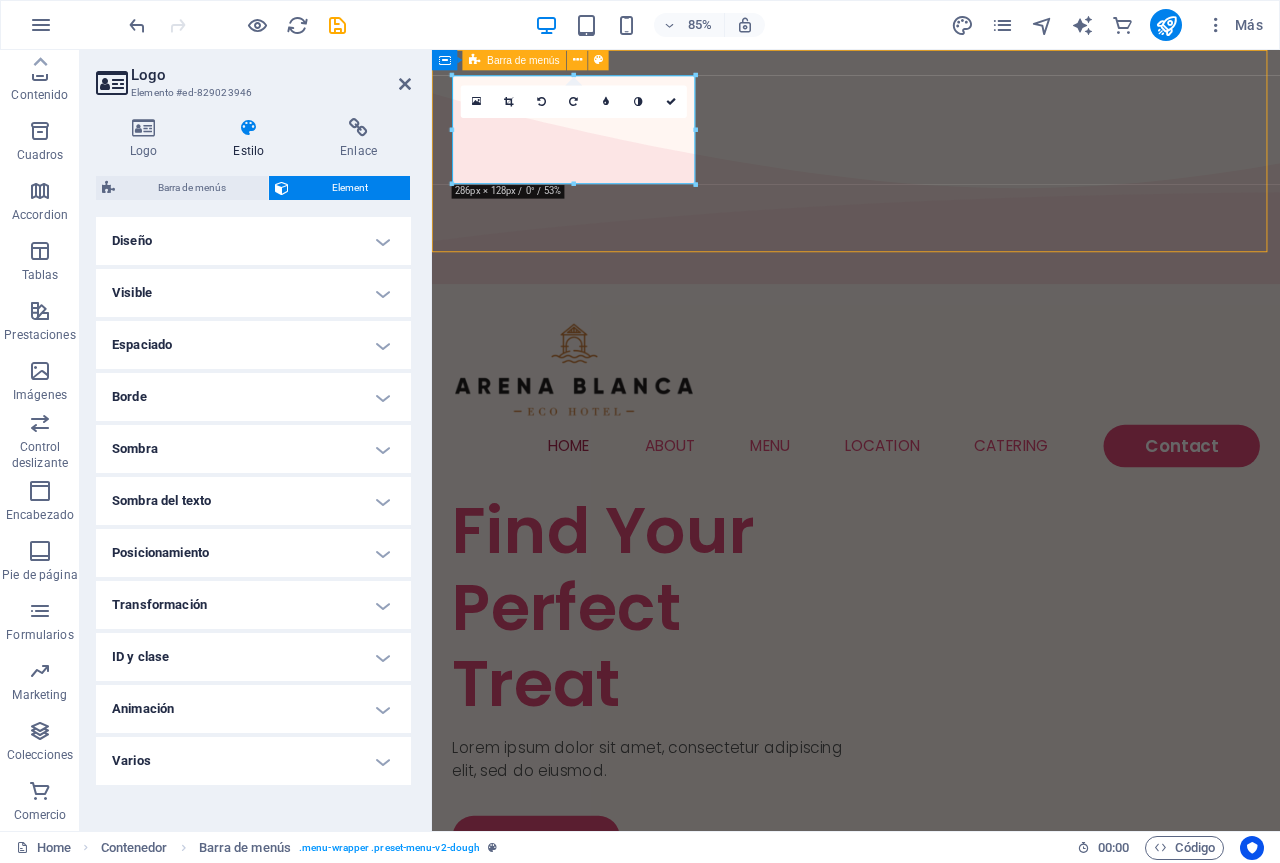 click on "Home About Menu Location Catering Contact" at bounding box center (931, 452) 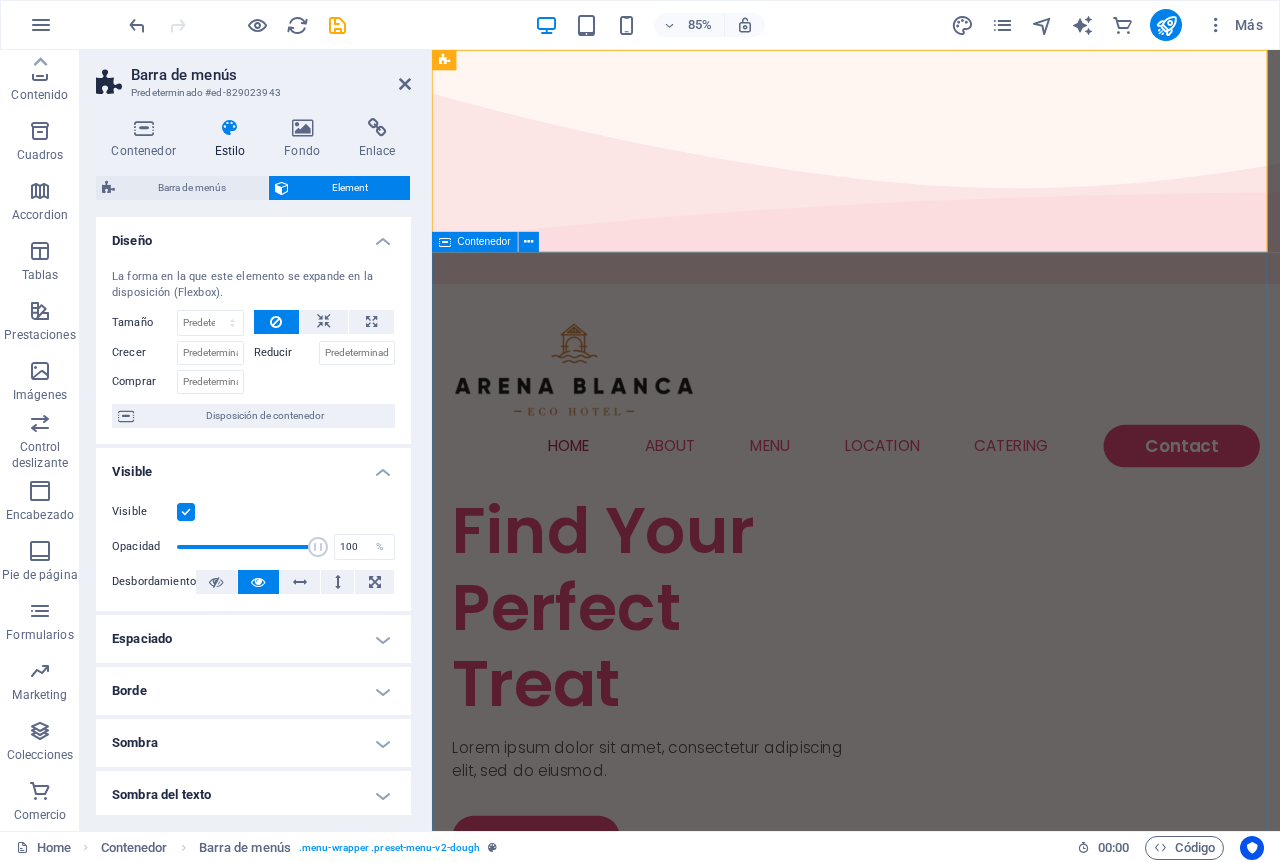 drag, startPoint x: 767, startPoint y: 338, endPoint x: 817, endPoint y: 96, distance: 247.11131 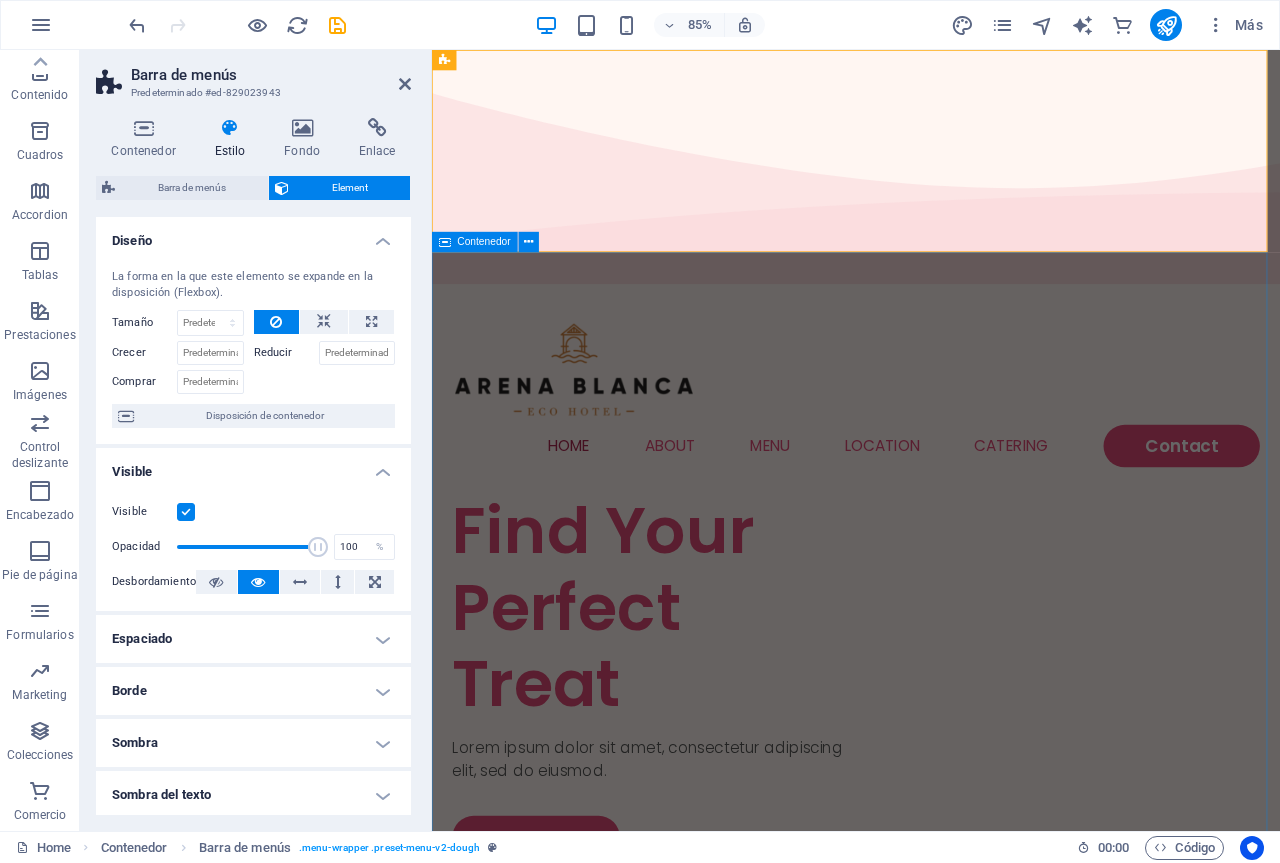 click on "Find Your Perfect Treat Lorem ipsum dolor sit amet, consectetur adipiscing elit, sed do eiusmod. See Menu" at bounding box center [931, 1371] 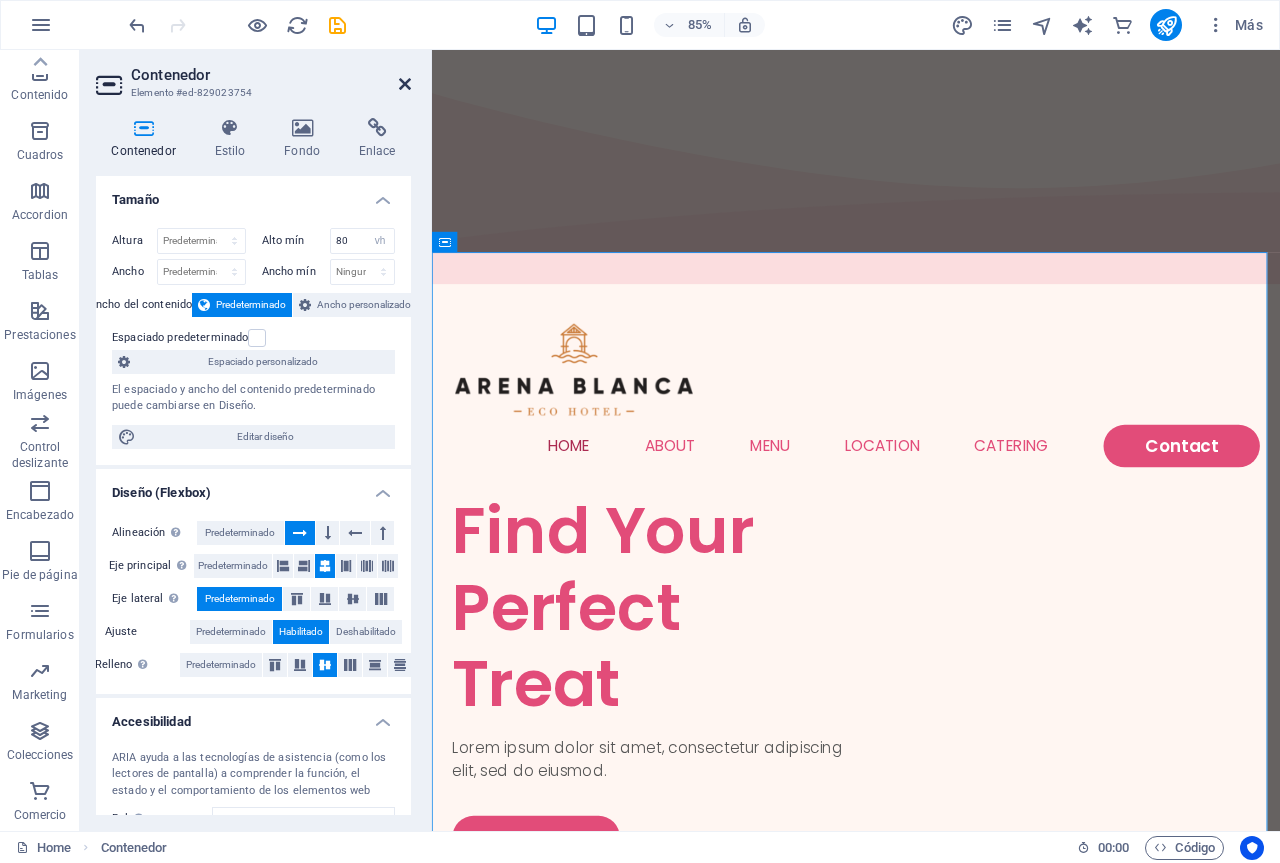 click at bounding box center [405, 84] 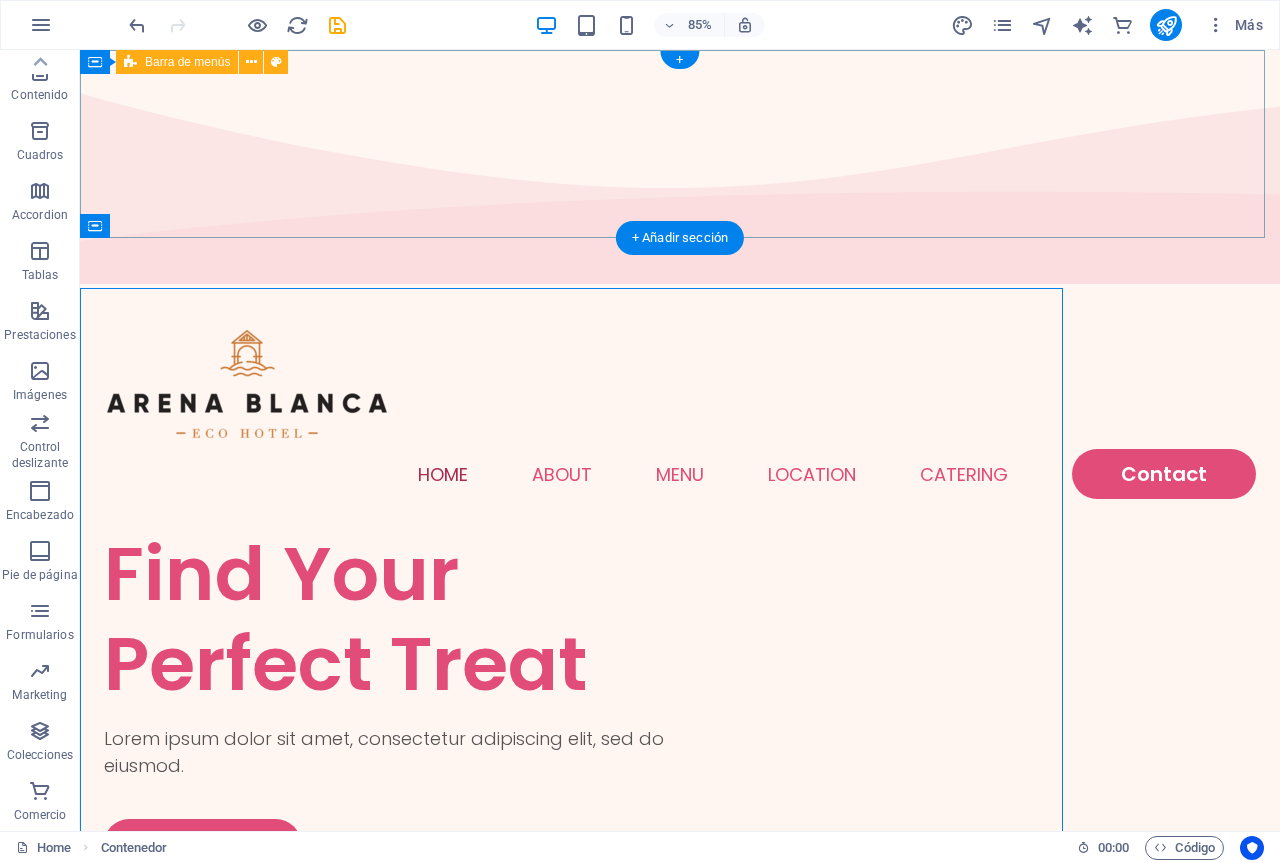 click on "Home About Menu Location Catering Contact" at bounding box center (680, 410) 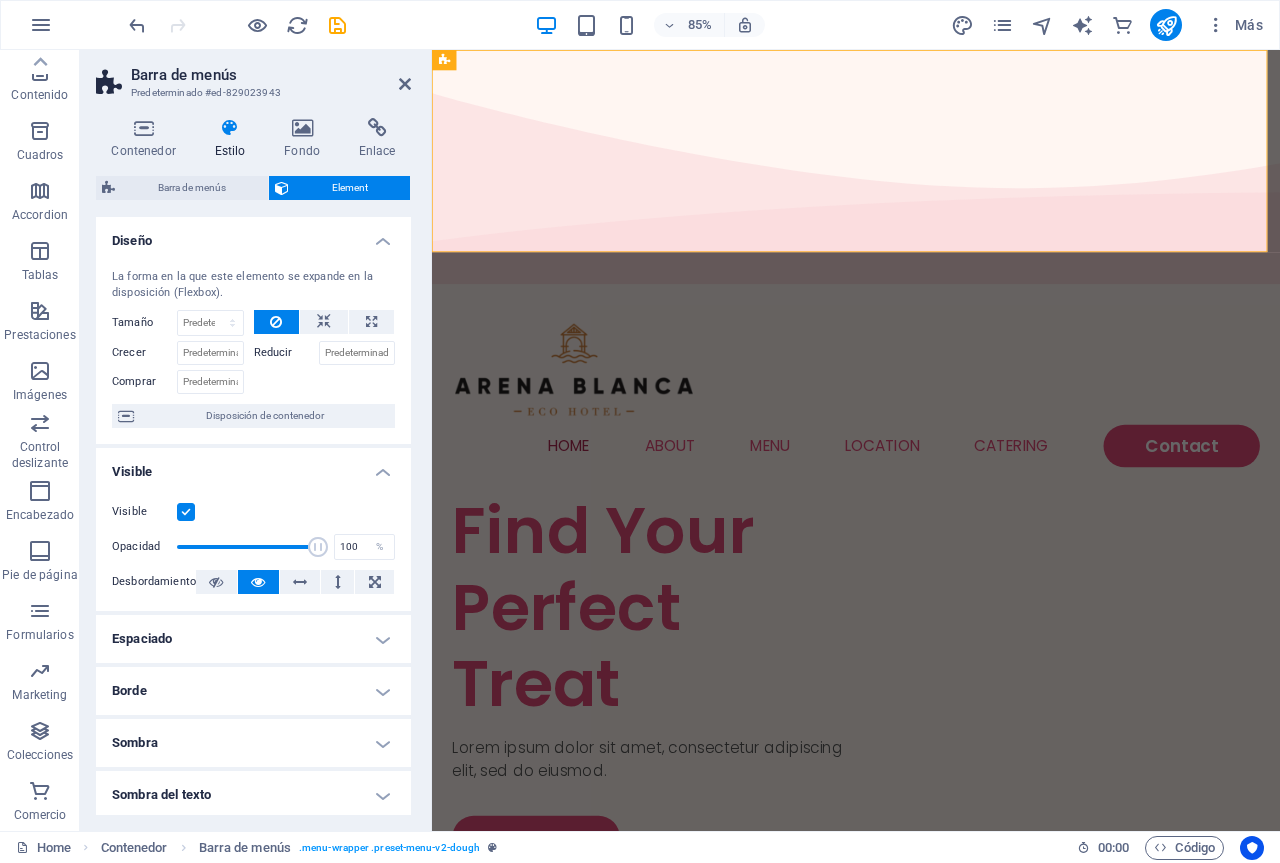 click at bounding box center [405, 84] 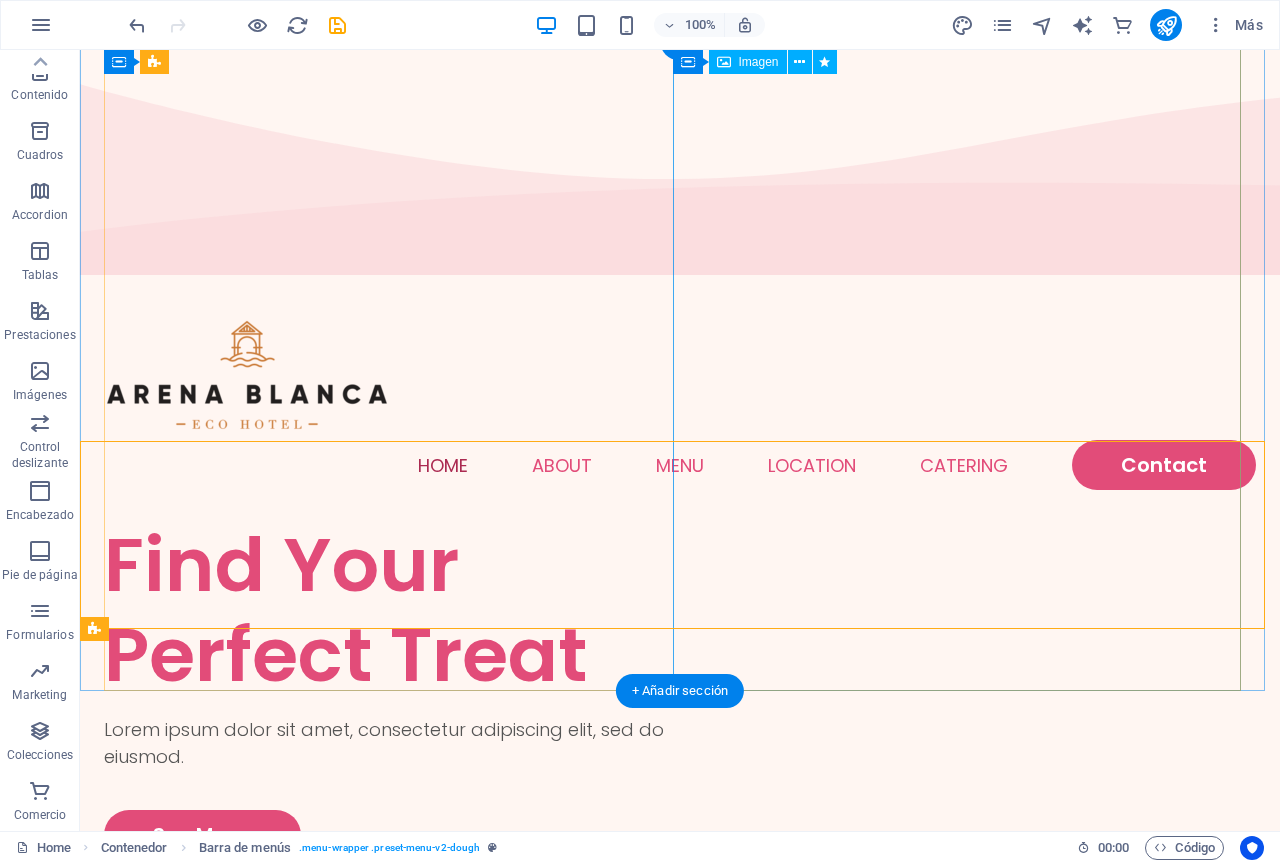 scroll, scrollTop: 0, scrollLeft: 0, axis: both 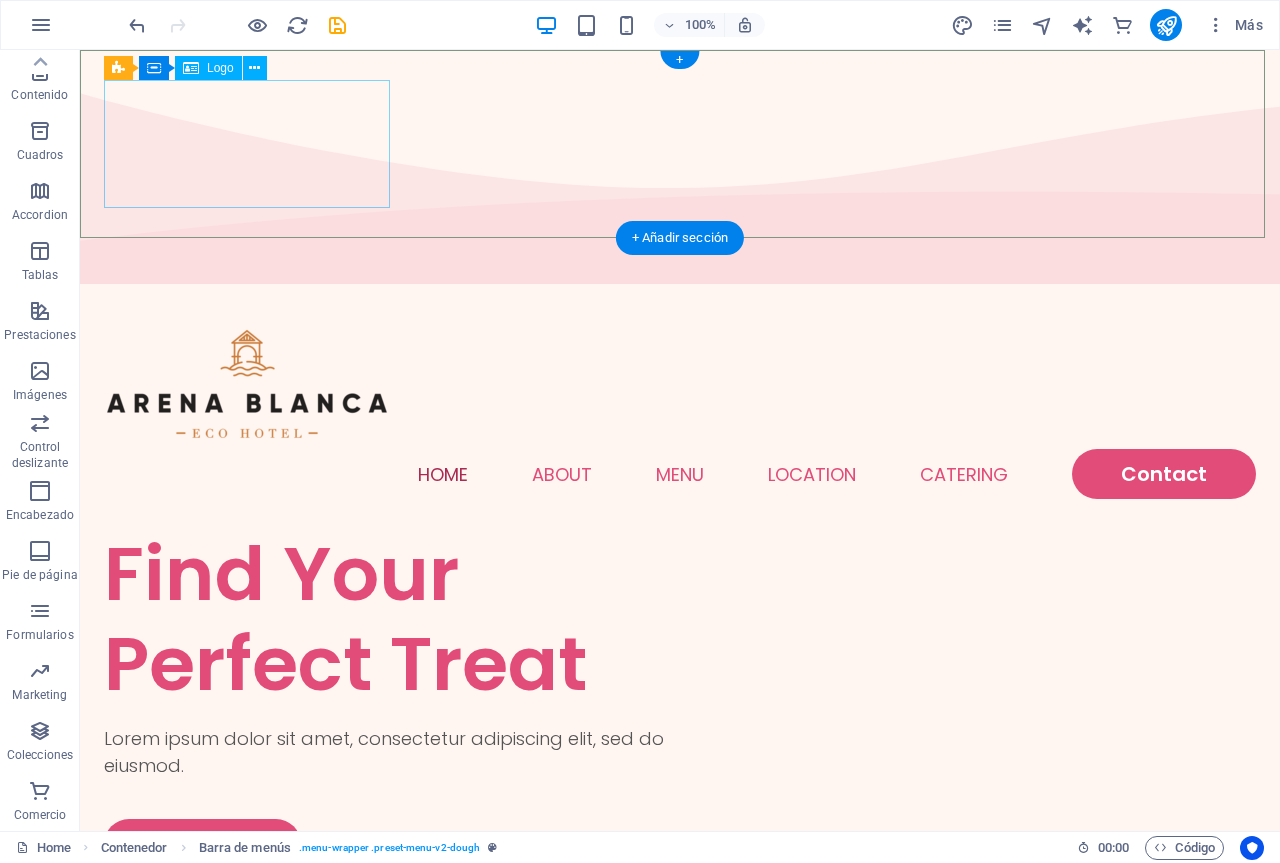 click at bounding box center (680, 385) 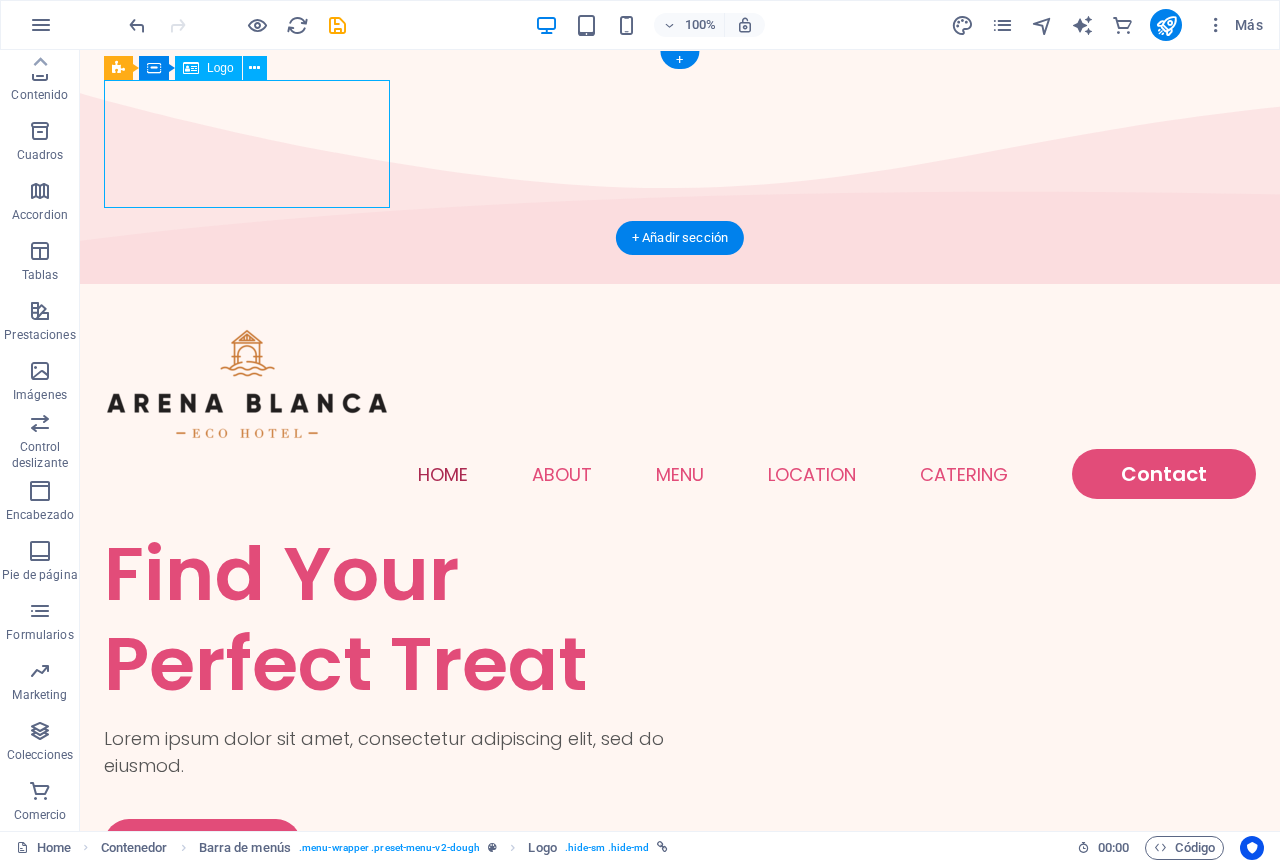 click at bounding box center (680, 385) 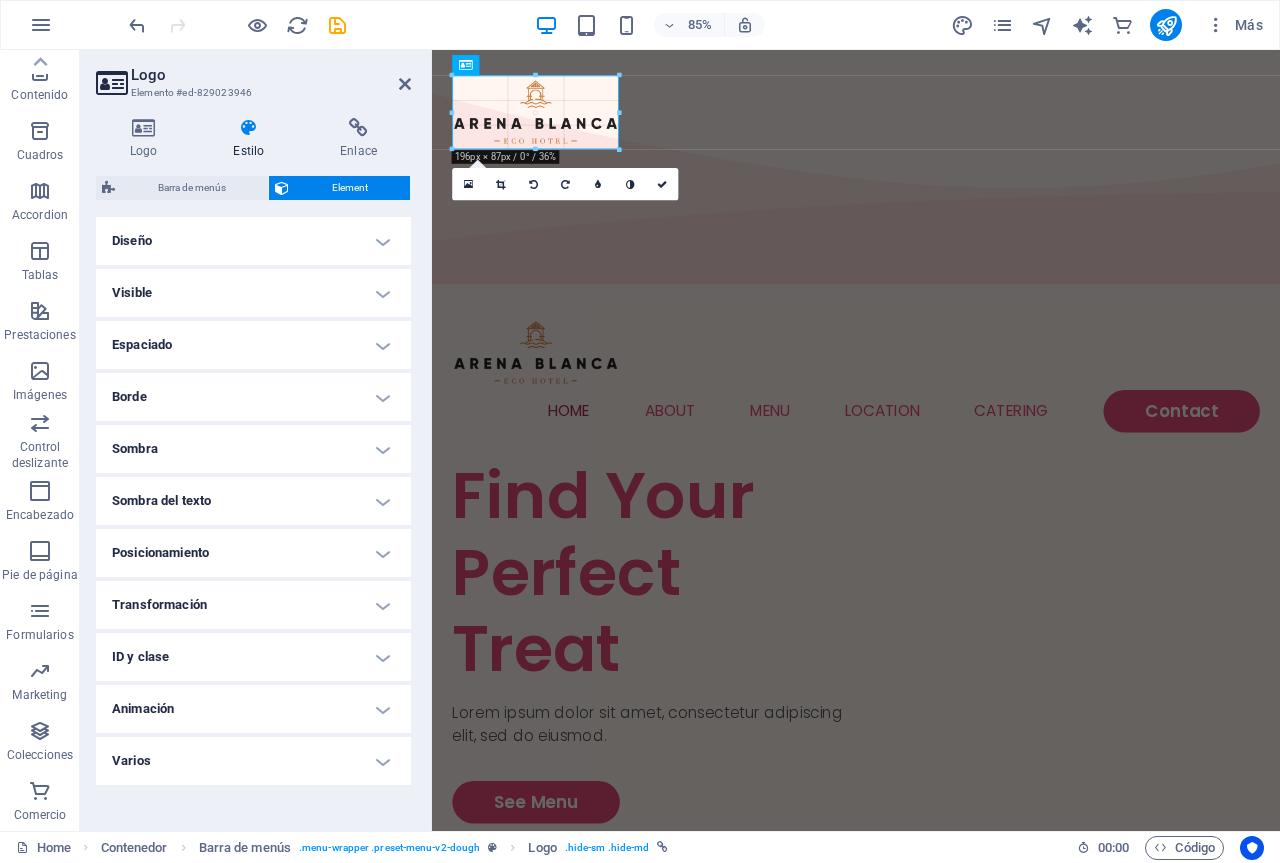 drag, startPoint x: 693, startPoint y: 180, endPoint x: 202, endPoint y: 55, distance: 506.66162 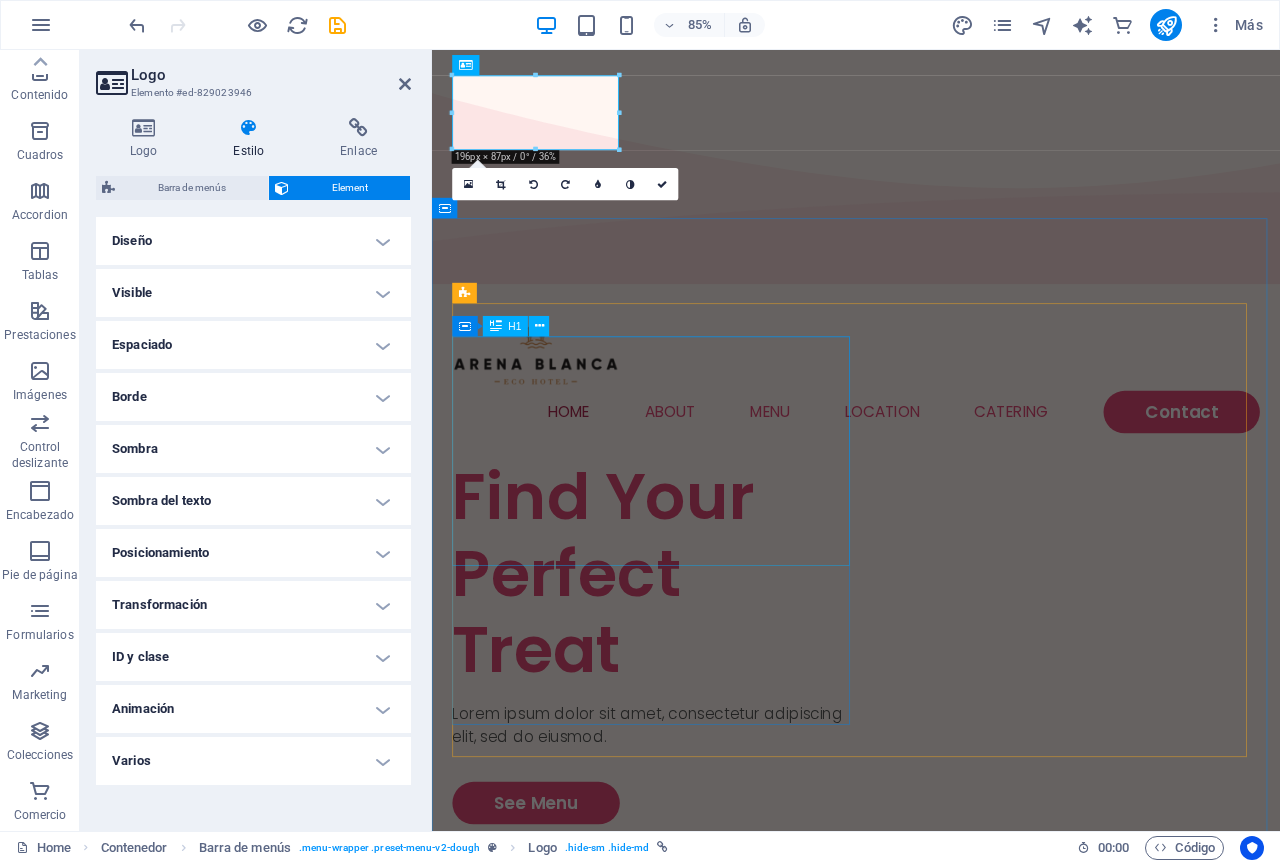 click on "Find Your Perfect Treat" at bounding box center (693, 666) 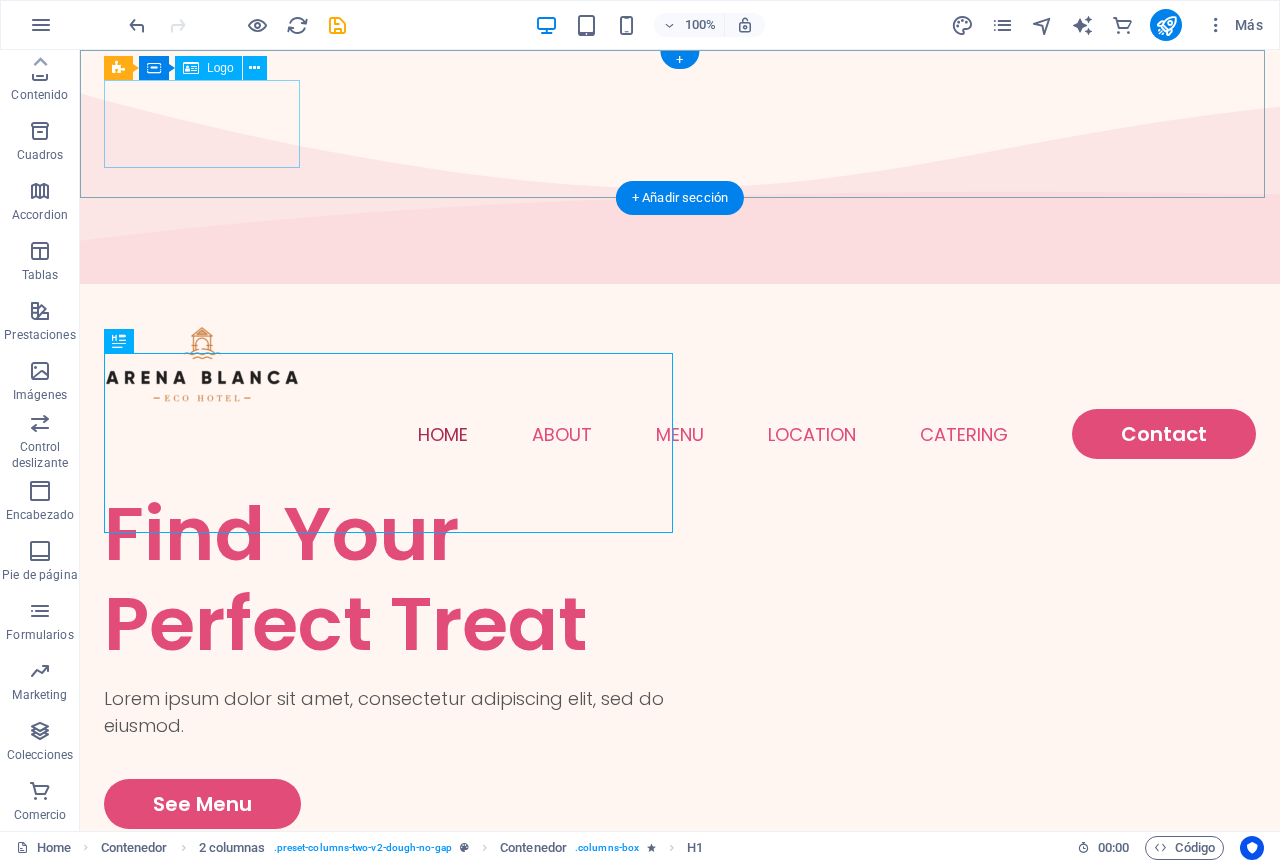 click at bounding box center [680, 365] 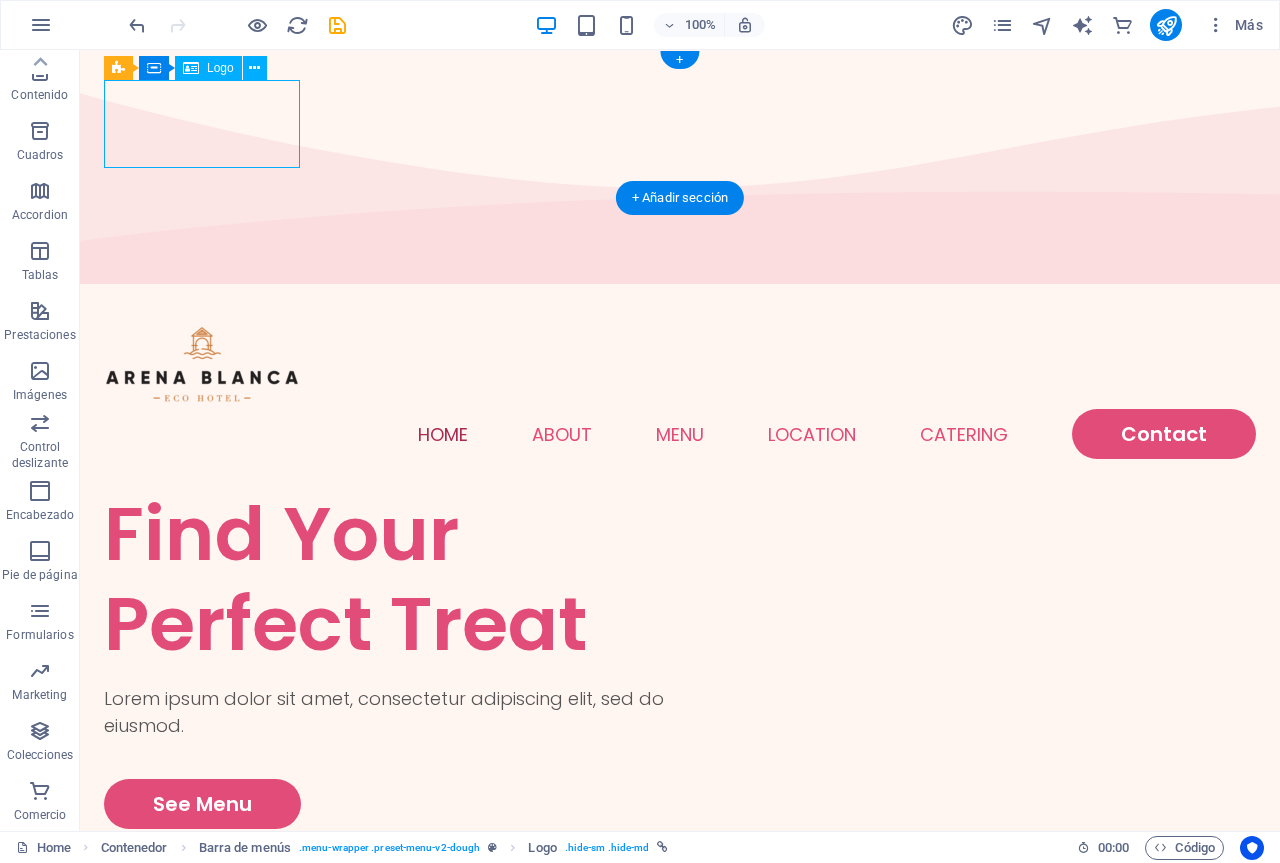click at bounding box center [680, 365] 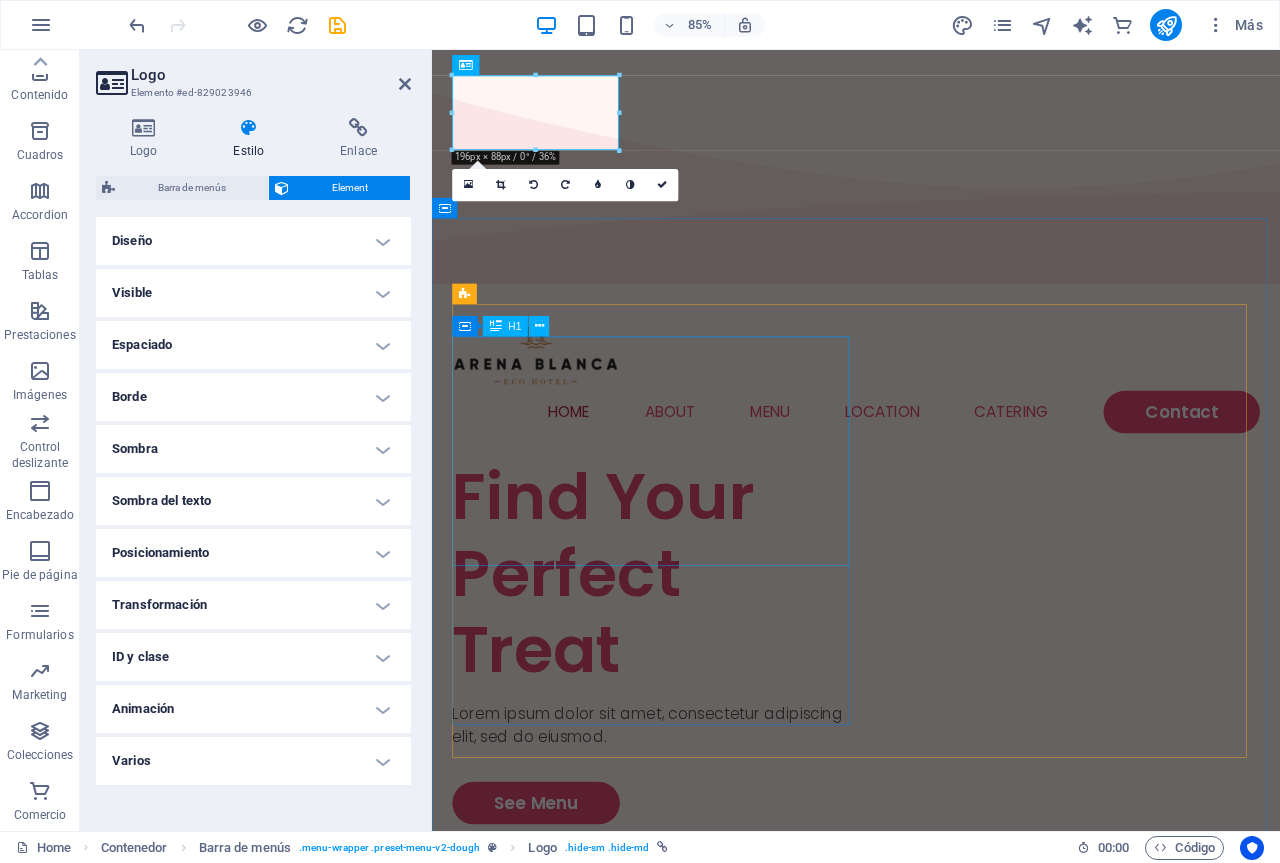 click on "Find Your Perfect Treat" at bounding box center [693, 666] 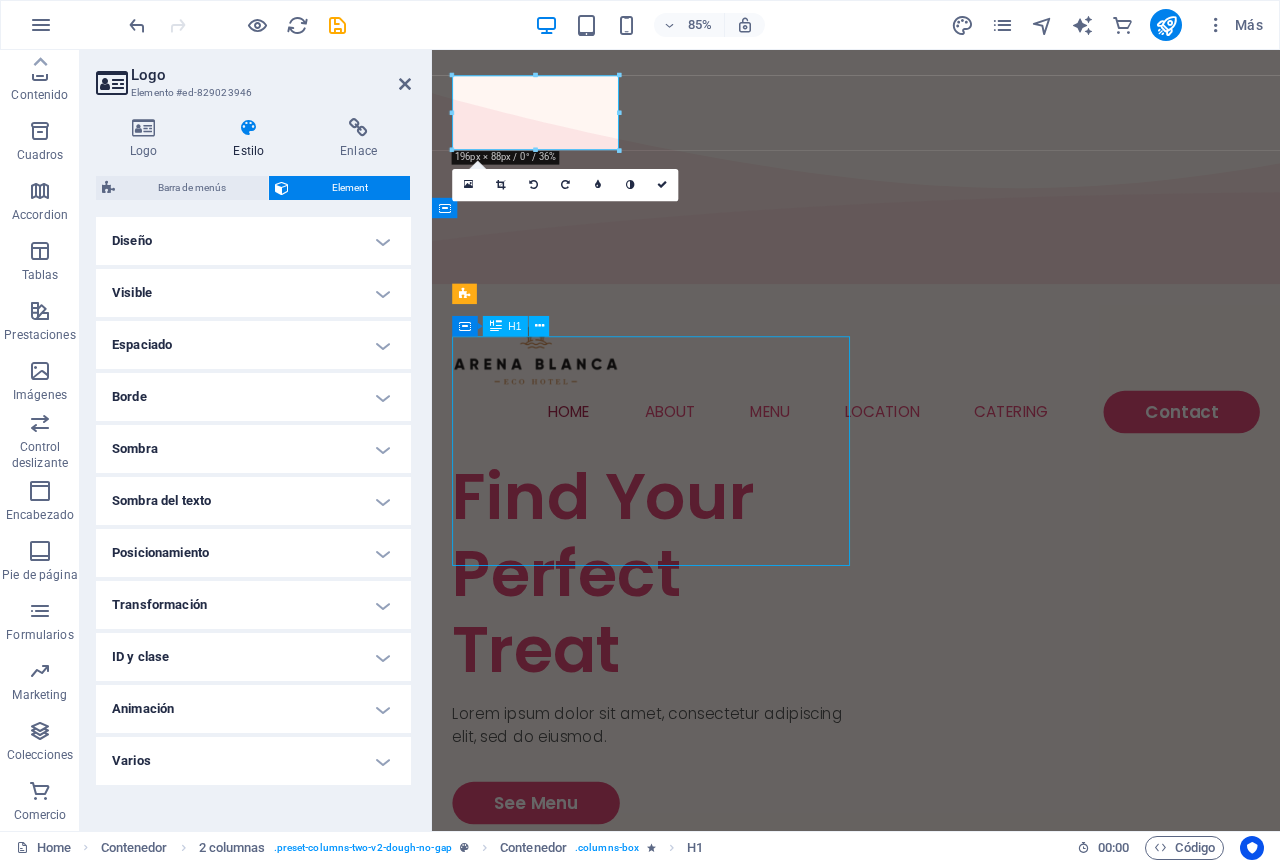 click on "Find Your Perfect Treat" at bounding box center [693, 666] 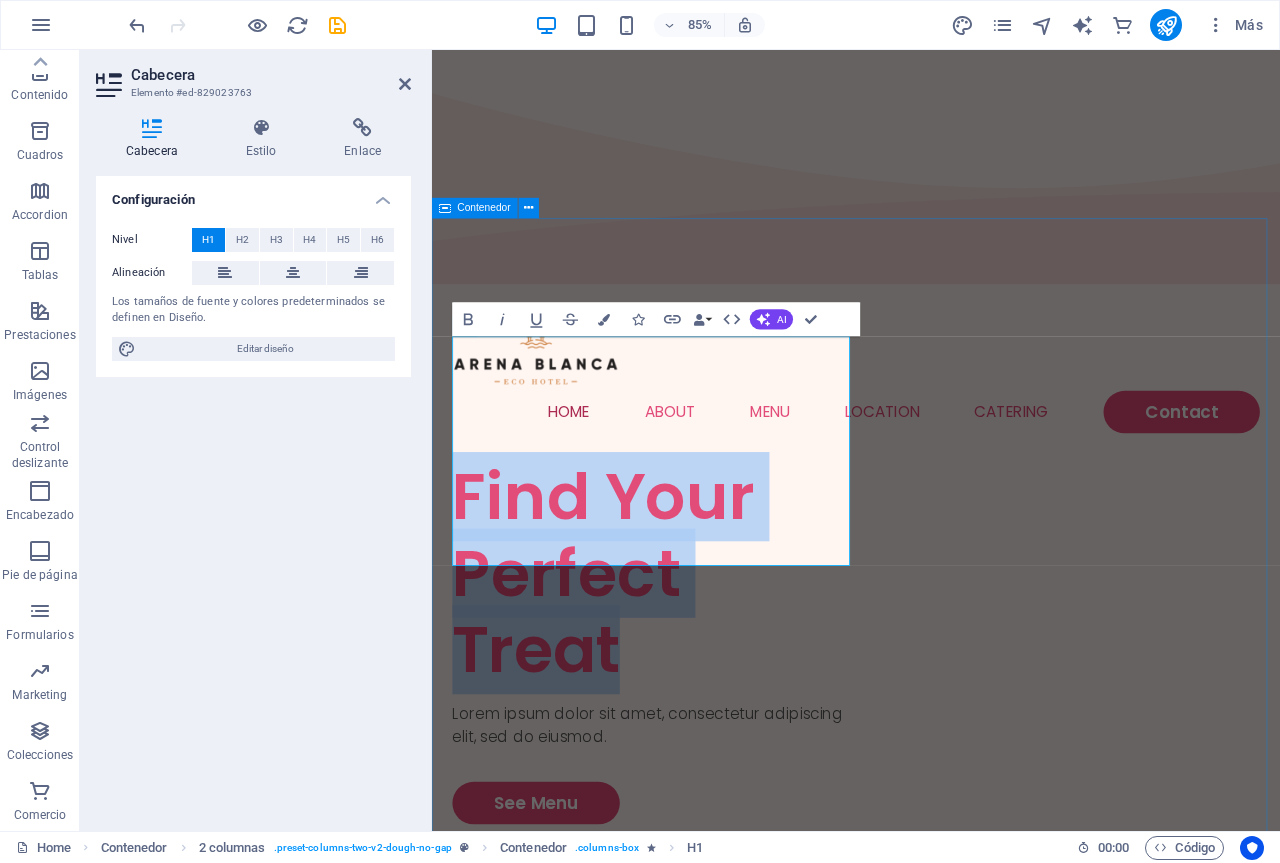 click on "Find Your Perfect Treat Lorem ipsum dolor sit amet, consectetur adipiscing elit, sed do eiusmod. See Menu" at bounding box center (931, 1331) 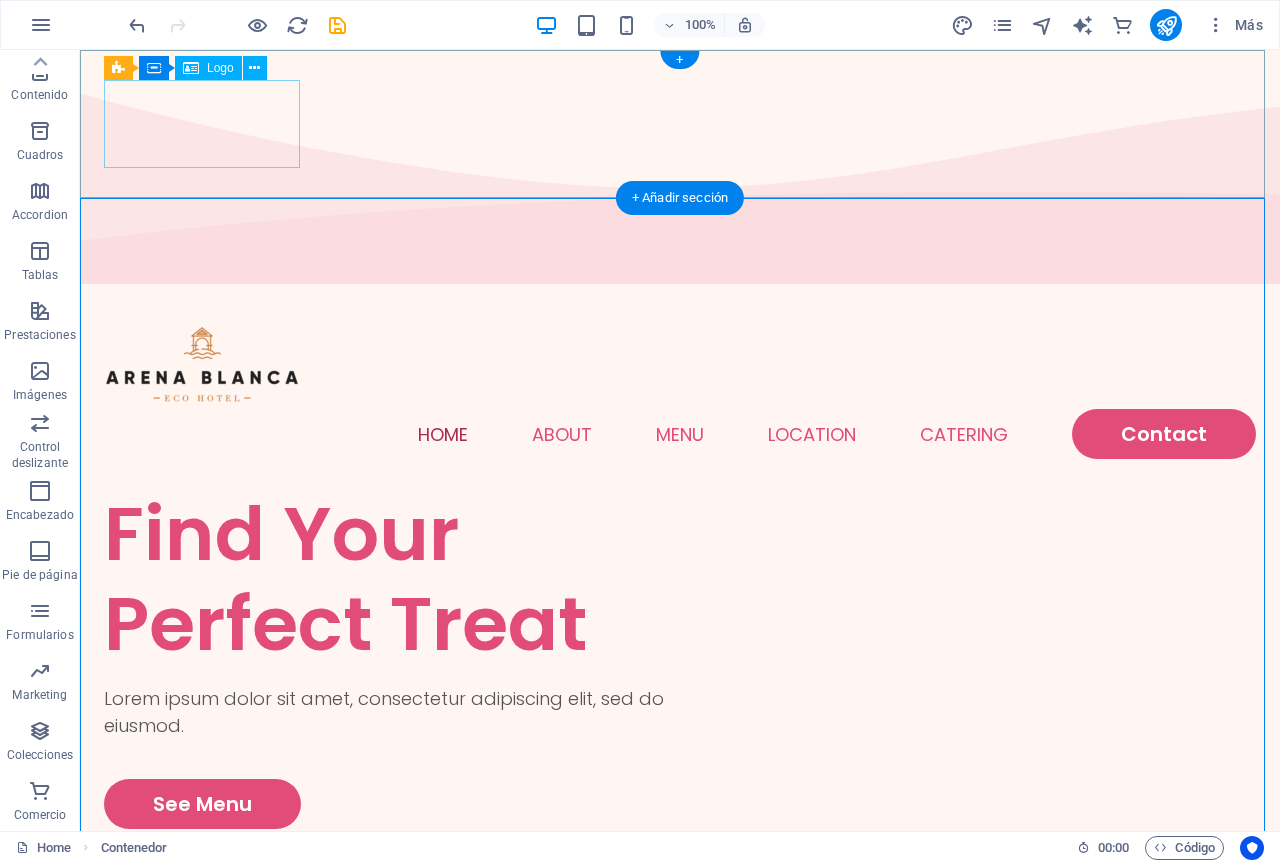 click at bounding box center [680, 365] 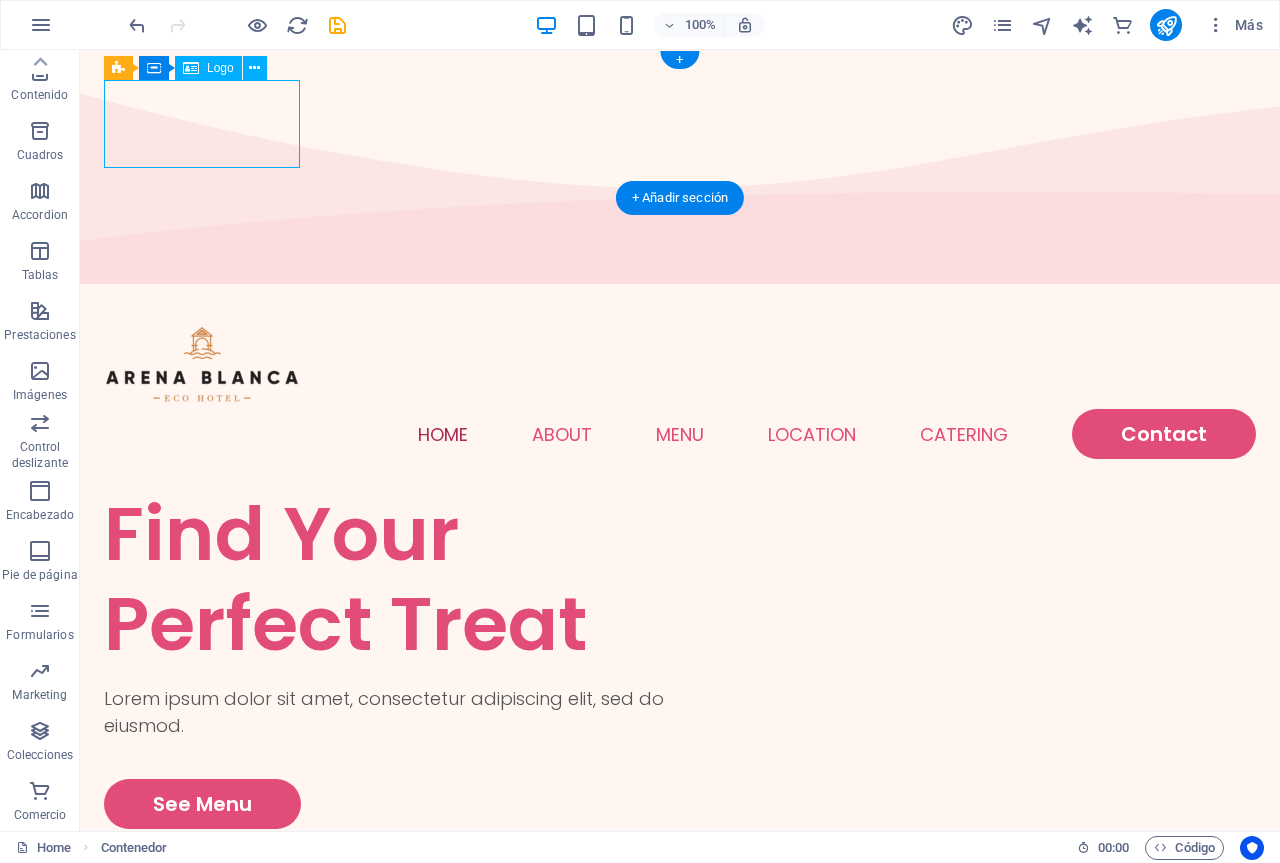 click at bounding box center (680, 365) 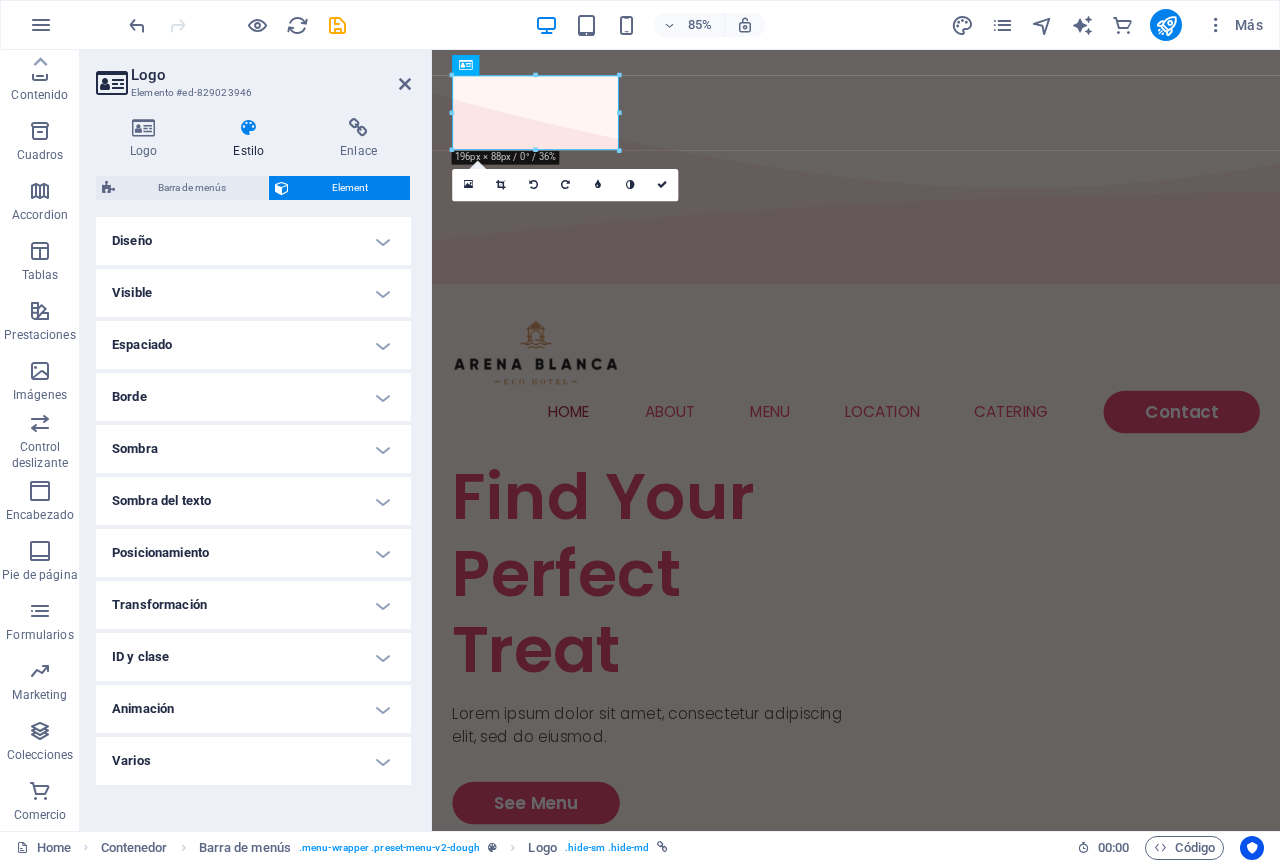 click on "Posicionamiento" at bounding box center (253, 553) 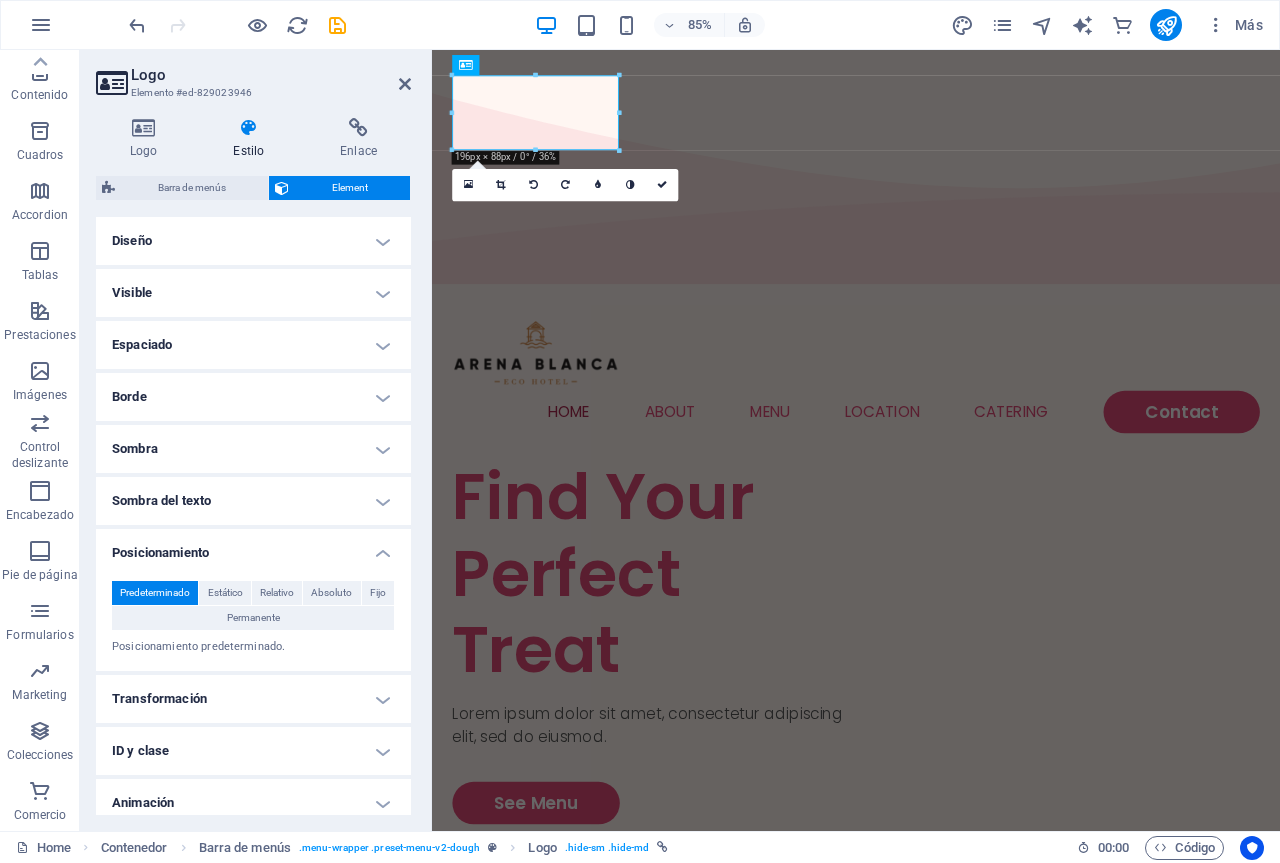 click on "Posicionamiento" at bounding box center [253, 547] 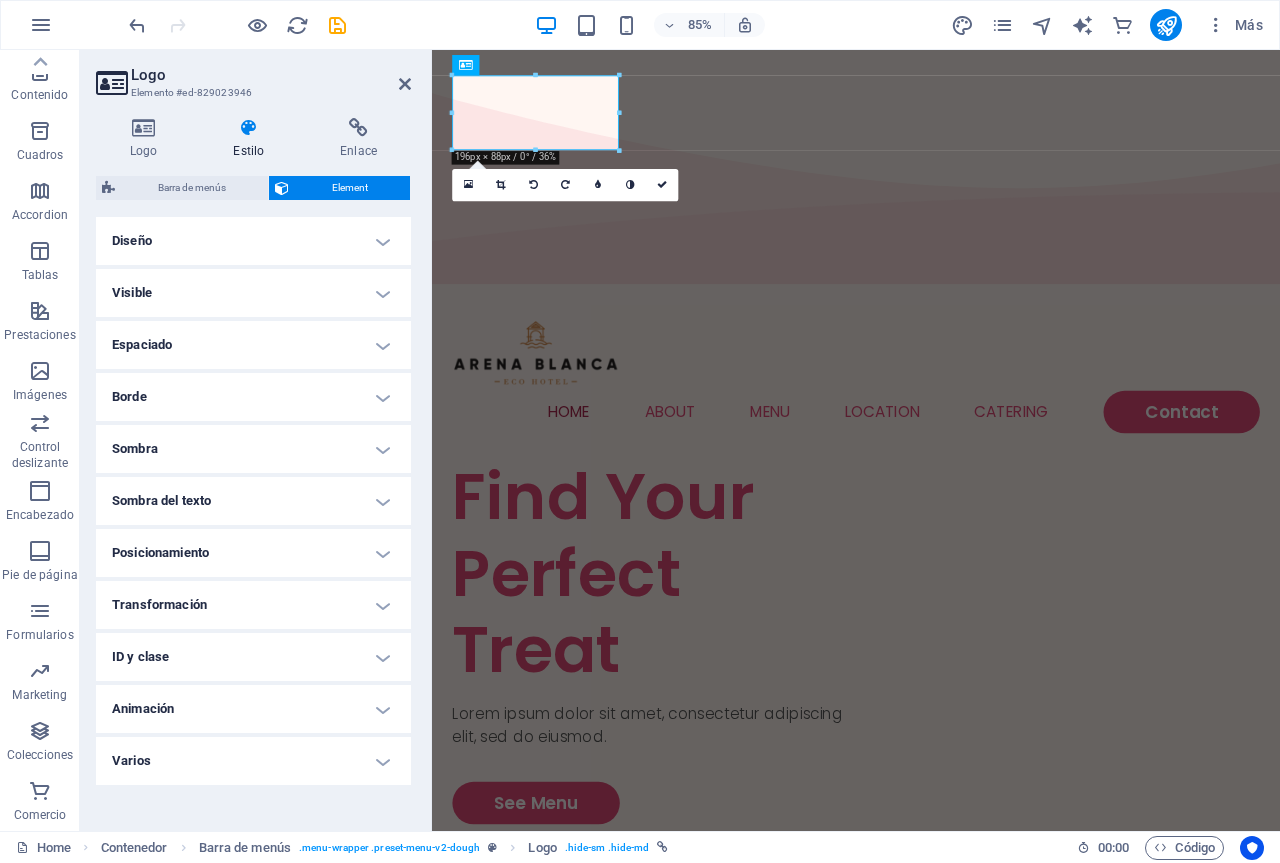 click on "Sombra del texto" at bounding box center [253, 501] 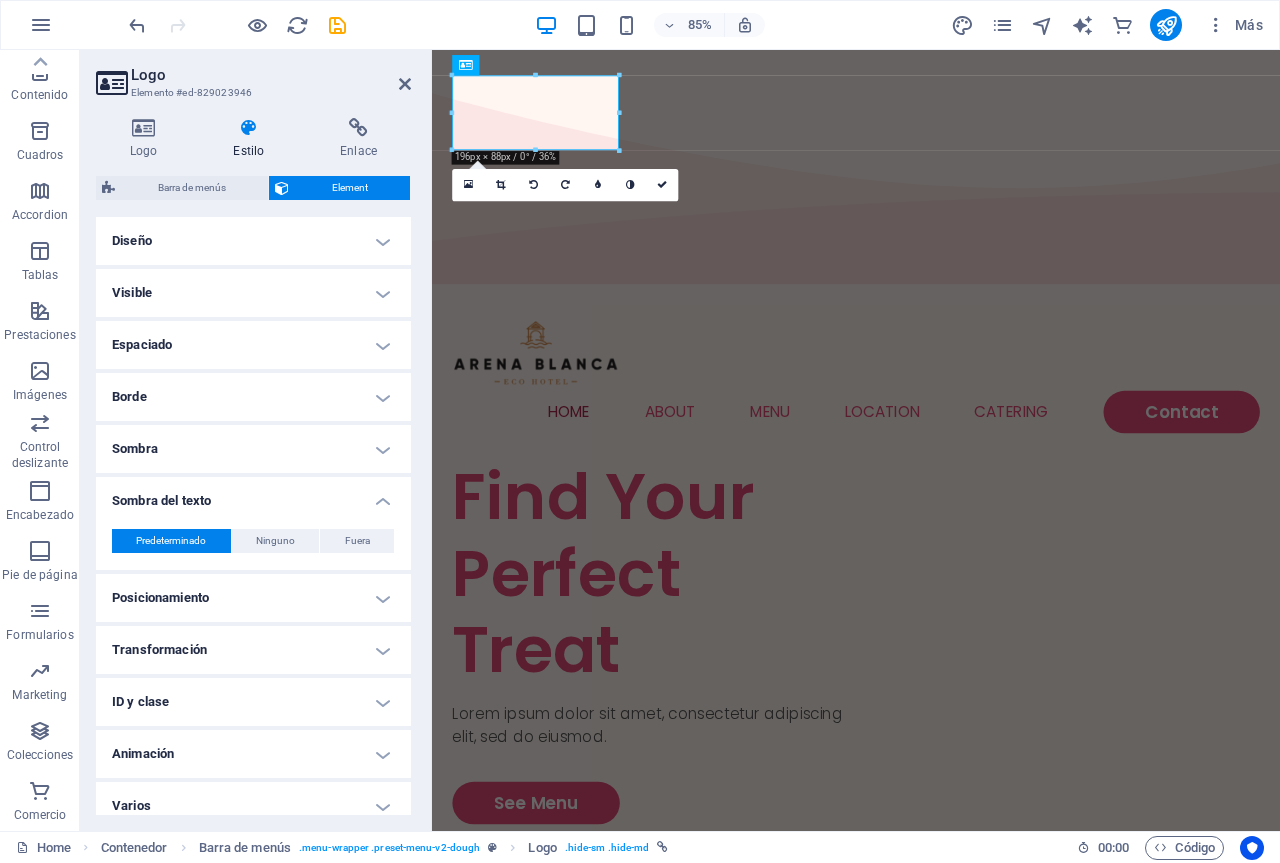 click on "Sombra del texto" at bounding box center [253, 495] 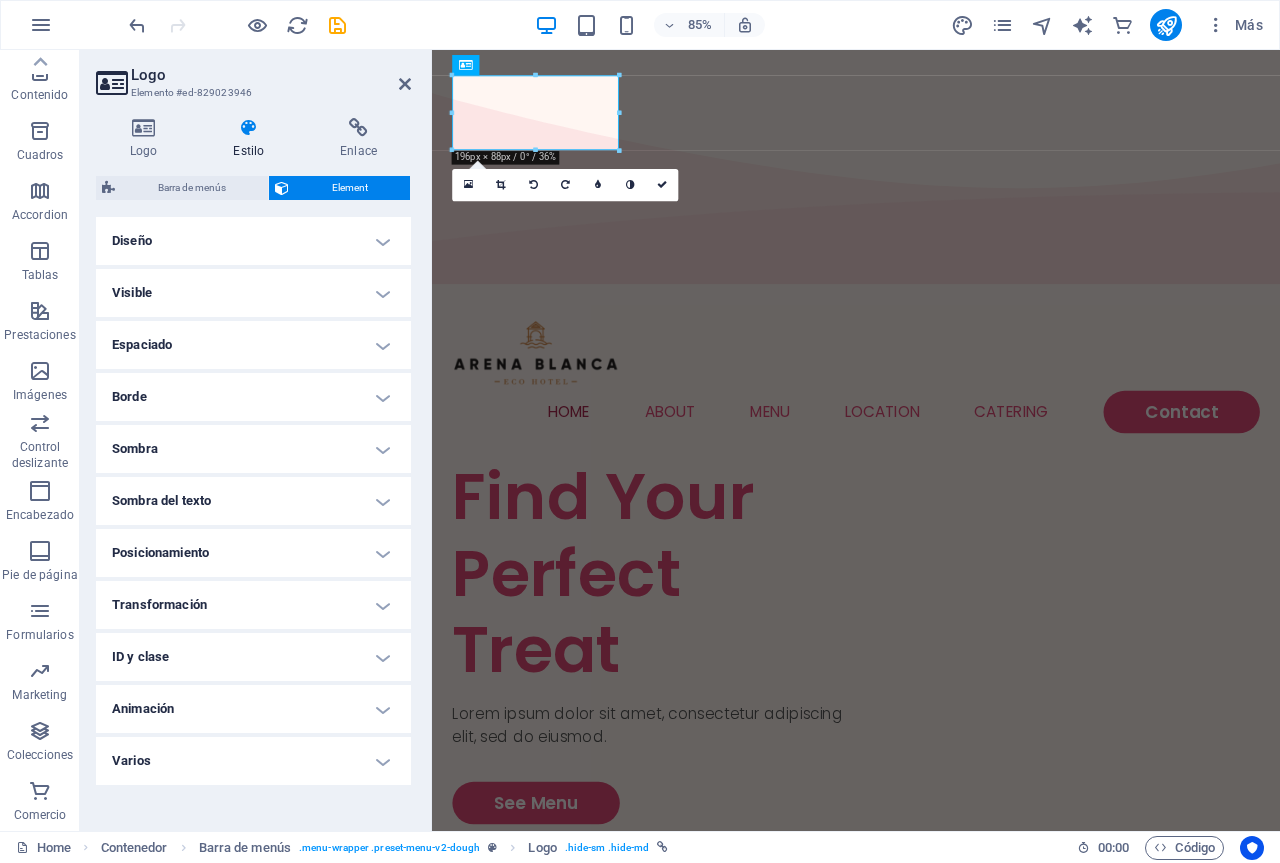 click on "Transformación" at bounding box center (253, 605) 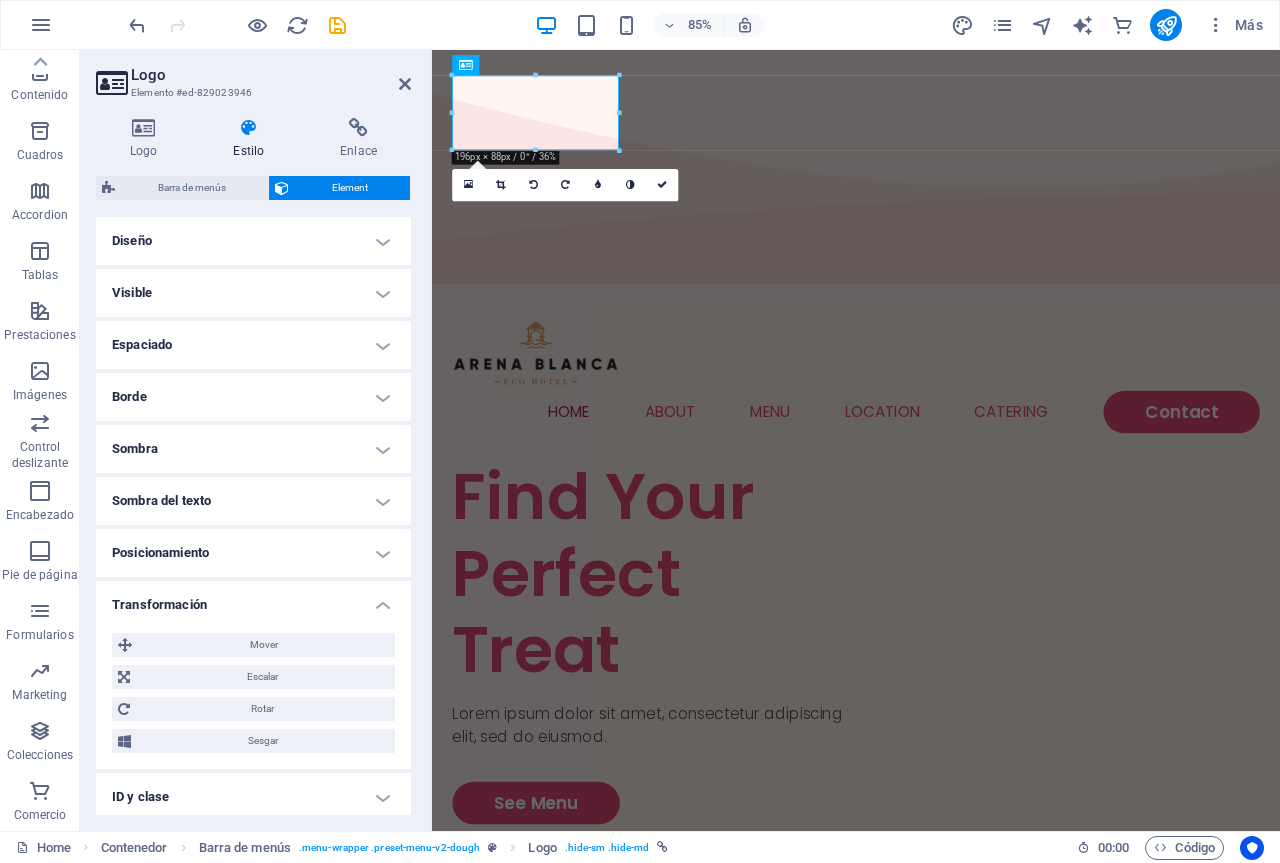 click on "Transformación" at bounding box center [253, 599] 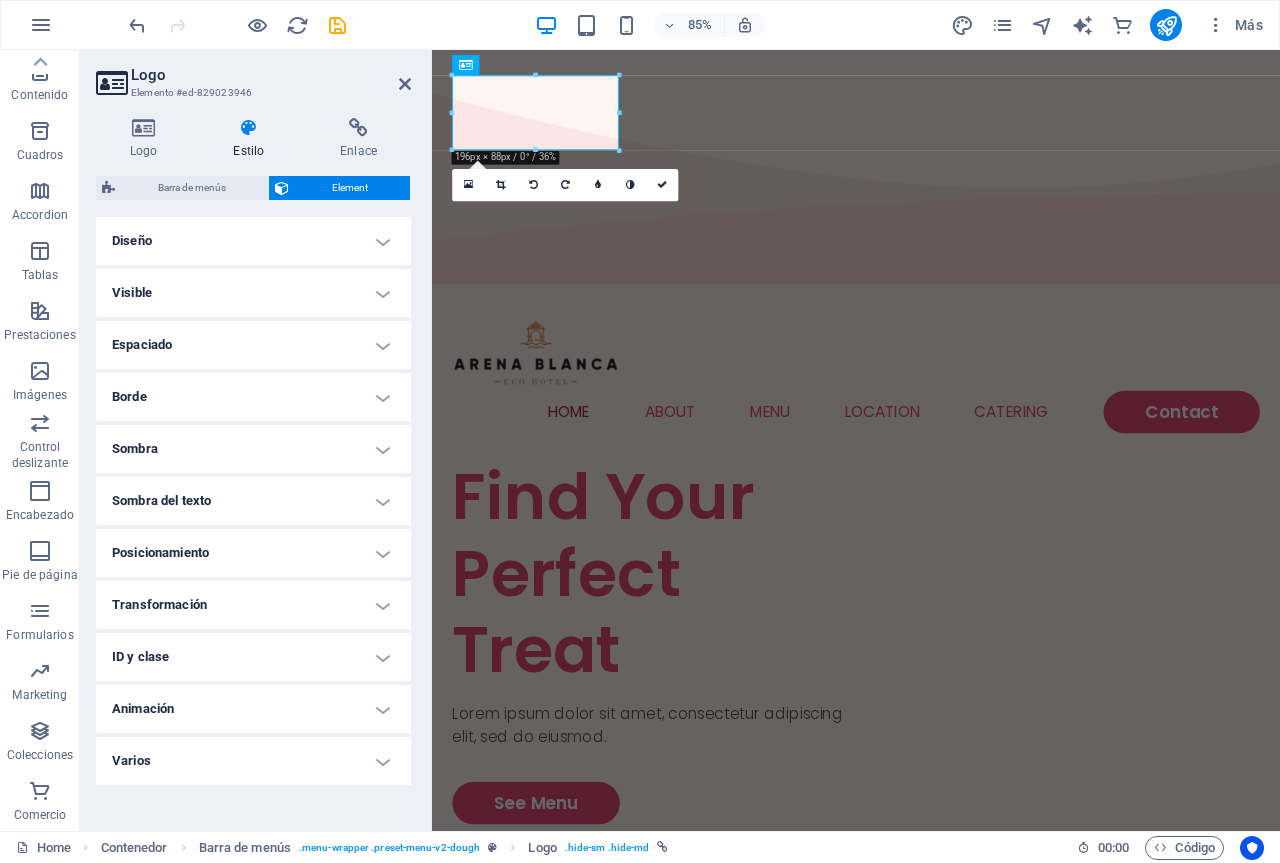 click on "Diseño" at bounding box center (253, 241) 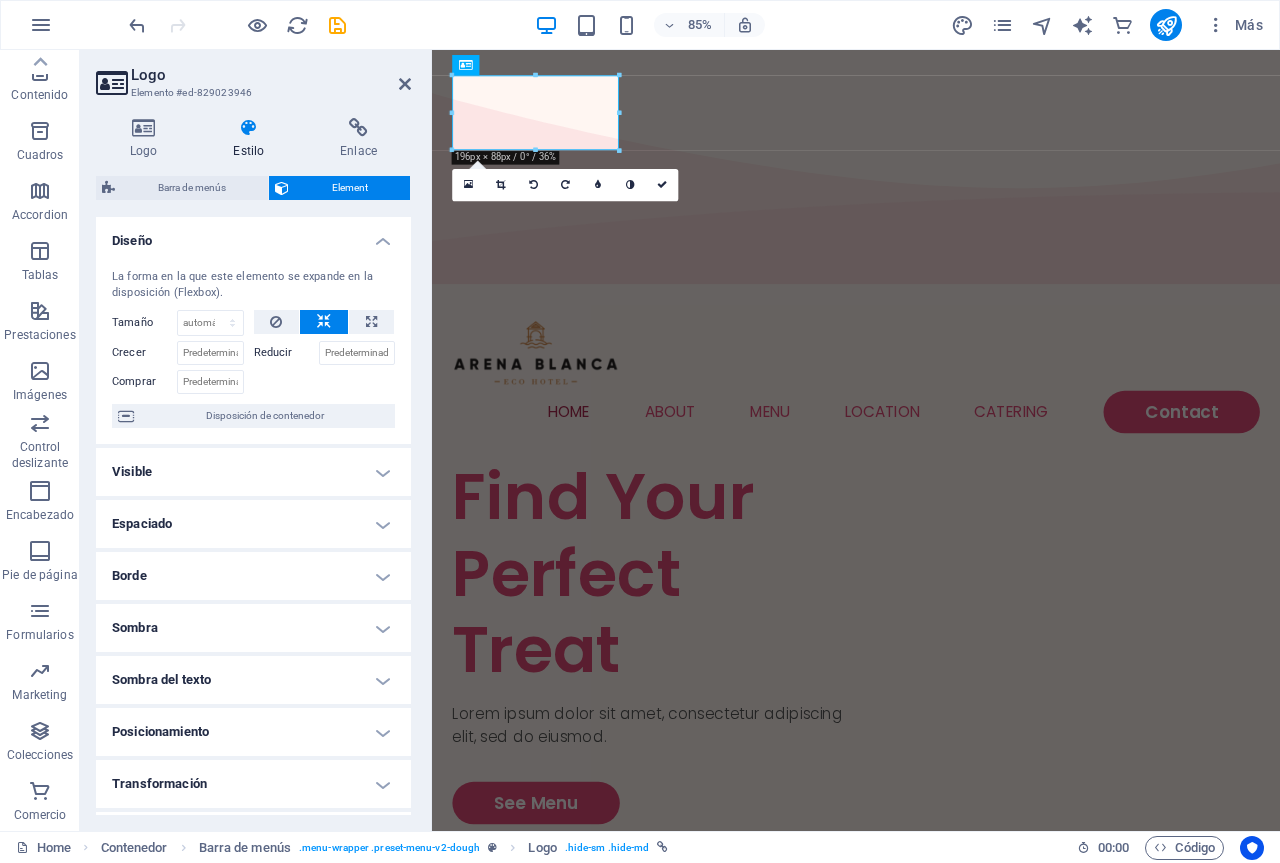 click on "Diseño" at bounding box center (253, 235) 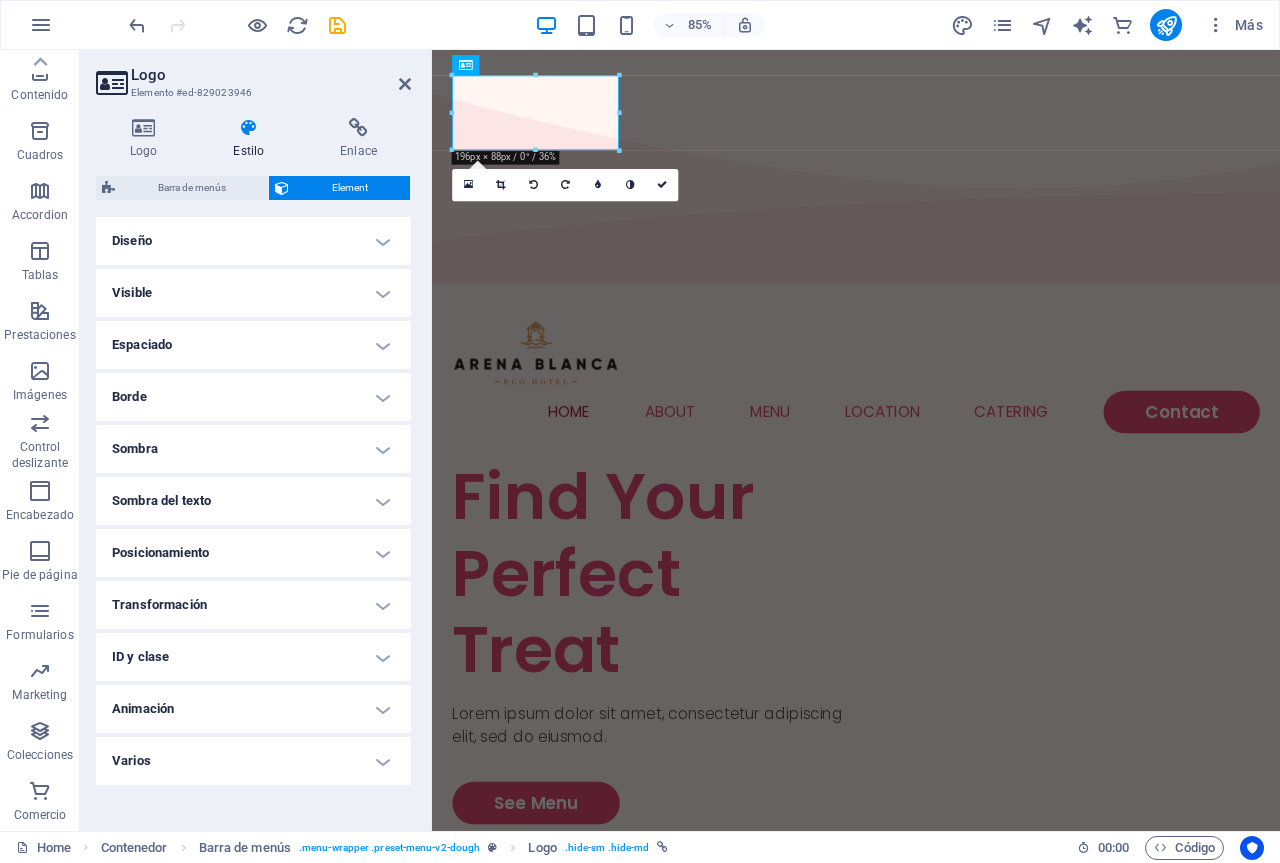 click on "Diseño" at bounding box center (253, 241) 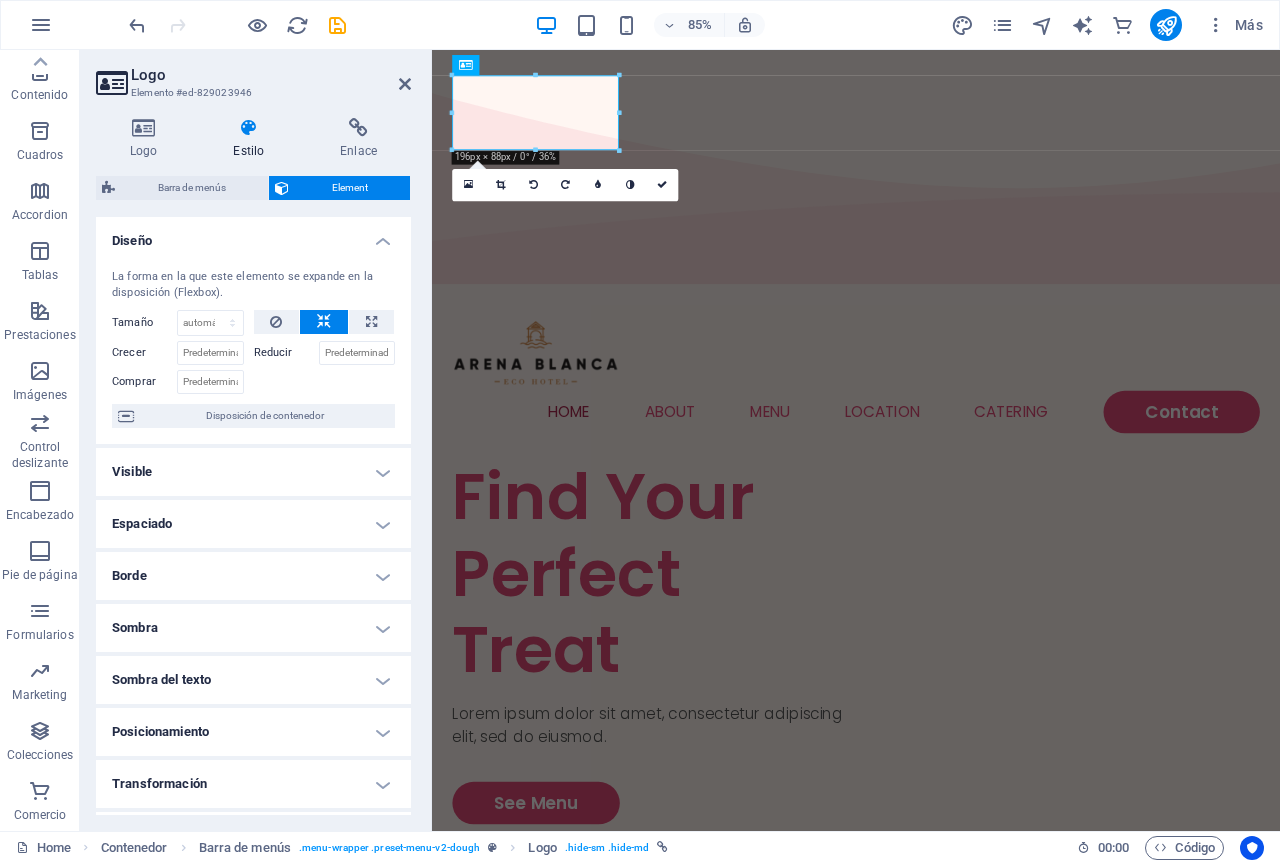 click on "Diseño" at bounding box center [253, 235] 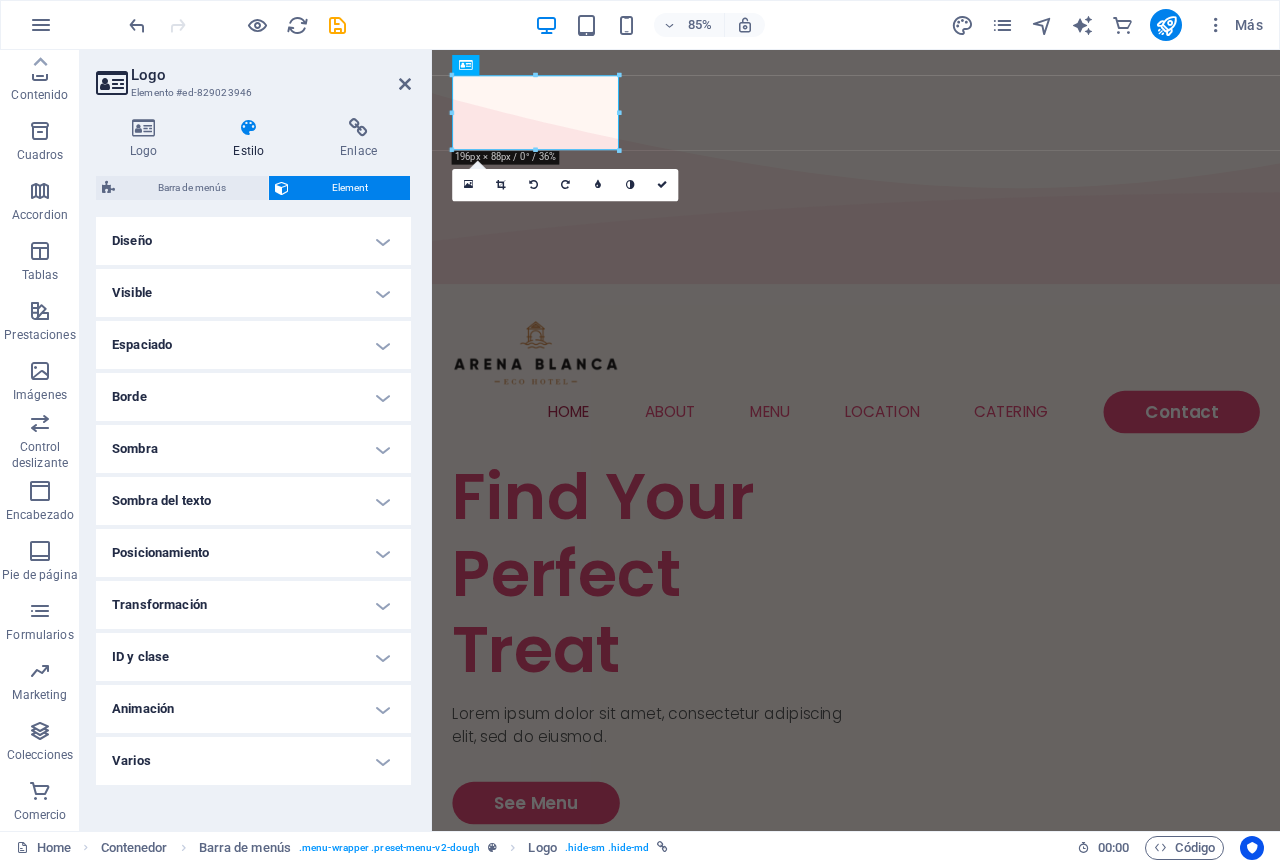 click on "Visible" at bounding box center (253, 293) 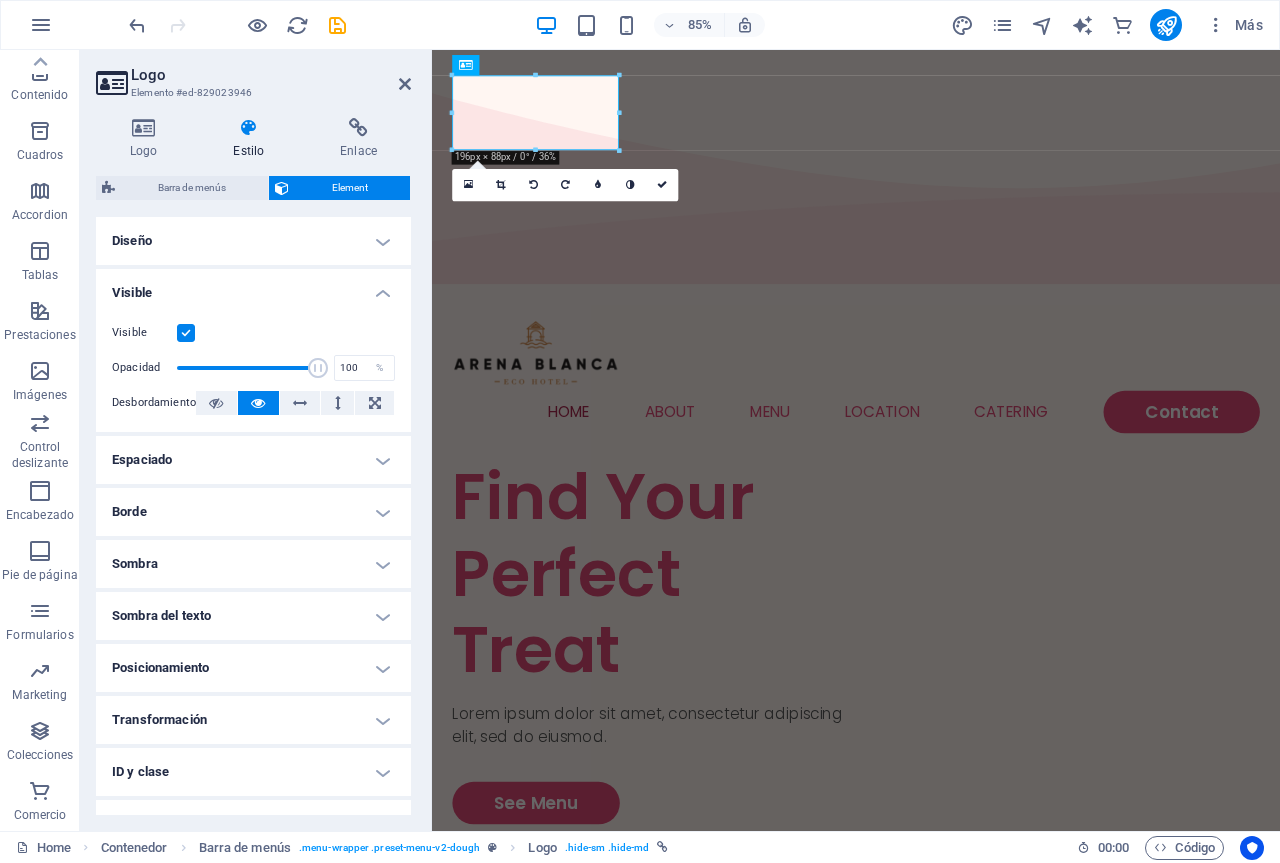click on "Visible" at bounding box center [253, 287] 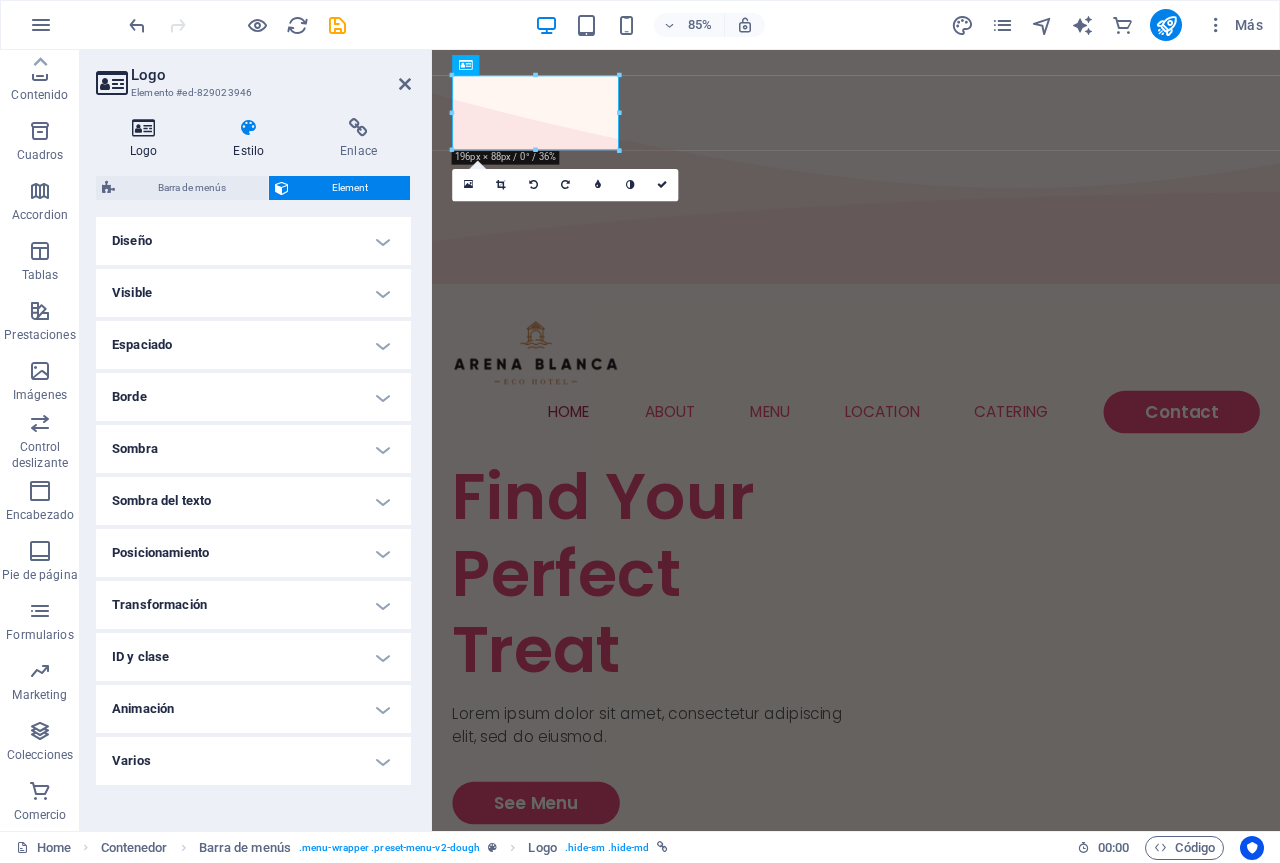click at bounding box center [143, 128] 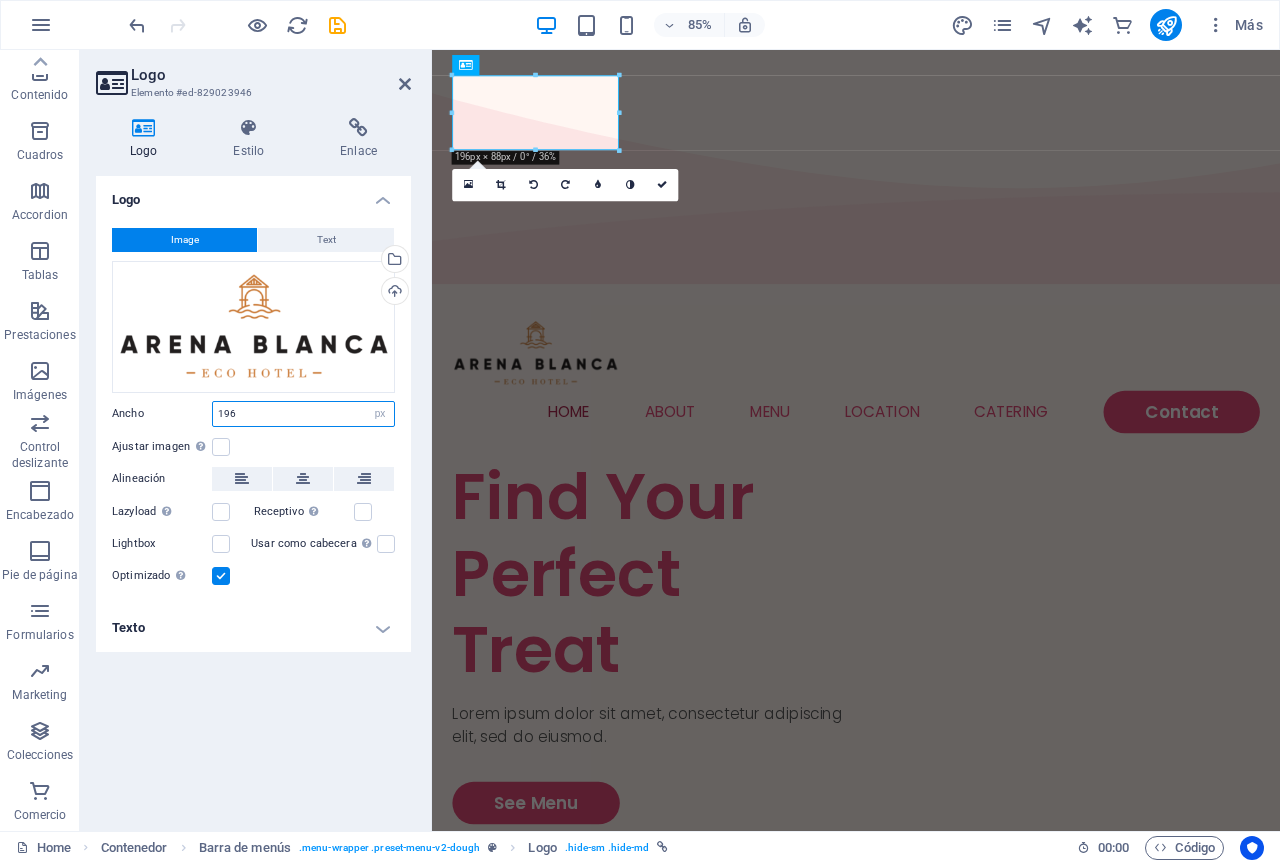 click on "196" at bounding box center [303, 414] 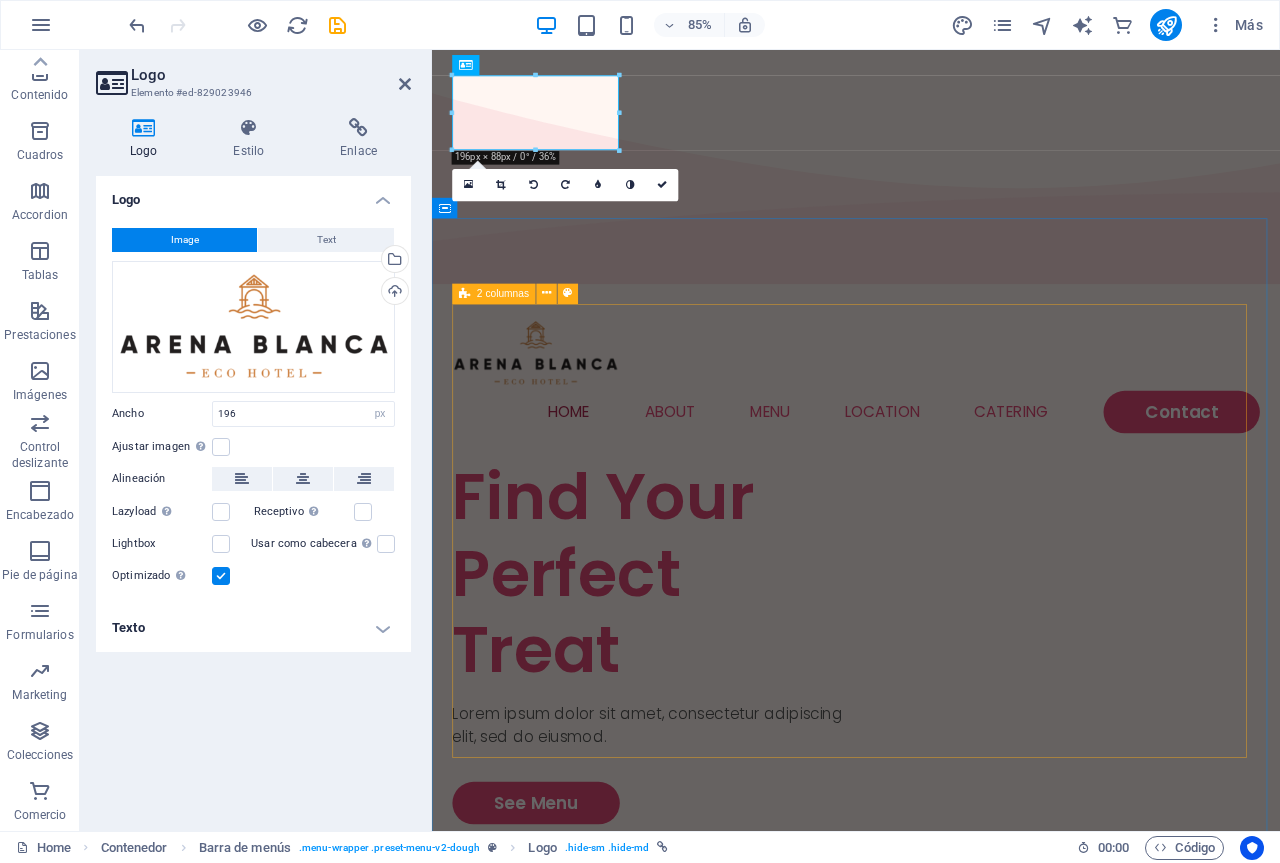 click on "Find Your Perfect Treat Lorem ipsum dolor sit amet, consectetur adipiscing elit, sed do eiusmod. See Menu" at bounding box center [931, 1331] 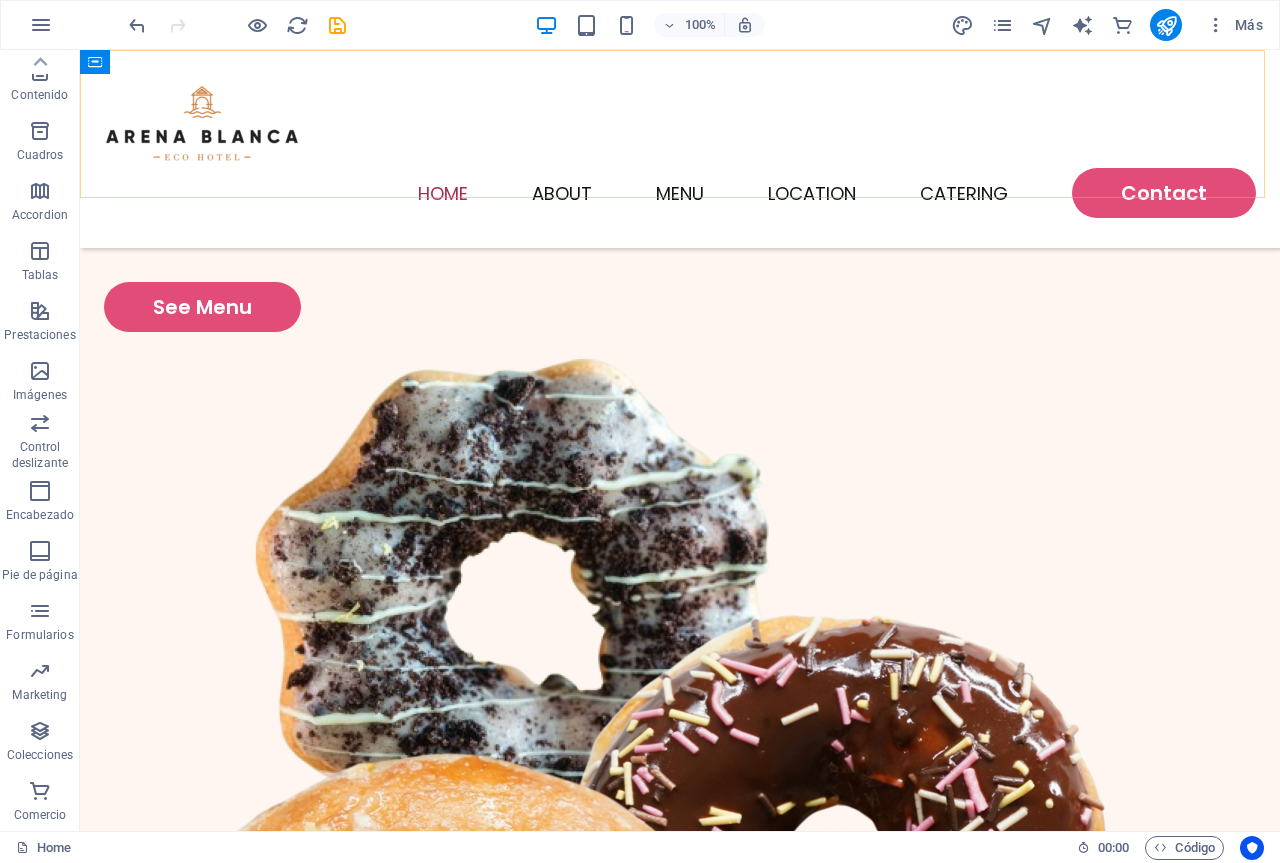 scroll, scrollTop: 300, scrollLeft: 0, axis: vertical 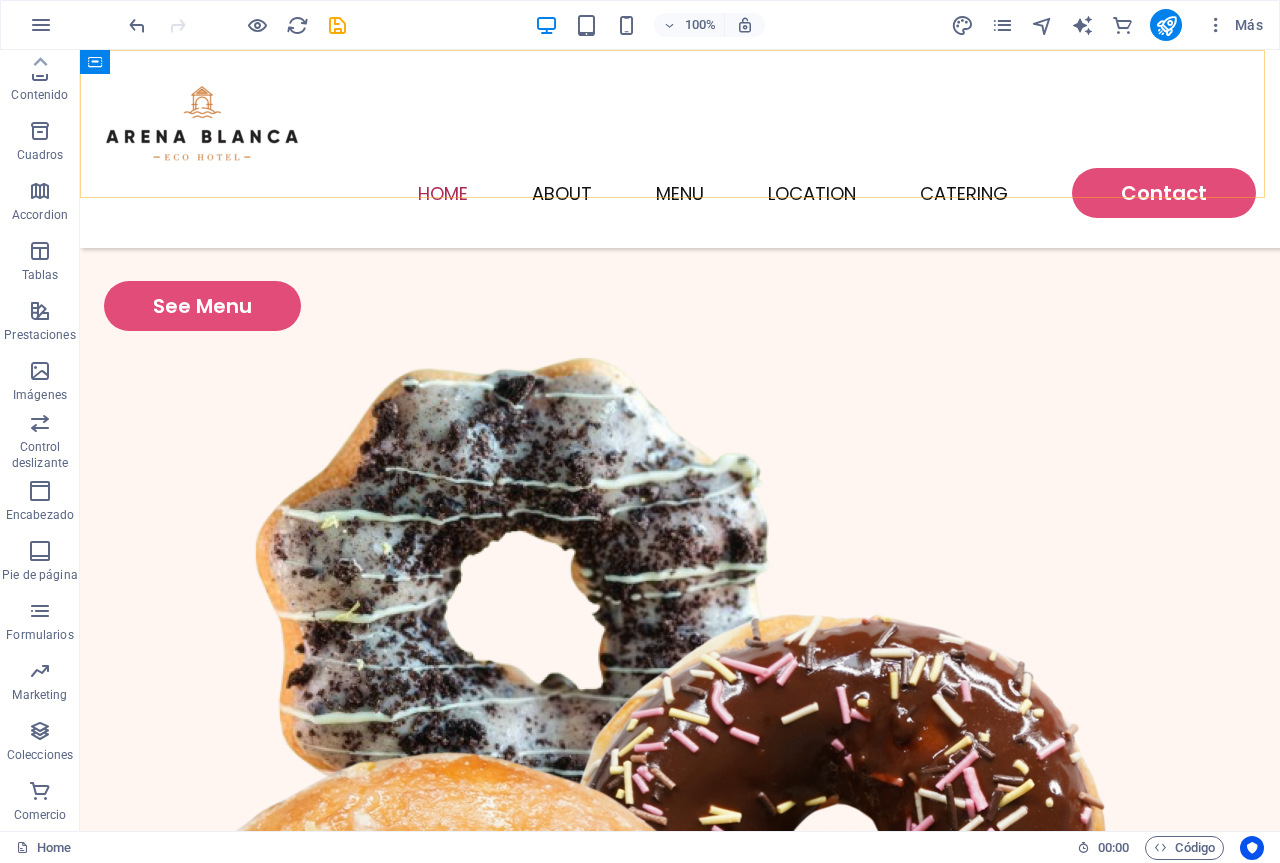 click on "Home About Menu Location Catering Contact" at bounding box center (680, 149) 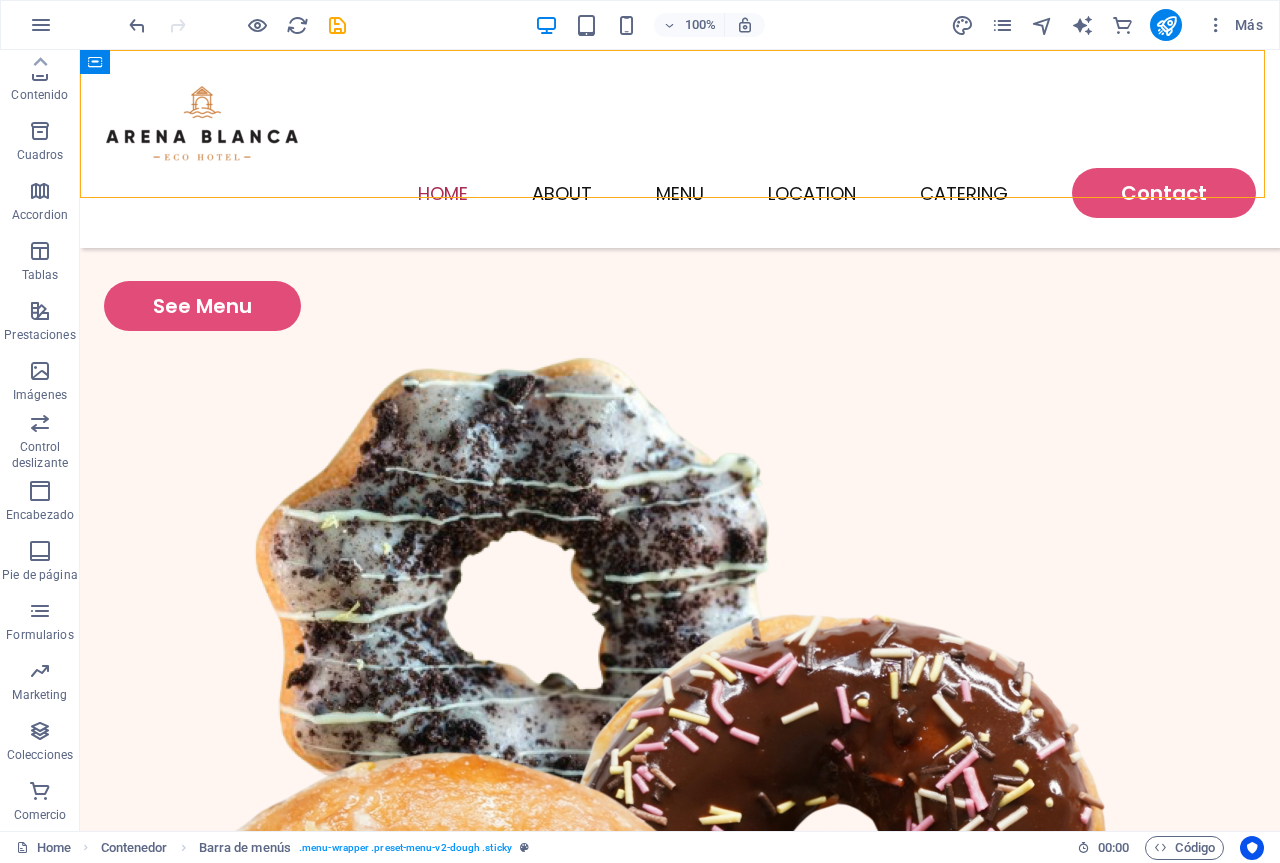 click on "Home About Menu Location Catering Contact" at bounding box center [680, 149] 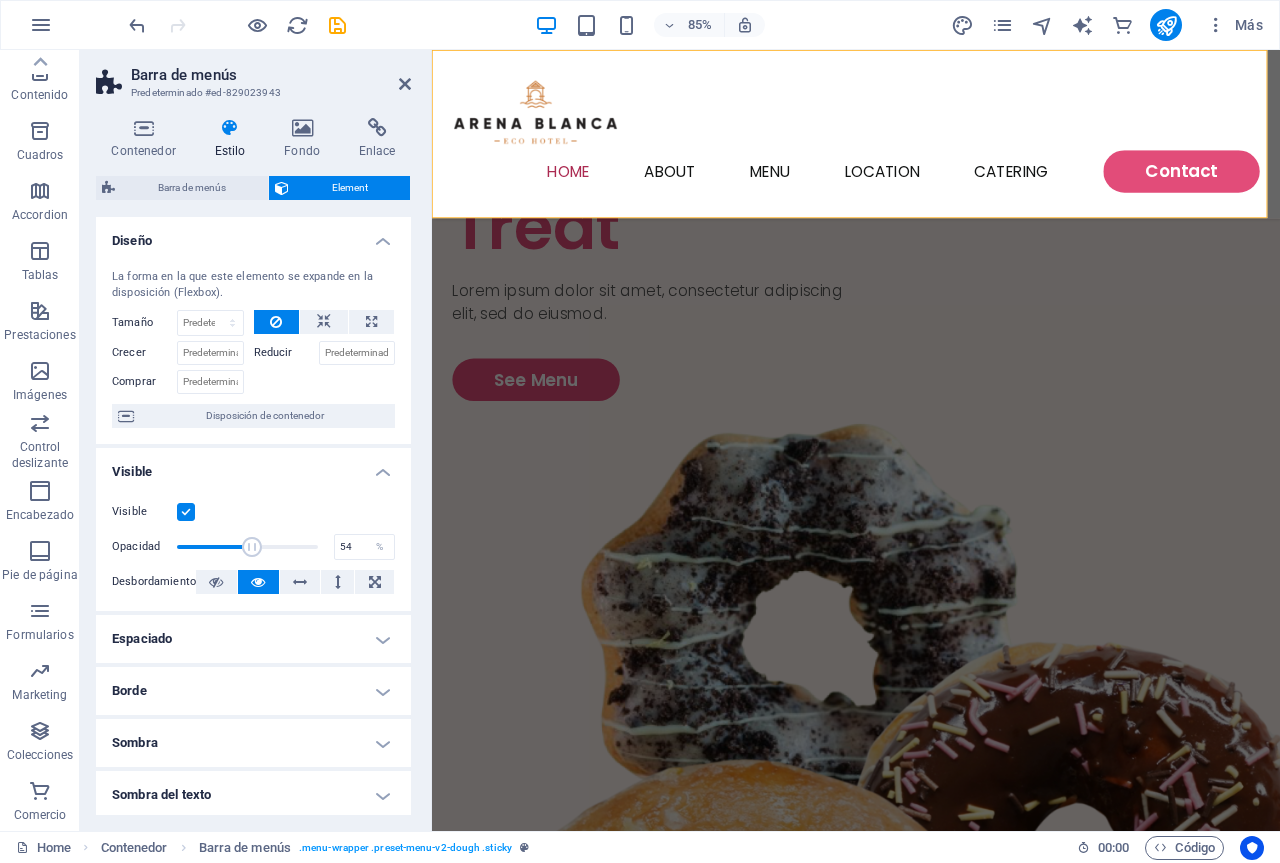 drag, startPoint x: 311, startPoint y: 547, endPoint x: 251, endPoint y: 546, distance: 60.00833 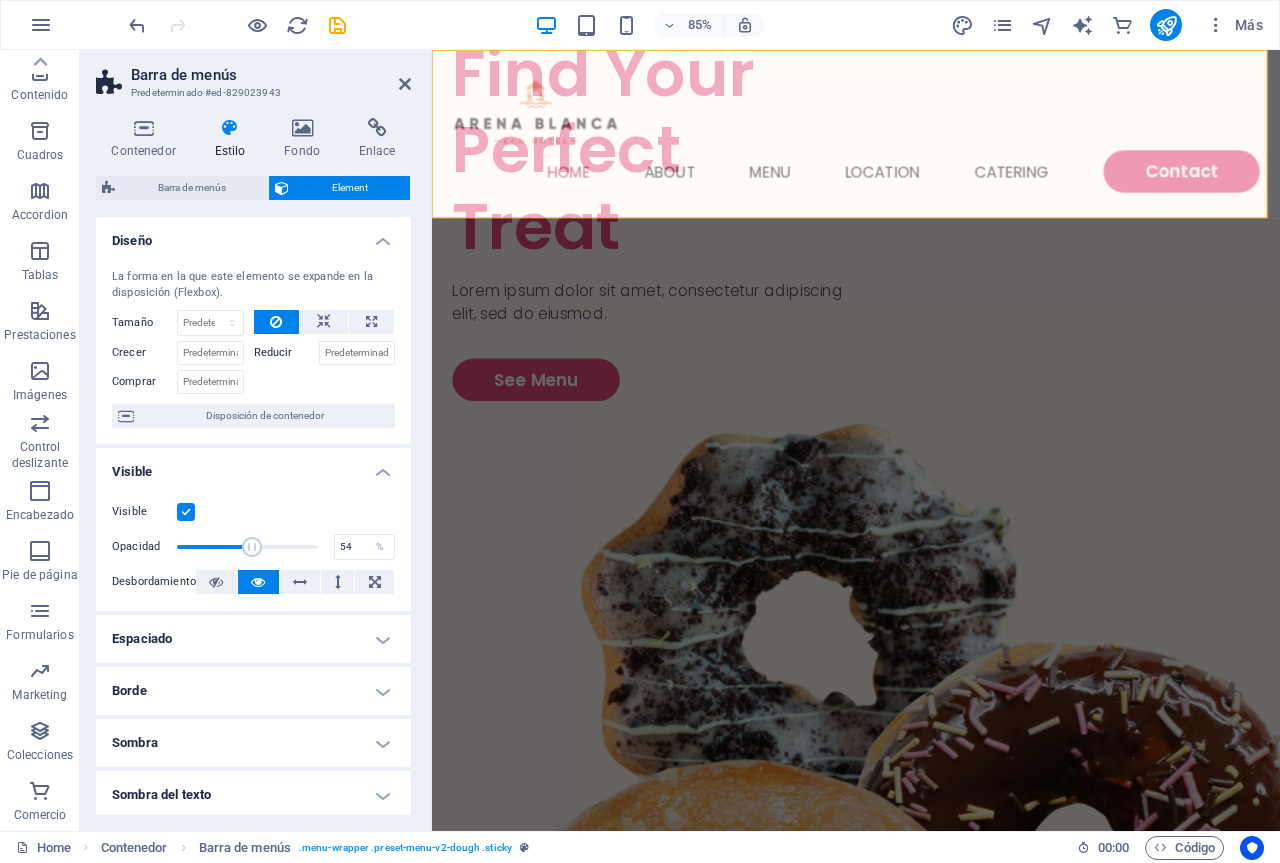 click at bounding box center [252, 547] 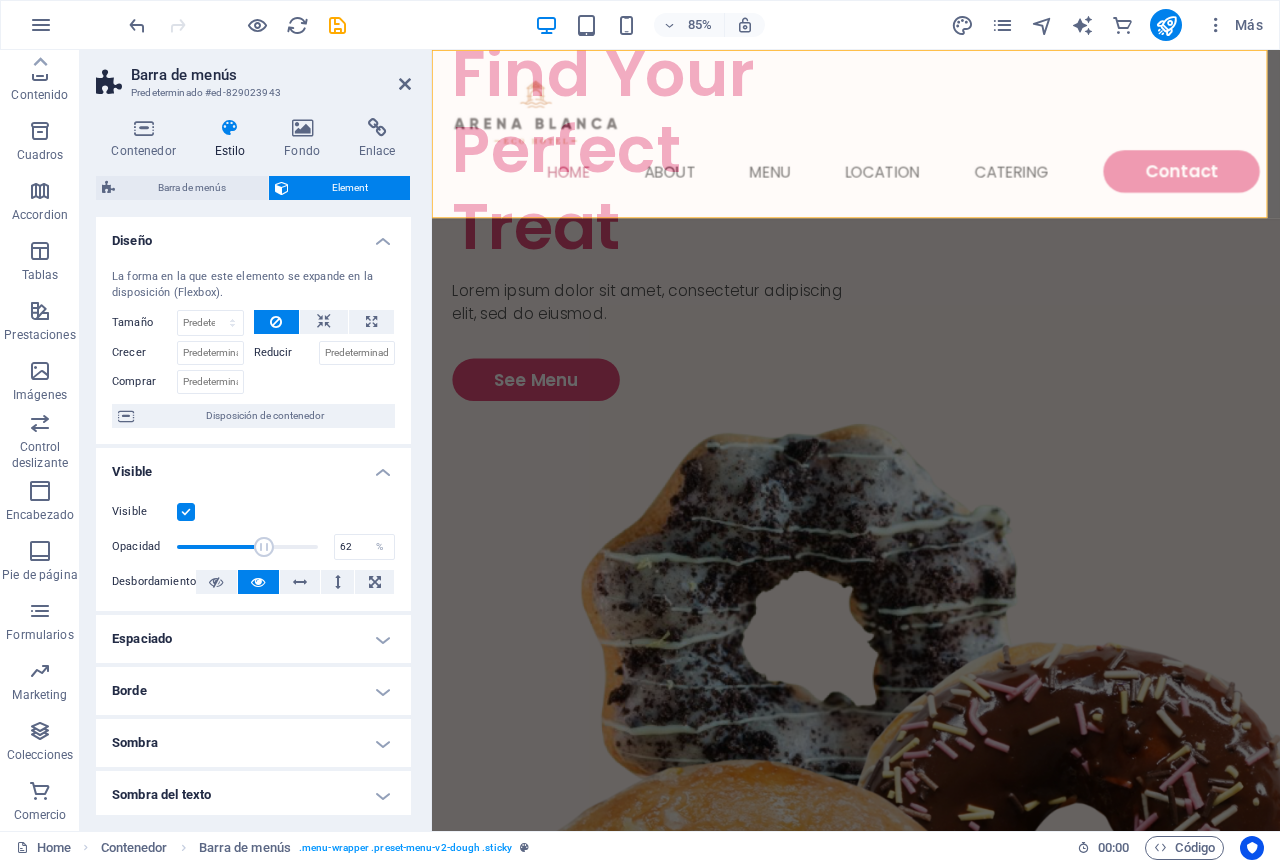 drag, startPoint x: 251, startPoint y: 546, endPoint x: 261, endPoint y: 542, distance: 10.770329 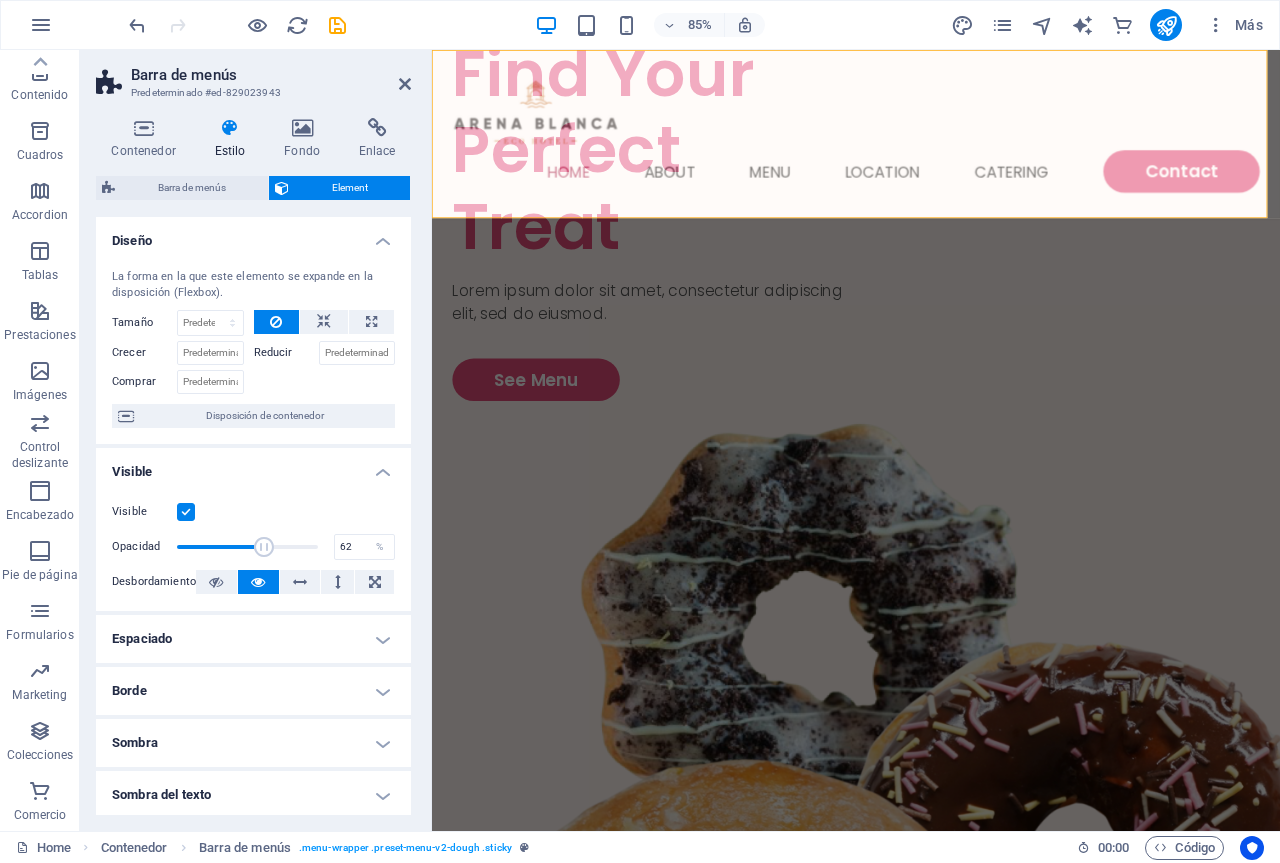 click at bounding box center (264, 547) 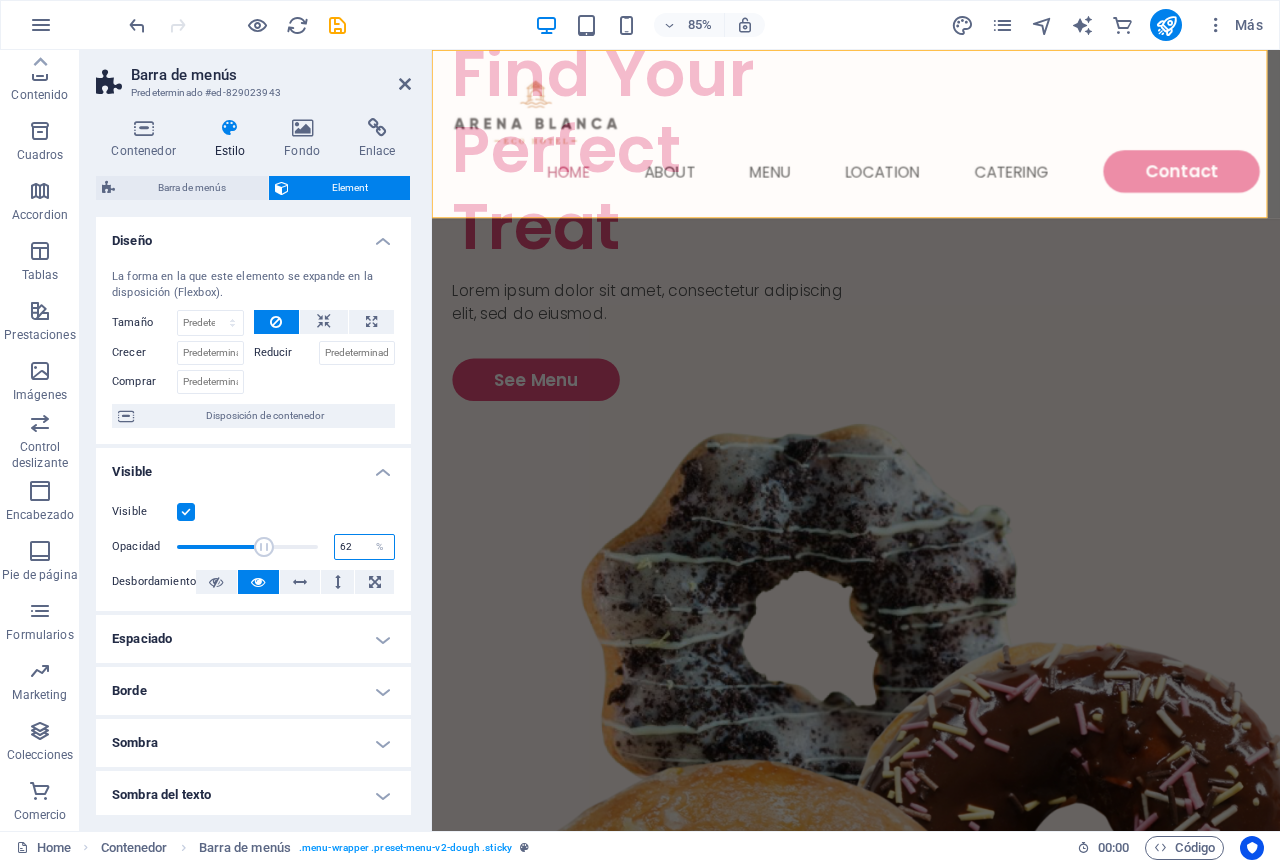 click on "62" at bounding box center [364, 547] 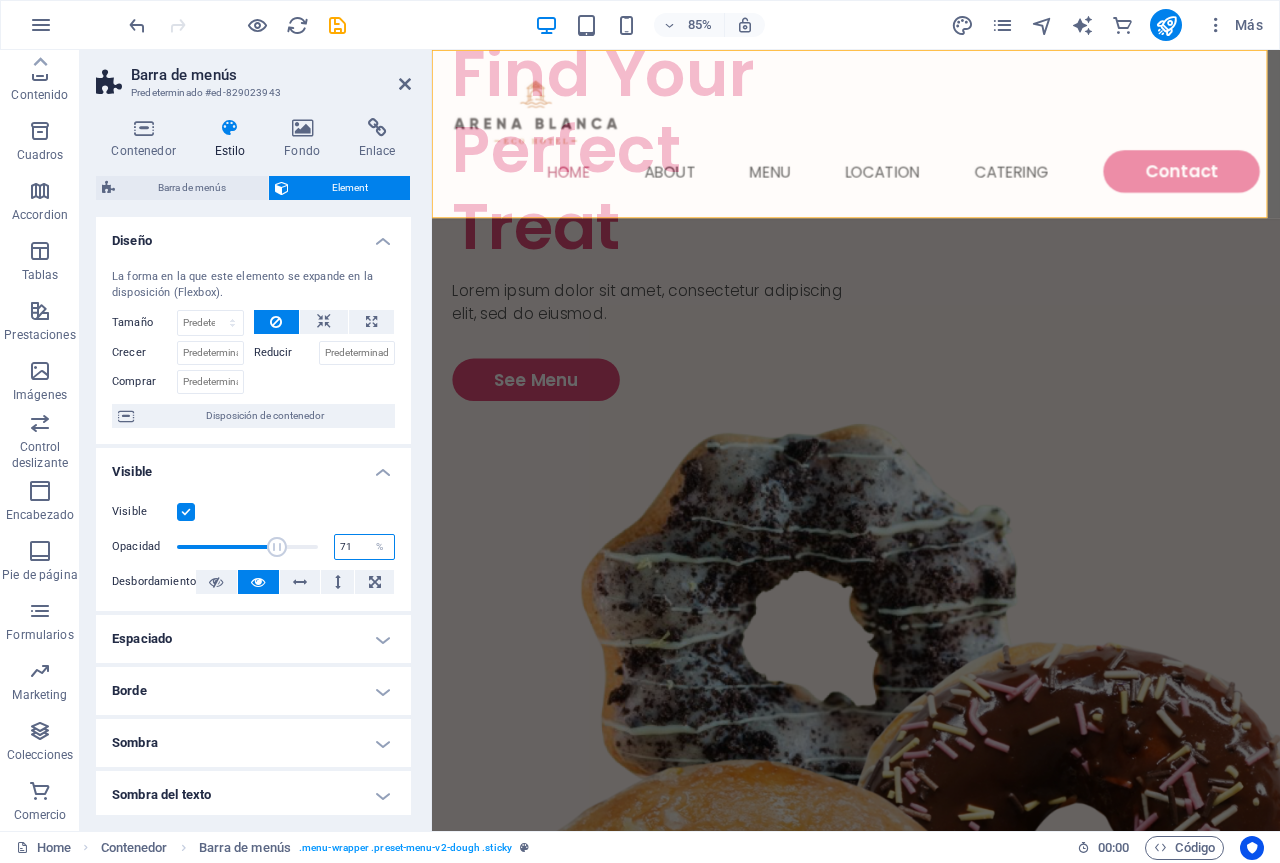 type on "70" 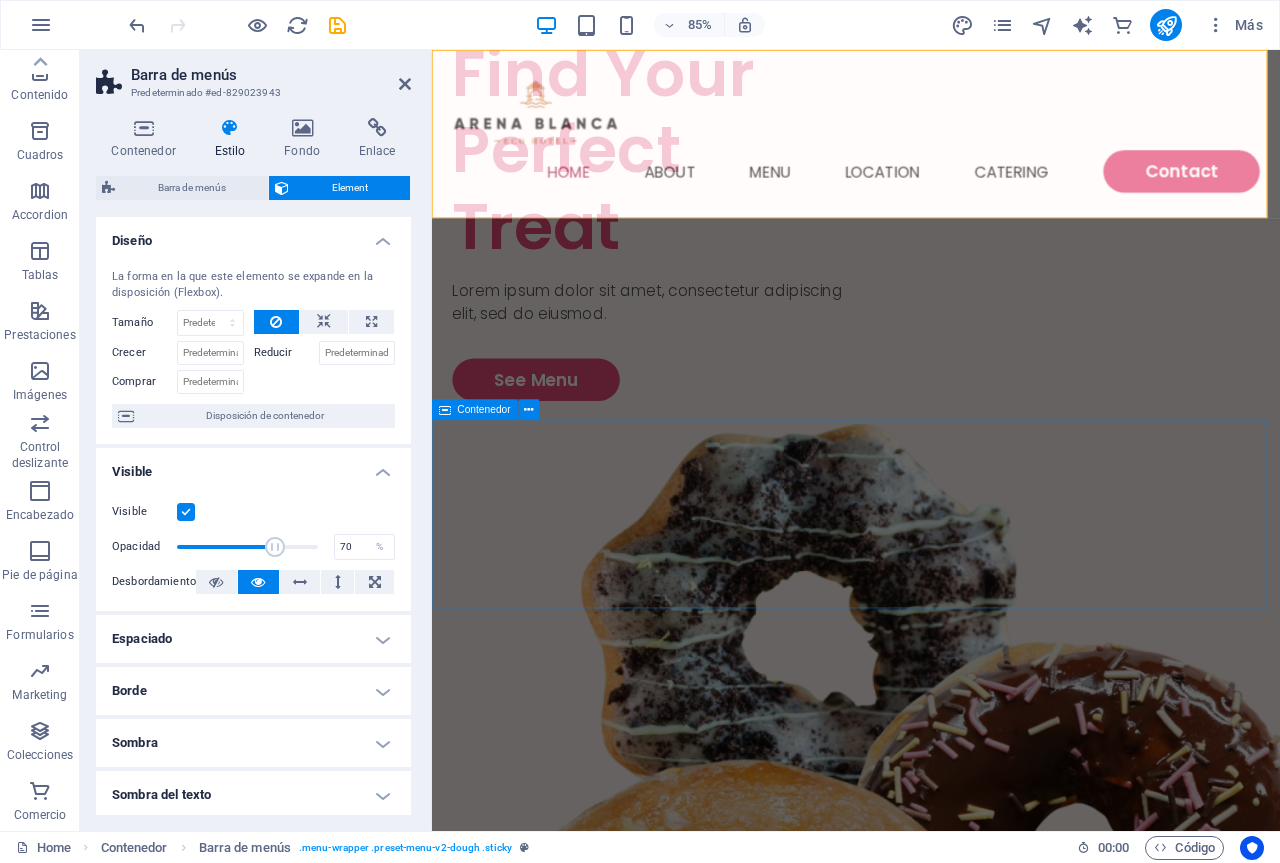 click on "Suelta el contenido aquí o  Añadir elementos  Pegar portapapeles" at bounding box center (931, 1885) 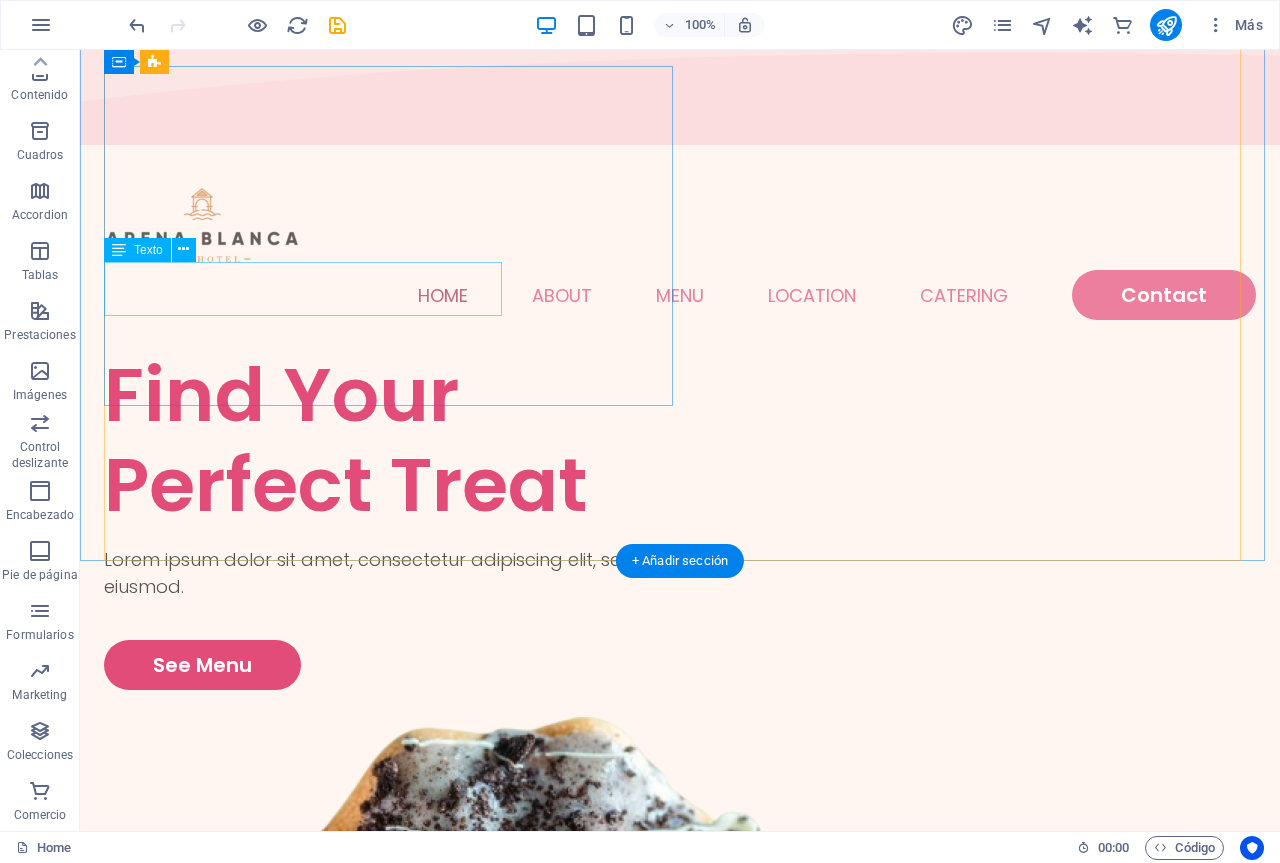 scroll, scrollTop: 0, scrollLeft: 0, axis: both 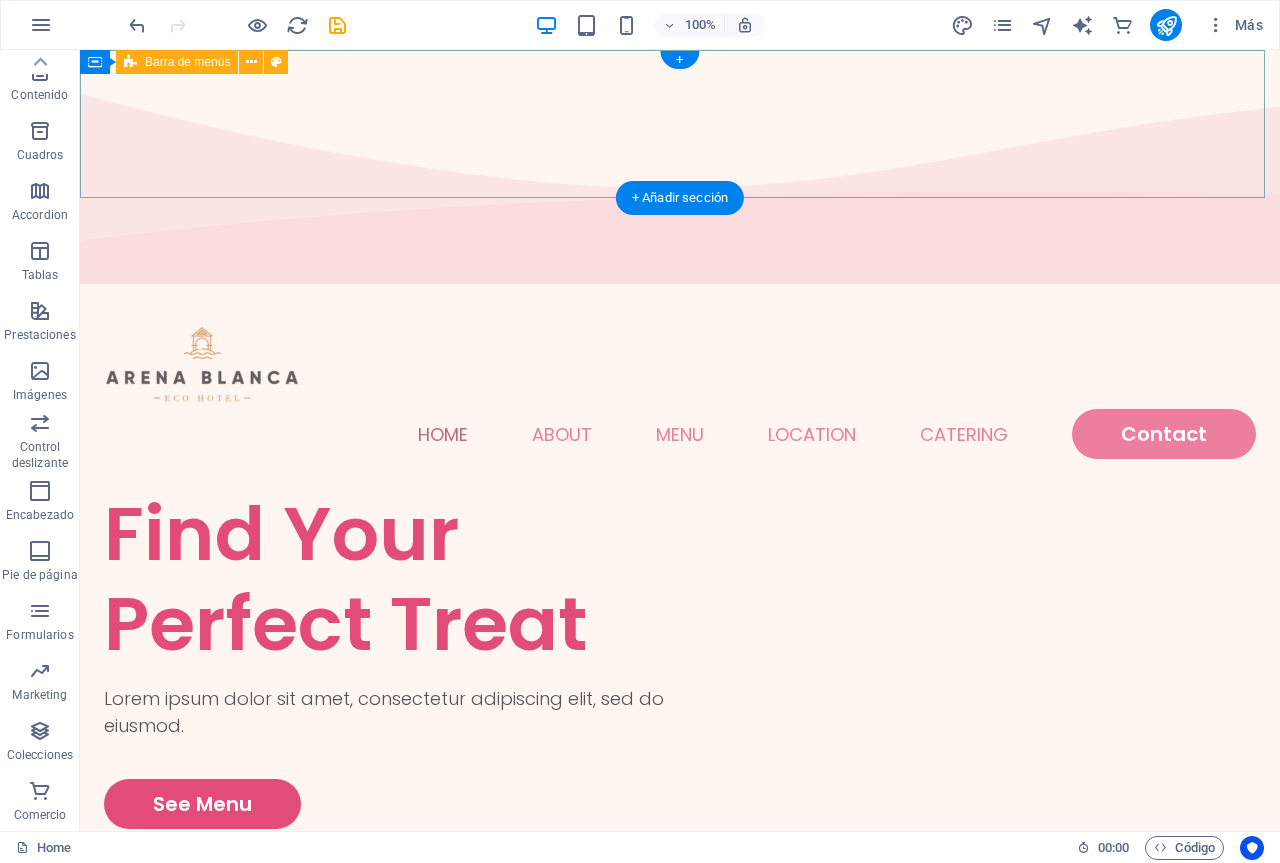 click on "Home About Menu Location Catering Contact" at bounding box center (680, 390) 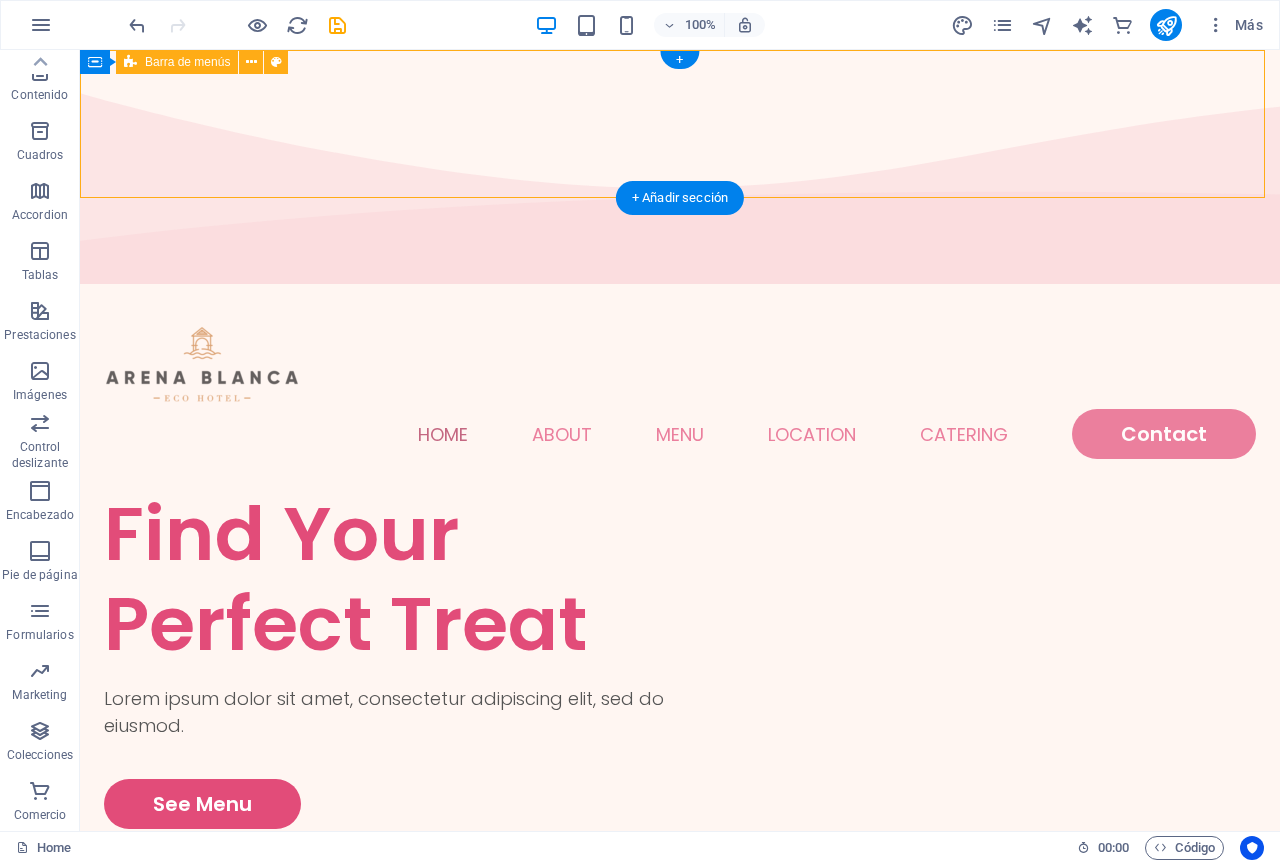 click on "Home About Menu Location Catering Contact" at bounding box center (680, 390) 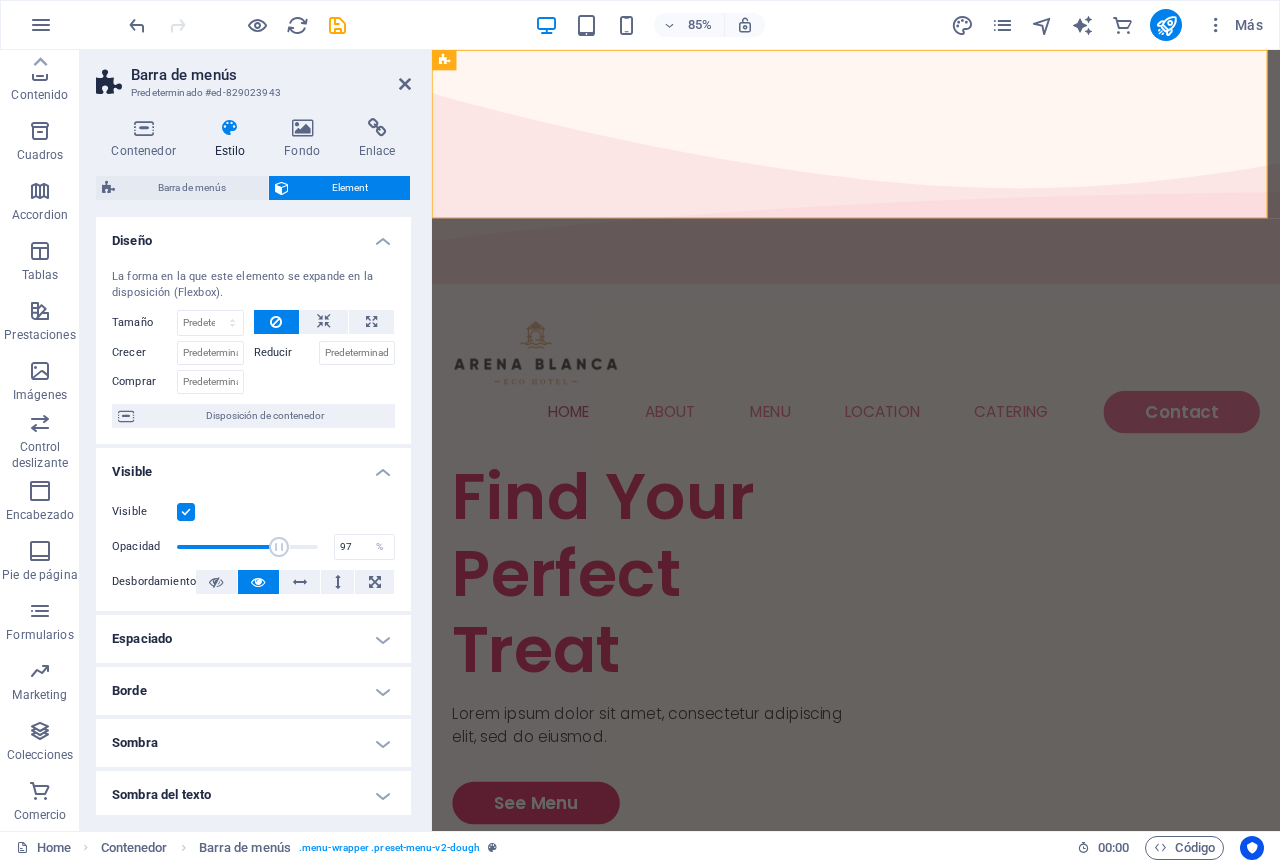 type on "100" 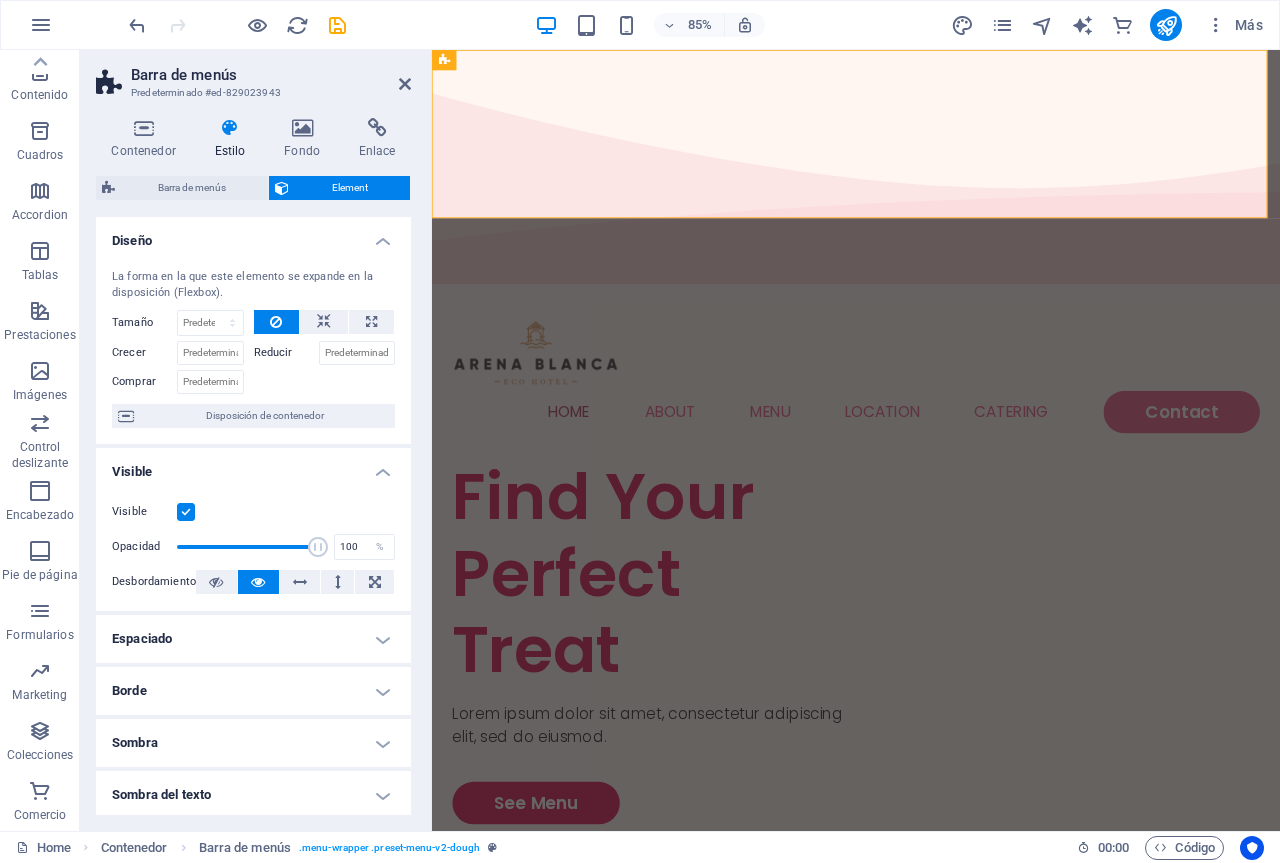 drag, startPoint x: 277, startPoint y: 543, endPoint x: 325, endPoint y: 547, distance: 48.166378 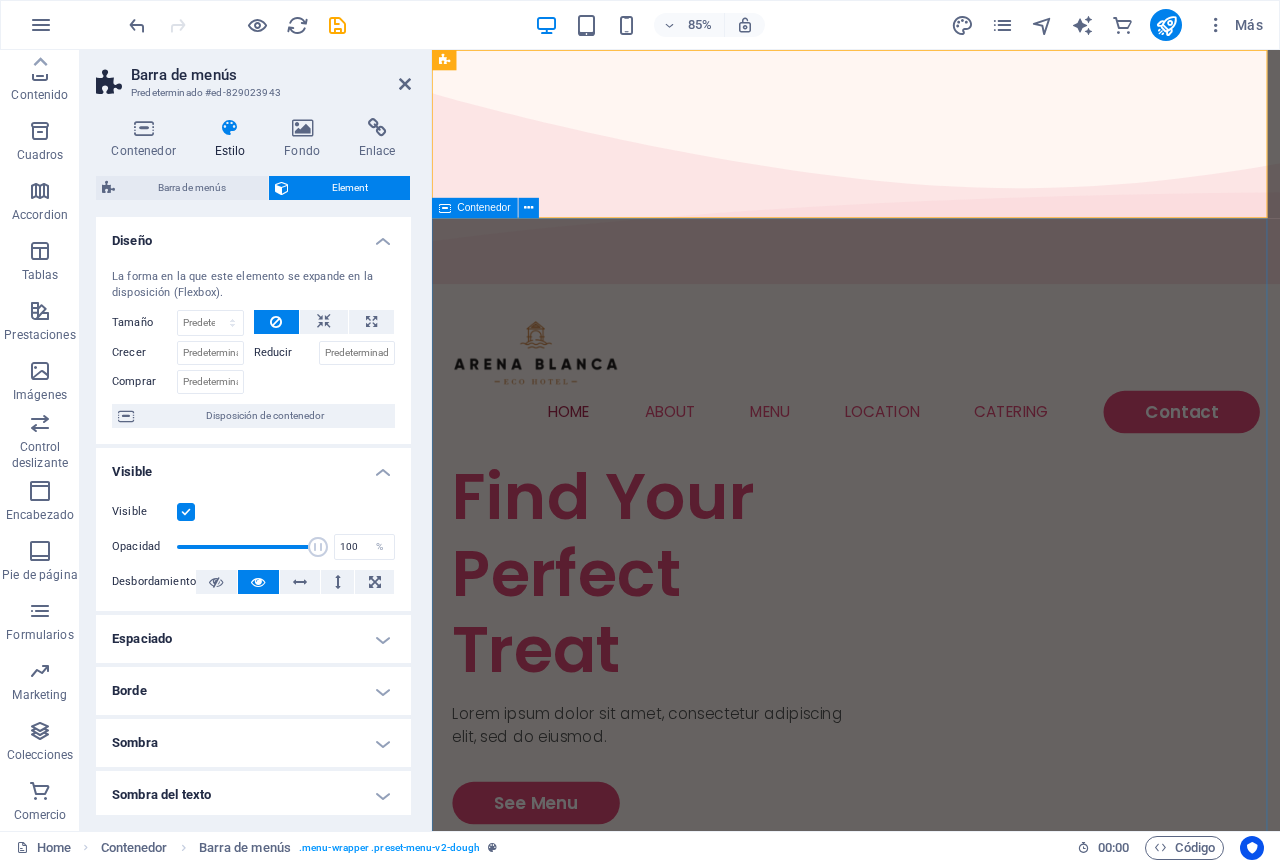 click on "Find Your Perfect Treat Lorem ipsum dolor sit amet, consectetur adipiscing elit, sed do eiusmod. See Menu" at bounding box center [931, 1331] 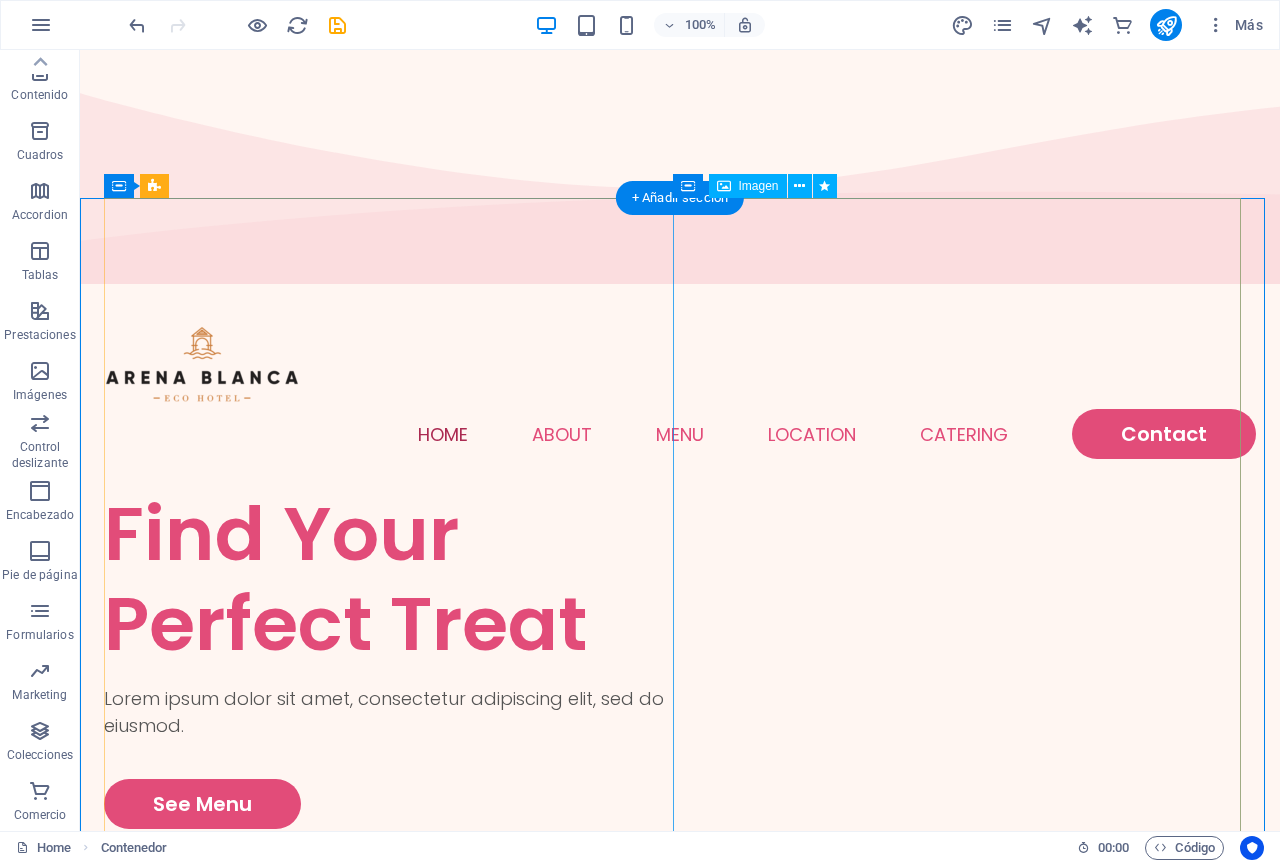 click at bounding box center (392, 1414) 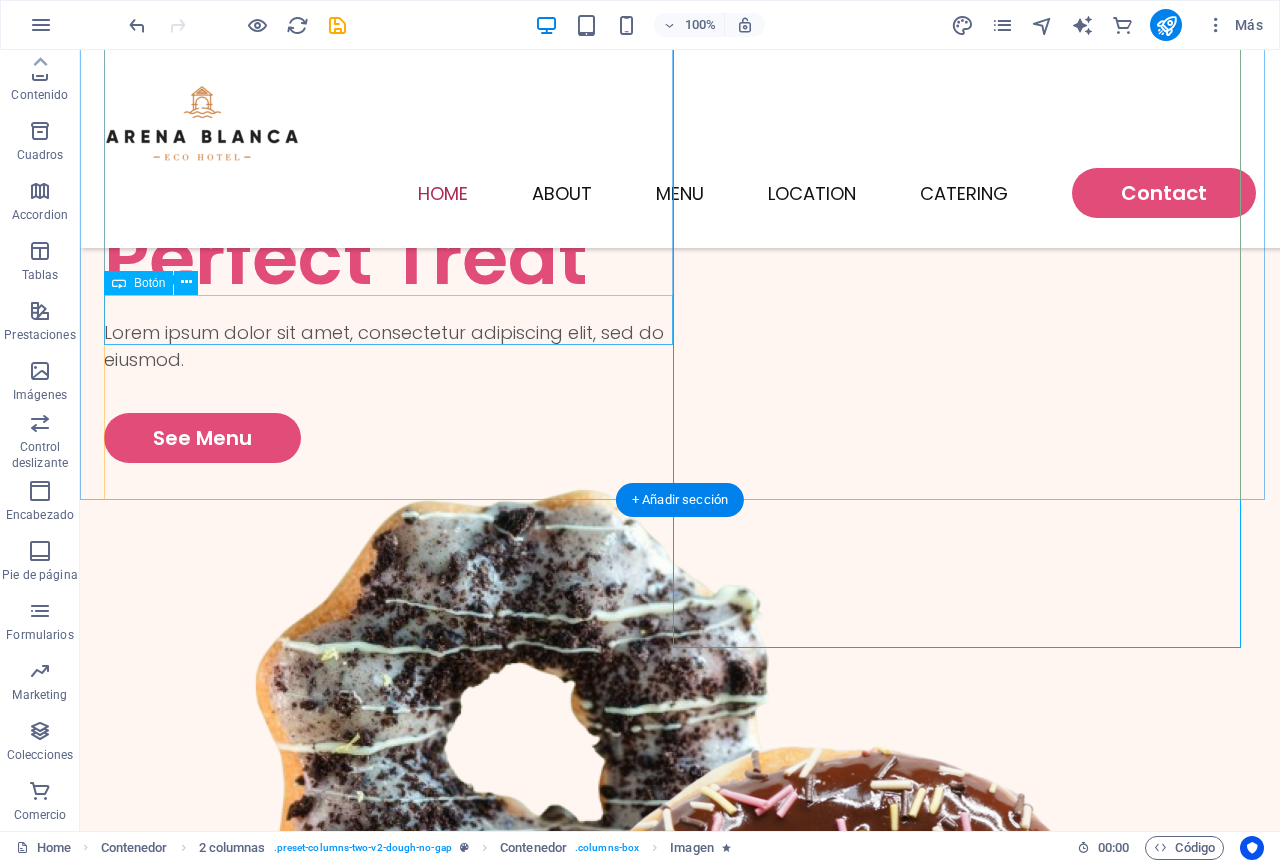 scroll, scrollTop: 200, scrollLeft: 0, axis: vertical 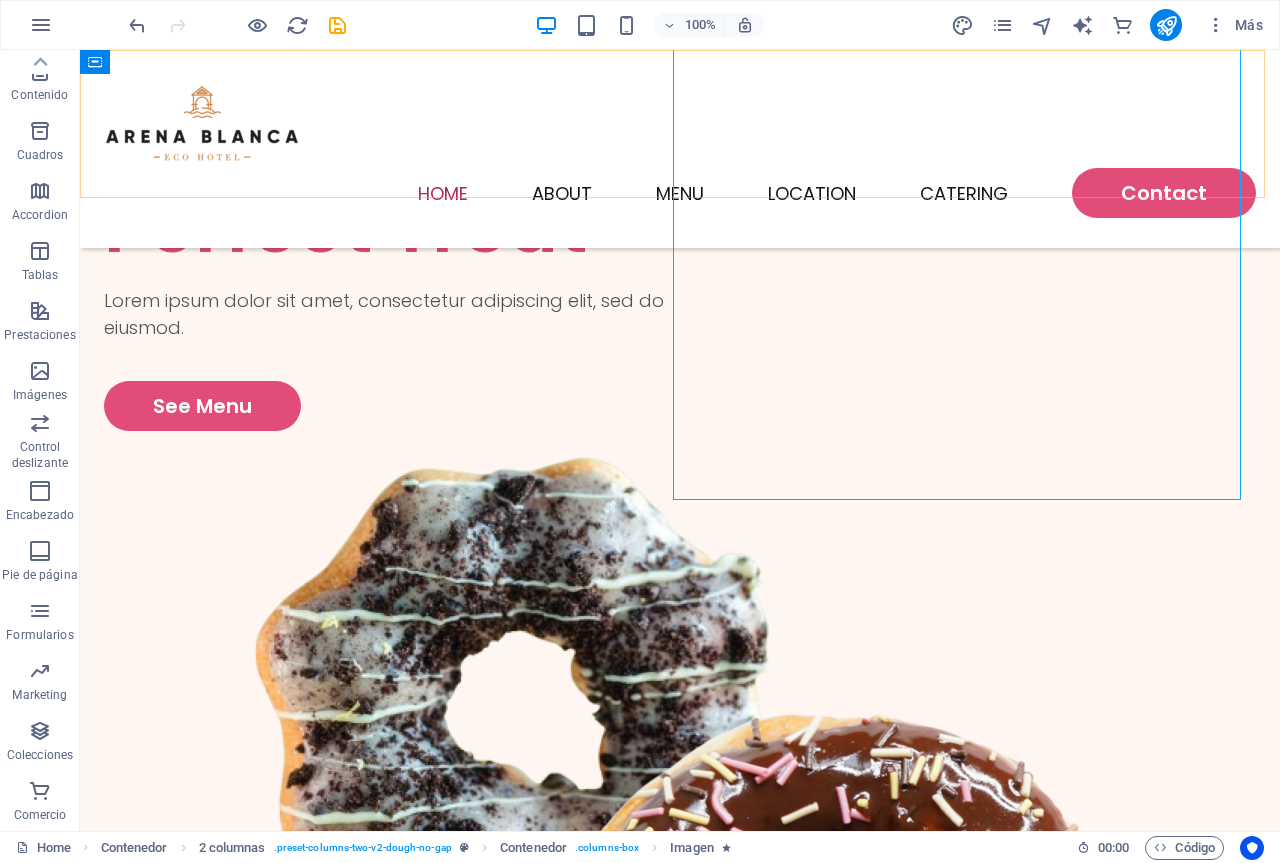 click on "Home About Menu Location Catering Contact" at bounding box center (680, 149) 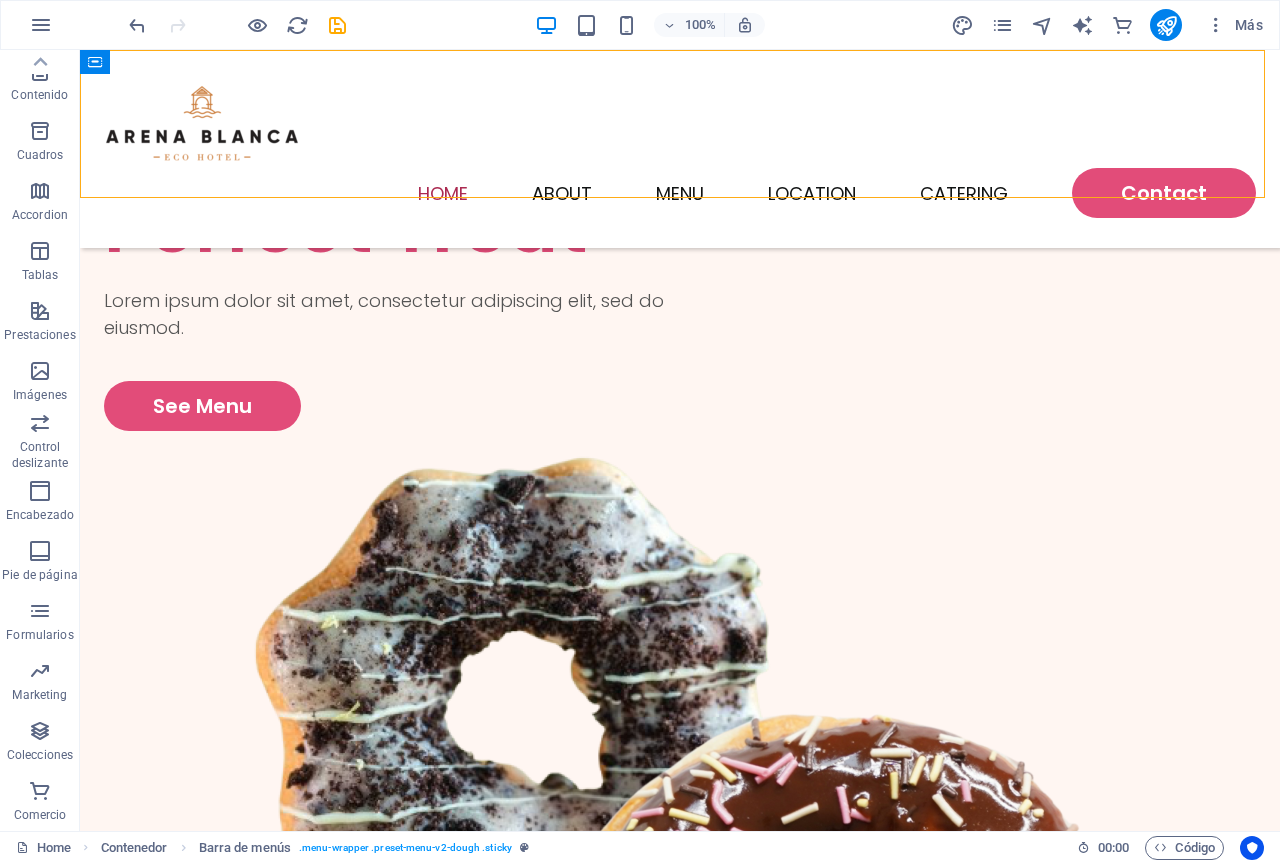 click on "Home About Menu Location Catering Contact" at bounding box center (680, 149) 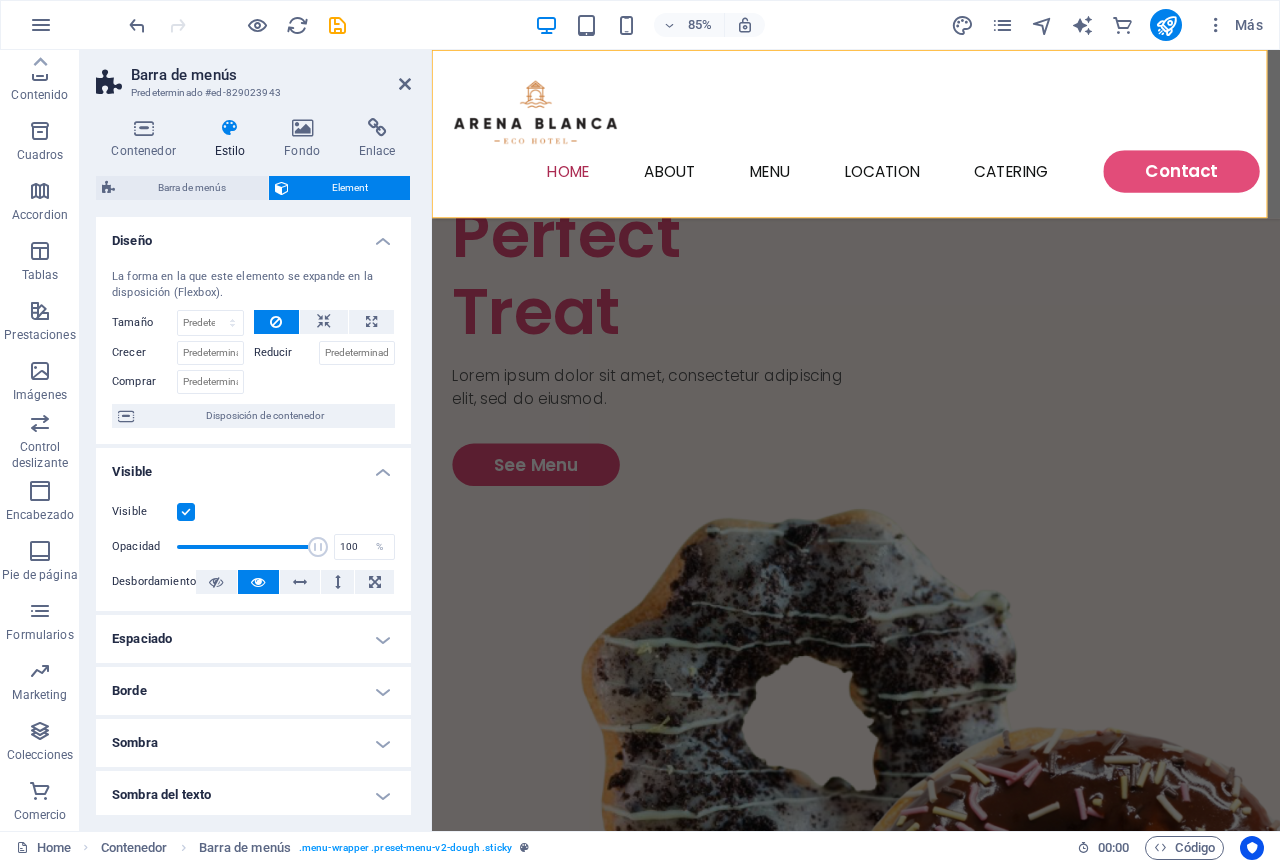 click at bounding box center (186, 512) 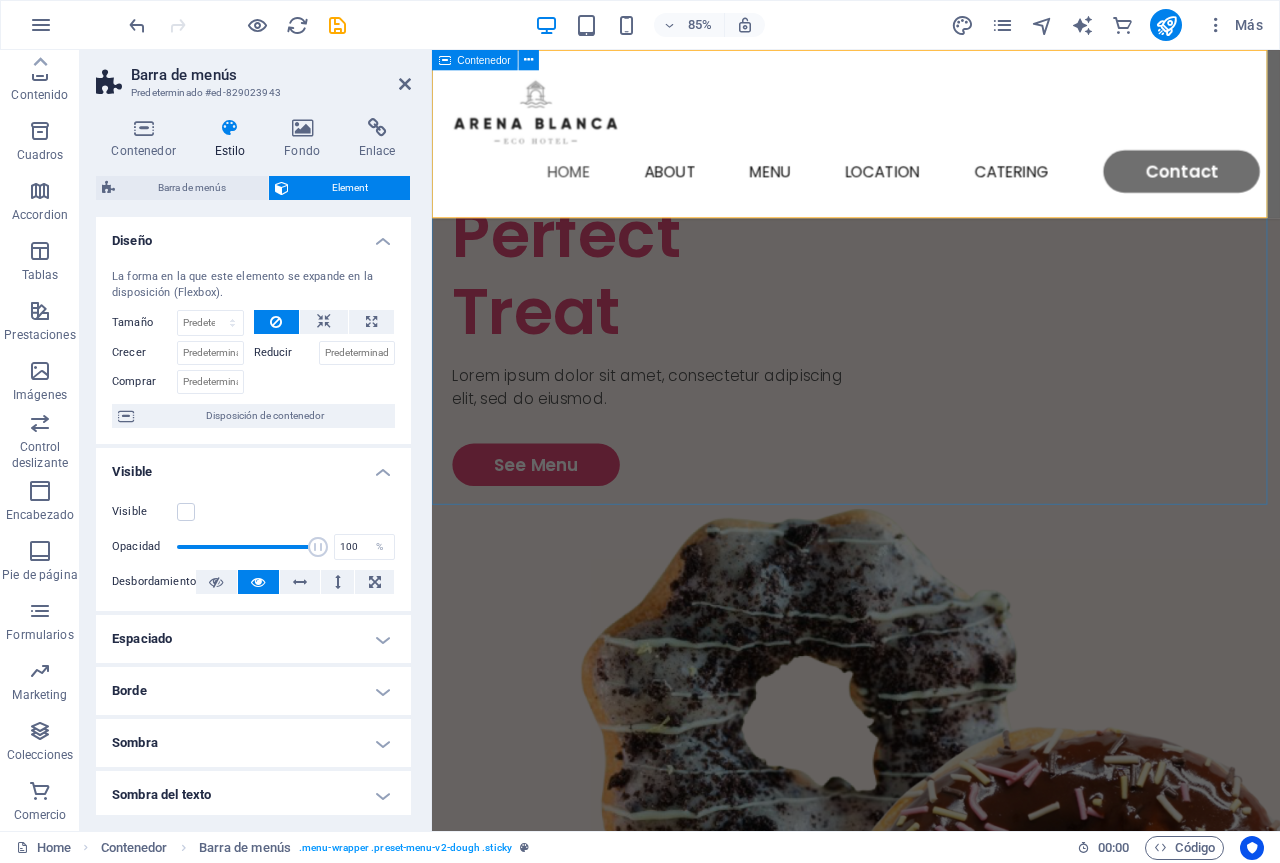 click on "Find Your Perfect Treat Lorem ipsum dolor sit amet, consectetur adipiscing elit, sed do eiusmod. See Menu" at bounding box center [931, 933] 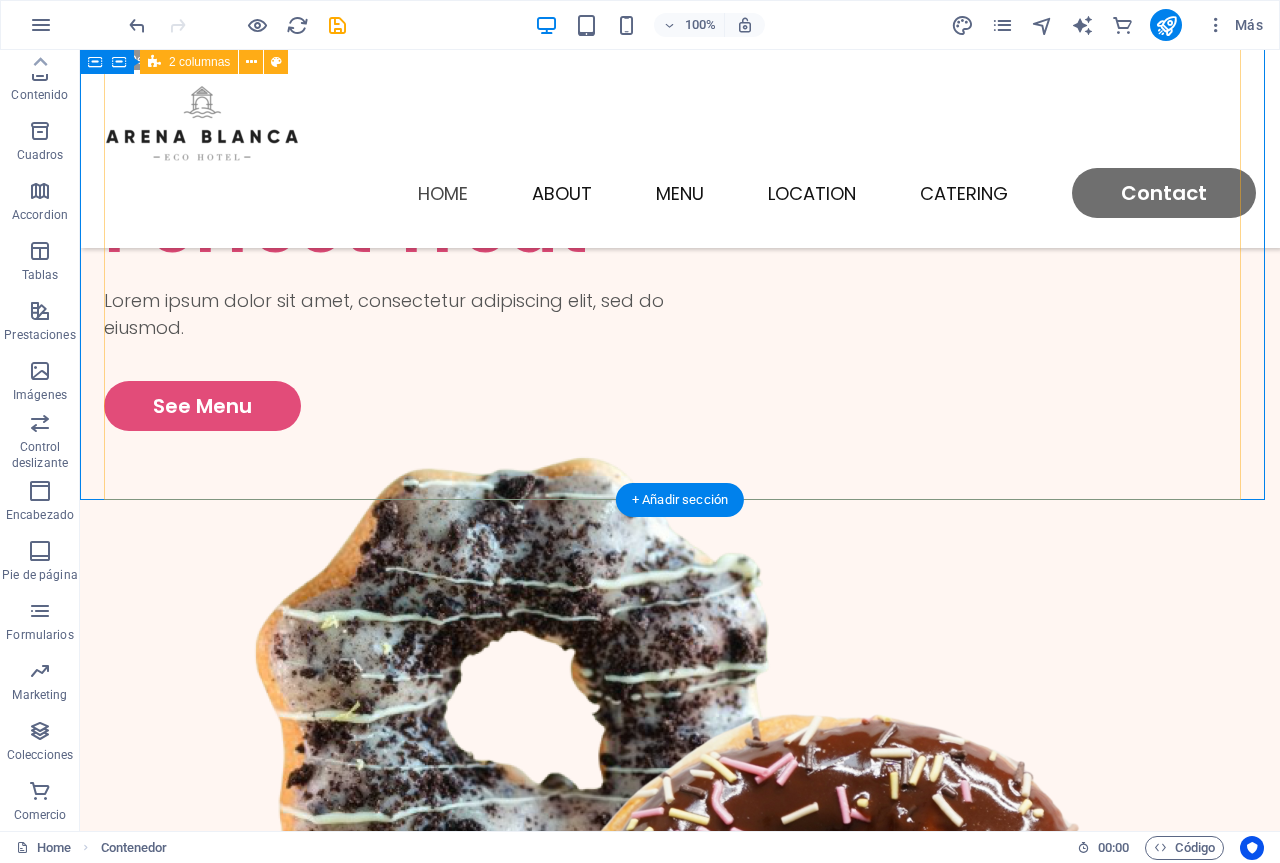 click on "Find Your Perfect Treat Lorem ipsum dolor sit amet, consectetur adipiscing elit, sed do eiusmod. See Menu" at bounding box center (680, 846) 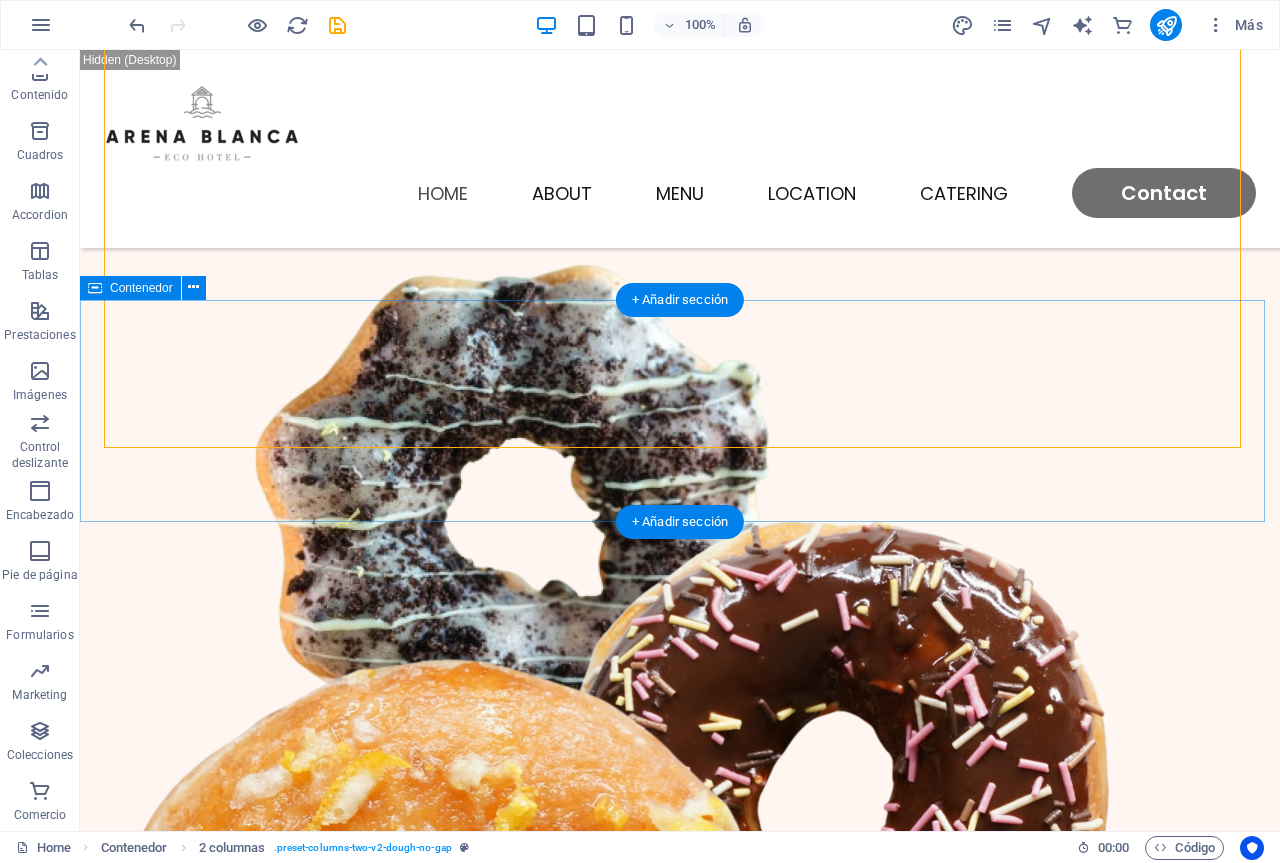 scroll, scrollTop: 400, scrollLeft: 0, axis: vertical 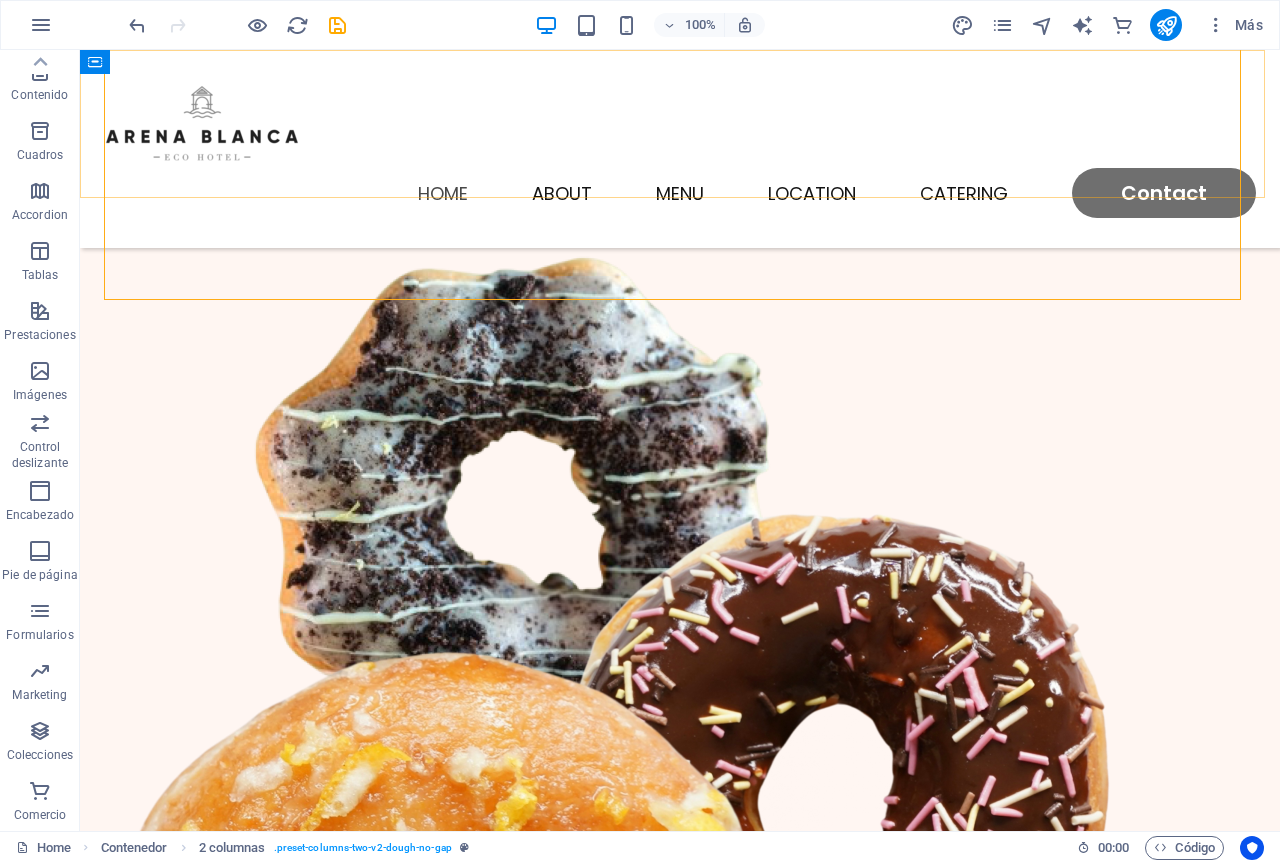 click on "Home About Menu Location Catering Contact" at bounding box center [680, 149] 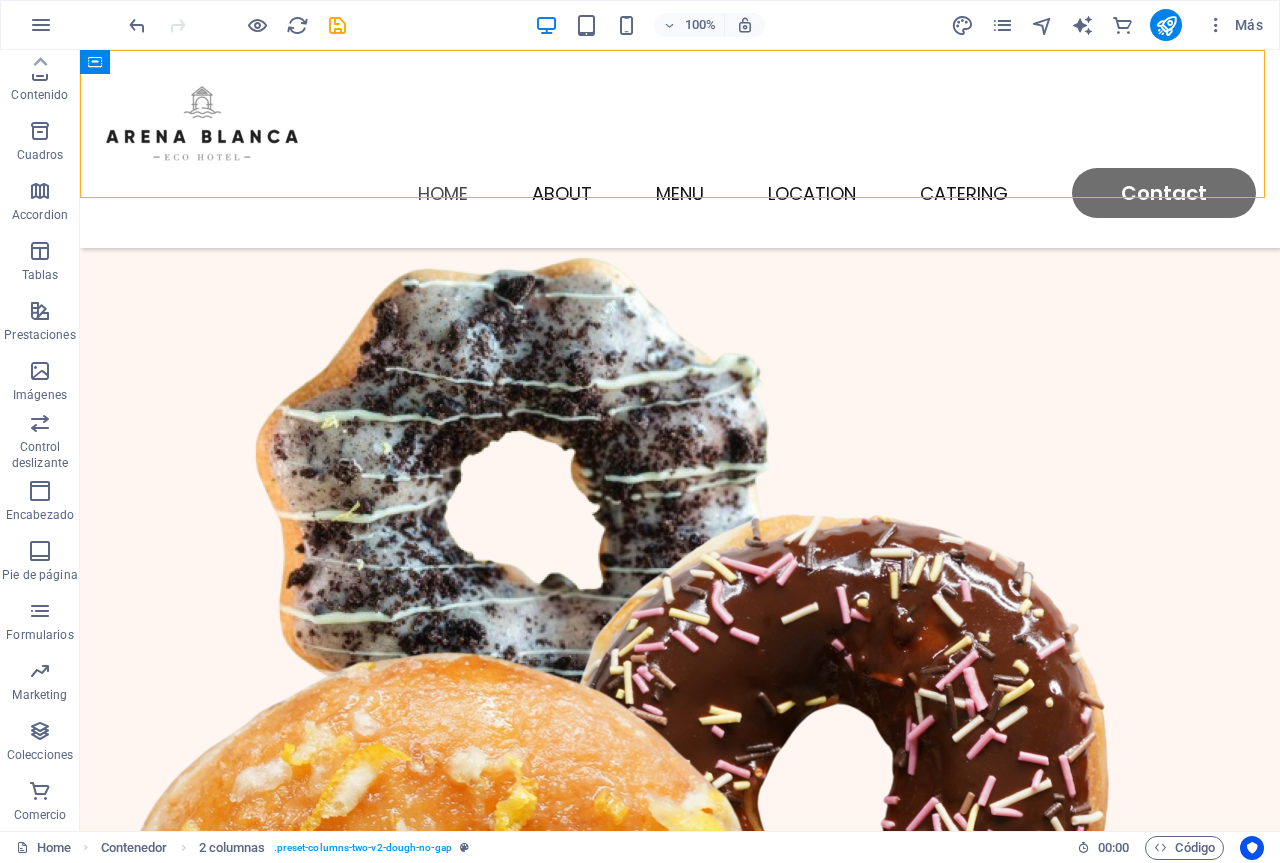 click on "Home About Menu Location Catering Contact" at bounding box center (680, 149) 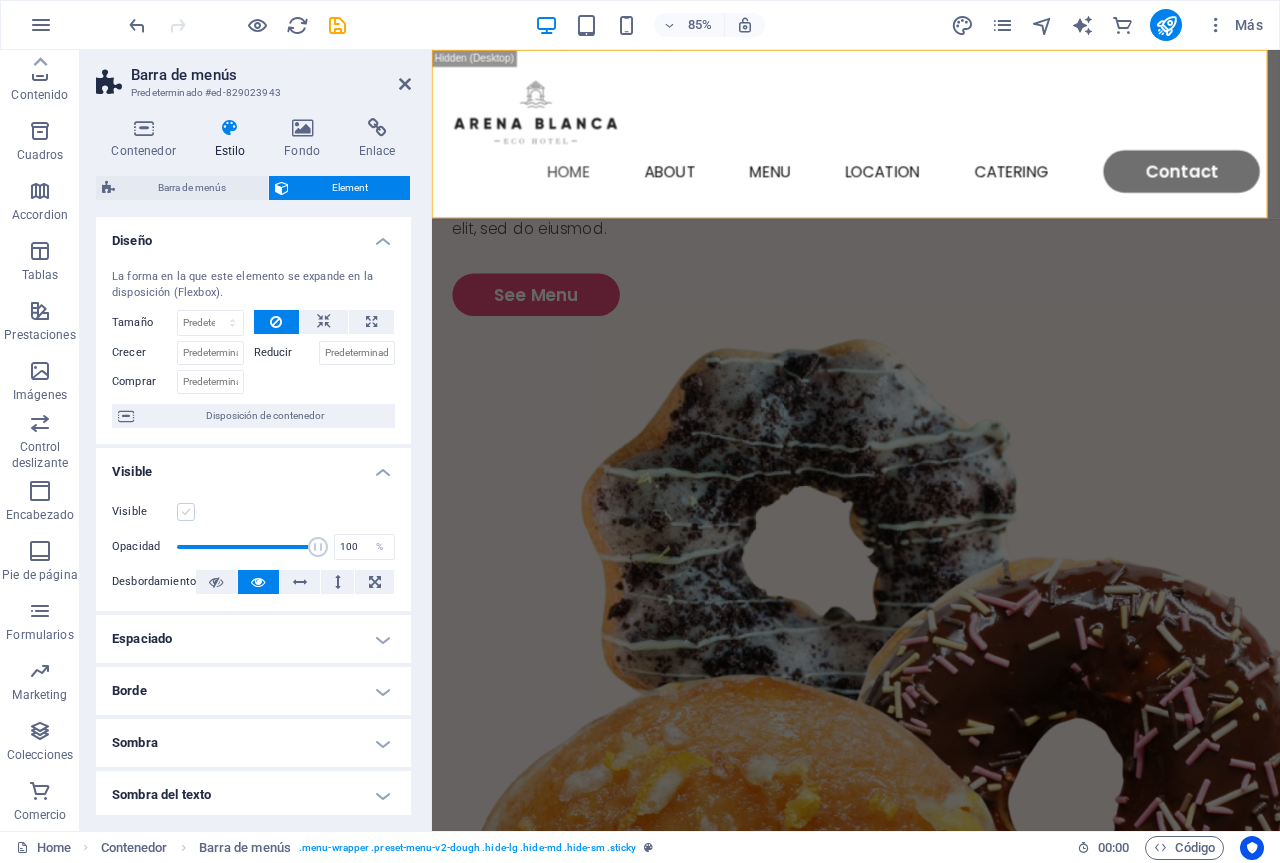 click at bounding box center [186, 512] 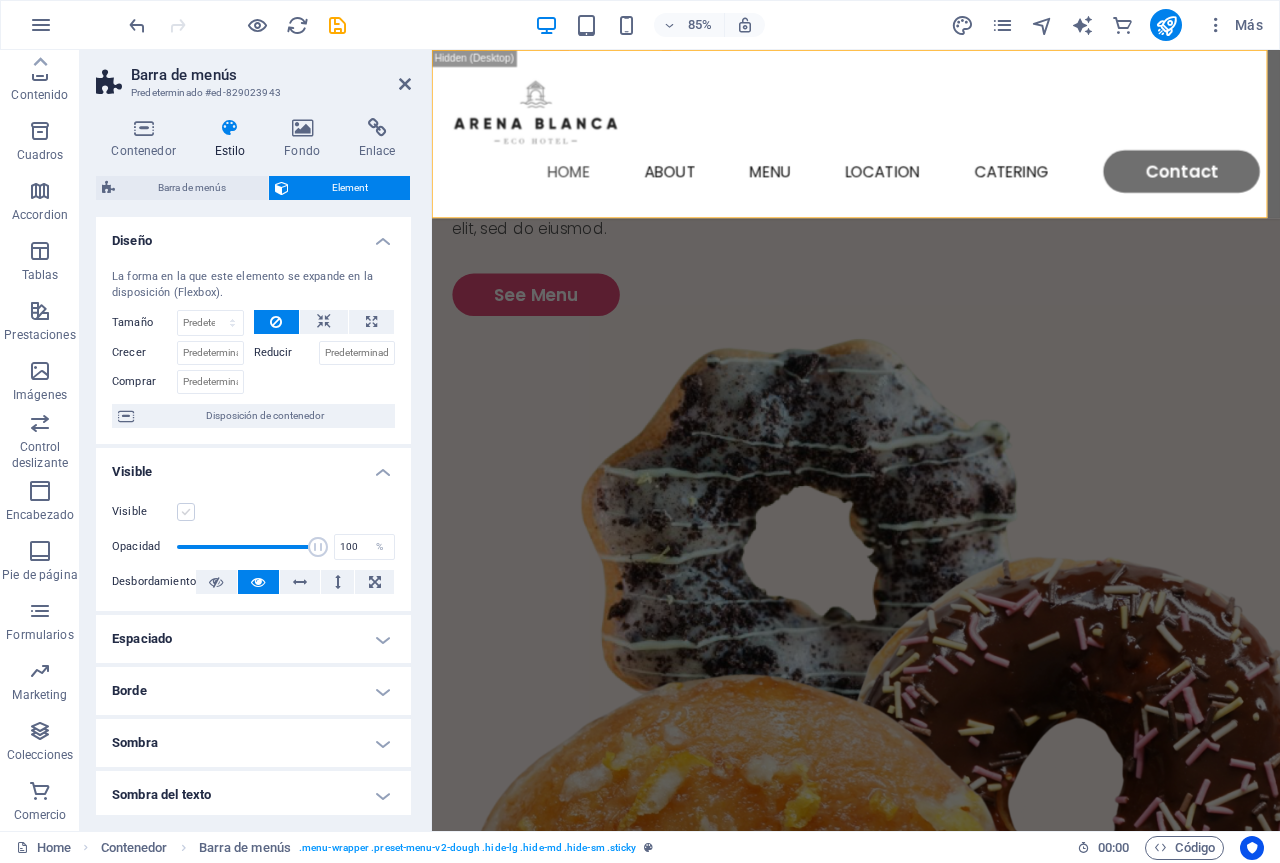 click on "Visible" at bounding box center [0, 0] 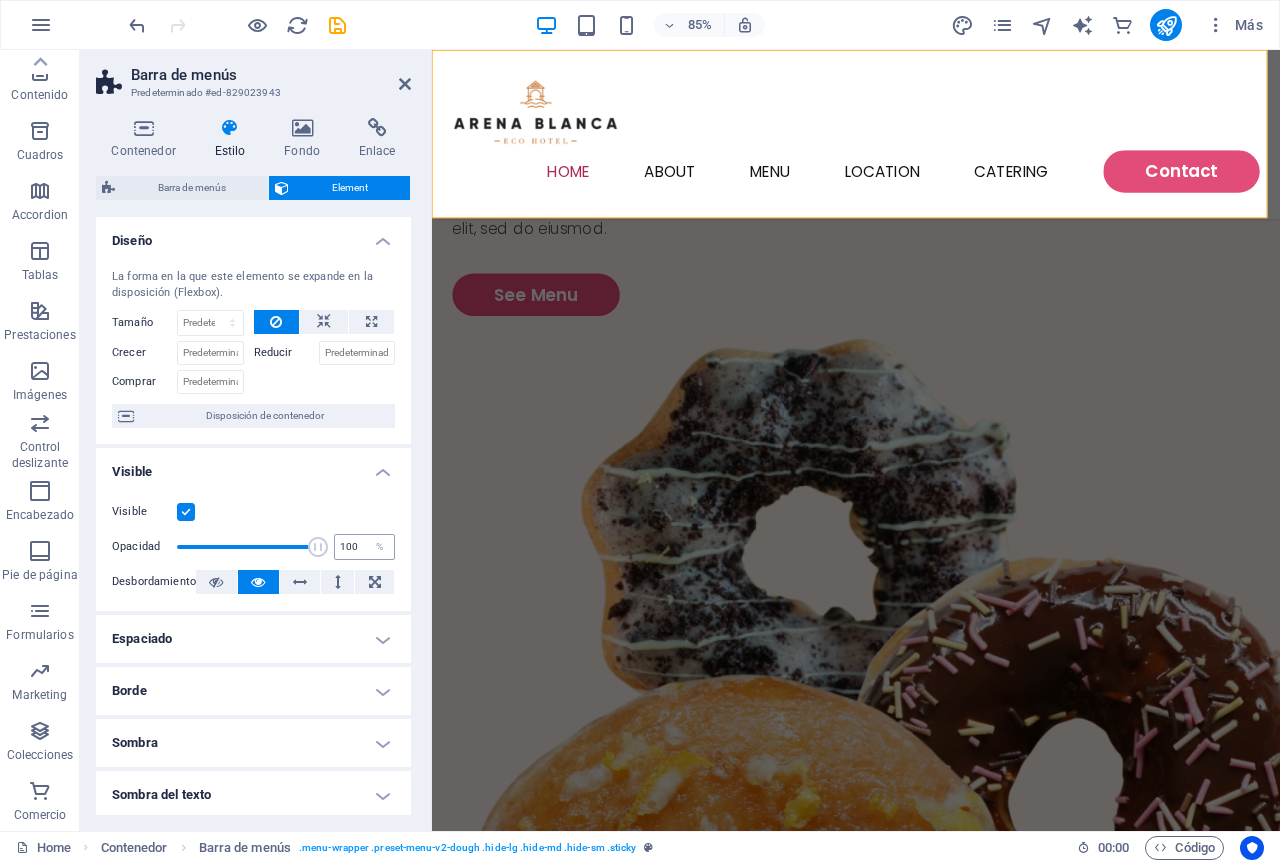 scroll, scrollTop: 100, scrollLeft: 0, axis: vertical 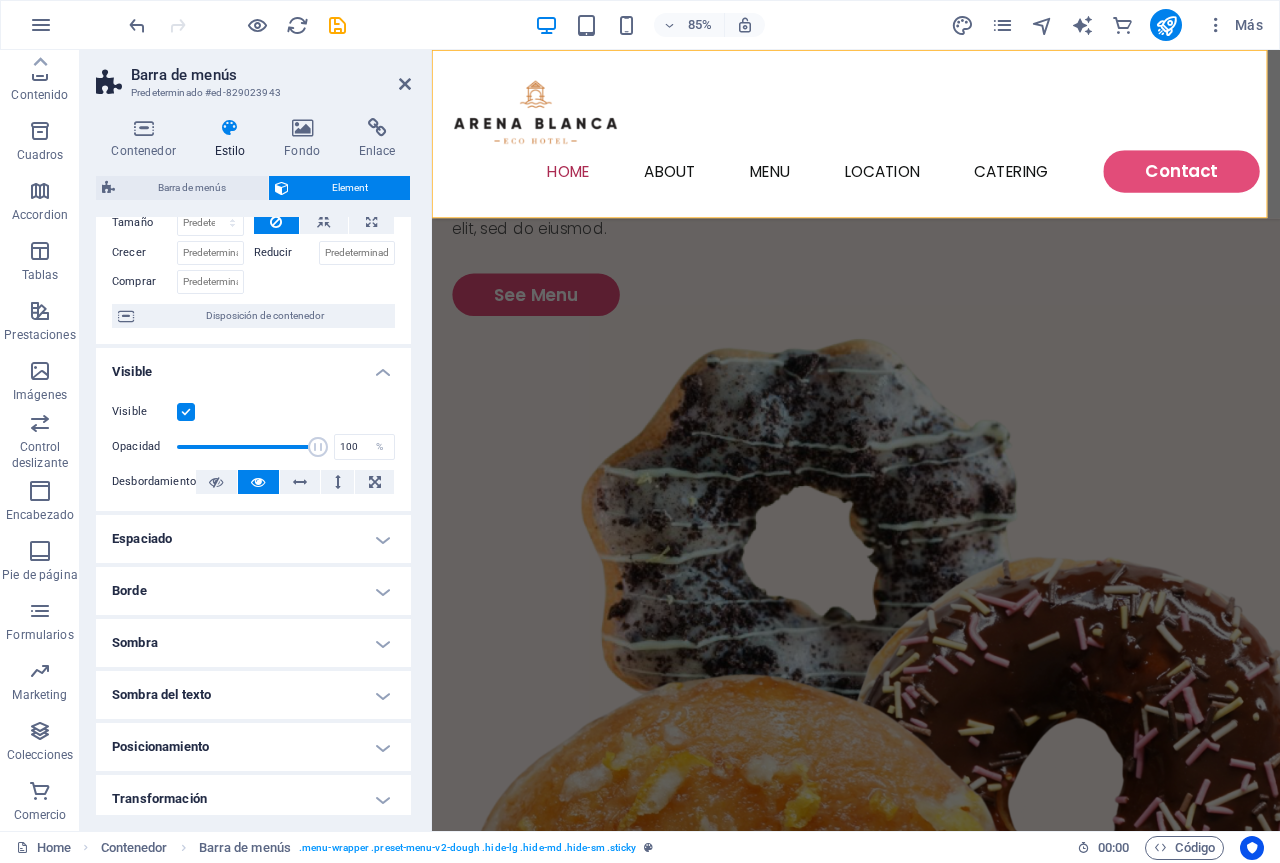click at bounding box center (258, 482) 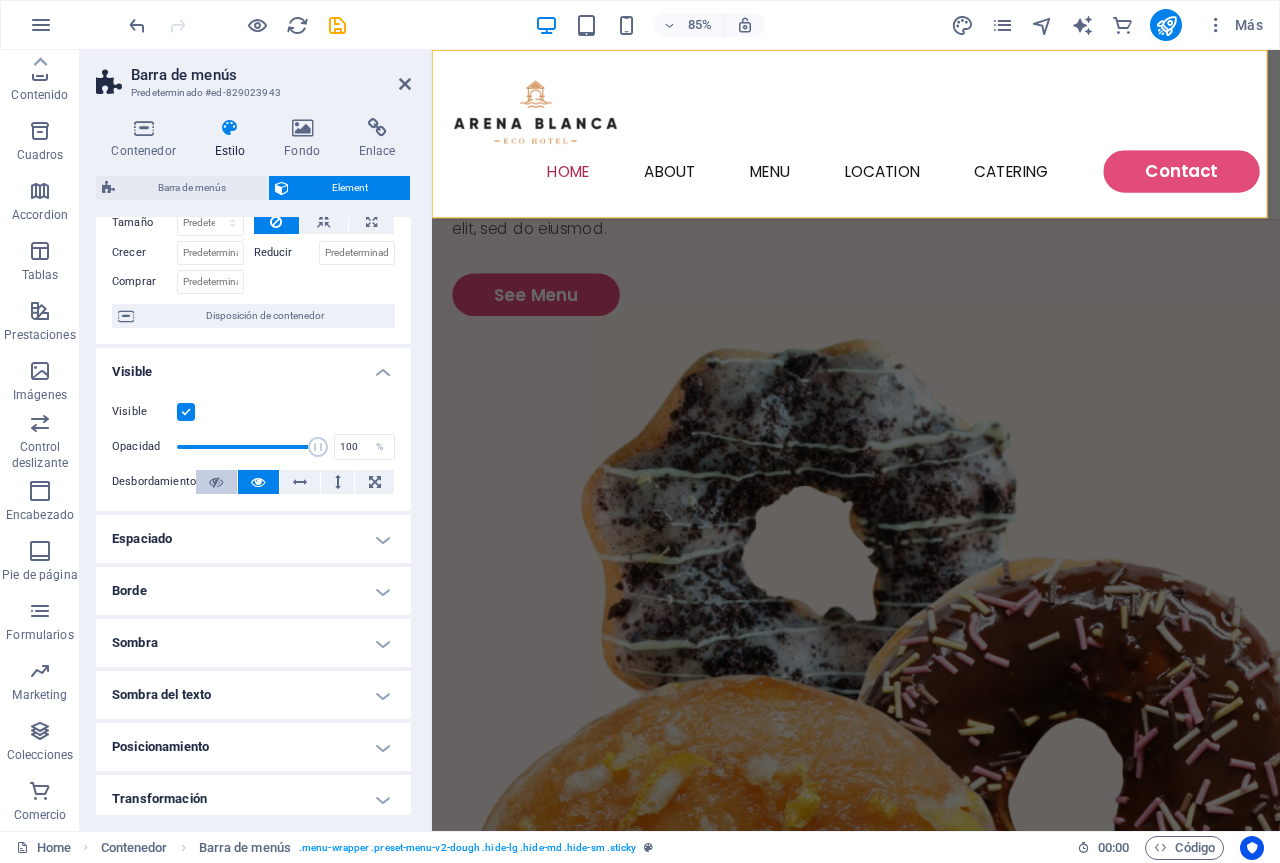 click at bounding box center [216, 482] 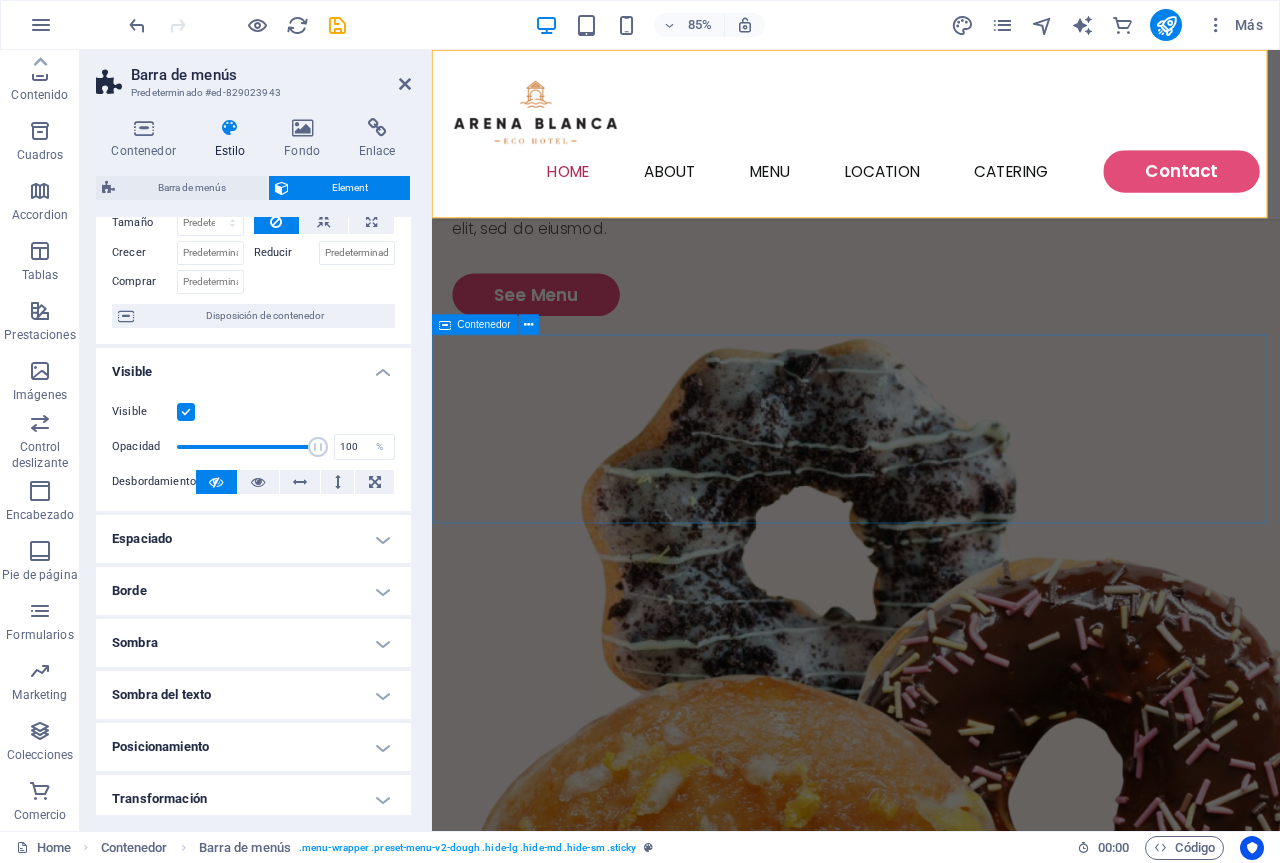 click on "Suelta el contenido aquí o  Añadir elementos  Pegar portapapeles" at bounding box center (931, 1785) 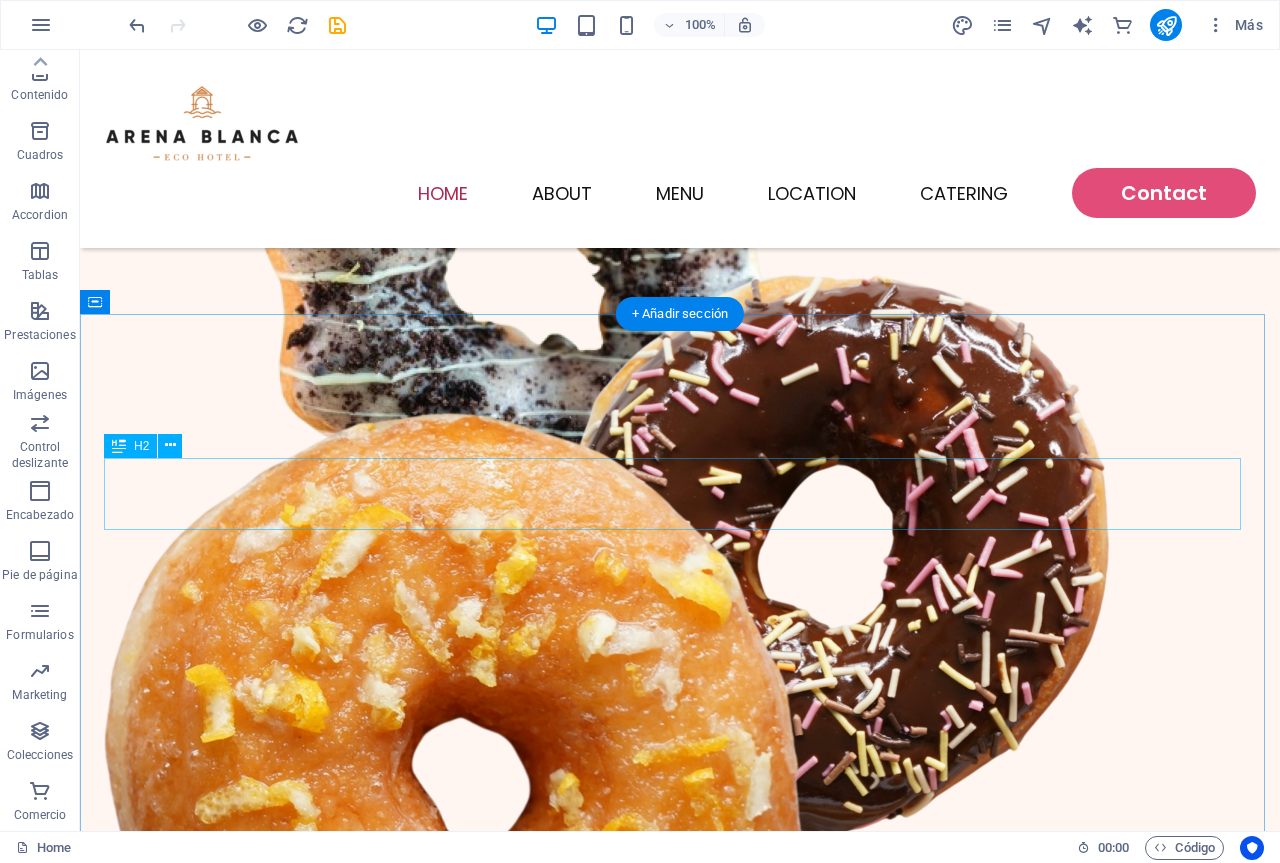 scroll, scrollTop: 700, scrollLeft: 0, axis: vertical 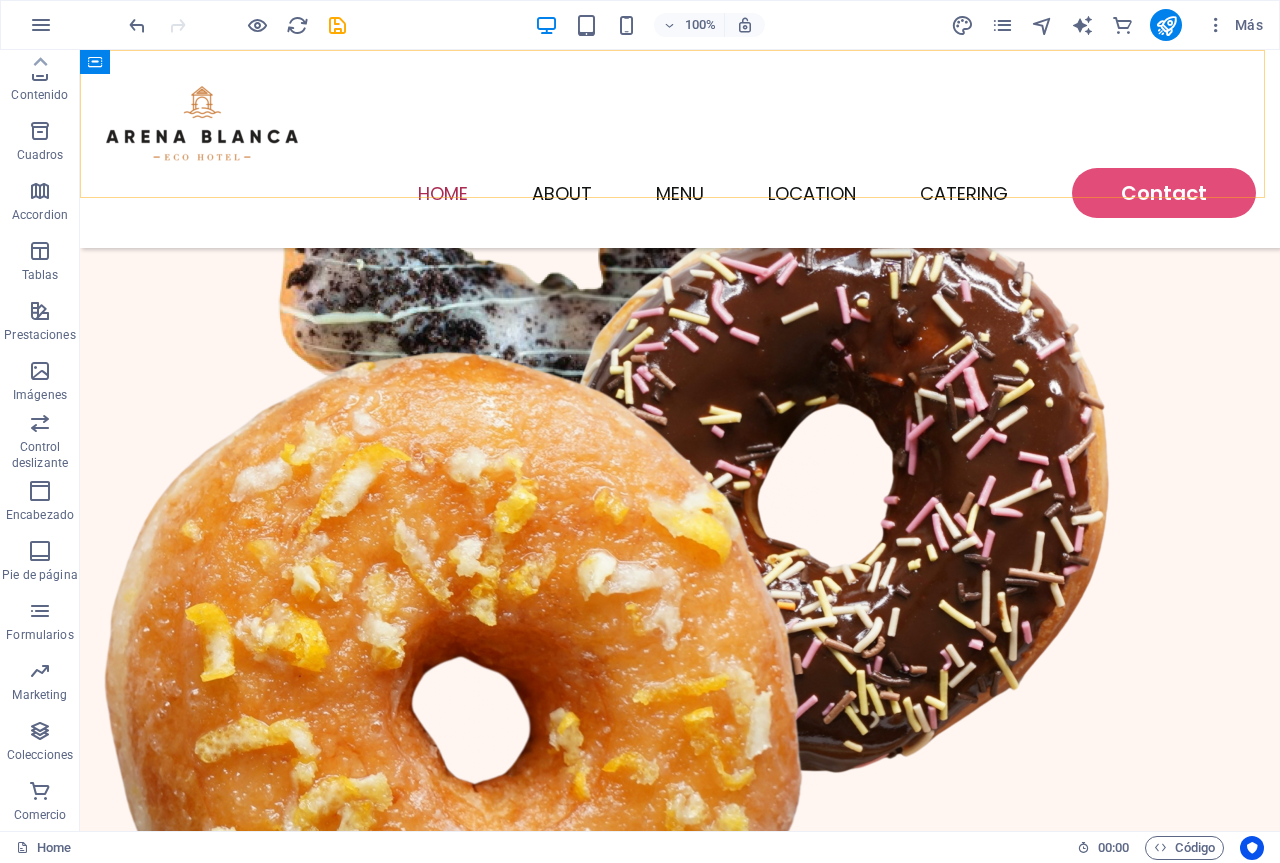click on "Home About Menu Location Catering Contact" at bounding box center (680, 149) 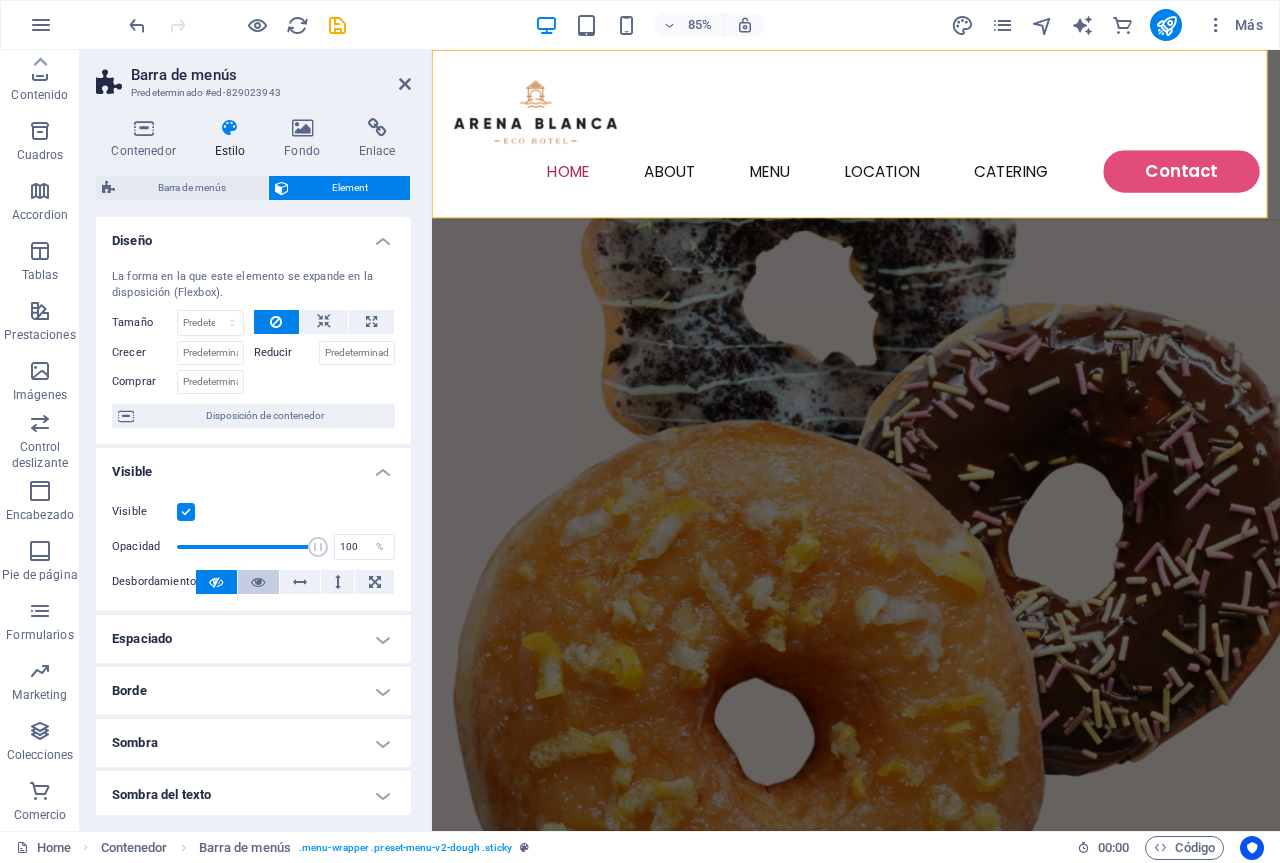 click at bounding box center [258, 582] 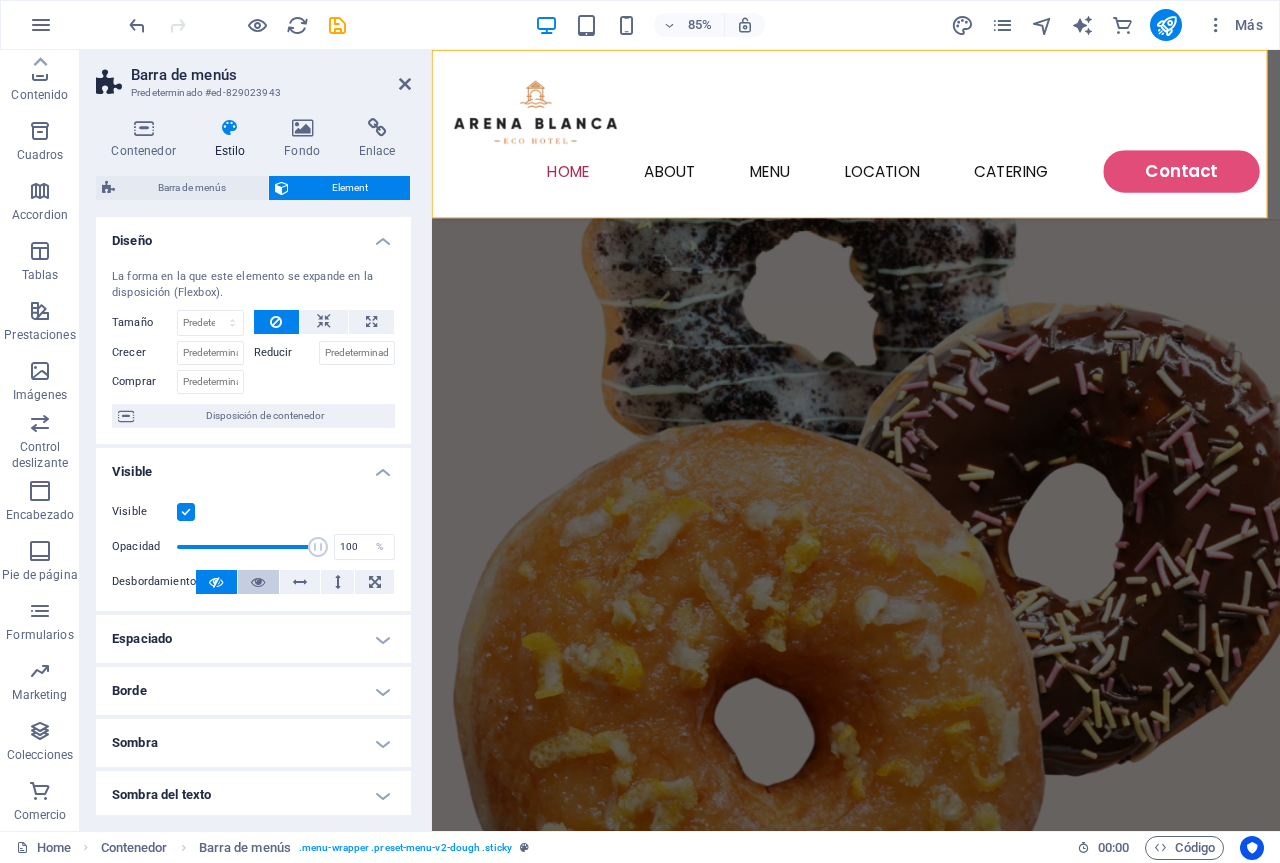 click at bounding box center [258, 582] 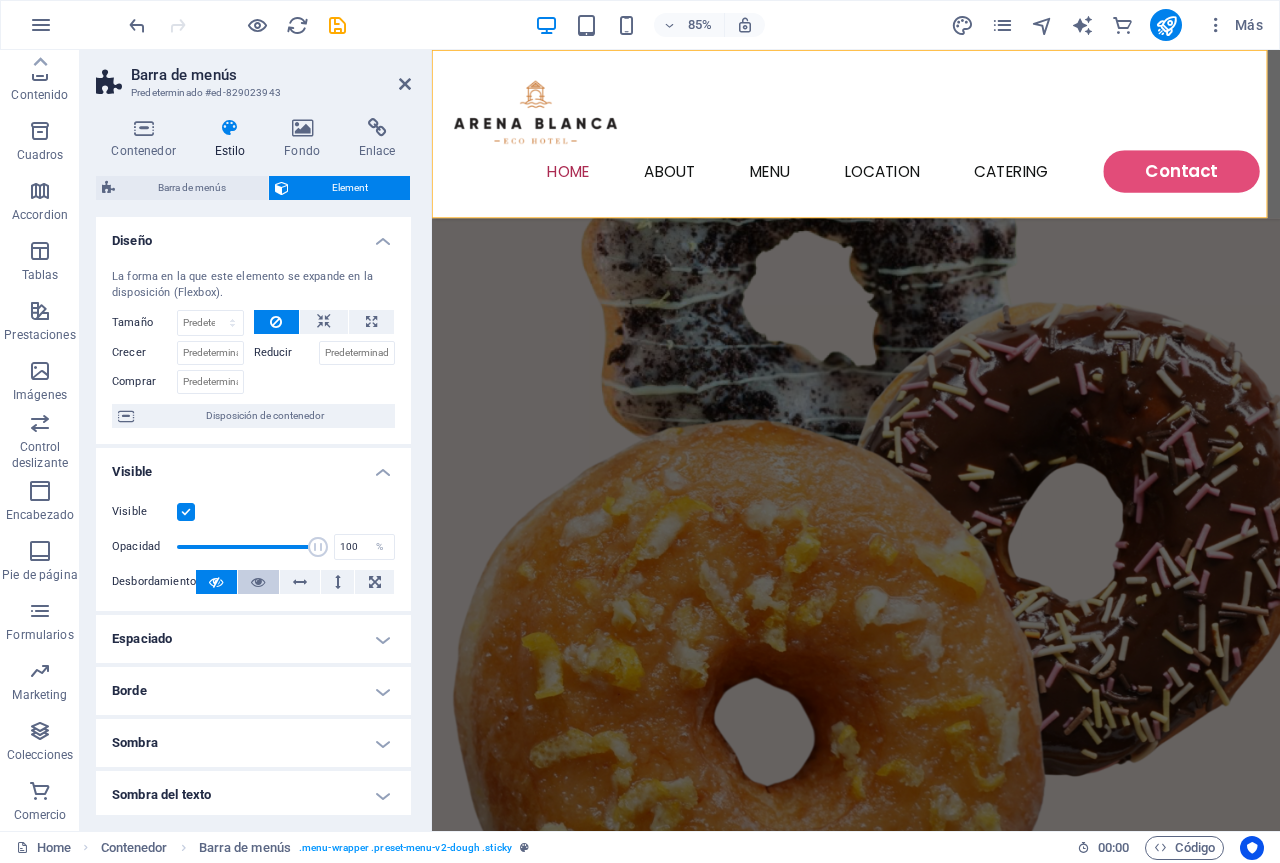 click at bounding box center [258, 582] 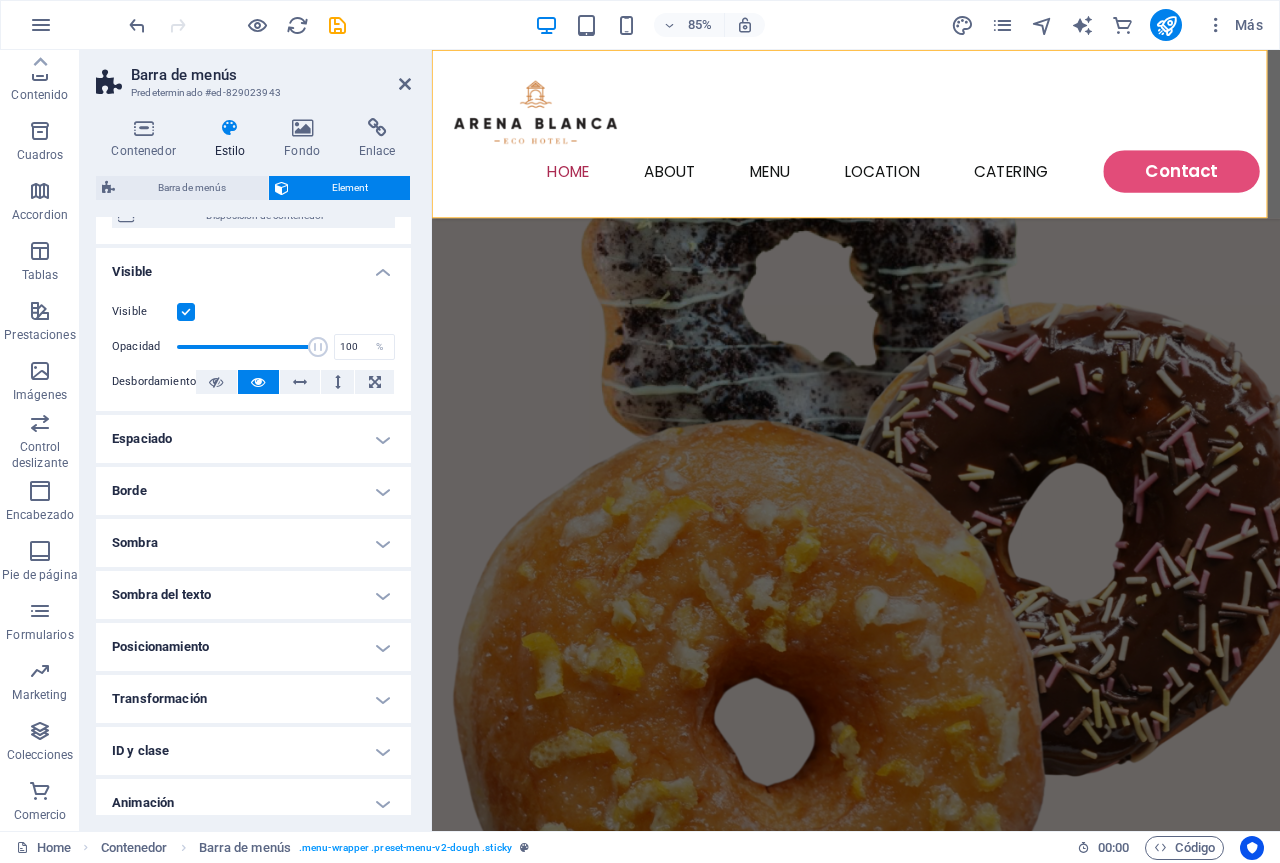 scroll, scrollTop: 264, scrollLeft: 0, axis: vertical 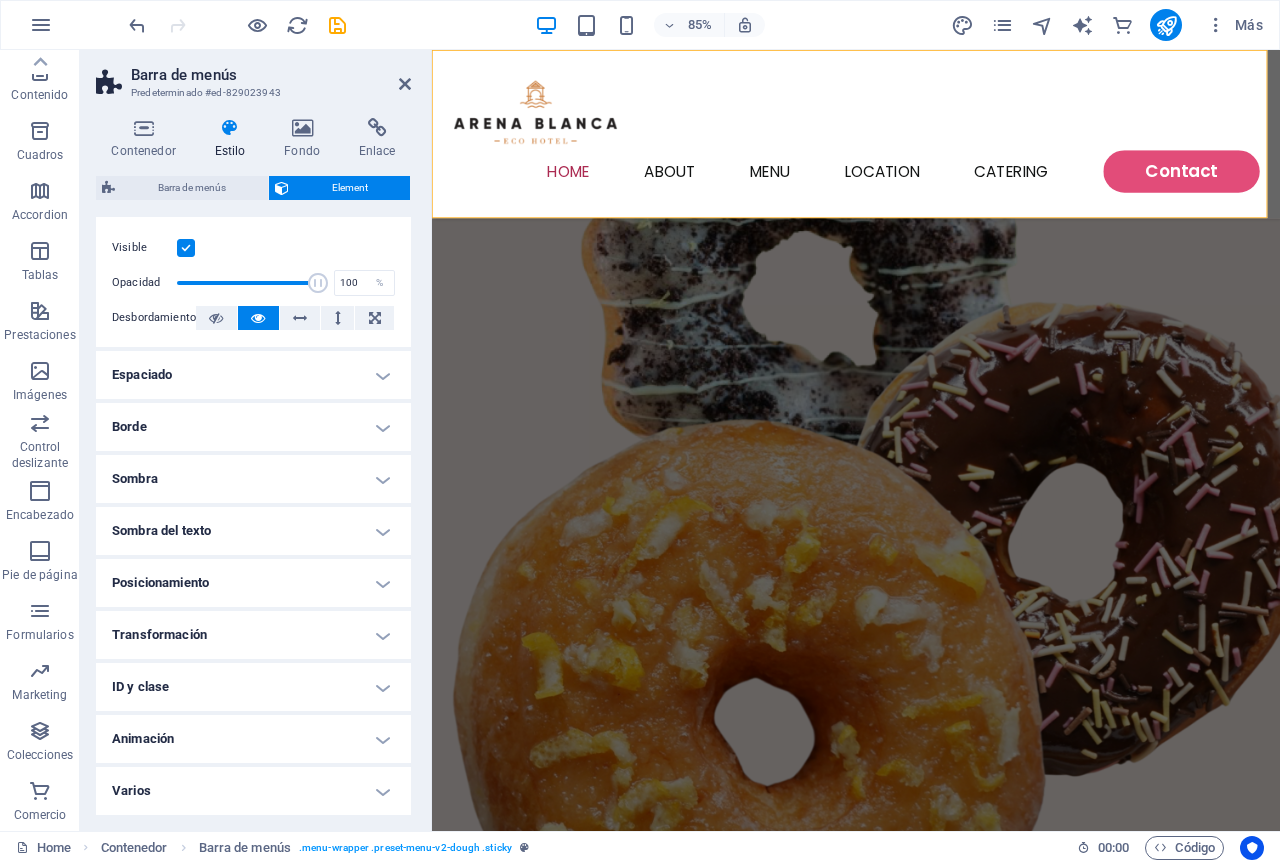 click on "Sombra" at bounding box center (253, 479) 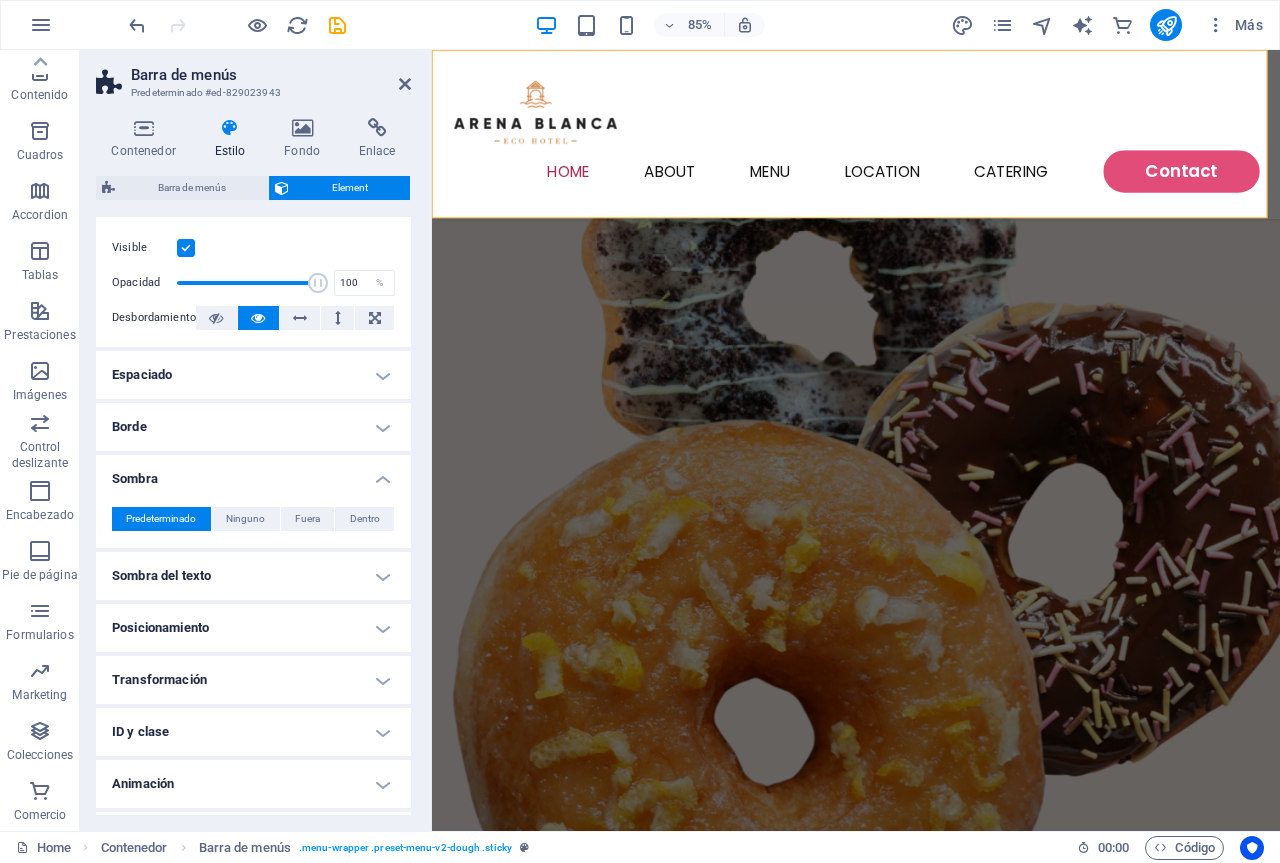 click on "Sombra" at bounding box center [253, 473] 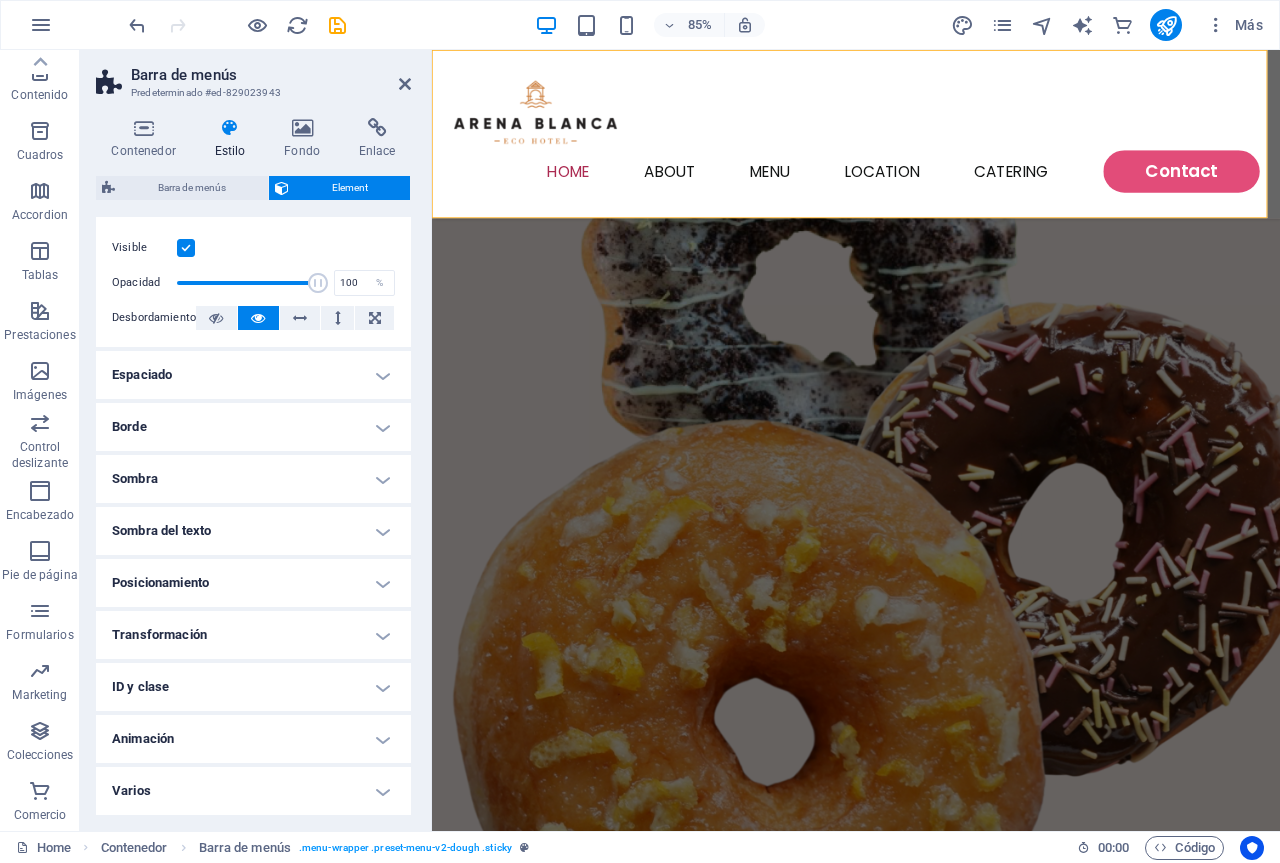 click on "Sombra del texto" at bounding box center [253, 531] 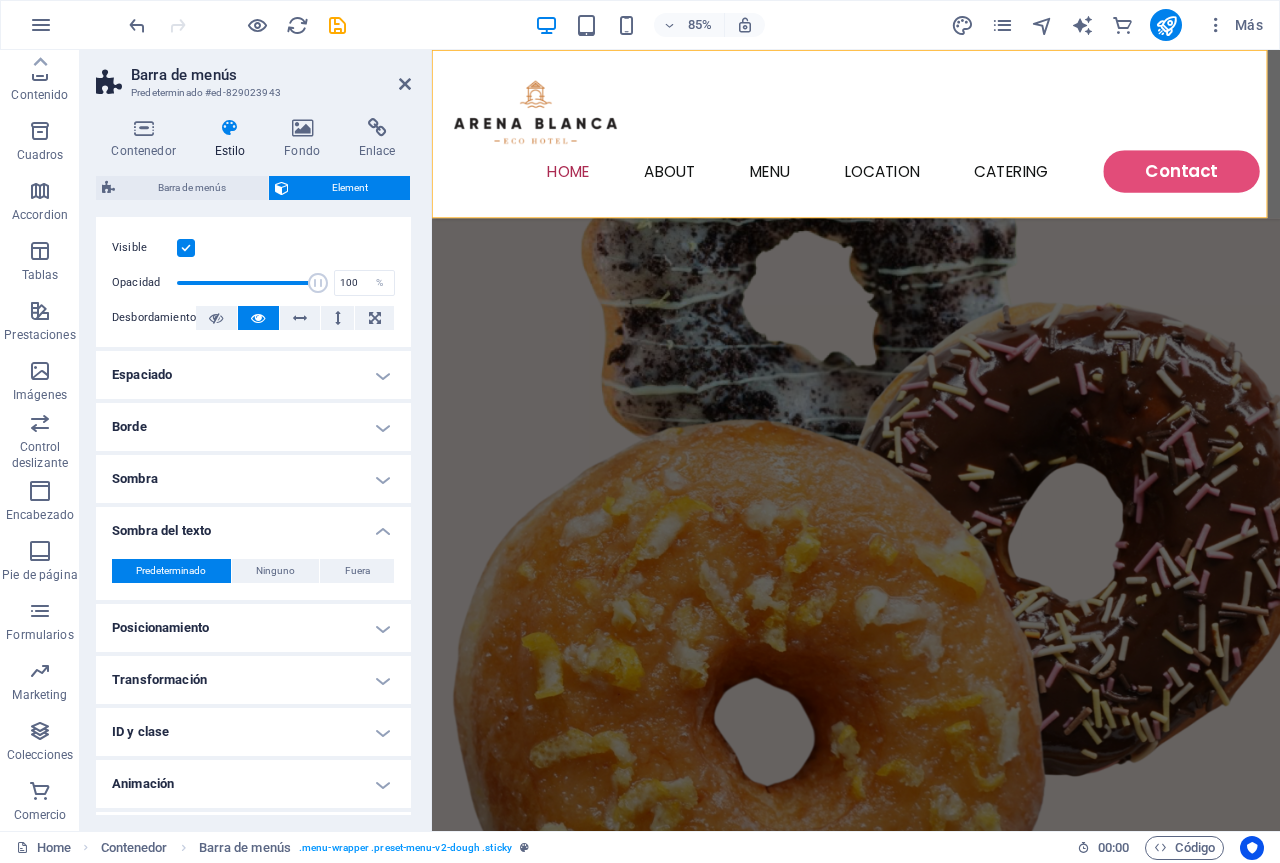click on "Sombra del texto" at bounding box center (253, 525) 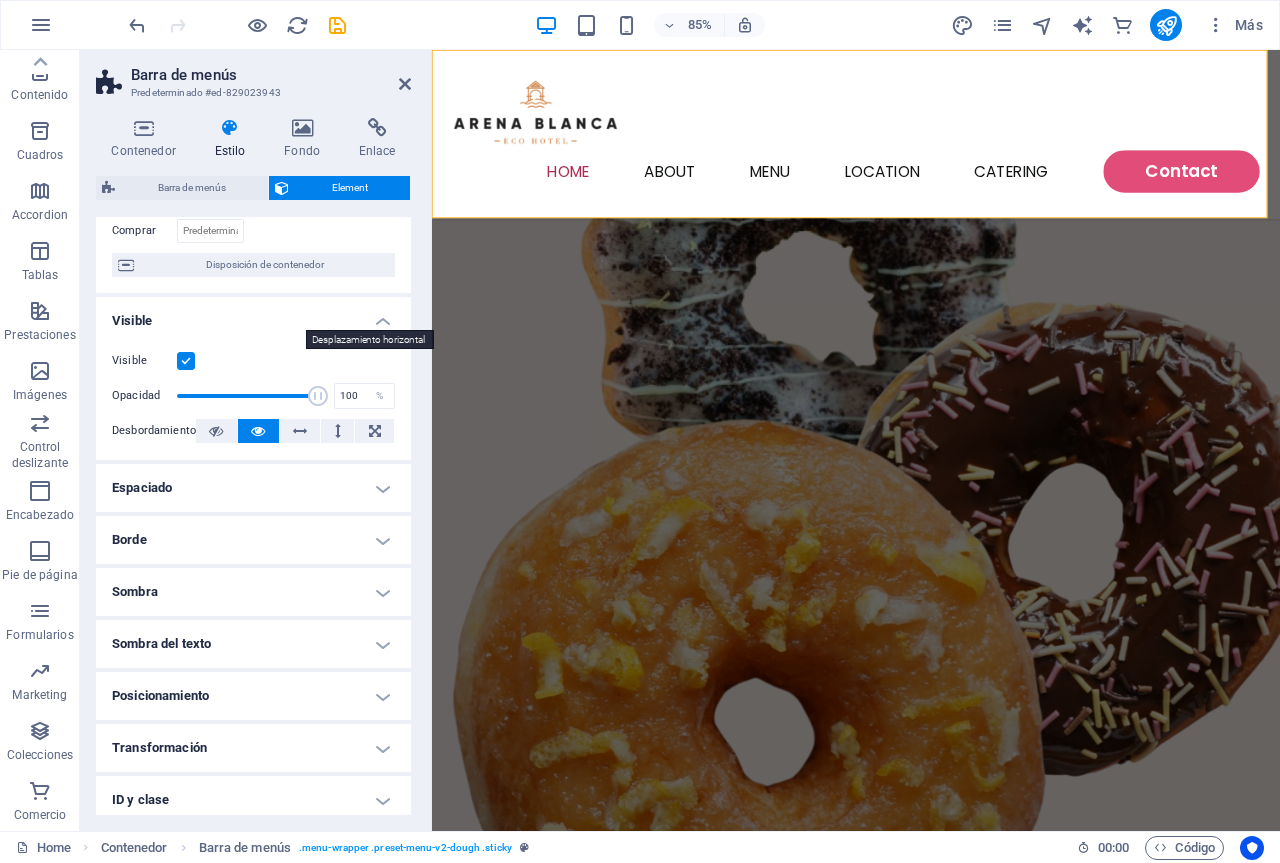 scroll, scrollTop: 64, scrollLeft: 0, axis: vertical 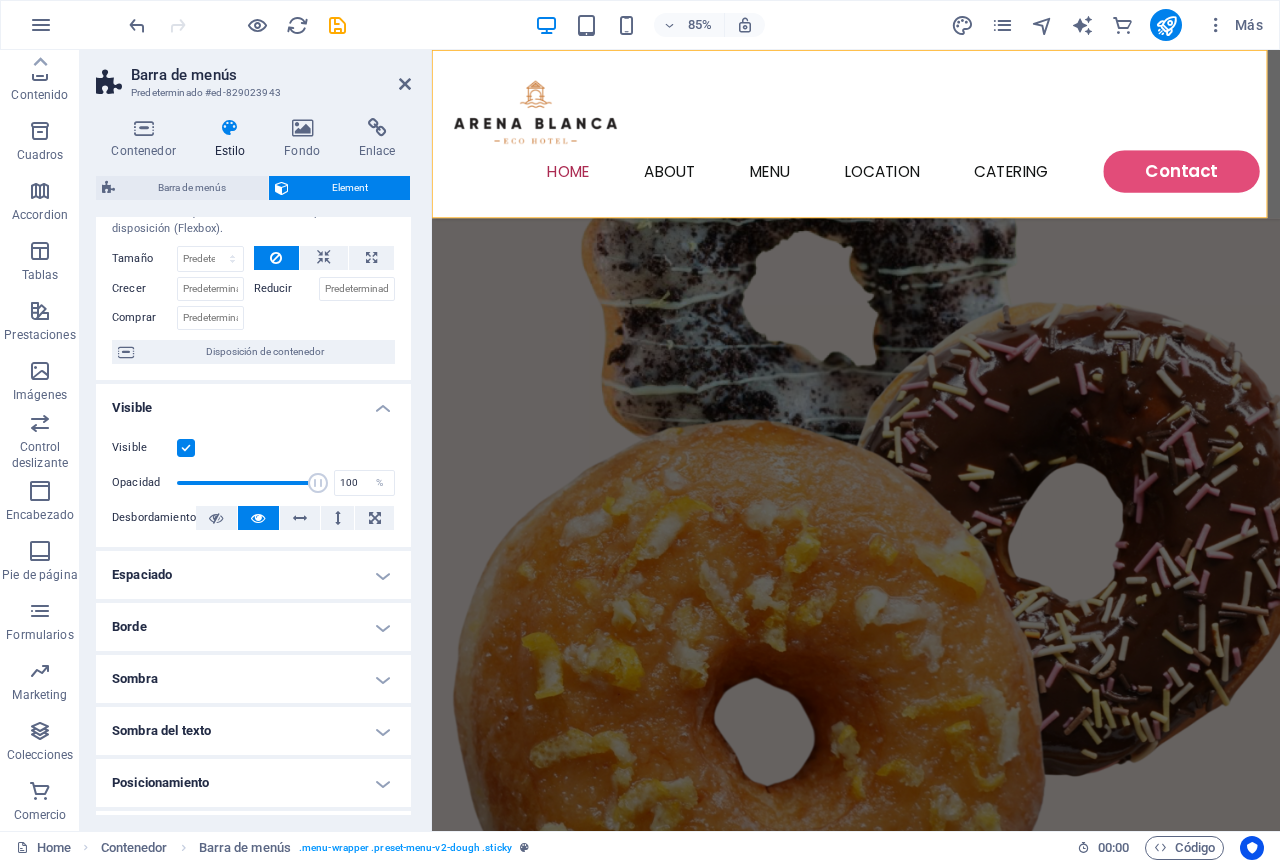 click on "Visible" at bounding box center (253, 402) 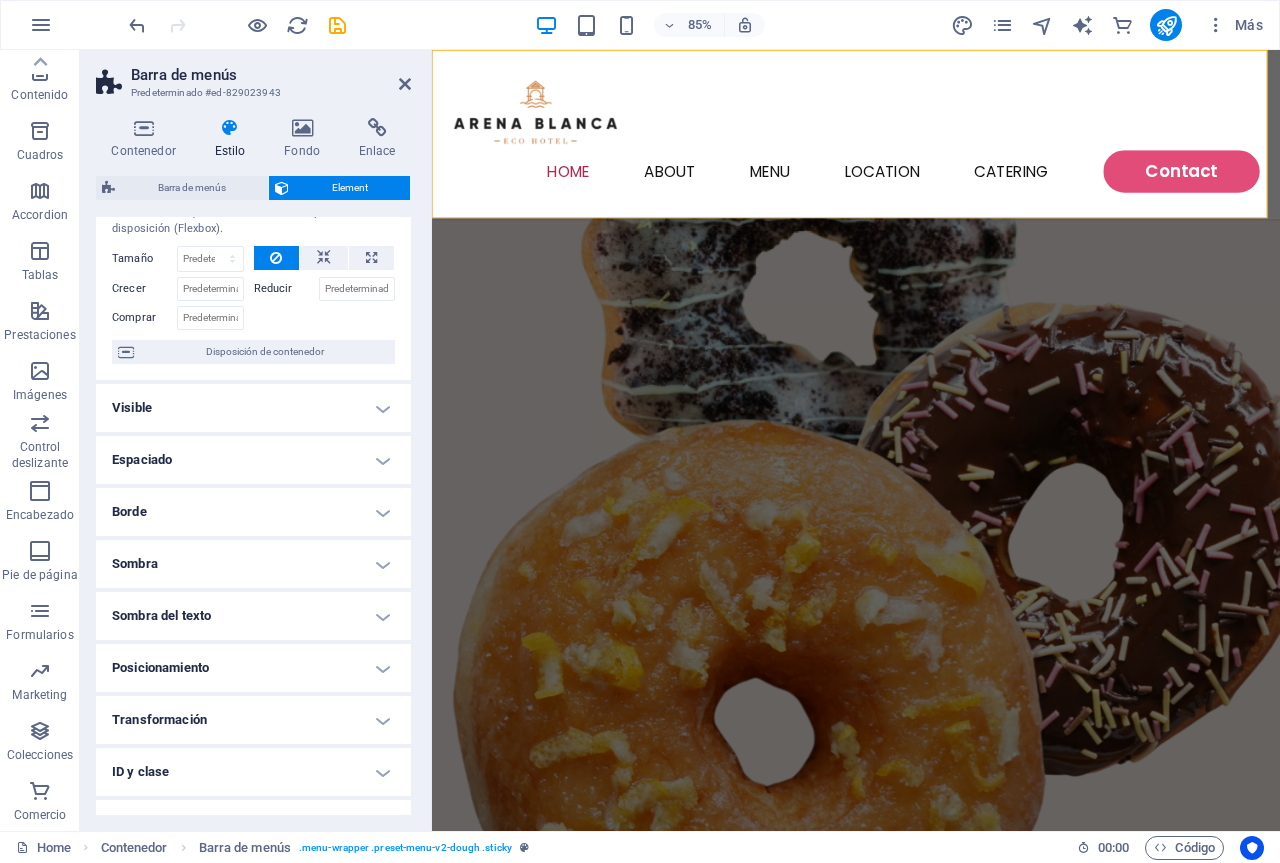 scroll, scrollTop: 0, scrollLeft: 0, axis: both 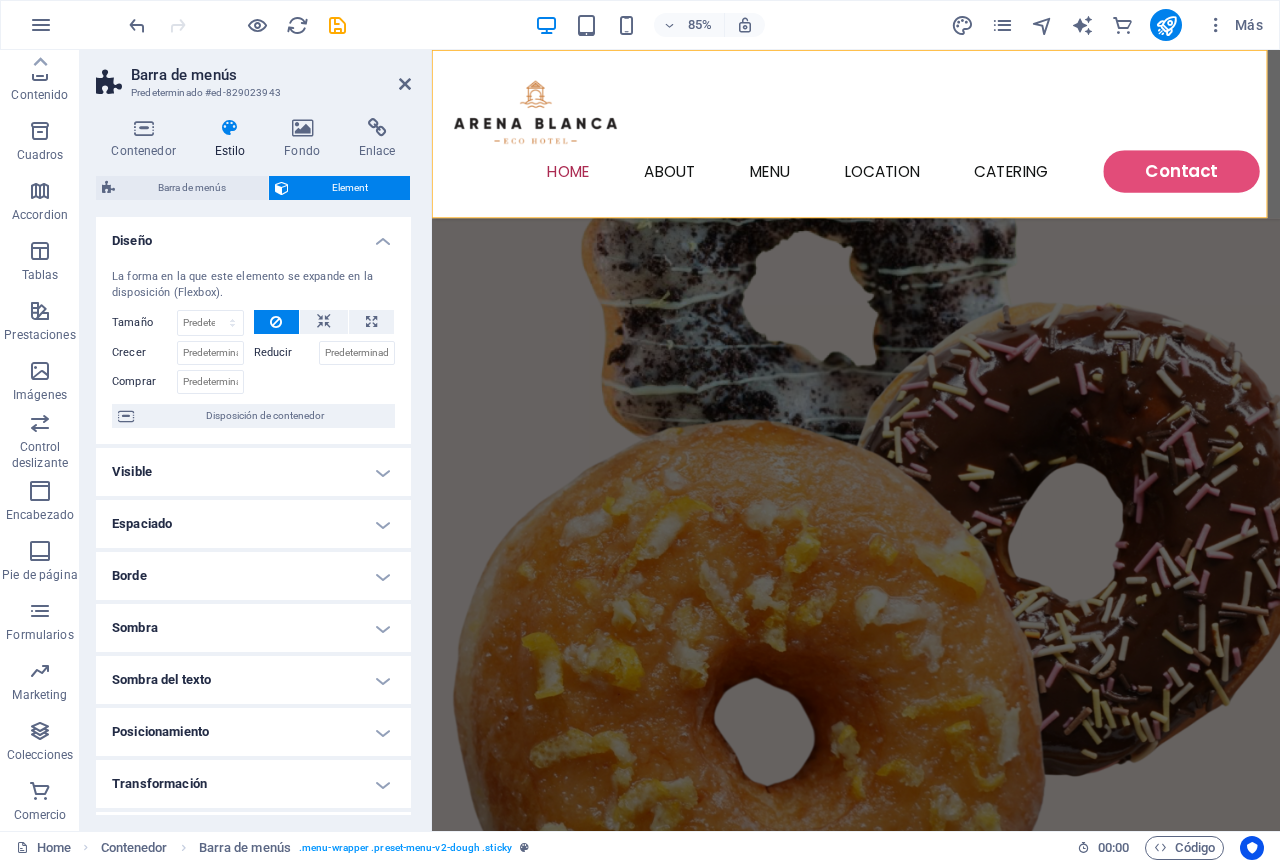 click on "Diseño" at bounding box center (253, 235) 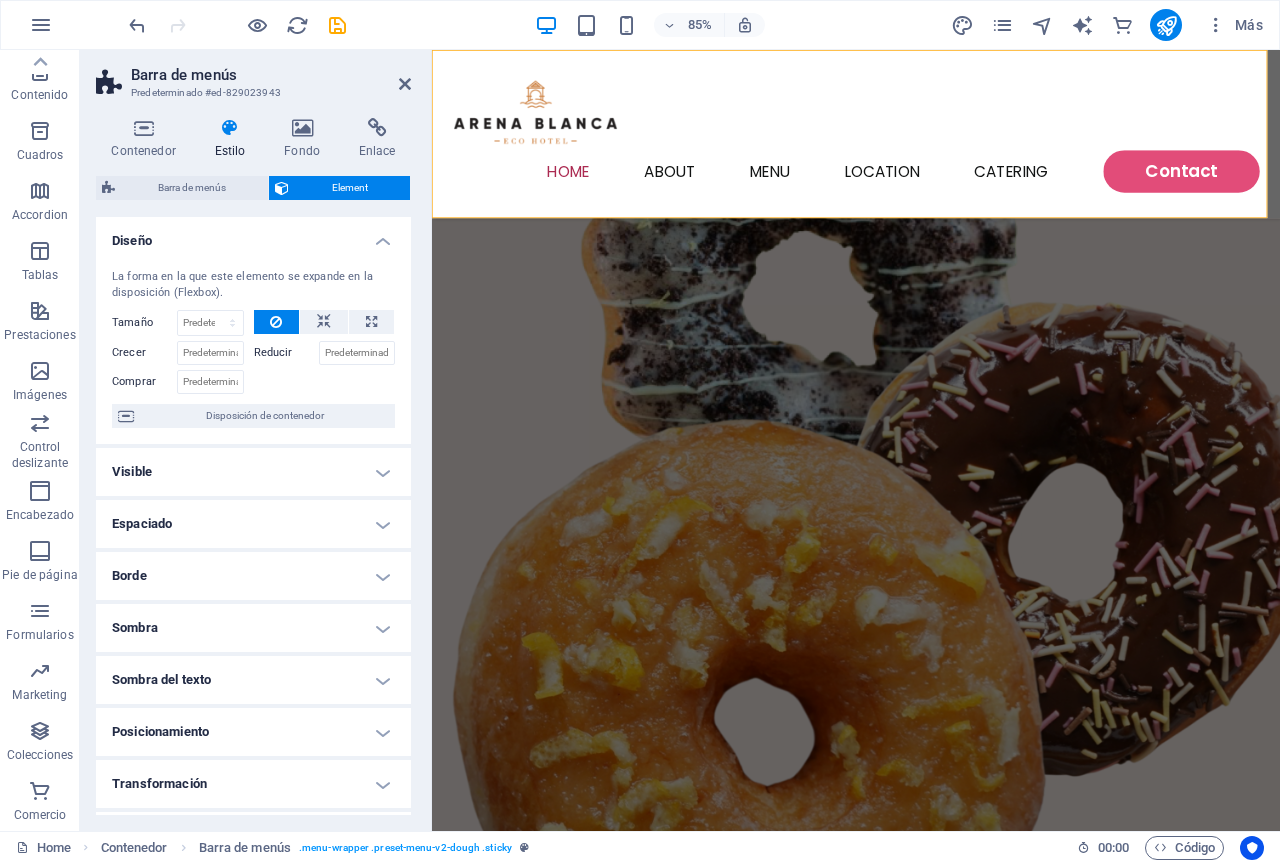click on "Diseño" at bounding box center [253, 235] 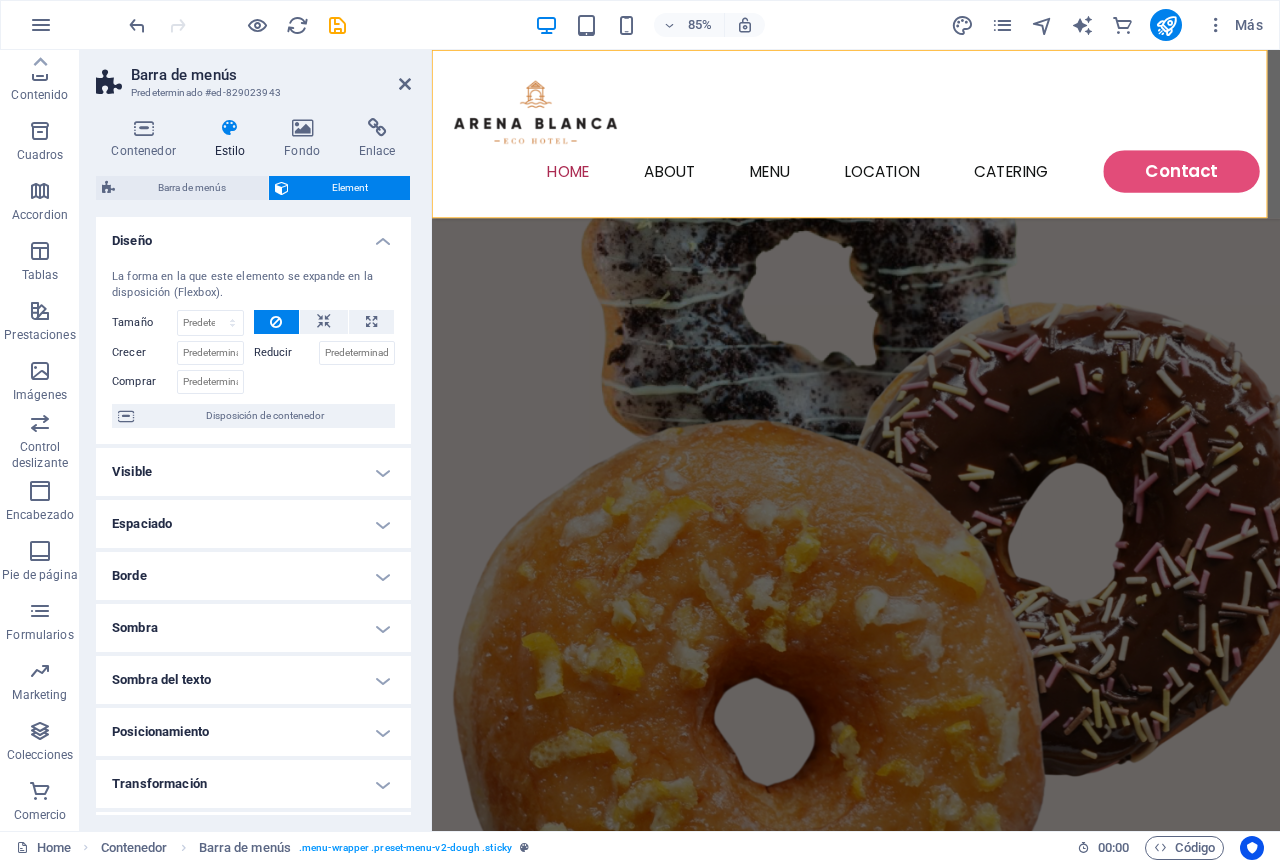 click on "Diseño" at bounding box center [253, 235] 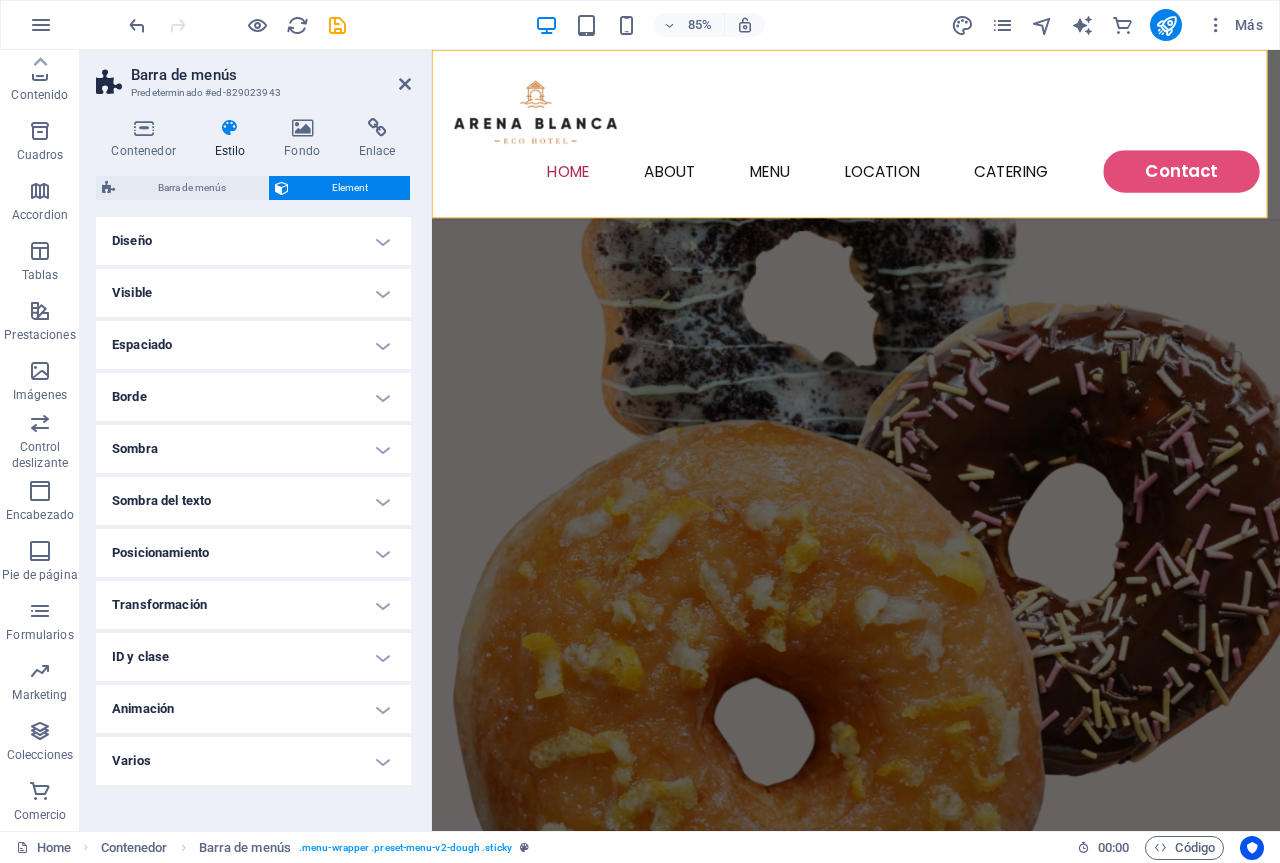 click on "Animación" at bounding box center (253, 709) 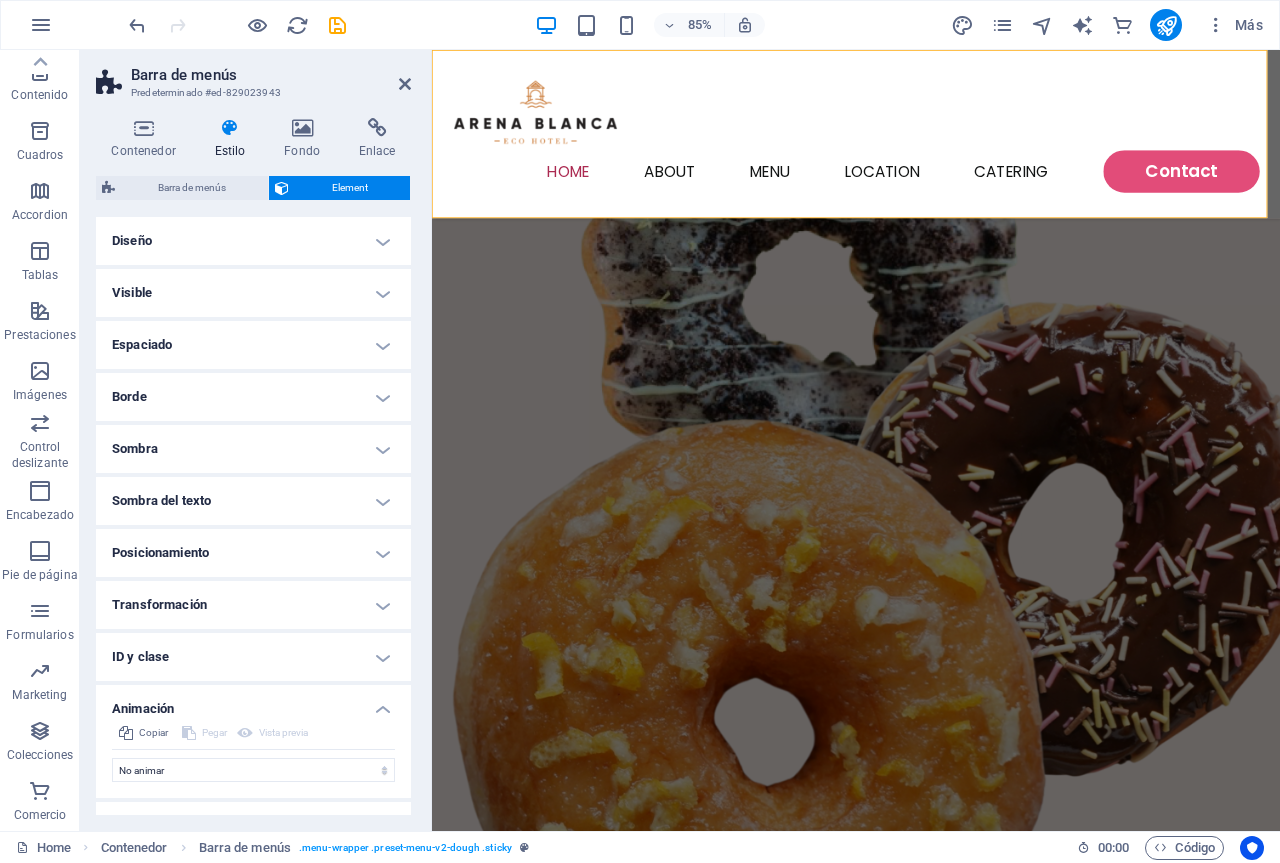 scroll, scrollTop: 35, scrollLeft: 0, axis: vertical 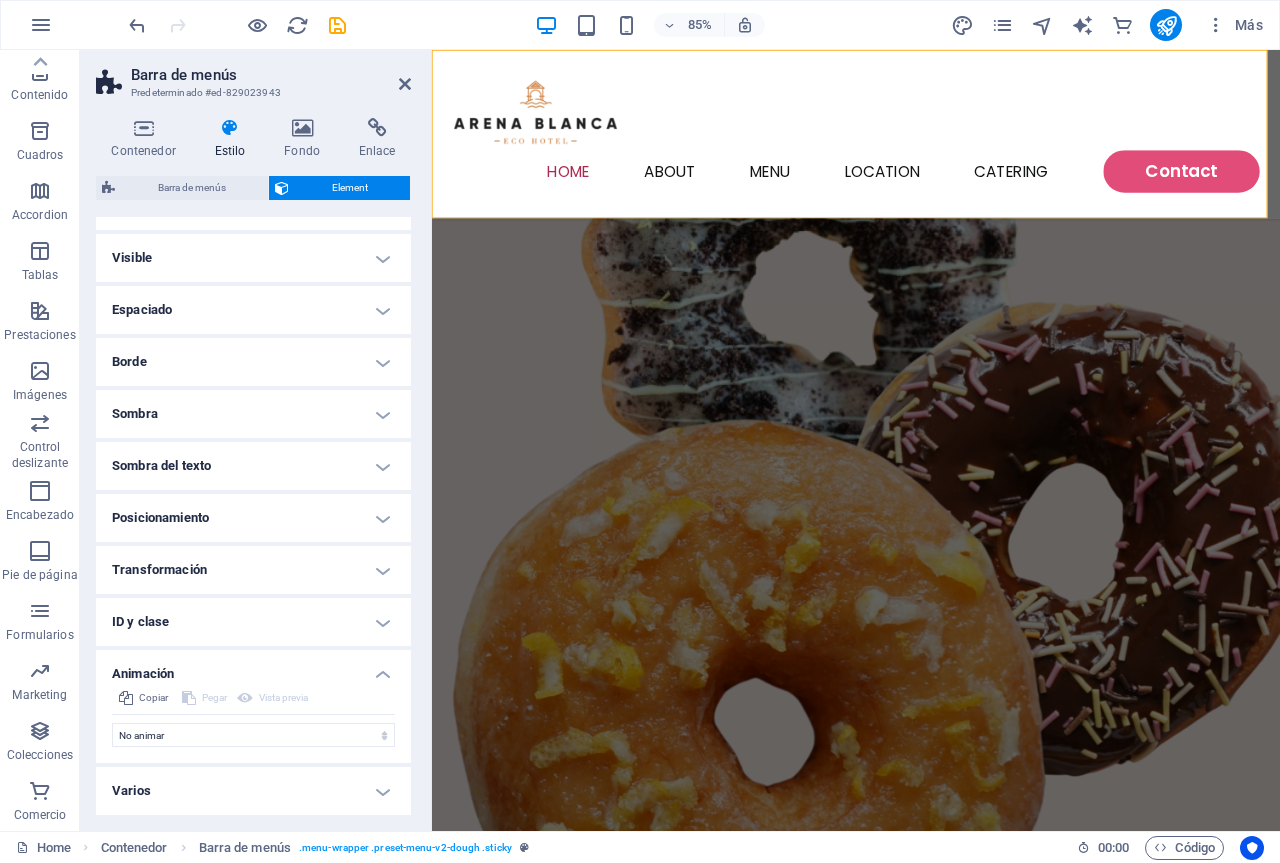 click on "Animación" at bounding box center (253, 668) 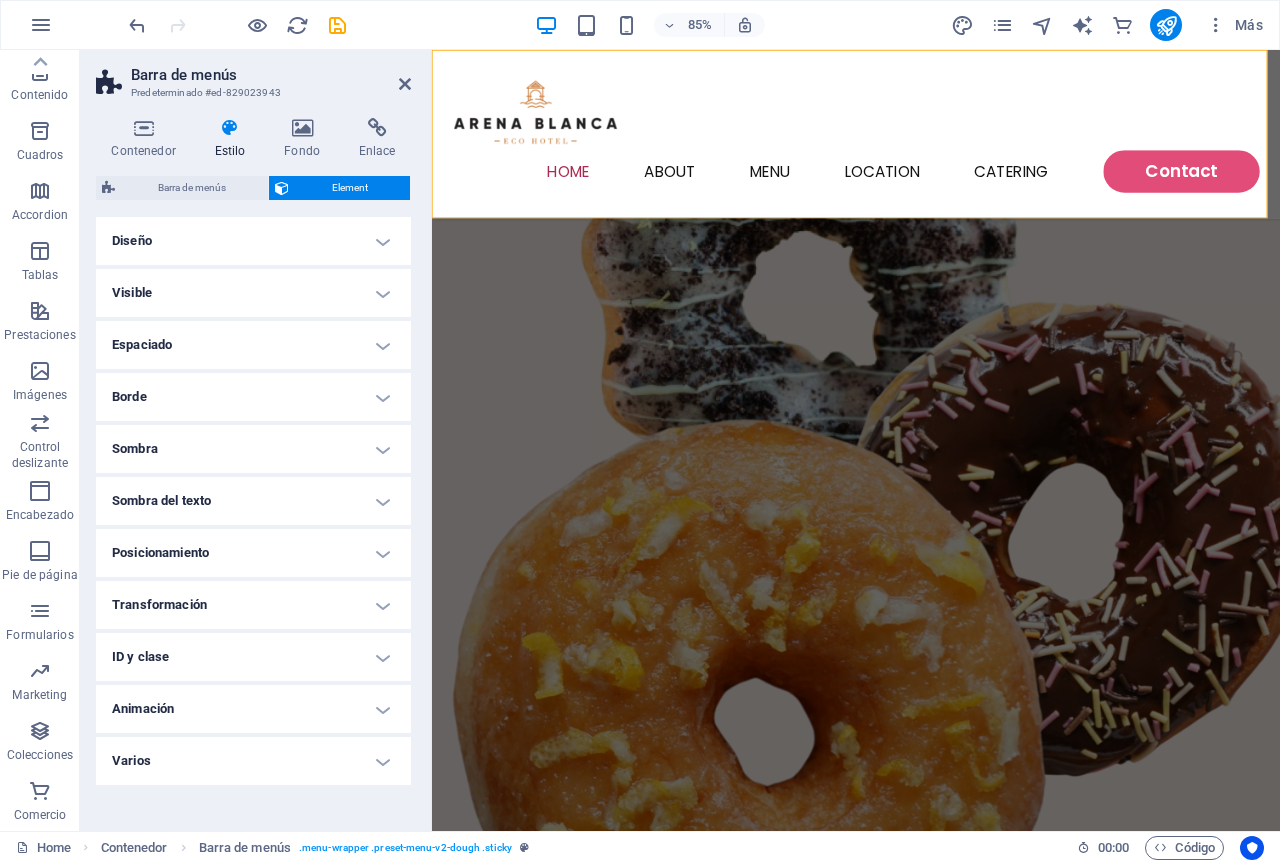 scroll, scrollTop: 0, scrollLeft: 0, axis: both 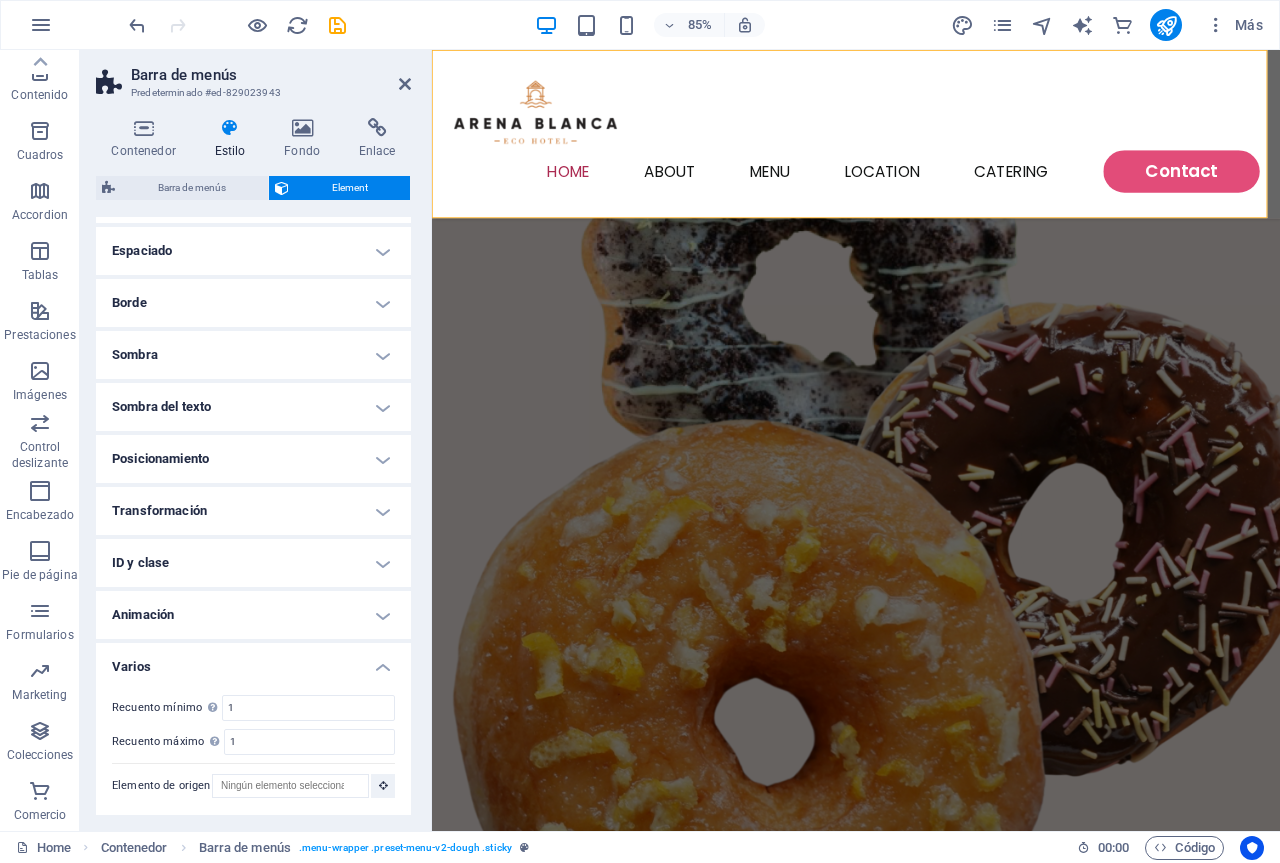 click on "Varios" at bounding box center [253, 661] 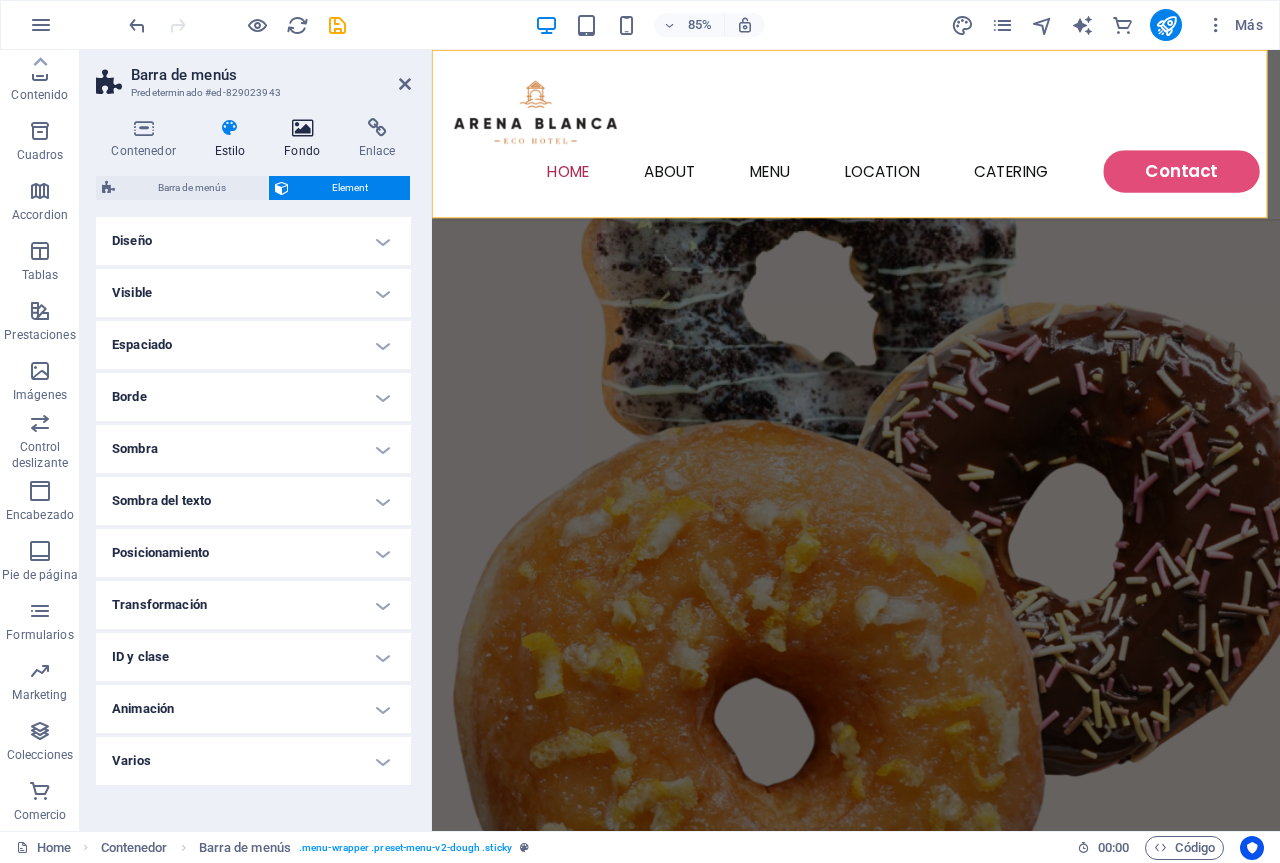 click on "Fondo" at bounding box center [306, 139] 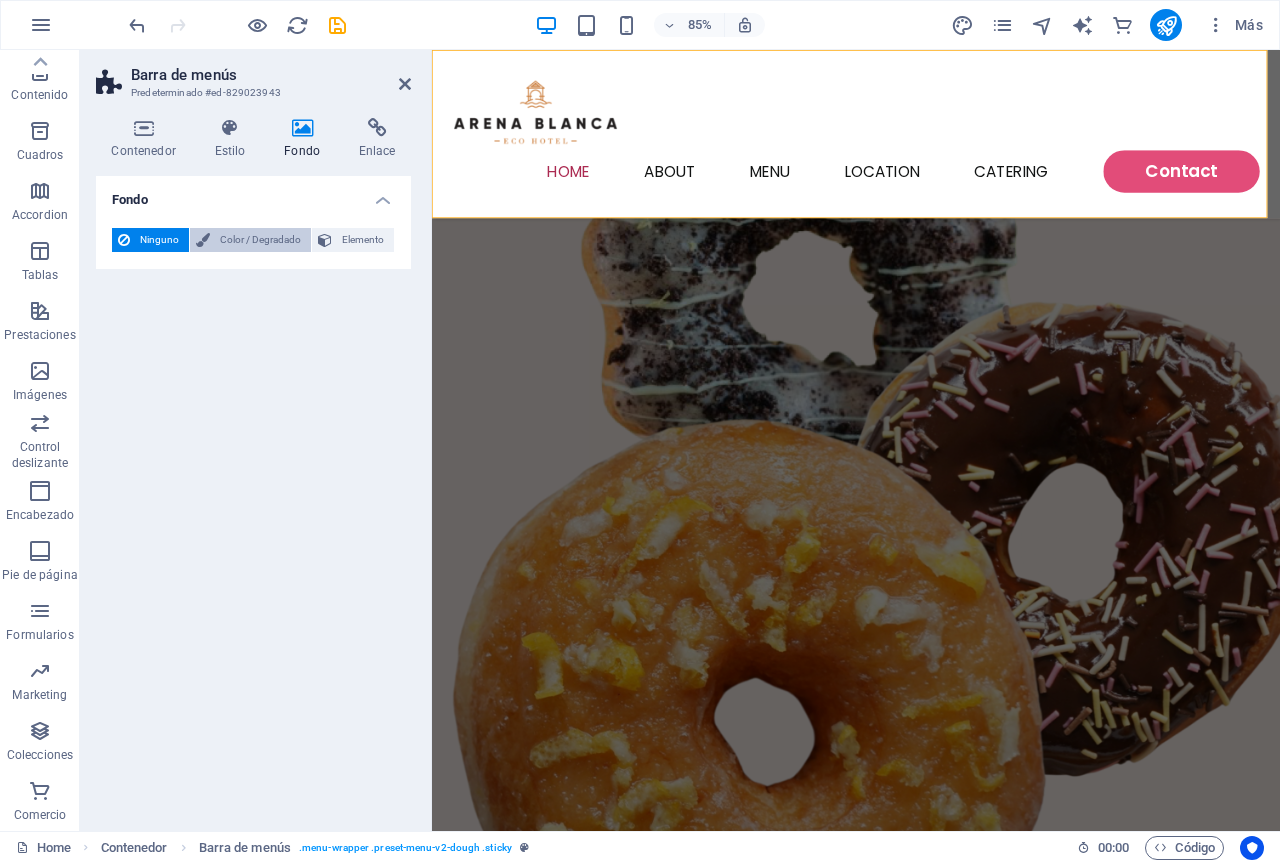click on "Color / Degradado" at bounding box center (260, 240) 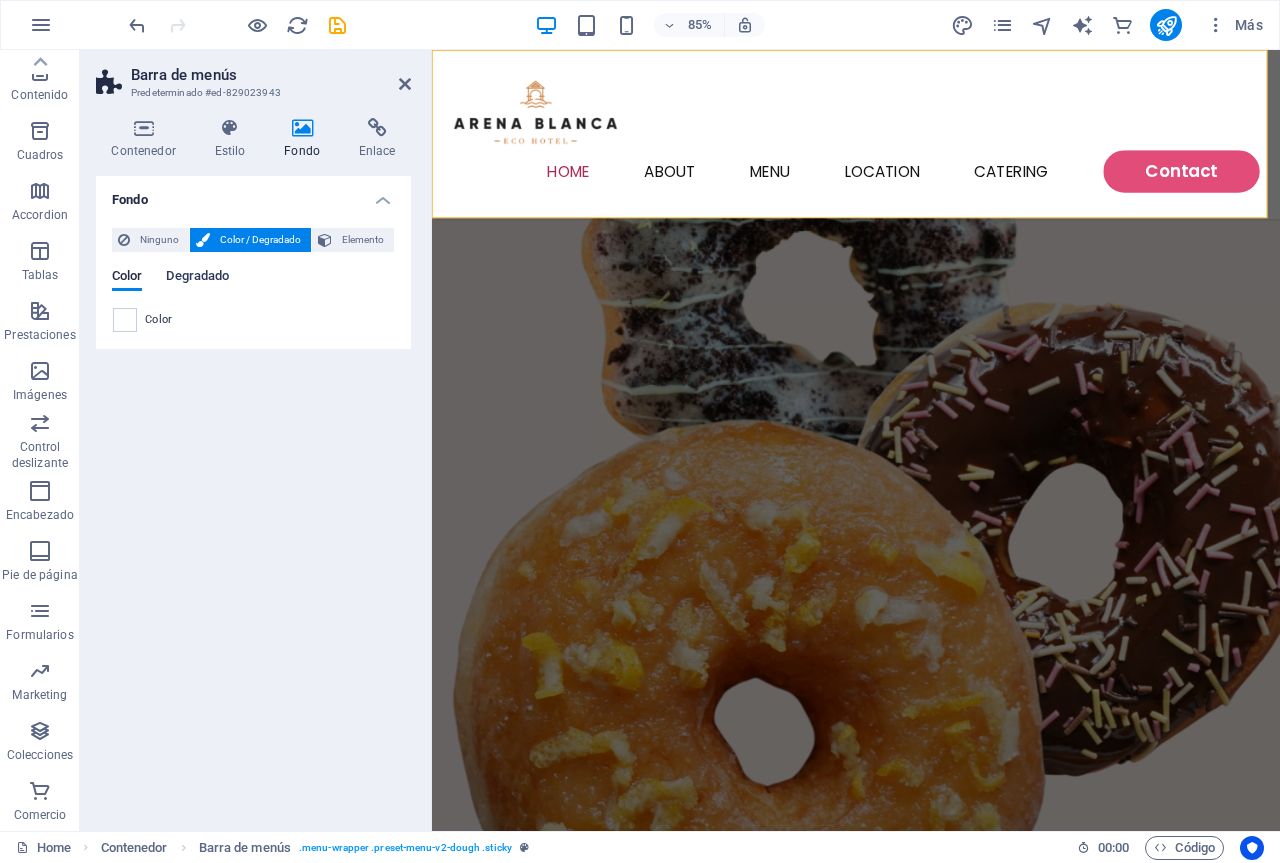 click on "Degradado" at bounding box center [197, 278] 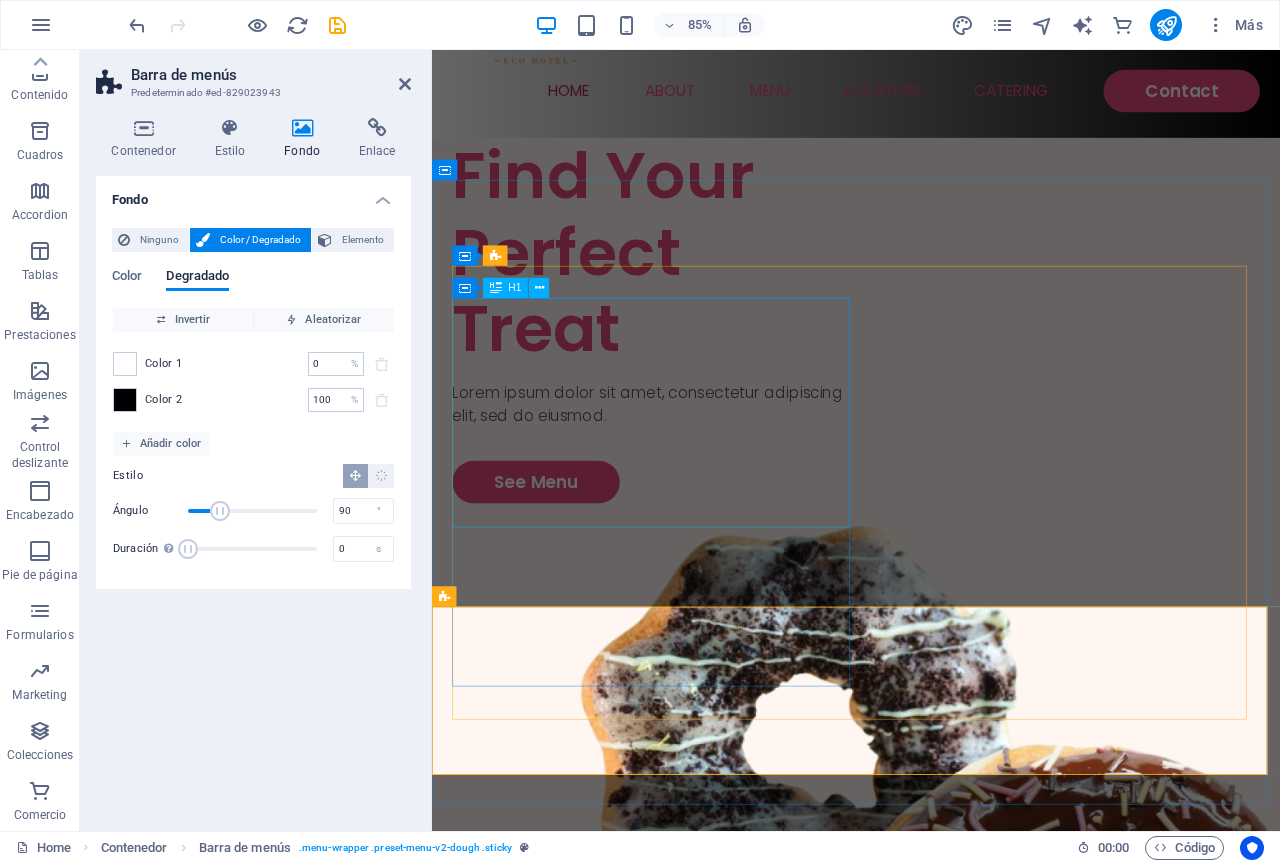 scroll, scrollTop: 0, scrollLeft: 0, axis: both 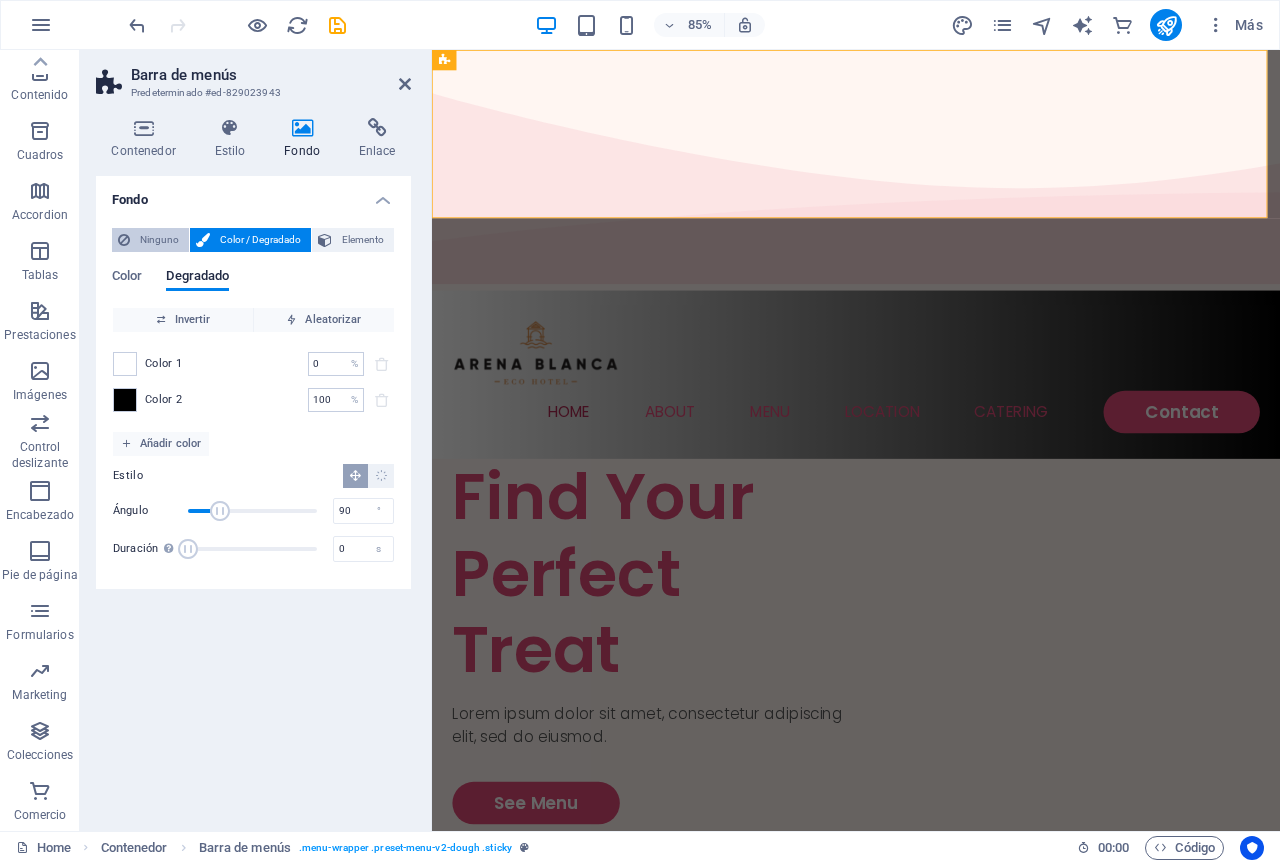 click on "Ninguno" at bounding box center (159, 240) 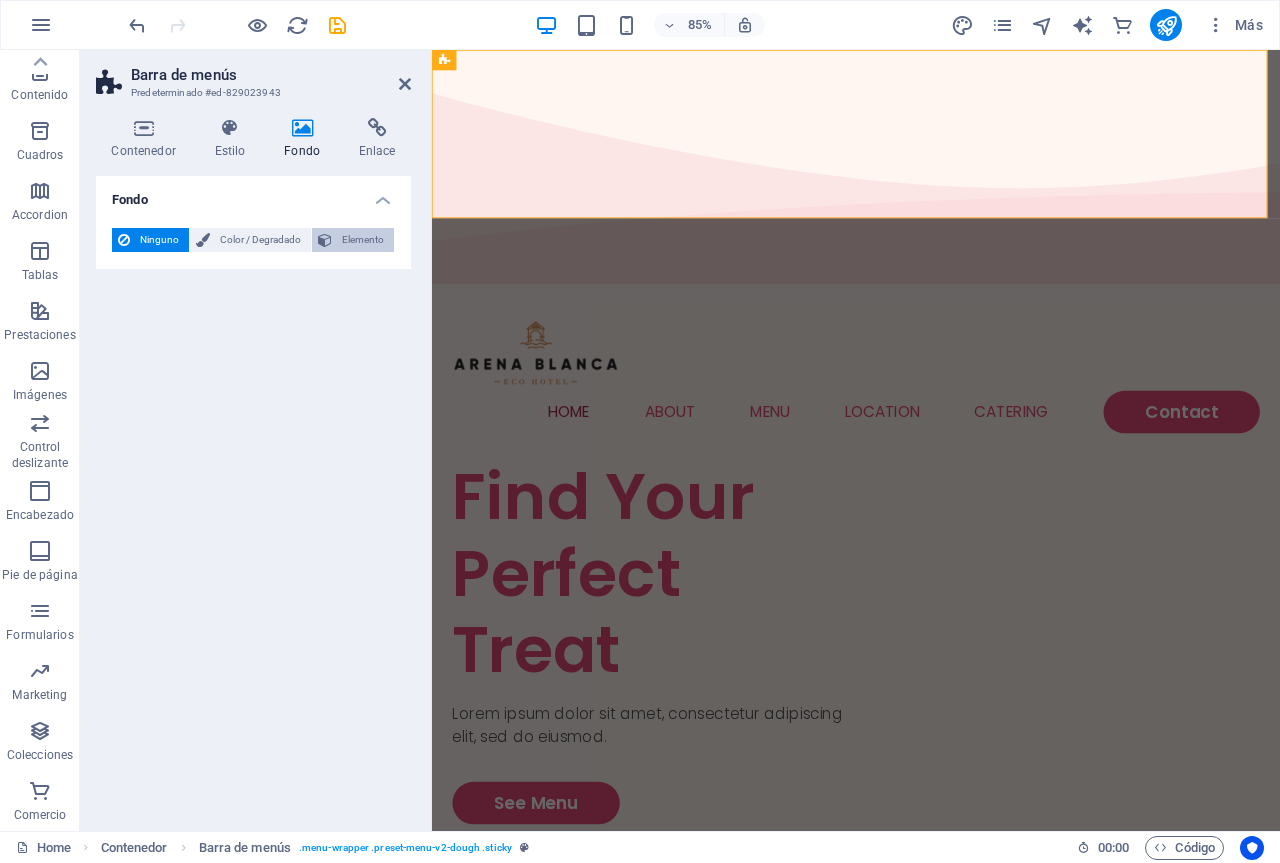 click on "Elemento" at bounding box center (363, 240) 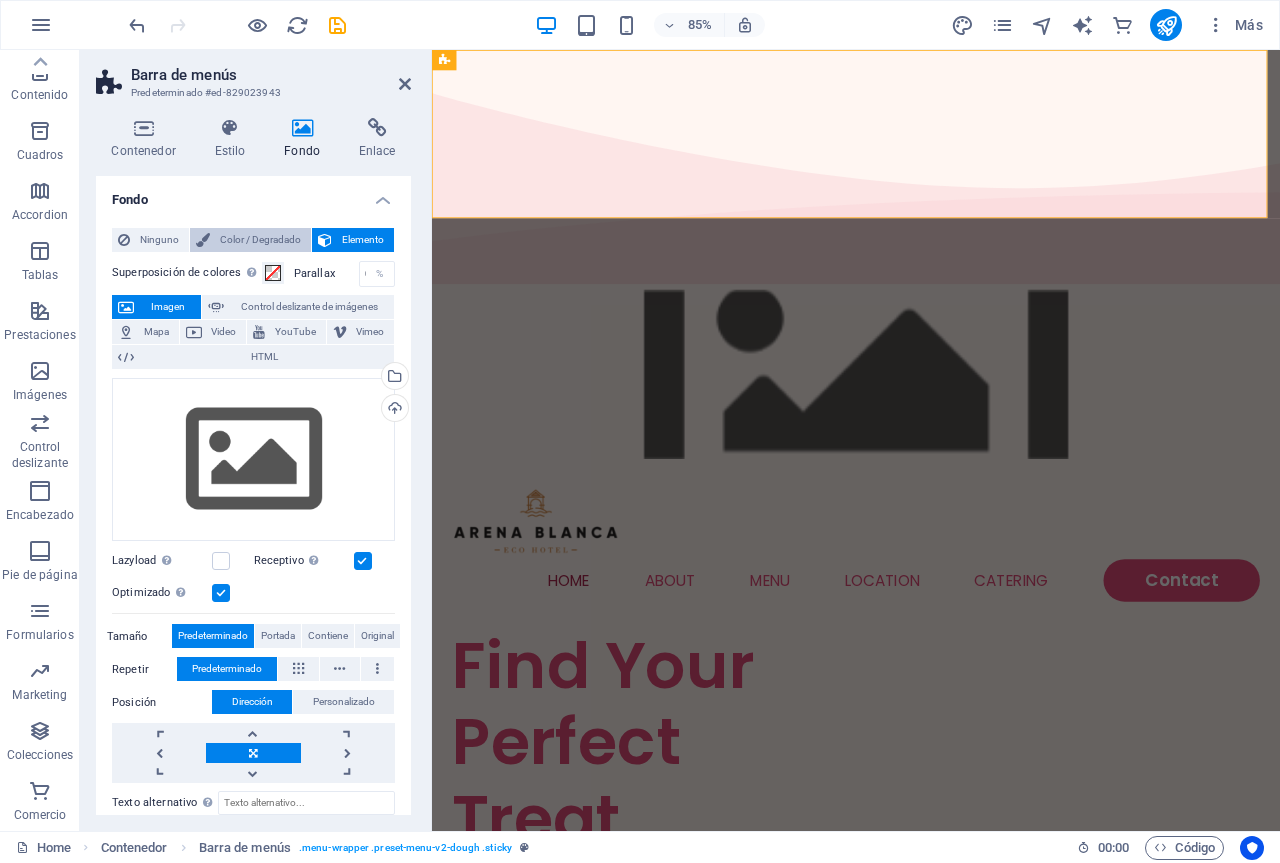click on "Color / Degradado" at bounding box center [260, 240] 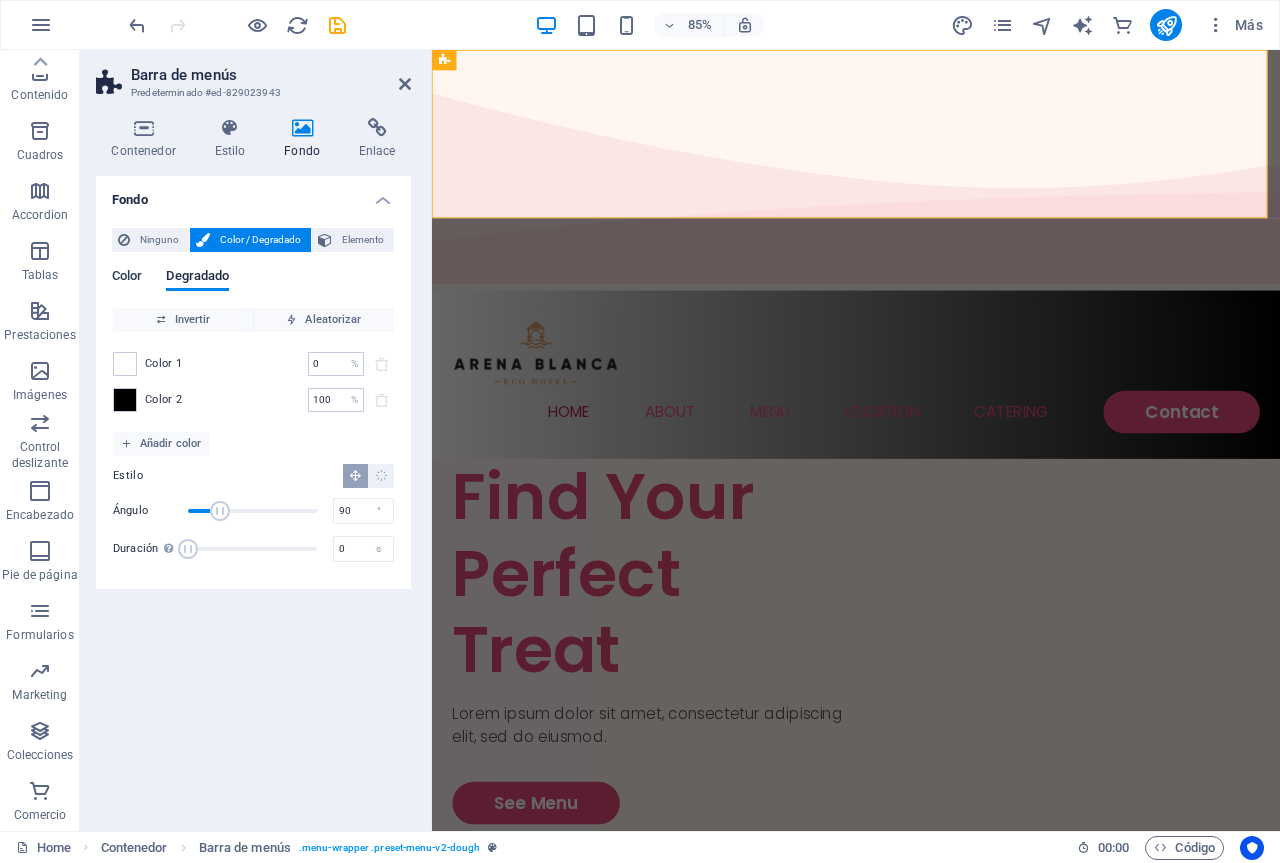 click on "Color" at bounding box center [127, 278] 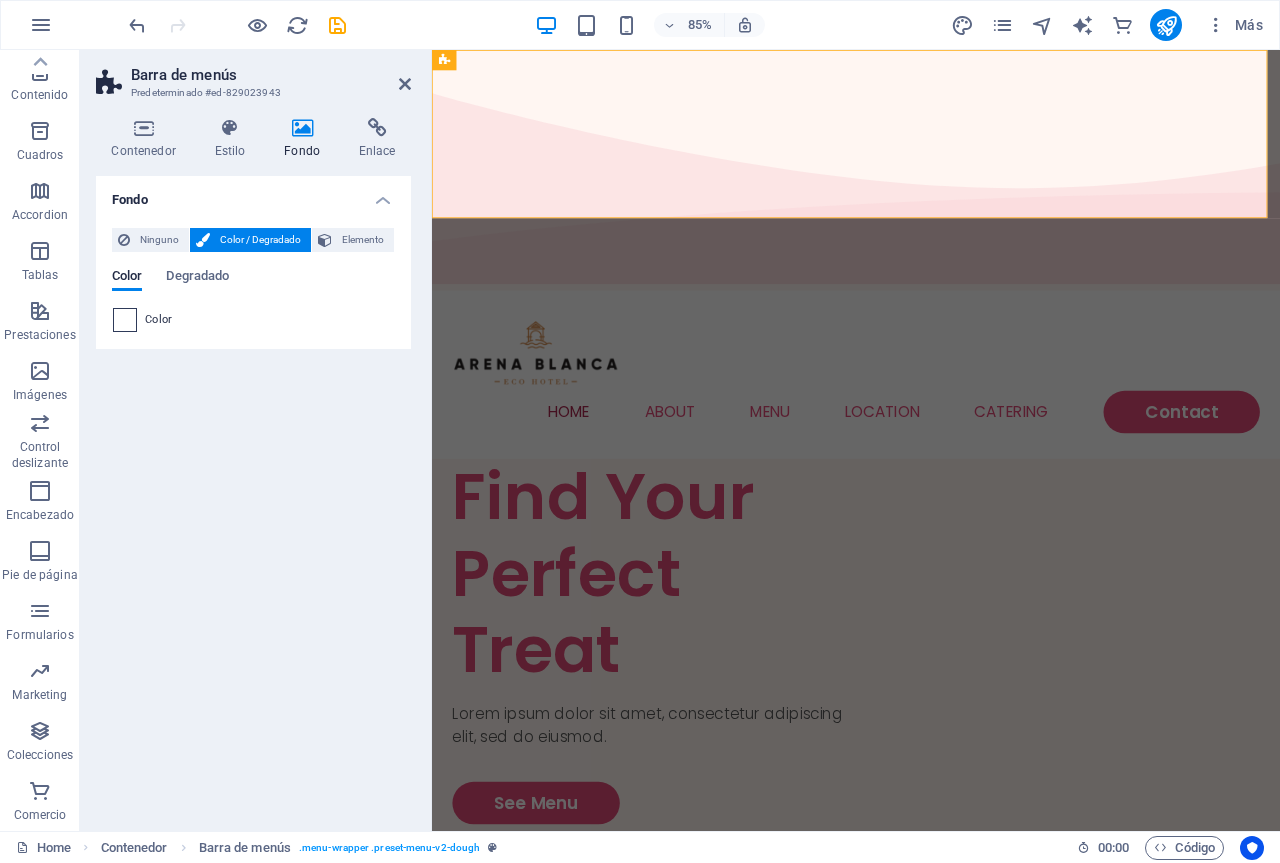 click at bounding box center [125, 320] 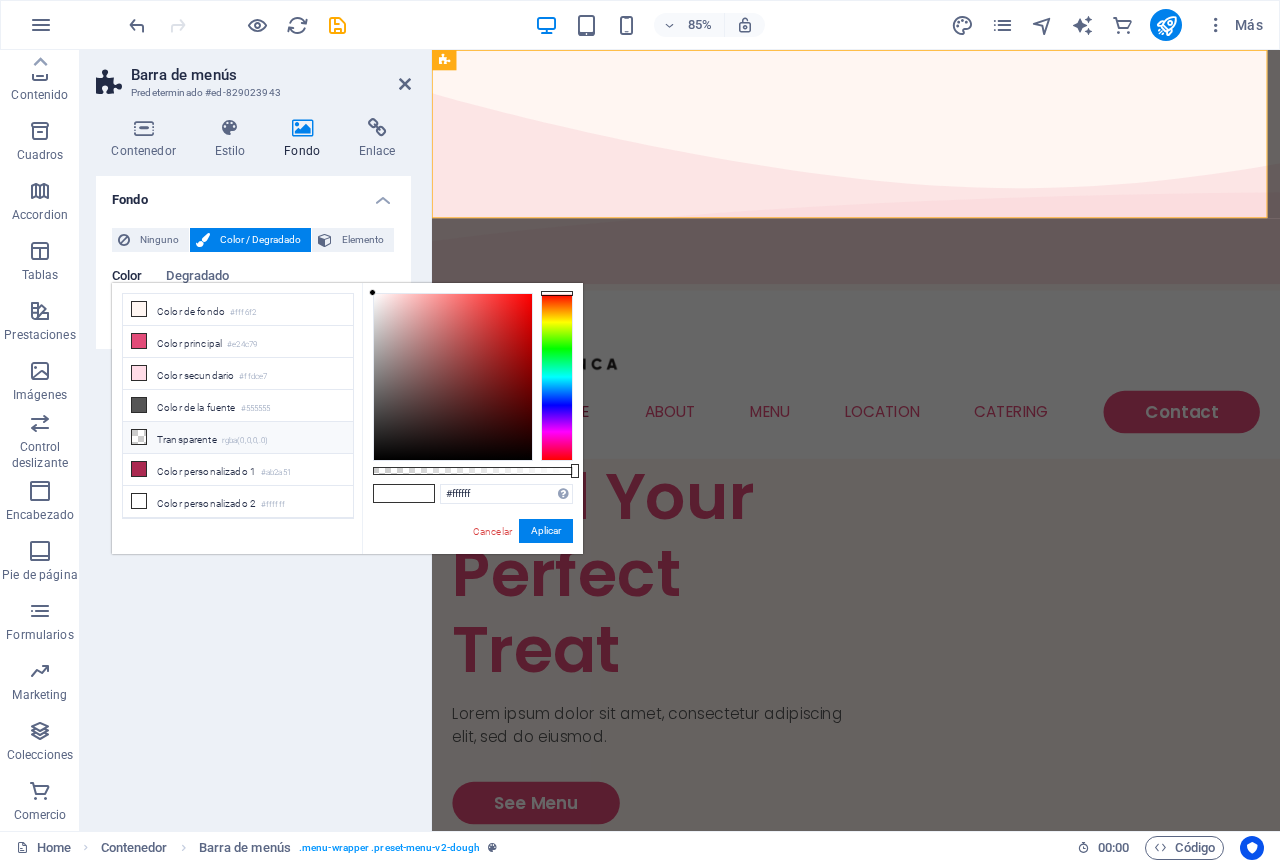 click on "rgba(0,0,0,.0)" at bounding box center (245, 441) 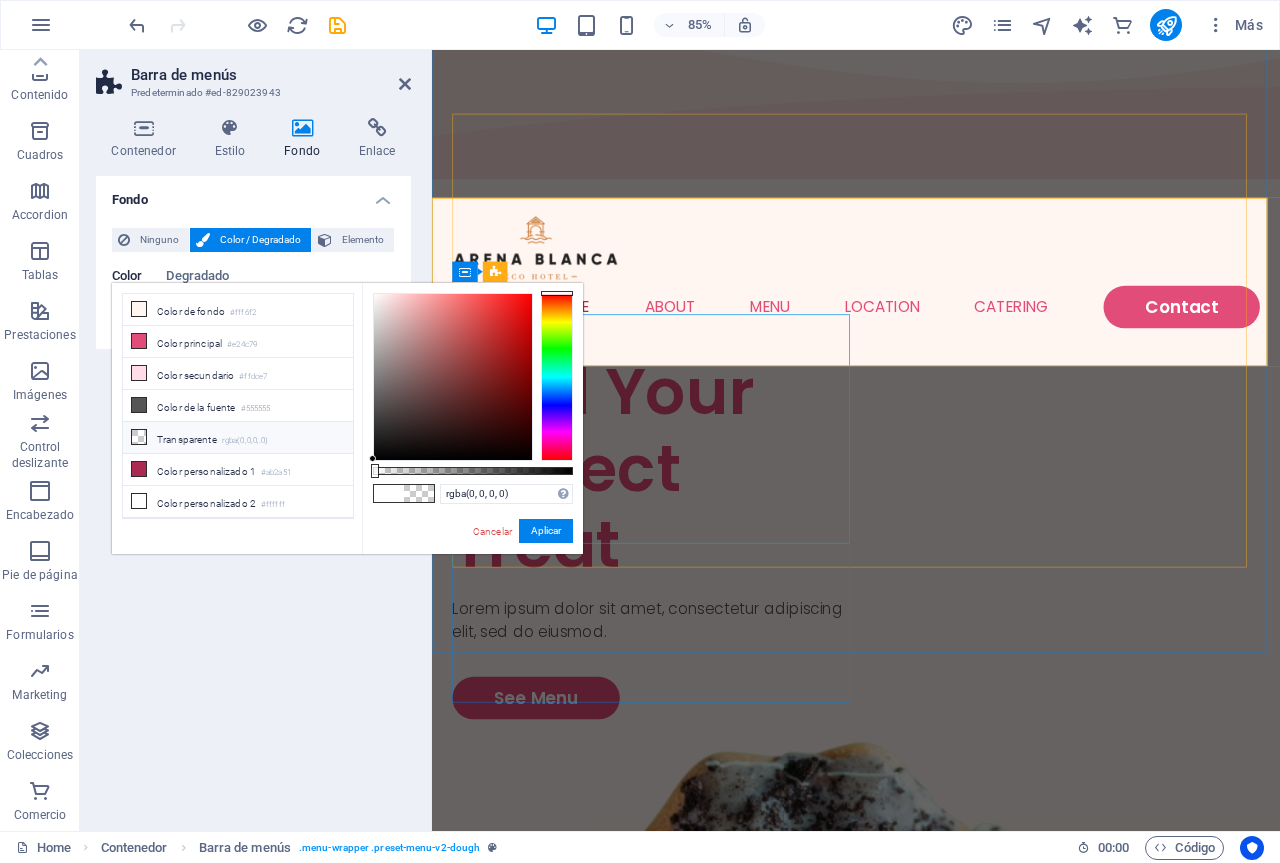 scroll, scrollTop: 0, scrollLeft: 0, axis: both 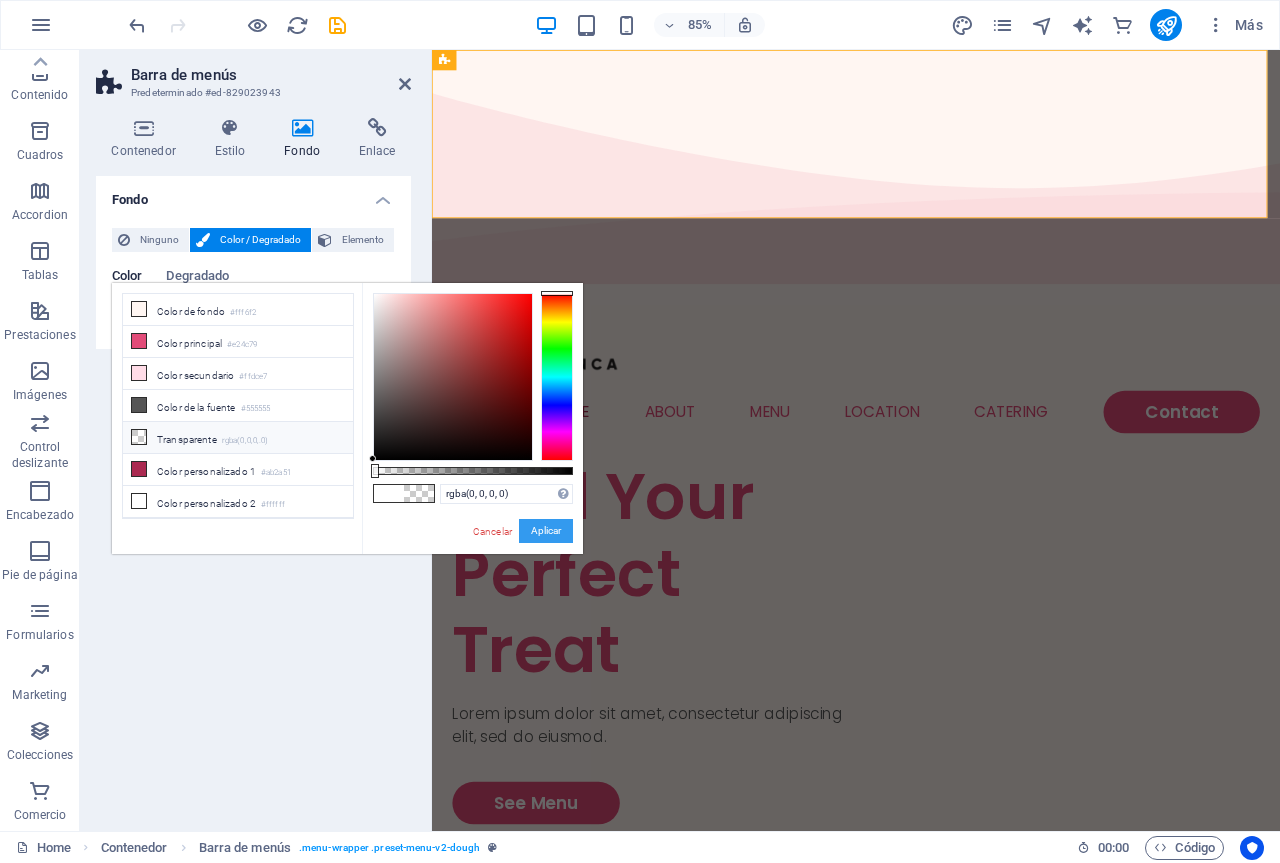click on "Aplicar" at bounding box center [546, 531] 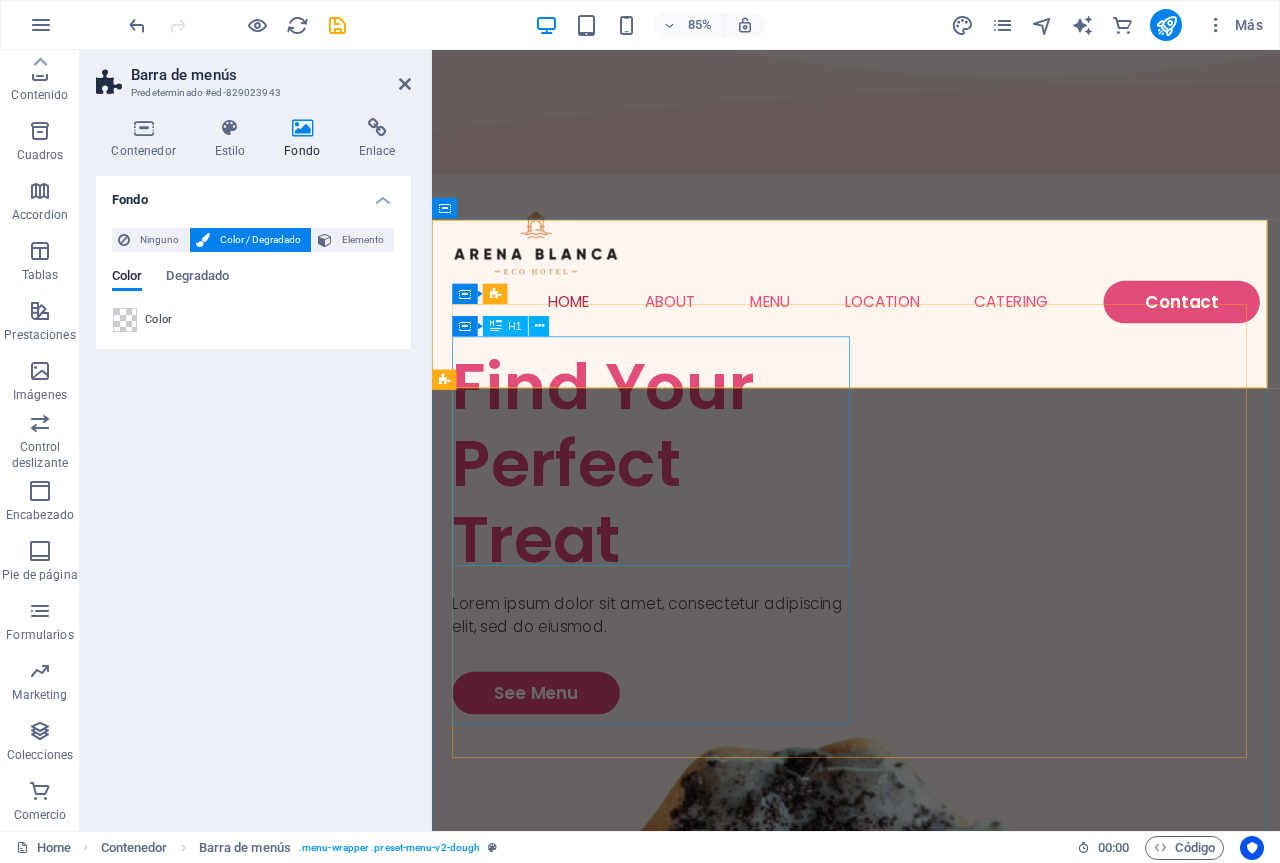 scroll, scrollTop: 0, scrollLeft: 0, axis: both 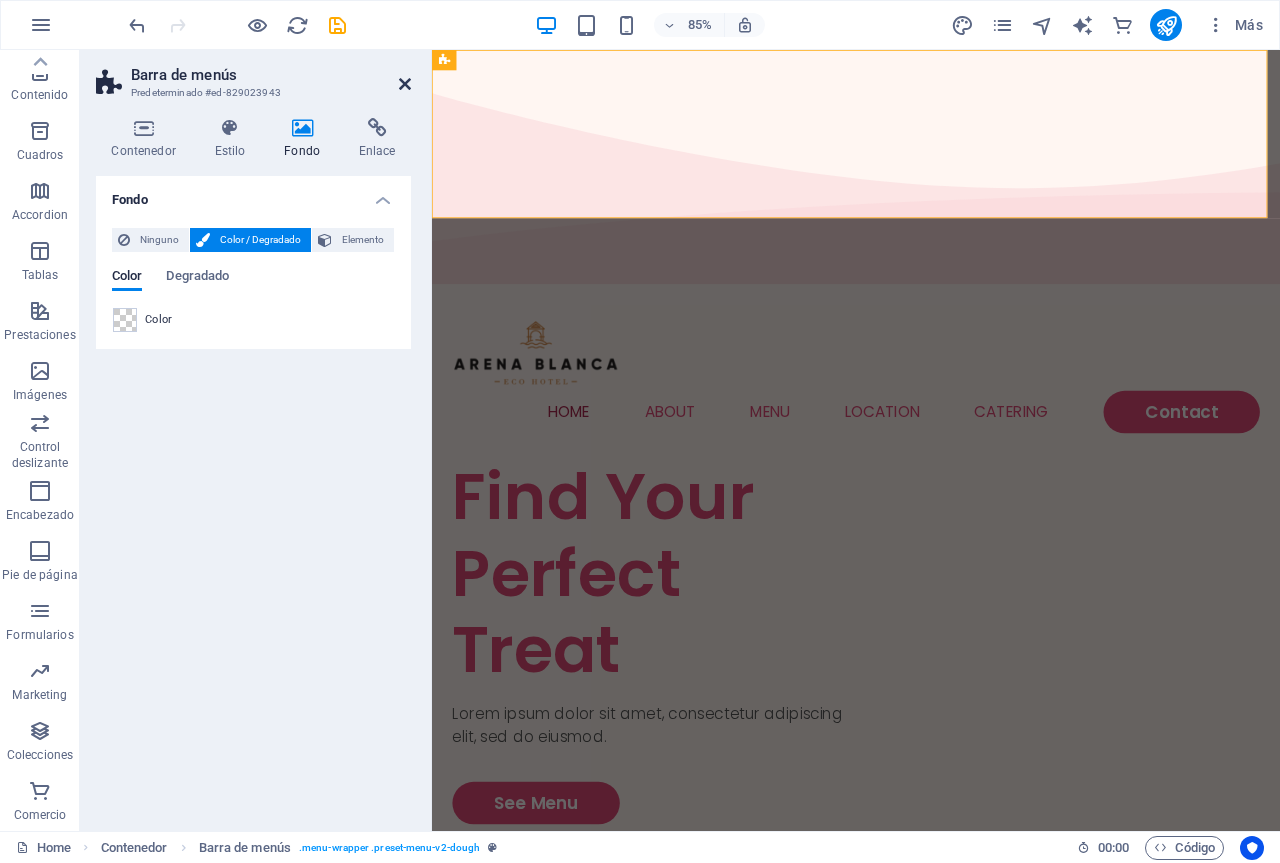 click at bounding box center [405, 84] 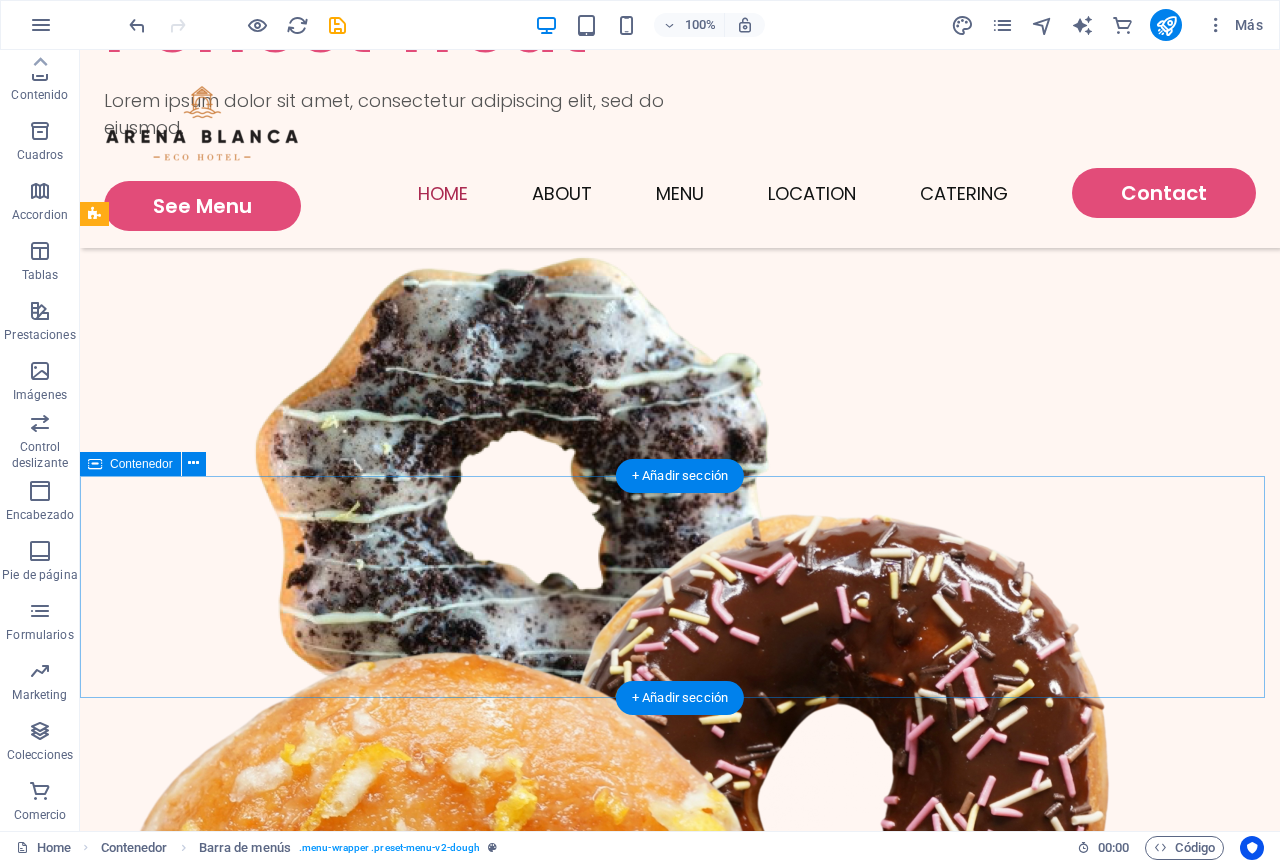 scroll, scrollTop: 0, scrollLeft: 0, axis: both 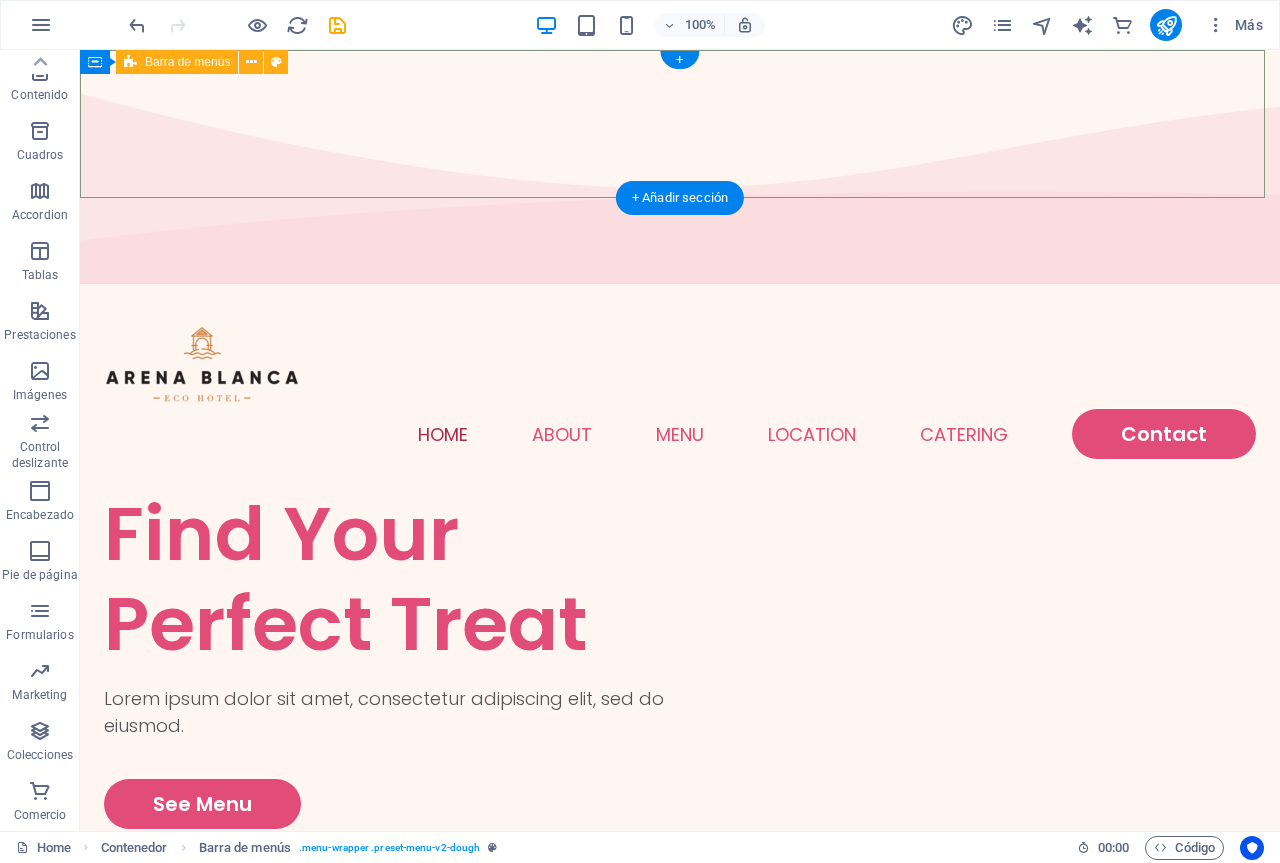 click on "Home About Menu Location Catering Contact" at bounding box center (680, 390) 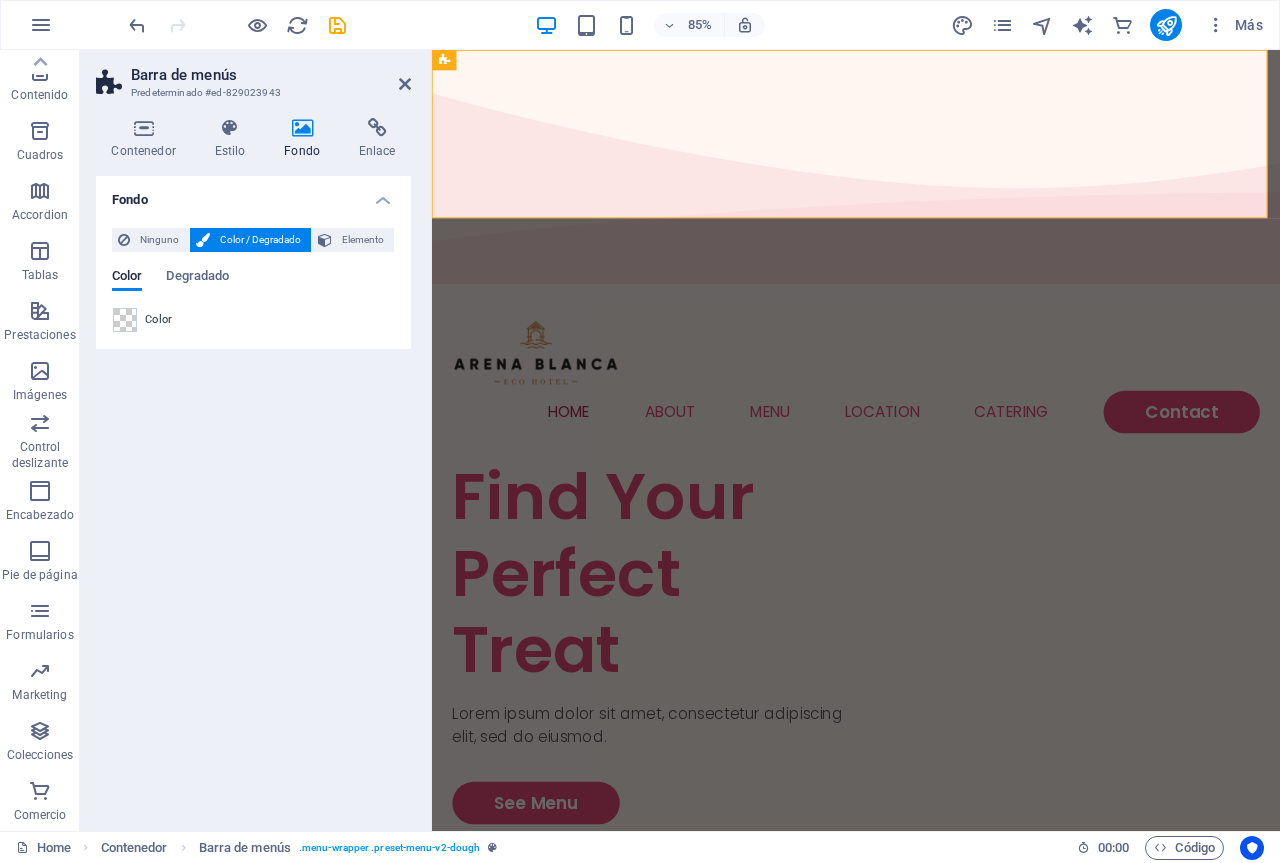 click on "Color" at bounding box center [159, 320] 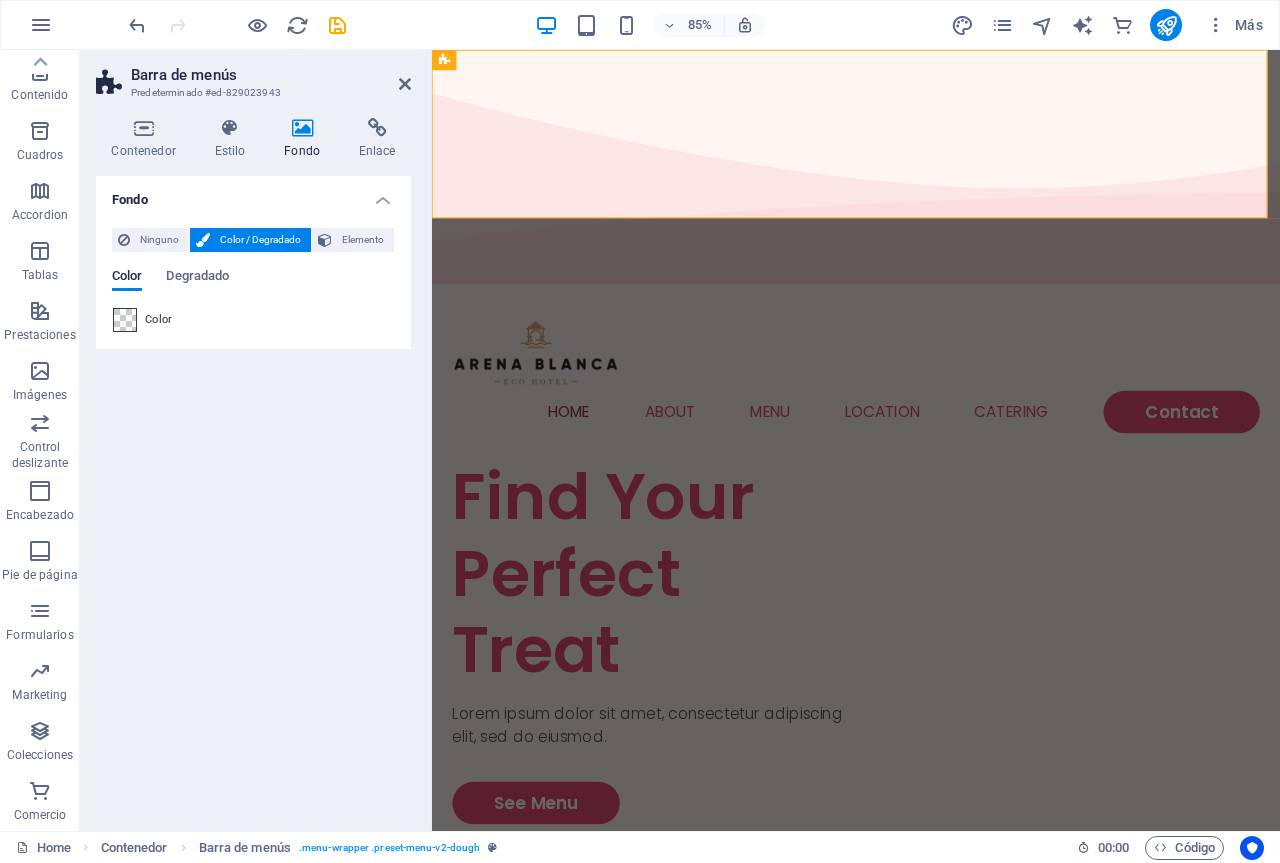 click at bounding box center (125, 320) 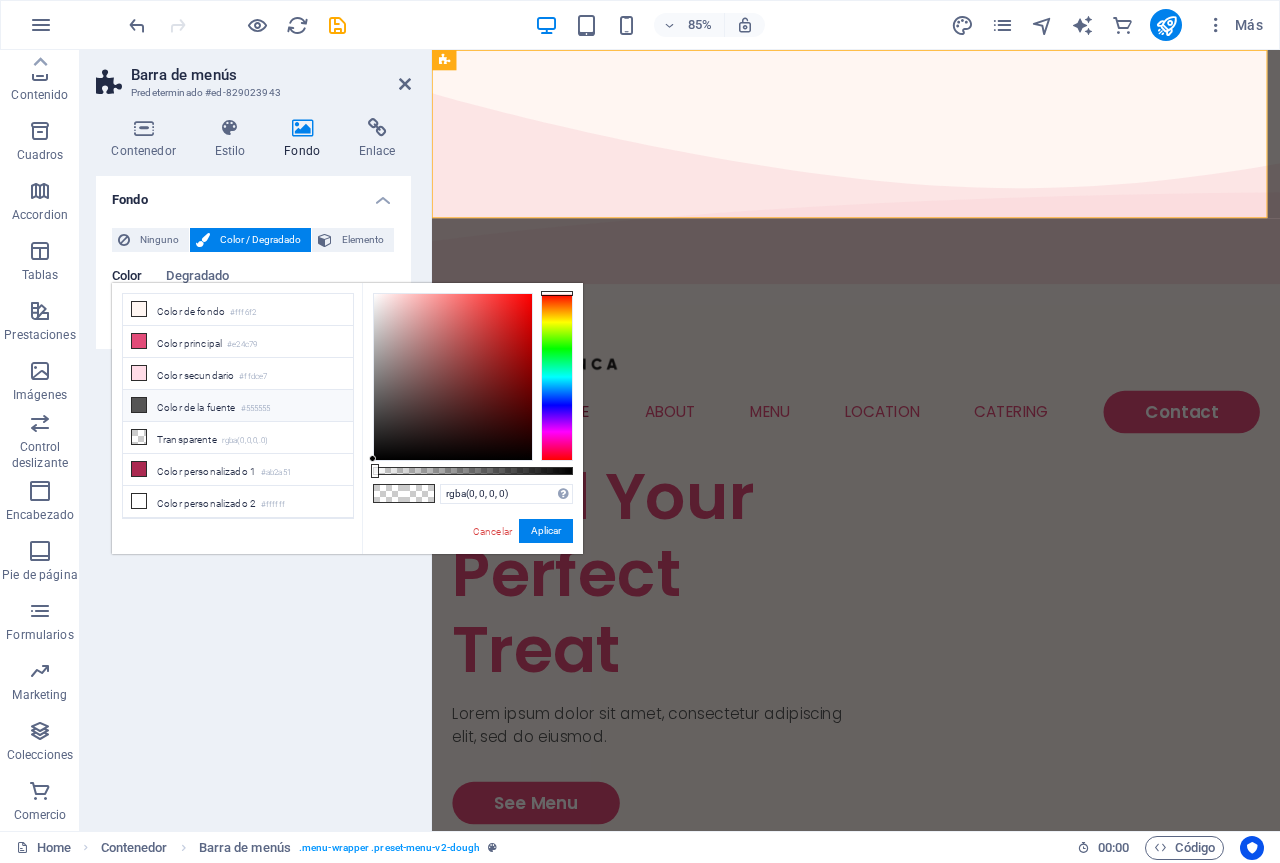 click on "#555555" at bounding box center [256, 409] 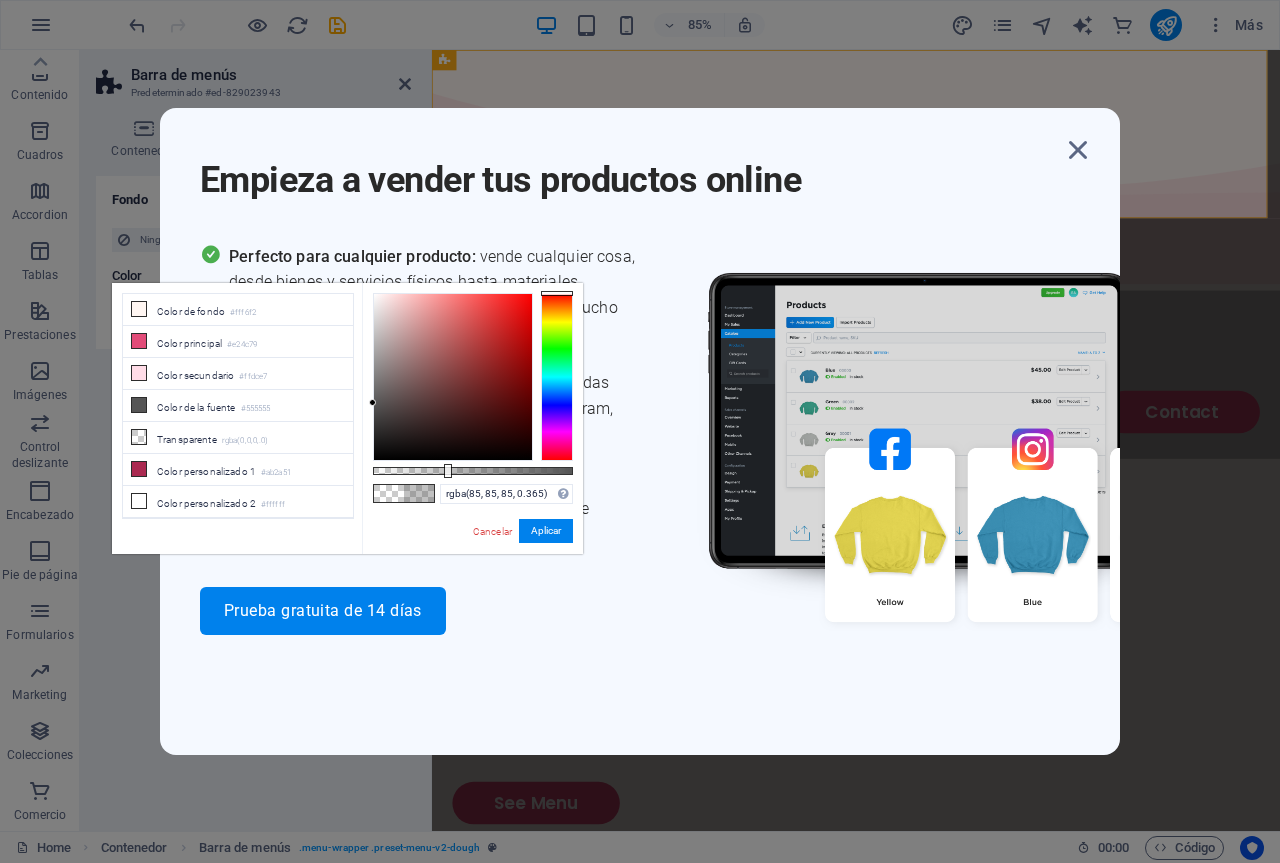 drag, startPoint x: 480, startPoint y: 471, endPoint x: 446, endPoint y: 479, distance: 34.928497 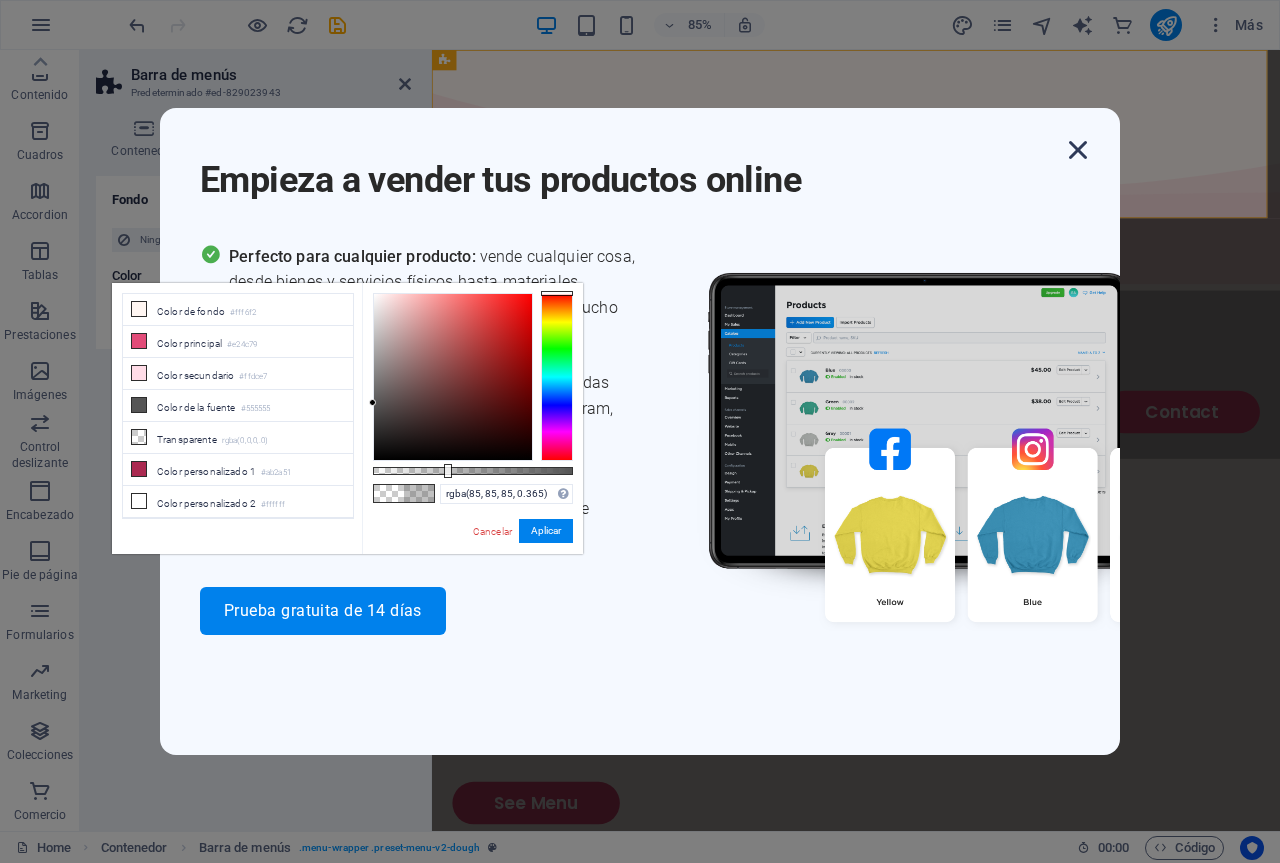 click at bounding box center [1078, 150] 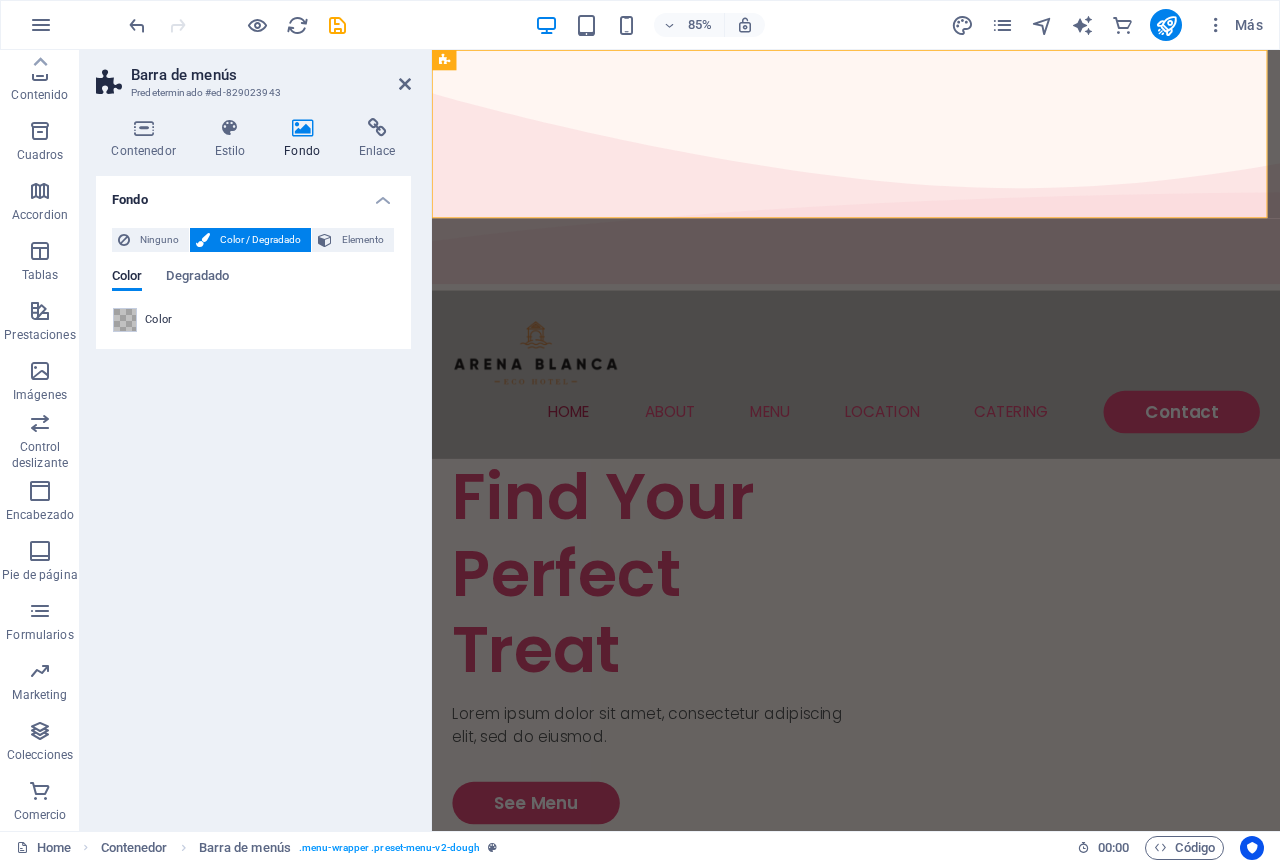 click on "Color" at bounding box center (159, 320) 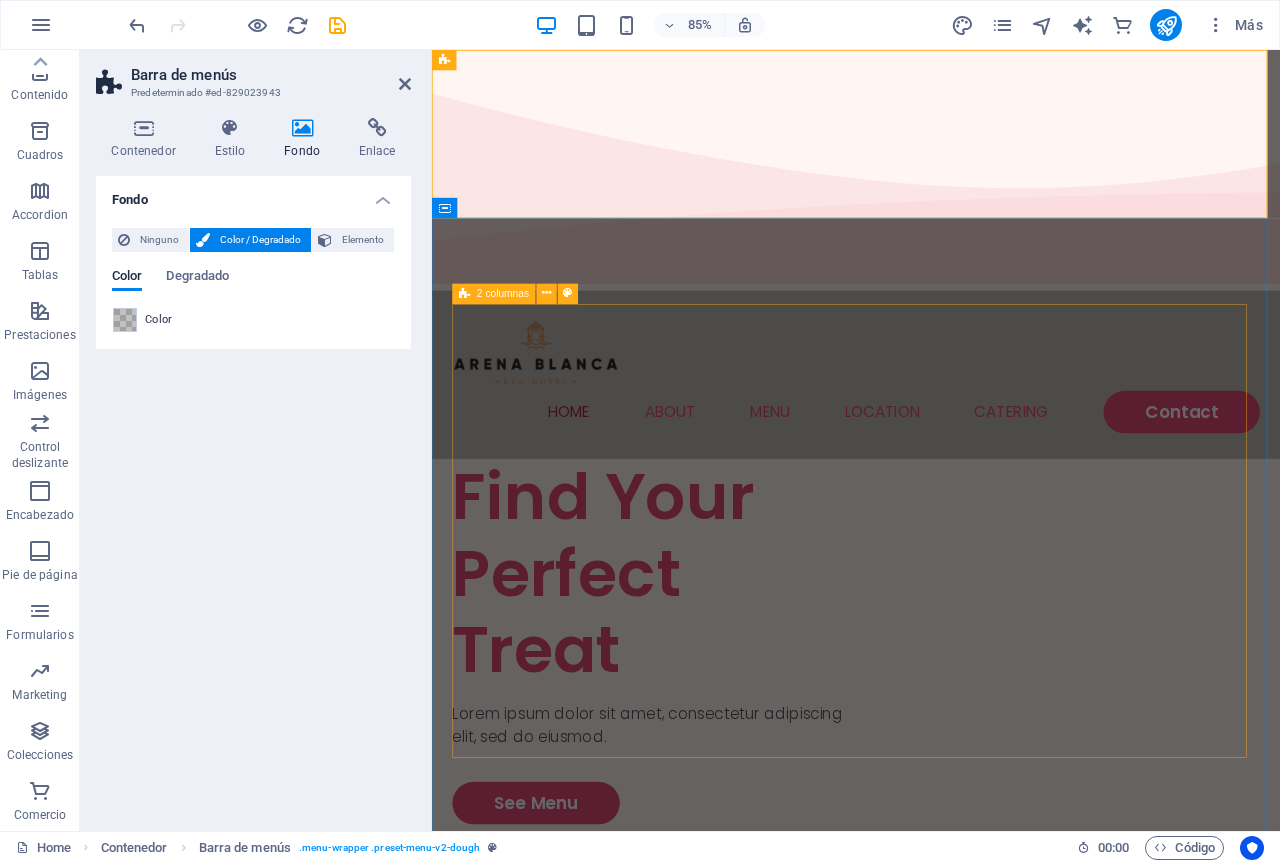 click on "Find Your Perfect Treat Lorem ipsum dolor sit amet, consectetur adipiscing elit, sed do eiusmod. See Menu" at bounding box center [931, 1331] 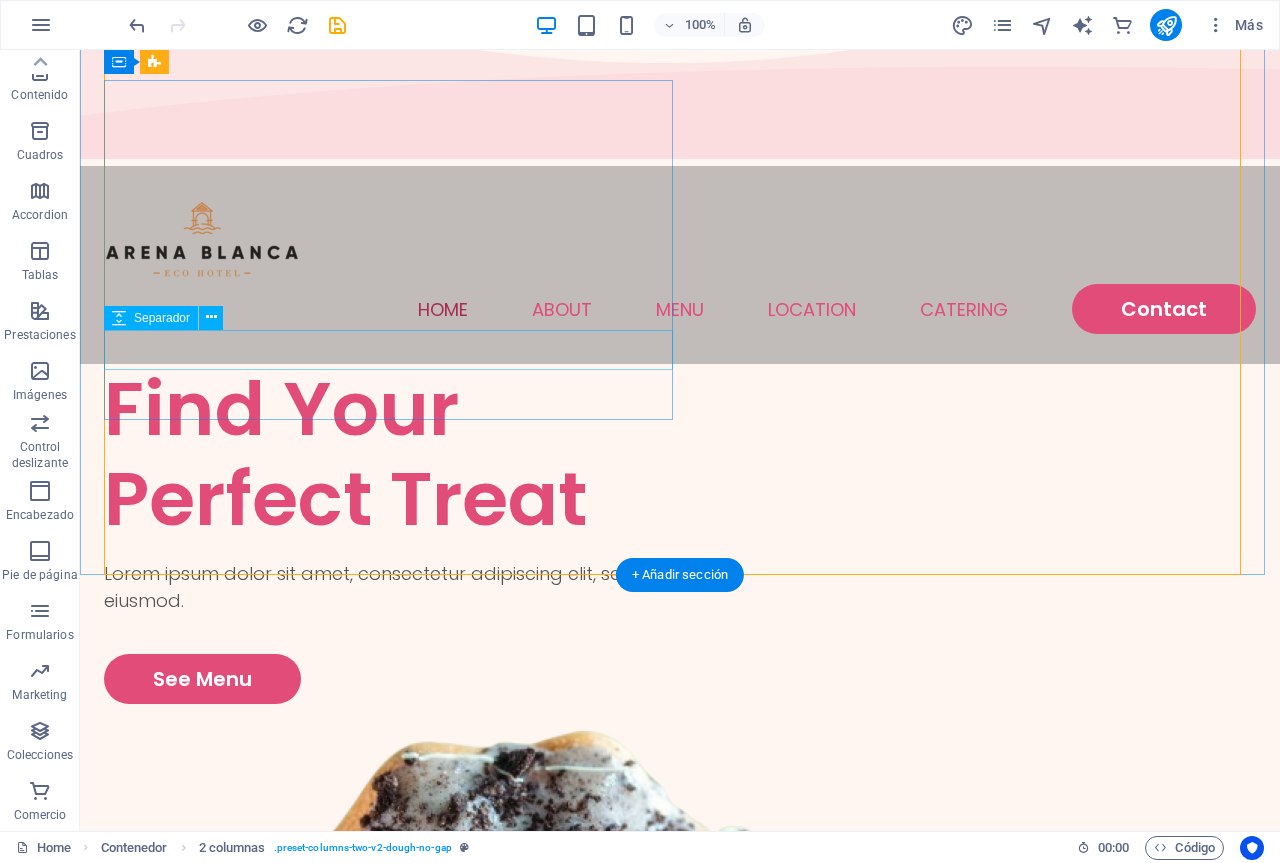 scroll, scrollTop: 0, scrollLeft: 0, axis: both 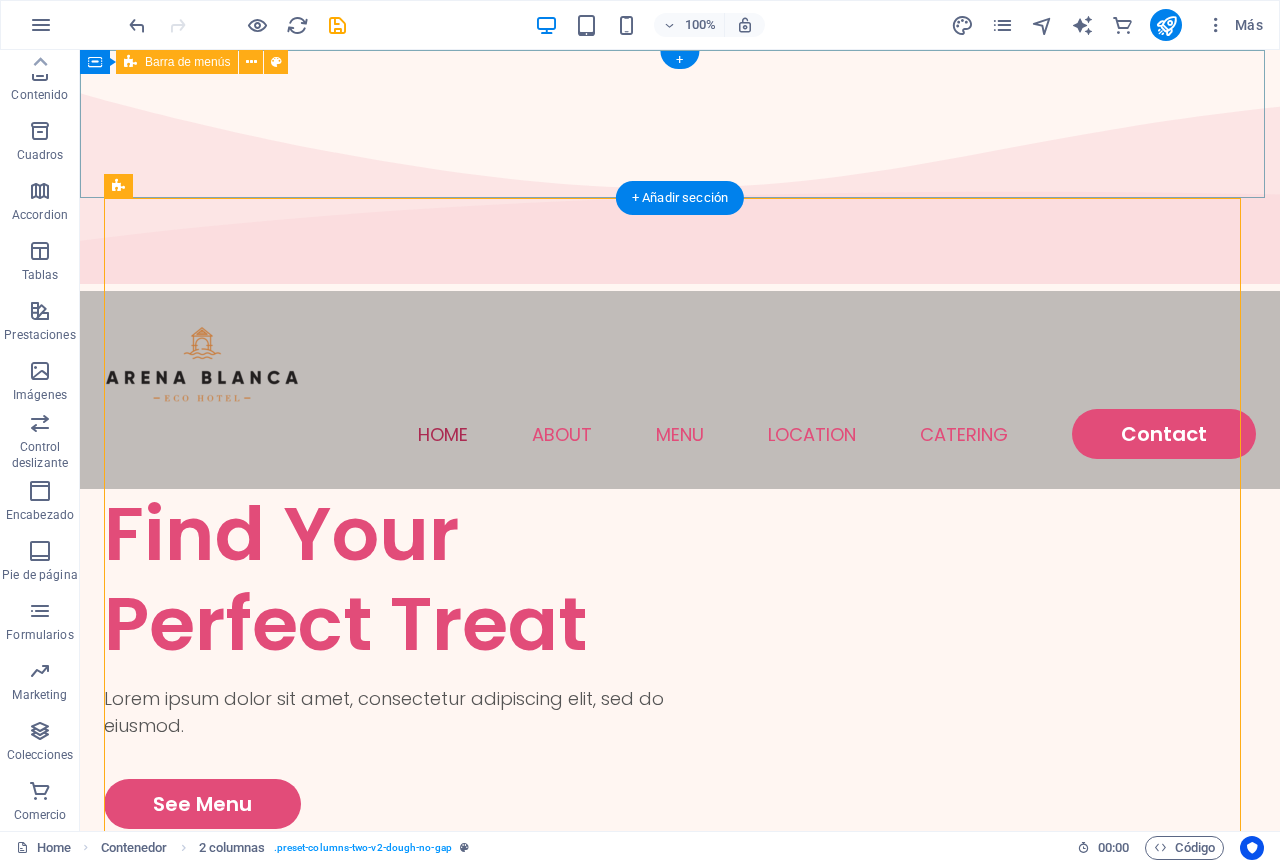 click on "Home About Menu Location Catering Contact" at bounding box center (680, 390) 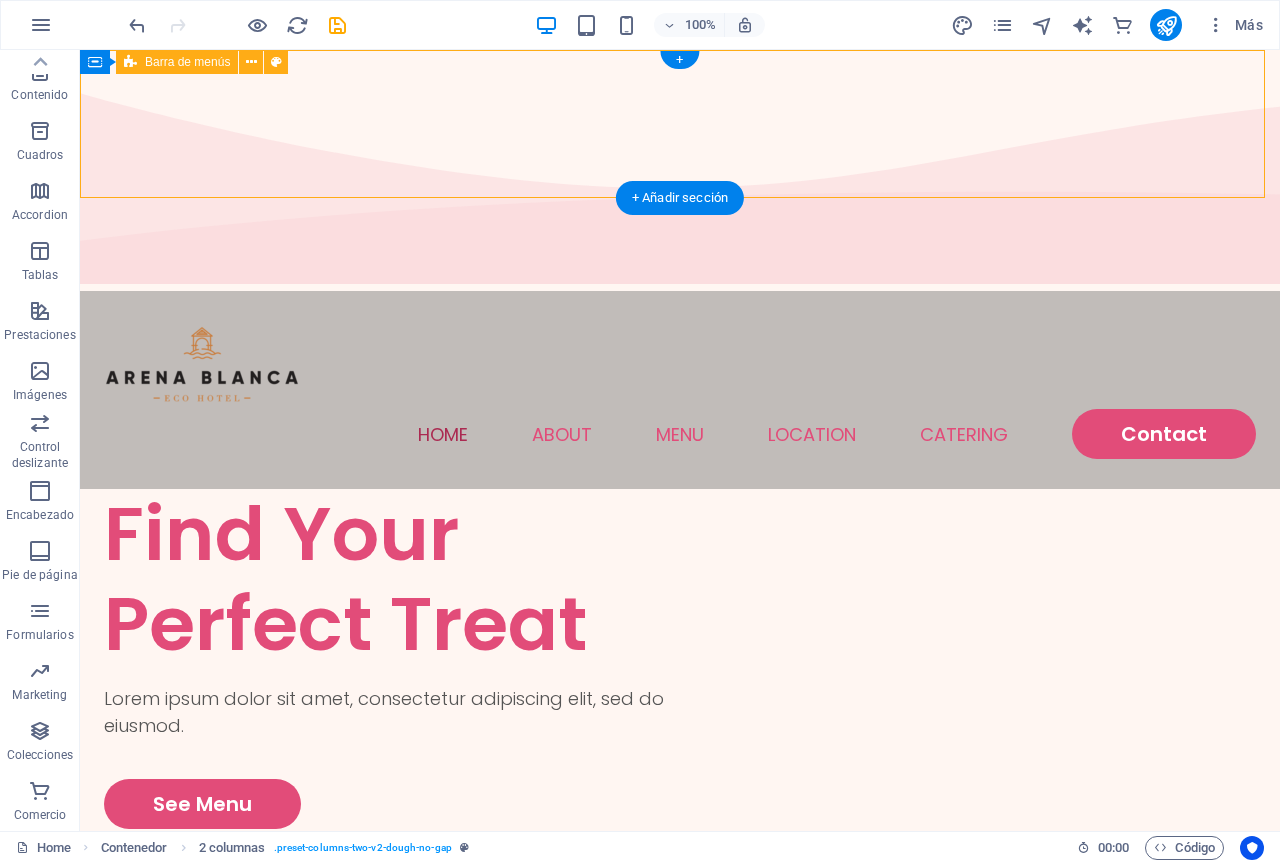 click on "Home About Menu Location Catering Contact" at bounding box center [680, 390] 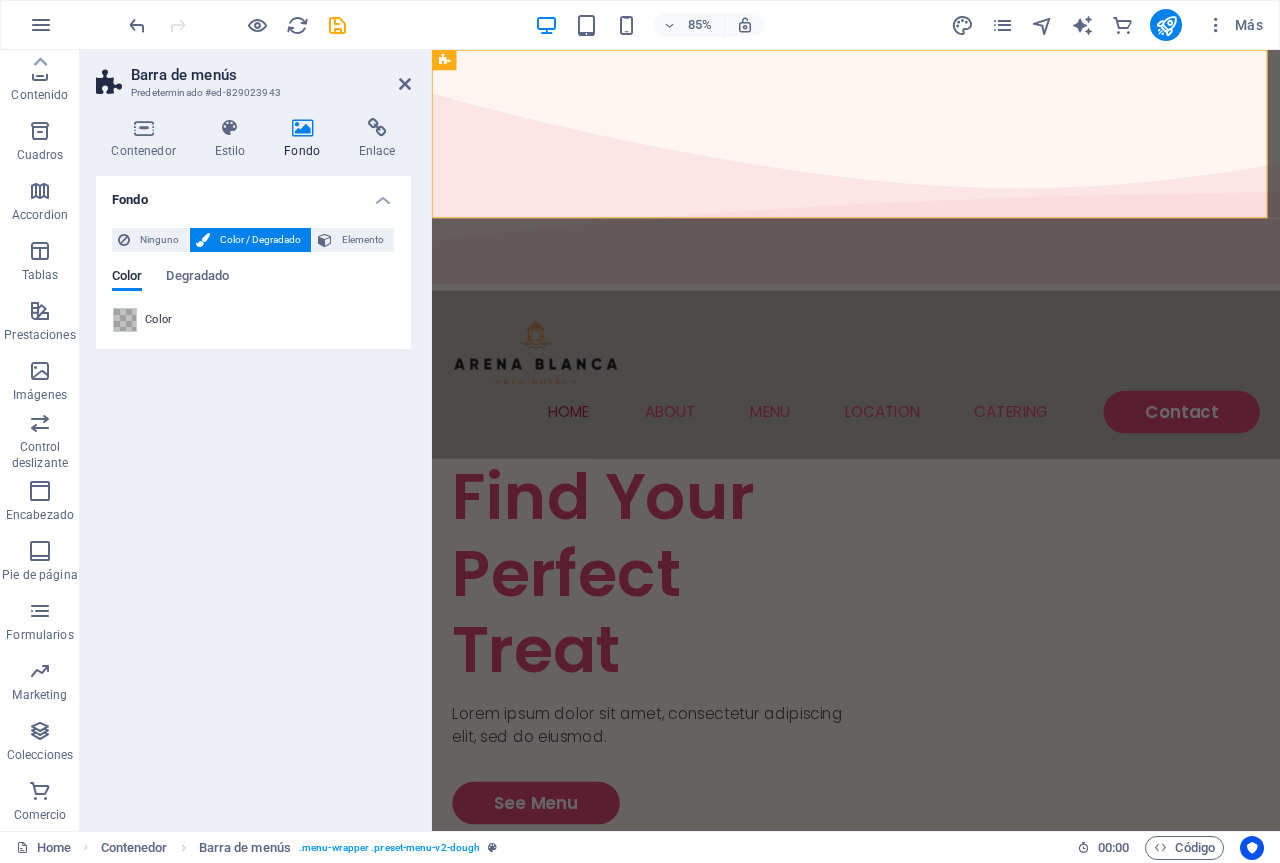 click on "Color" at bounding box center [159, 320] 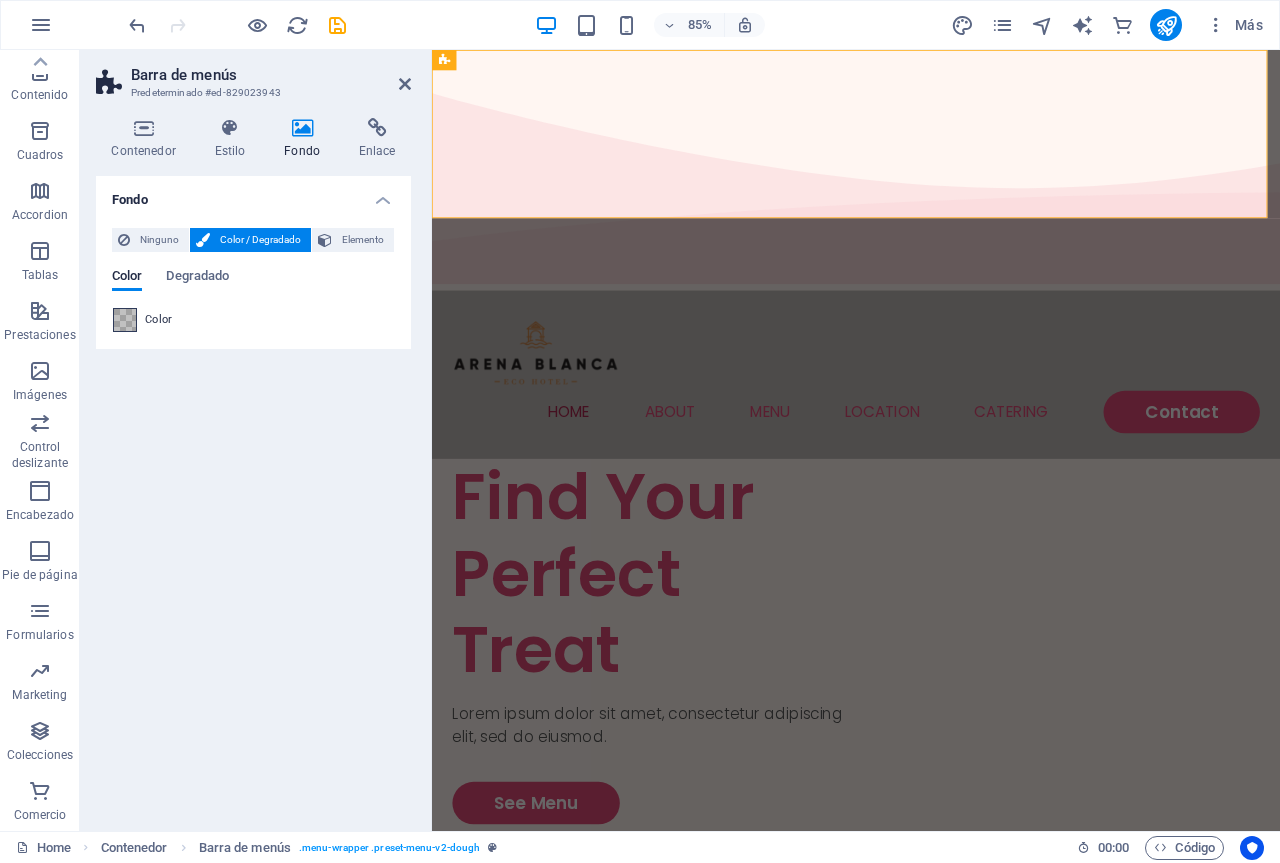 click at bounding box center (125, 320) 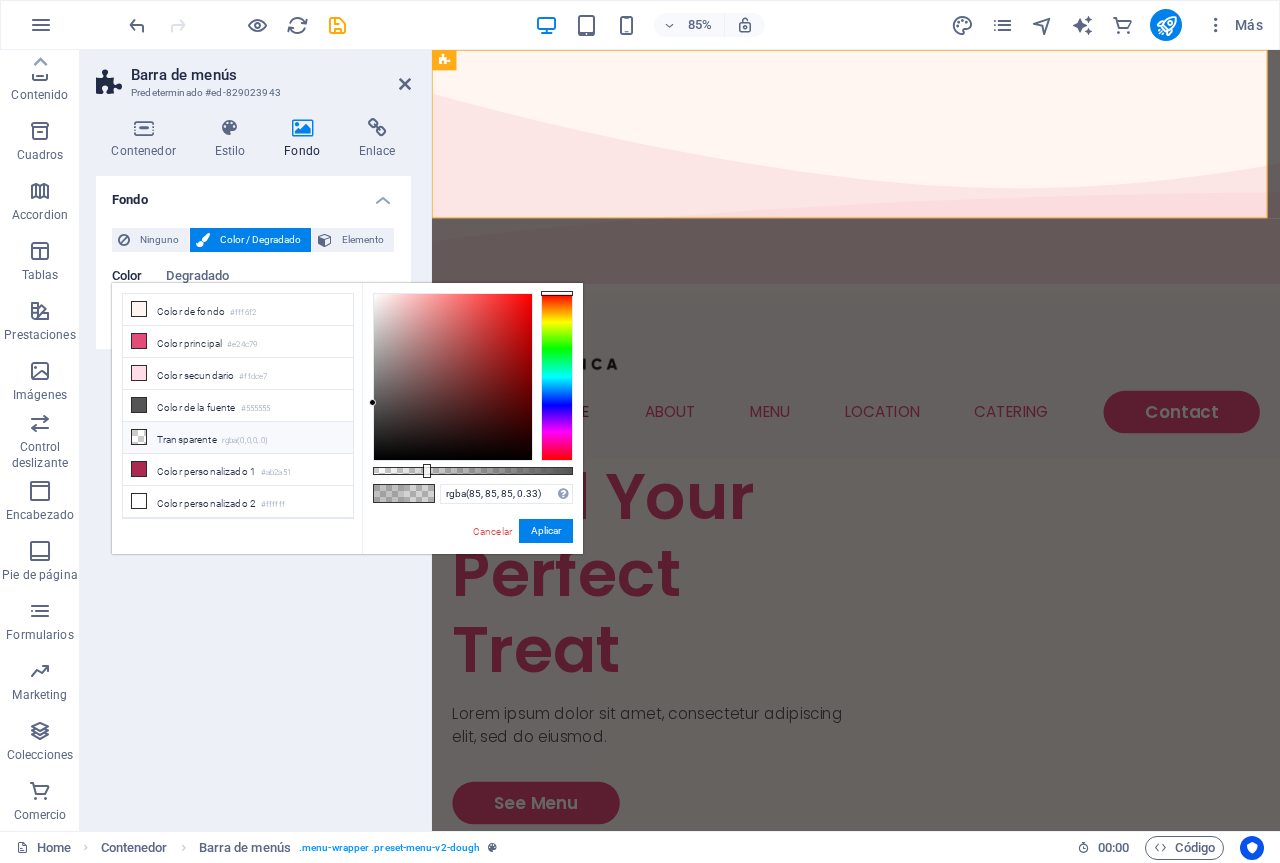 type on "rgba(85, 85, 85, 0)" 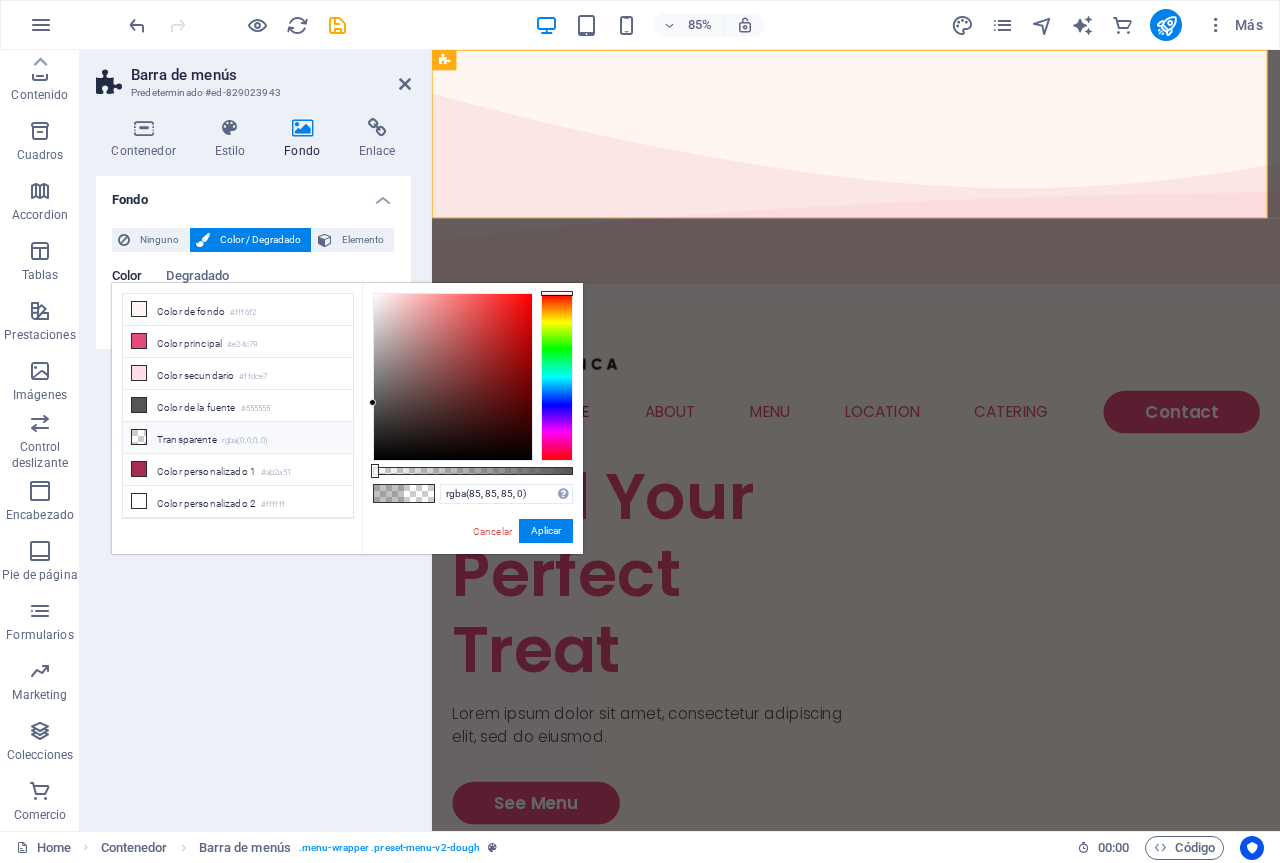 drag, startPoint x: 449, startPoint y: 469, endPoint x: 282, endPoint y: 437, distance: 170.03824 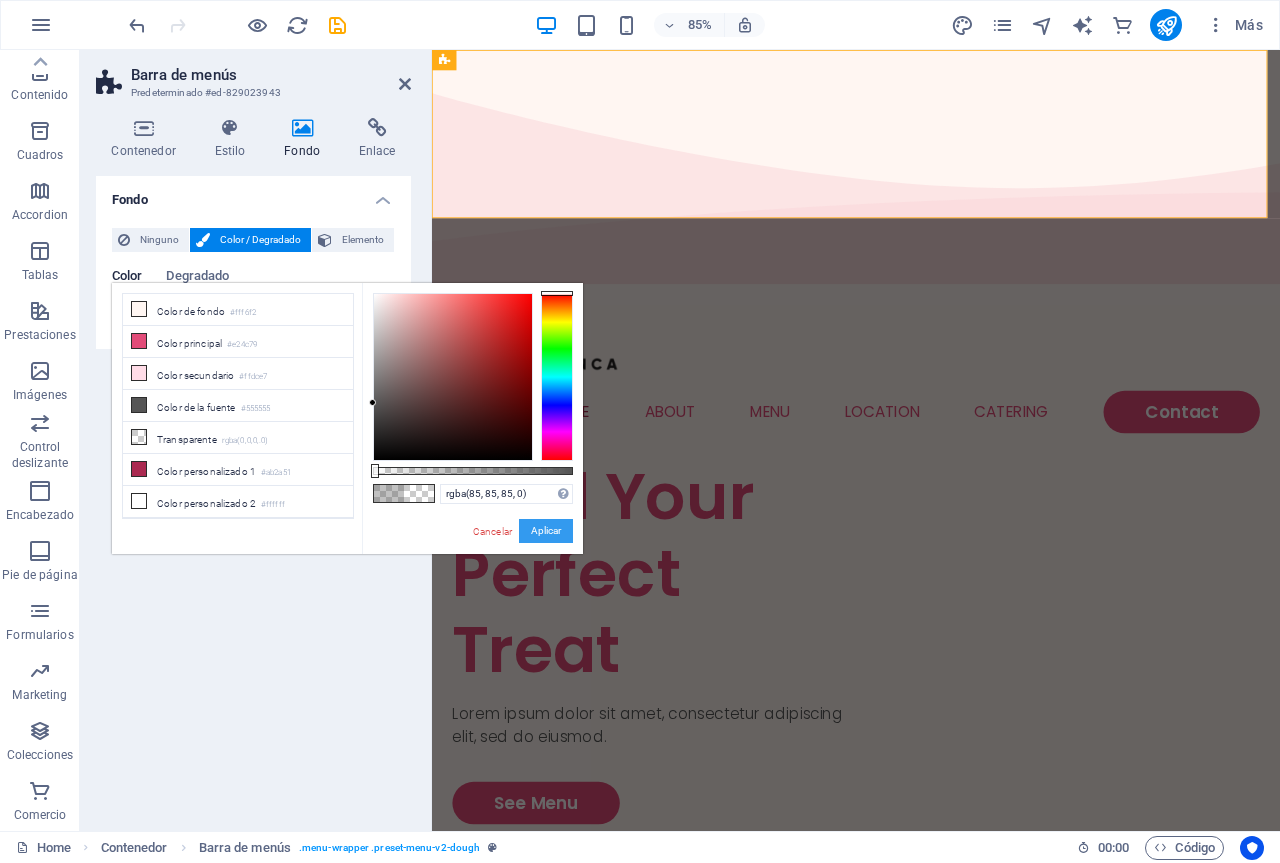 click on "Aplicar" at bounding box center (546, 531) 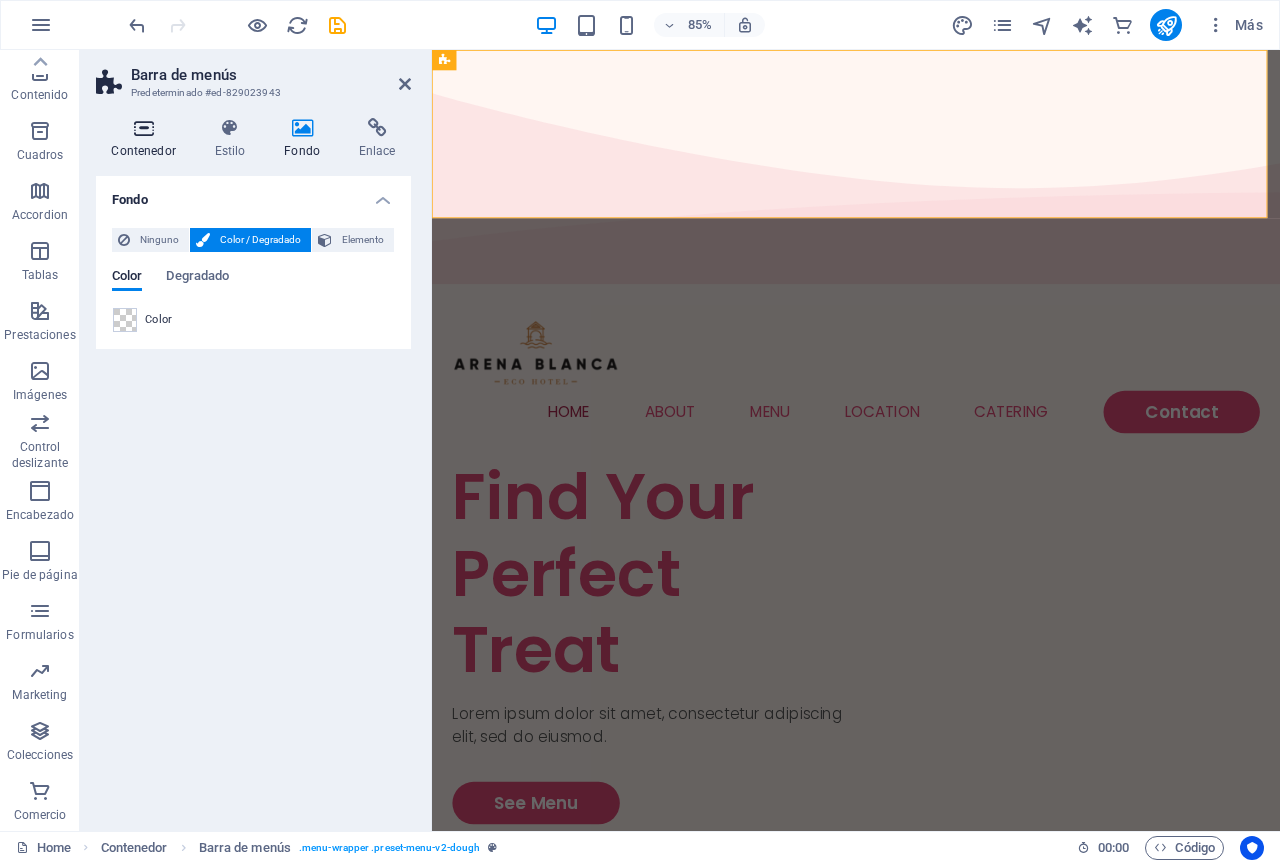 click on "Contenedor" at bounding box center (147, 139) 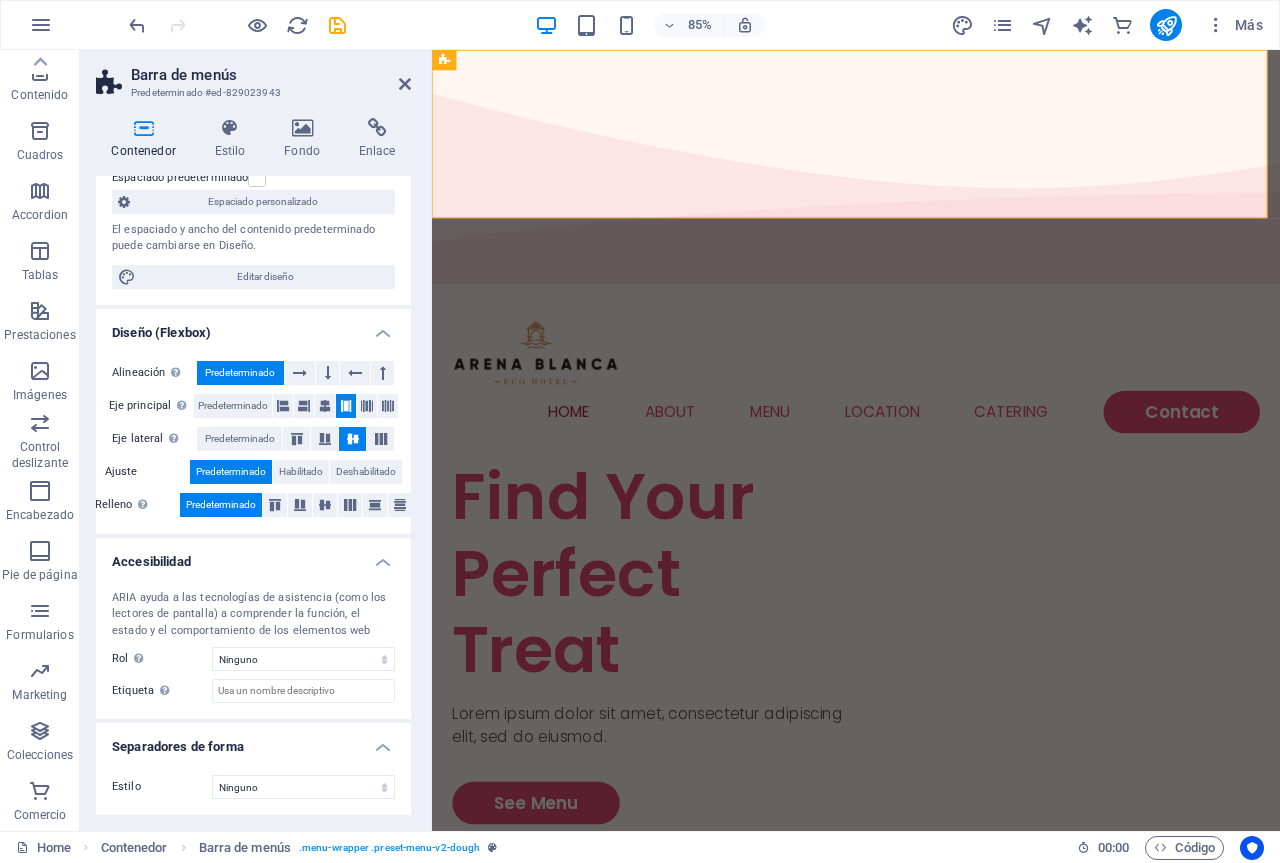 scroll, scrollTop: 0, scrollLeft: 0, axis: both 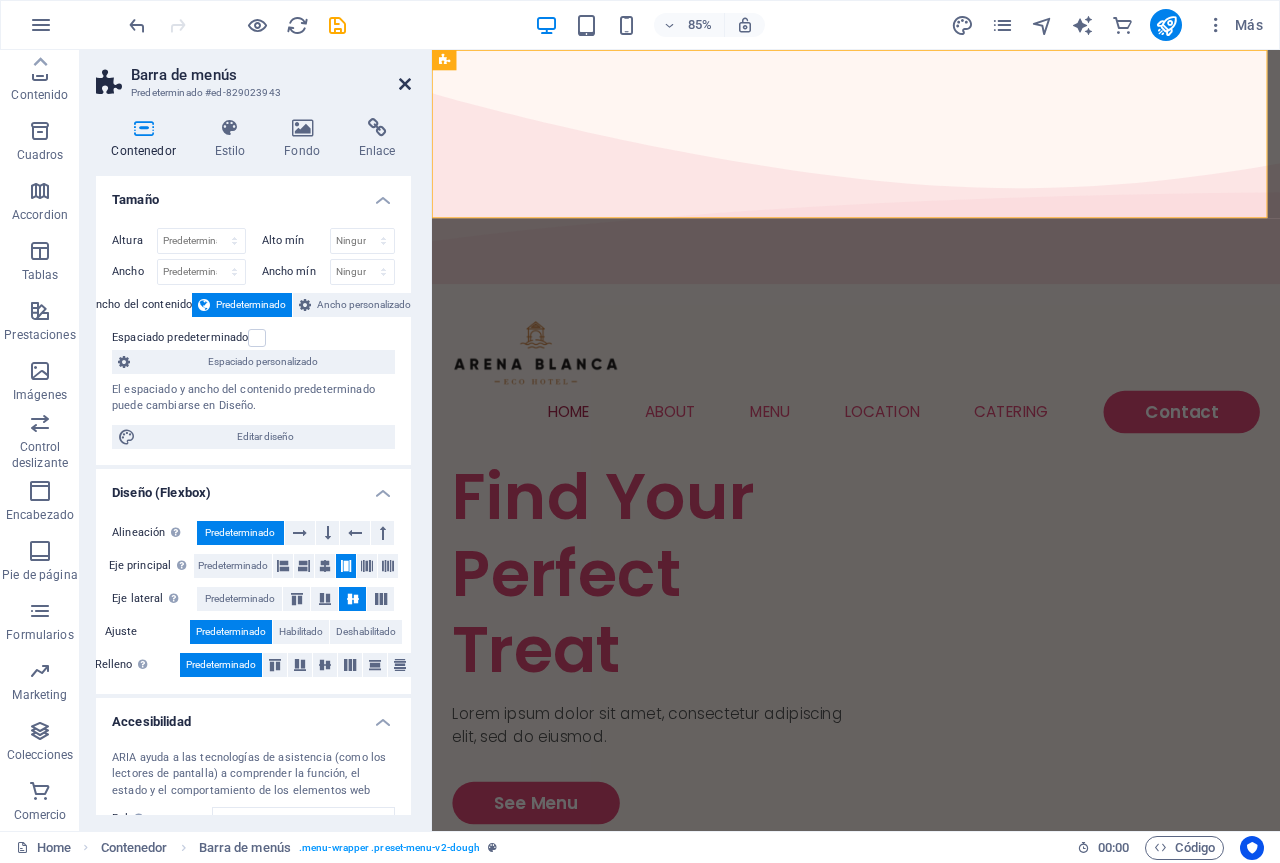 click at bounding box center [405, 84] 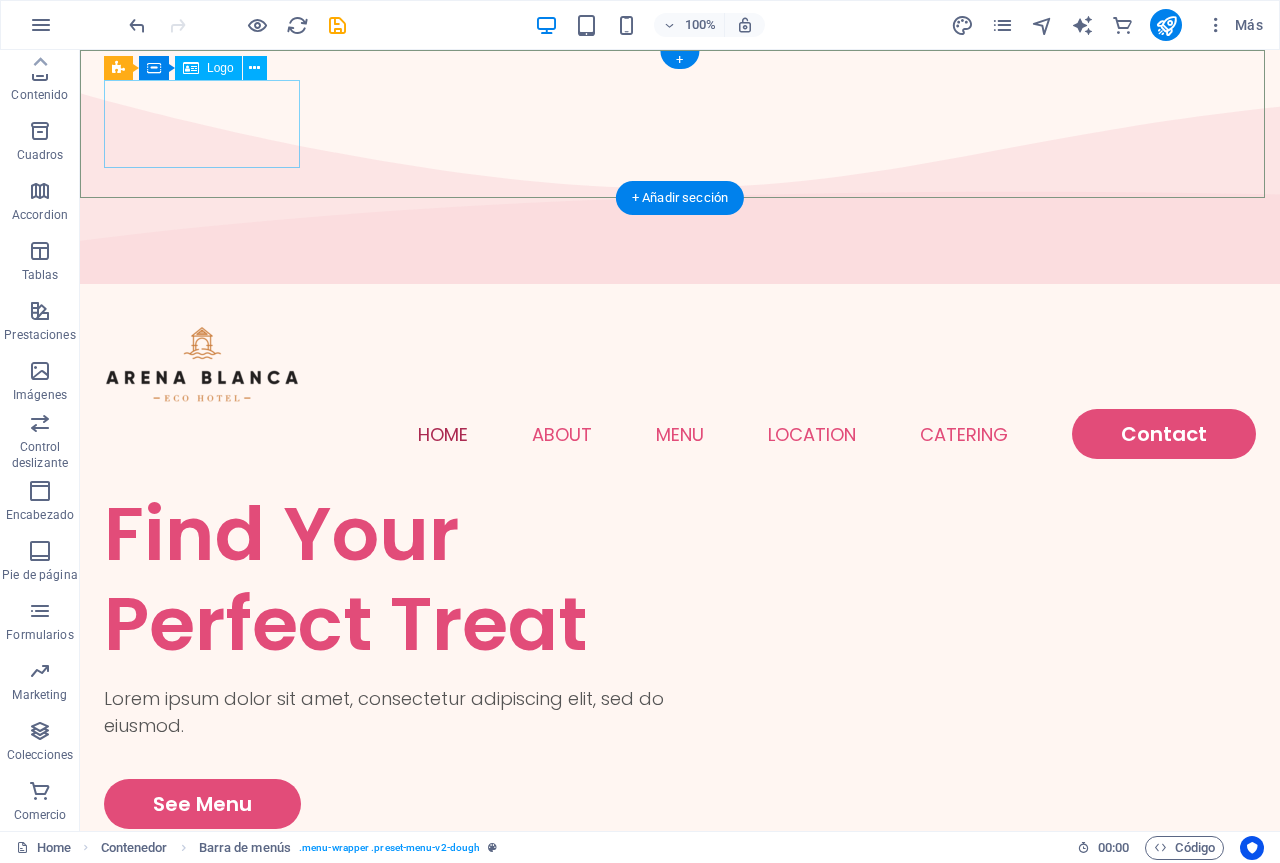click at bounding box center (680, 365) 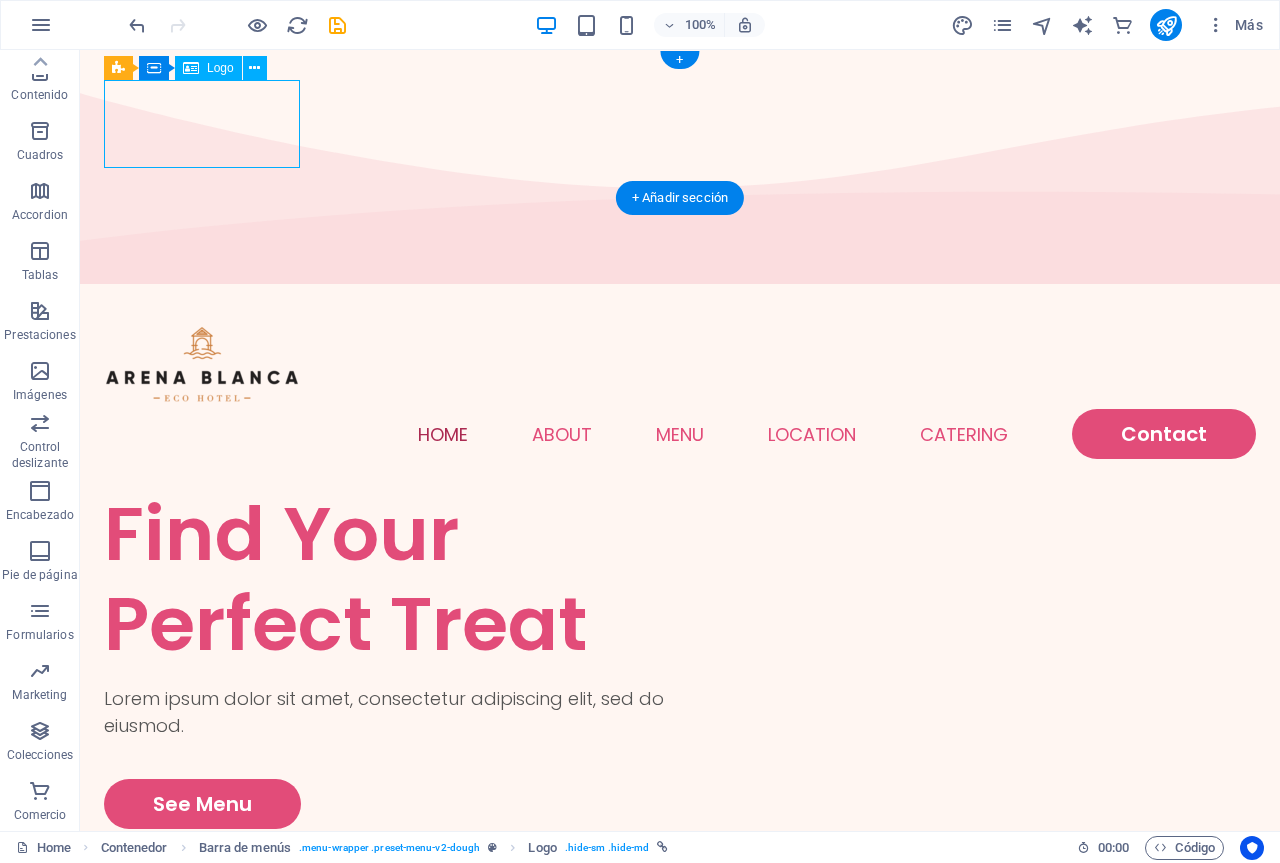 click at bounding box center (680, 365) 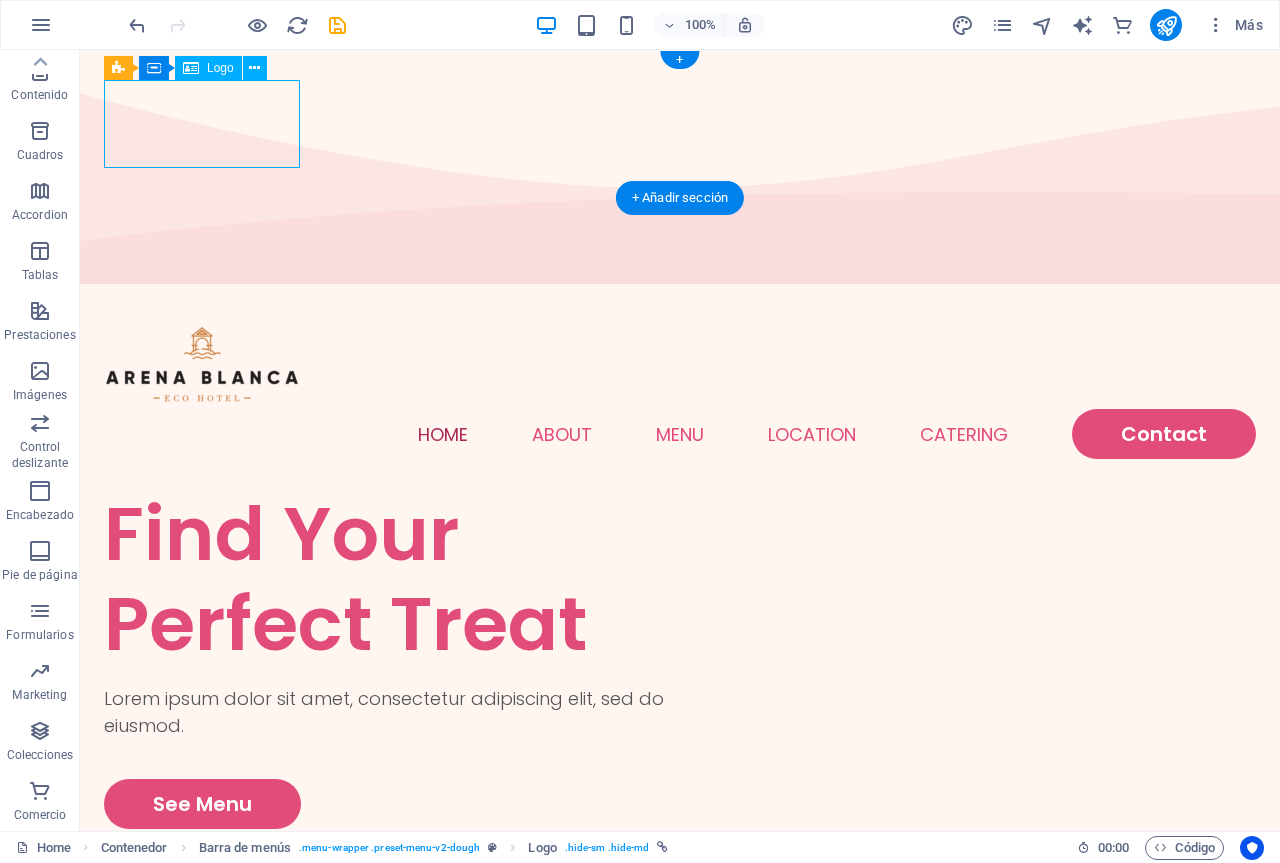 select on "px" 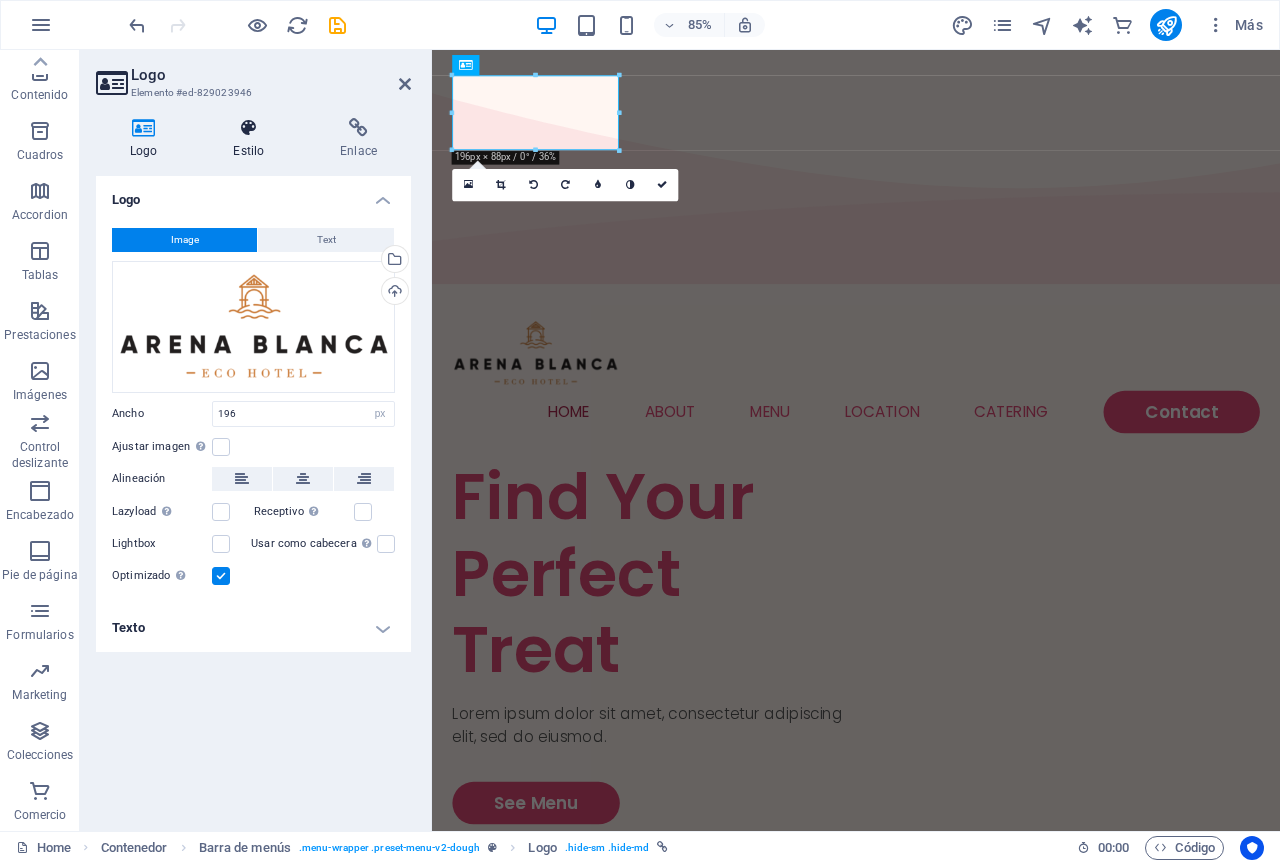 click at bounding box center [248, 128] 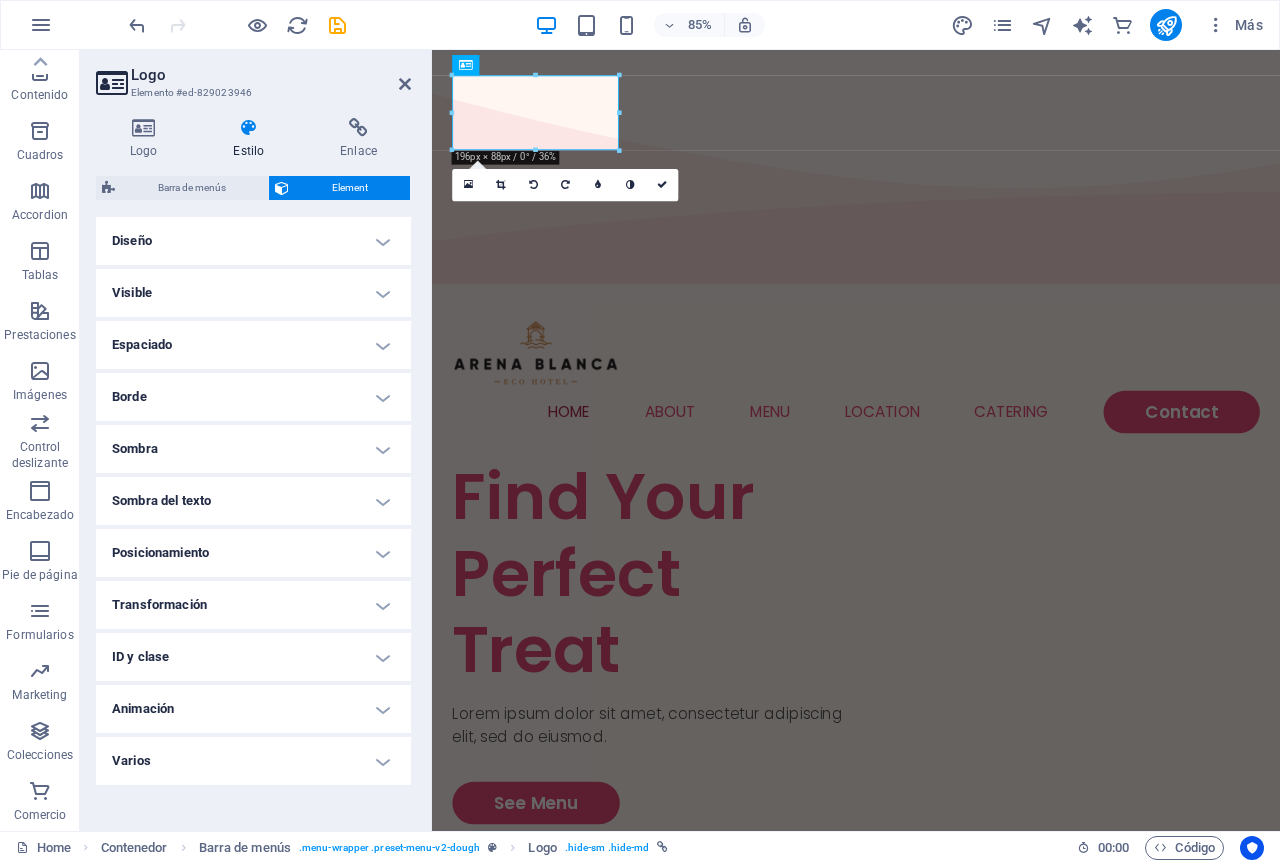 click on "Posicionamiento" at bounding box center (253, 553) 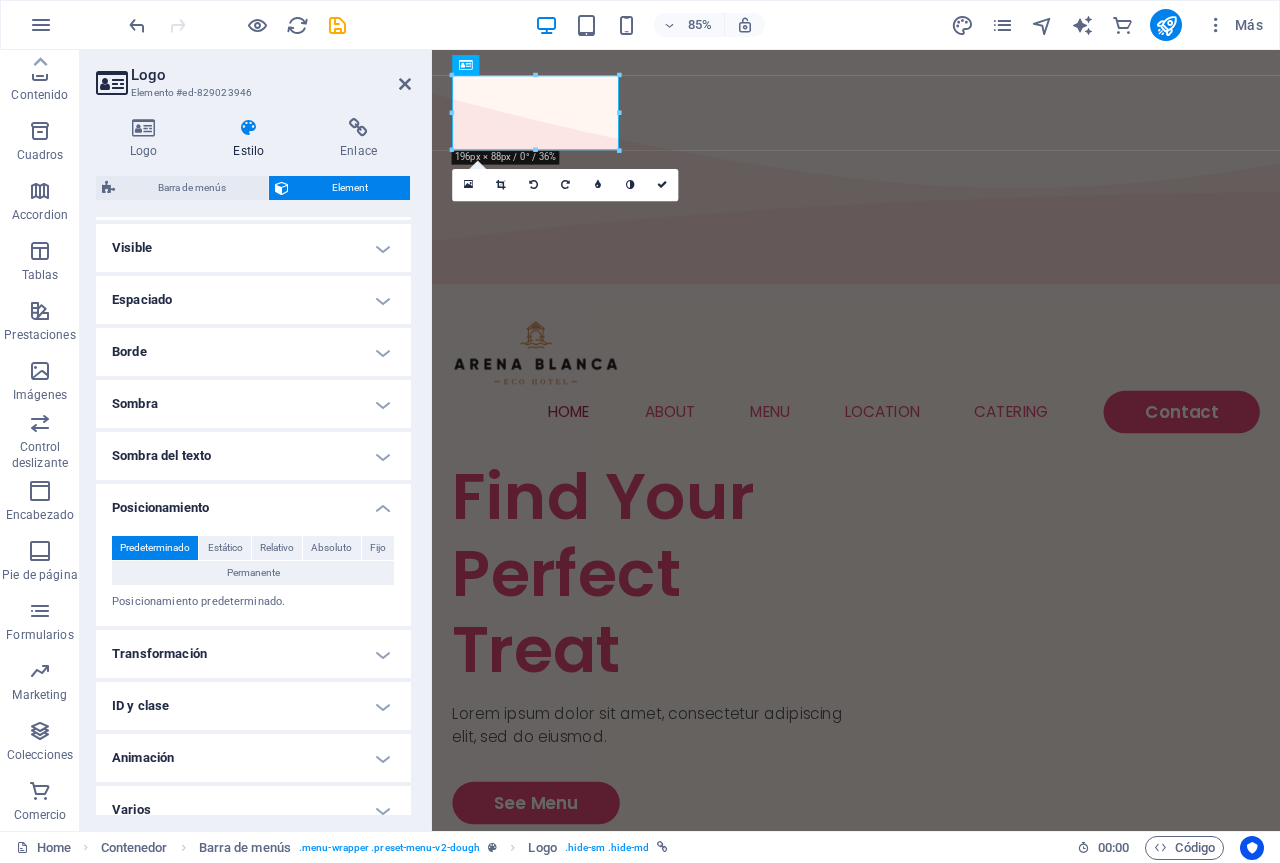 scroll, scrollTop: 64, scrollLeft: 0, axis: vertical 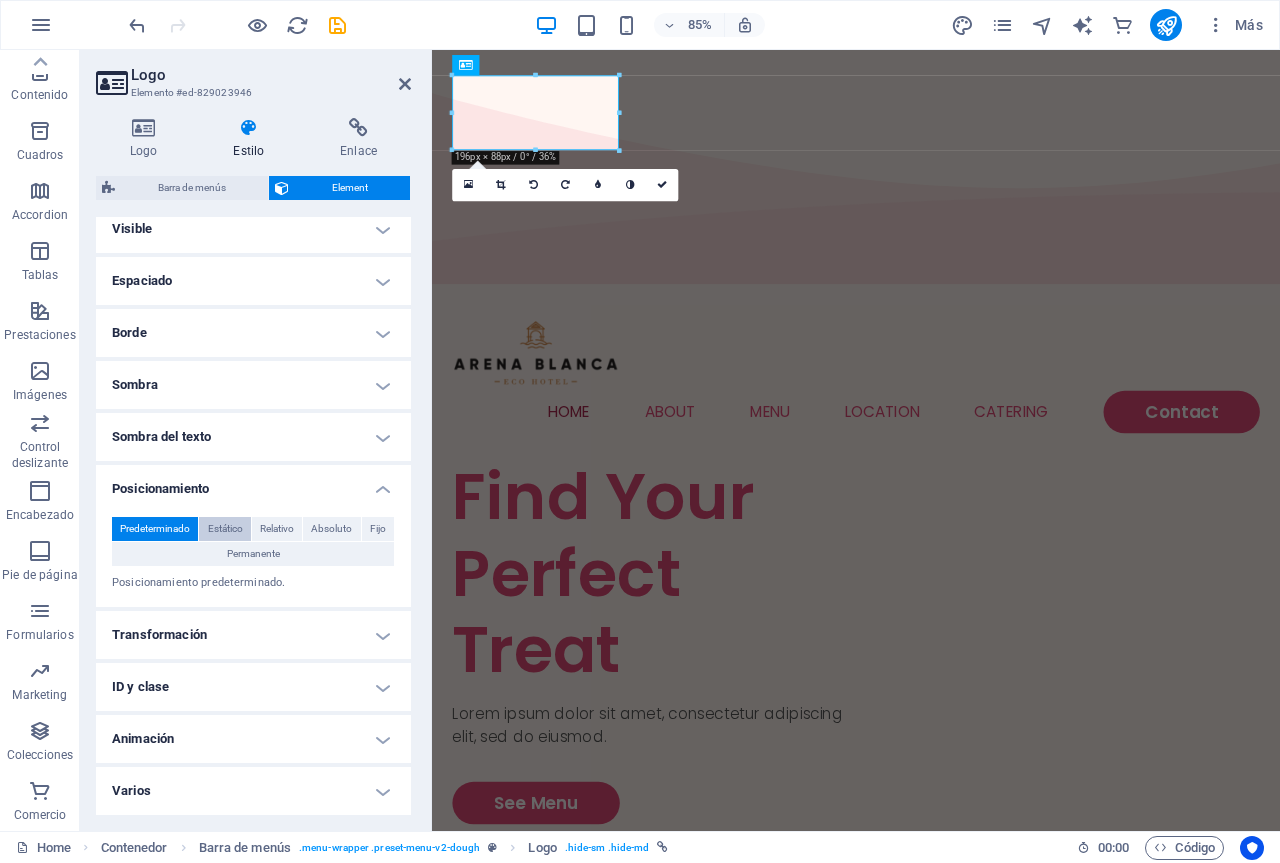 click on "Estático" at bounding box center (225, 529) 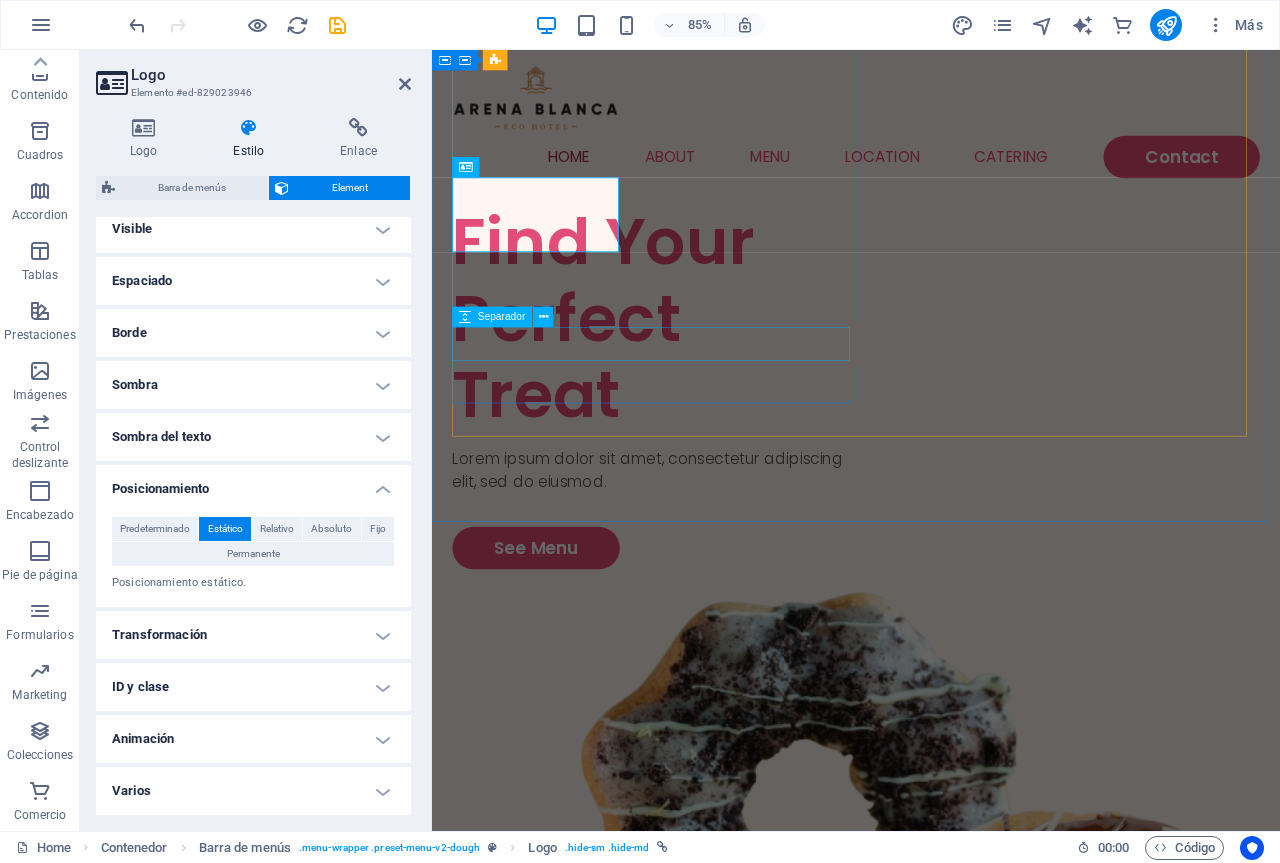 scroll, scrollTop: 0, scrollLeft: 0, axis: both 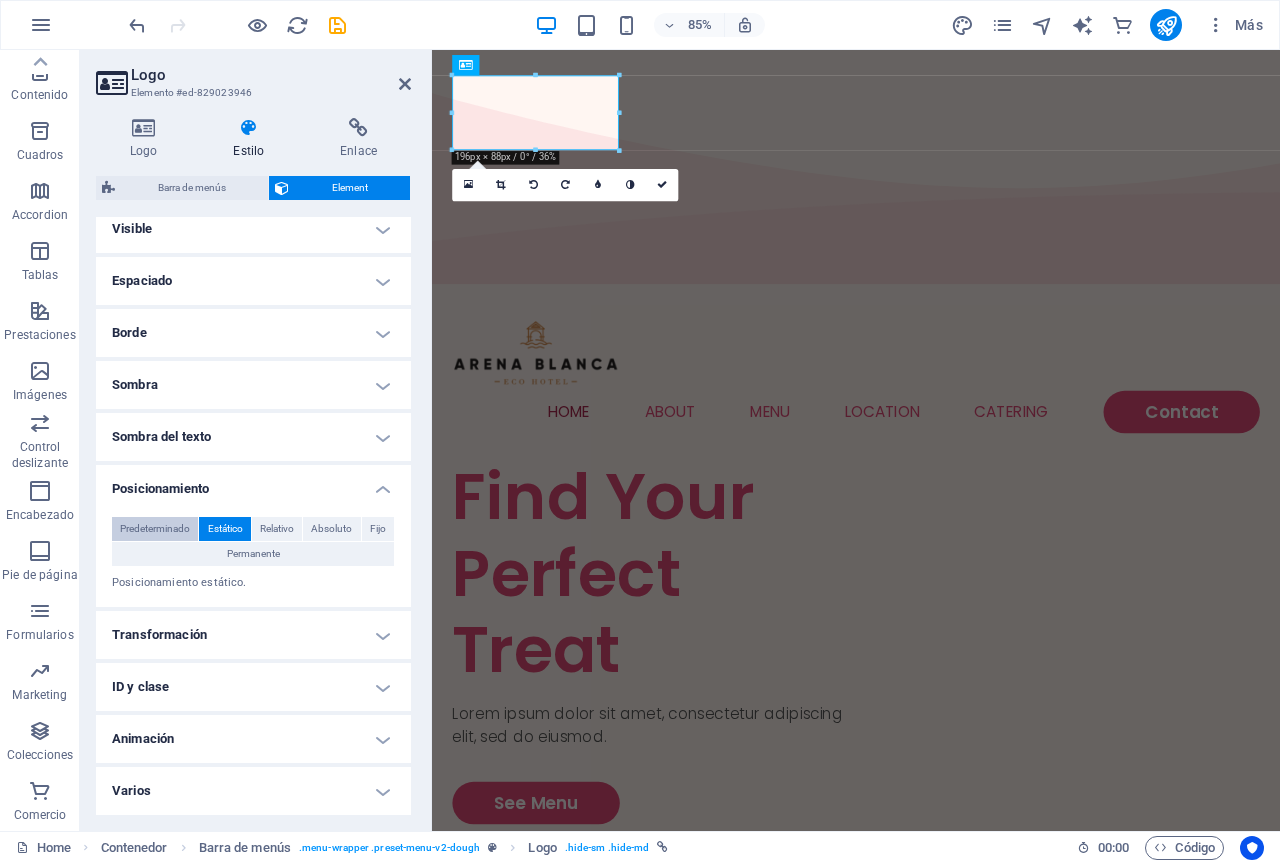 click on "Predeterminado" at bounding box center (155, 529) 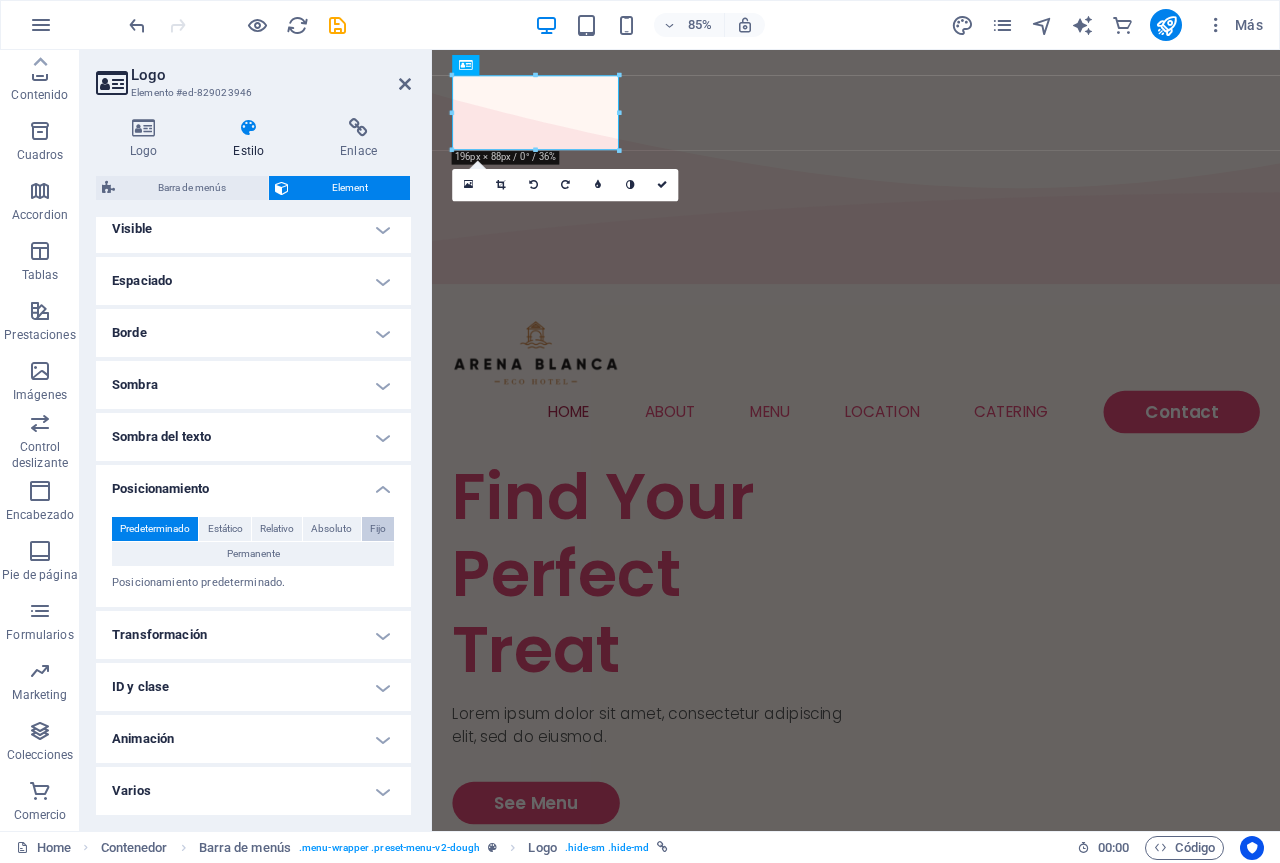 click on "Fijo" at bounding box center [378, 529] 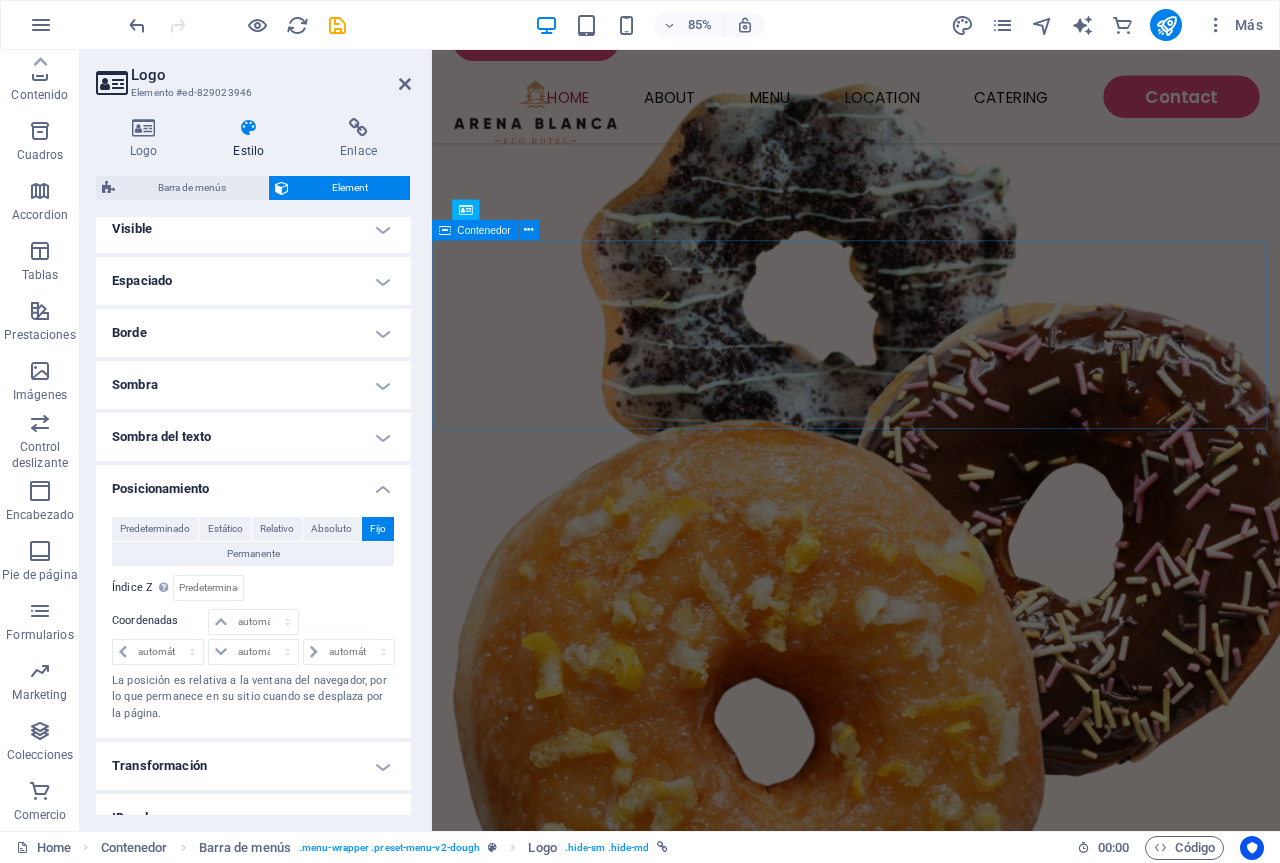 scroll, scrollTop: 0, scrollLeft: 0, axis: both 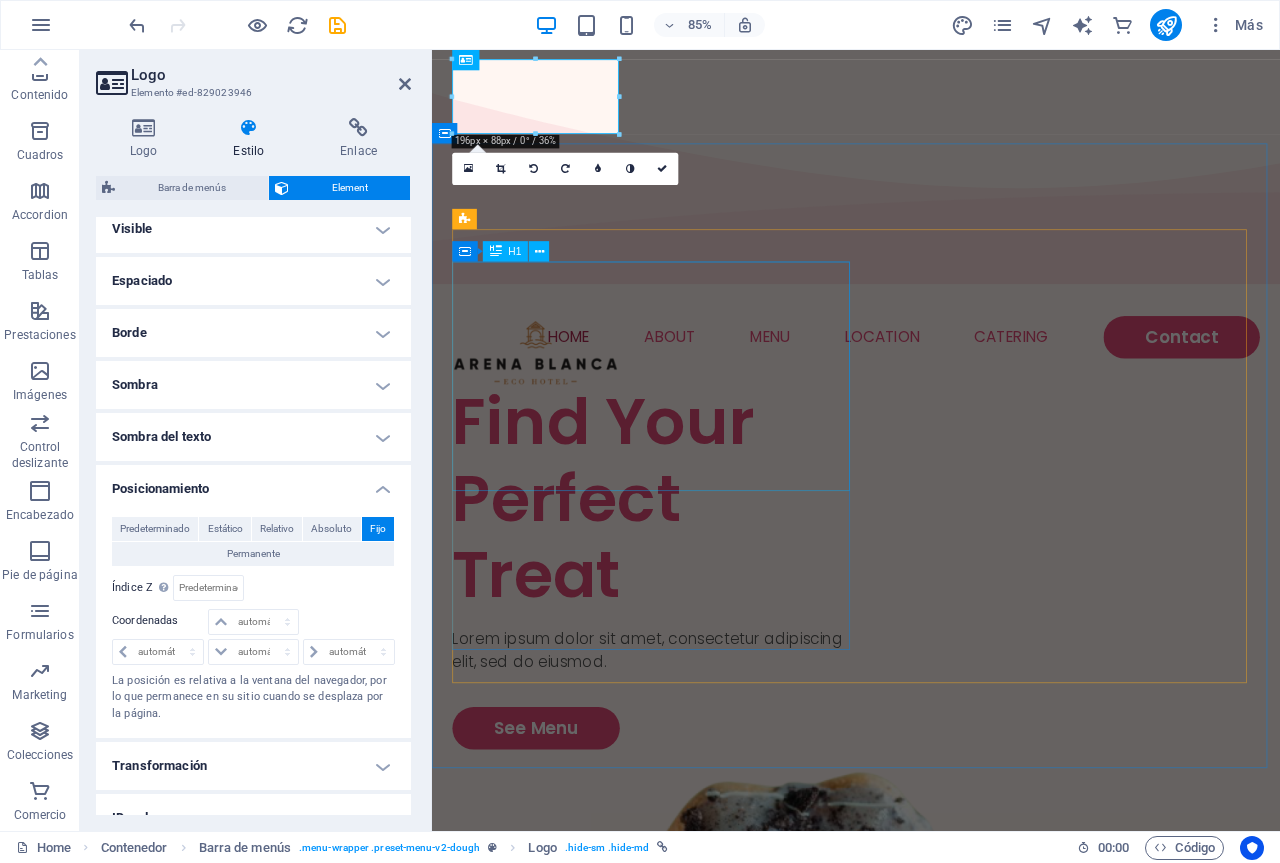 click on "Find Your Perfect Treat" at bounding box center [693, 578] 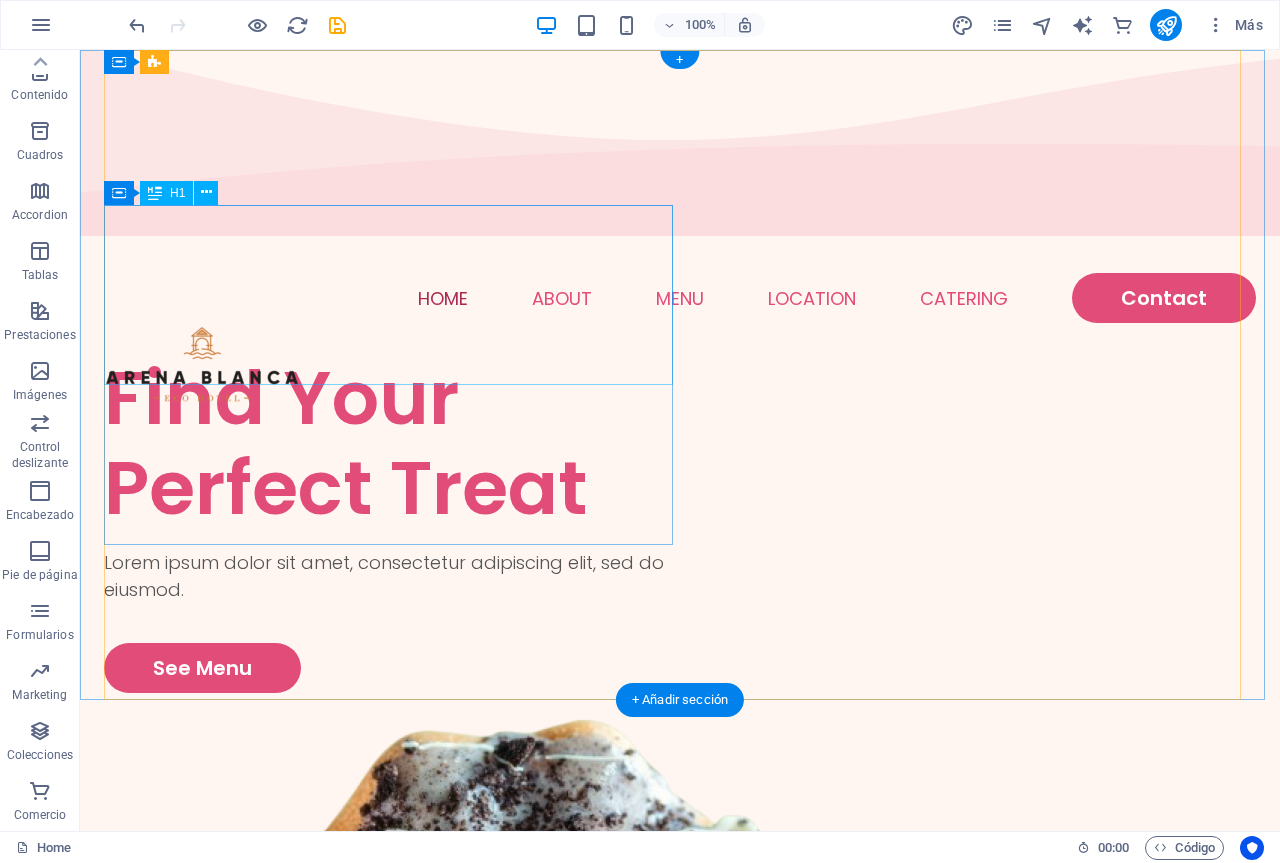 scroll, scrollTop: 0, scrollLeft: 0, axis: both 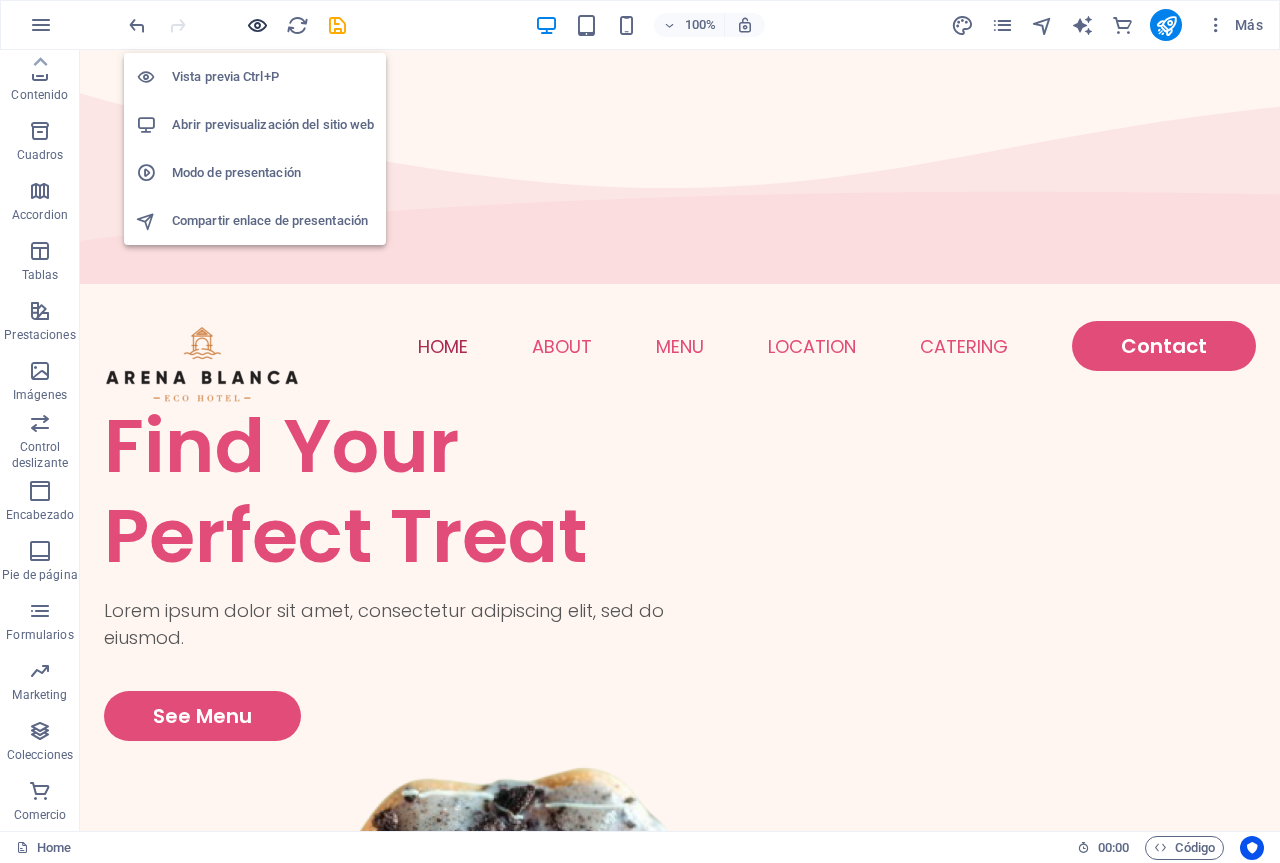 click at bounding box center [257, 25] 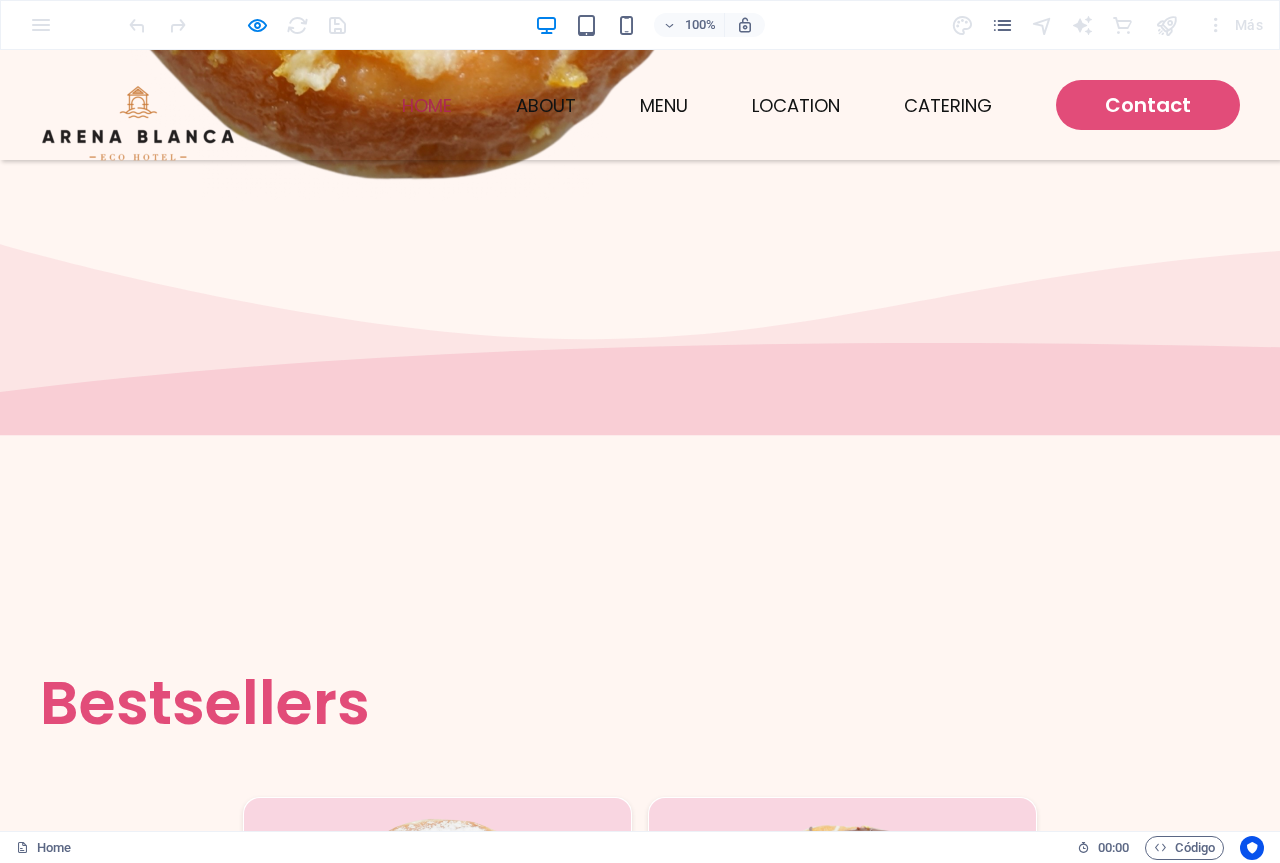 scroll, scrollTop: 1800, scrollLeft: 0, axis: vertical 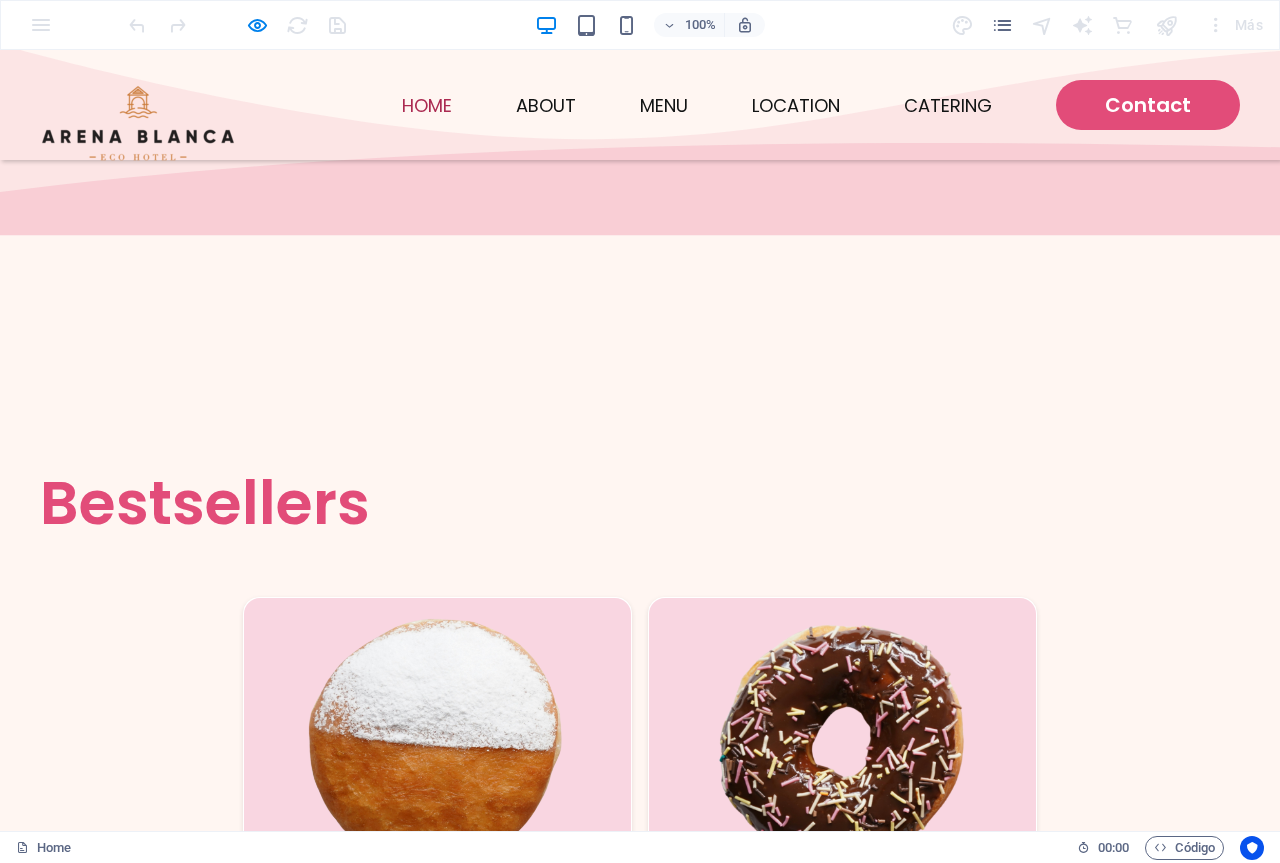 click at bounding box center (138, 124) 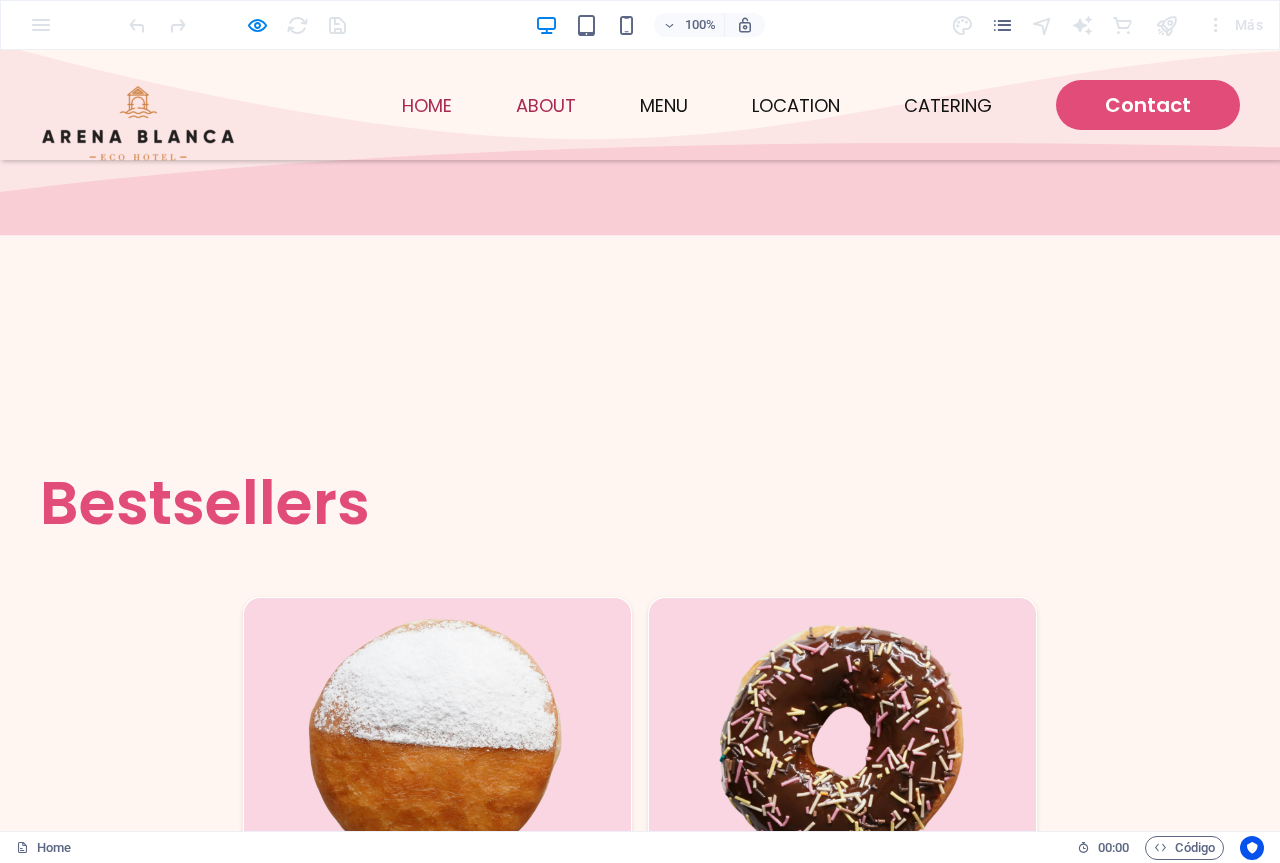 click on "About" at bounding box center (546, 106) 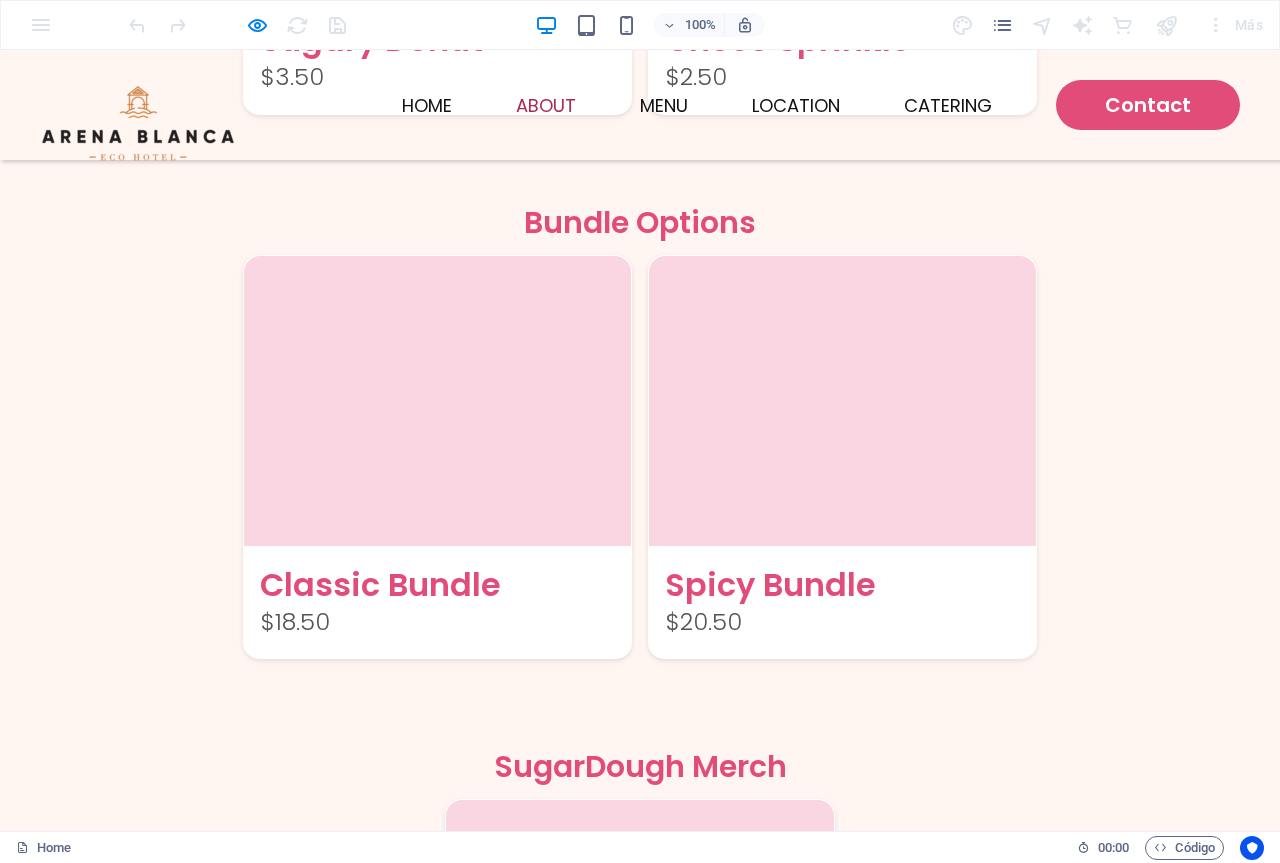 scroll, scrollTop: 2724, scrollLeft: 0, axis: vertical 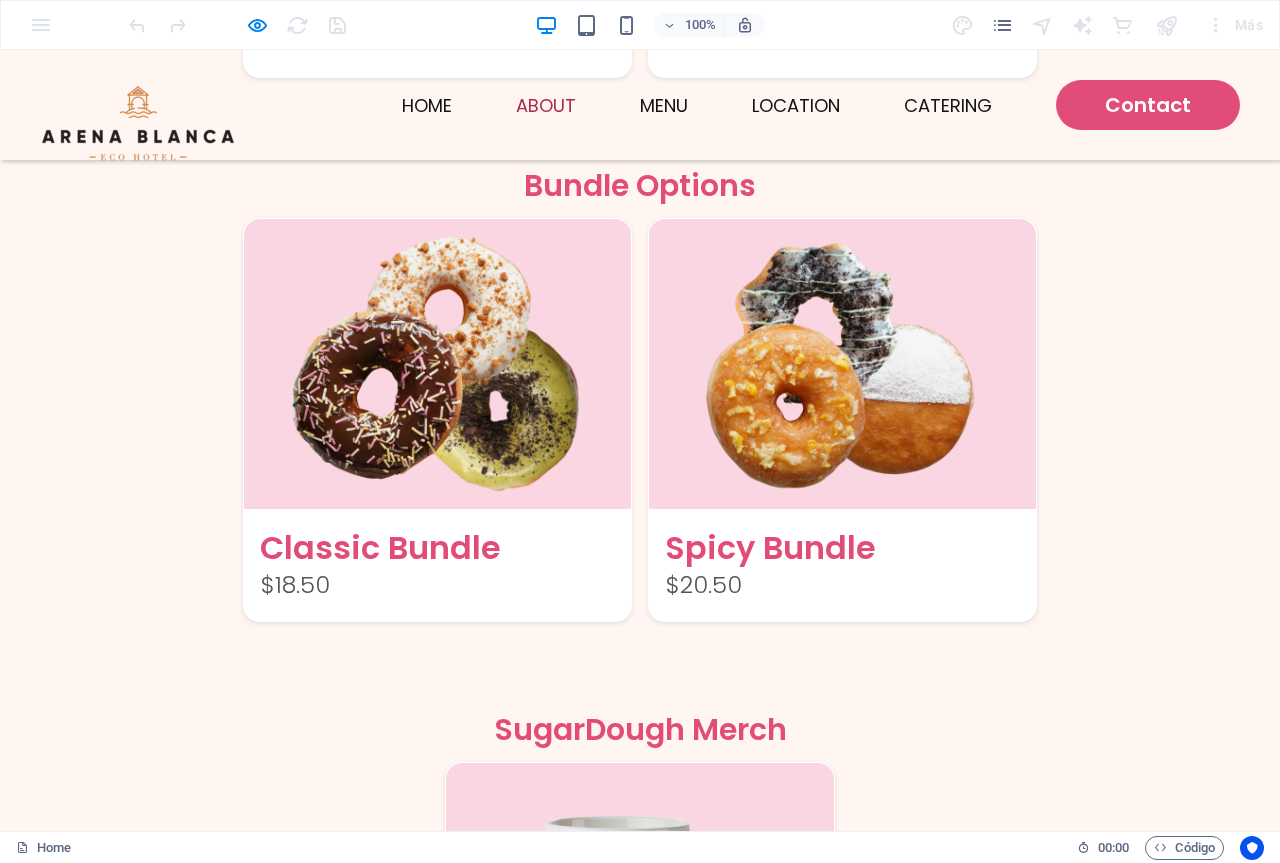 click on "Home About Menu Location Catering Contact" at bounding box center [640, 105] 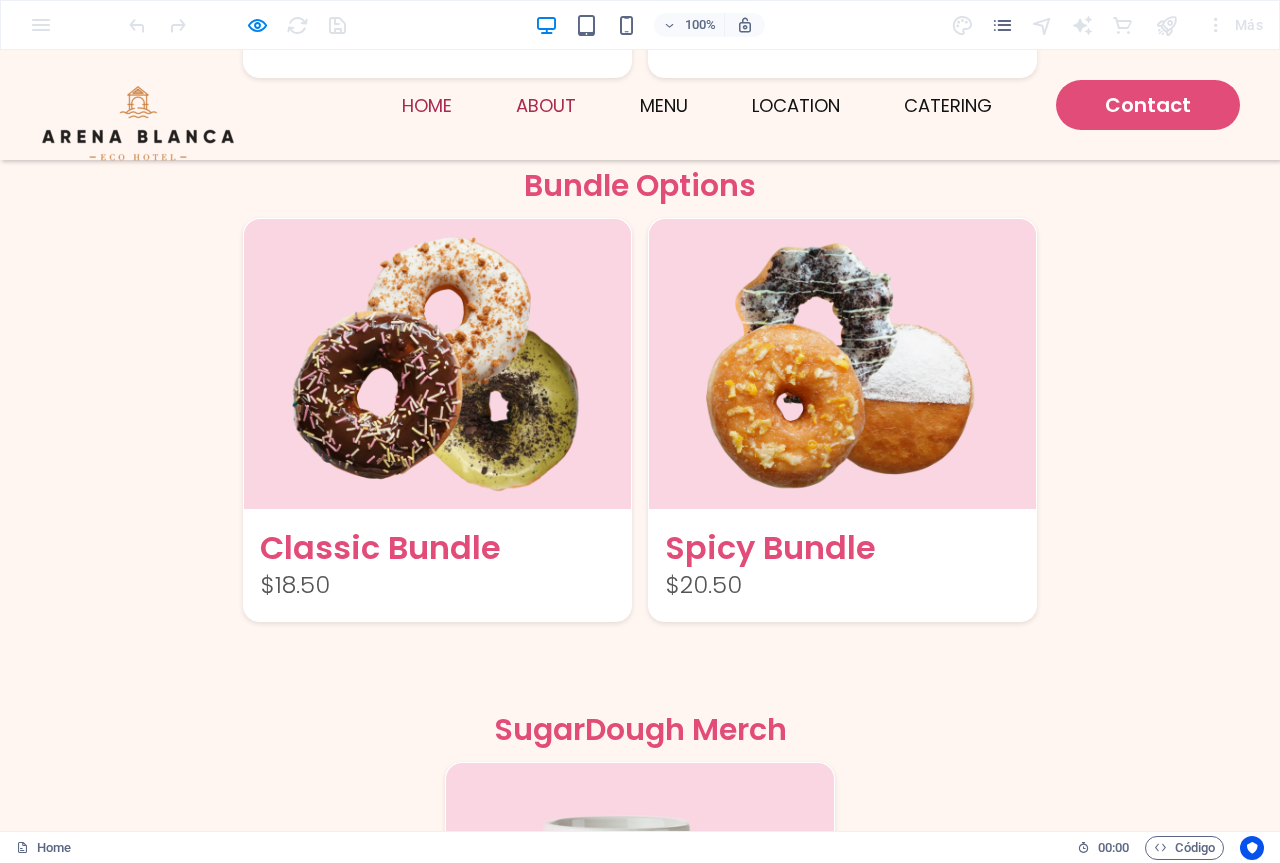 click on "Home" at bounding box center [427, 106] 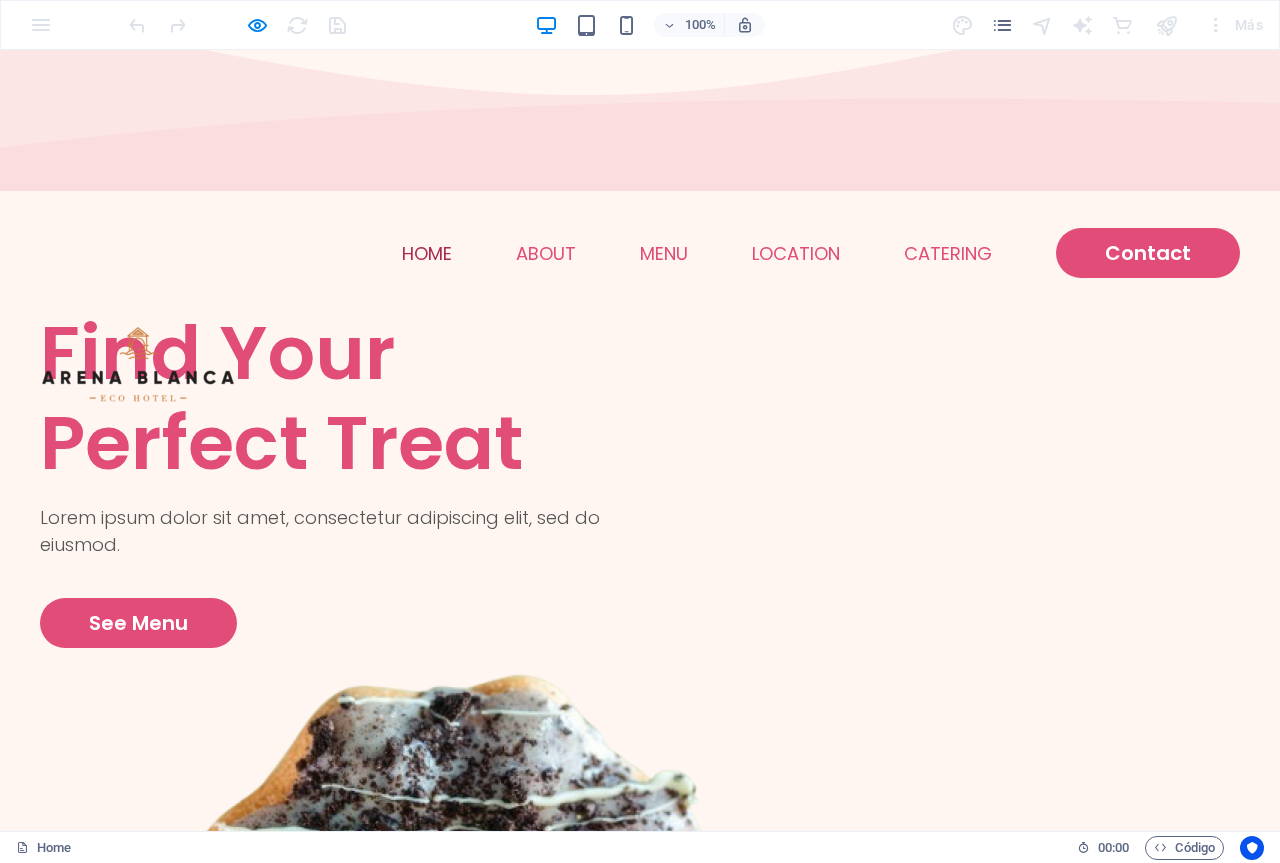 scroll, scrollTop: 0, scrollLeft: 0, axis: both 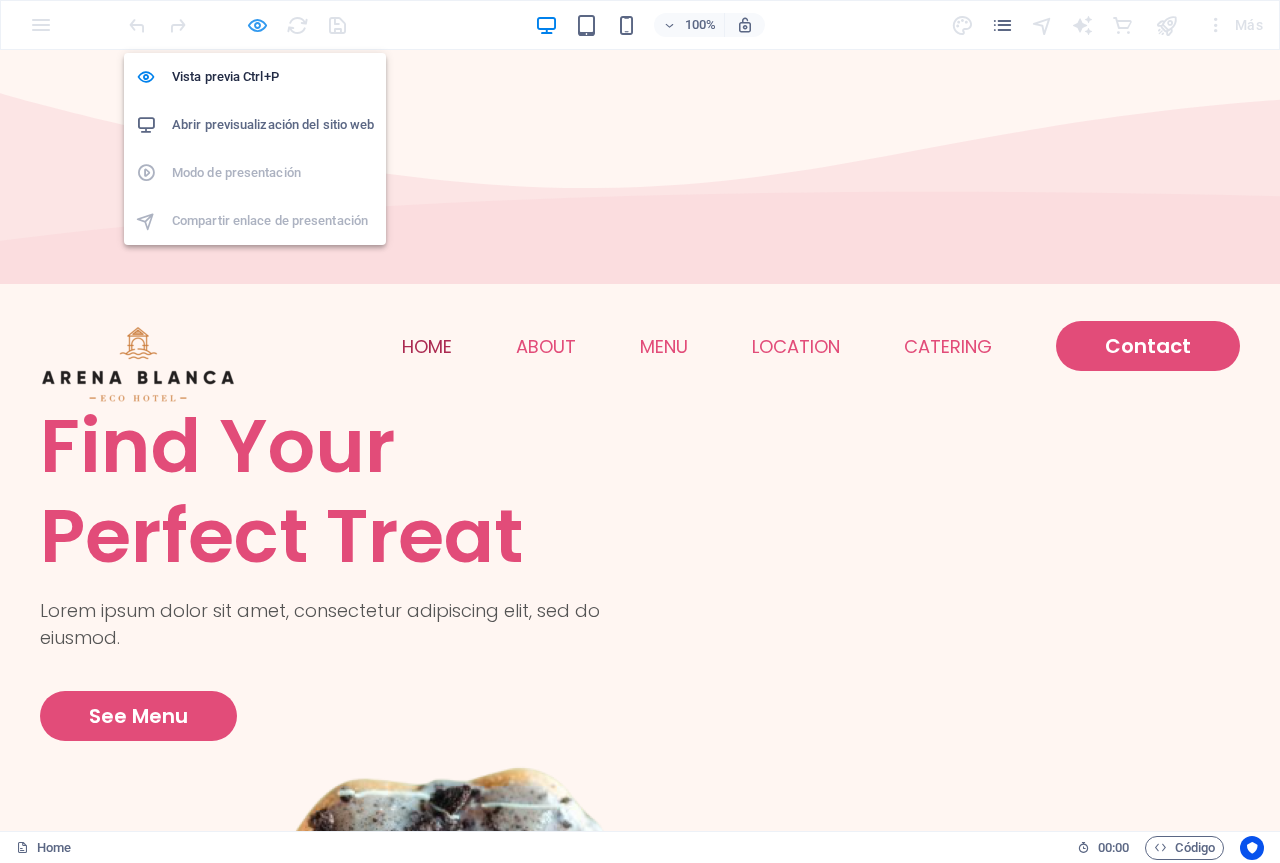 click at bounding box center (257, 25) 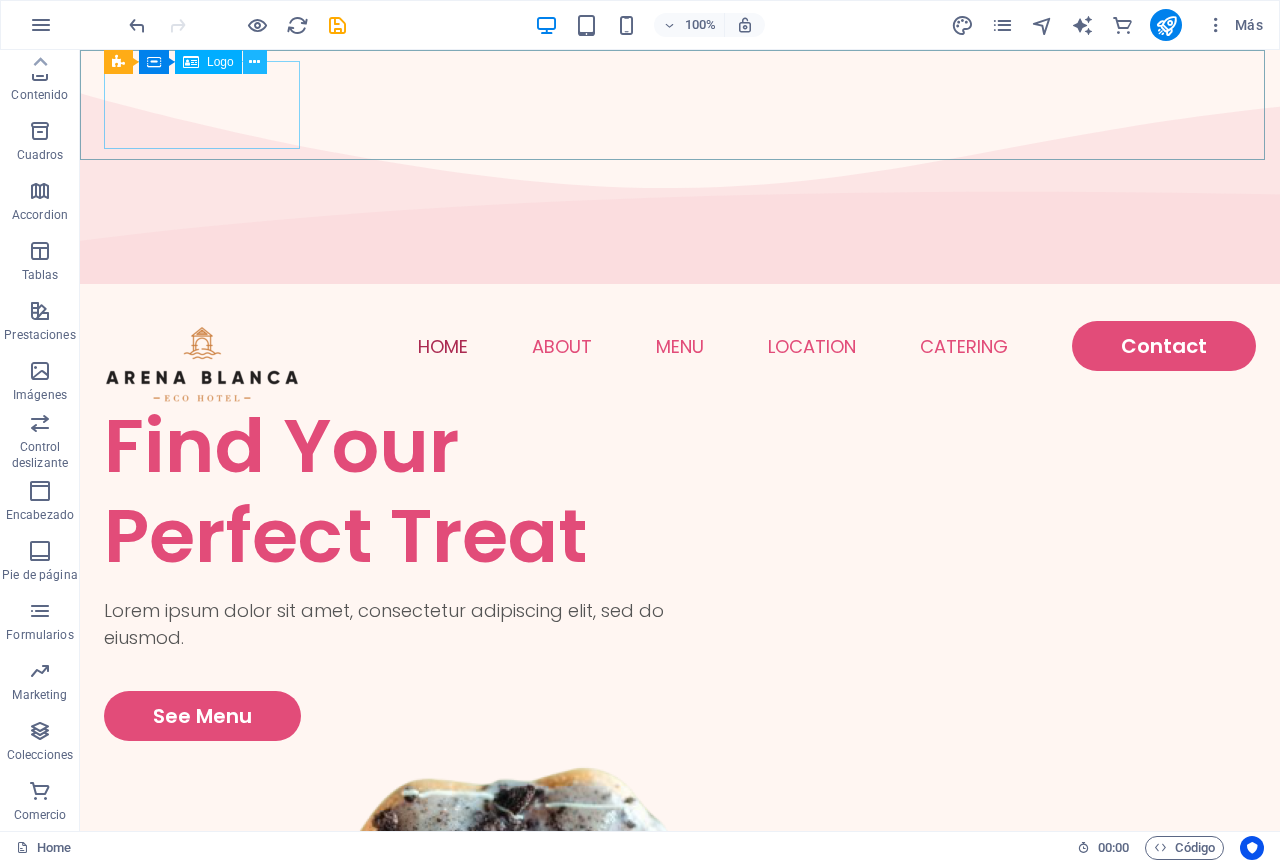 click at bounding box center [254, 62] 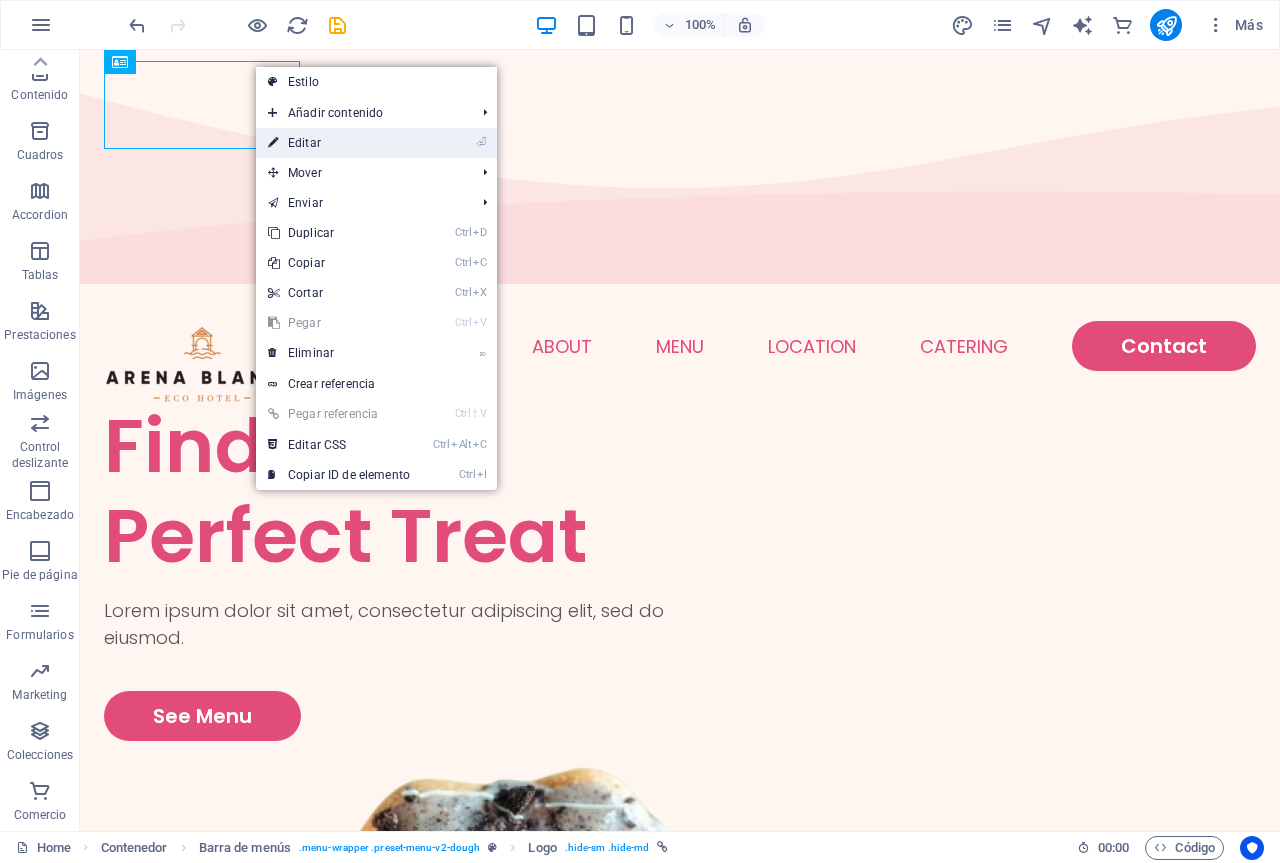 click on "⏎  Editar" at bounding box center [376, 143] 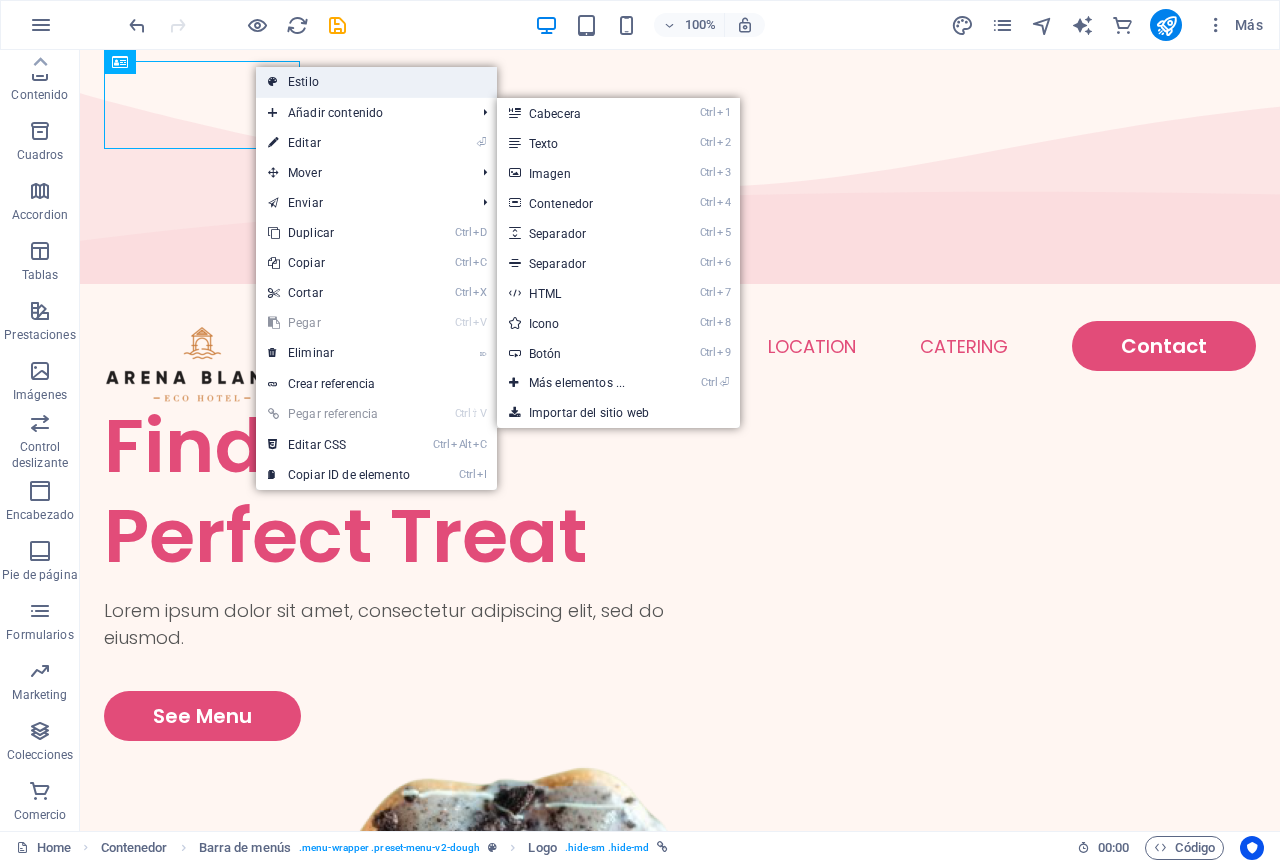 click on "Estilo" at bounding box center (376, 82) 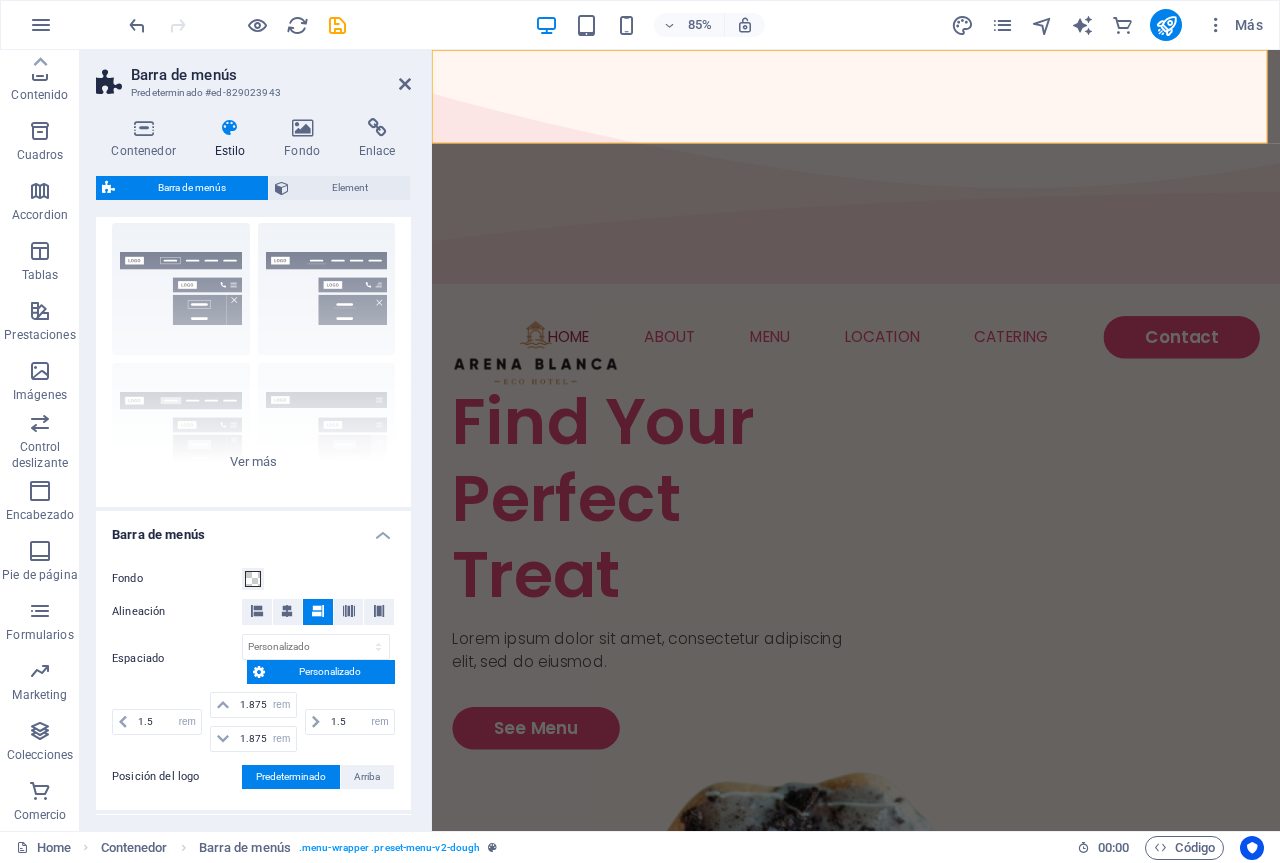 scroll, scrollTop: 0, scrollLeft: 0, axis: both 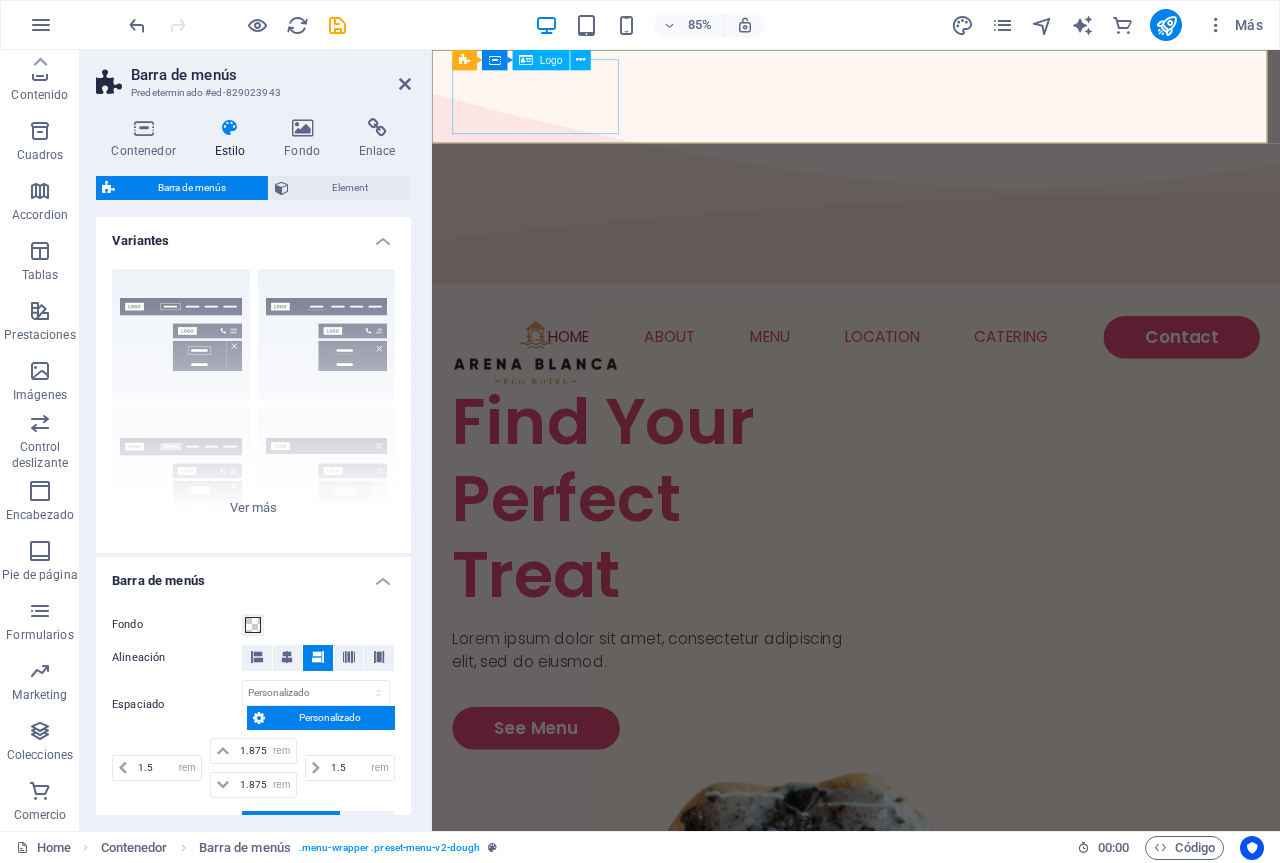 click at bounding box center [554, 407] 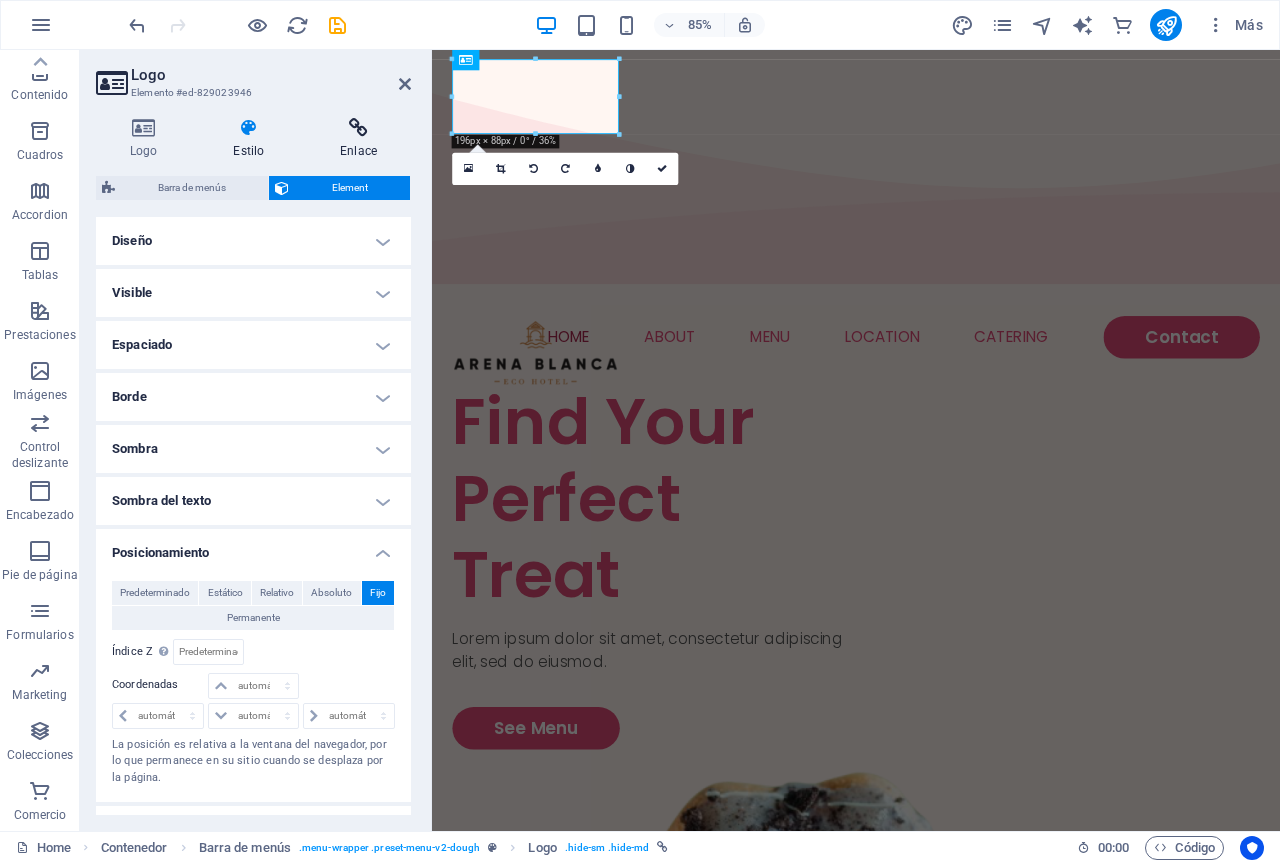 click at bounding box center (358, 128) 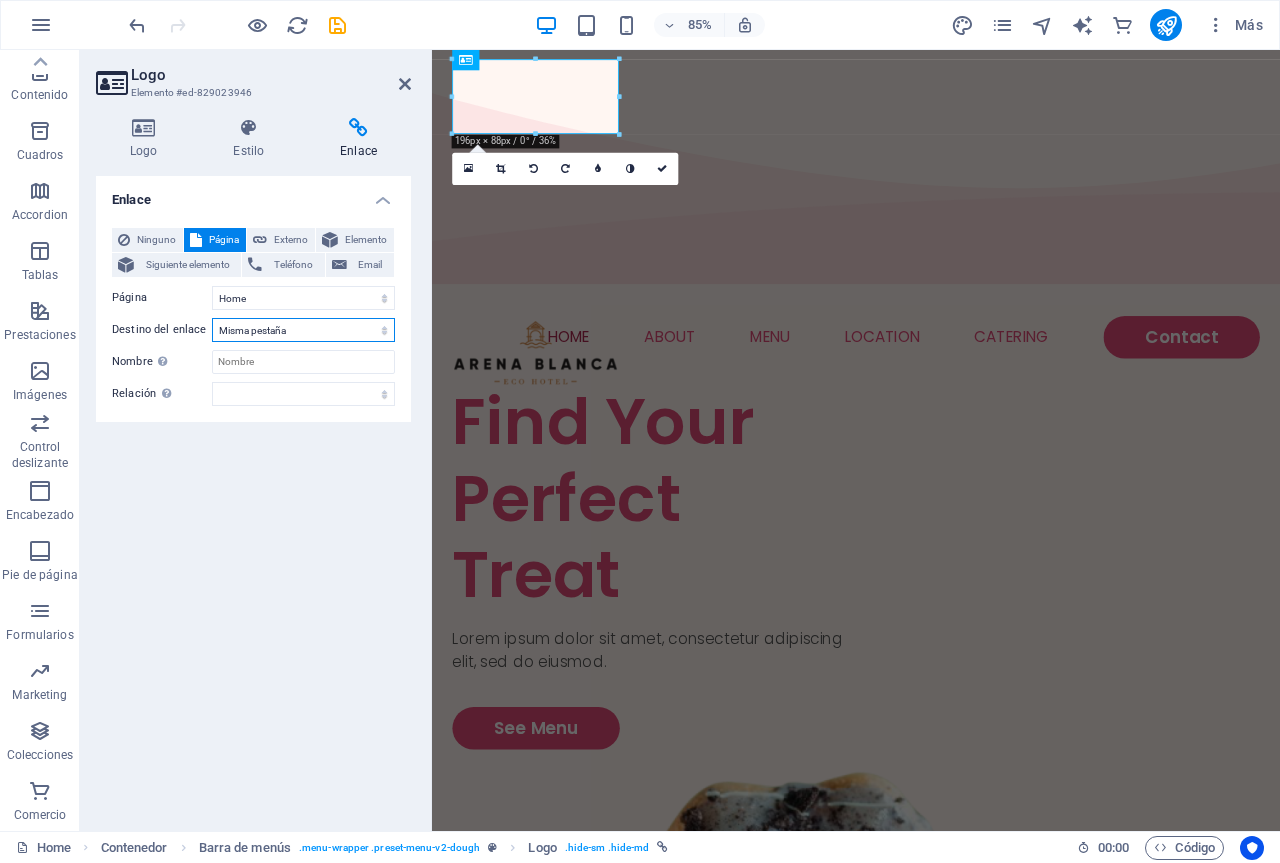 click on "Nueva pestaña Misma pestaña Superposición" at bounding box center [303, 330] 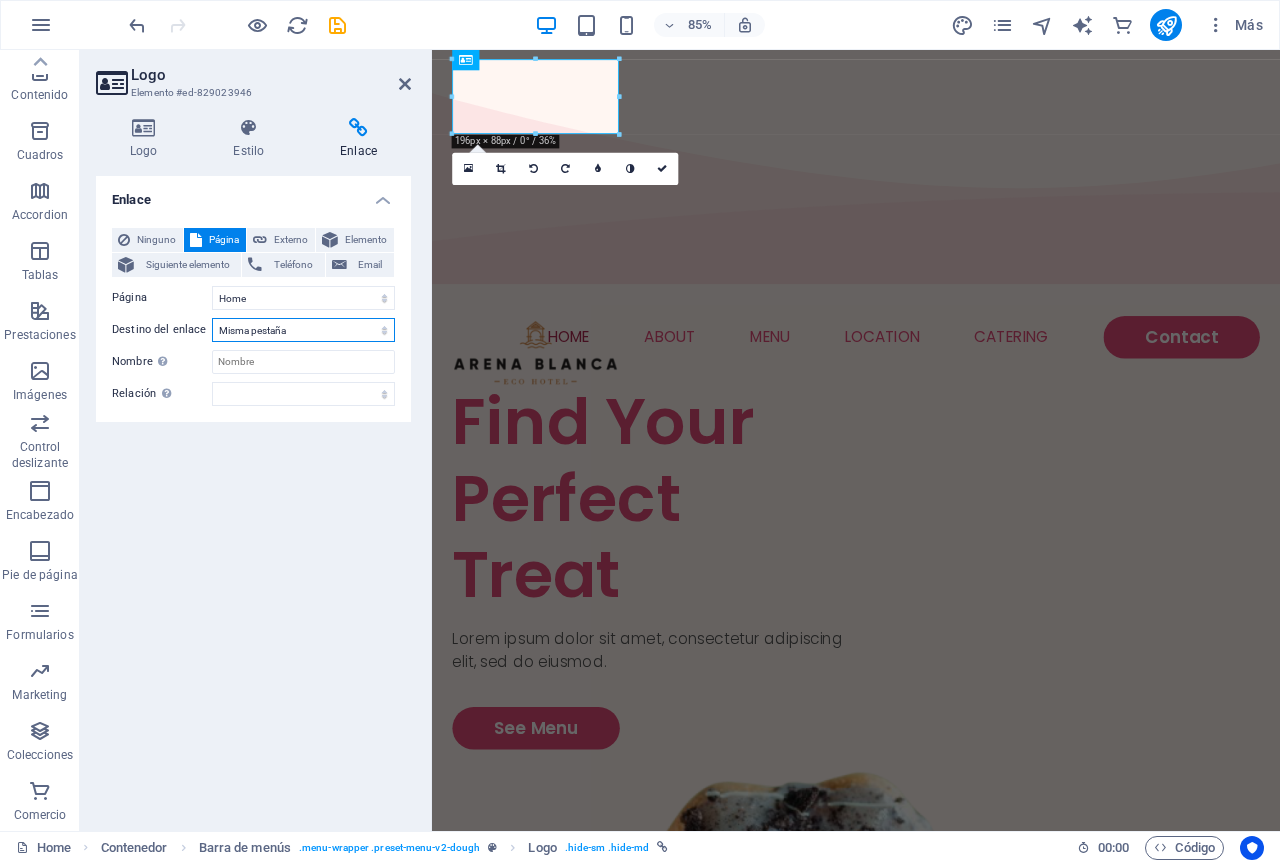 click on "Nueva pestaña Misma pestaña Superposición" at bounding box center [303, 330] 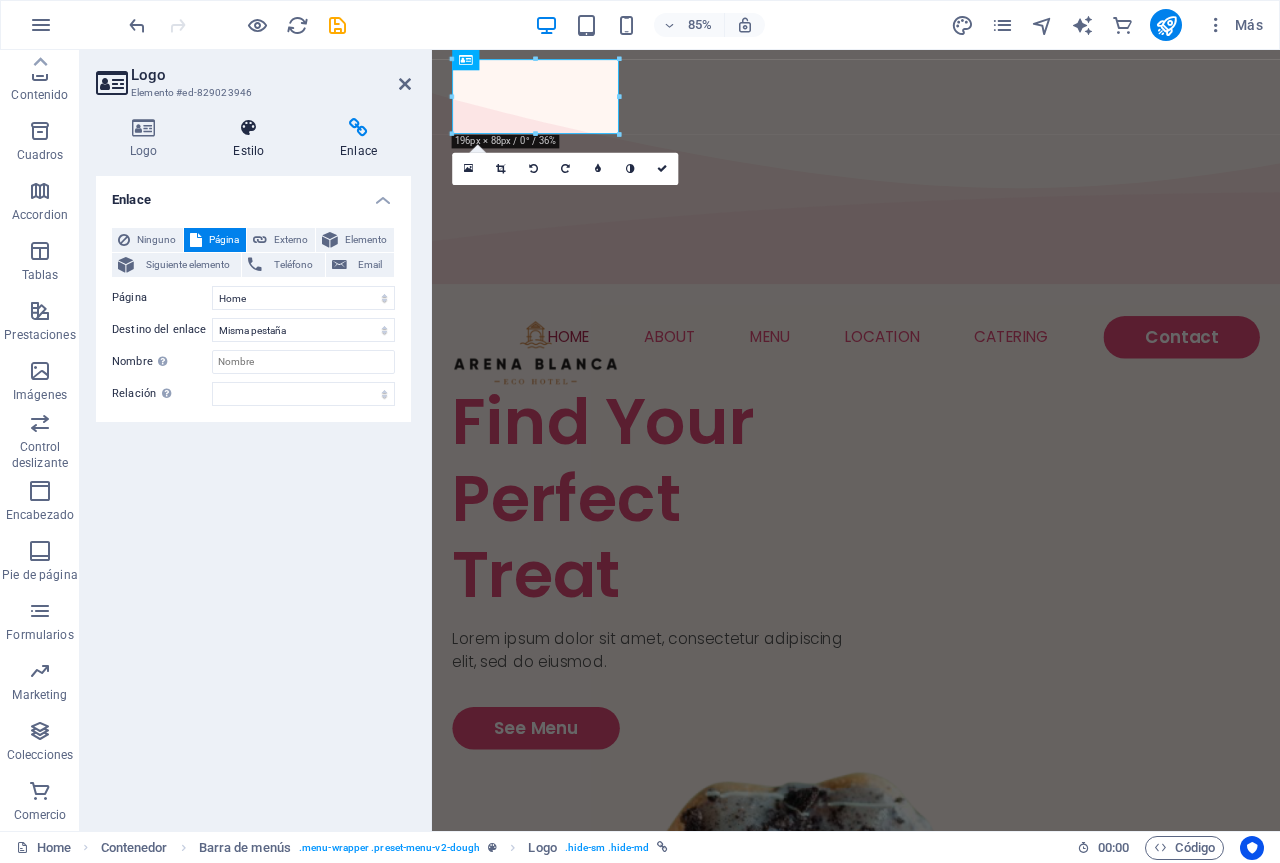 click at bounding box center [248, 128] 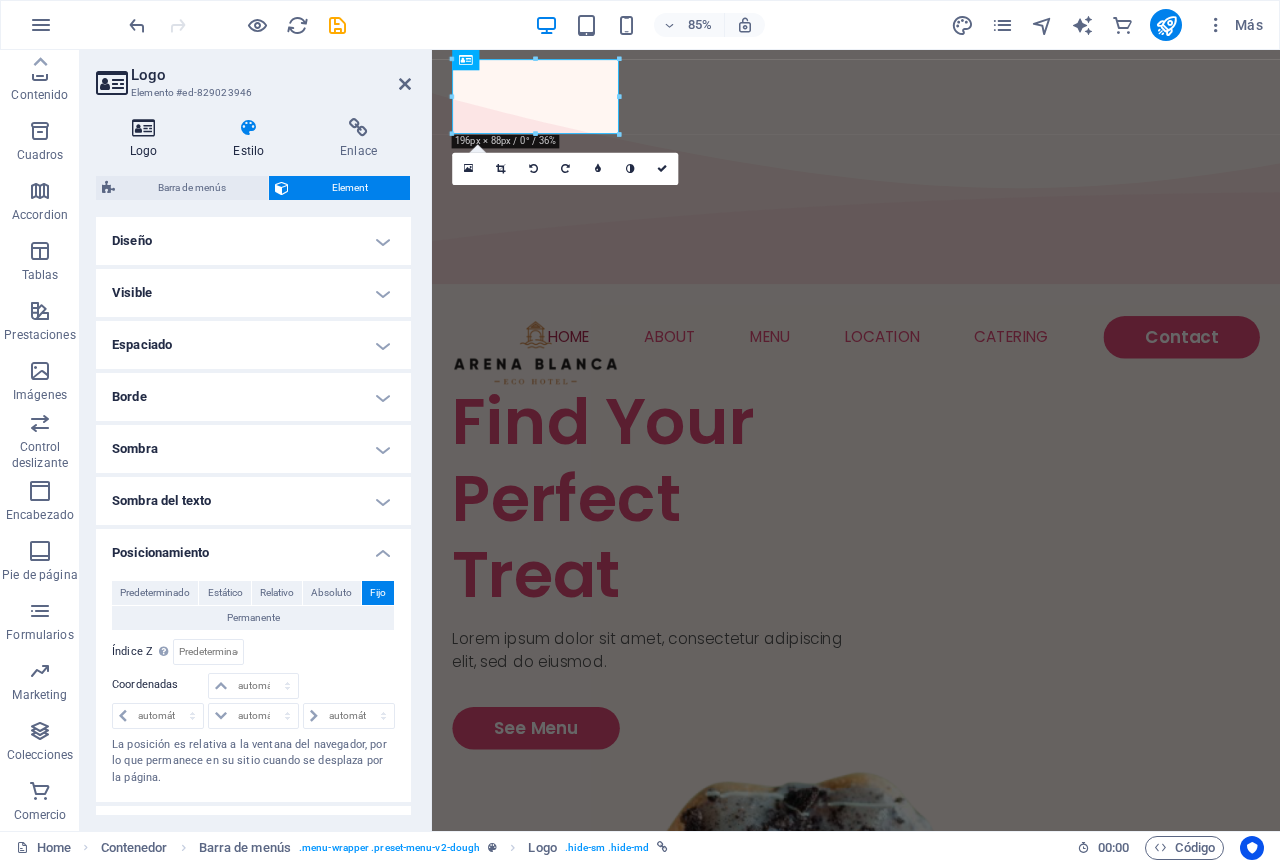 click at bounding box center [143, 128] 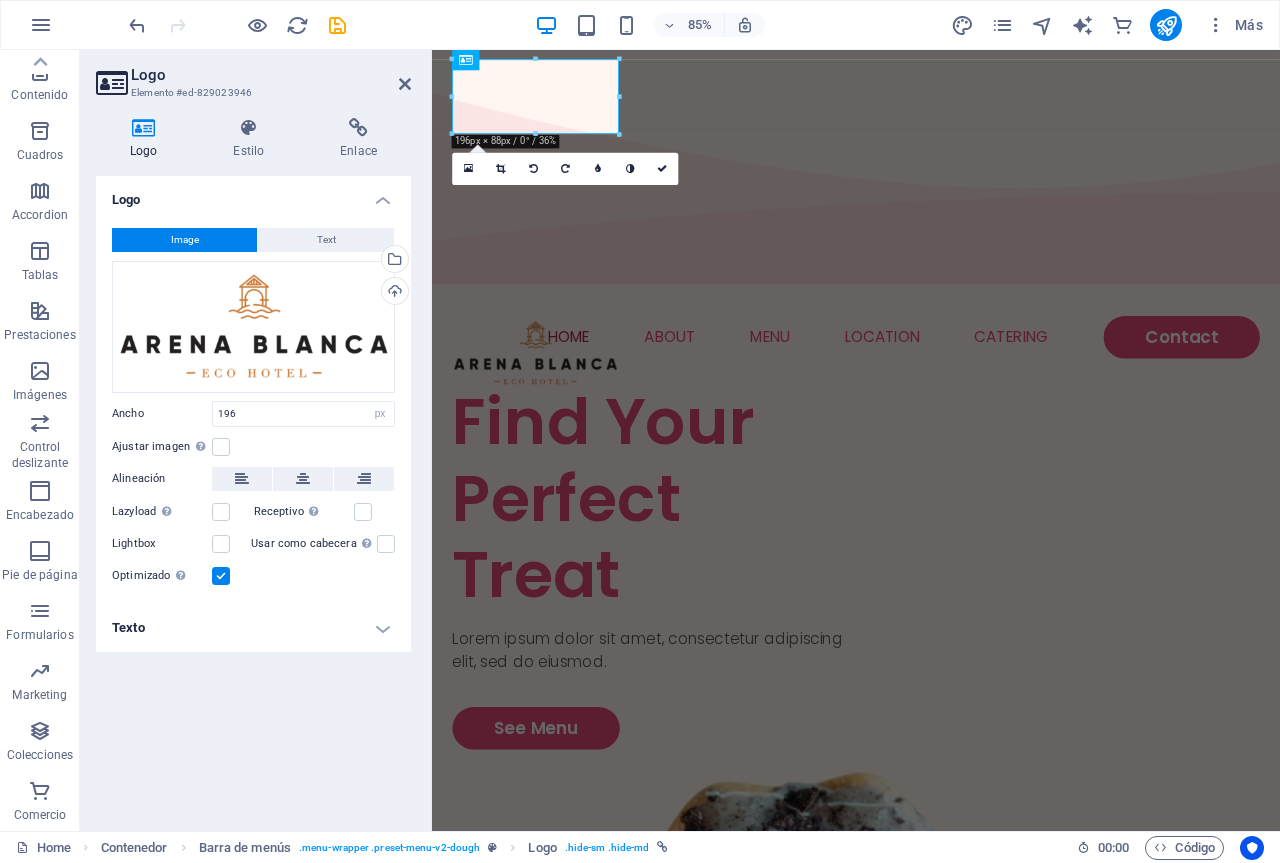 click on "Texto" at bounding box center [253, 628] 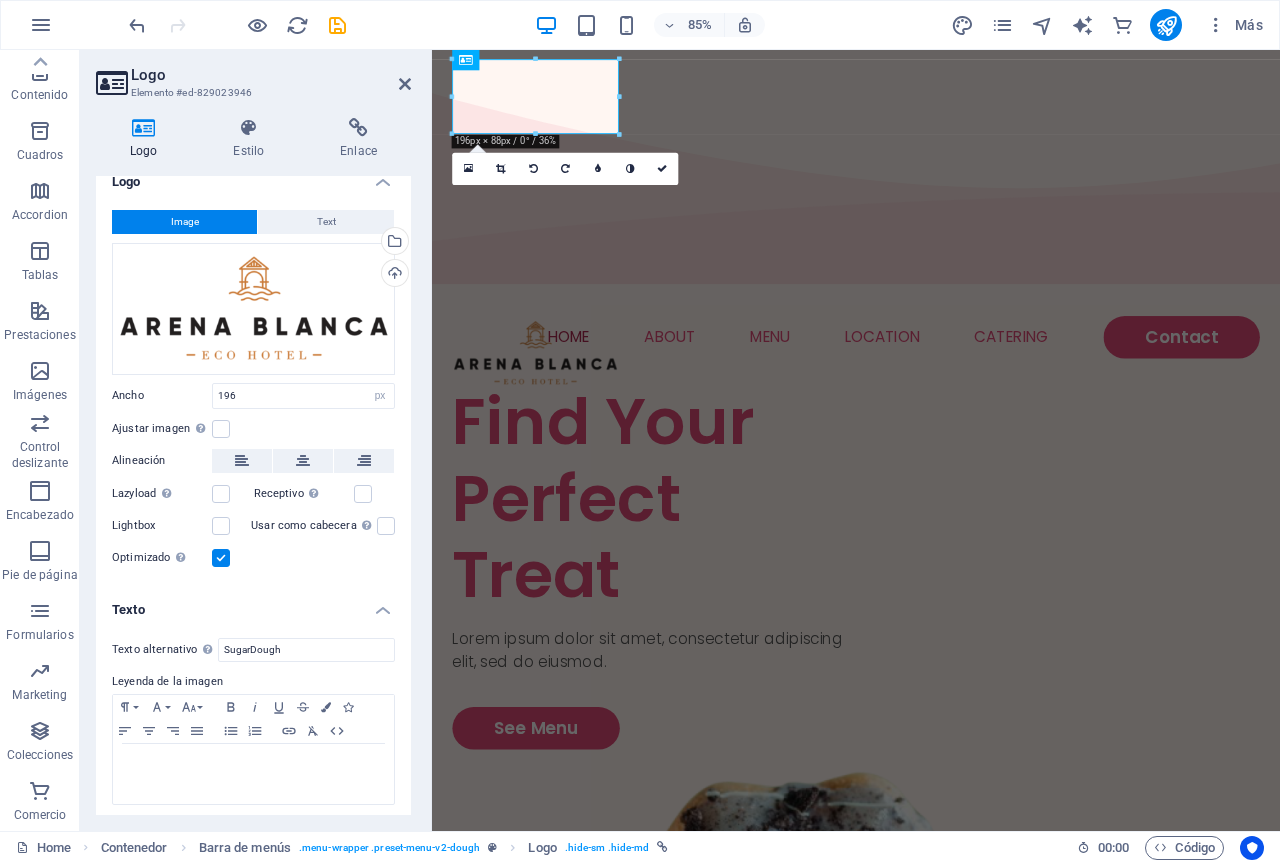 scroll, scrollTop: 23, scrollLeft: 0, axis: vertical 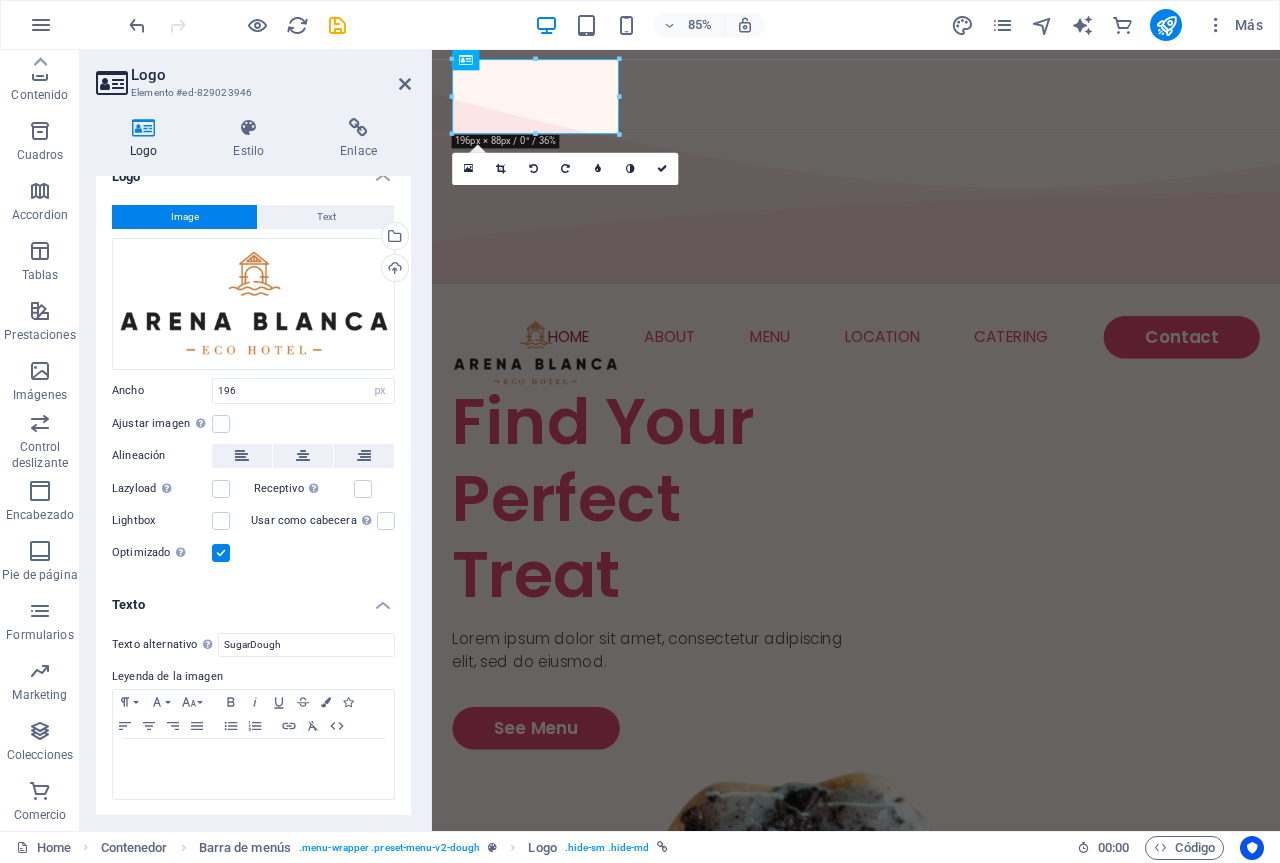 click on "Texto" at bounding box center (253, 599) 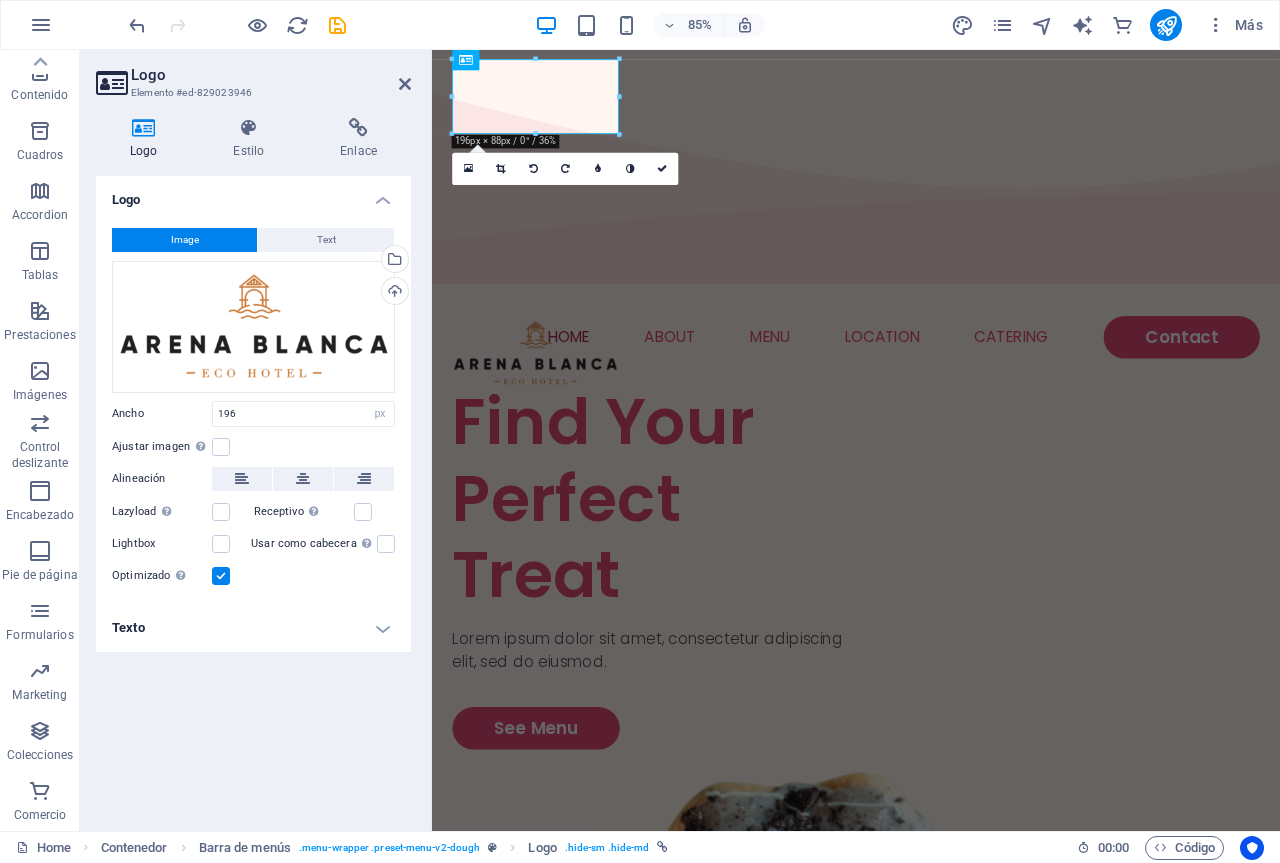 scroll, scrollTop: 0, scrollLeft: 0, axis: both 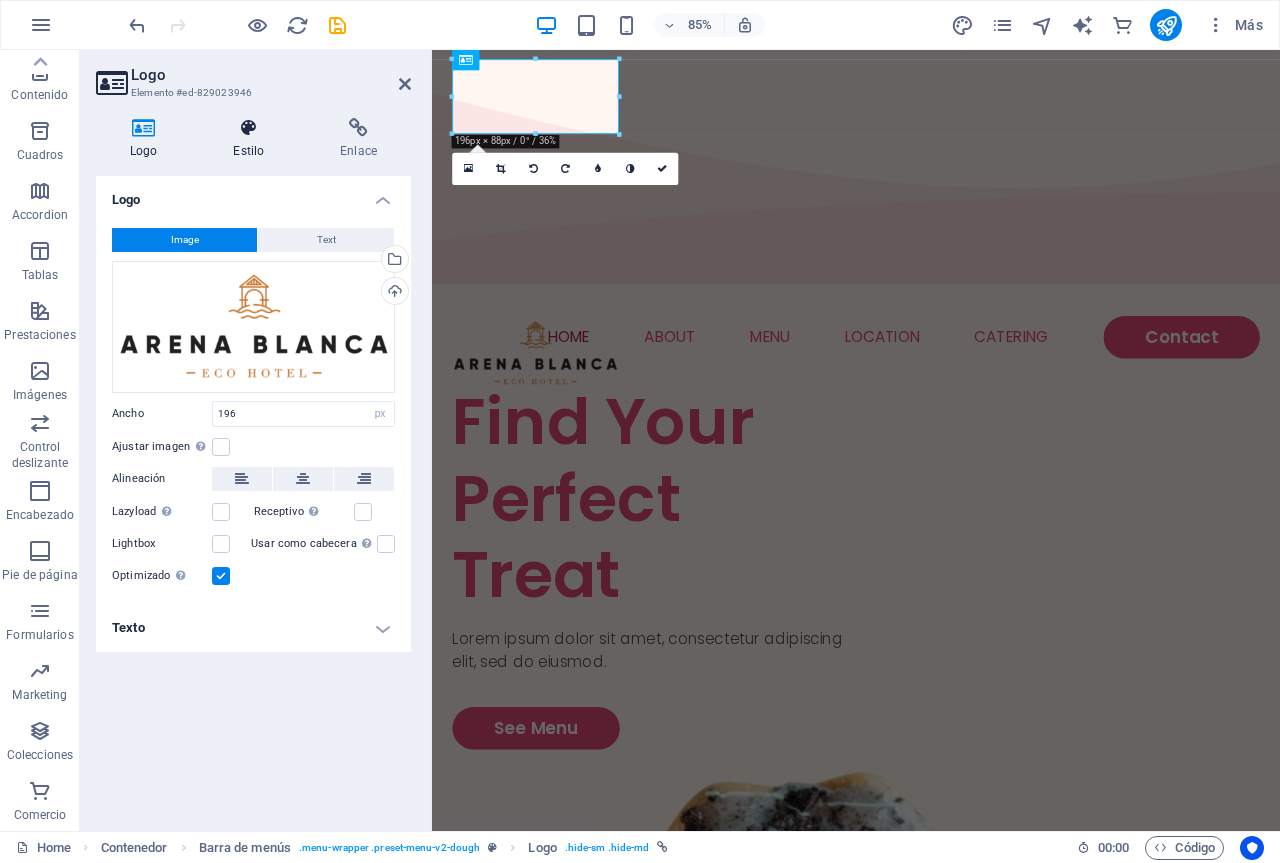 click on "Estilo" at bounding box center [252, 139] 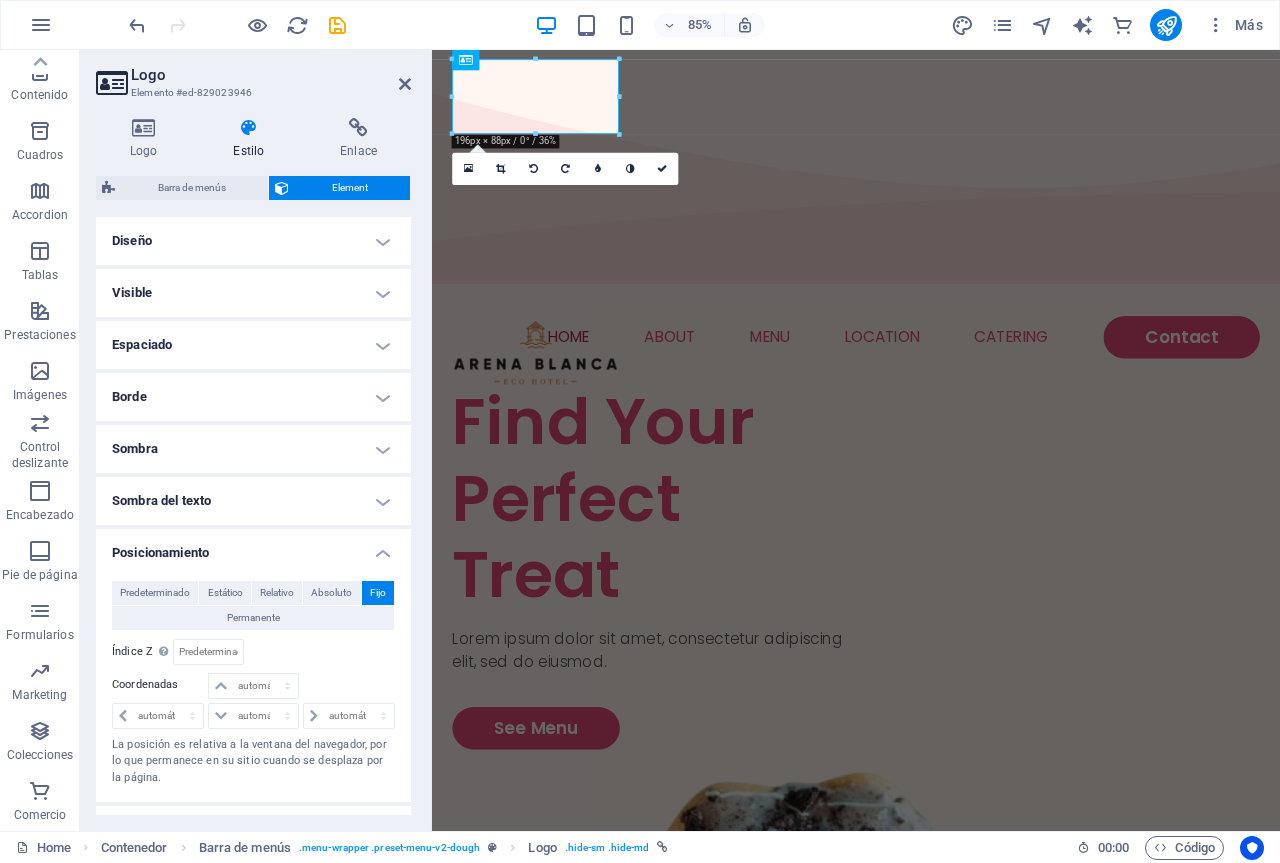 click on "Estilo" at bounding box center (252, 139) 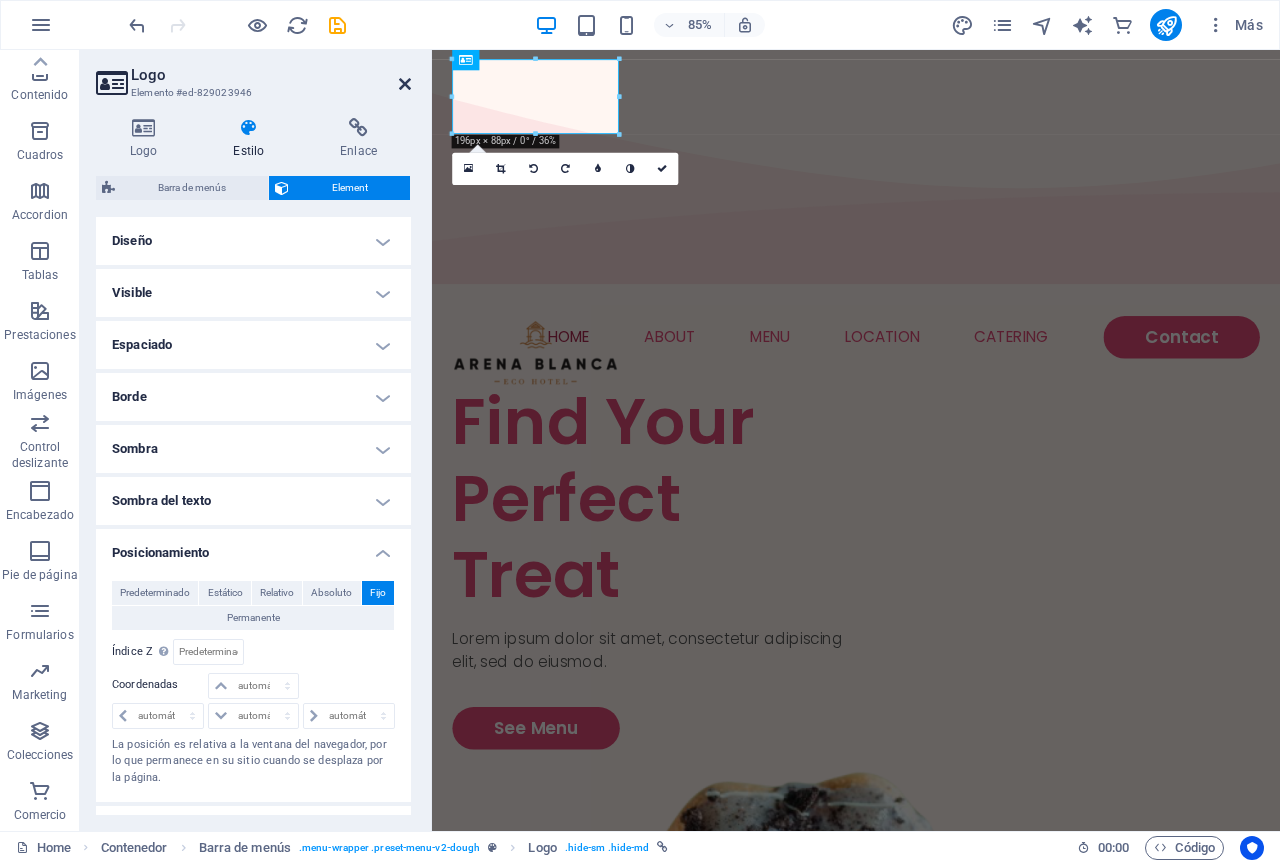 click at bounding box center [405, 84] 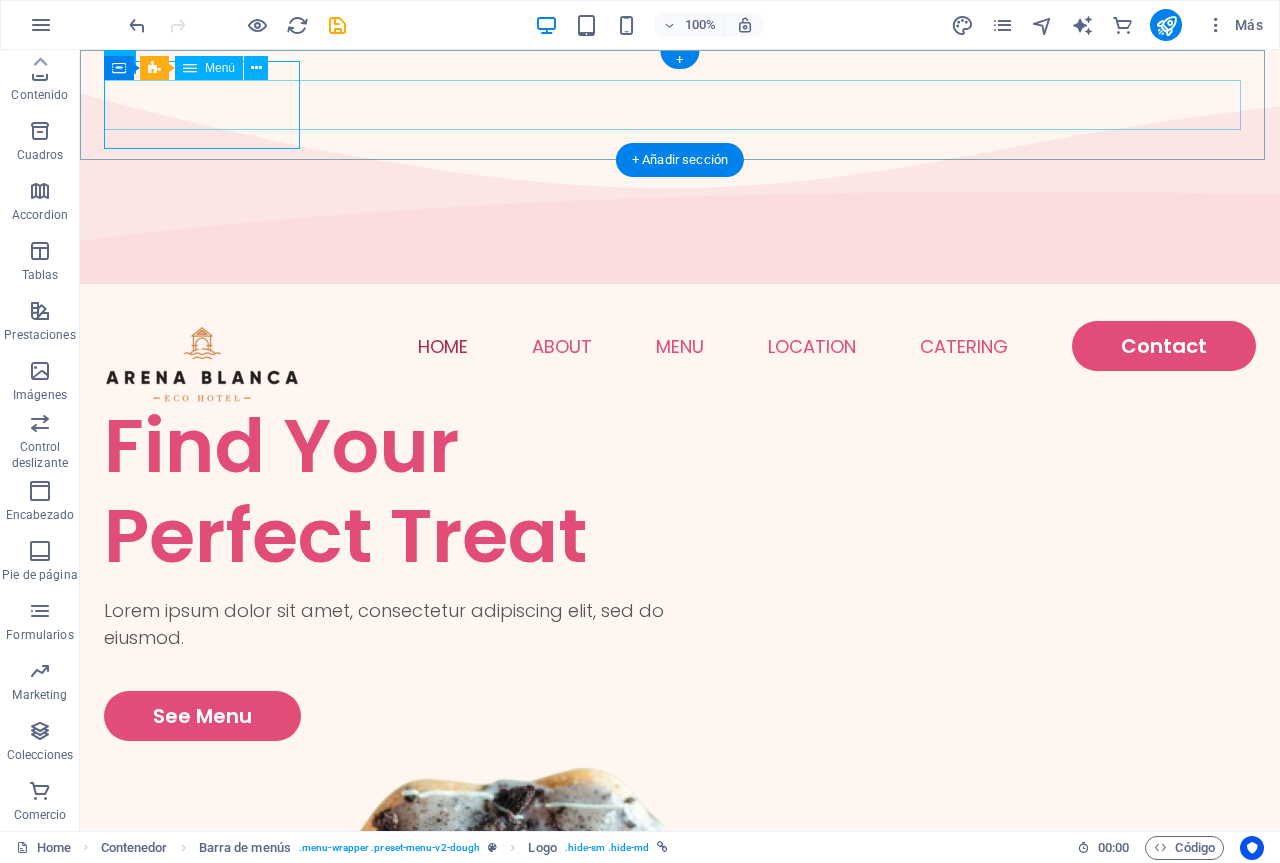 click on "Home About Menu Location Catering Contact" at bounding box center [680, 346] 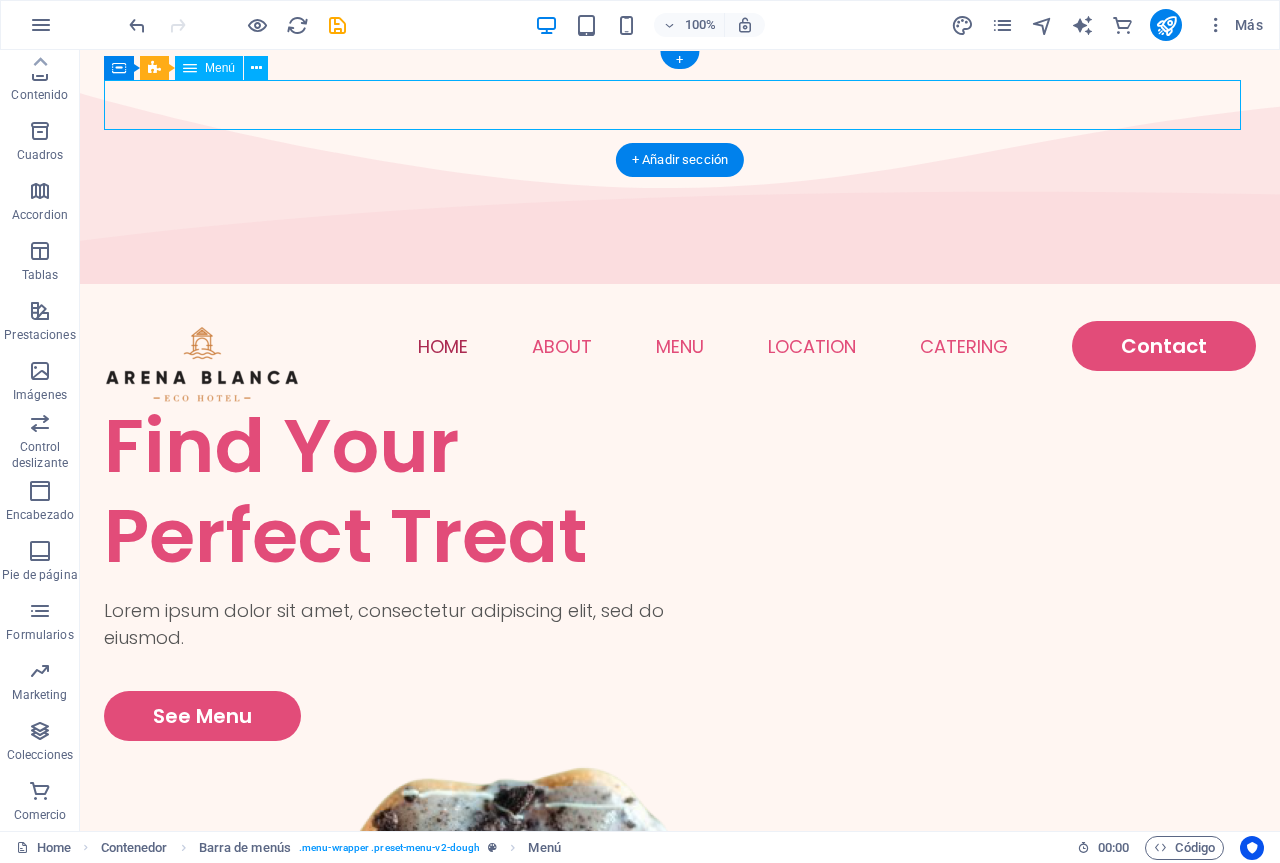 click on "Home About Menu Location Catering Contact" at bounding box center [680, 346] 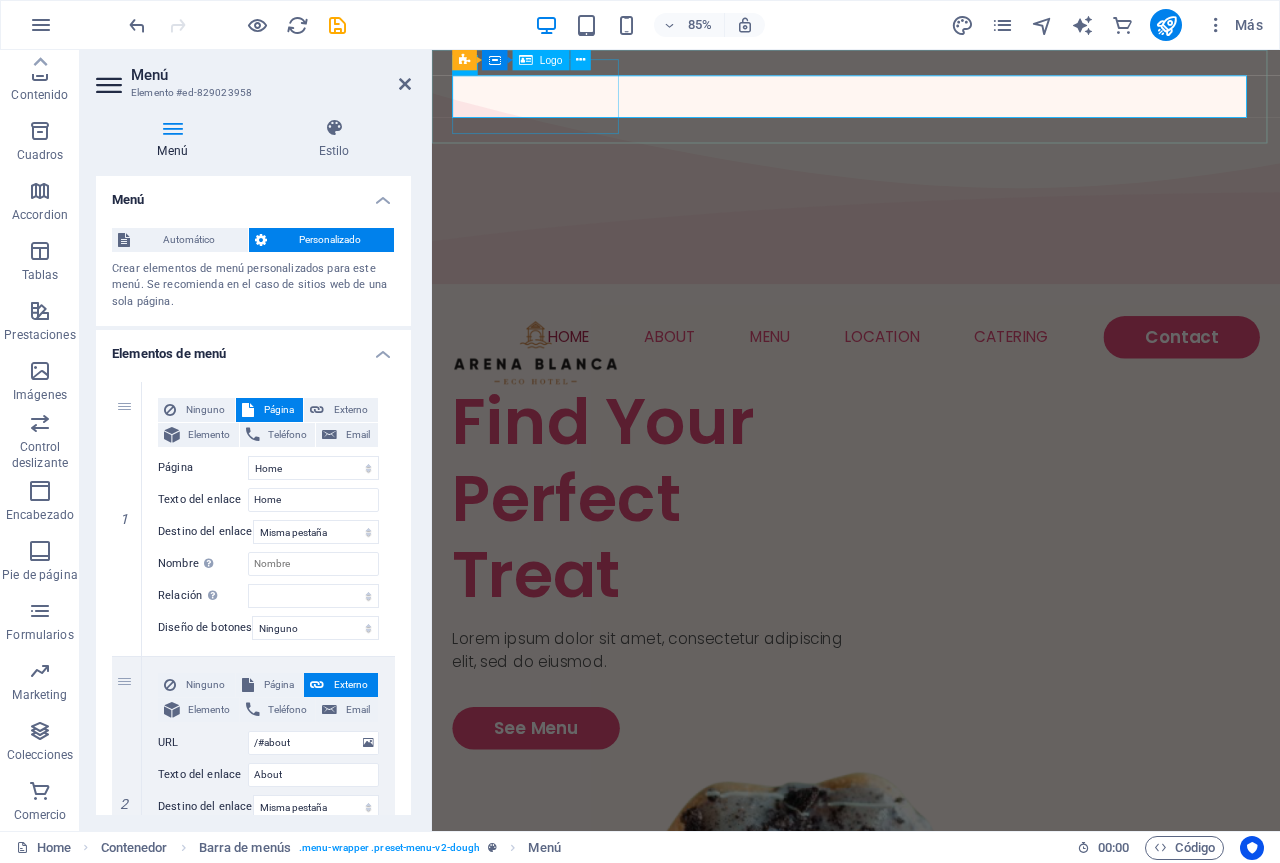 click at bounding box center [554, 407] 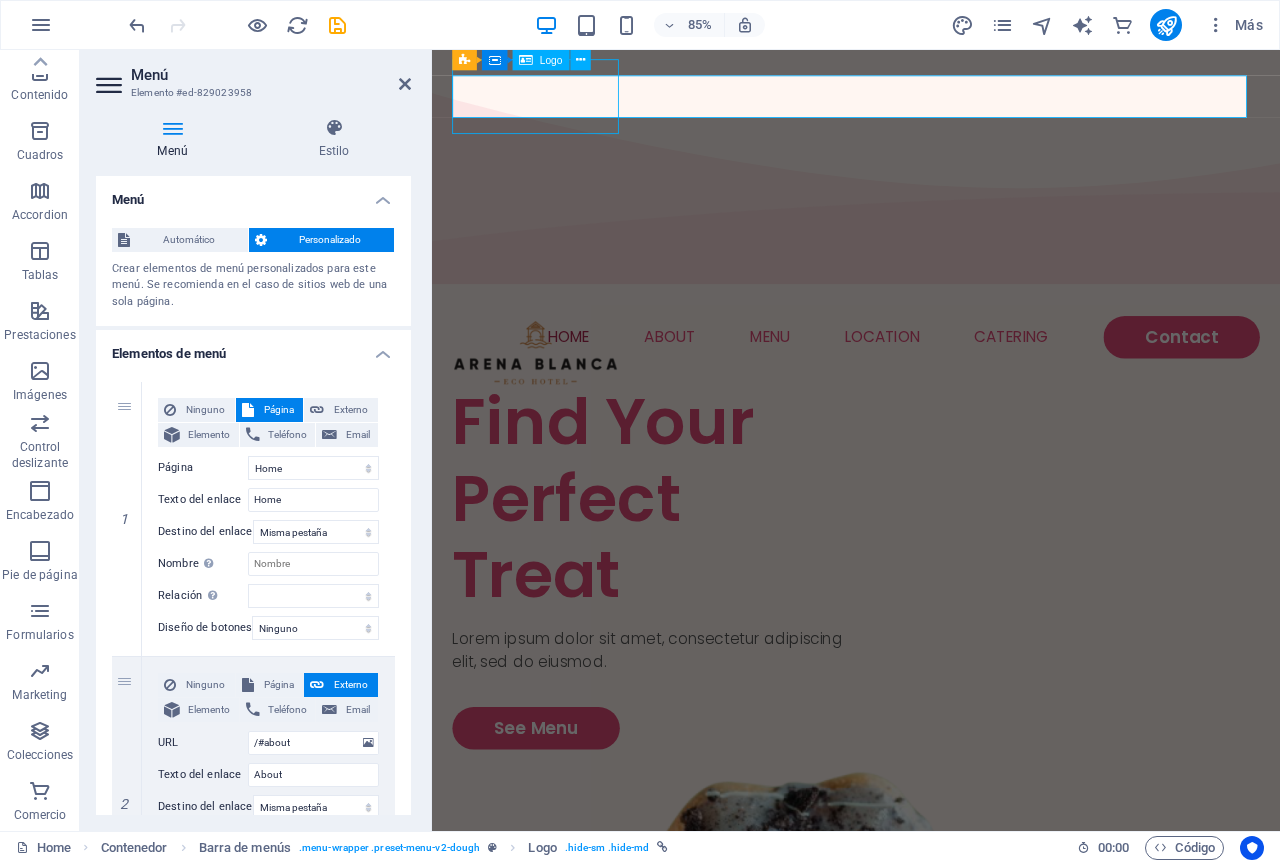 click at bounding box center [554, 407] 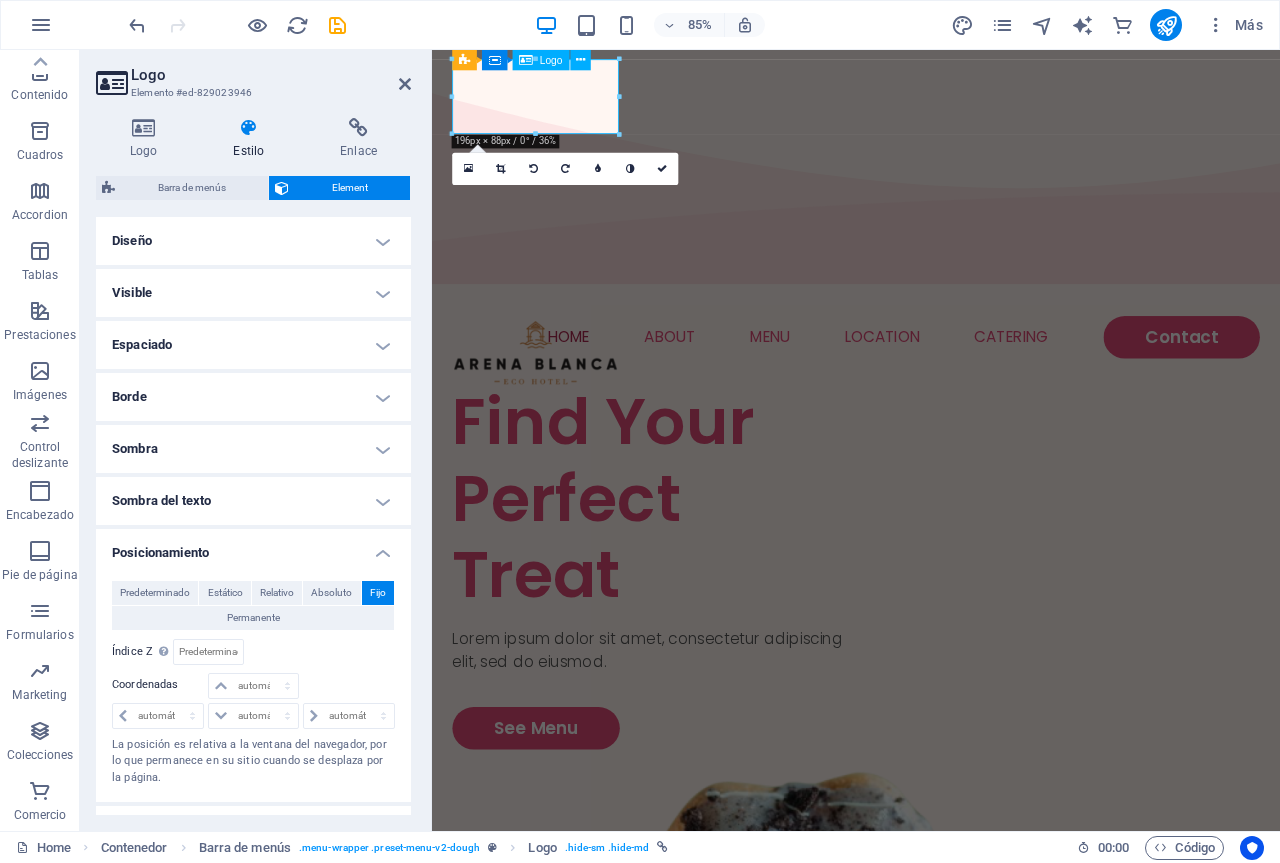 click at bounding box center [554, 407] 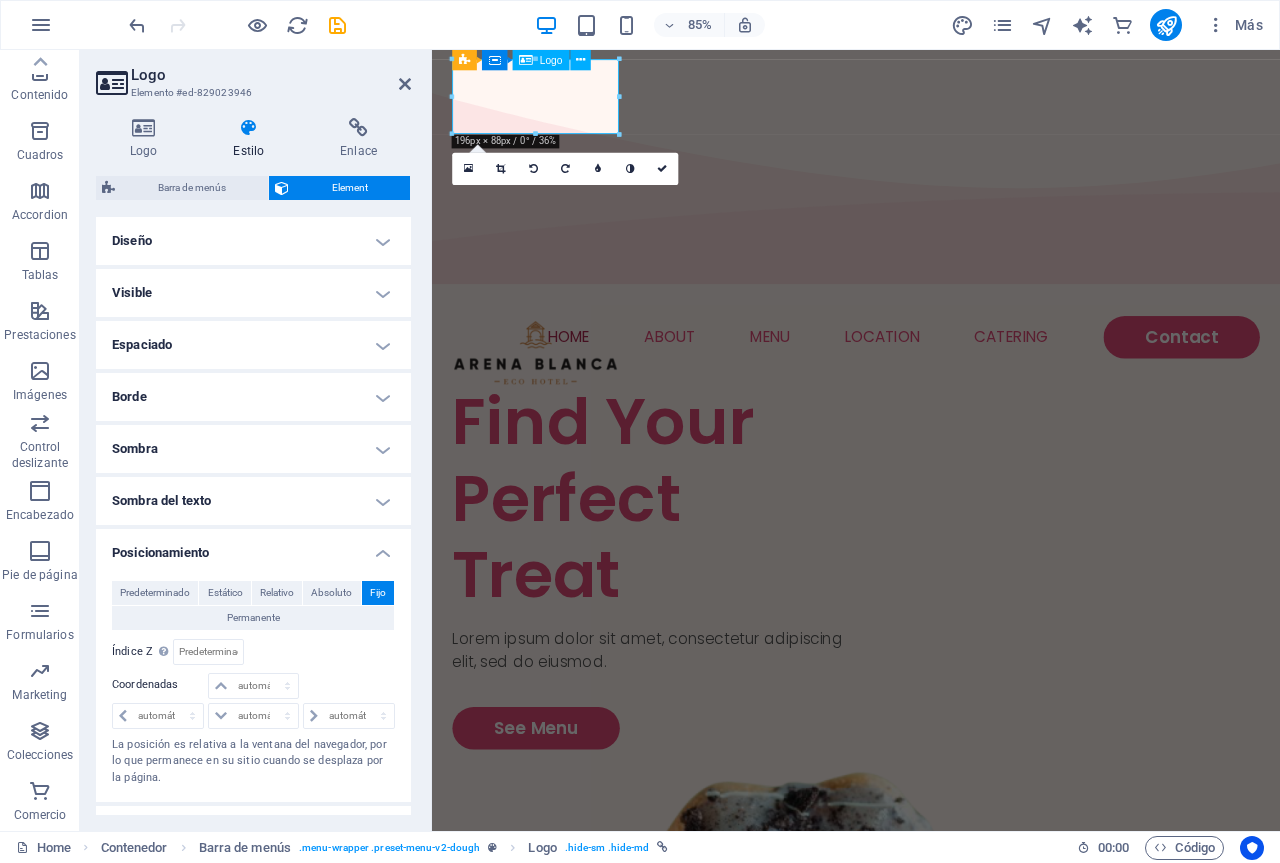 click at bounding box center [554, 407] 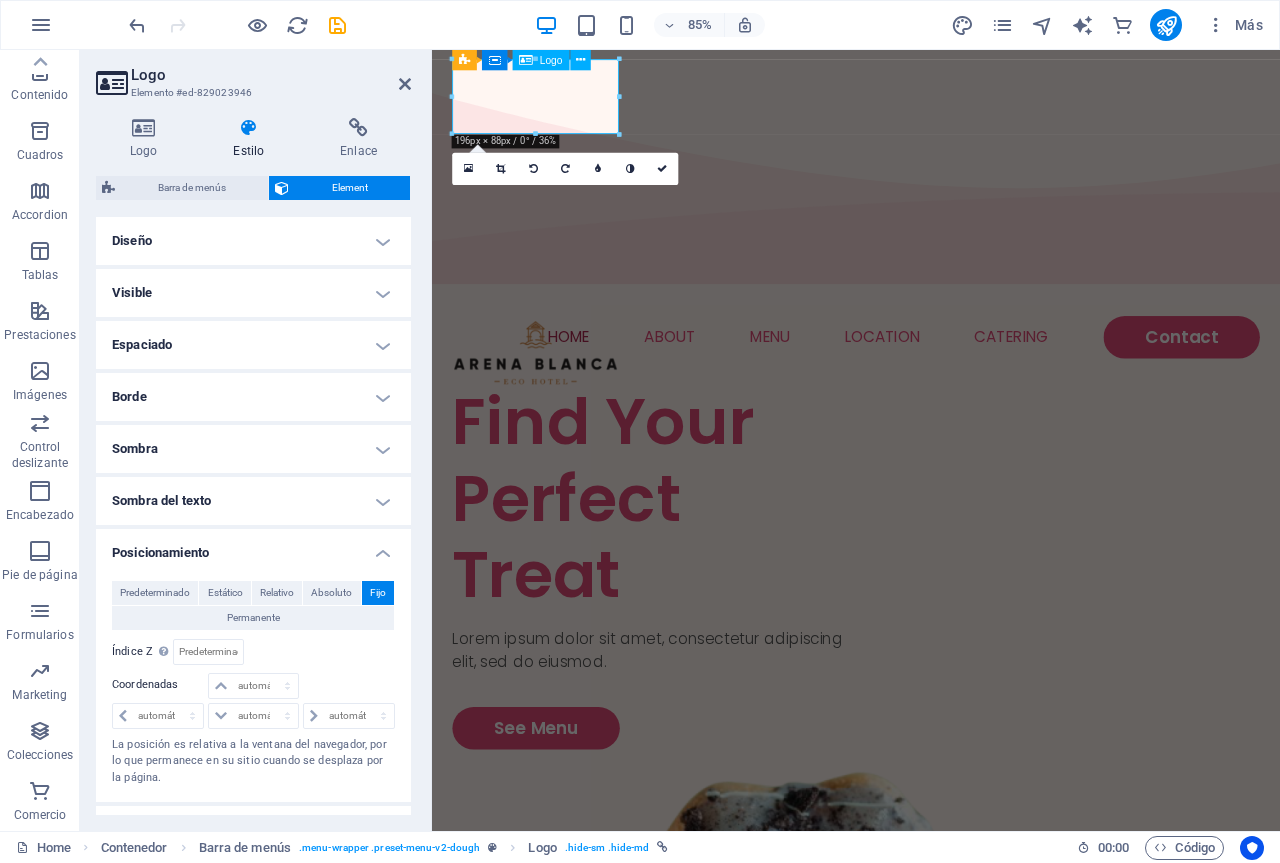 click at bounding box center (554, 407) 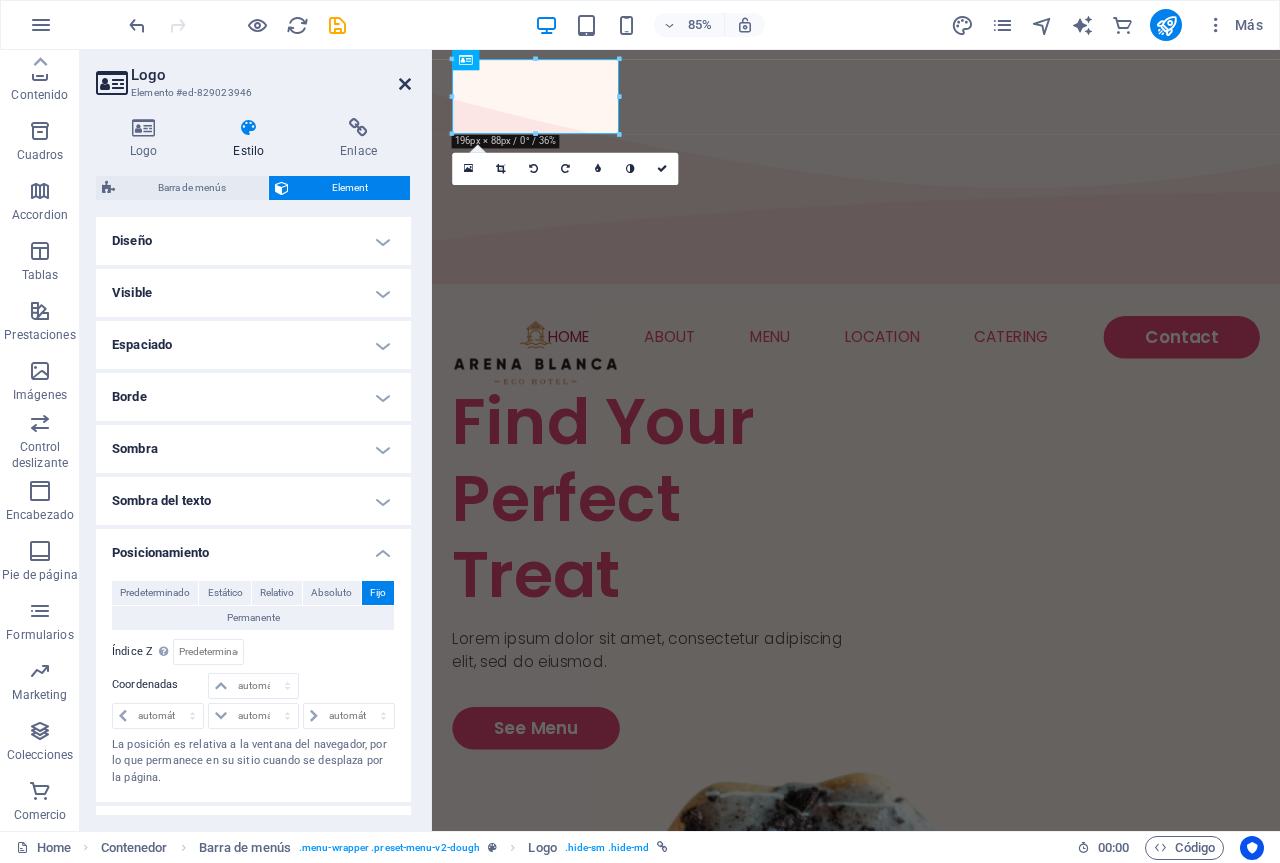 click at bounding box center (405, 84) 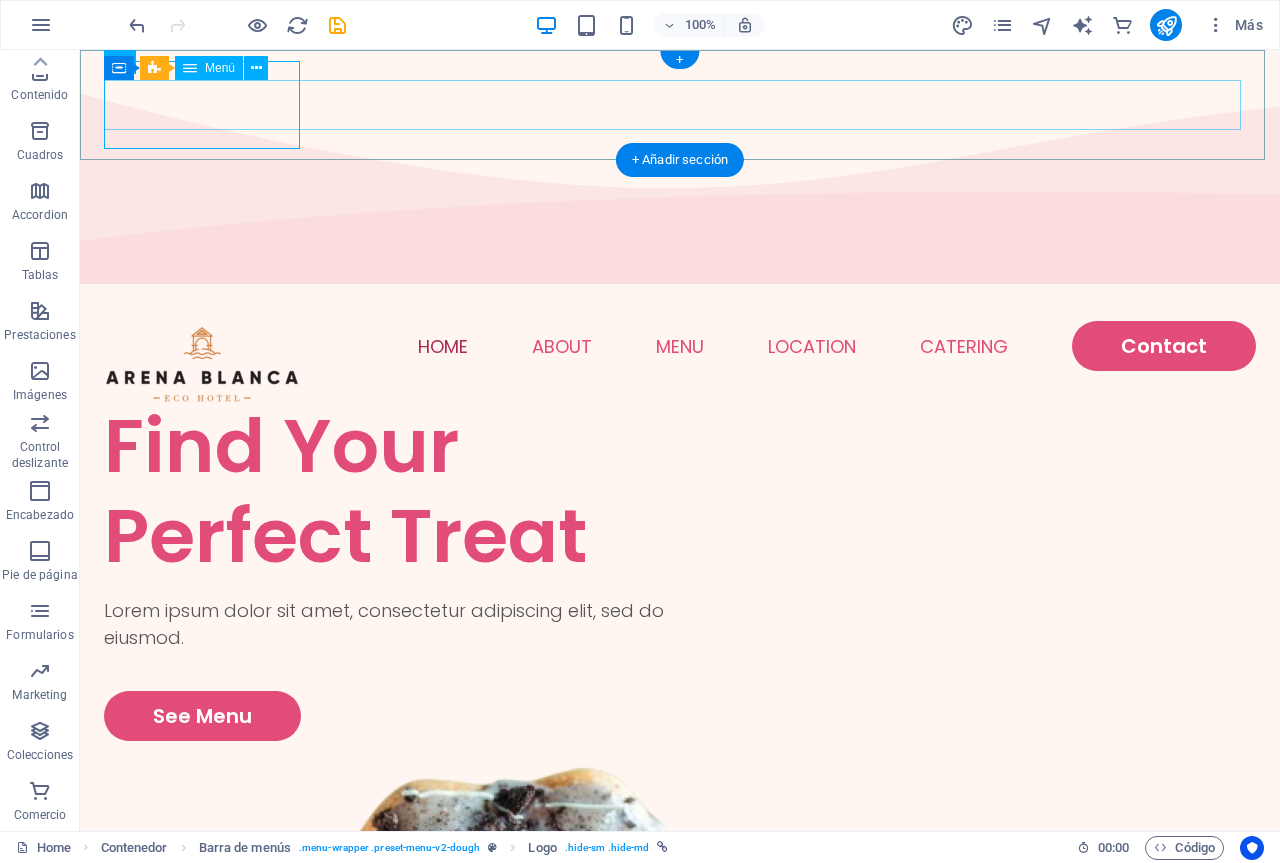 click on "Home About Menu Location Catering Contact" at bounding box center (680, 346) 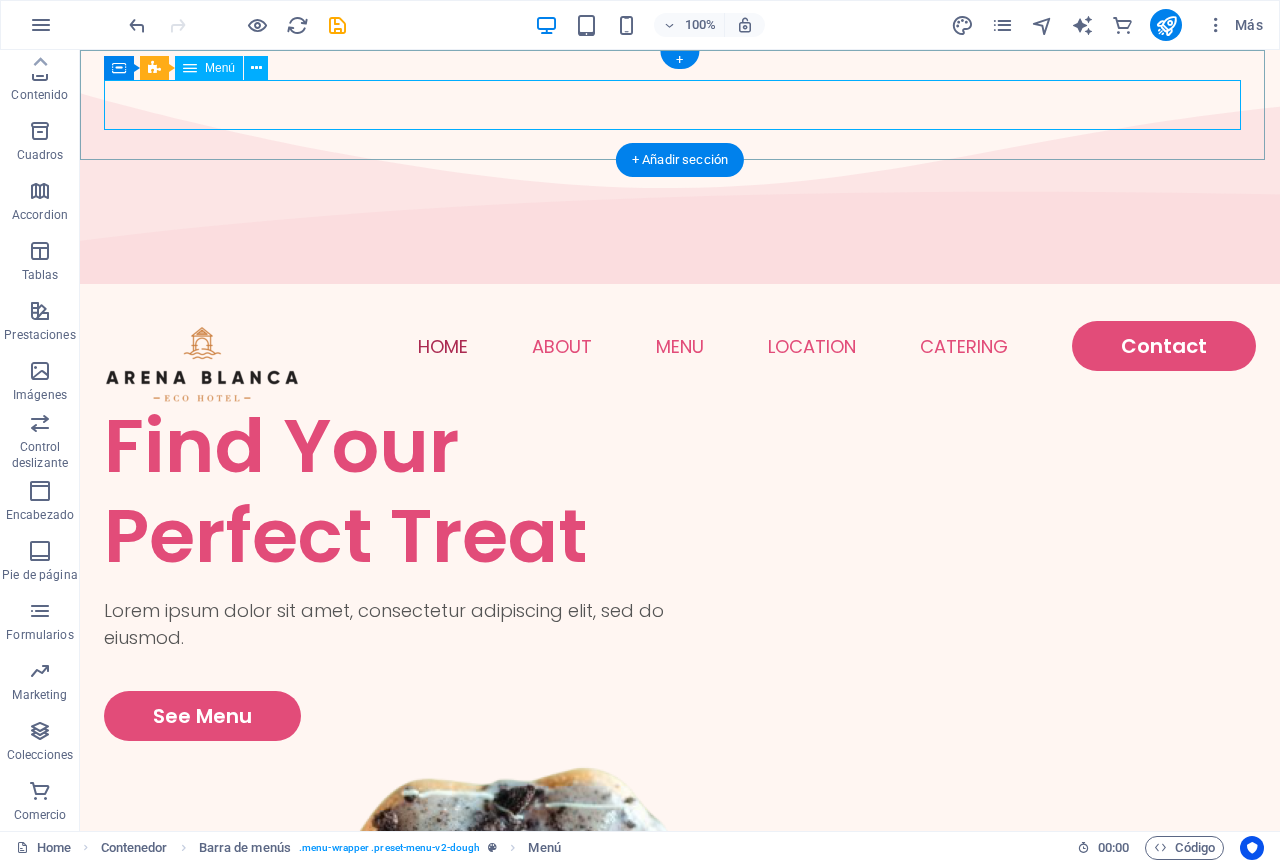 click on "Home About Menu Location Catering Contact" at bounding box center [680, 346] 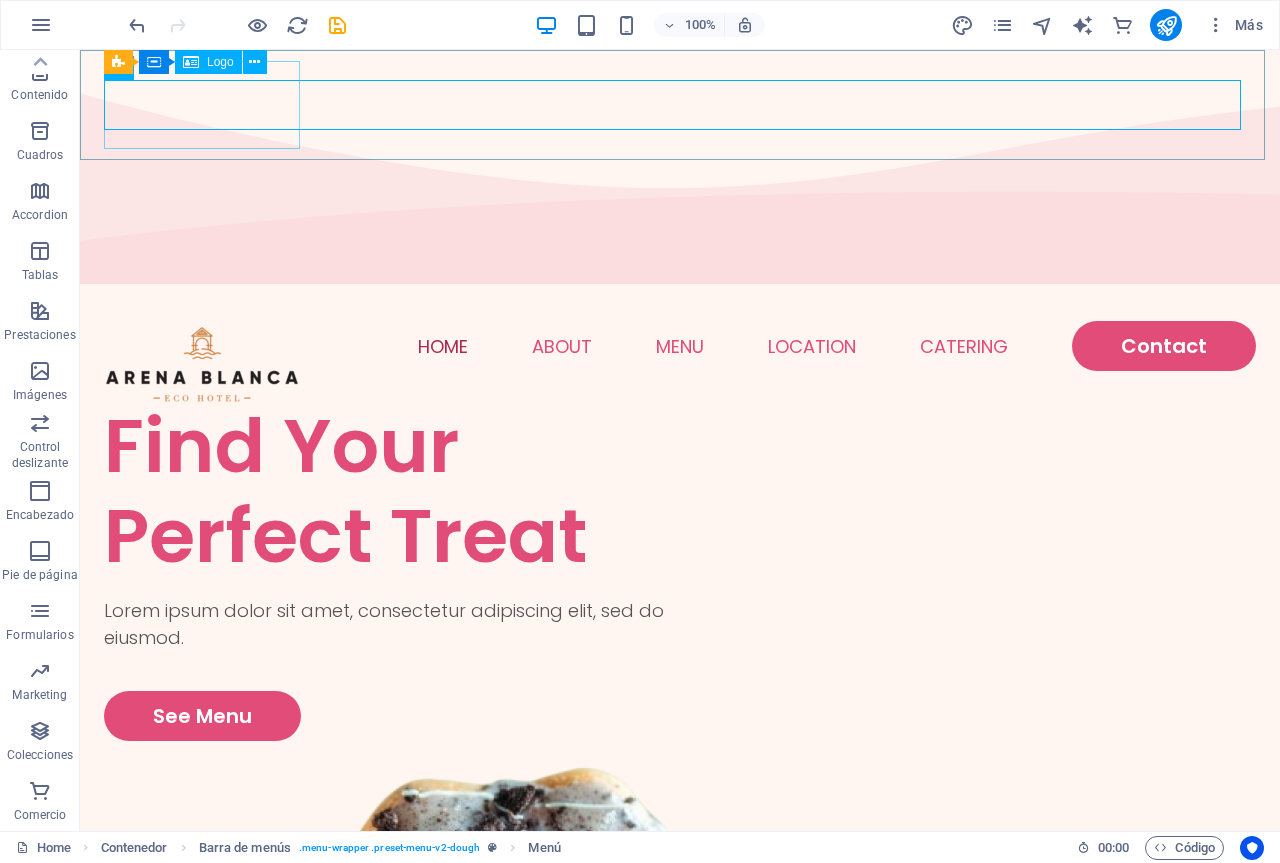click on "Logo" at bounding box center (220, 62) 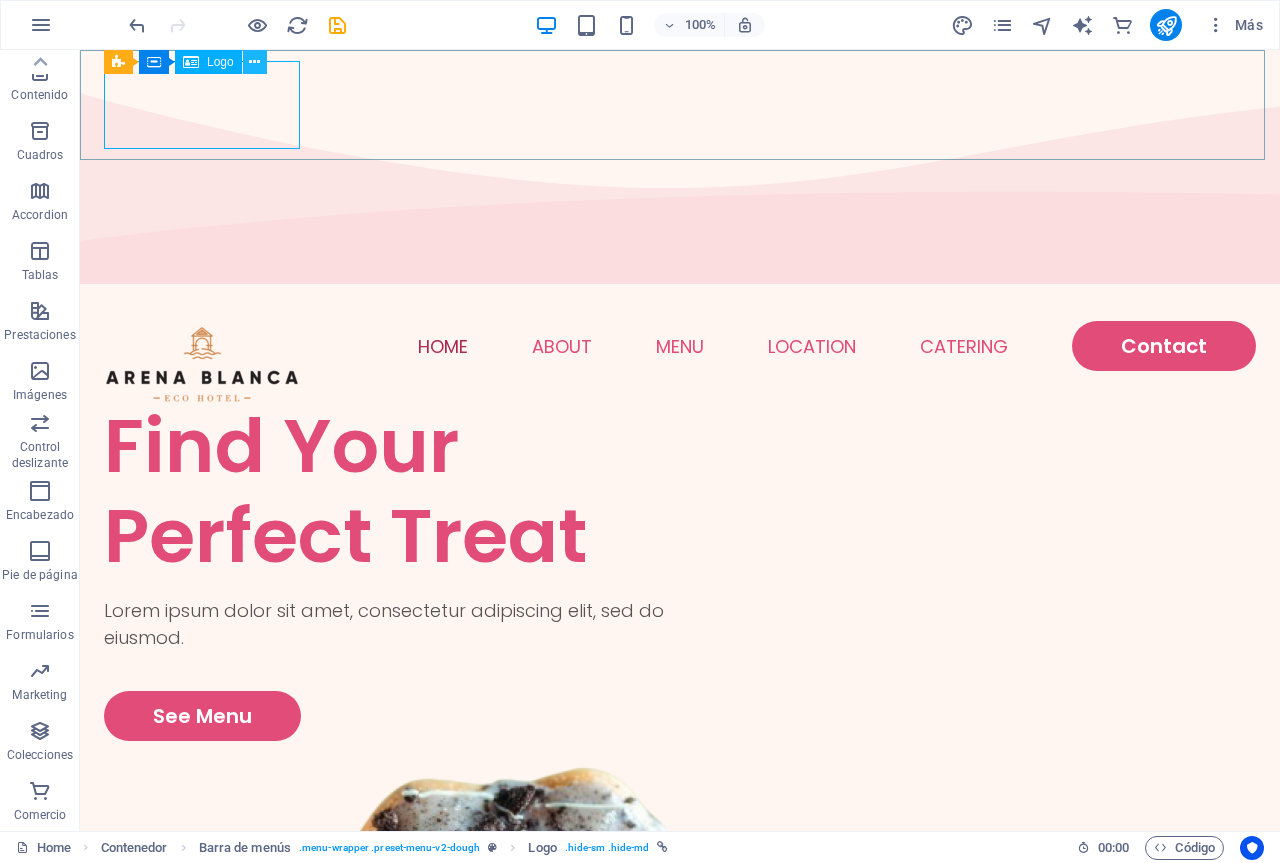 click at bounding box center (254, 62) 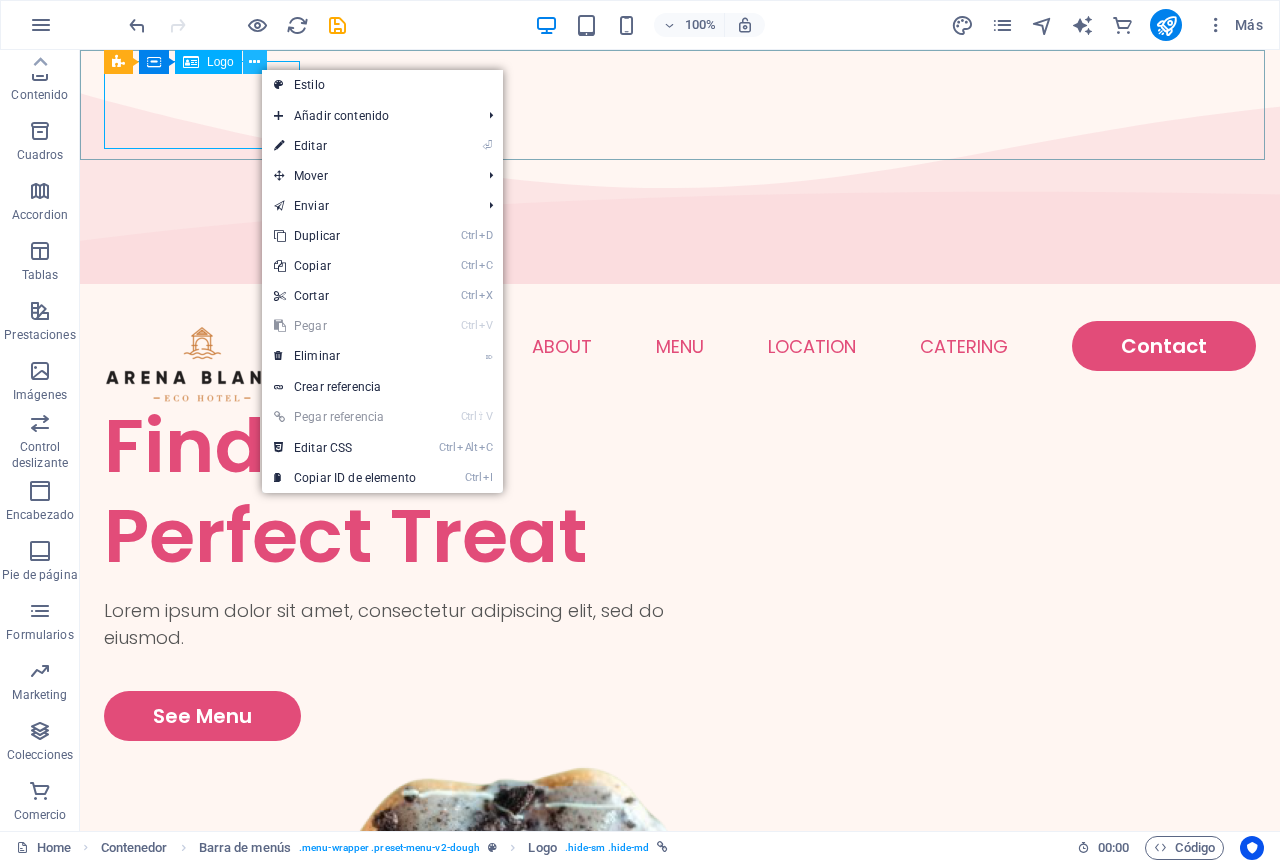 click at bounding box center (254, 62) 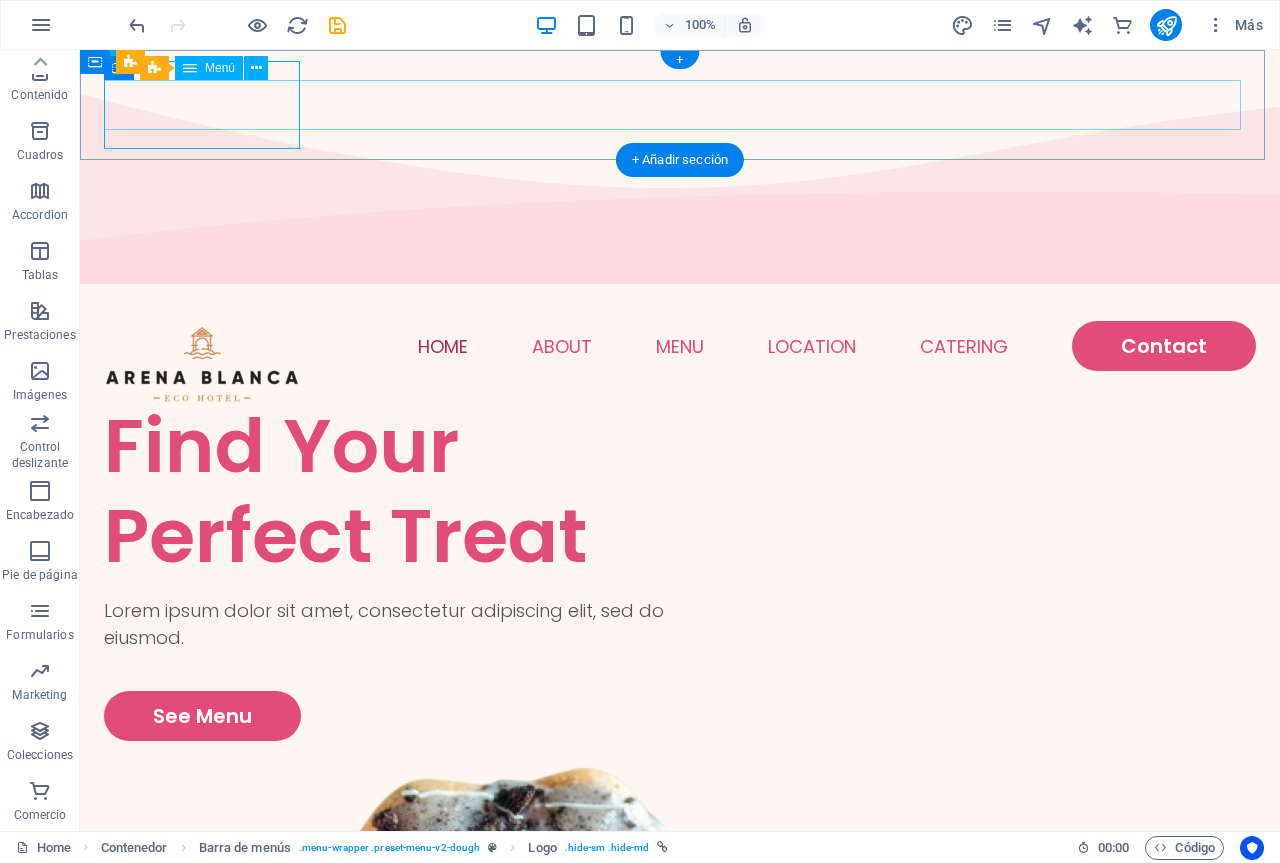 click on "Home About Menu Location Catering Contact" at bounding box center (680, 346) 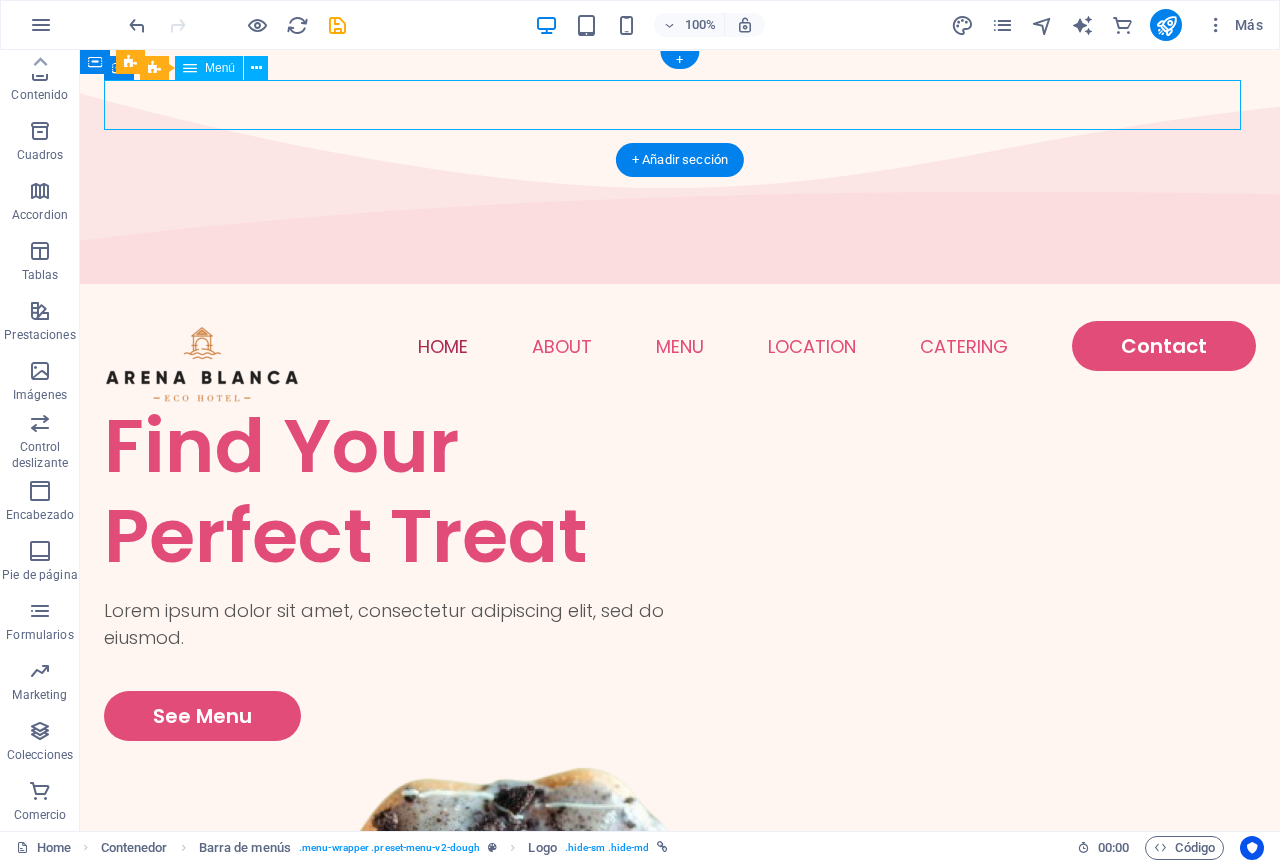 click on "Home About Menu Location Catering Contact" at bounding box center [680, 346] 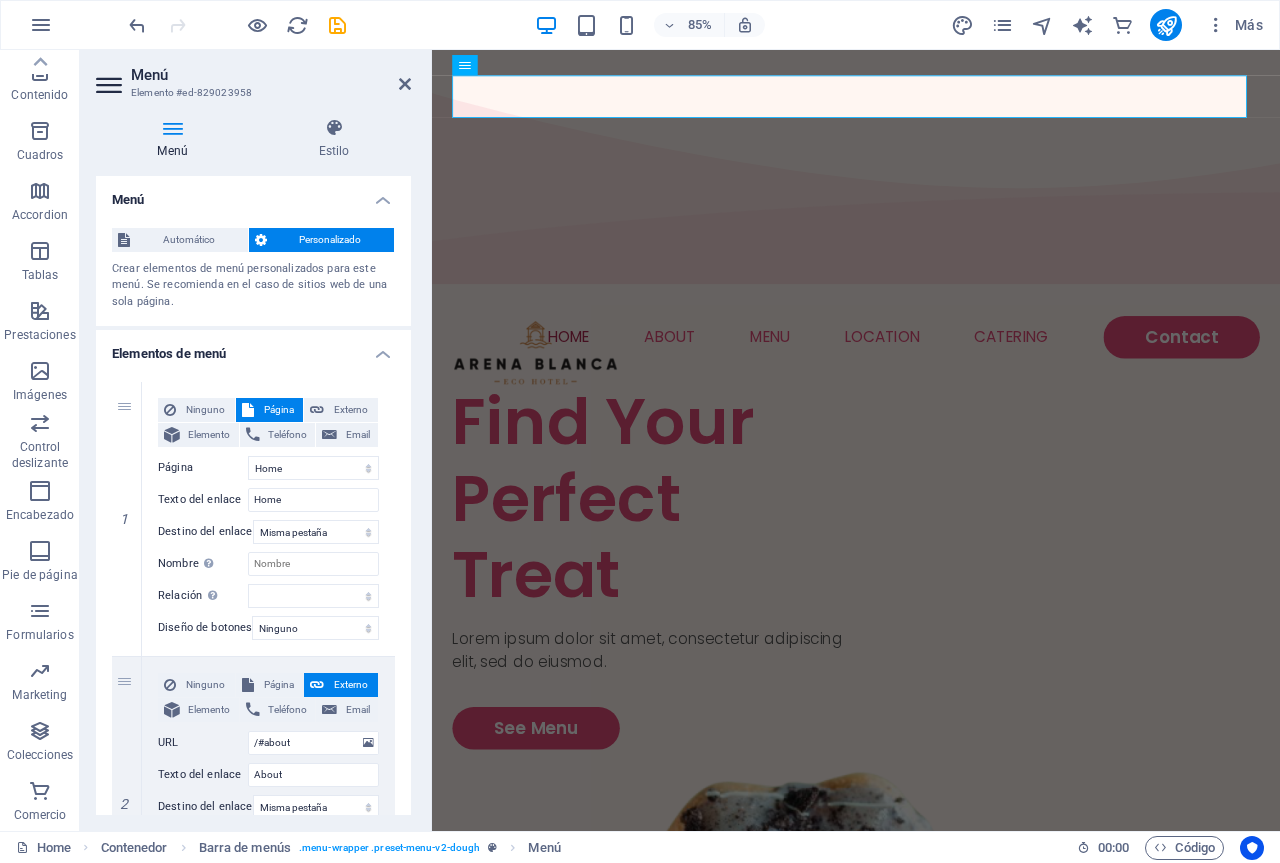 click on "Elementos de menú" at bounding box center (253, 348) 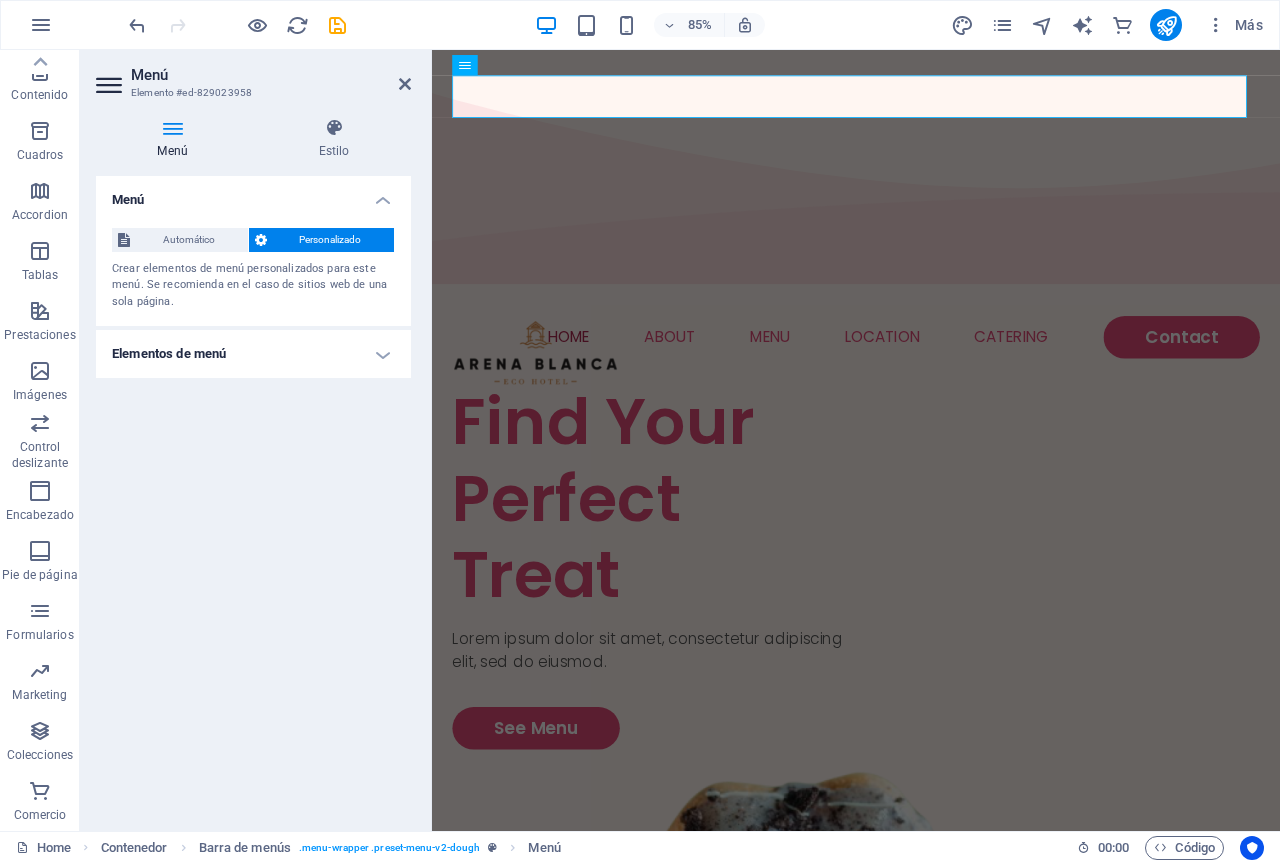 click on "Elementos de menú" at bounding box center [253, 354] 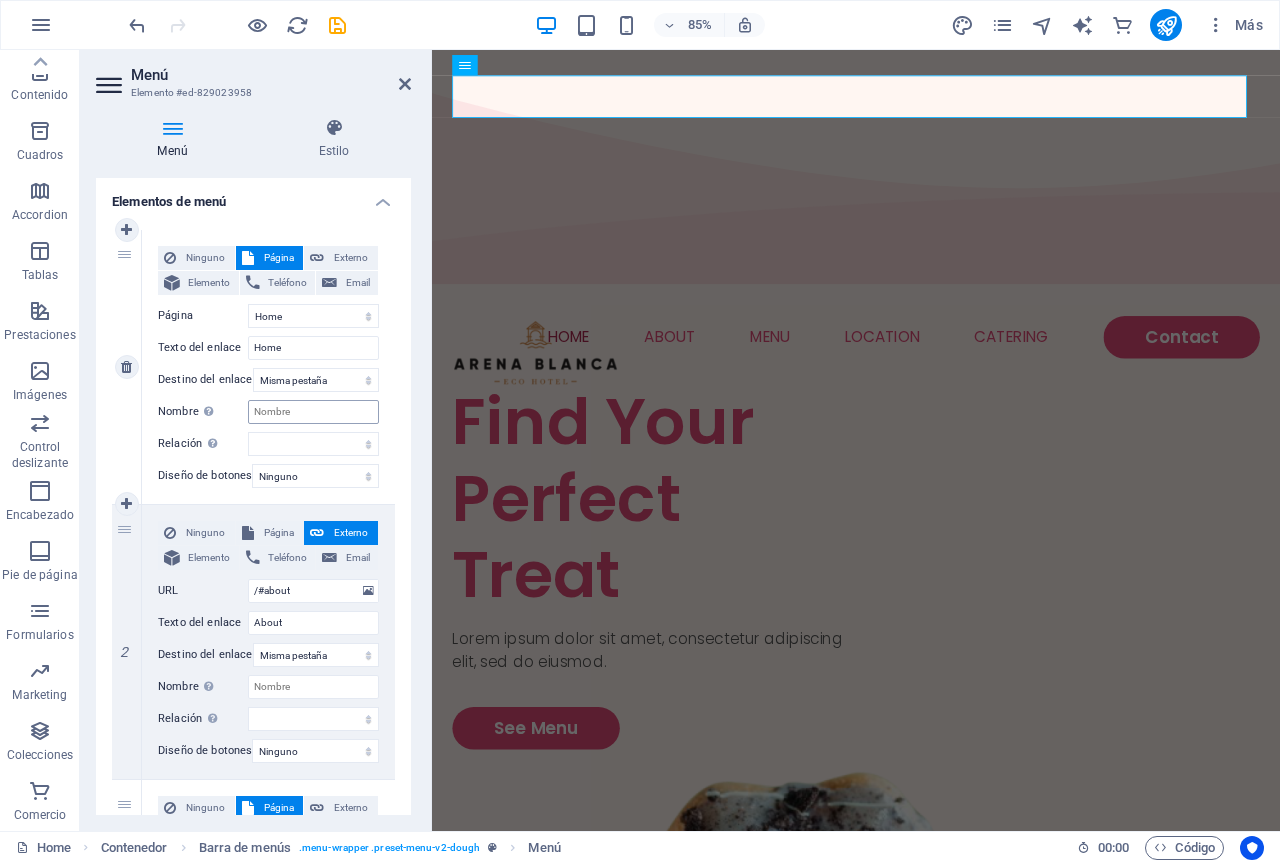 scroll, scrollTop: 200, scrollLeft: 0, axis: vertical 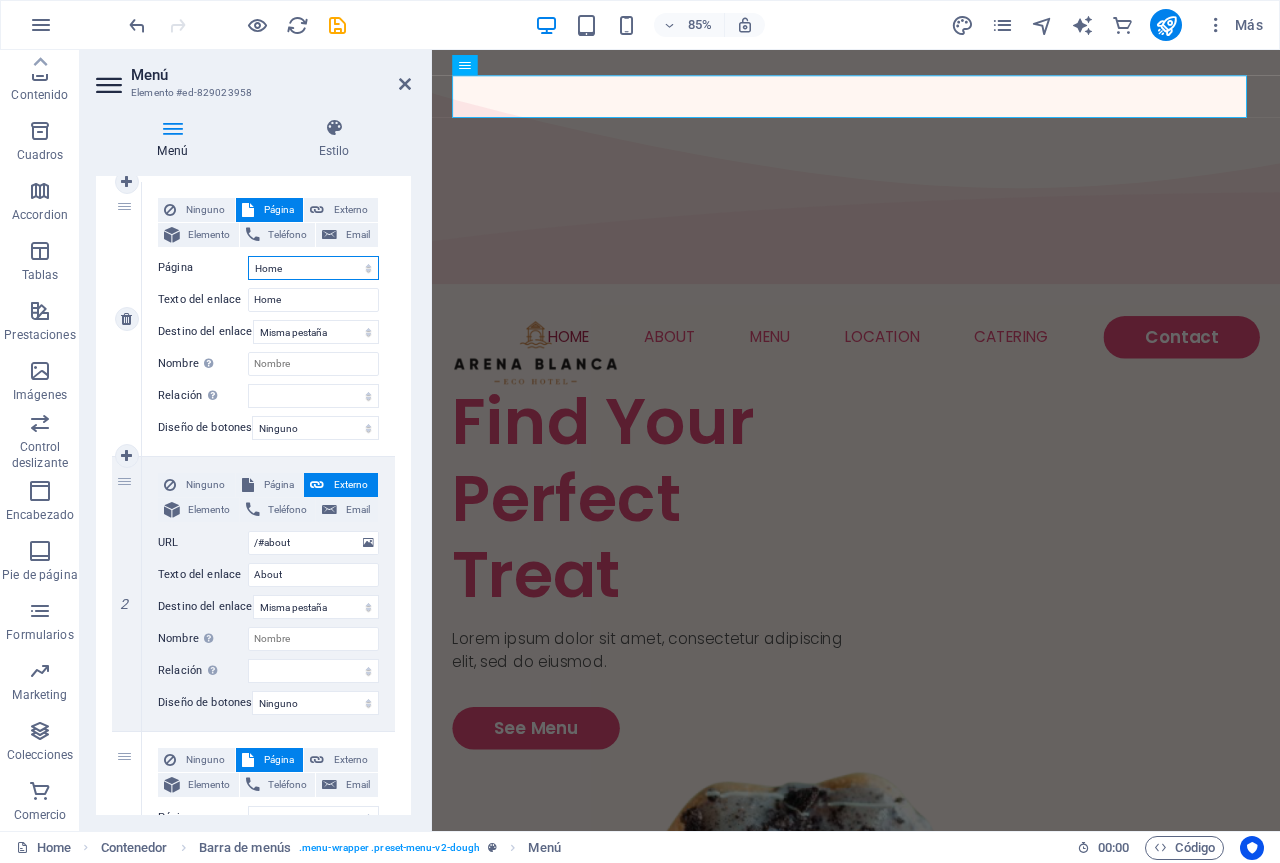 click on "Home Menu Contact Legal Notice Privacy" at bounding box center (313, 268) 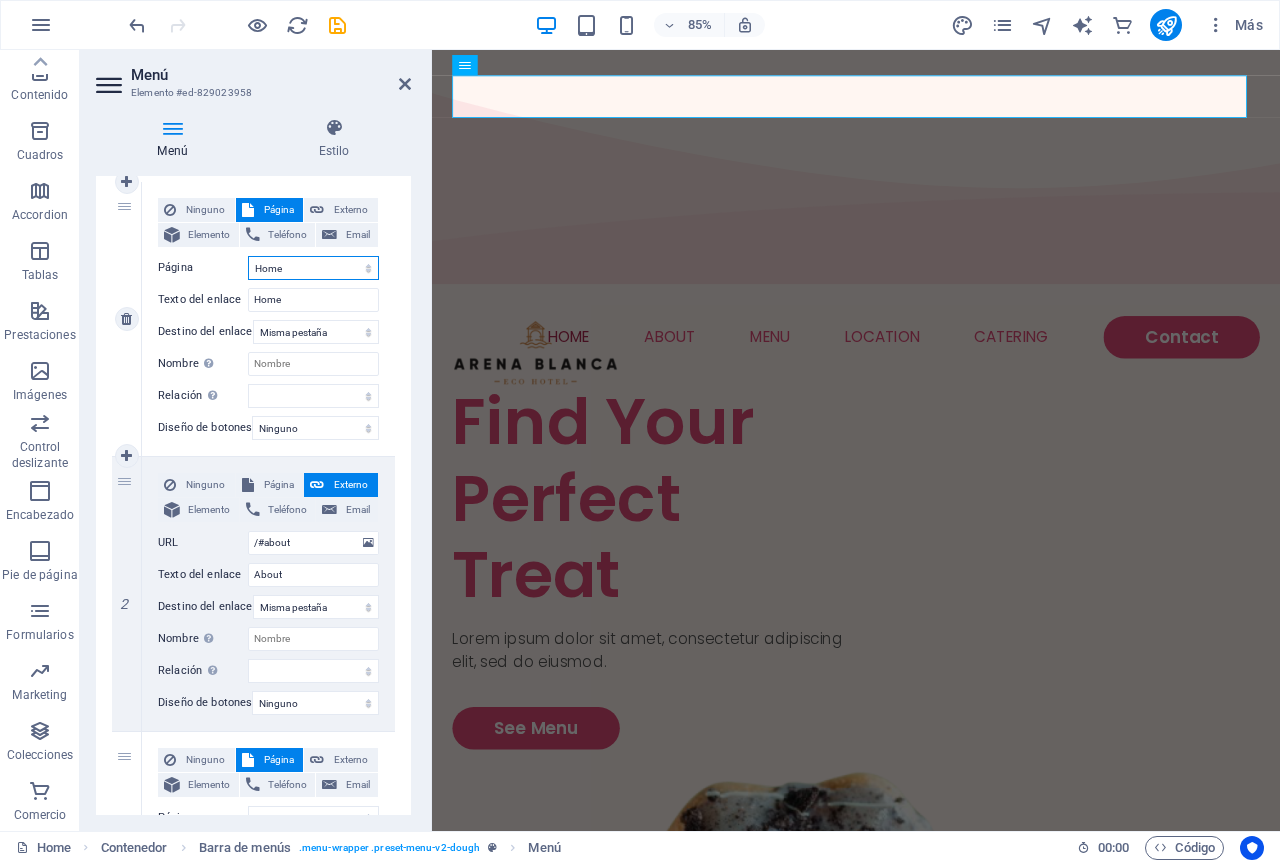 click on "Home Menu Contact Legal Notice Privacy" at bounding box center [313, 268] 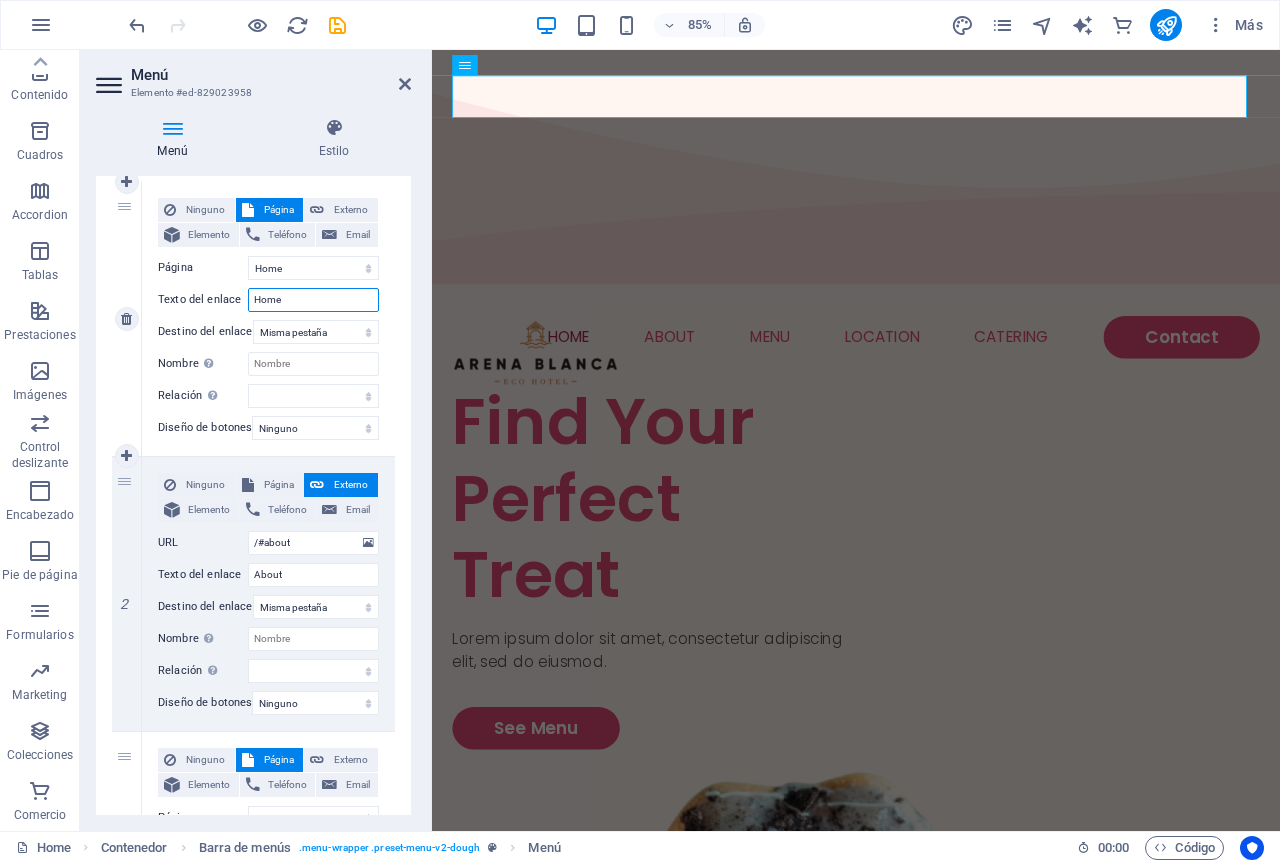 click on "Home" at bounding box center [313, 300] 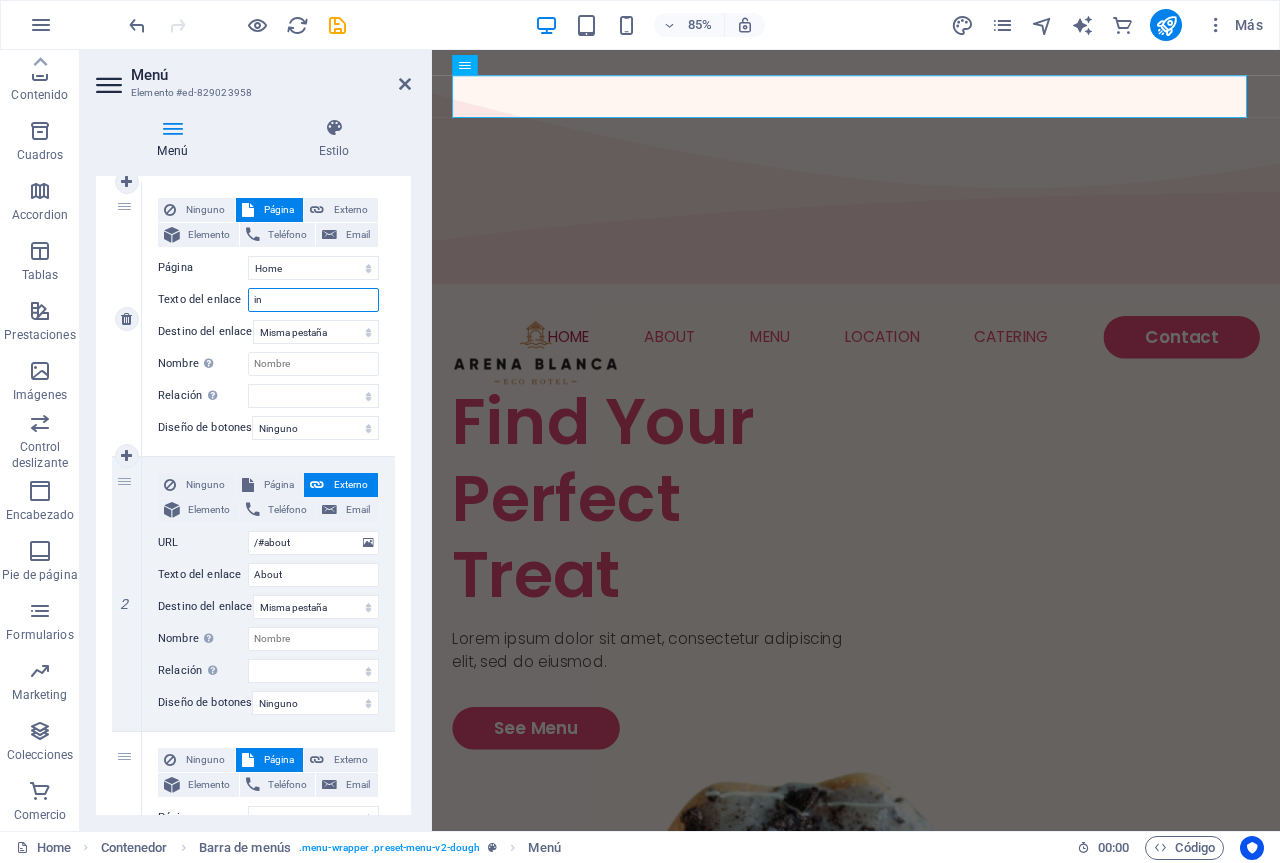 type on "i" 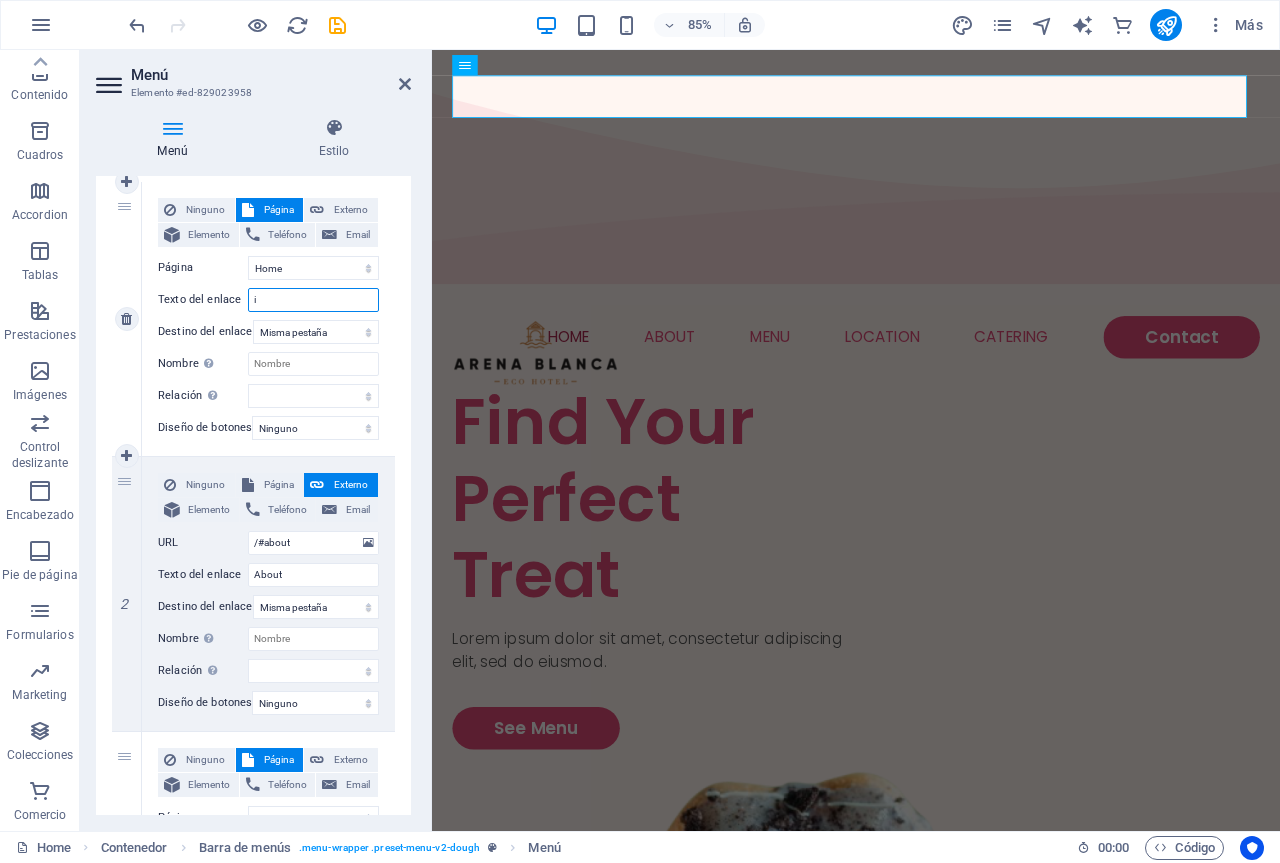 type 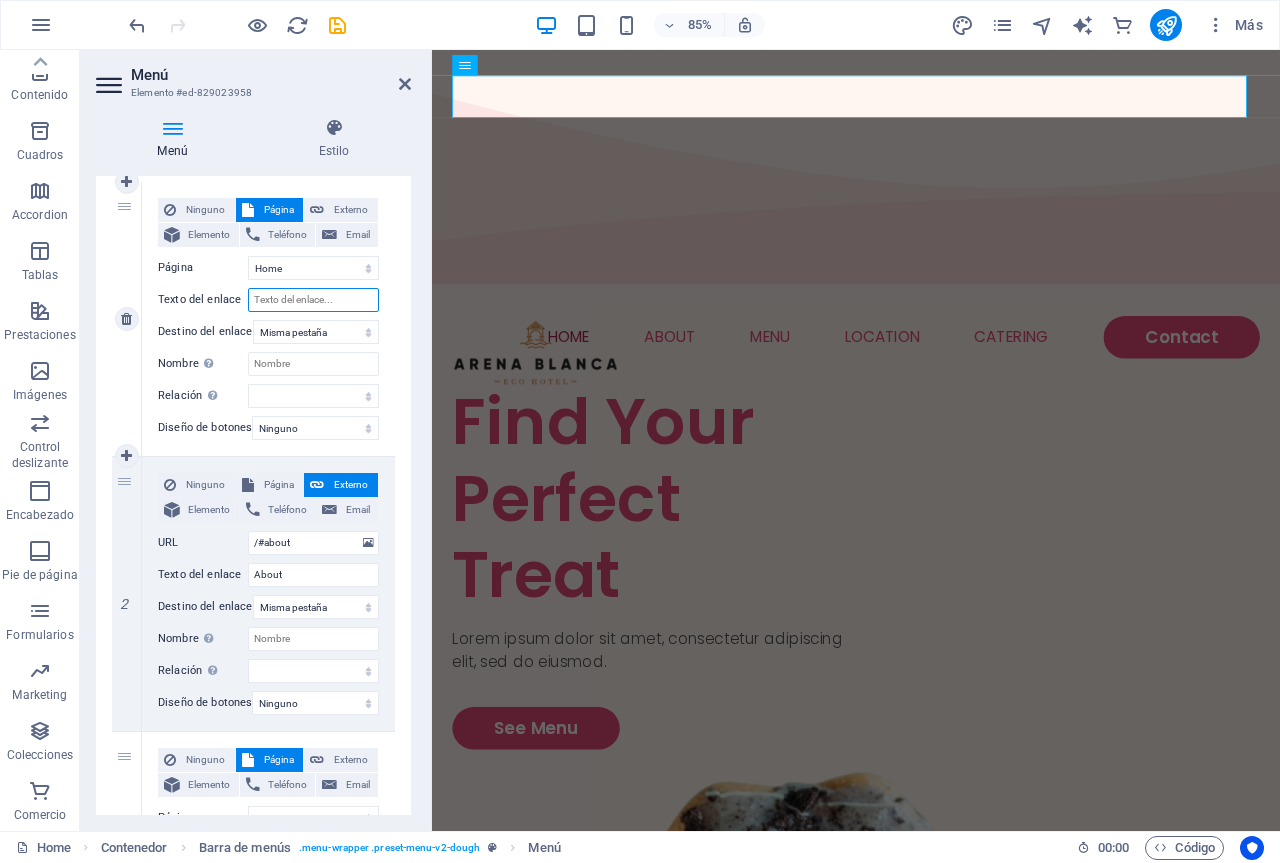 select 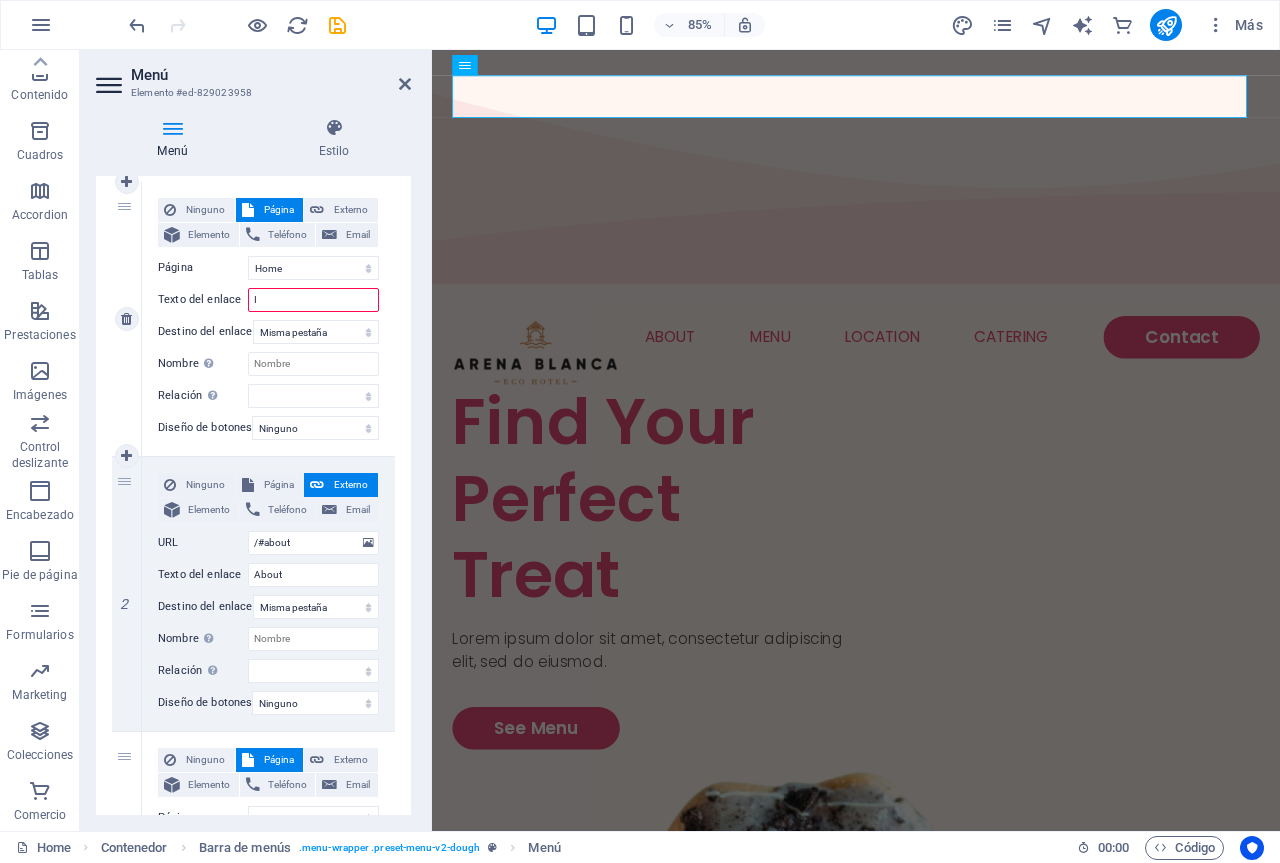 type on "IN" 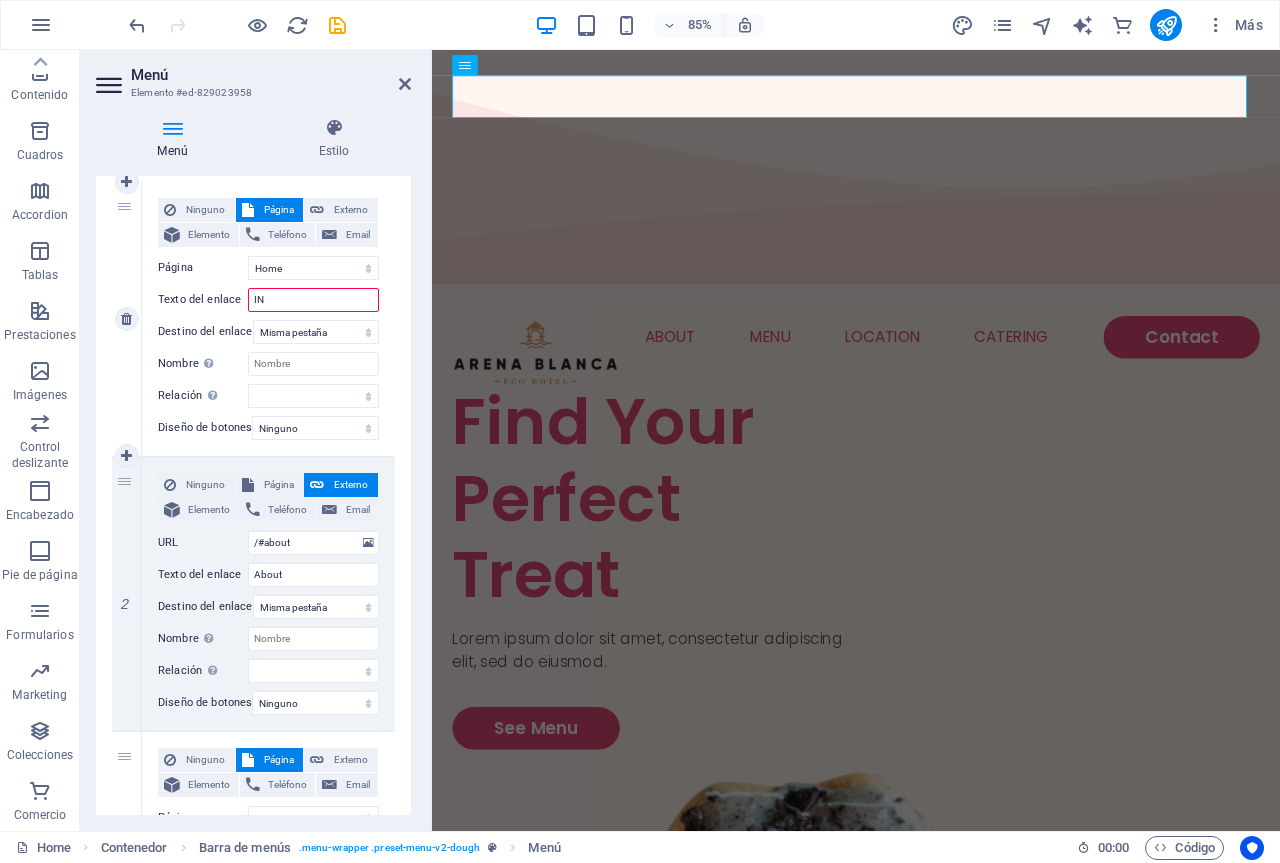 select 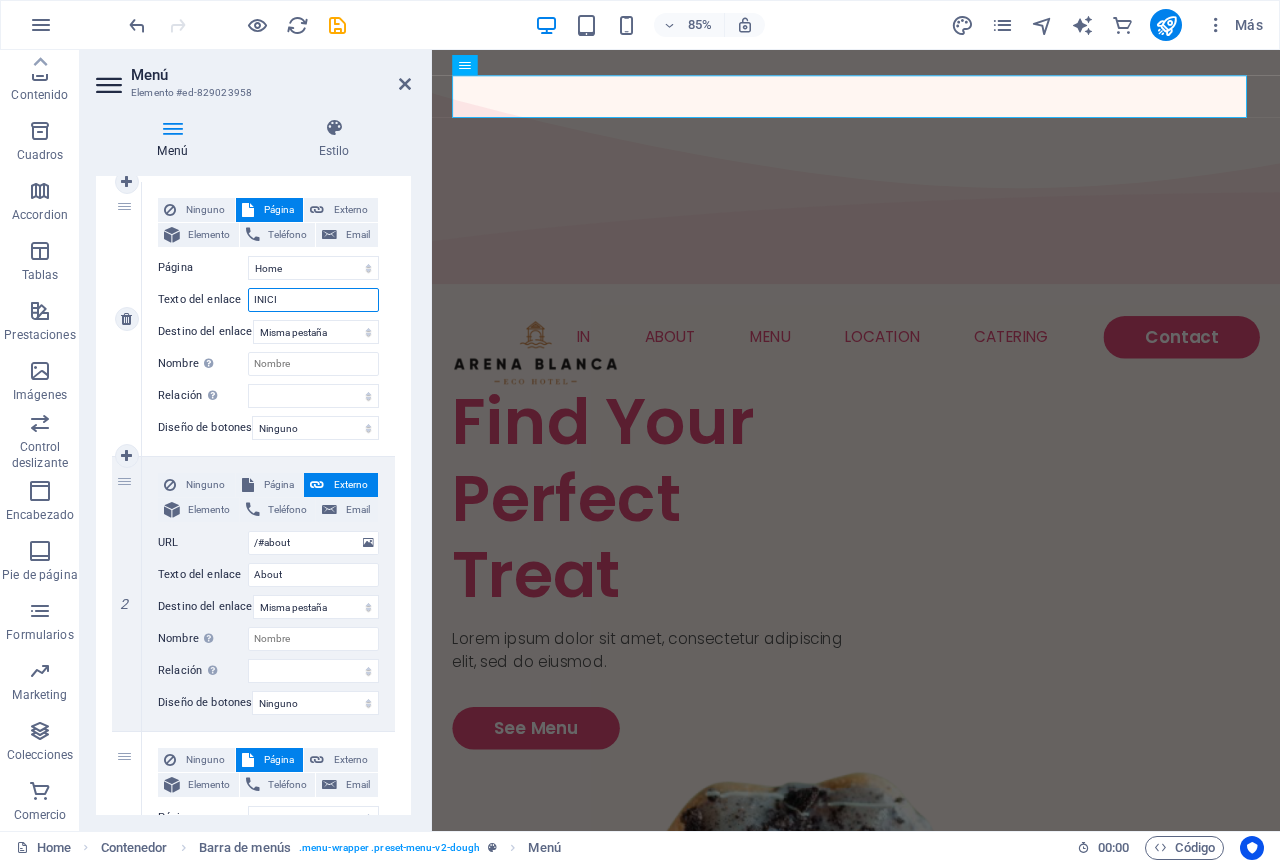 type on "INICIO" 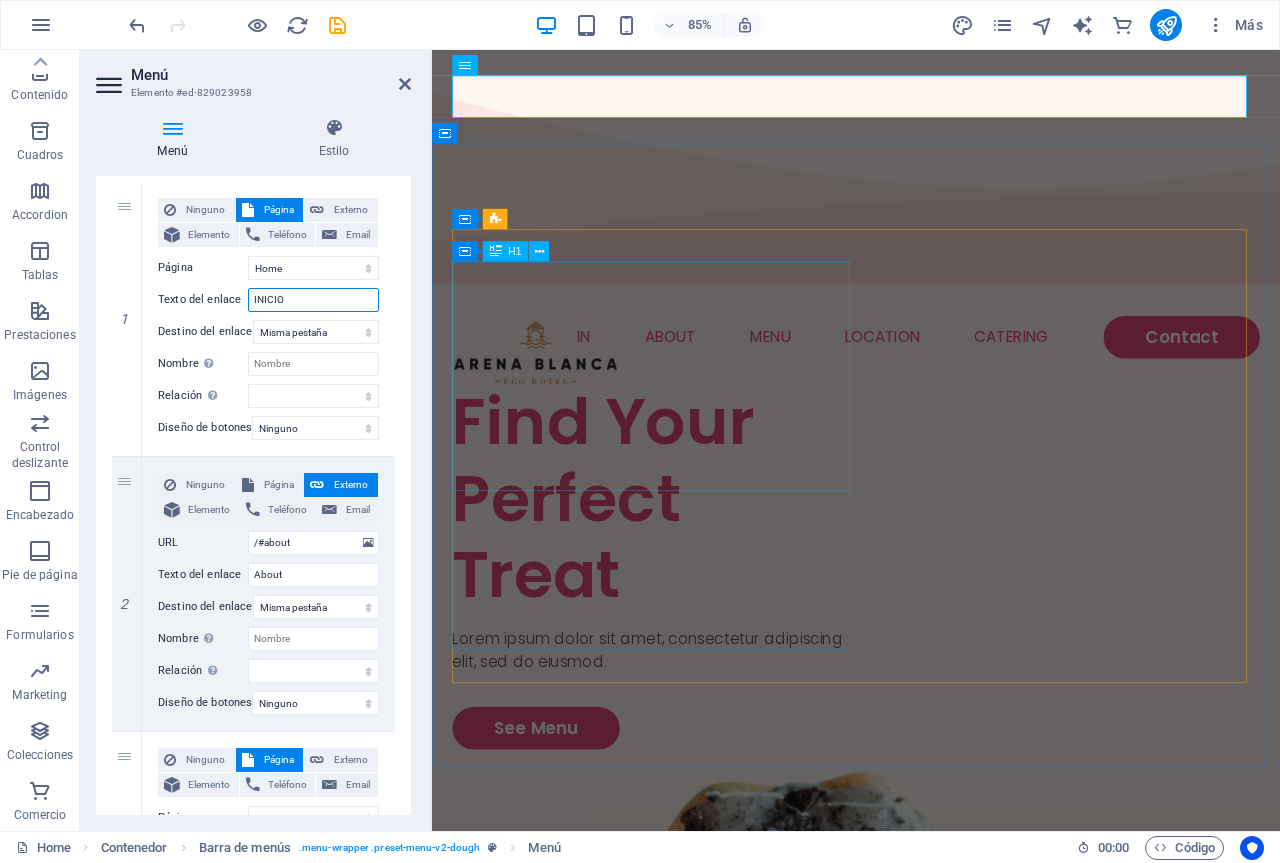 select 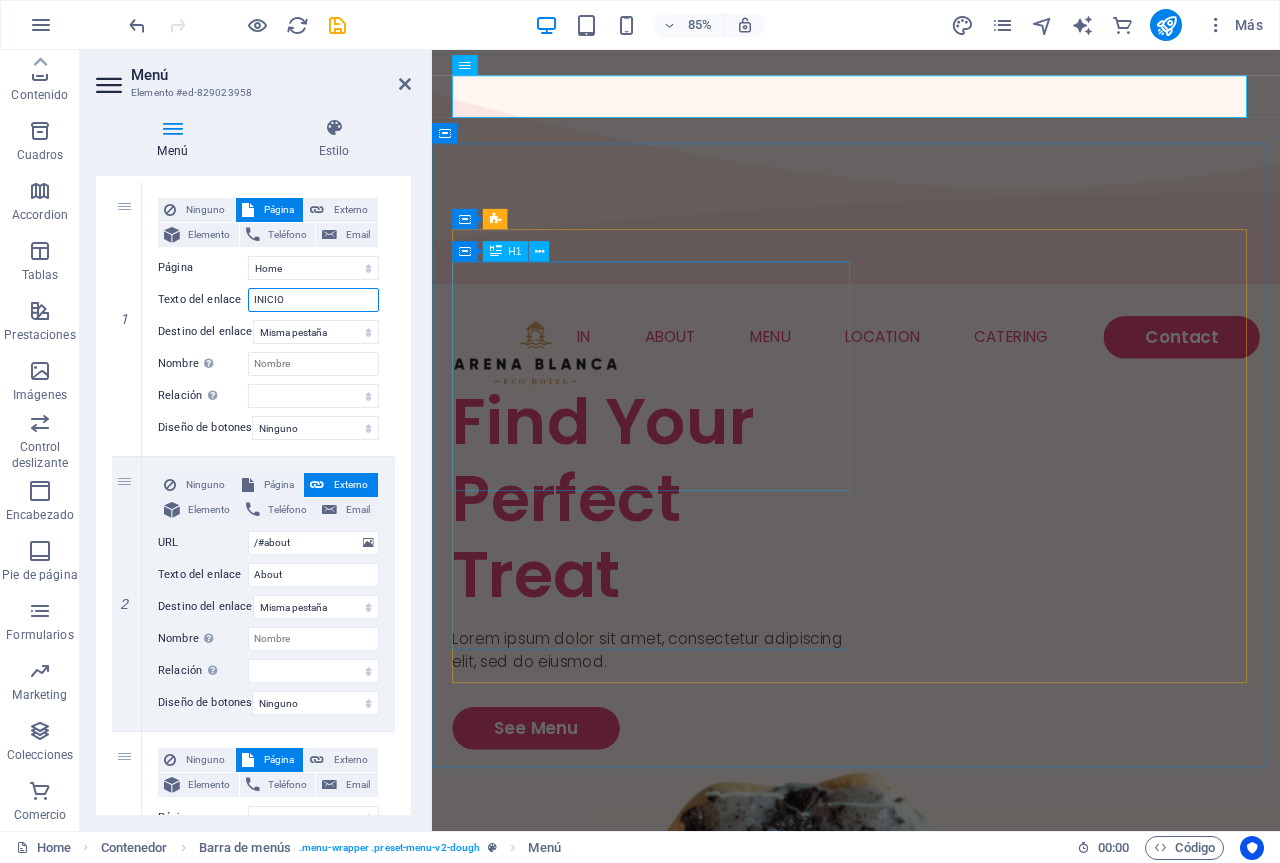 select 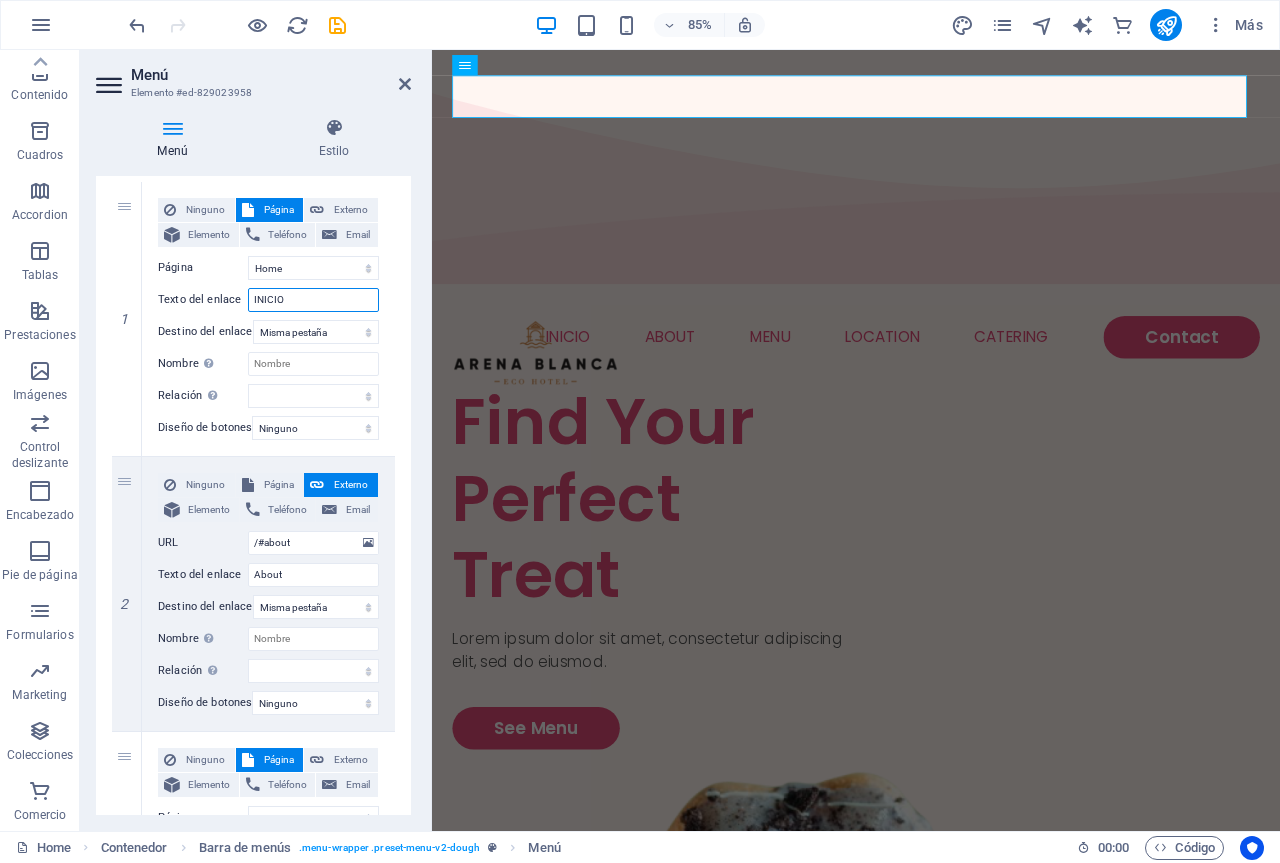 type on "INICIO" 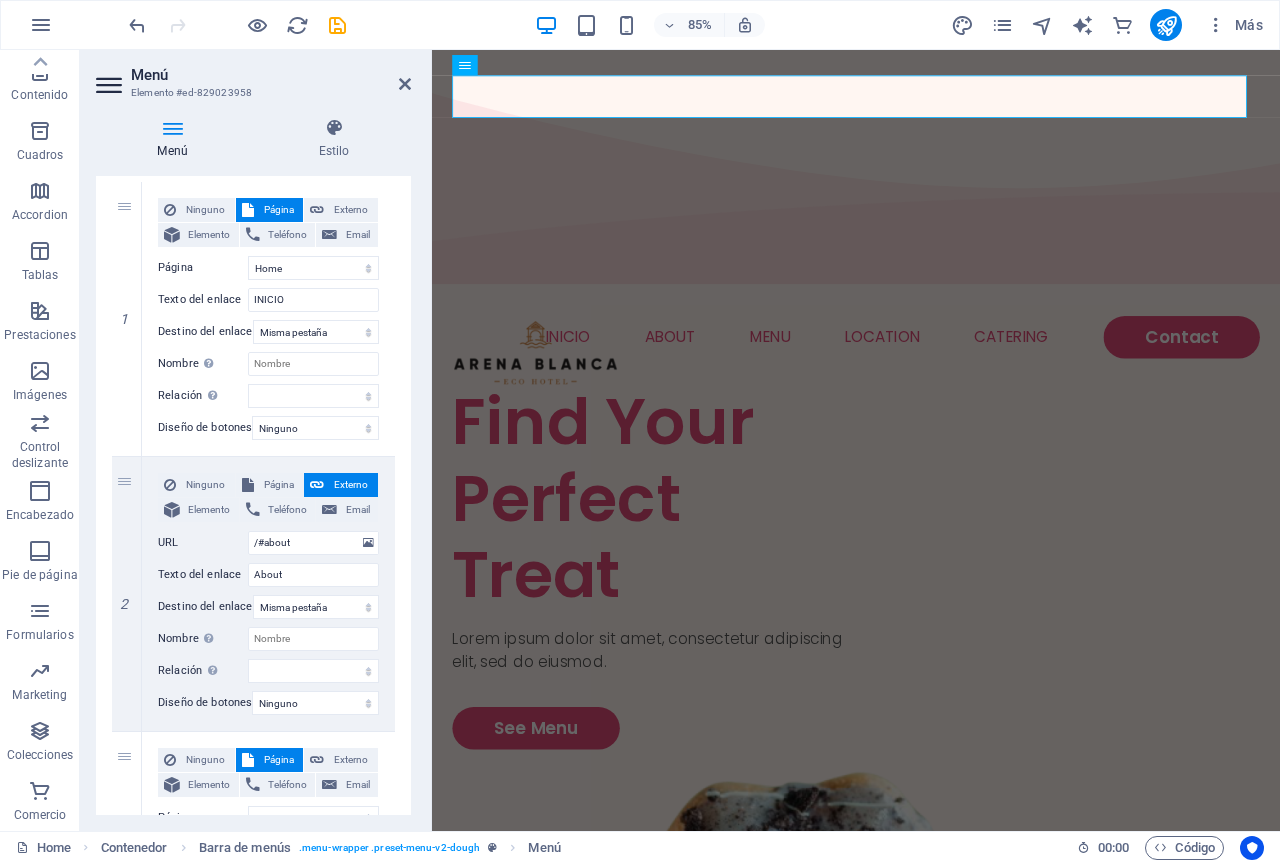 click on "1 Ninguno Página Externo Elemento Teléfono Email Página Home Menu Contact Legal Notice Privacy Elemento
URL /15949384 Teléfono Email Texto del enlace INICIO Destino del enlace Nueva pestaña Misma pestaña Superposición Nombre Una descripción adicional del enlace no debería ser igual al texto del enlace. El título suele mostrarse como un texto de información cuando se mueve el ratón por encima del elemento. Déjalo en blanco en caso de dudas. Relación Define la  relación de este enlace con el destino del enlace . Por ejemplo, el valor "nofollow" indica a los buscadores que no sigan al enlace. Puede dejarse vacío. alternativo autor marcador externo ayuda licencia siguiente nofollow noreferrer noopener ant buscar etiqueta Diseño de botones Ninguno Predeterminado Principal Secundario 2 Ninguno Página Externo Elemento Teléfono Email Página Home Menu Contact Legal Notice Privacy Elemento
URL /#about Teléfono Email Texto del enlace About Nombre autor" at bounding box center [253, 1006] 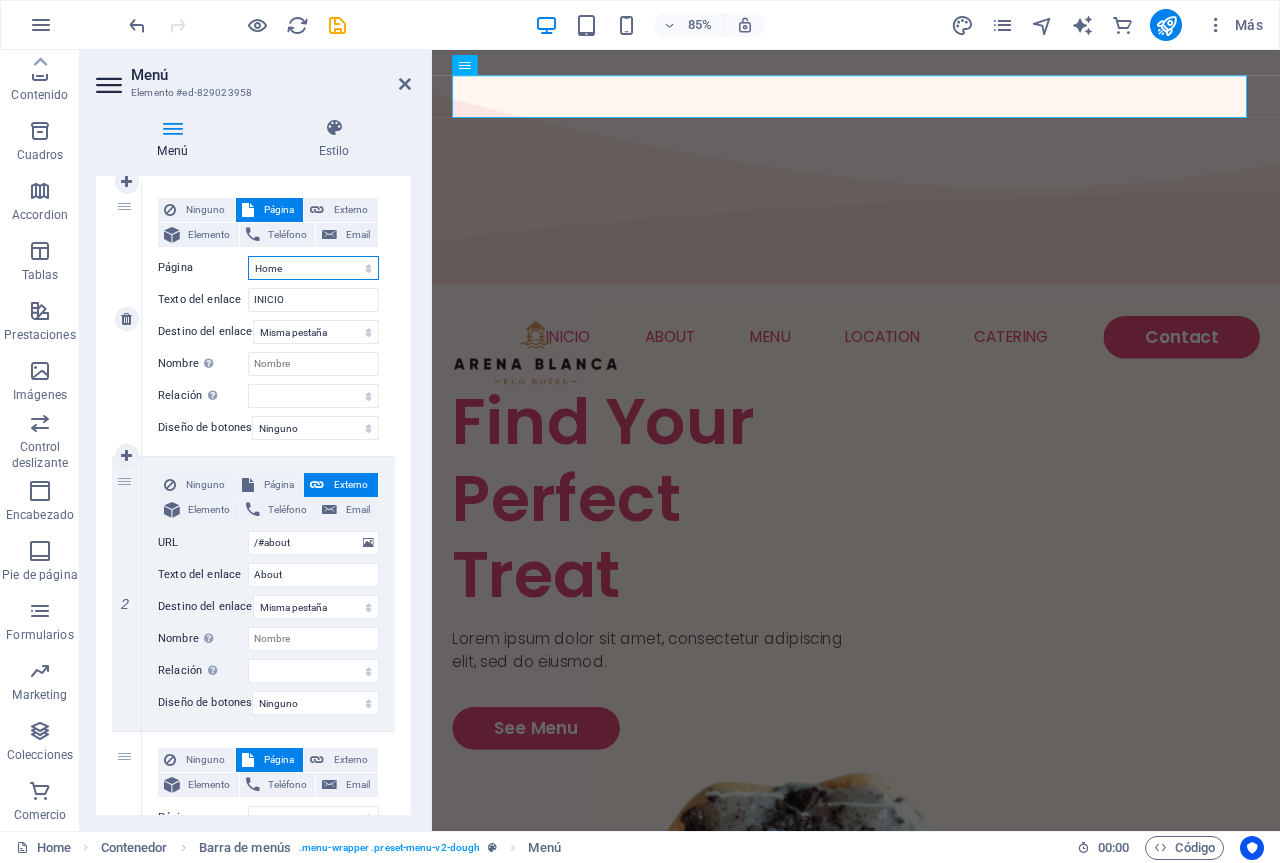 click on "Home Menu Contact Legal Notice Privacy" at bounding box center [313, 268] 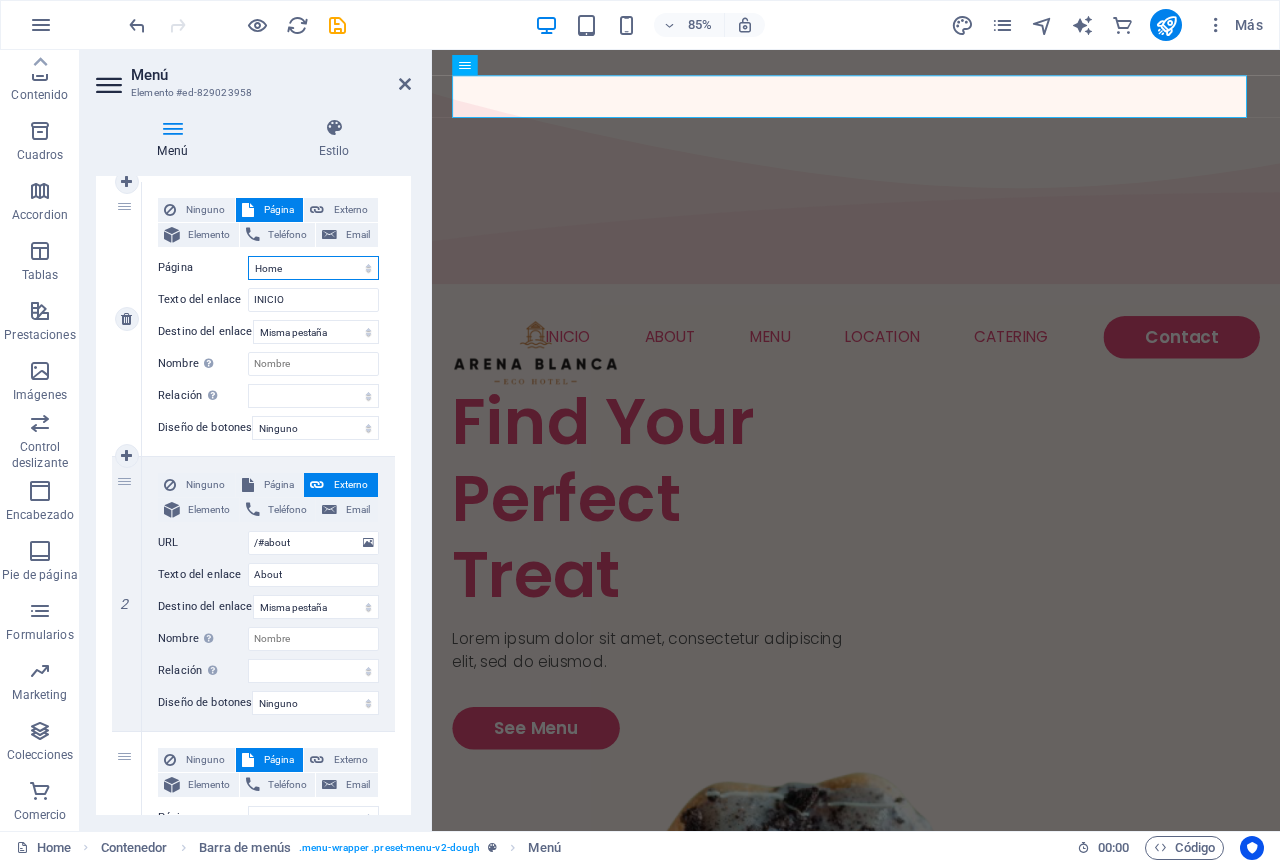click on "Home Menu Contact Legal Notice Privacy" at bounding box center [313, 268] 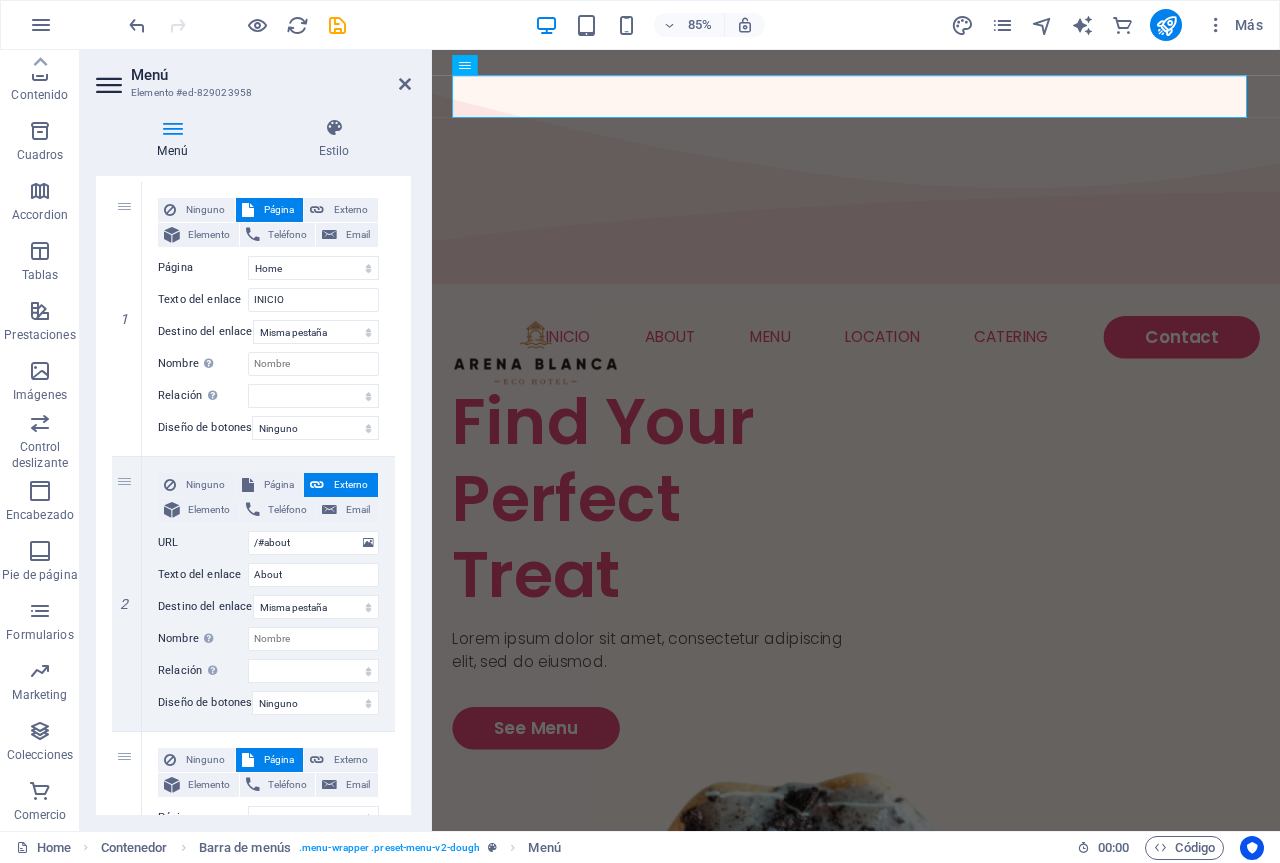 click at bounding box center (111, 85) 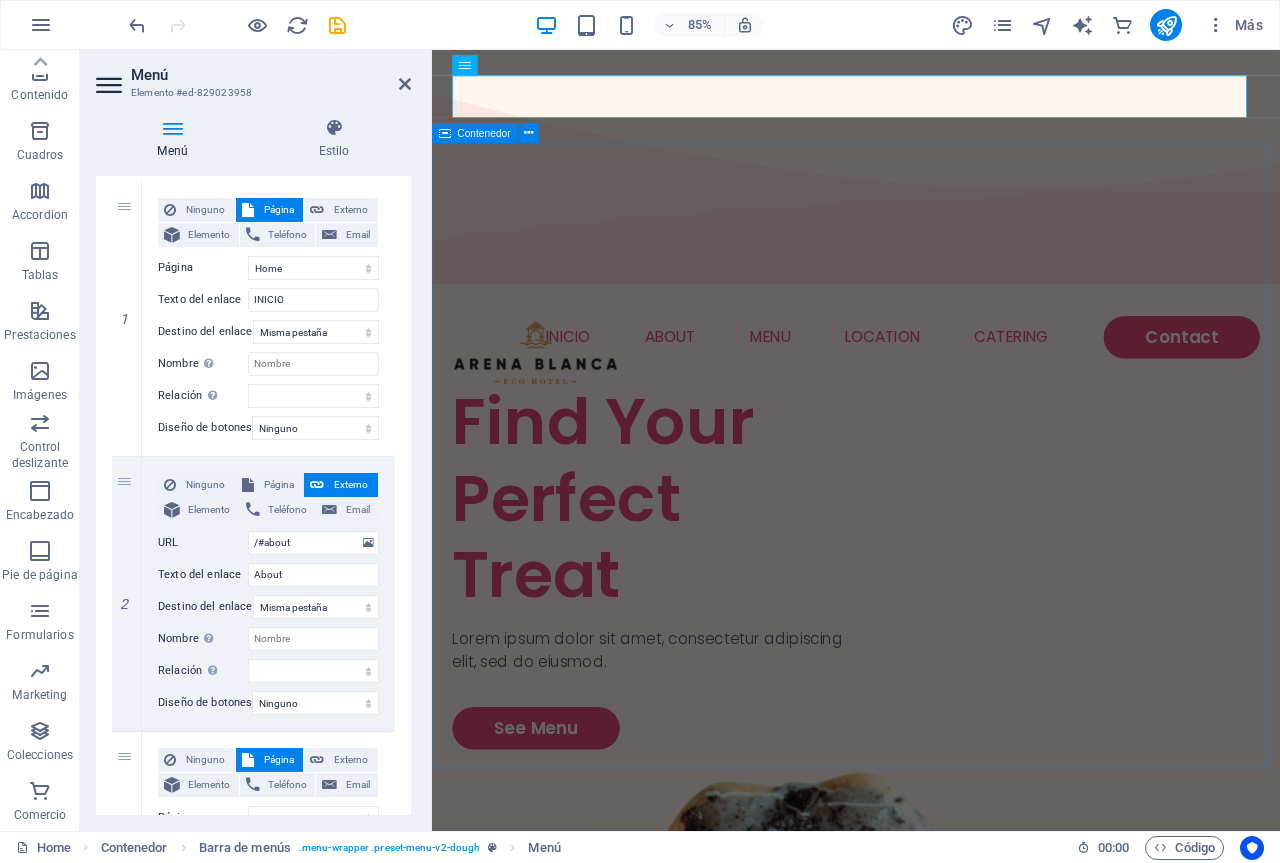 click on "Find Your Perfect Treat Lorem ipsum dolor sit amet, consectetur adipiscing elit, sed do eiusmod. See Menu" at bounding box center (931, 1243) 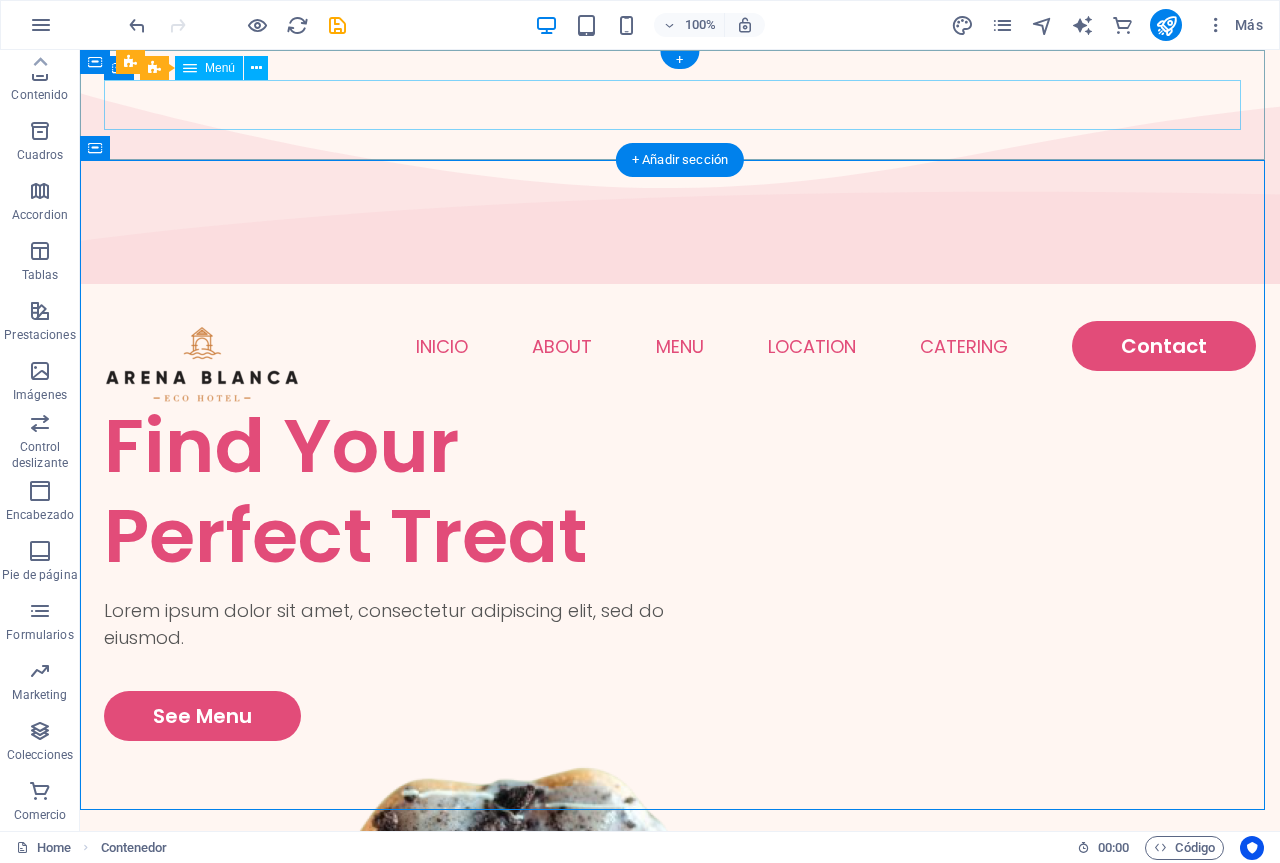click on "INICIO About Menu Location Catering Contact" at bounding box center [680, 346] 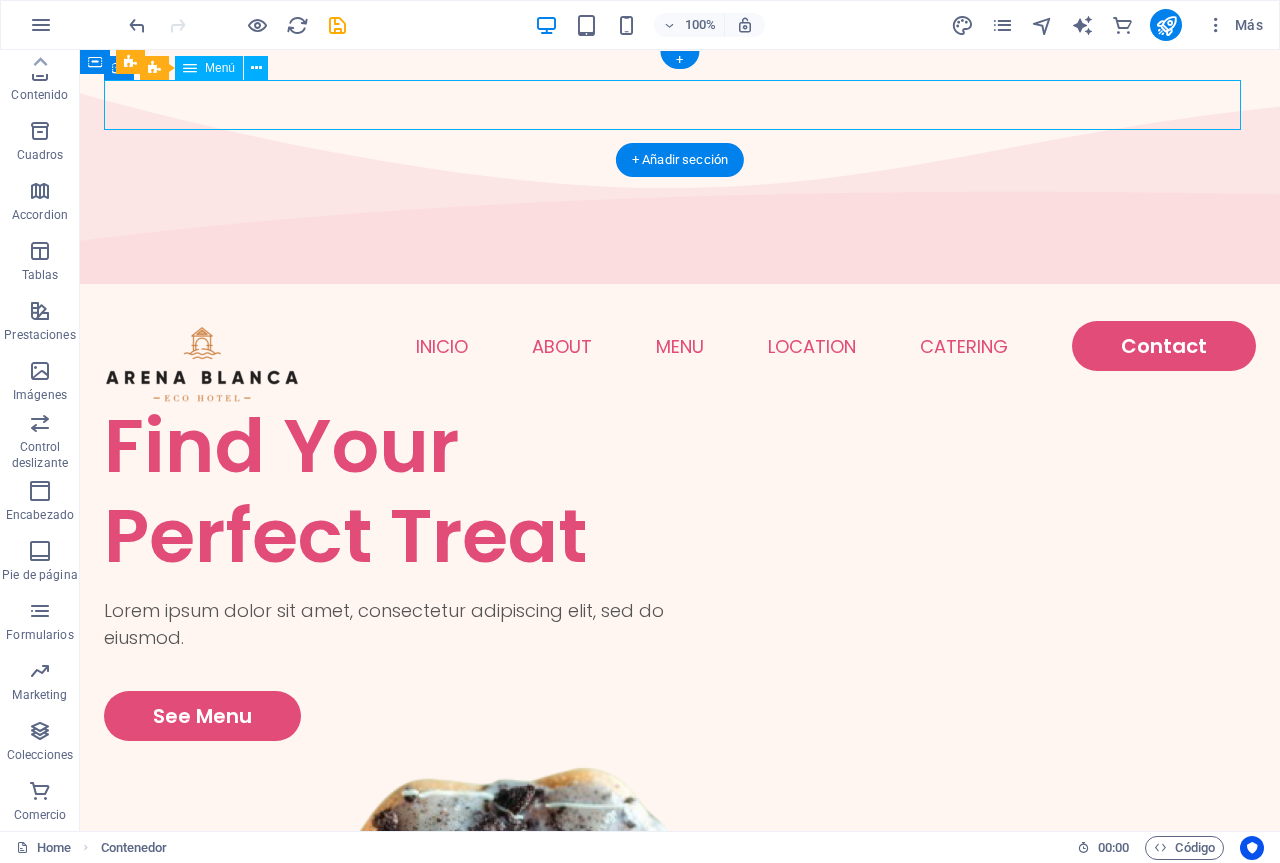 click on "INICIO About Menu Location Catering Contact" at bounding box center (680, 346) 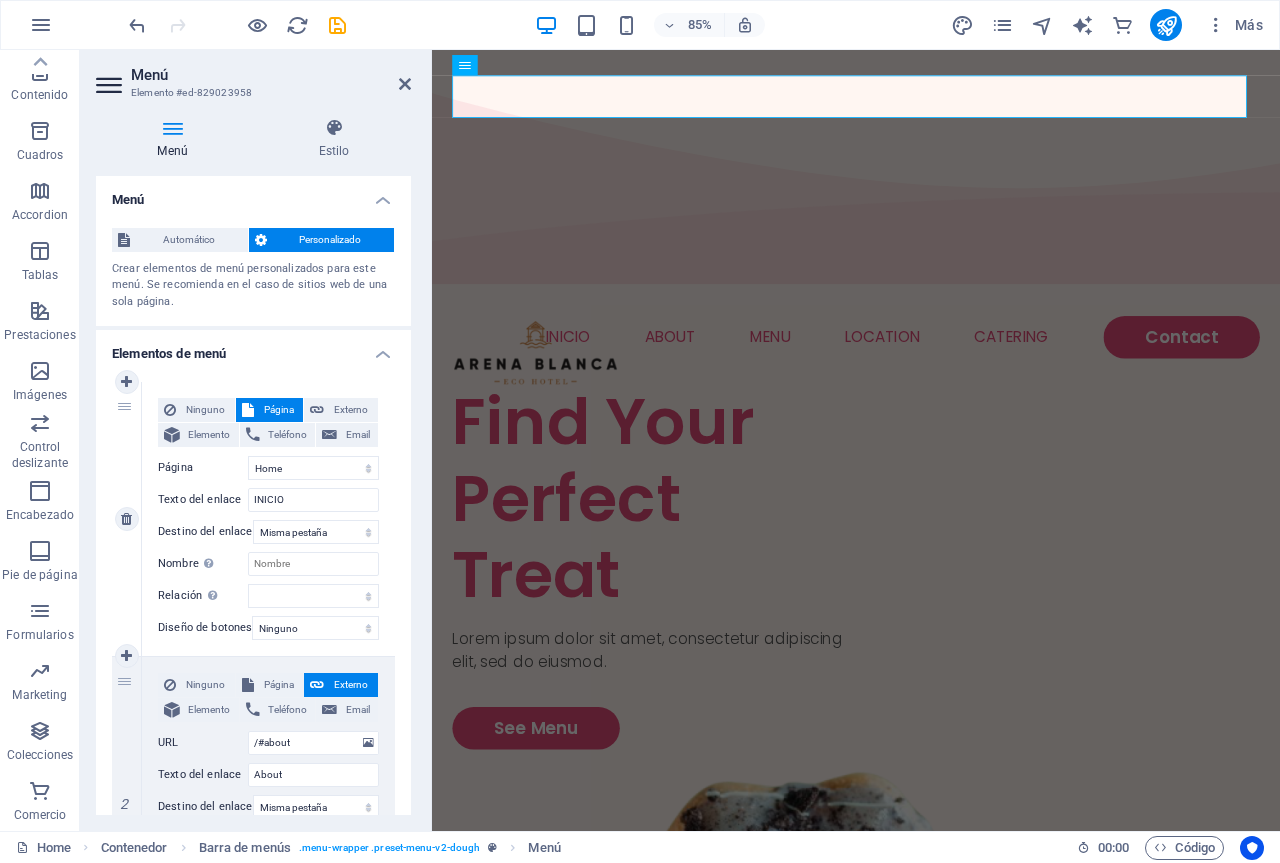click on "1" at bounding box center (127, 519) 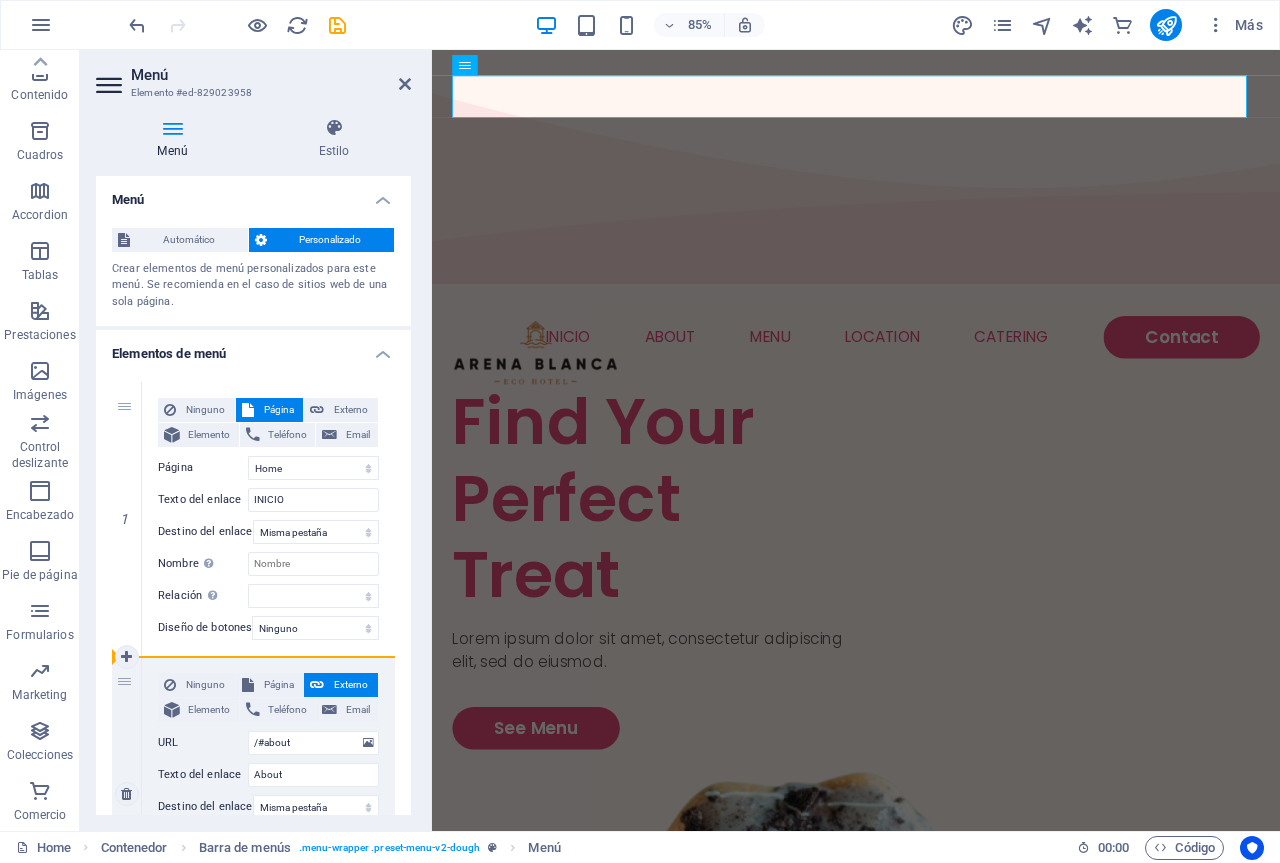 drag, startPoint x: 131, startPoint y: 405, endPoint x: 134, endPoint y: 725, distance: 320.01407 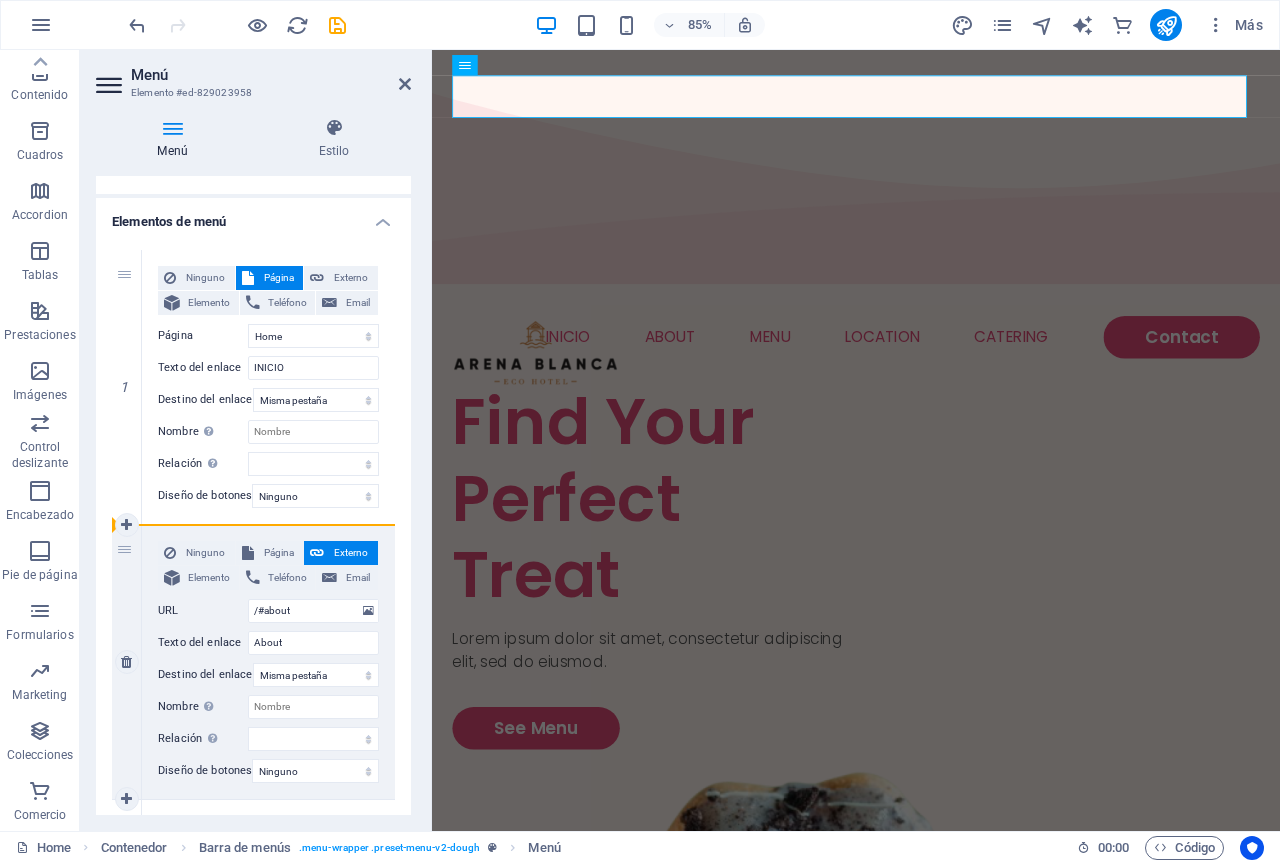 scroll, scrollTop: 200, scrollLeft: 0, axis: vertical 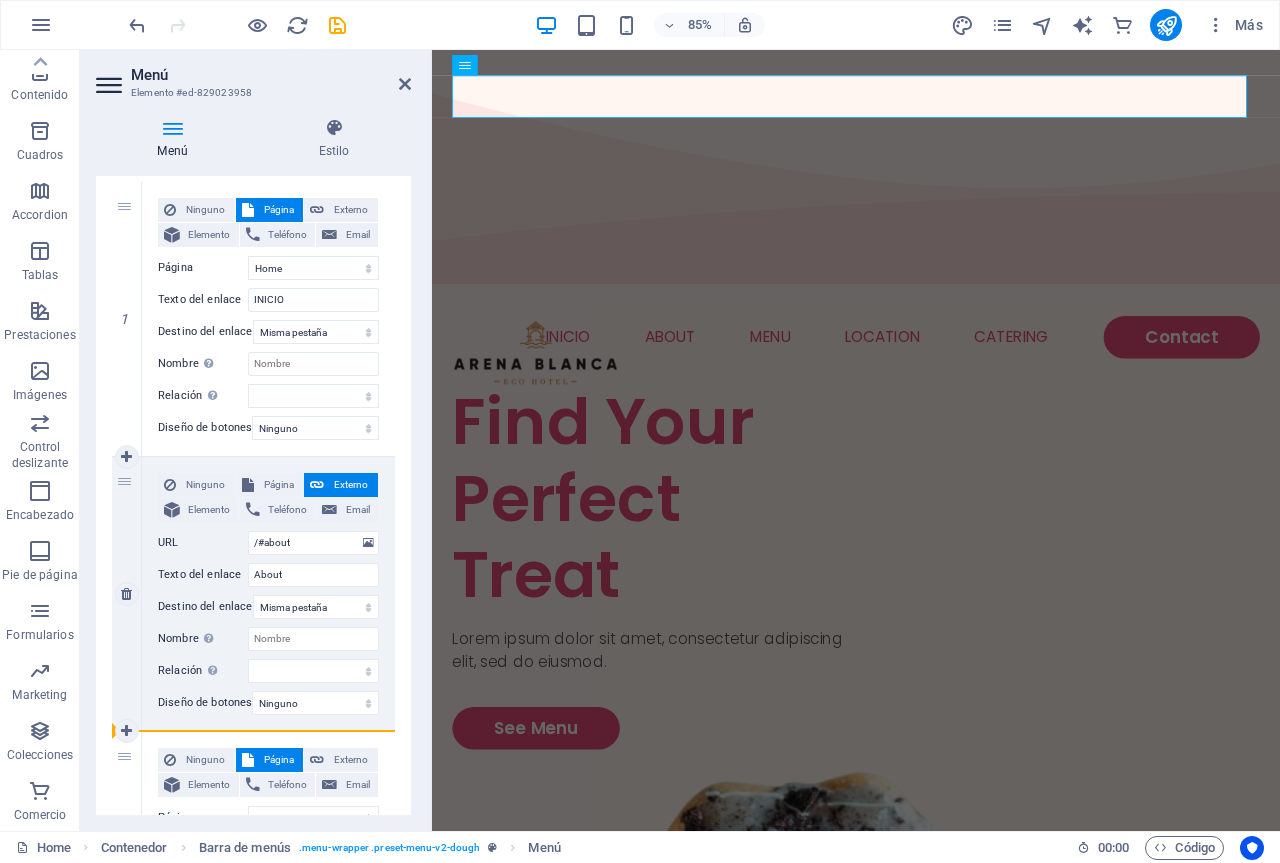drag, startPoint x: 128, startPoint y: 410, endPoint x: 142, endPoint y: 726, distance: 316.30997 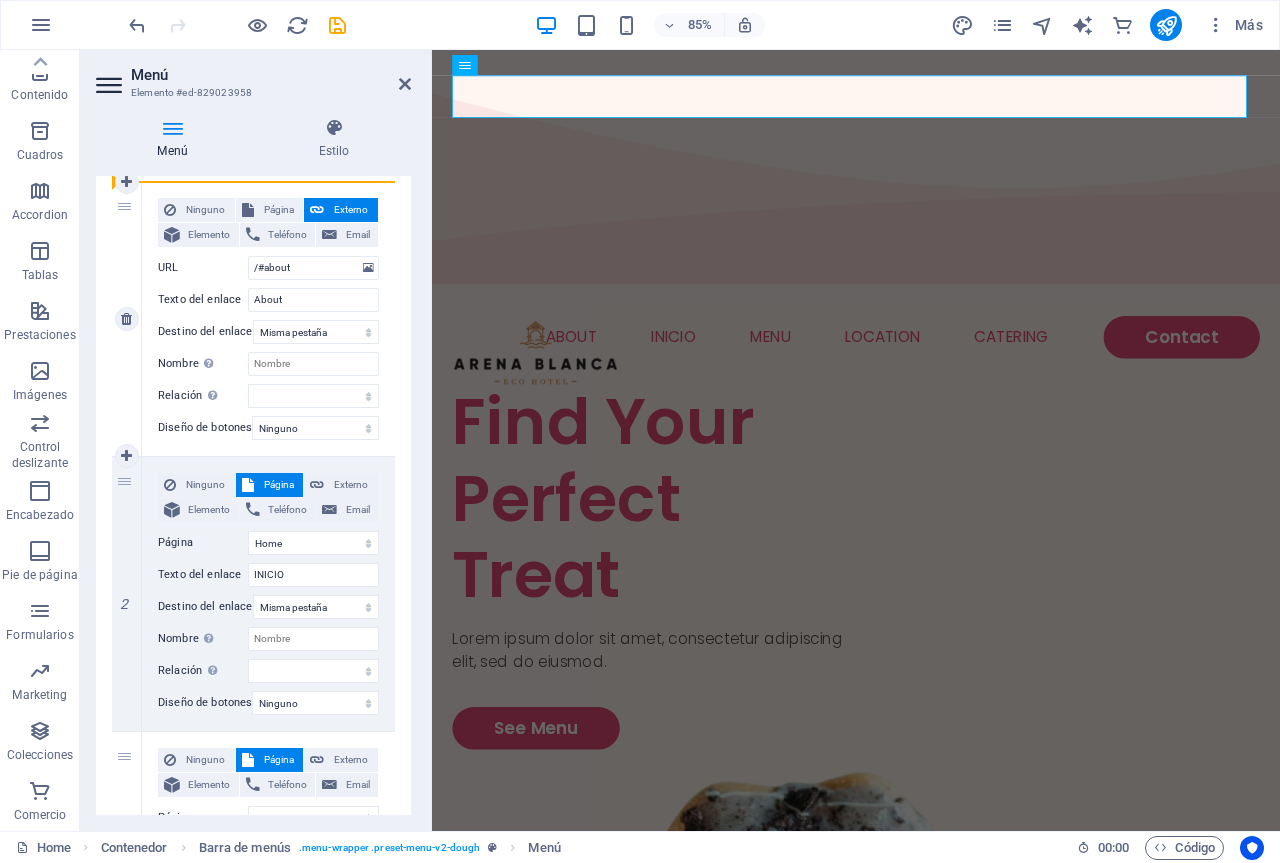 drag, startPoint x: 122, startPoint y: 484, endPoint x: 137, endPoint y: 233, distance: 251.44781 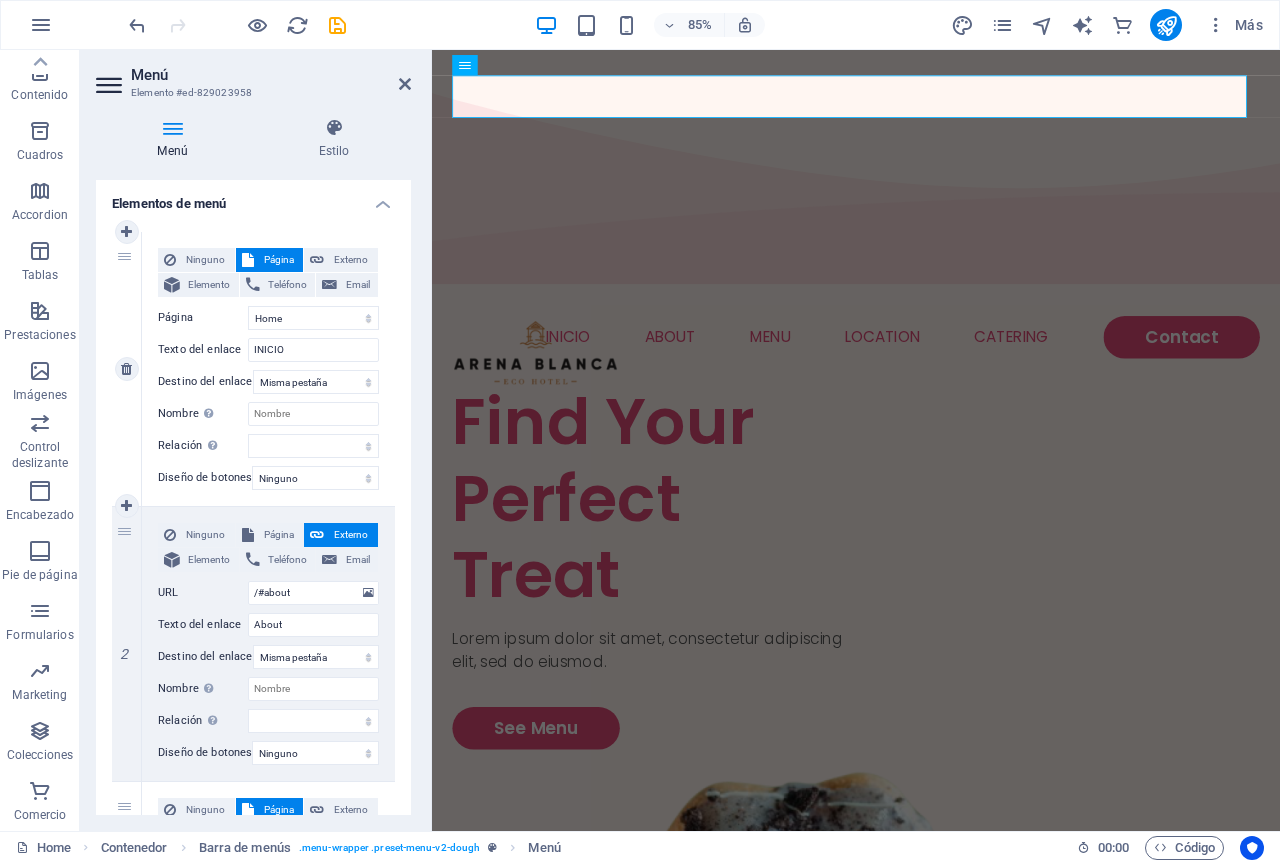 scroll, scrollTop: 100, scrollLeft: 0, axis: vertical 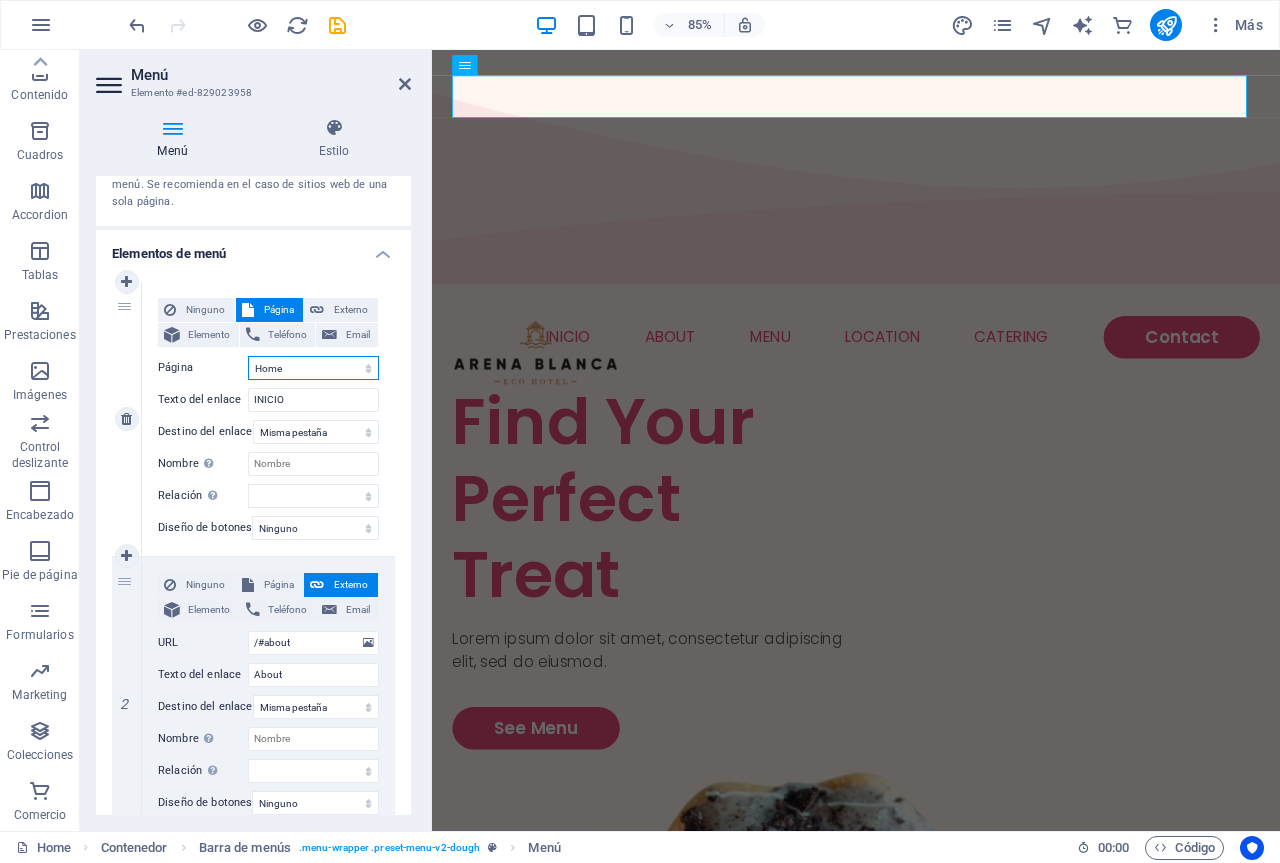 click on "Home Menu Contact Legal Notice Privacy" at bounding box center [313, 368] 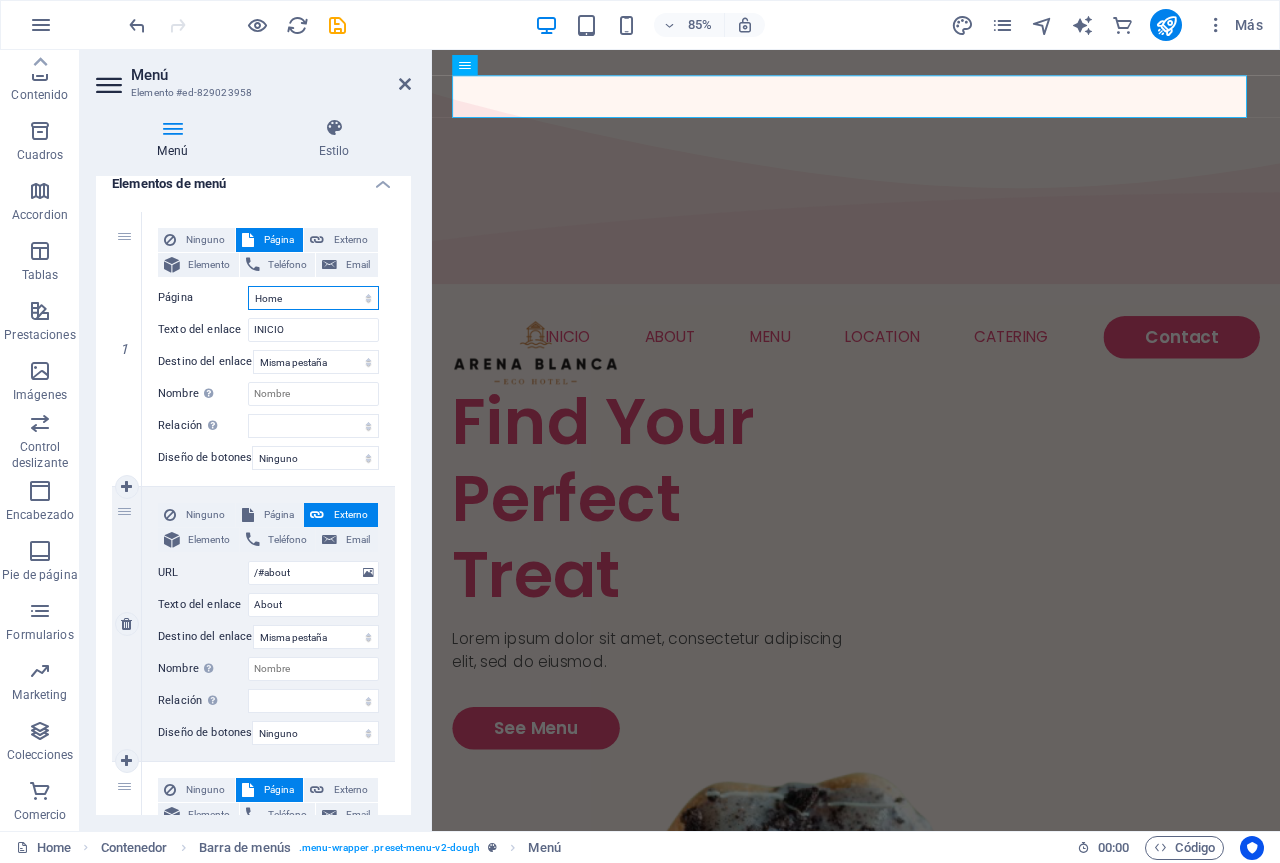 scroll, scrollTop: 0, scrollLeft: 0, axis: both 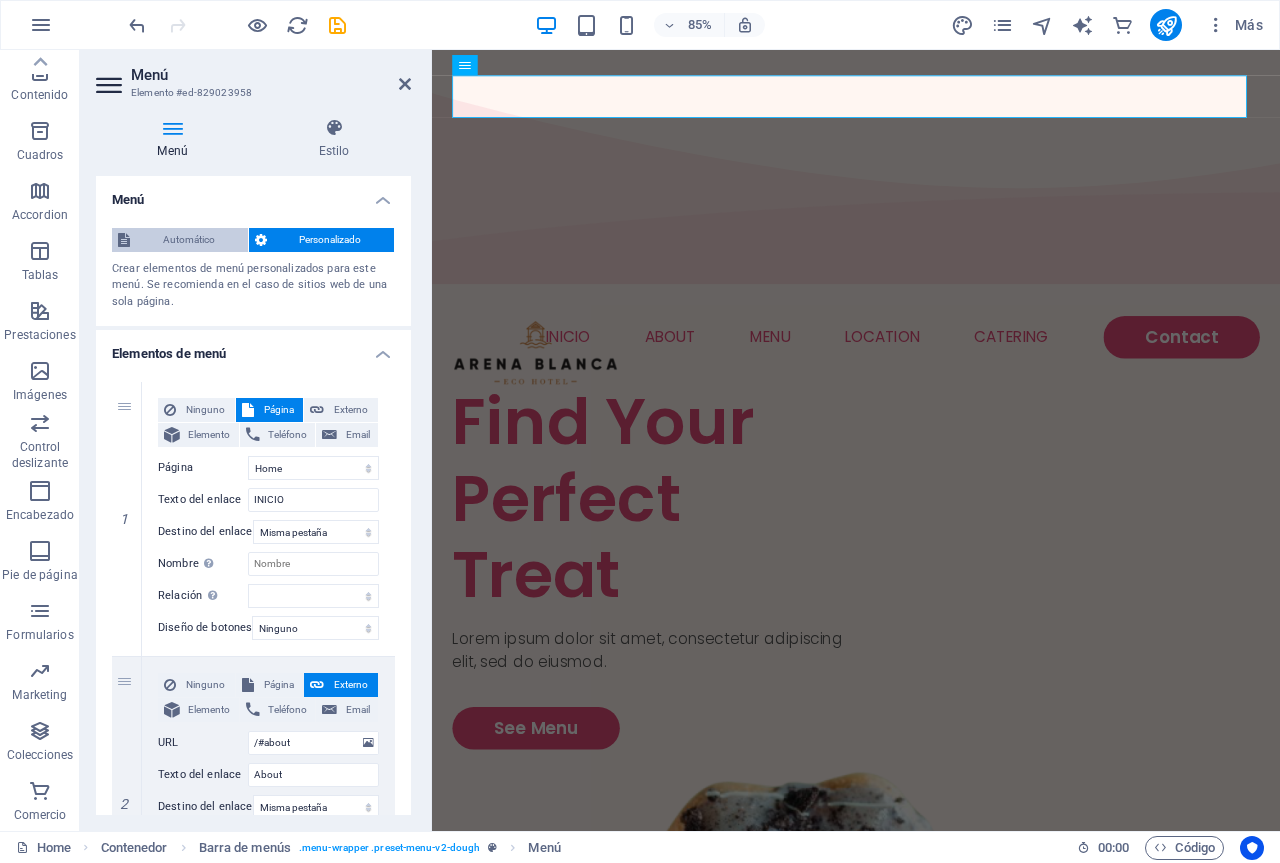 click on "Automático" at bounding box center [189, 240] 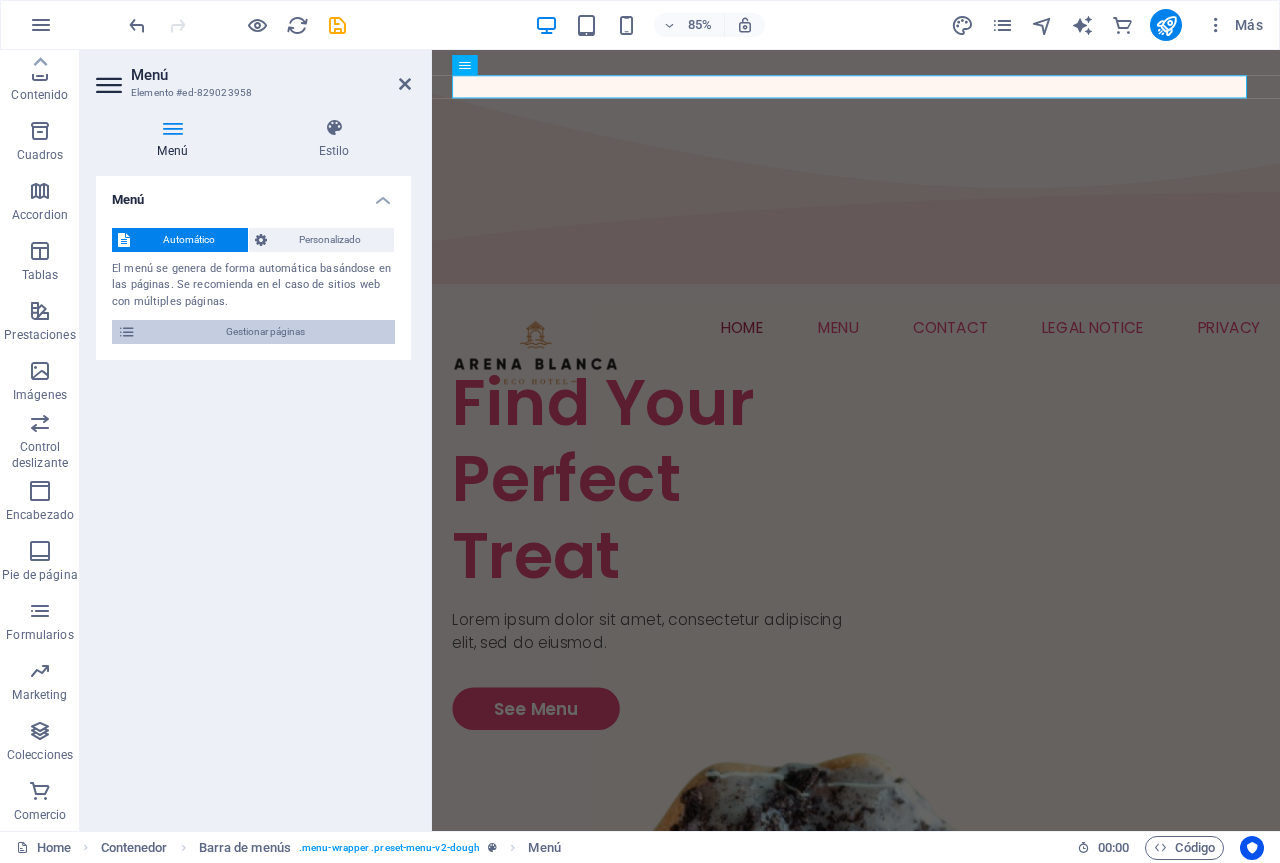 click on "Gestionar páginas" at bounding box center (265, 332) 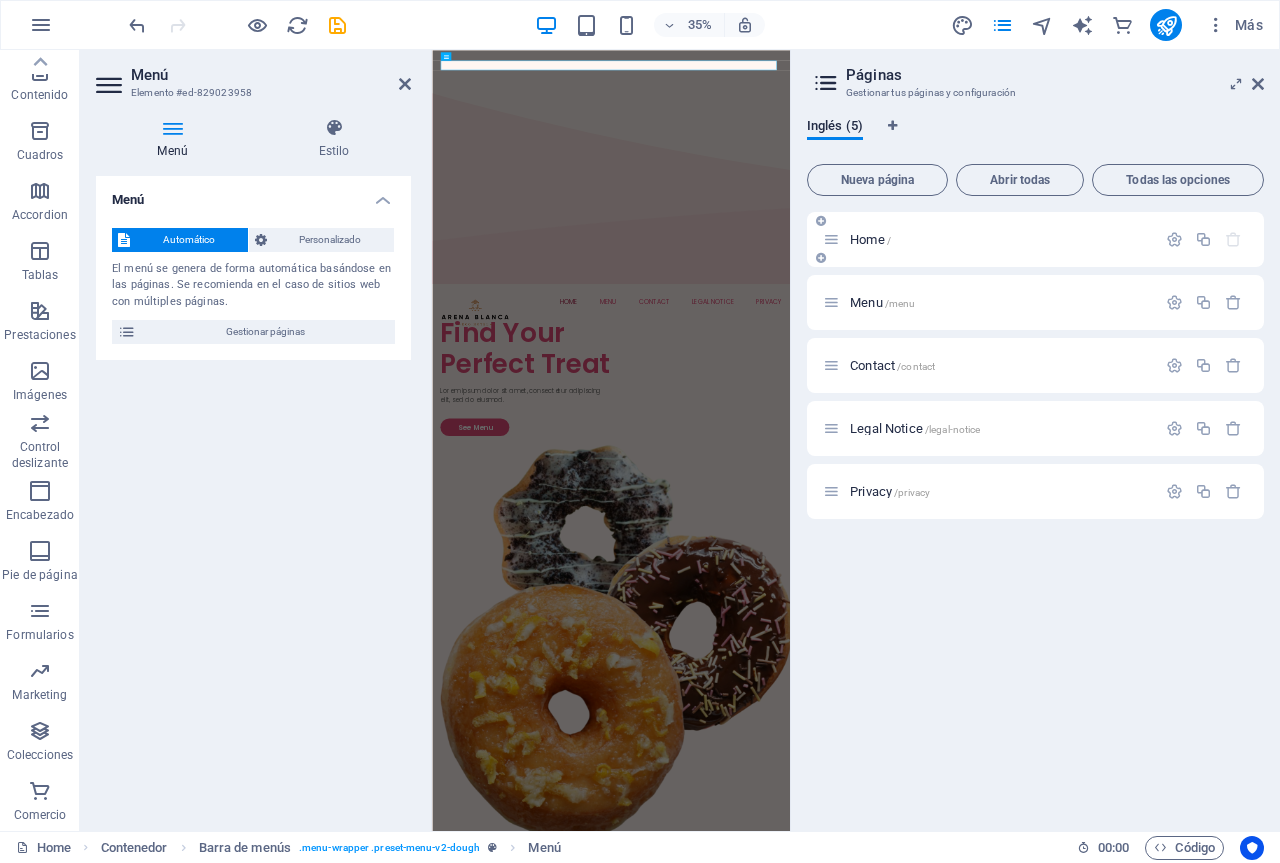 click on "Home /" at bounding box center [870, 239] 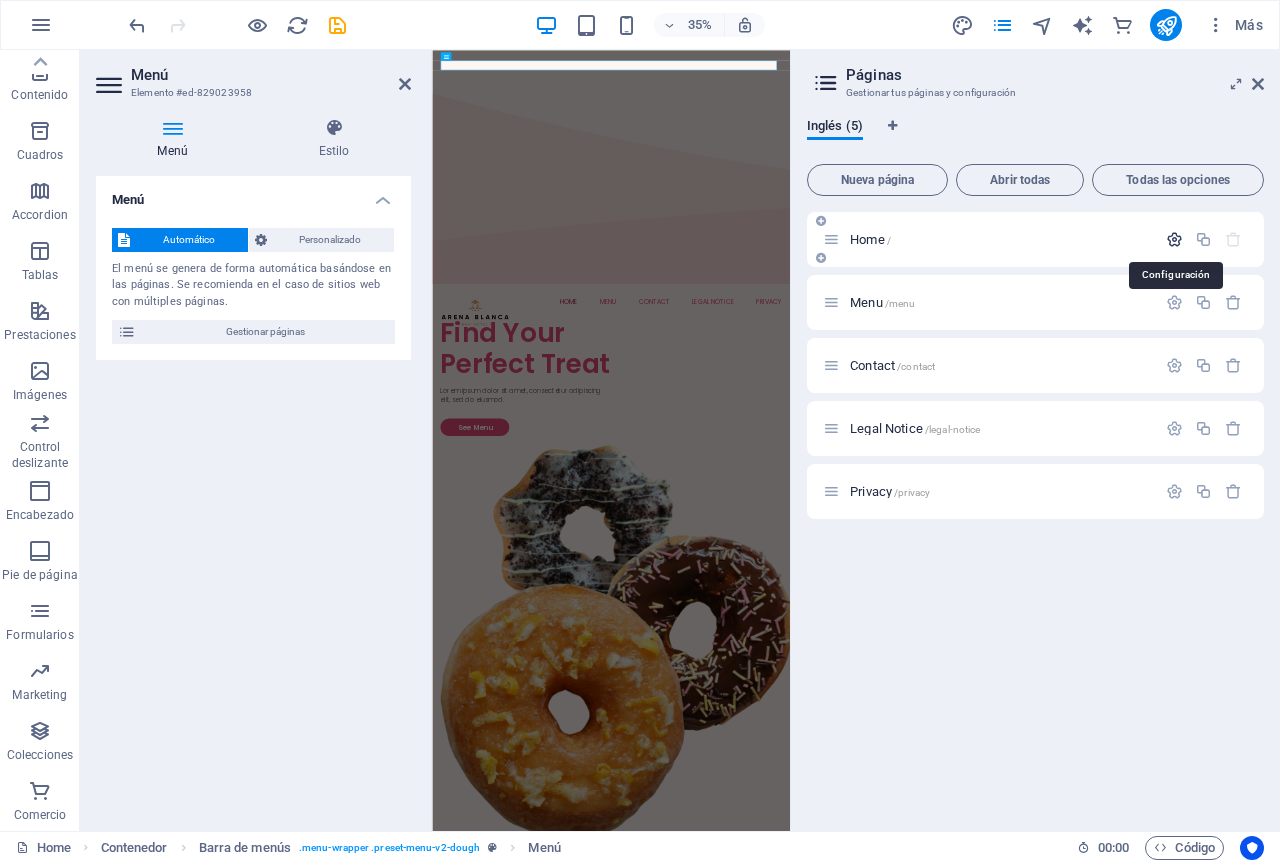 click at bounding box center [1174, 239] 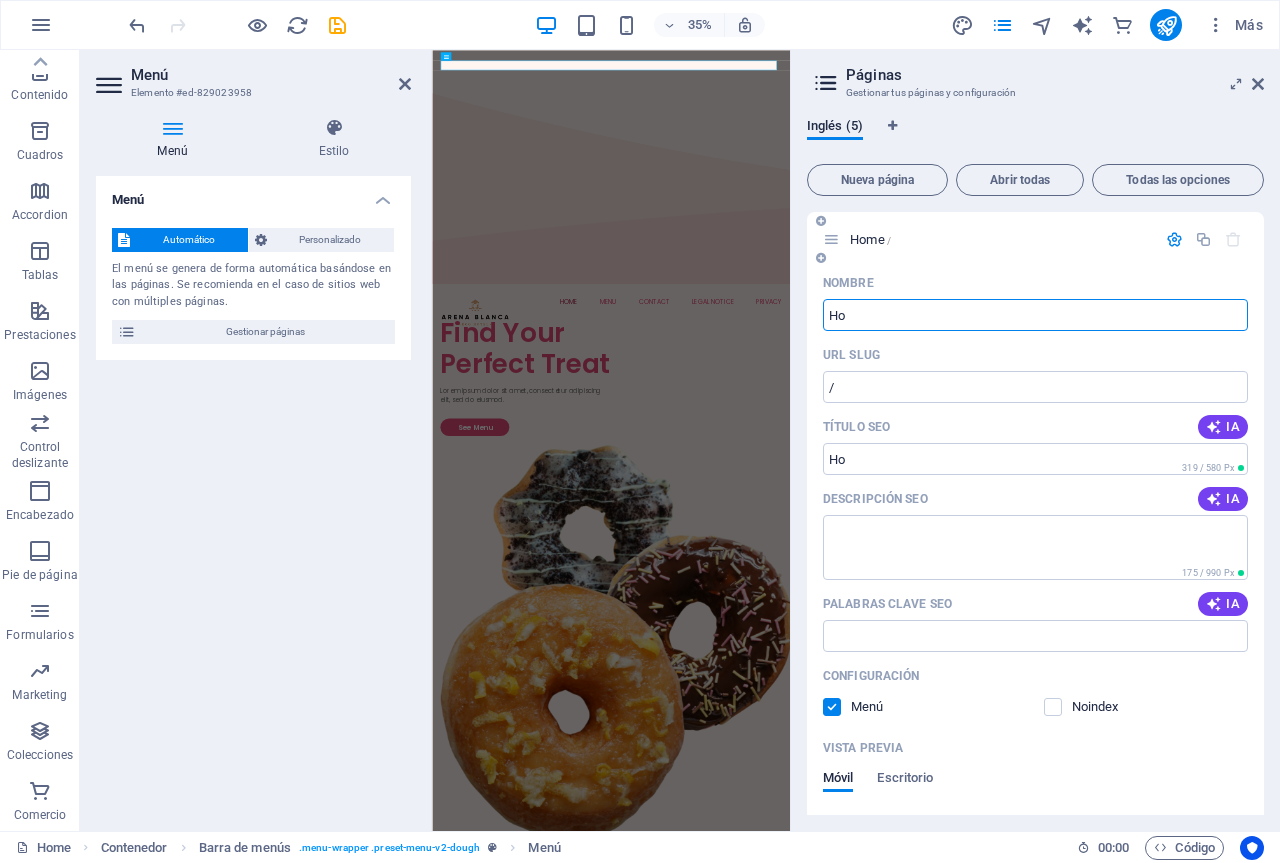 type on "H" 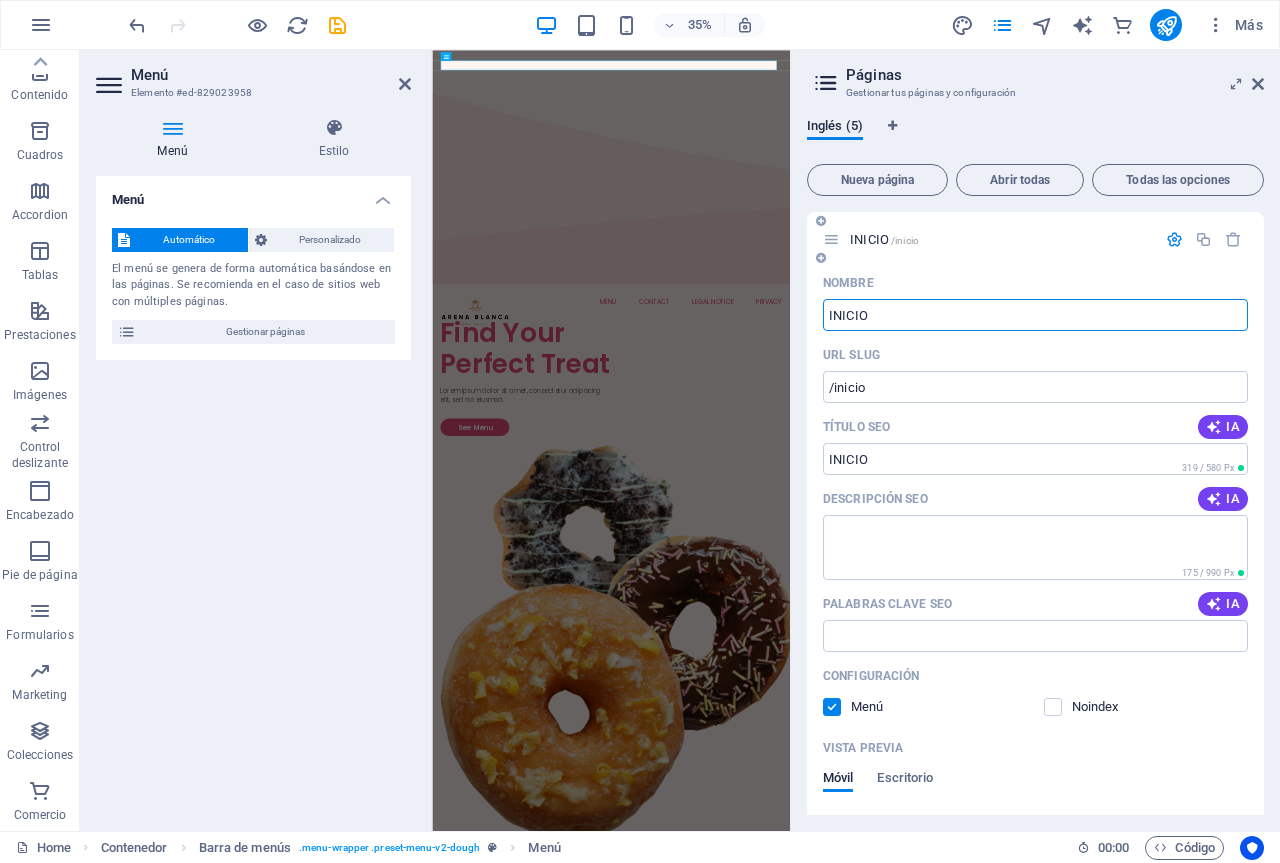 type on "INICIO" 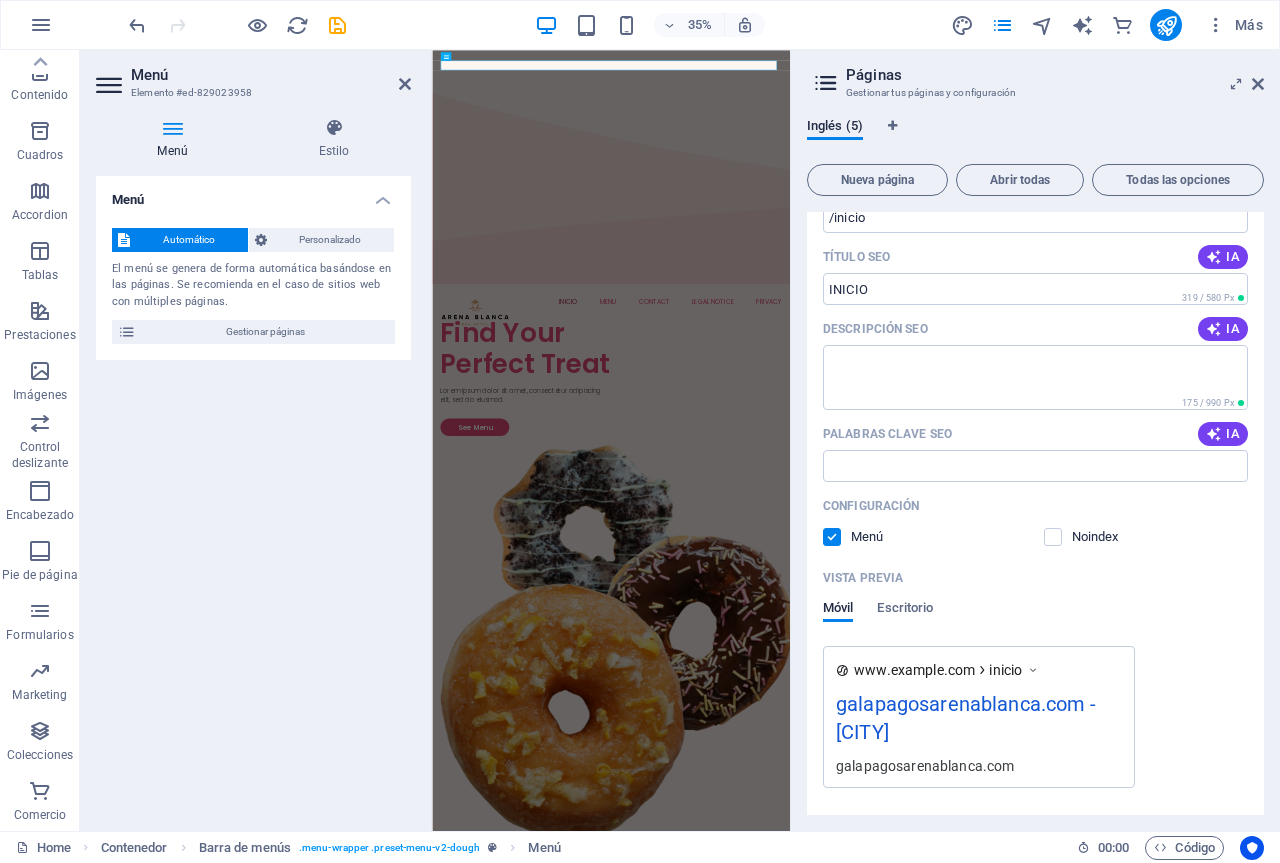 scroll, scrollTop: 0, scrollLeft: 0, axis: both 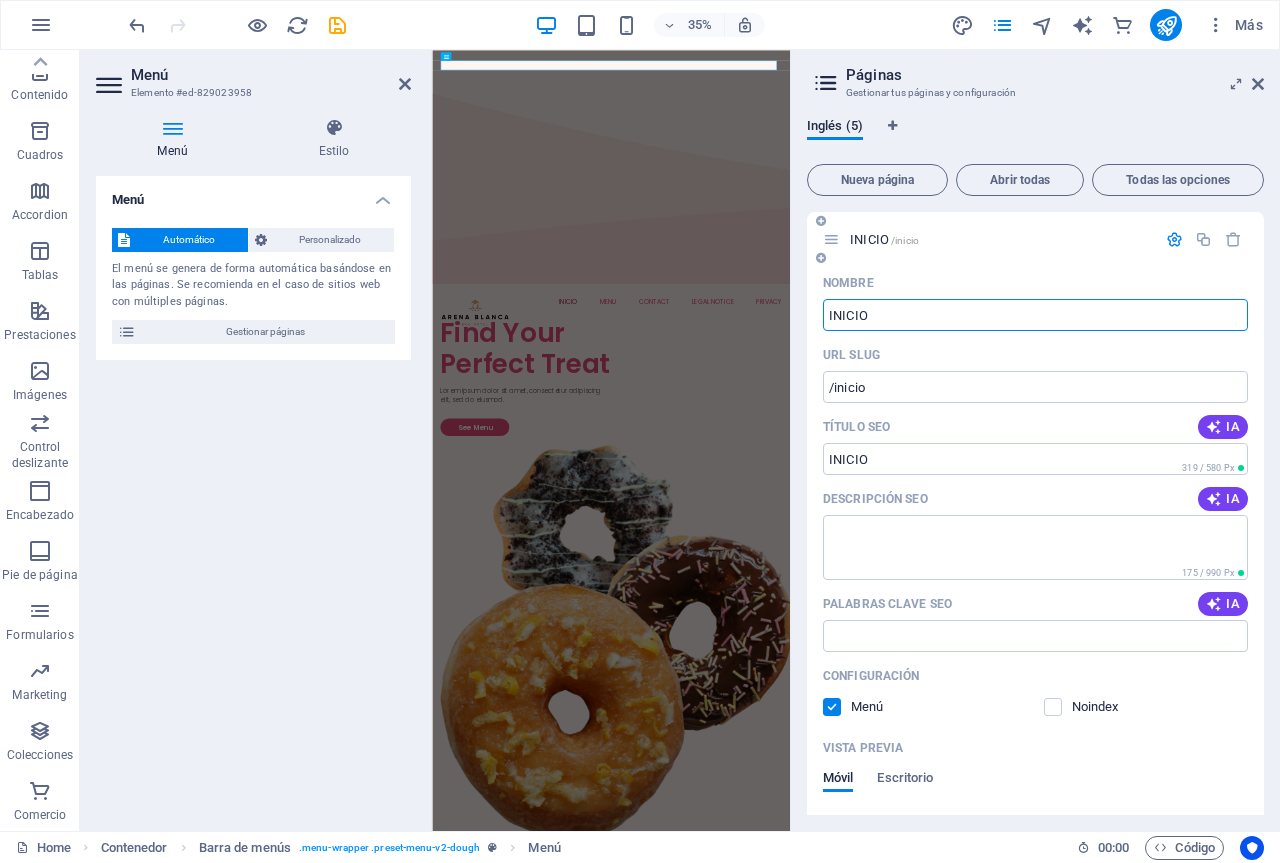 type on "INICIO" 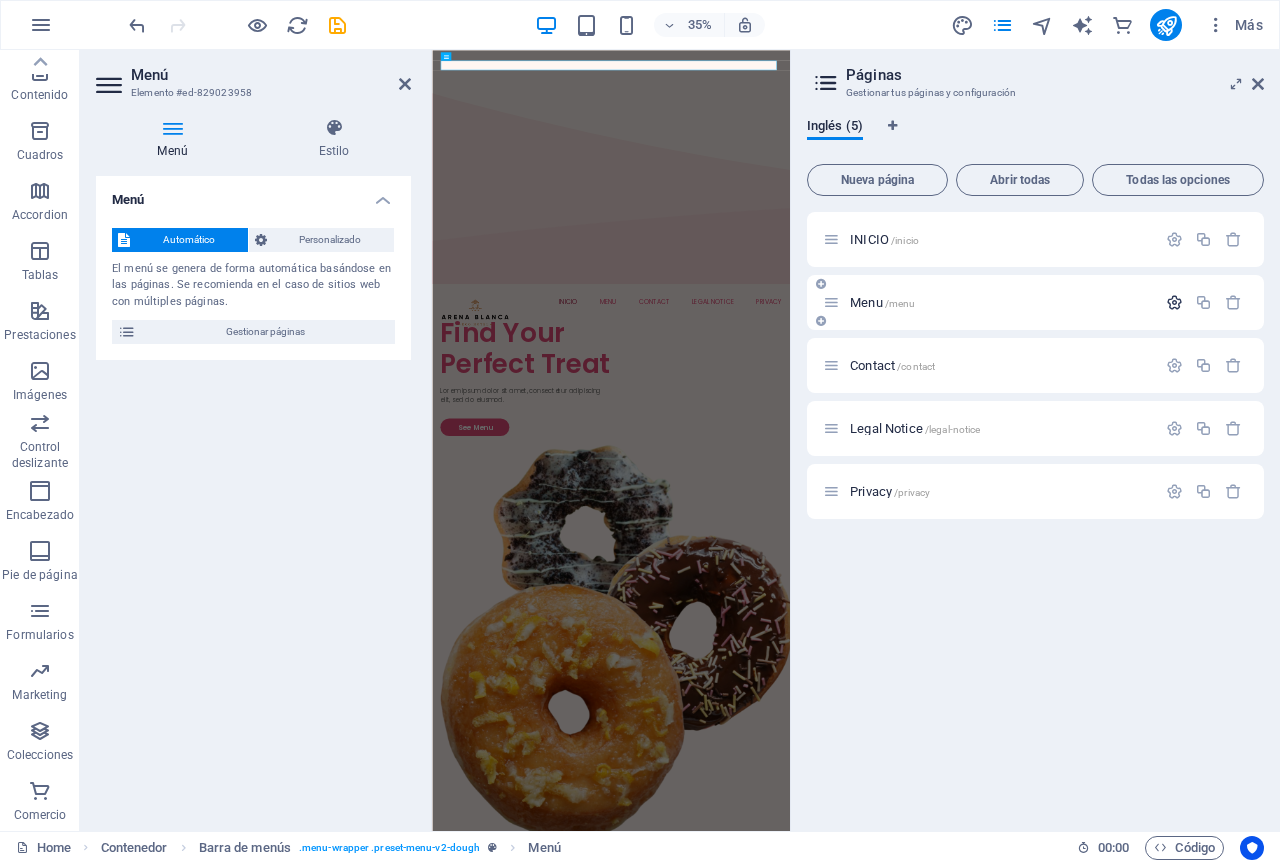 click at bounding box center (1174, 302) 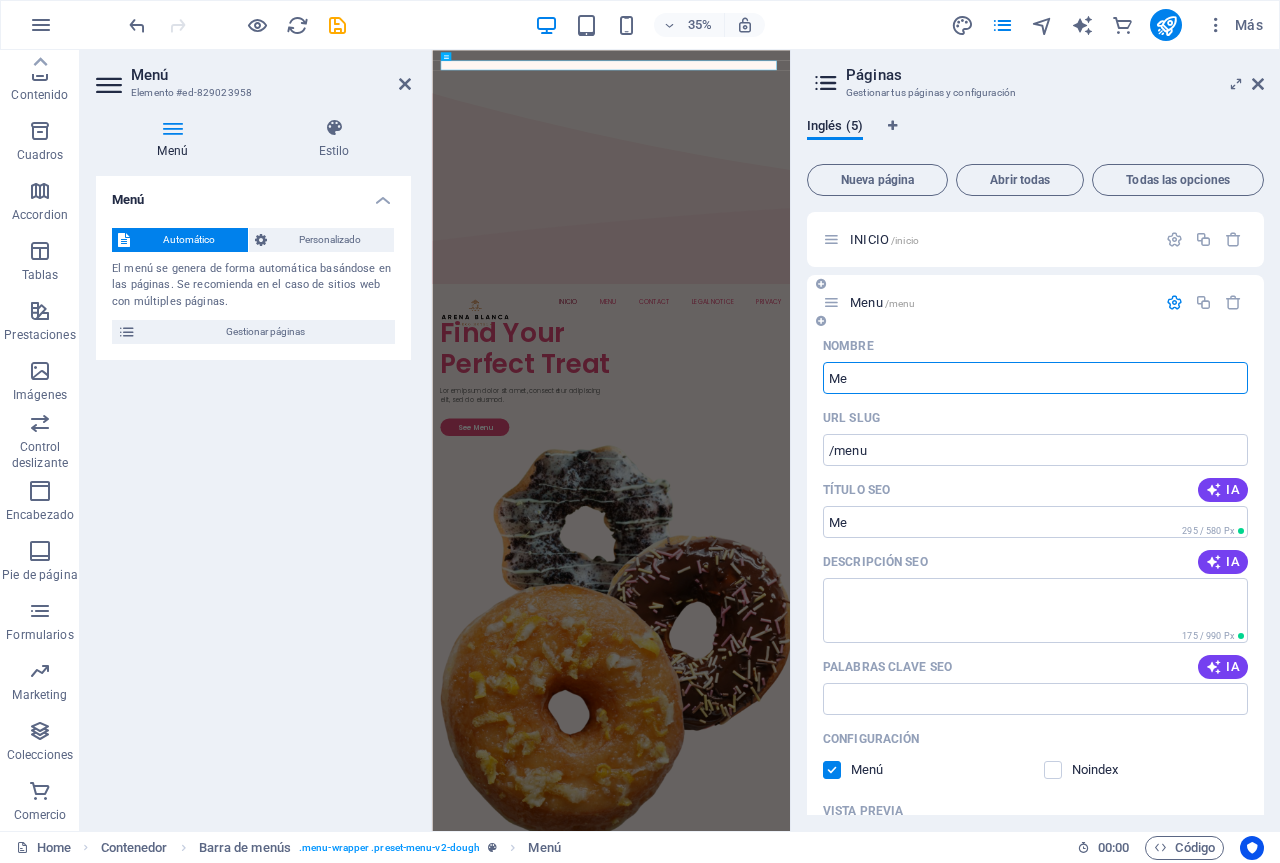 type on "M" 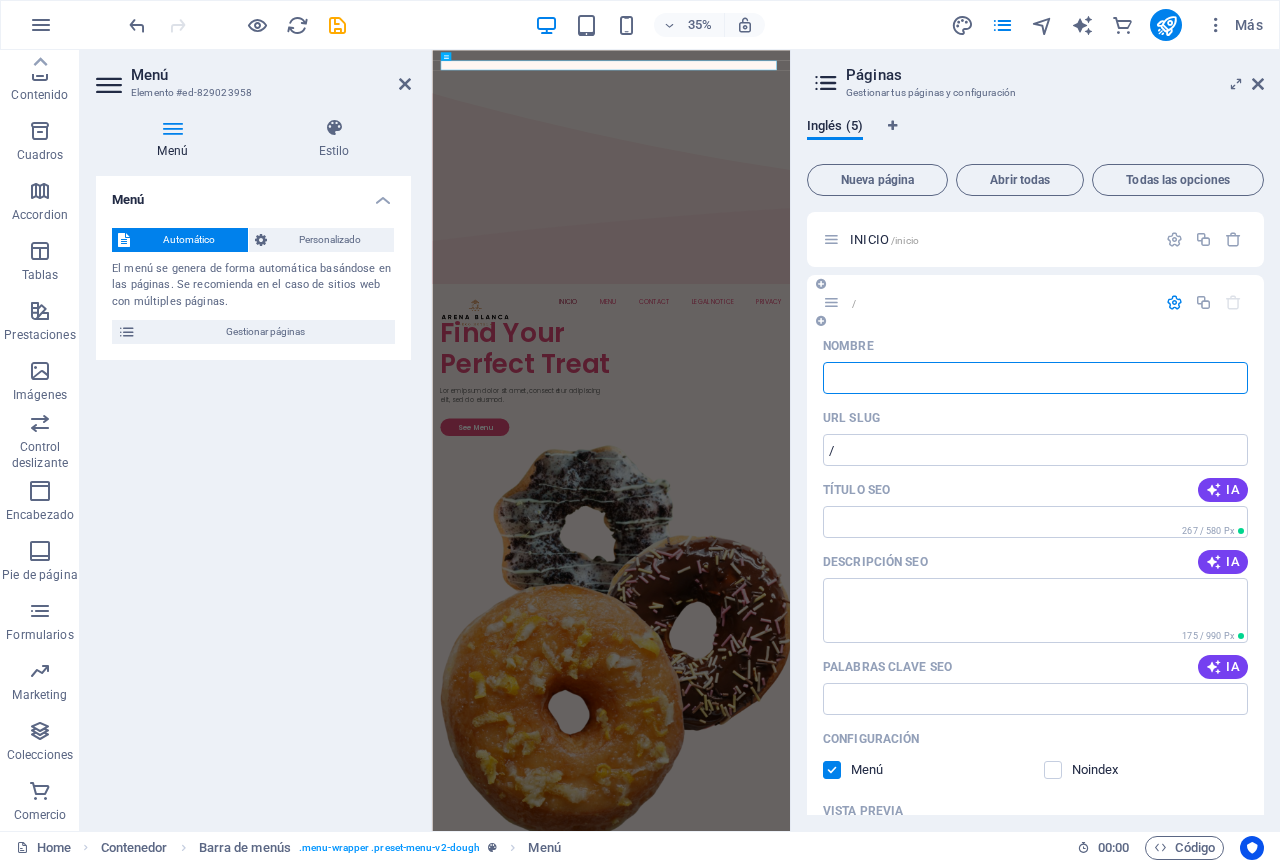 type 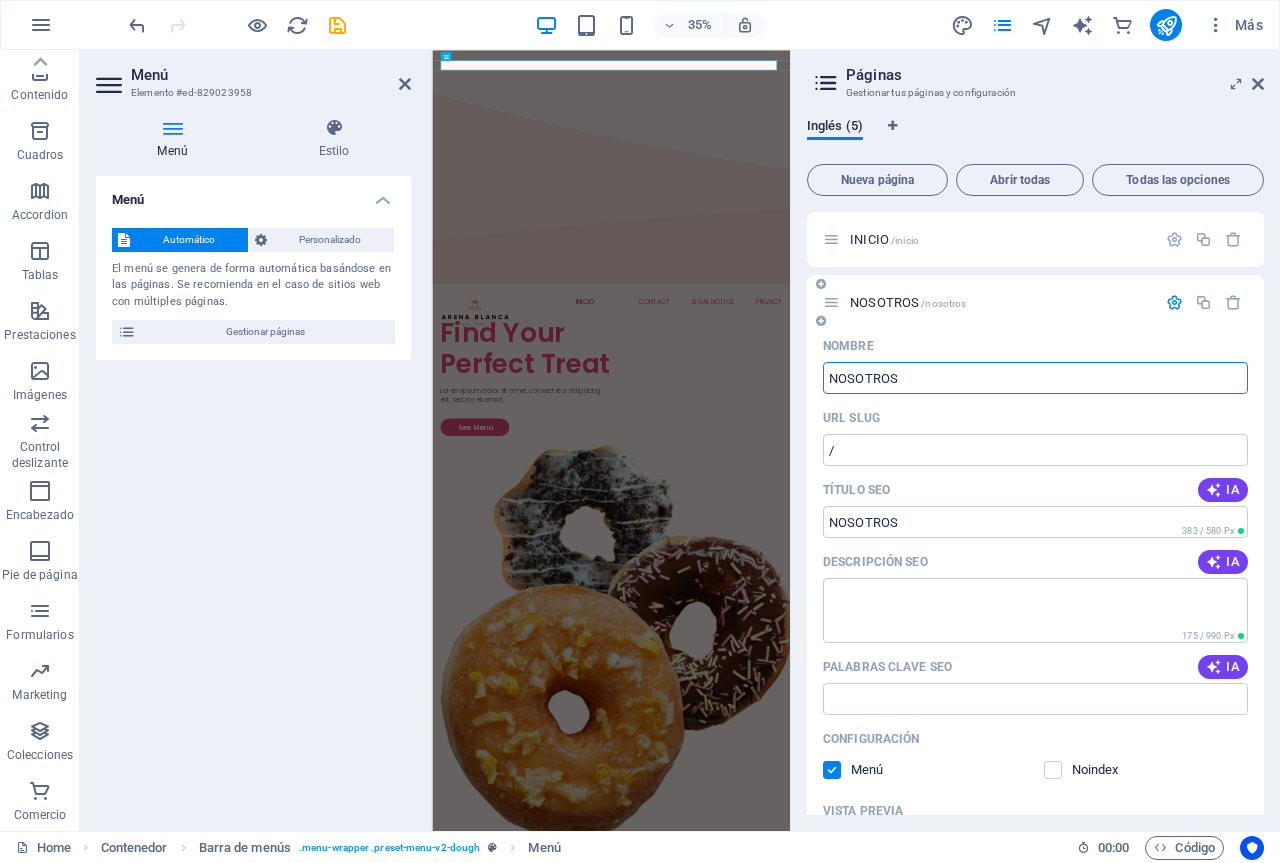type on "NOSOTROS" 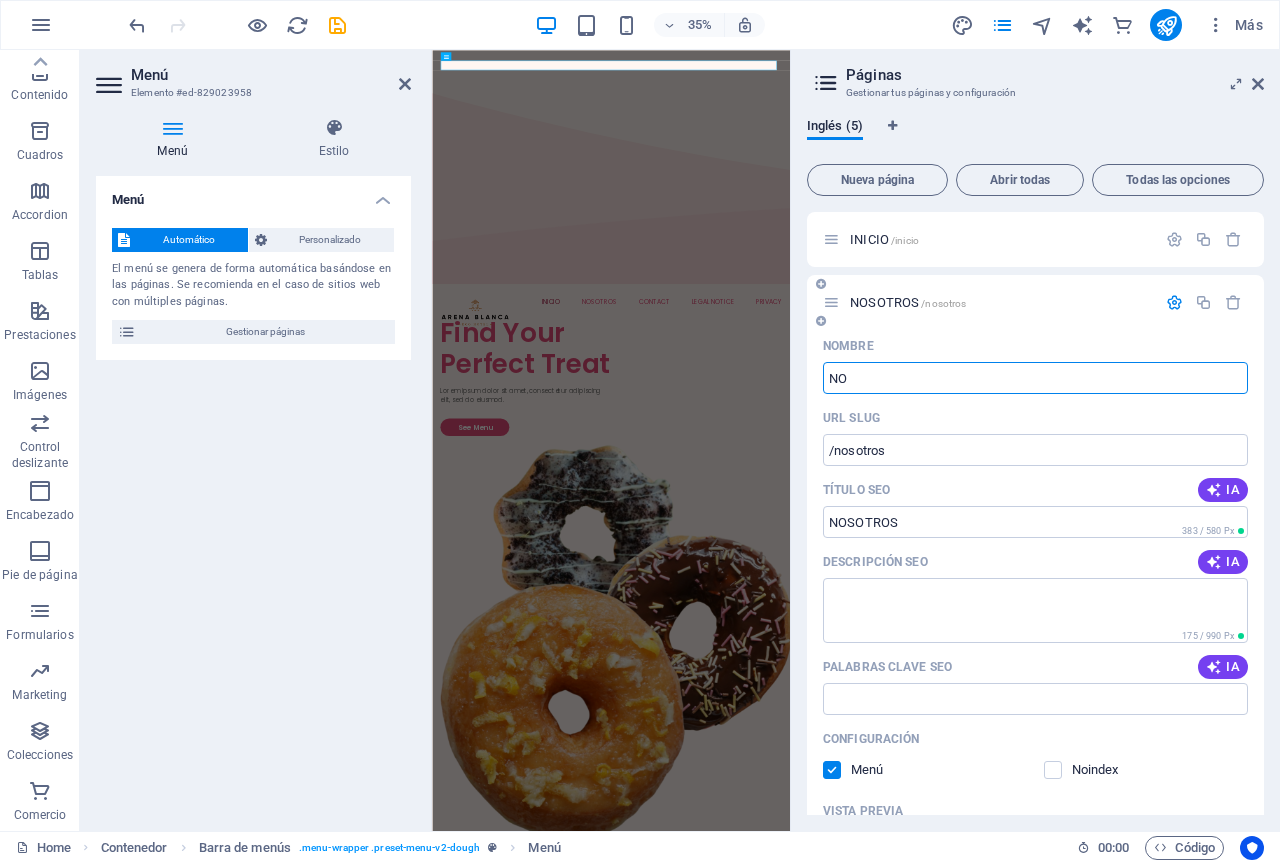 type on "N" 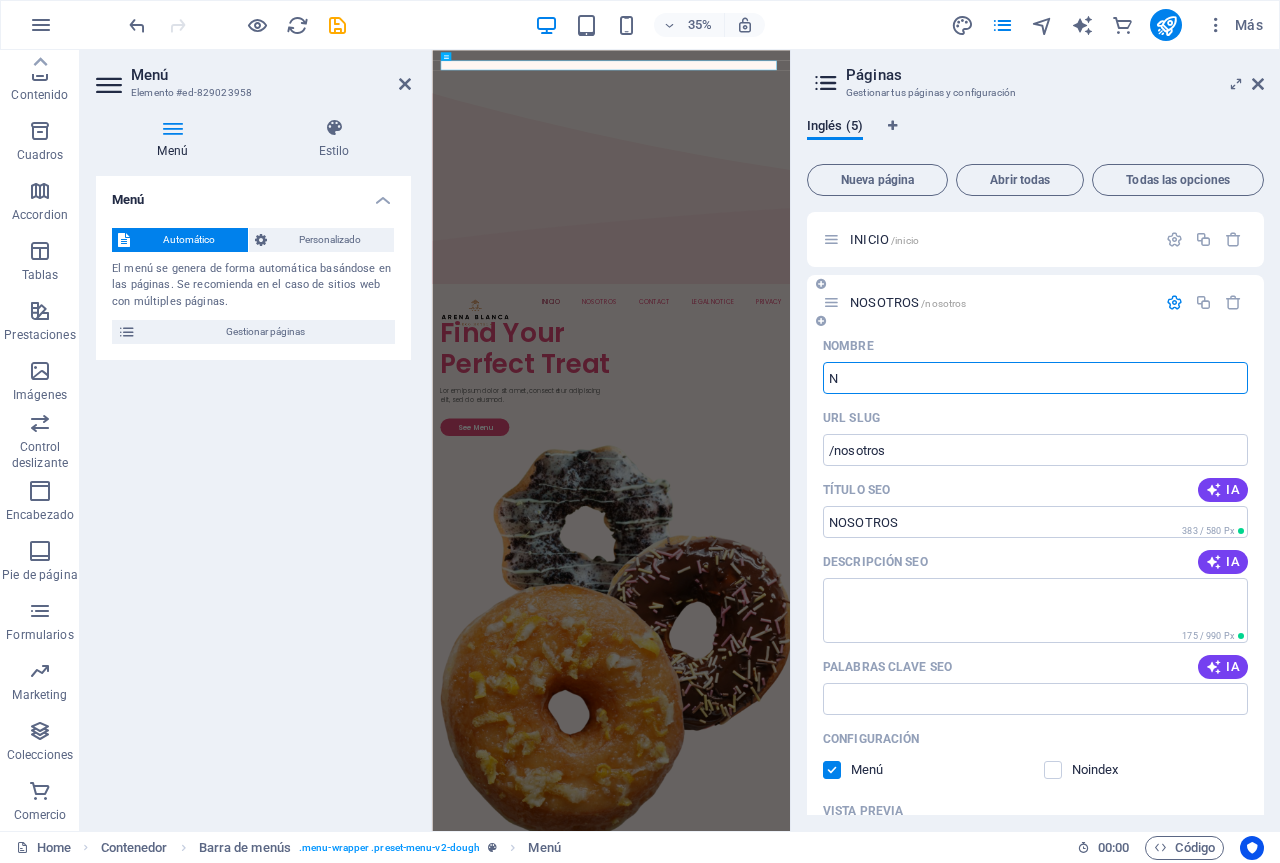 type 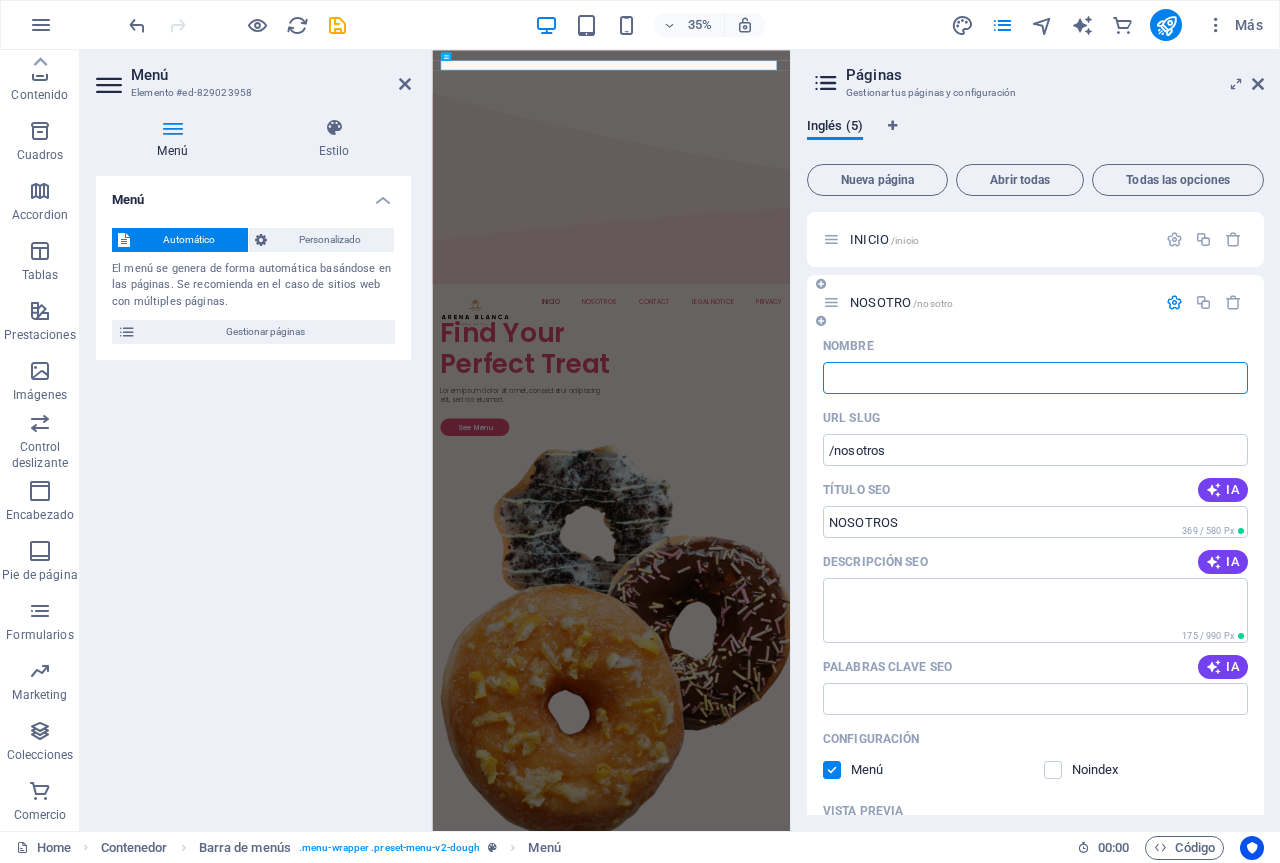 type on "/nosotro" 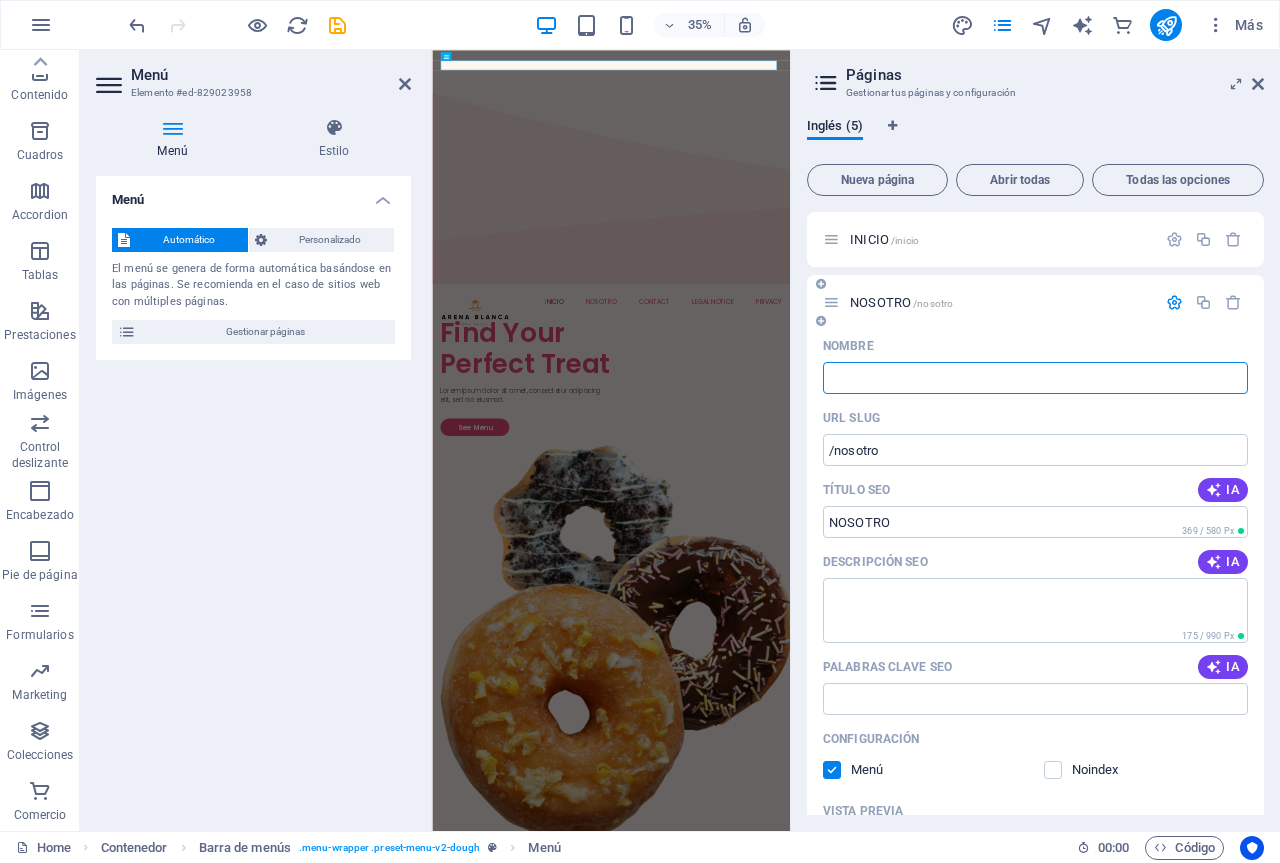 type 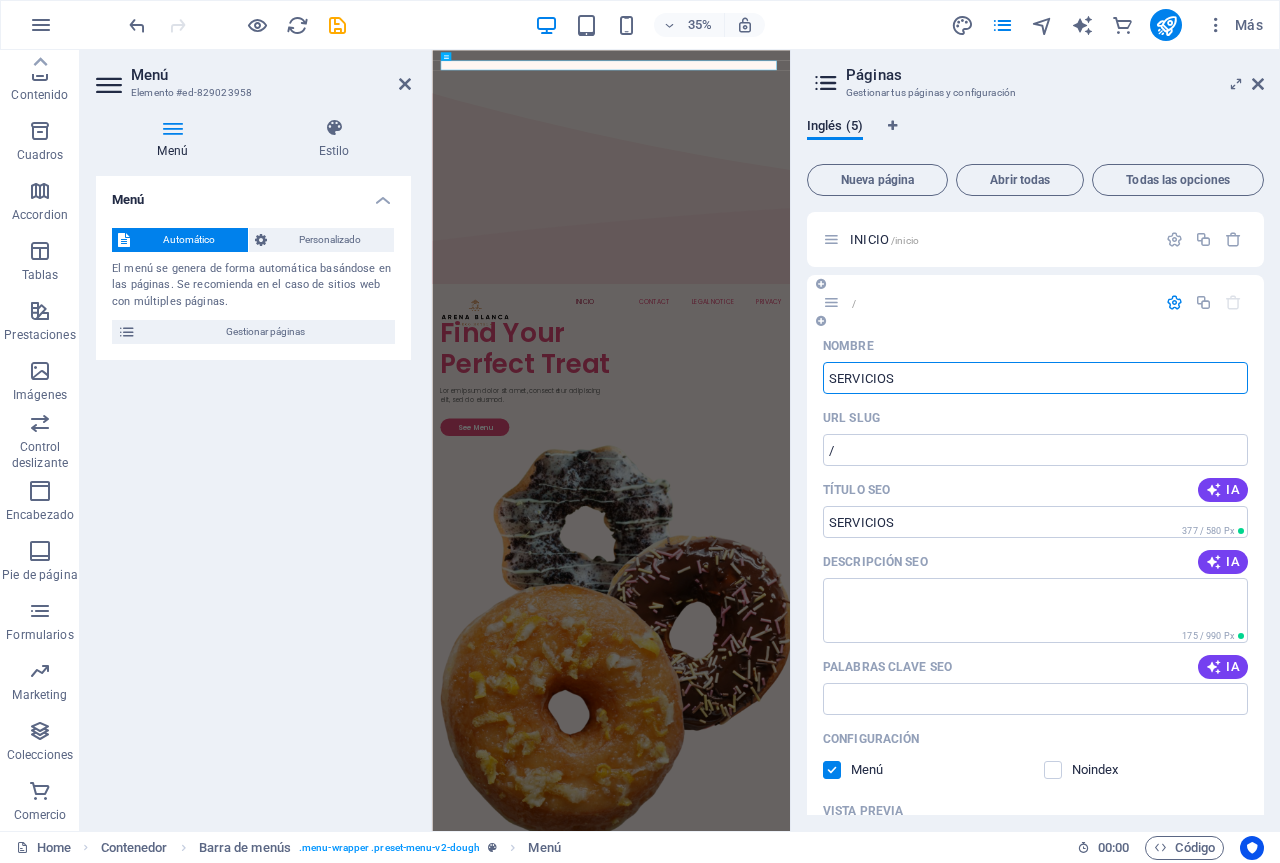 type on "SERVICIOS" 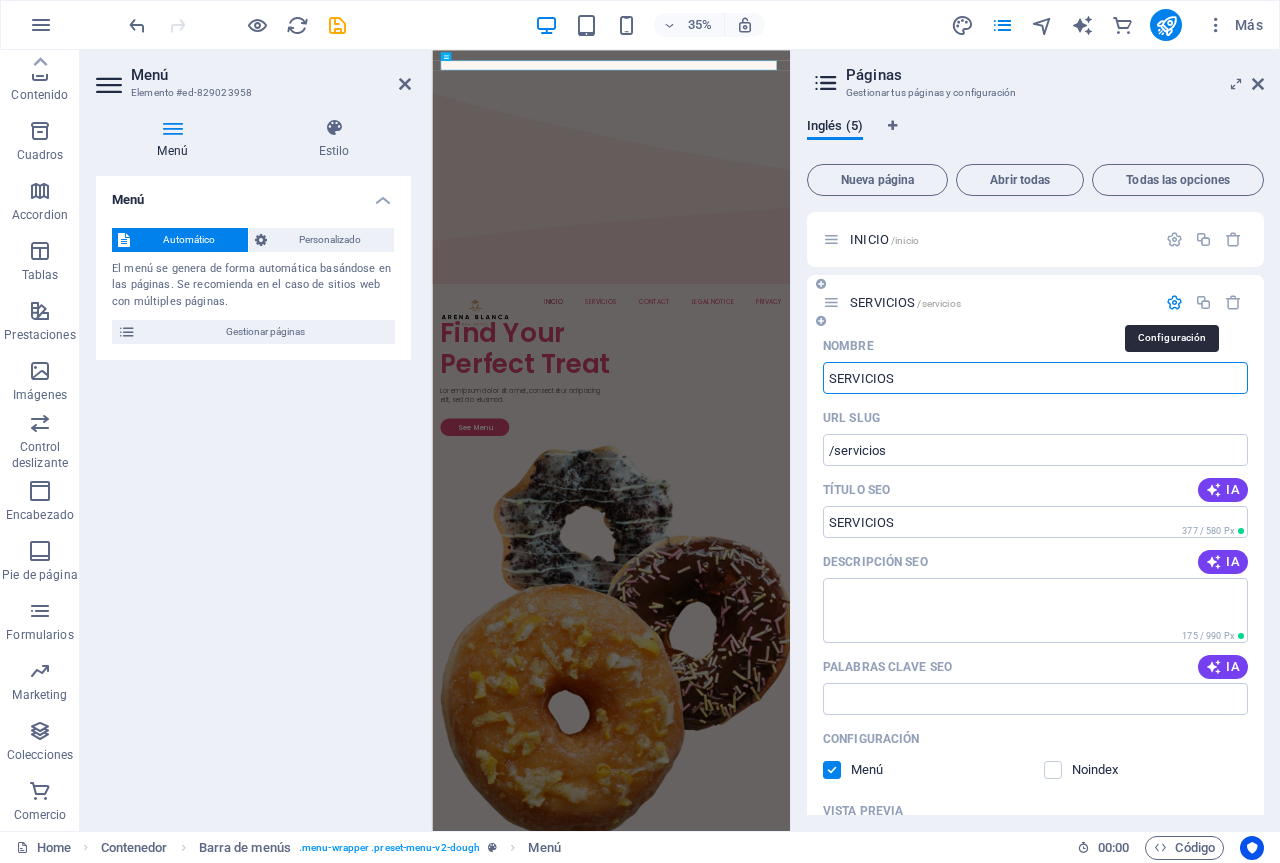 type on "SERVICIOS" 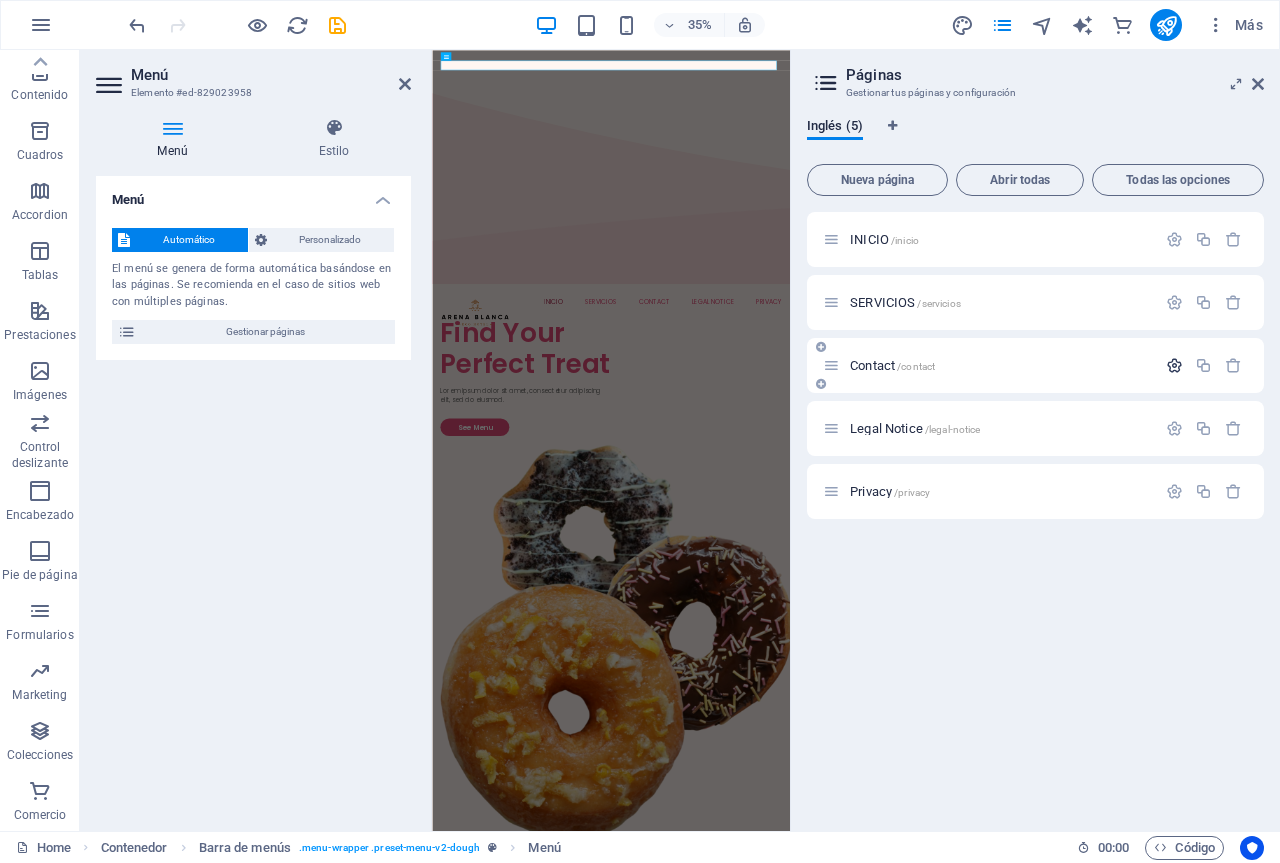 click at bounding box center [1174, 365] 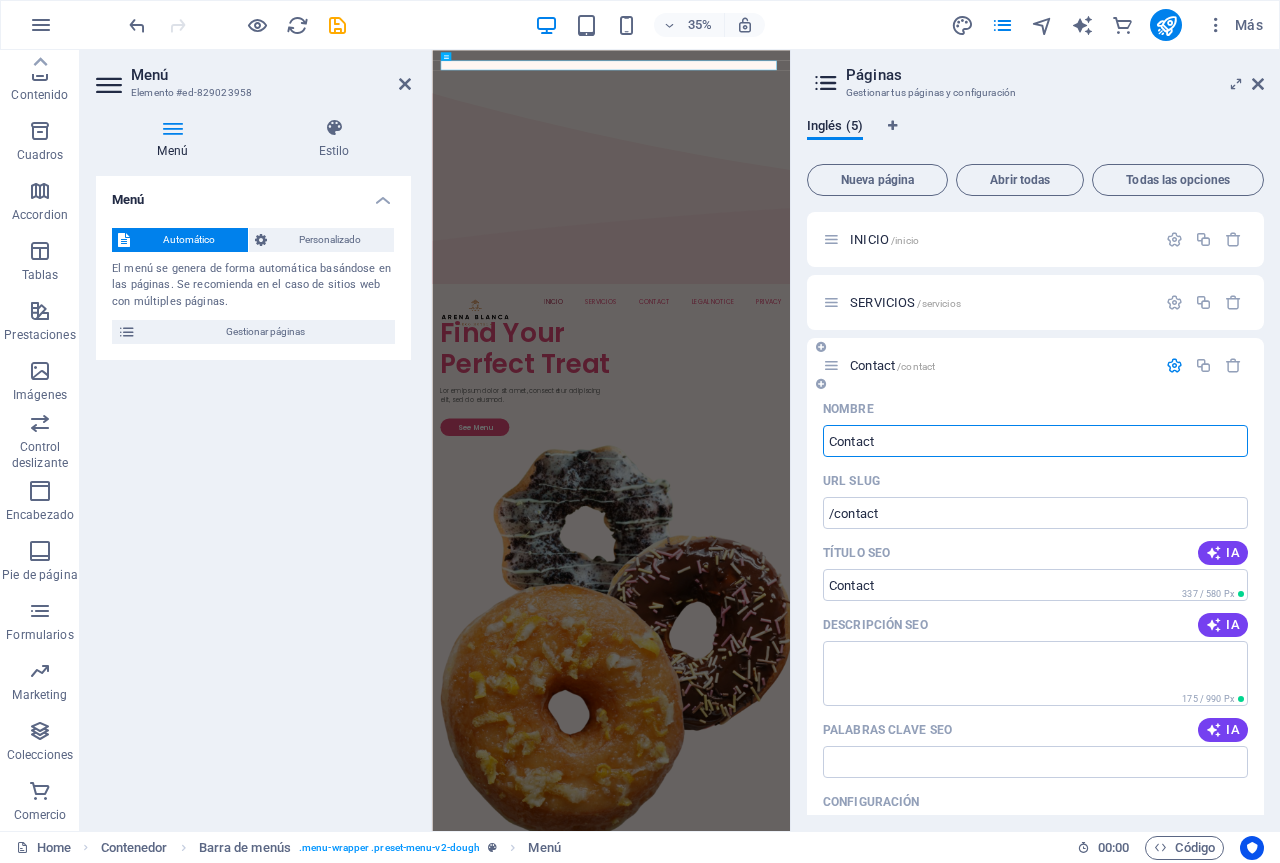 click on "Contact" at bounding box center [1035, 441] 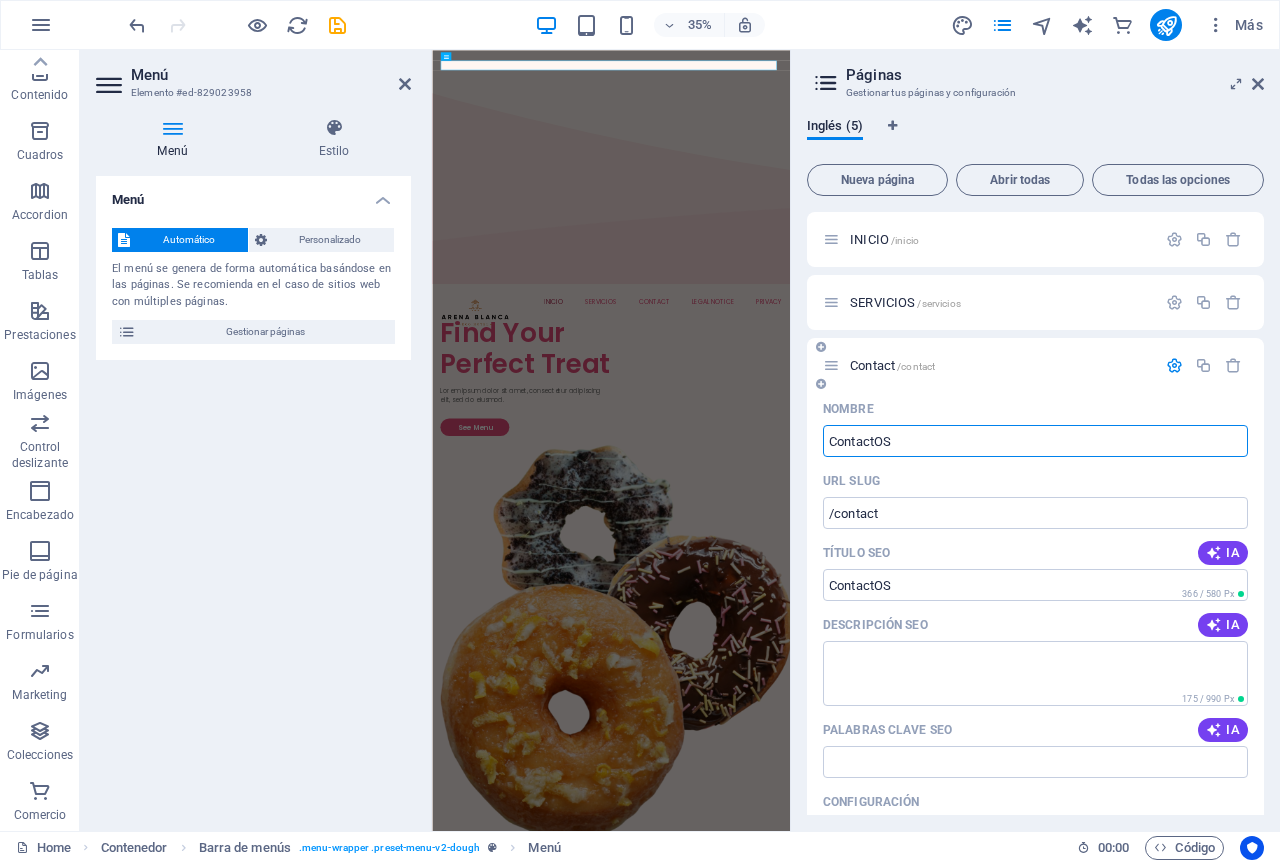 type on "ContactOS" 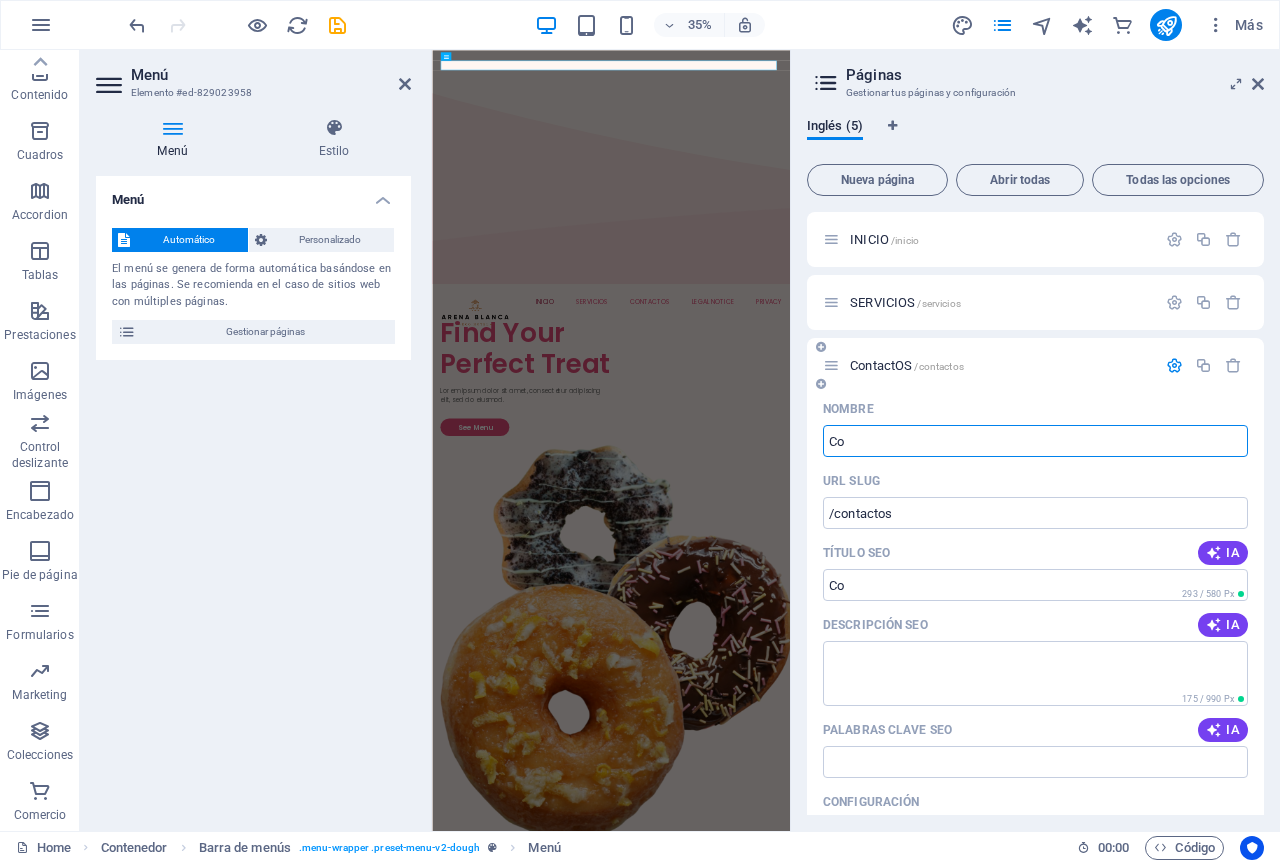 type on "C" 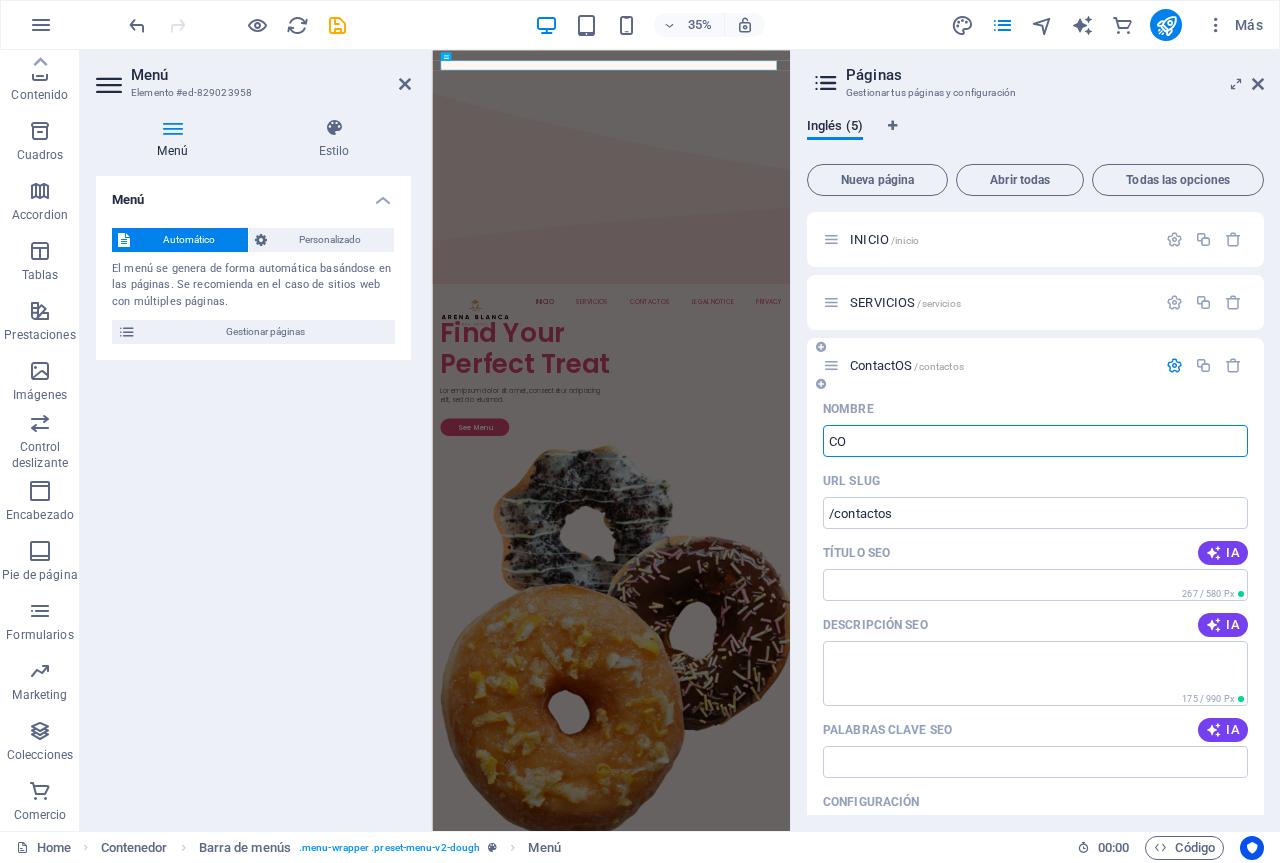 type on "CON" 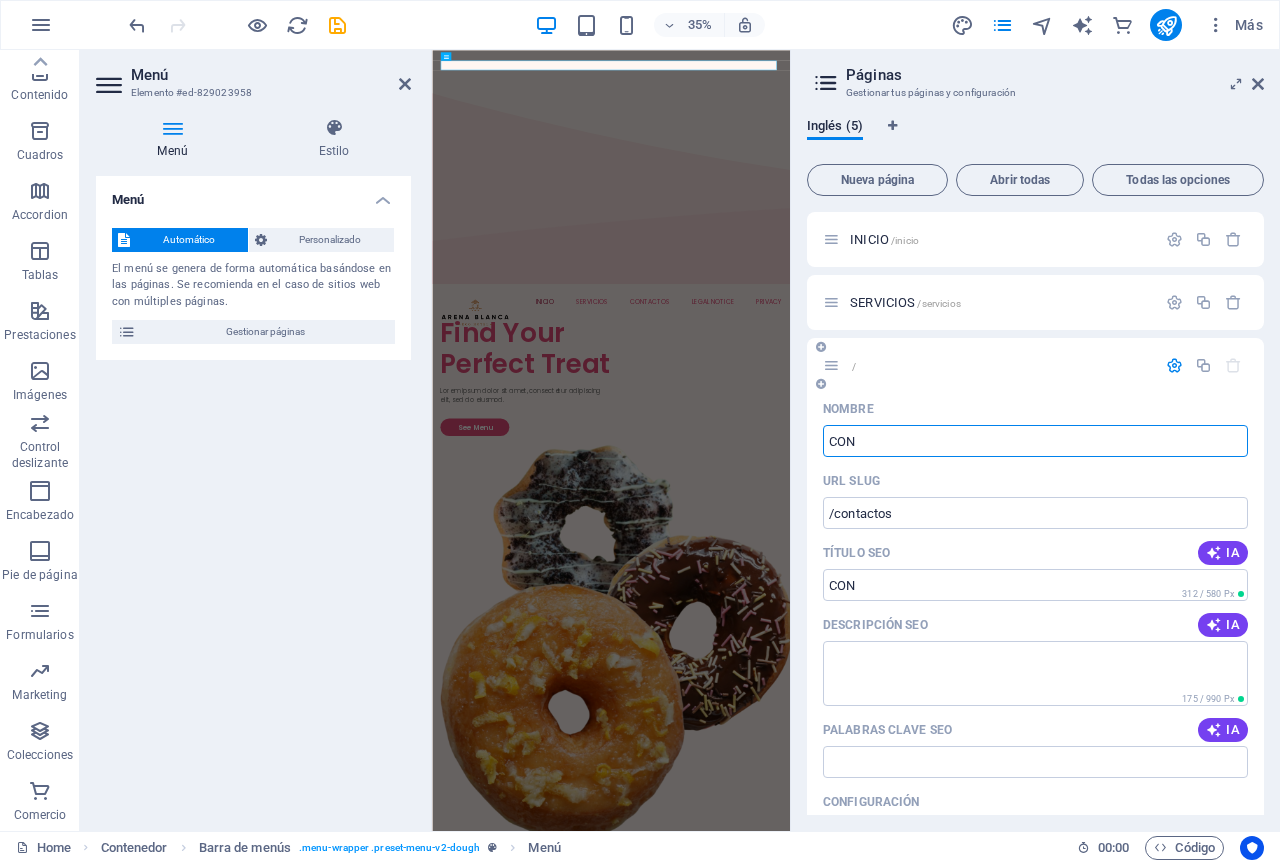 type on "/" 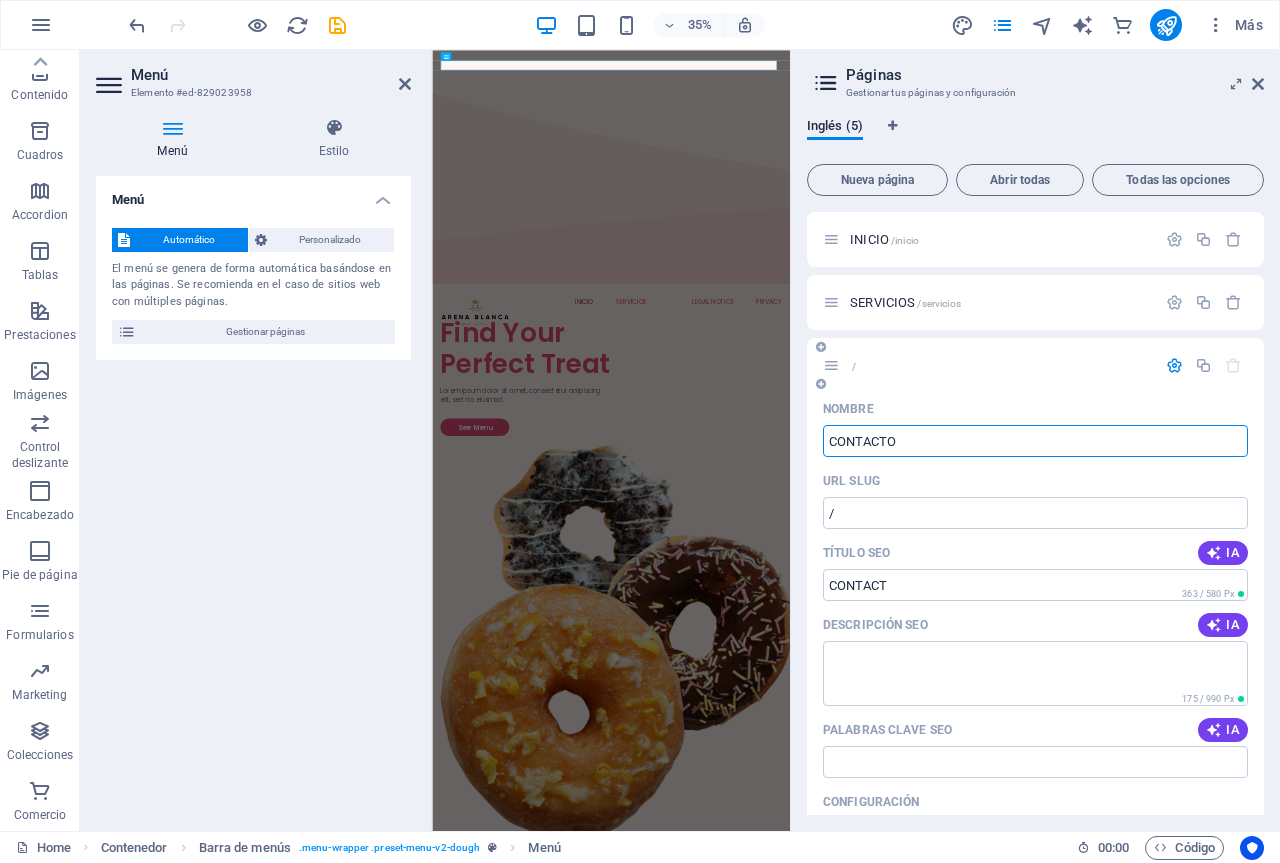 type on "CONTACTOS" 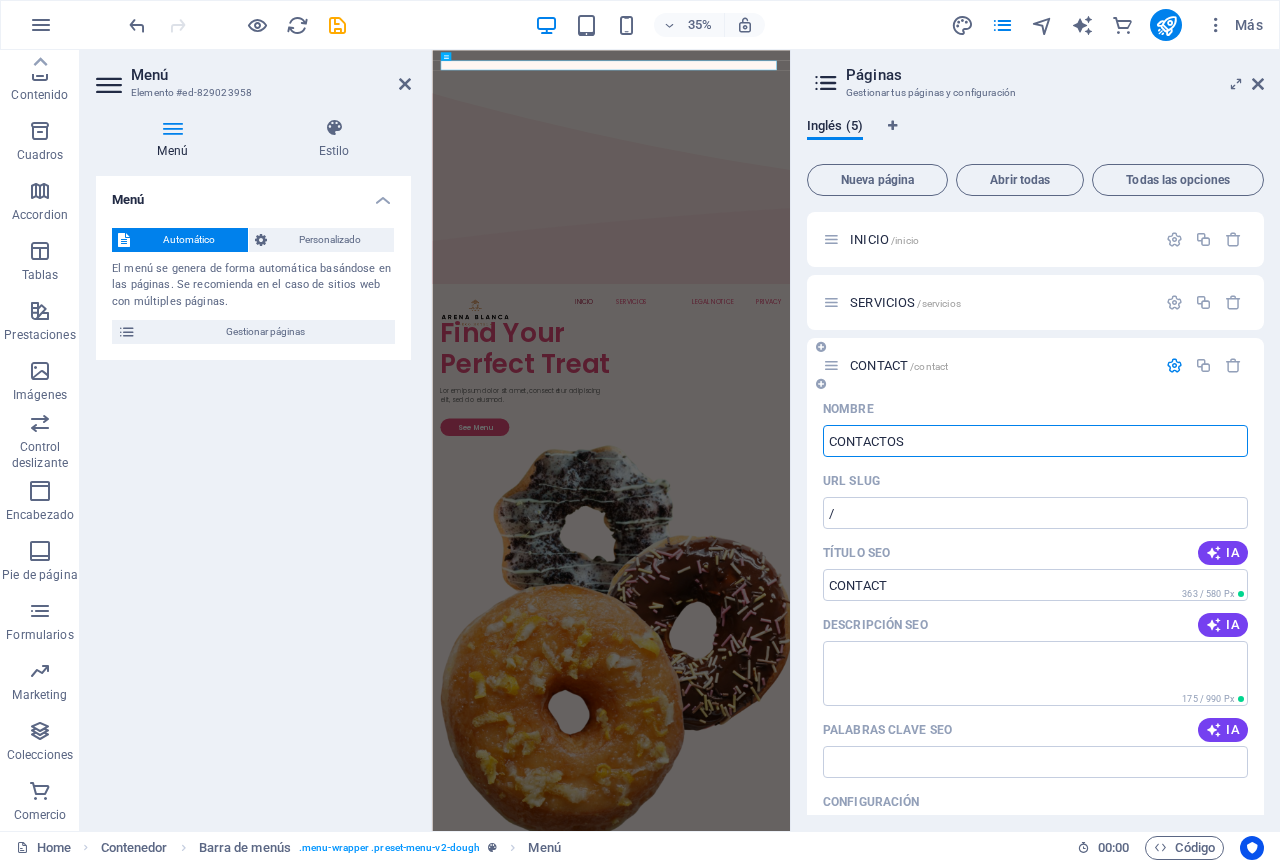 type on "/contact" 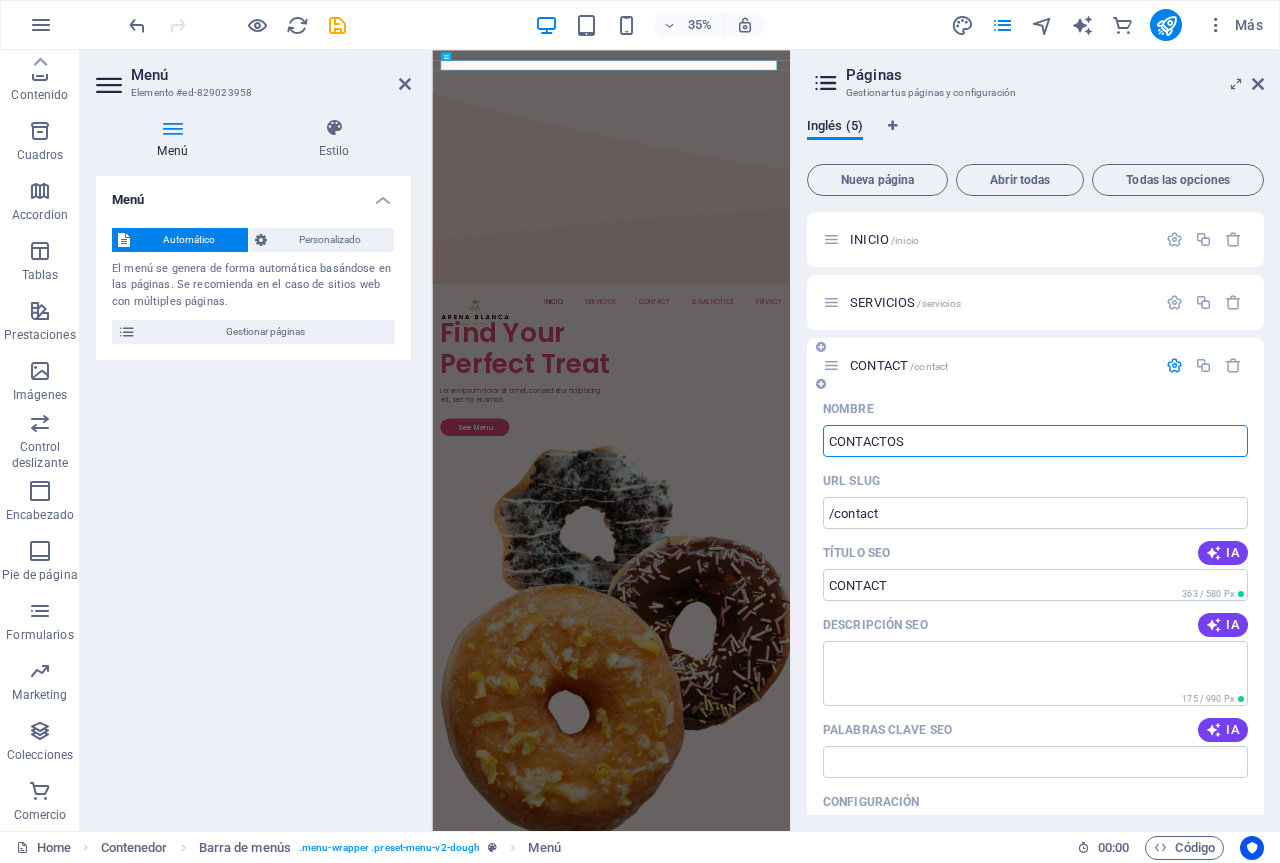 type on "CONTACTOS" 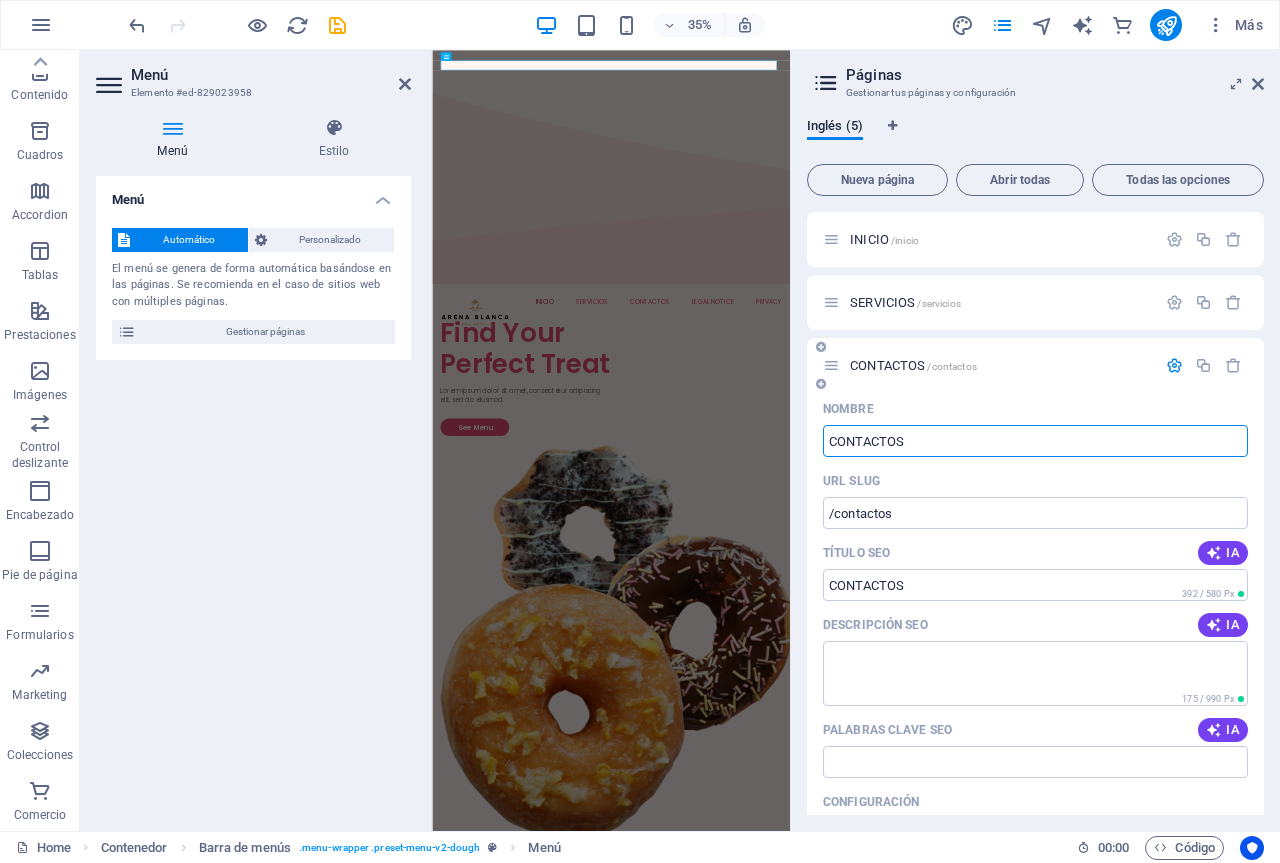 click at bounding box center [1174, 365] 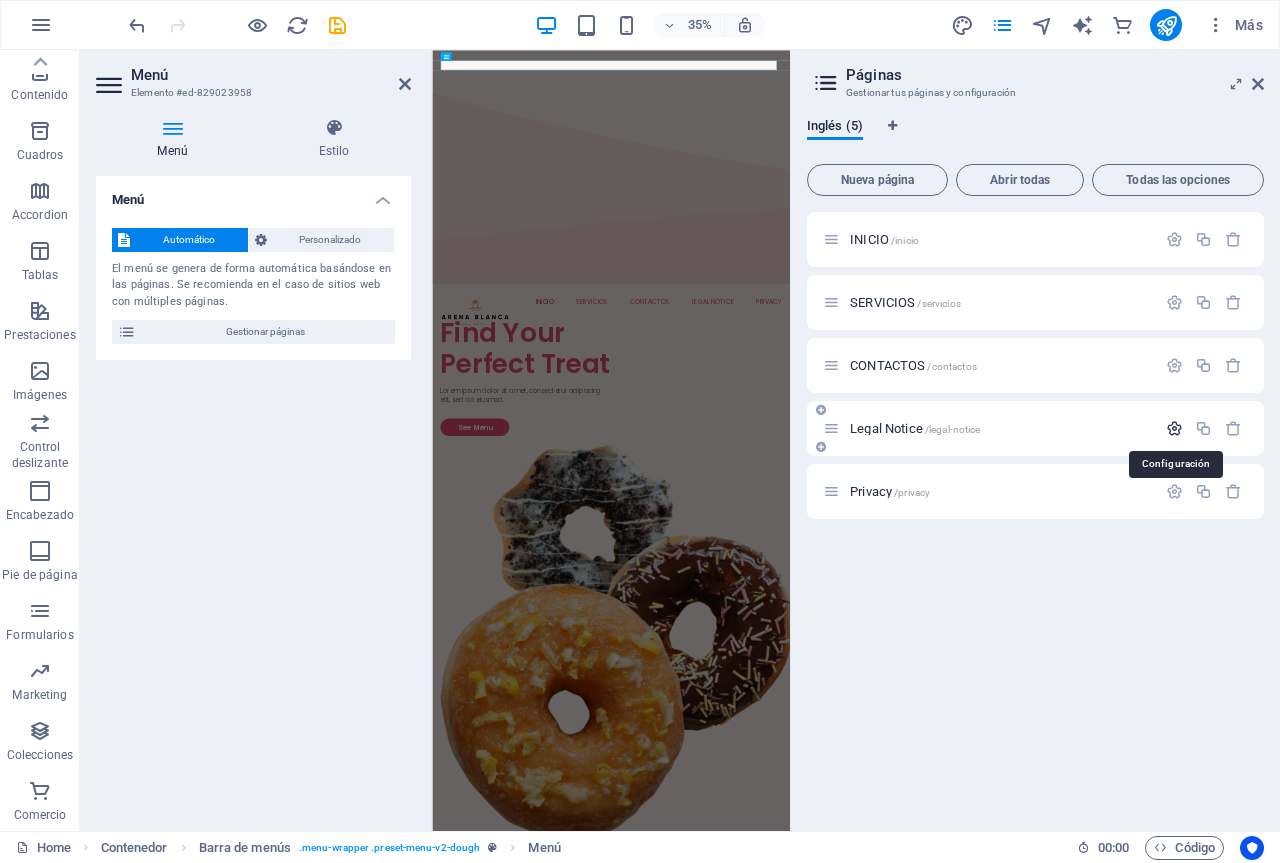 click at bounding box center (1174, 428) 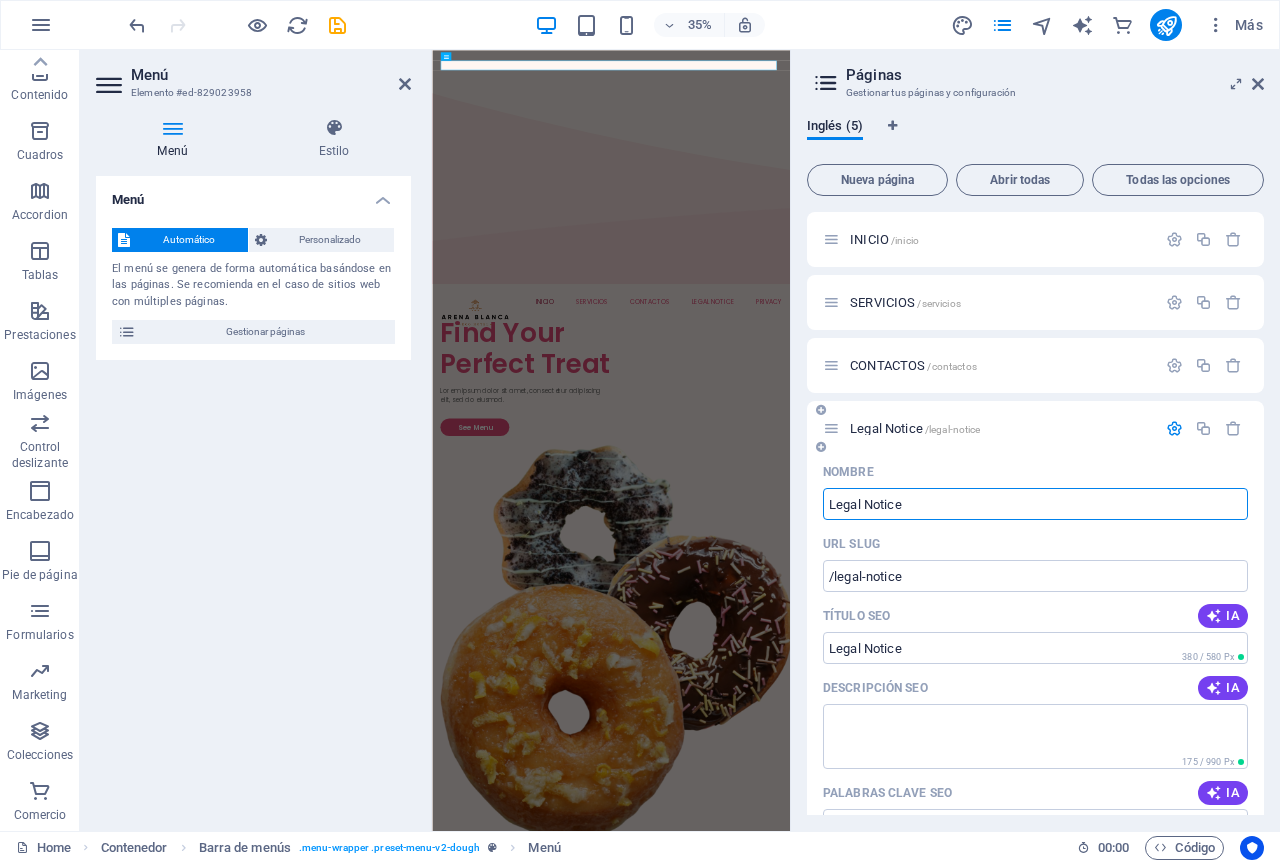 click on "Legal Notice" at bounding box center [1035, 504] 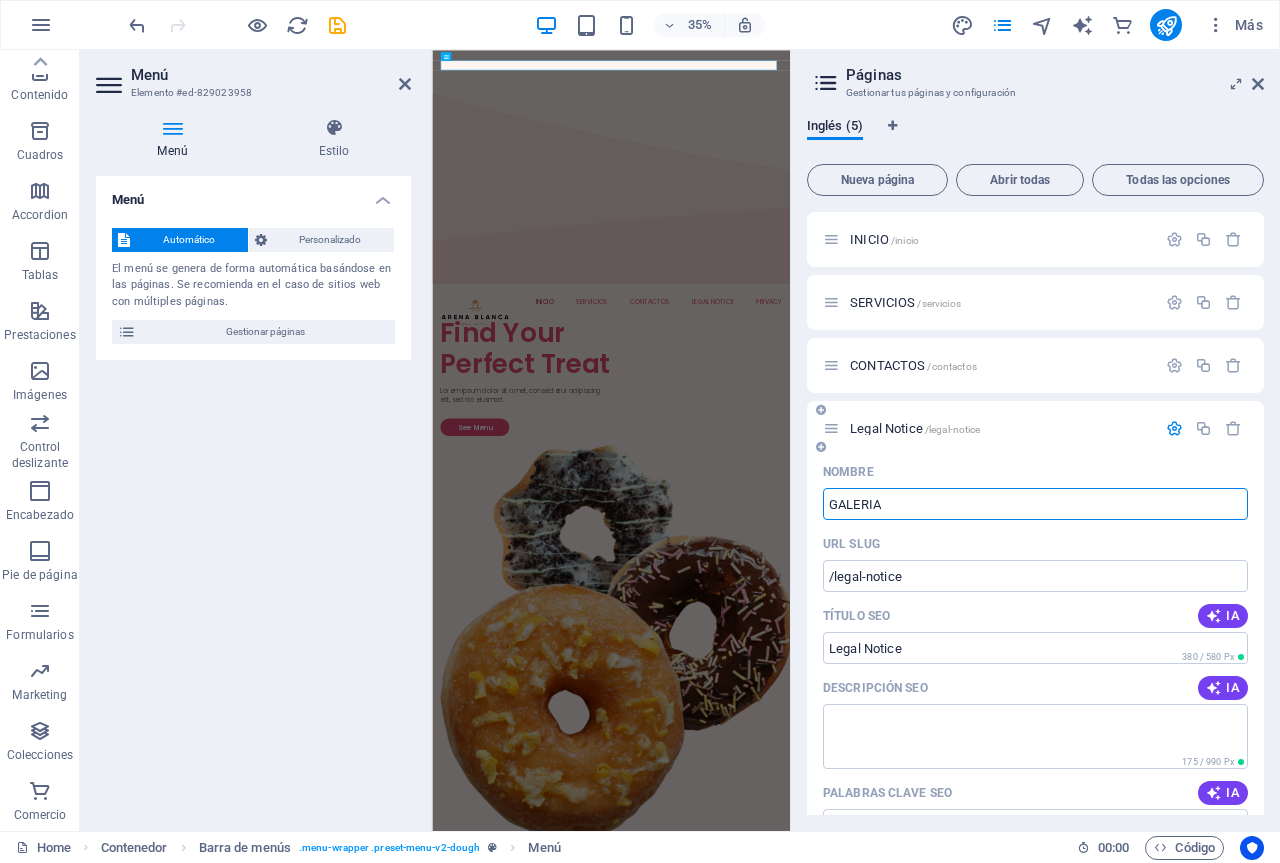 type on "GALERIA" 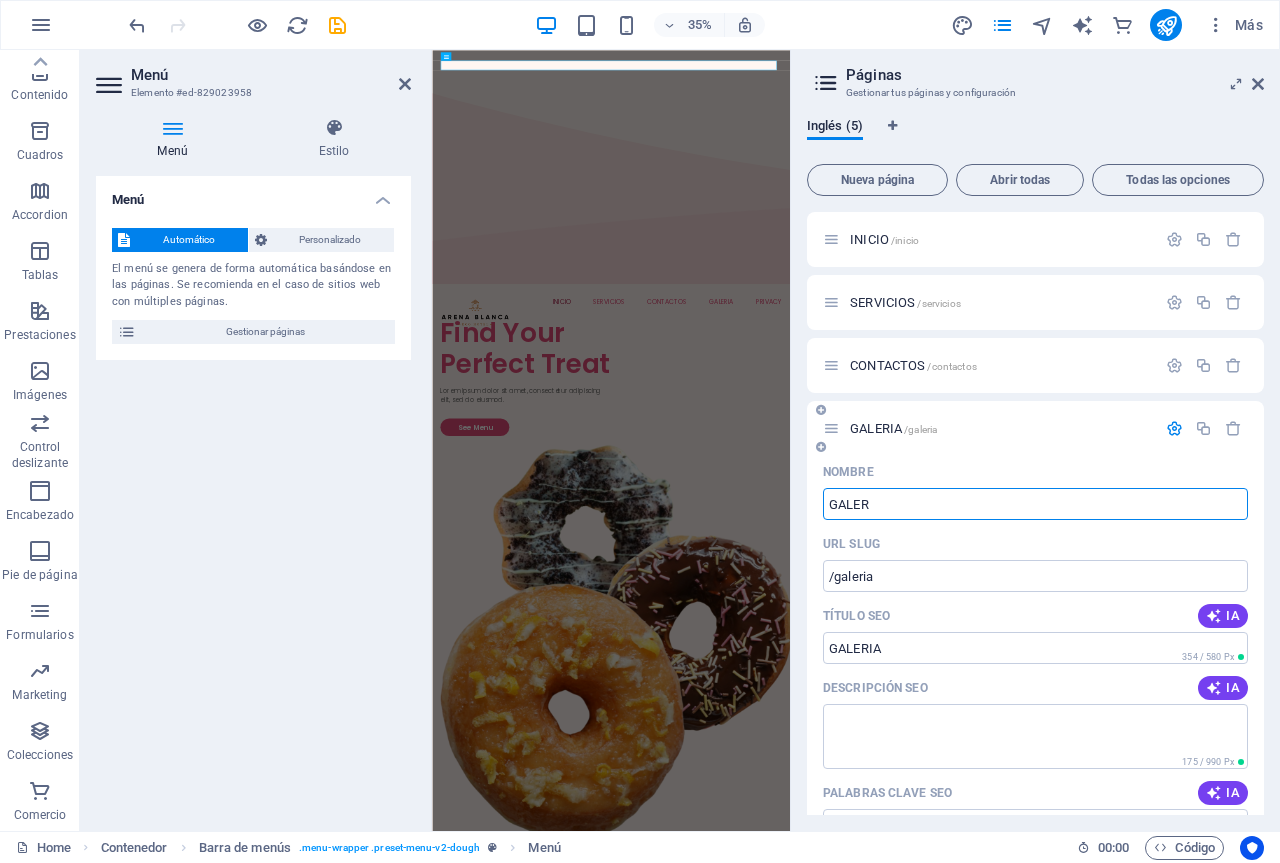 type on "GALER" 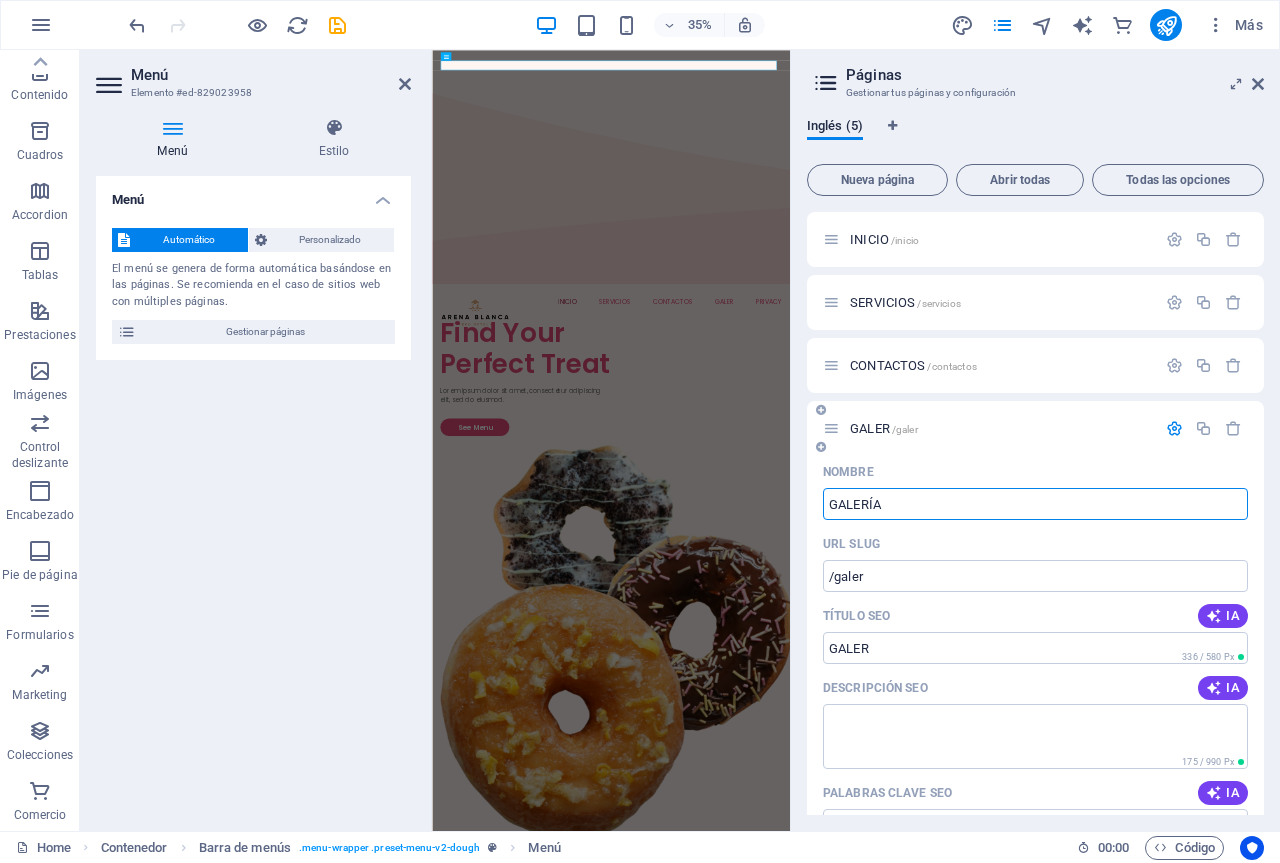 type on "GALERÍA" 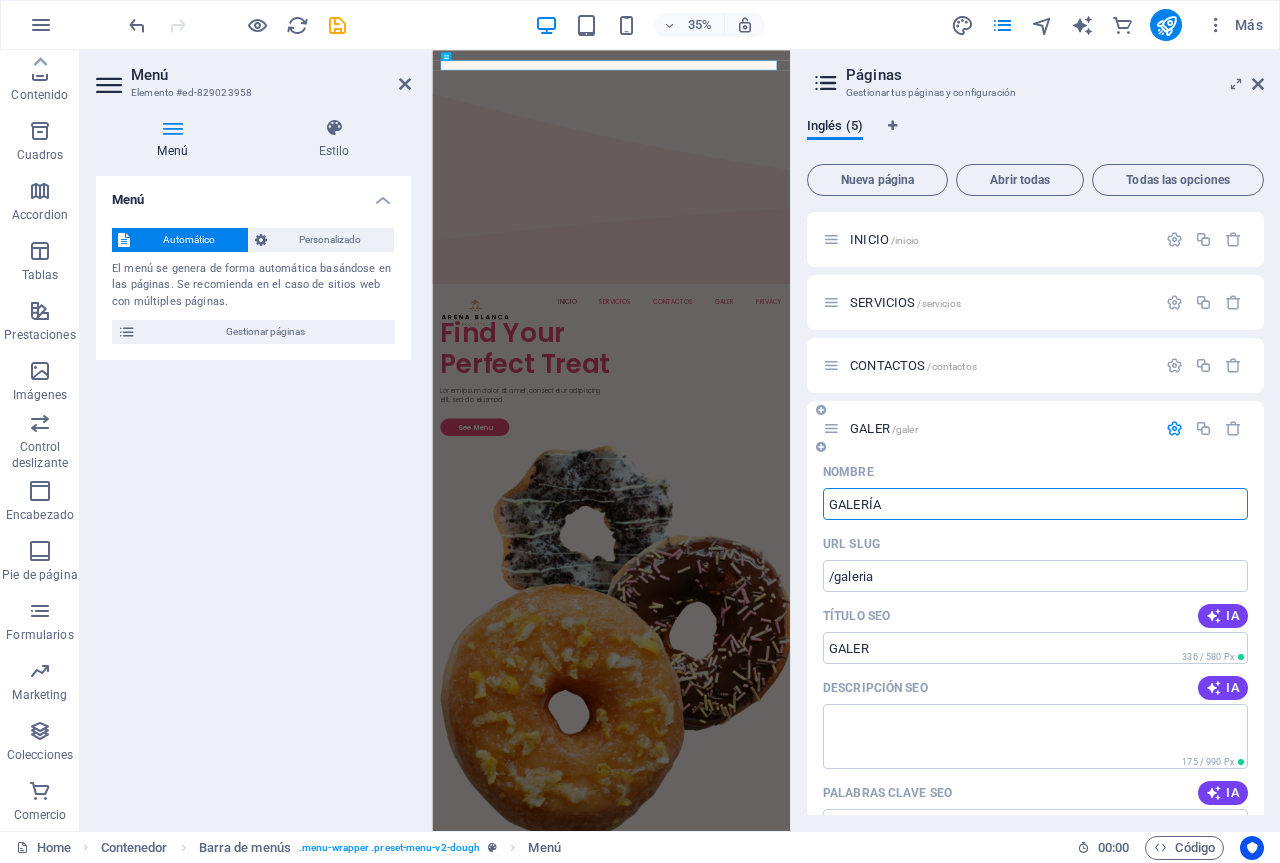 type on "GALERÍA" 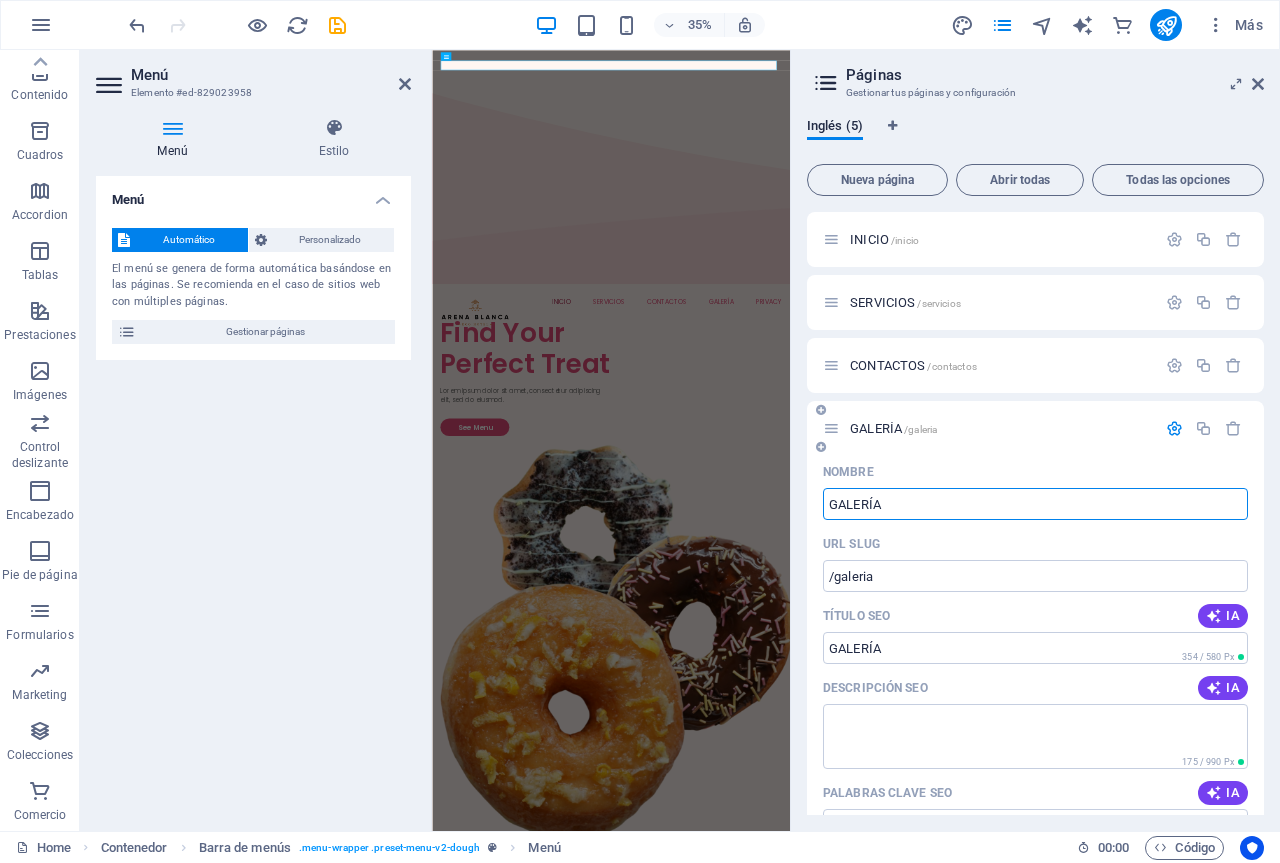 type on "GALERÍA" 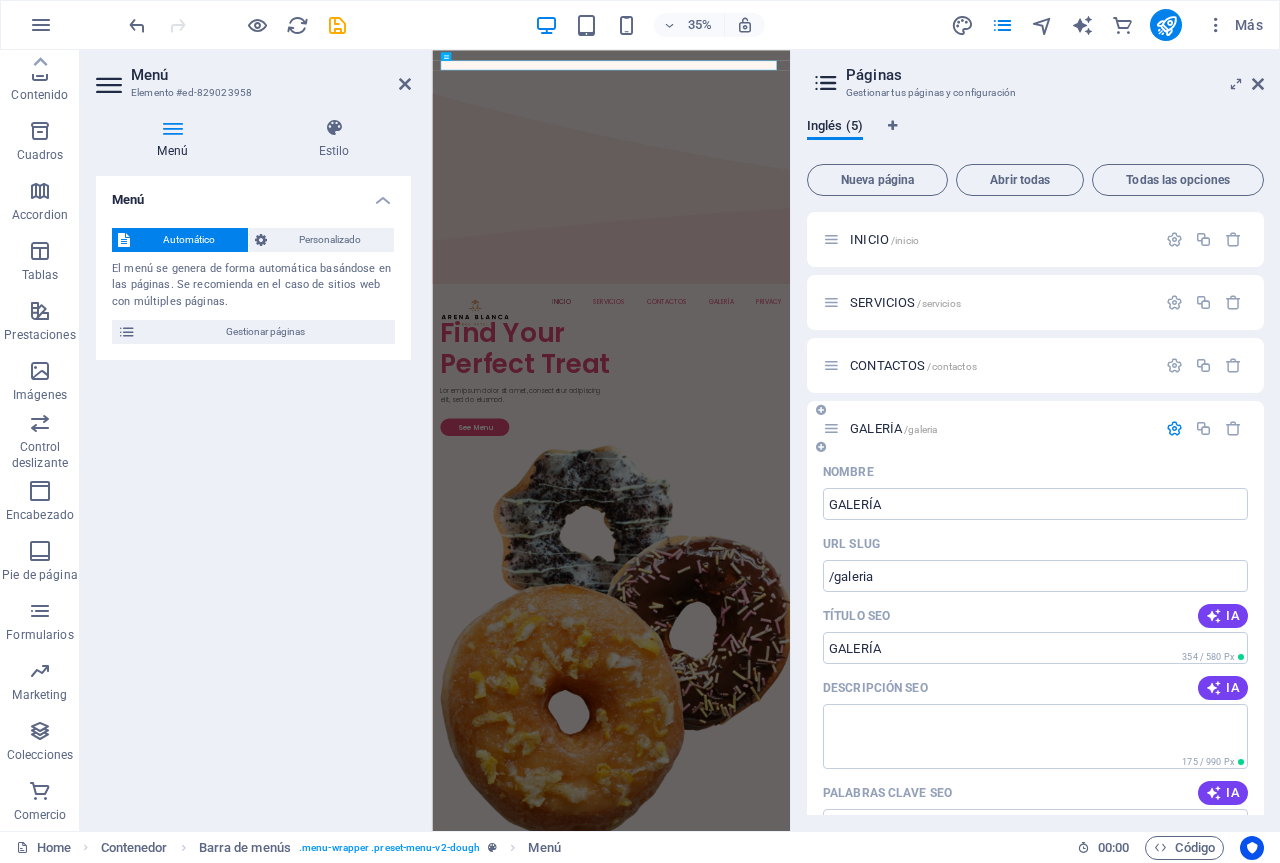 click at bounding box center [1174, 428] 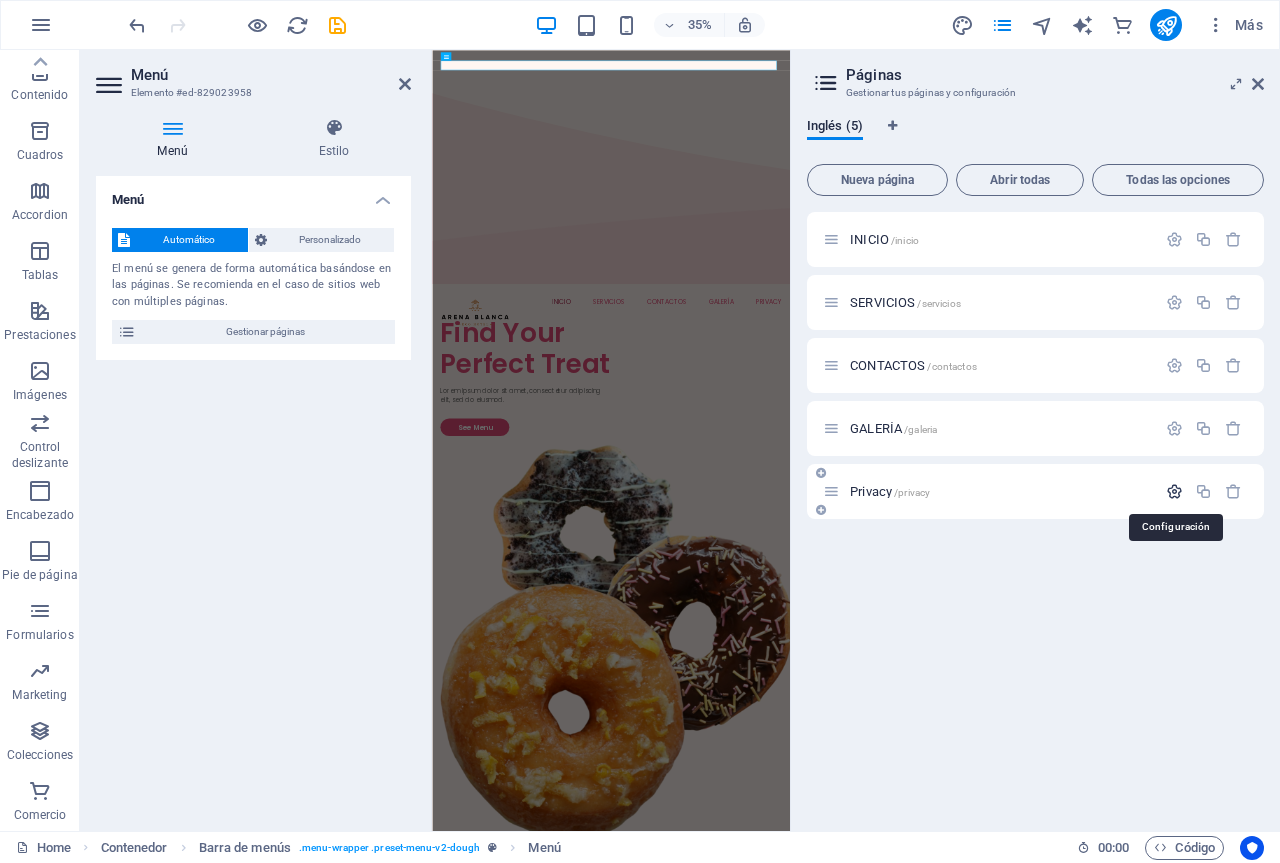 click at bounding box center (1174, 491) 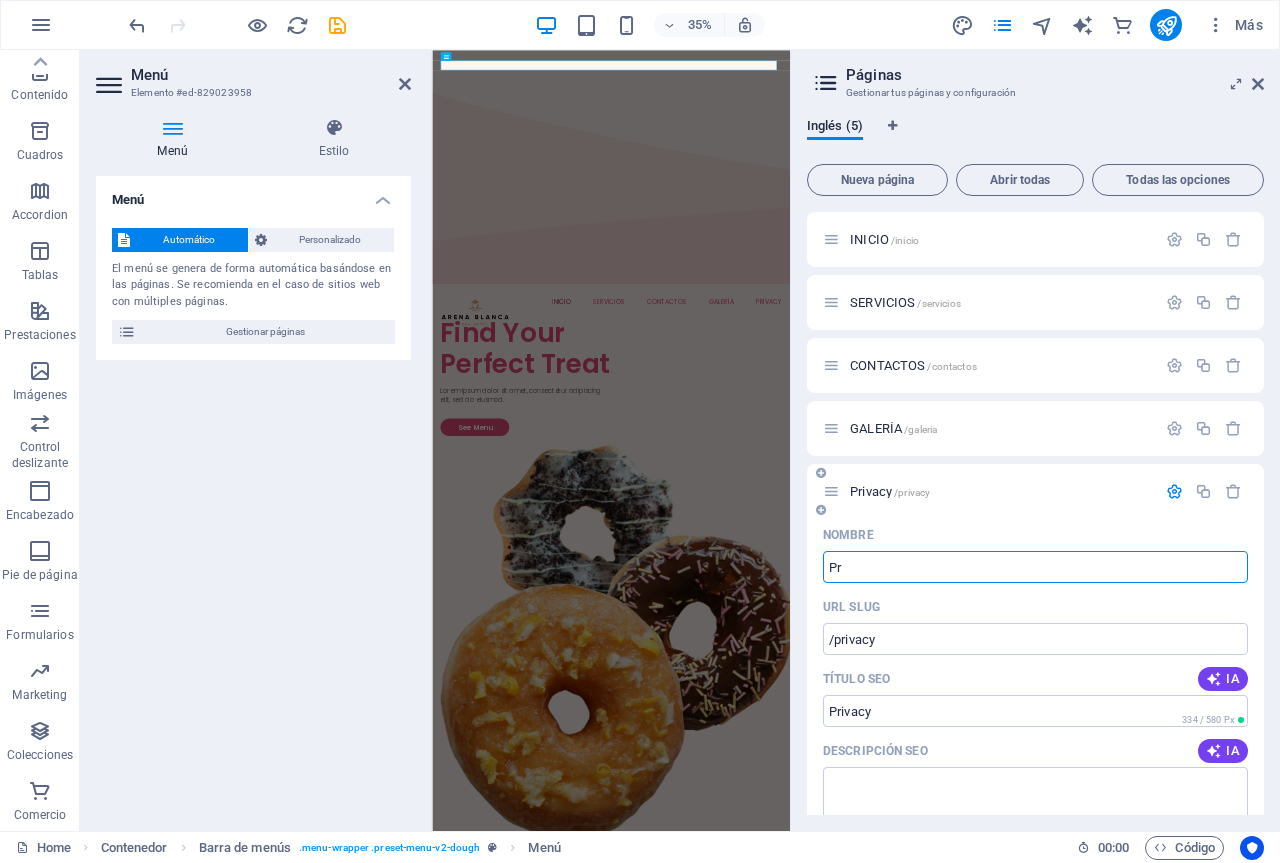 type on "P" 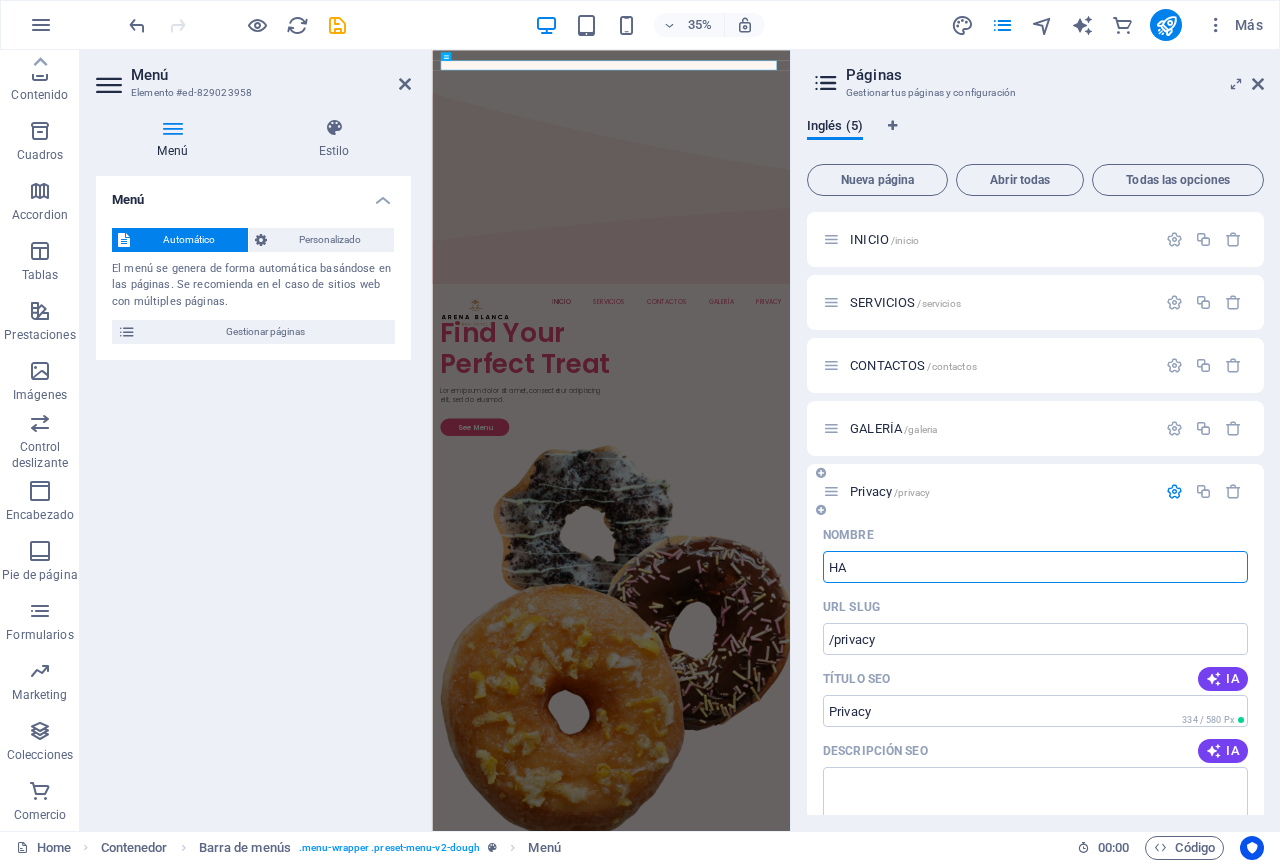 type on "HAB" 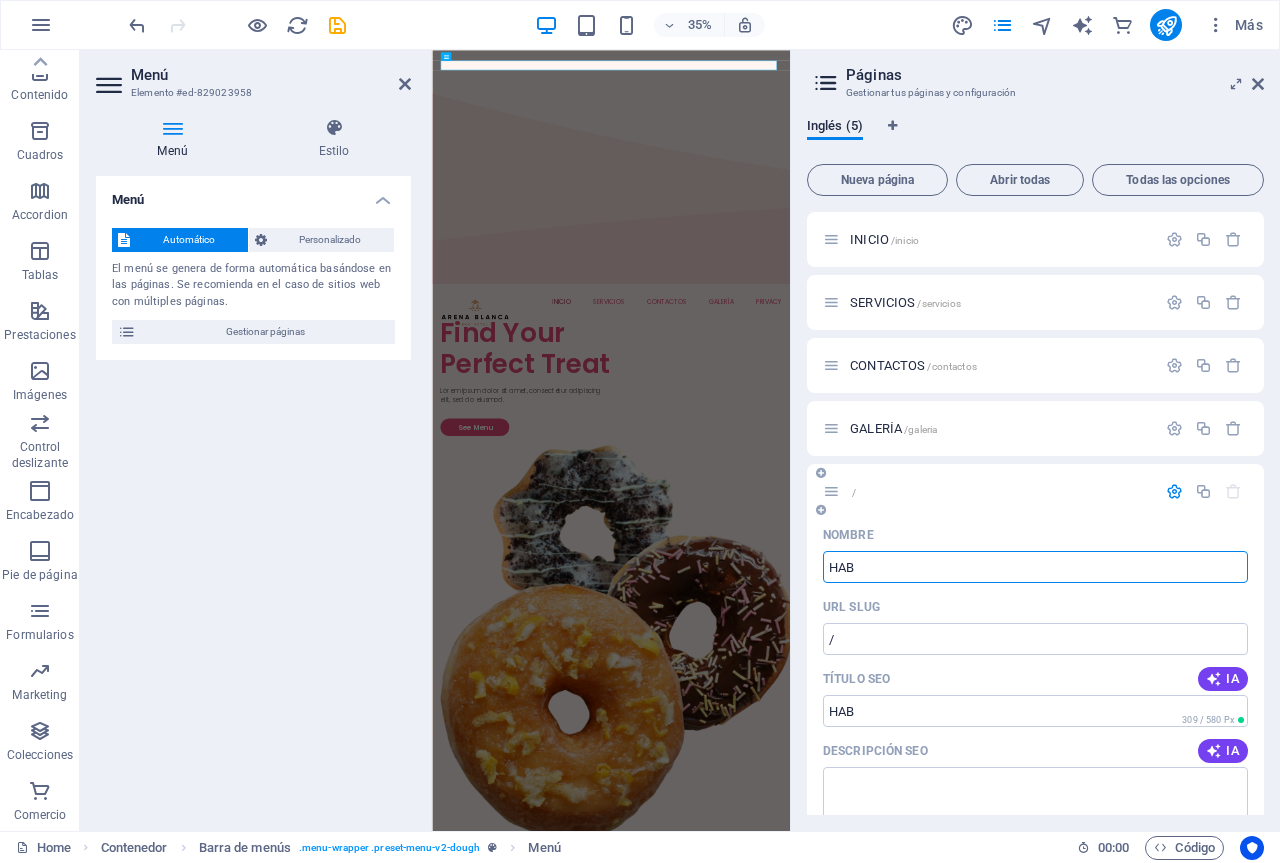 type on "/" 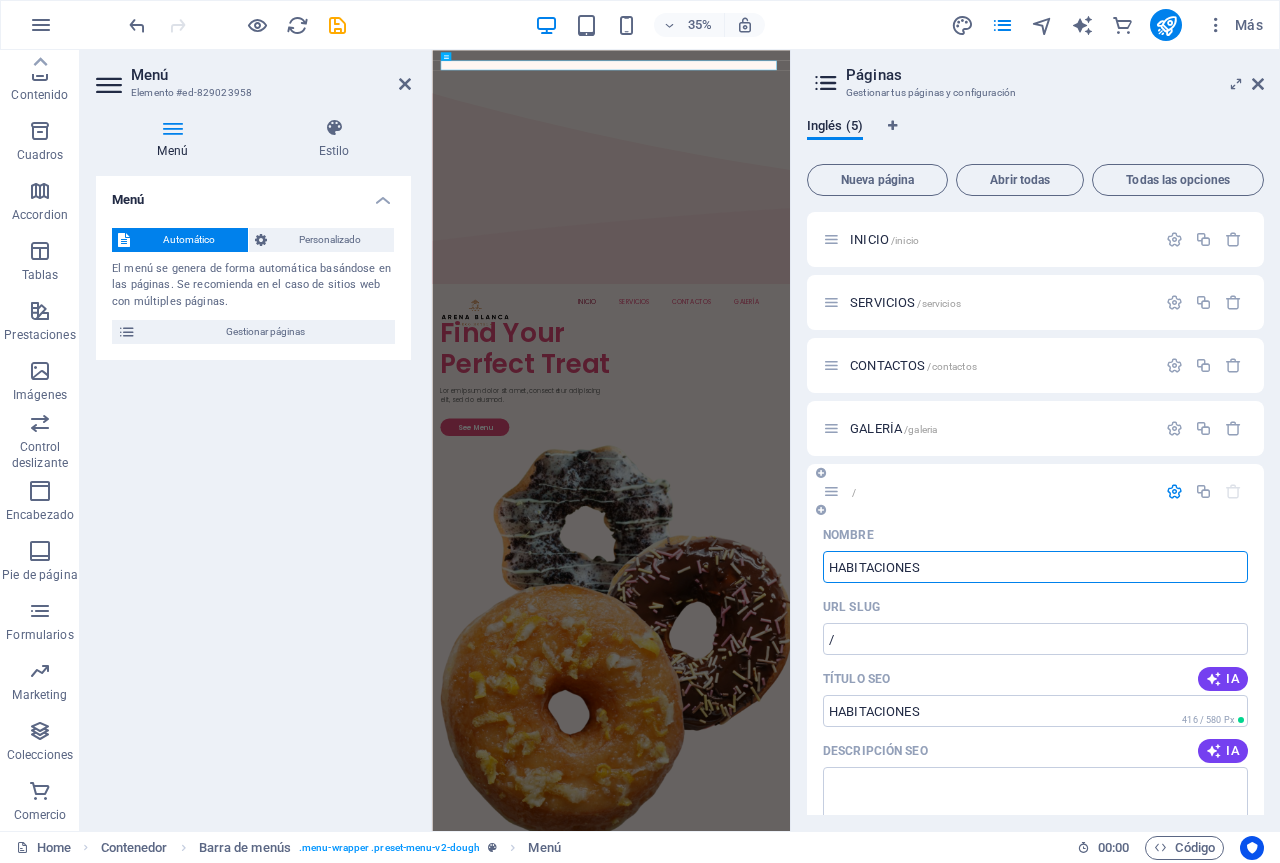 type on "HABITACIONES" 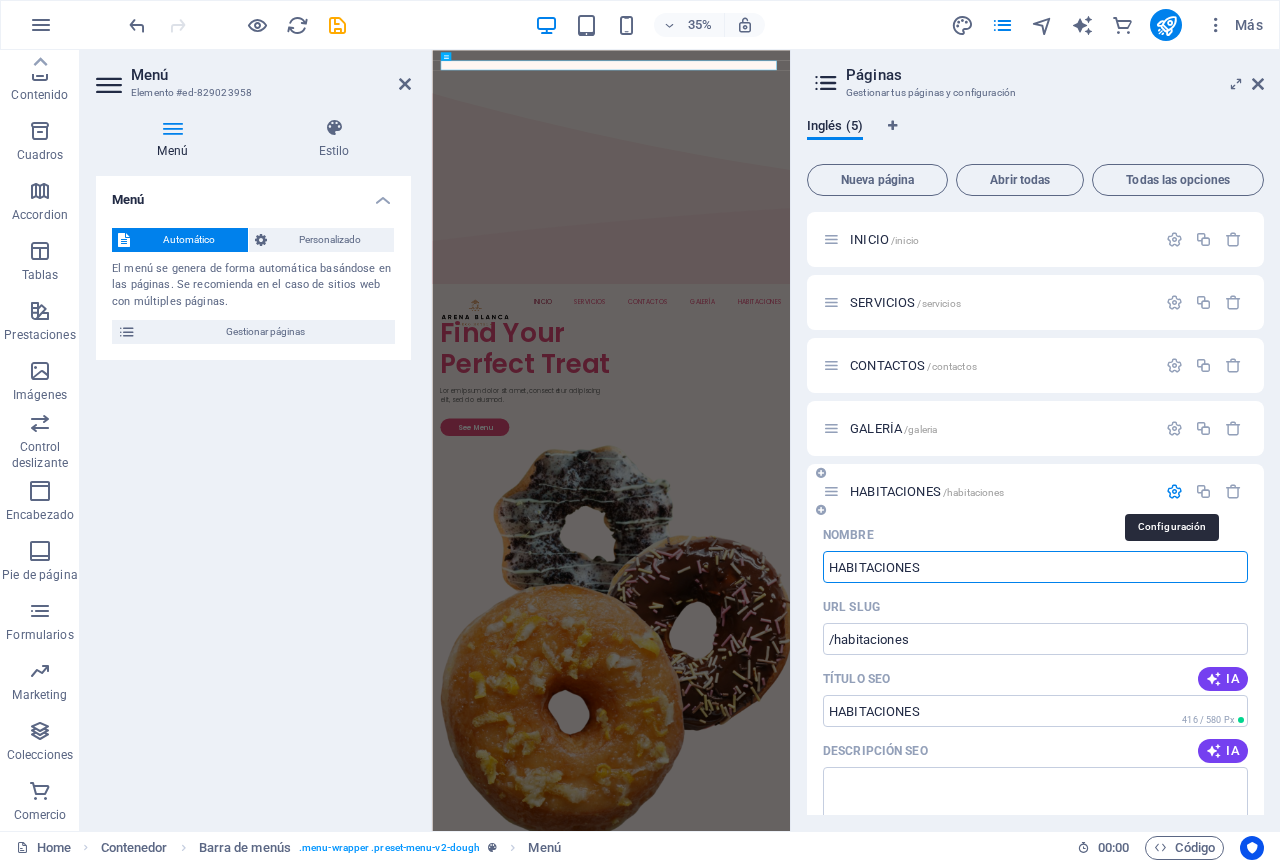 click at bounding box center [1174, 491] 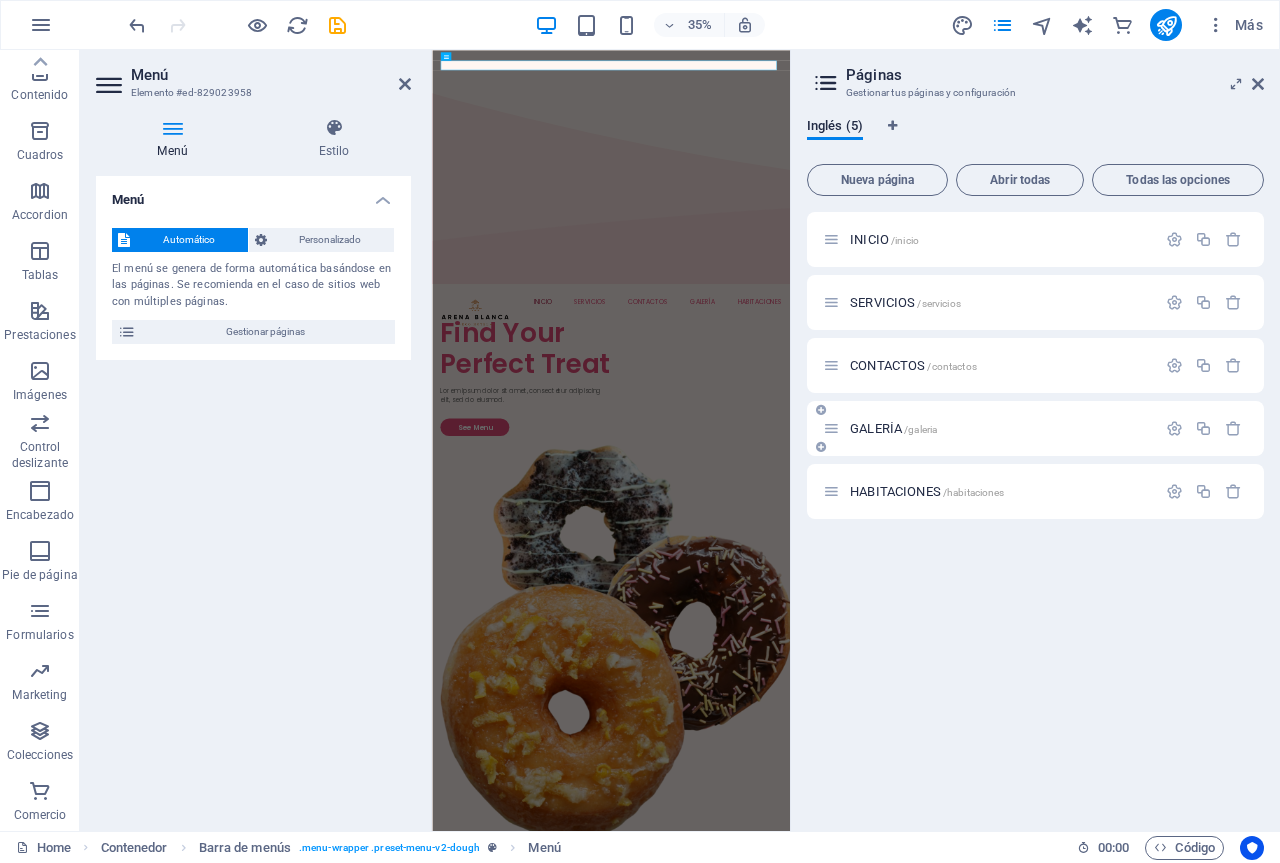 click at bounding box center [821, 447] 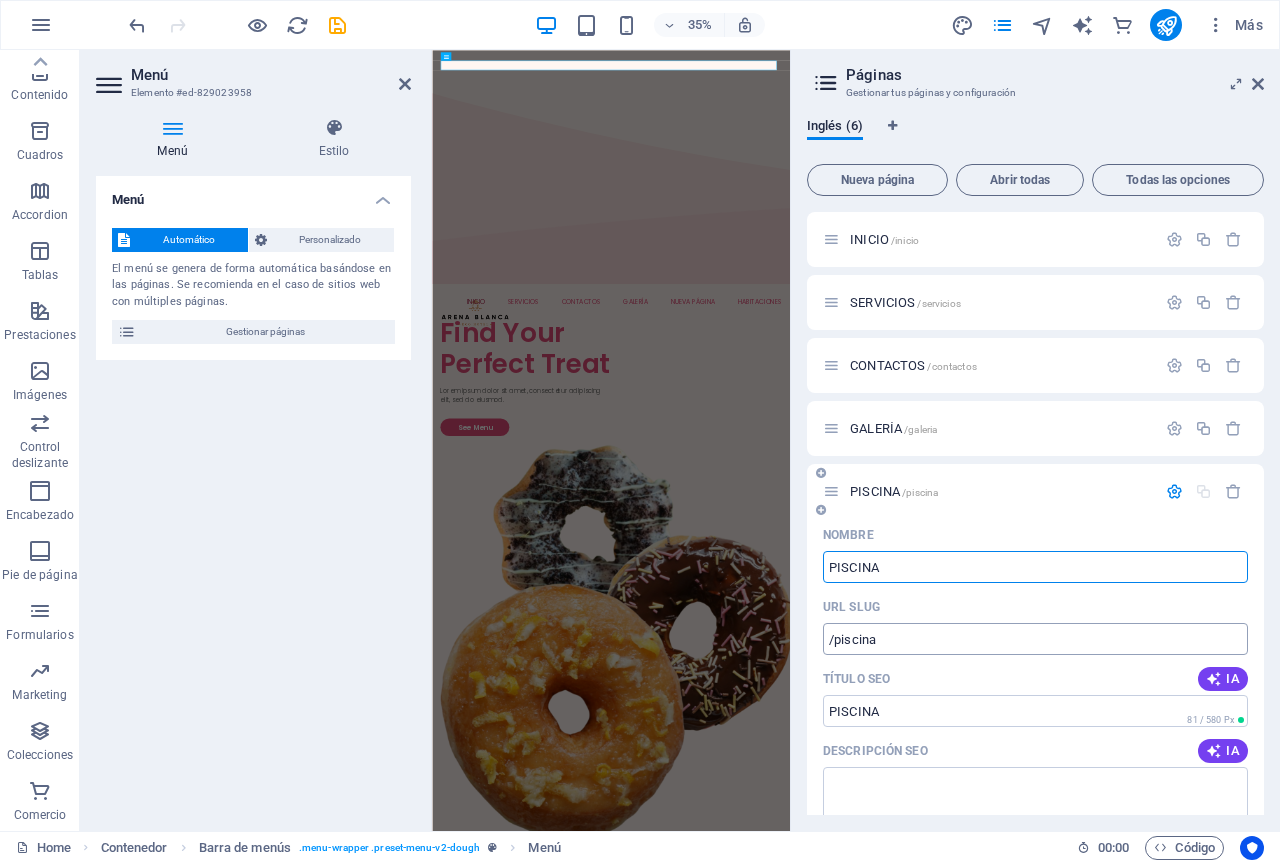 type on "PISCINA" 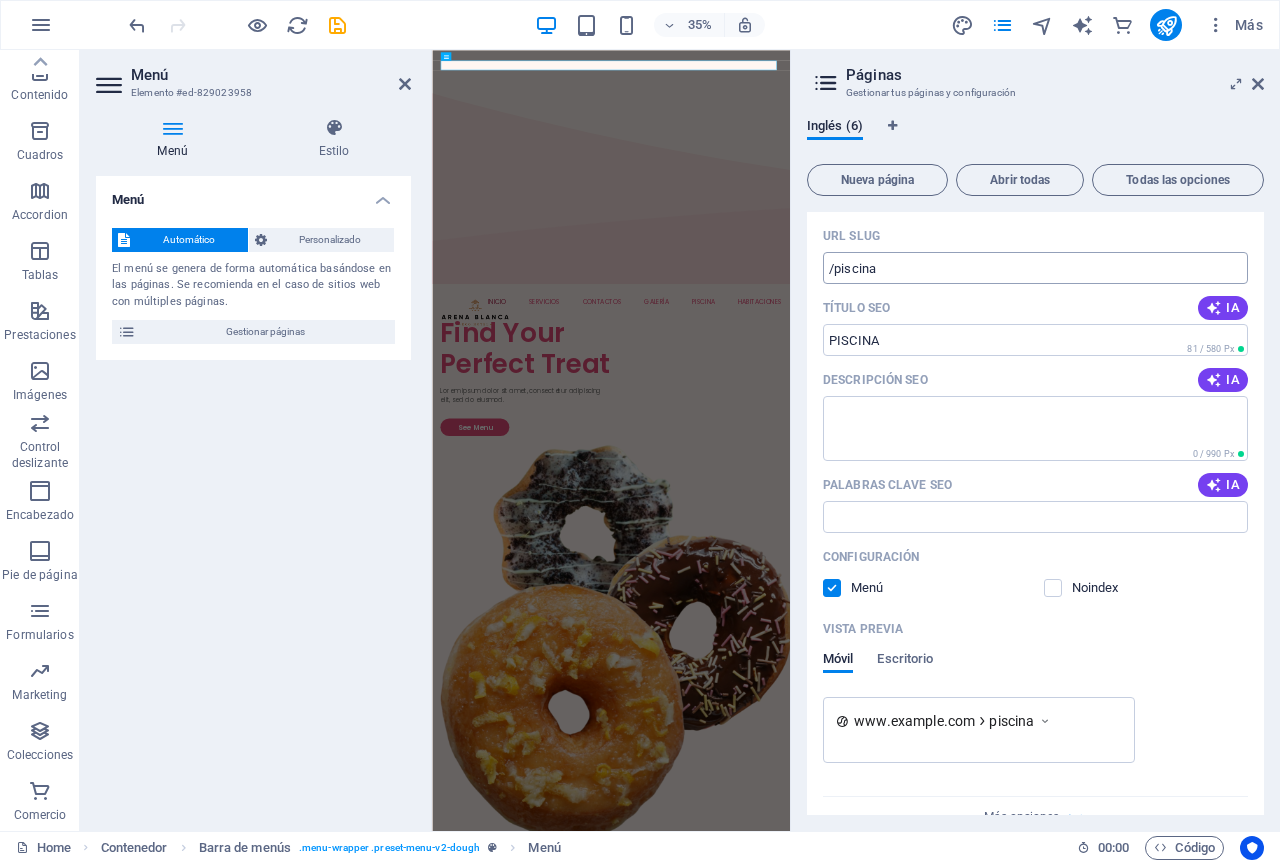 scroll, scrollTop: 400, scrollLeft: 0, axis: vertical 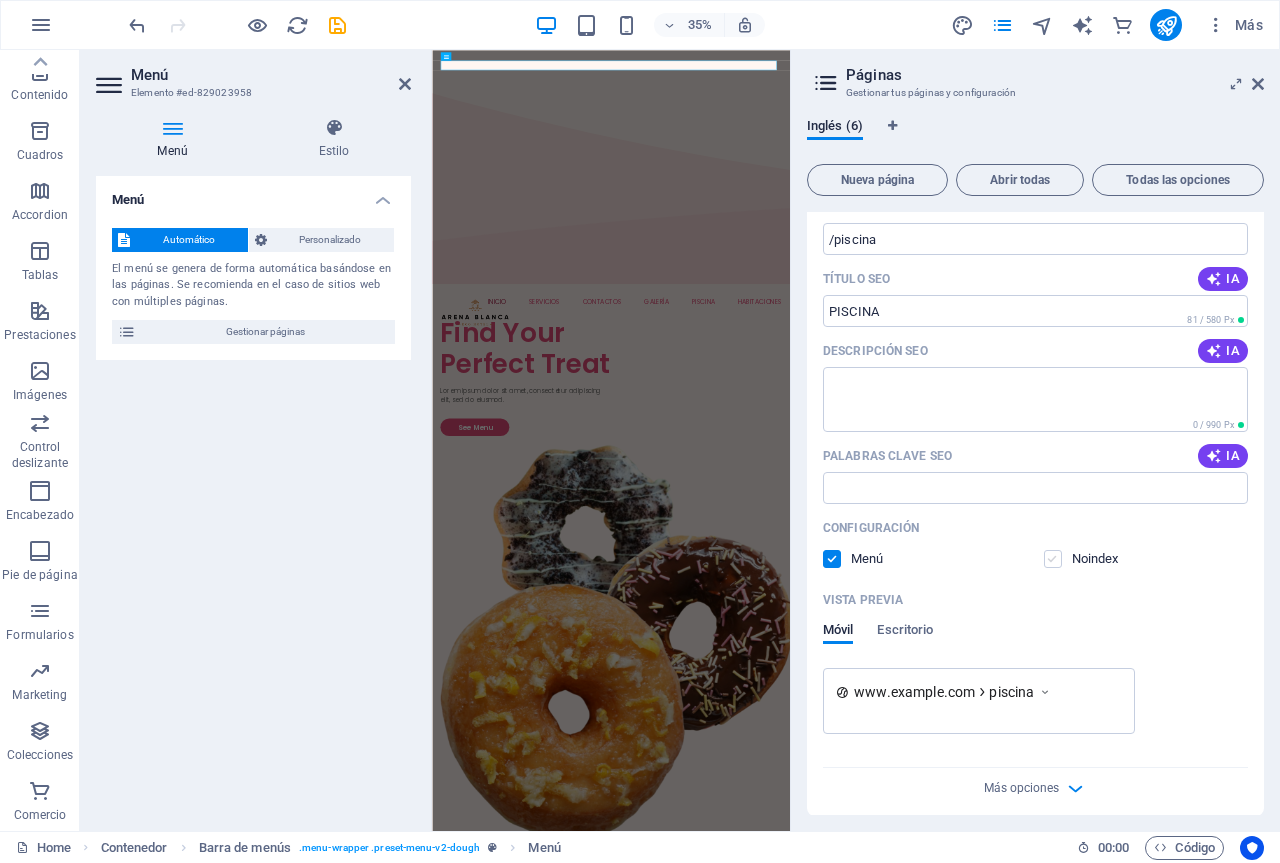 type on "PISCINA" 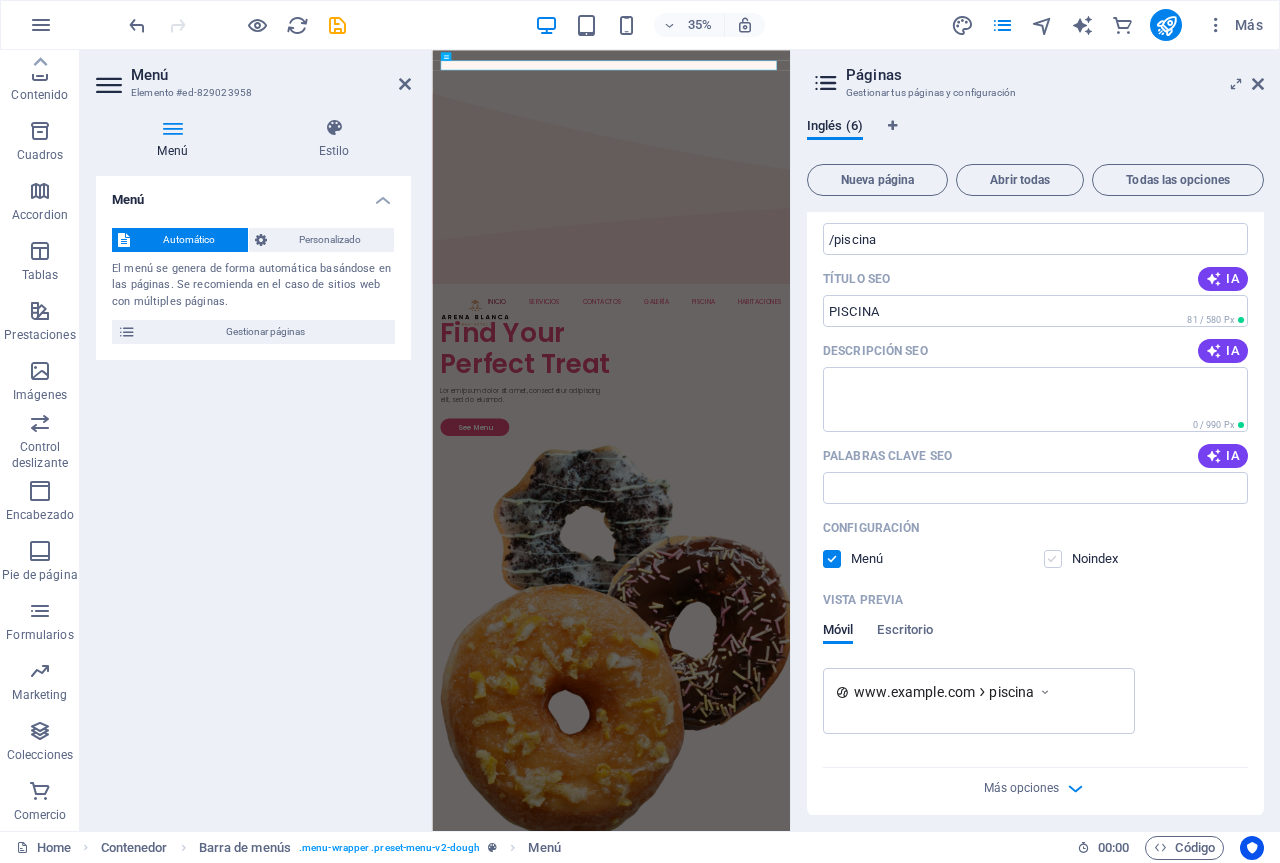 click at bounding box center (1053, 559) 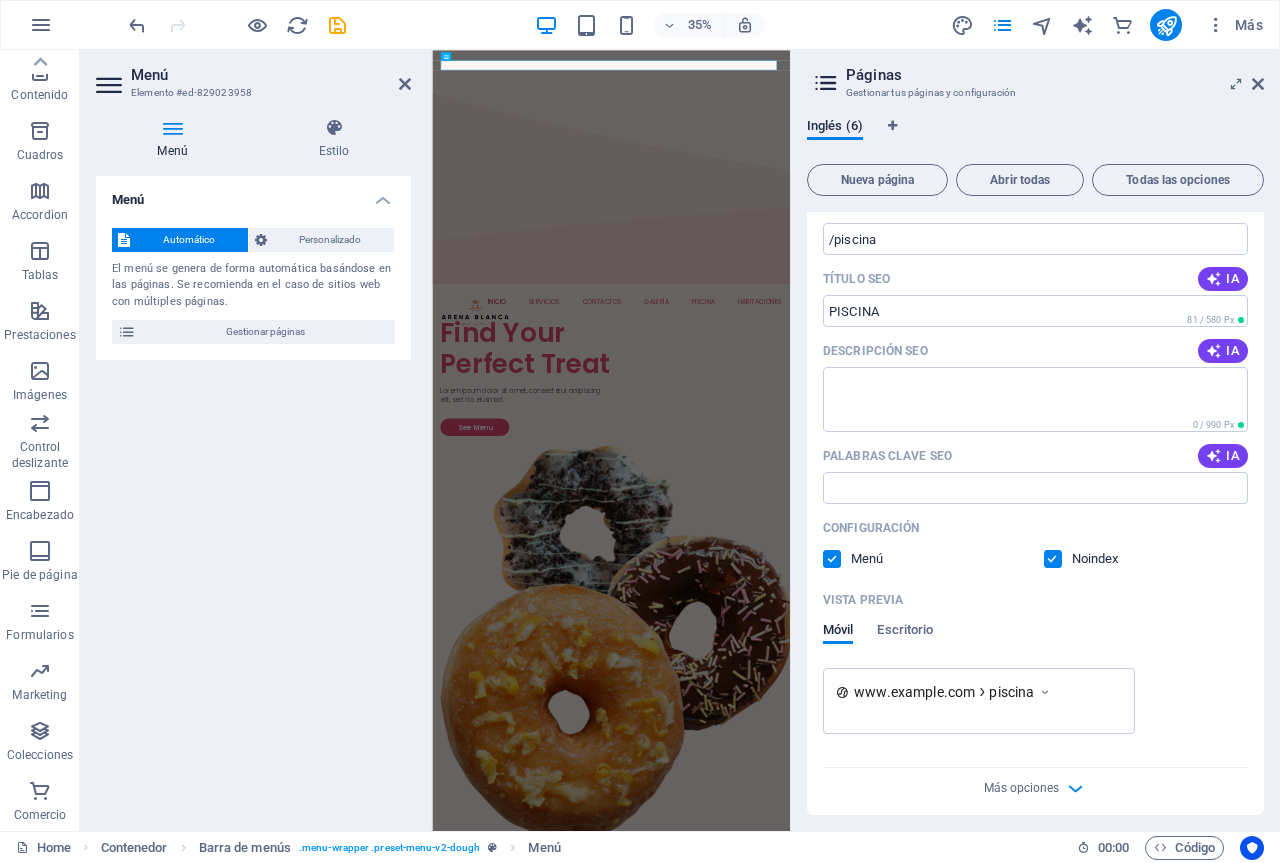 click at bounding box center (1053, 559) 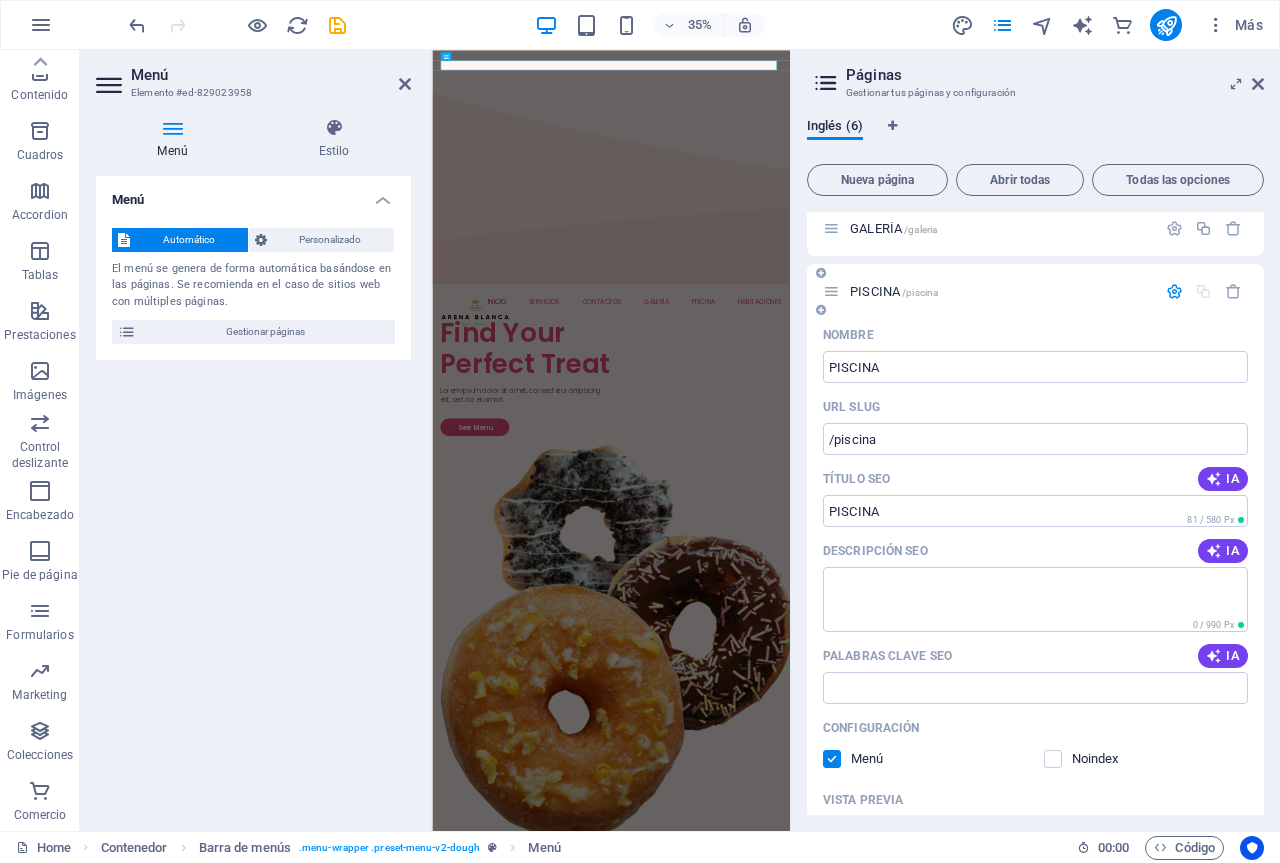 scroll, scrollTop: 472, scrollLeft: 0, axis: vertical 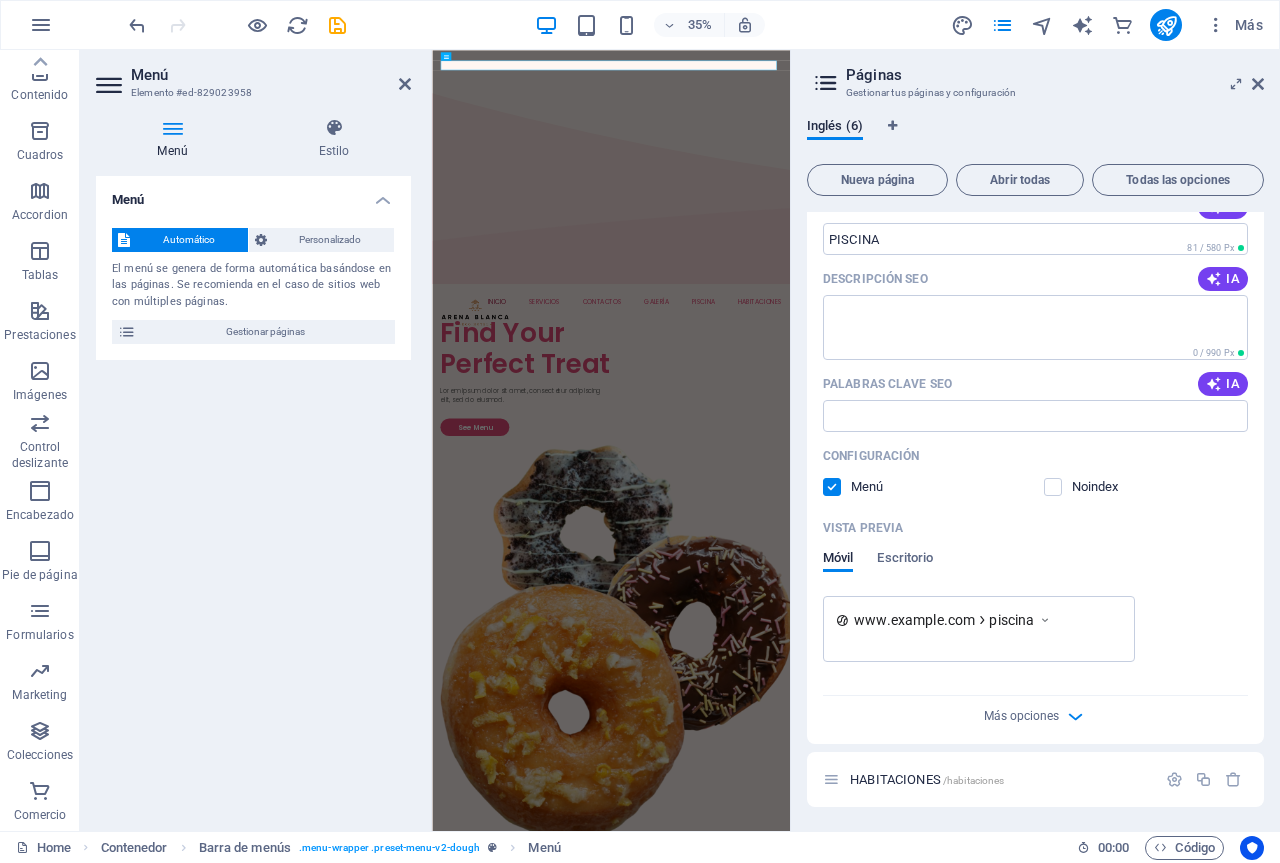click on "Más opciones" at bounding box center (1035, 712) 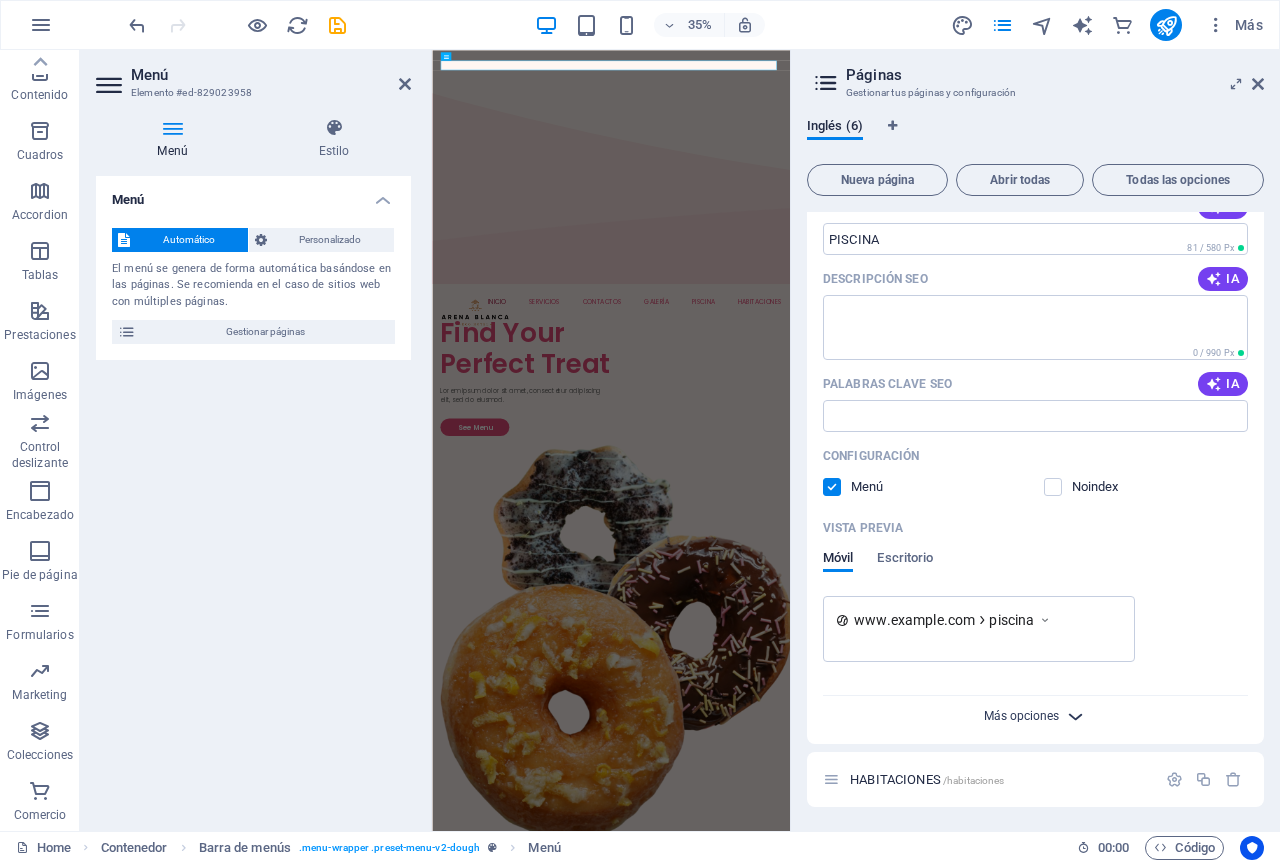 click on "Más opciones" at bounding box center [1021, 716] 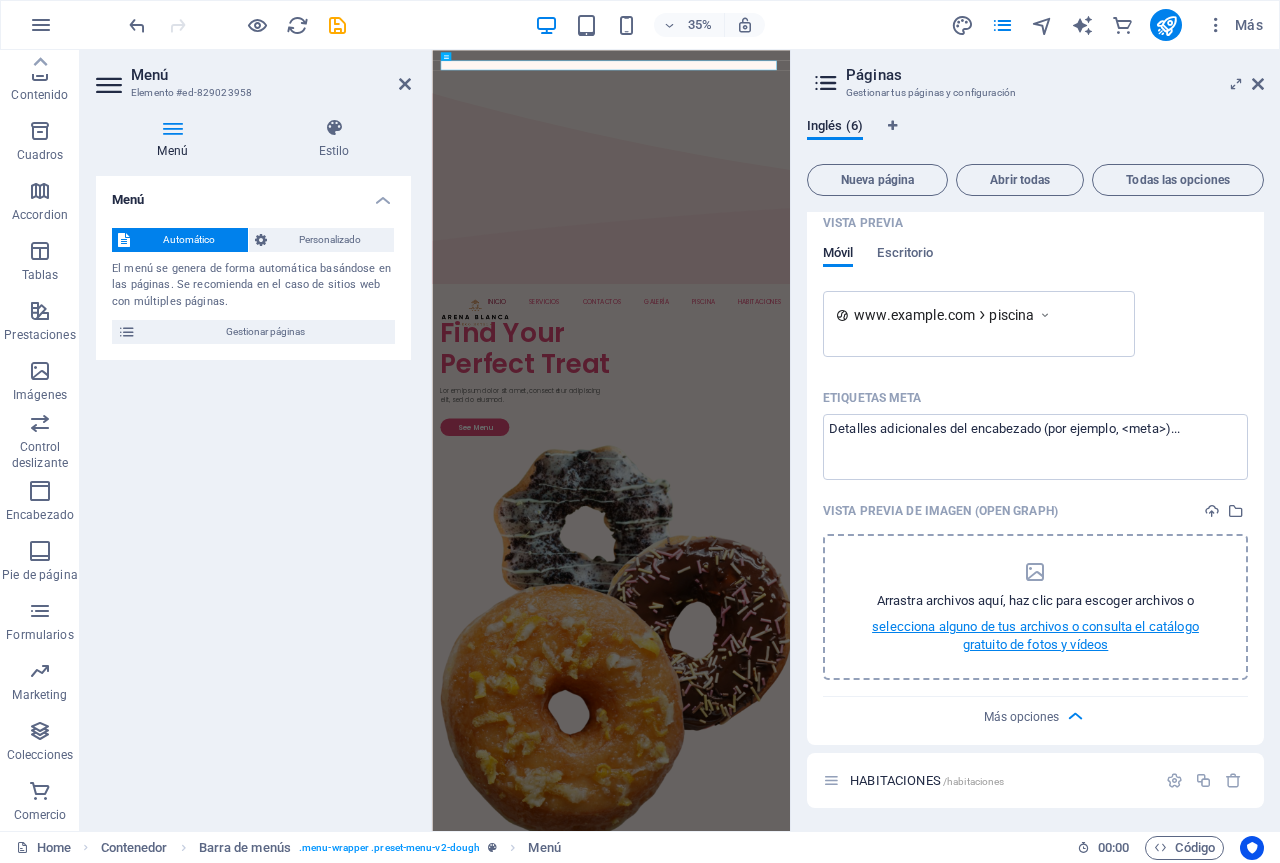 scroll, scrollTop: 778, scrollLeft: 0, axis: vertical 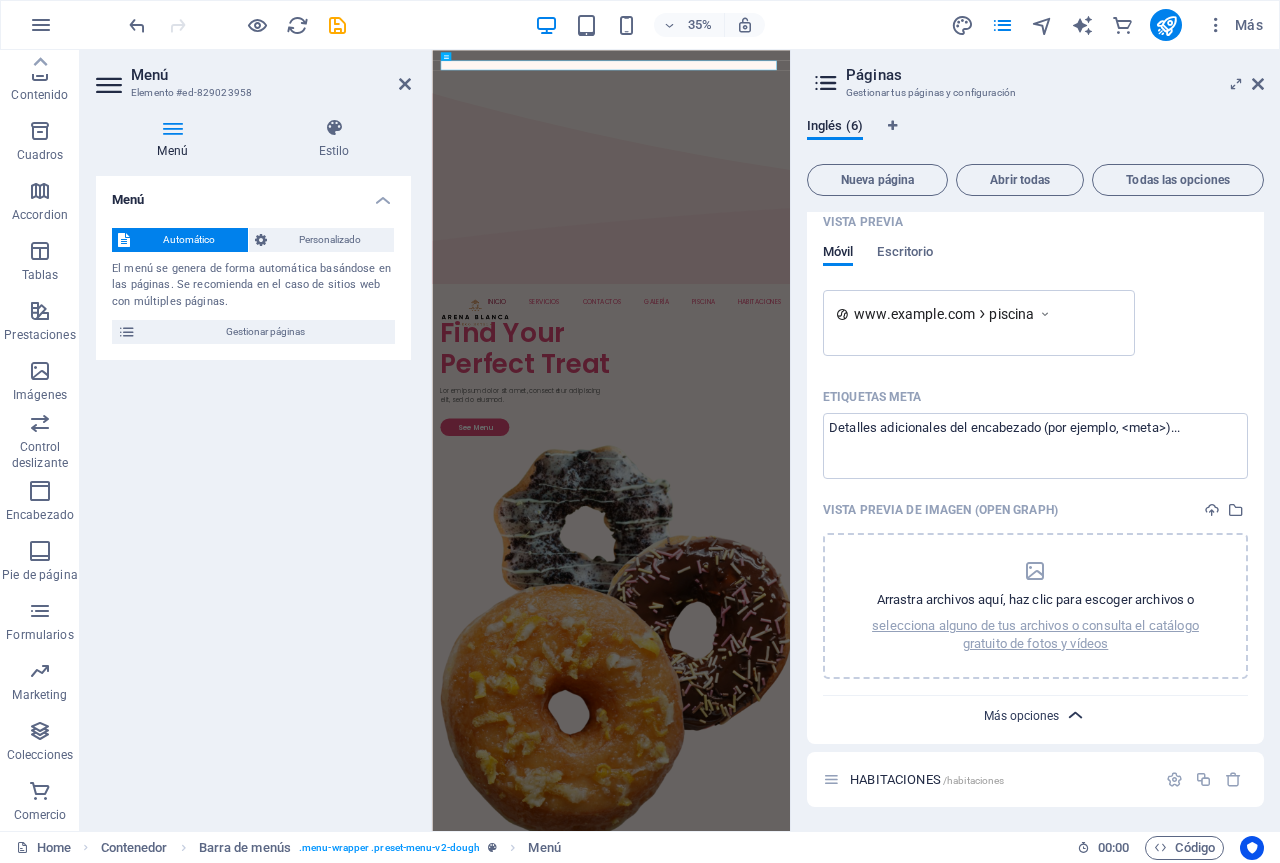click on "Más opciones" at bounding box center [1021, 716] 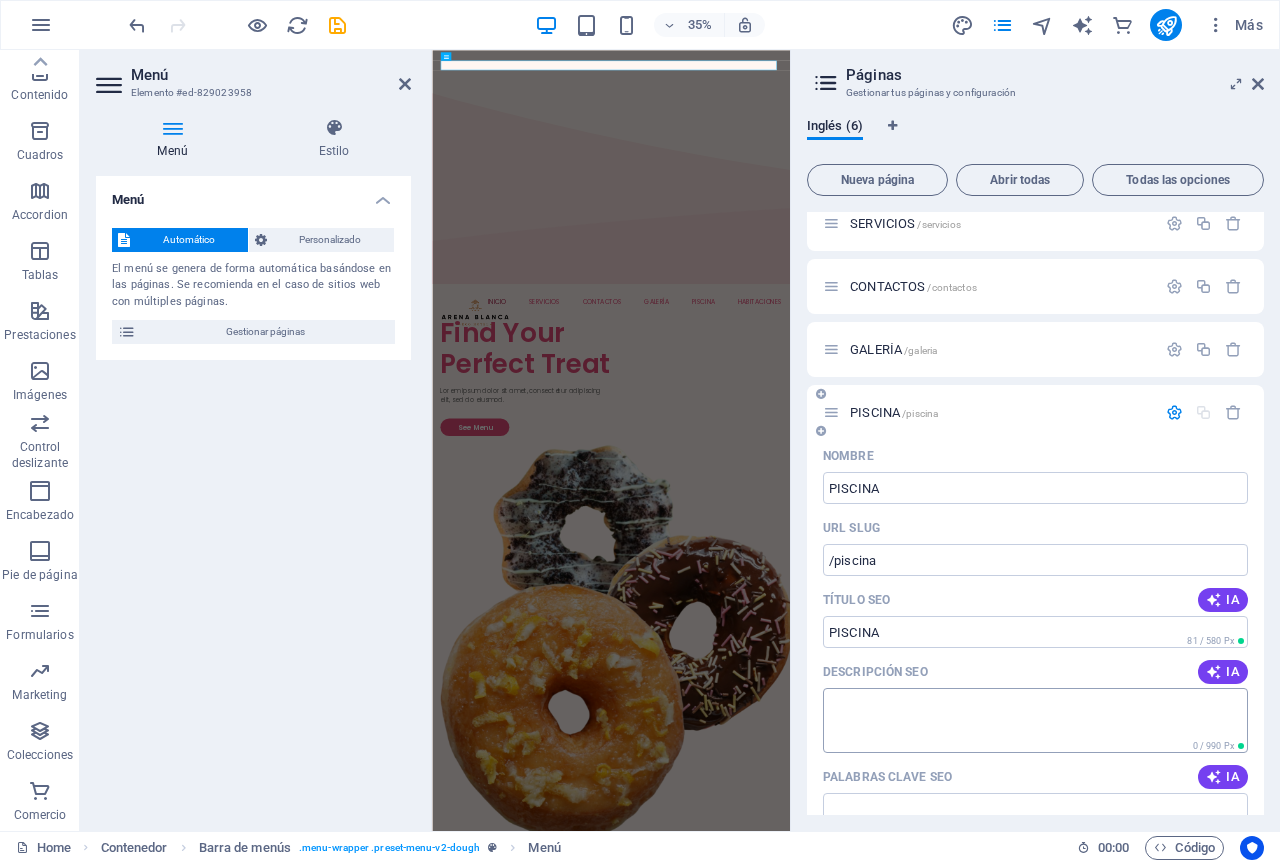 scroll, scrollTop: 0, scrollLeft: 0, axis: both 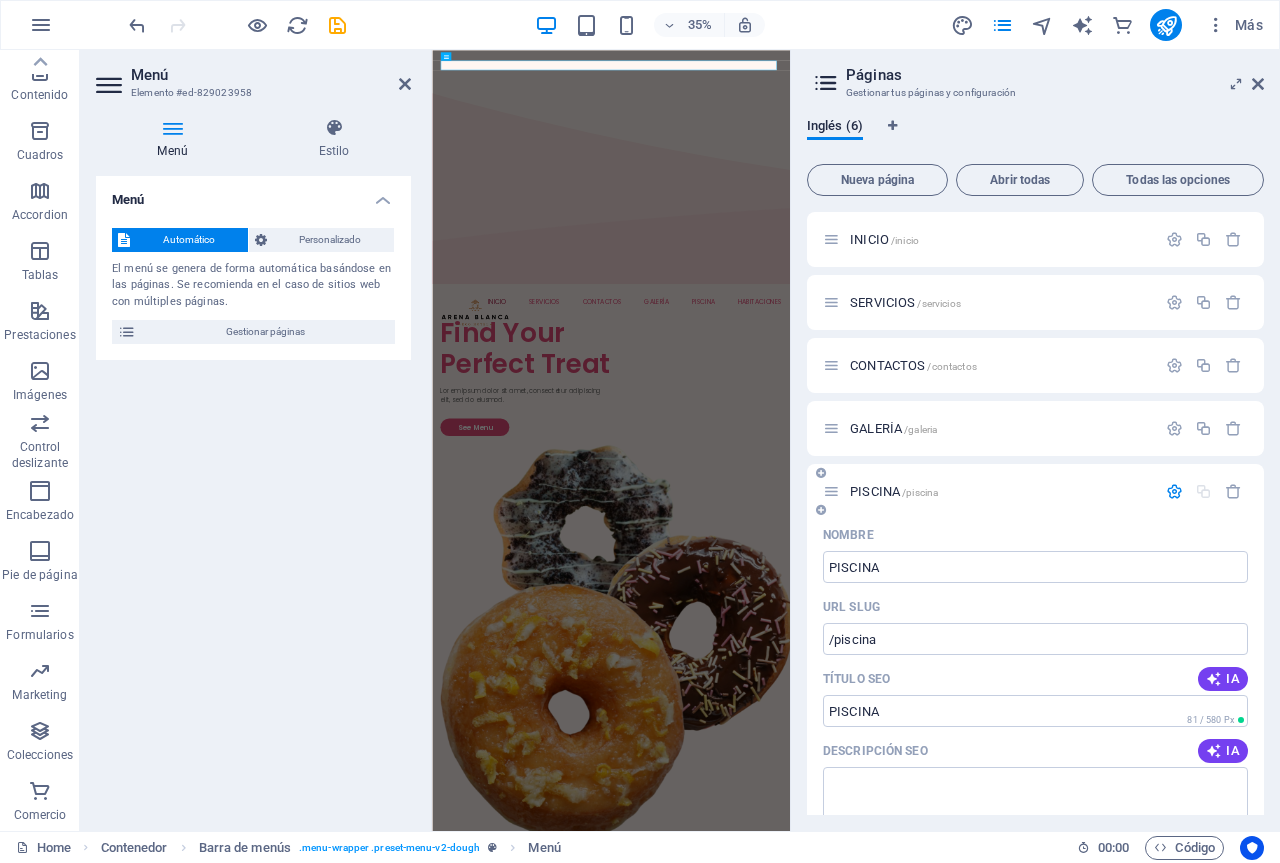 click at bounding box center (1174, 491) 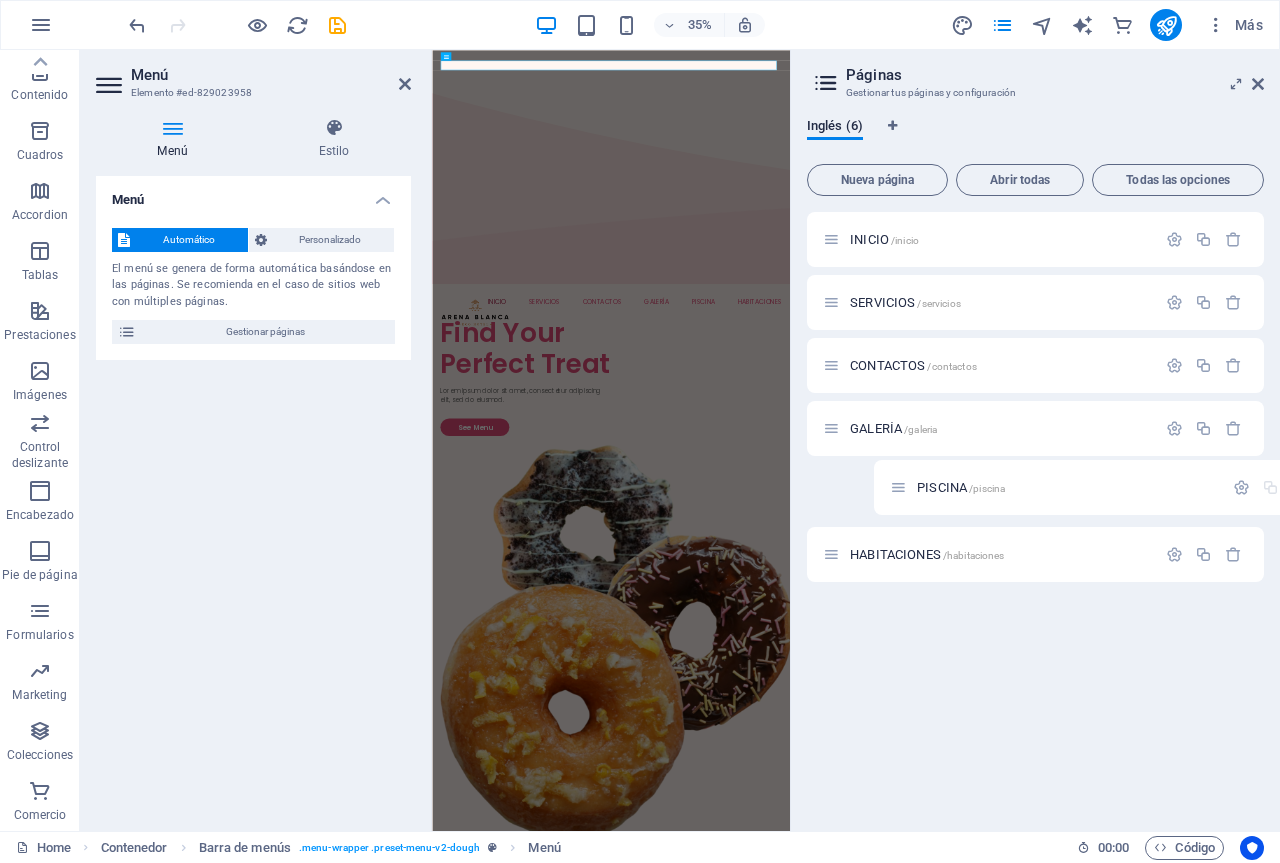 drag, startPoint x: 832, startPoint y: 496, endPoint x: 906, endPoint y: 493, distance: 74.06078 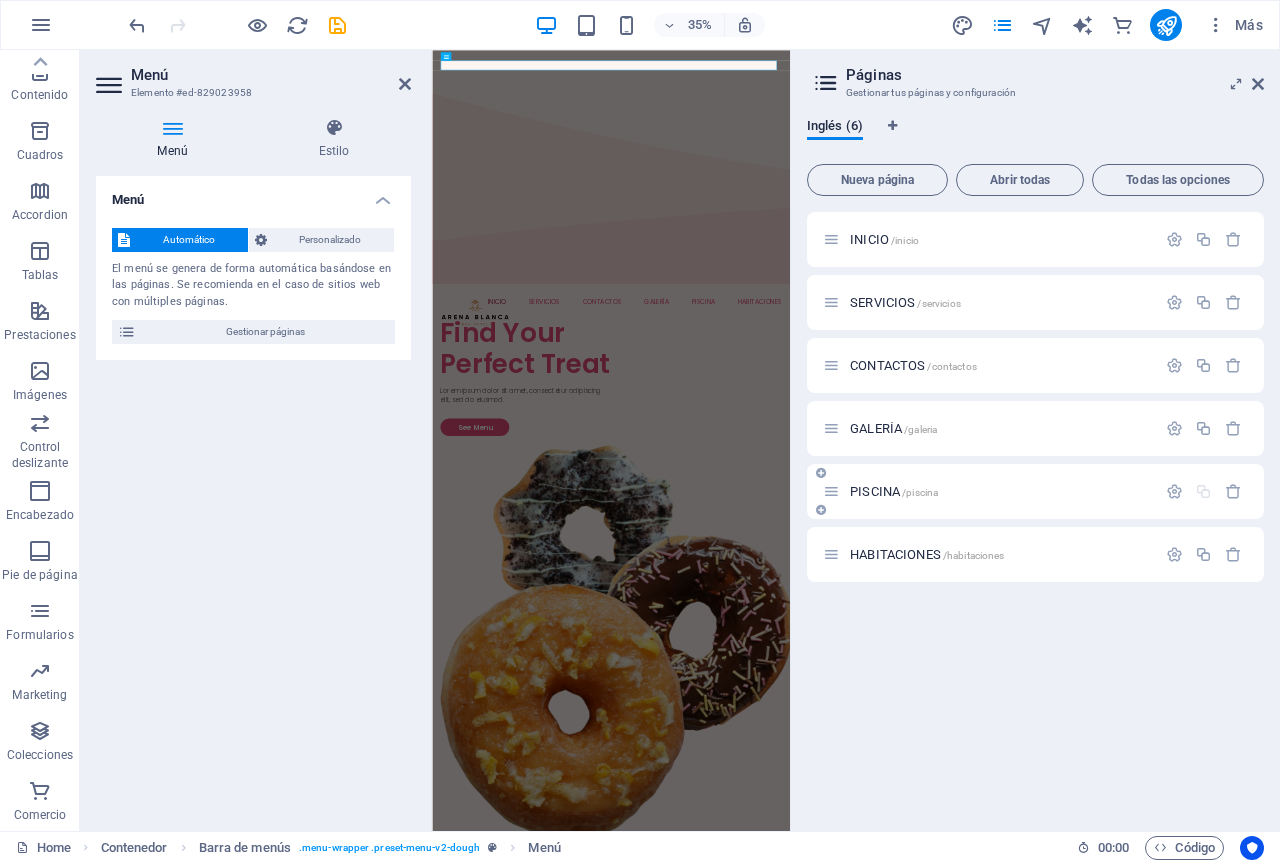 drag, startPoint x: 822, startPoint y: 487, endPoint x: 841, endPoint y: 496, distance: 21.023796 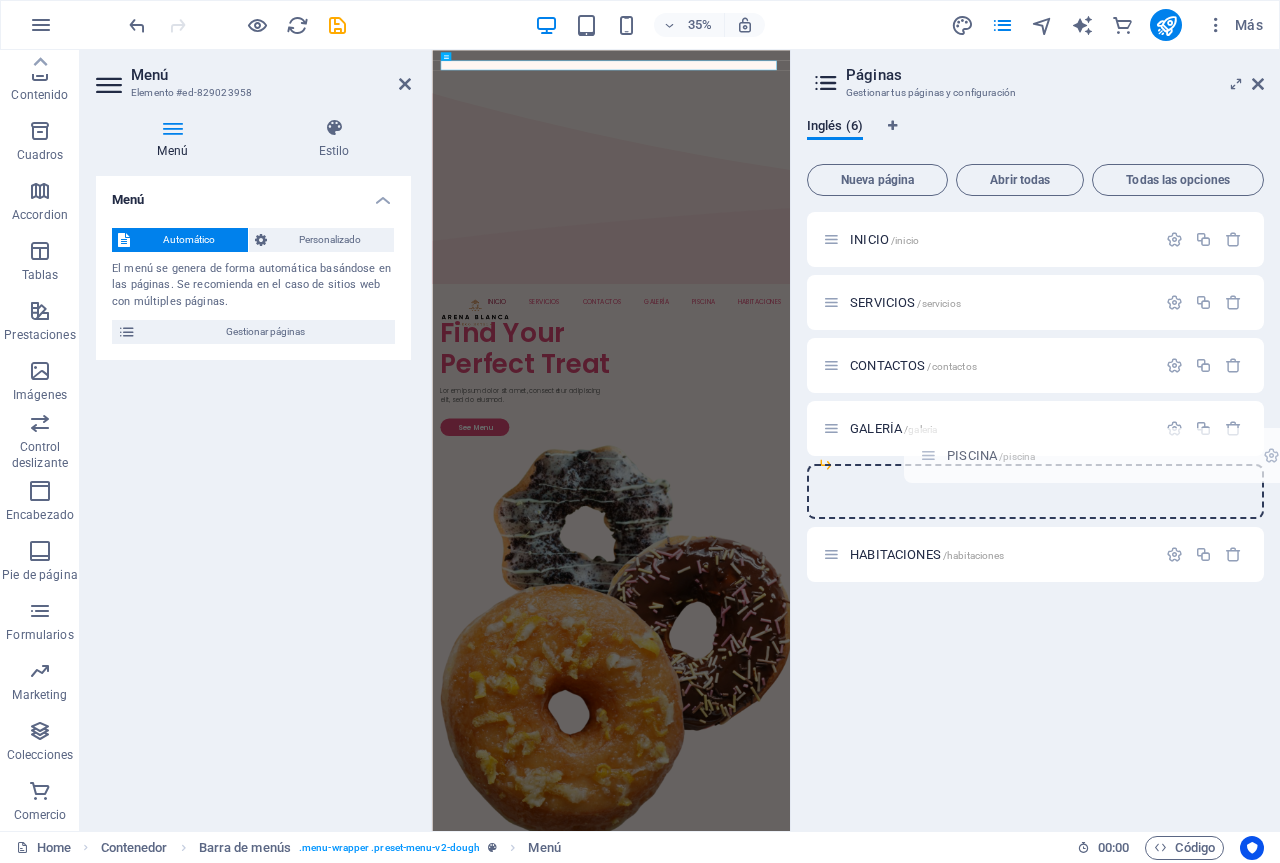 drag, startPoint x: 840, startPoint y: 498, endPoint x: 942, endPoint y: 461, distance: 108.503456 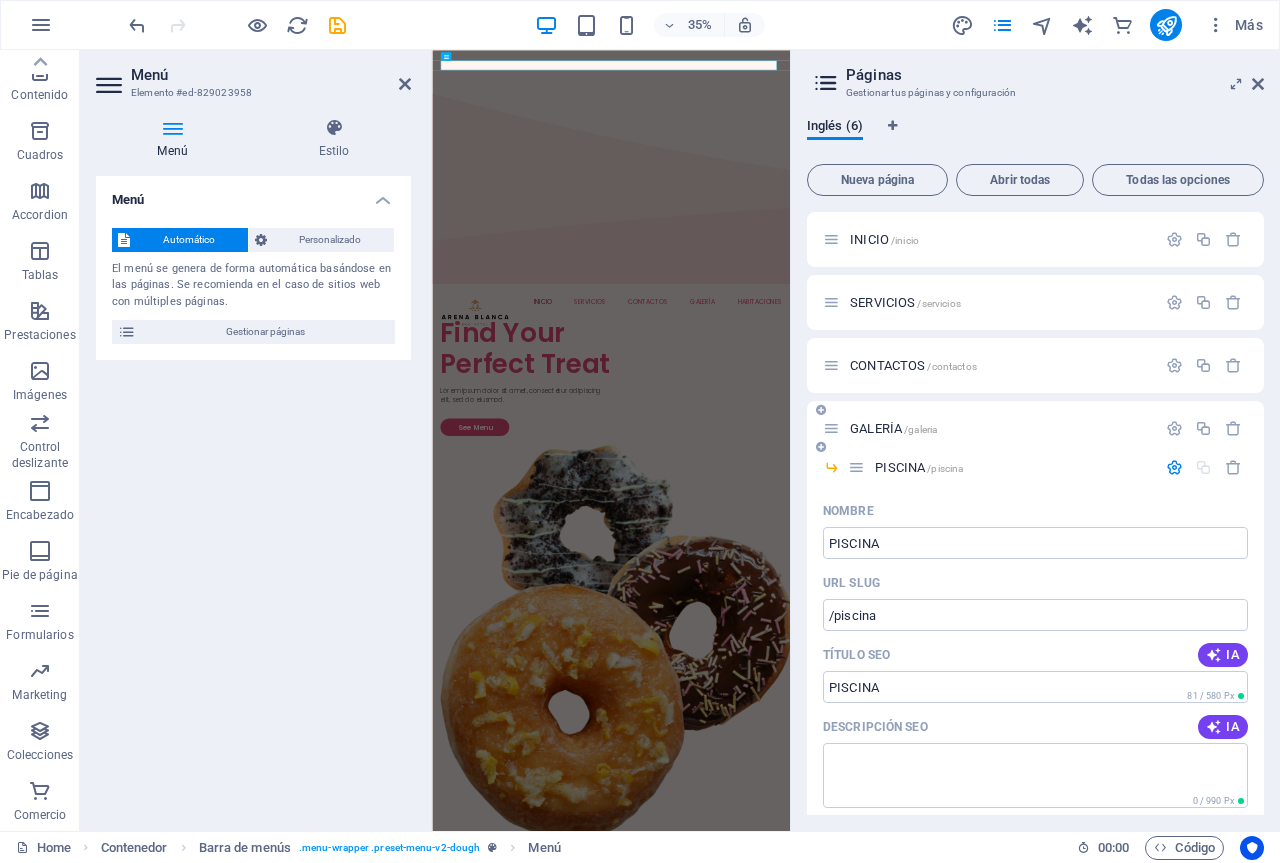 click on "/galeria" at bounding box center [920, 429] 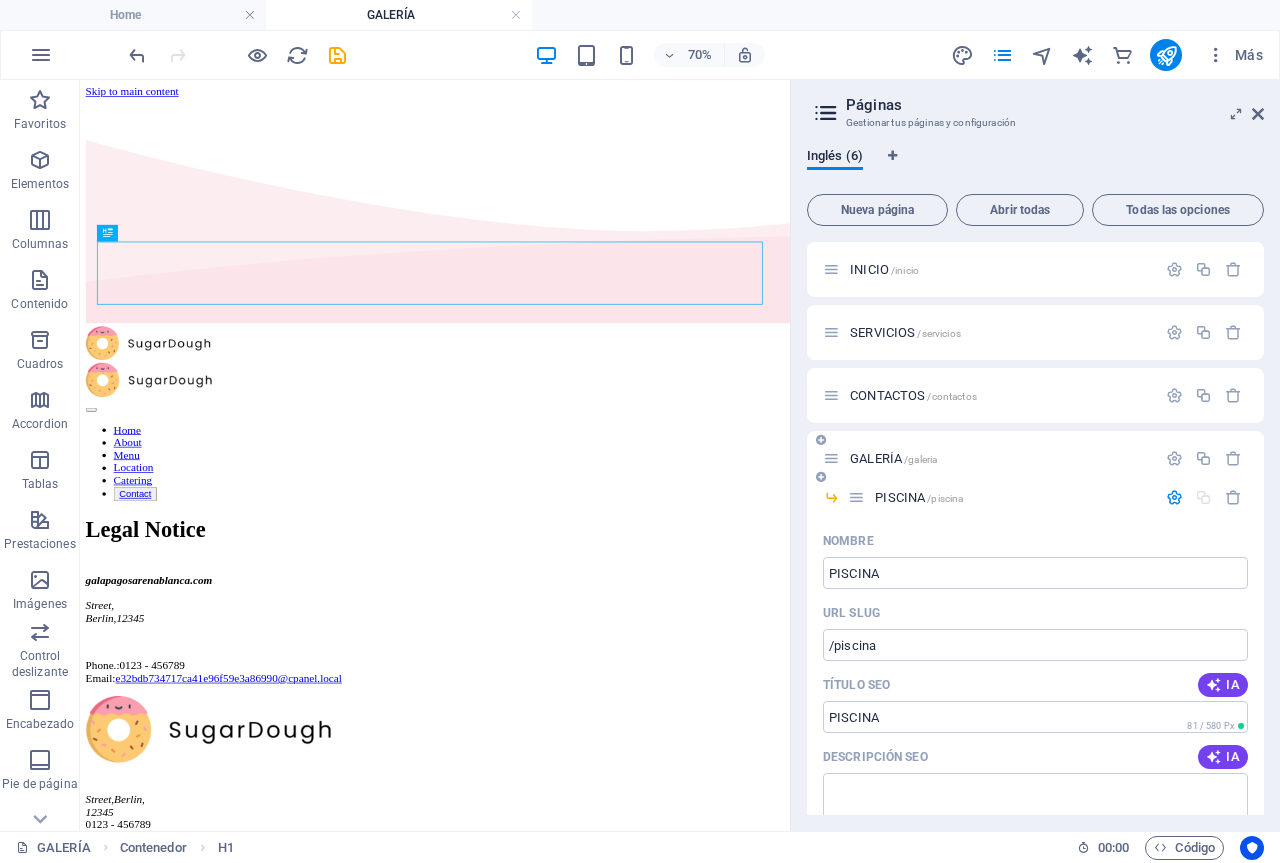 scroll, scrollTop: 0, scrollLeft: 0, axis: both 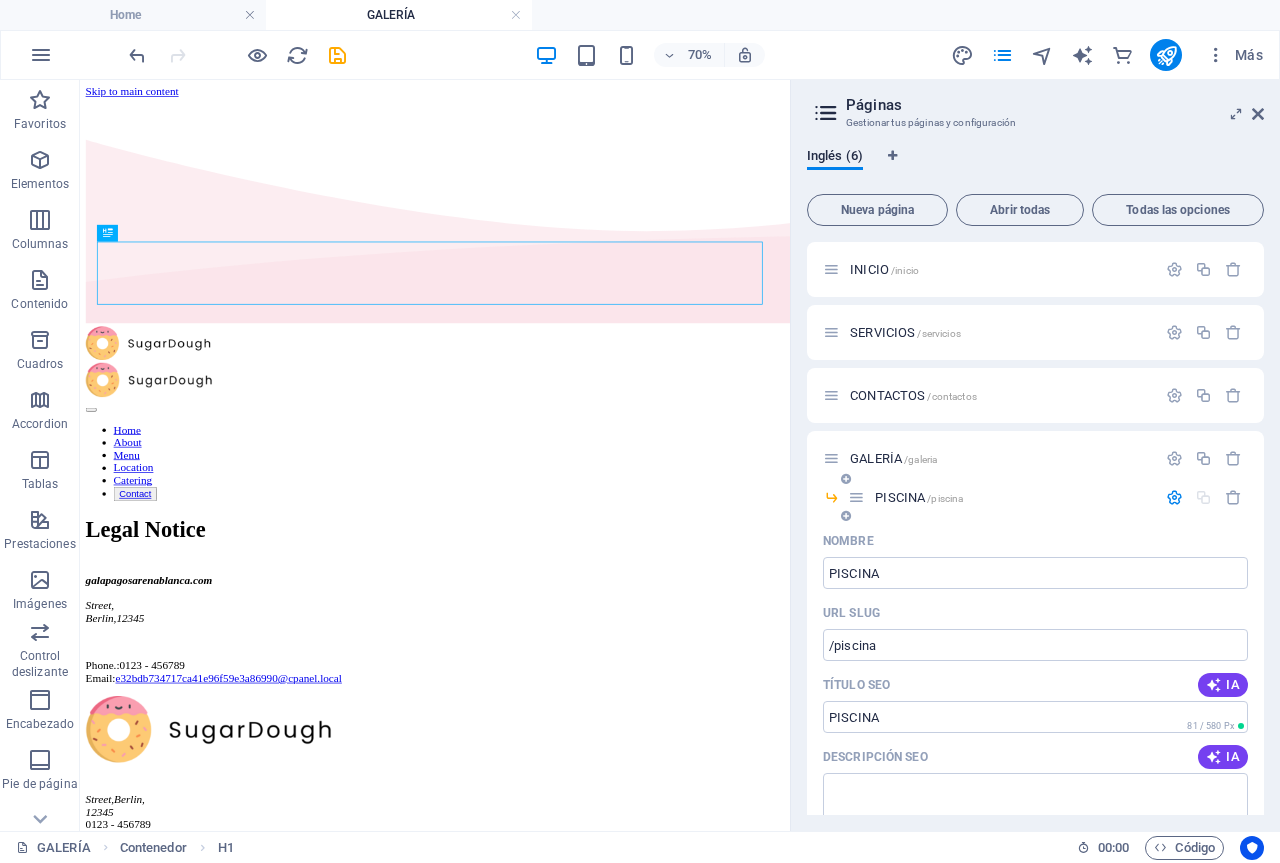 click on "/piscina" at bounding box center [945, 498] 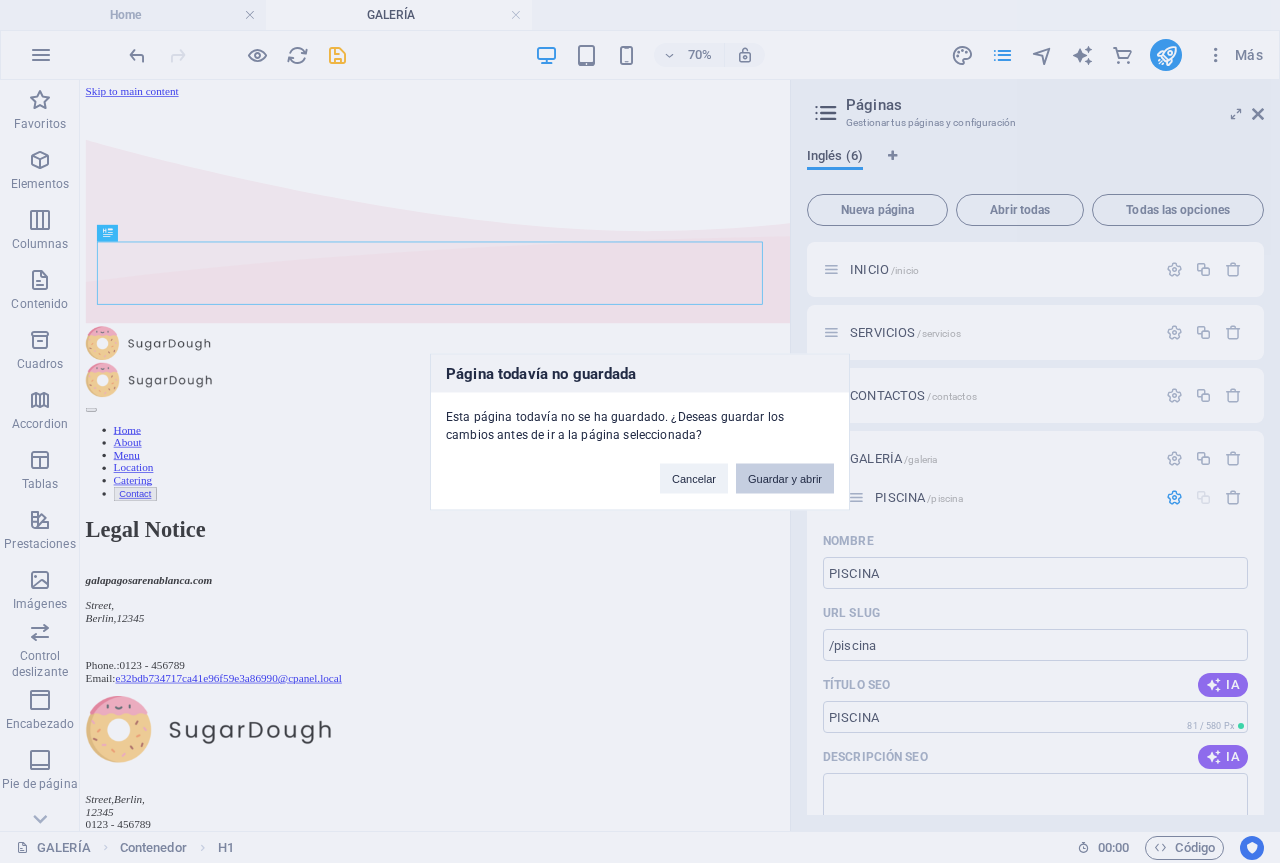 click on "Guardar y abrir" at bounding box center (785, 478) 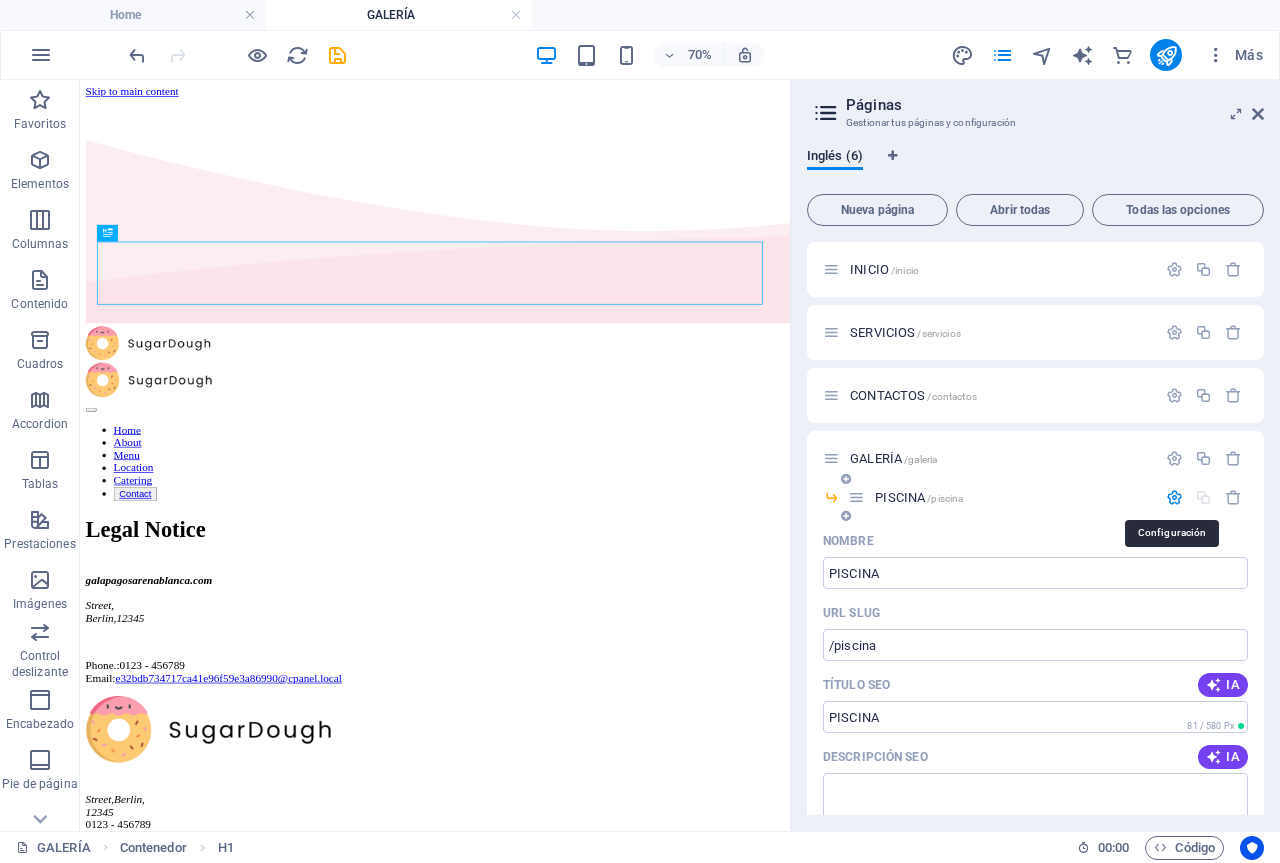 click at bounding box center (1174, 497) 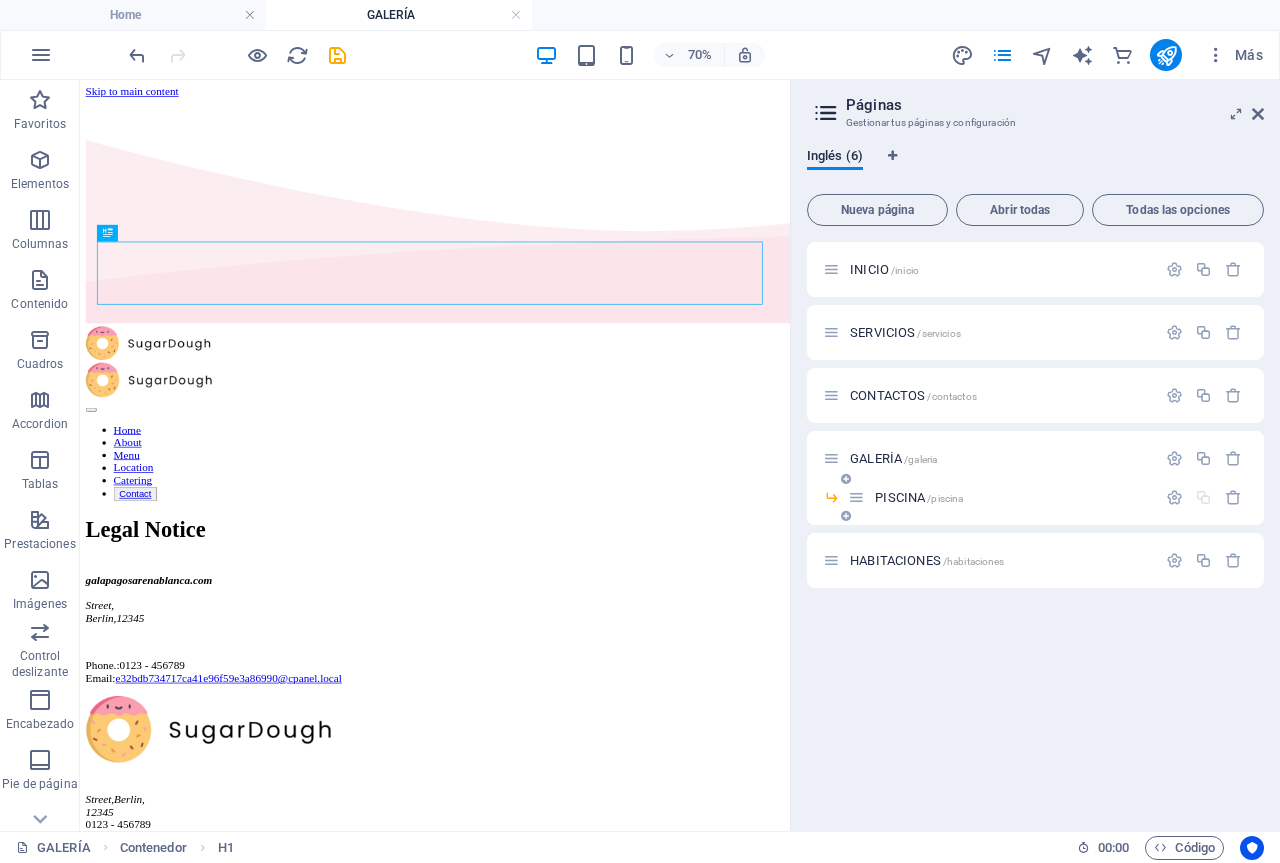click at bounding box center [1204, 497] 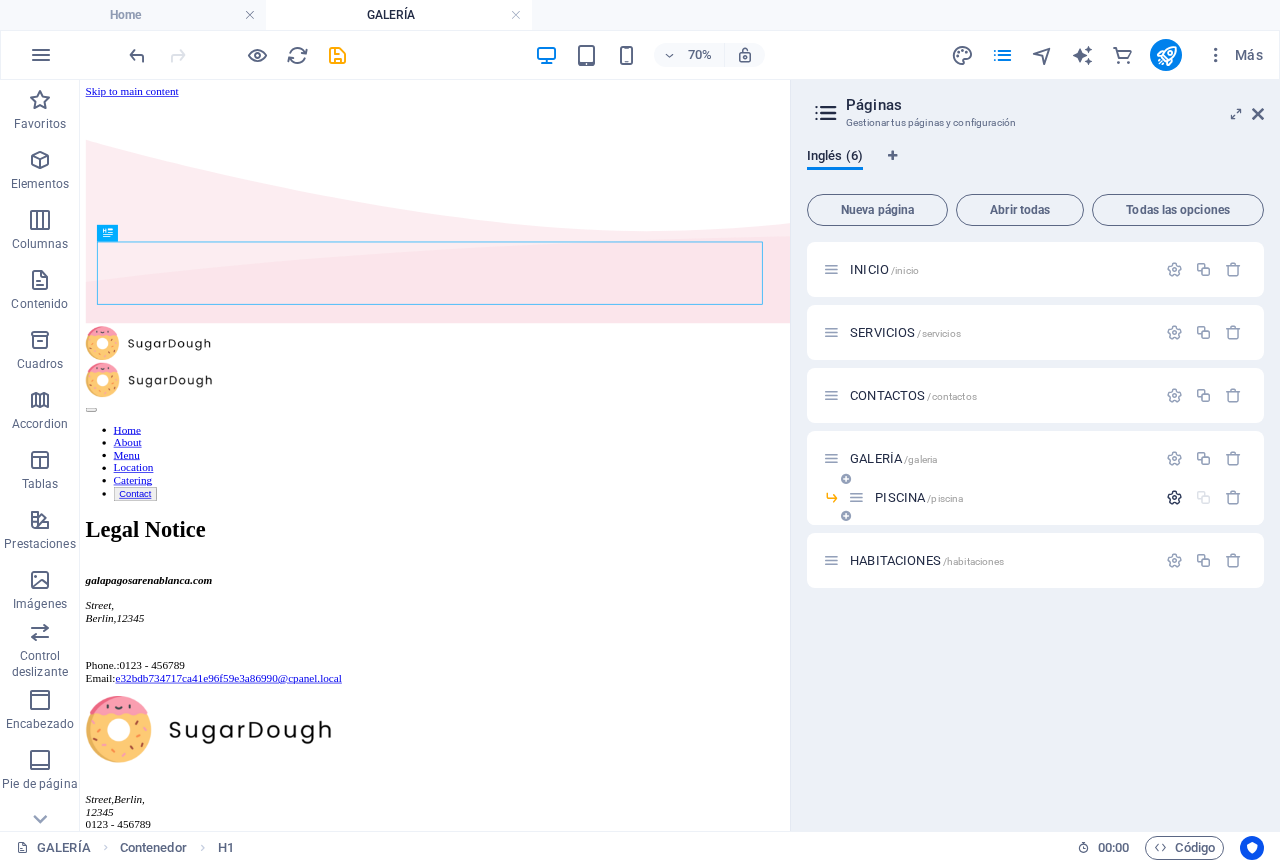 click at bounding box center (1174, 497) 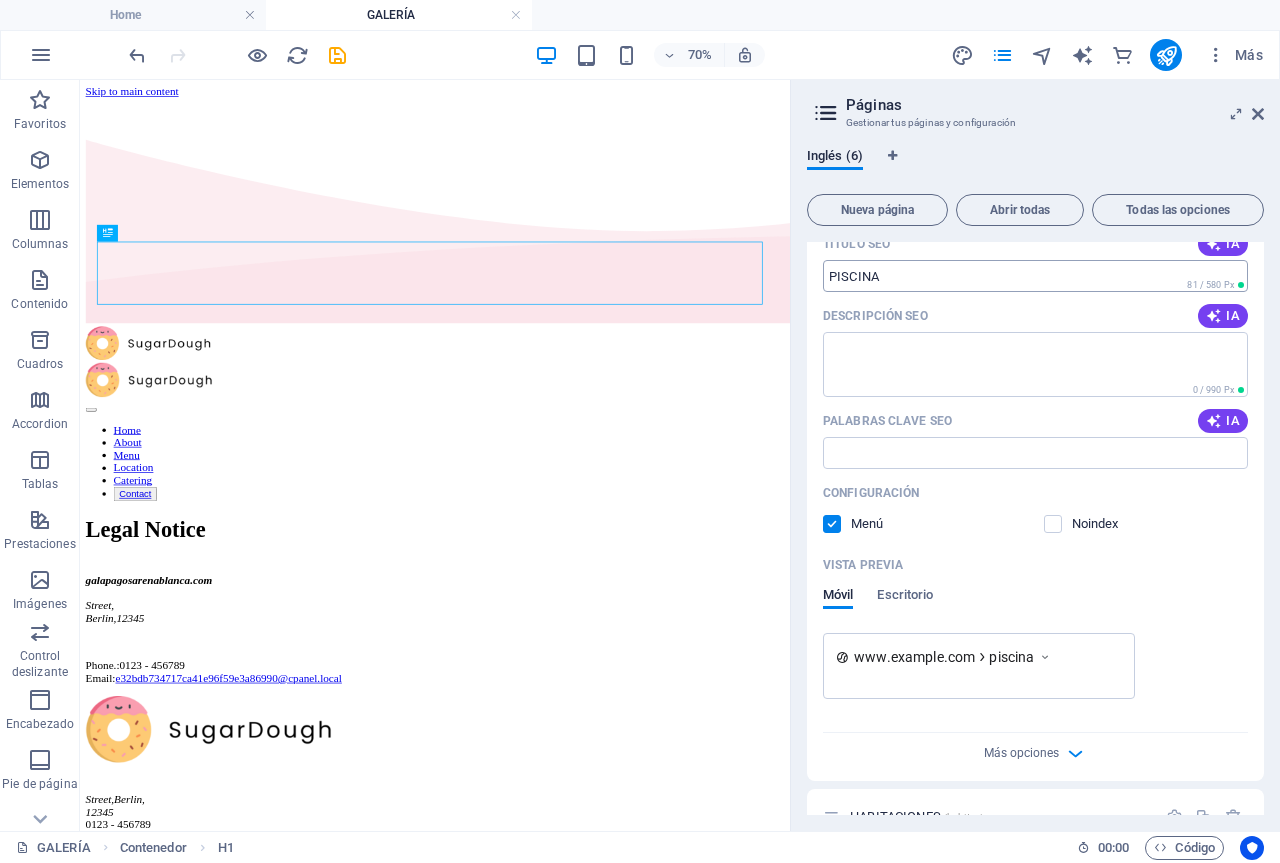scroll, scrollTop: 478, scrollLeft: 0, axis: vertical 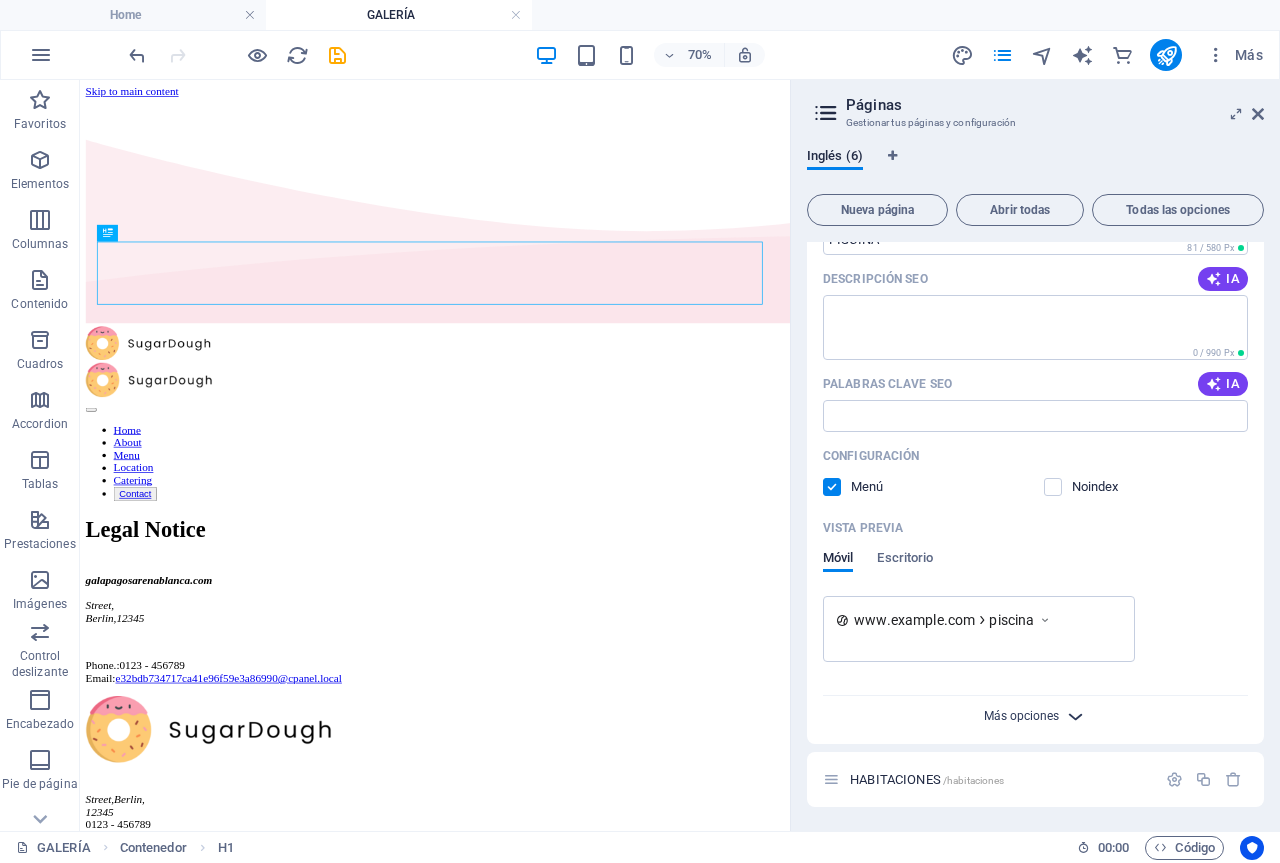 click on "Más opciones" at bounding box center [1021, 716] 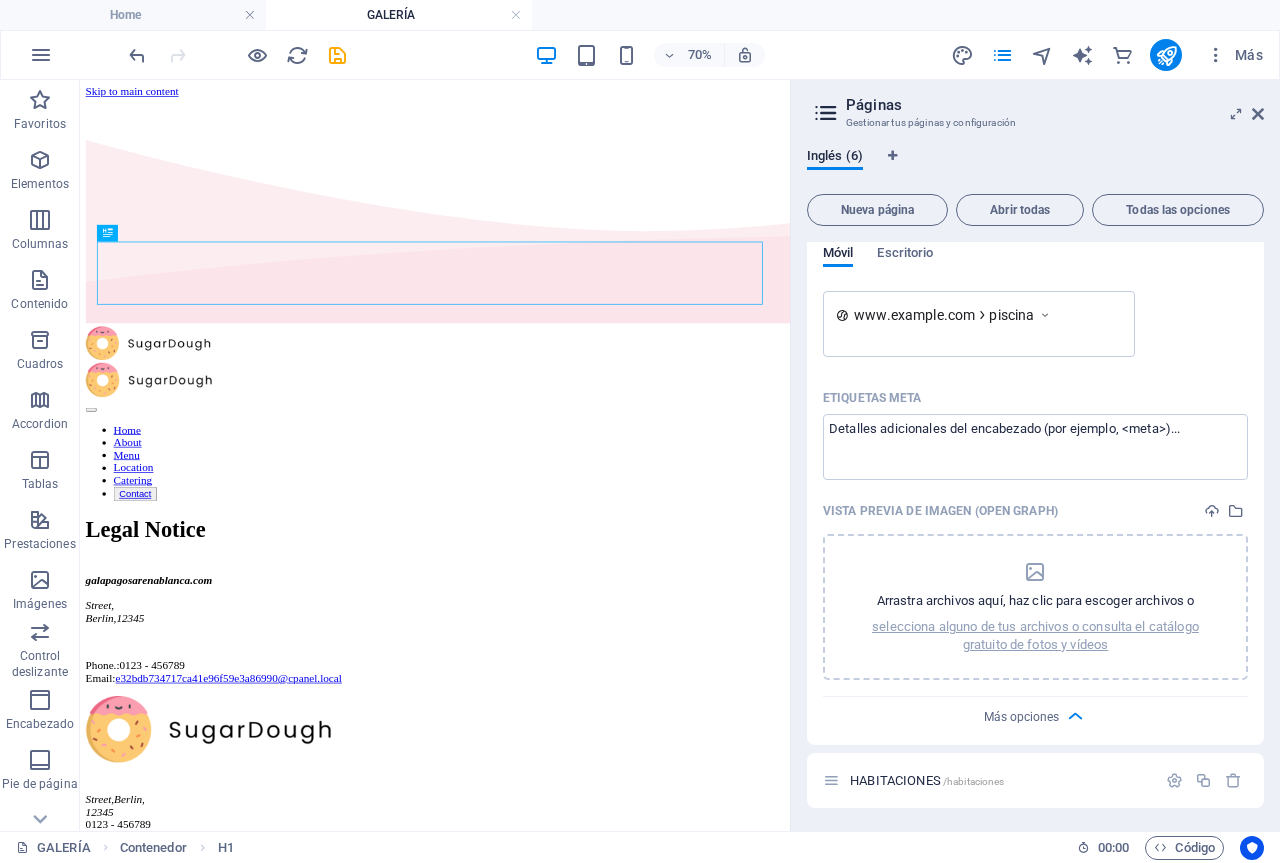 scroll, scrollTop: 784, scrollLeft: 0, axis: vertical 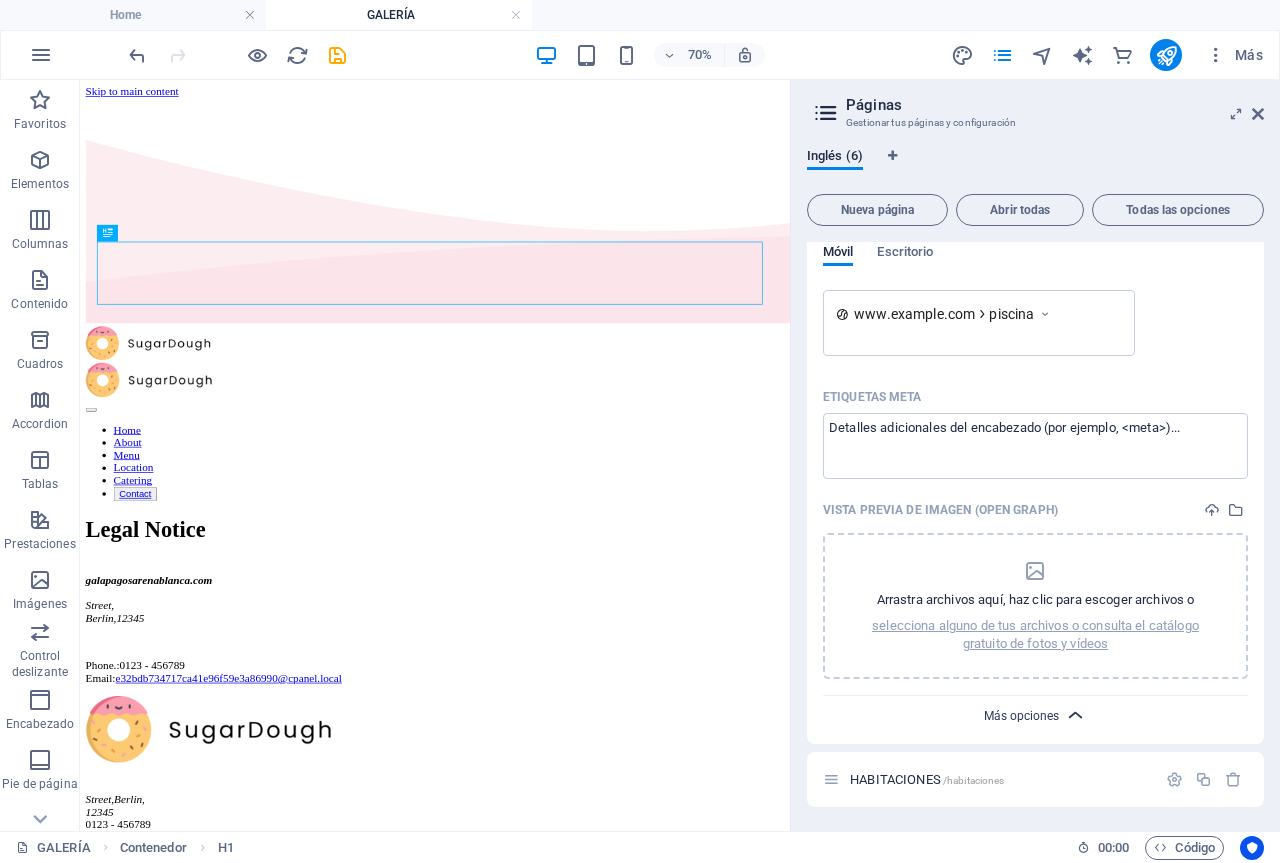click on "Más opciones" at bounding box center [1021, 716] 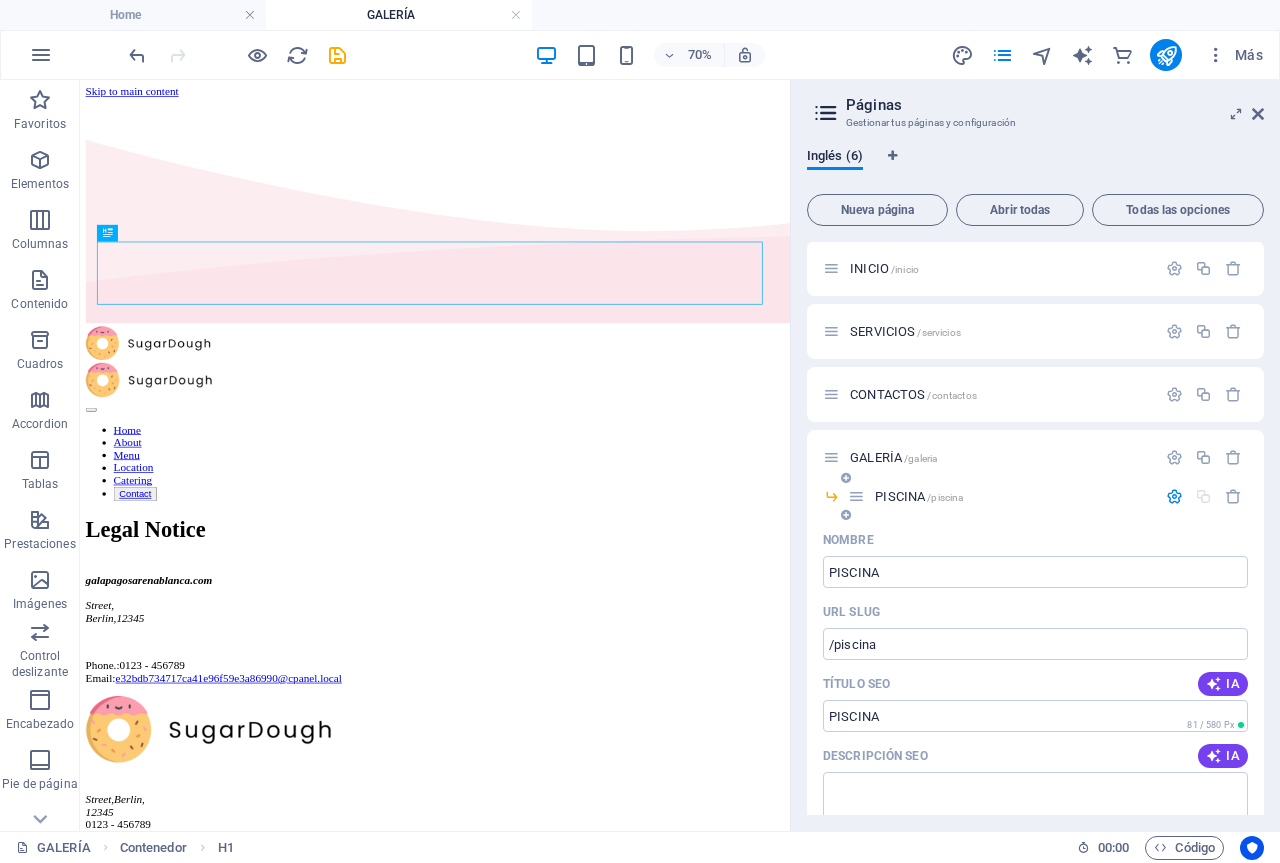 scroll, scrollTop: 0, scrollLeft: 0, axis: both 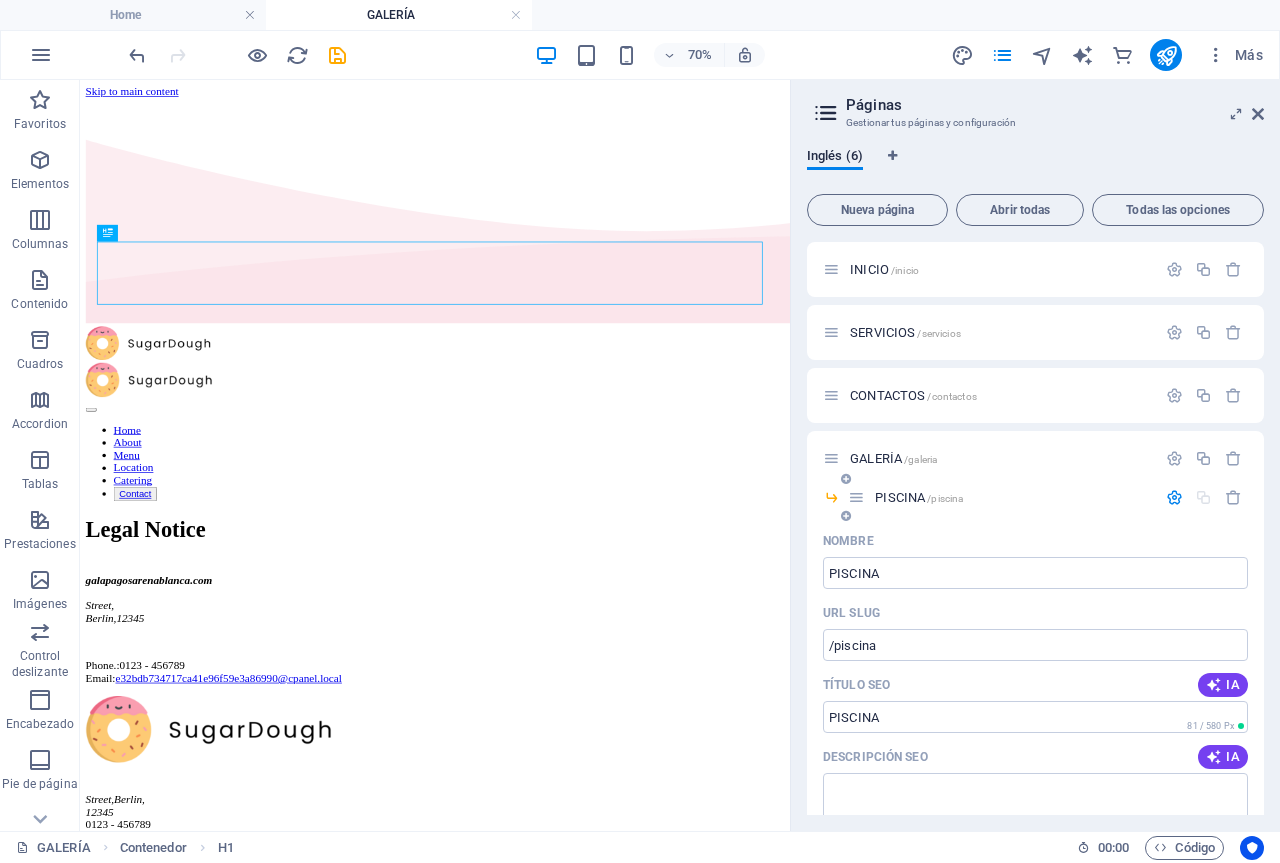 click at bounding box center (1174, 497) 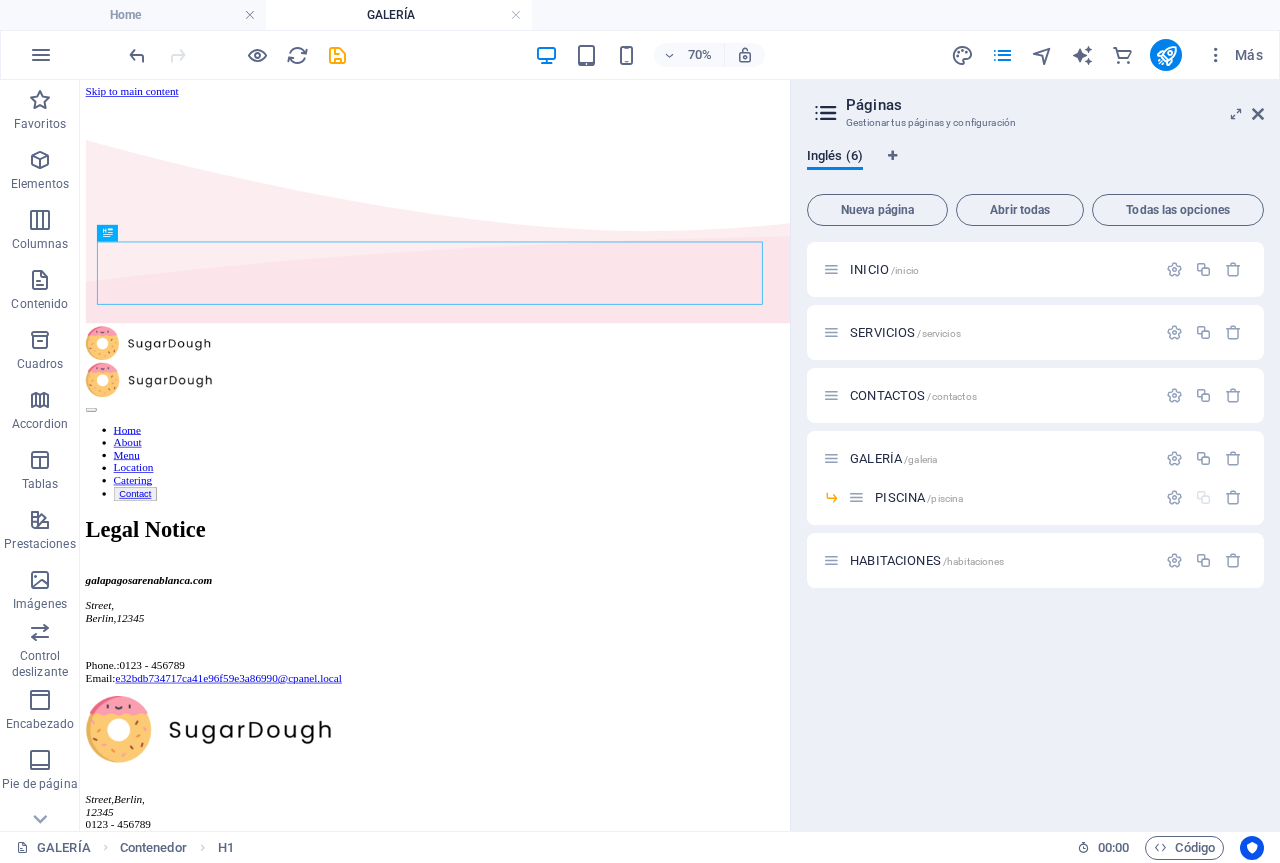 drag, startPoint x: 894, startPoint y: 398, endPoint x: 888, endPoint y: 611, distance: 213.08449 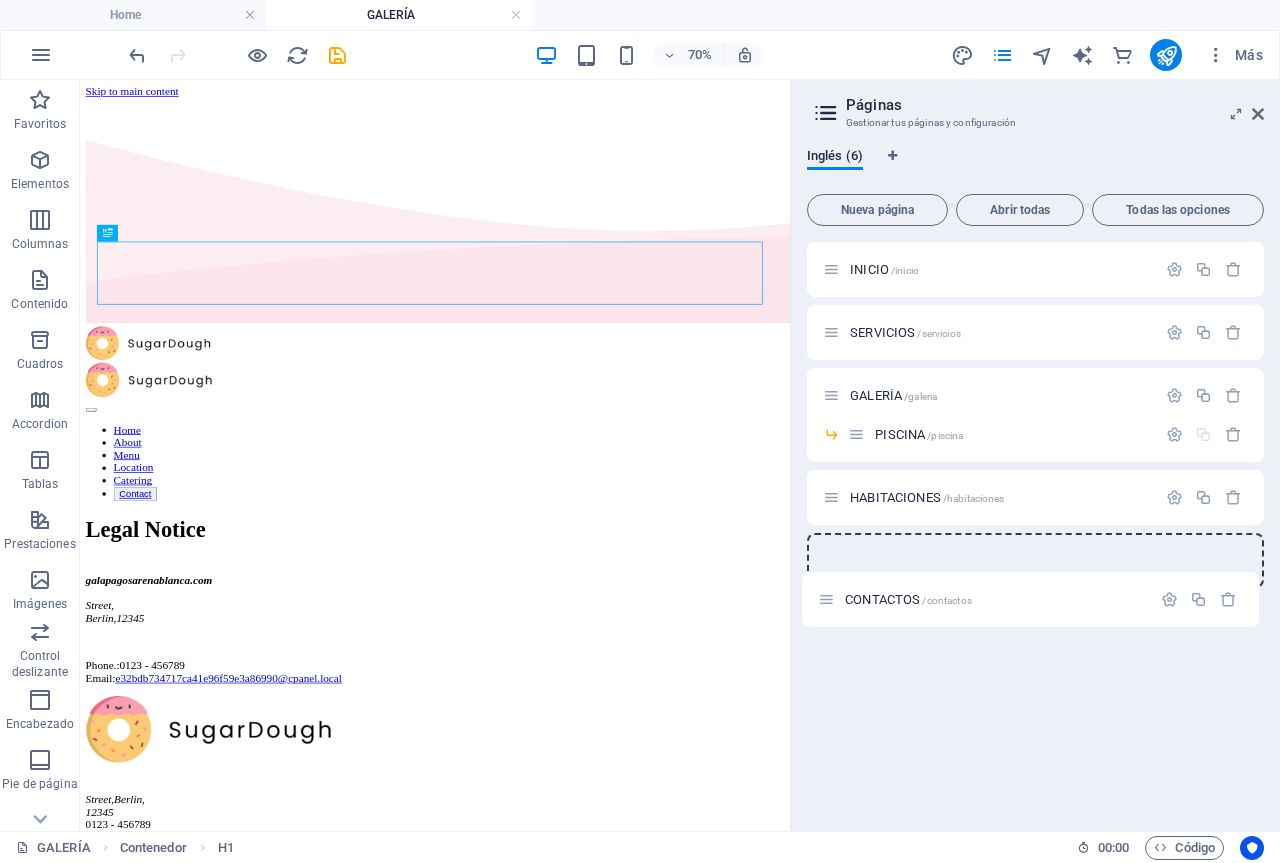 drag, startPoint x: 829, startPoint y: 398, endPoint x: 822, endPoint y: 608, distance: 210.11664 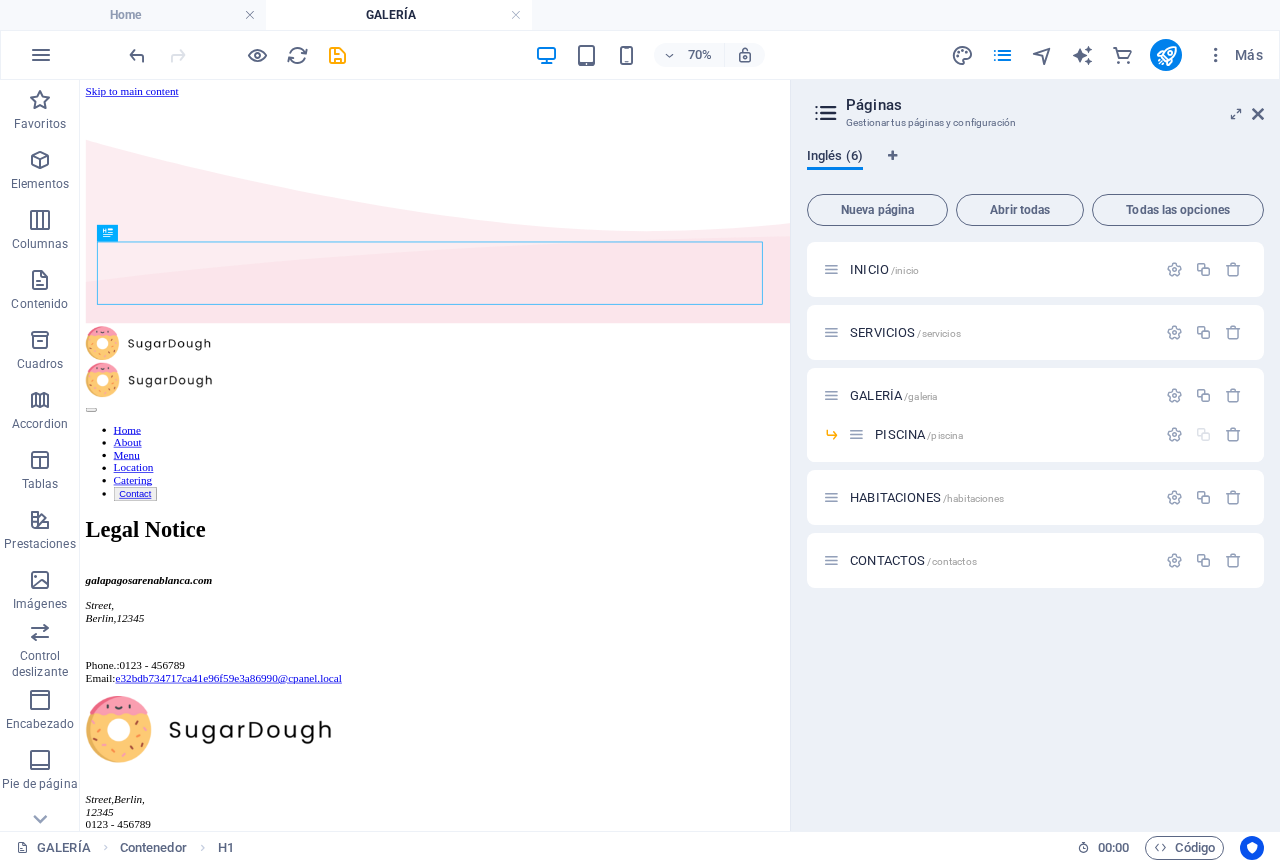 click on "Inglés (6)" at bounding box center (835, 158) 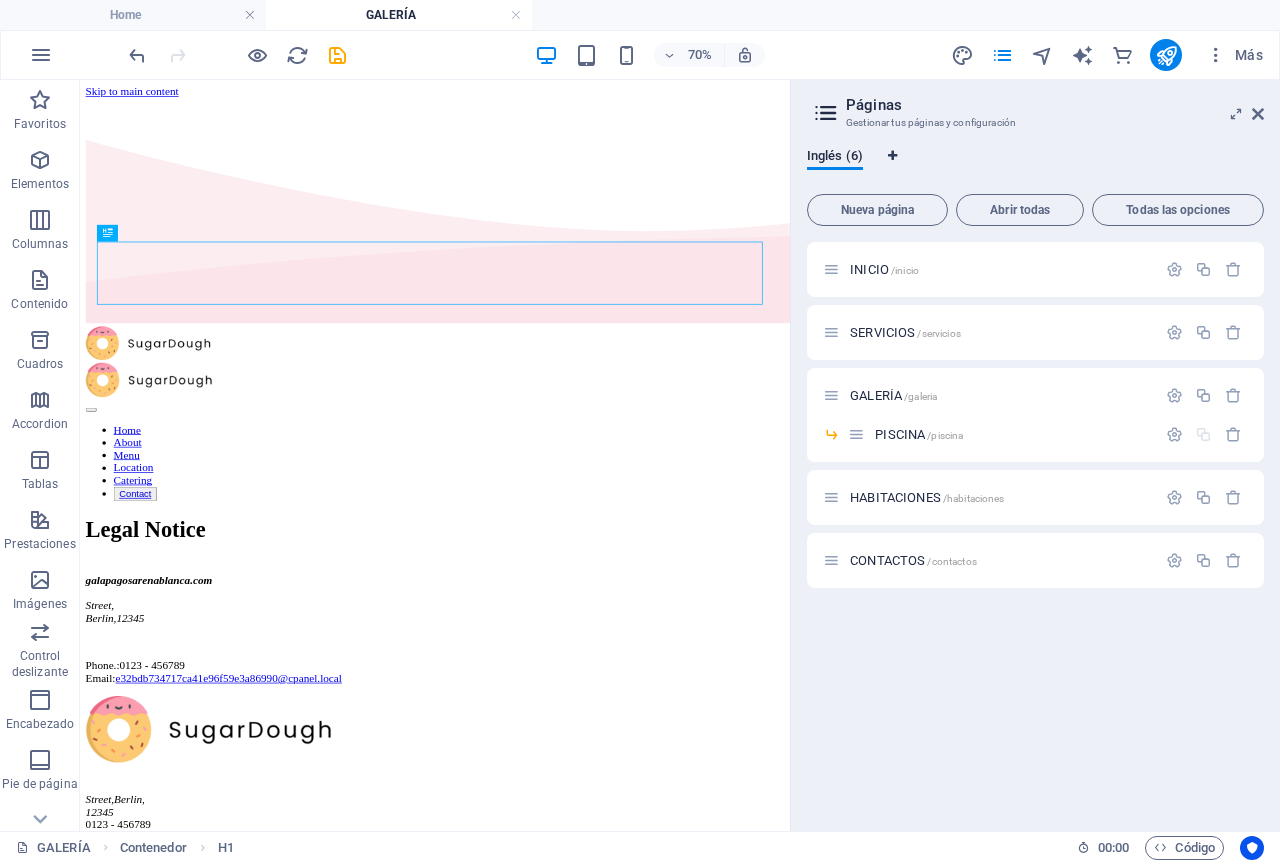 click at bounding box center [892, 156] 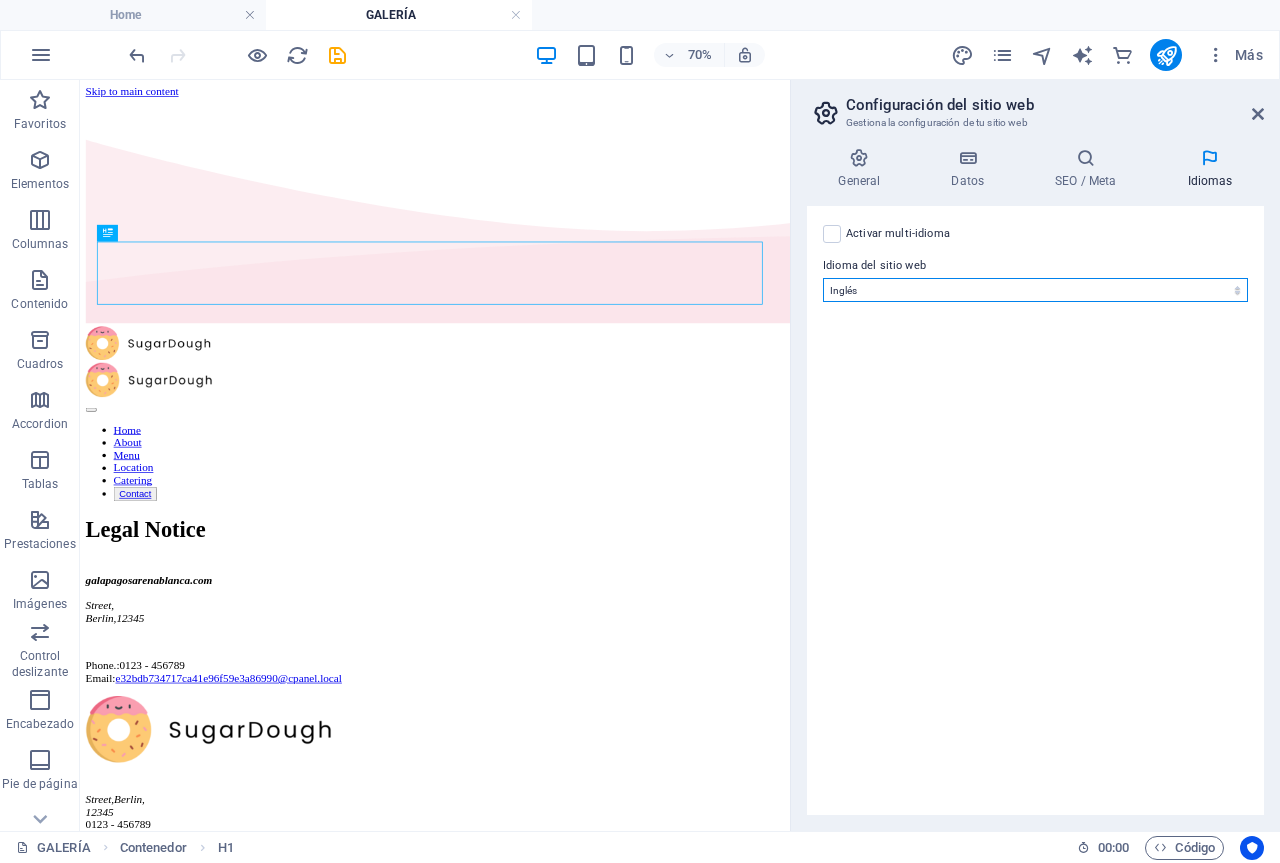 click on "Abkhazian Afar Afrikaans Akan Albanés Alemán Amharic Árabe Aragonese Armenian Assamese Avaric Avestan Aymara Azerbaijani Bambara Bashkir Basque Belarusian Bengalí Bihari languages Bislama Bokmål Bosnian Breton Búlgaro Burmese Catalán Central Khmer Chamorro Chechen Checo Chino Church Slavic Chuvash Coreano Cornish Corsican Cree Croata Danés Dzongkha Eslovaco Esloveno Español Esperanto Estonian Ewe Faroese Farsi (Persa) Fijian Finlandés Francés Fulah Gaelic Galician Ganda Georgian Greenlandic Griego Guaraní Gujarati Haitian Creole Hausa Hebreo Herero Hindi Hiri Motu Holandés Húngaro Ido Igbo Indonesio Inglés Interlingua Interlingue Inuktitut Inupiaq Irish Islandés Italiano Japonés Javanese Kannada Kanuri Kashmiri Kazakh Kikuyu Kinyarwanda Komi Kongo Kurdish Kwanyama Kyrgyz Lao Latín Letón Limburgish Lingala Lituano Luba-Katanga Luxembourgish Macedonio Malagasy Malay Malayalam Maldivian Maltés Manx Maori Marathi Marshallese Mongolian Nauru Navajo Ndonga Nepali North Ndebele Northern Sami Pali" at bounding box center (1035, 290) 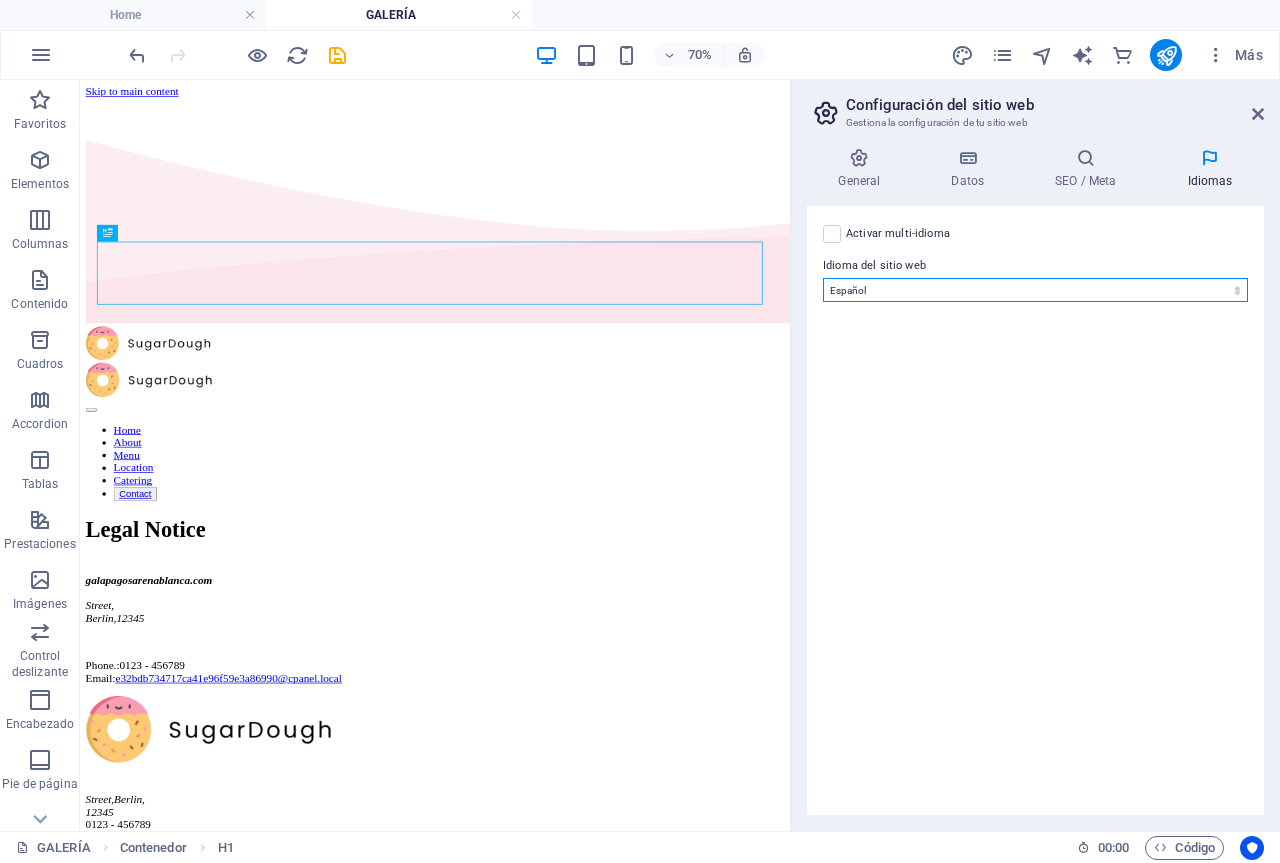 click on "Abkhazian Afar Afrikaans Akan Albanés Alemán Amharic Árabe Aragonese Armenian Assamese Avaric Avestan Aymara Azerbaijani Bambara Bashkir Basque Belarusian Bengalí Bihari languages Bislama Bokmål Bosnian Breton Búlgaro Burmese Catalán Central Khmer Chamorro Chechen Checo Chino Church Slavic Chuvash Coreano Cornish Corsican Cree Croata Danés Dzongkha Eslovaco Esloveno Español Esperanto Estonian Ewe Faroese Farsi (Persa) Fijian Finlandés Francés Fulah Gaelic Galician Ganda Georgian Greenlandic Griego Guaraní Gujarati Haitian Creole Hausa Hebreo Herero Hindi Hiri Motu Holandés Húngaro Ido Igbo Indonesio Inglés Interlingua Interlingue Inuktitut Inupiaq Irish Islandés Italiano Japonés Javanese Kannada Kanuri Kashmiri Kazakh Kikuyu Kinyarwanda Komi Kongo Kurdish Kwanyama Kyrgyz Lao Latín Letón Limburgish Lingala Lituano Luba-Katanga Luxembourgish Macedonio Malagasy Malay Malayalam Maldivian Maltés Manx Maori Marathi Marshallese Mongolian Nauru Navajo Ndonga Nepali North Ndebele Northern Sami Pali" at bounding box center (1035, 290) 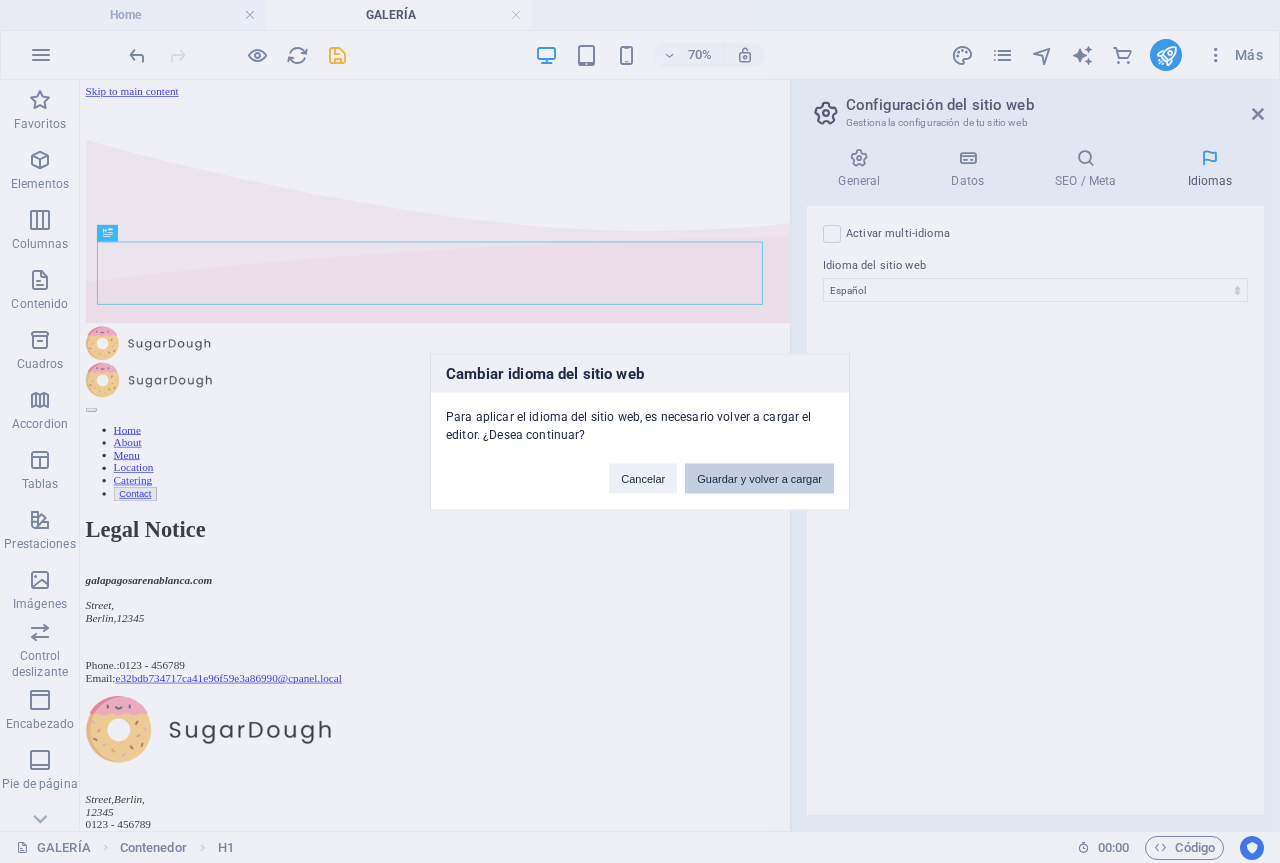 click on "Guardar y volver a cargar" at bounding box center [759, 478] 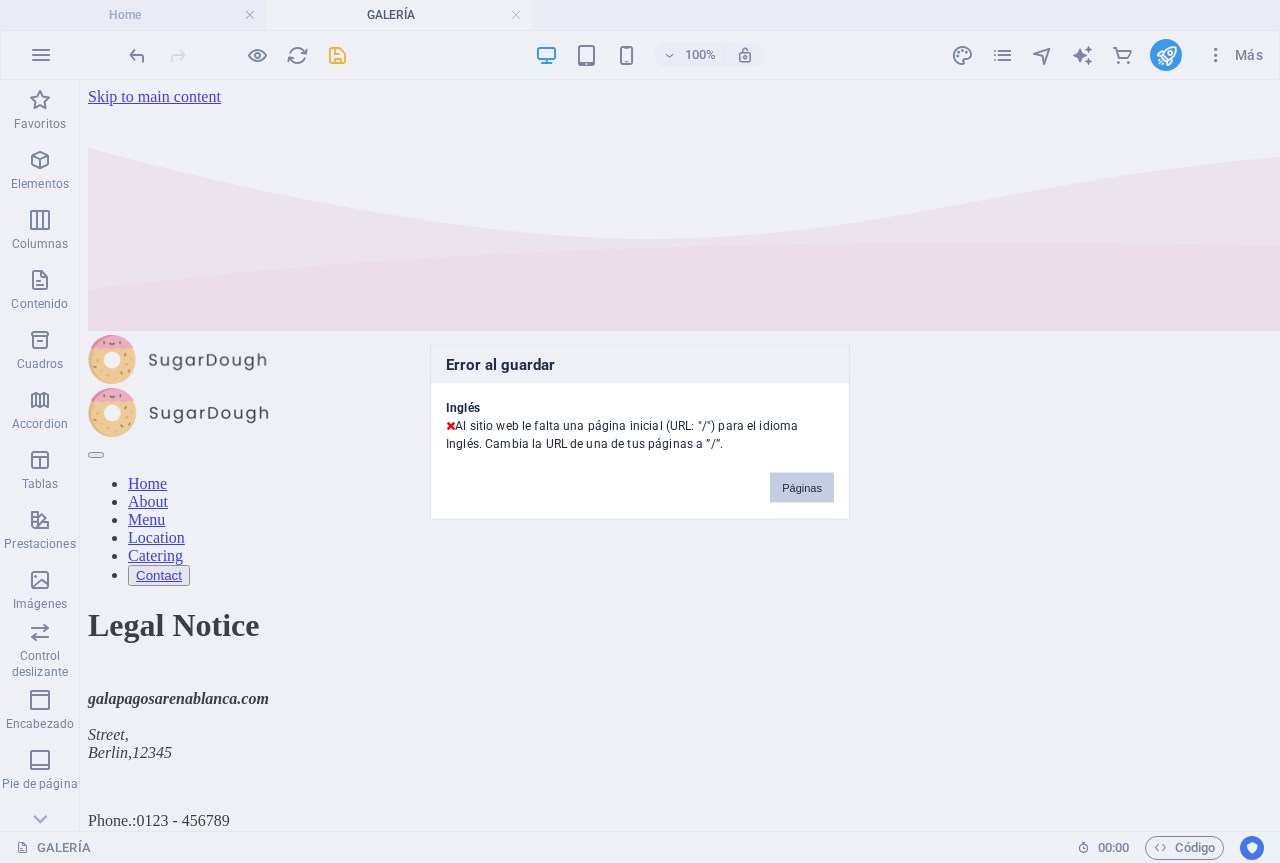click on "Páginas" at bounding box center [802, 487] 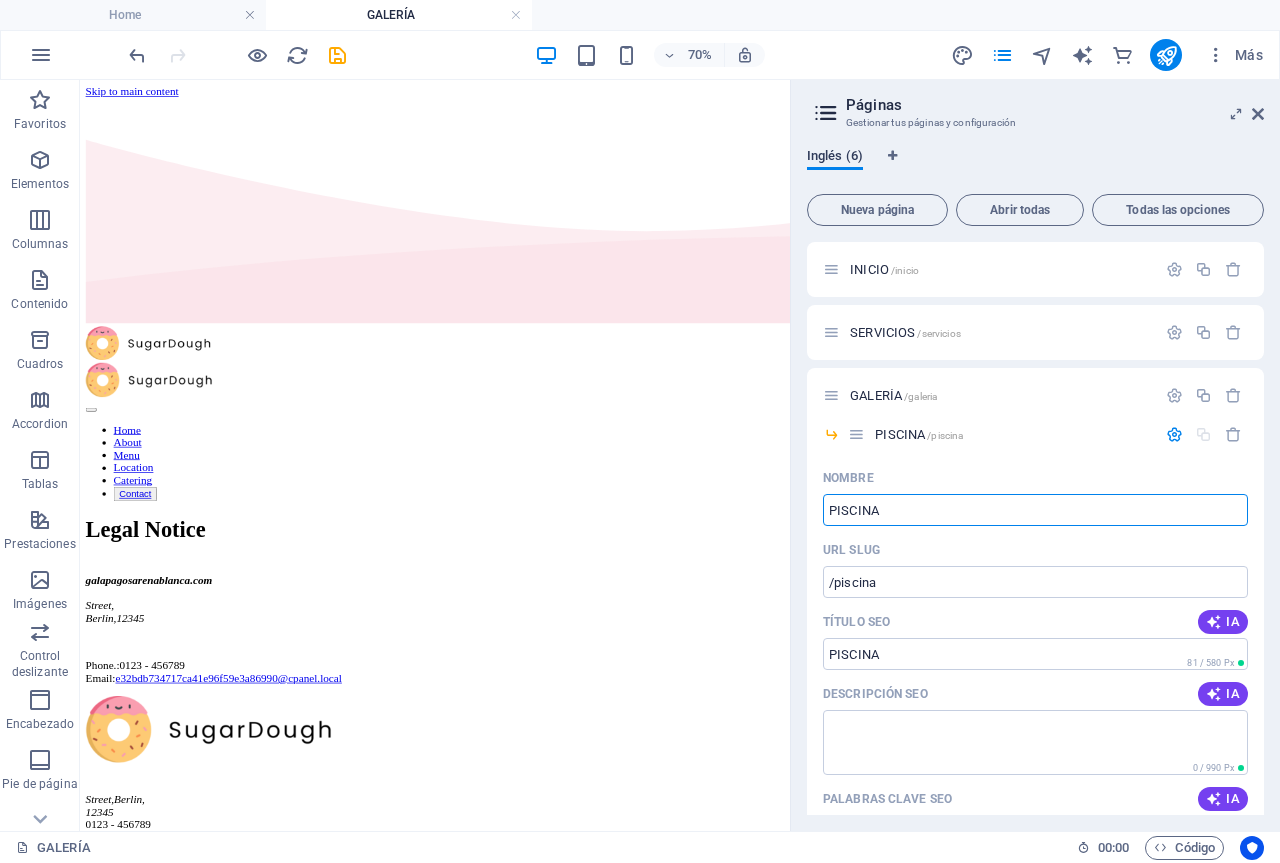 click on "Inglés (6)" at bounding box center (835, 158) 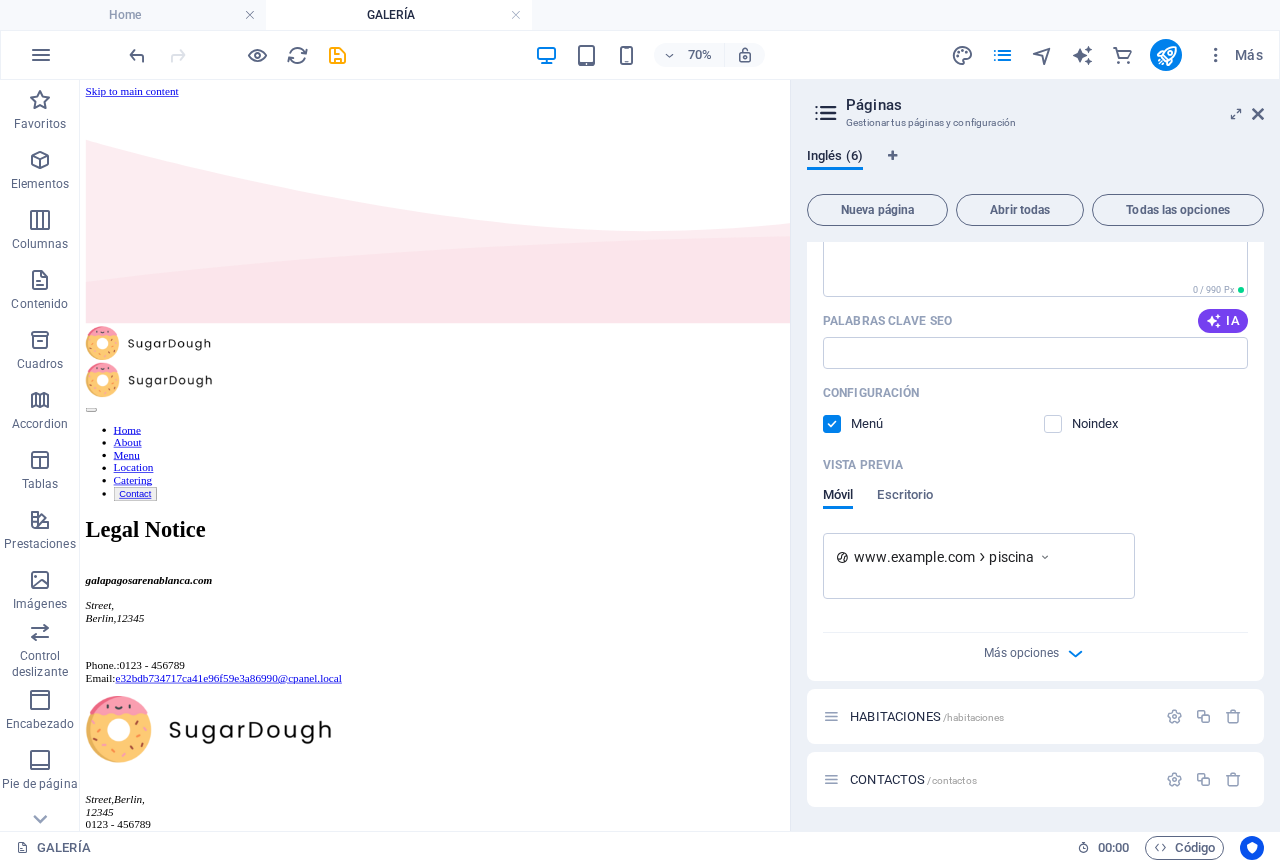 scroll, scrollTop: 0, scrollLeft: 0, axis: both 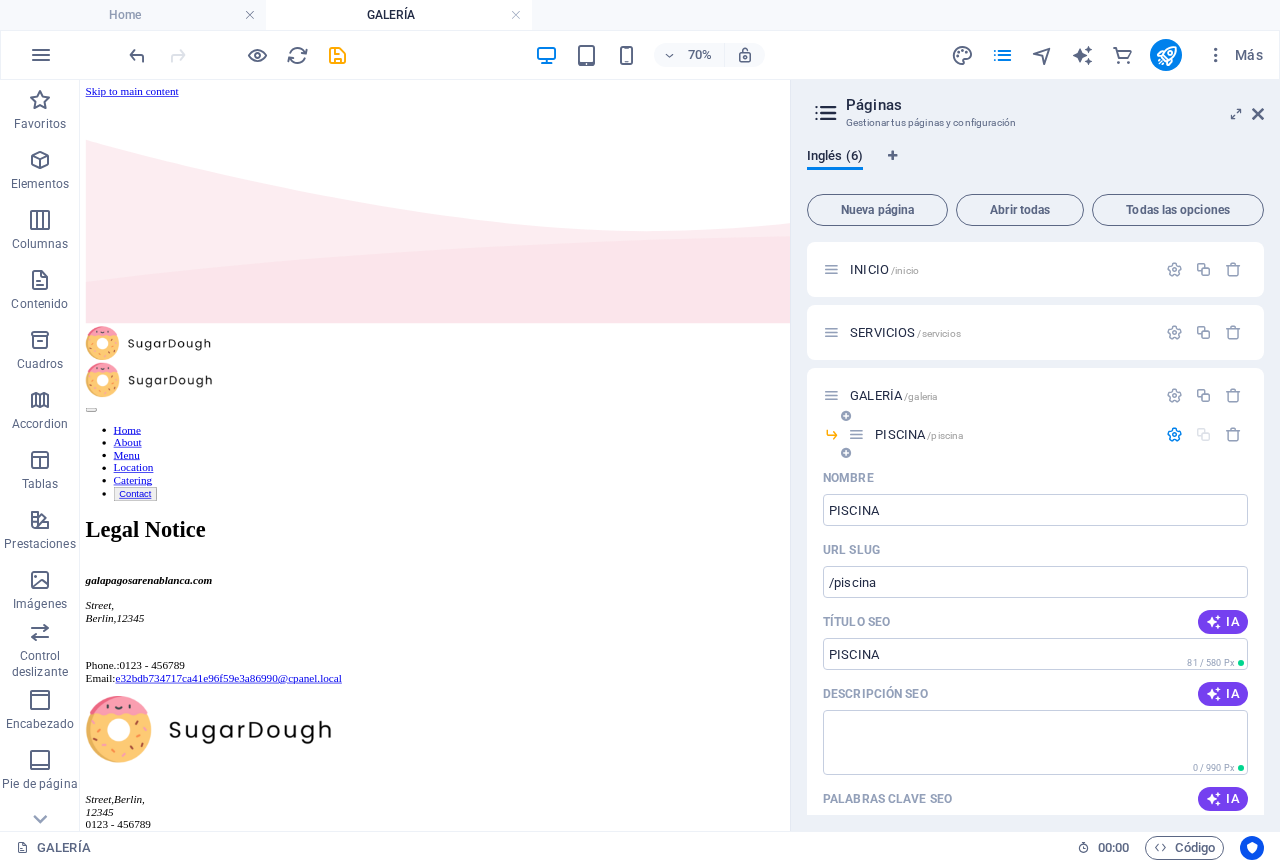 click at bounding box center (1174, 434) 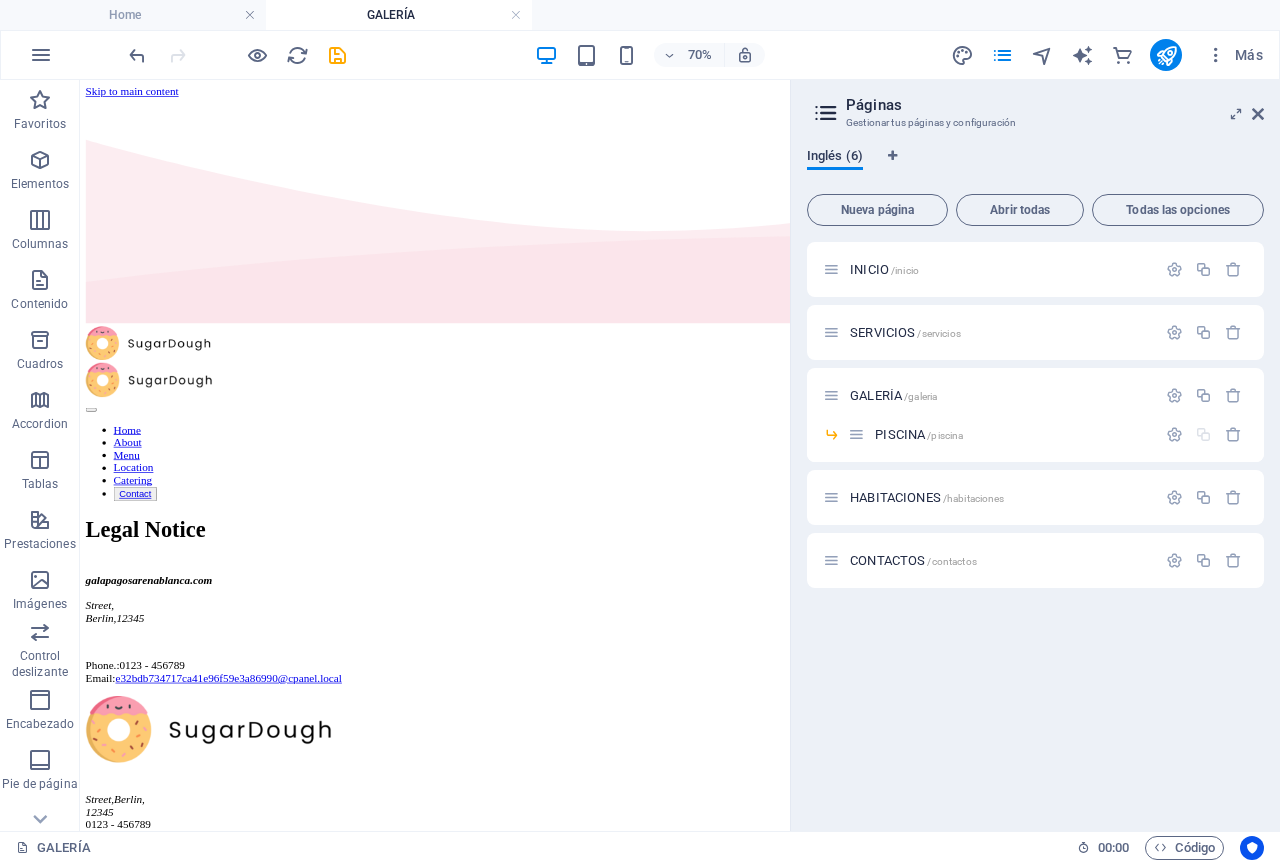 click on "Inglés (6)" at bounding box center (835, 158) 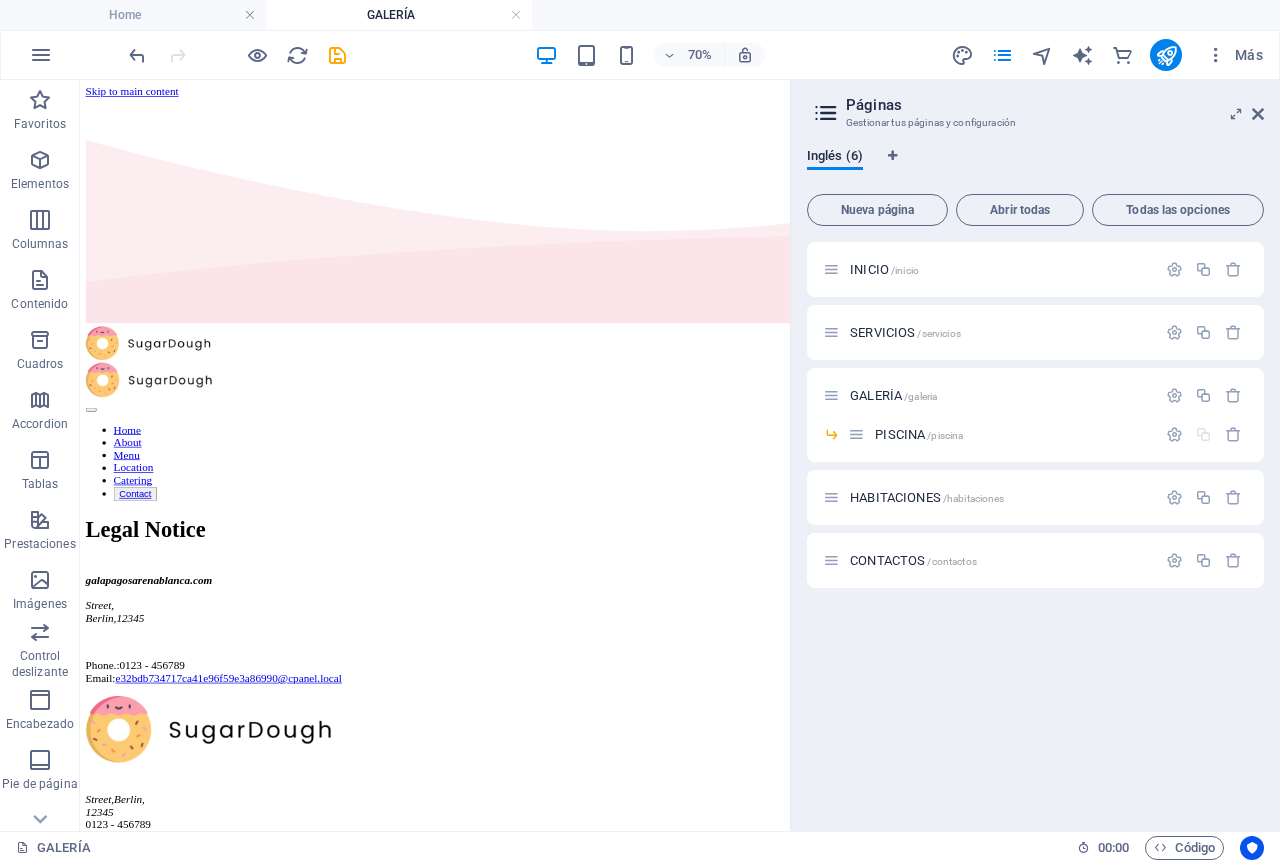 click at bounding box center (826, 113) 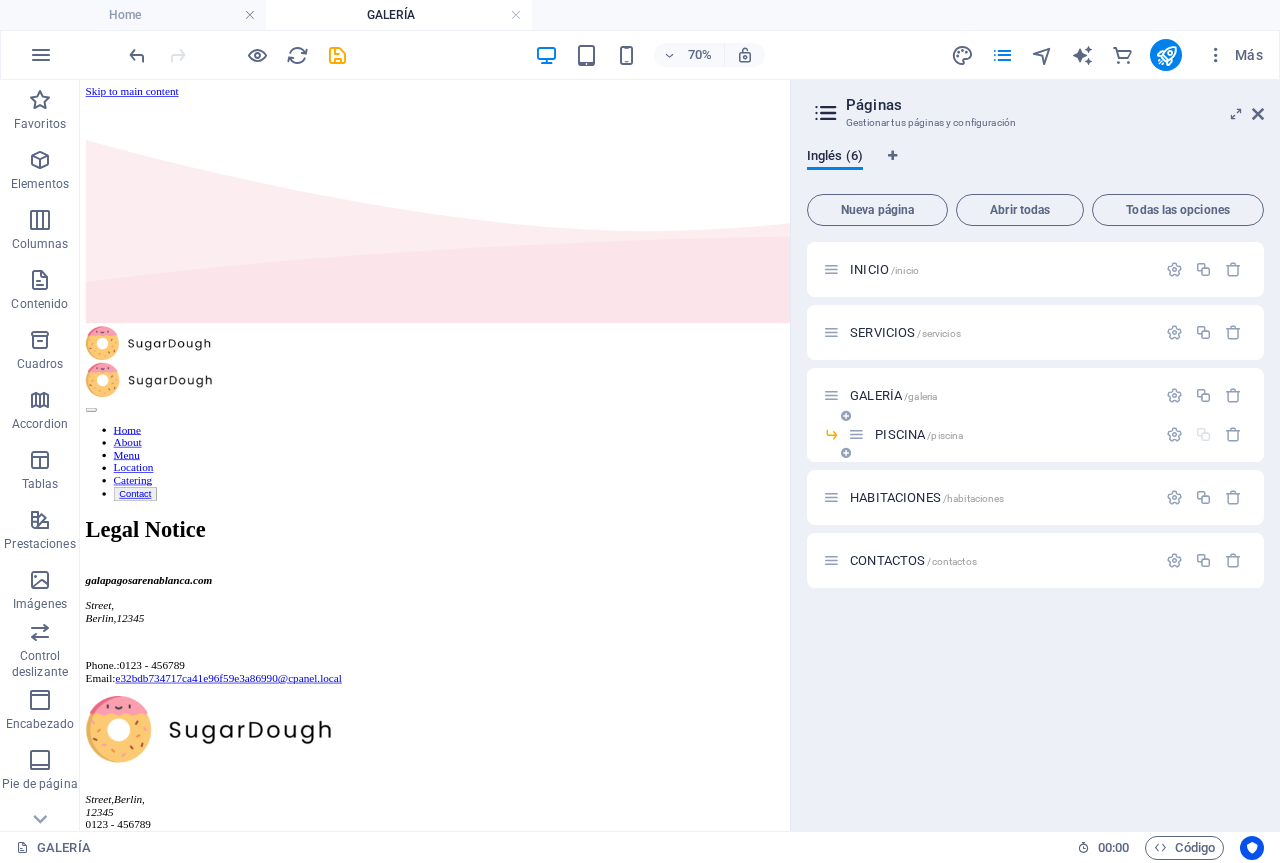 click on "/piscina" at bounding box center (945, 435) 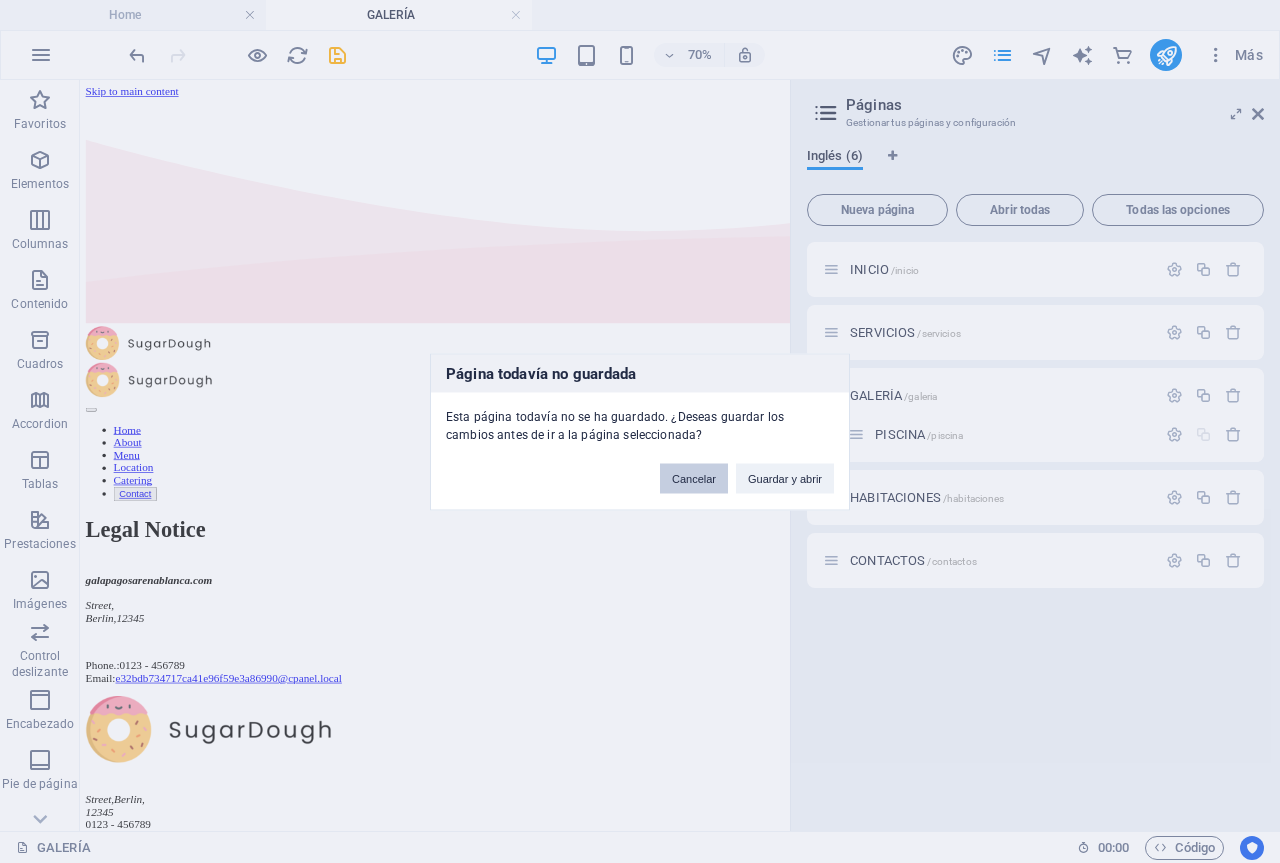 drag, startPoint x: 707, startPoint y: 479, endPoint x: 948, endPoint y: 564, distance: 255.55038 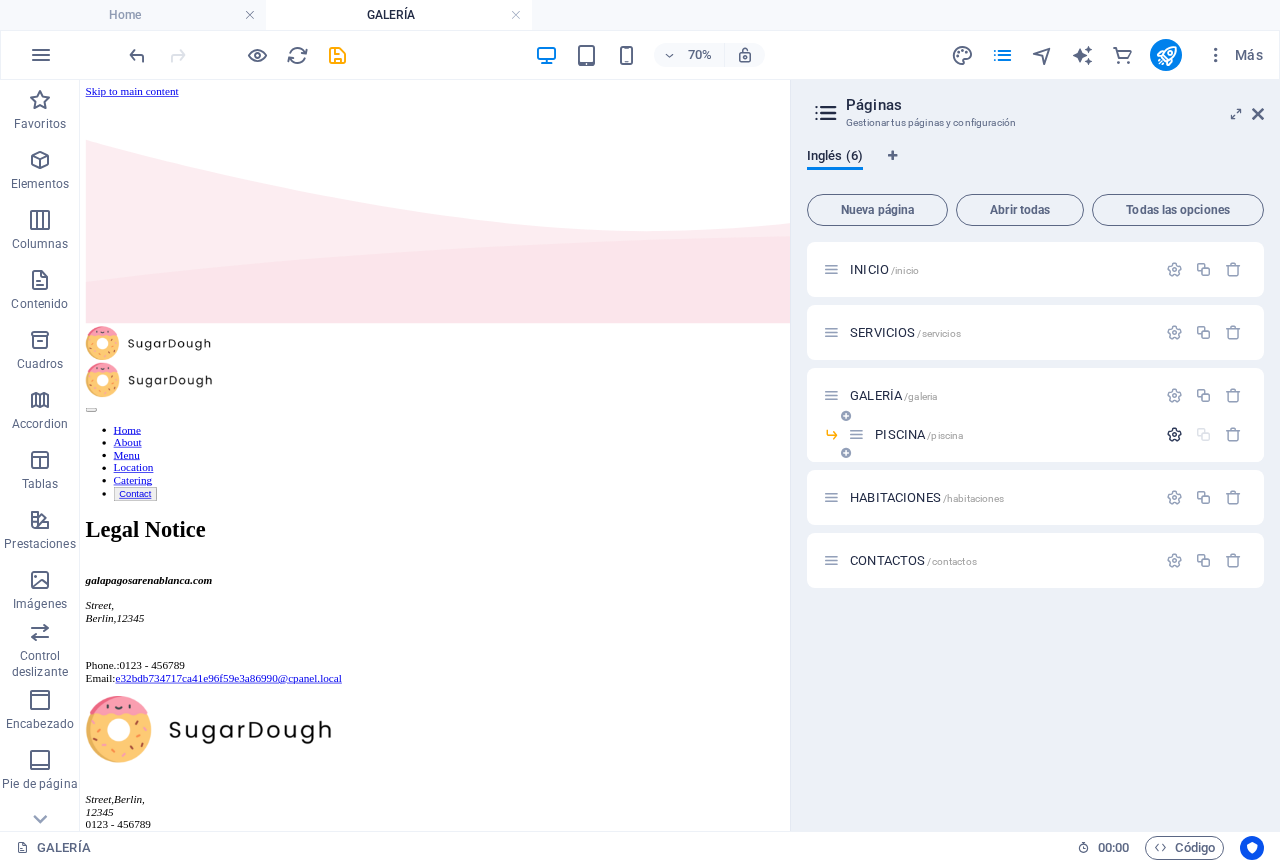 click at bounding box center [1174, 434] 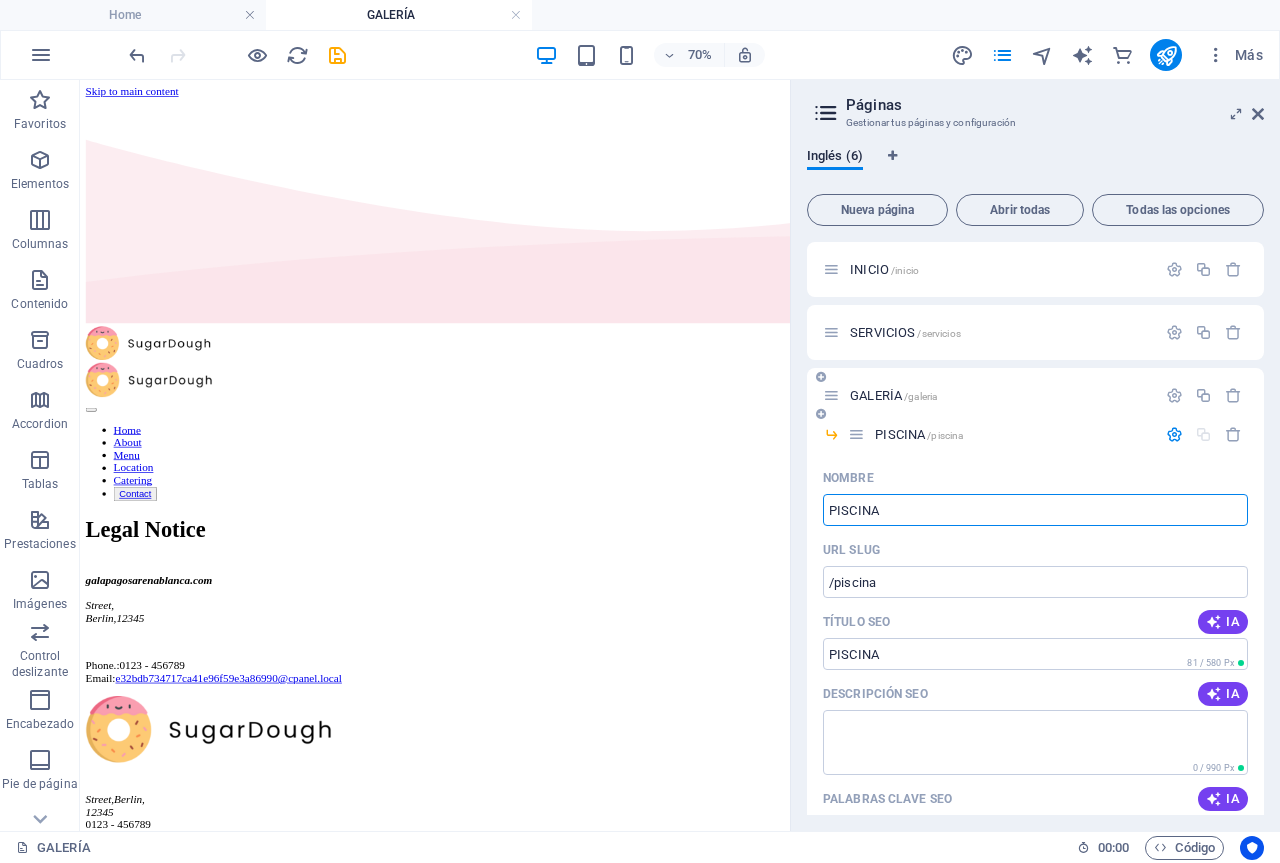 click on "/galeria" at bounding box center (920, 396) 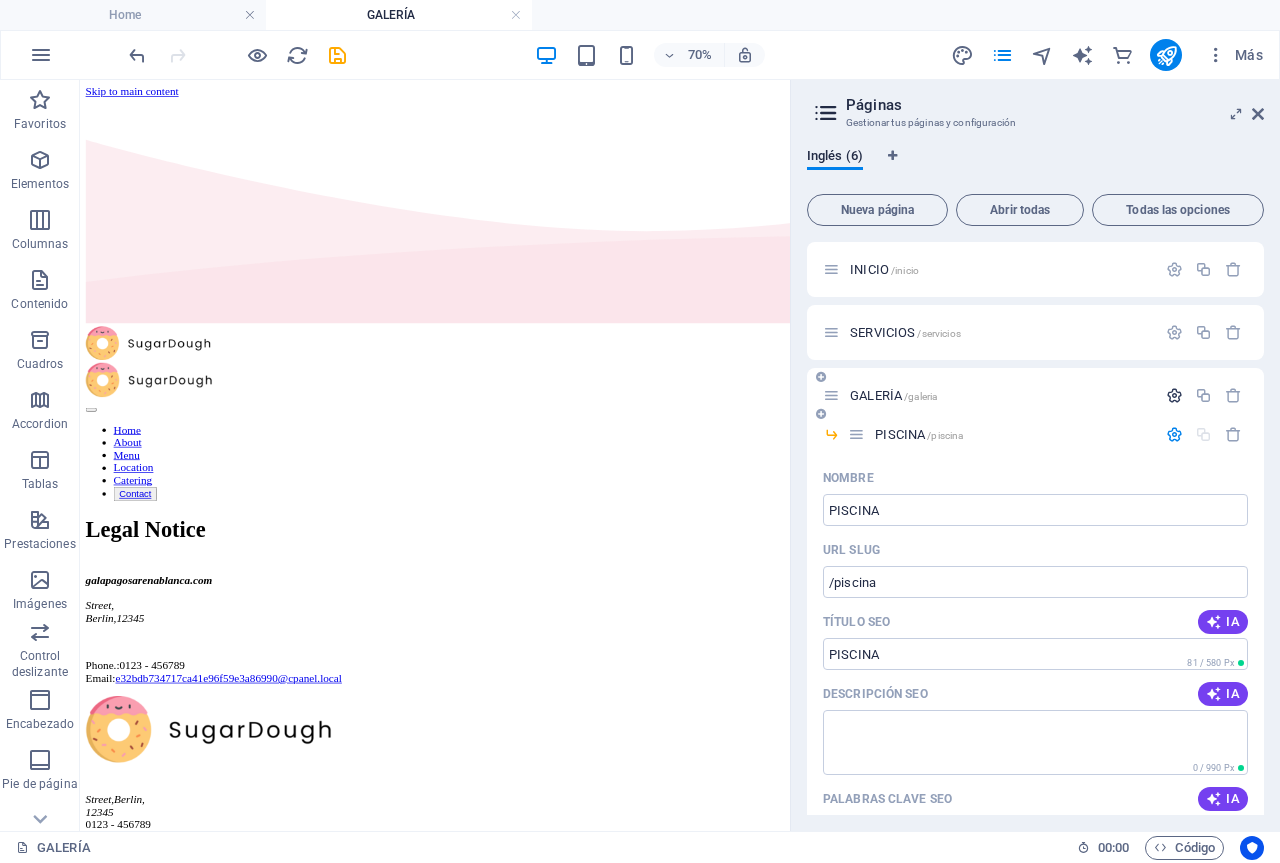click at bounding box center (1174, 395) 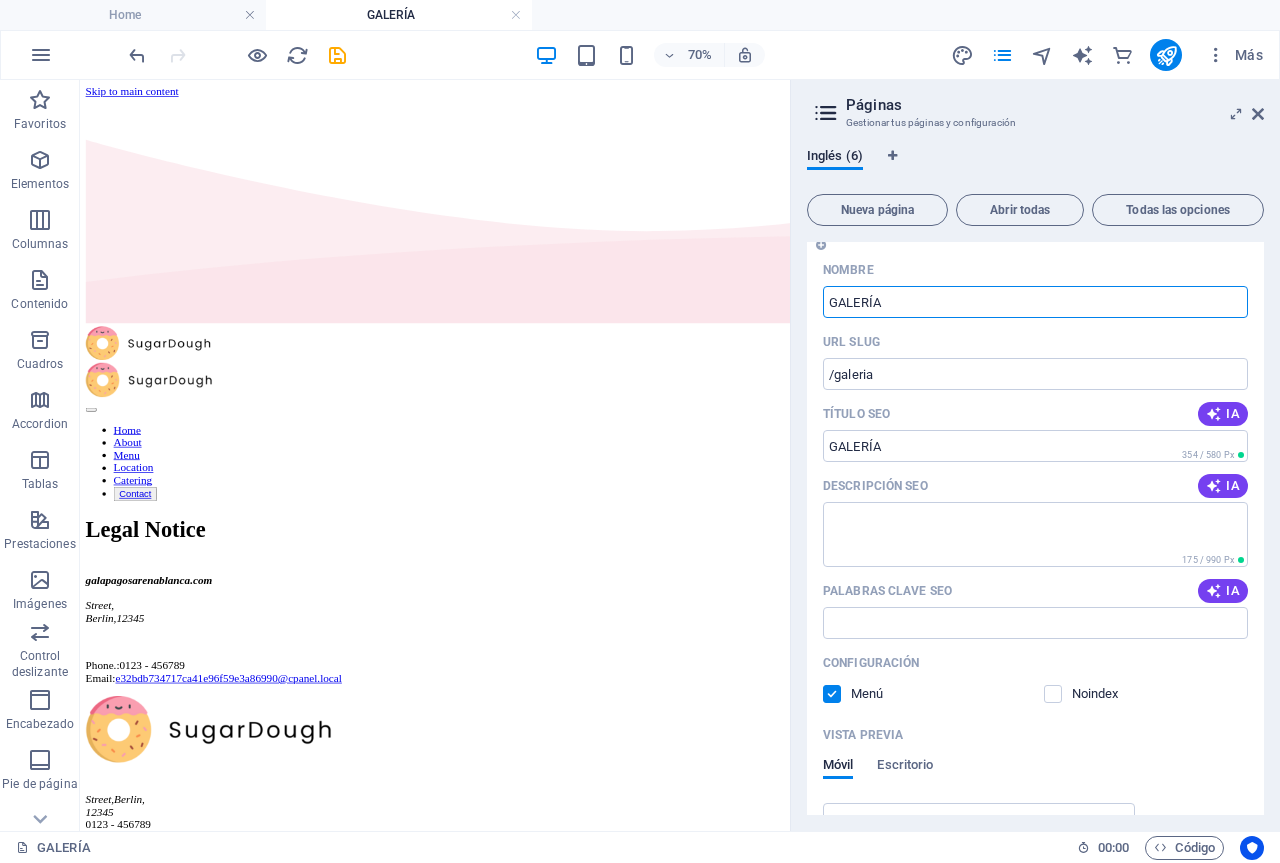 scroll, scrollTop: 0, scrollLeft: 0, axis: both 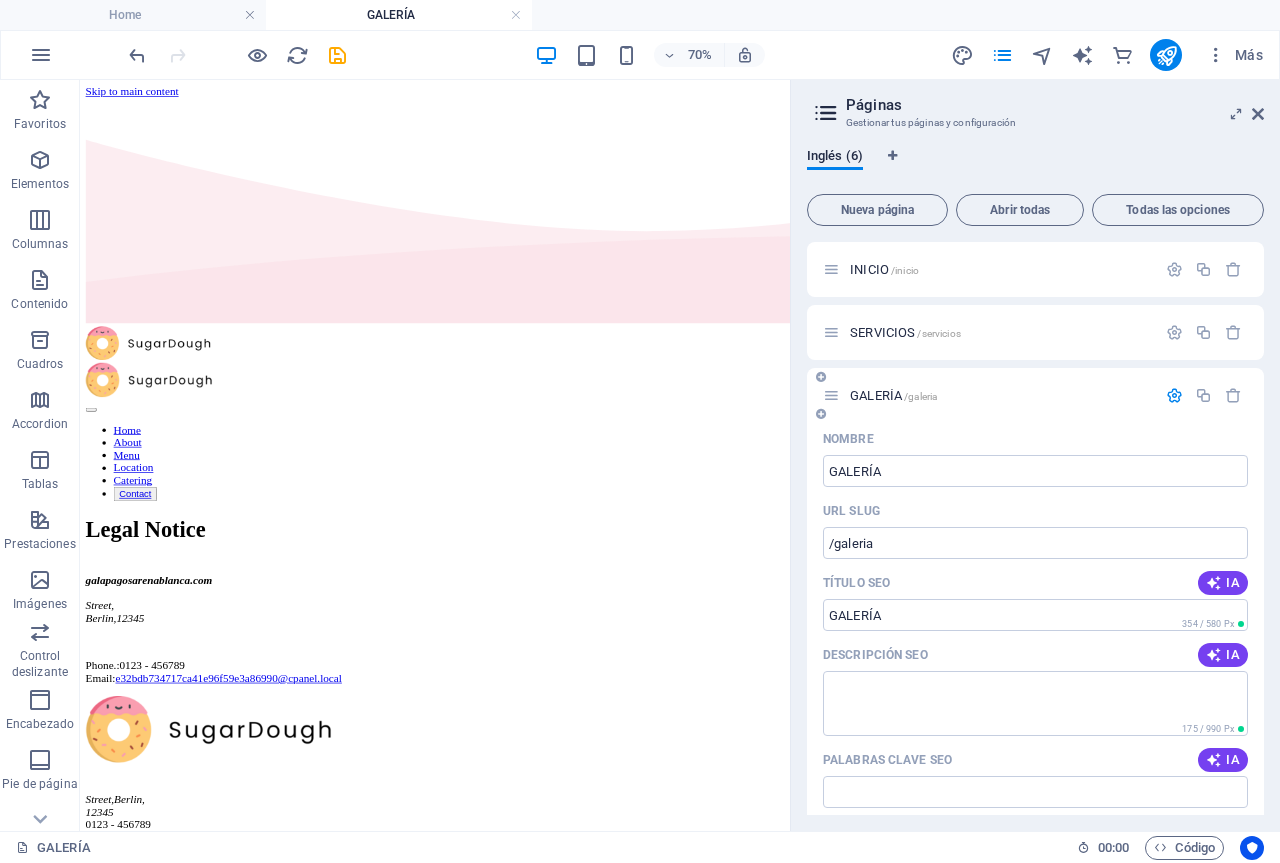 click at bounding box center [1174, 395] 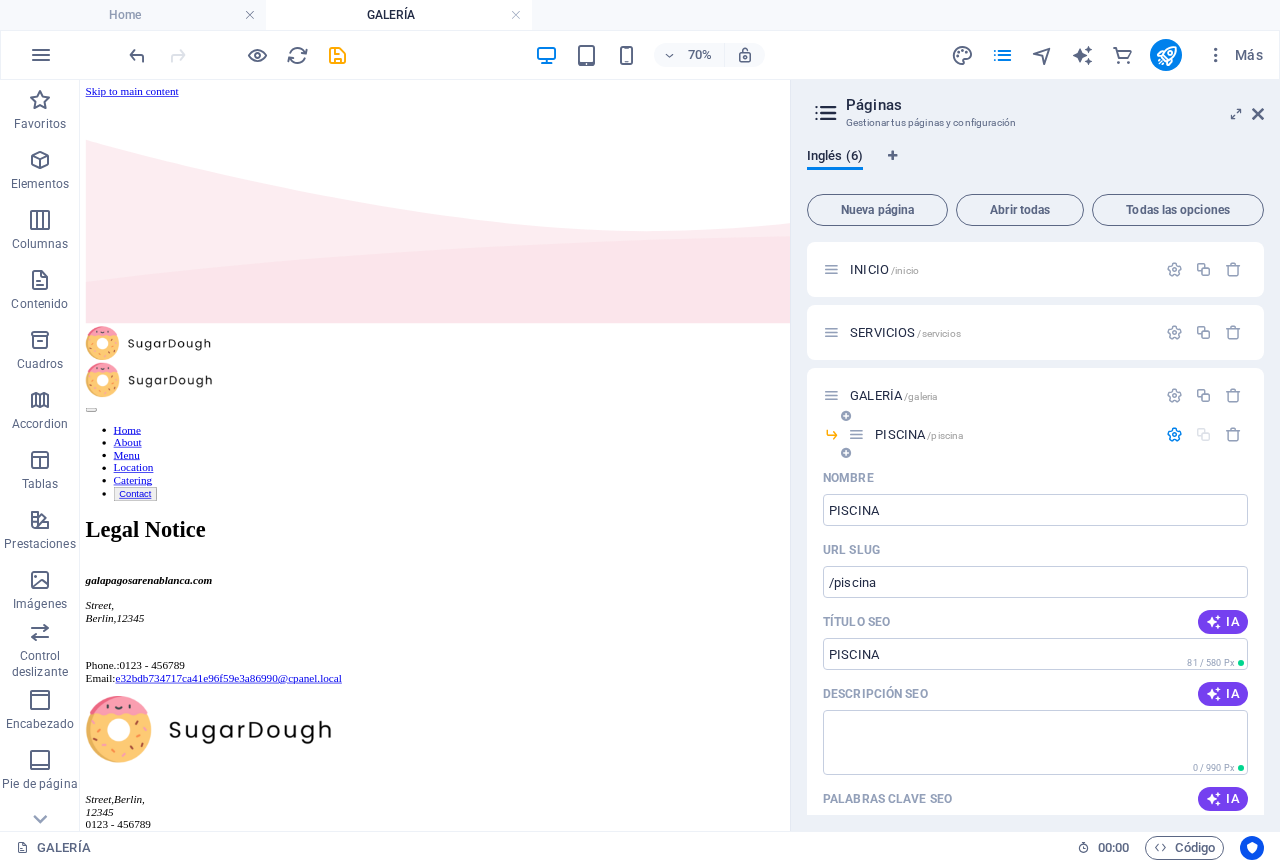 click at bounding box center (1174, 434) 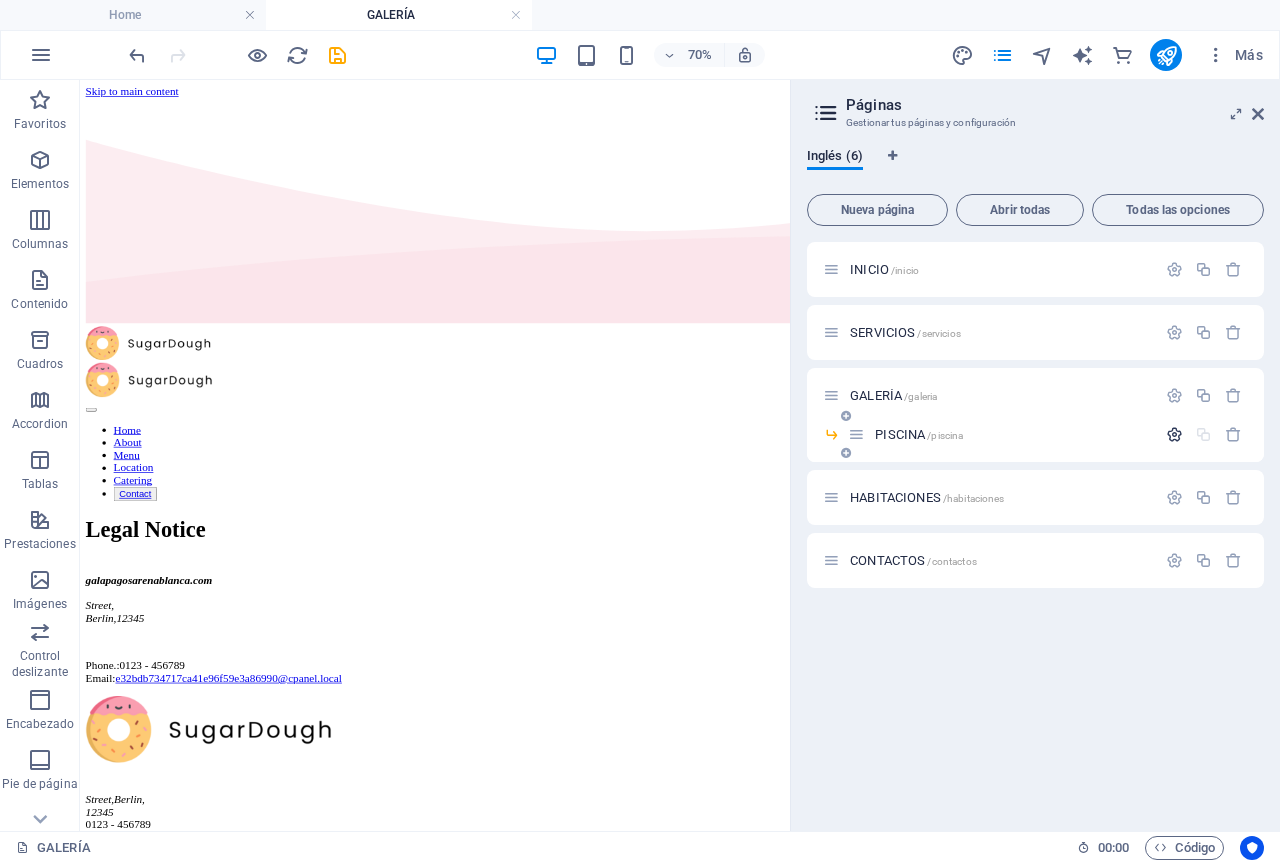 click at bounding box center (1174, 434) 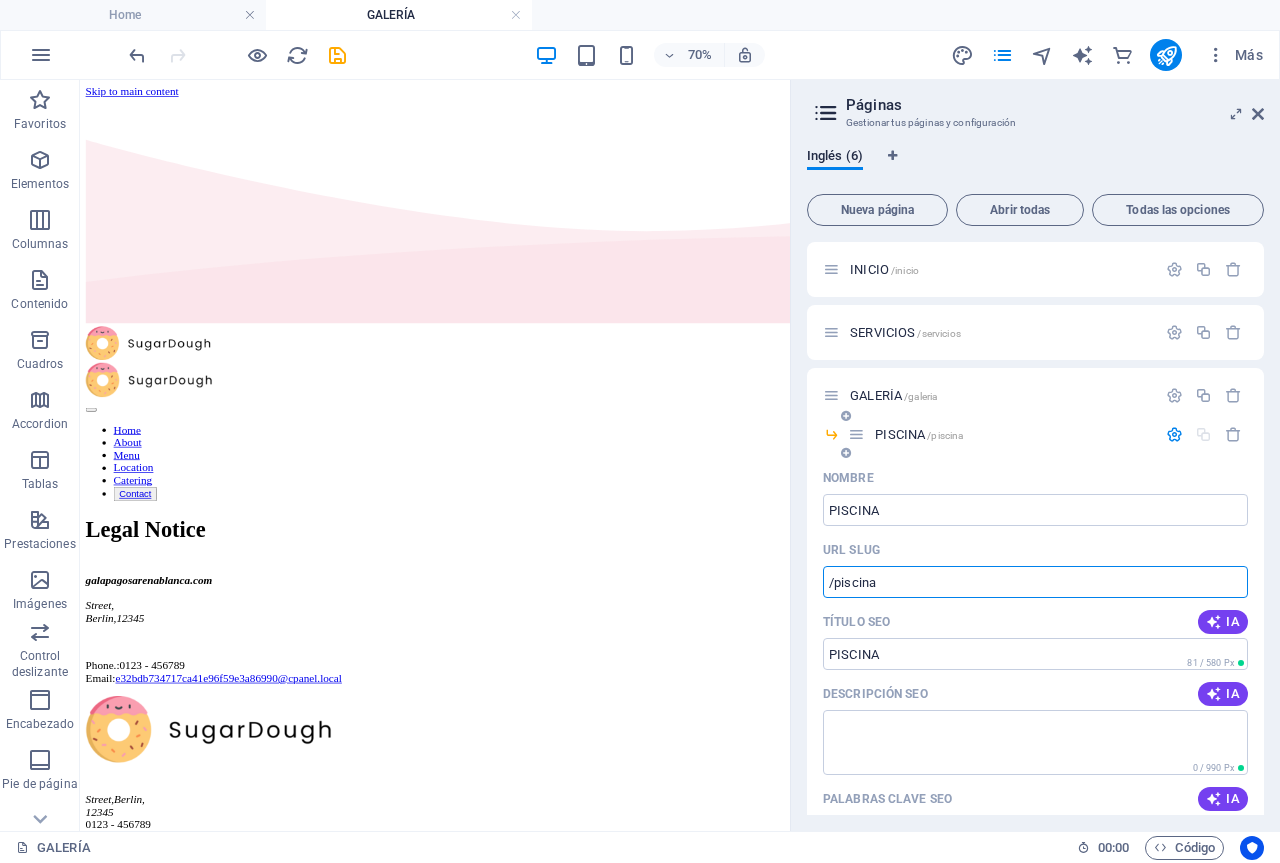 click on "/piscina" at bounding box center (1035, 582) 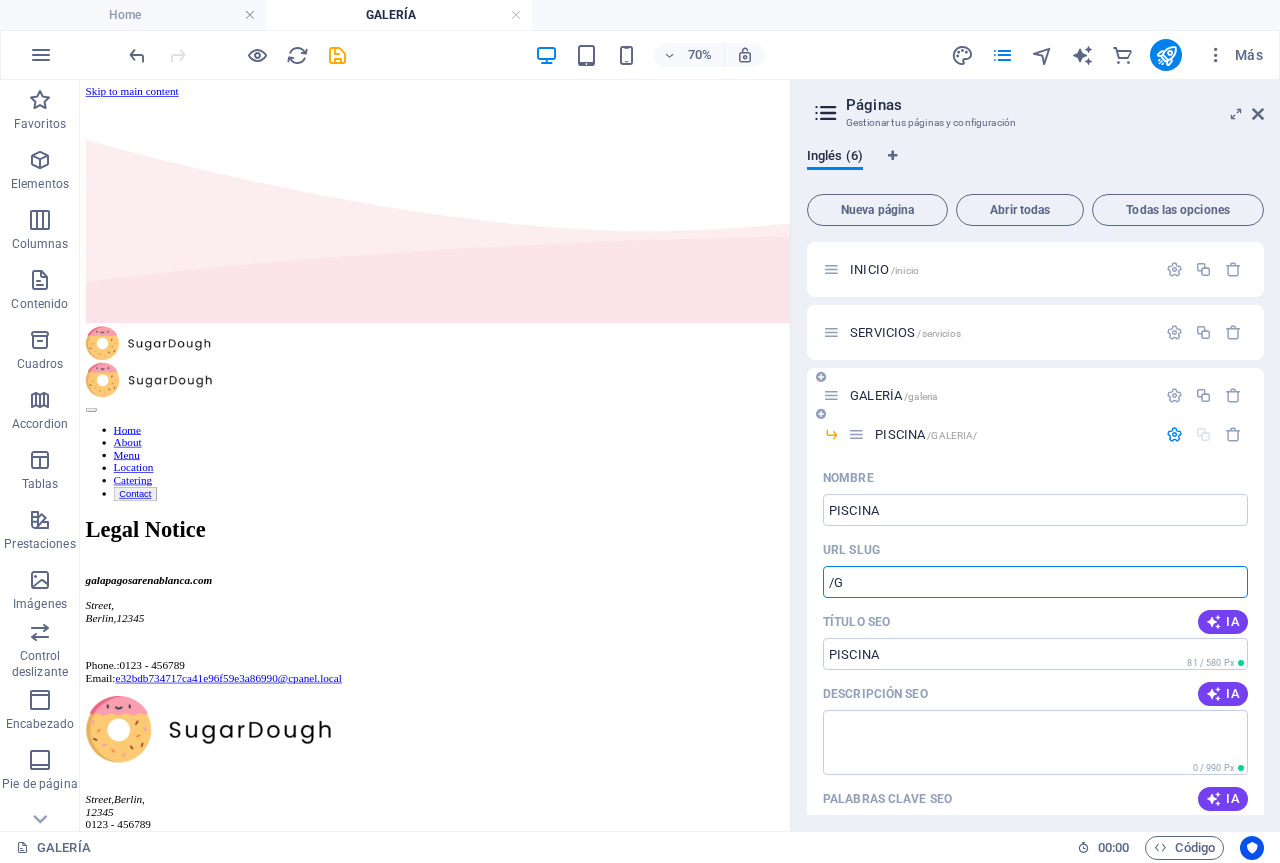 type on "/" 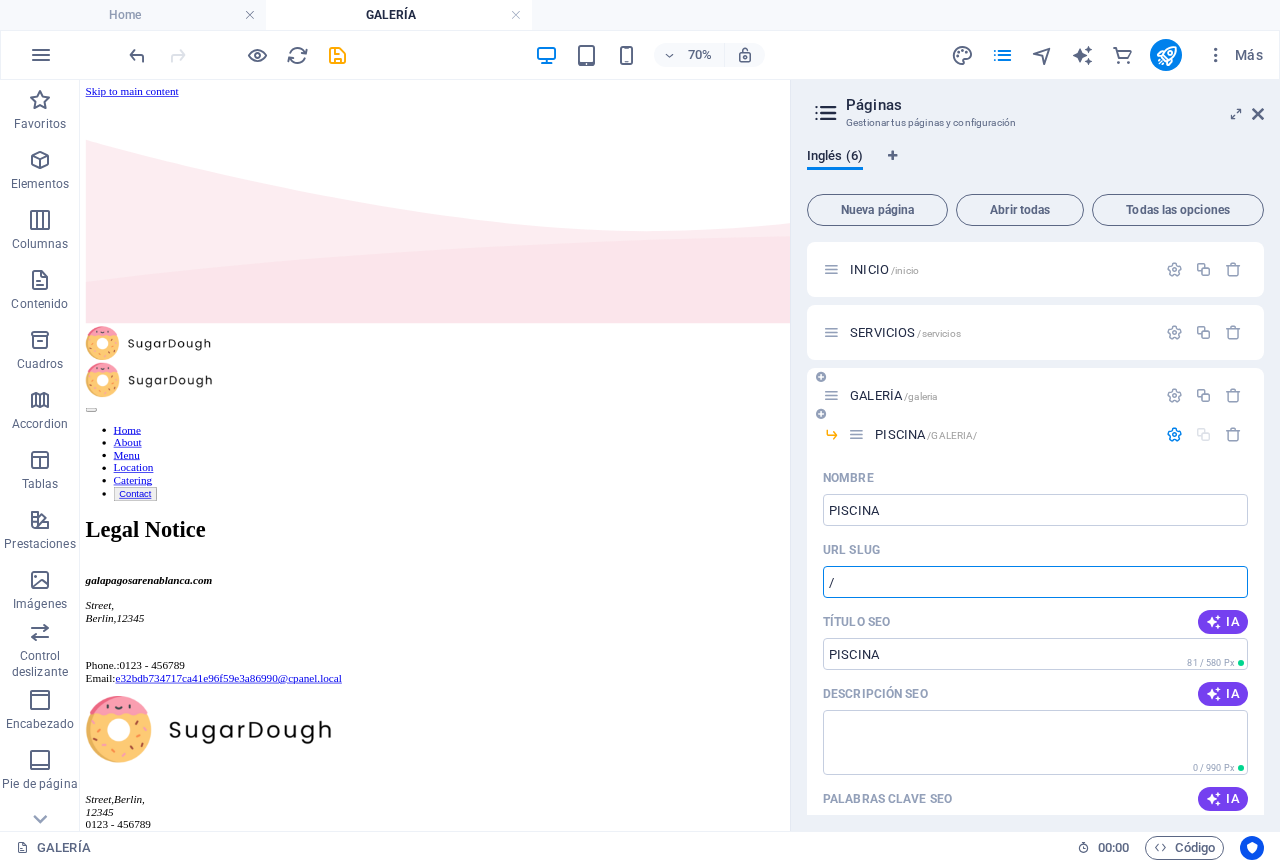type 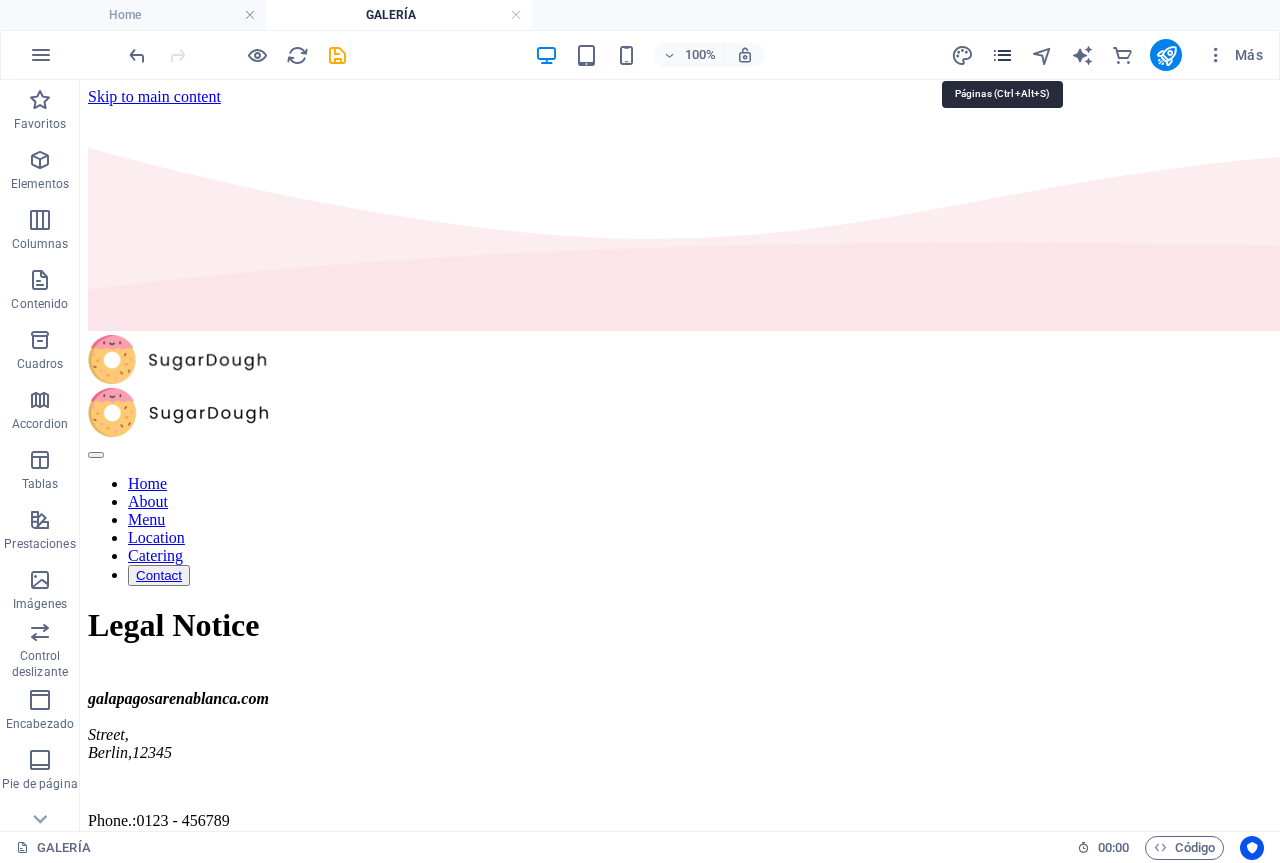 click at bounding box center (1002, 55) 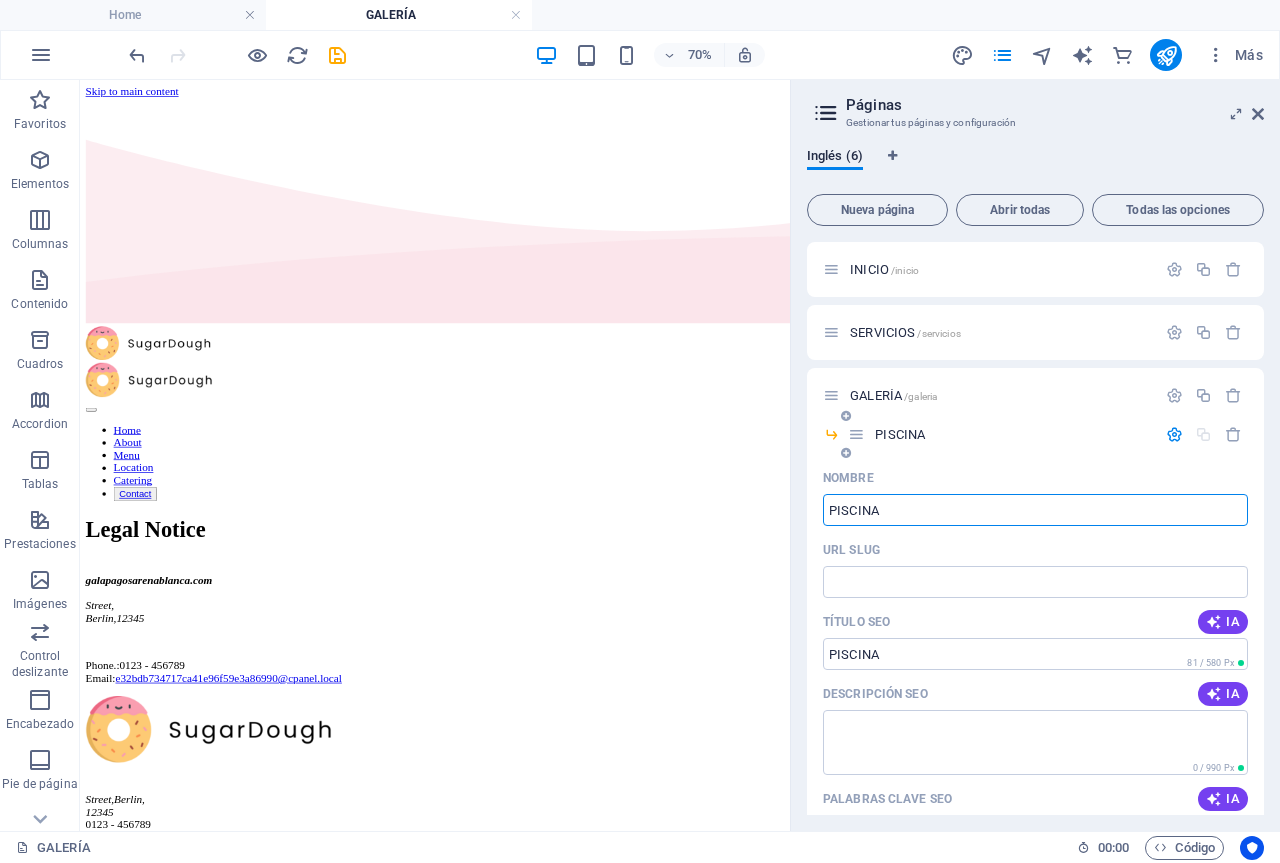click at bounding box center [1174, 434] 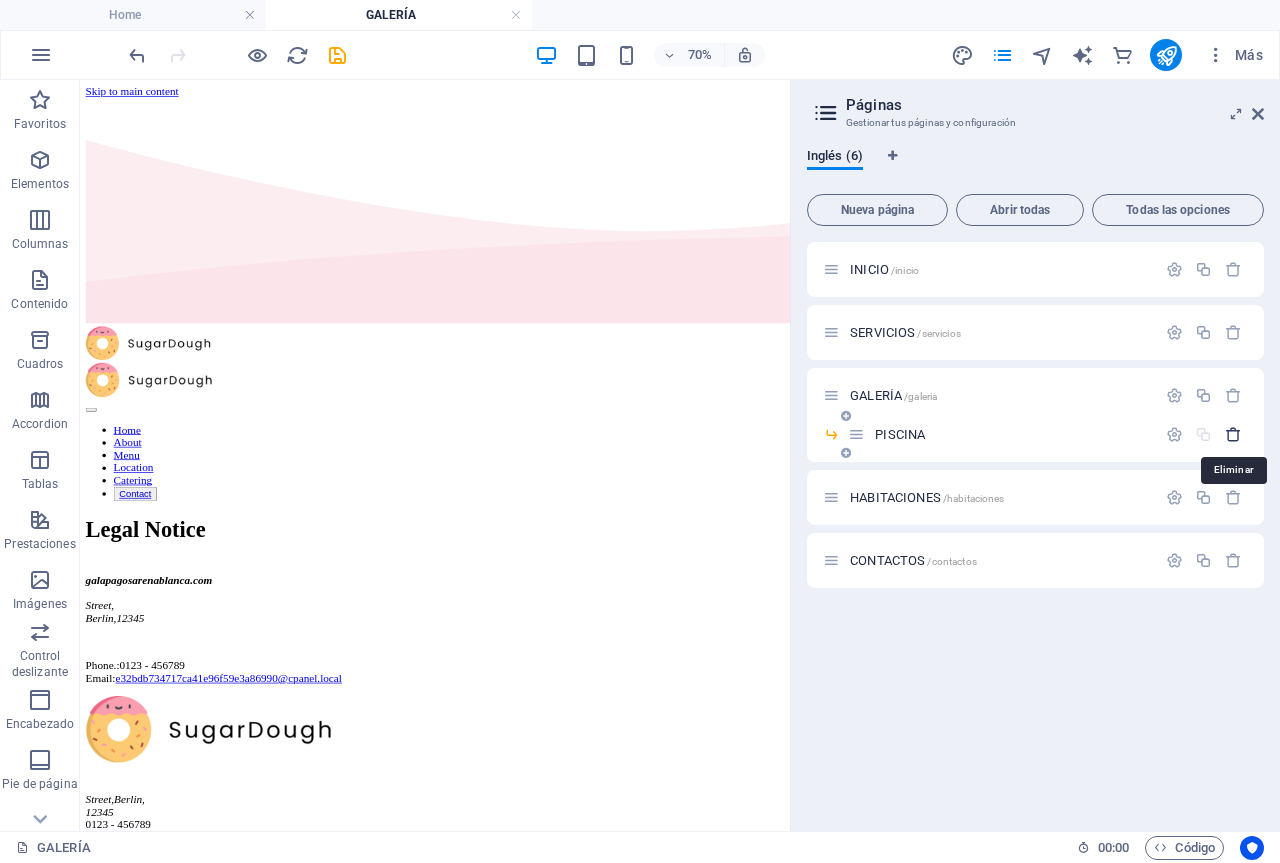 click at bounding box center [1233, 434] 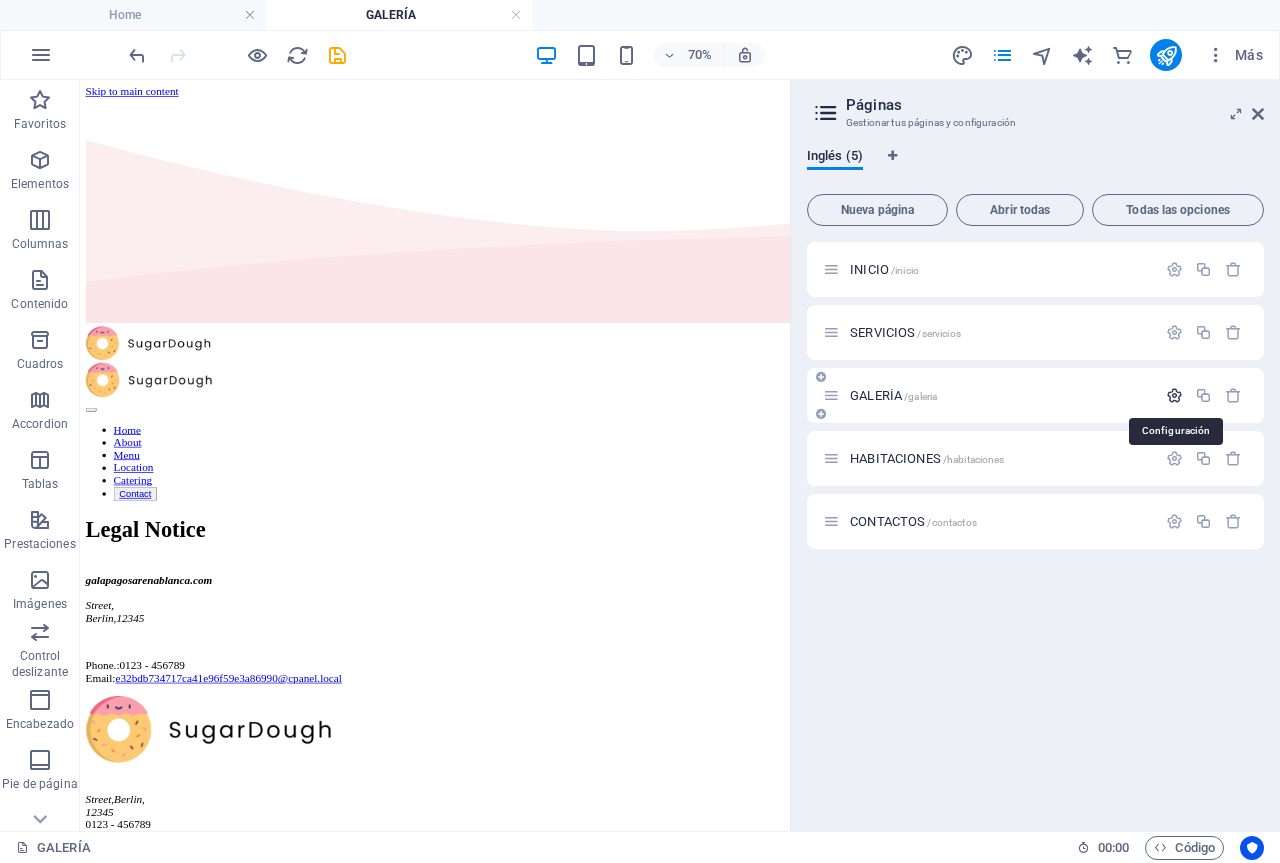 click at bounding box center (1174, 395) 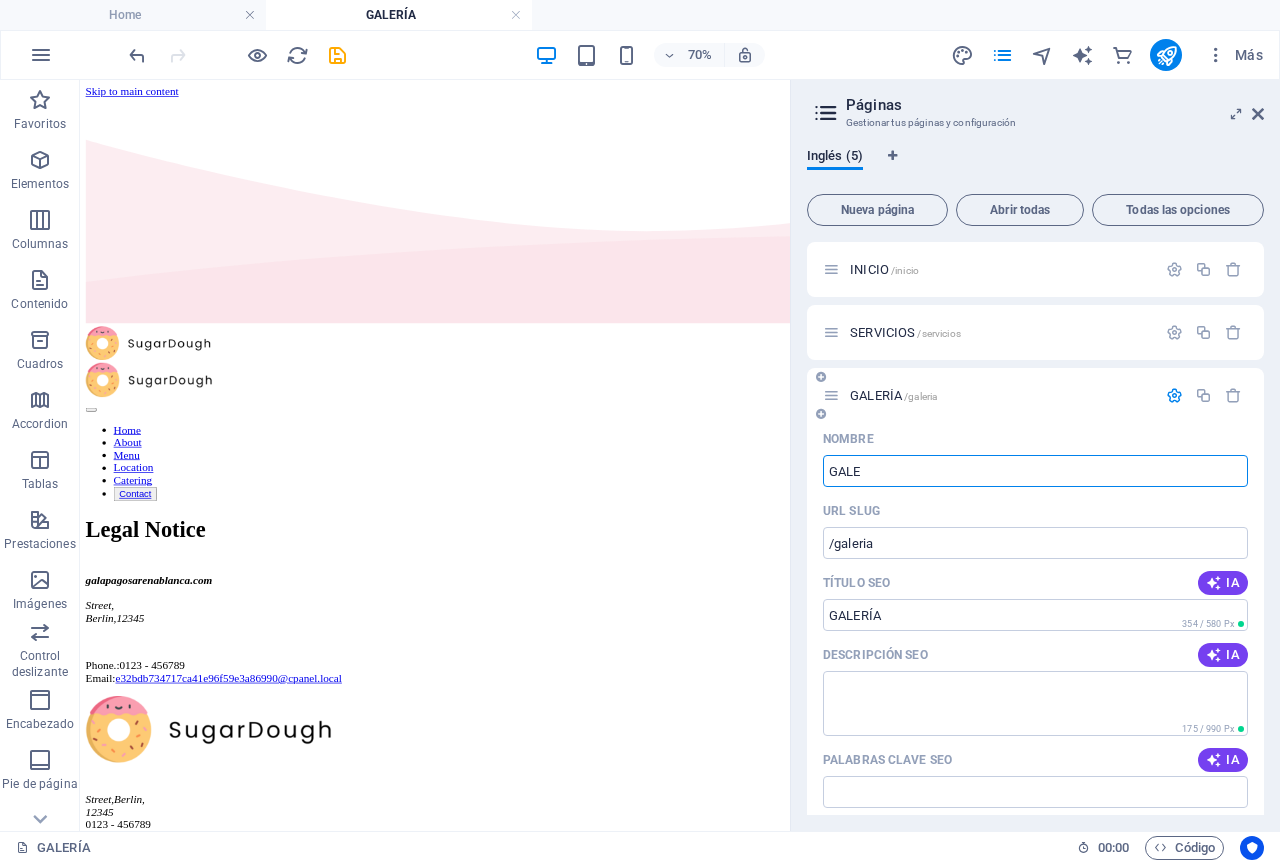 type on "GALE" 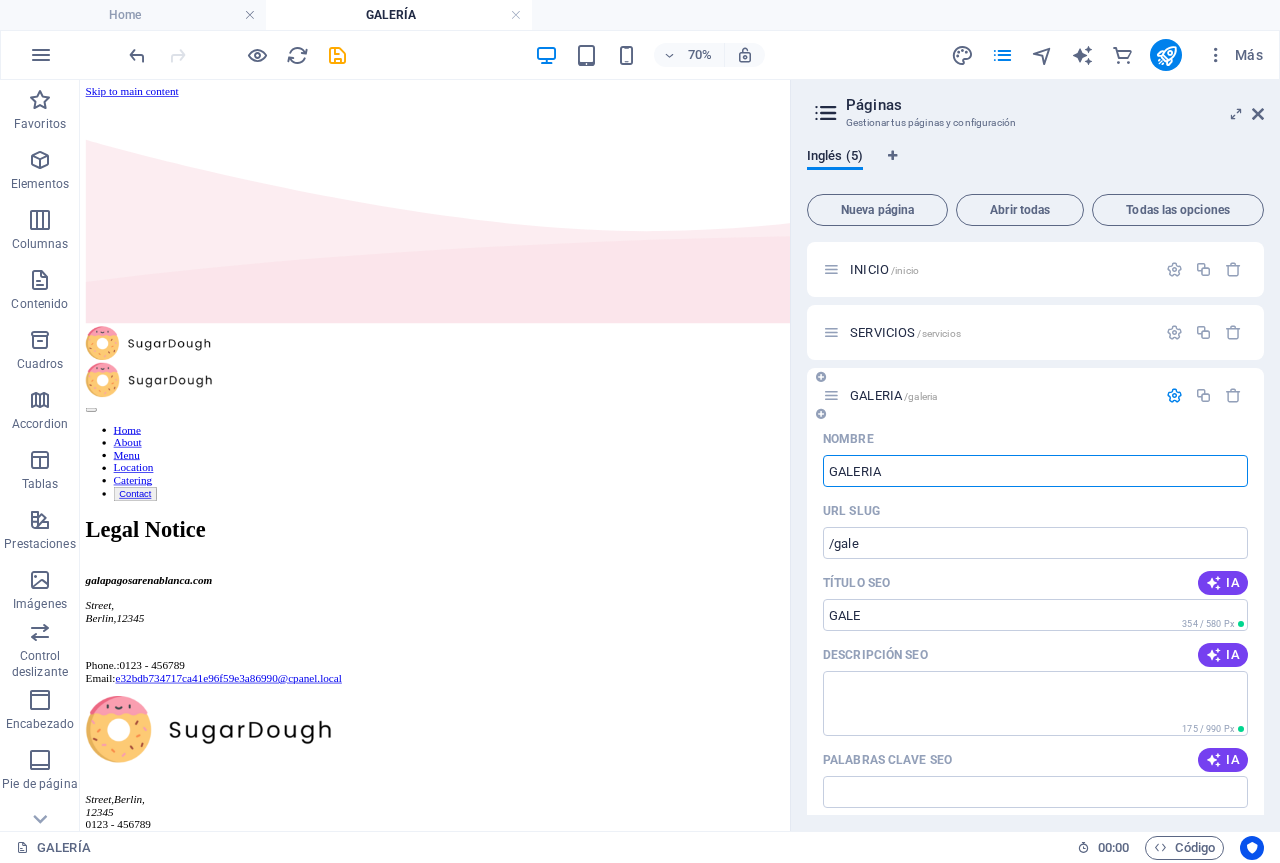 type on "GALERIA" 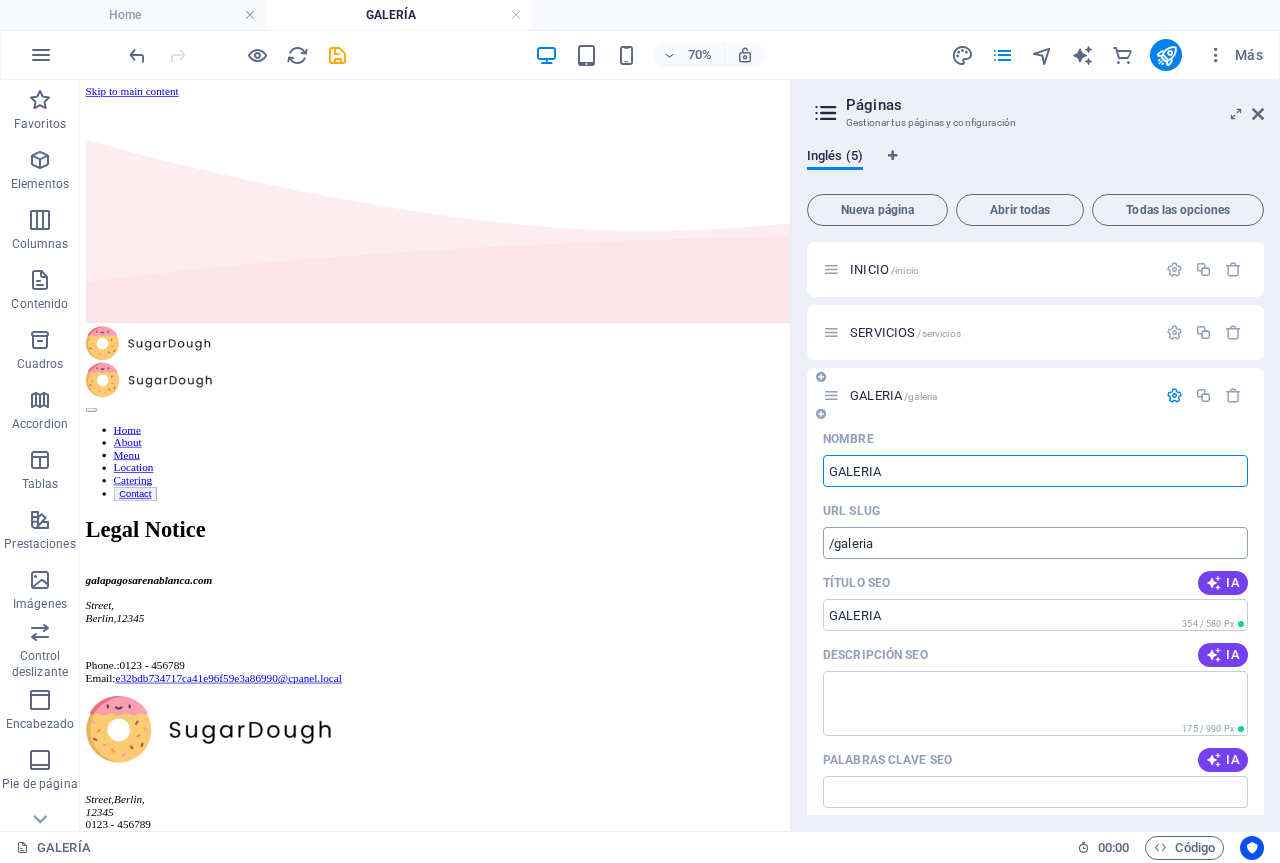 type on "GALERIA" 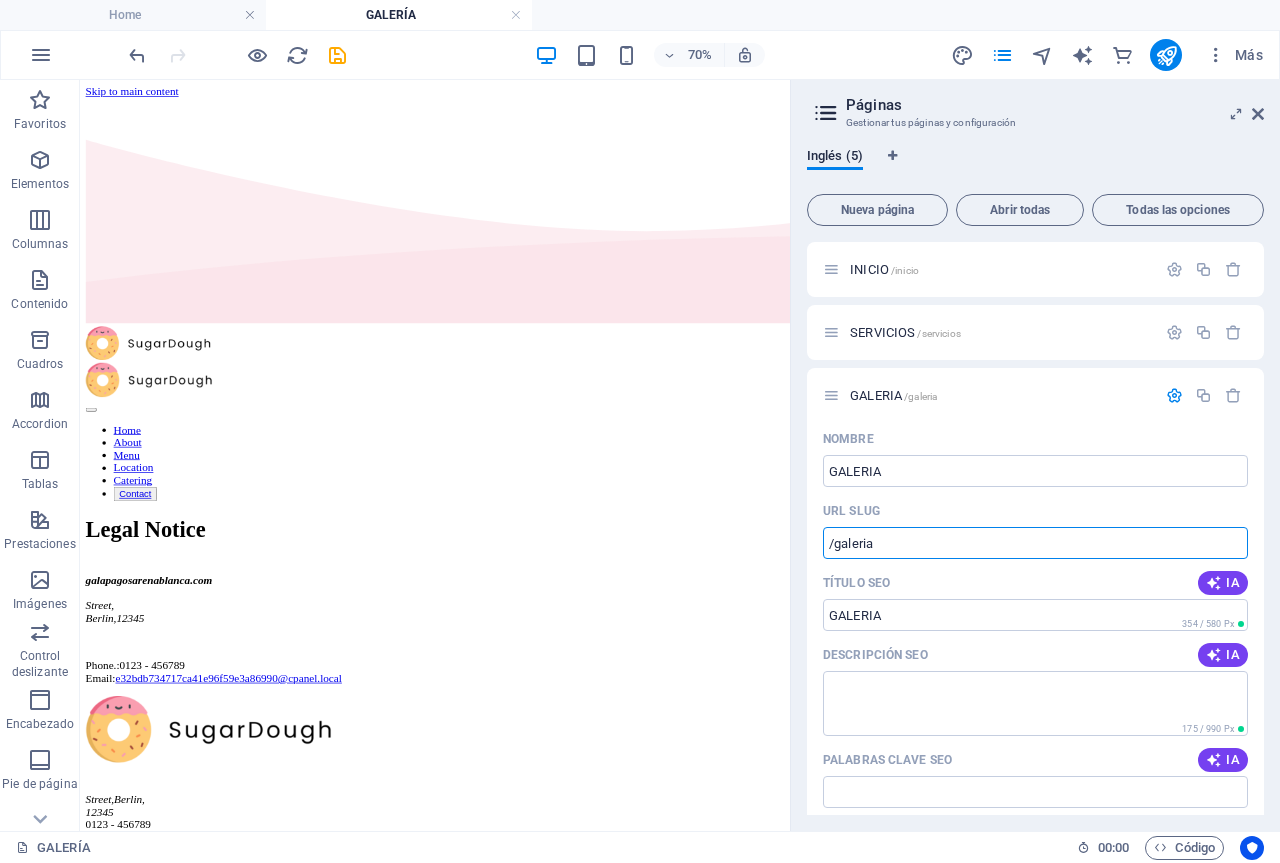 drag, startPoint x: 923, startPoint y: 551, endPoint x: 799, endPoint y: 532, distance: 125.4472 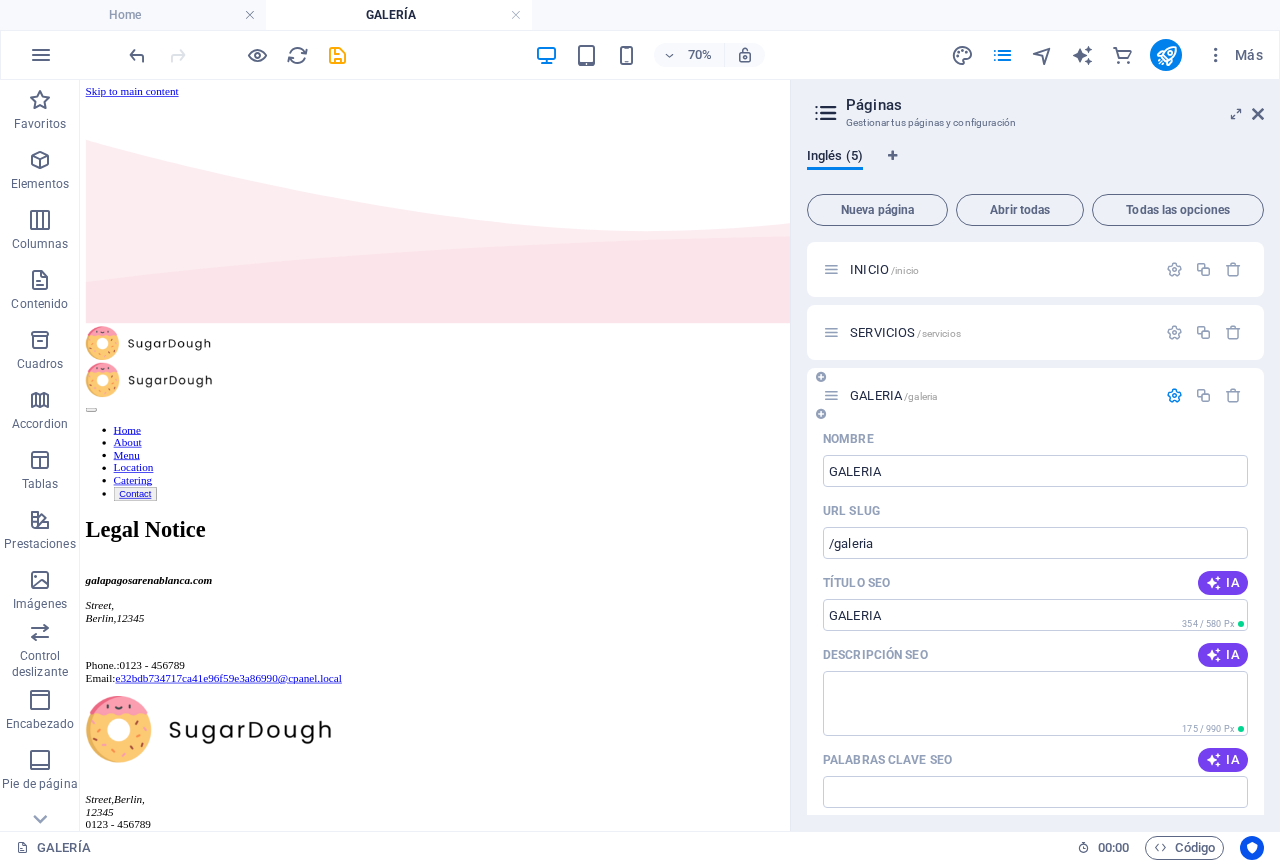 click at bounding box center [1174, 395] 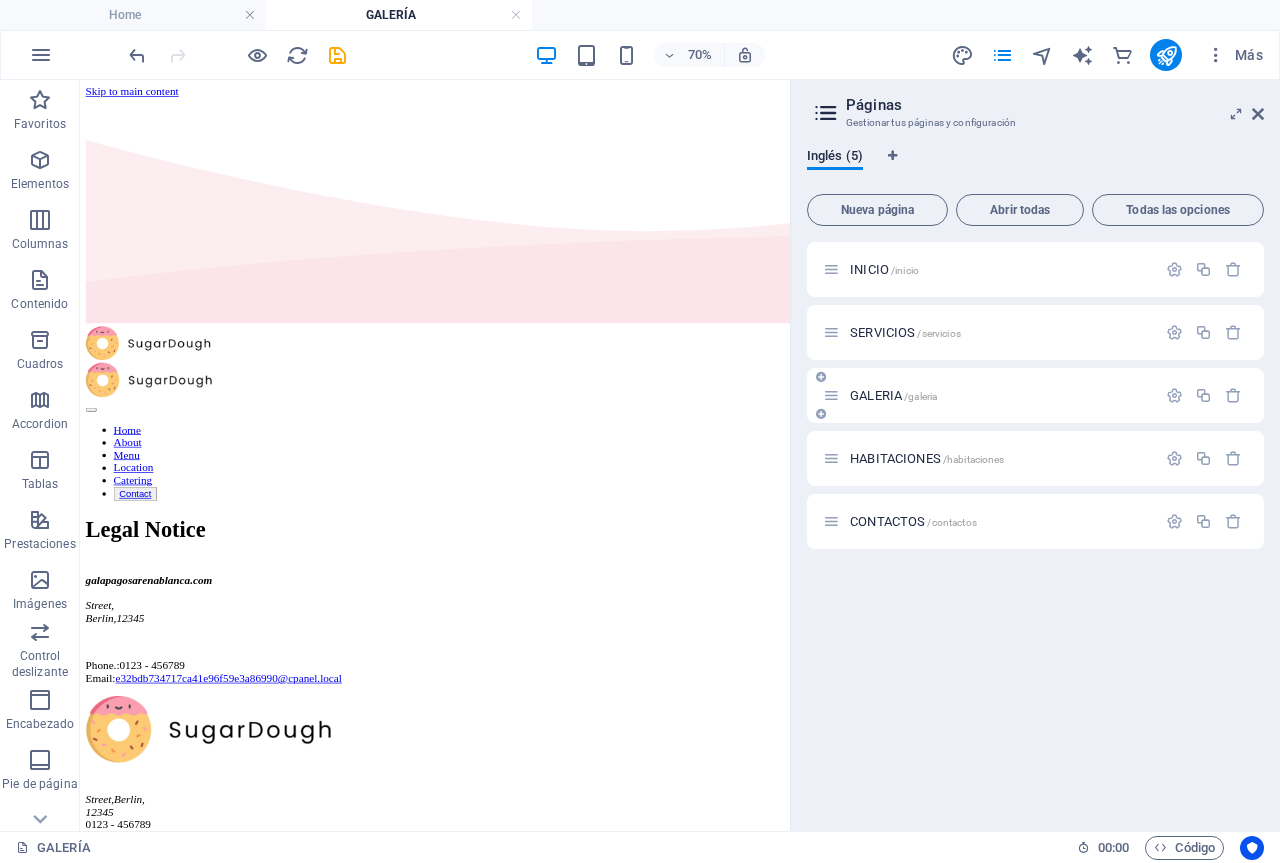 click at bounding box center (821, 414) 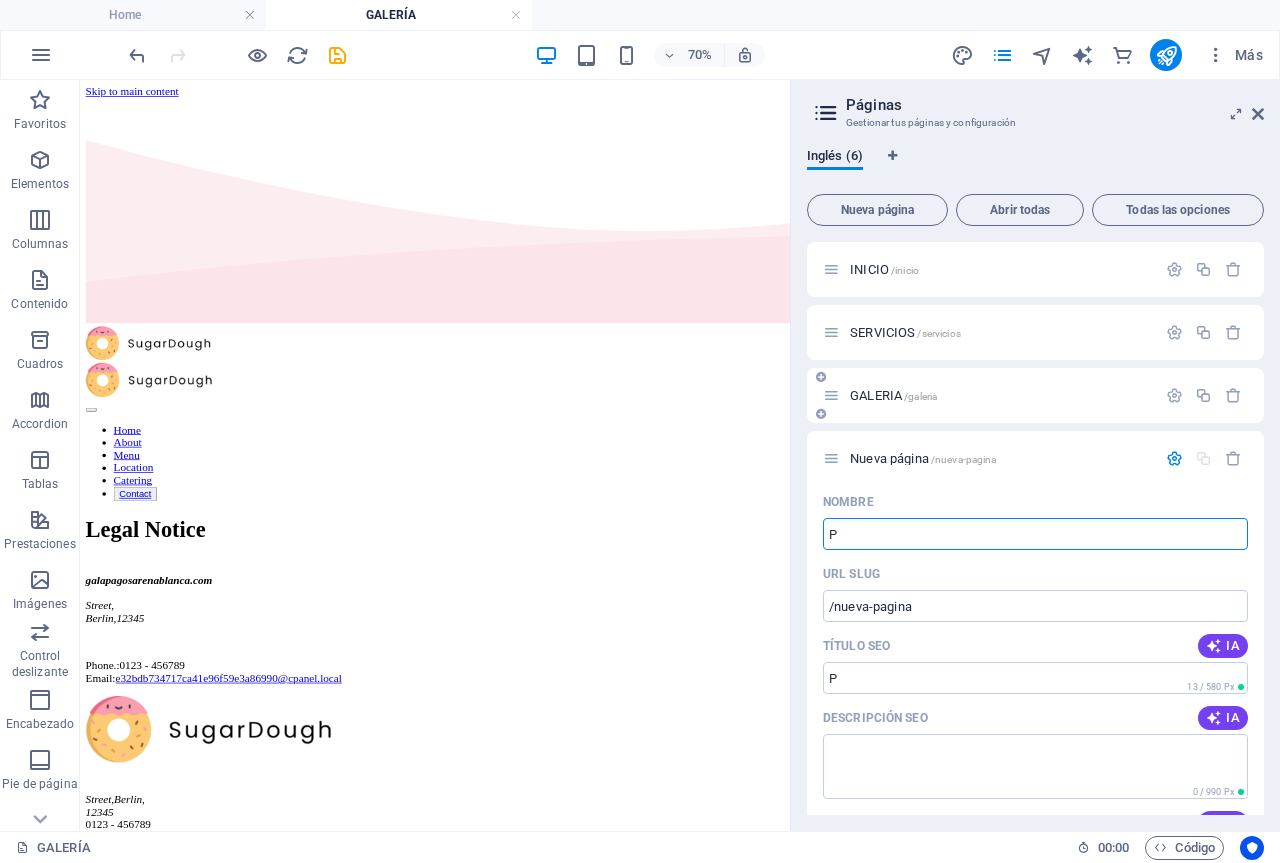 type on "P" 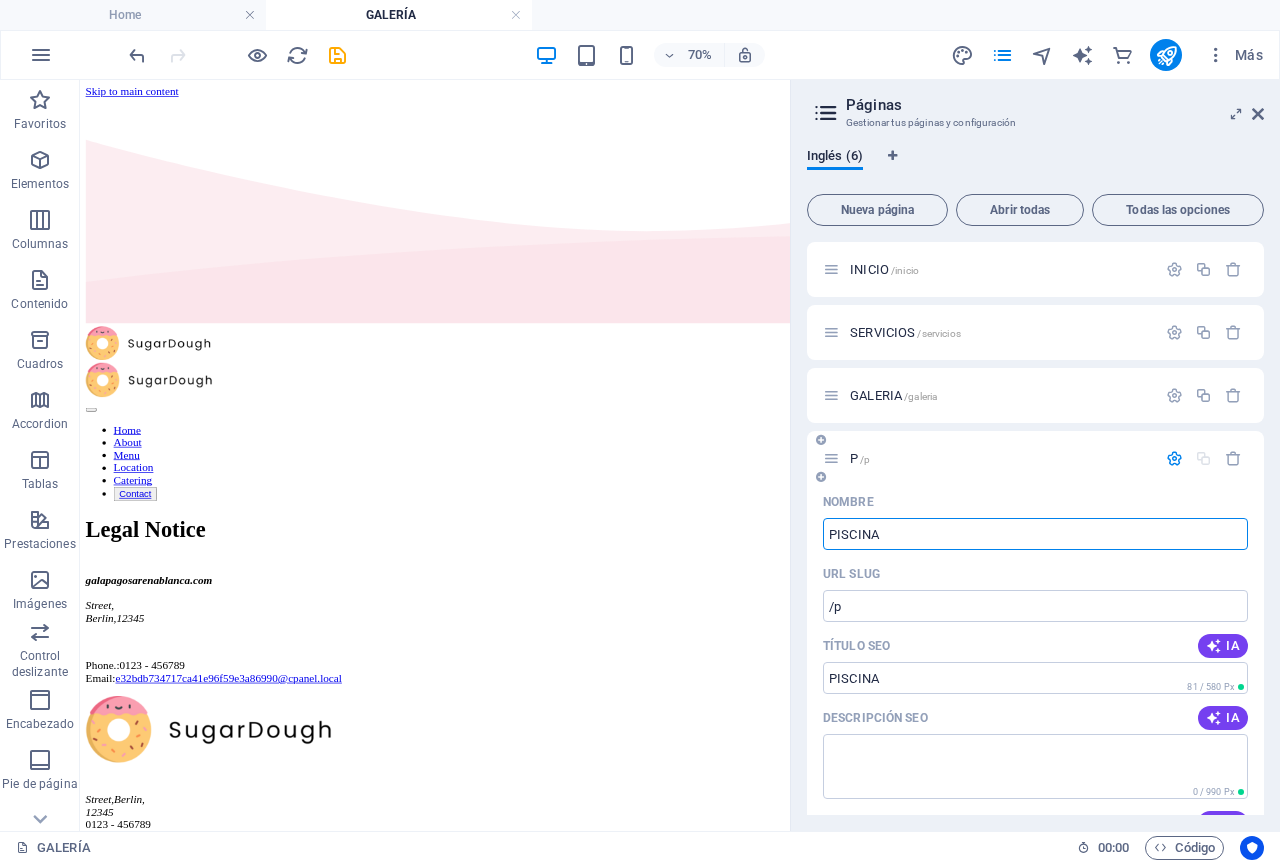 type on "PISCINA" 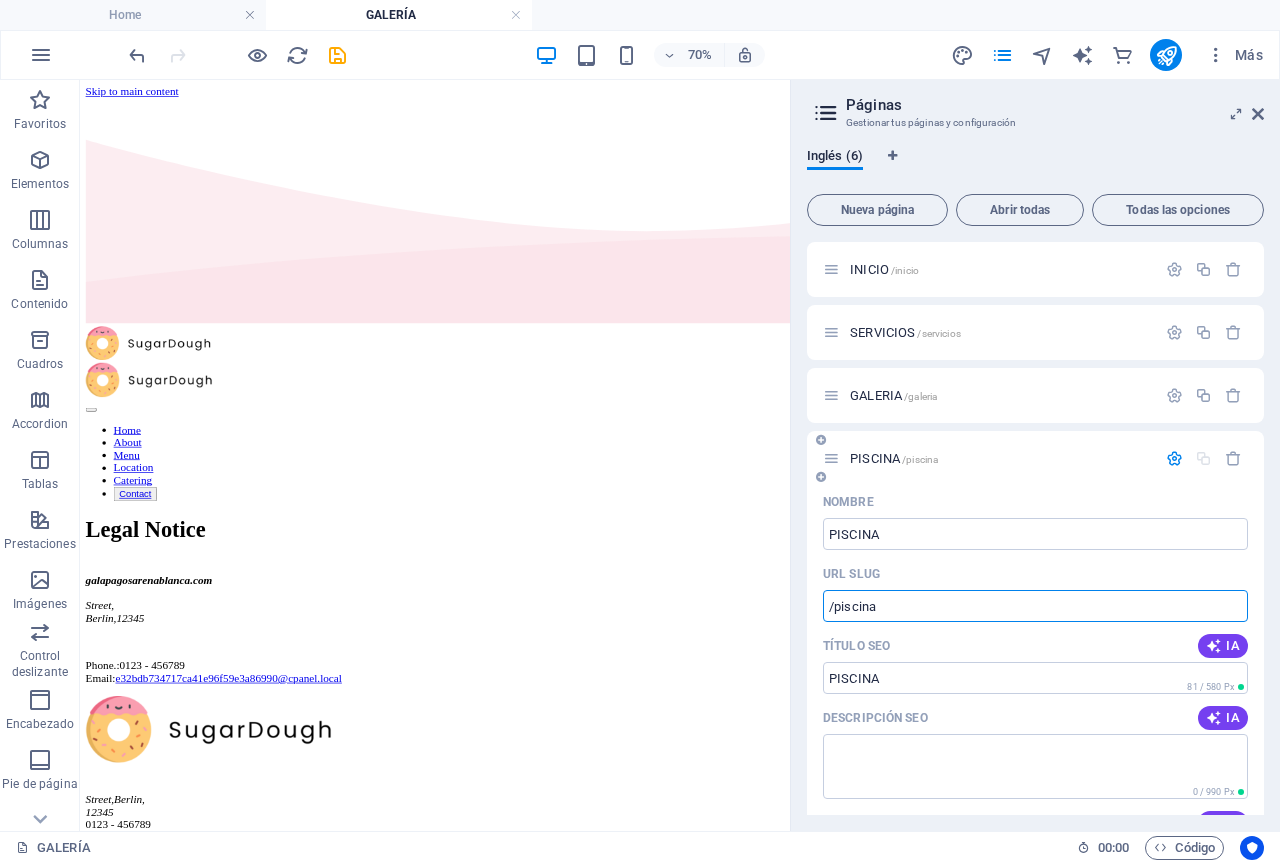 click on "/piscina" at bounding box center (1035, 606) 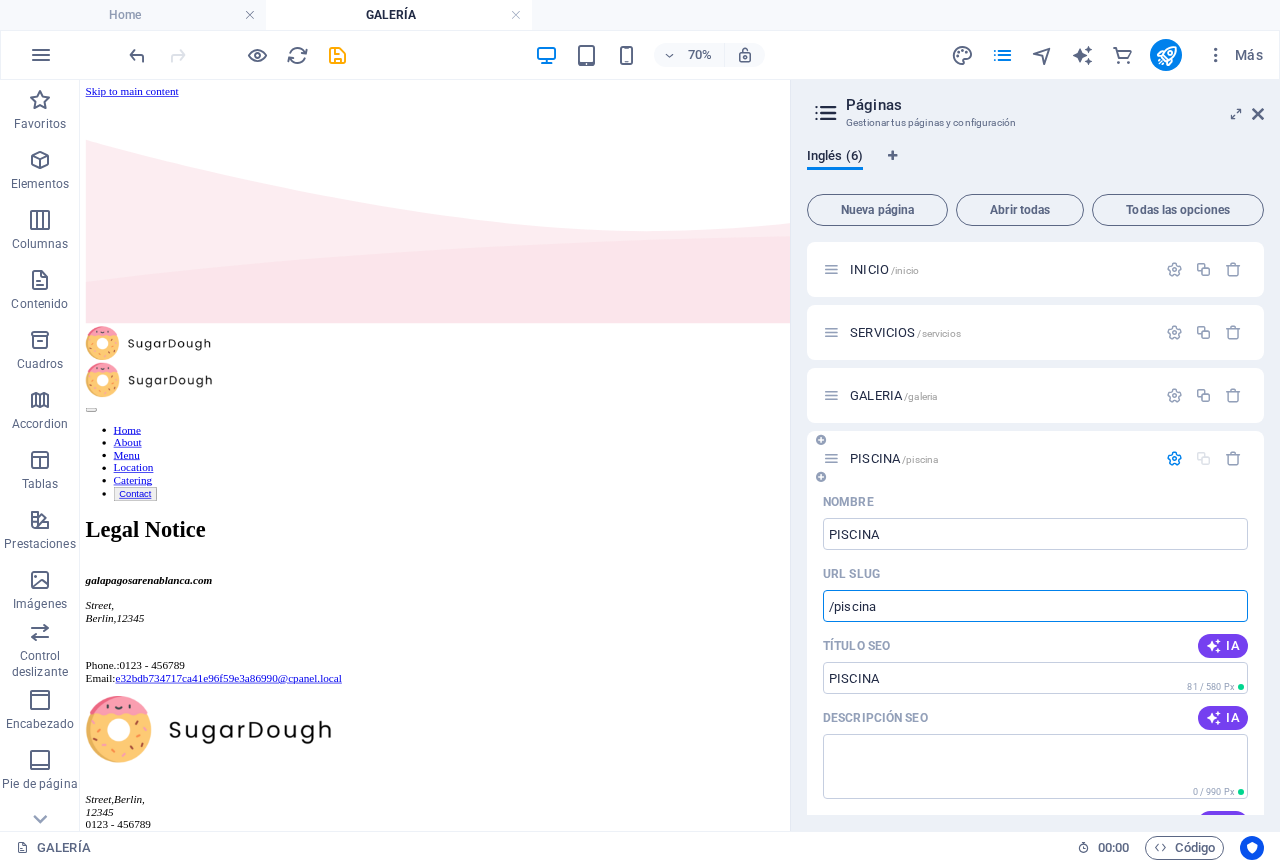 paste 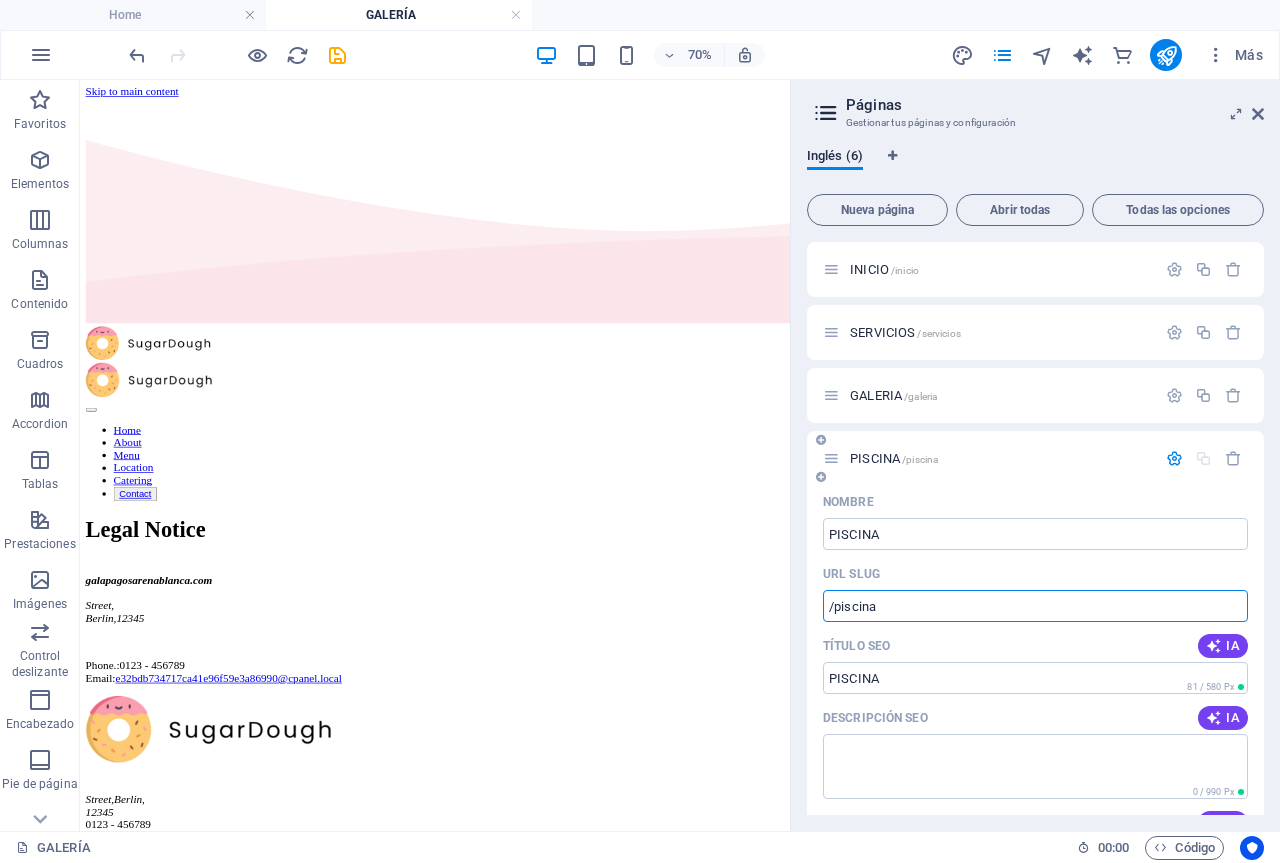 paste on "/galeria" 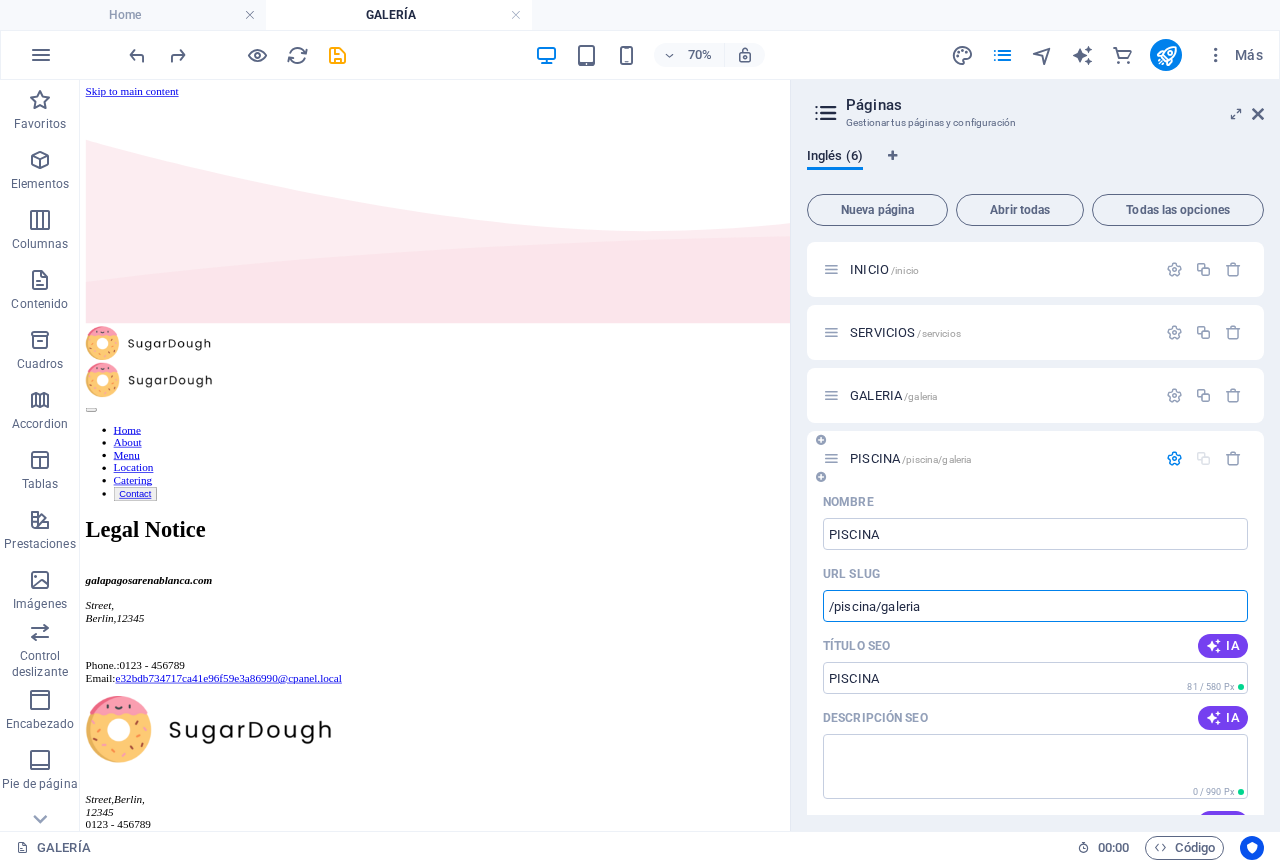 drag, startPoint x: 874, startPoint y: 605, endPoint x: 829, endPoint y: 618, distance: 46.840153 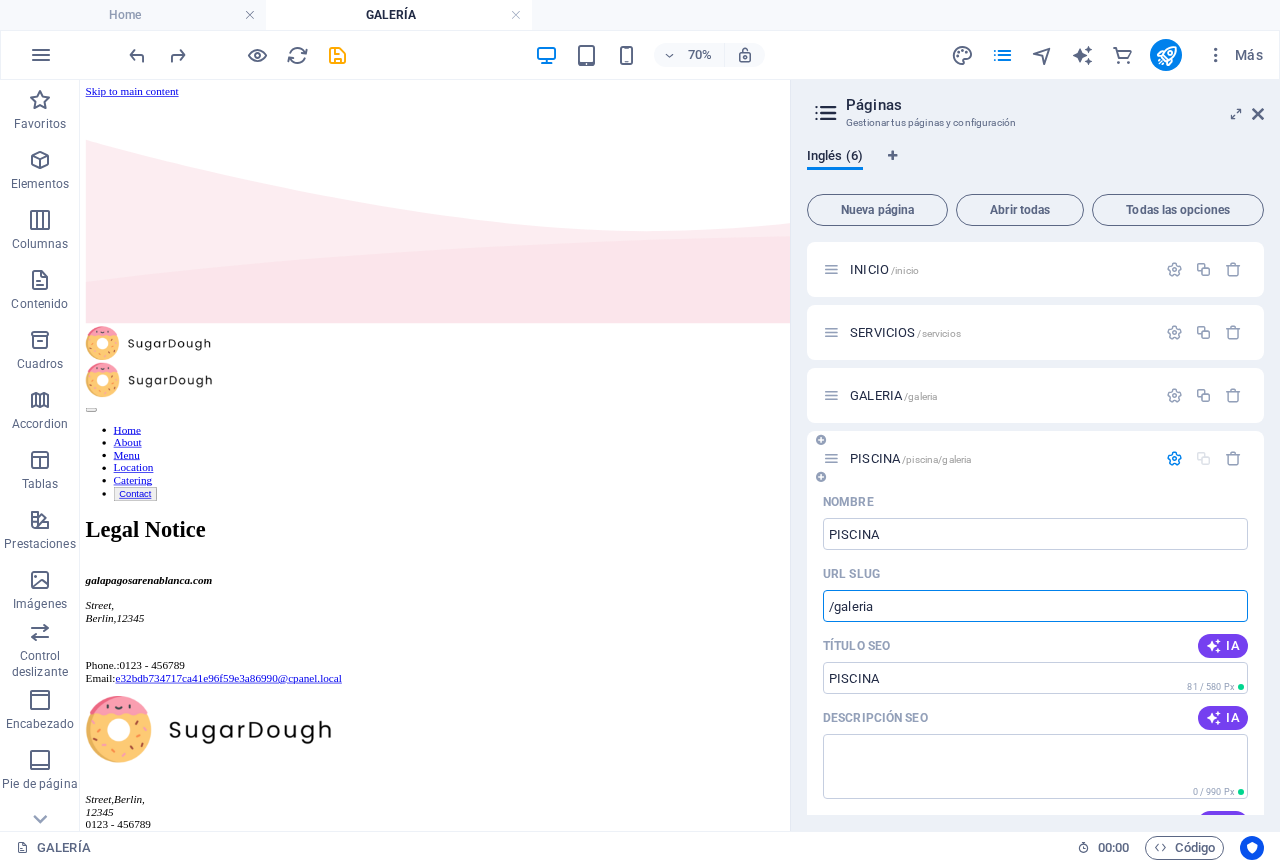 click on "/galeria" at bounding box center [1035, 606] 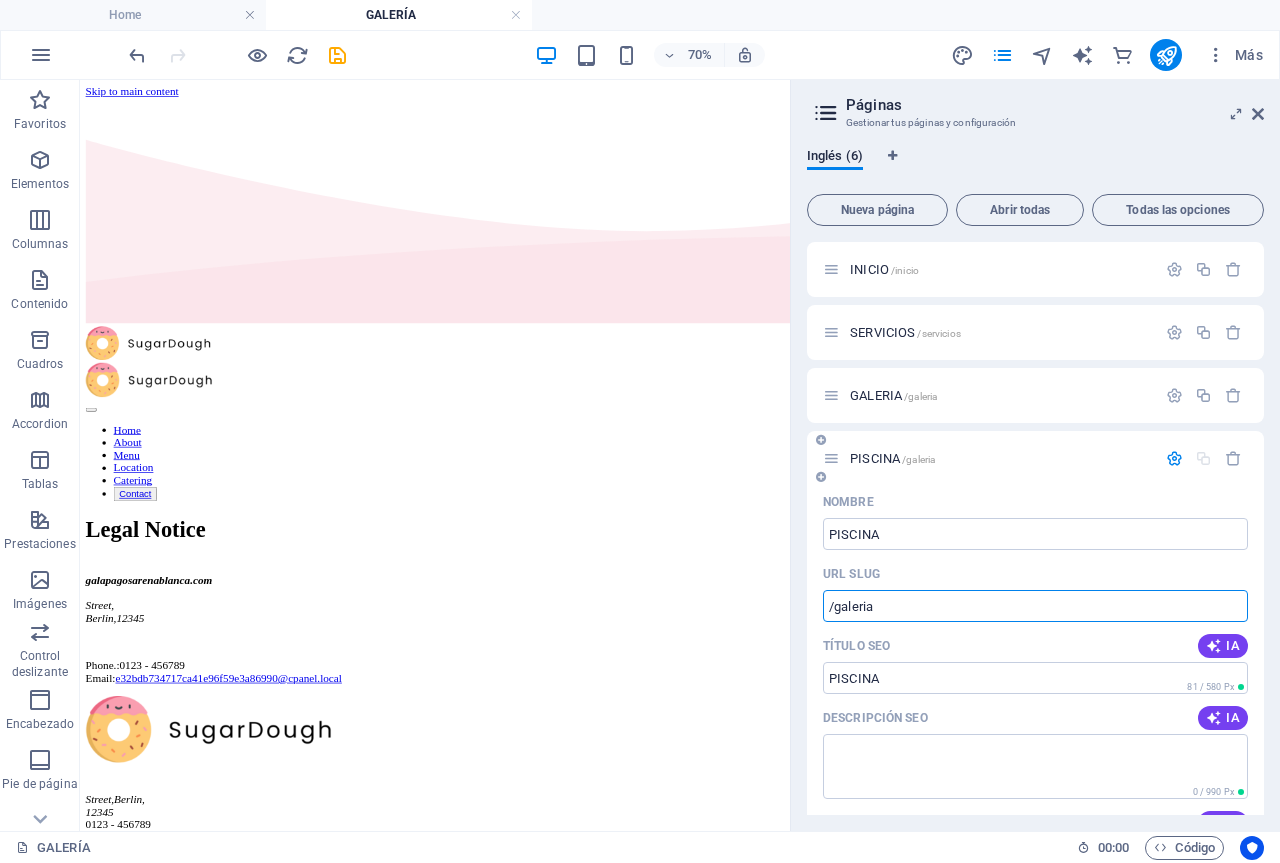 click on "/galeria" at bounding box center (1035, 606) 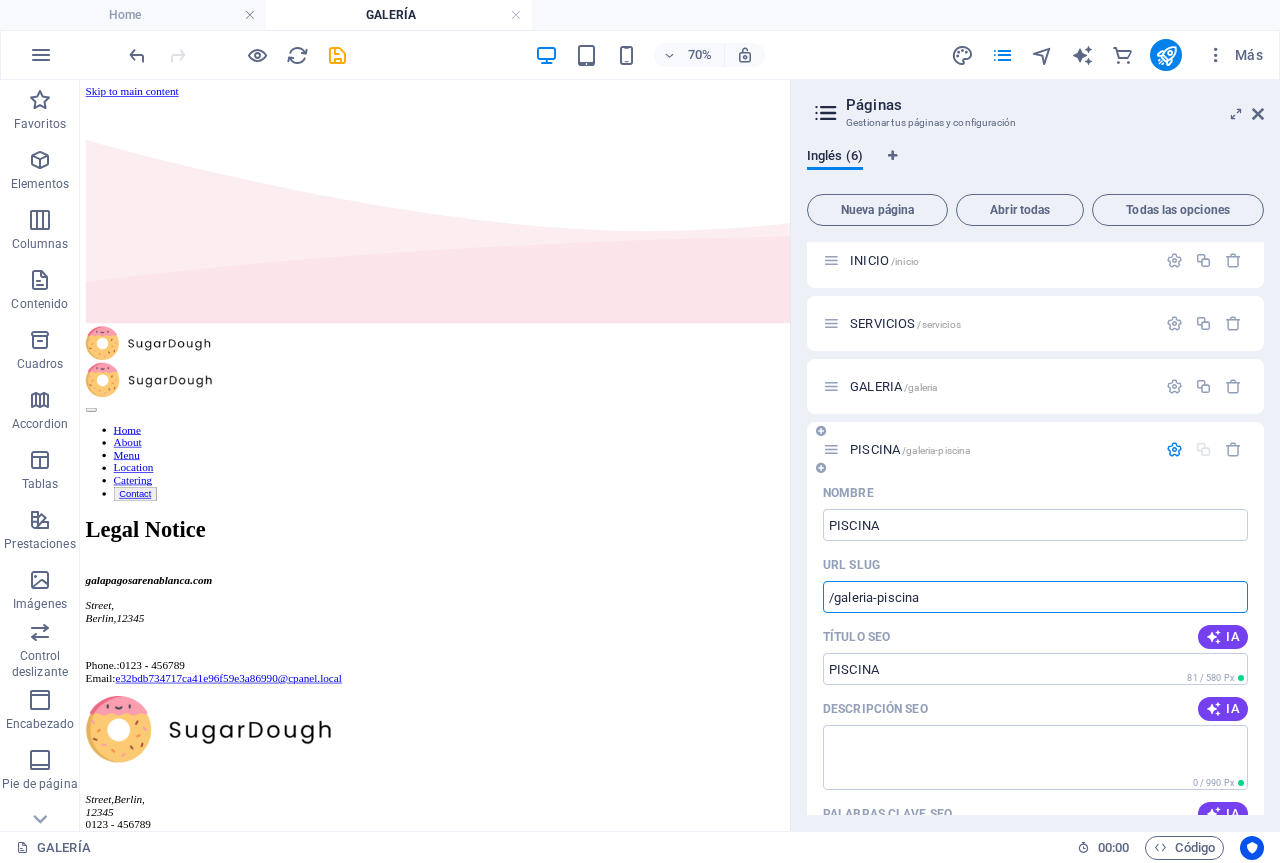 scroll, scrollTop: 2, scrollLeft: 0, axis: vertical 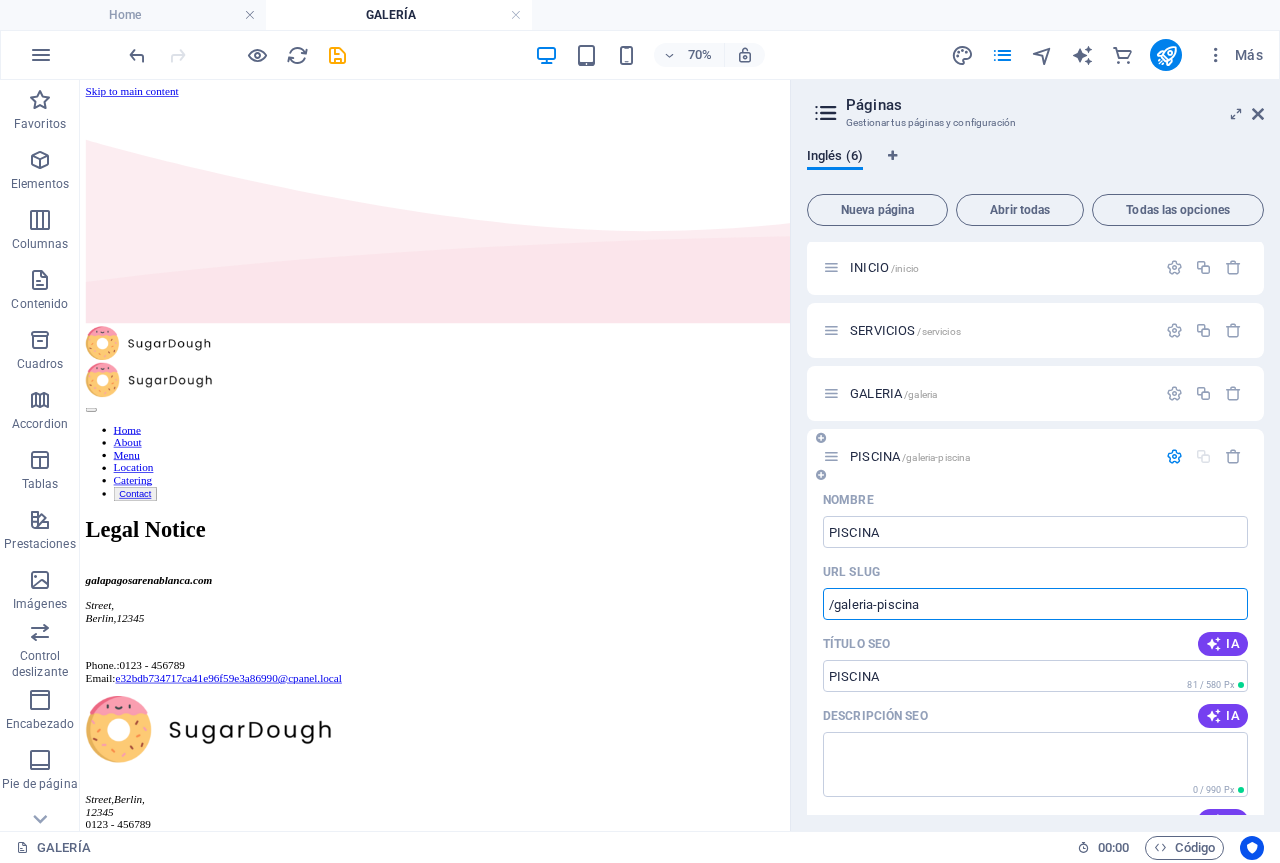 type on "/galeria-piscina" 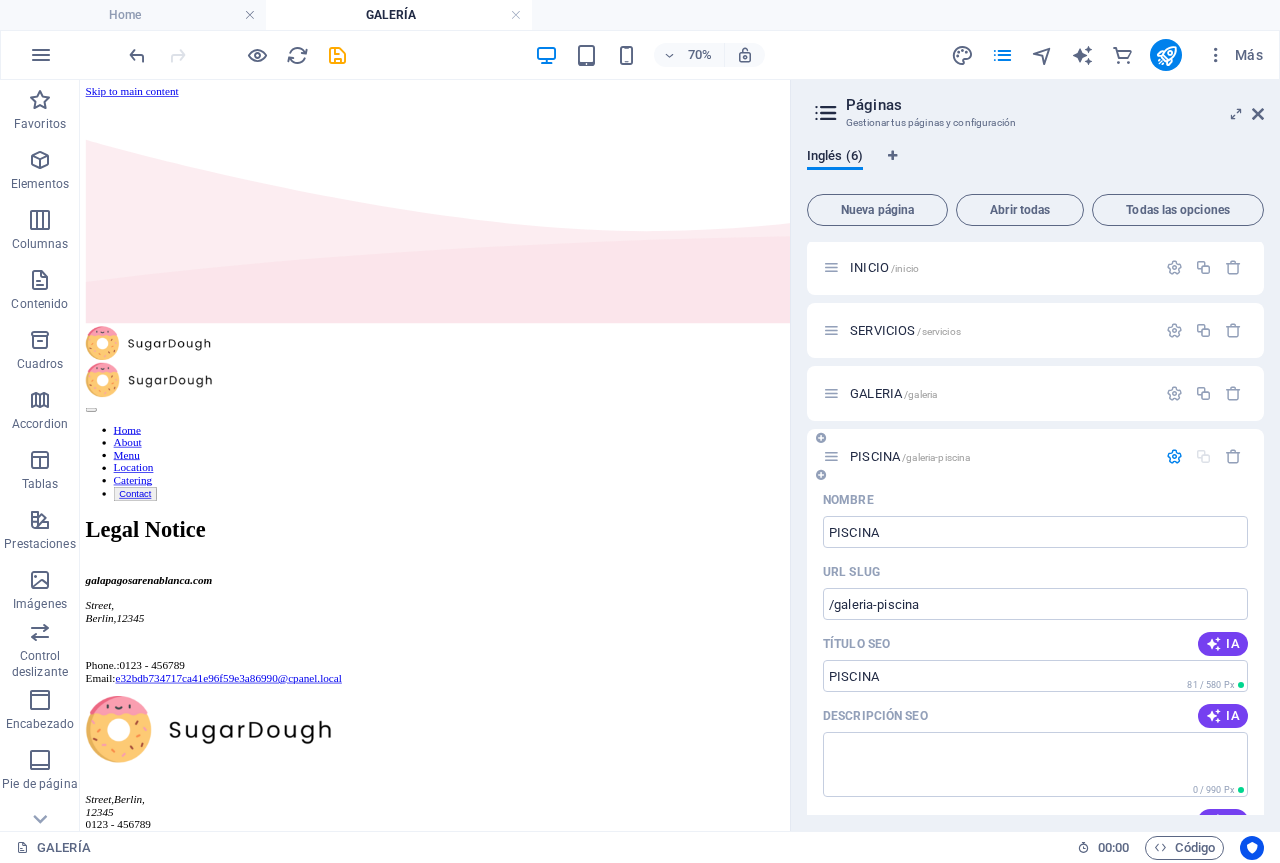 click at bounding box center (1174, 456) 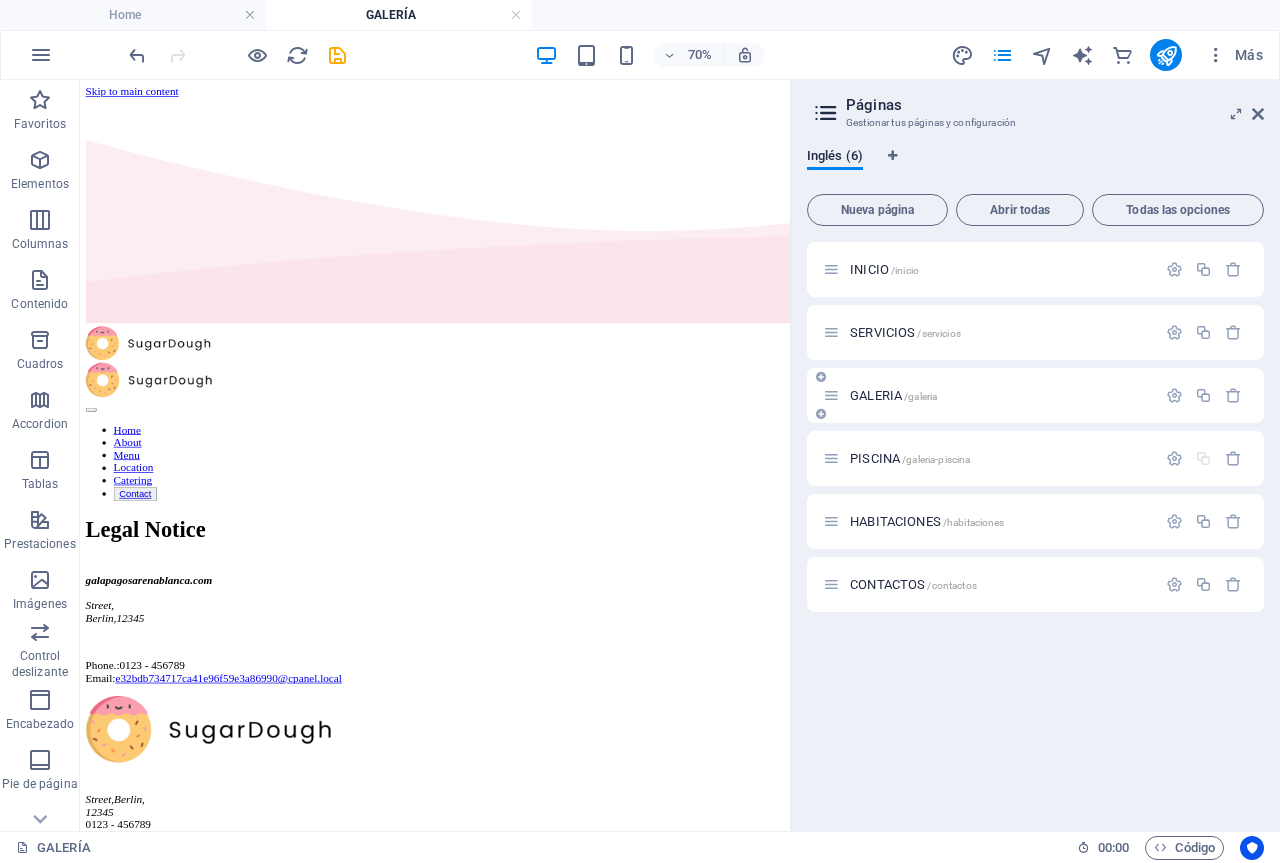 drag, startPoint x: 857, startPoint y: 461, endPoint x: 885, endPoint y: 369, distance: 96.16652 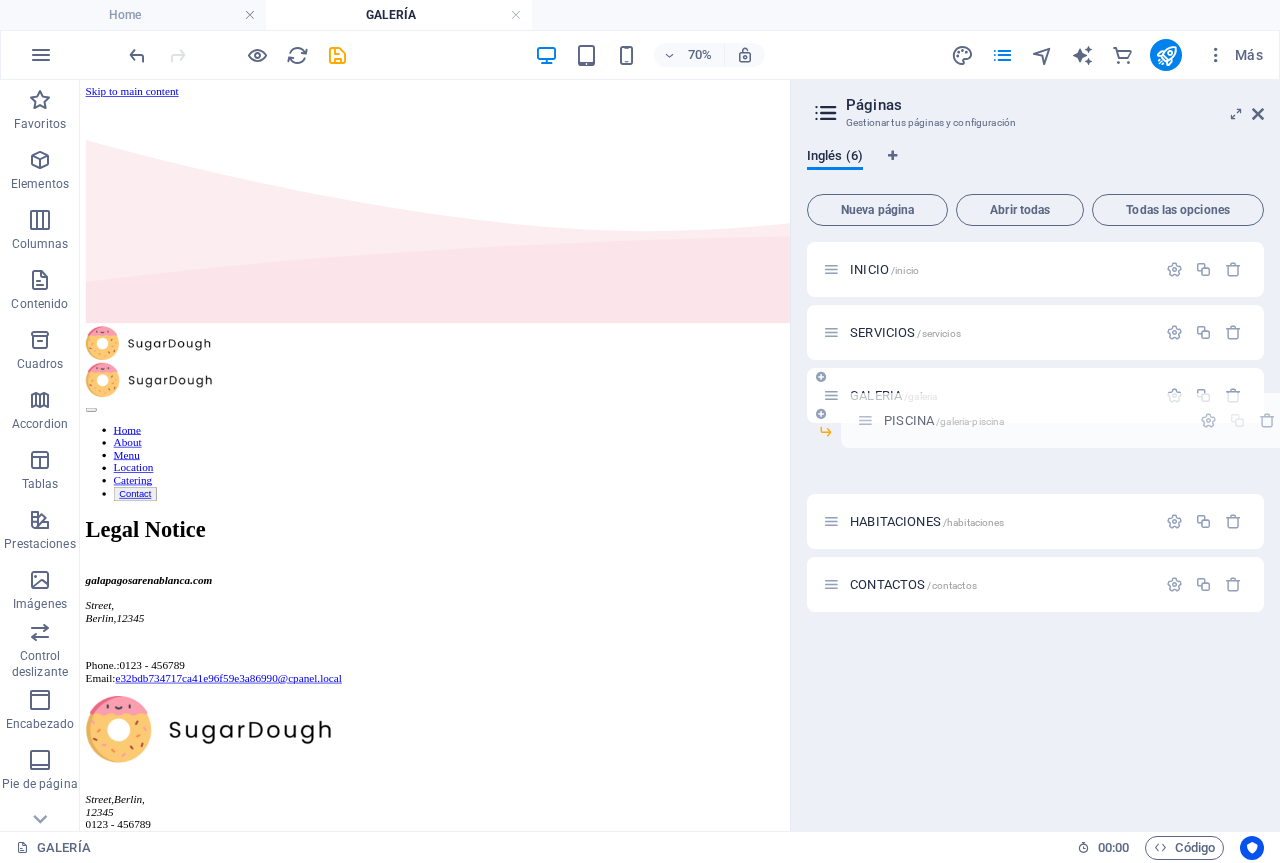 drag, startPoint x: 833, startPoint y: 461, endPoint x: 871, endPoint y: 418, distance: 57.384666 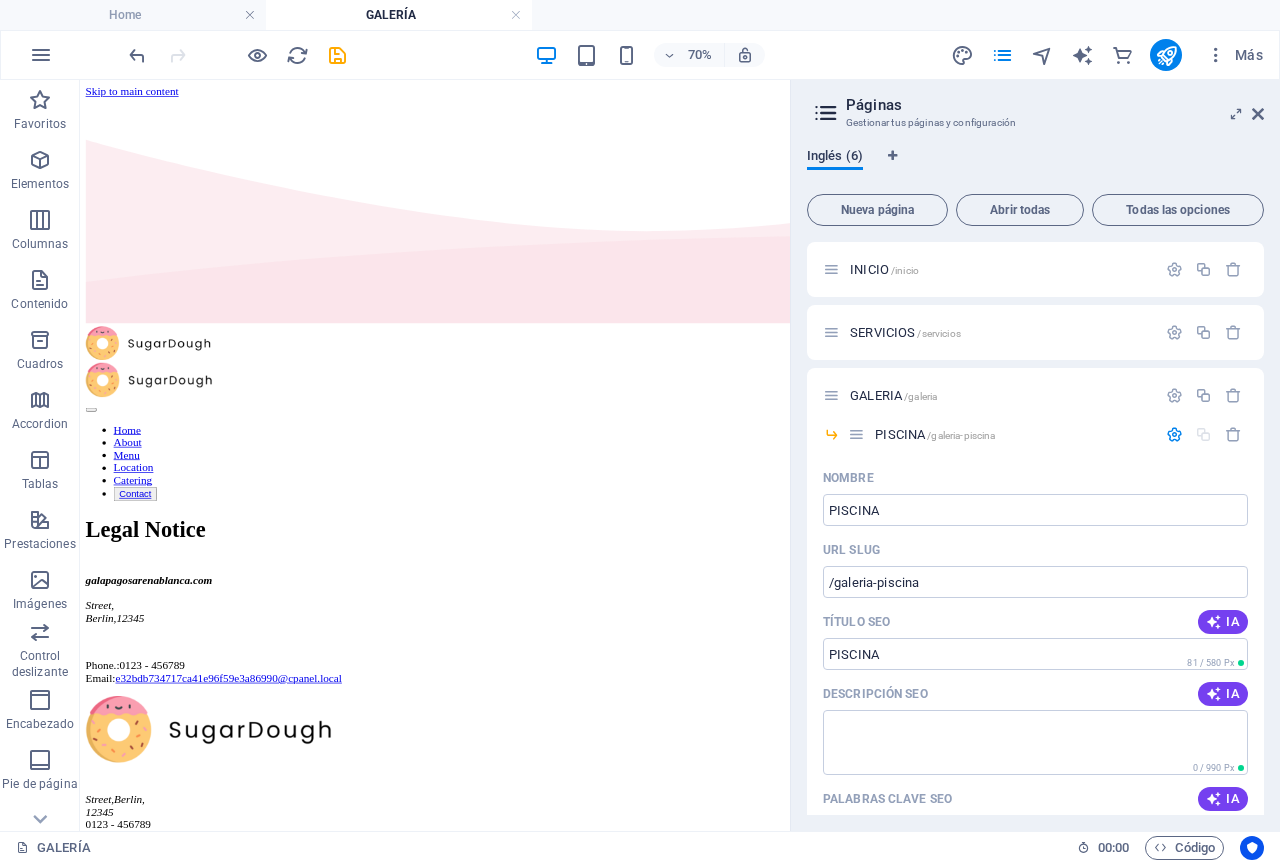 click on "Inglés (6)" at bounding box center (835, 158) 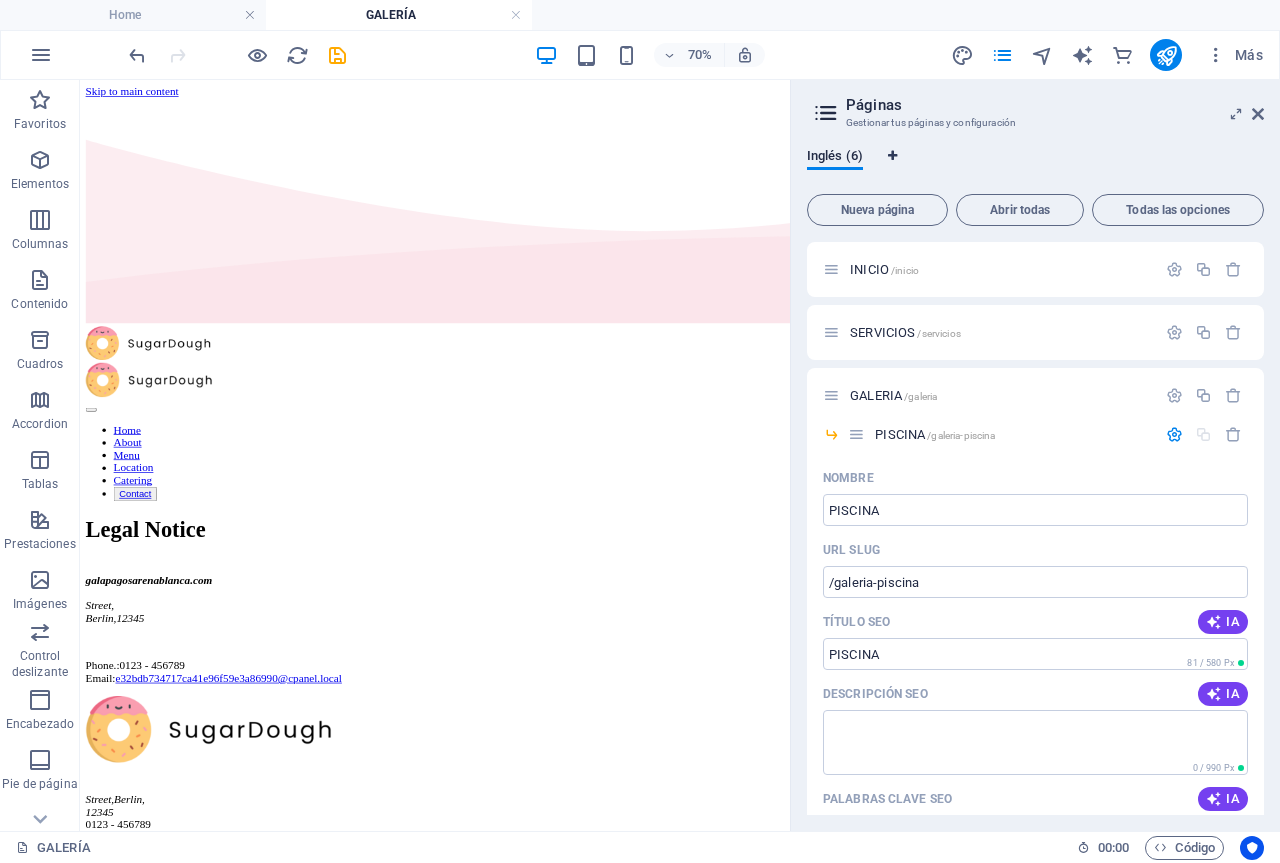 click at bounding box center [893, 156] 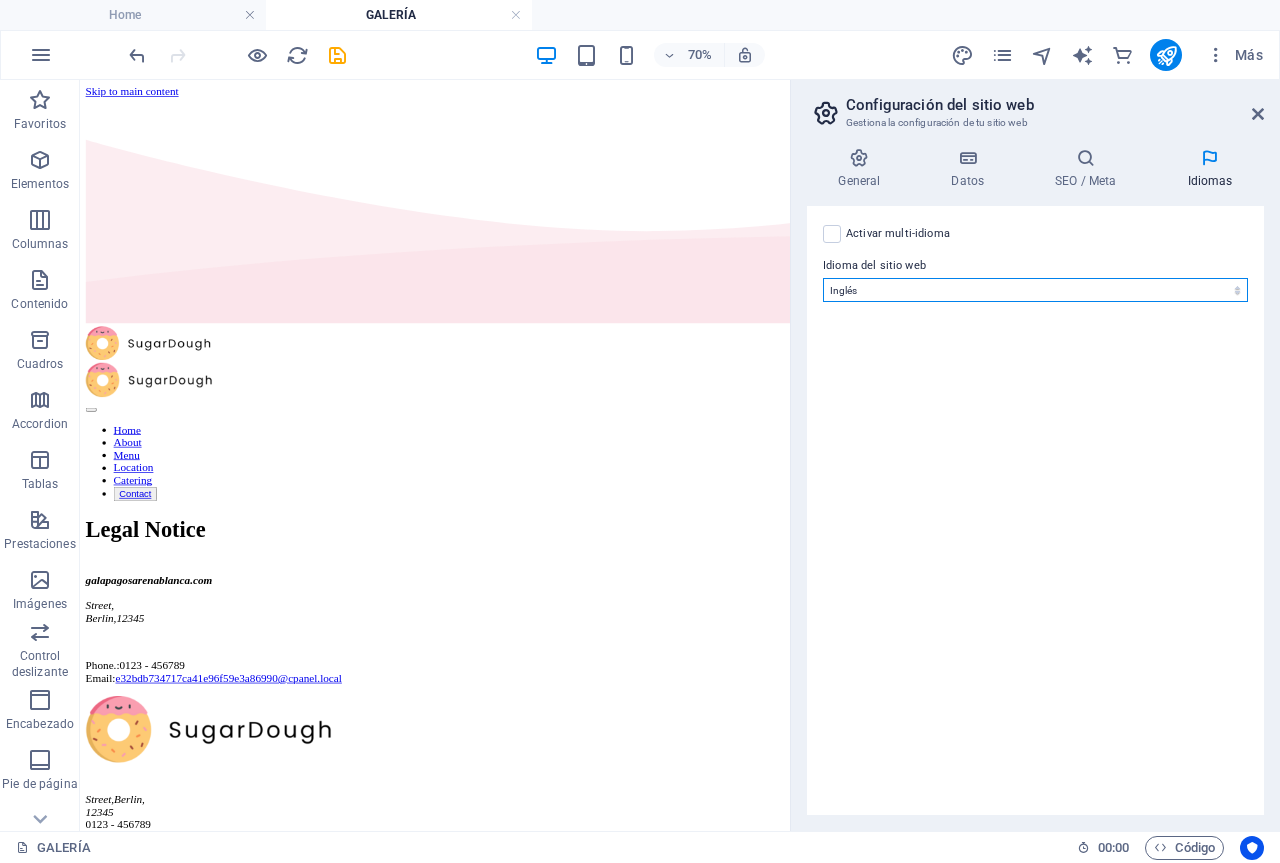 click on "Abkhazian Afar Afrikaans Akan Albanés Alemán Amharic Árabe Aragonese Armenian Assamese Avaric Avestan Aymara Azerbaijani Bambara Bashkir Basque Belarusian Bengalí Bihari languages Bislama Bokmål Bosnian Breton Búlgaro Burmese Catalán Central Khmer Chamorro Chechen Checo Chino Church Slavic Chuvash Coreano Cornish Corsican Cree Croata Danés Dzongkha Eslovaco Esloveno Español Esperanto Estonian Ewe Faroese Farsi (Persa) Fijian Finlandés Francés Fulah Gaelic Galician Ganda Georgian Greenlandic Griego Guaraní Gujarati Haitian Creole Hausa Hebreo Herero Hindi Hiri Motu Holandés Húngaro Ido Igbo Indonesio Inglés Interlingua Interlingue Inuktitut Inupiaq Irish Islandés Italiano Japonés Javanese Kannada Kanuri Kashmiri Kazakh Kikuyu Kinyarwanda Komi Kongo Kurdish Kwanyama Kyrgyz Lao Latín Letón Limburgish Lingala Lituano Luba-Katanga Luxembourgish Macedonio Malagasy Malay Malayalam Maldivian Maltés Manx Maori Marathi Marshallese Mongolian Nauru Navajo Ndonga Nepali North Ndebele Northern Sami Pali" at bounding box center [1035, 290] 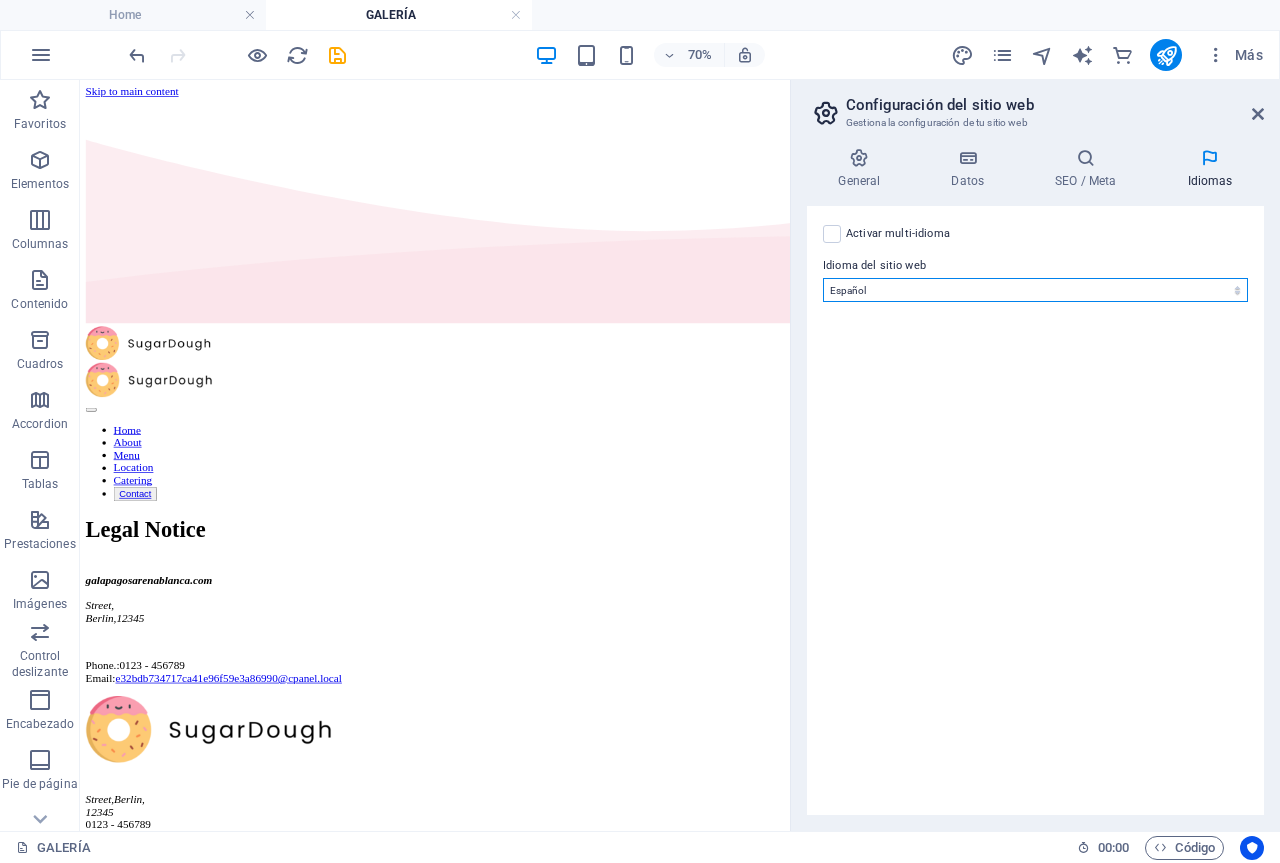 click on "Abkhazian Afar Afrikaans Akan Albanés Alemán Amharic Árabe Aragonese Armenian Assamese Avaric Avestan Aymara Azerbaijani Bambara Bashkir Basque Belarusian Bengalí Bihari languages Bislama Bokmål Bosnian Breton Búlgaro Burmese Catalán Central Khmer Chamorro Chechen Checo Chino Church Slavic Chuvash Coreano Cornish Corsican Cree Croata Danés Dzongkha Eslovaco Esloveno Español Esperanto Estonian Ewe Faroese Farsi (Persa) Fijian Finlandés Francés Fulah Gaelic Galician Ganda Georgian Greenlandic Griego Guaraní Gujarati Haitian Creole Hausa Hebreo Herero Hindi Hiri Motu Holandés Húngaro Ido Igbo Indonesio Inglés Interlingua Interlingue Inuktitut Inupiaq Irish Islandés Italiano Japonés Javanese Kannada Kanuri Kashmiri Kazakh Kikuyu Kinyarwanda Komi Kongo Kurdish Kwanyama Kyrgyz Lao Latín Letón Limburgish Lingala Lituano Luba-Katanga Luxembourgish Macedonio Malagasy Malay Malayalam Maldivian Maltés Manx Maori Marathi Marshallese Mongolian Nauru Navajo Ndonga Nepali North Ndebele Northern Sami Pali" at bounding box center (1035, 290) 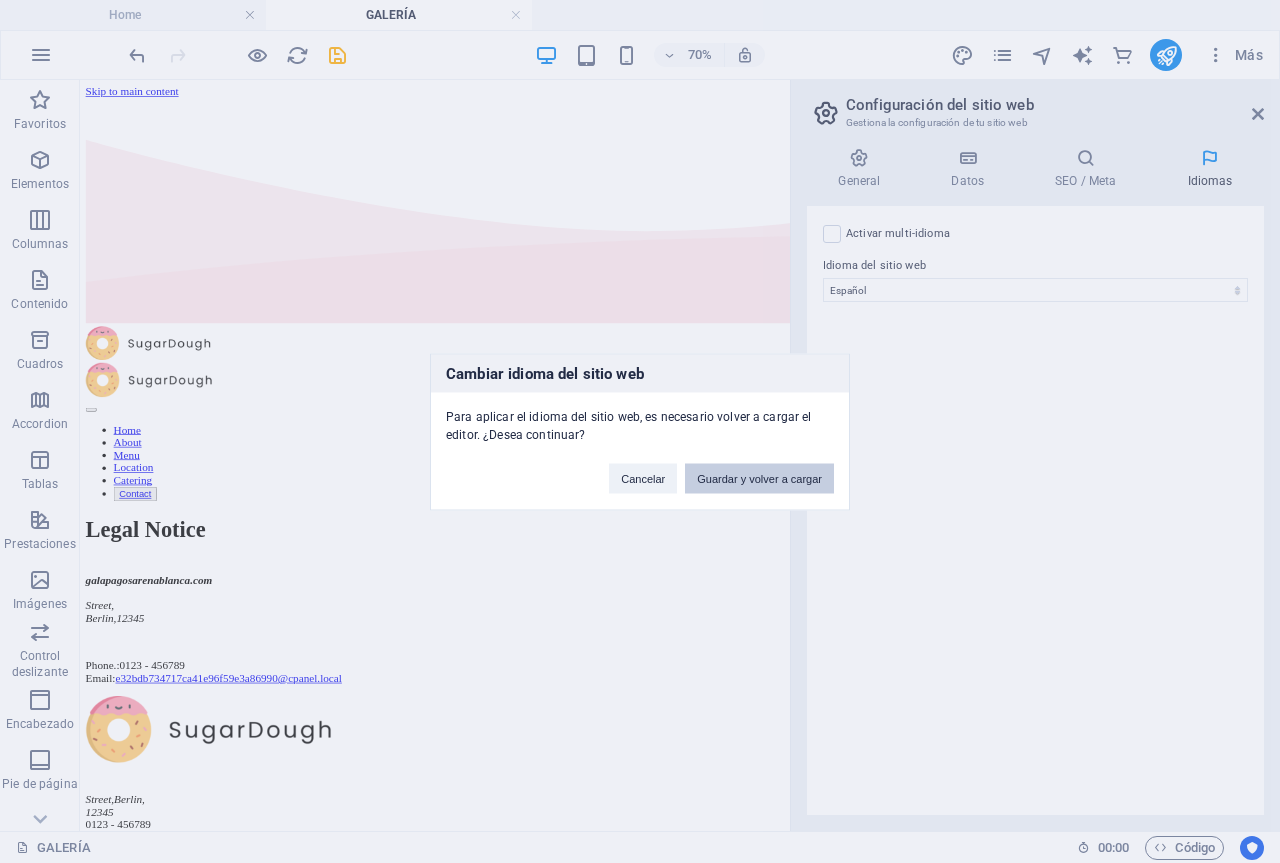 click on "Guardar y volver a cargar" at bounding box center [759, 478] 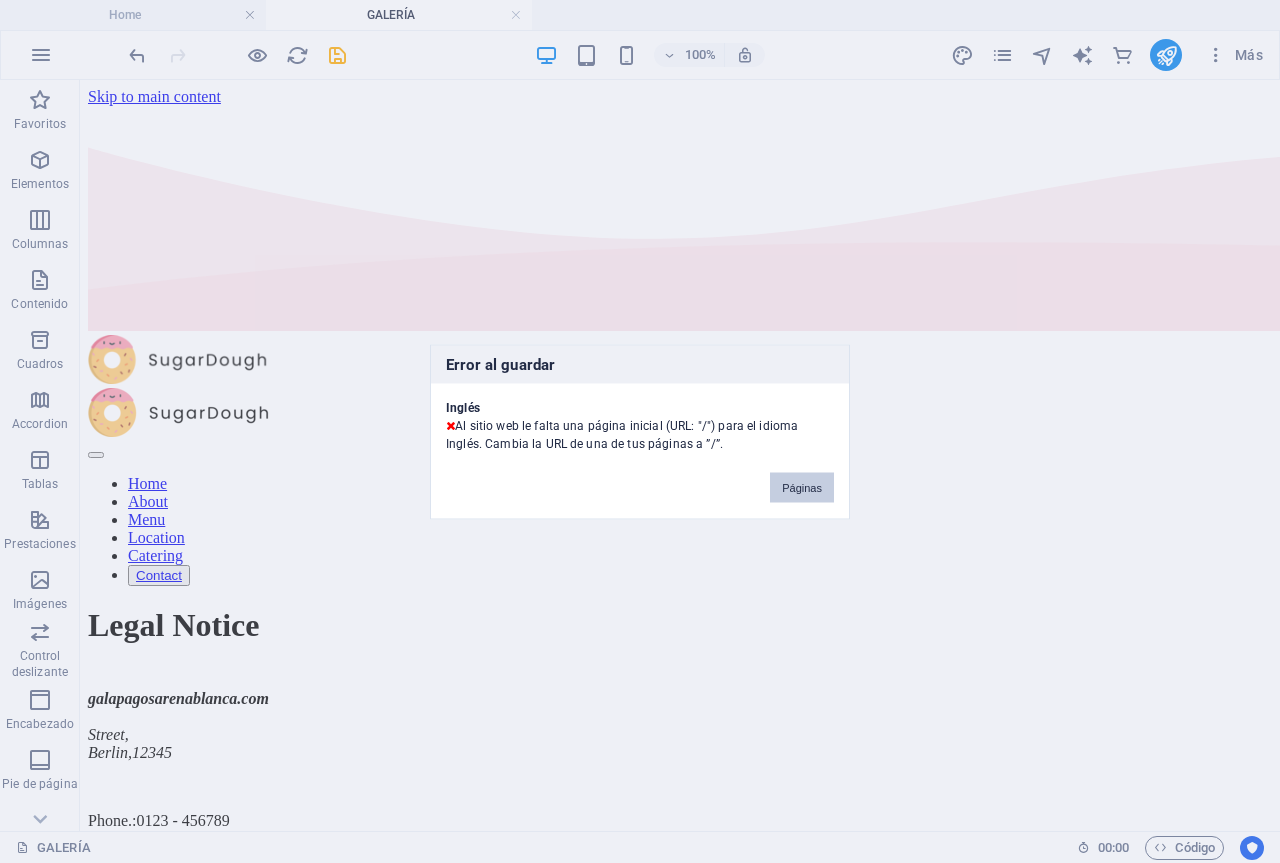 click on "Páginas" at bounding box center [802, 487] 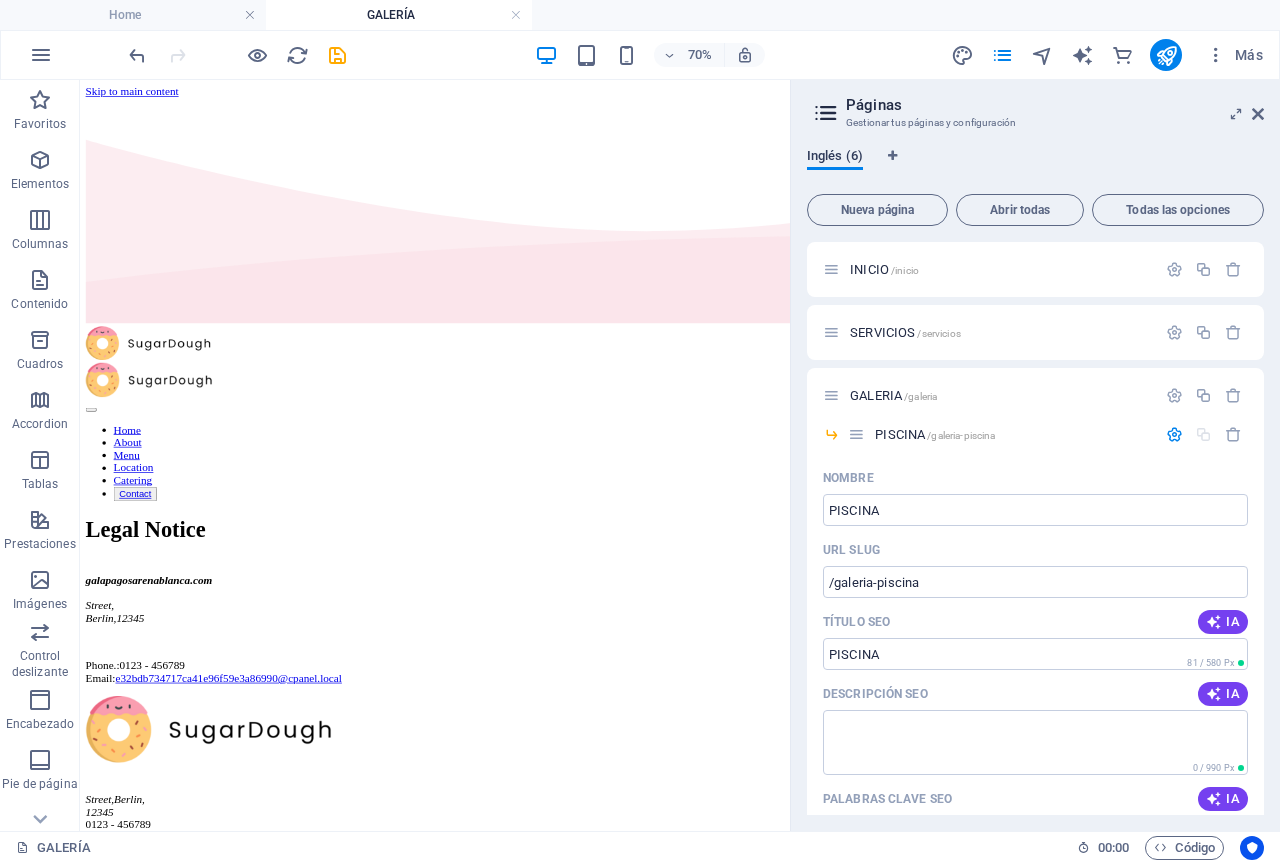 click on "Inglés (6)" at bounding box center [835, 158] 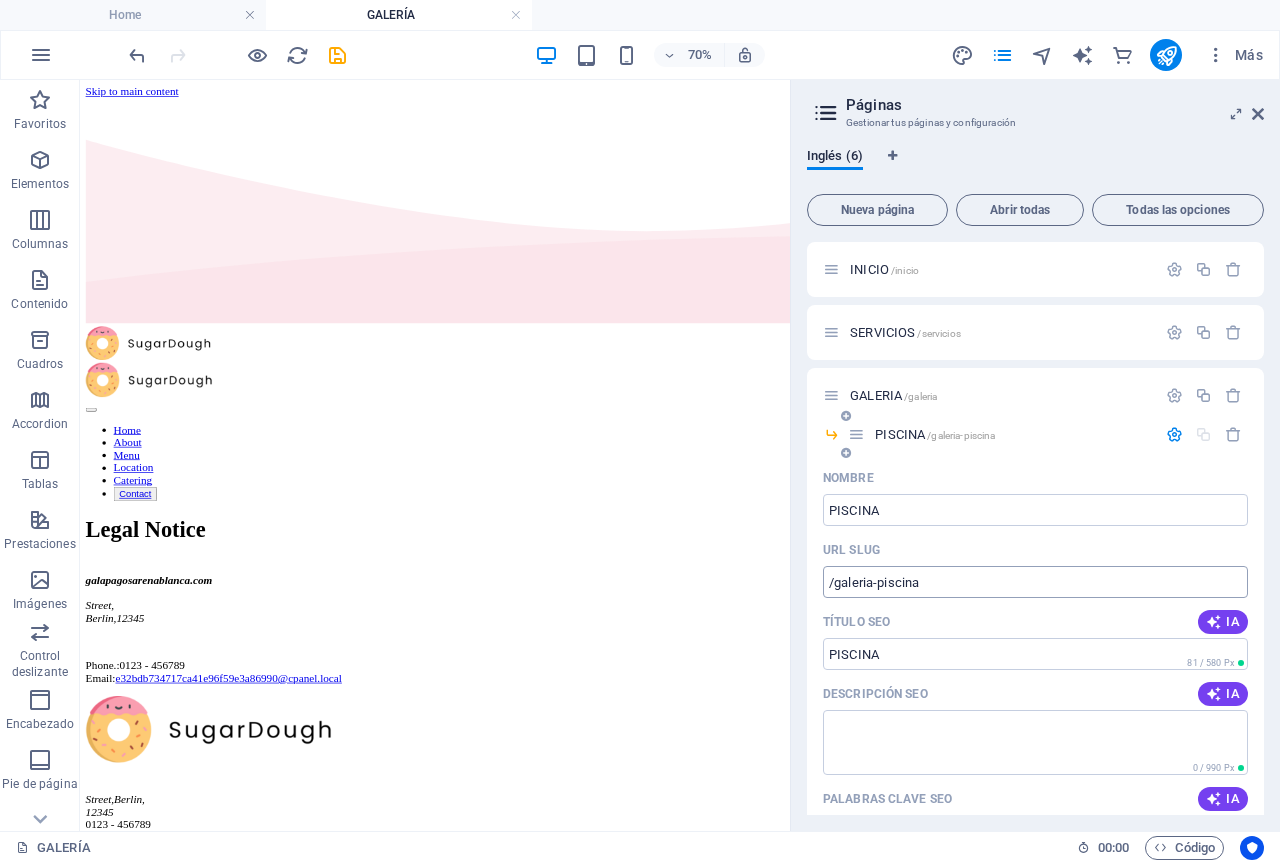 click on "/galeria-piscina" at bounding box center [1035, 582] 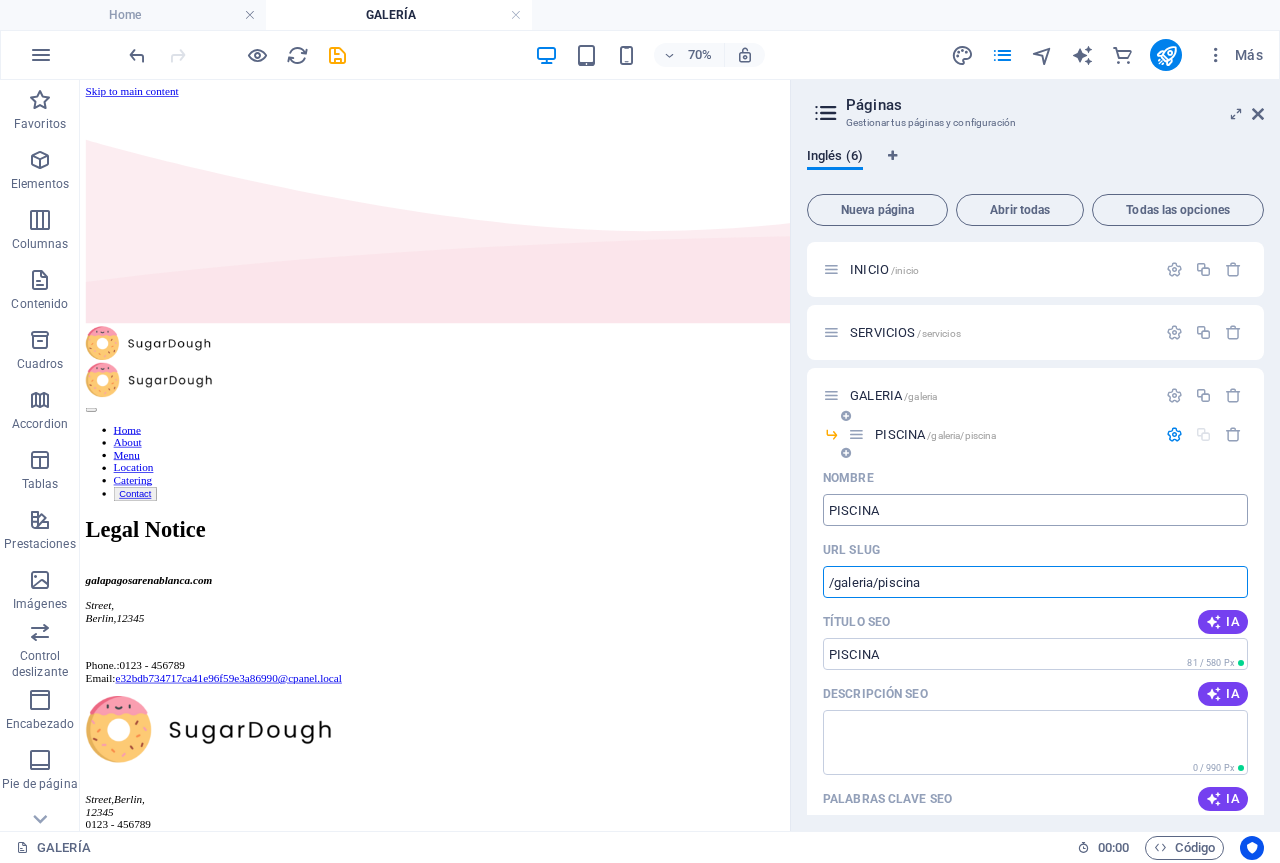 type on "/galeria/piscina" 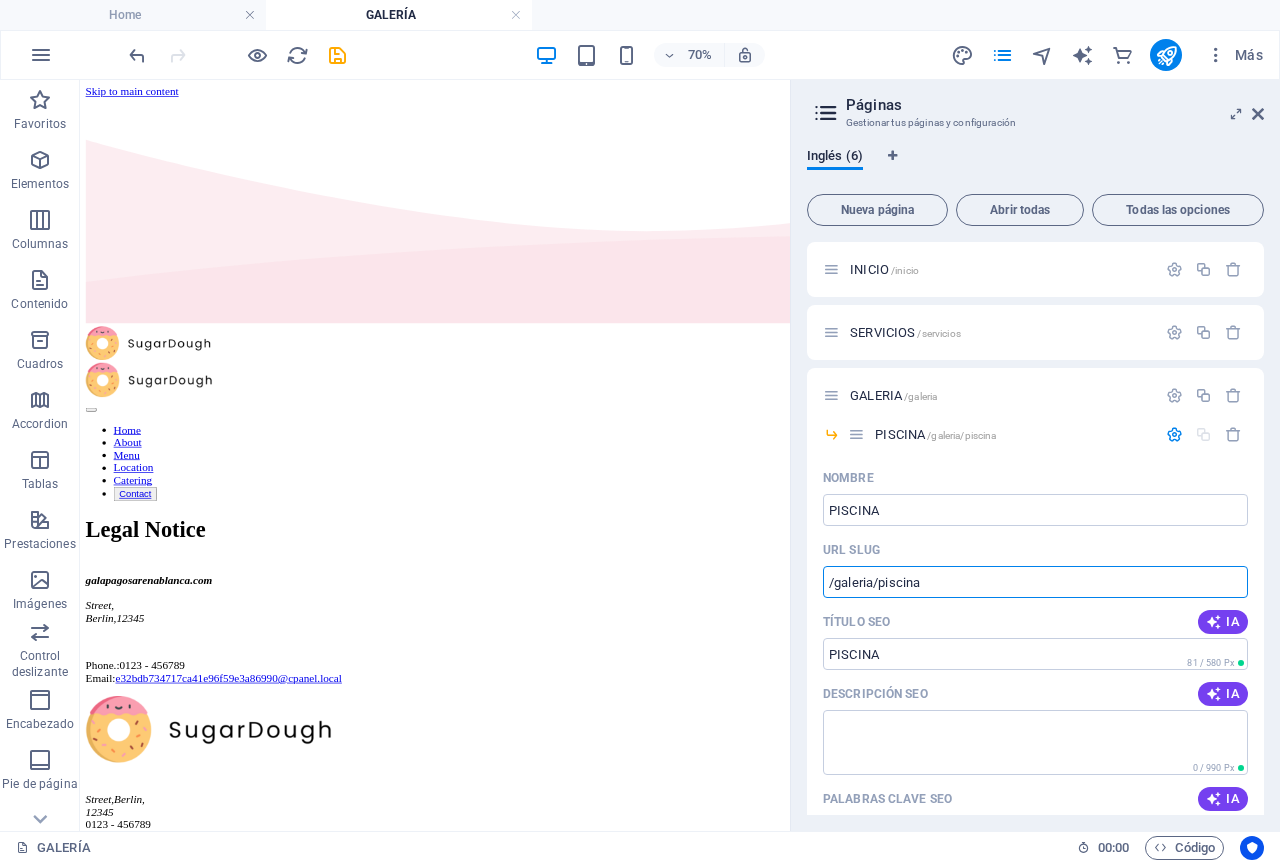 click on "Inglés (6) Nueva página Abrir todas Todas las opciones INICIO /inicio SERVICIOS /servicios GALERIA /galeria PISCINA /galeria/piscina Nombre PISCINA ​ URL SLUG /galeria/piscina ​ Título SEO IA ​ 81 / 580 Px Descripción SEO IA ​ 0 / 990 Px Palabras clave SEO IA ​ Configuración Menú Noindex Vista previa Móvil Escritorio www.example.com galeria piscina Etiquetas meta ​ Vista previa de imagen (Open Graph) Arrastra archivos aquí, haz clic para escoger archivos o selecciona alguno de tus archivos o consulta el catálogo gratuito de fotos y vídeos Más opciones HABITACIONES /habitaciones CONTACTOS /contactos" at bounding box center (1035, 481) 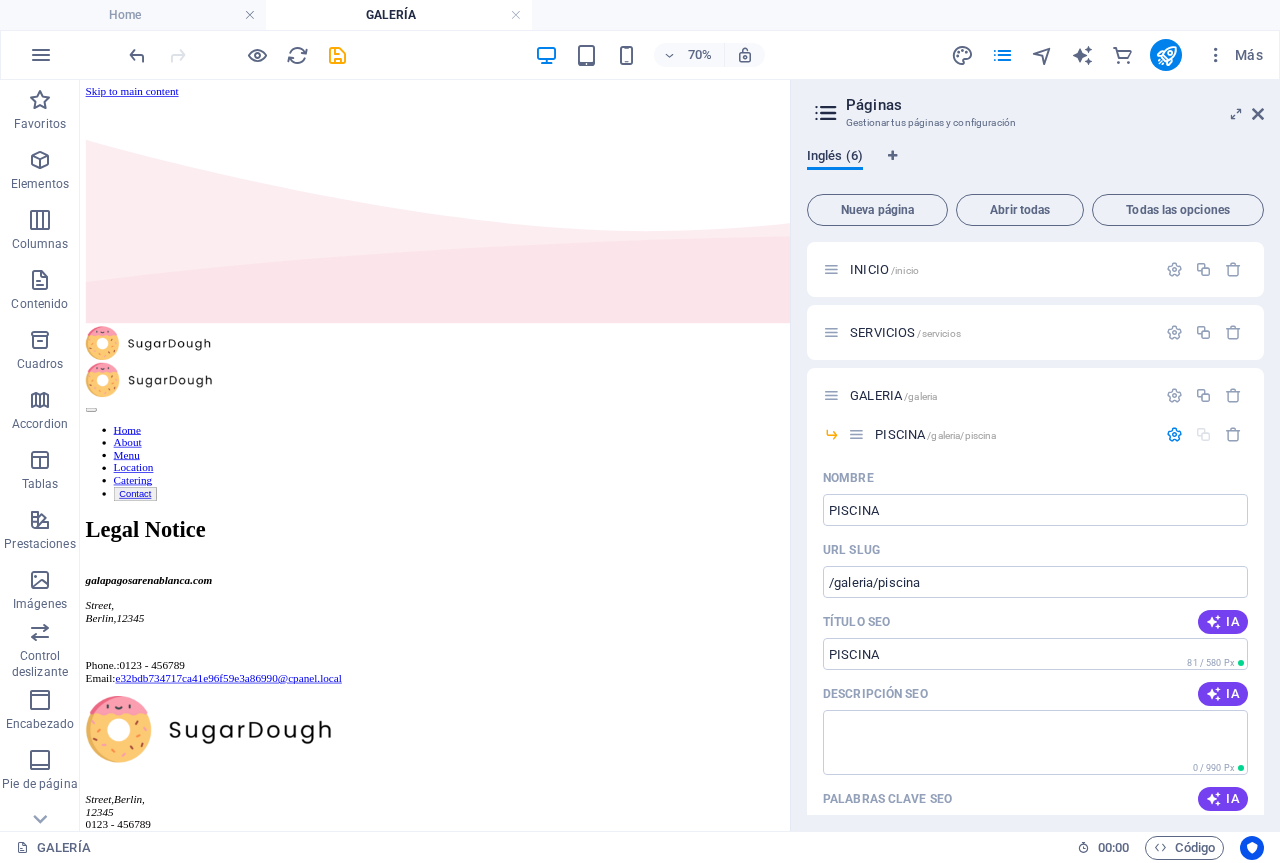 click on "Inglés (6)" at bounding box center (835, 158) 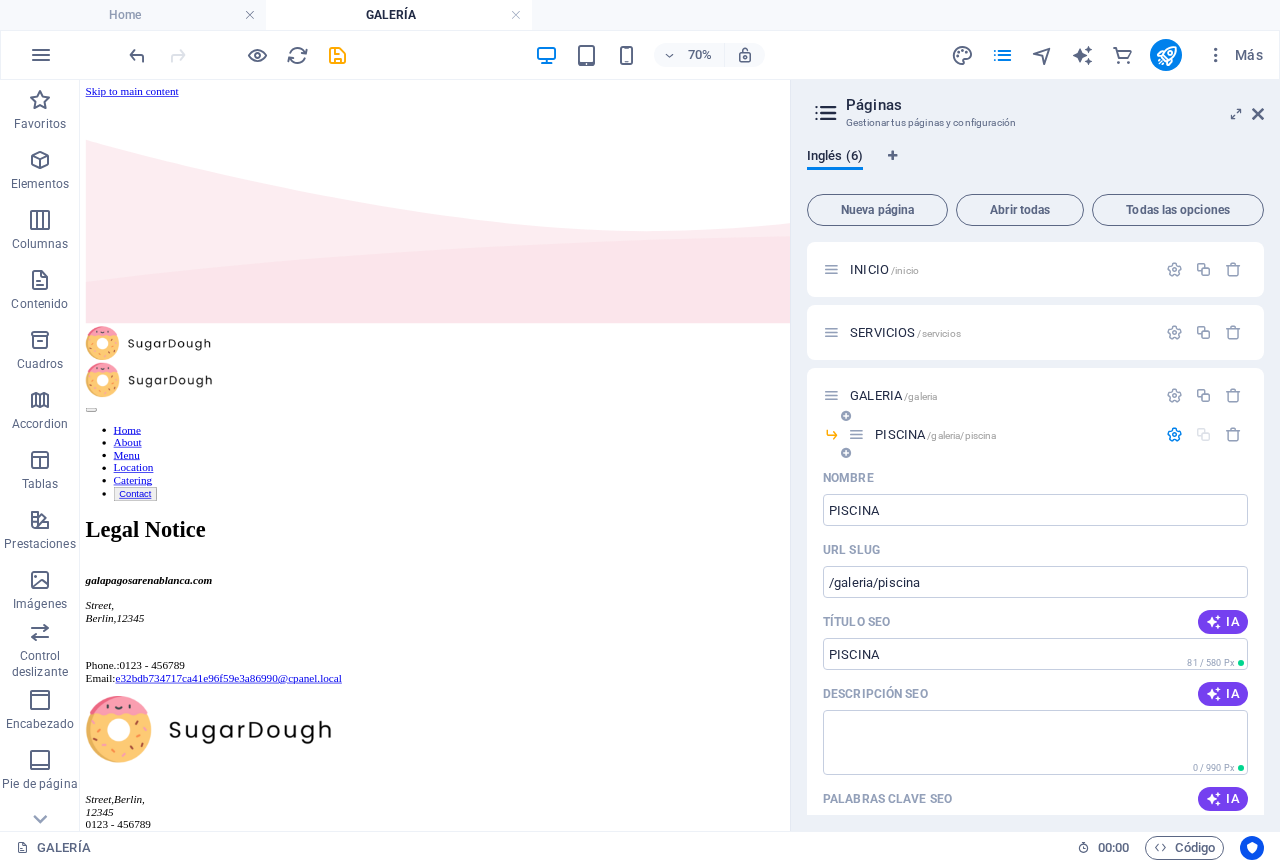 click at bounding box center (856, 434) 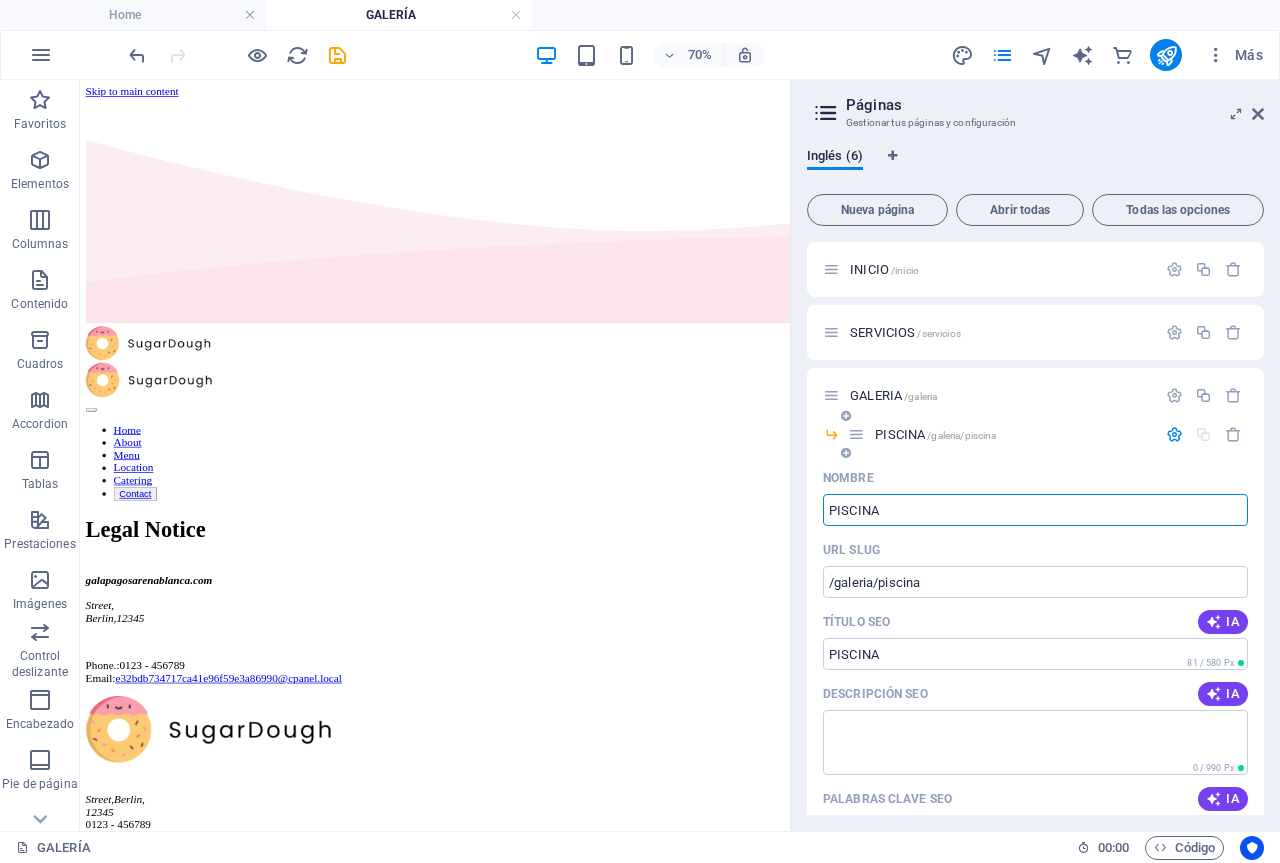 click at bounding box center (1174, 434) 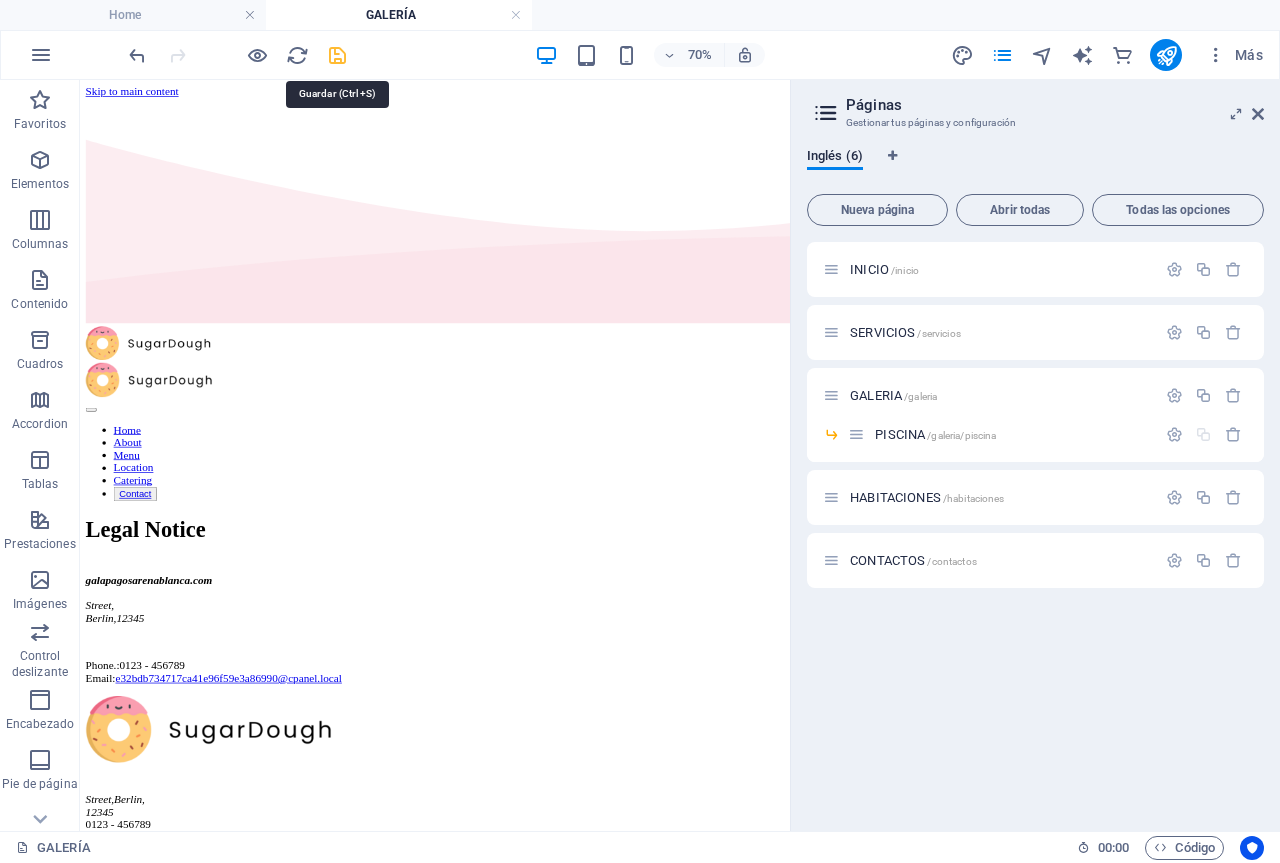 click at bounding box center [337, 55] 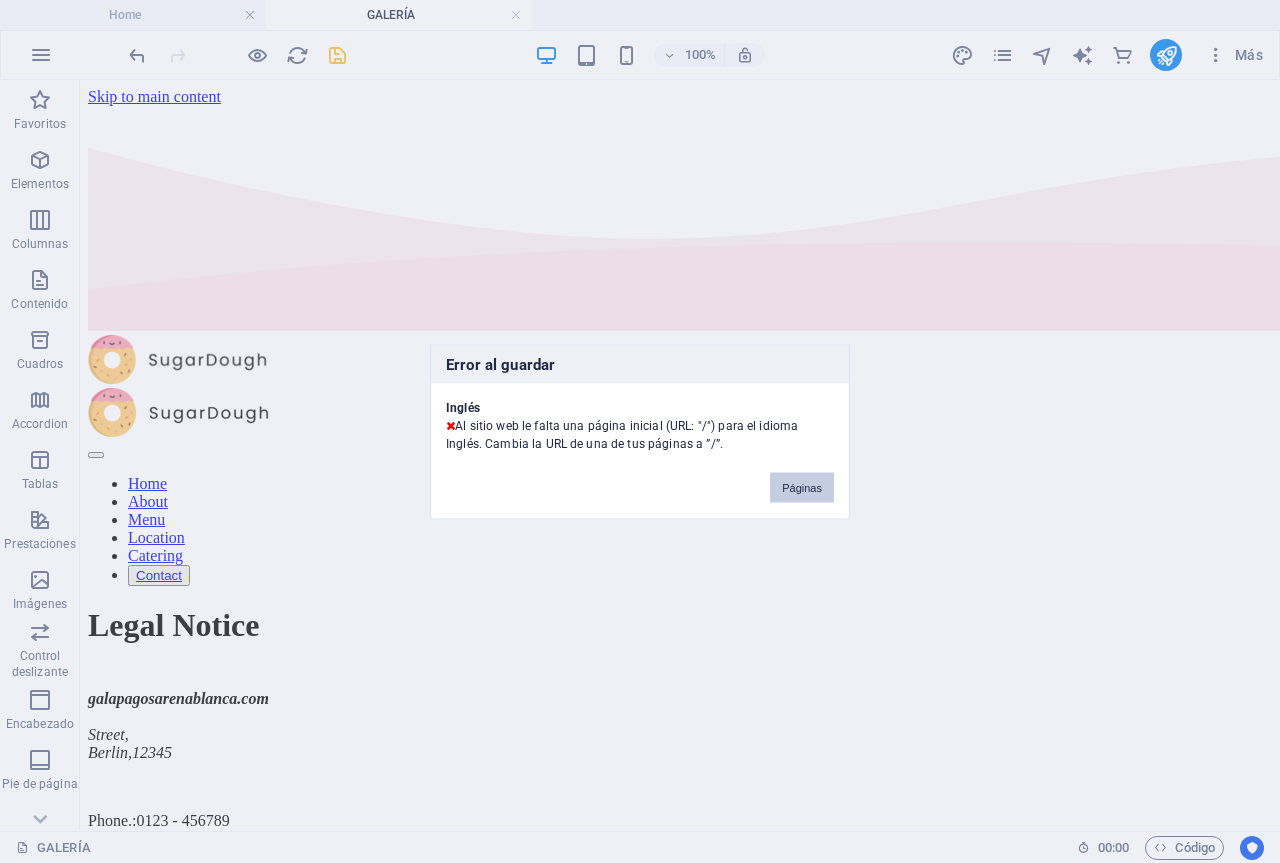 click on "Páginas" at bounding box center (802, 487) 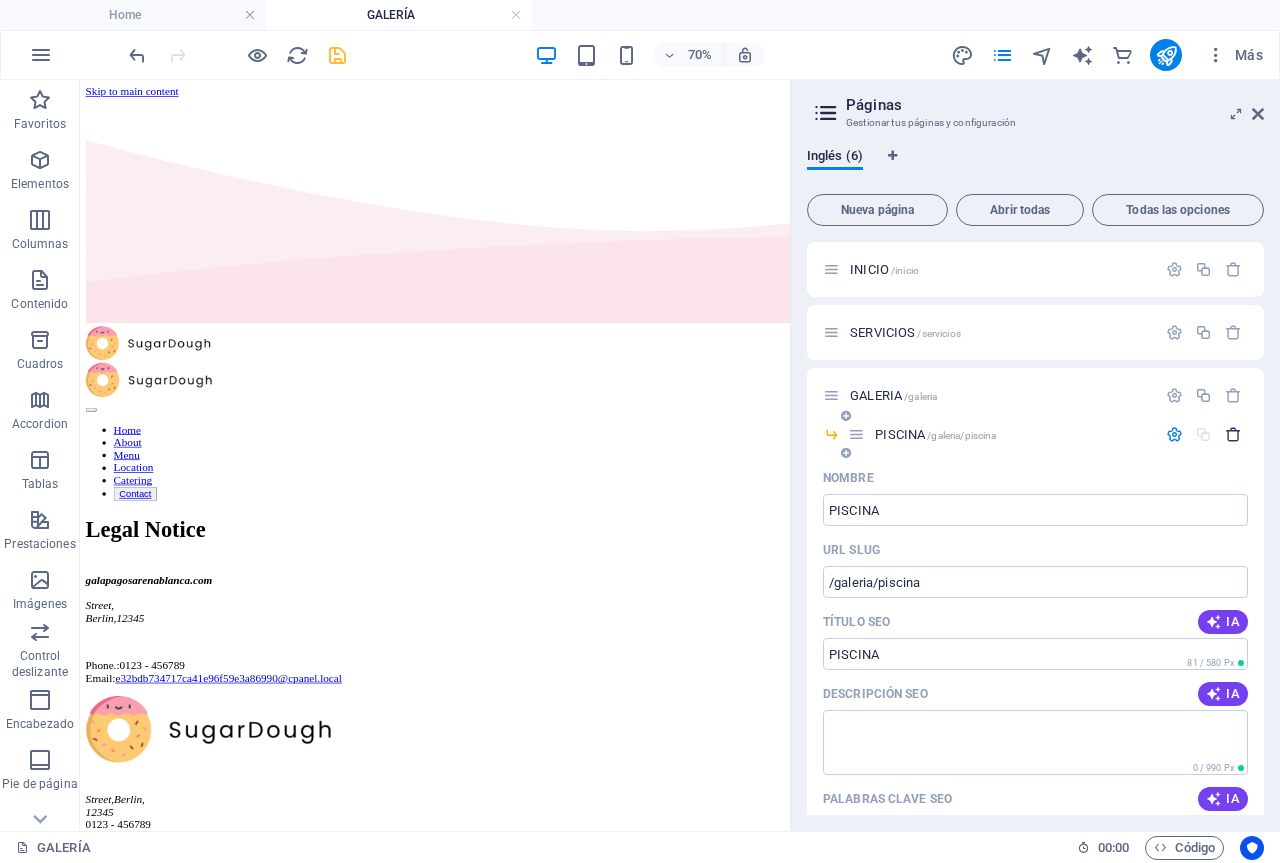 click at bounding box center (1233, 434) 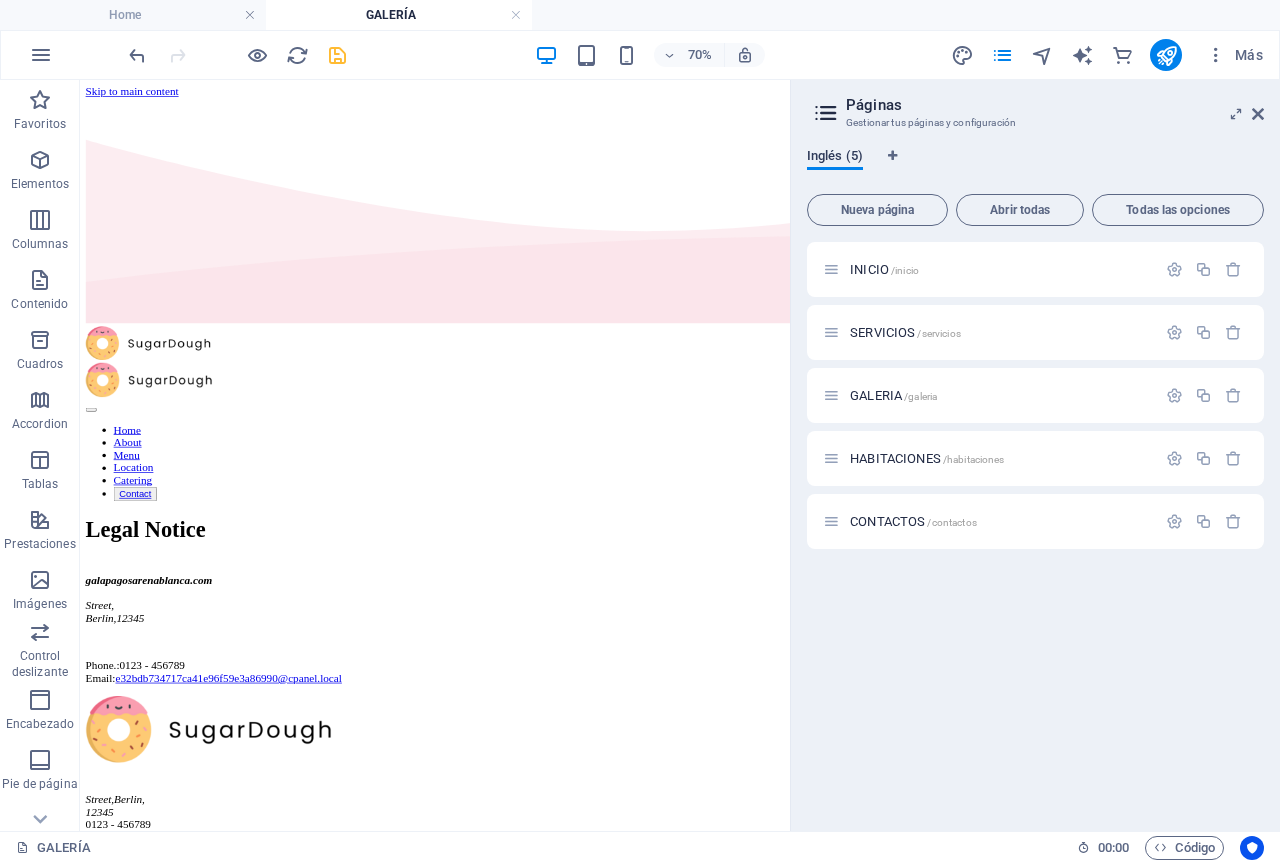 click on "Inglés (5)" at bounding box center (835, 158) 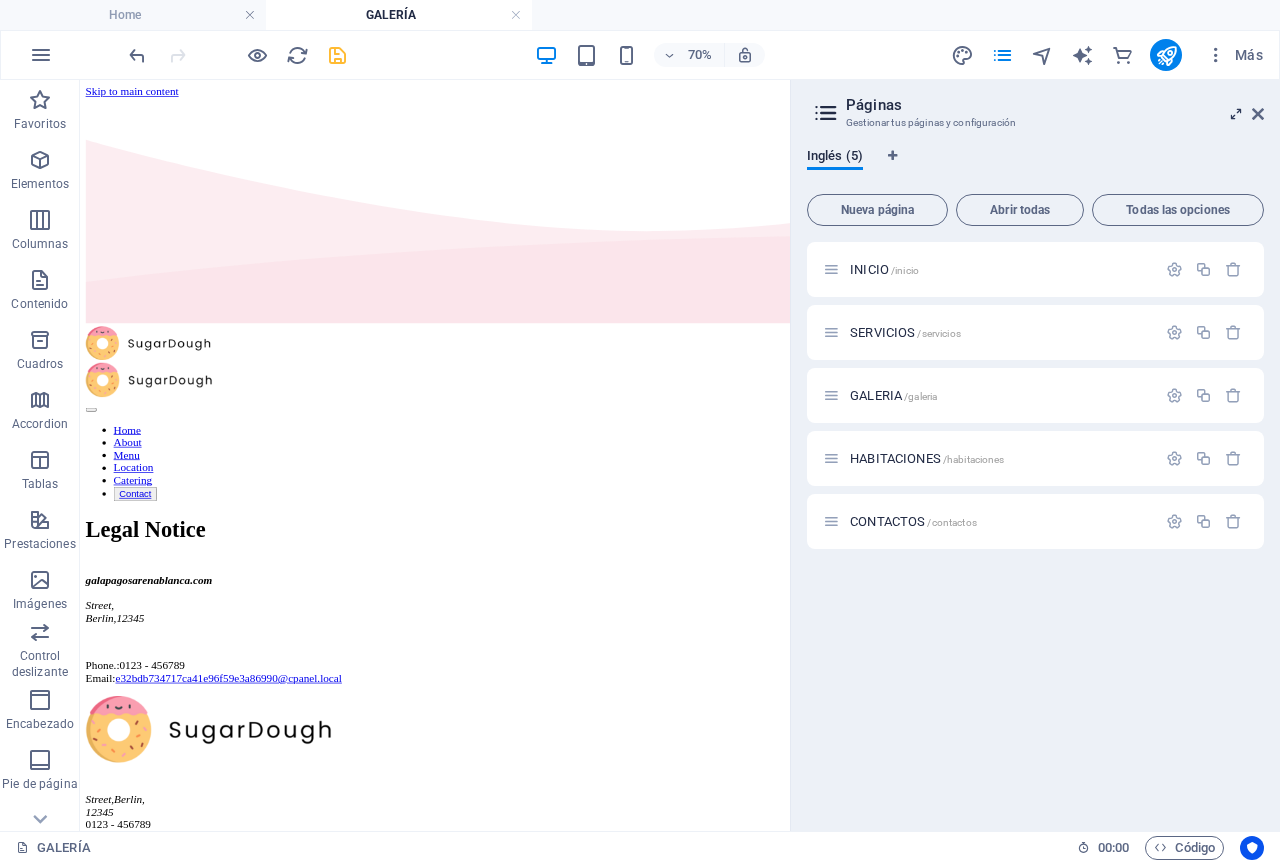 click at bounding box center (1236, 114) 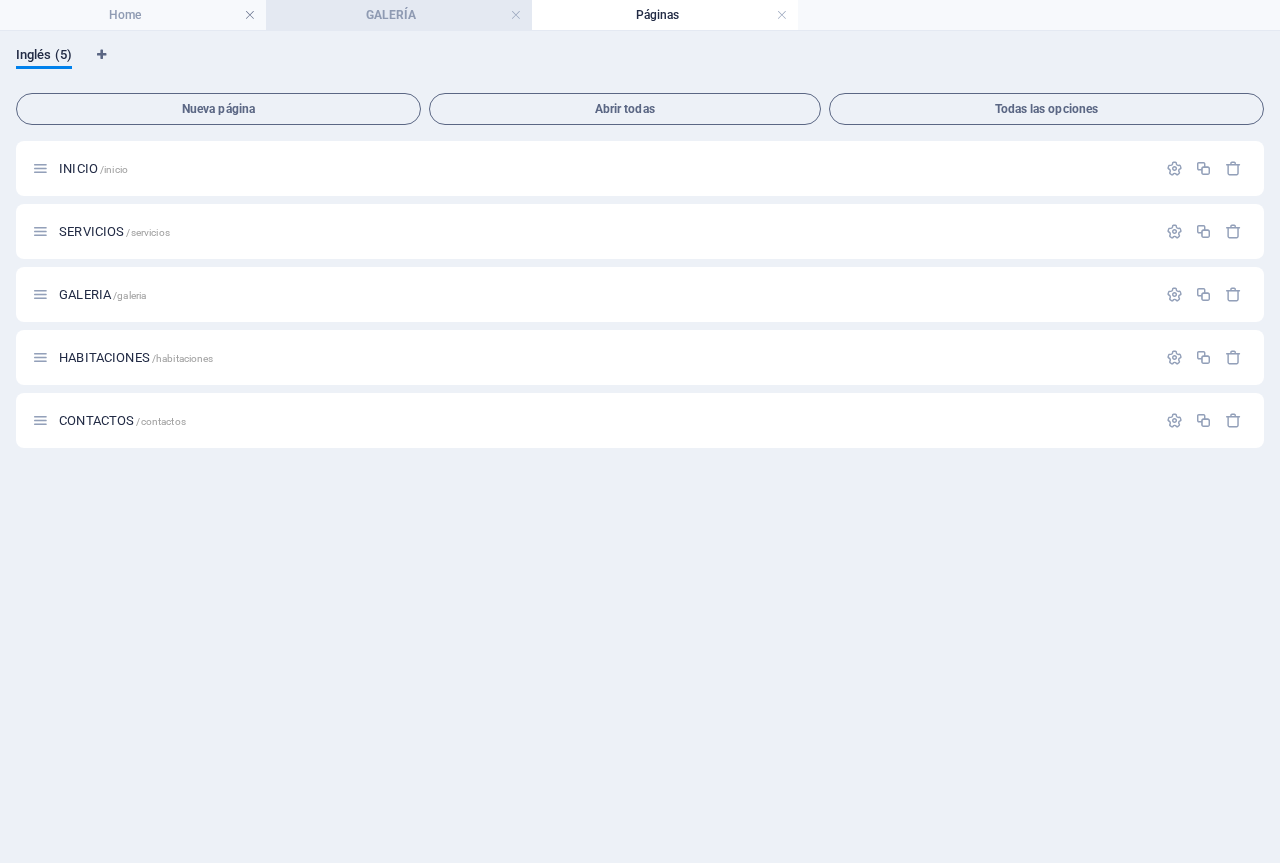 click on "GALERÍA" at bounding box center (399, 15) 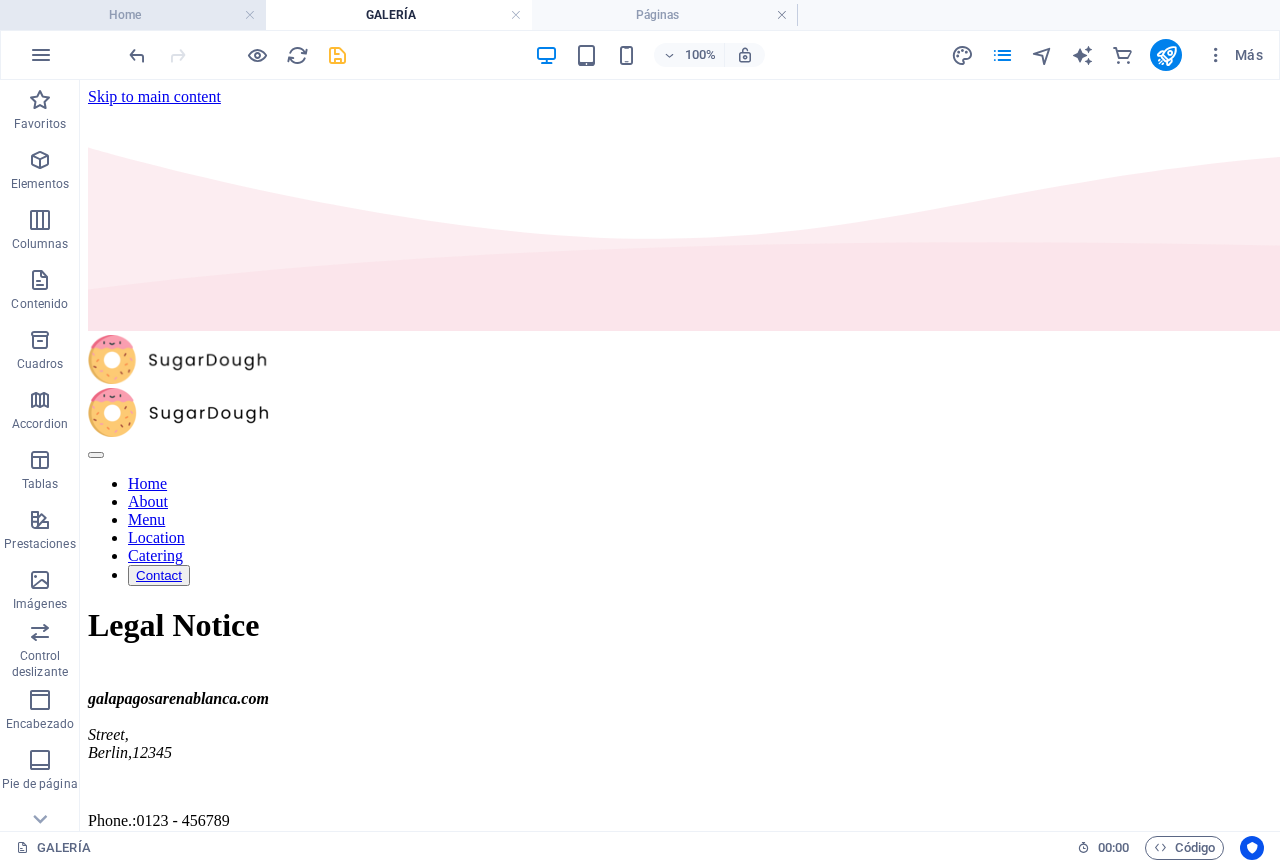 click on "Home" at bounding box center [133, 15] 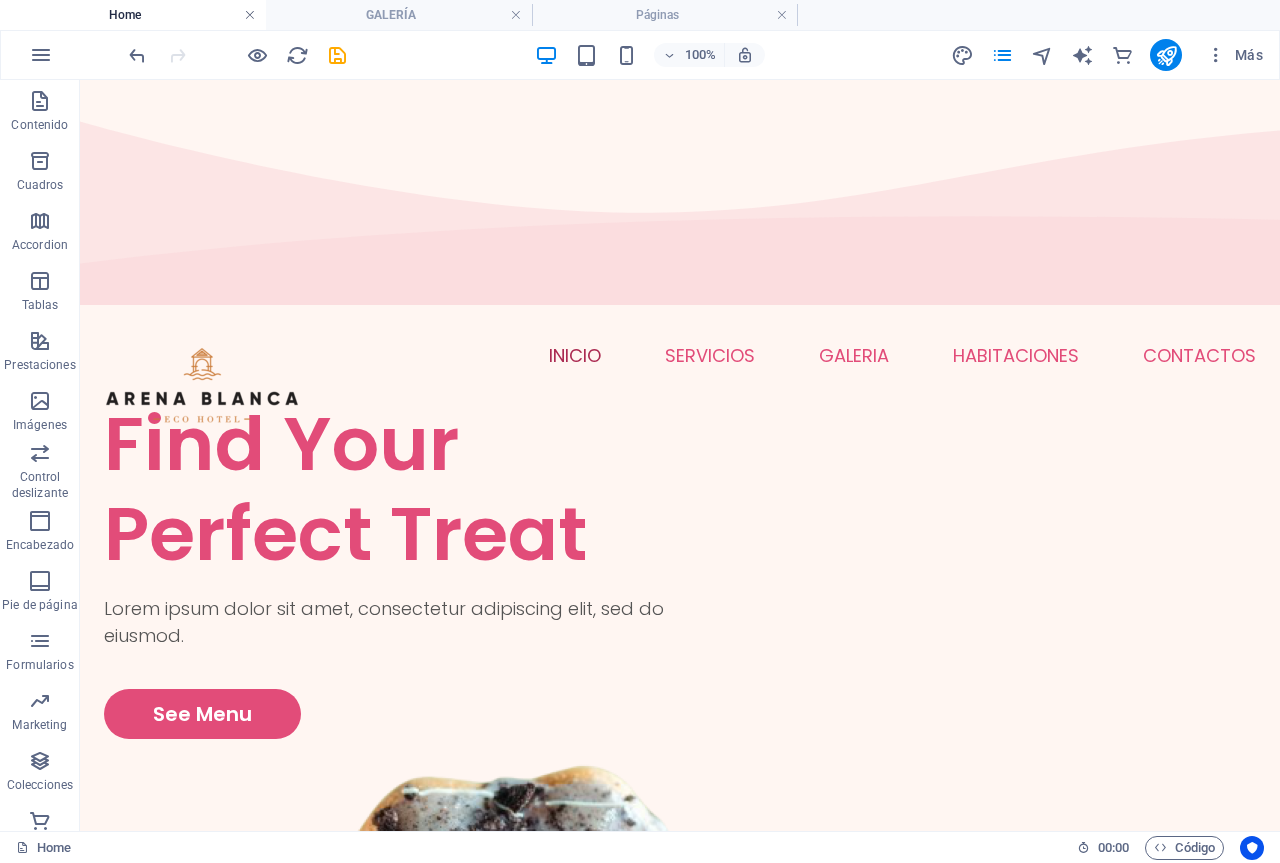 click at bounding box center (250, 15) 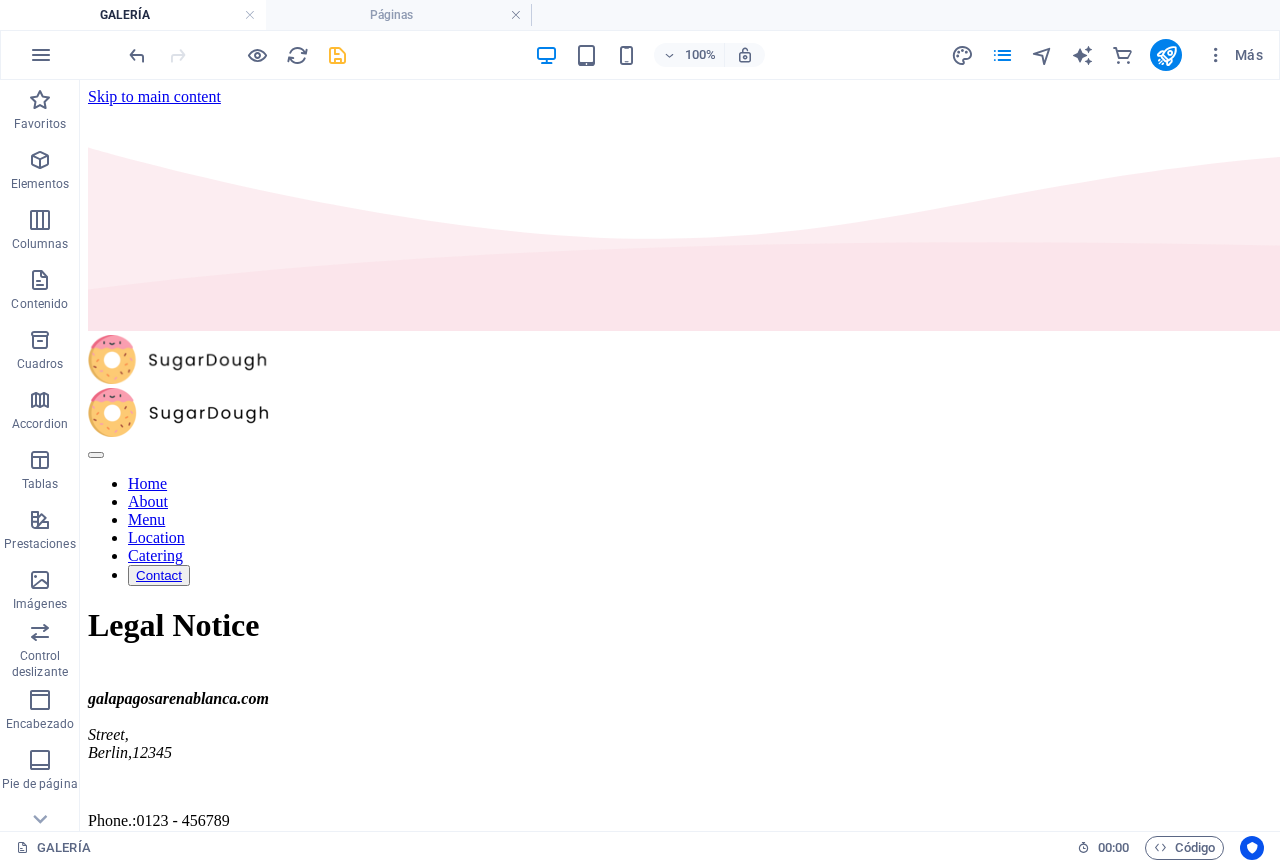 click at bounding box center (250, 15) 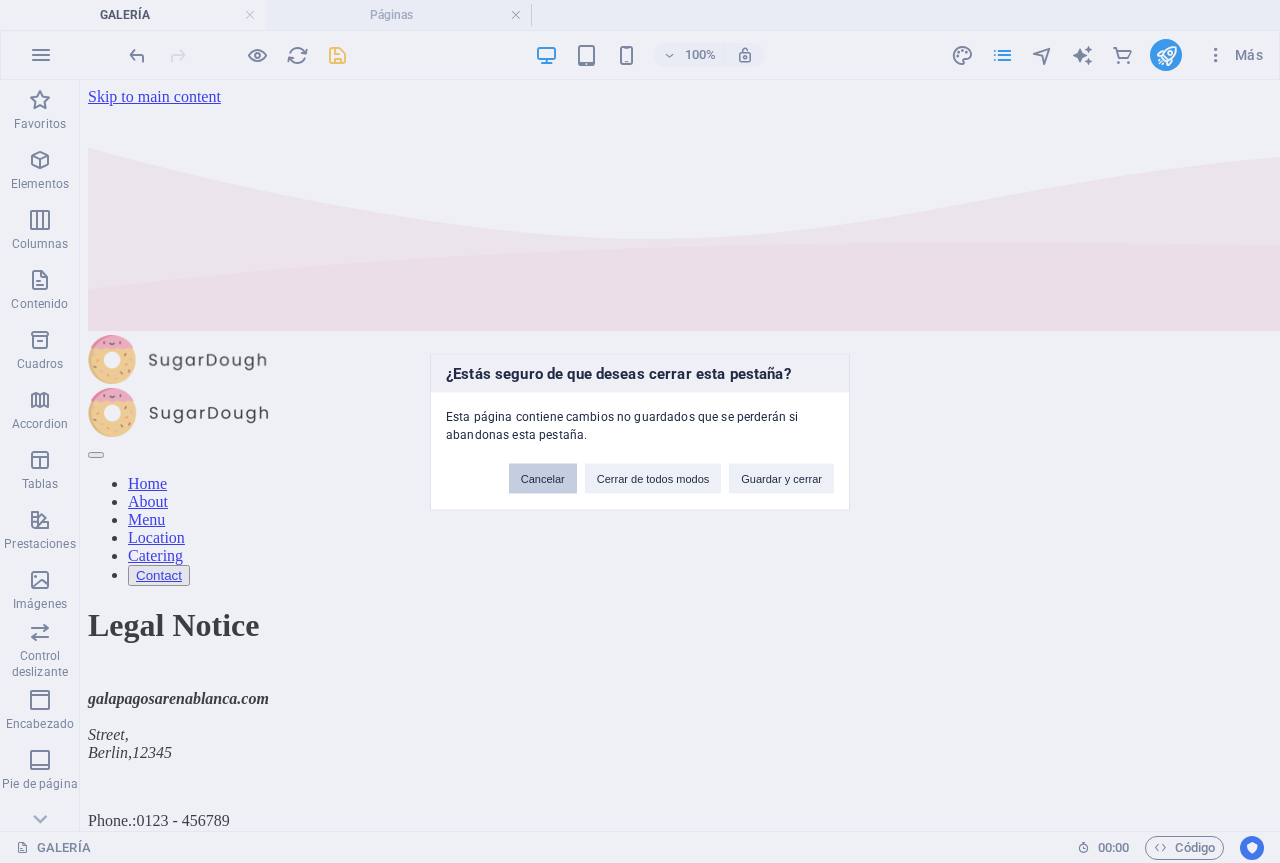 click on "Cancelar" at bounding box center (543, 478) 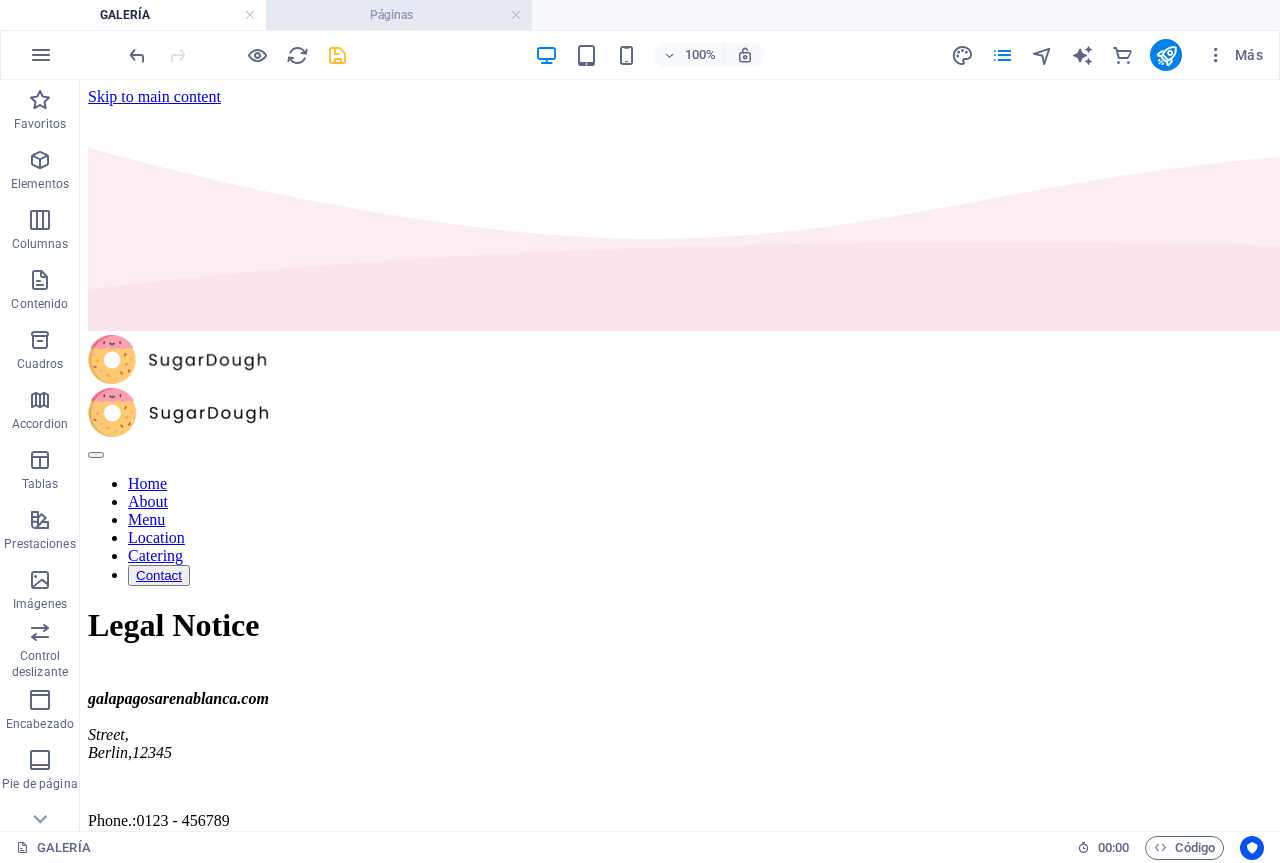 click on "Páginas" at bounding box center (399, 15) 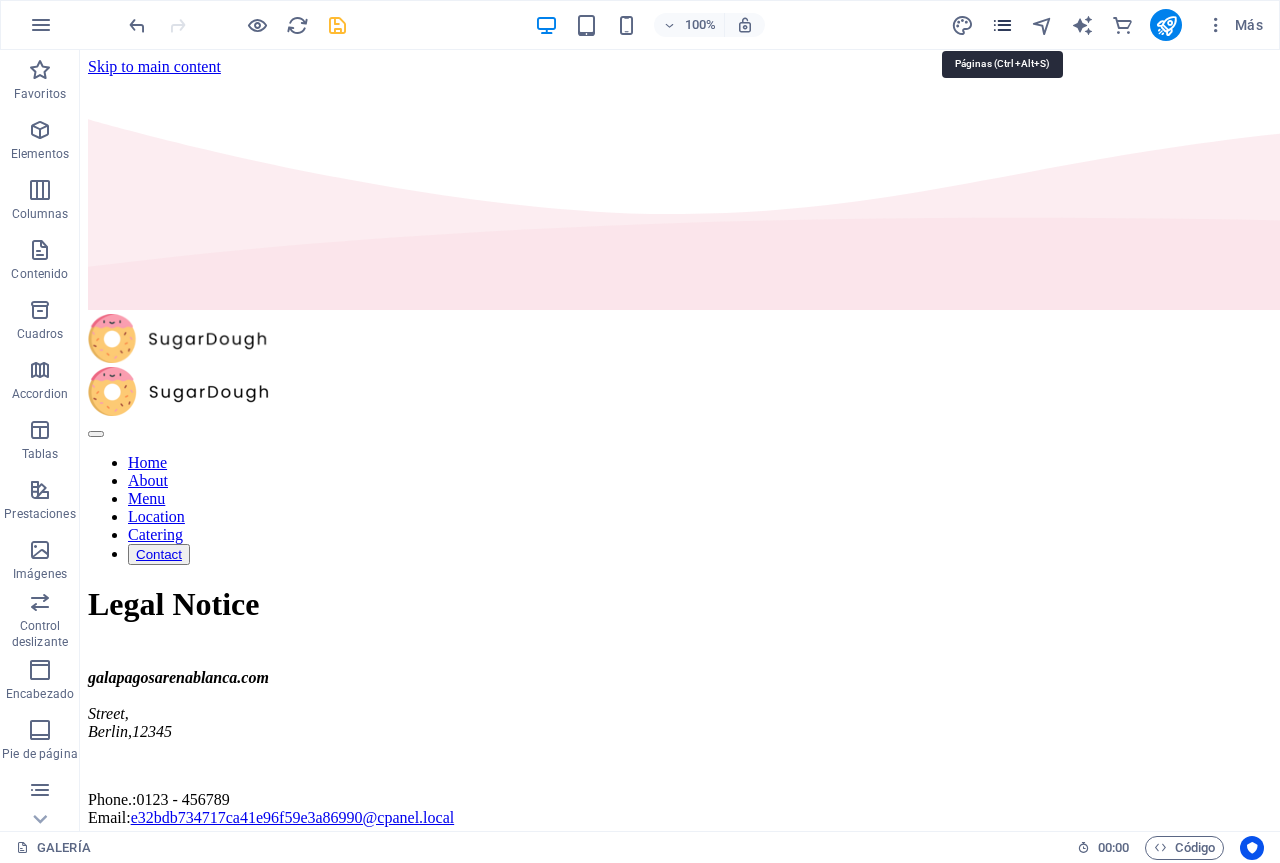 click at bounding box center (1002, 25) 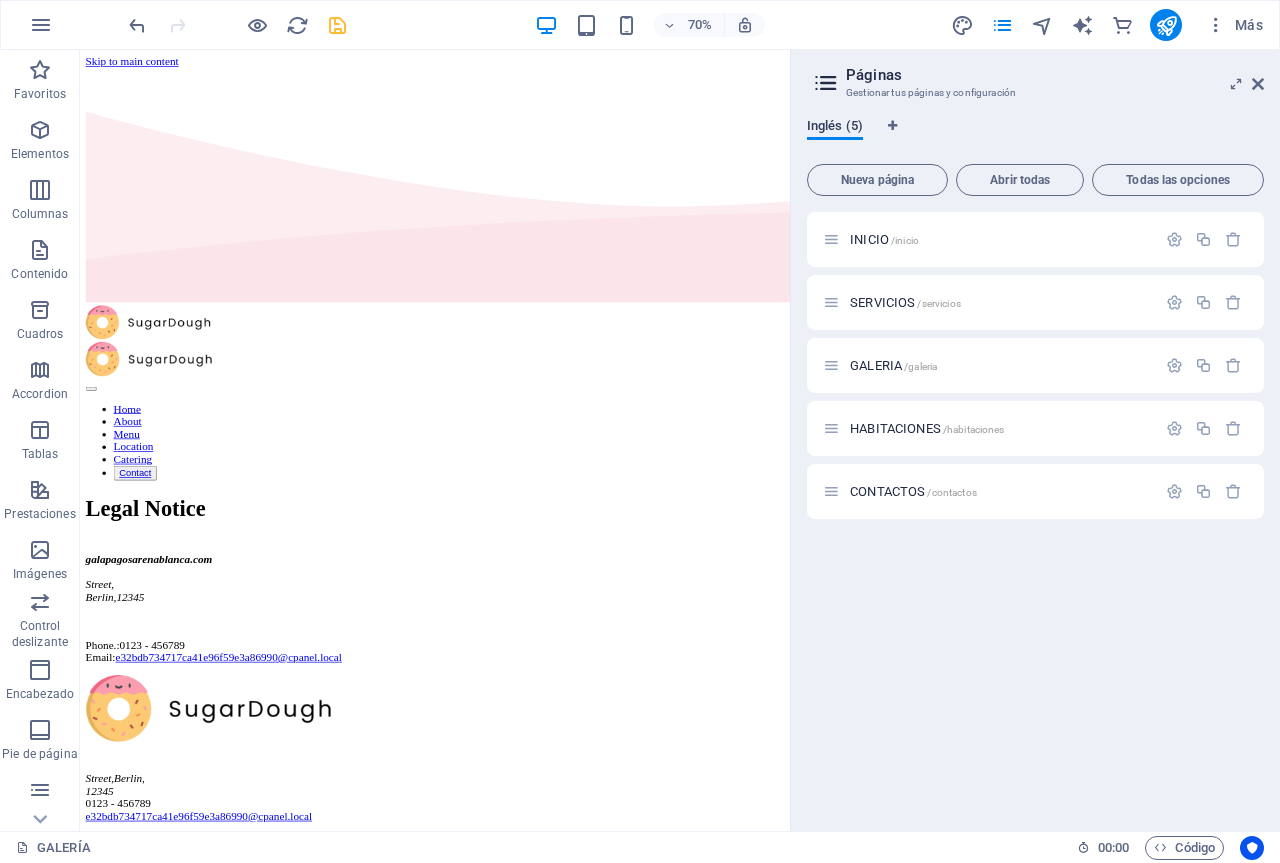 click on "Inglés (5)" at bounding box center [835, 128] 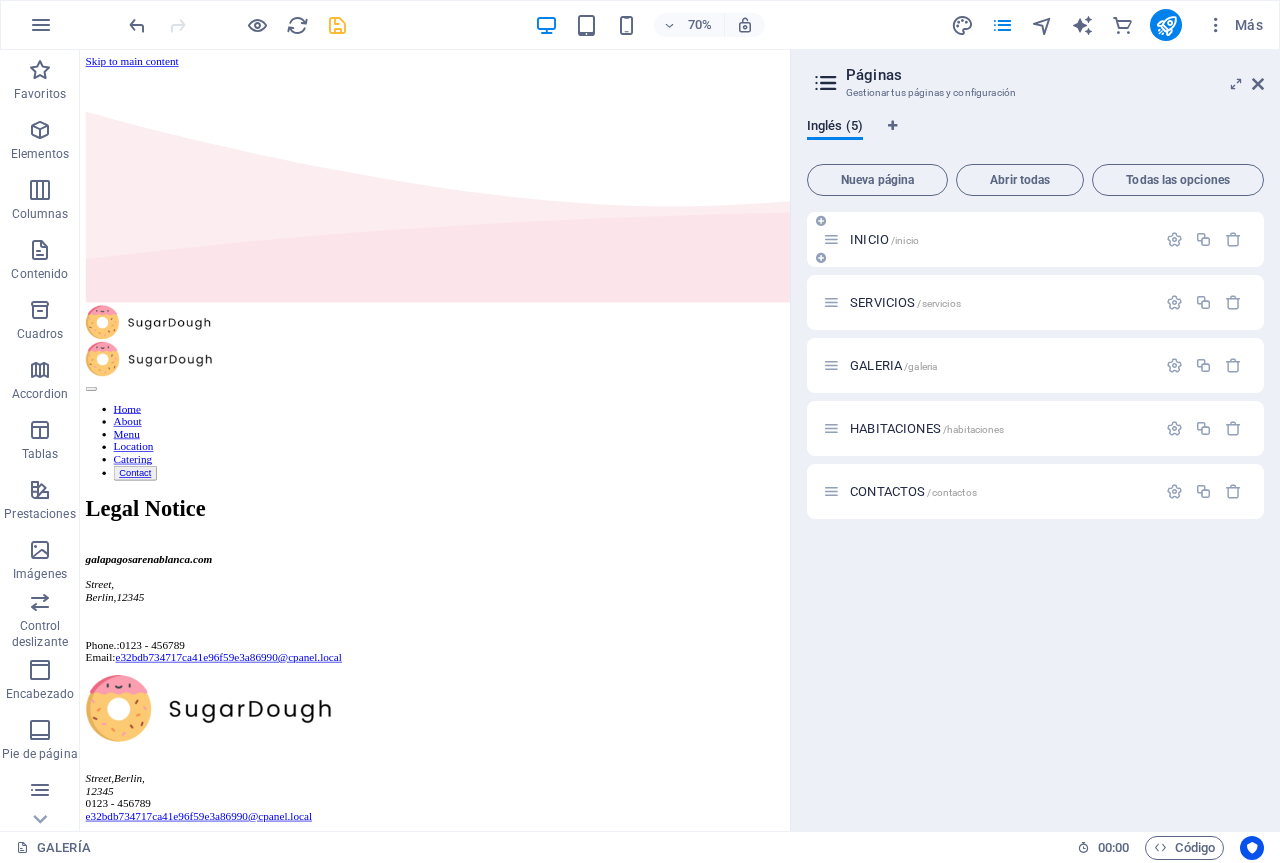 click at bounding box center (831, 239) 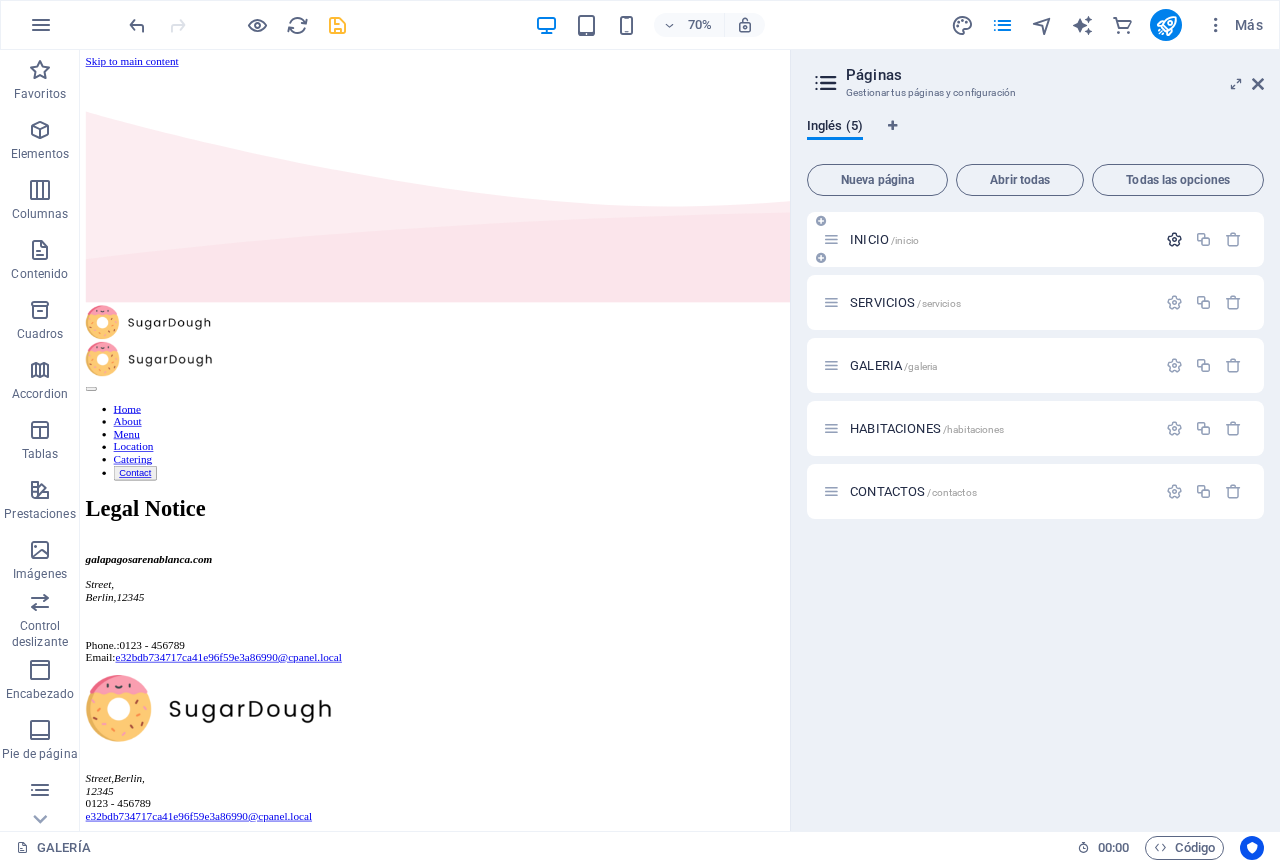 click at bounding box center (1174, 239) 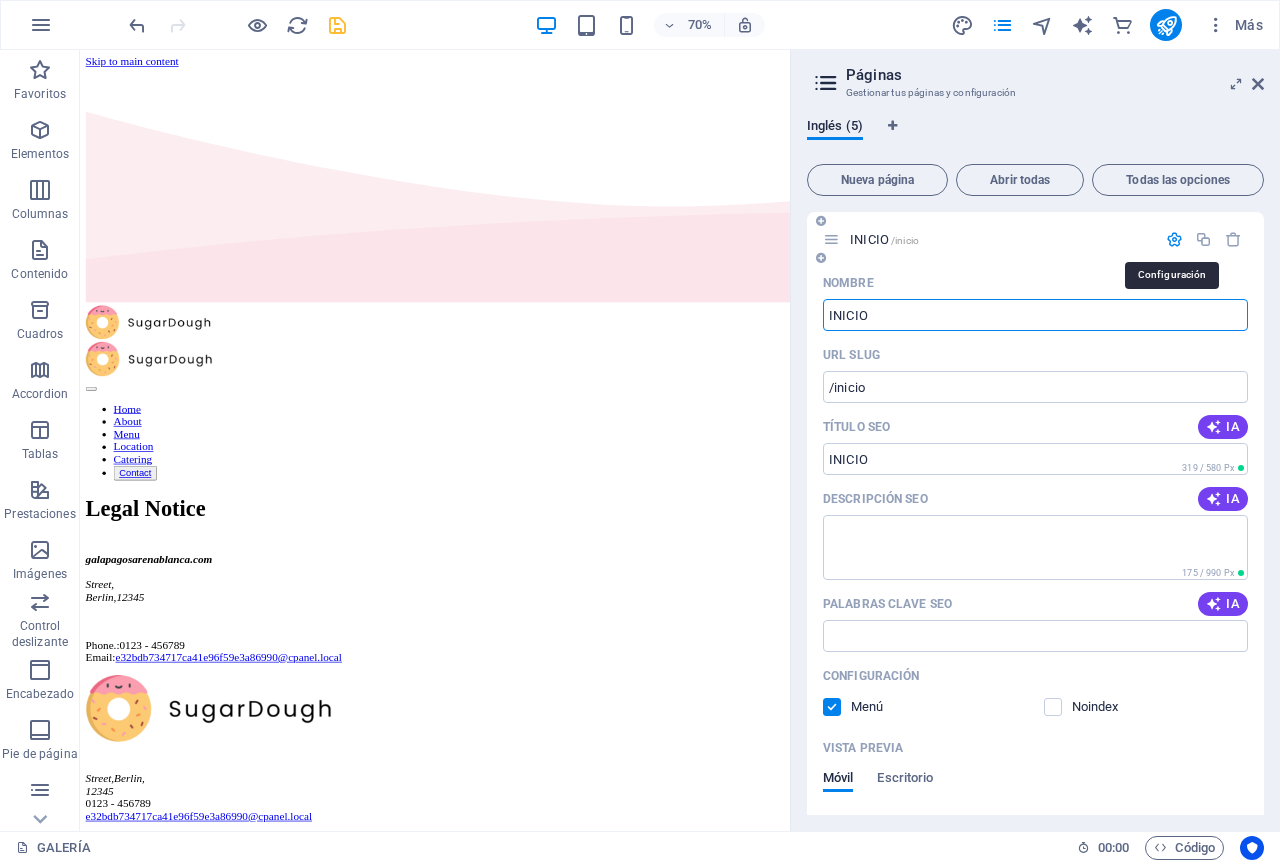 click at bounding box center (1174, 239) 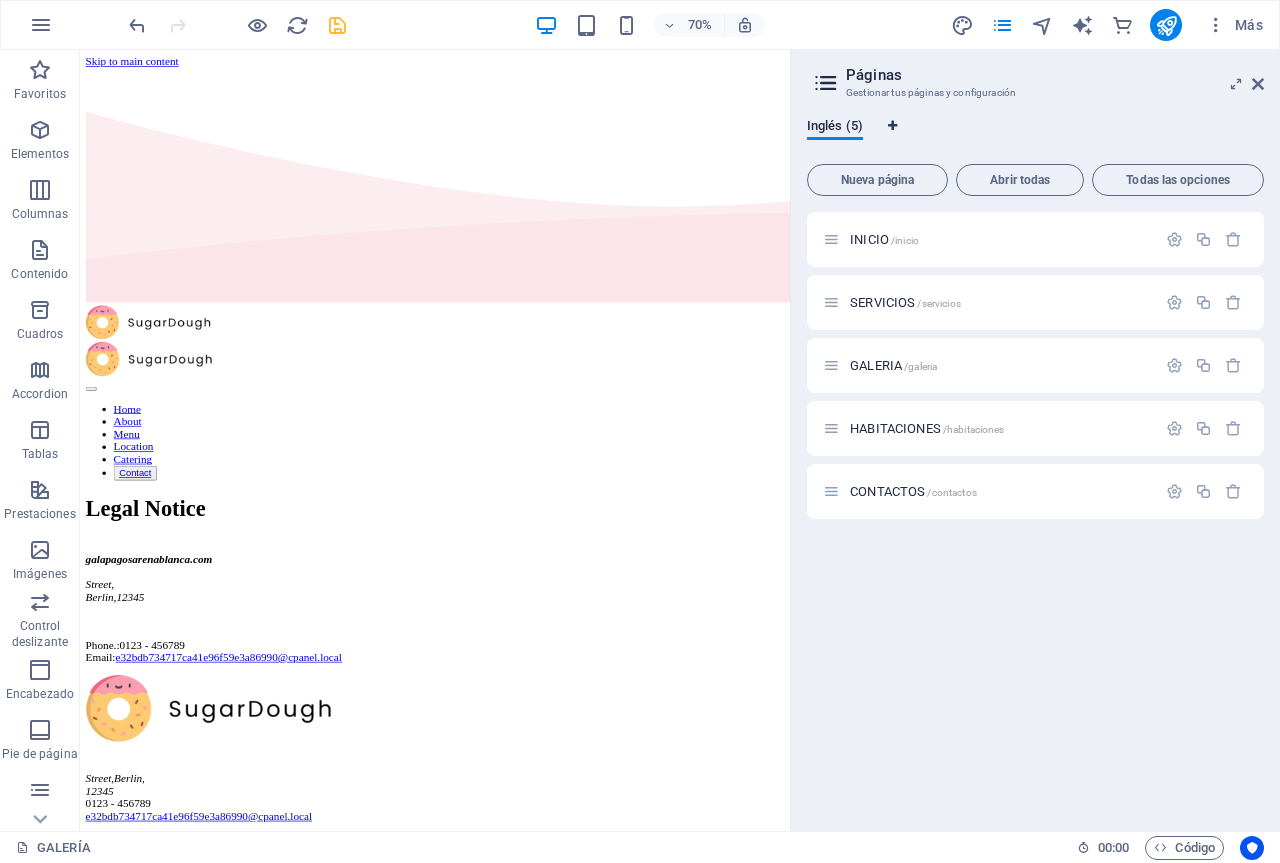 click at bounding box center [892, 126] 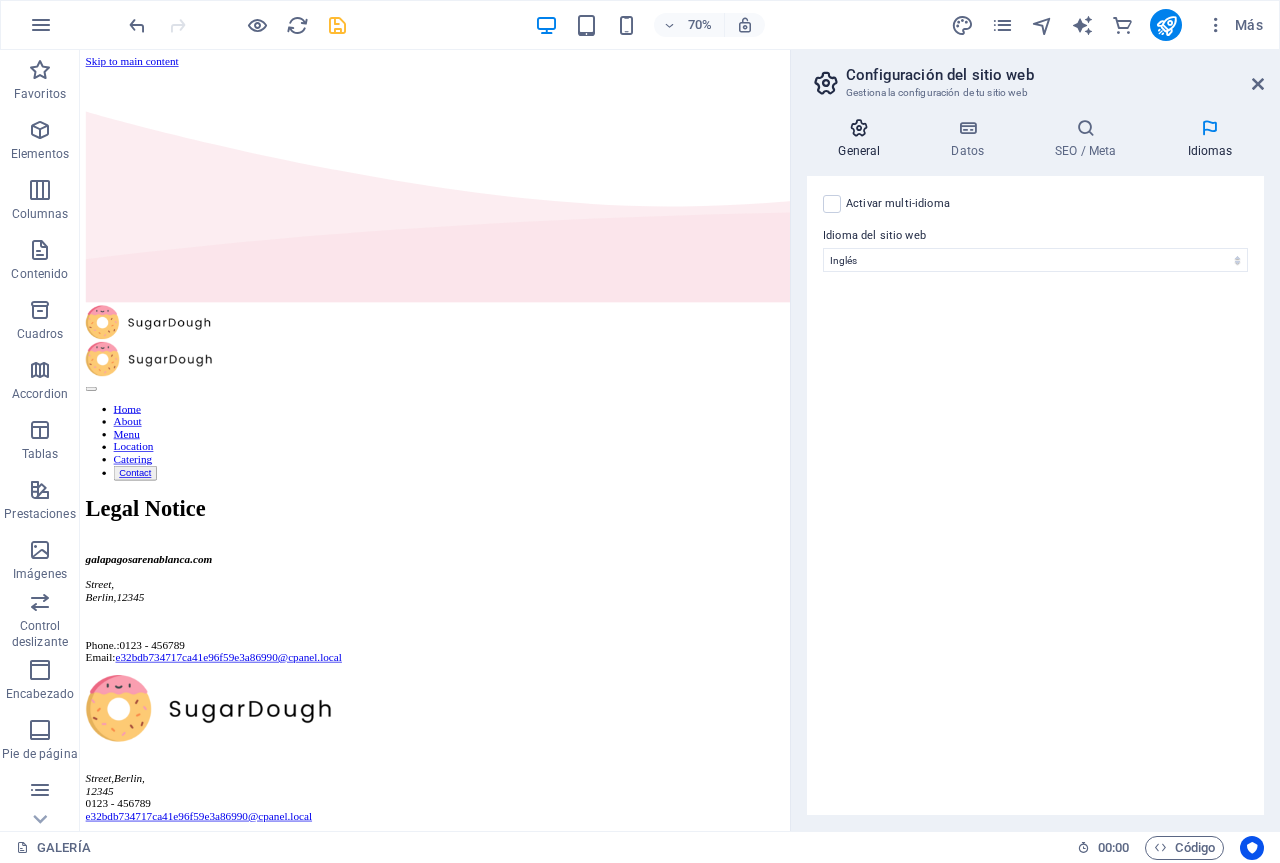 click at bounding box center [859, 128] 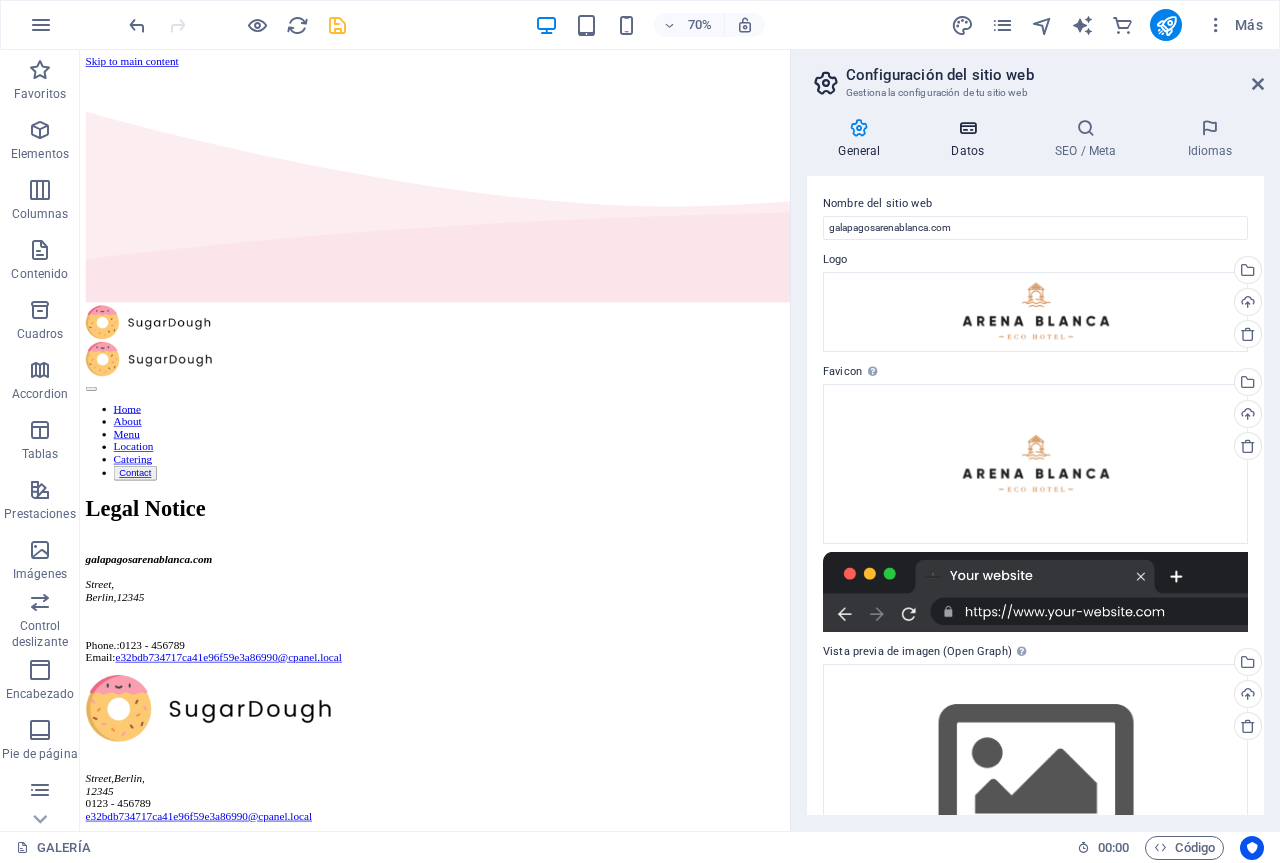 click at bounding box center [968, 128] 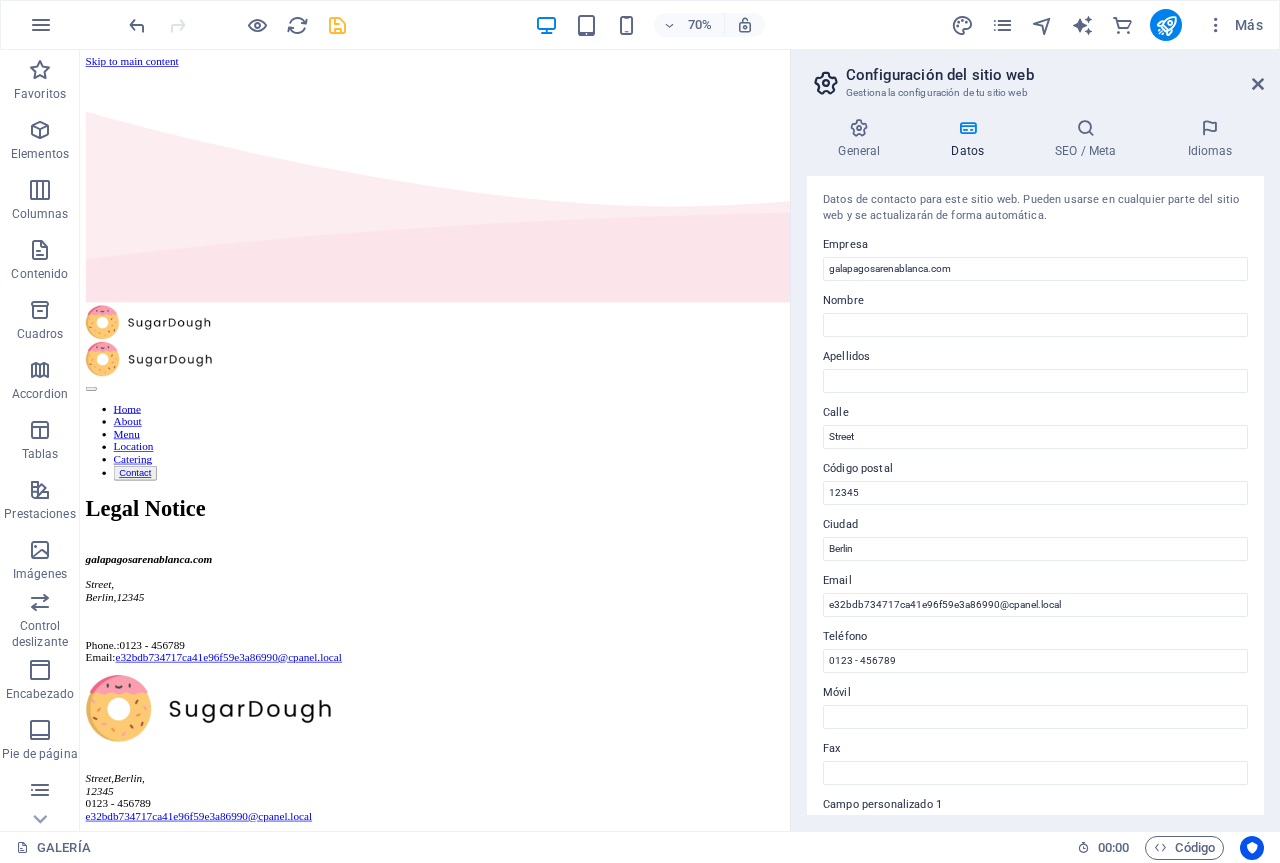 click on "Configuración del sitio web Gestiona la configuración de tu sitio web" at bounding box center [1037, 76] 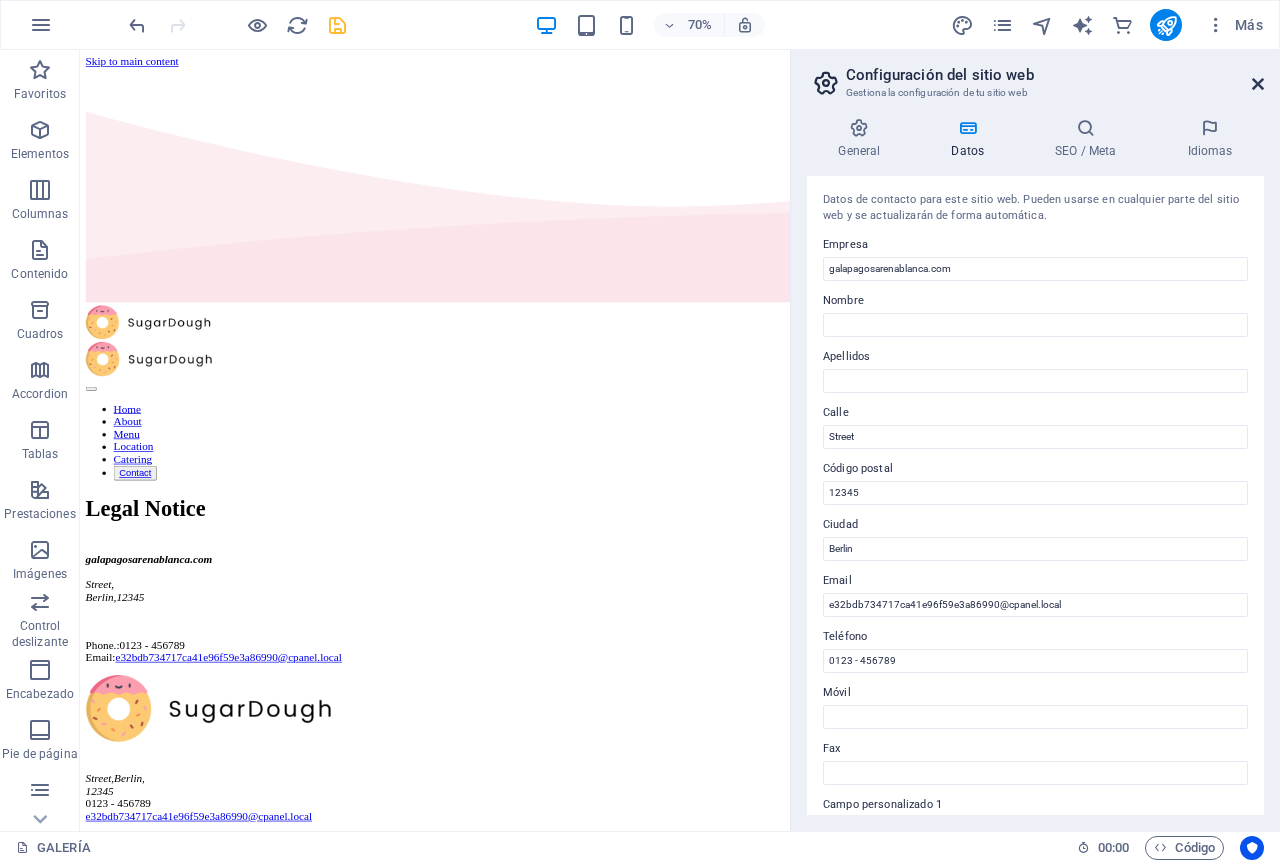 click at bounding box center (1258, 84) 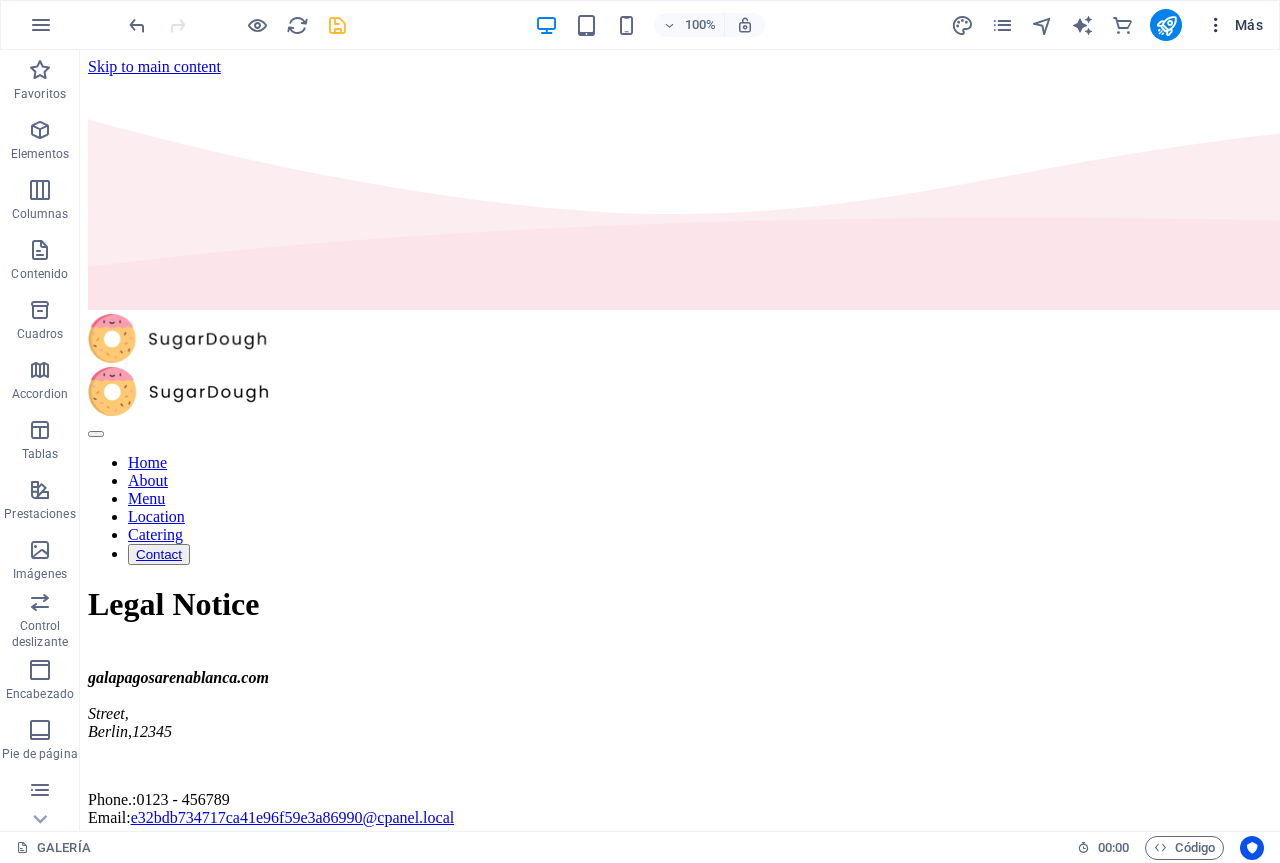 click at bounding box center [1216, 25] 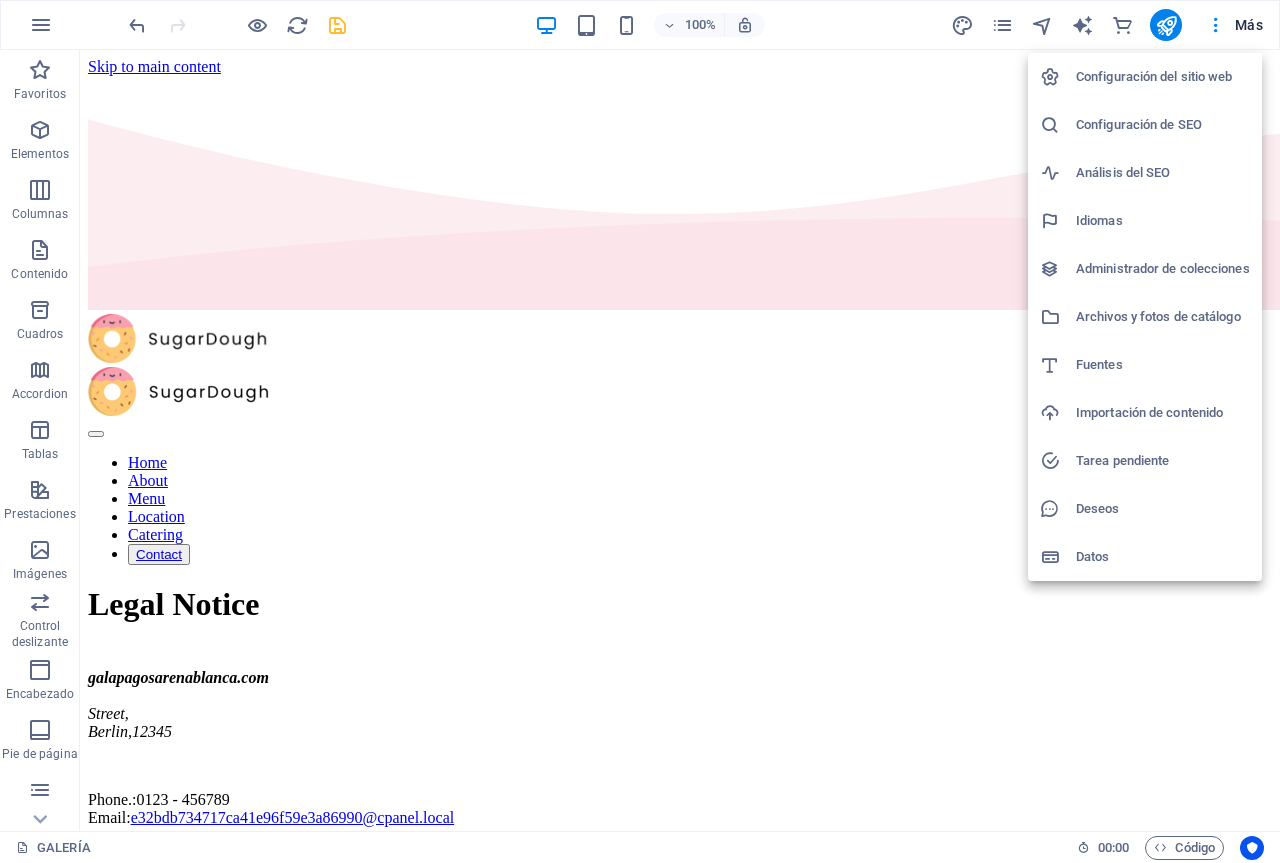 click on "Configuración del sitio web" at bounding box center [1163, 77] 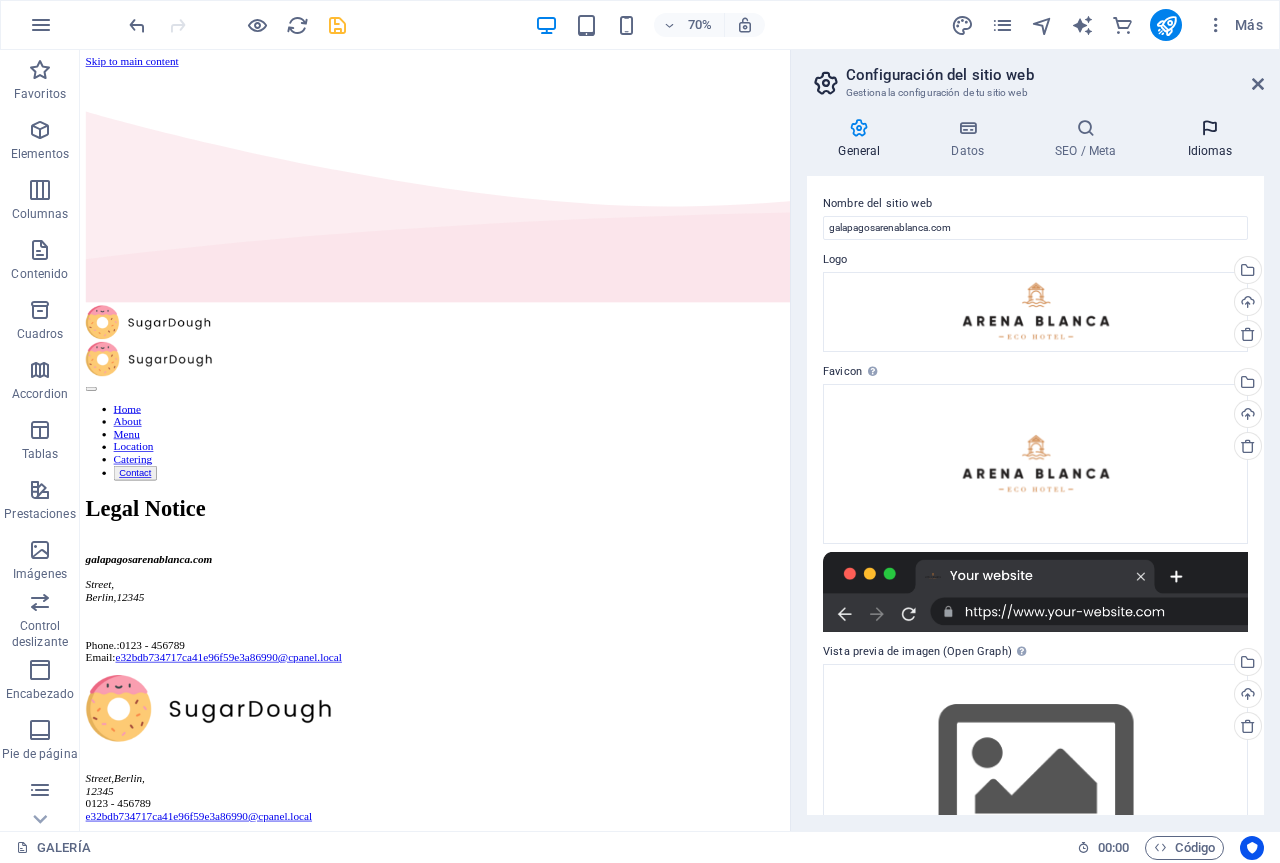 click at bounding box center [1210, 128] 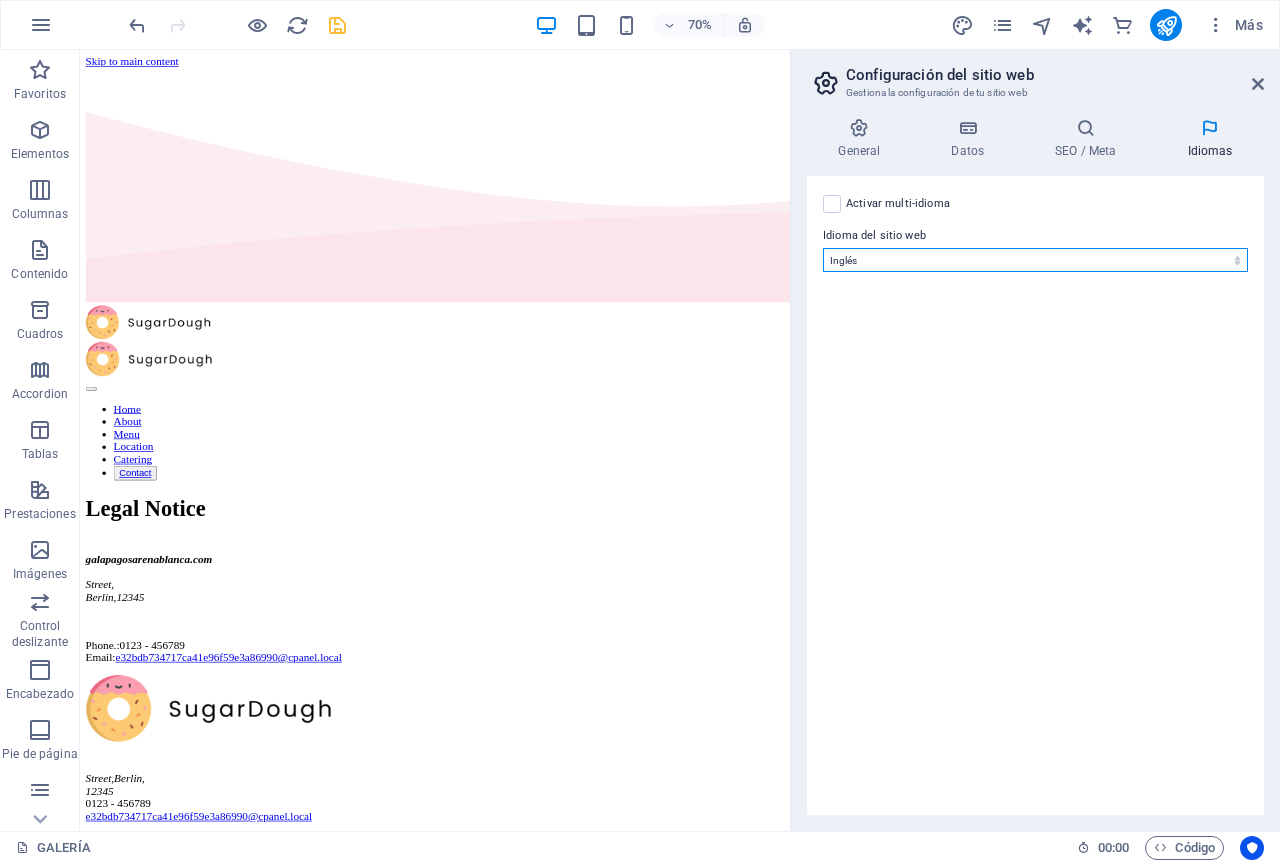 click on "Abkhazian Afar Afrikaans Akan Albanés Alemán Amharic Árabe Aragonese Armenian Assamese Avaric Avestan Aymara Azerbaijani Bambara Bashkir Basque Belarusian Bengalí Bihari languages Bislama Bokmål Bosnian Breton Búlgaro Burmese Catalán Central Khmer Chamorro Chechen Checo Chino Church Slavic Chuvash Coreano Cornish Corsican Cree Croata Danés Dzongkha Eslovaco Esloveno Español Esperanto Estonian Ewe Faroese Farsi (Persa) Fijian Finlandés Francés Fulah Gaelic Galician Ganda Georgian Greenlandic Griego Guaraní Gujarati Haitian Creole Hausa Hebreo Herero Hindi Hiri Motu Holandés Húngaro Ido Igbo Indonesio Inglés Interlingua Interlingue Inuktitut Inupiaq Irish Islandés Italiano Japonés Javanese Kannada Kanuri Kashmiri Kazakh Kikuyu Kinyarwanda Komi Kongo Kurdish Kwanyama Kyrgyz Lao Latín Letón Limburgish Lingala Lituano Luba-Katanga Luxembourgish Macedonio Malagasy Malay Malayalam Maldivian Maltés Manx Maori Marathi Marshallese Mongolian Nauru Navajo Ndonga Nepali North Ndebele Northern Sami Pali" at bounding box center (1035, 260) 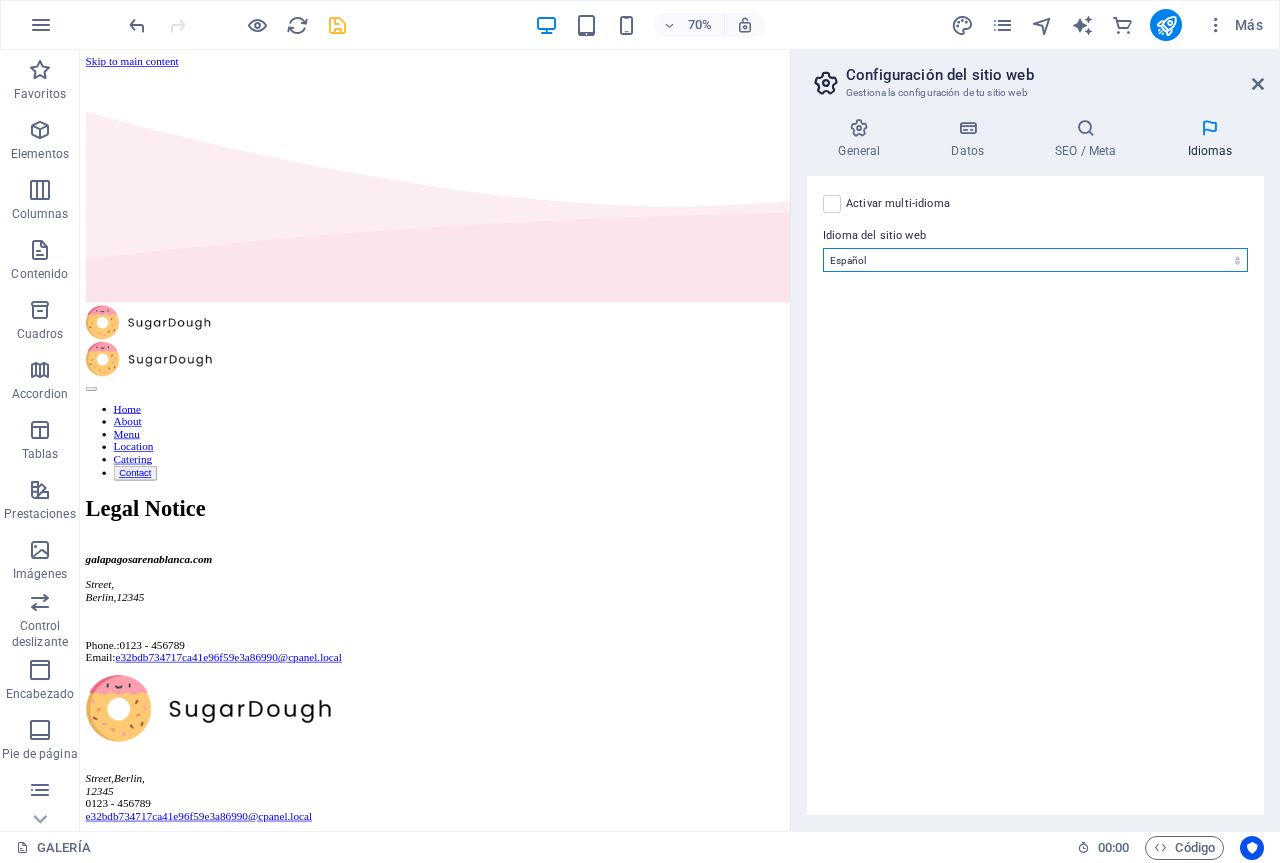 click on "Abkhazian Afar Afrikaans Akan Albanés Alemán Amharic Árabe Aragonese Armenian Assamese Avaric Avestan Aymara Azerbaijani Bambara Bashkir Basque Belarusian Bengalí Bihari languages Bislama Bokmål Bosnian Breton Búlgaro Burmese Catalán Central Khmer Chamorro Chechen Checo Chino Church Slavic Chuvash Coreano Cornish Corsican Cree Croata Danés Dzongkha Eslovaco Esloveno Español Esperanto Estonian Ewe Faroese Farsi (Persa) Fijian Finlandés Francés Fulah Gaelic Galician Ganda Georgian Greenlandic Griego Guaraní Gujarati Haitian Creole Hausa Hebreo Herero Hindi Hiri Motu Holandés Húngaro Ido Igbo Indonesio Inglés Interlingua Interlingue Inuktitut Inupiaq Irish Islandés Italiano Japonés Javanese Kannada Kanuri Kashmiri Kazakh Kikuyu Kinyarwanda Komi Kongo Kurdish Kwanyama Kyrgyz Lao Latín Letón Limburgish Lingala Lituano Luba-Katanga Luxembourgish Macedonio Malagasy Malay Malayalam Maldivian Maltés Manx Maori Marathi Marshallese Mongolian Nauru Navajo Ndonga Nepali North Ndebele Northern Sami Pali" at bounding box center (1035, 260) 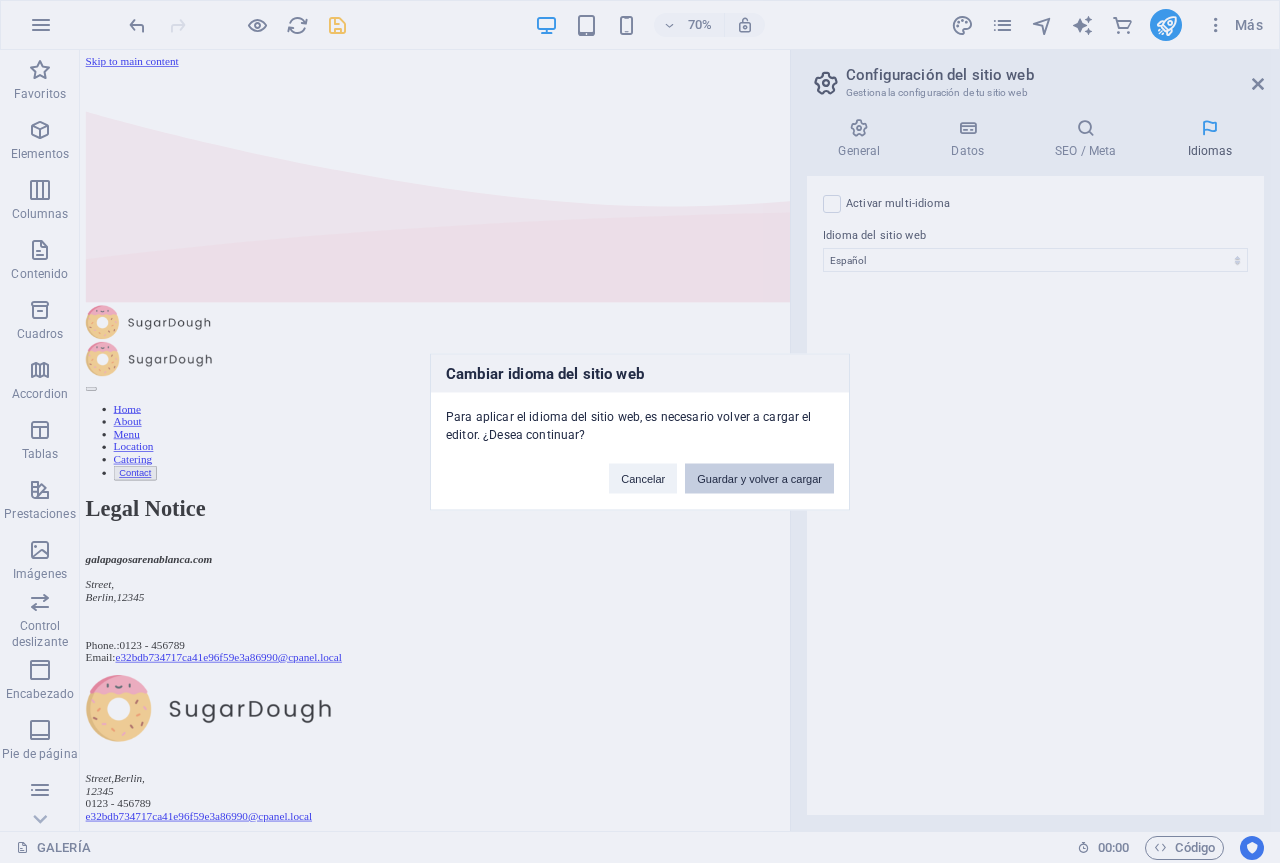 click on "Guardar y volver a cargar" at bounding box center (759, 478) 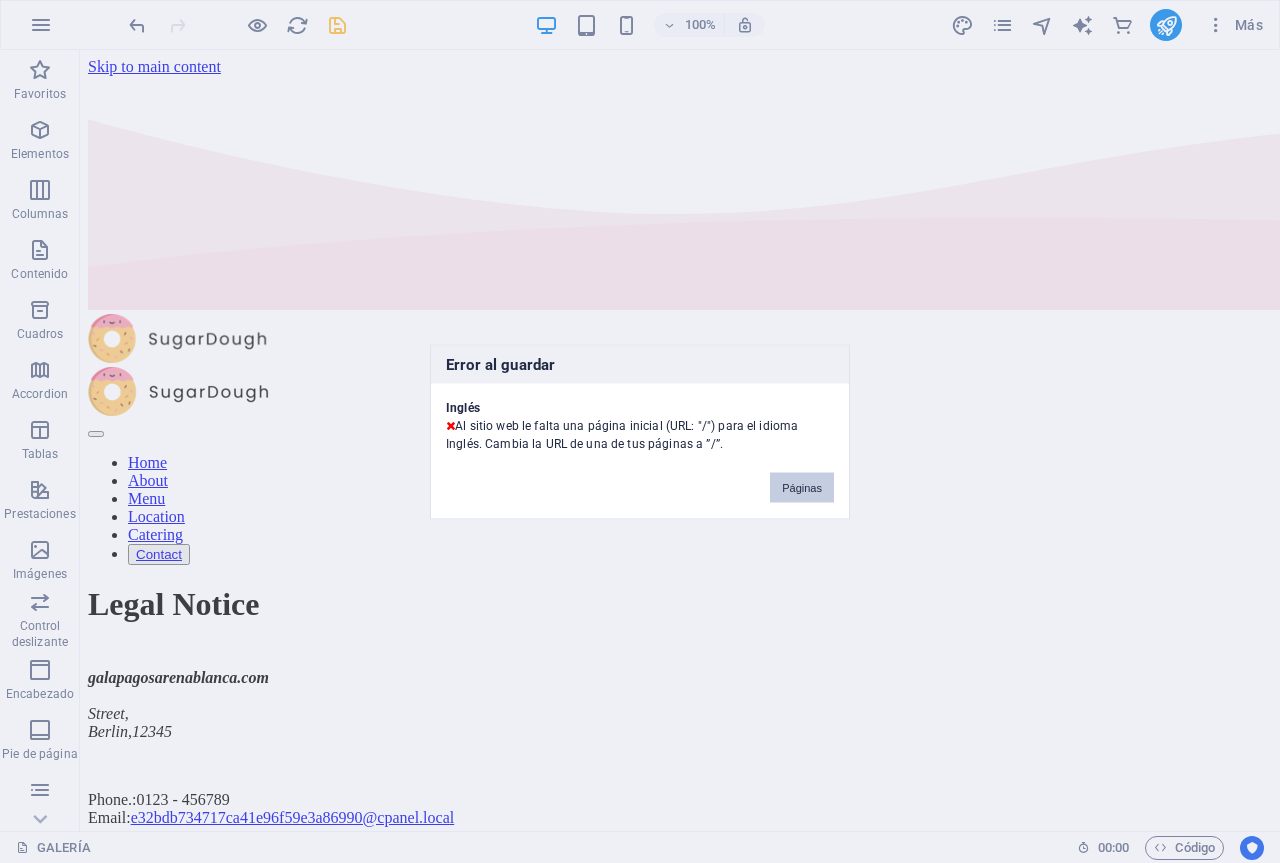 click on "Páginas" at bounding box center (802, 487) 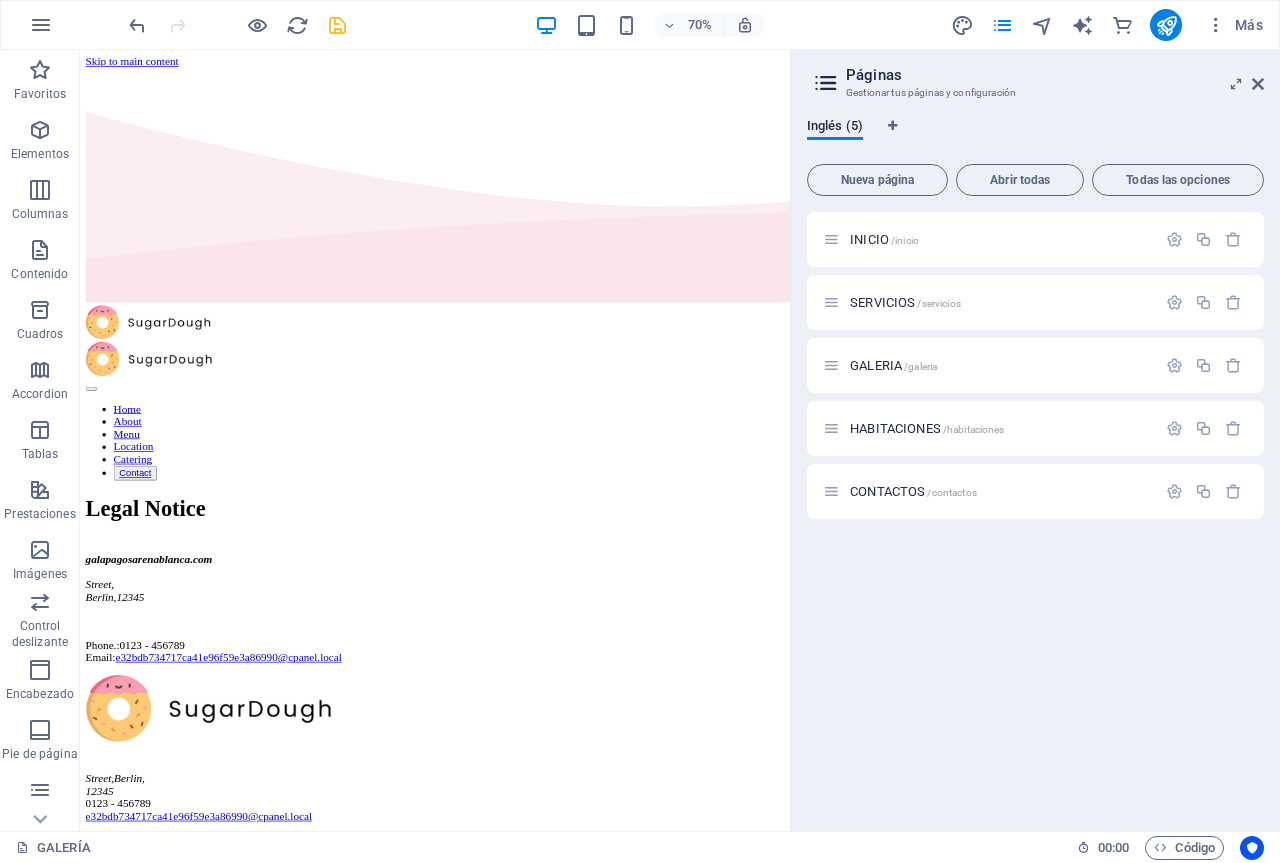 click at bounding box center (826, 83) 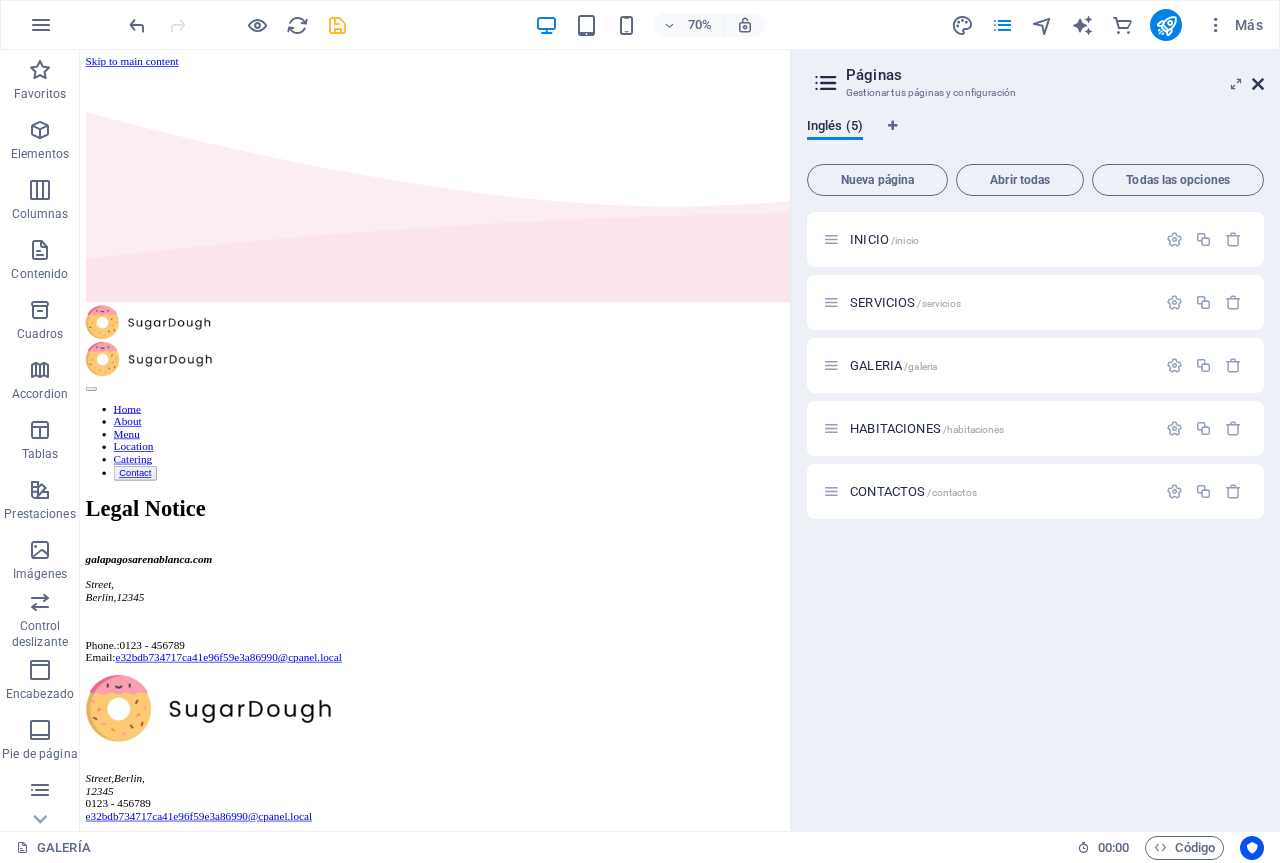 click at bounding box center [1258, 84] 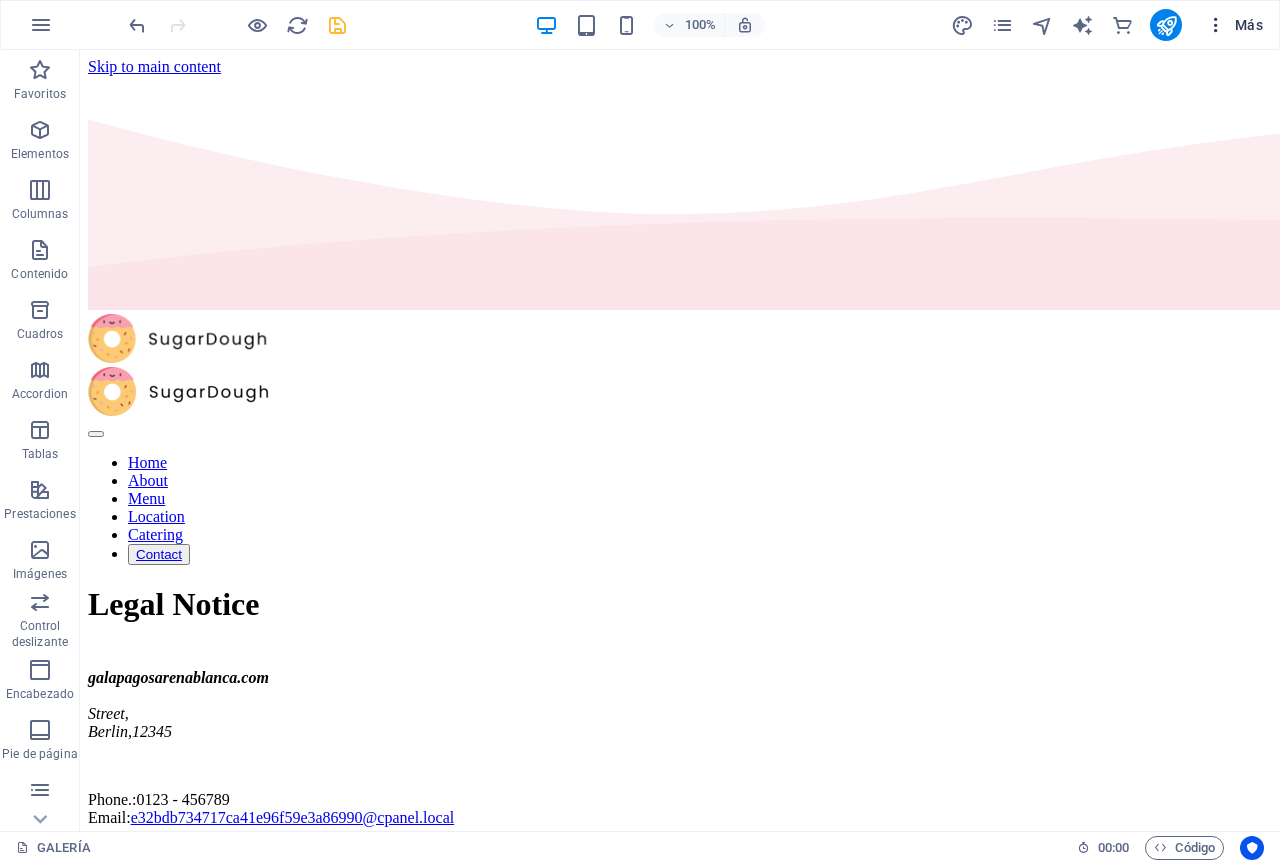 click on "Más" at bounding box center [1234, 25] 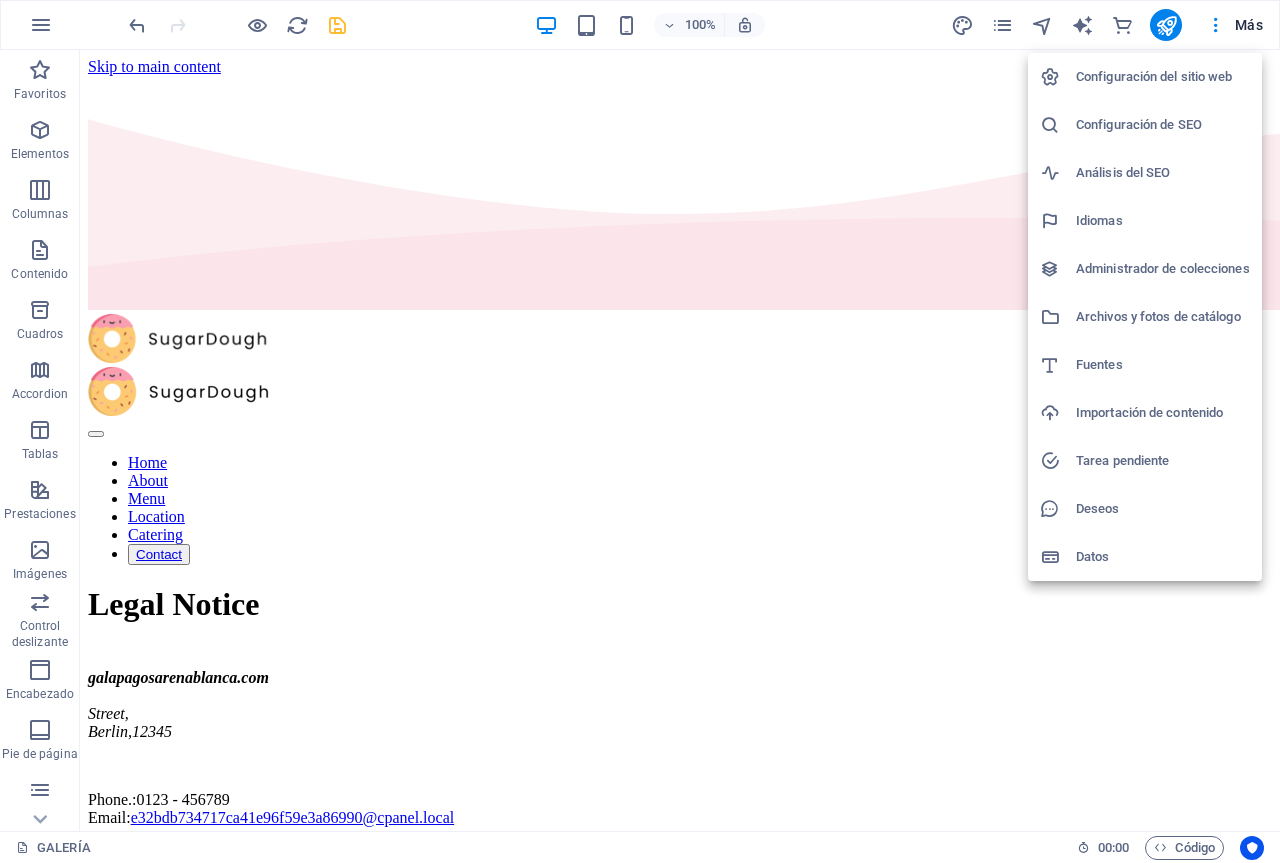 click on "Configuración del sitio web" at bounding box center [1163, 77] 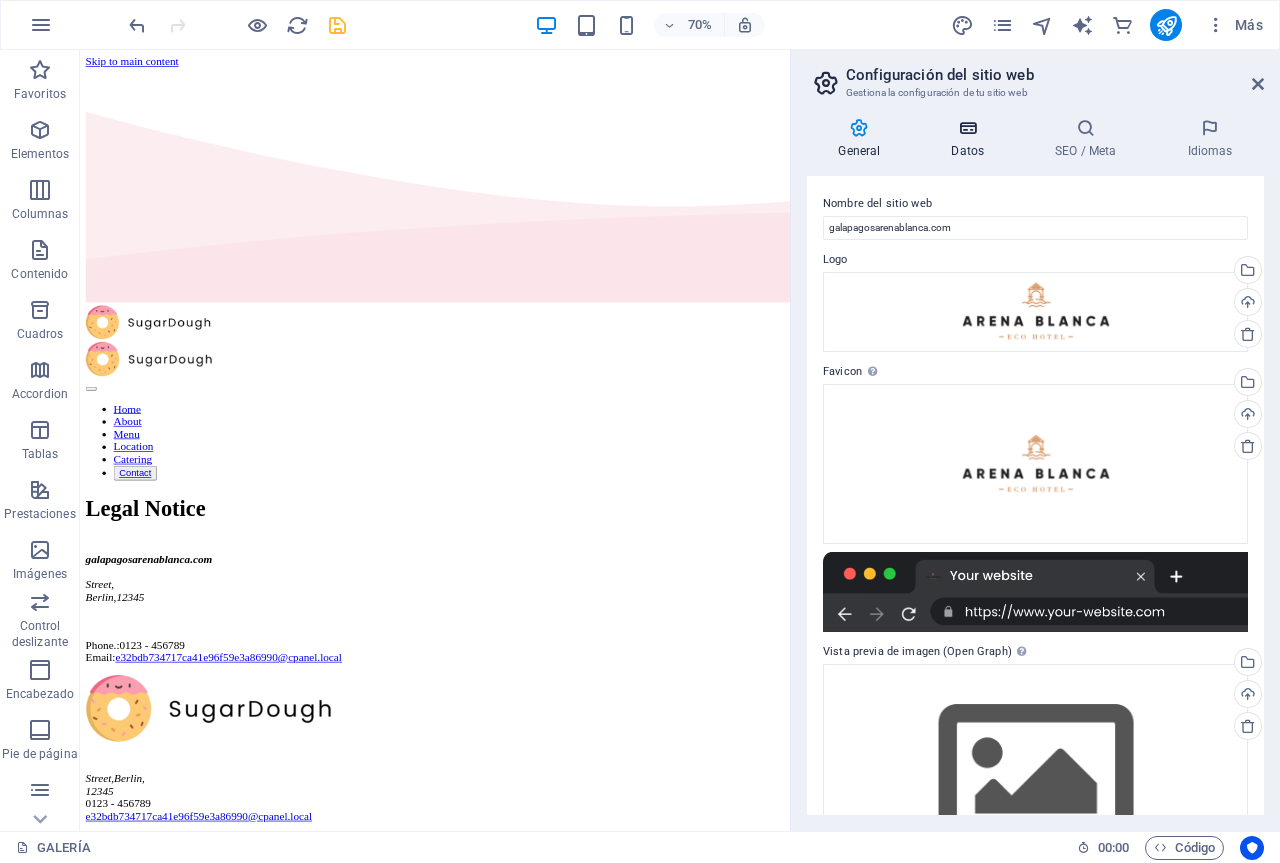 click at bounding box center (968, 128) 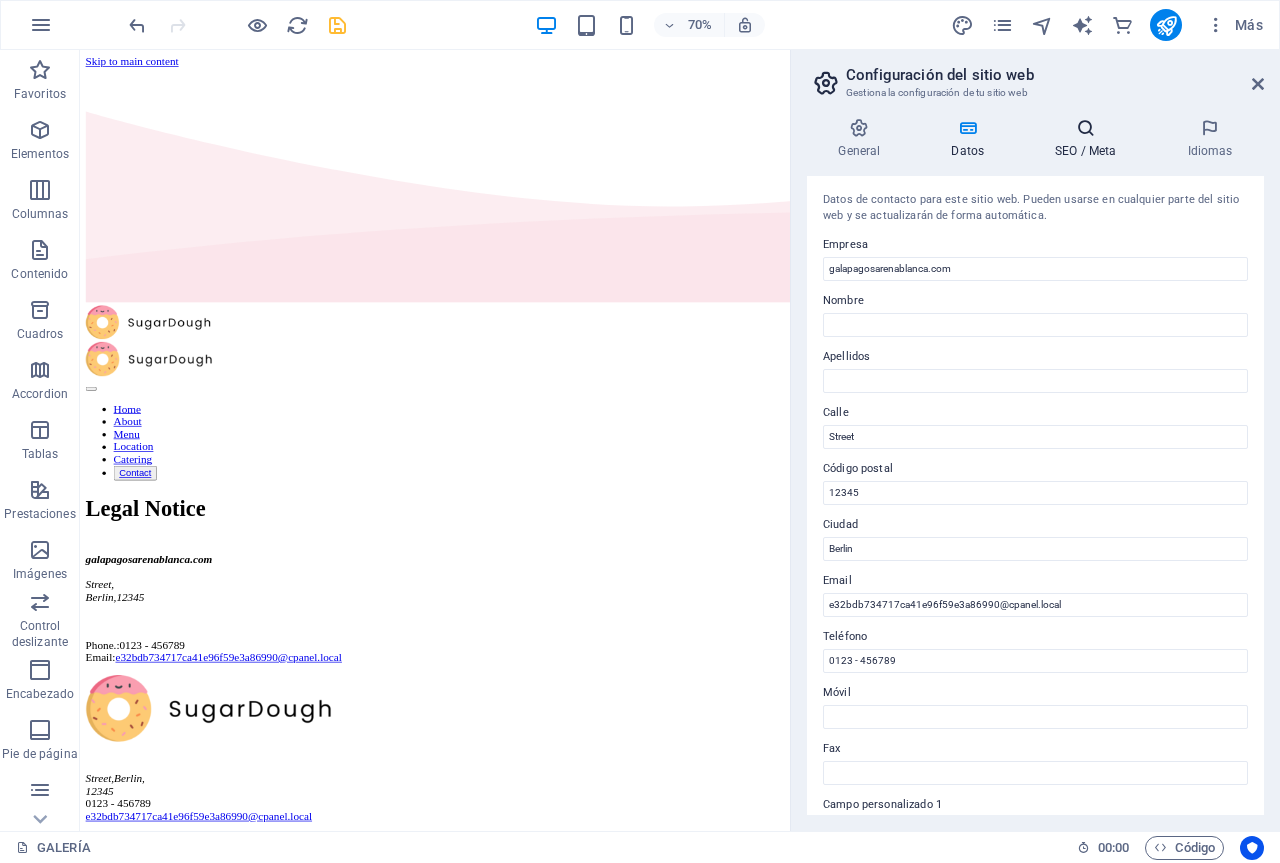 click at bounding box center [1086, 128] 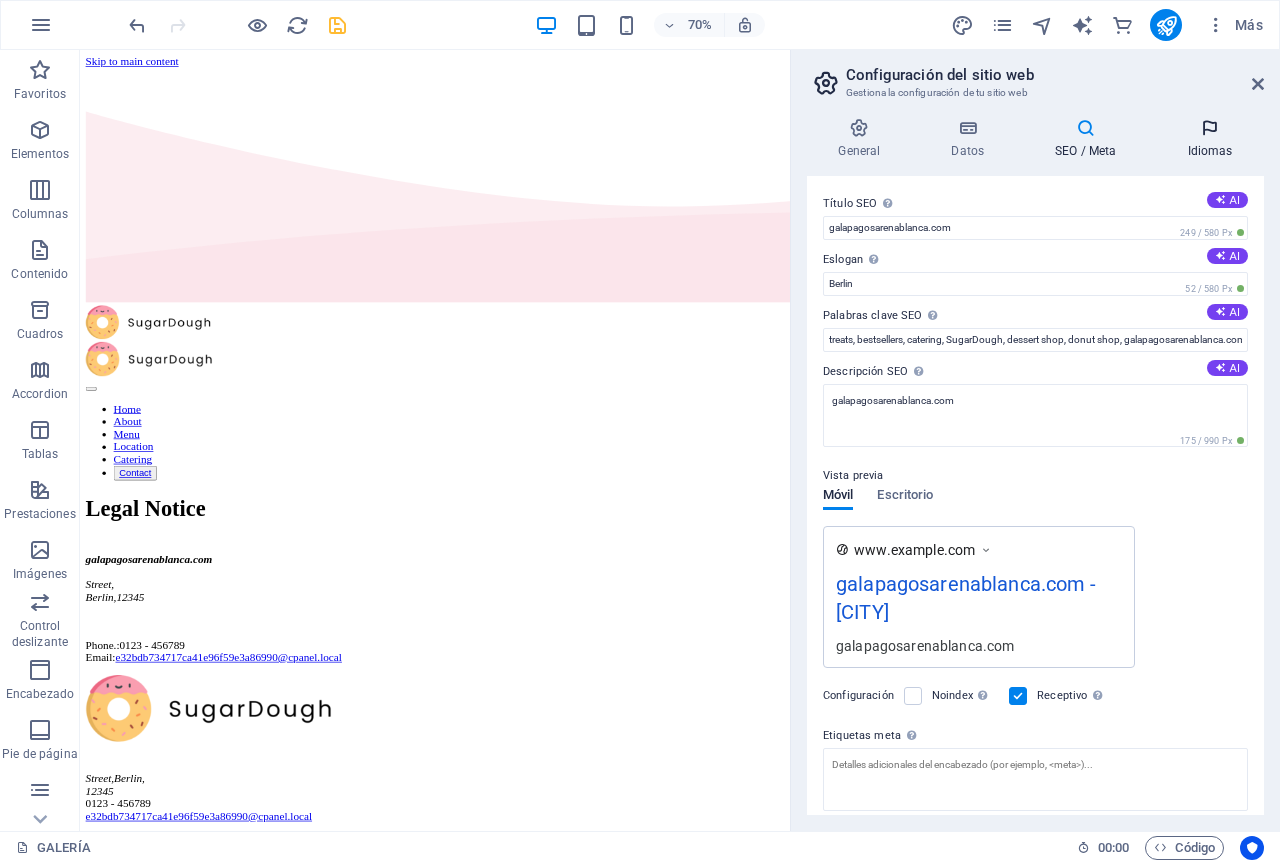 click on "Idiomas" at bounding box center [1210, 139] 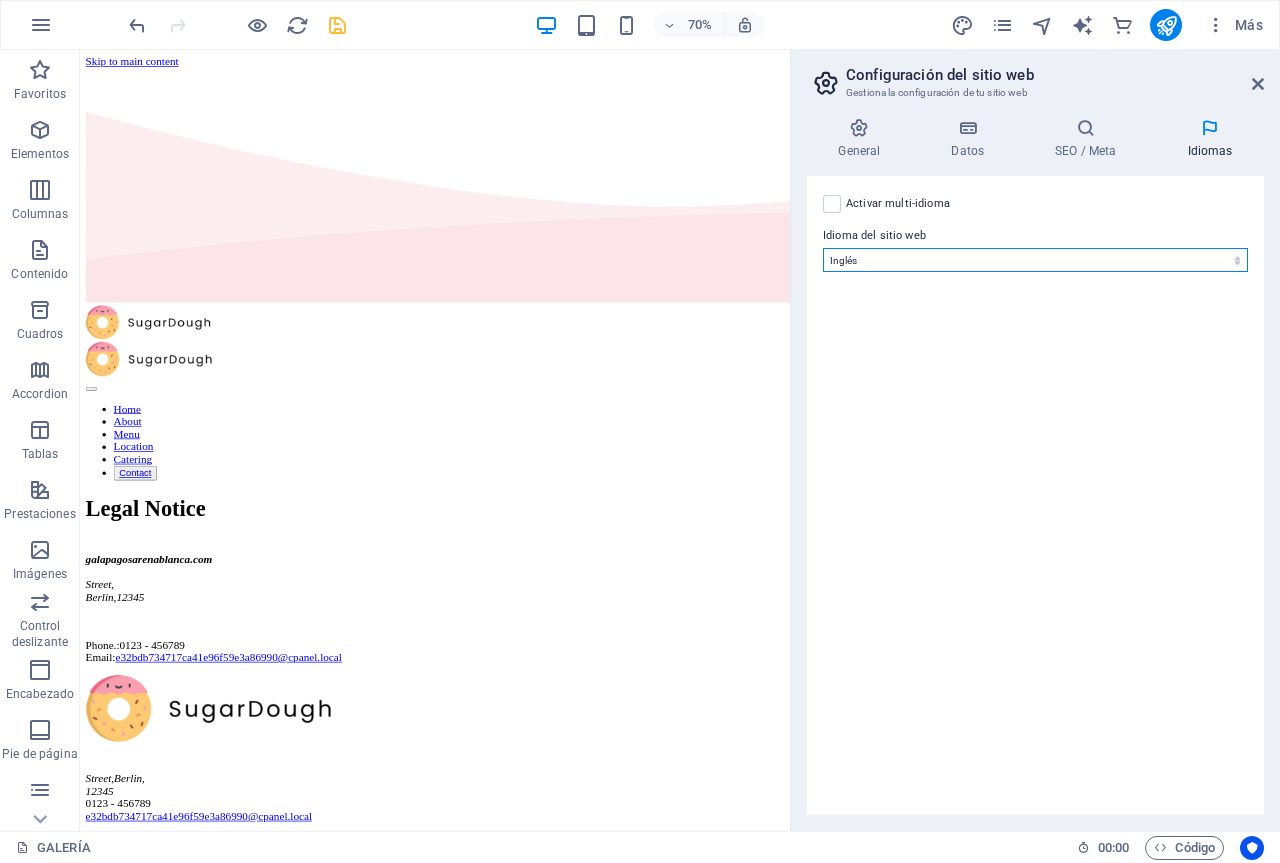 click on "Abkhazian Afar Afrikaans Akan Albanés Alemán Amharic Árabe Aragonese Armenian Assamese Avaric Avestan Aymara Azerbaijani Bambara Bashkir Basque Belarusian Bengalí Bihari languages Bislama Bokmål Bosnian Breton Búlgaro Burmese Catalán Central Khmer Chamorro Chechen Checo Chino Church Slavic Chuvash Coreano Cornish Corsican Cree Croata Danés Dzongkha Eslovaco Esloveno Español Esperanto Estonian Ewe Faroese Farsi (Persa) Fijian Finlandés Francés Fulah Gaelic Galician Ganda Georgian Greenlandic Griego Guaraní Gujarati Haitian Creole Hausa Hebreo Herero Hindi Hiri Motu Holandés Húngaro Ido Igbo Indonesio Inglés Interlingua Interlingue Inuktitut Inupiaq Irish Islandés Italiano Japonés Javanese Kannada Kanuri Kashmiri Kazakh Kikuyu Kinyarwanda Komi Kongo Kurdish Kwanyama Kyrgyz Lao Latín Letón Limburgish Lingala Lituano Luba-Katanga Luxembourgish Macedonio Malagasy Malay Malayalam Maldivian Maltés Manx Maori Marathi Marshallese Mongolian Nauru Navajo Ndonga Nepali North Ndebele Northern Sami Pali" at bounding box center [1035, 260] 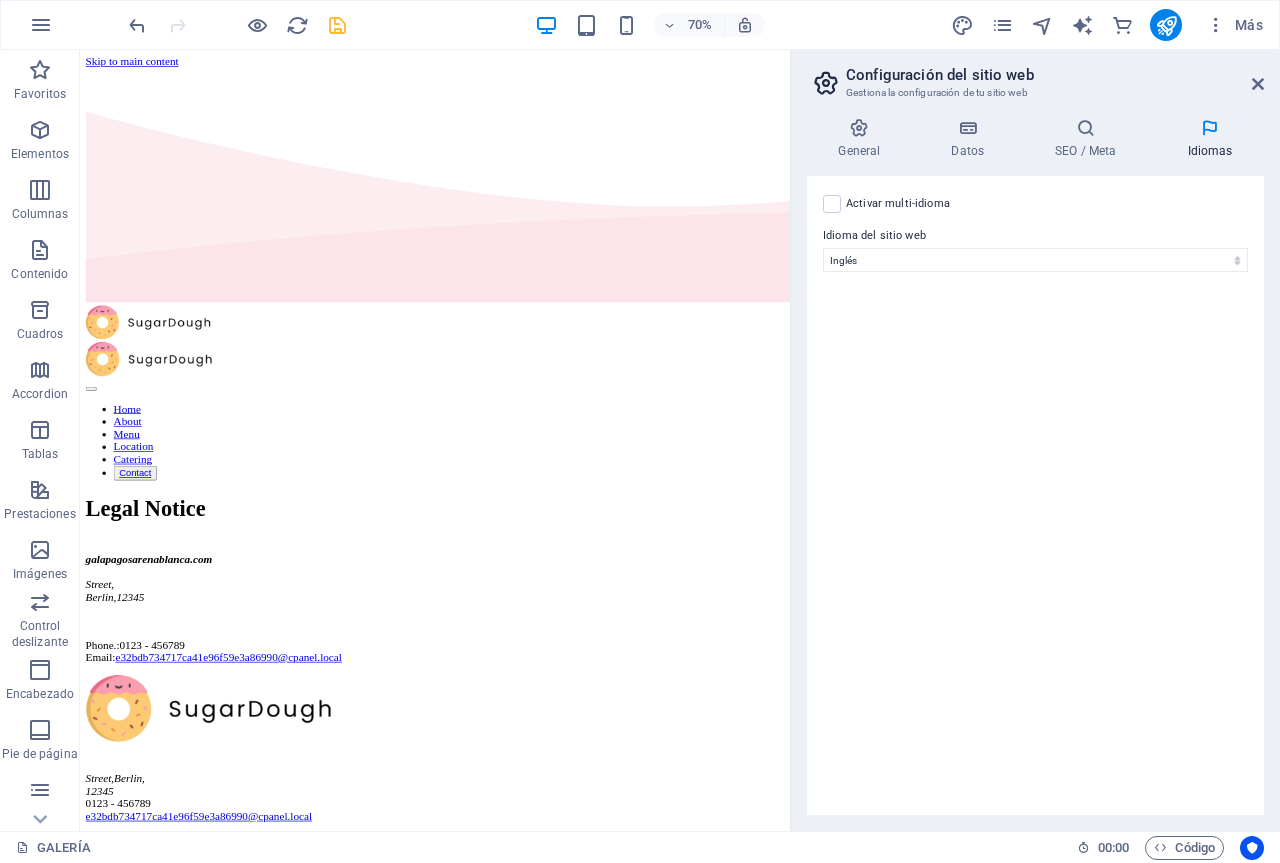 click on "Activar multi-idioma Para desactivar la opción multi-idioma, elimine todos los idiomas hasta que solo tenga un idioma." at bounding box center (898, 204) 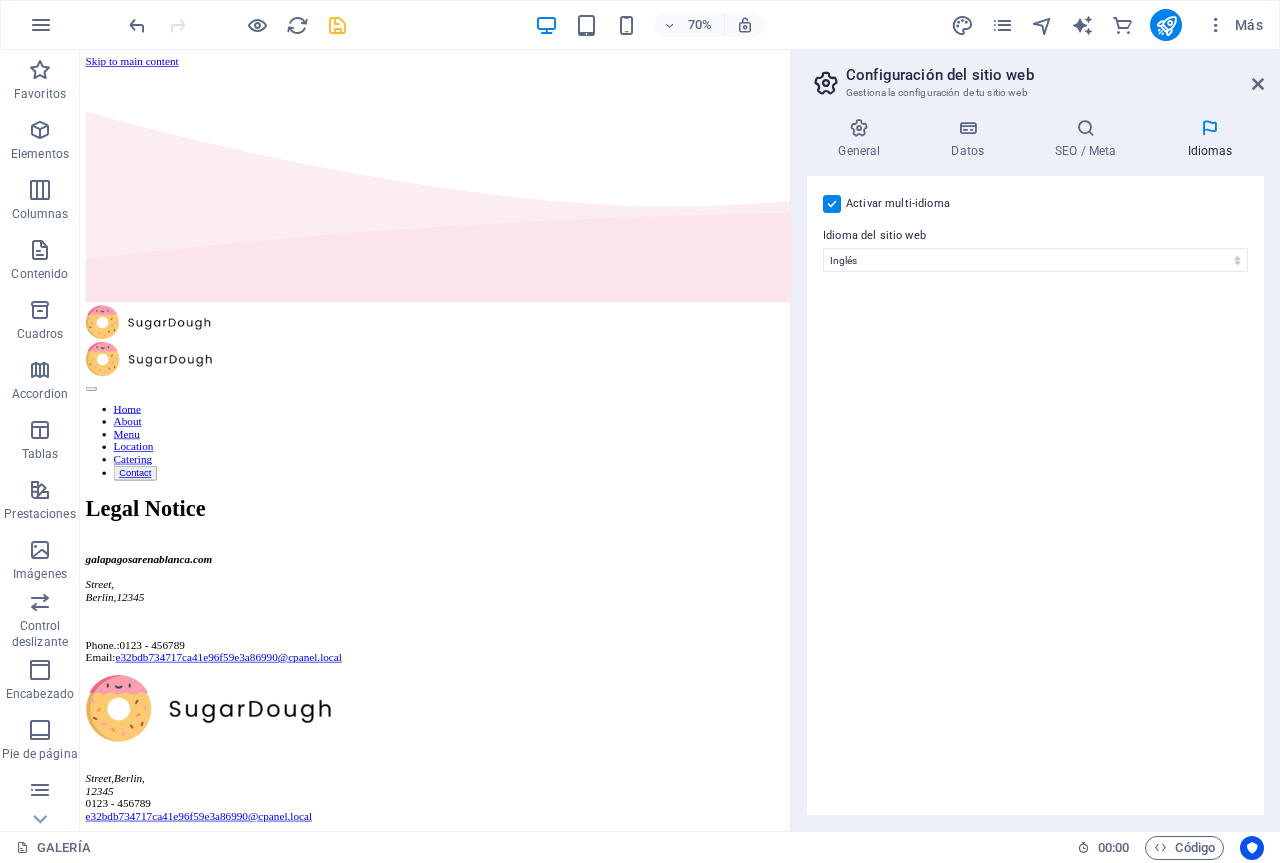 click on "Activar multi-idioma Para desactivar la opción multi-idioma, elimine todos los idiomas hasta que solo tenga un idioma." at bounding box center (898, 204) 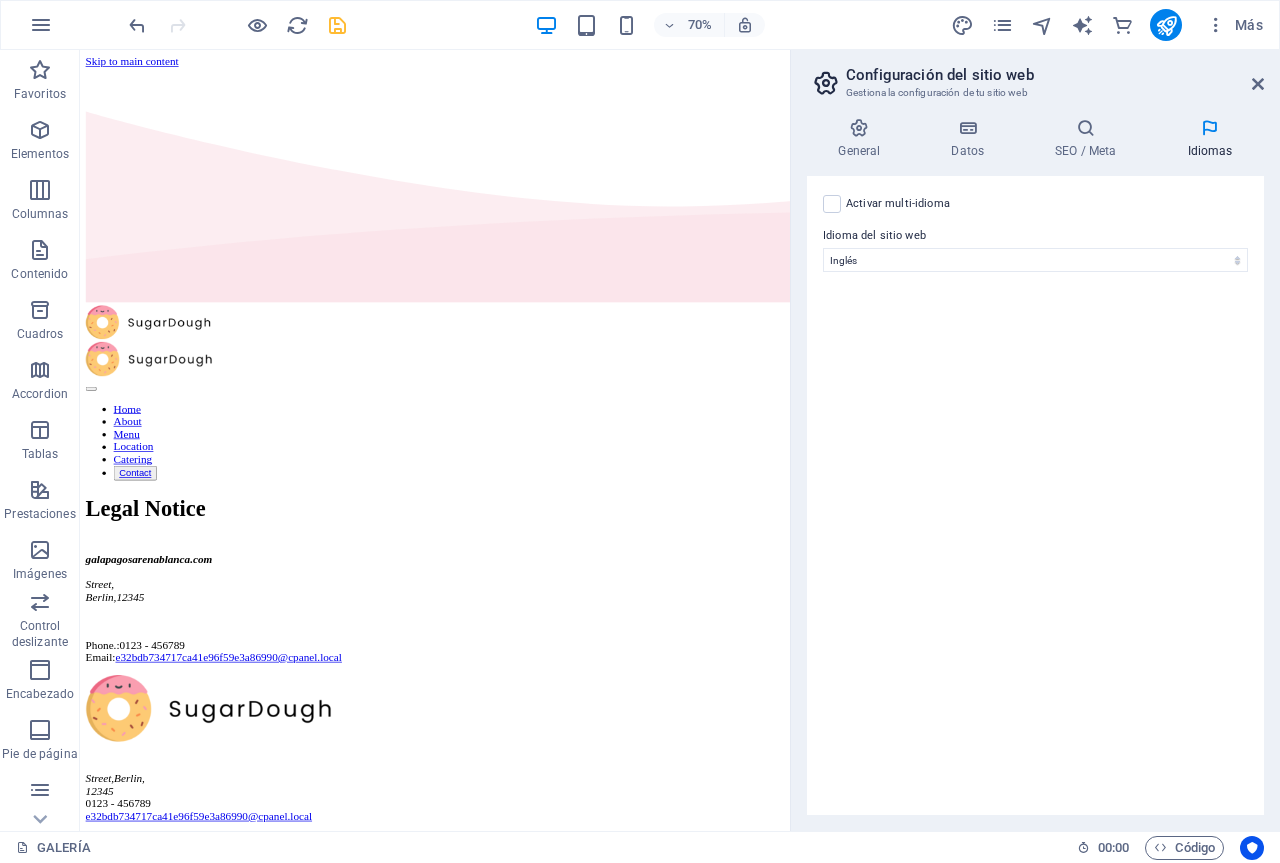 click on "Activar multi-idioma Para desactivar la opción multi-idioma, elimine todos los idiomas hasta que solo tenga un idioma." at bounding box center (898, 204) 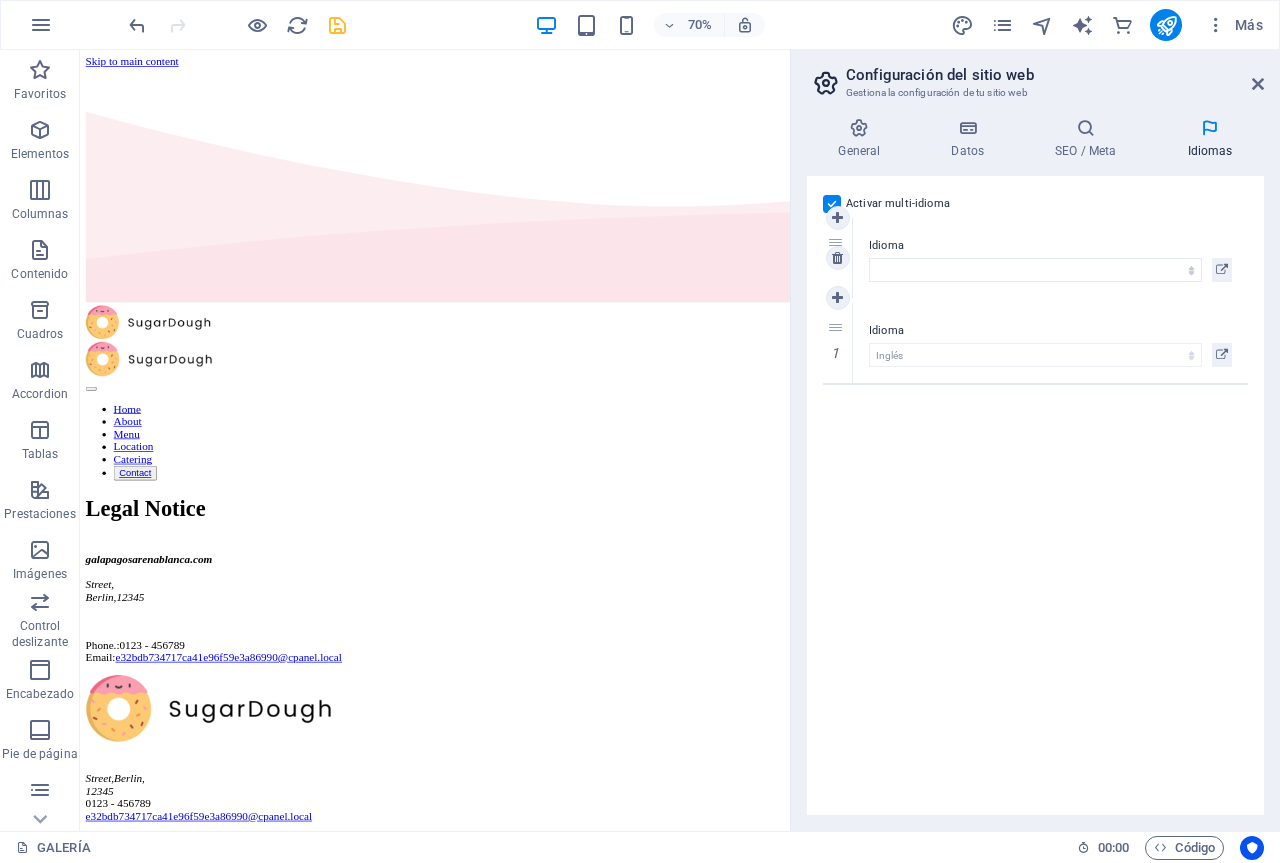 drag, startPoint x: 839, startPoint y: 328, endPoint x: 843, endPoint y: 241, distance: 87.0919 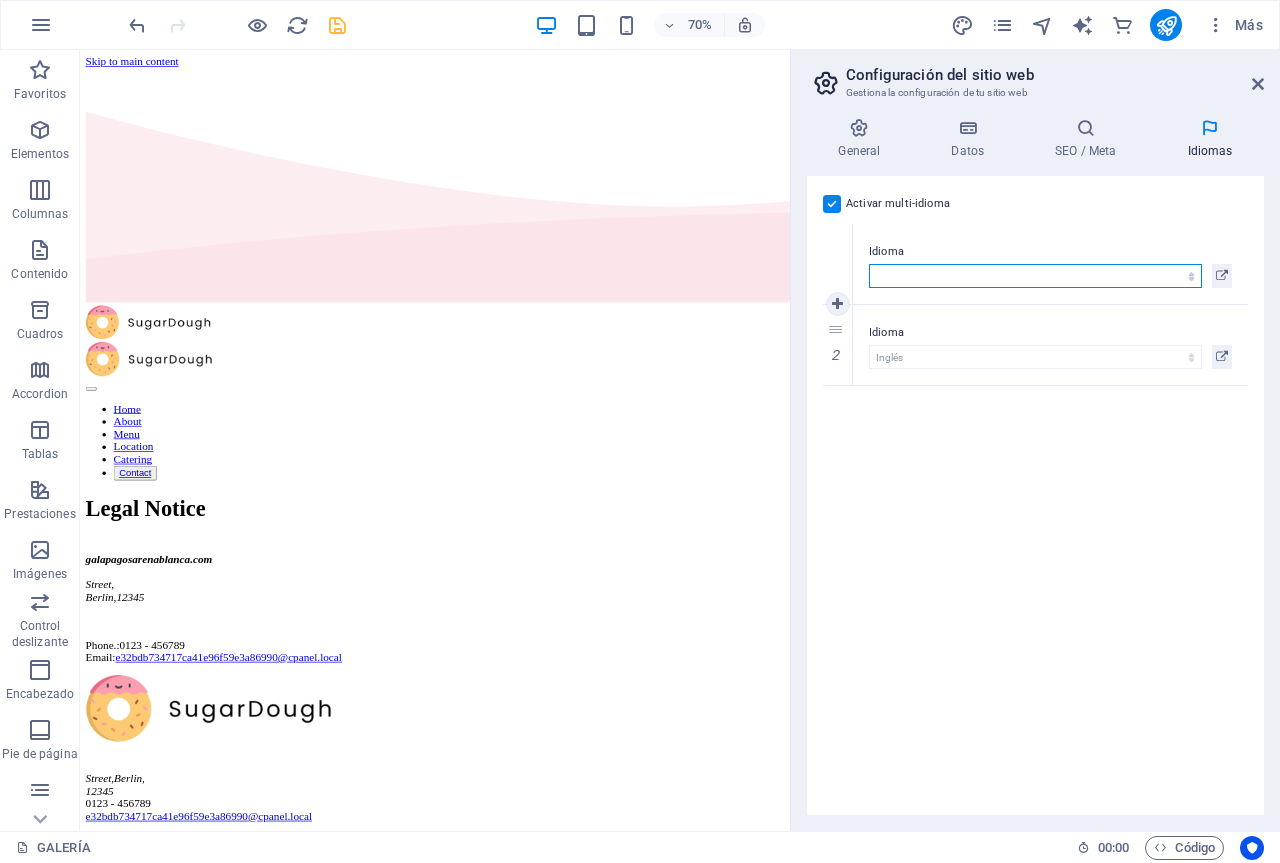 click on "Abkhazian Afar Afrikaans Akan Albanés Alemán Amharic Árabe Aragonese Armenian Assamese Avaric Avestan Aymara Azerbaijani Bambara Bashkir Basque Belarusian Bengalí Bihari languages Bislama Bokmål Bosnian Breton Búlgaro Burmese Catalán Central Khmer Chamorro Chechen Checo Chino Church Slavic Chuvash Coreano Cornish Corsican Cree Croata Danés Dzongkha Eslovaco Esloveno Español Esperanto Estonian Ewe Faroese Farsi (Persa) Fijian Finlandés Francés Fulah Gaelic Galician Ganda Georgian Greenlandic Griego Guaraní Gujarati Haitian Creole Hausa Hebreo Herero Hindi Hiri Motu Holandés Húngaro Ido Igbo Indonesio Inglés Interlingua Interlingue Inuktitut Inupiaq Irish Islandés Italiano Japonés Javanese Kannada Kanuri Kashmiri Kazakh Kikuyu Kinyarwanda Komi Kongo Kurdish Kwanyama Kyrgyz Lao Latín Letón Limburgish Lingala Lituano Luba-Katanga Luxembourgish Macedonio Malagasy Malay Malayalam Maldivian Maltés Manx Maori Marathi Marshallese Mongolian Nauru Navajo Ndonga Nepali North Ndebele Northern Sami Pali" at bounding box center (1035, 276) 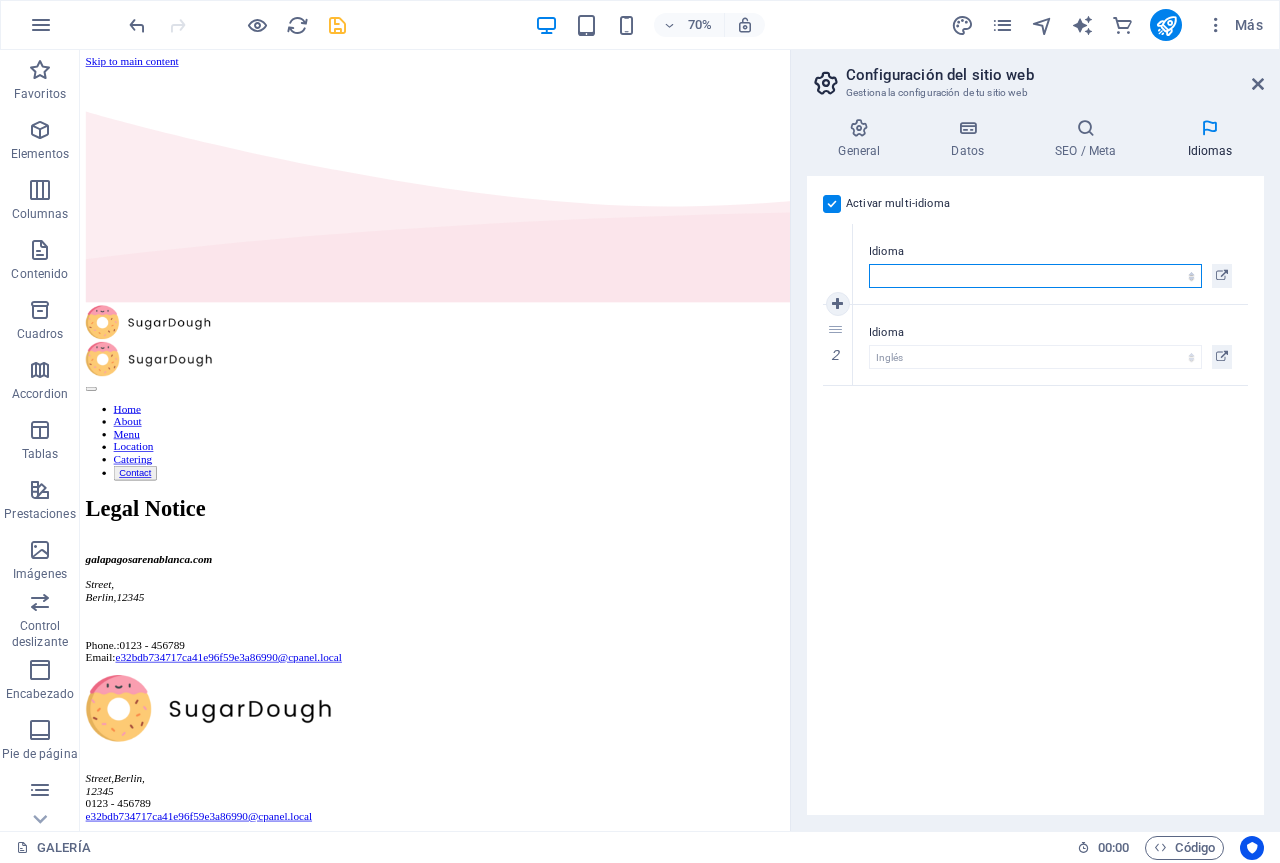 select on "44" 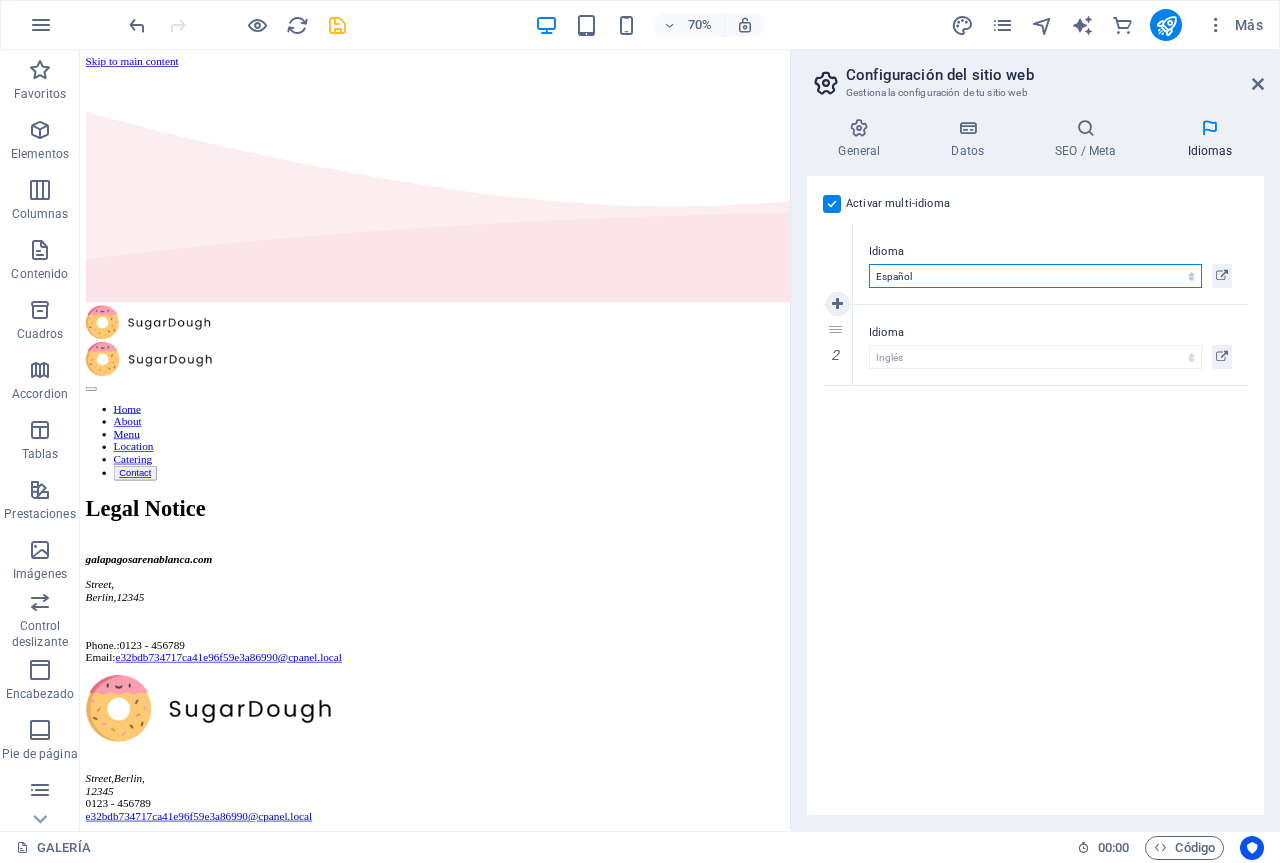 click on "Abkhazian Afar Afrikaans Akan Albanés Alemán Amharic Árabe Aragonese Armenian Assamese Avaric Avestan Aymara Azerbaijani Bambara Bashkir Basque Belarusian Bengalí Bihari languages Bislama Bokmål Bosnian Breton Búlgaro Burmese Catalán Central Khmer Chamorro Chechen Checo Chino Church Slavic Chuvash Coreano Cornish Corsican Cree Croata Danés Dzongkha Eslovaco Esloveno Español Esperanto Estonian Ewe Faroese Farsi (Persa) Fijian Finlandés Francés Fulah Gaelic Galician Ganda Georgian Greenlandic Griego Guaraní Gujarati Haitian Creole Hausa Hebreo Herero Hindi Hiri Motu Holandés Húngaro Ido Igbo Indonesio Inglés Interlingua Interlingue Inuktitut Inupiaq Irish Islandés Italiano Japonés Javanese Kannada Kanuri Kashmiri Kazakh Kikuyu Kinyarwanda Komi Kongo Kurdish Kwanyama Kyrgyz Lao Latín Letón Limburgish Lingala Lituano Luba-Katanga Luxembourgish Macedonio Malagasy Malay Malayalam Maldivian Maltés Manx Maori Marathi Marshallese Mongolian Nauru Navajo Ndonga Nepali North Ndebele Northern Sami Pali" at bounding box center (1035, 276) 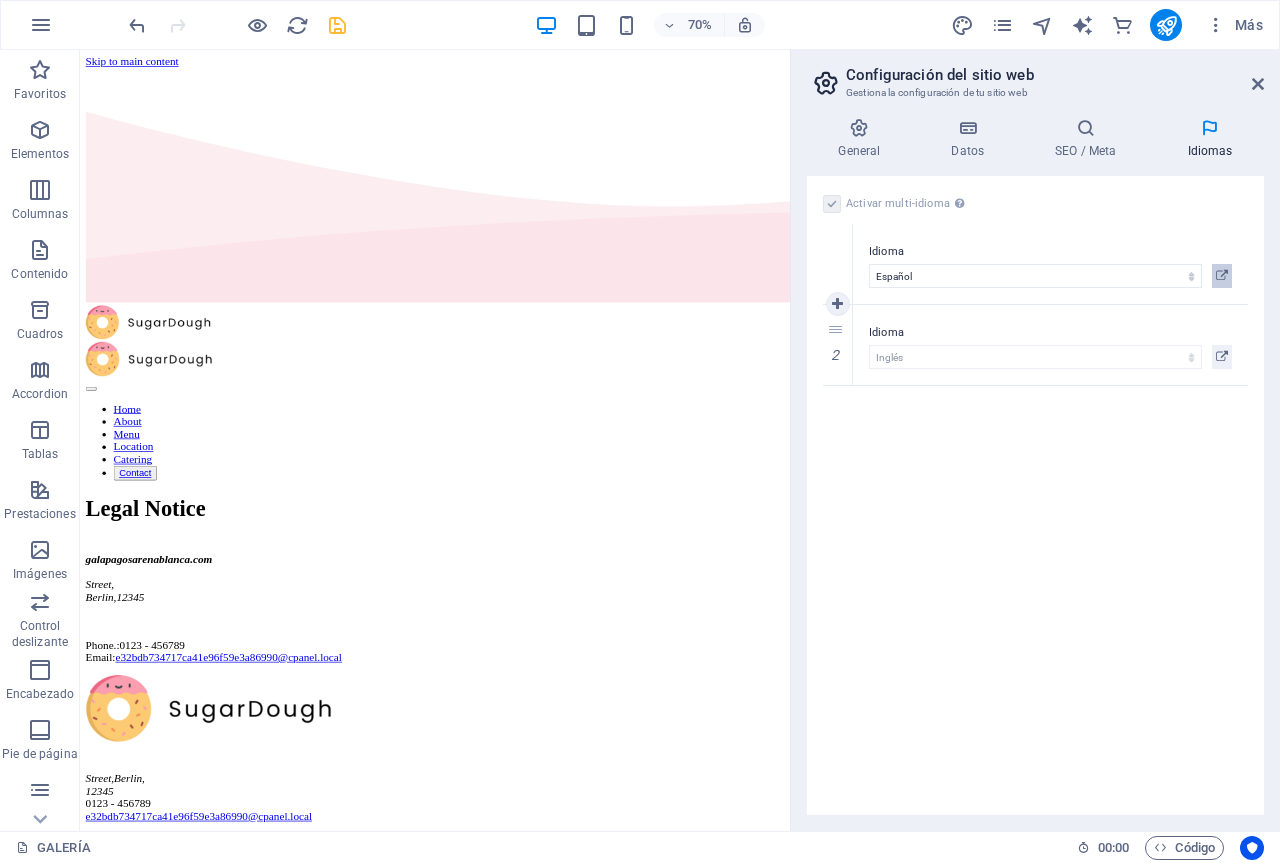 click at bounding box center (1222, 276) 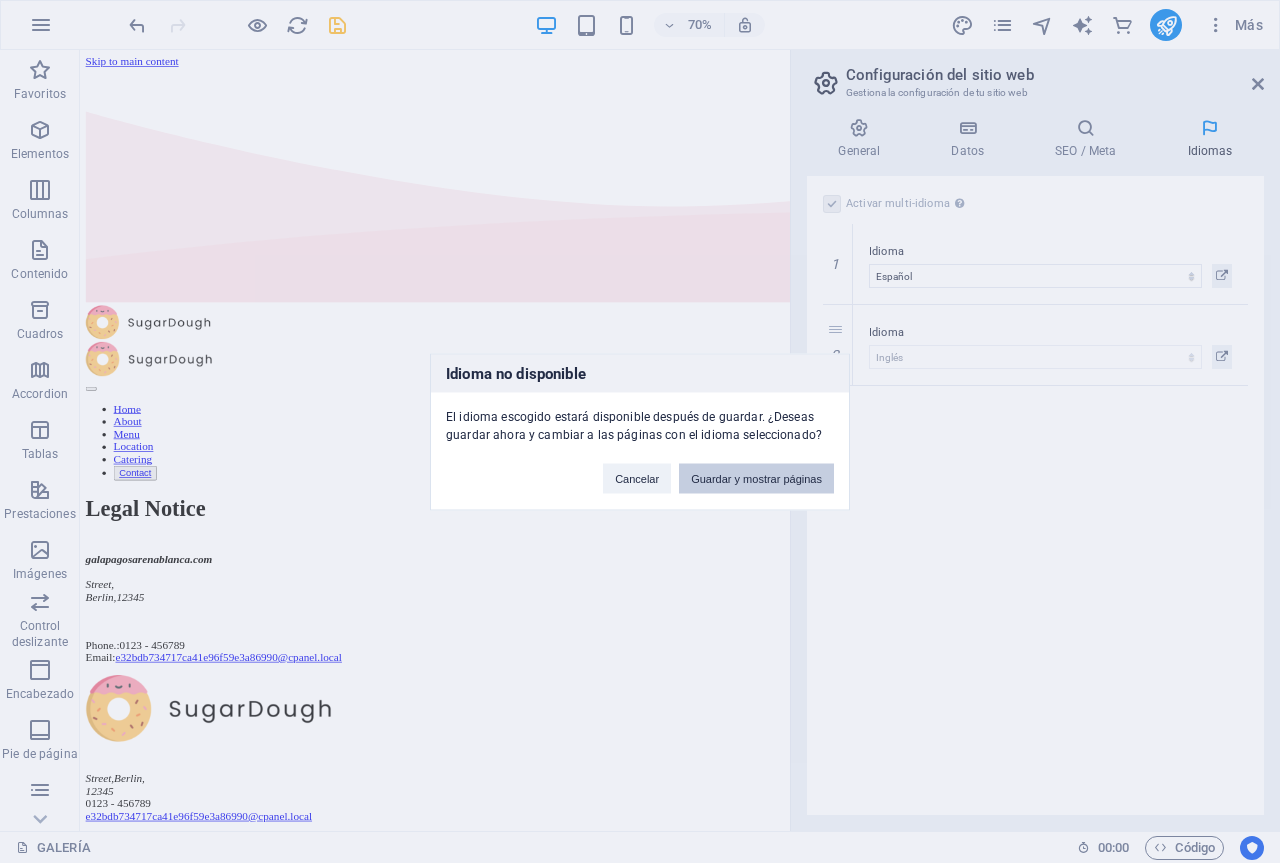 click on "Guardar y mostrar páginas" at bounding box center [756, 478] 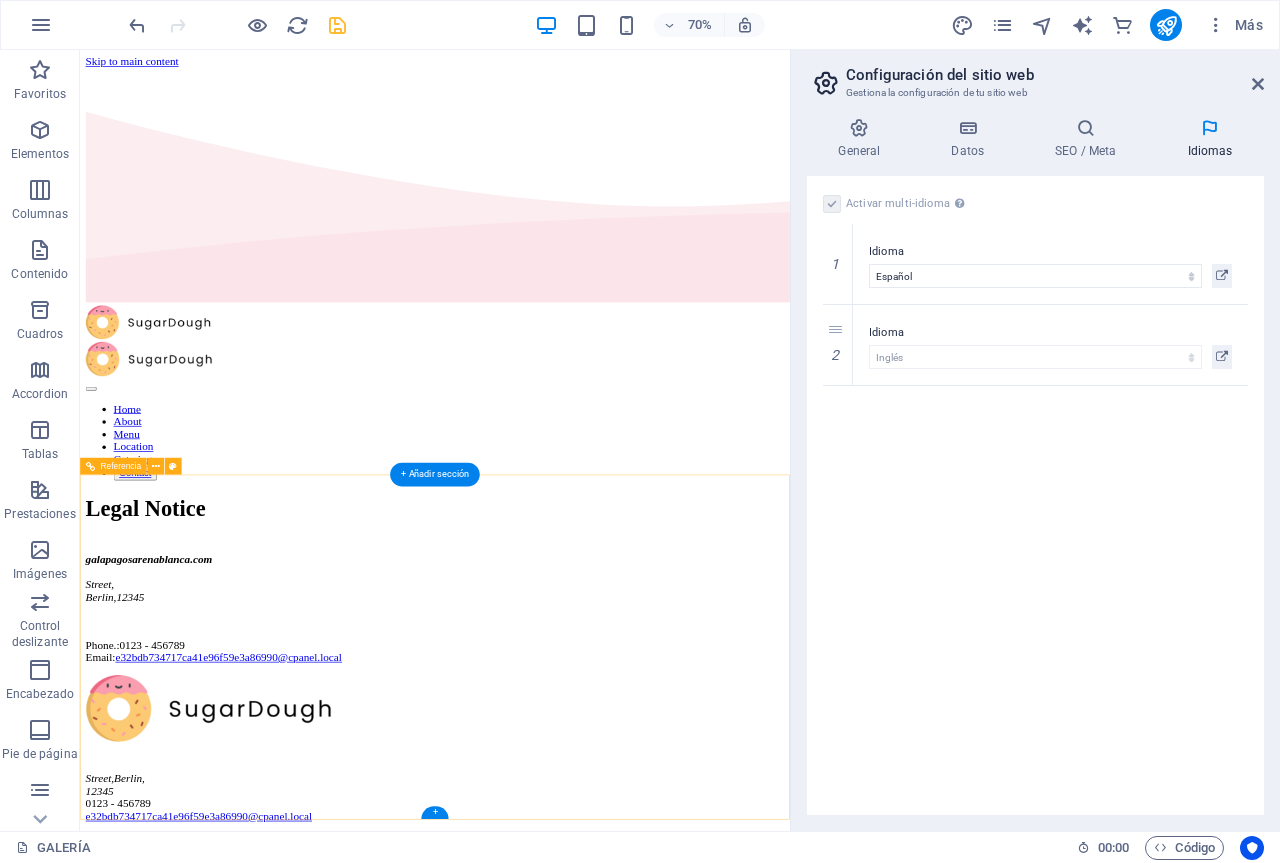click on "Street ,  Berlin ,   12345
0123 - 456789   e32bdb734717ca41e96f59e3a86990@cpanel.local Home About Menu Location Catering Facebook Twitter Youtube
Copyright    galapagosarenablanca.com . All rights reserved Legal Notice  |  Privacy Policy" at bounding box center [587, 2726] 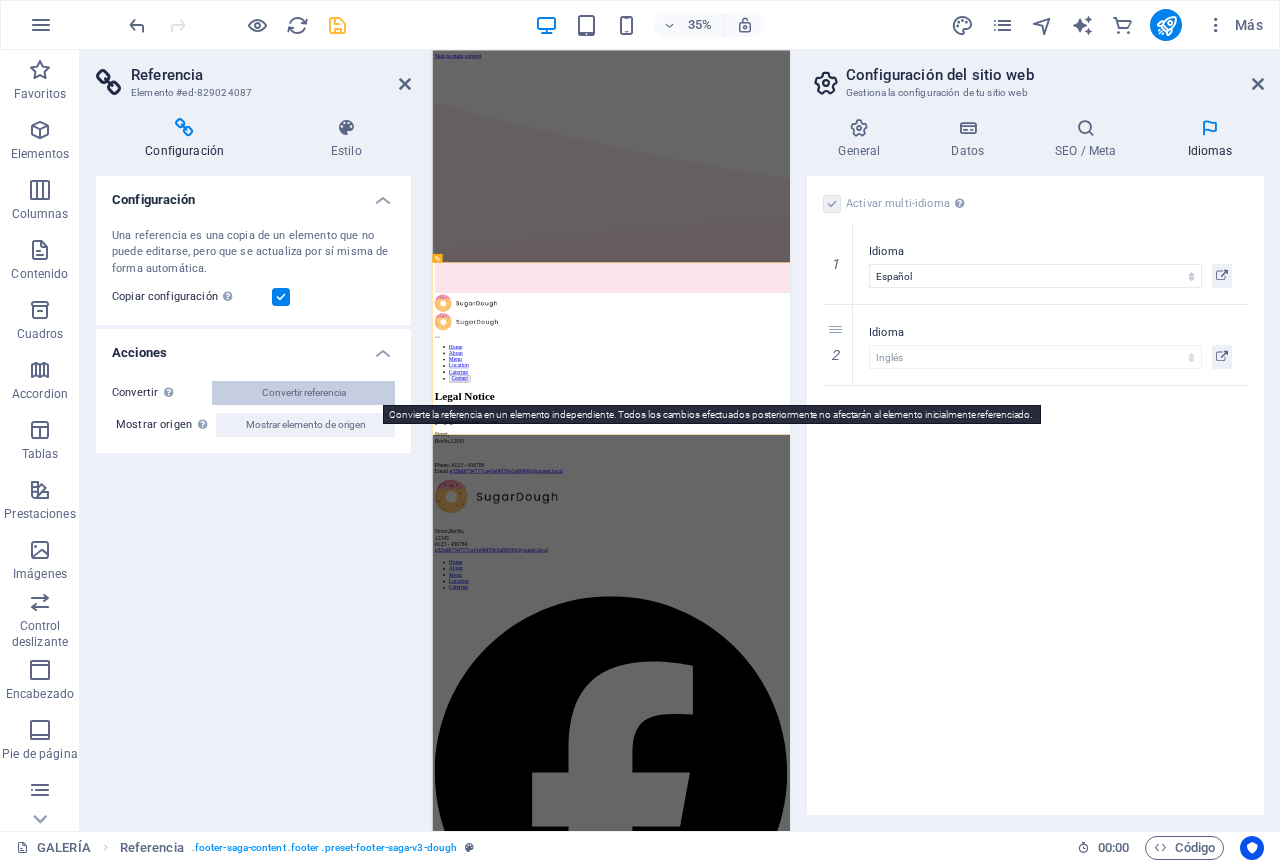click on "Convertir referencia" at bounding box center (304, 393) 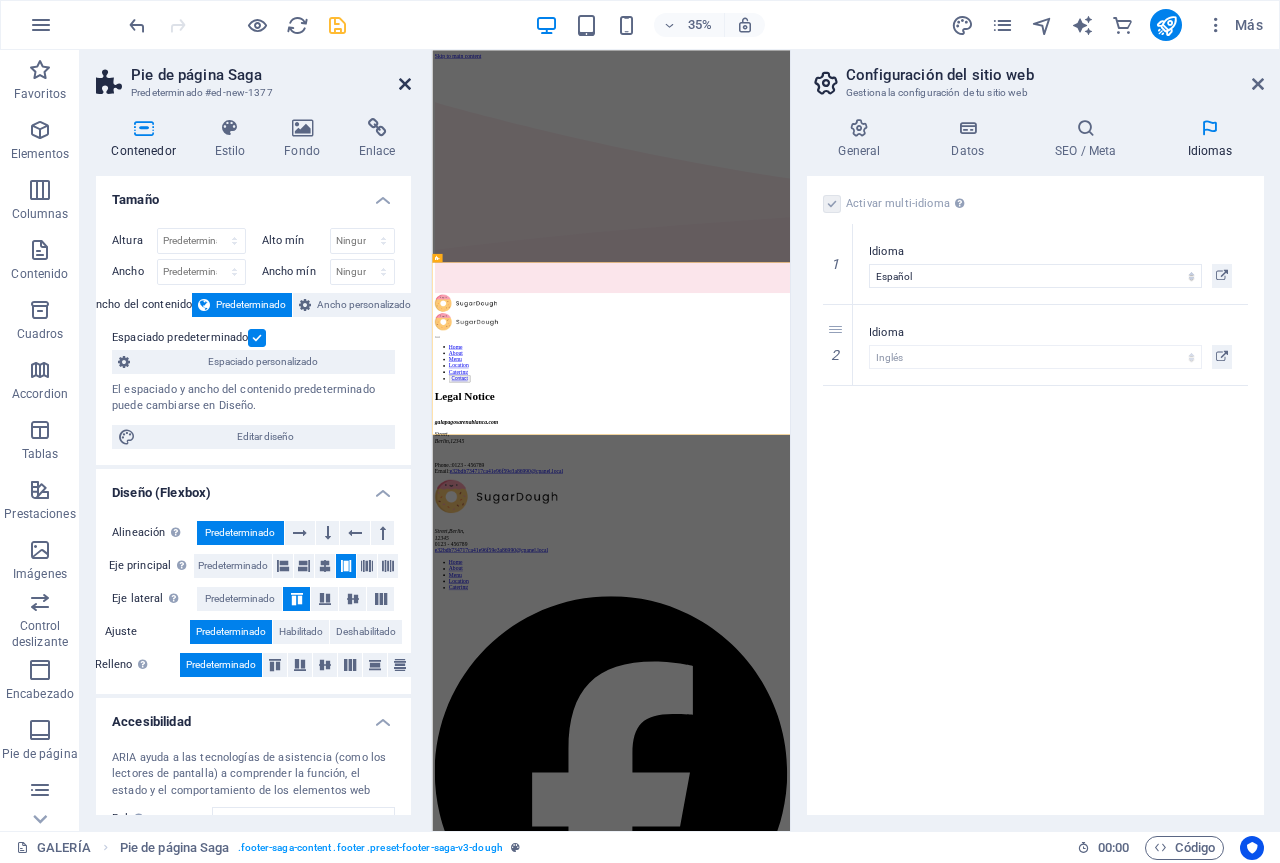 click at bounding box center (405, 84) 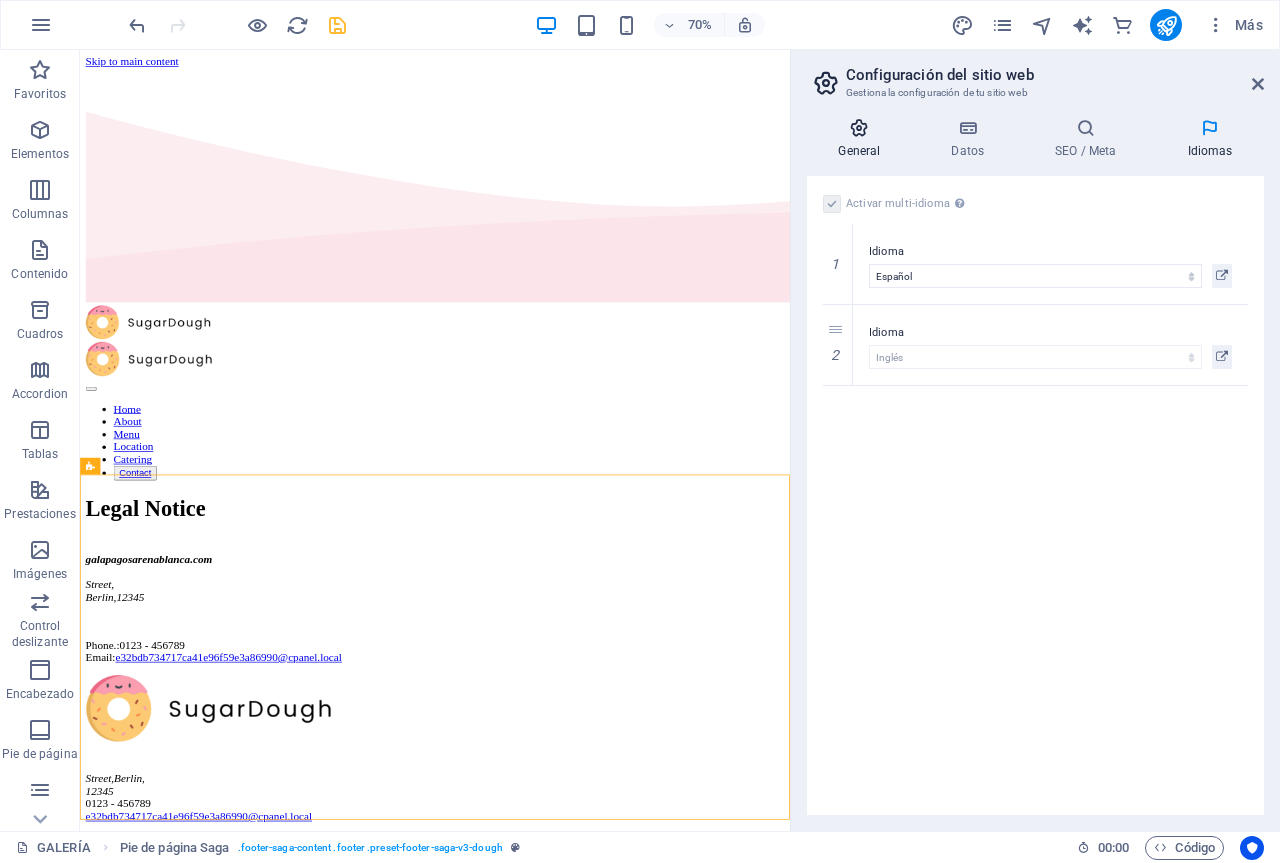 click on "General" at bounding box center [863, 139] 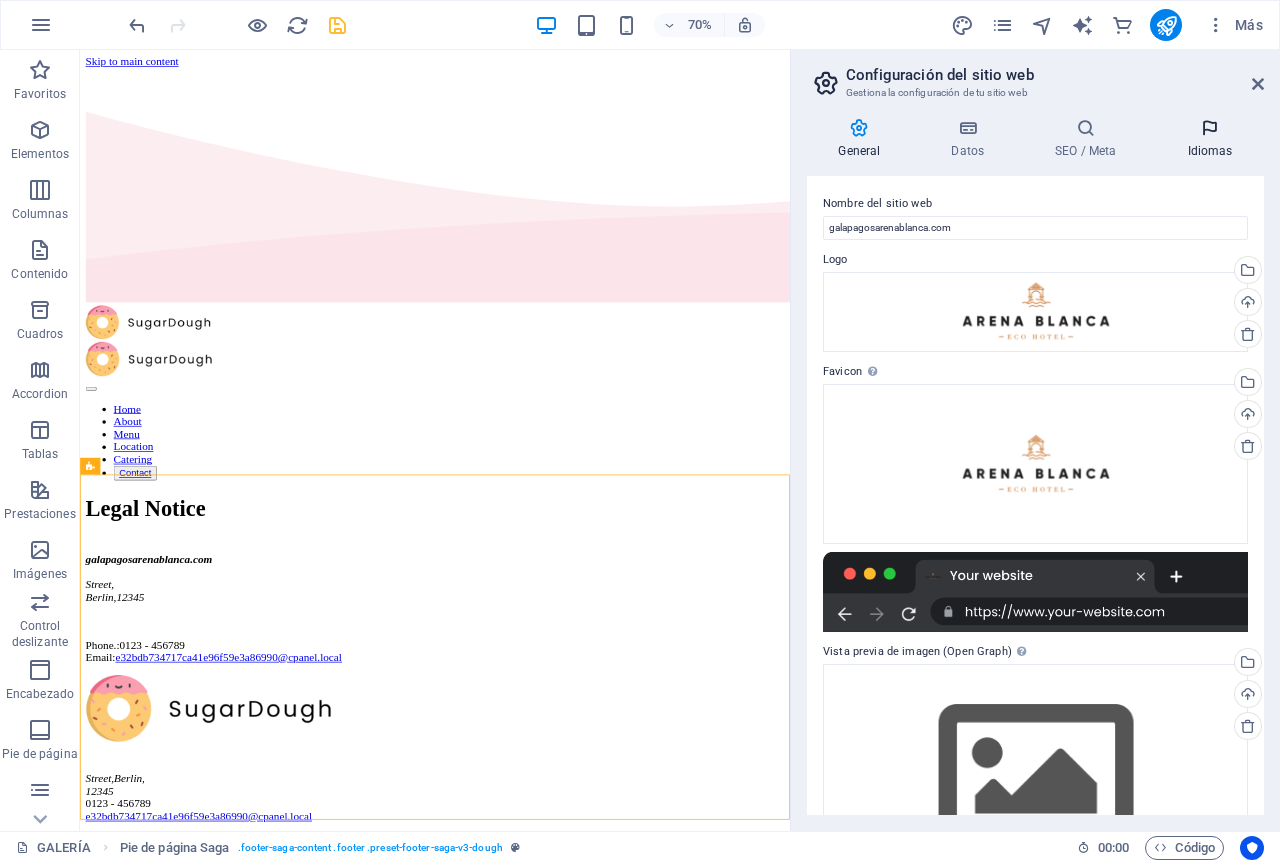 click at bounding box center (1210, 128) 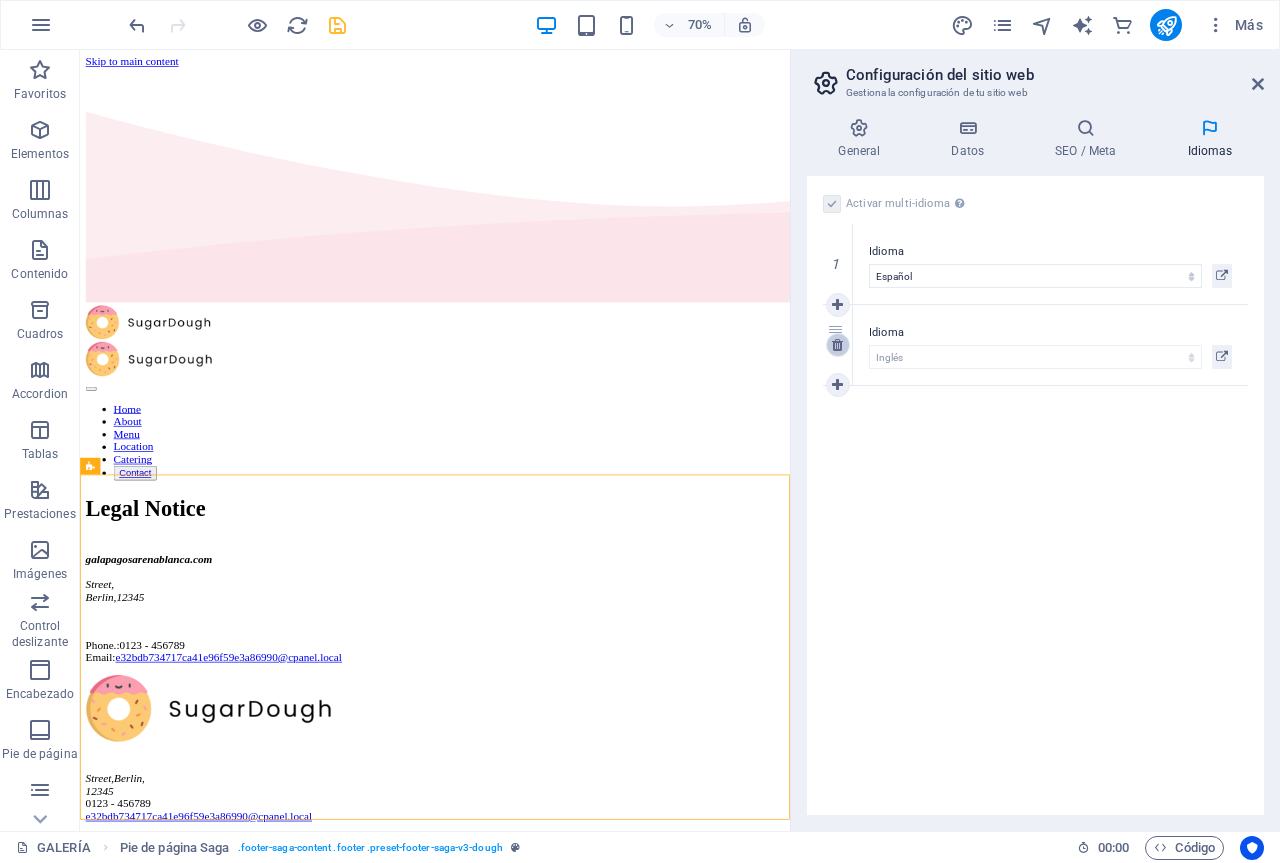 click at bounding box center [837, 345] 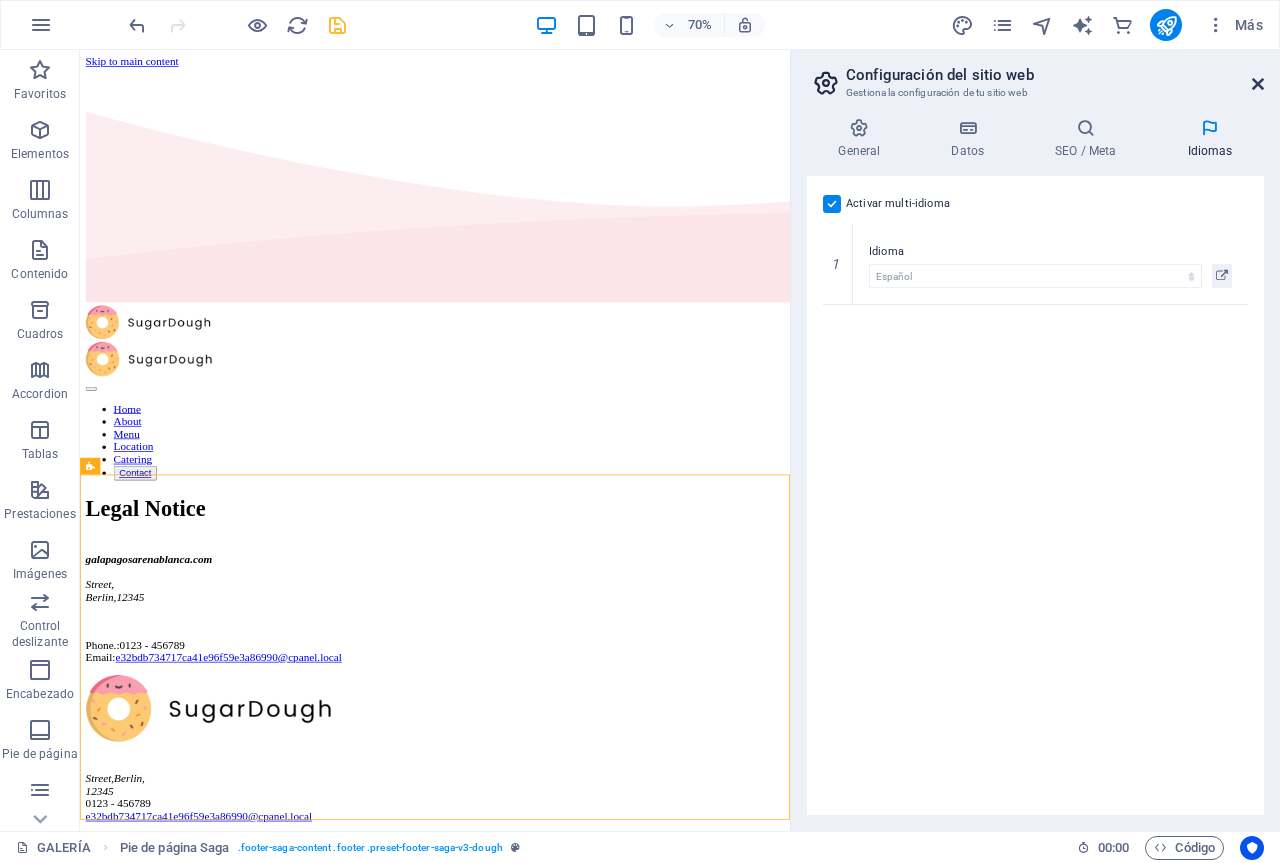 click at bounding box center [1258, 84] 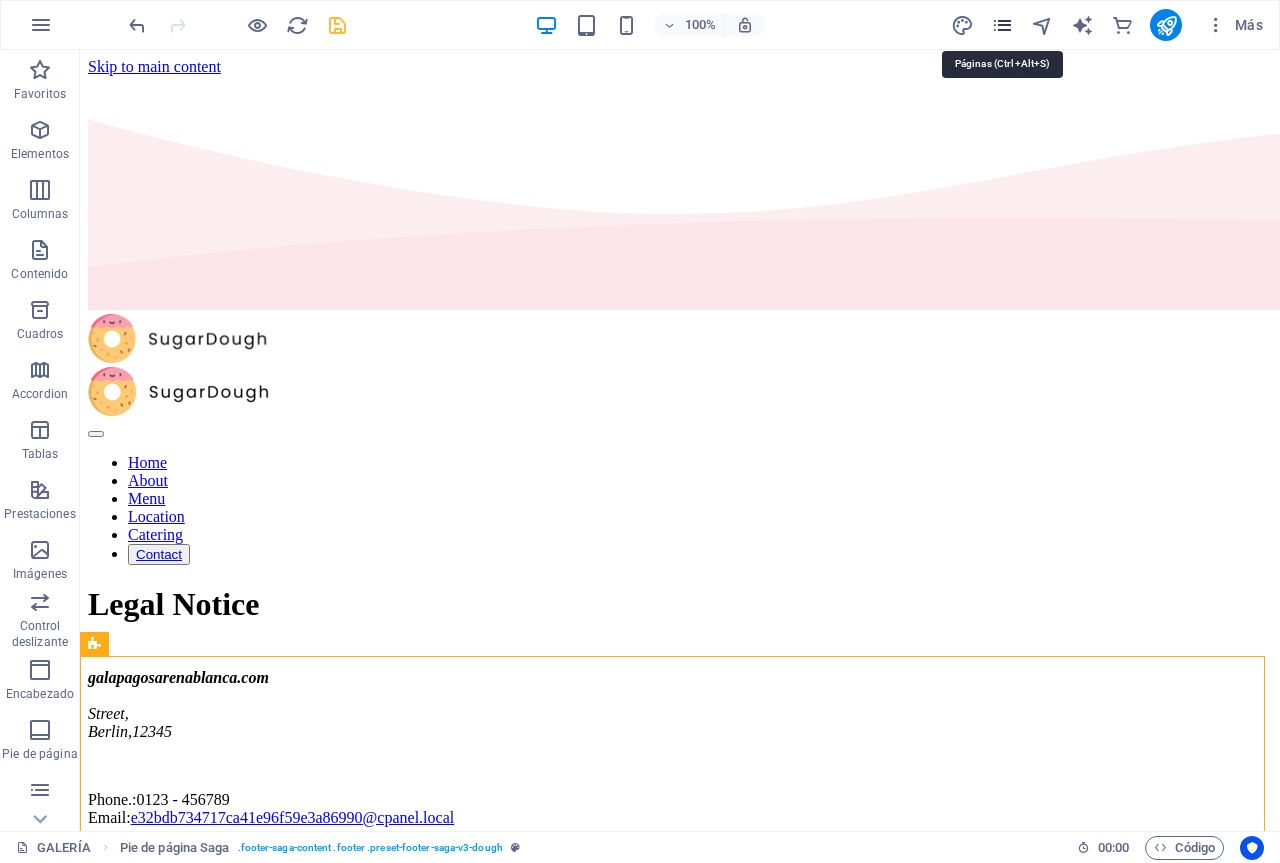 click at bounding box center [1002, 25] 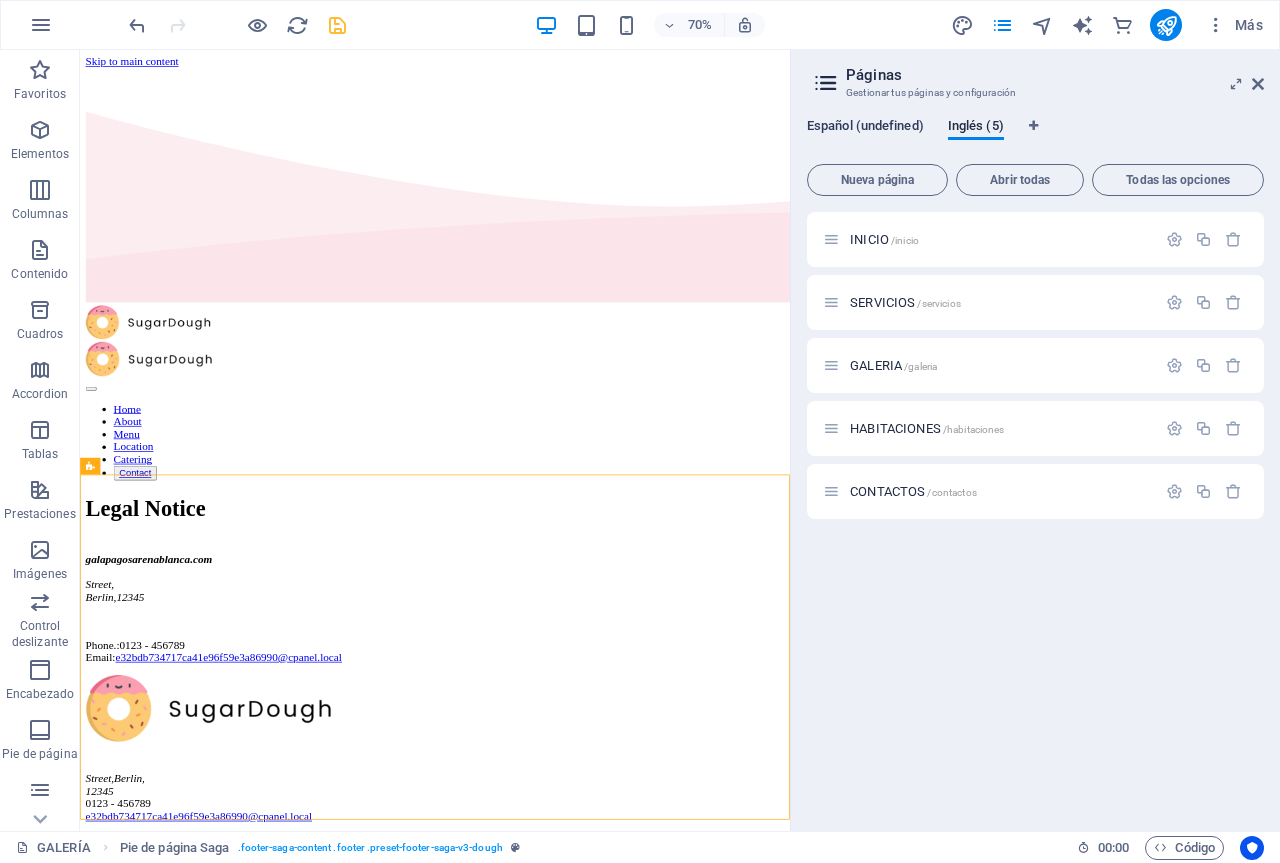 click on "Español (undefined)" at bounding box center (865, 128) 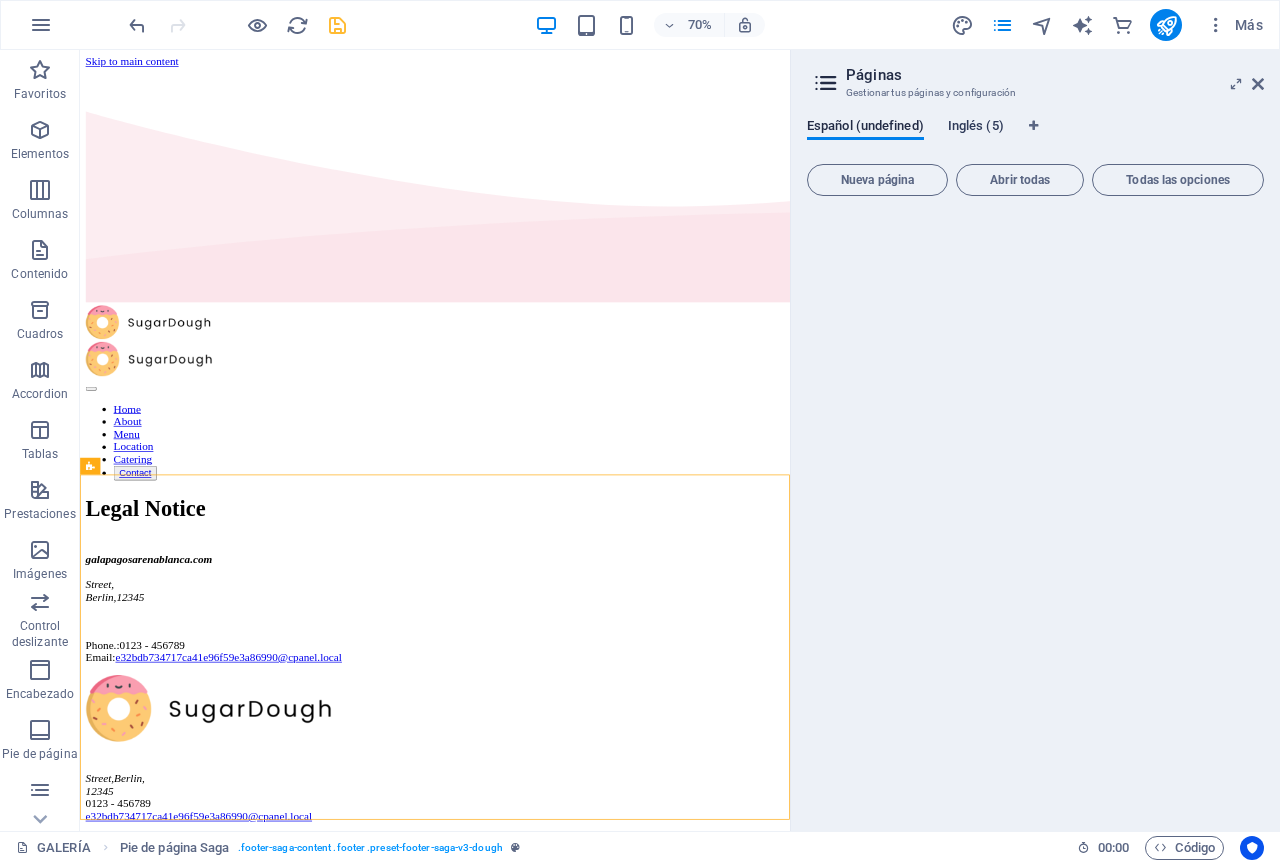 click on "Inglés (5)" at bounding box center (976, 128) 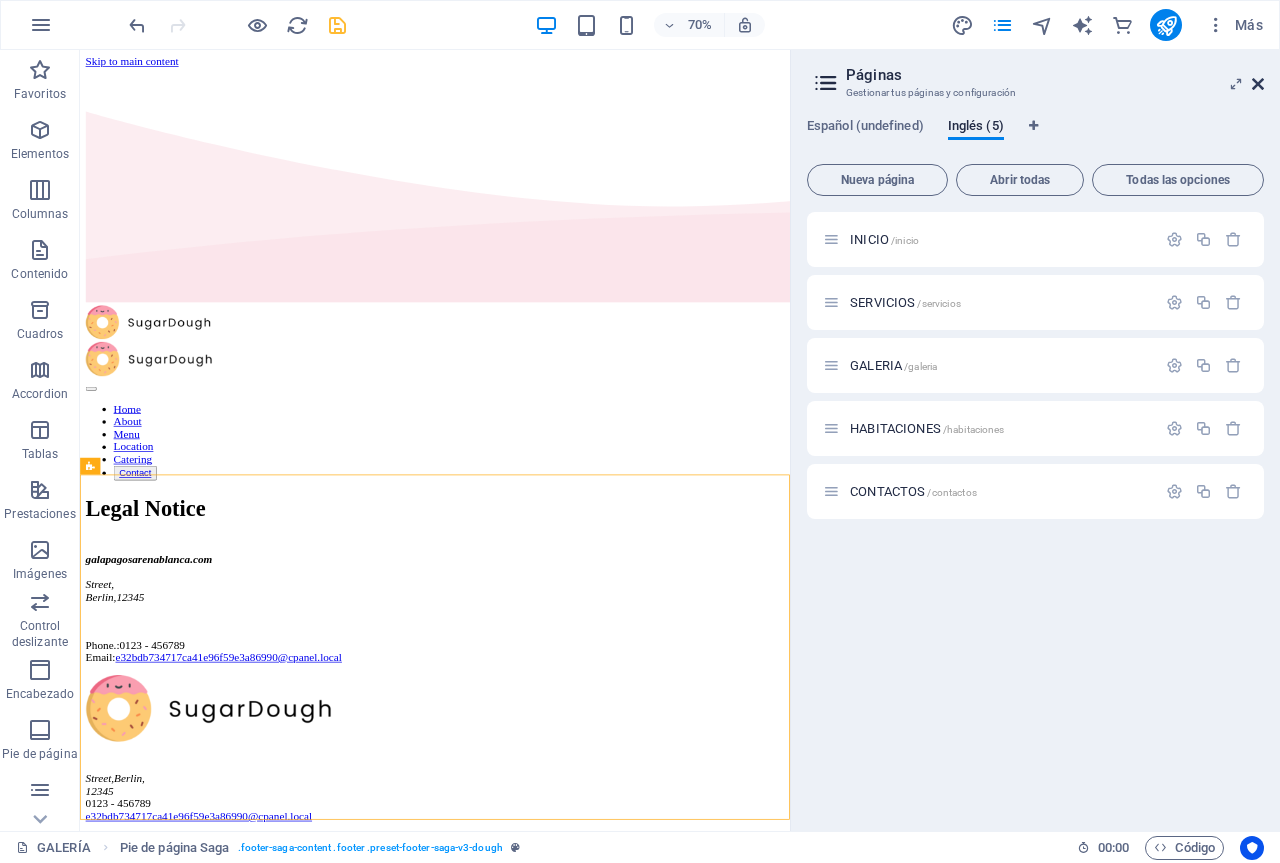drag, startPoint x: 1261, startPoint y: 86, endPoint x: 1192, endPoint y: 14, distance: 99.724625 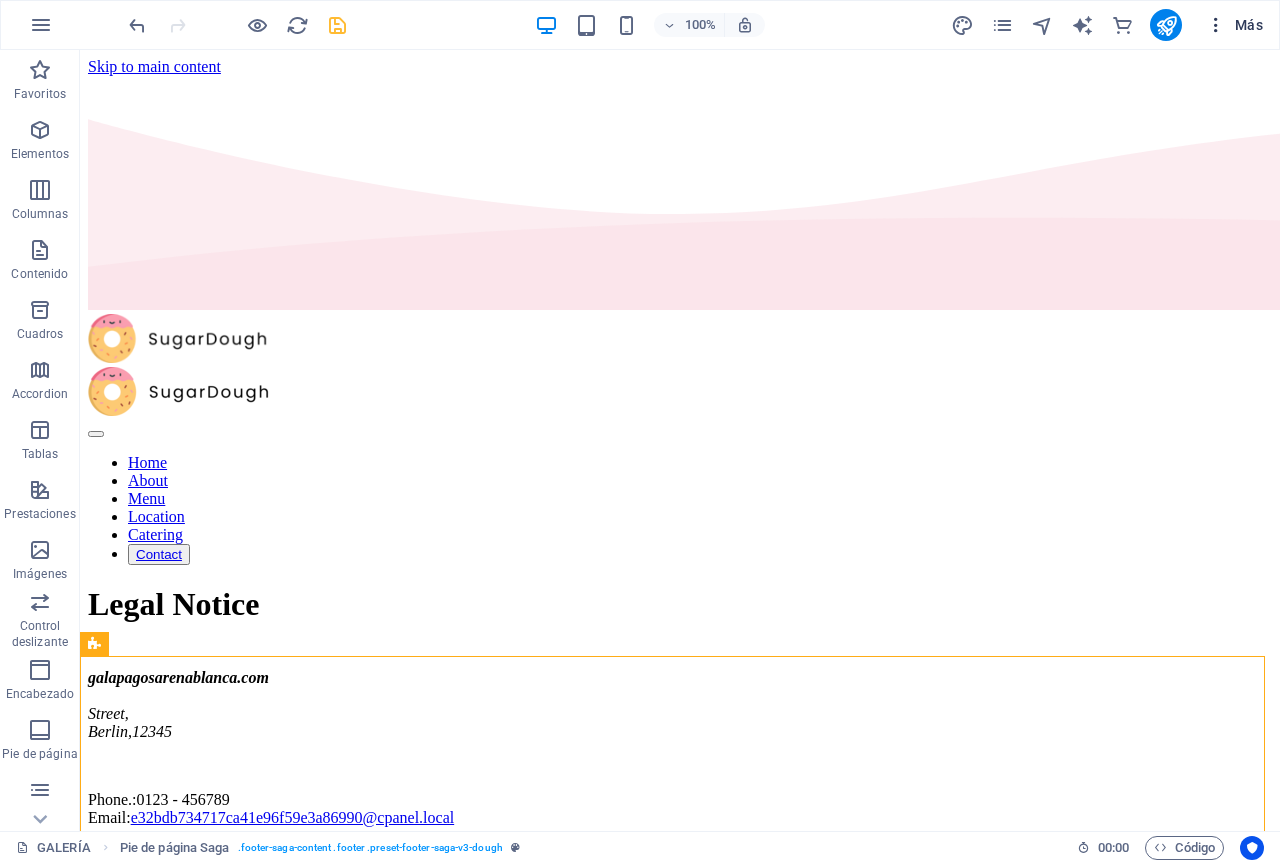 click on "Más" at bounding box center [1234, 25] 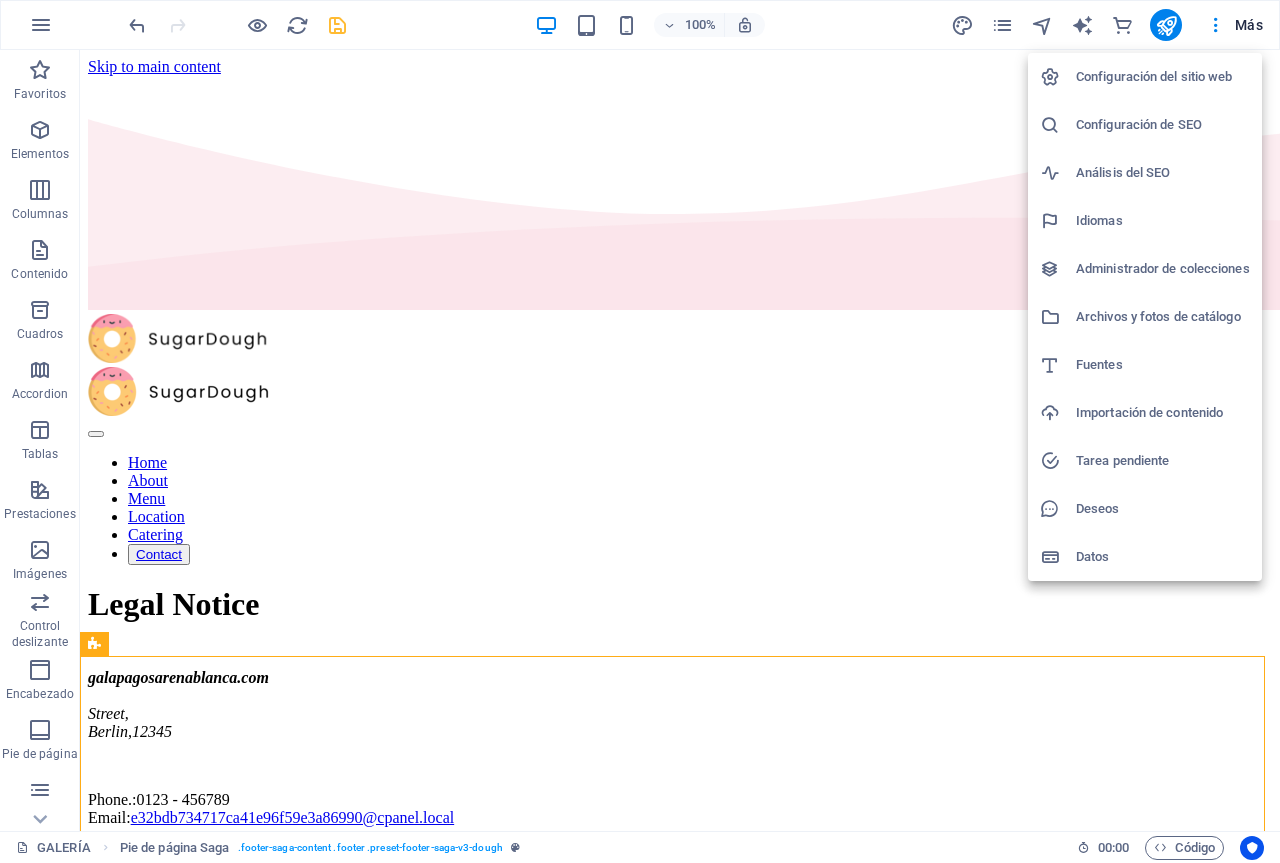 click on "Configuración del sitio web" at bounding box center (1163, 77) 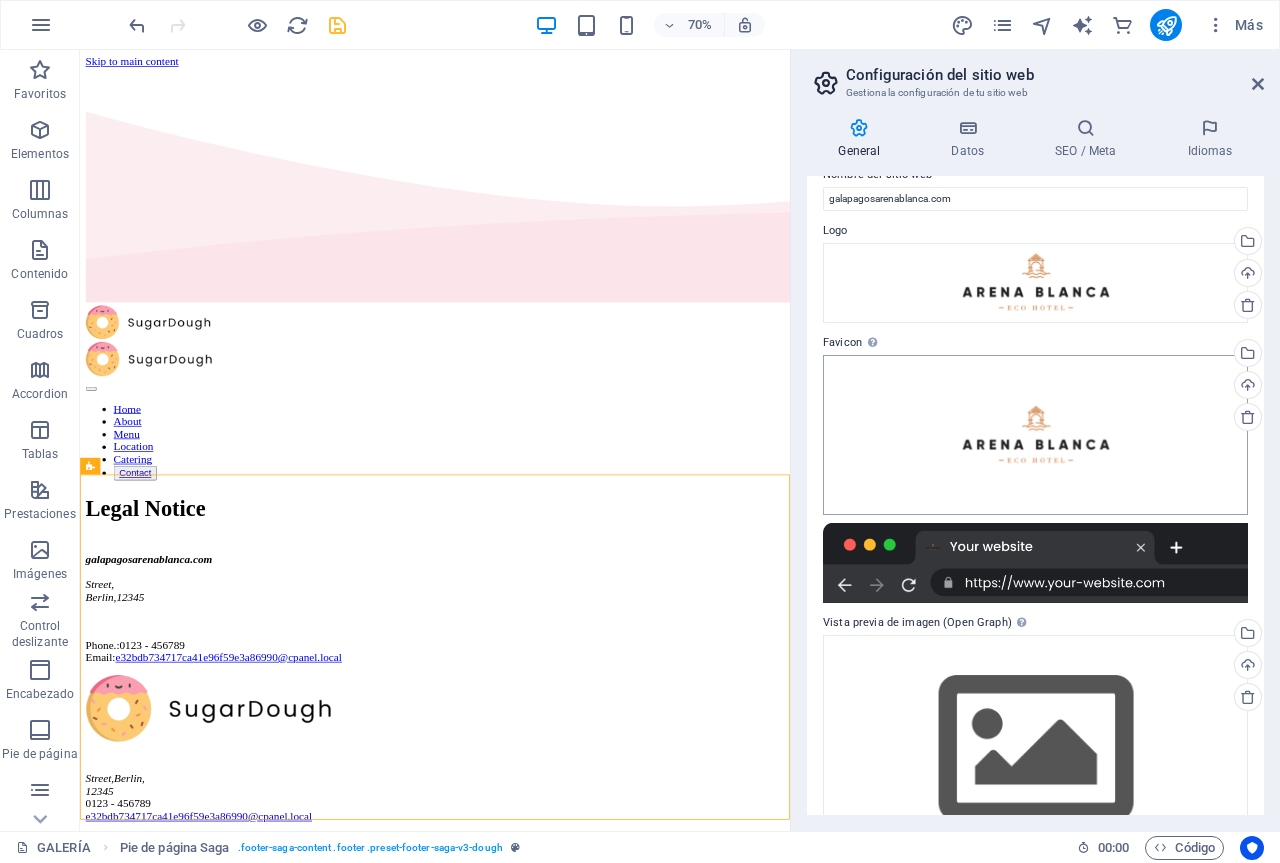 scroll, scrollTop: 0, scrollLeft: 0, axis: both 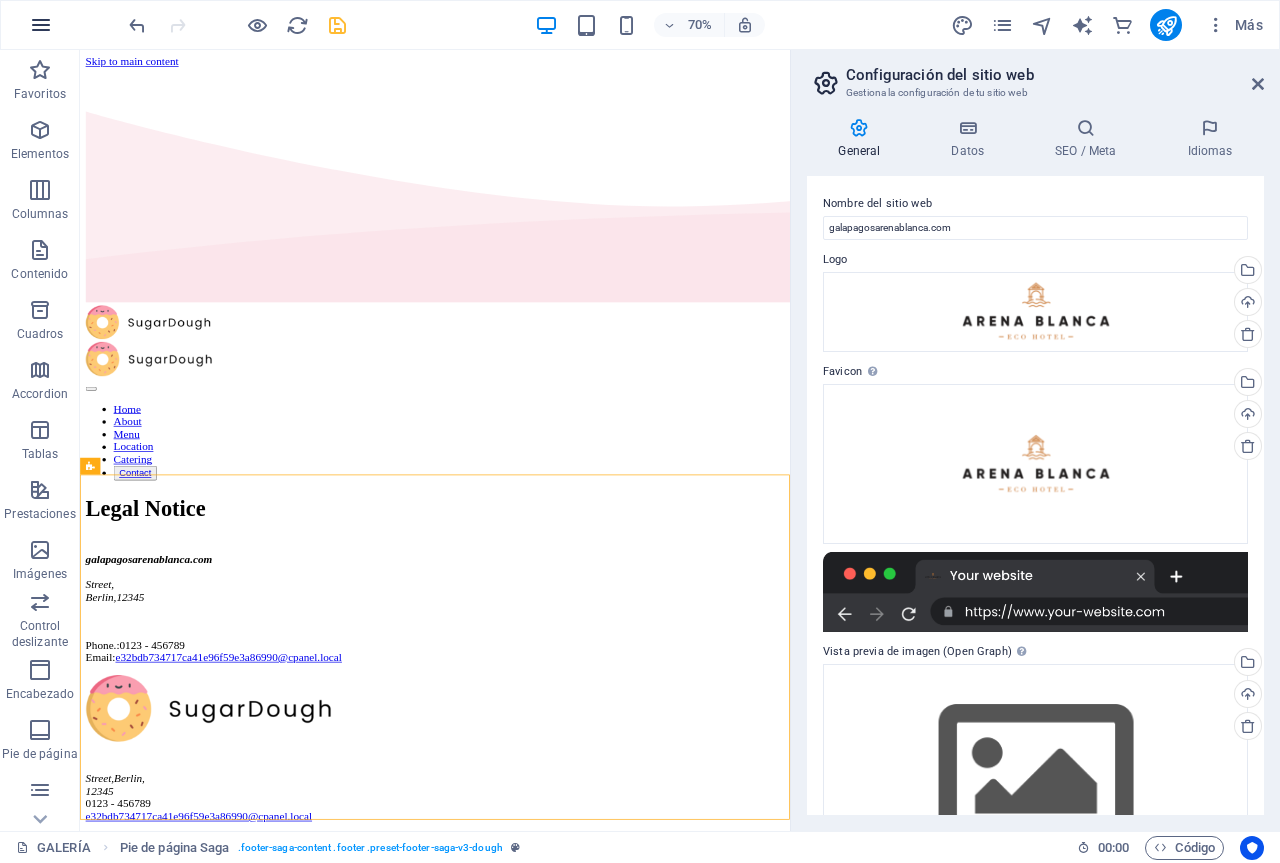 click at bounding box center (41, 25) 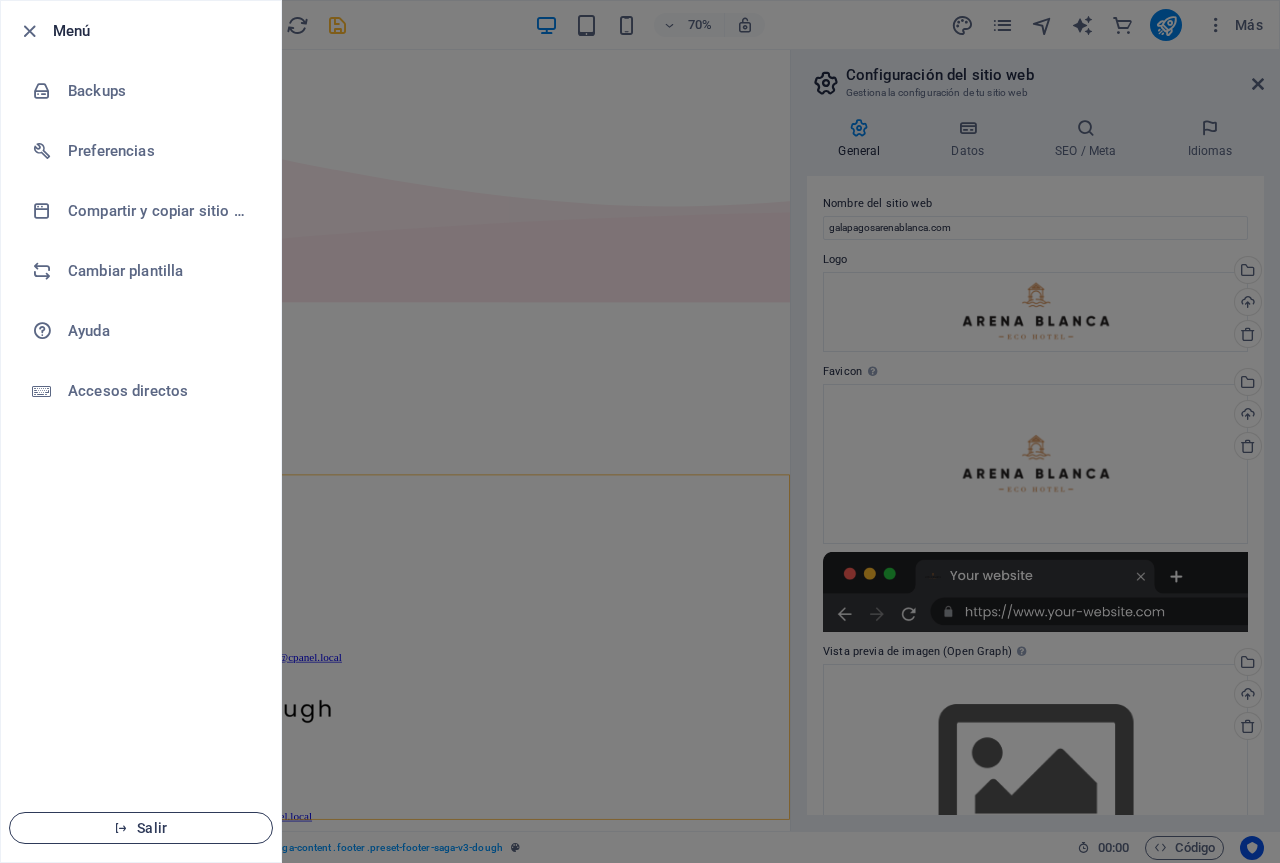 click on "Salir" at bounding box center (141, 828) 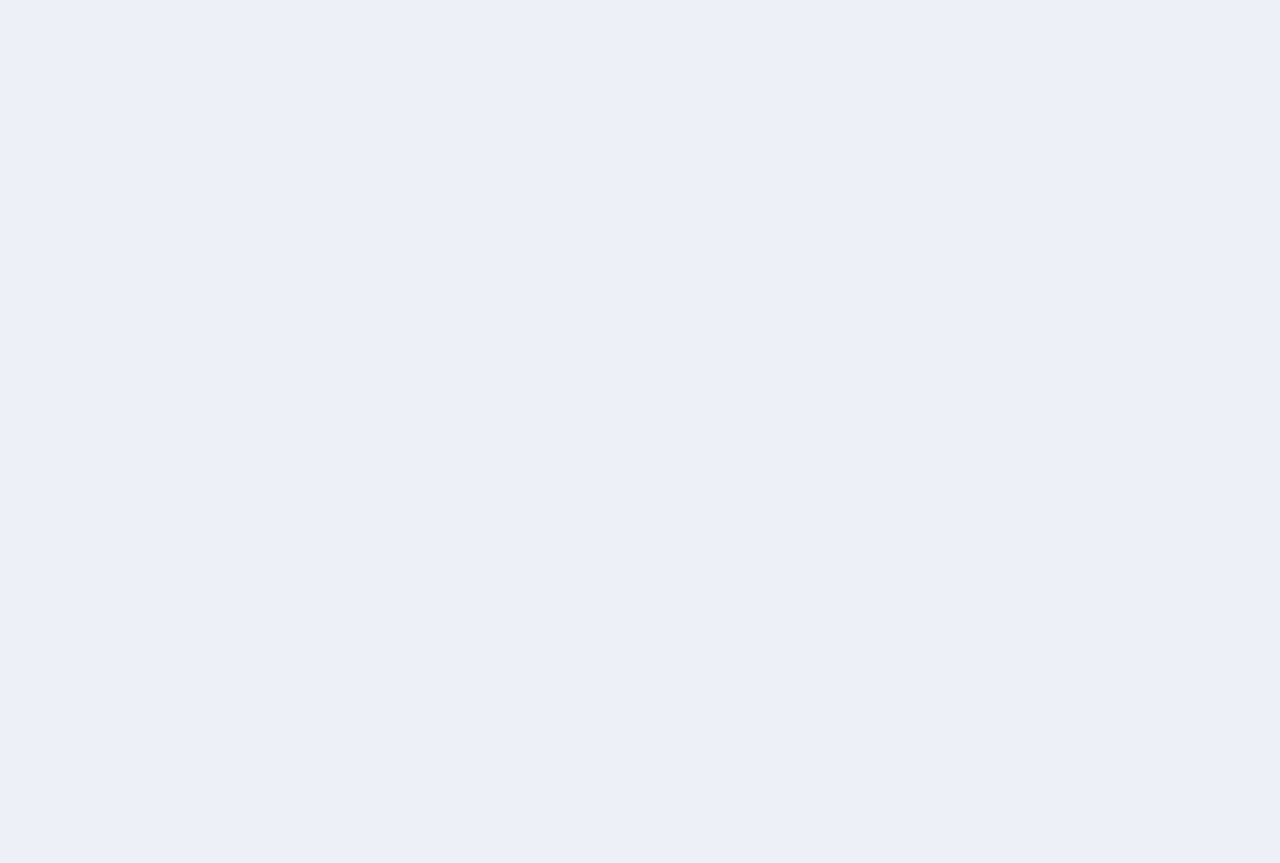 scroll, scrollTop: 0, scrollLeft: 0, axis: both 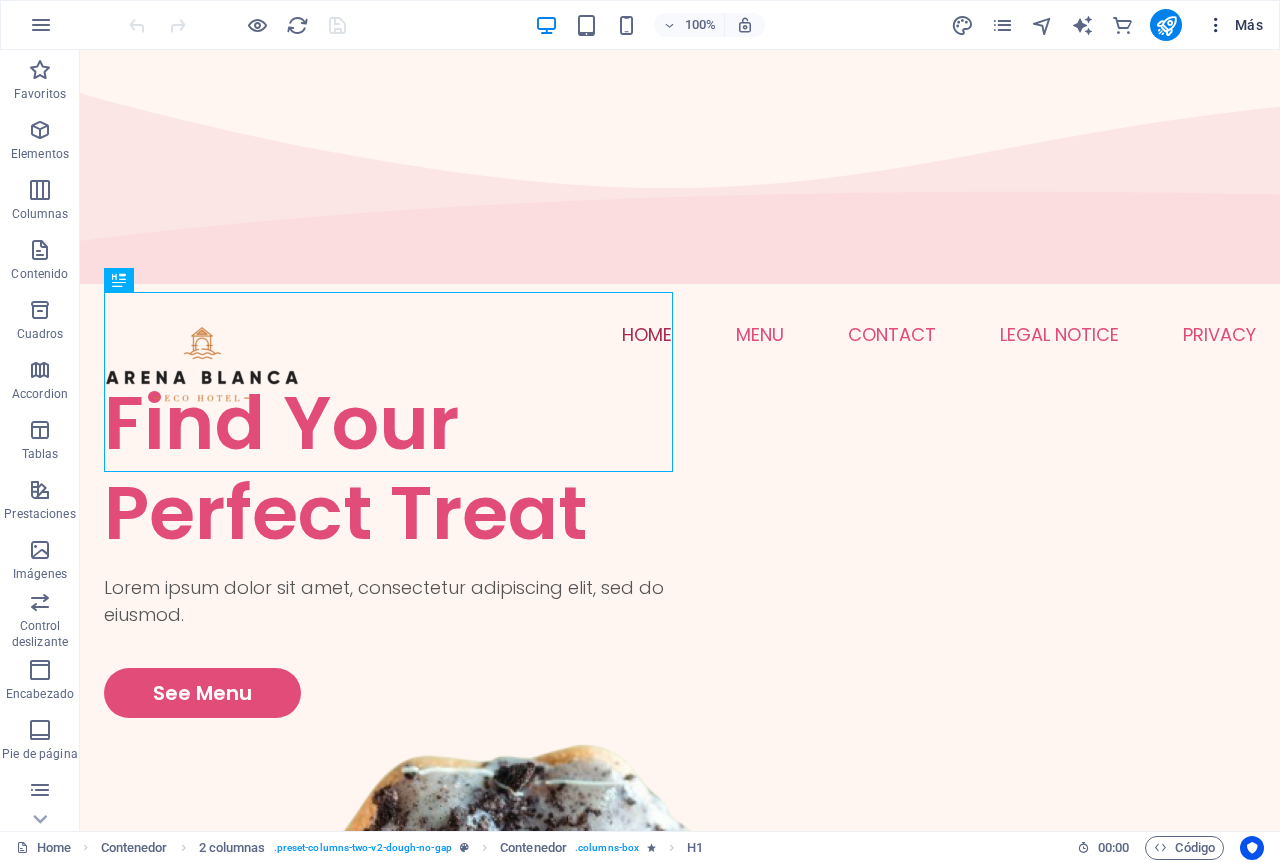 click at bounding box center [1216, 25] 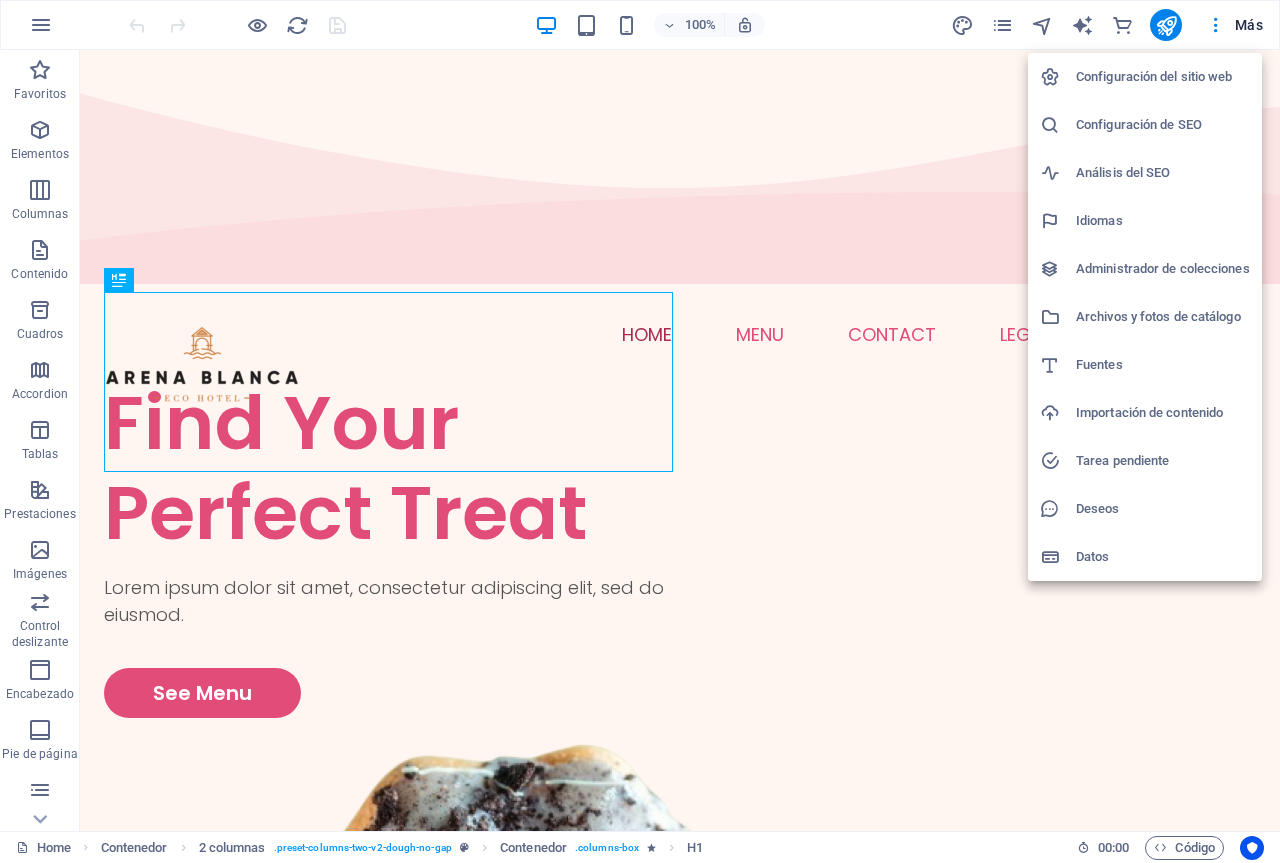 click on "Idiomas" at bounding box center [1163, 221] 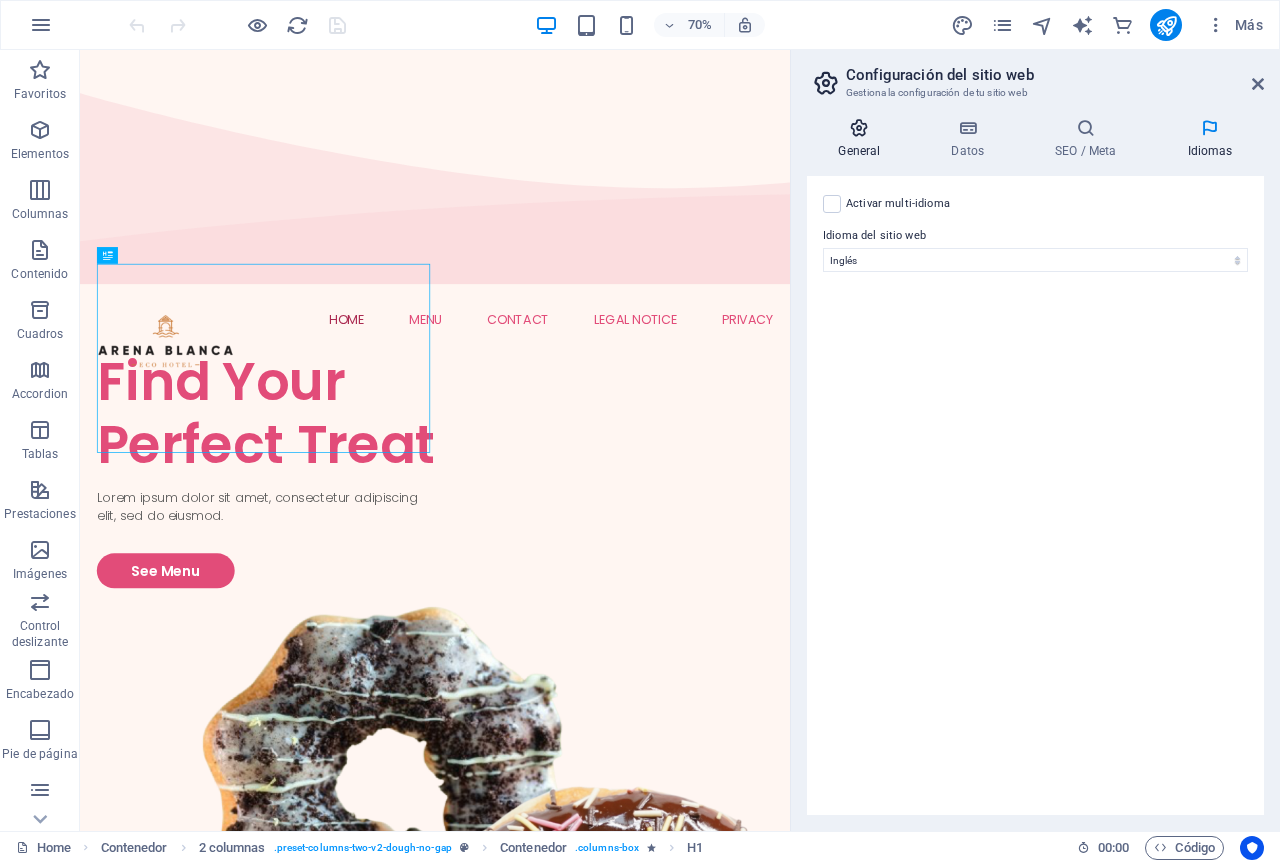 click on "General" at bounding box center [863, 139] 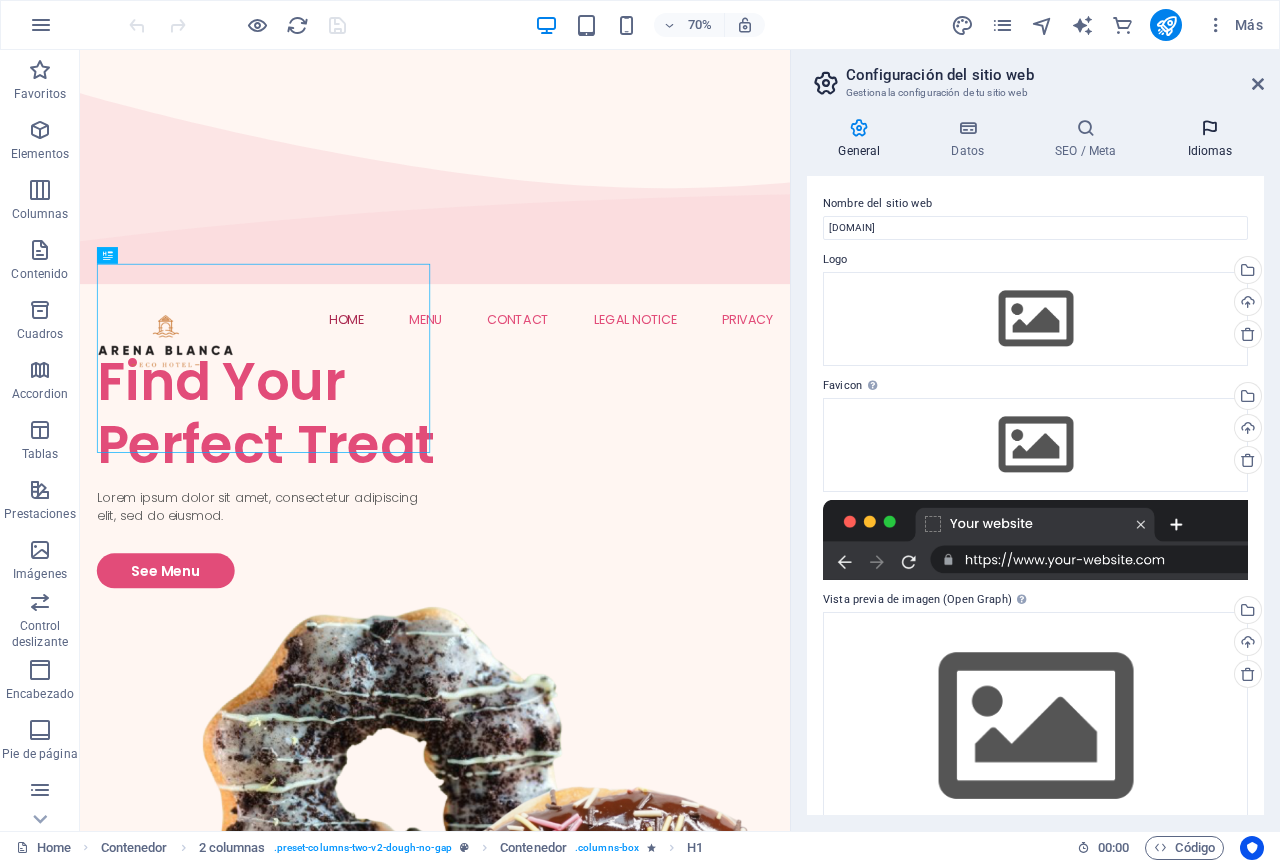 click on "Idiomas" at bounding box center [1210, 139] 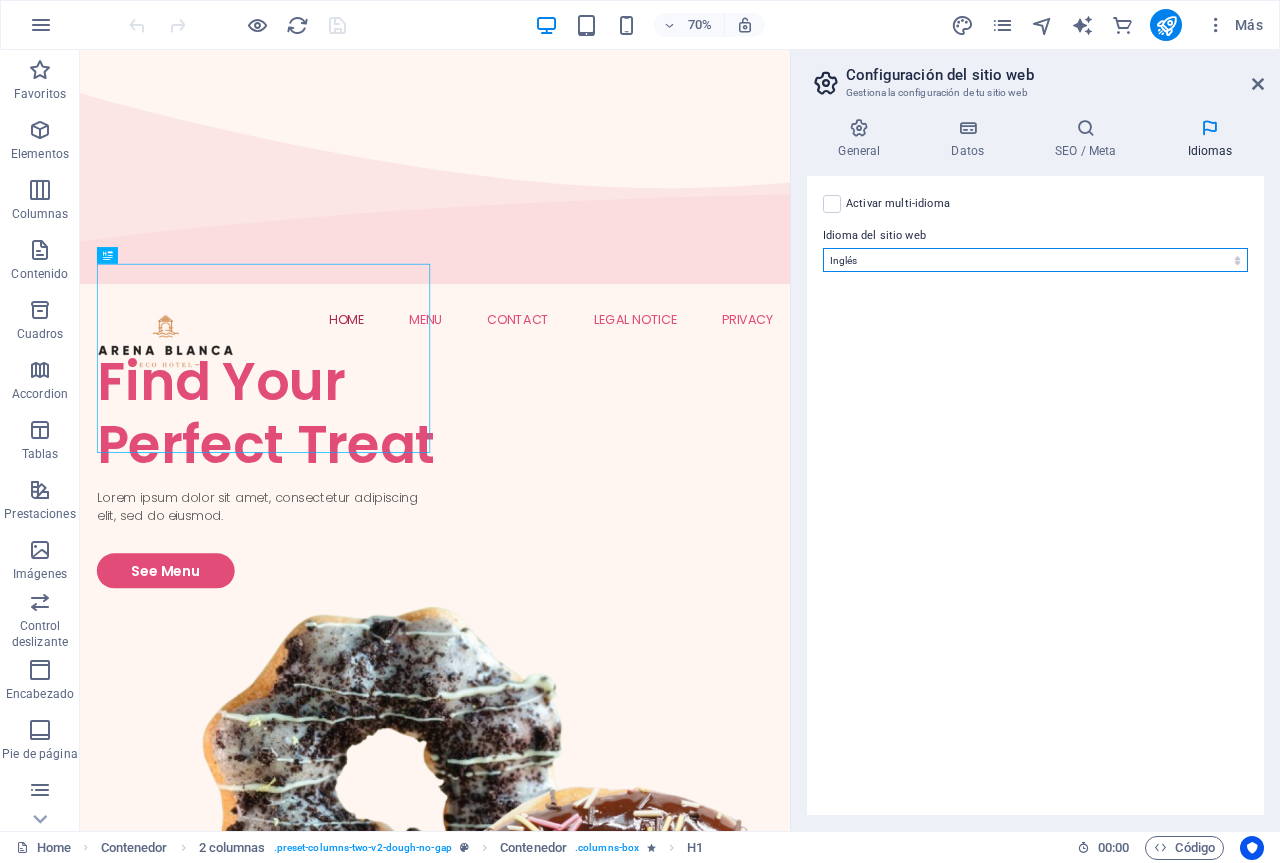 click on "Abkhazian Afar Afrikaans Akan Albanés Alemán Amharic Árabe Aragonese Armenian Assamese Avaric Avestan Aymara Azerbaijani Bambara Bashkir Basque Belarusian Bengalí Bihari languages Bislama Bokmål Bosnian Breton Búlgaro Burmese Catalán Central Khmer Chamorro Chechen Checo Chino Church Slavic Chuvash Coreano Cornish Corsican Cree Croata Danés Dzongkha Eslovaco Esloveno Español Esperanto Estonian Ewe Faroese Farsi (Persa) Fijian Finlandés Francés Fulah Gaelic Galician Ganda Georgian Greenlandic Griego Guaraní Gujarati Haitian Creole Hausa Hebreo Herero Hindi Hiri Motu Holandés Húngaro Ido Igbo Indonesio Inglés Interlingua Interlingue Inuktitut Inupiaq Irish Islandés Italiano Japonés Javanese Kannada Kanuri Kashmiri Kazakh Kikuyu Kinyarwanda Komi Kongo Kurdish Kwanyama Kyrgyz Lao Latín Letón Limburgish Lingala Lituano Luba-Katanga Luxembourgish Macedonio Malagasy Malay Malayalam Maldivian Maltés Manx Maori Marathi Marshallese Mongolian Nauru Navajo Ndonga Nepali North Ndebele Northern Sami Pali" at bounding box center [1035, 260] 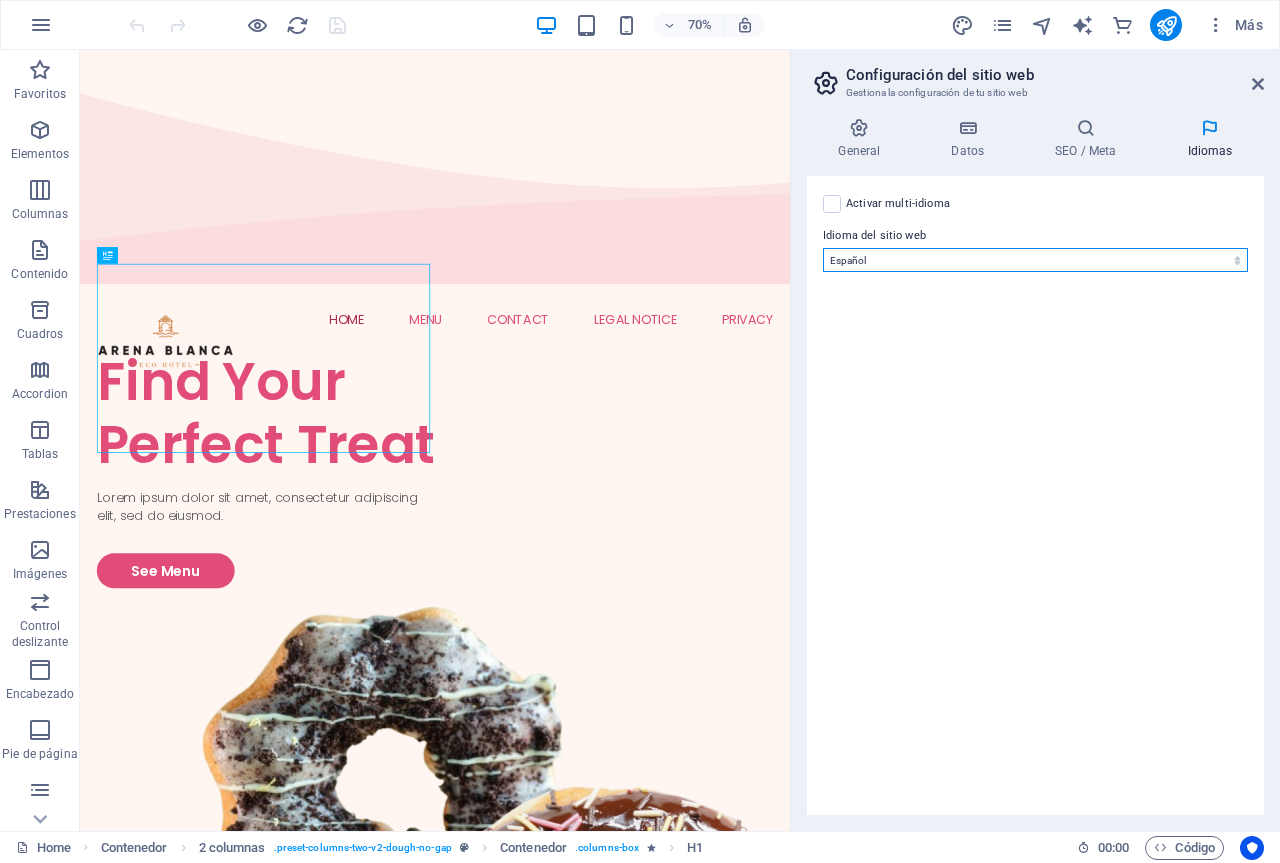 click on "Abkhazian Afar Afrikaans Akan Albanés Alemán Amharic Árabe Aragonese Armenian Assamese Avaric Avestan Aymara Azerbaijani Bambara Bashkir Basque Belarusian Bengalí Bihari languages Bislama Bokmål Bosnian Breton Búlgaro Burmese Catalán Central Khmer Chamorro Chechen Checo Chino Church Slavic Chuvash Coreano Cornish Corsican Cree Croata Danés Dzongkha Eslovaco Esloveno Español Esperanto Estonian Ewe Faroese Farsi (Persa) Fijian Finlandés Francés Fulah Gaelic Galician Ganda Georgian Greenlandic Griego Guaraní Gujarati Haitian Creole Hausa Hebreo Herero Hindi Hiri Motu Holandés Húngaro Ido Igbo Indonesio Inglés Interlingua Interlingue Inuktitut Inupiaq Irish Islandés Italiano Japonés Javanese Kannada Kanuri Kashmiri Kazakh Kikuyu Kinyarwanda Komi Kongo Kurdish Kwanyama Kyrgyz Lao Latín Letón Limburgish Lingala Lituano Luba-Katanga Luxembourgish Macedonio Malagasy Malay Malayalam Maldivian Maltés Manx Maori Marathi Marshallese Mongolian Nauru Navajo Ndonga Nepali North Ndebele Northern Sami Pali" at bounding box center [1035, 260] 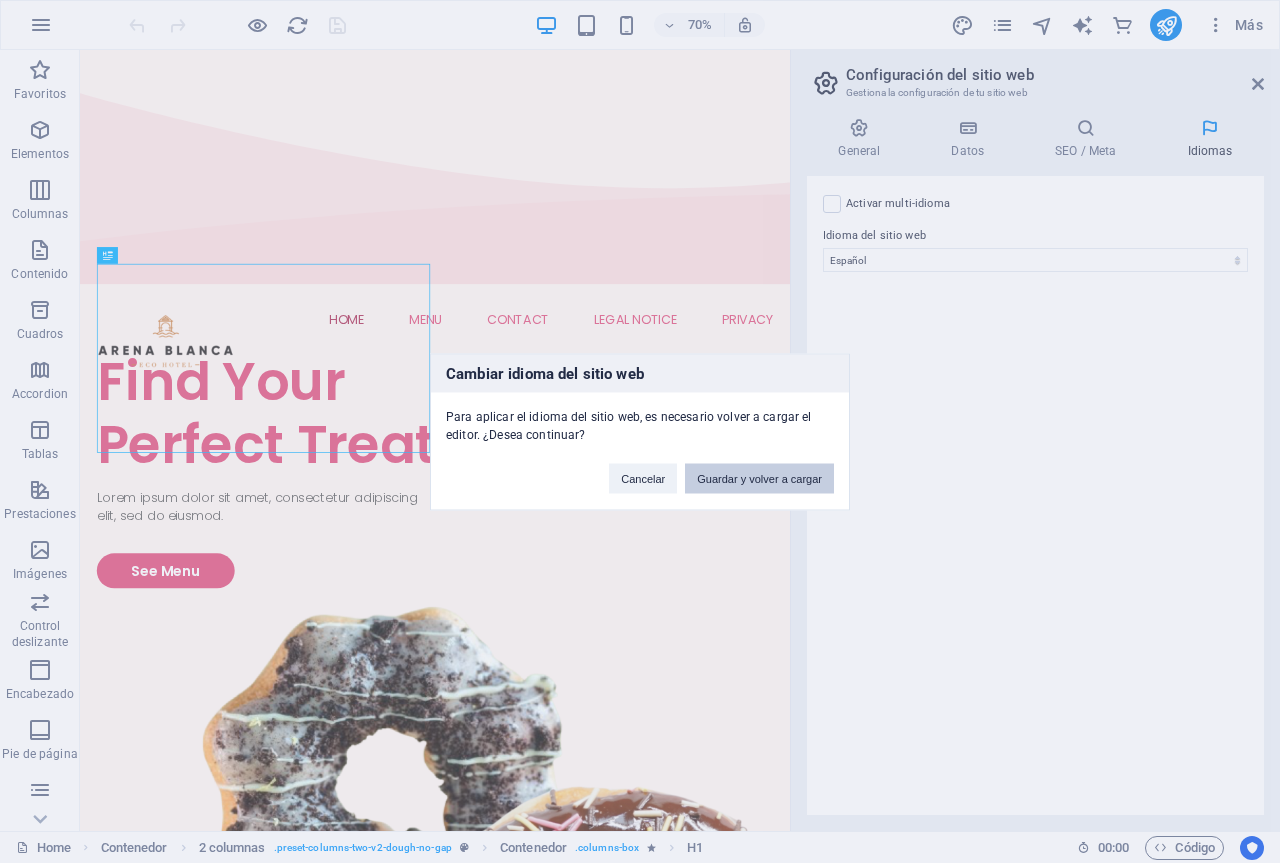 click on "Guardar y volver a cargar" at bounding box center (759, 478) 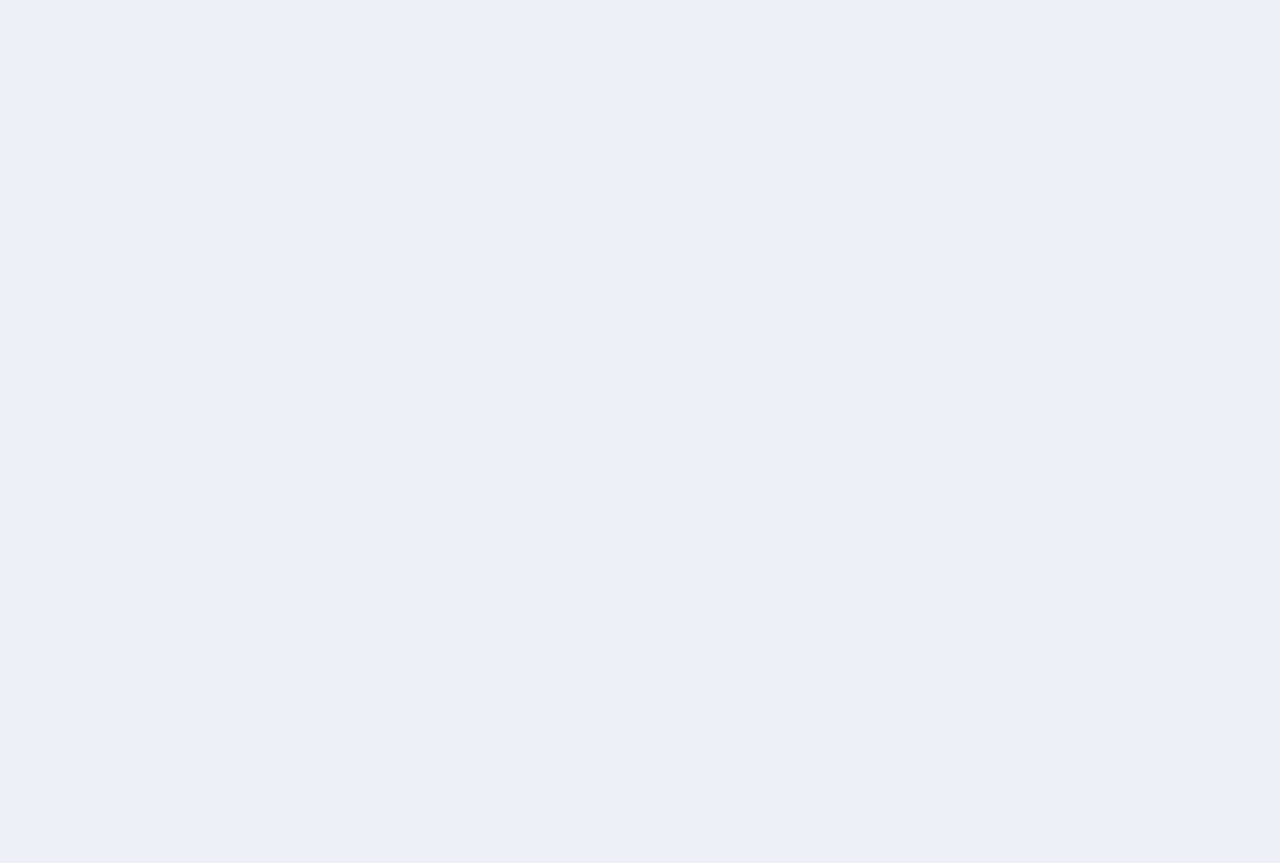 scroll, scrollTop: 0, scrollLeft: 0, axis: both 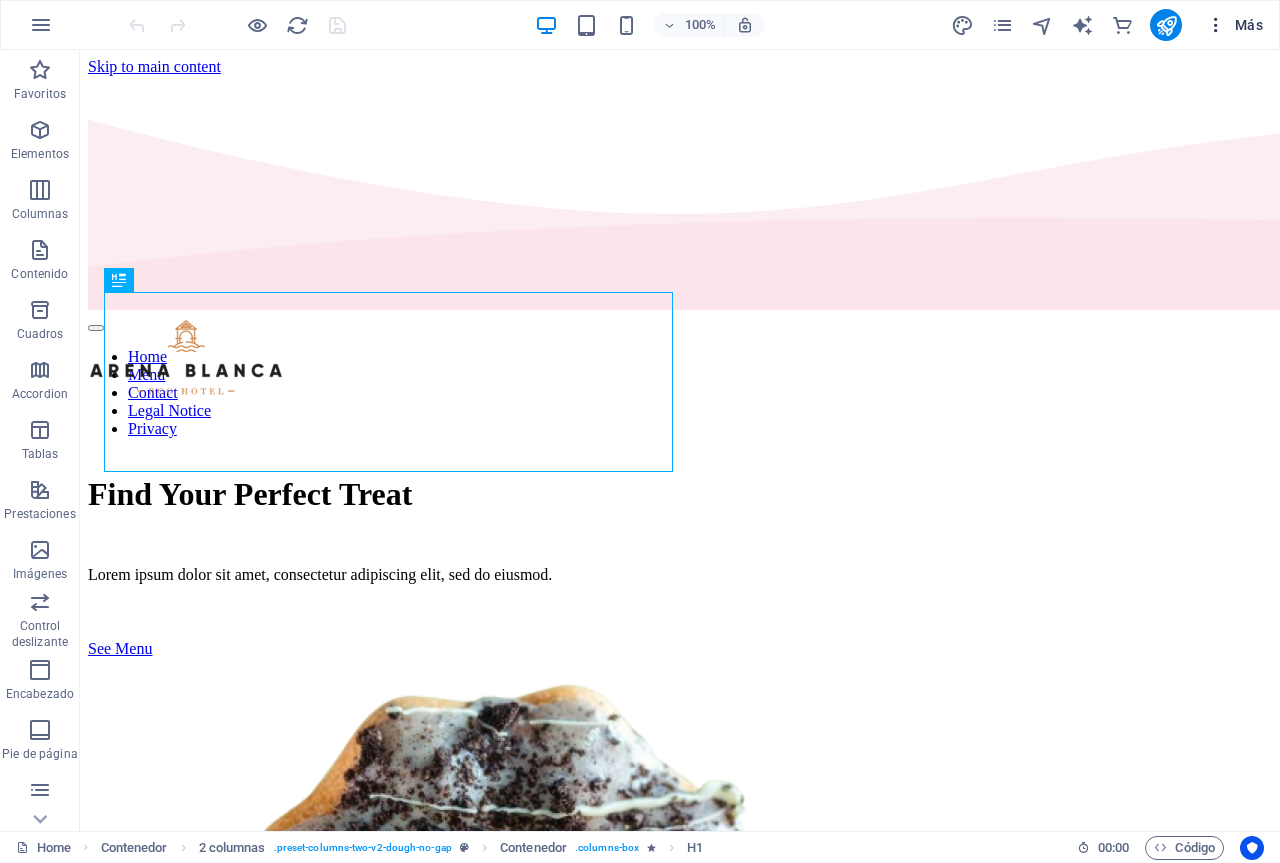 click at bounding box center [1216, 25] 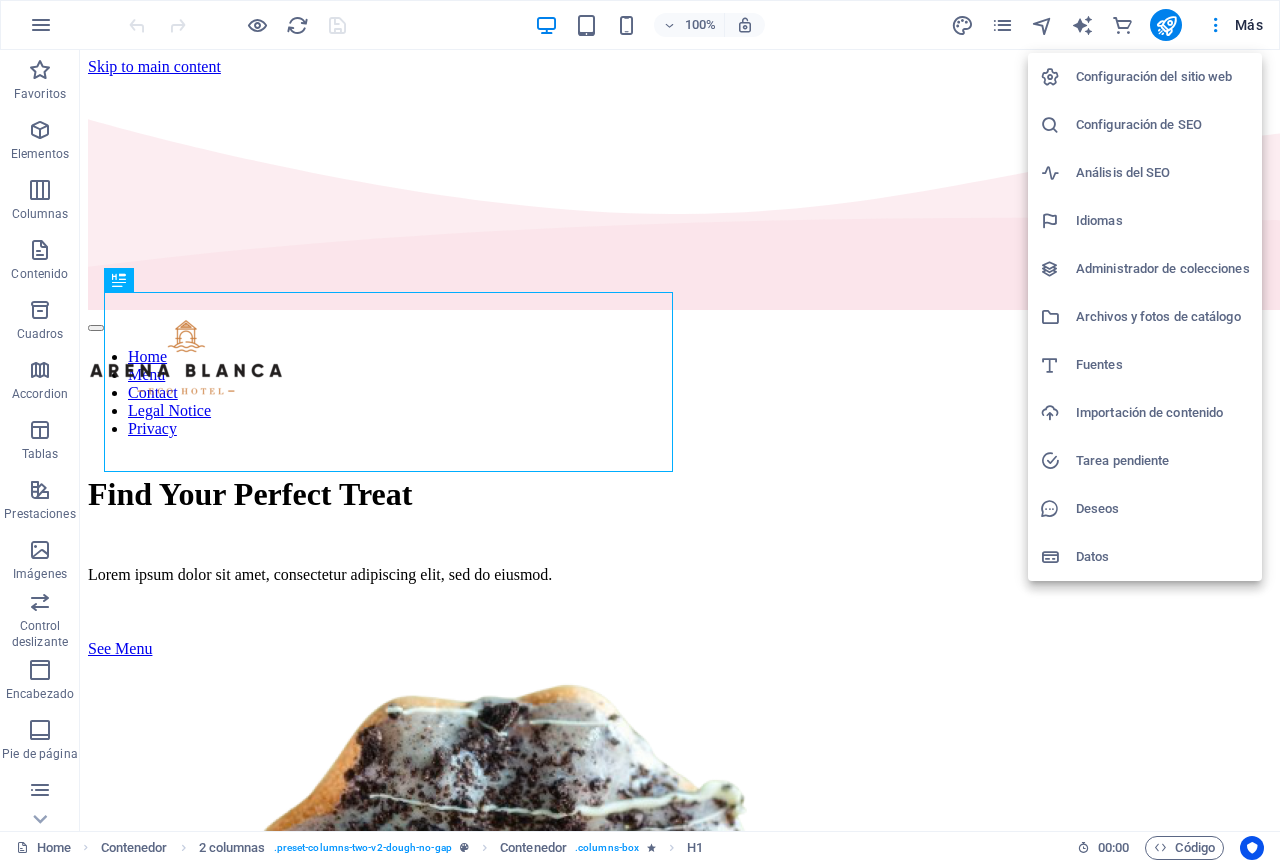 click at bounding box center [640, 431] 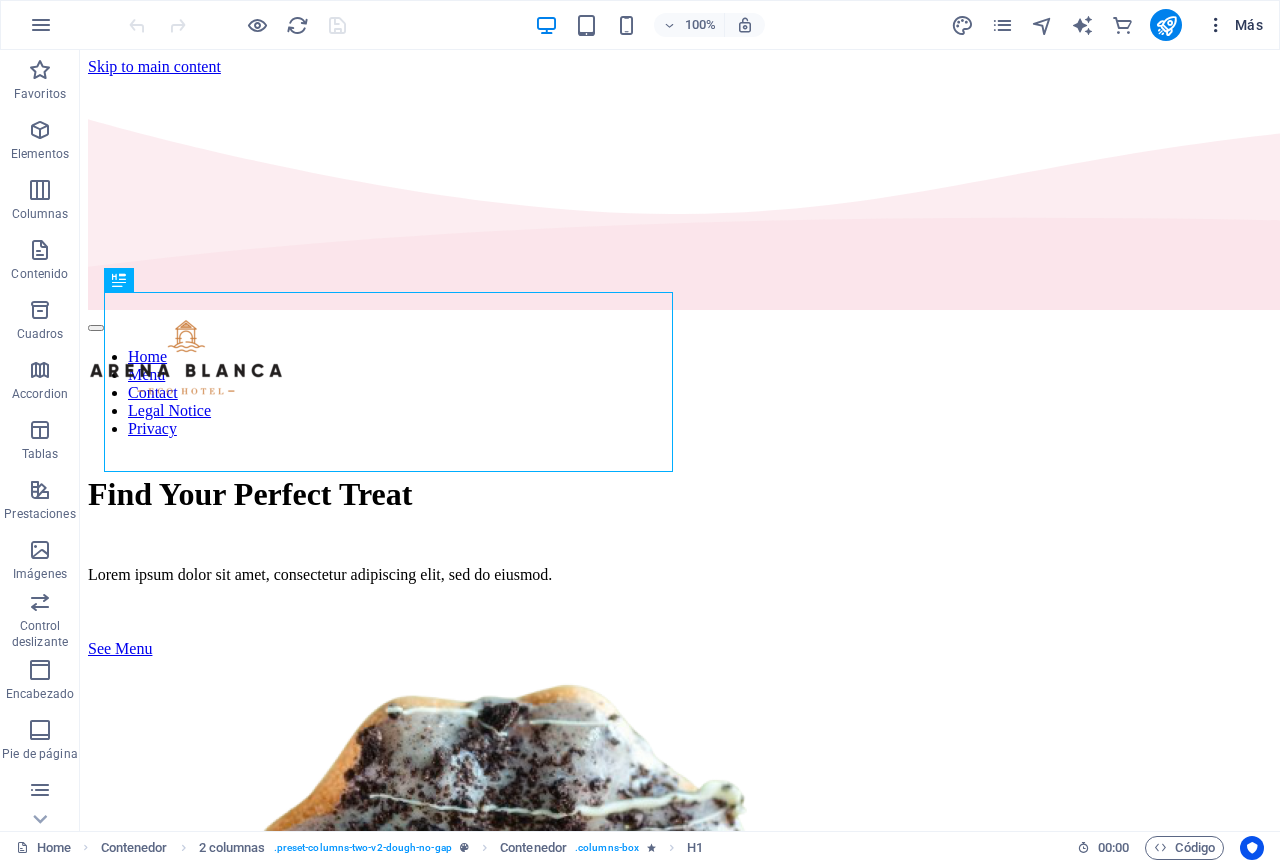 click at bounding box center [1216, 25] 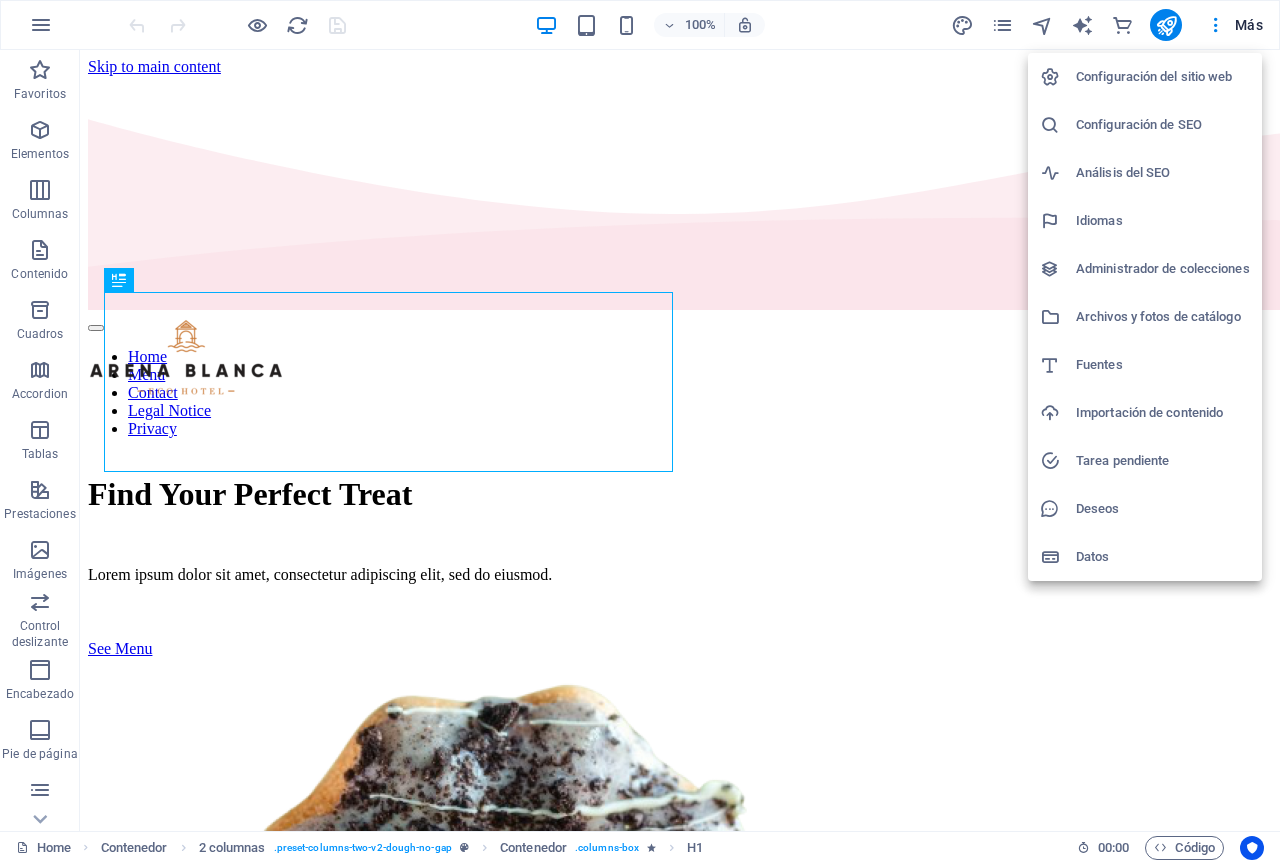 click on "Idiomas" at bounding box center [1163, 221] 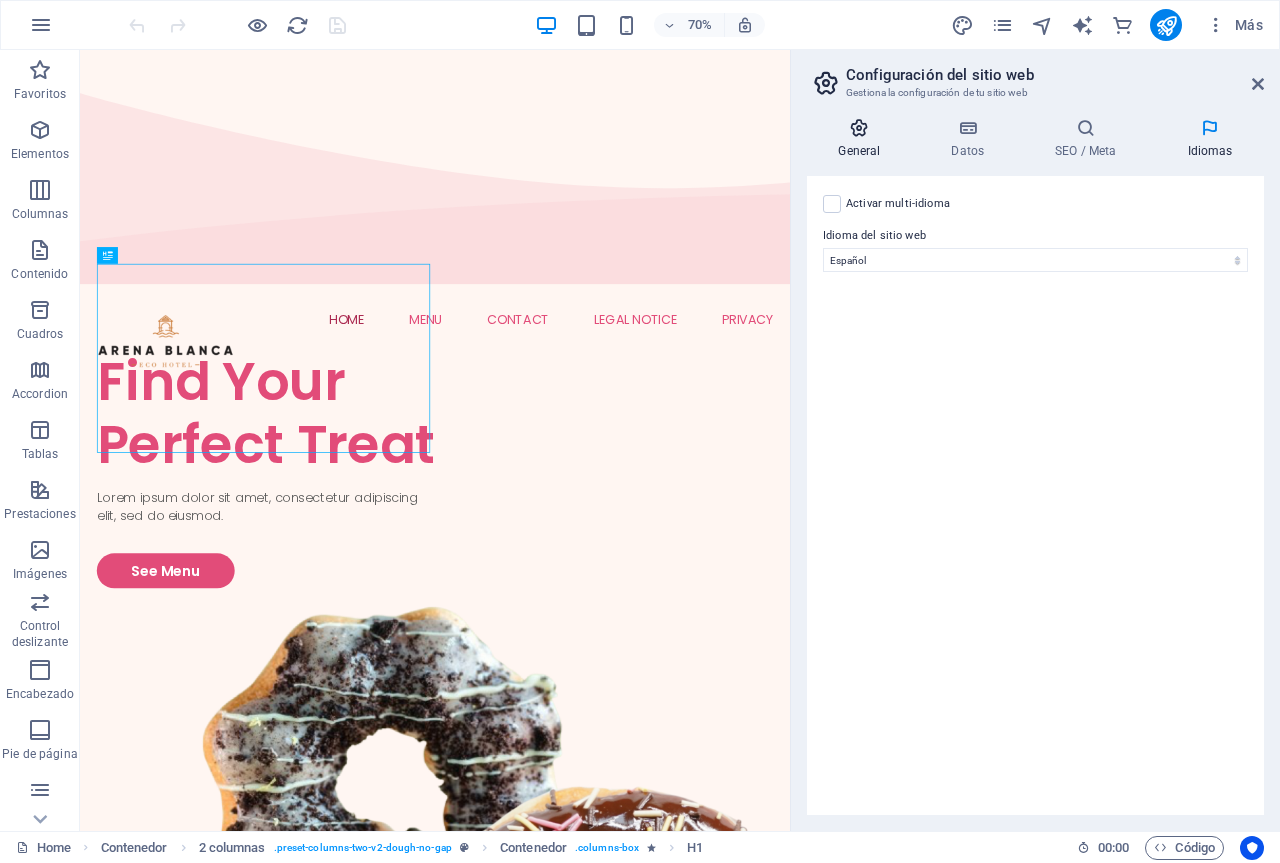 click on "General" at bounding box center (863, 139) 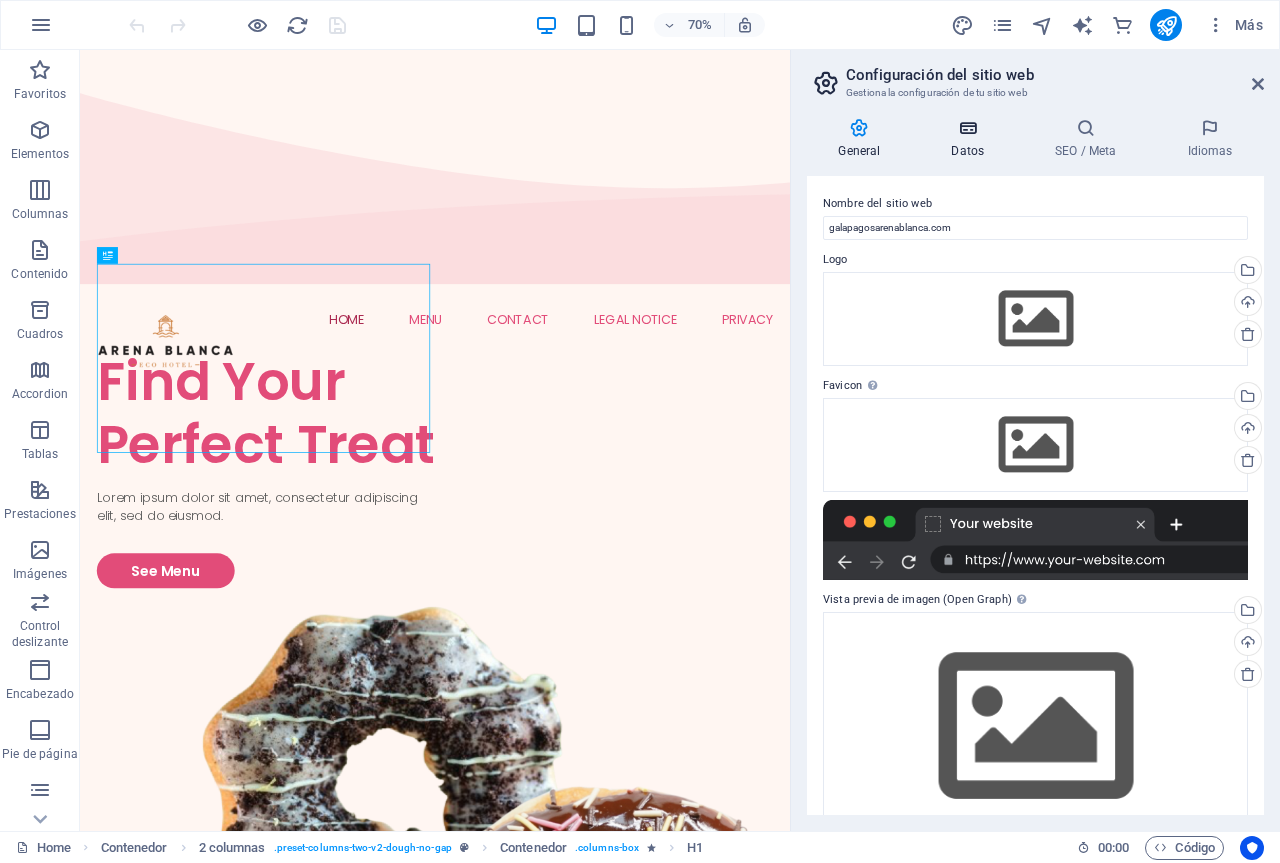 click on "Datos" at bounding box center [972, 139] 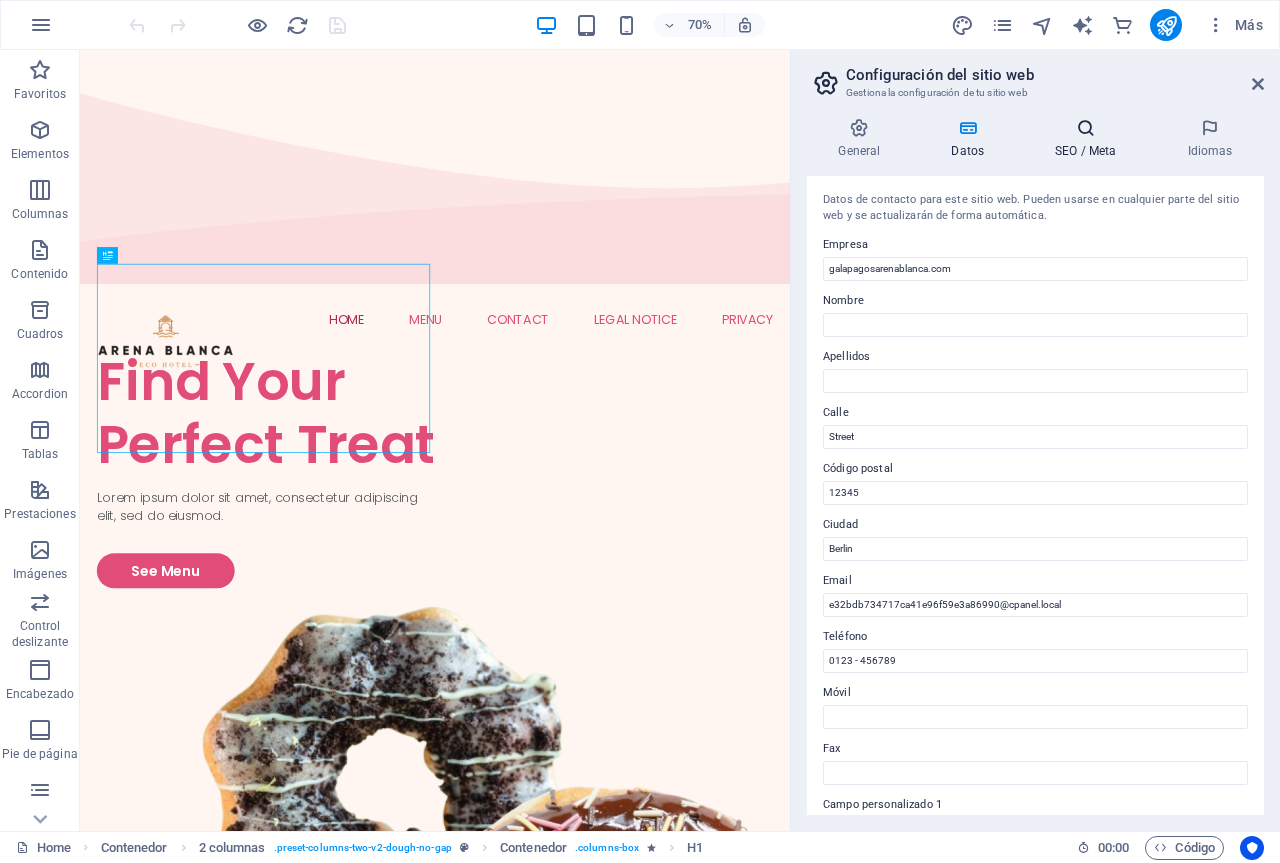 click on "SEO / Meta" at bounding box center [1090, 139] 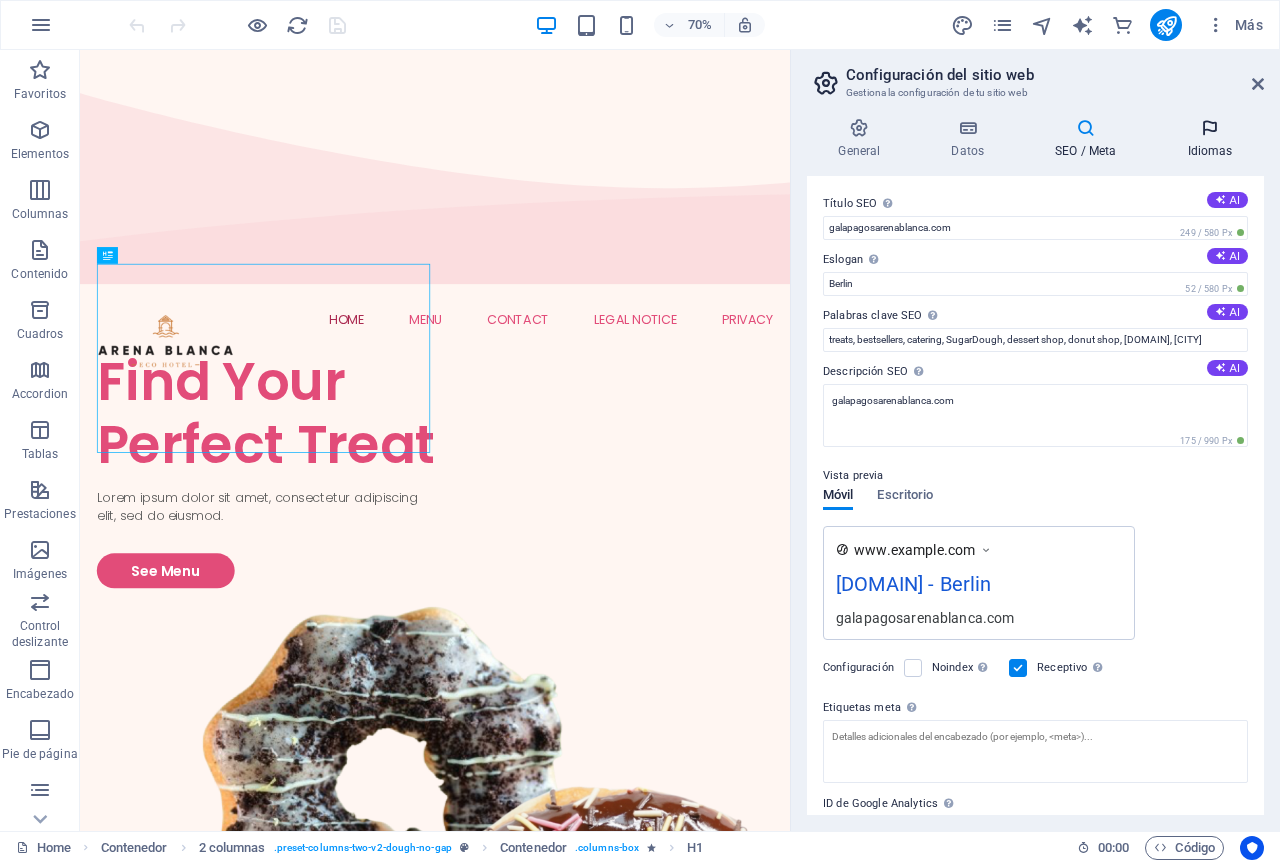 click at bounding box center [1210, 128] 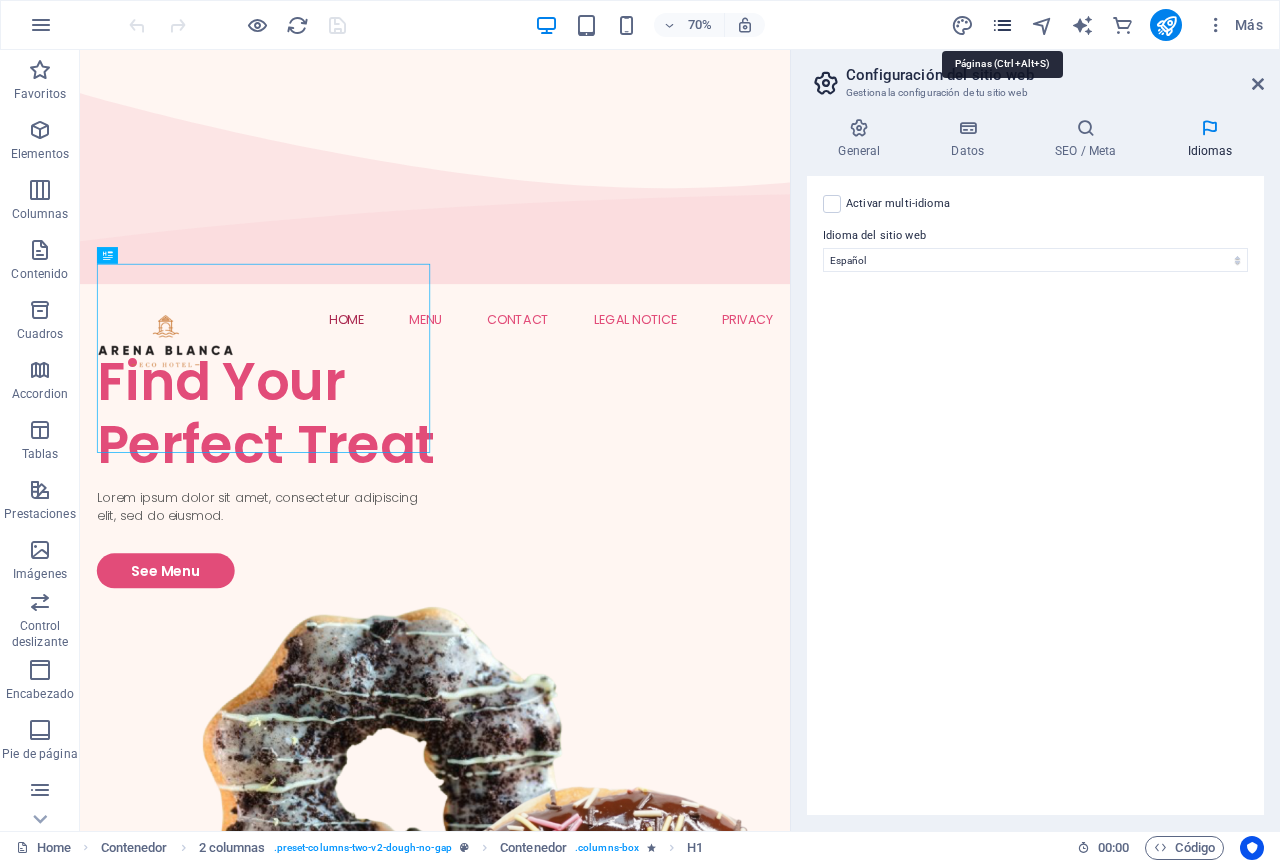 click at bounding box center [1002, 25] 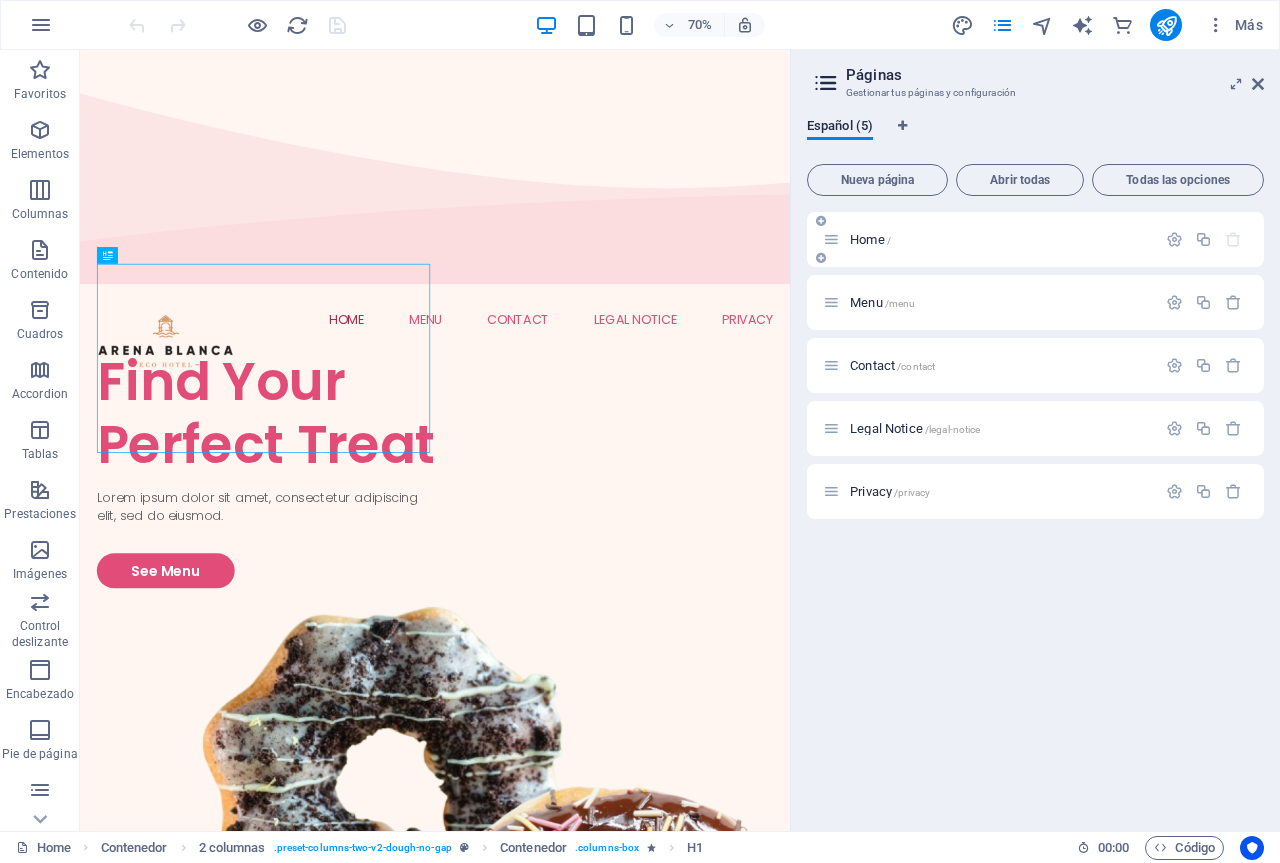 click on "Home /" at bounding box center [870, 239] 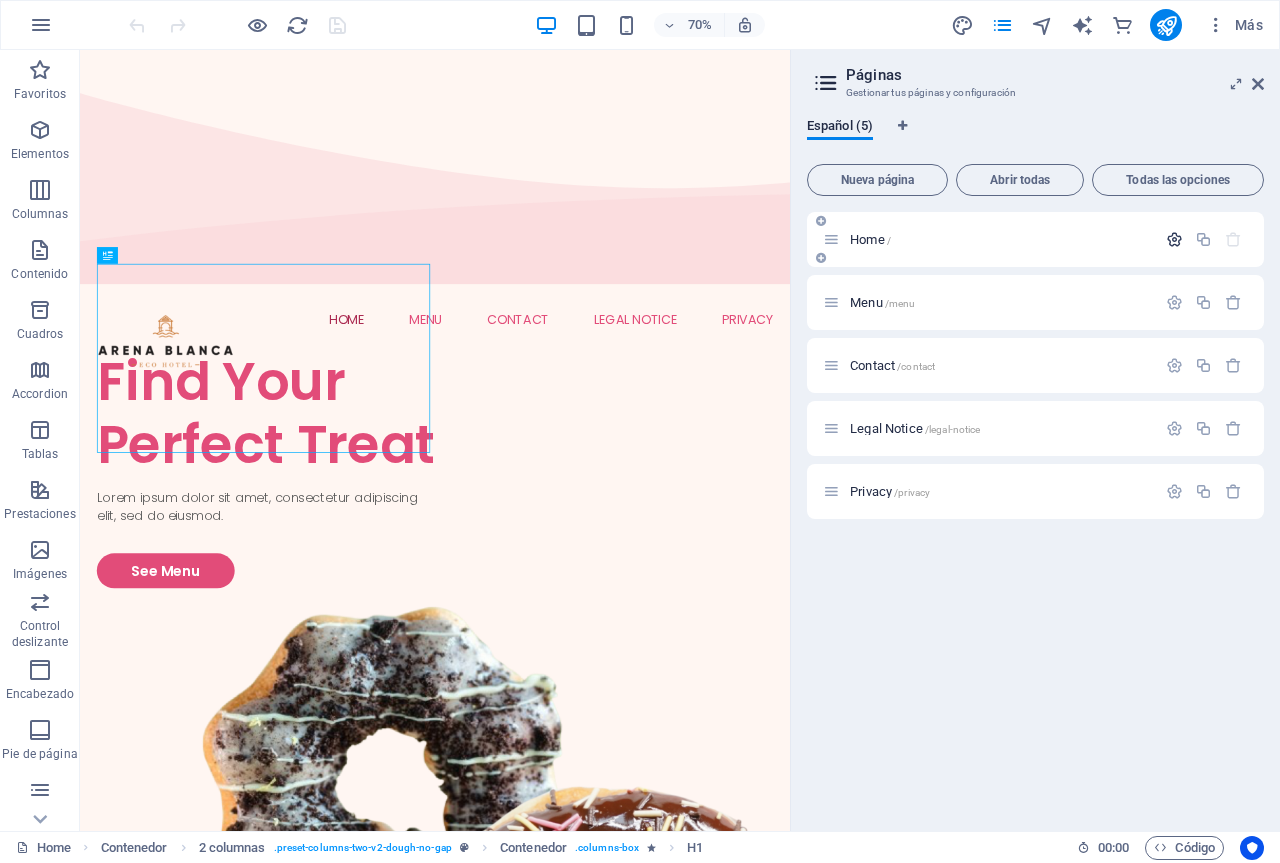 click at bounding box center [1174, 239] 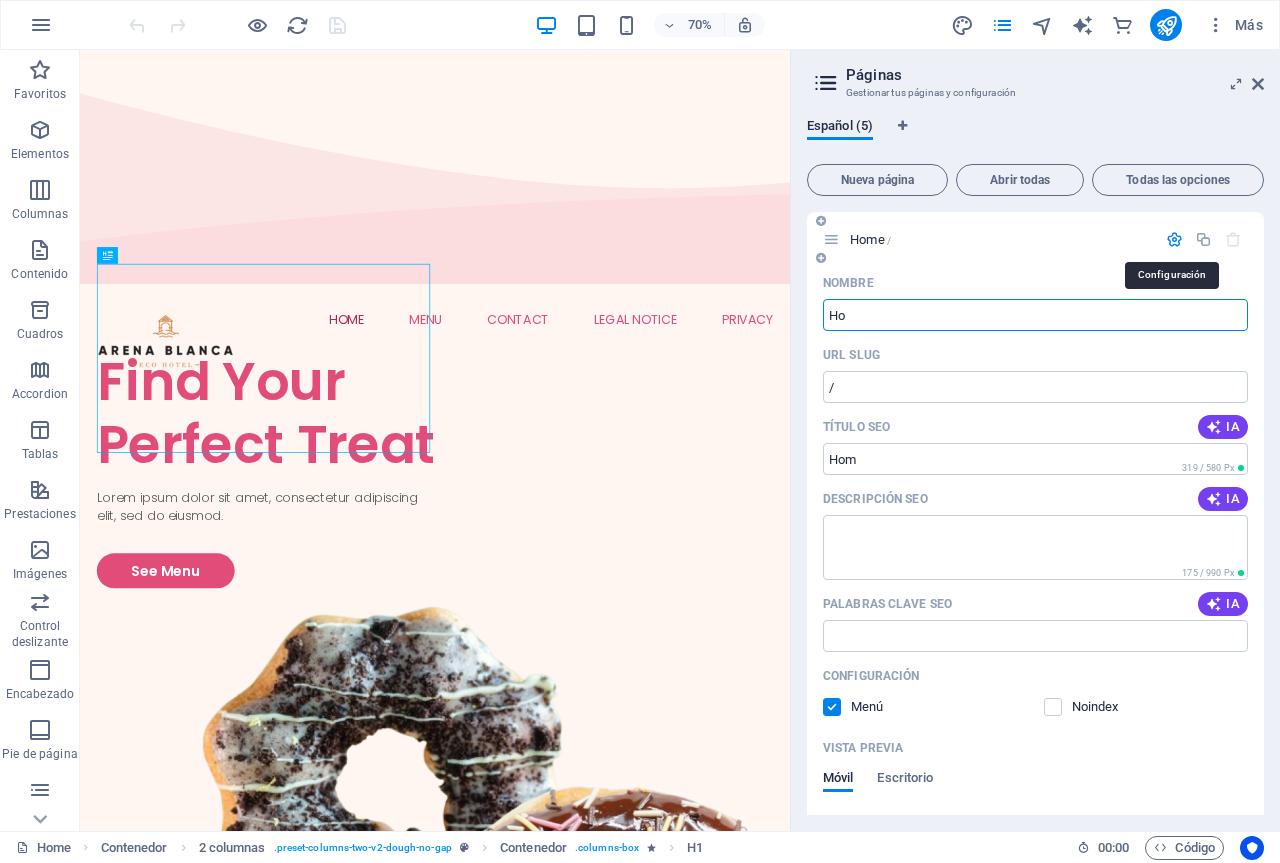 type on "H" 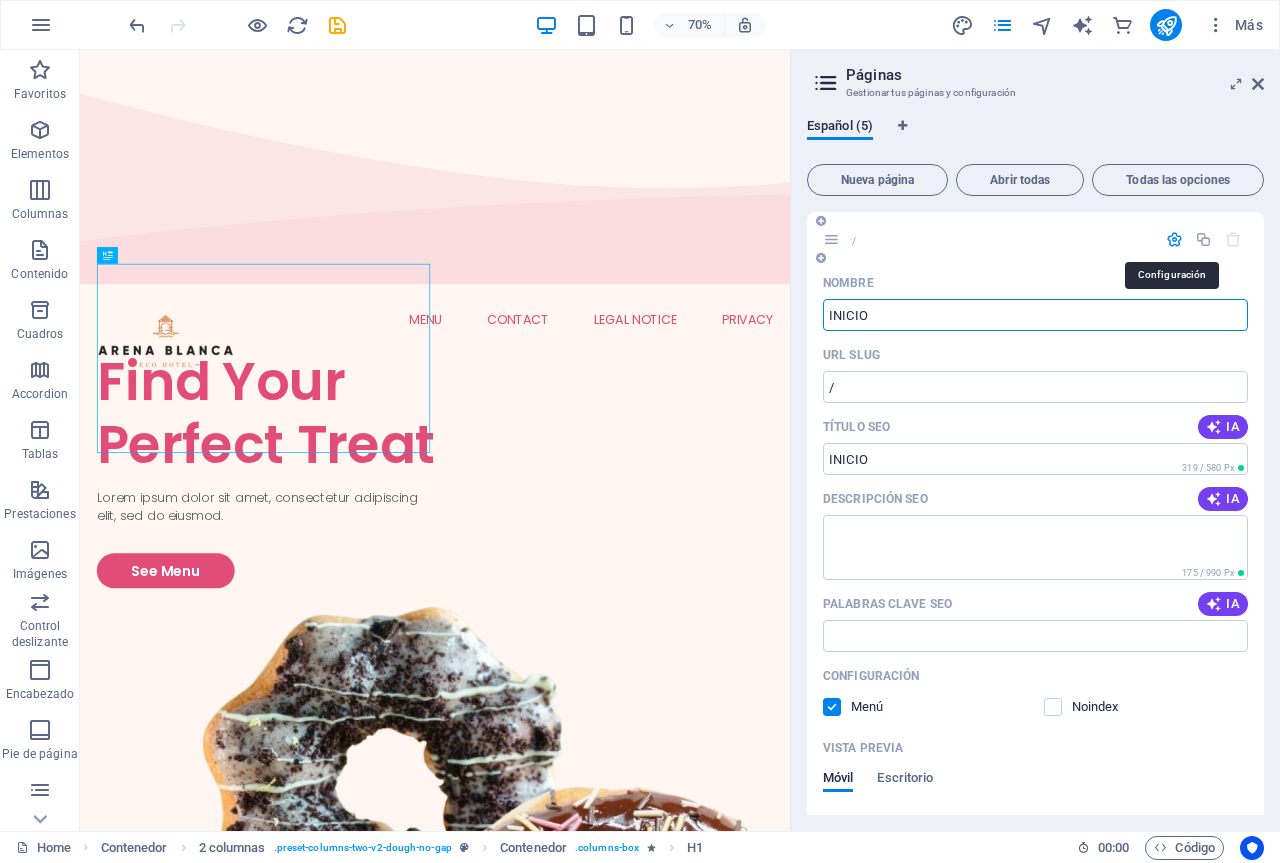 type on "INICIO" 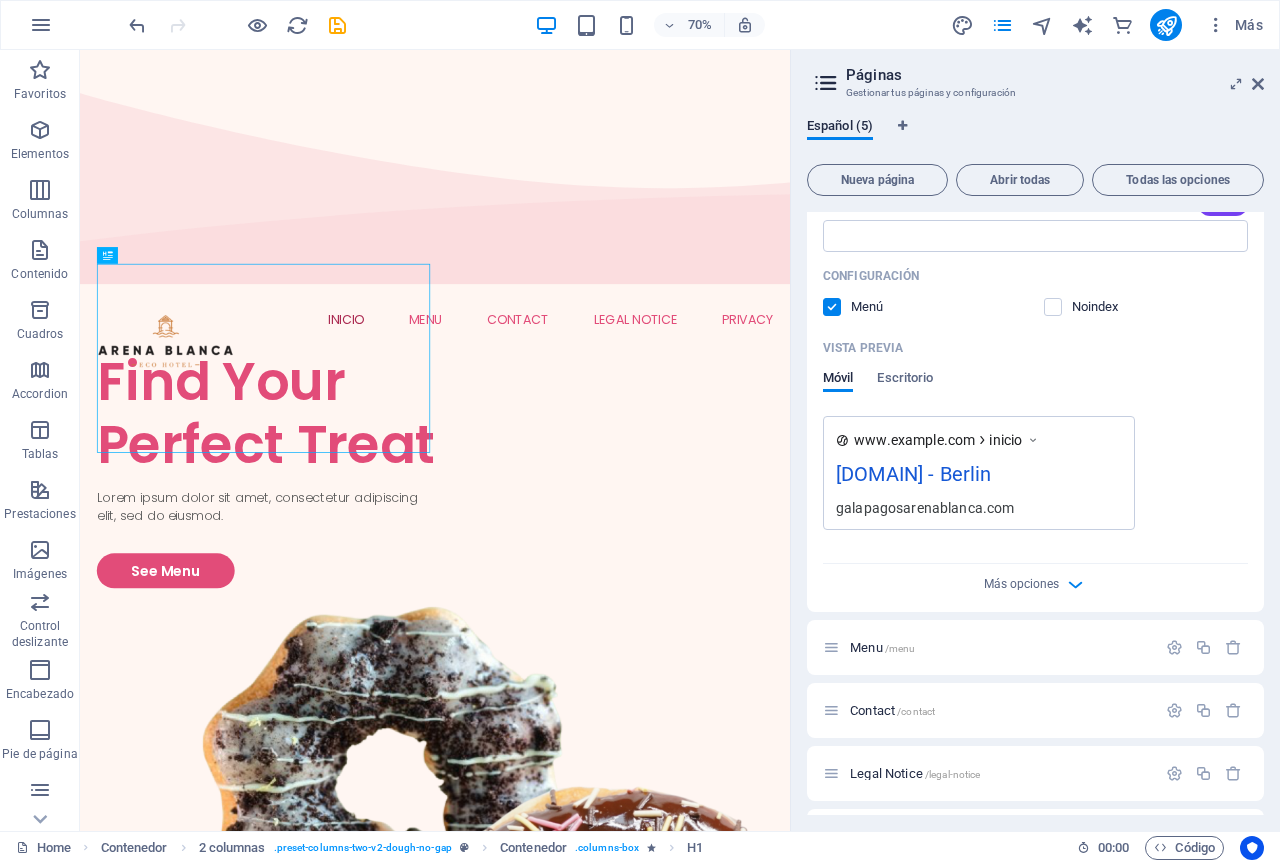 scroll, scrollTop: 485, scrollLeft: 0, axis: vertical 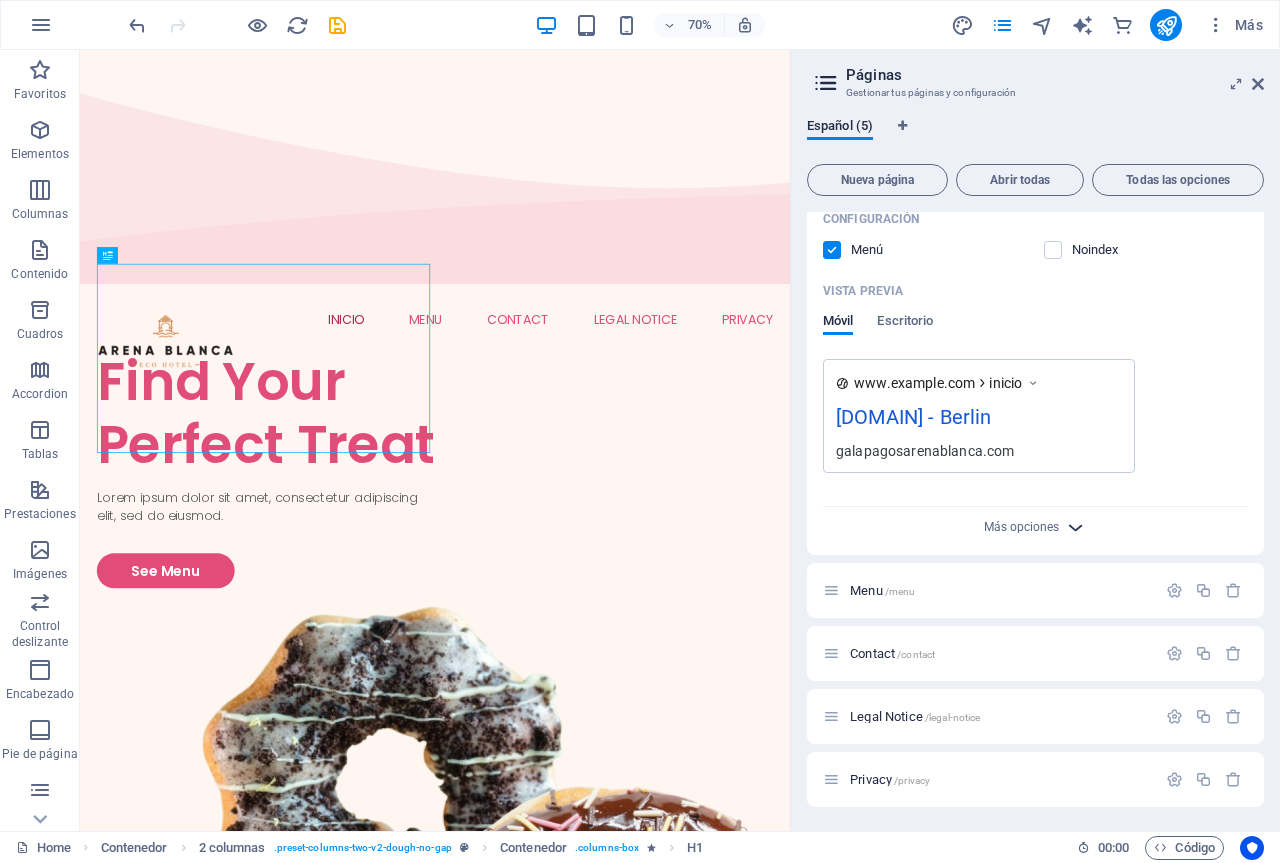 type on "INICIO" 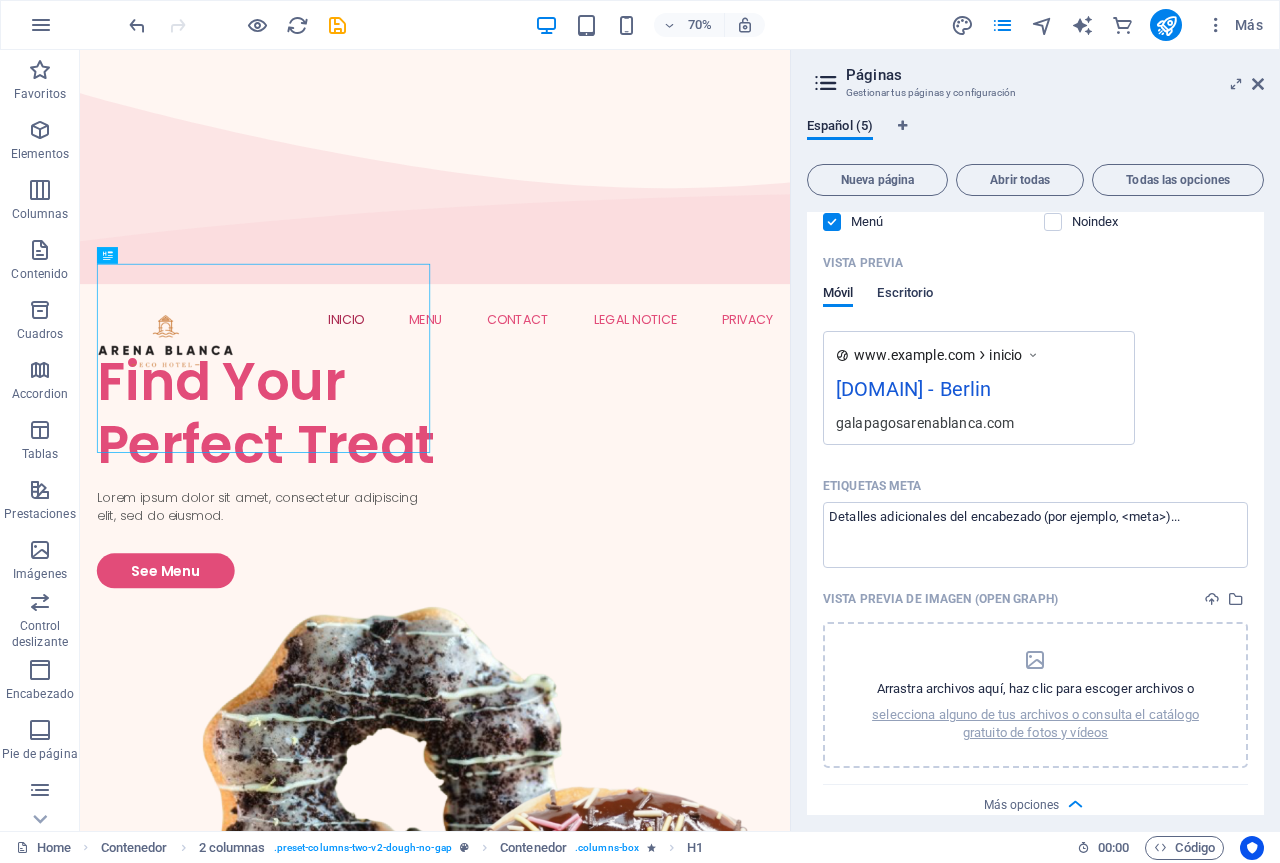 click on "Escritorio" at bounding box center (905, 295) 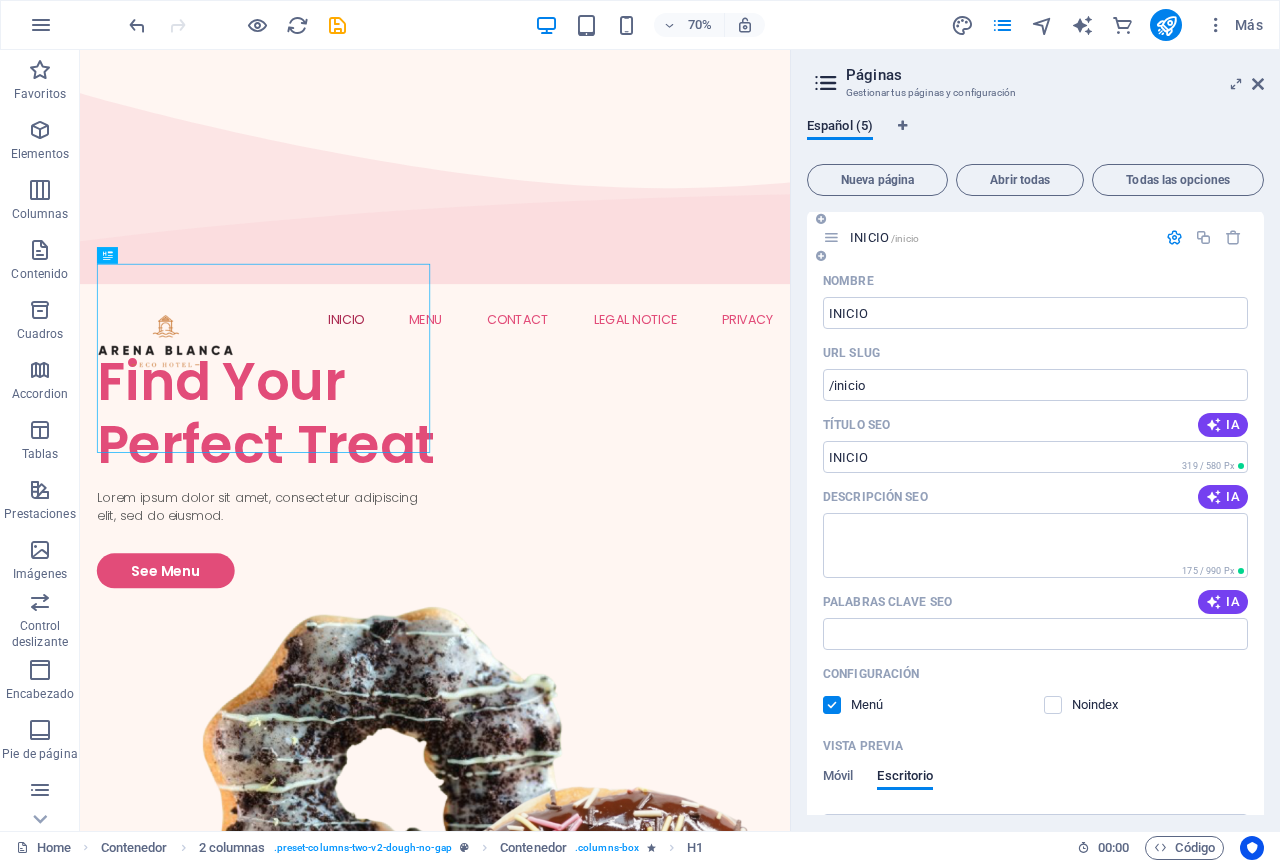 scroll, scrollTop: 0, scrollLeft: 0, axis: both 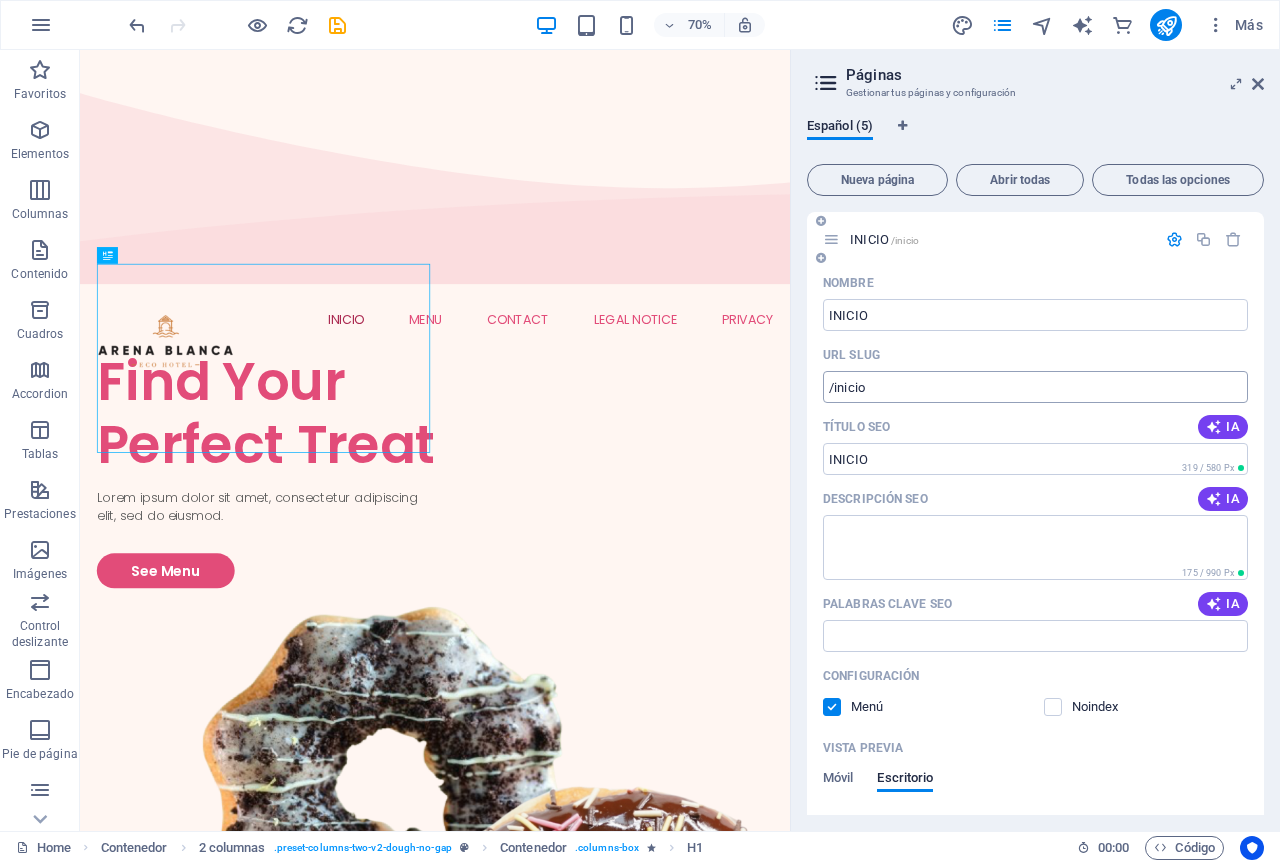 click on "/inicio" at bounding box center (1035, 387) 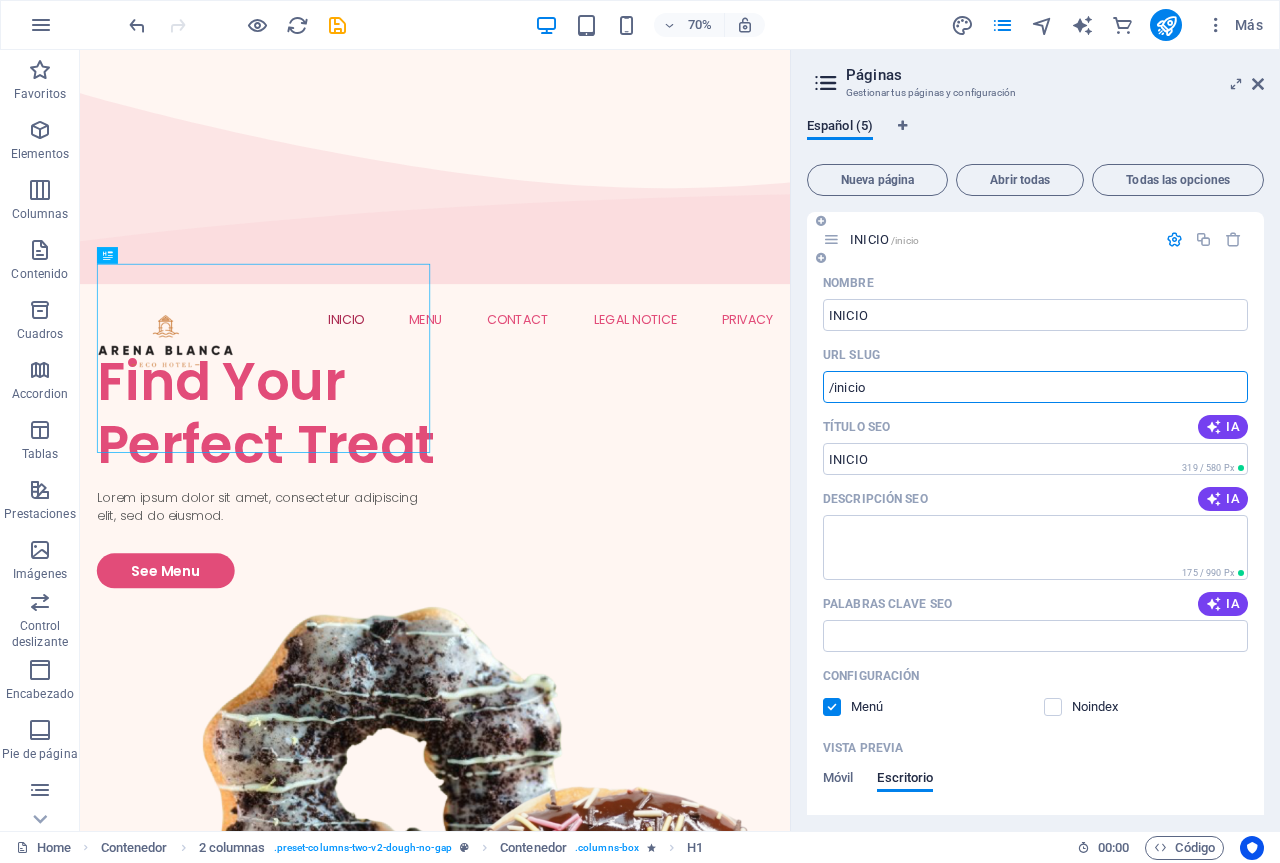 click at bounding box center (1174, 239) 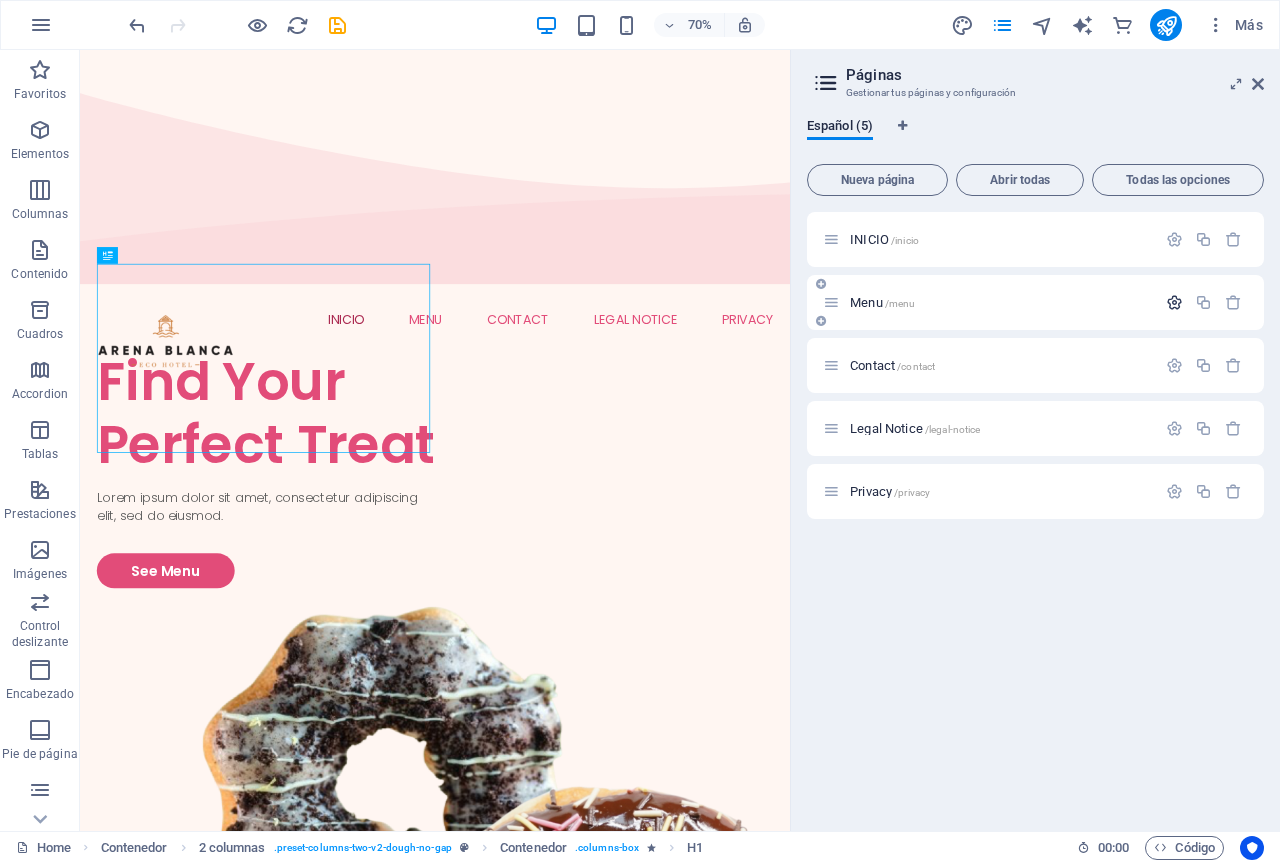 click at bounding box center (1174, 302) 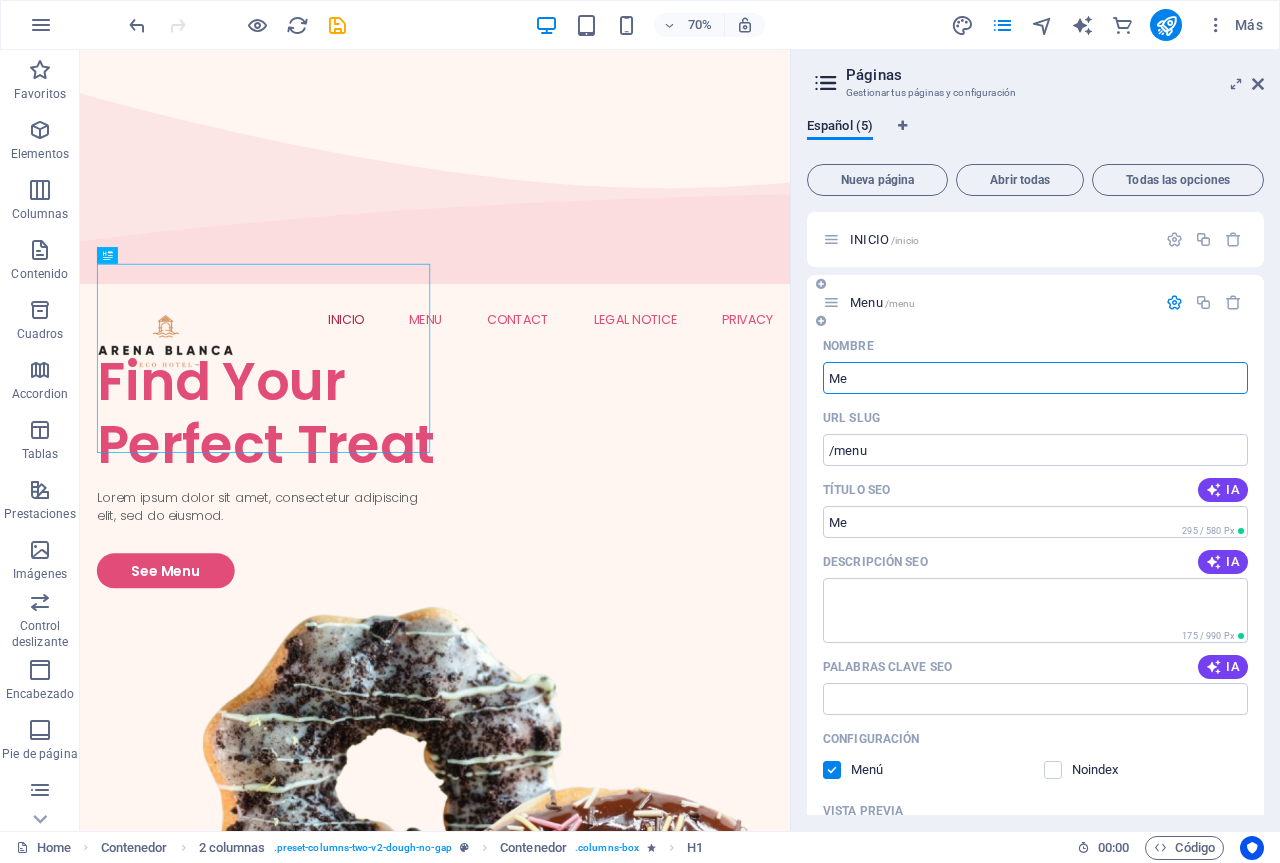 type on "M" 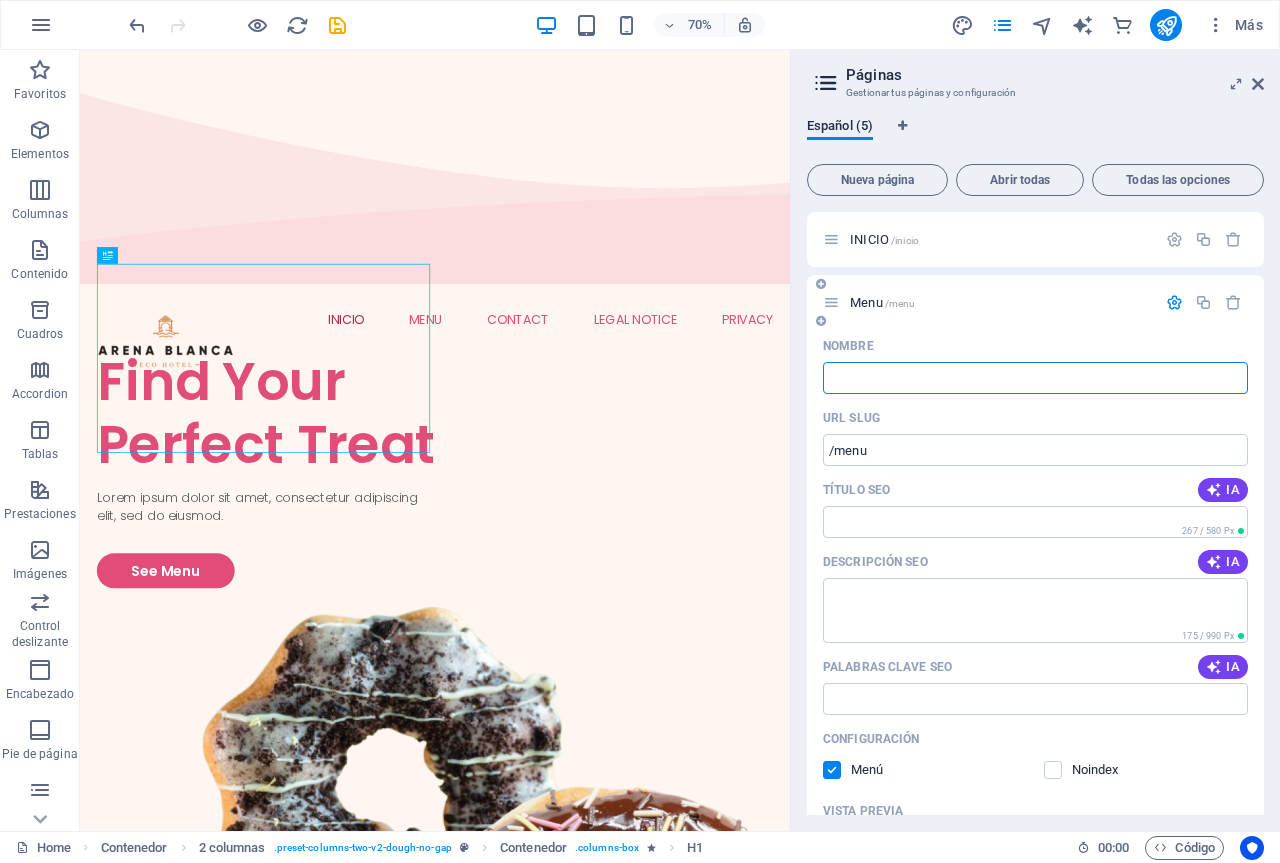 type on "S" 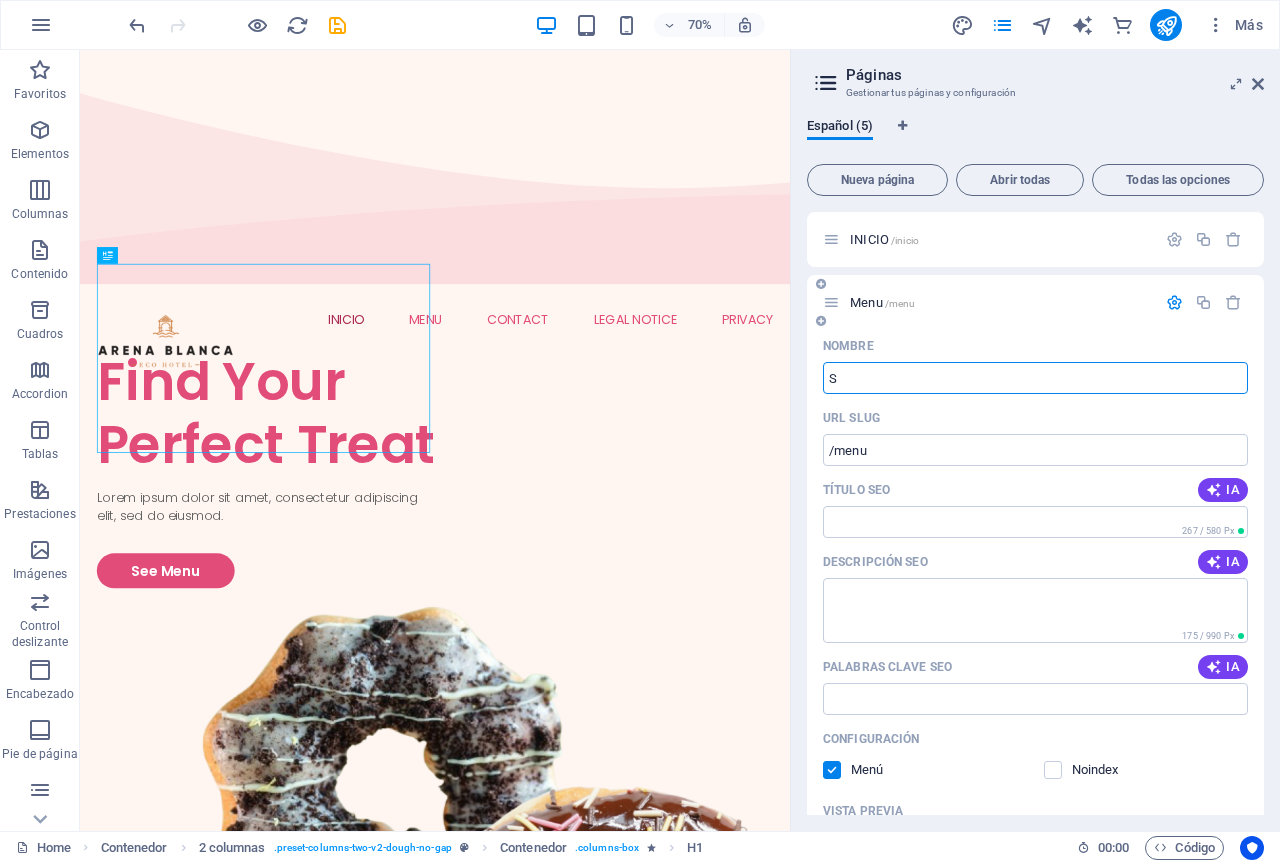 type on "/" 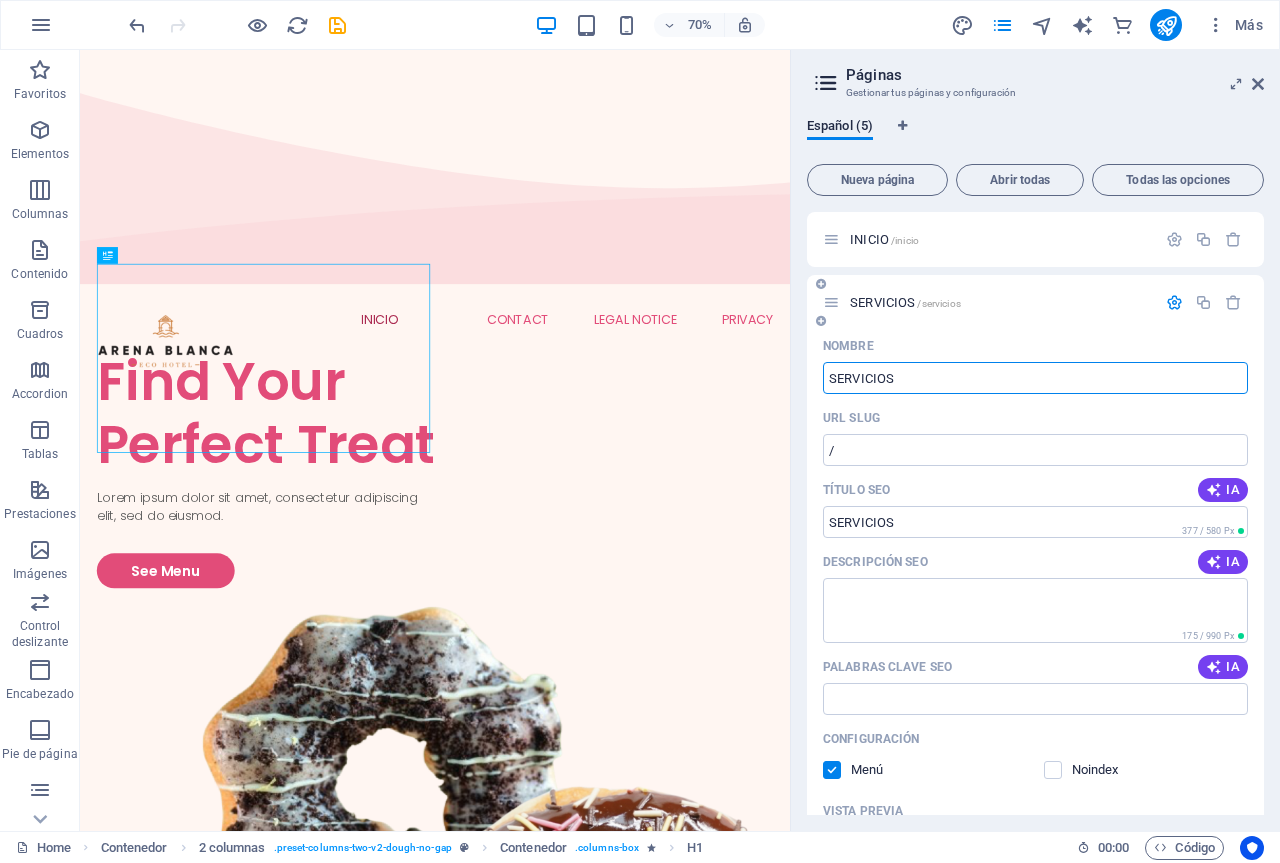type on "SERVICIOS" 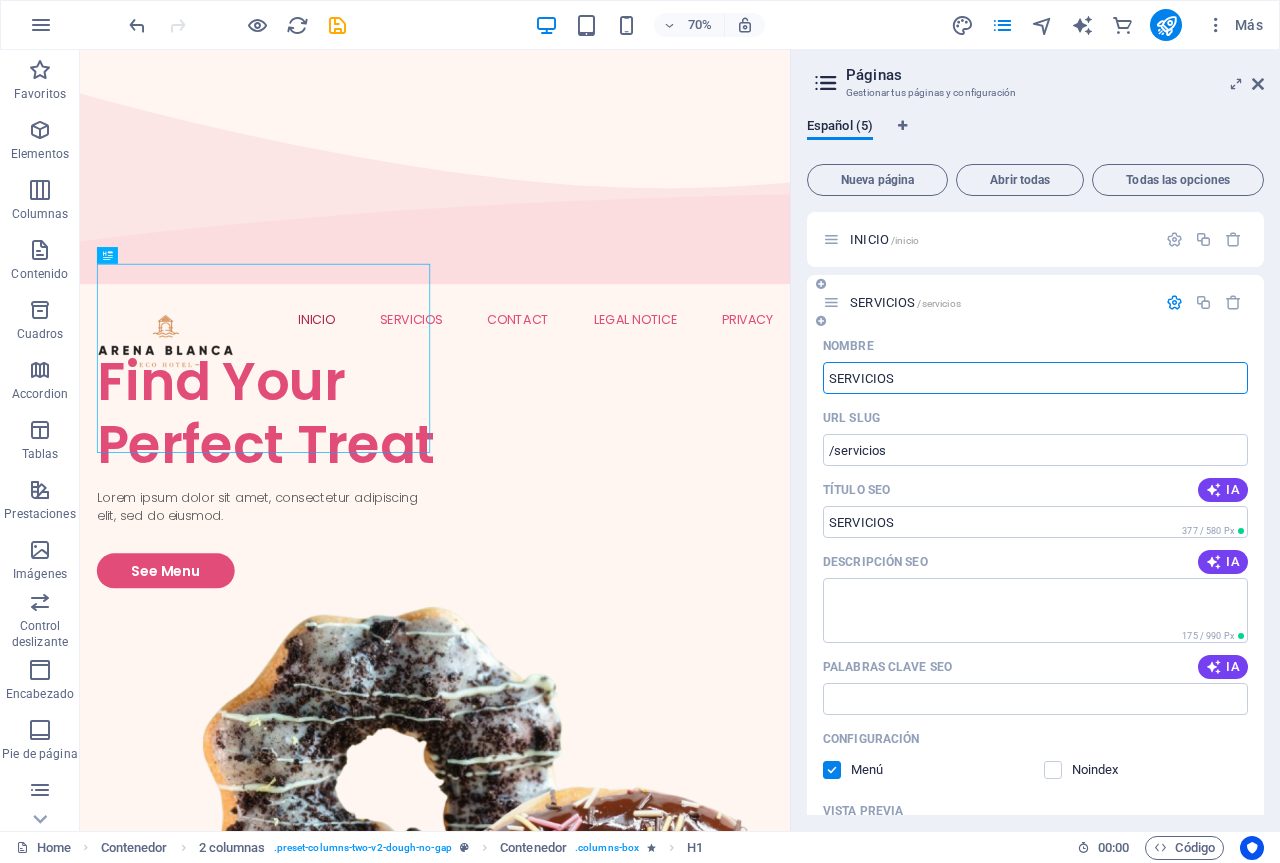 type on "SERVICIOS" 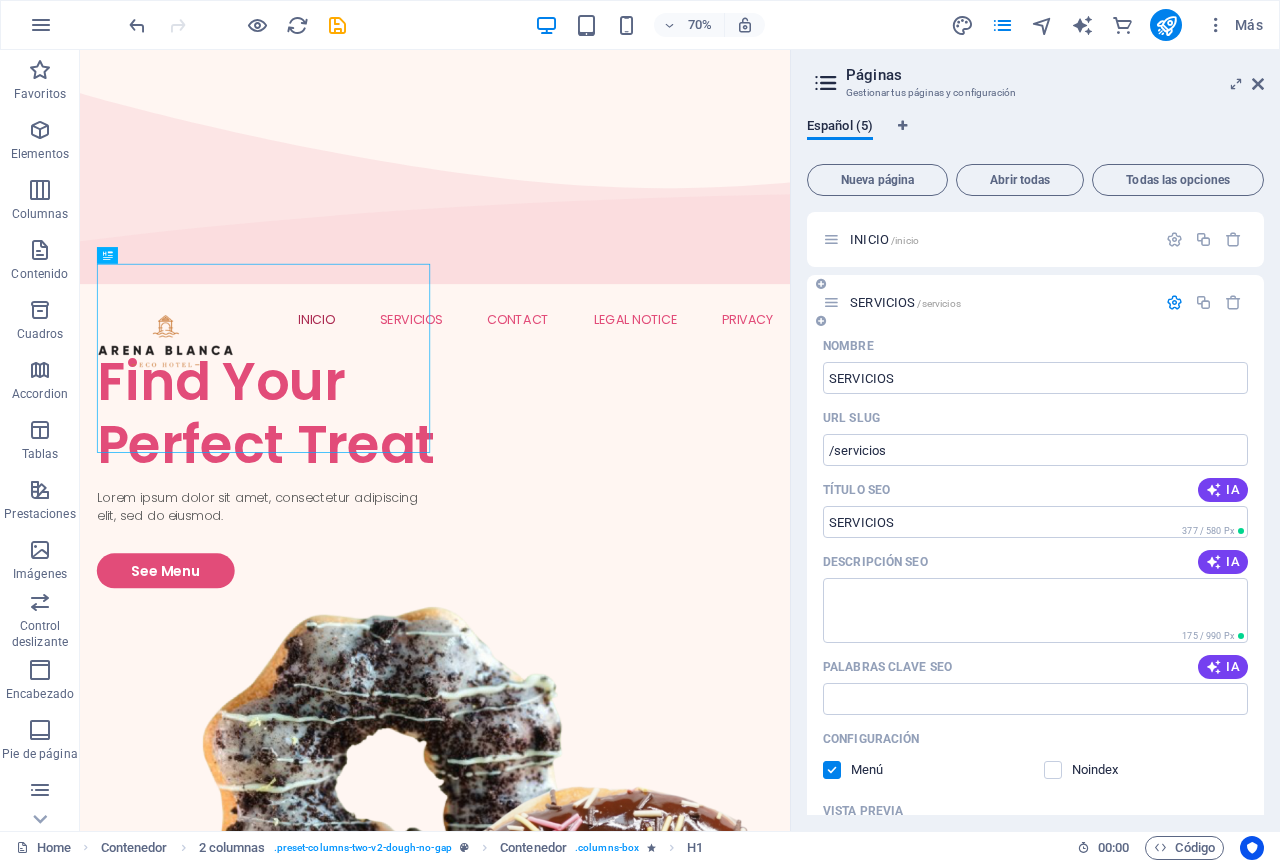 click at bounding box center [1174, 302] 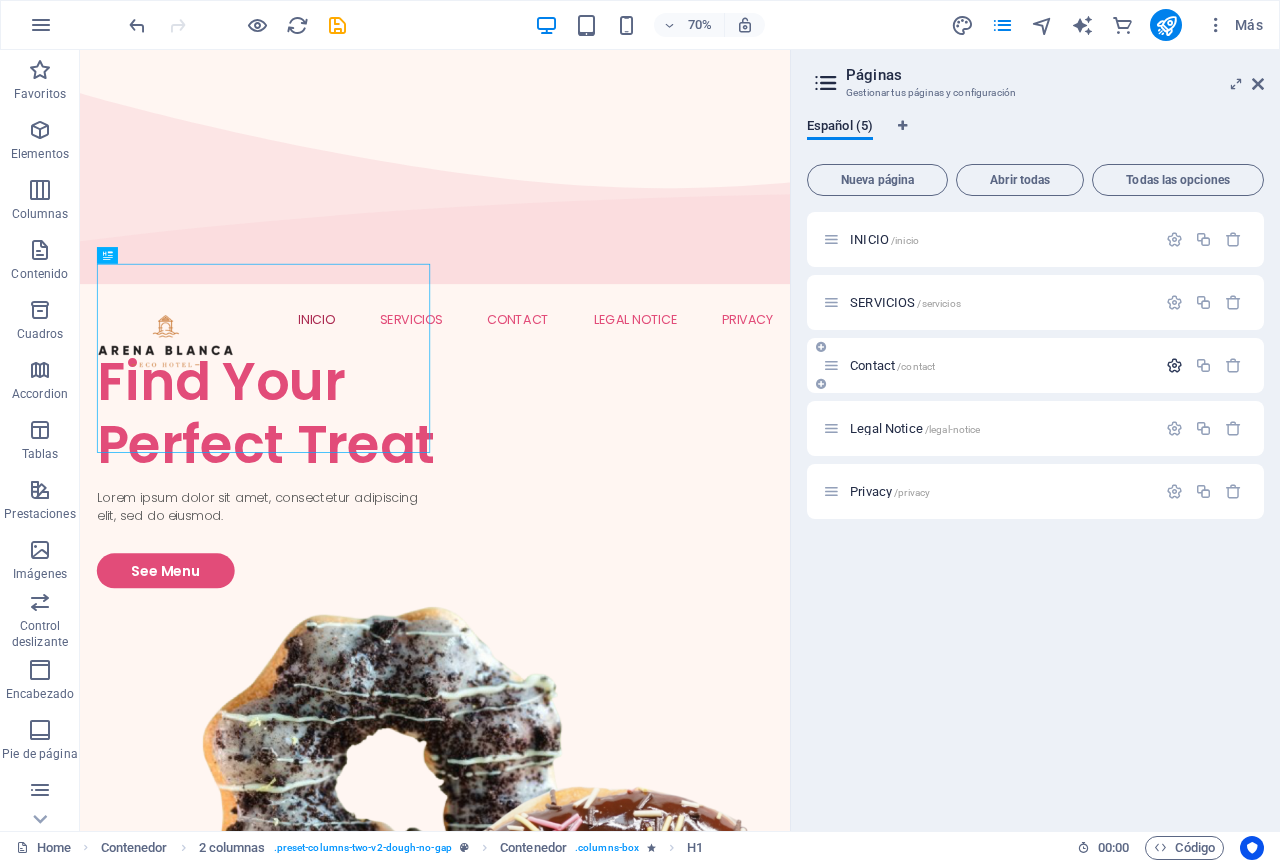 click at bounding box center (1174, 365) 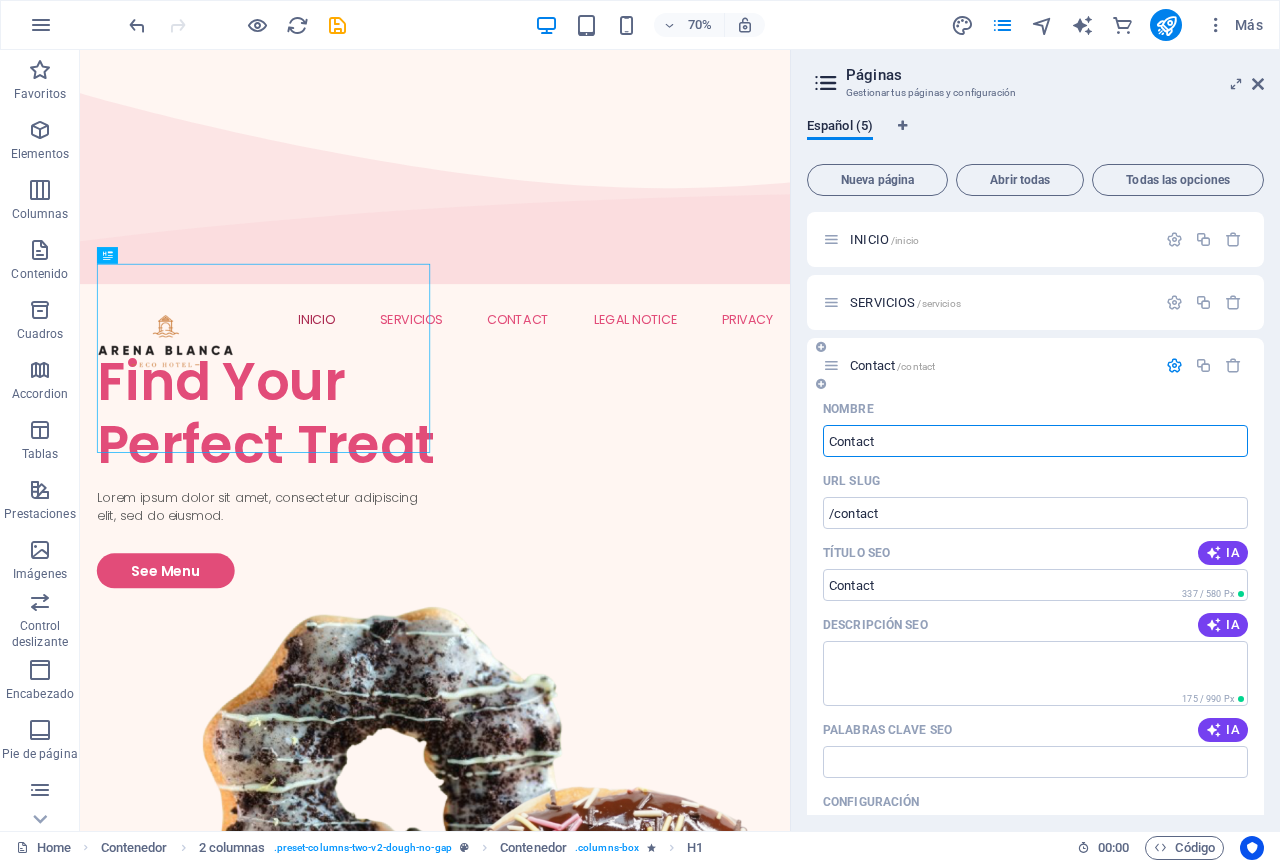 click on "Contact" at bounding box center [1035, 441] 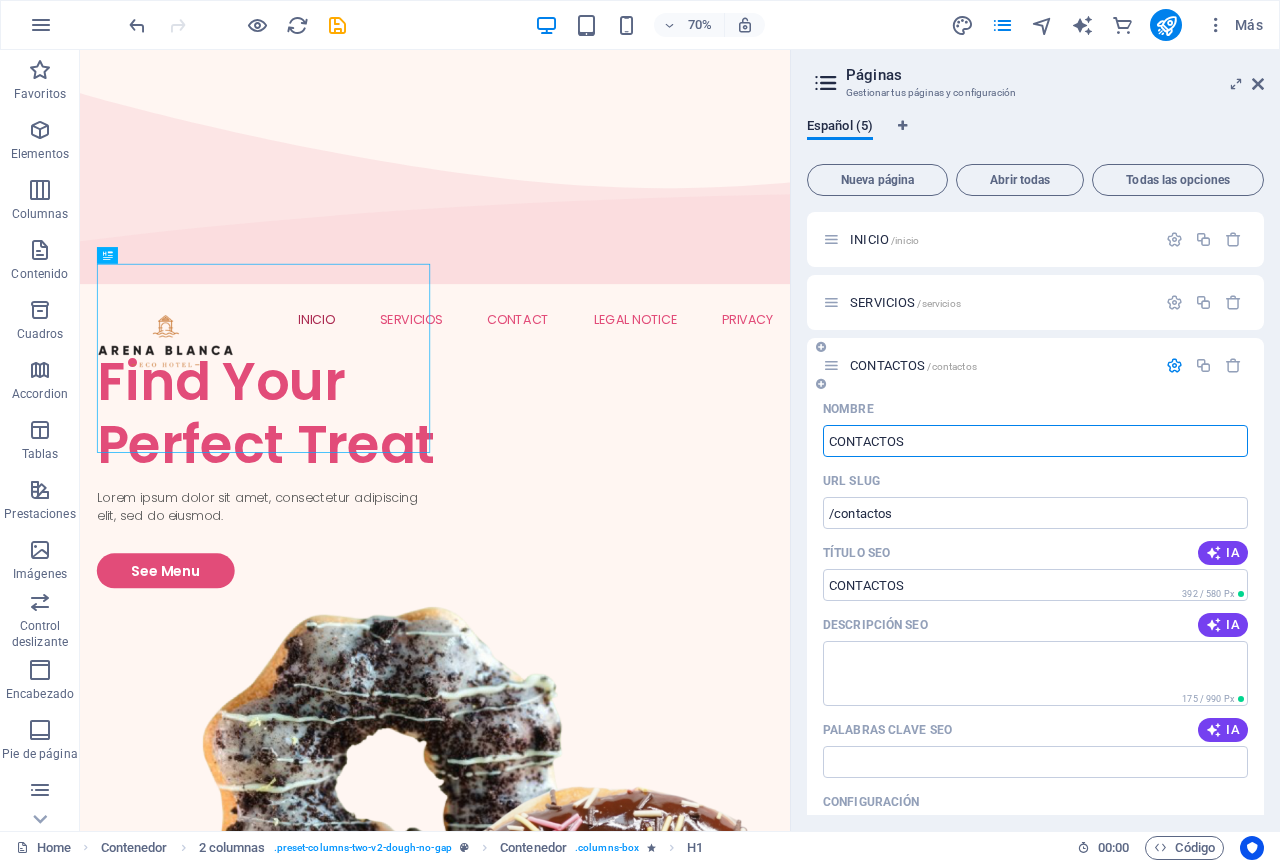 type on "CONTACTOS" 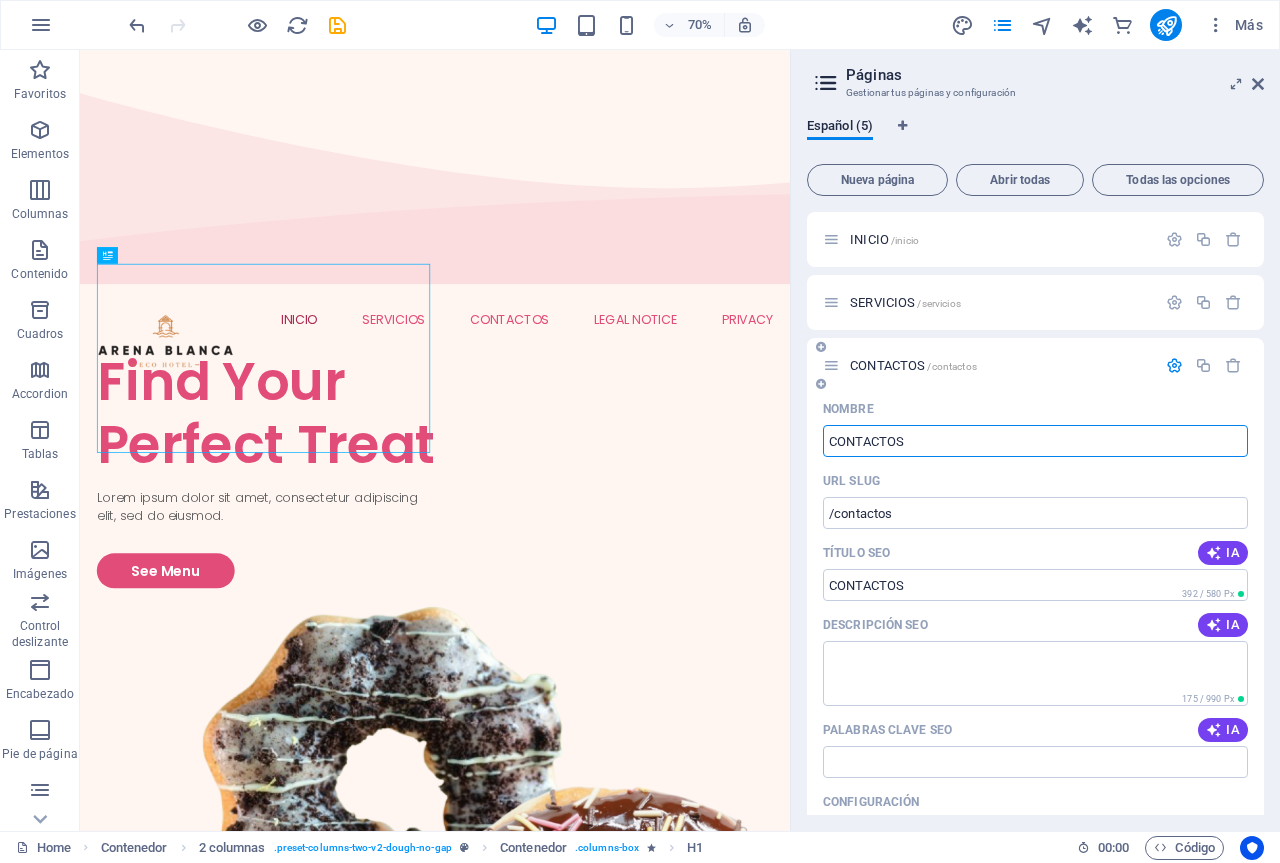 type on "CONTACTOS" 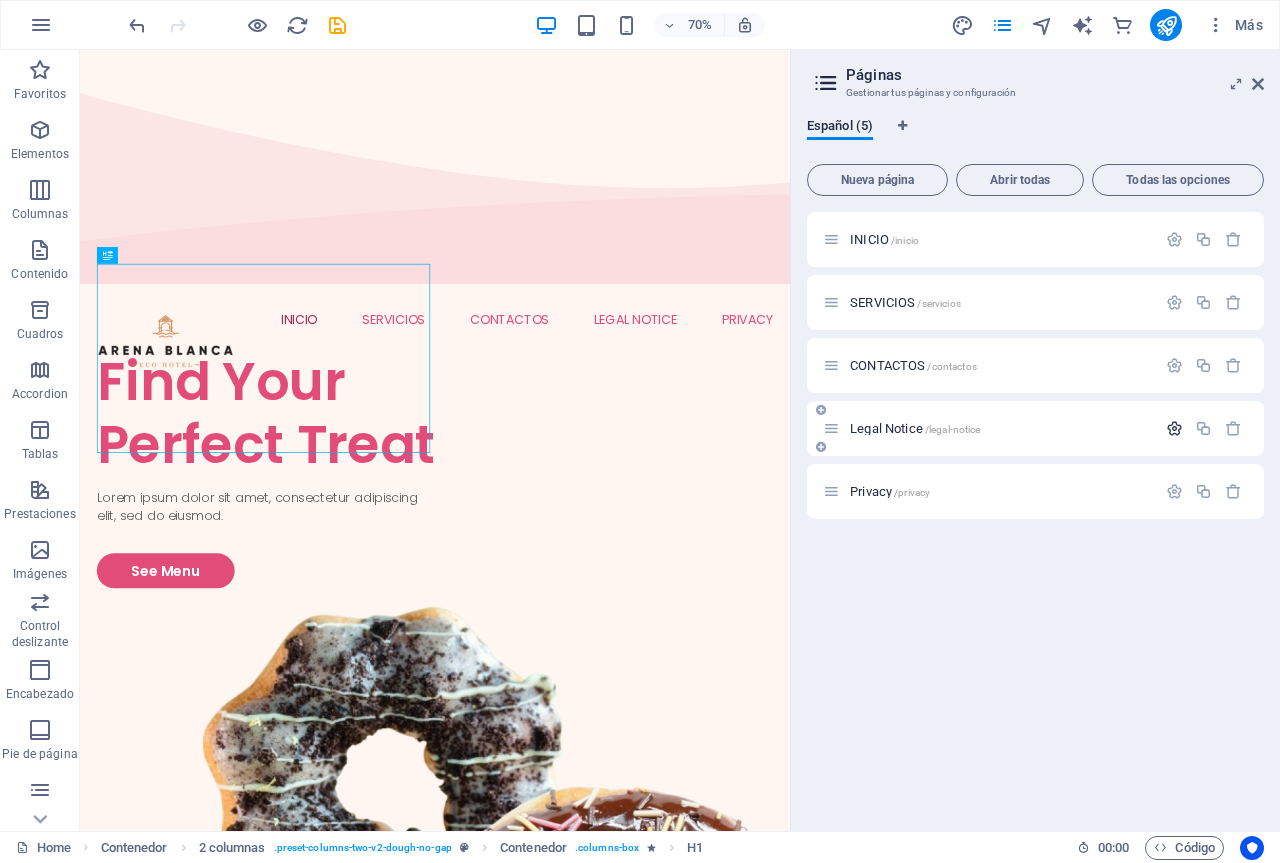 click at bounding box center (1174, 428) 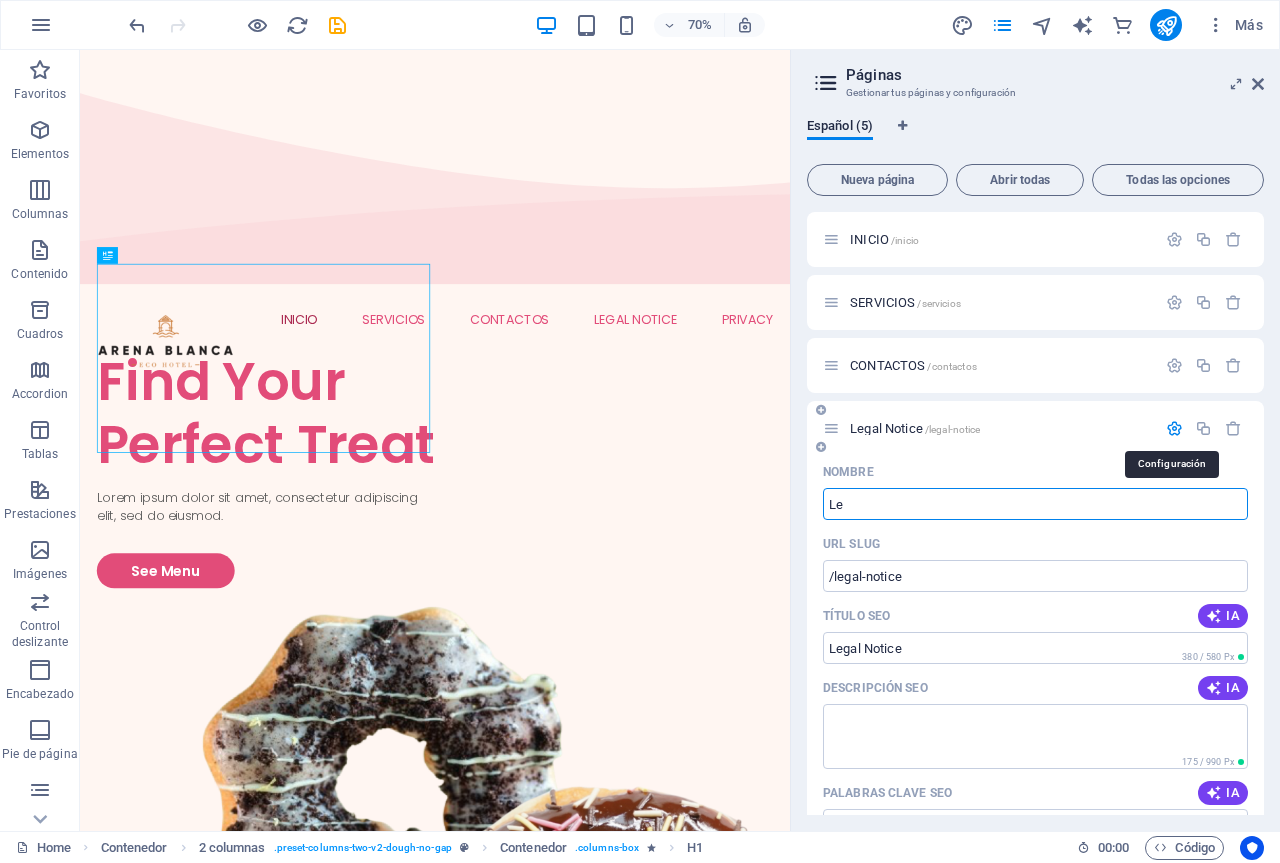 type on "L" 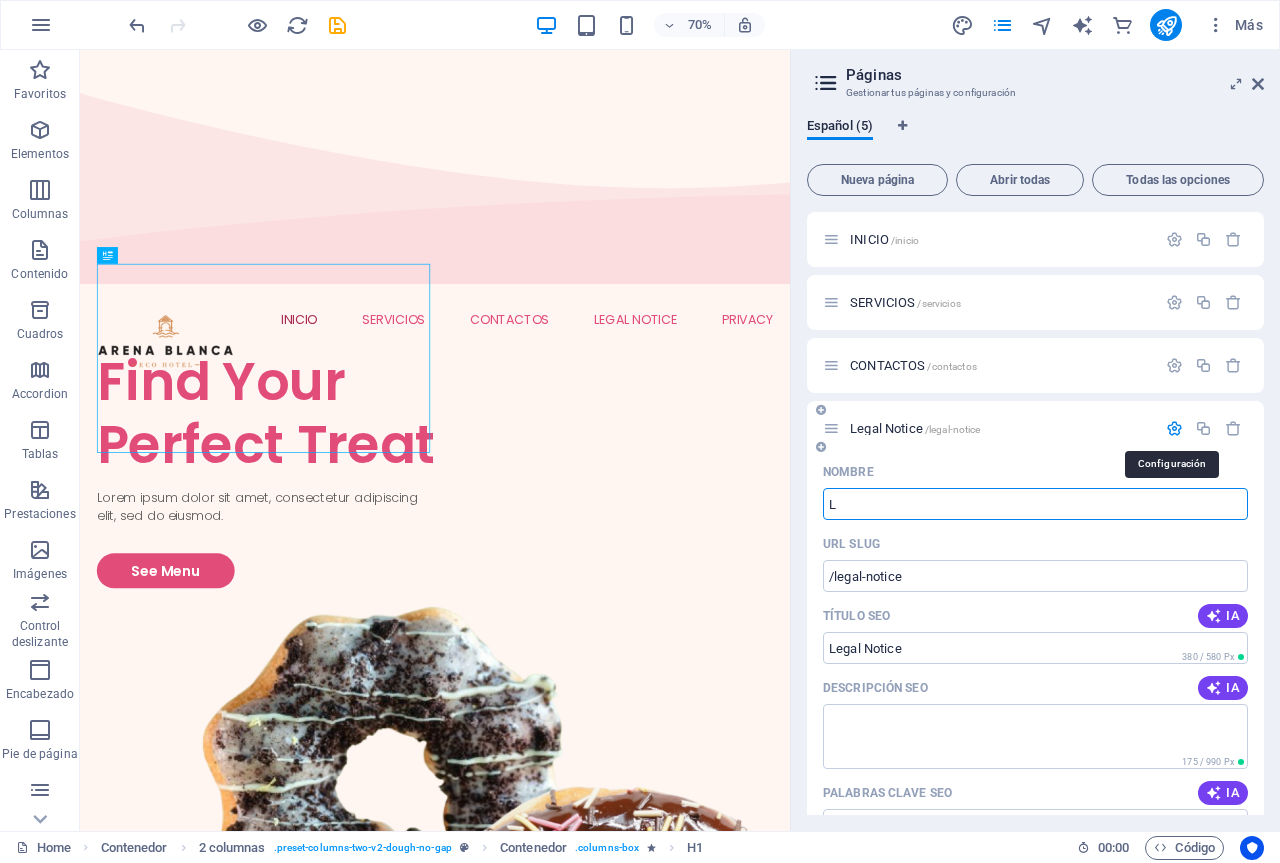 type 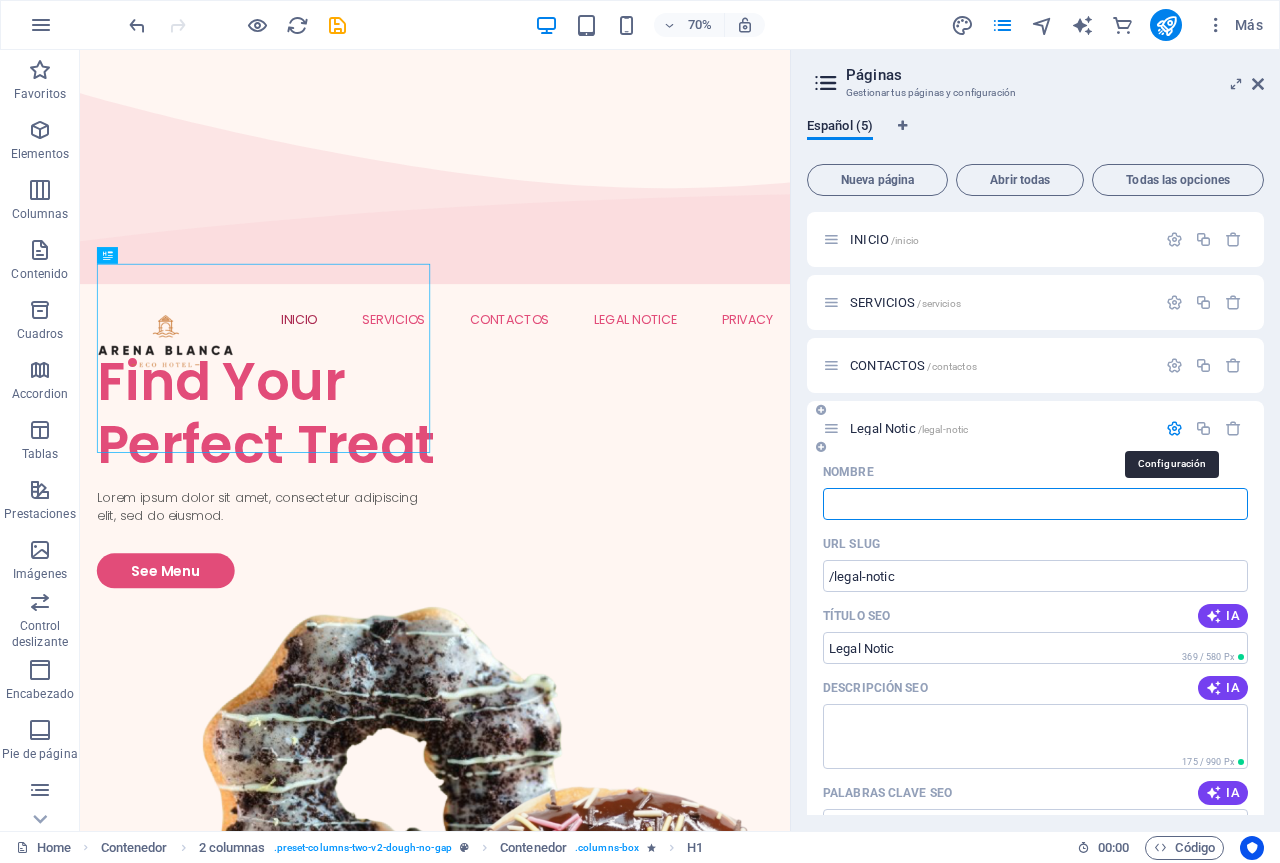 type on "/legal-notic" 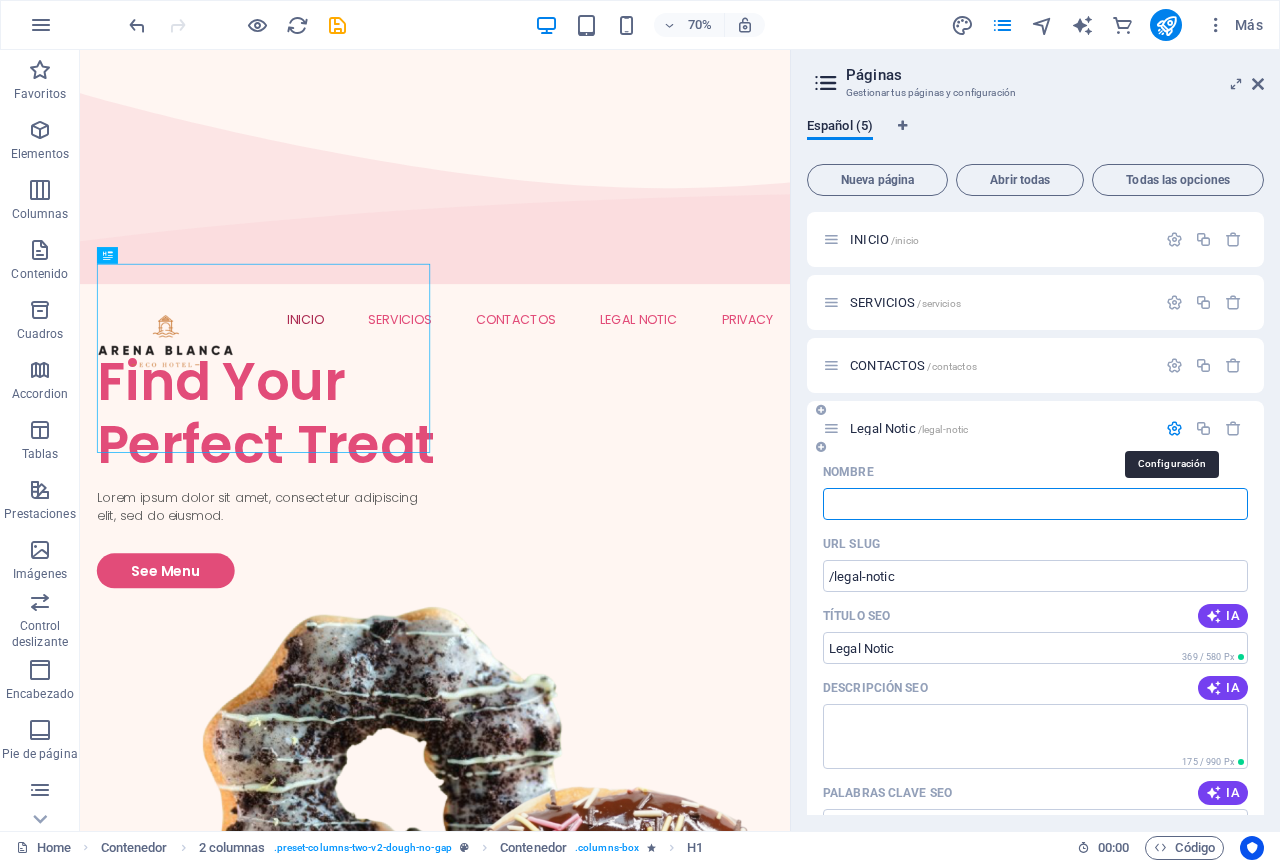type on "G" 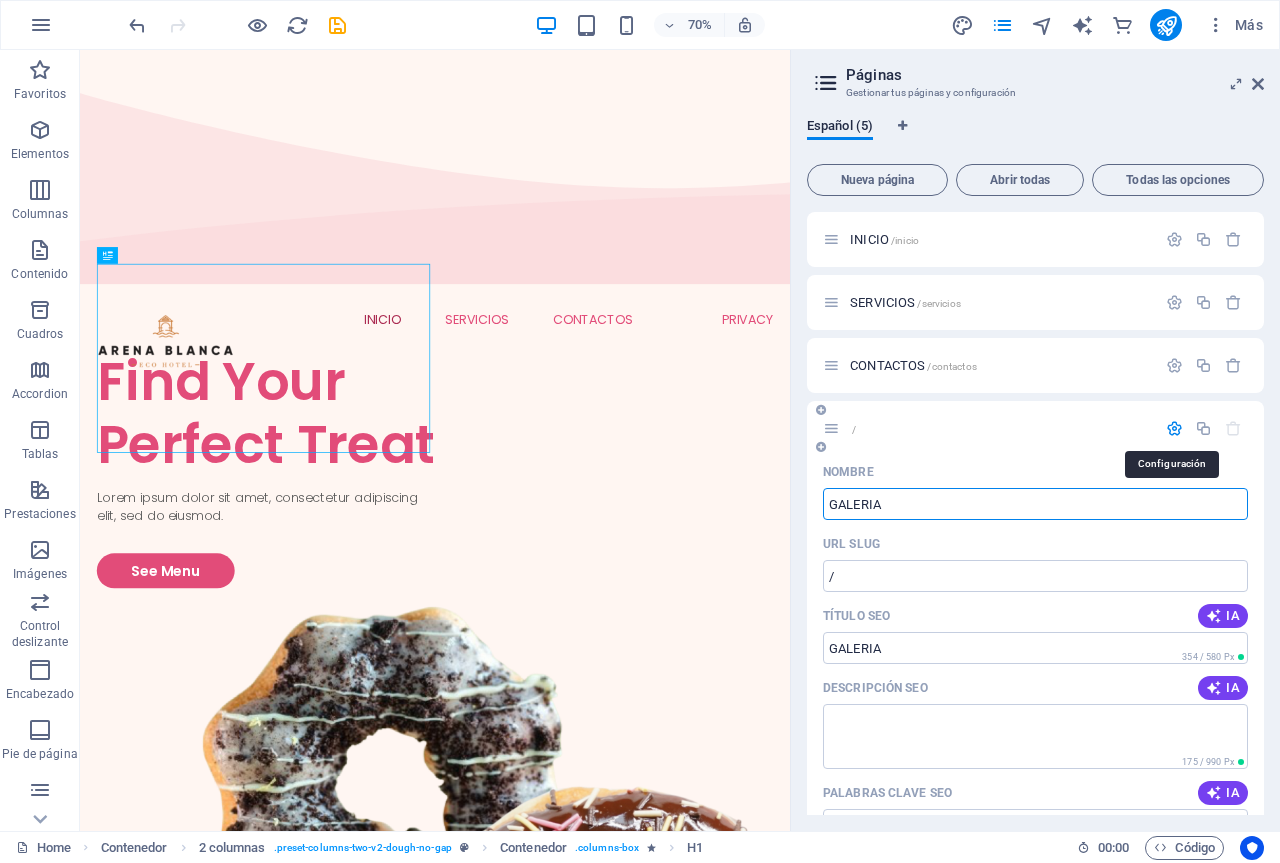 type on "GALERIA" 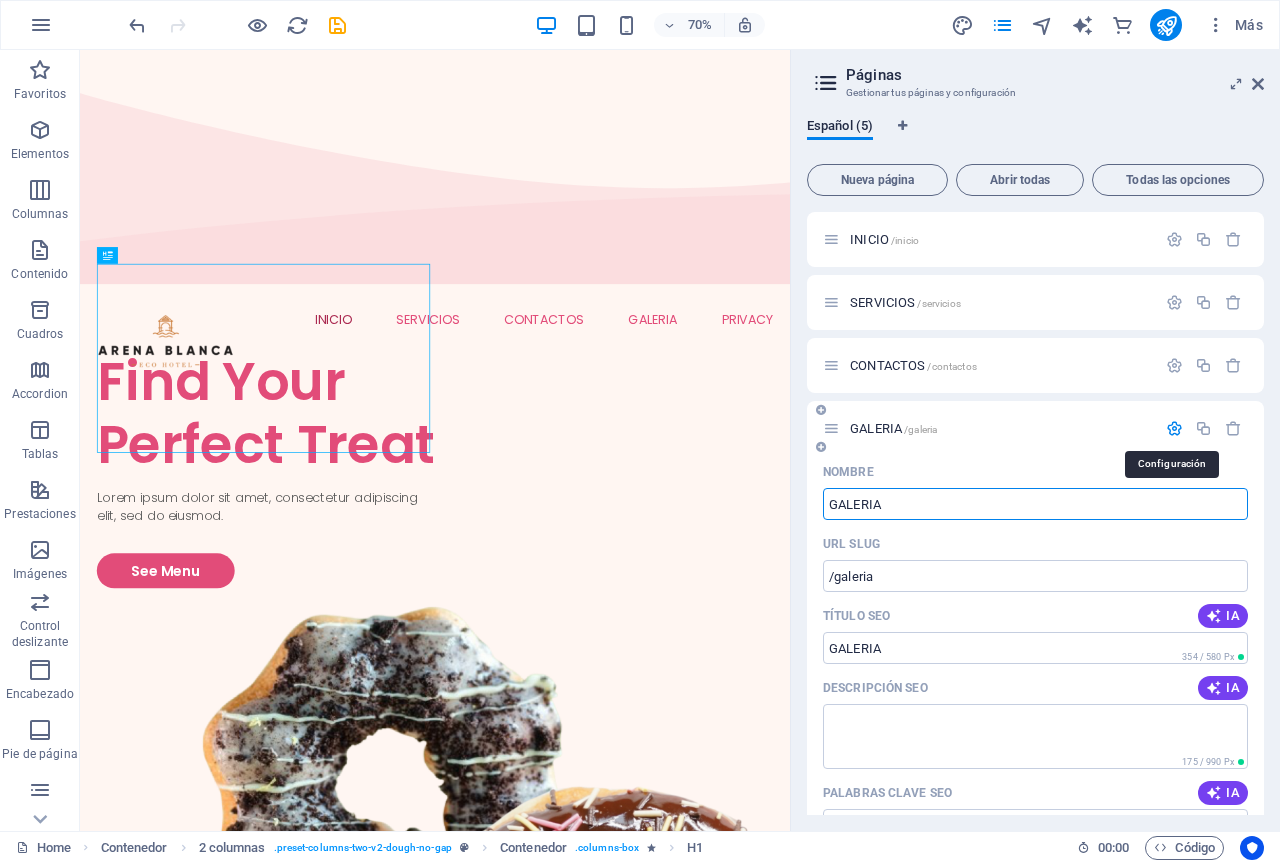 type on "GALERIA" 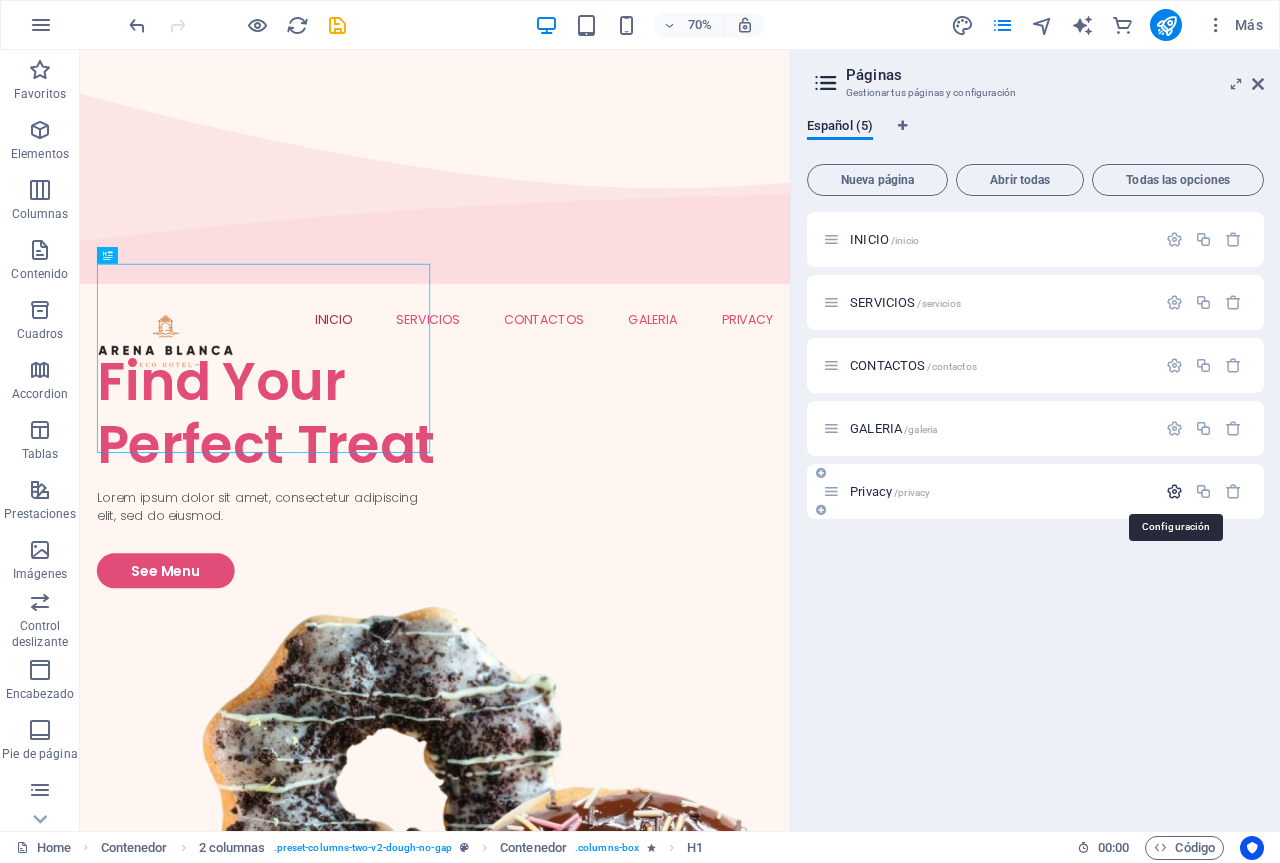 click at bounding box center (1174, 491) 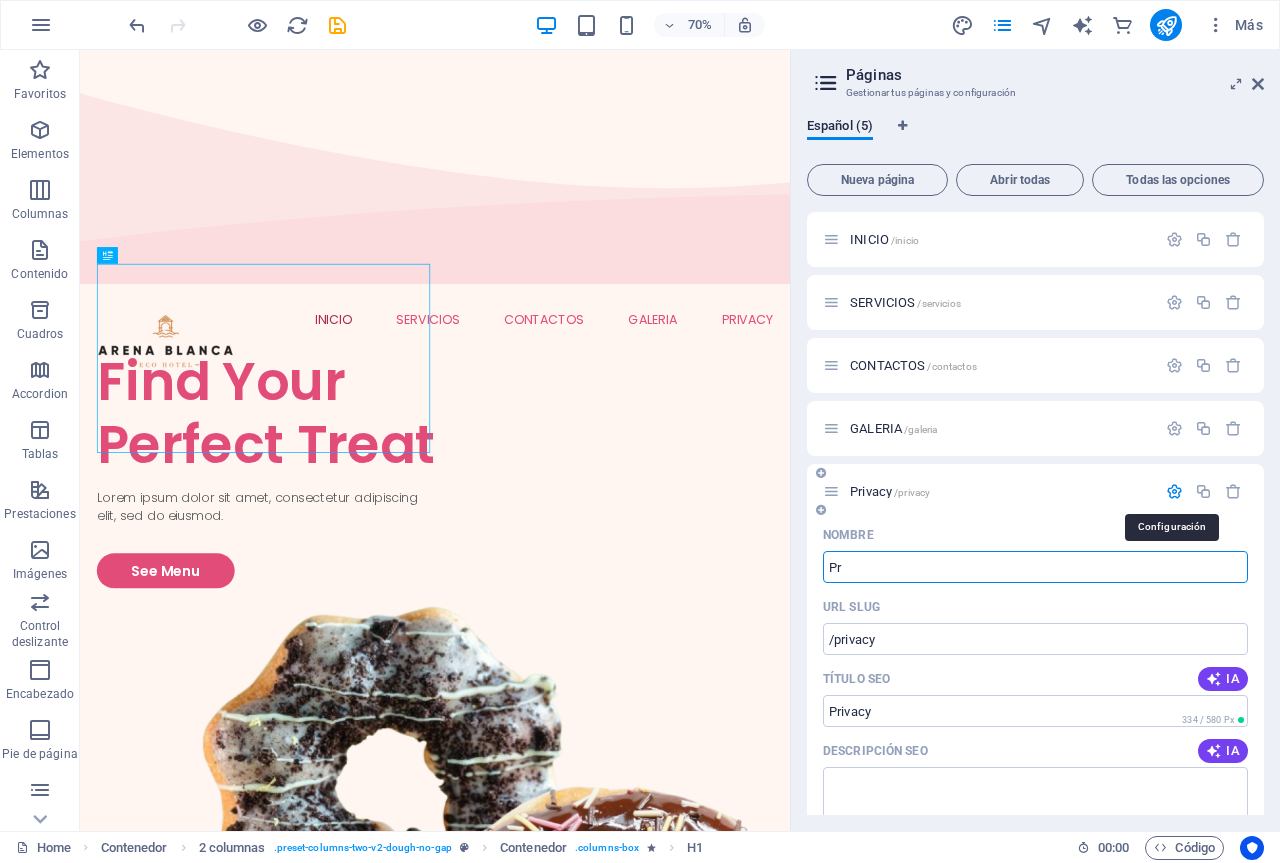 type on "P" 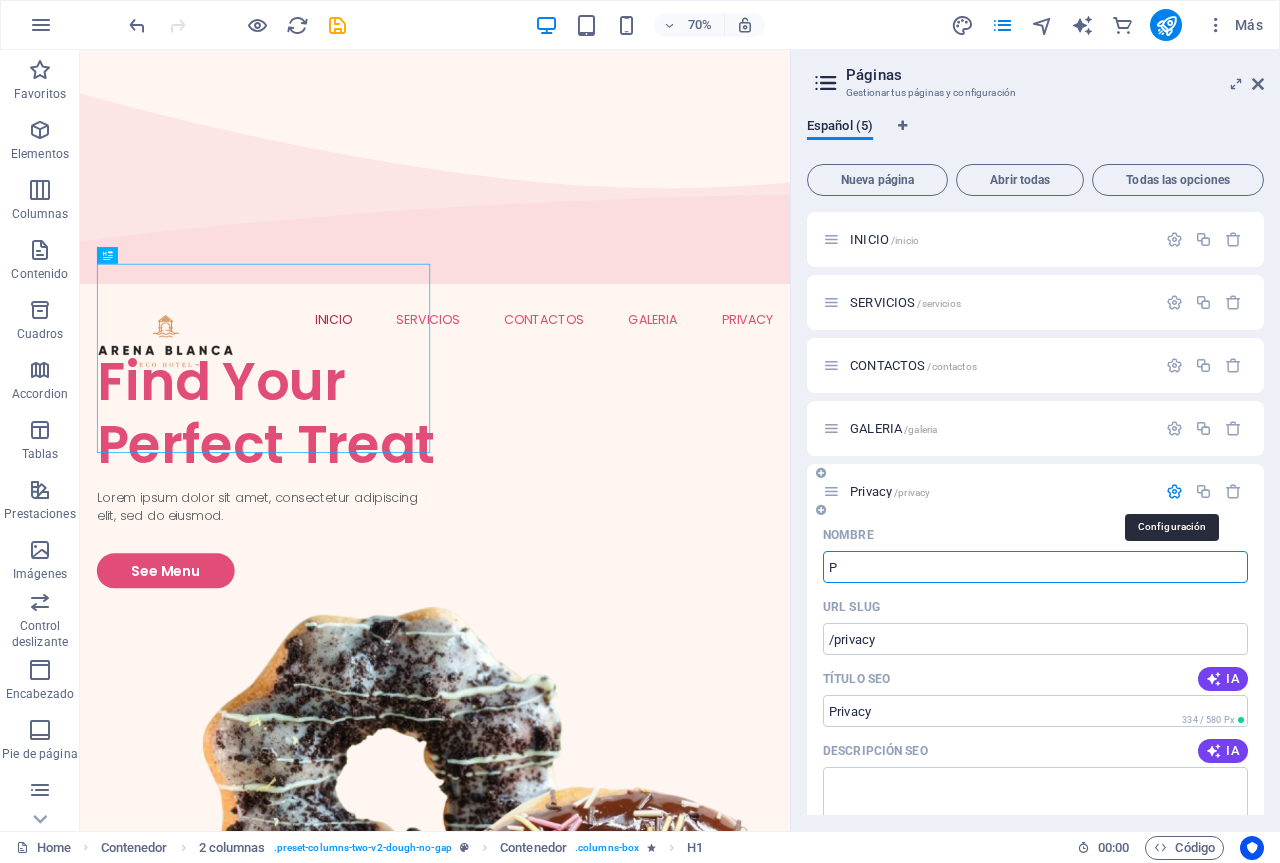 type 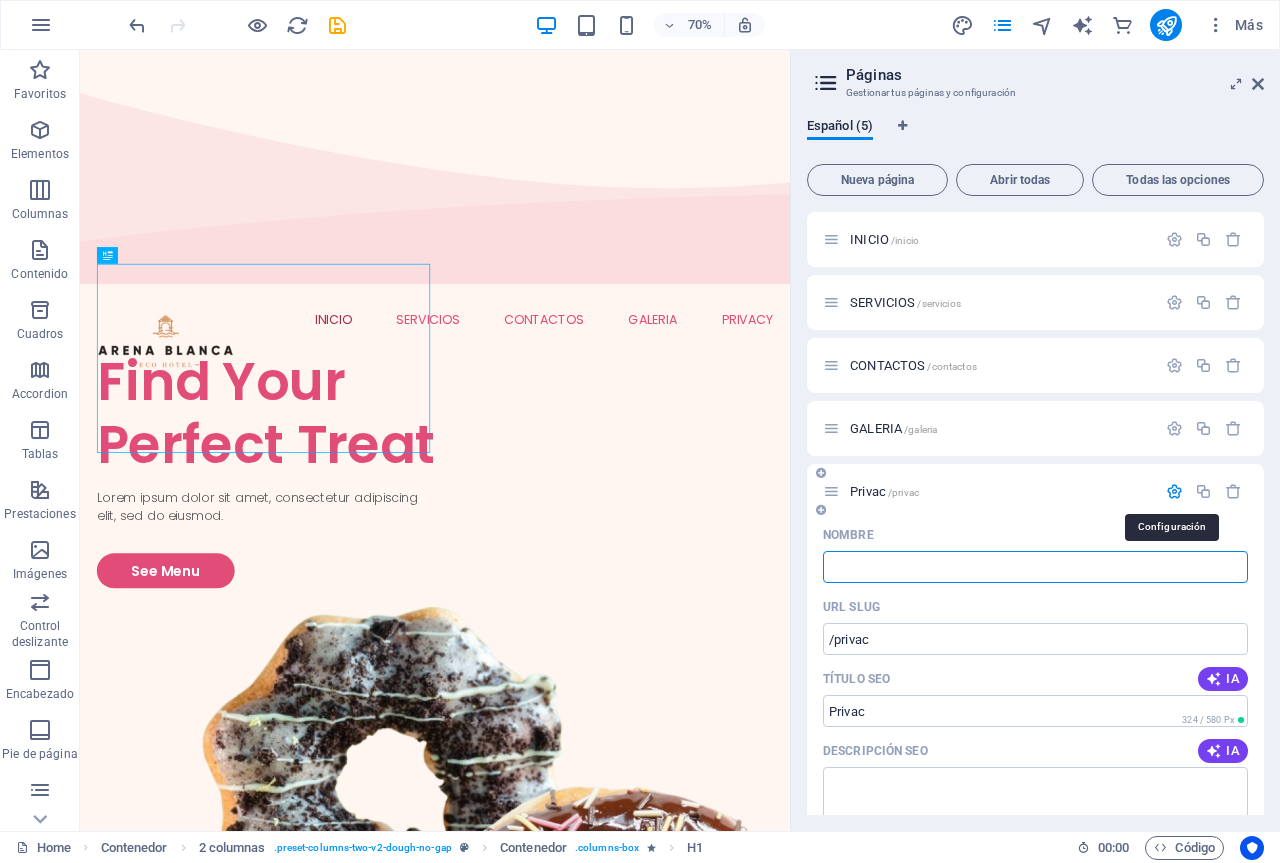 type on "/privac" 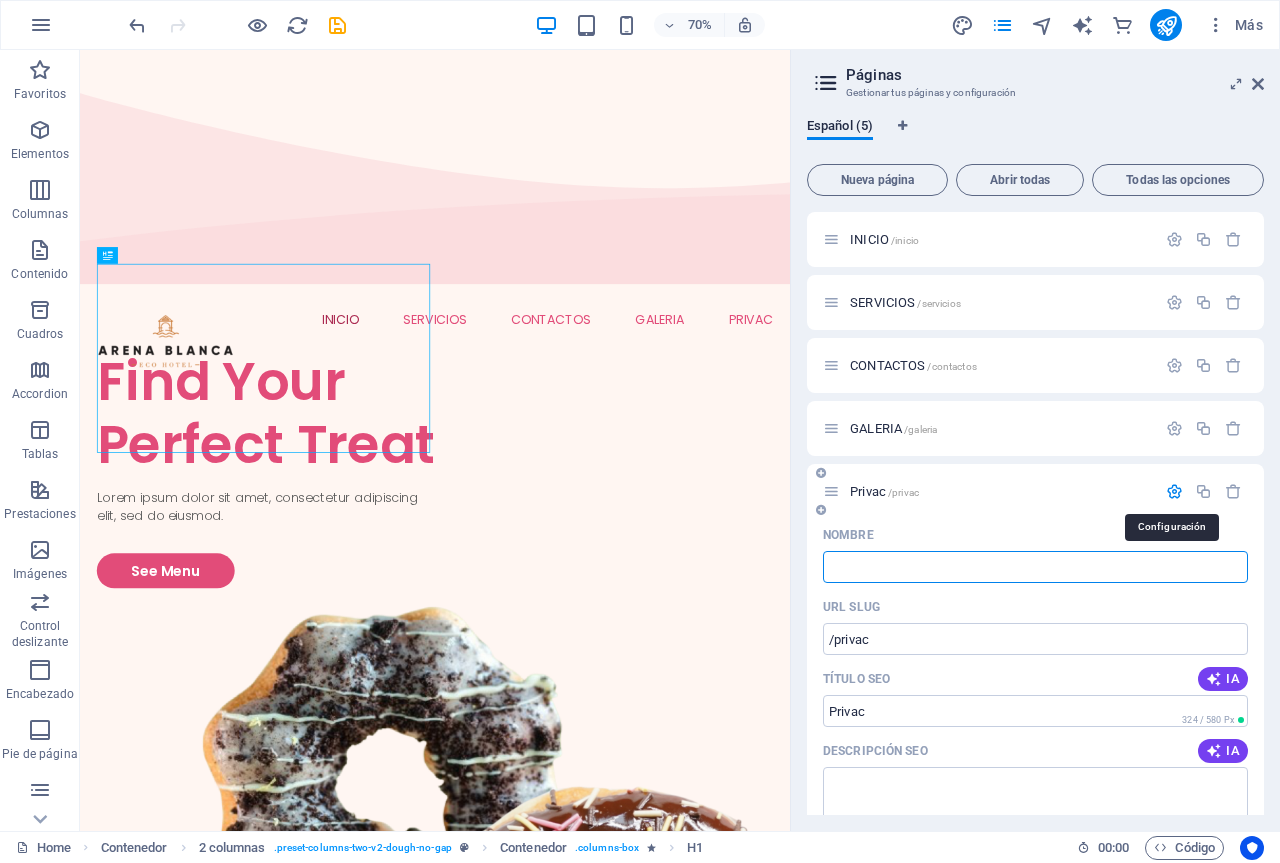 type on "H" 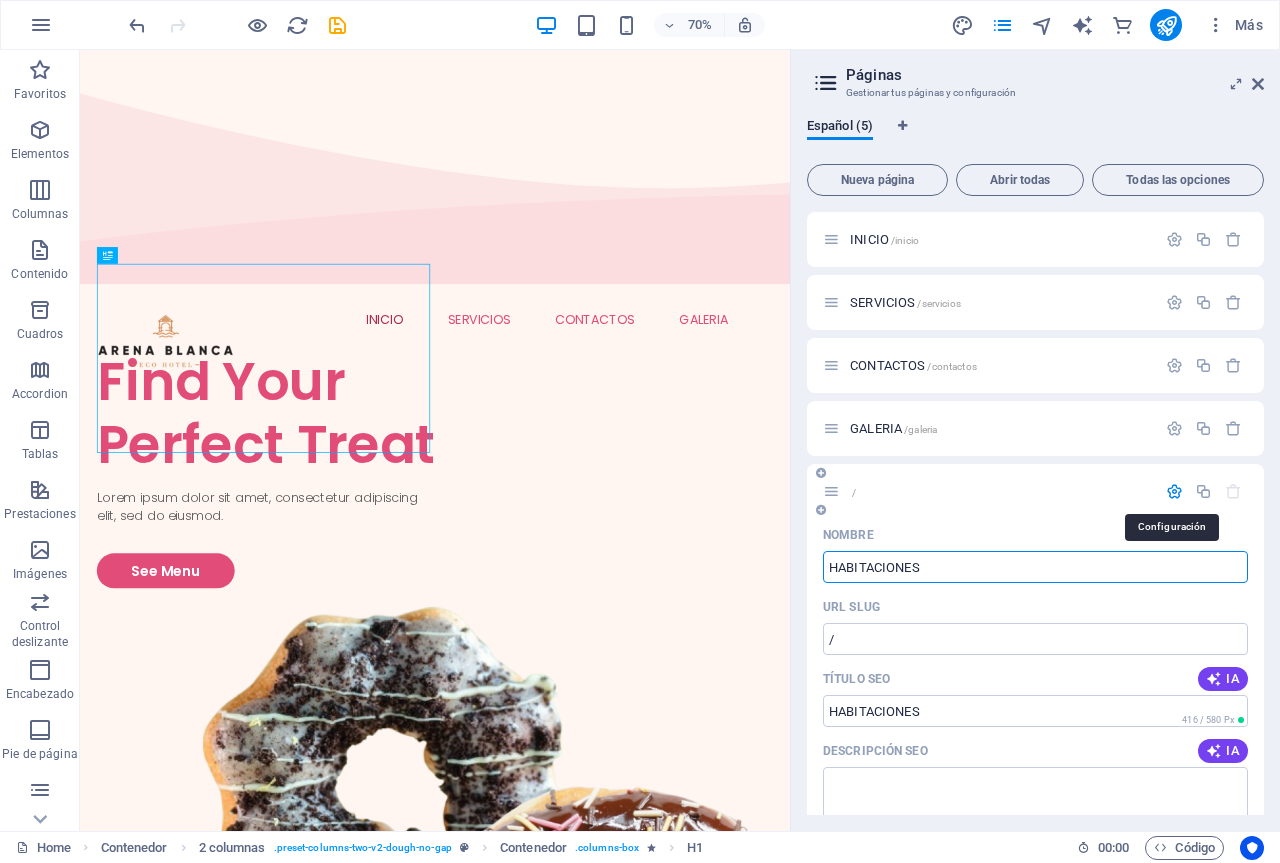 type on "HABITACIONES" 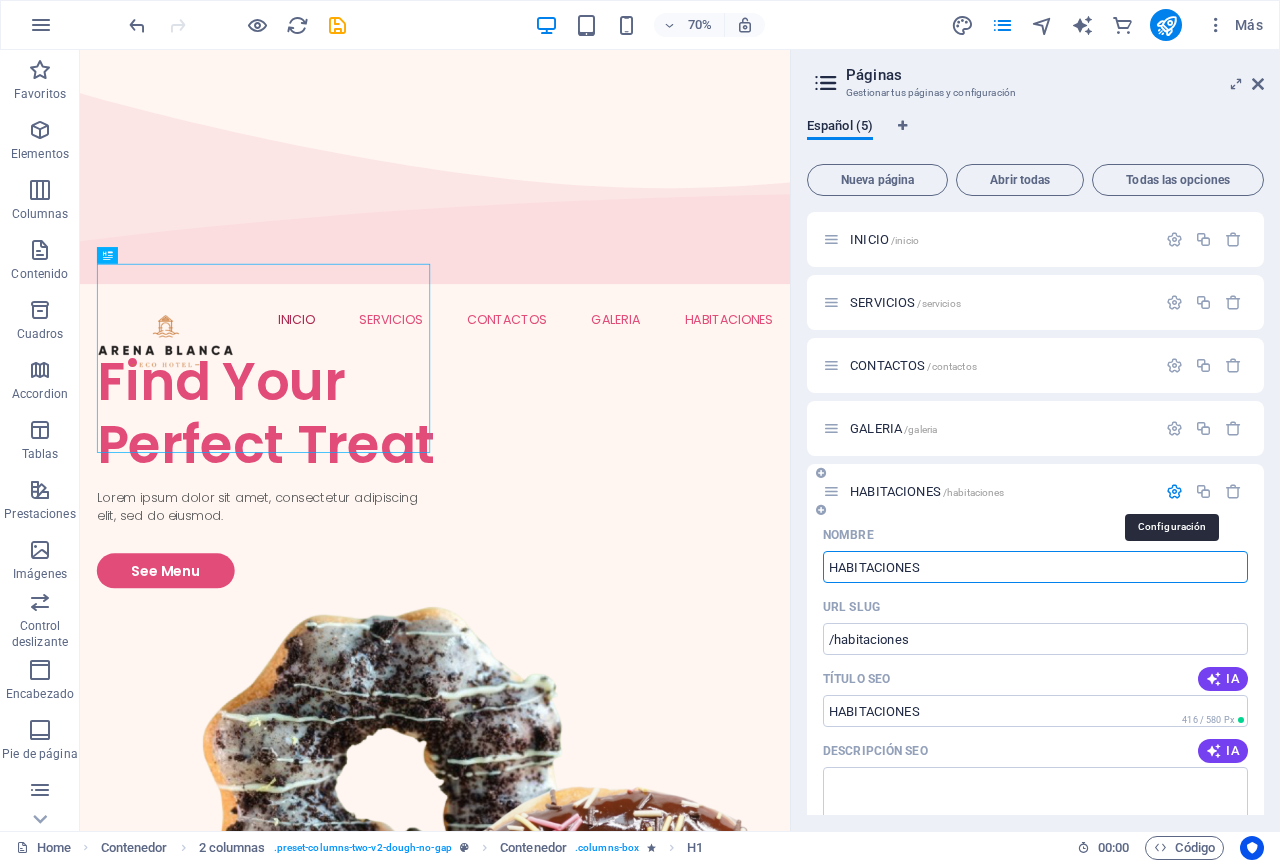 type on "HABITACIONES" 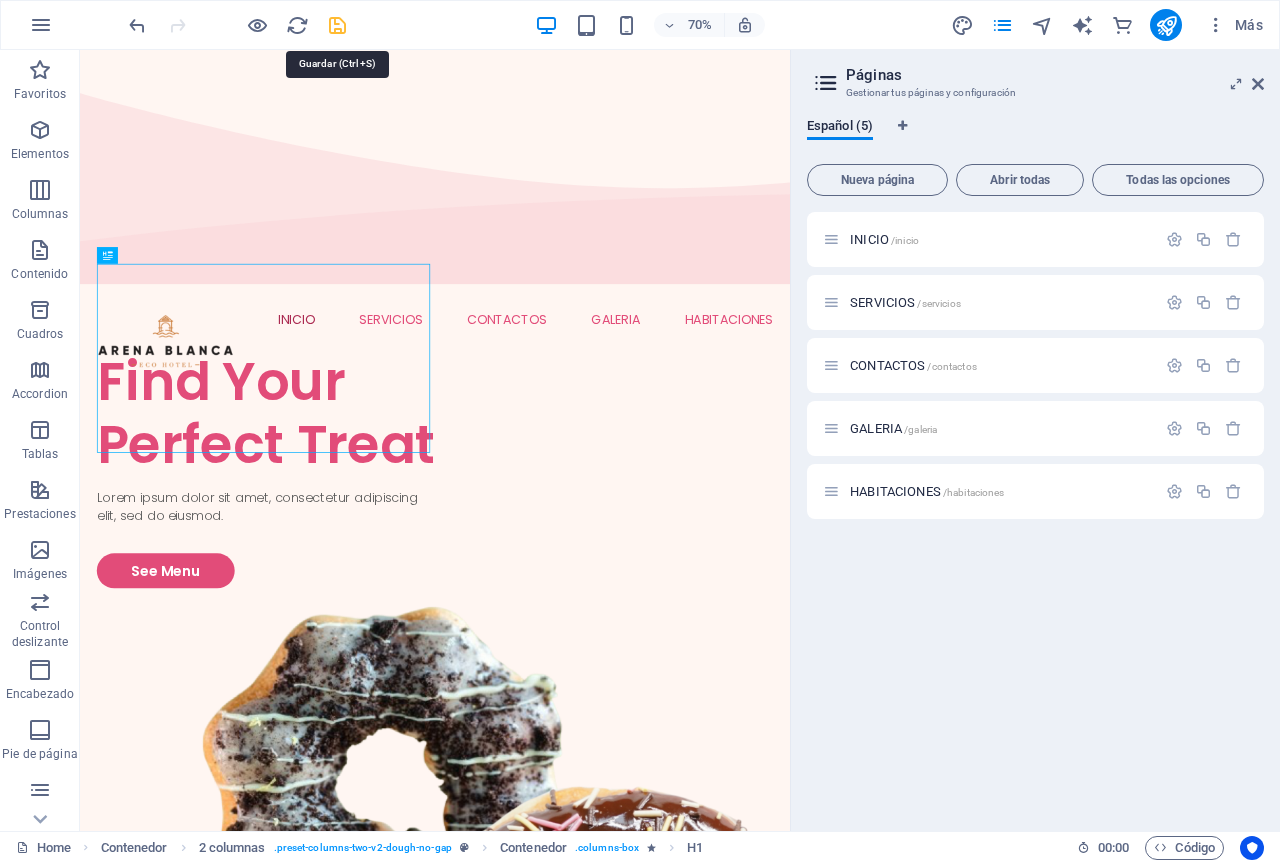 click at bounding box center (337, 25) 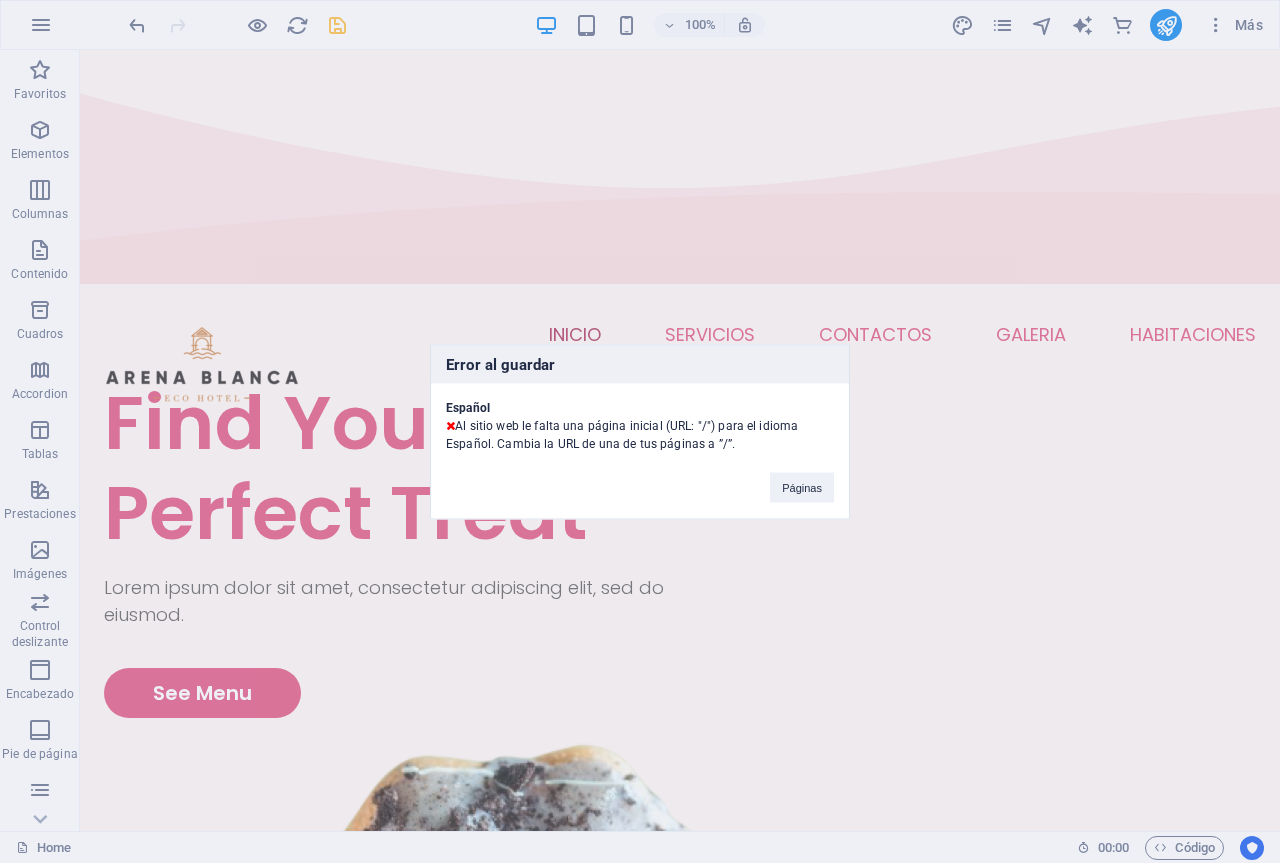 click on "Español  Al sitio web le falta una página inicial (URL: "/") para el idioma Español. Cambia la URL de una de tus páginas a ”/”." at bounding box center (640, 417) 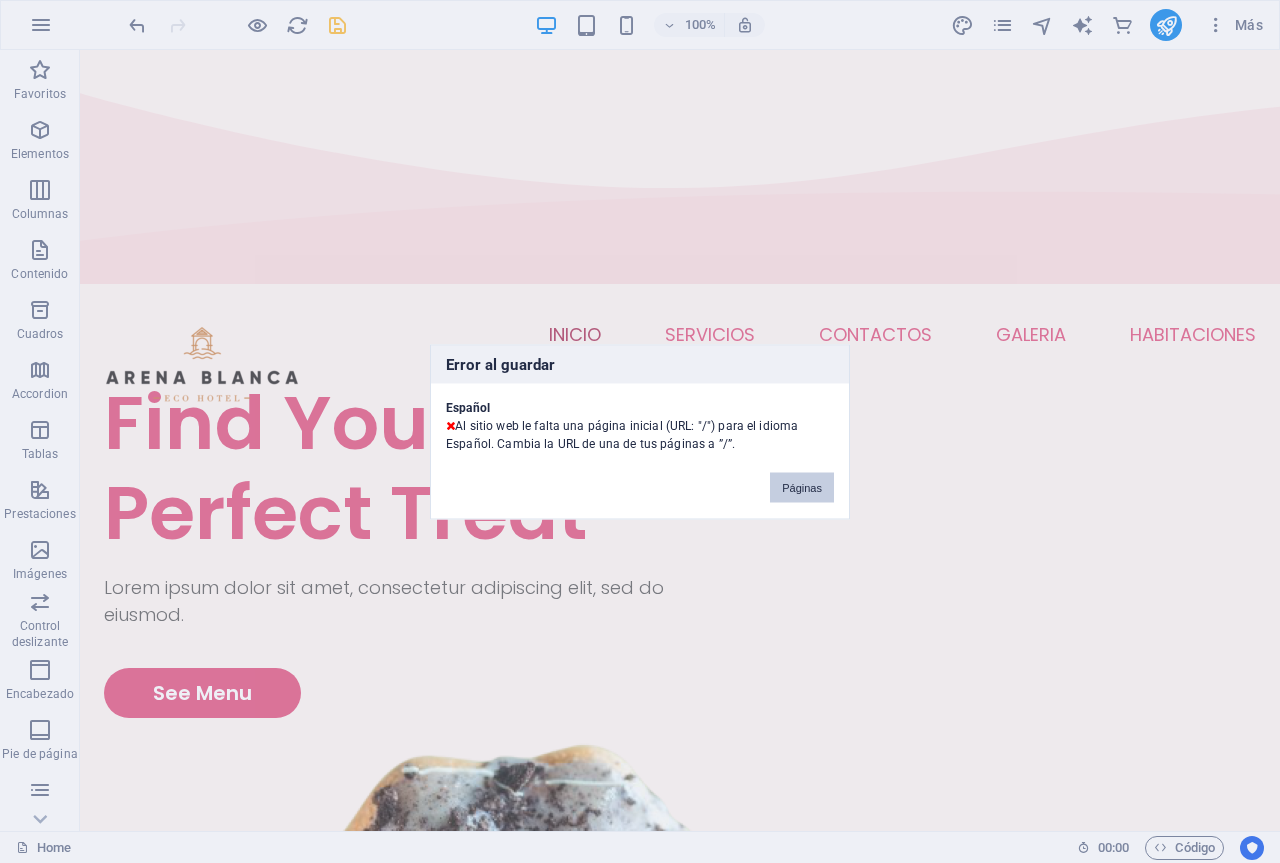click on "Páginas" at bounding box center (802, 487) 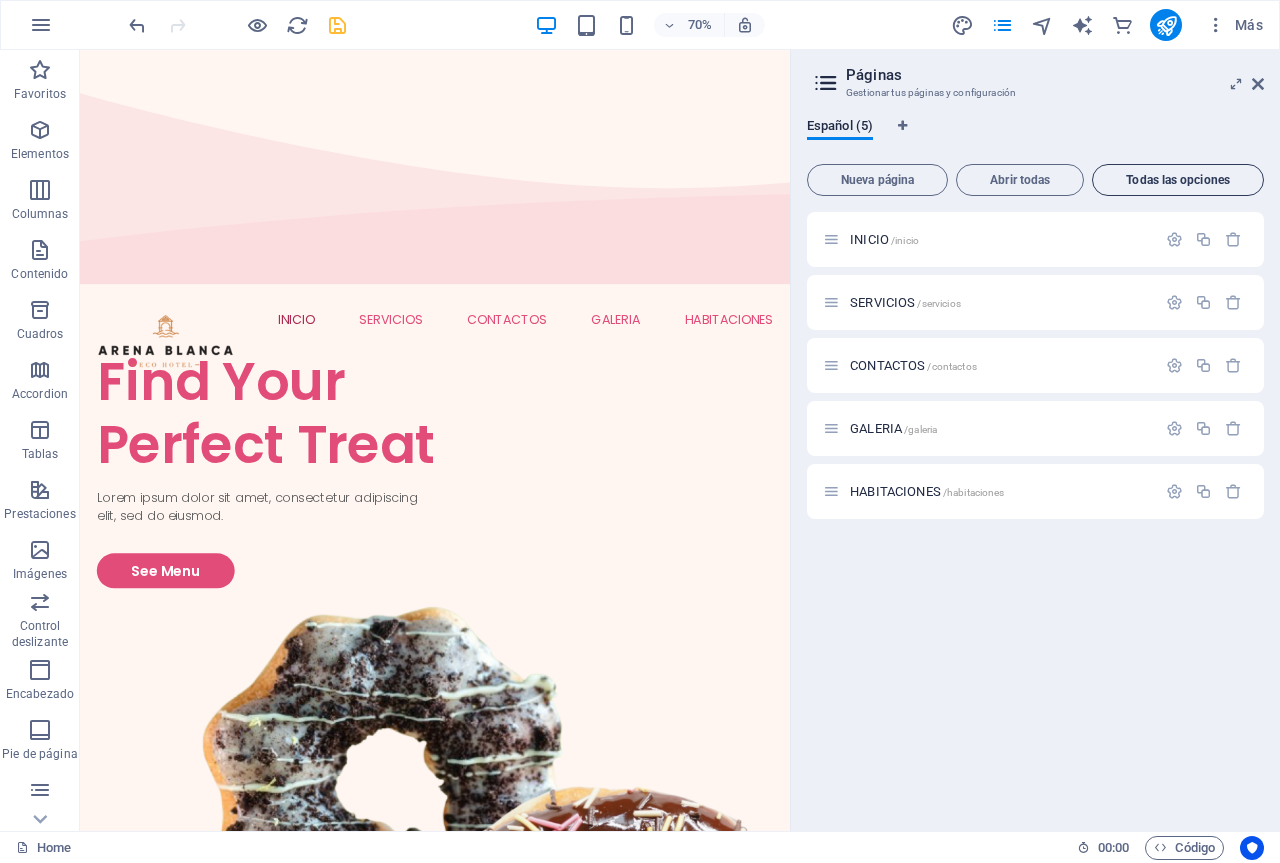 click on "Todas las opciones" at bounding box center [1178, 180] 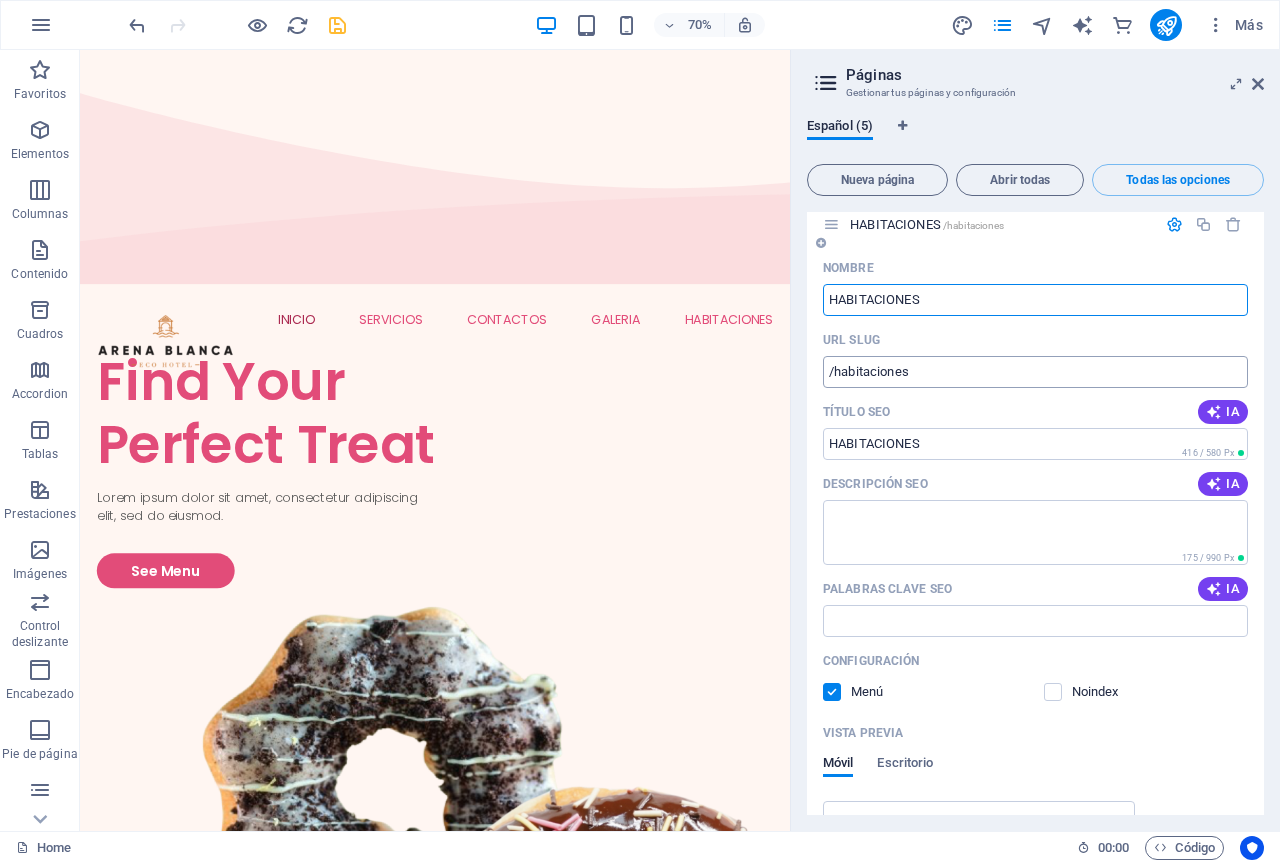 scroll, scrollTop: 3347, scrollLeft: 0, axis: vertical 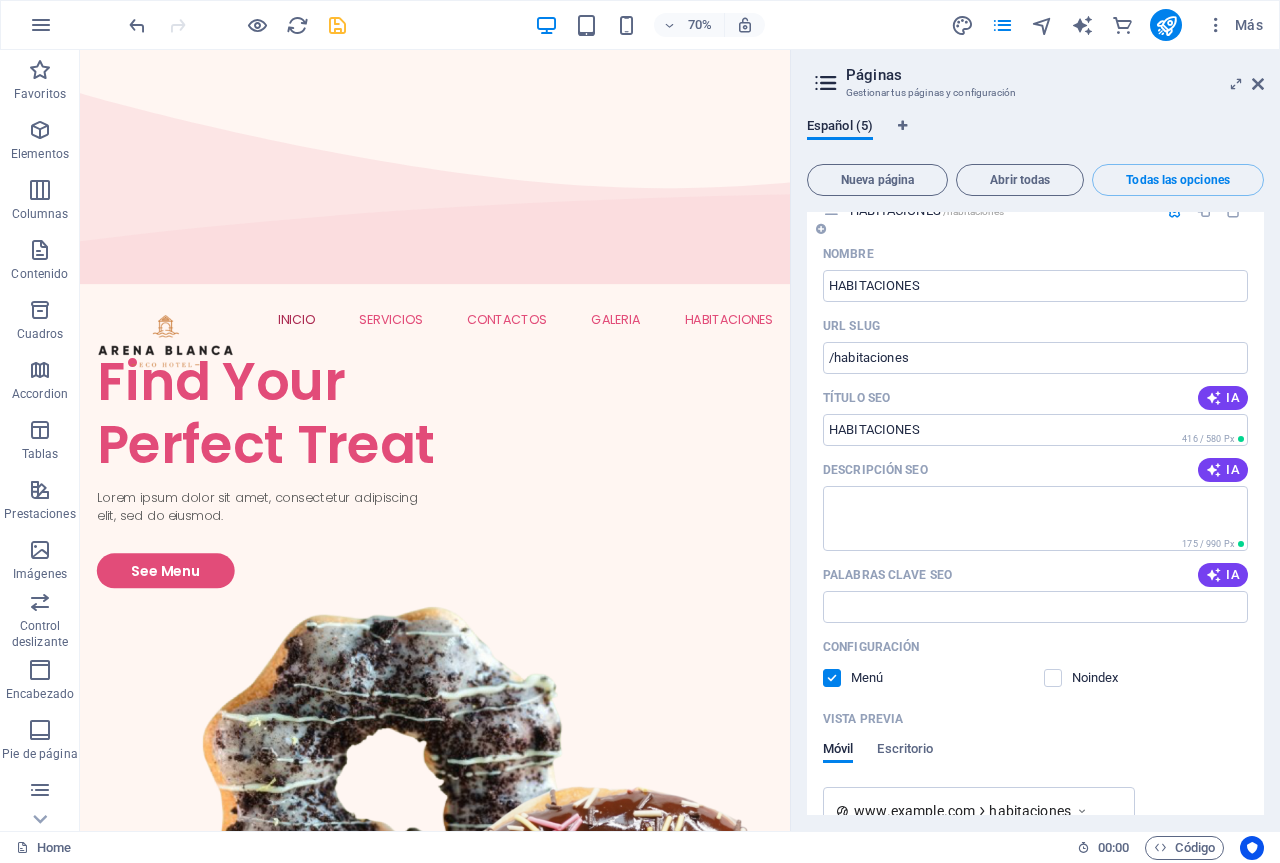 click at bounding box center (1174, 210) 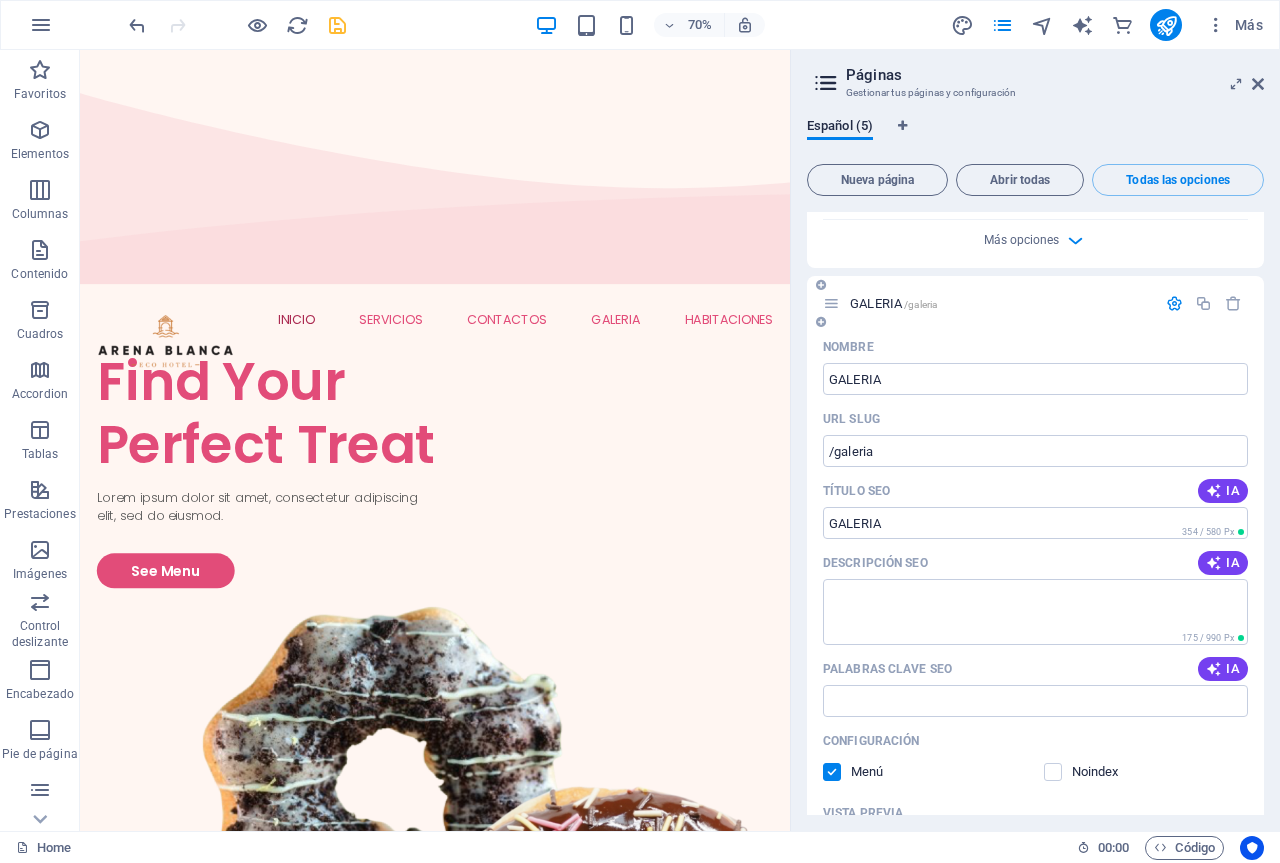 scroll, scrollTop: 2406, scrollLeft: 0, axis: vertical 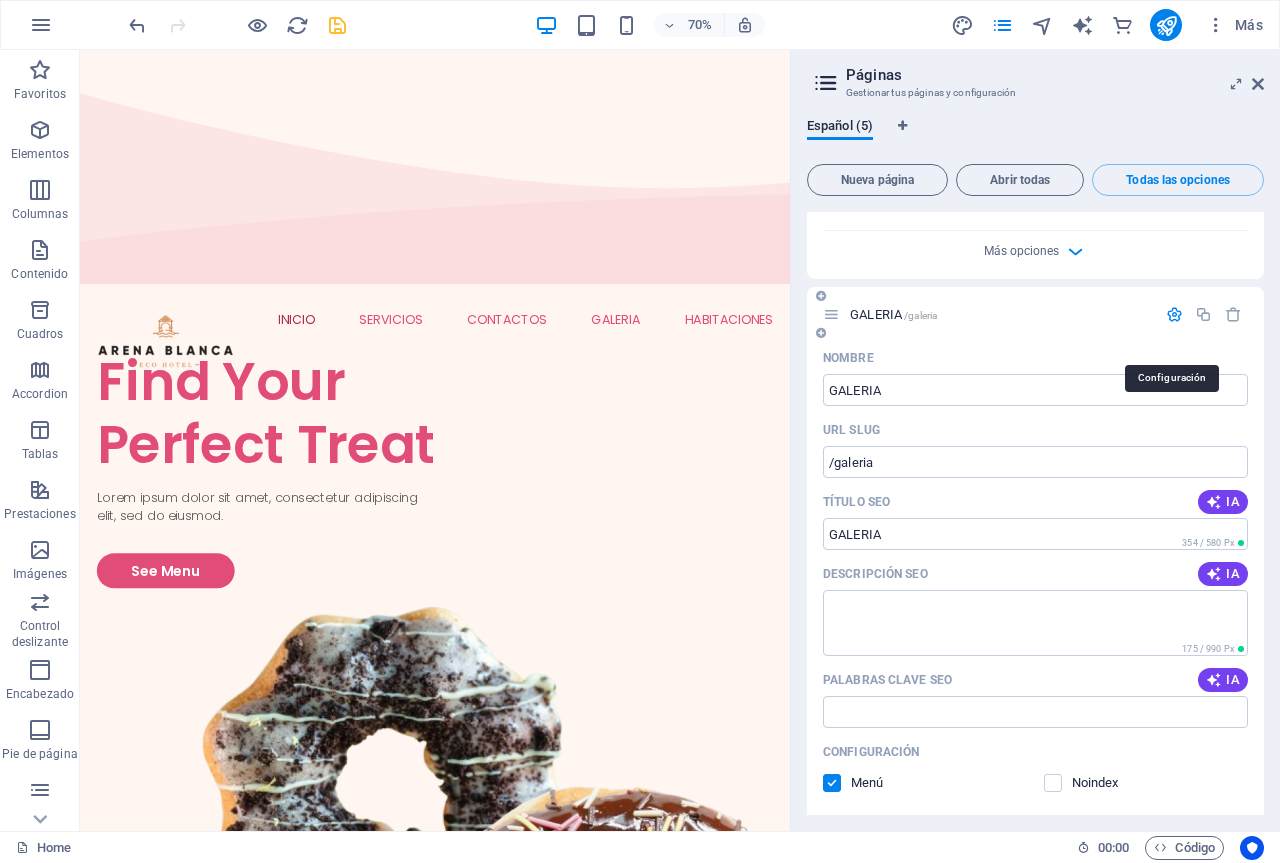 click at bounding box center (1174, 314) 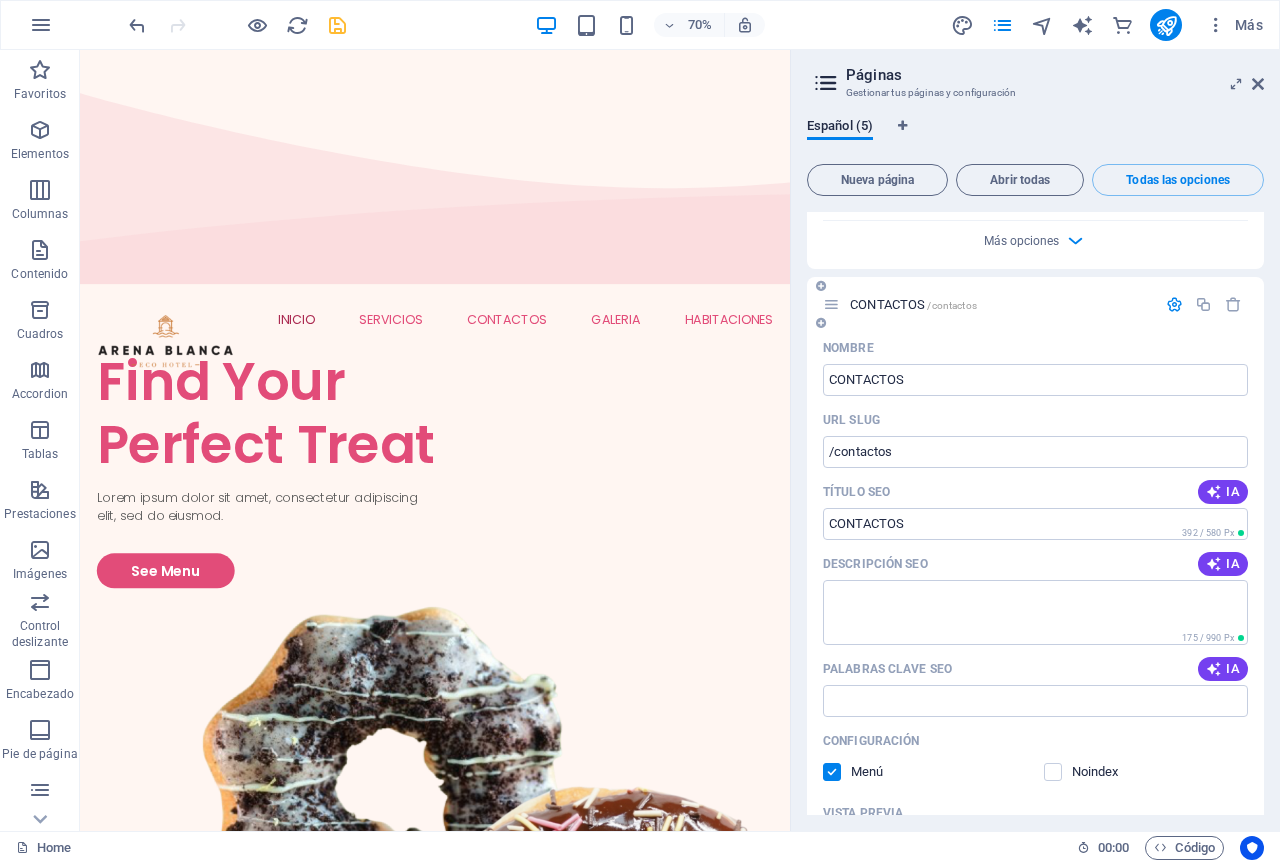 scroll, scrollTop: 1532, scrollLeft: 0, axis: vertical 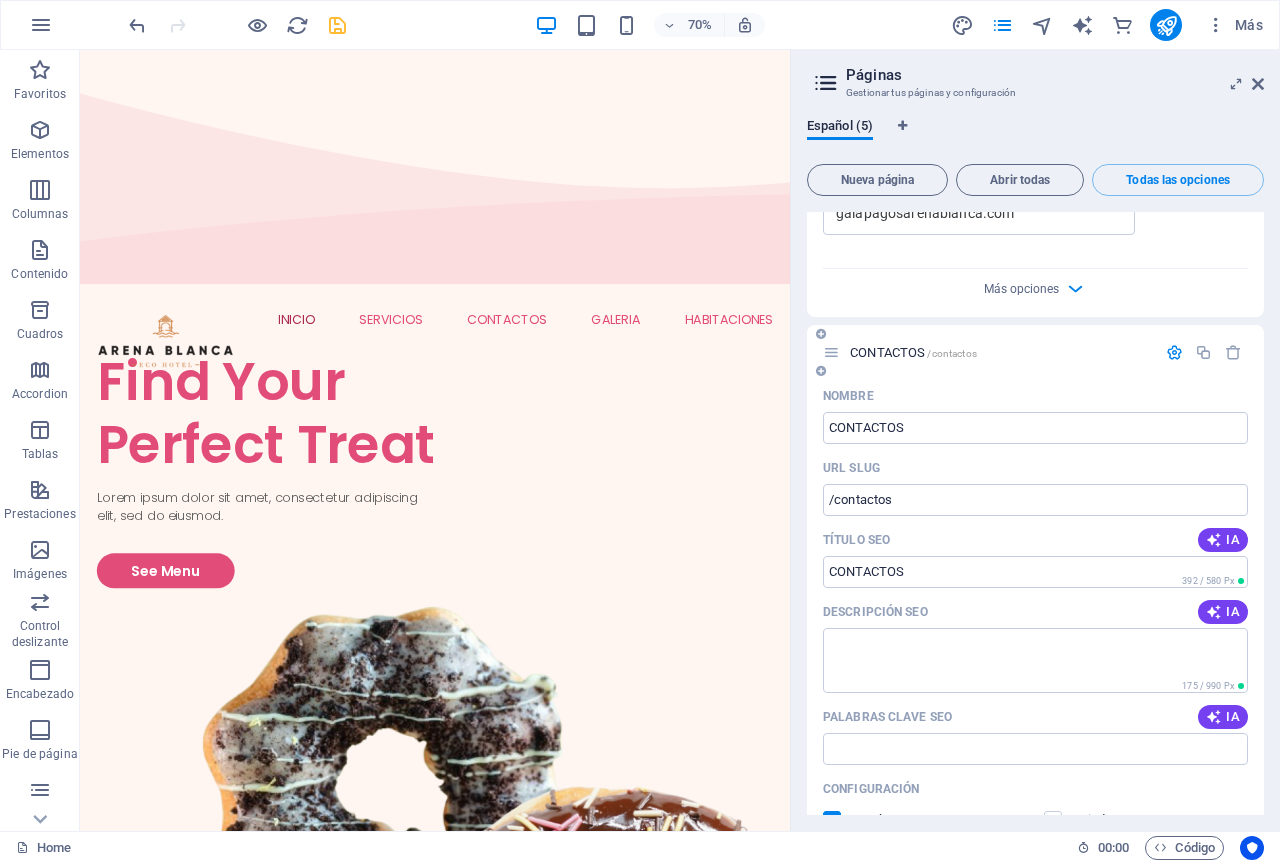 click at bounding box center (1174, 352) 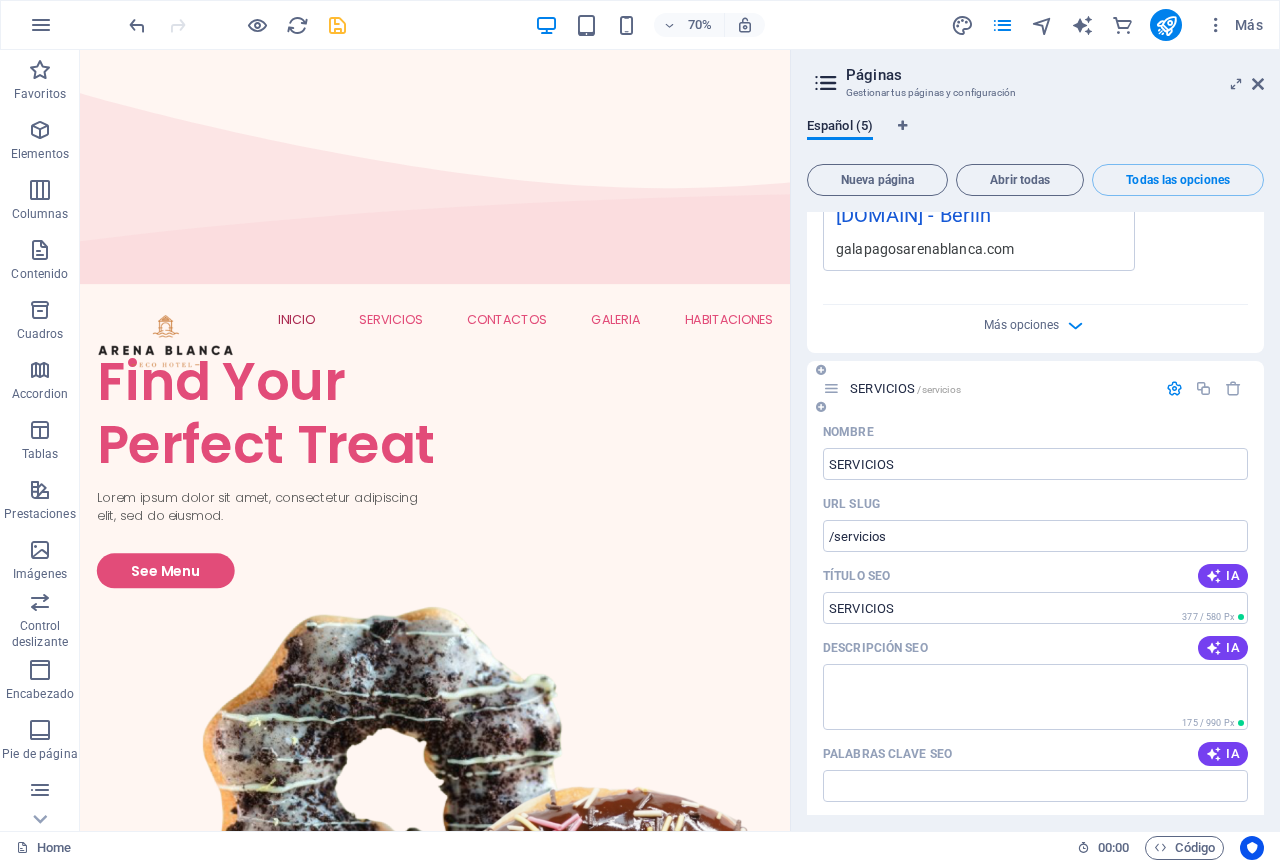 click at bounding box center [1174, 388] 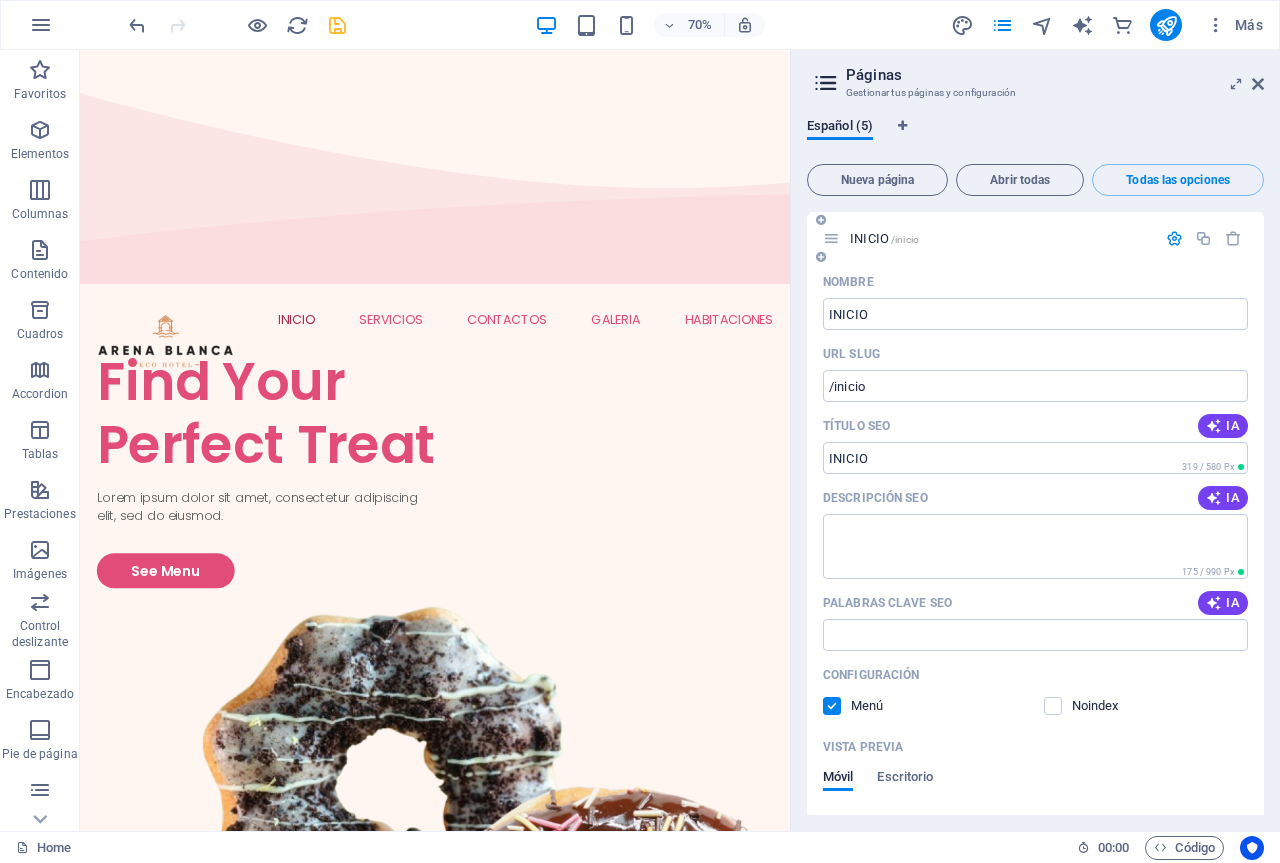 scroll, scrollTop: 0, scrollLeft: 0, axis: both 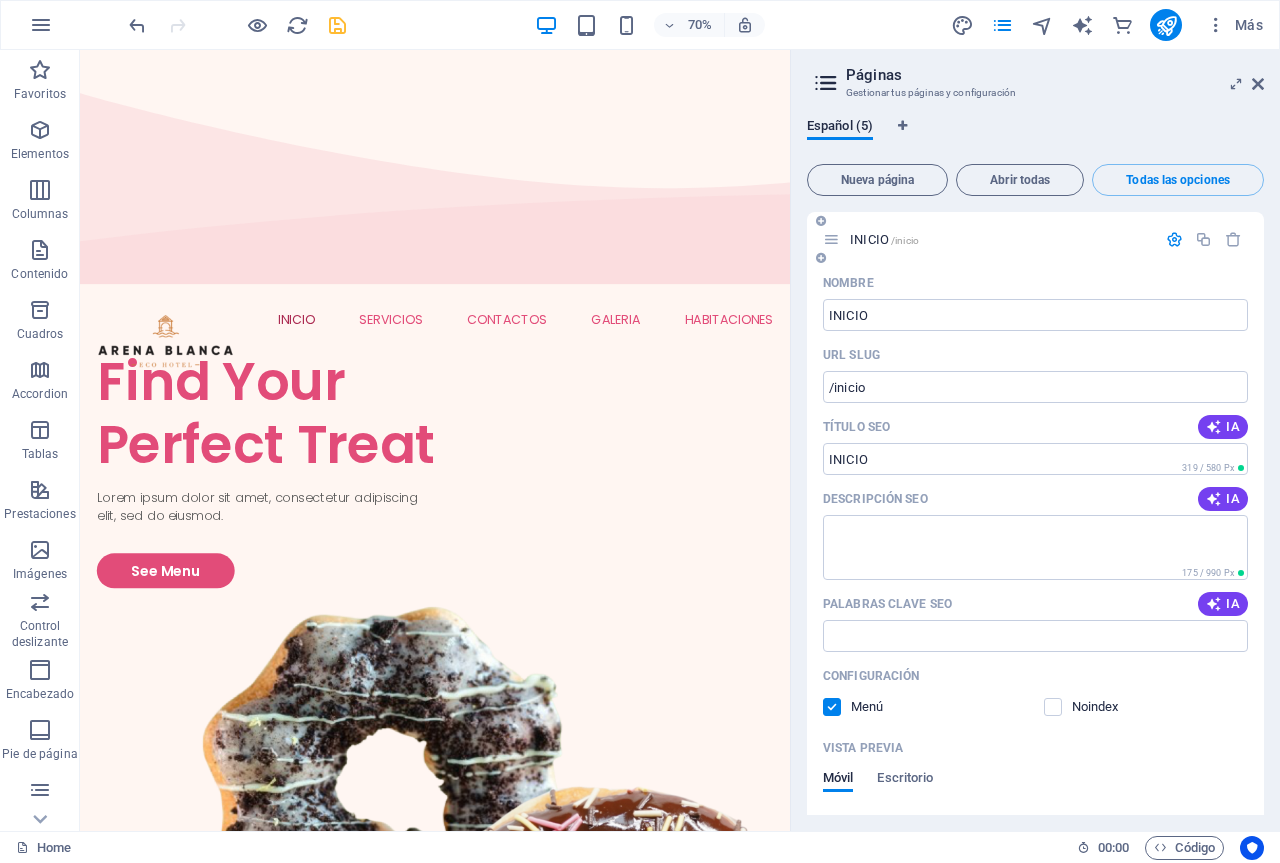 click at bounding box center [1174, 239] 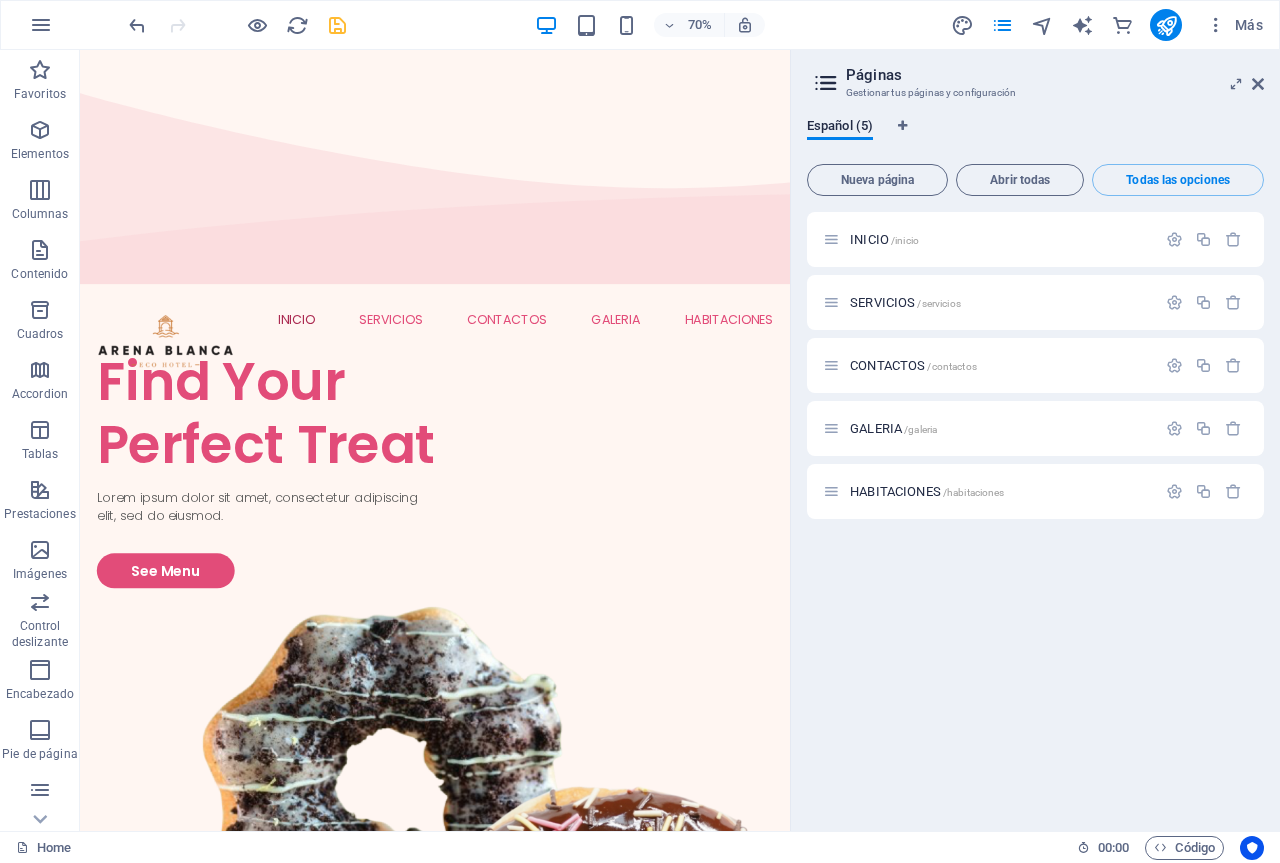 click on "INICIO /inicio SERVICIOS /servicios CONTACTOS /contactos GALERIA /galeria HABITACIONES /habitaciones" at bounding box center [1035, 513] 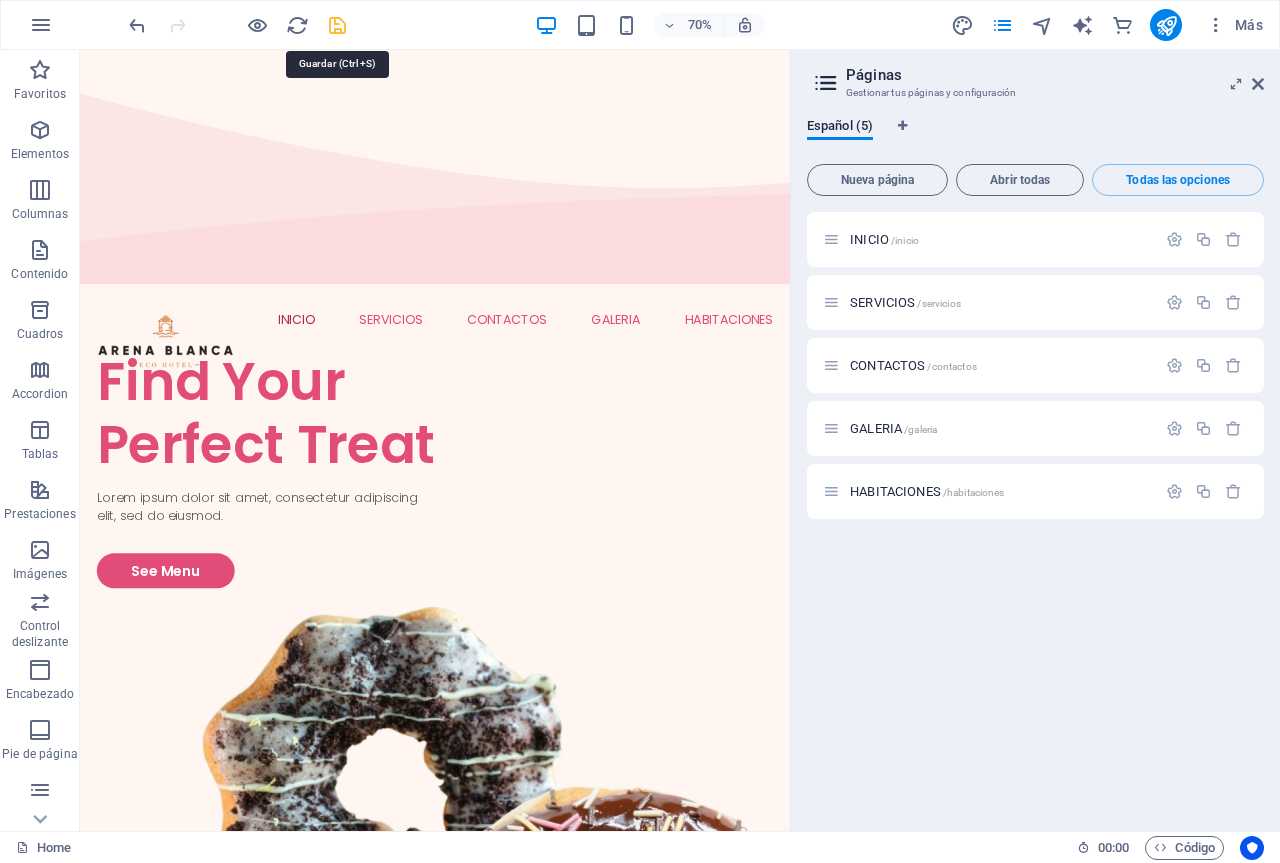 click at bounding box center (337, 25) 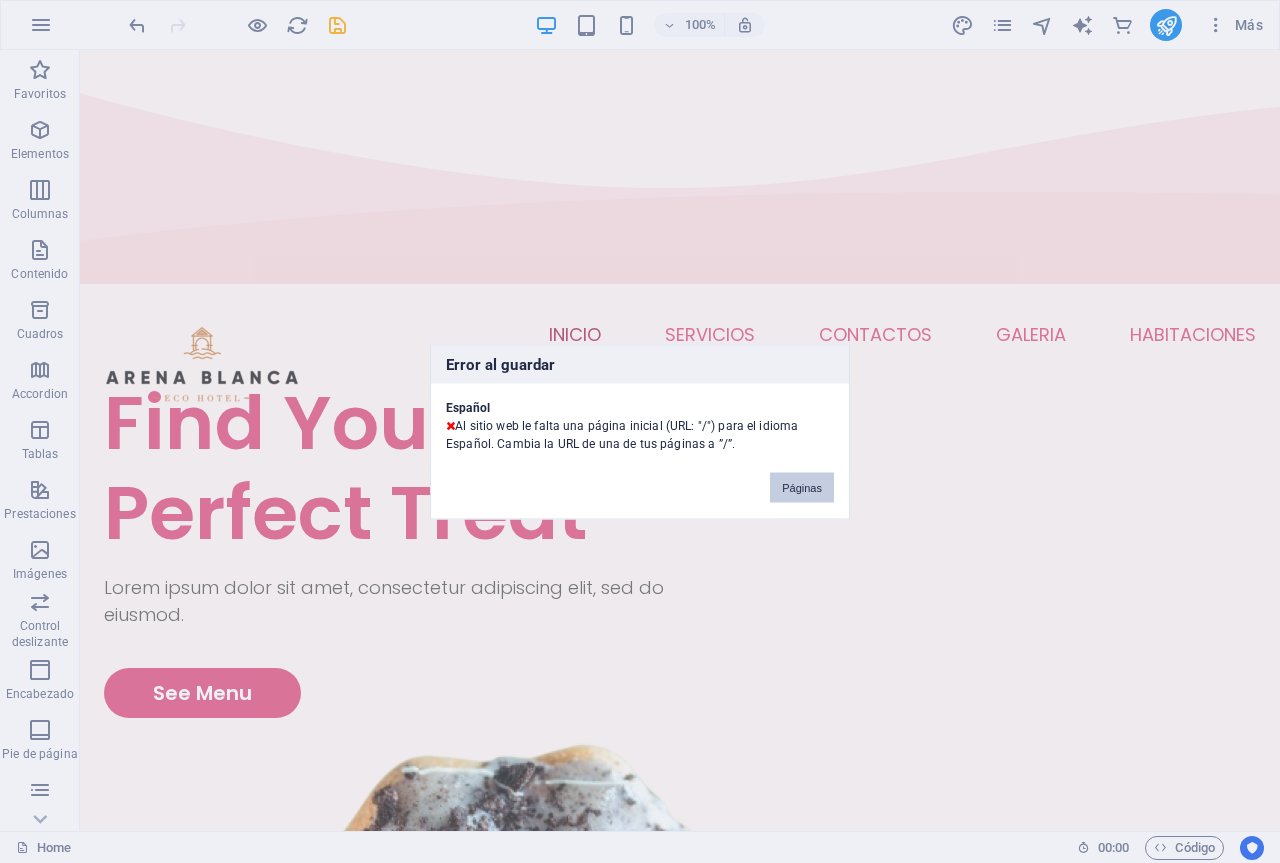 click on "Páginas" at bounding box center [802, 487] 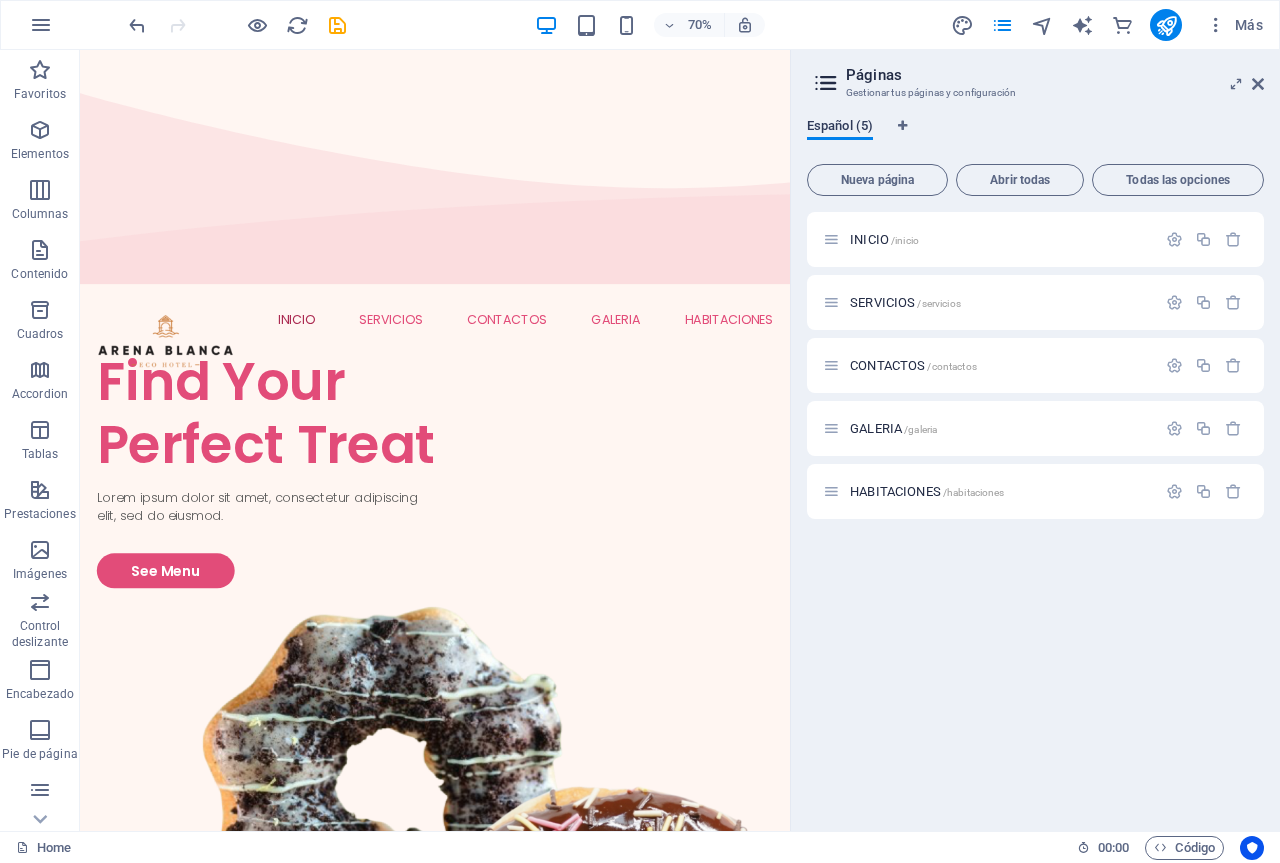click on "Español (5)" at bounding box center [840, 128] 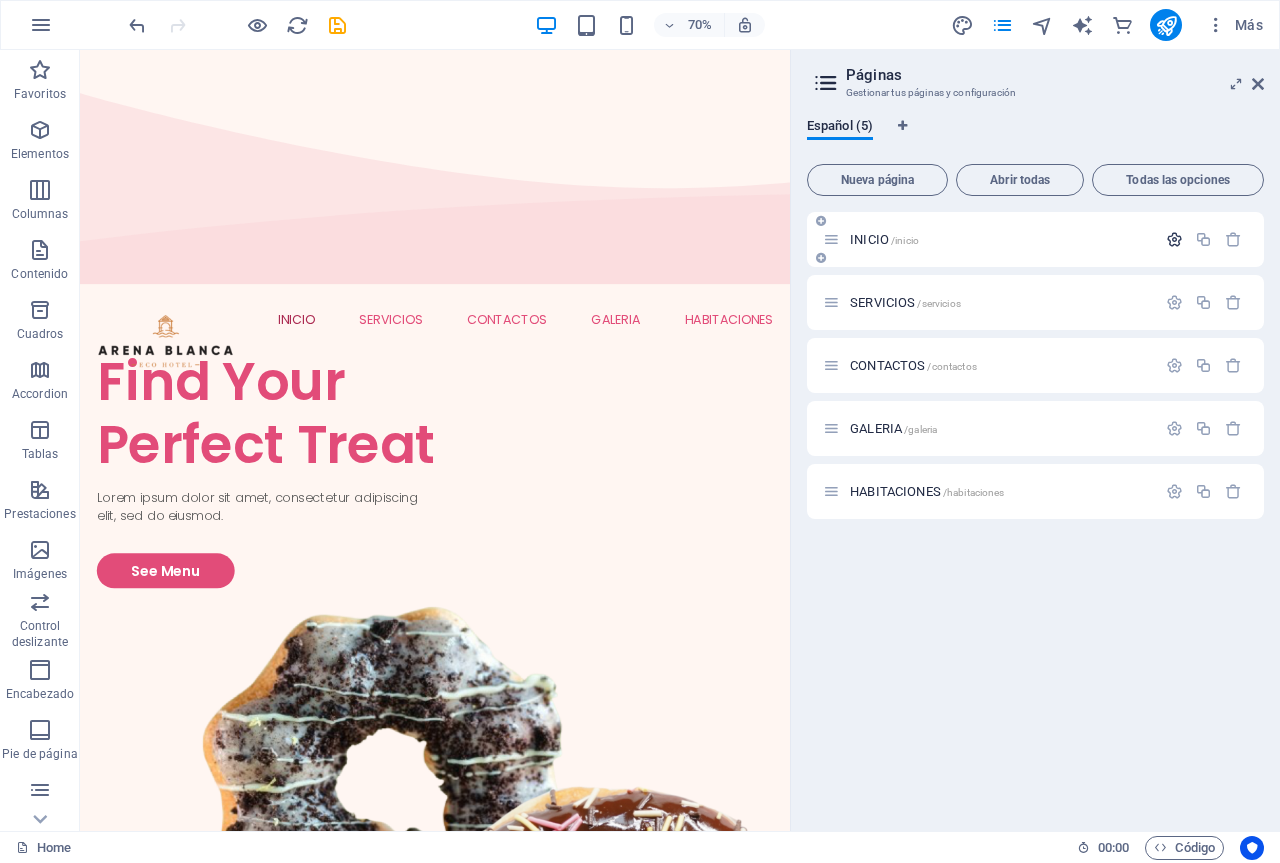 click at bounding box center [1174, 239] 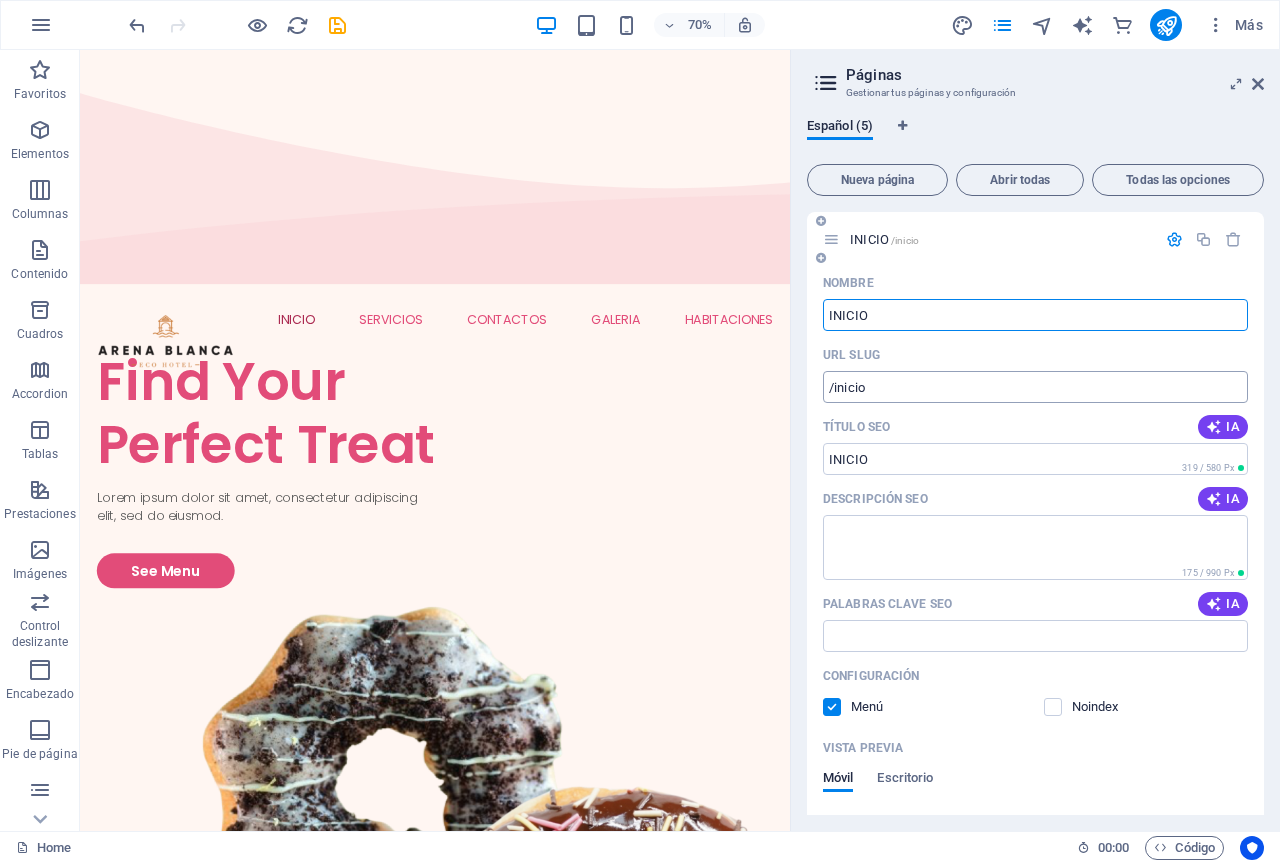 click on "/inicio" at bounding box center [1035, 387] 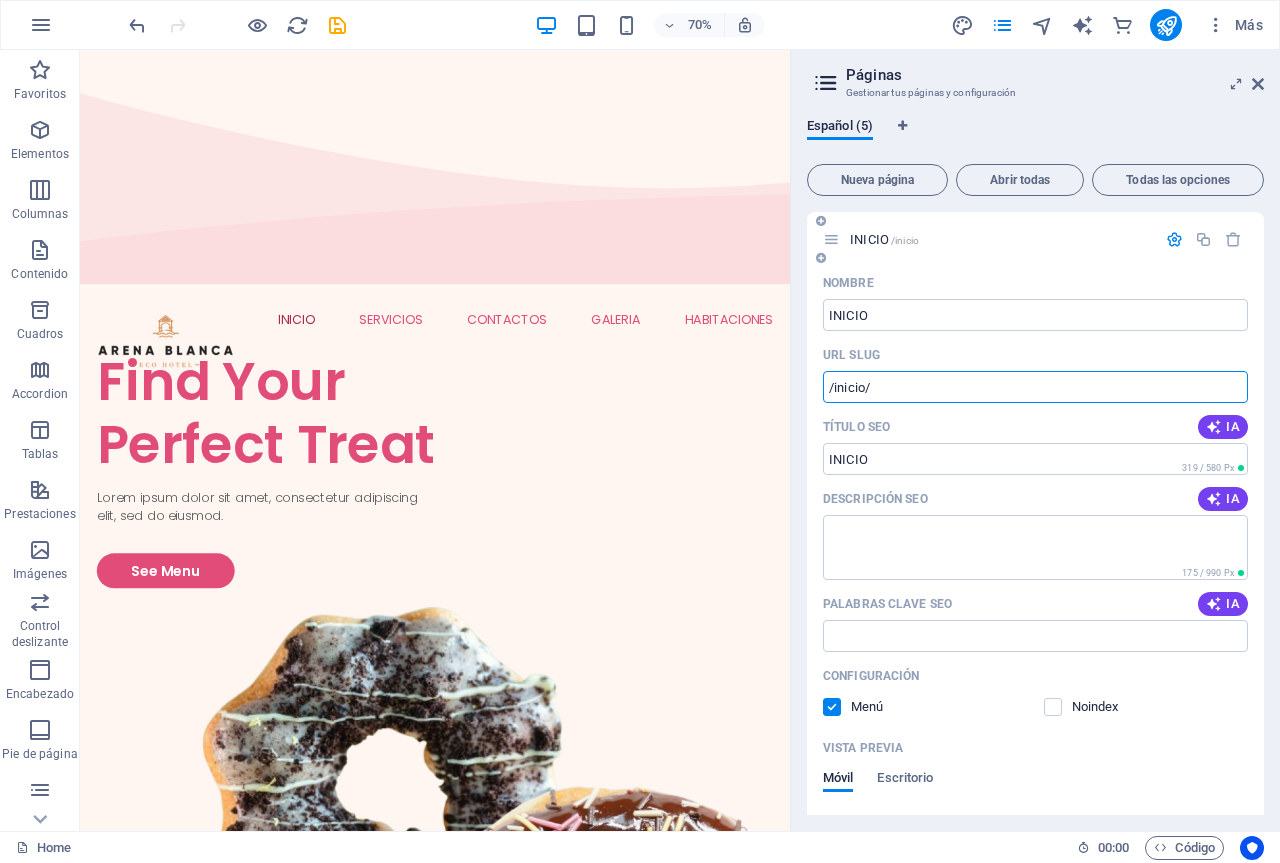 type on "/inicio/" 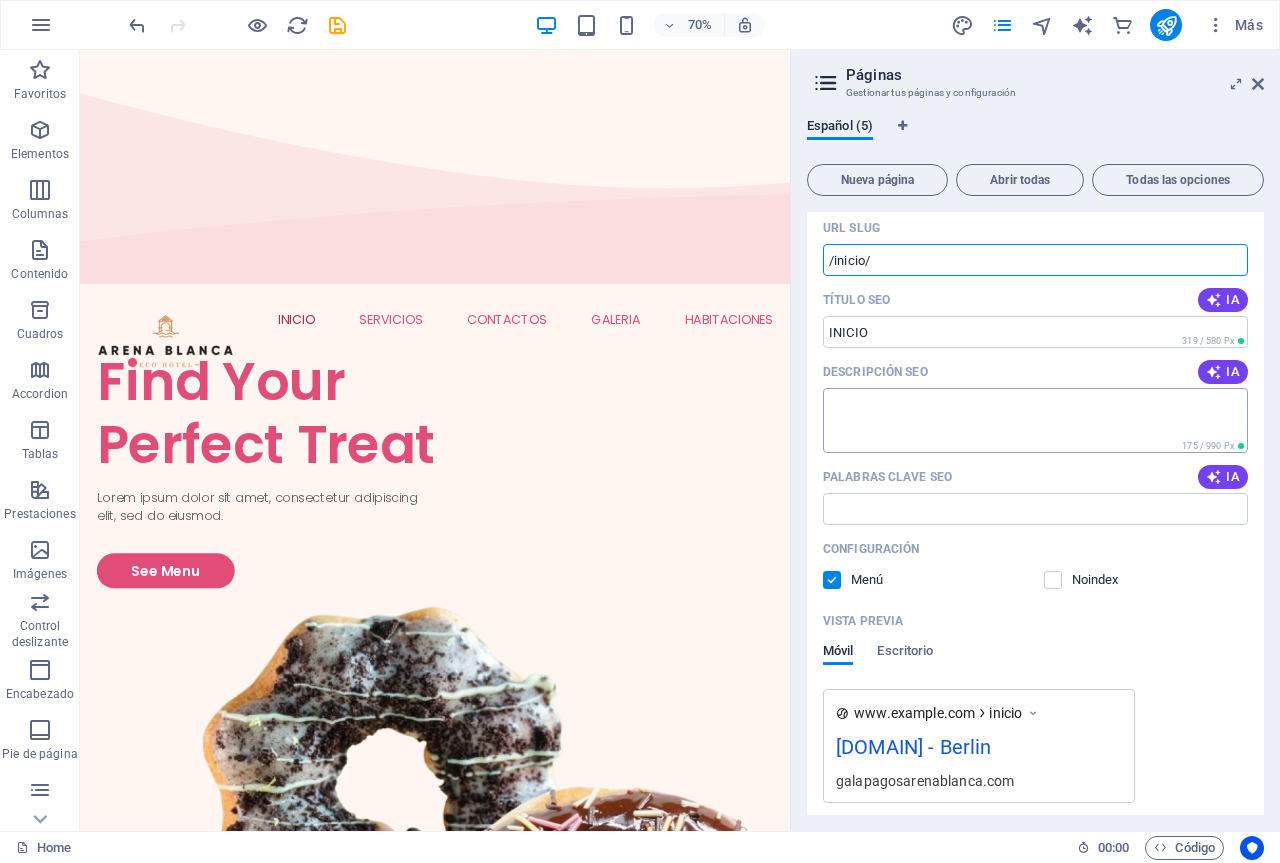 scroll, scrollTop: 0, scrollLeft: 0, axis: both 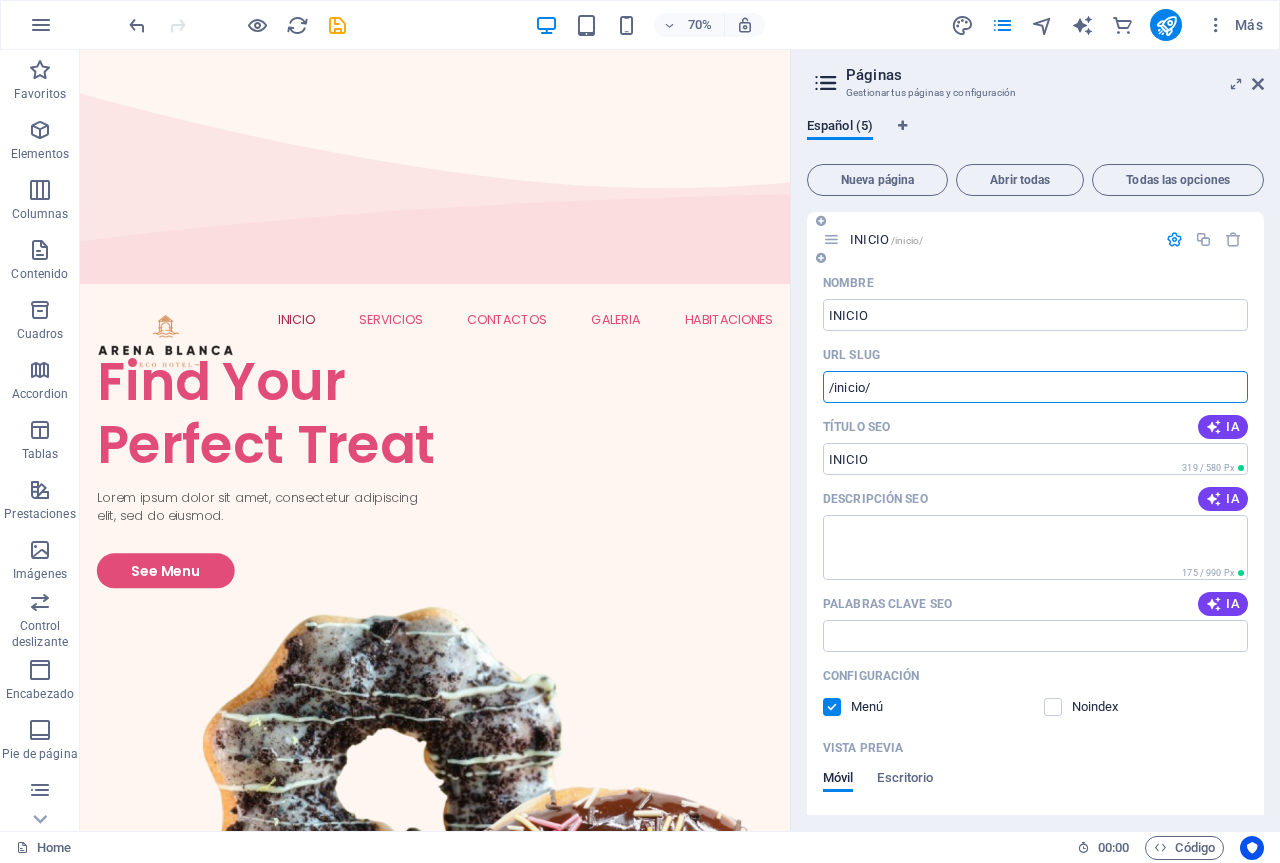 click at bounding box center [1174, 239] 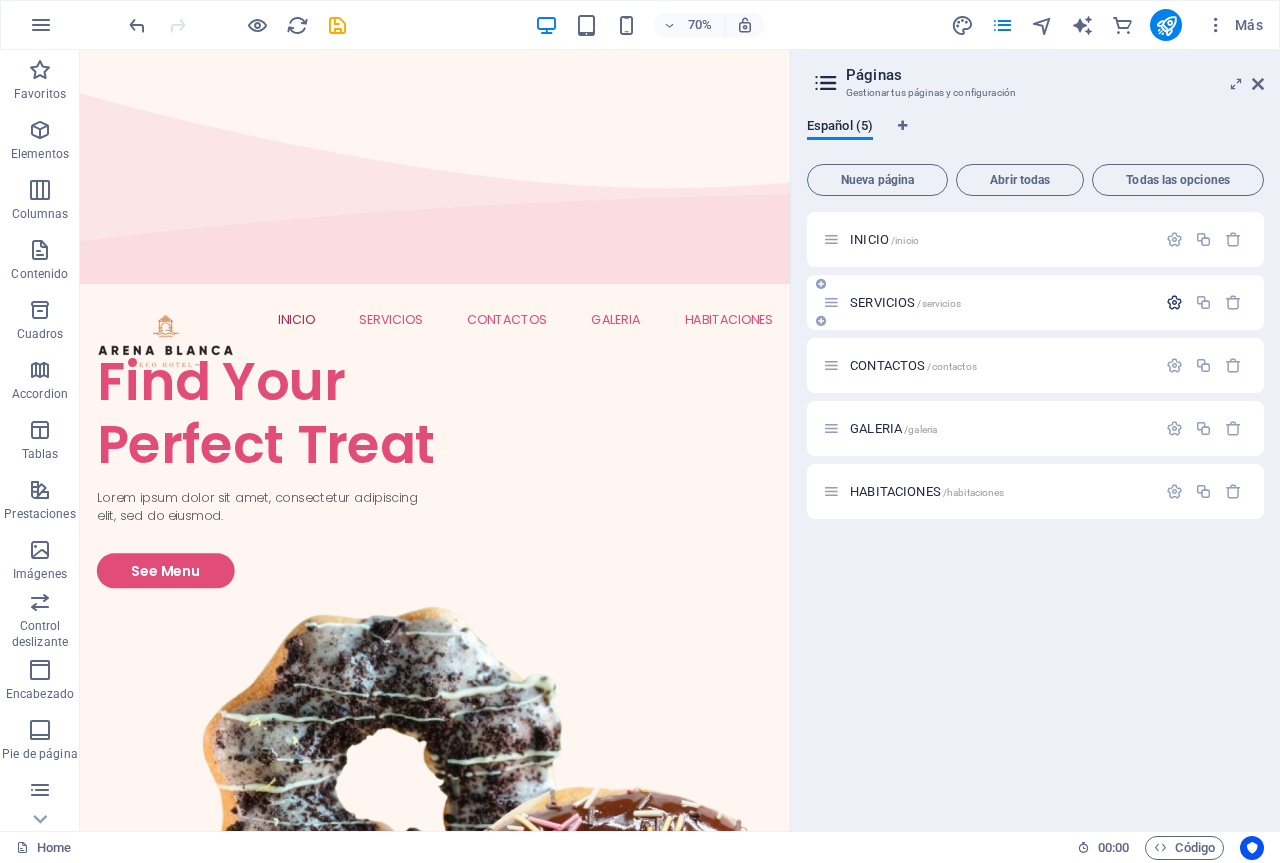 click at bounding box center (1174, 302) 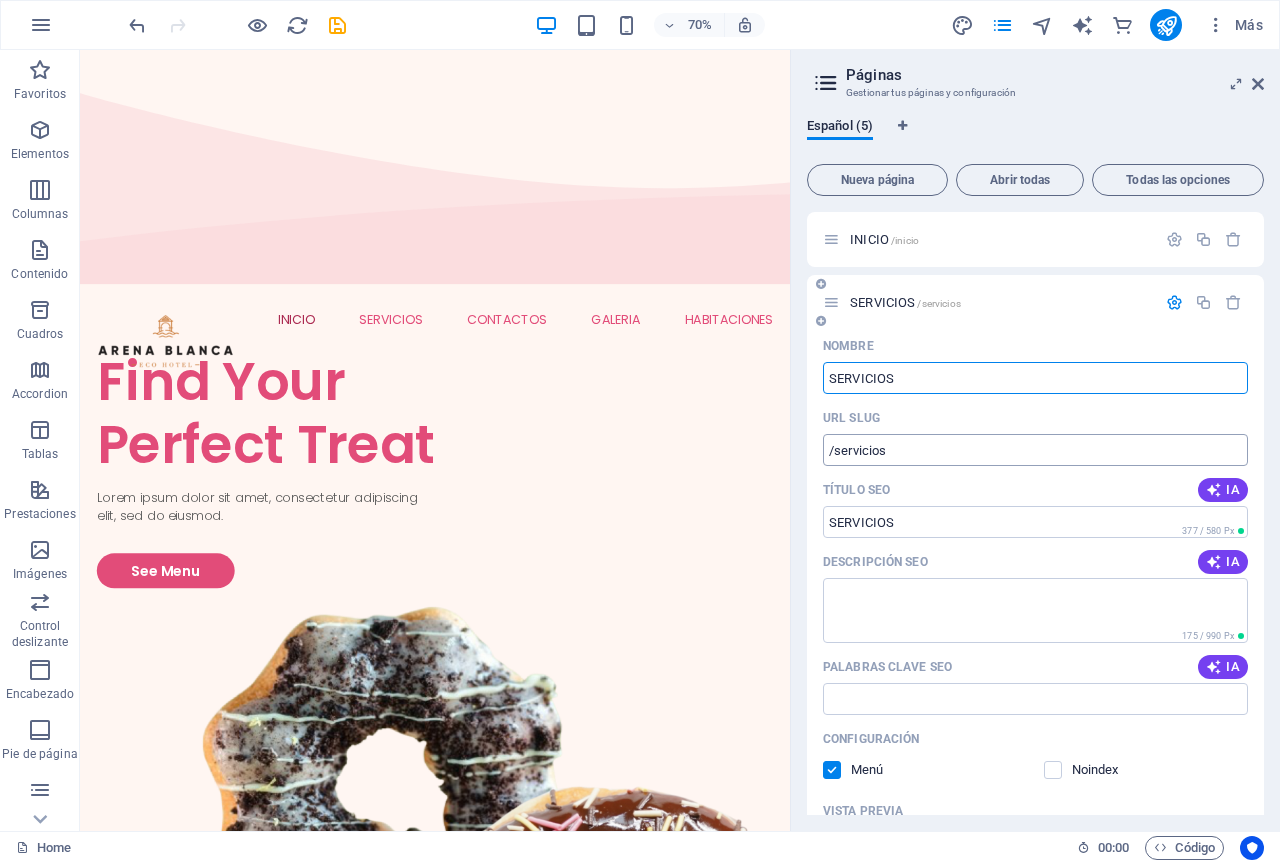 click on "/servicios" at bounding box center (1035, 450) 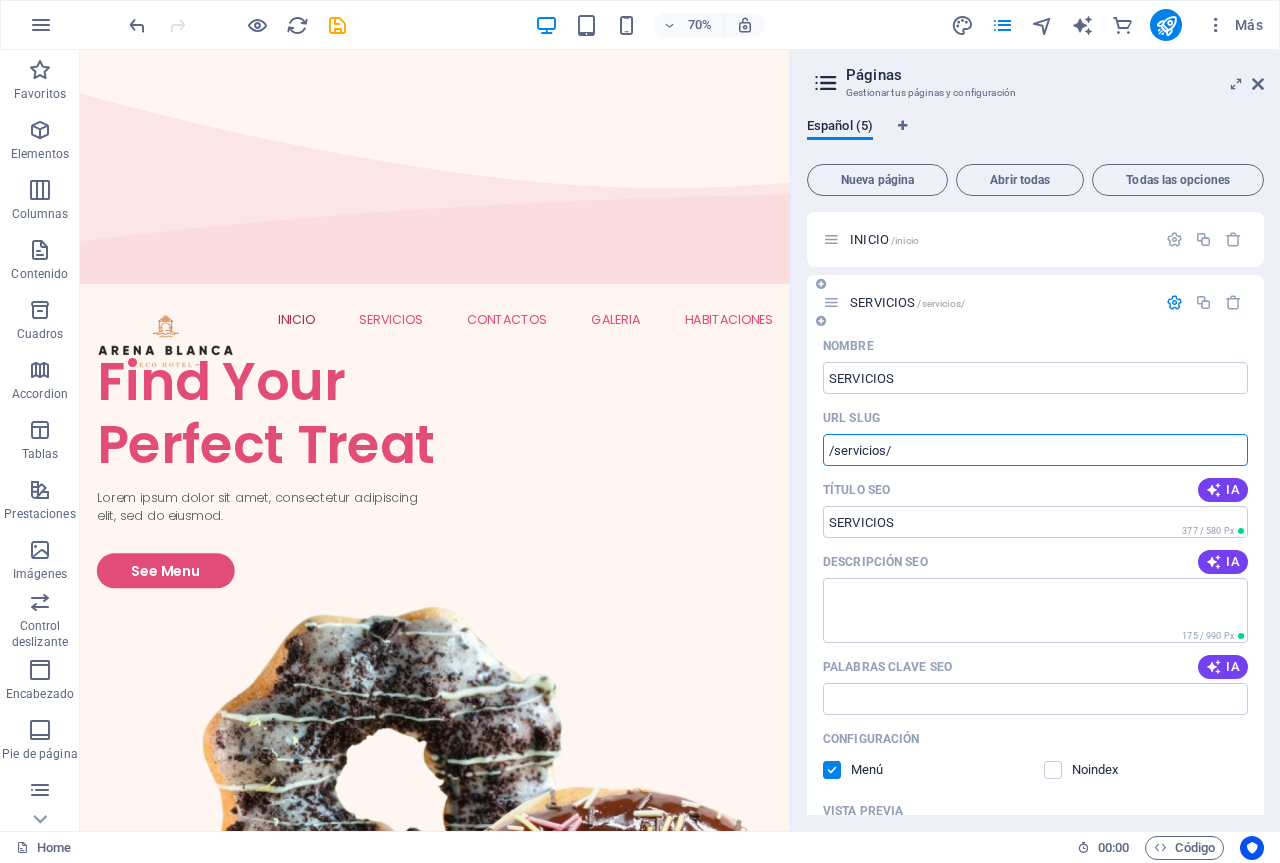 drag, startPoint x: 1170, startPoint y: 284, endPoint x: 1165, endPoint y: 301, distance: 17.720045 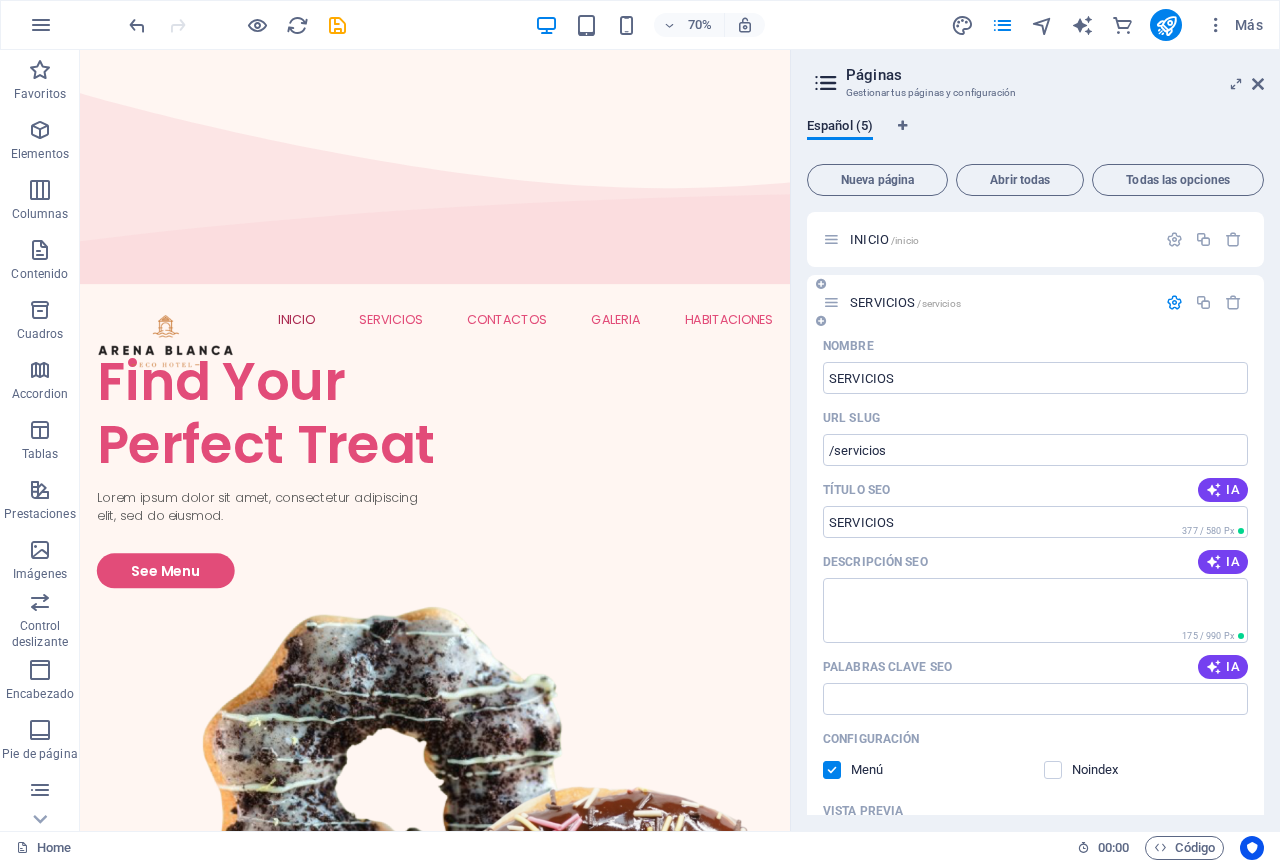 click at bounding box center (1174, 302) 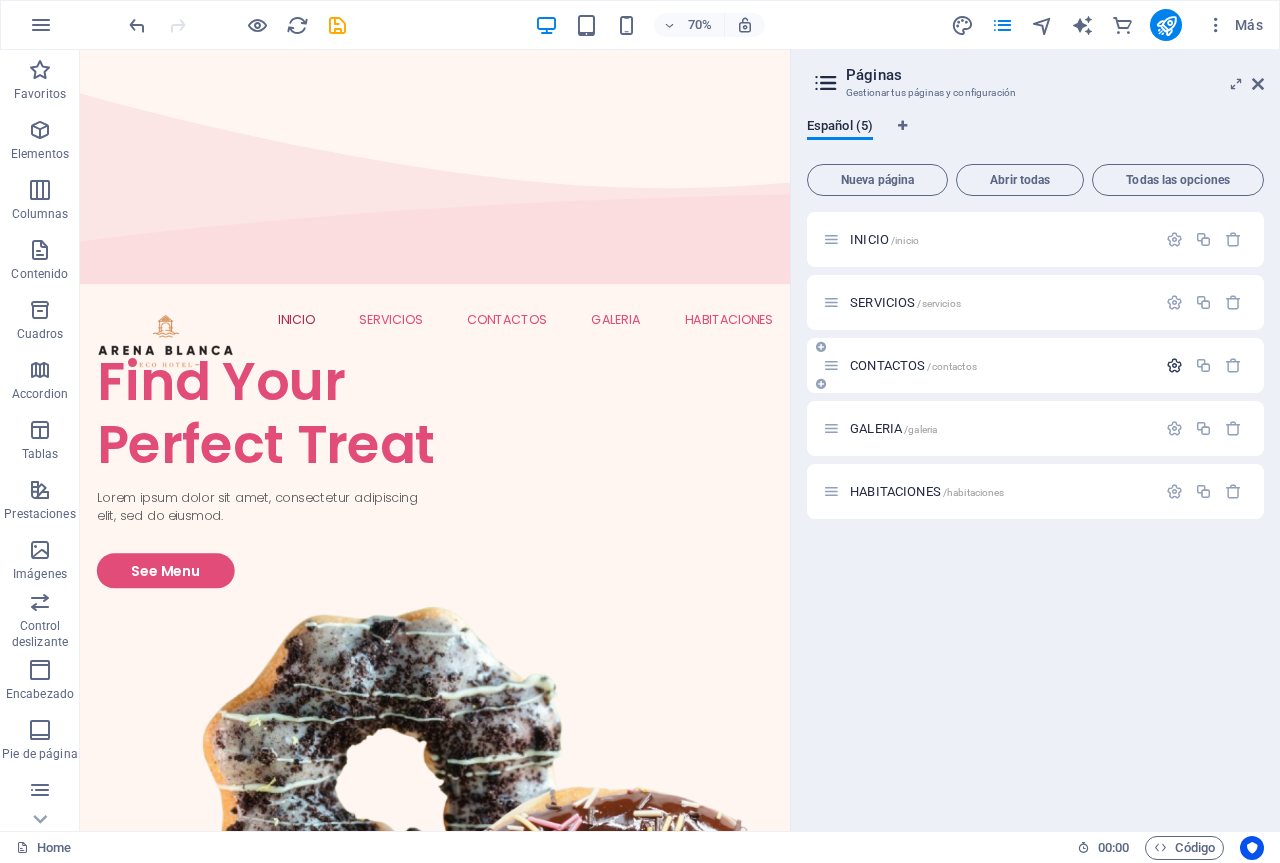 click at bounding box center (1174, 365) 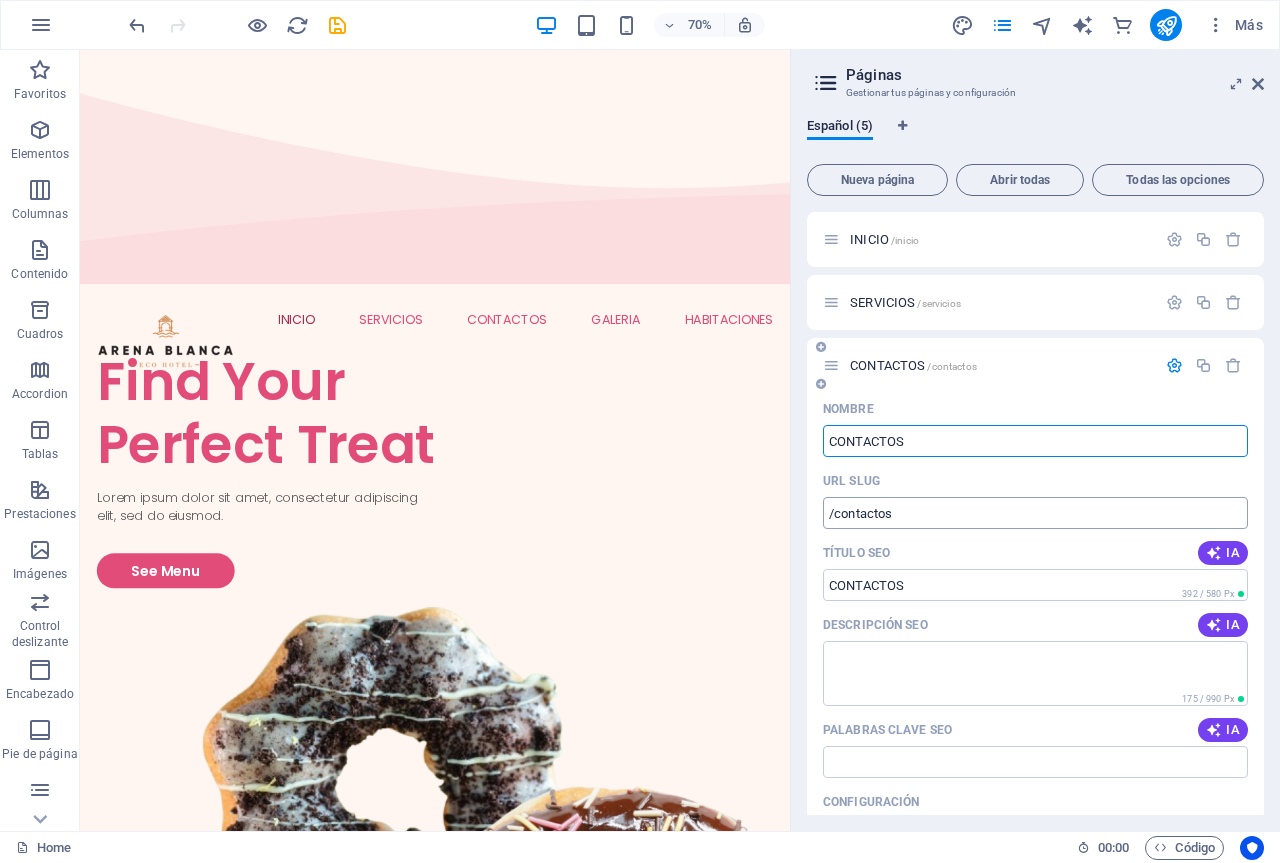 click on "/contactos" at bounding box center [1035, 513] 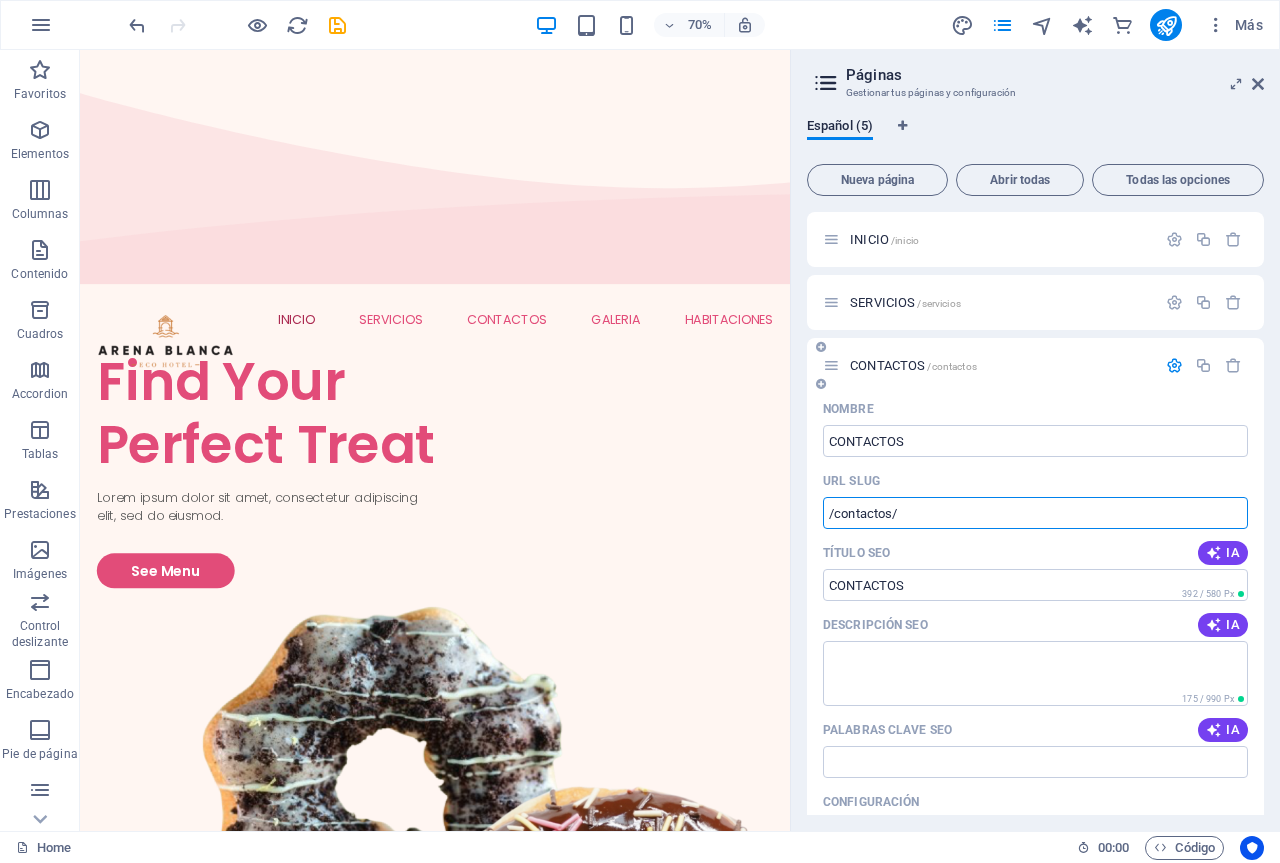 type on "/contactos/" 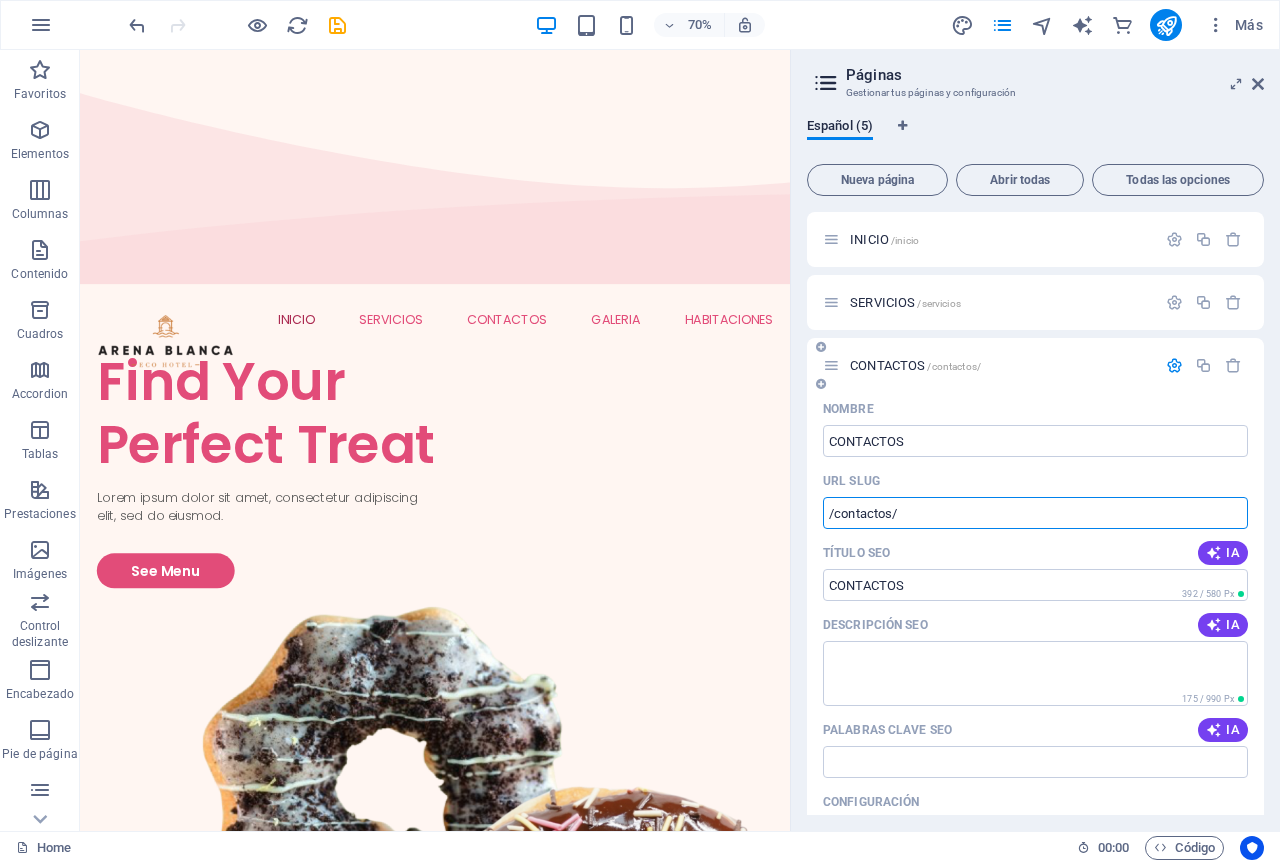 click at bounding box center [1174, 365] 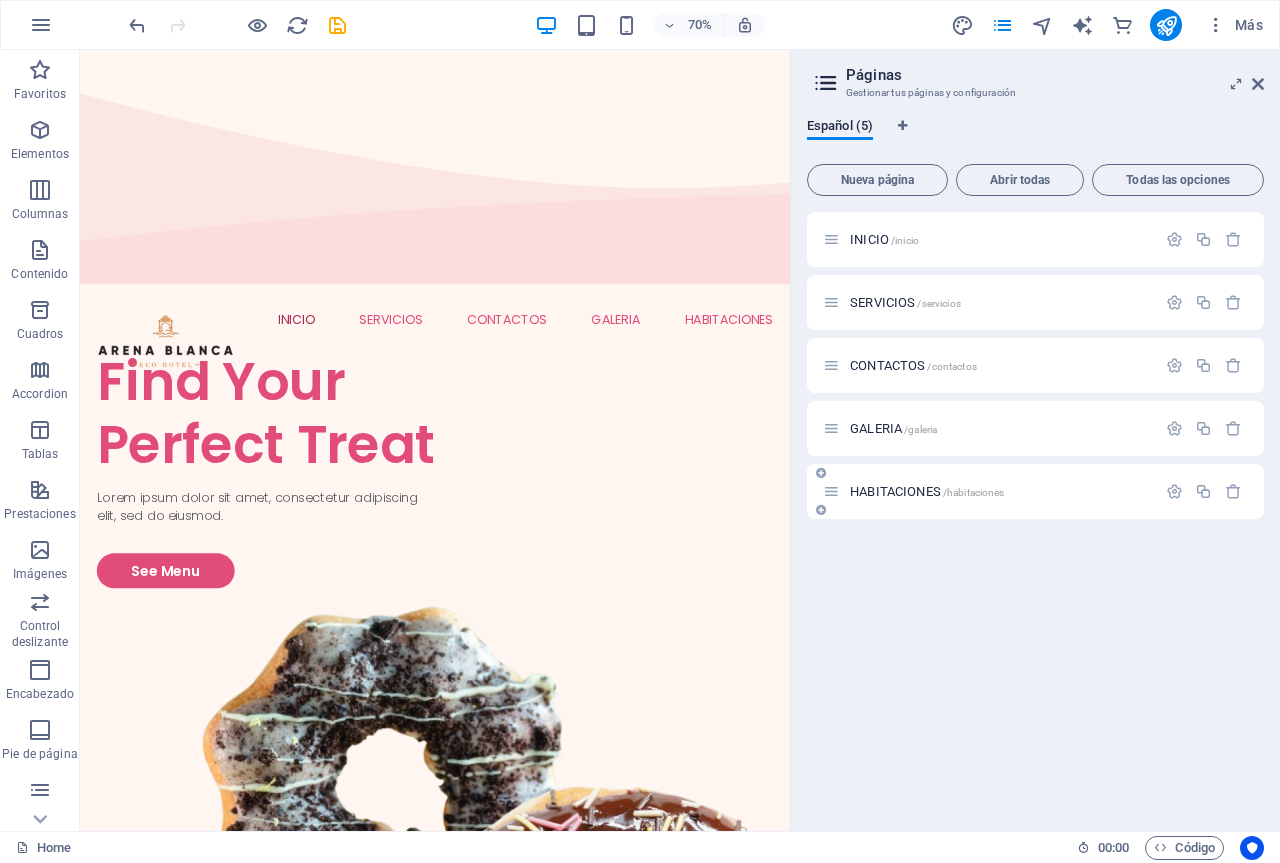 click on "HABITACIONES /habitaciones" at bounding box center (989, 491) 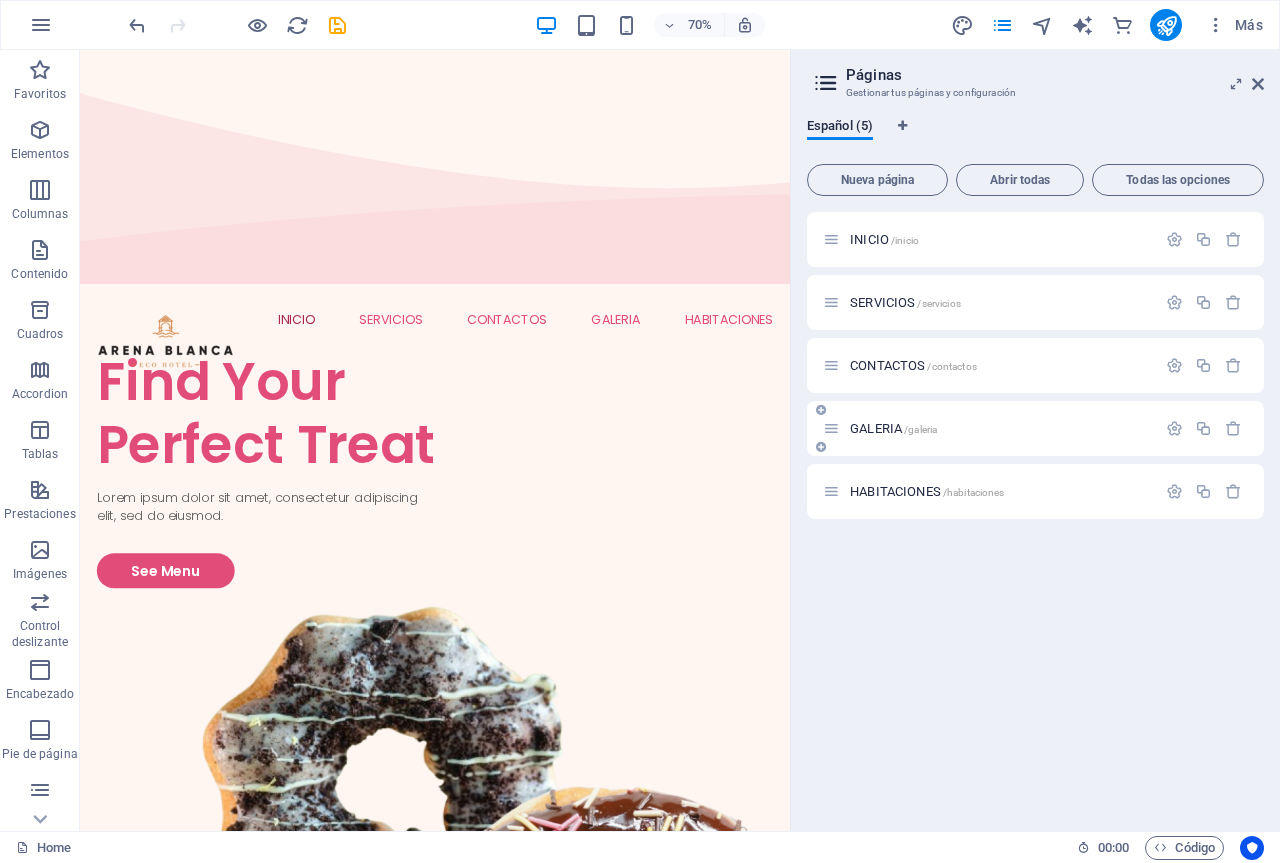 click on "GALERIA /galeria" at bounding box center [1035, 428] 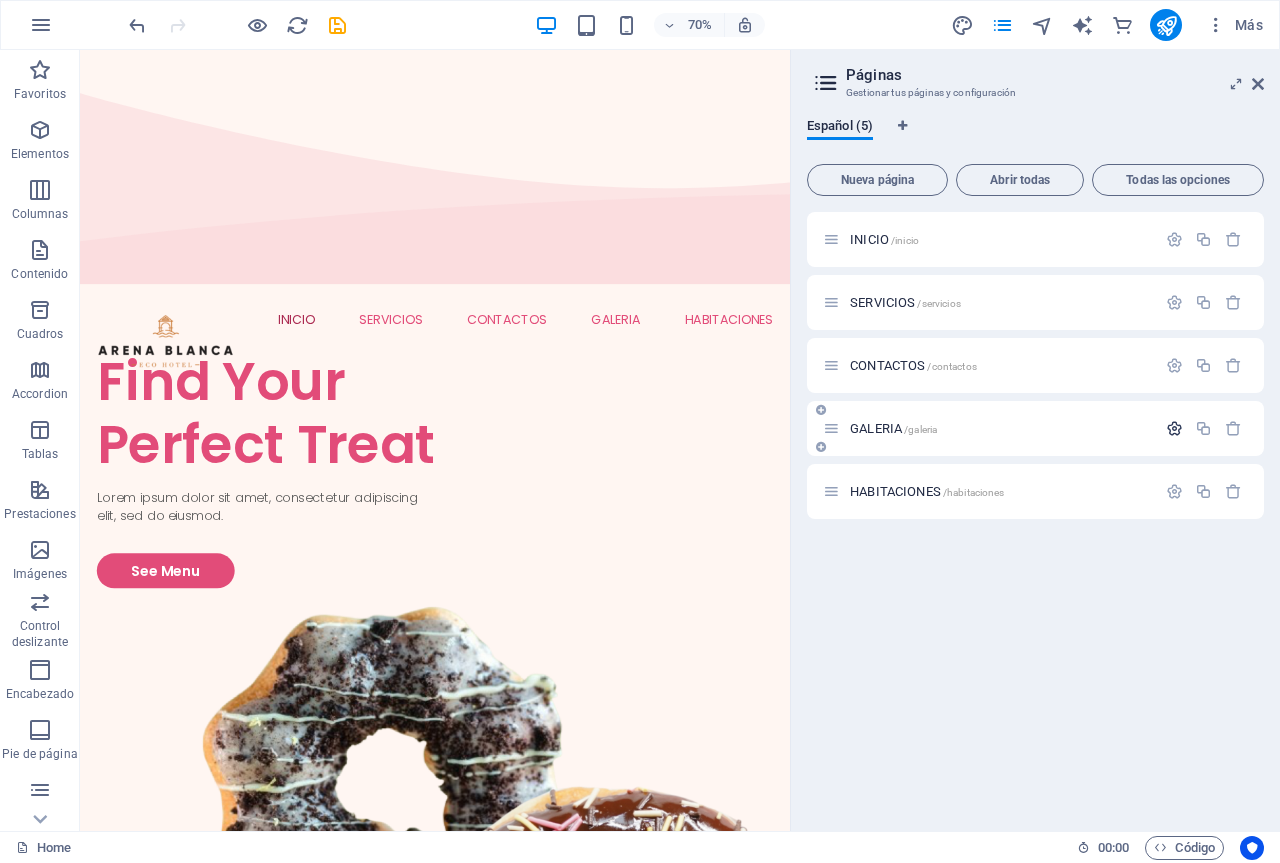 click at bounding box center [1174, 428] 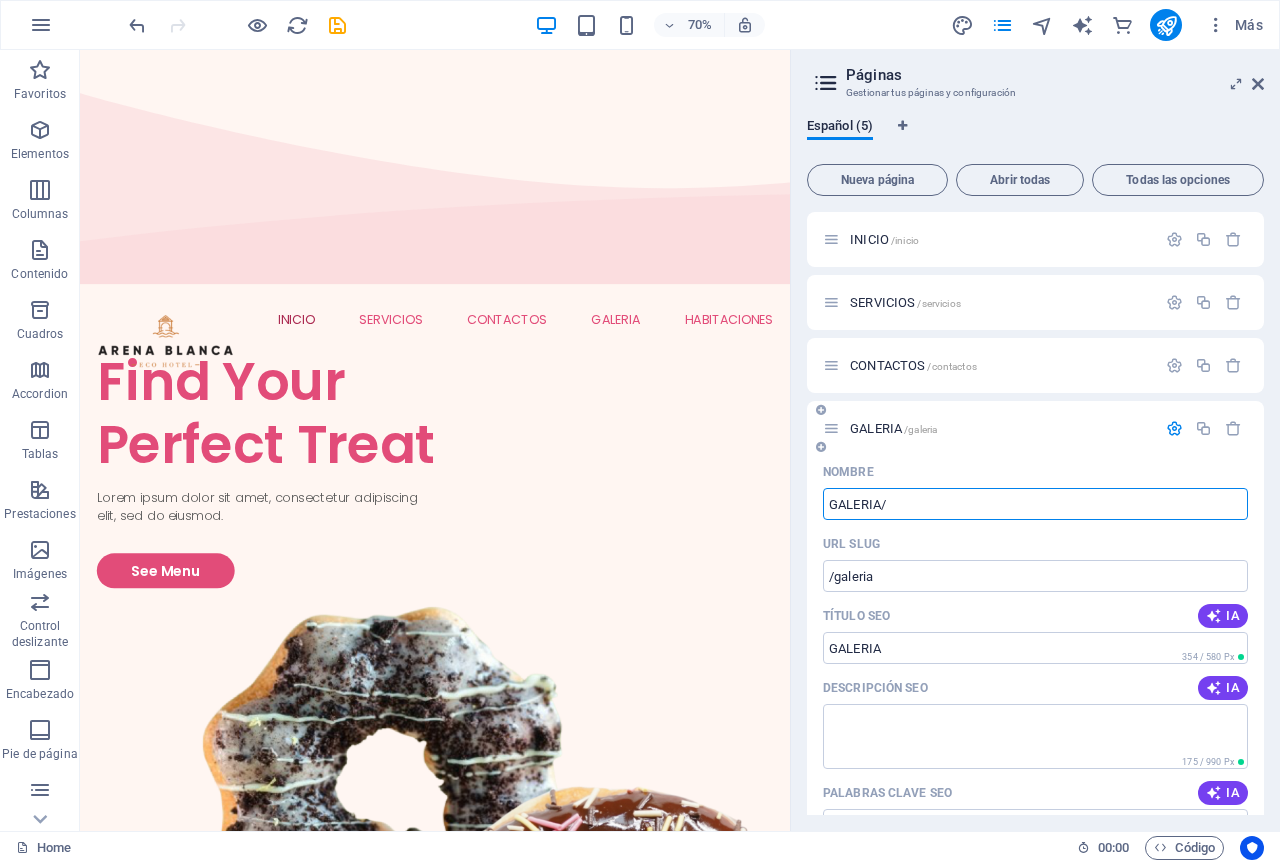 type on "GALERIA/" 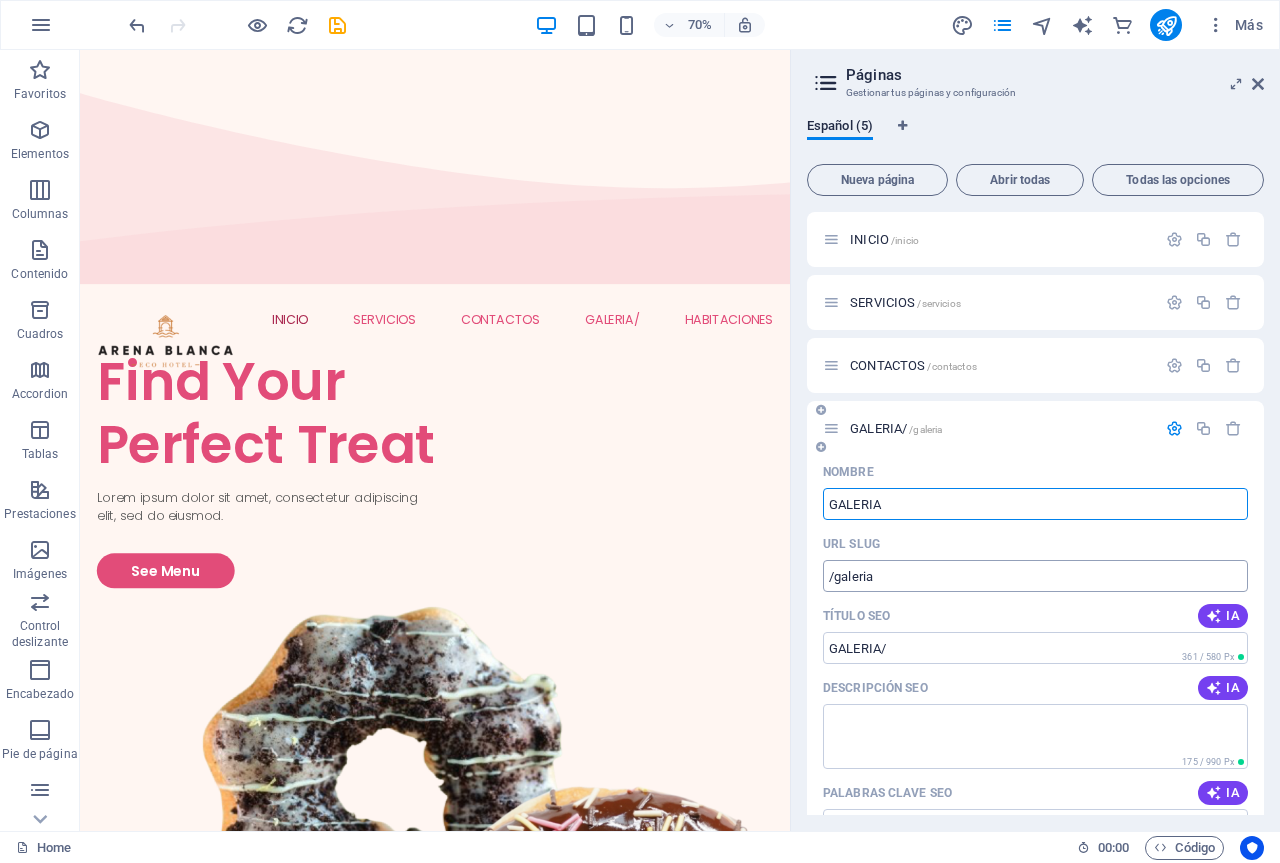 type on "GALERIA" 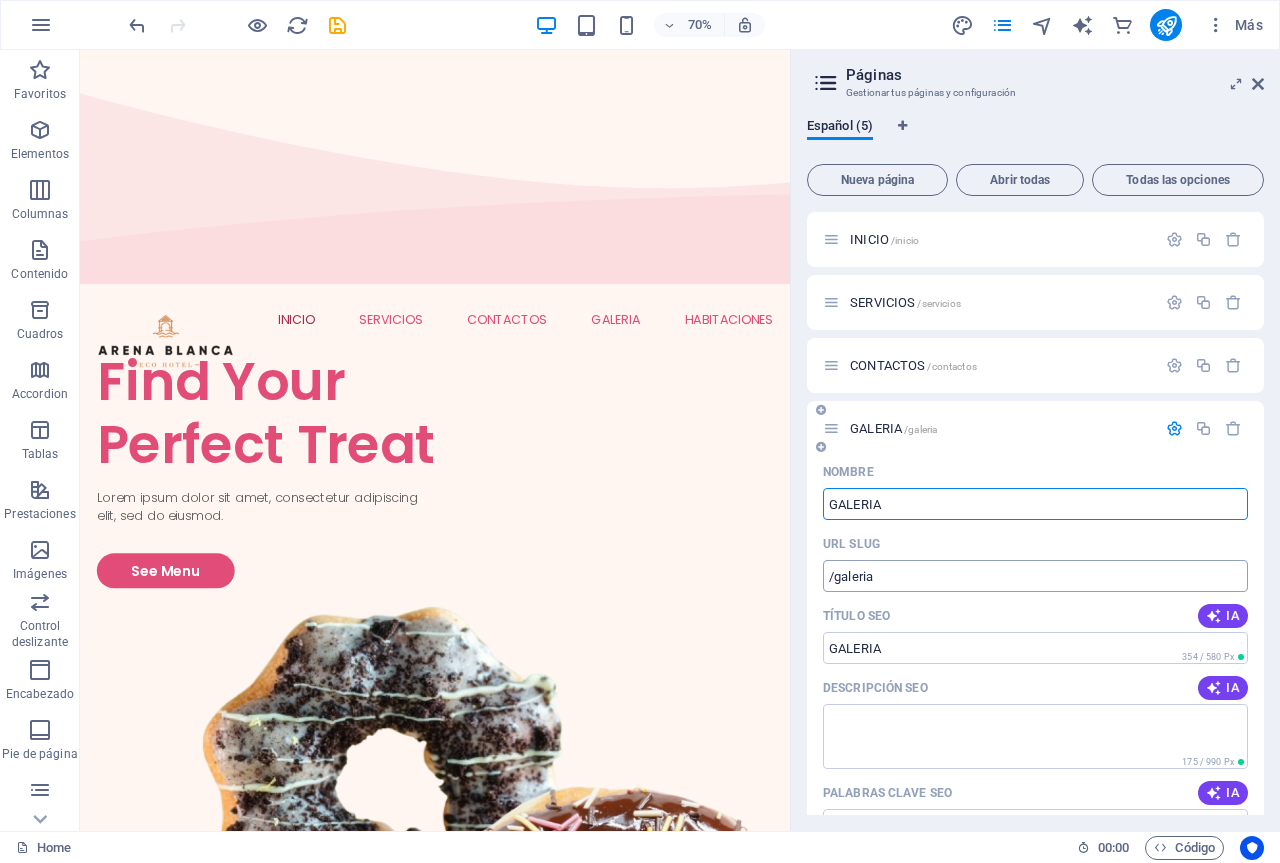 click on "/galeria" at bounding box center [1035, 576] 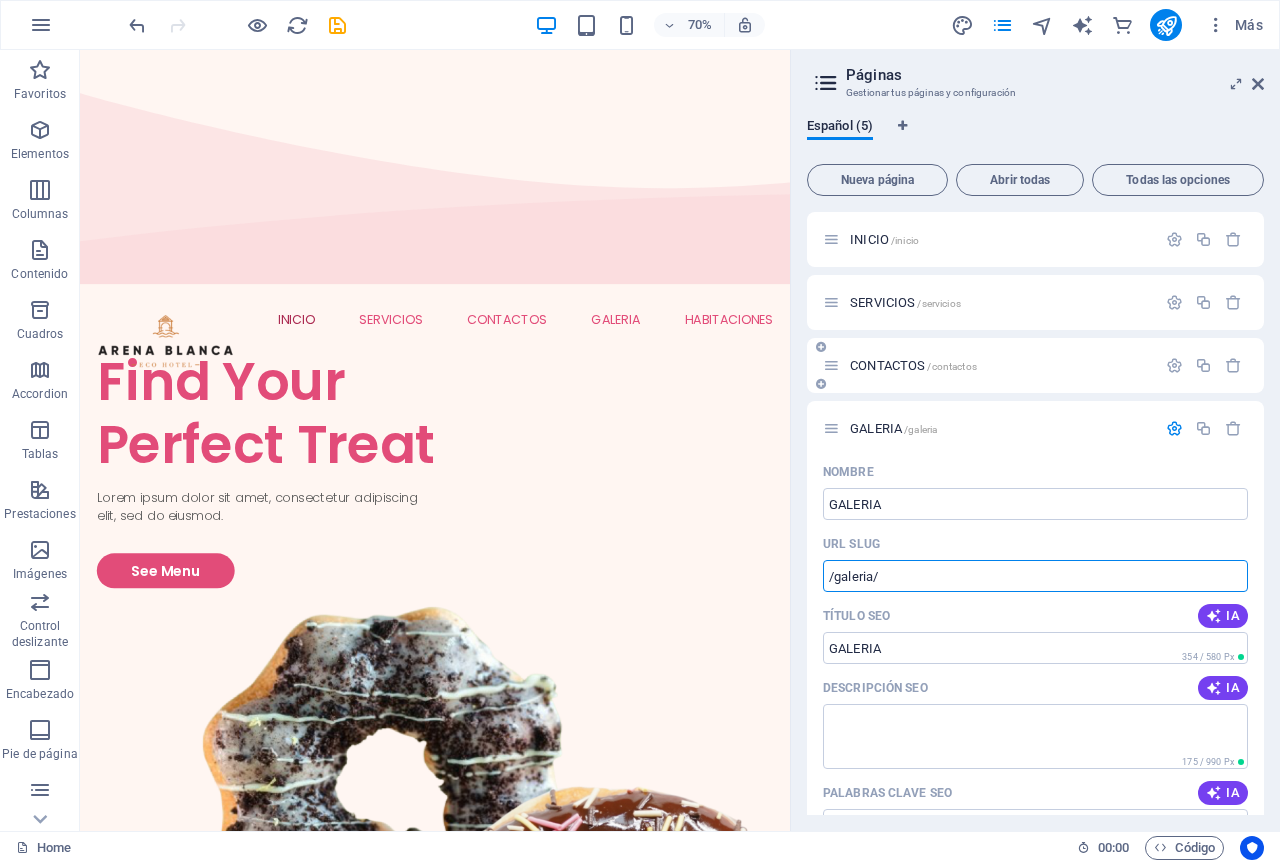 type on "/galeria/" 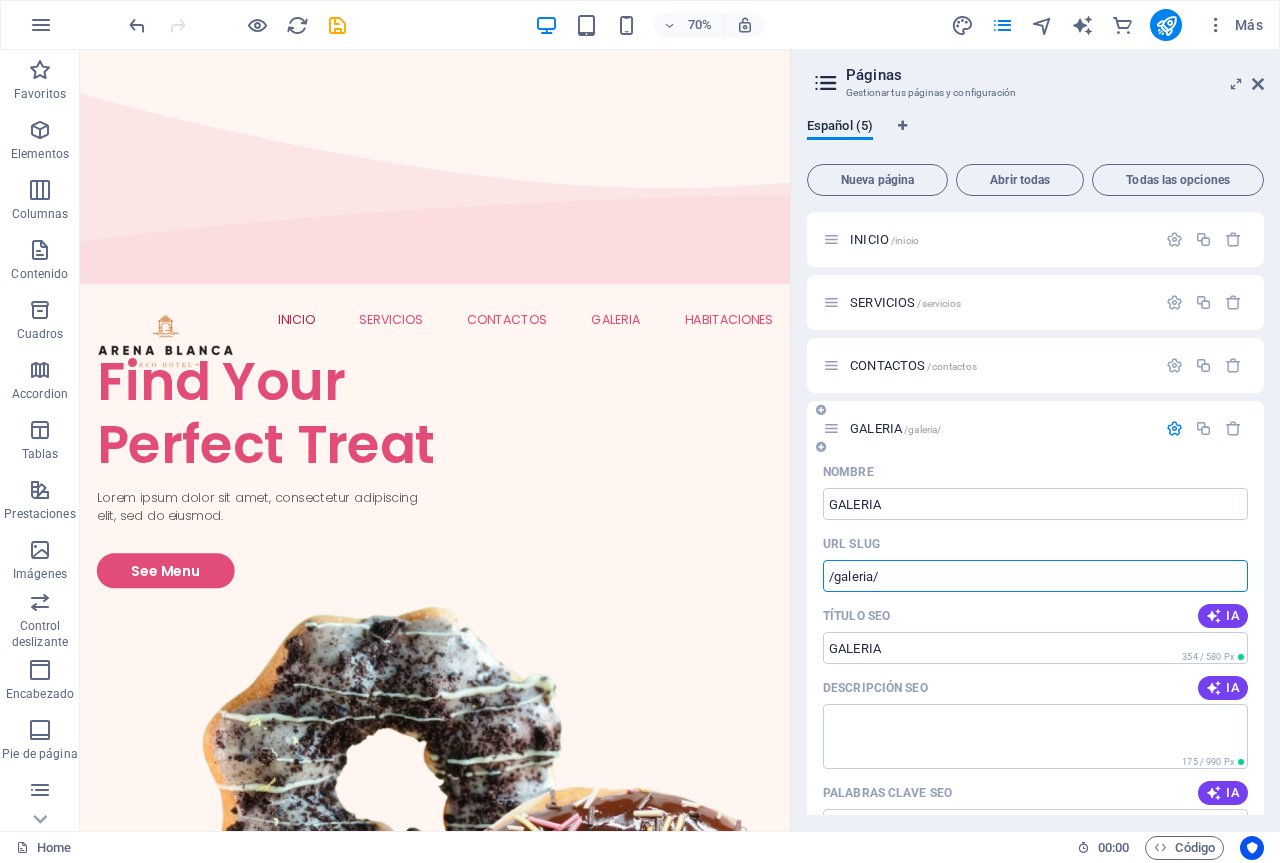 click at bounding box center [1174, 428] 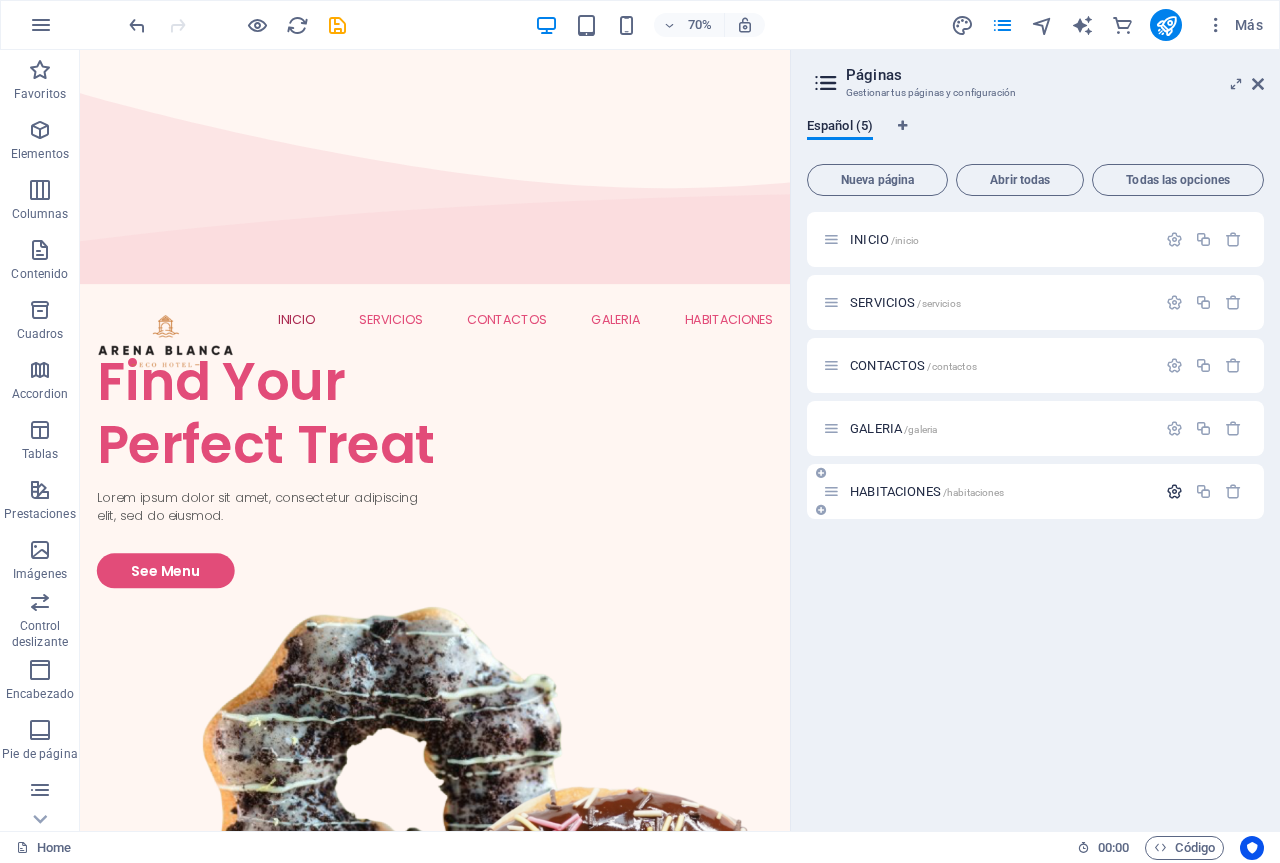 click at bounding box center (1174, 491) 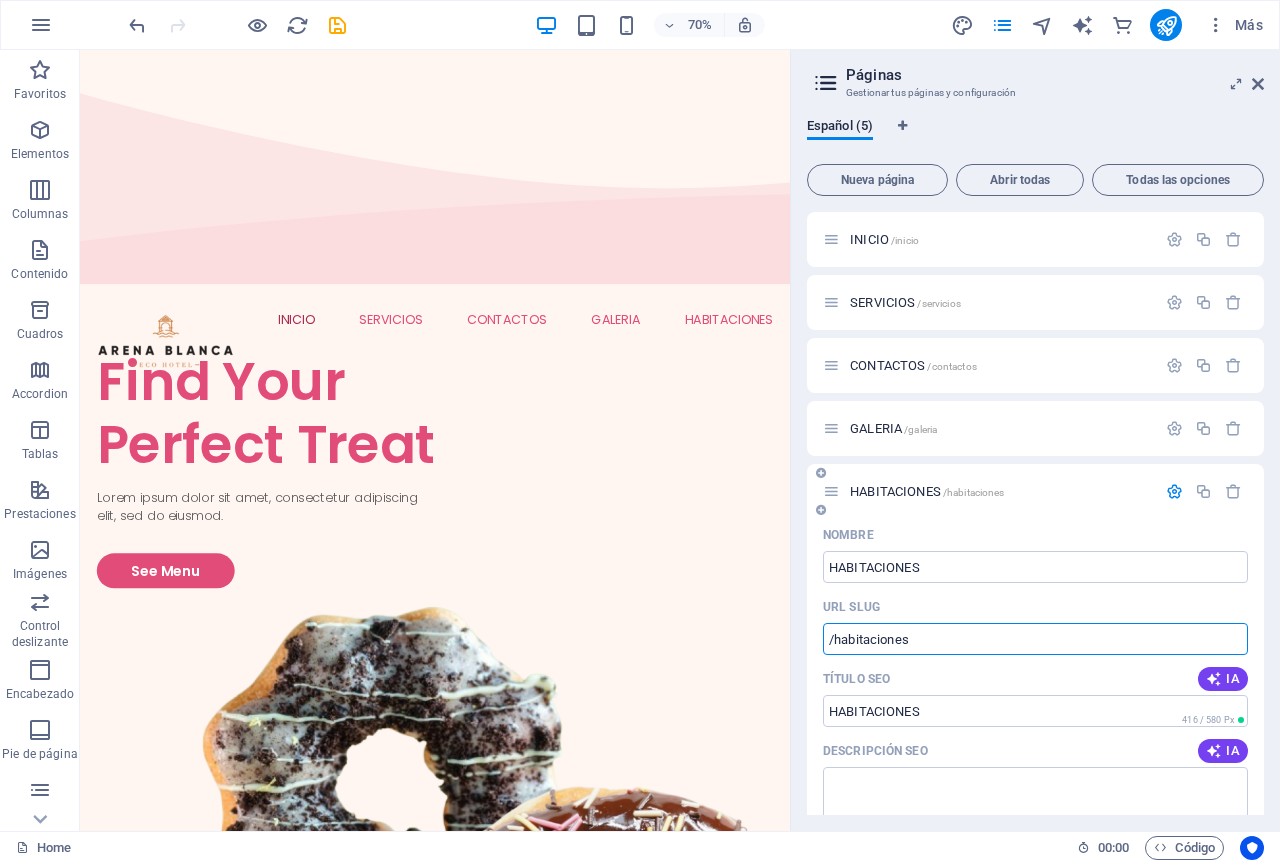 click on "/habitaciones" at bounding box center [1035, 639] 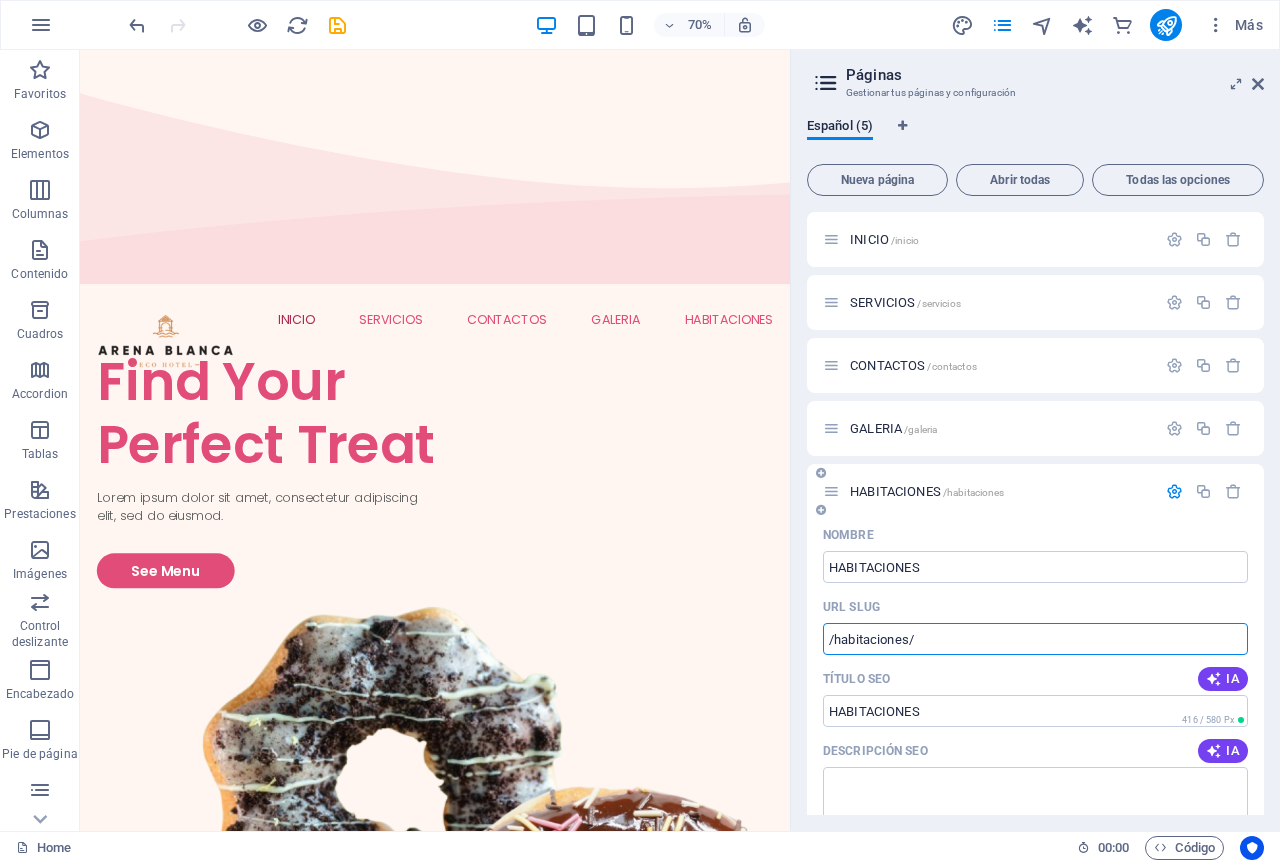 type on "/habitaciones/" 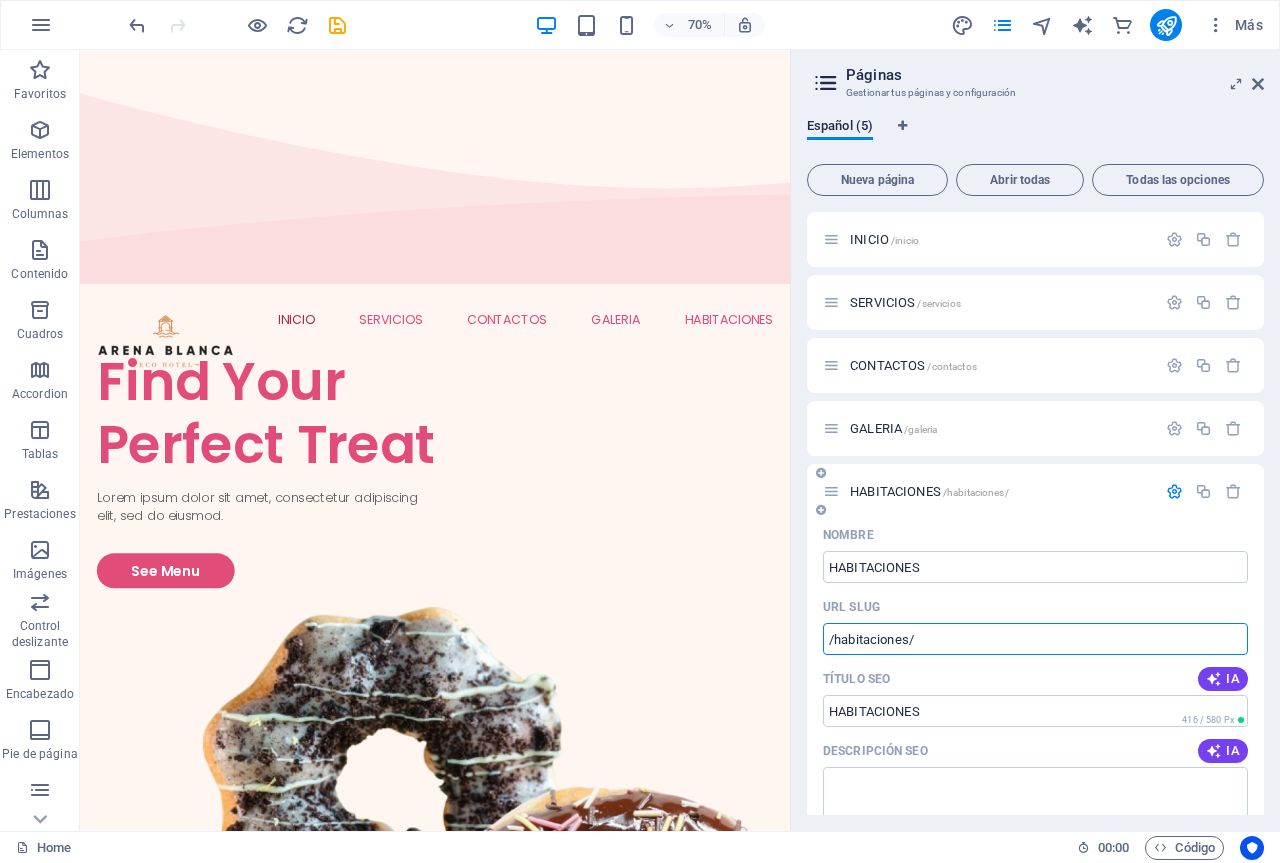 click at bounding box center [1174, 491] 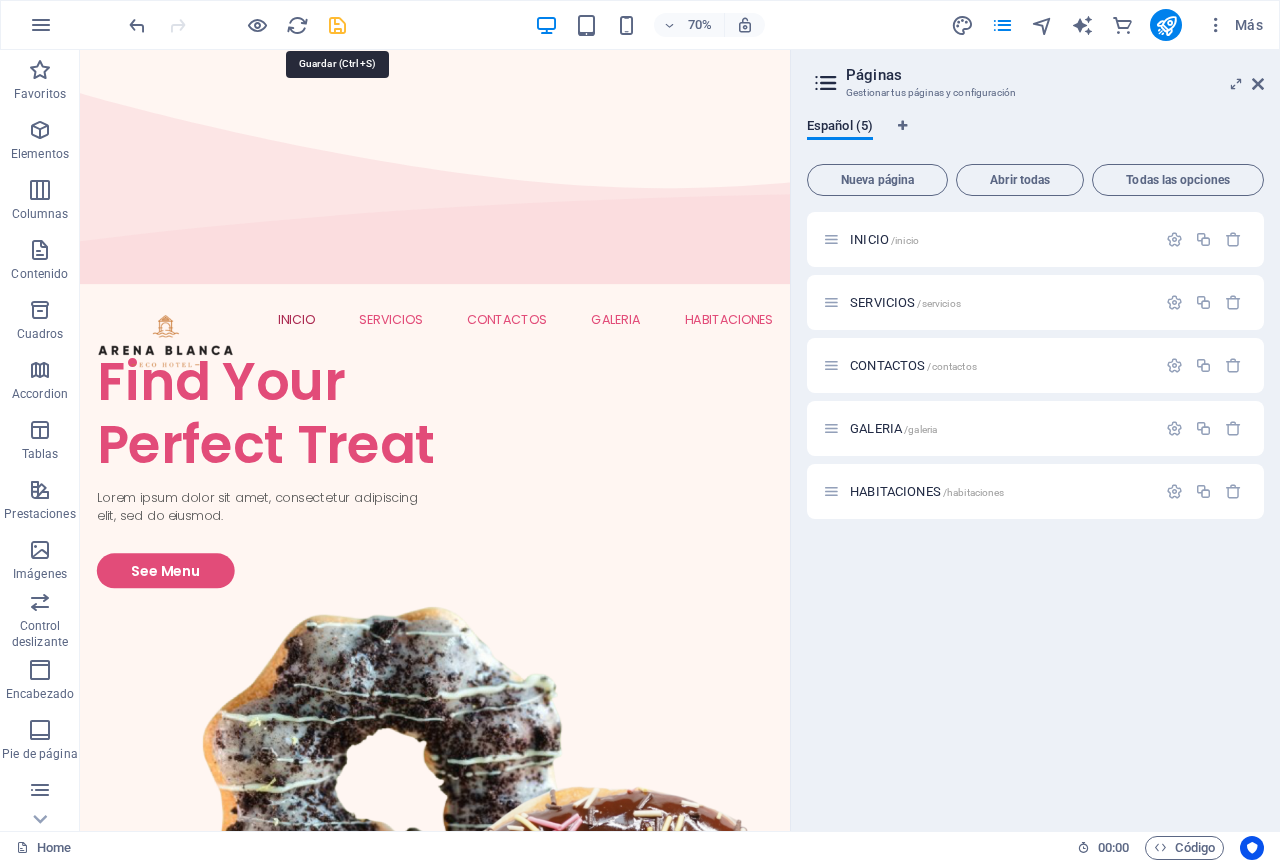 click at bounding box center (337, 25) 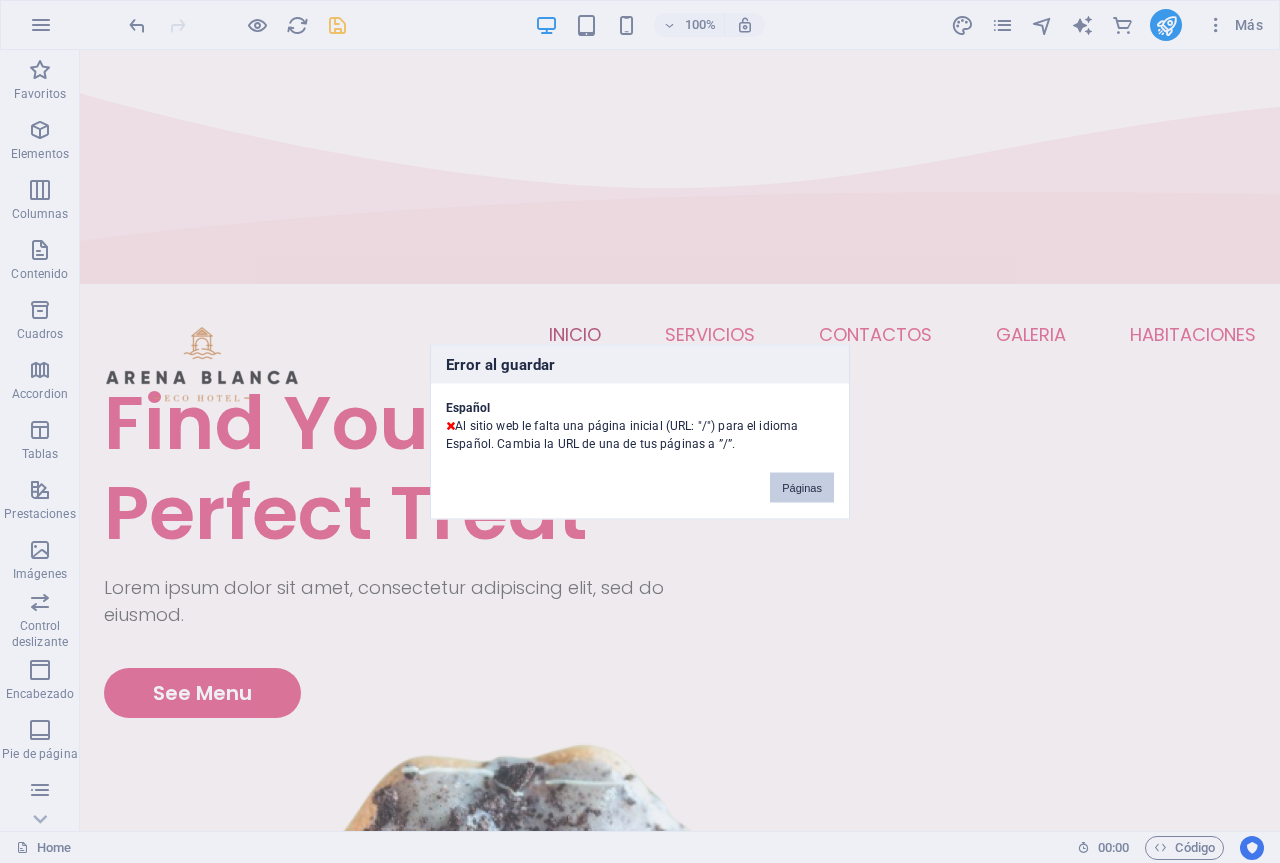 click on "Páginas" at bounding box center (802, 487) 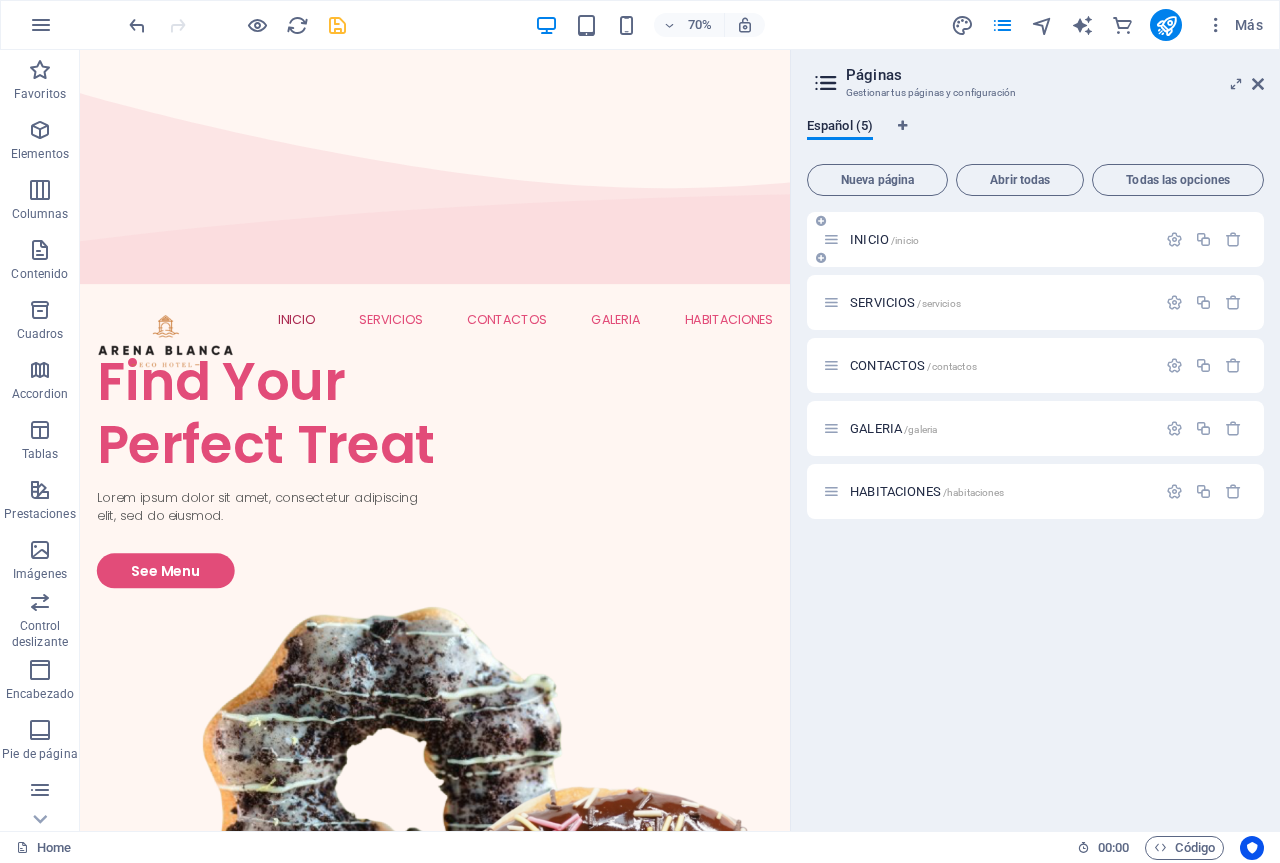 click at bounding box center (1204, 240) 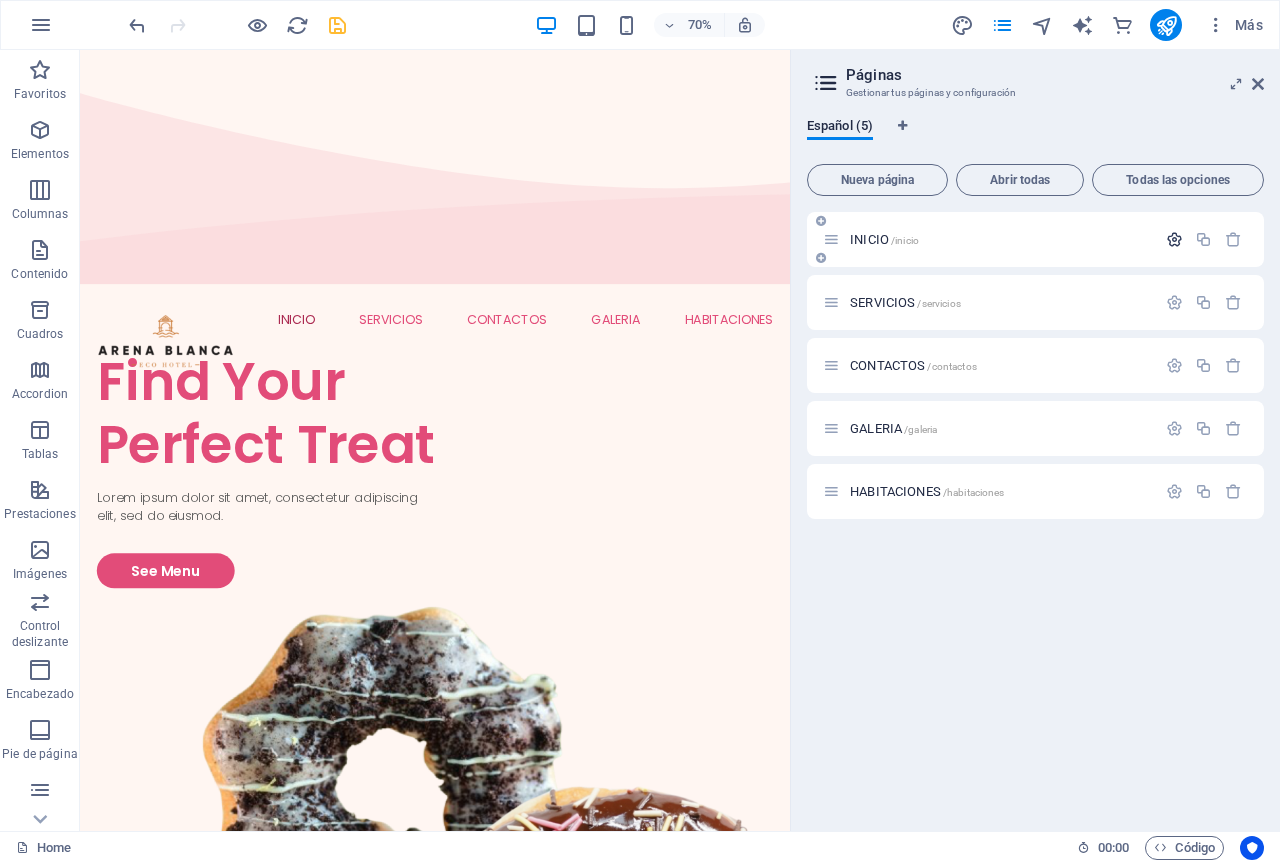 click at bounding box center (1174, 239) 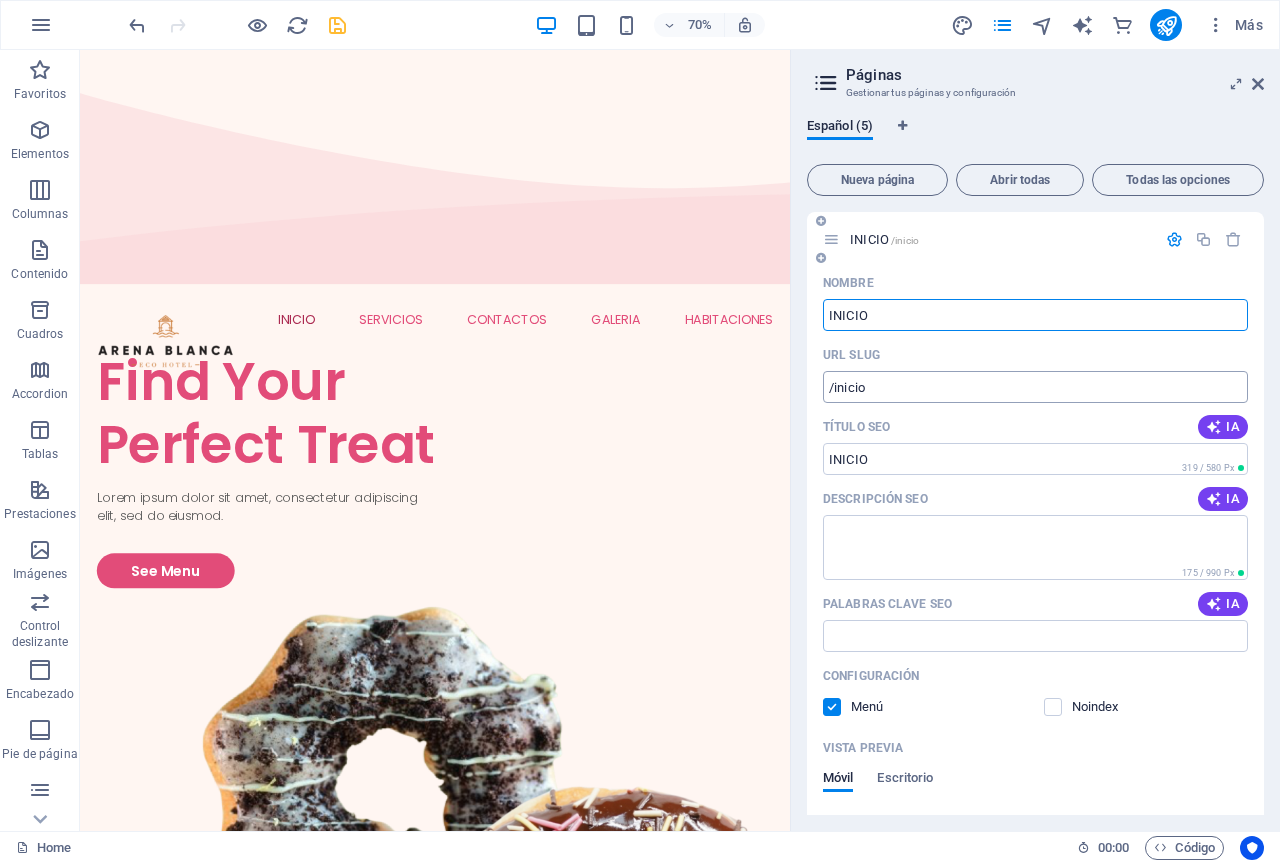 click on "/inicio" at bounding box center [1035, 387] 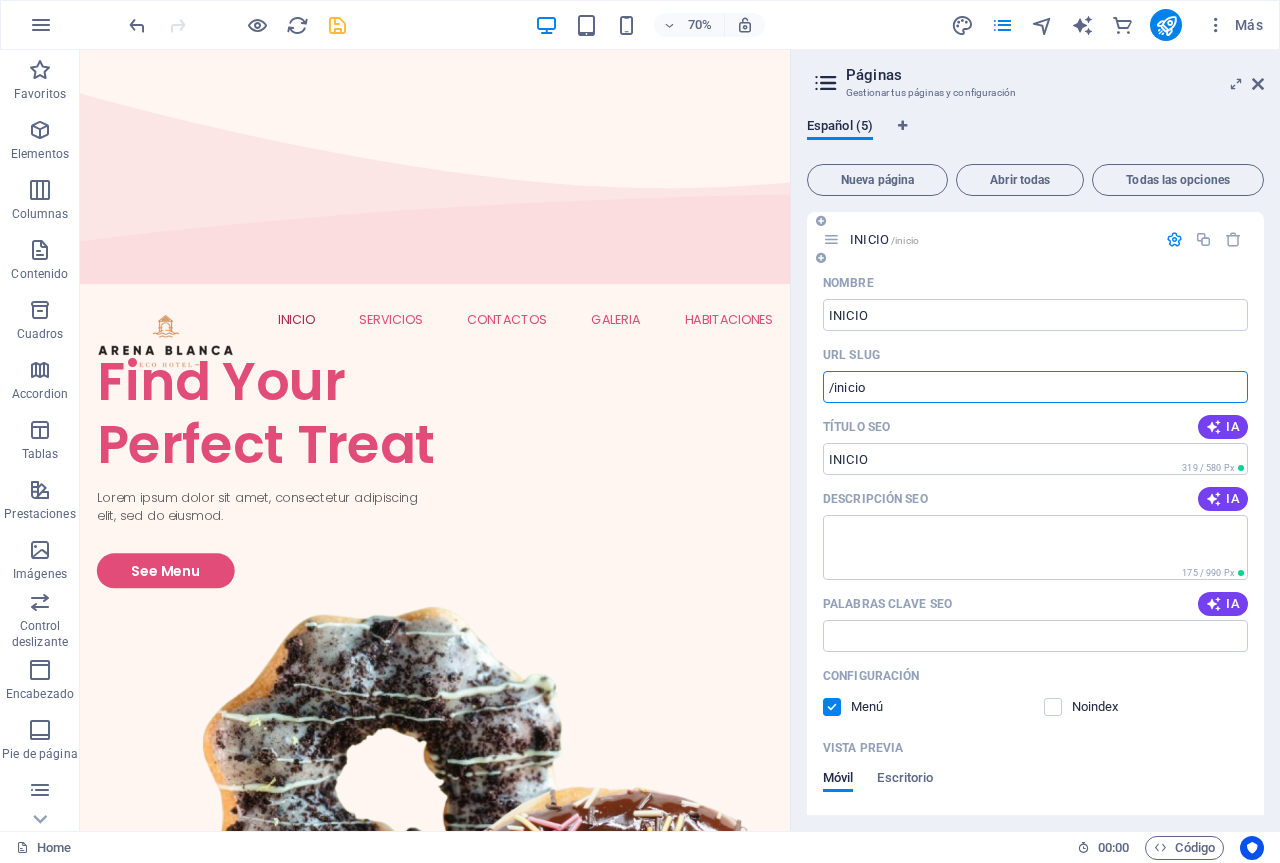 click on "/inicio" at bounding box center [1035, 387] 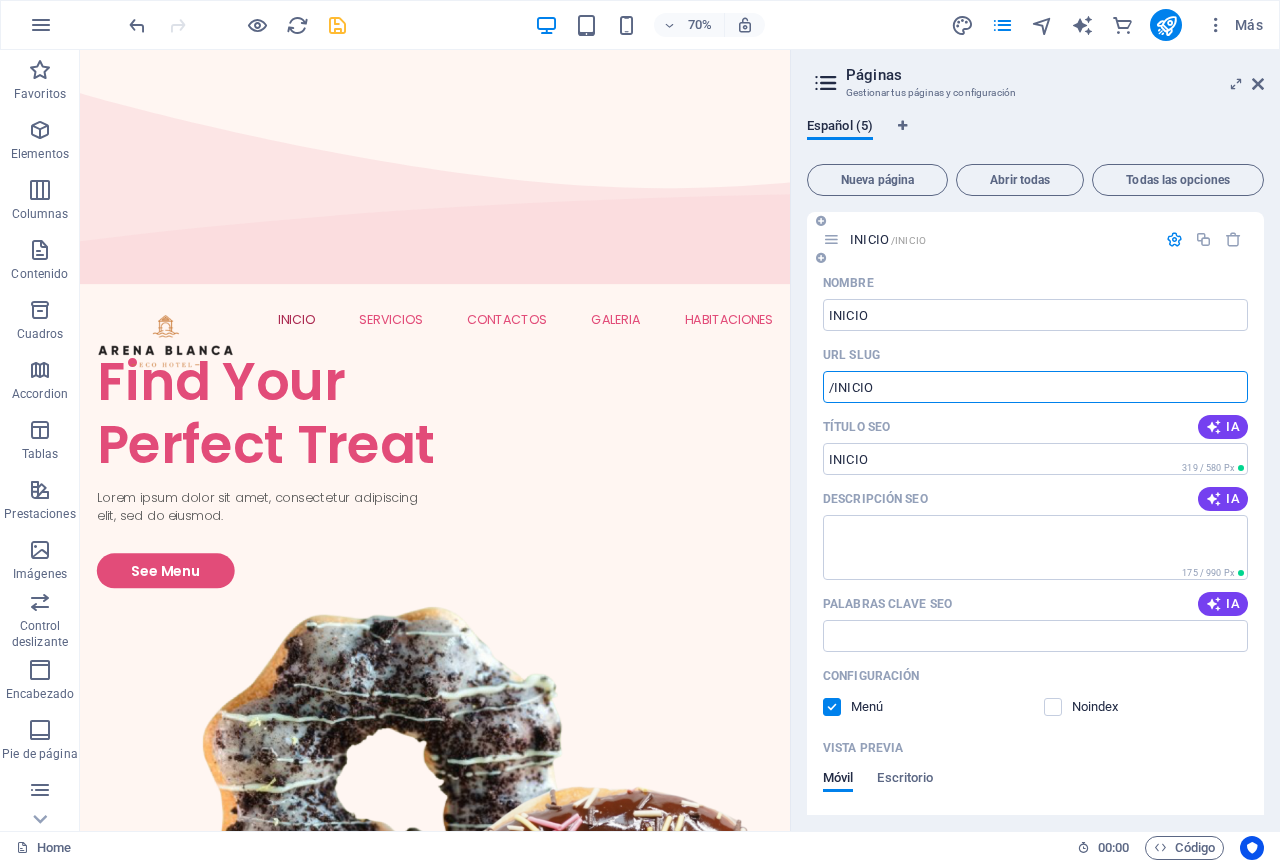 type on "/INICIO" 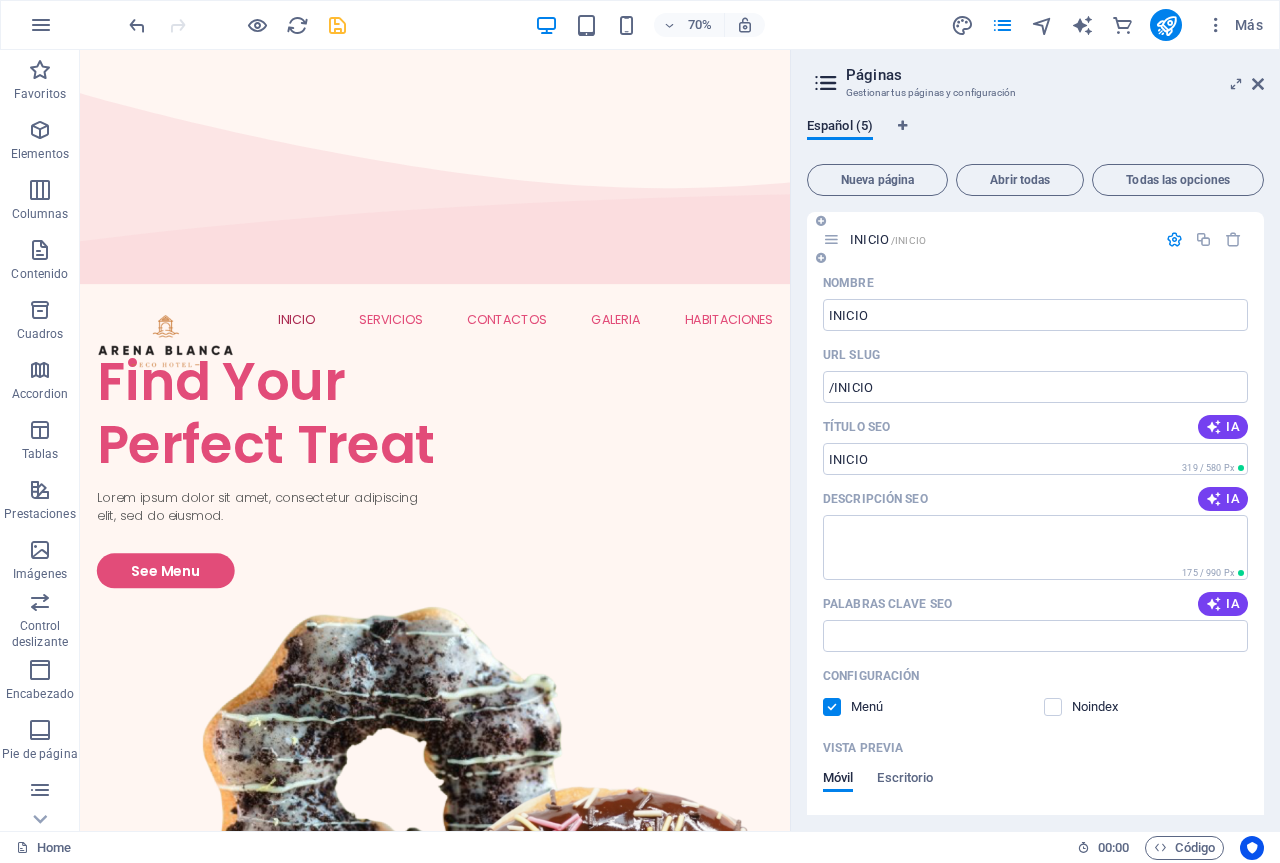 click at bounding box center (1174, 239) 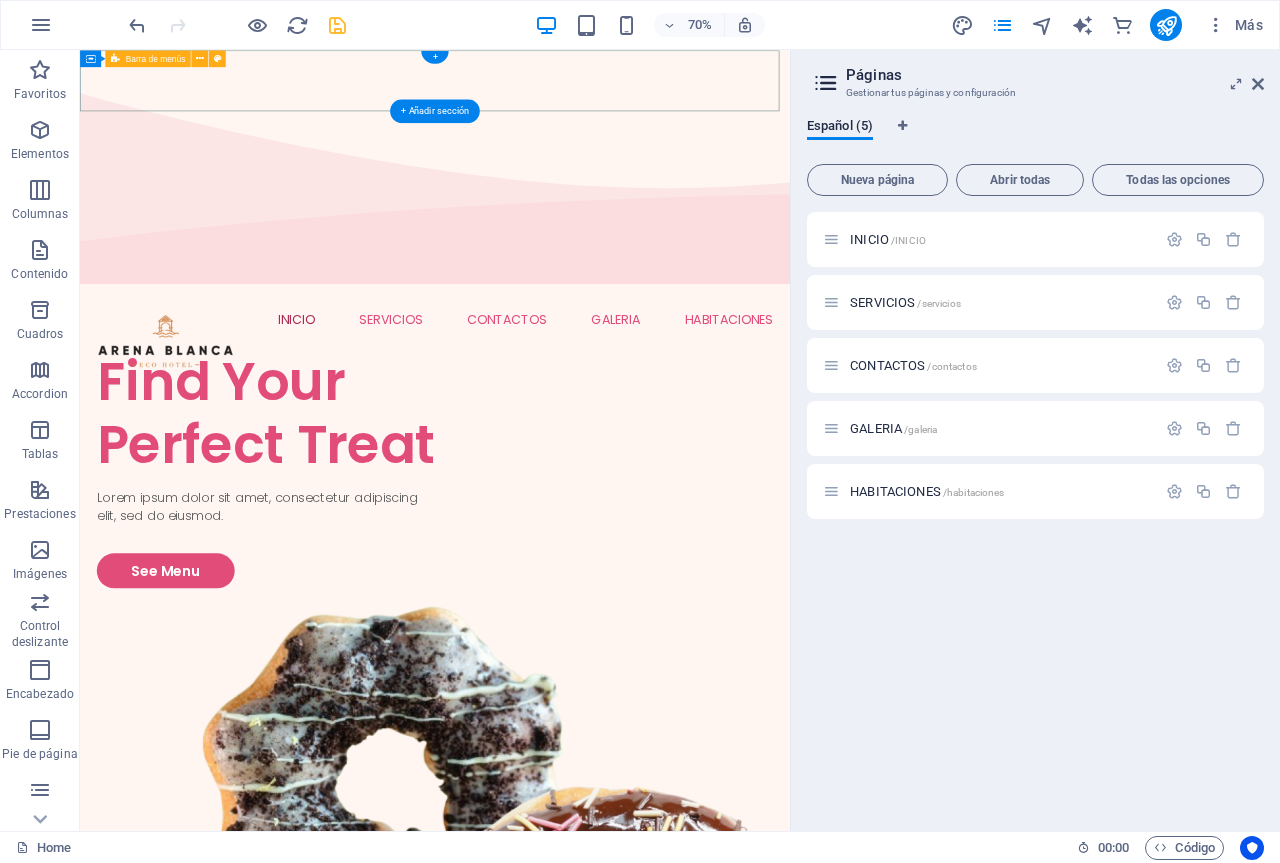 click on "INICIO SERVICIOS CONTACTOS GALERIA HABITACIONES" at bounding box center [587, 435] 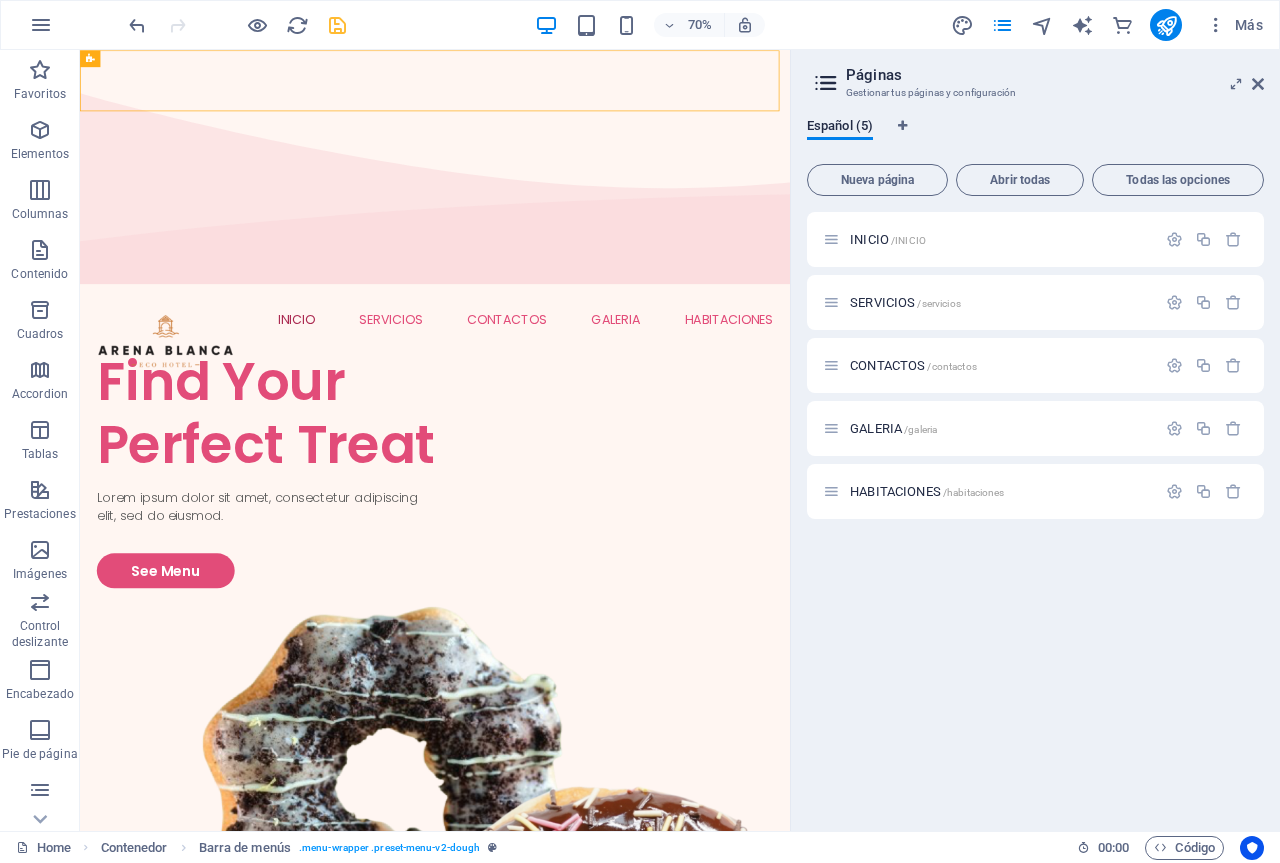 click at bounding box center [237, 25] 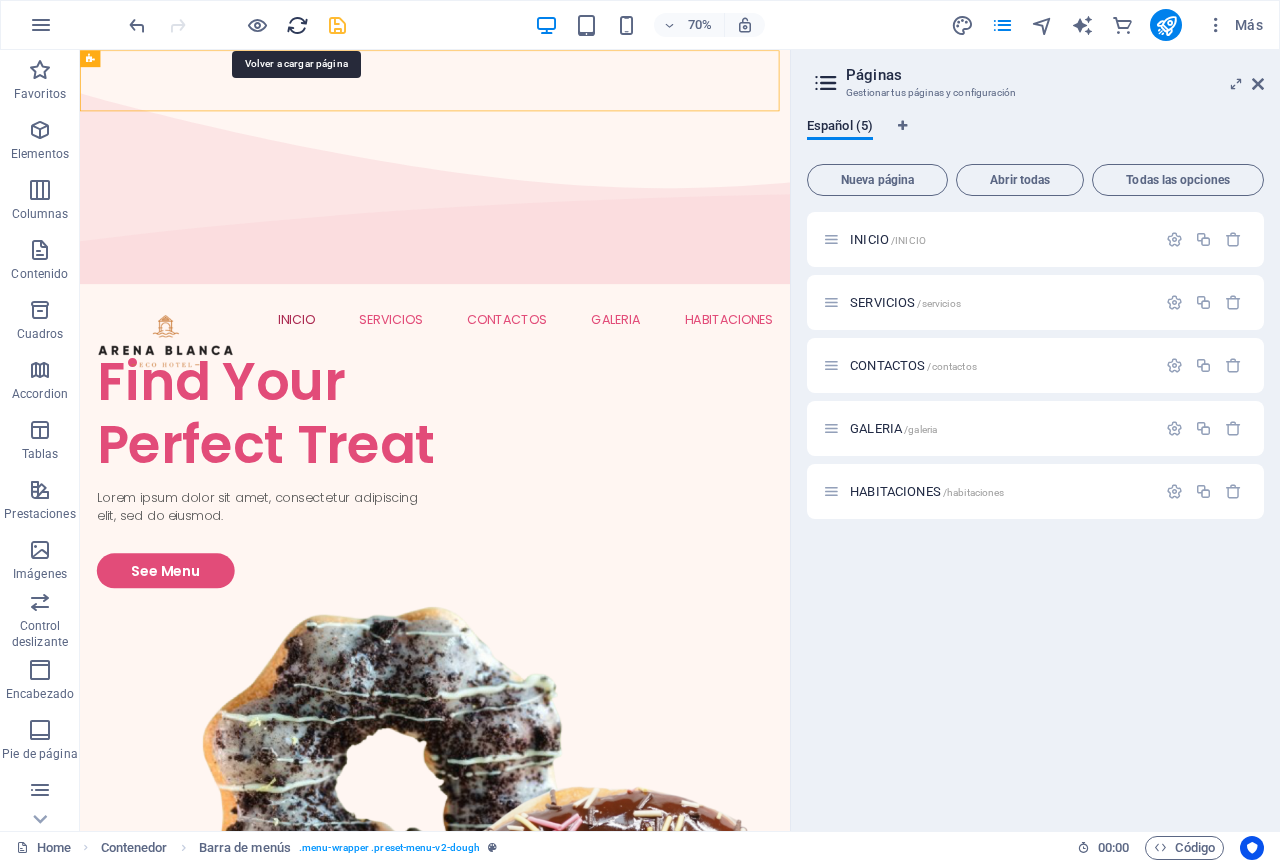 drag, startPoint x: 294, startPoint y: 23, endPoint x: 912, endPoint y: 55, distance: 618.82794 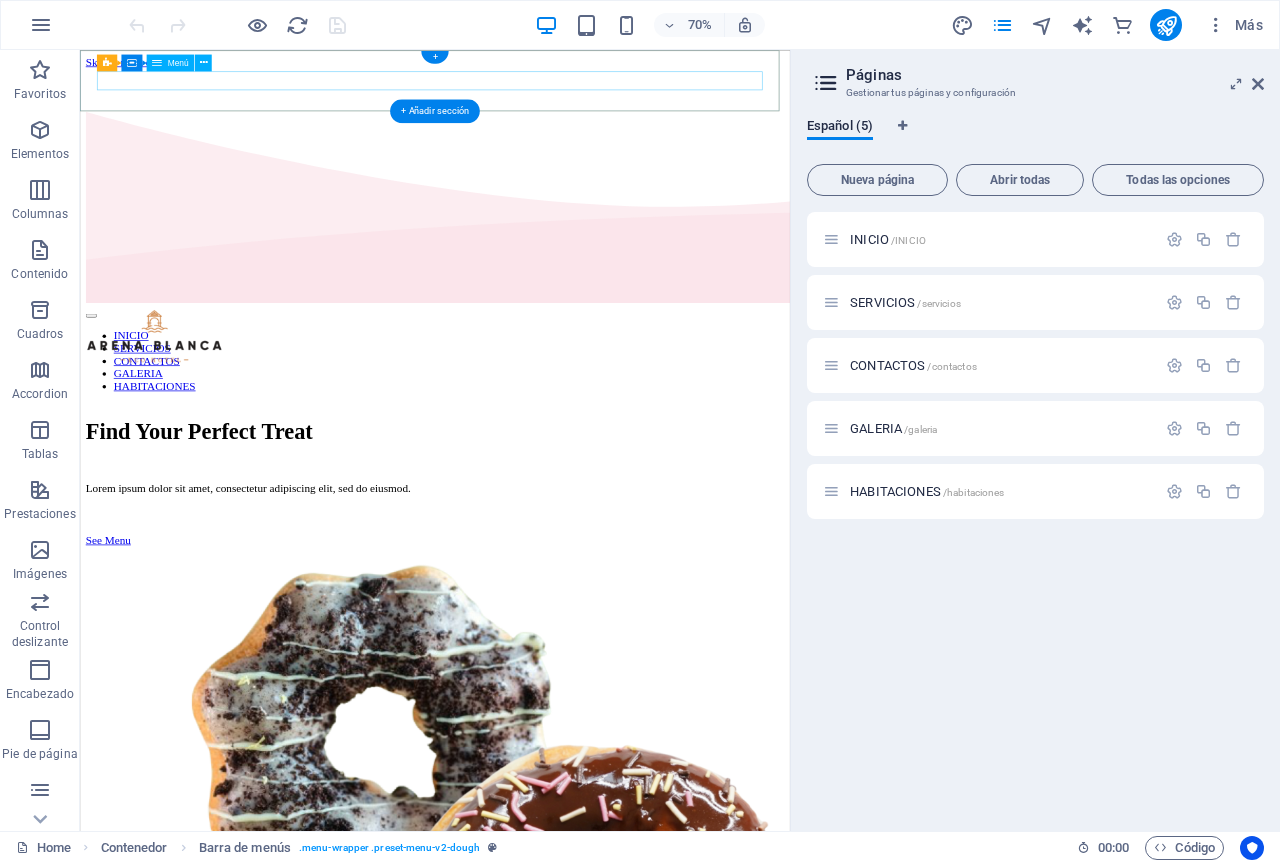 scroll, scrollTop: 0, scrollLeft: 0, axis: both 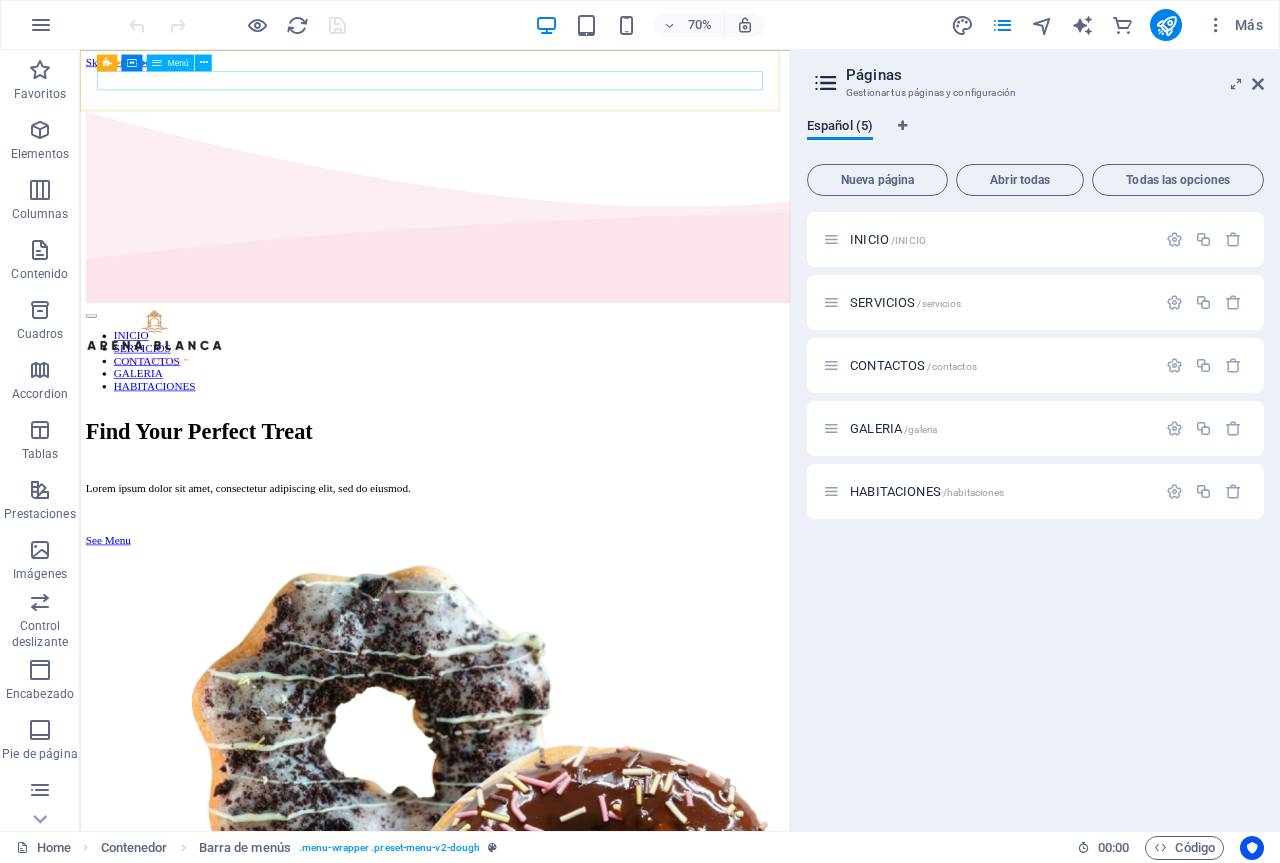 click on "Páginas Gestionar tus páginas y configuración Español (5) Nueva página Abrir todas Todas las opciones INICIO /INICIO SERVICIOS /servicios CONTACTOS /contactos GALERIA /galeria HABITACIONES /habitaciones" at bounding box center (1035, 440) 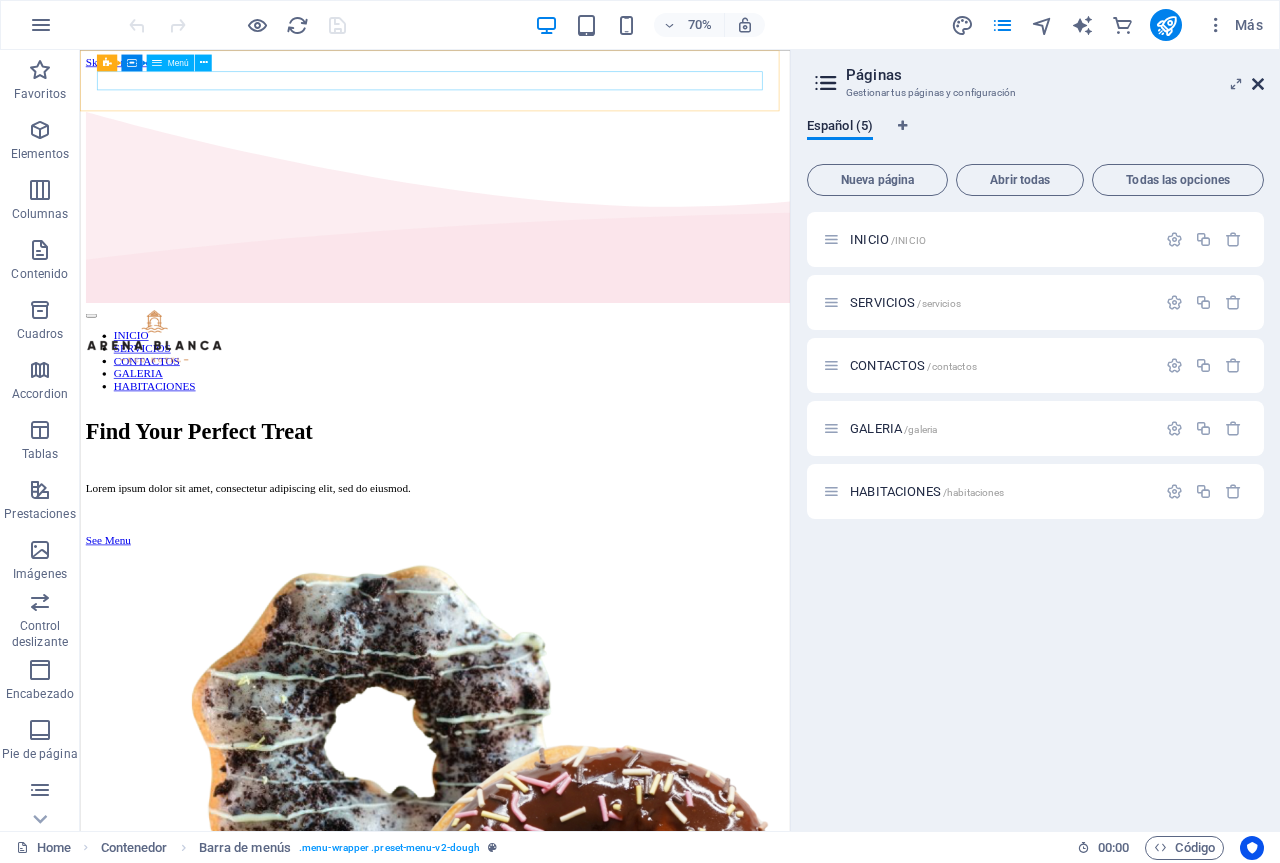 click at bounding box center [1258, 84] 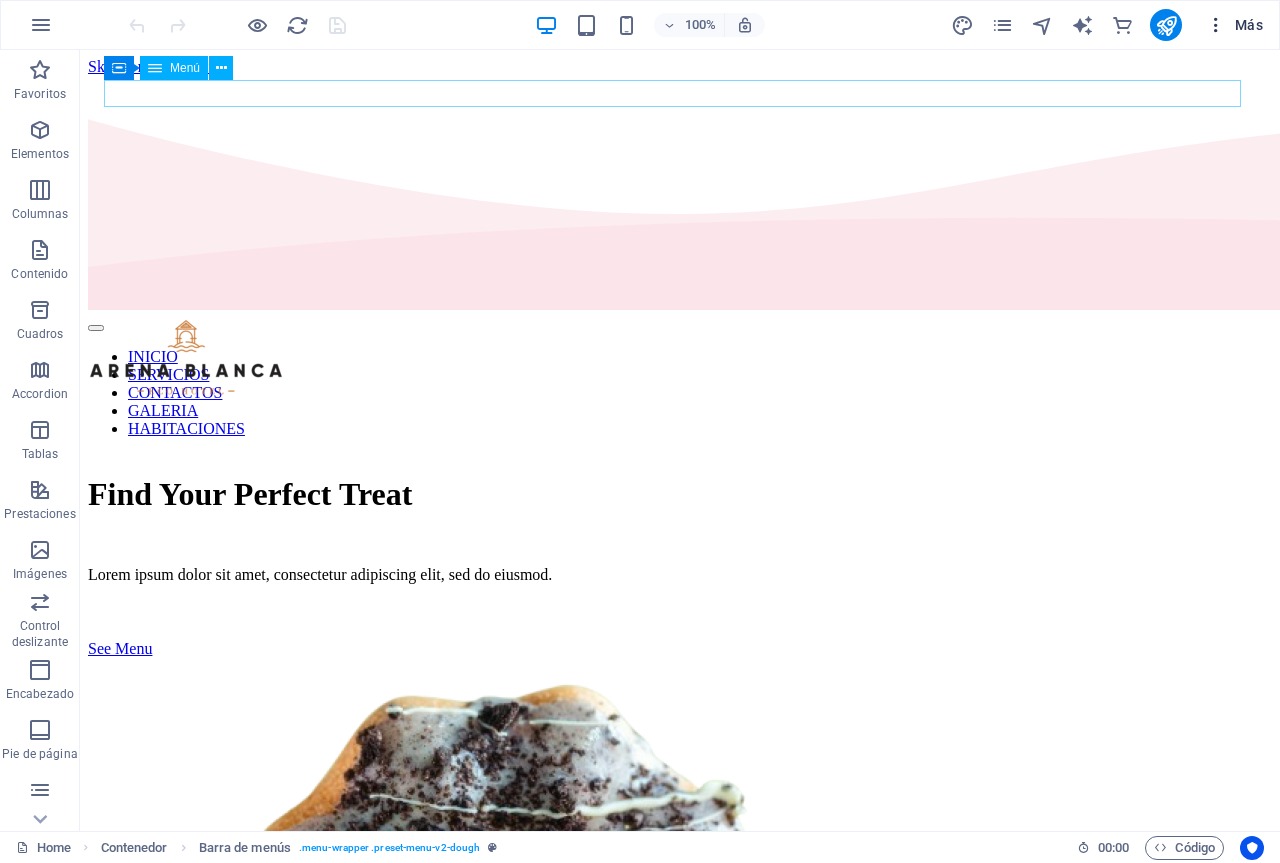 click on "Más" at bounding box center [1234, 25] 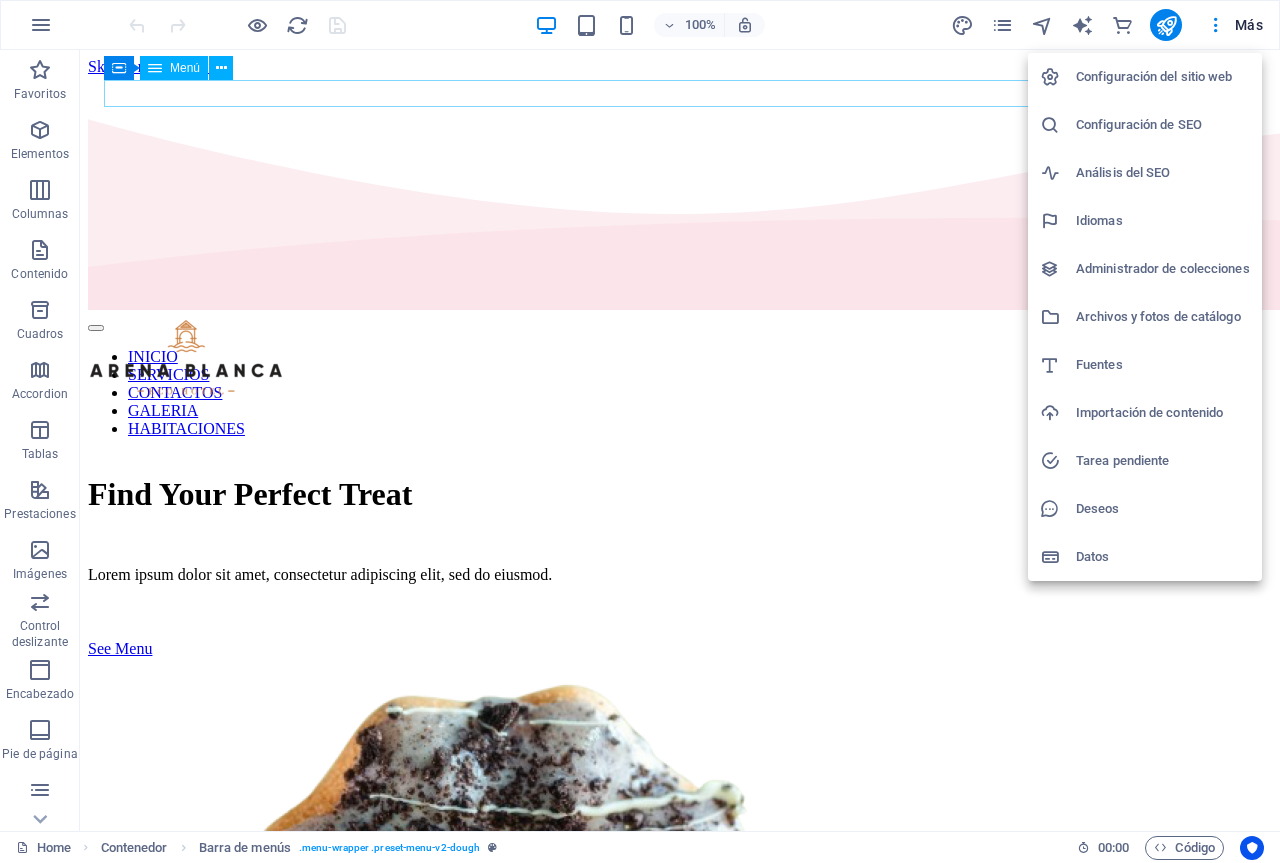 click at bounding box center [640, 431] 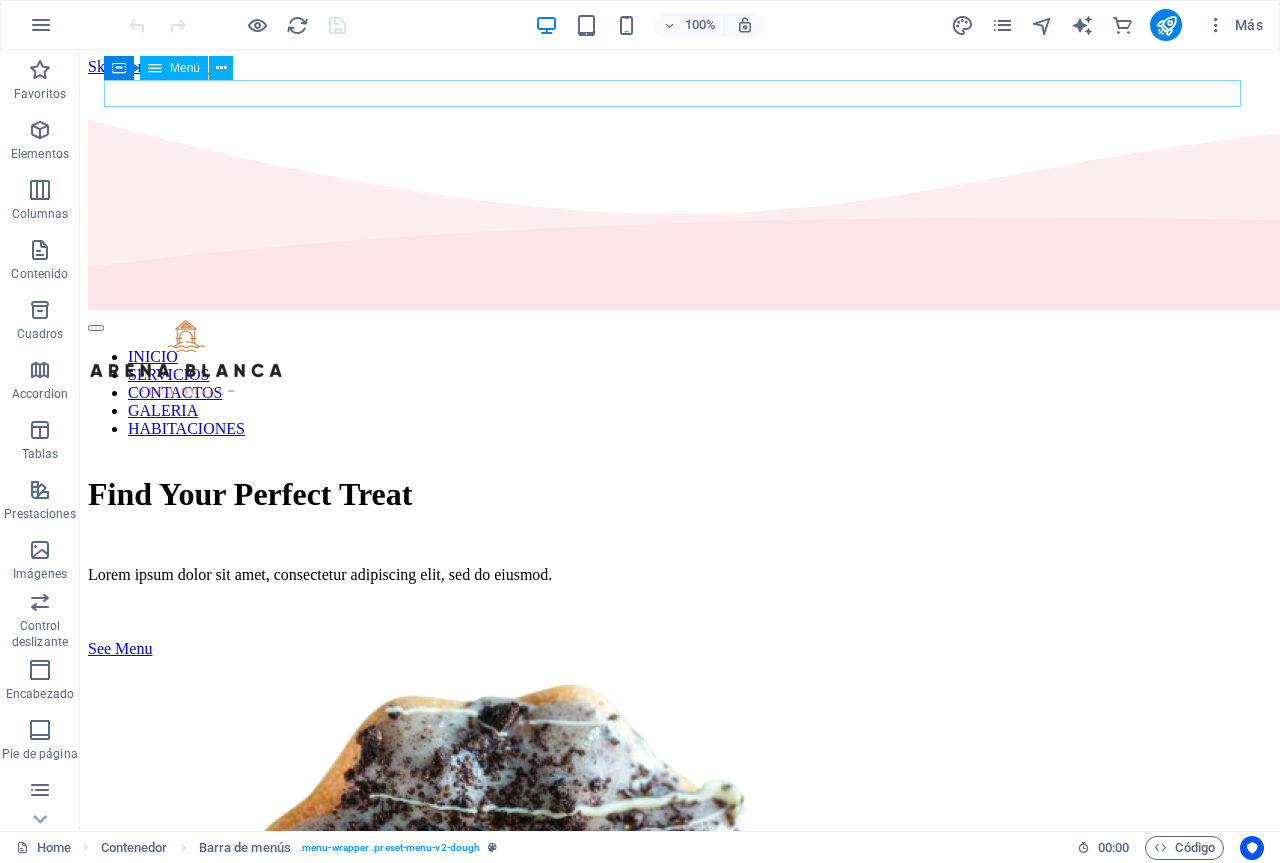 click at bounding box center [41, 25] 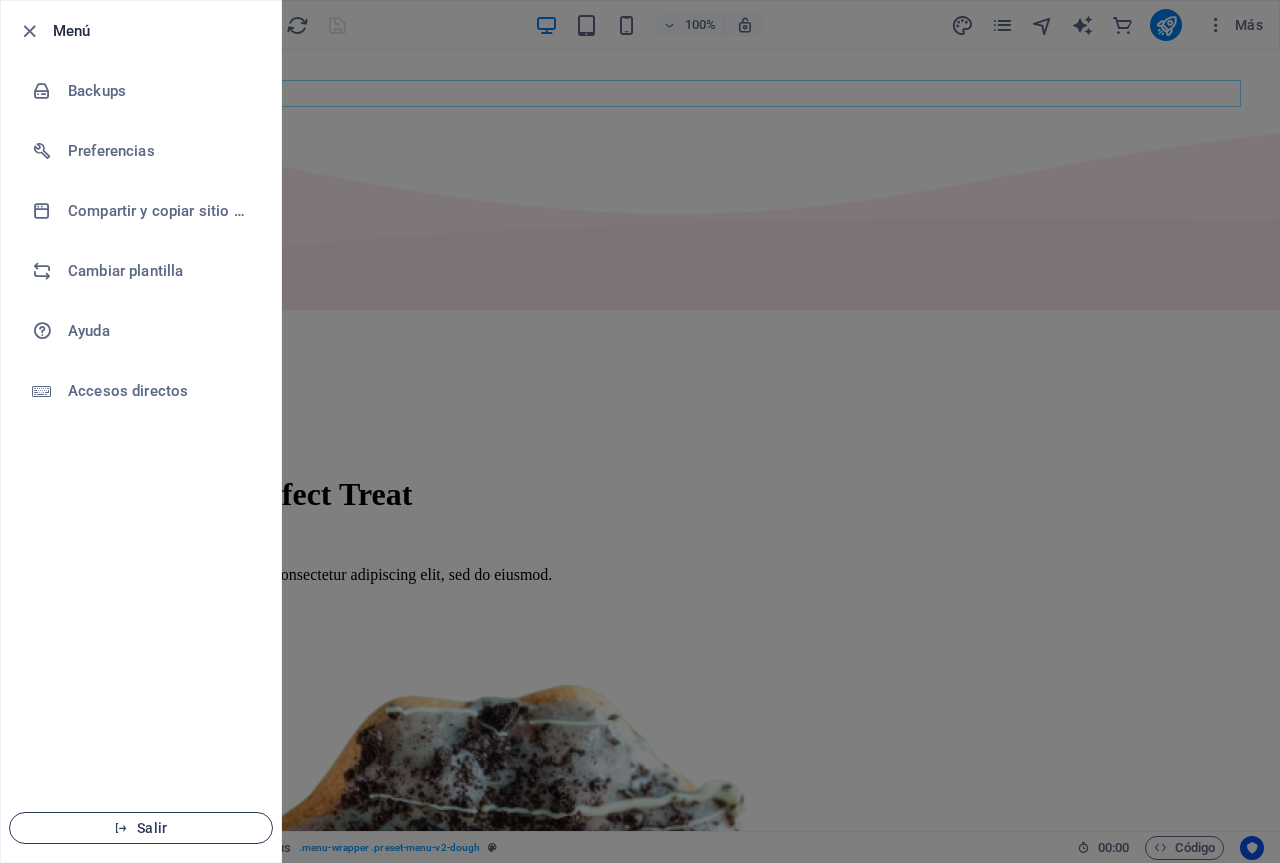 click on "Salir" at bounding box center (141, 828) 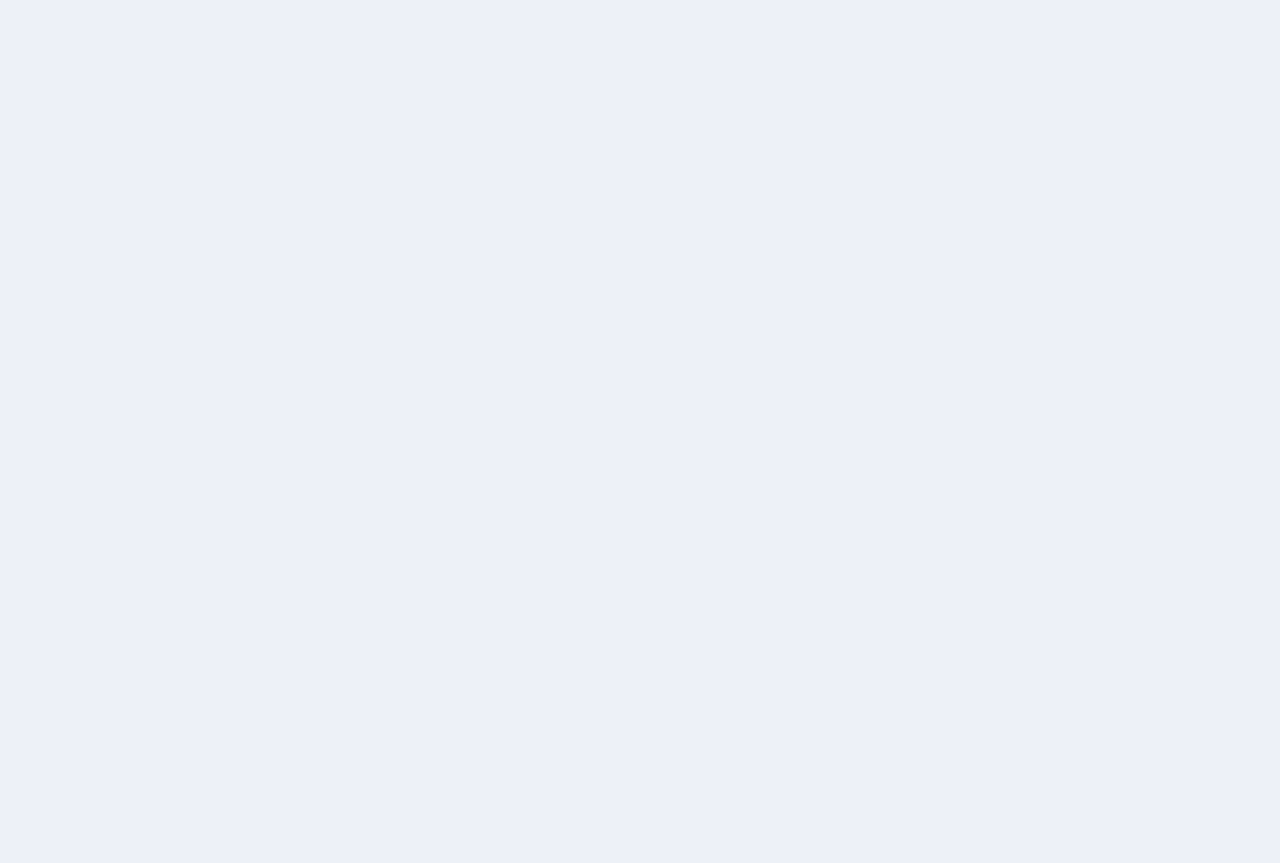 scroll, scrollTop: 0, scrollLeft: 0, axis: both 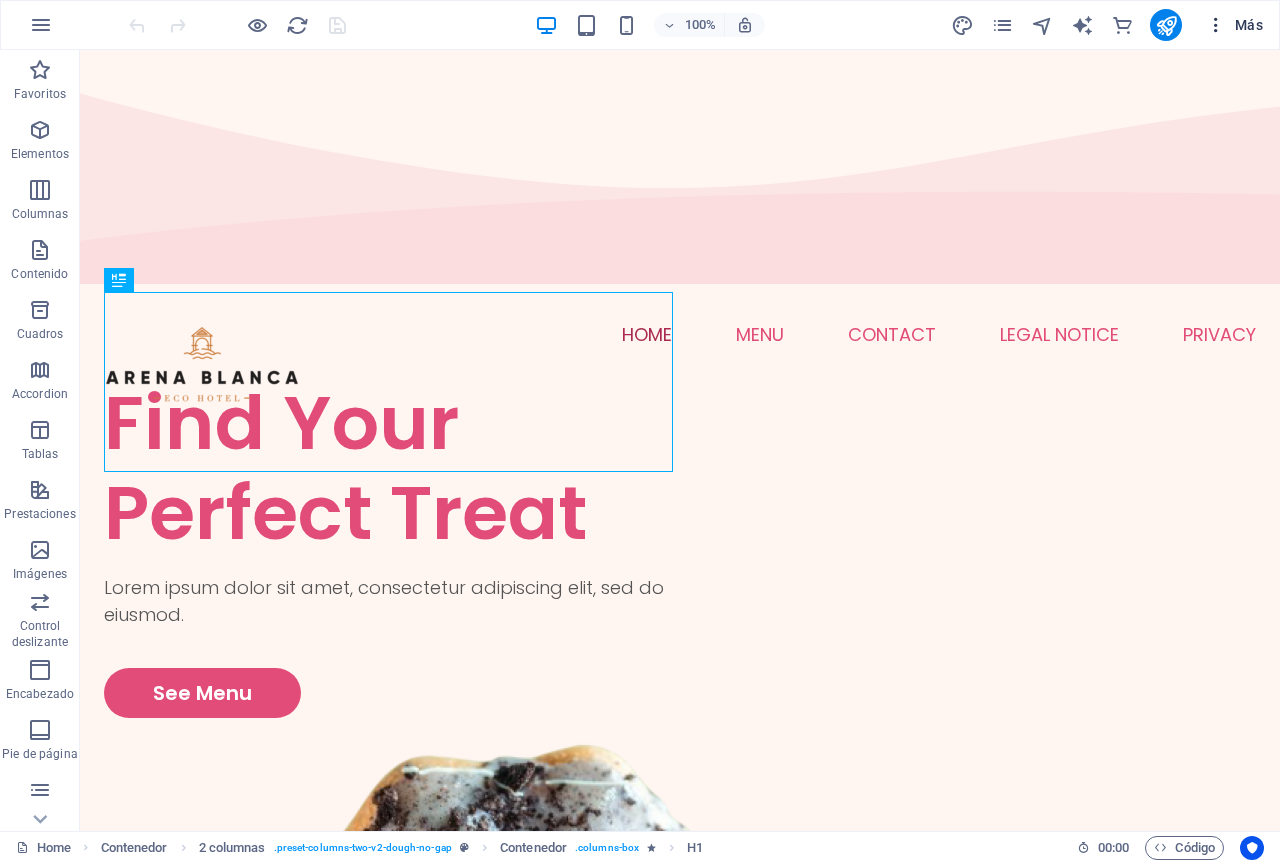 click on "Más" at bounding box center (1234, 25) 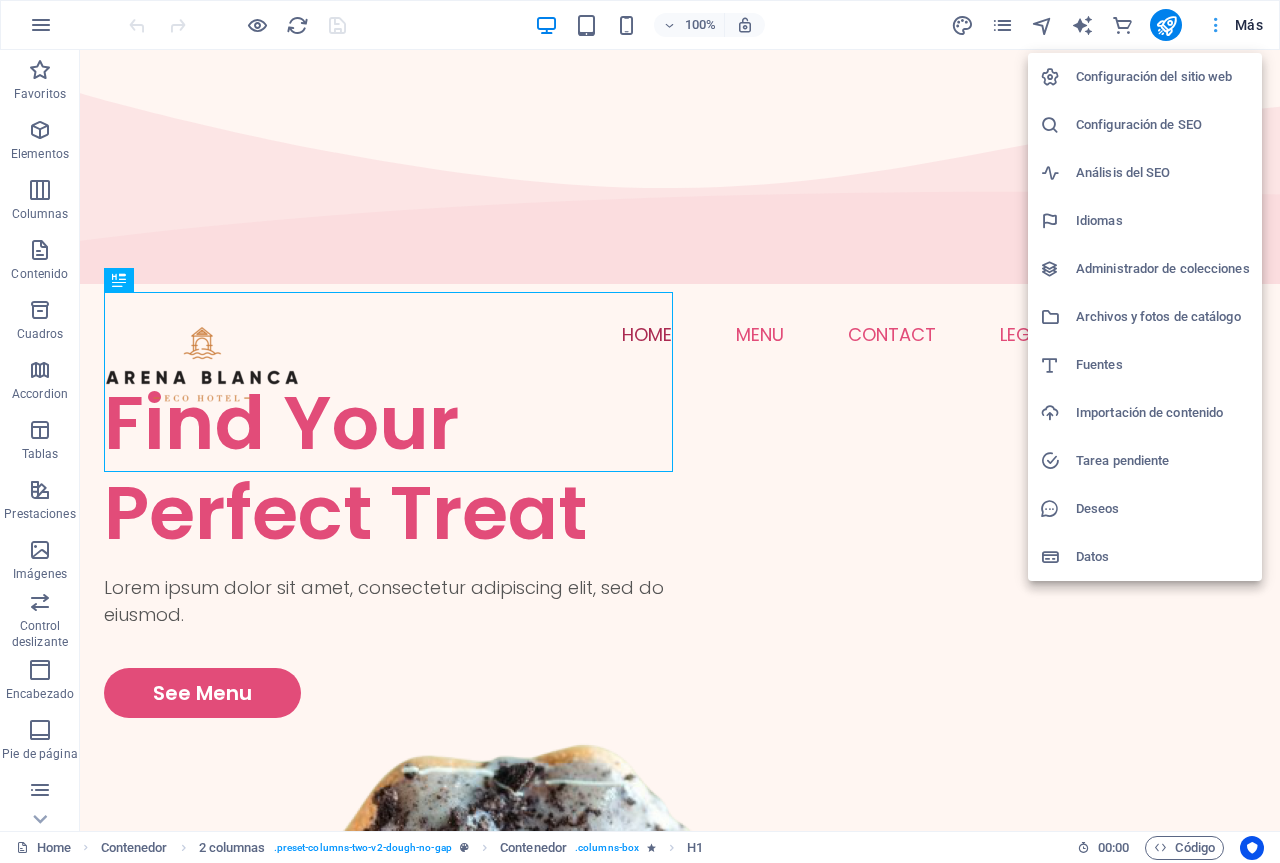 click at bounding box center [640, 431] 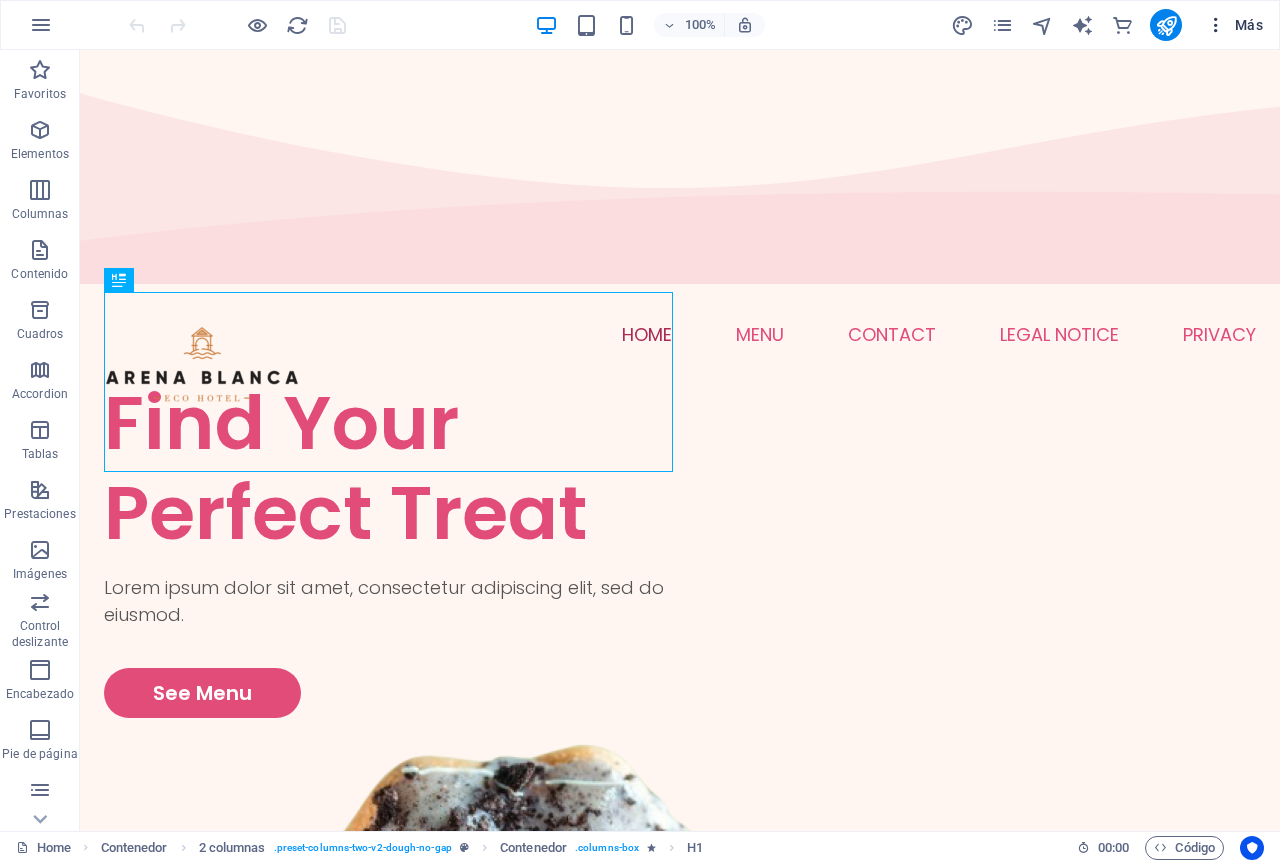 click at bounding box center [1216, 25] 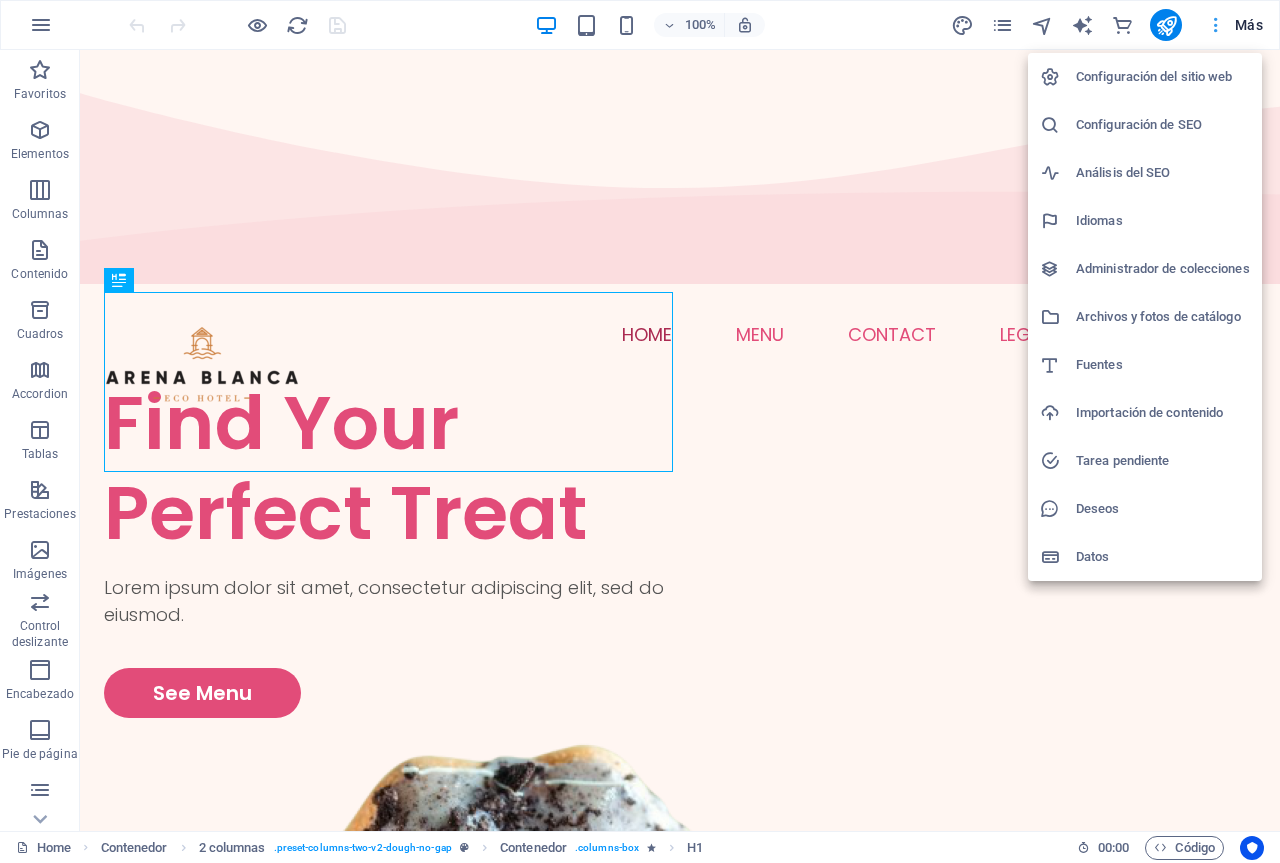 click at bounding box center (640, 431) 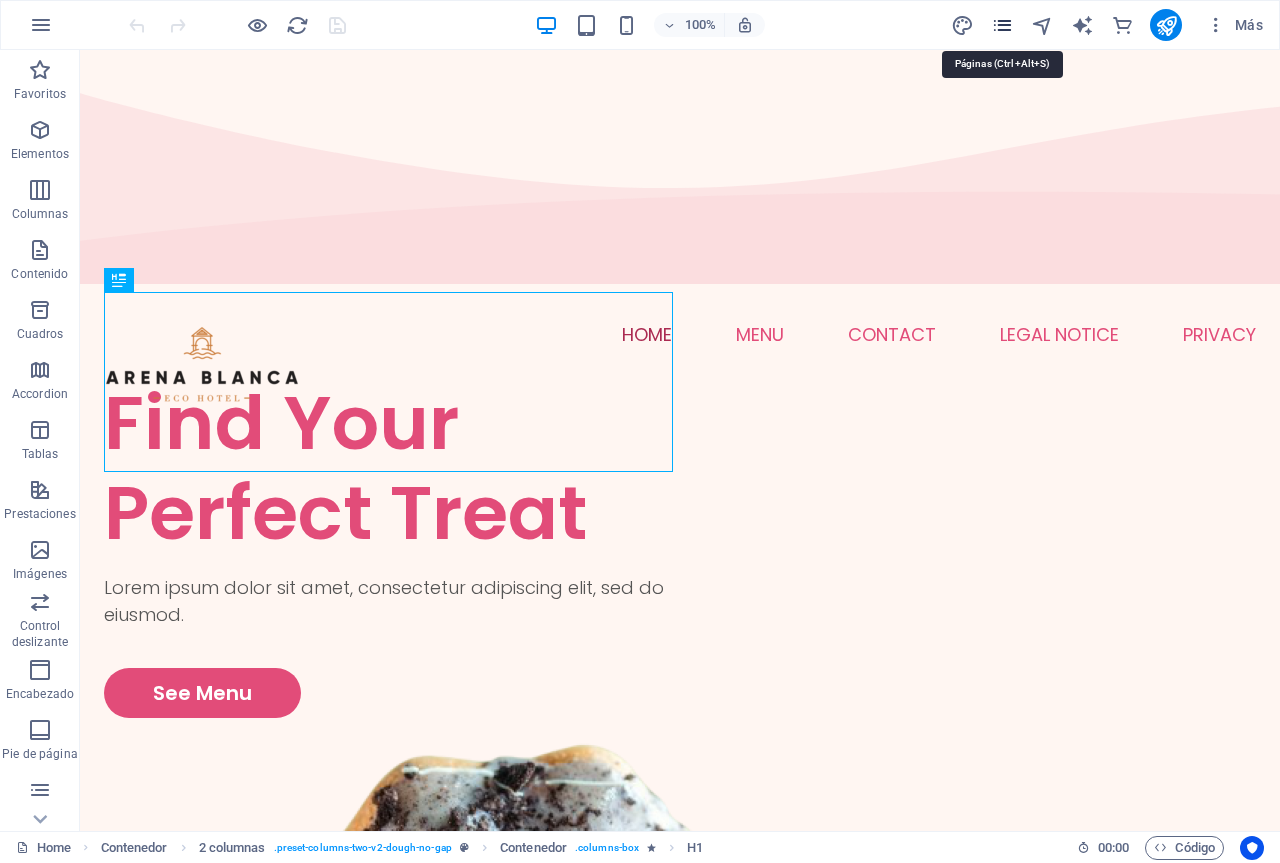 click at bounding box center (1002, 25) 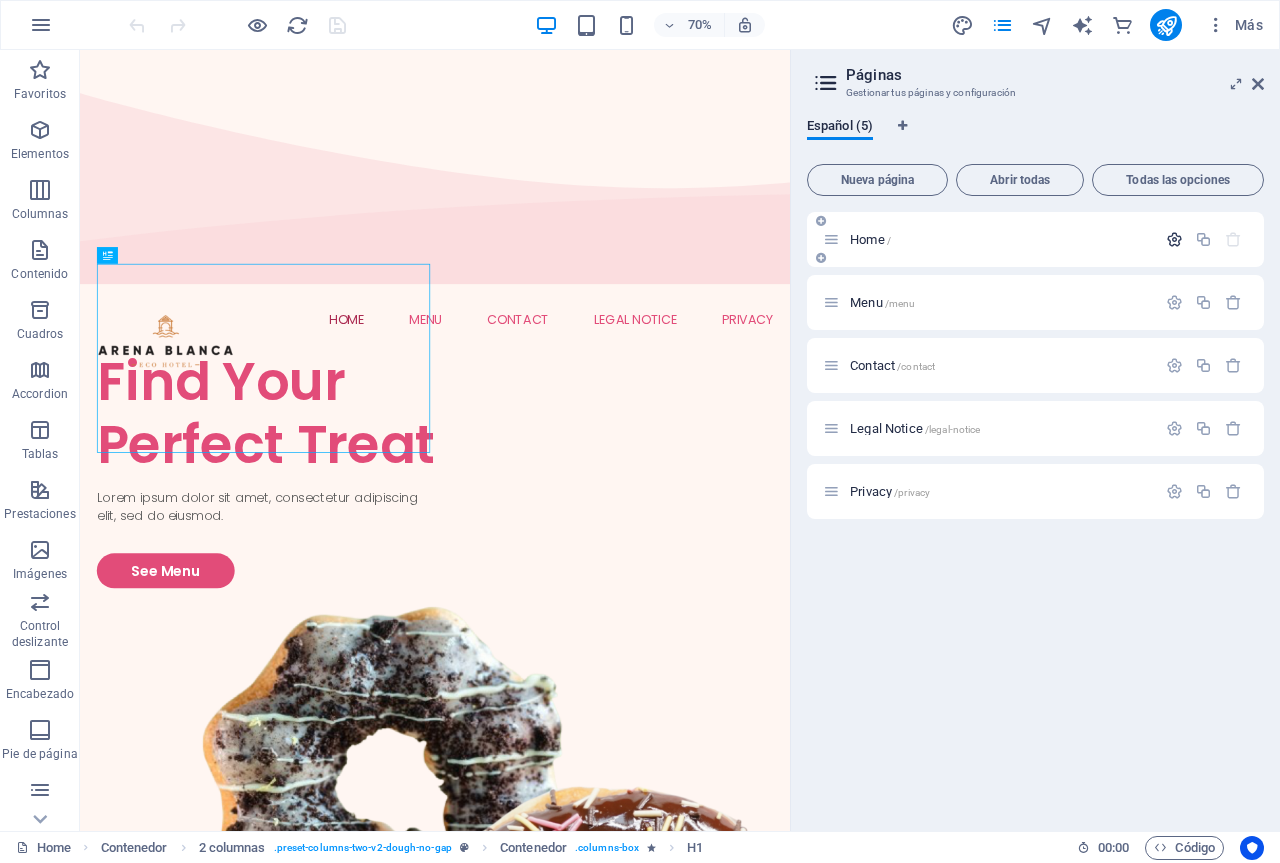 click at bounding box center (1174, 239) 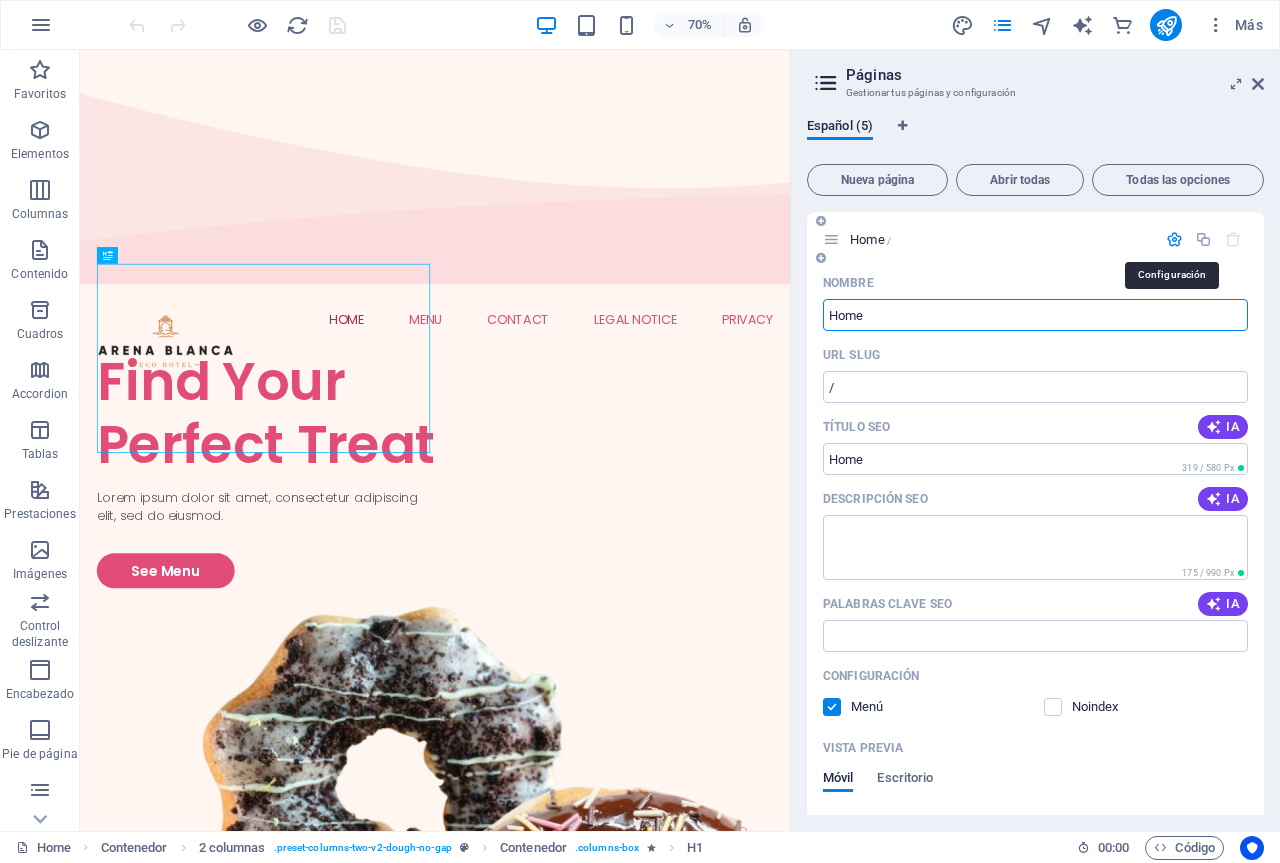 click at bounding box center [1174, 239] 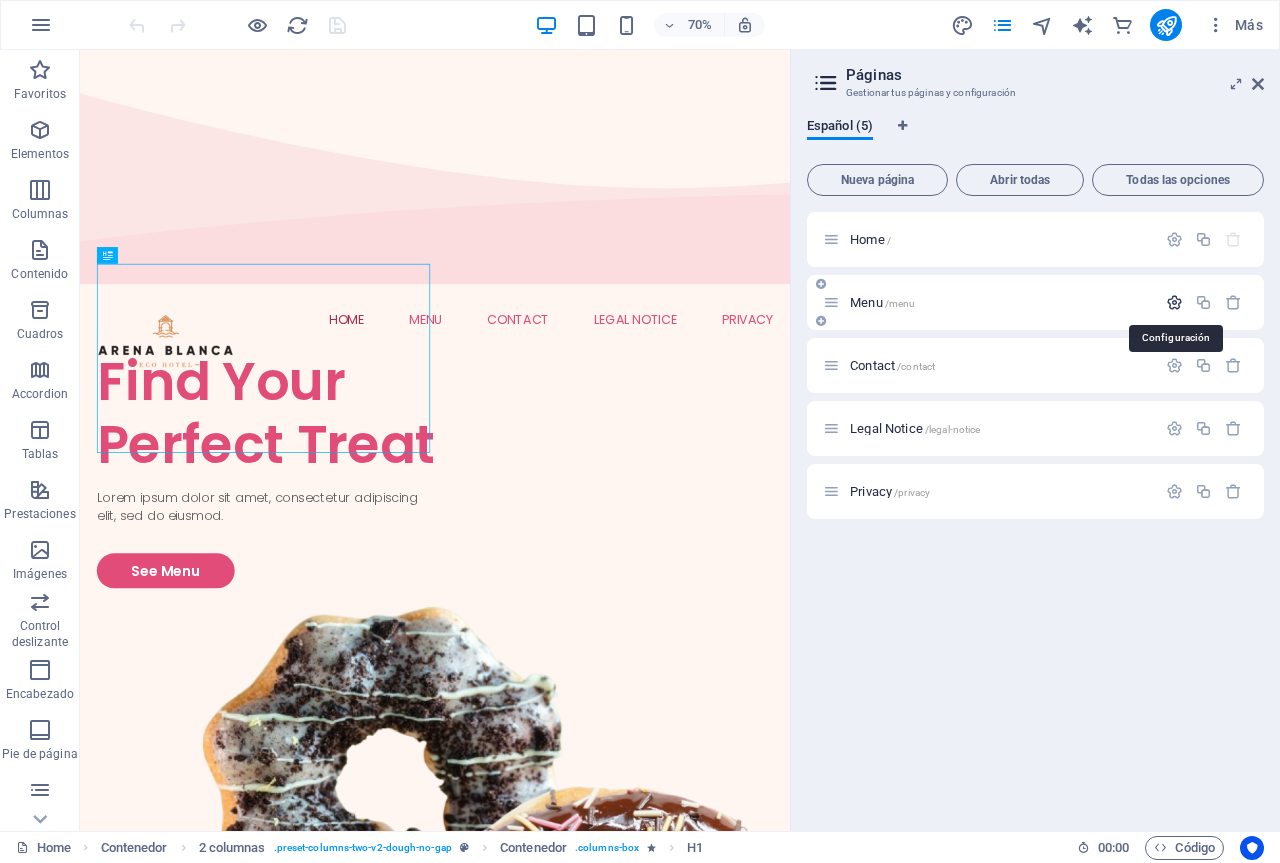 click at bounding box center [1174, 302] 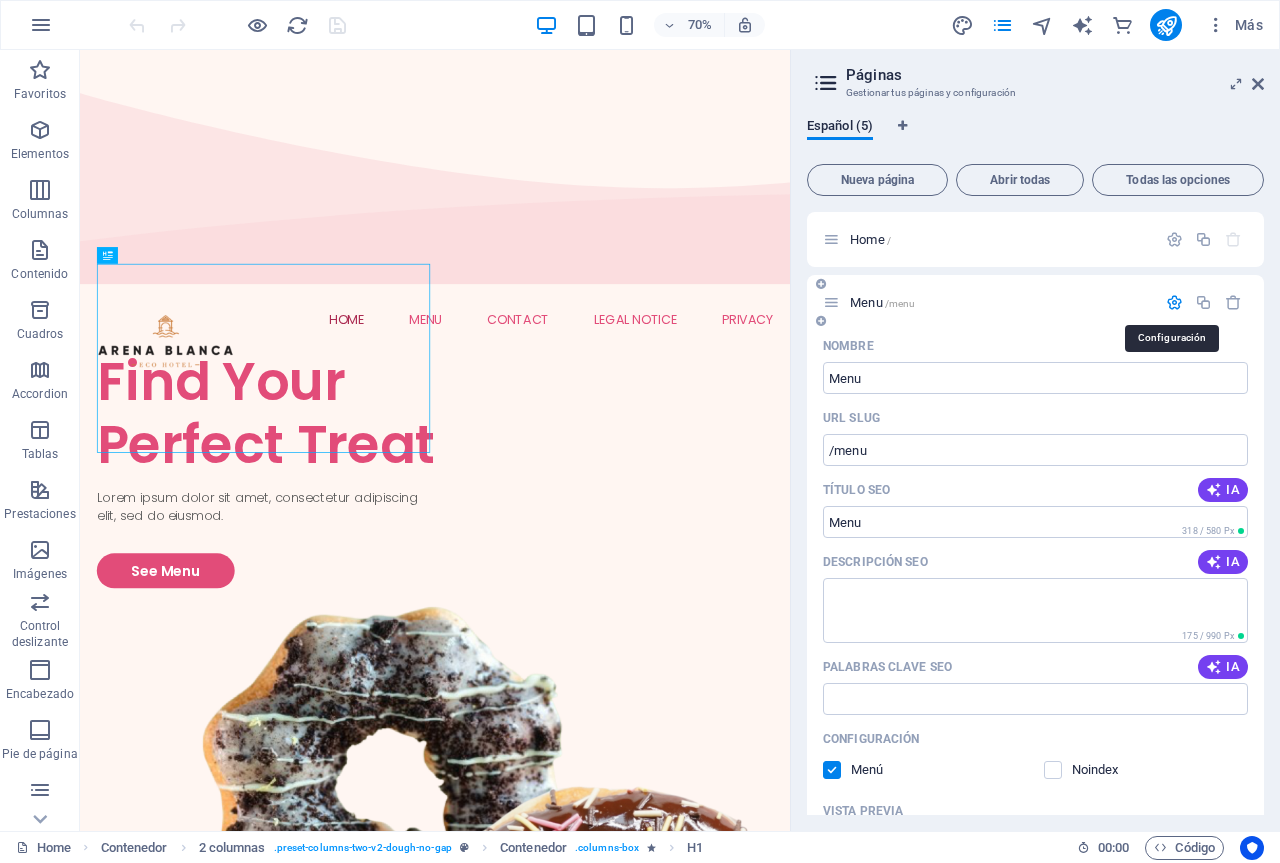click at bounding box center (1174, 302) 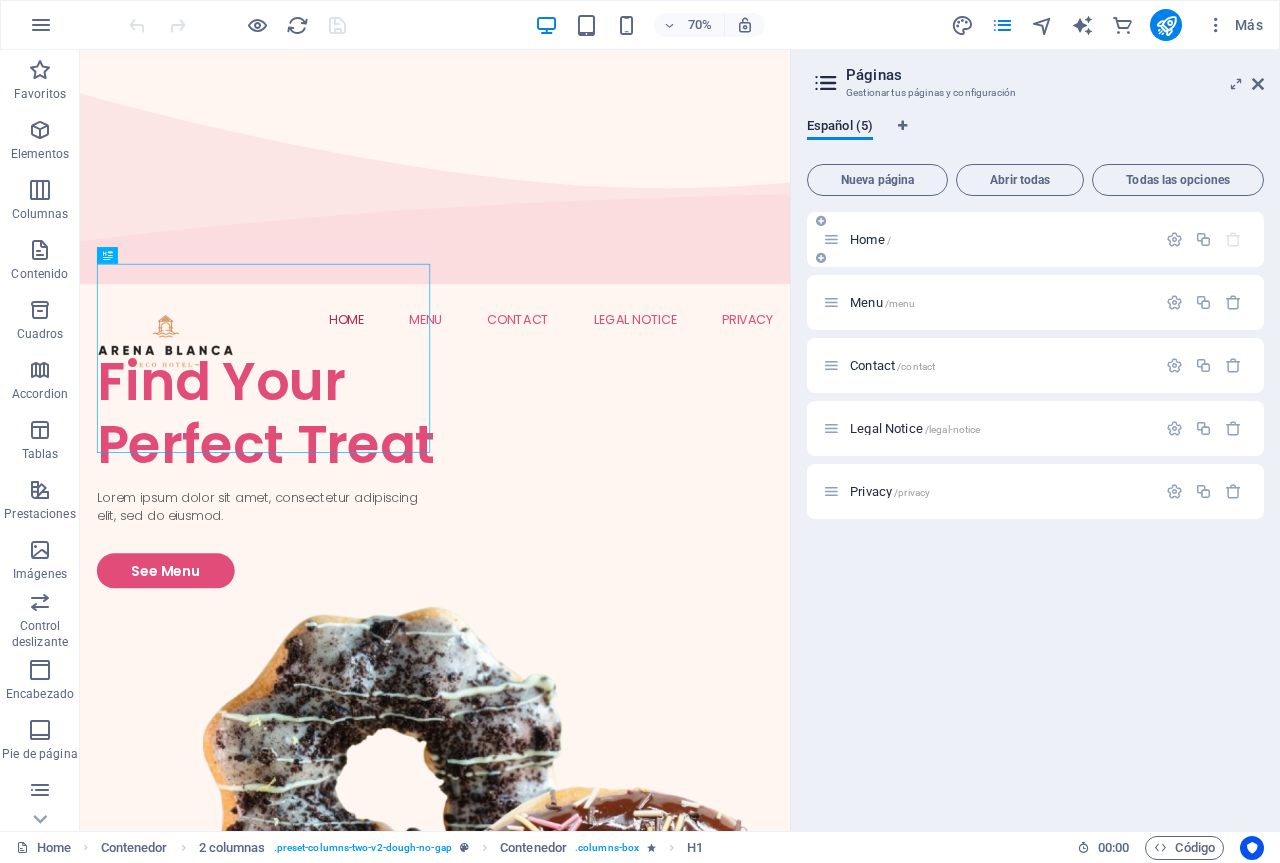click on "Home /" at bounding box center (1035, 239) 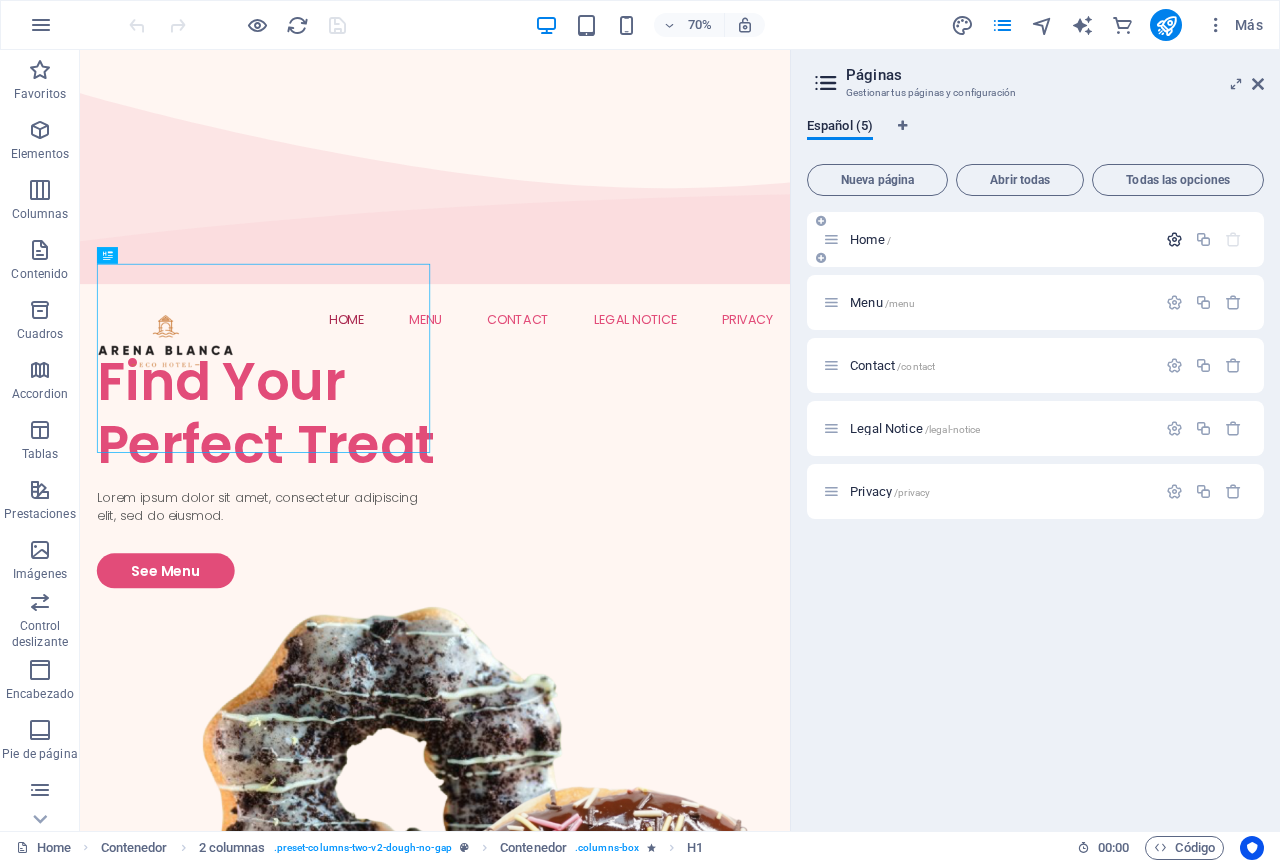 click at bounding box center (1174, 239) 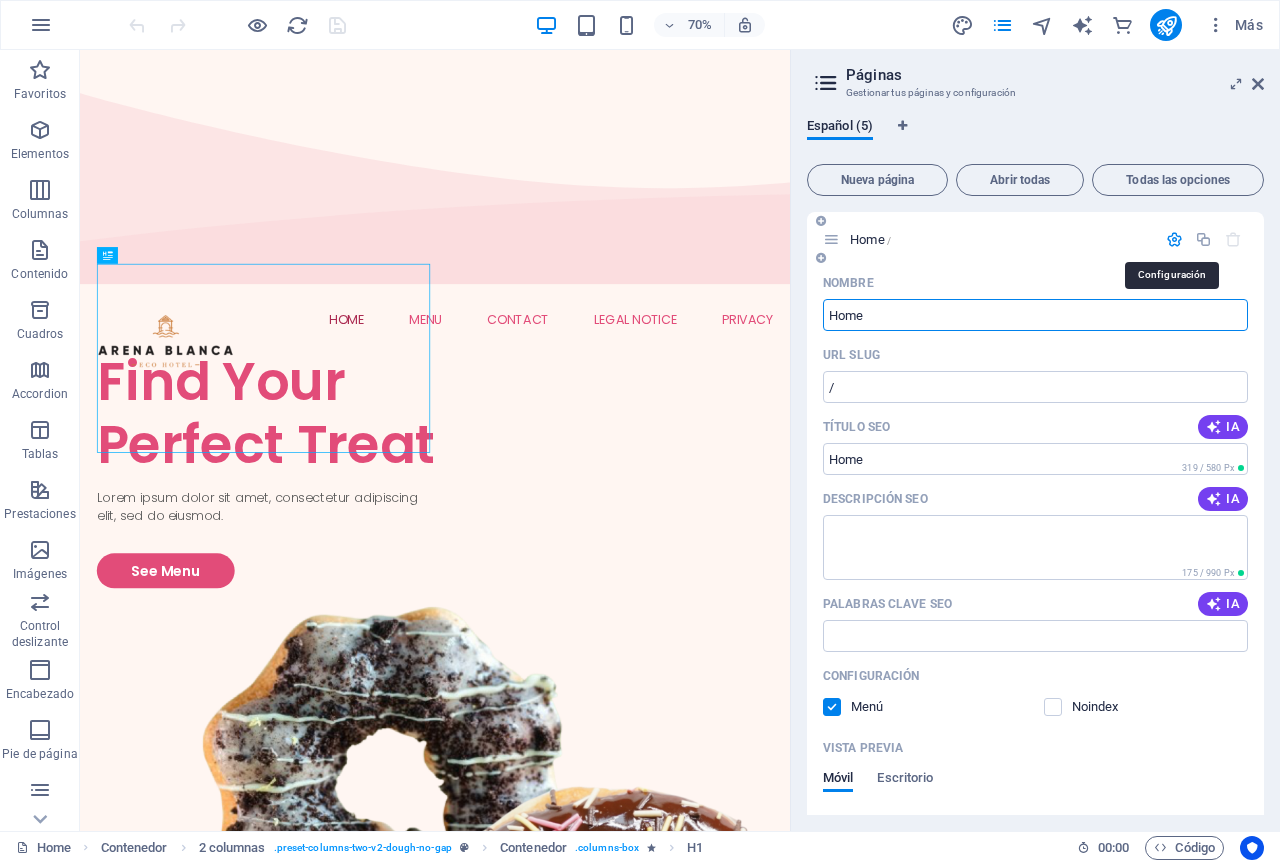 click at bounding box center (1174, 239) 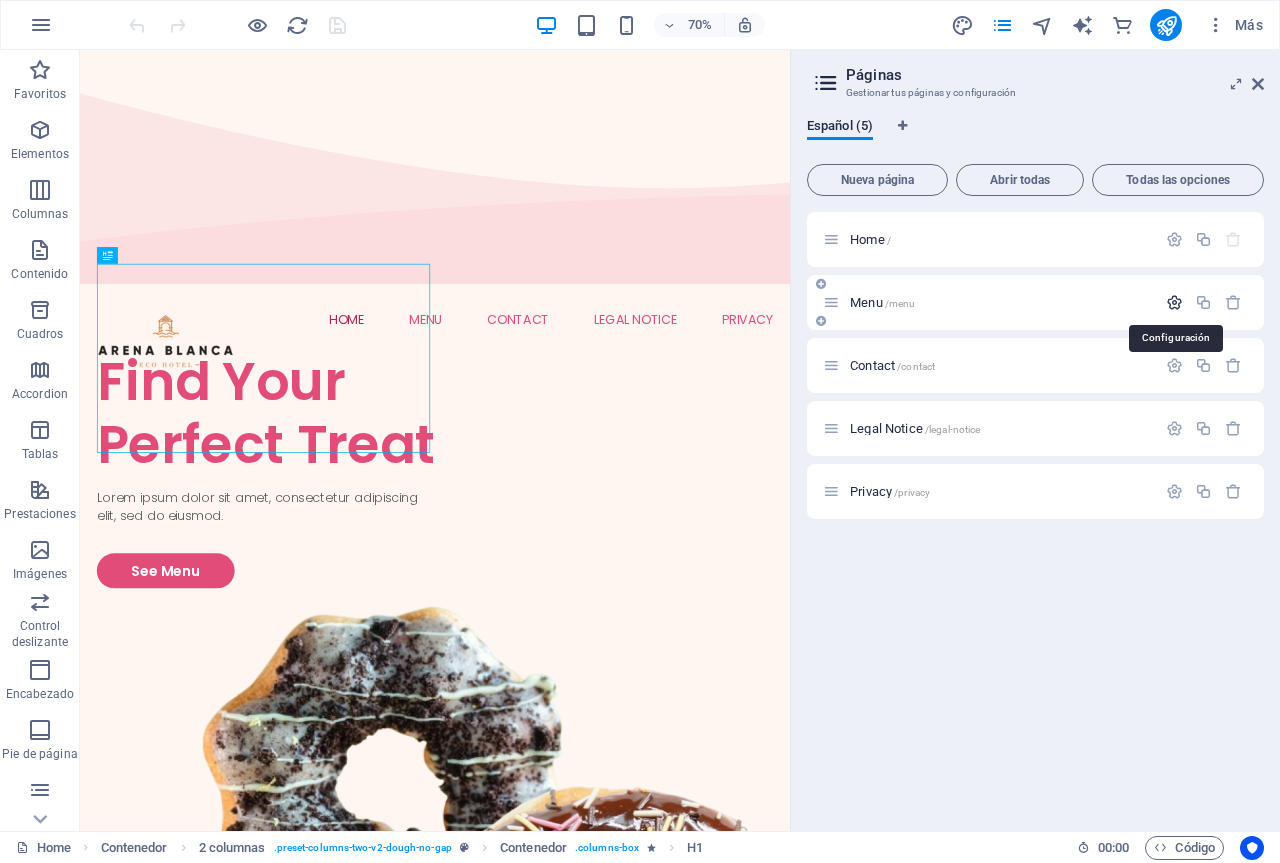 click at bounding box center [1174, 302] 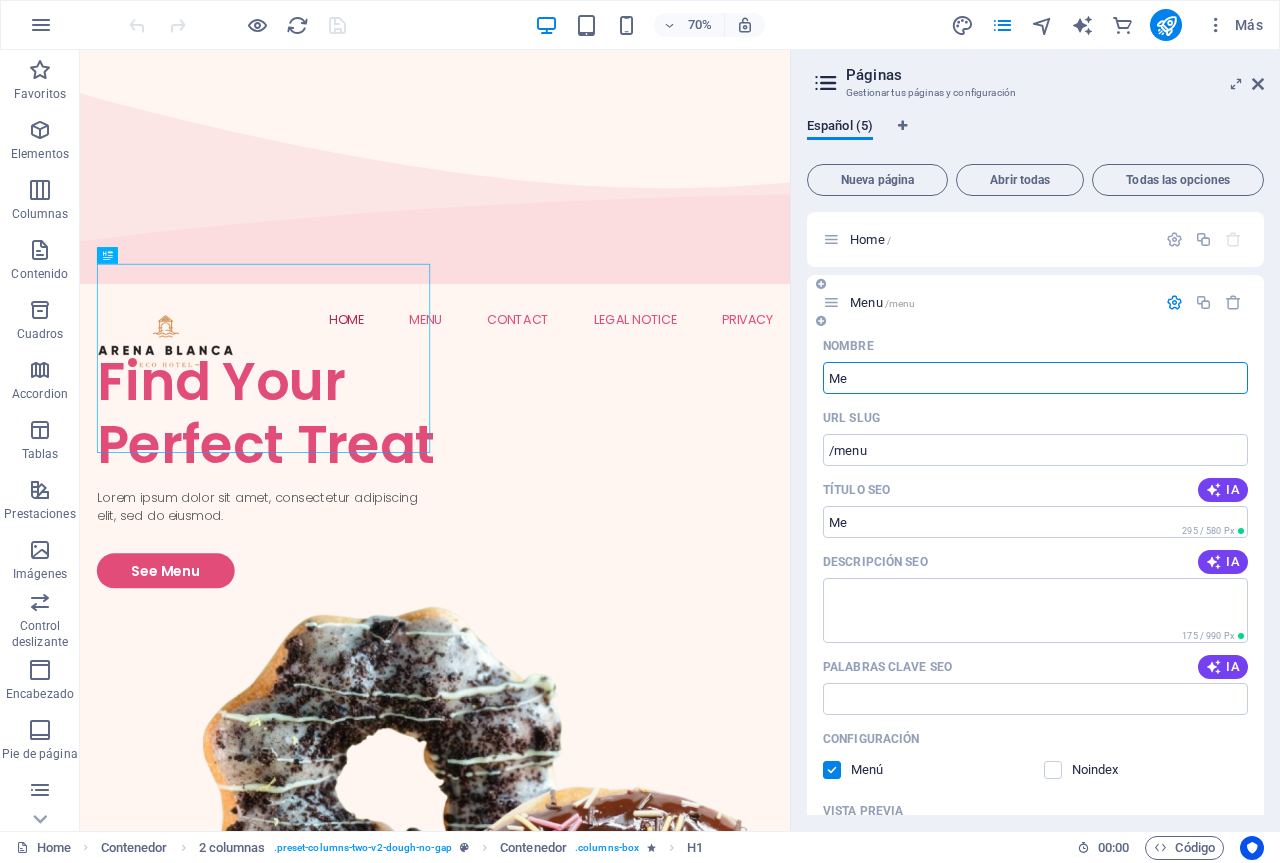 type on "M" 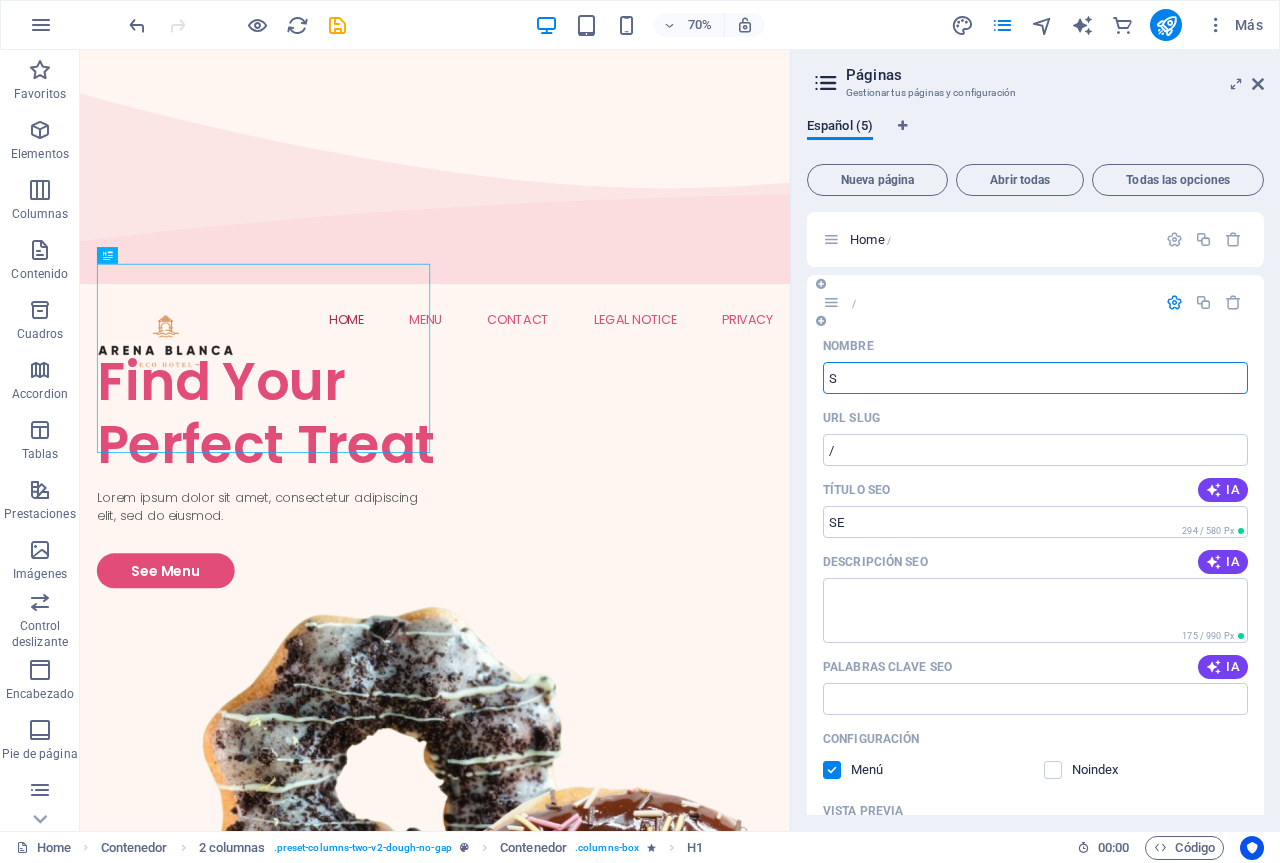type on "SE" 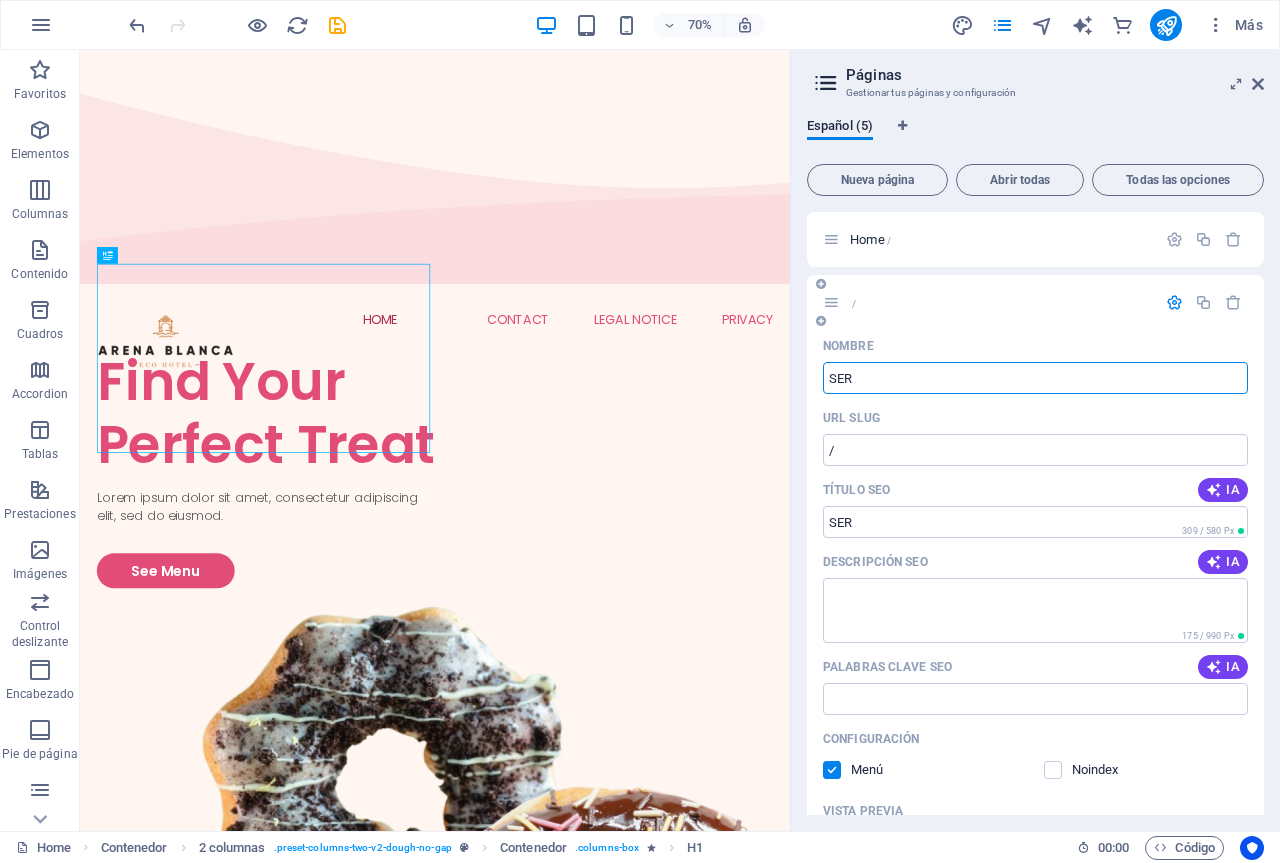 type on "SERV" 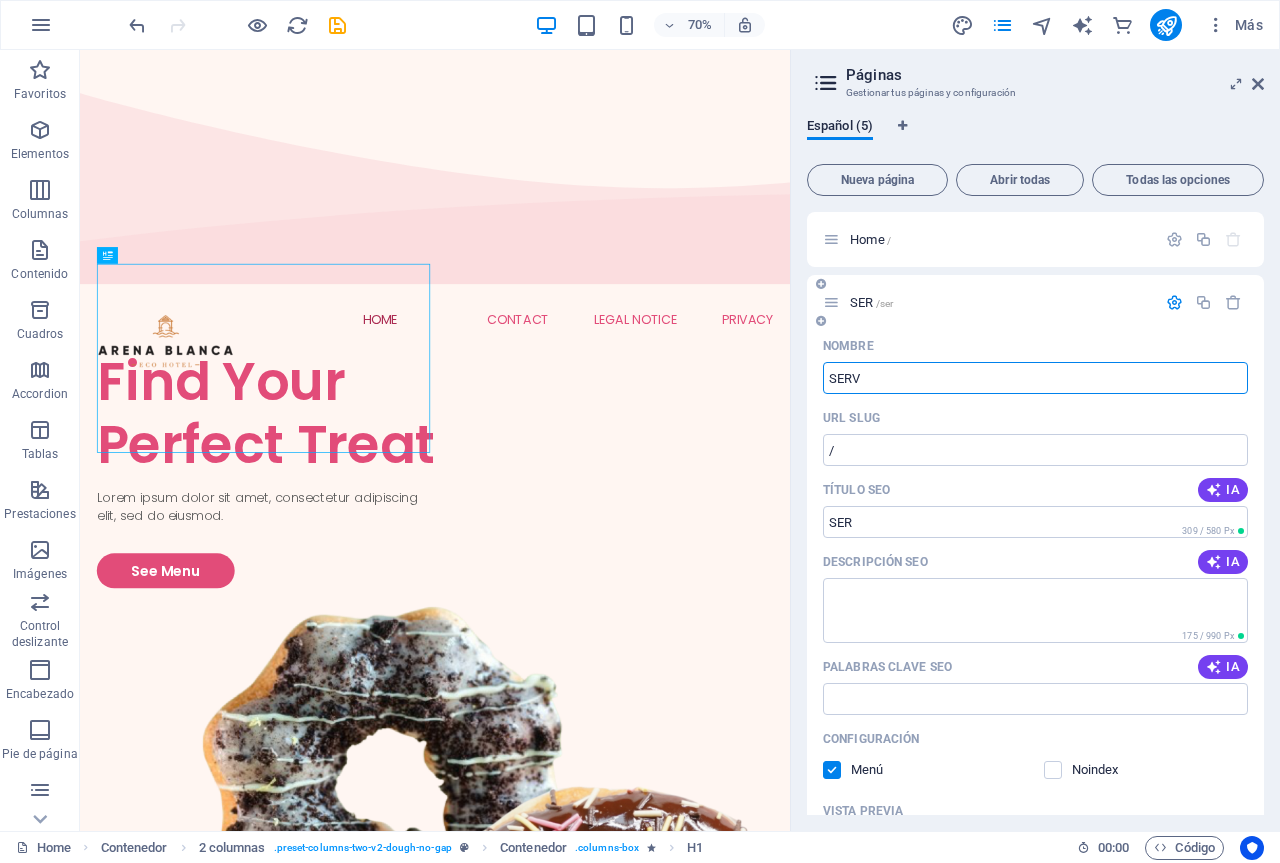 type on "/ser" 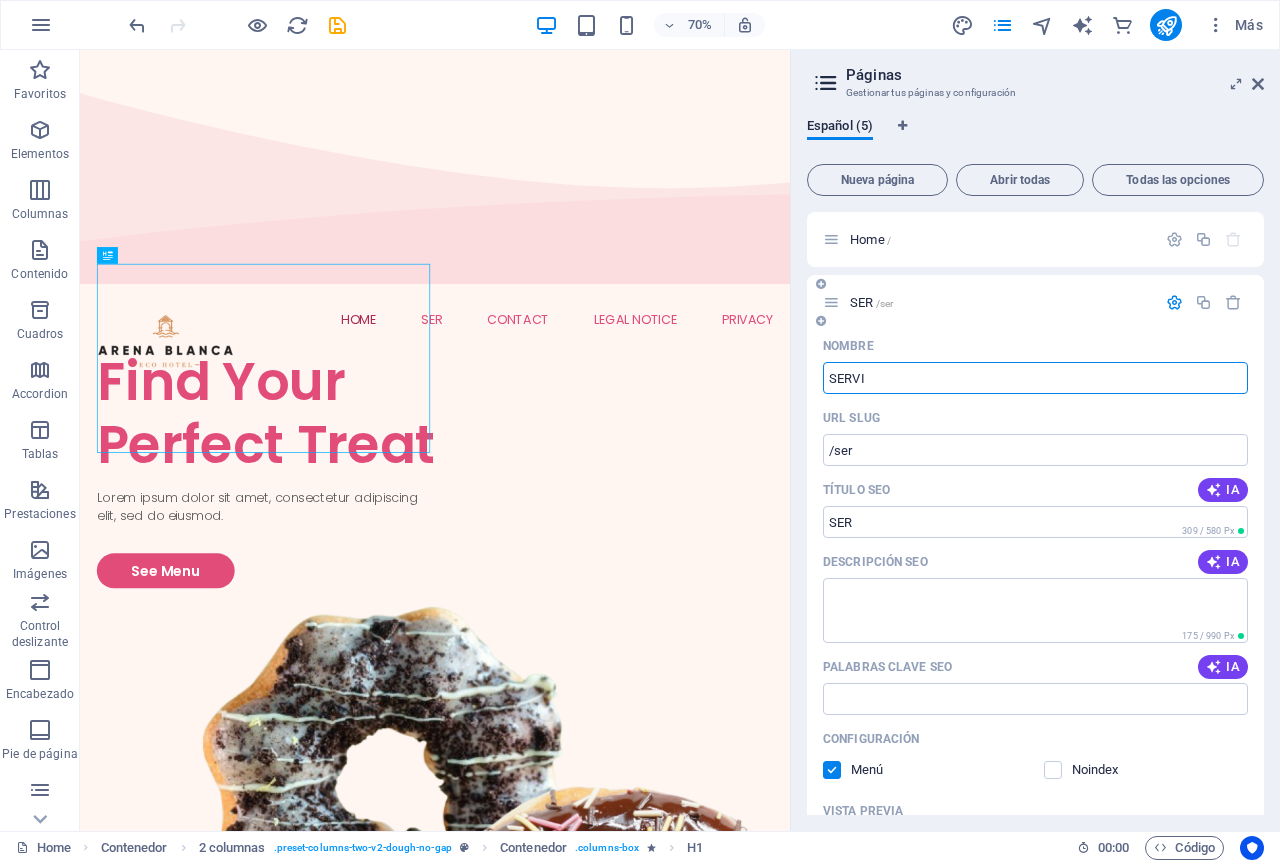 type on "SERVI" 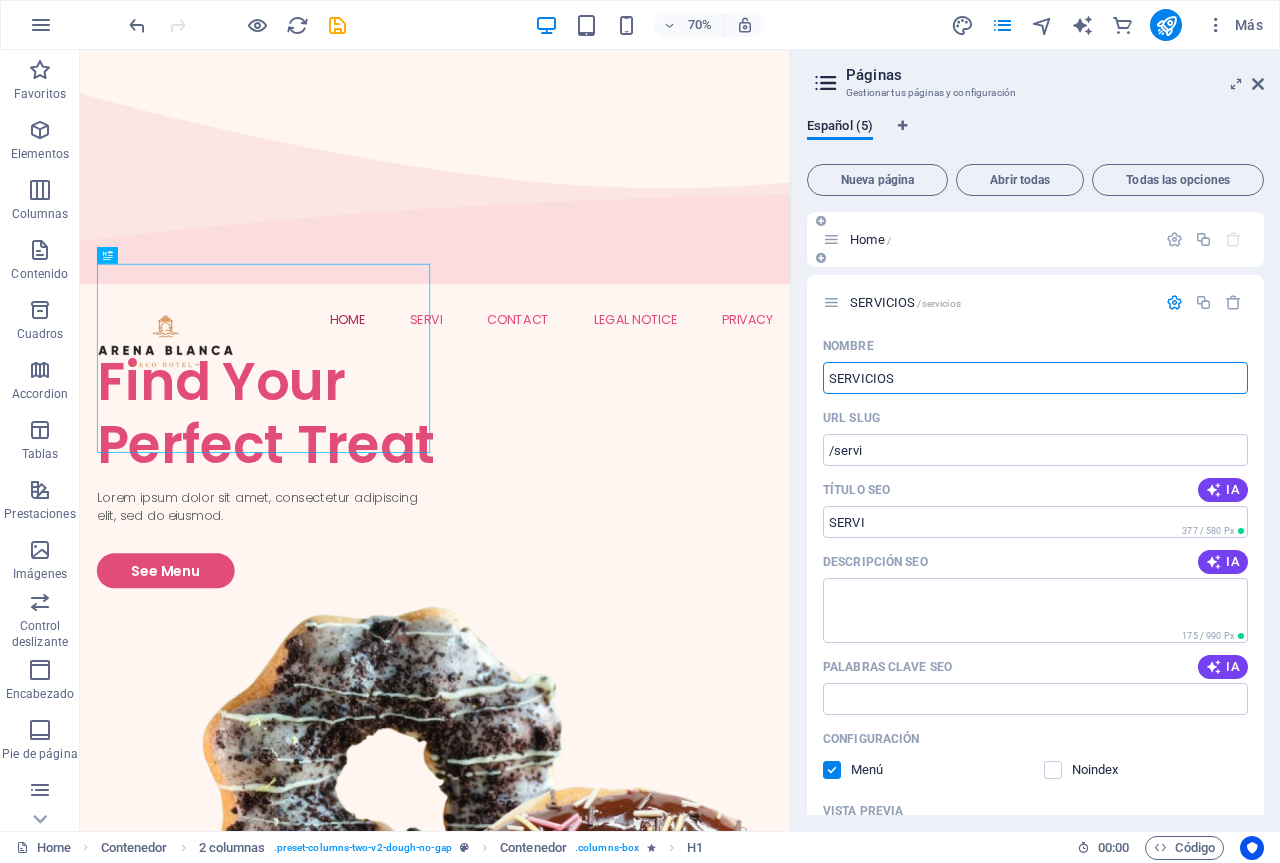 type on "SERVICIOS" 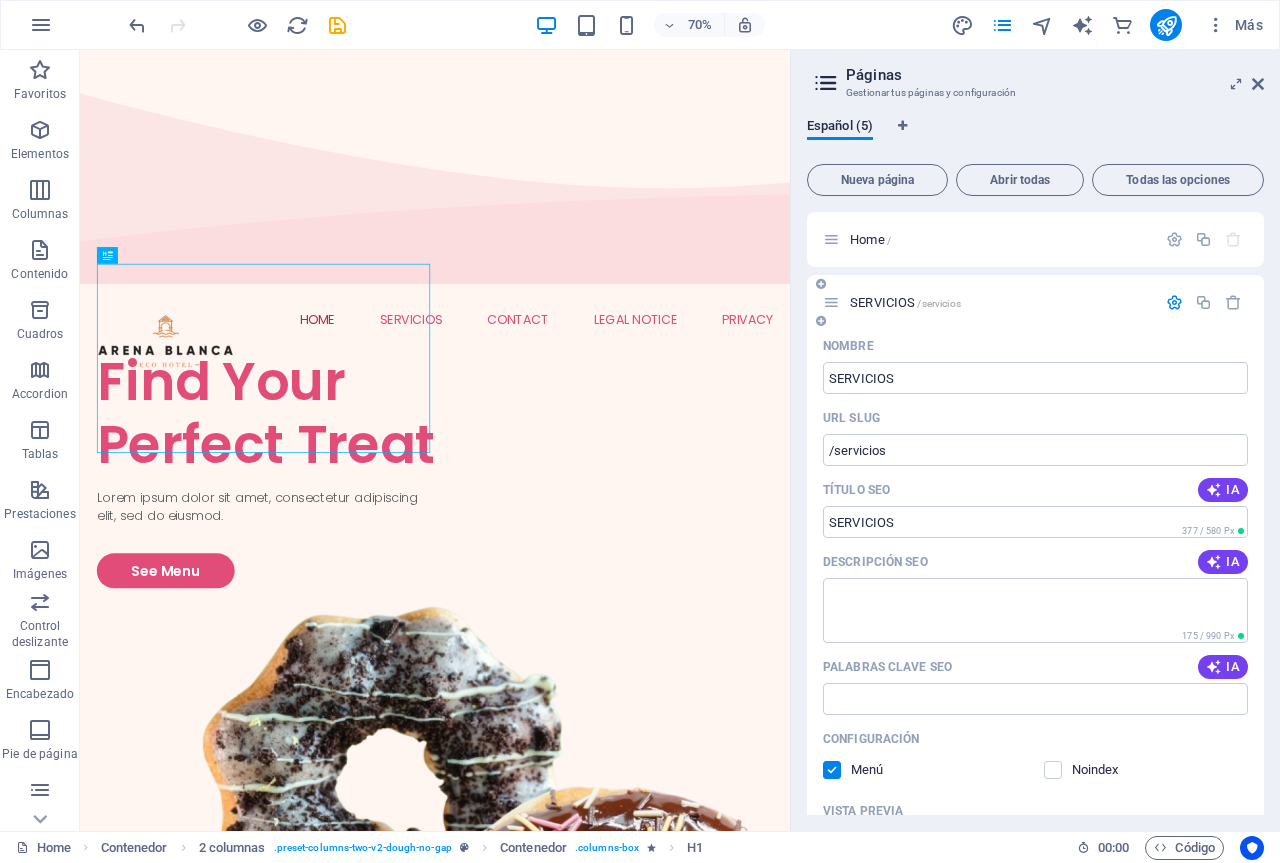click at bounding box center [1204, 303] 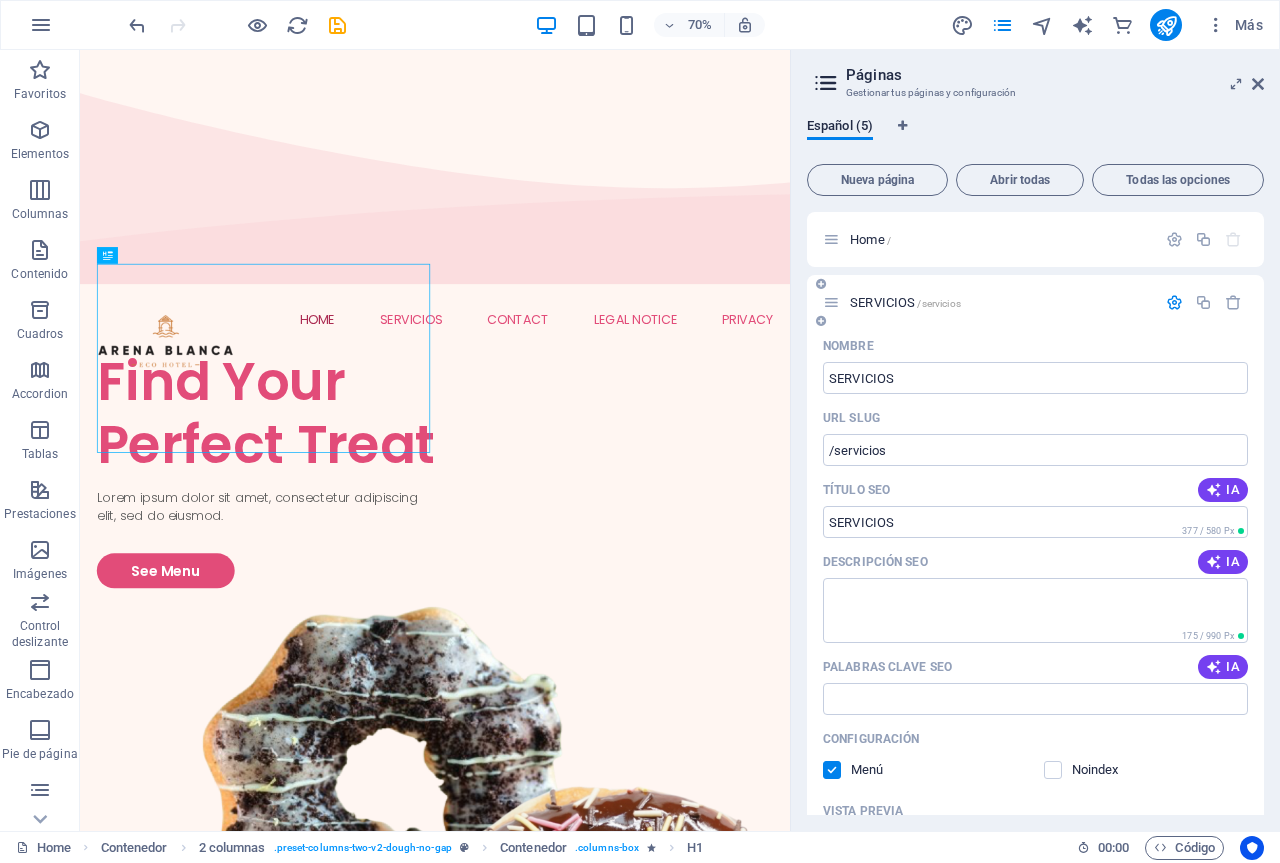 click at bounding box center [1174, 302] 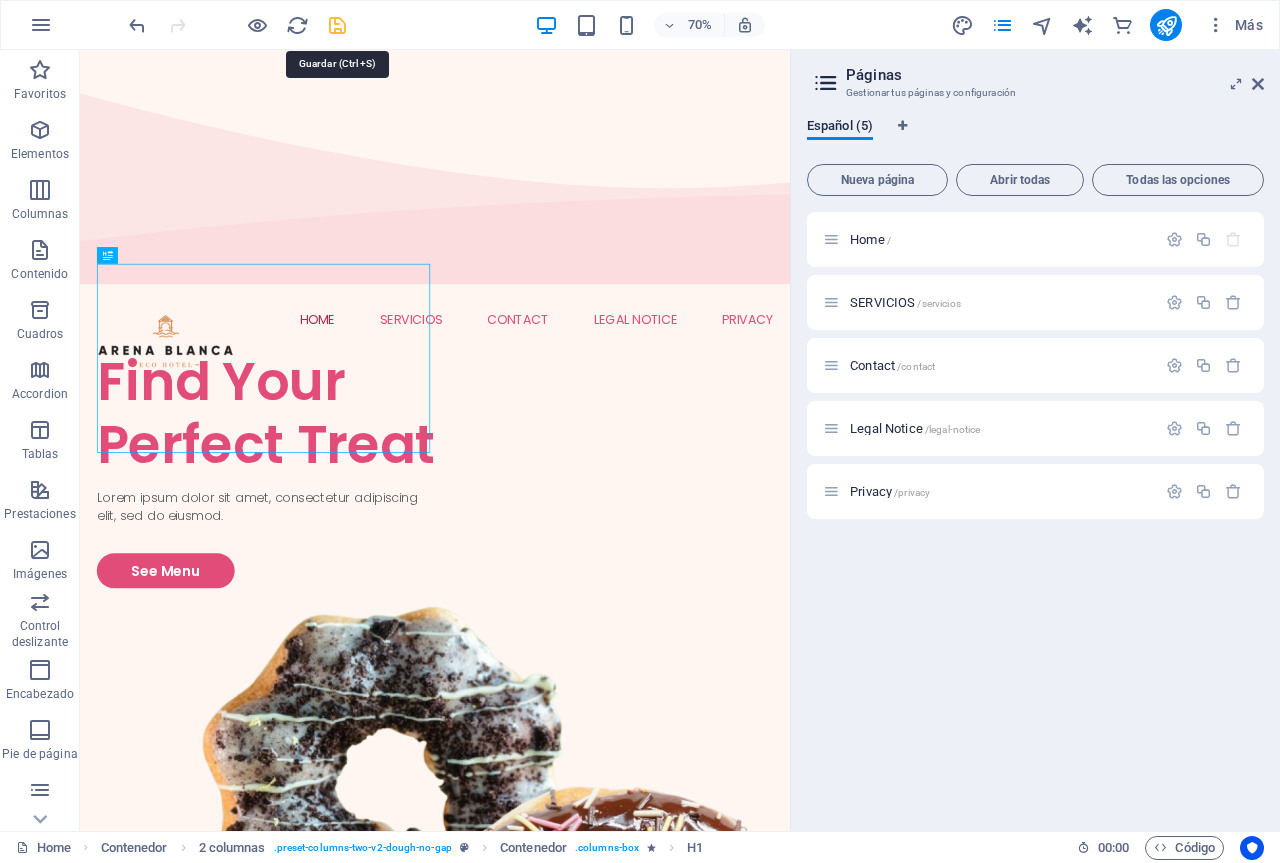 click at bounding box center [337, 25] 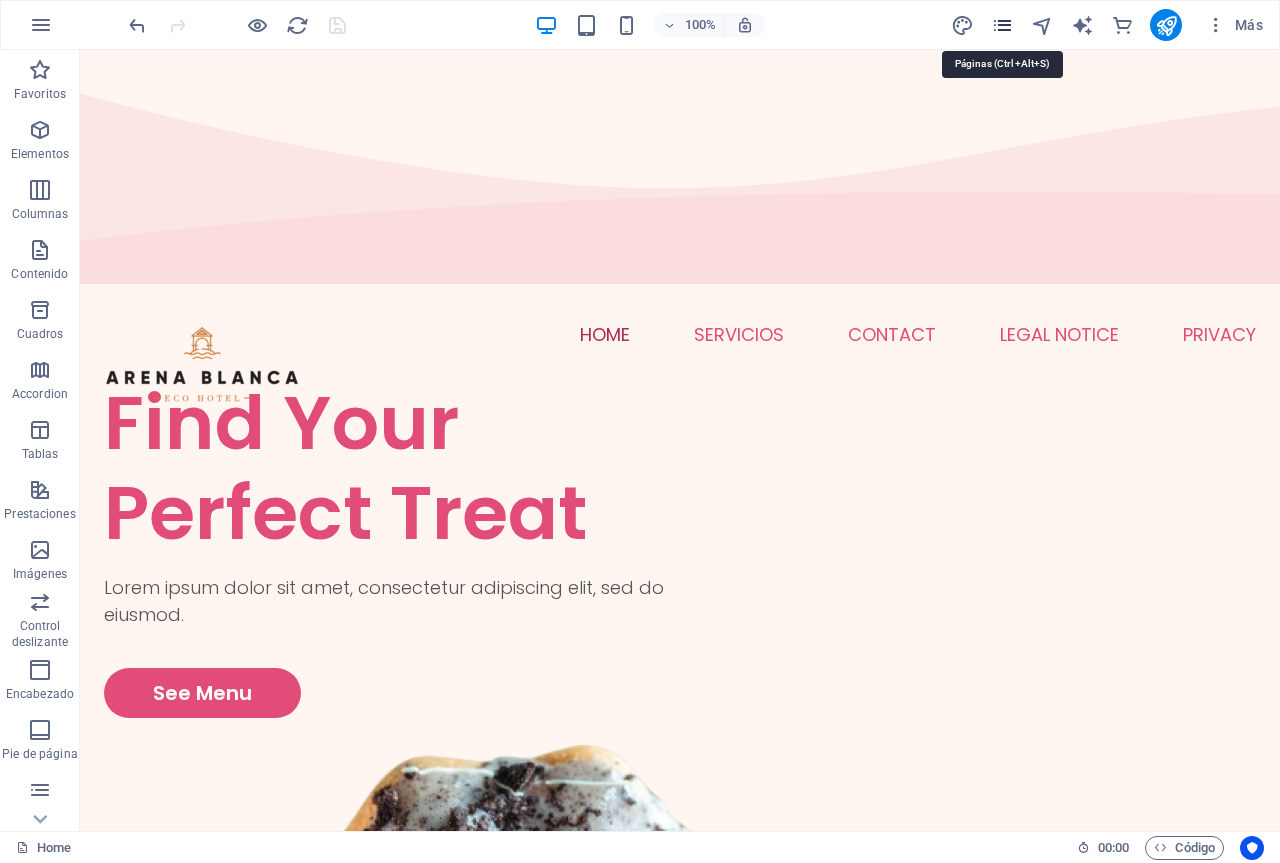 click at bounding box center (1002, 25) 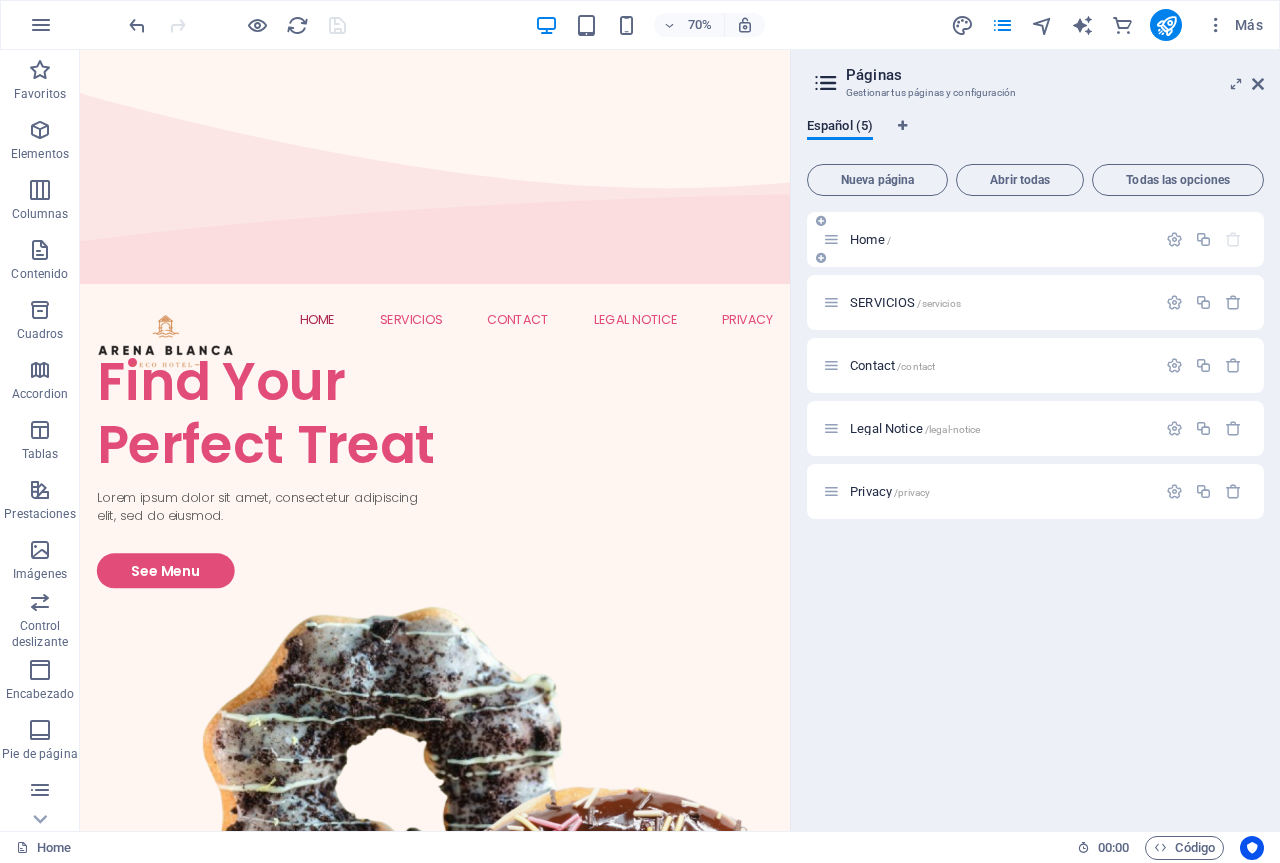 click on "Home /" at bounding box center [1035, 239] 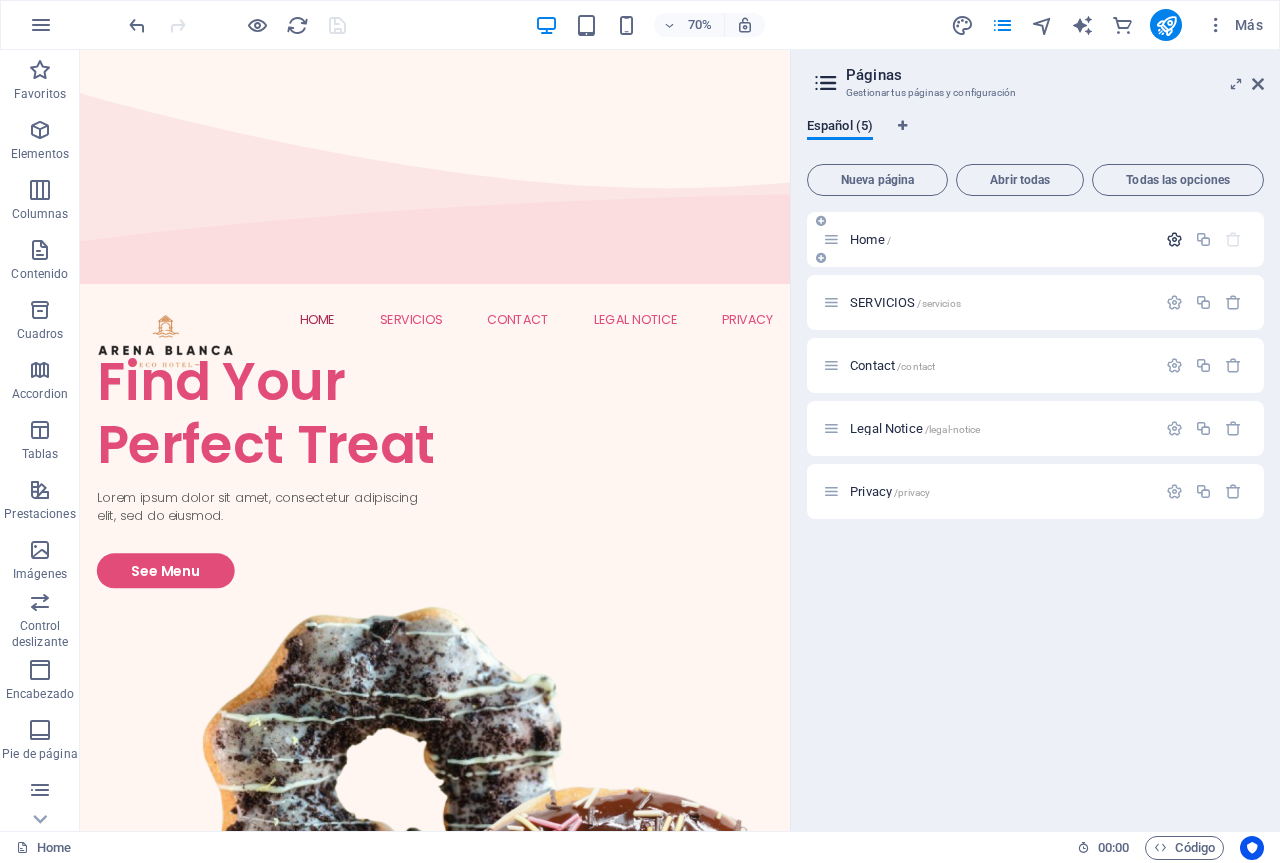 click at bounding box center (1174, 239) 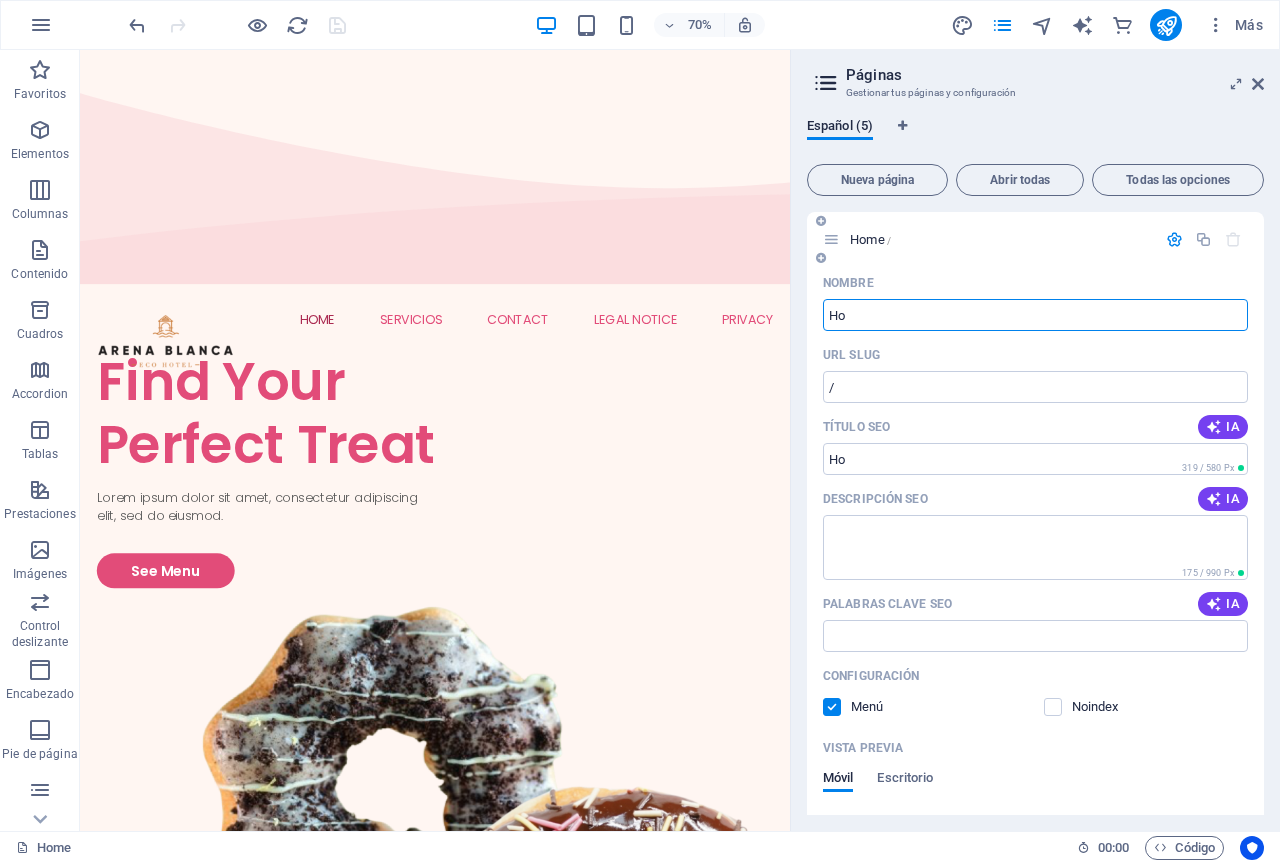 type on "H" 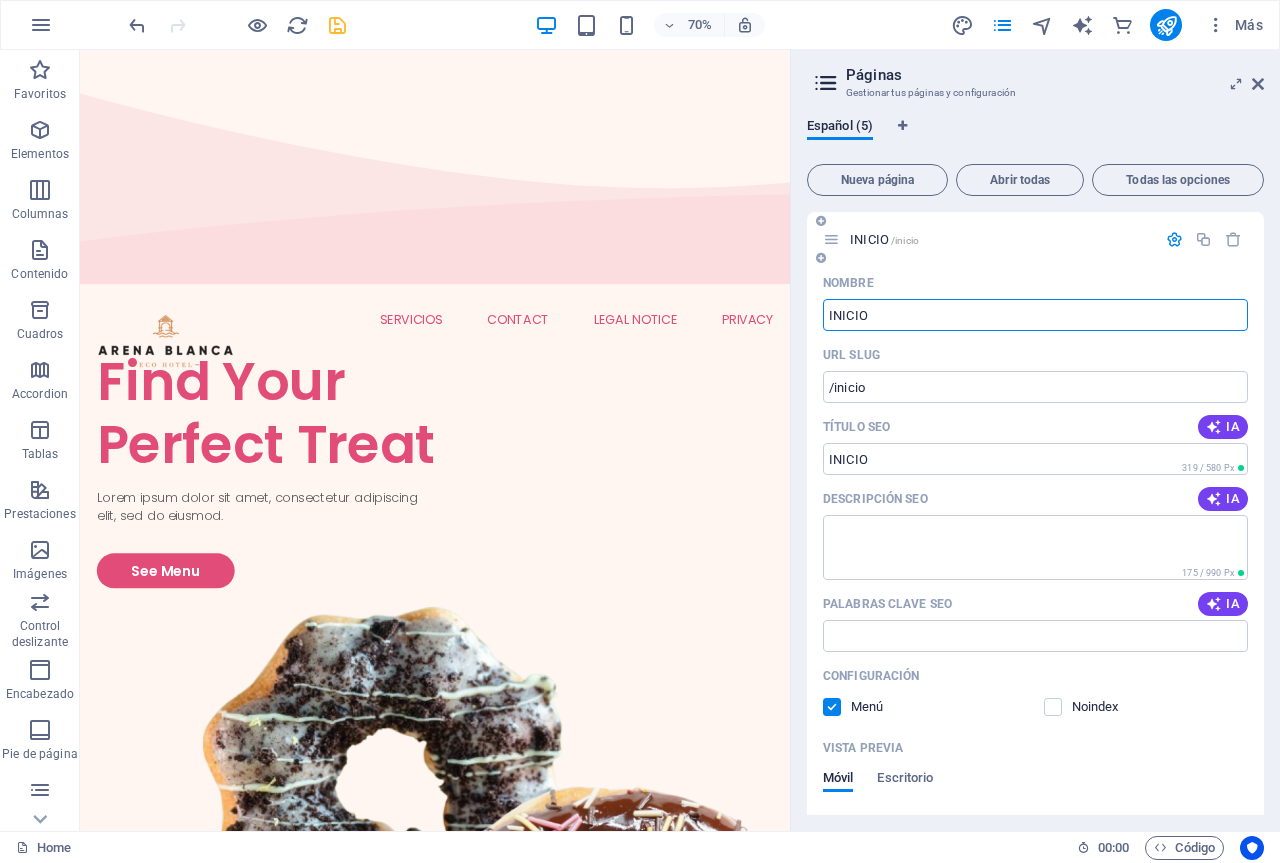 type on "INICIO" 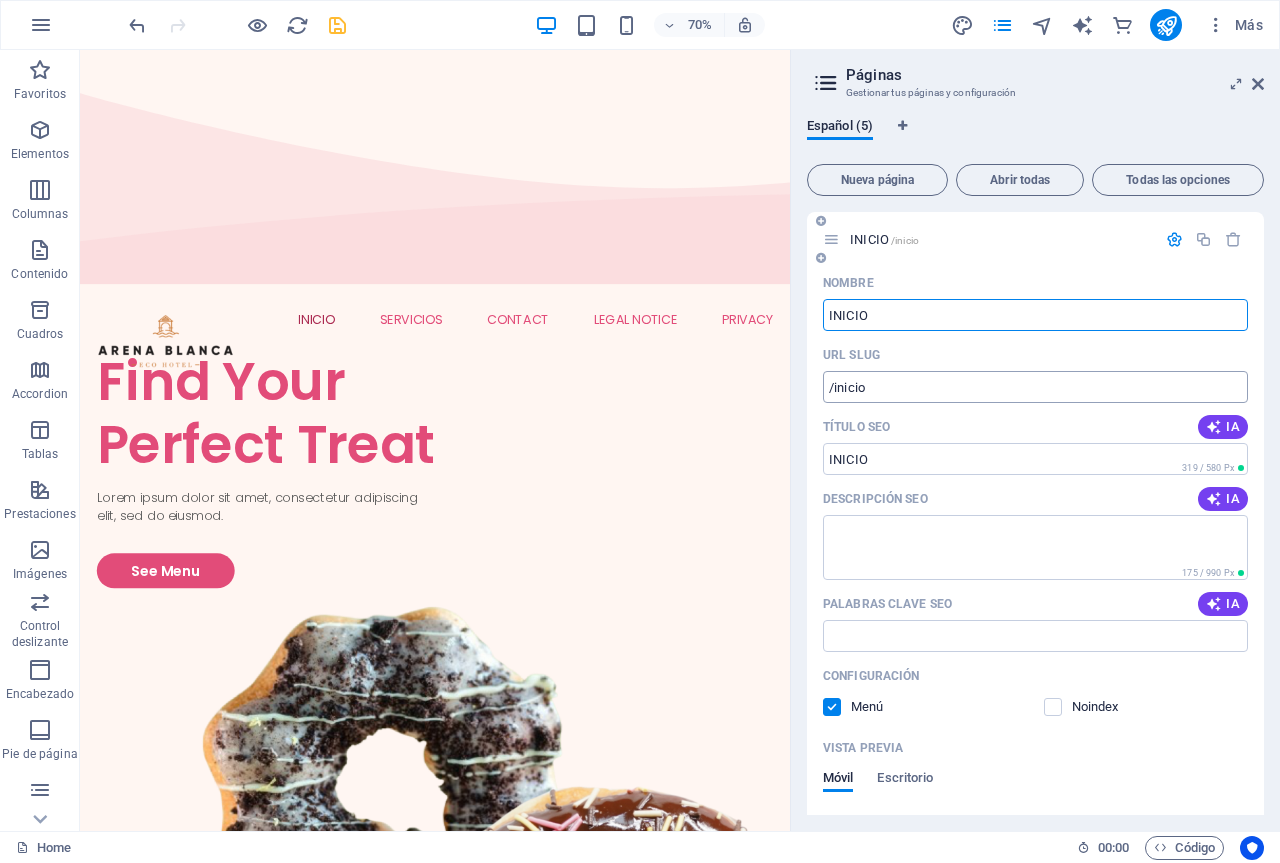 type on "INICIO" 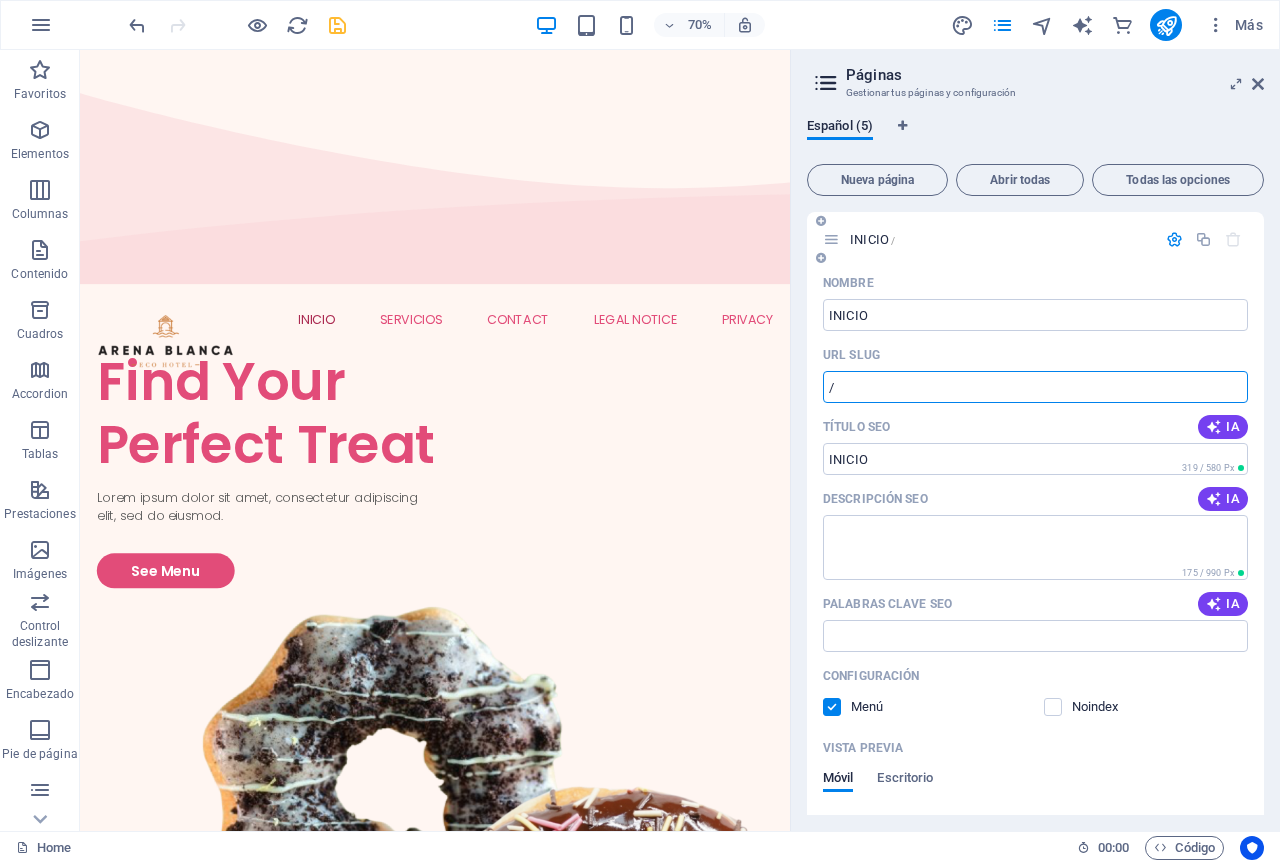 type on "/" 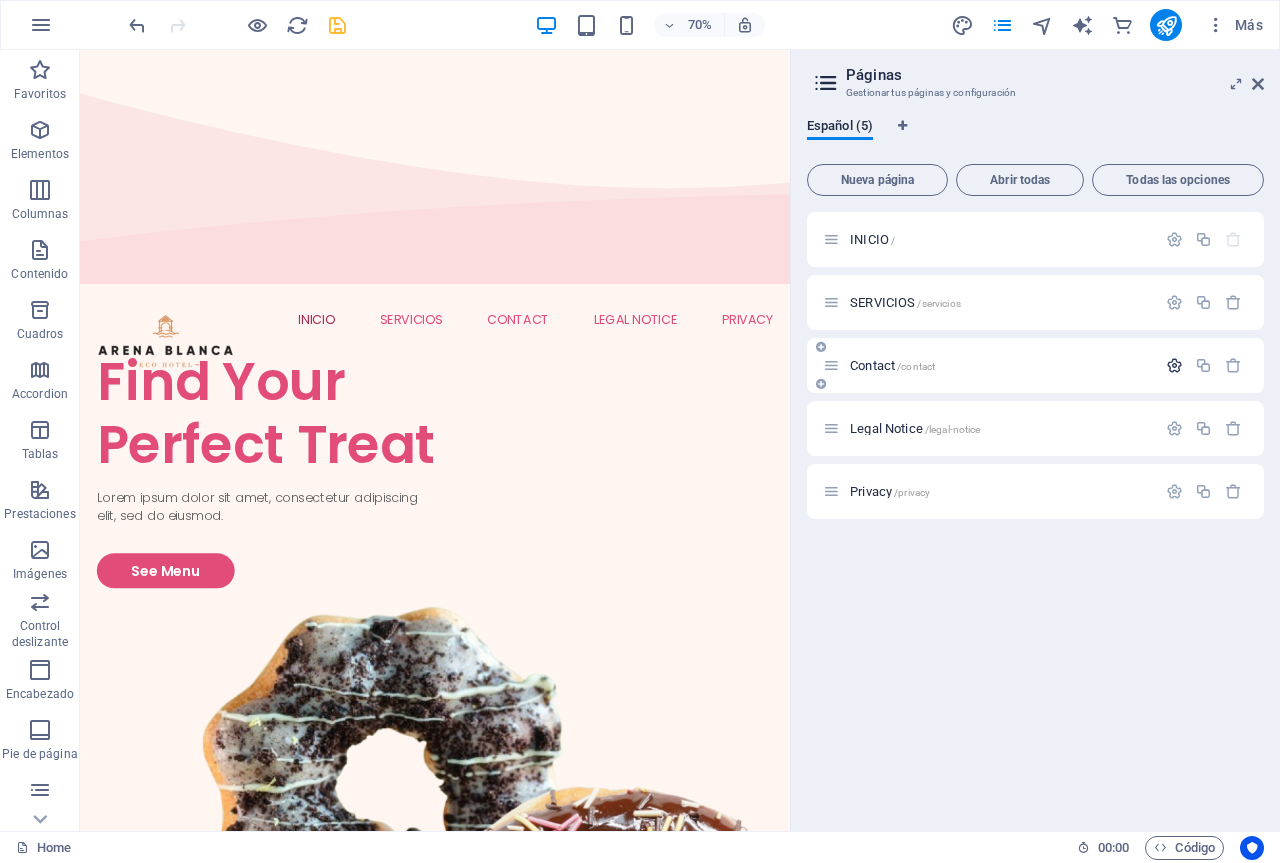 click at bounding box center [1174, 365] 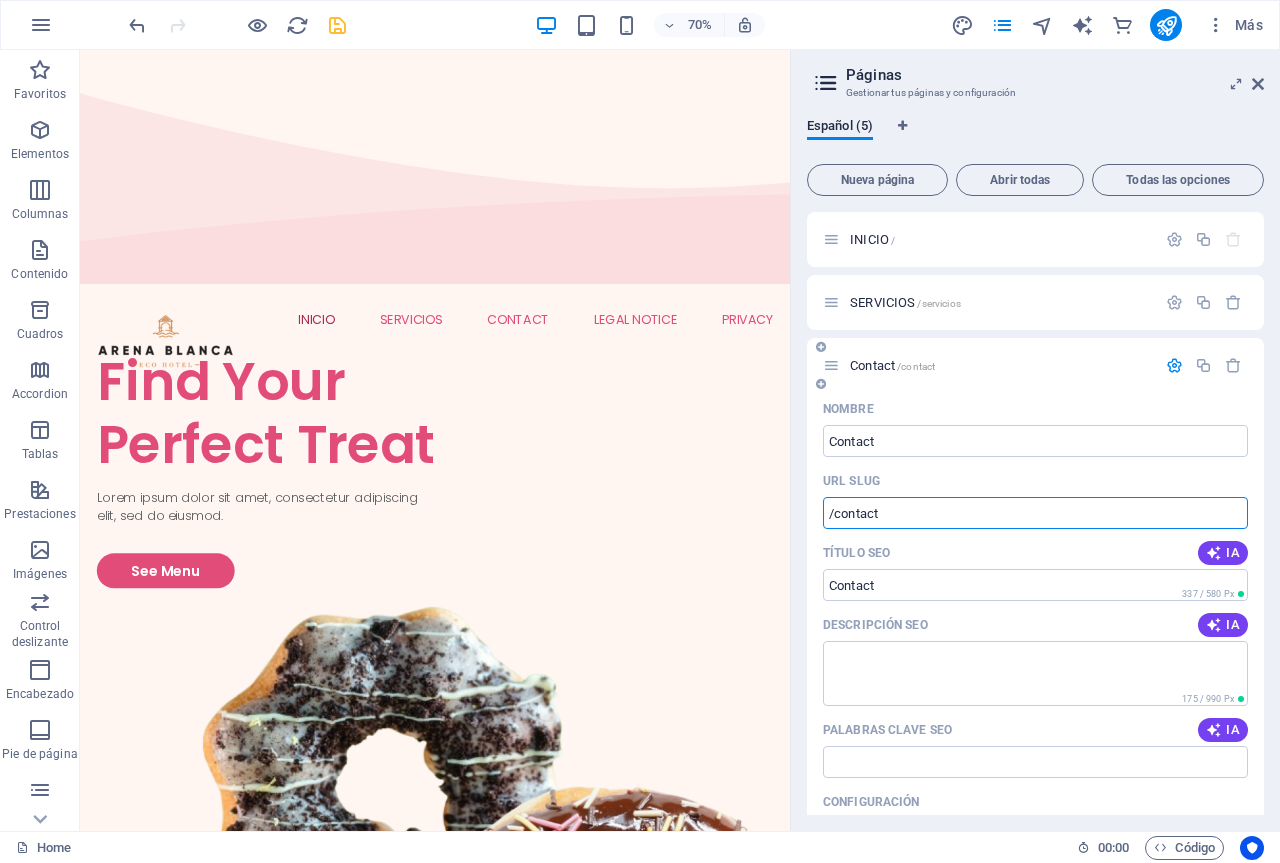 click on "/contact" at bounding box center [1035, 513] 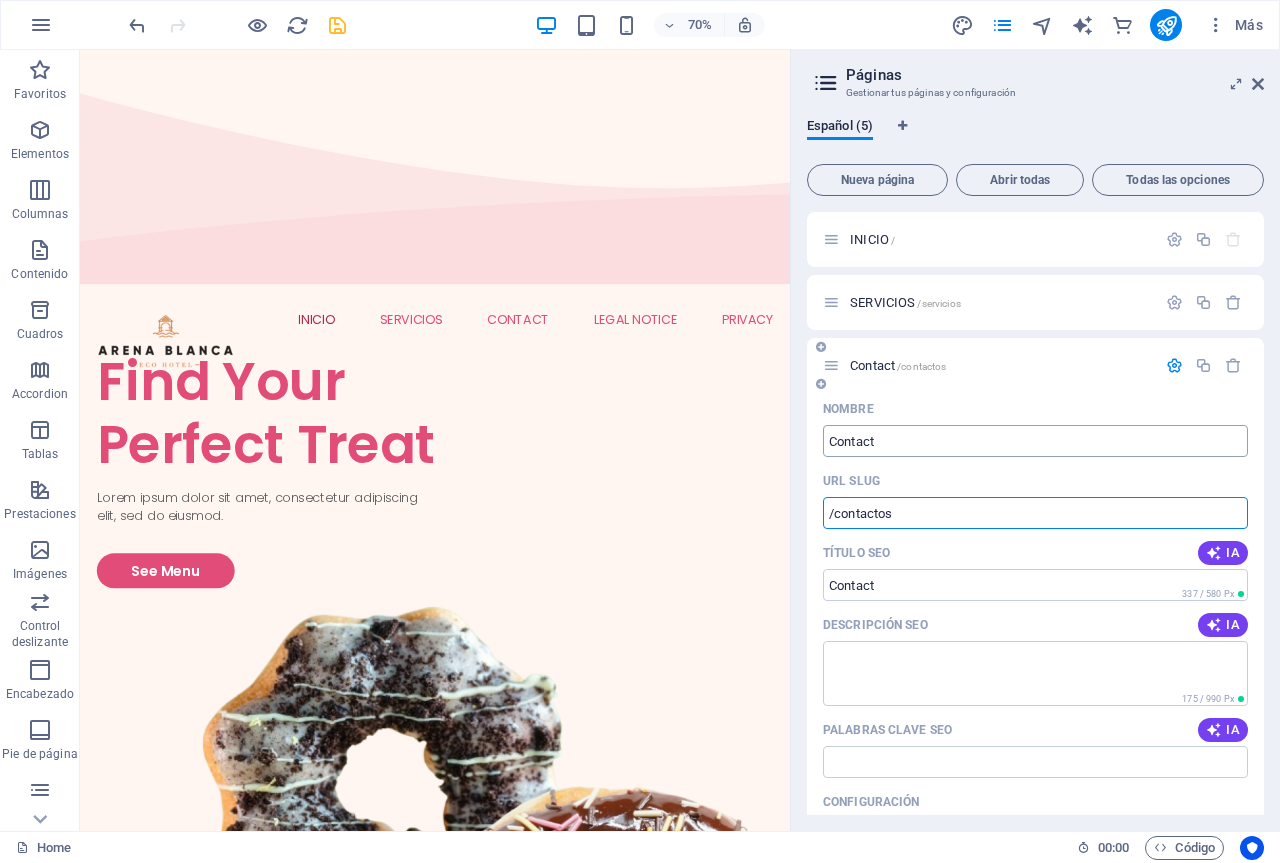 type on "/contactos" 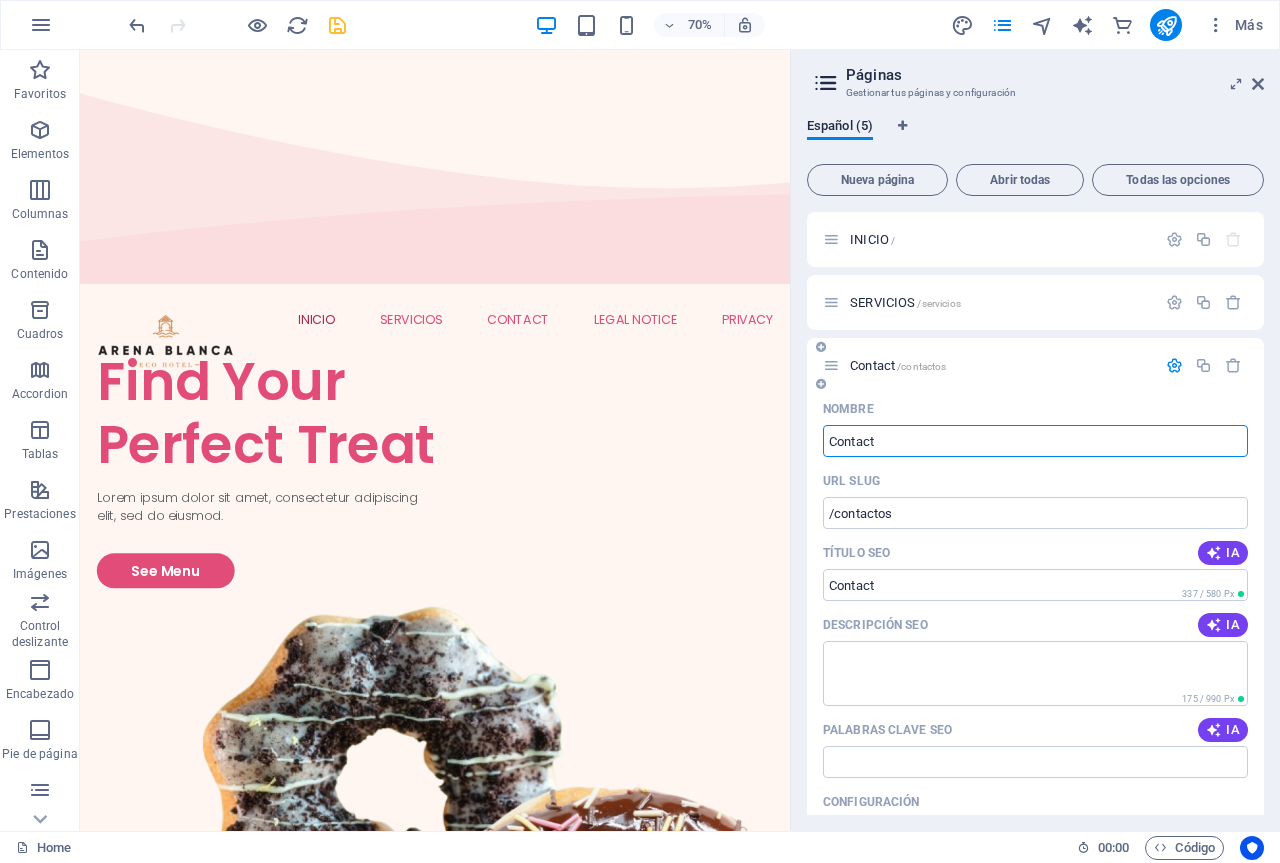 click on "Contact" at bounding box center (1035, 441) 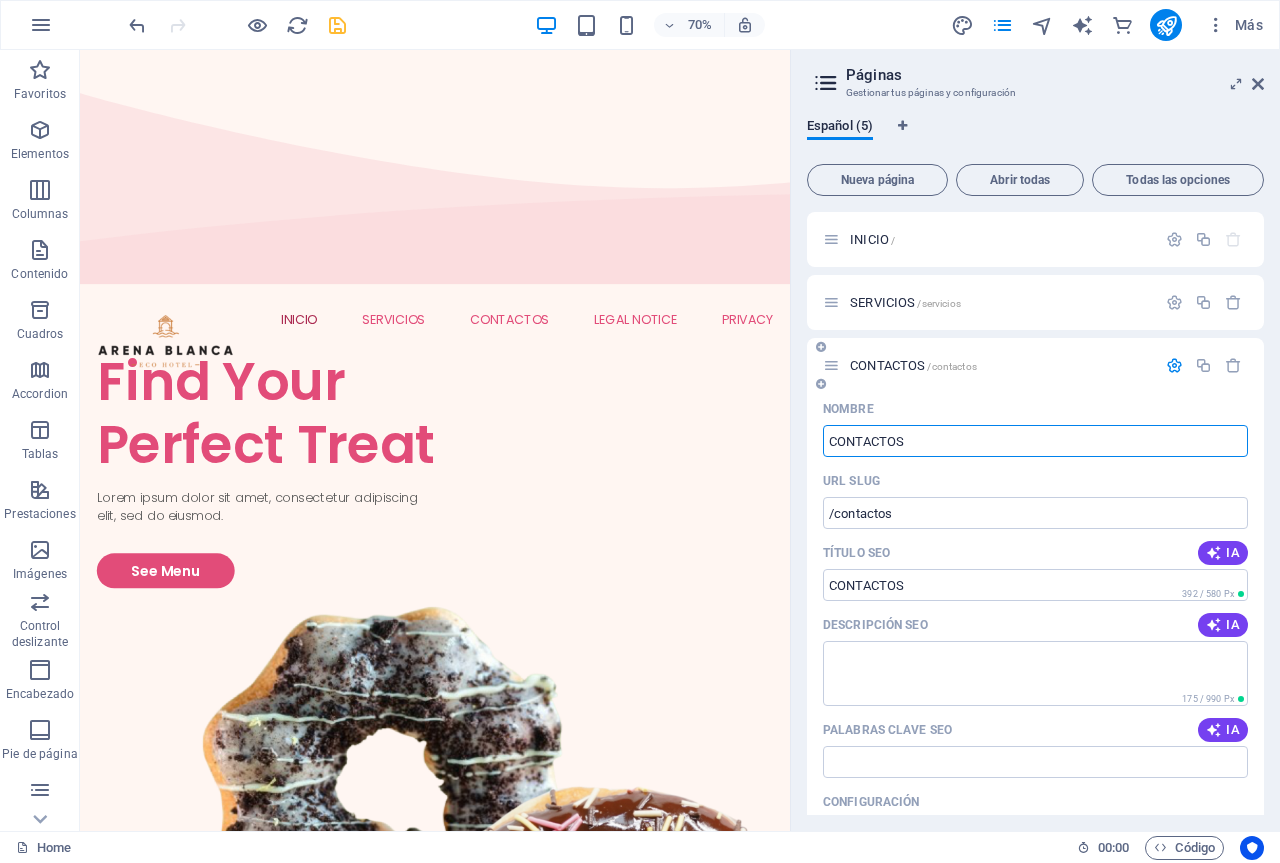 type on "CONTACTOS" 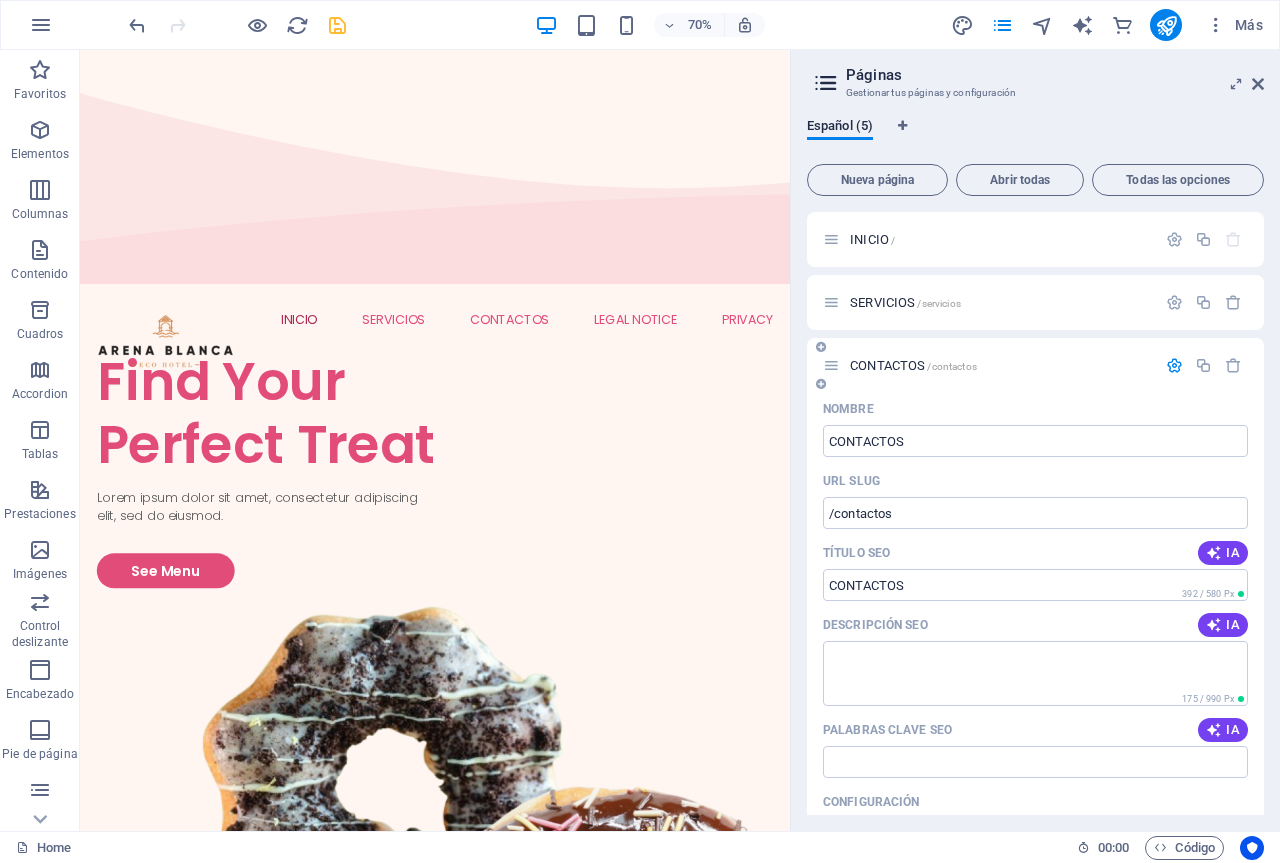 click at bounding box center (1204, 366) 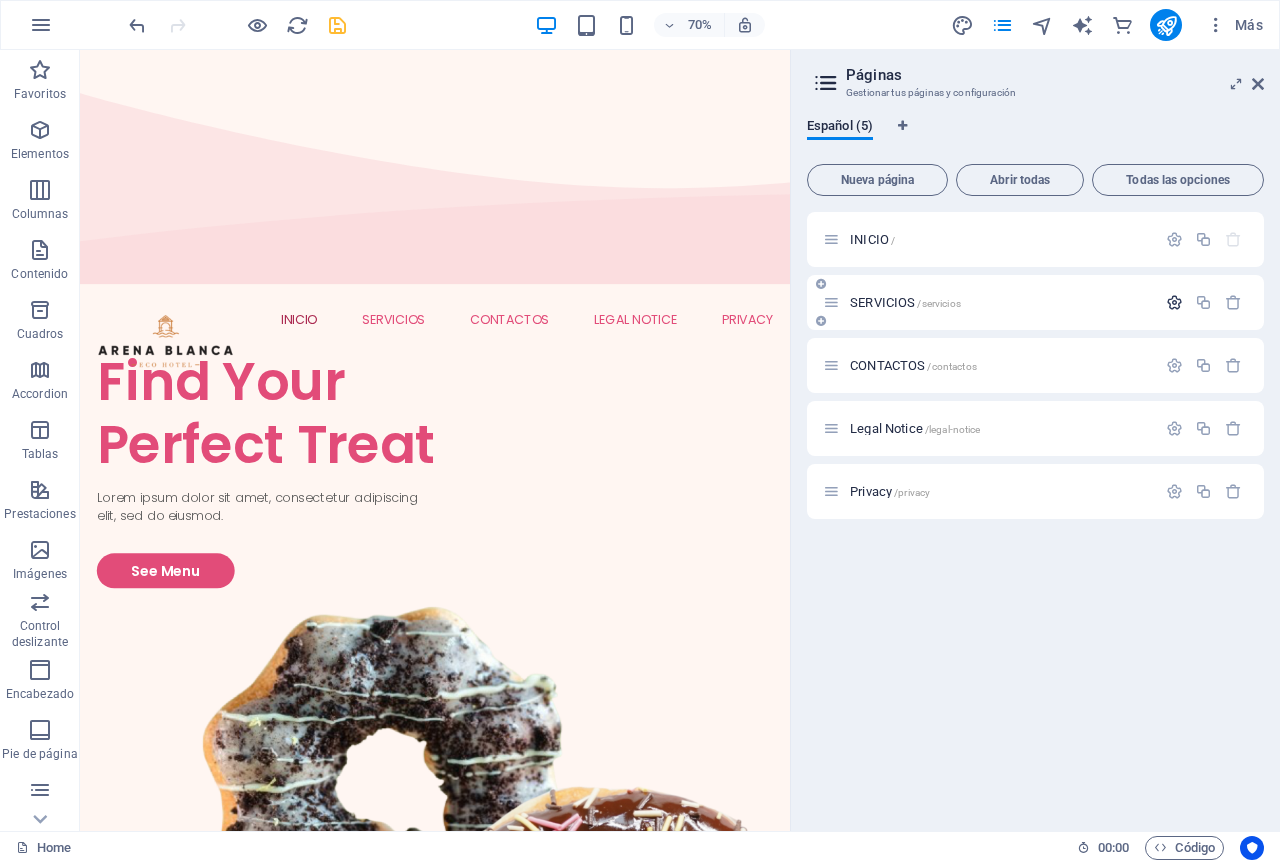 click at bounding box center [1174, 302] 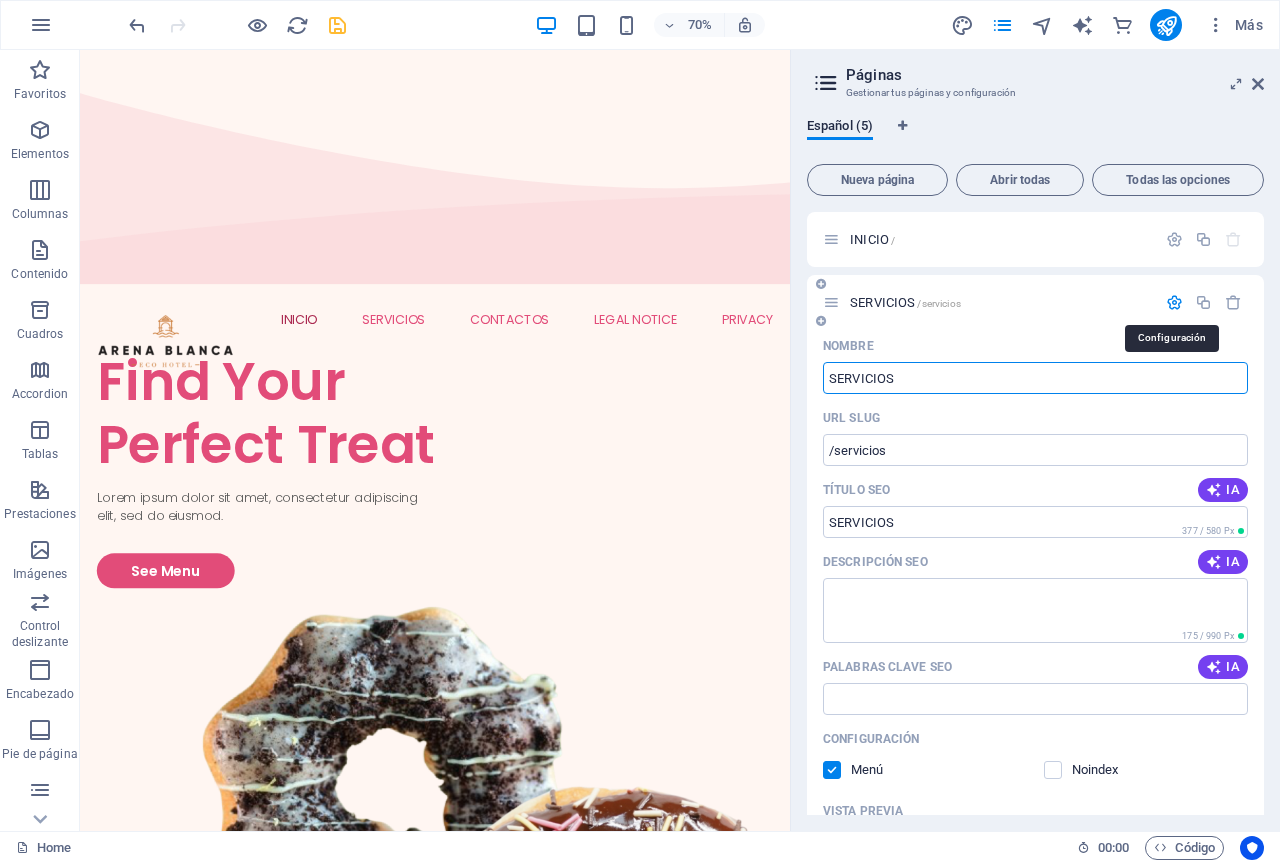 click at bounding box center (1174, 302) 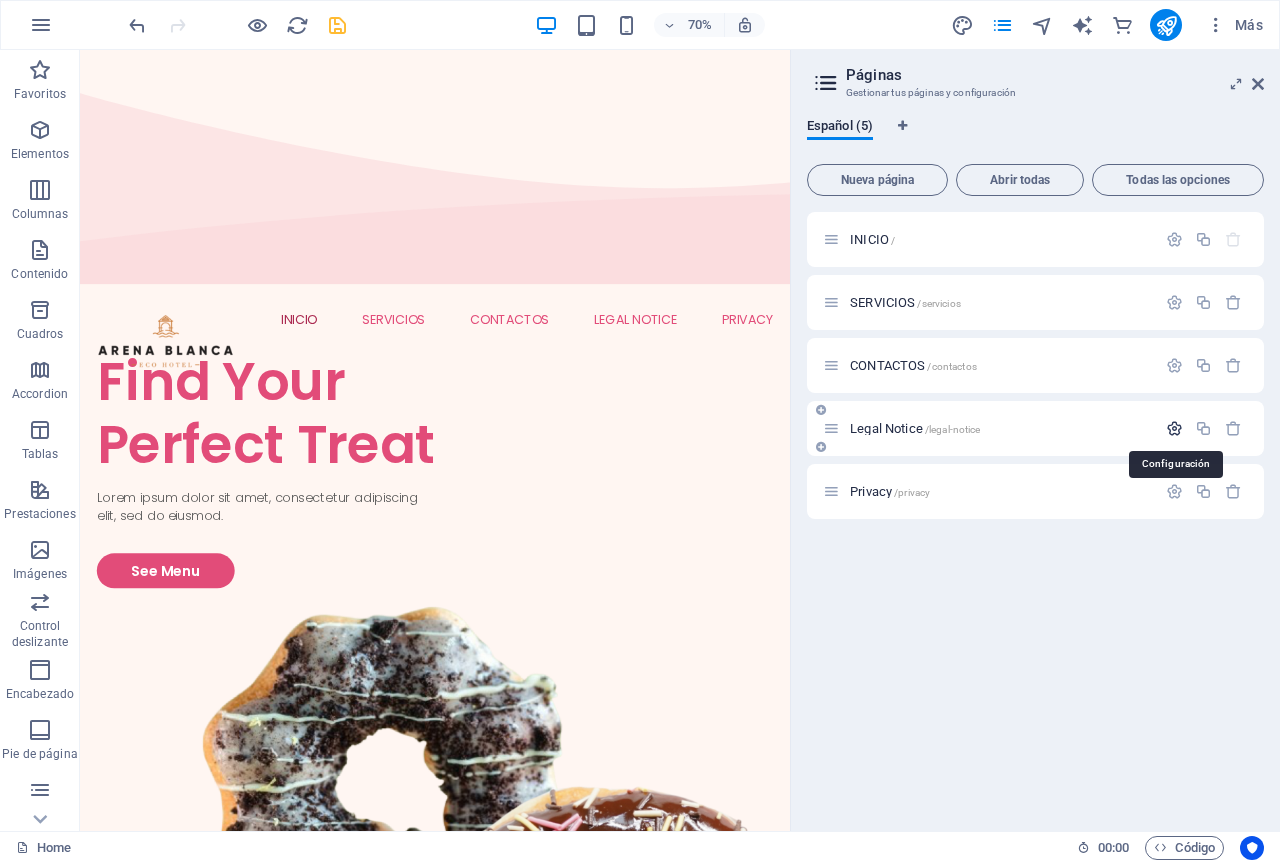 click at bounding box center (1174, 428) 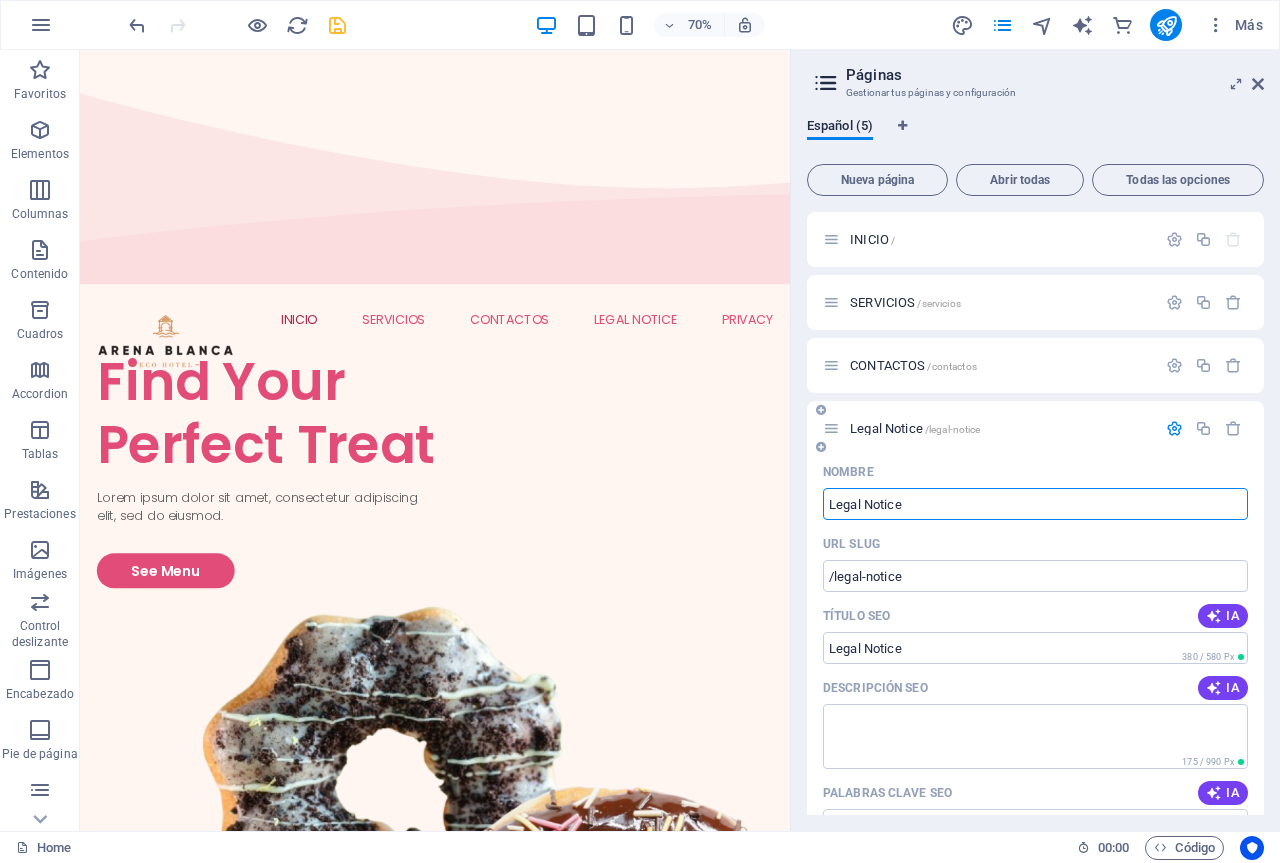click on "Legal Notice" at bounding box center (1035, 504) 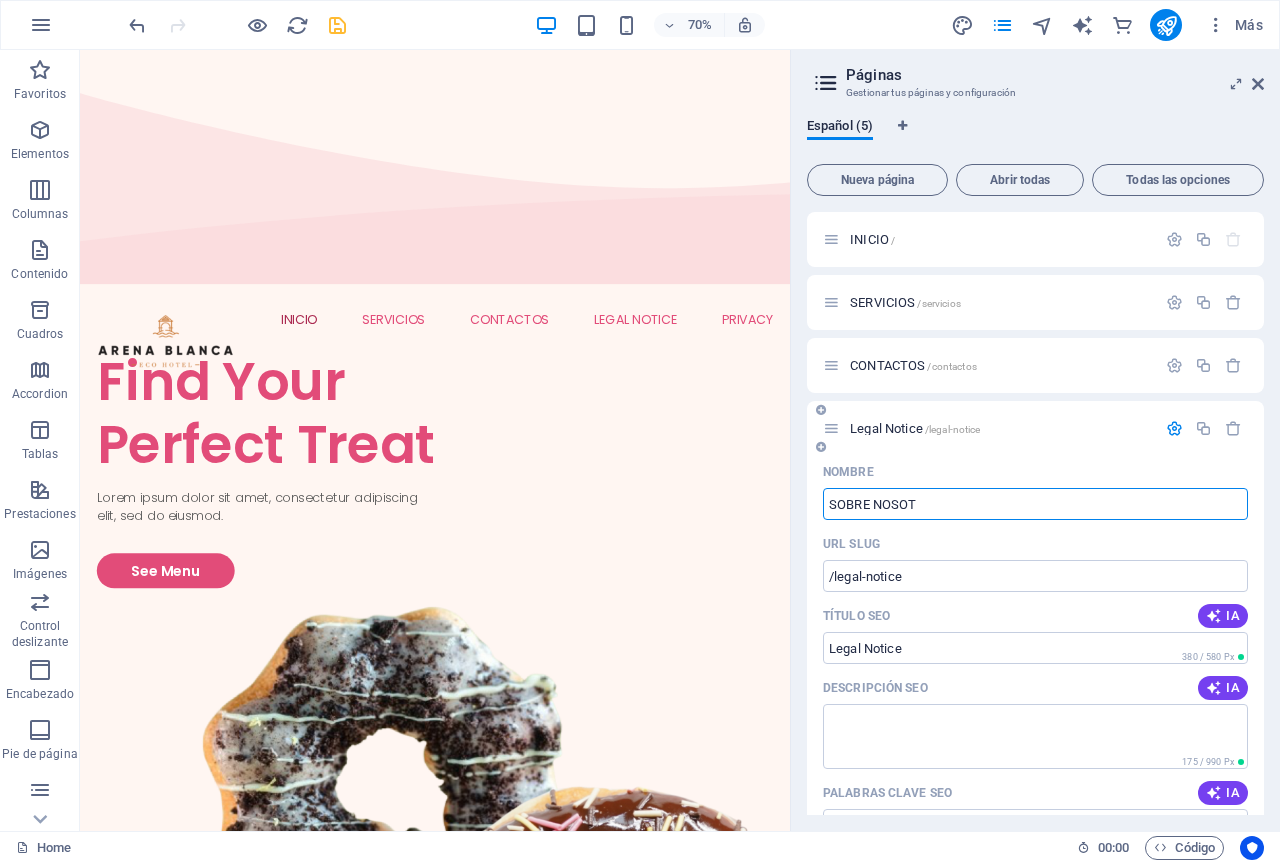 type on "SOBRE NOSOTR" 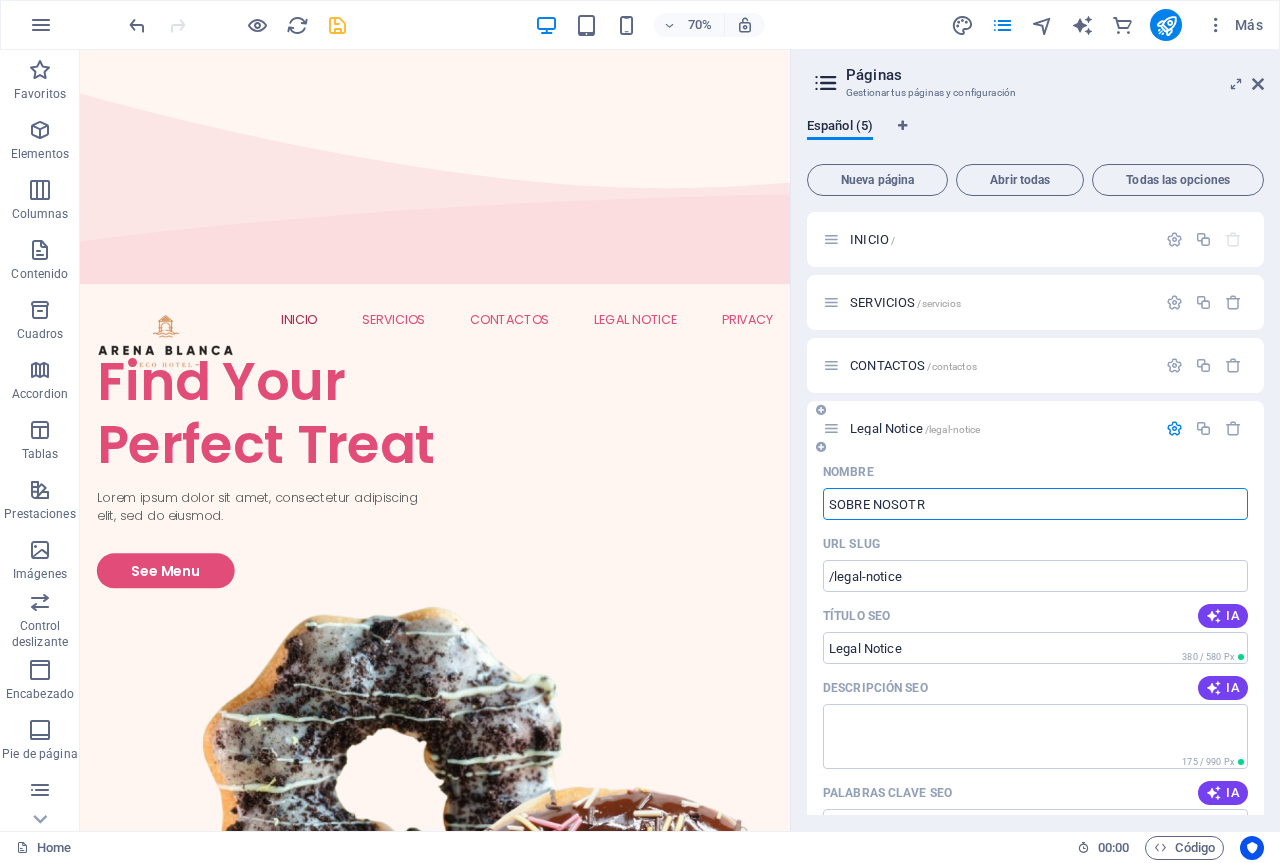 type on "/sobre-noso" 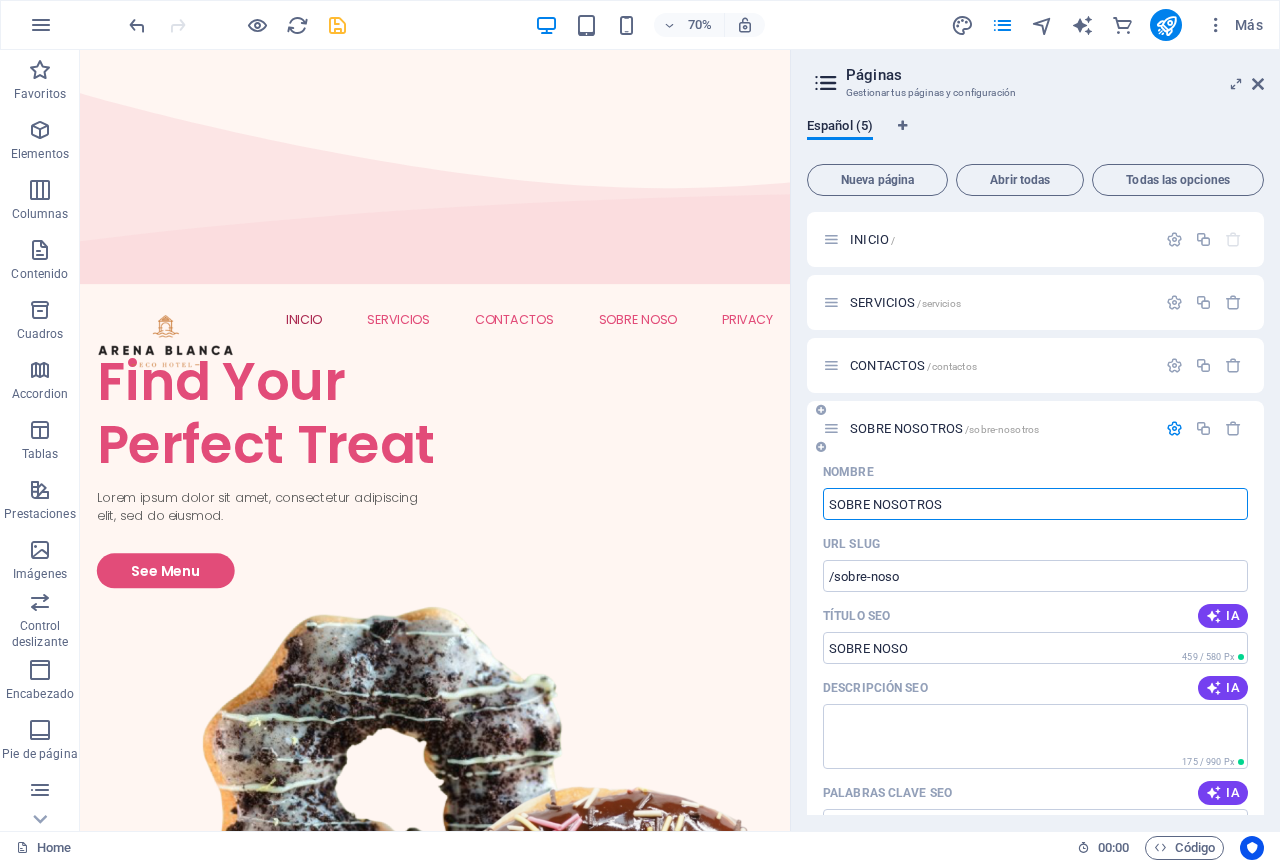 type on "SOBRE NOSOTROS" 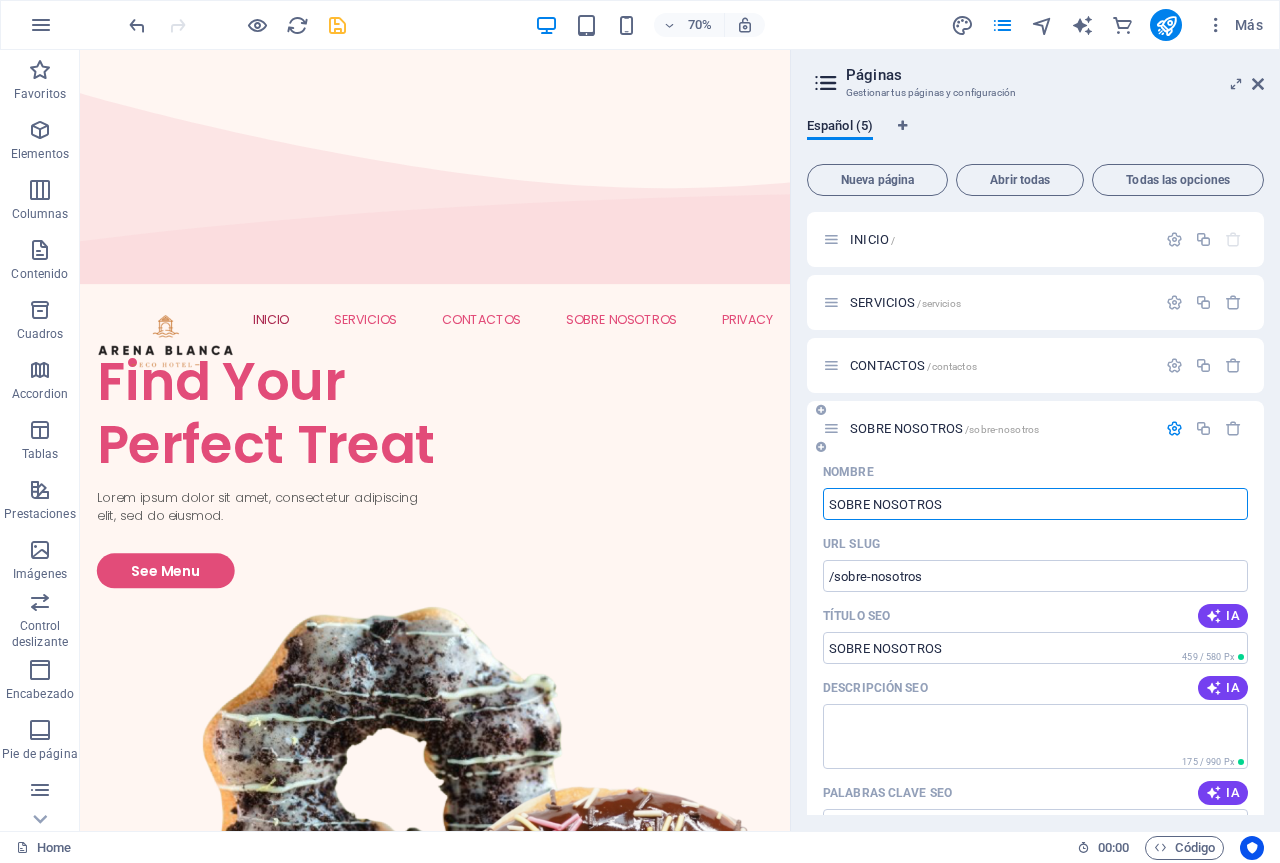 type on "SOBRE NOSOTROS" 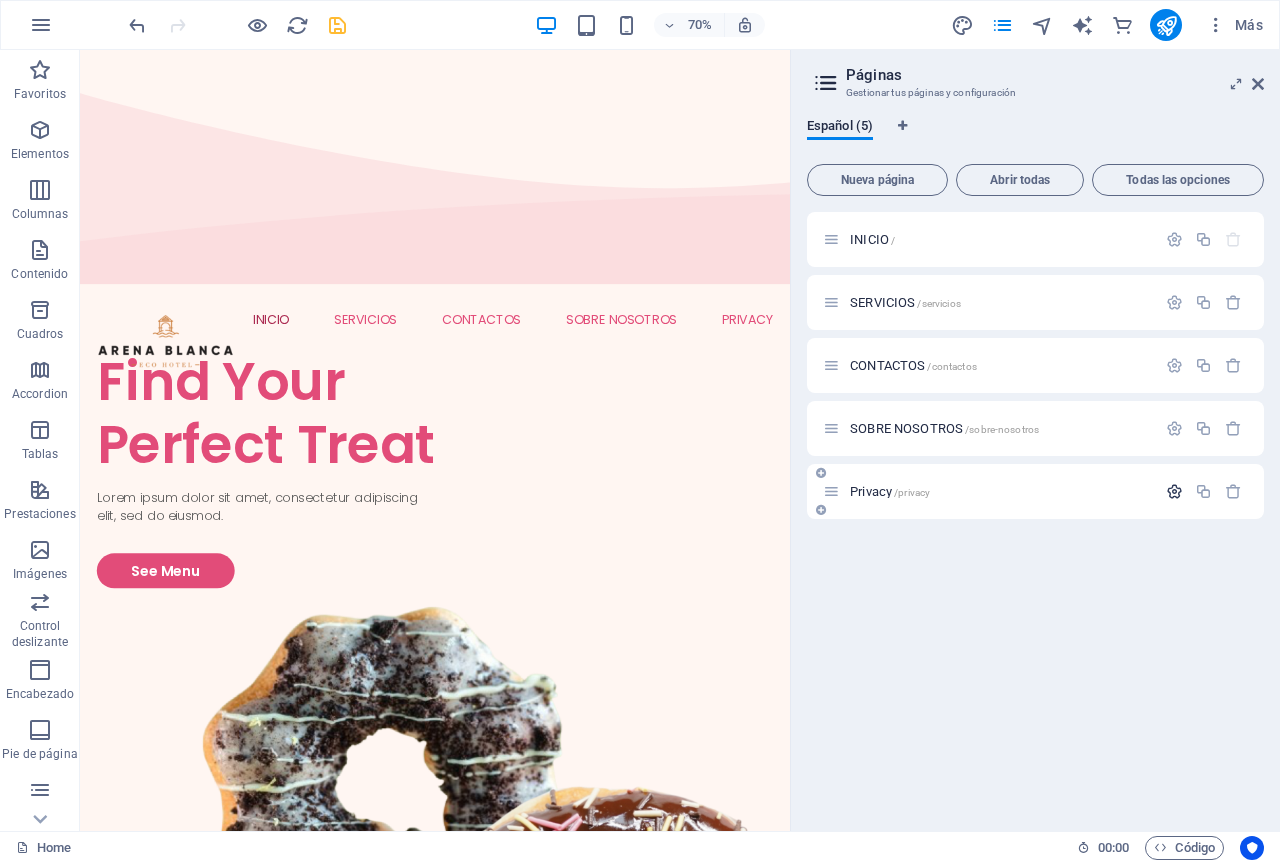 click at bounding box center (1174, 491) 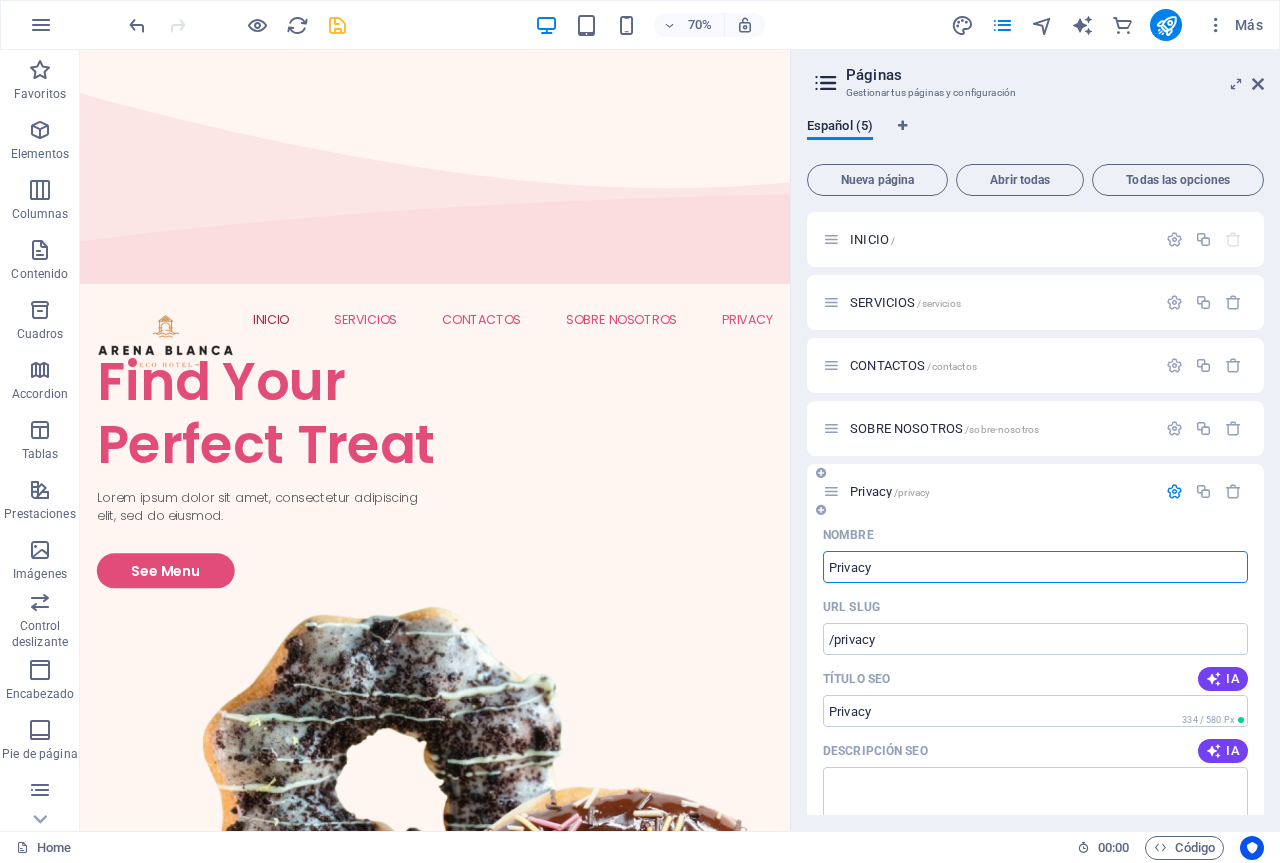 click on "Privacy" at bounding box center (1035, 567) 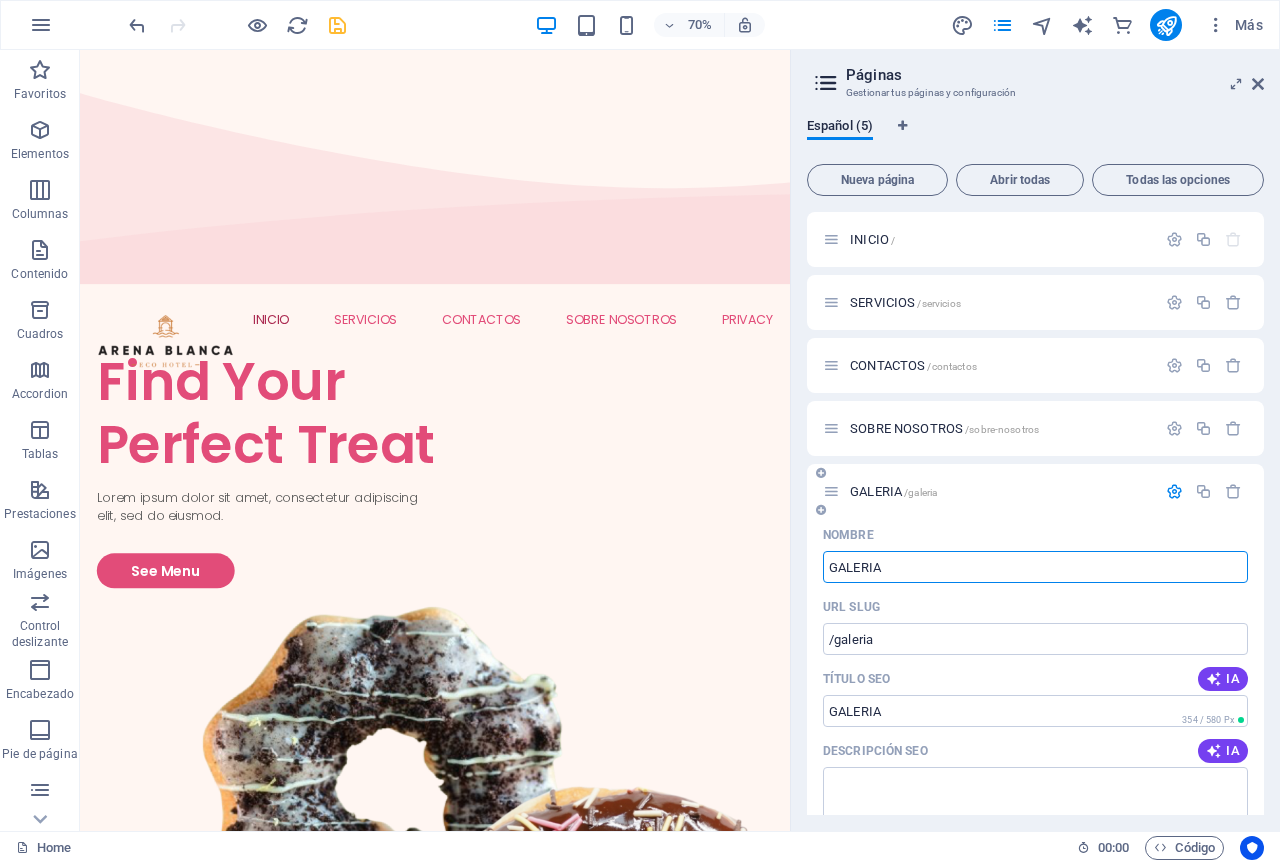 type on "GALERIA" 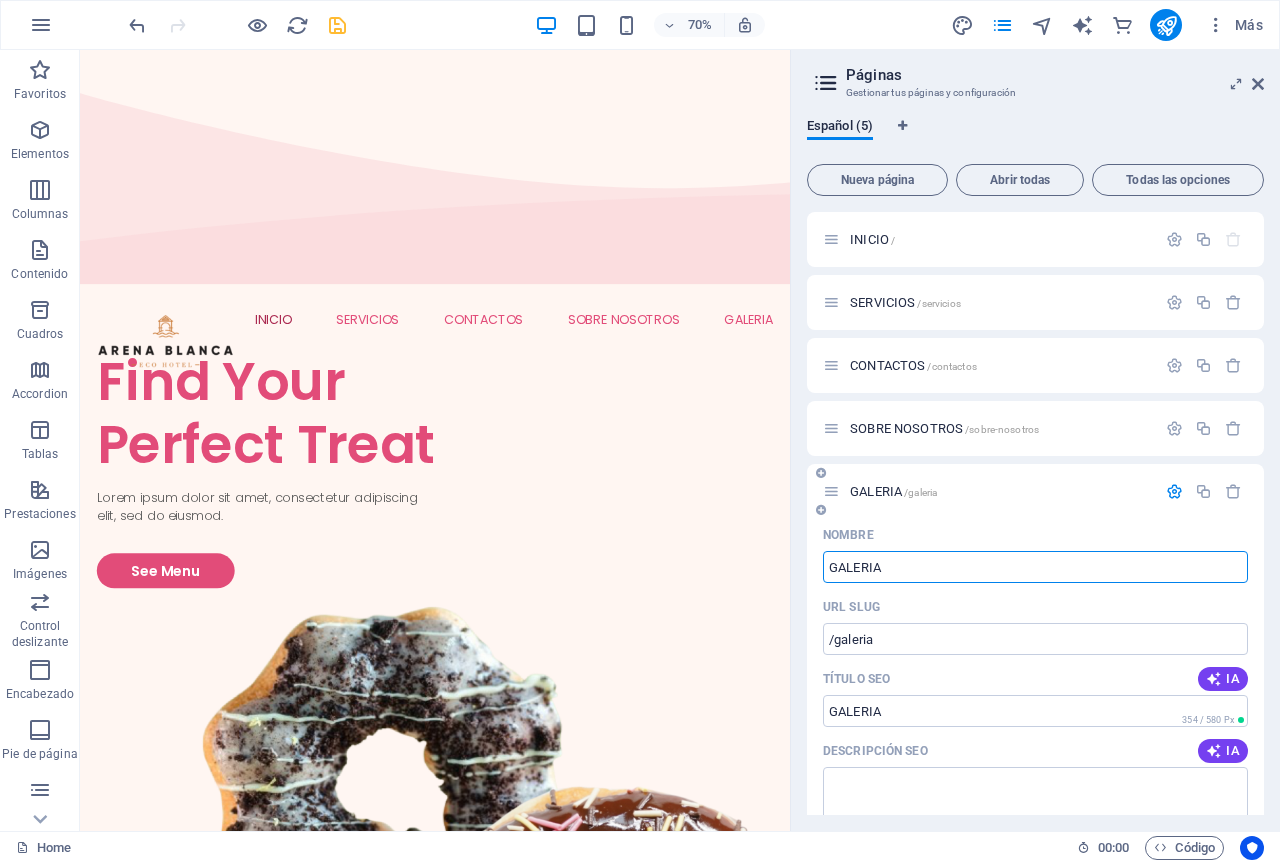 type on "GALERIA" 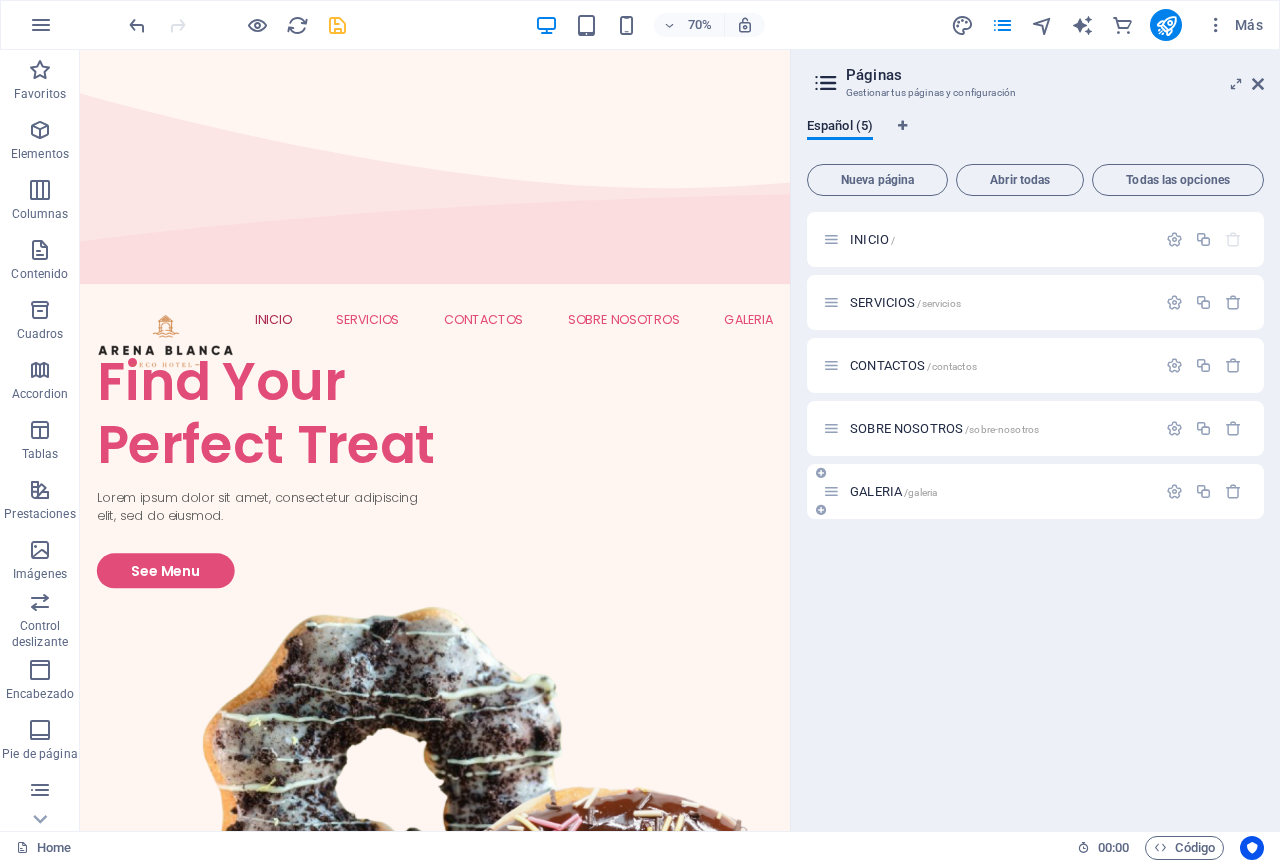 click at bounding box center [821, 510] 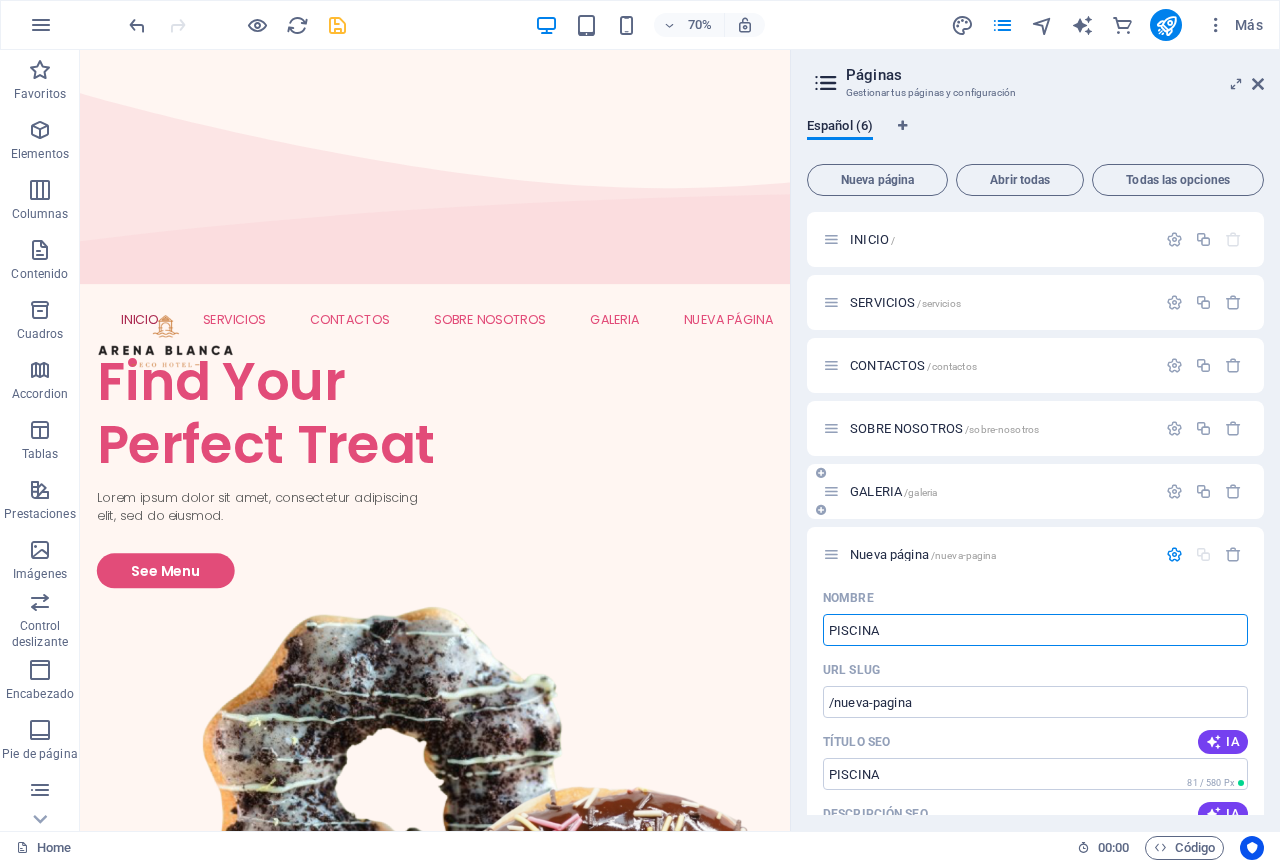 type on "PISCINA" 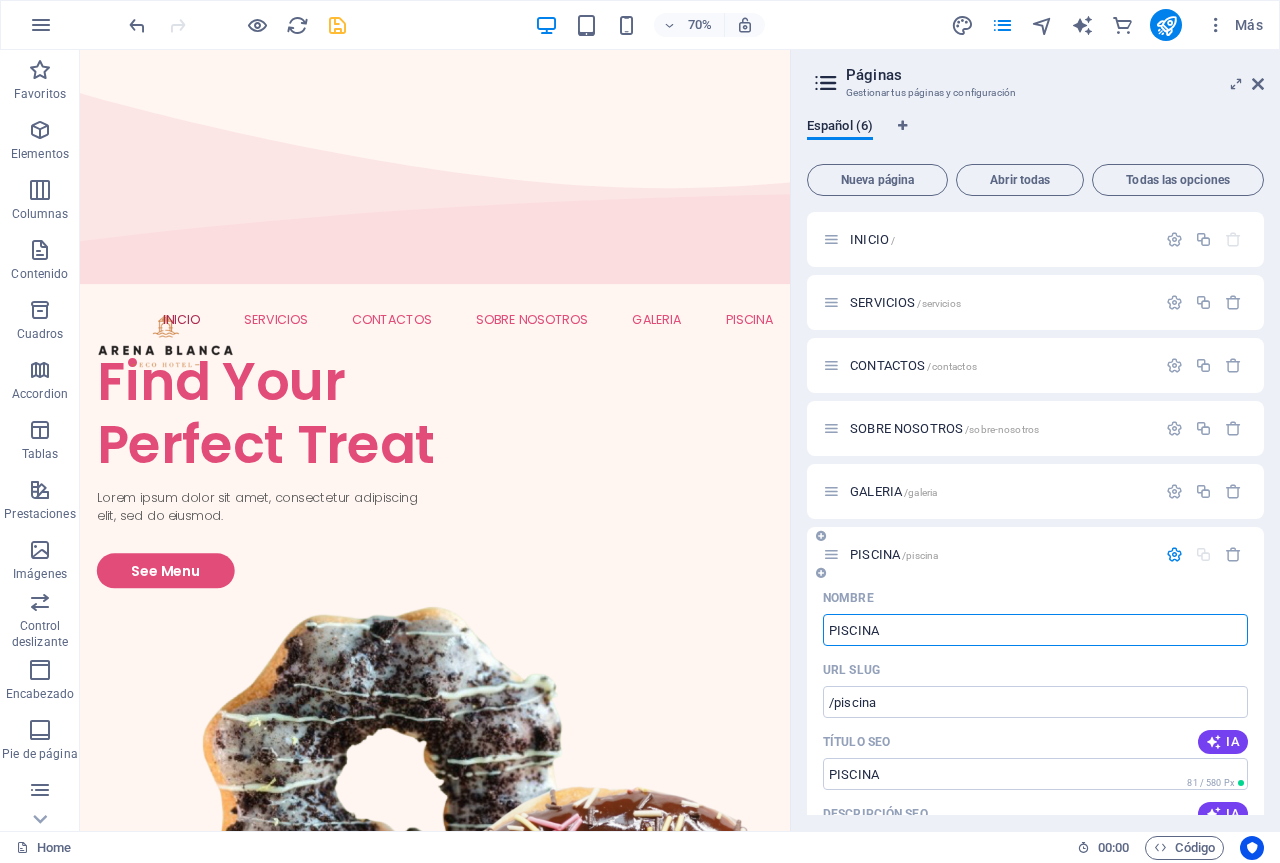 type on "PISCINA" 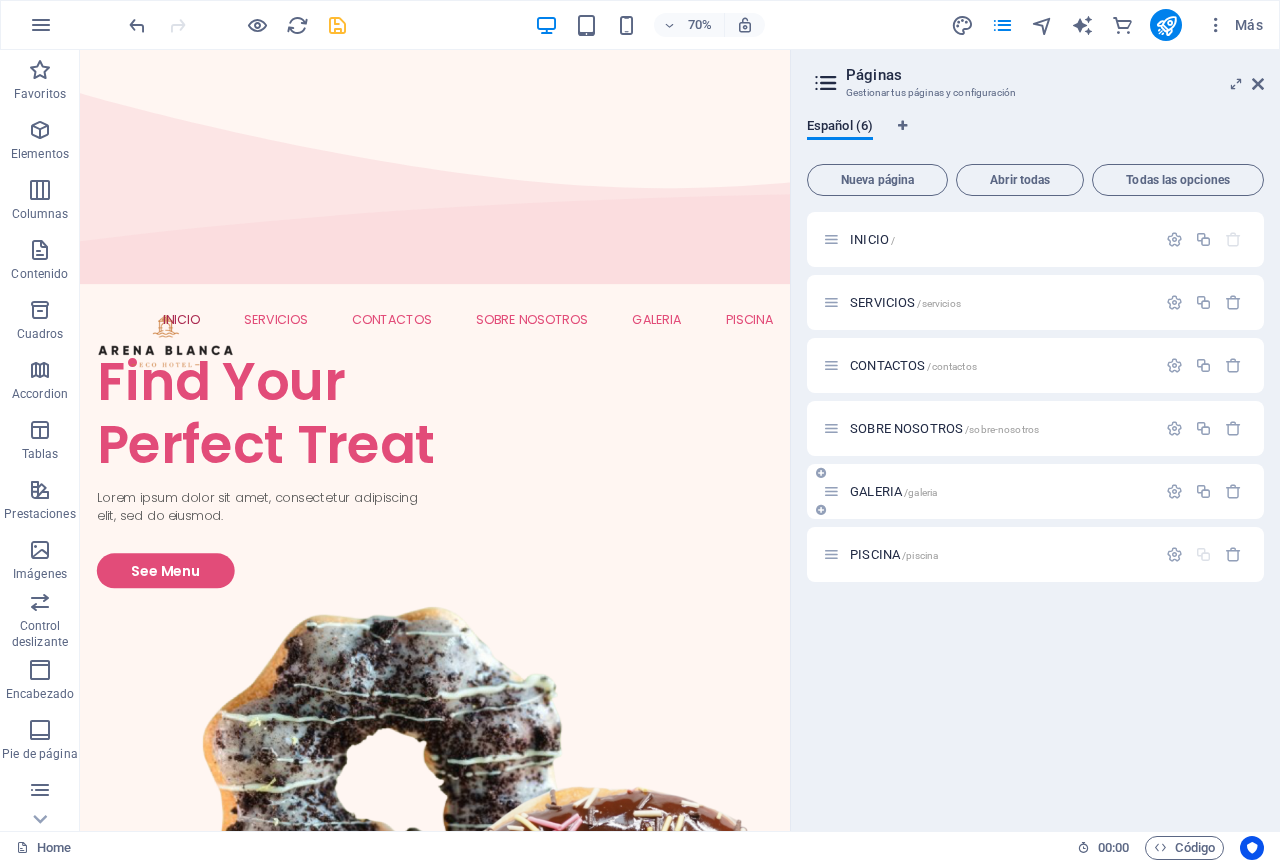 drag, startPoint x: 871, startPoint y: 551, endPoint x: 944, endPoint y: 498, distance: 90.21086 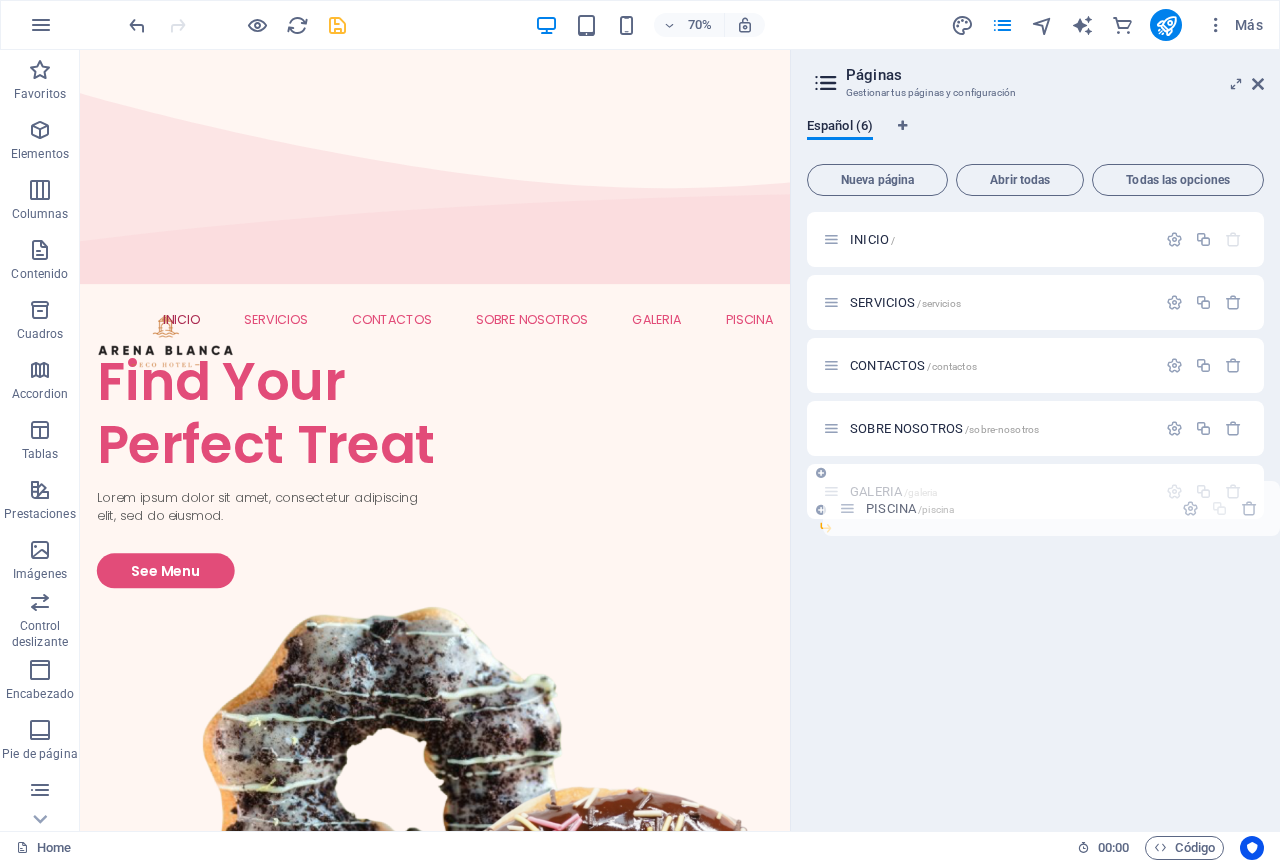 drag, startPoint x: 826, startPoint y: 557, endPoint x: 847, endPoint y: 507, distance: 54.230988 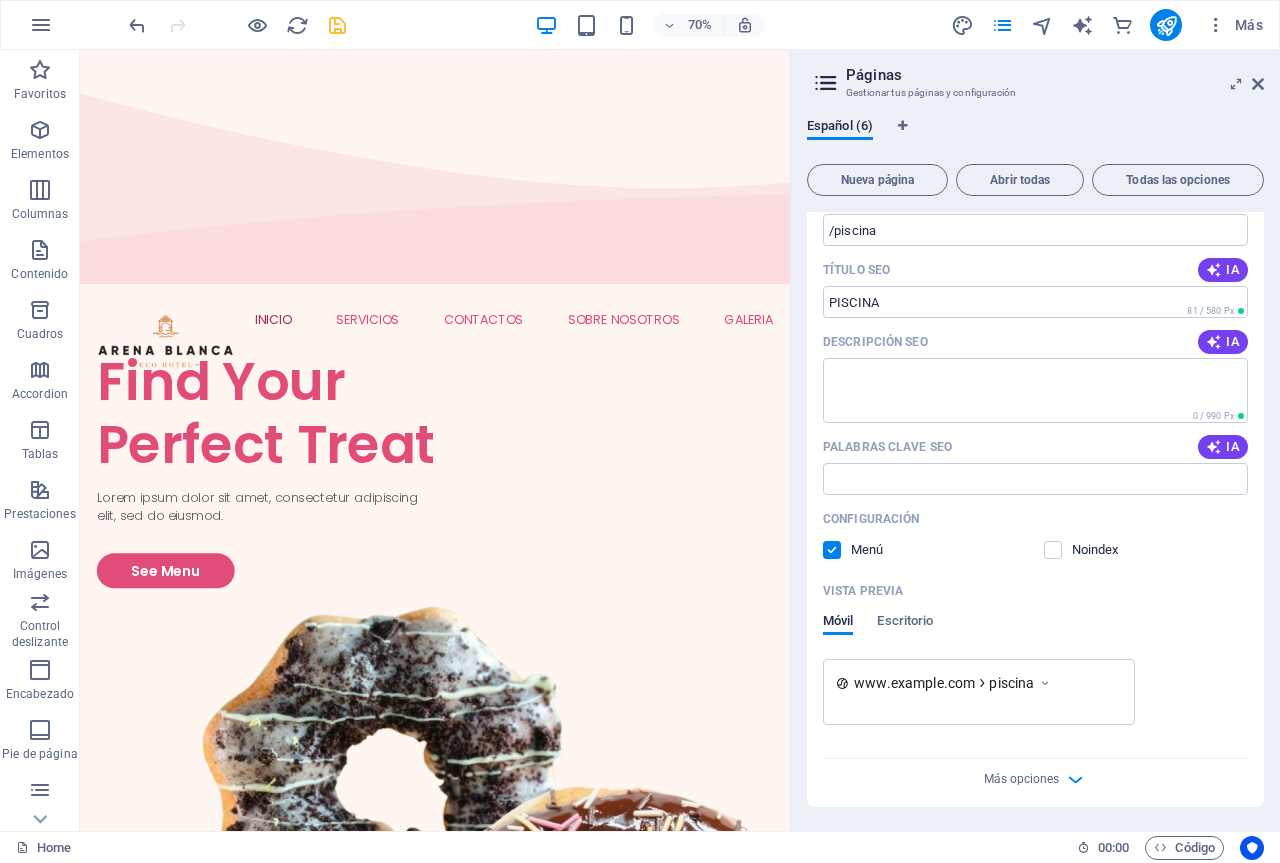 scroll, scrollTop: 0, scrollLeft: 0, axis: both 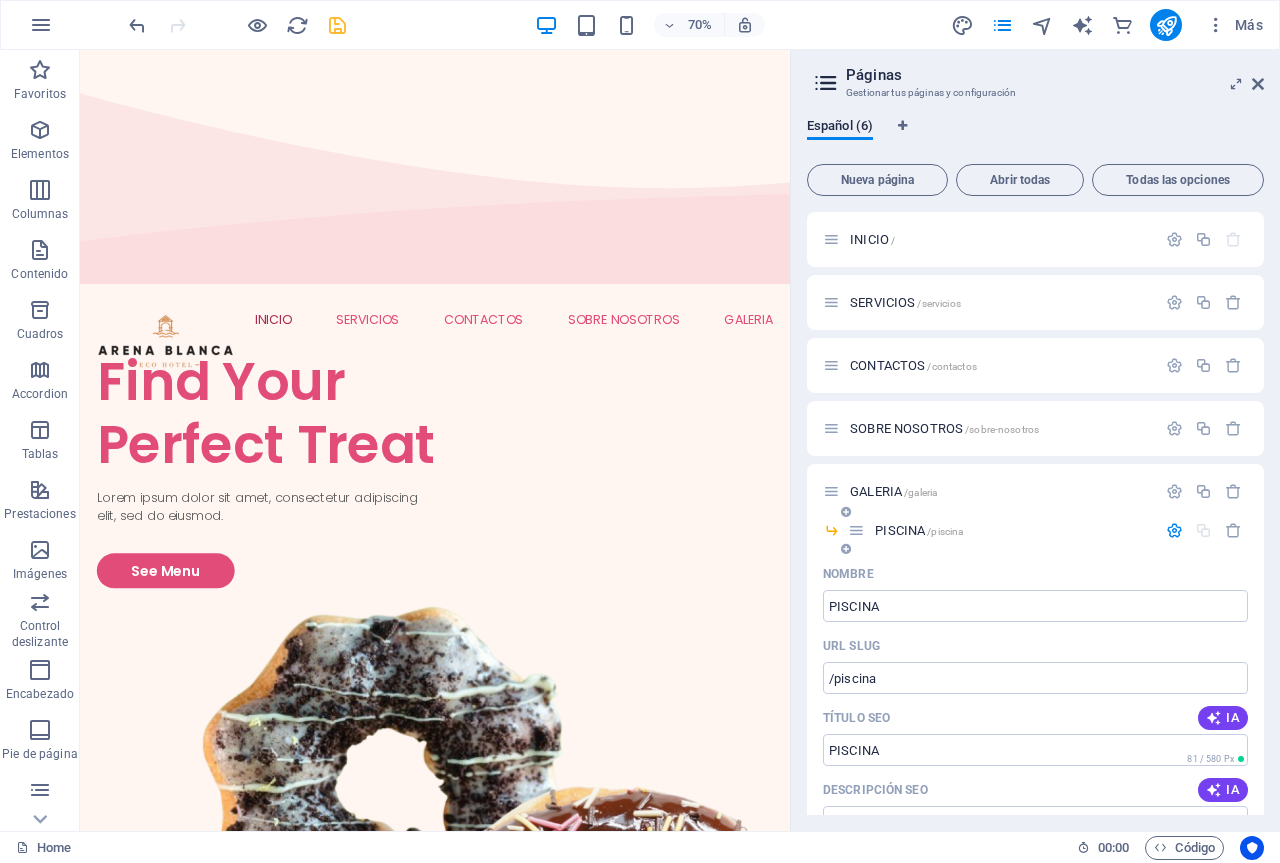 click at bounding box center (1174, 530) 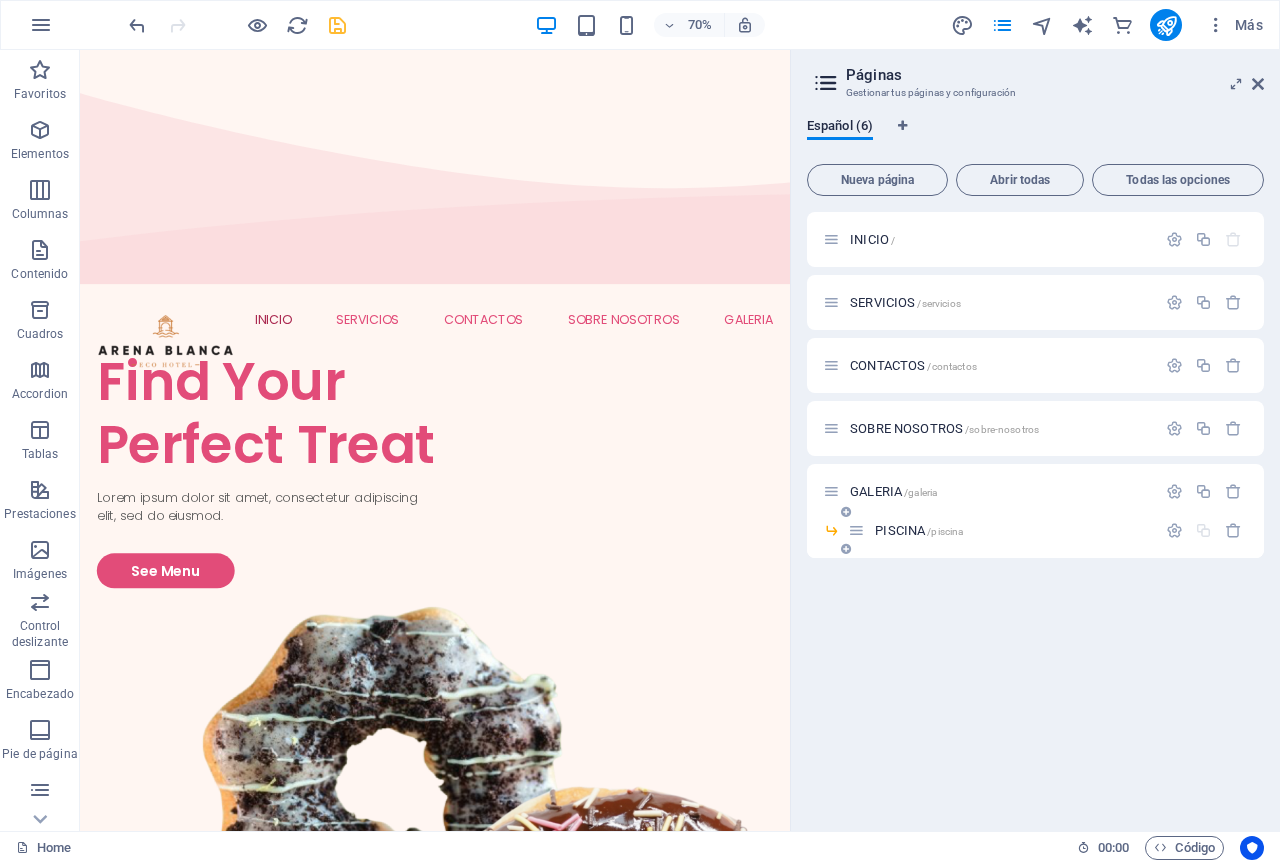 click at bounding box center (846, 549) 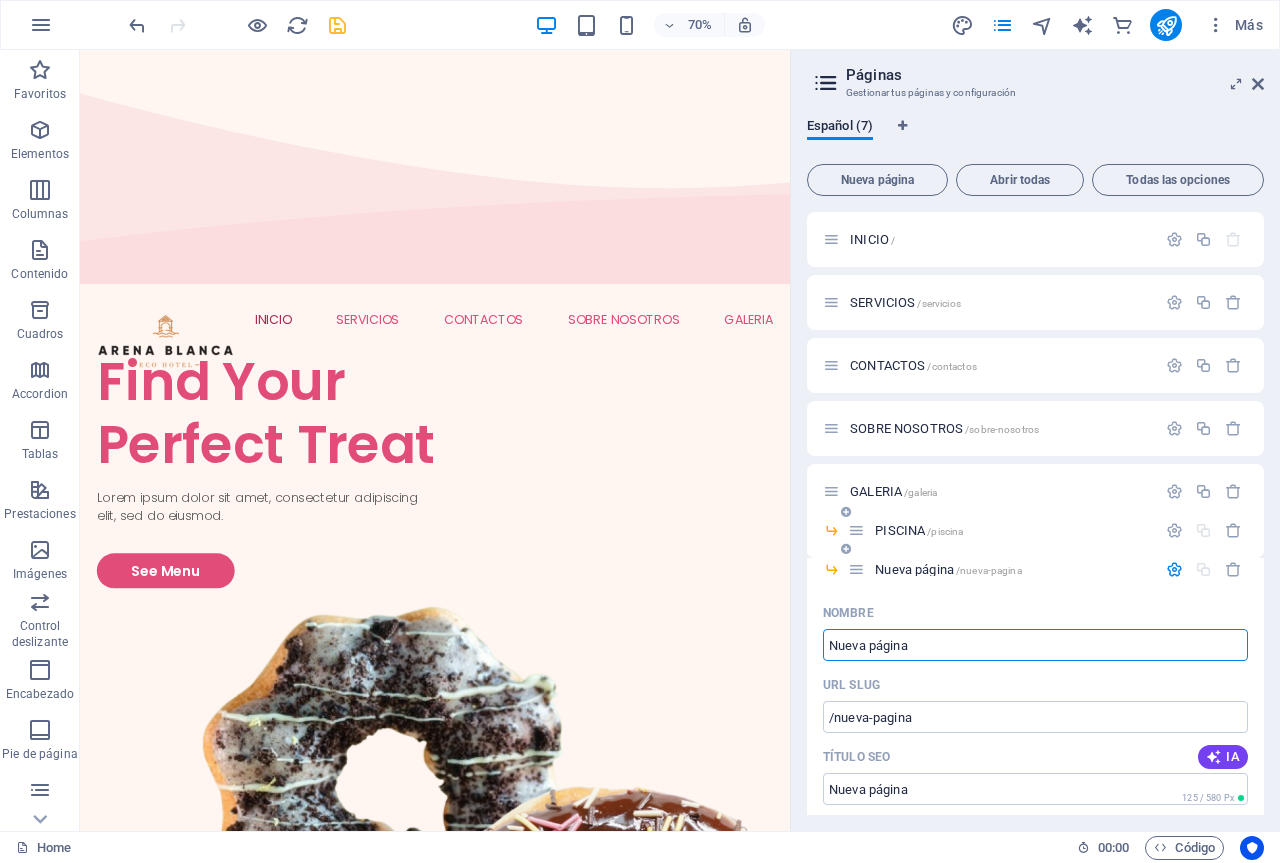 click at bounding box center [1204, 530] 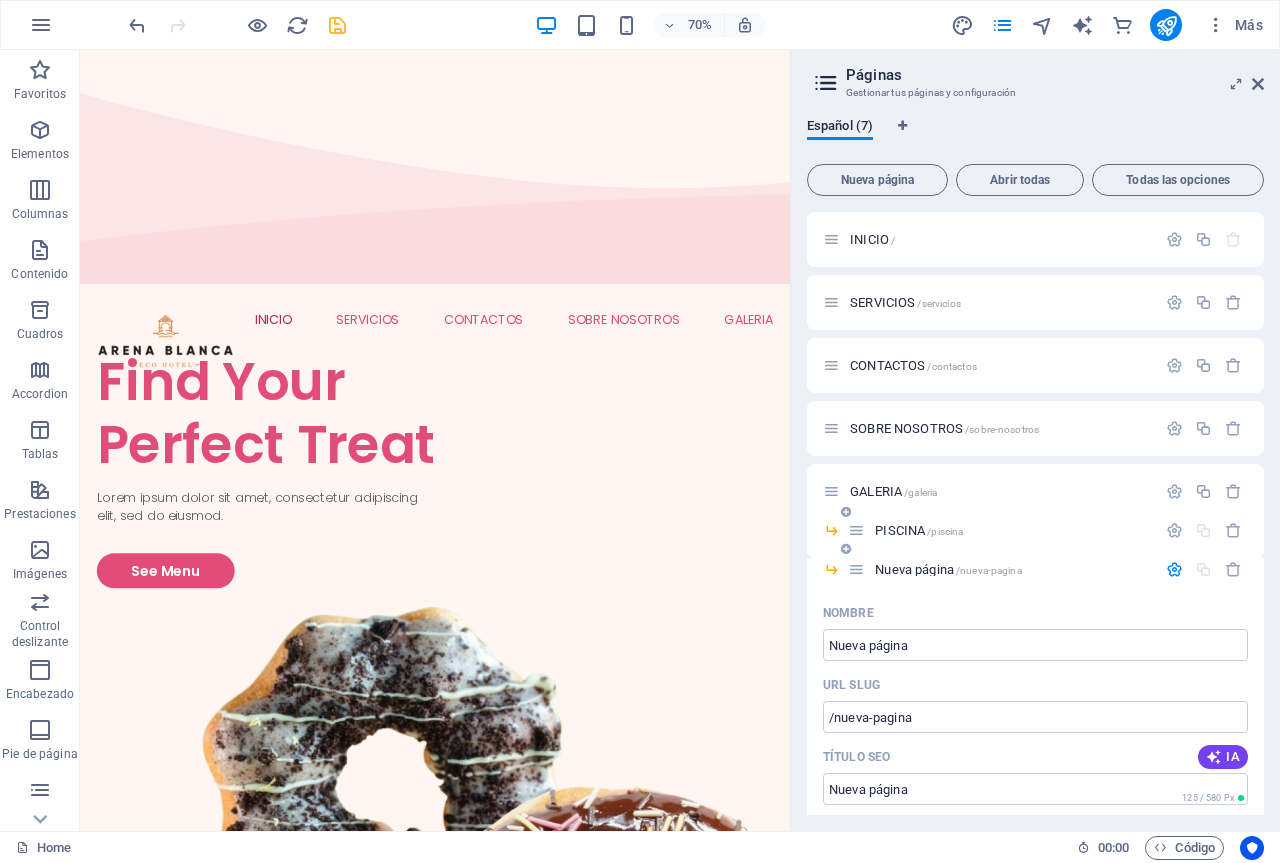 click at bounding box center [1204, 530] 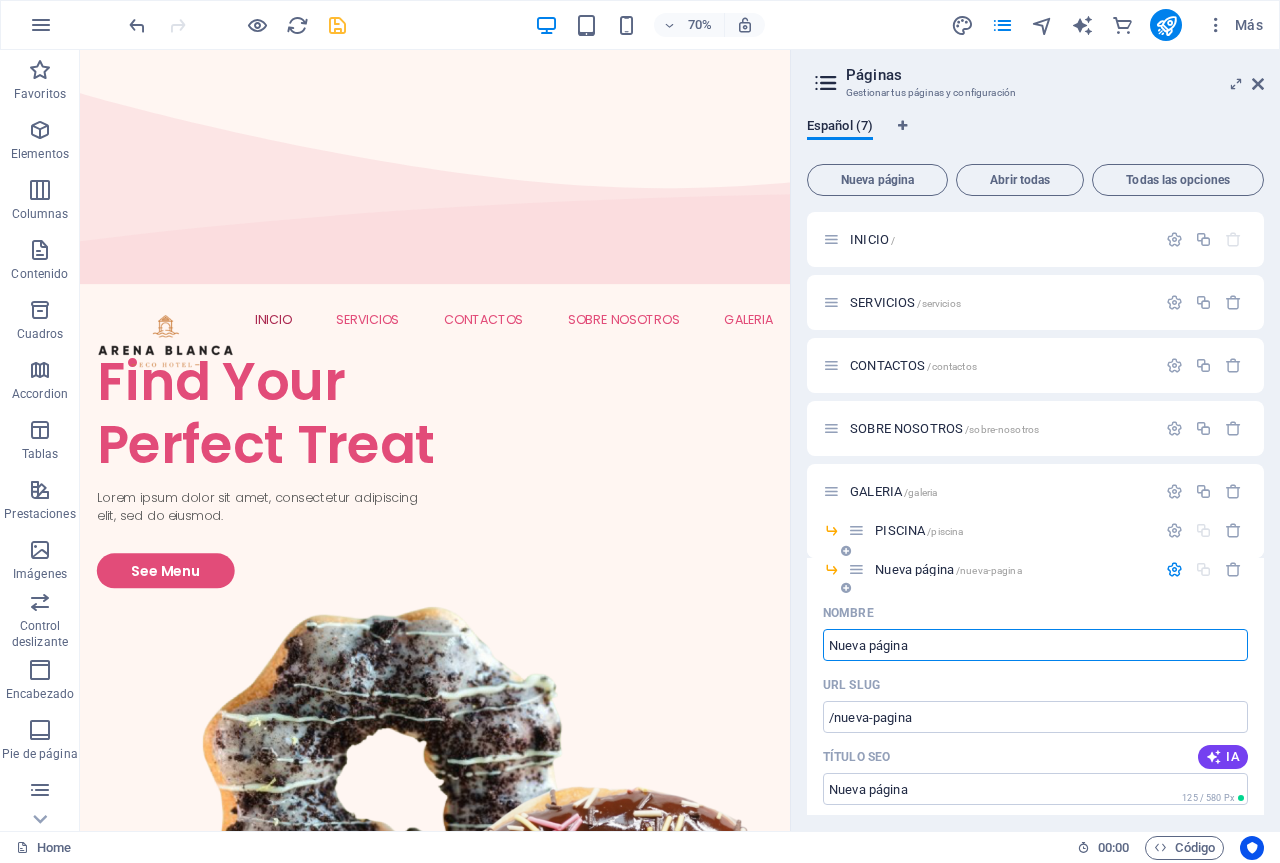click on "Nueva página" at bounding box center [1035, 645] 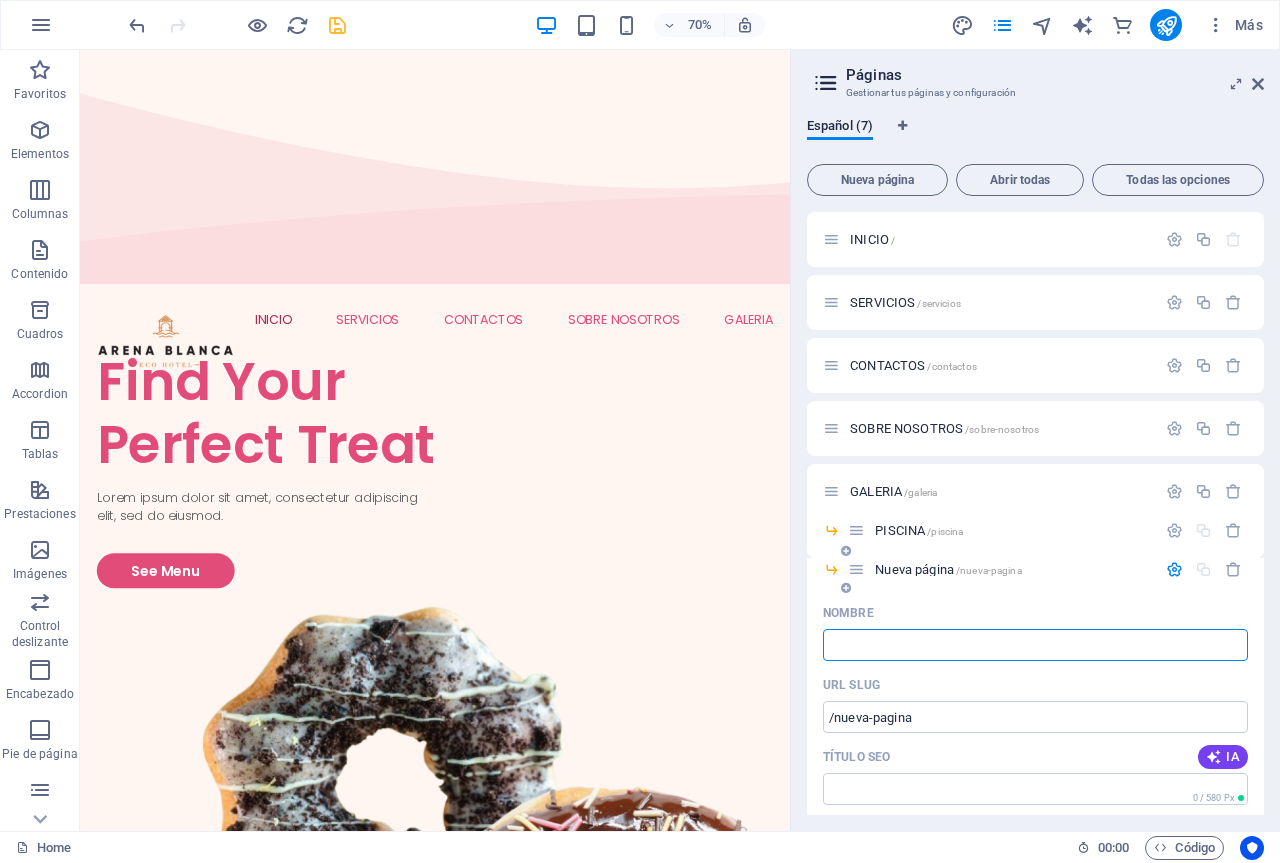 type 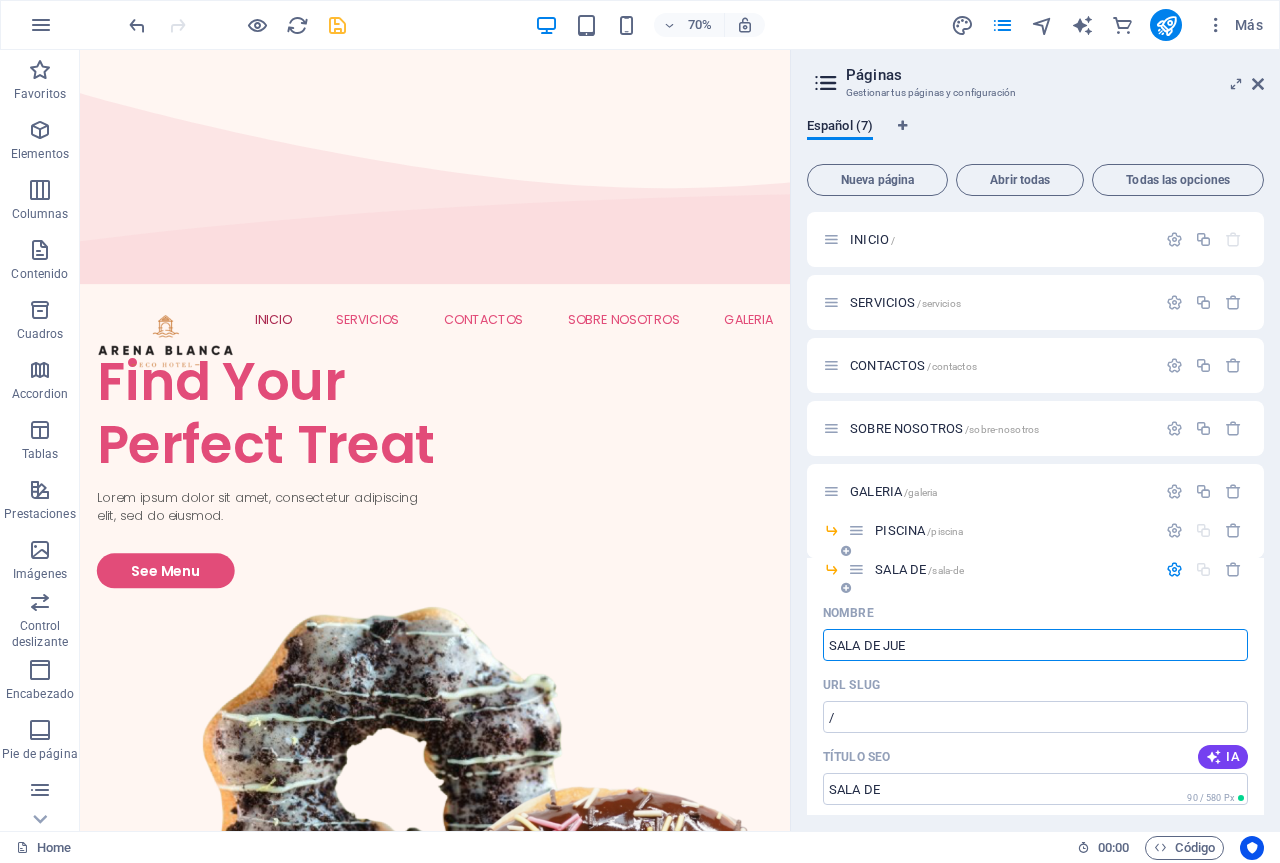 type on "SALA DE JUEG" 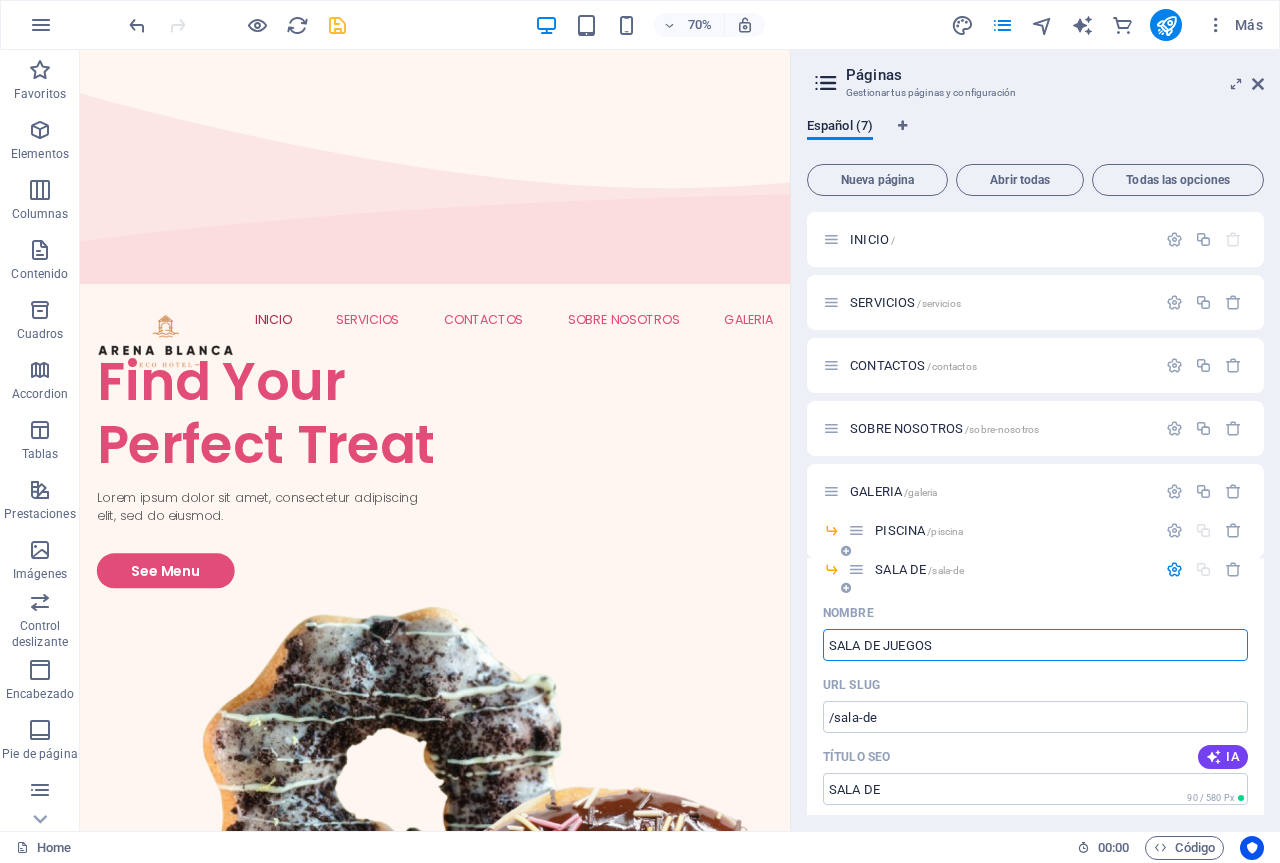 type on "SALA DE JUEGOS" 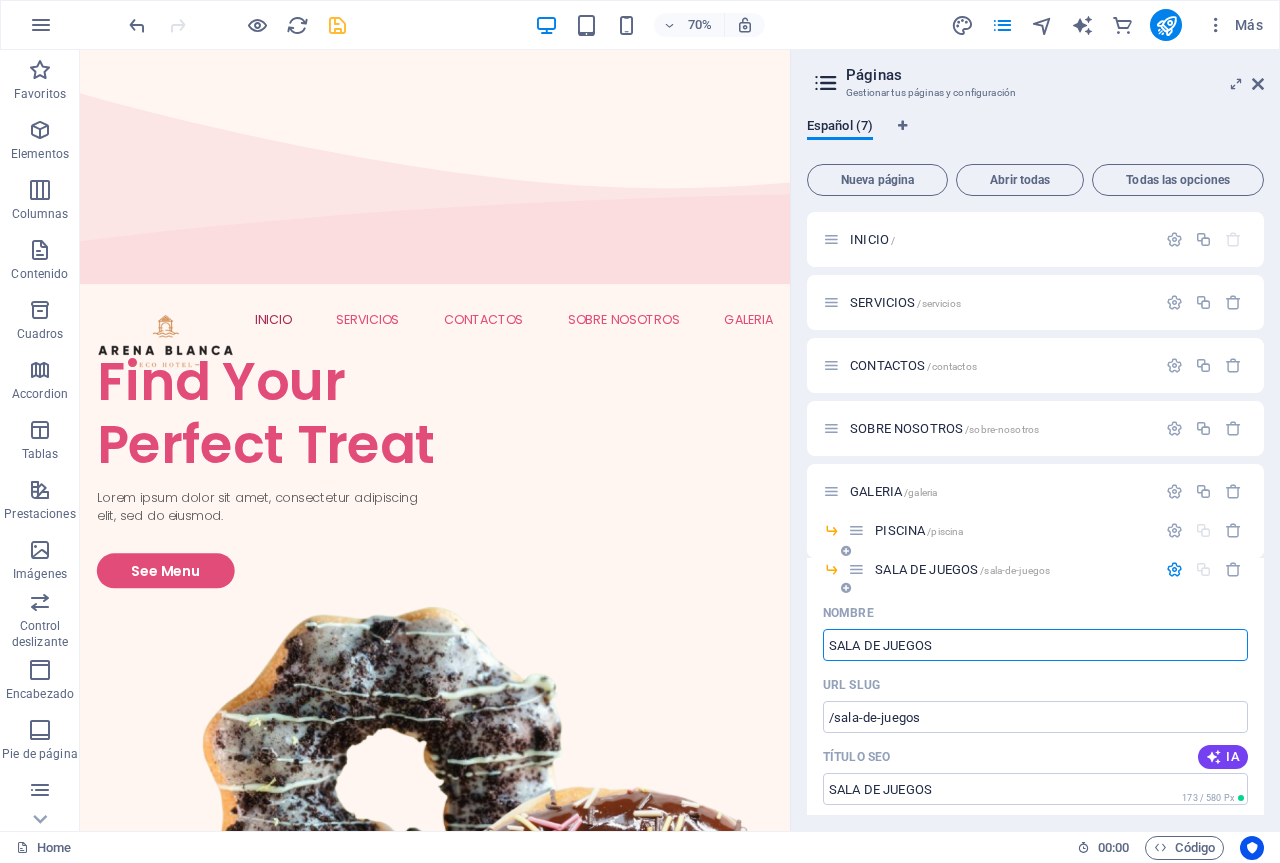 type on "SALA DE JUEGOS" 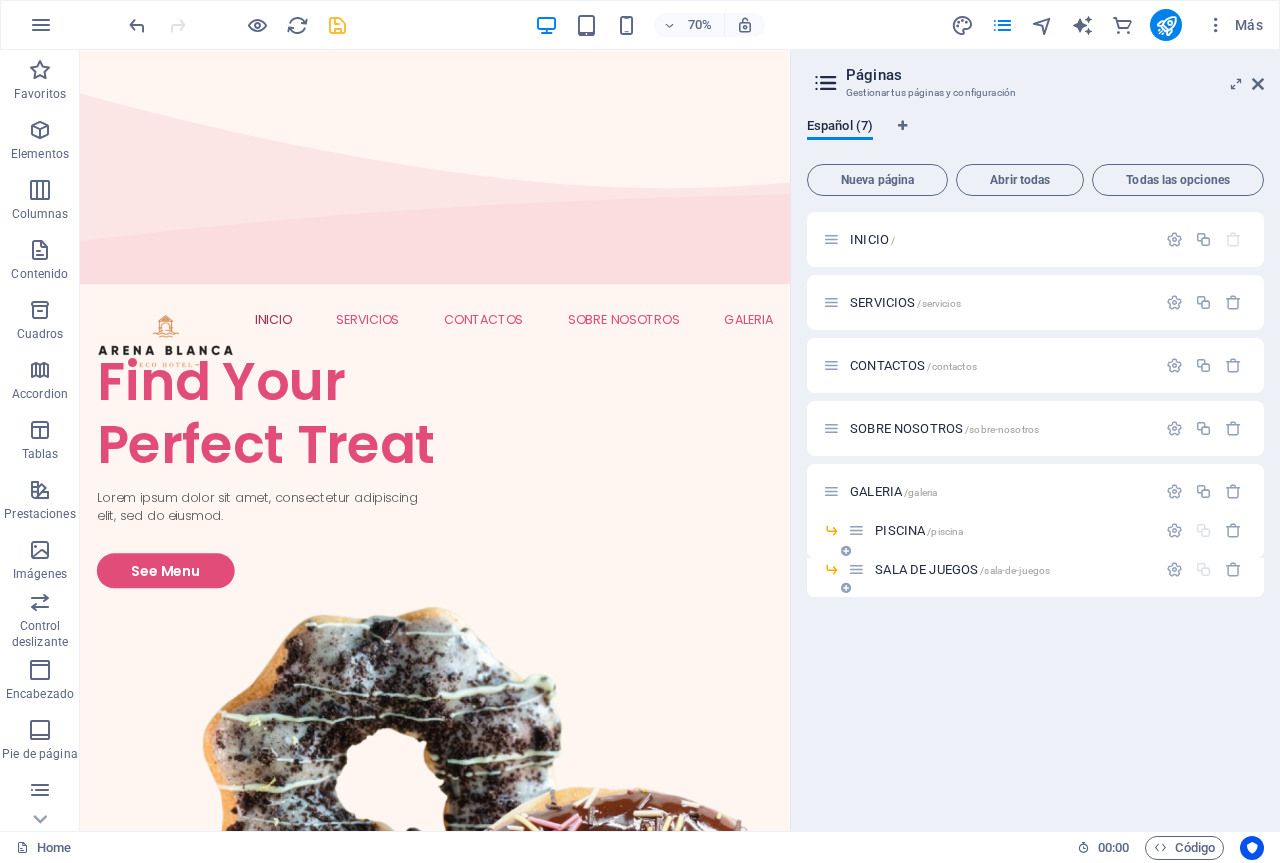 click at bounding box center (846, 588) 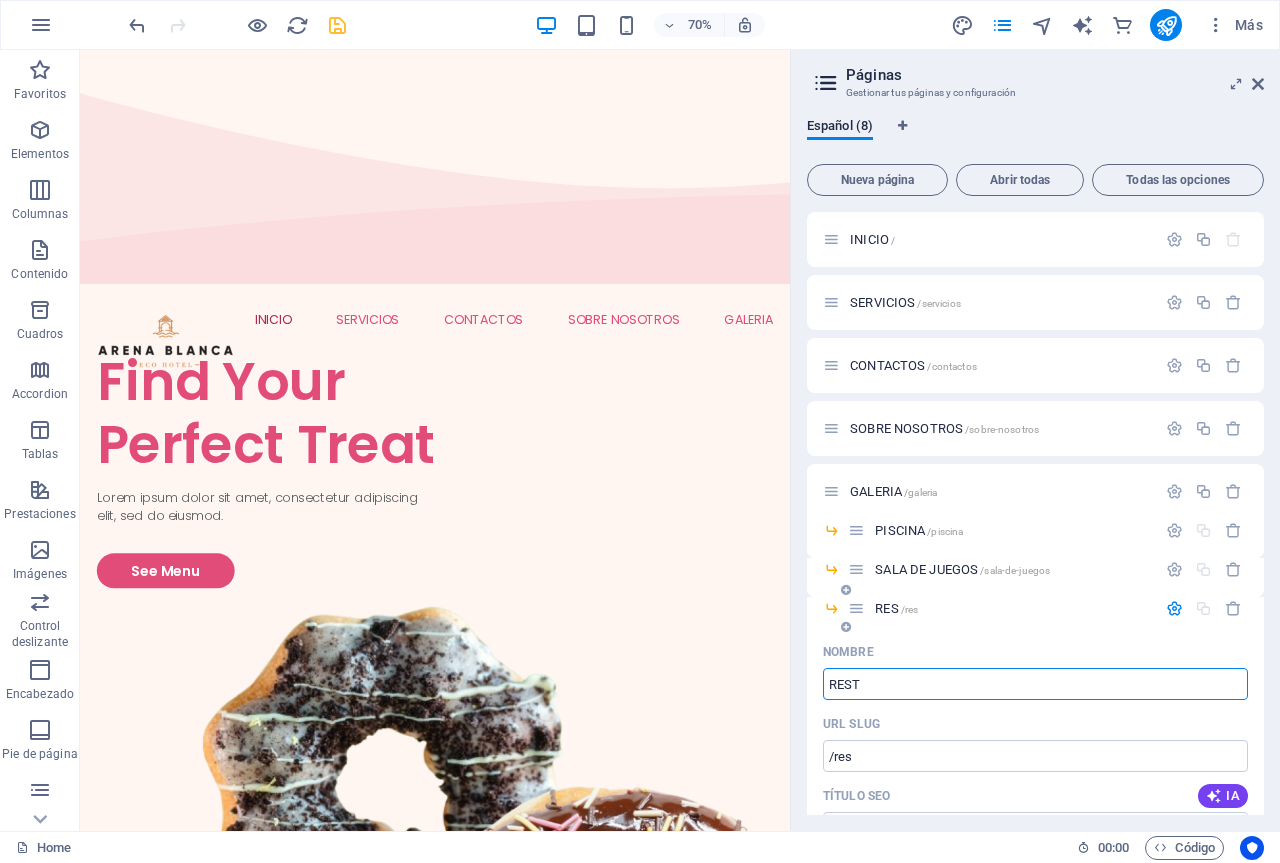 type on "RESTA" 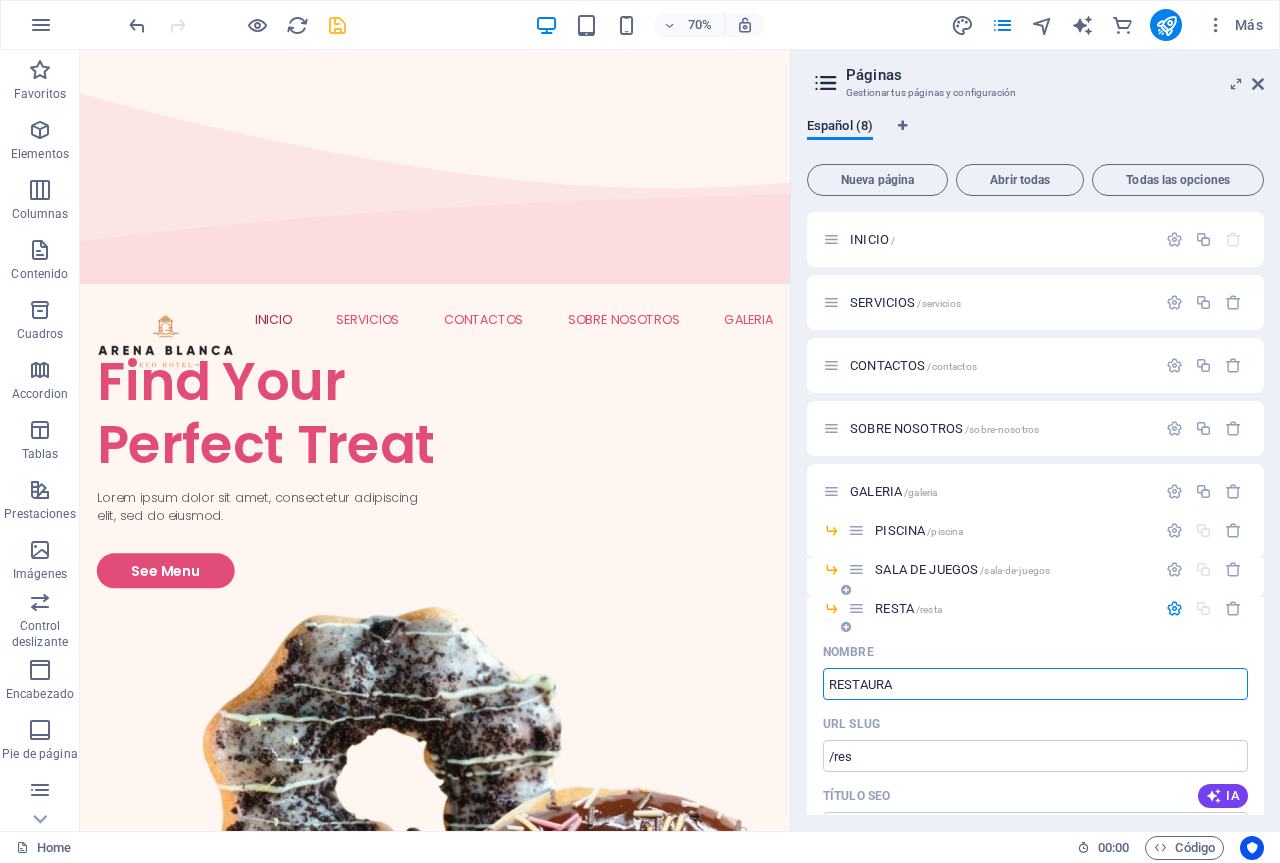 type on "RESTAURAN" 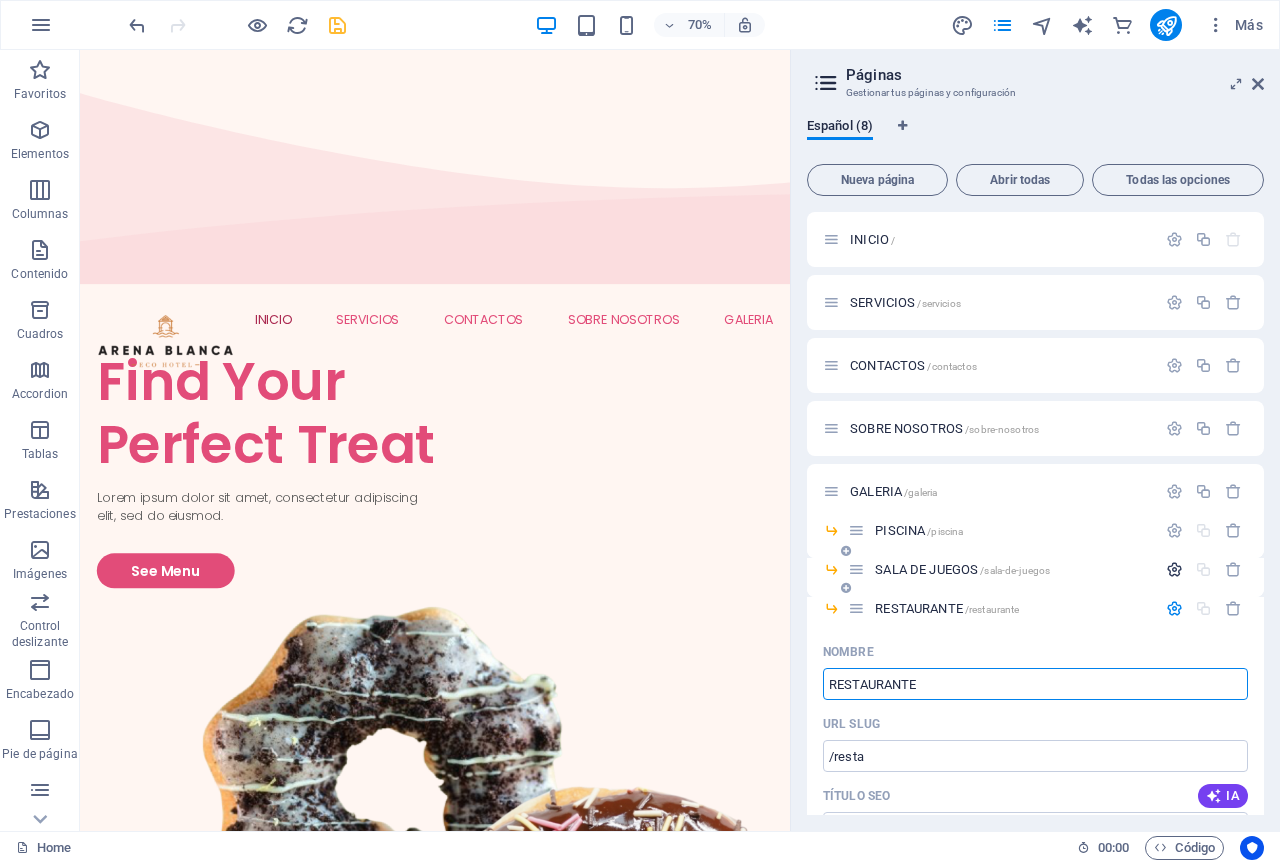 type on "RESTAURANTE" 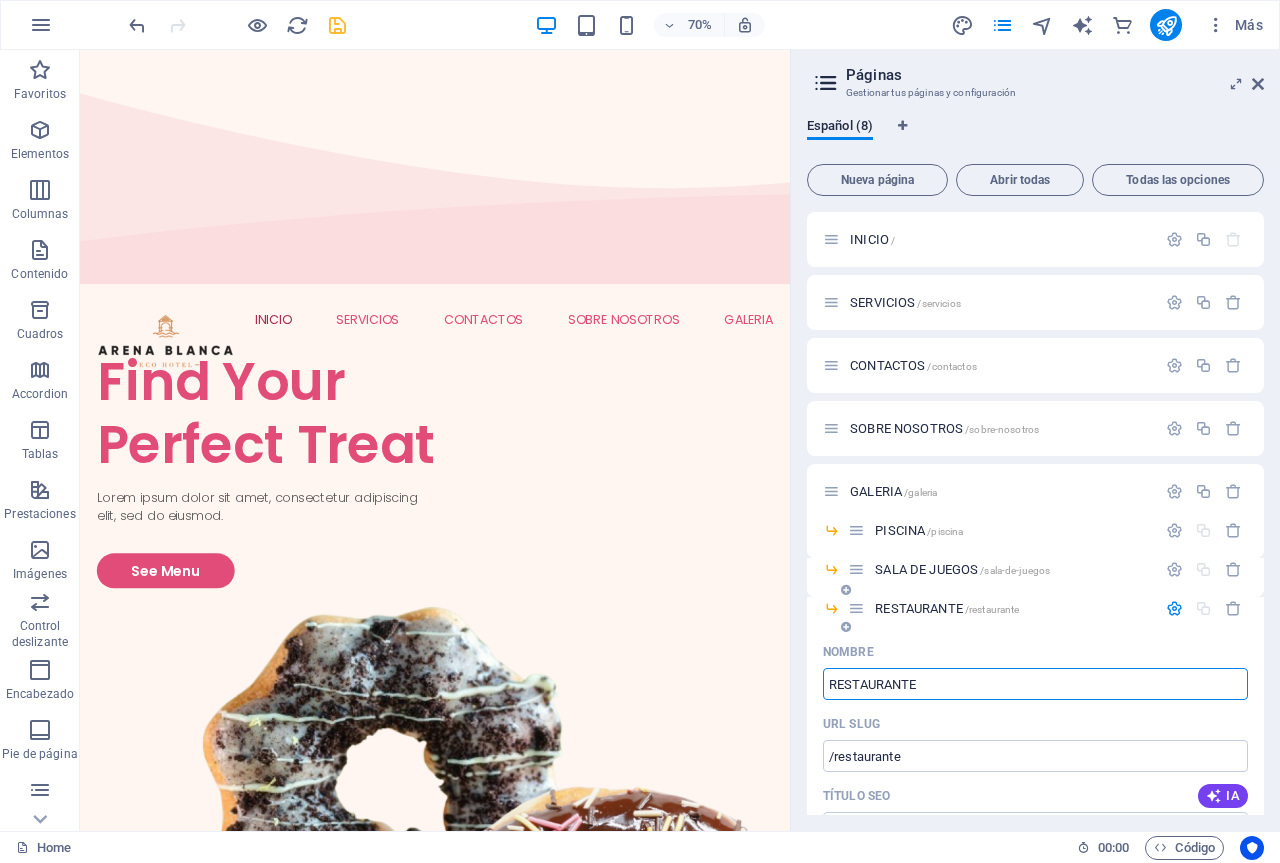 type on "RESTAURANTE" 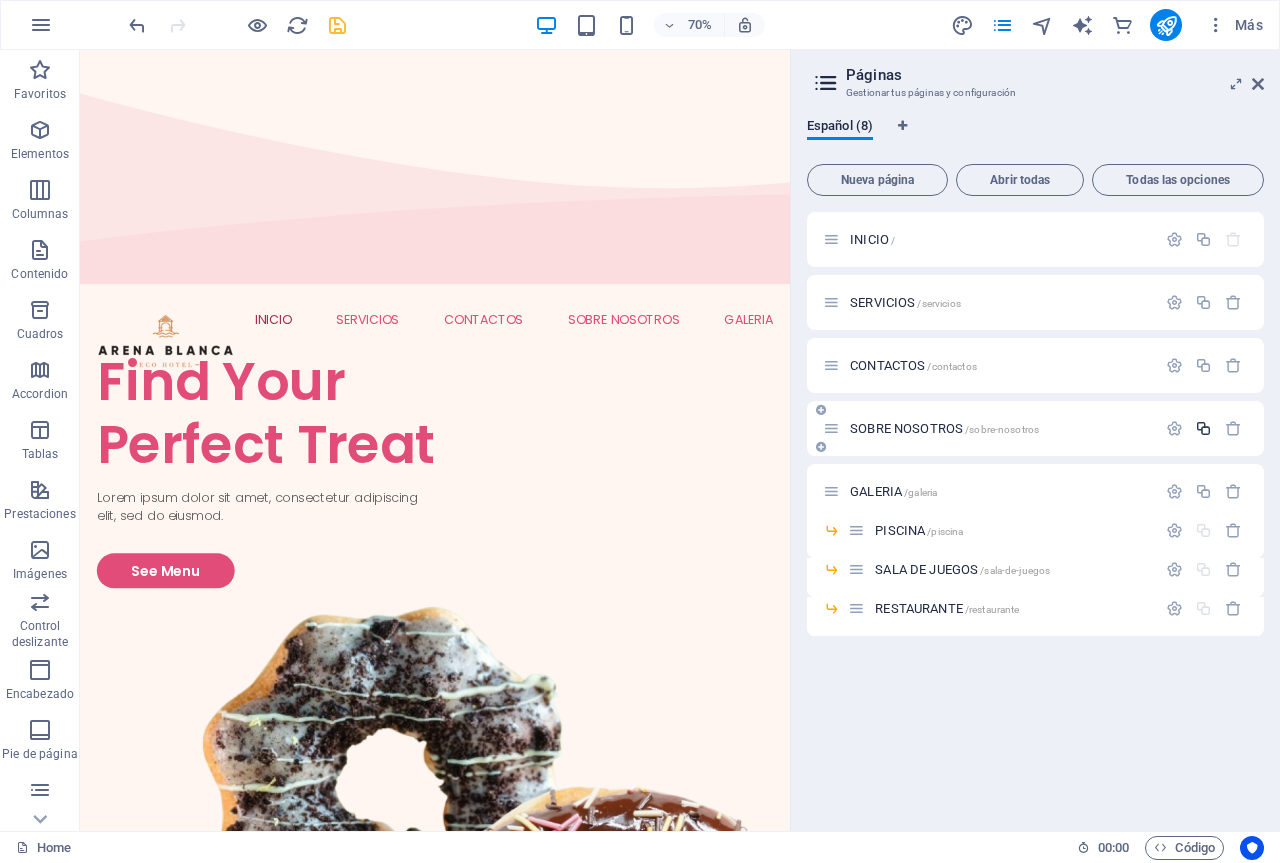 click at bounding box center [1203, 428] 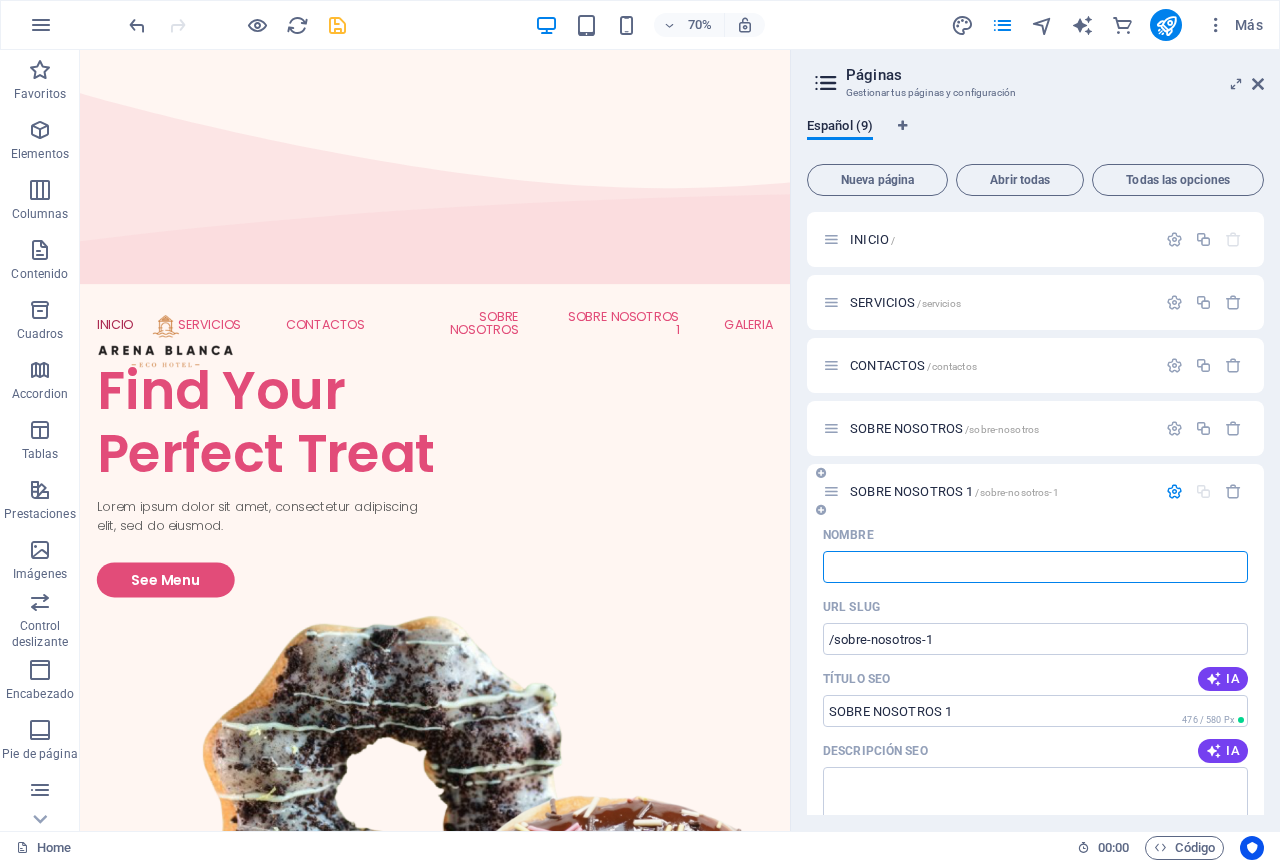 type 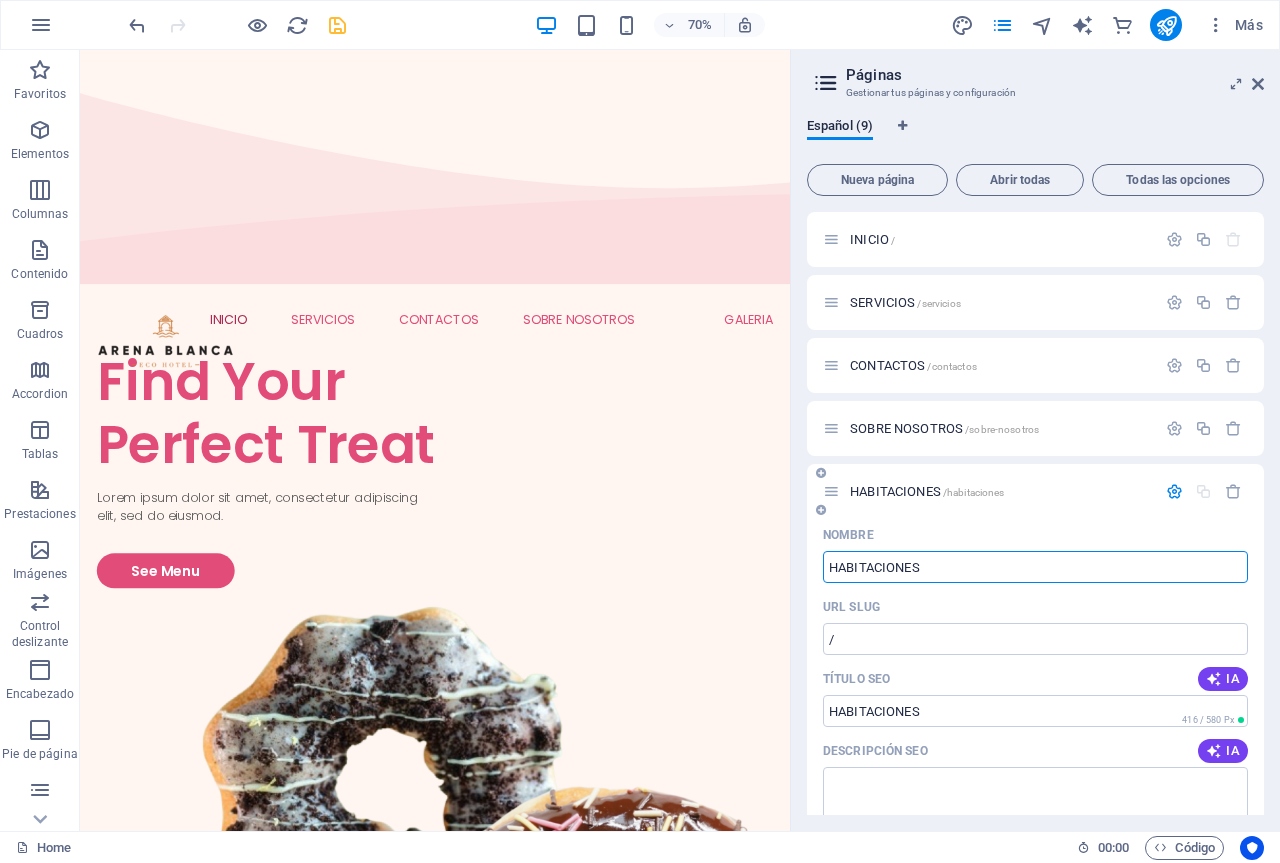 type on "HABITACIONES" 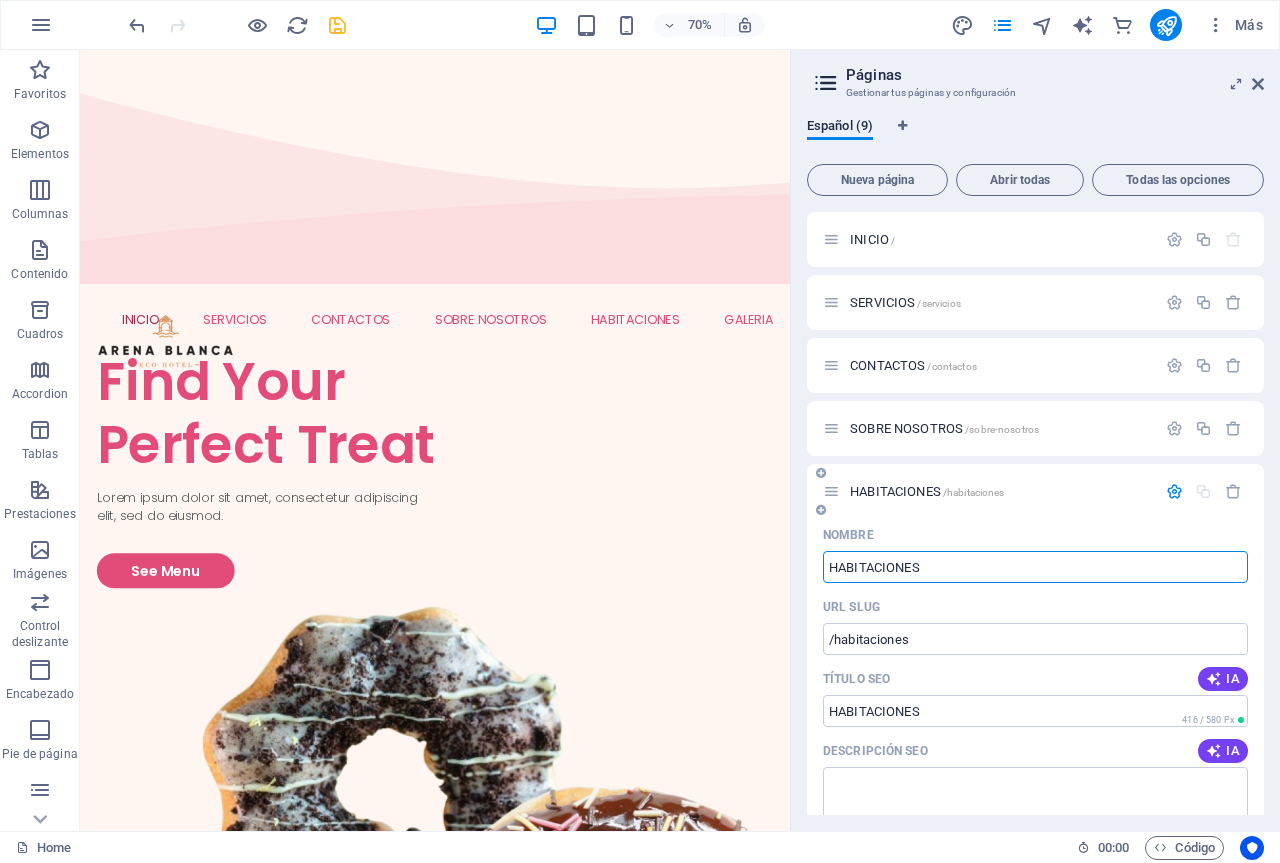 type on "HABITACIONES" 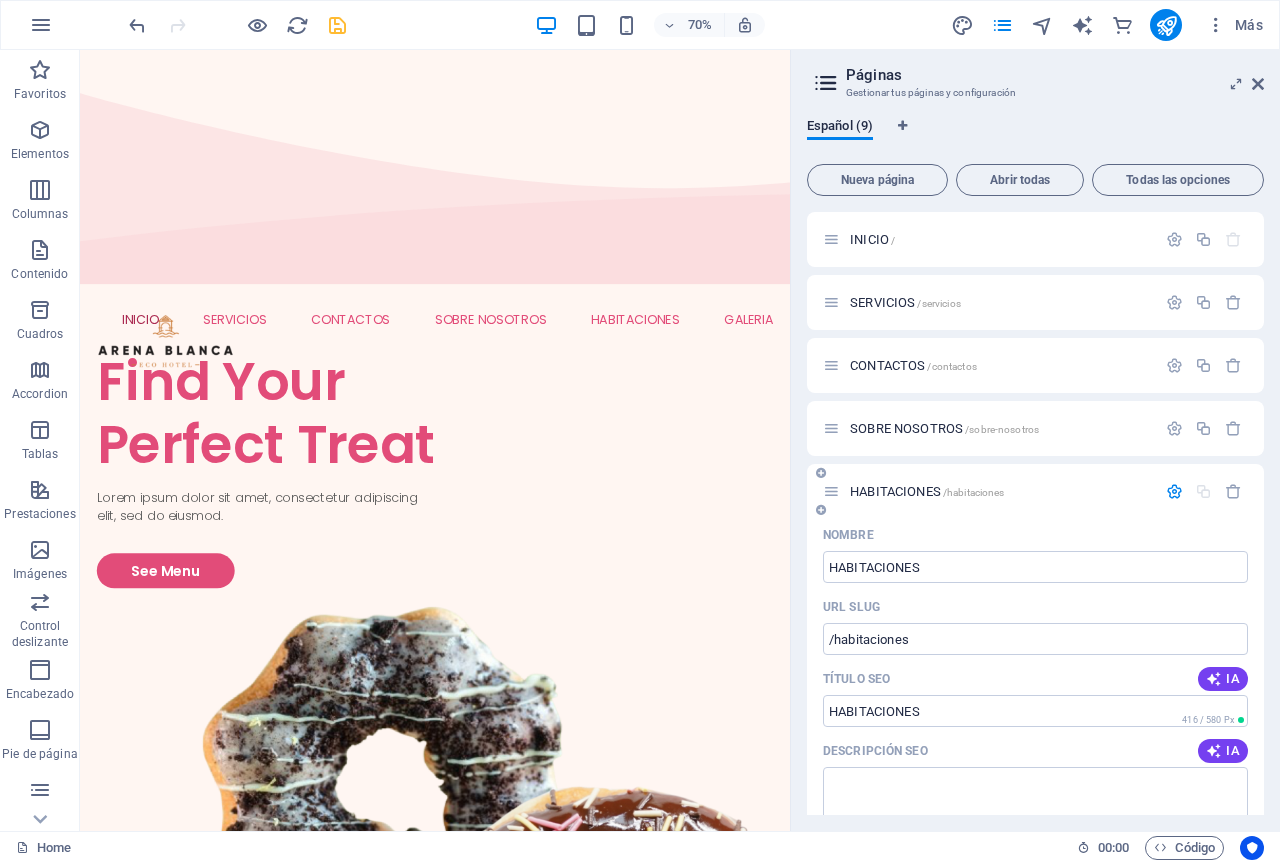 click at bounding box center (1204, 492) 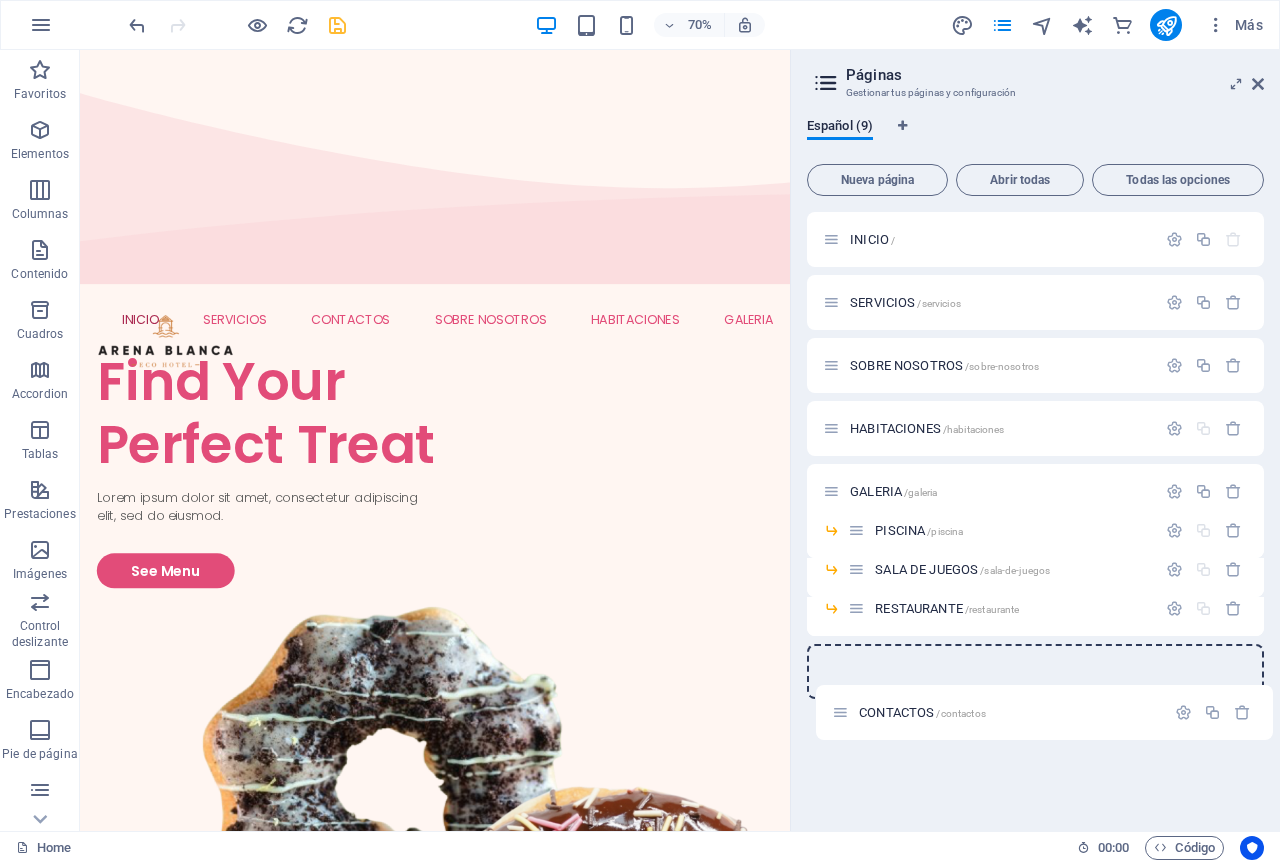 drag, startPoint x: 826, startPoint y: 364, endPoint x: 835, endPoint y: 719, distance: 355.11407 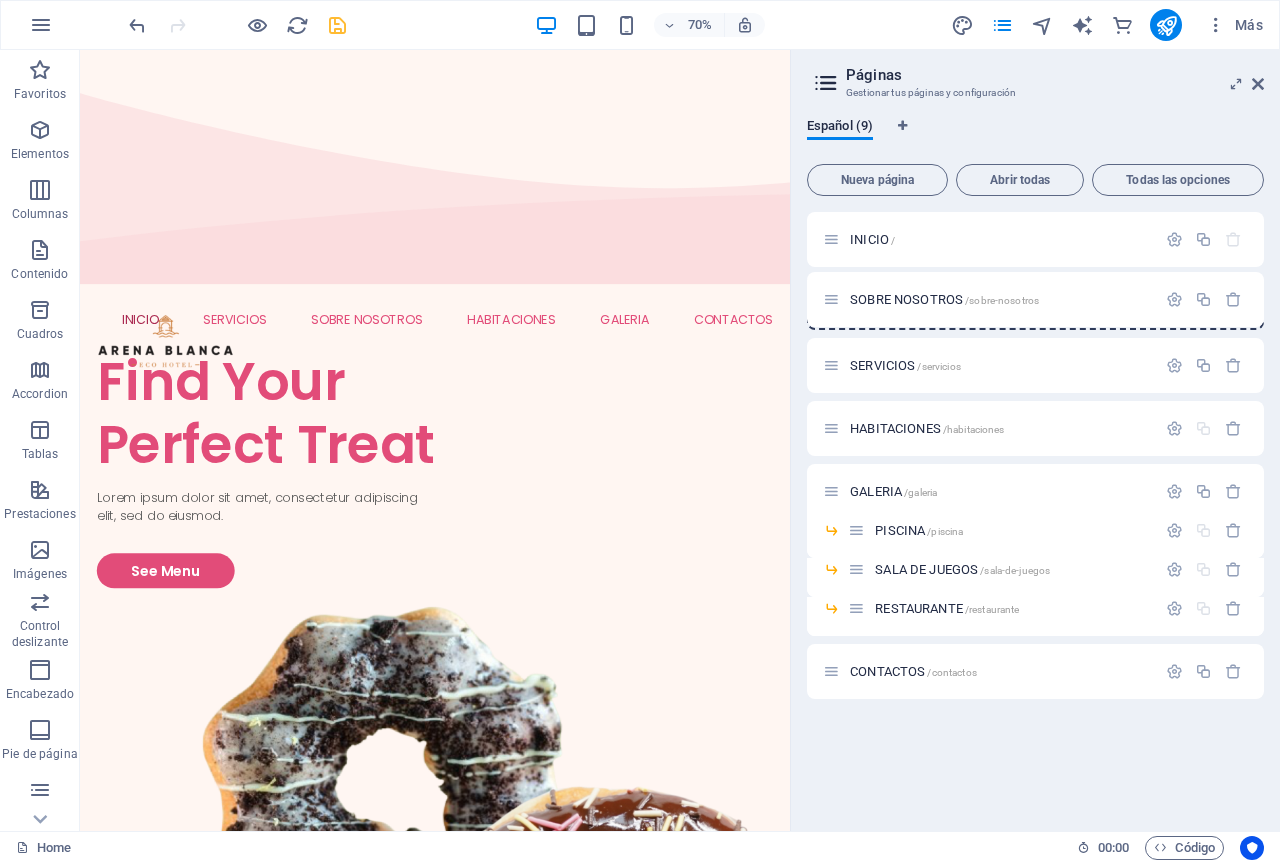 drag, startPoint x: 831, startPoint y: 362, endPoint x: 831, endPoint y: 291, distance: 71 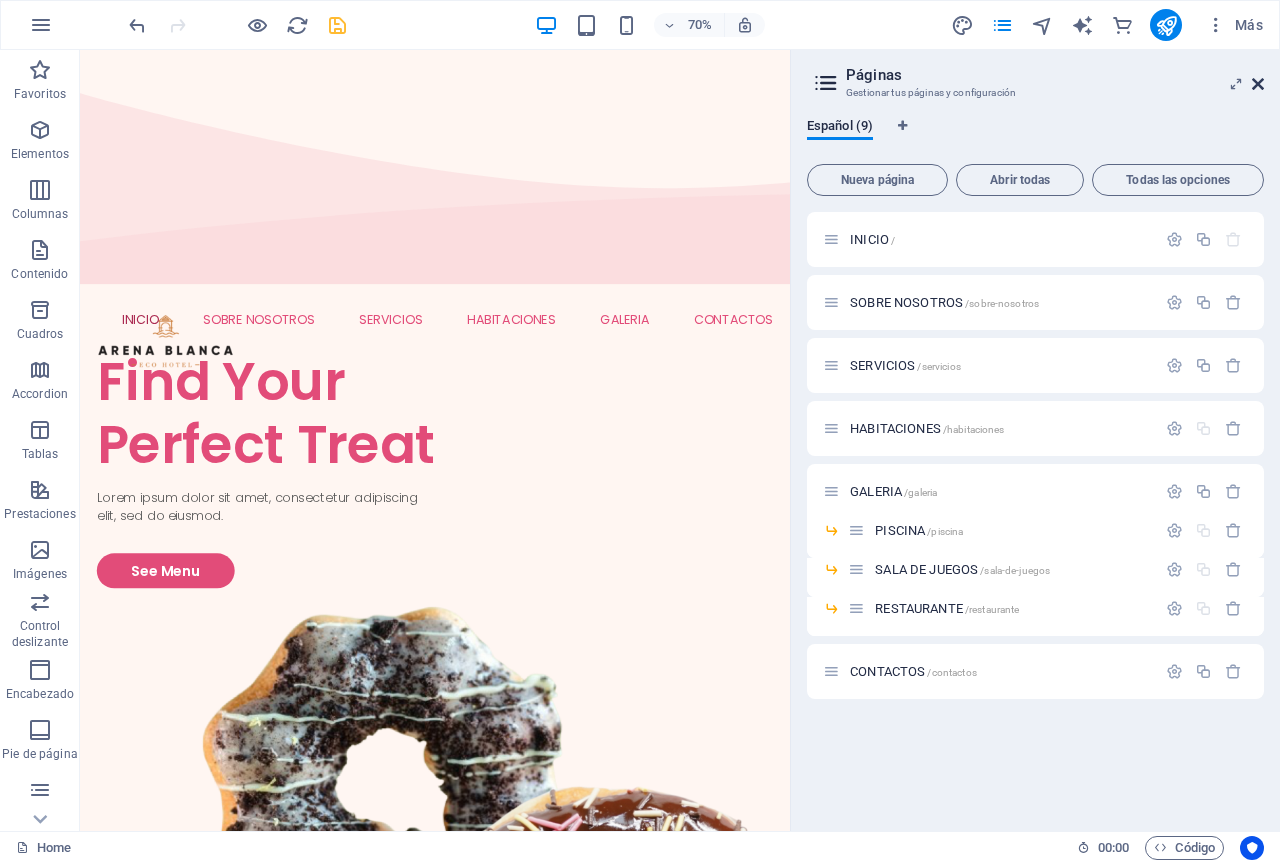 click at bounding box center [1258, 84] 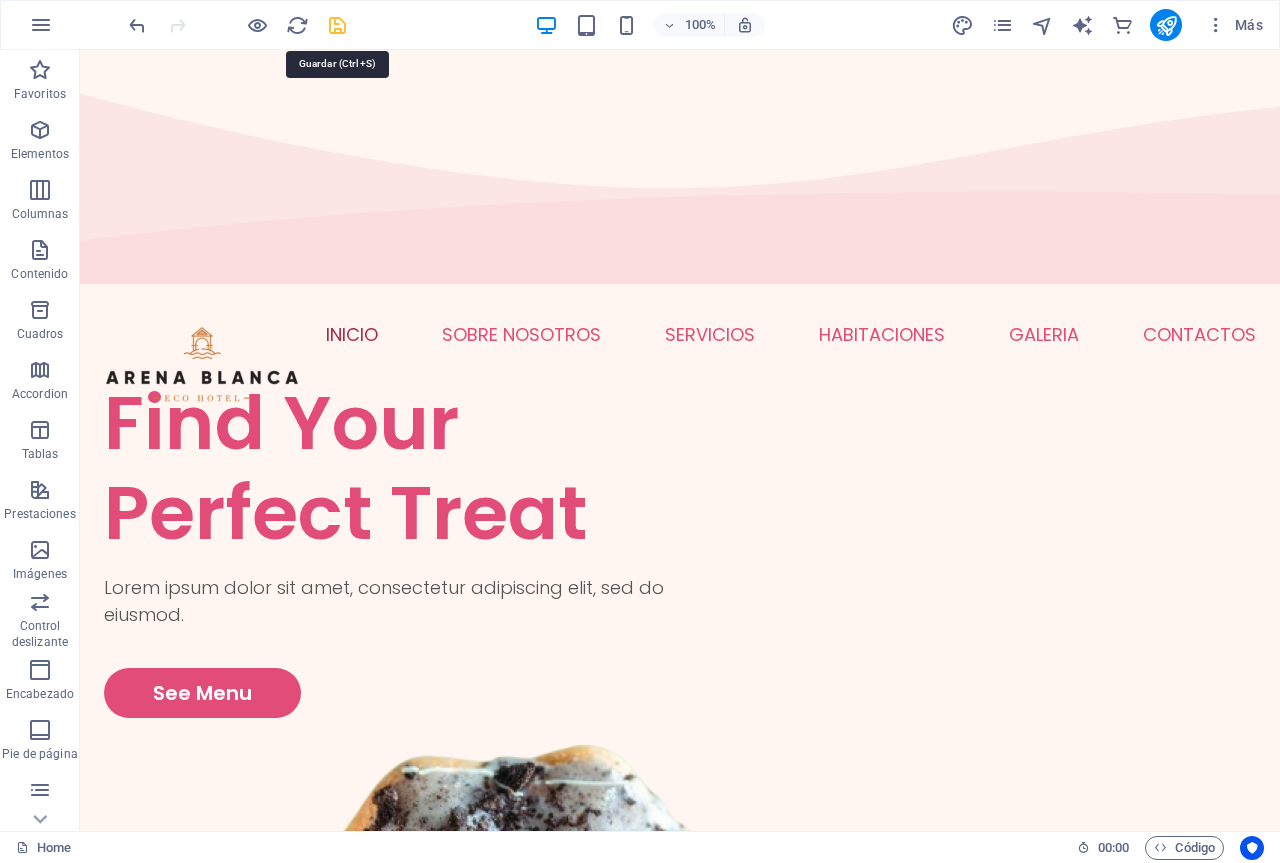 click at bounding box center [337, 25] 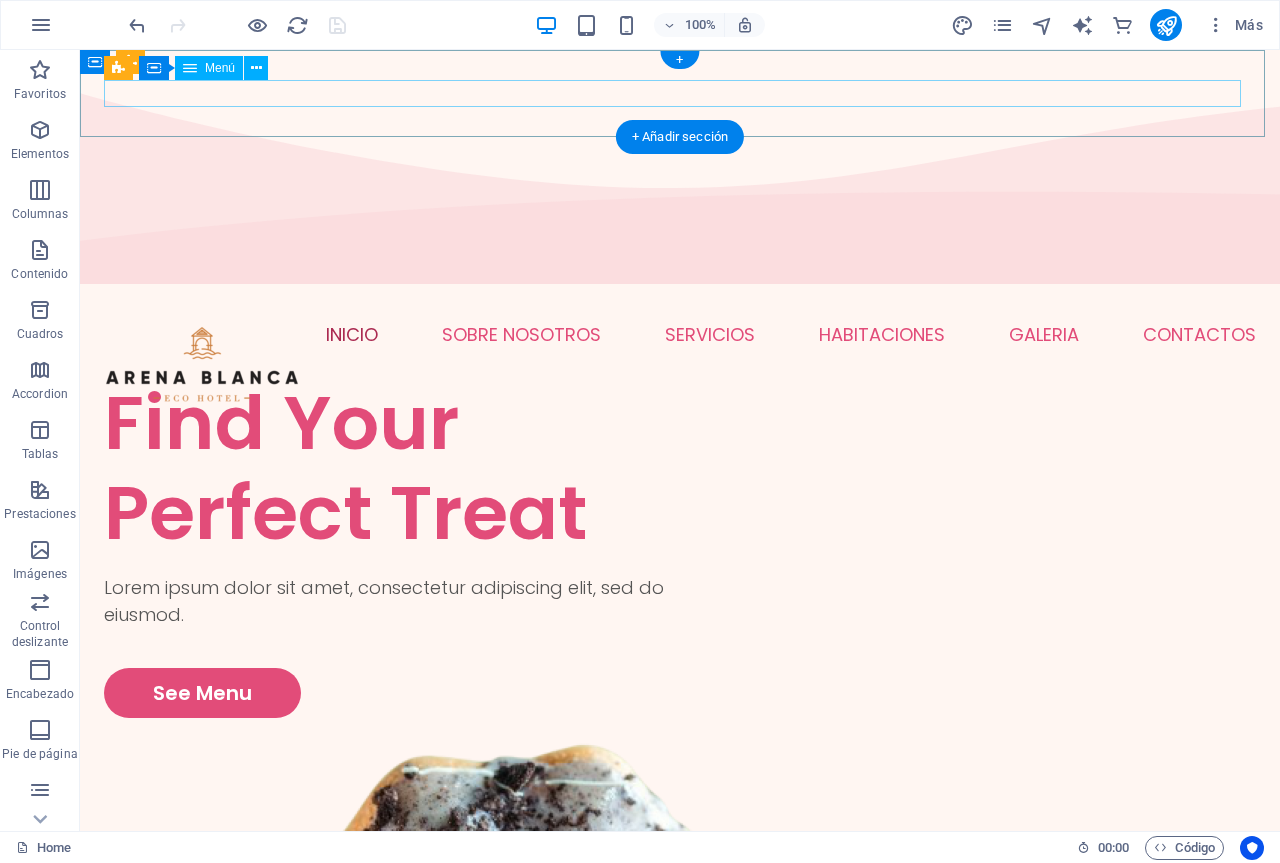 click on "INICIO SOBRE NOSOTROS SERVICIOS HABITACIONES GALERIA PISCINA SALA DE JUEGOS RESTAURANTE CONTACTOS" at bounding box center [680, 334] 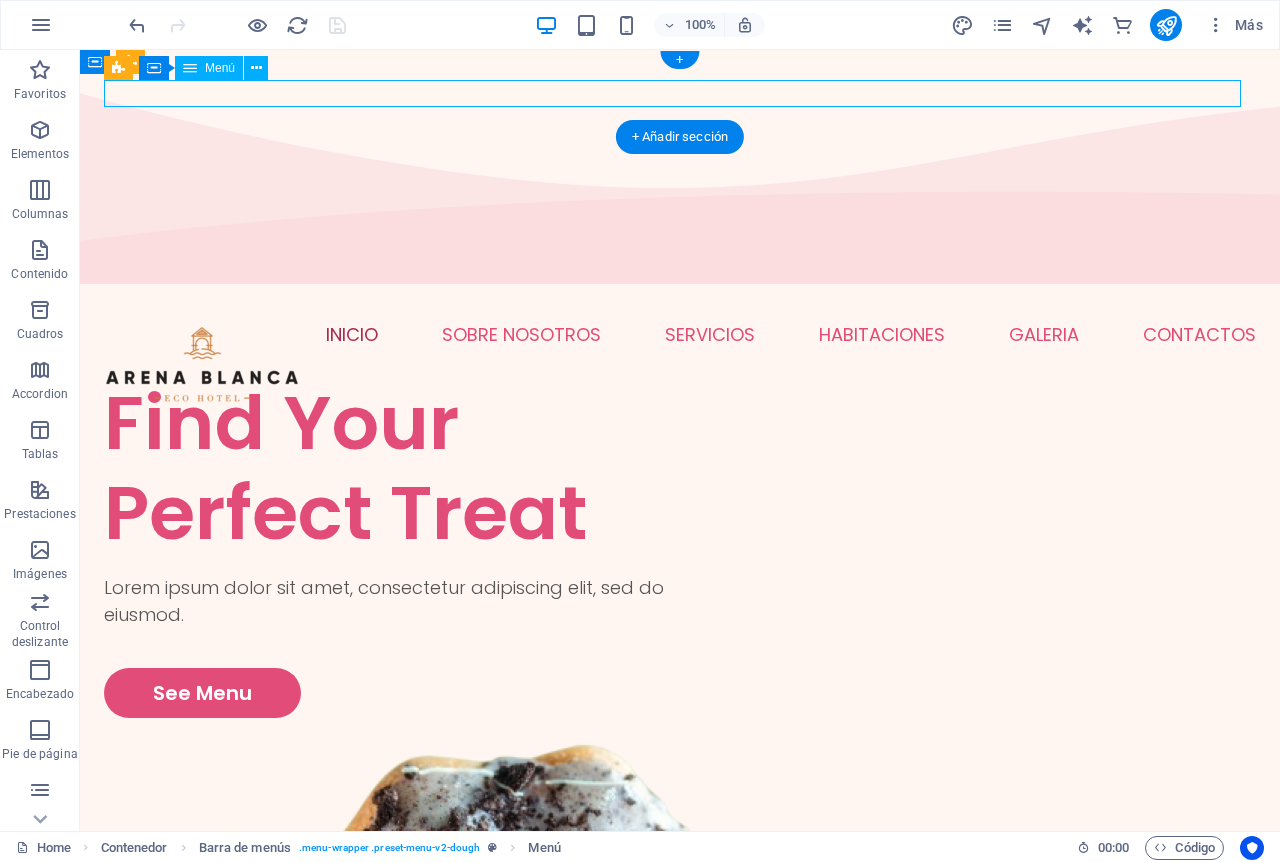 click on "INICIO SOBRE NOSOTROS SERVICIOS HABITACIONES GALERIA PISCINA SALA DE JUEGOS RESTAURANTE CONTACTOS" at bounding box center (680, 334) 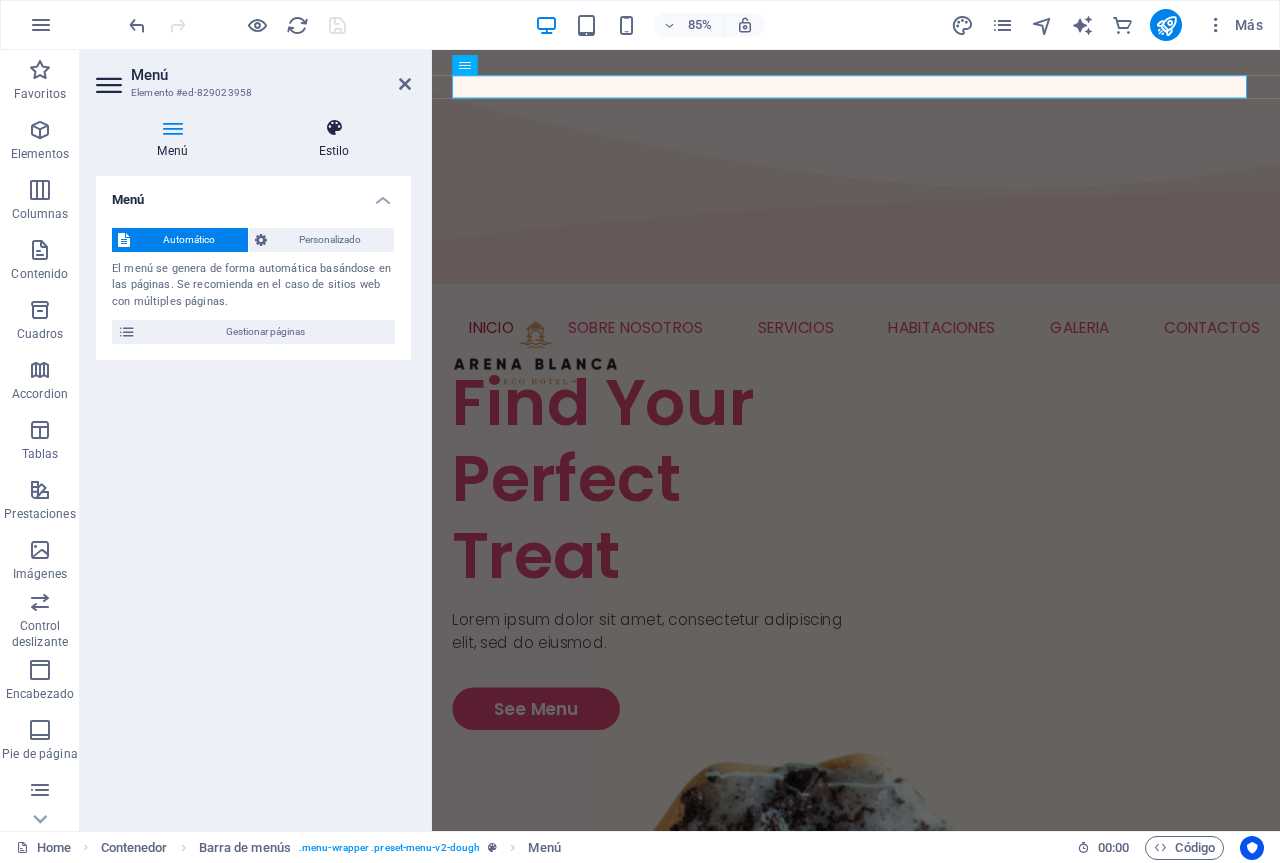 click on "Estilo" at bounding box center [334, 139] 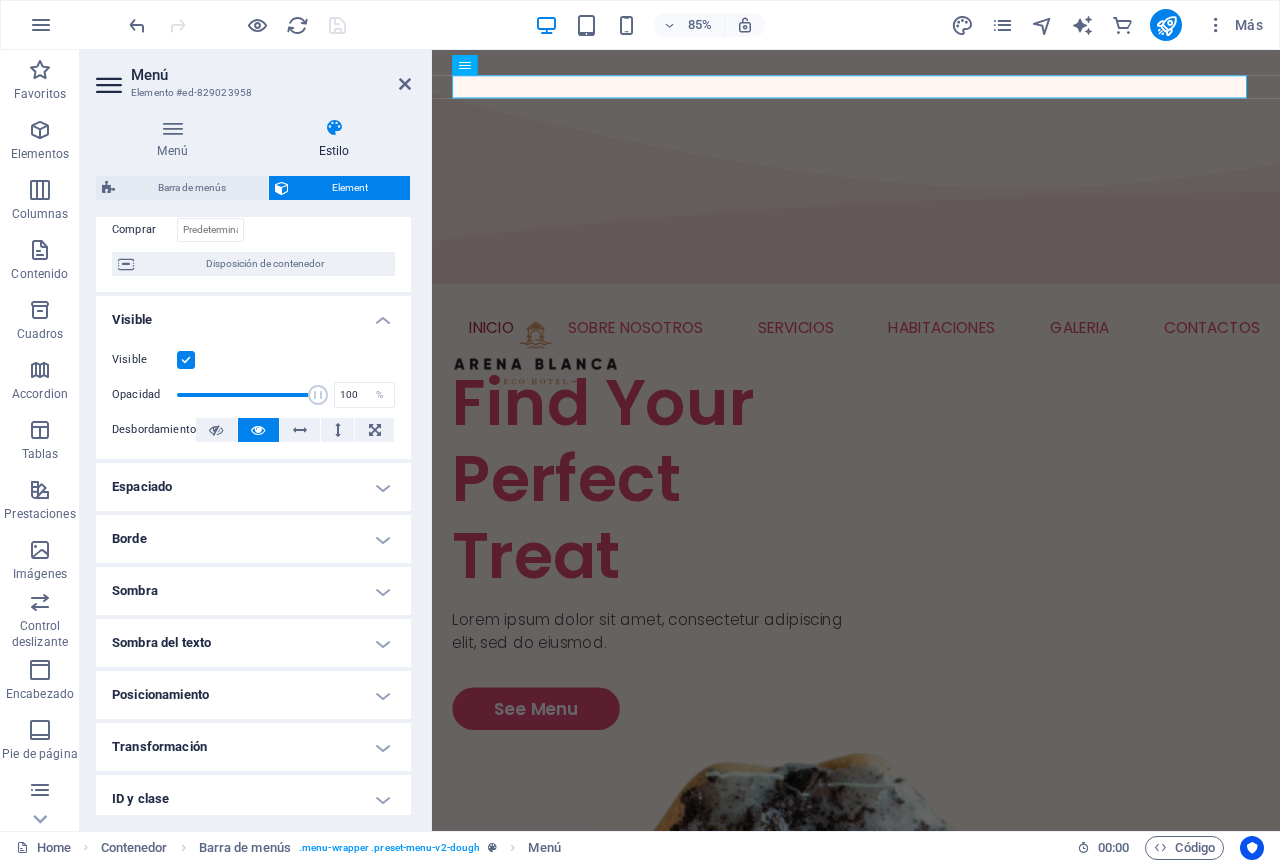 scroll, scrollTop: 200, scrollLeft: 0, axis: vertical 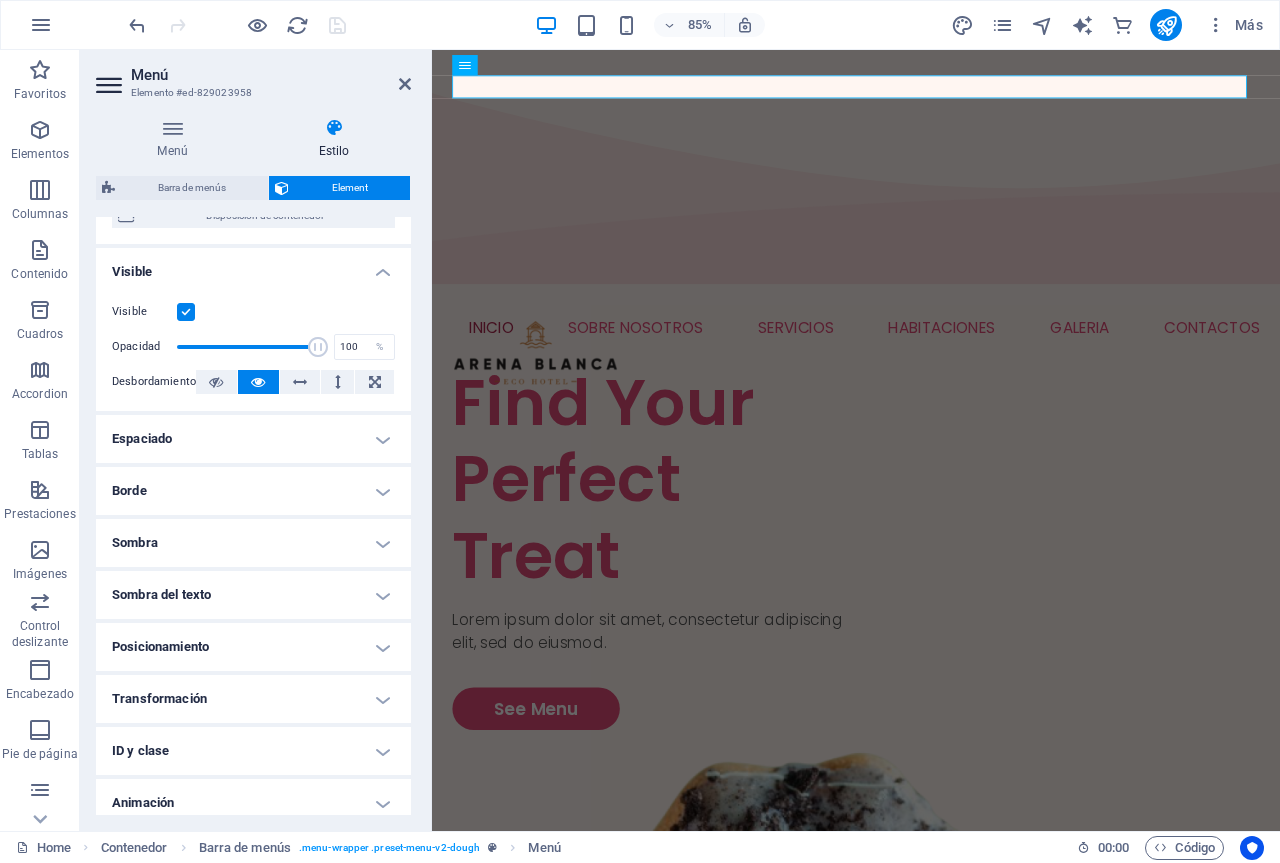 click on "Espaciado" at bounding box center (253, 439) 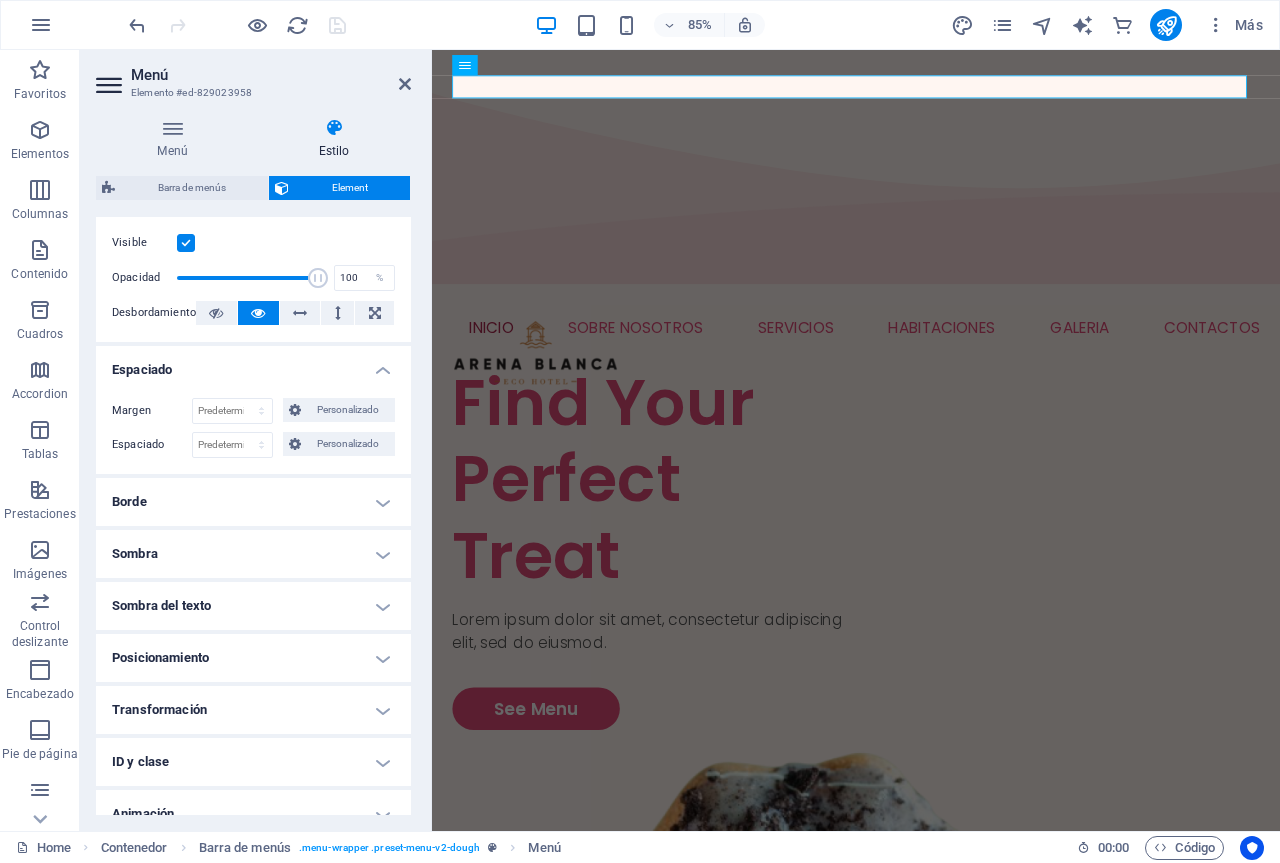 scroll, scrollTop: 300, scrollLeft: 0, axis: vertical 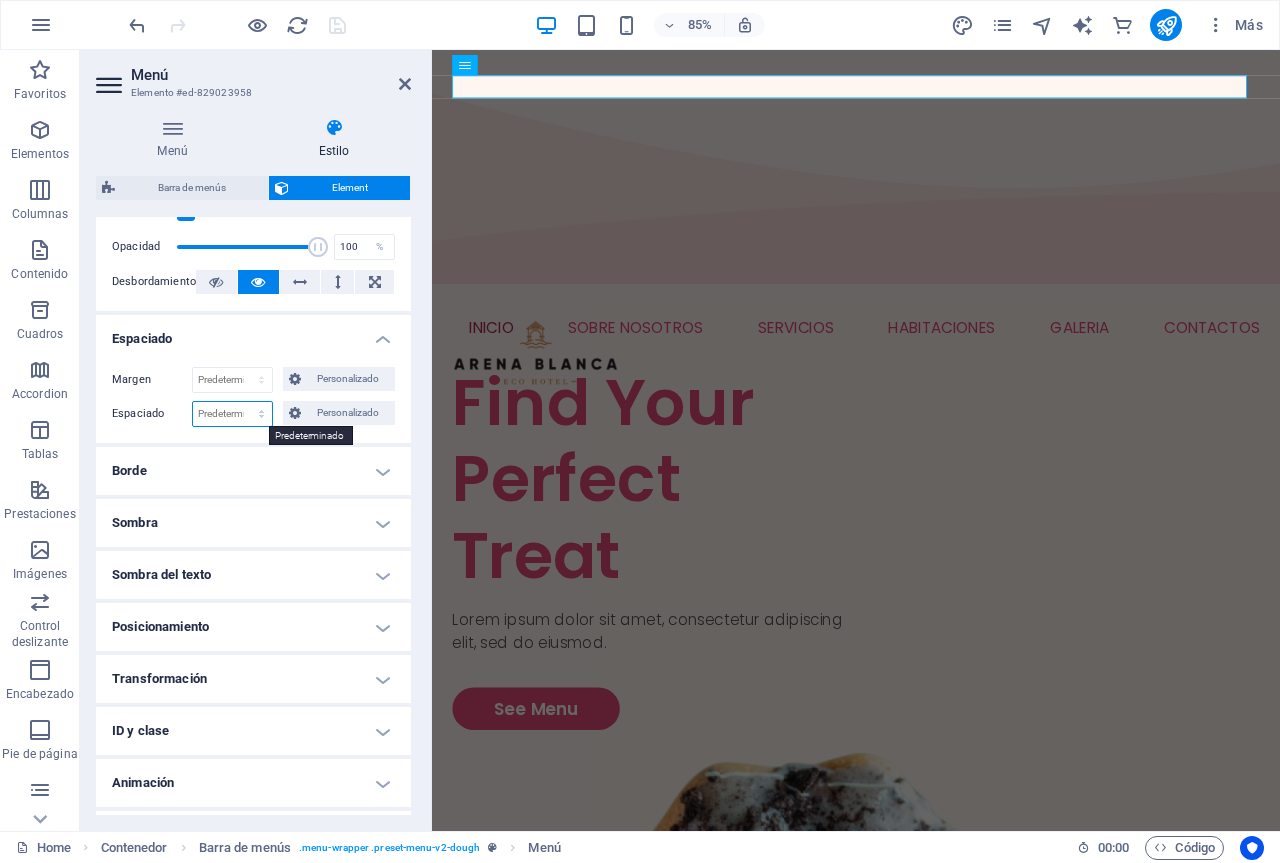 click on "Predeterminado px rem % vh vw Personalizado" at bounding box center (232, 414) 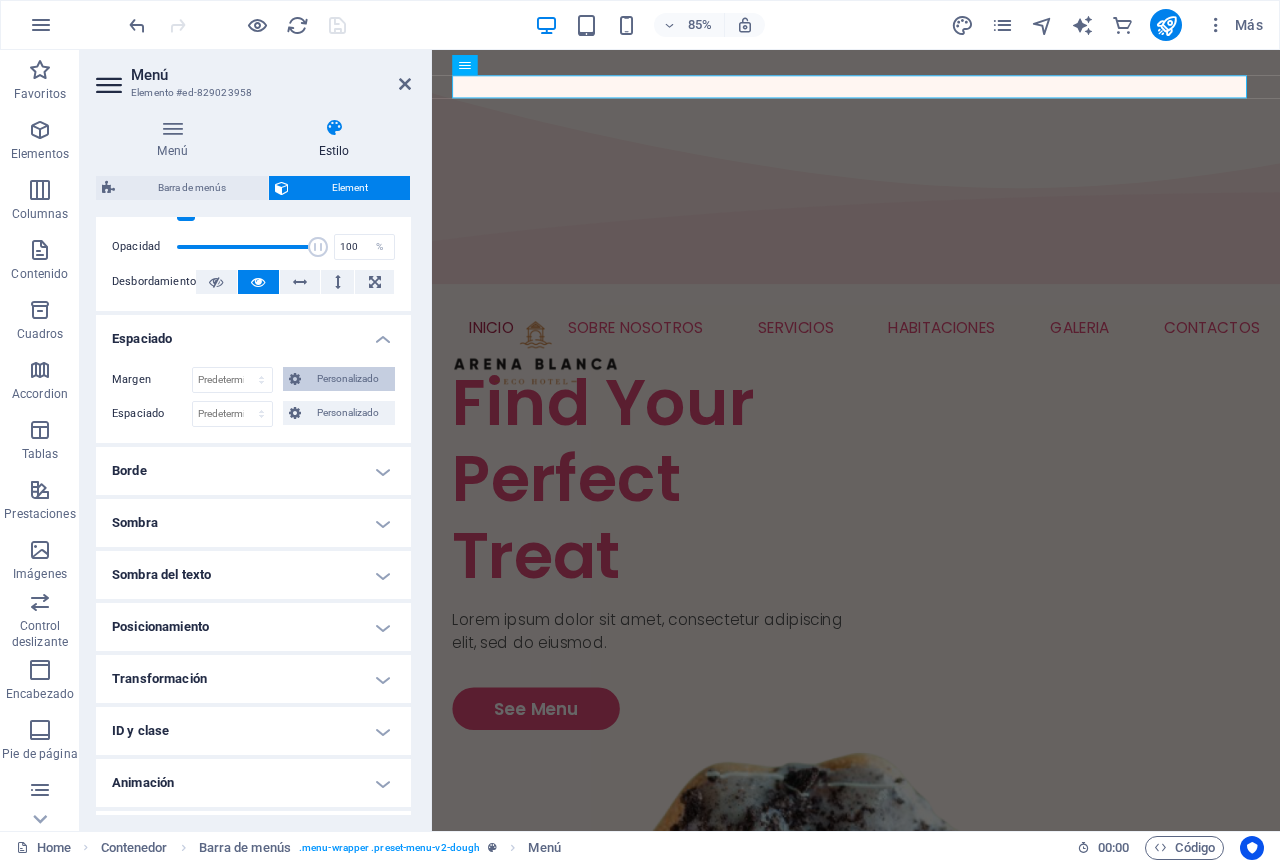 click on "Personalizado" at bounding box center (348, 379) 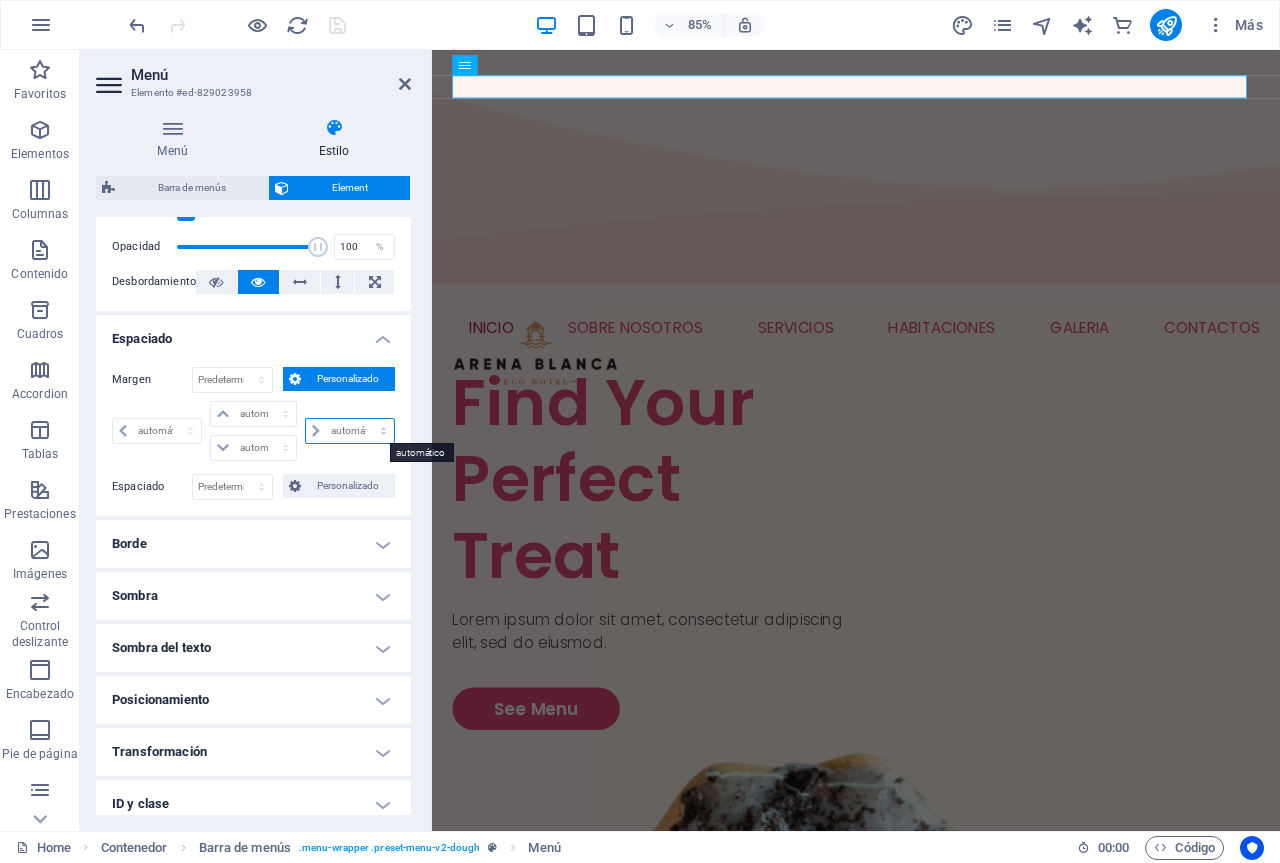 click on "automático px % rem vw vh" at bounding box center (350, 431) 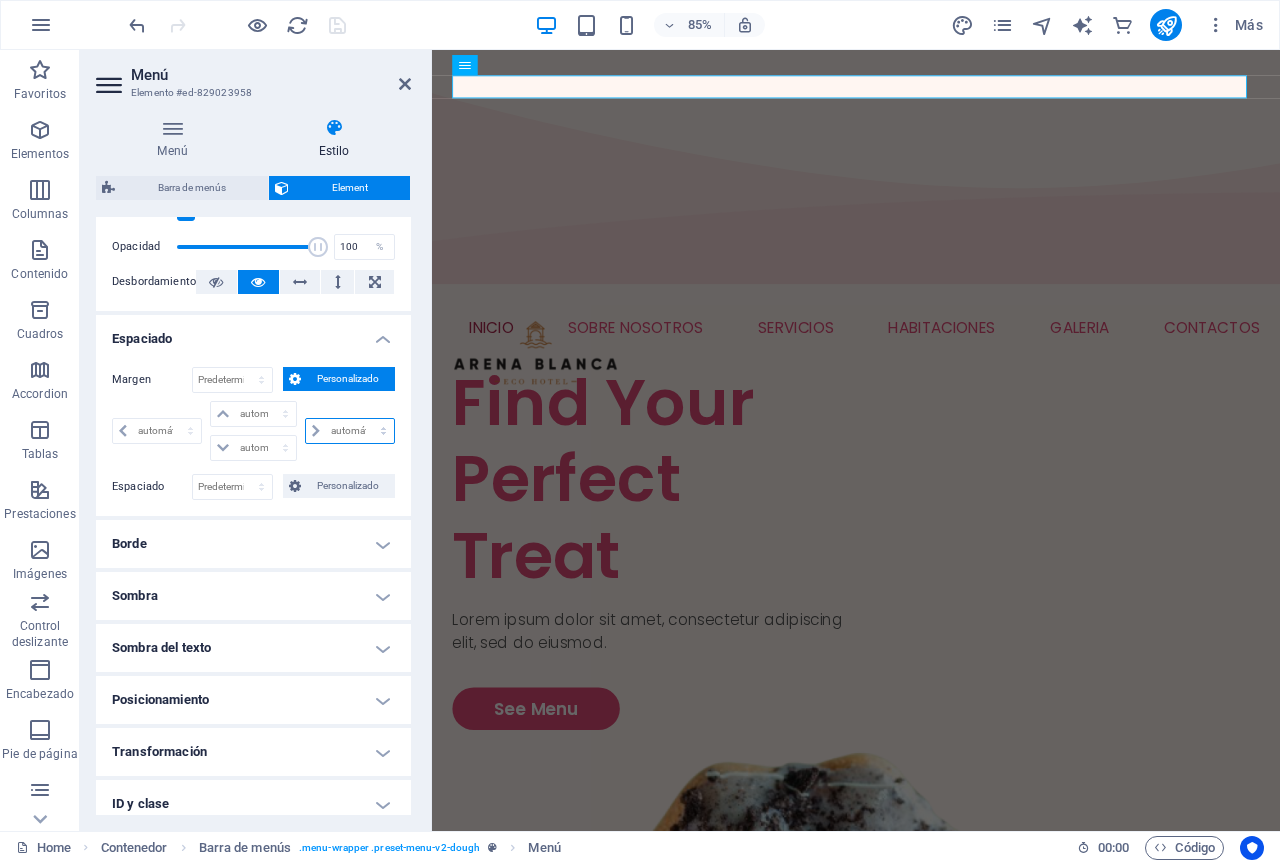 click on "automático px % rem vw vh" at bounding box center [350, 431] 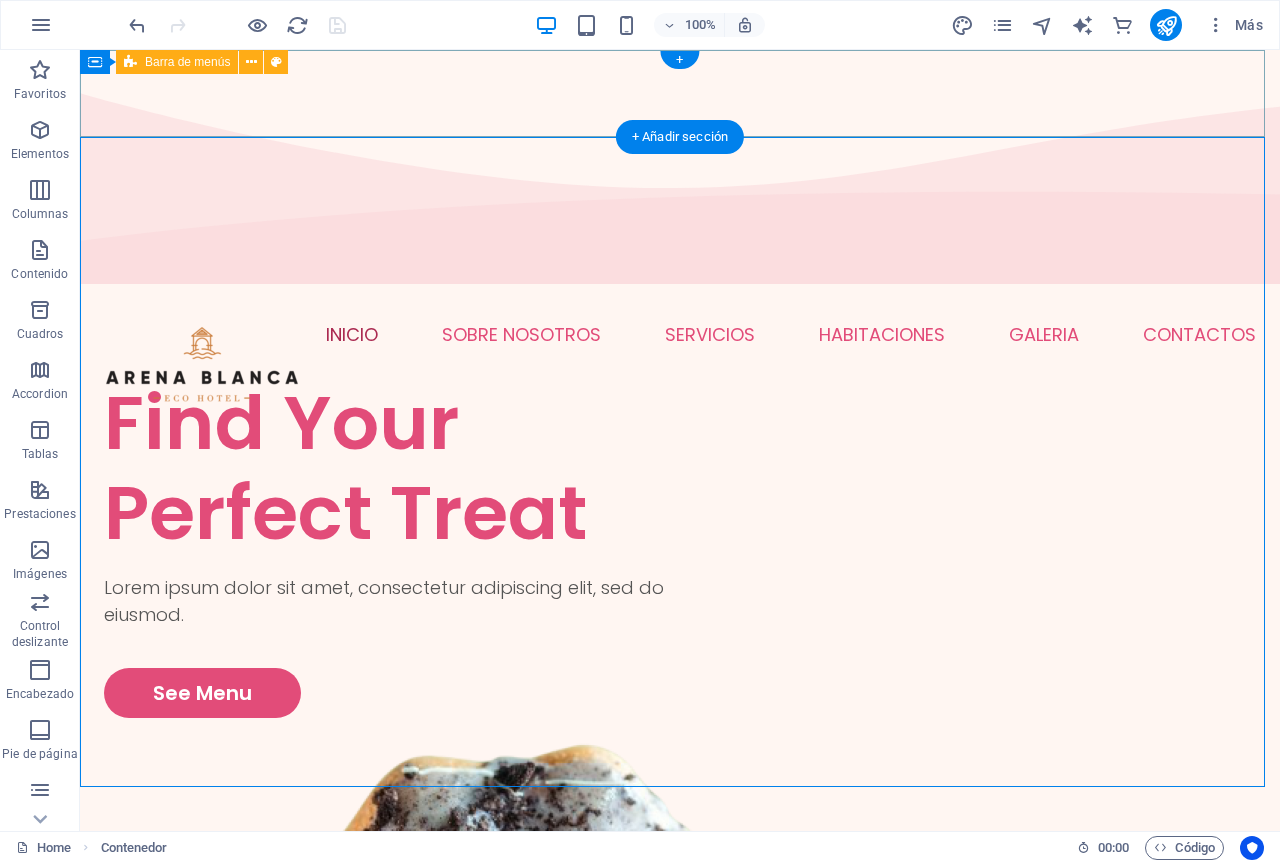 click on "INICIO SOBRE NOSOTROS SERVICIOS HABITACIONES GALERIA PISCINA SALA DE JUEGOS RESTAURANTE CONTACTOS" at bounding box center [680, 334] 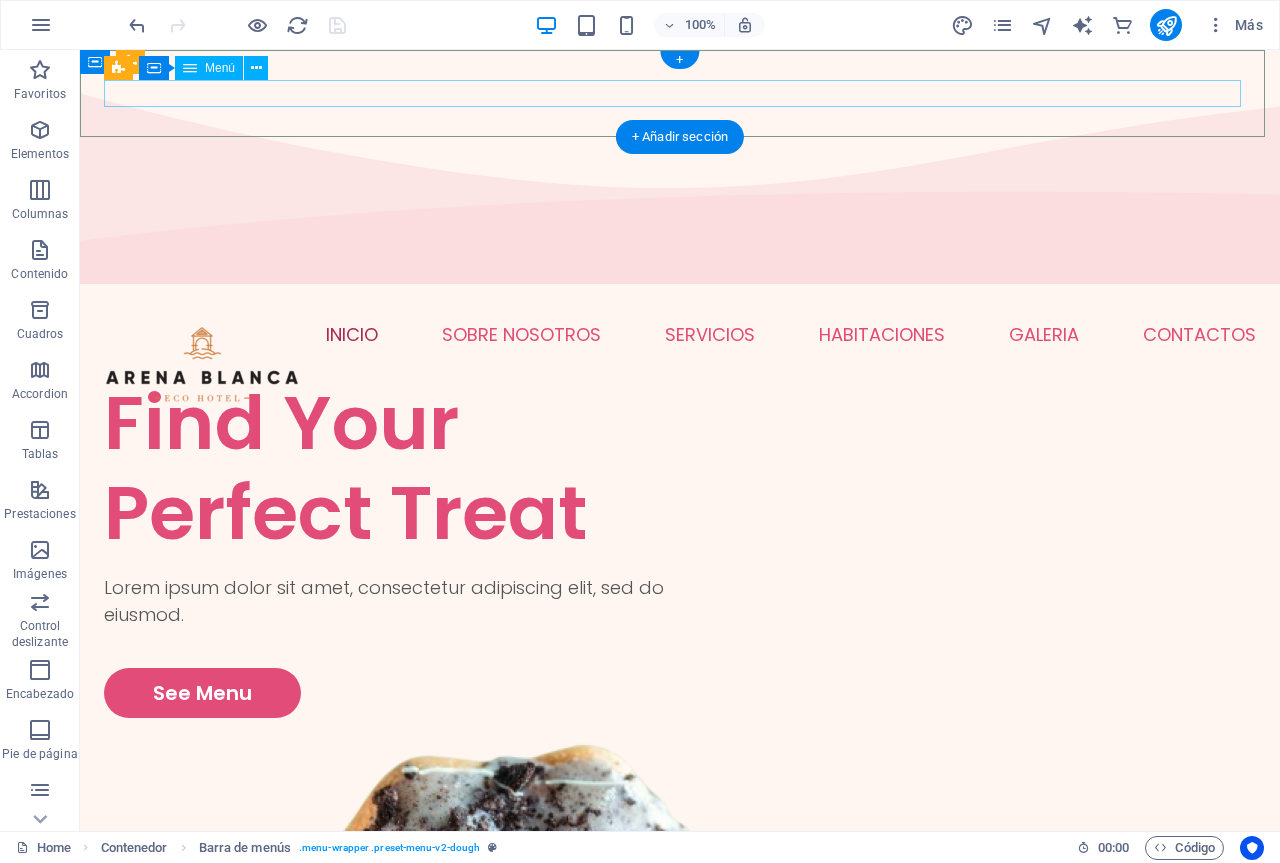 click on "INICIO SOBRE NOSOTROS SERVICIOS HABITACIONES GALERIA PISCINA SALA DE JUEGOS RESTAURANTE CONTACTOS" at bounding box center (680, 334) 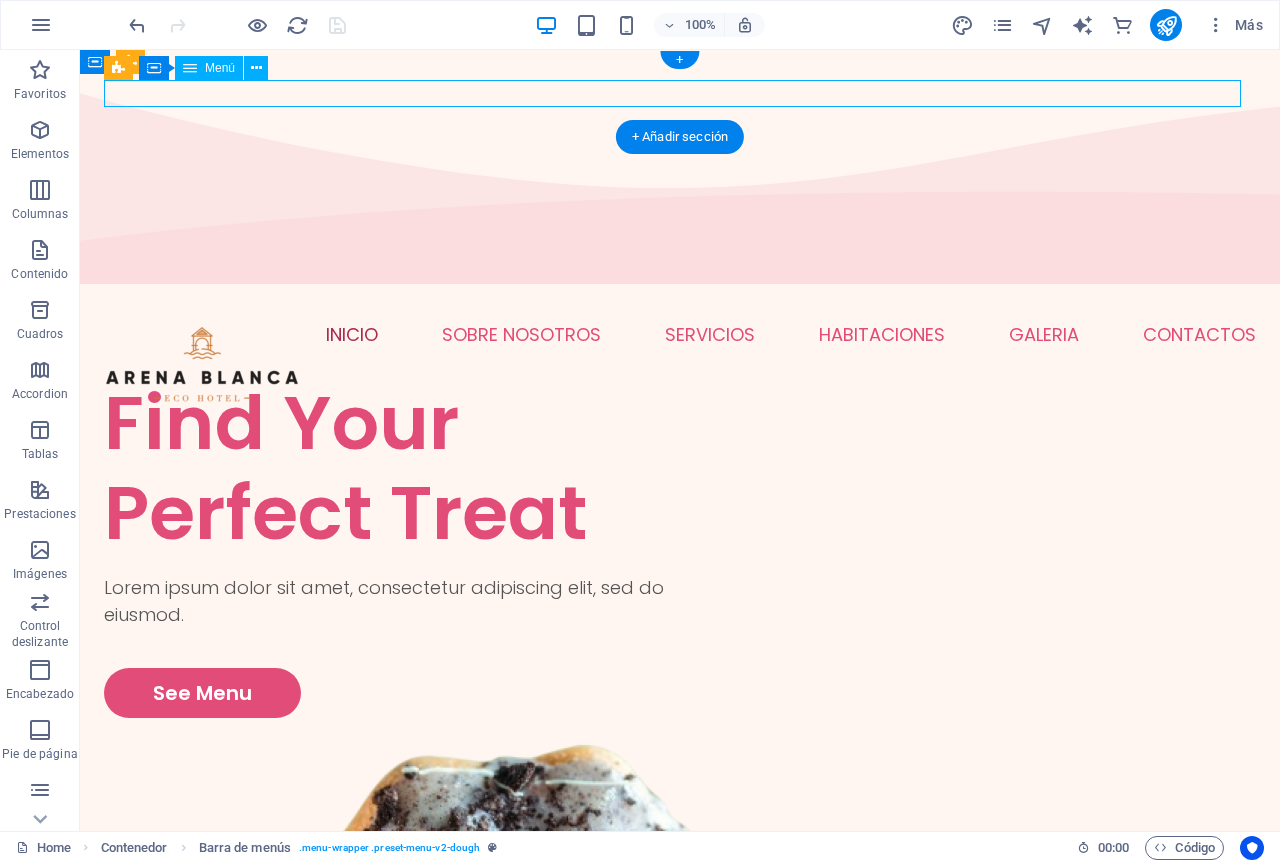 click on "INICIO SOBRE NOSOTROS SERVICIOS HABITACIONES GALERIA PISCINA SALA DE JUEGOS RESTAURANTE CONTACTOS" at bounding box center [680, 334] 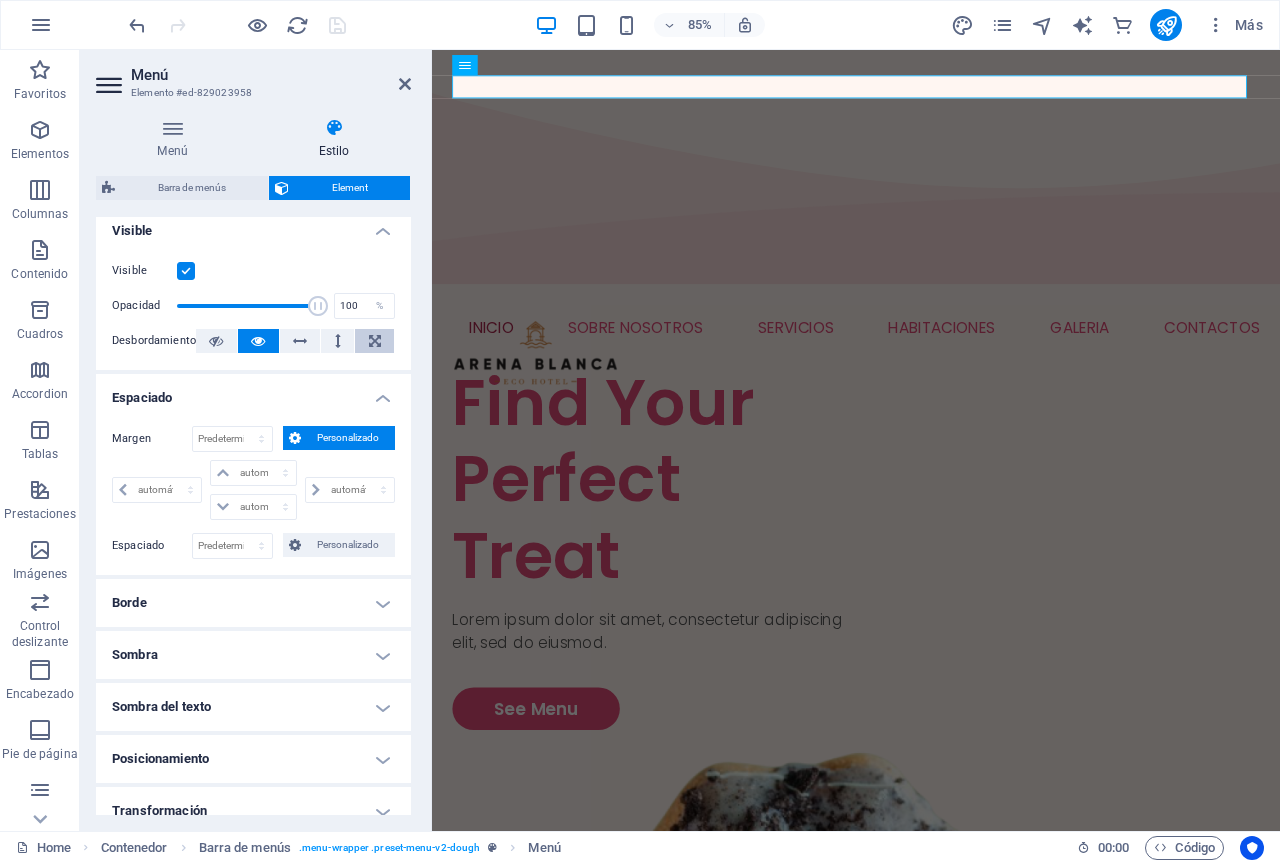 scroll, scrollTop: 300, scrollLeft: 0, axis: vertical 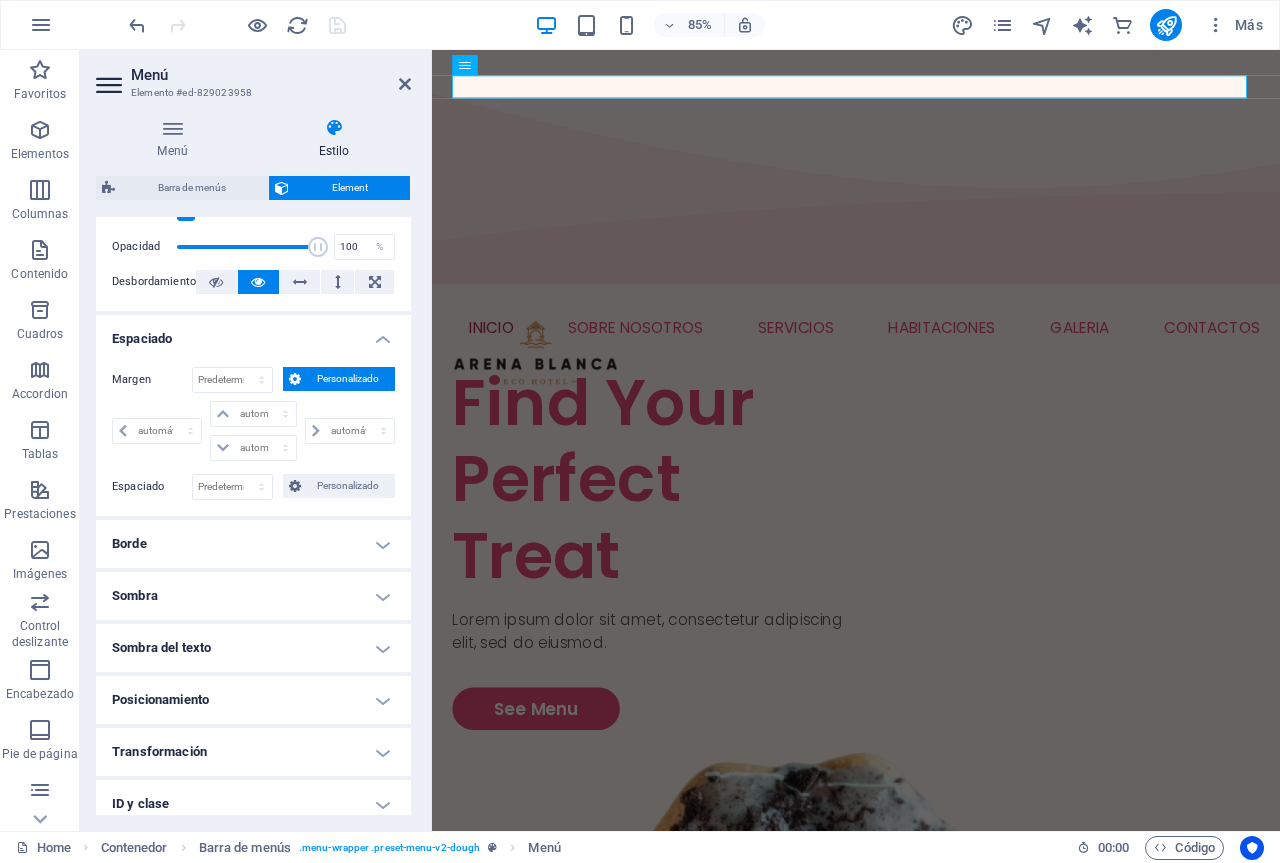 click on "Personalizado" at bounding box center [348, 379] 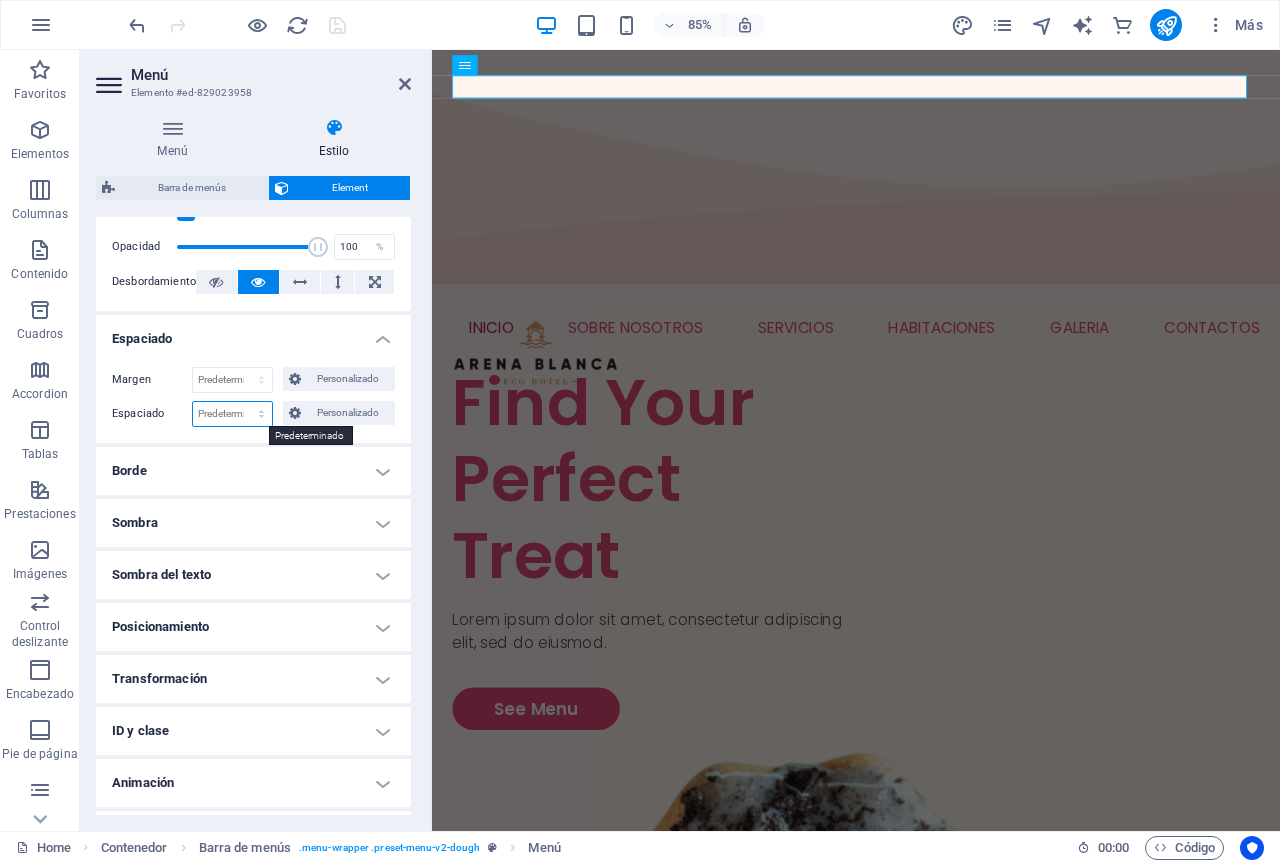 click on "Predeterminado px rem % vh vw Personalizado" at bounding box center (232, 414) 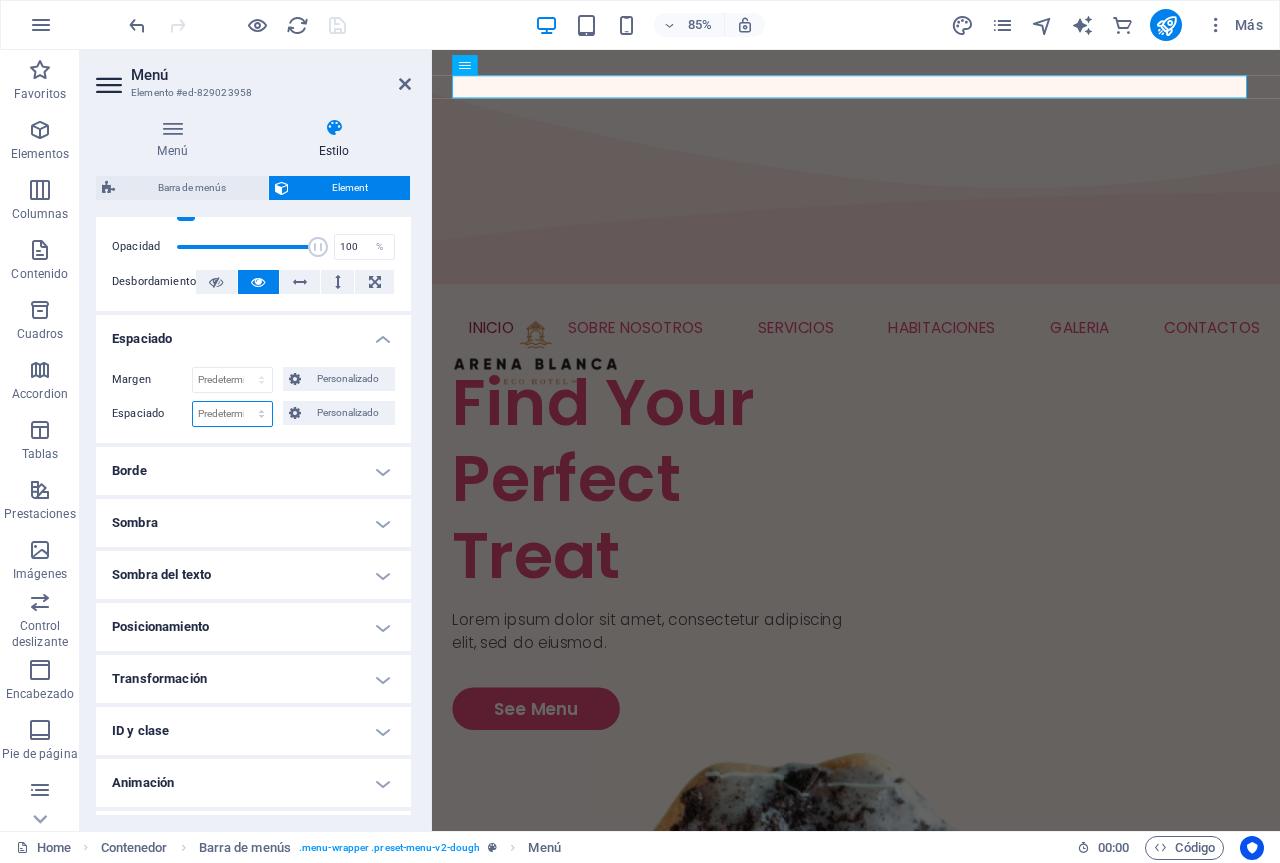 select on "px" 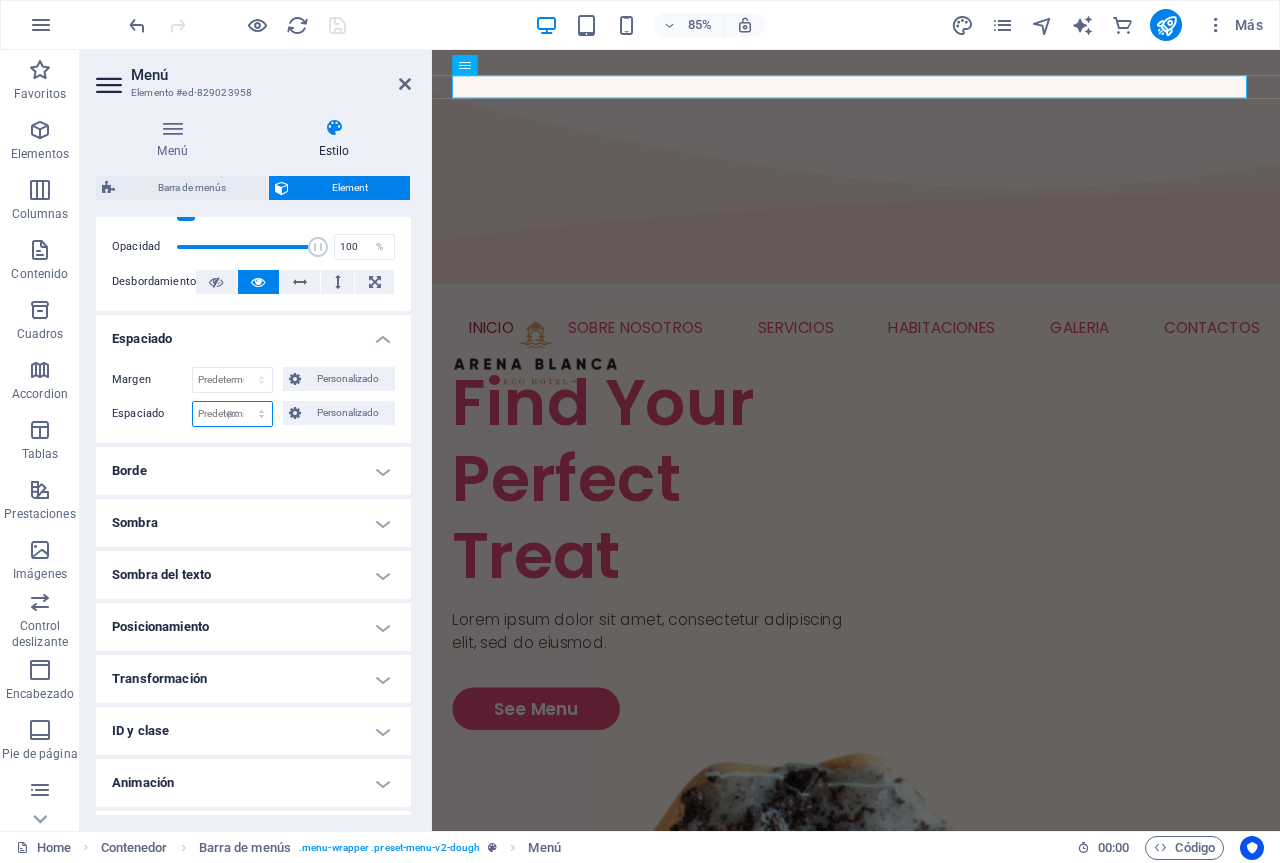 click on "Predeterminado px rem % vh vw Personalizado" at bounding box center [232, 414] 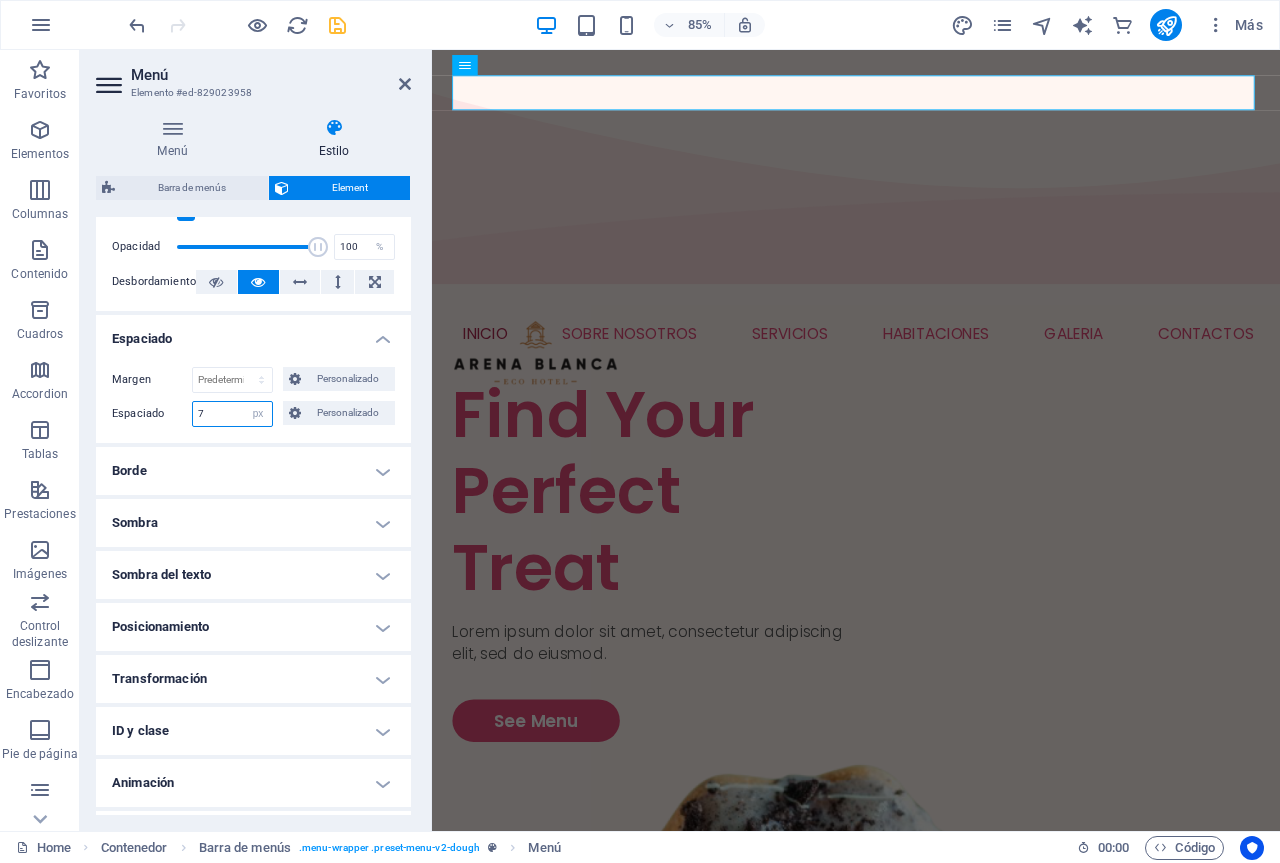 click on "7" at bounding box center [232, 414] 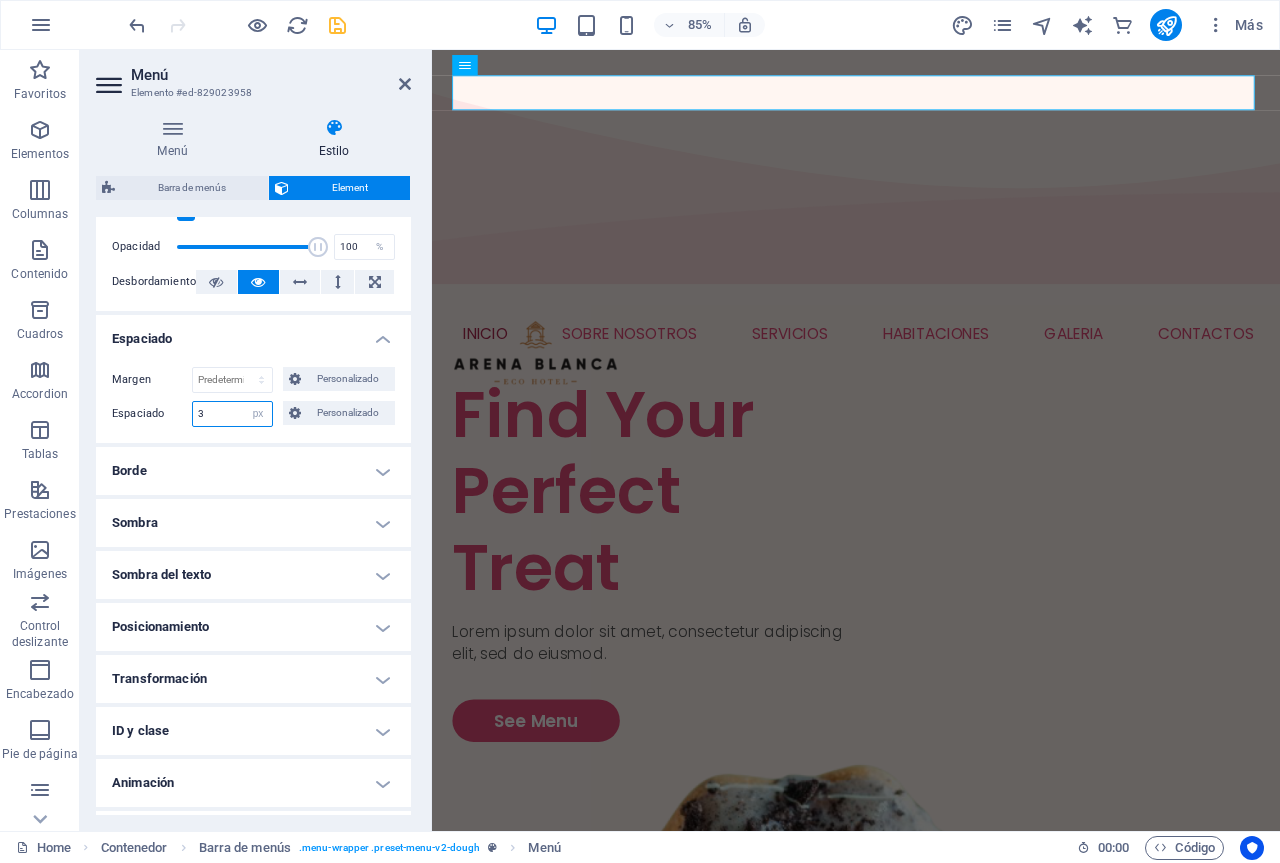 type on "2" 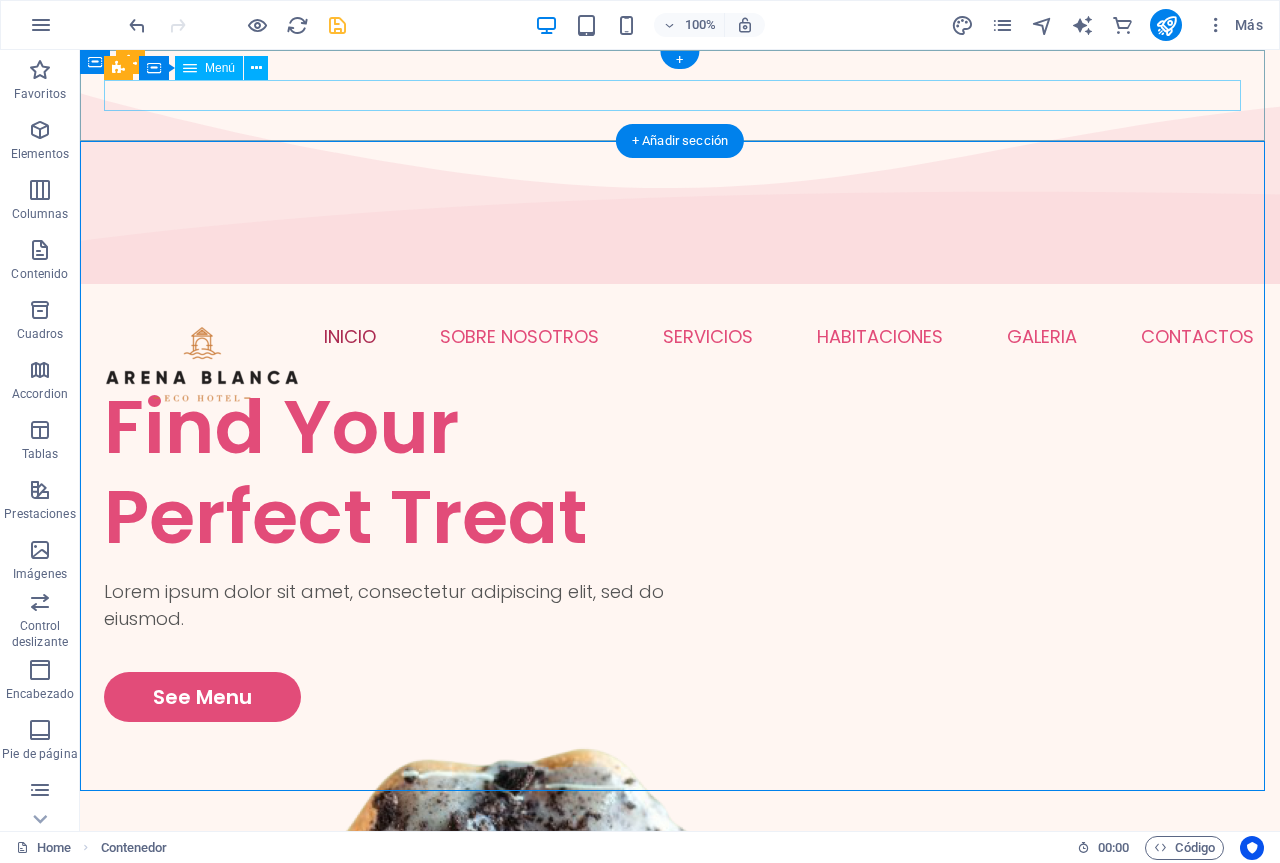 click on "INICIO SOBRE NOSOTROS SERVICIOS HABITACIONES GALERIA PISCINA SALA DE JUEGOS RESTAURANTE CONTACTOS" at bounding box center (680, 336) 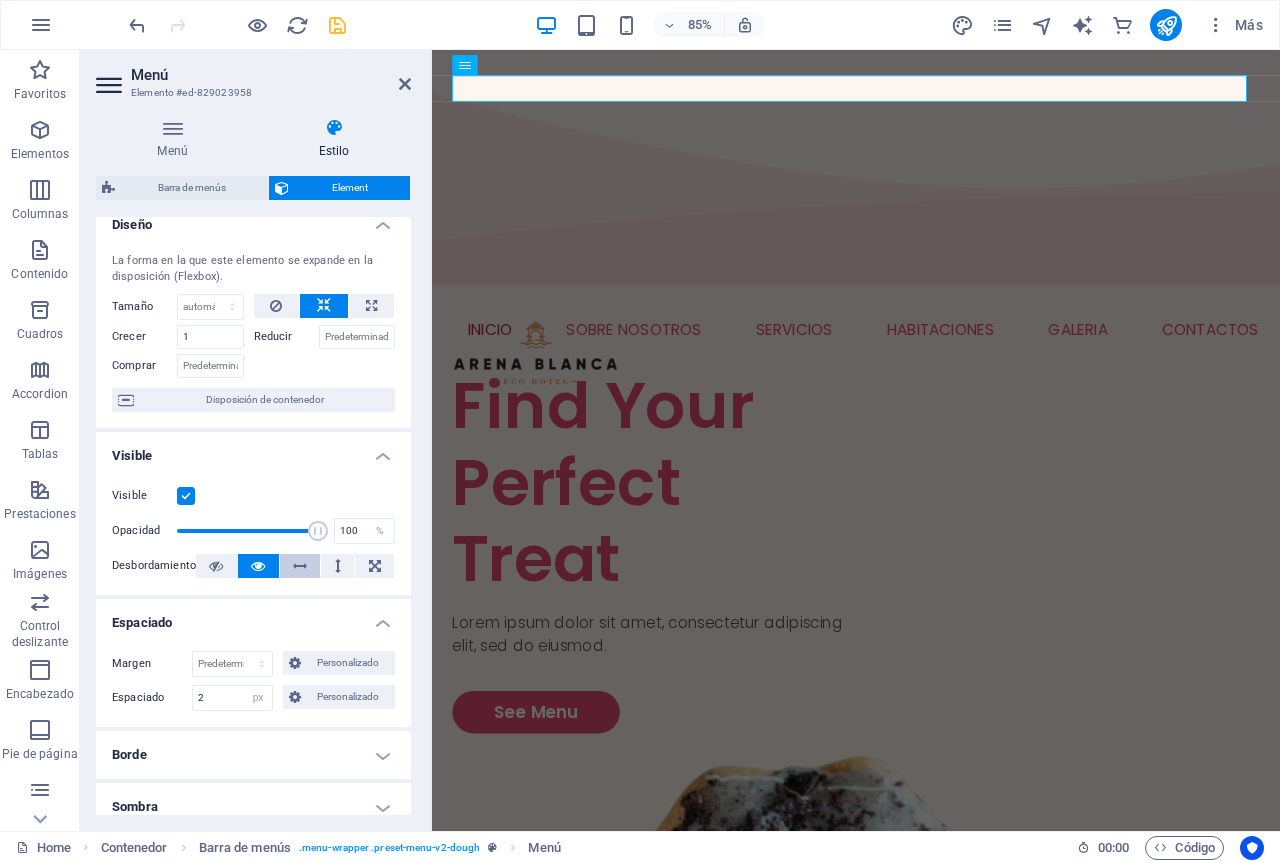scroll, scrollTop: 0, scrollLeft: 0, axis: both 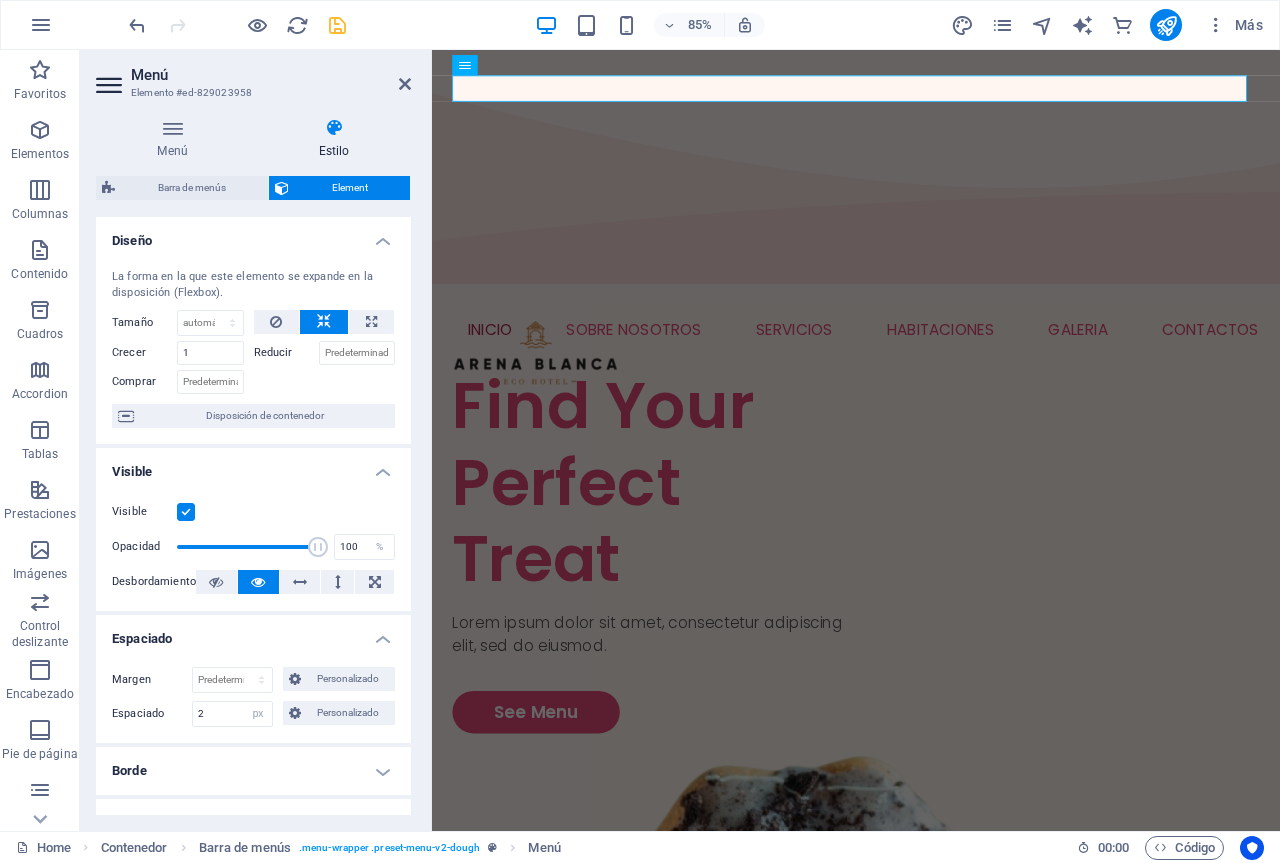 click on "Diseño" at bounding box center (253, 235) 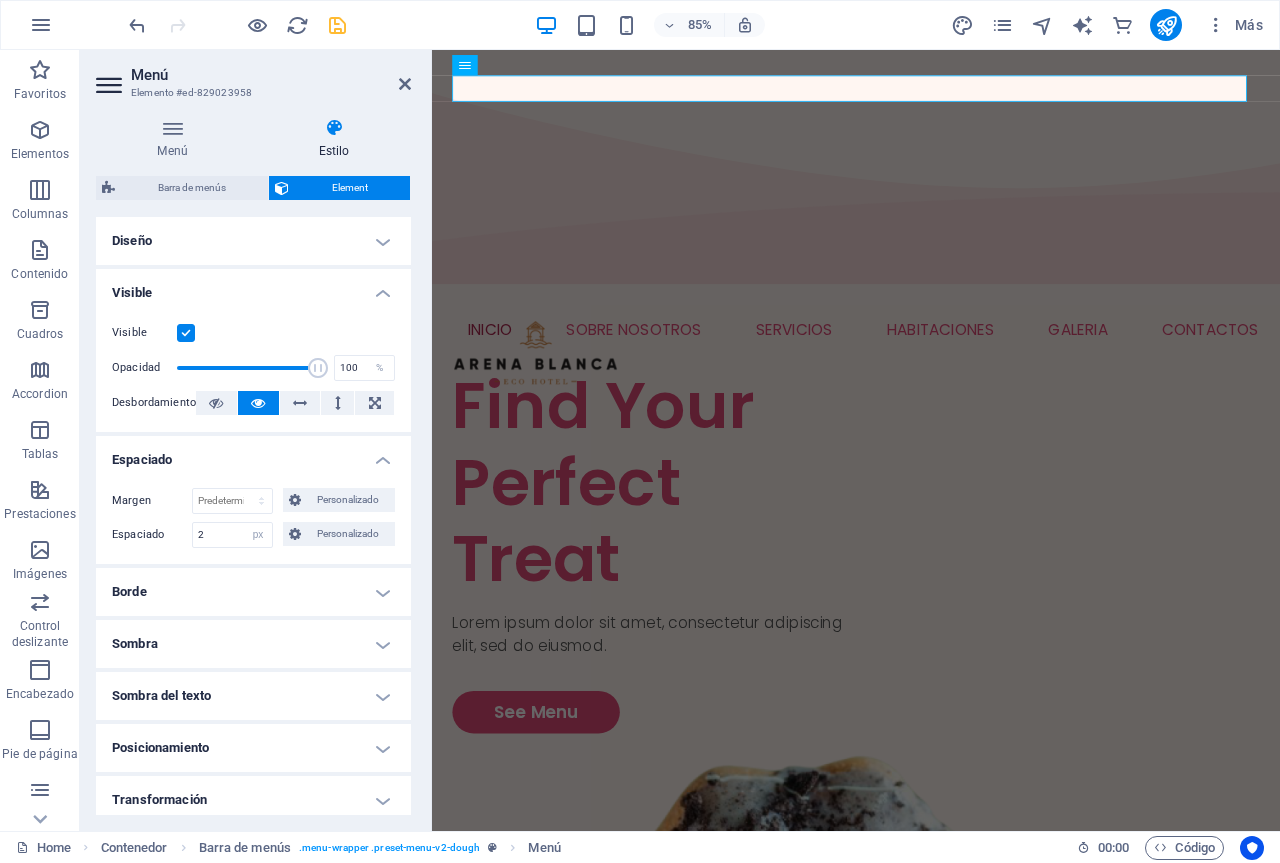 click on "Visible" at bounding box center (253, 287) 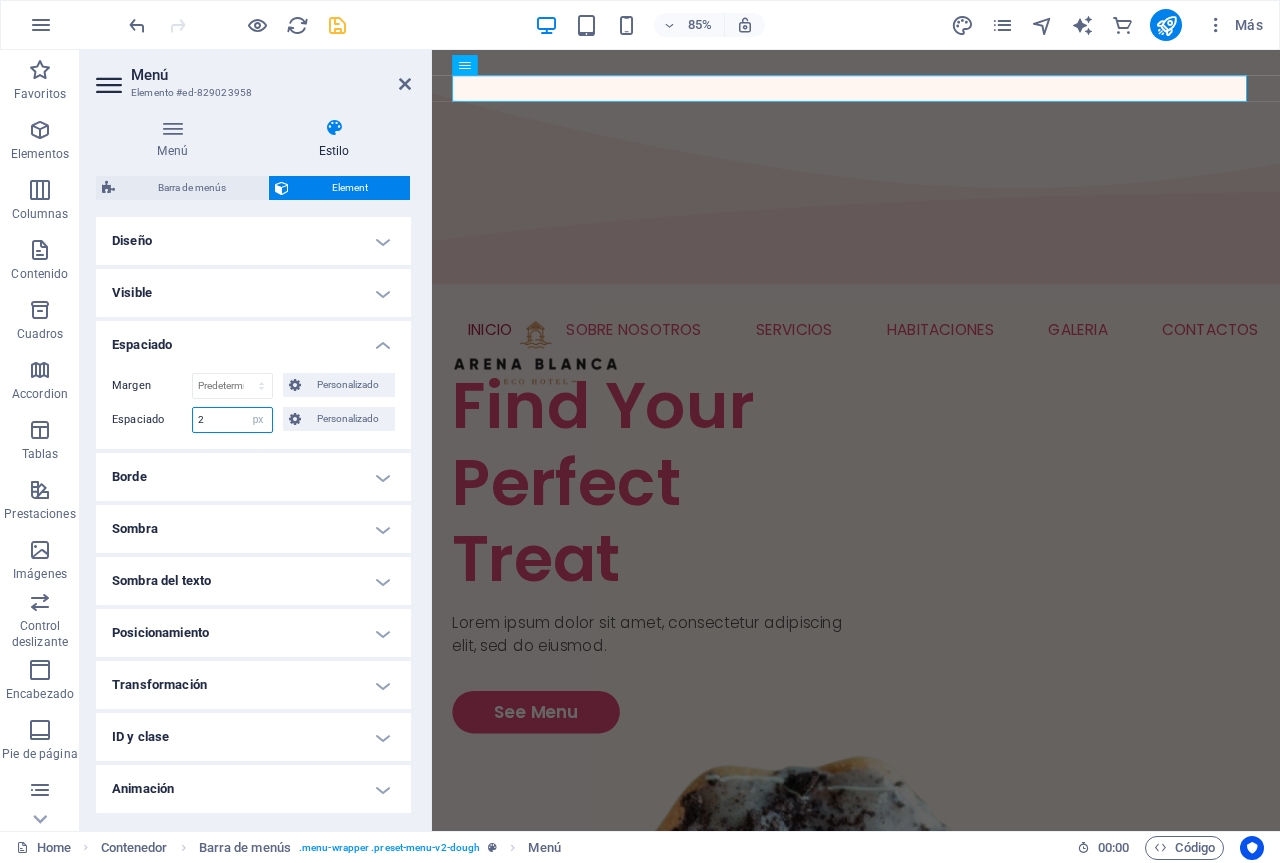 click on "2" at bounding box center [232, 420] 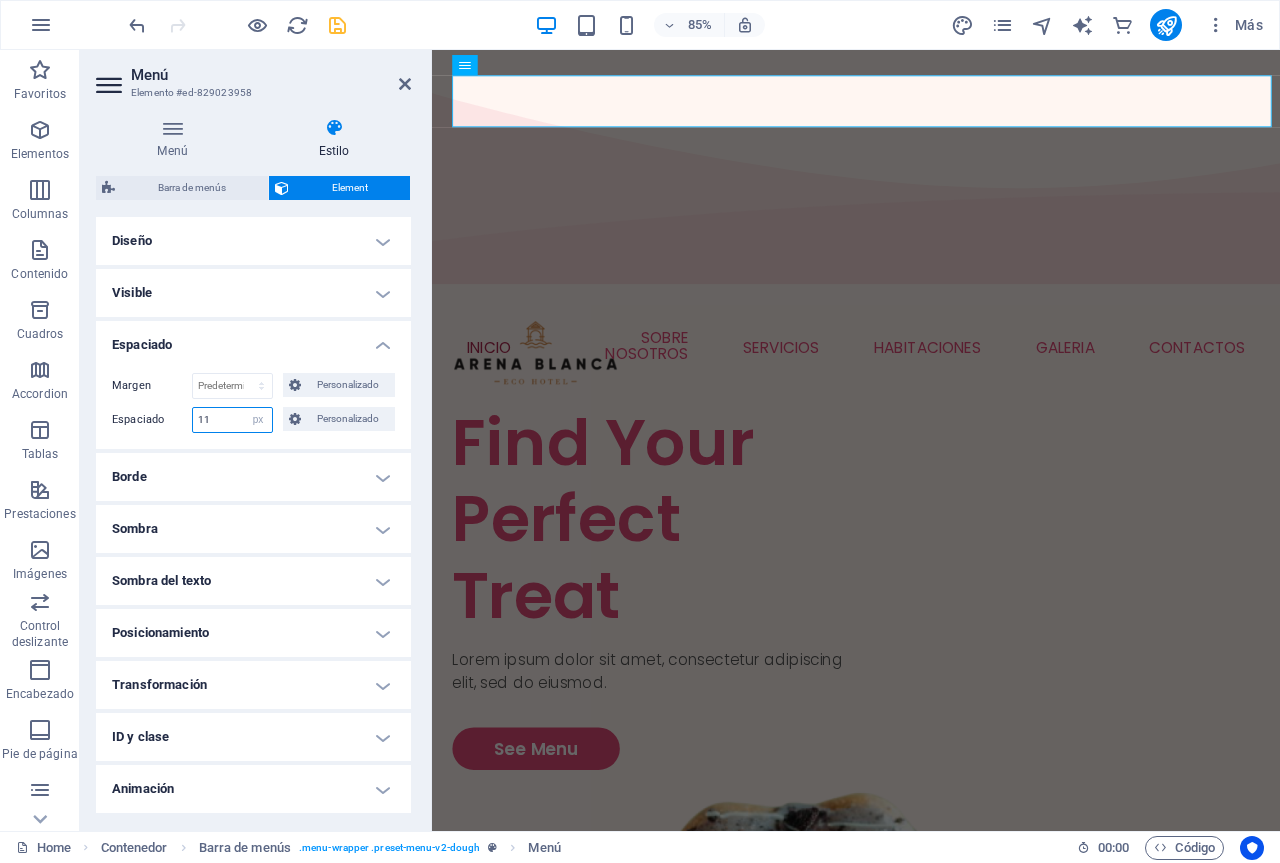 type on "10" 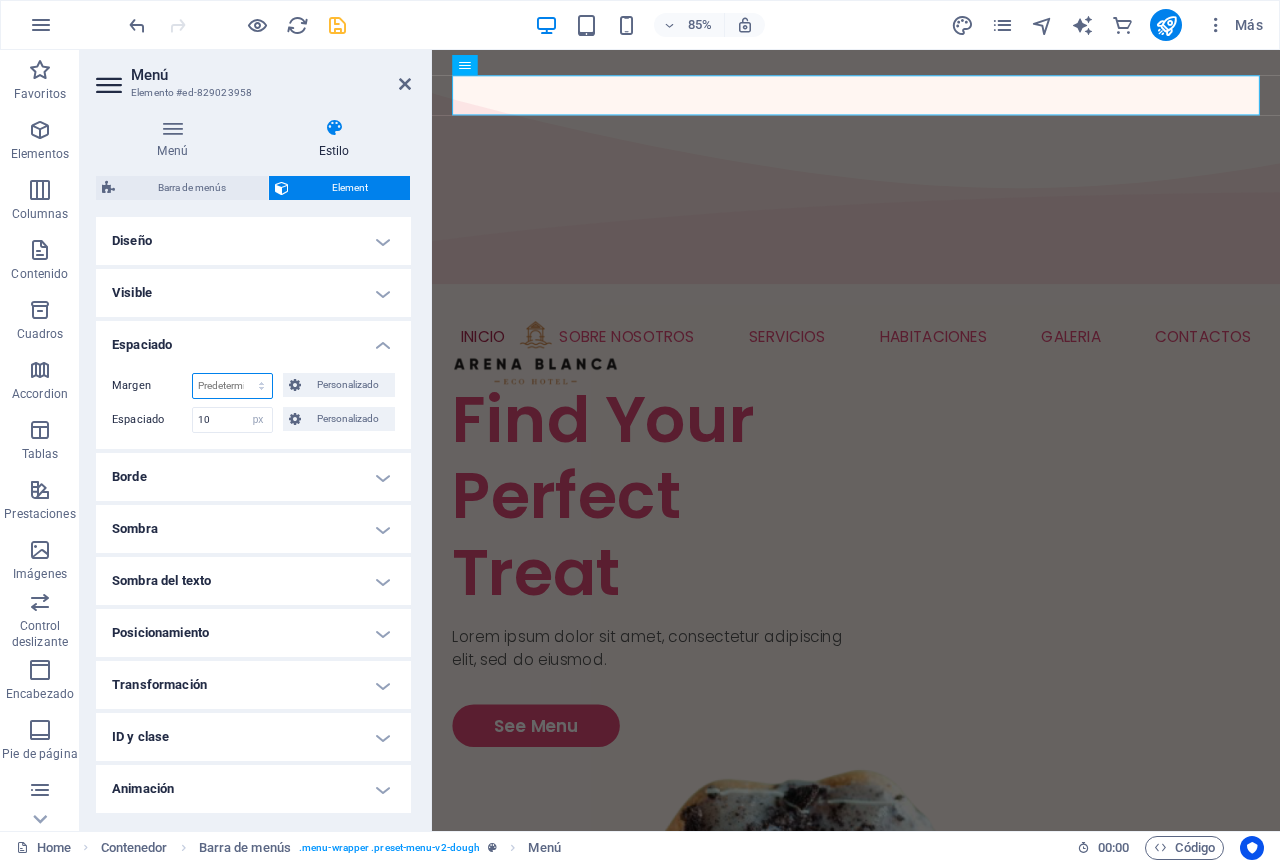 click on "Predeterminado automático px % rem vw vh Personalizado" at bounding box center (232, 386) 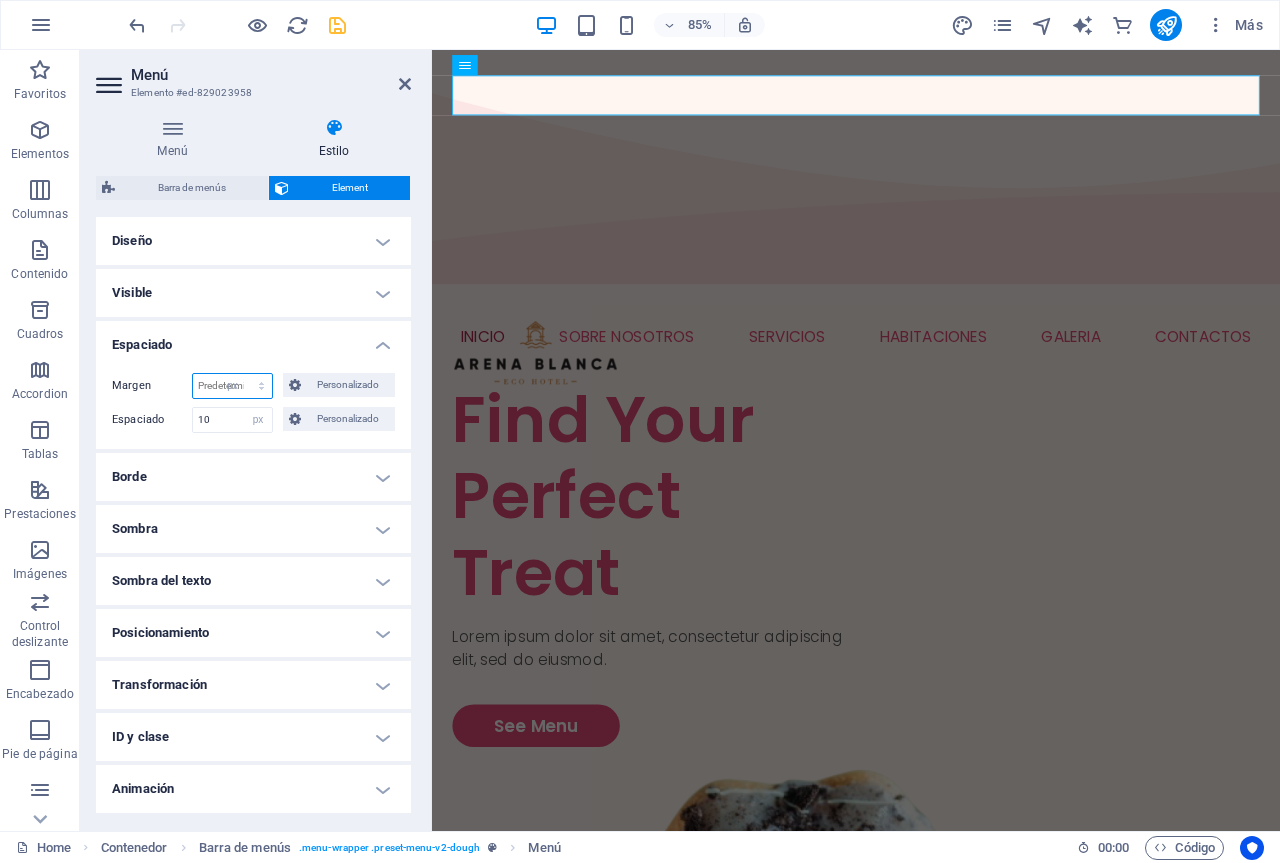 click on "Predeterminado automático px % rem vw vh Personalizado" at bounding box center (232, 386) 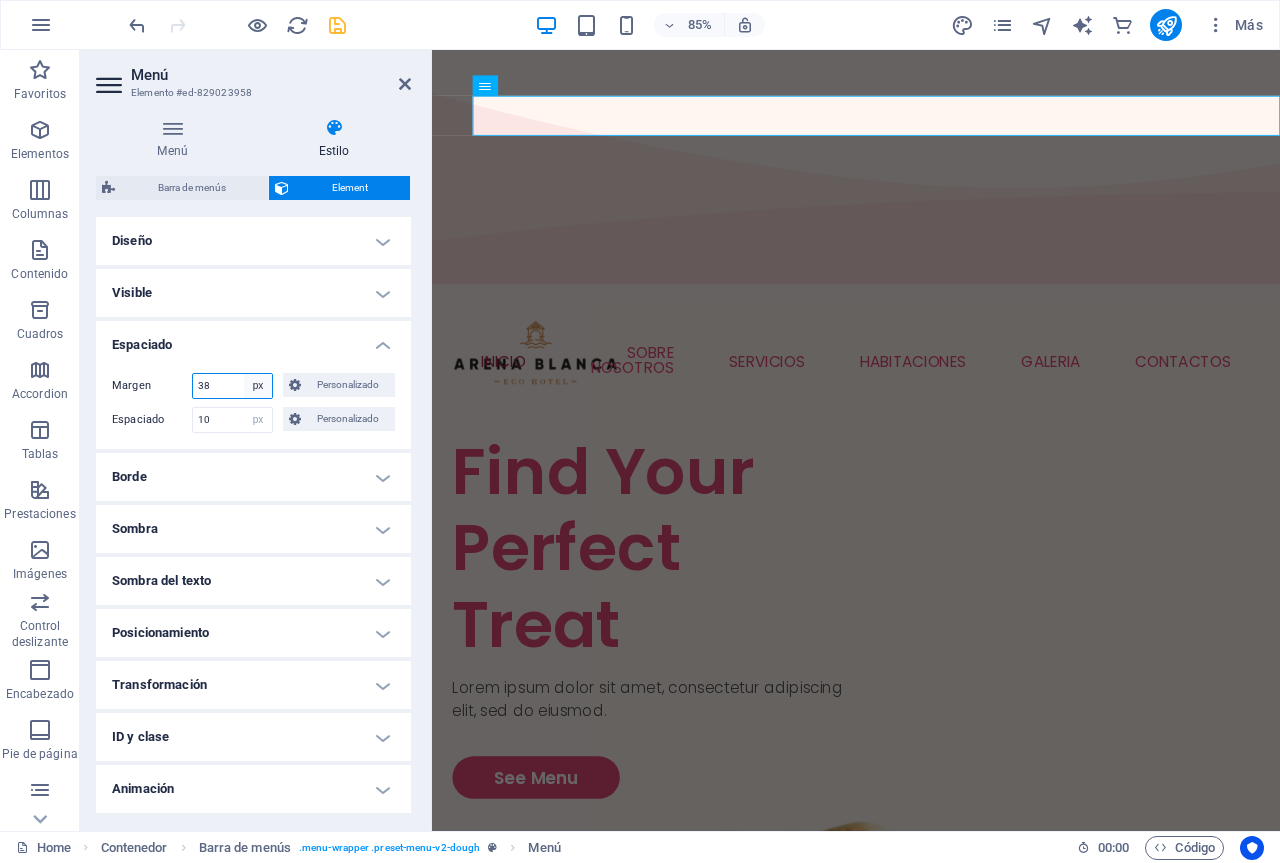 type on "39" 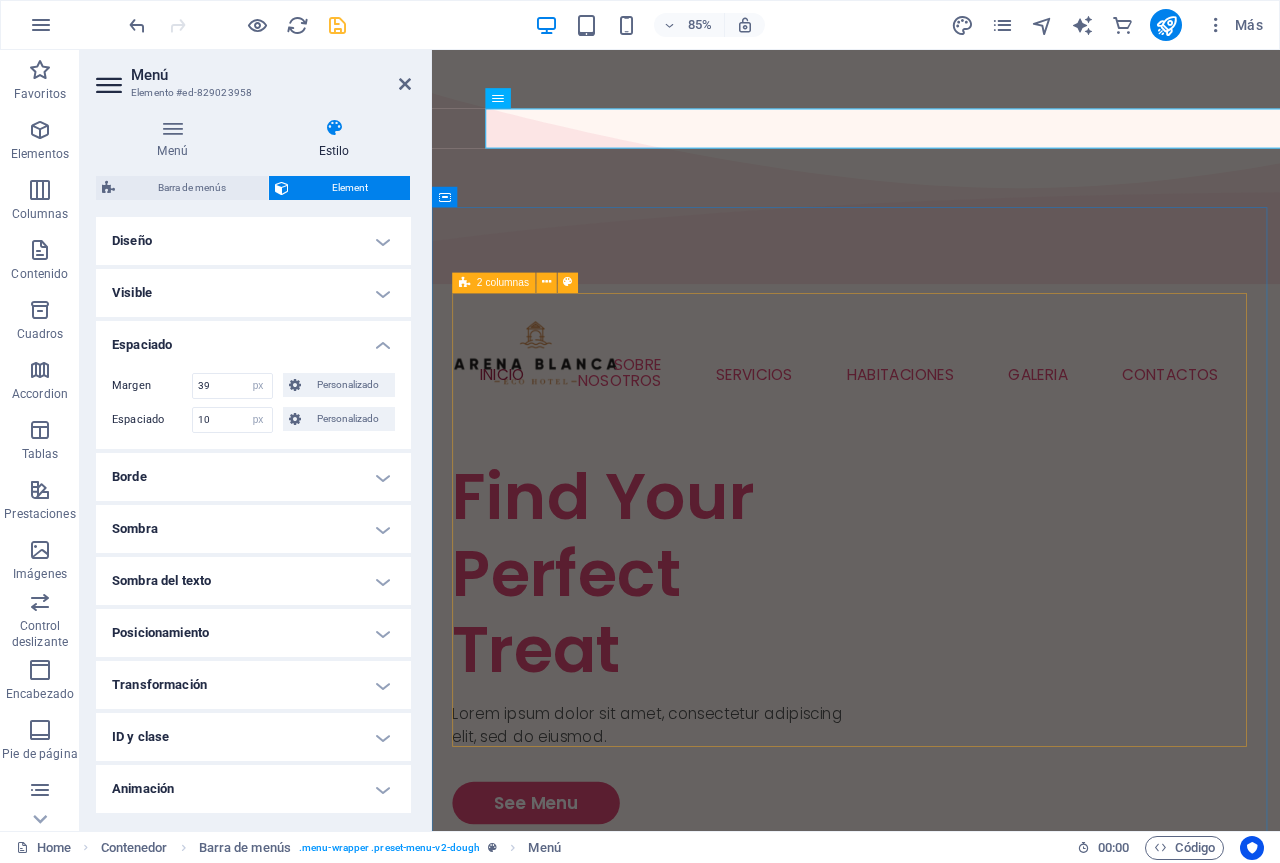 click on "Find Your Perfect Treat Lorem ipsum dolor sit amet, consectetur adipiscing elit, sed do eiusmod. See Menu" at bounding box center (931, 1331) 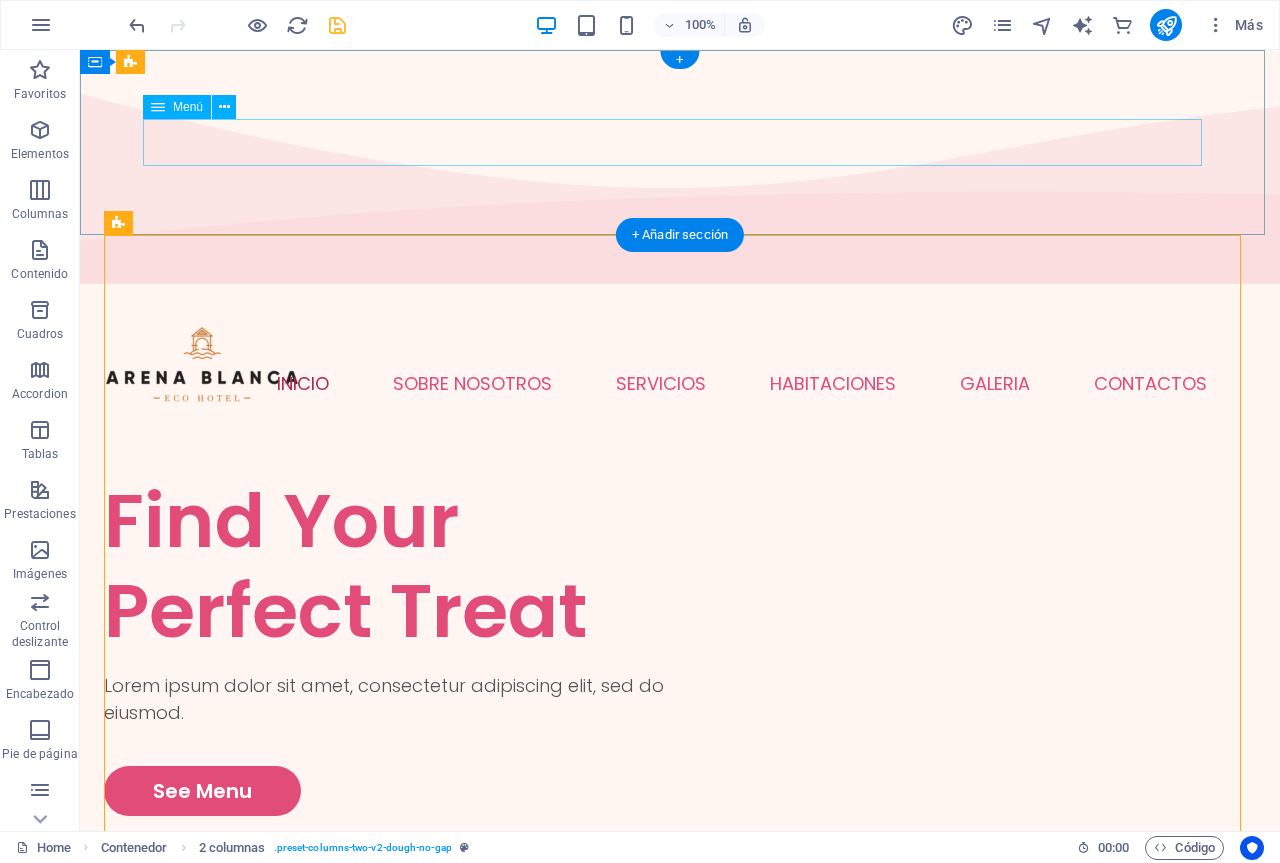 click on "INICIO SOBRE NOSOTROS SERVICIOS HABITACIONES GALERIA PISCINA SALA DE JUEGOS RESTAURANTE CONTACTOS" at bounding box center (680, 383) 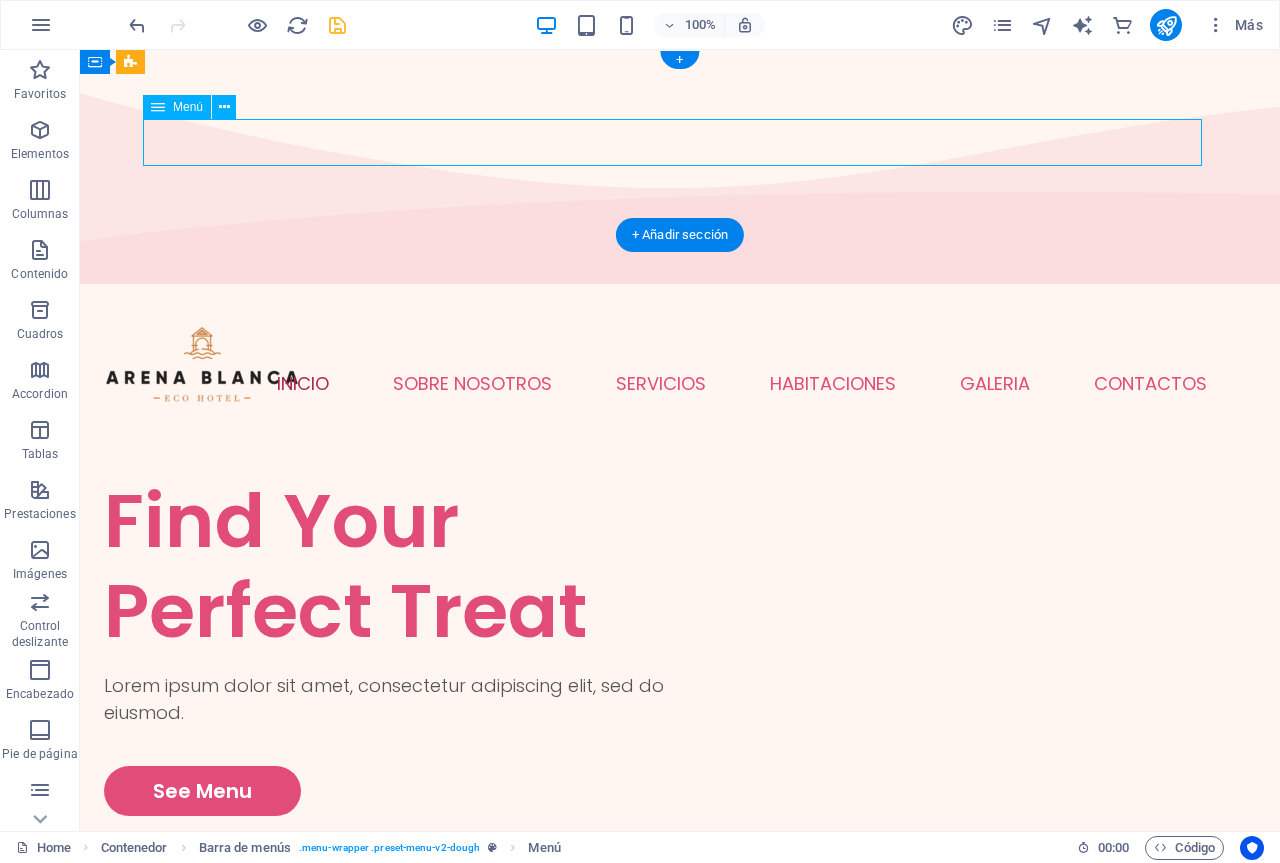 click on "INICIO SOBRE NOSOTROS SERVICIOS HABITACIONES GALERIA PISCINA SALA DE JUEGOS RESTAURANTE CONTACTOS" at bounding box center (680, 383) 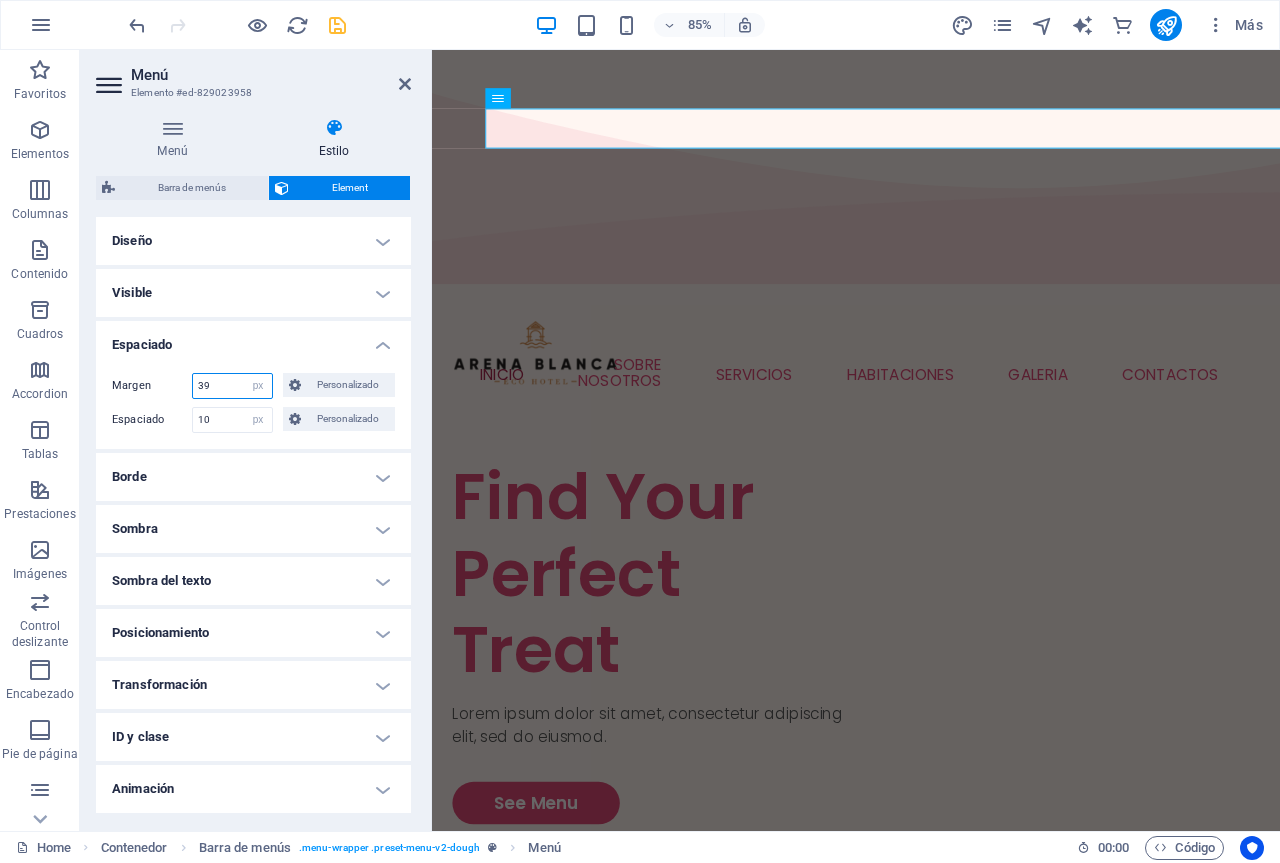 click on "39" at bounding box center (232, 386) 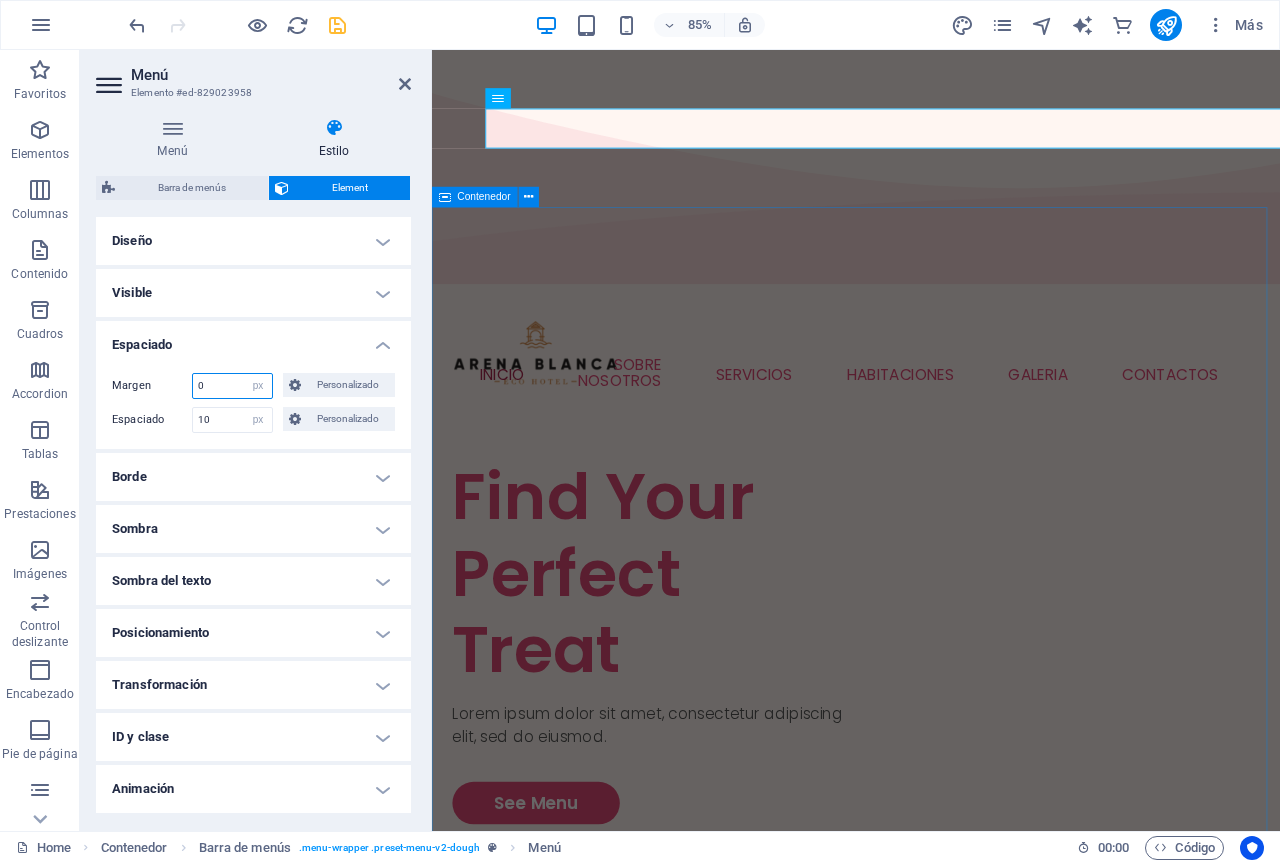 type on "0" 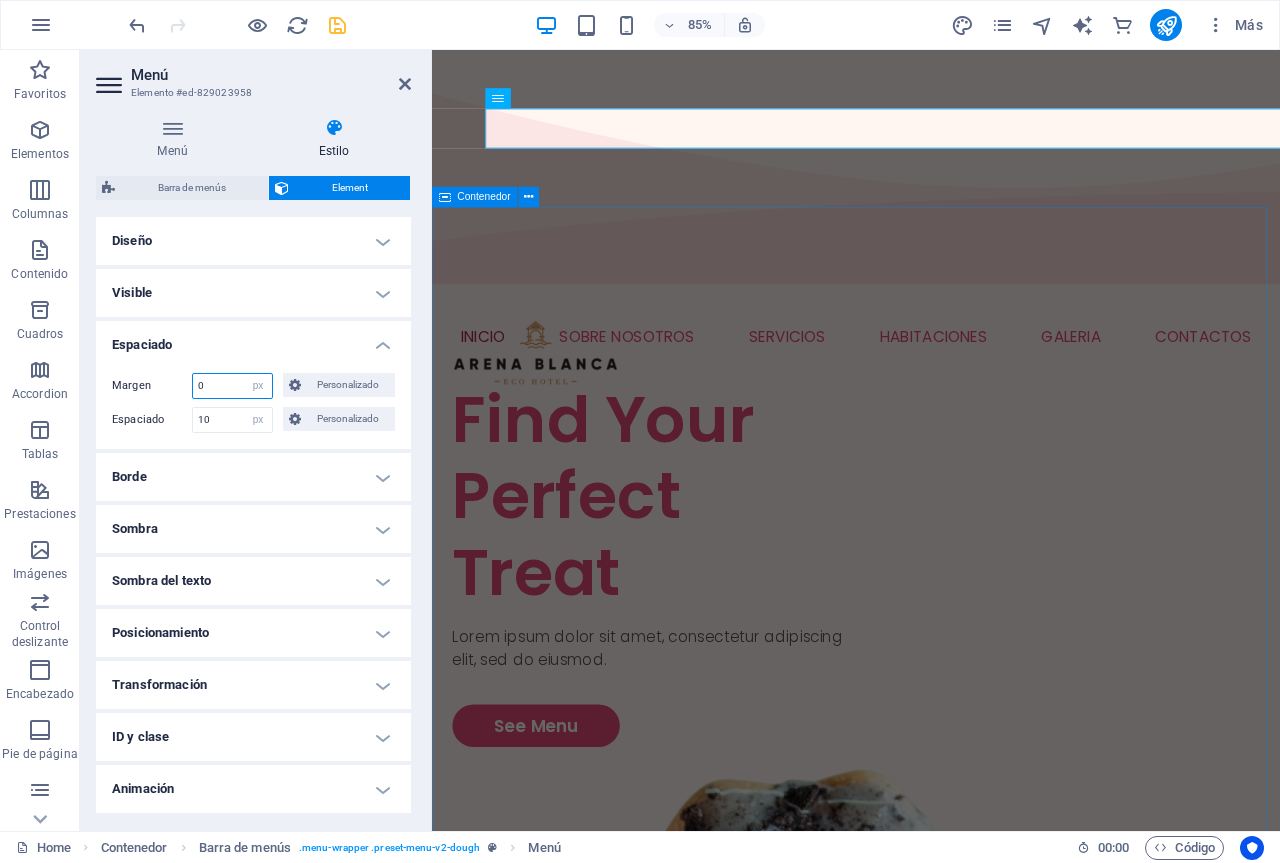 type on "0" 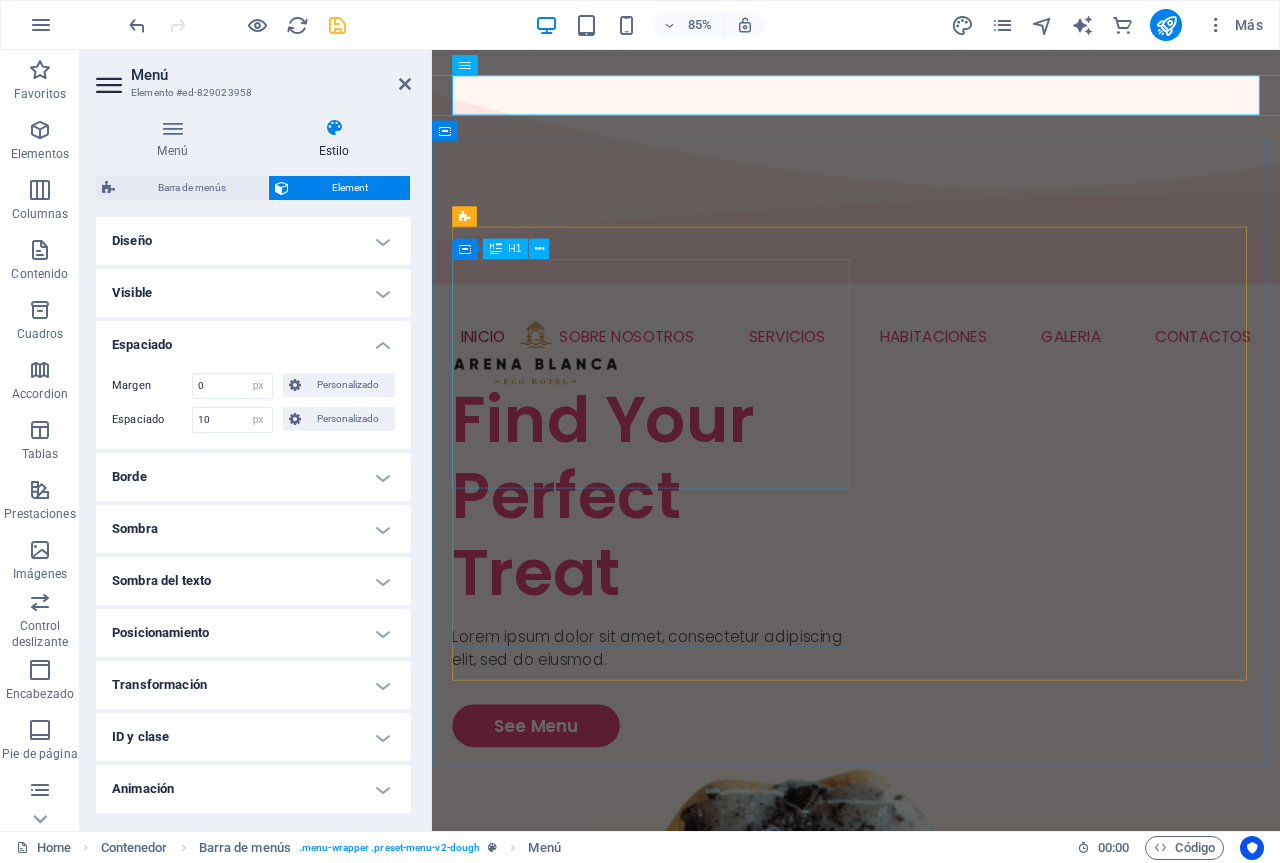 click on "Find Your Perfect Treat" at bounding box center [693, 575] 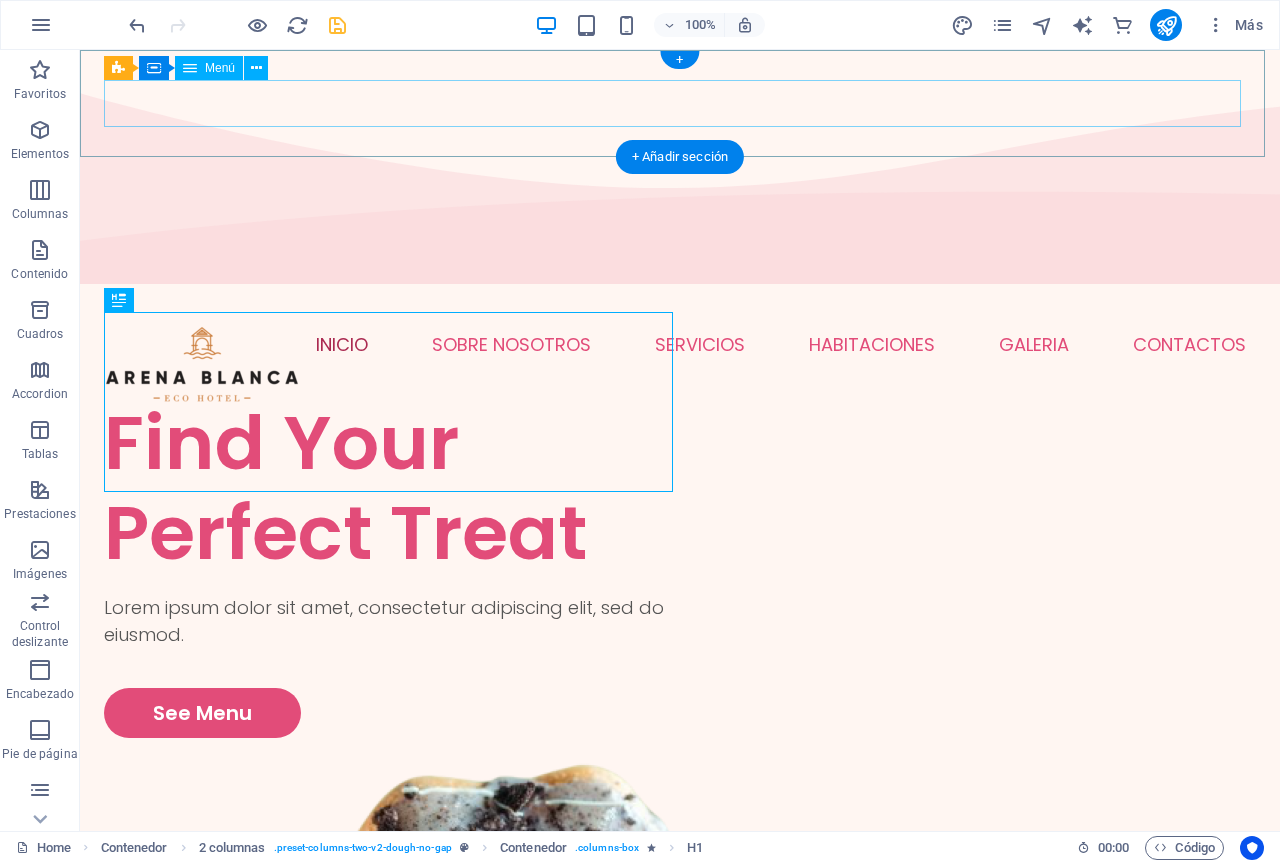 click on "INICIO SOBRE NOSOTROS SERVICIOS HABITACIONES GALERIA PISCINA SALA DE JUEGOS RESTAURANTE CONTACTOS" at bounding box center (680, 344) 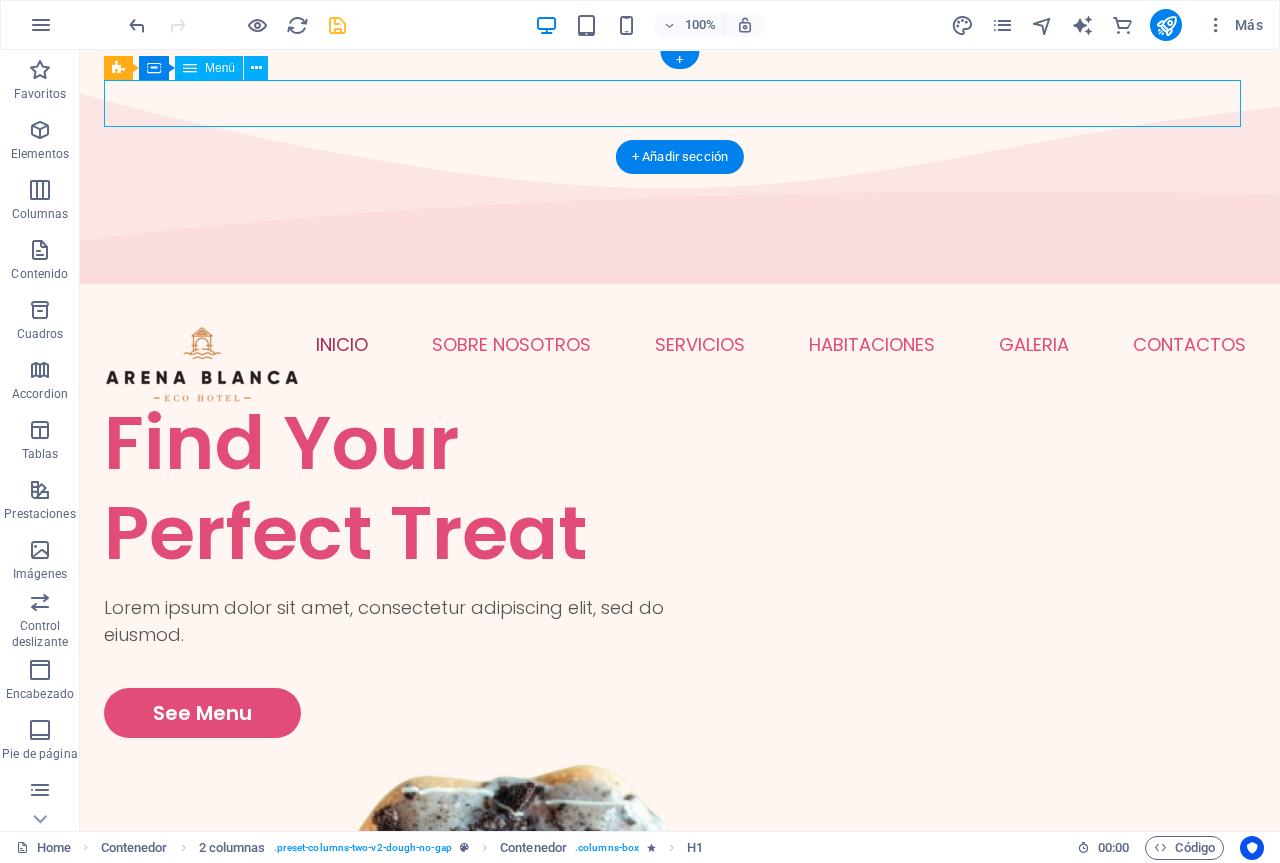 click on "INICIO SOBRE NOSOTROS SERVICIOS HABITACIONES GALERIA PISCINA SALA DE JUEGOS RESTAURANTE CONTACTOS" at bounding box center (680, 344) 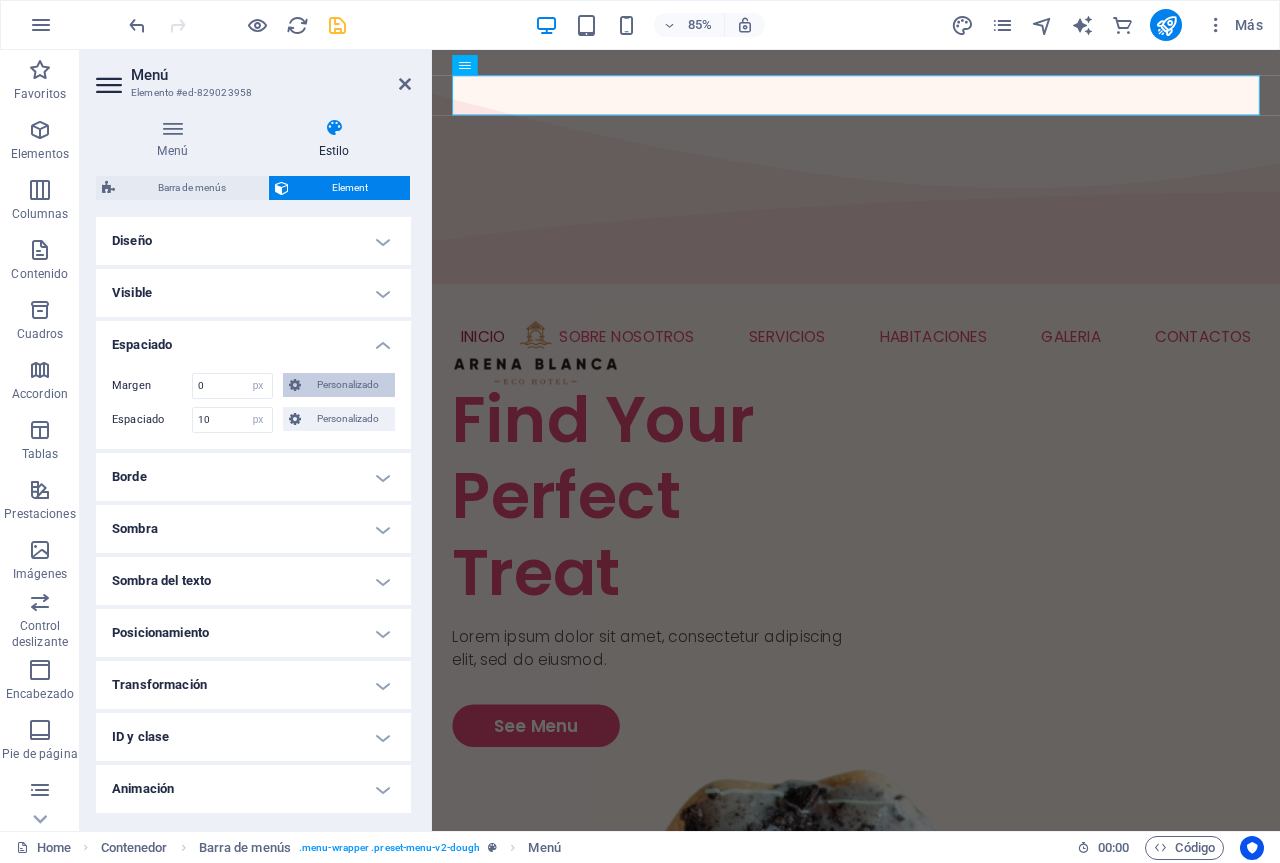 click on "Personalizado" at bounding box center [348, 385] 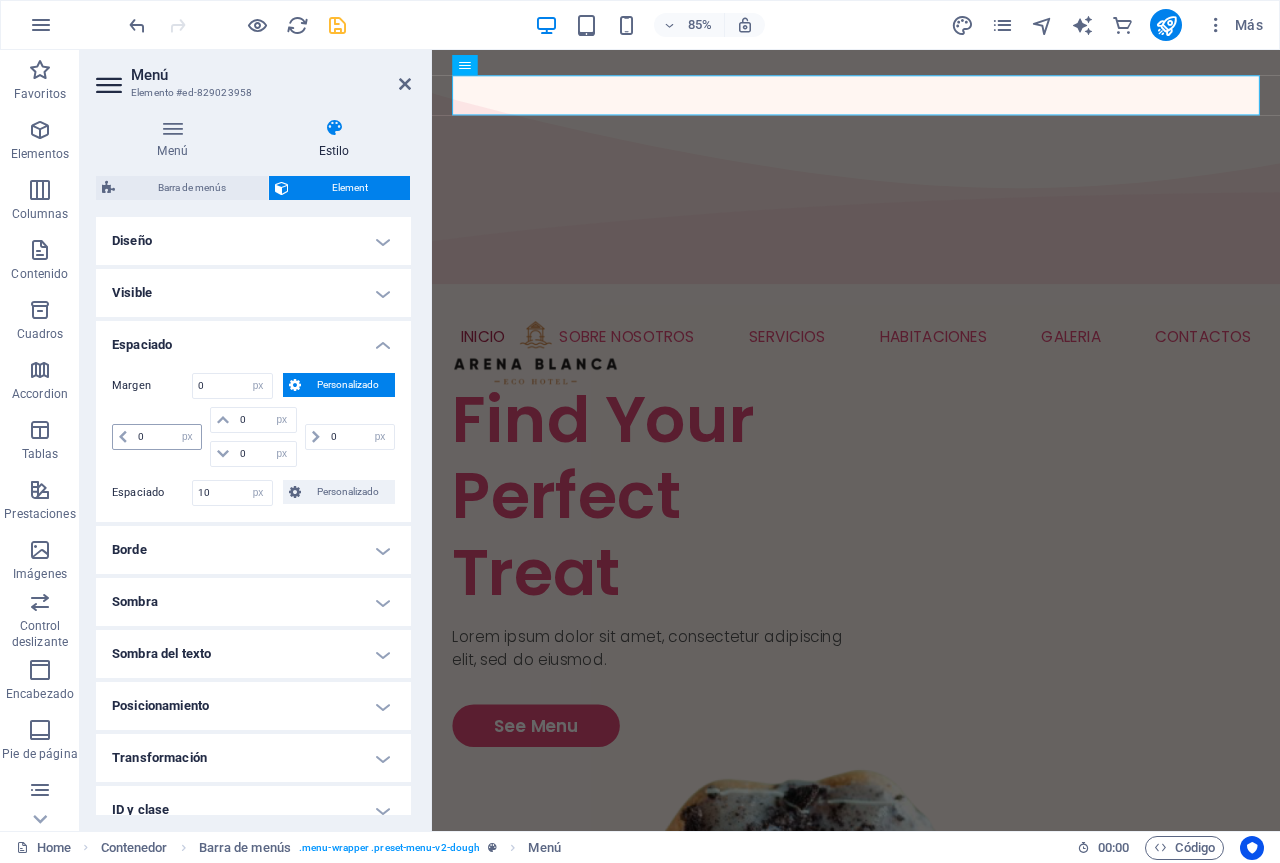 click at bounding box center [123, 437] 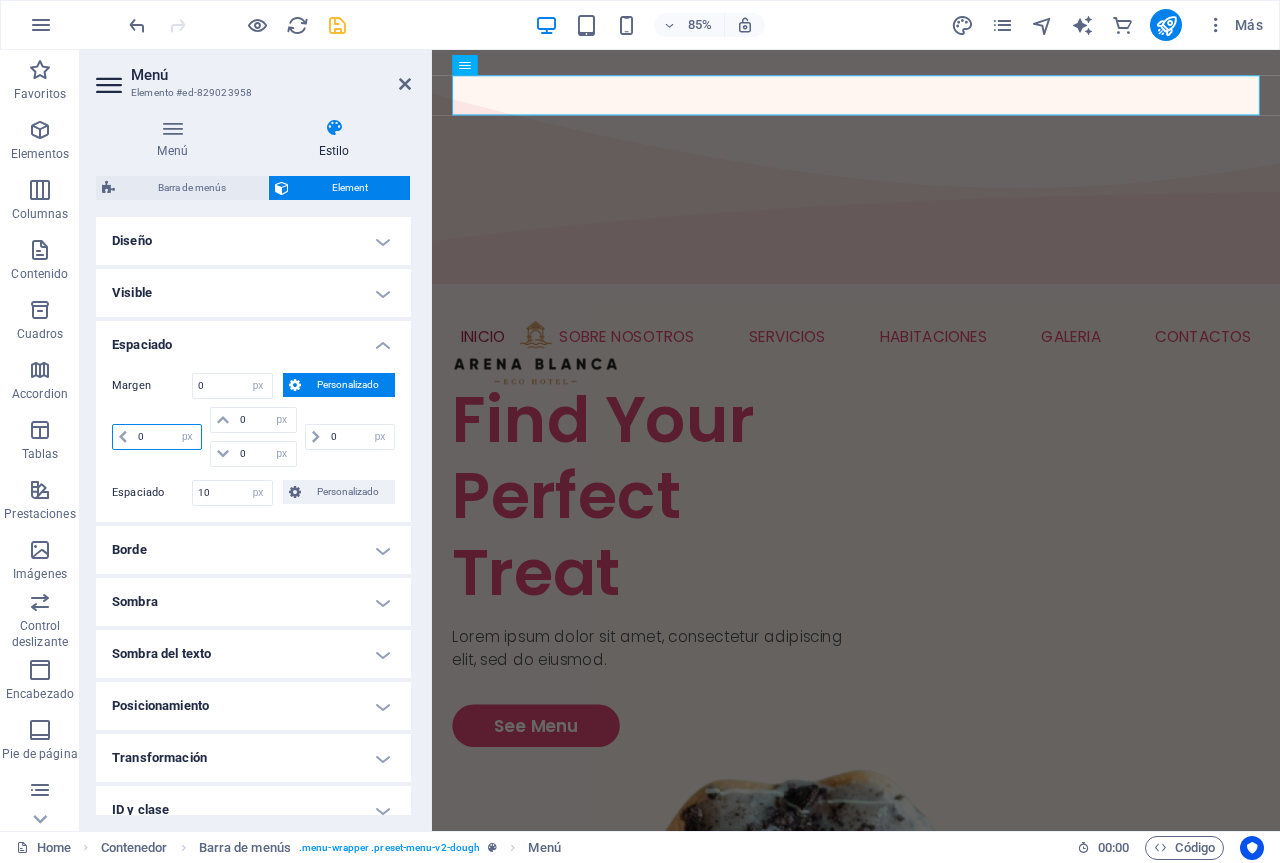 click on "0" at bounding box center [167, 437] 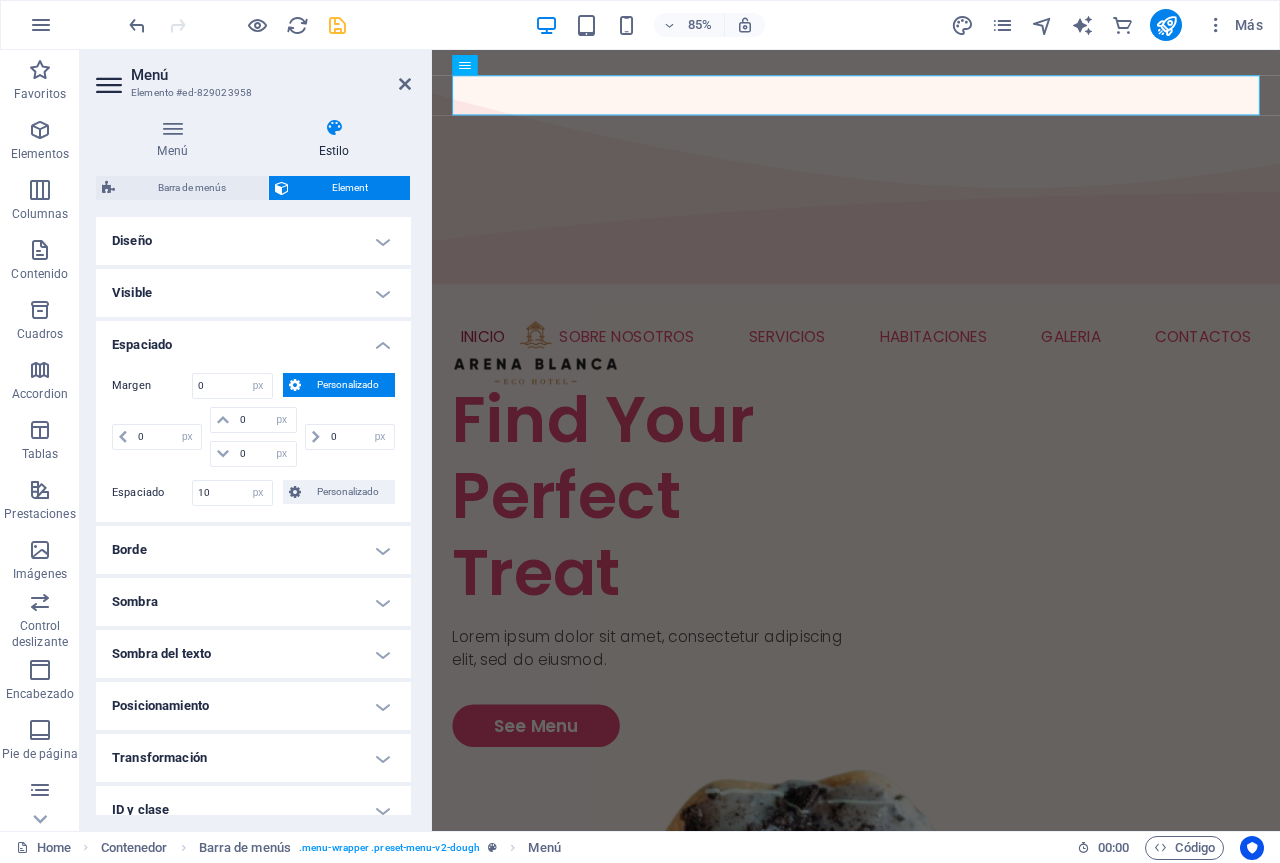 click on "Personalizado" at bounding box center [348, 385] 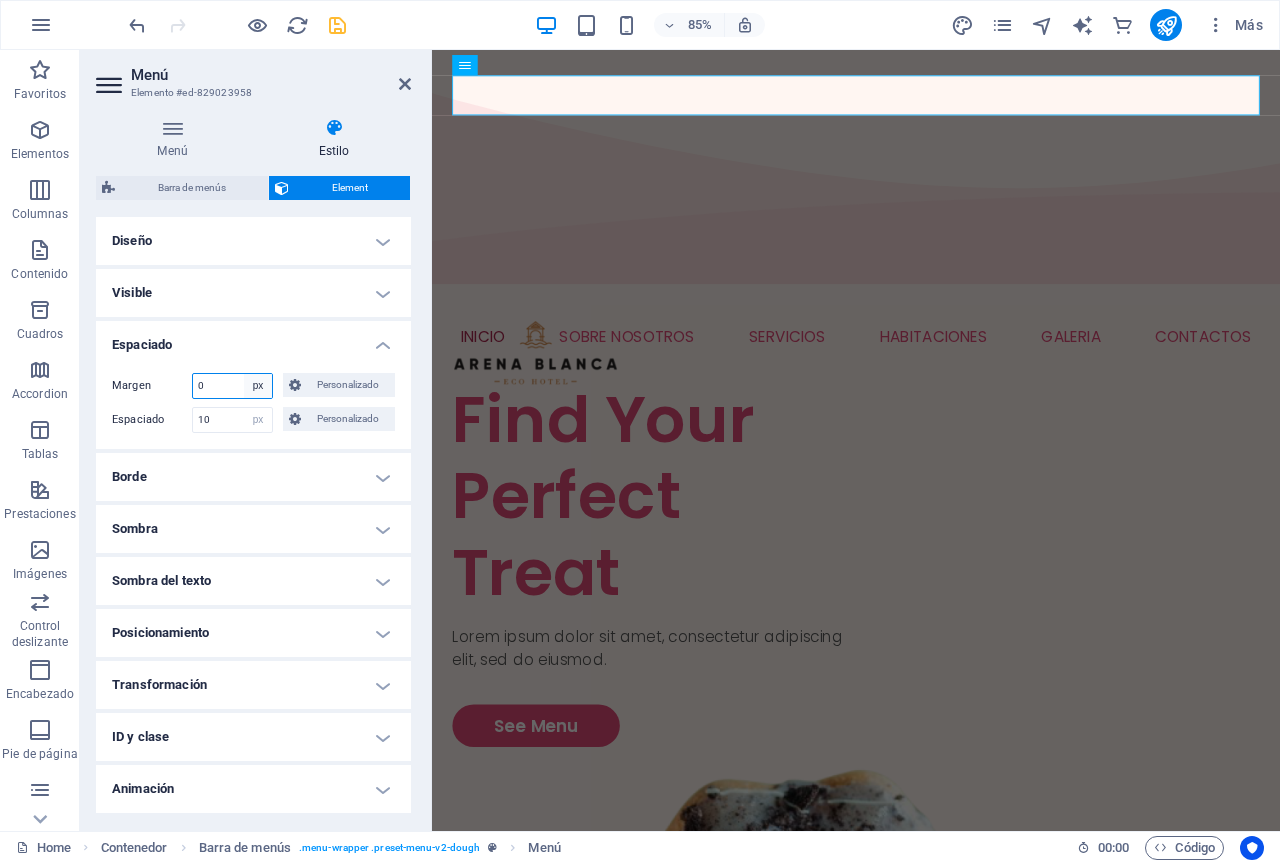 click on "Predeterminado automático px % rem vw vh Personalizado" at bounding box center (258, 386) 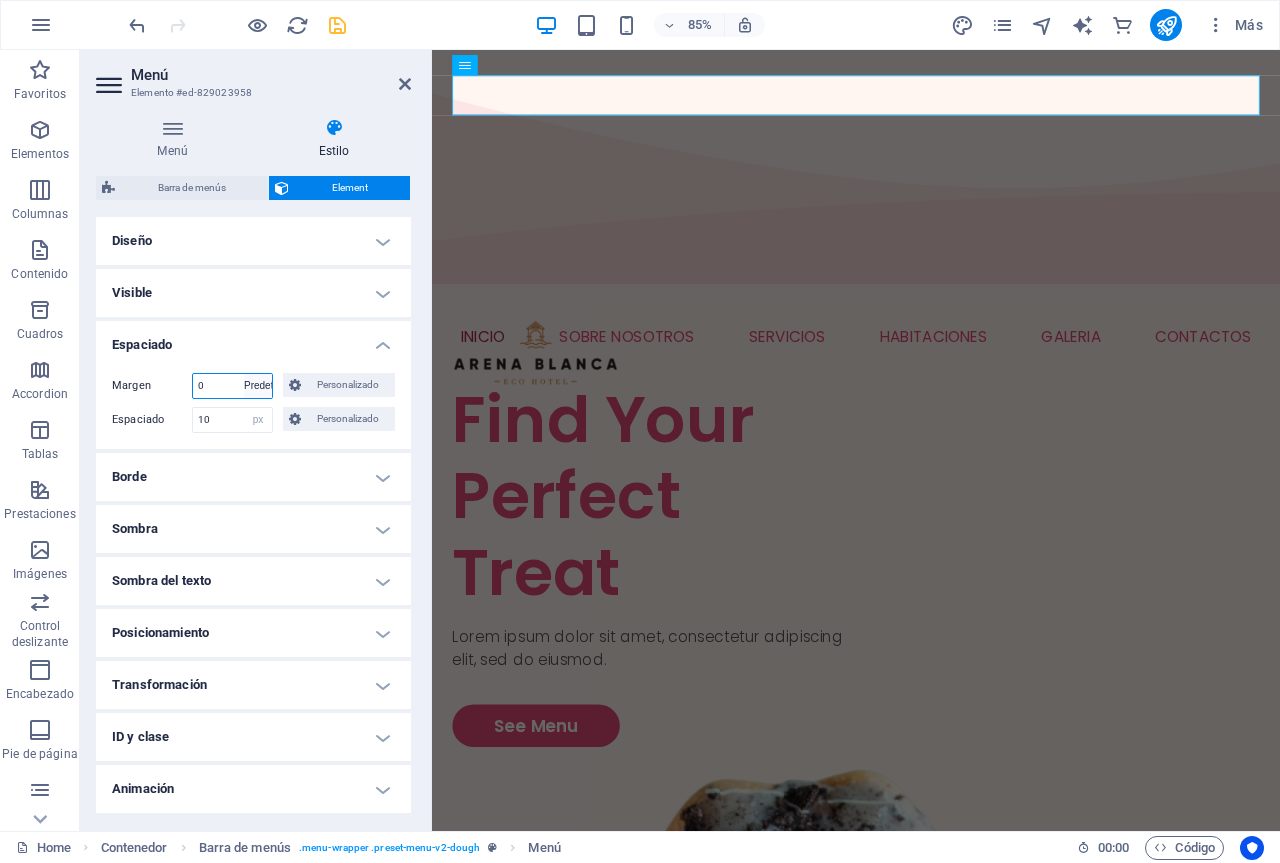 click on "Predeterminado automático px % rem vw vh Personalizado" at bounding box center [258, 386] 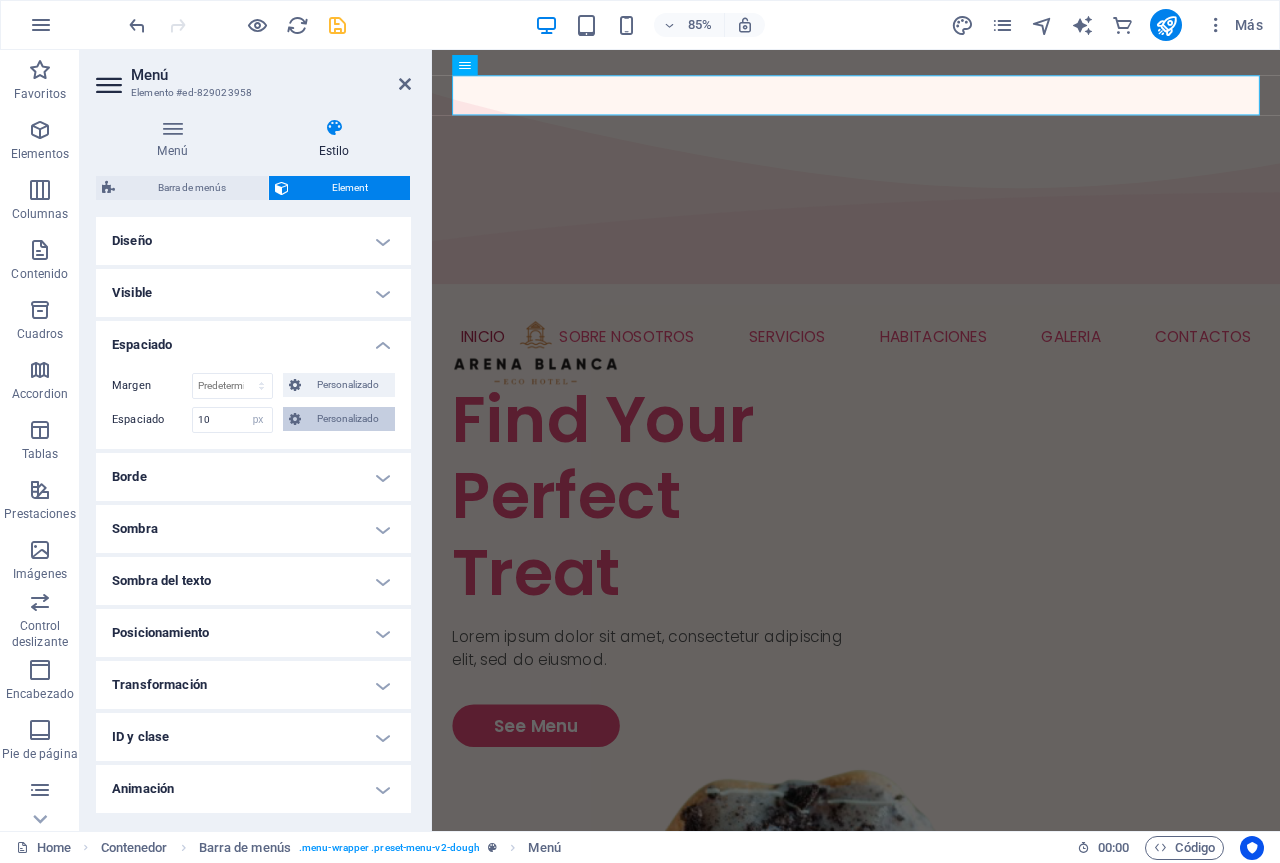 click on "Personalizado" at bounding box center (348, 419) 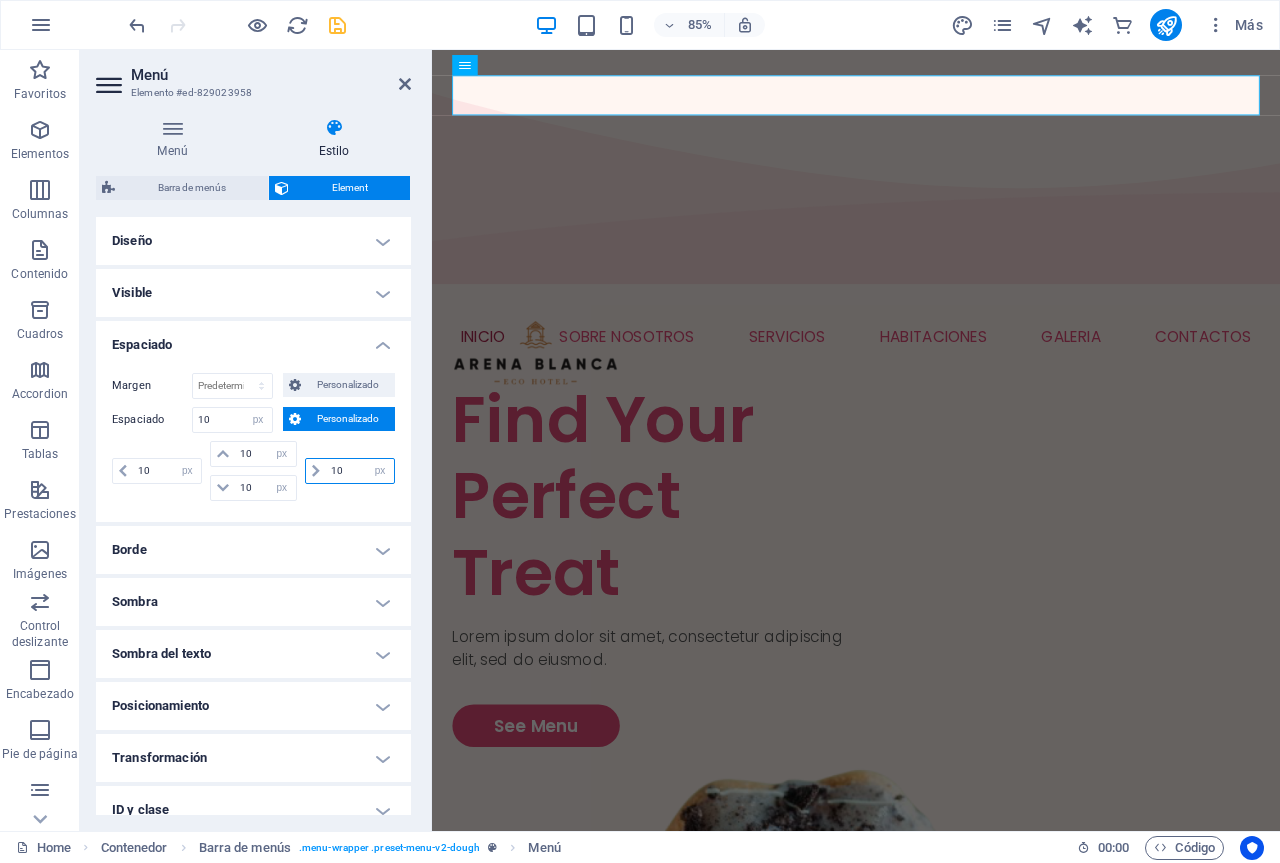 click on "10" at bounding box center [360, 471] 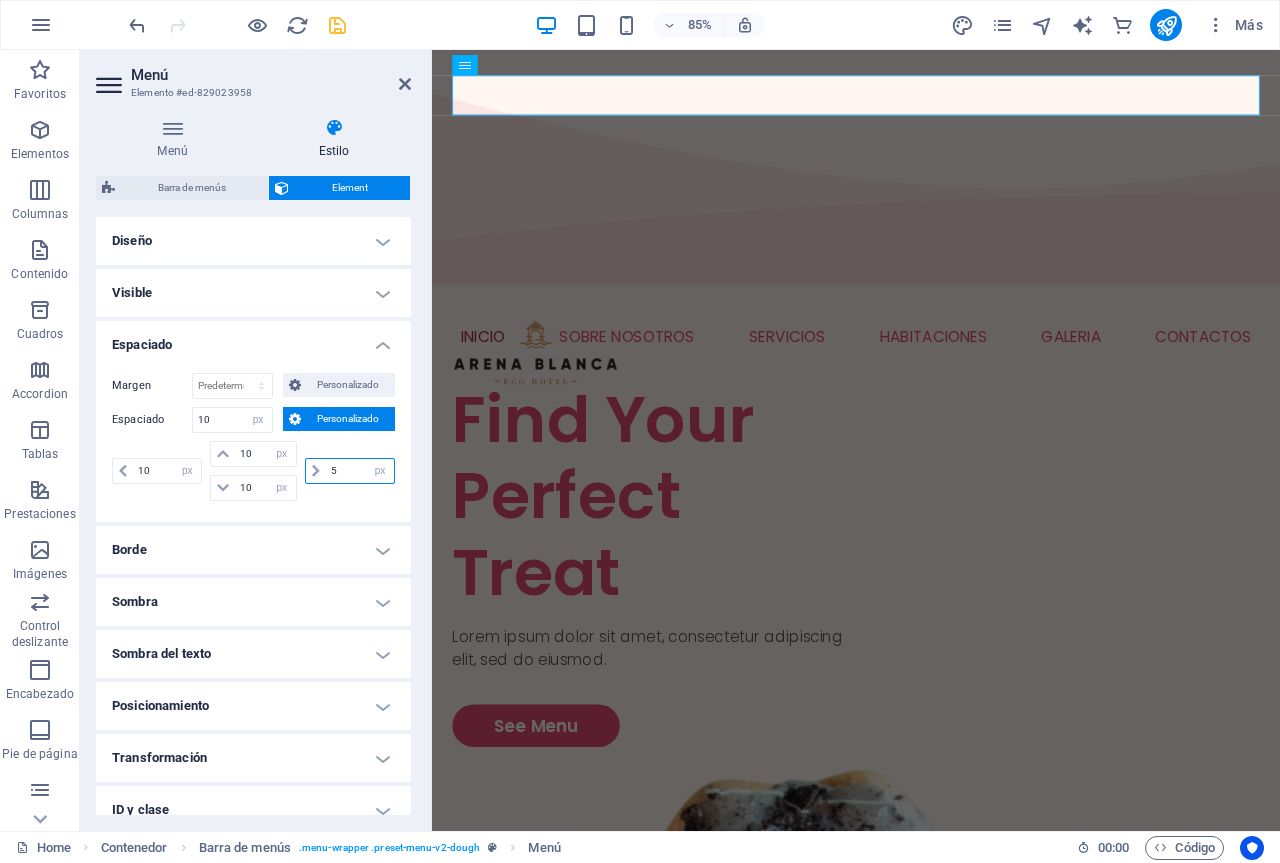 type on "4" 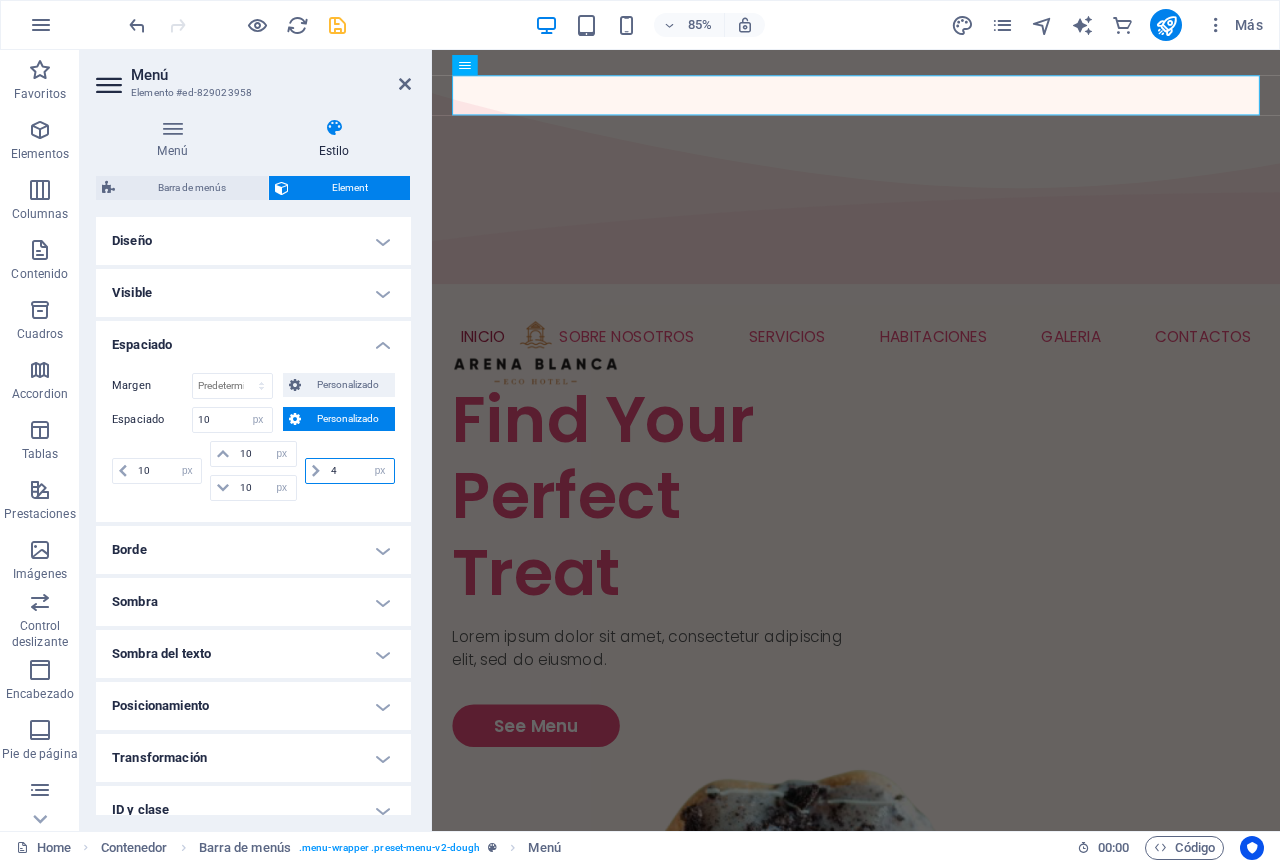 type 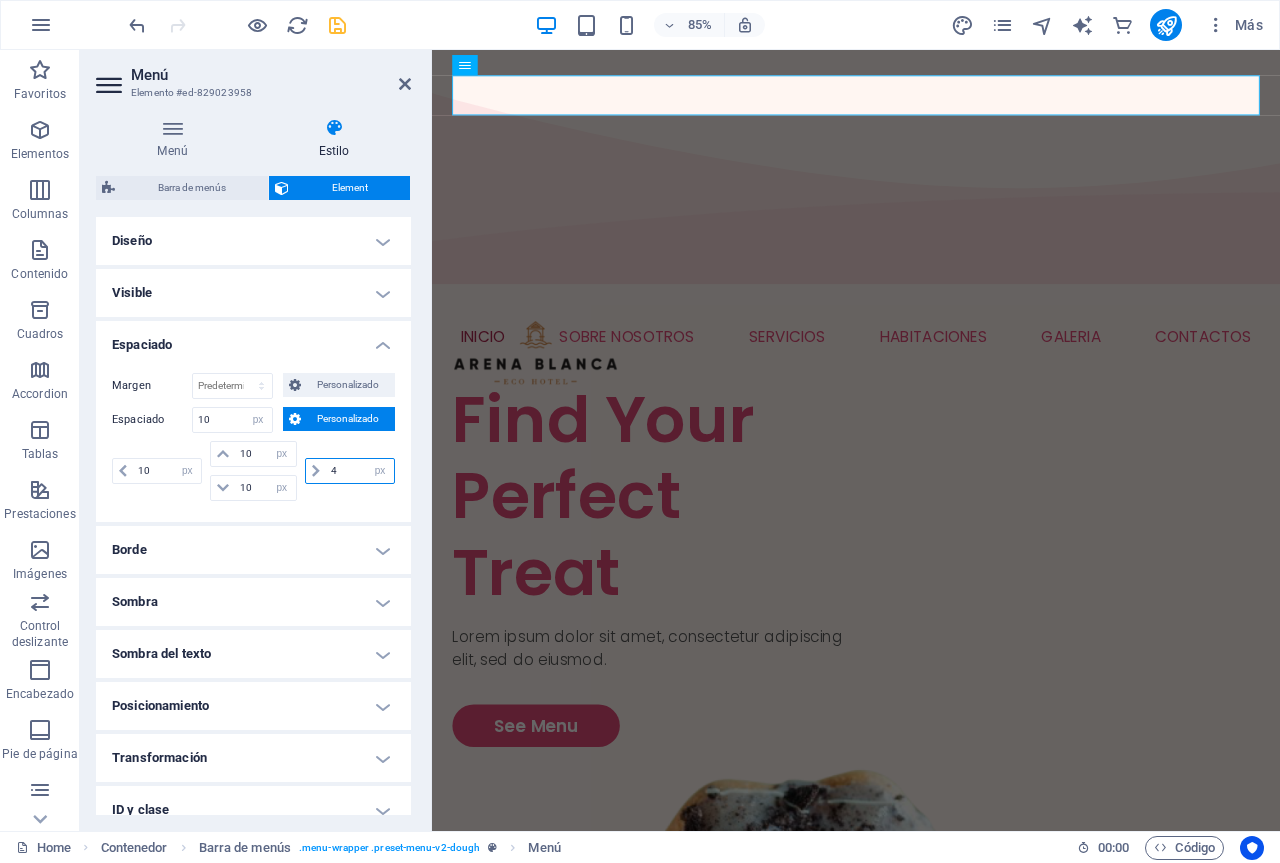 select on "DISABLED_OPTION_VALUE" 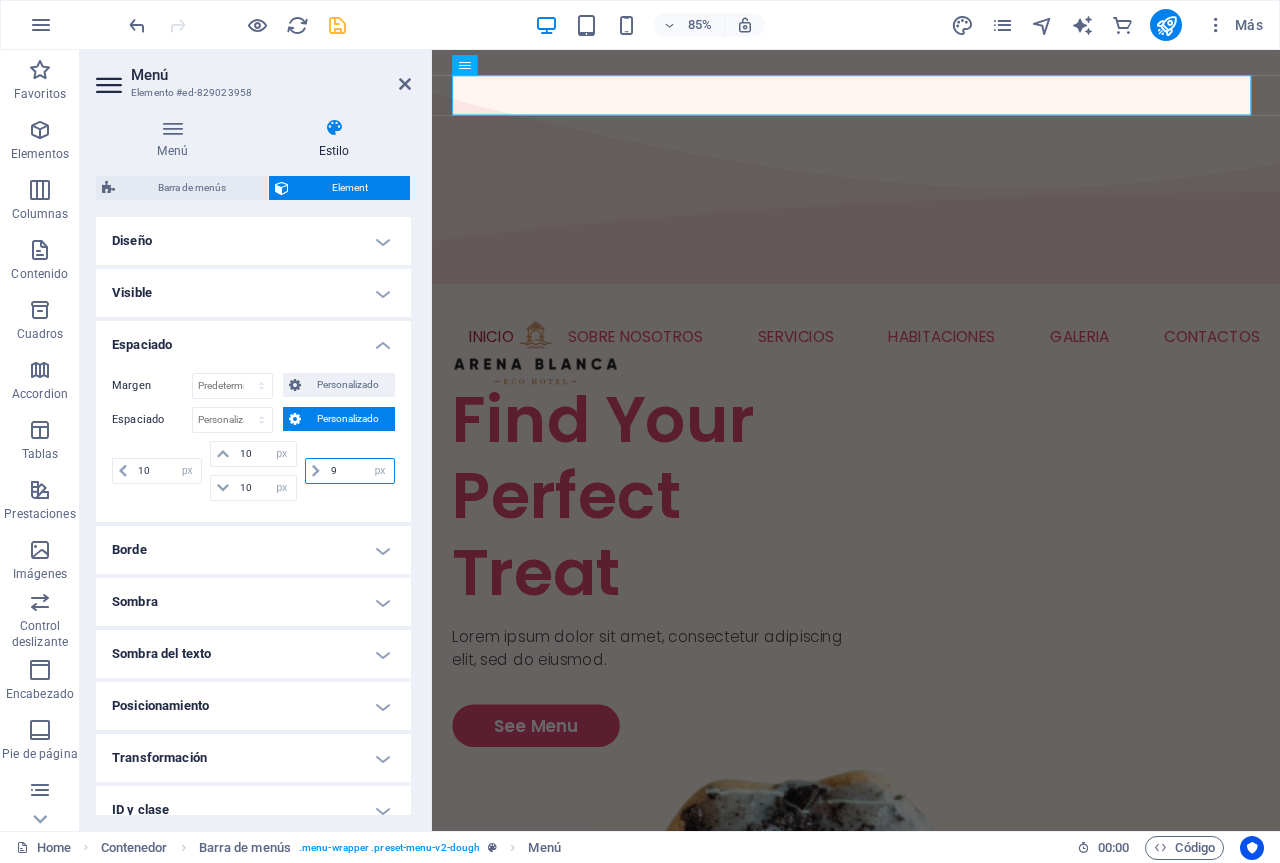 type on "10" 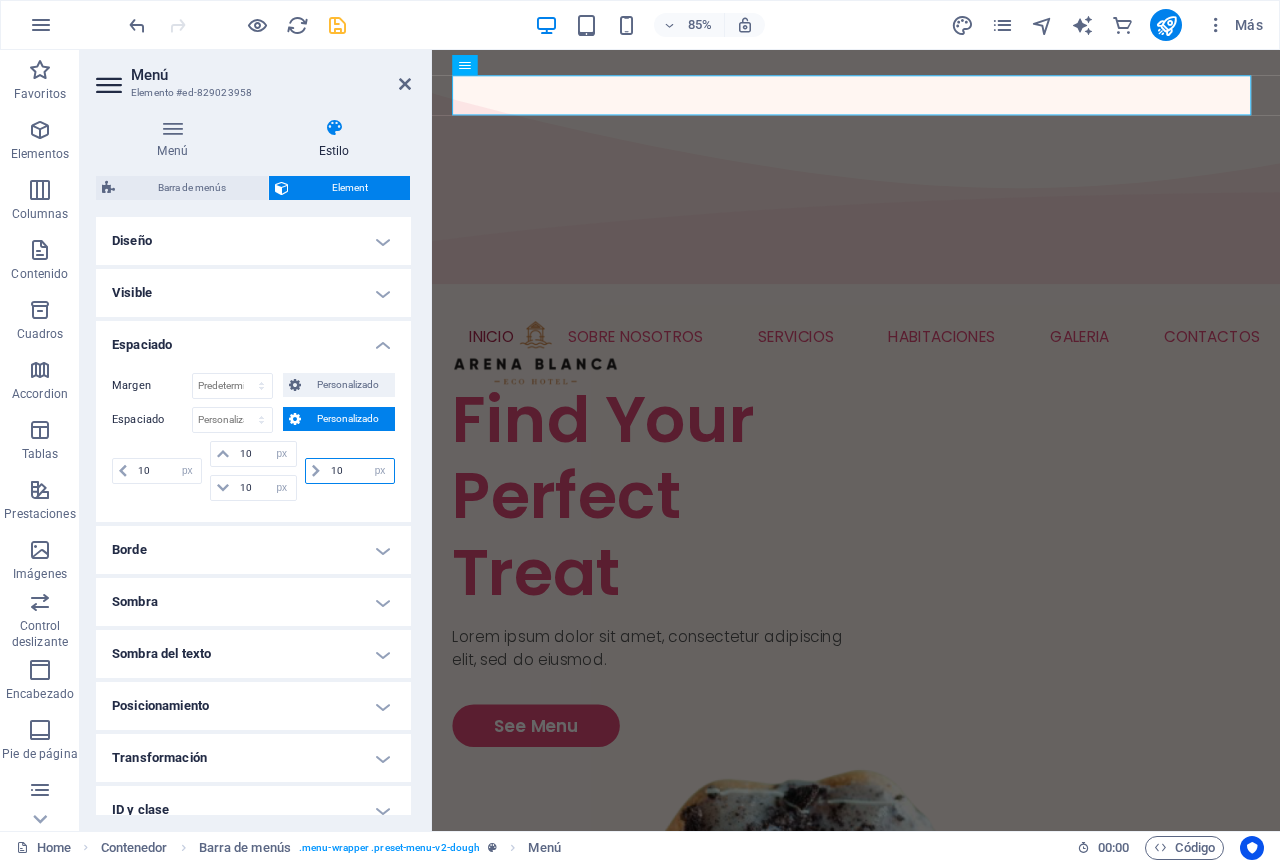 type on "10" 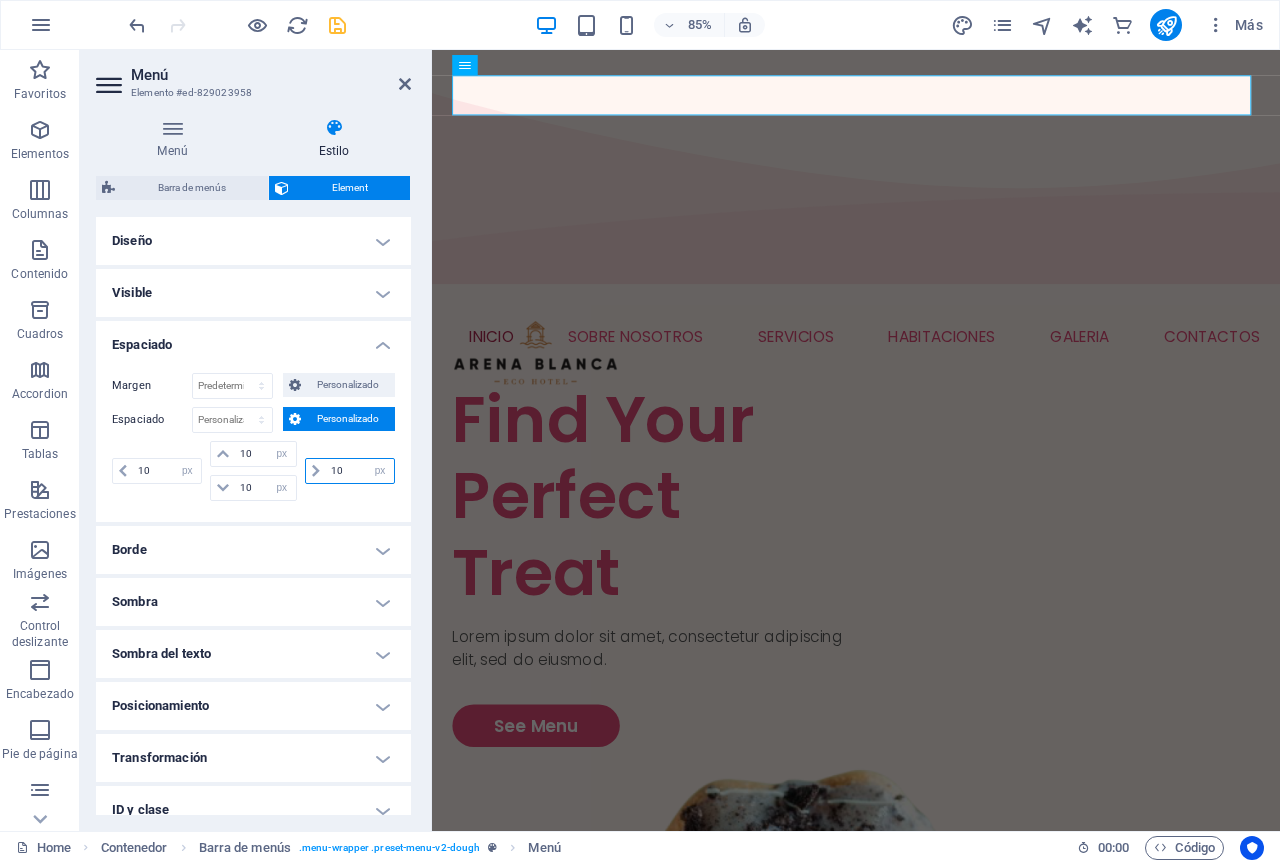select on "px" 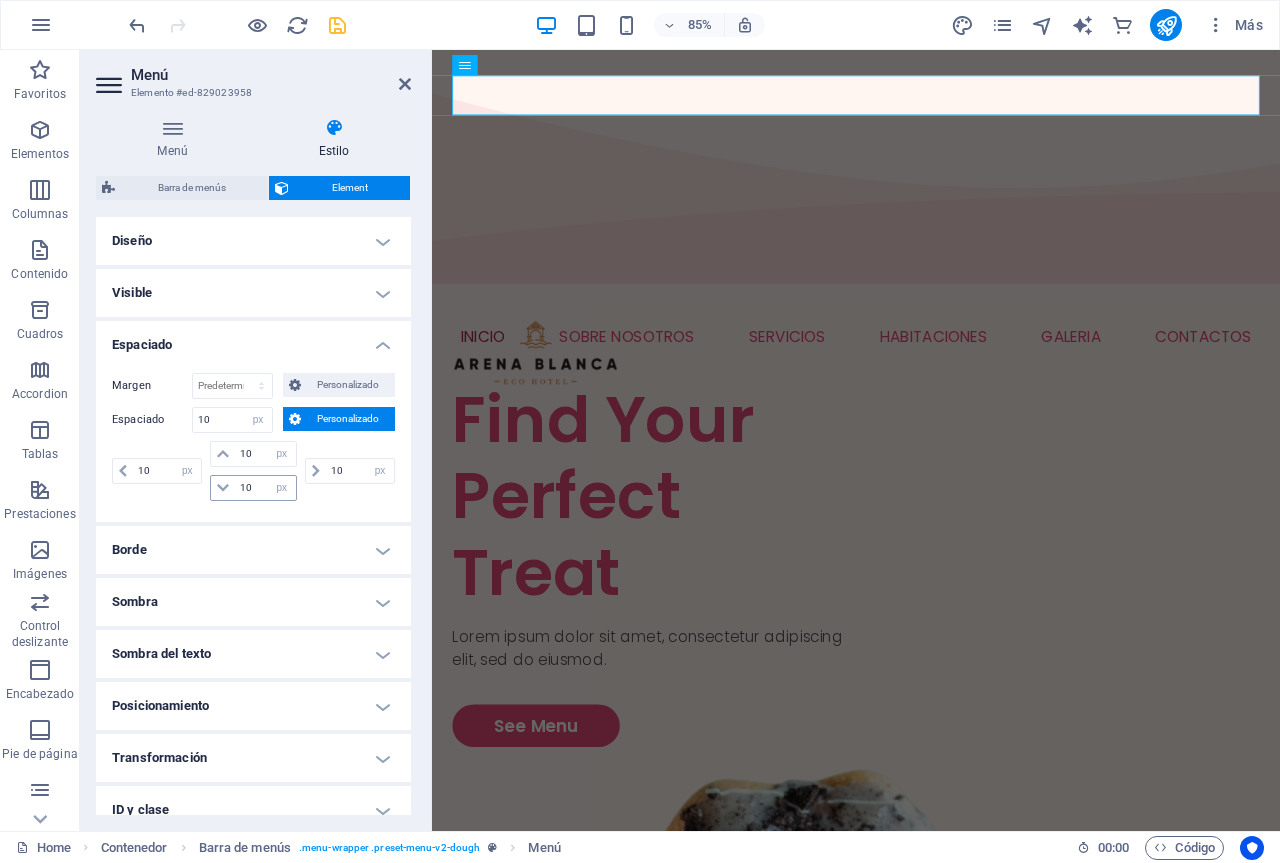click at bounding box center (223, 488) 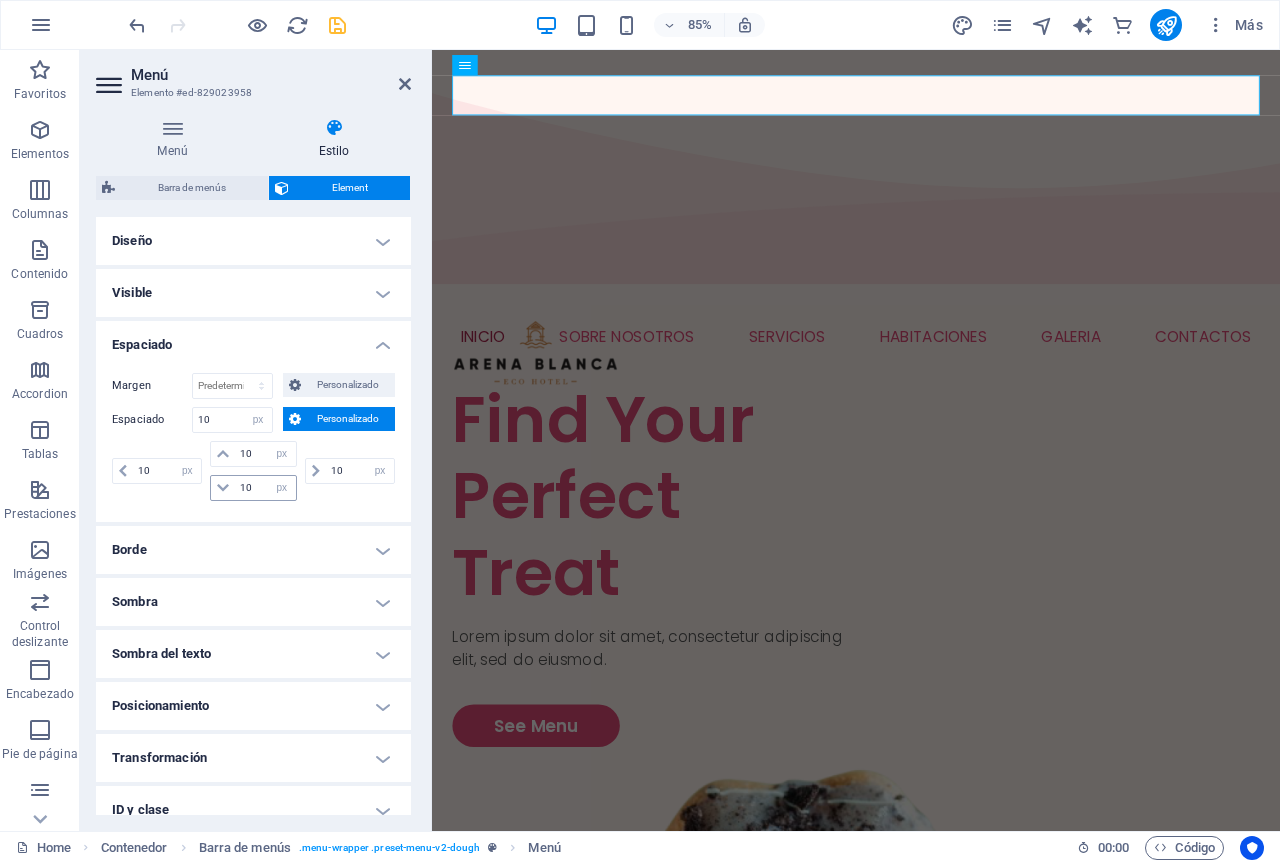 click at bounding box center [223, 488] 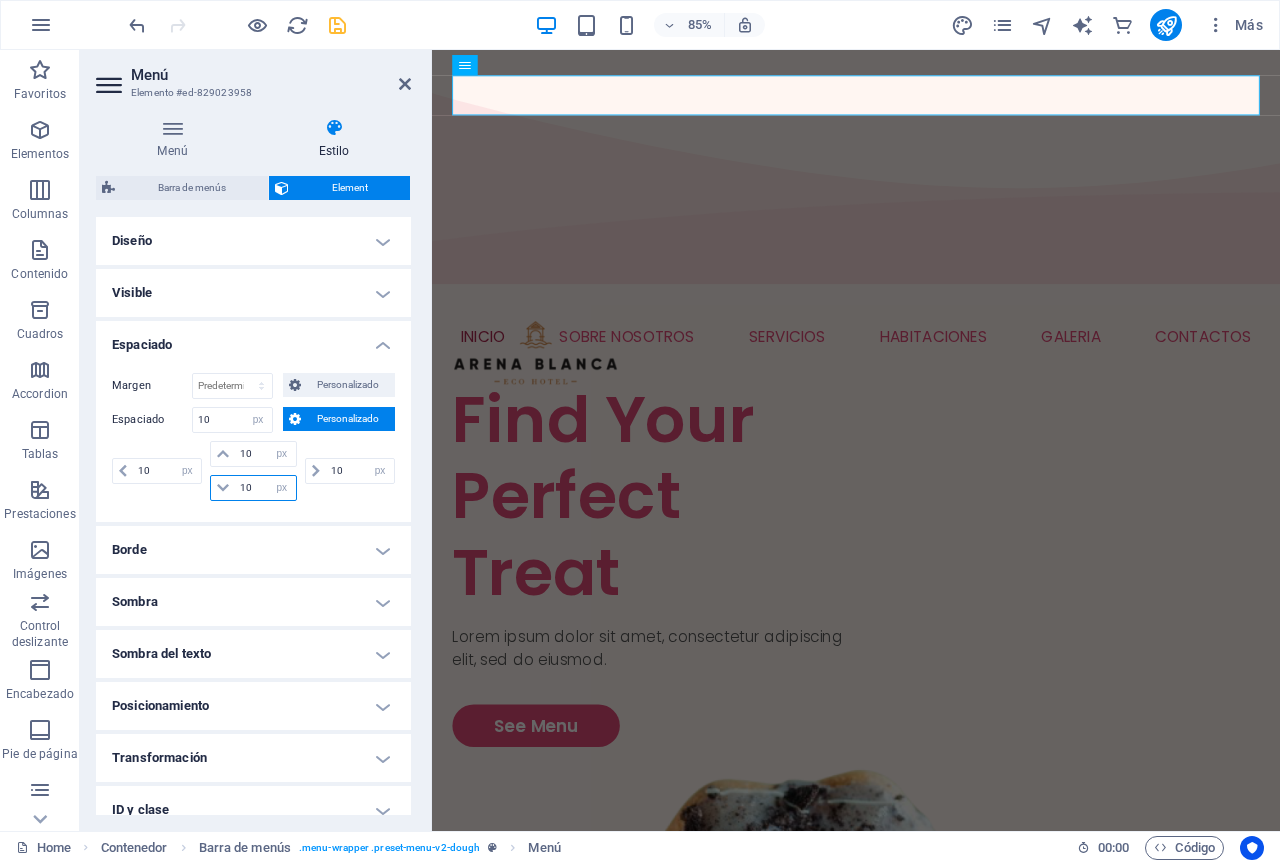 click on "10" at bounding box center (265, 488) 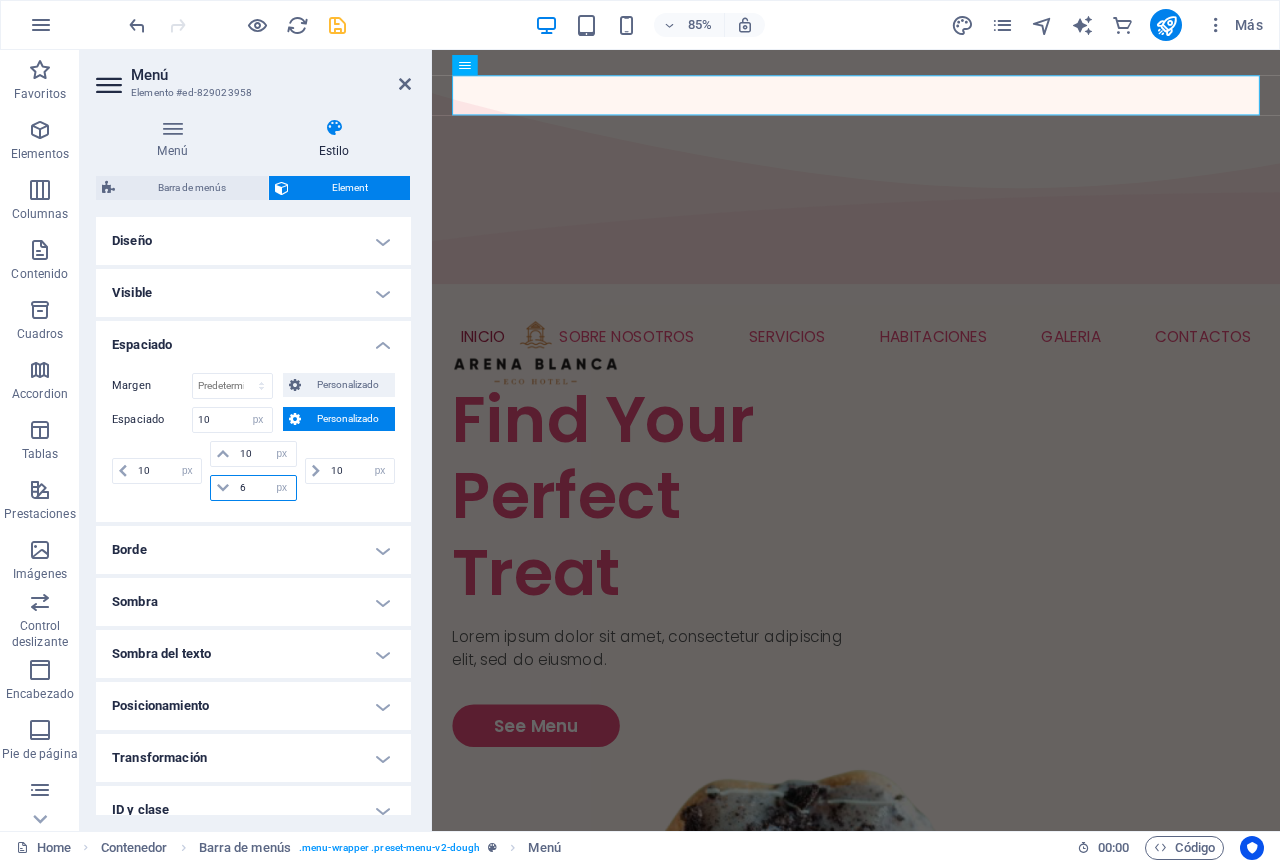 type on "5" 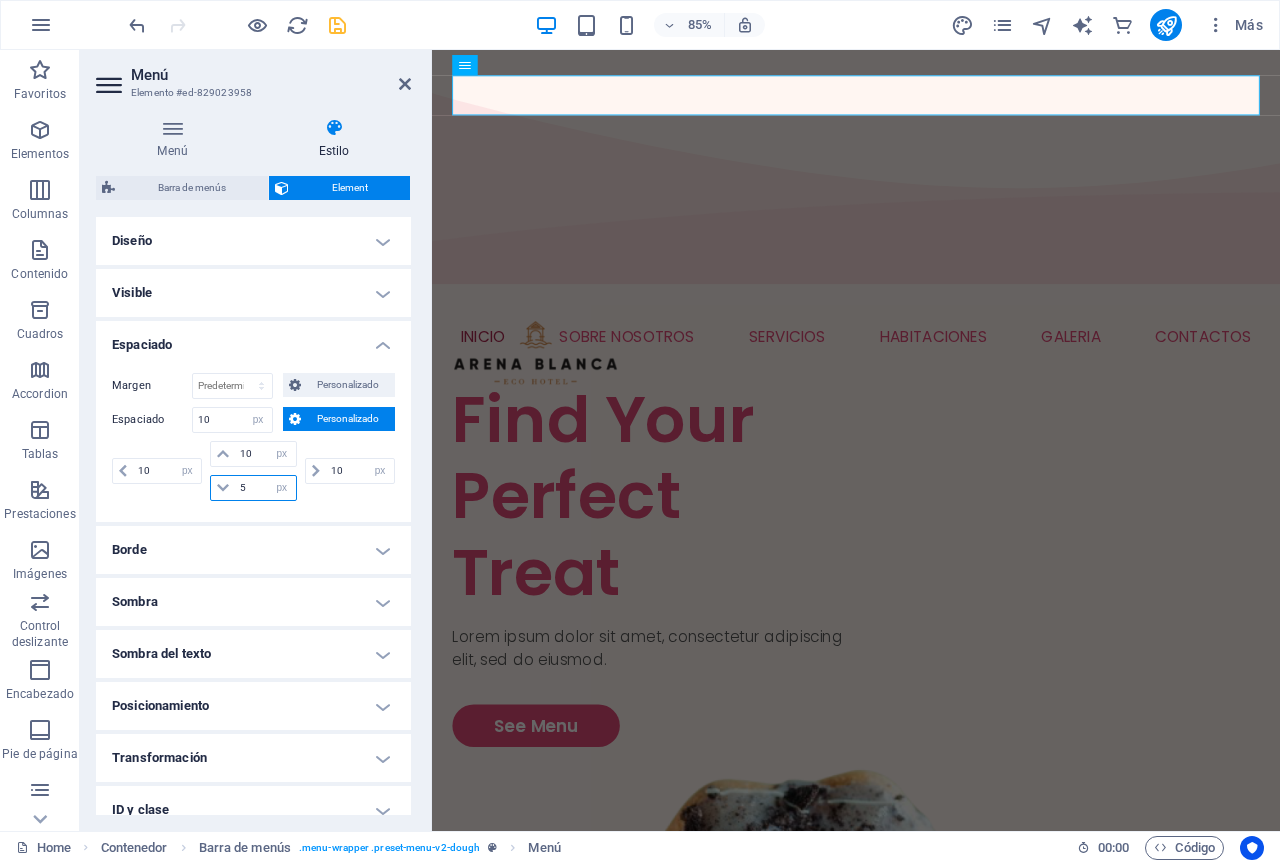 type 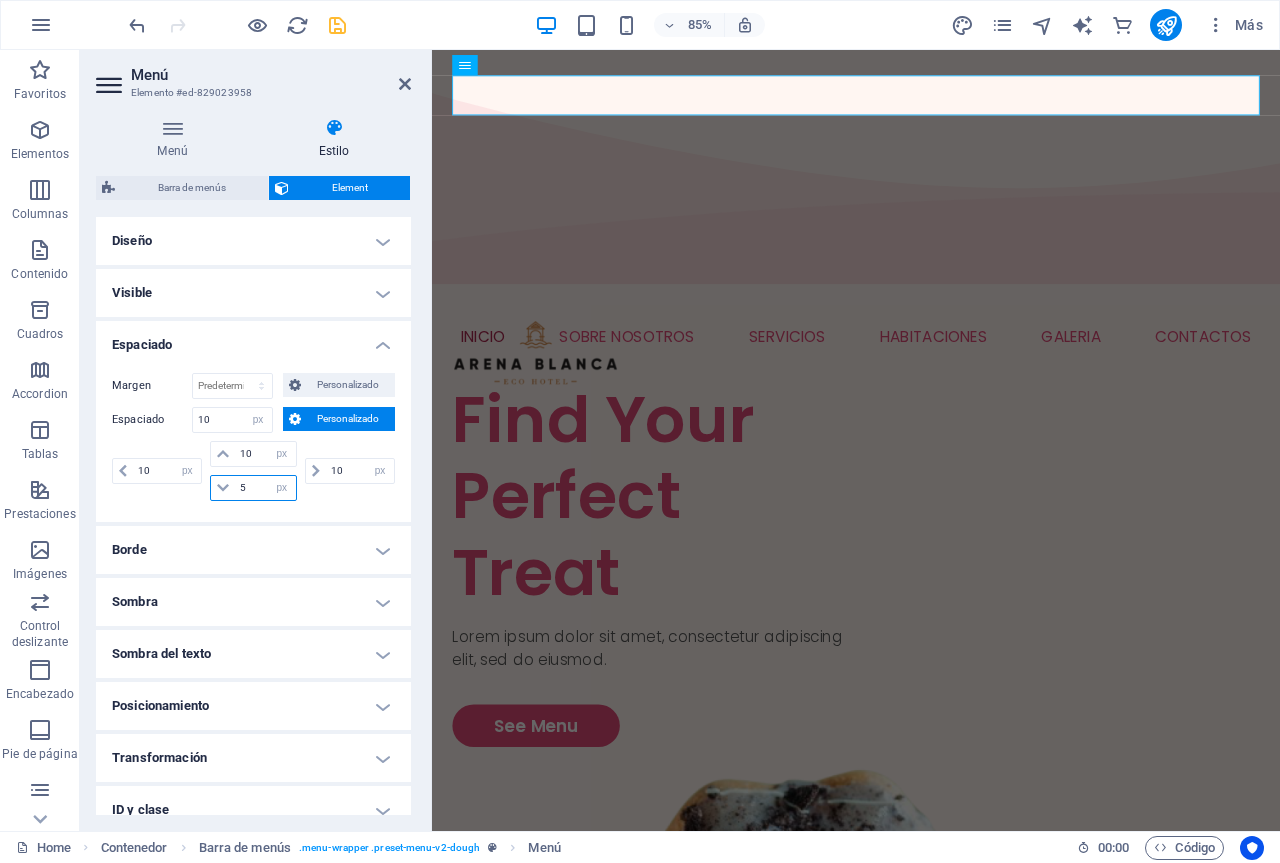 select on "DISABLED_OPTION_VALUE" 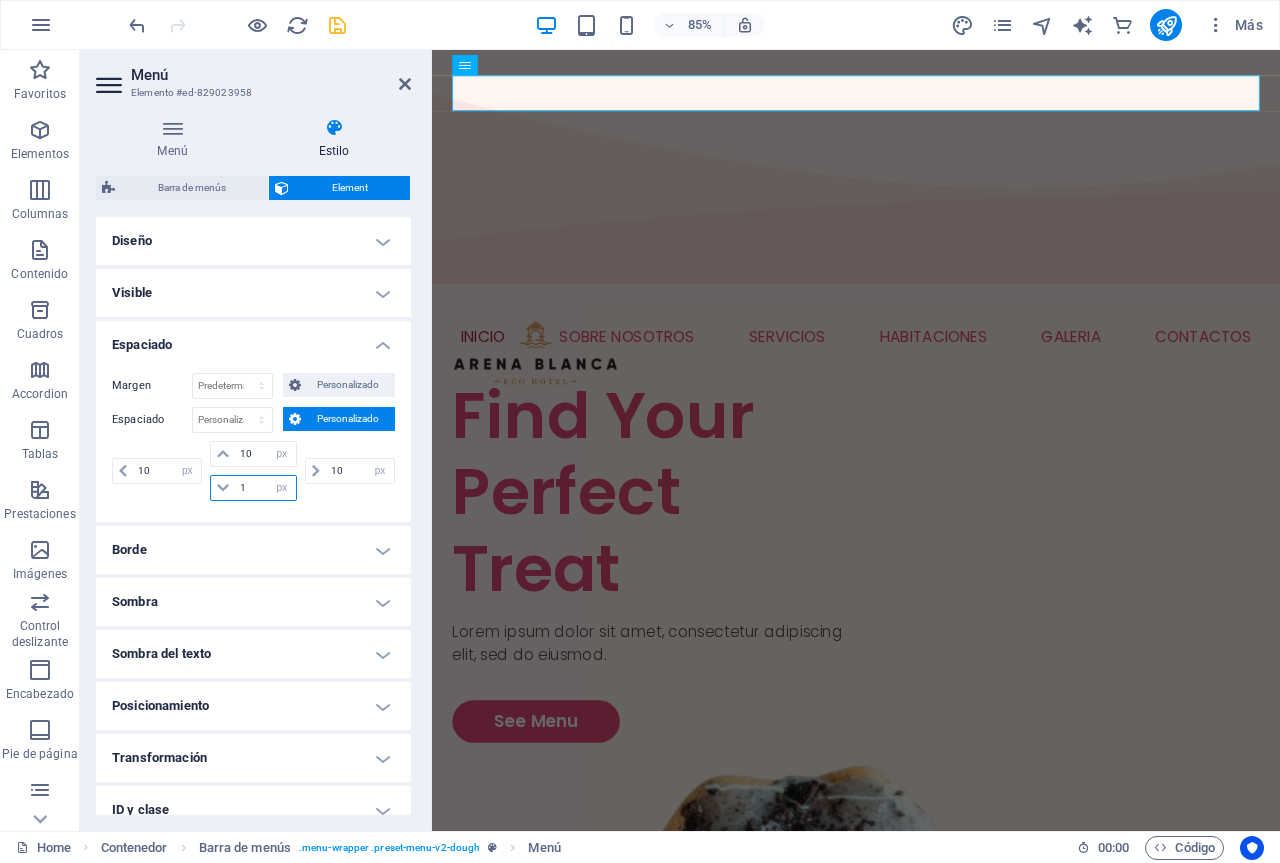 type on "0" 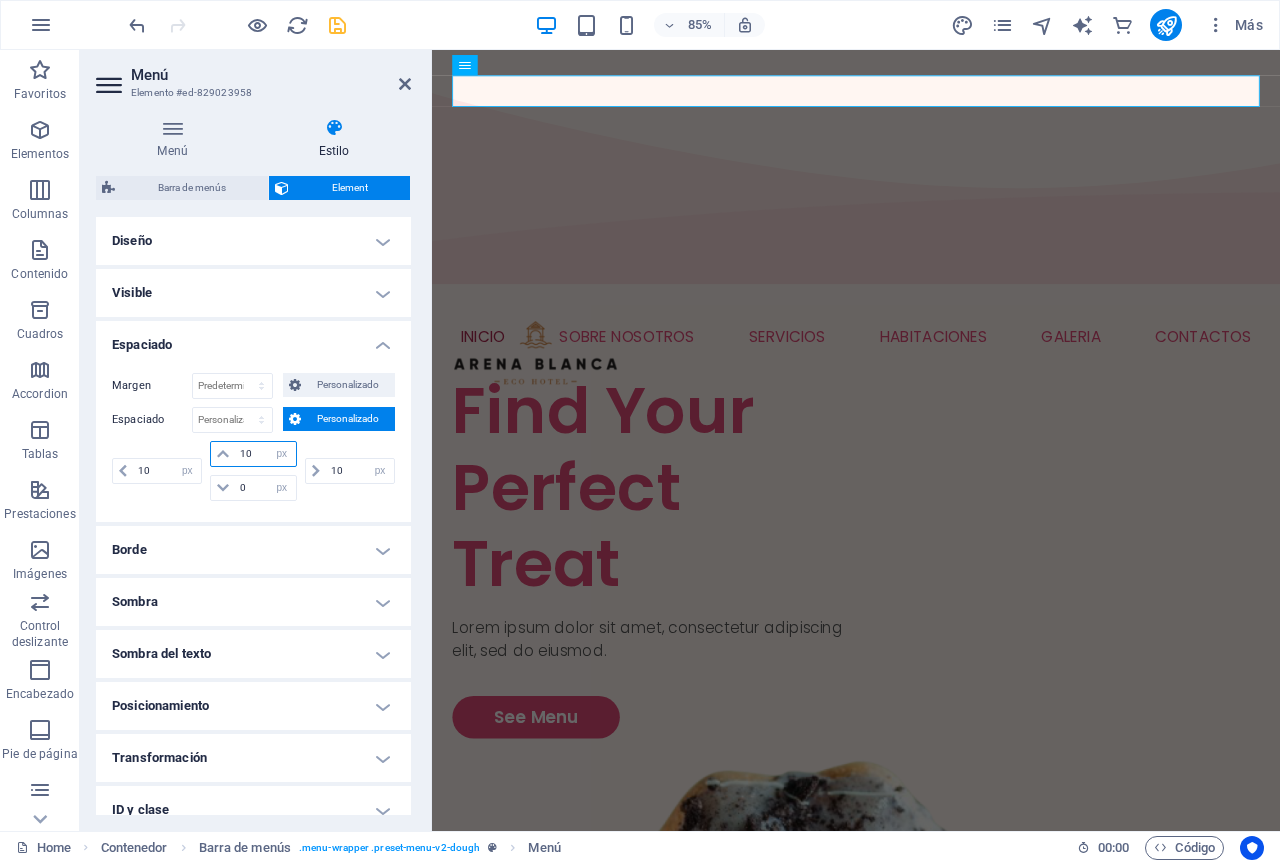 click on "10" at bounding box center (265, 454) 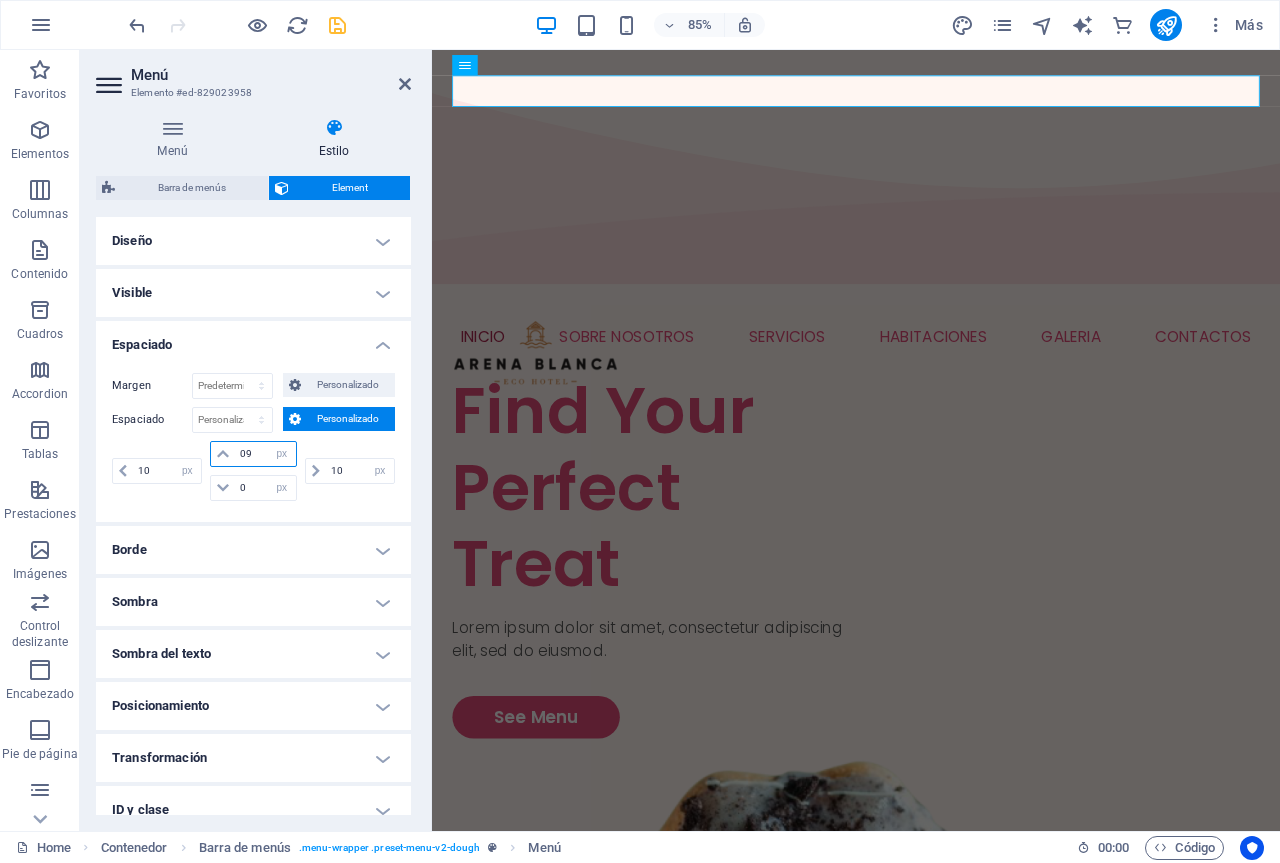 type on "9" 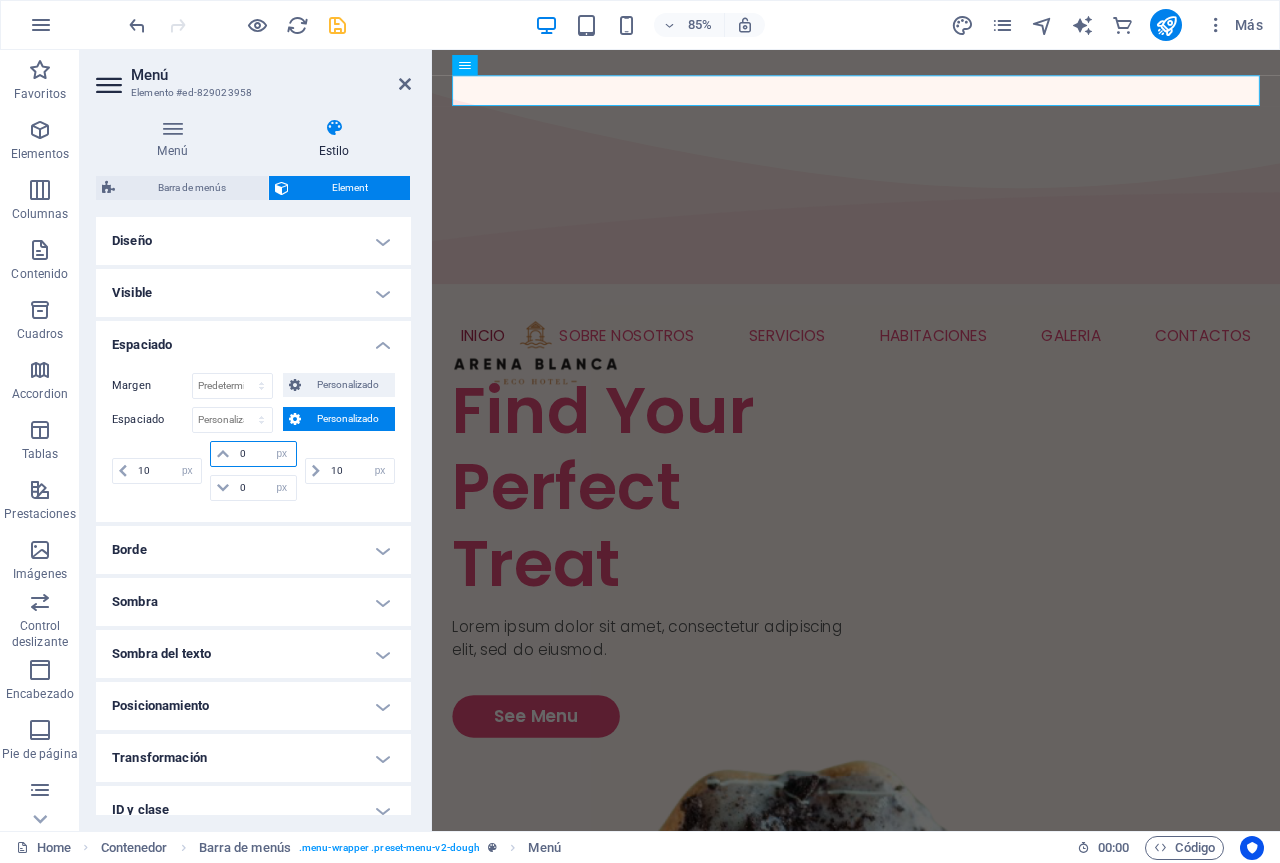 type on "0" 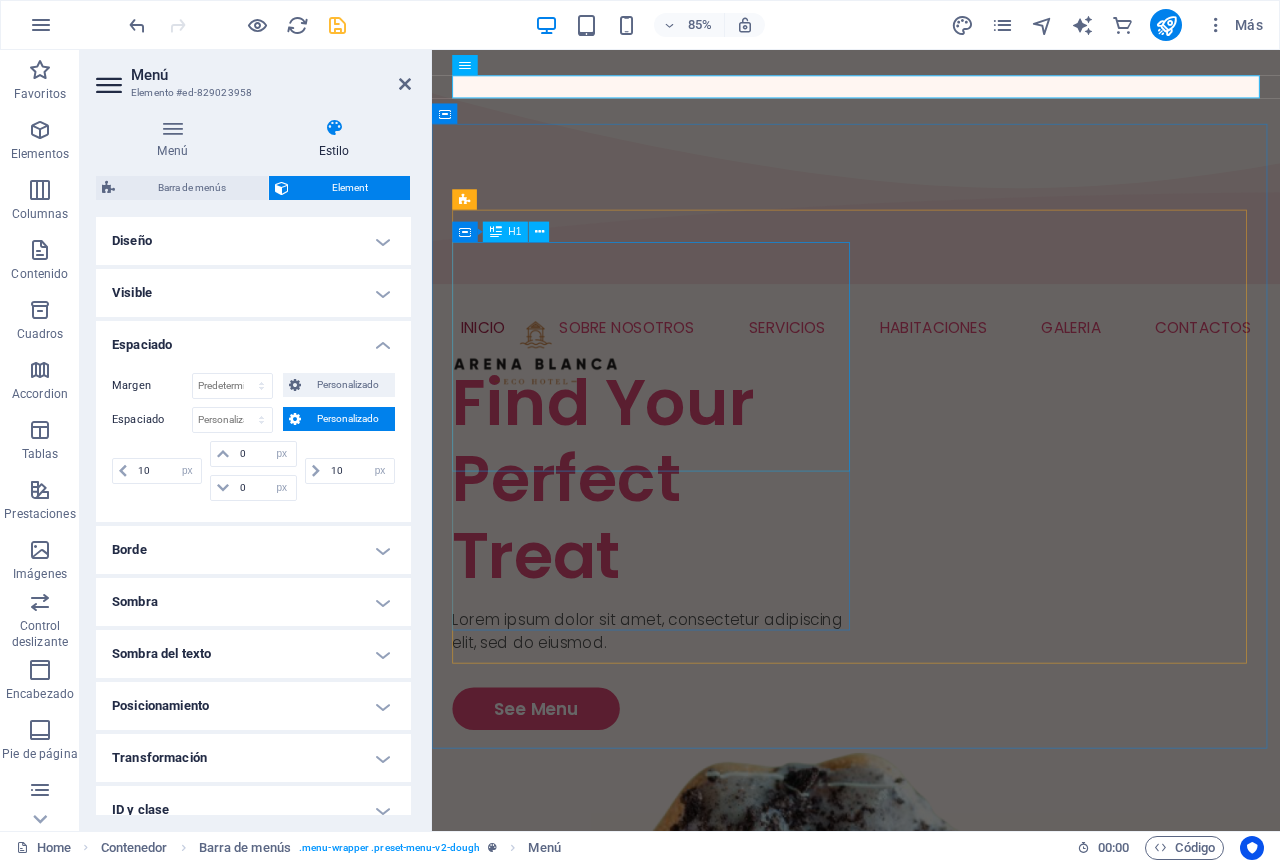 click on "Find Your Perfect Treat" at bounding box center [693, 555] 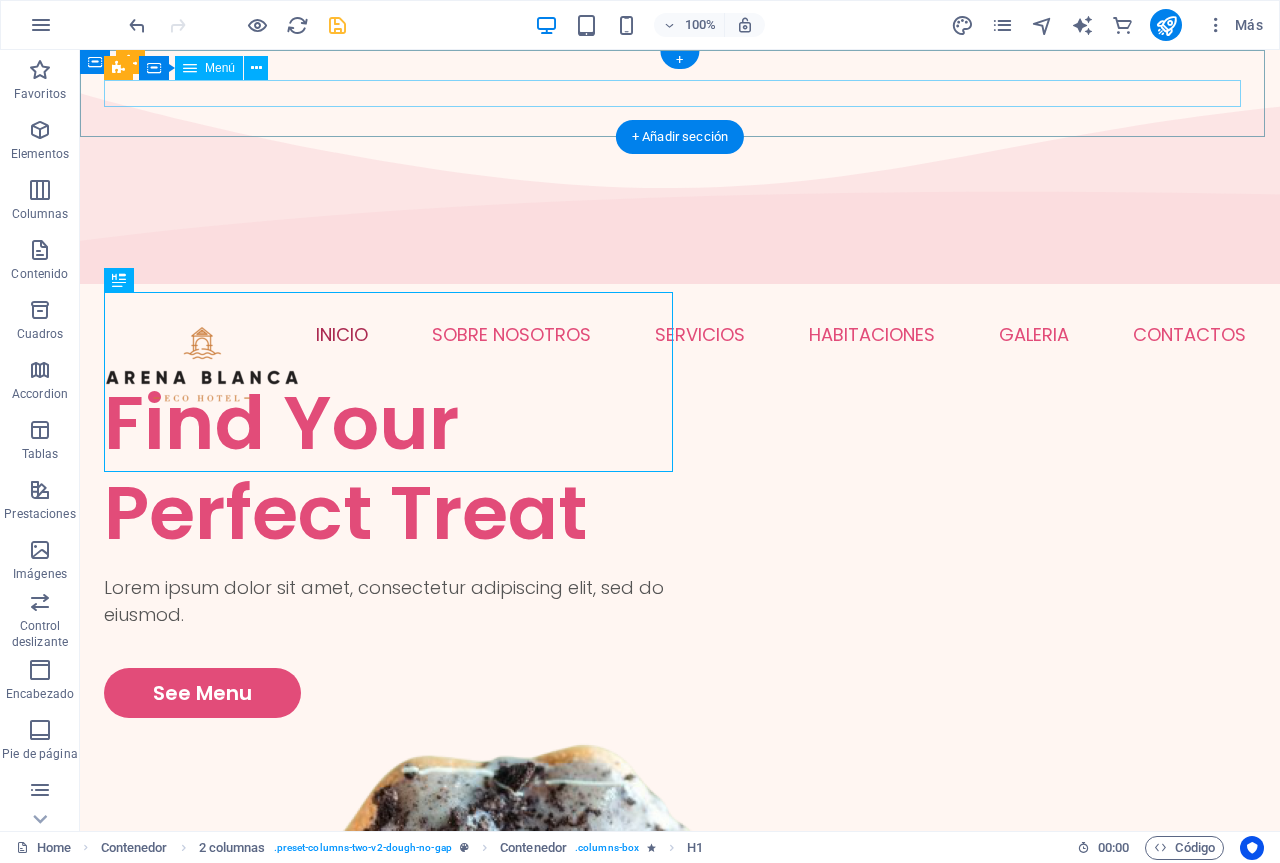 click on "INICIO SOBRE NOSOTROS SERVICIOS HABITACIONES GALERIA PISCINA SALA DE JUEGOS RESTAURANTE CONTACTOS" at bounding box center (680, 334) 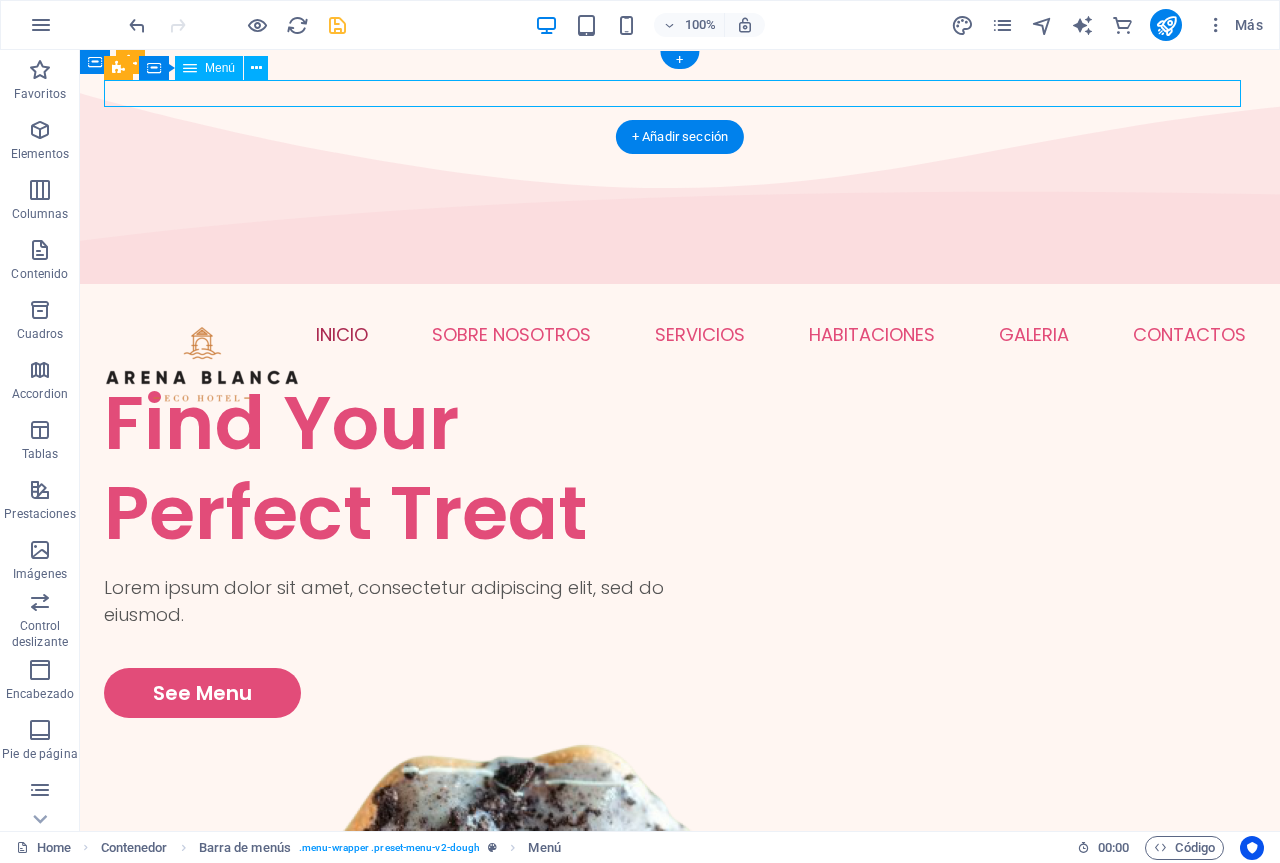 click on "INICIO SOBRE NOSOTROS SERVICIOS HABITACIONES GALERIA PISCINA SALA DE JUEGOS RESTAURANTE CONTACTOS" at bounding box center (680, 334) 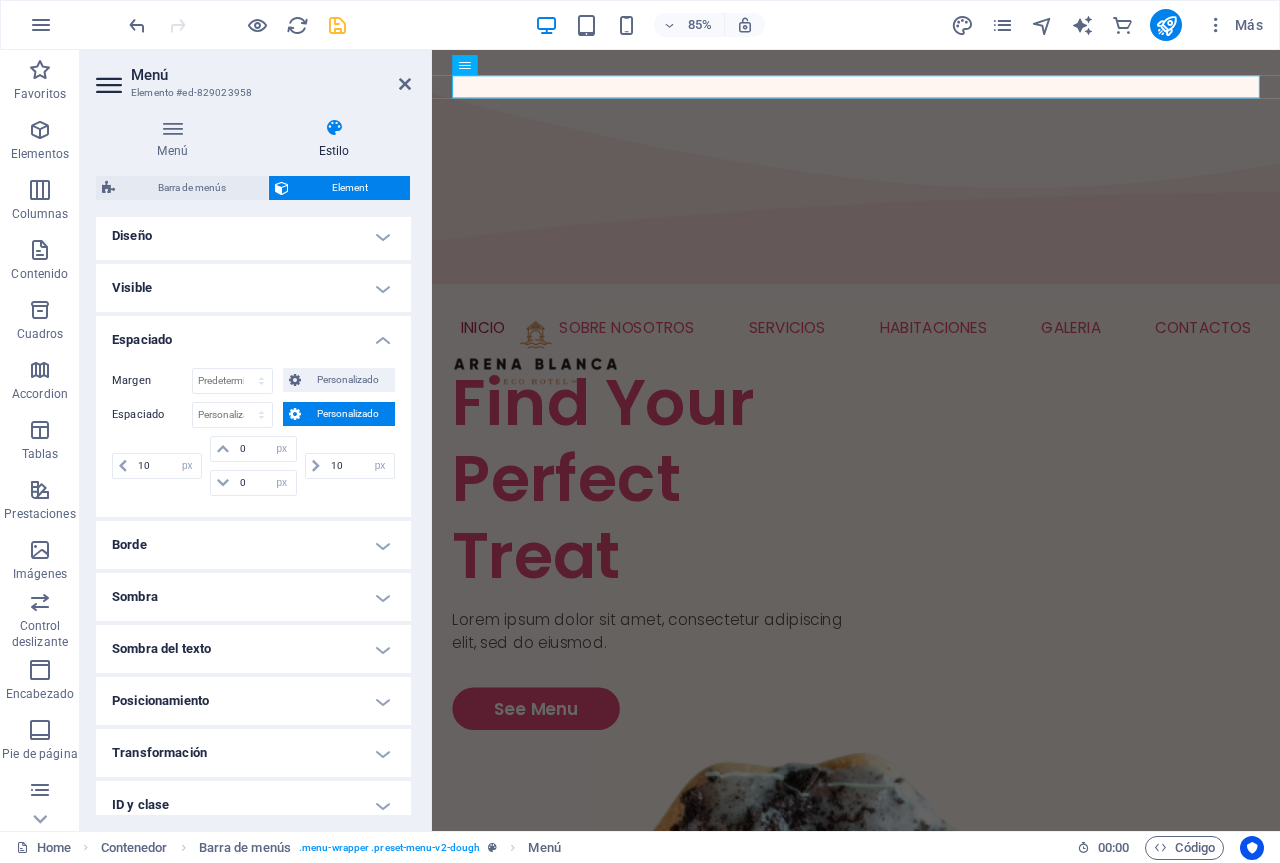 scroll, scrollTop: 0, scrollLeft: 0, axis: both 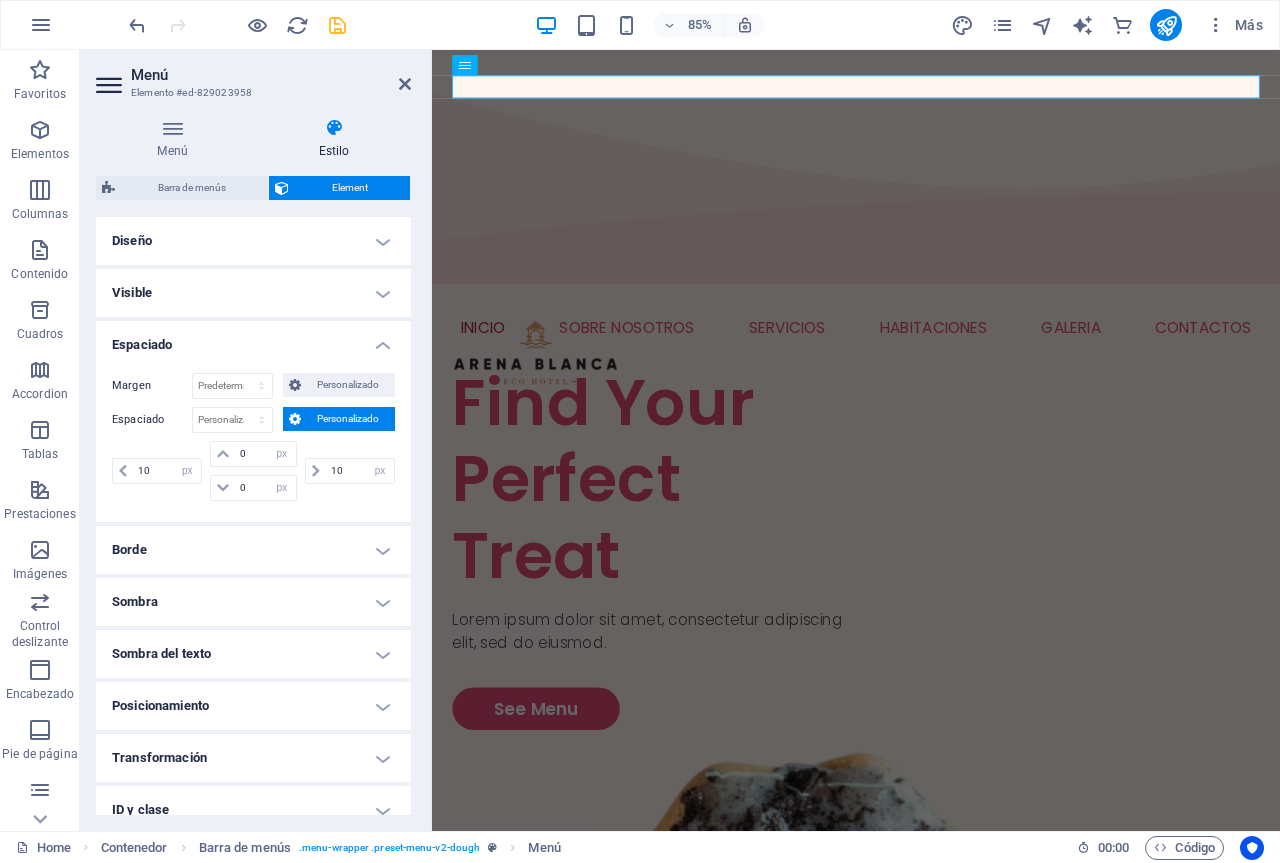 click on "Personalizado" at bounding box center (348, 419) 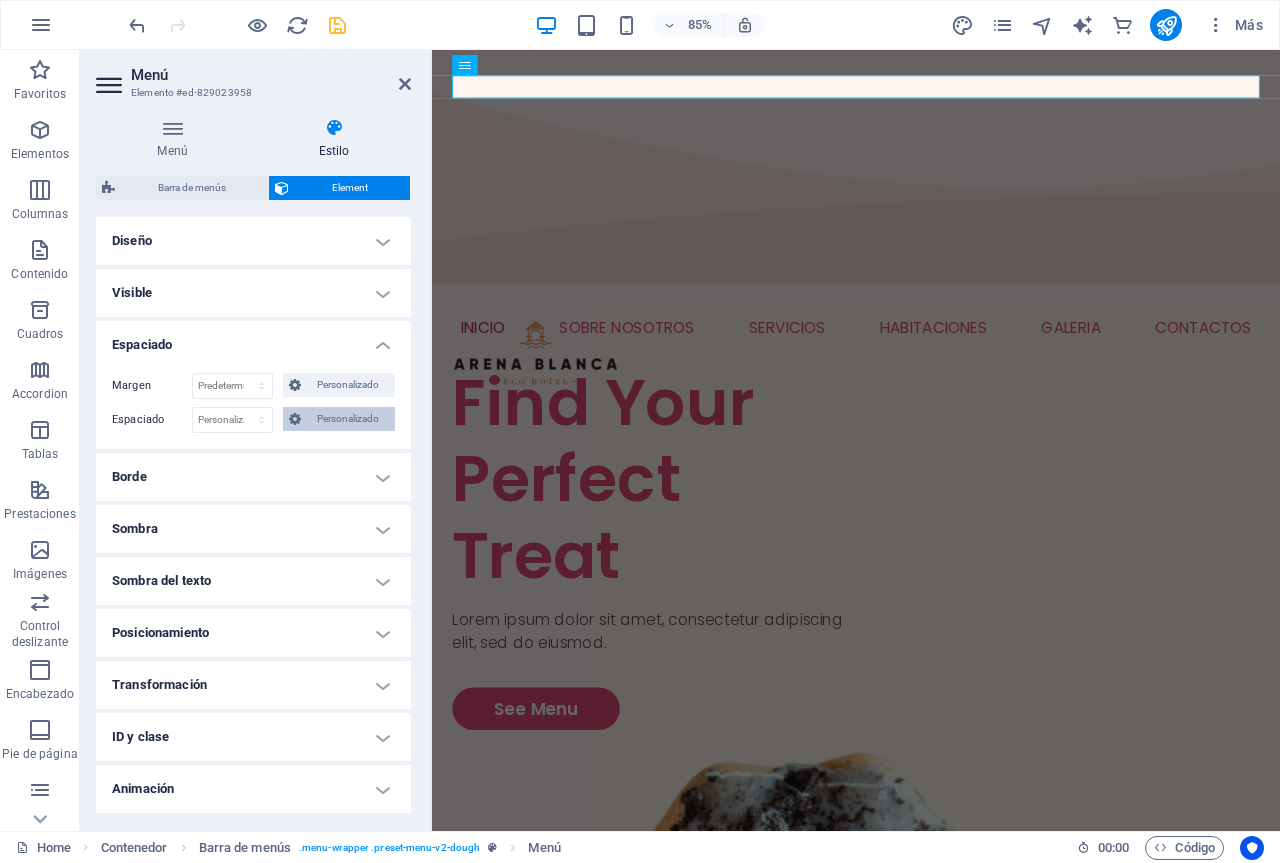 click on "Personalizado" at bounding box center (348, 419) 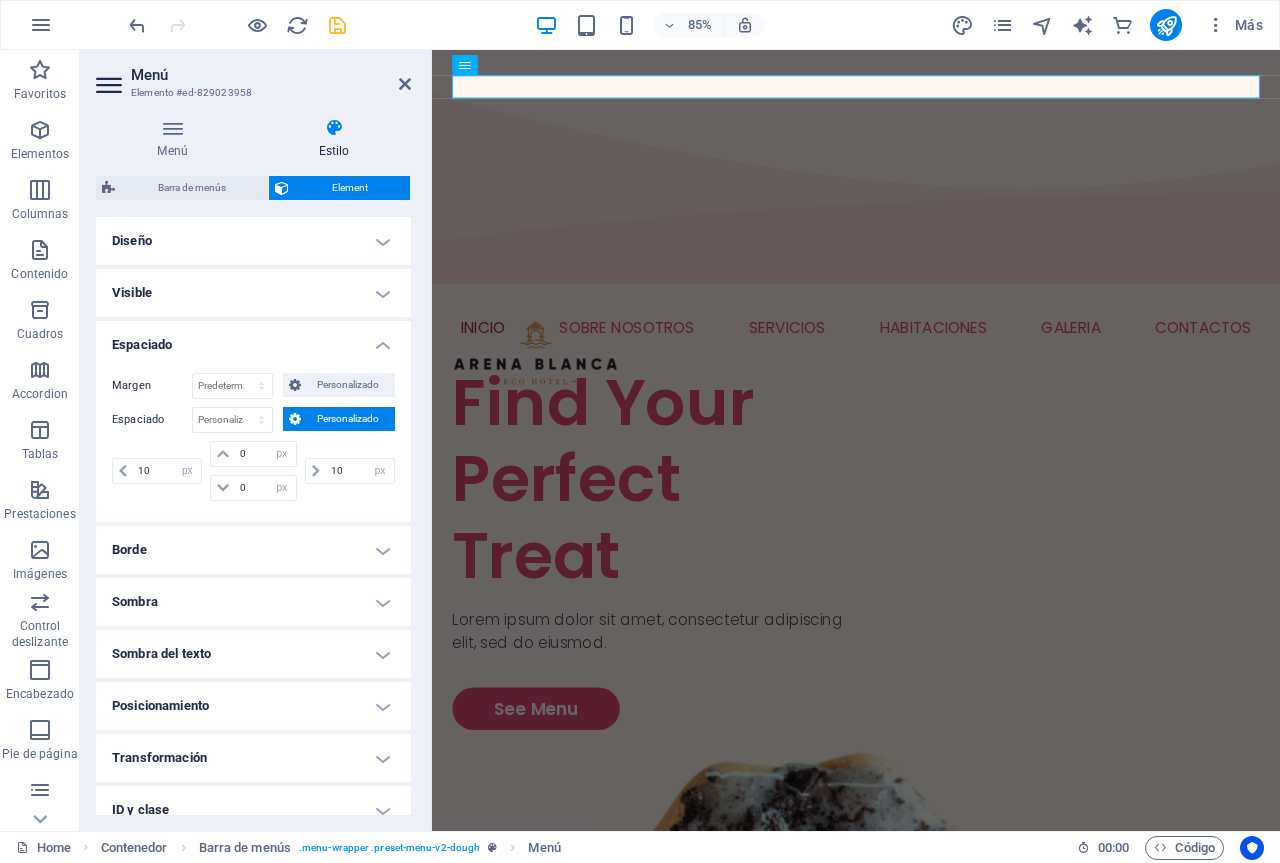 click on "Personalizado" at bounding box center [348, 419] 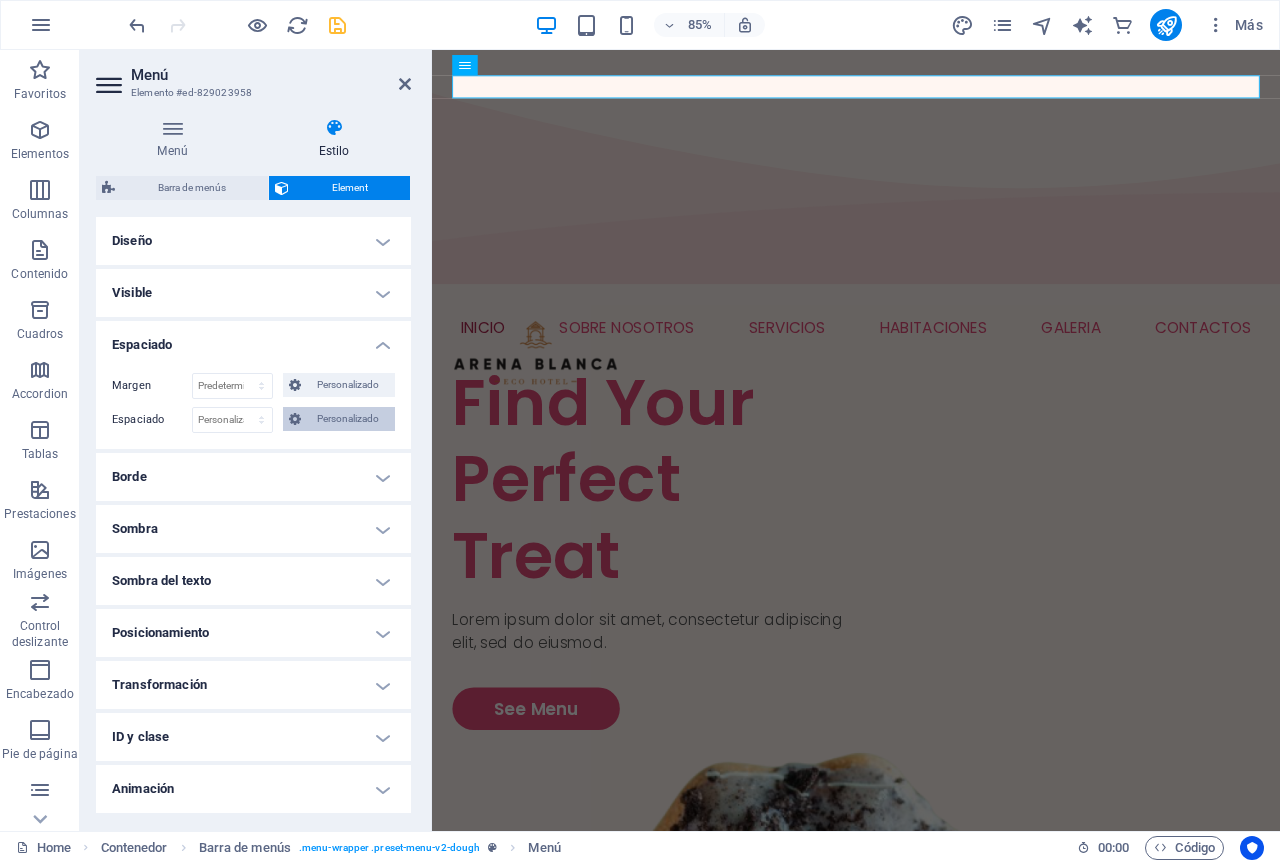 click on "Personalizado" at bounding box center [348, 419] 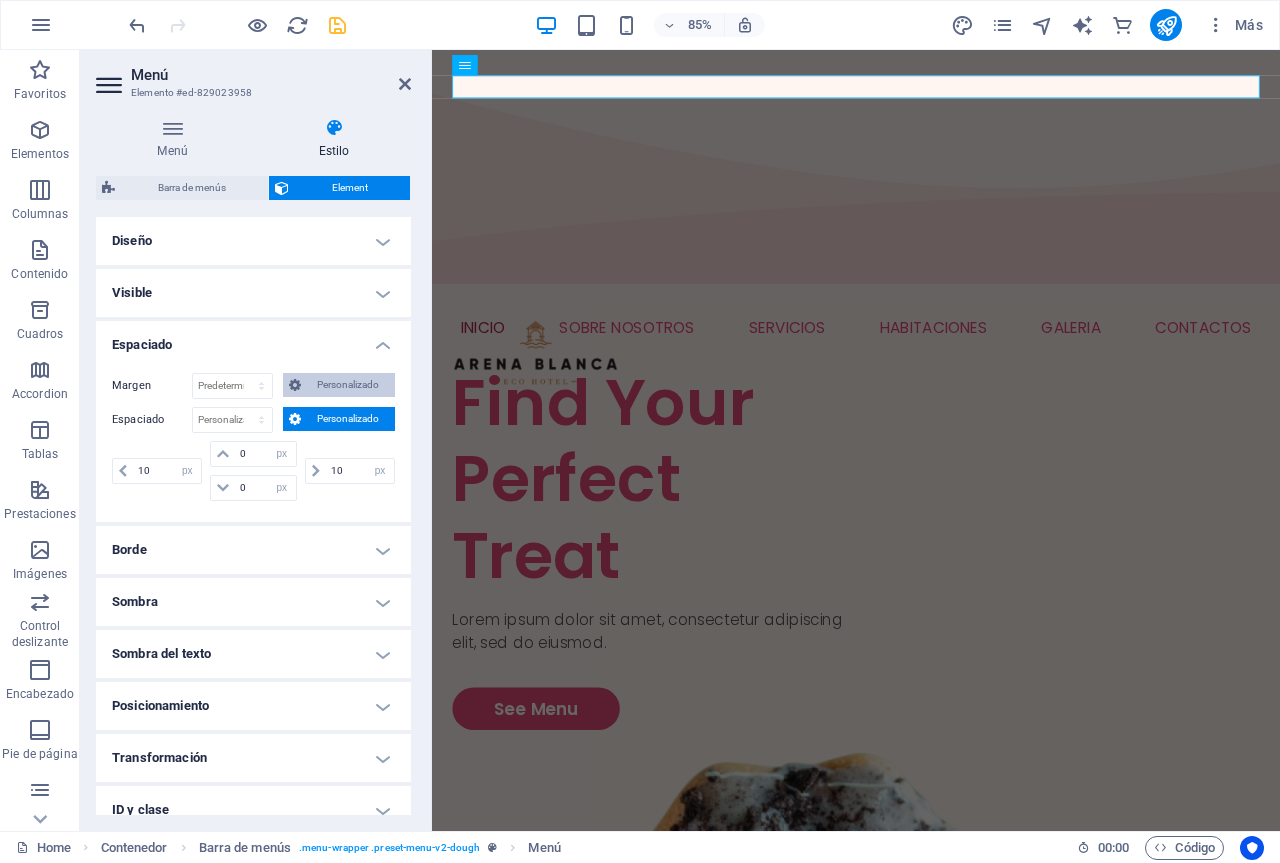 click on "Personalizado" at bounding box center [348, 385] 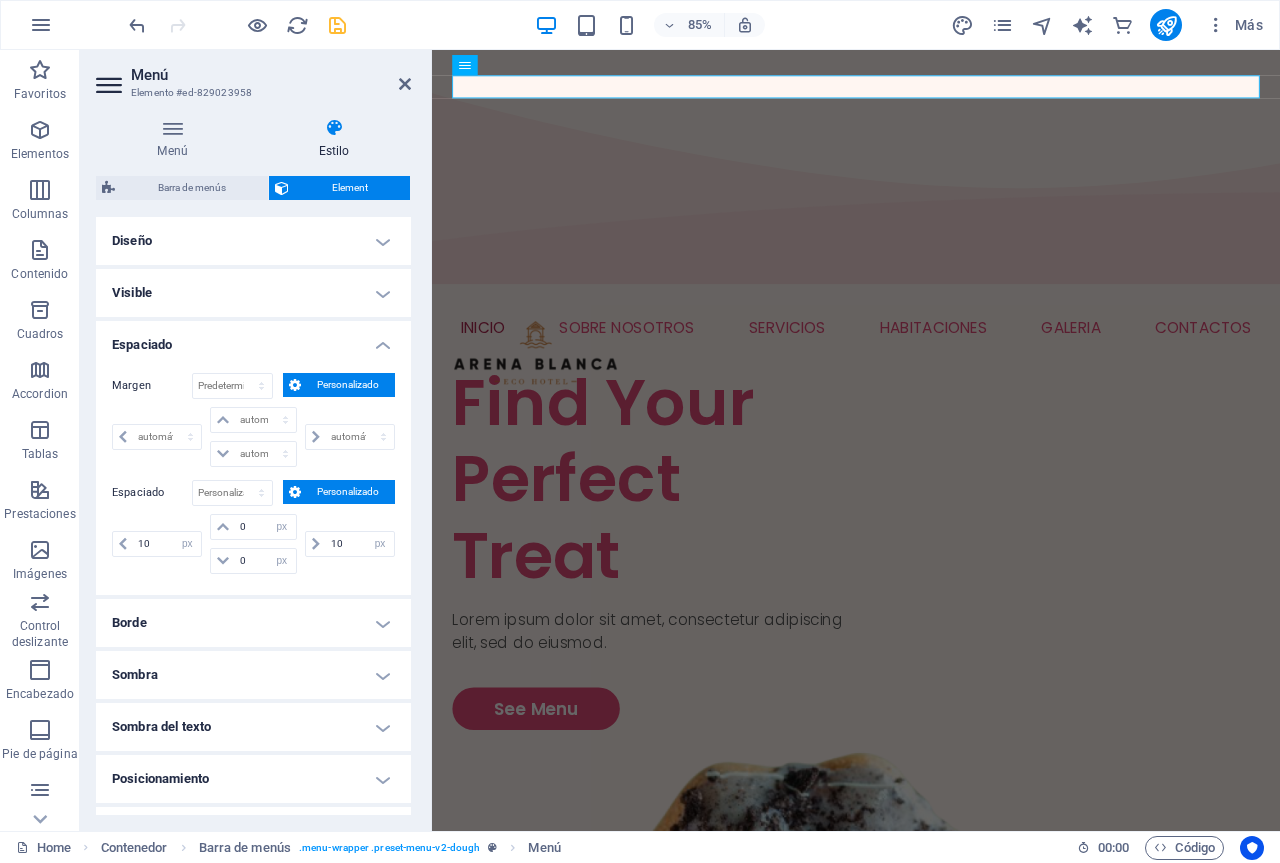 click on "Personalizado" at bounding box center [348, 385] 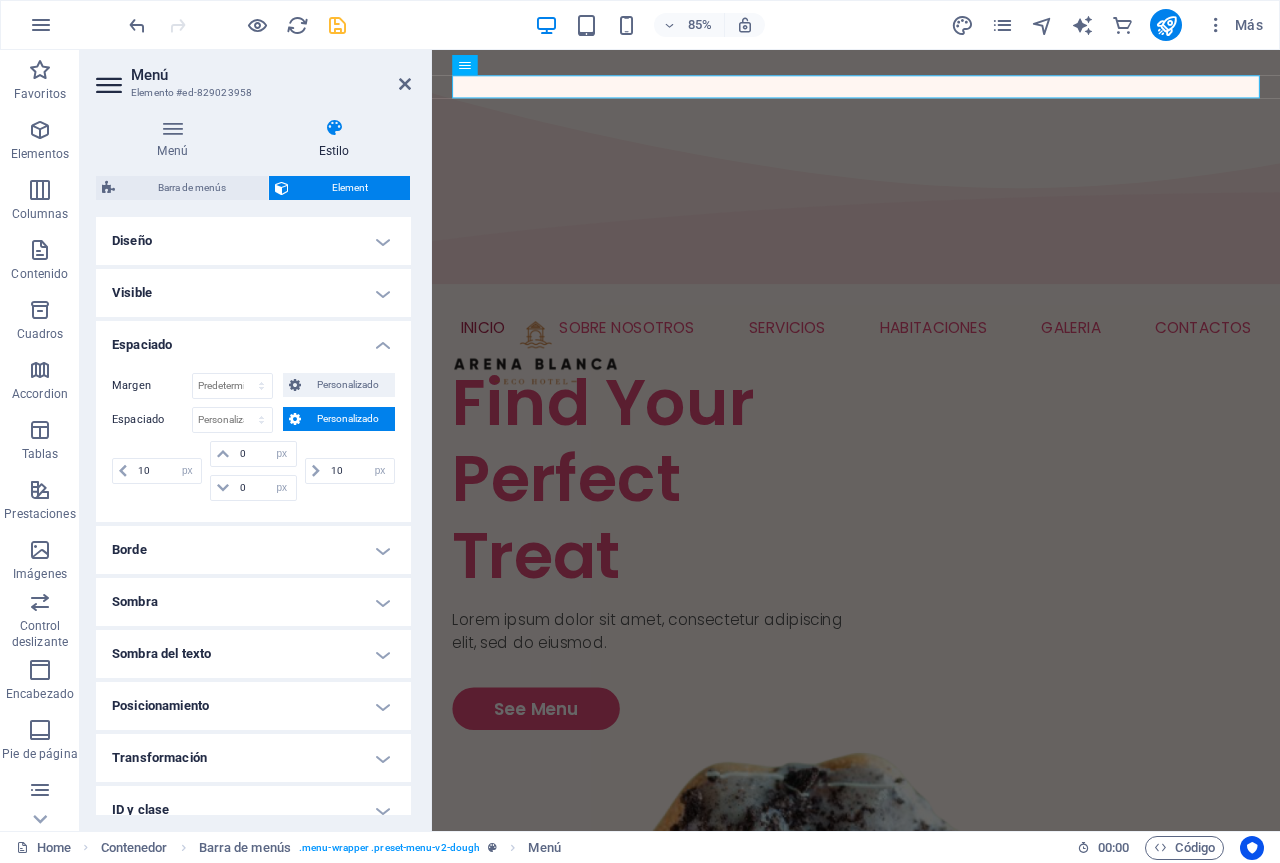 click on "Personalizado" at bounding box center [348, 419] 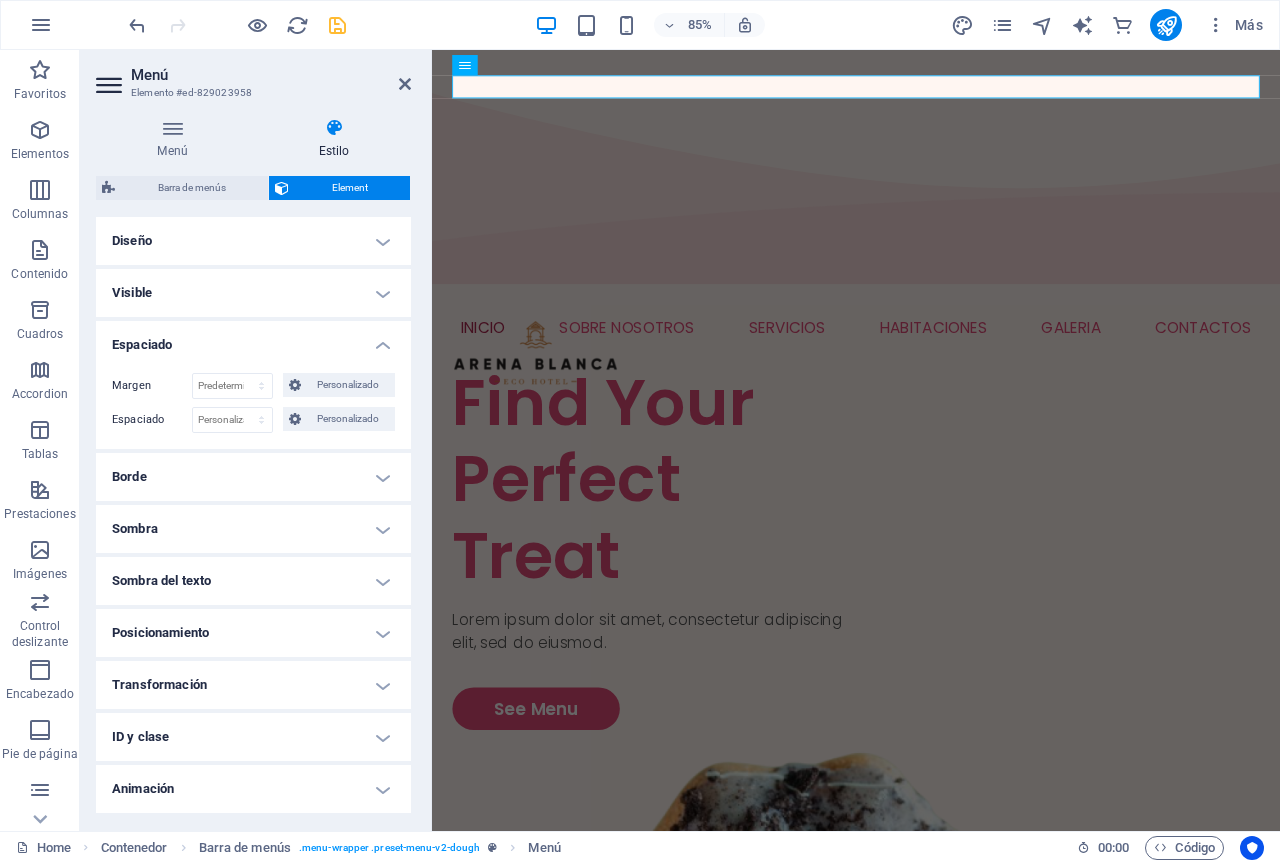 click on "Diseño" at bounding box center [253, 241] 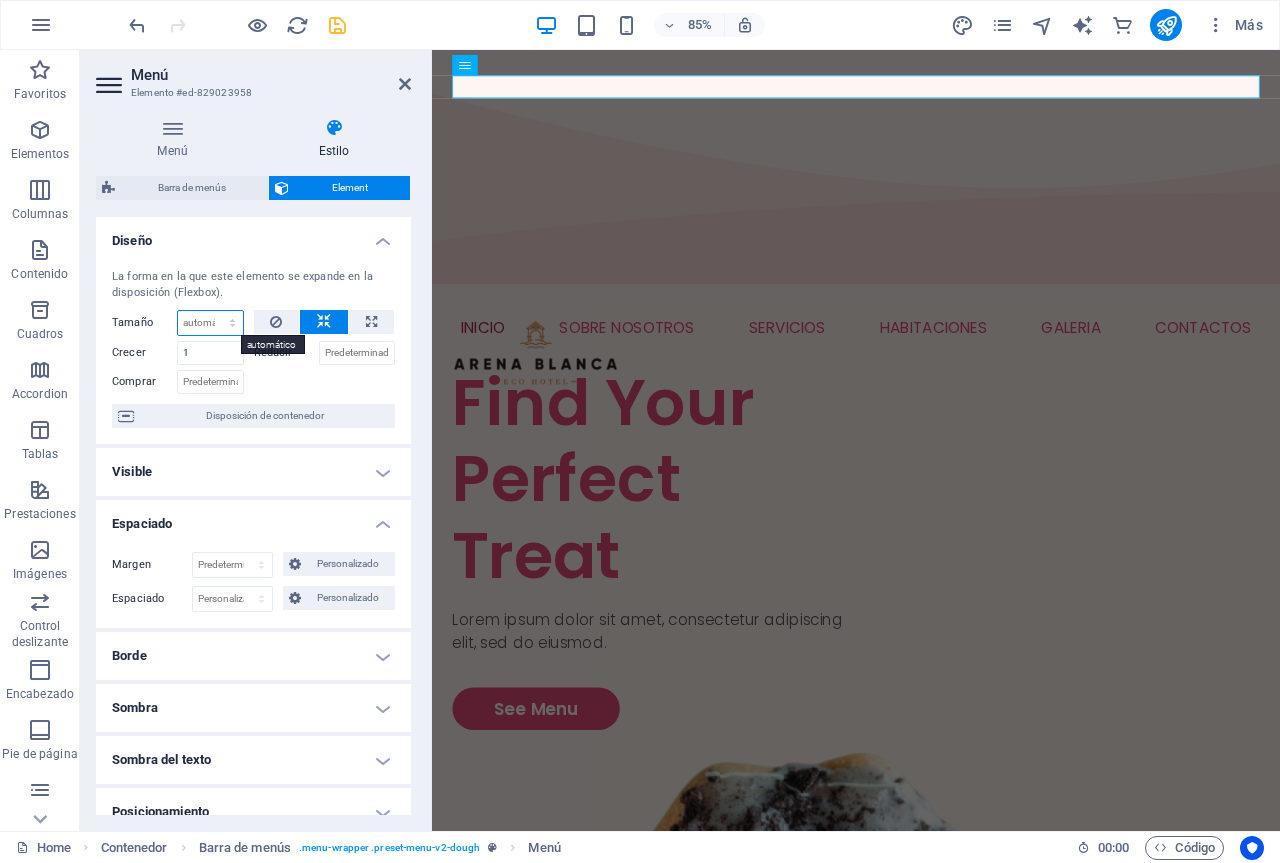 click on "Predeterminado automático px % 1/1 1/2 1/3 1/4 1/5 1/6 1/7 1/8 1/9 1/10" at bounding box center [210, 323] 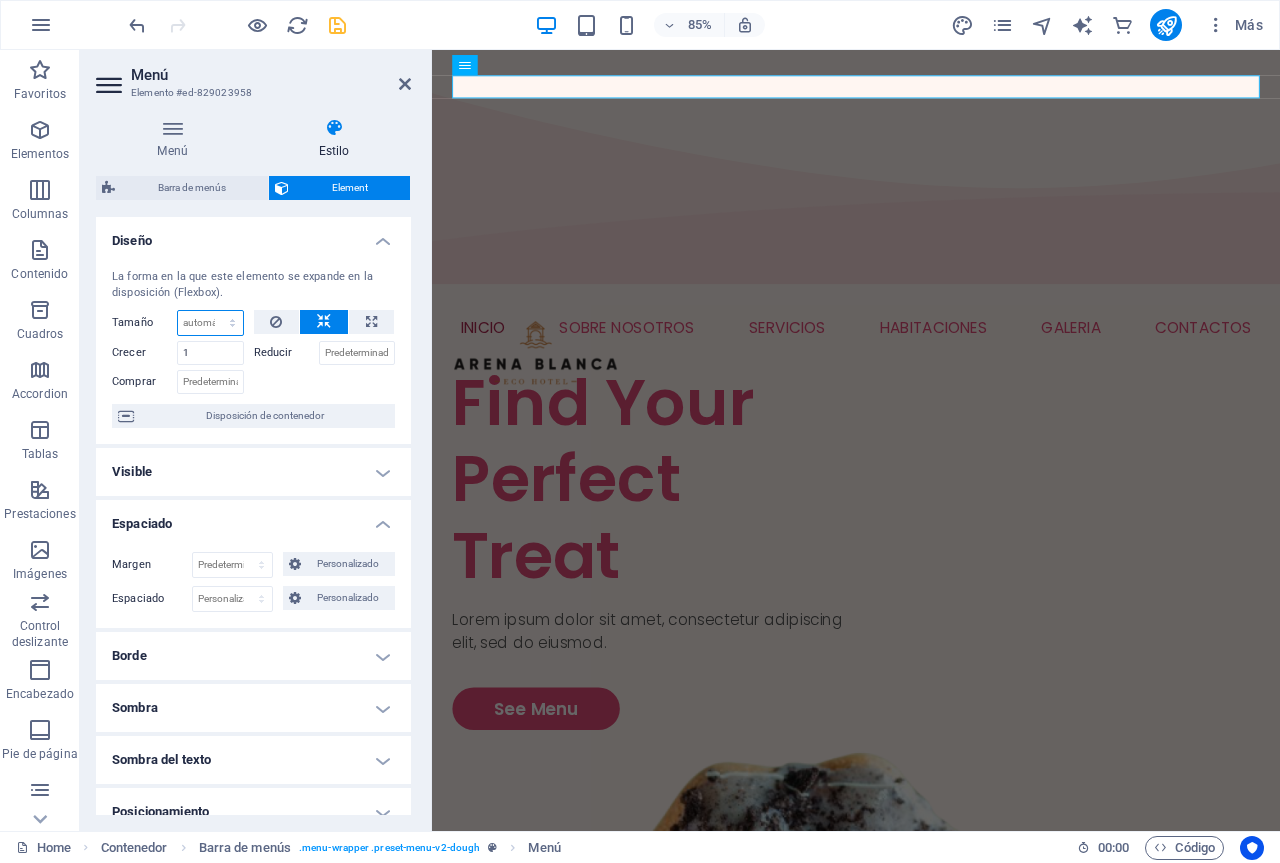 select on "px" 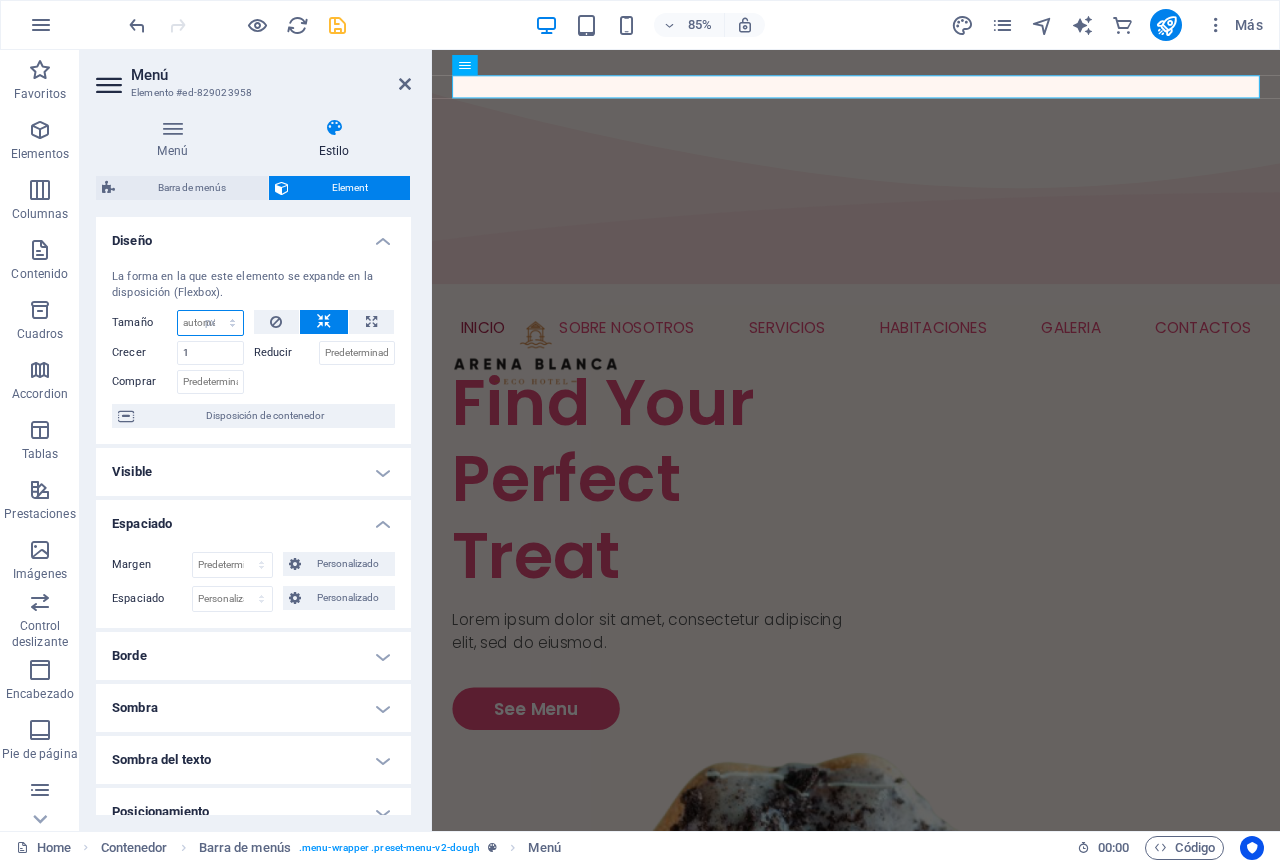 click on "Predeterminado automático px % 1/1 1/2 1/3 1/4 1/5 1/6 1/7 1/8 1/9 1/10" at bounding box center (210, 323) 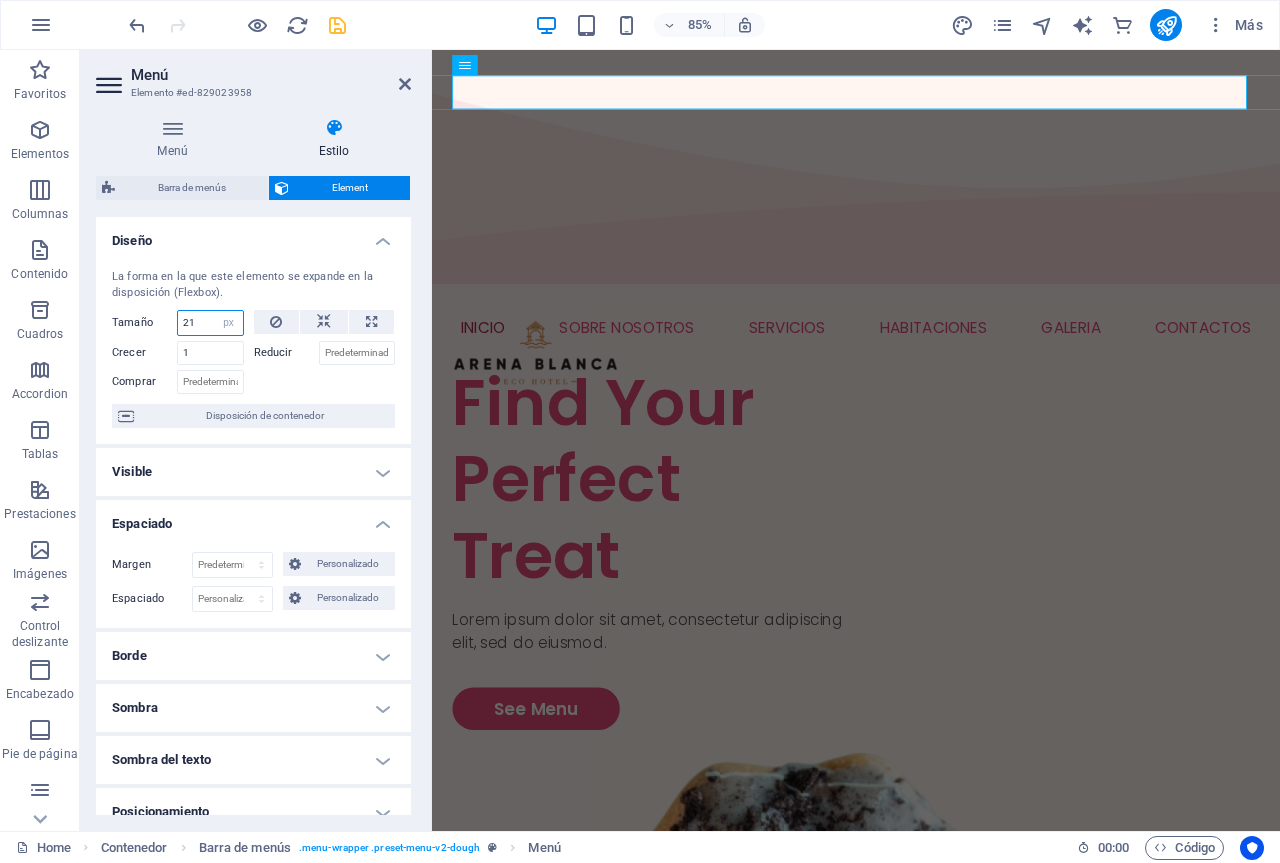 type on "20" 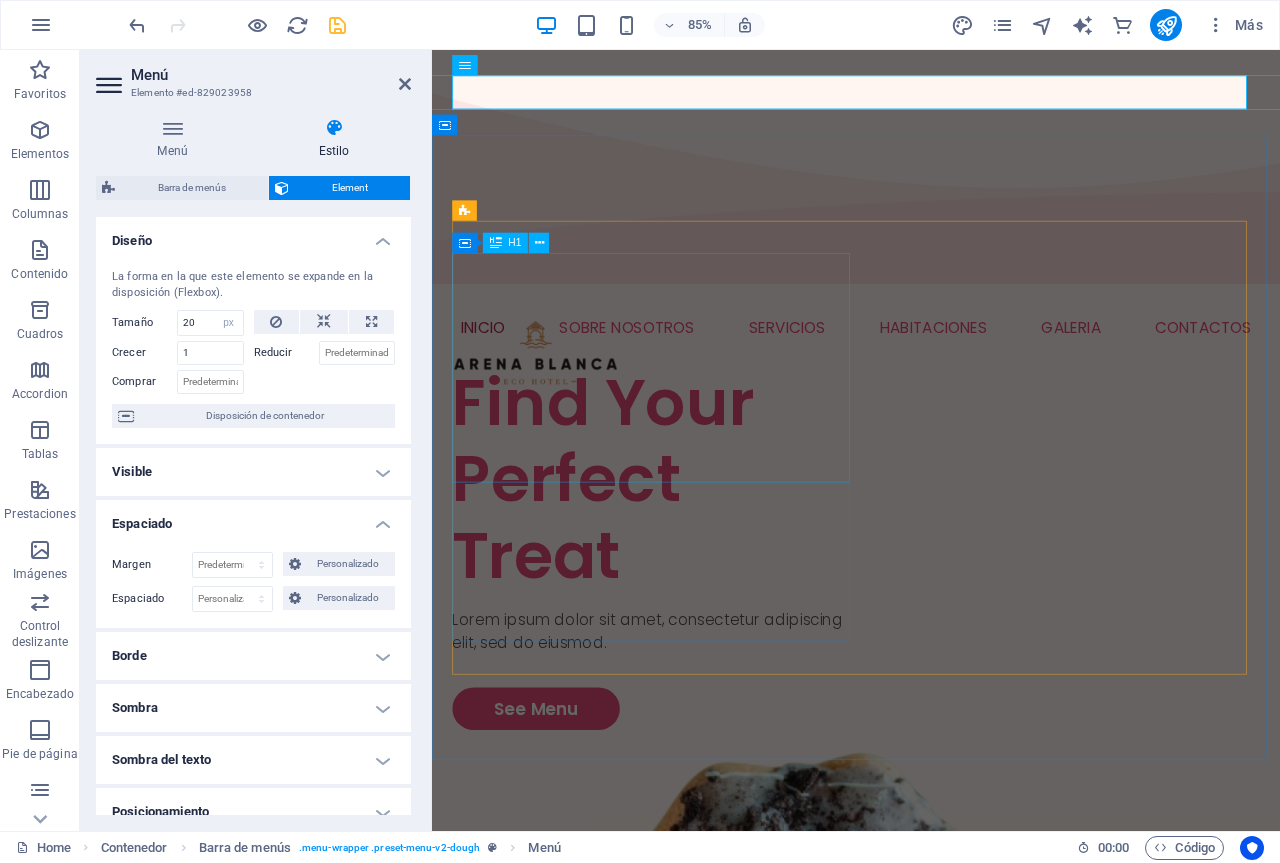 click on "Find Your Perfect Treat" at bounding box center [693, 555] 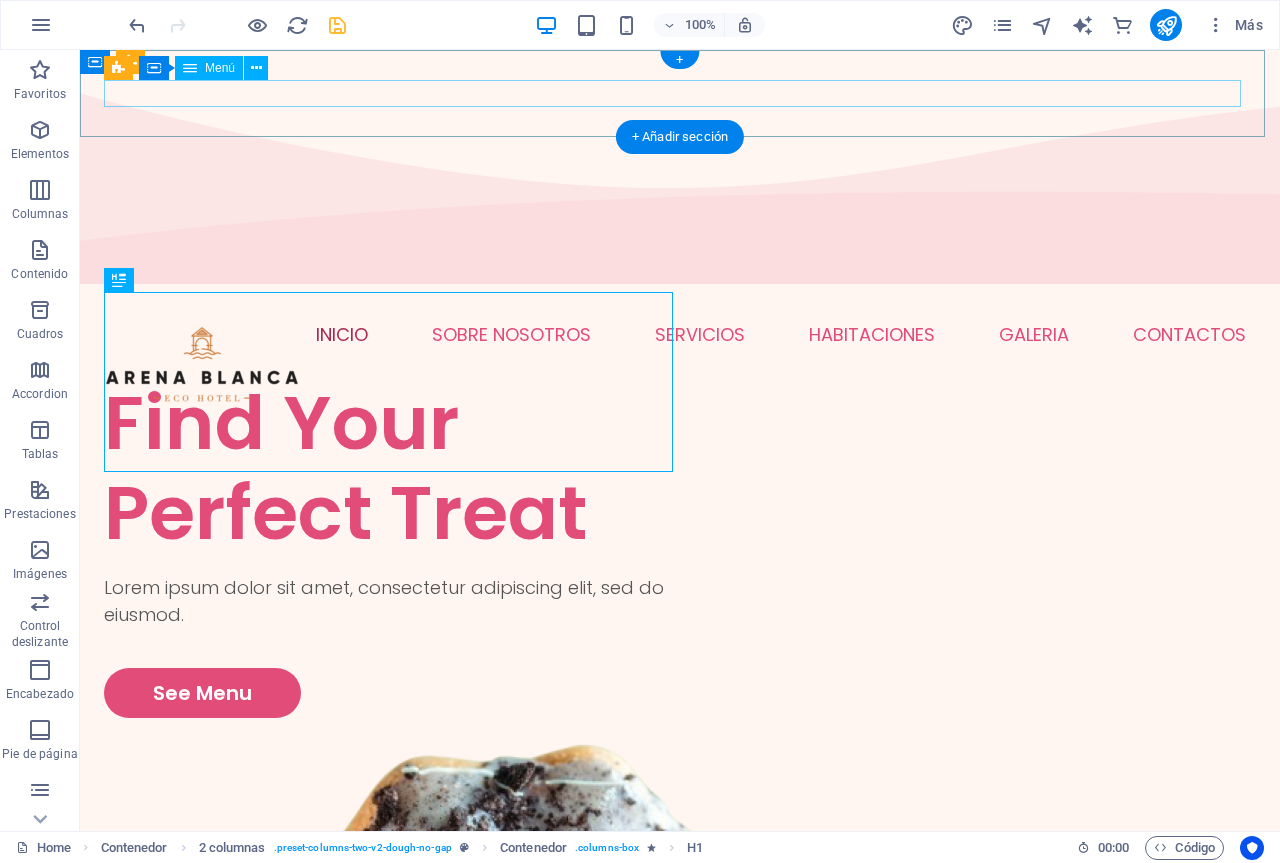 click on "INICIO SOBRE NOSOTROS SERVICIOS HABITACIONES GALERIA PISCINA SALA DE JUEGOS RESTAURANTE CONTACTOS" at bounding box center [680, 334] 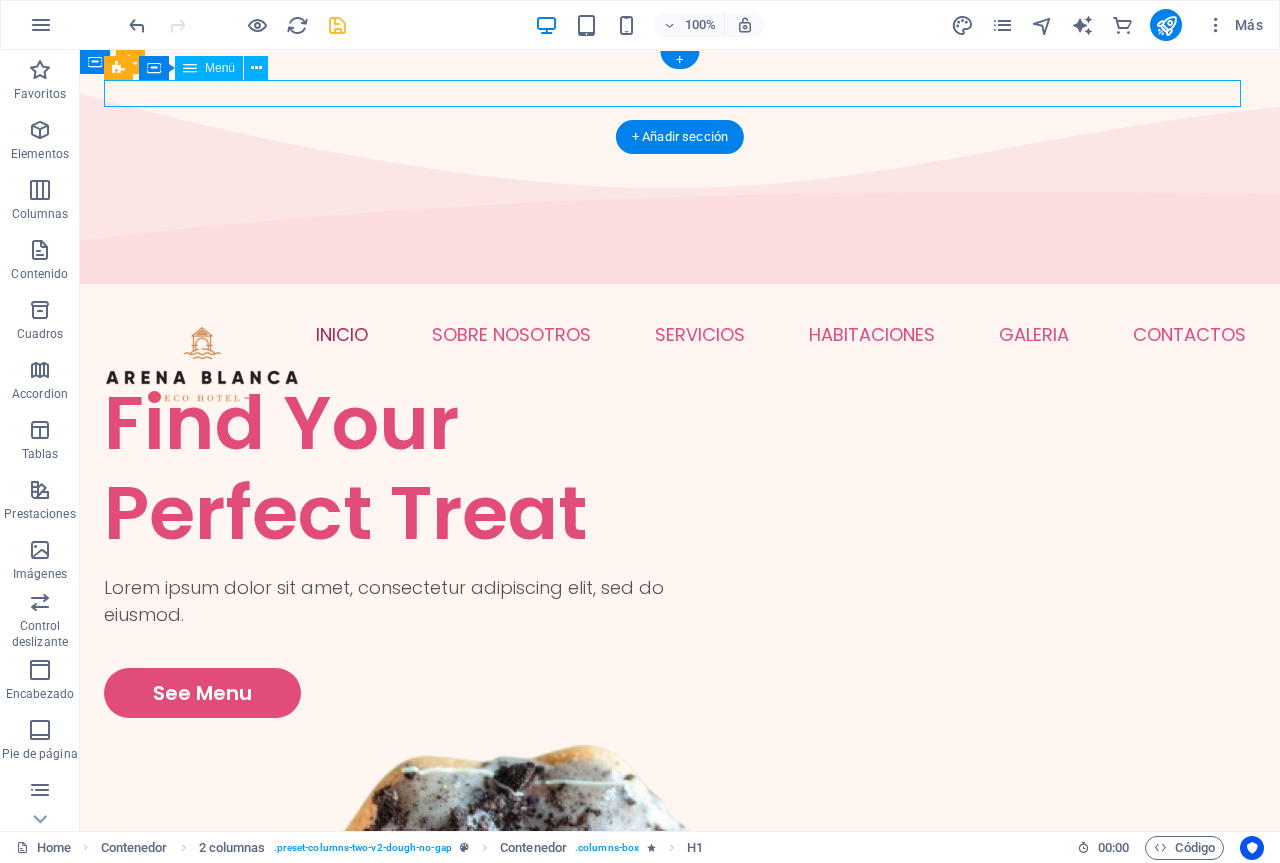 click on "INICIO SOBRE NOSOTROS SERVICIOS HABITACIONES GALERIA PISCINA SALA DE JUEGOS RESTAURANTE CONTACTOS" at bounding box center [680, 334] 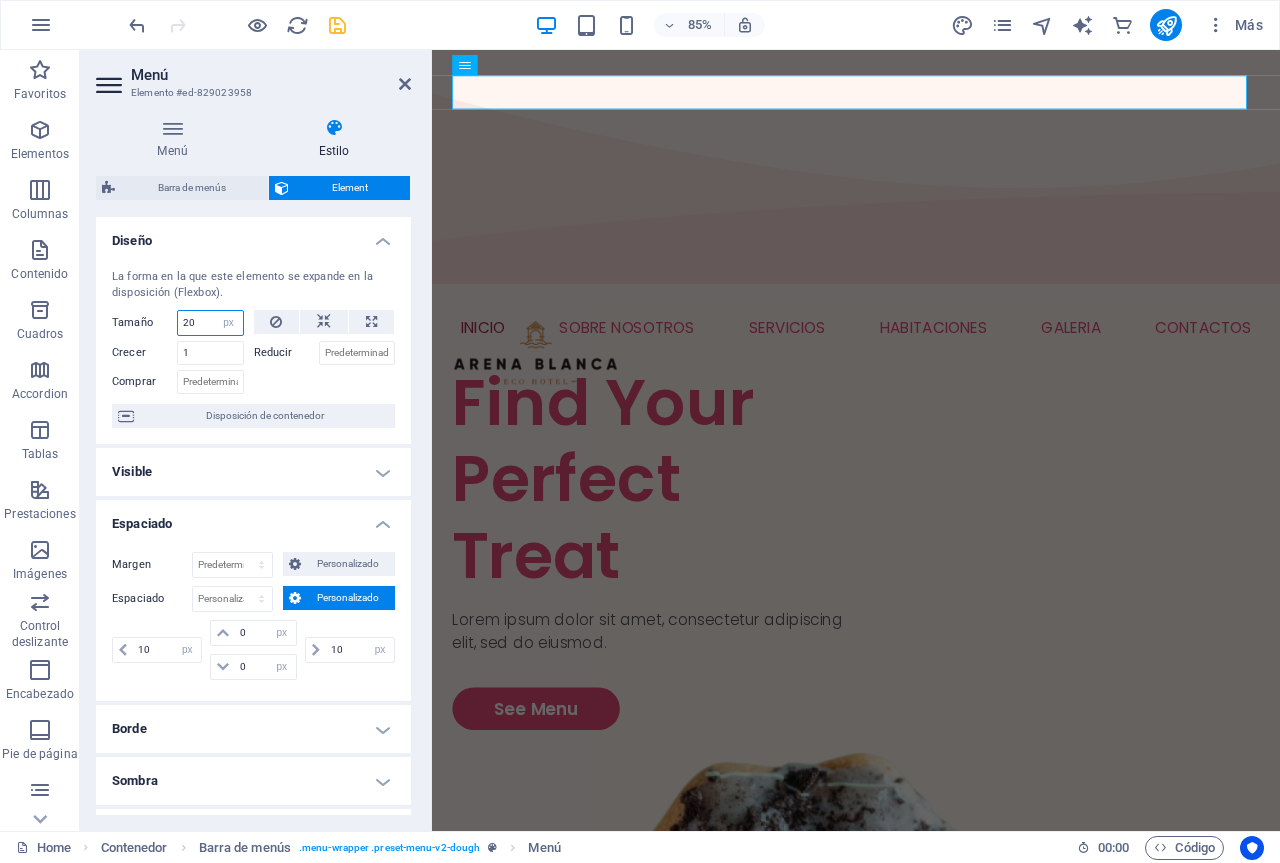 click on "20" at bounding box center (210, 323) 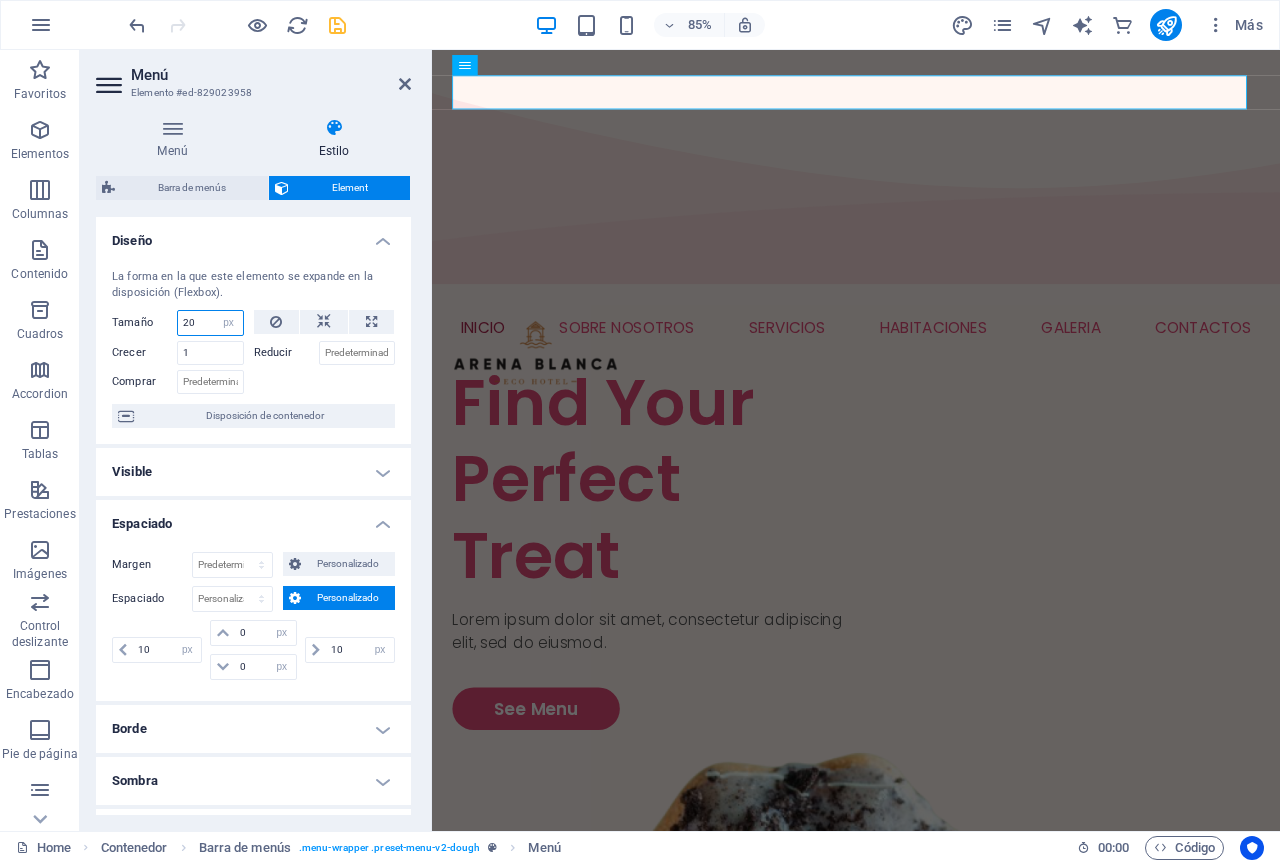 type on "1" 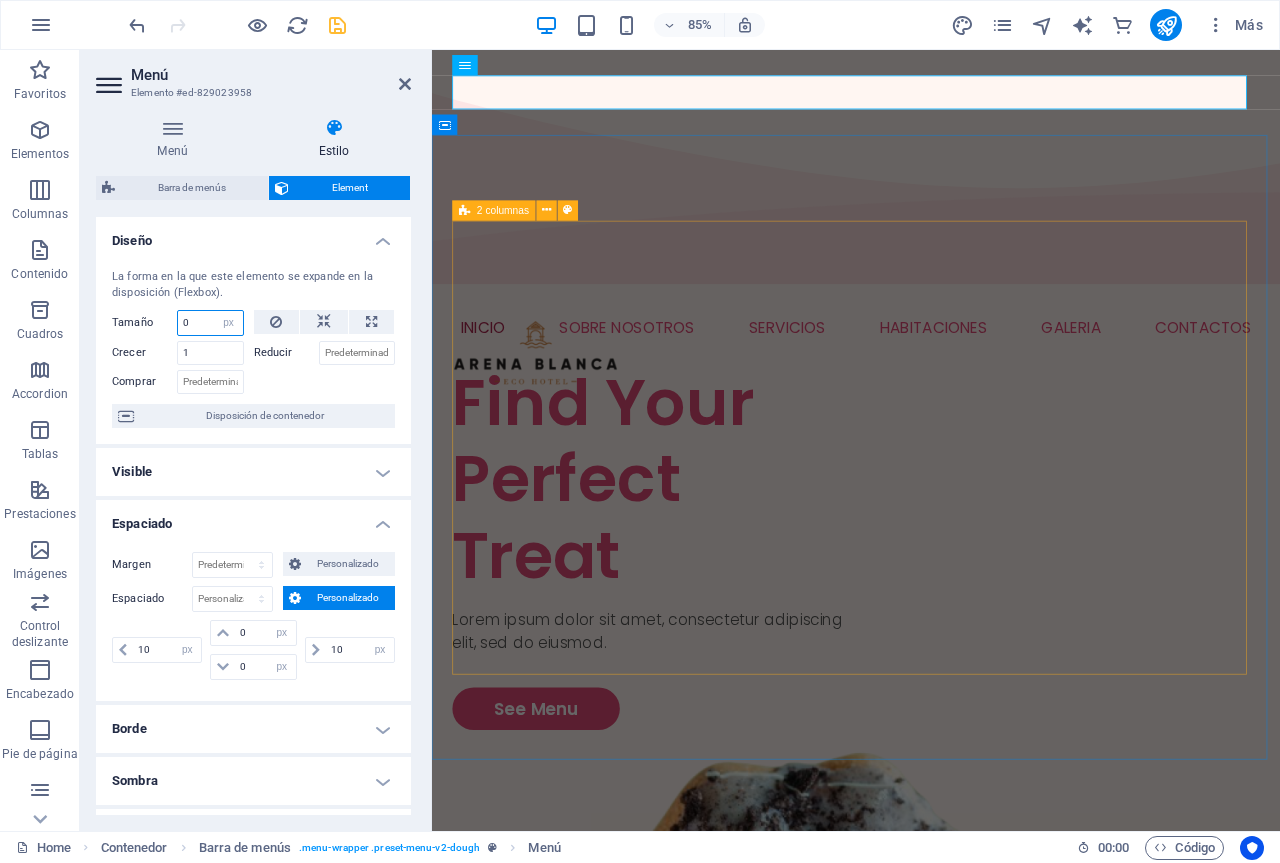 type on "0" 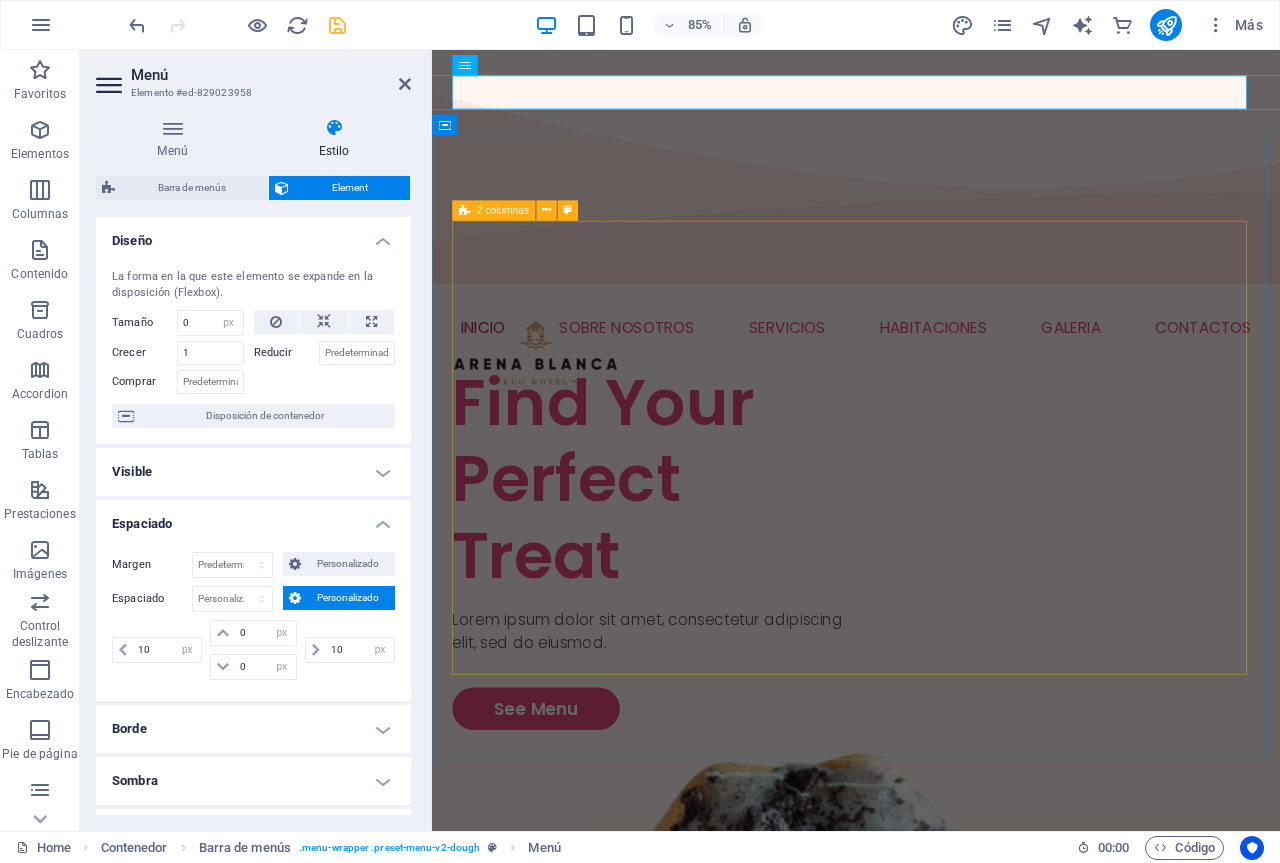 click on "Find Your Perfect Treat Lorem ipsum dolor sit amet, consectetur adipiscing elit, sed do eiusmod. See Menu" at bounding box center [931, 1220] 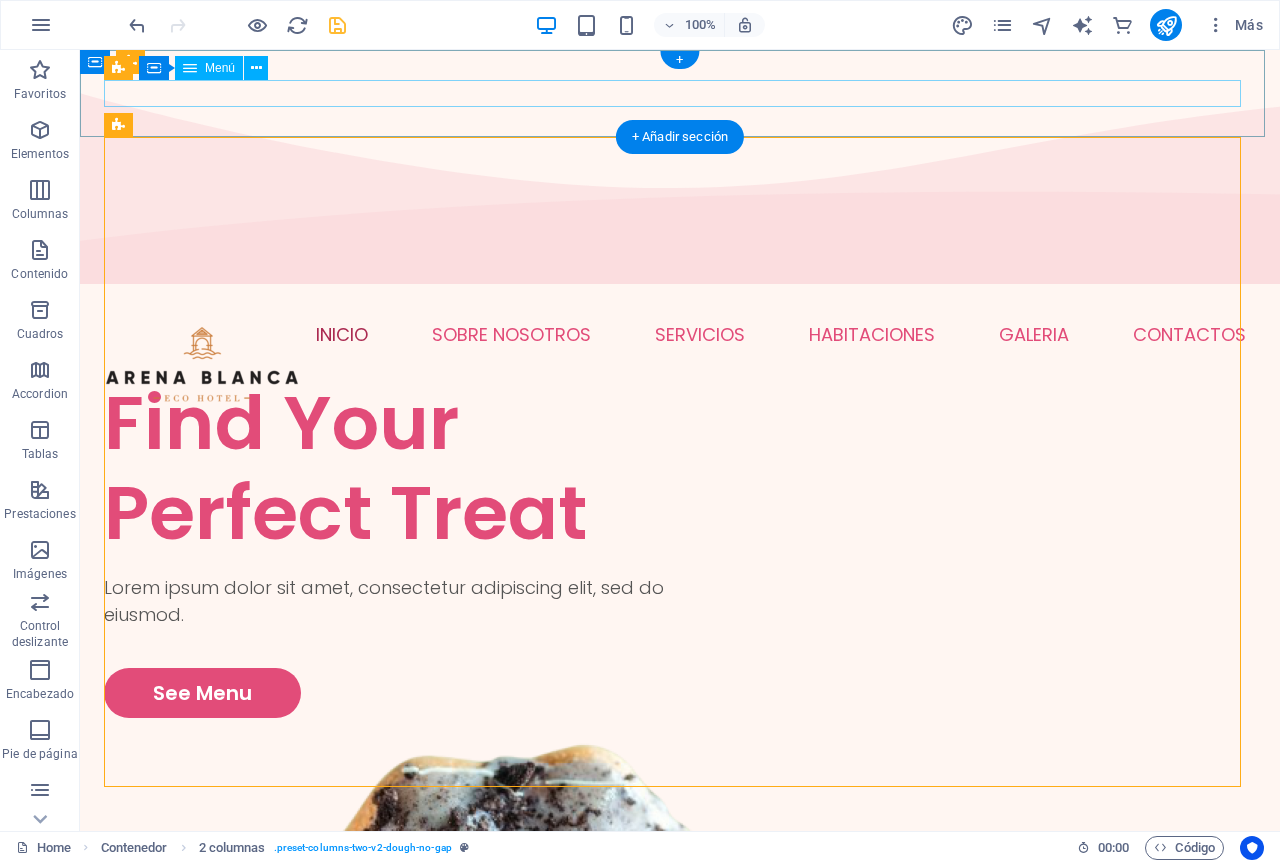 click on "INICIO SOBRE NOSOTROS SERVICIOS HABITACIONES GALERIA PISCINA SALA DE JUEGOS RESTAURANTE CONTACTOS" at bounding box center (680, 334) 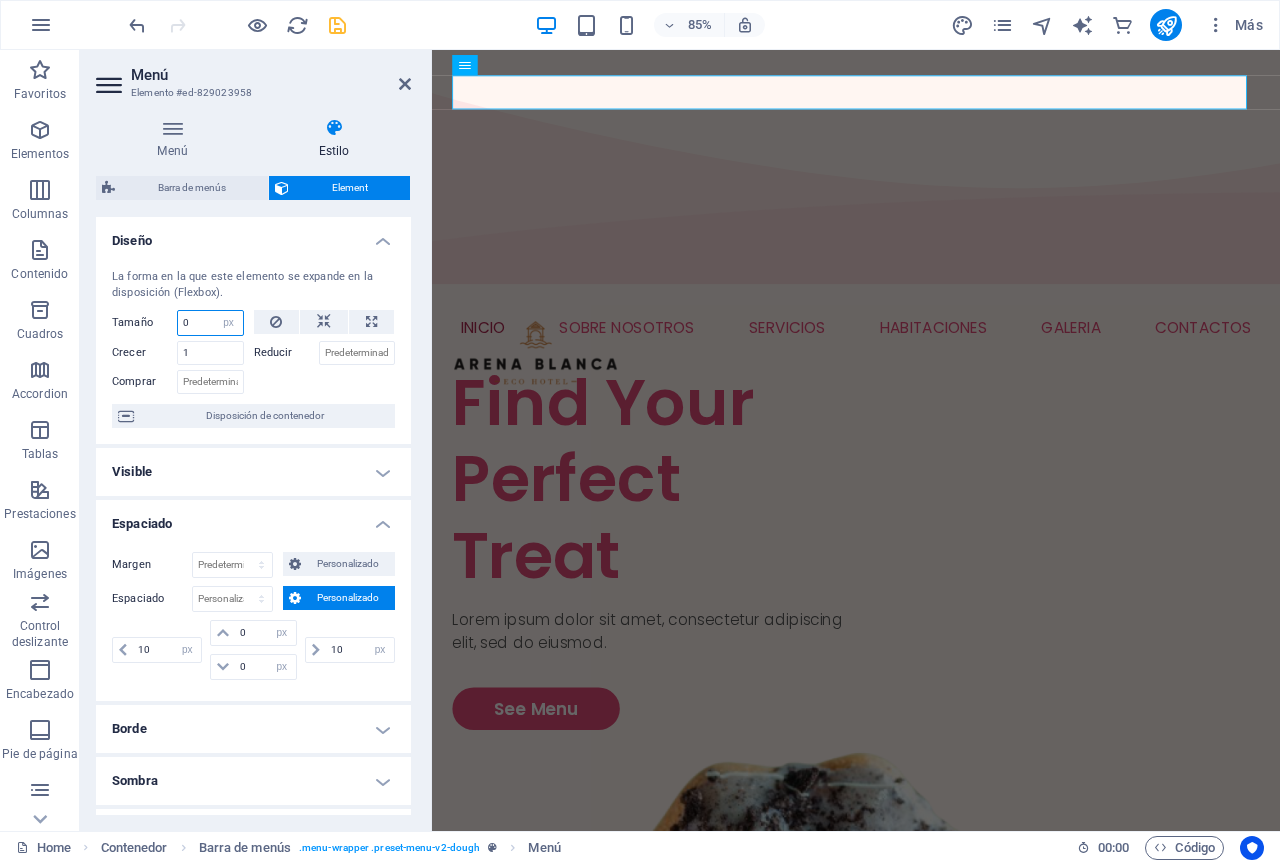 click on "0" at bounding box center (210, 323) 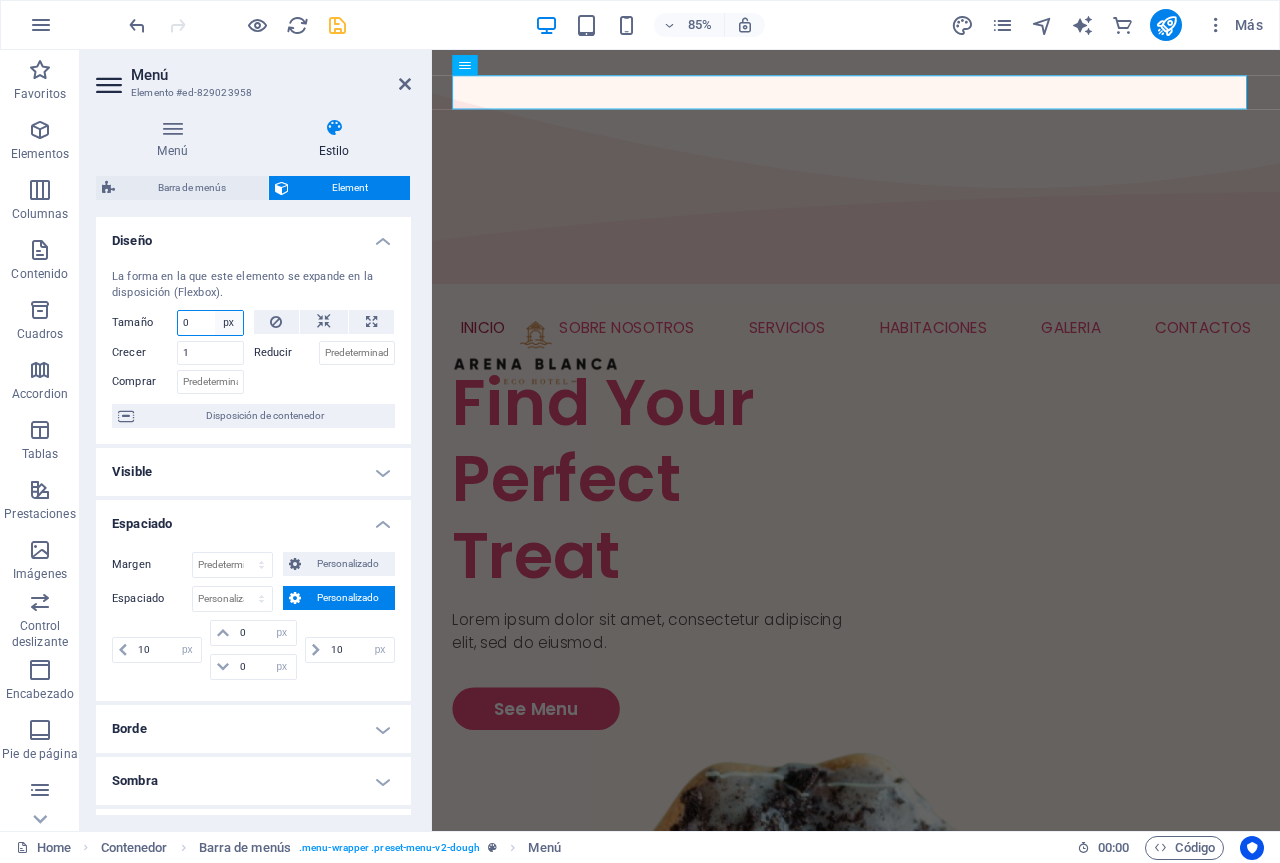 click on "Predeterminado automático px % 1/1 1/2 1/3 1/4 1/5 1/6 1/7 1/8 1/9 1/10" at bounding box center [229, 323] 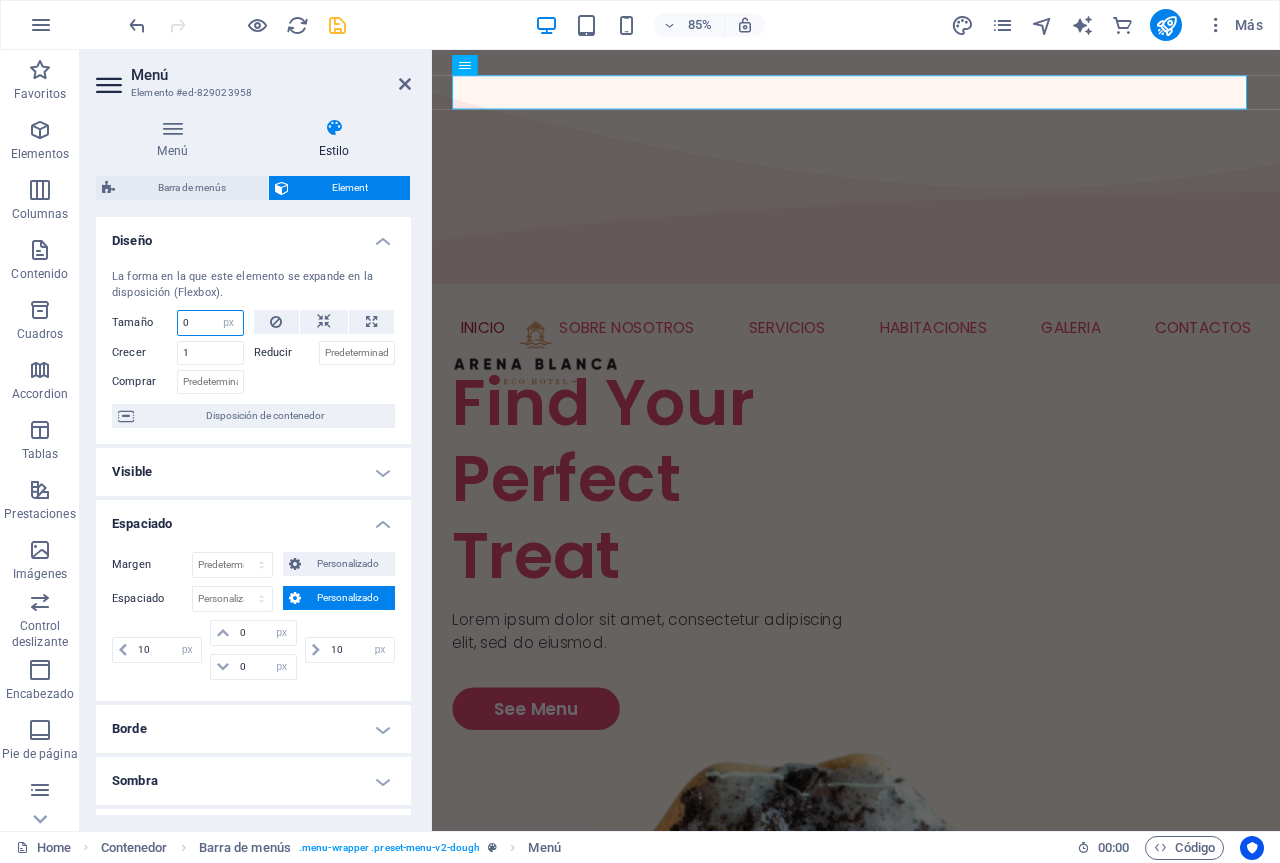 select on "auto" 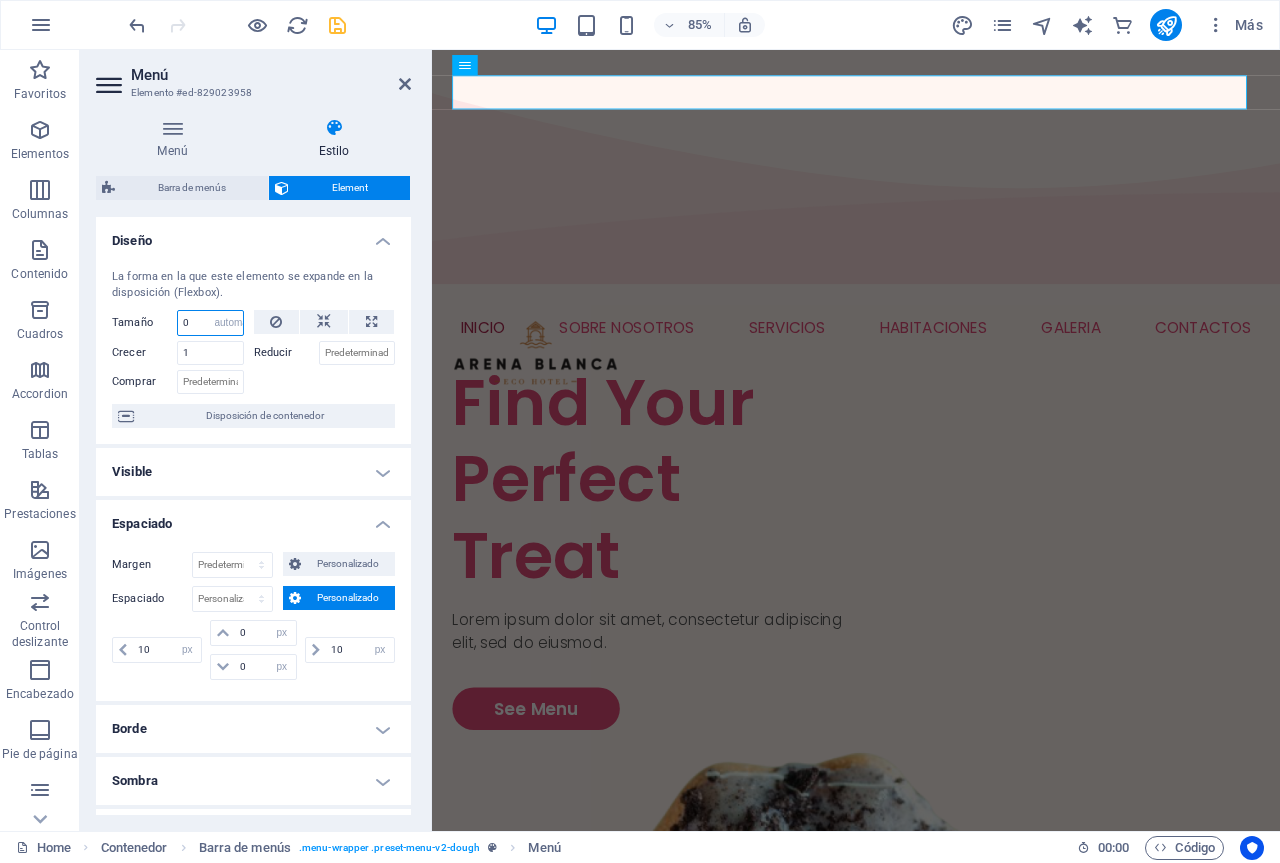click on "Predeterminado automático px % 1/1 1/2 1/3 1/4 1/5 1/6 1/7 1/8 1/9 1/10" at bounding box center (229, 323) 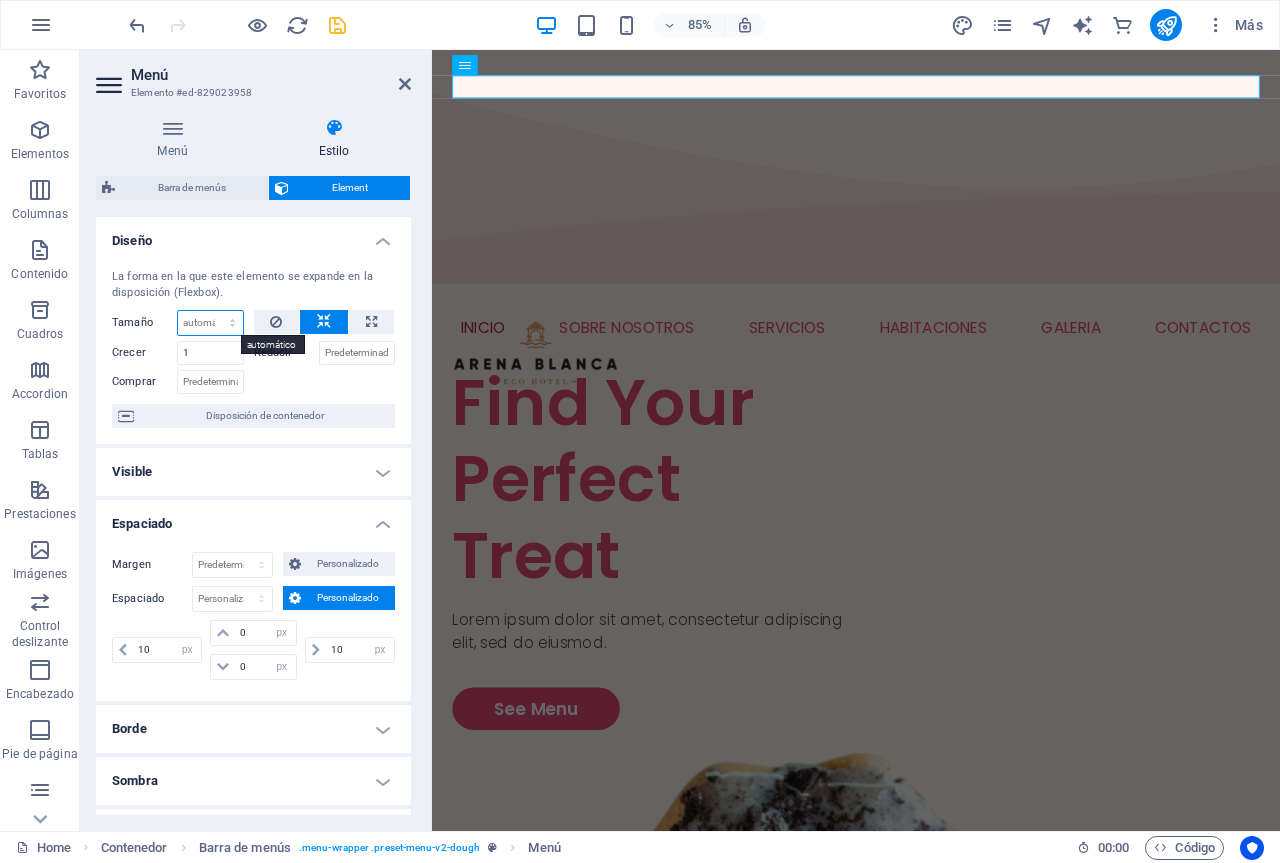 click on "Predeterminado automático px % 1/1 1/2 1/3 1/4 1/5 1/6 1/7 1/8 1/9 1/10" at bounding box center (210, 323) 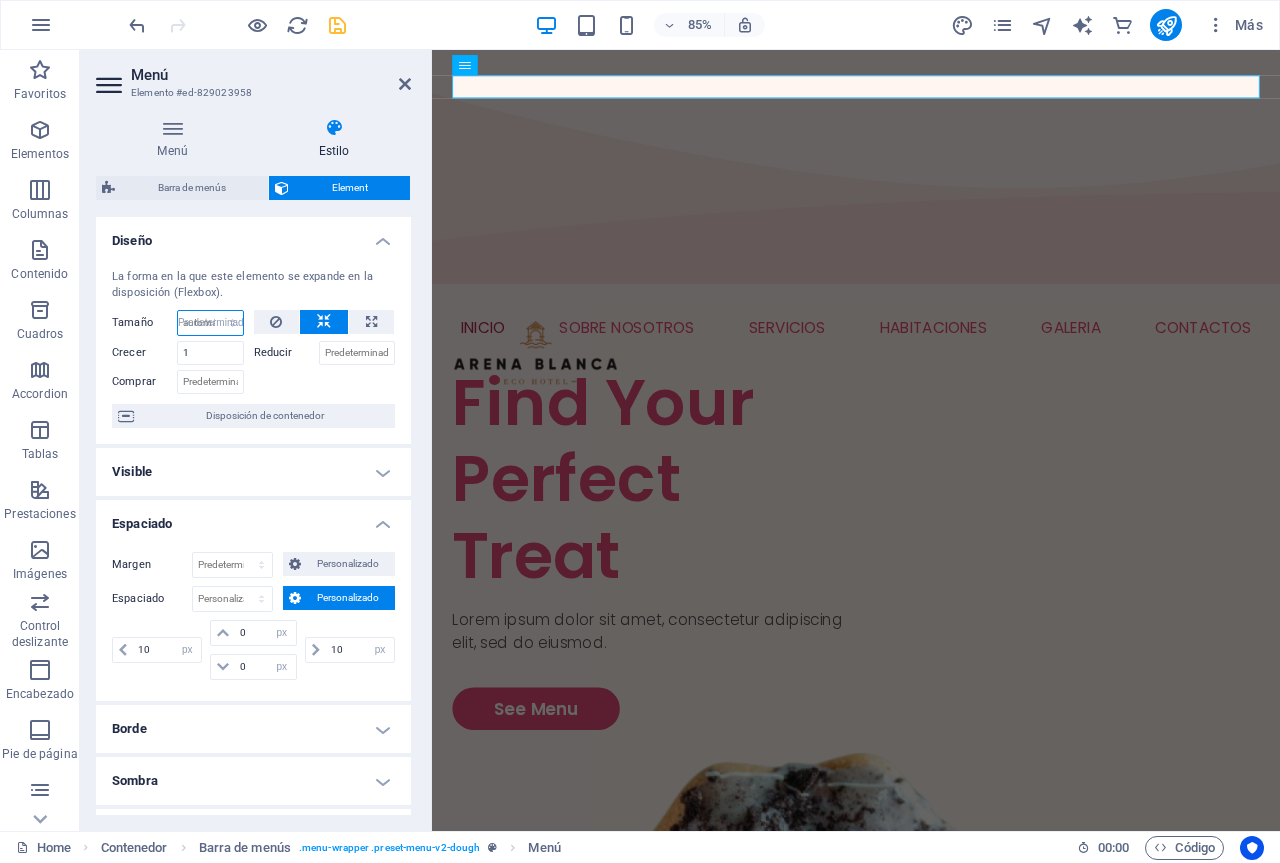 click on "Predeterminado automático px % 1/1 1/2 1/3 1/4 1/5 1/6 1/7 1/8 1/9 1/10" at bounding box center (210, 323) 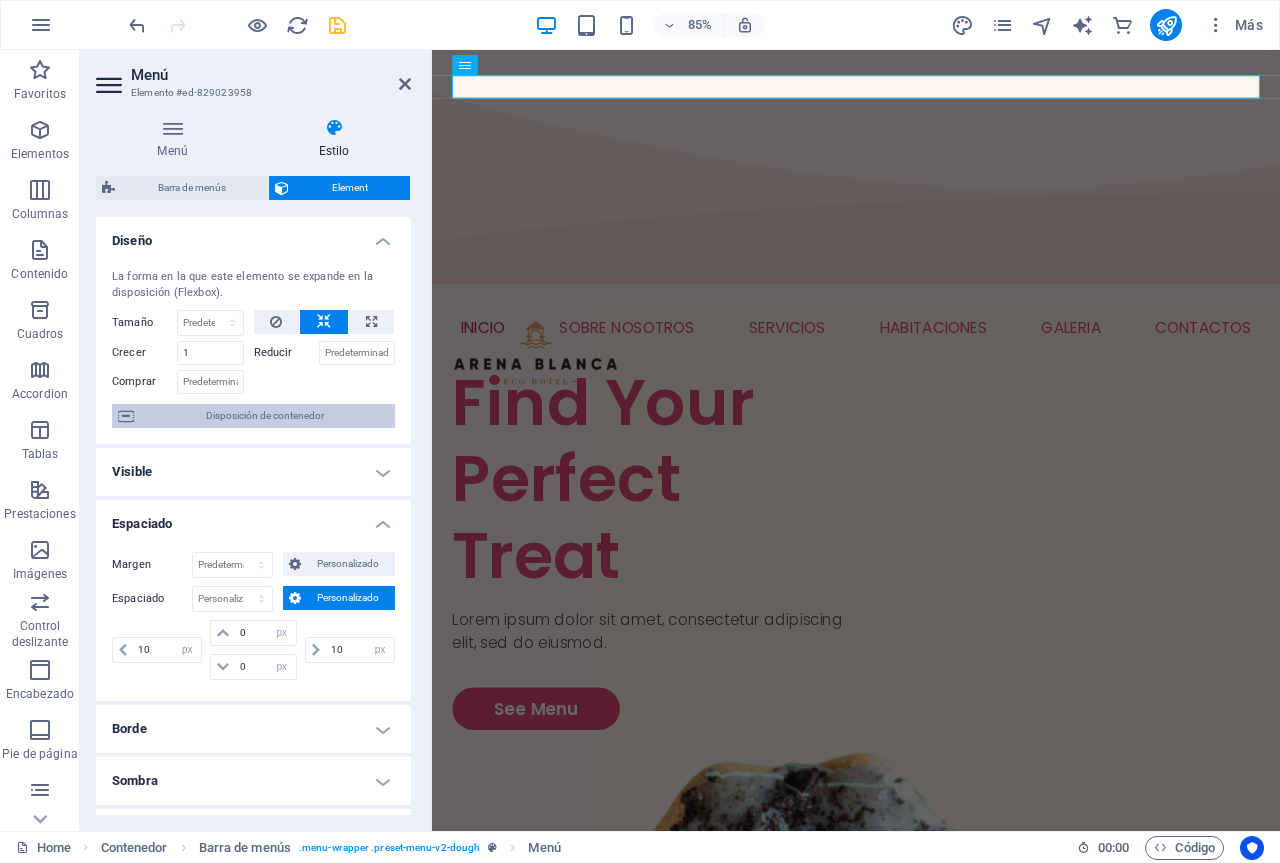 click on "Disposición de contenedor" at bounding box center [264, 416] 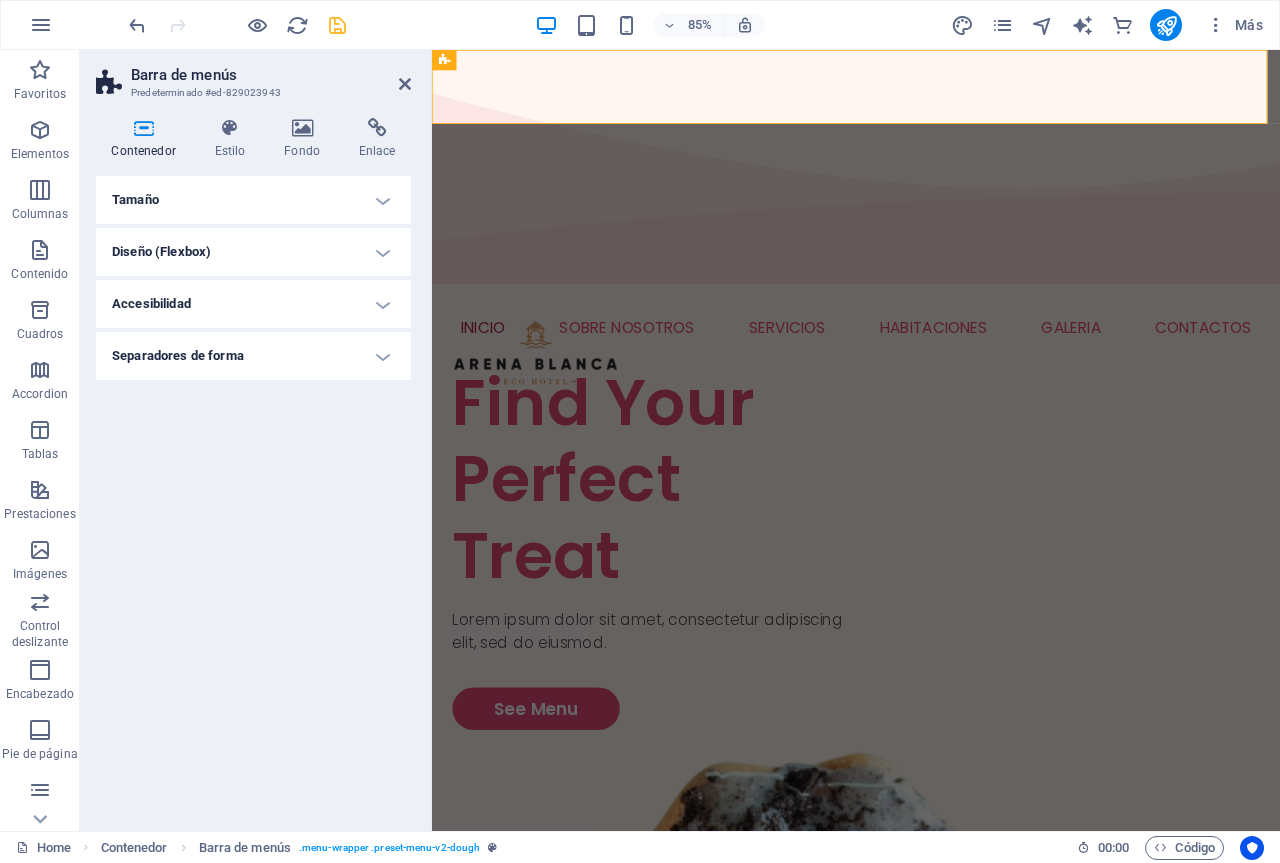click on "Tamaño" at bounding box center [253, 200] 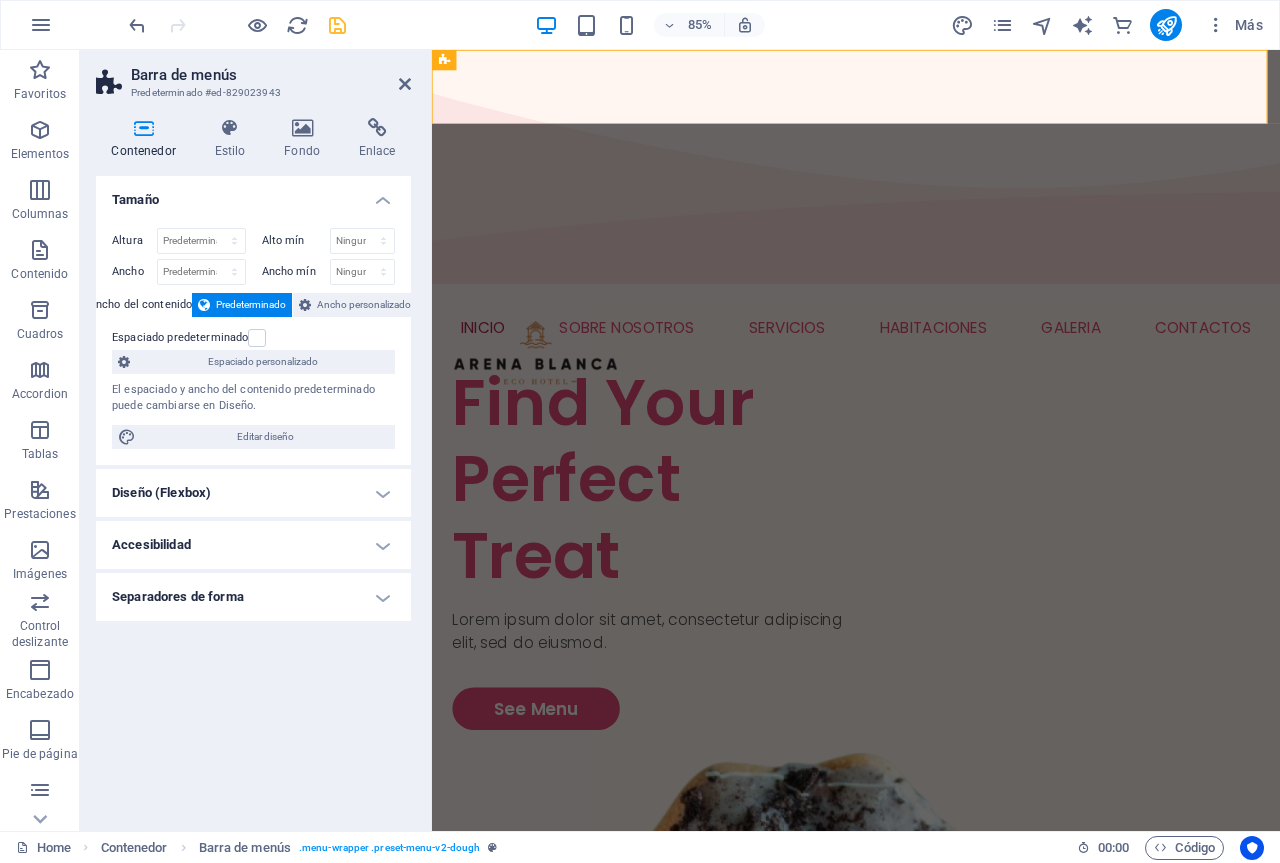 click on "Tamaño" at bounding box center [253, 194] 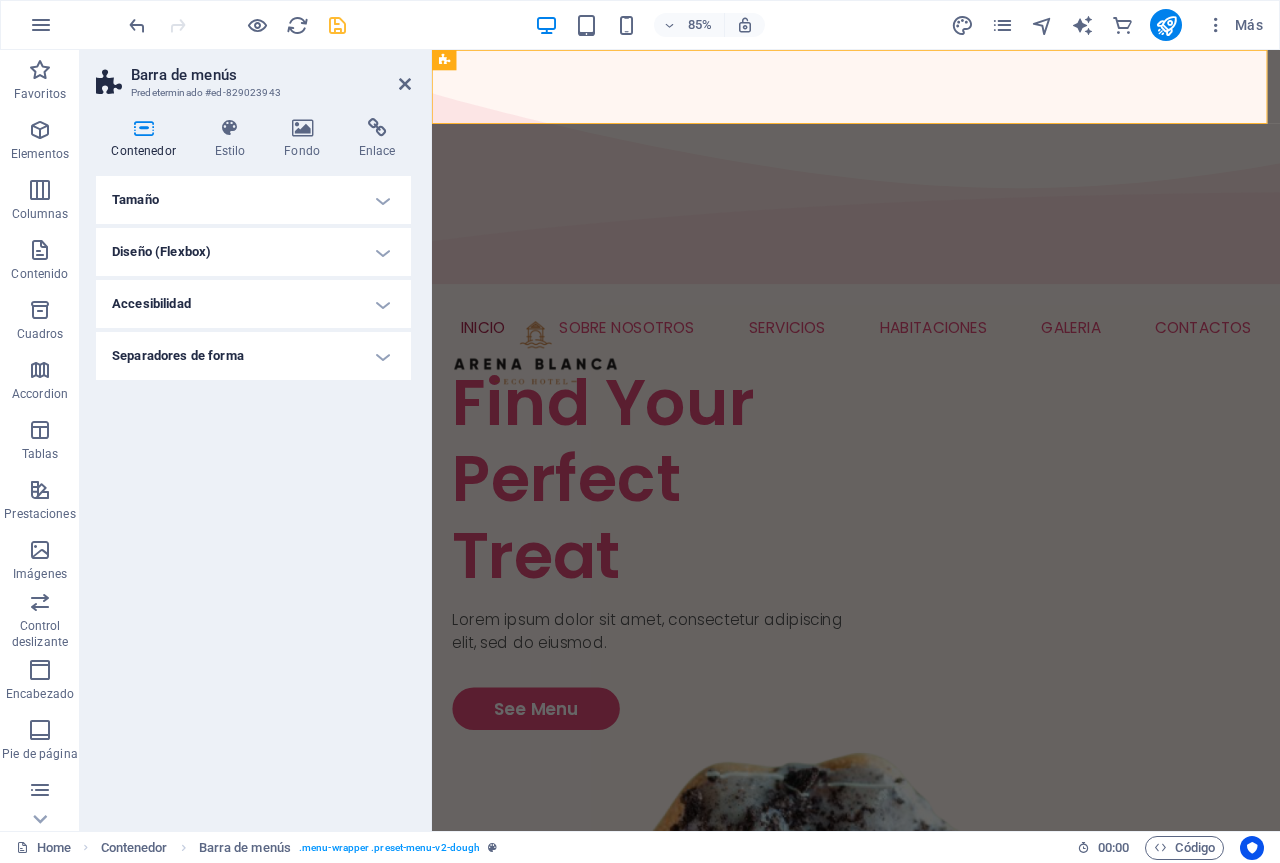 click on "Separadores de forma" at bounding box center (253, 356) 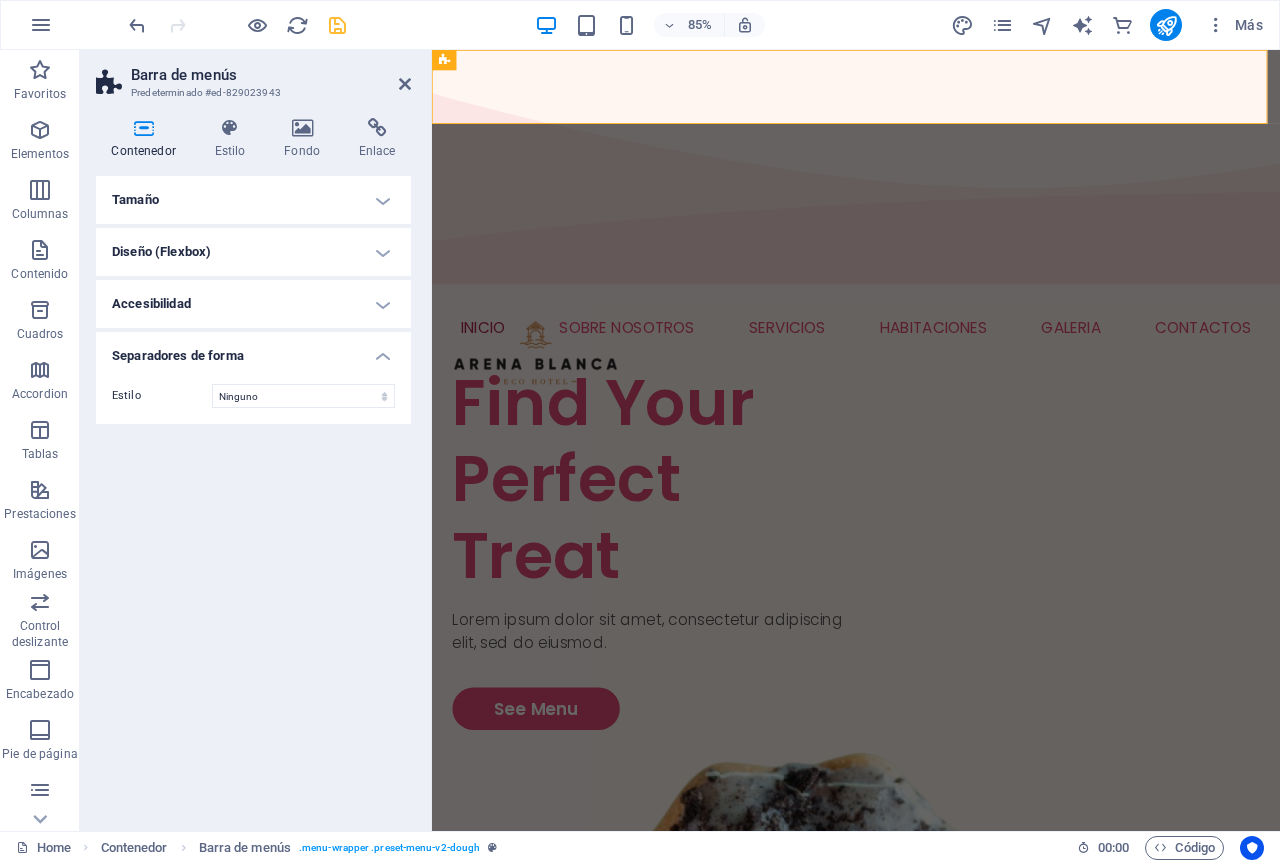 click on "Separadores de forma" at bounding box center (253, 350) 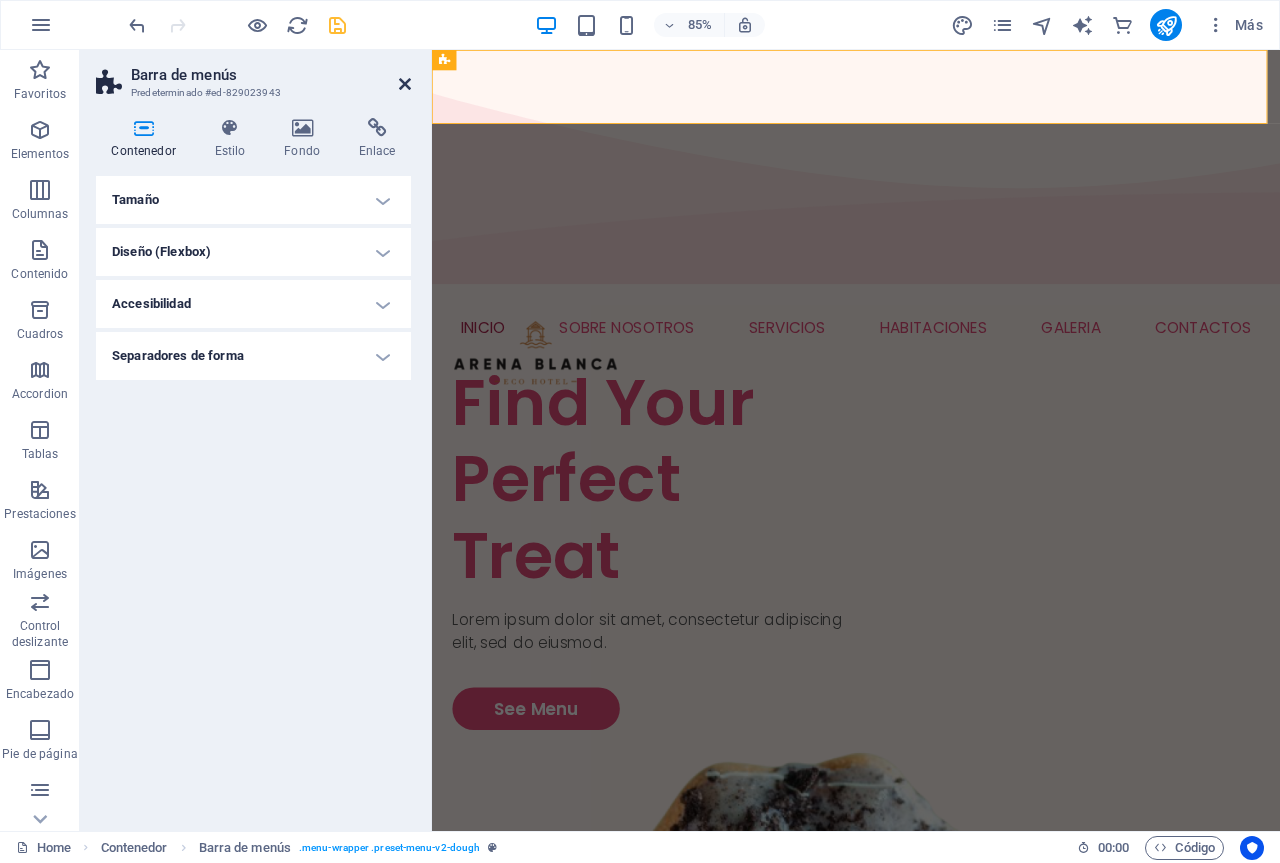 click at bounding box center [405, 84] 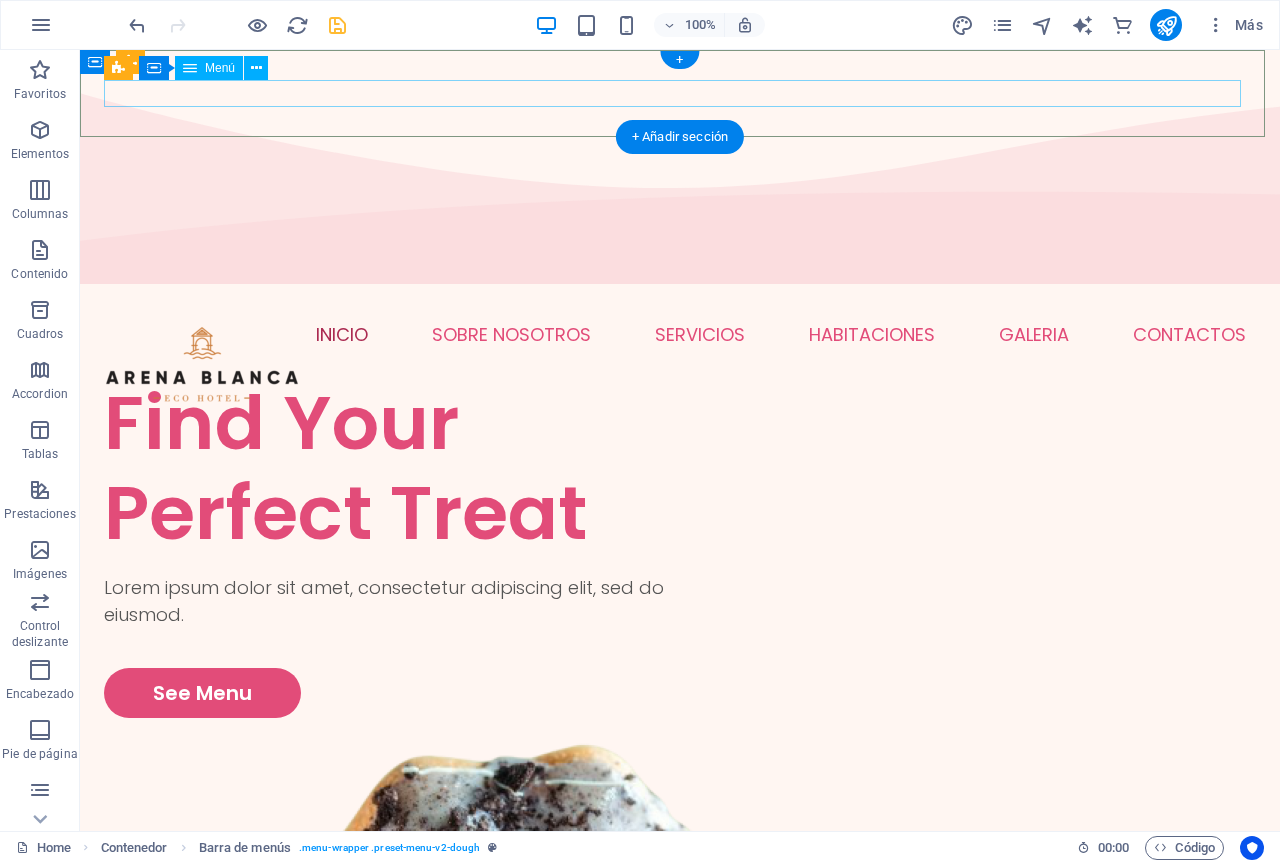 click on "INICIO SOBRE NOSOTROS SERVICIOS HABITACIONES GALERIA PISCINA SALA DE JUEGOS RESTAURANTE CONTACTOS" at bounding box center (680, 334) 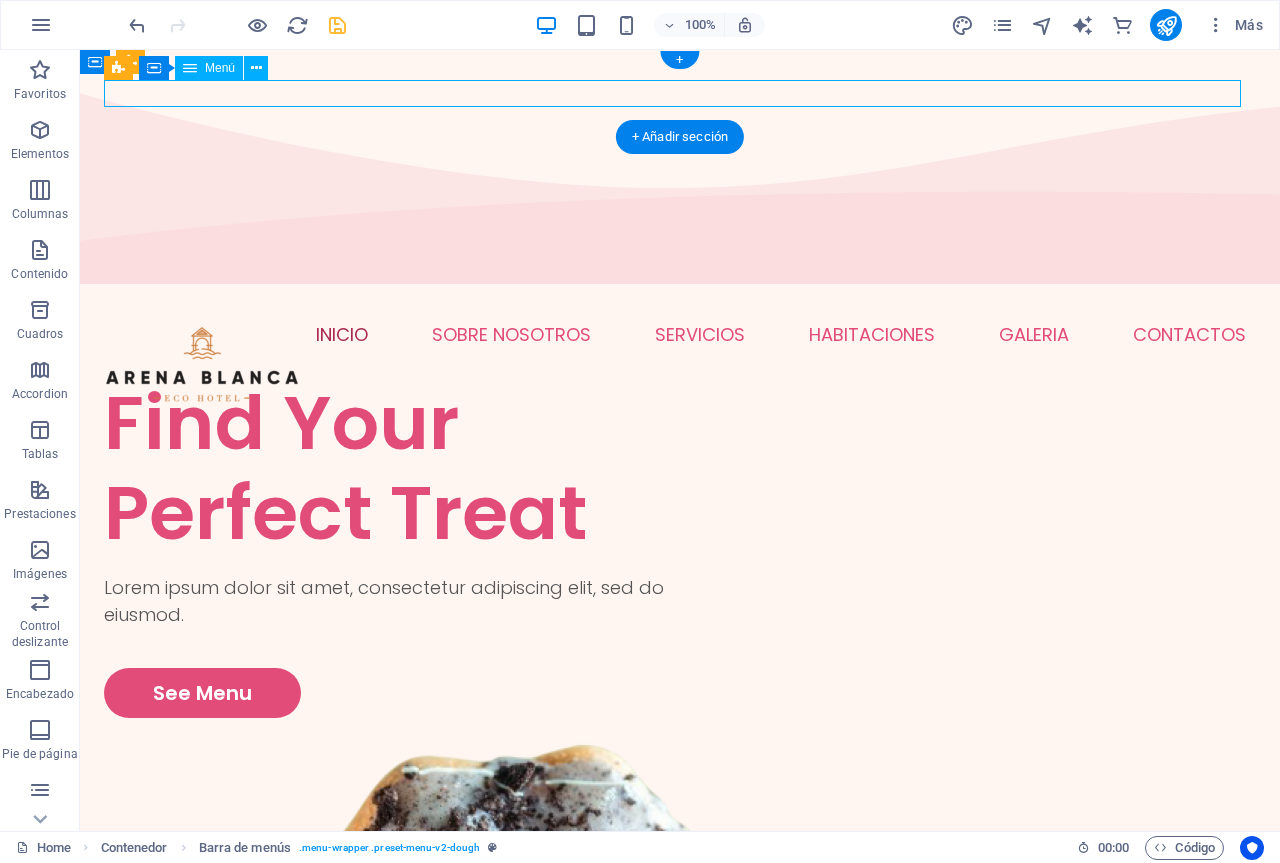 click on "INICIO SOBRE NOSOTROS SERVICIOS HABITACIONES GALERIA PISCINA SALA DE JUEGOS RESTAURANTE CONTACTOS" at bounding box center [680, 334] 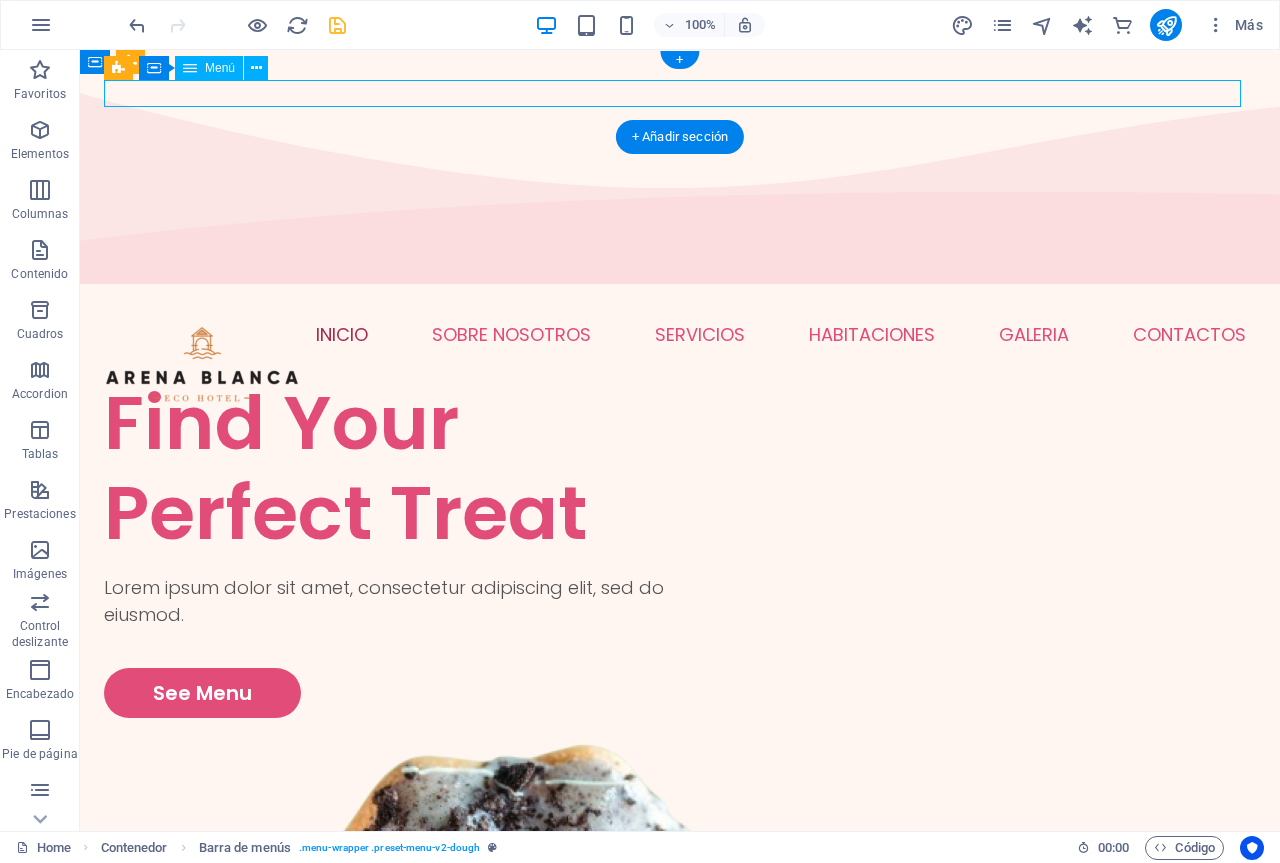 select on "px" 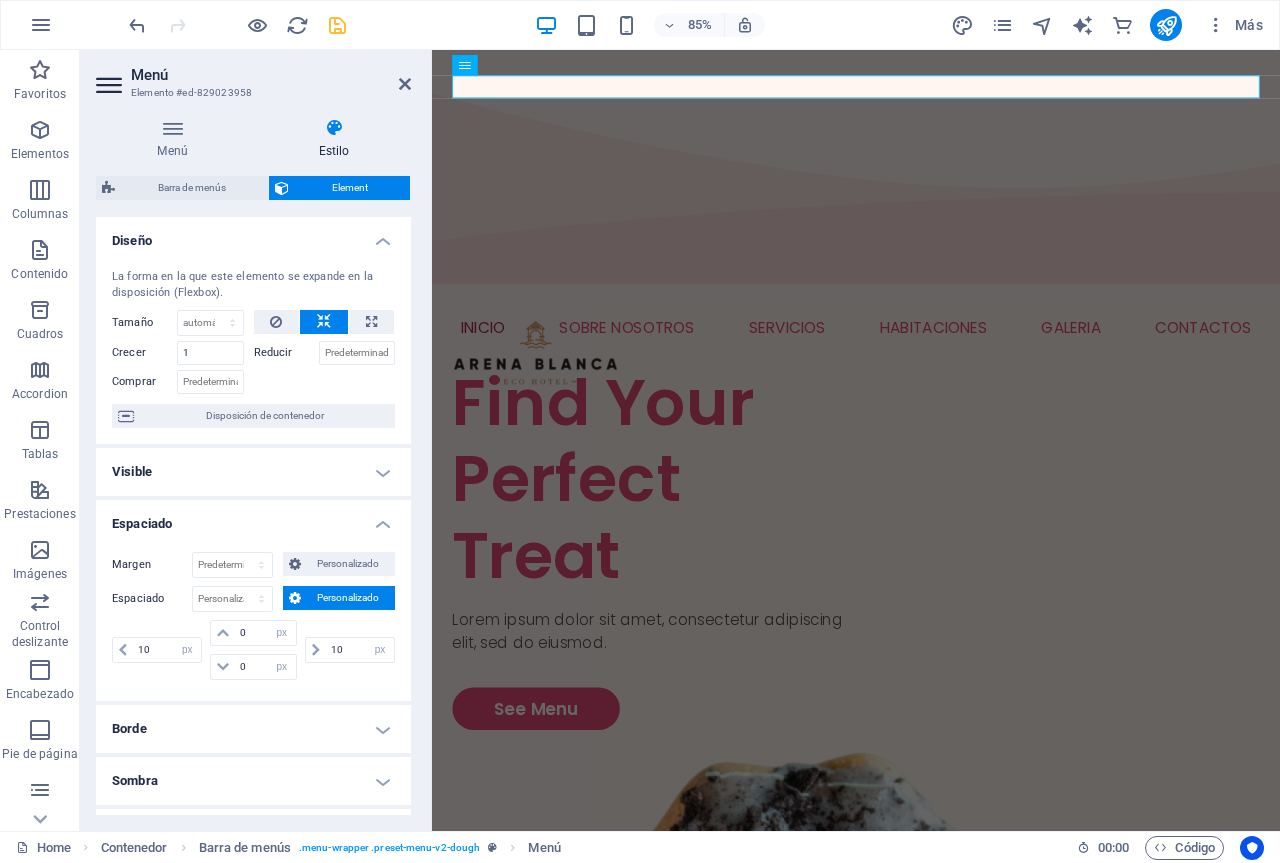 click on "Visible" at bounding box center (253, 472) 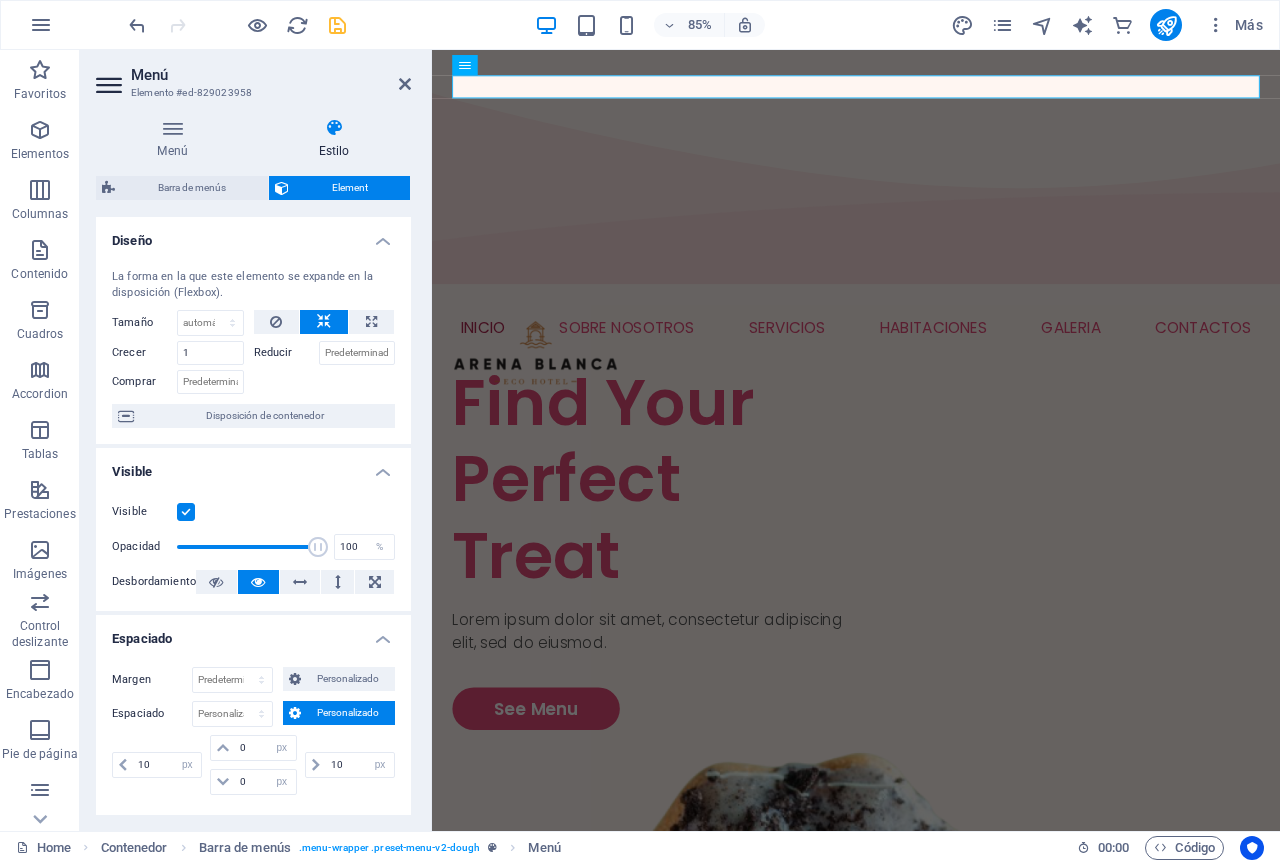 click on "Visible" at bounding box center (253, 466) 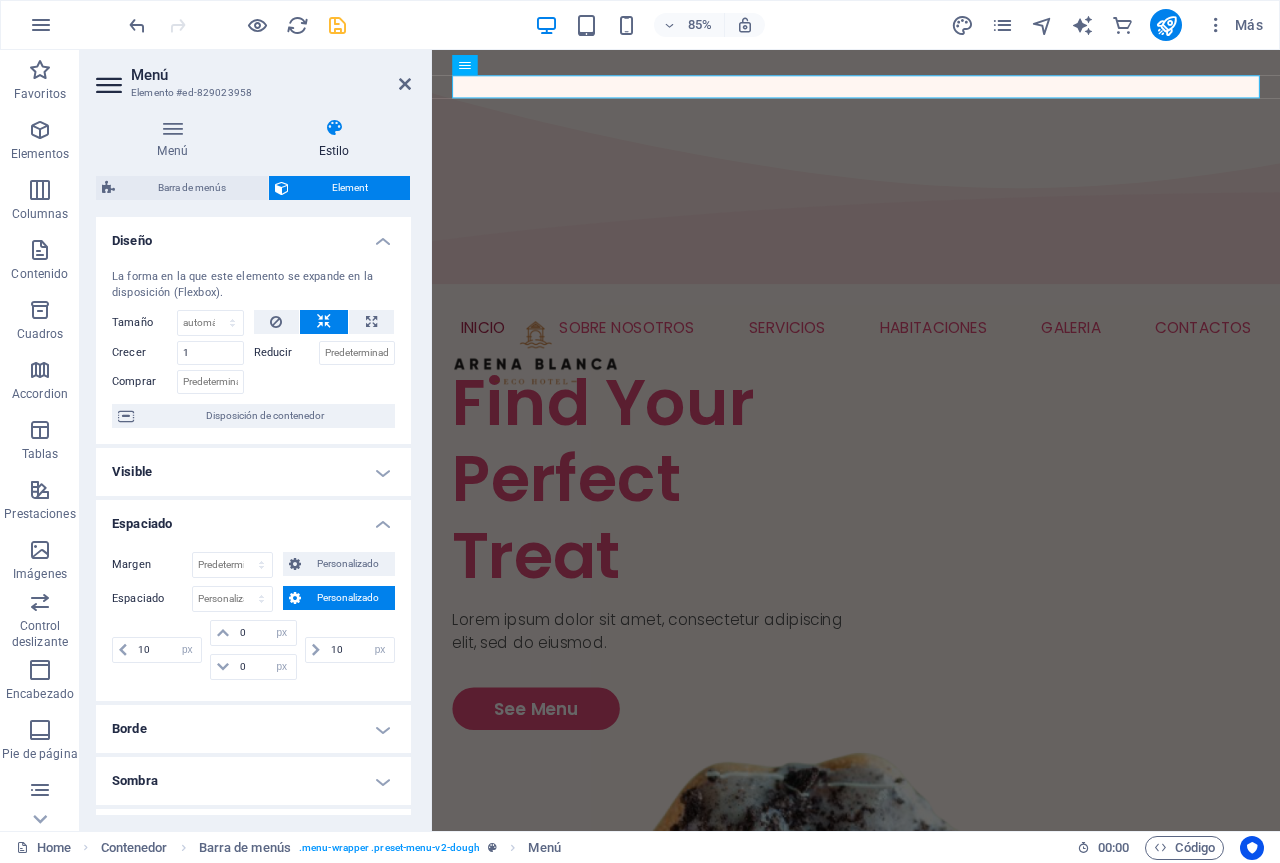 click on "Espaciado" at bounding box center [253, 518] 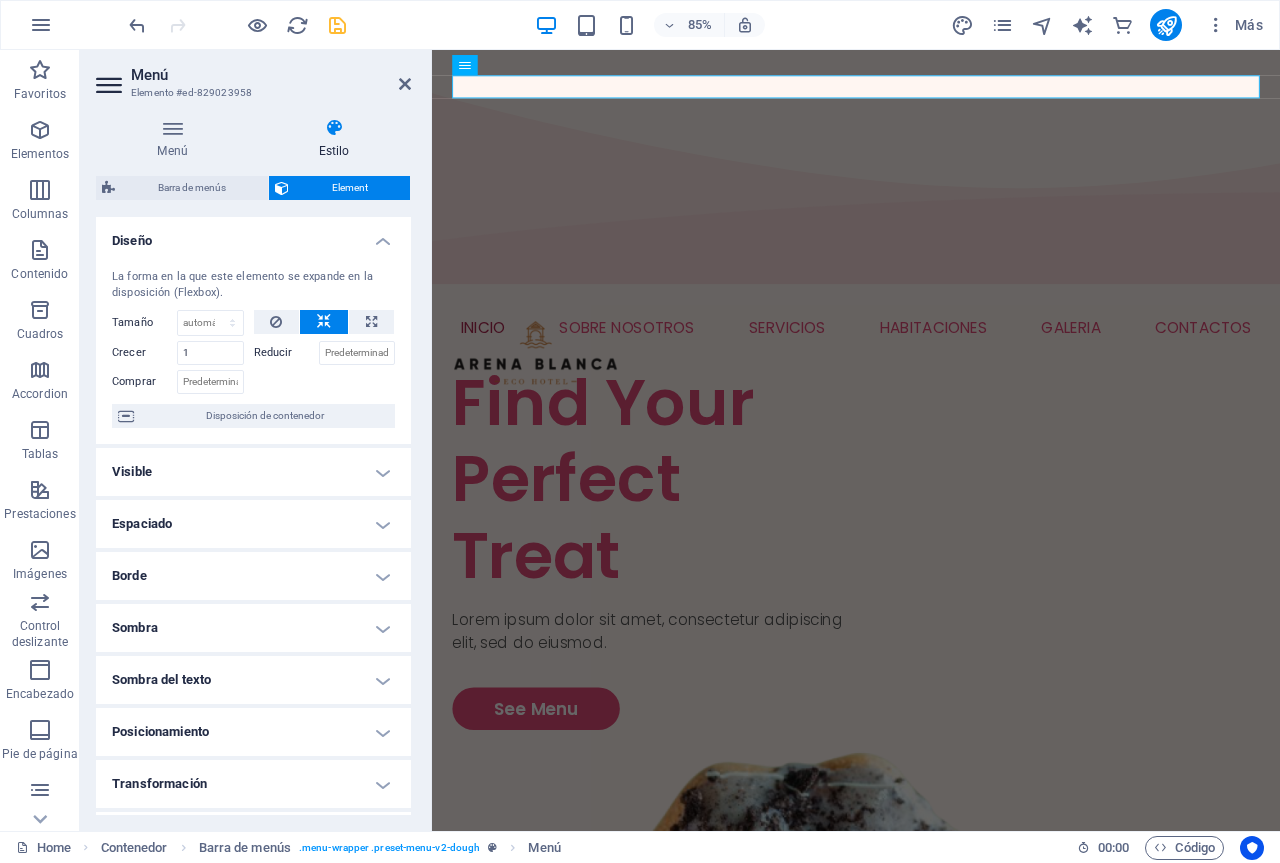 click on "Espaciado" at bounding box center (253, 524) 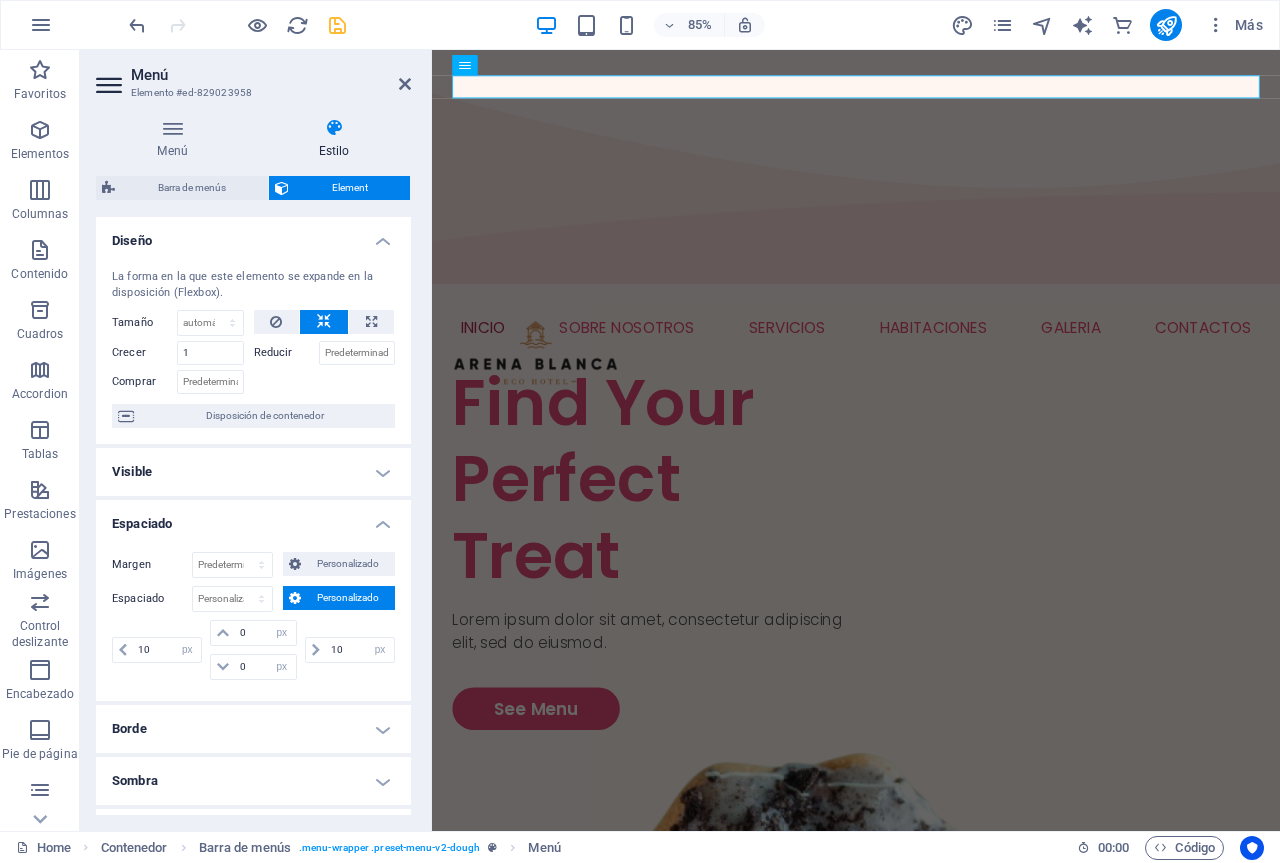 click on "Espaciado" at bounding box center (253, 518) 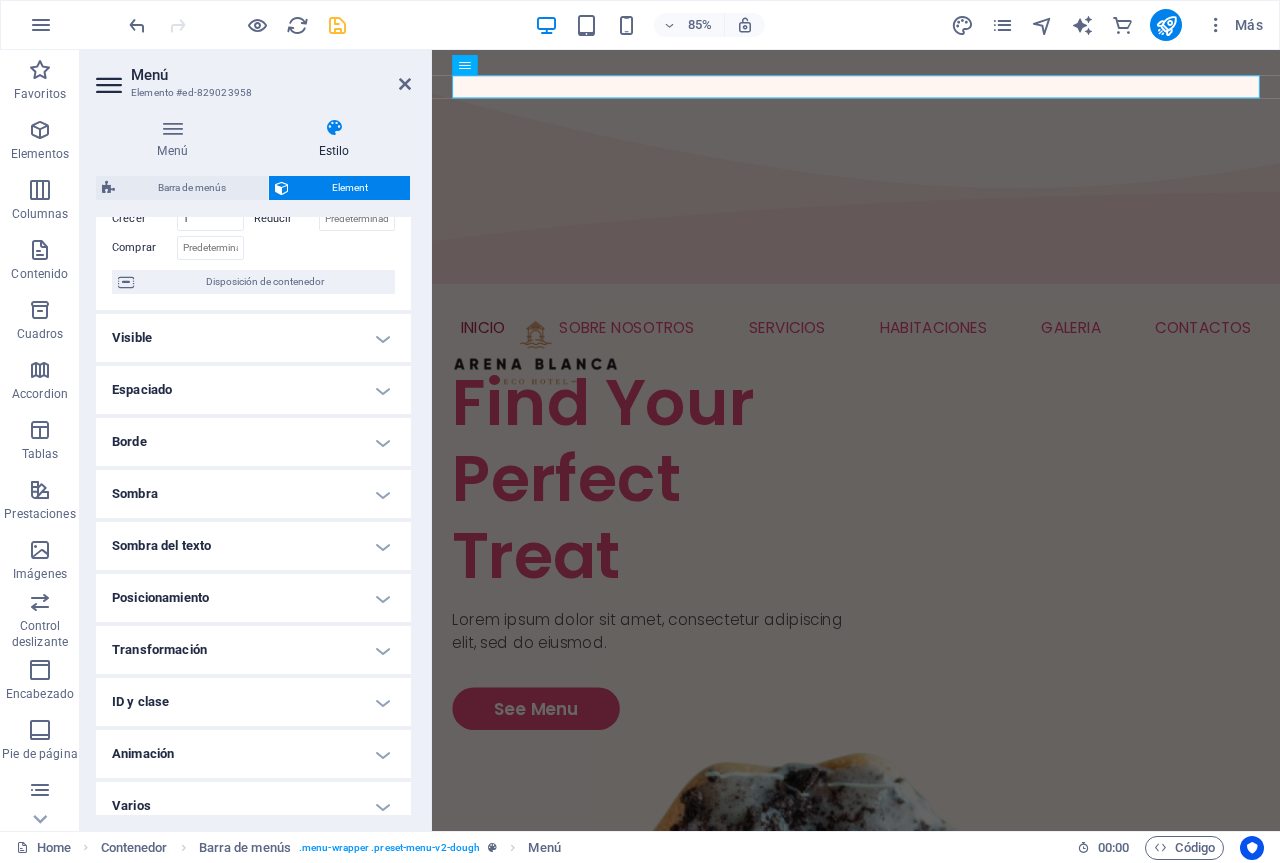 scroll, scrollTop: 149, scrollLeft: 0, axis: vertical 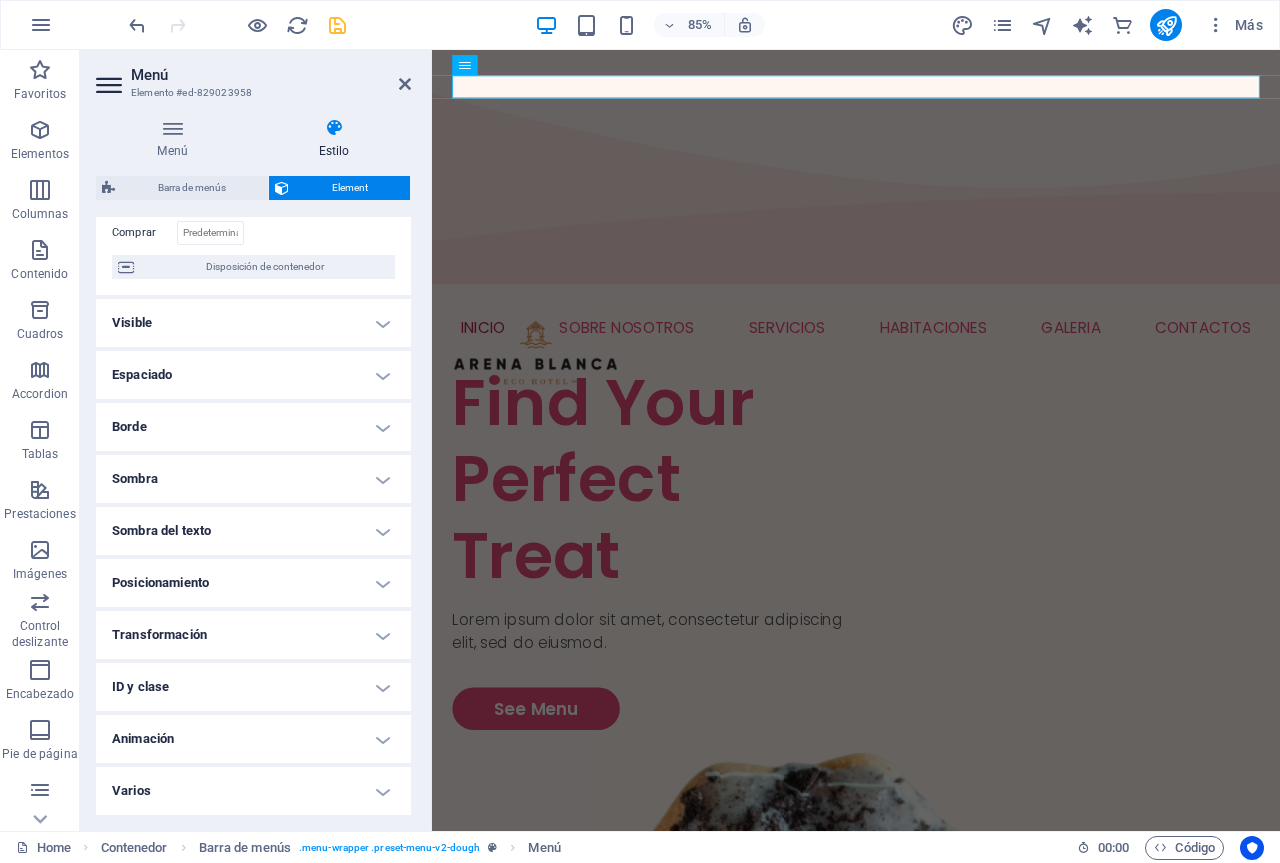 click on "Posicionamiento" at bounding box center [253, 583] 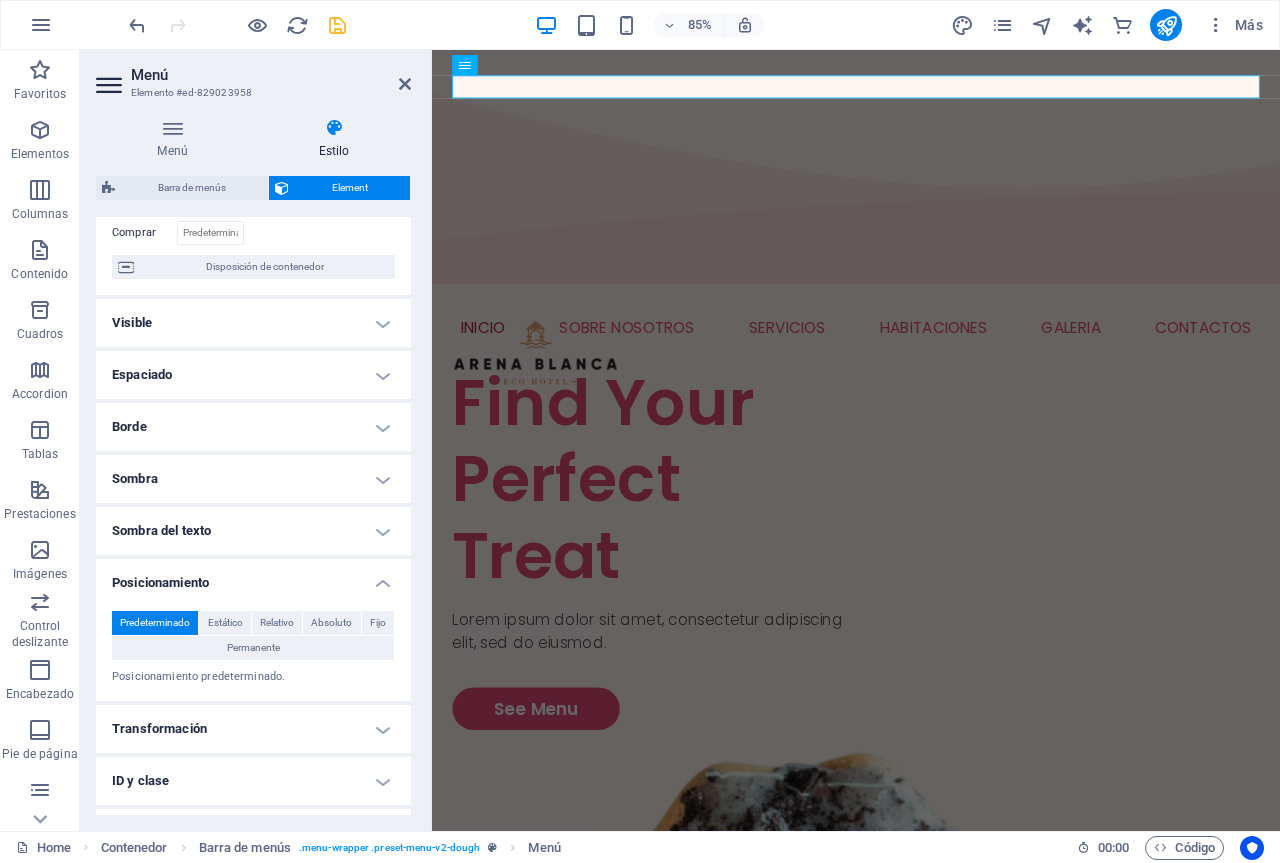 click on "Predeterminado" at bounding box center (155, 623) 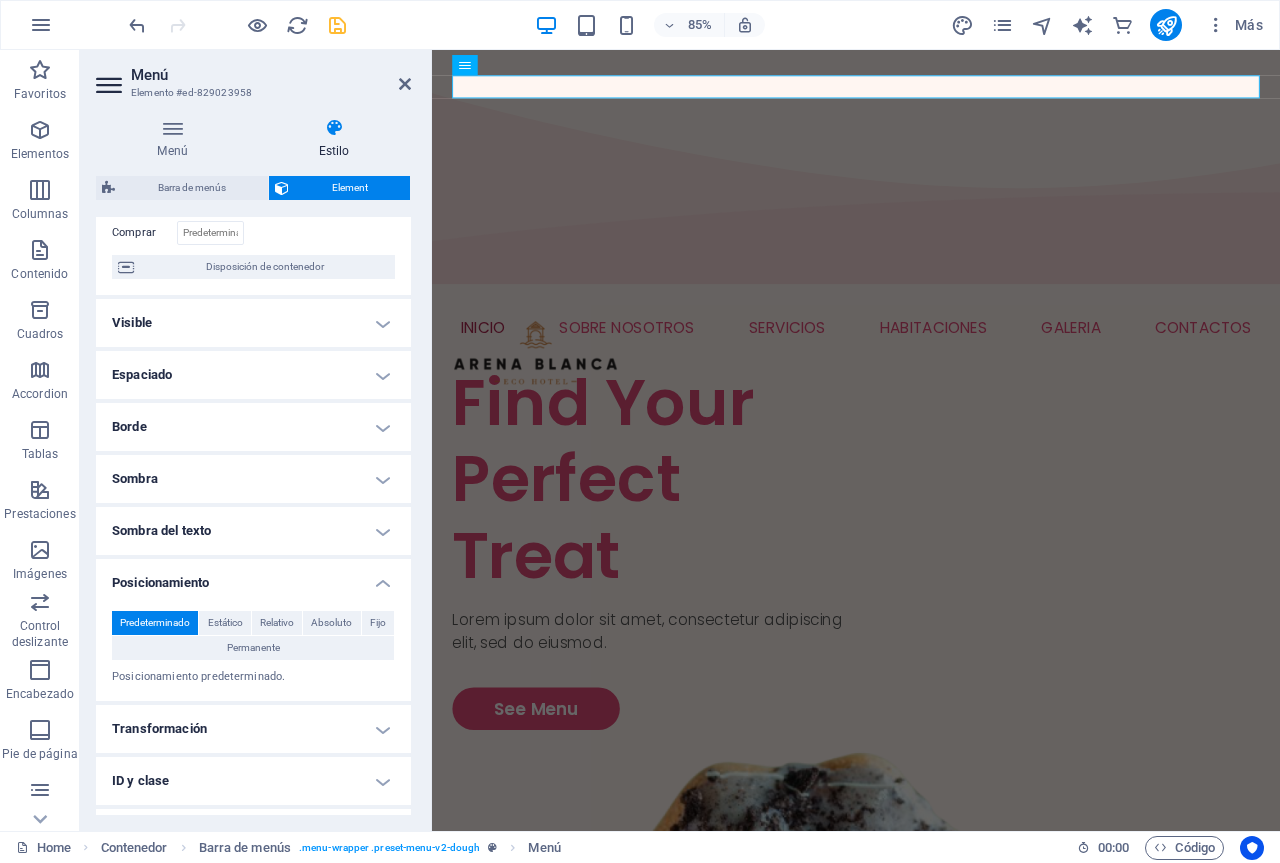 click on "Posicionamiento" at bounding box center (253, 577) 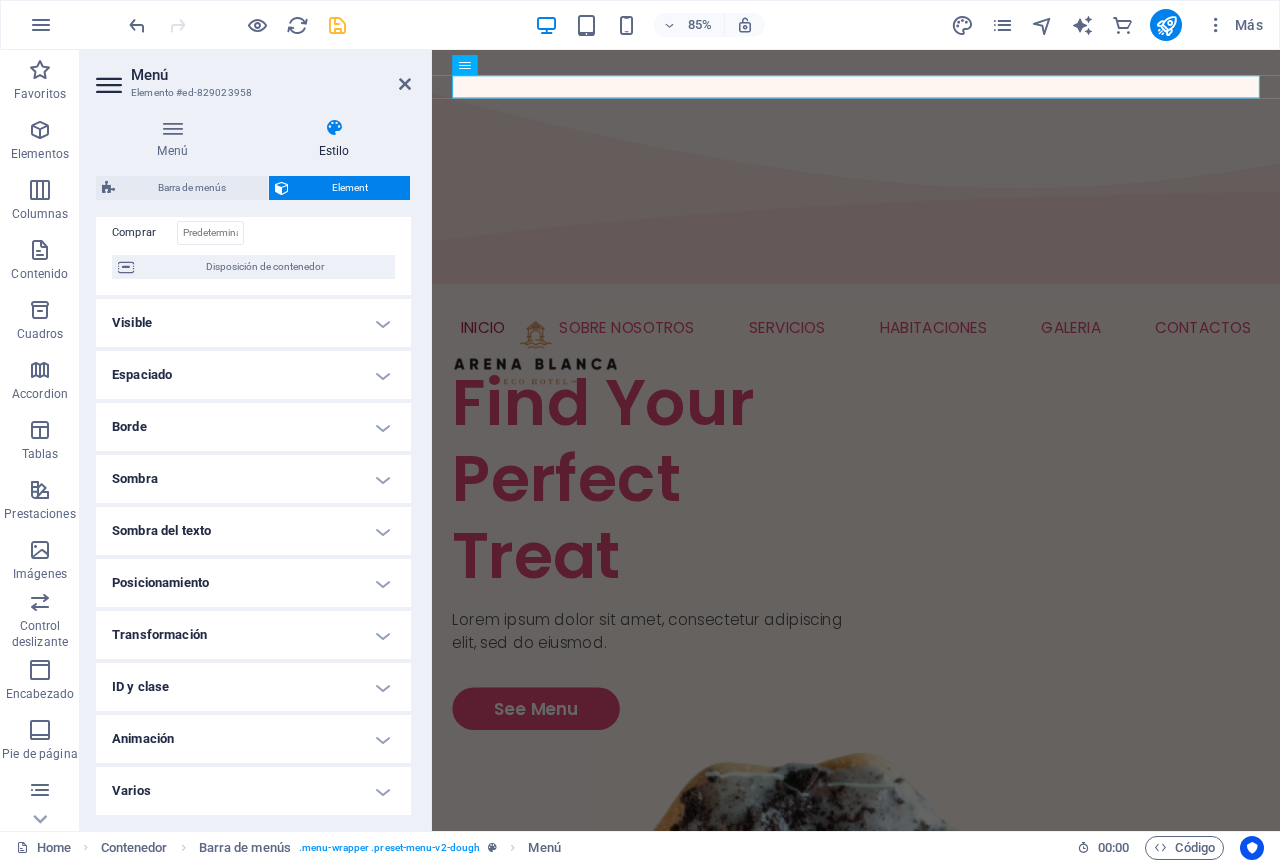 scroll, scrollTop: 0, scrollLeft: 0, axis: both 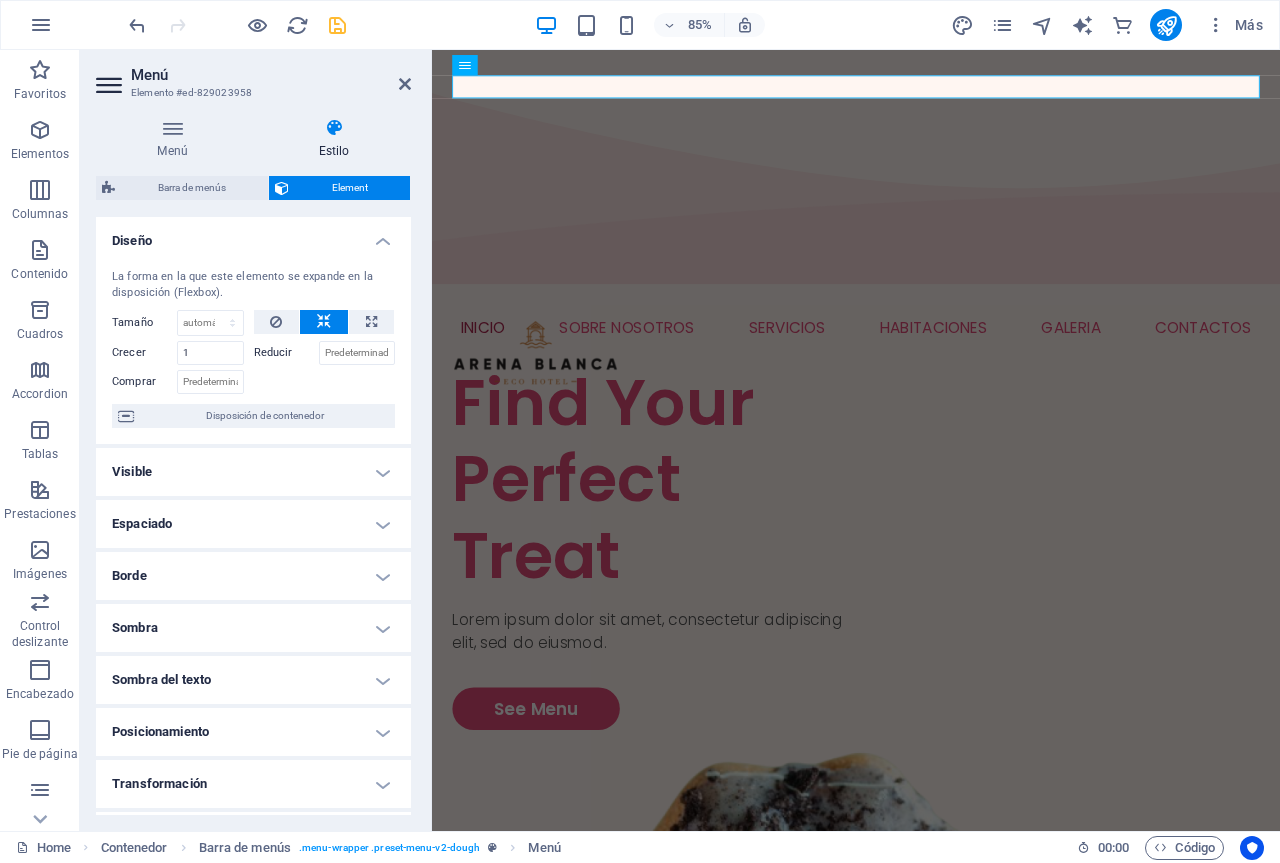 click on "Diseño" at bounding box center [253, 235] 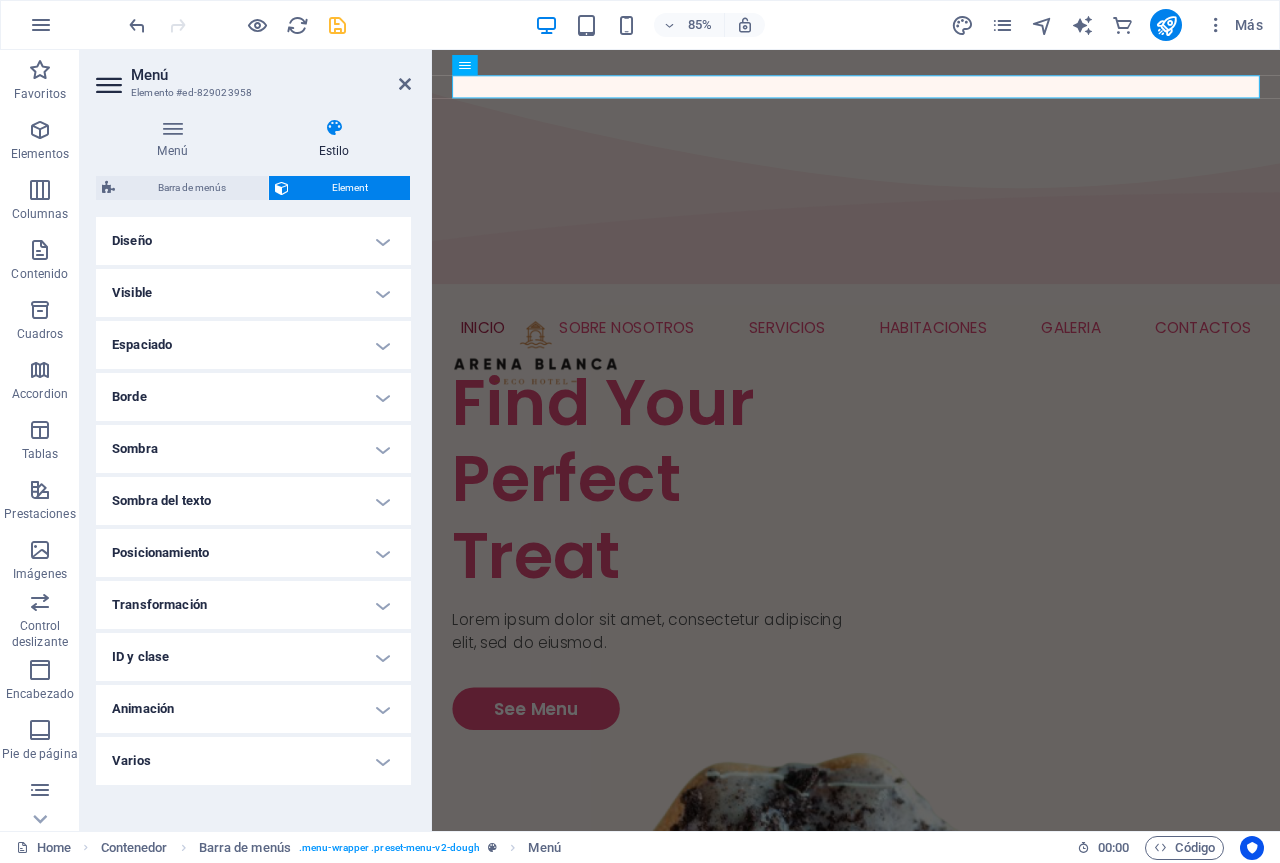 click on "Diseño" at bounding box center [253, 241] 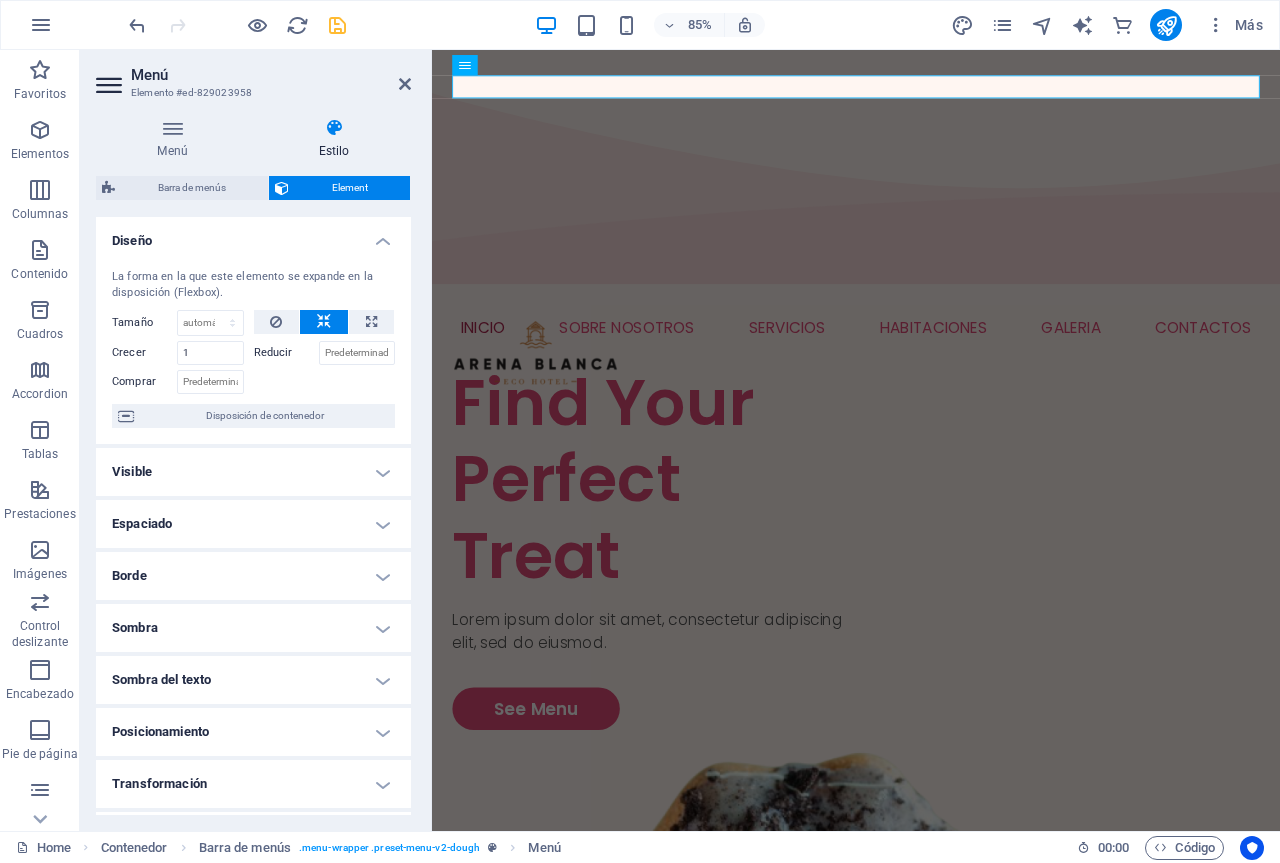 click on "Diseño" at bounding box center (253, 235) 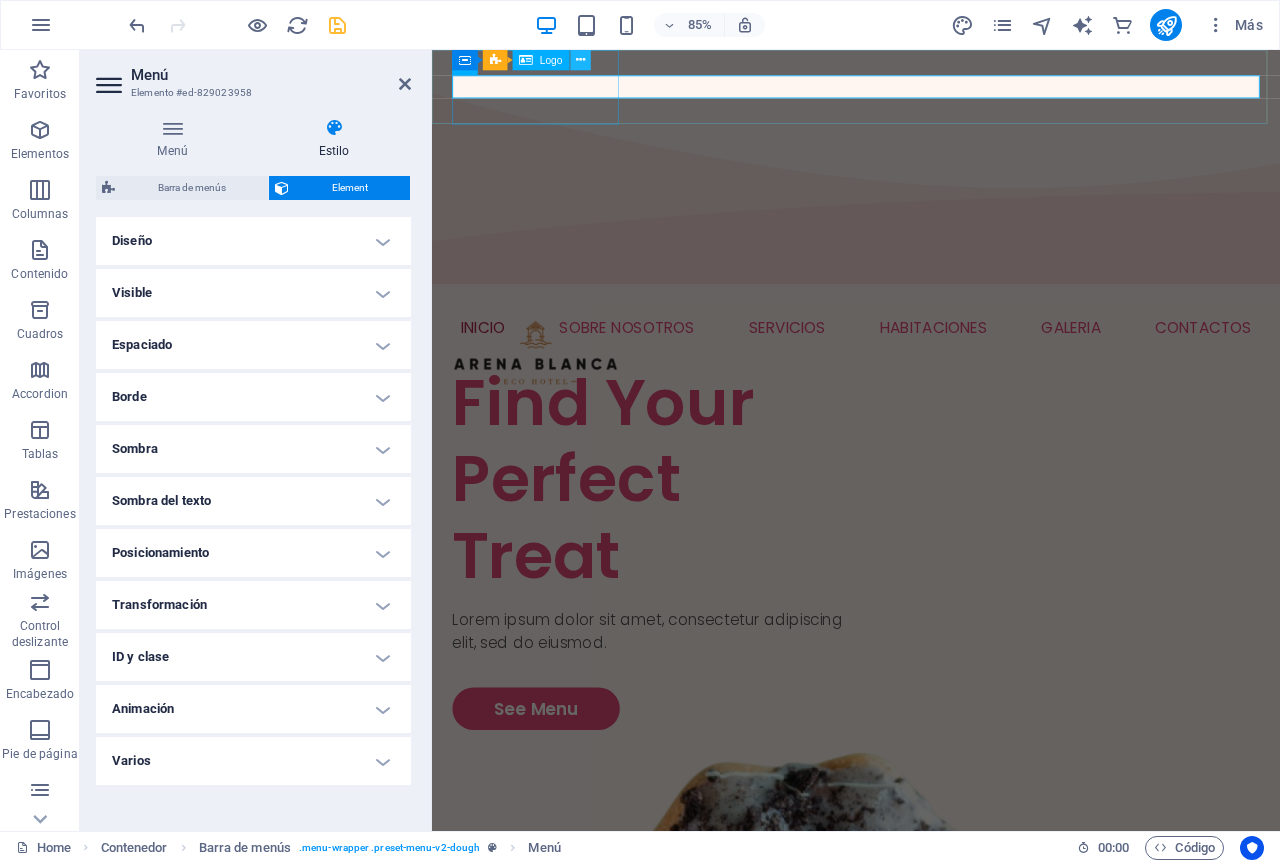 click at bounding box center [580, 60] 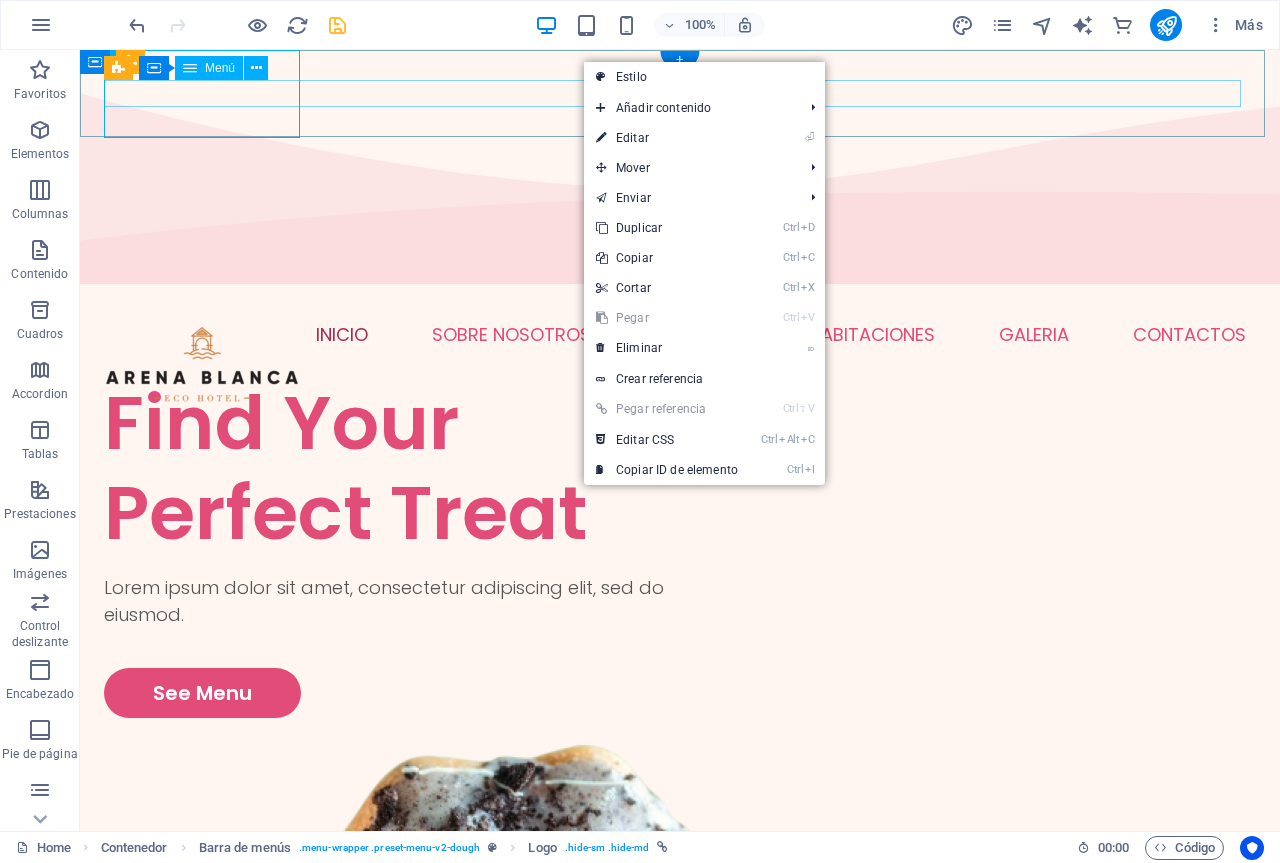 click on "INICIO SOBRE NOSOTROS SERVICIOS HABITACIONES GALERIA PISCINA SALA DE JUEGOS RESTAURANTE CONTACTOS" at bounding box center (680, 334) 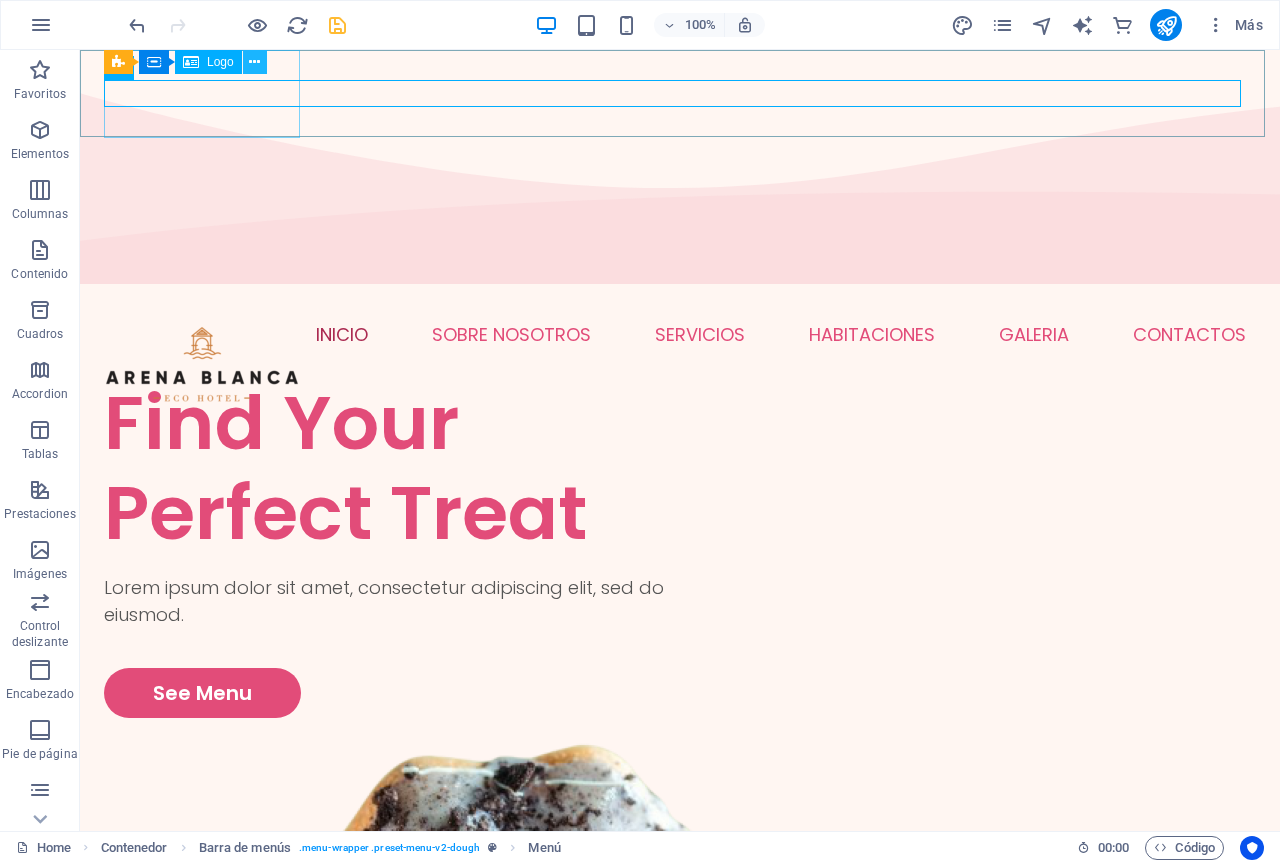 click at bounding box center (255, 62) 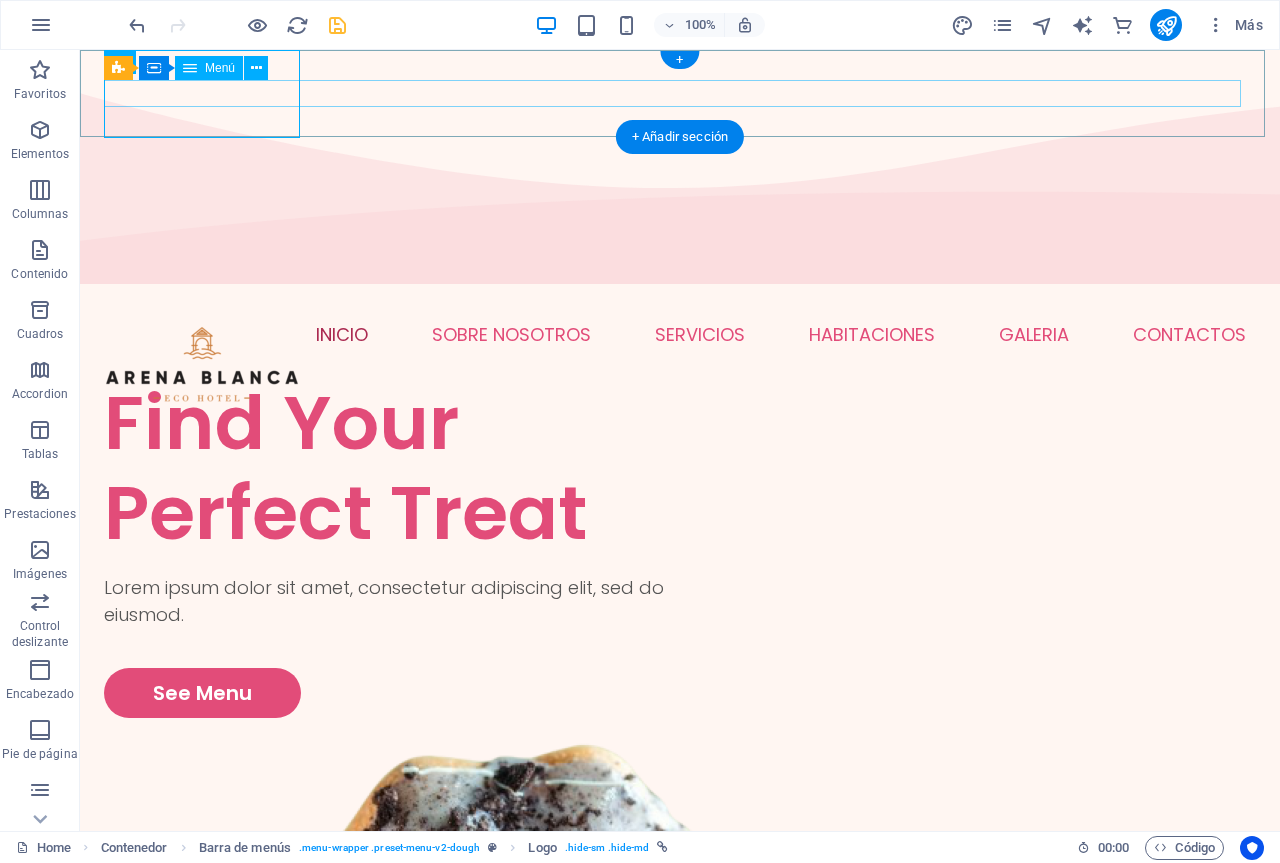 click on "INICIO SOBRE NOSOTROS SERVICIOS HABITACIONES GALERIA PISCINA SALA DE JUEGOS RESTAURANTE CONTACTOS" at bounding box center (680, 334) 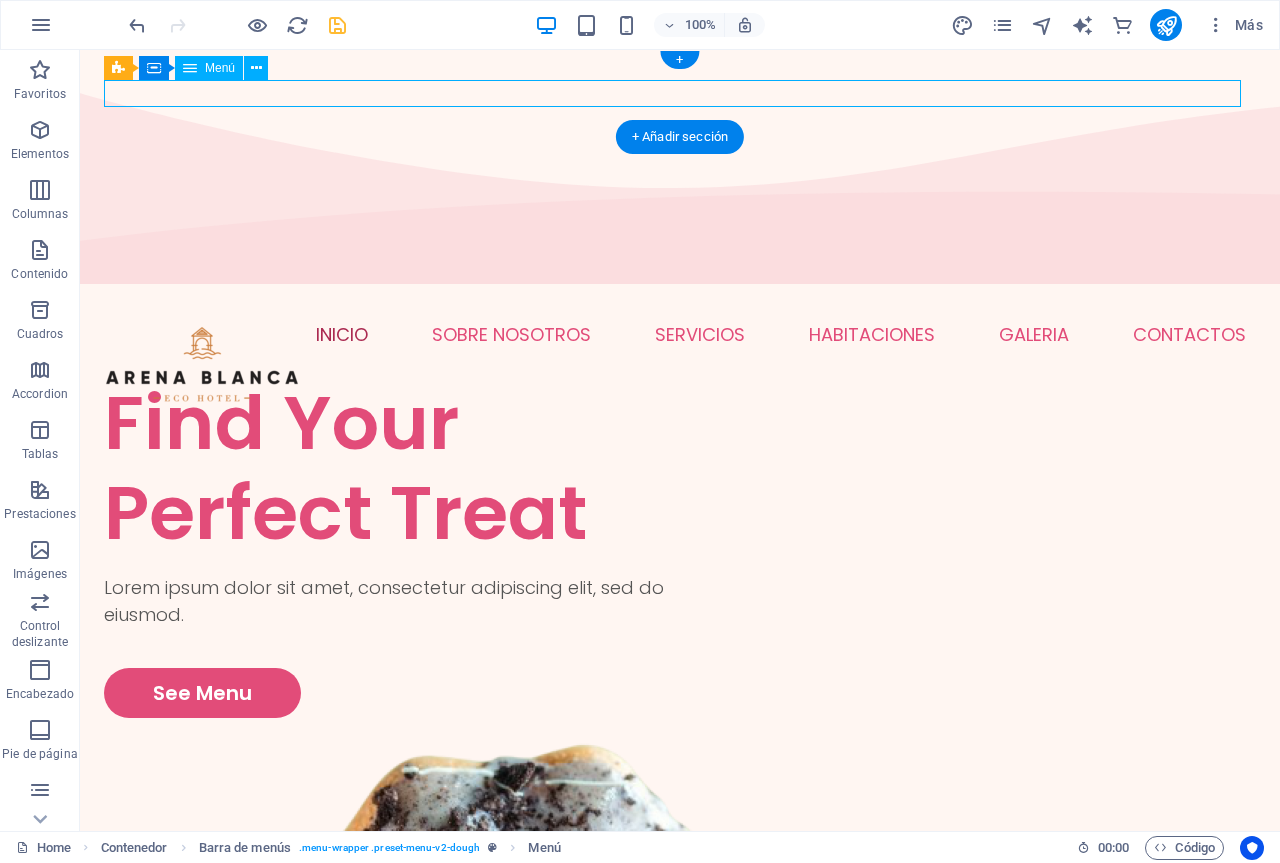 click on "INICIO SOBRE NOSOTROS SERVICIOS HABITACIONES GALERIA PISCINA SALA DE JUEGOS RESTAURANTE CONTACTOS" at bounding box center (680, 334) 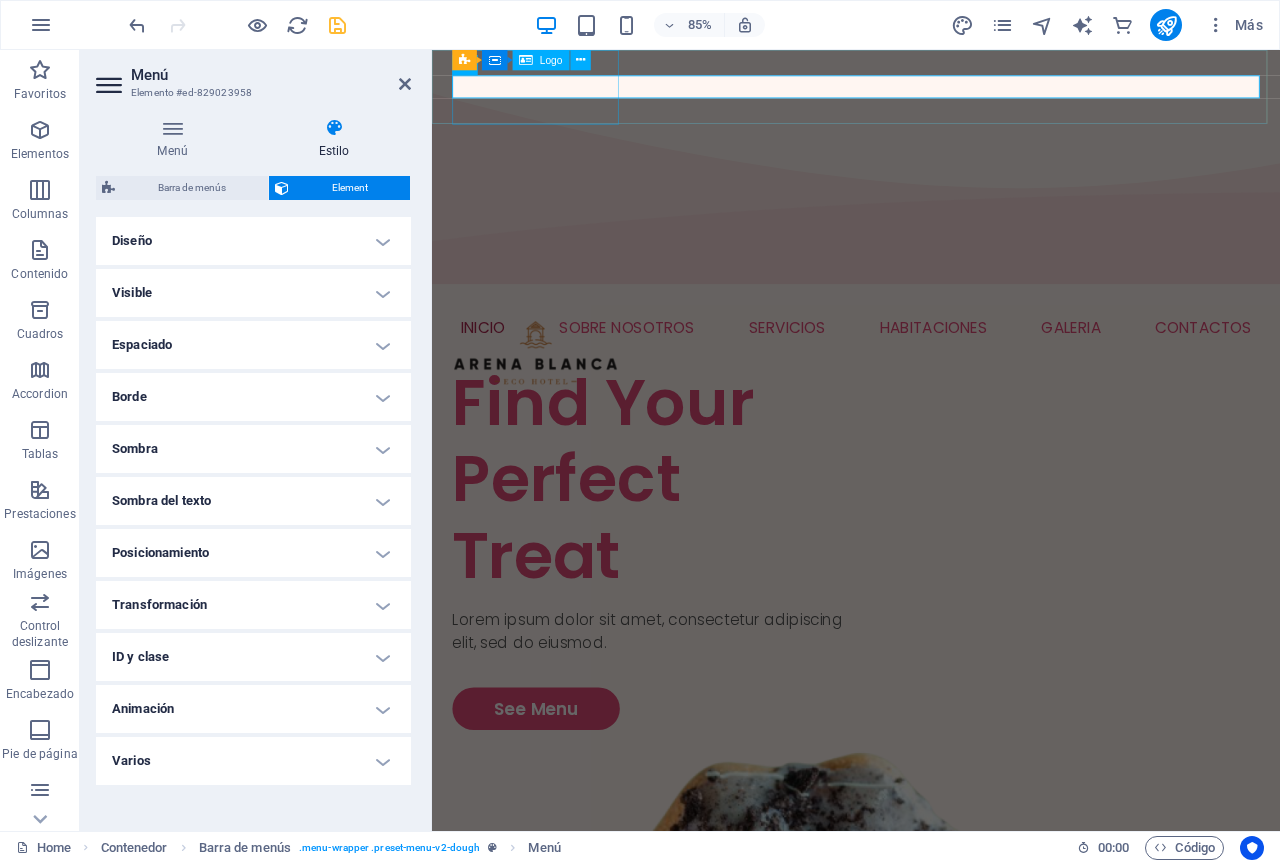 click at bounding box center [554, 407] 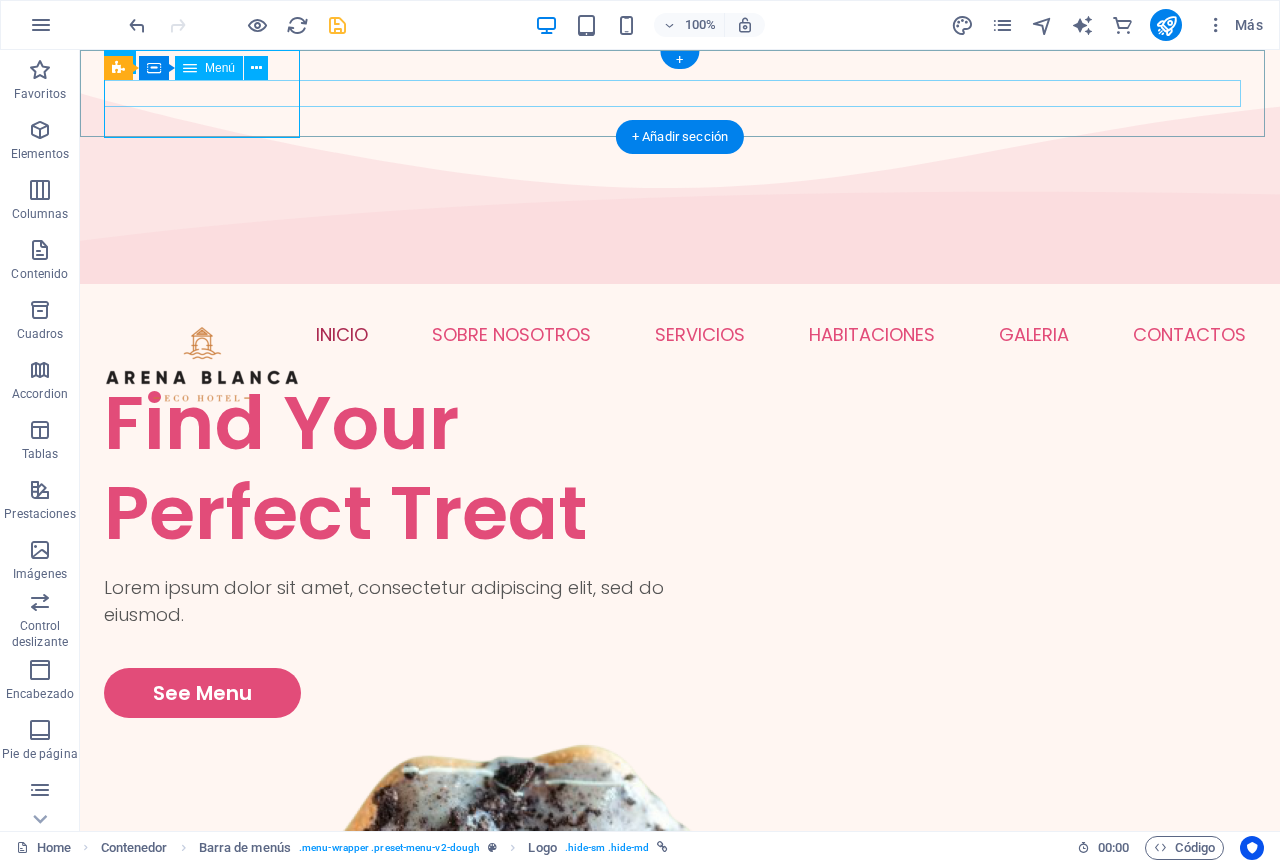 click on "INICIO SOBRE NOSOTROS SERVICIOS HABITACIONES GALERIA PISCINA SALA DE JUEGOS RESTAURANTE CONTACTOS" at bounding box center (680, 334) 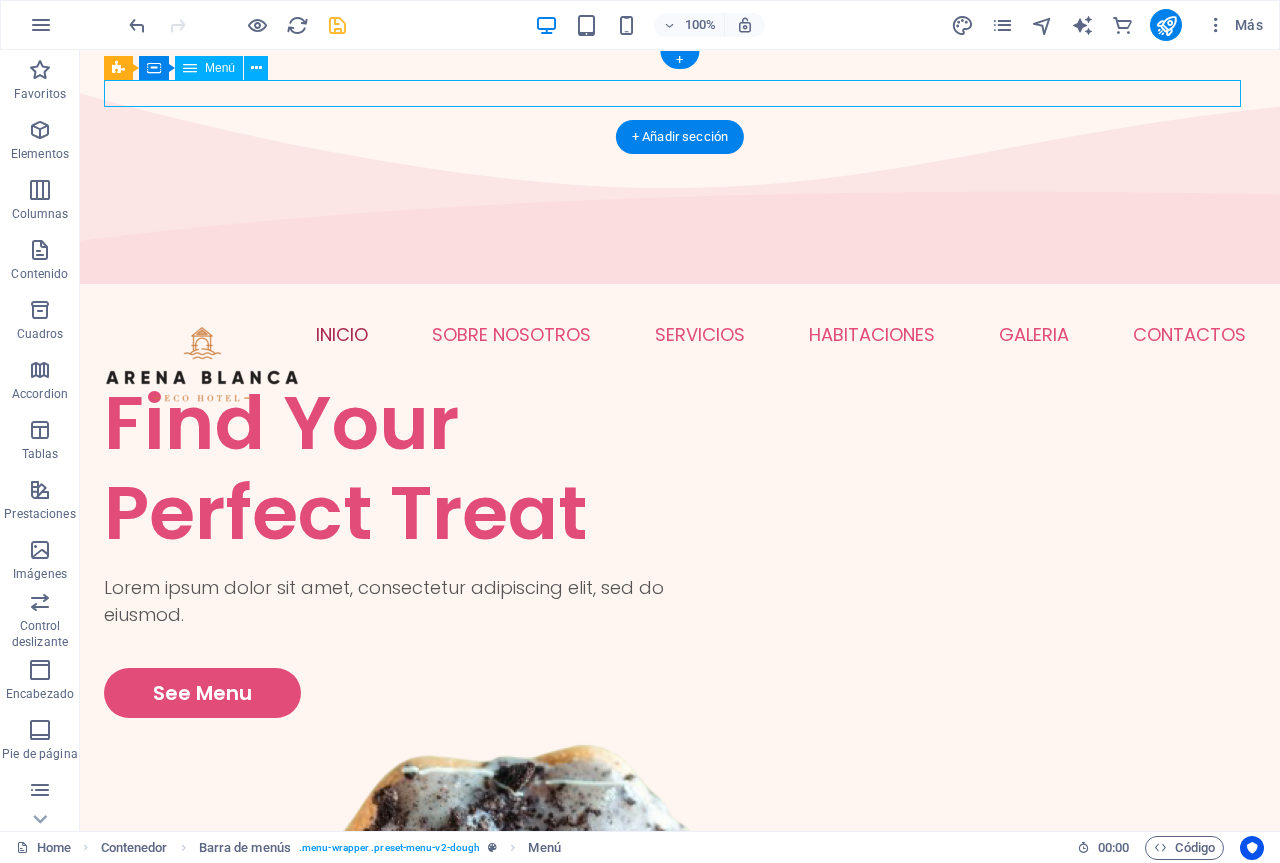 click on "INICIO SOBRE NOSOTROS SERVICIOS HABITACIONES GALERIA PISCINA SALA DE JUEGOS RESTAURANTE CONTACTOS" at bounding box center (680, 334) 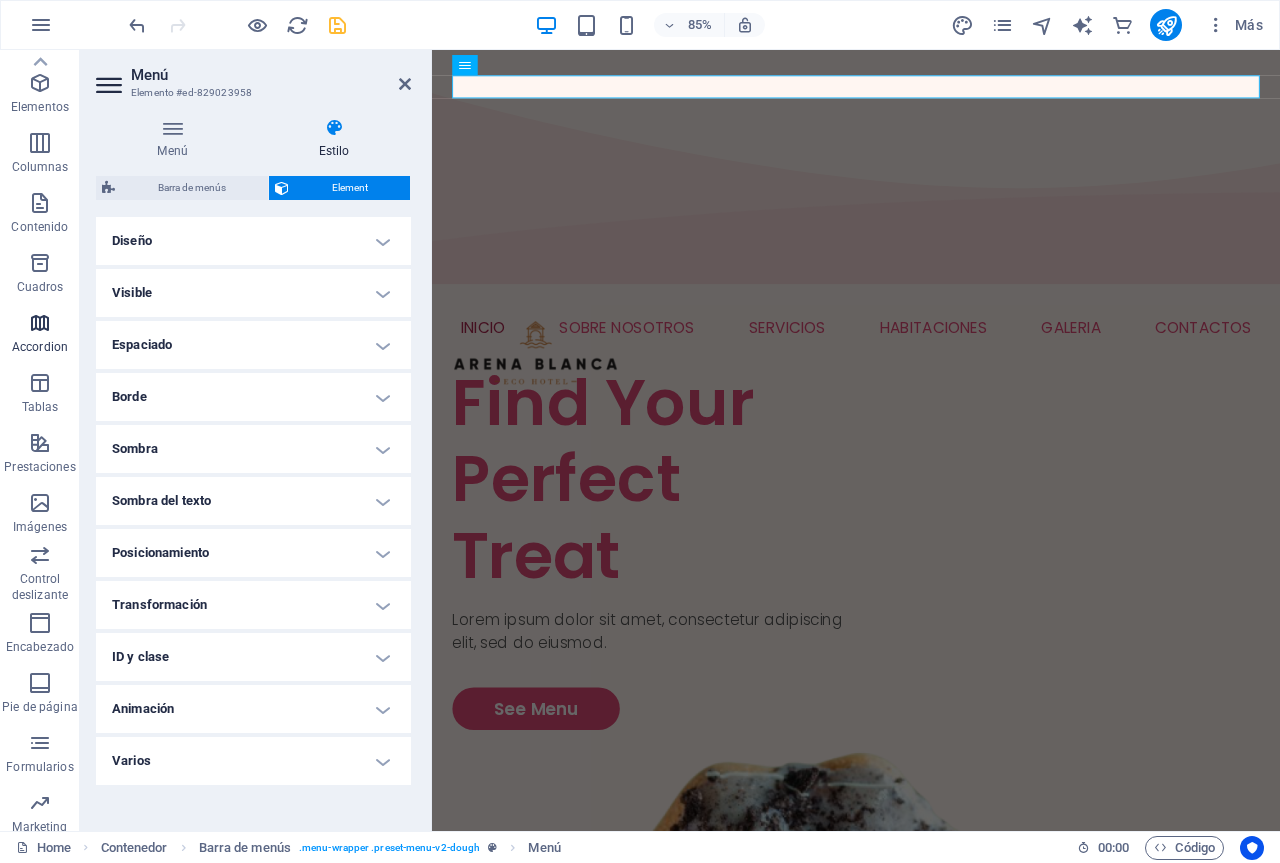 scroll, scrollTop: 0, scrollLeft: 0, axis: both 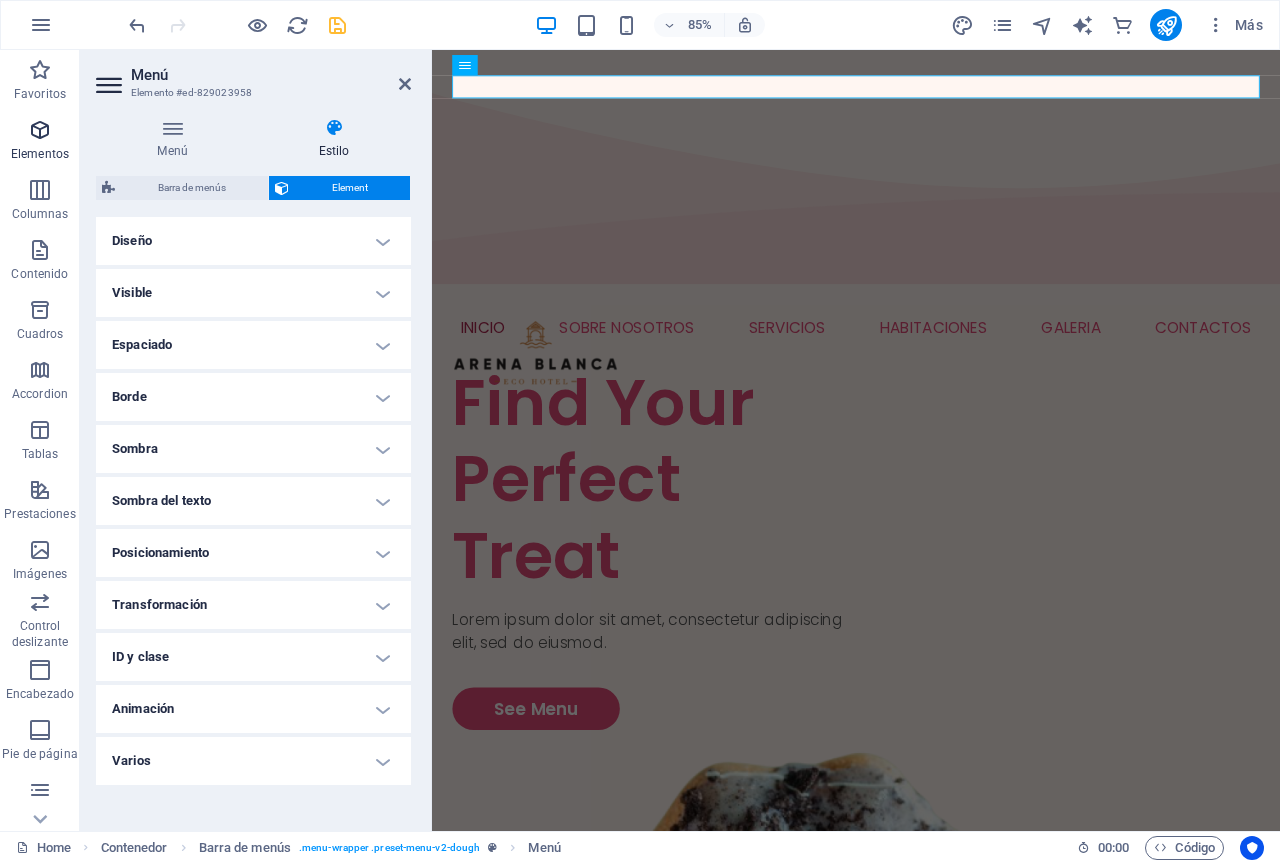 click at bounding box center (40, 130) 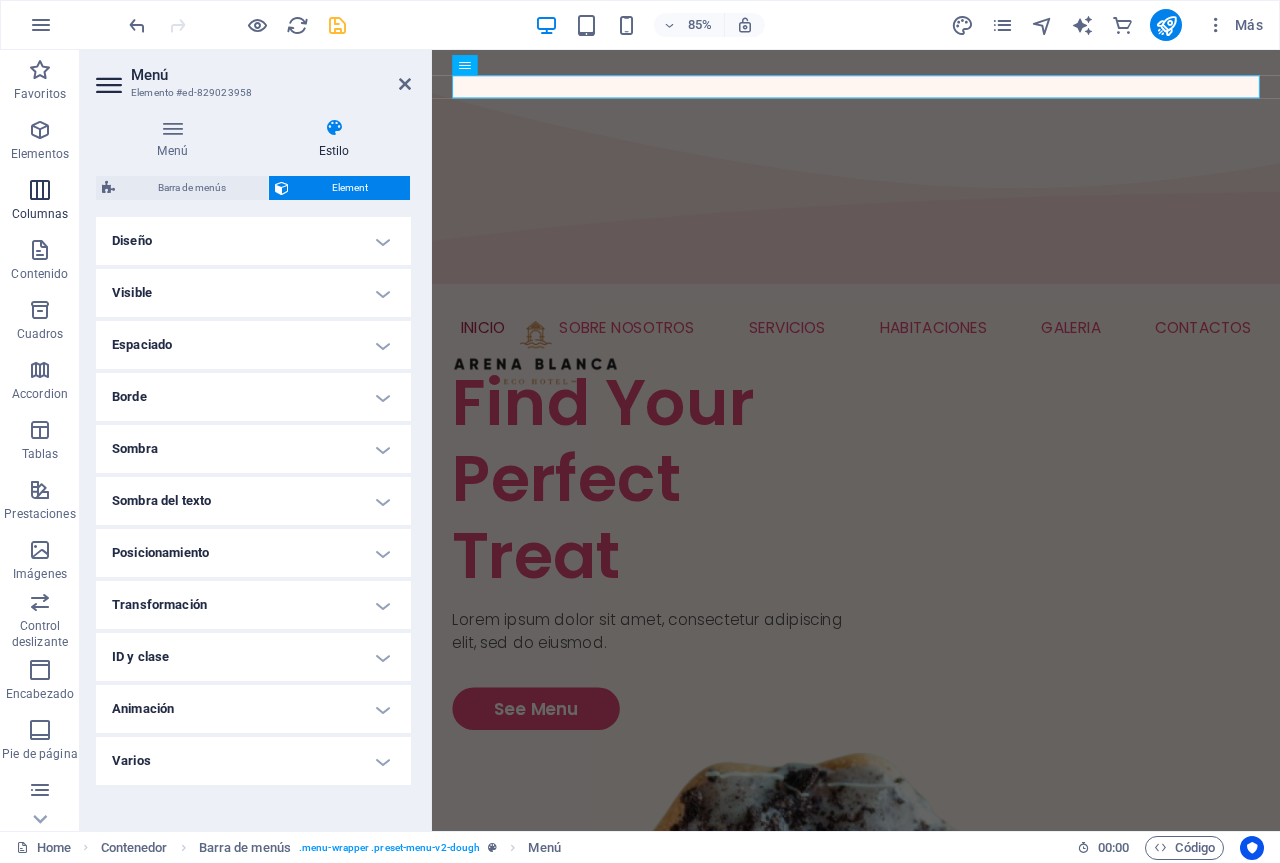 drag, startPoint x: 38, startPoint y: 129, endPoint x: 39, endPoint y: 201, distance: 72.00694 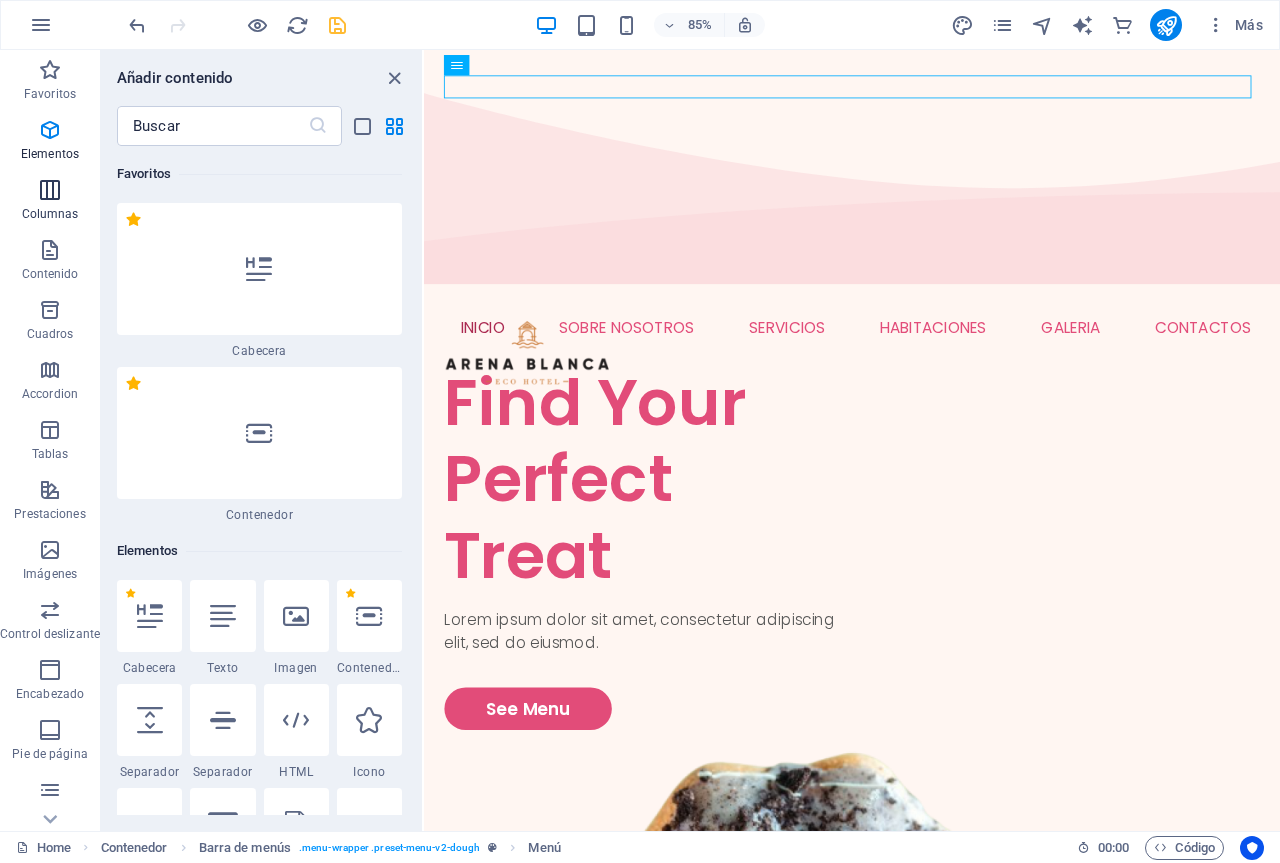 click at bounding box center [50, 190] 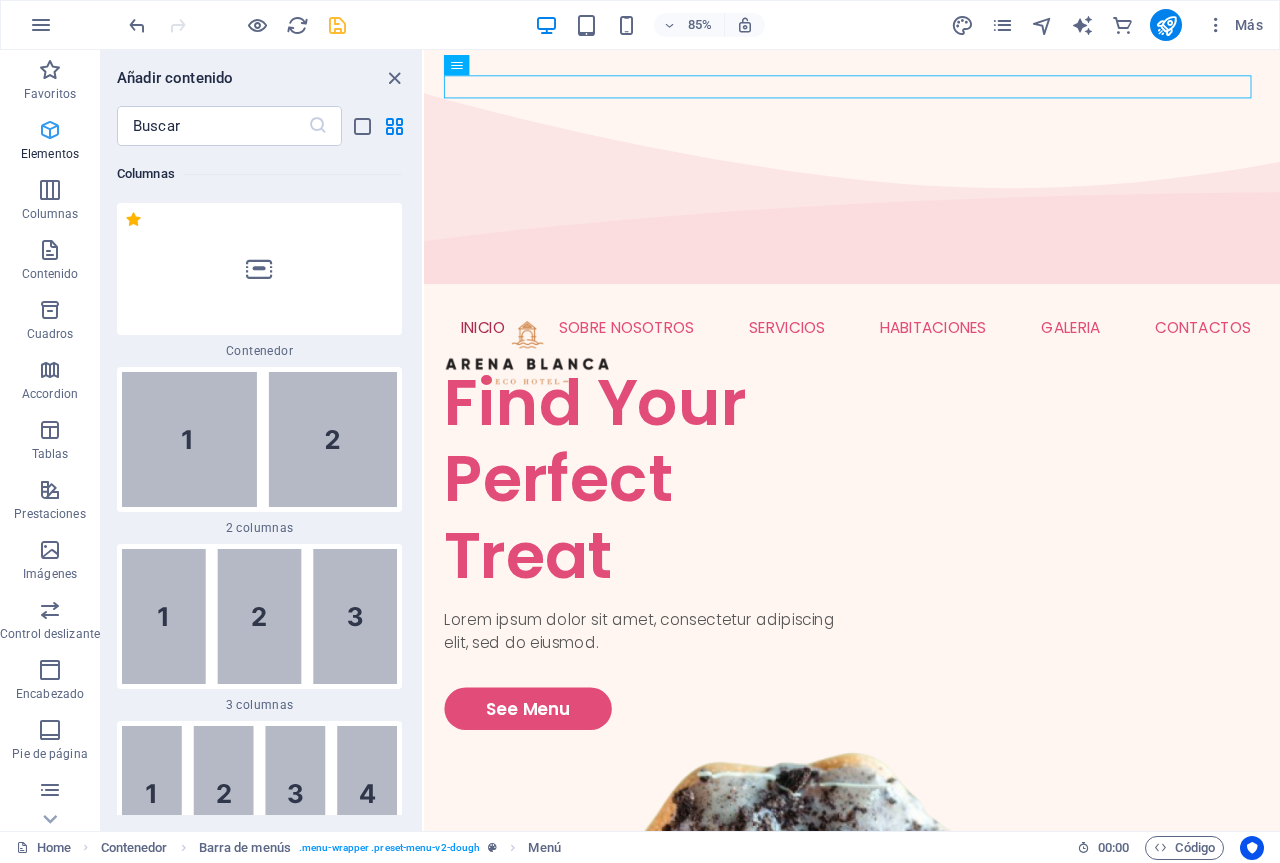 scroll, scrollTop: 1154, scrollLeft: 0, axis: vertical 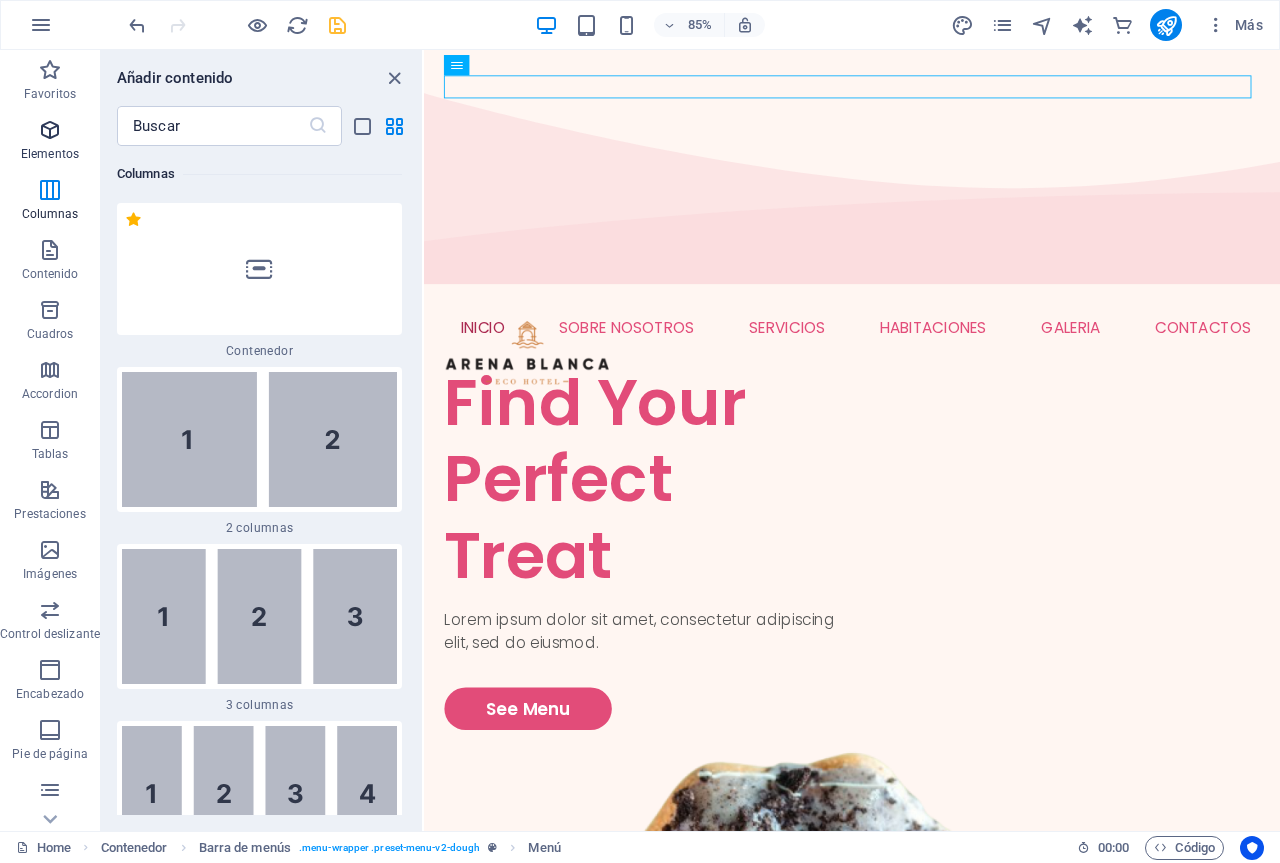 click at bounding box center (50, 130) 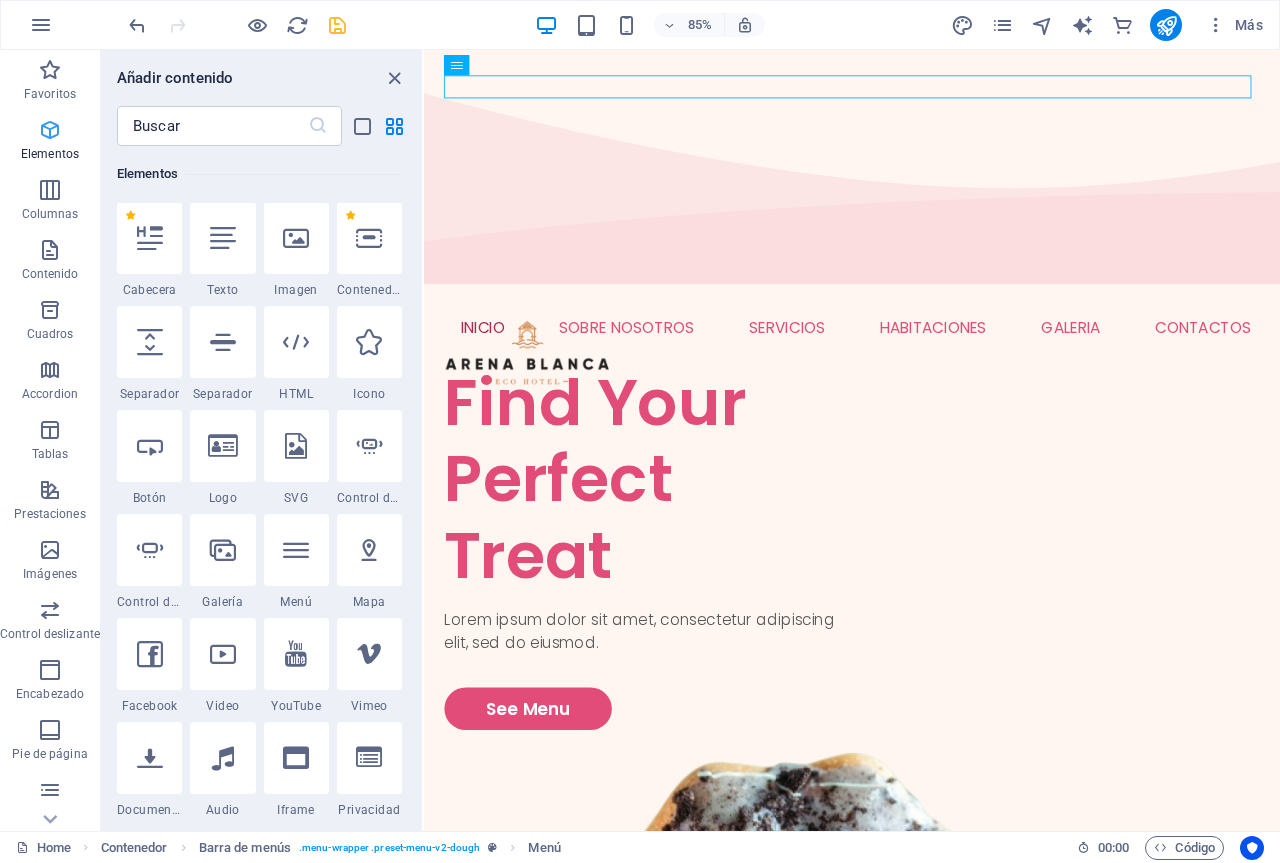 scroll, scrollTop: 377, scrollLeft: 0, axis: vertical 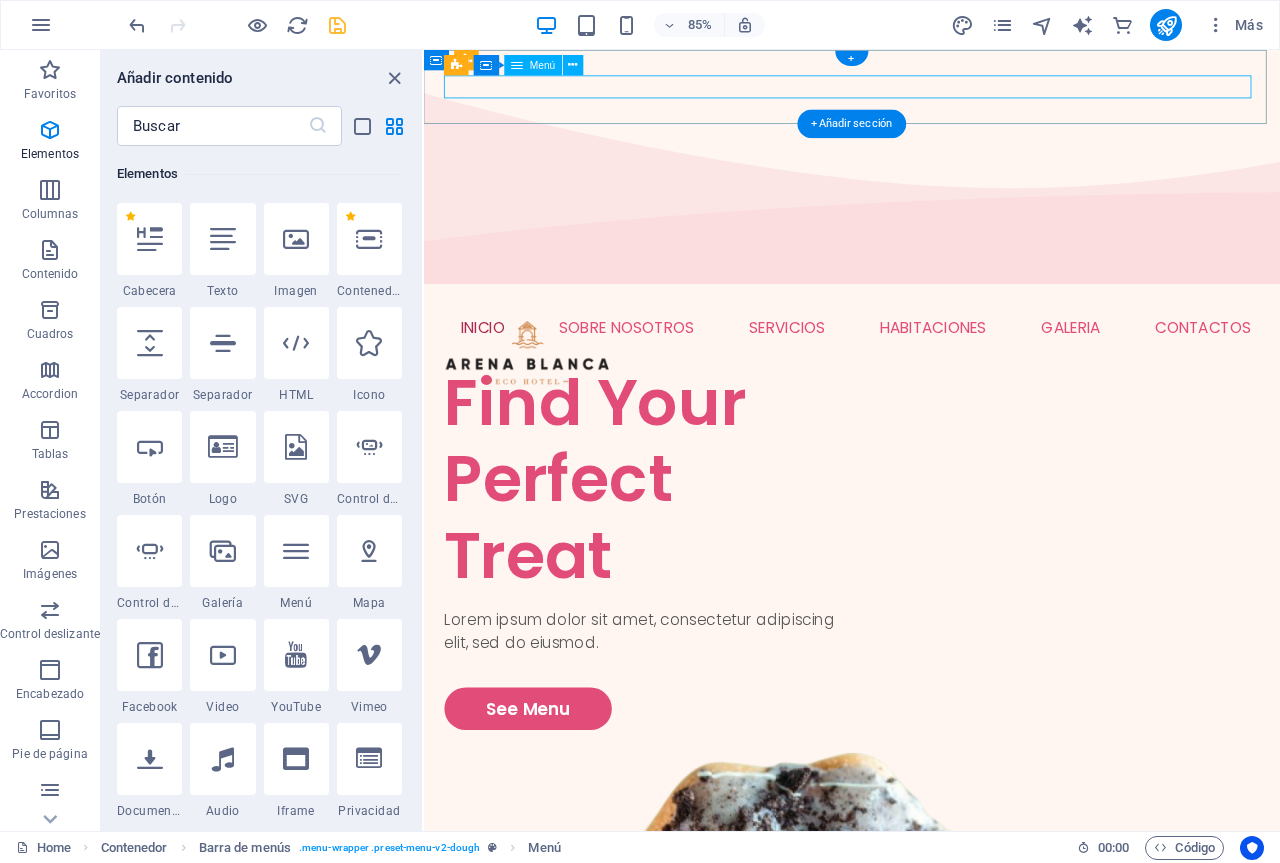 click on "INICIO SOBRE NOSOTROS SERVICIOS HABITACIONES GALERIA PISCINA SALA DE JUEGOS RESTAURANTE CONTACTOS" at bounding box center [927, 376] 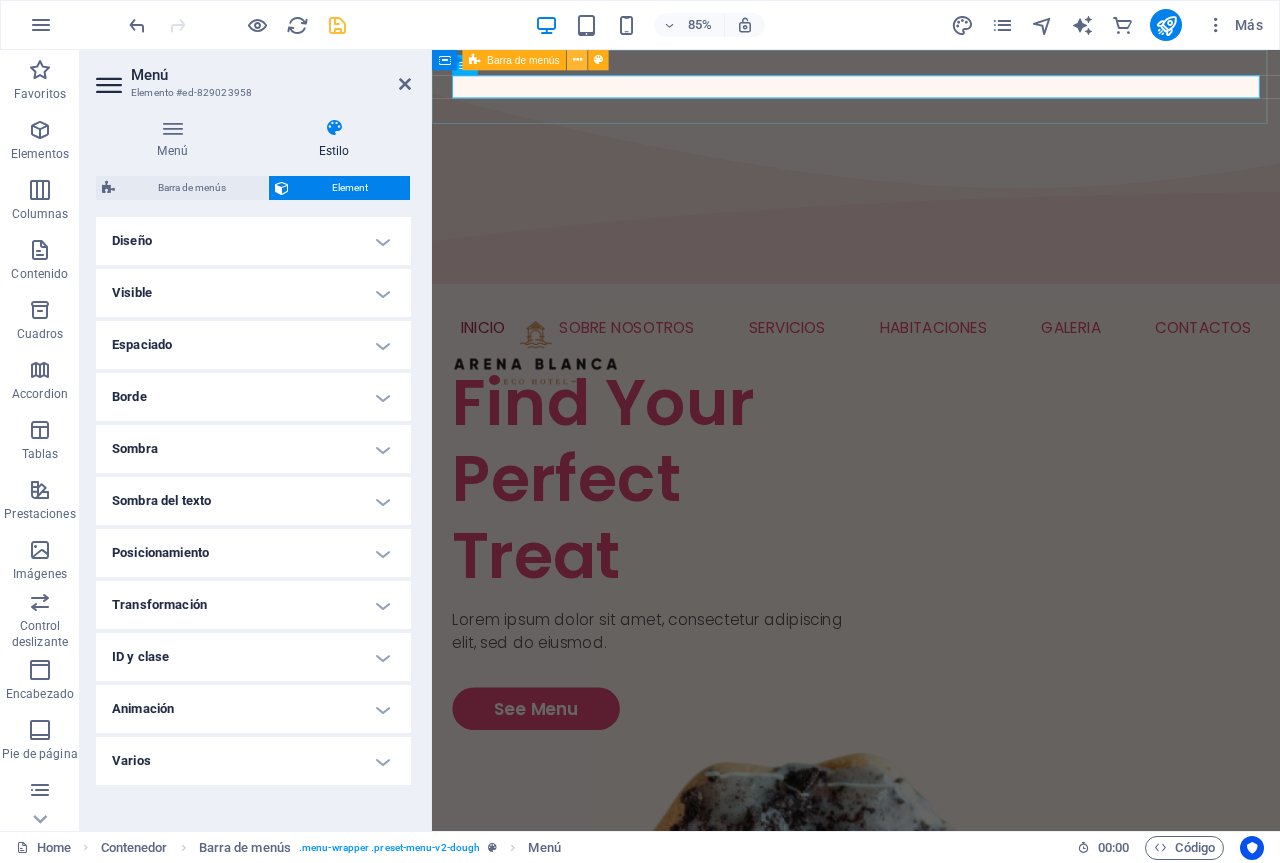 click at bounding box center (577, 60) 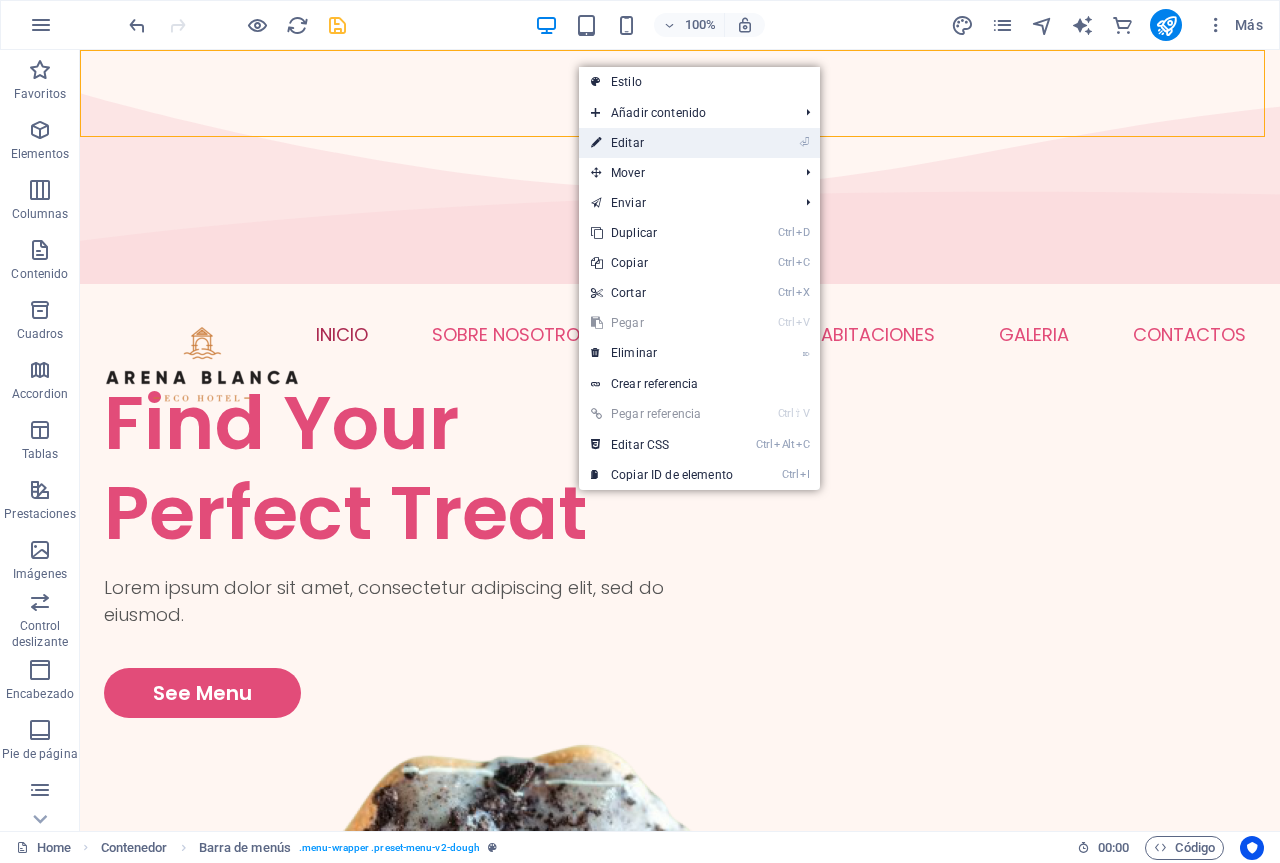 click on "⏎  Editar" at bounding box center [699, 143] 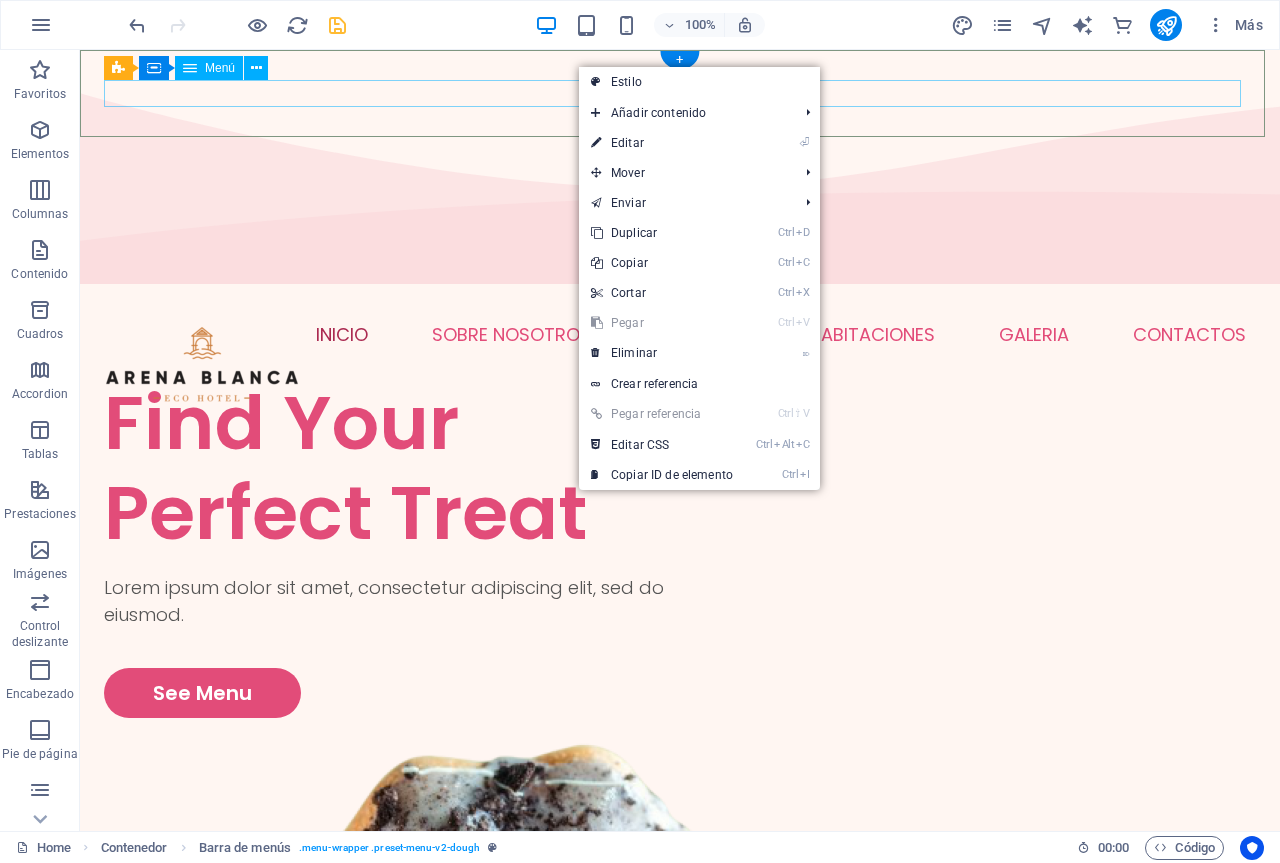 click on "INICIO SOBRE NOSOTROS SERVICIOS HABITACIONES GALERIA PISCINA SALA DE JUEGOS RESTAURANTE CONTACTOS" at bounding box center (680, 334) 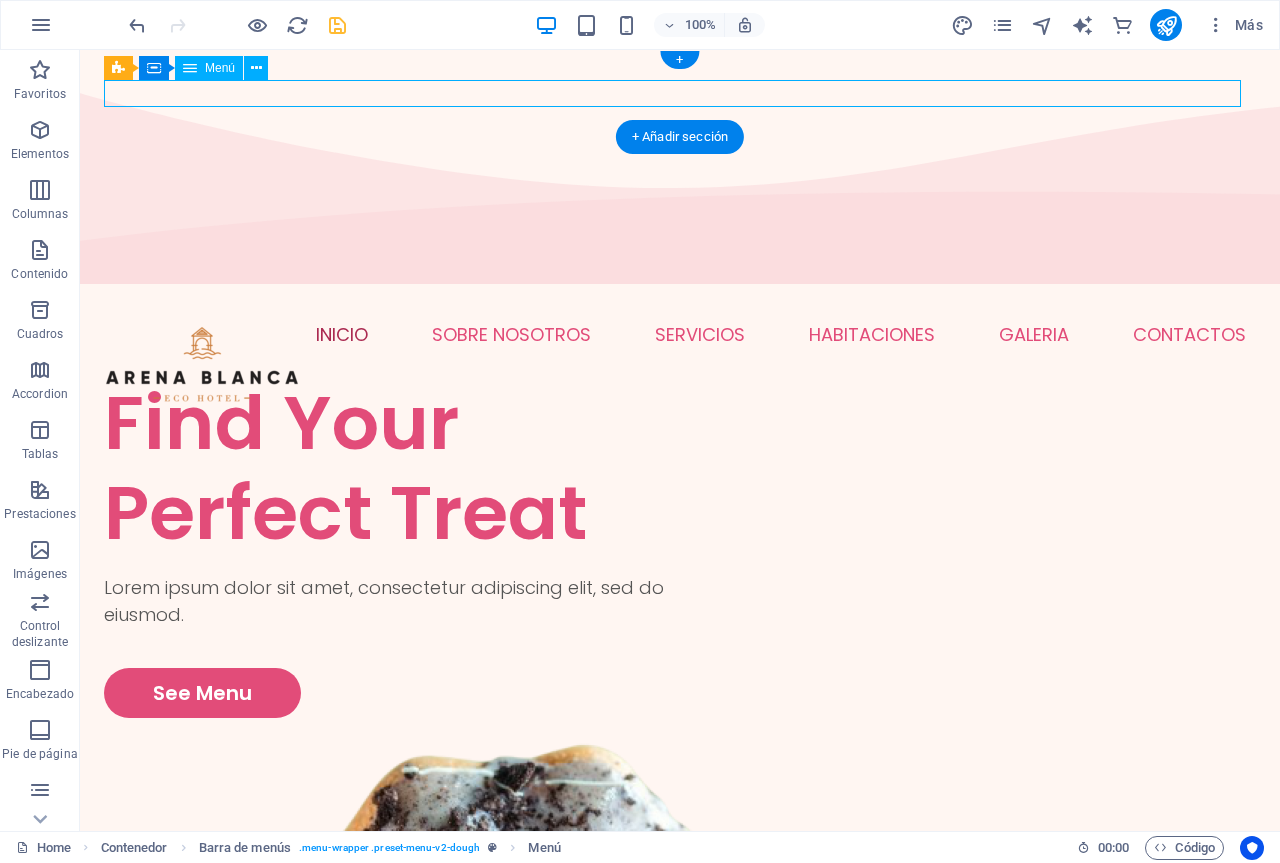 click on "INICIO SOBRE NOSOTROS SERVICIOS HABITACIONES GALERIA PISCINA SALA DE JUEGOS RESTAURANTE CONTACTOS" at bounding box center [680, 334] 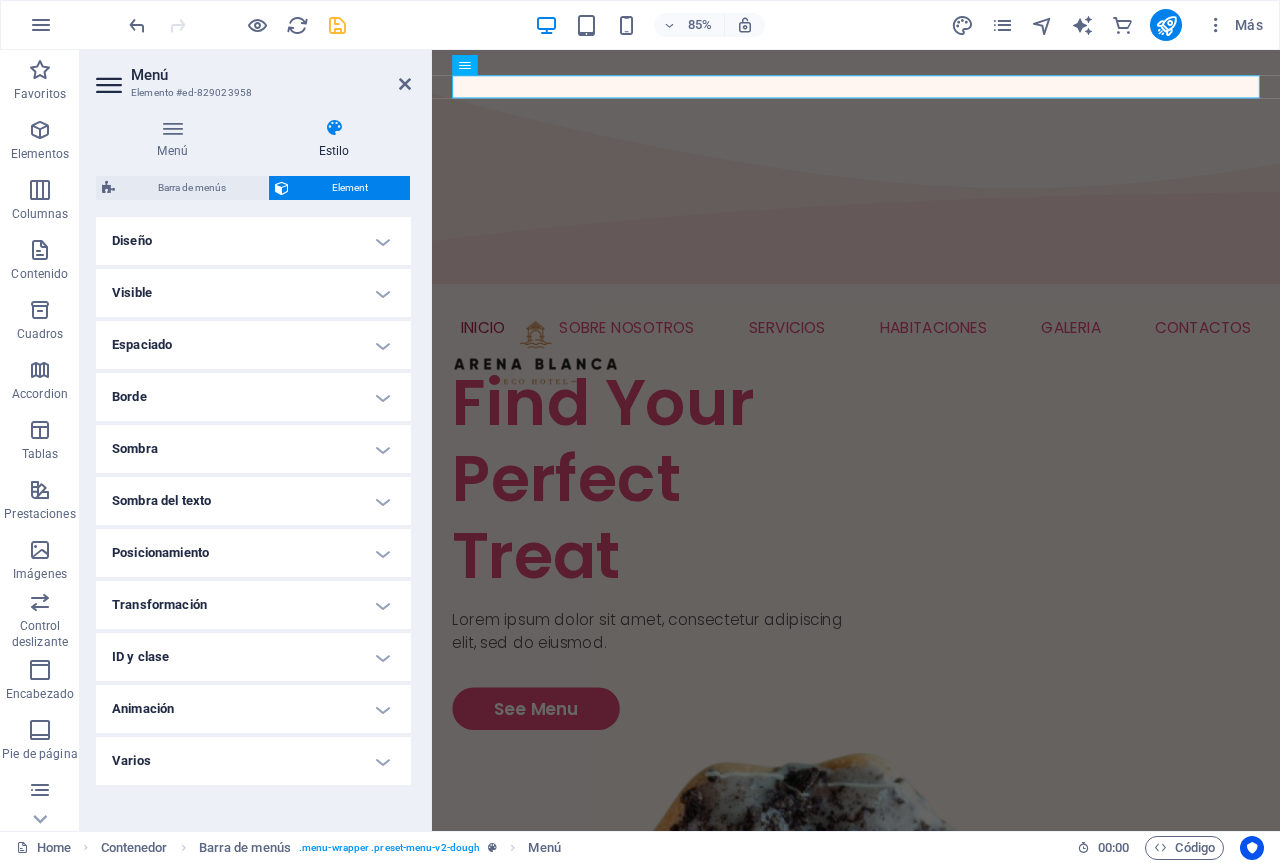 click on "Diseño" at bounding box center [253, 241] 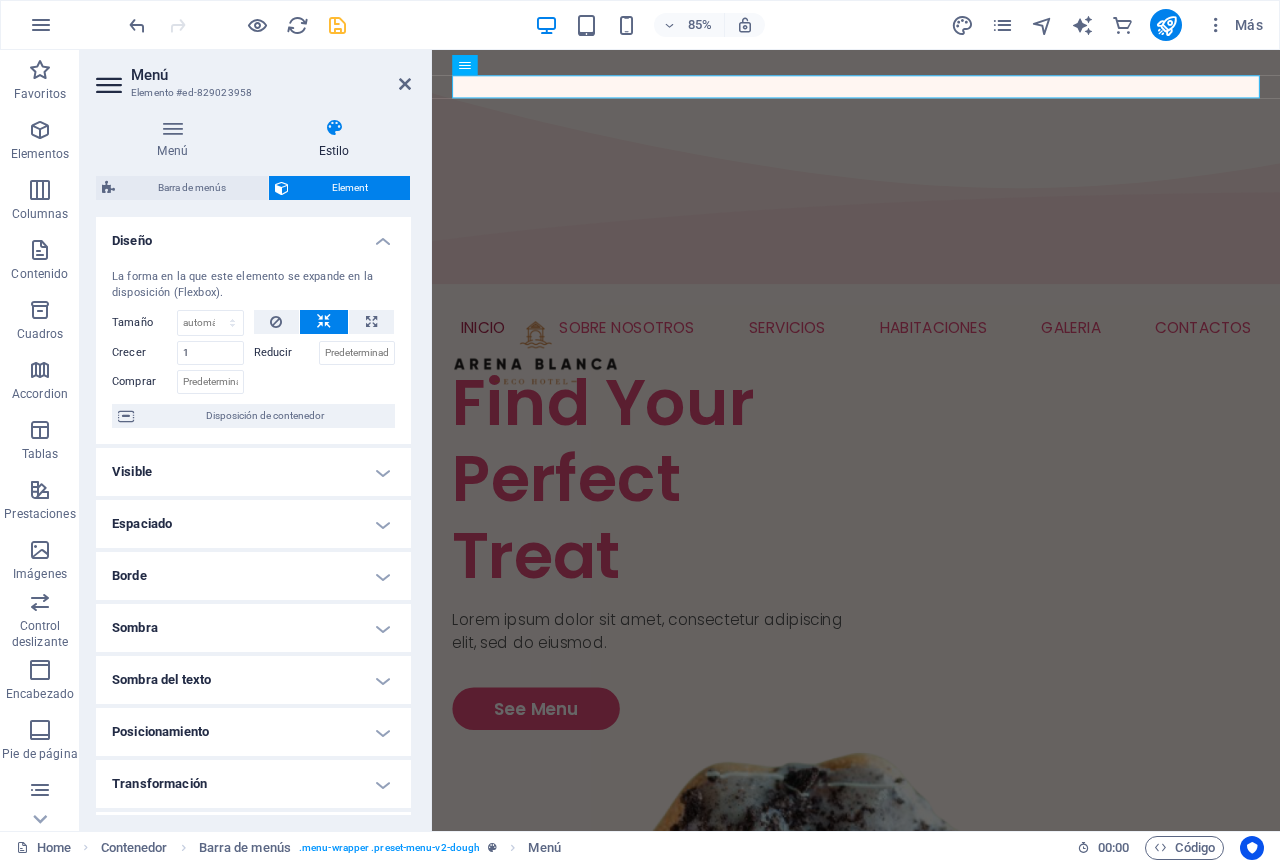click on "Diseño" at bounding box center (253, 235) 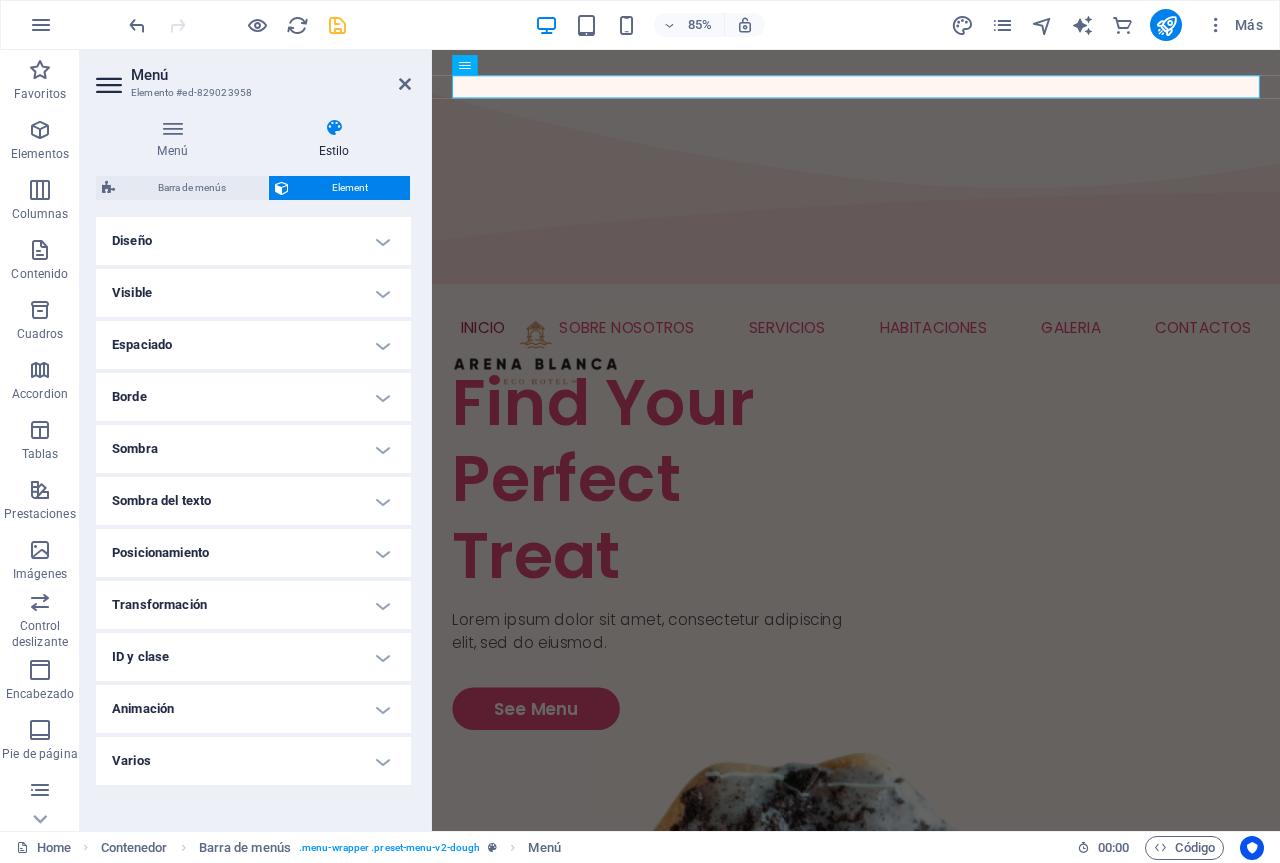 click on "Visible" at bounding box center (253, 293) 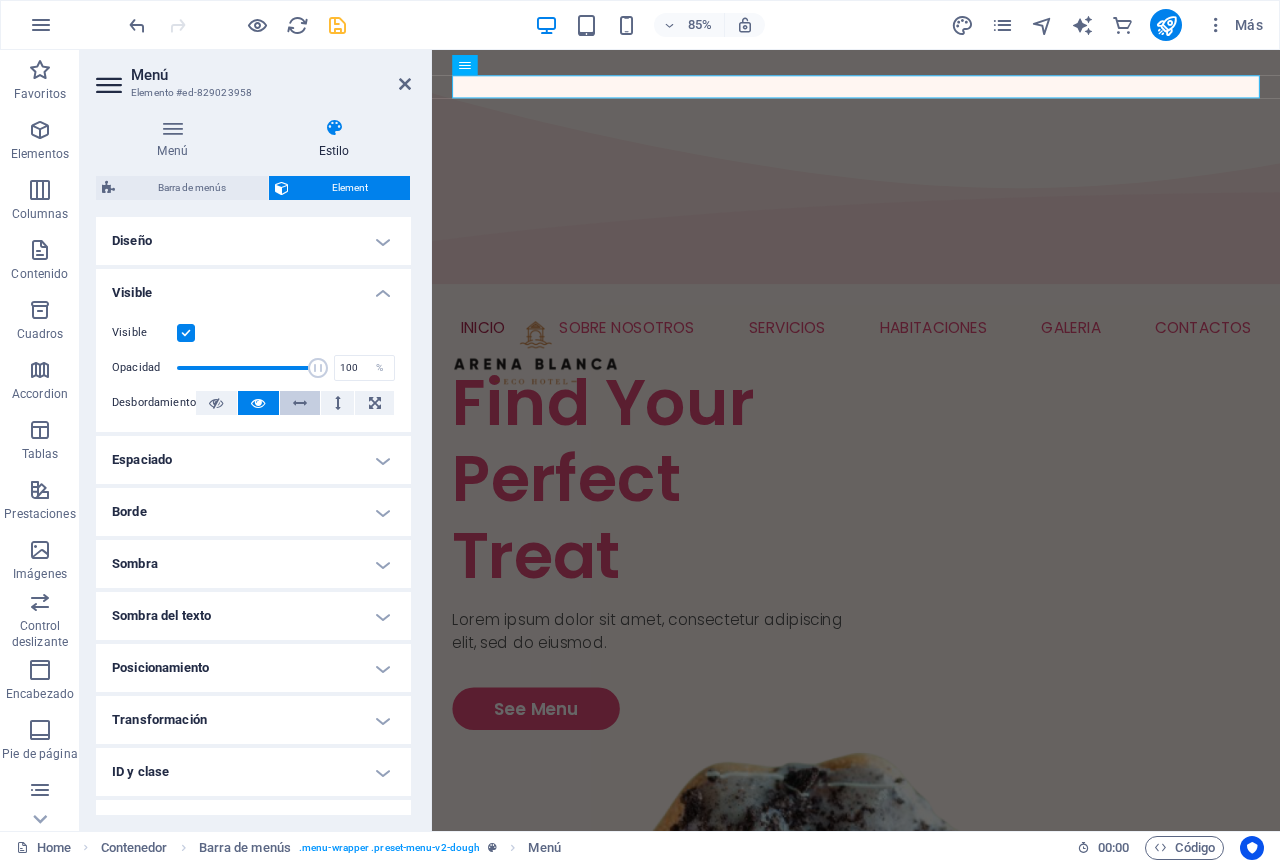 click at bounding box center [300, 403] 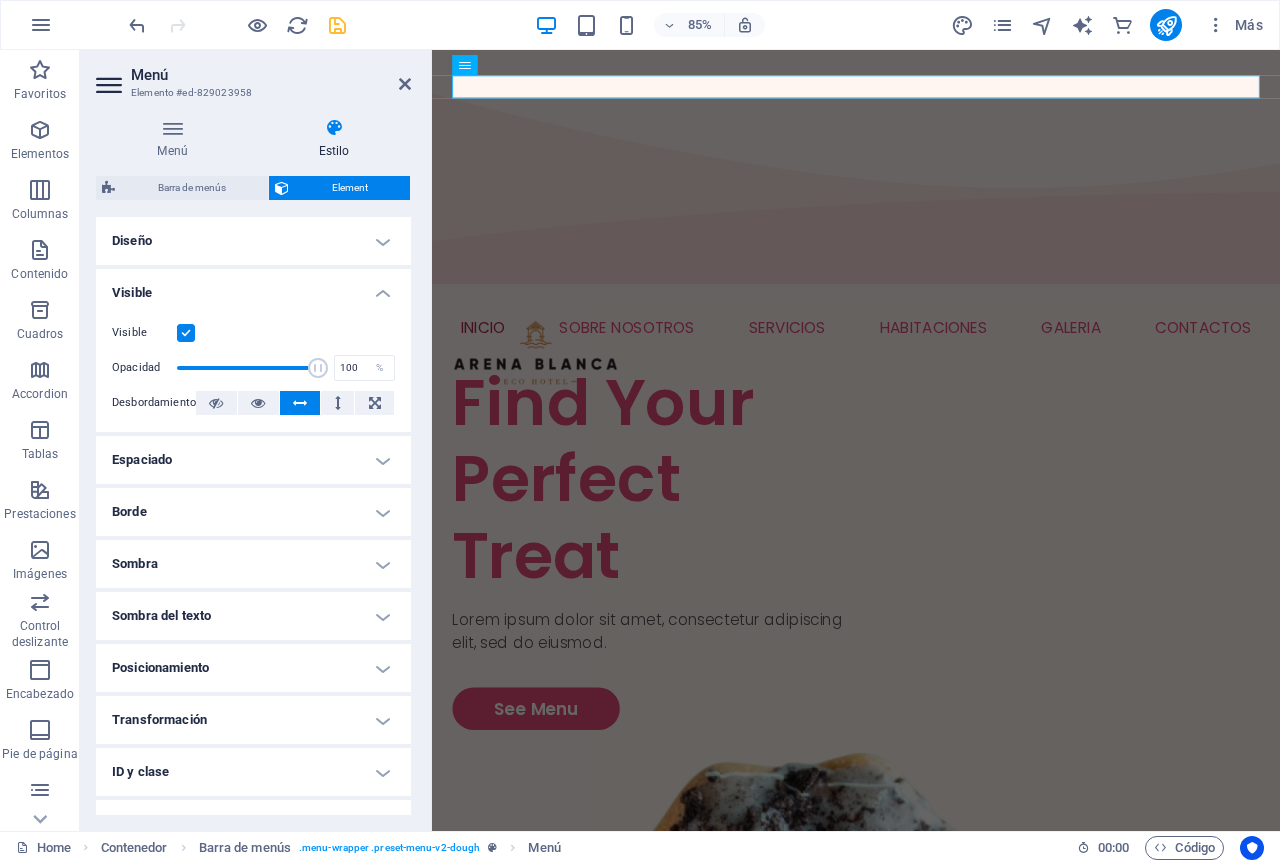 click at bounding box center (300, 403) 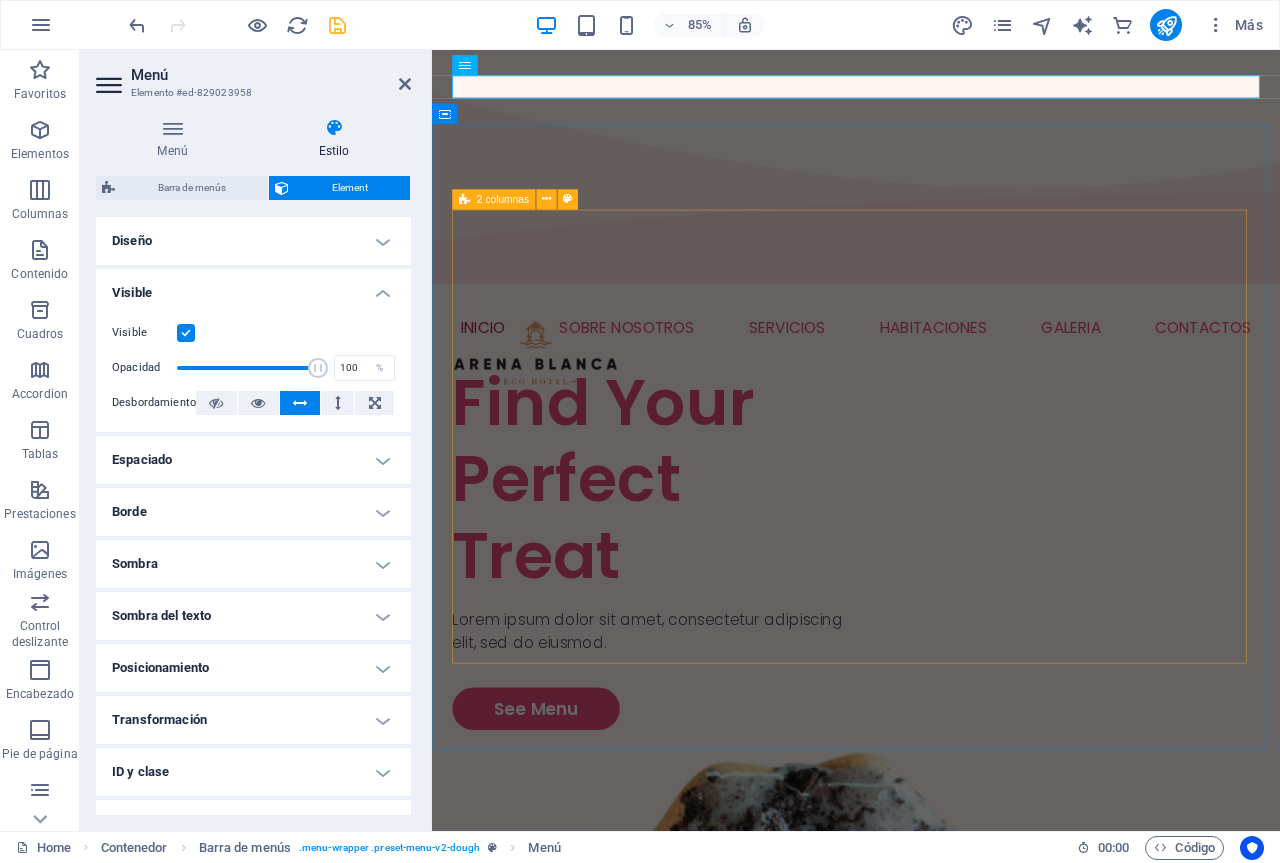 click on "Find Your Perfect Treat Lorem ipsum dolor sit amet, consectetur adipiscing elit, sed do eiusmod. See Menu" at bounding box center [931, 1220] 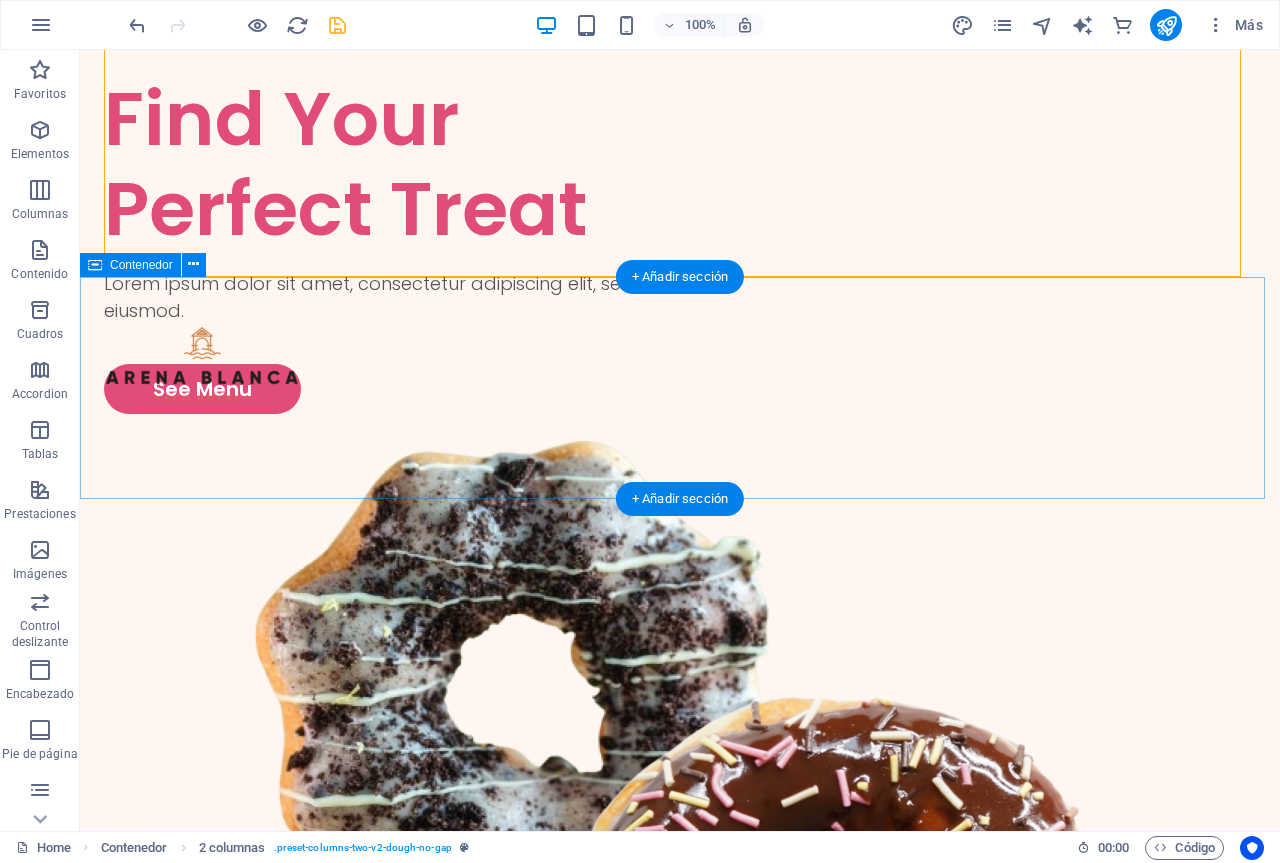scroll, scrollTop: 0, scrollLeft: 0, axis: both 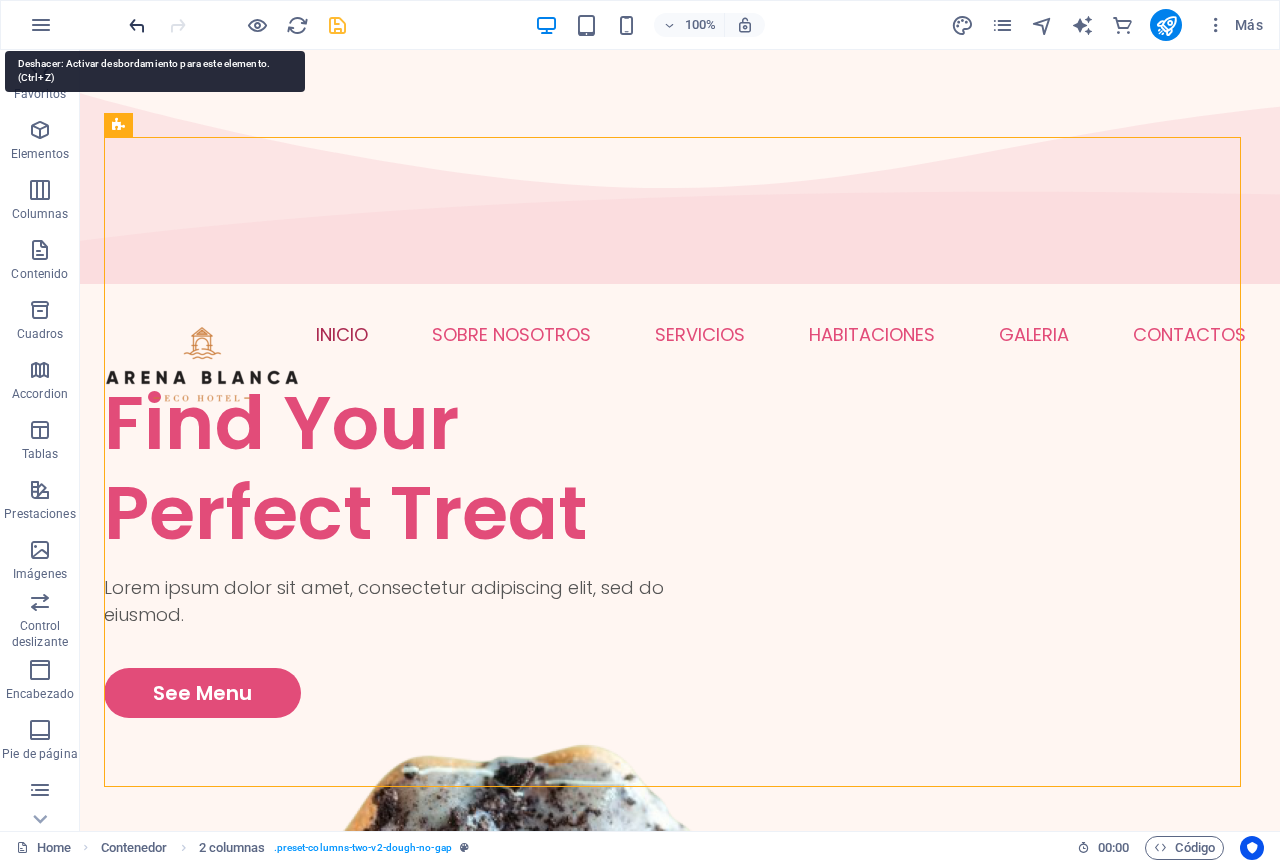 click at bounding box center (137, 25) 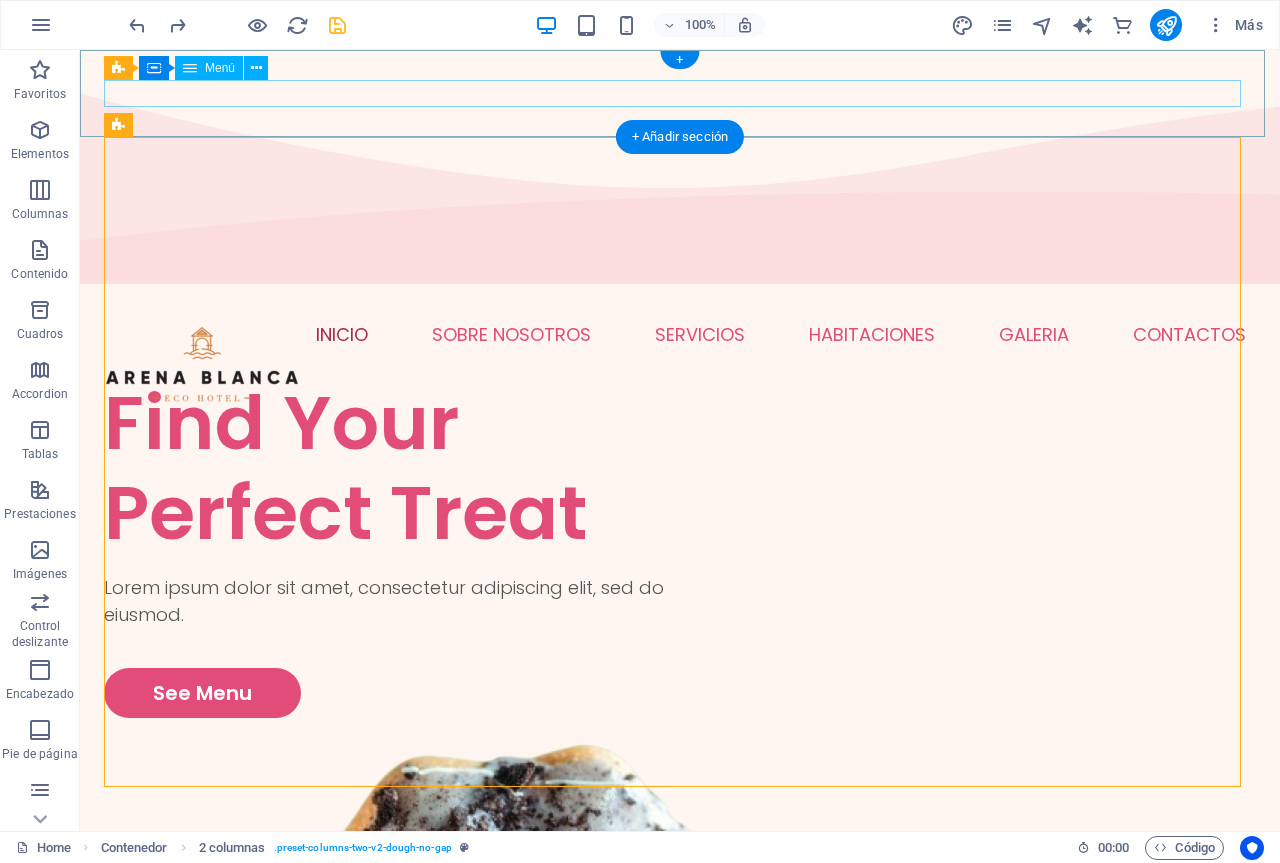 click on "INICIO SOBRE NOSOTROS SERVICIOS HABITACIONES GALERIA PISCINA SALA DE JUEGOS RESTAURANTE CONTACTOS" at bounding box center (680, 334) 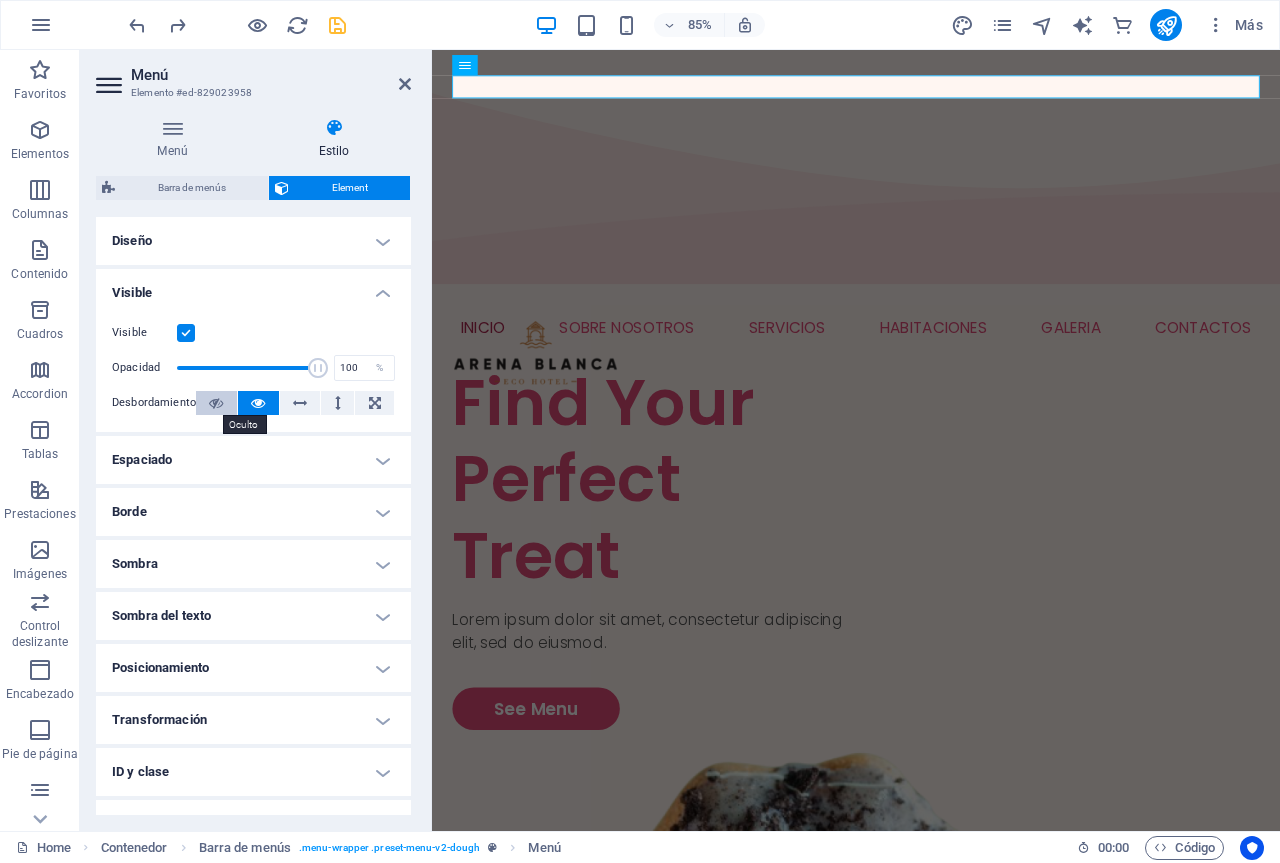 click at bounding box center (216, 403) 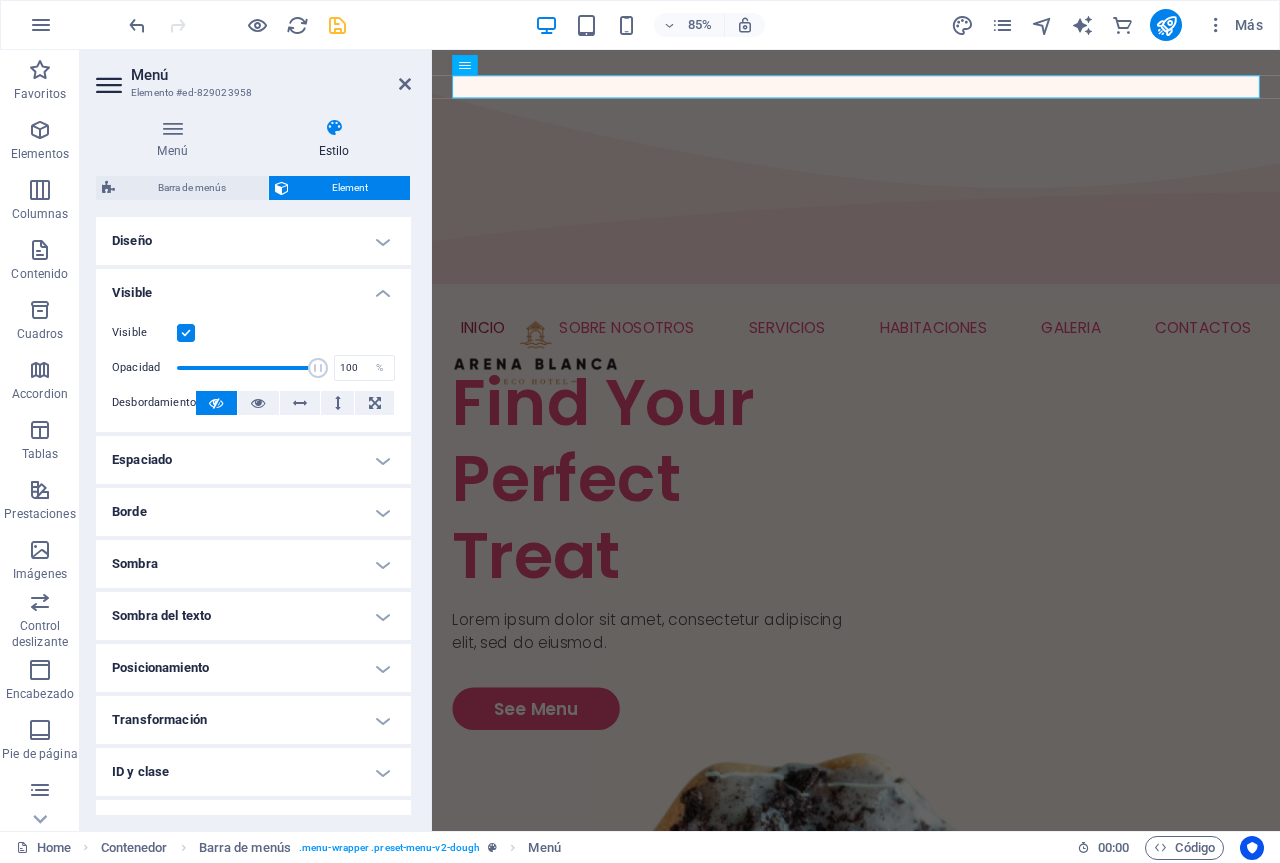 click at bounding box center (186, 333) 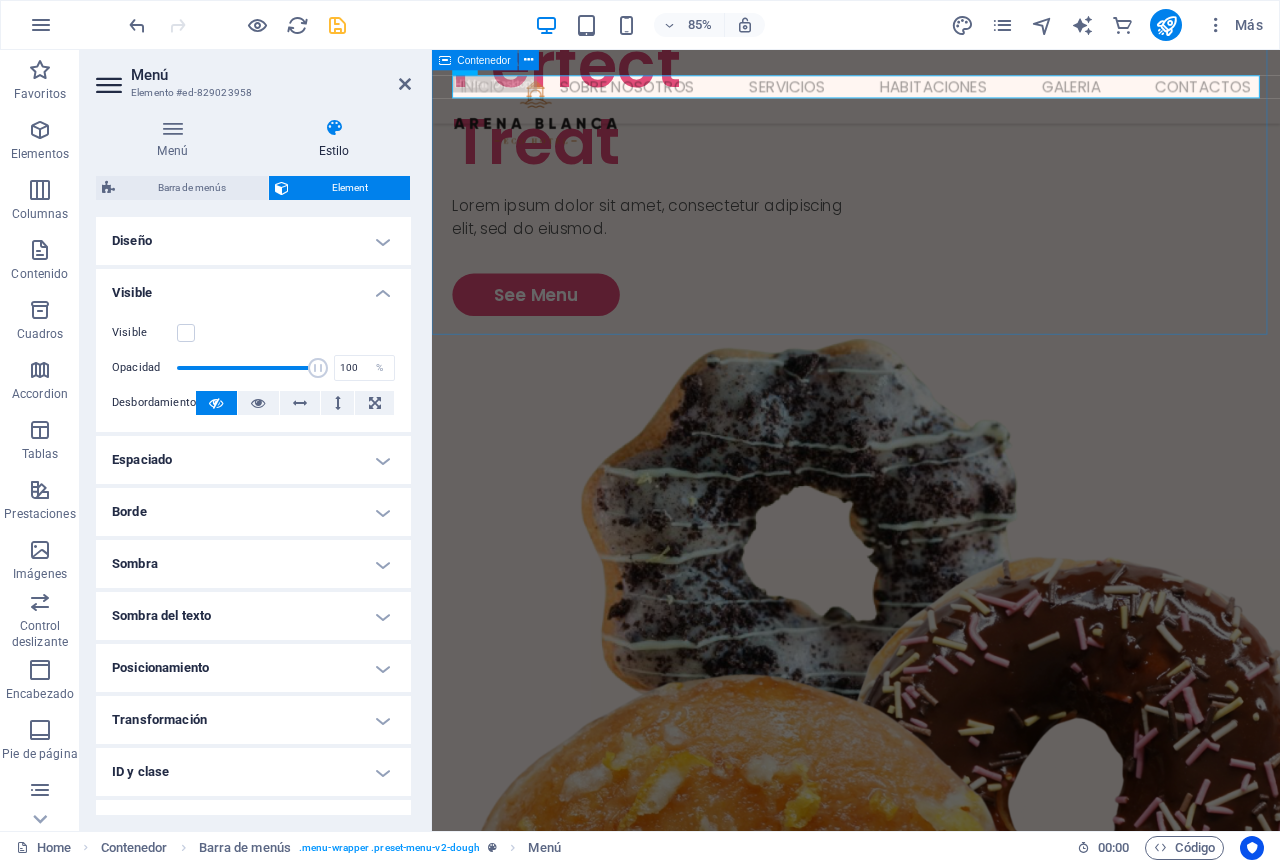 scroll, scrollTop: 0, scrollLeft: 0, axis: both 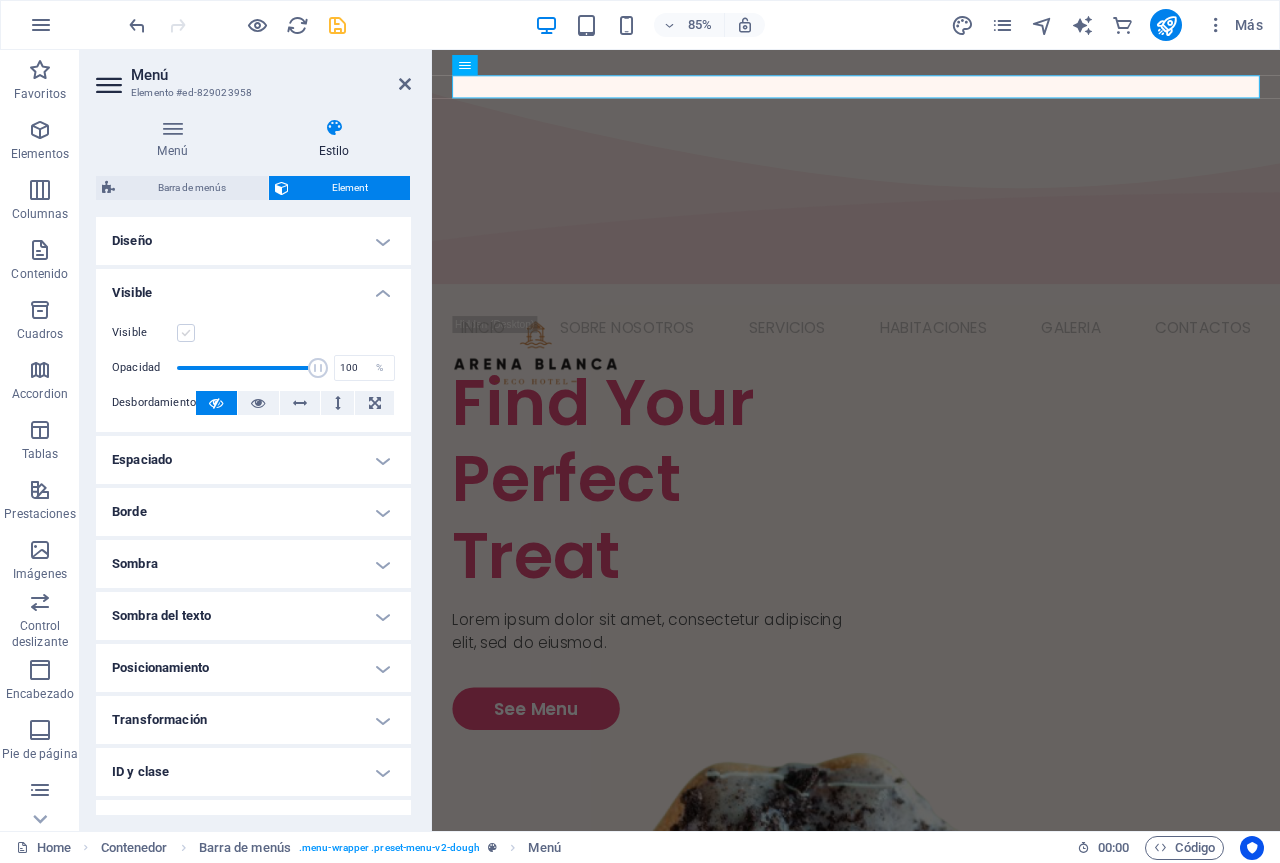 click at bounding box center [186, 333] 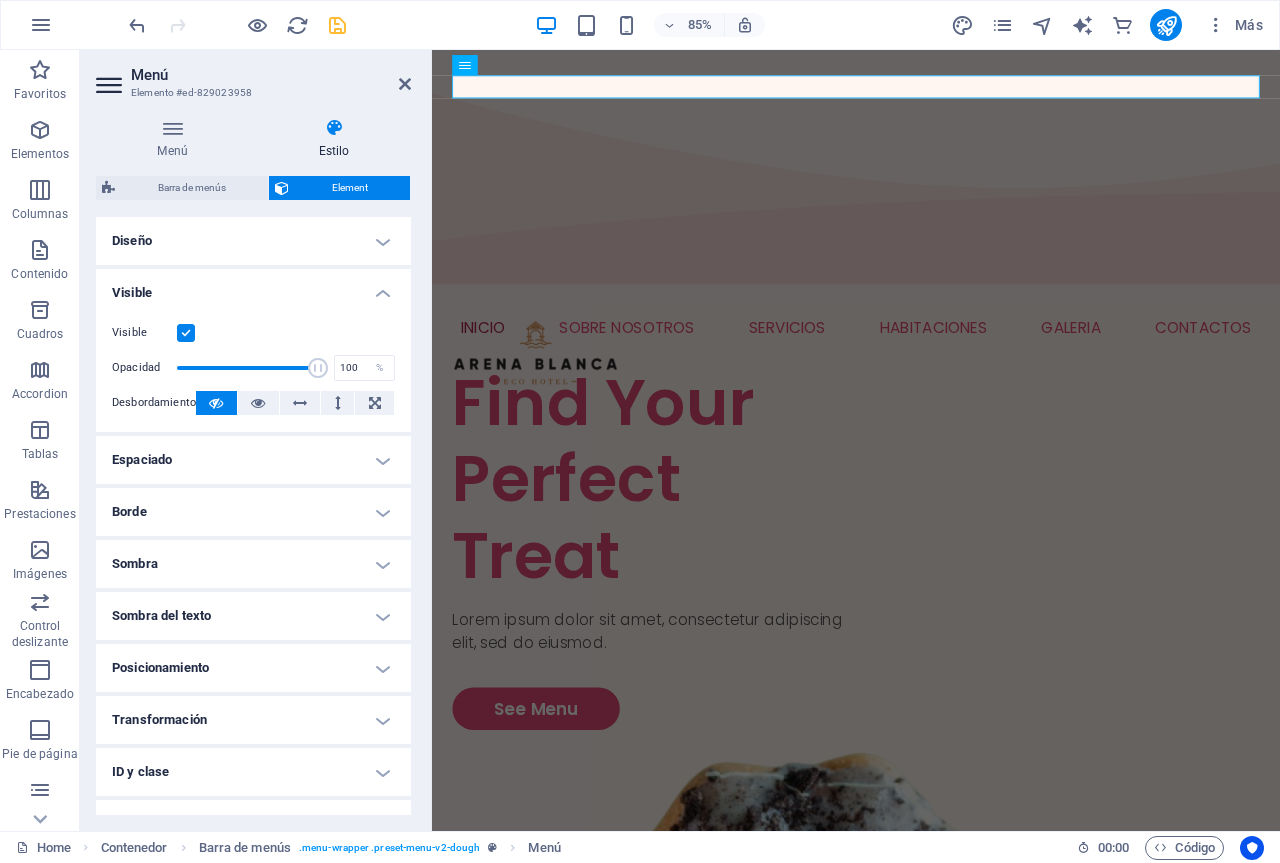 click on "Espaciado" at bounding box center (253, 460) 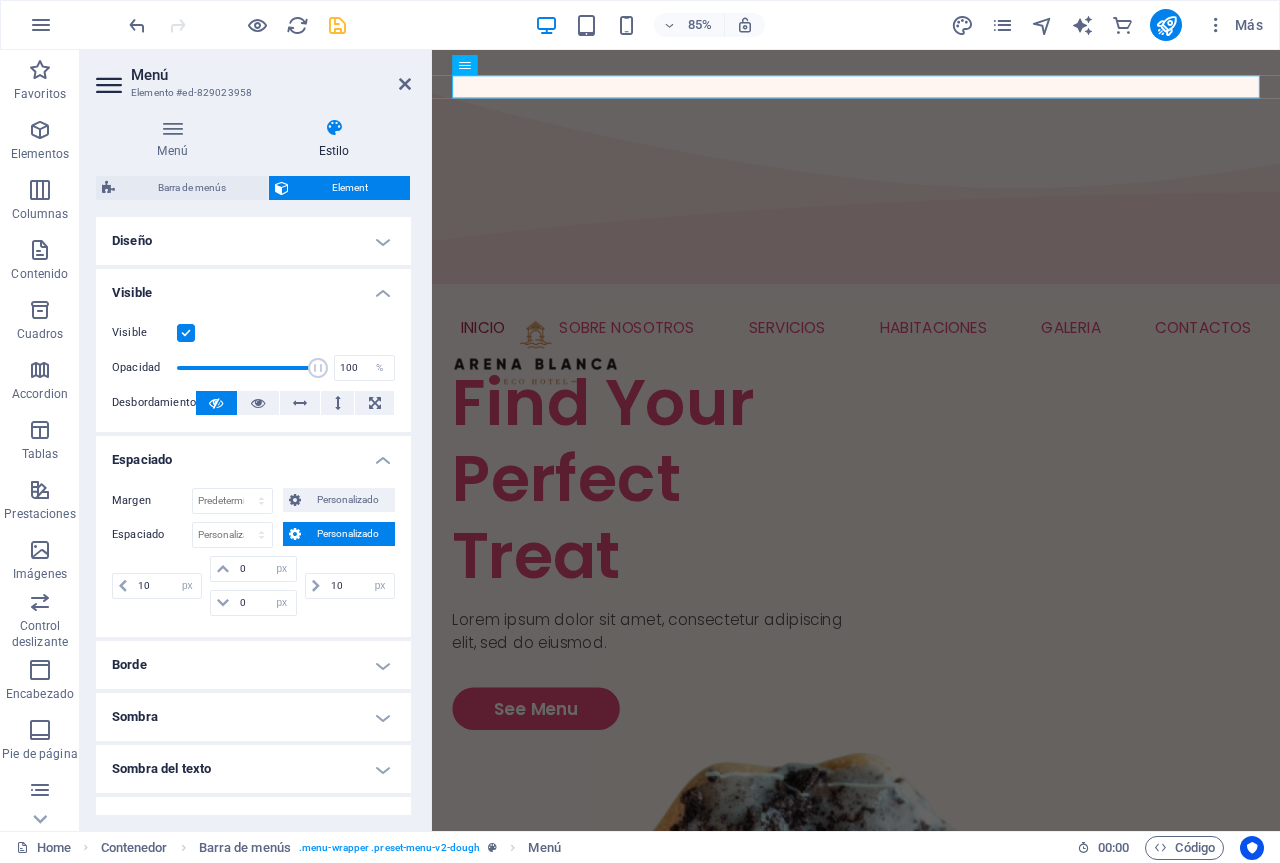 scroll, scrollTop: 100, scrollLeft: 0, axis: vertical 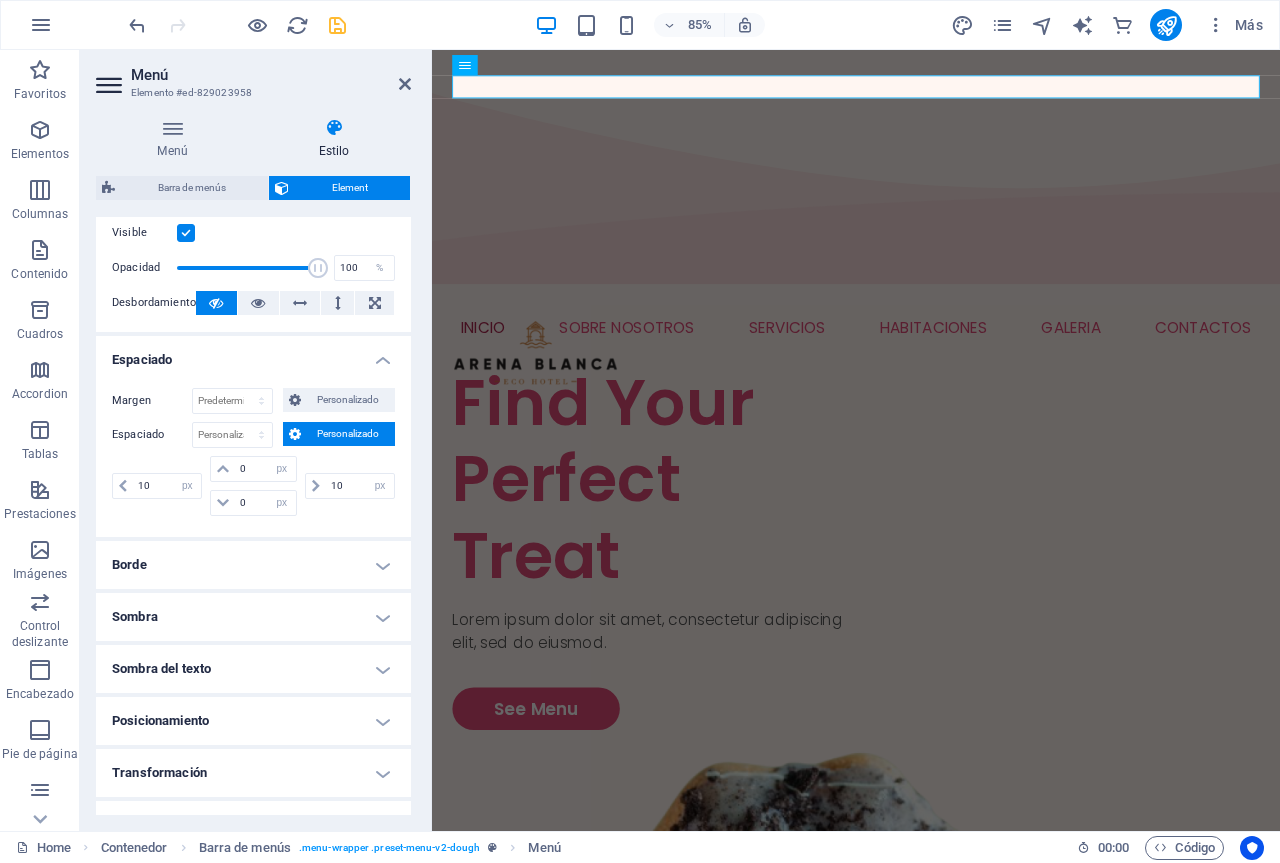 click on "Espaciado" at bounding box center (253, 354) 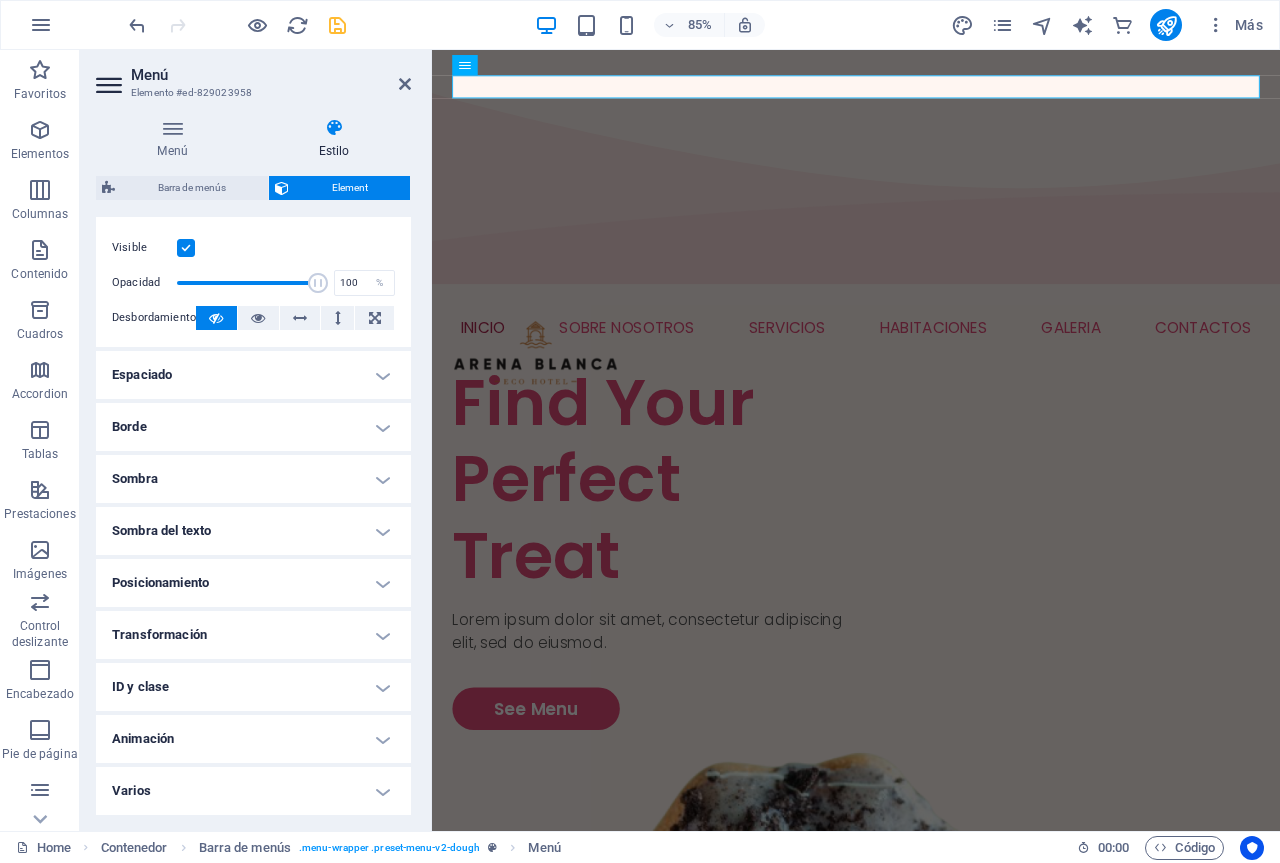 click on "Borde" at bounding box center [253, 427] 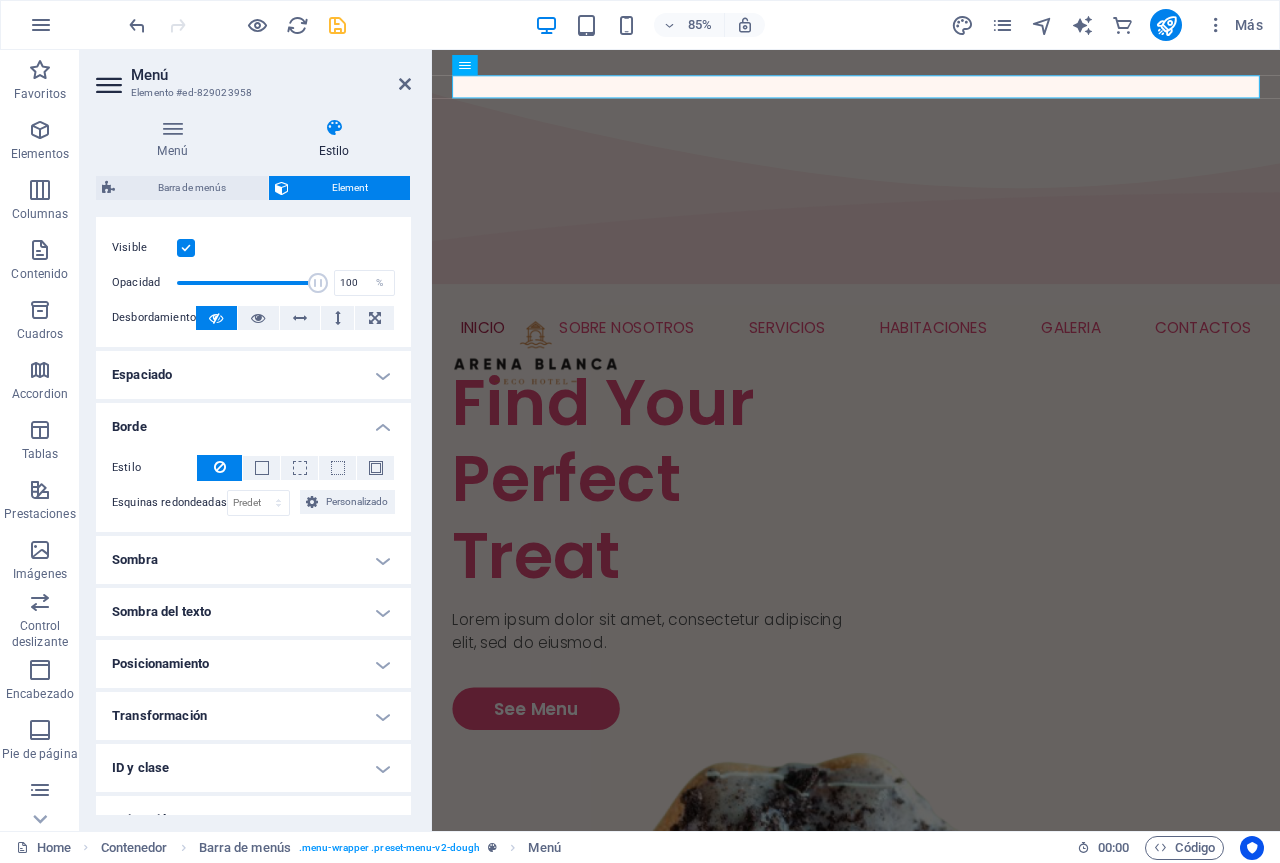 scroll, scrollTop: 100, scrollLeft: 0, axis: vertical 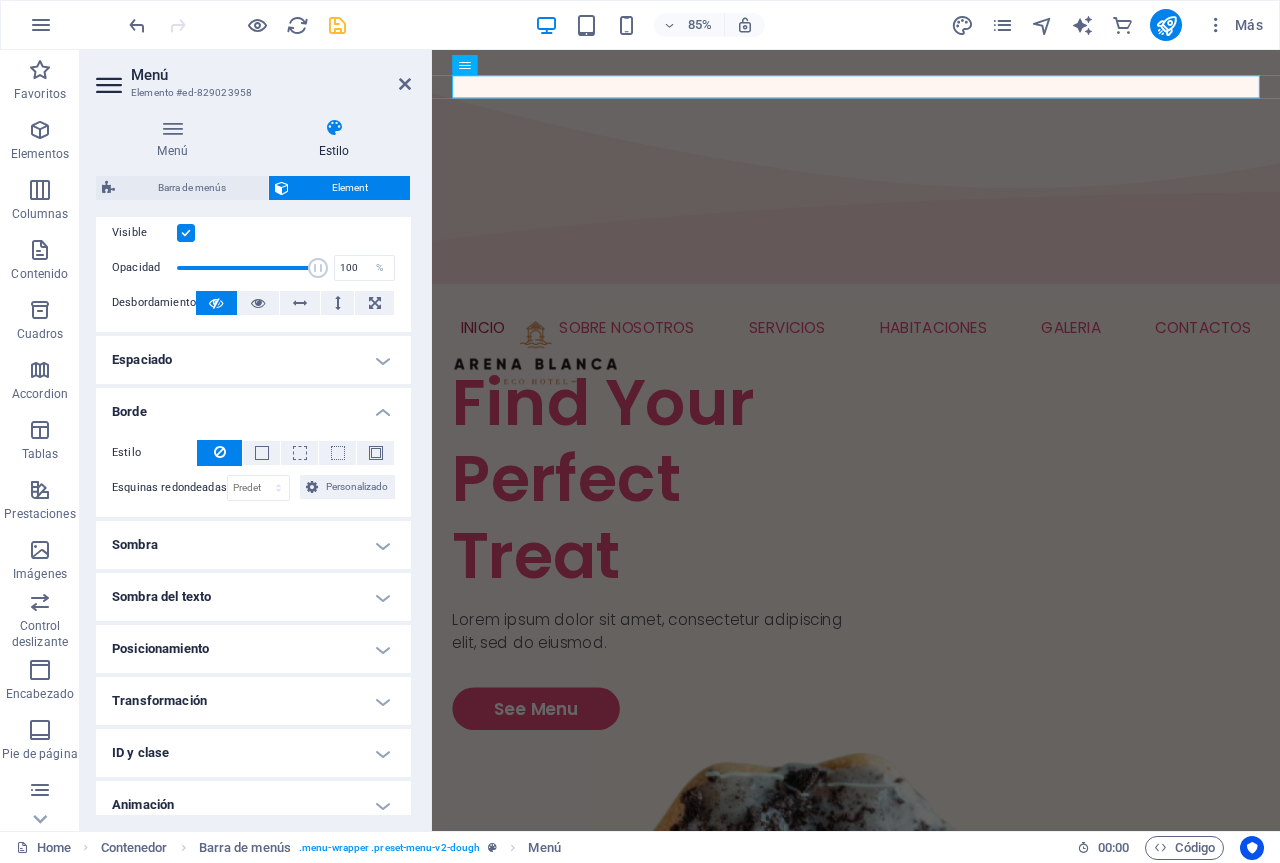 click on "Espaciado" at bounding box center [253, 360] 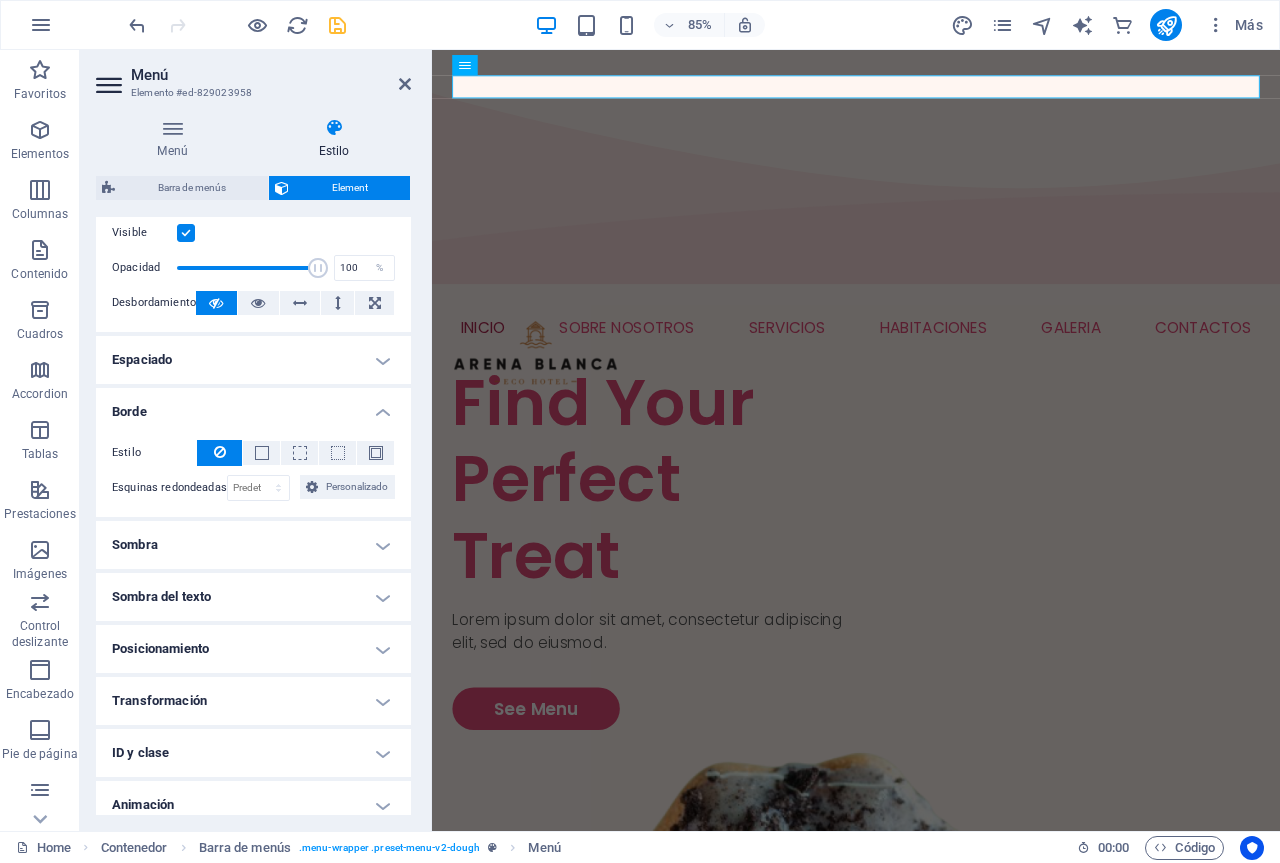 click on "Margen Predeterminado automático px % rem vw vh Personalizado Personalizado automático px % rem vw vh automático px % rem vw vh automático px % rem vw vh automático px % rem vw vh Espaciado Predeterminado px rem % vh vw Personalizado Personalizado 10 px rem % vh vw 0 px rem % vh vw 0 px rem % vh vw 10 px rem % vh vw" at bounding box center (0, 0) 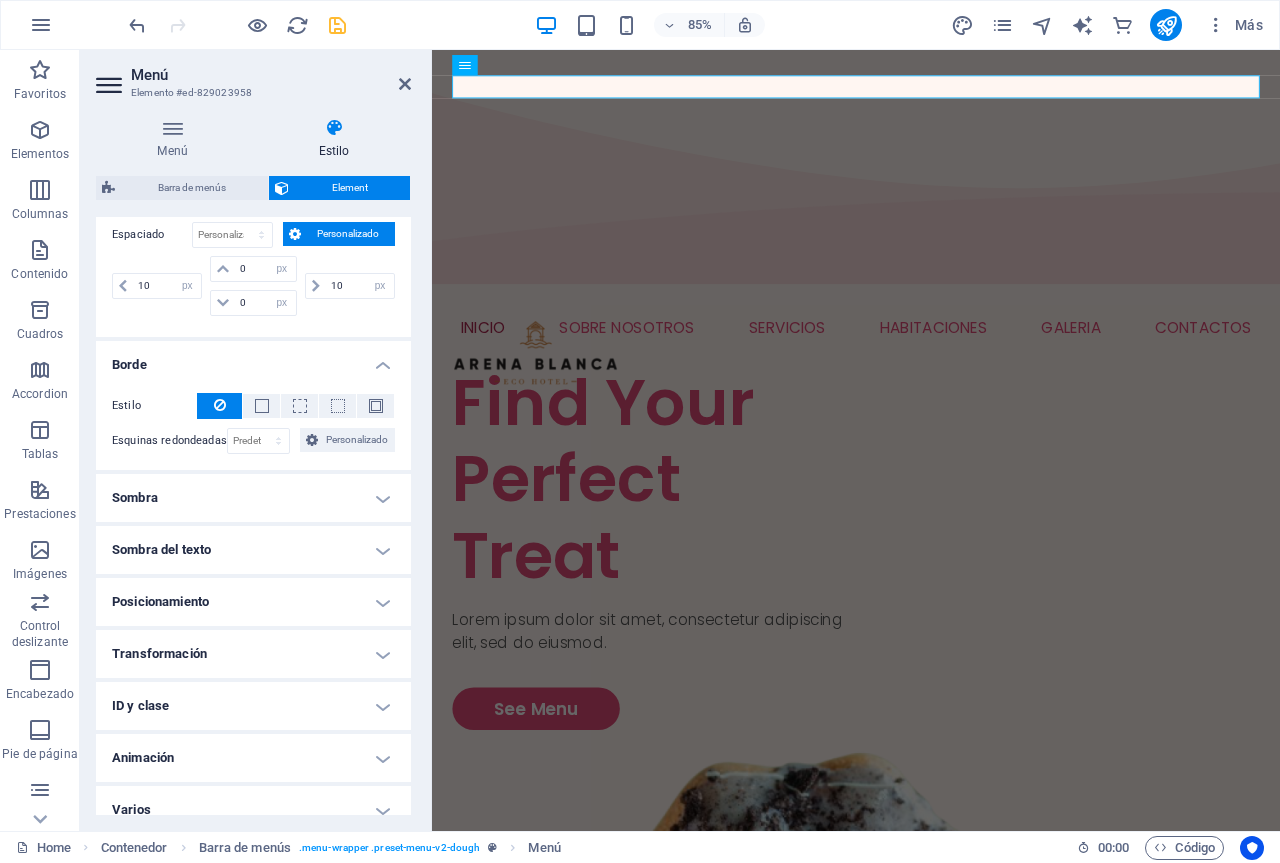 click on "Borde" at bounding box center [253, 359] 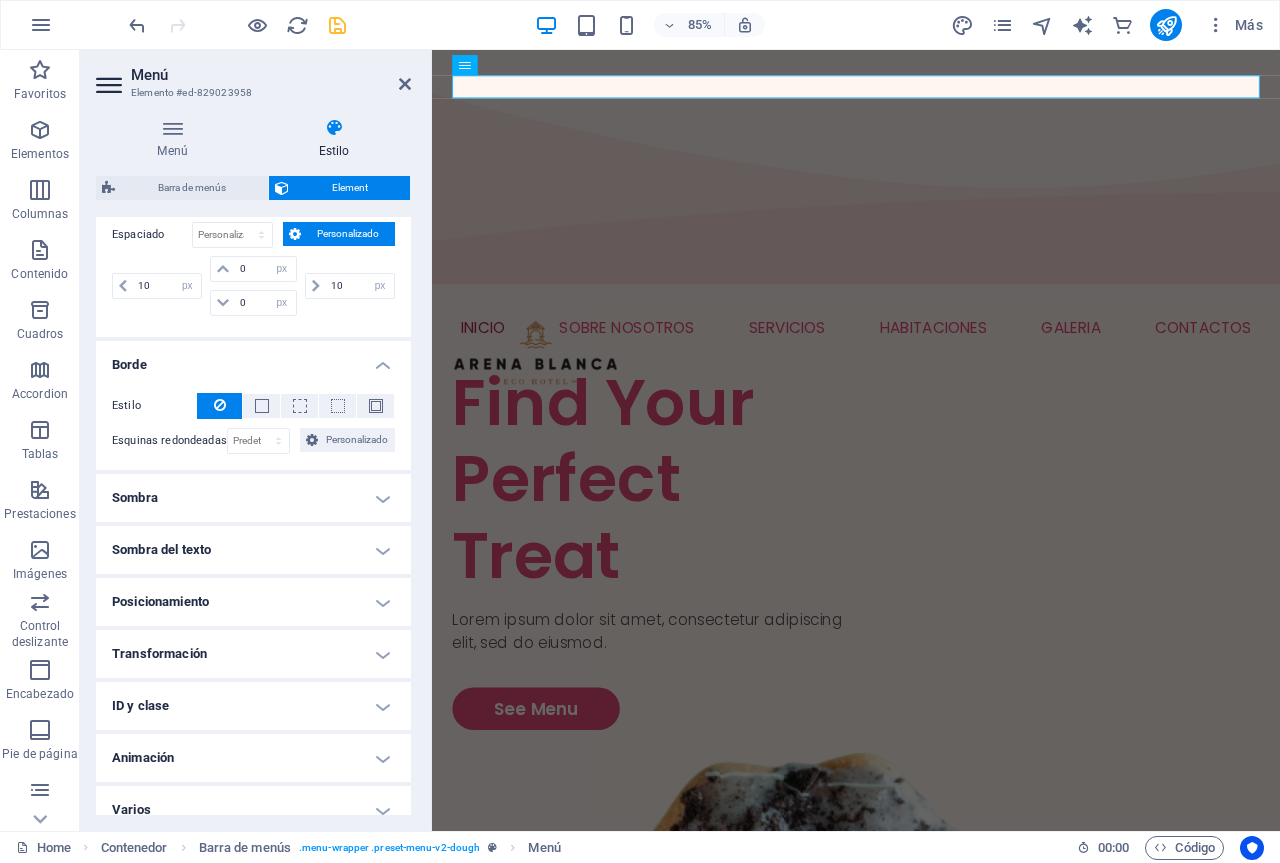 scroll, scrollTop: 238, scrollLeft: 0, axis: vertical 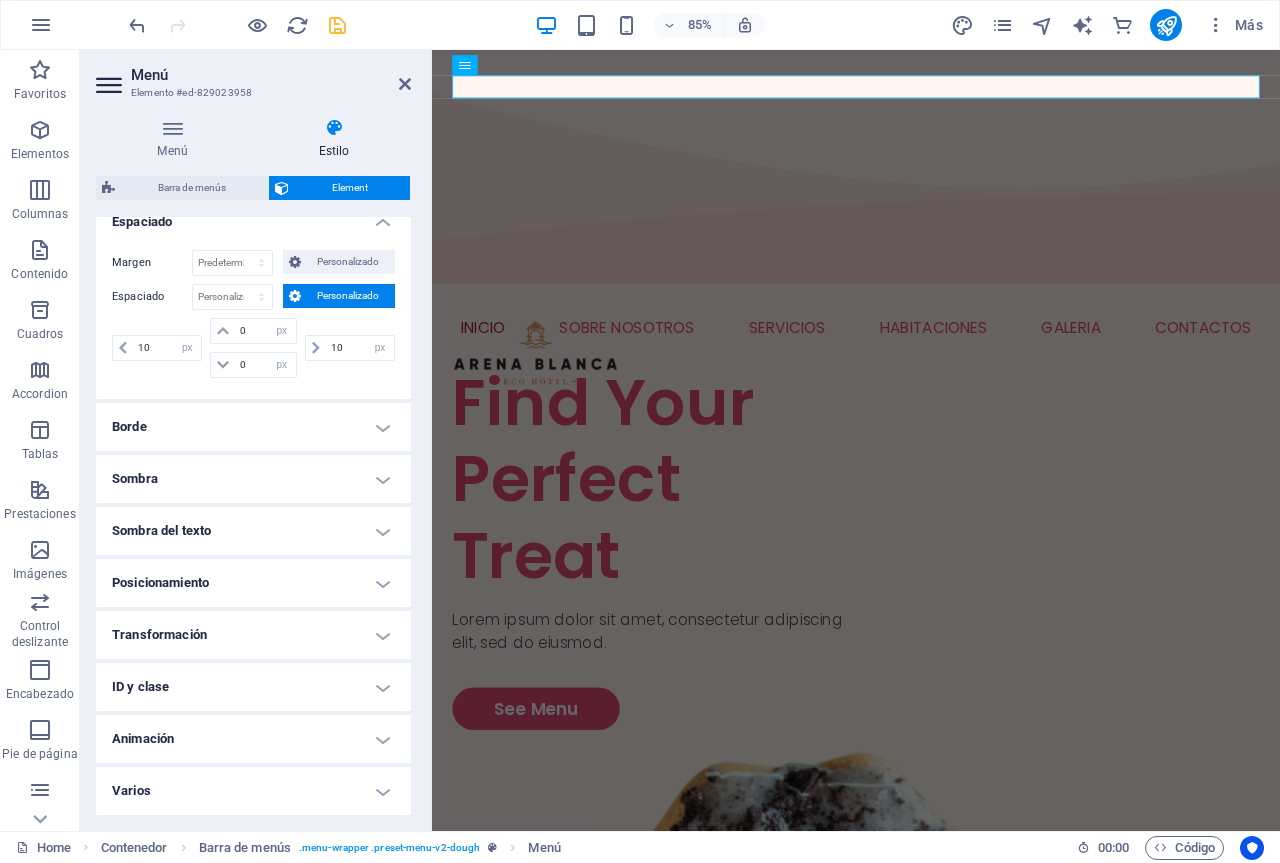 click on "Sombra" at bounding box center [253, 479] 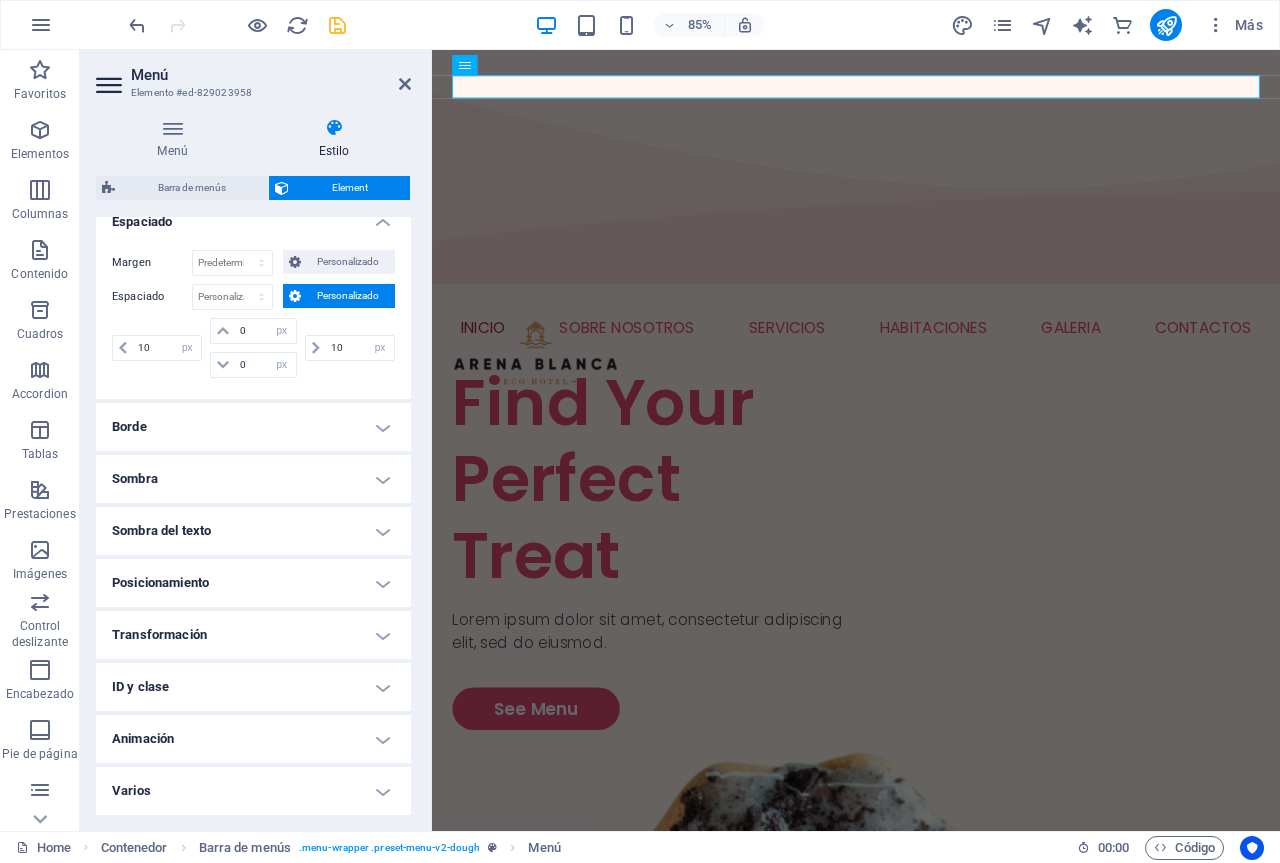 scroll, scrollTop: 283, scrollLeft: 0, axis: vertical 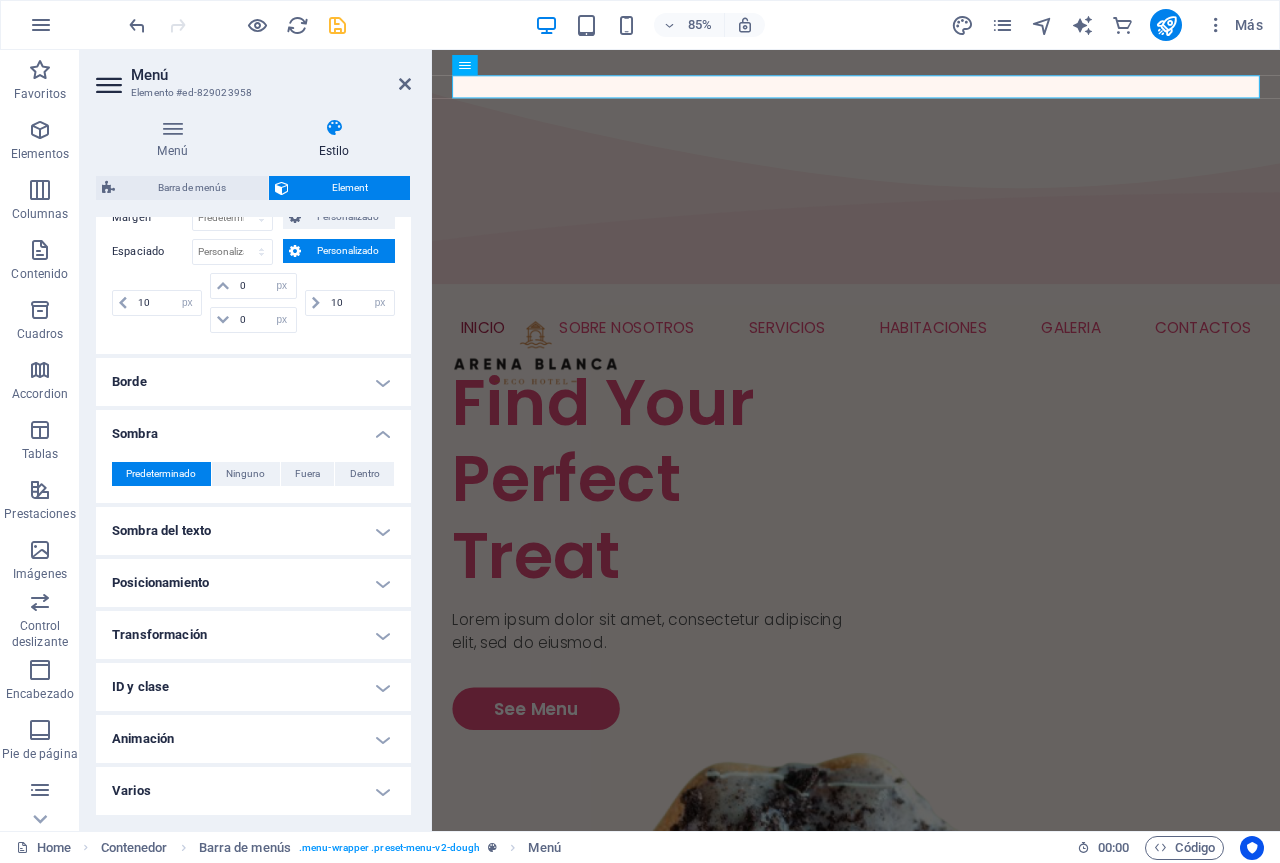 click on "Sombra" at bounding box center [253, 428] 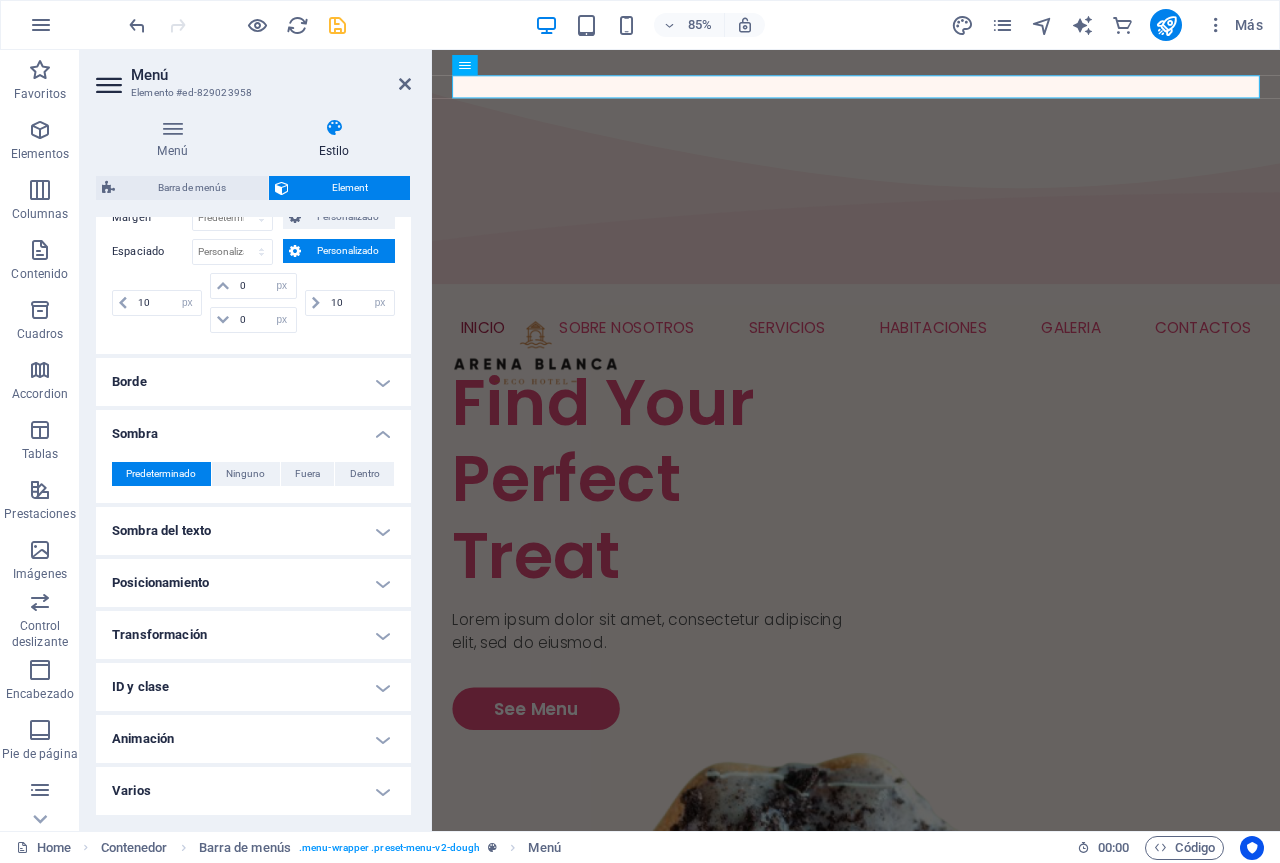 scroll, scrollTop: 238, scrollLeft: 0, axis: vertical 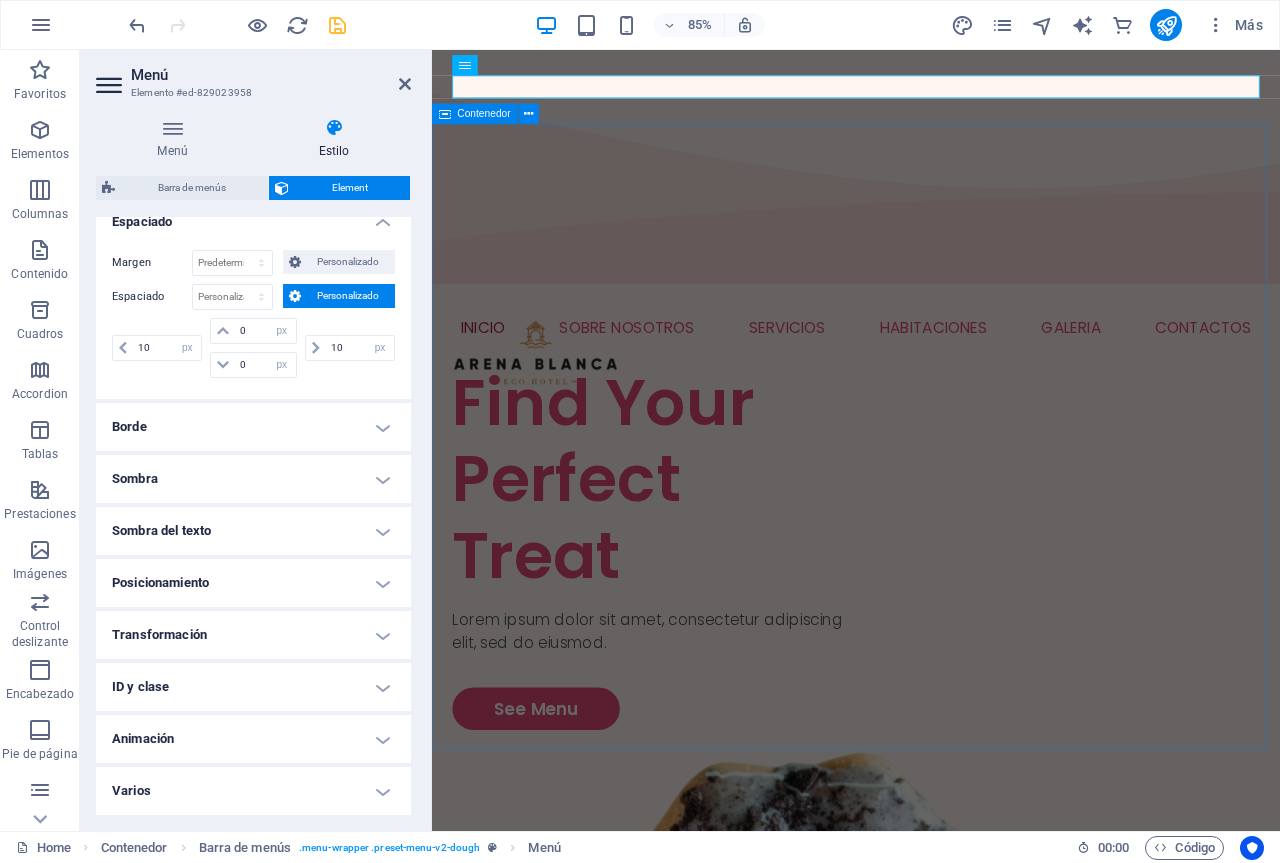 click on "Find Your Perfect Treat Lorem ipsum dolor sit amet, consectetur adipiscing elit, sed do eiusmod. See Menu" at bounding box center [931, 1220] 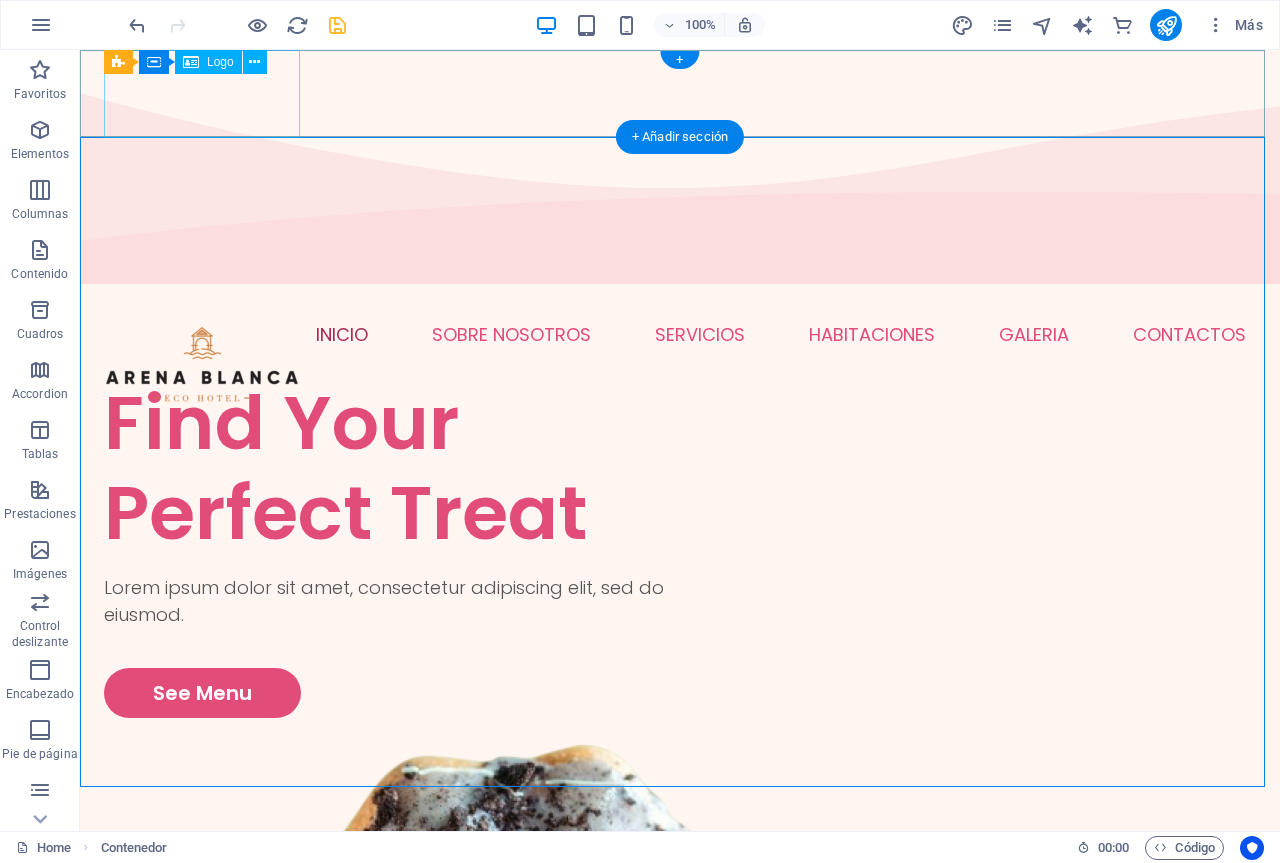 click at bounding box center [202, 365] 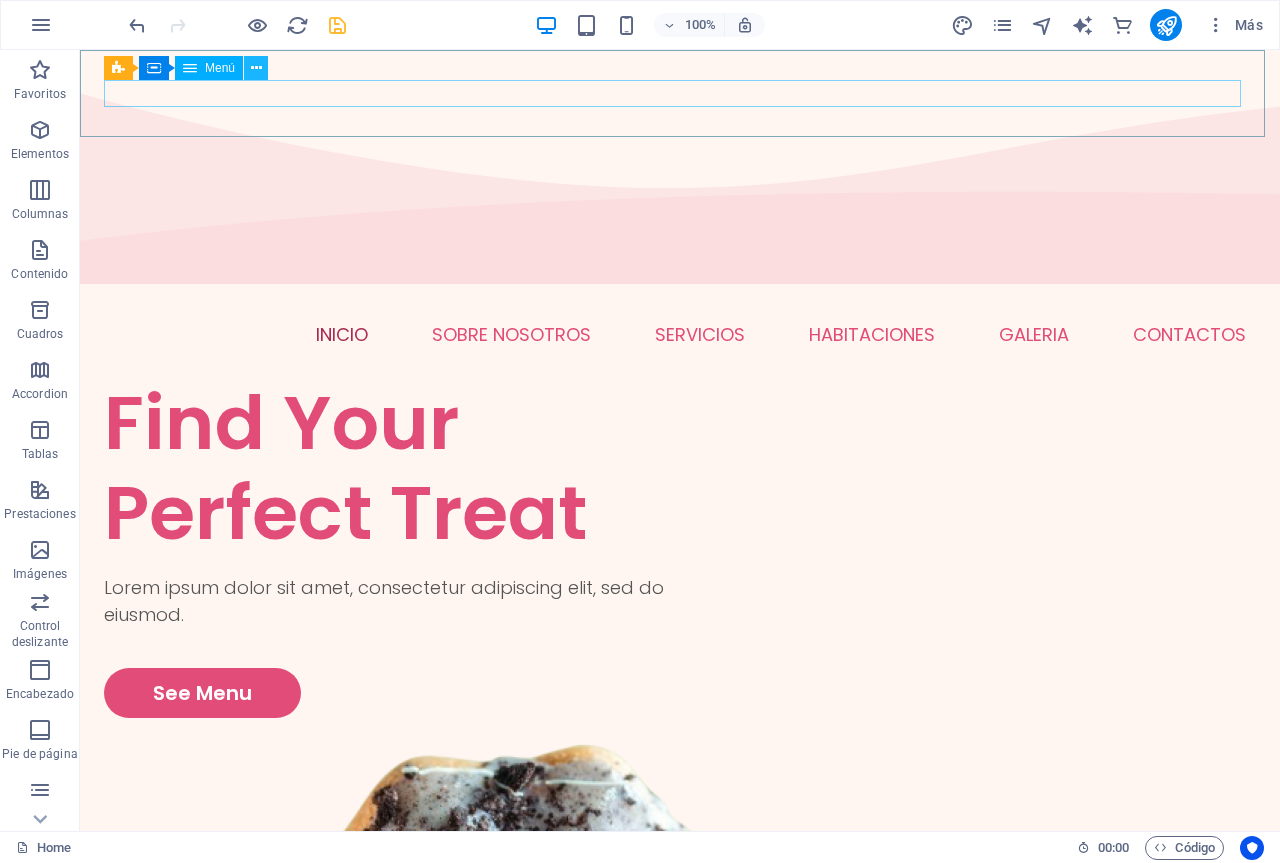 click at bounding box center (256, 68) 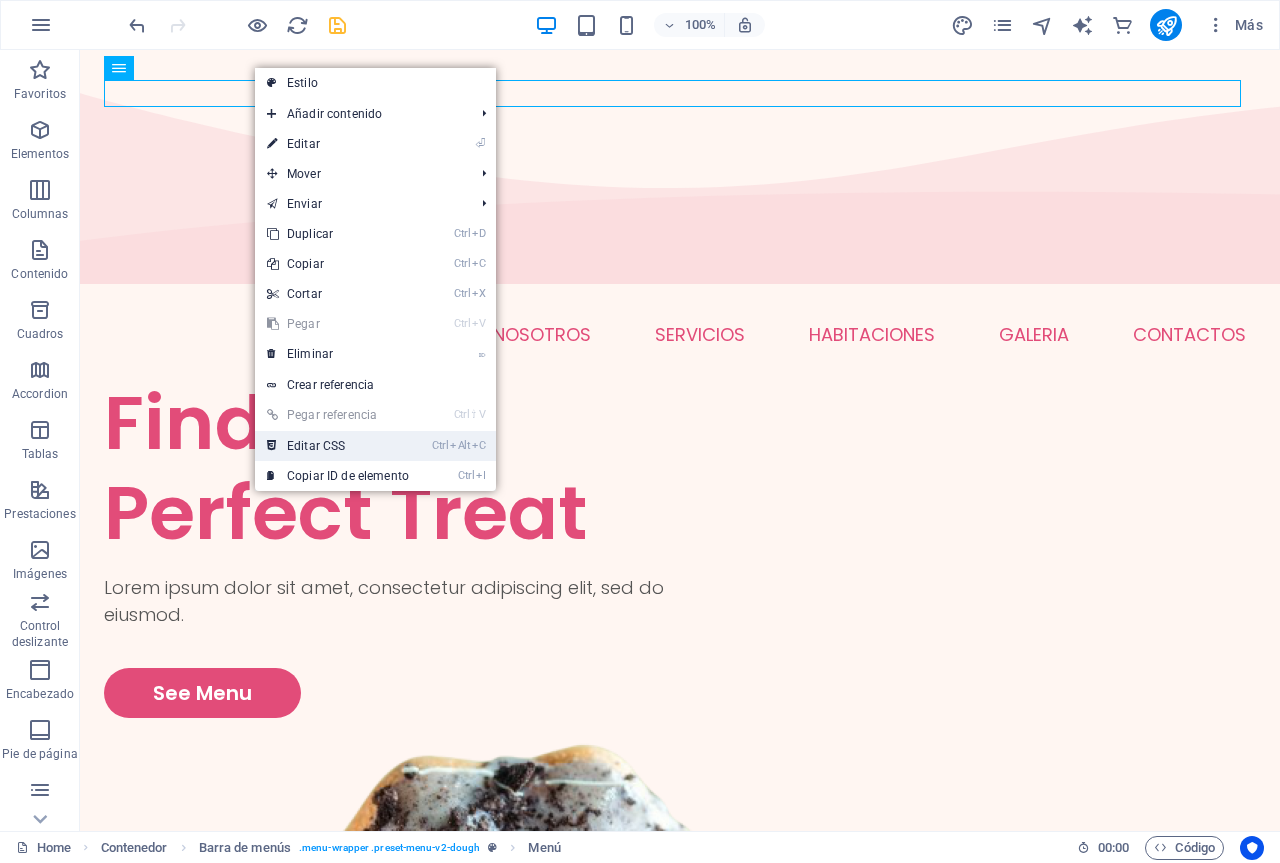 click on "Ctrl Alt C  Editar CSS" at bounding box center (375, 446) 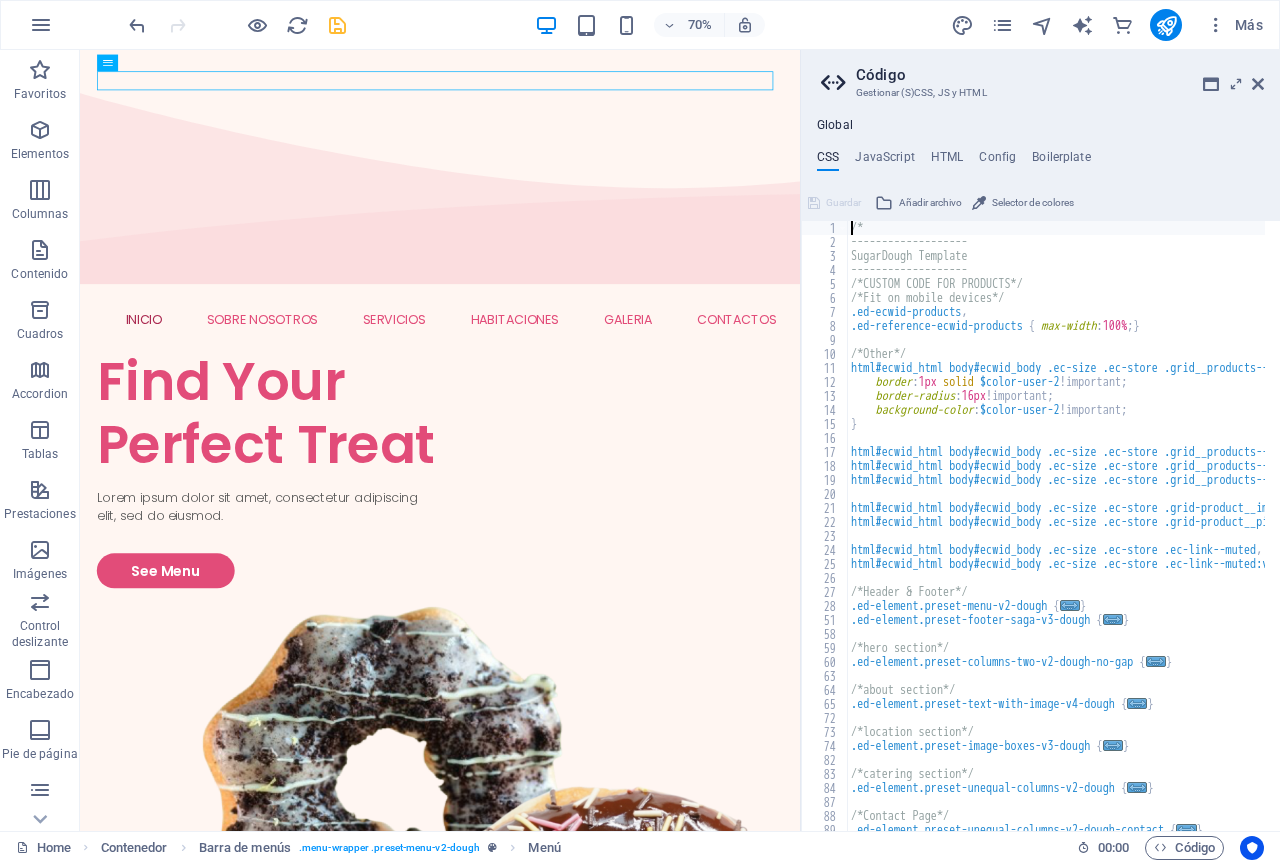 scroll, scrollTop: 35, scrollLeft: 0, axis: vertical 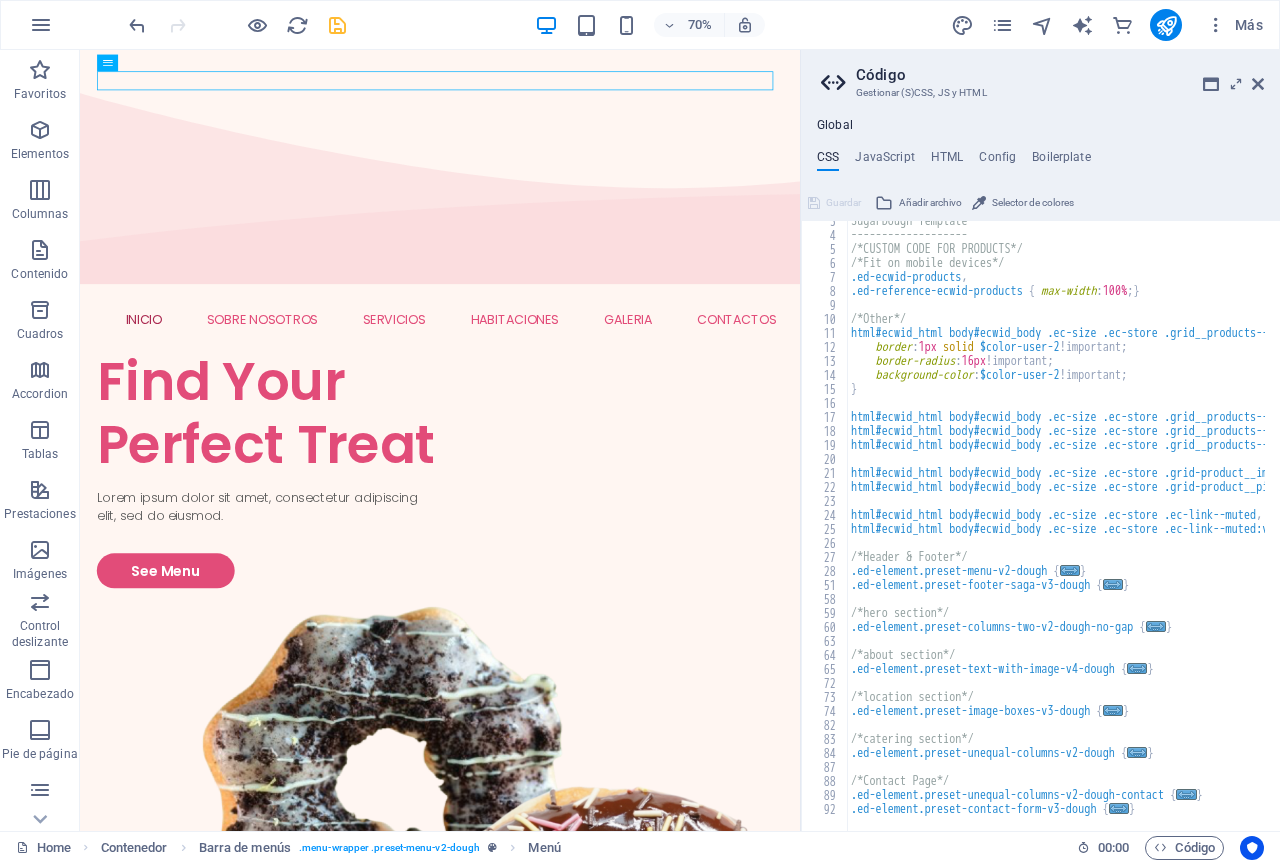 click on "SugarDough Template ------------------- /*CUSTOM CODE FOR PRODUCTS*/ /*Fit on mobile devices*/ .ed-ecwid-products , .ed-reference-ecwid-products   {   max-width :  100% ;  } /*Other*/ html#ecwid_html   body#ecwid_body   .ec-size   .ec-store   .grid__products--appearance-frame   .grid-product__wrap-inner   {      border :  1px   solid   $color-user-2  !important;      border-radius :  16px  !important;      background-color :  $color-user-2  !important; } html#ecwid_html   body#ecwid_body   .ec-size   .ec-store   .grid__products--appearance-frame   .grid-product__bg , html#ecwid_html   body#ecwid_body   .ec-size   .ec-store   .grid__products--appearance-frame   .grid-product__image-wrap , html#ecwid_html   body#ecwid_body   .ec-size   .ec-store   .grid__products--appearance-frame   .grid-product__shadow   {   border-radius :  16px   16px   0   0  !important;  } html#ecwid_html   body#ecwid_body   .ec-size   .ec-store   .grid-product__image-wrap   {   background-color :  $color-secondary ;  } html#ecwid_html" at bounding box center (1359, 525) 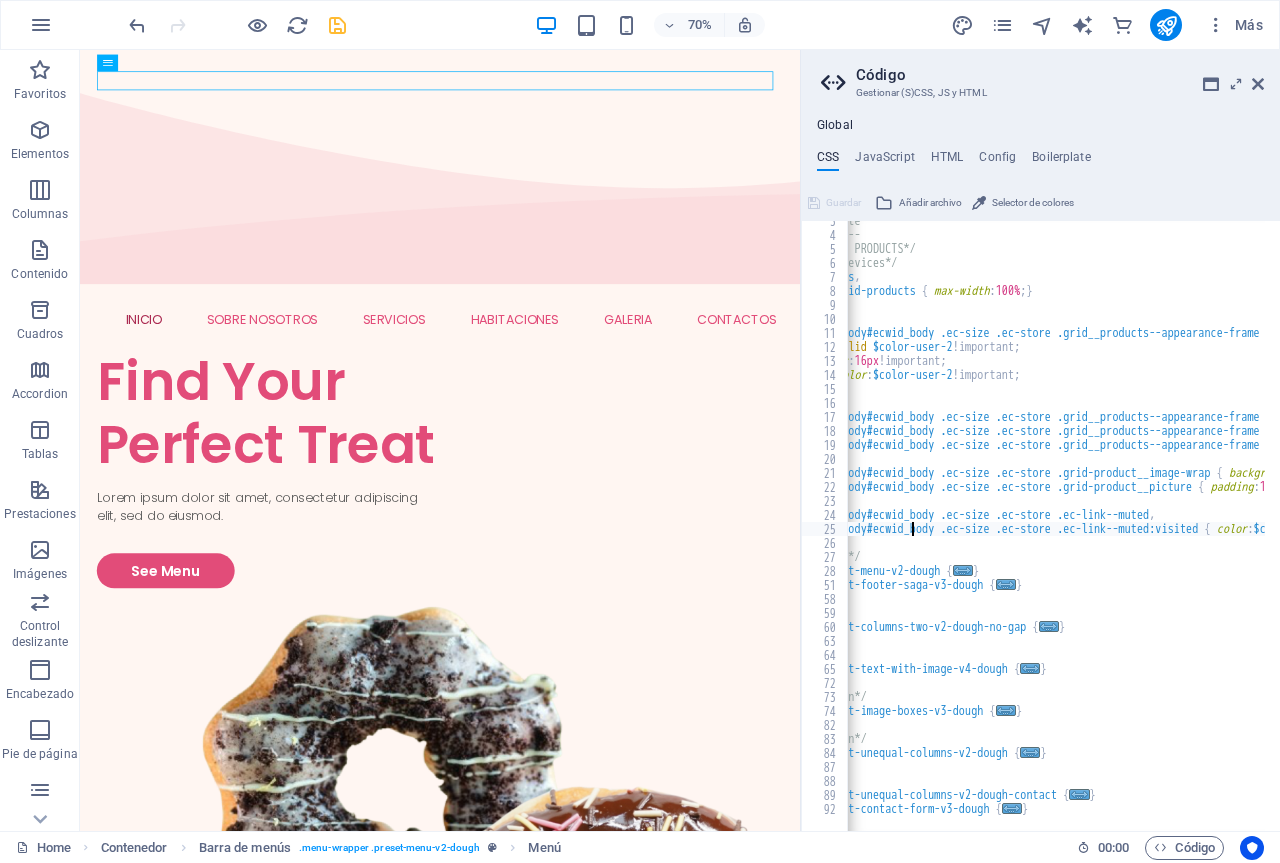 scroll, scrollTop: 0, scrollLeft: 0, axis: both 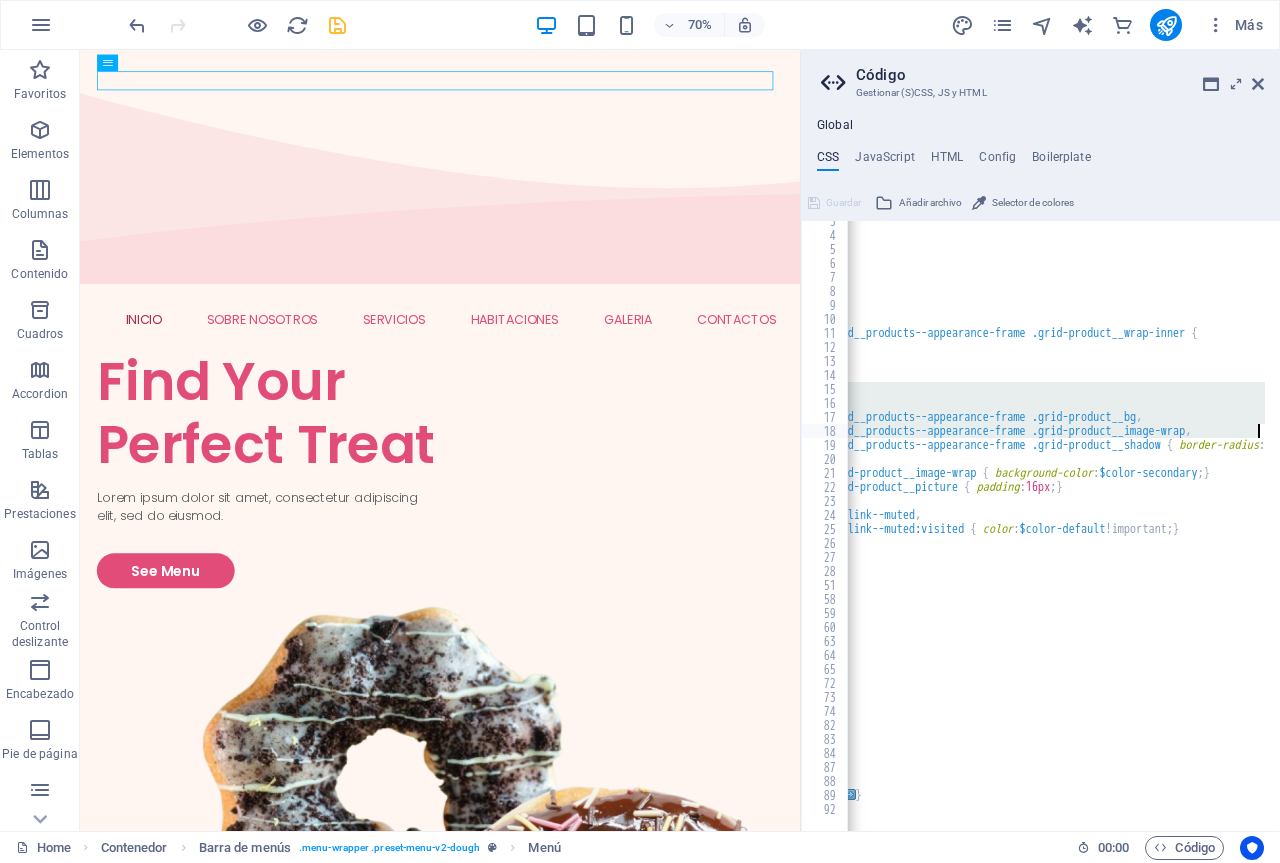 drag, startPoint x: 1007, startPoint y: 388, endPoint x: 1279, endPoint y: 426, distance: 274.64157 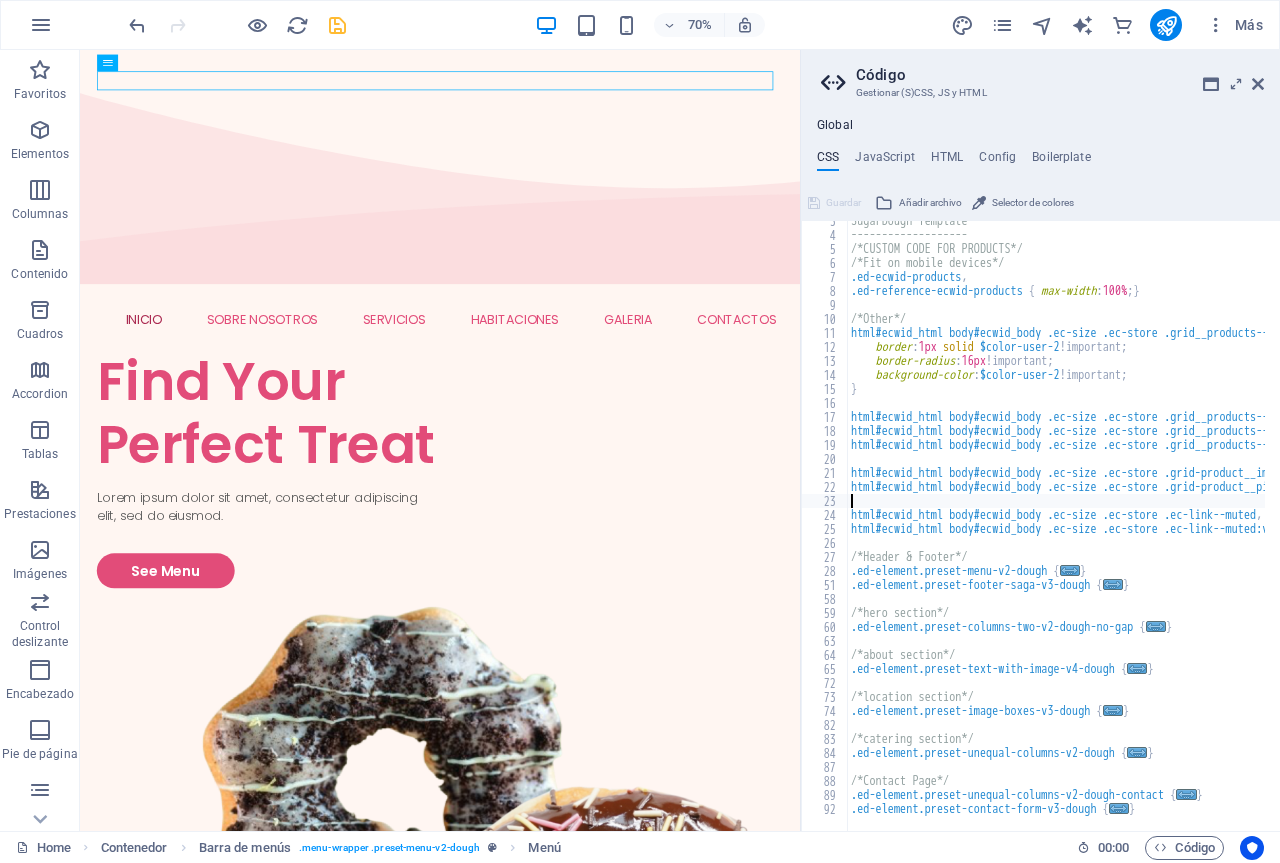 click on "SugarDough Template ------------------- /*CUSTOM CODE FOR PRODUCTS*/ /*Fit on mobile devices*/ .ed-ecwid-products , .ed-reference-ecwid-products   {   max-width :  100% ;  } /*Other*/ html#ecwid_html   body#ecwid_body   .ec-size   .ec-store   .grid__products--appearance-frame   .grid-product__wrap-inner   {      border :  1px   solid   $color-user-2  !important;      border-radius :  16px  !important;      background-color :  $color-user-2  !important; } html#ecwid_html   body#ecwid_body   .ec-size   .ec-store   .grid__products--appearance-frame   .grid-product__bg , html#ecwid_html   body#ecwid_body   .ec-size   .ec-store   .grid__products--appearance-frame   .grid-product__image-wrap , html#ecwid_html   body#ecwid_body   .ec-size   .ec-store   .grid__products--appearance-frame   .grid-product__shadow   {   border-radius :  16px   16px   0   0  !important;  } html#ecwid_html   body#ecwid_body   .ec-size   .ec-store   .grid-product__image-wrap   {   background-color :  $color-secondary ;  } html#ecwid_html" at bounding box center [1359, 525] 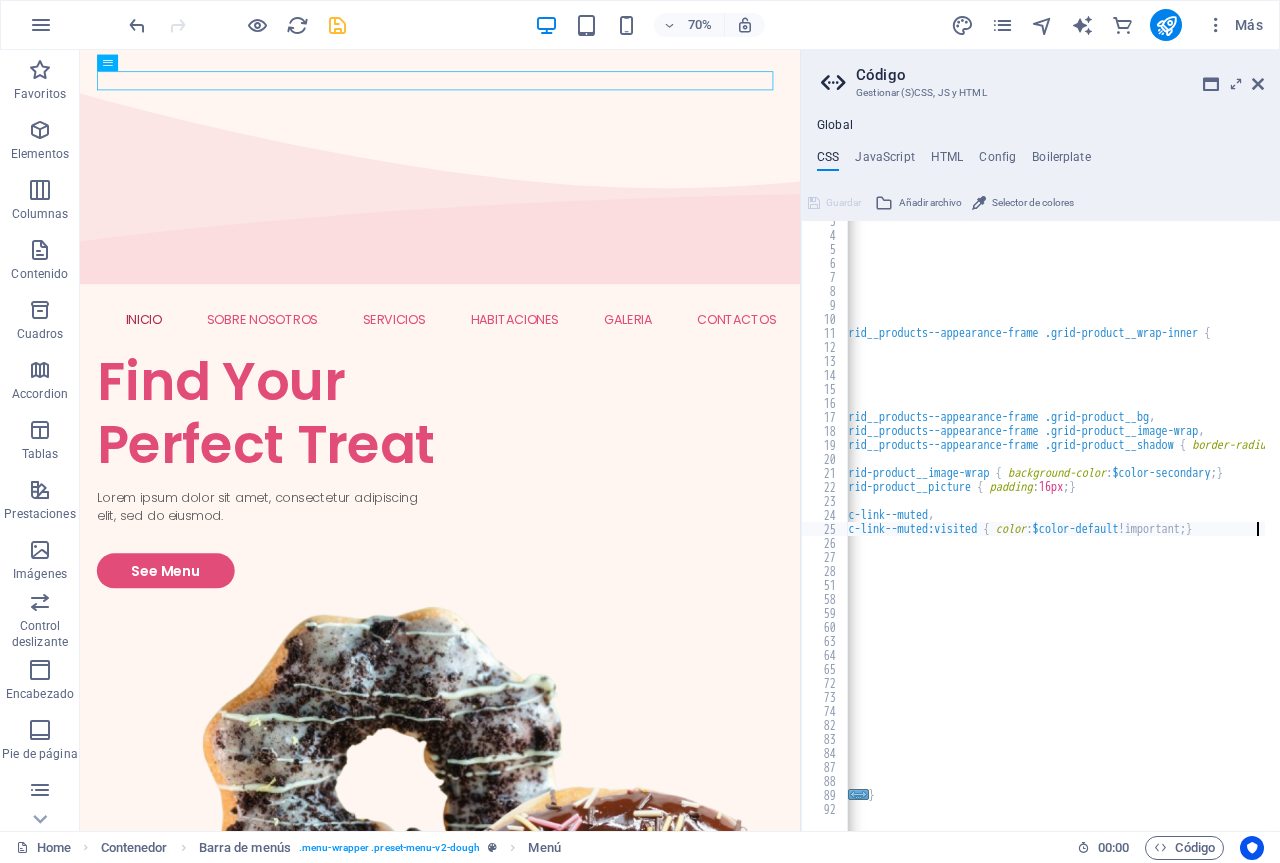 scroll, scrollTop: 0, scrollLeft: 0, axis: both 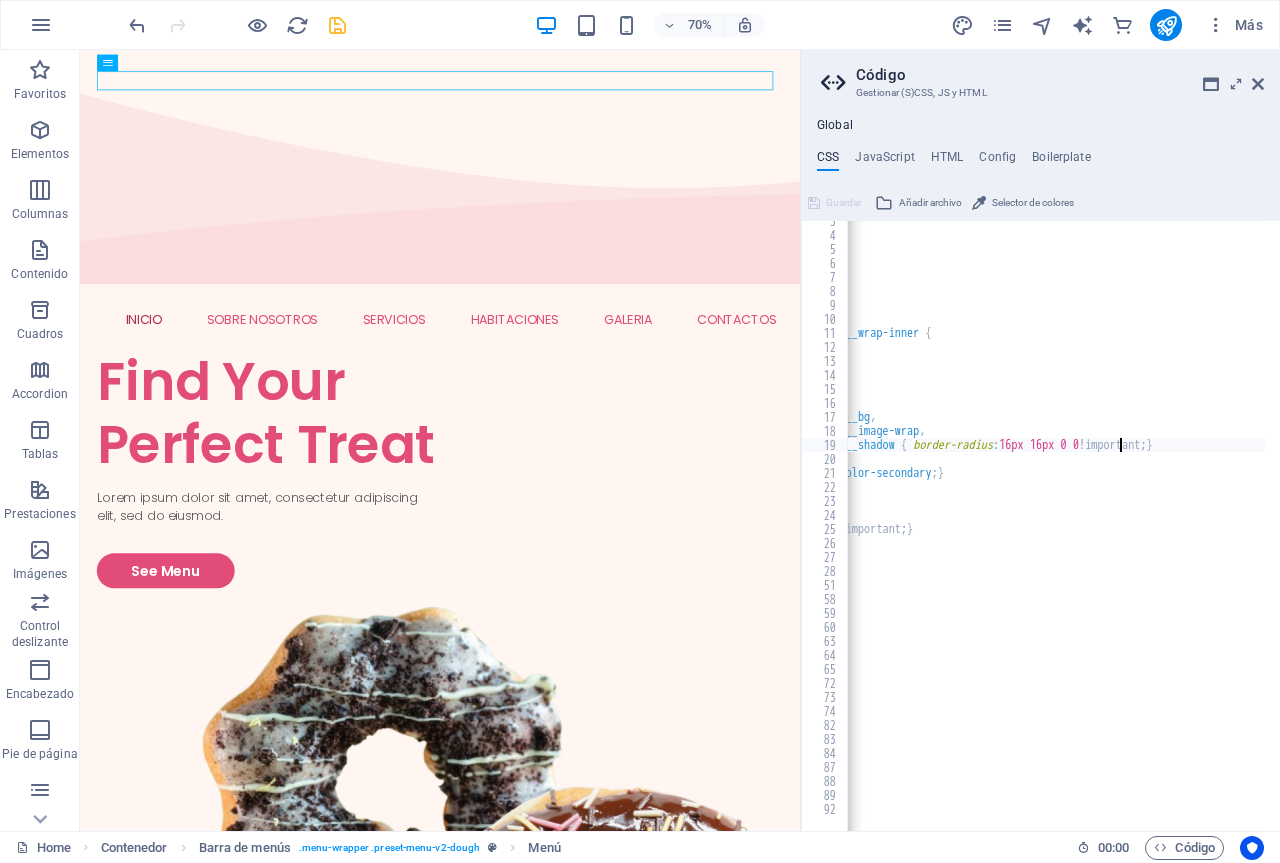 click on "SugarDough Template ------------------- /*CUSTOM CODE FOR PRODUCTS*/ /*Fit on mobile devices*/ .ed-ecwid-products , .ed-reference-ecwid-products   {   max-width :  100% ;  } /*Other*/ html#ecwid_html   body#ecwid_body   .ec-size   .ec-store   .grid__products--appearance-frame   .grid-product__wrap-inner   {      border :  1px   solid   $color-user-2  !important;      border-radius :  16px  !important;      background-color :  $color-user-2  !important; } html#ecwid_html   body#ecwid_body   .ec-size   .ec-store   .grid__products--appearance-frame   .grid-product__bg , html#ecwid_html   body#ecwid_body   .ec-size   .ec-store   .grid__products--appearance-frame   .grid-product__image-wrap , html#ecwid_html   body#ecwid_body   .ec-size   .ec-store   .grid__products--appearance-frame   .grid-product__shadow   {   border-radius :  16px   16px   0   0  !important;  } html#ecwid_html   body#ecwid_body   .ec-size   .ec-store   .grid-product__image-wrap   {   background-color :  $color-secondary ;  } html#ecwid_html" at bounding box center [752, 525] 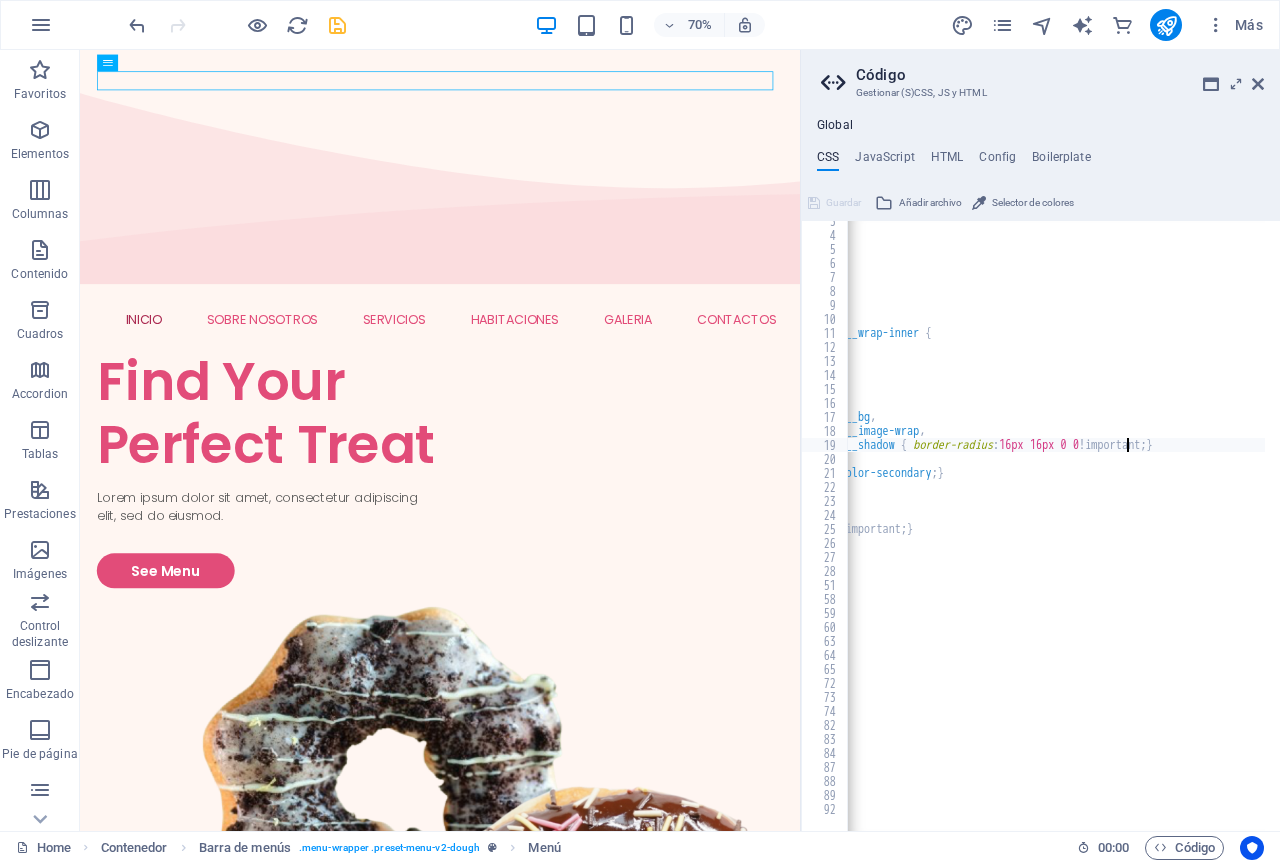type on "html#ecwid_html body#ecwid_body .ec-size .ec-store .grid__products--appearance-frame .grid-product__shadow { border-radius: 16px 1px 0 0 !important; }" 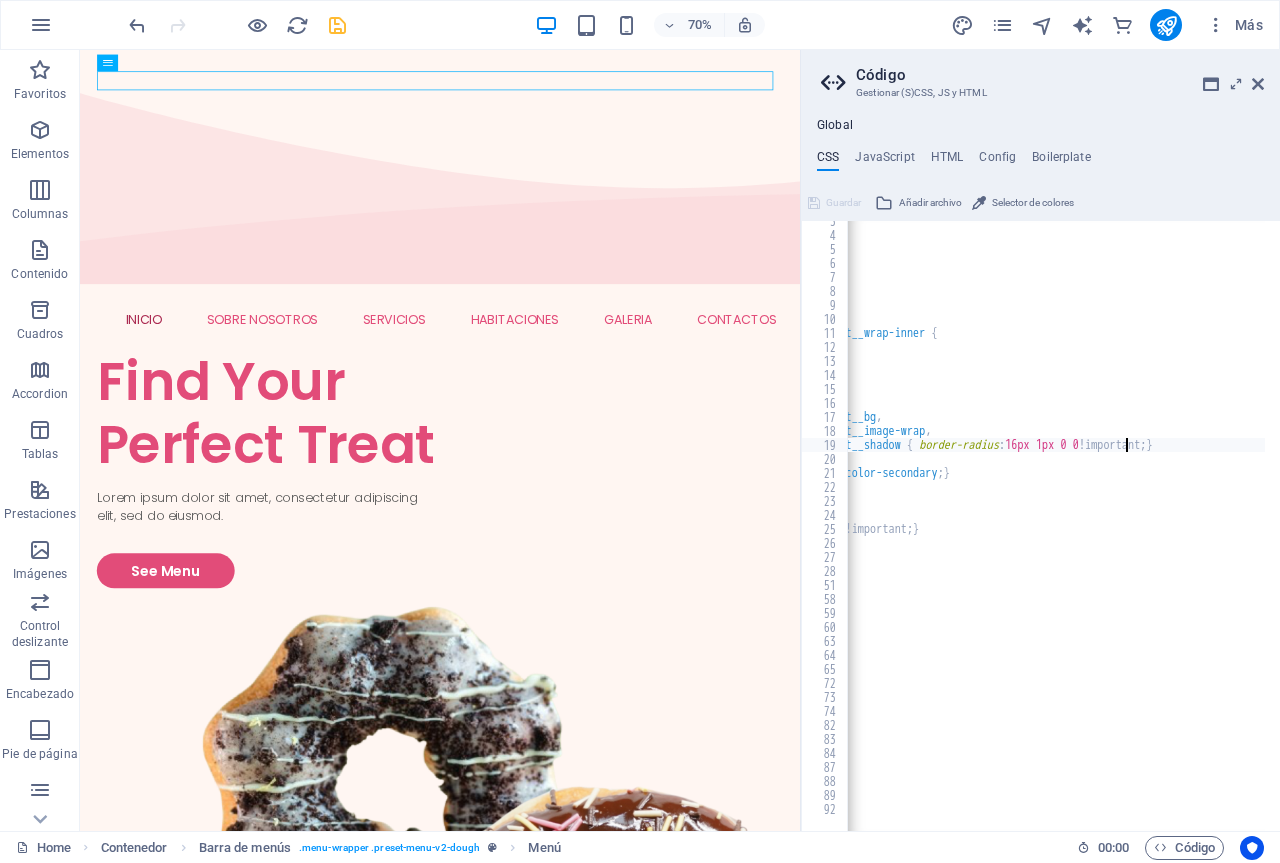 scroll, scrollTop: 0, scrollLeft: 601, axis: horizontal 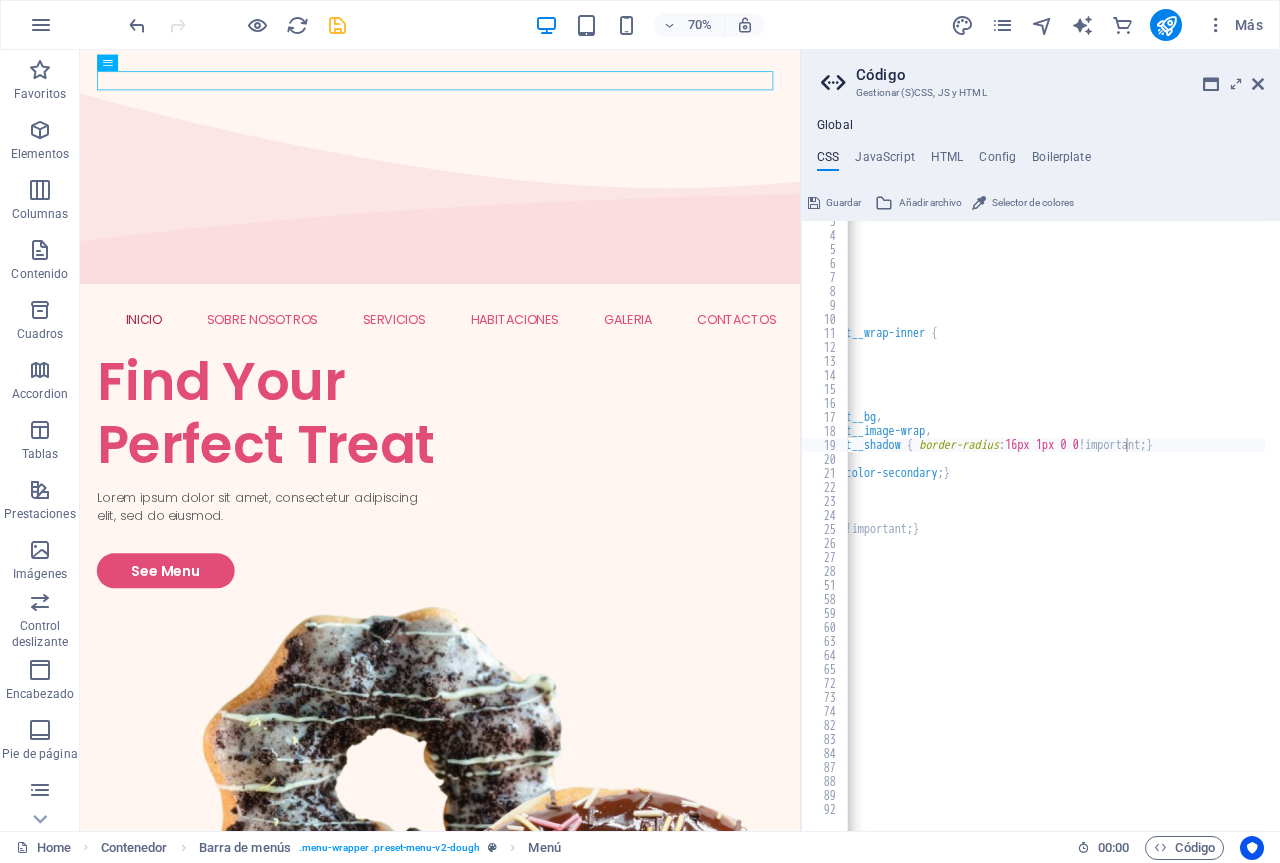 click on "Guardar" at bounding box center [843, 203] 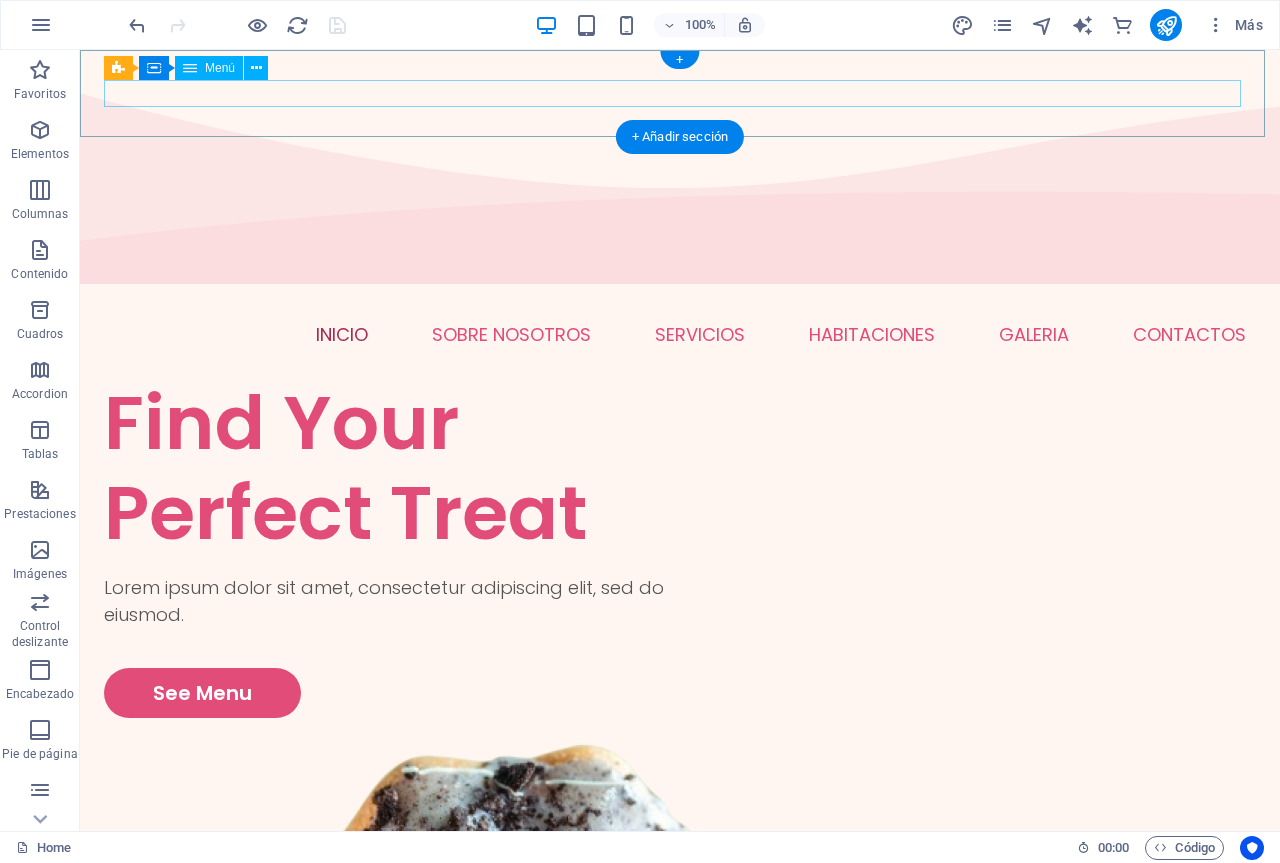 click on "INICIO SOBRE NOSOTROS SERVICIOS HABITACIONES GALERIA PISCINA SALA DE JUEGOS RESTAURANTE CONTACTOS" at bounding box center [680, 334] 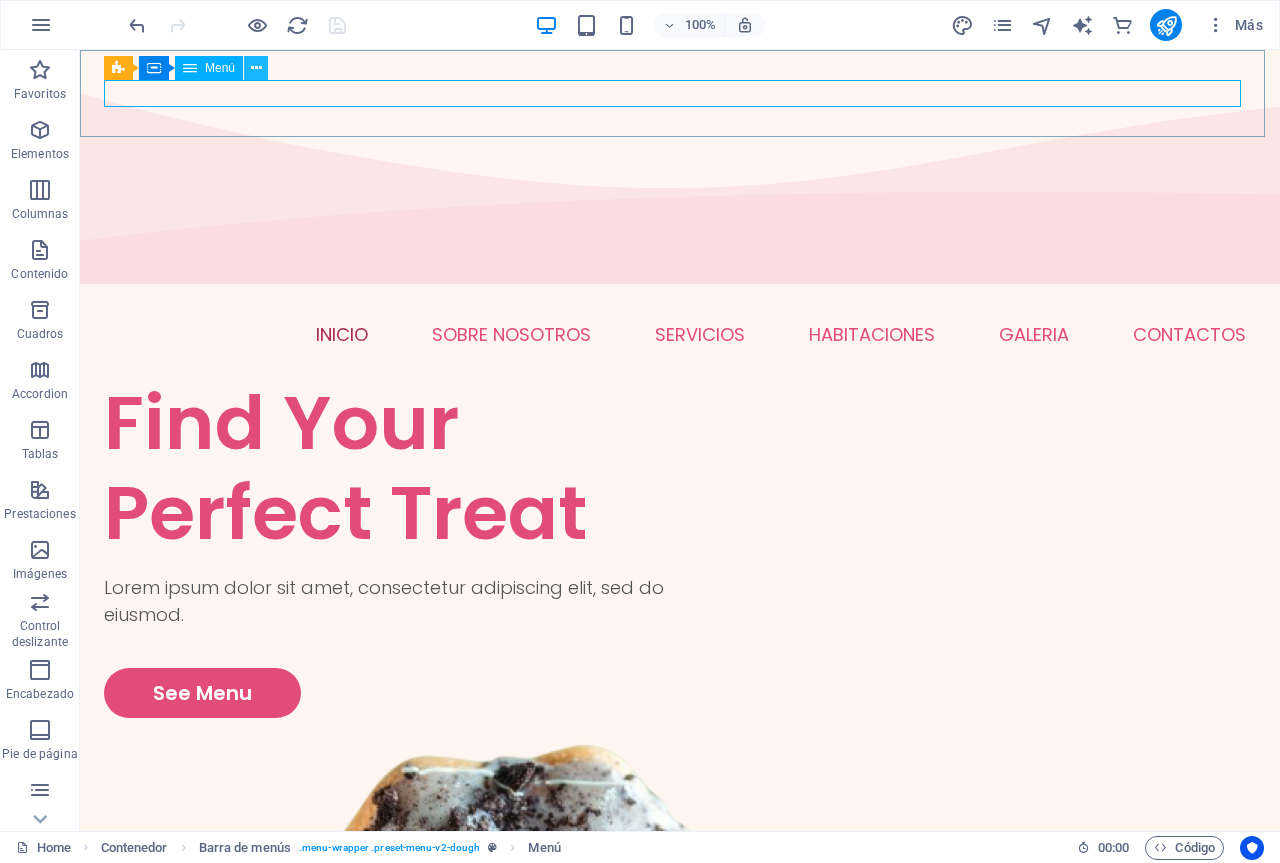 click at bounding box center (256, 68) 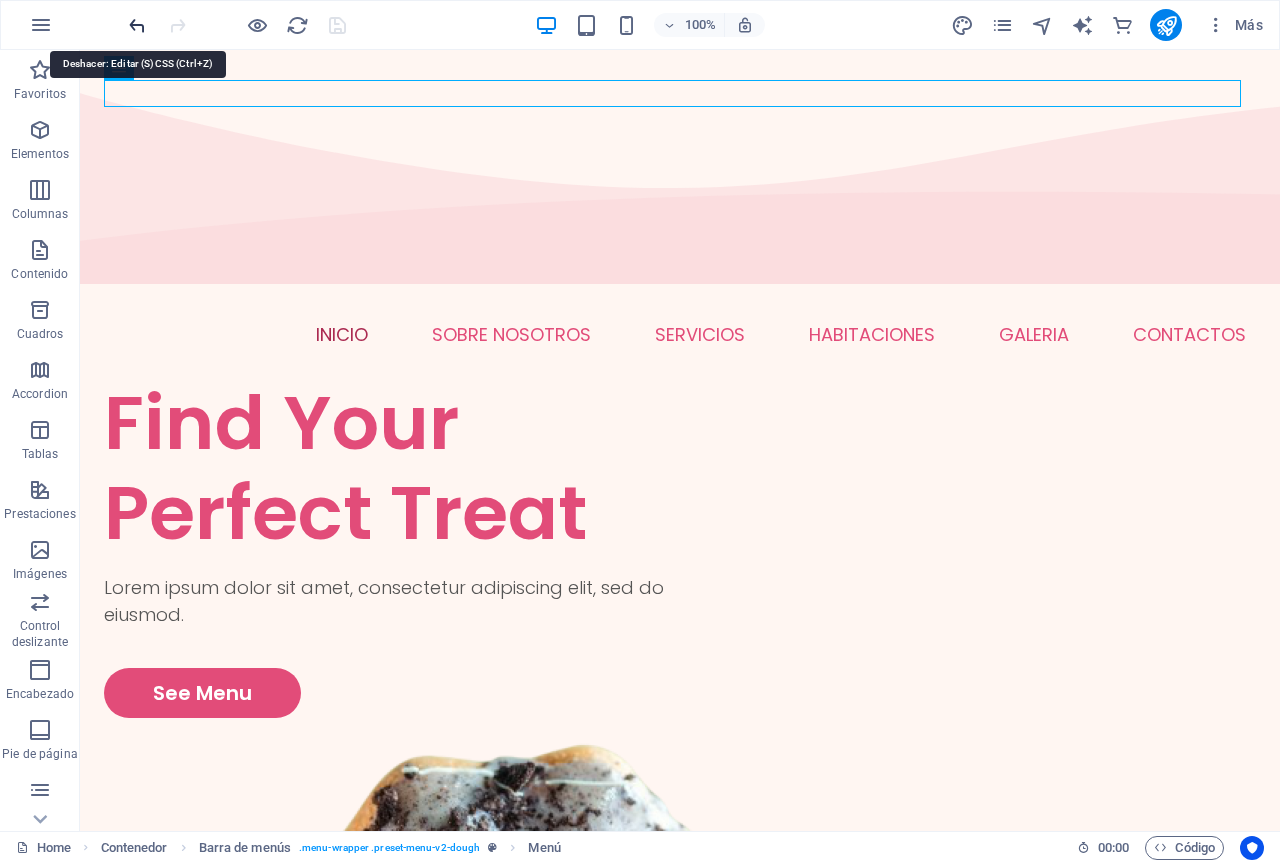 click at bounding box center (137, 25) 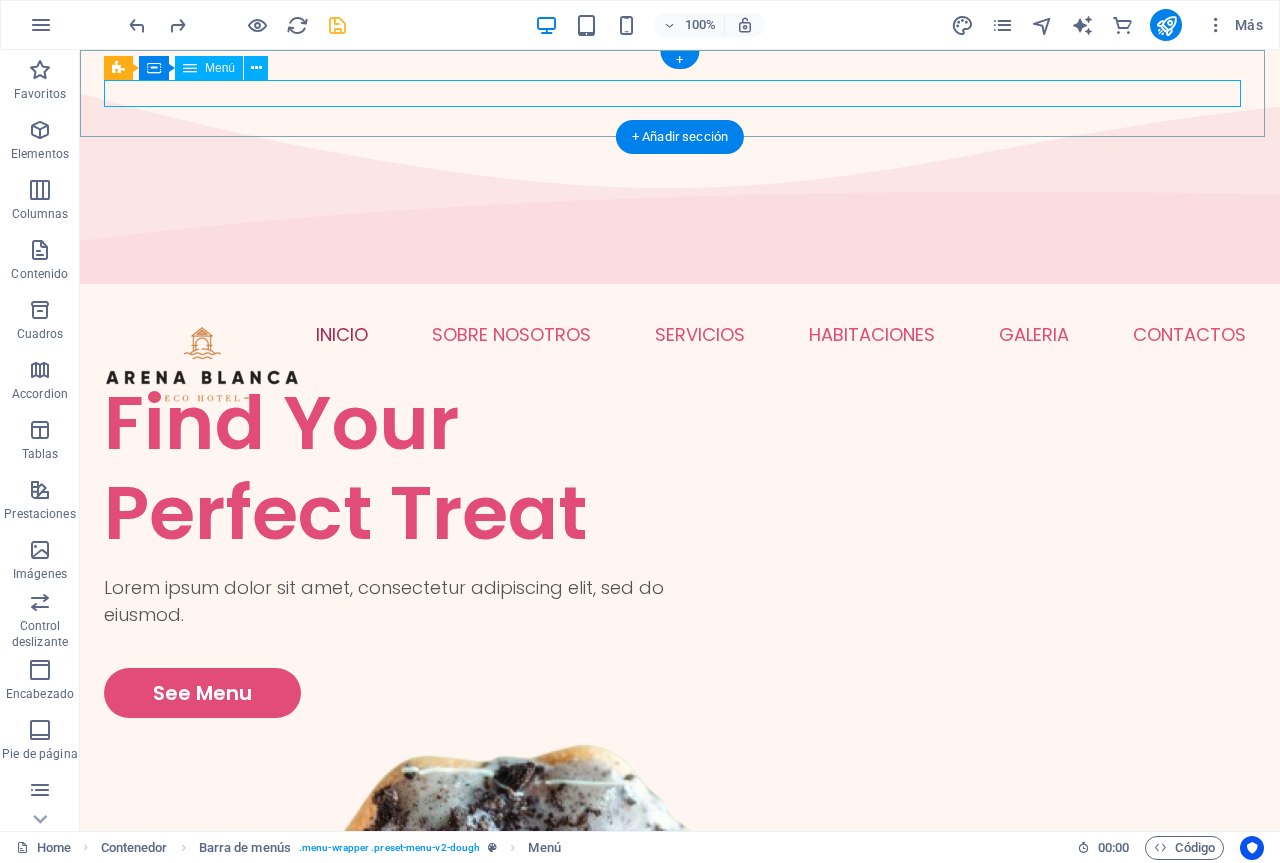 click on "INICIO SOBRE NOSOTROS SERVICIOS HABITACIONES GALERIA PISCINA SALA DE JUEGOS RESTAURANTE CONTACTOS" at bounding box center [680, 334] 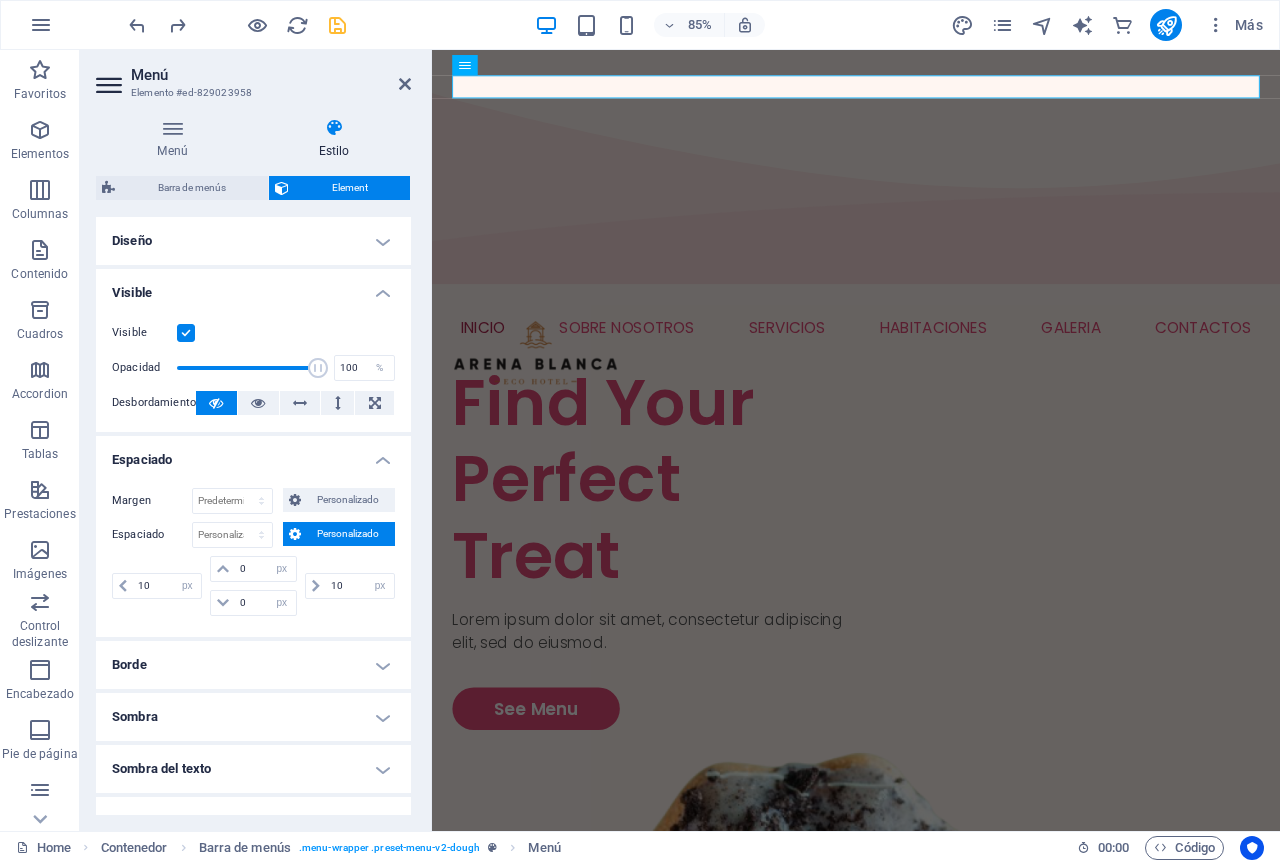 click on "Elemento #ed-829023958" at bounding box center [251, 93] 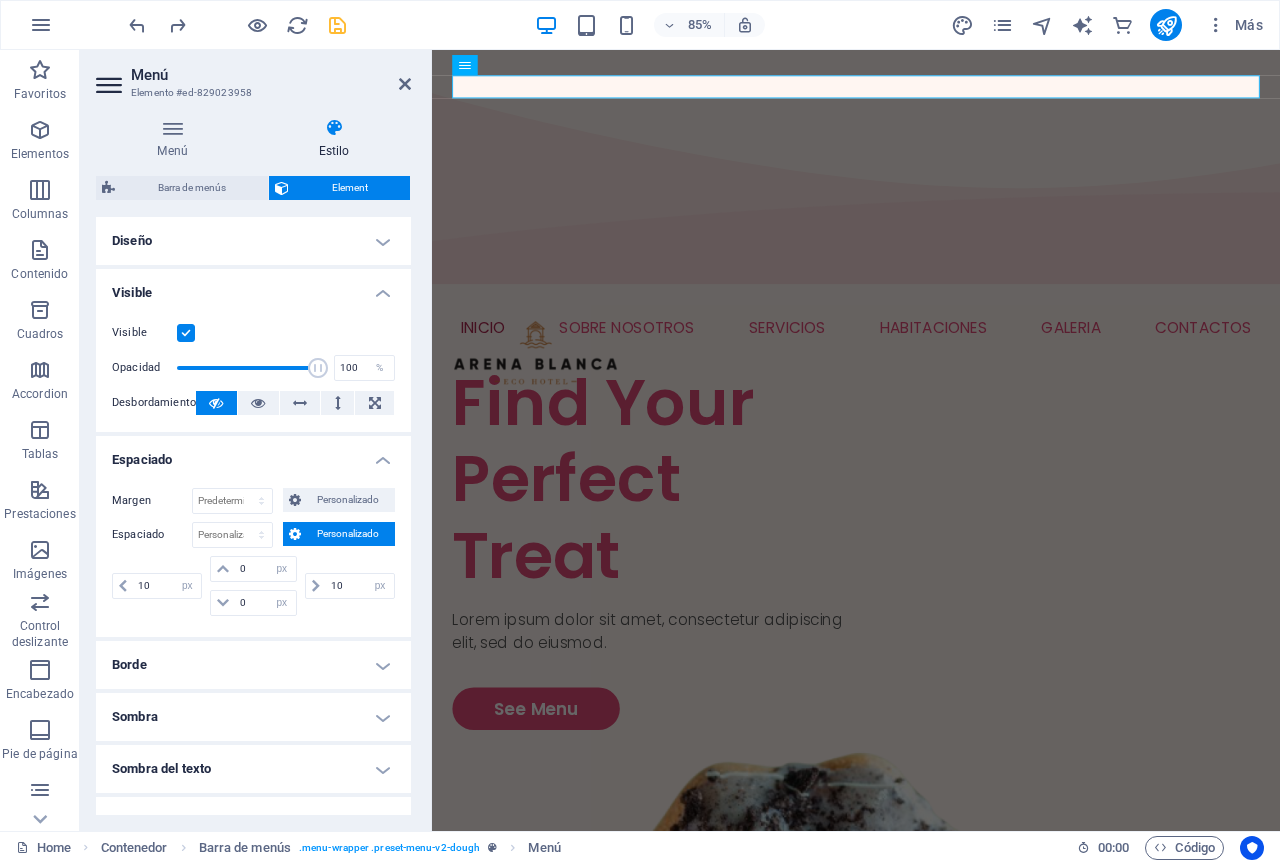 scroll, scrollTop: 238, scrollLeft: 0, axis: vertical 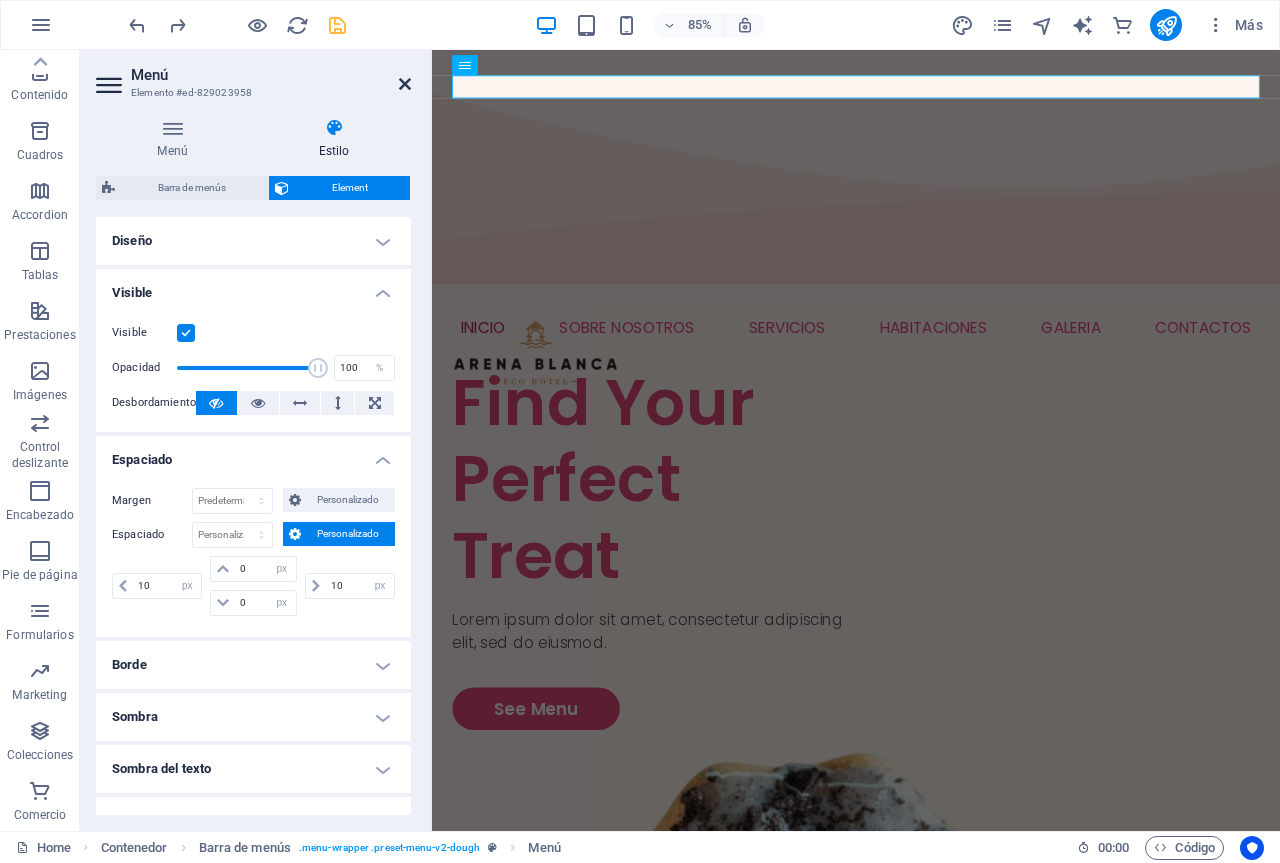 click at bounding box center (405, 84) 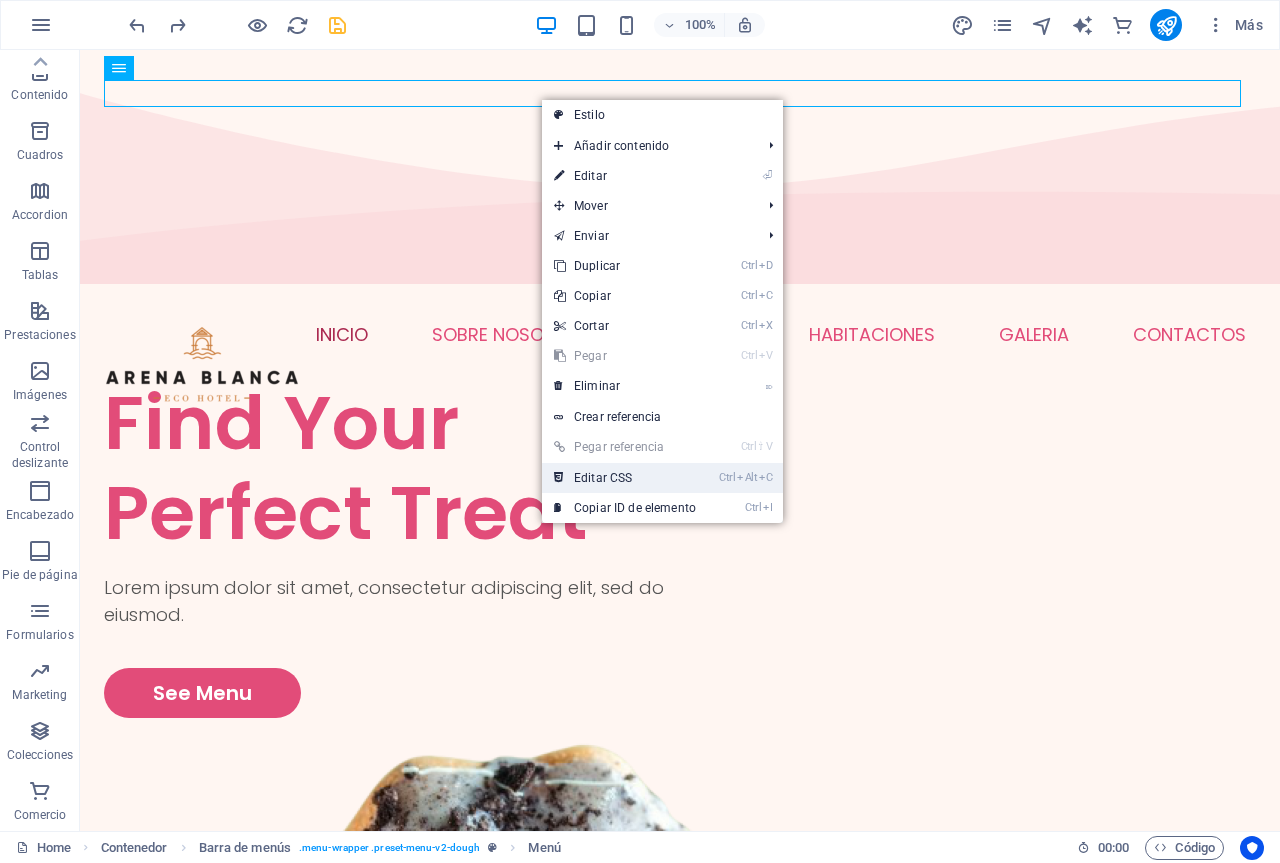 click on "Ctrl Alt C  Editar CSS" at bounding box center [625, 478] 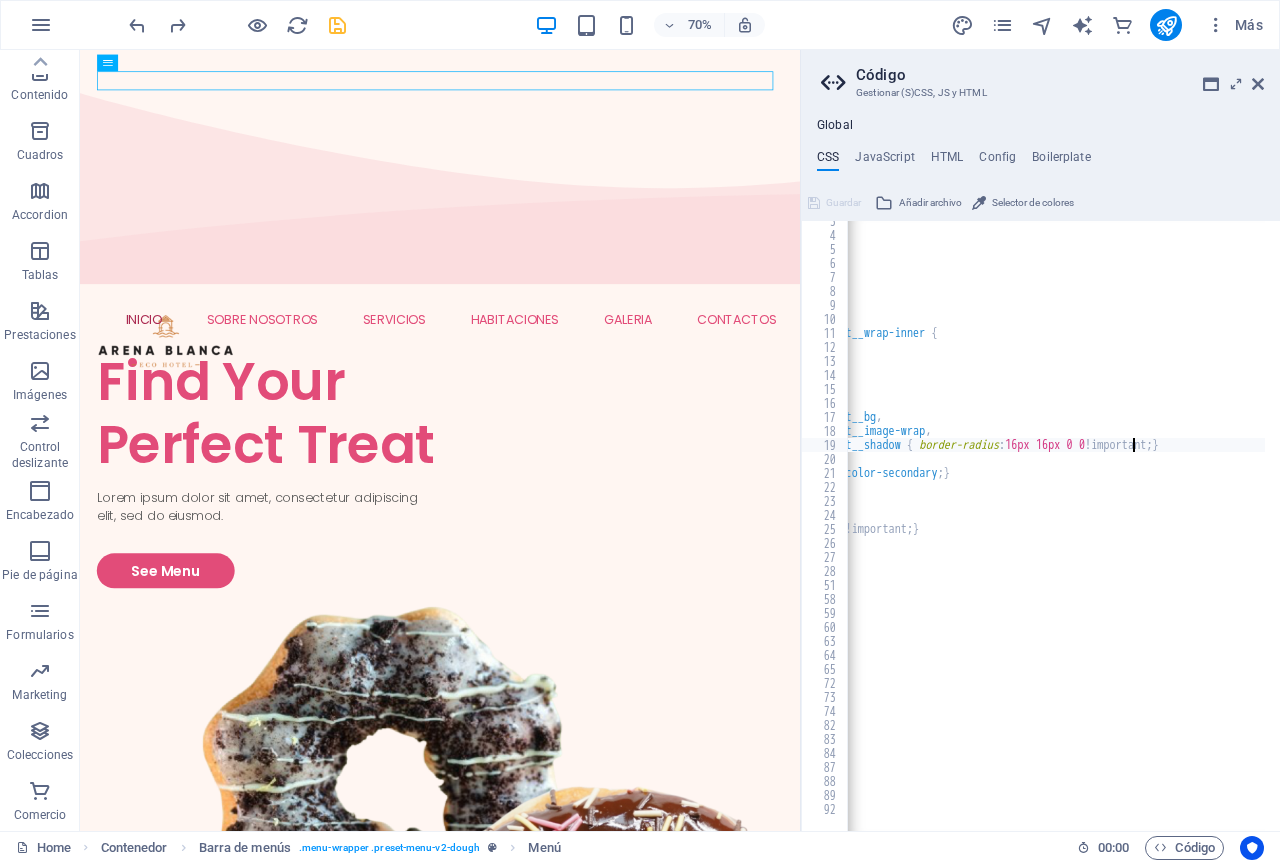 scroll, scrollTop: 0, scrollLeft: 72, axis: horizontal 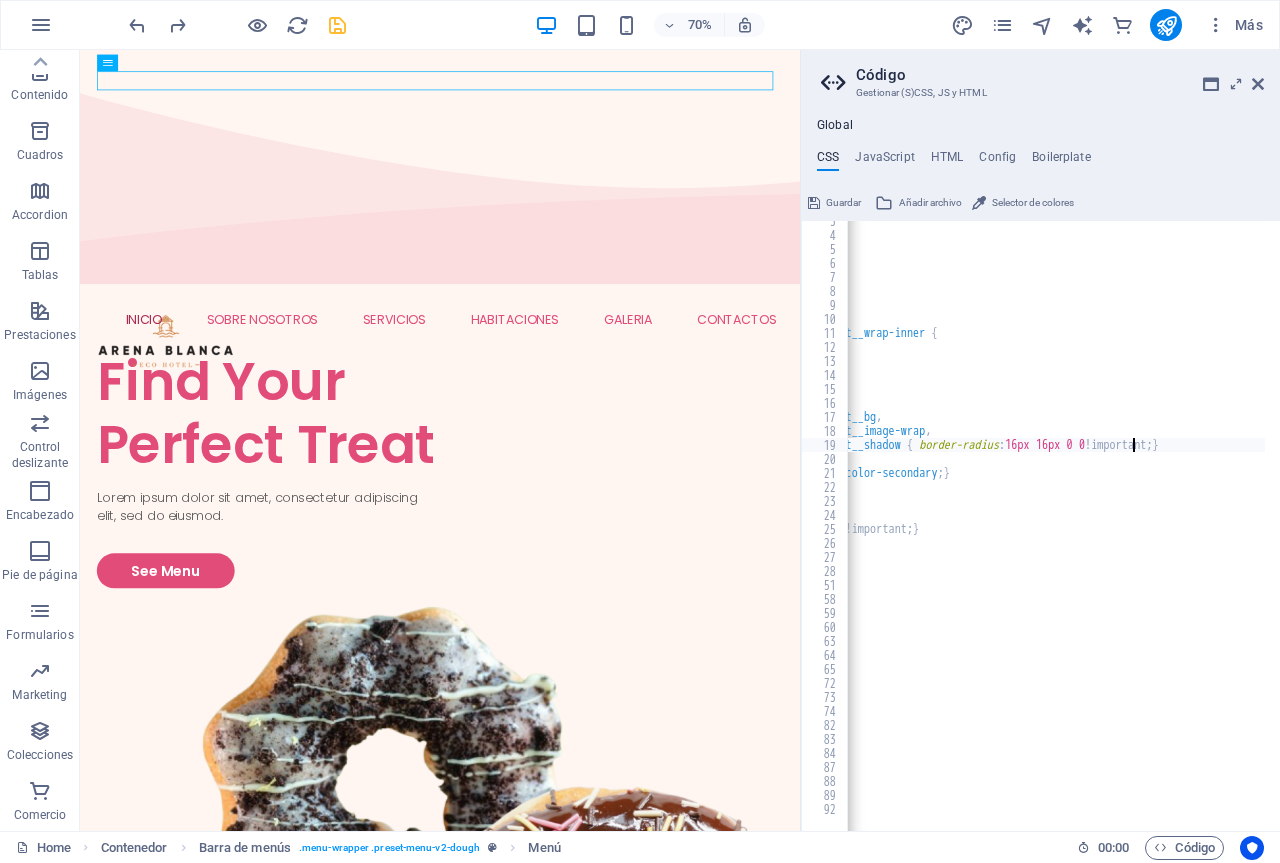 type on "html#ecwid_html body#ecwid_body .ec-size .ec-store .grid__products--appearance-frame .grid-product__shadow { border-radius: 16px 16px 0 0 !important; }" 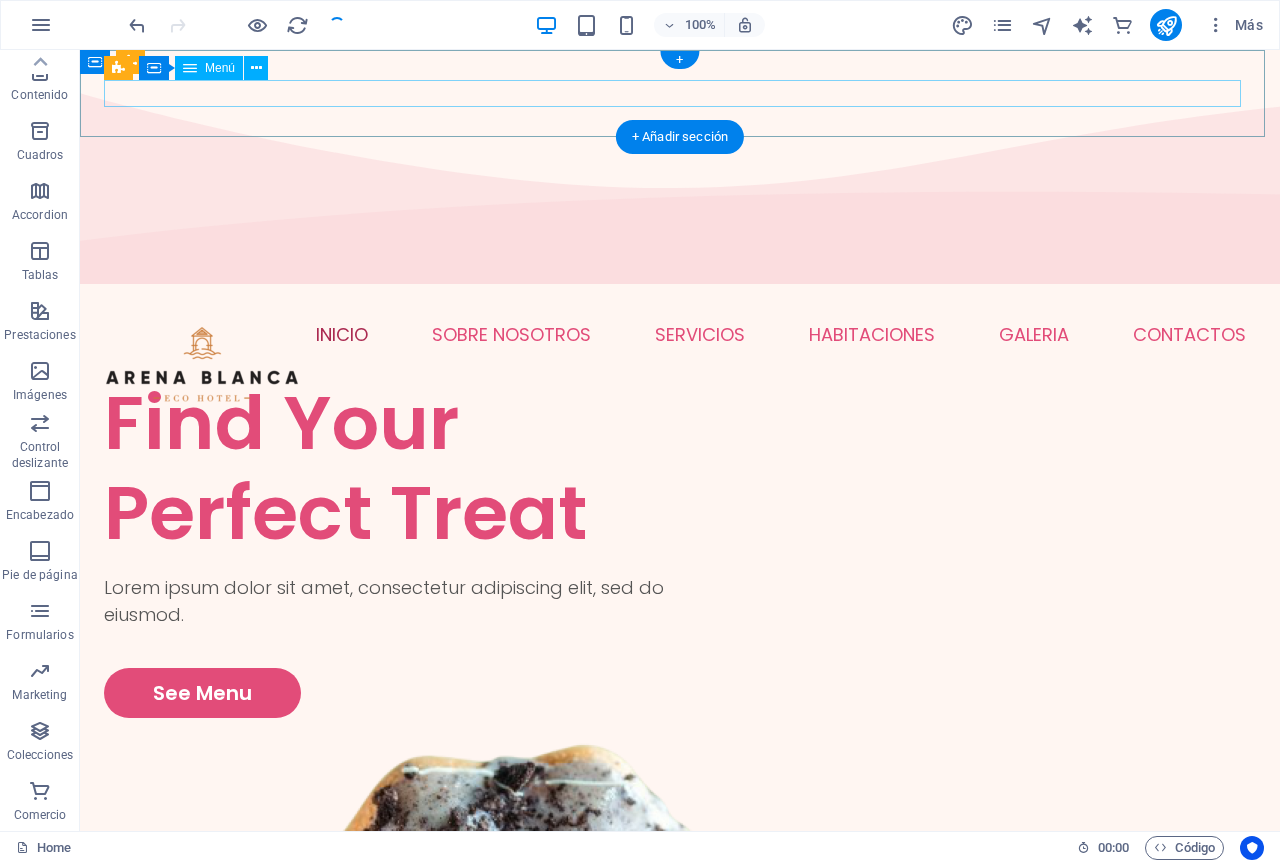 click on "INICIO SOBRE NOSOTROS SERVICIOS HABITACIONES GALERIA PISCINA SALA DE JUEGOS RESTAURANTE CONTACTOS" at bounding box center (680, 334) 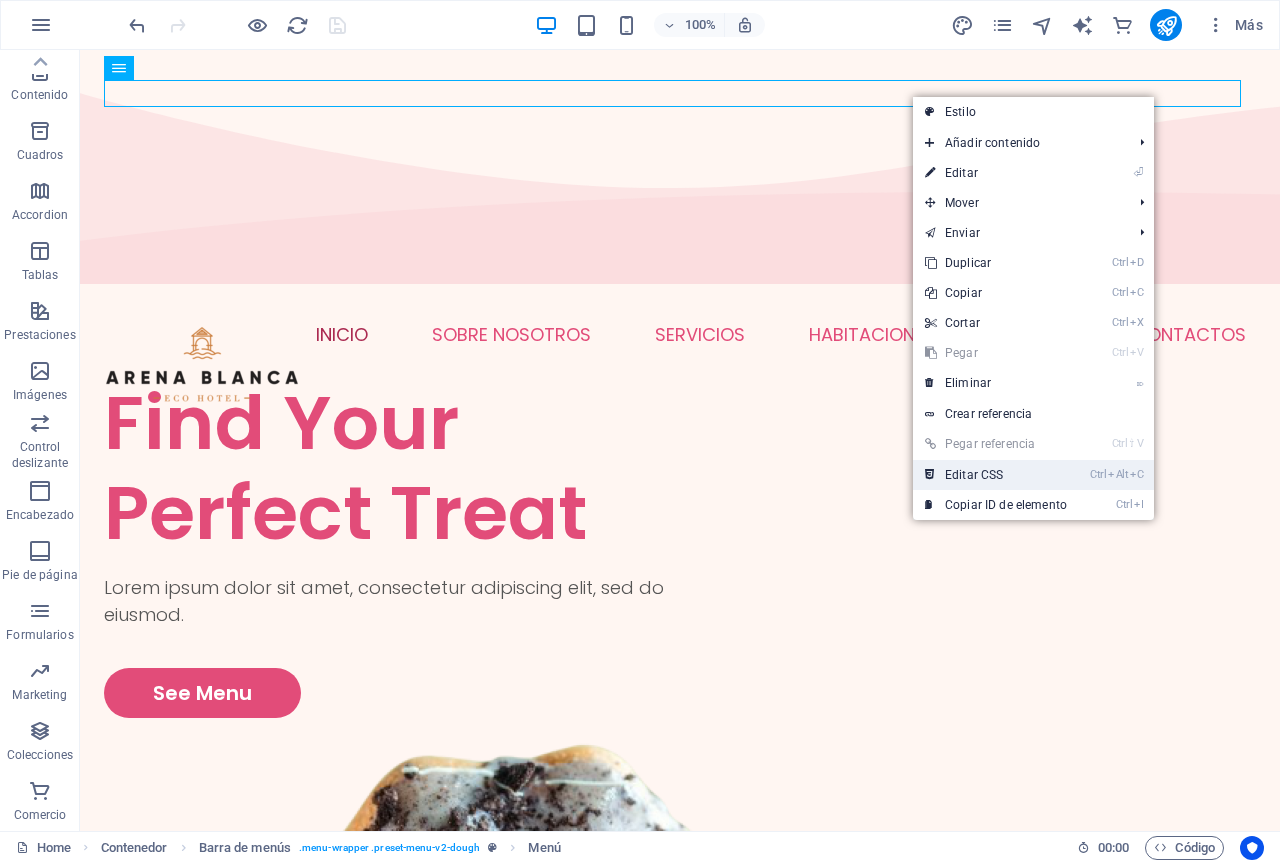 click on "Ctrl Alt C  Editar CSS" at bounding box center (996, 475) 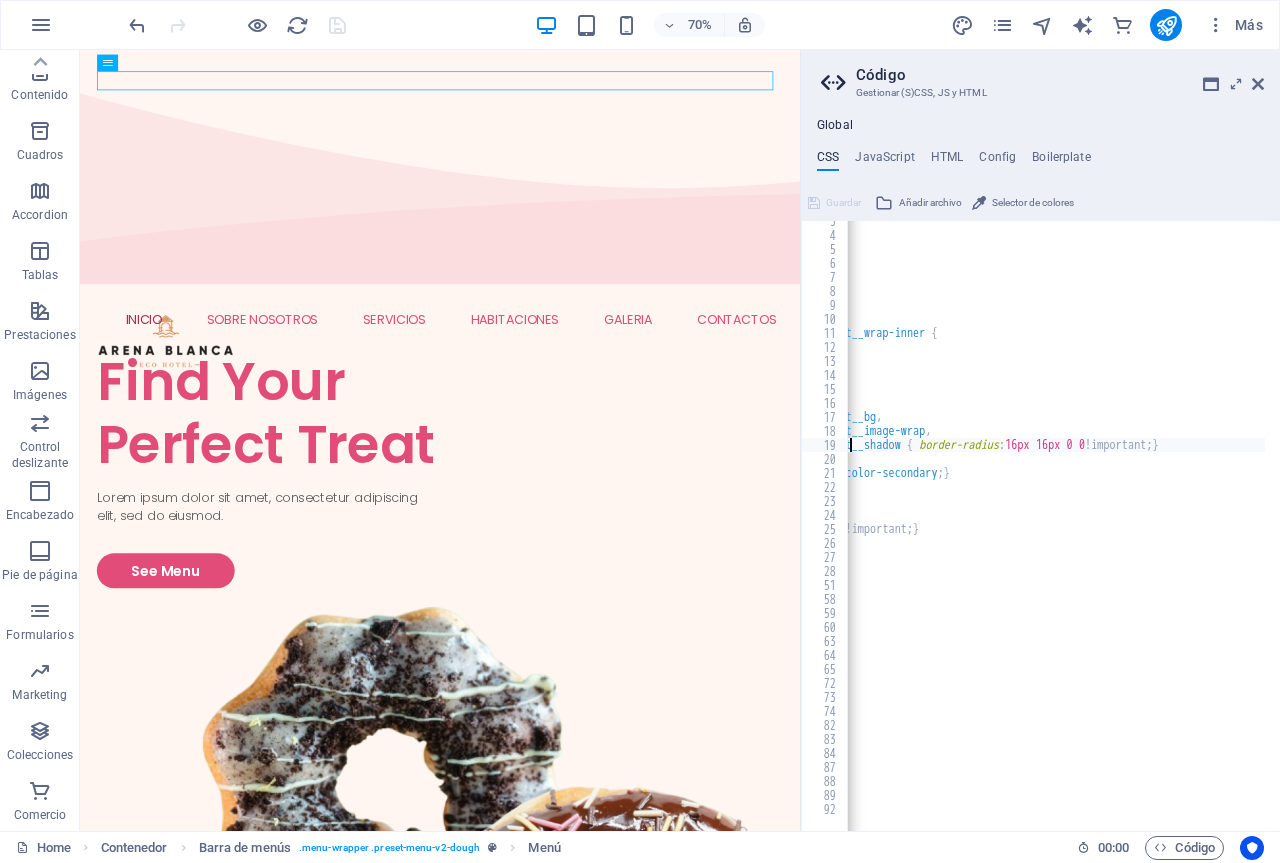 scroll, scrollTop: 35, scrollLeft: 0, axis: vertical 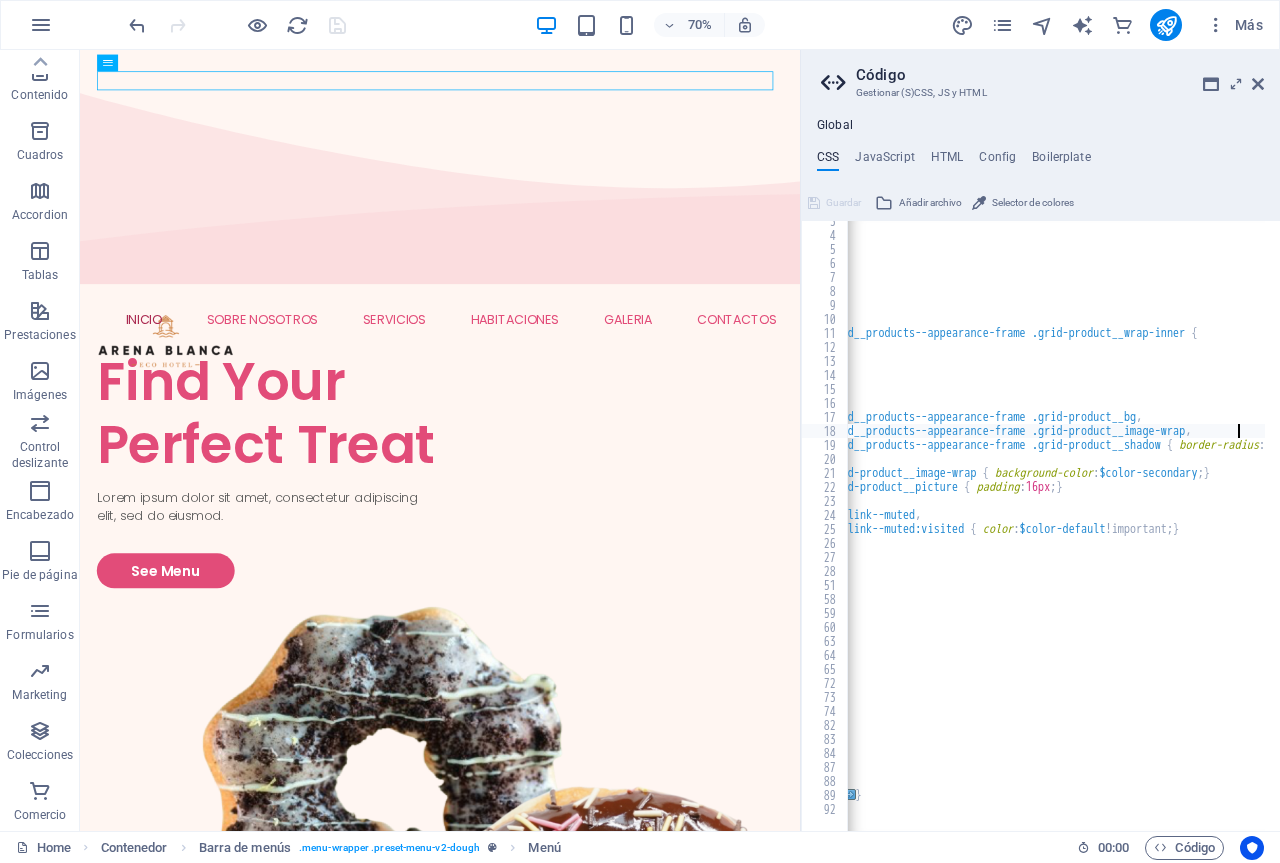 type on "html#ecwid_html body#ecwid_body .ec-size .ec-store .grid__products--appearance-frame .grid-product__shadow { border-radius: 16px 16px 0 0 !important; }" 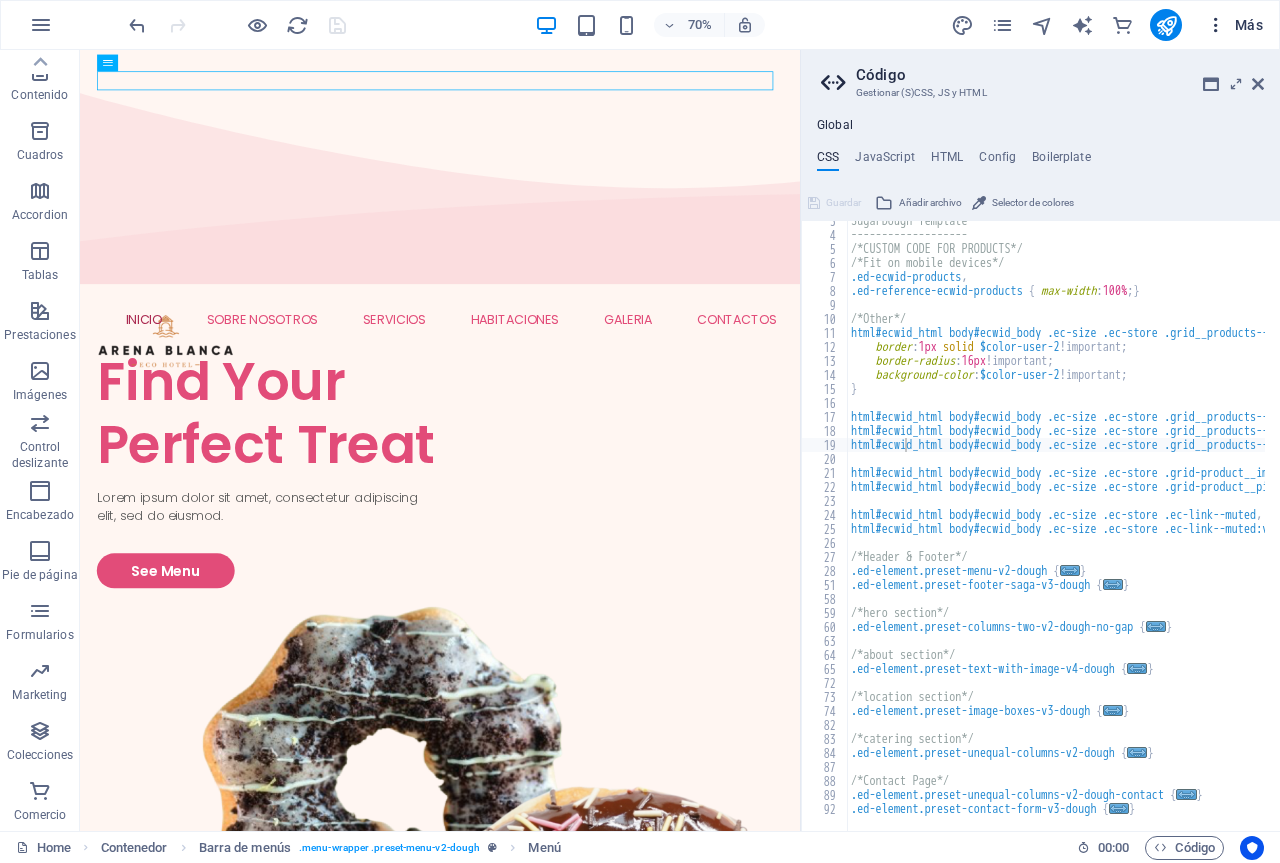 click on "Más" at bounding box center [1234, 25] 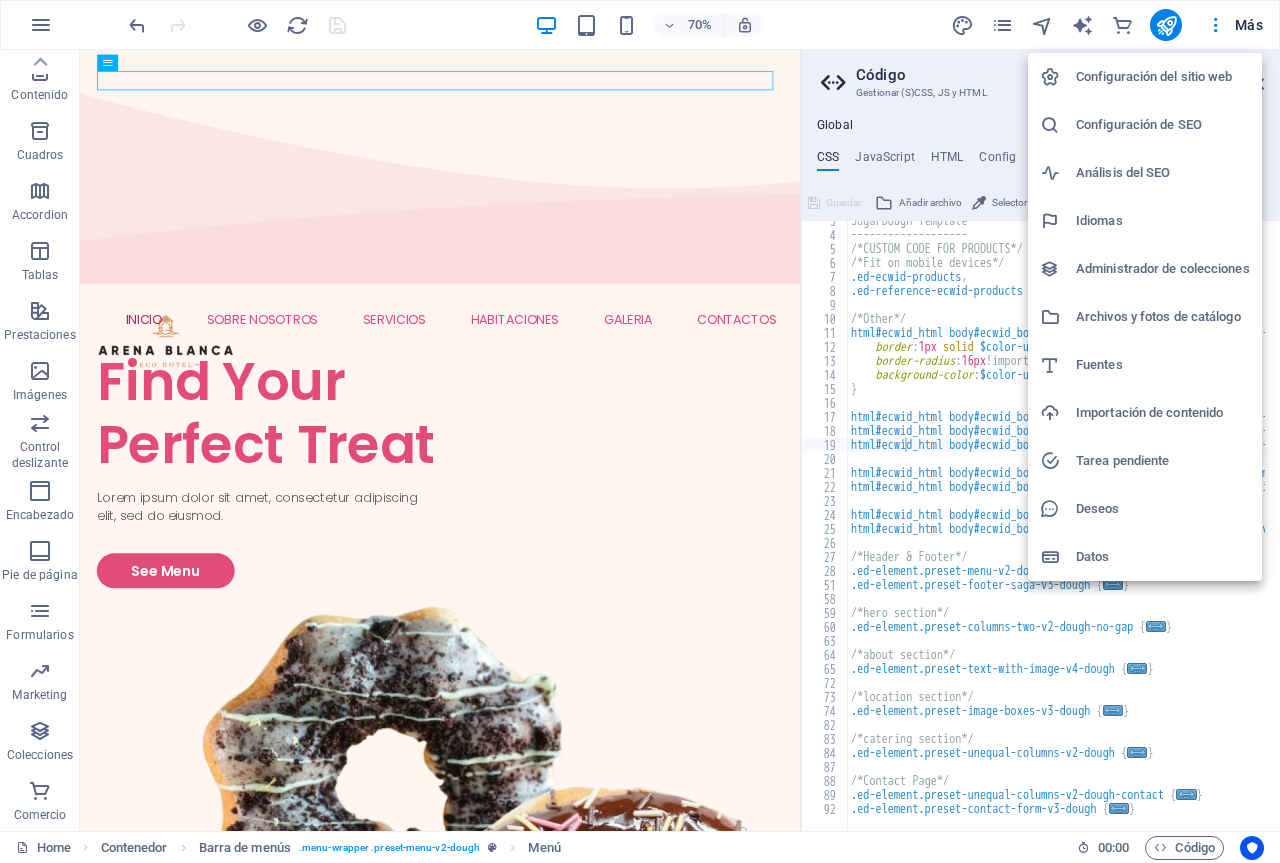 click on "Configuración del sitio web" at bounding box center [1163, 77] 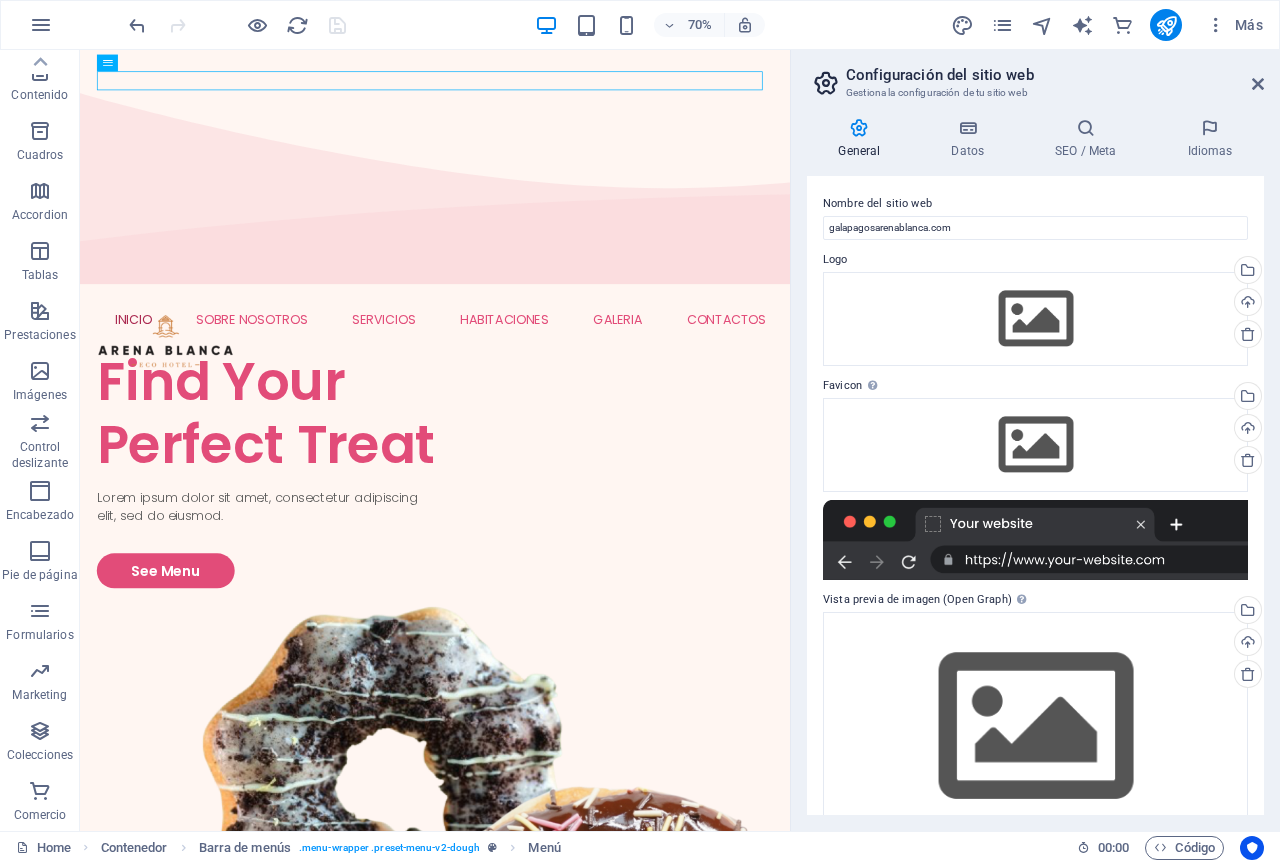 click on "Configuración del sitio web" at bounding box center [1055, 75] 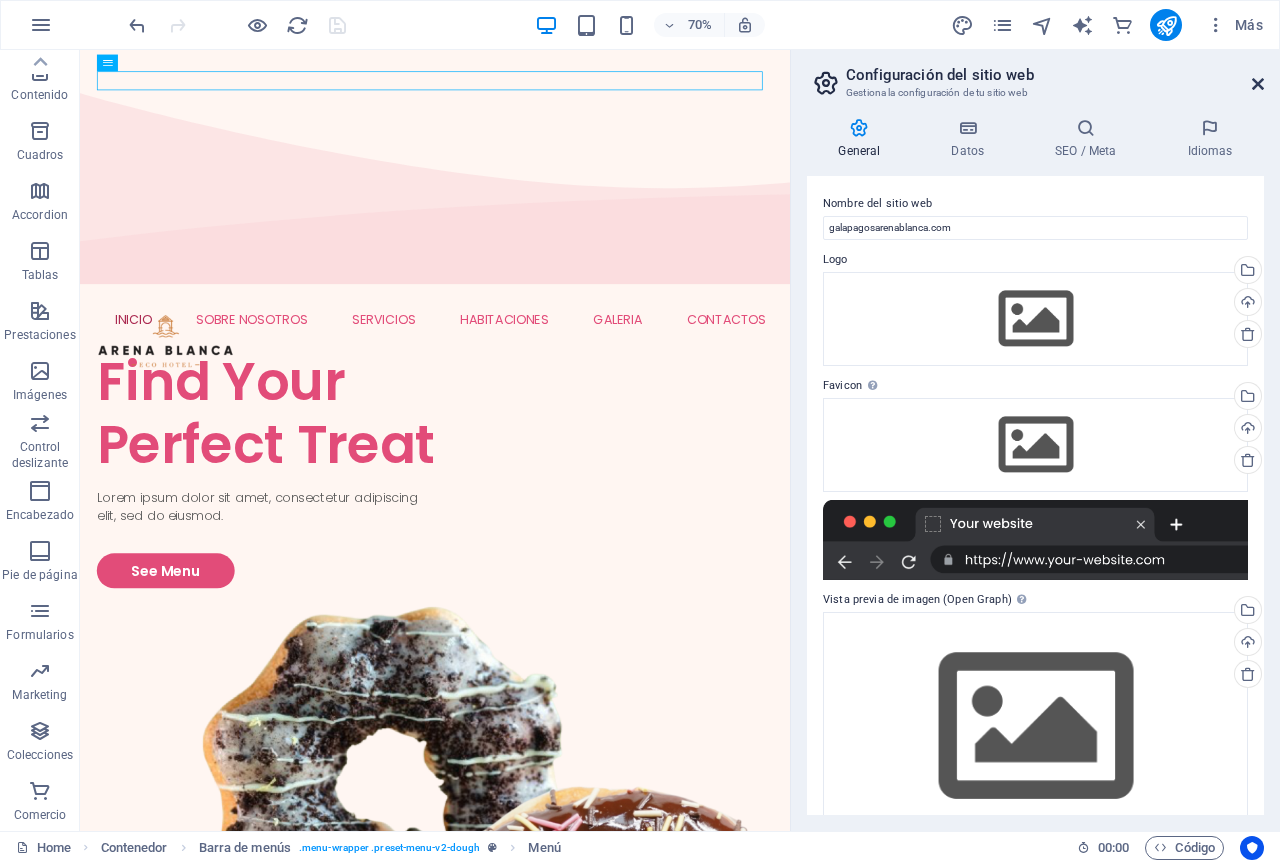 click at bounding box center (1258, 84) 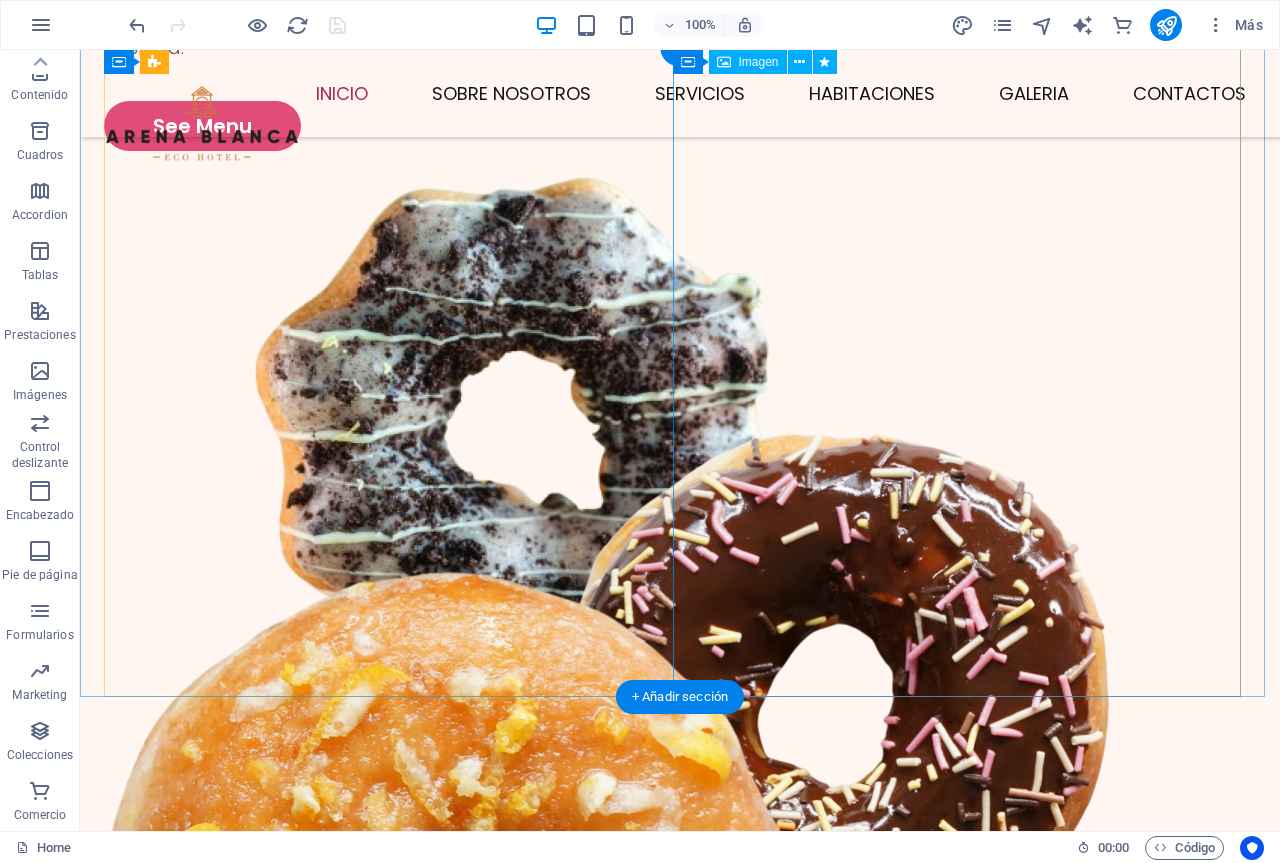 scroll, scrollTop: 0, scrollLeft: 0, axis: both 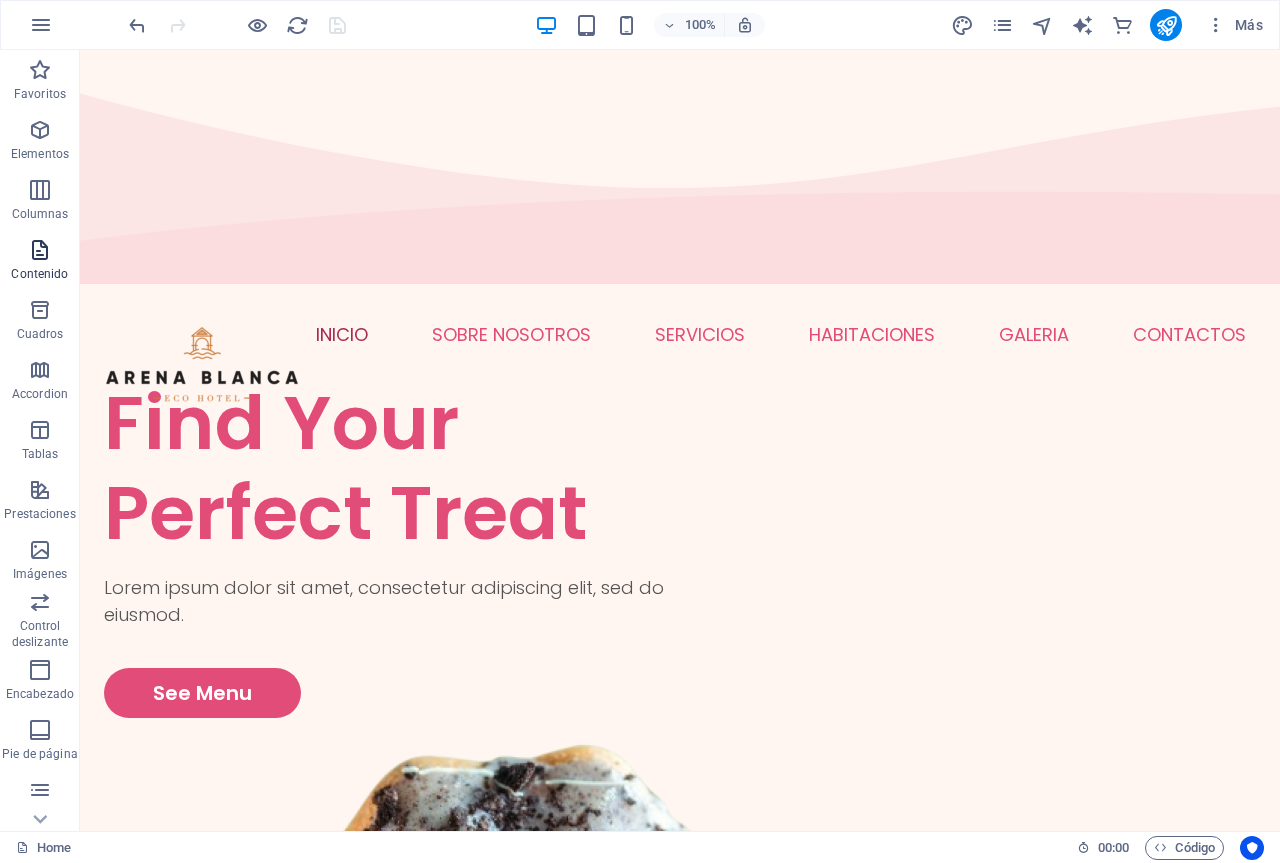 click at bounding box center [40, 250] 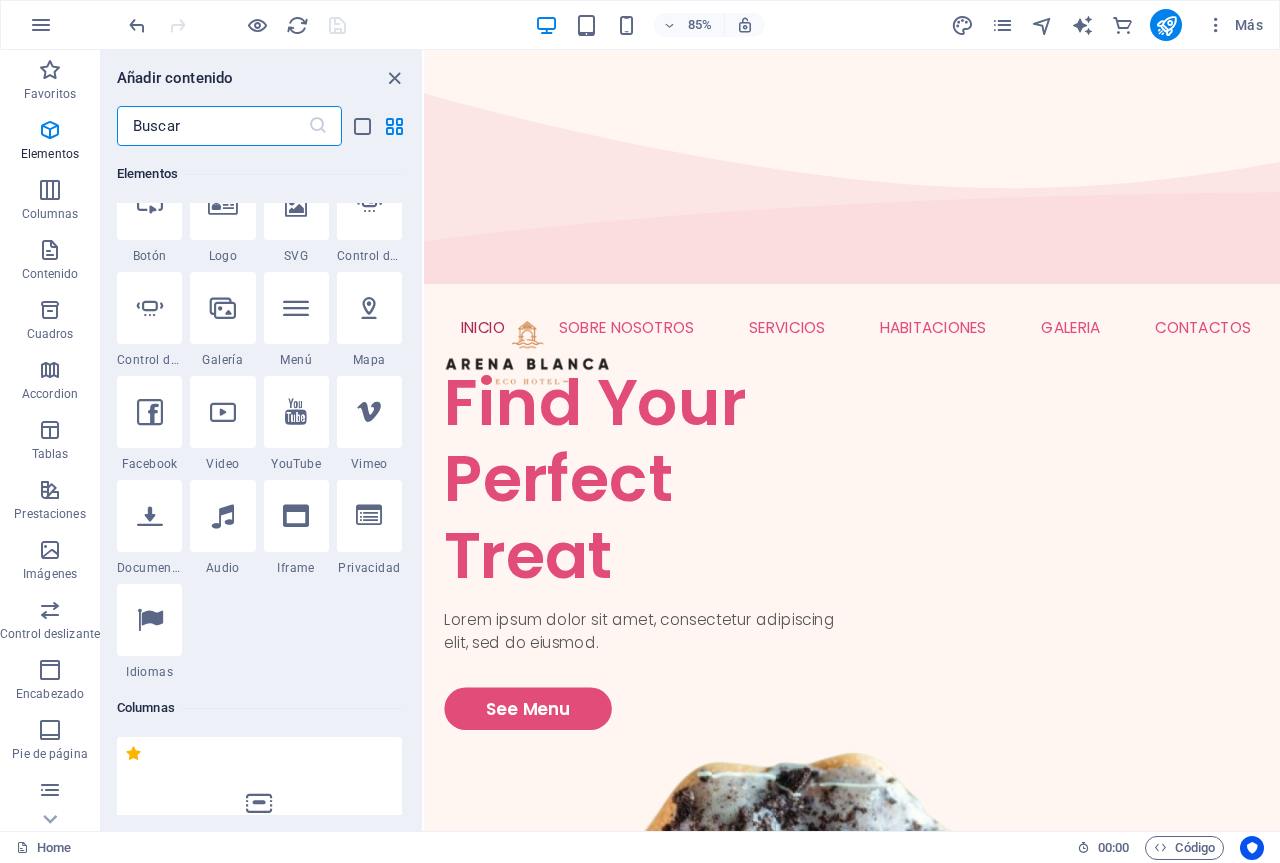 scroll, scrollTop: 208, scrollLeft: 0, axis: vertical 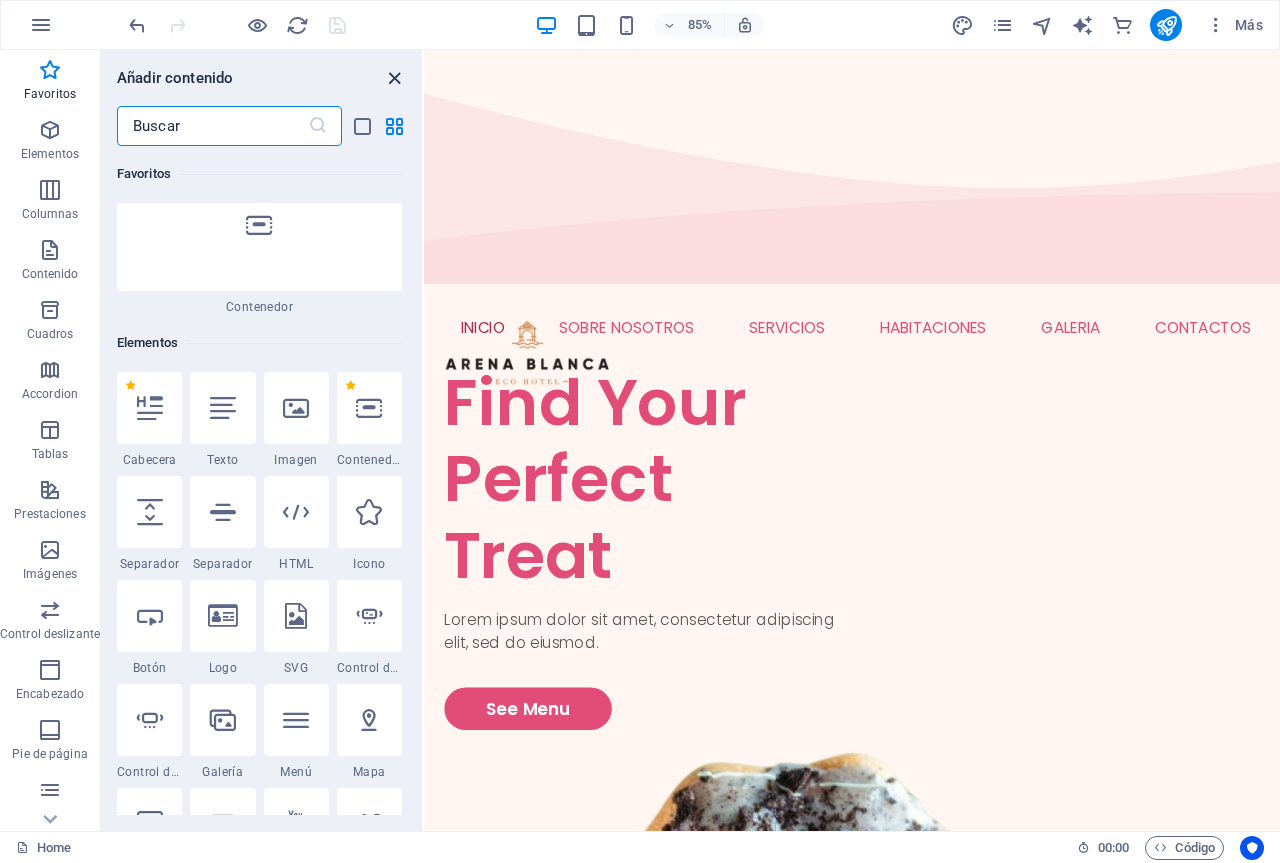 click at bounding box center (394, 78) 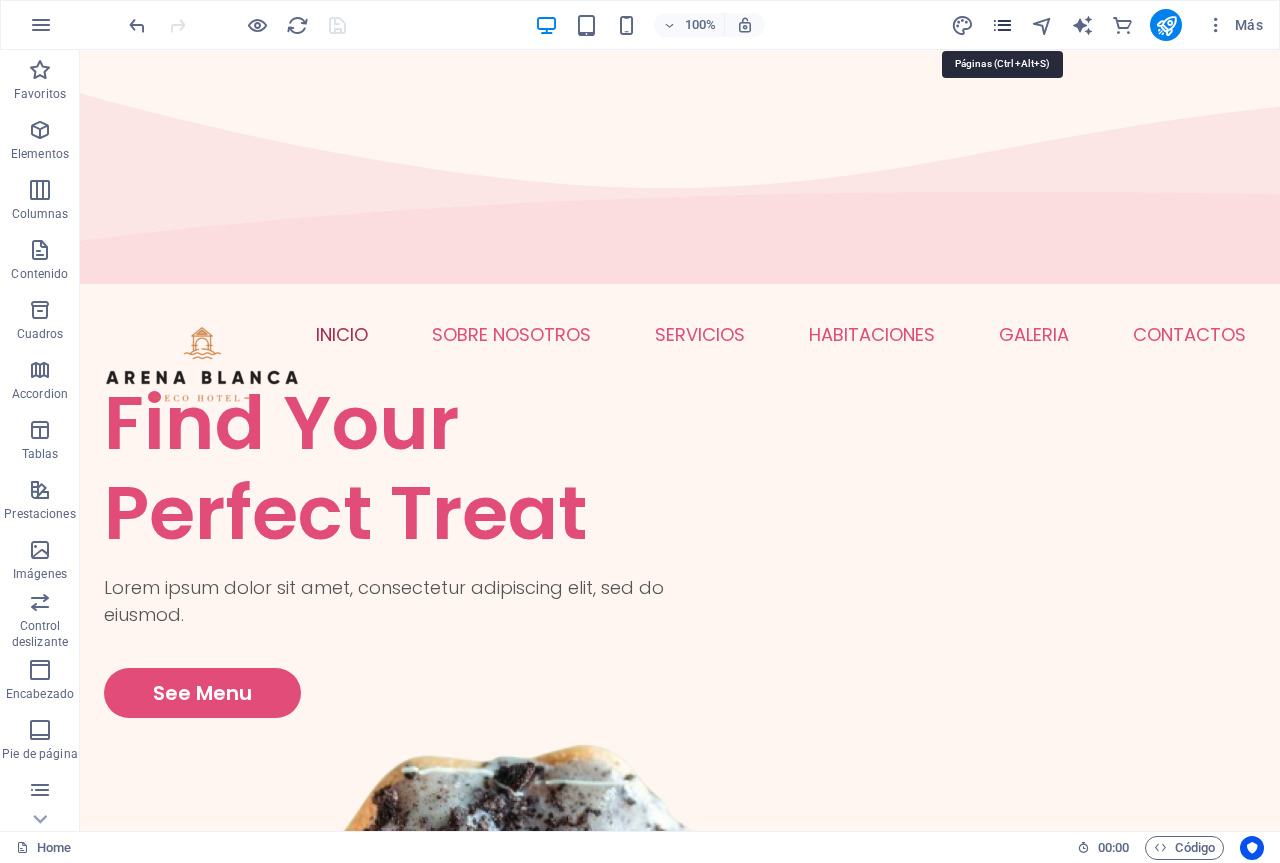click at bounding box center [1002, 25] 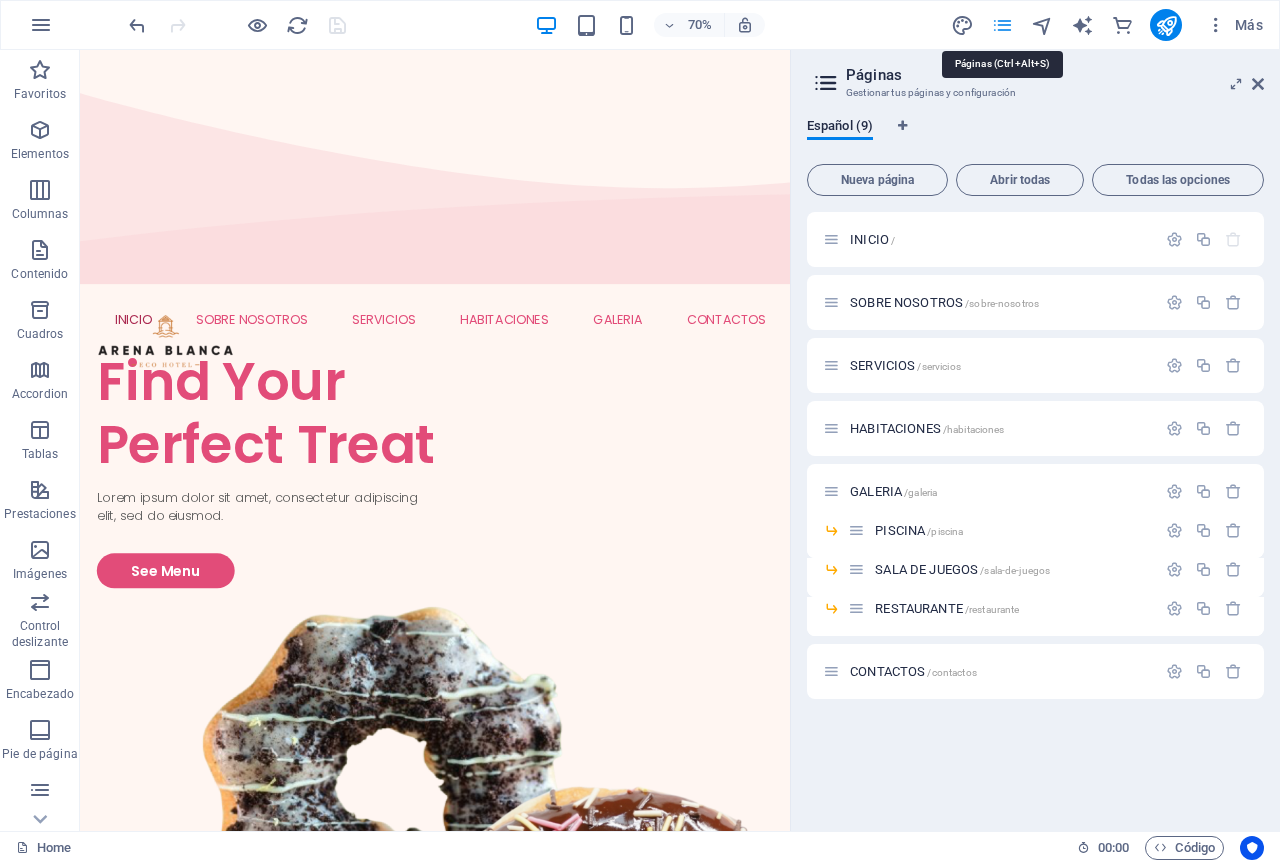 click at bounding box center [1002, 25] 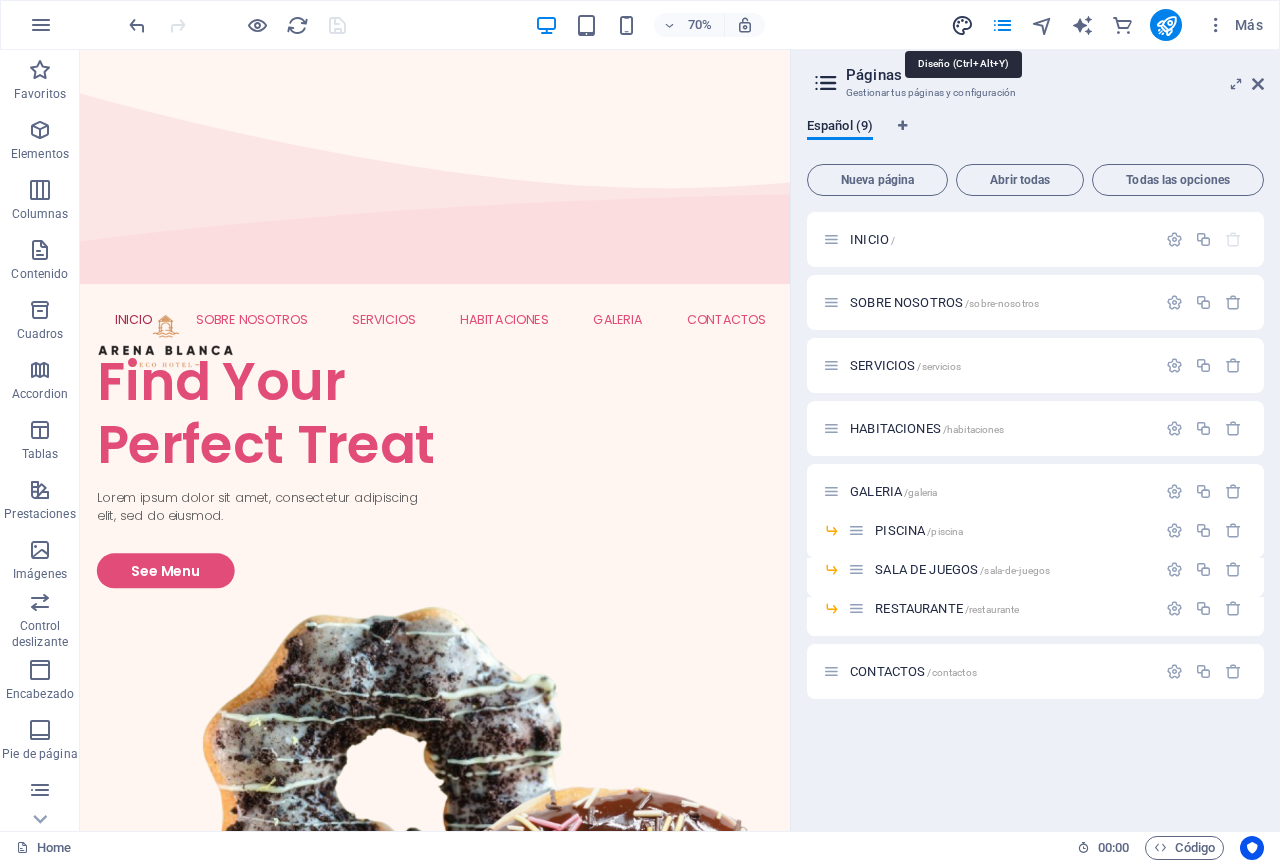 click at bounding box center [962, 25] 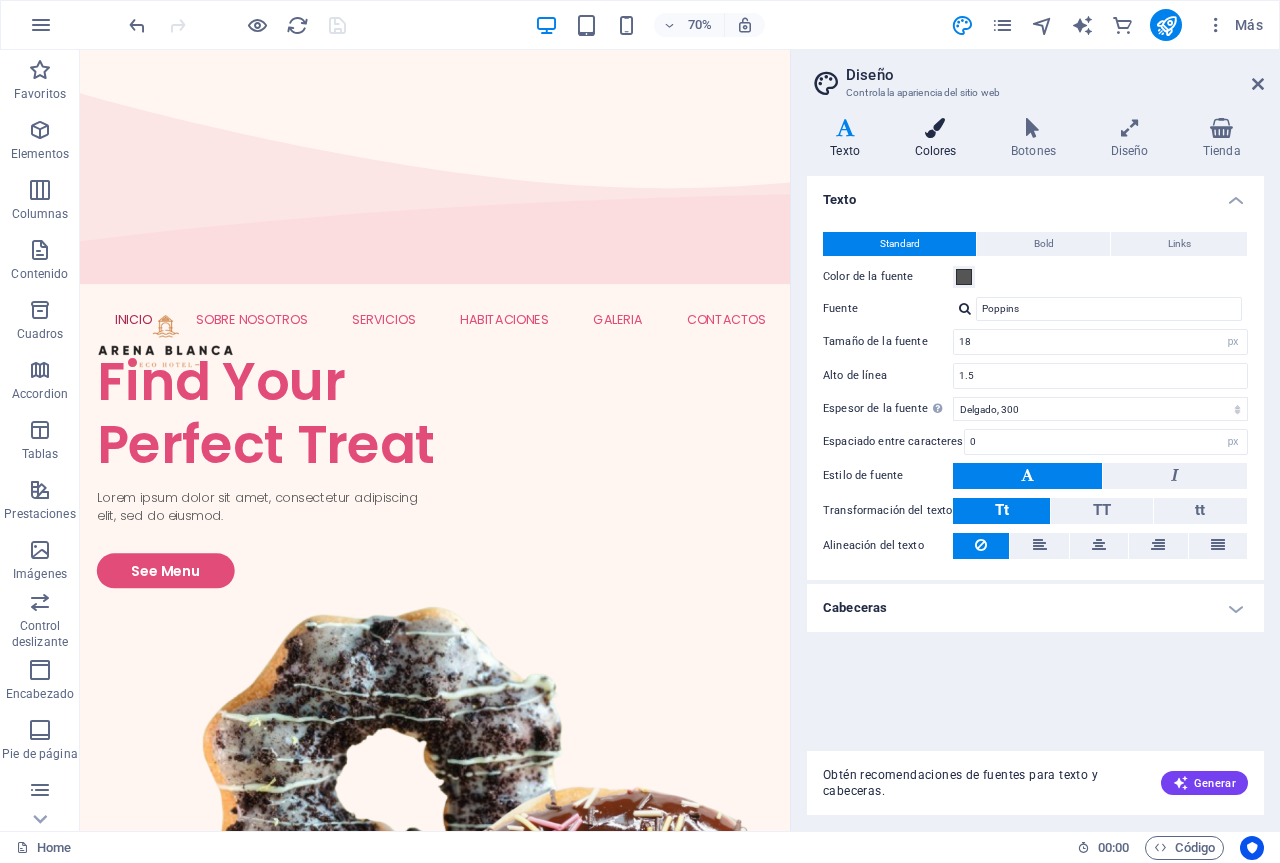 click at bounding box center (935, 128) 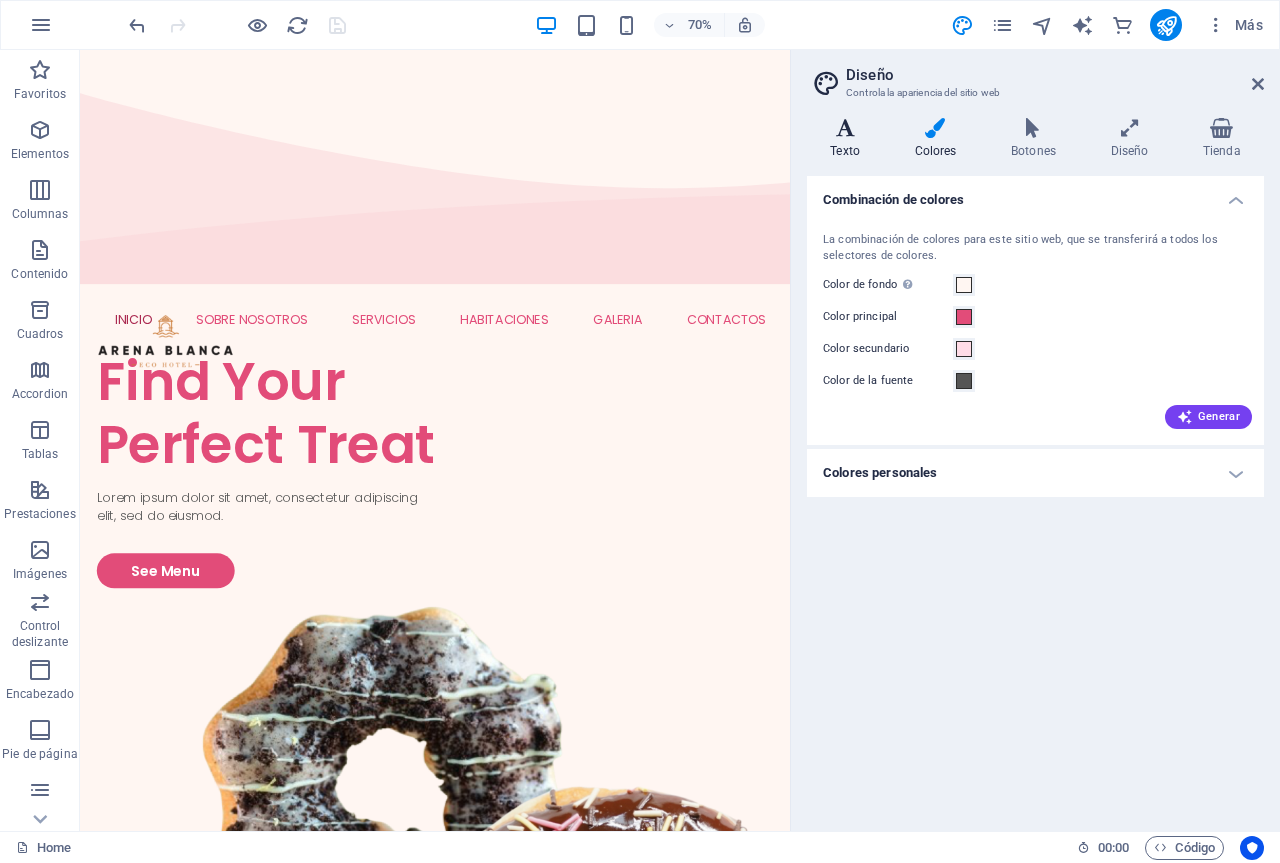 click on "Texto" at bounding box center (849, 139) 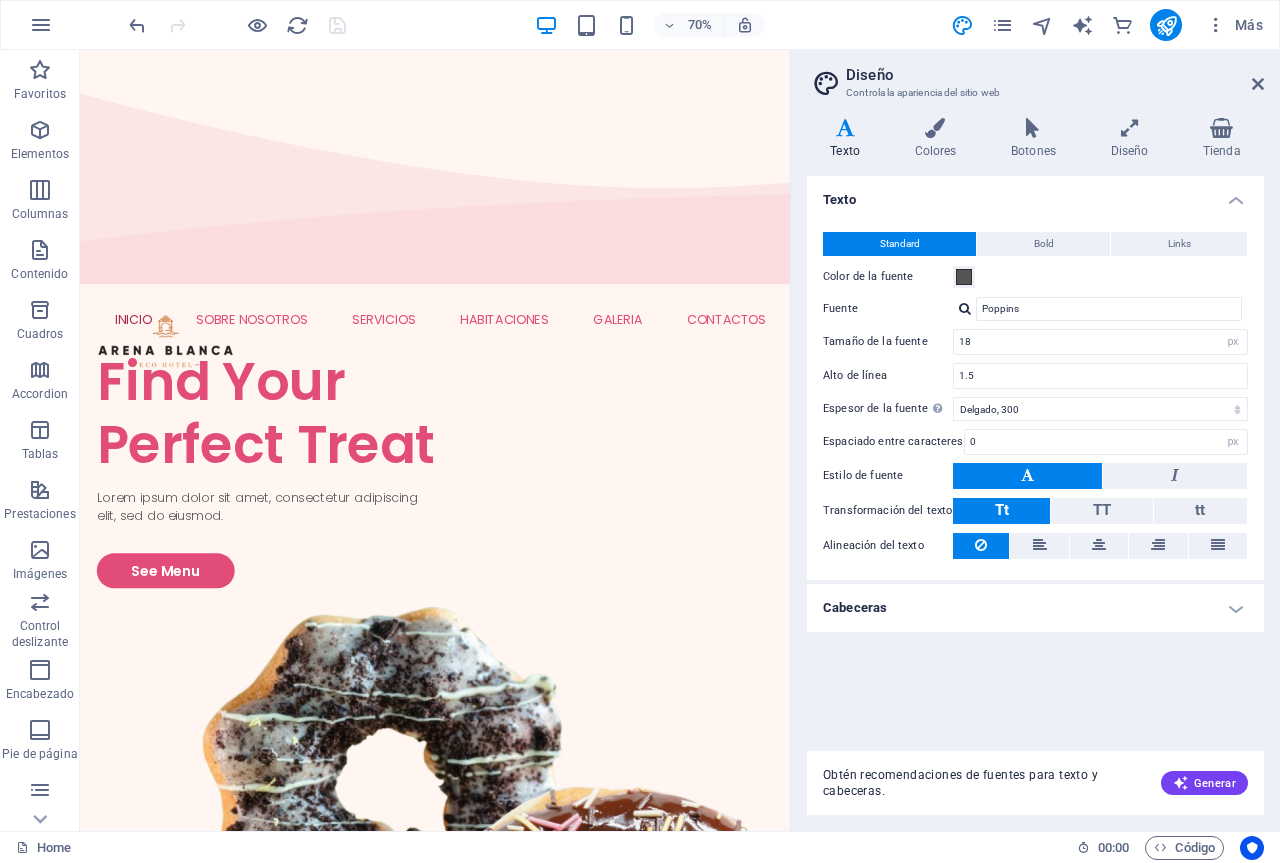 click on "Cabeceras" at bounding box center [1035, 608] 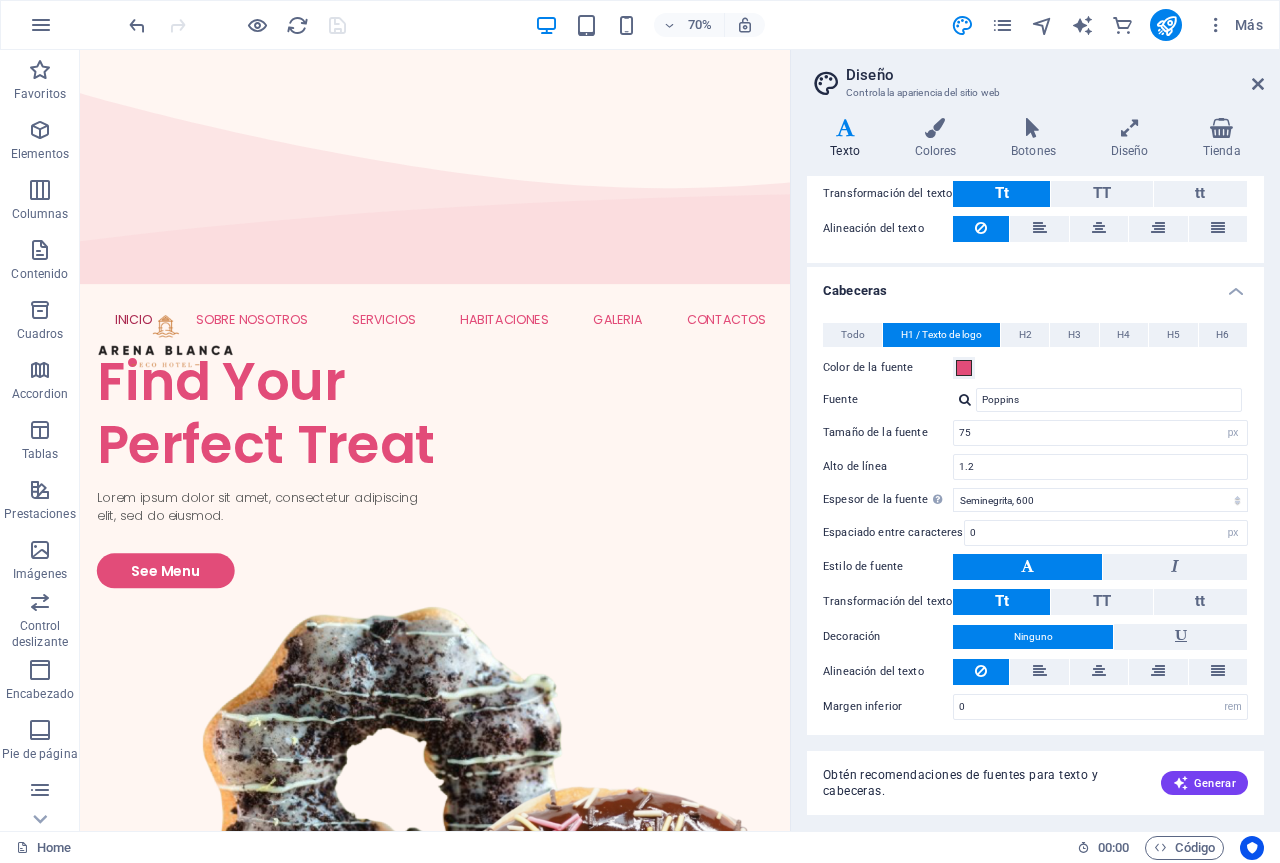 scroll, scrollTop: 322, scrollLeft: 0, axis: vertical 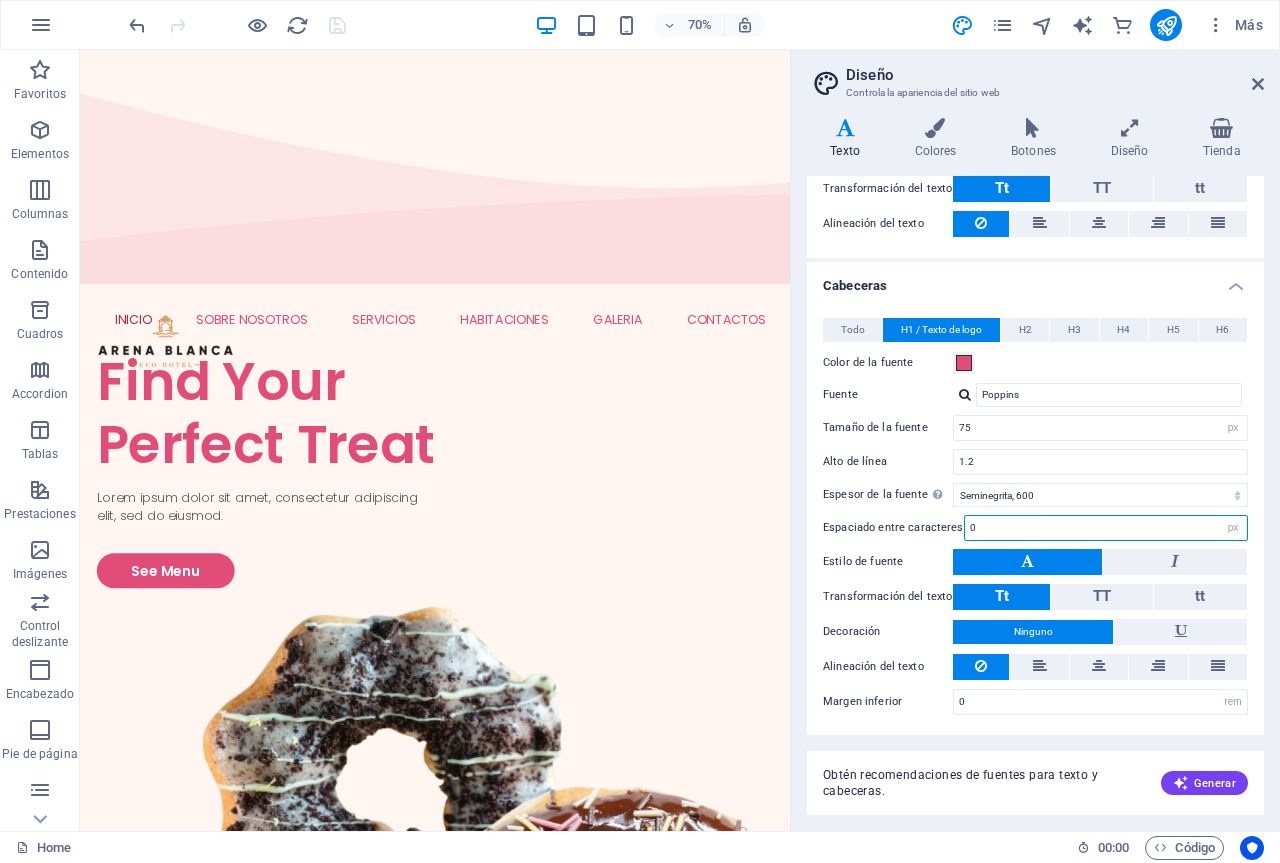 click on "0" at bounding box center (1106, 528) 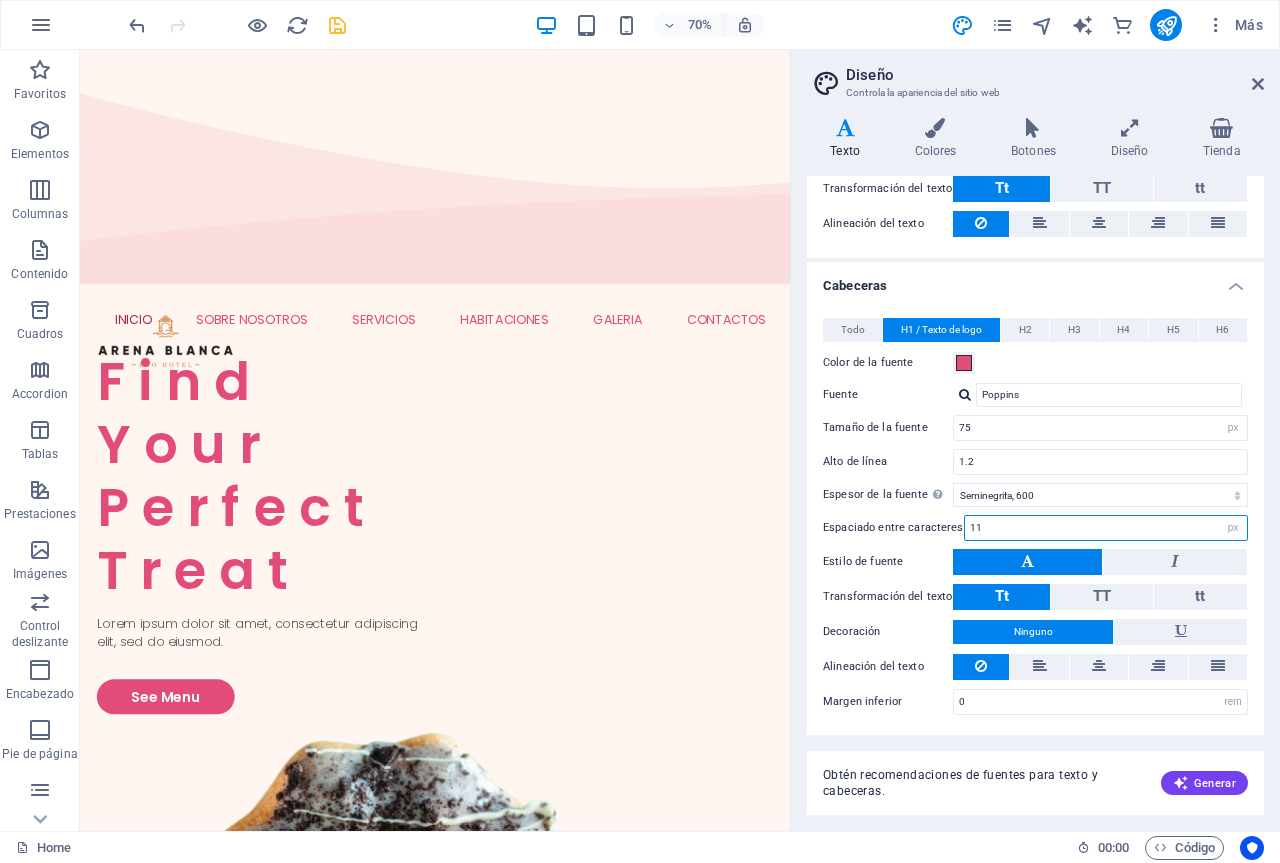 type on "10" 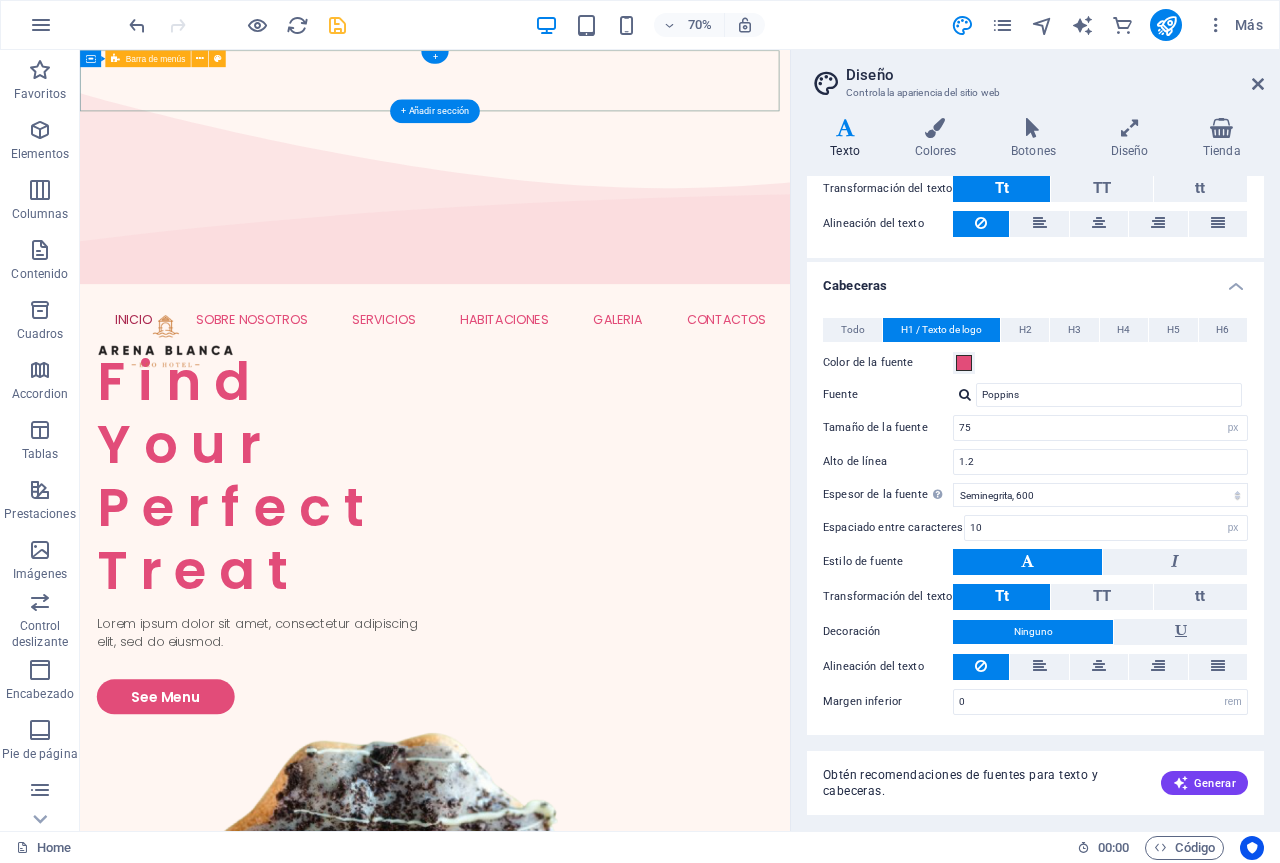 click on "INICIO SOBRE NOSOTROS SERVICIOS HABITACIONES GALERIA PISCINA SALA DE JUEGOS RESTAURANTE CONTACTOS" at bounding box center (587, 435) 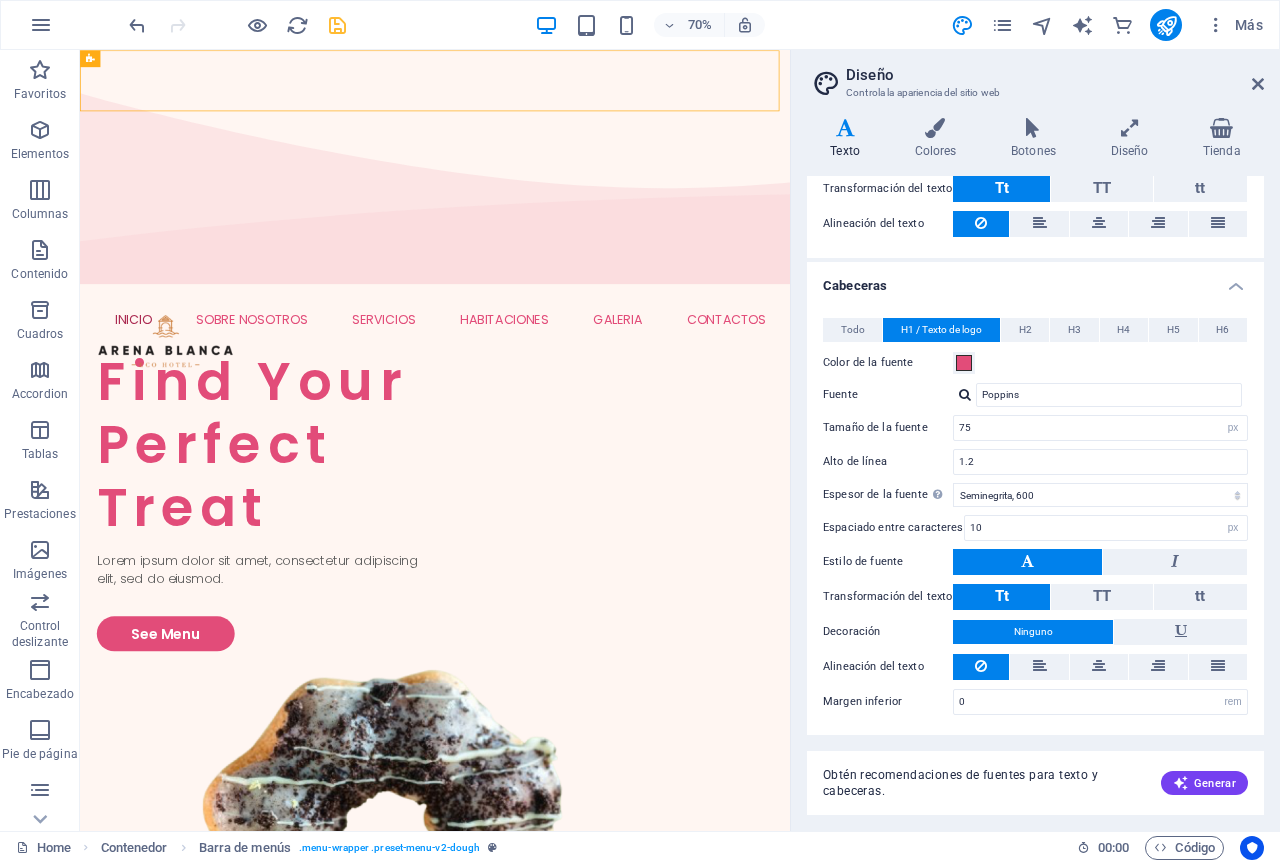 click on "Diseño" at bounding box center (1055, 75) 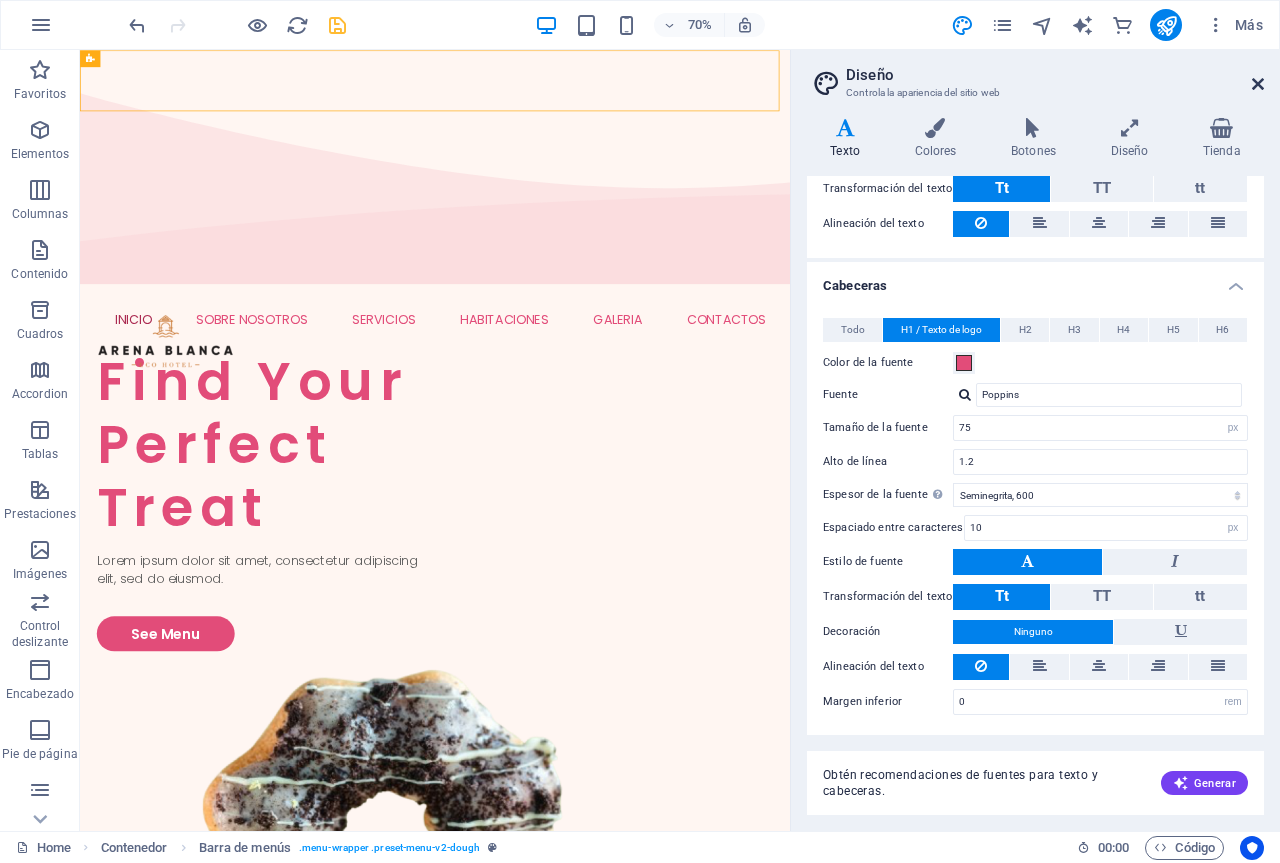 click at bounding box center (1258, 84) 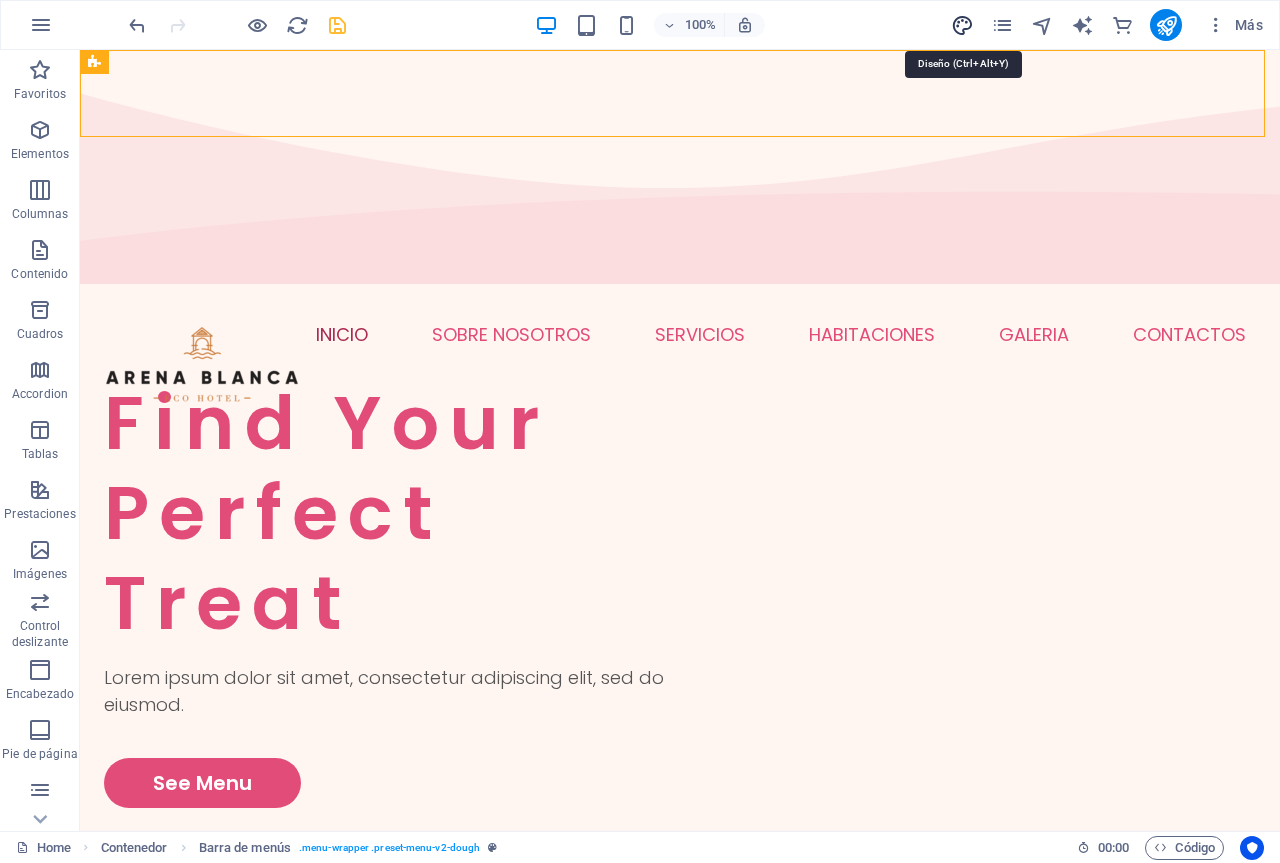 click at bounding box center [962, 25] 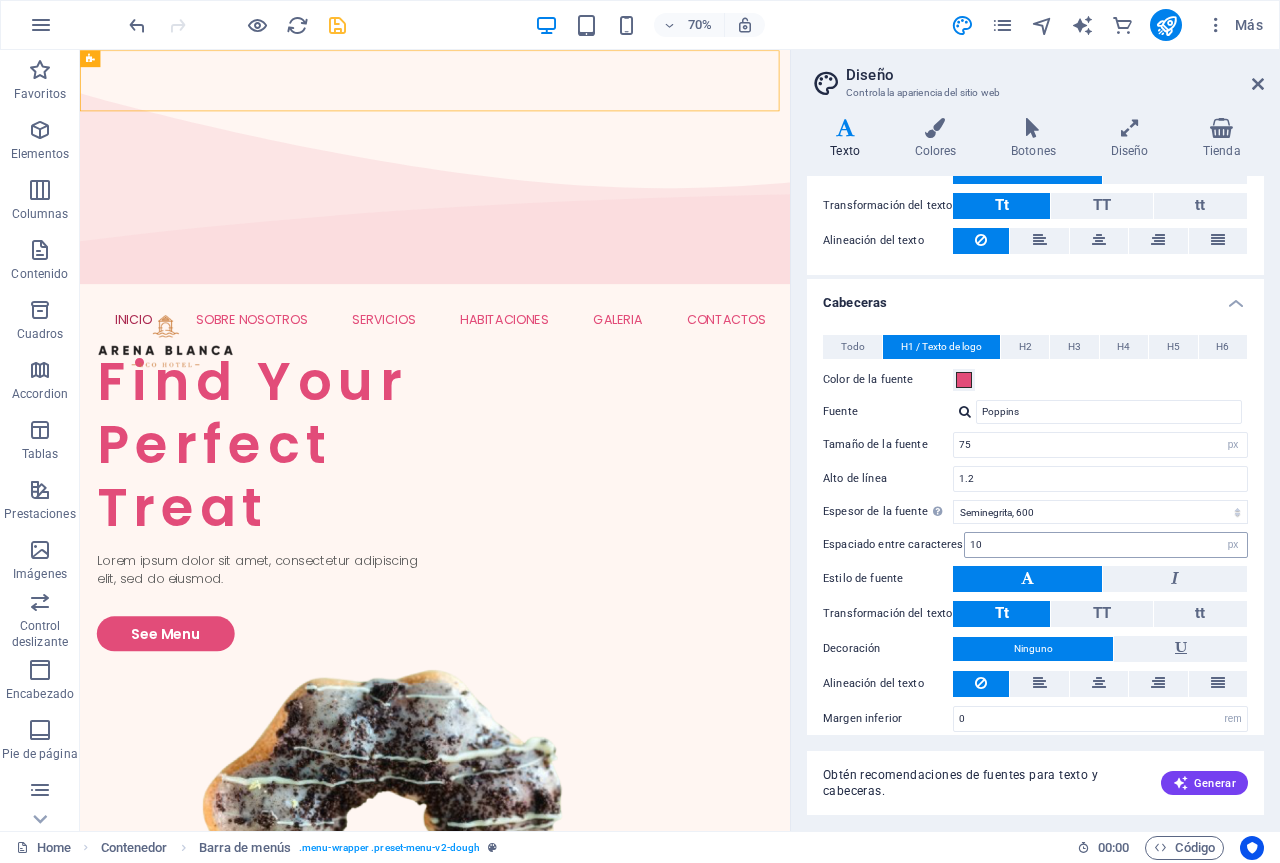scroll, scrollTop: 322, scrollLeft: 0, axis: vertical 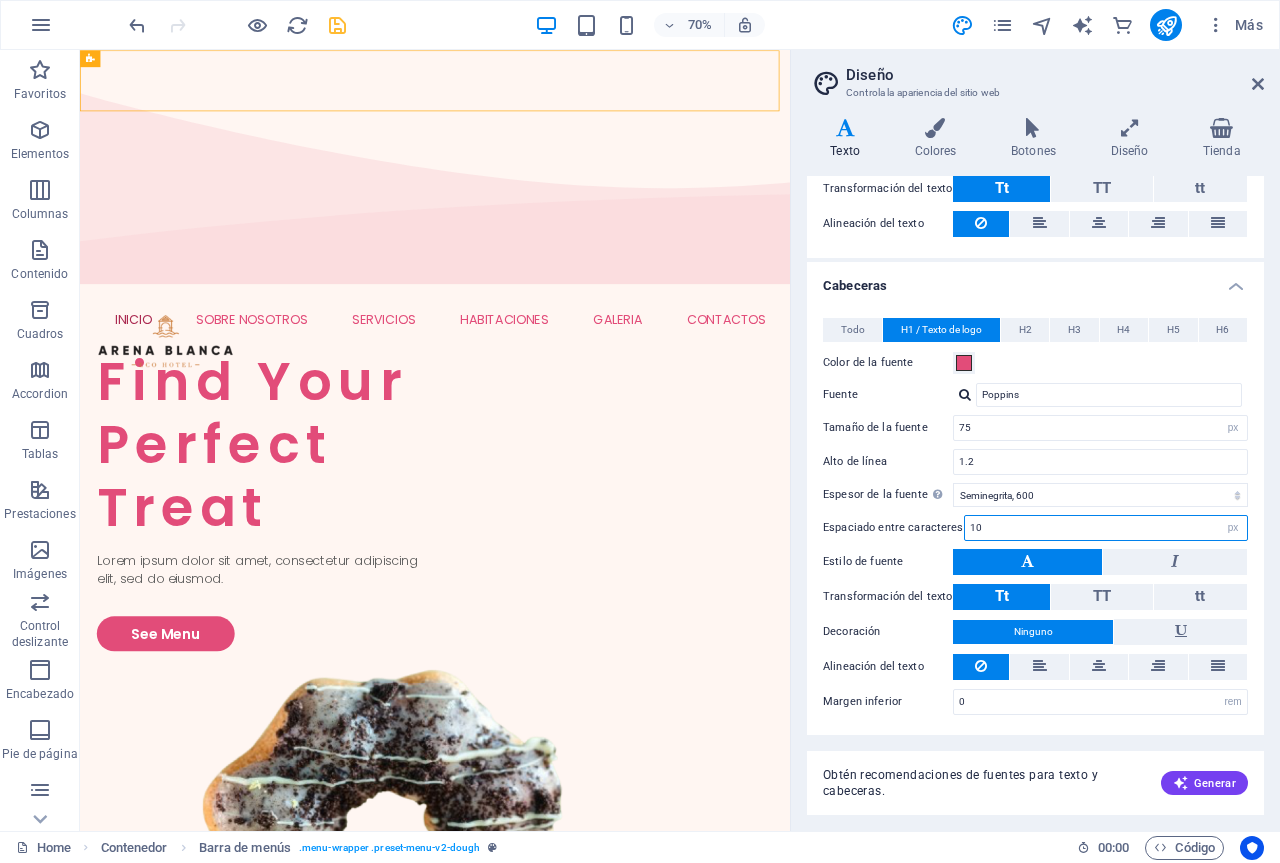 click on "10" at bounding box center (1106, 528) 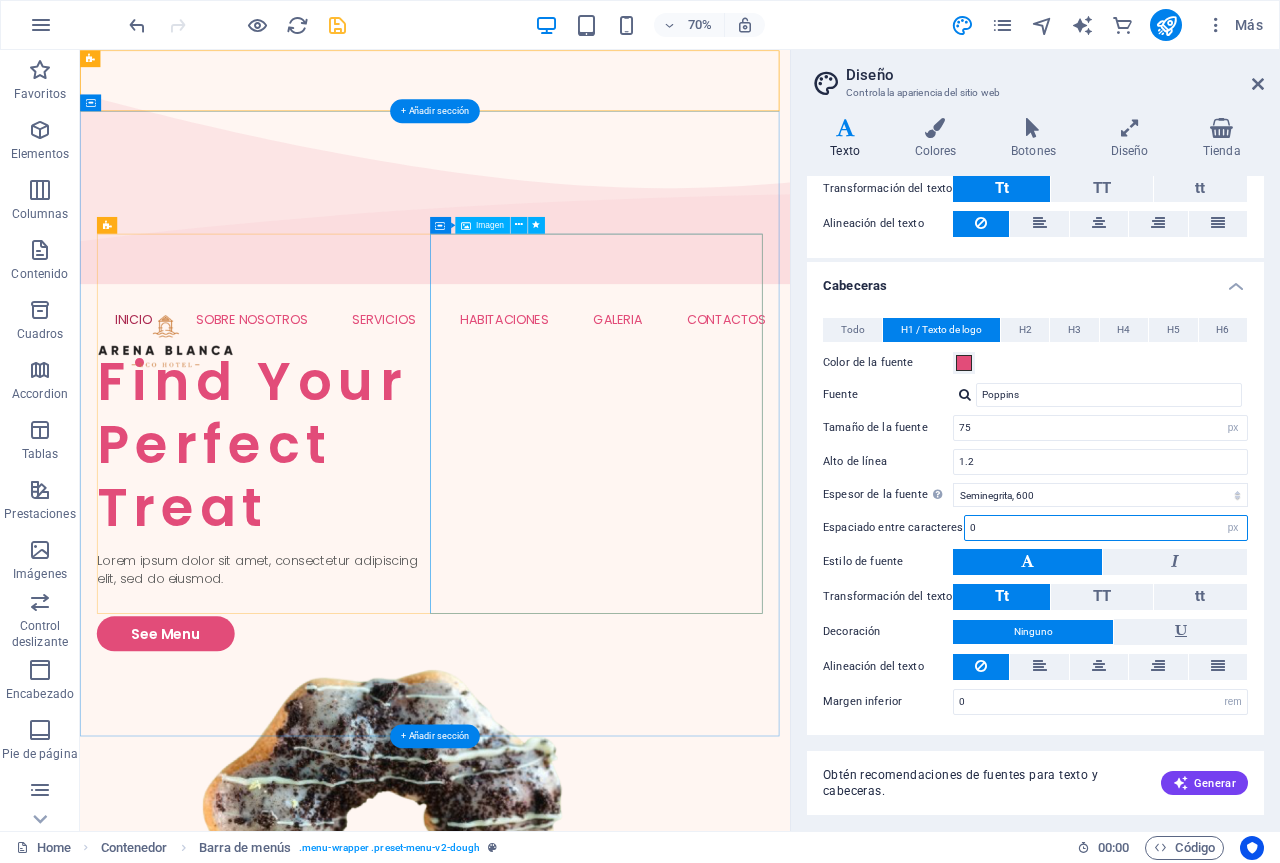 type on "0" 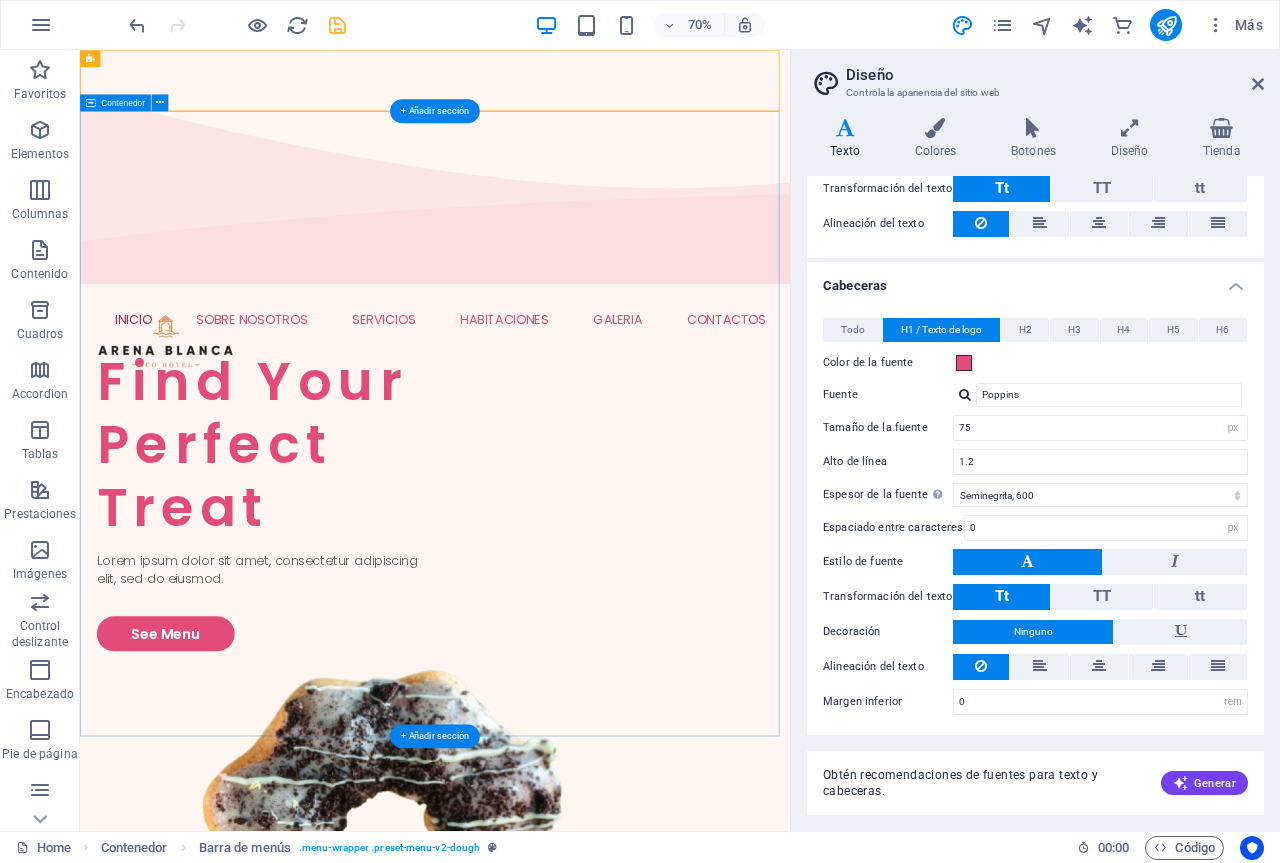 click on "Find Your Perfect Treat Lorem ipsum dolor sit amet, consectetur adipiscing elit, sed do eiusmod. See Menu" at bounding box center [587, 1279] 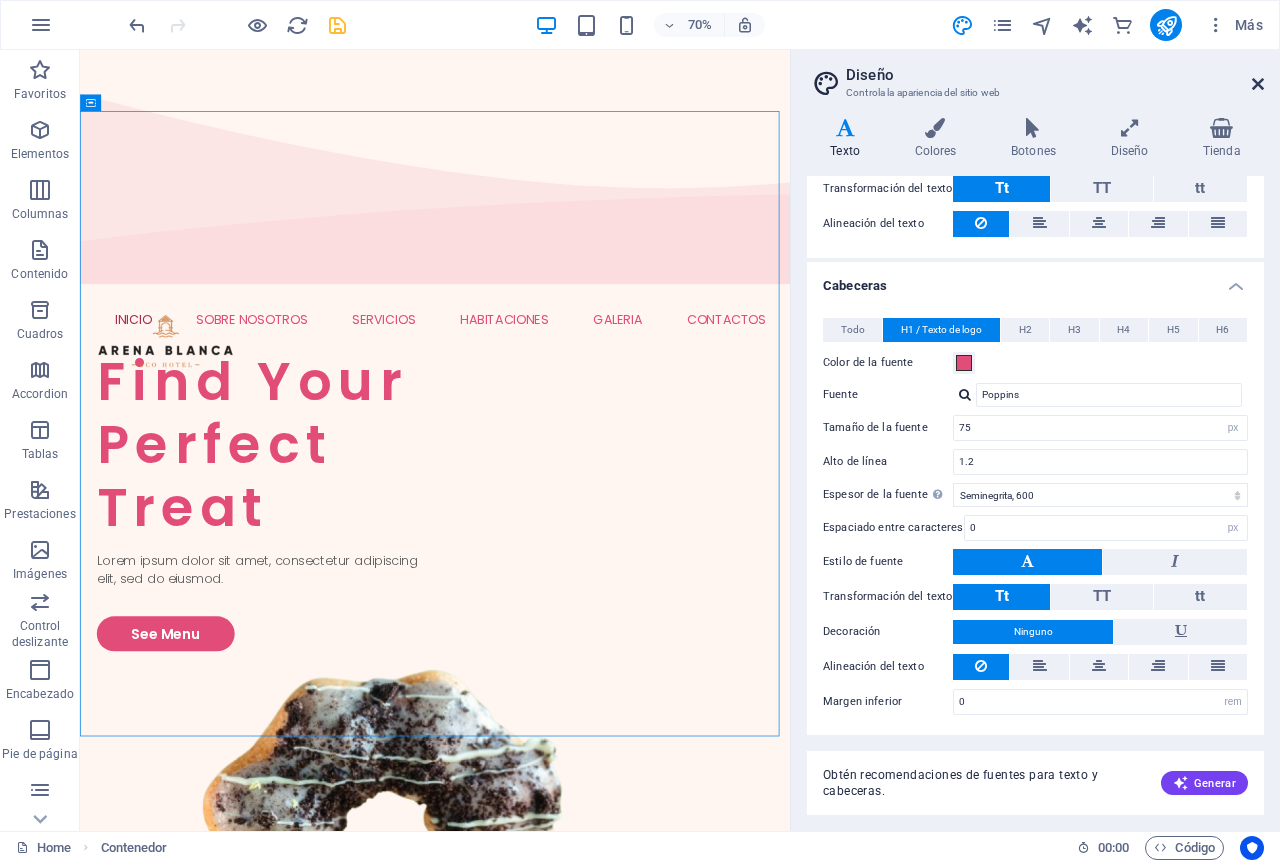 click at bounding box center (1258, 84) 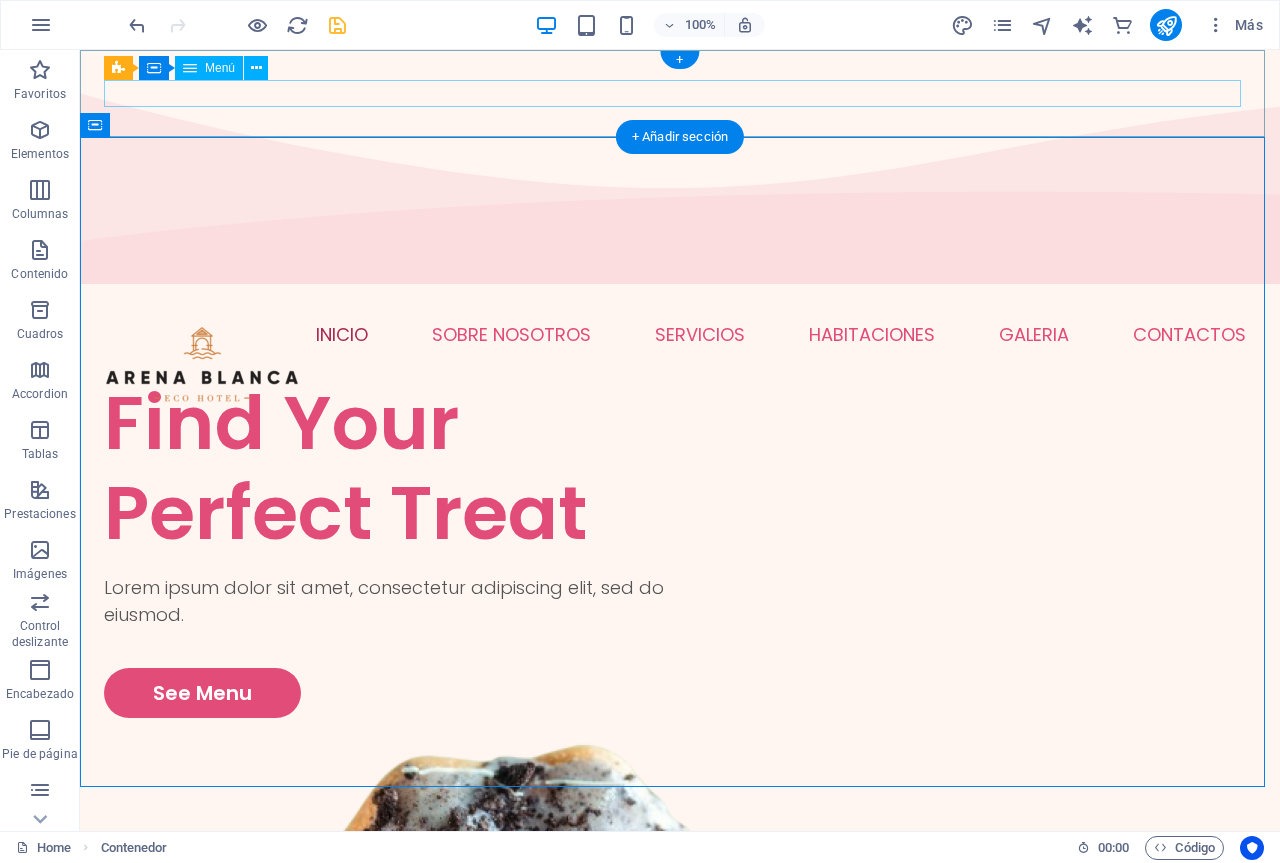 click on "INICIO SOBRE NOSOTROS SERVICIOS HABITACIONES GALERIA PISCINA SALA DE JUEGOS RESTAURANTE CONTACTOS" at bounding box center [680, 334] 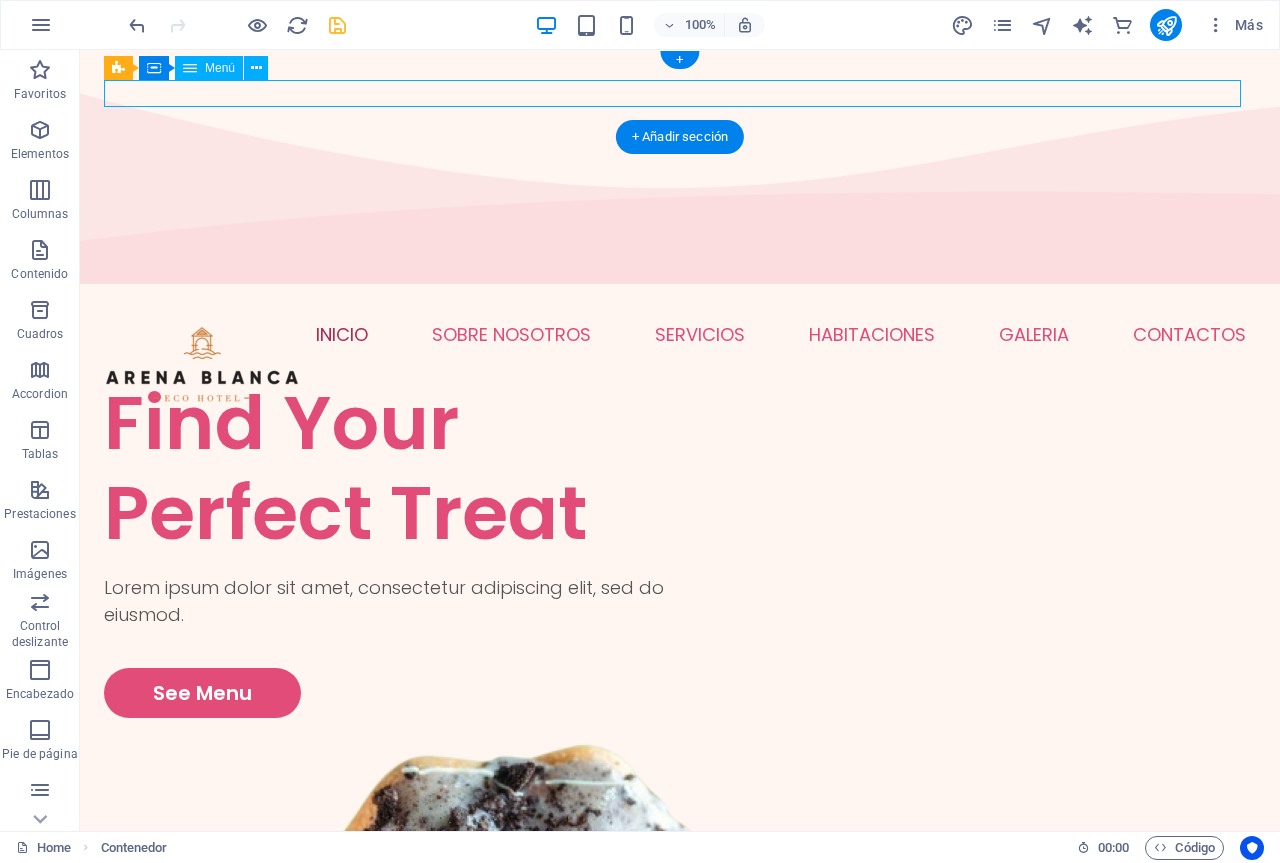 click on "INICIO SOBRE NOSOTROS SERVICIOS HABITACIONES GALERIA PISCINA SALA DE JUEGOS RESTAURANTE CONTACTOS" at bounding box center [680, 334] 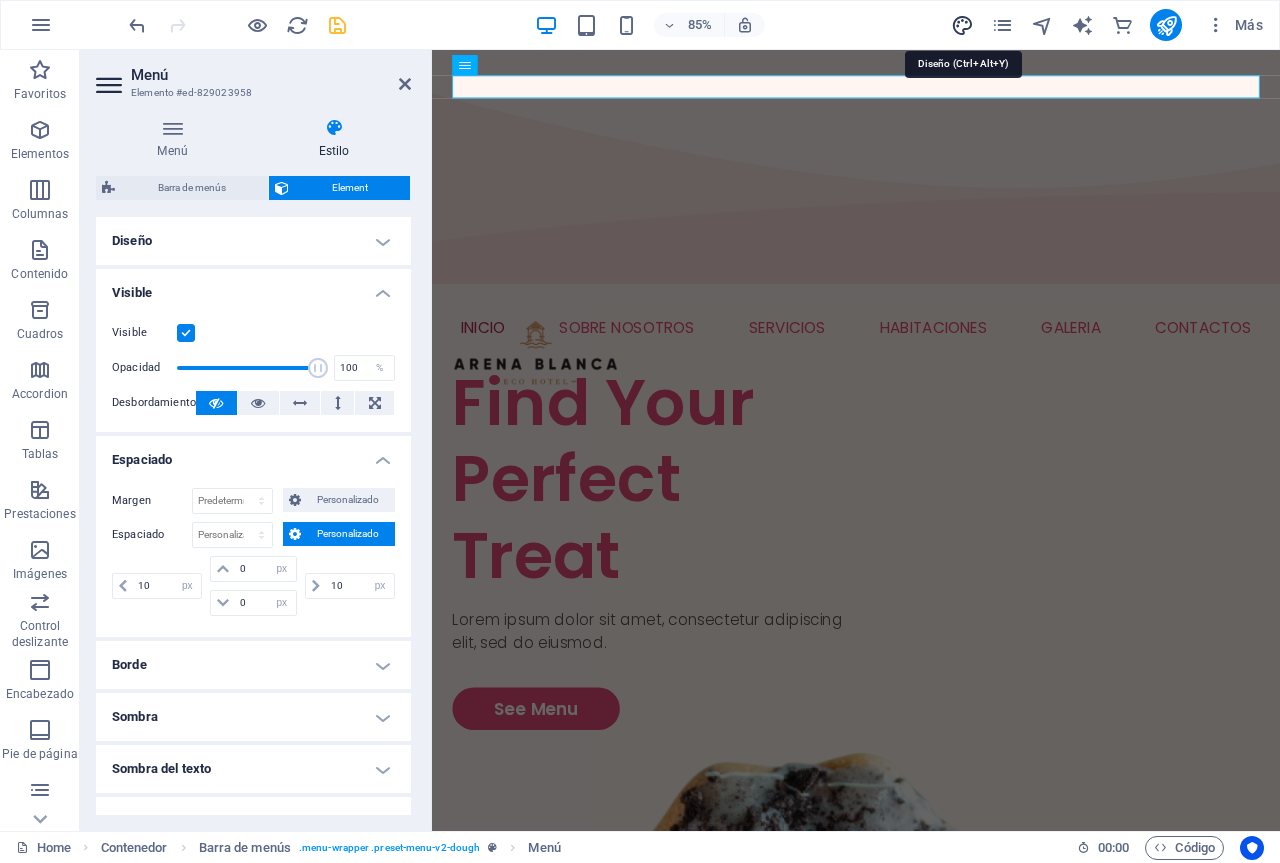 click at bounding box center [962, 25] 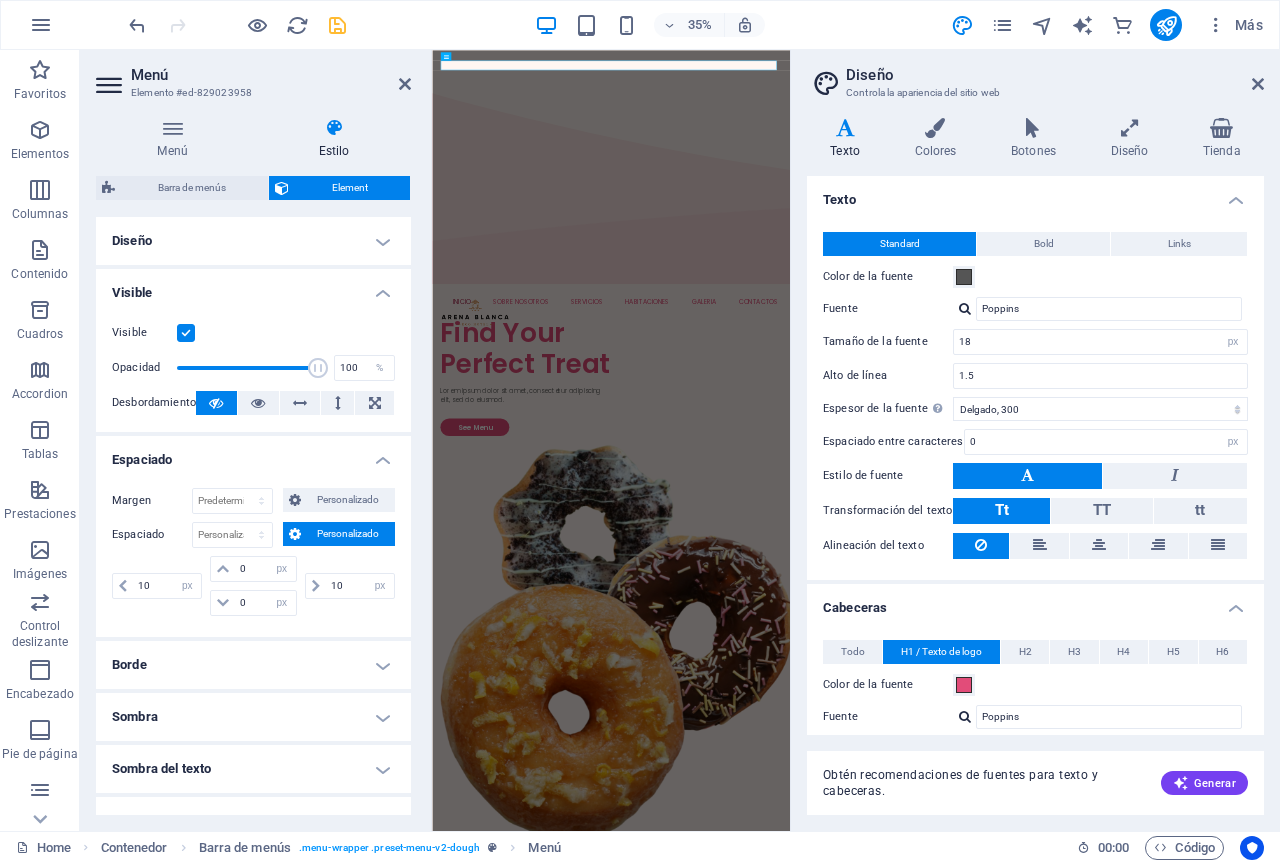 click on "Menú" at bounding box center [271, 75] 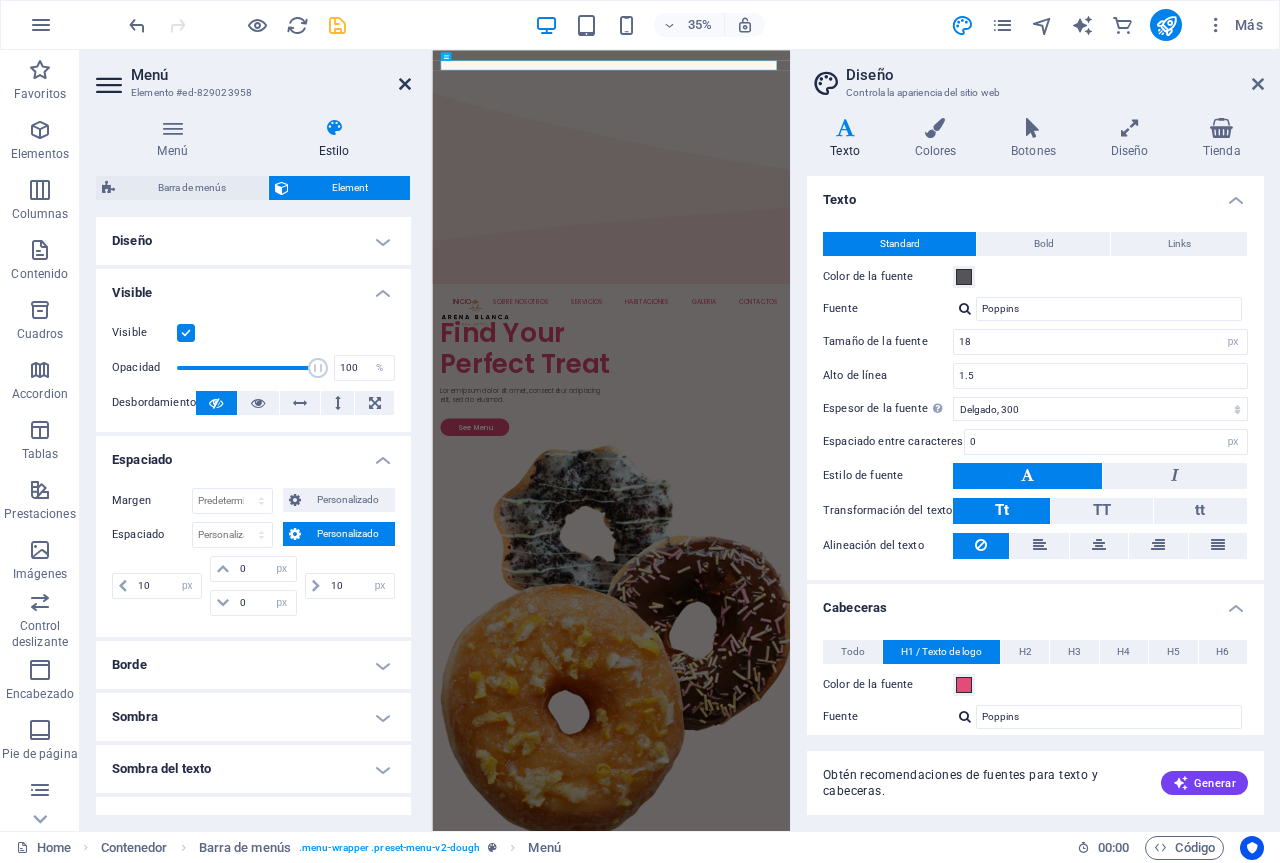 click at bounding box center (405, 84) 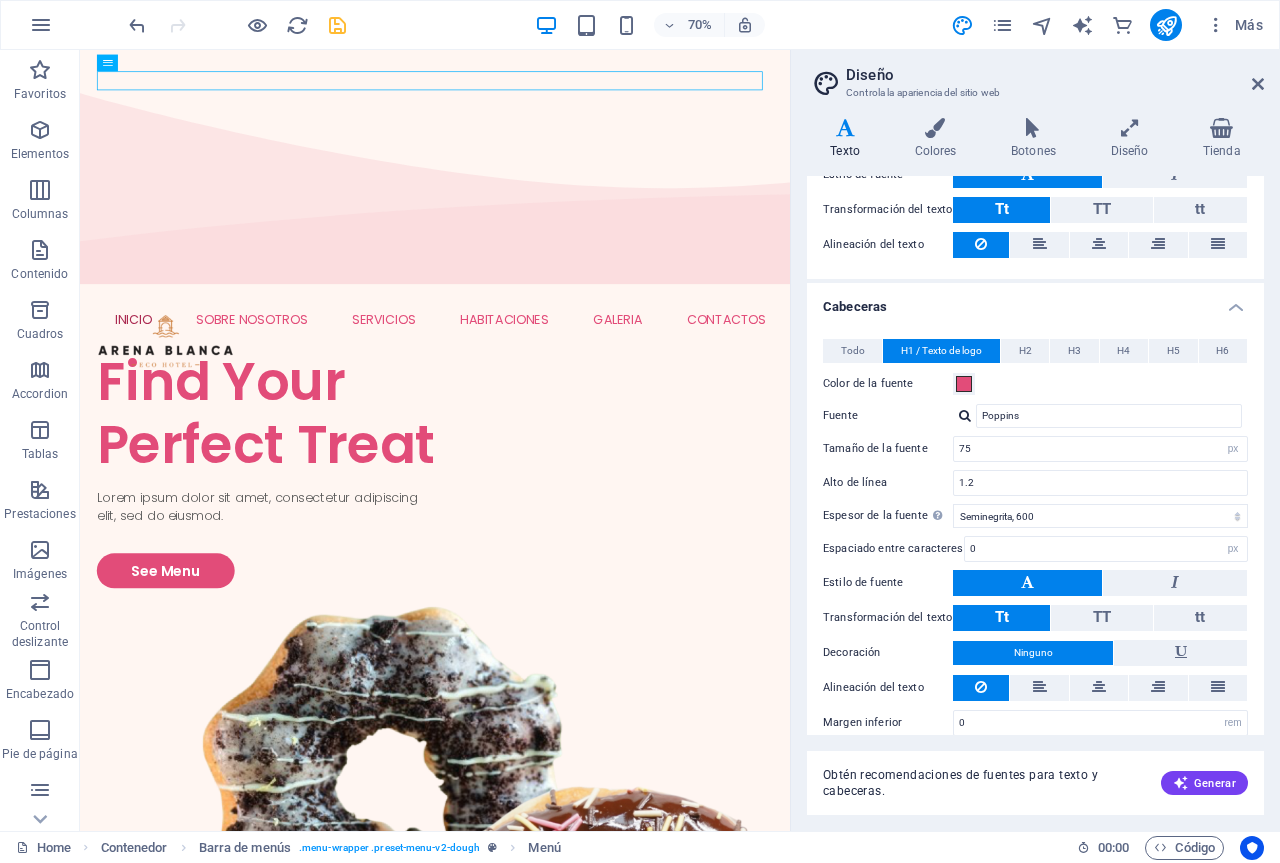 scroll, scrollTop: 322, scrollLeft: 0, axis: vertical 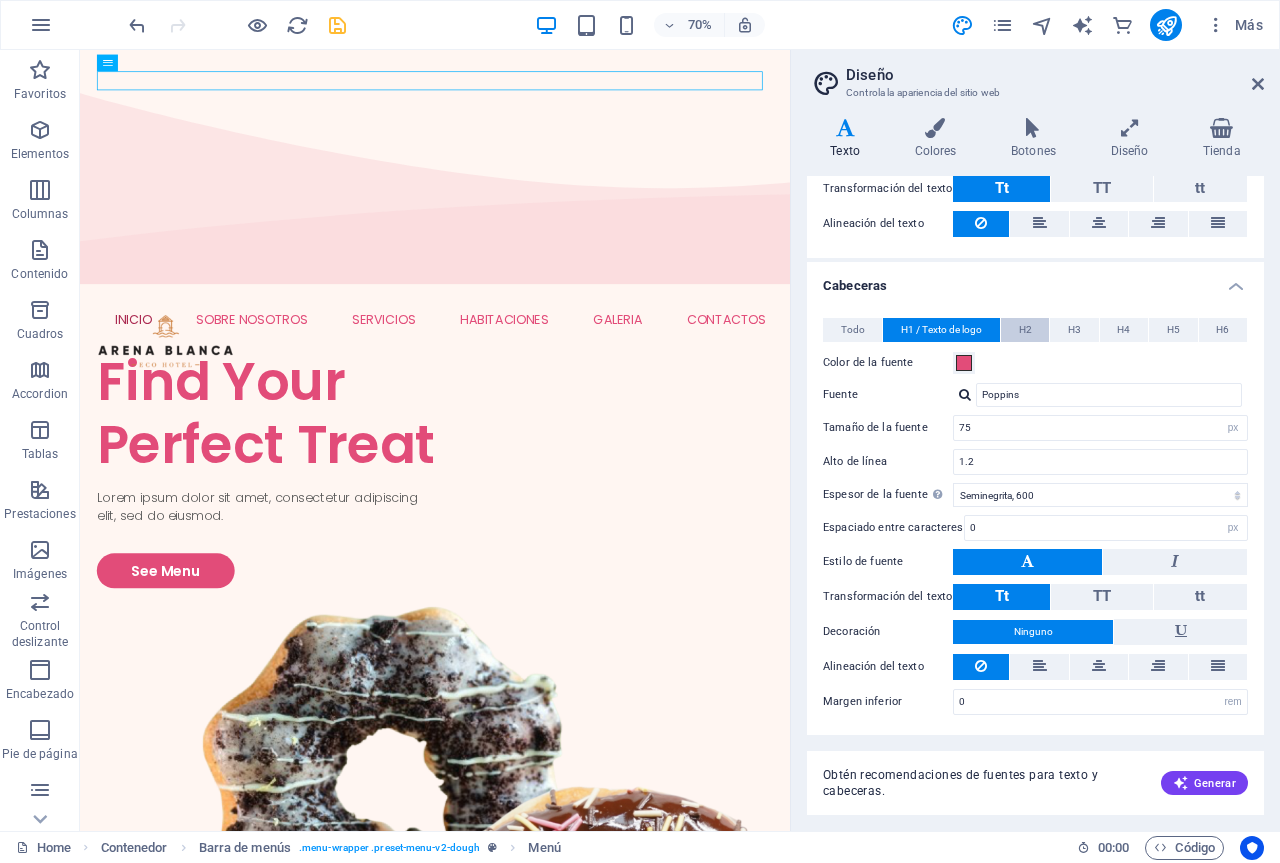 click on "H2" at bounding box center [1025, 330] 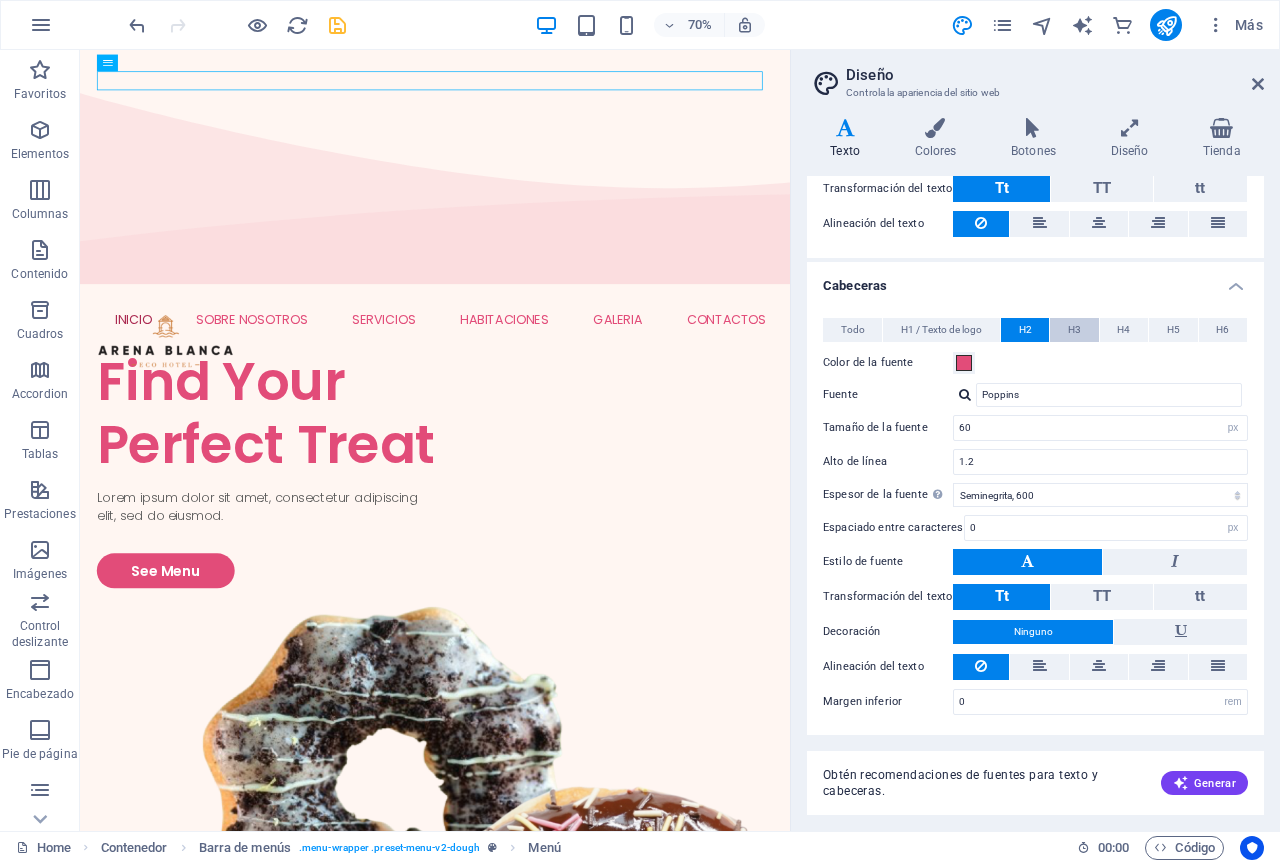 click on "H3" at bounding box center [1074, 330] 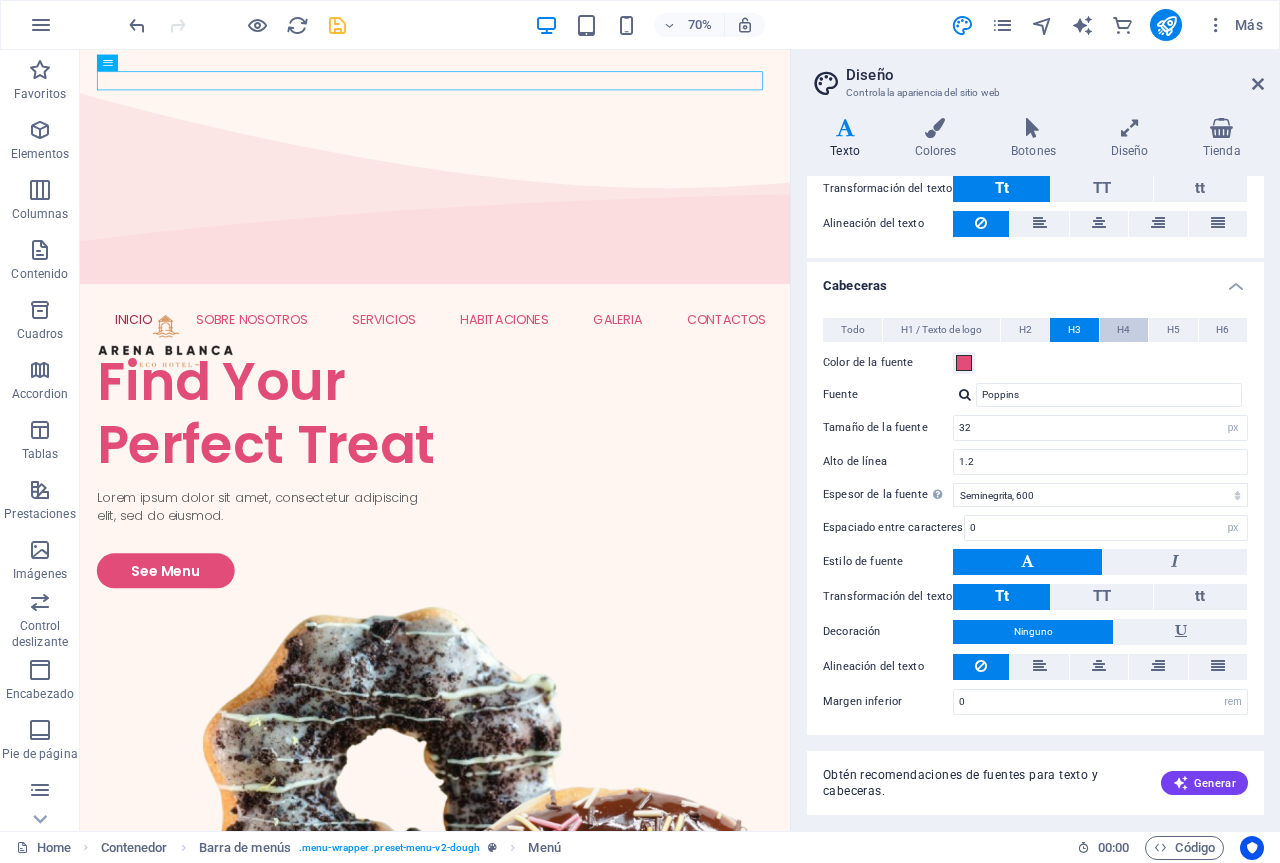 click on "H4" at bounding box center [1123, 330] 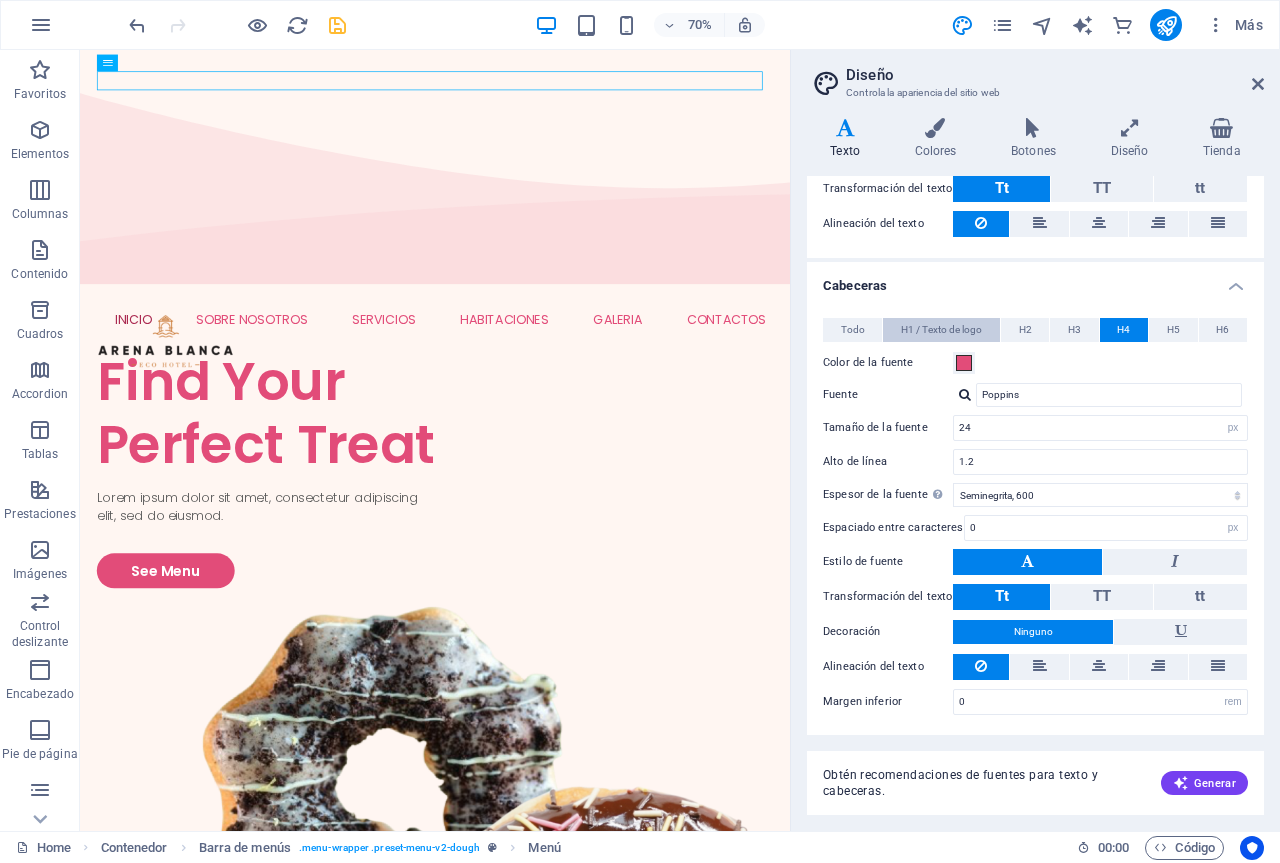 click on "H1 / Texto de logo" at bounding box center [941, 330] 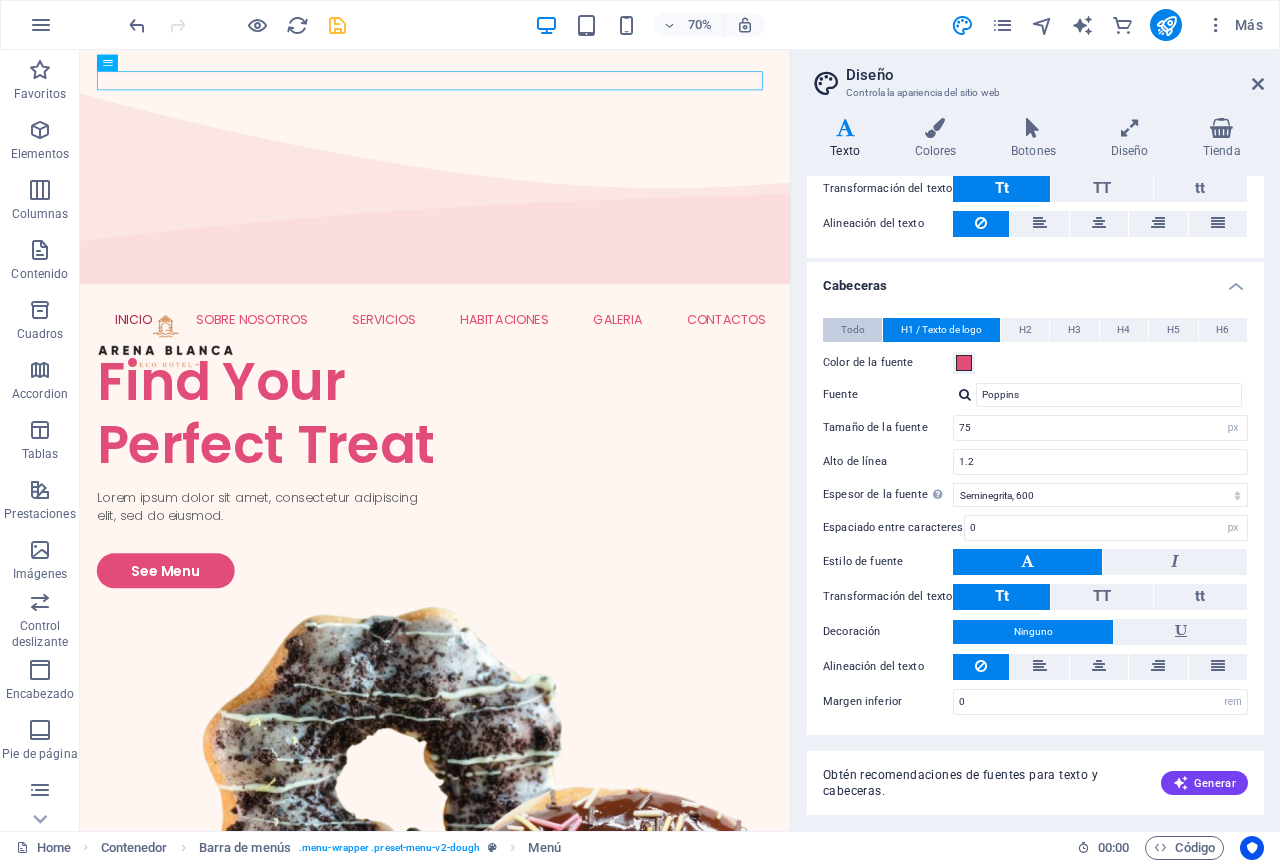 click on "Todo" at bounding box center [853, 330] 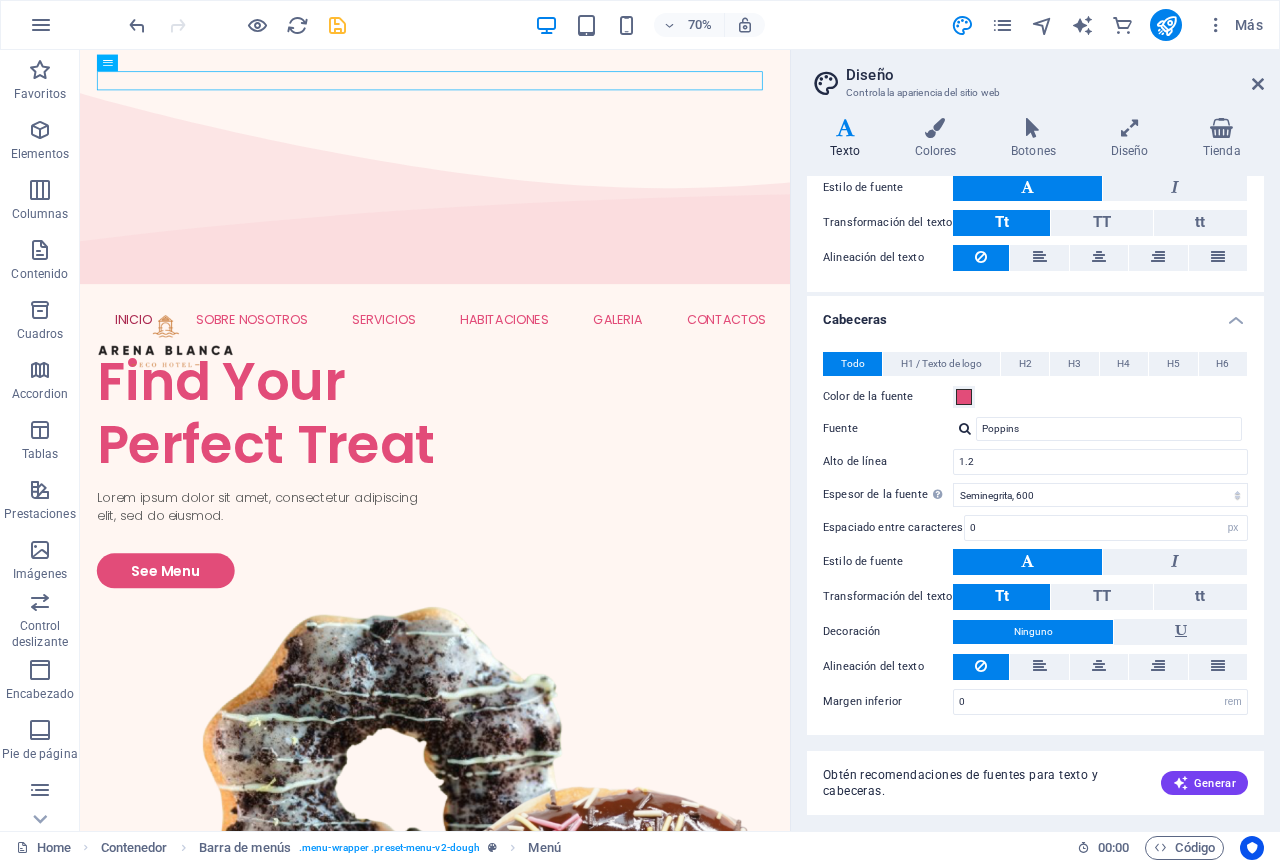 scroll, scrollTop: 288, scrollLeft: 0, axis: vertical 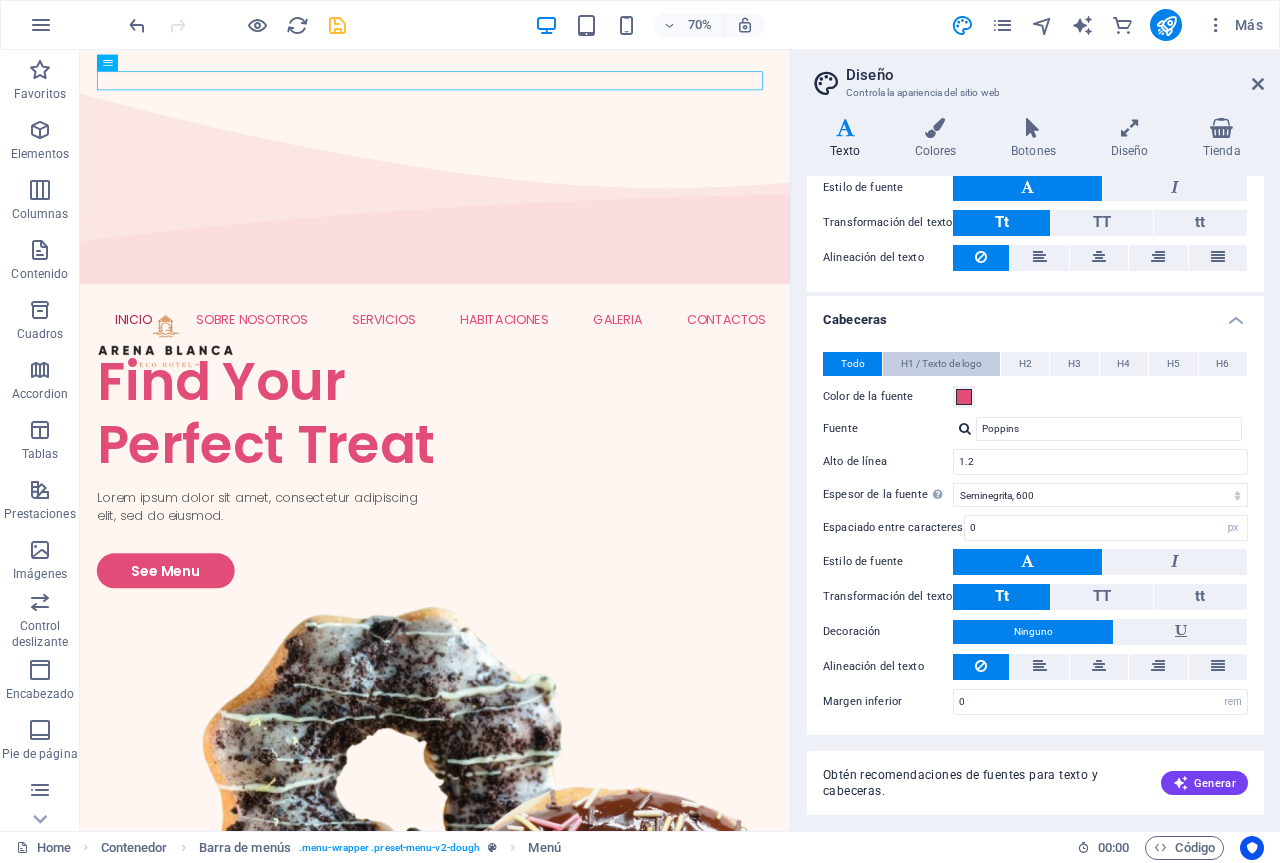 click on "H1 / Texto de logo" at bounding box center (941, 364) 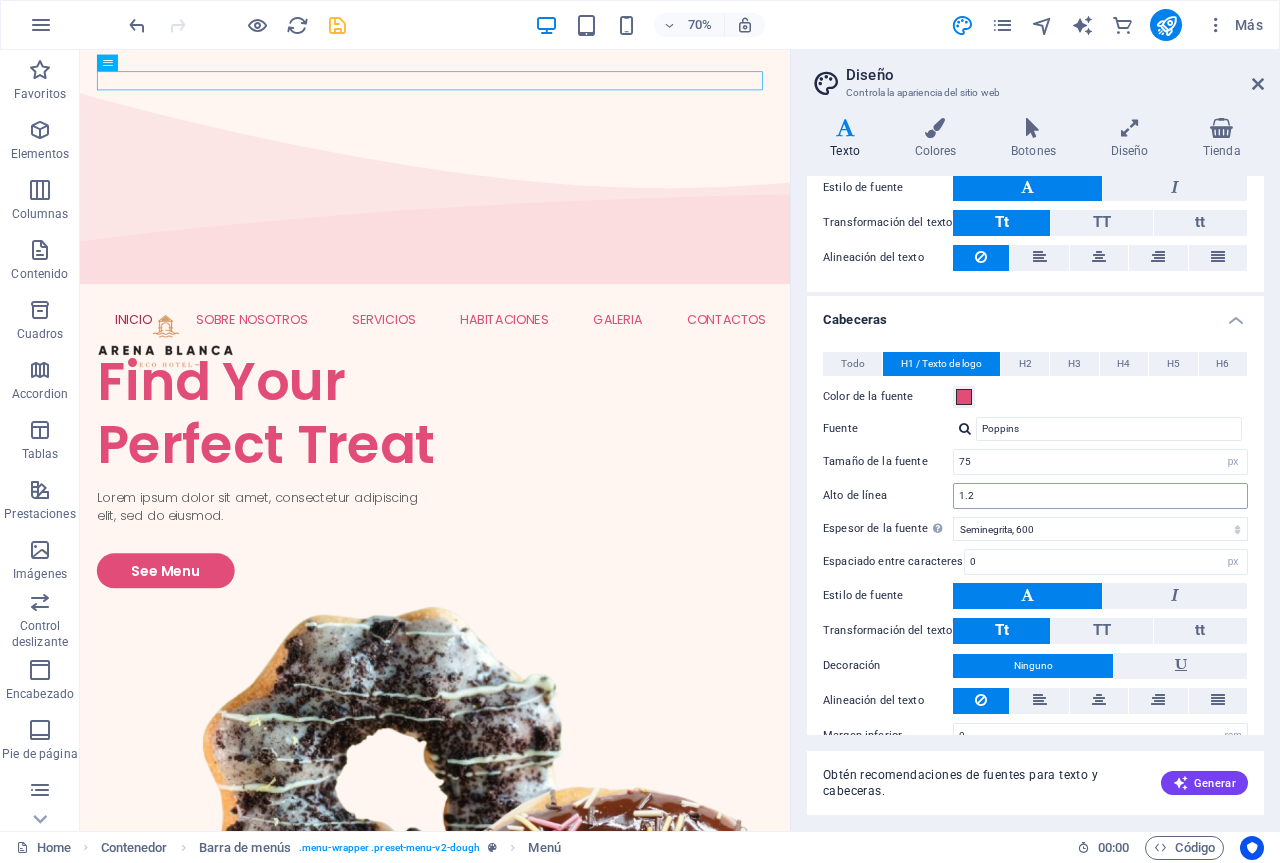 scroll, scrollTop: 322, scrollLeft: 0, axis: vertical 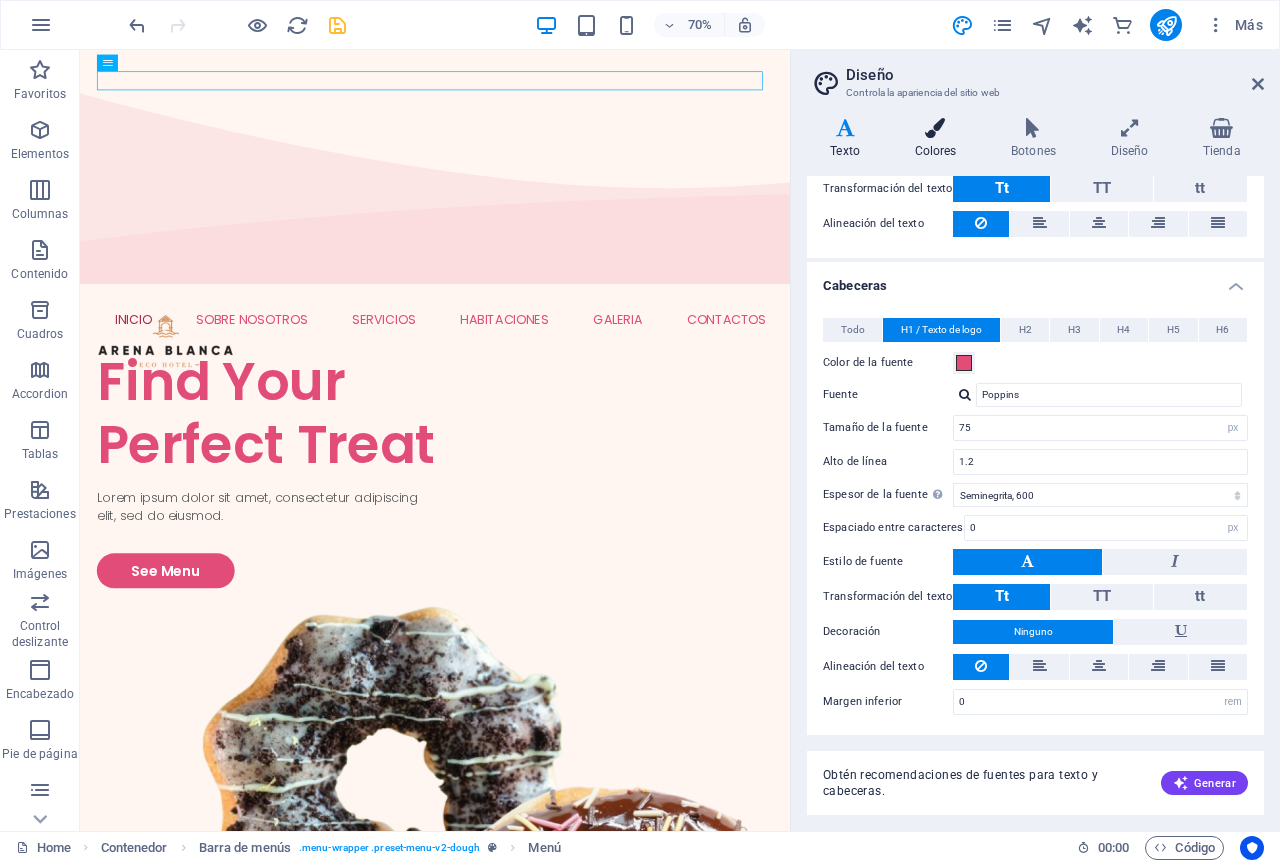 click on "Colores" at bounding box center (939, 139) 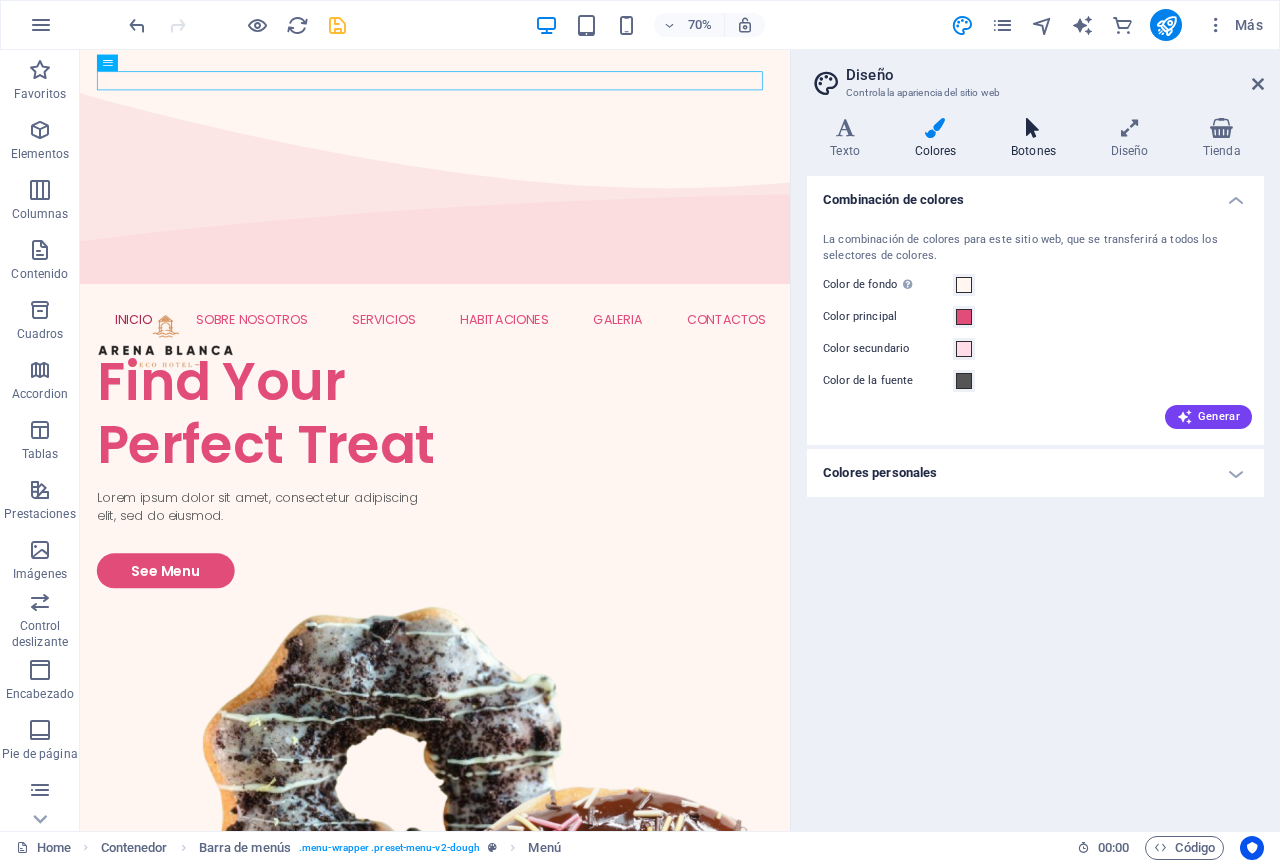 click on "Botones" at bounding box center [1038, 139] 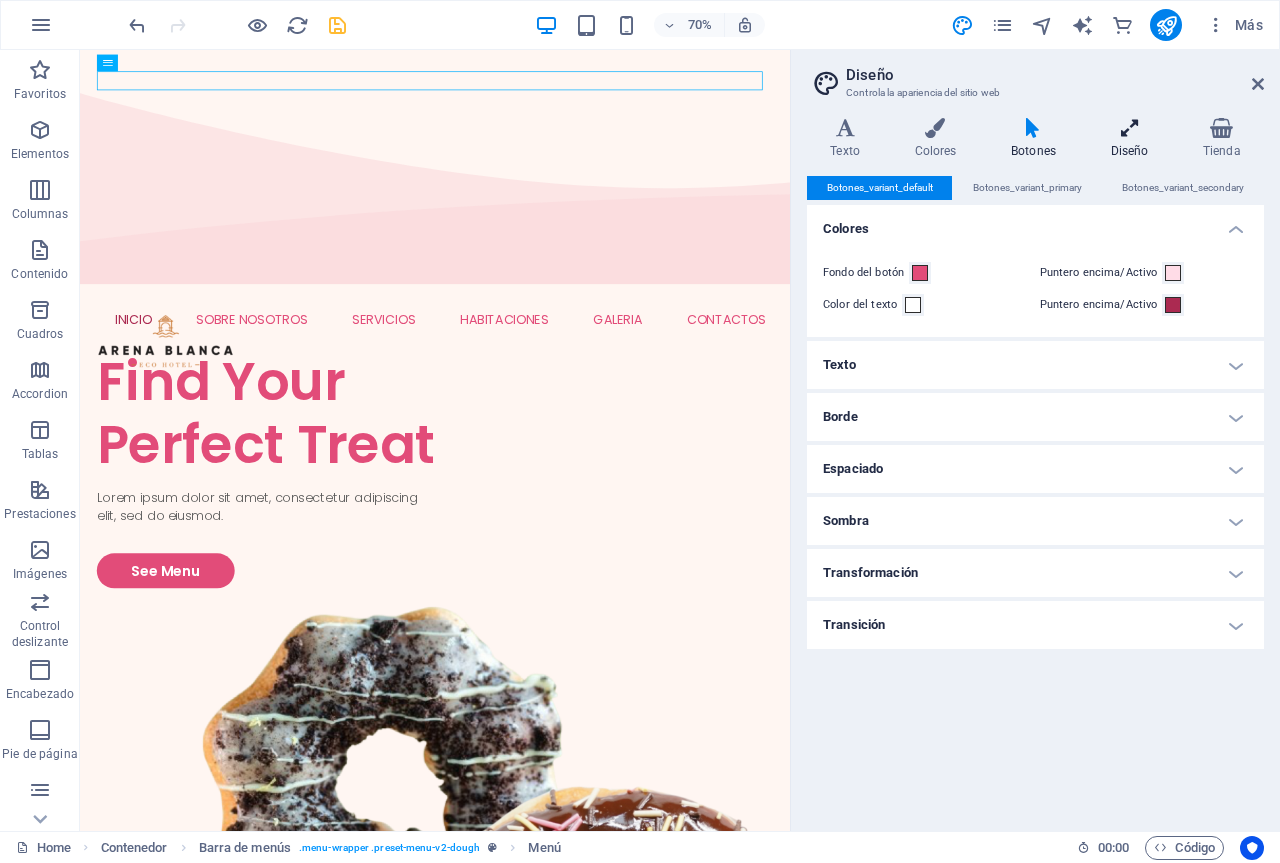 click at bounding box center [1129, 128] 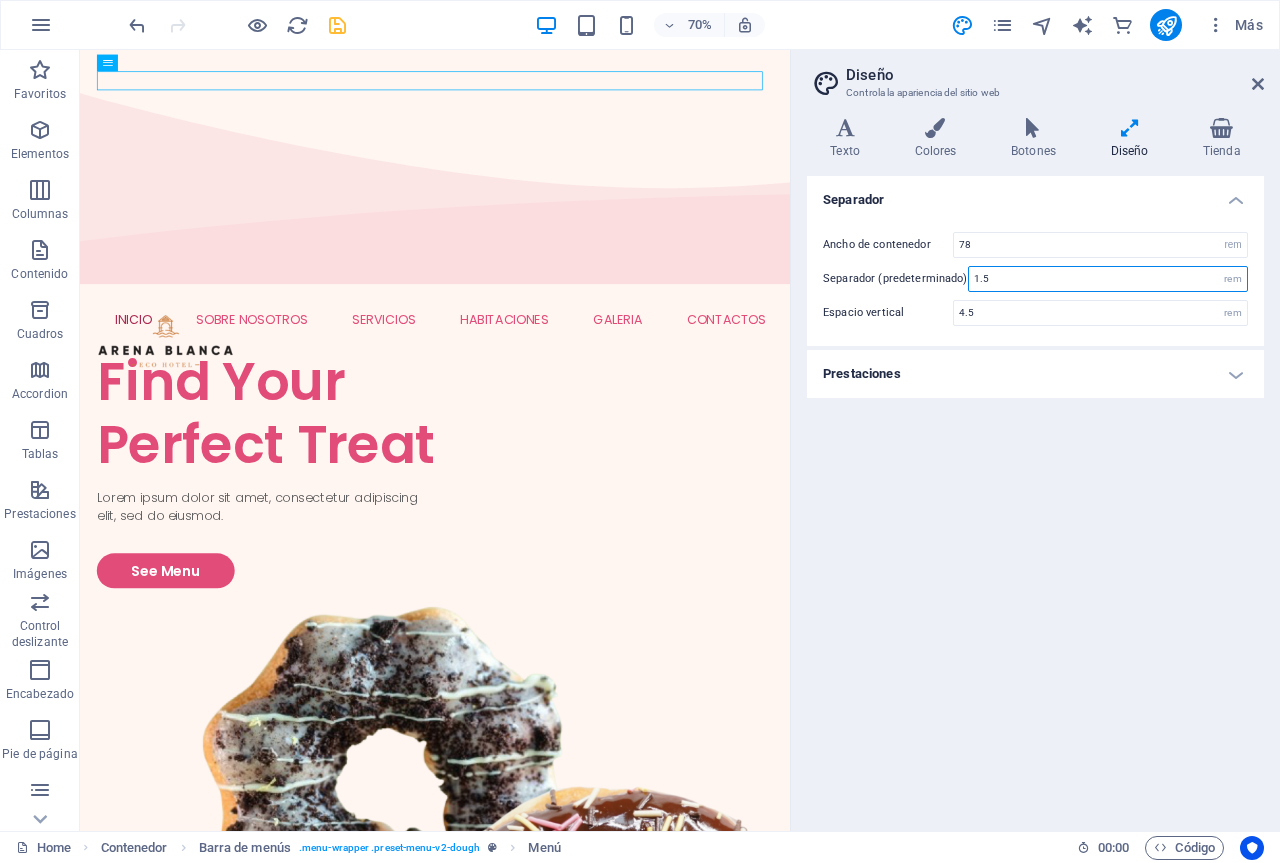 click on "1.5" at bounding box center [1108, 279] 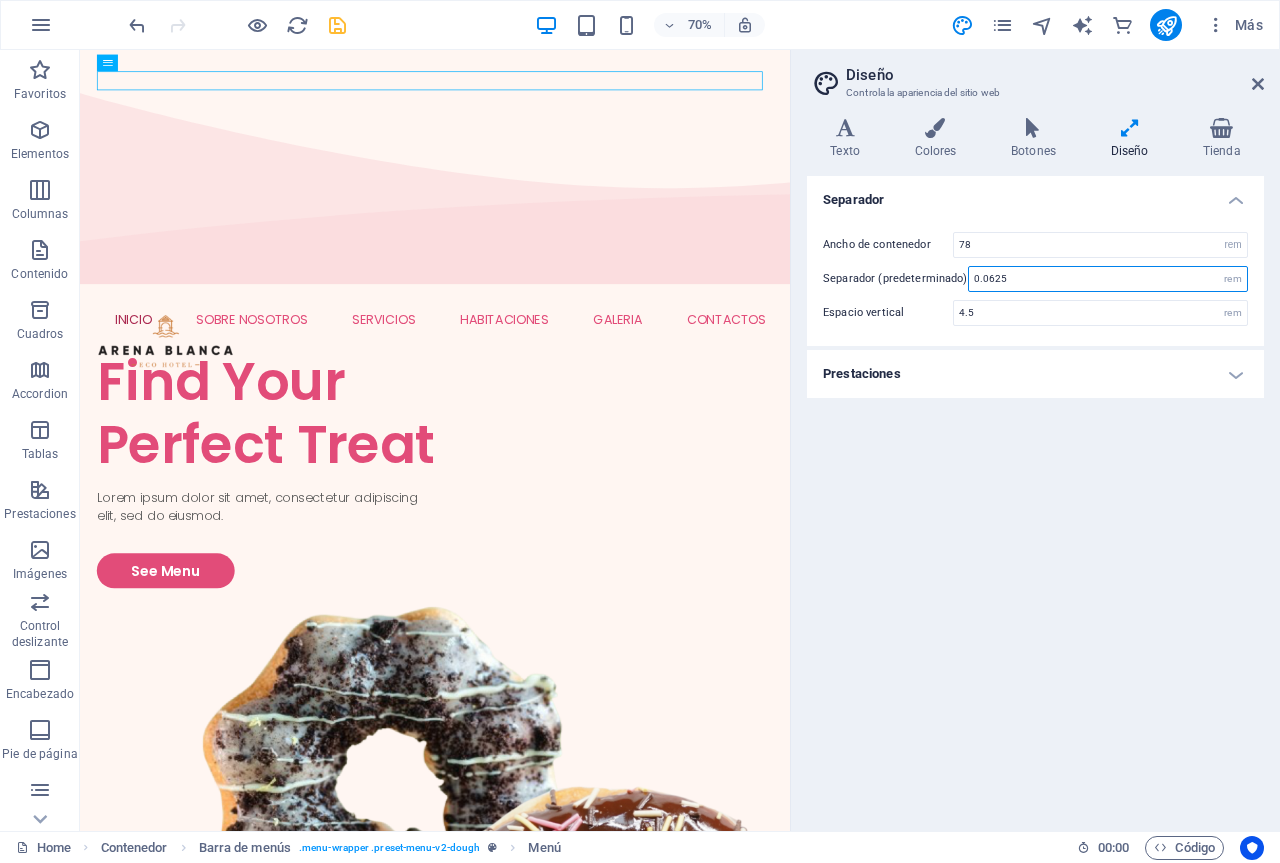 type on "0" 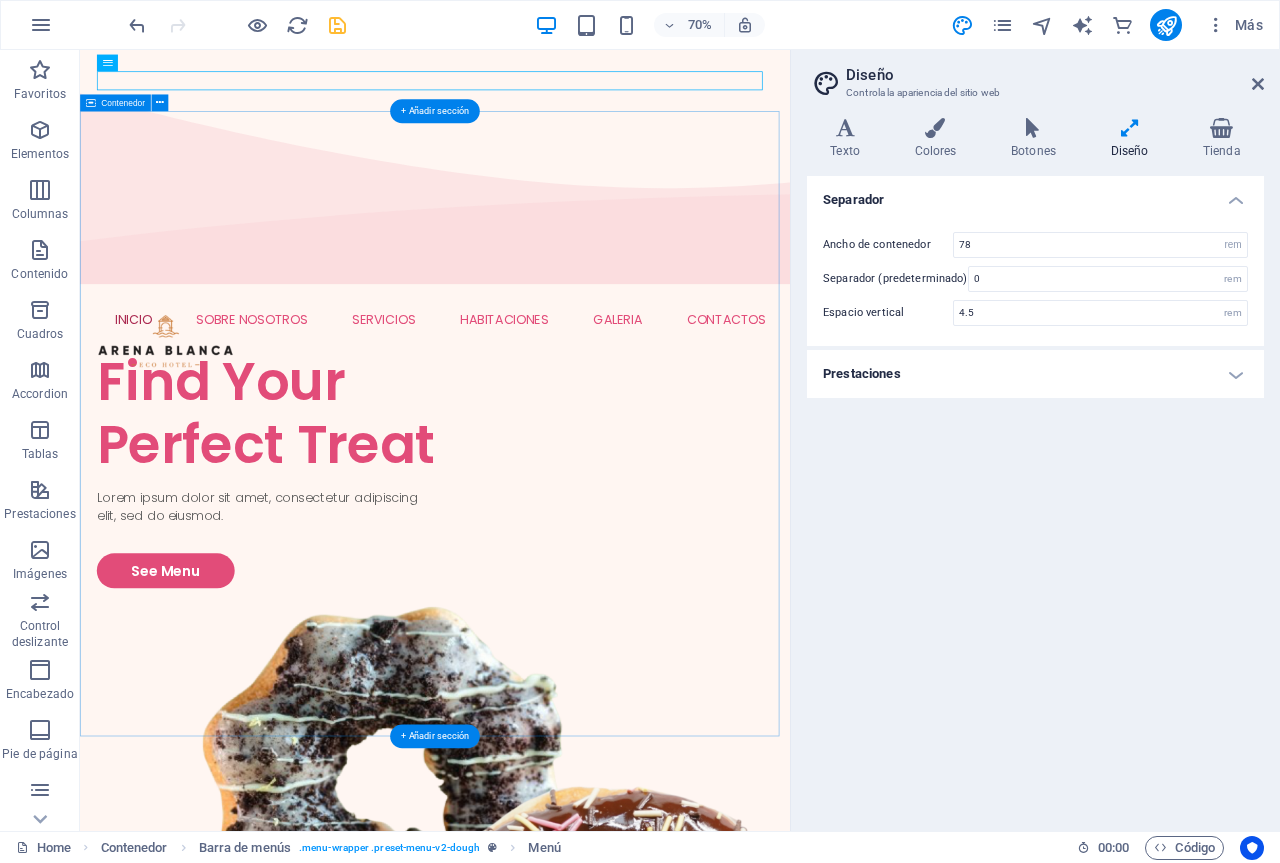 click on "Find Your Perfect Treat Lorem ipsum dolor sit amet, consectetur adipiscing elit, sed do eiusmod. See Menu" at bounding box center [587, 1234] 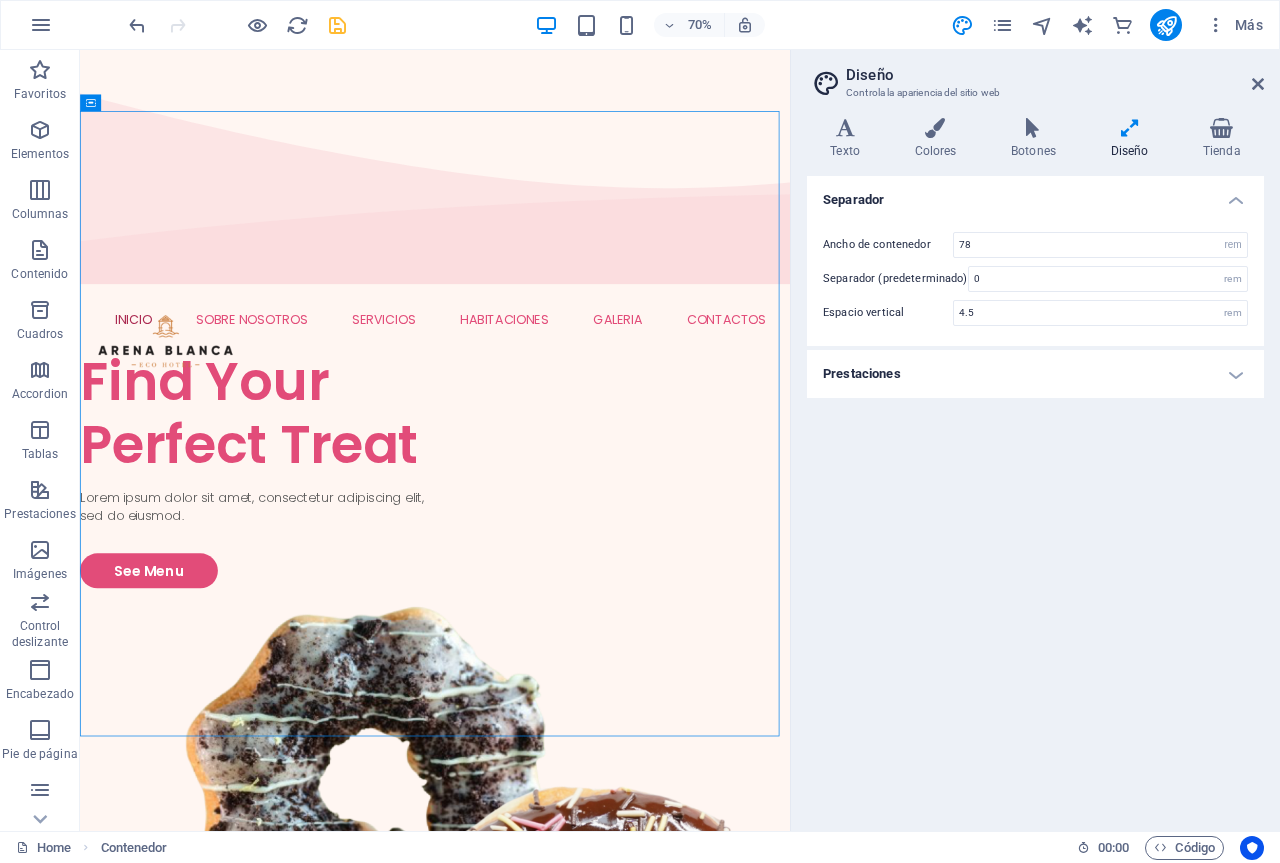 click on "Diseño Controla la apariencia del sitio web Variantes  Texto  Colores  Botones  Diseño  Tienda Texto Standard Bold Links Color de la fuente Fuente Poppins Tamaño de la fuente 18 rem px Alto de línea 1.5 Espesor de la fuente Para mostrar el espesor de la fuente correctamente, puede que deba activarse.  Gestionar fuentes Fino, 100 Extra delgado, 200 Delgado, 300 Normal, 400 Medio, 500 Seminegrita, 600 Negrita, 700 Extra negrita, 800 Negro, 900 Espaciado entre caracteres 0 rem px Estilo de fuente Transformación del texto Tt TT tt Alineación del texto Espesor de la fuente Para mostrar el espesor de la fuente correctamente, puede que deba activarse.  Gestionar fuentes Fino, 100 Extra delgado, 200 Delgado, 300 Normal, 400 Medio, 500 Seminegrita, 600 Negrita, 700 Extra negrita, 800 Negro, 900 Default Hover / Active Color de la fuente Color de la fuente Decoración Ninguno Decoración Ninguno Duración de la transición 0.3 s Función de la transición Lentitud Entrada lenta Salida lenta Entrada/salida lenta H2" at bounding box center (1035, 440) 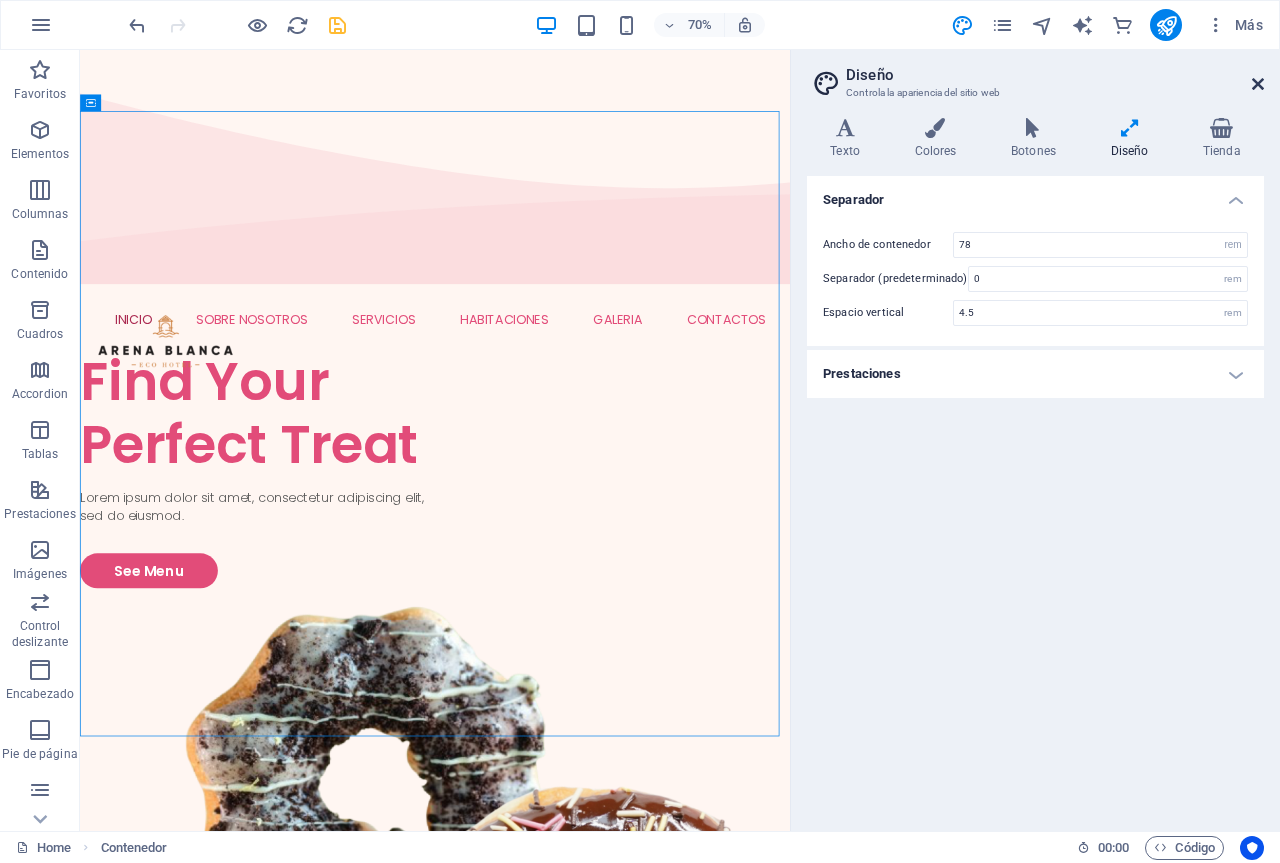click at bounding box center [1258, 84] 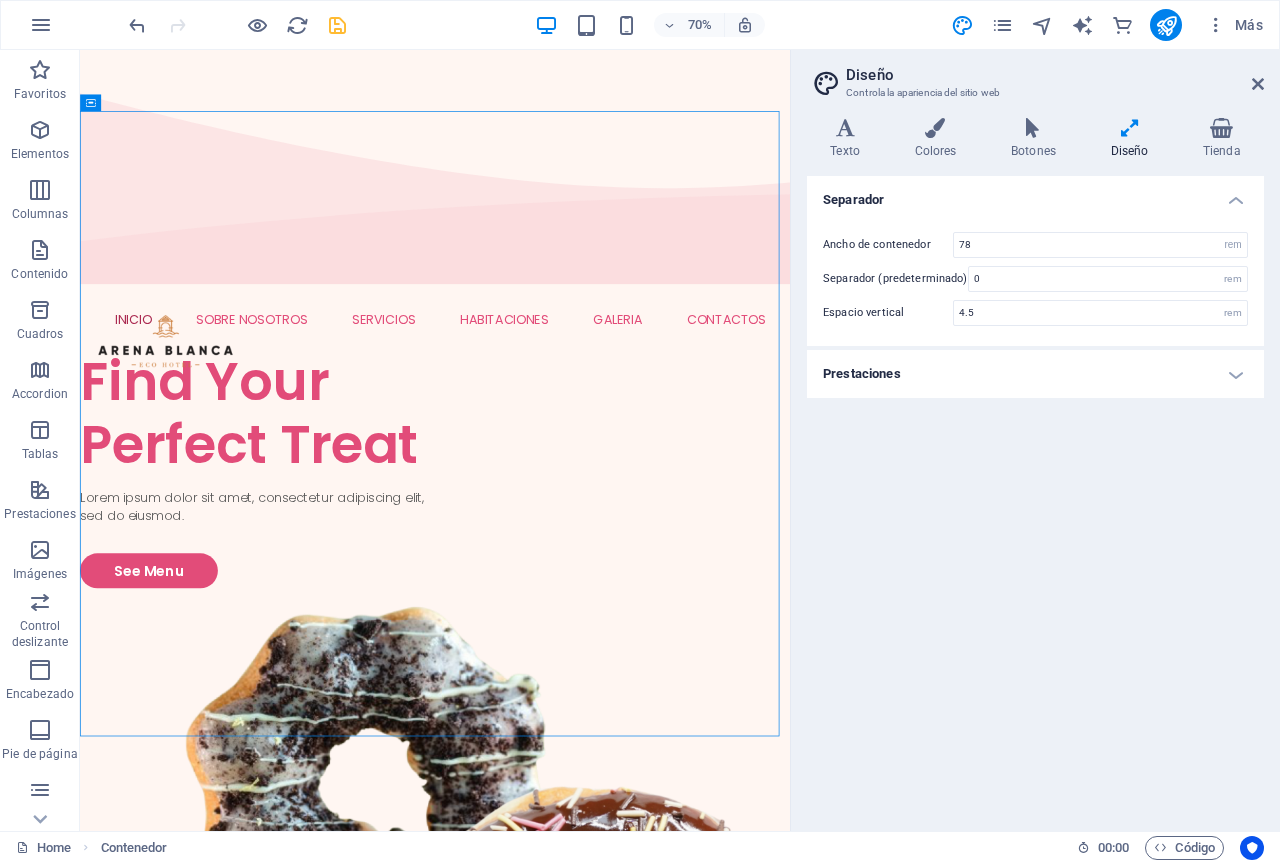 drag, startPoint x: 1336, startPoint y: 131, endPoint x: 1256, endPoint y: 81, distance: 94.33981 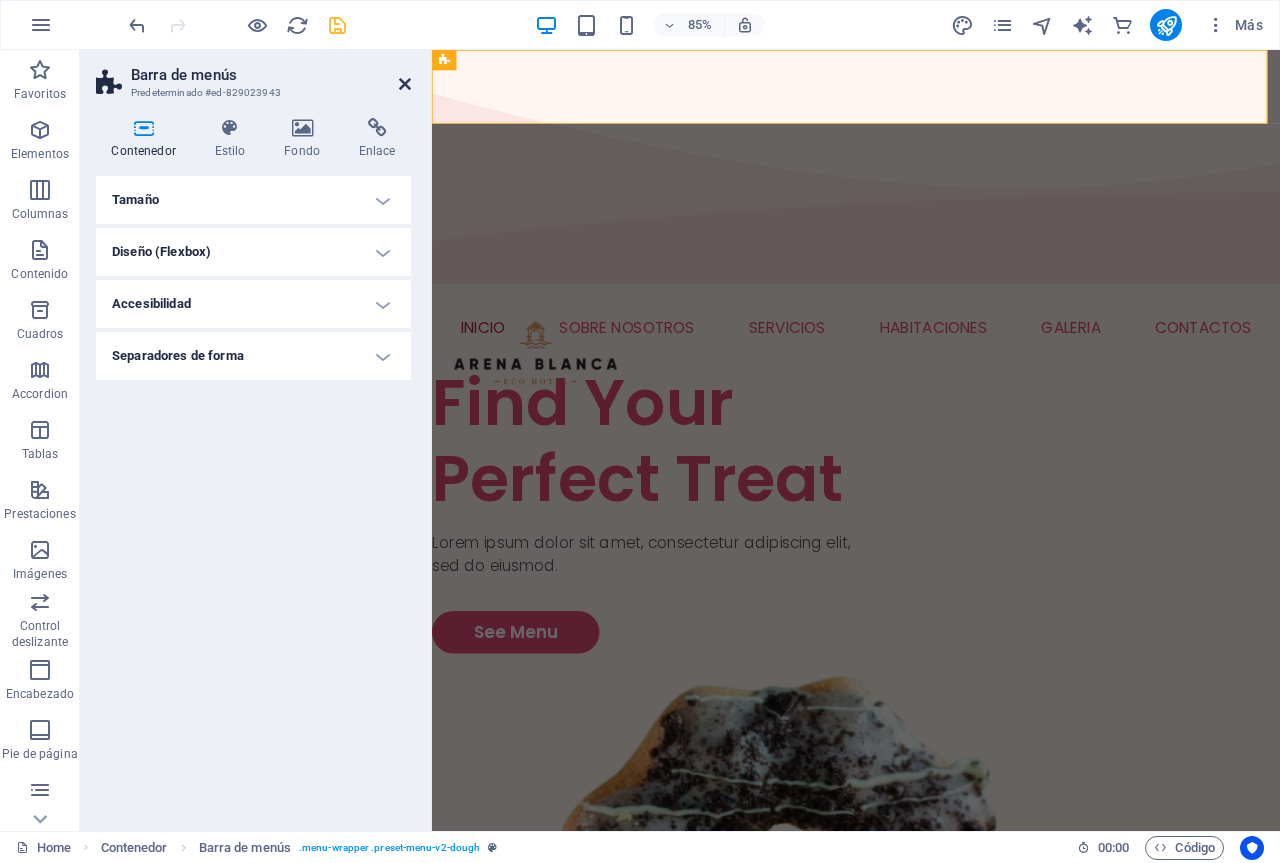 click at bounding box center [405, 84] 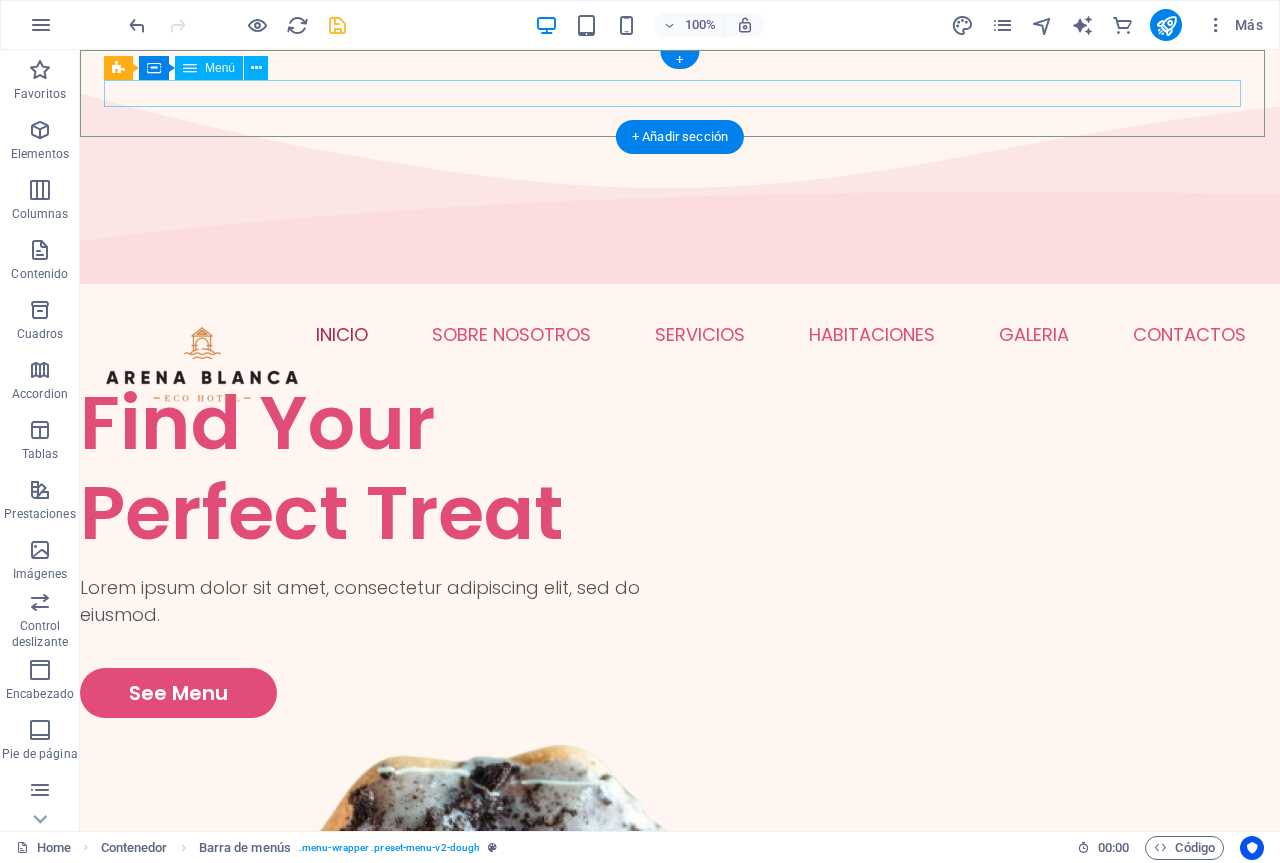click on "INICIO SOBRE NOSOTROS SERVICIOS HABITACIONES GALERIA PISCINA SALA DE JUEGOS RESTAURANTE CONTACTOS" at bounding box center (680, 334) 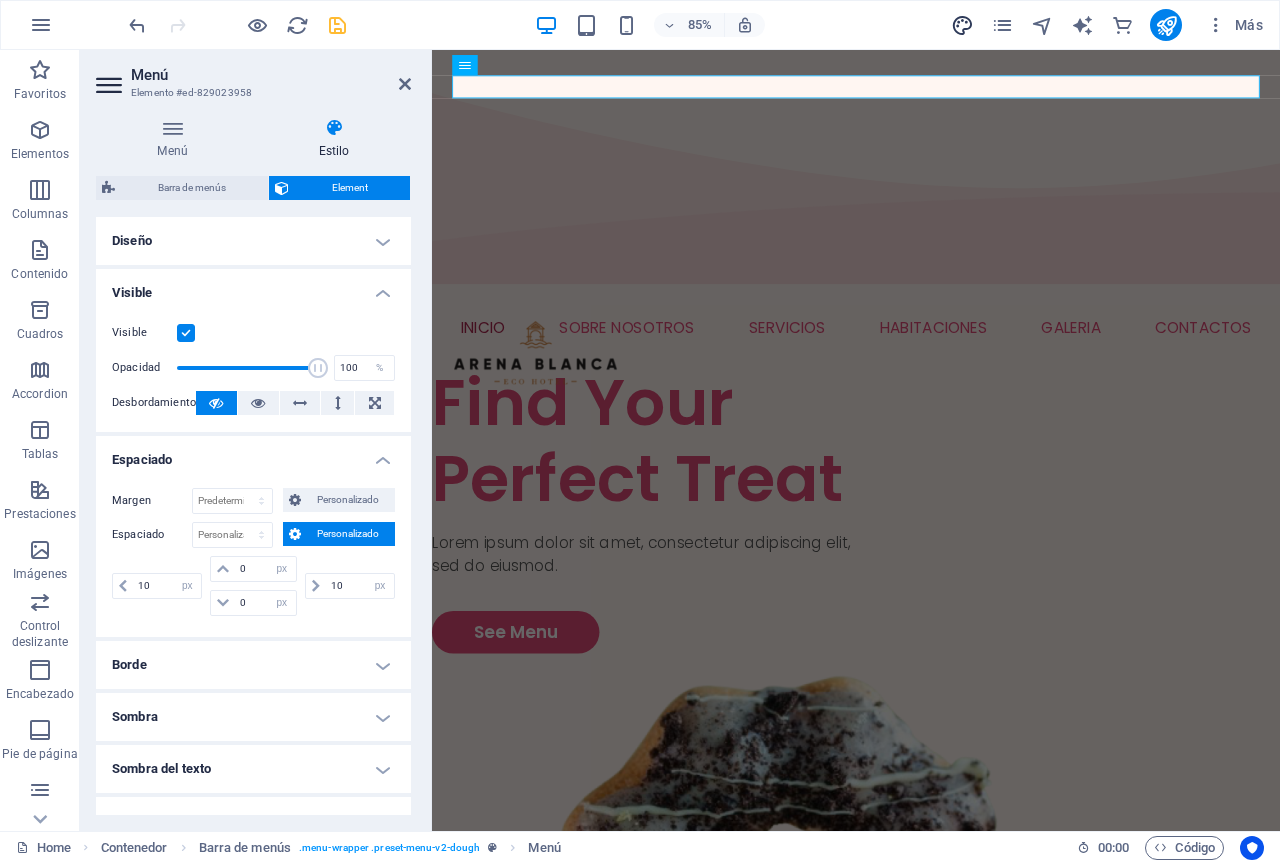 click at bounding box center (962, 25) 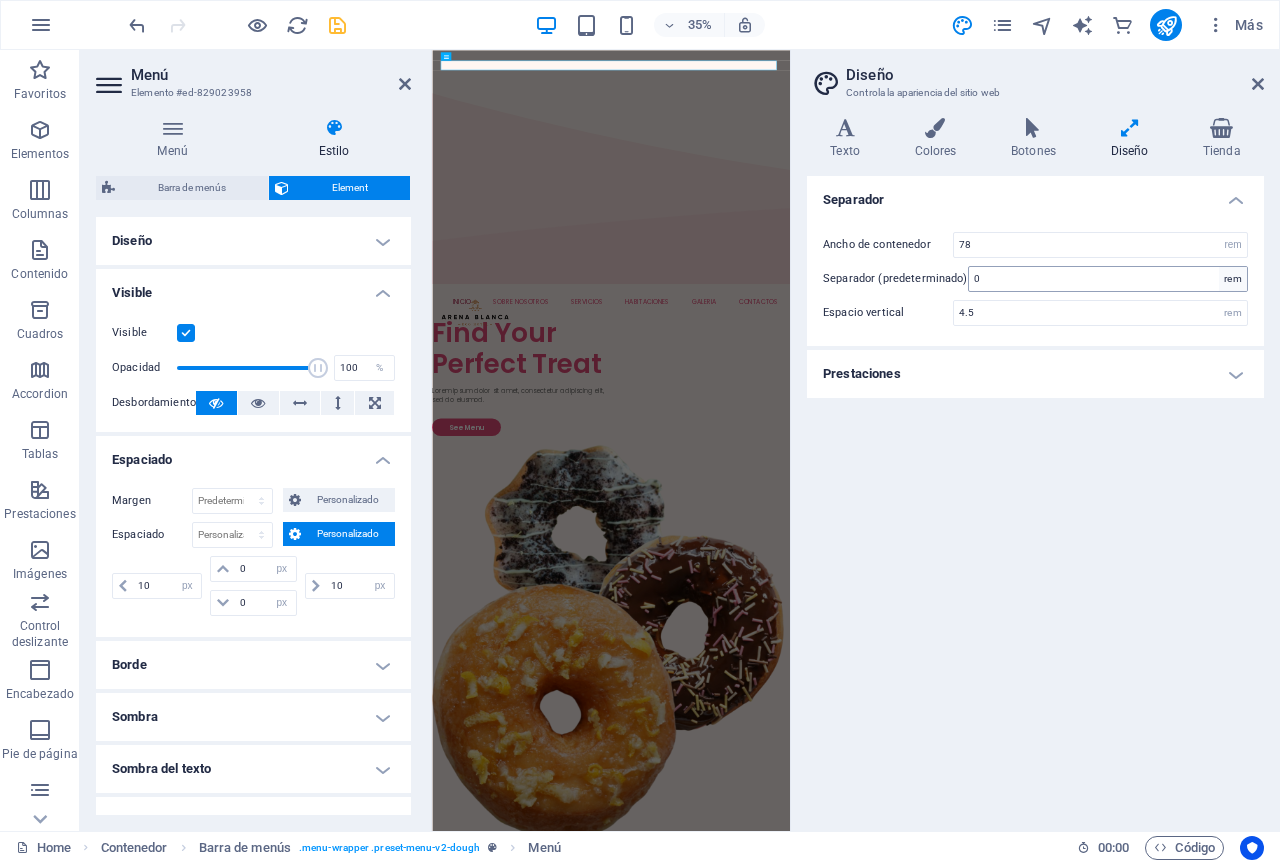 click on "rem" at bounding box center [1233, 279] 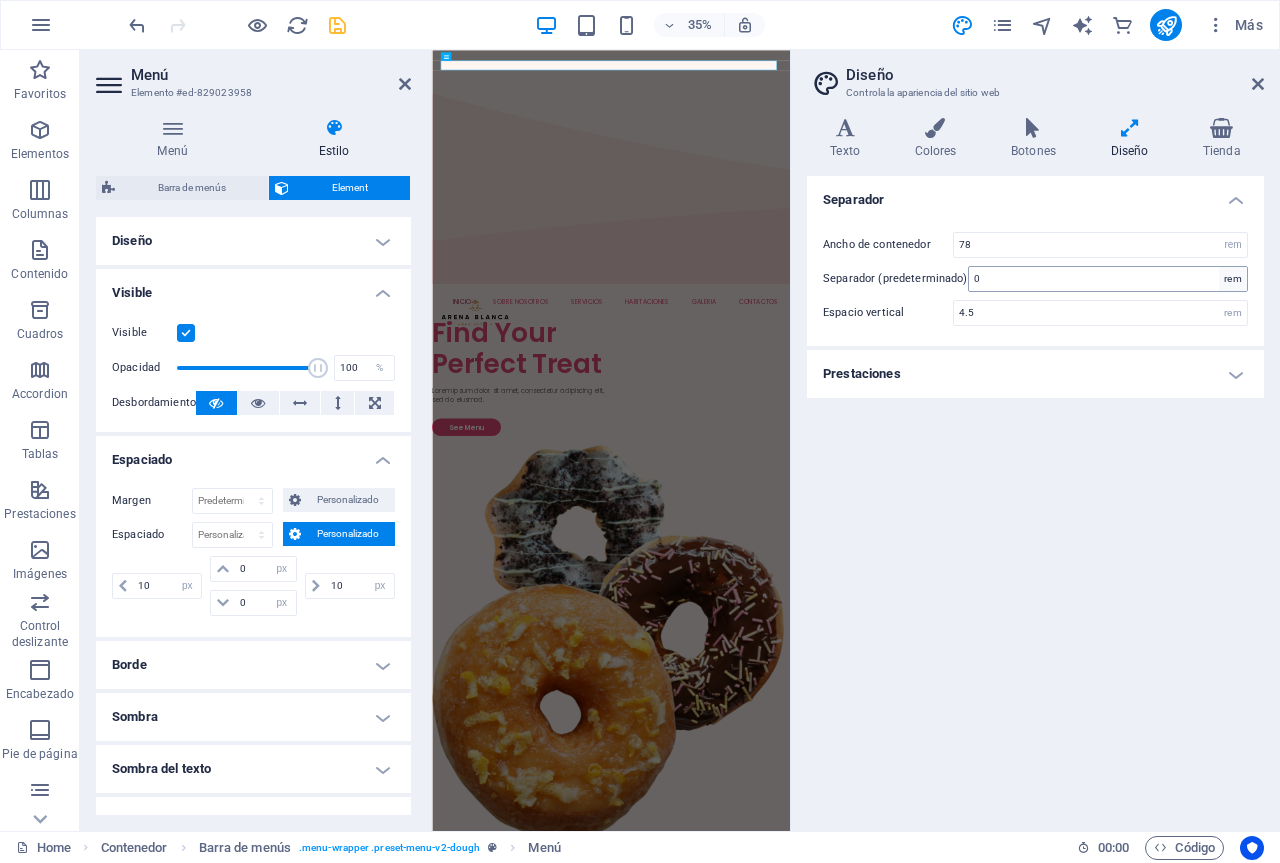click on "rem" at bounding box center [1233, 279] 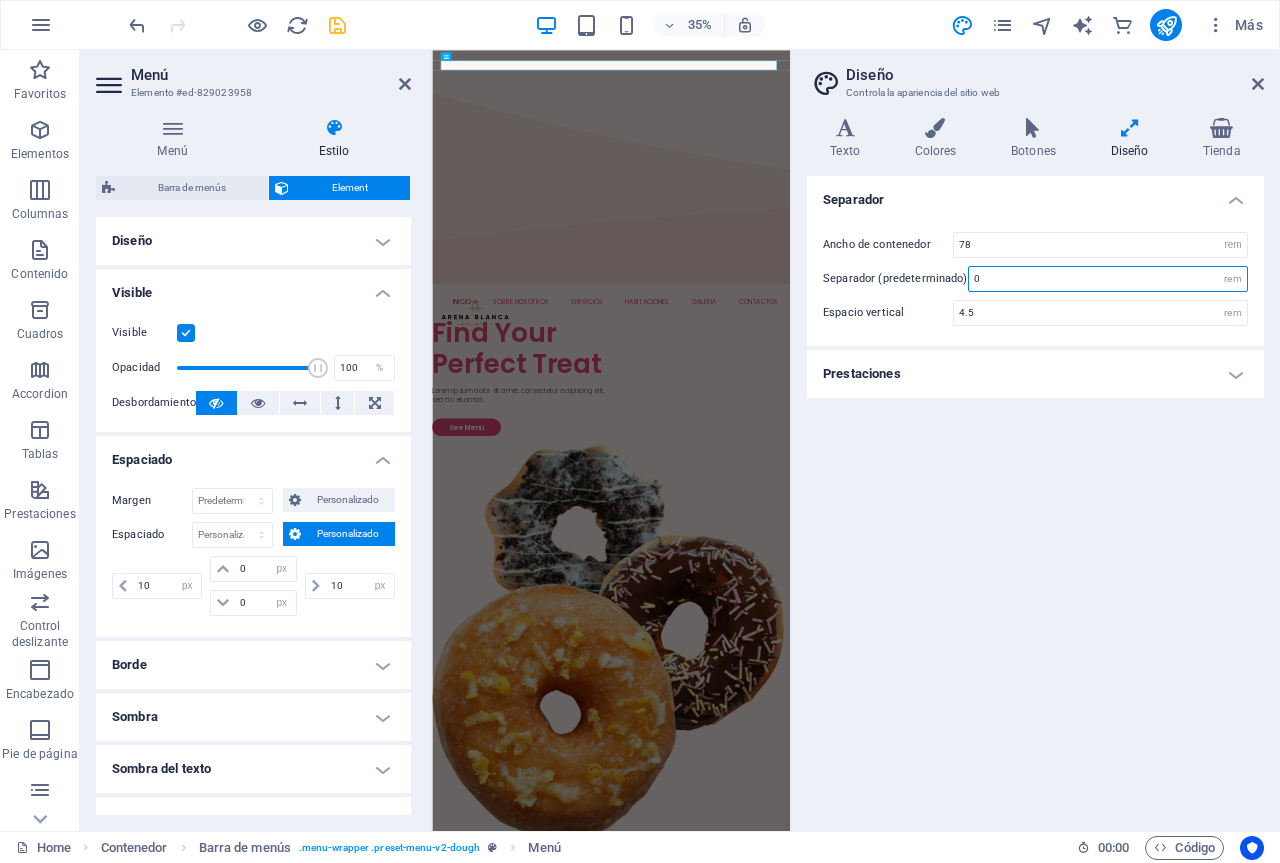 click on "0" at bounding box center [1108, 279] 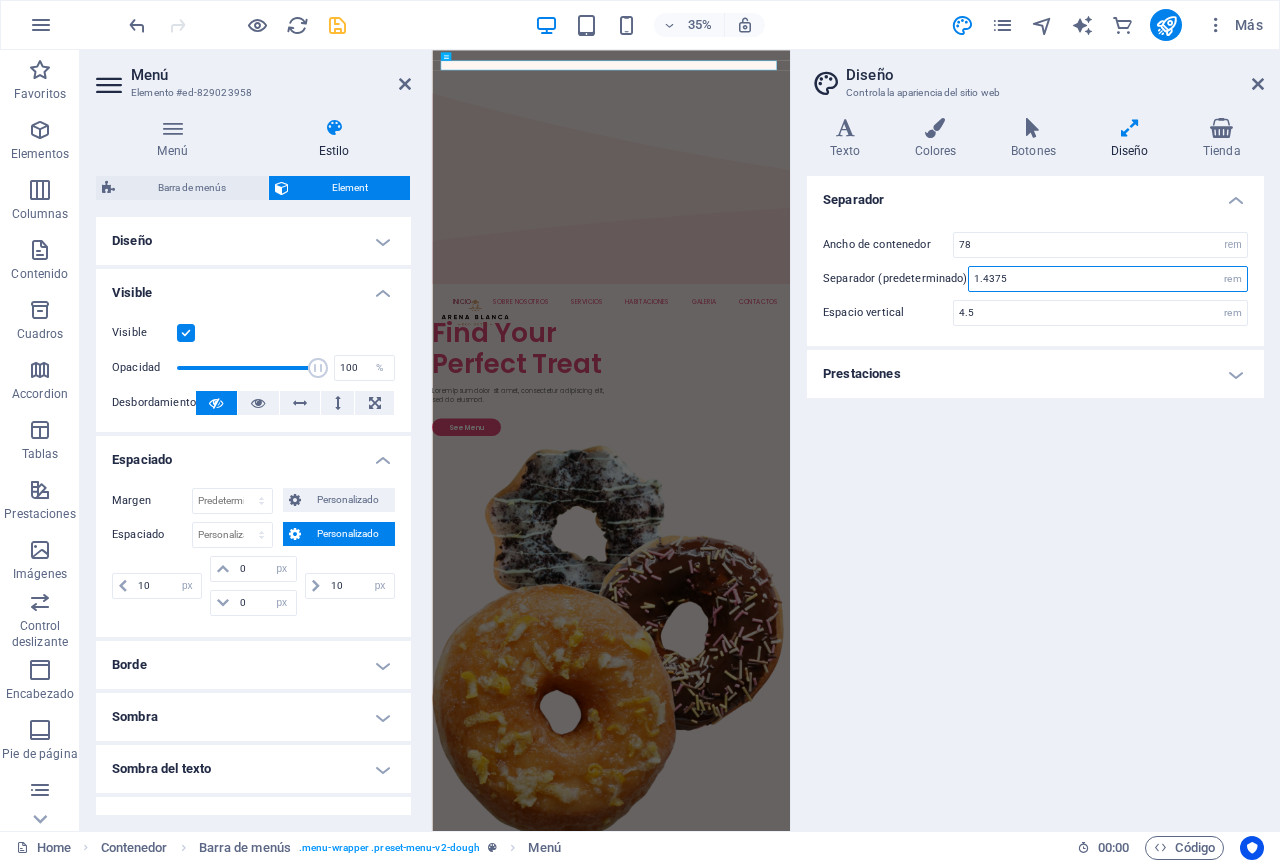 type on "1.5" 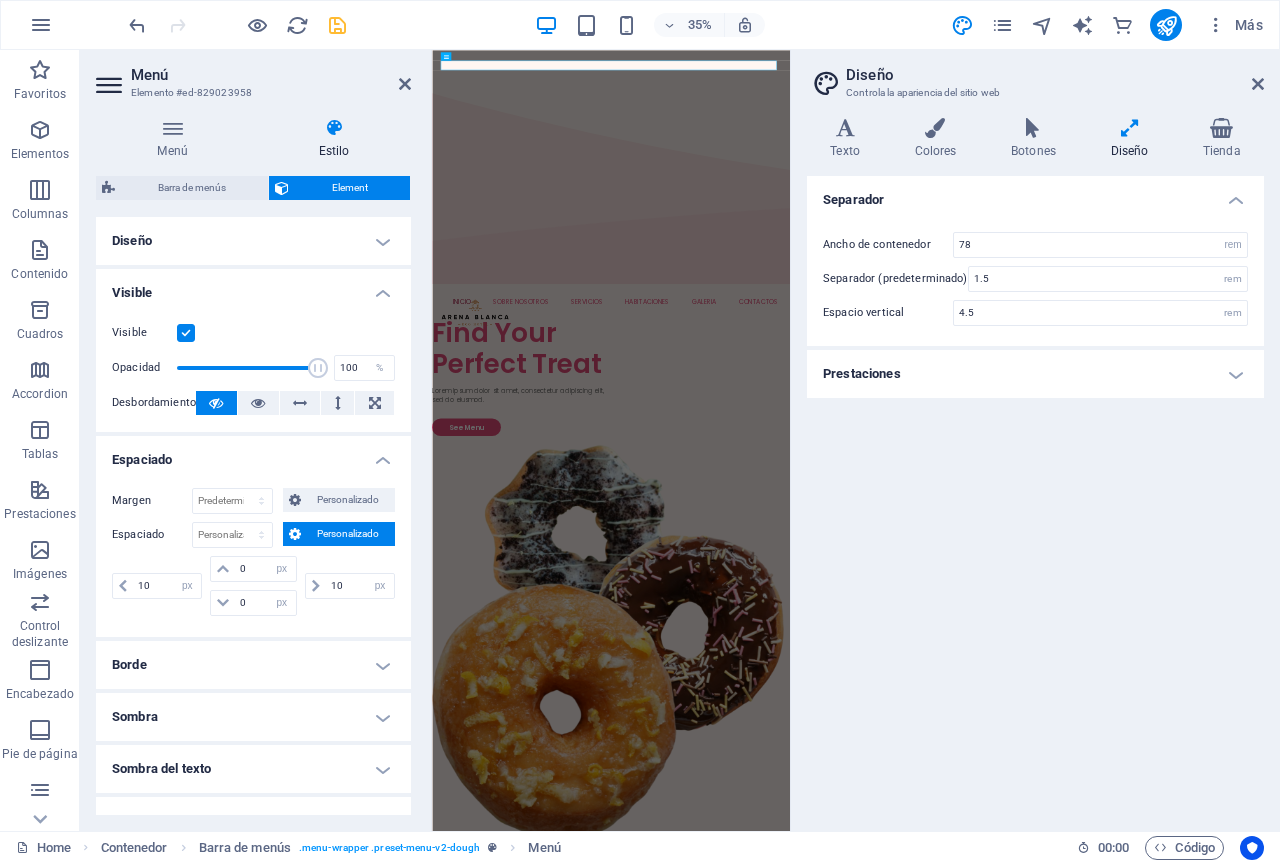 click on "Separador" at bounding box center [1035, 194] 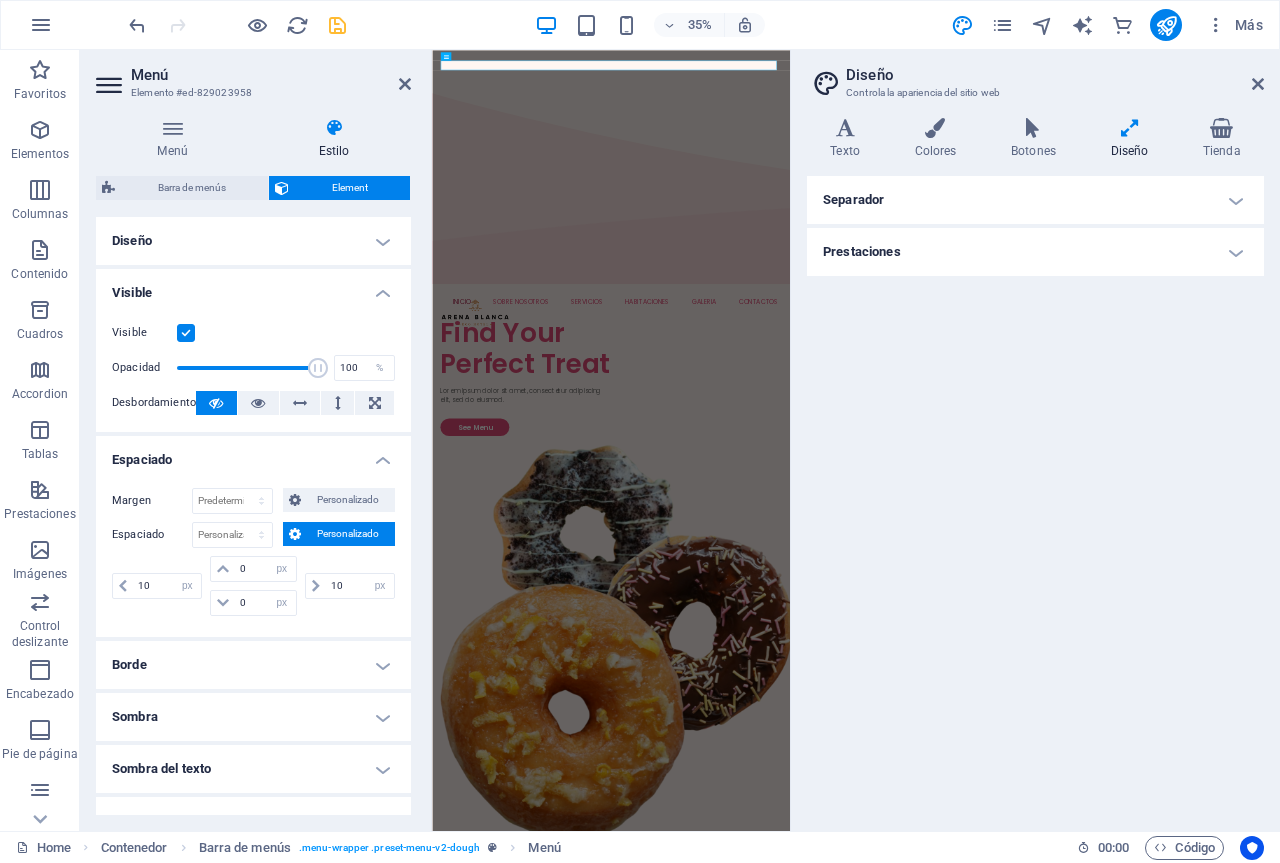 click on "Prestaciones" at bounding box center [1035, 252] 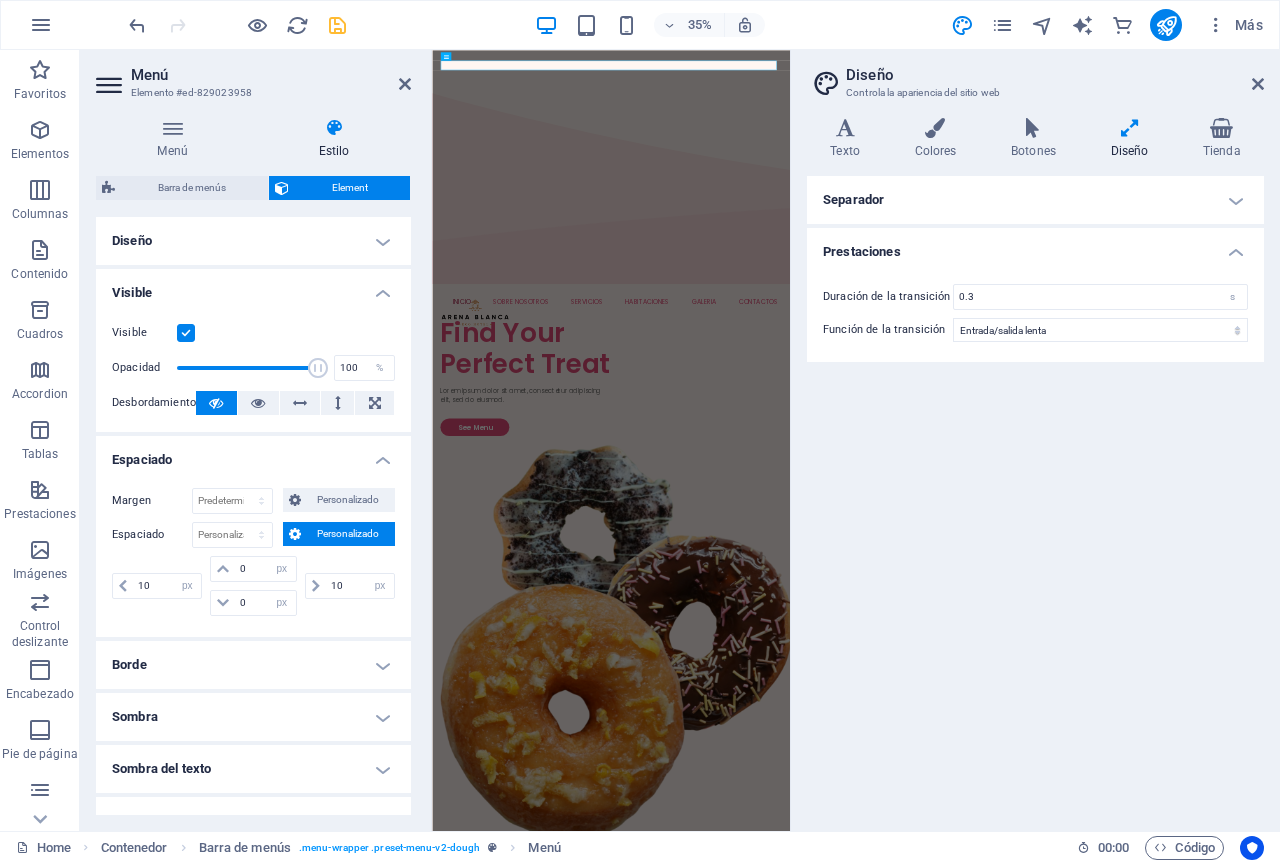 click on "Prestaciones" at bounding box center (1035, 246) 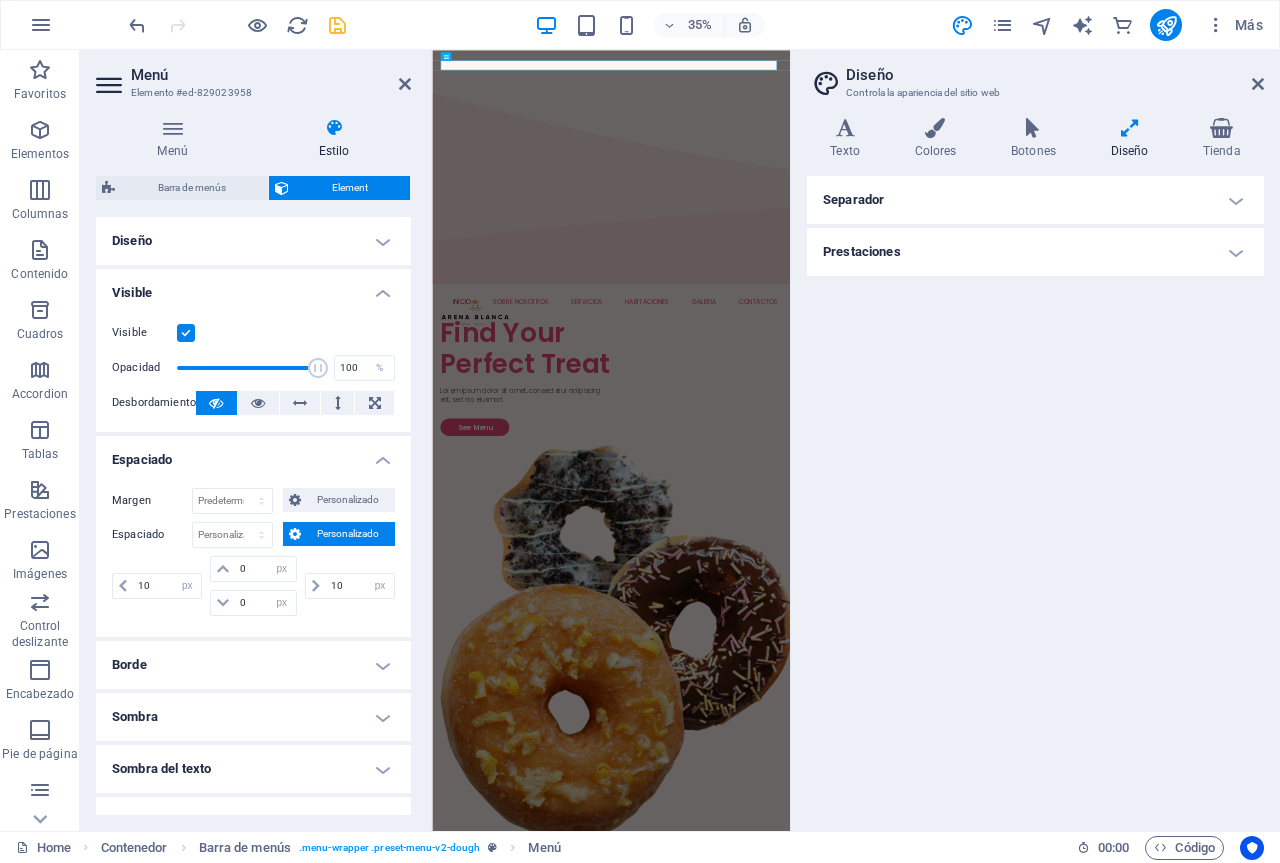 click on "Separador" at bounding box center [1035, 200] 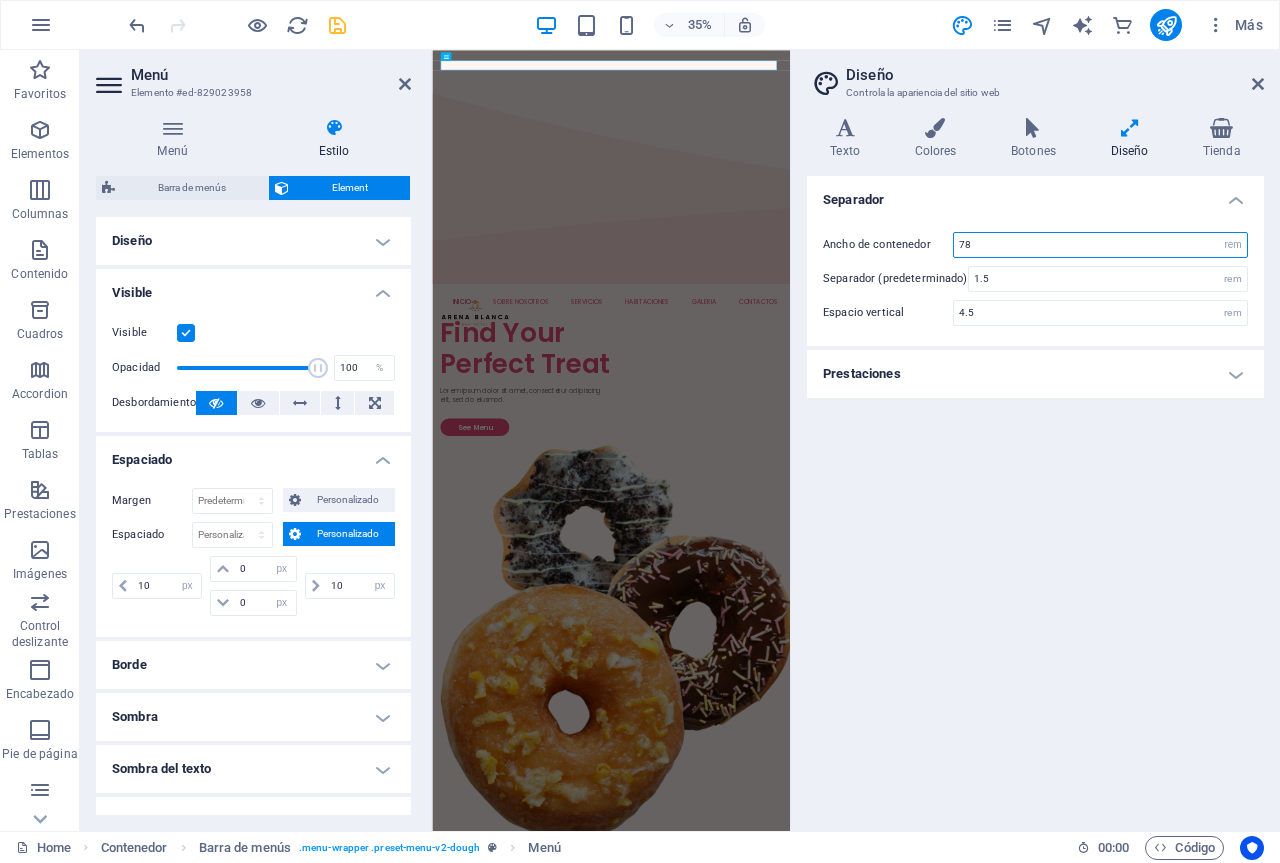 click on "78" at bounding box center (1100, 245) 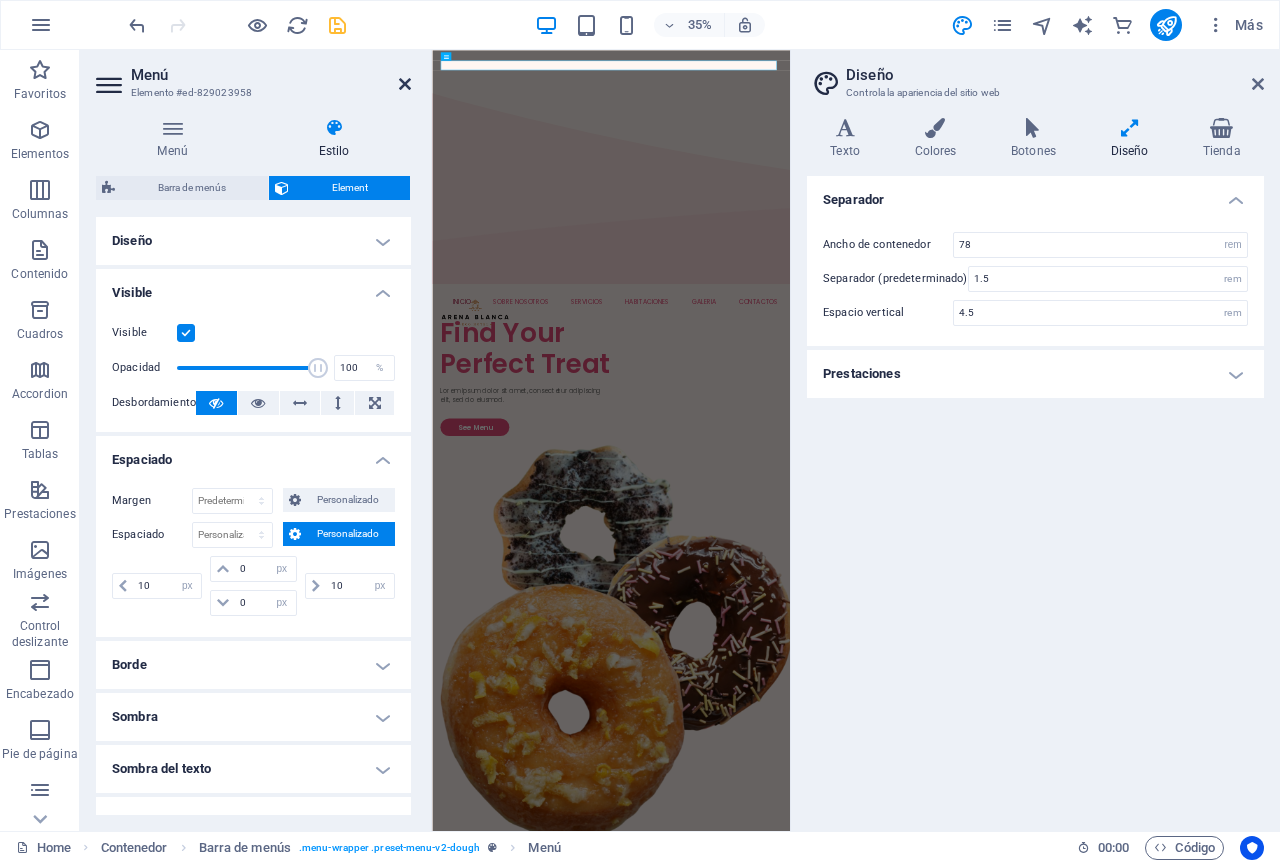 drag, startPoint x: 408, startPoint y: 81, endPoint x: 519, endPoint y: 67, distance: 111.8794 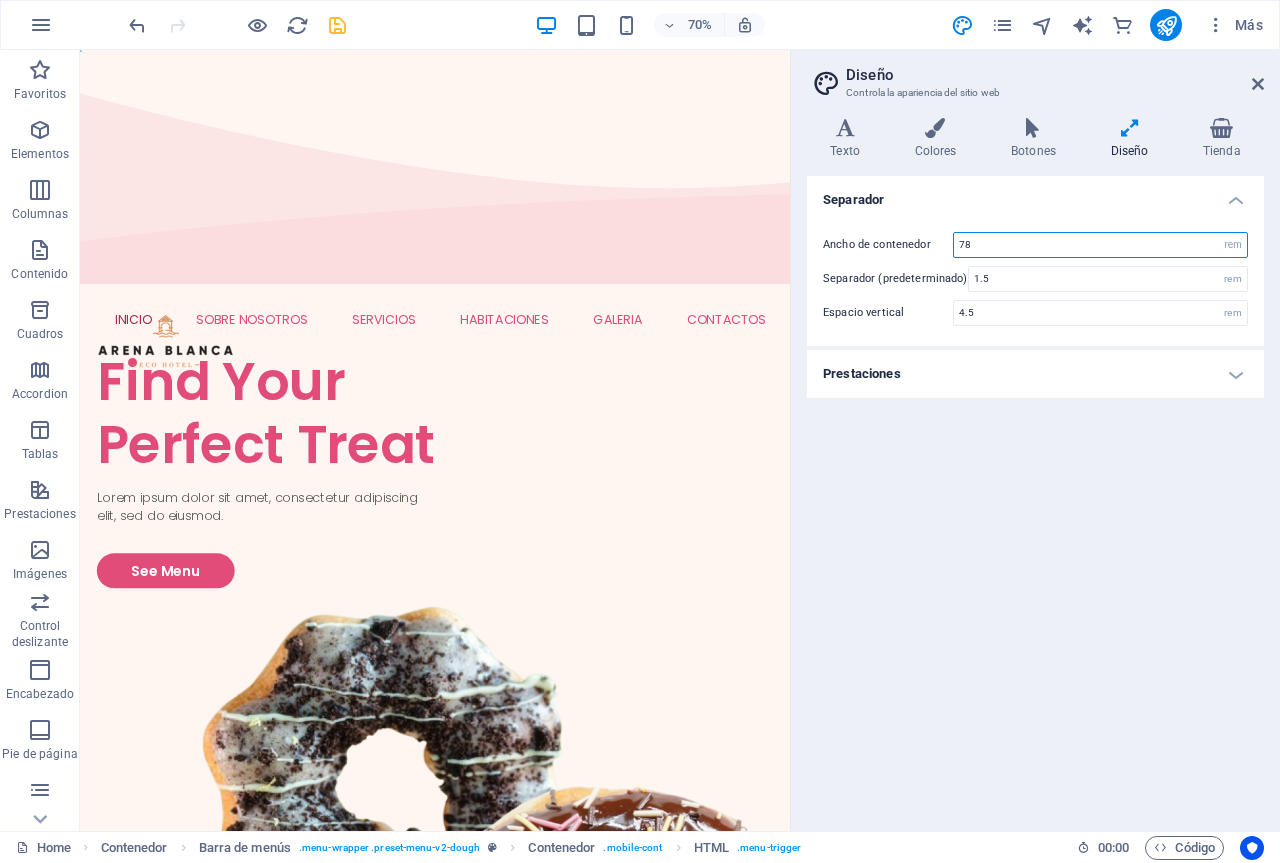 click on "78" at bounding box center (1100, 245) 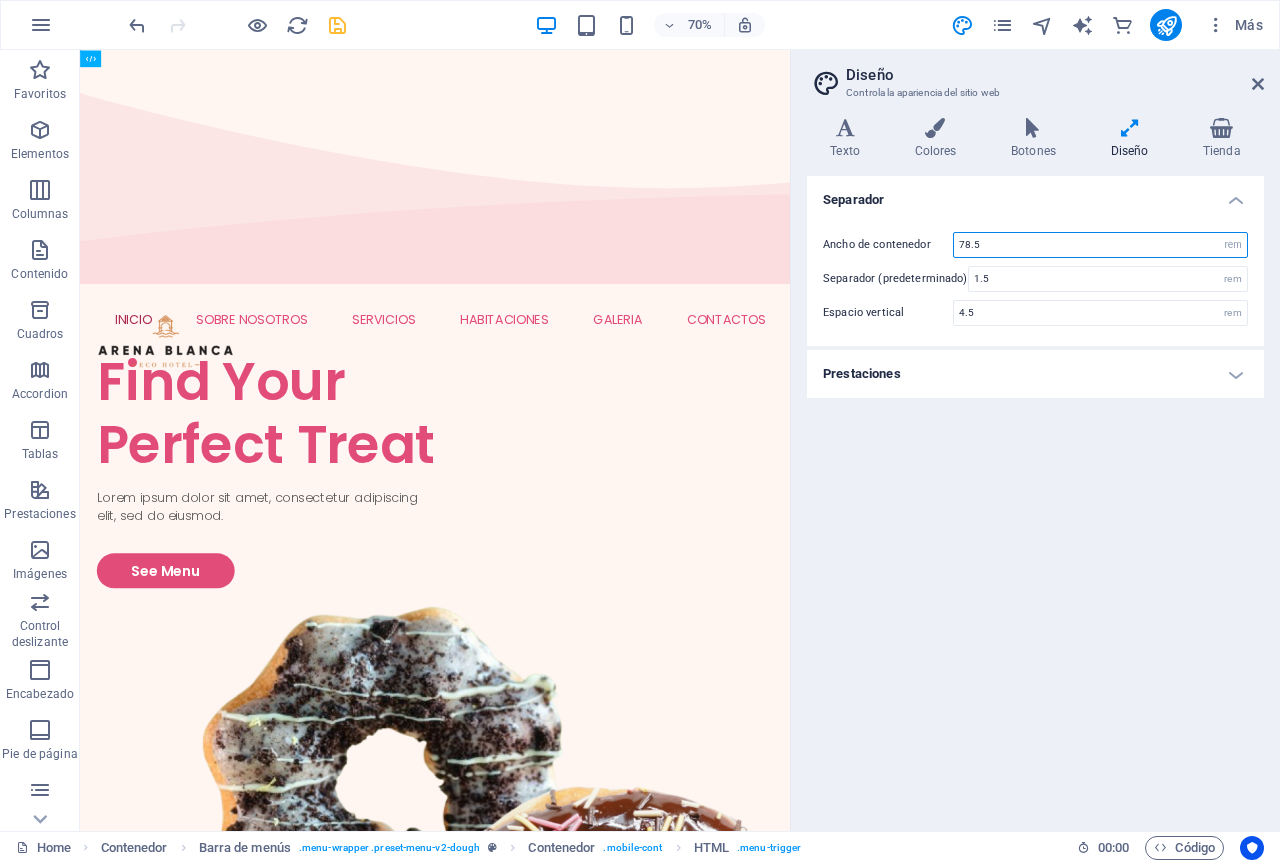 click on "78.5" at bounding box center (1100, 245) 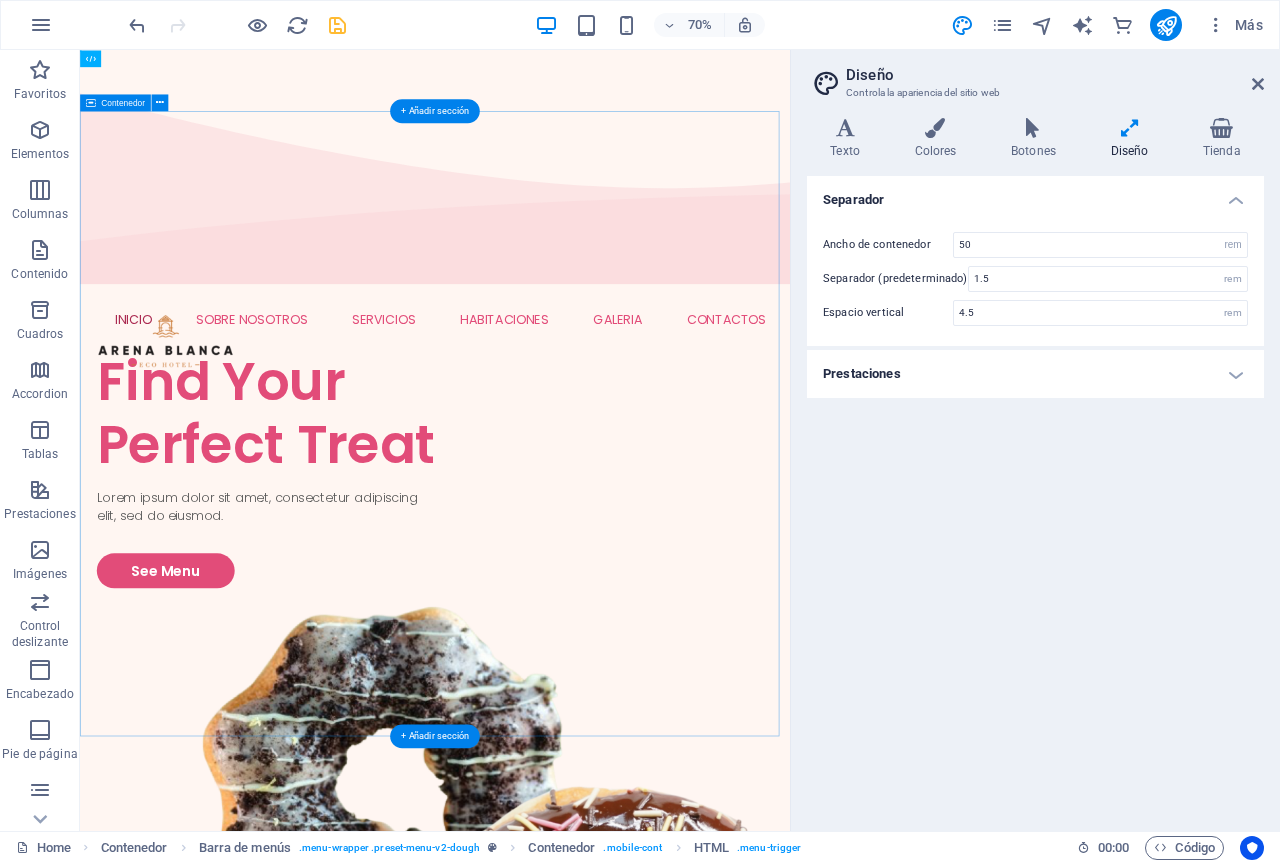 click on "Find Your Perfect Treat Lorem ipsum dolor sit amet, consectetur adipiscing elit, sed do eiusmod. See Menu" at bounding box center [587, 1234] 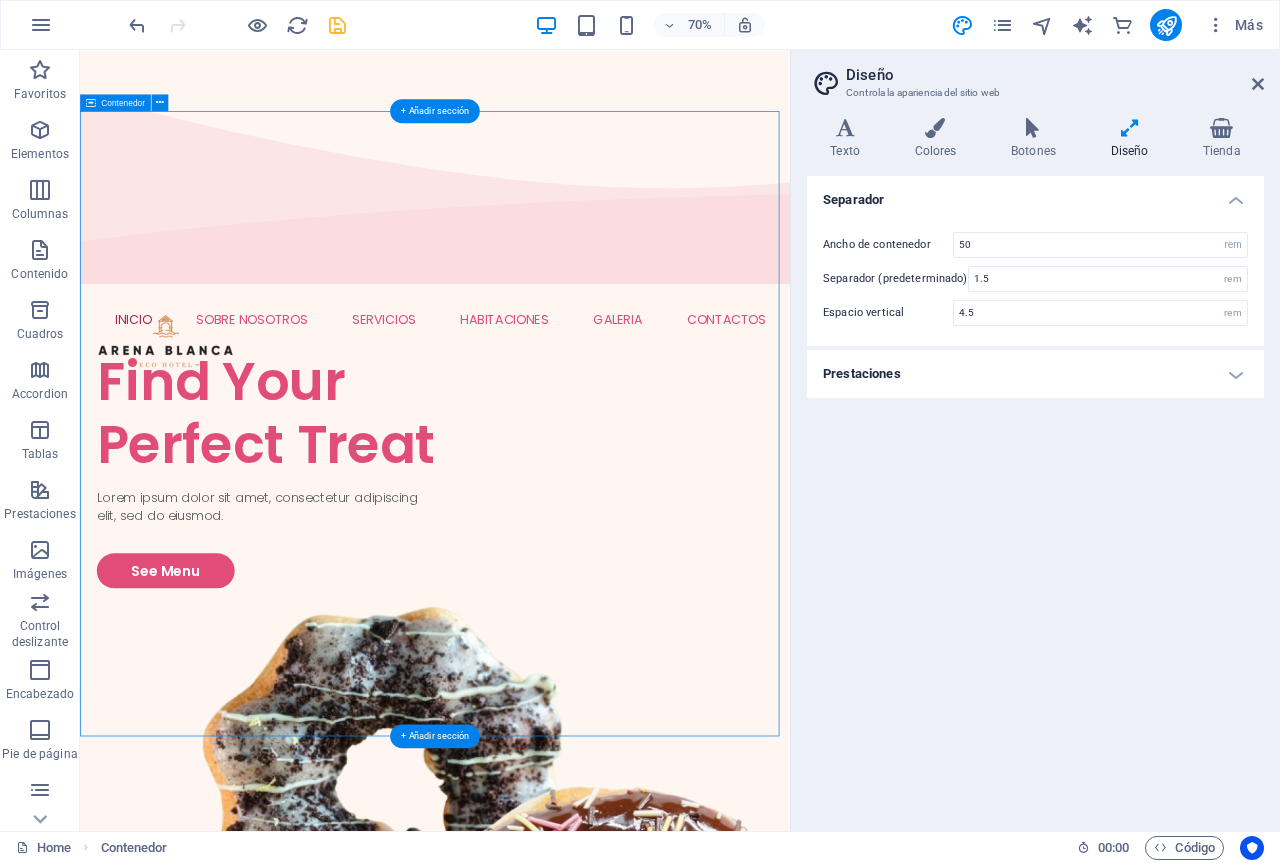 click on "Find Your Perfect Treat Lorem ipsum dolor sit amet, consectetur adipiscing elit, sed do eiusmod. See Menu" at bounding box center (587, 1234) 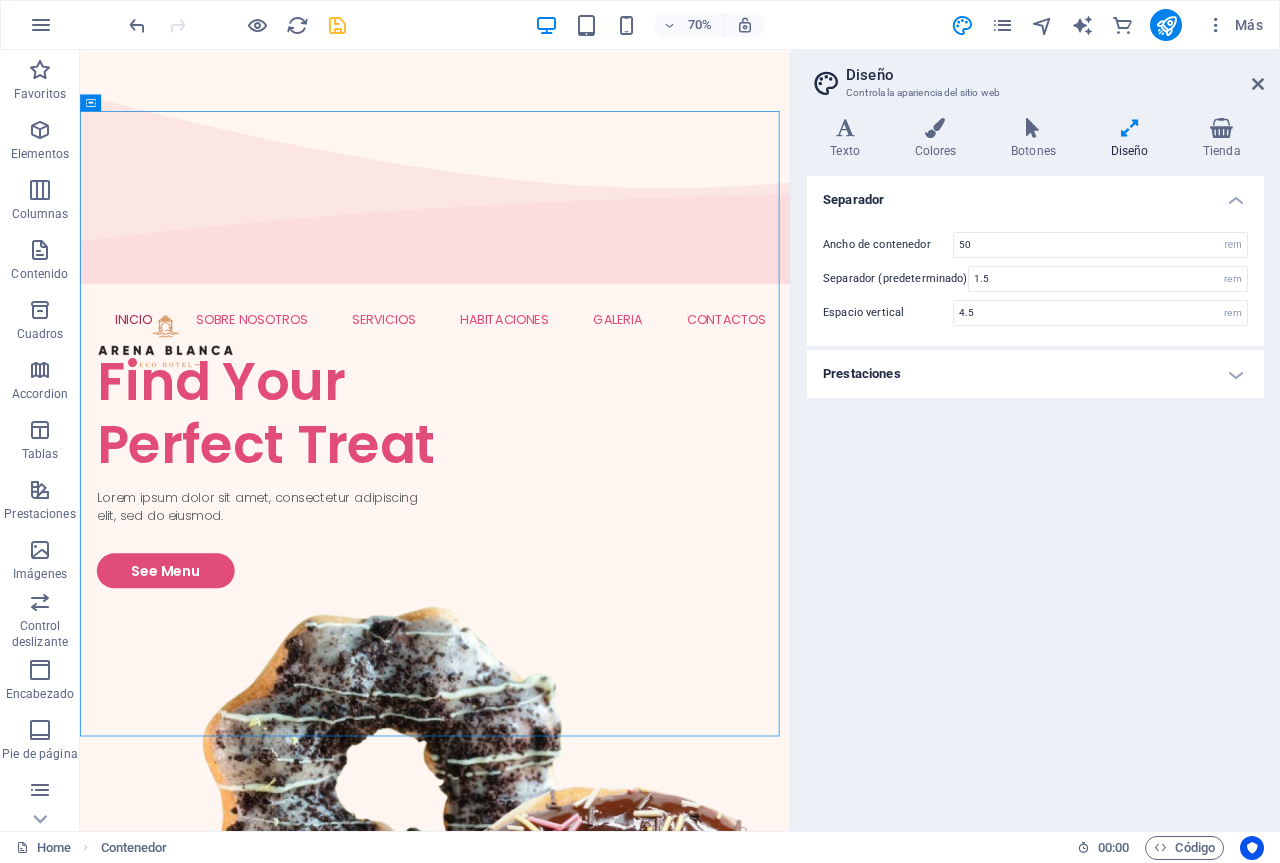 click on "Separador" at bounding box center (1035, 194) 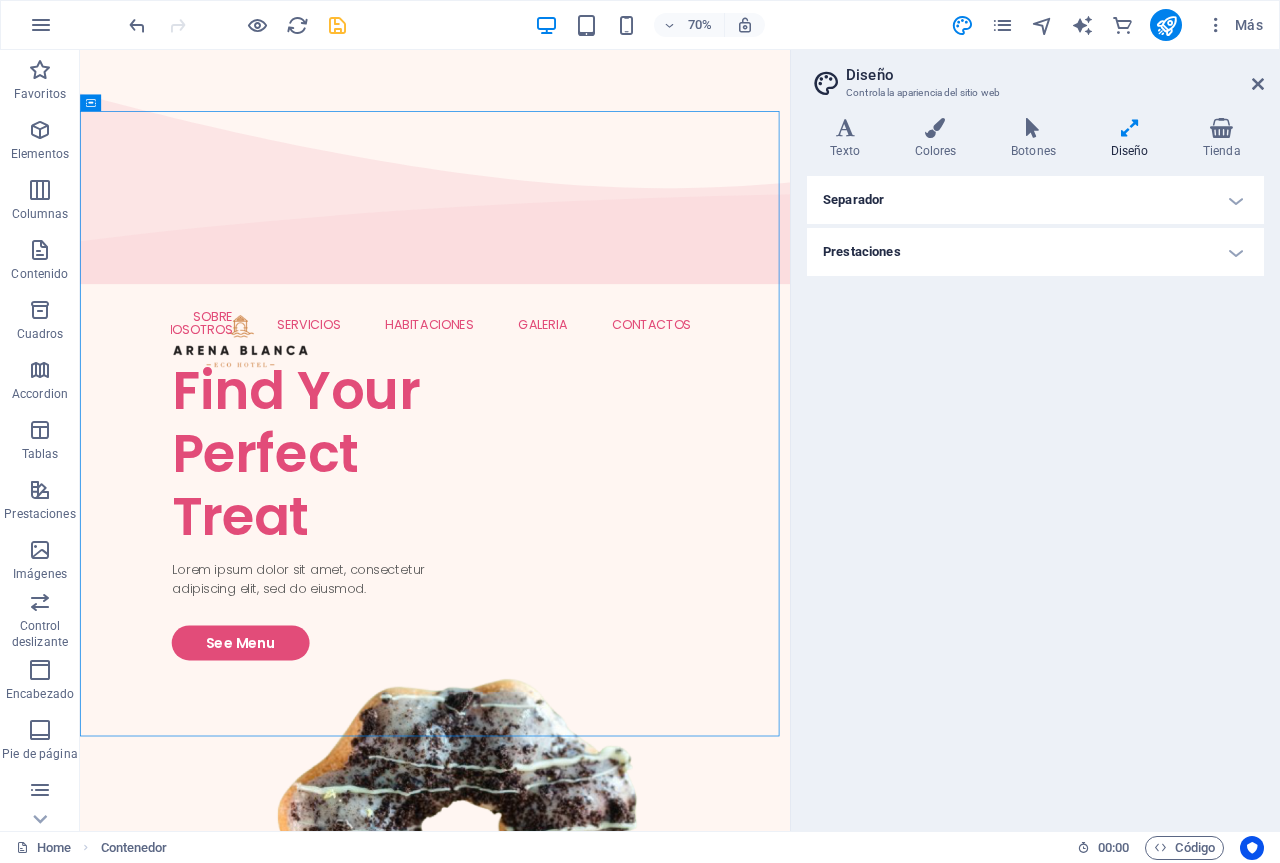 click on "Separador" at bounding box center (1035, 200) 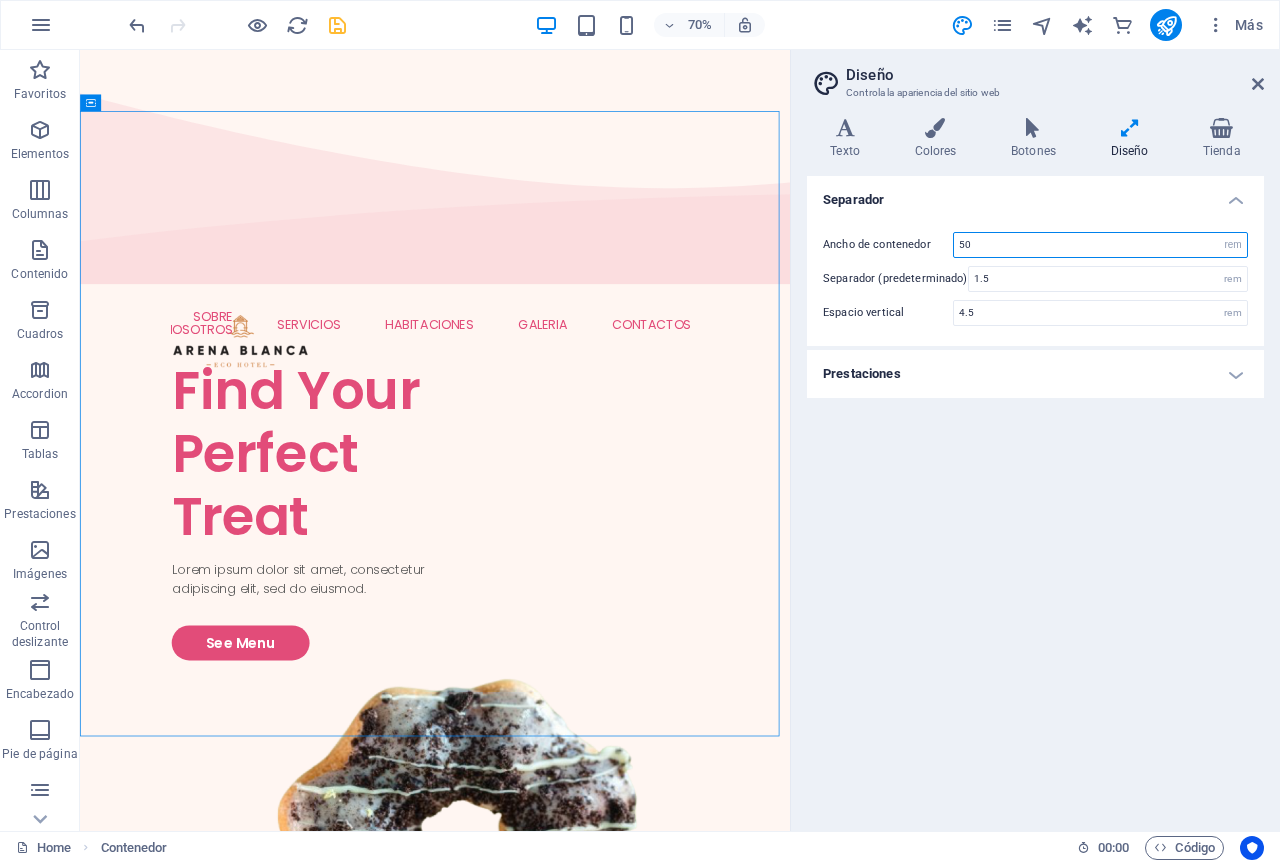 click on "50" at bounding box center [1100, 245] 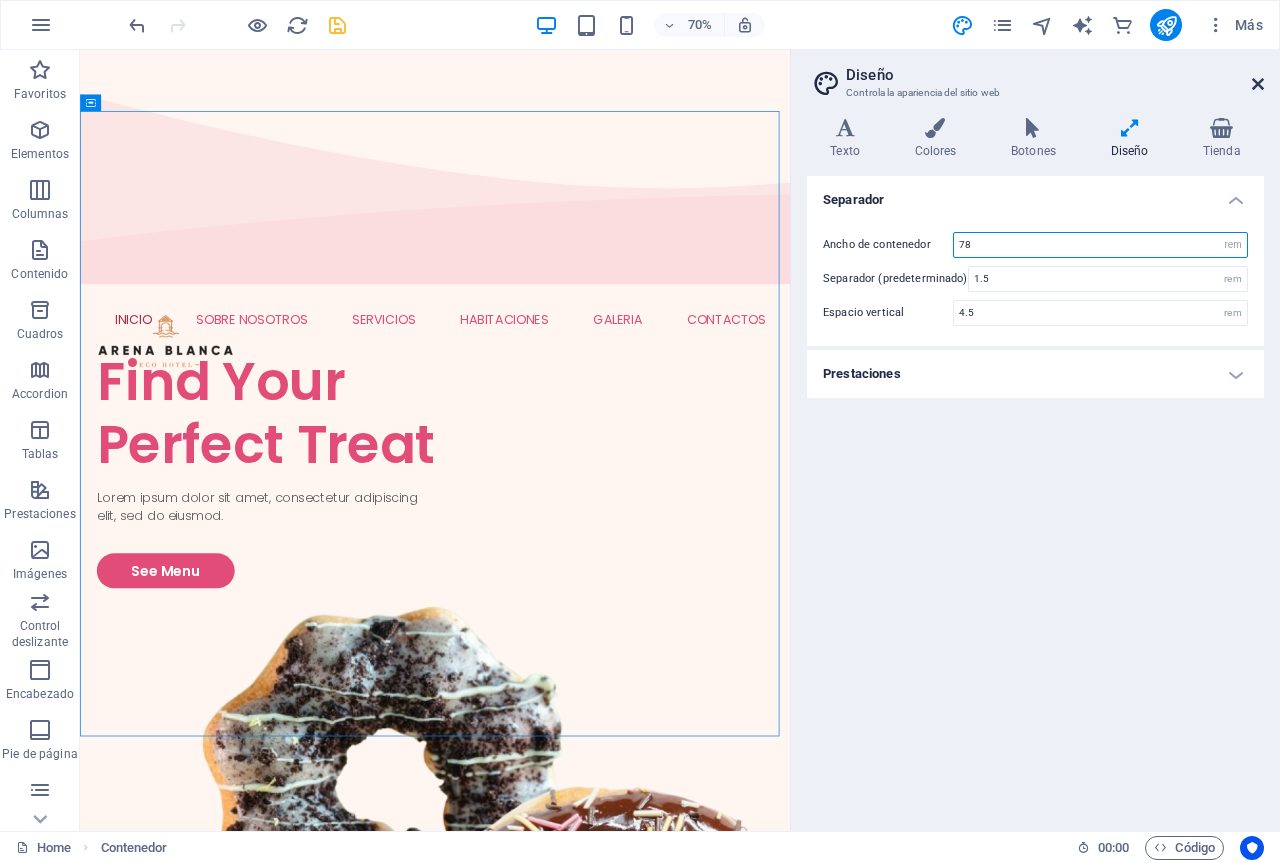 type on "78" 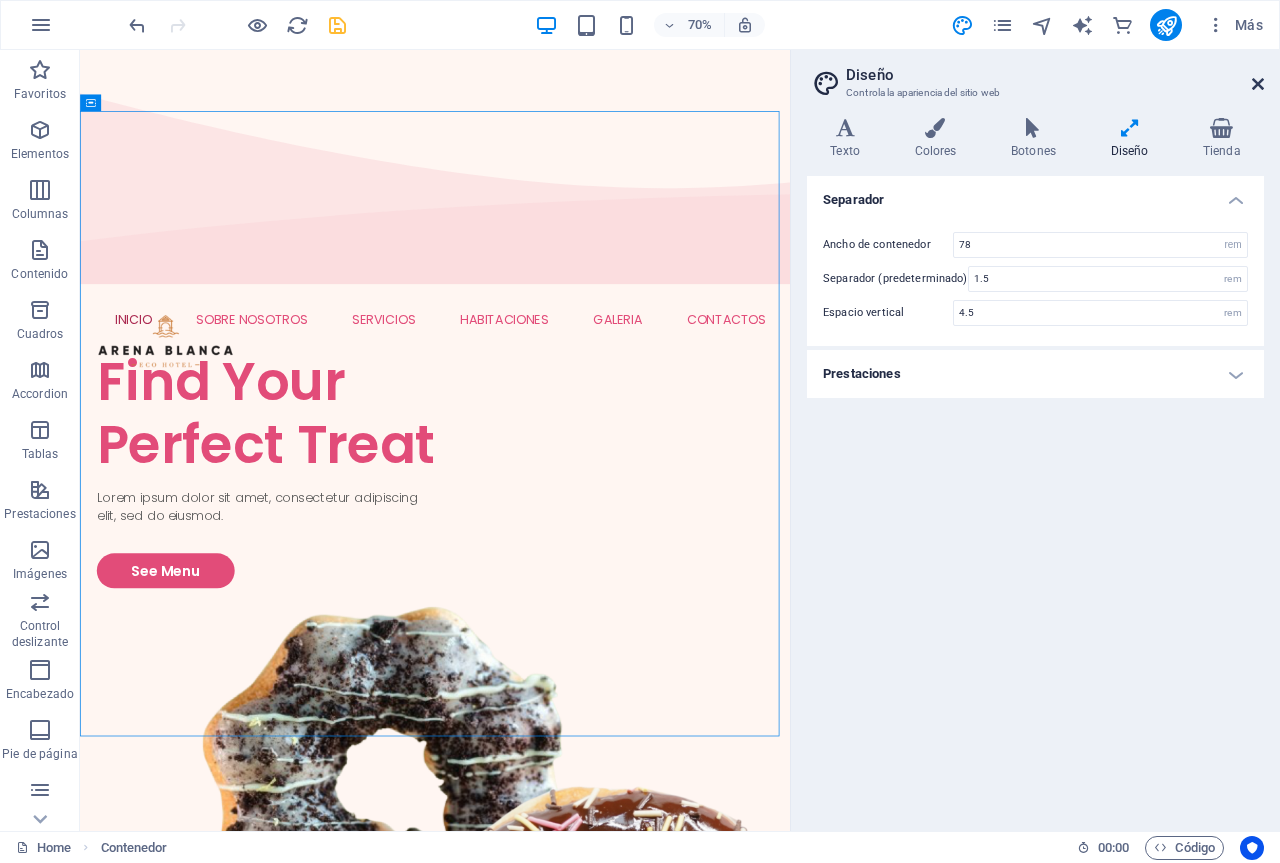 click at bounding box center [1258, 84] 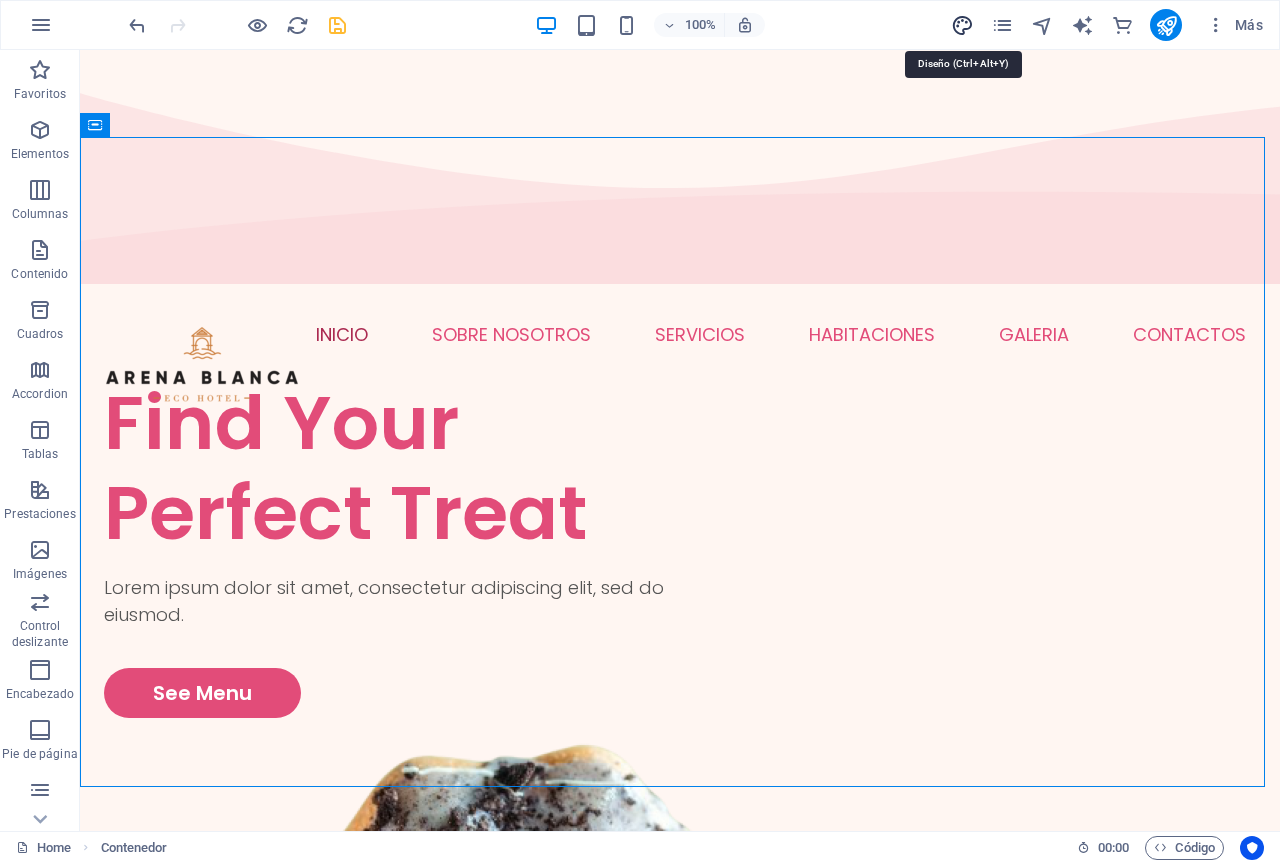 click at bounding box center (962, 25) 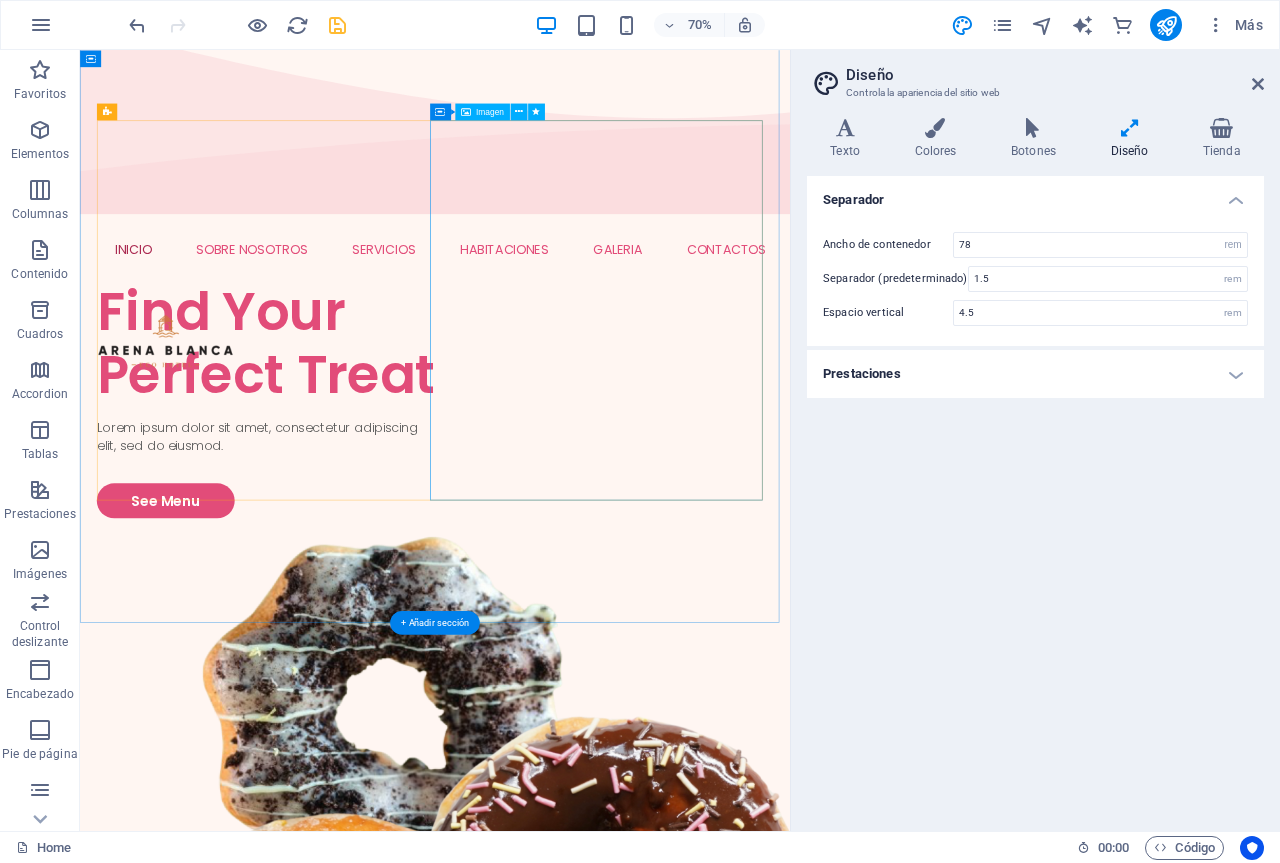 scroll, scrollTop: 0, scrollLeft: 0, axis: both 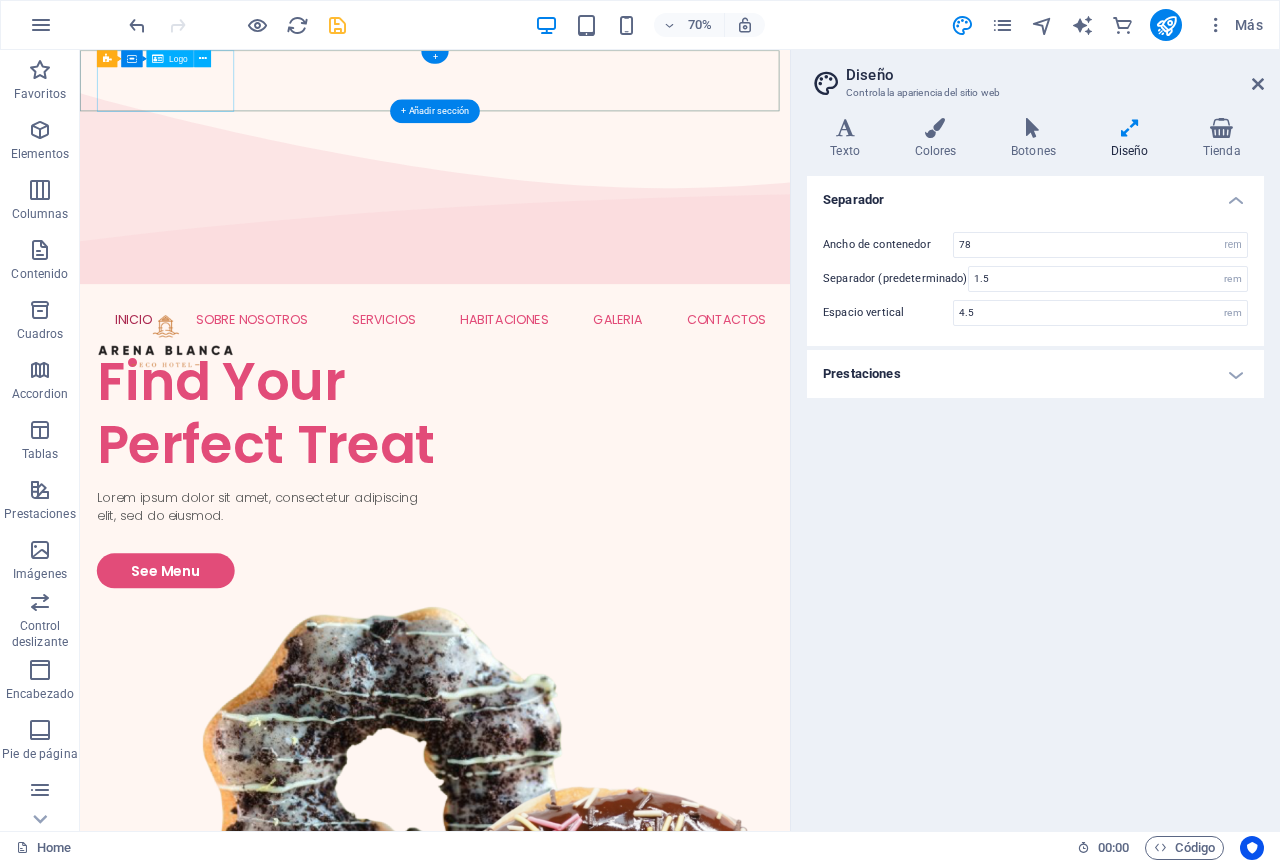 click at bounding box center [202, 466] 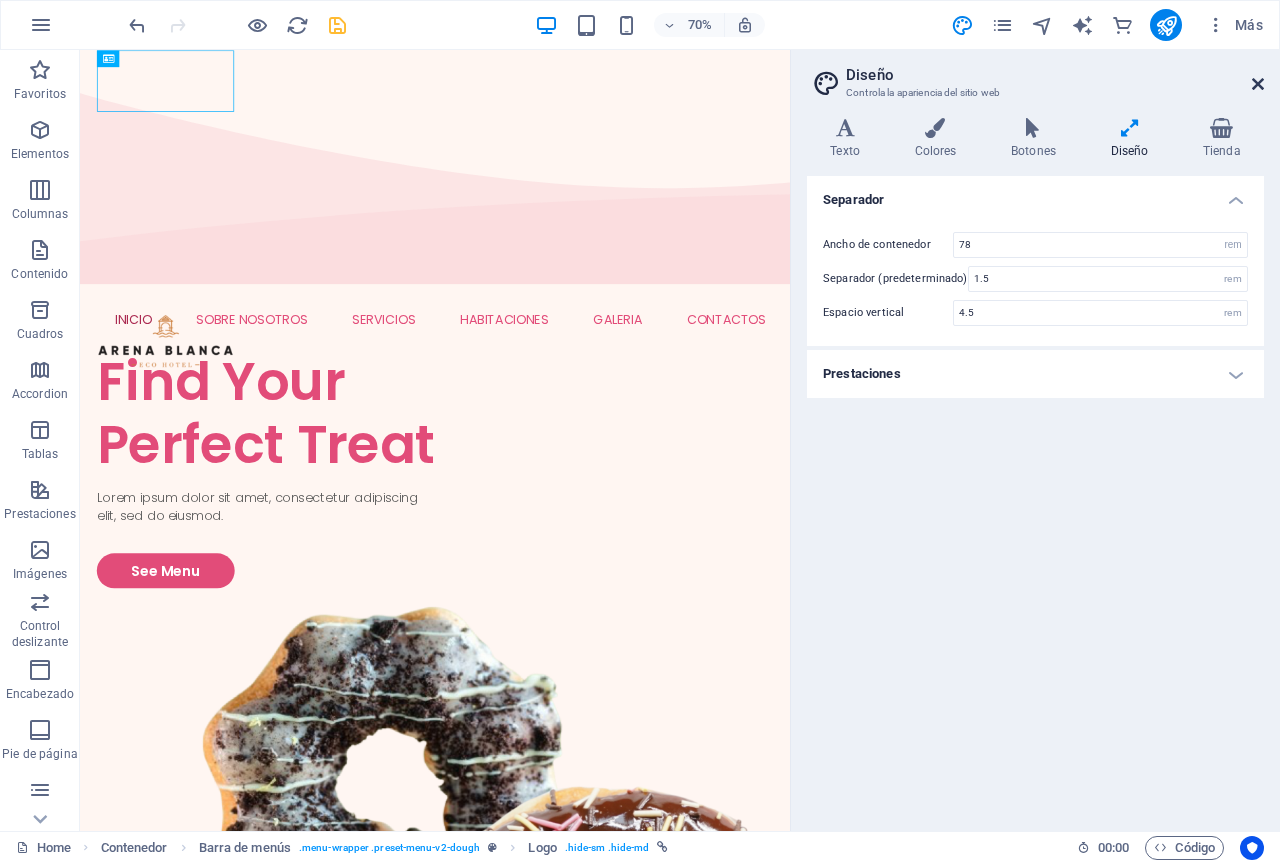 click at bounding box center [1258, 84] 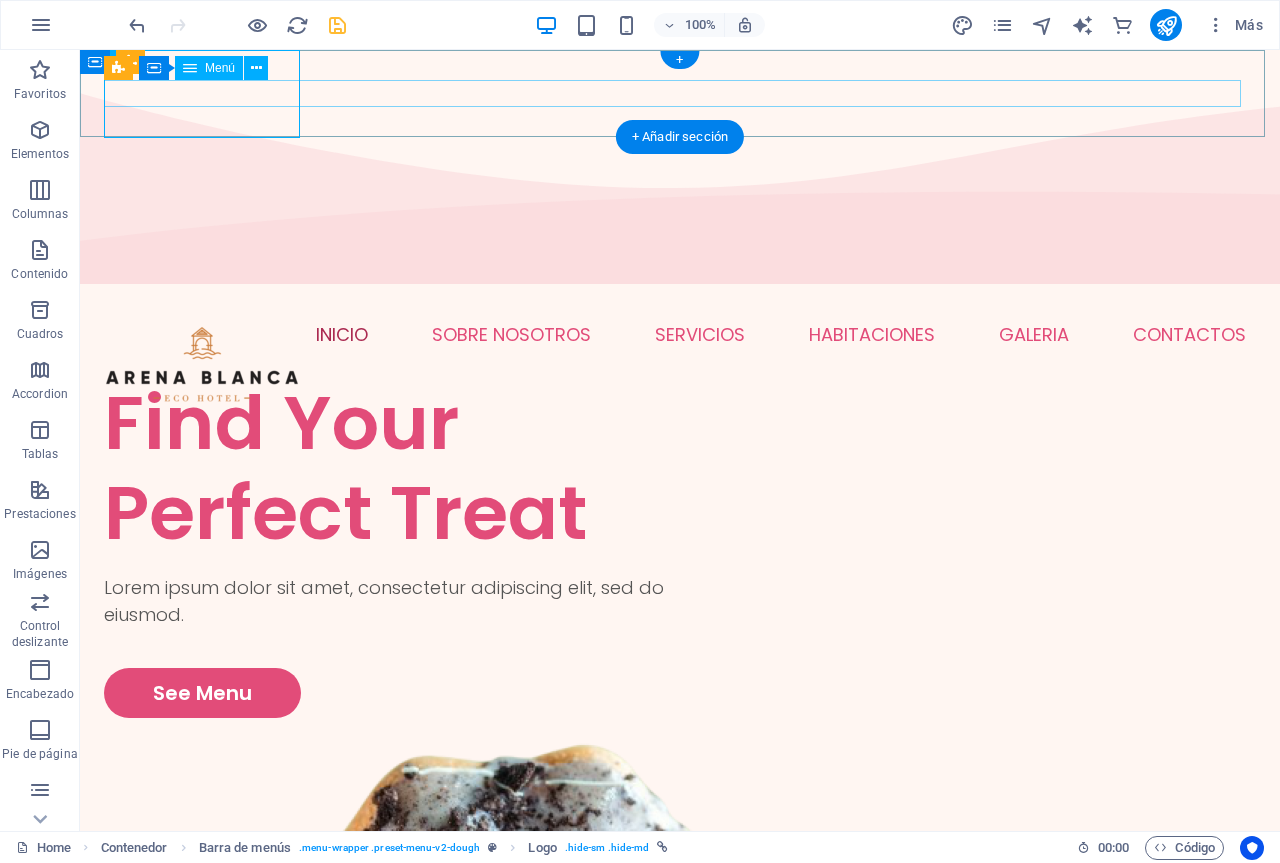 click on "INICIO SOBRE NOSOTROS SERVICIOS HABITACIONES GALERIA PISCINA SALA DE JUEGOS RESTAURANTE CONTACTOS" at bounding box center (680, 334) 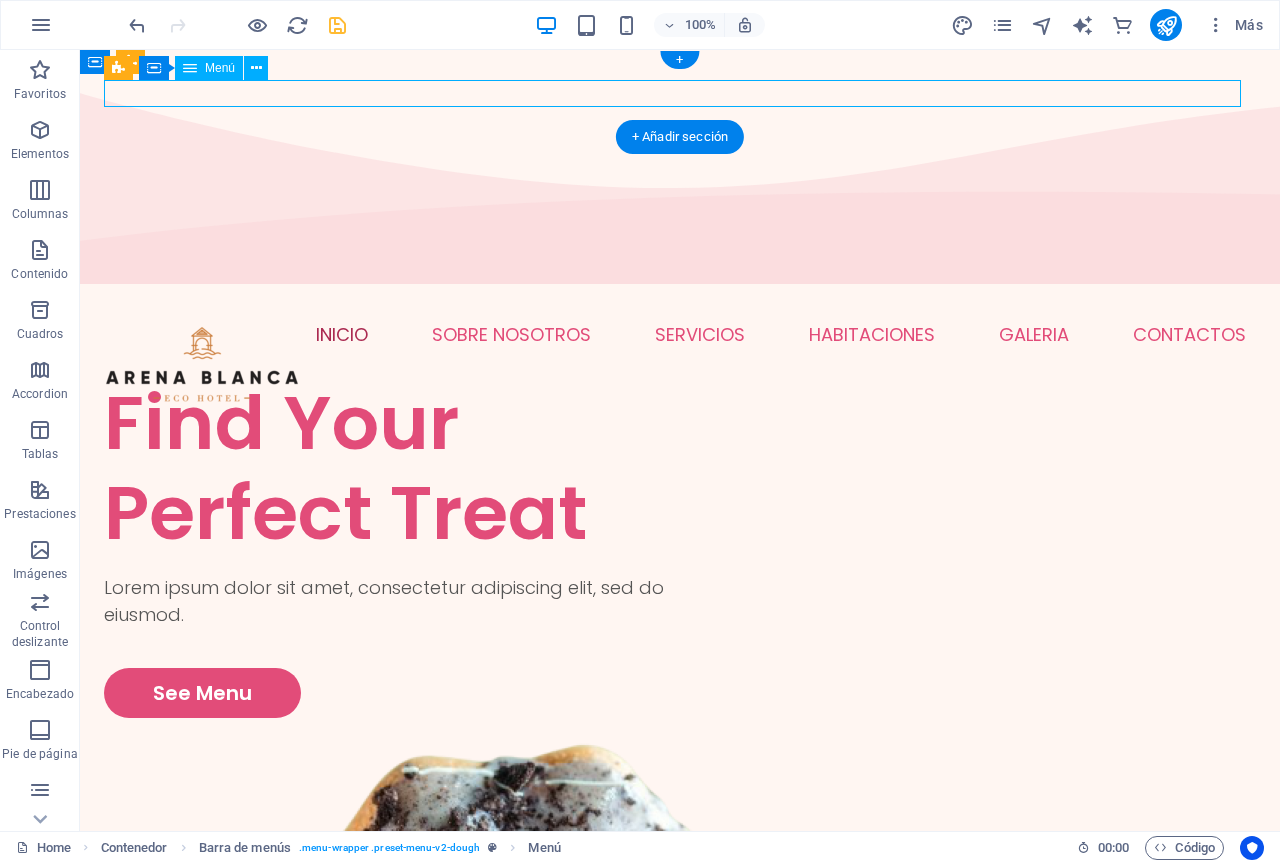 click on "INICIO SOBRE NOSOTROS SERVICIOS HABITACIONES GALERIA PISCINA SALA DE JUEGOS RESTAURANTE CONTACTOS" at bounding box center [680, 334] 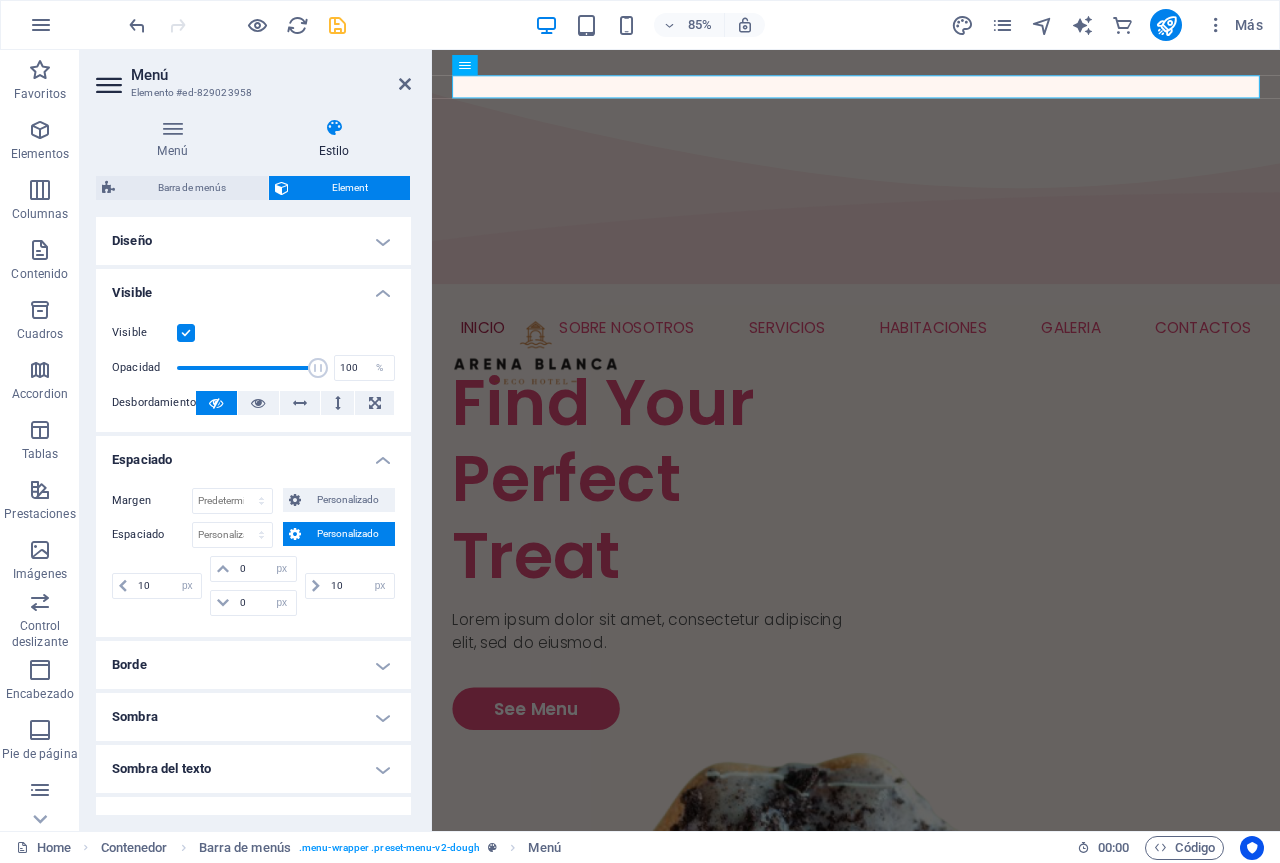 click on "Menú Elemento #ed-829023958 Menú Estilo Menú Automático Personalizado El menú se genera de forma automática basándose en las páginas. Se recomienda en el caso de sitios web con múltiples páginas. Gestionar páginas Elementos de menú 1 Ninguno Página Externo Elemento Teléfono Email Página INICIO SOBRE NOSOTROS SERVICIOS HABITACIONES GALERIA -- PISCINA -- SALA DE JUEGOS -- RESTAURANTE CONTACTOS Elemento
URL / Teléfono Email Texto del enlace INICIO Destino del enlace Nueva pestaña Misma pestaña Superposición Nombre Una descripción adicional del enlace no debería ser igual al texto del enlace. El título suele mostrarse como un texto de información cuando se mueve el ratón por encima del elemento. Déjalo en blanco en caso de dudas. Relación Define la  relación de este enlace con el destino del enlace . Por ejemplo, el valor "nofollow" indica a los buscadores que no sigan al enlace. Puede dejarse vacío. alternativo autor marcador externo ayuda licencia siguiente 2" at bounding box center (256, 440) 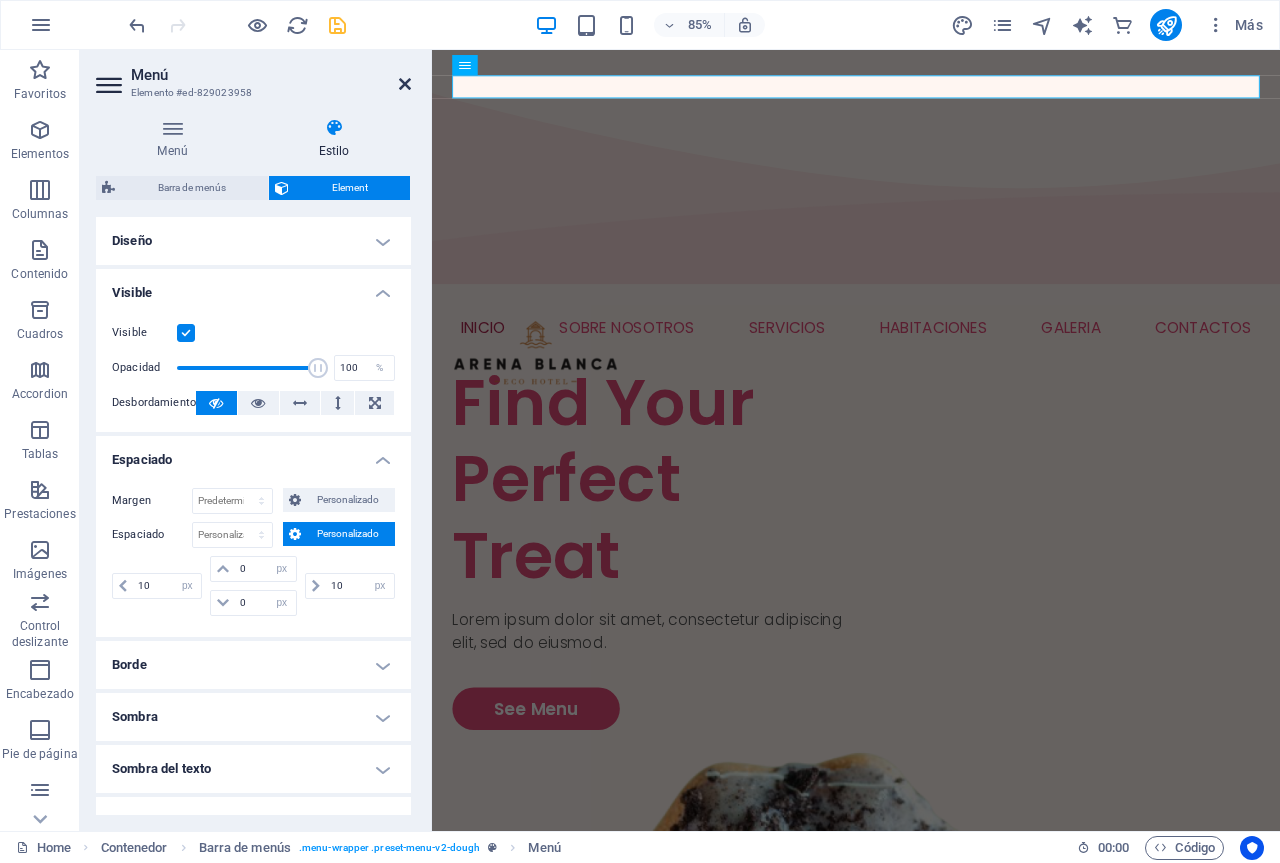 click at bounding box center [405, 84] 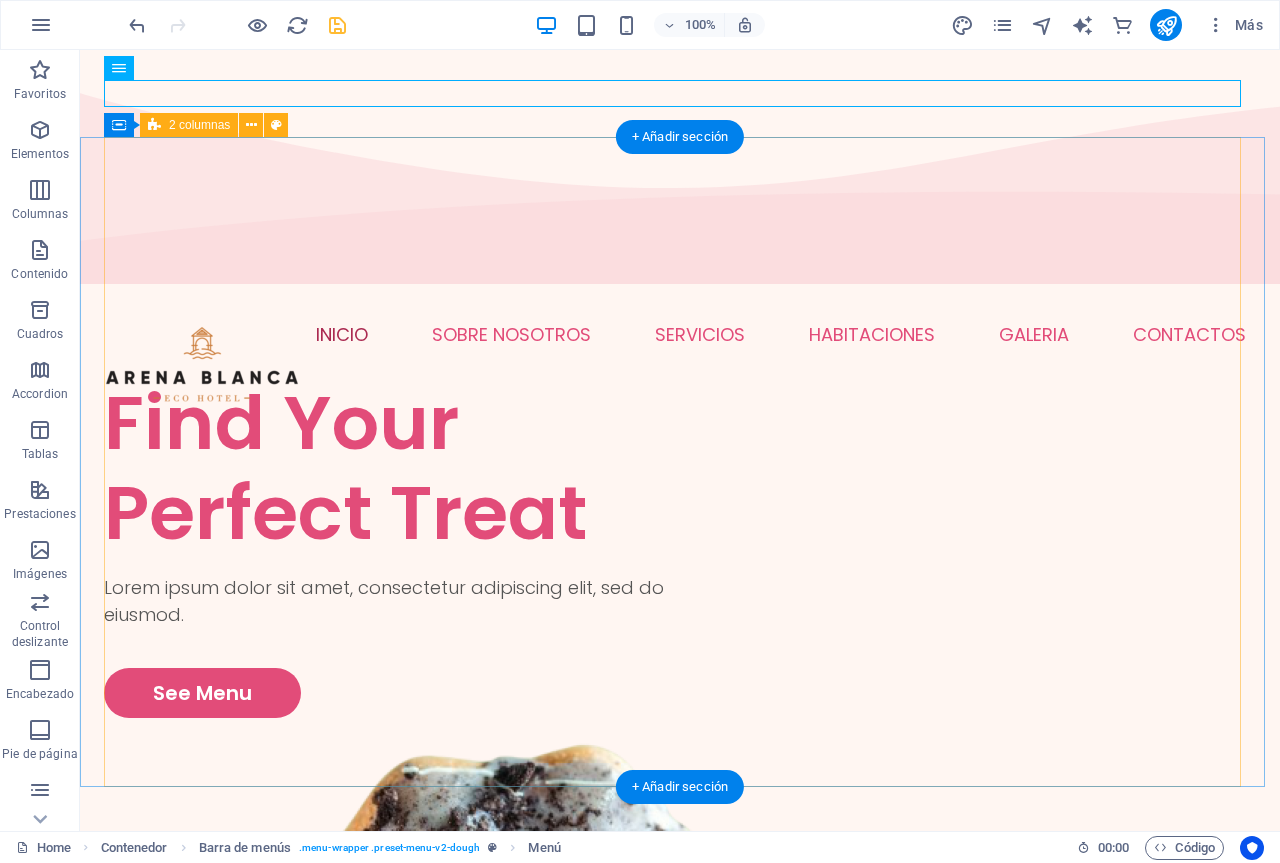 click on "Find Your Perfect Treat Lorem ipsum dolor sit amet, consectetur adipiscing elit, sed do eiusmod. See Menu" at bounding box center [680, 1133] 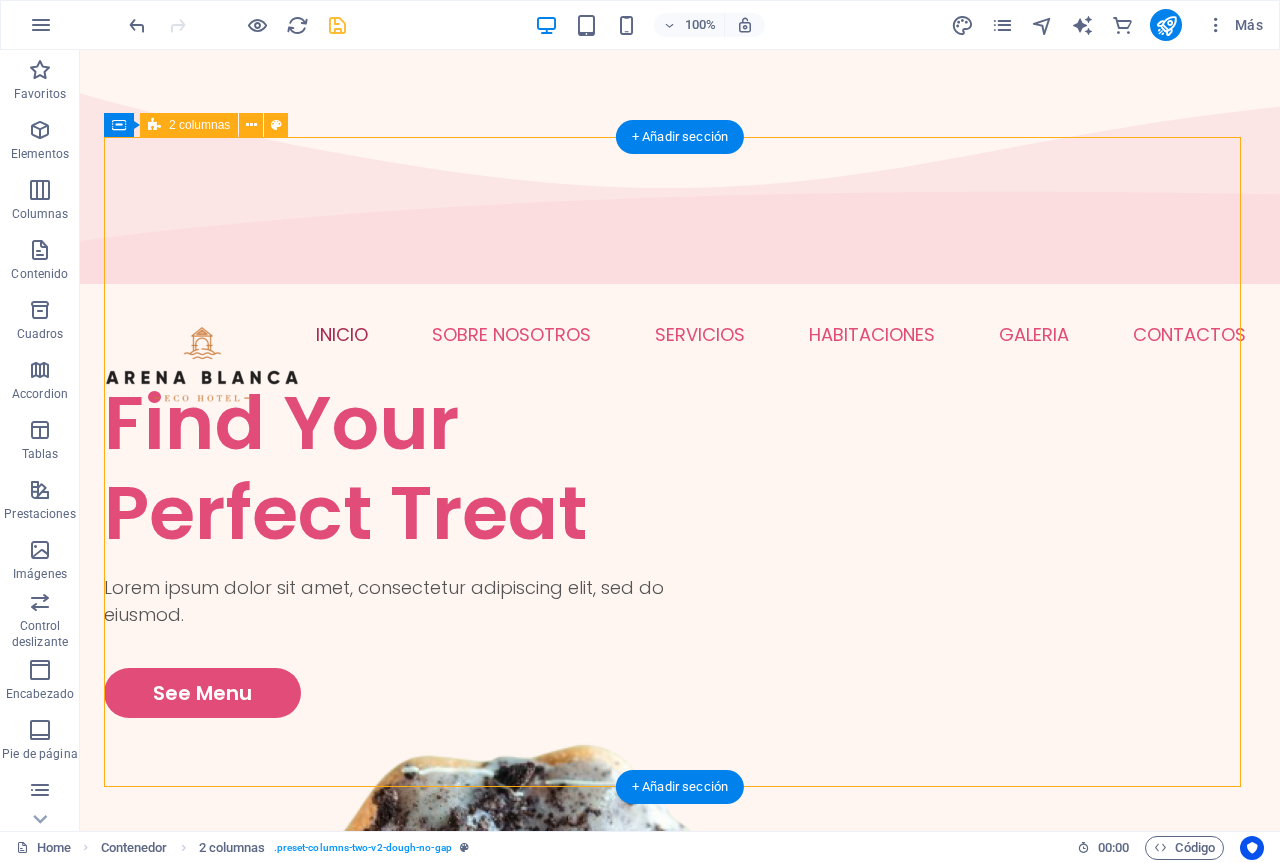 click on "Find Your Perfect Treat Lorem ipsum dolor sit amet, consectetur adipiscing elit, sed do eiusmod. See Menu" at bounding box center (680, 1133) 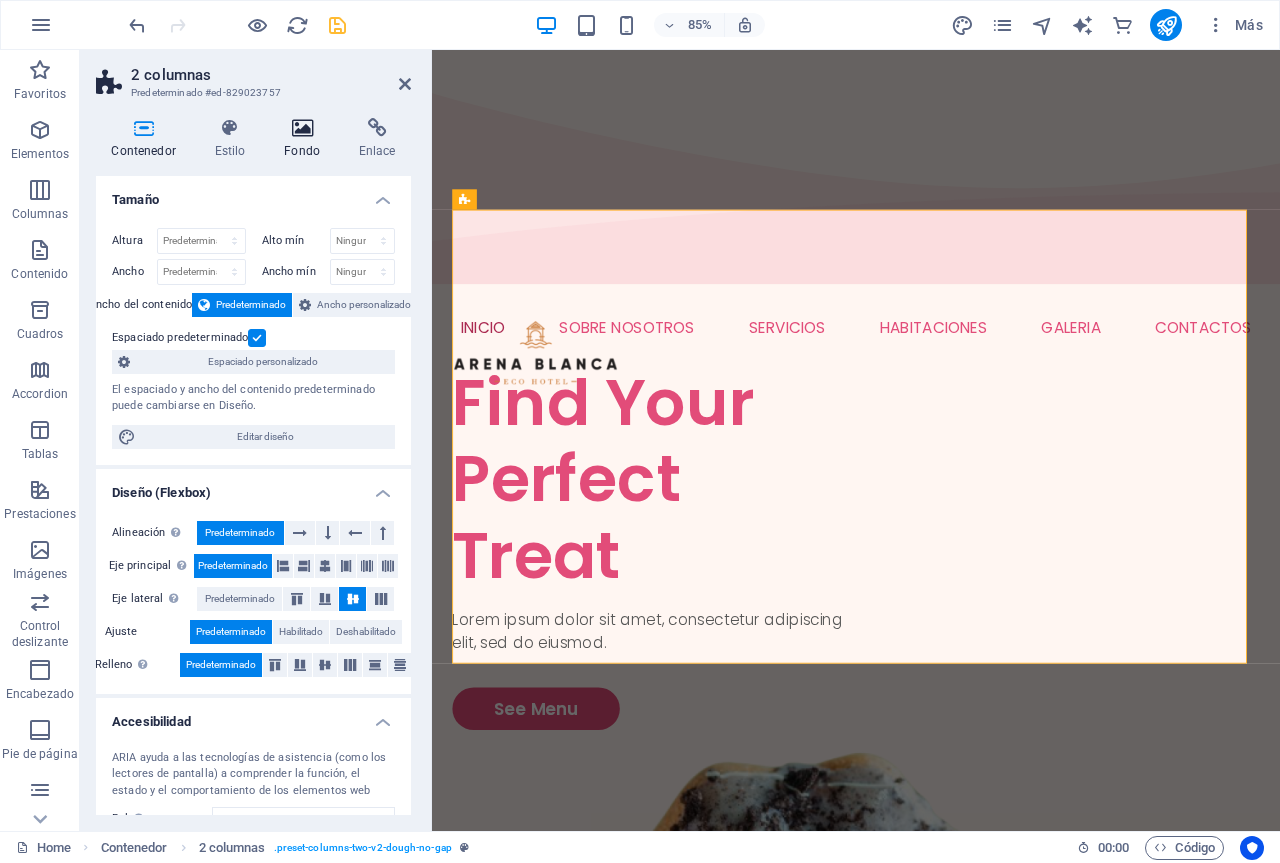 click at bounding box center [302, 128] 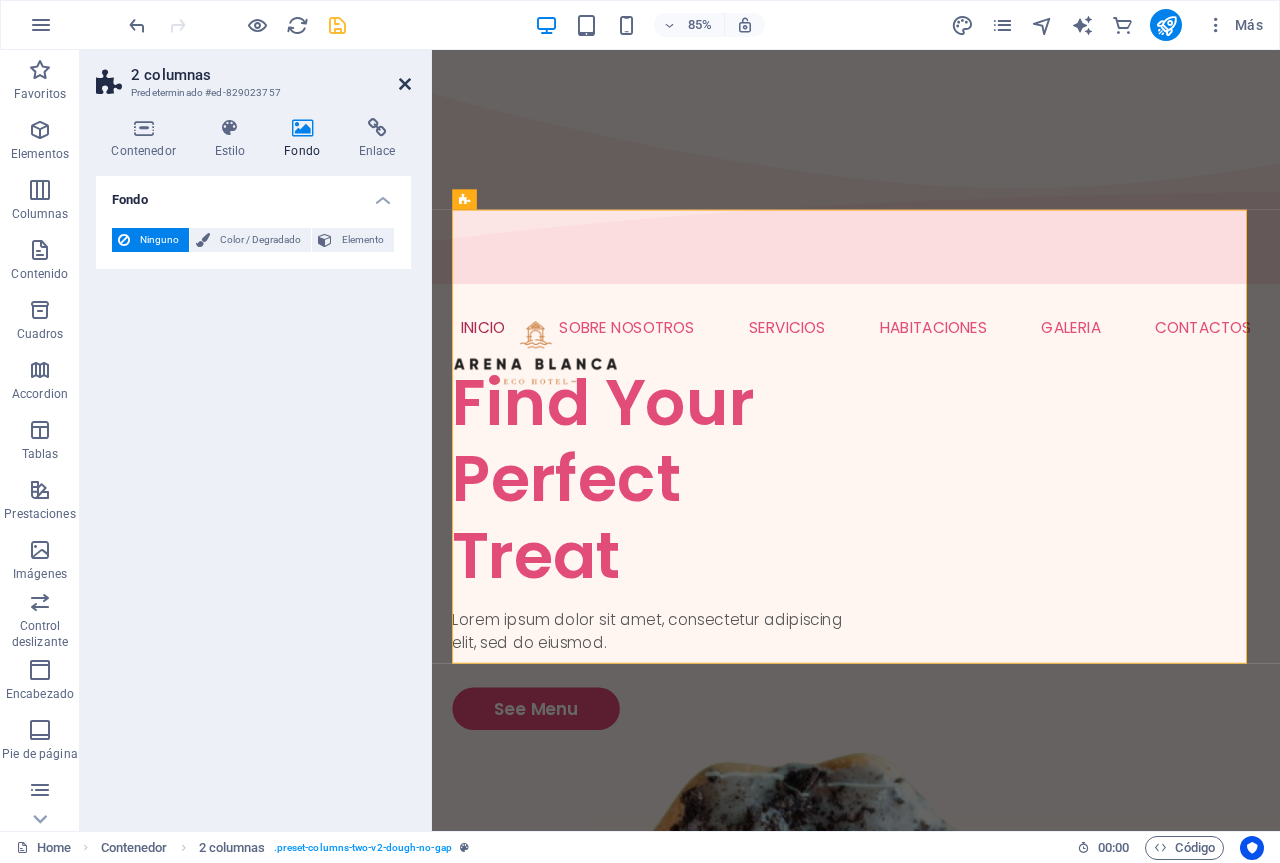 click at bounding box center [405, 84] 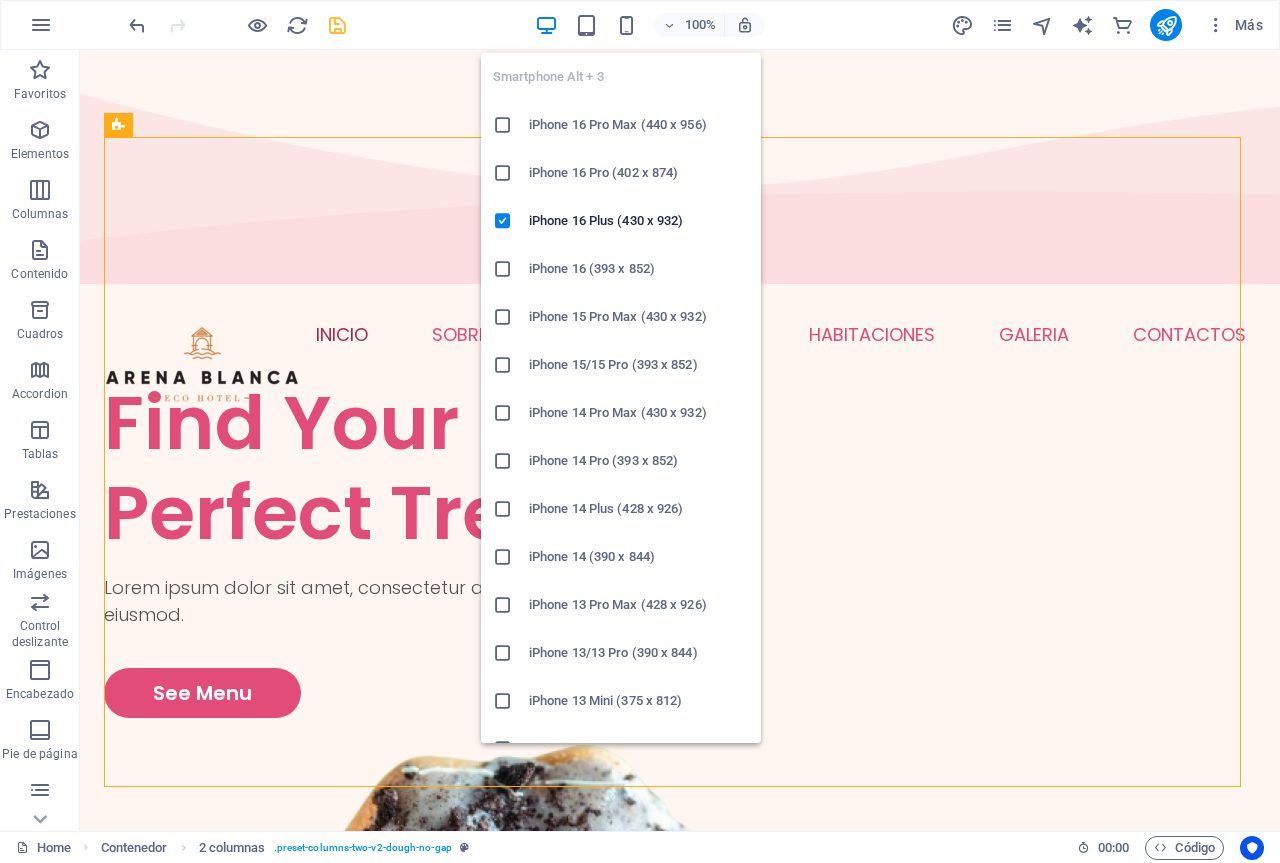click on "Smartphone Alt + 3 iPhone 16 Pro Max (440 x 956) iPhone 16 Pro (402 x 874) iPhone 16 Plus (430 x 932) iPhone 16 (393 x 852) iPhone 15 Pro Max (430 x 932) iPhone 15/15 Pro (393 x 852) iPhone 14 Pro Max (430 x 932) iPhone 14 Pro (393 x 852) iPhone 14 Plus (428 x 926) iPhone 14 (390 x 844) iPhone 13 Pro Max (428 x 926) iPhone 13/13 Pro (390 x 844) iPhone 13 Mini (375 x 812) iPhone SE (2nd gen) (375 x 667) Galaxy S22/S23/S24 Ultra (384 x 824) Galaxy S22/S23/S24 Plus (384 x 832) Galaxy S22/S23/S24 (360 x 780) Galaxy S21 Ultra/Plus (384 x 854) Galaxy S21 (360 x 800) Galaxy S20 FE (412 x 914) Galaxy A32 (412 x 915) Pixel 9 Pro XL (428 x 926) Pixel 9/9 Pro (412 x 915) Pixel 8/8 Pro (412 x 732) Pixel 7/7 Pro (412 x 915) Pixel 6/6 Pro (412 x 915) Huawei P60 Pro (412 x 915) Huawei Mate 50 Pro (412 x 932) Huawei P50 Pro (412 x 915) Xiaomi 13 Pro (412 x 915) Xiaomi 12 Pro (412 x 915) Xiaomi Redmi Note 12 Pro (412 x 915)" at bounding box center [621, 390] 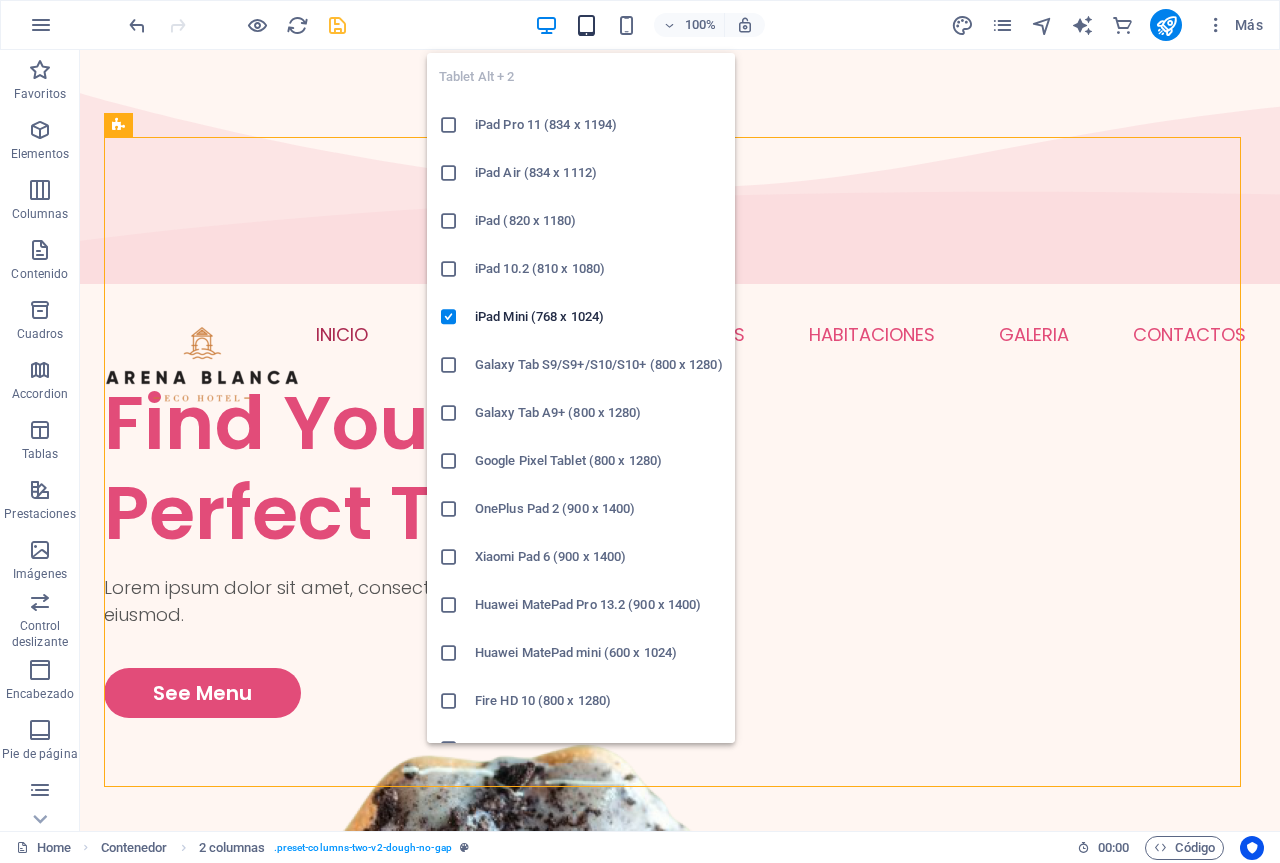 click at bounding box center (586, 25) 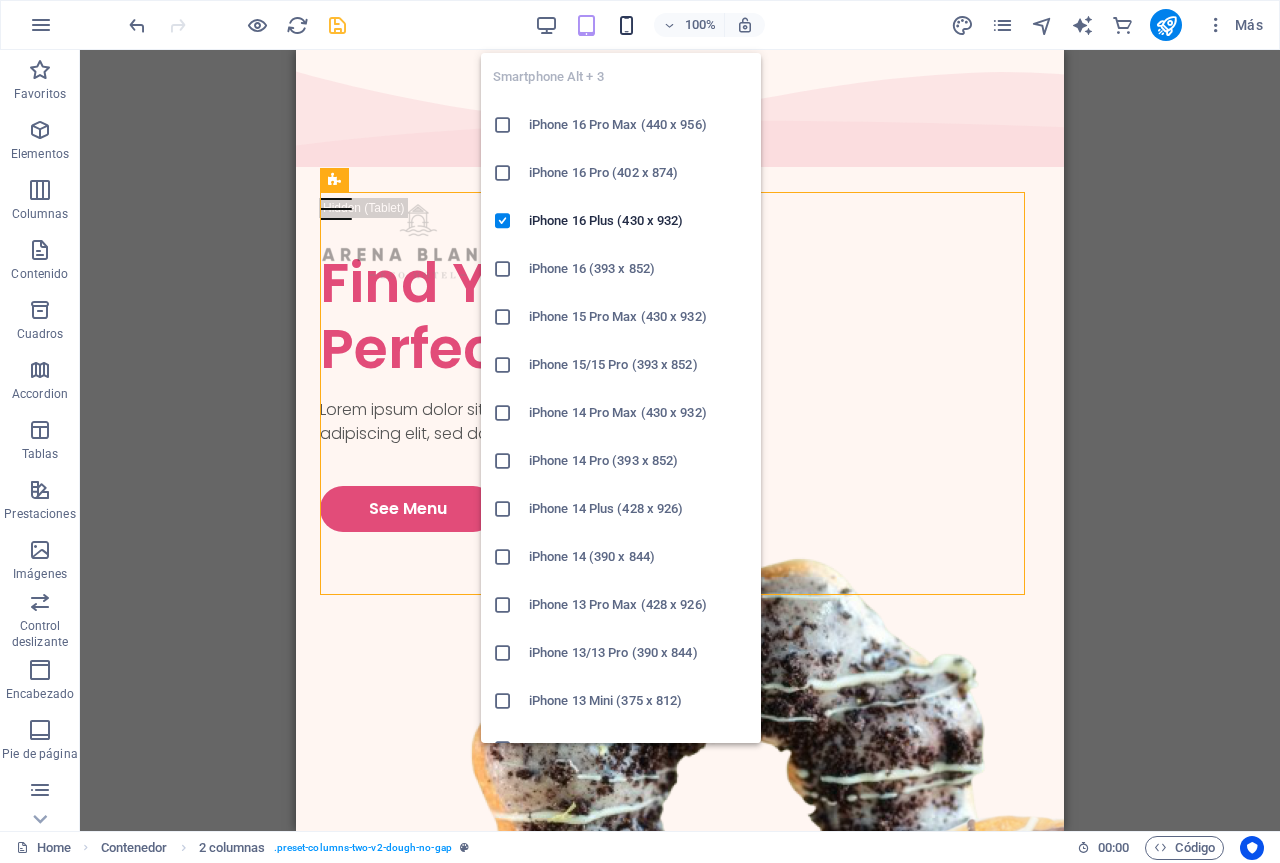 click at bounding box center (626, 25) 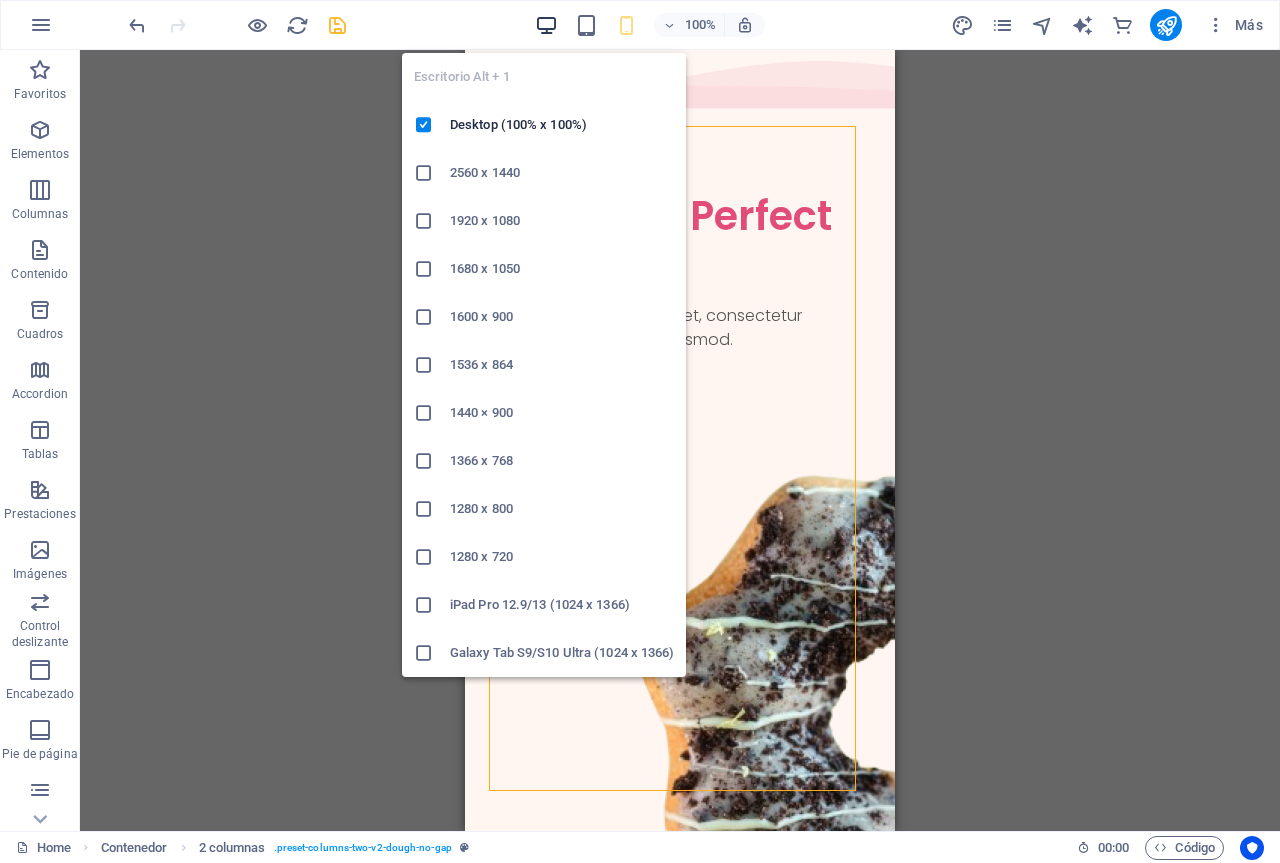 click at bounding box center (546, 25) 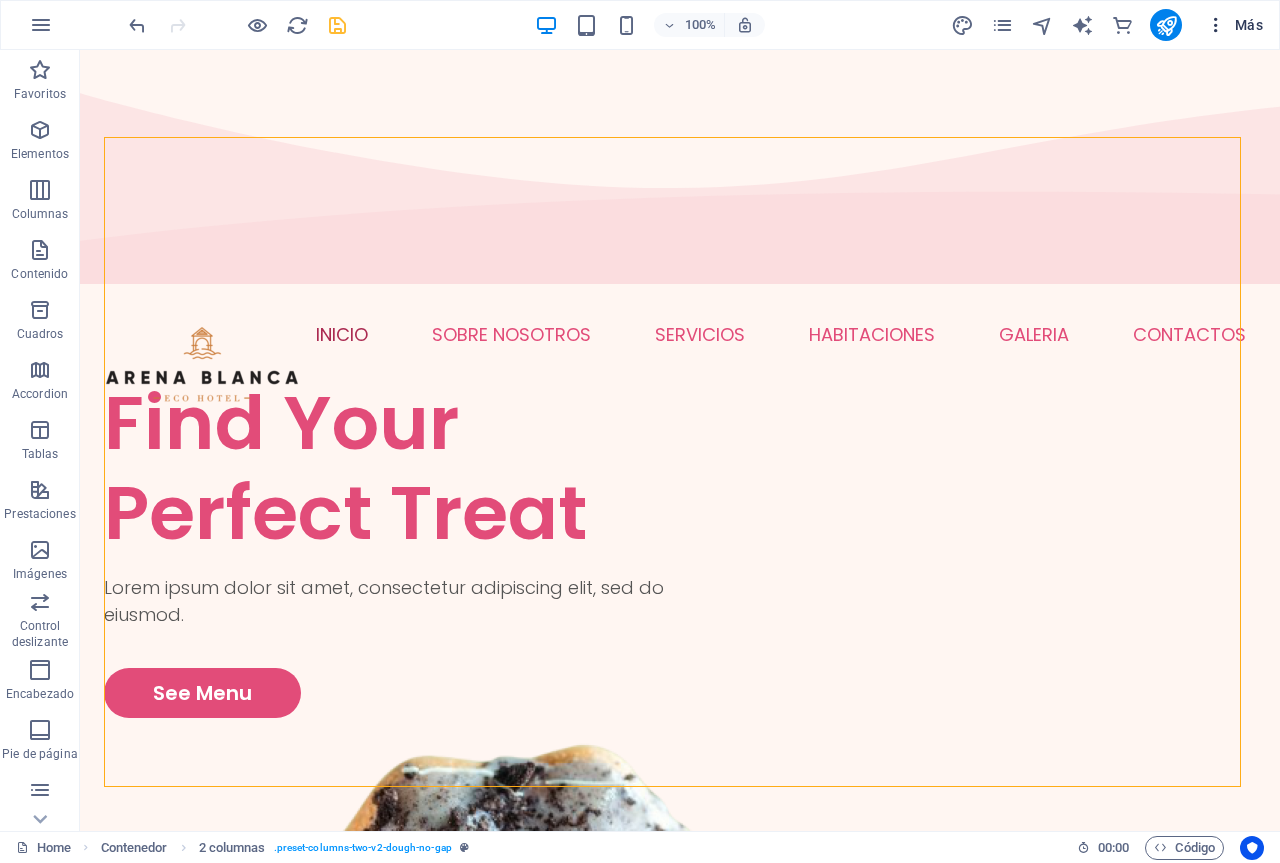 click at bounding box center [1216, 25] 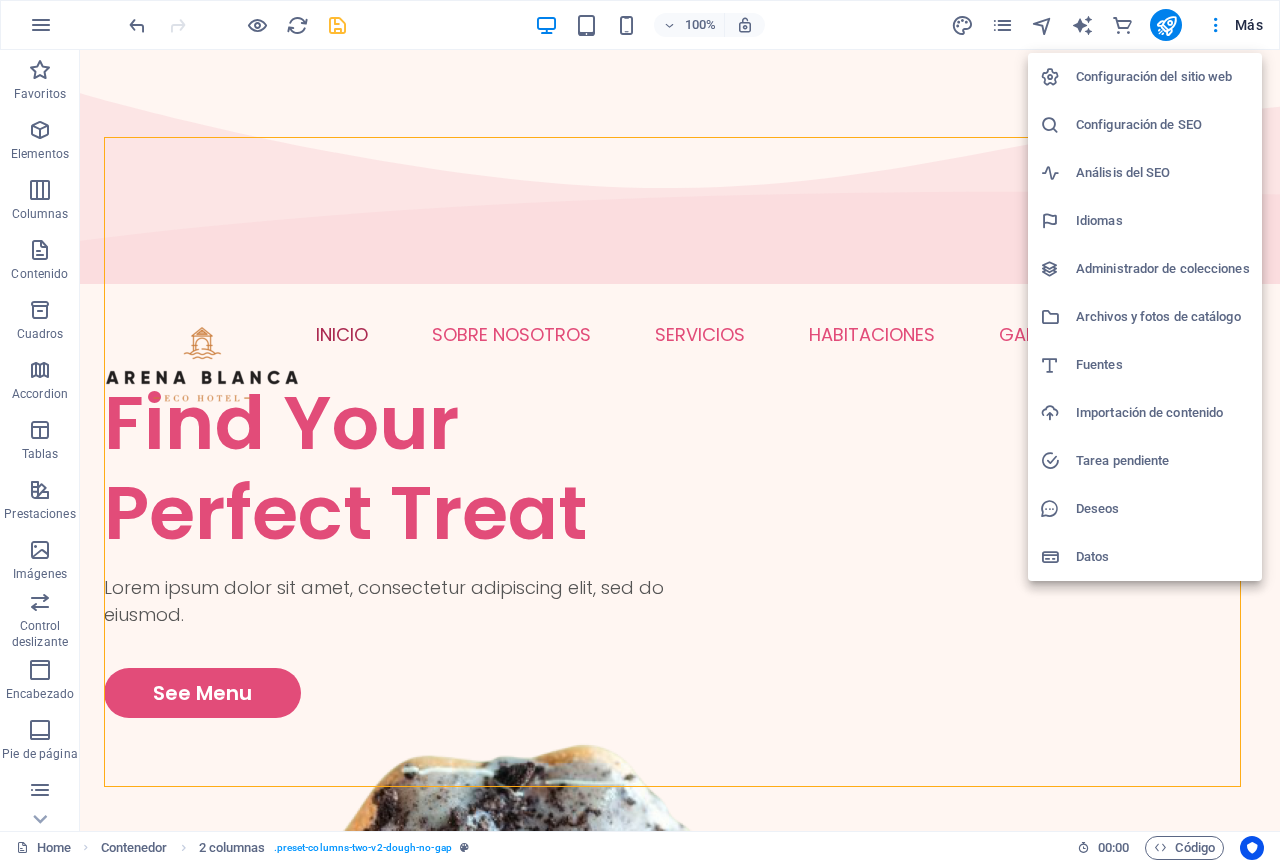 click on "Configuración del sitio web" at bounding box center [1163, 77] 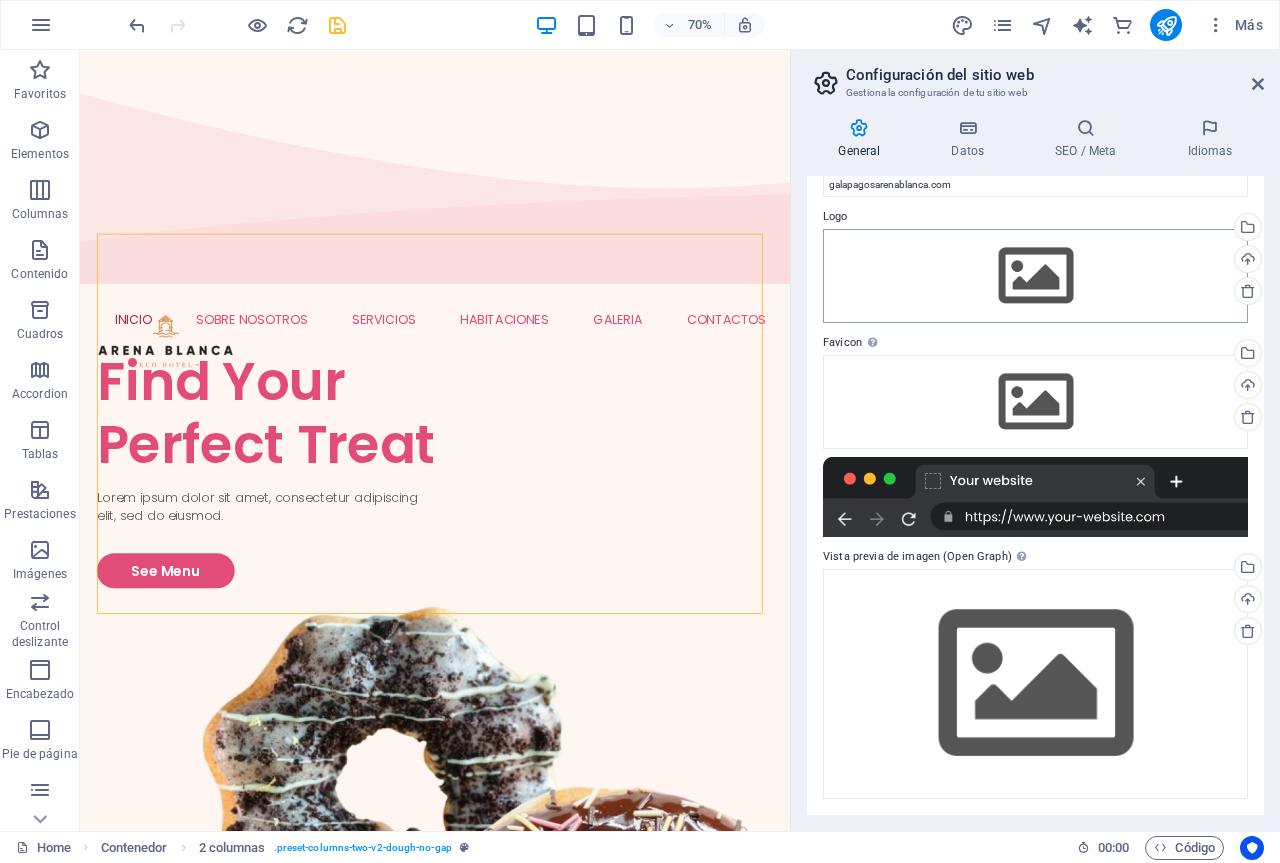 scroll, scrollTop: 0, scrollLeft: 0, axis: both 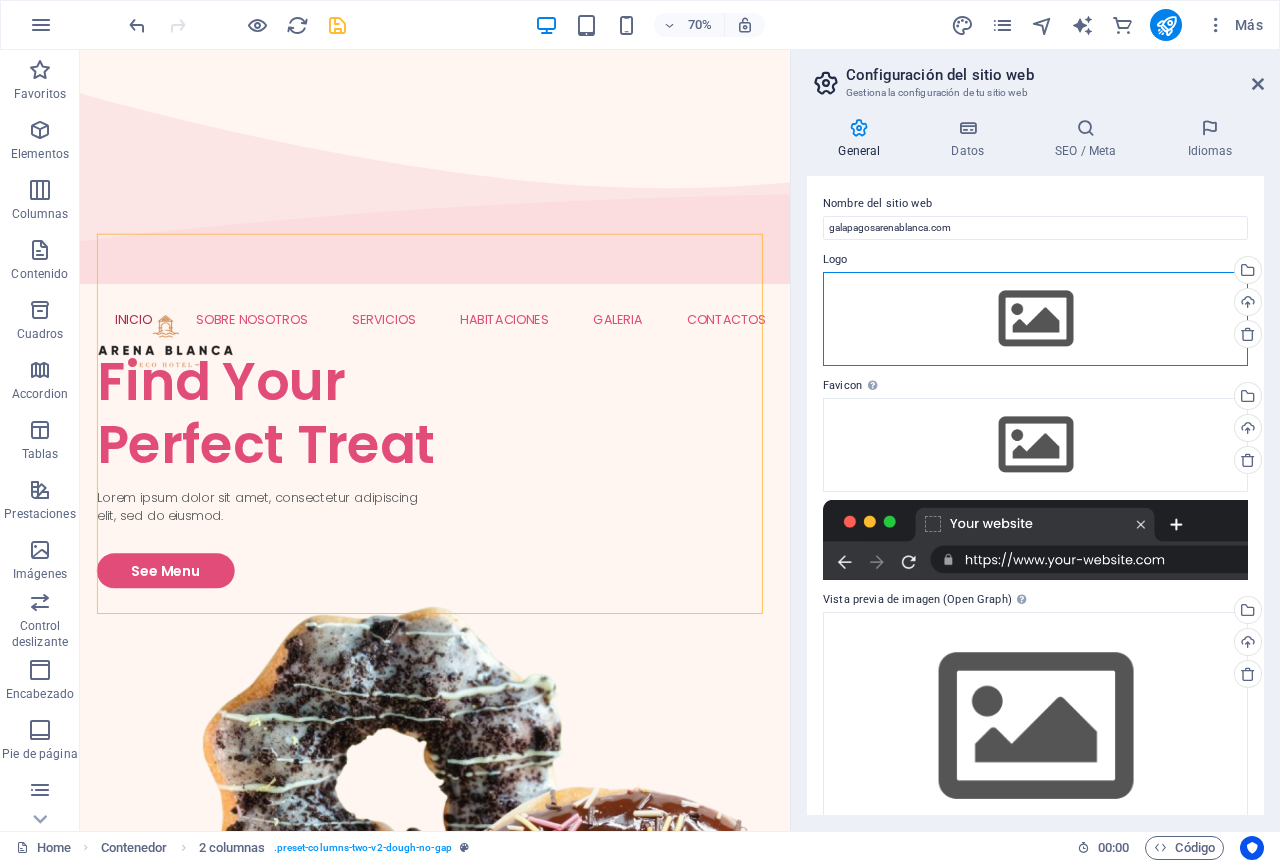 click on "Arrastra archivos aquí, haz clic para escoger archivos o  selecciona archivos de Archivos o de nuestra galería gratuita de fotos y vídeos" at bounding box center (1035, 319) 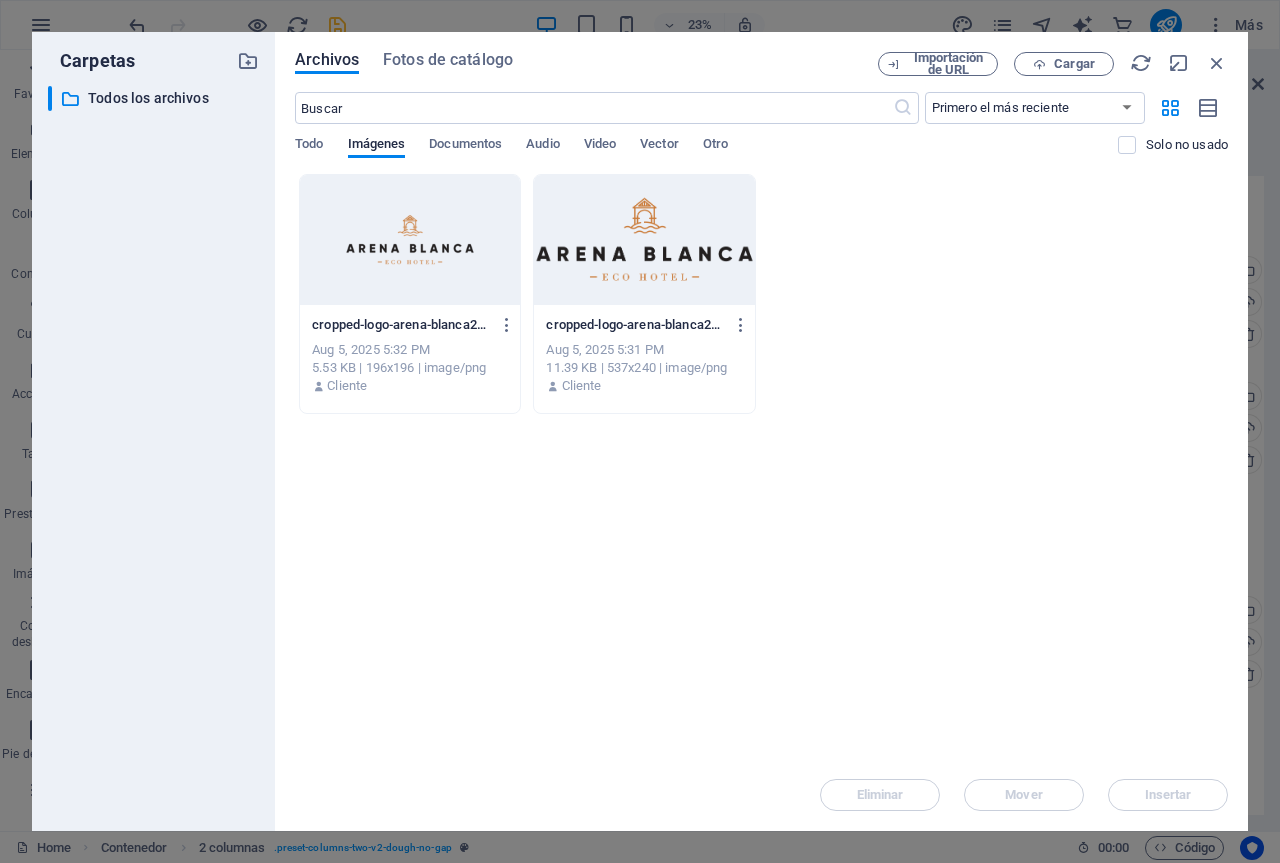 click at bounding box center [644, 240] 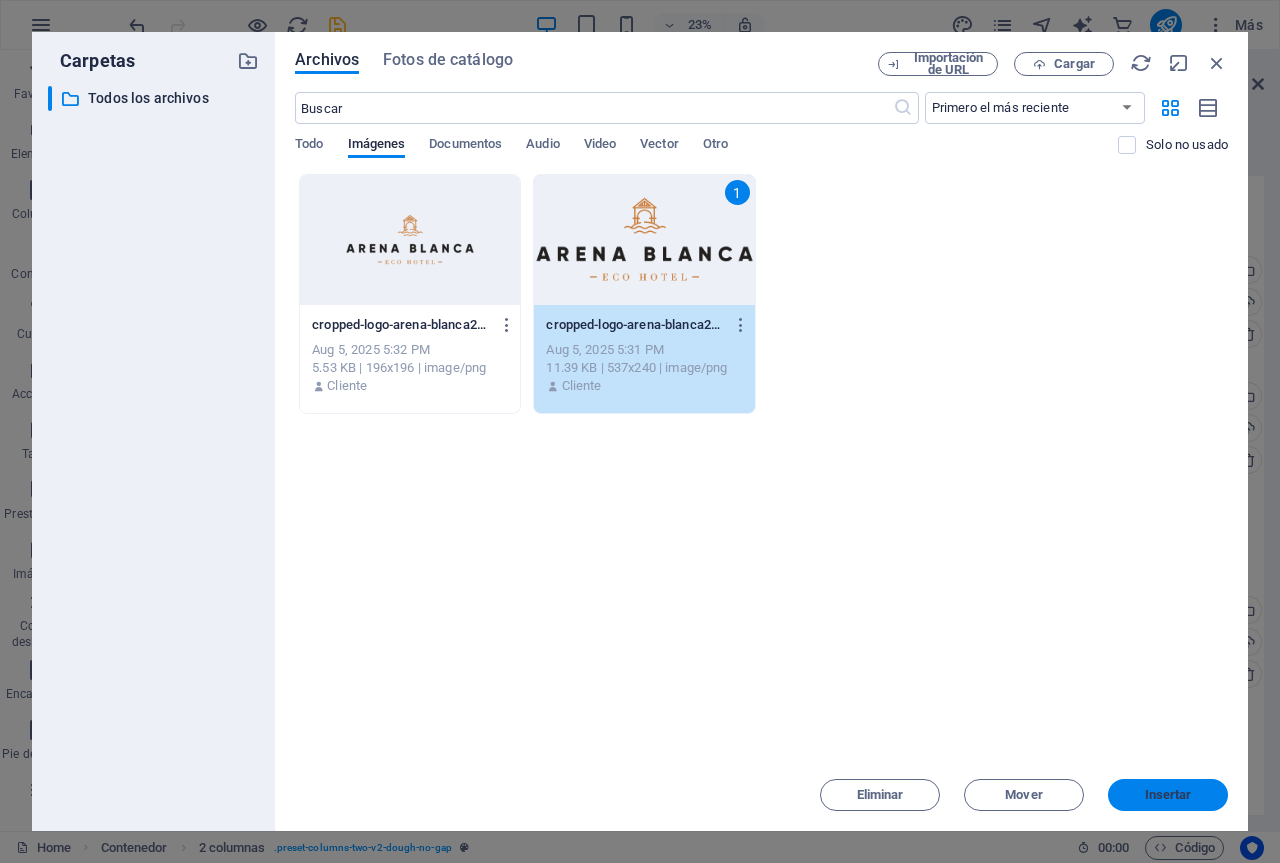 click on "Insertar" at bounding box center (1168, 795) 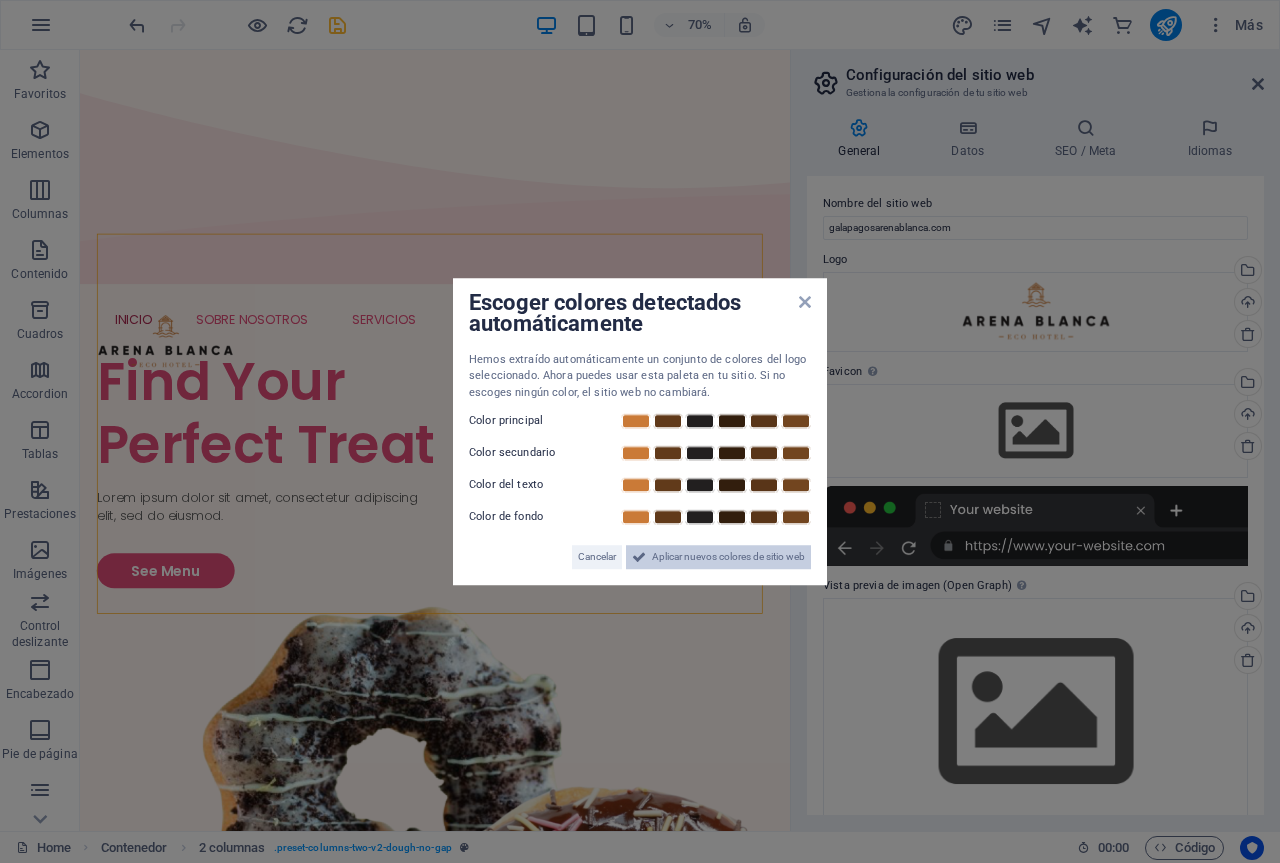 click on "Aplicar nuevos colores de sitio web" at bounding box center (728, 557) 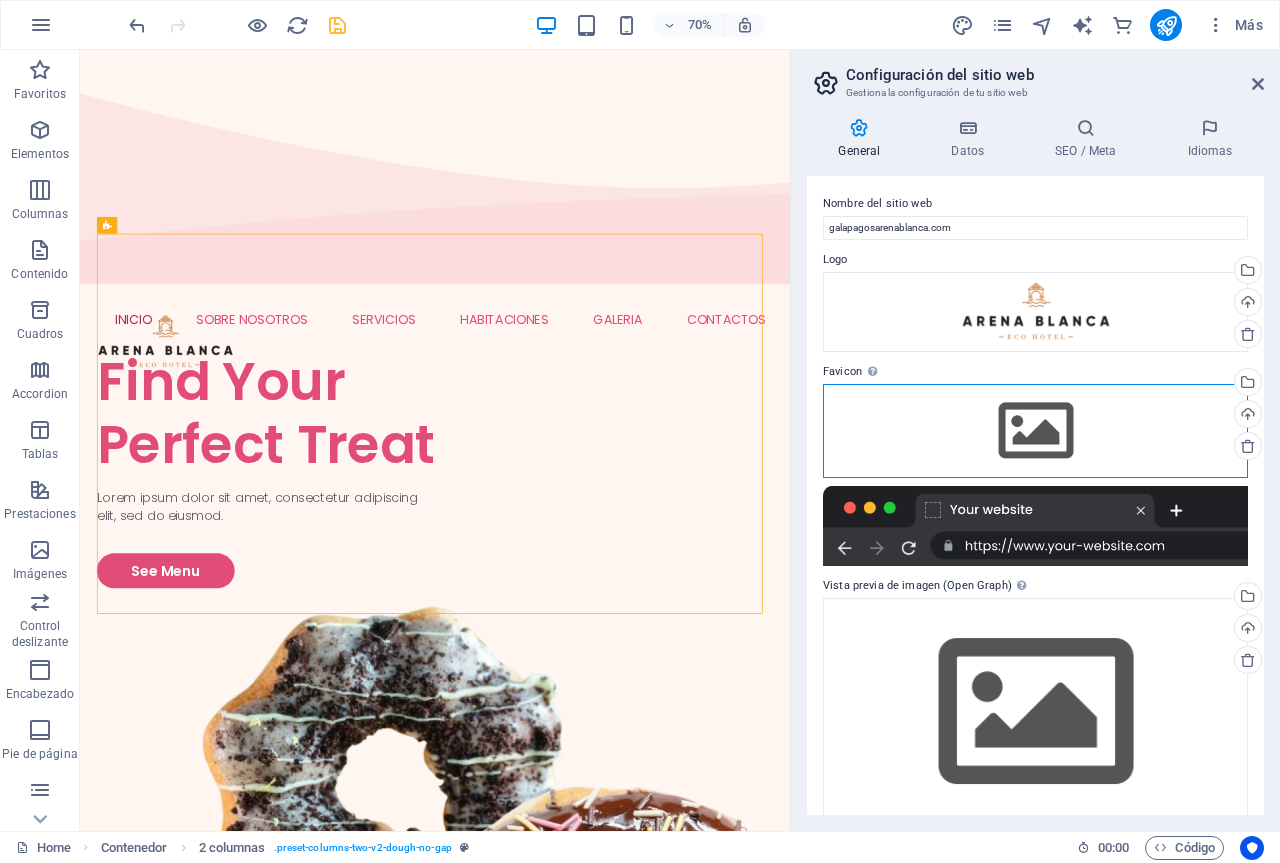 click on "Arrastra archivos aquí, haz clic para escoger archivos o  selecciona archivos de Archivos o de nuestra galería gratuita de fotos y vídeos" at bounding box center (1035, 431) 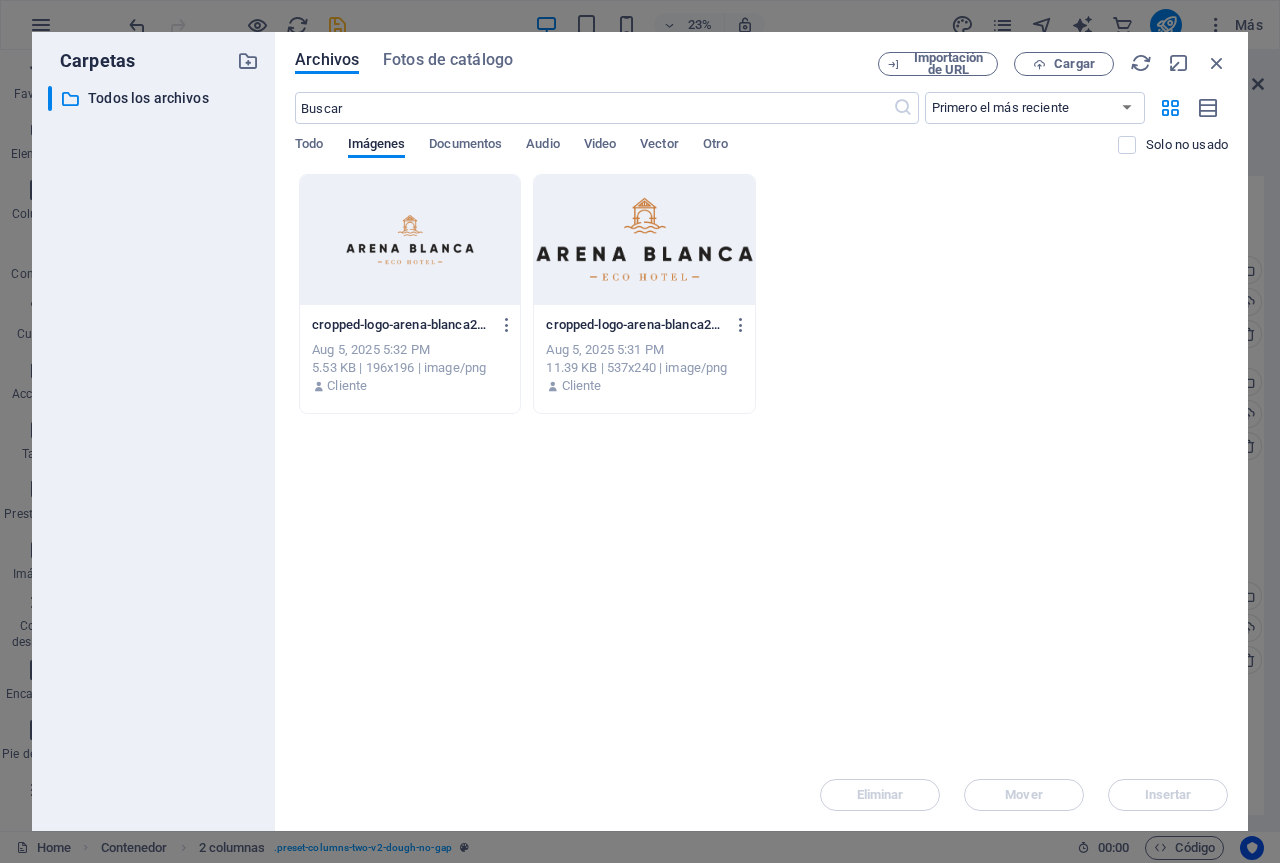 click at bounding box center (410, 240) 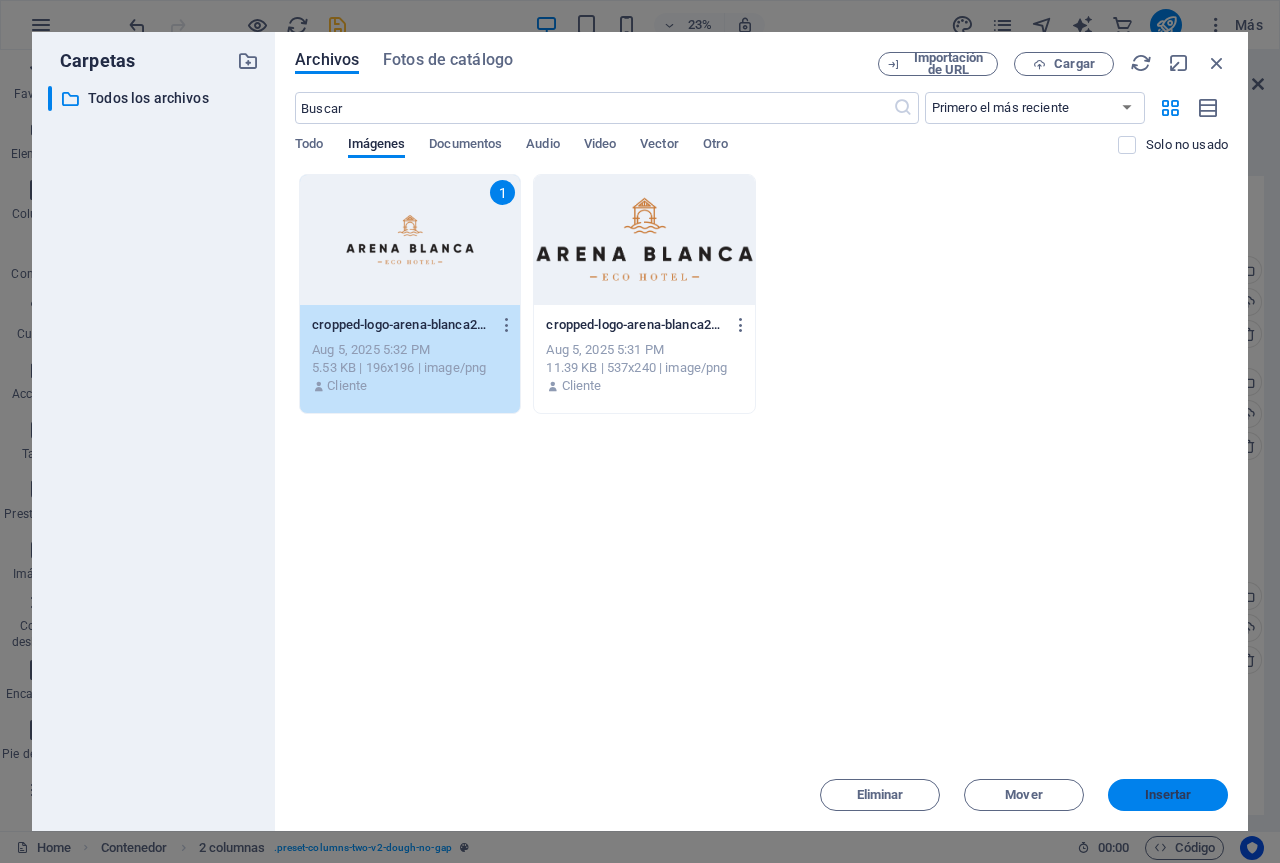 click on "Insertar" at bounding box center (1168, 795) 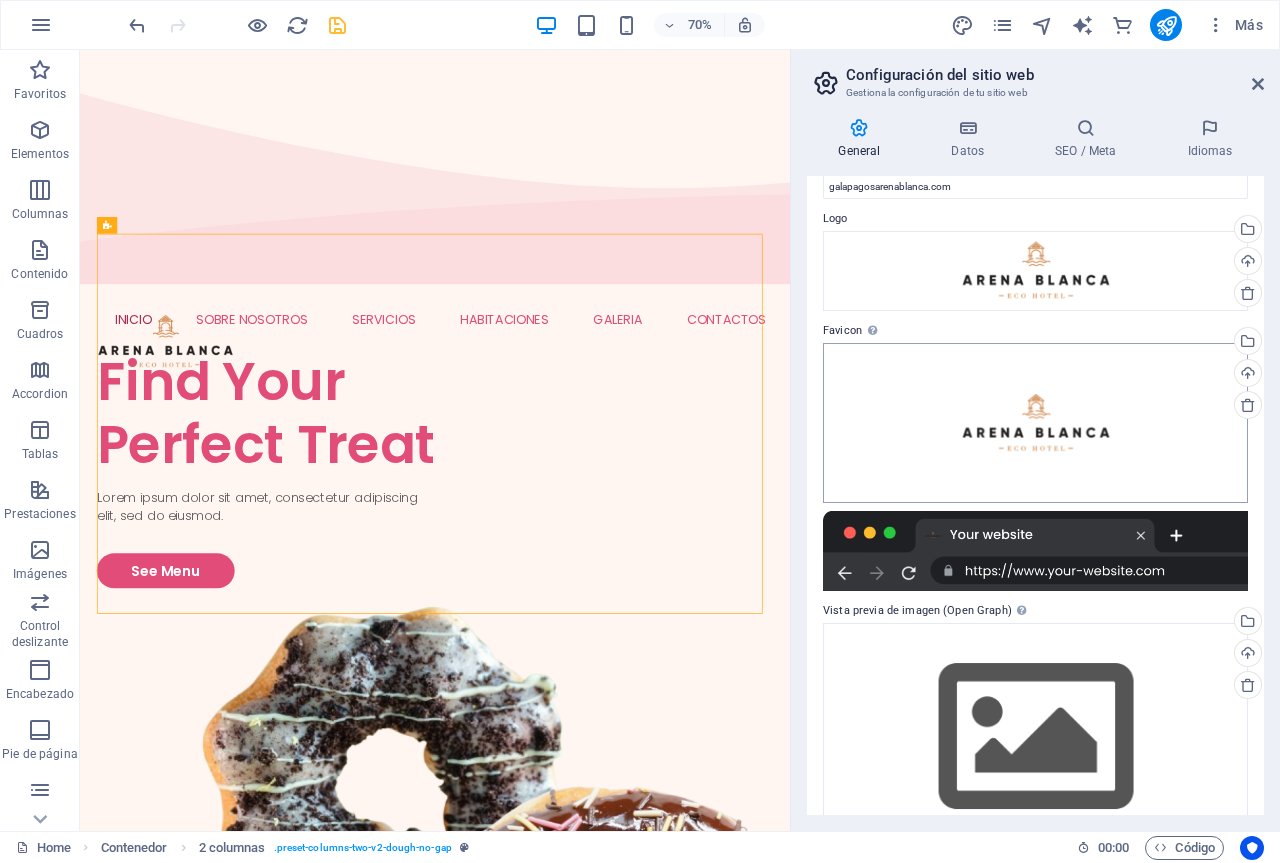 scroll, scrollTop: 0, scrollLeft: 0, axis: both 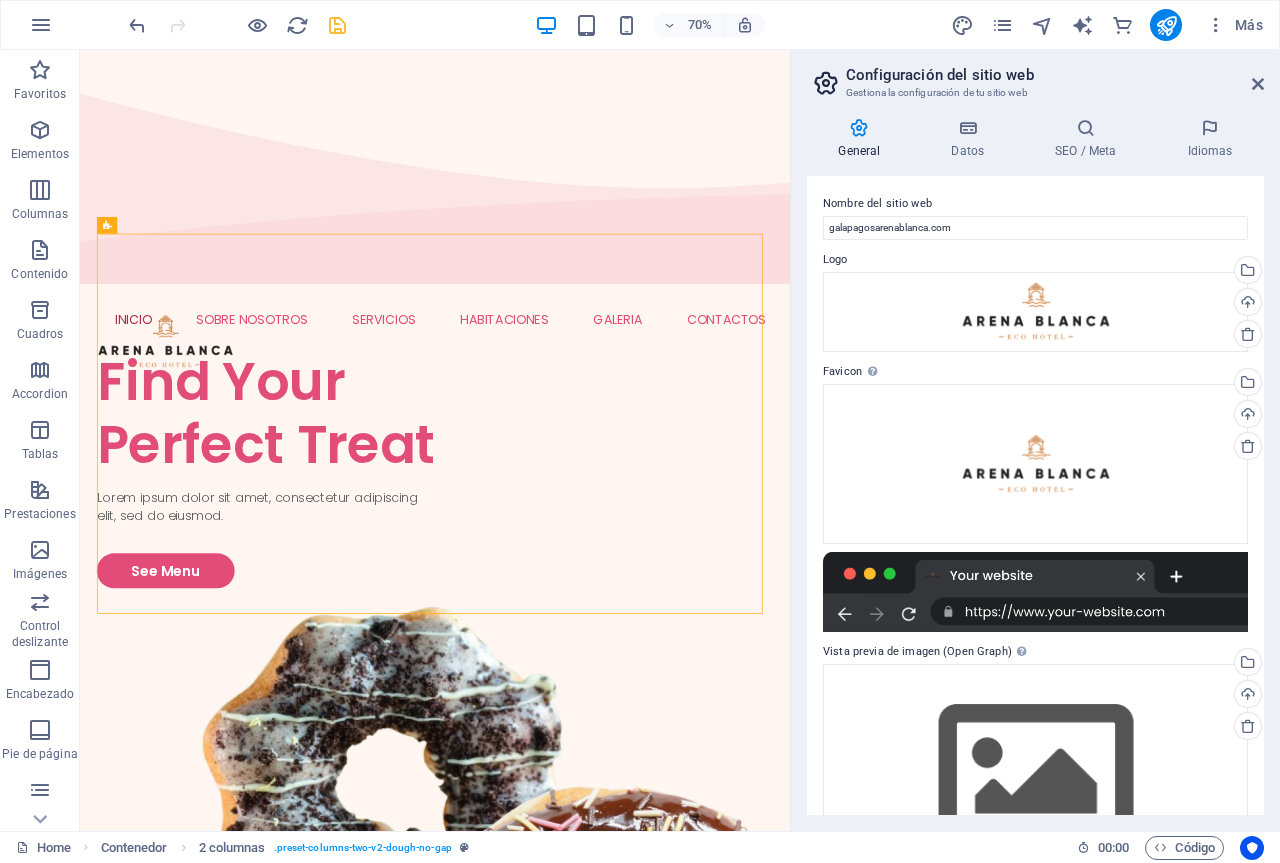 click at bounding box center [337, 25] 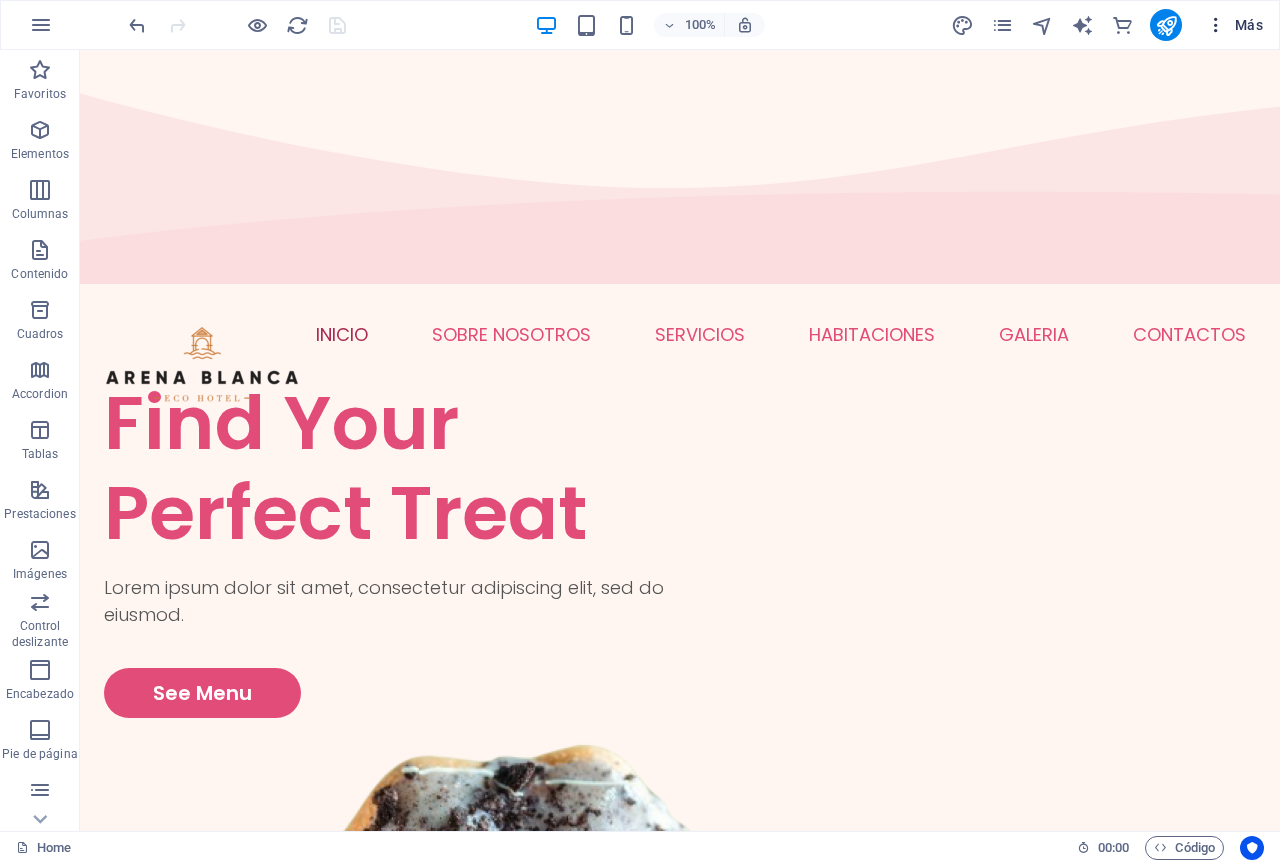 click at bounding box center [1216, 25] 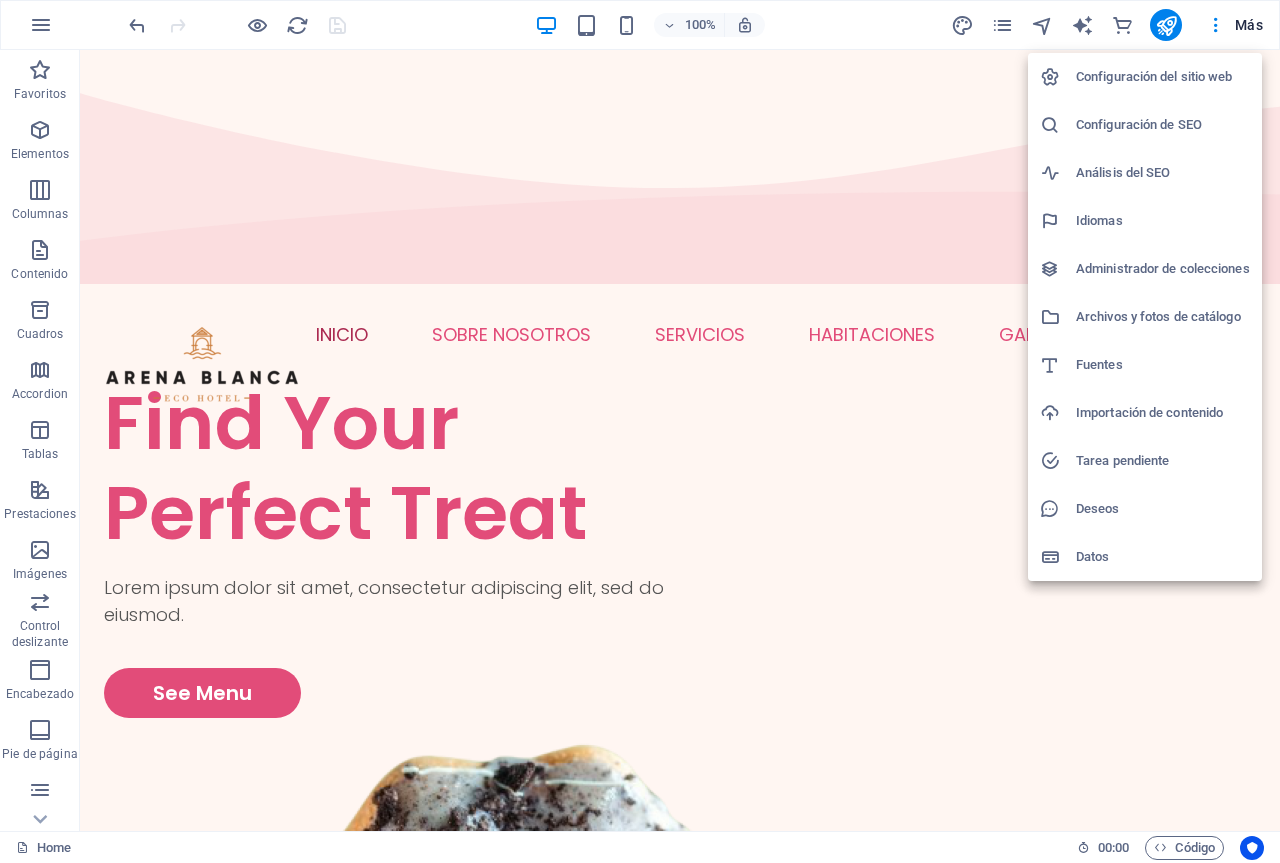 click on "Configuración del sitio web" at bounding box center [1163, 77] 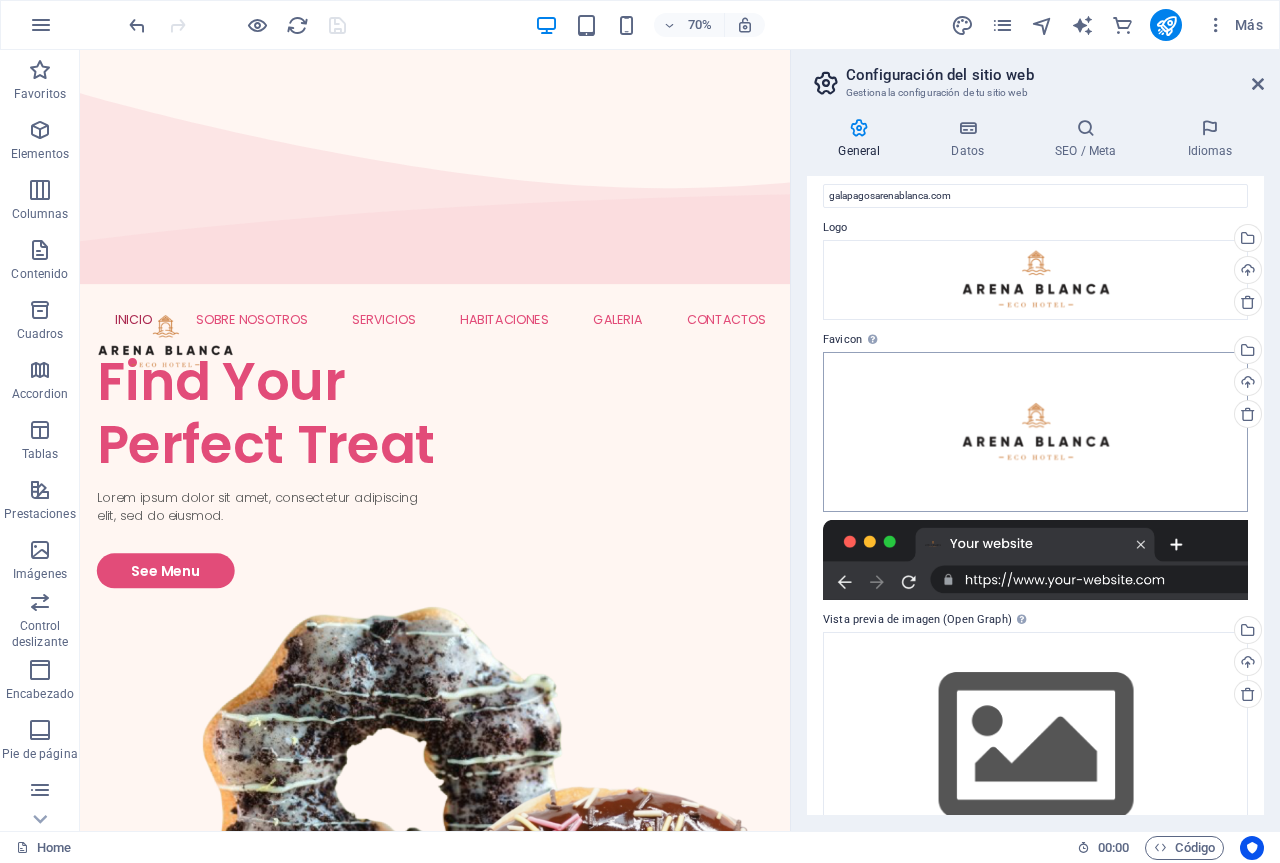 scroll, scrollTop: 0, scrollLeft: 0, axis: both 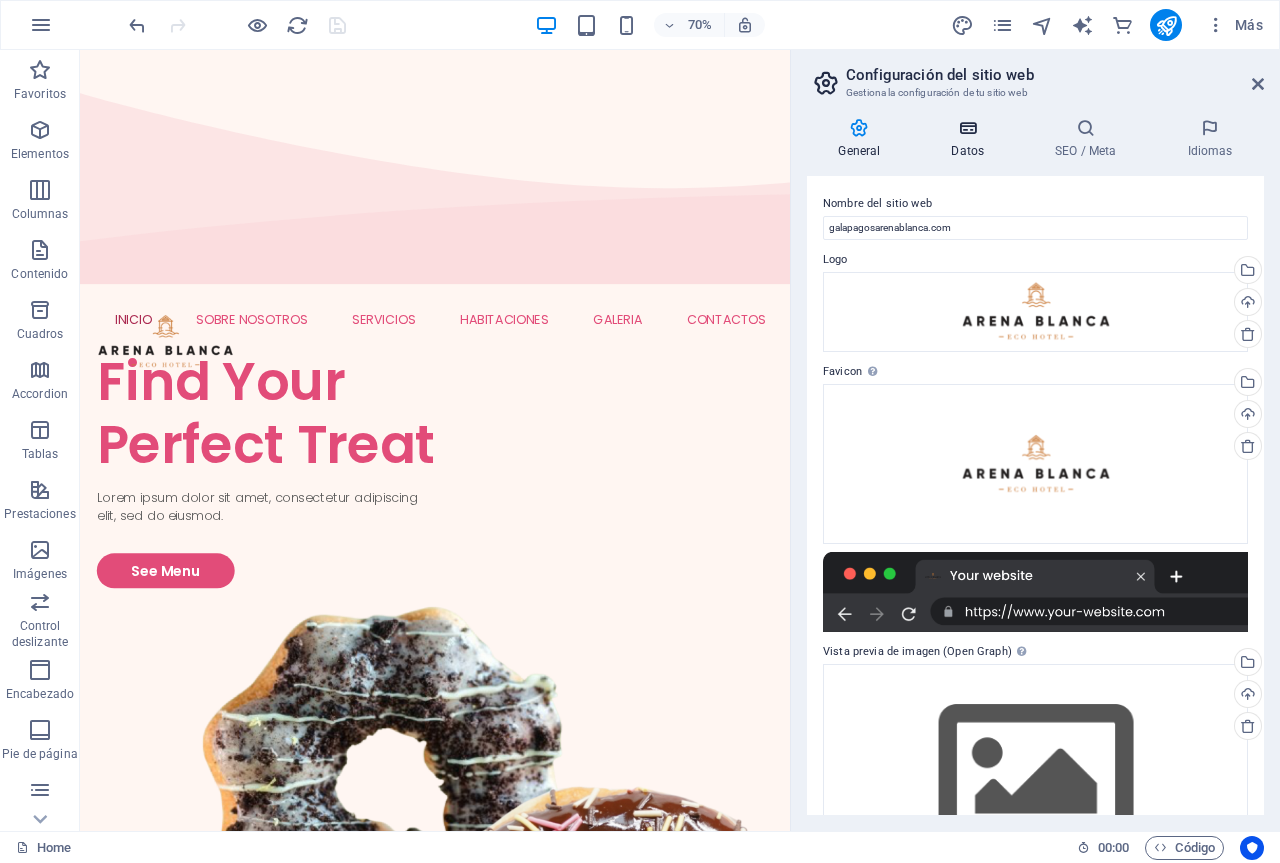 click at bounding box center [968, 128] 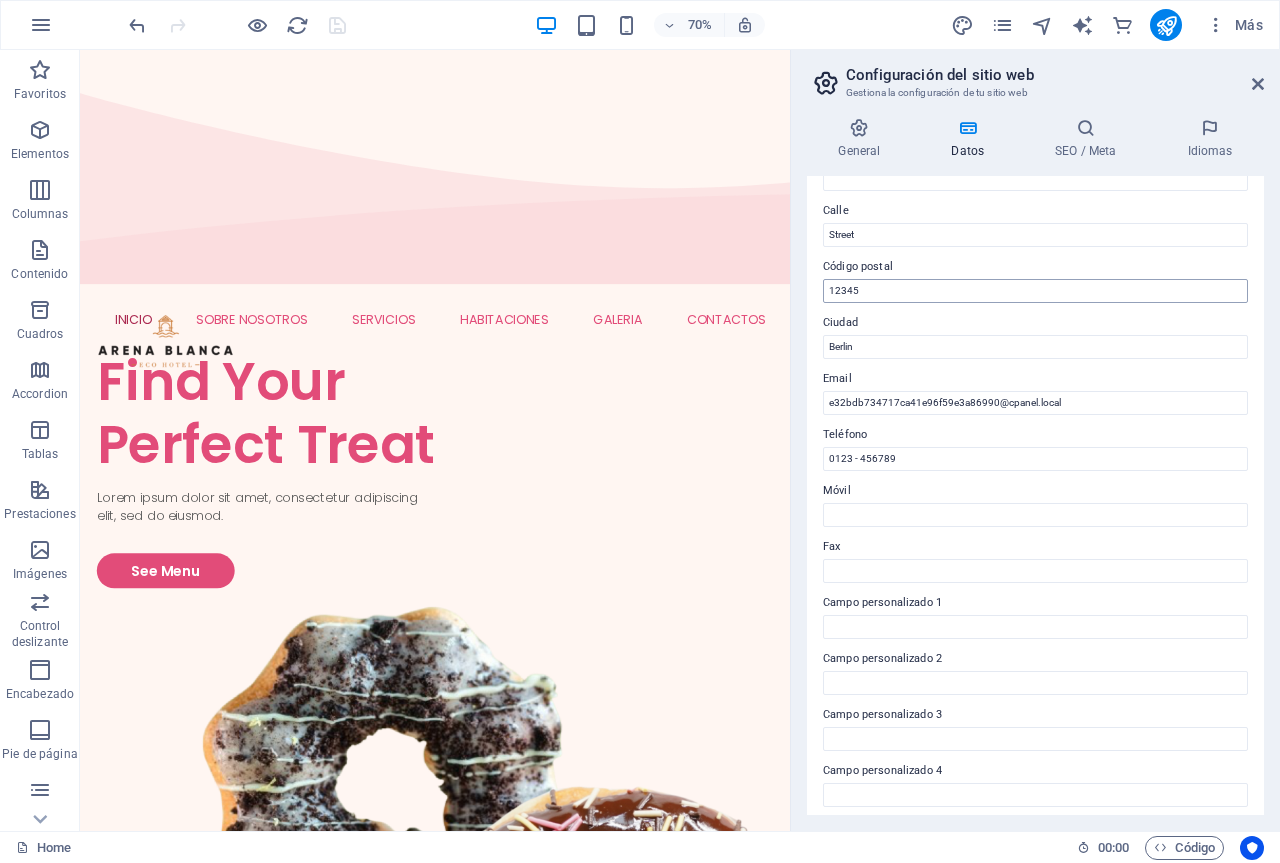 scroll, scrollTop: 300, scrollLeft: 0, axis: vertical 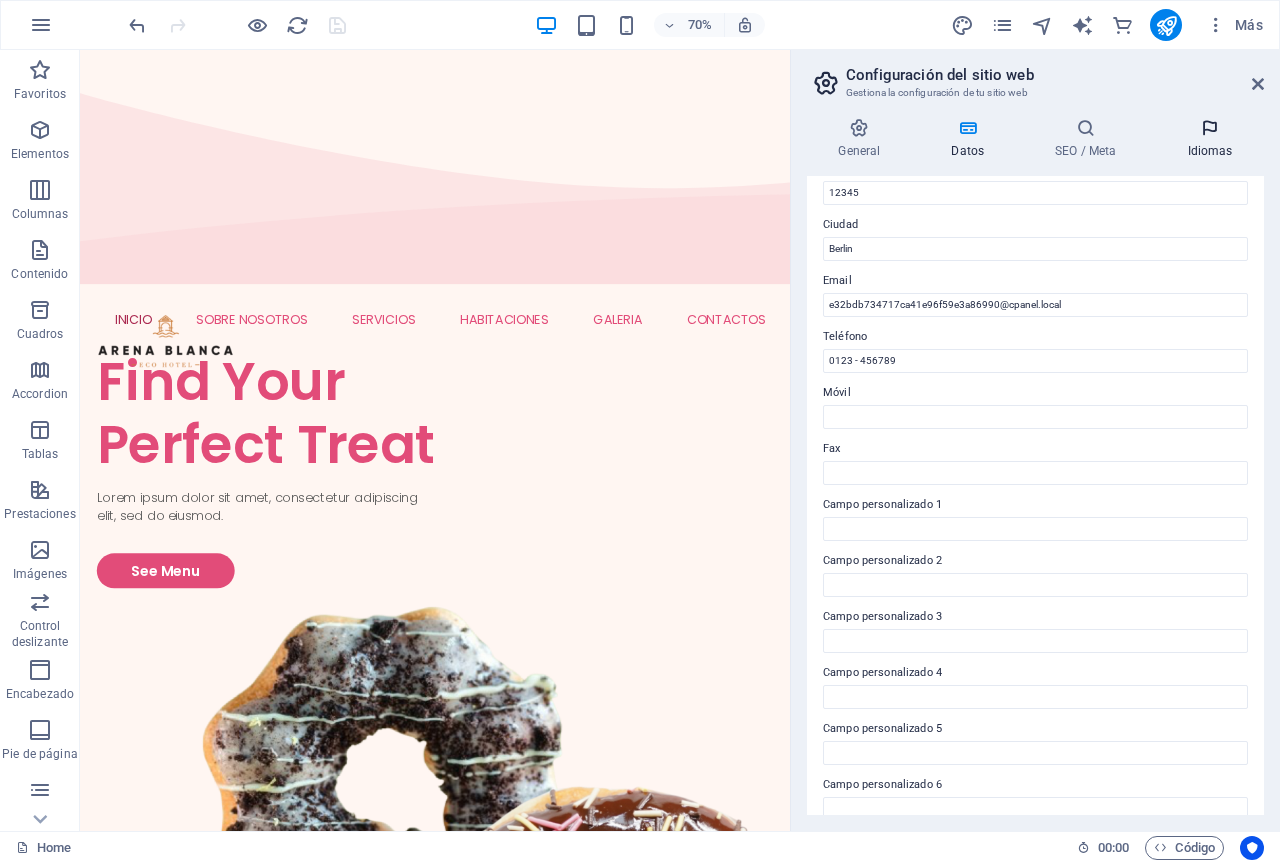 click at bounding box center (1210, 128) 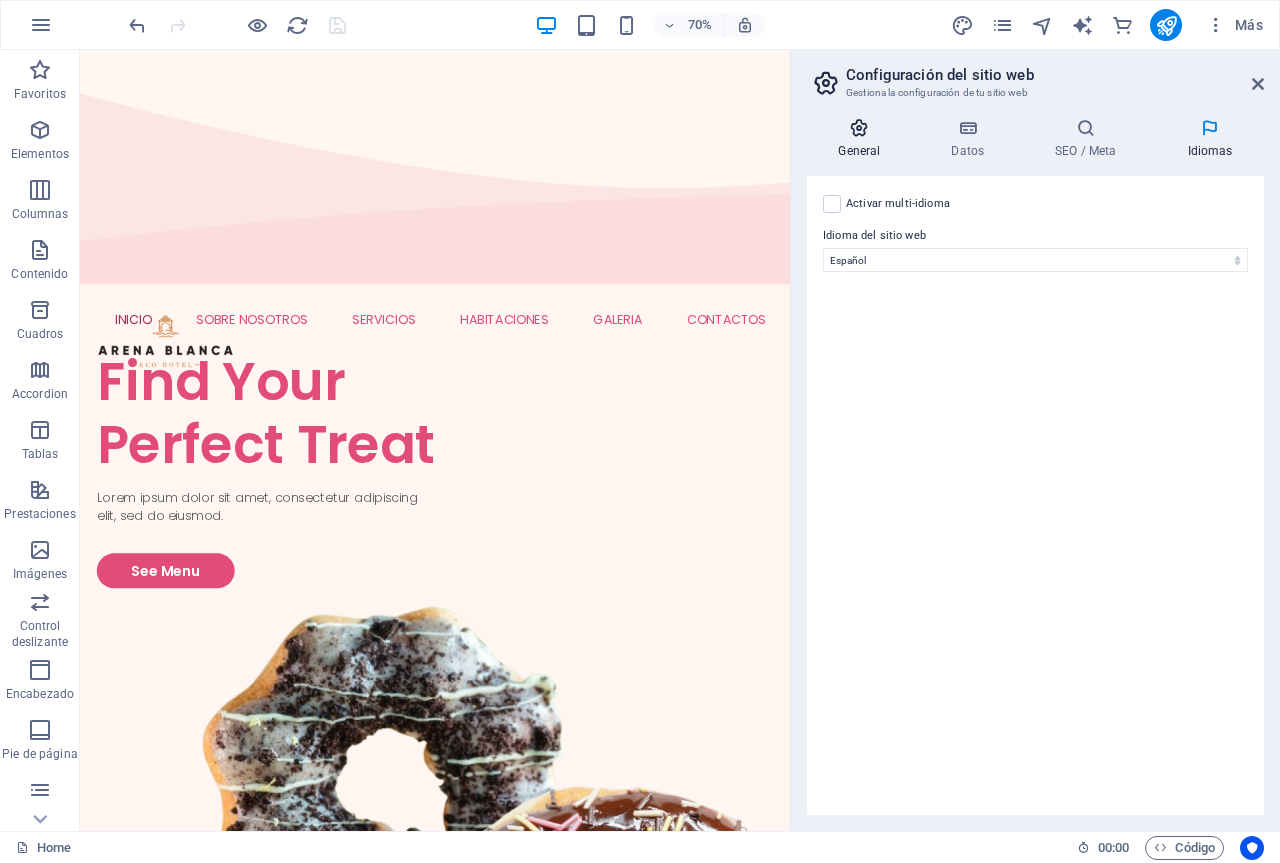 click at bounding box center (859, 128) 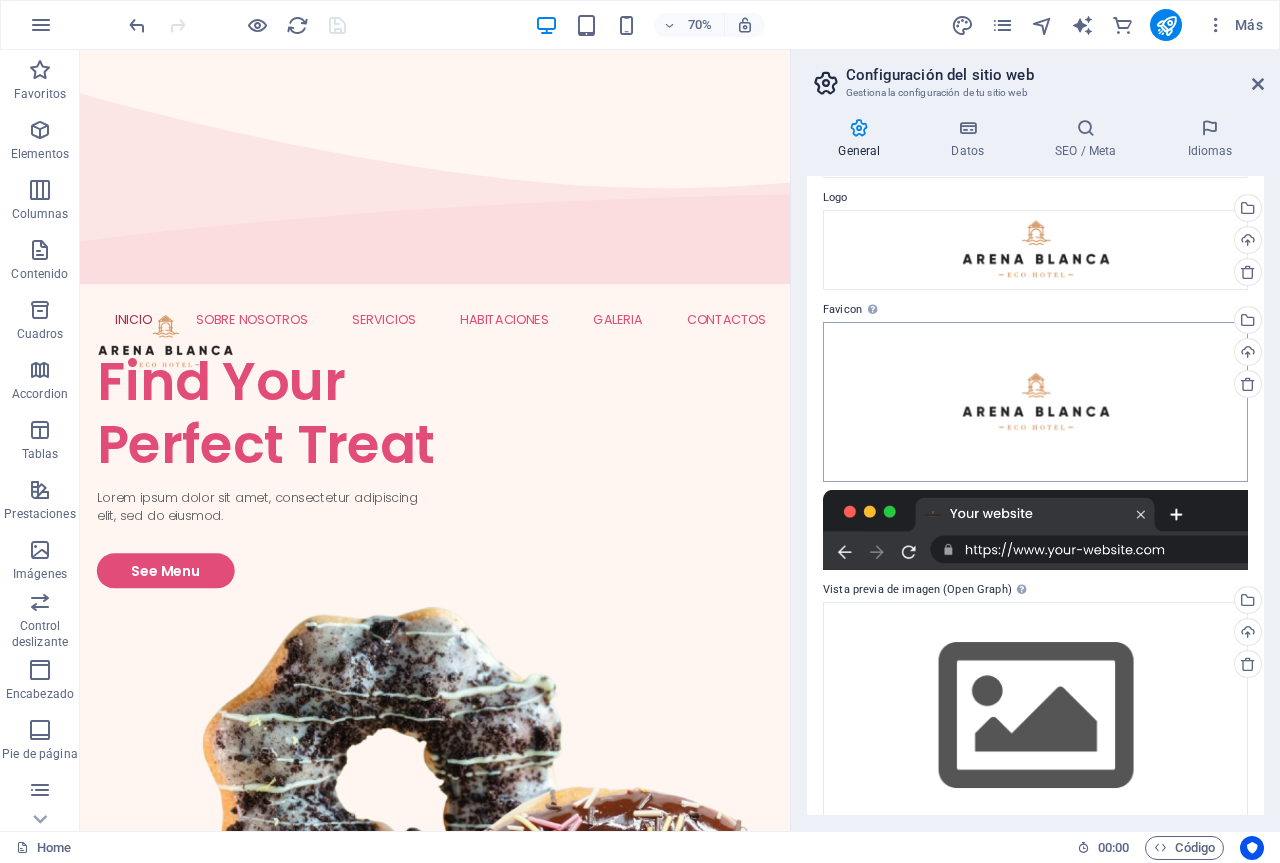 scroll, scrollTop: 94, scrollLeft: 0, axis: vertical 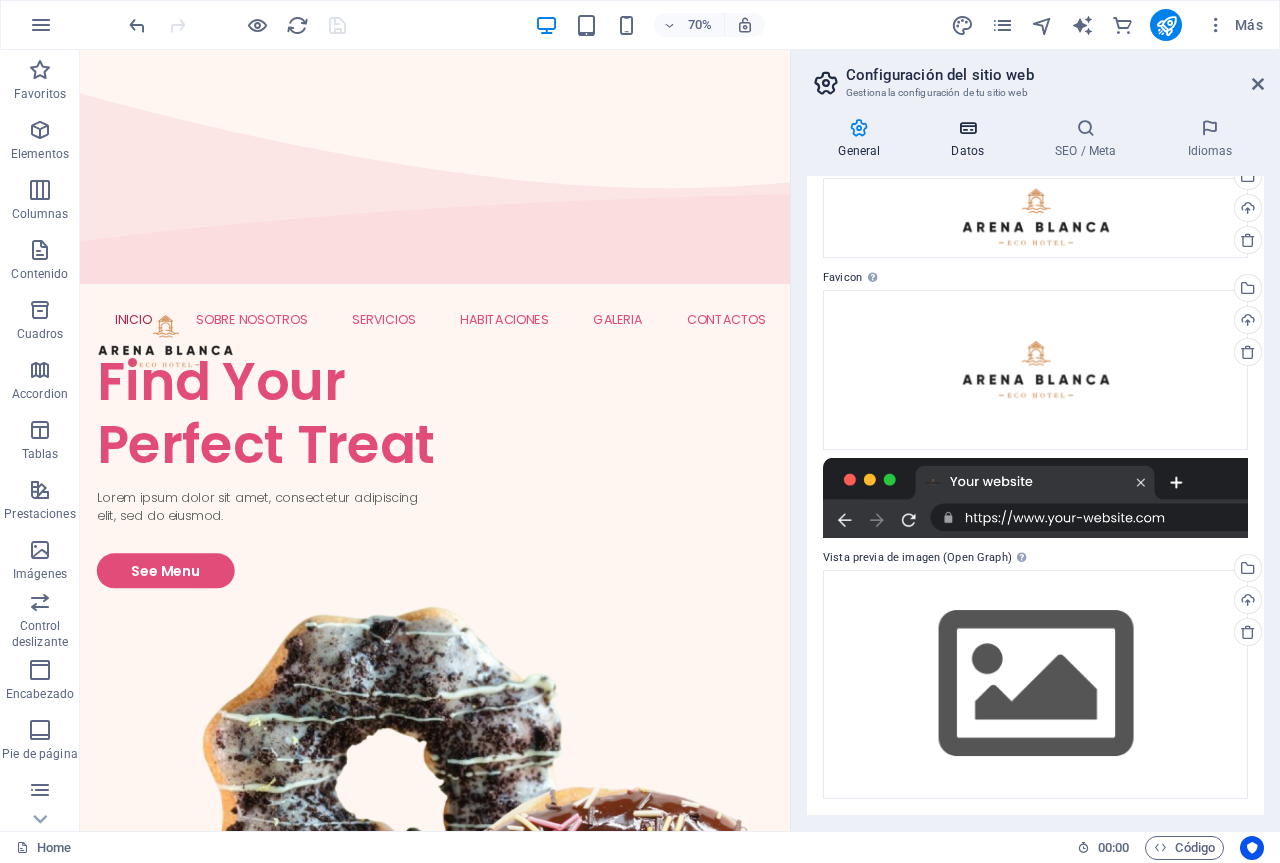 click on "Datos" at bounding box center [972, 139] 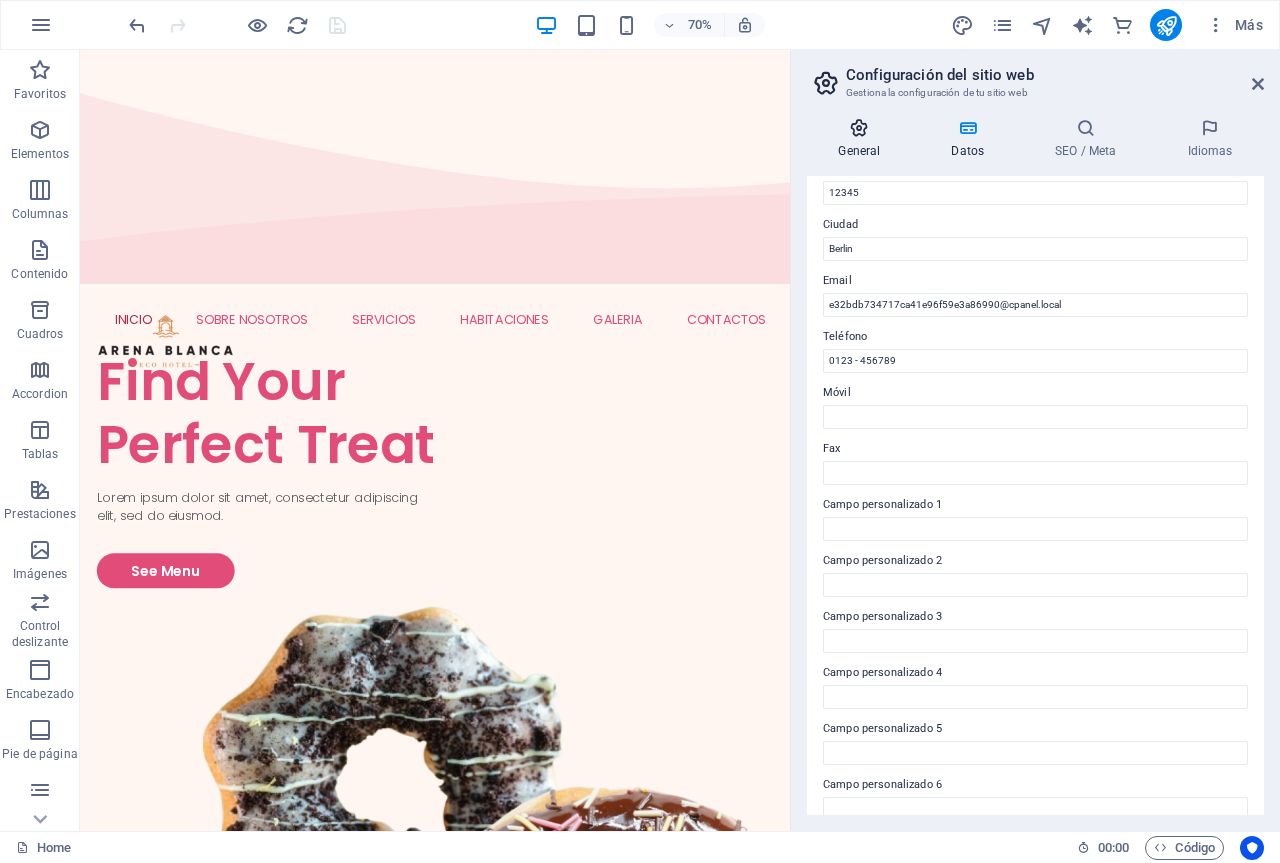 click at bounding box center [859, 128] 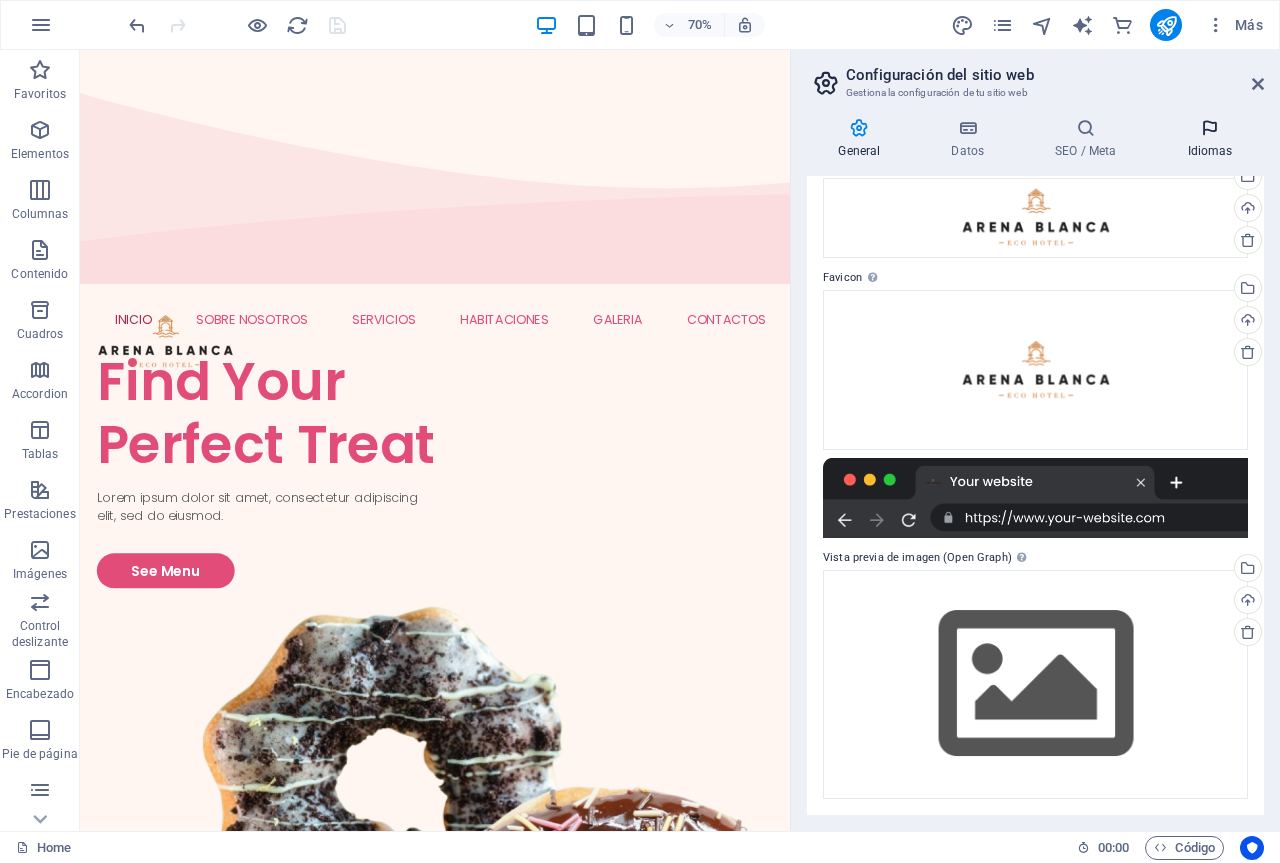 click at bounding box center (1210, 128) 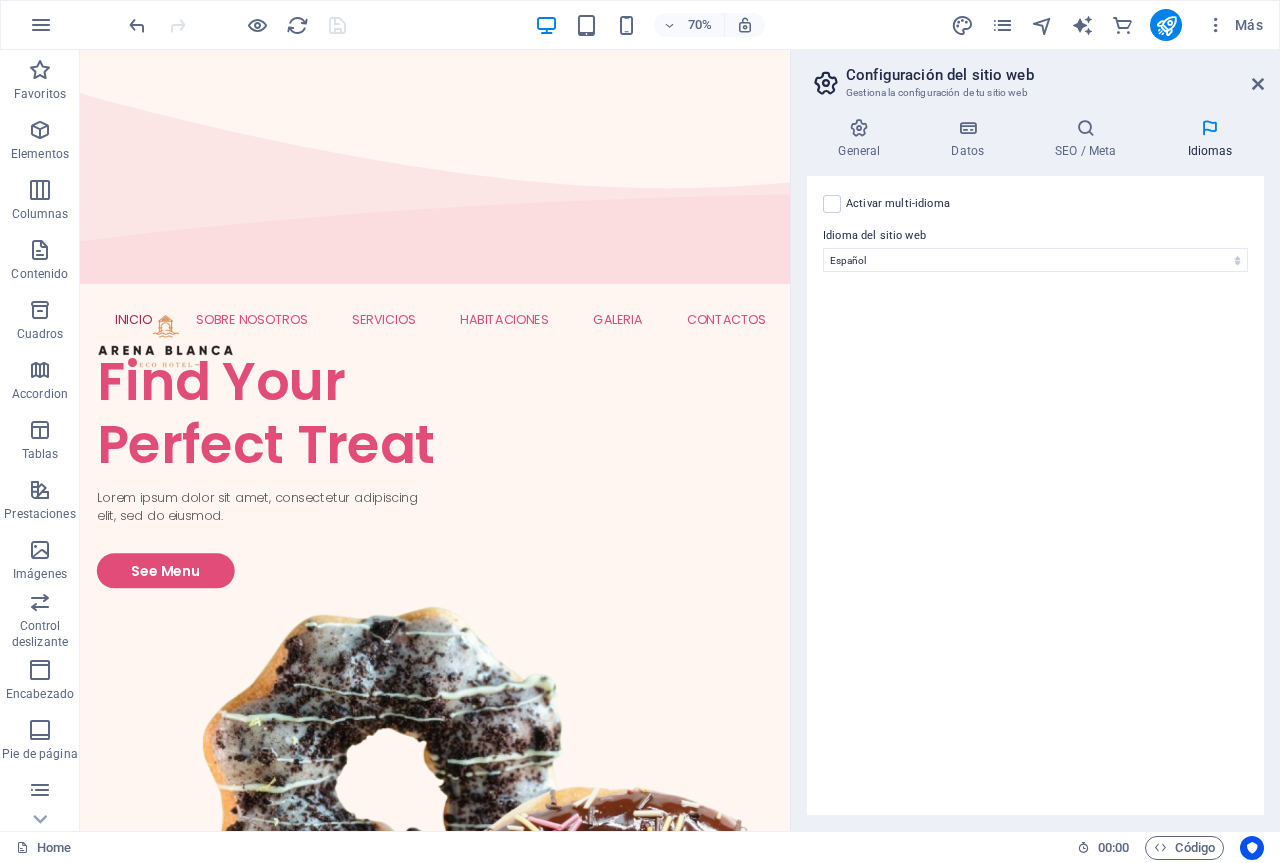 click on "Configuración del sitio web Gestiona la configuración de tu sitio web  General  Datos  SEO / Meta  Idiomas Nombre del sitio web galapagosarenablanca.com Logo Arrastra archivos aquí, haz clic para escoger archivos o  selecciona archivos de Archivos o de nuestra galería gratuita de fotos y vídeos Selecciona archivos del administrador de archivos, de la galería de fotos o carga archivo(s) Cargar Favicon Define aquí el favicon de tu sitio web. Un favicon es un pequeño icono que se muestra en la pestaña del navegador al lado del título de tu sitio web. Este ayuda a los visitantes a identificar tu sitio web. Arrastra archivos aquí, haz clic para escoger archivos o  selecciona archivos de Archivos o de nuestra galería gratuita de fotos y vídeos Selecciona archivos del administrador de archivos, de la galería de fotos o carga archivo(s) Cargar Vista previa de imagen (Open Graph) Esta imagen se mostrará cuando el sitio web se comparta en redes sociales Cargar Empresa galapagosarenablanca.com Nombre Fax" at bounding box center [1035, 440] 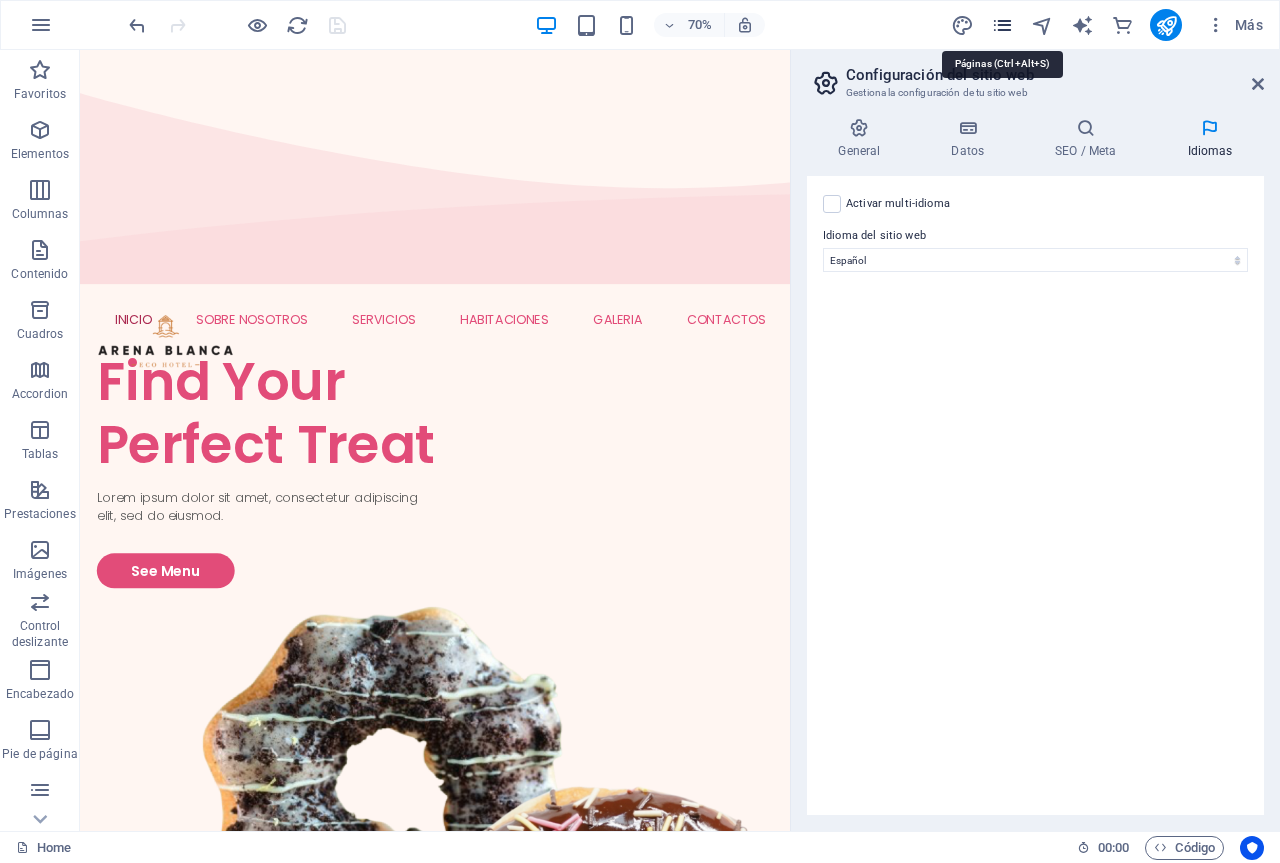 click at bounding box center (1002, 25) 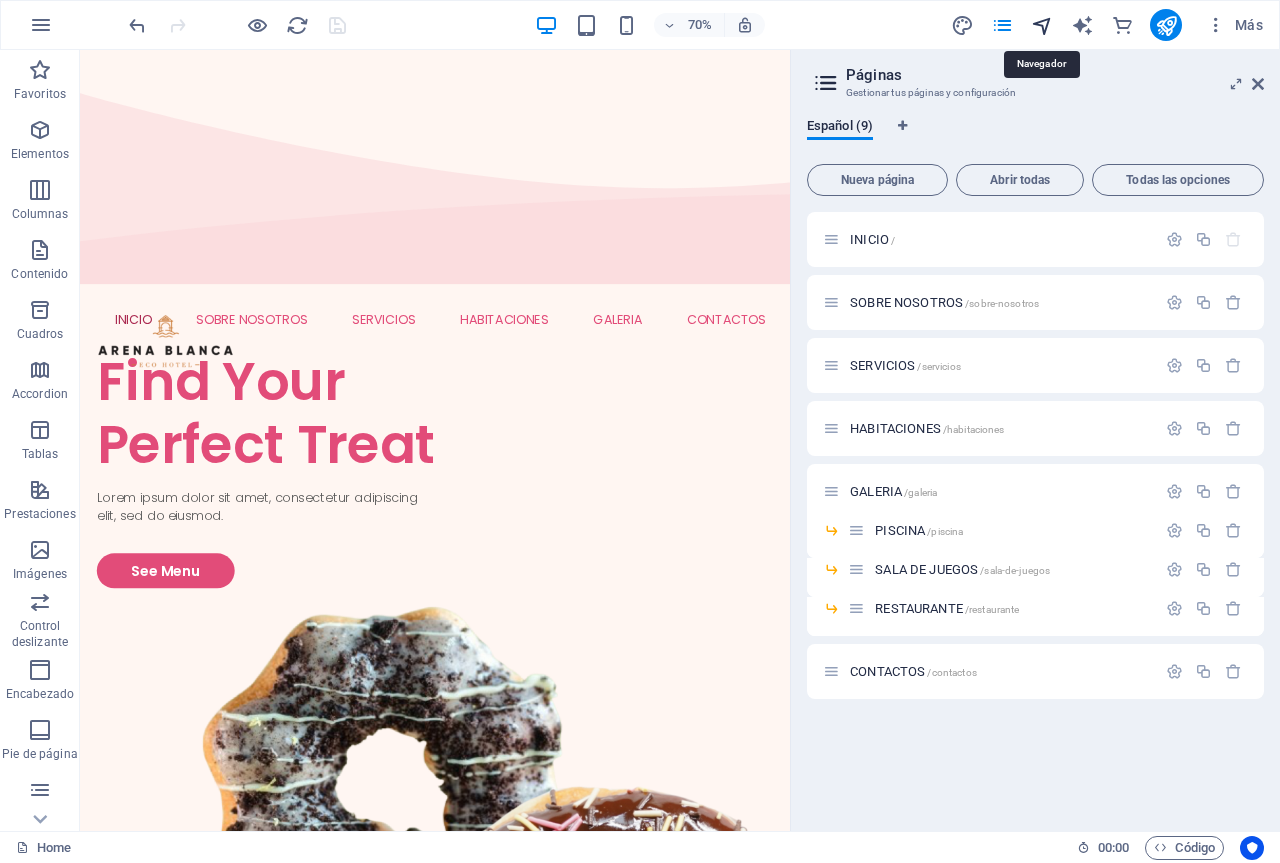click at bounding box center [1042, 25] 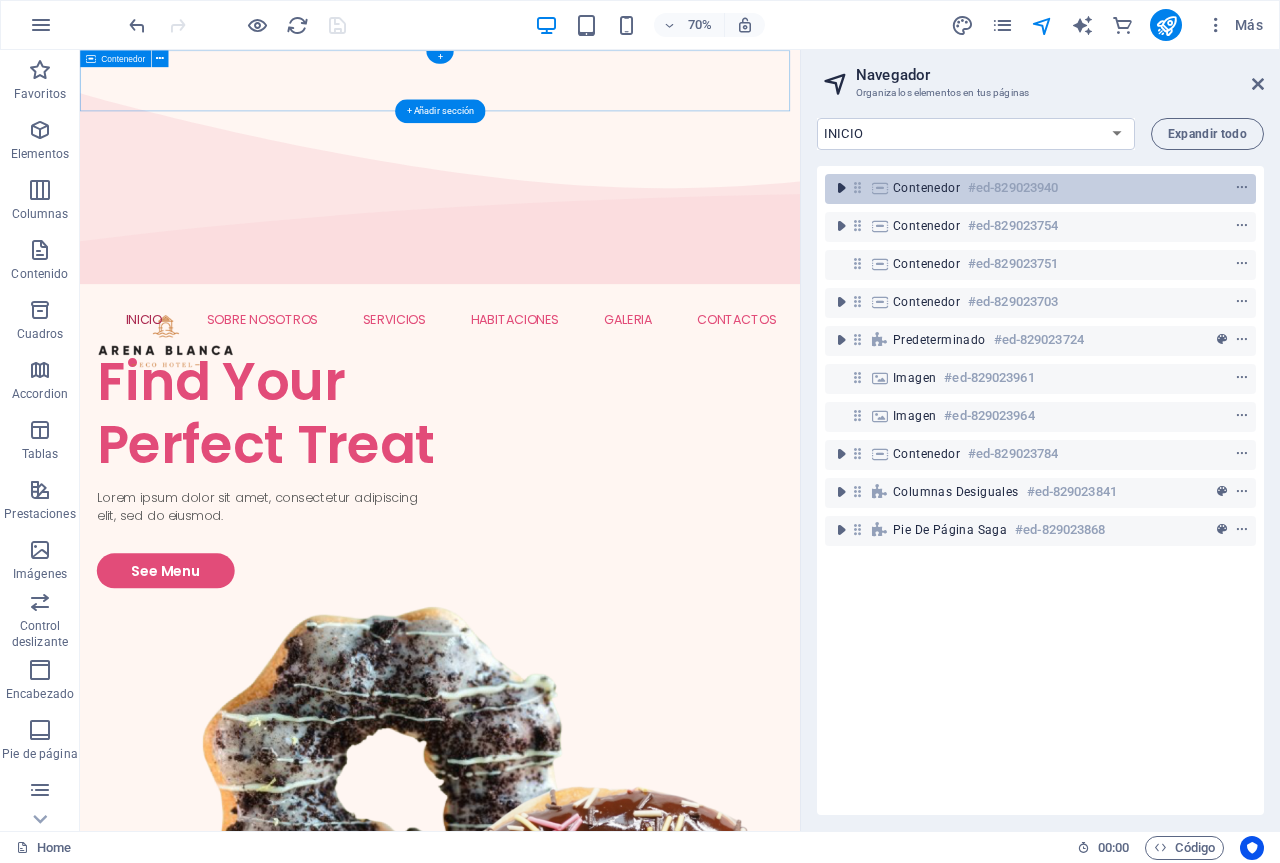 click at bounding box center (841, 188) 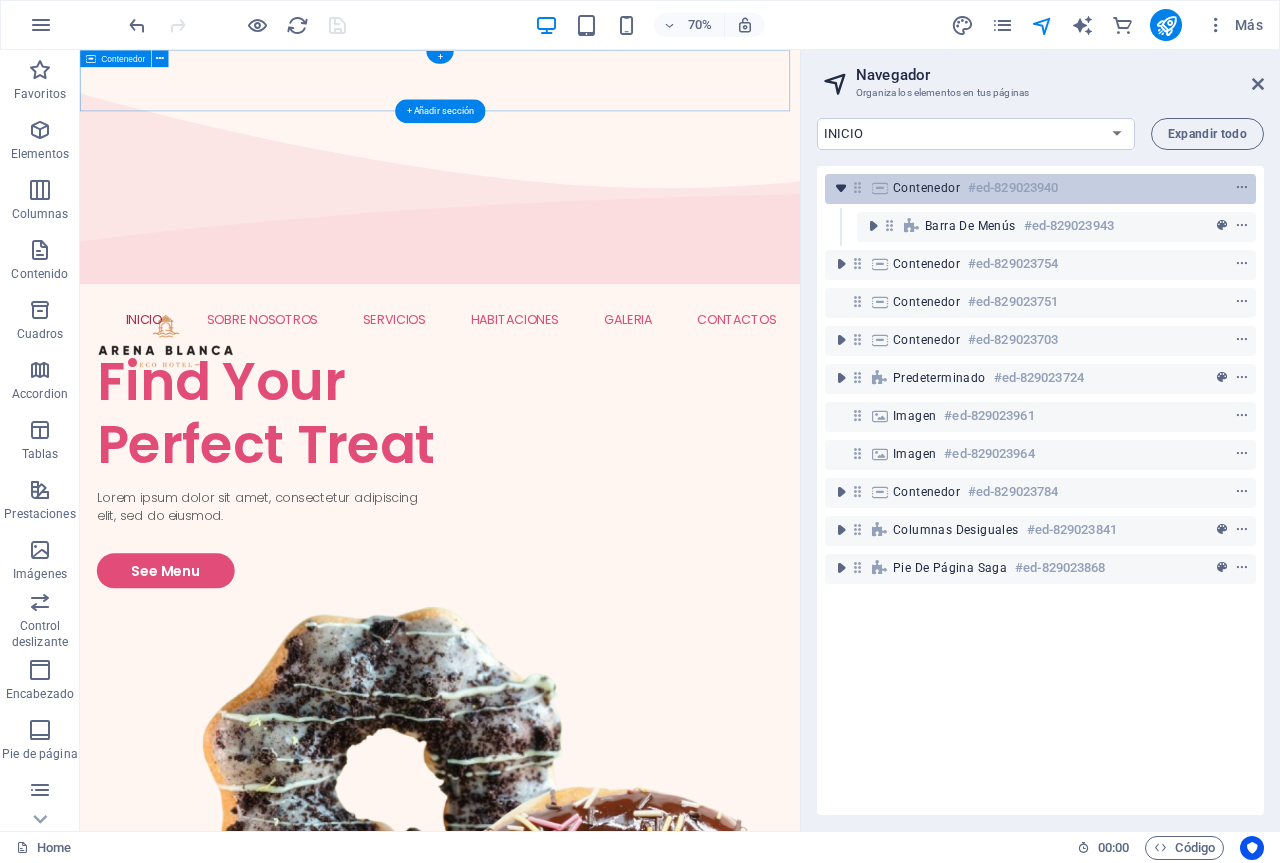 click at bounding box center (841, 188) 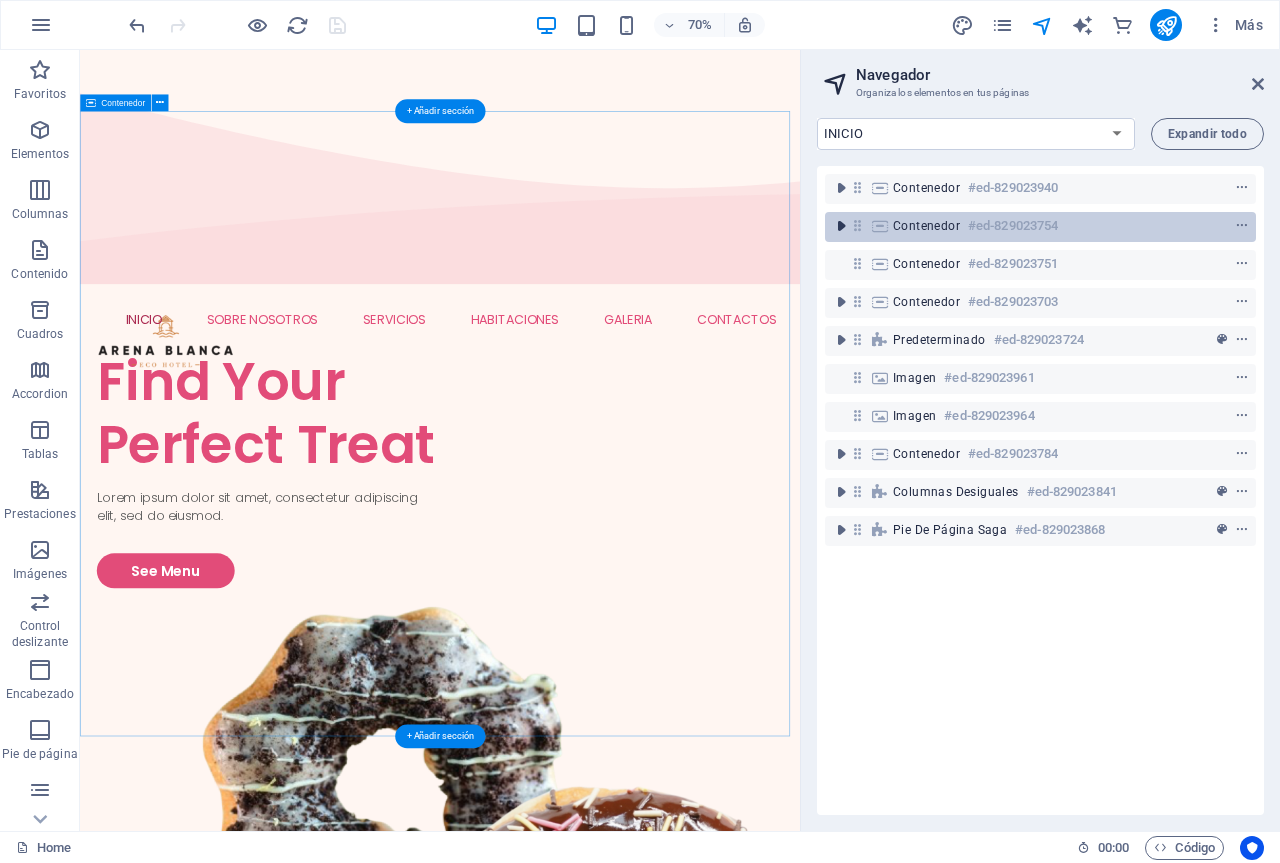 click at bounding box center [841, 226] 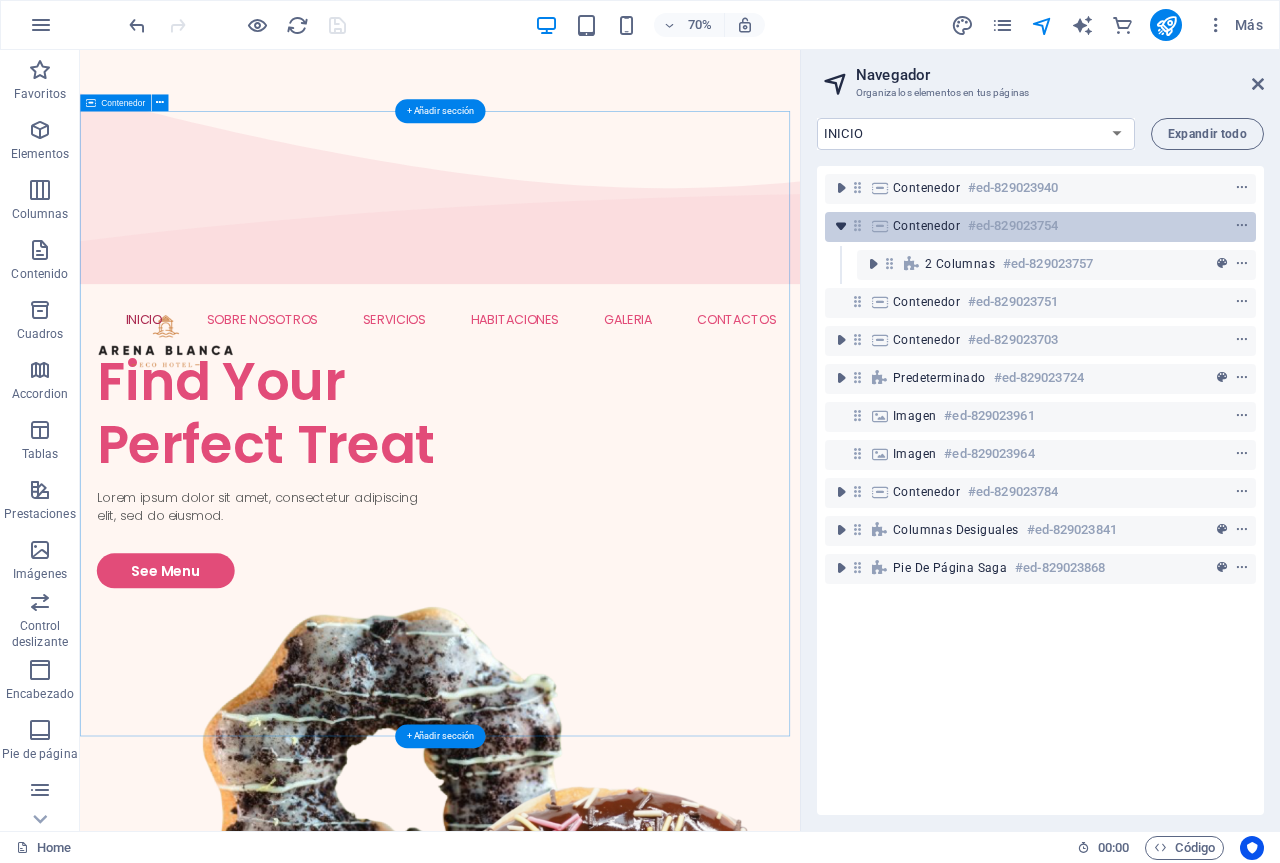 click at bounding box center (841, 226) 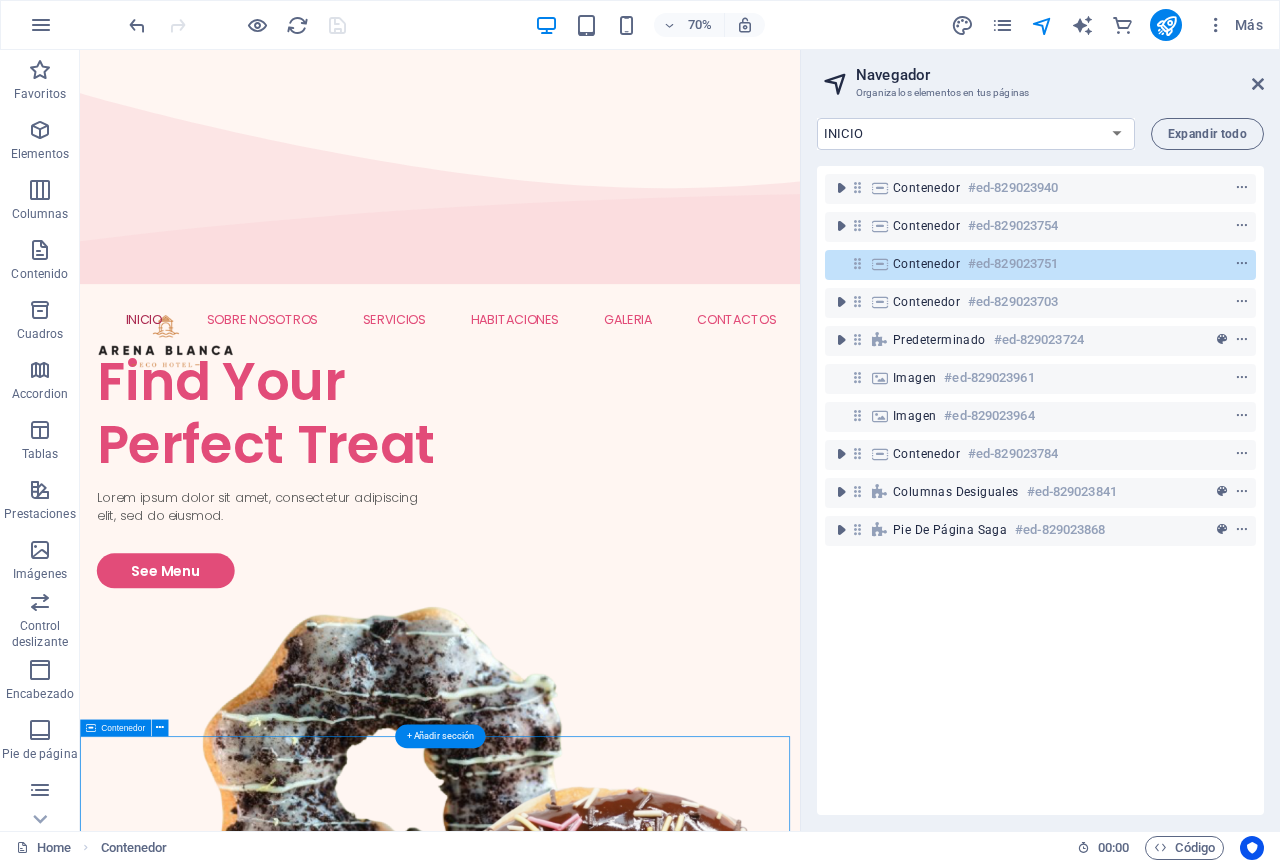 click at bounding box center (857, 263) 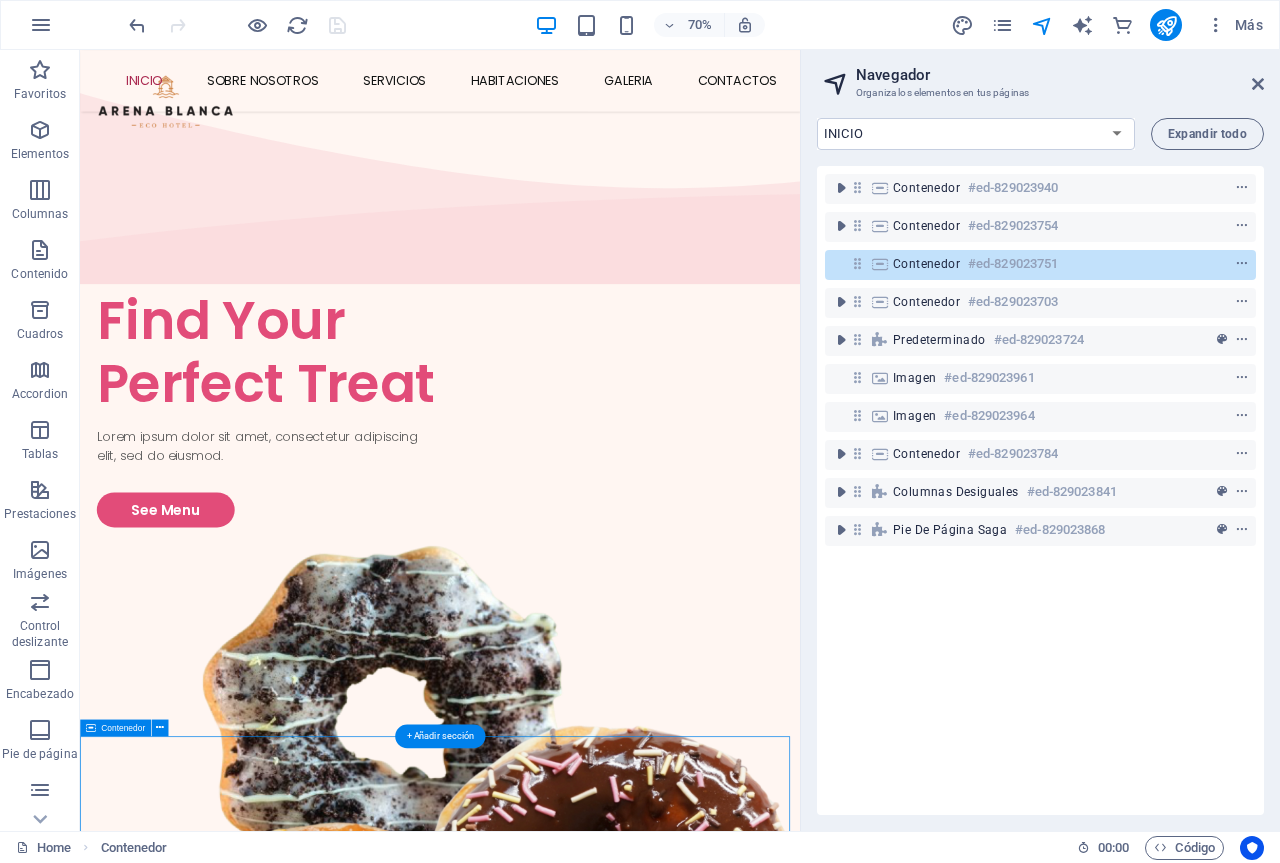 scroll, scrollTop: 533, scrollLeft: 0, axis: vertical 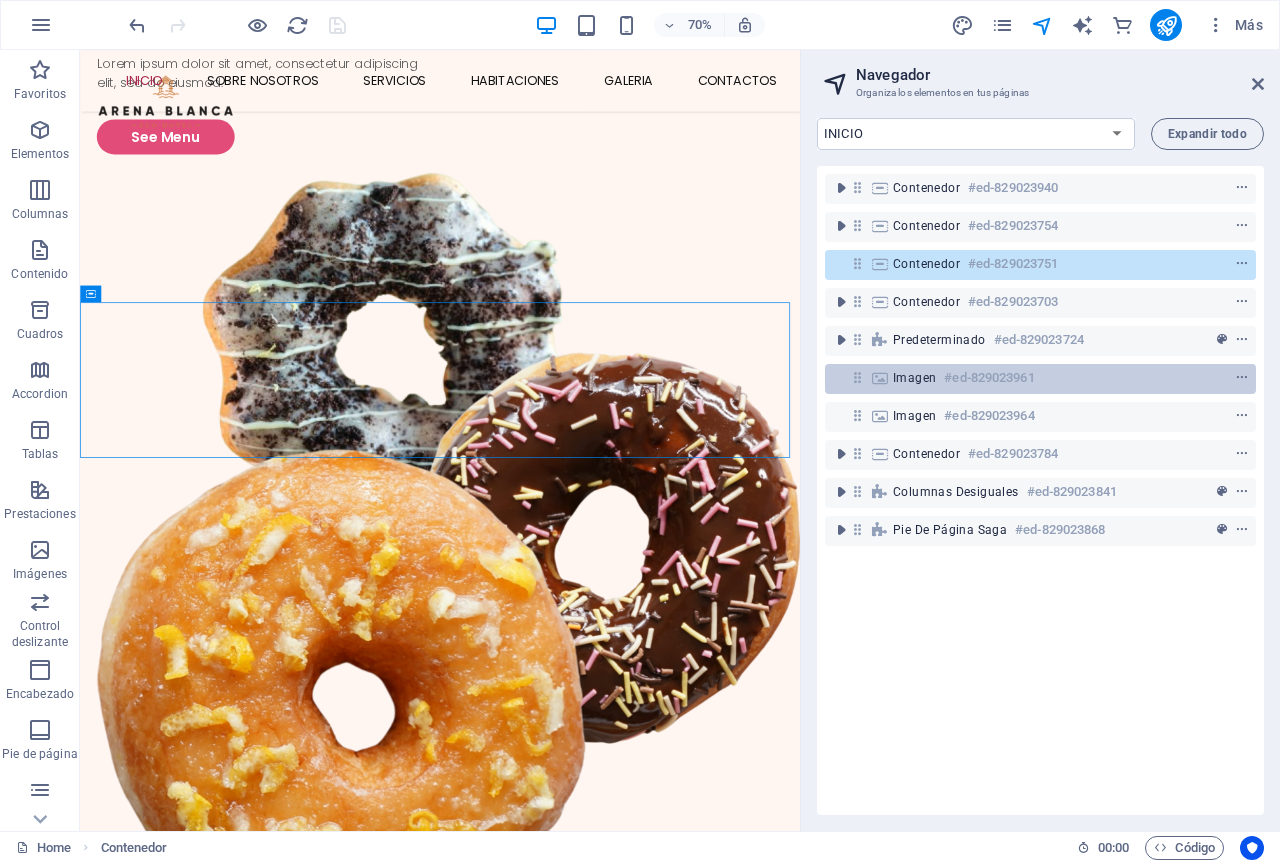 click on "#ed-829023961" at bounding box center (989, 378) 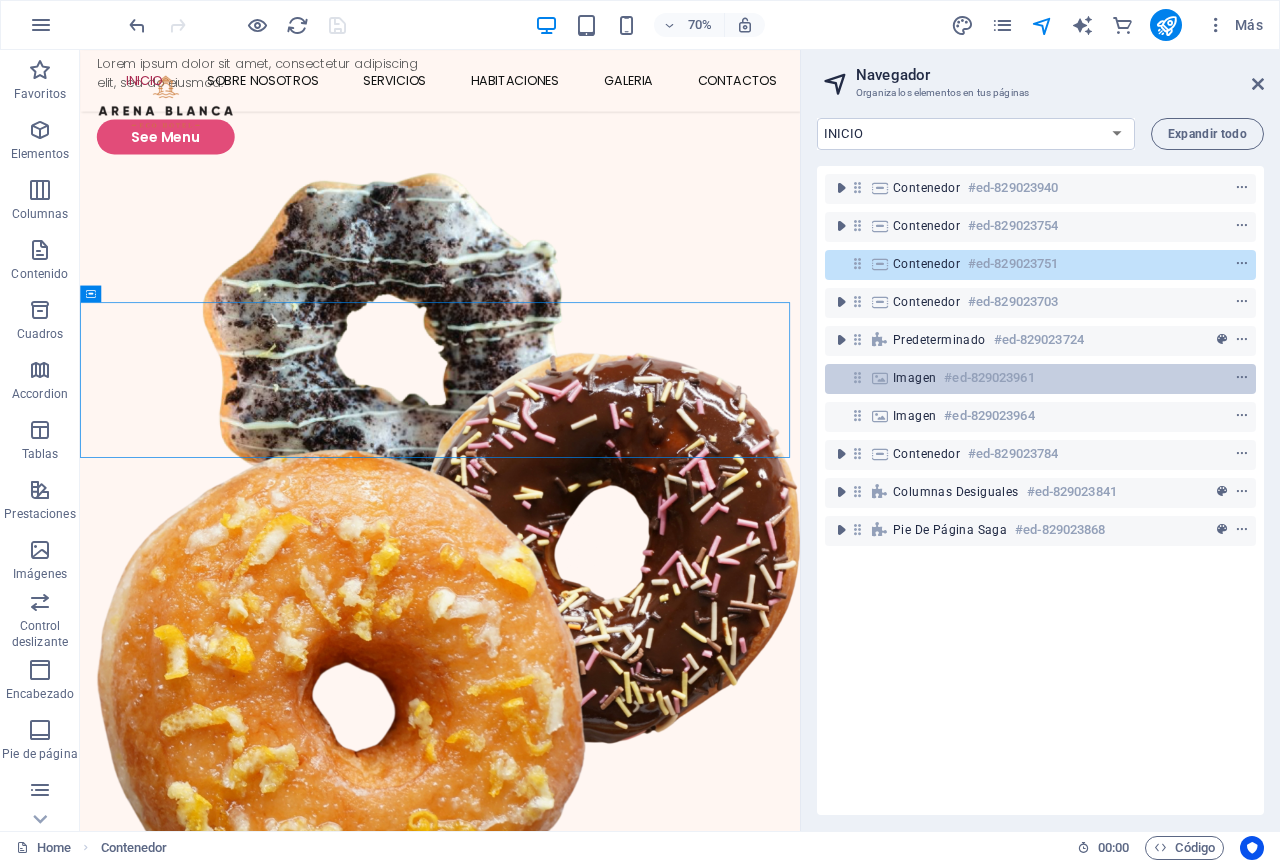click on "#ed-829023961" at bounding box center (989, 378) 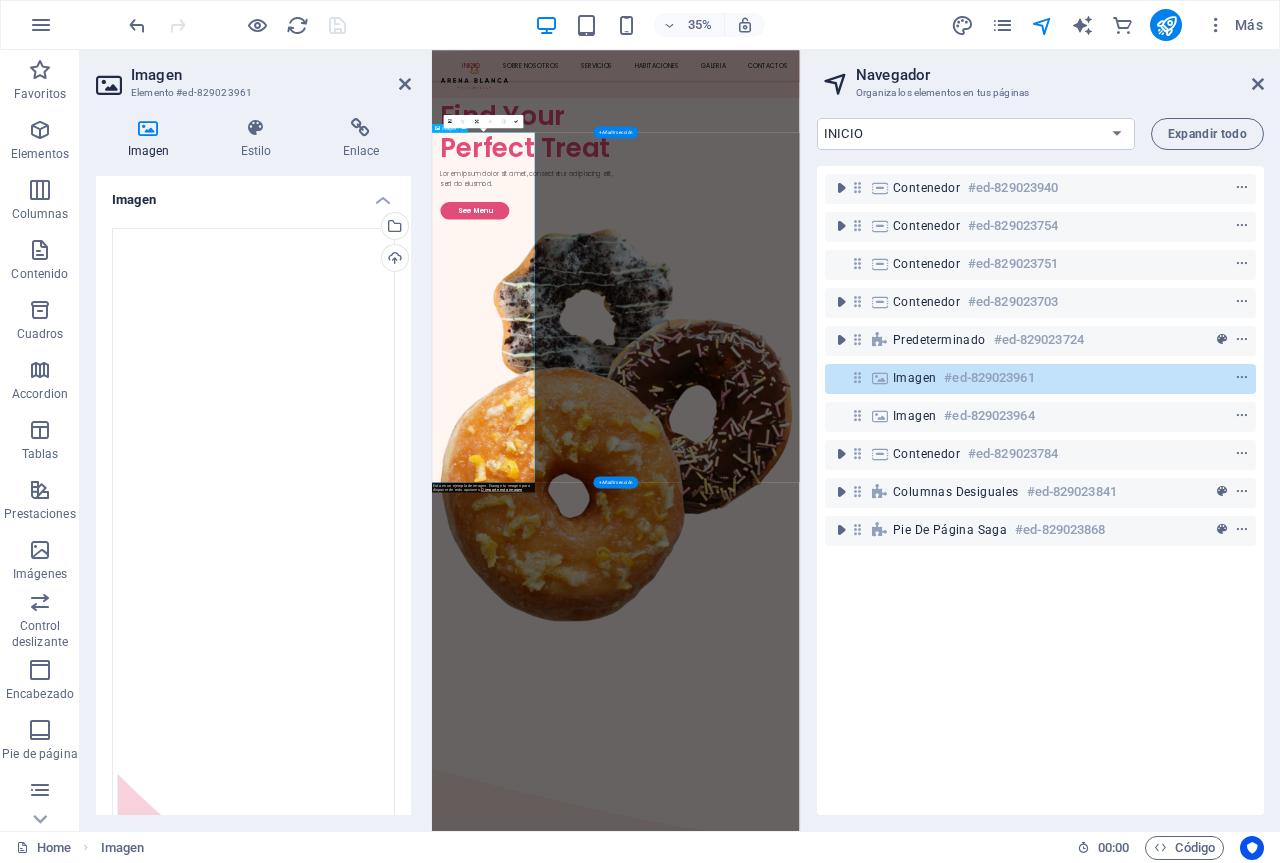 scroll, scrollTop: 4743, scrollLeft: 0, axis: vertical 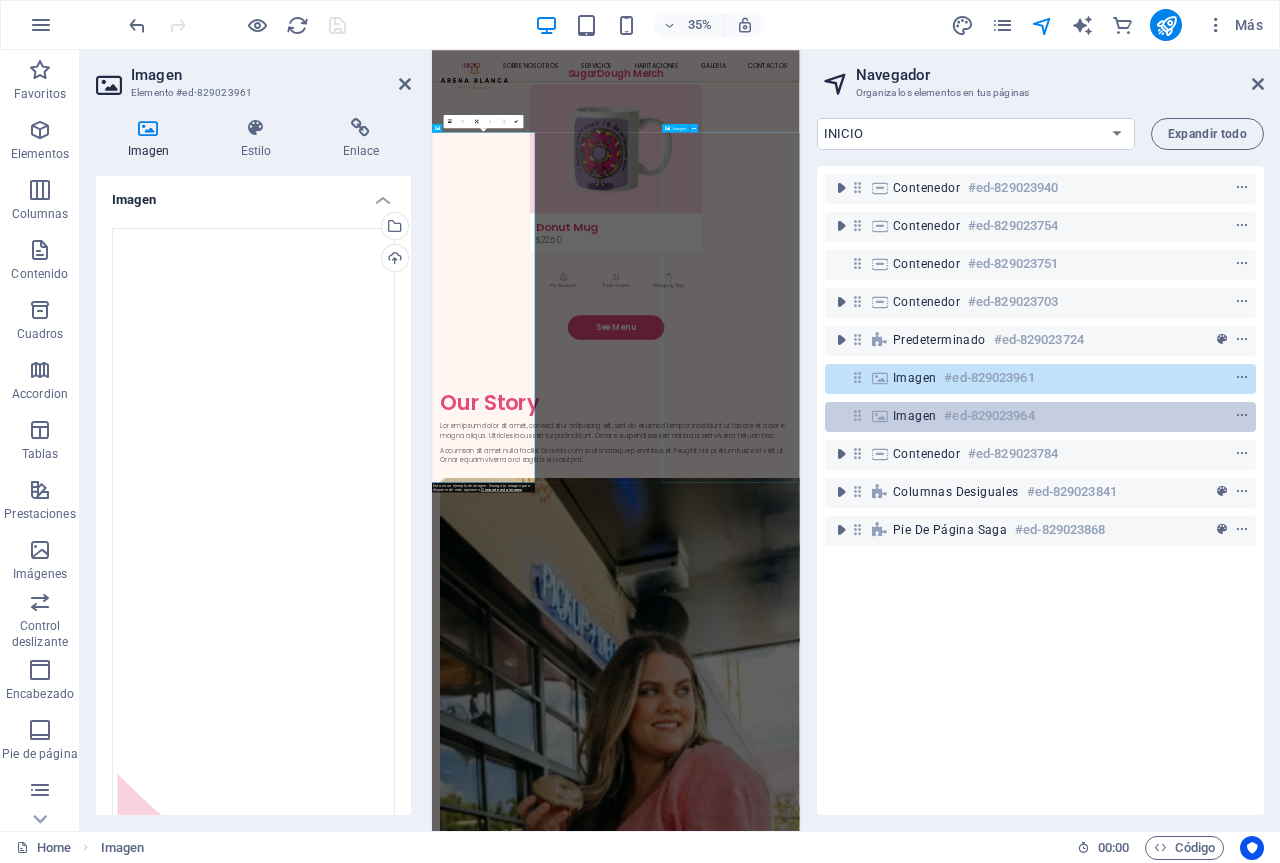 click on "#ed-829023964" at bounding box center (989, 416) 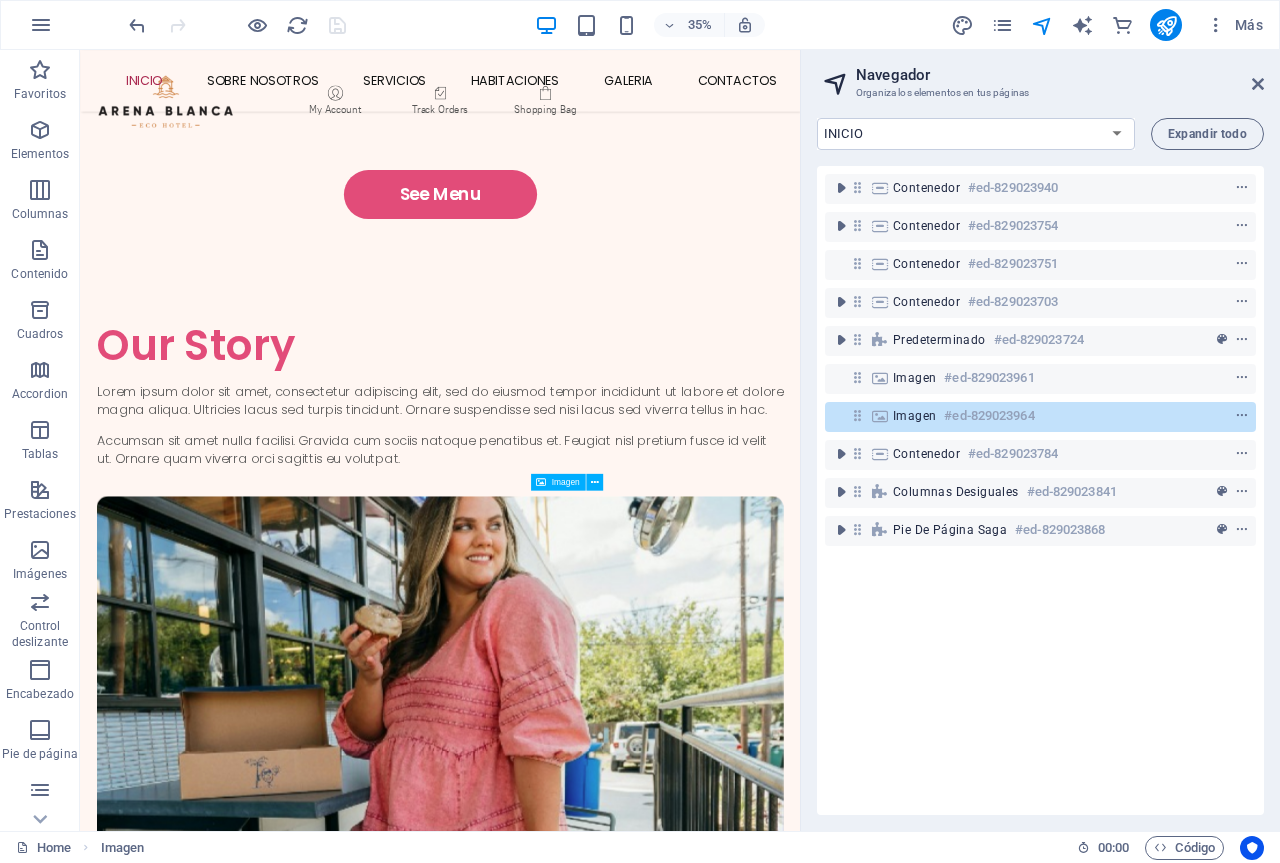 scroll, scrollTop: 3432, scrollLeft: 0, axis: vertical 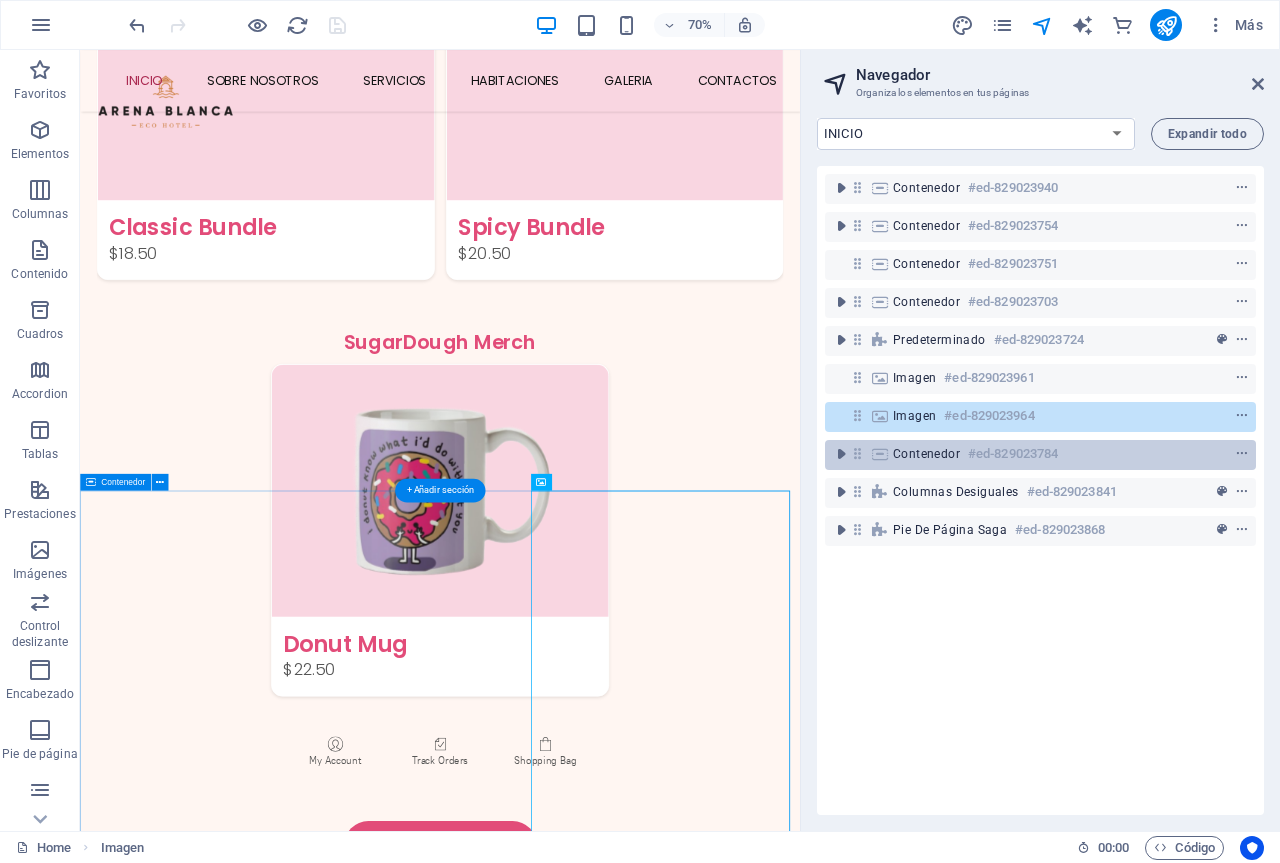 click on "#ed-829023784" at bounding box center (1013, 454) 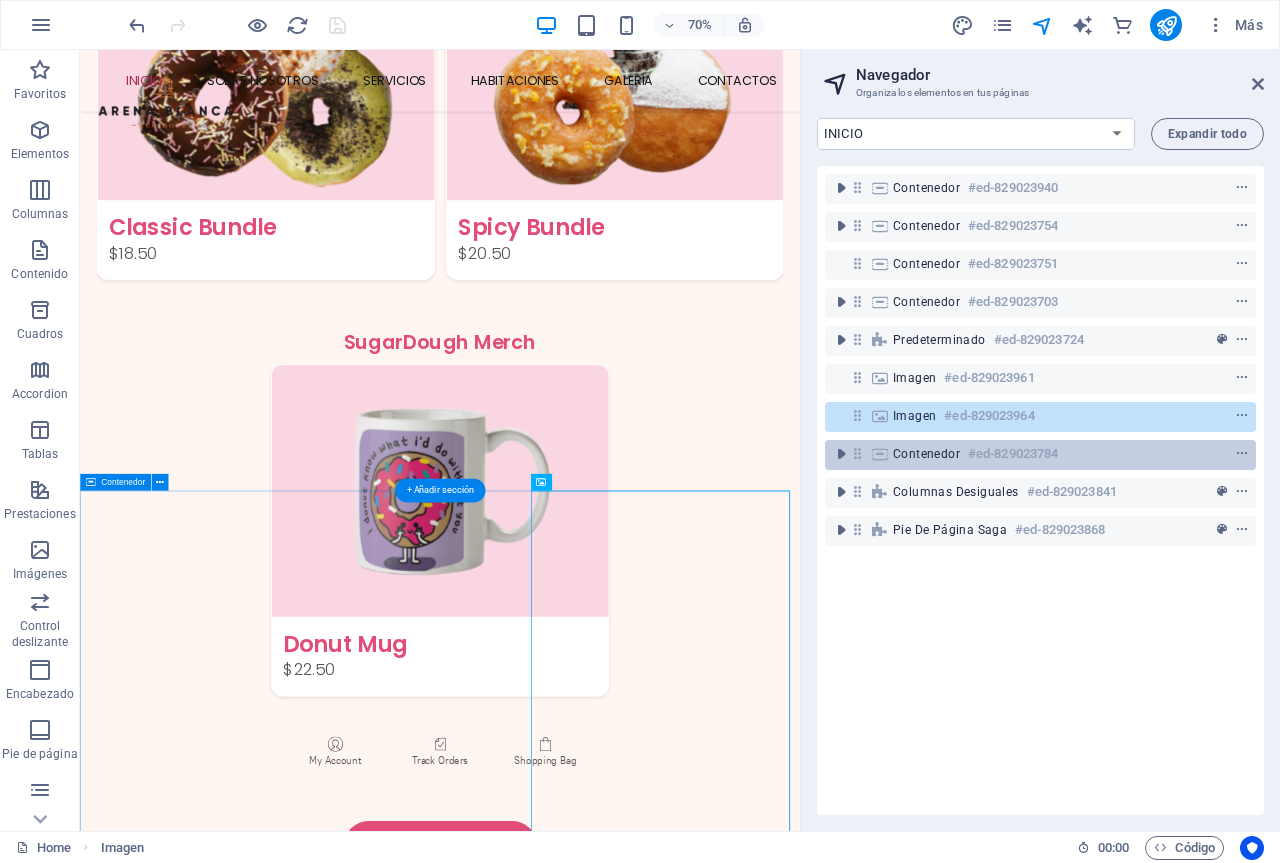 scroll, scrollTop: 3894, scrollLeft: 0, axis: vertical 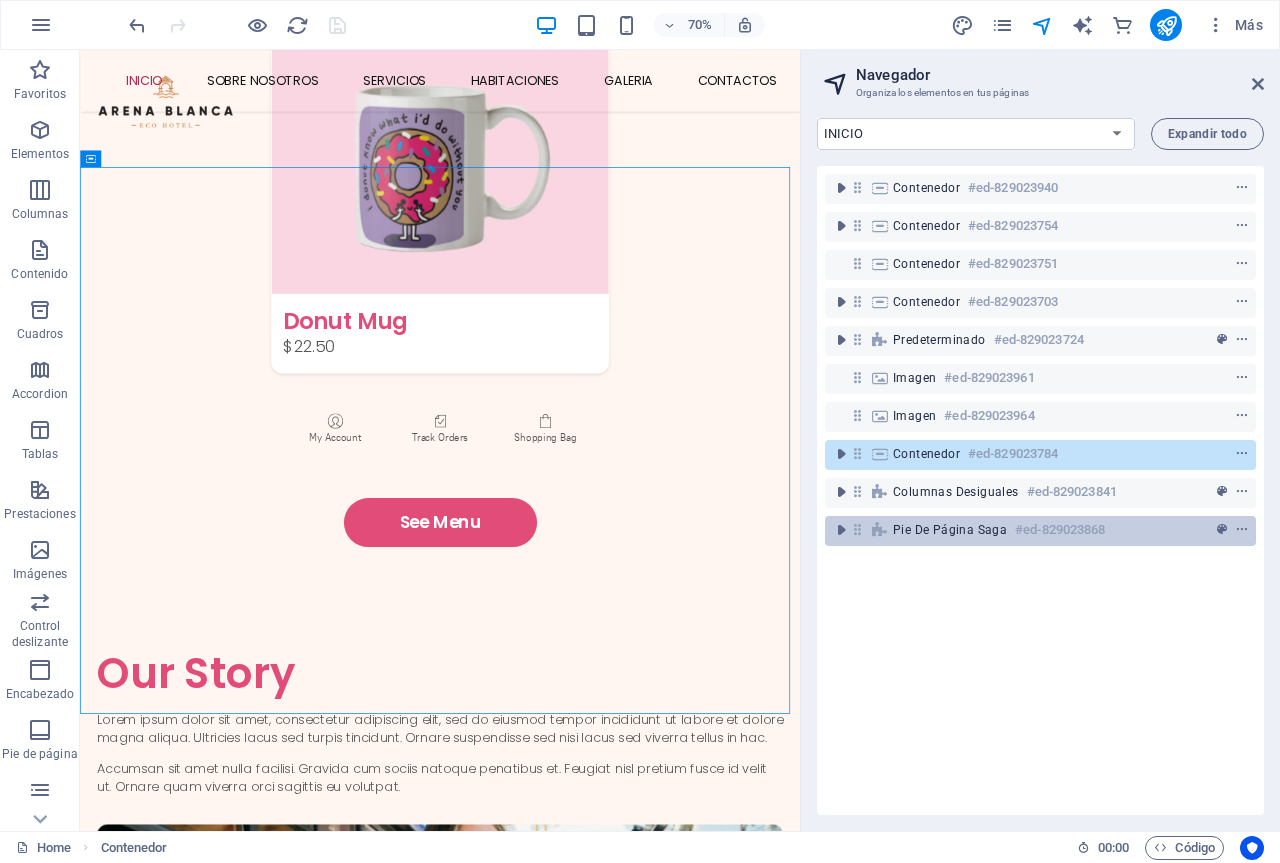 click on "Pie de página Saga #ed-829023868" at bounding box center [1024, 530] 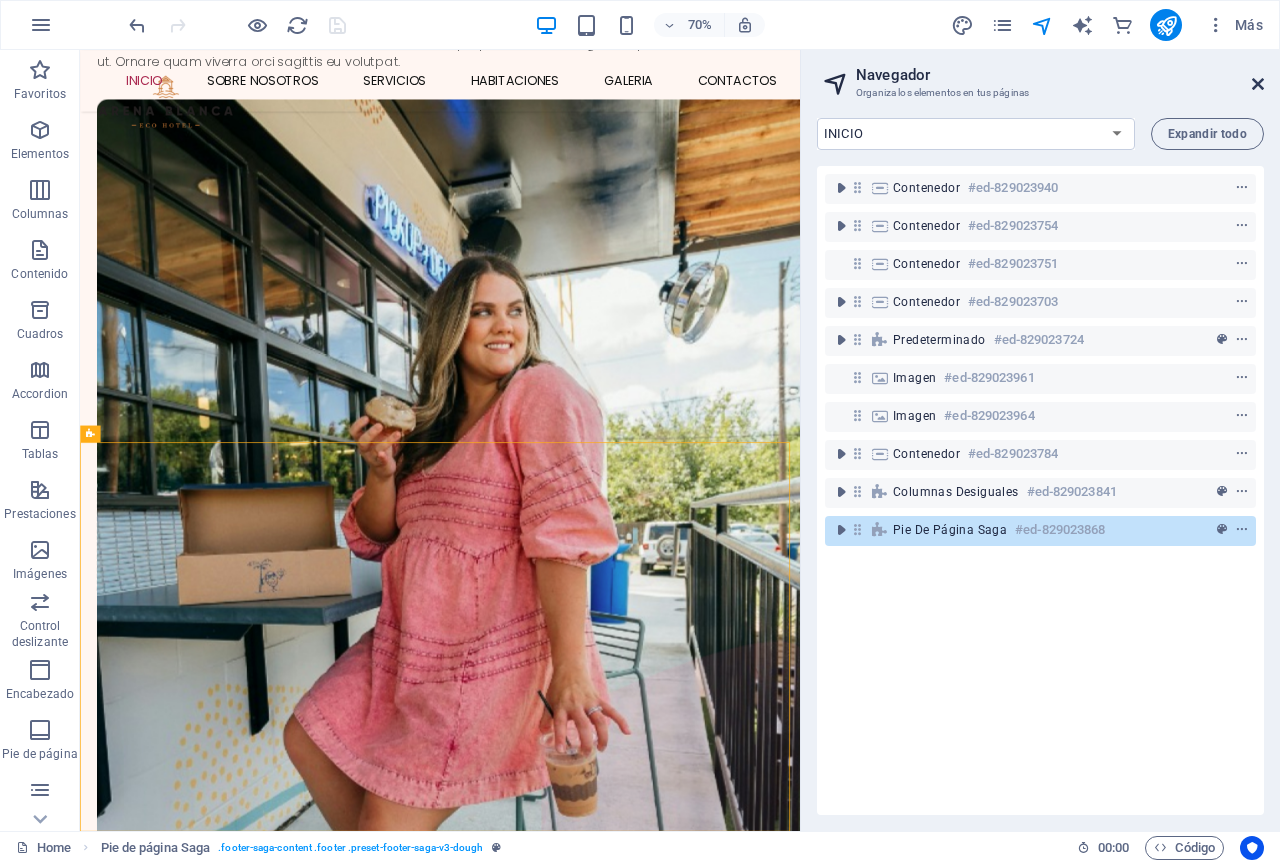 click at bounding box center (1258, 84) 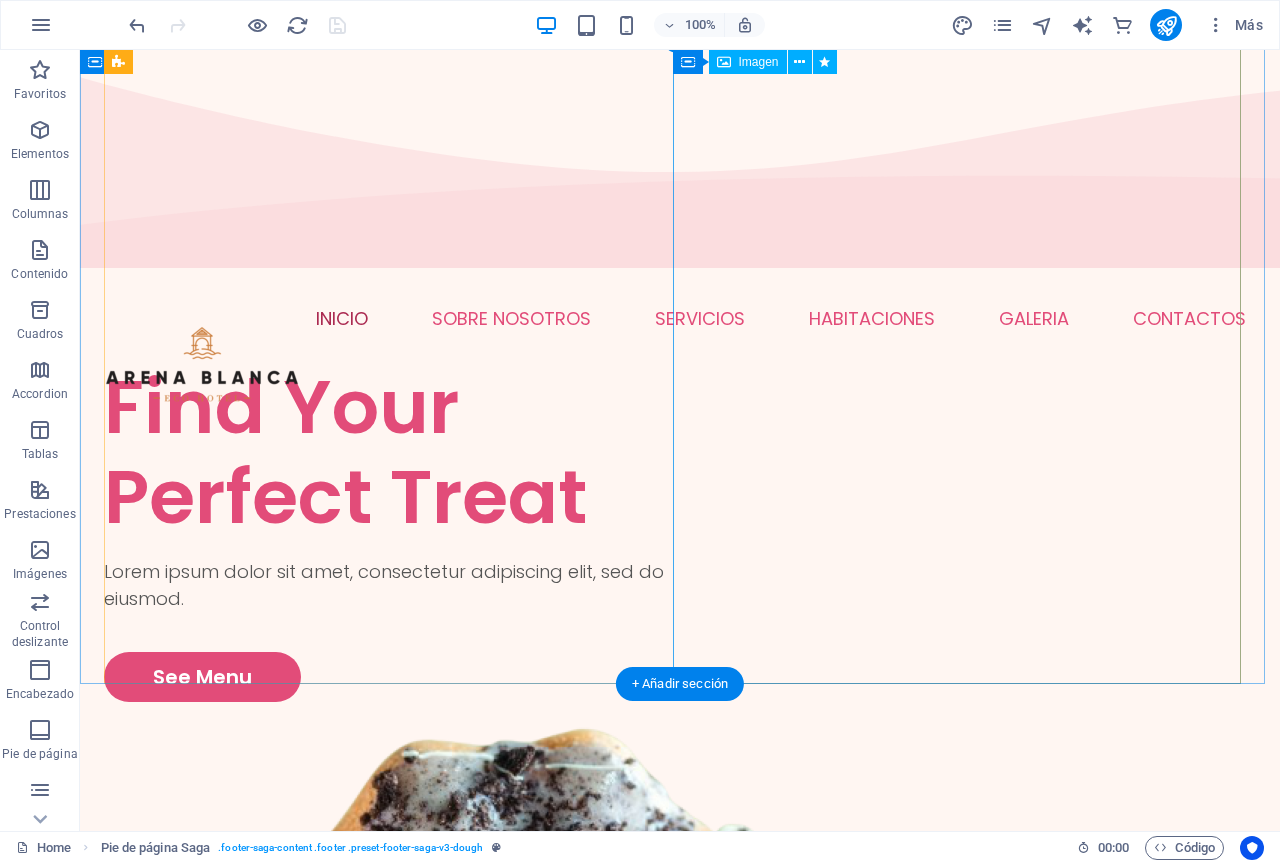 scroll, scrollTop: 0, scrollLeft: 0, axis: both 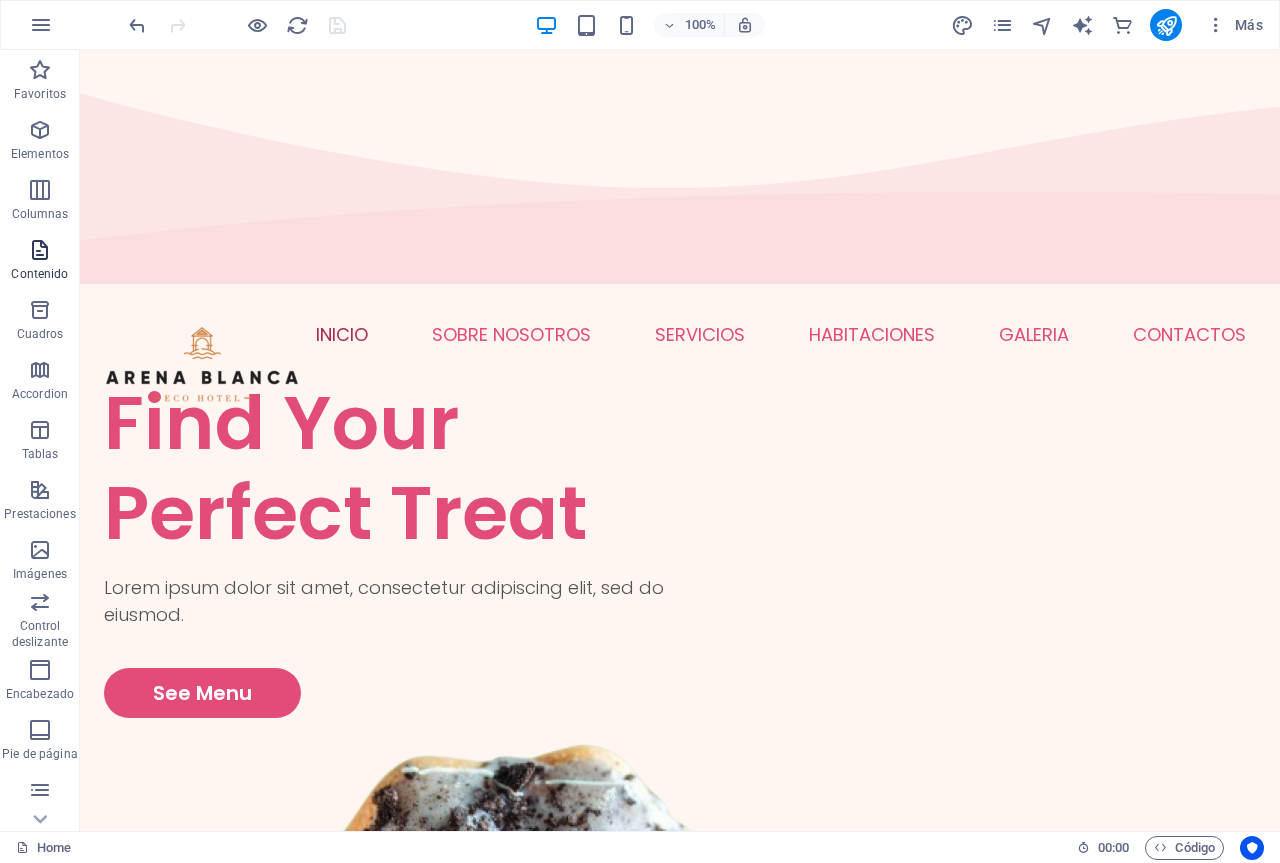 click at bounding box center [40, 250] 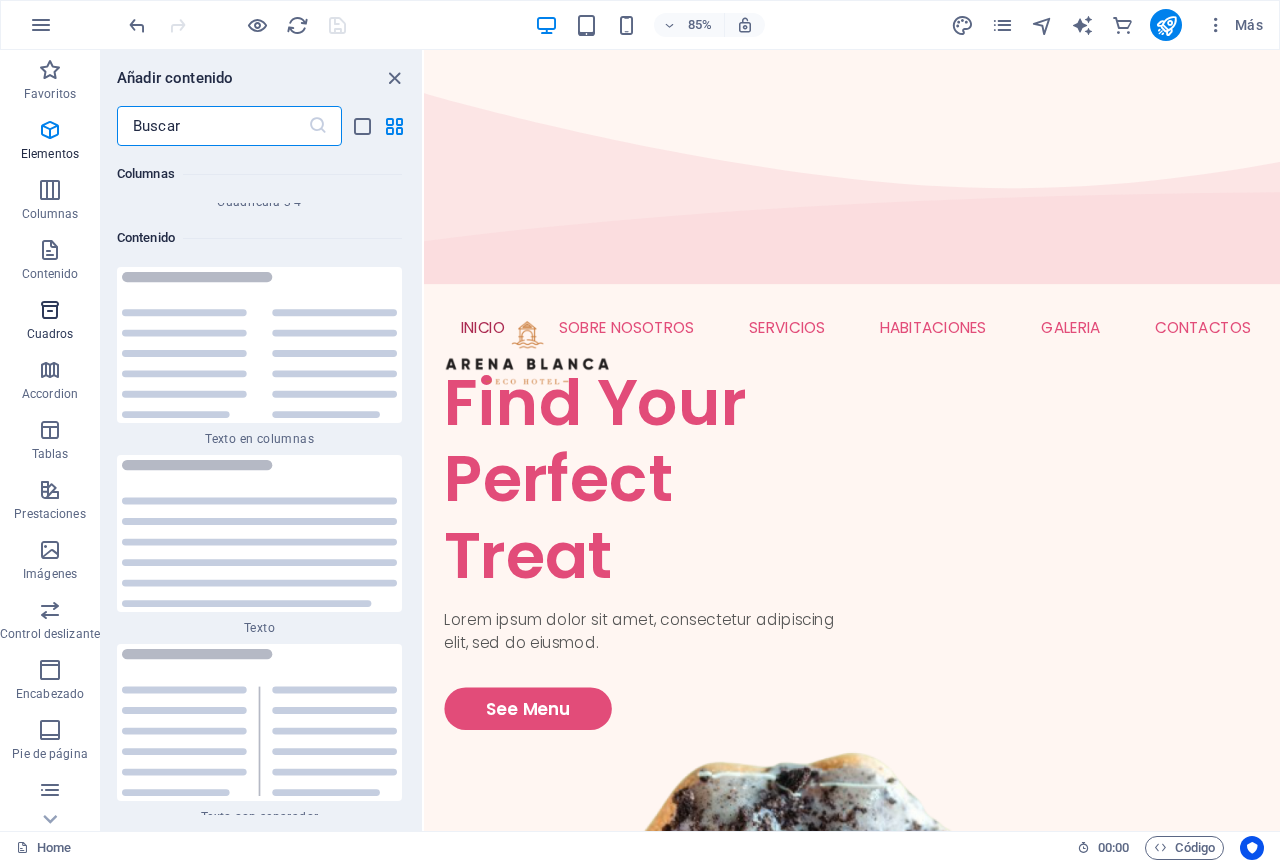 scroll, scrollTop: 6808, scrollLeft: 0, axis: vertical 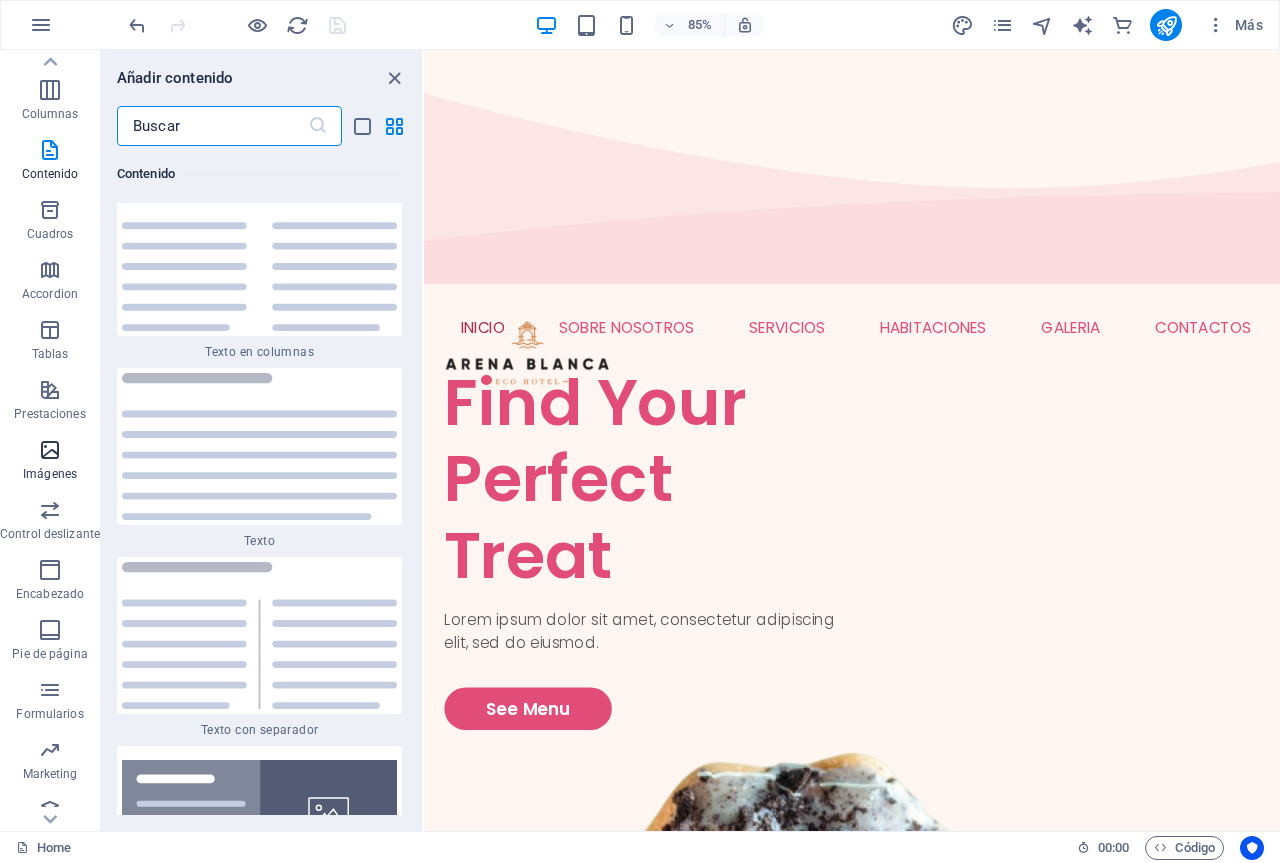 click at bounding box center (50, 450) 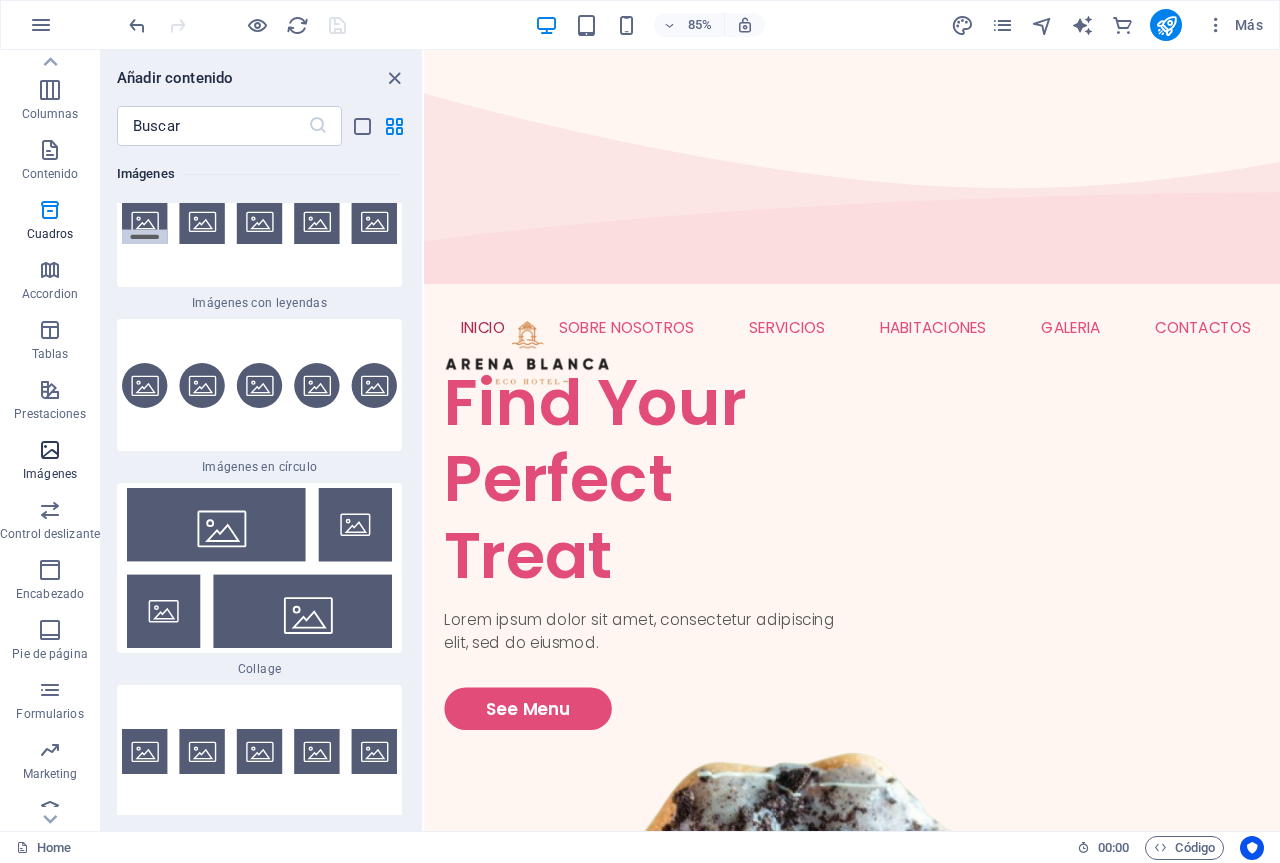 scroll, scrollTop: 20137, scrollLeft: 0, axis: vertical 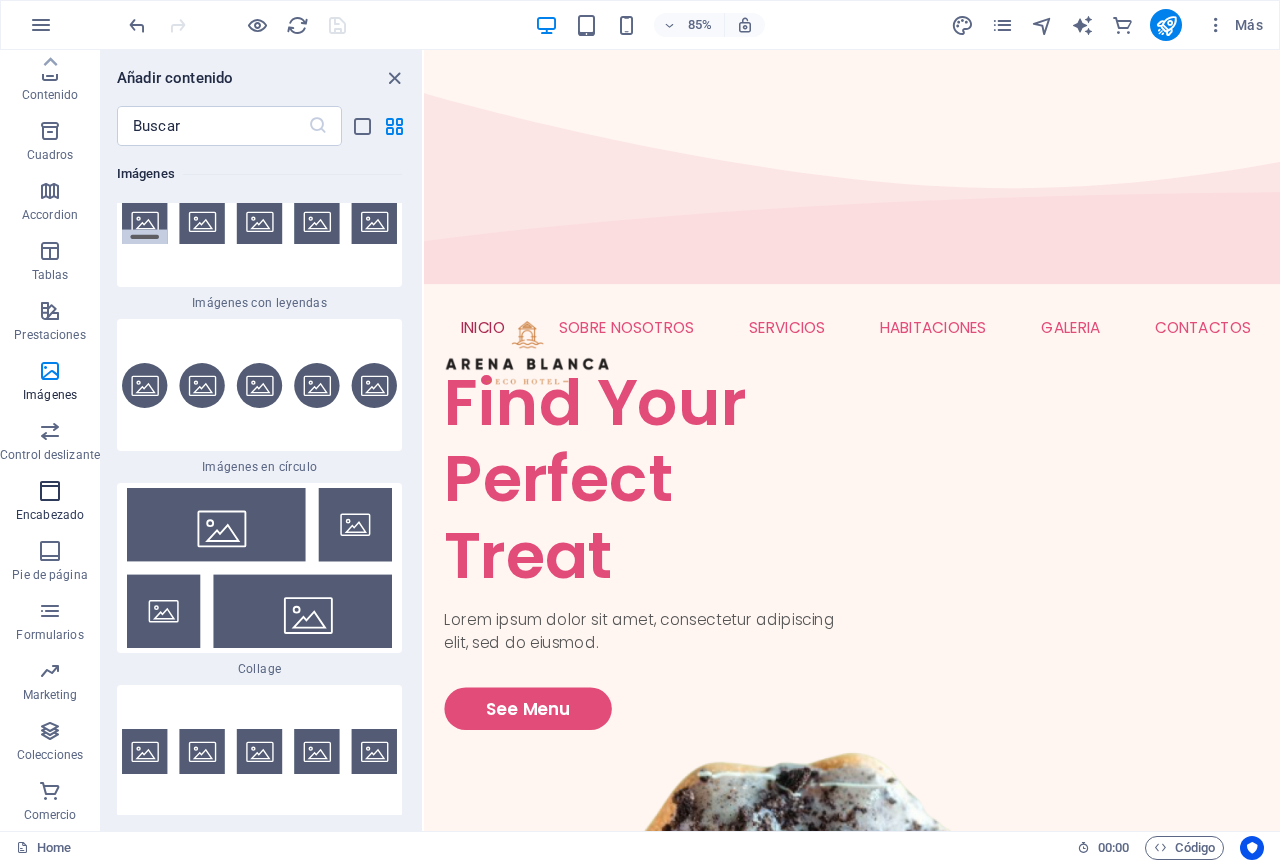 click on "Encabezado" at bounding box center [50, 501] 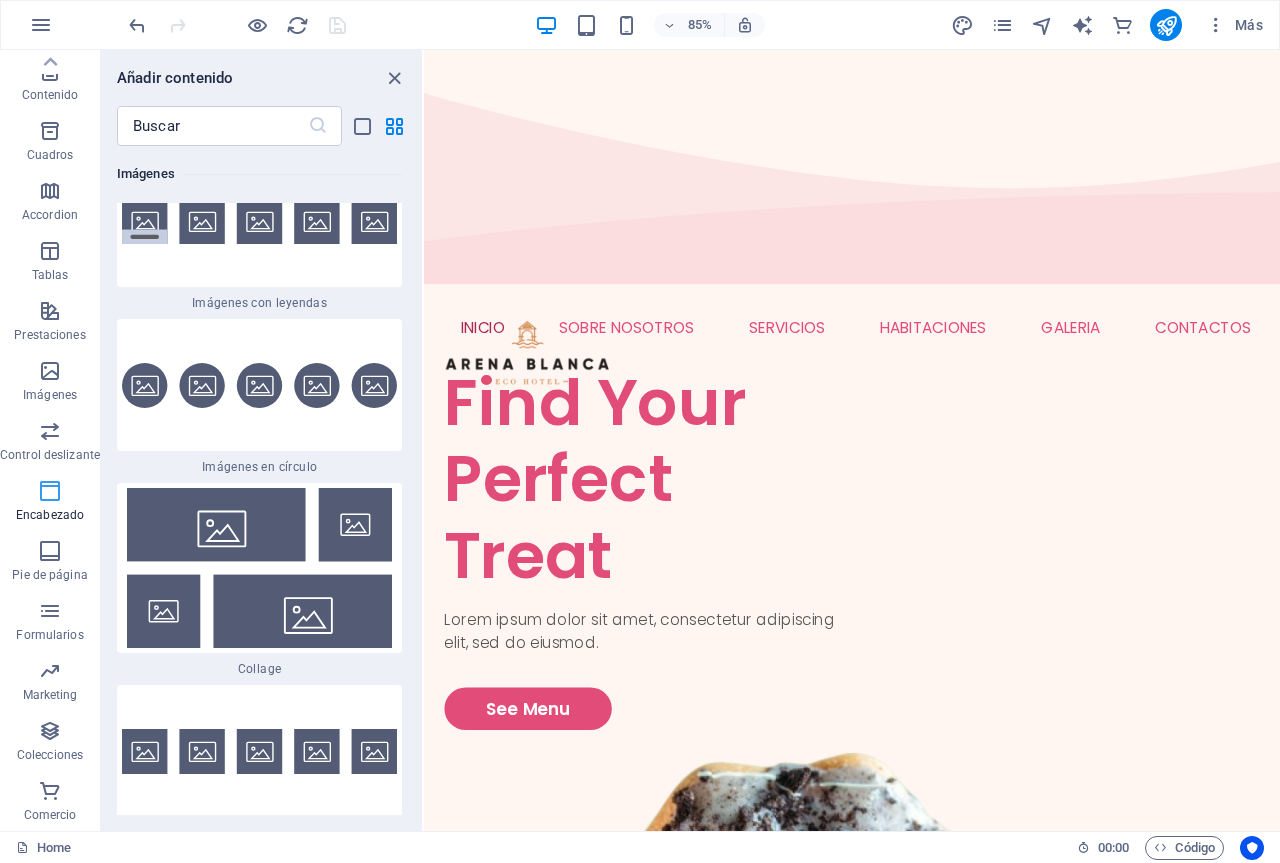 click on "Encabezado" at bounding box center [50, 501] 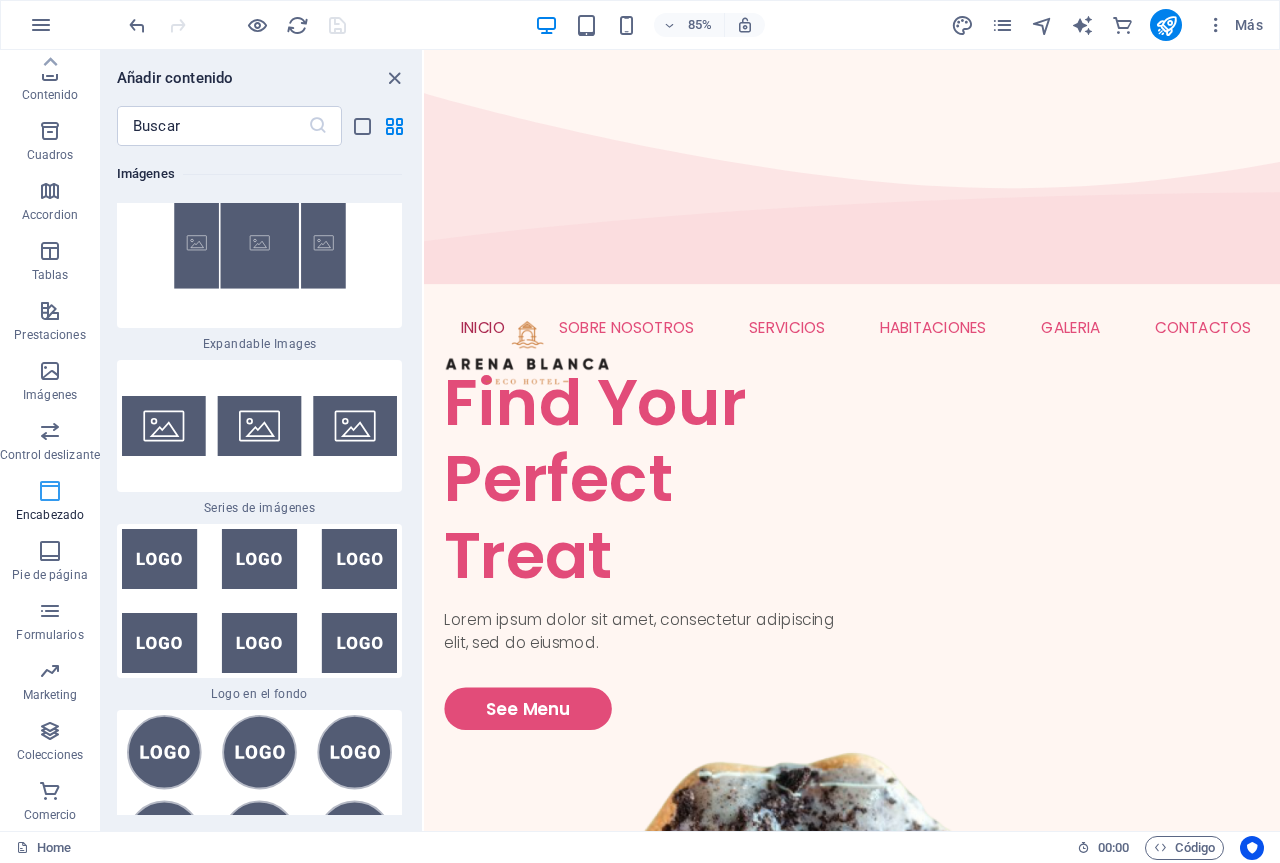 scroll, scrollTop: 24033, scrollLeft: 0, axis: vertical 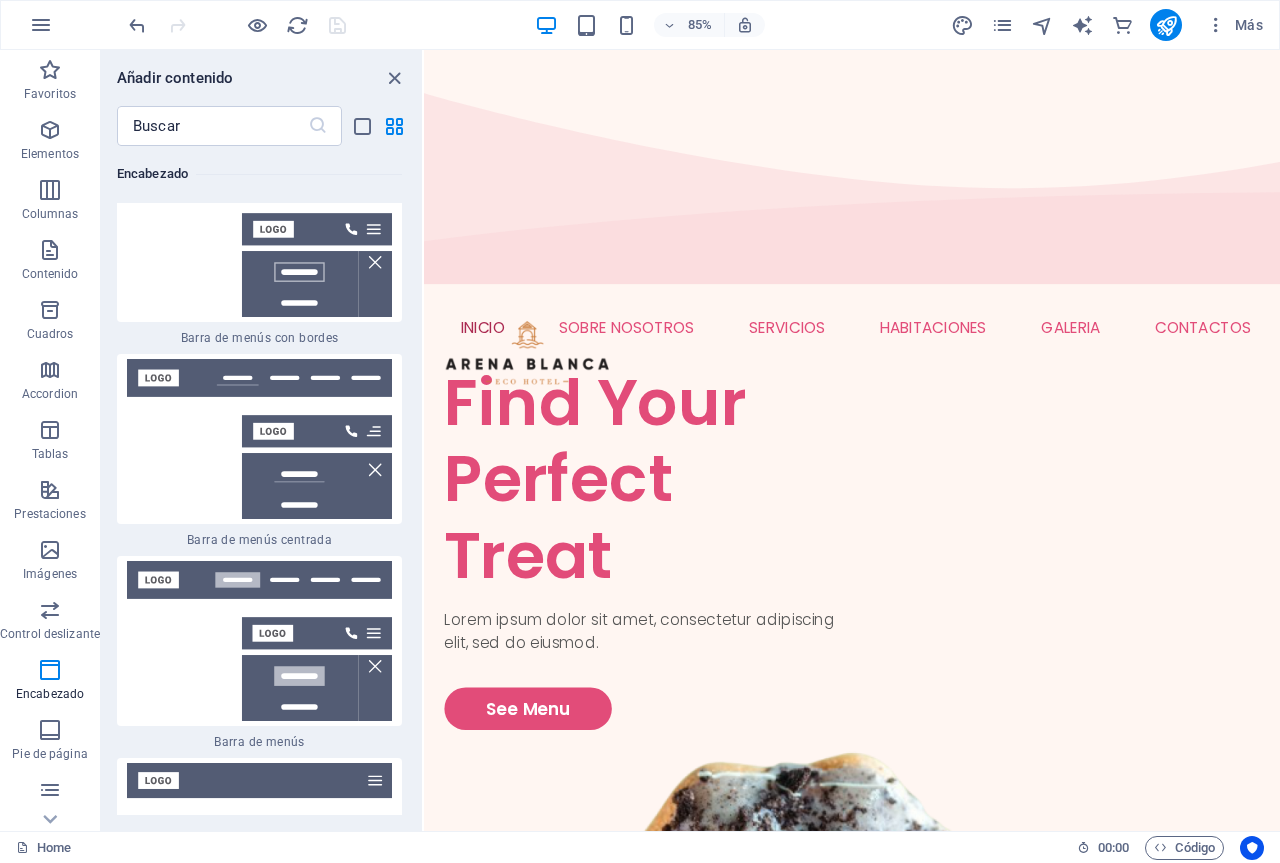 click on "Añadir contenido" at bounding box center (261, 78) 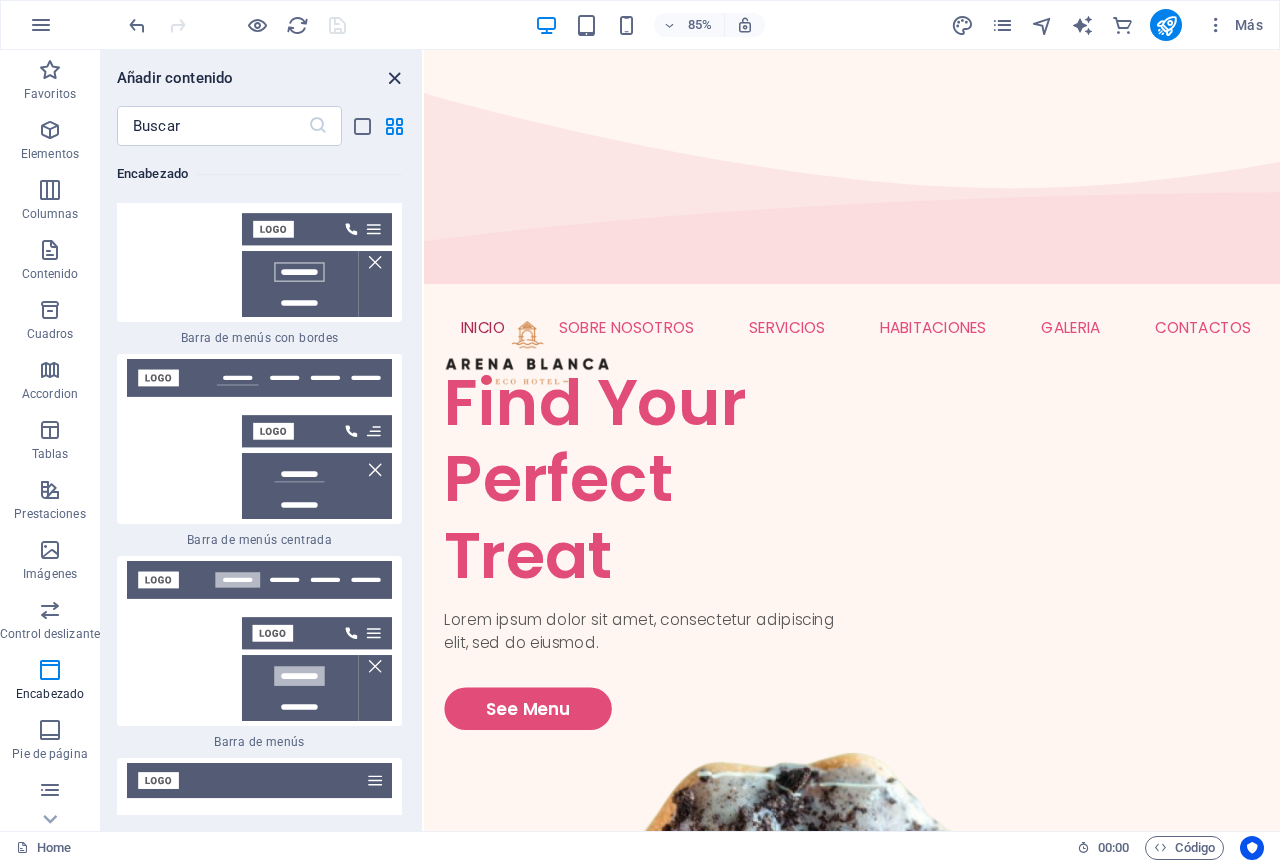 click at bounding box center (394, 78) 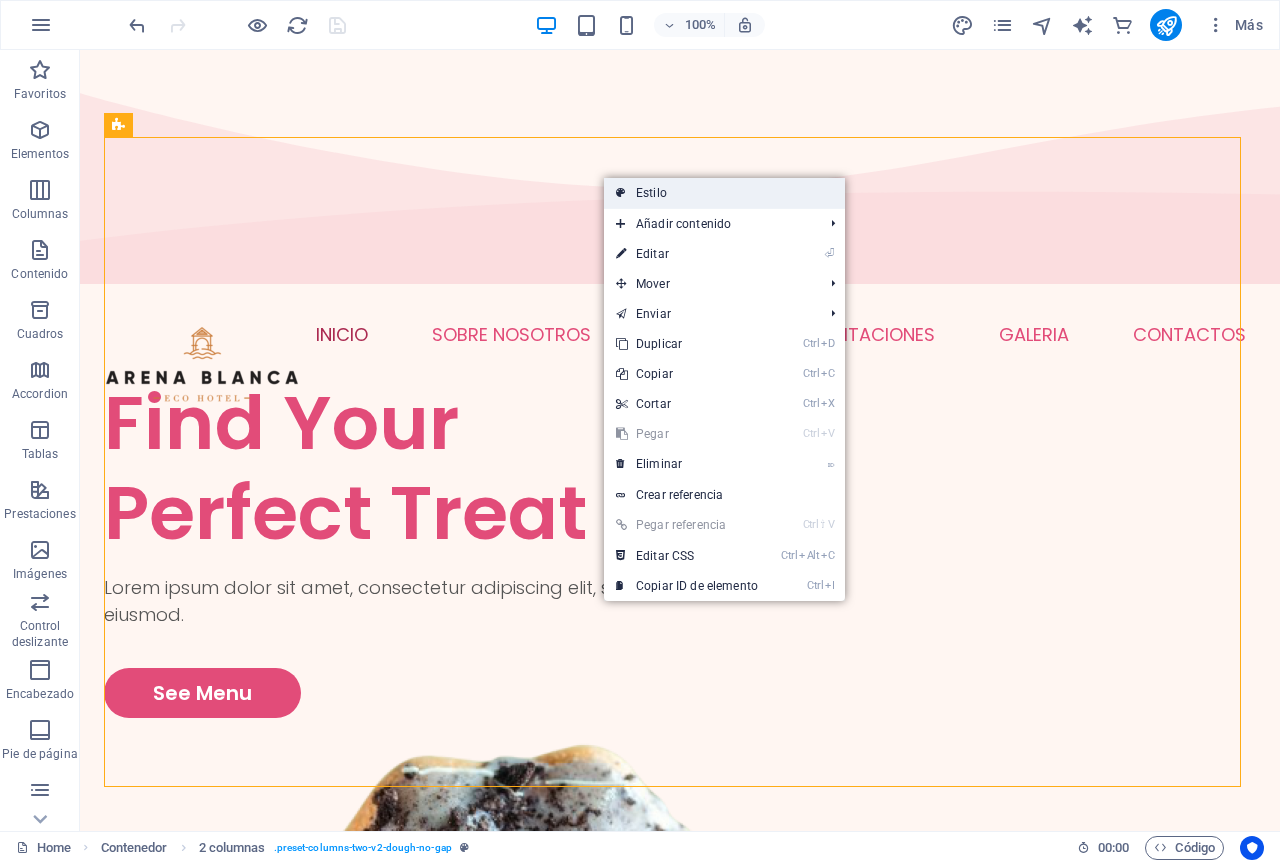 click on "Estilo" at bounding box center (724, 193) 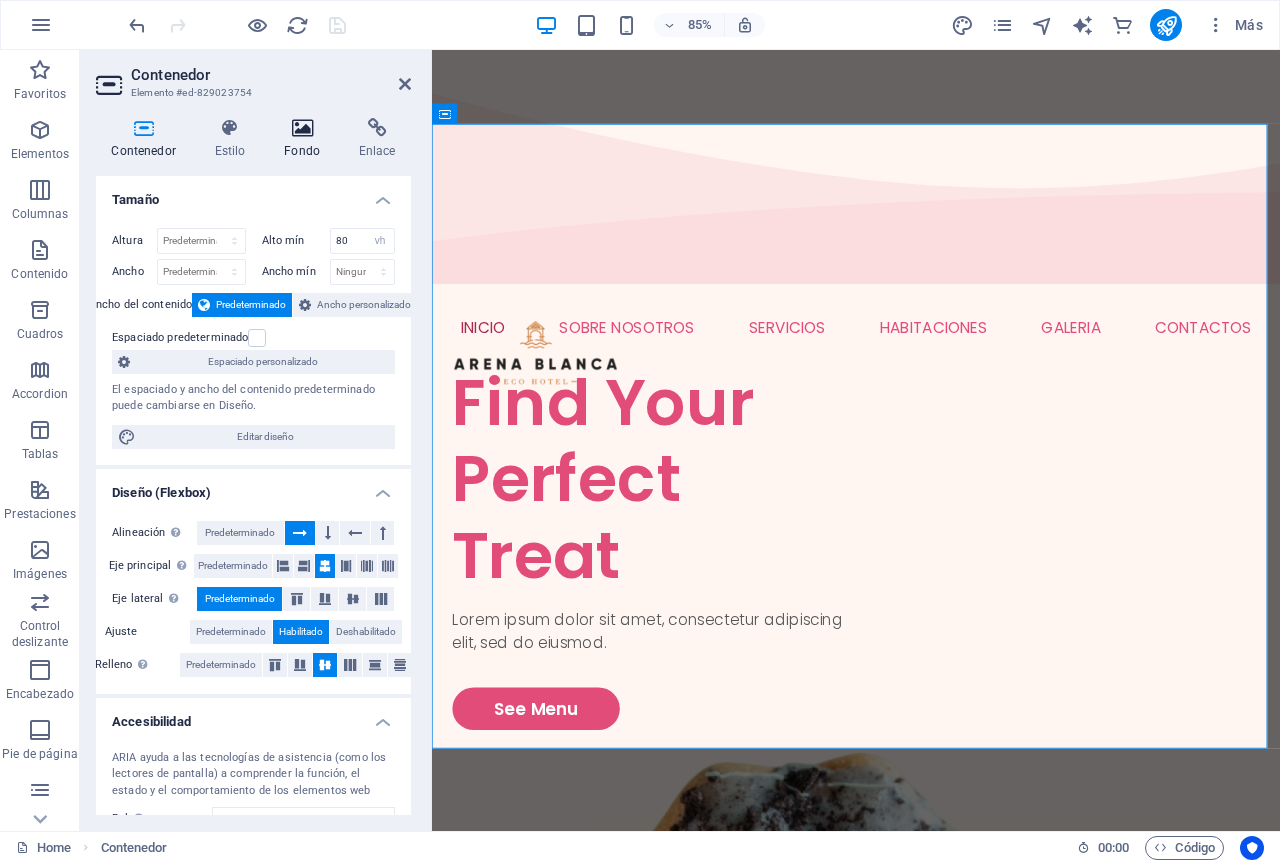 click at bounding box center [302, 128] 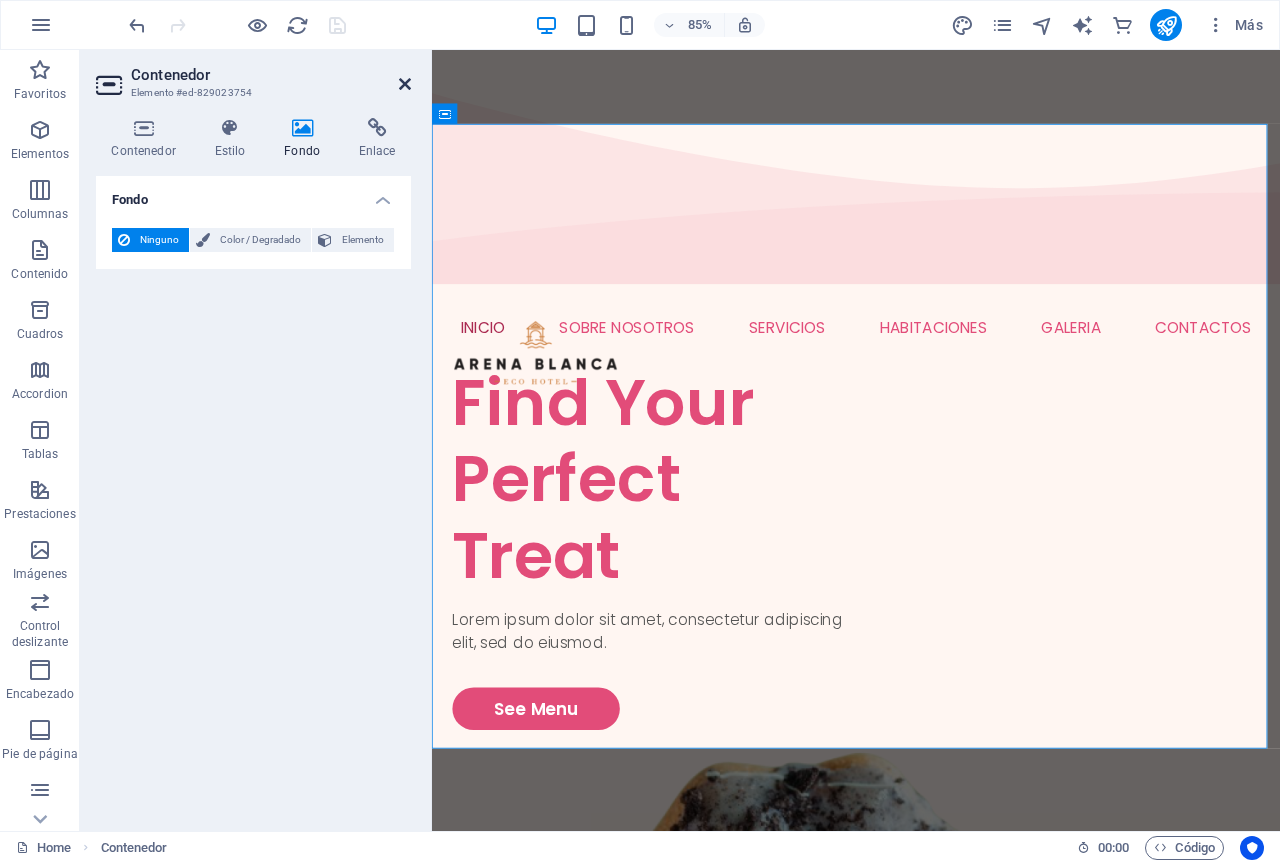 click at bounding box center [405, 84] 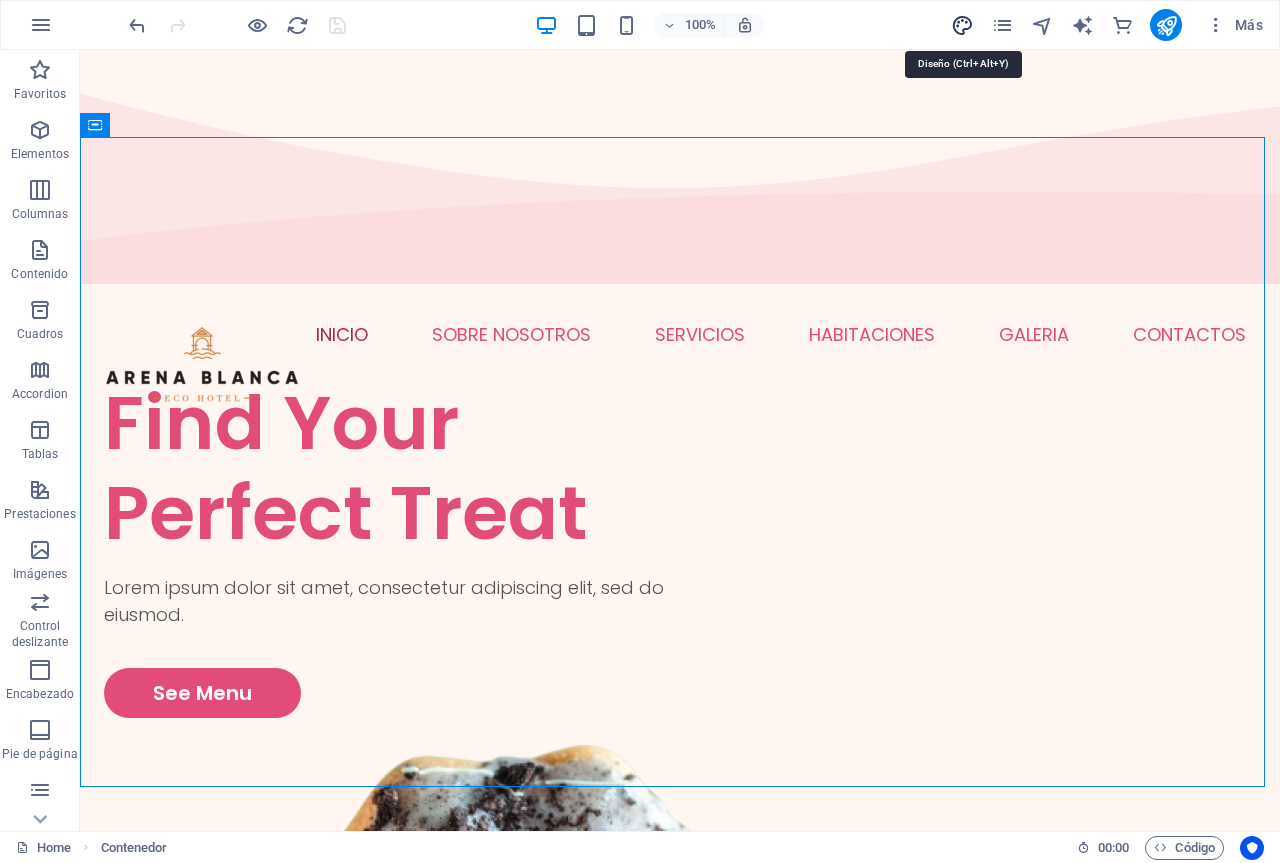 click at bounding box center (962, 25) 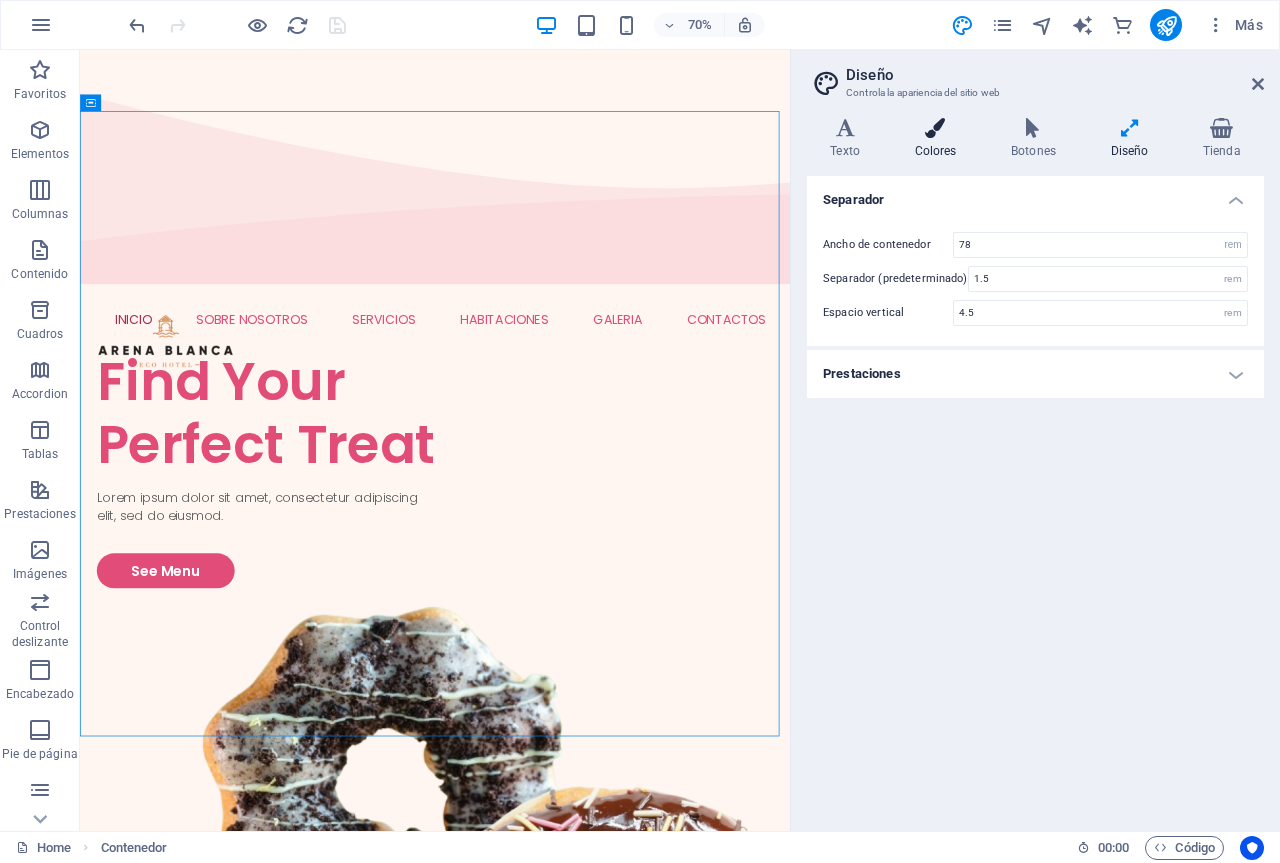 click on "Colores" at bounding box center [939, 139] 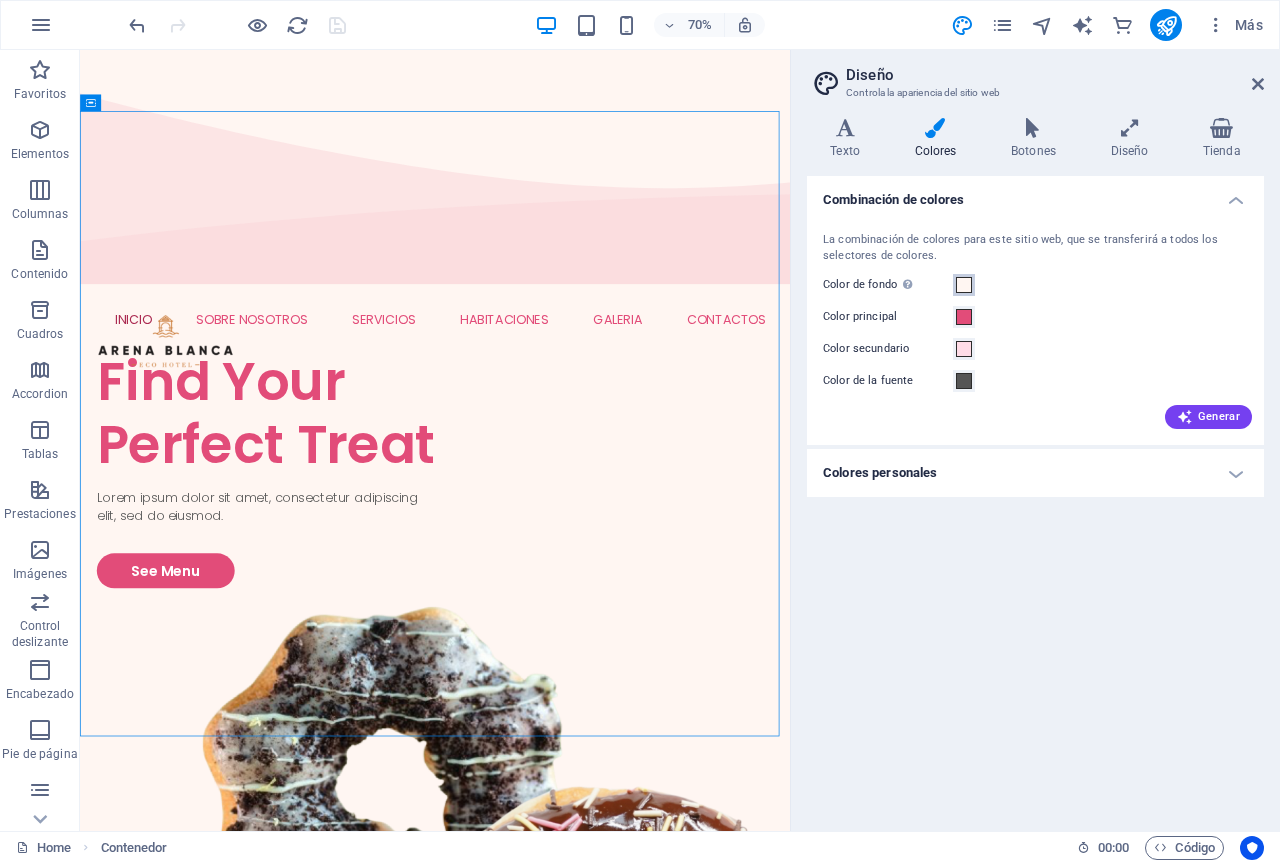 click at bounding box center (964, 285) 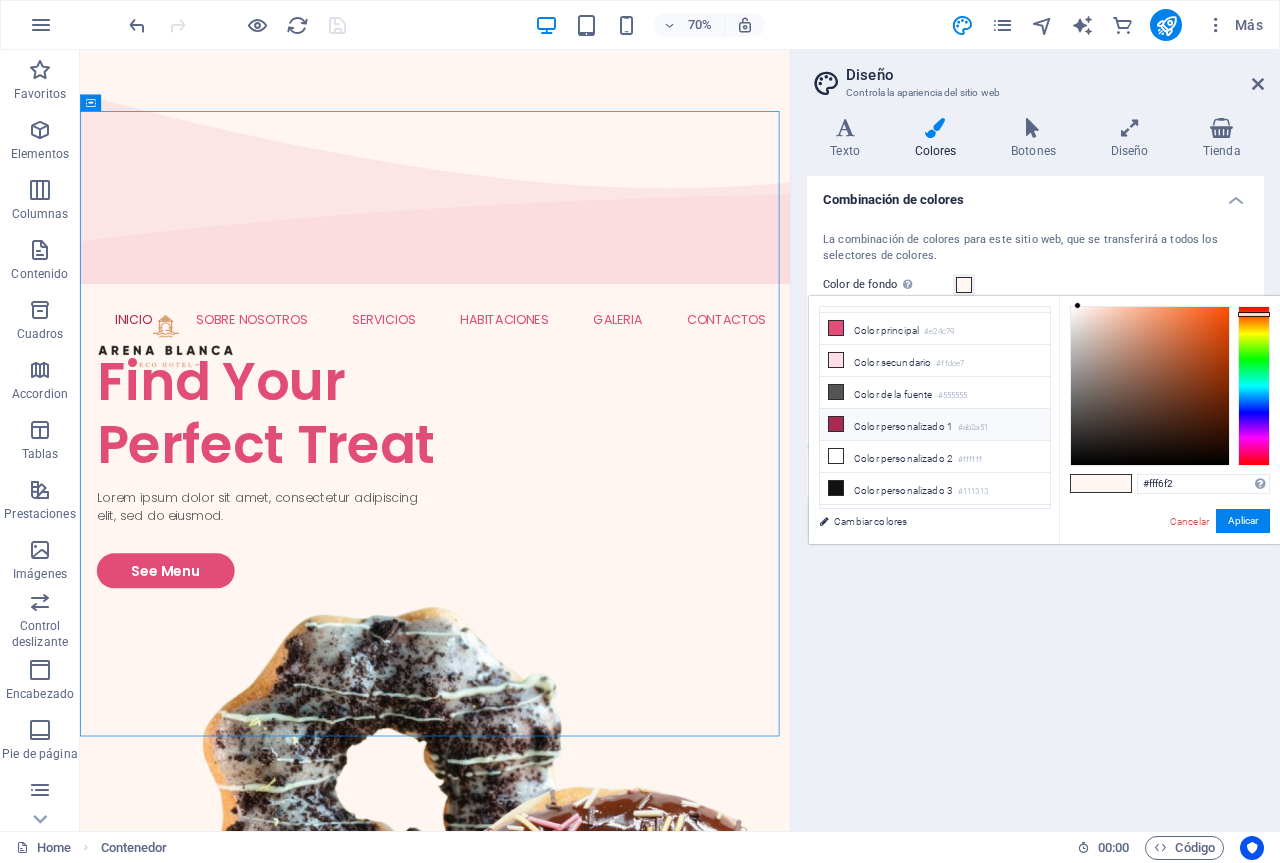 scroll, scrollTop: 47, scrollLeft: 0, axis: vertical 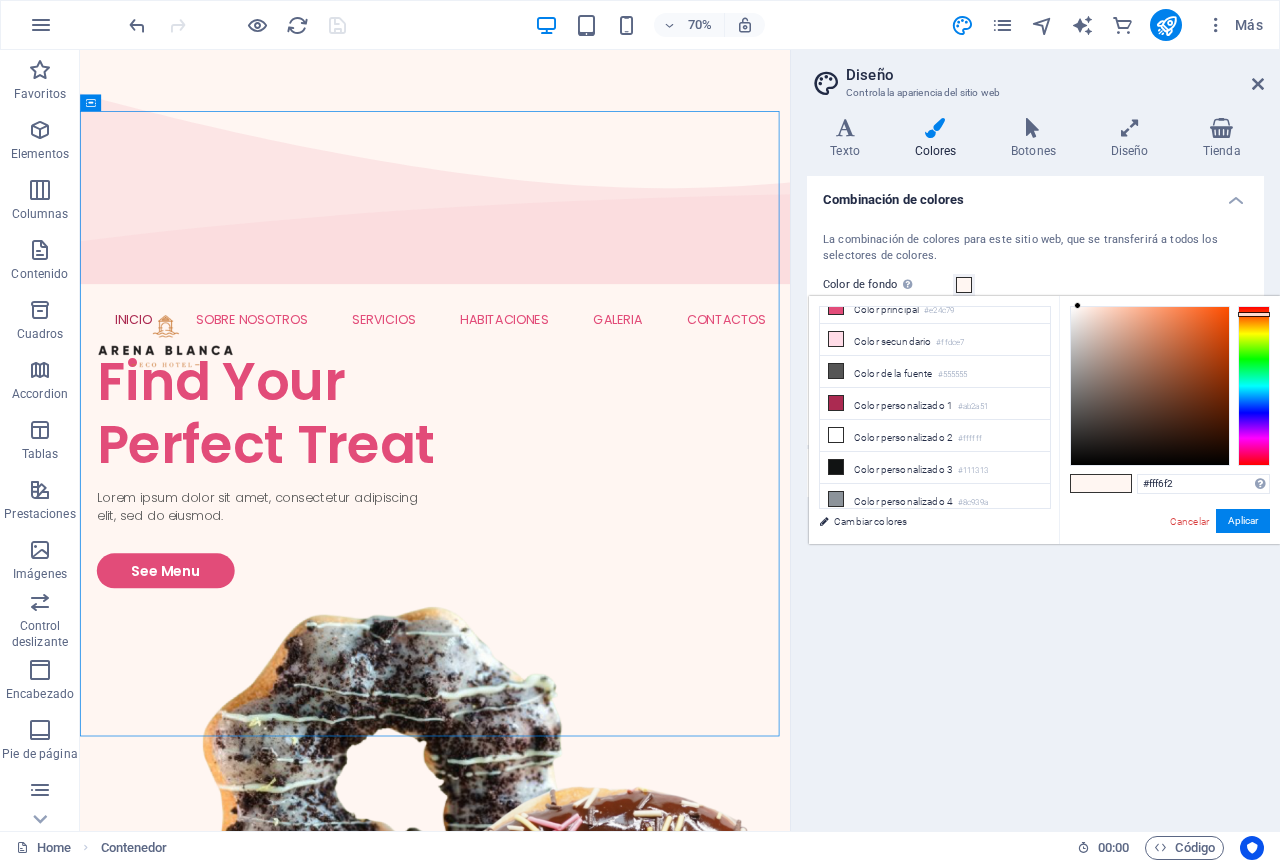 click on "Cambiar colores" at bounding box center (925, 521) 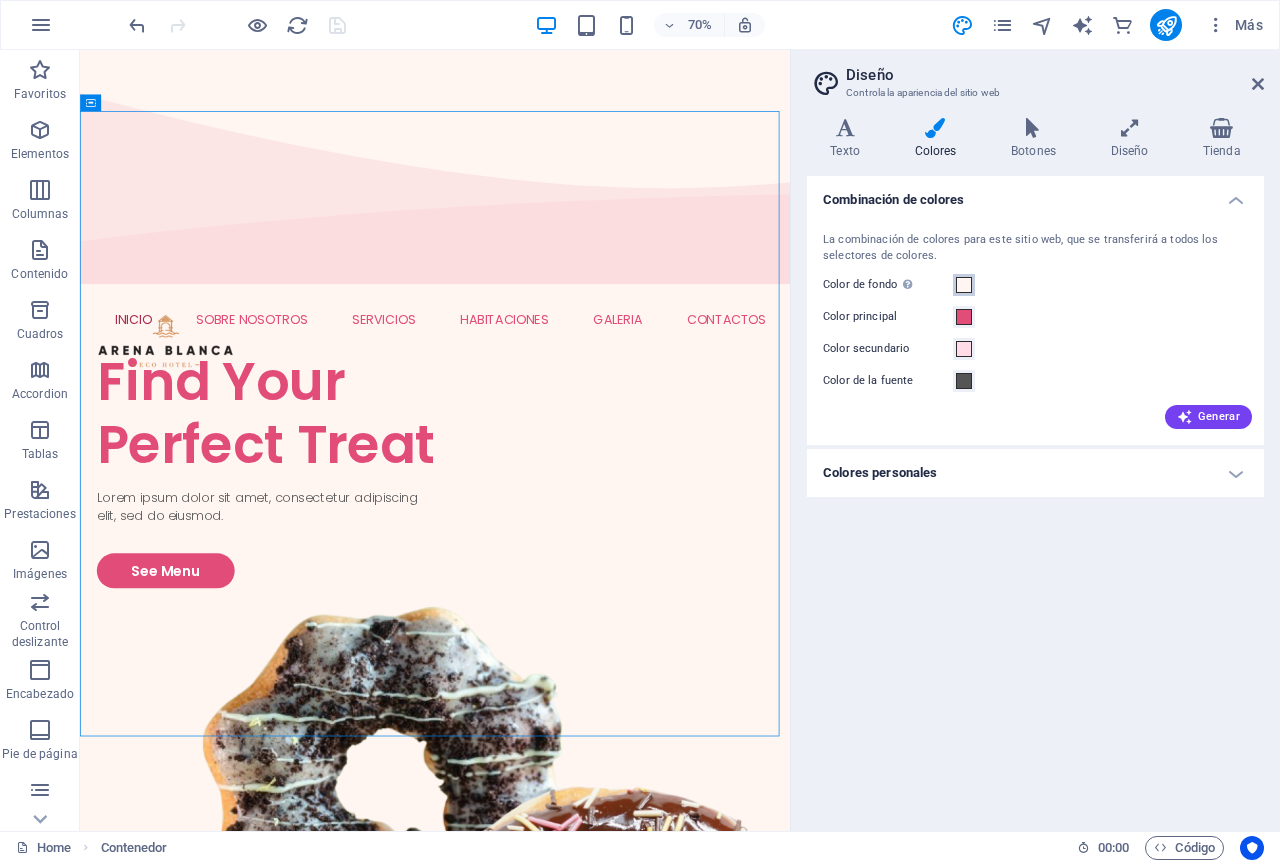 click at bounding box center (964, 285) 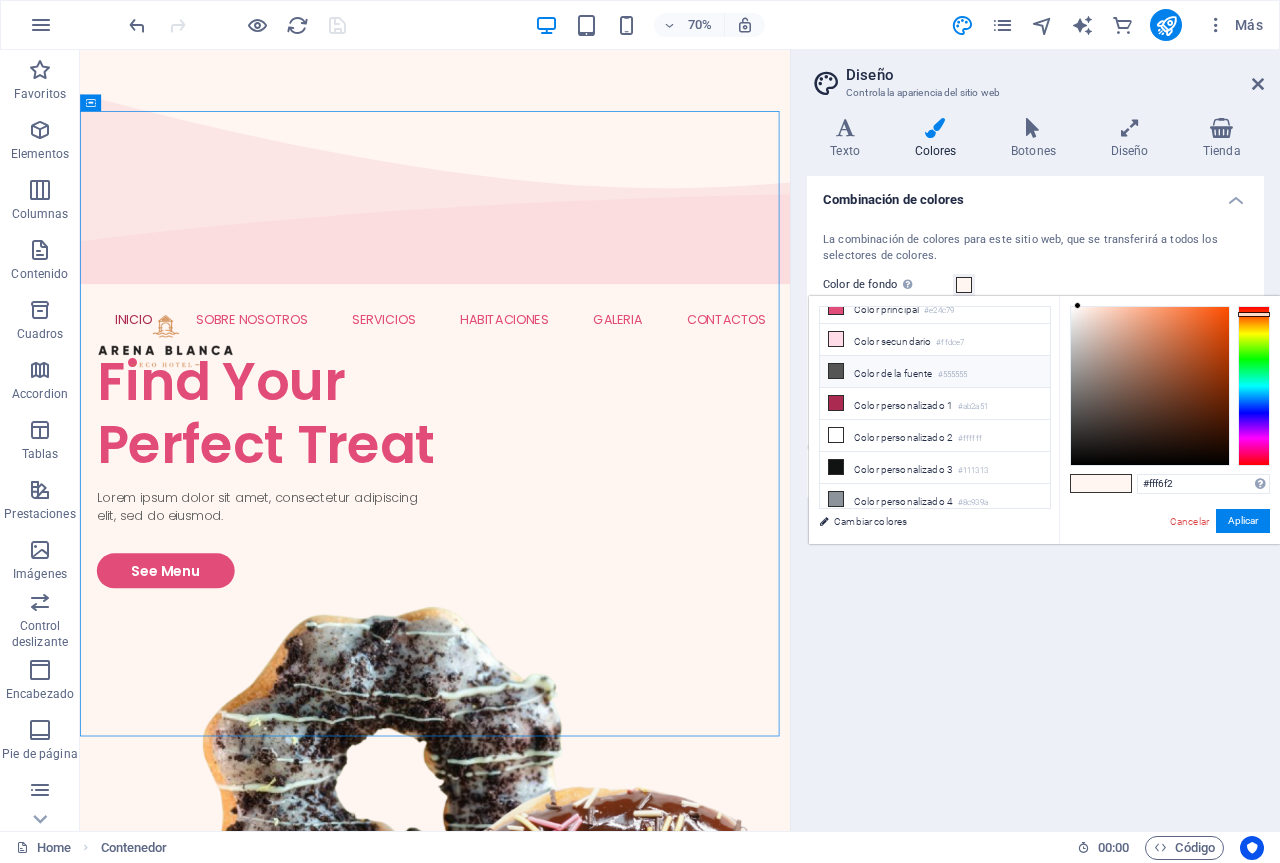 scroll, scrollTop: 0, scrollLeft: 0, axis: both 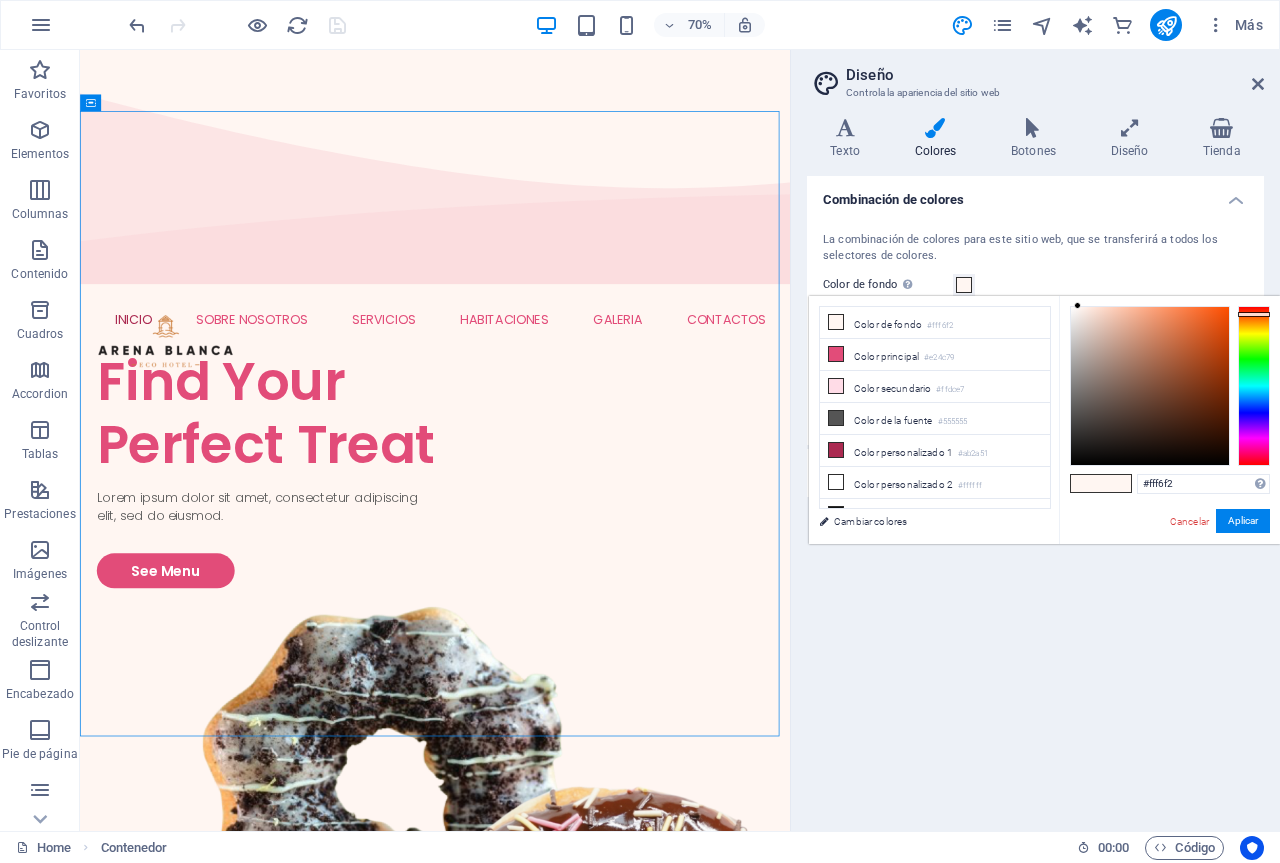 click at bounding box center (1116, 483) 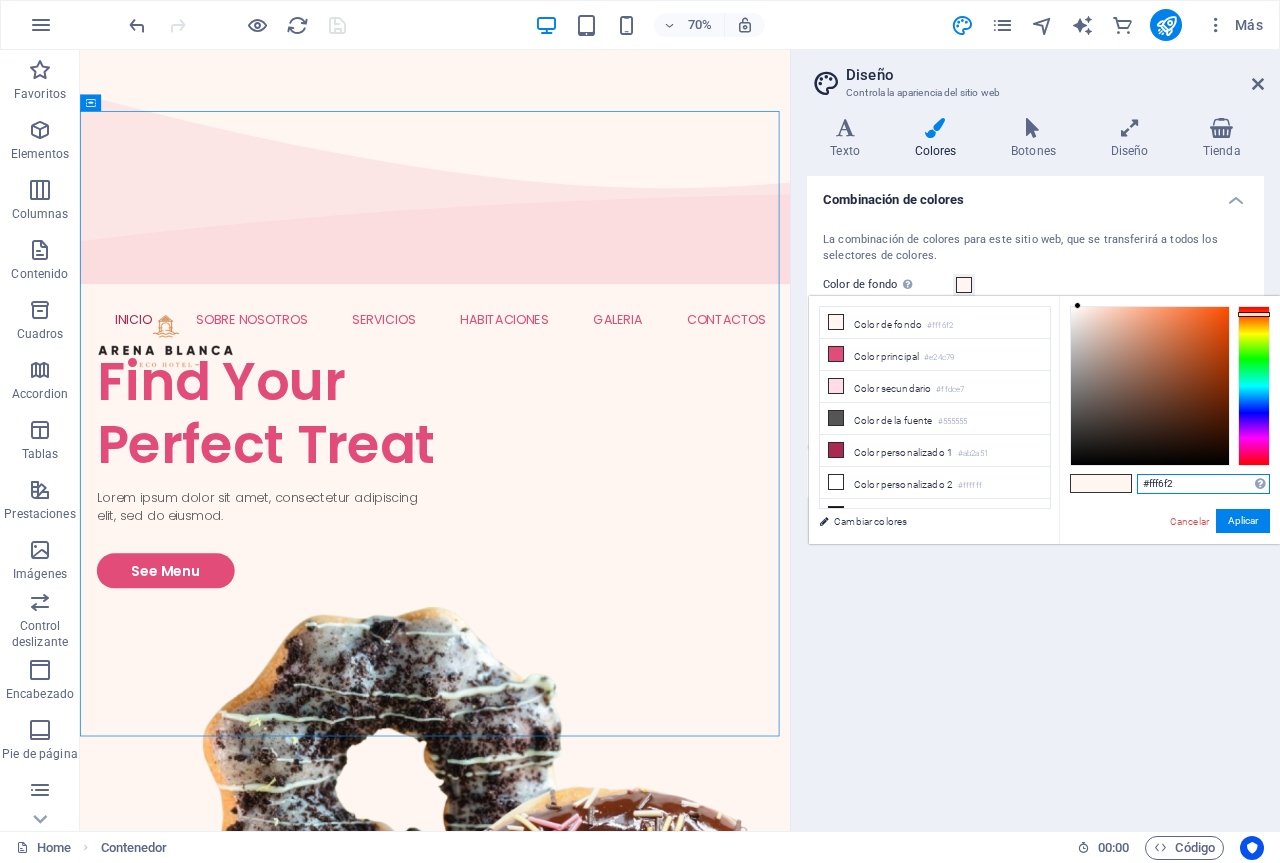 click on "#fff6f2" at bounding box center [1203, 484] 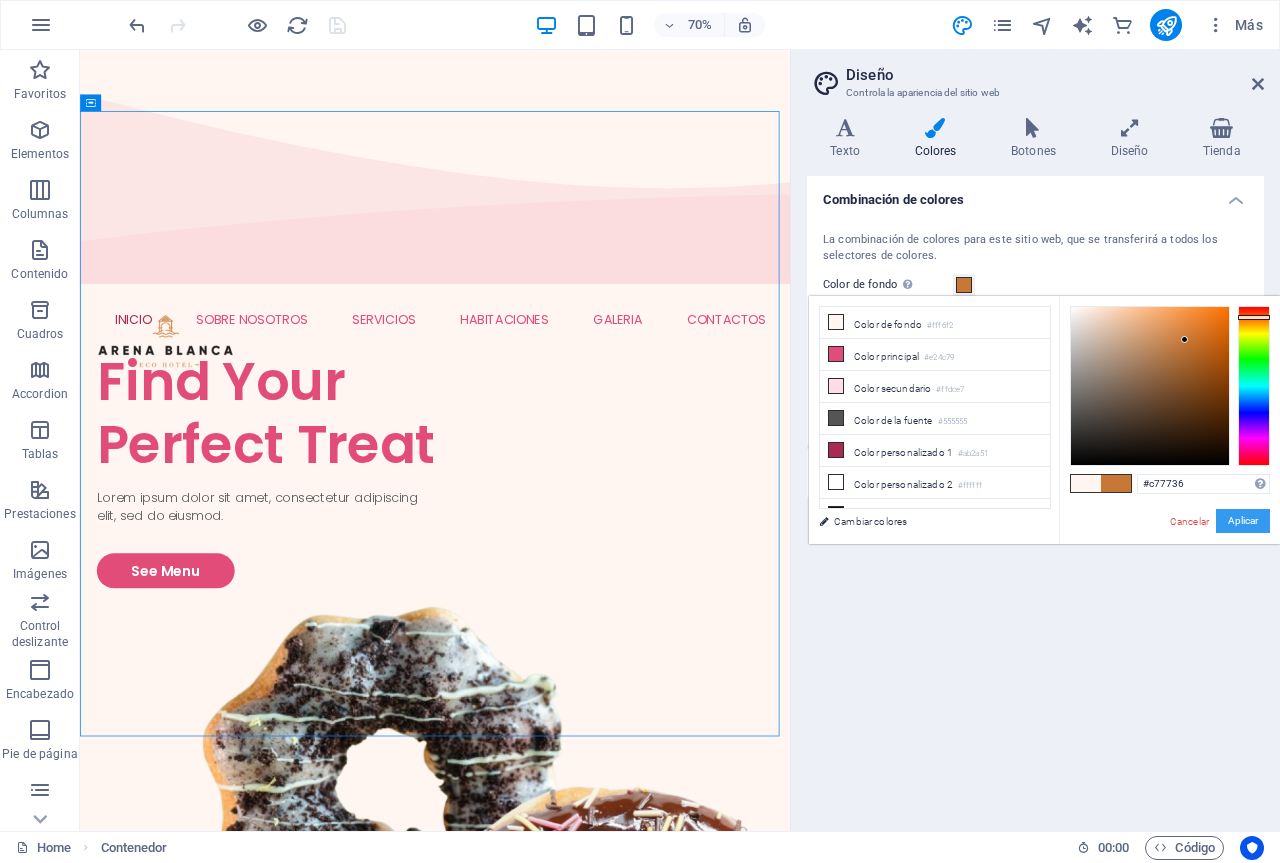 click on "Aplicar" at bounding box center [1243, 521] 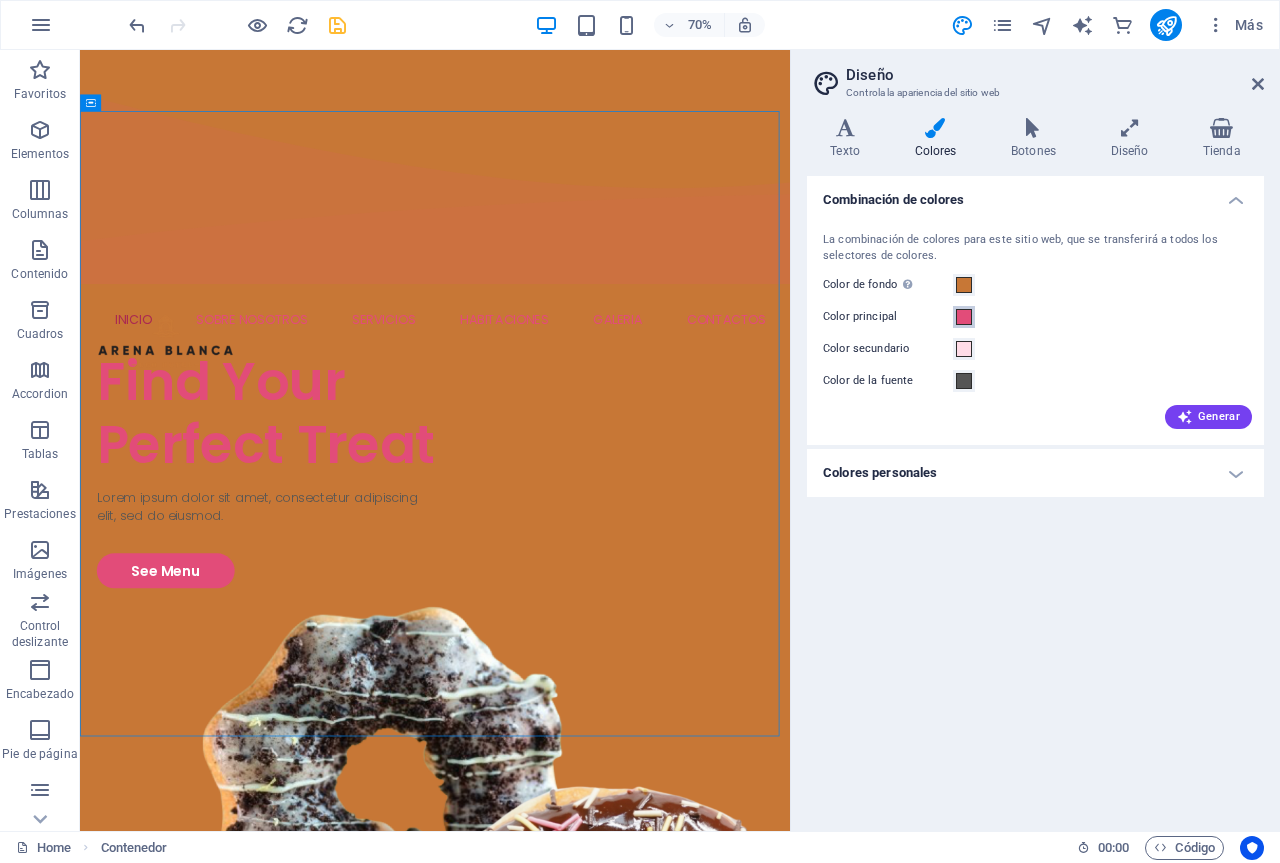 click at bounding box center [964, 317] 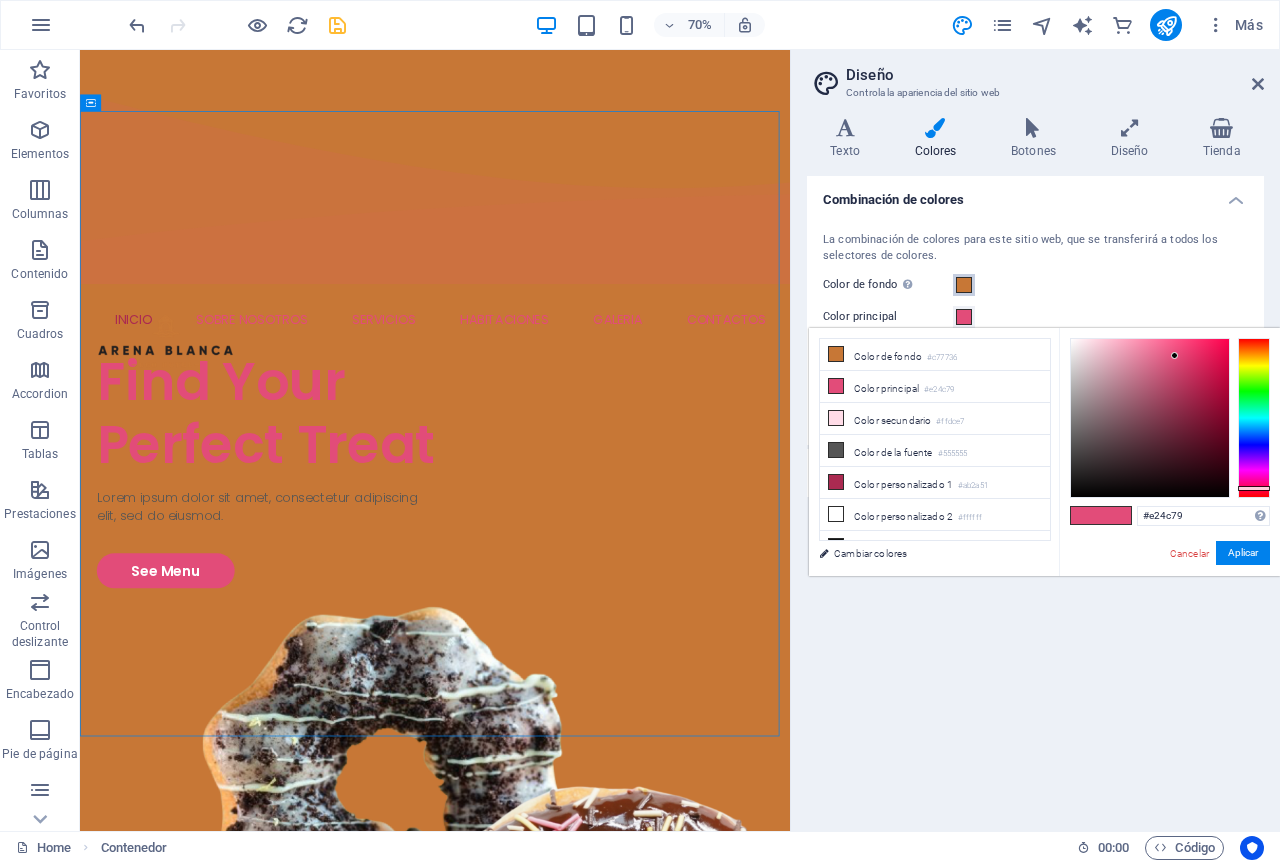 click at bounding box center [964, 285] 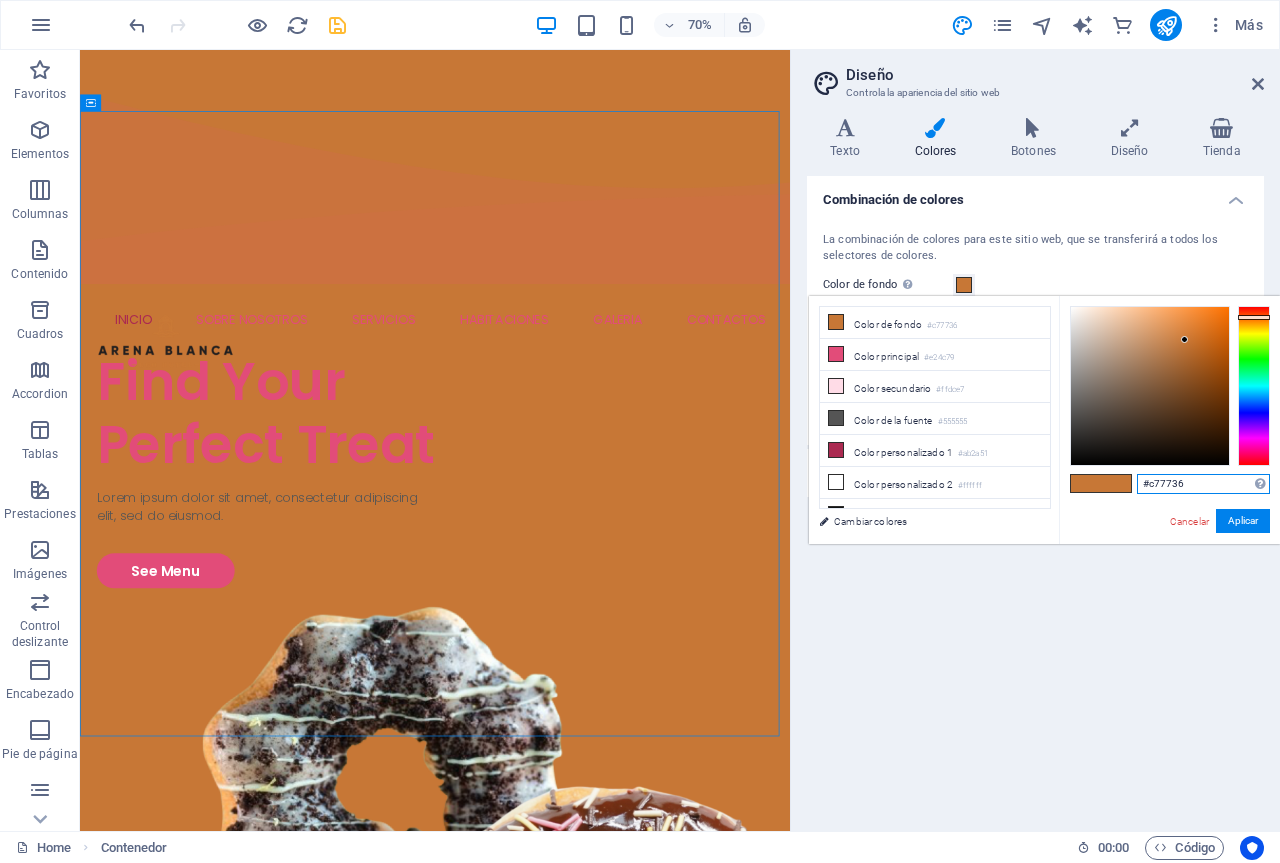 click on "#c77736" at bounding box center (1203, 484) 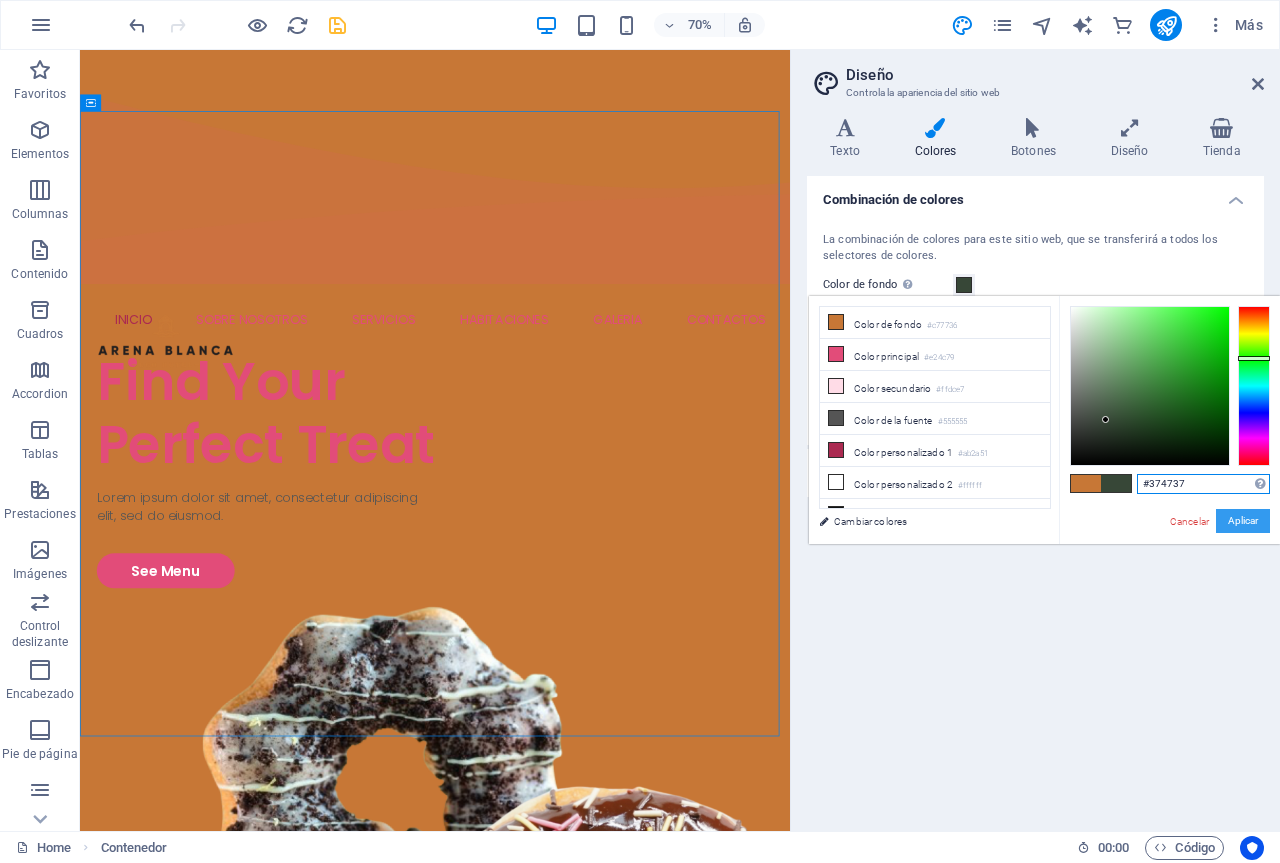 type on "#374737" 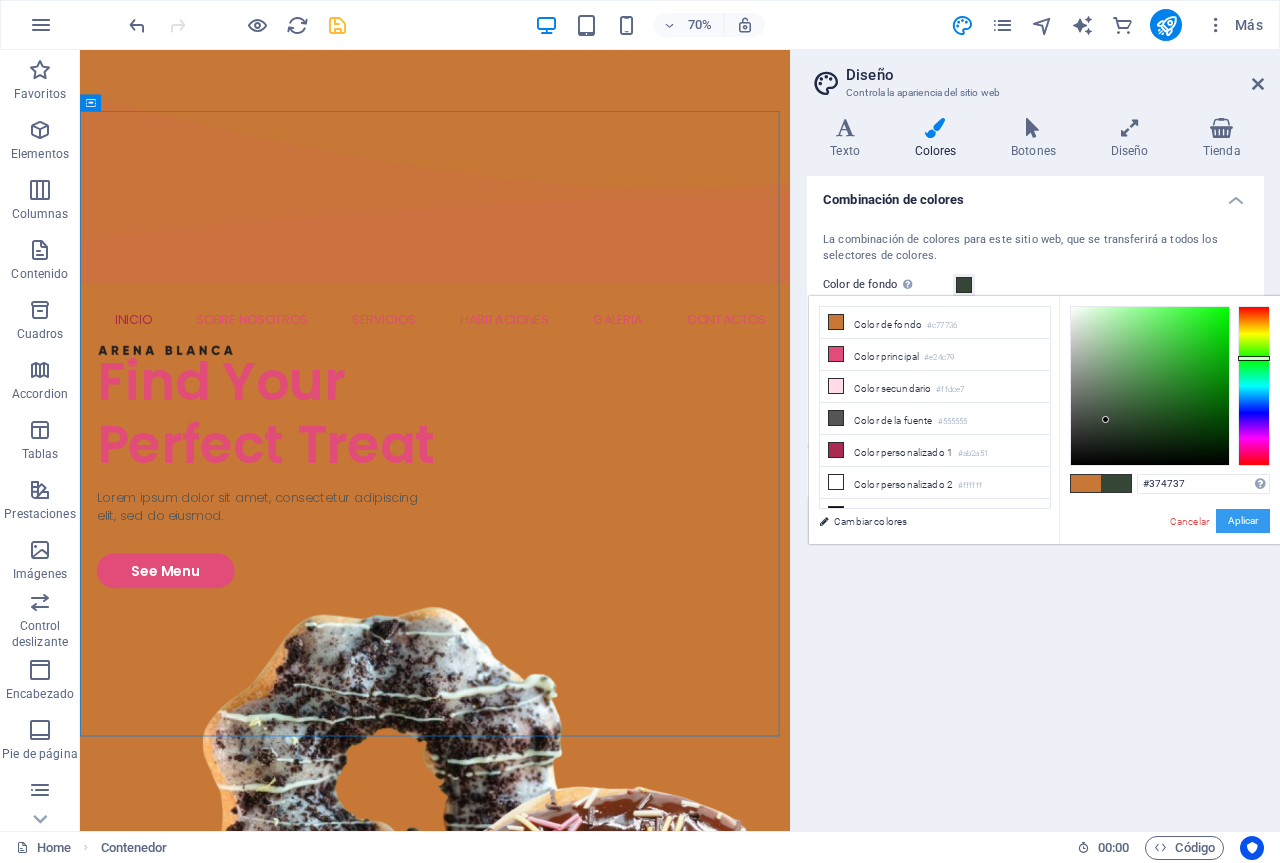 click on "Aplicar" at bounding box center (1243, 521) 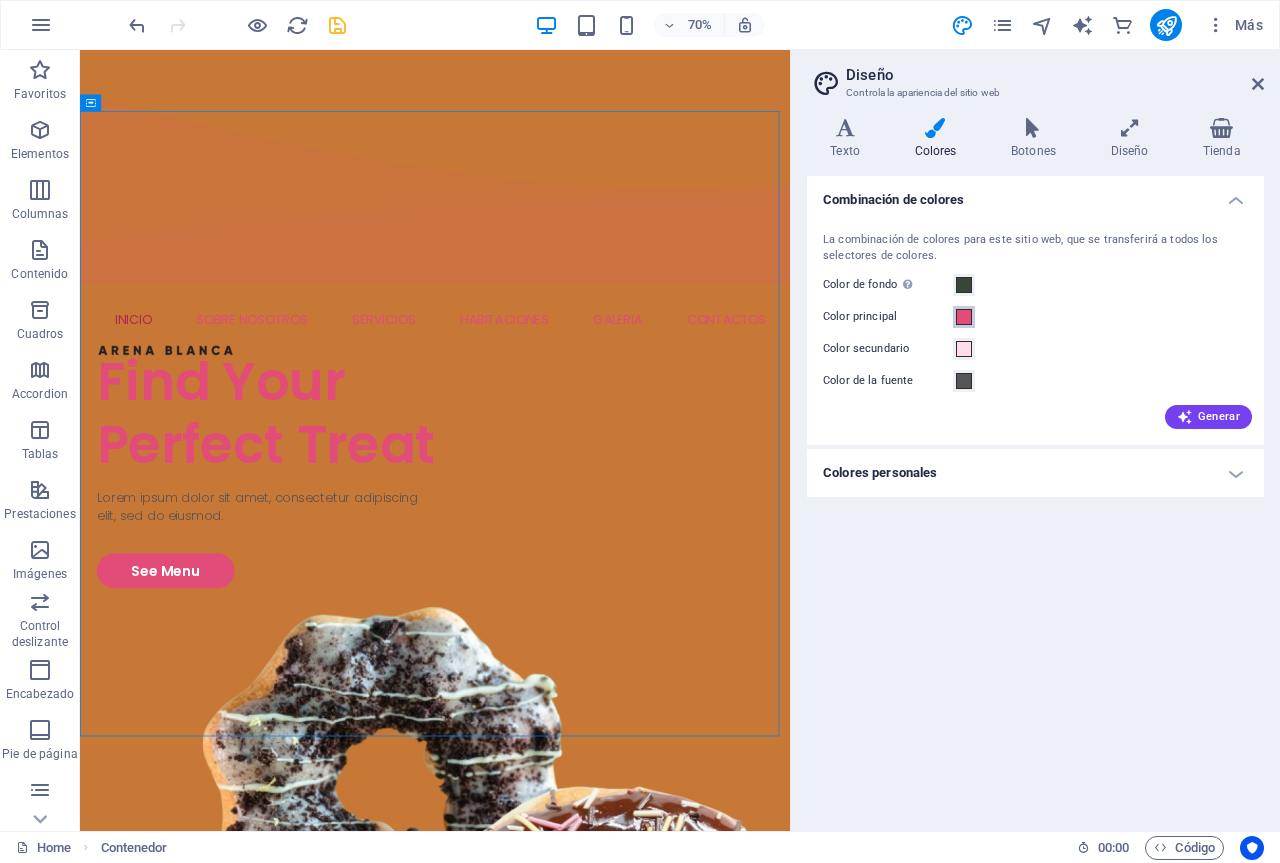 click at bounding box center [964, 317] 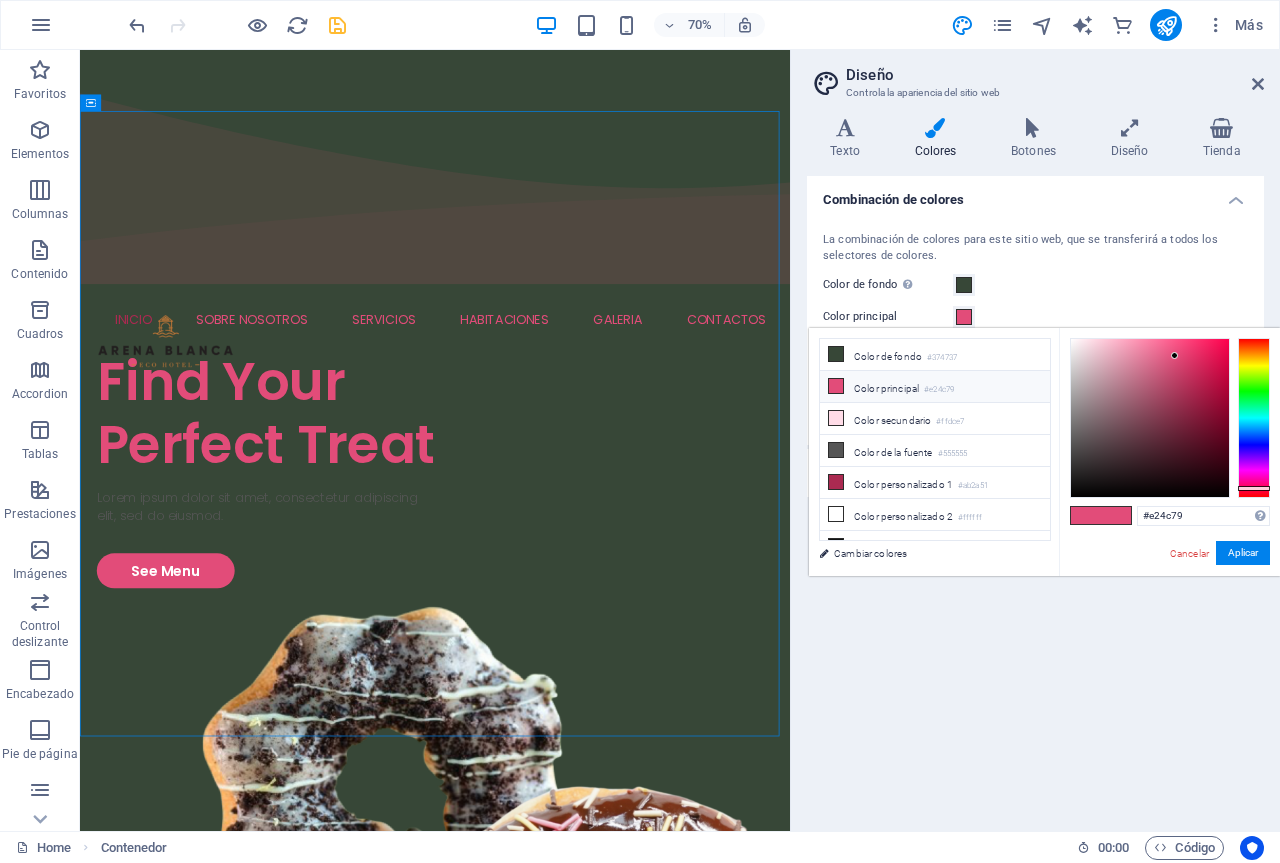 click at bounding box center [836, 386] 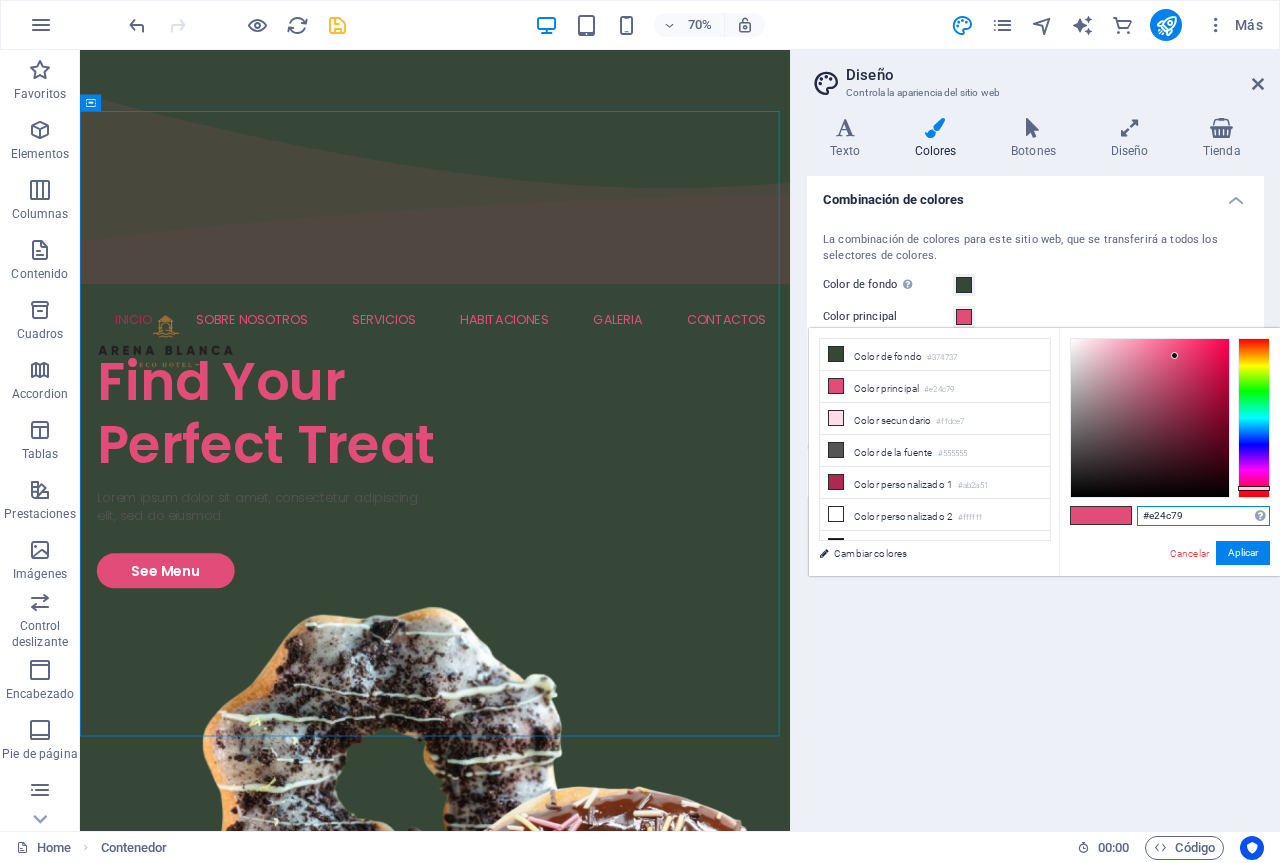 click on "#e24c79" at bounding box center (1203, 516) 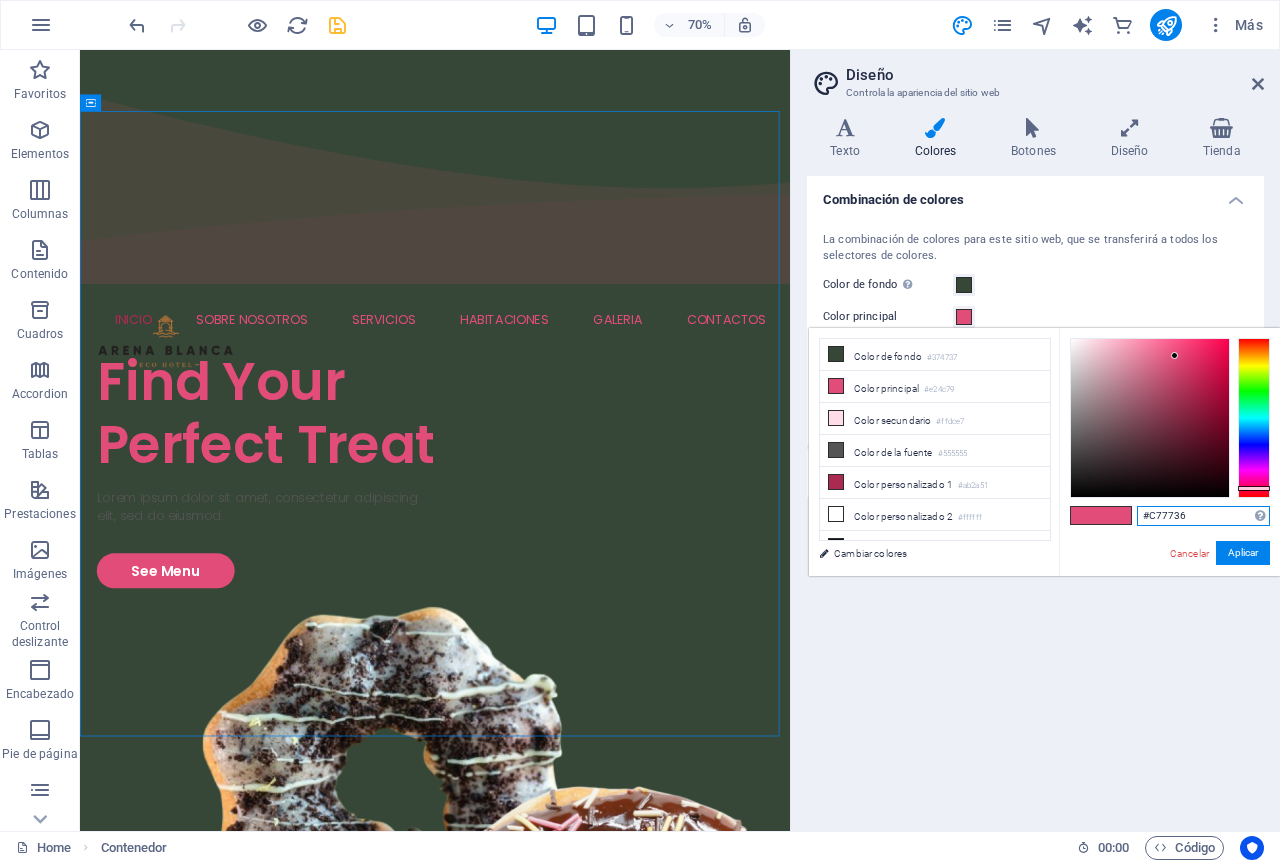 type on "#c77736" 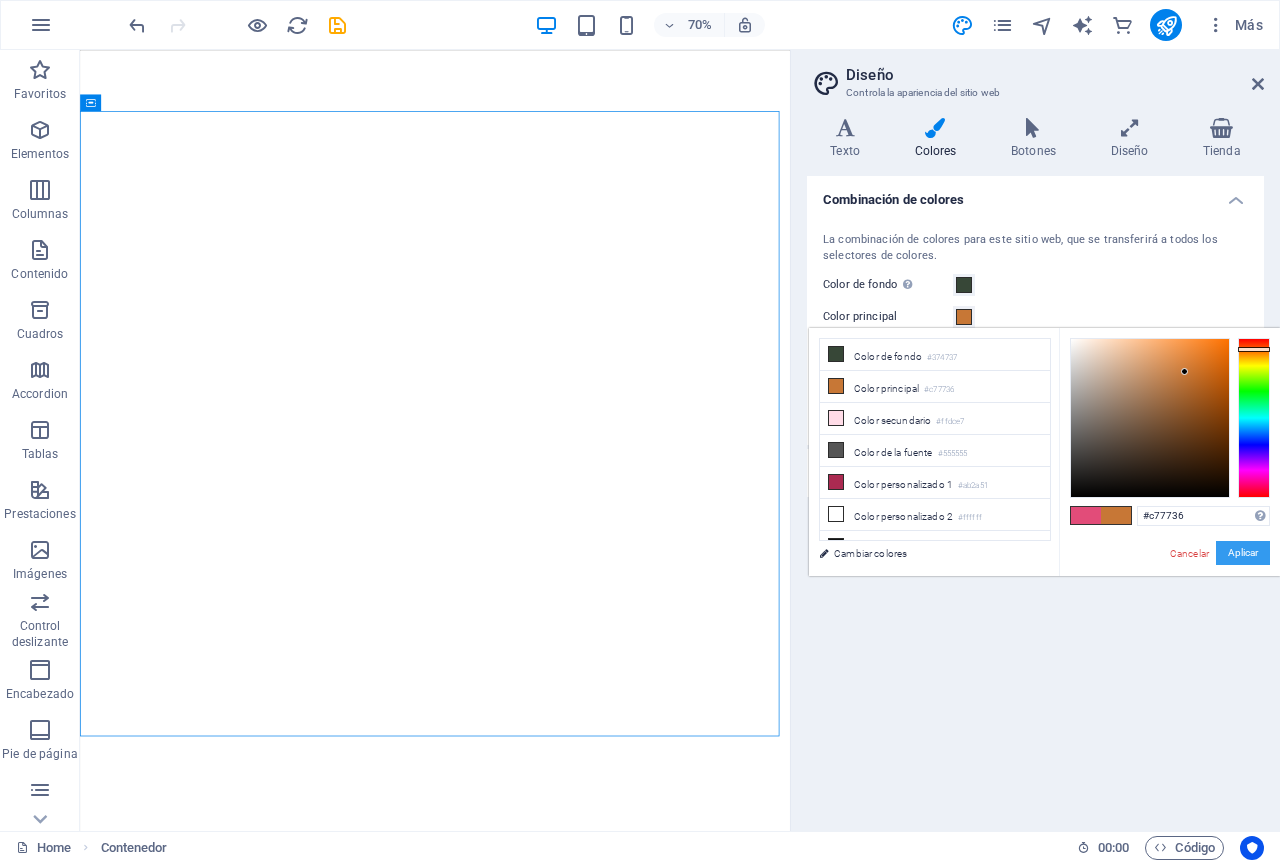 click on "Aplicar" at bounding box center [1243, 553] 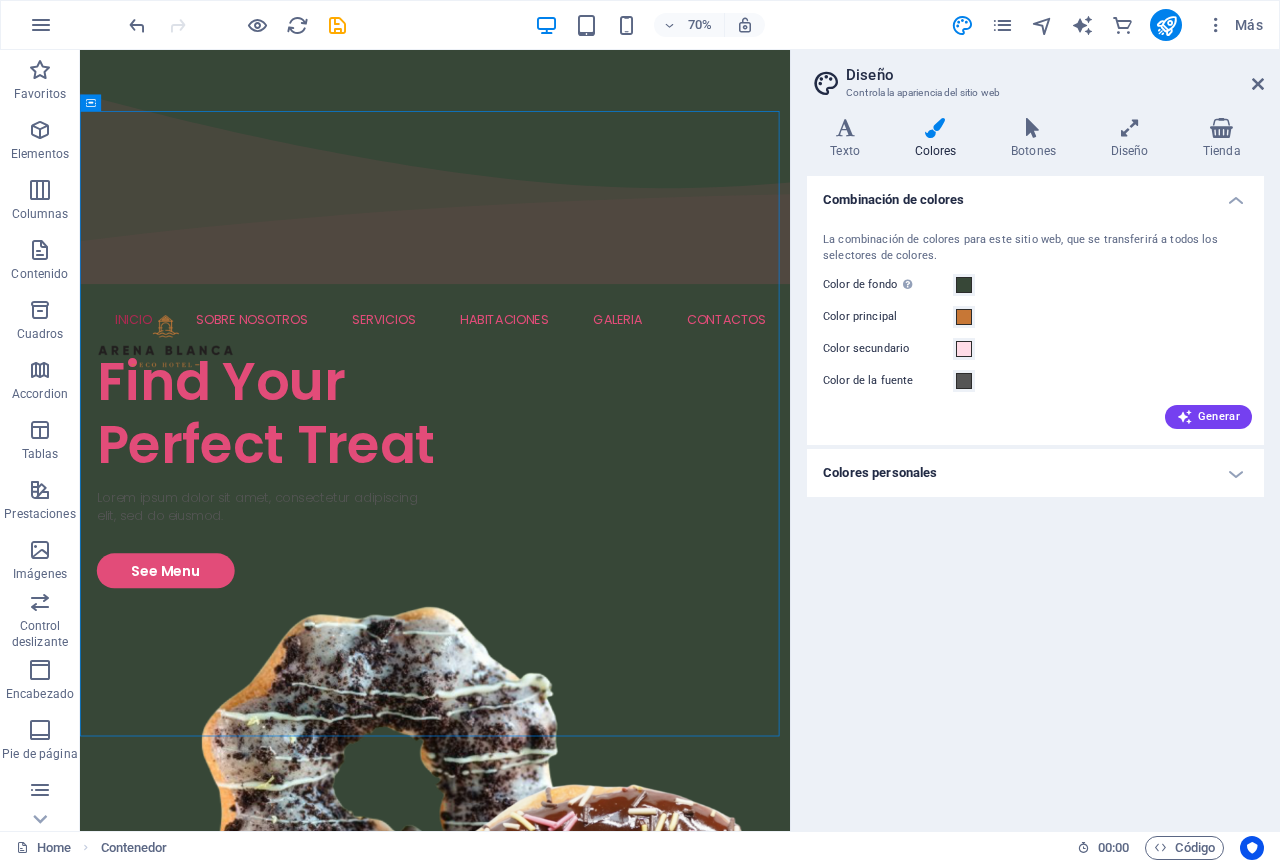 scroll, scrollTop: 0, scrollLeft: 0, axis: both 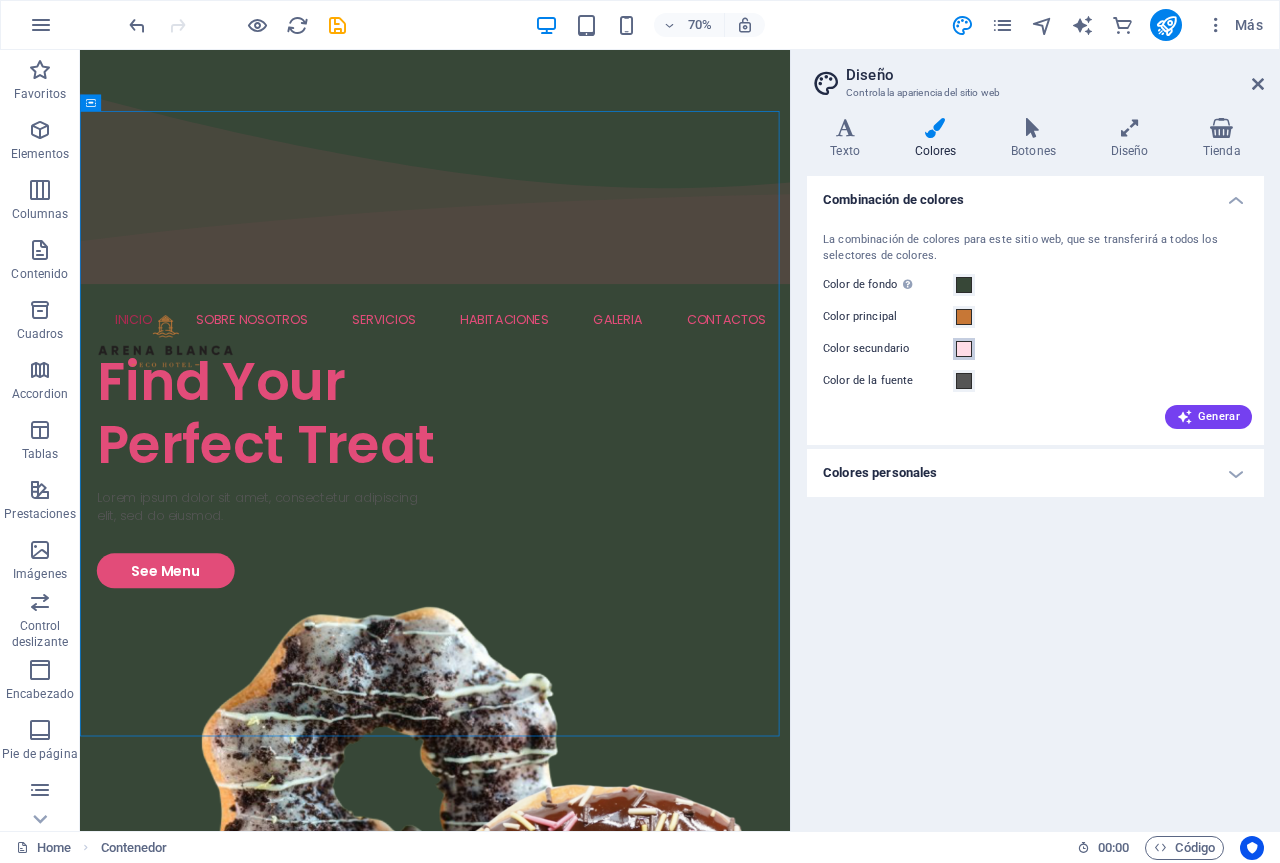 click at bounding box center (964, 349) 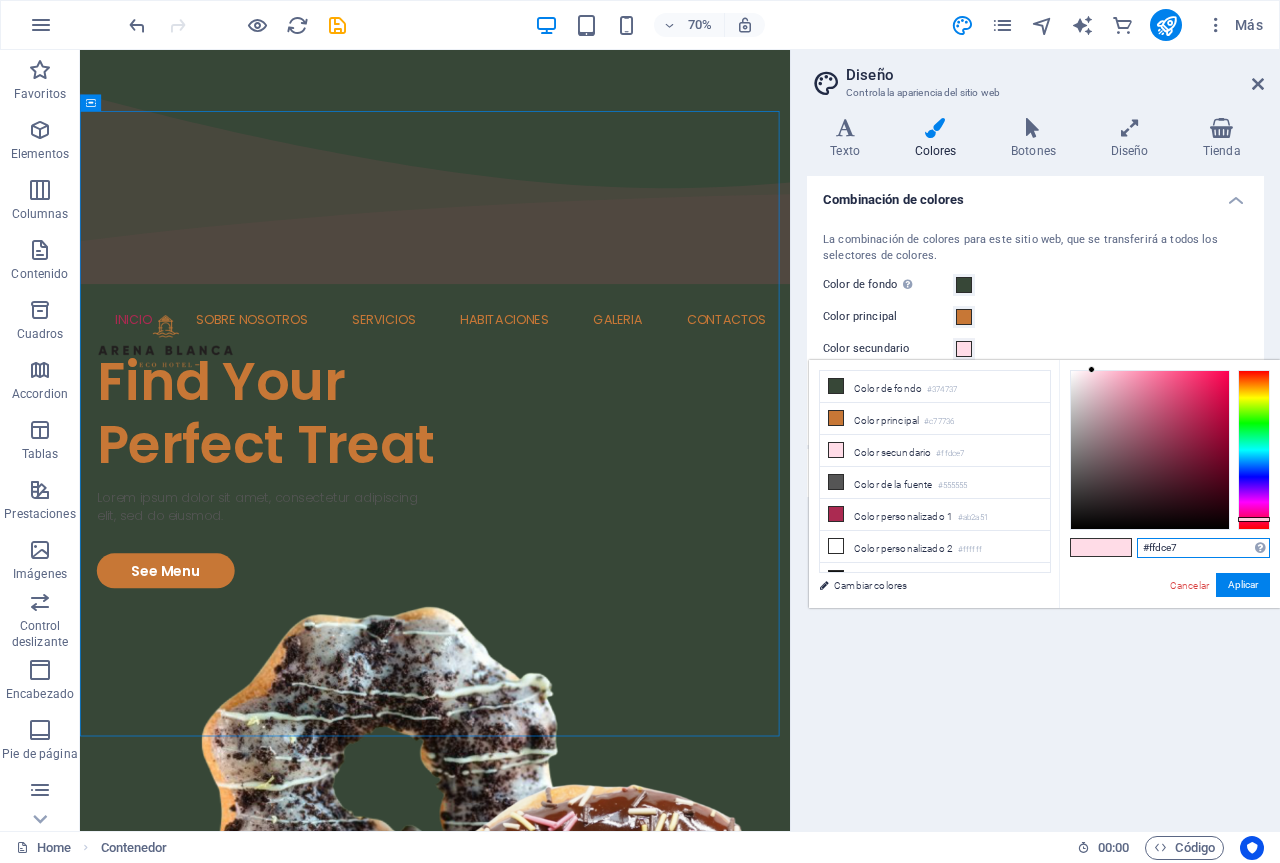 click on "#ffdce7" at bounding box center [1203, 548] 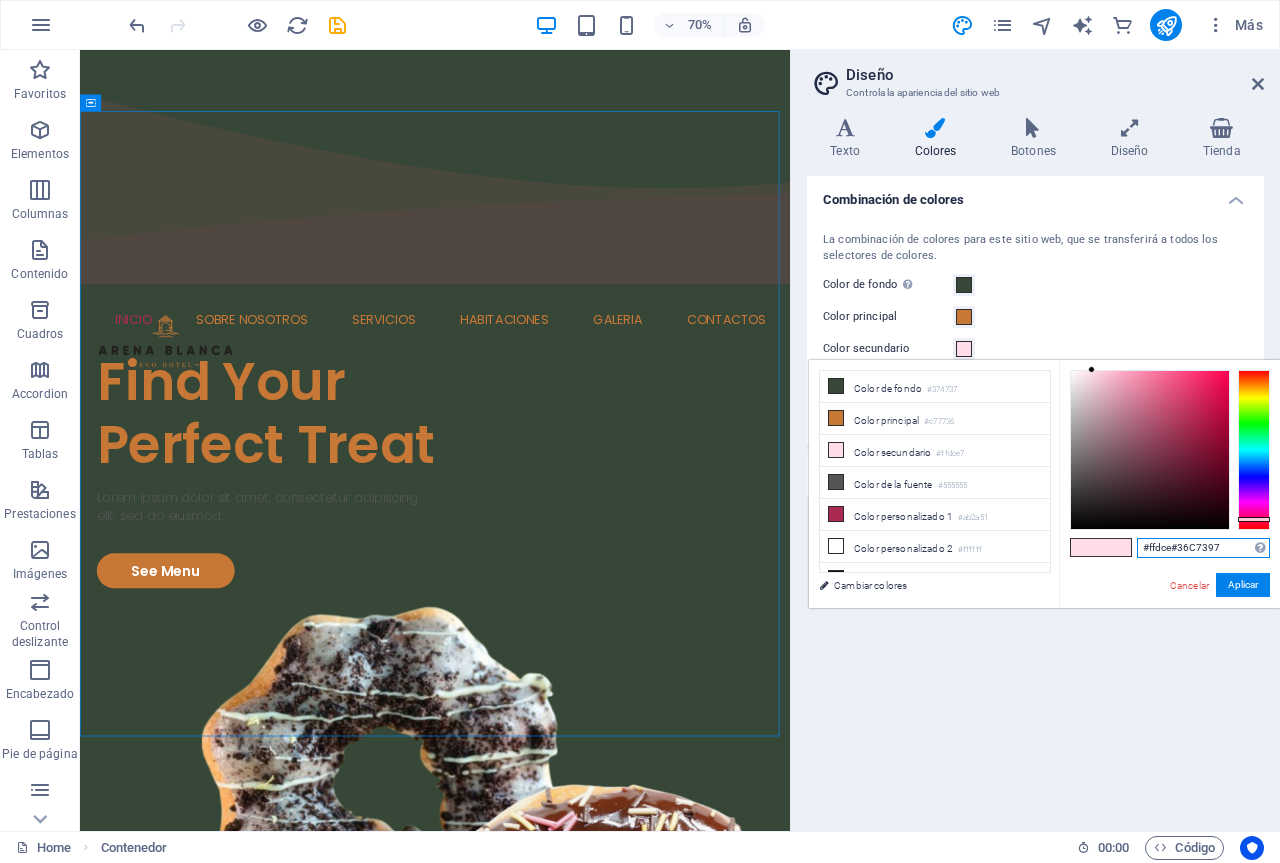 click on "#ffdce#36C7397" at bounding box center (1203, 548) 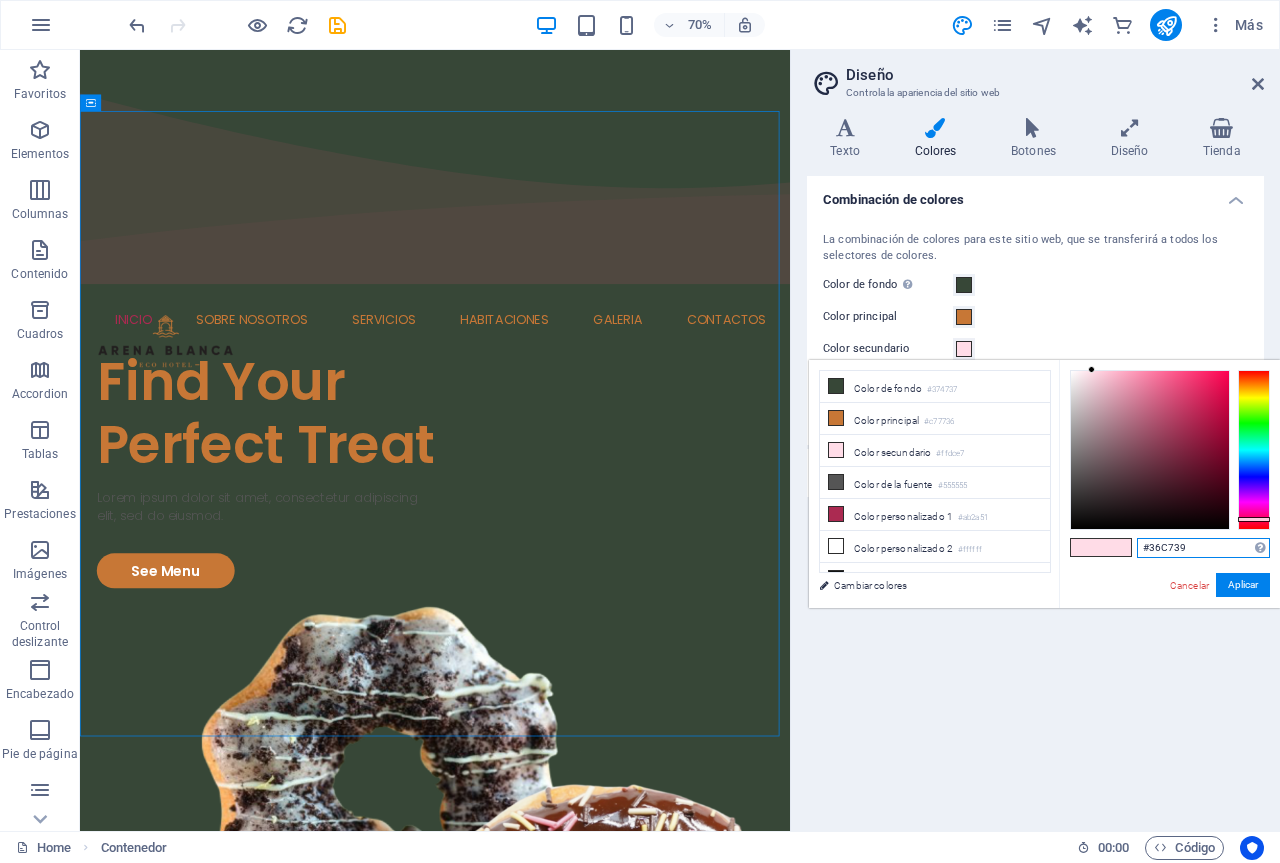 type on "#36c739" 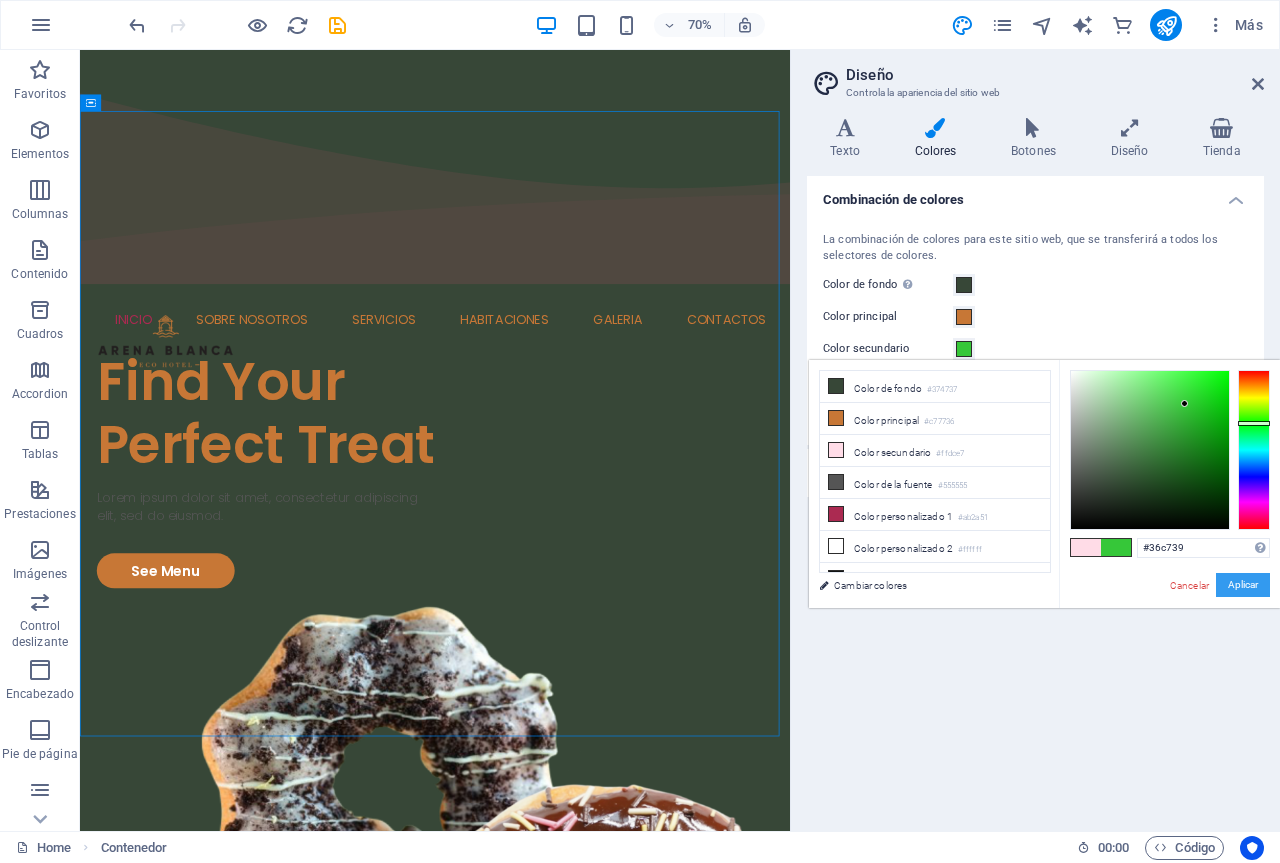 click on "Aplicar" at bounding box center (1243, 585) 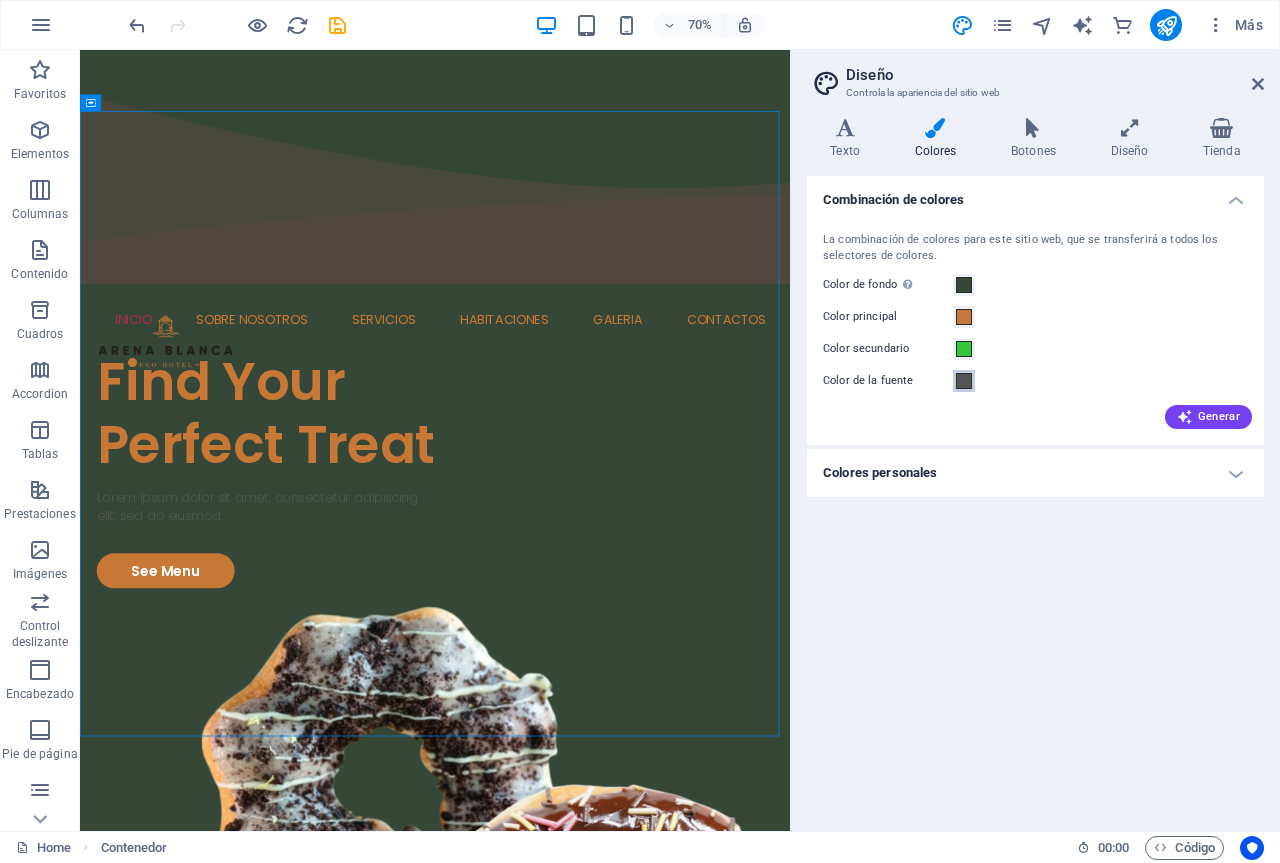 click at bounding box center [964, 381] 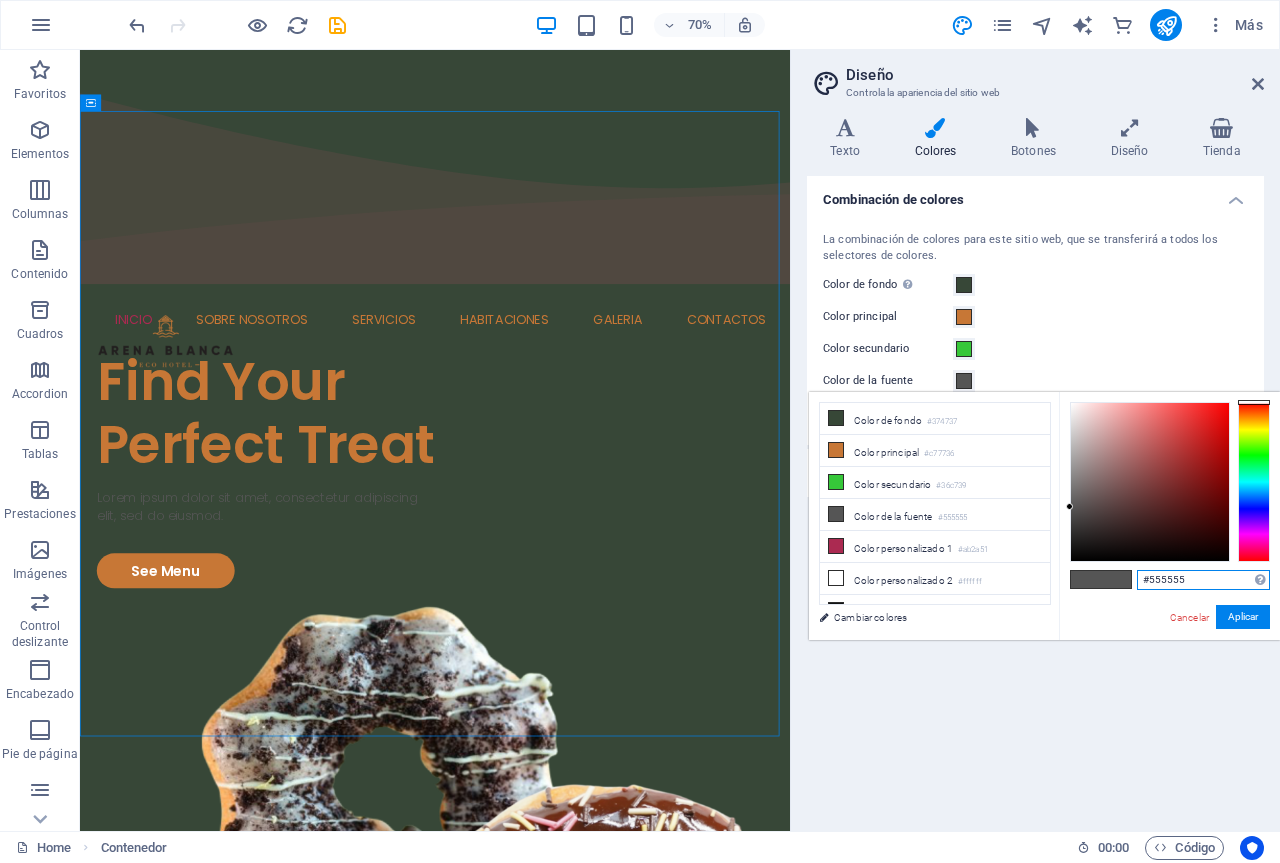 click on "#555555" at bounding box center (1203, 580) 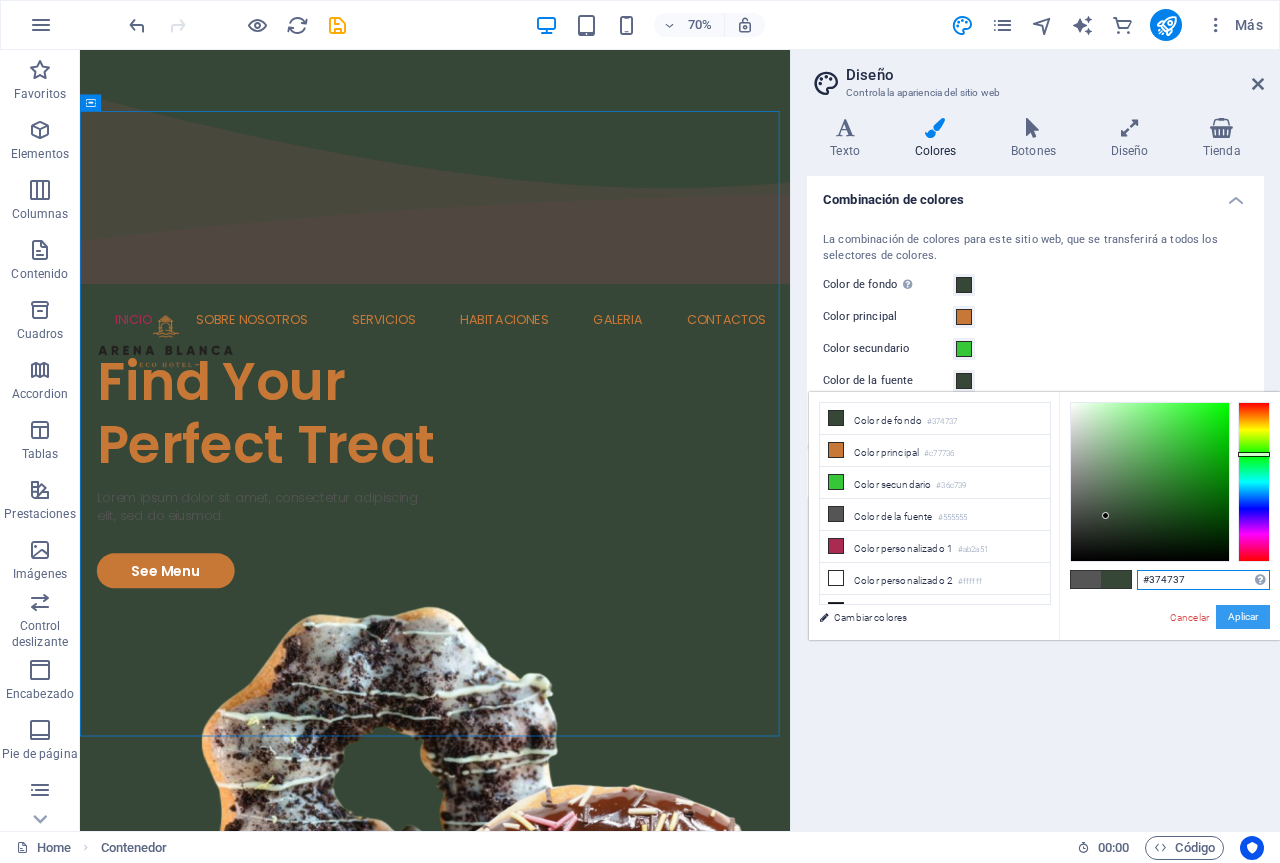 type on "#374737" 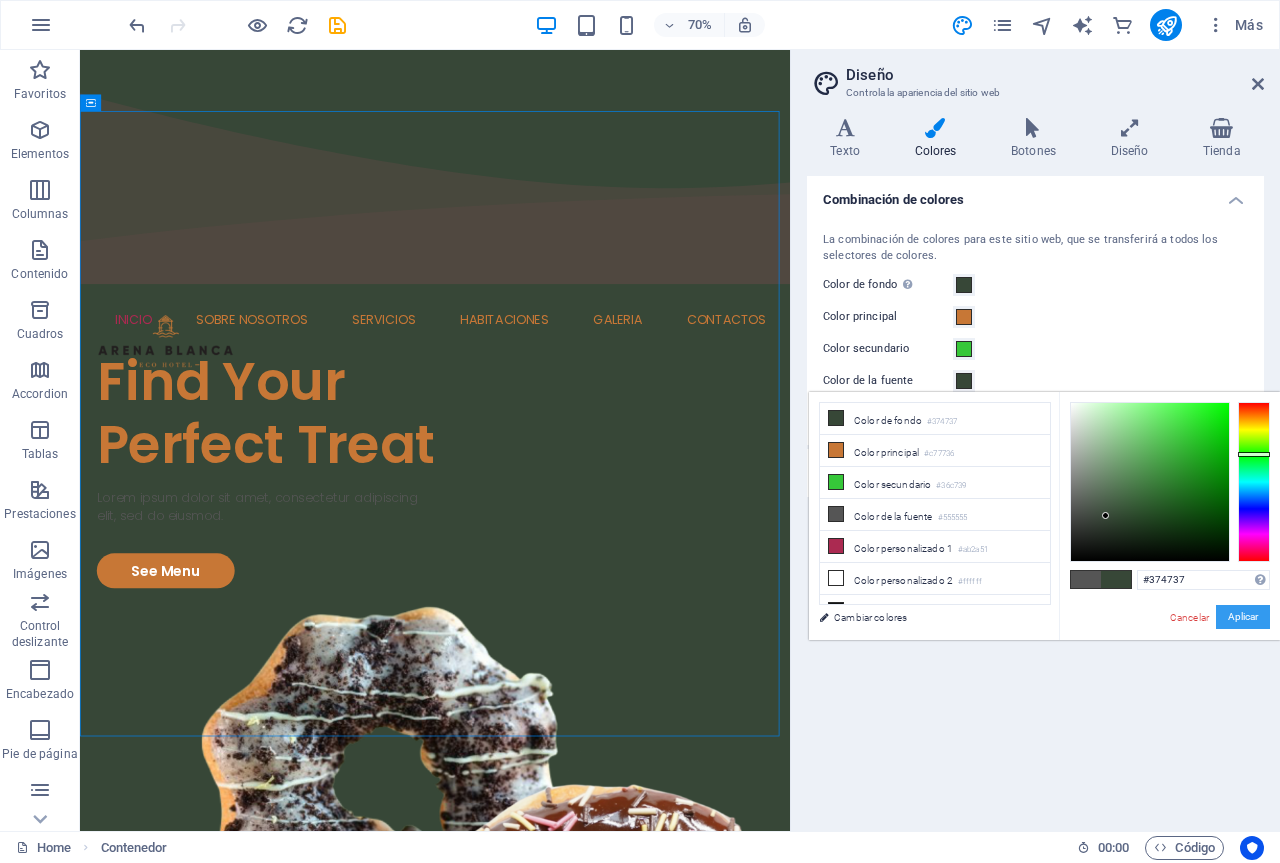 click on "Aplicar" at bounding box center [1243, 617] 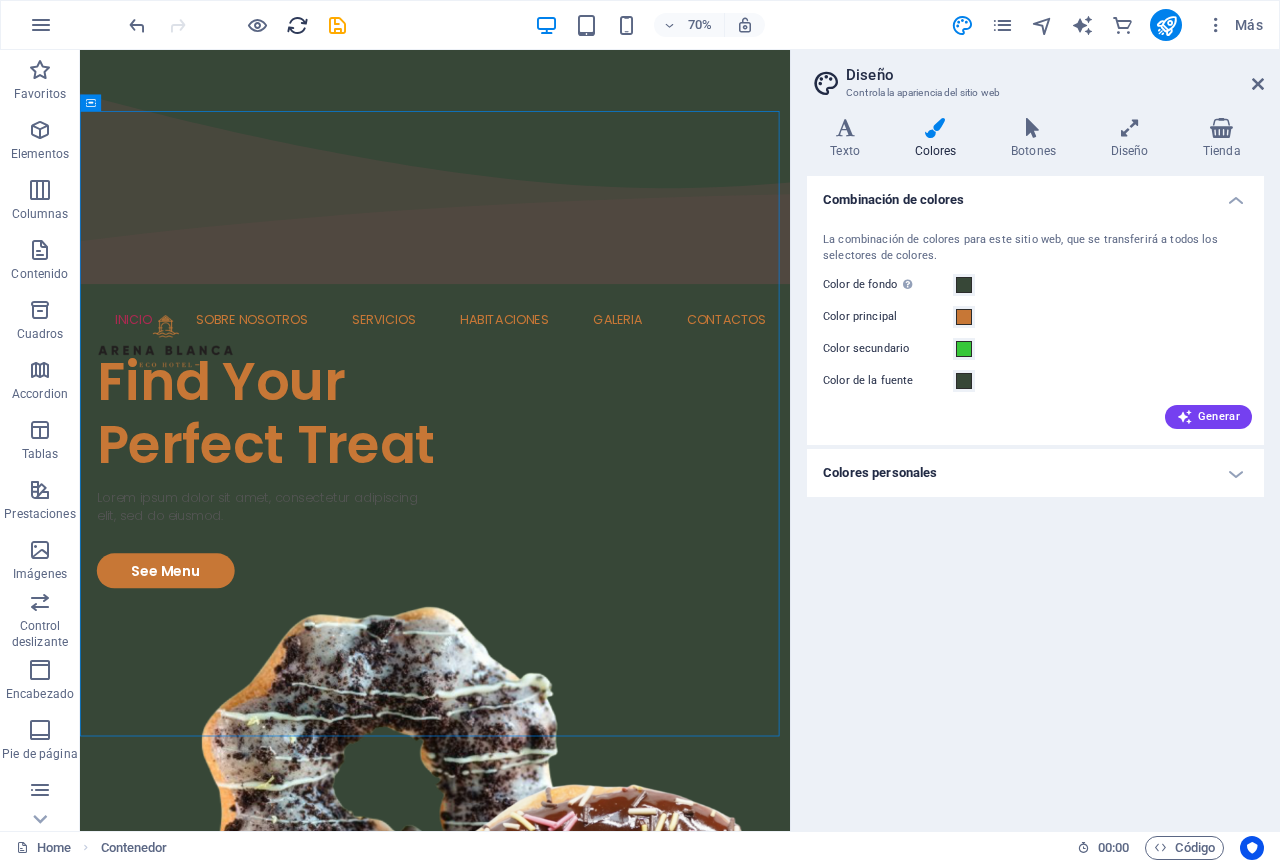 click at bounding box center [297, 25] 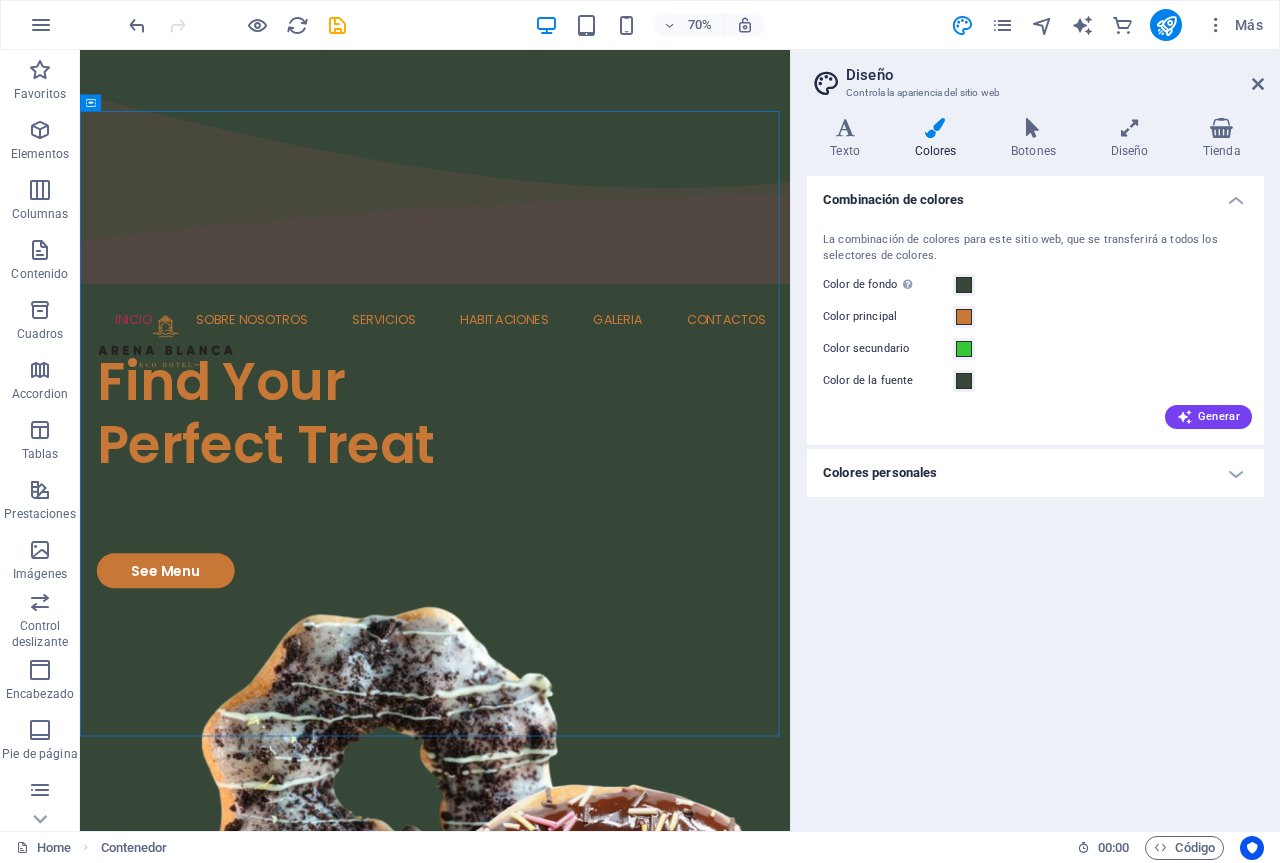 click on "Colores personales" at bounding box center (1035, 473) 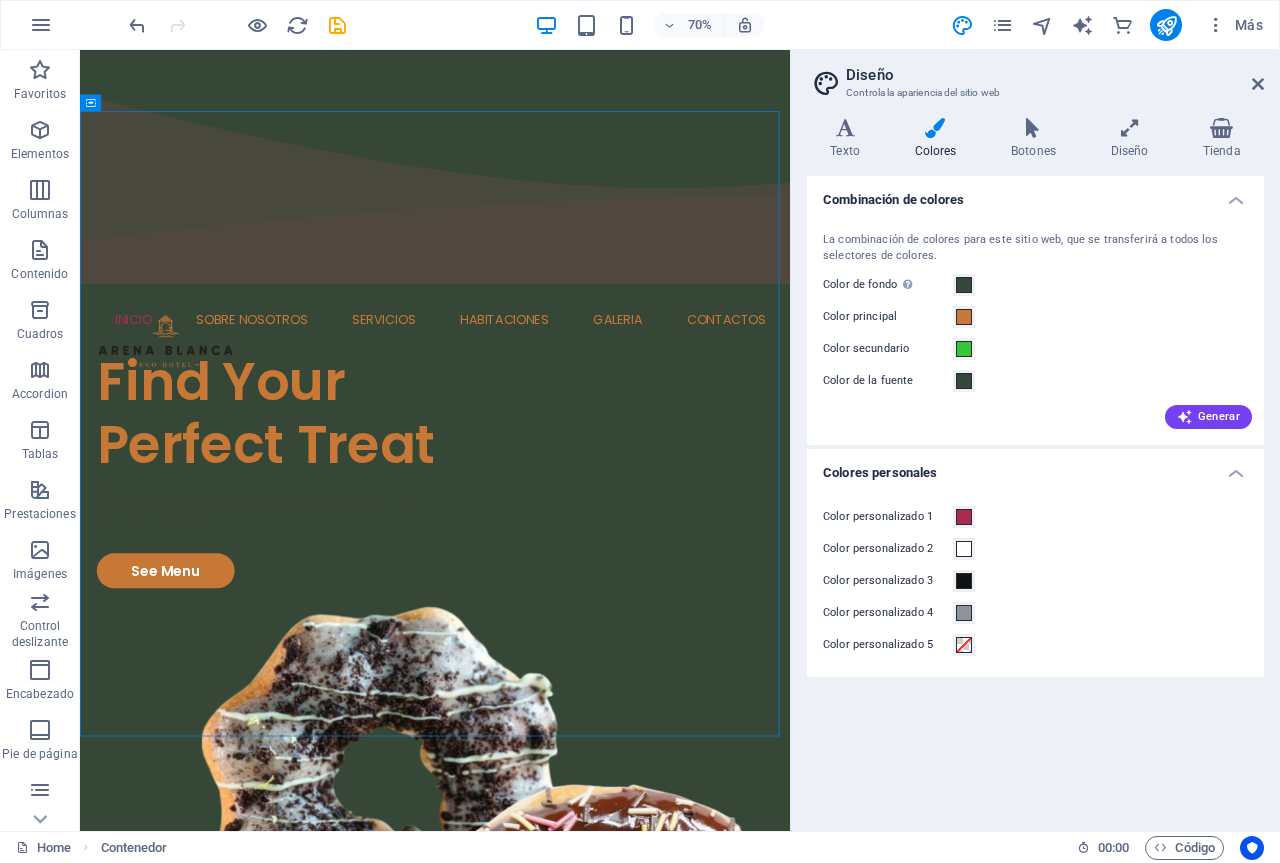 click on "Colores personales" at bounding box center [1035, 467] 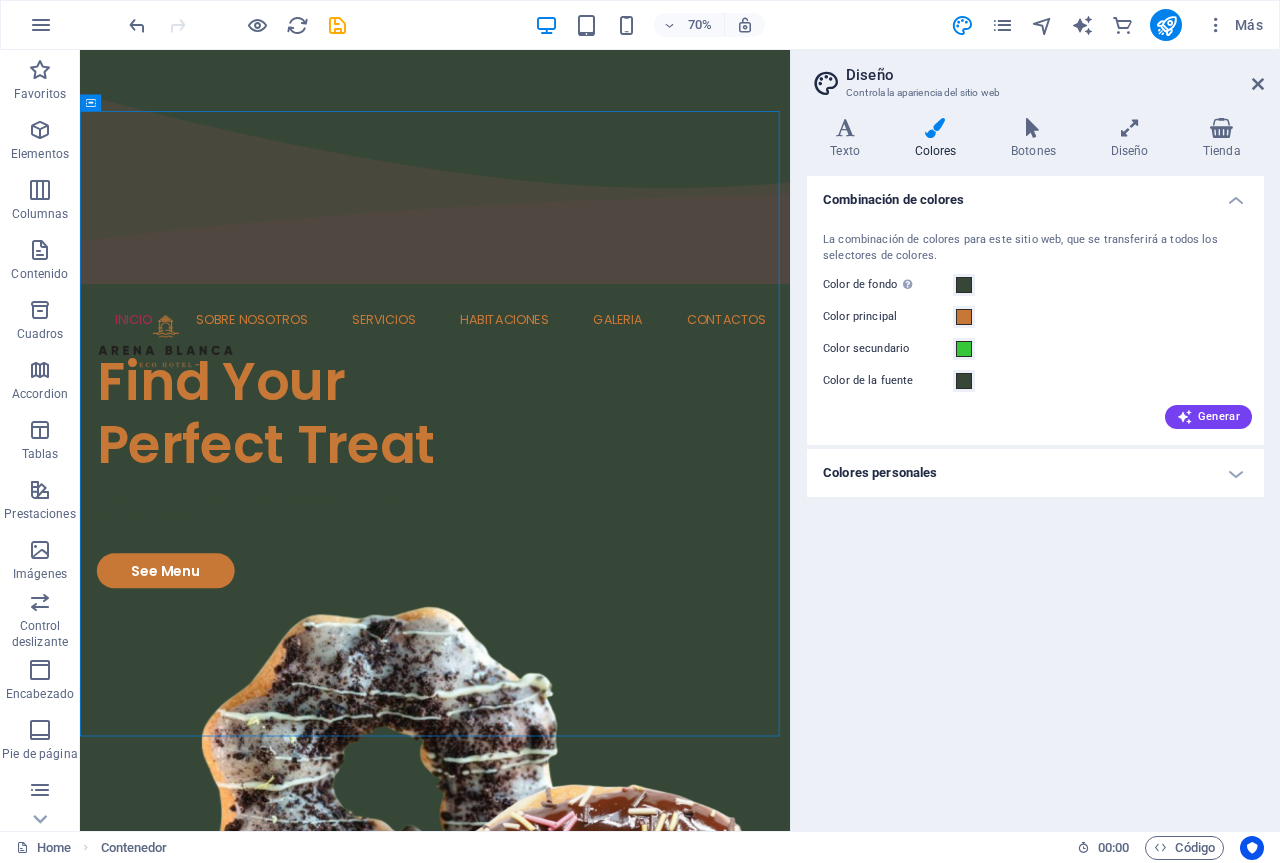 click on "Combinación de colores" at bounding box center [1035, 194] 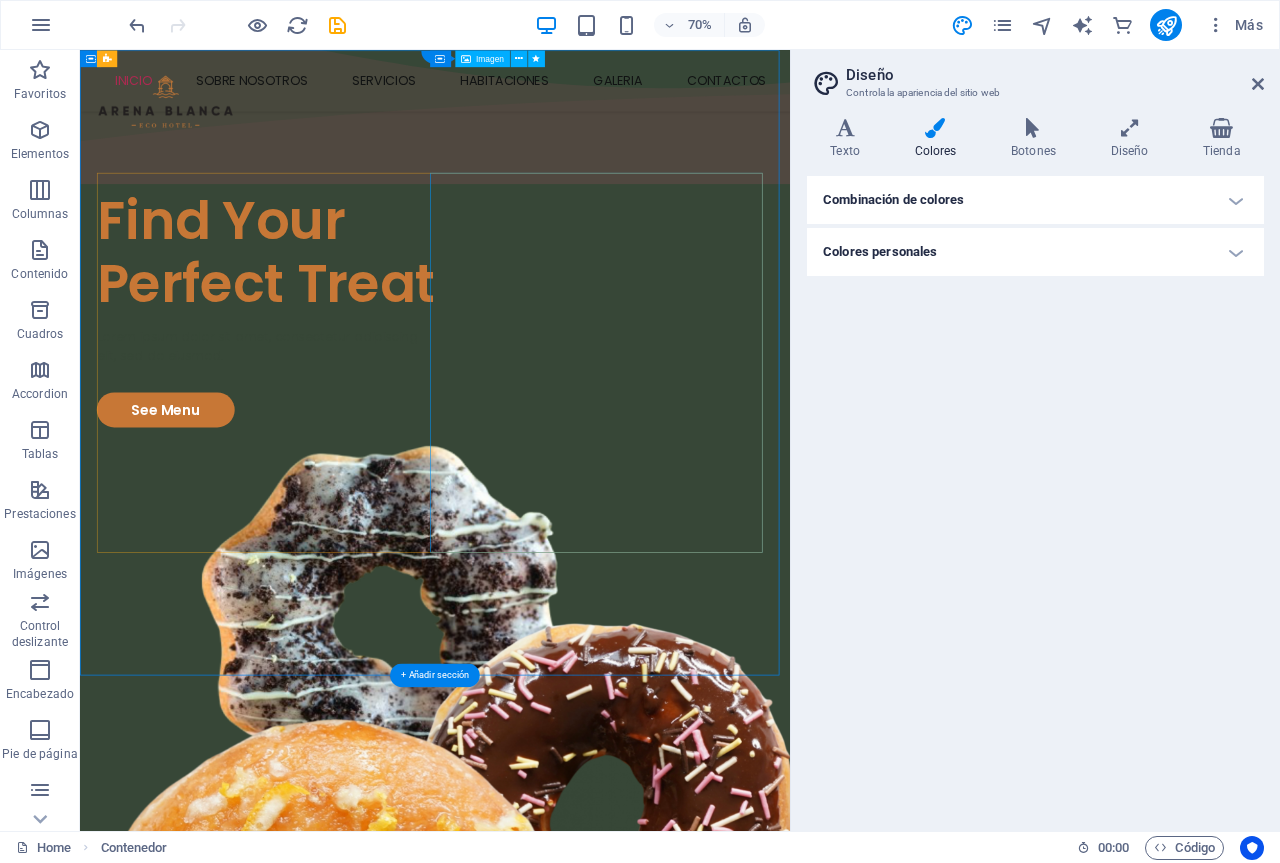 scroll, scrollTop: 0, scrollLeft: 0, axis: both 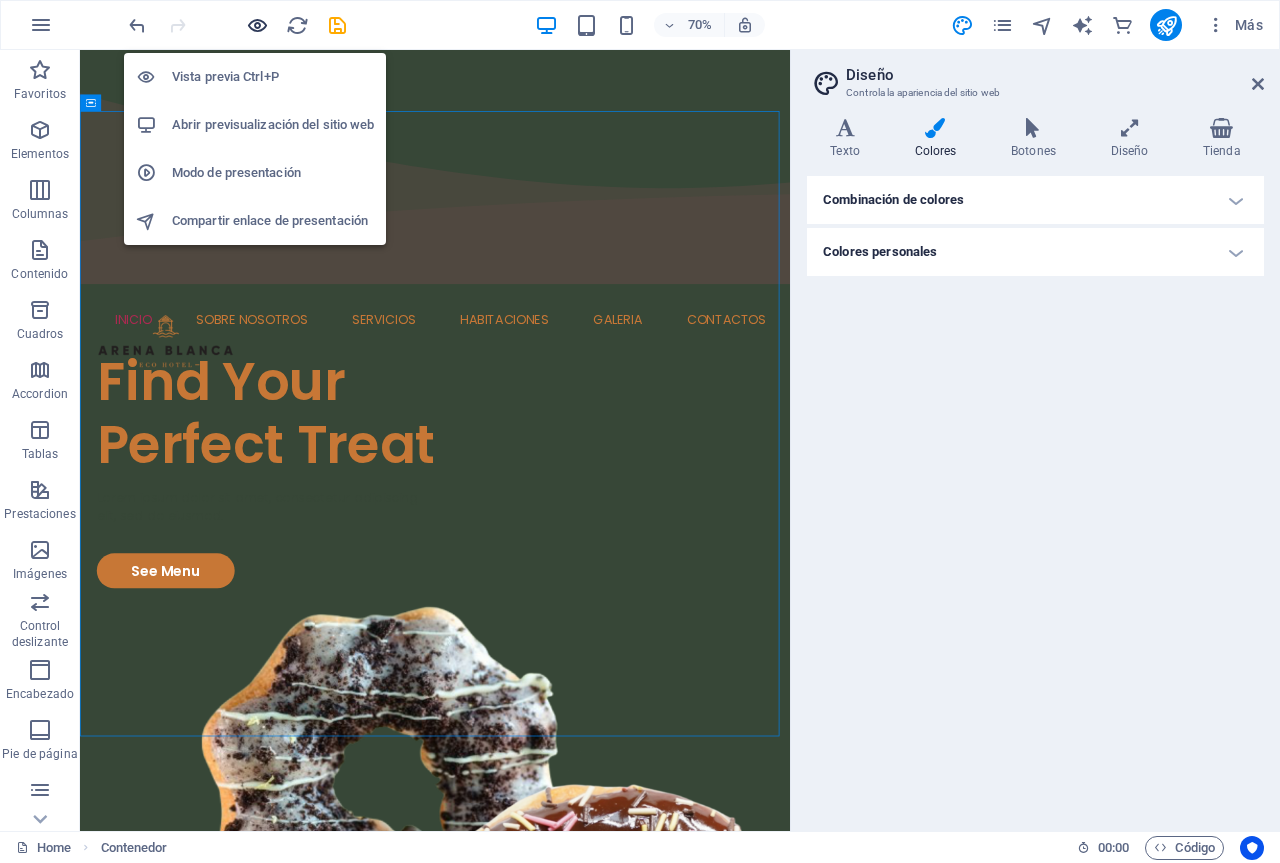 click at bounding box center [257, 25] 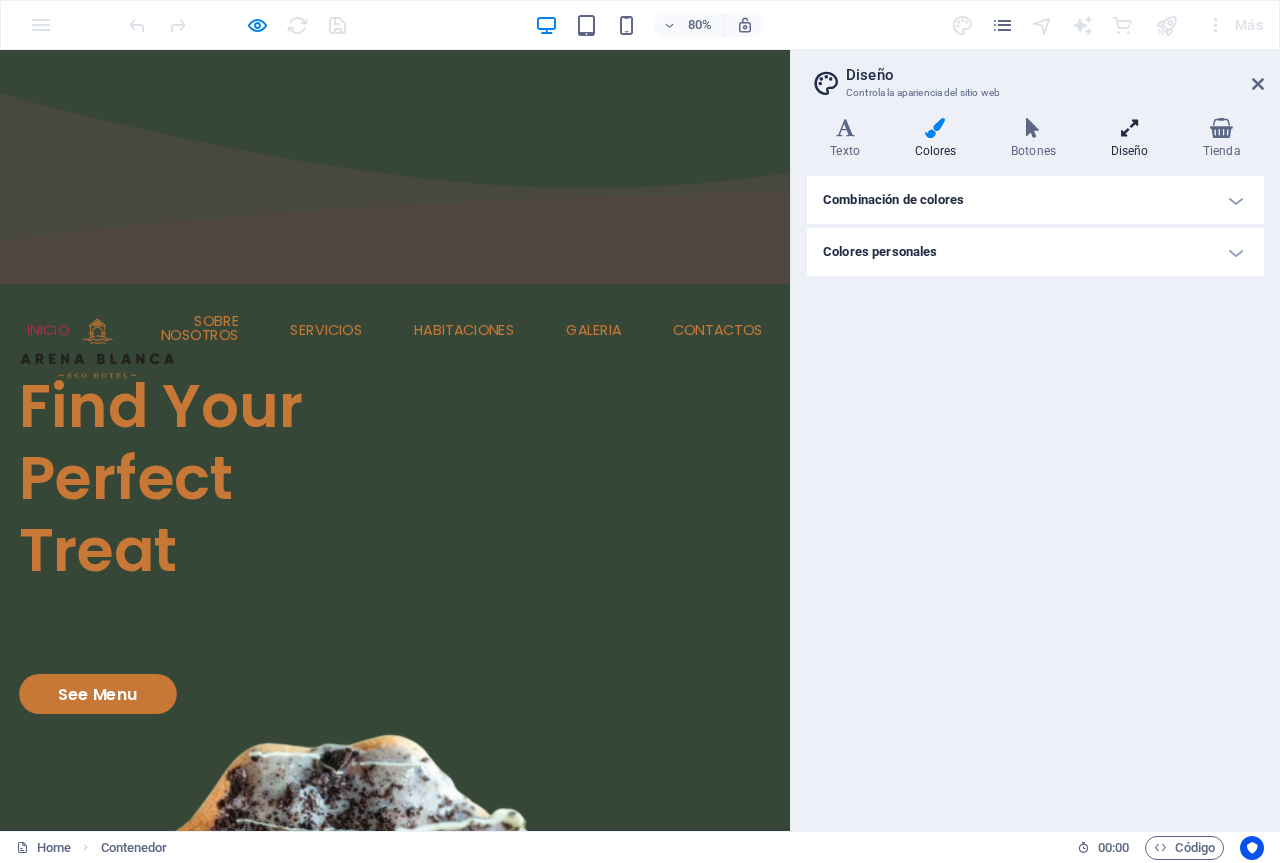 click at bounding box center (1129, 128) 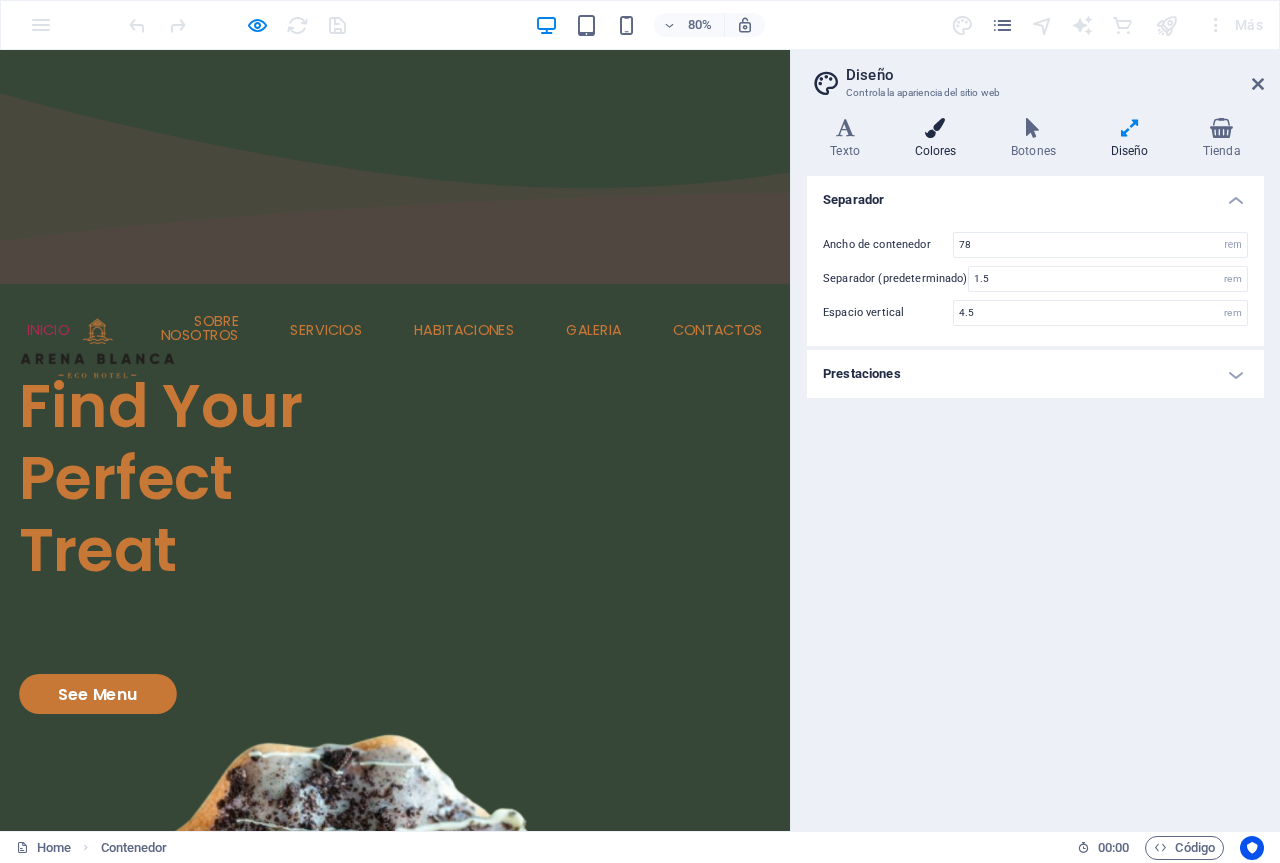 click at bounding box center (935, 128) 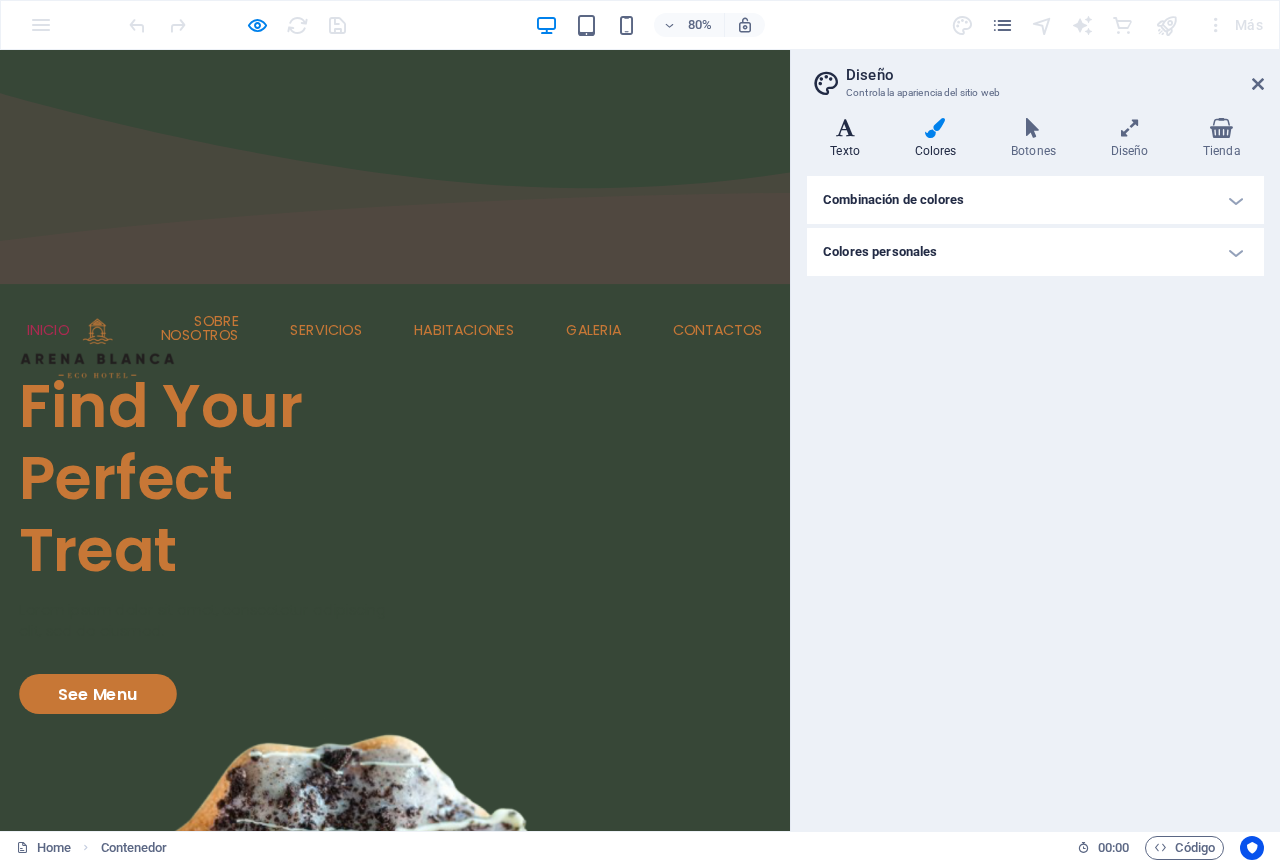 click on "Texto" at bounding box center [849, 139] 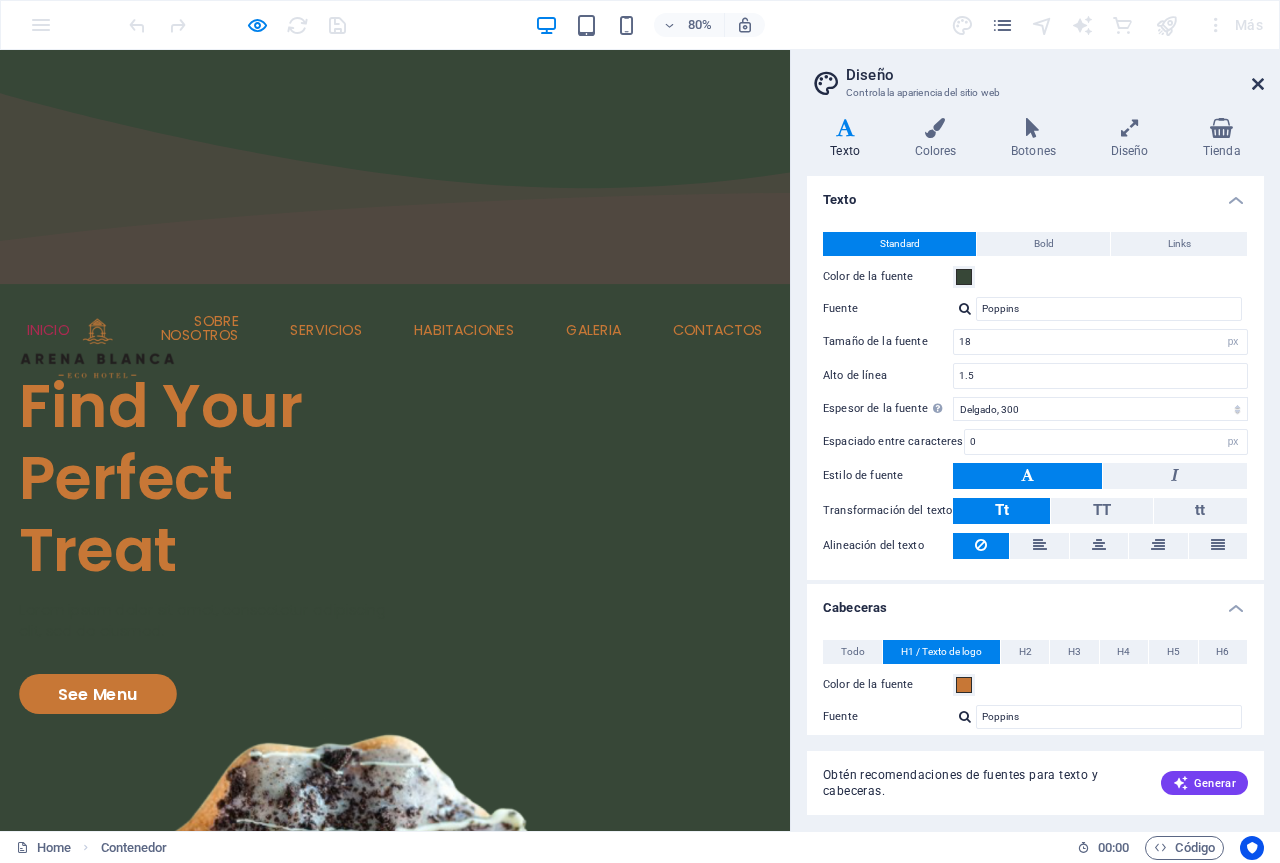 click at bounding box center (1258, 84) 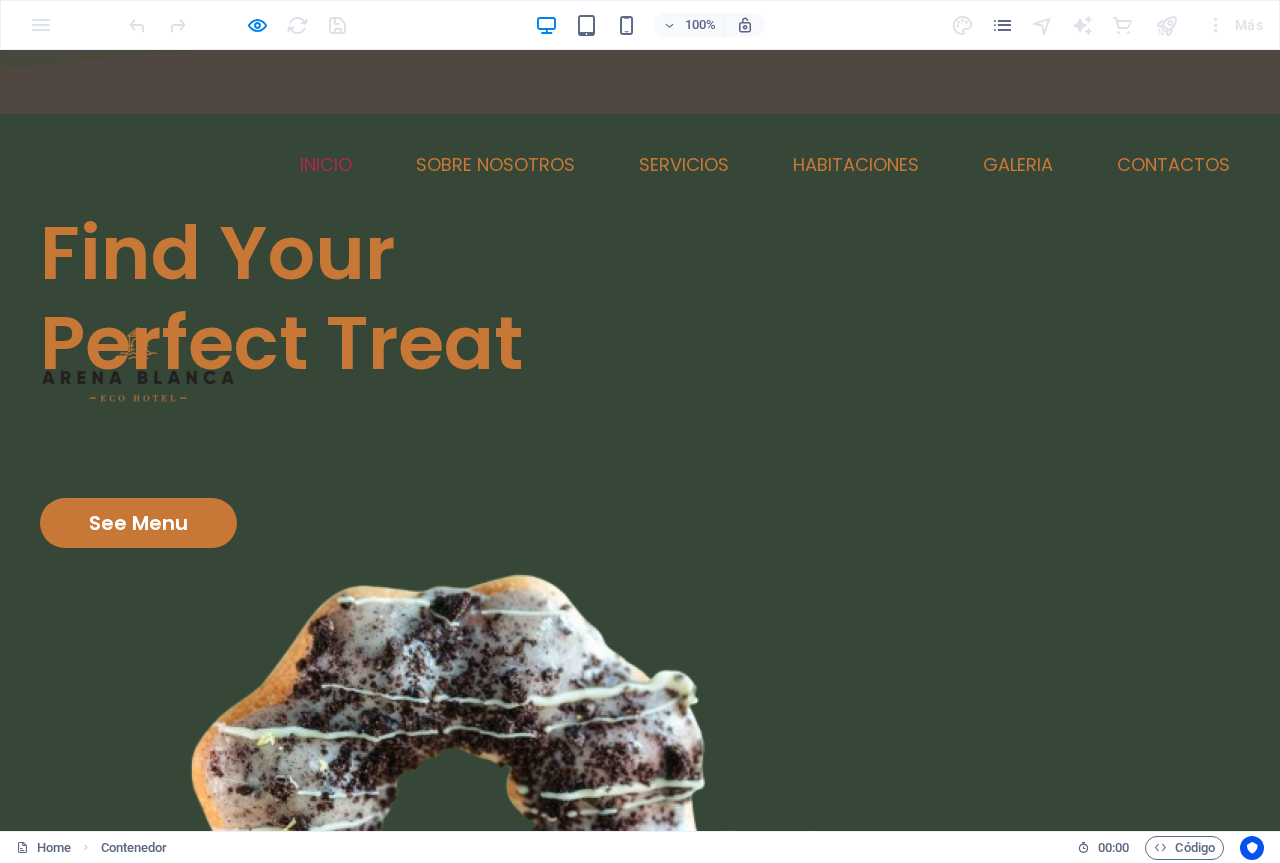 scroll, scrollTop: 0, scrollLeft: 0, axis: both 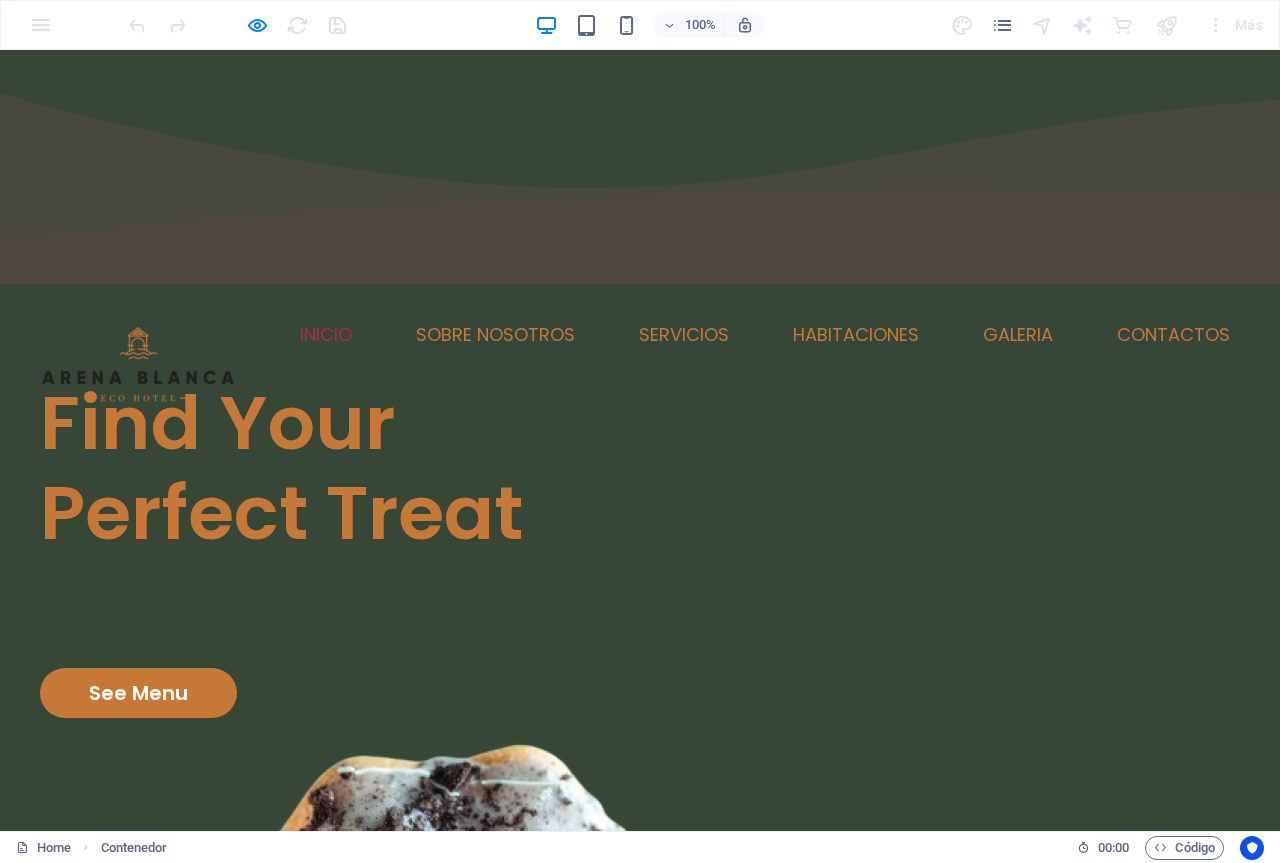click at bounding box center (552, 1303) 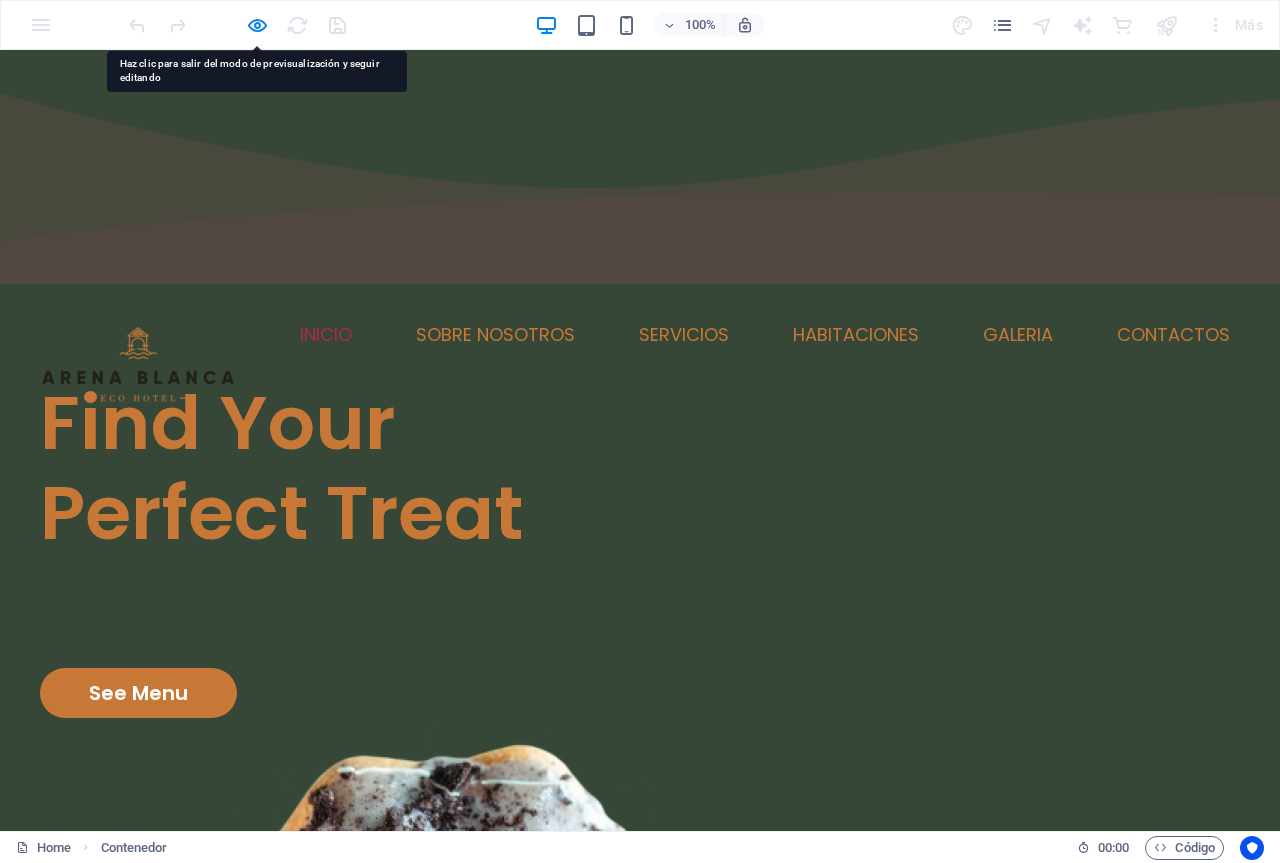 click at bounding box center (552, 1303) 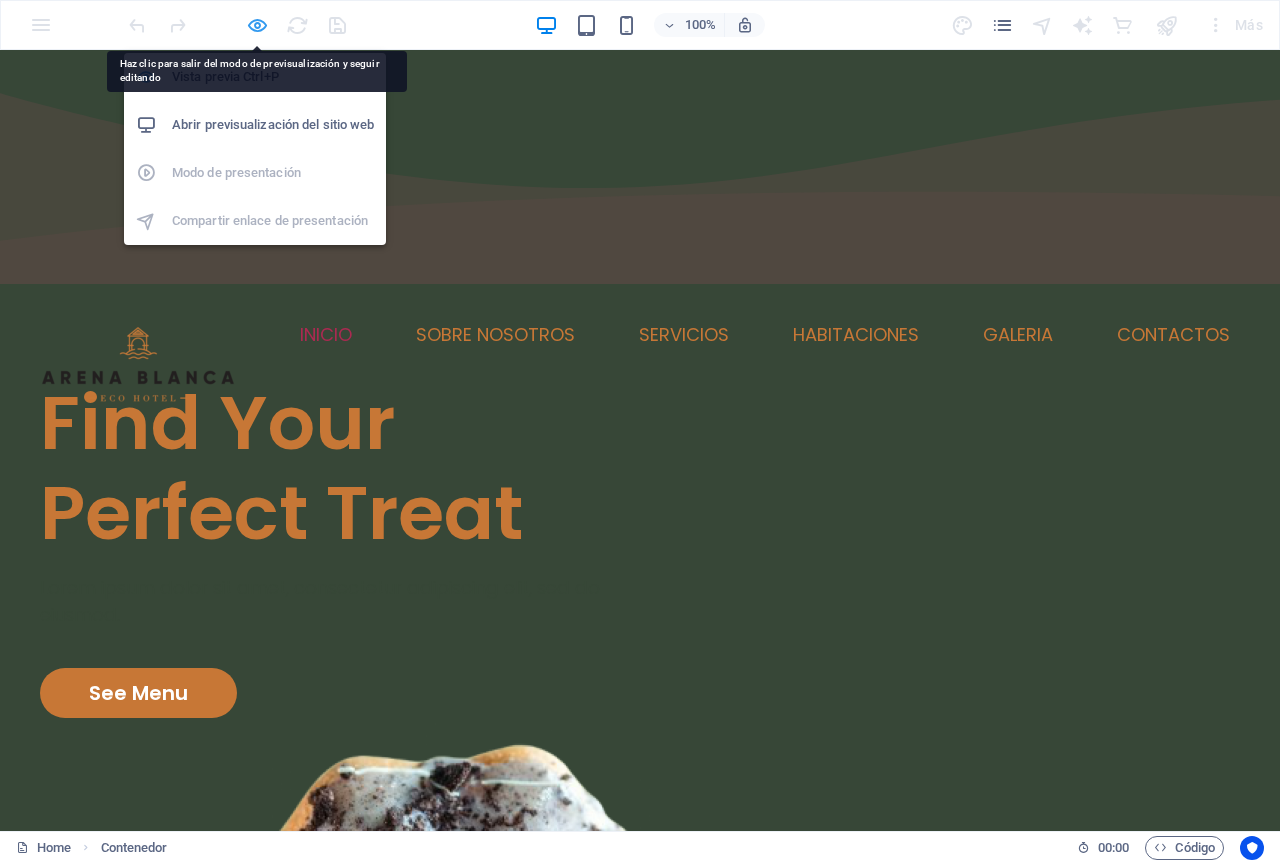 click at bounding box center (257, 25) 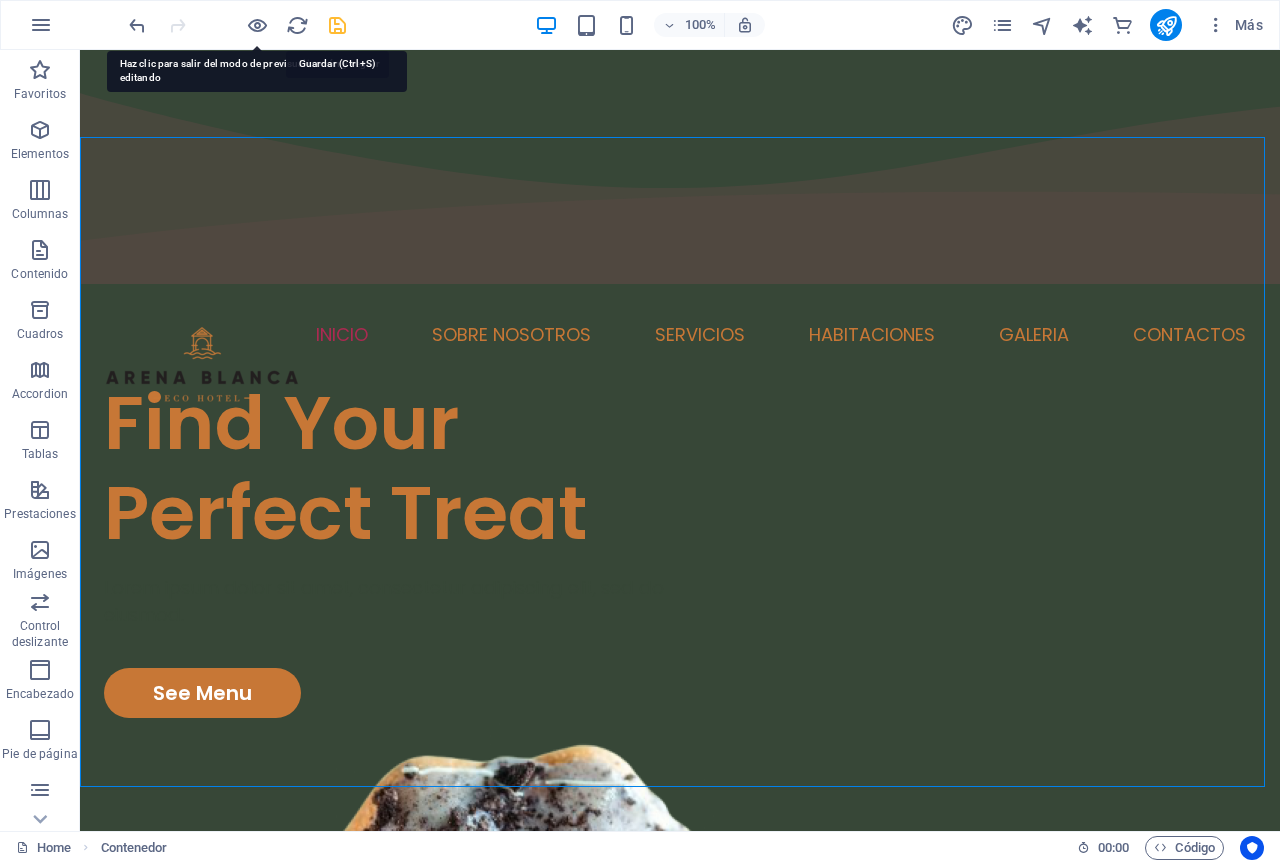 click at bounding box center (337, 25) 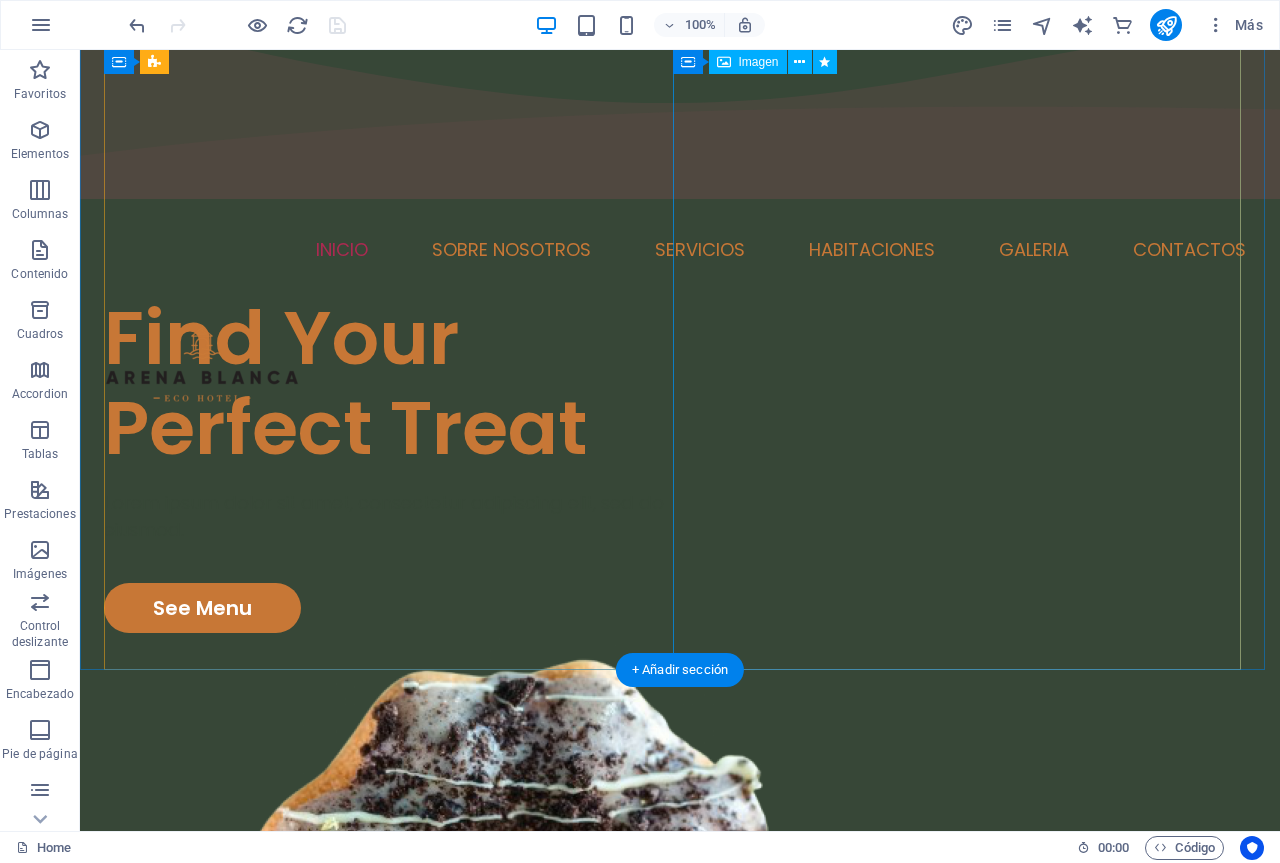scroll, scrollTop: 0, scrollLeft: 0, axis: both 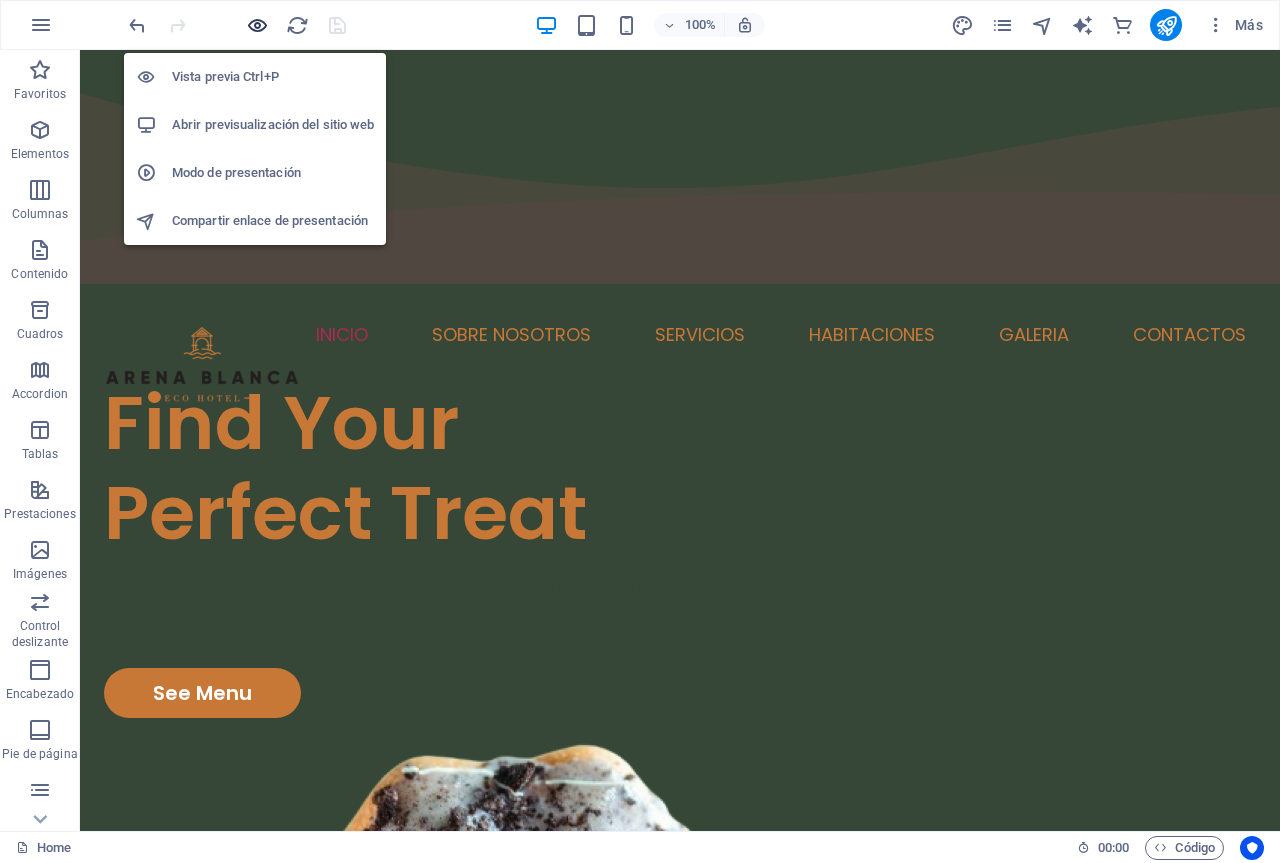 click at bounding box center [257, 25] 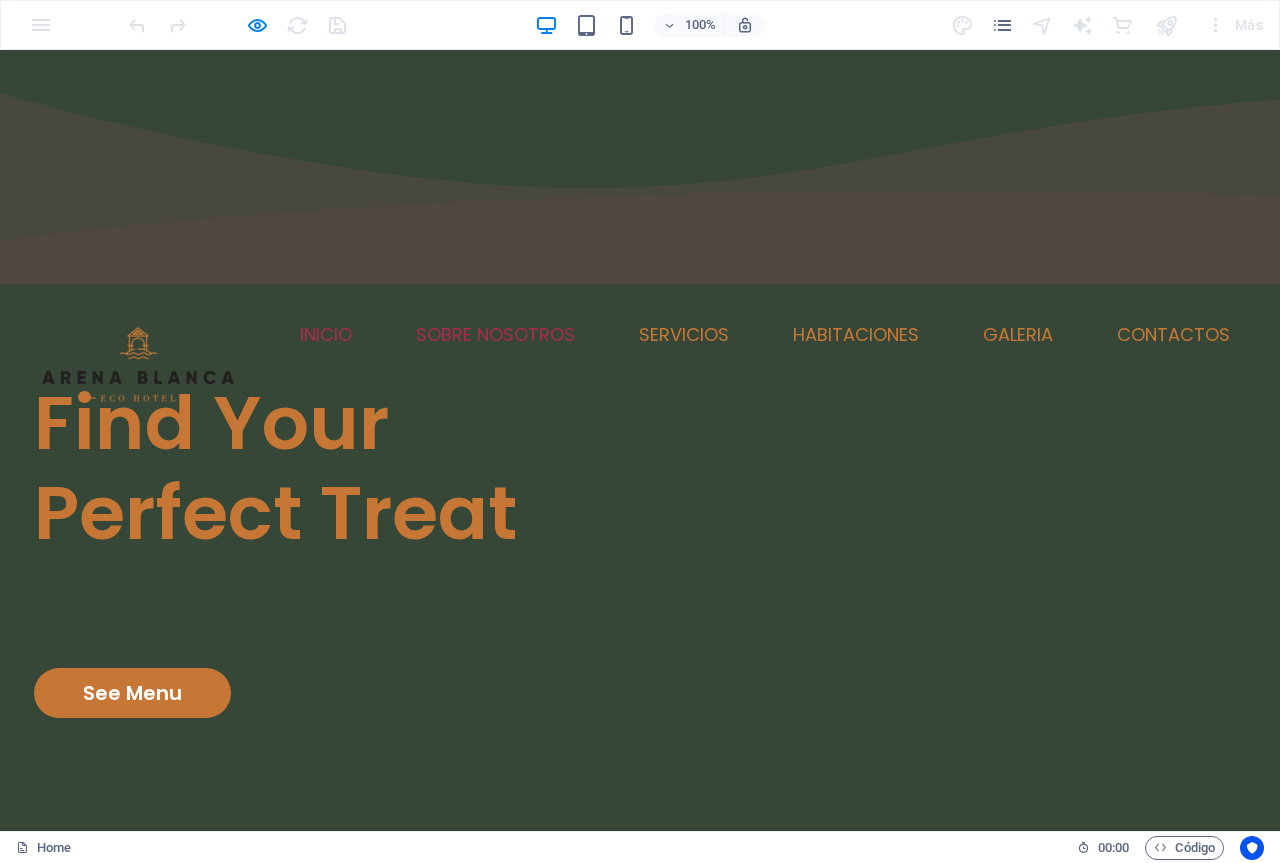 click on "SOBRE NOSOTROS" at bounding box center [495, 335] 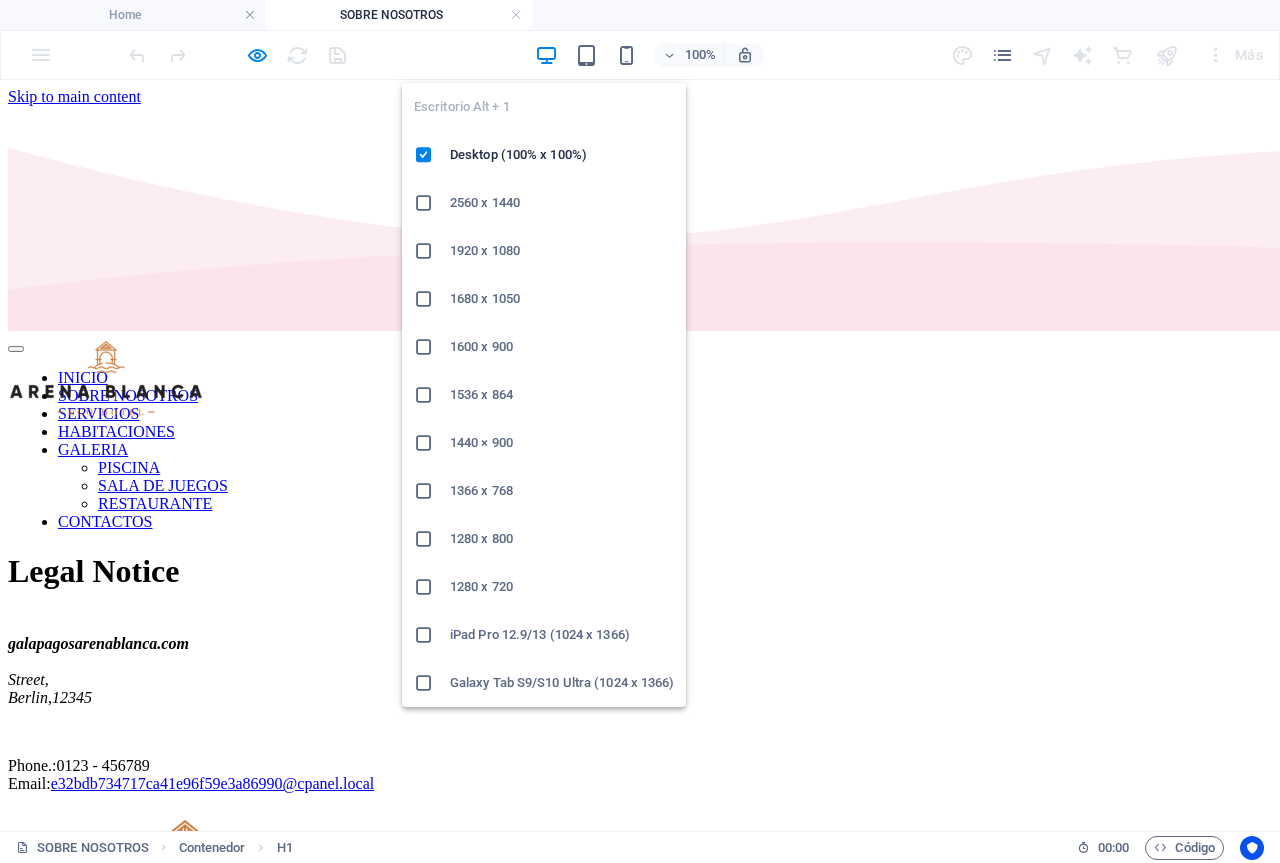 scroll, scrollTop: 0, scrollLeft: 0, axis: both 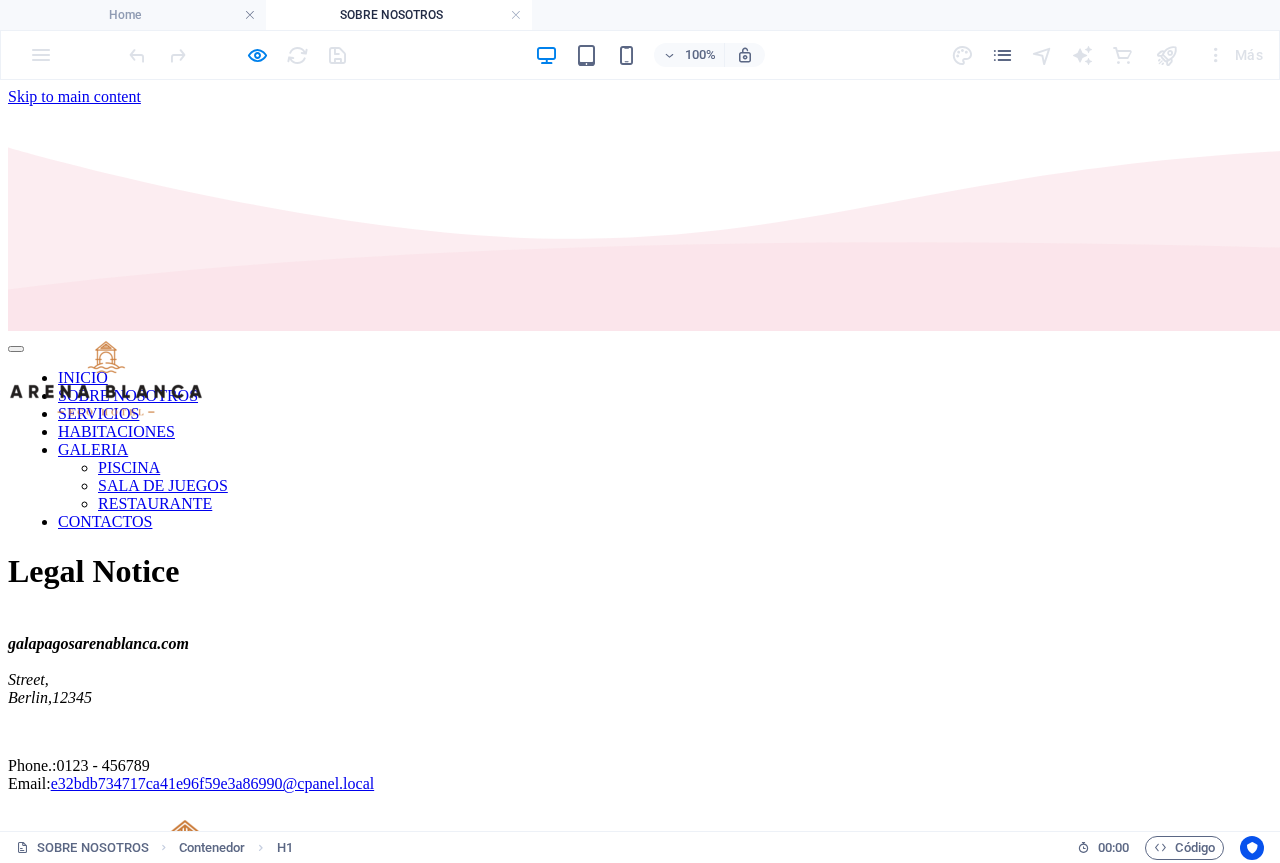 click on "INICIO SOBRE NOSOTROS SERVICIOS HABITACIONES GALERIA PISCINA SALA DE JUEGOS RESTAURANTE CONTACTOS" at bounding box center [640, 450] 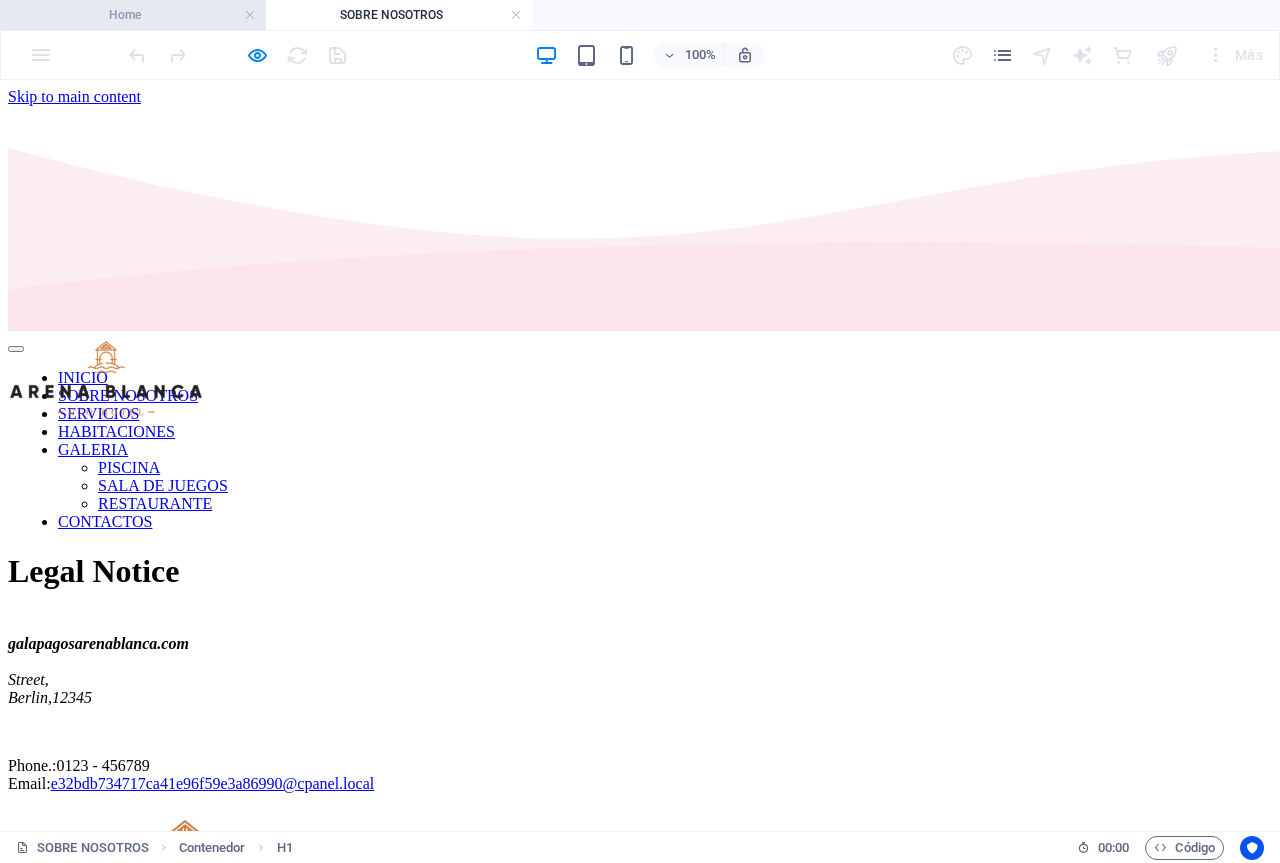 click on "Home" at bounding box center (133, 15) 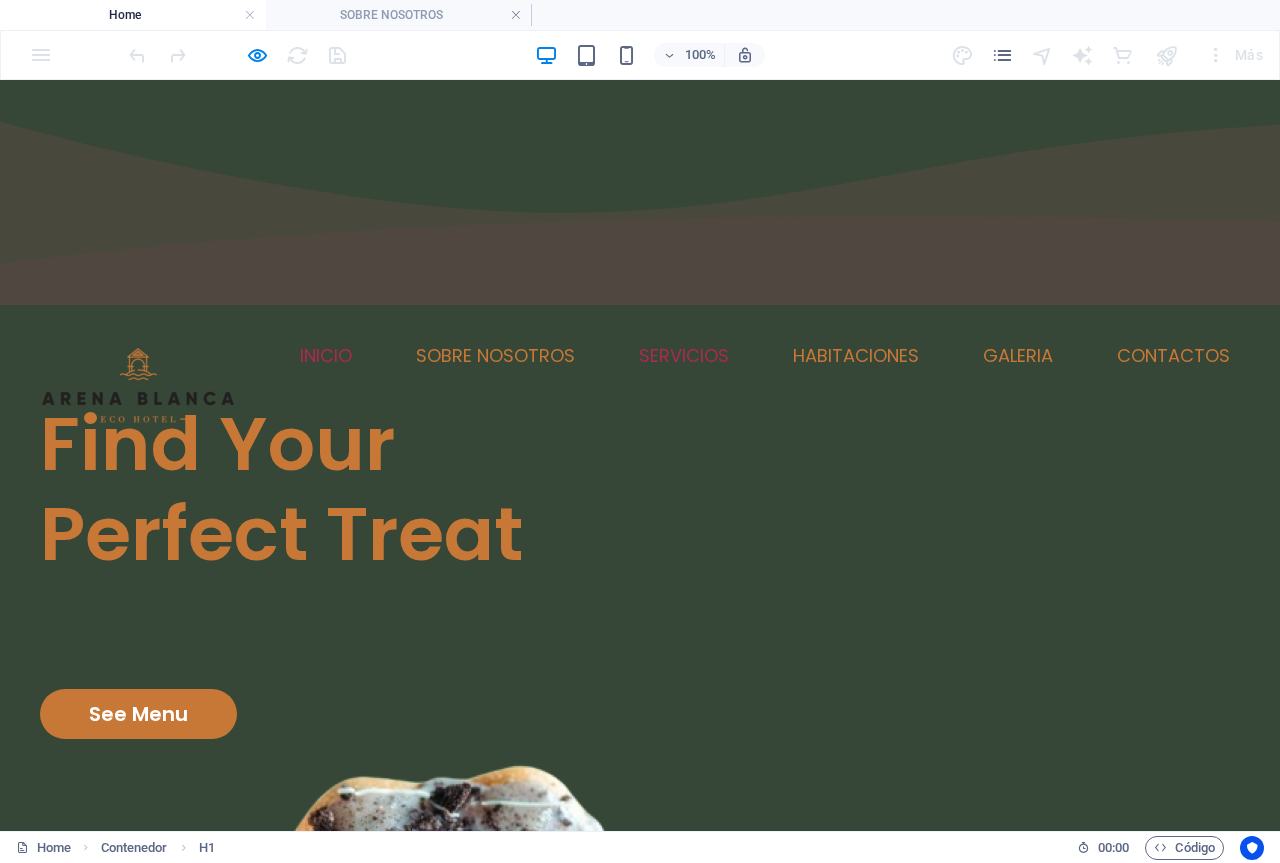 click on "SERVICIOS" at bounding box center (684, 356) 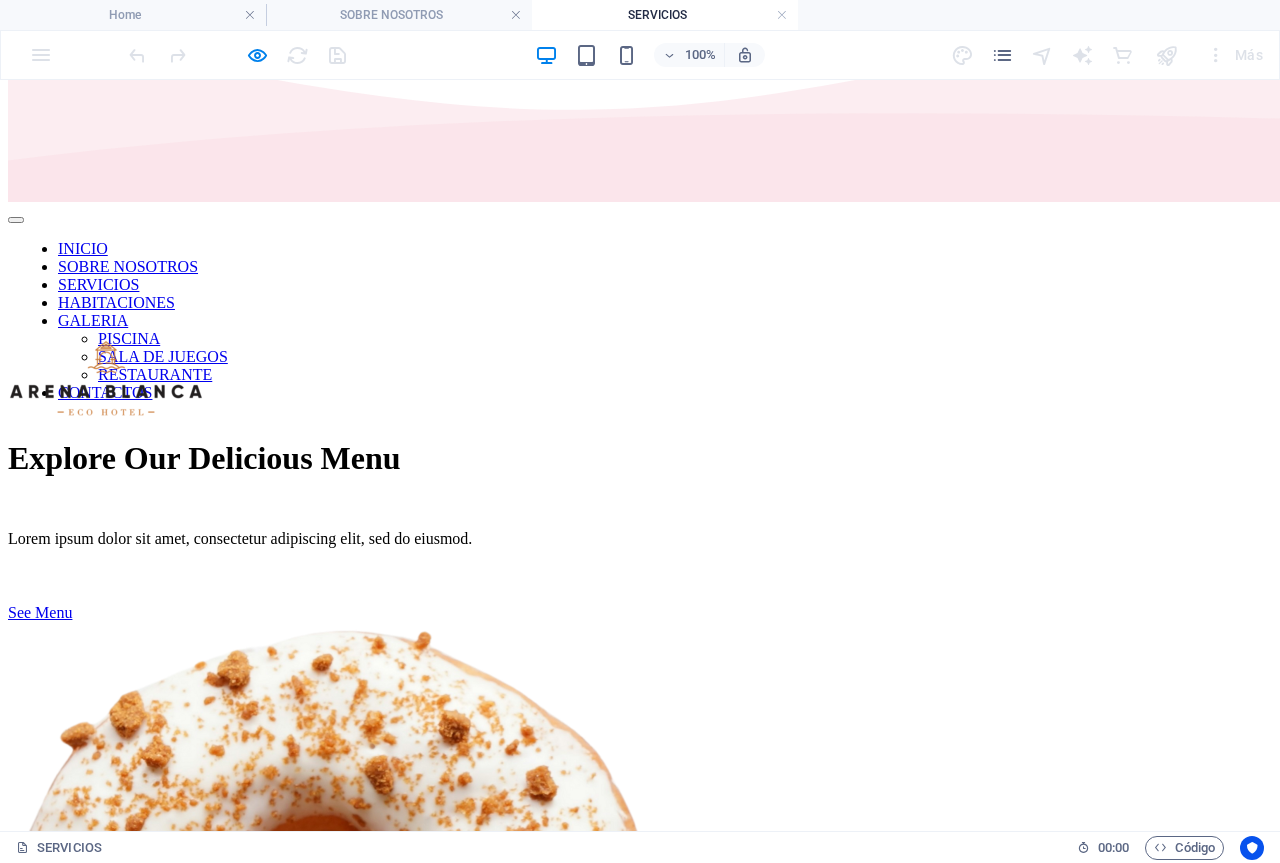 scroll, scrollTop: 0, scrollLeft: 0, axis: both 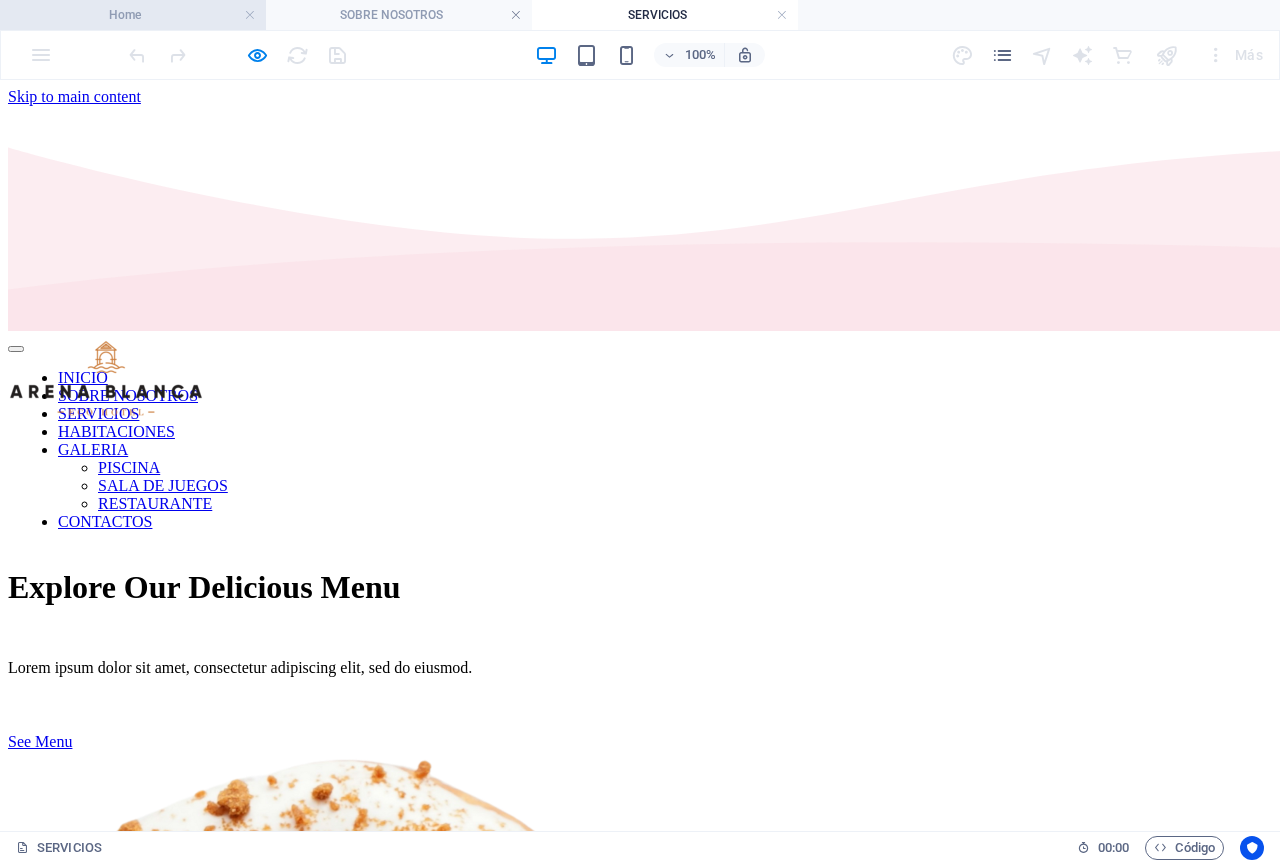 click on "Home" at bounding box center (133, 15) 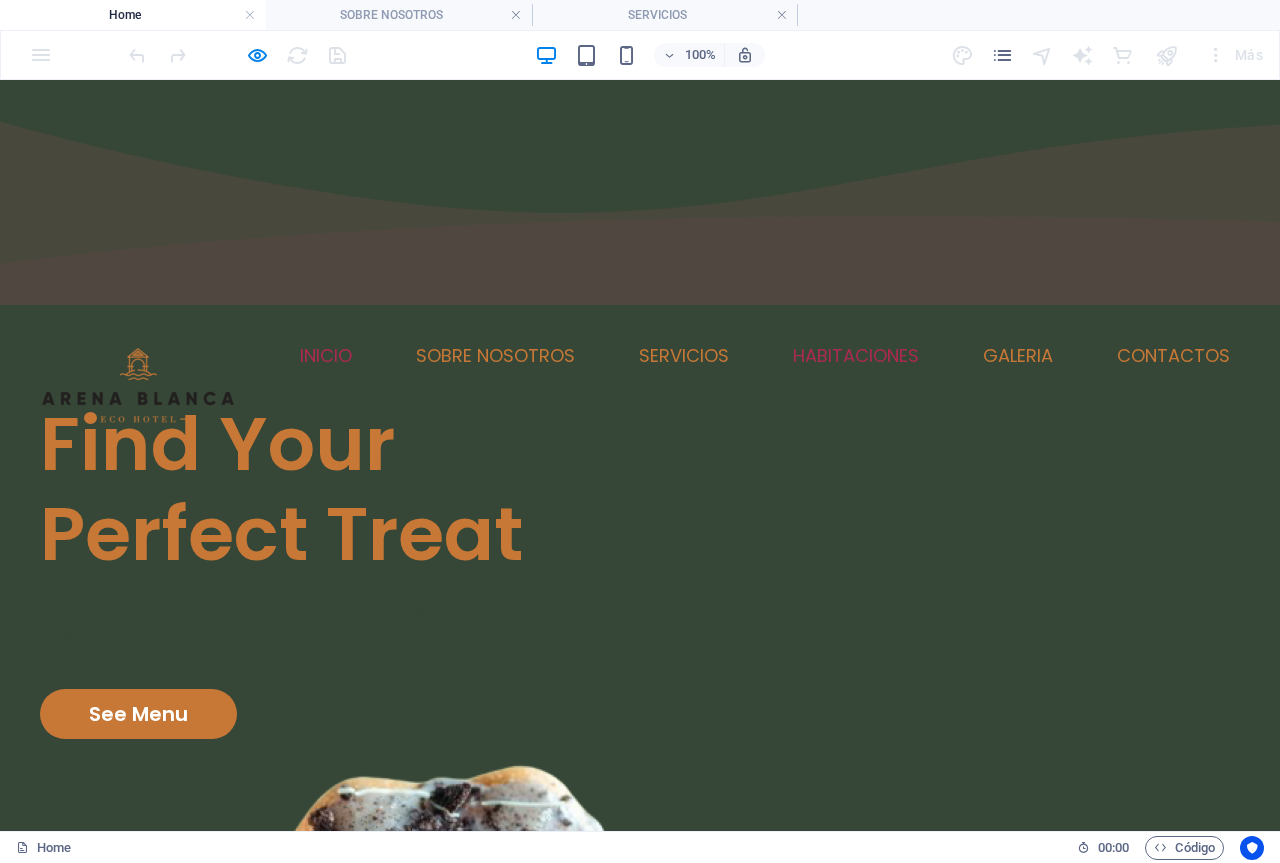 click on "HABITACIONES" at bounding box center [856, 356] 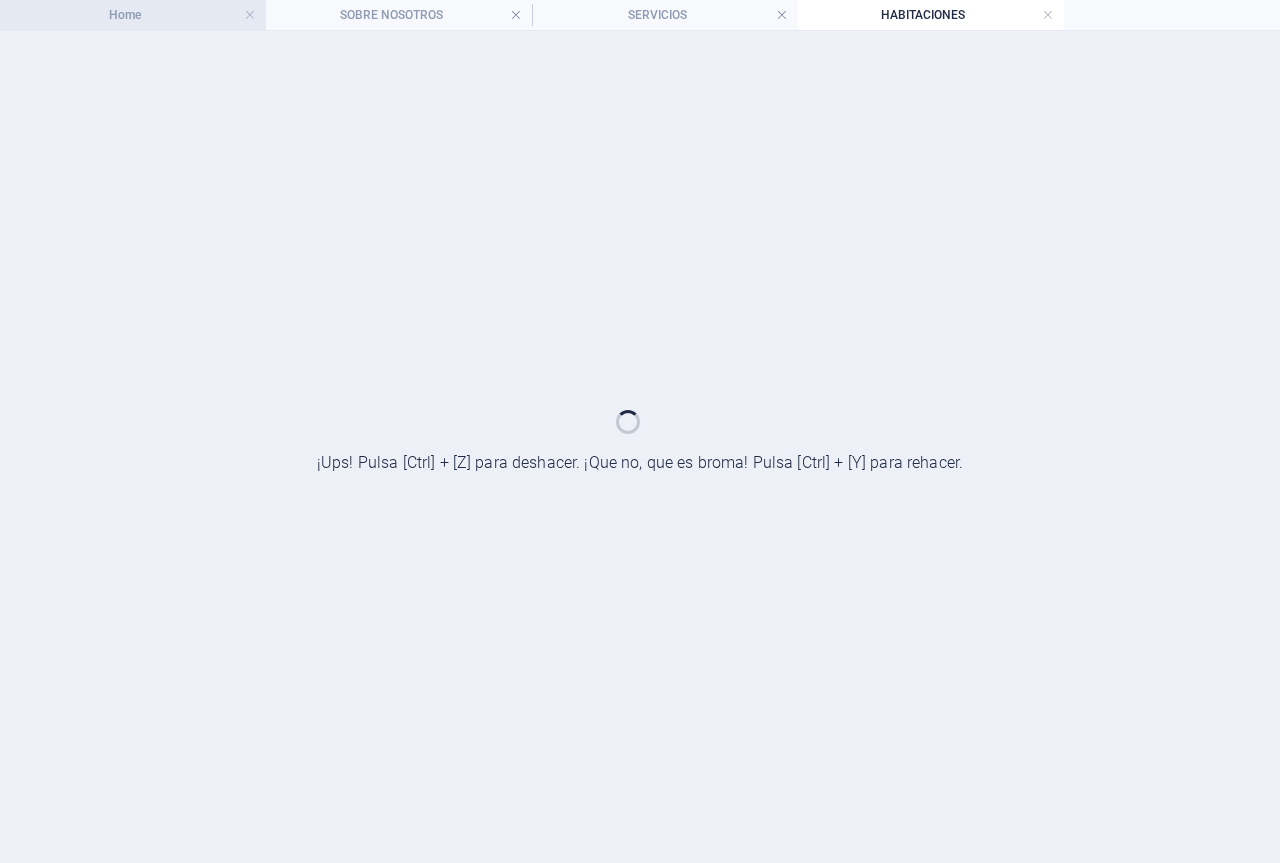 click on "Home" at bounding box center [133, 15] 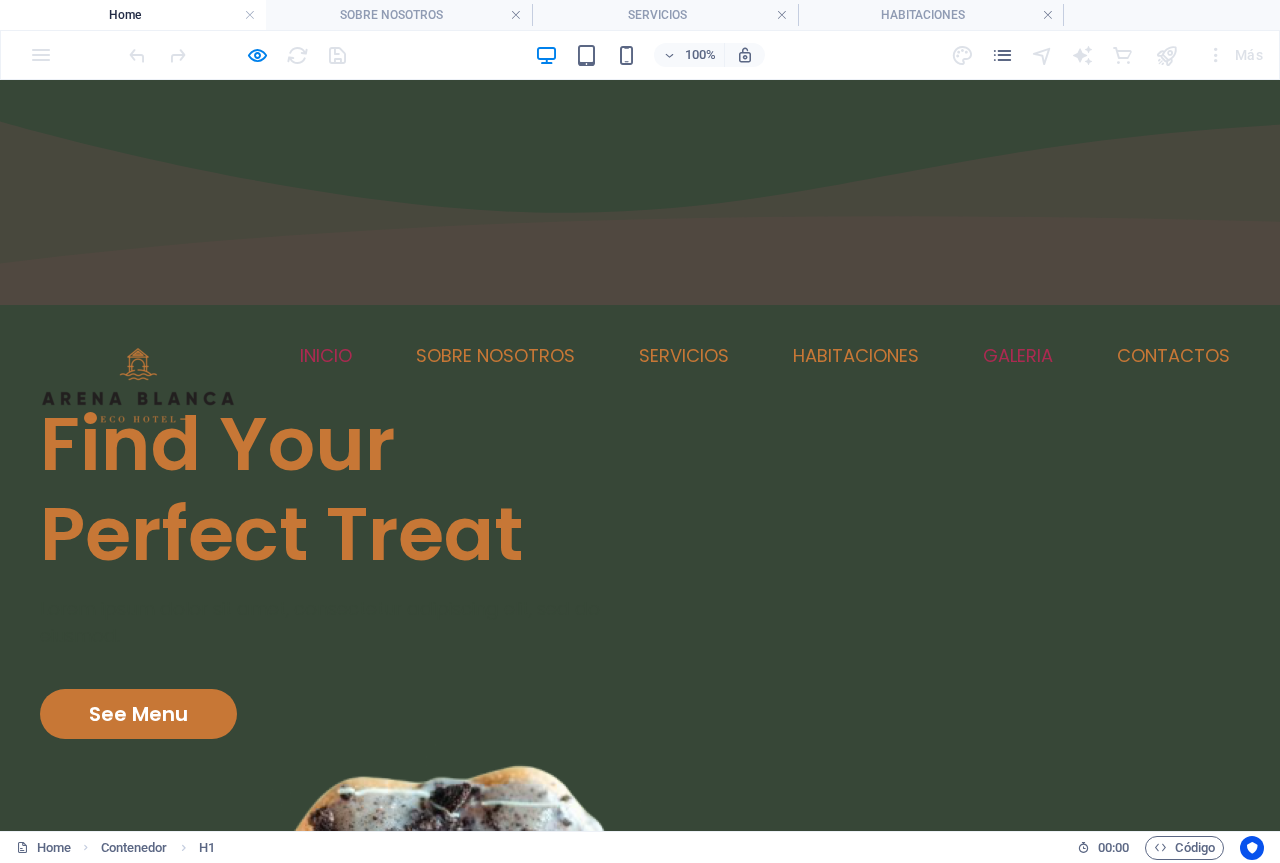 scroll, scrollTop: 0, scrollLeft: 0, axis: both 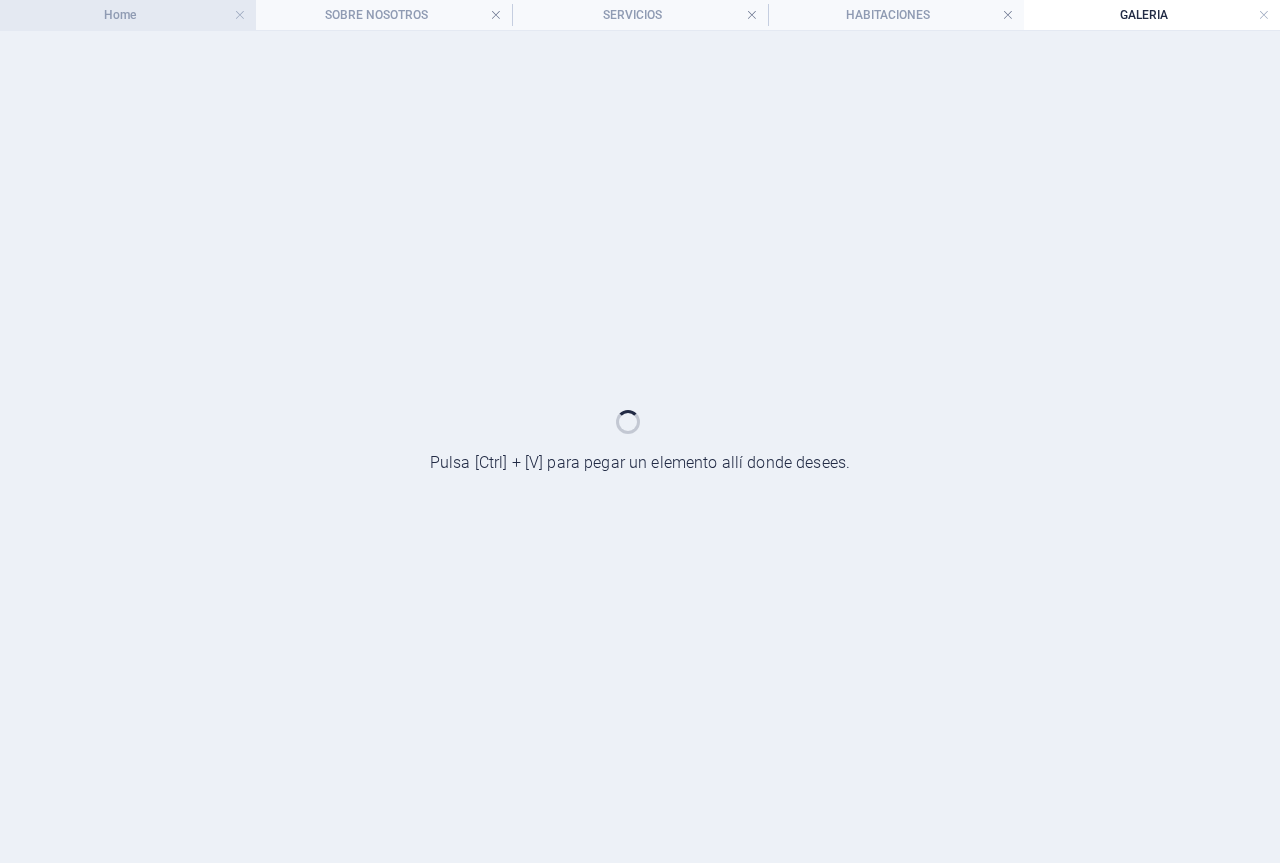 click on "Home" at bounding box center (128, 15) 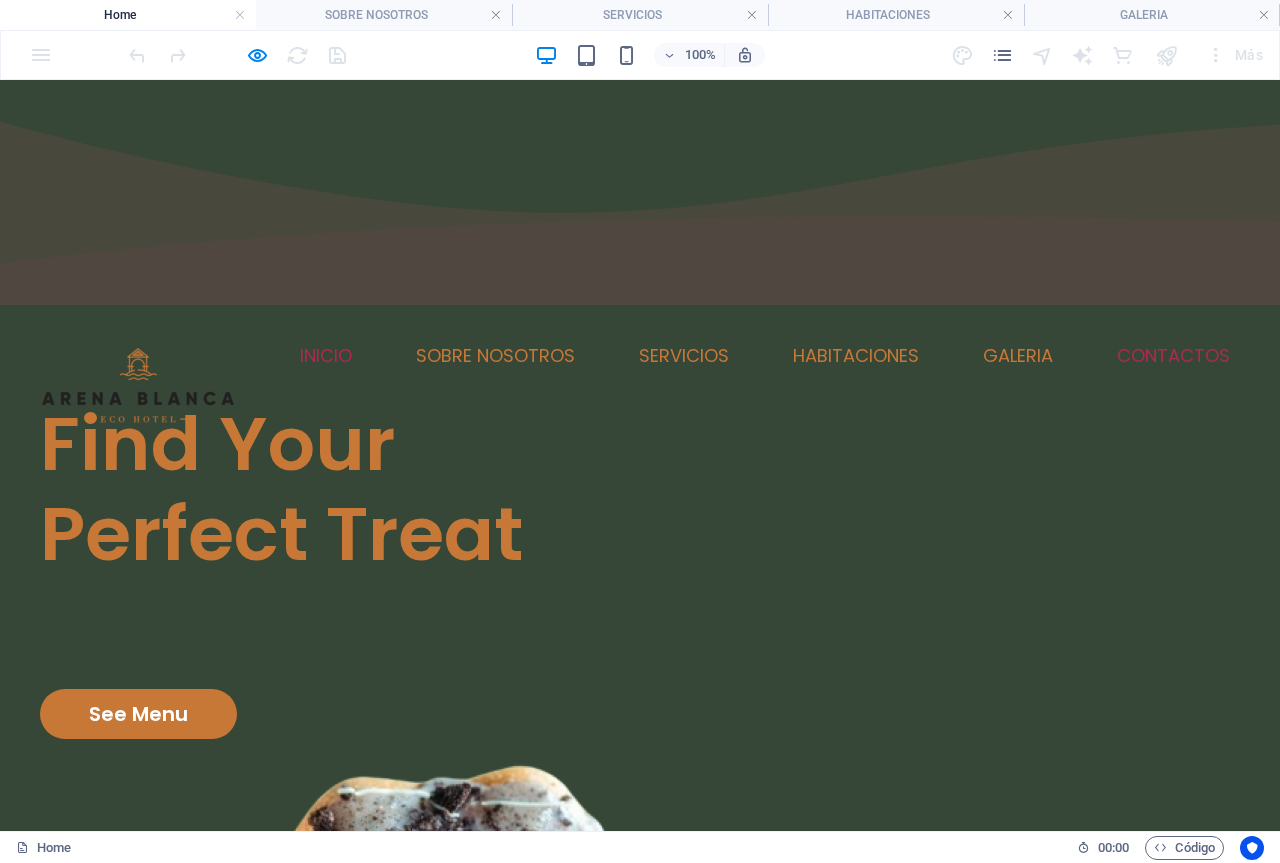 scroll, scrollTop: 0, scrollLeft: 0, axis: both 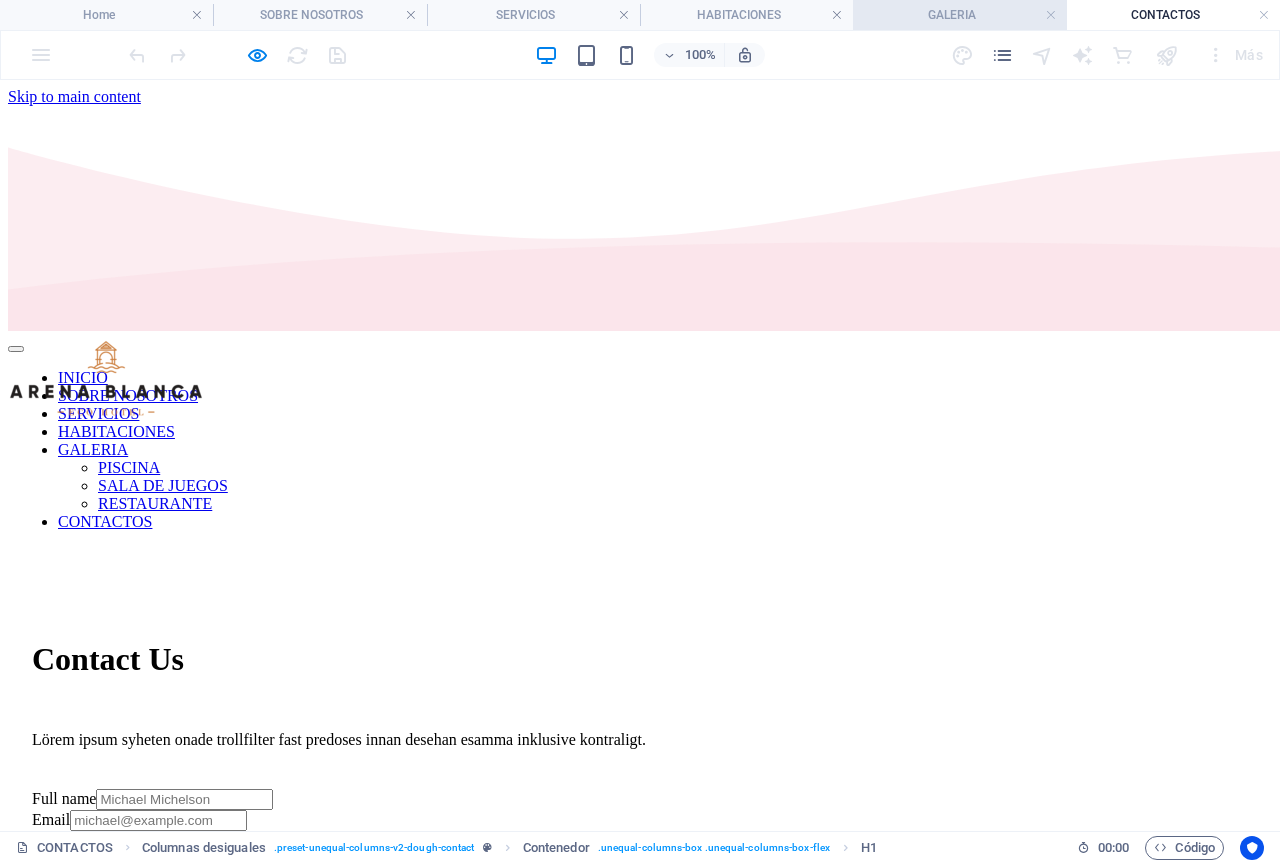 click on "GALERIA" at bounding box center [959, 15] 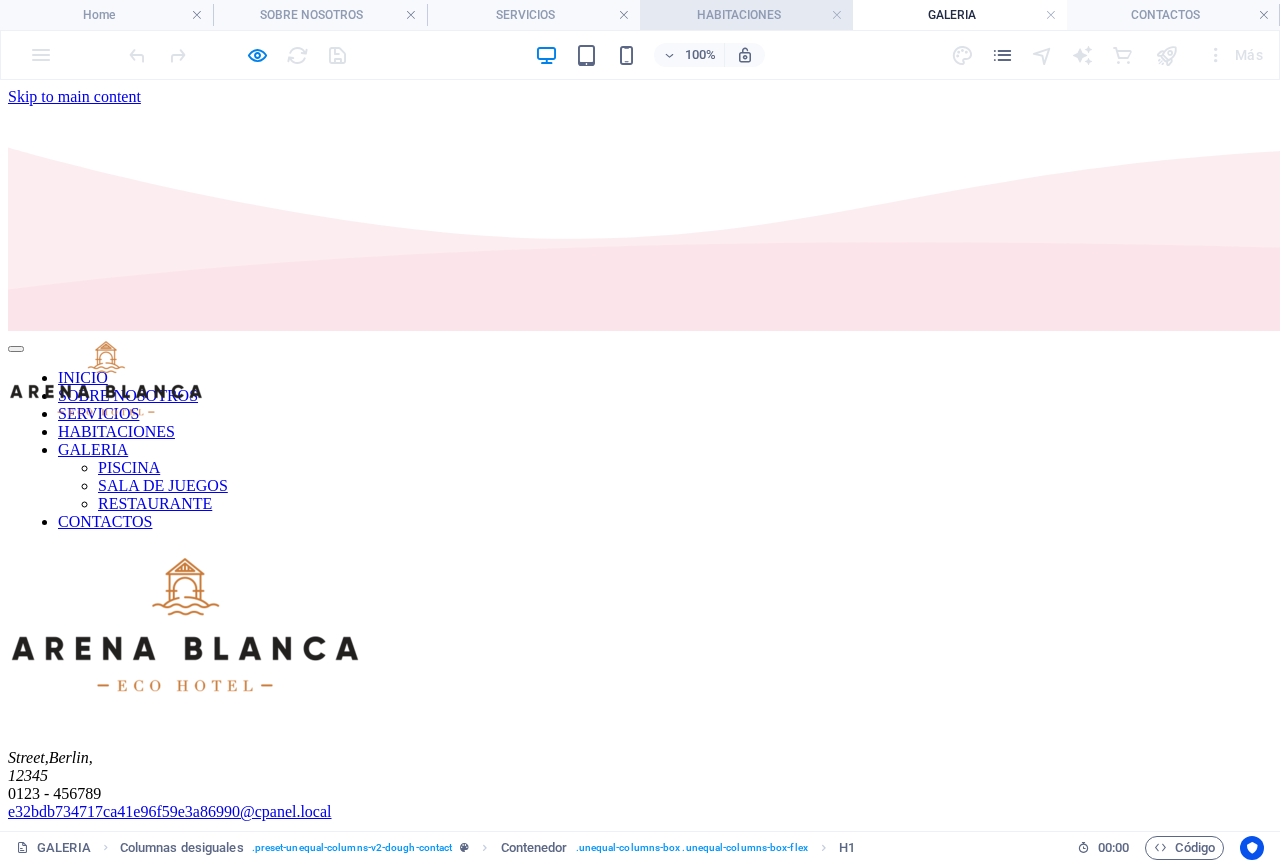 click on "HABITACIONES" at bounding box center (746, 15) 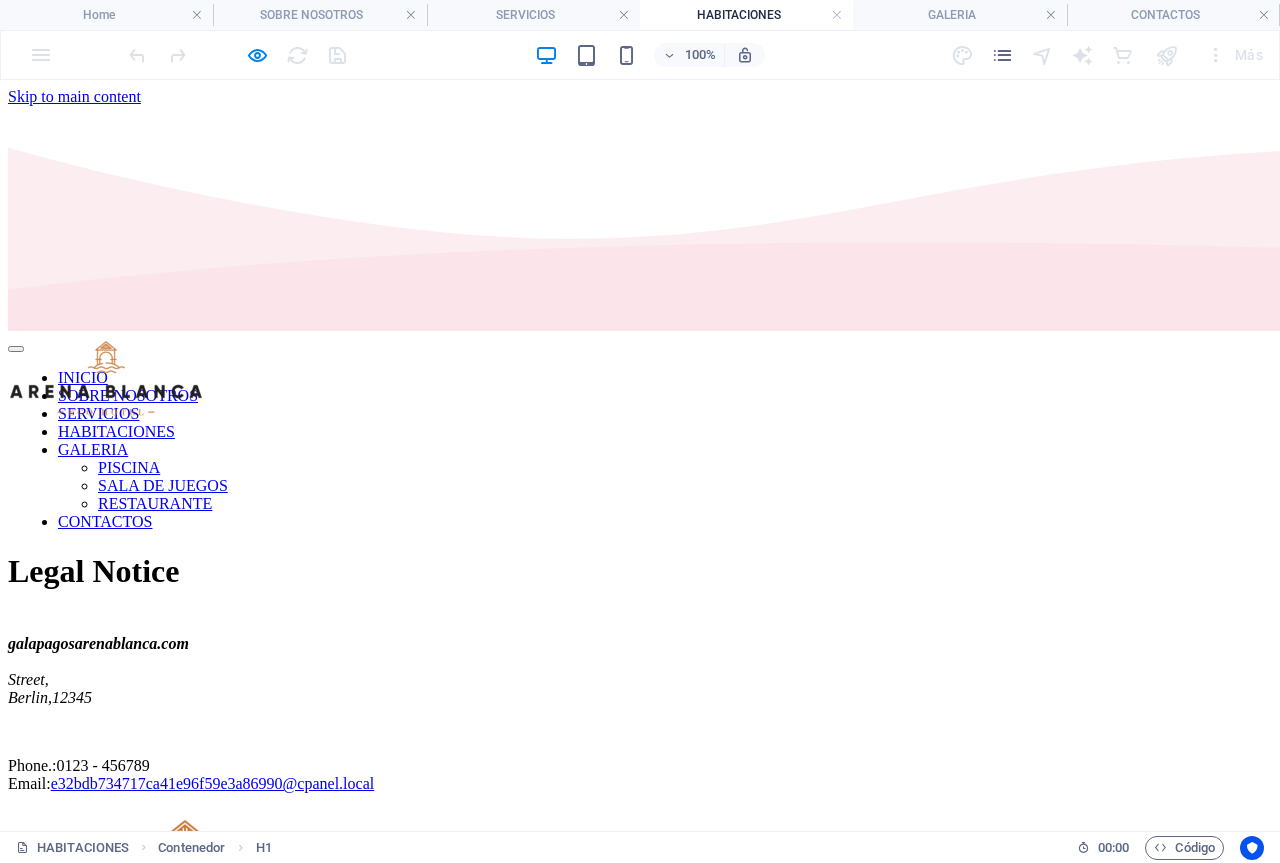 click on "HABITACIONES" at bounding box center (746, 15) 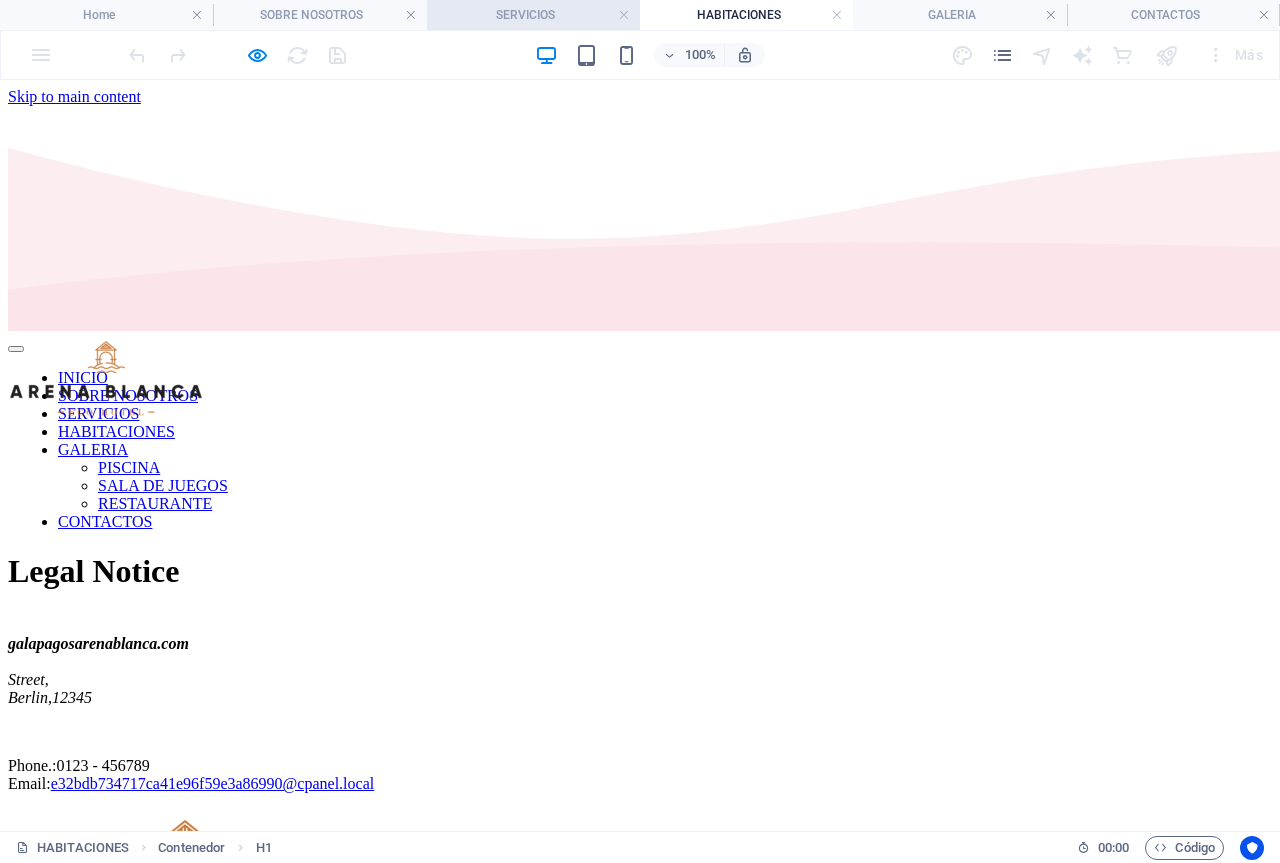 click on "SERVICIOS" at bounding box center (533, 15) 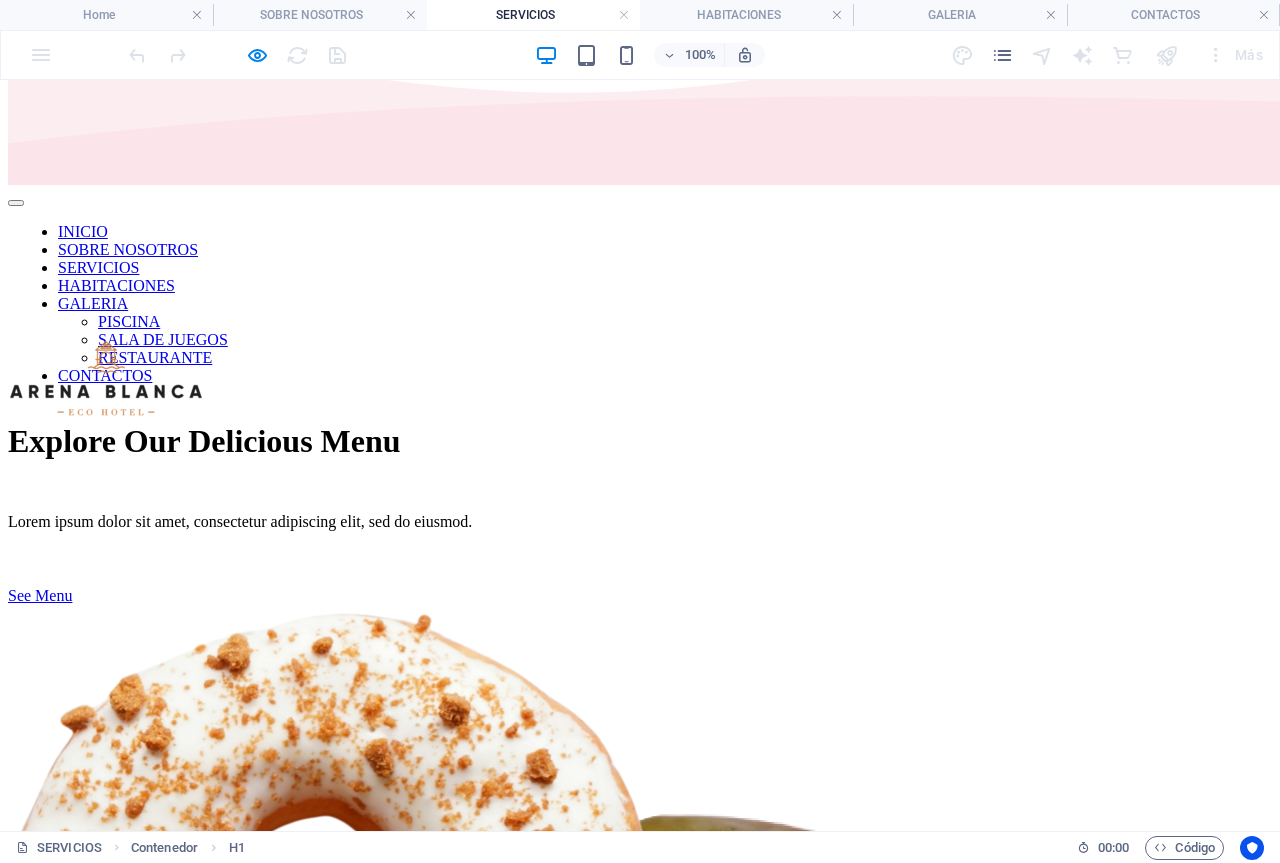 scroll, scrollTop: 0, scrollLeft: 0, axis: both 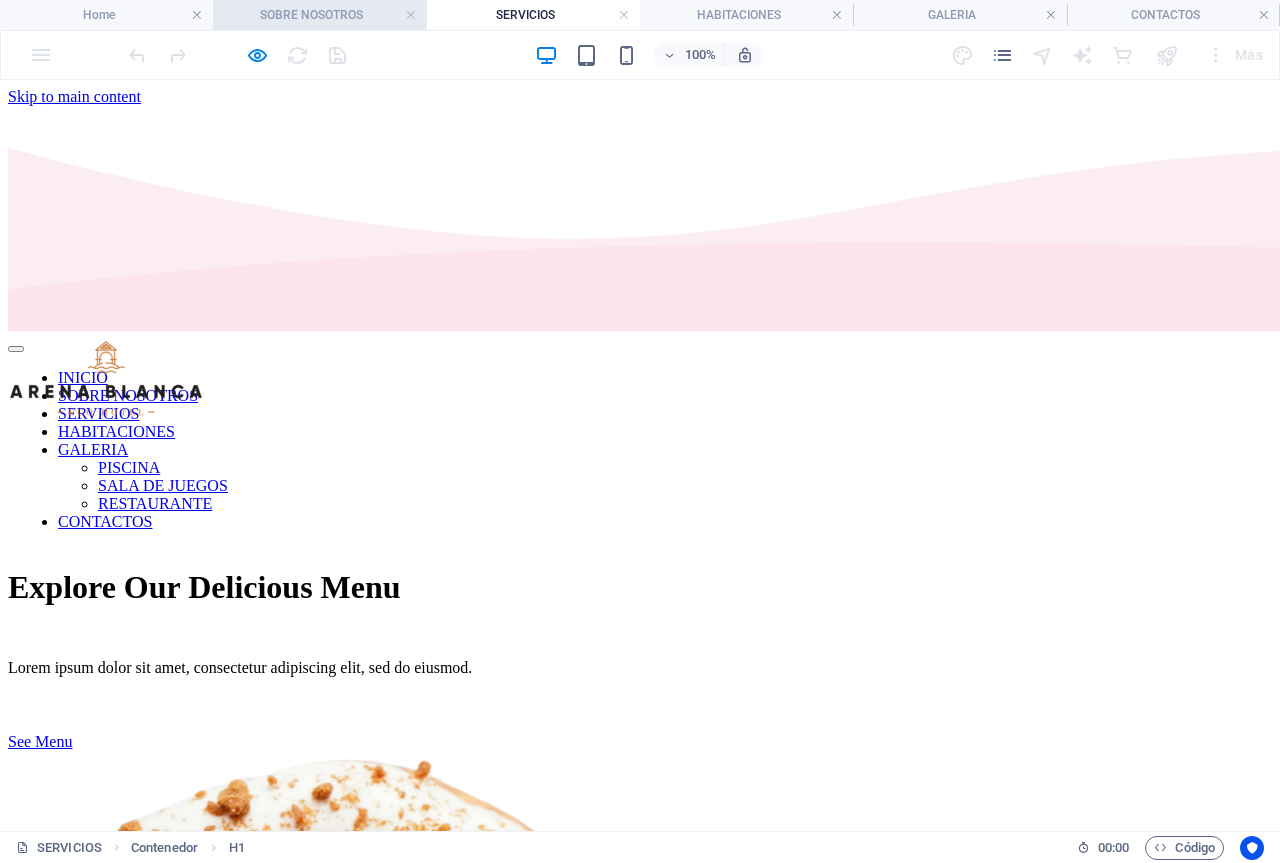 click on "SOBRE NOSOTROS" at bounding box center (319, 15) 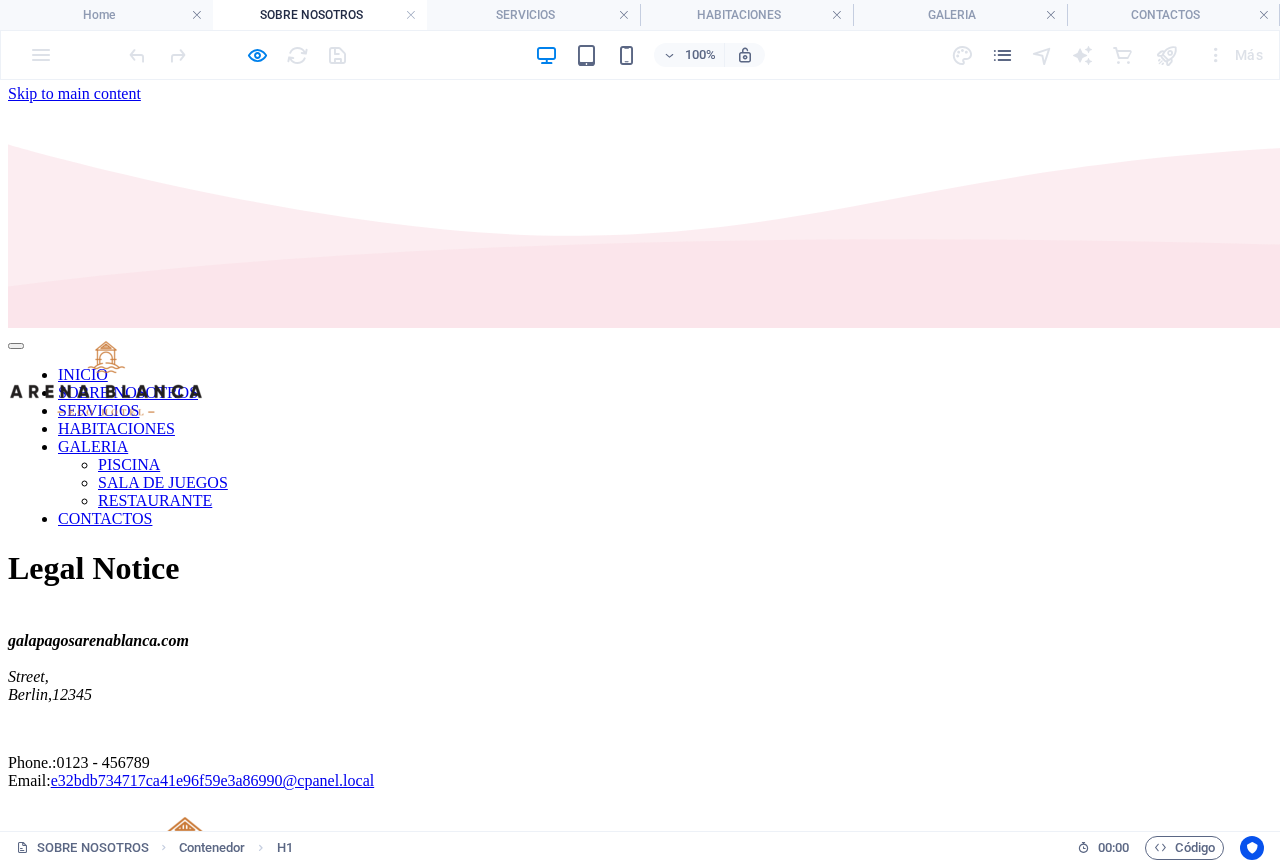 scroll, scrollTop: 0, scrollLeft: 0, axis: both 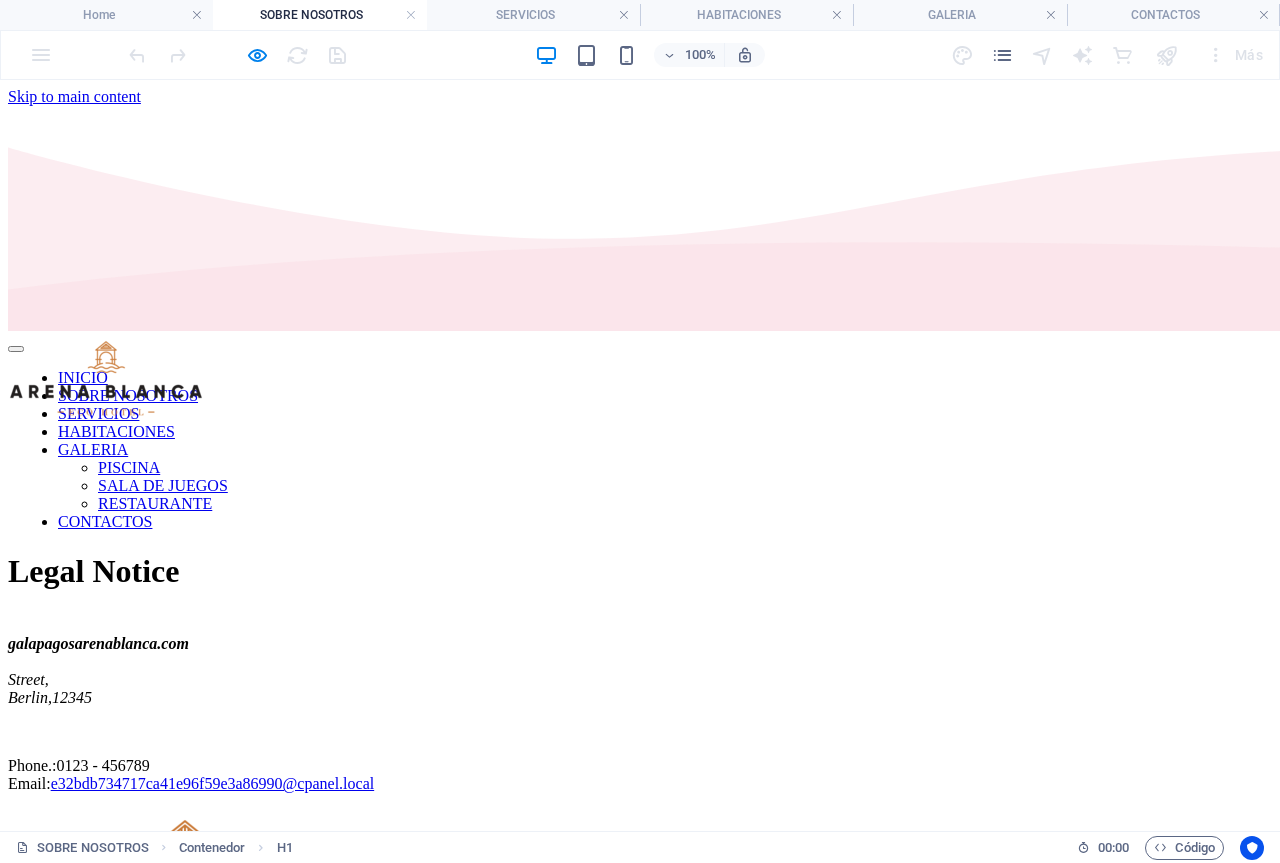 click on "INICIO SOBRE NOSOTROS SERVICIOS HABITACIONES GALERIA PISCINA SALA DE JUEGOS RESTAURANTE CONTACTOS" at bounding box center (640, 450) 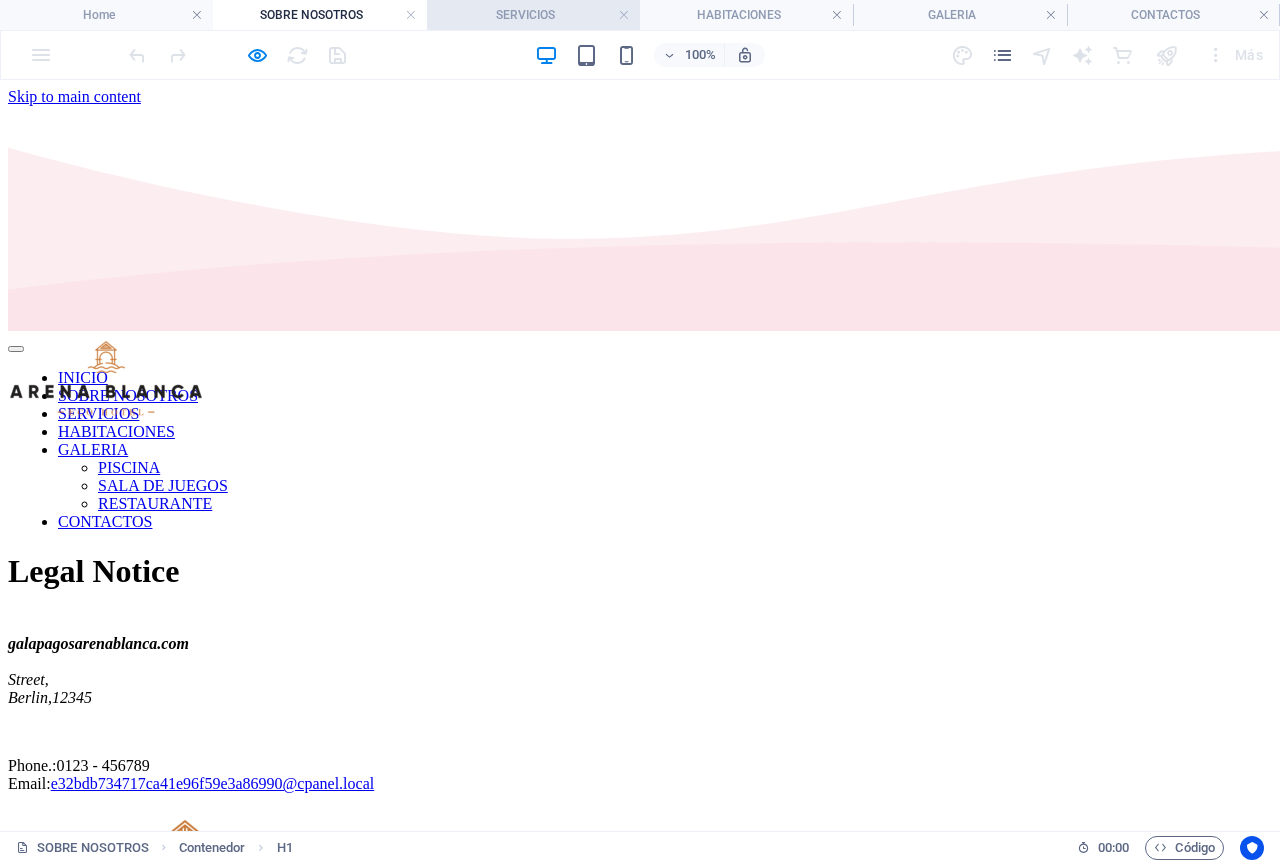 click on "SERVICIOS" at bounding box center (533, 15) 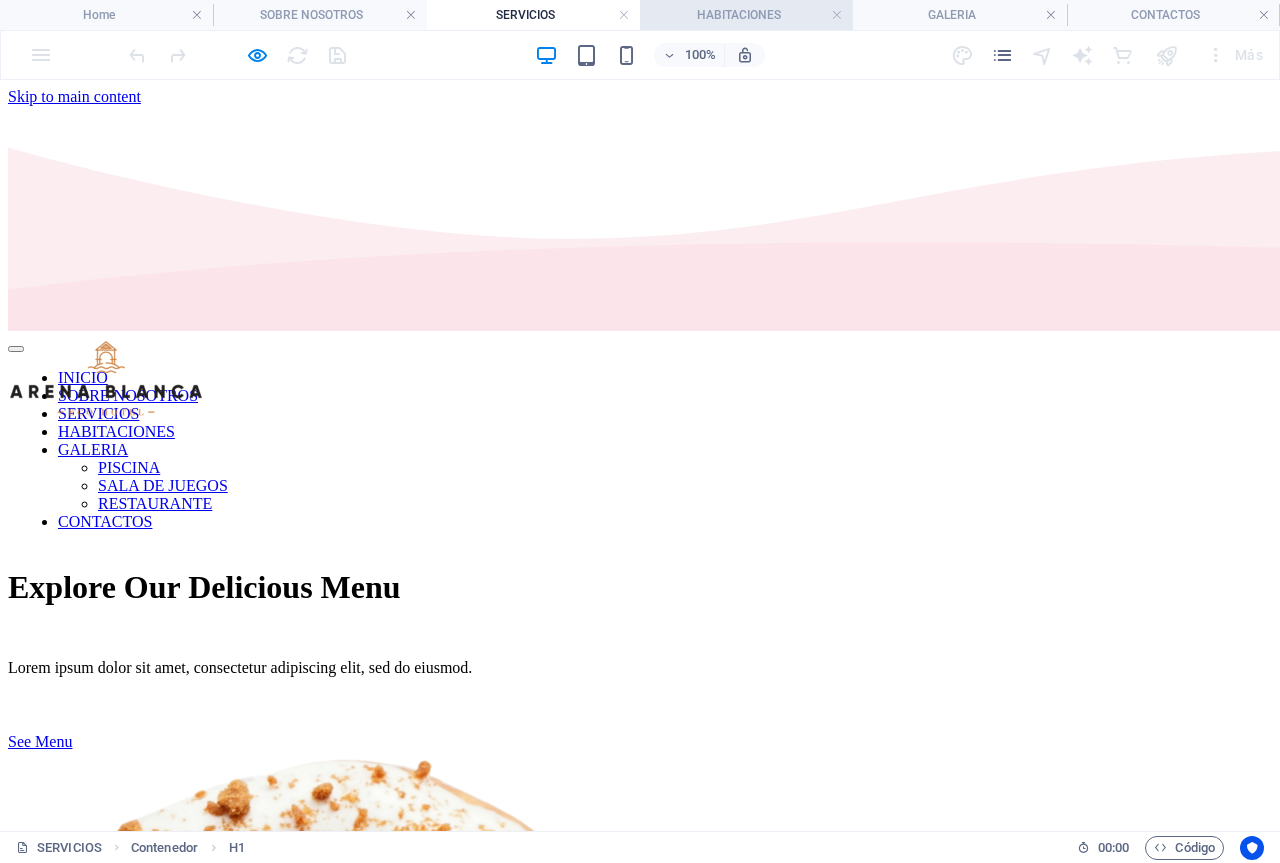 click on "HABITACIONES" at bounding box center (746, 15) 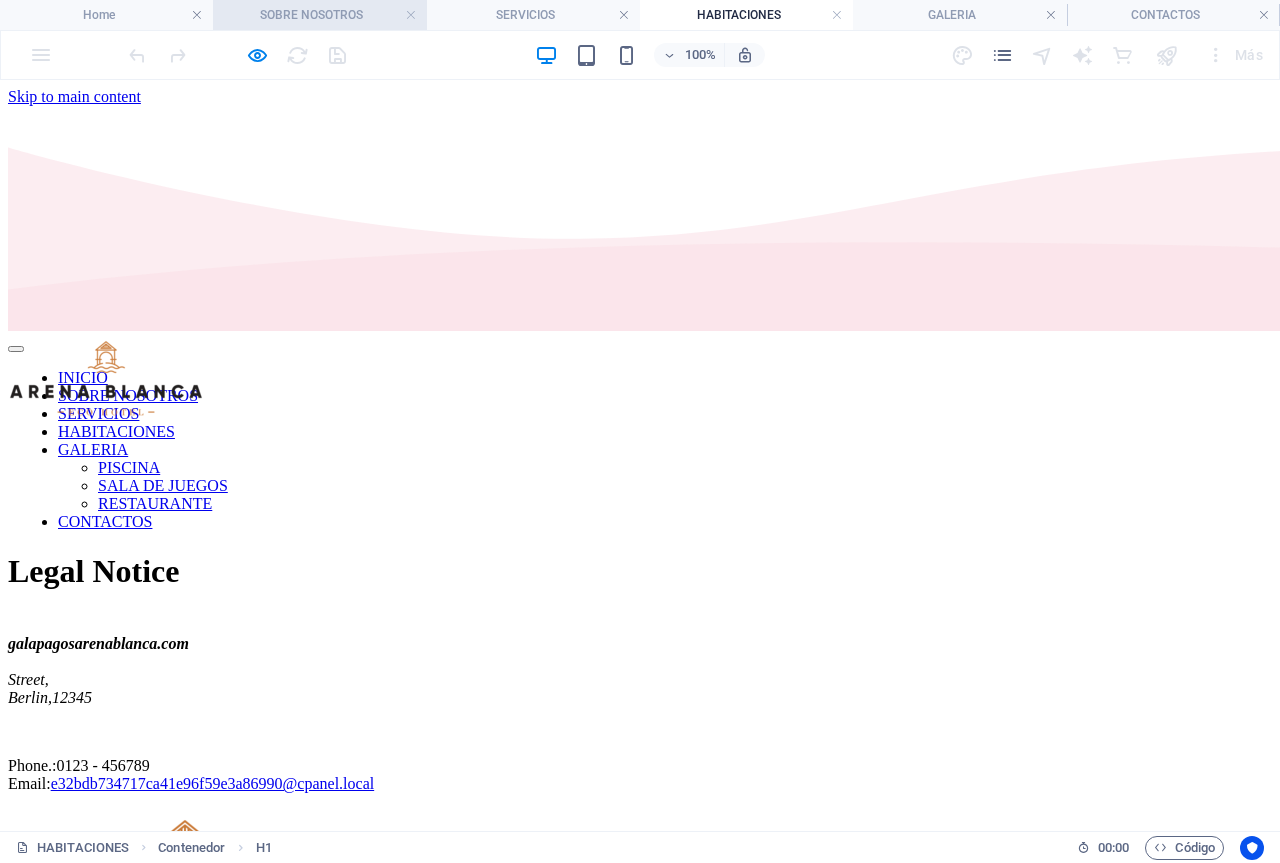 click on "SOBRE NOSOTROS" at bounding box center [319, 15] 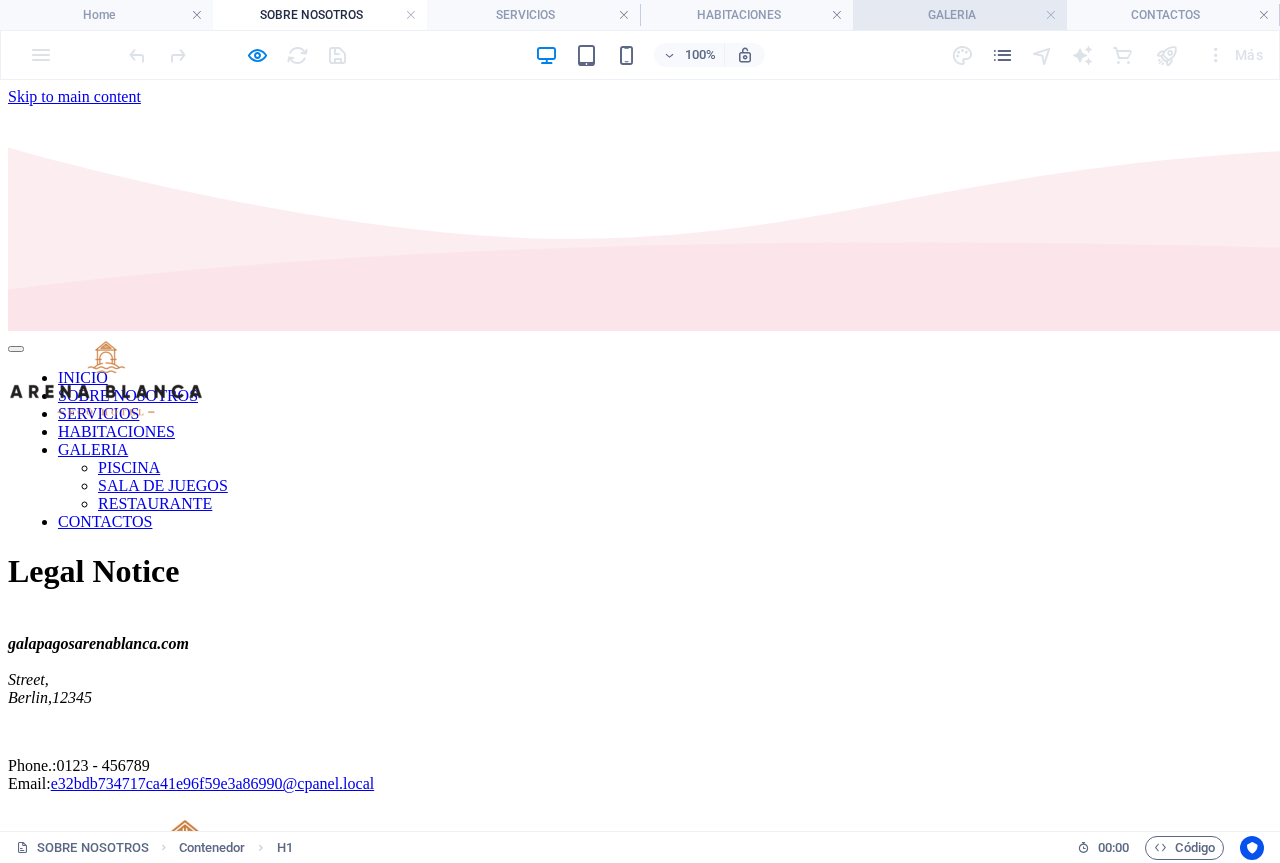 click on "GALERIA" at bounding box center [959, 15] 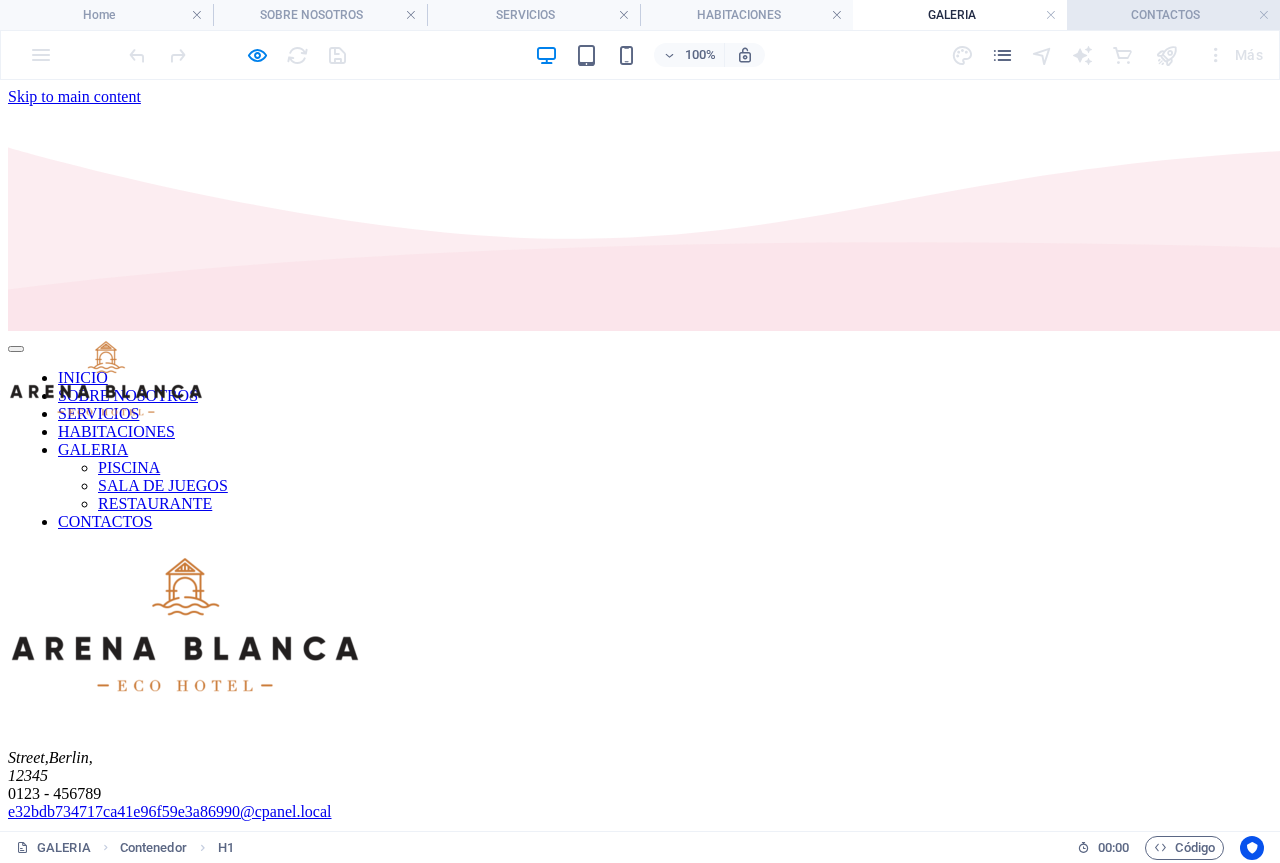 click on "CONTACTOS" at bounding box center [1173, 15] 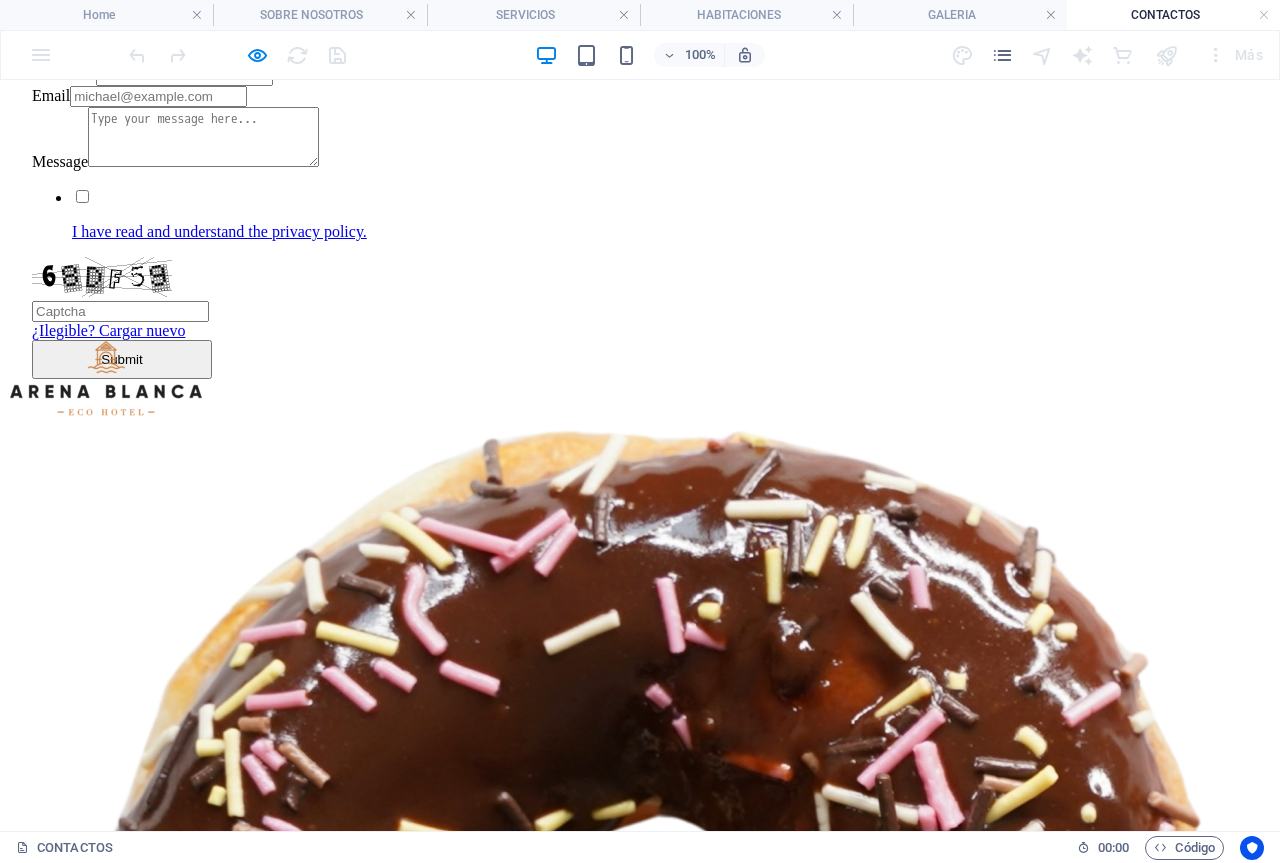 scroll, scrollTop: 0, scrollLeft: 0, axis: both 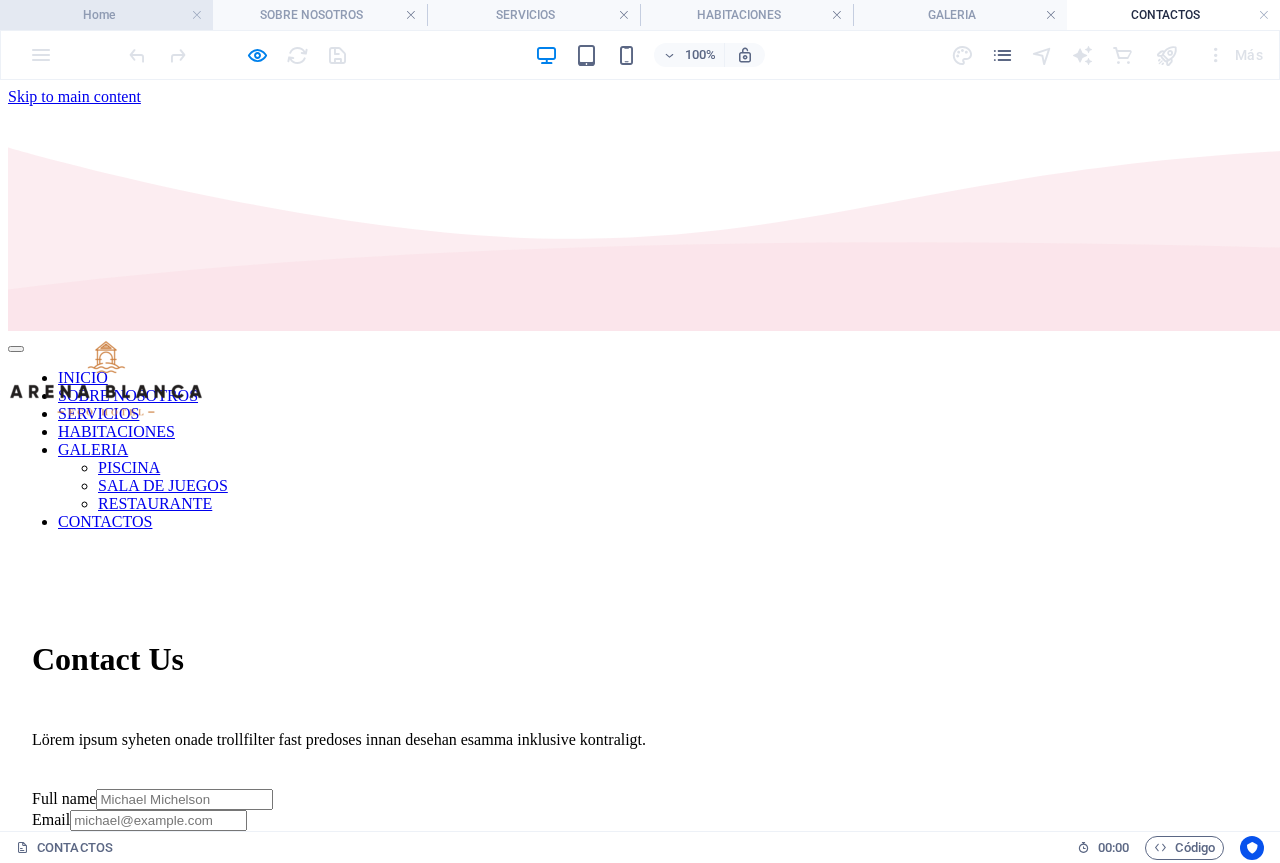 click on "Home" at bounding box center [106, 15] 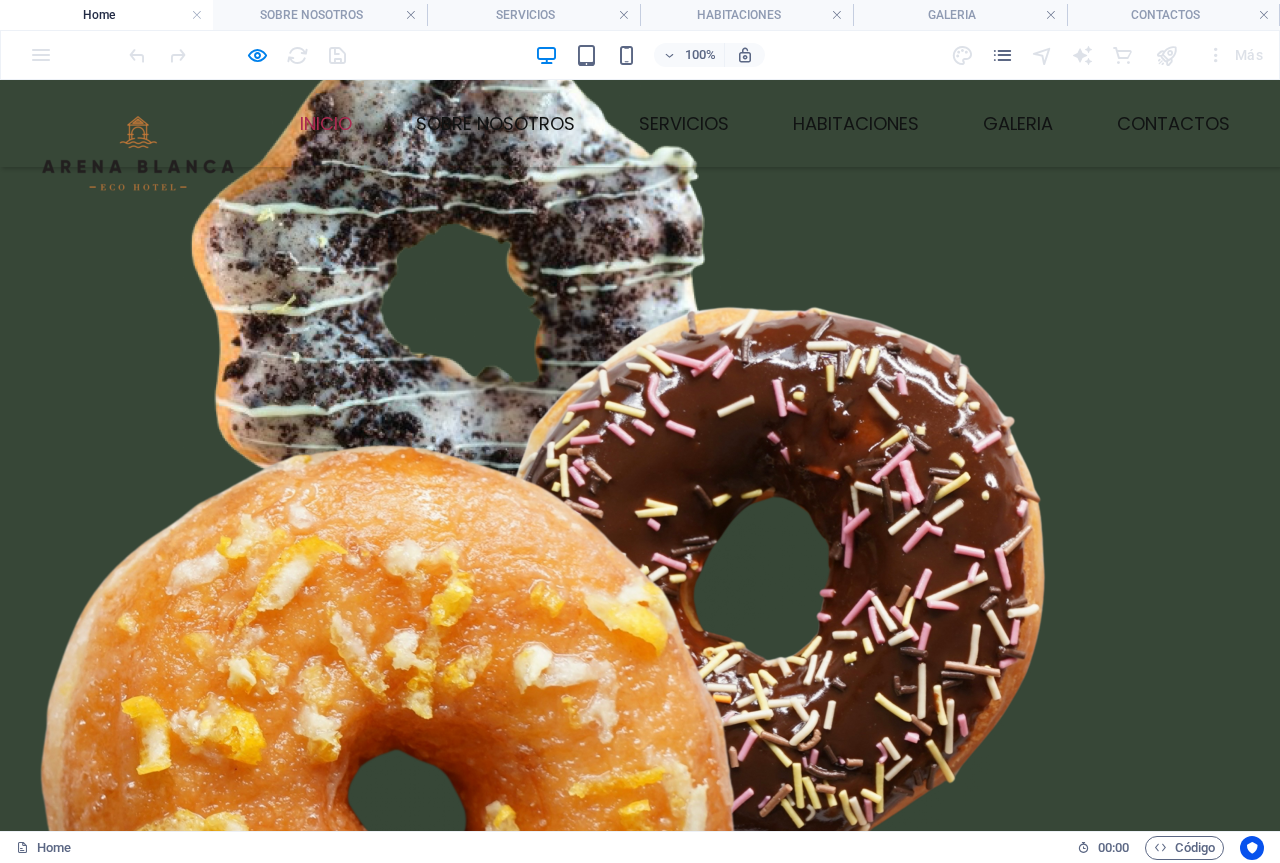 scroll, scrollTop: 600, scrollLeft: 0, axis: vertical 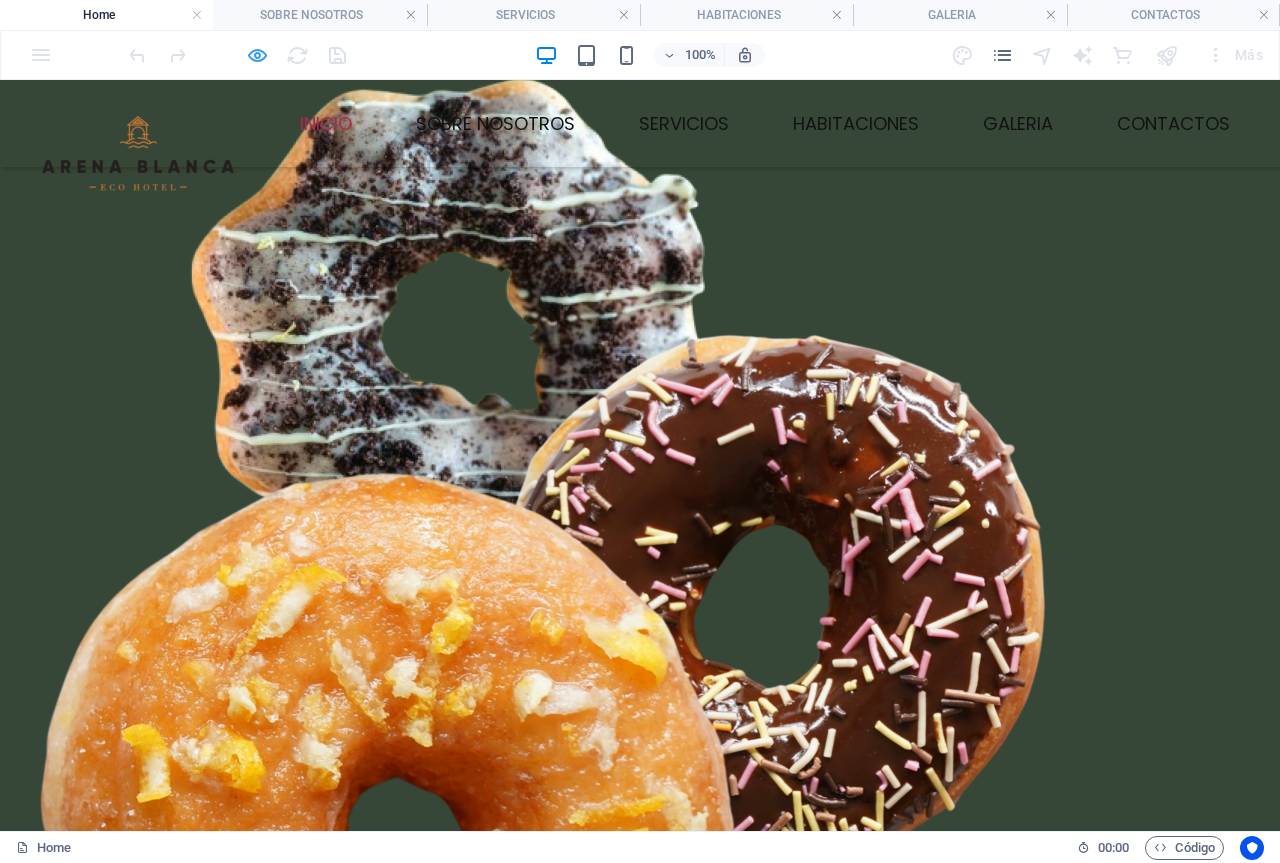 click at bounding box center (257, 55) 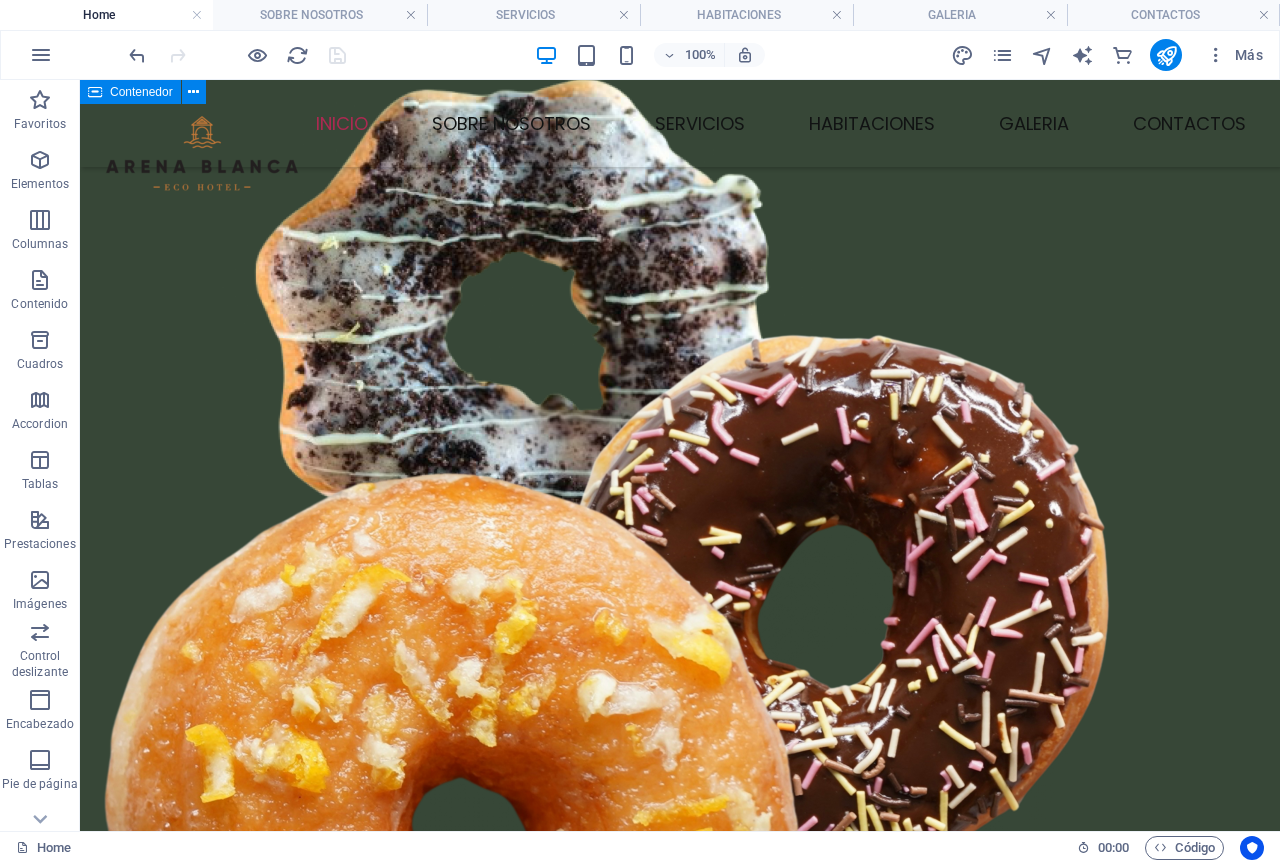 click at bounding box center [95, 92] 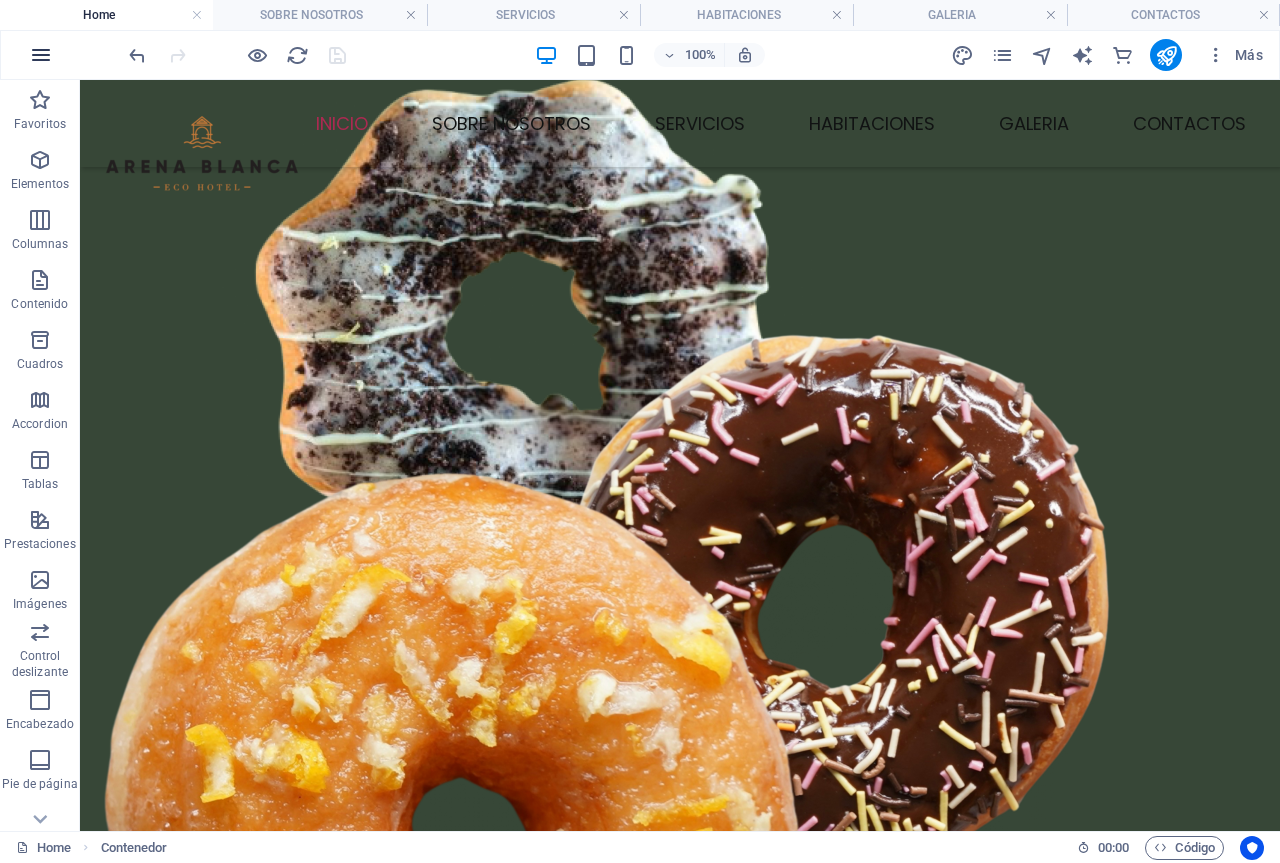 click at bounding box center (41, 55) 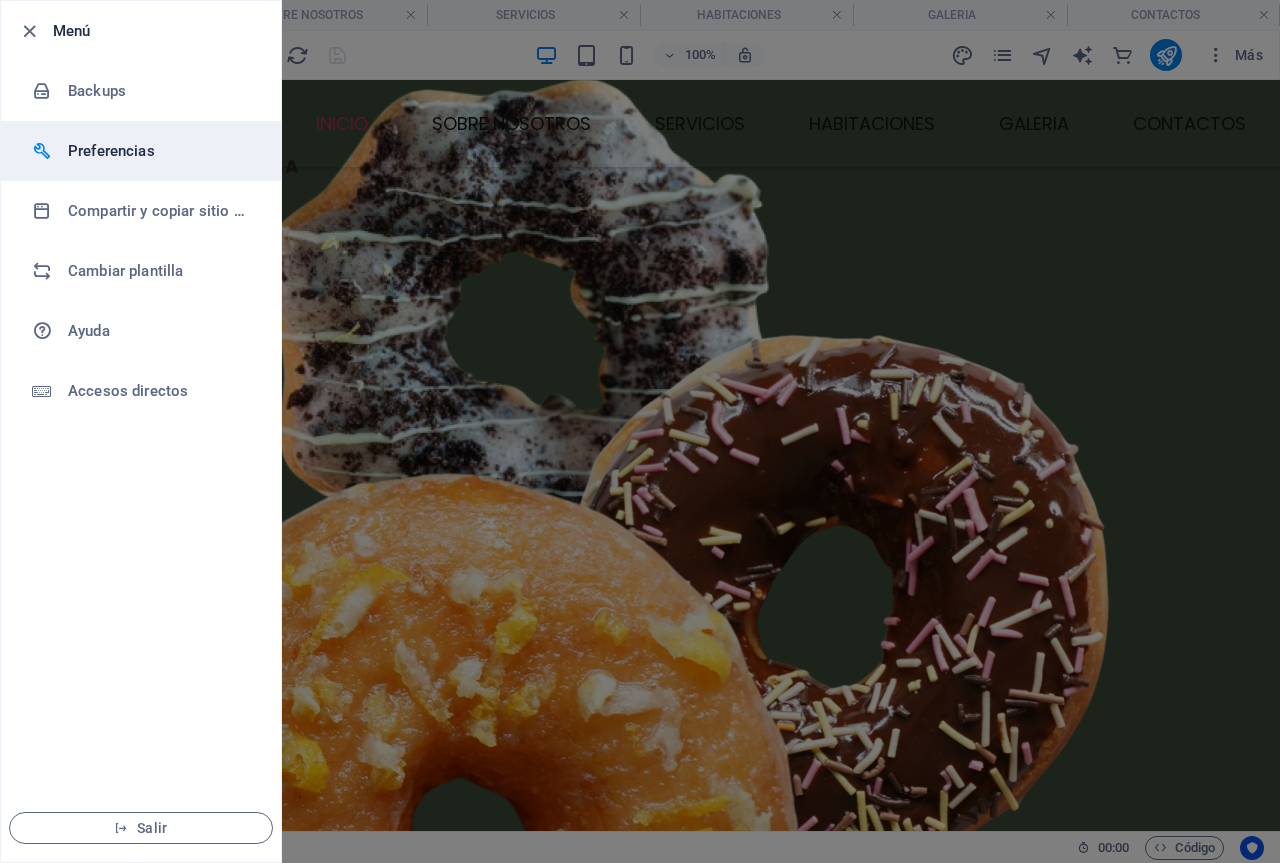 click on "Preferencias" at bounding box center [160, 151] 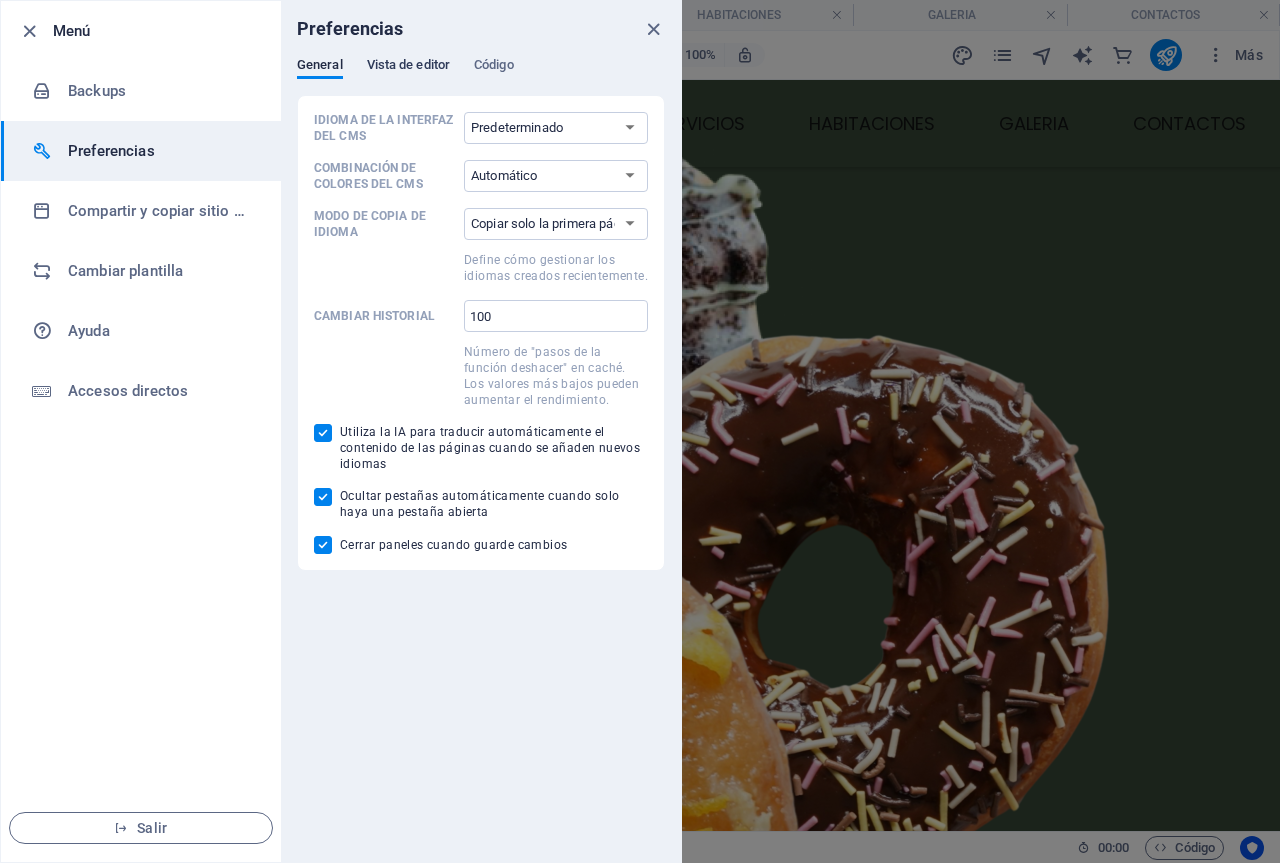 click on "Vista de editor" at bounding box center [408, 67] 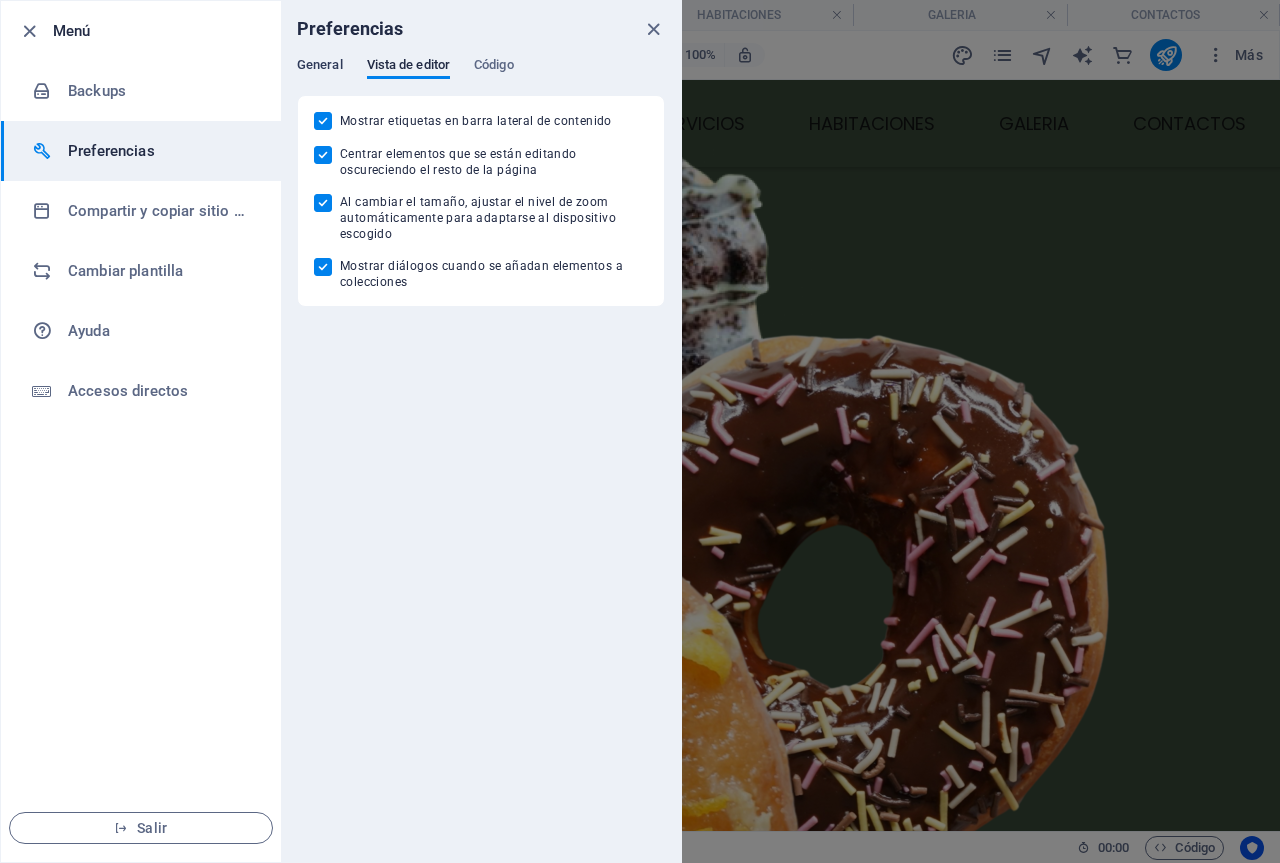 click on "General" at bounding box center (320, 67) 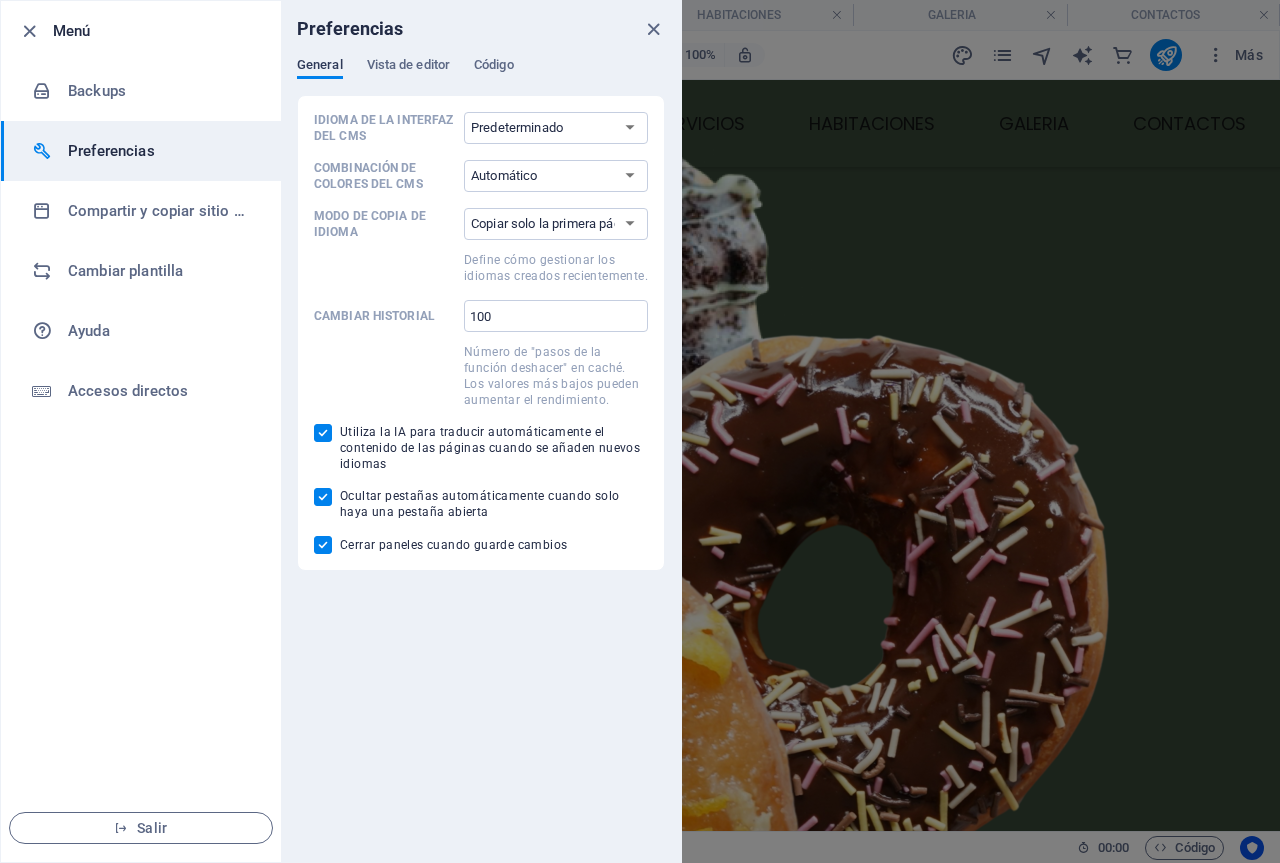 click on "General" at bounding box center [320, 67] 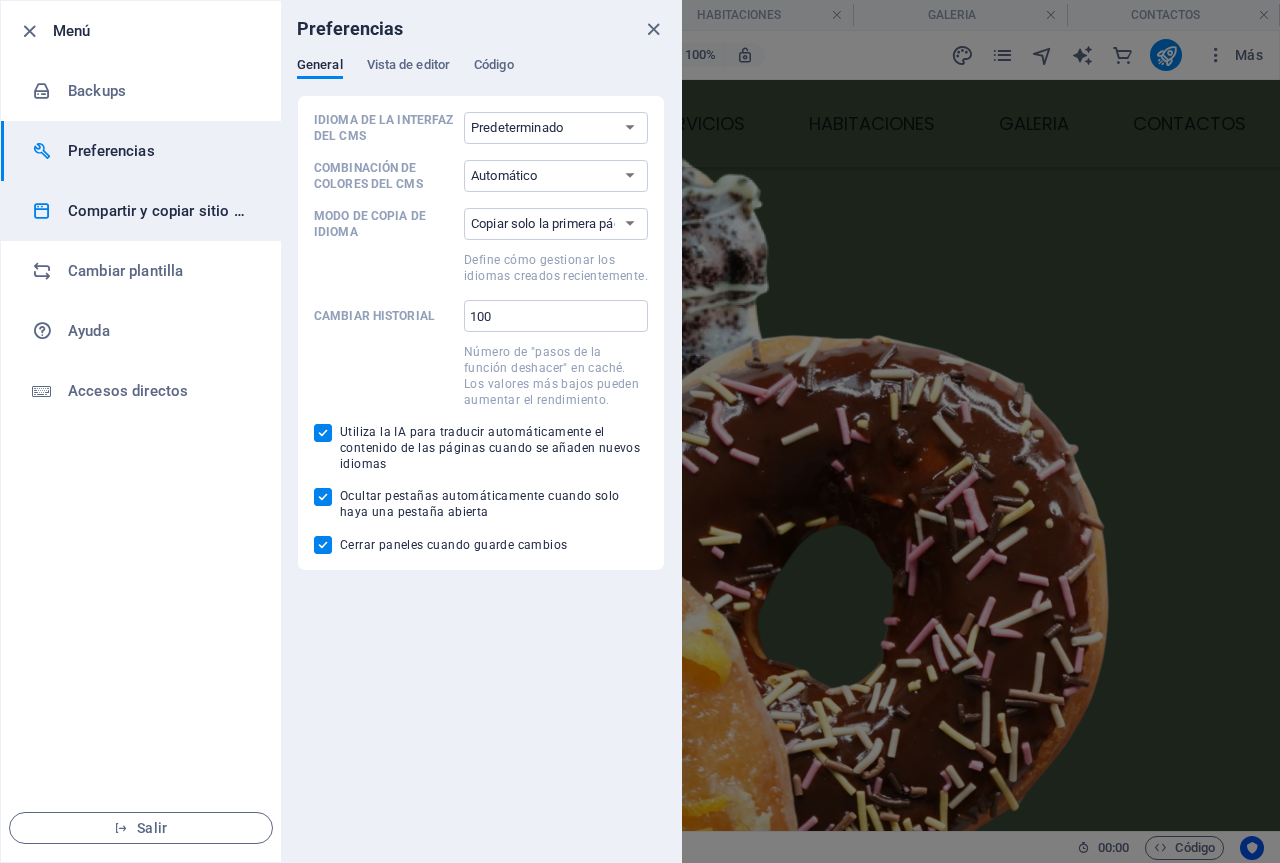 click on "Compartir y copiar sitio web" at bounding box center (160, 211) 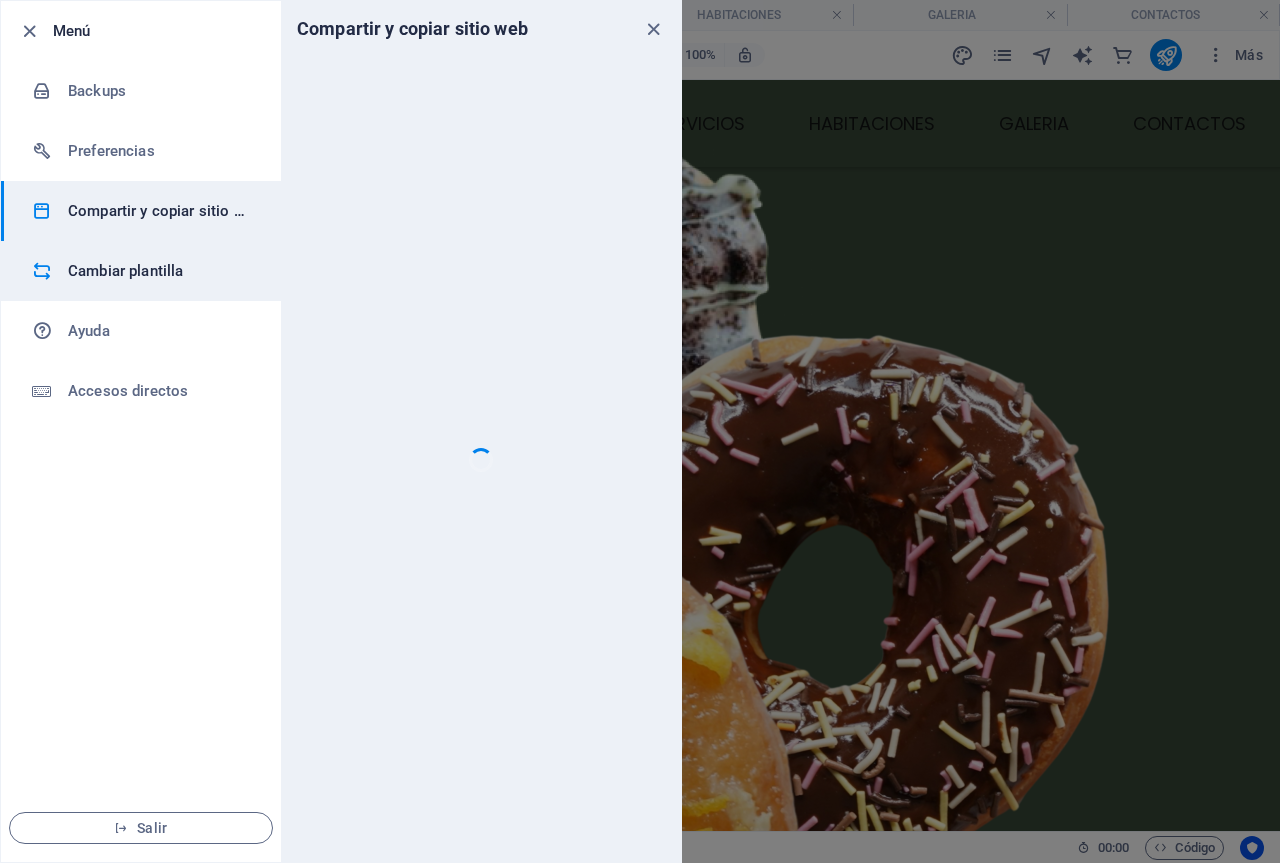 click on "Cambiar plantilla" at bounding box center (160, 271) 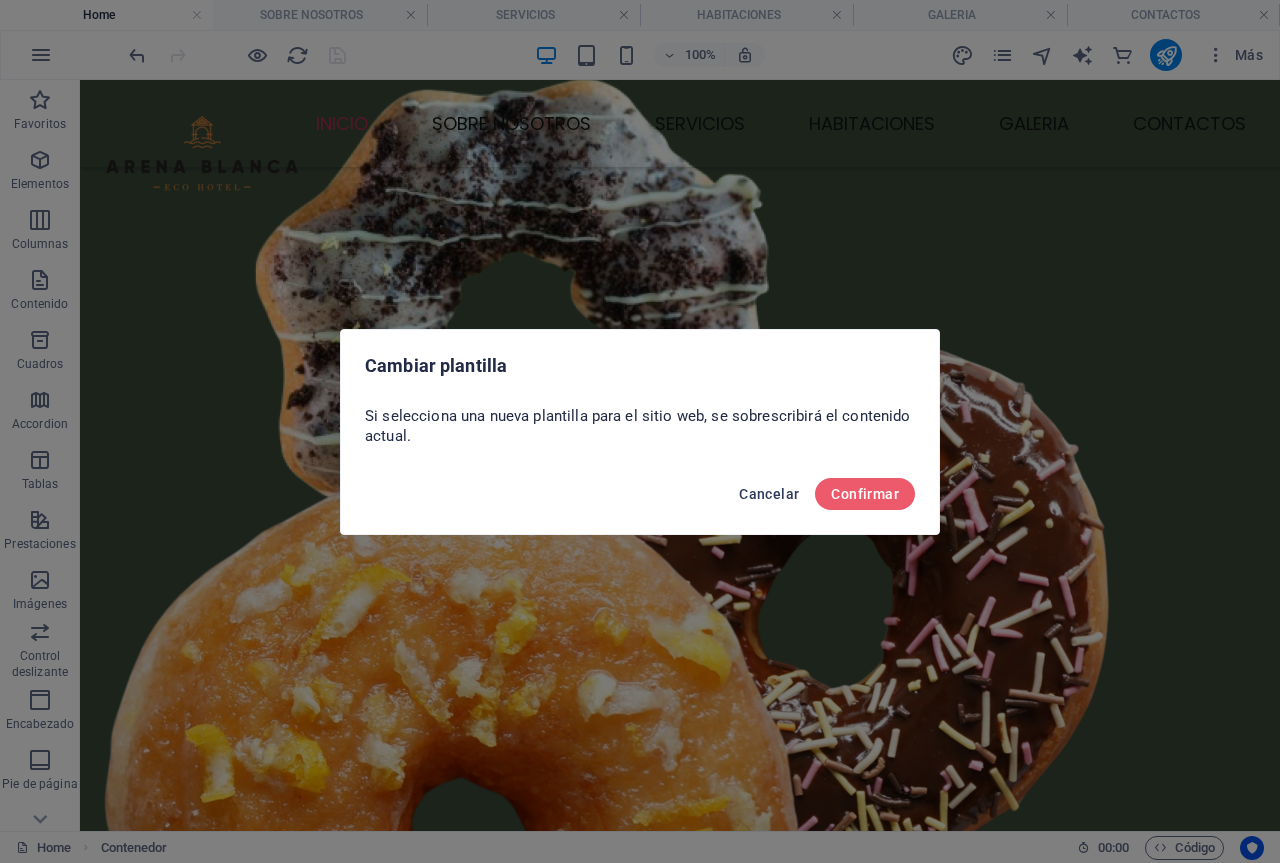 click on "Cancelar" at bounding box center (769, 494) 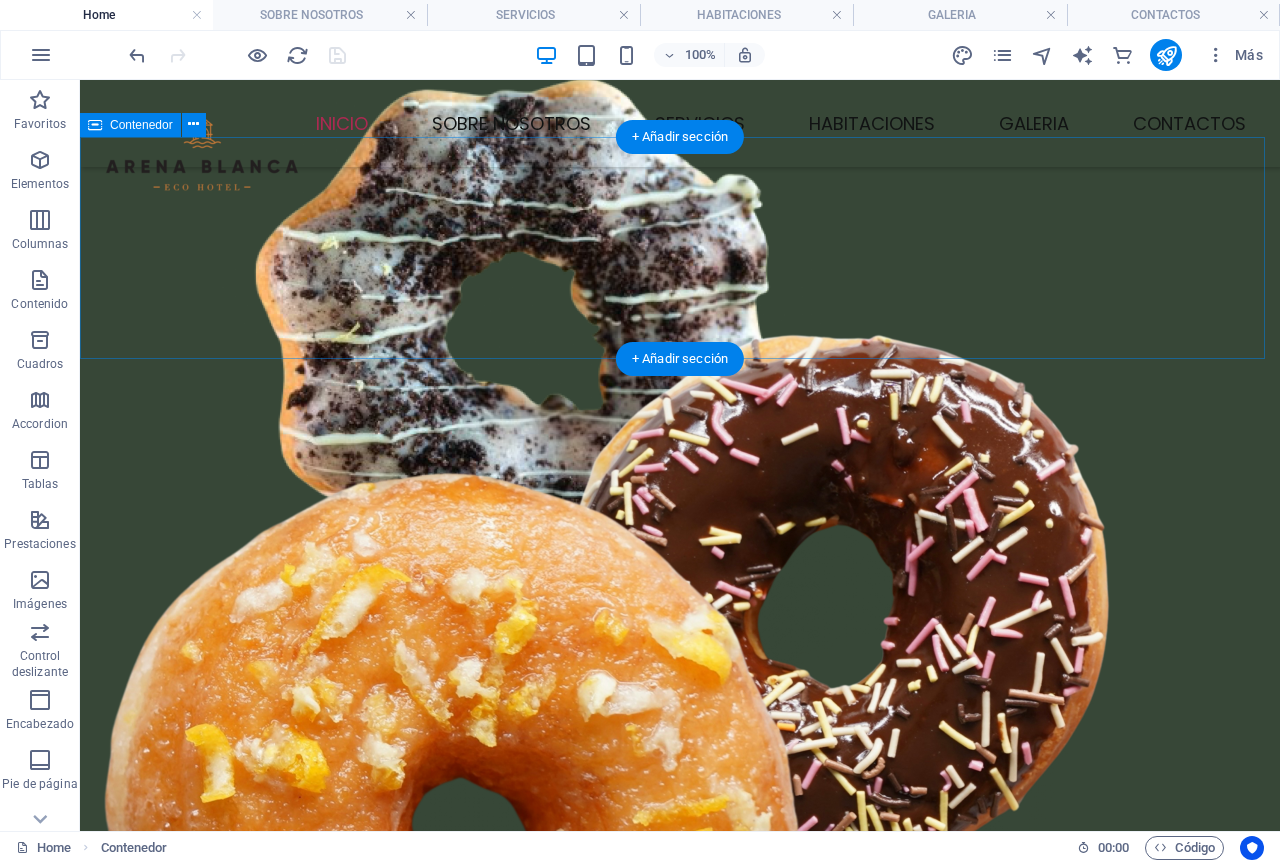 scroll, scrollTop: 0, scrollLeft: 0, axis: both 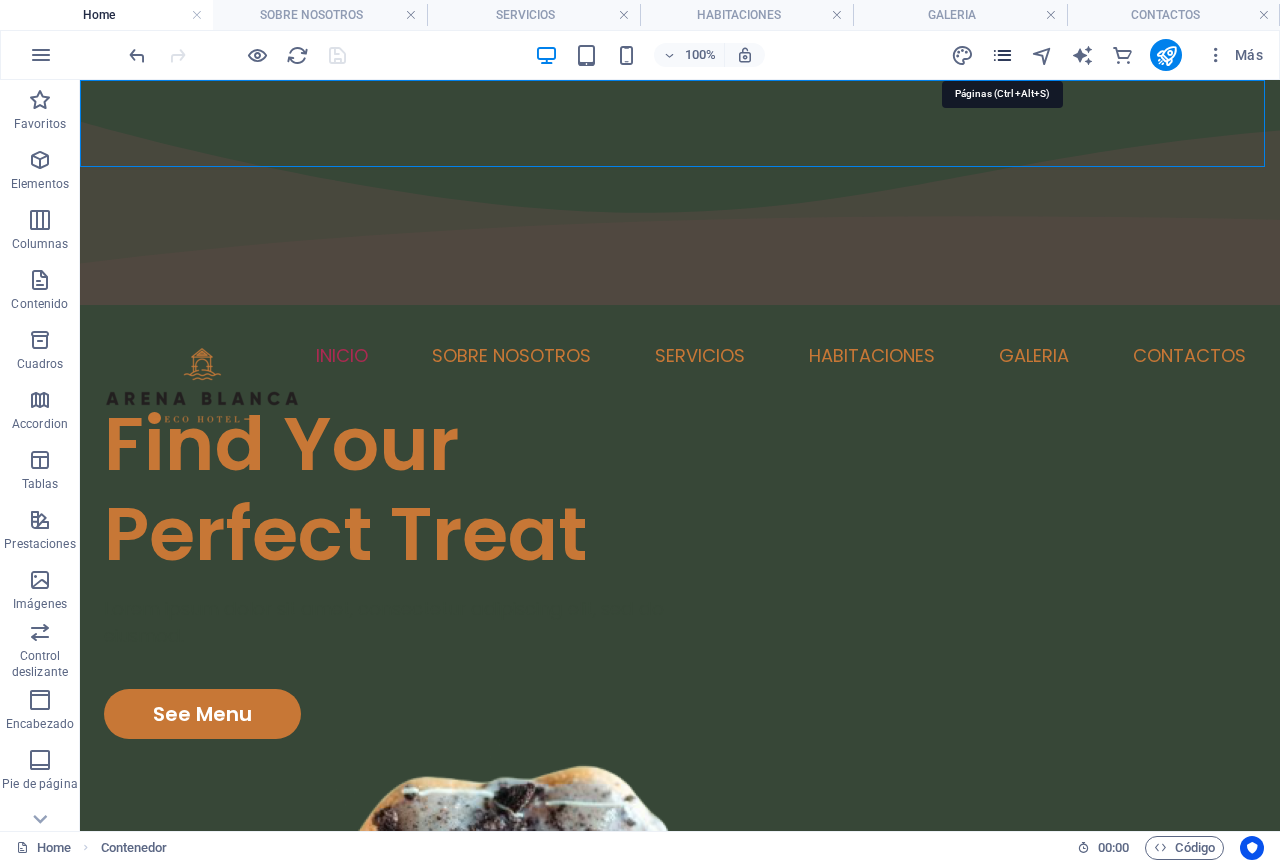click at bounding box center [1002, 55] 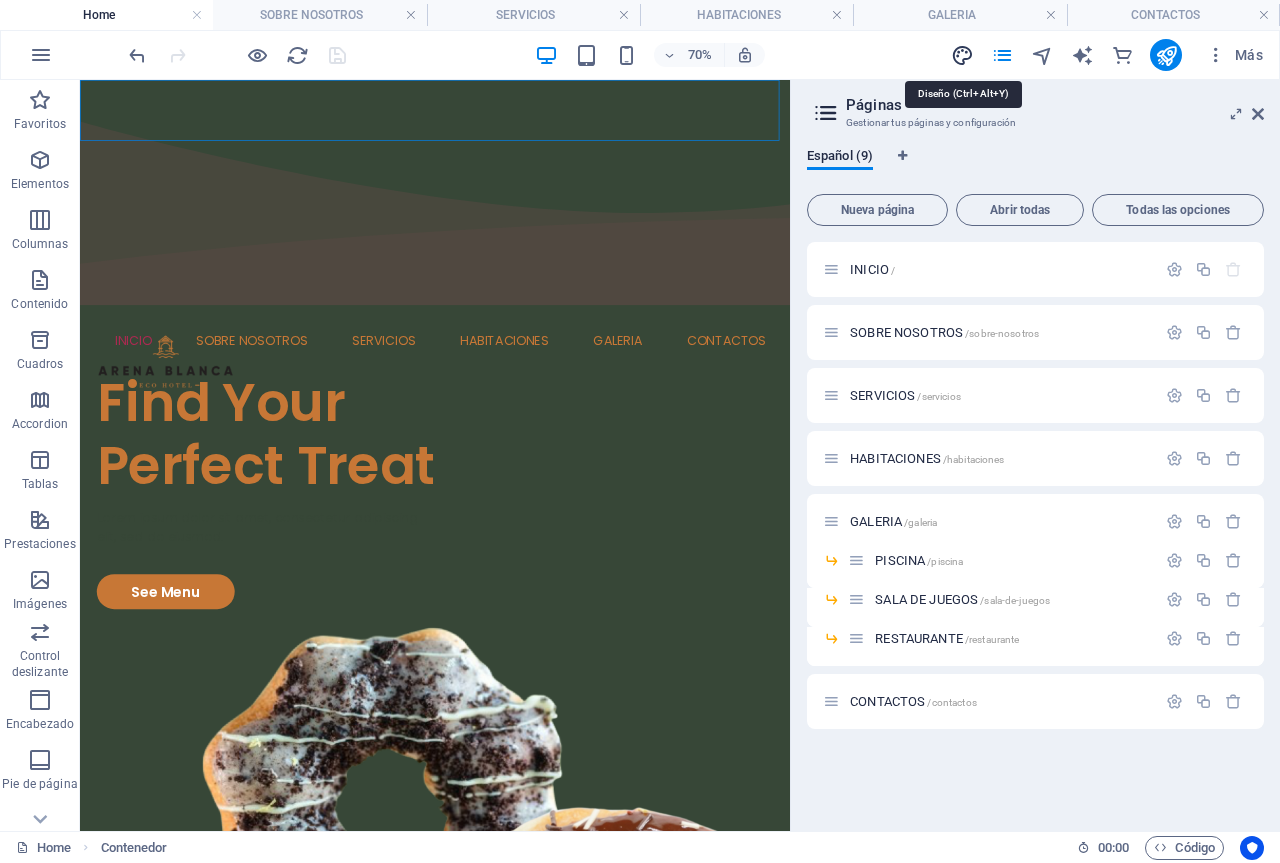 click at bounding box center (962, 55) 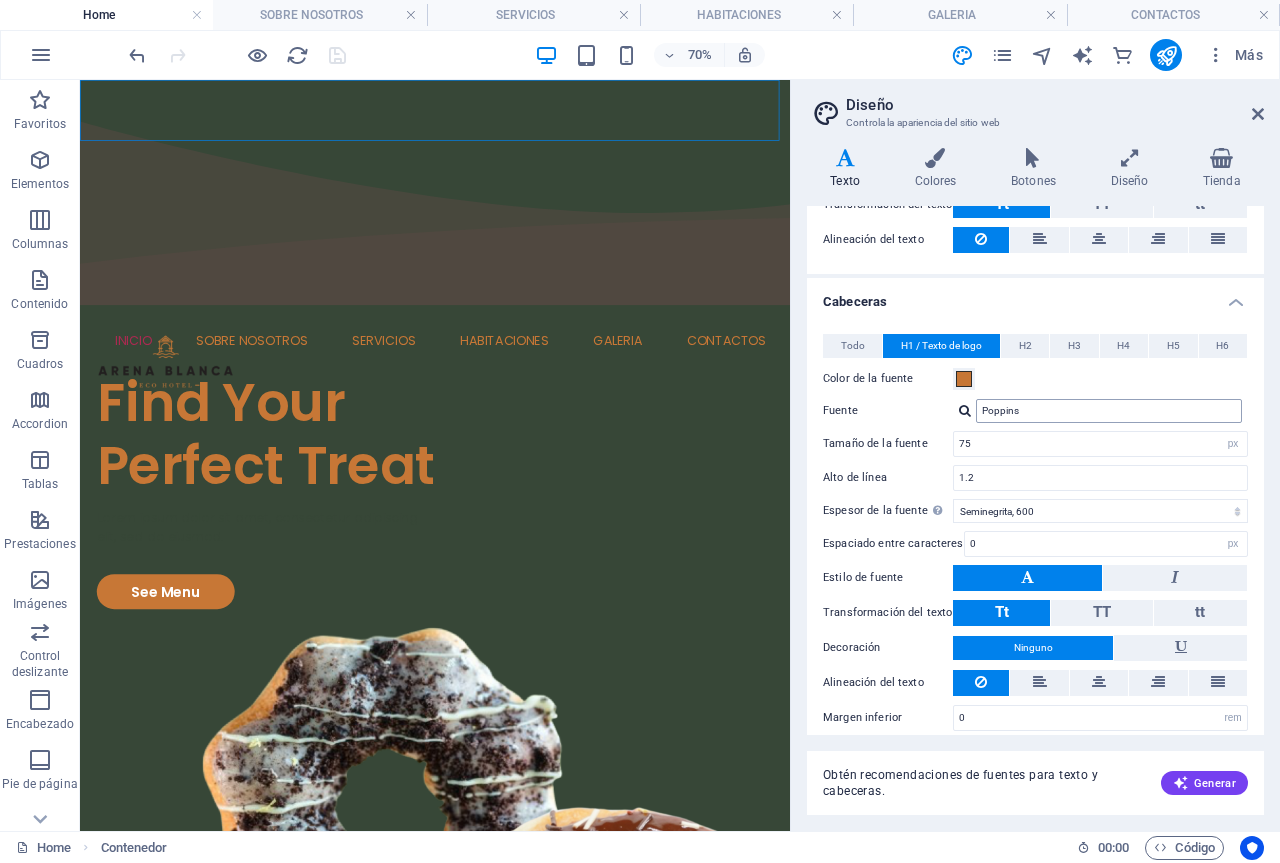 scroll, scrollTop: 352, scrollLeft: 0, axis: vertical 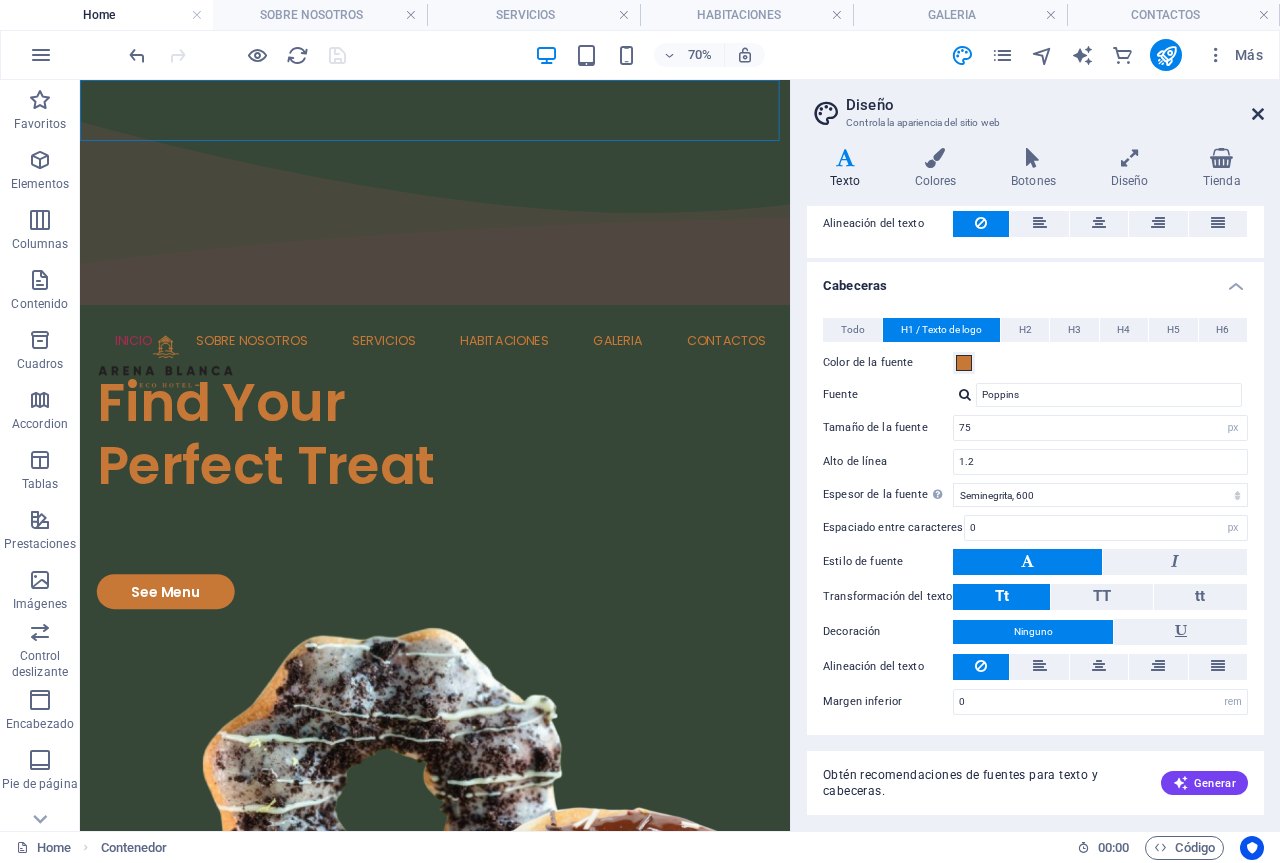 click at bounding box center [1258, 114] 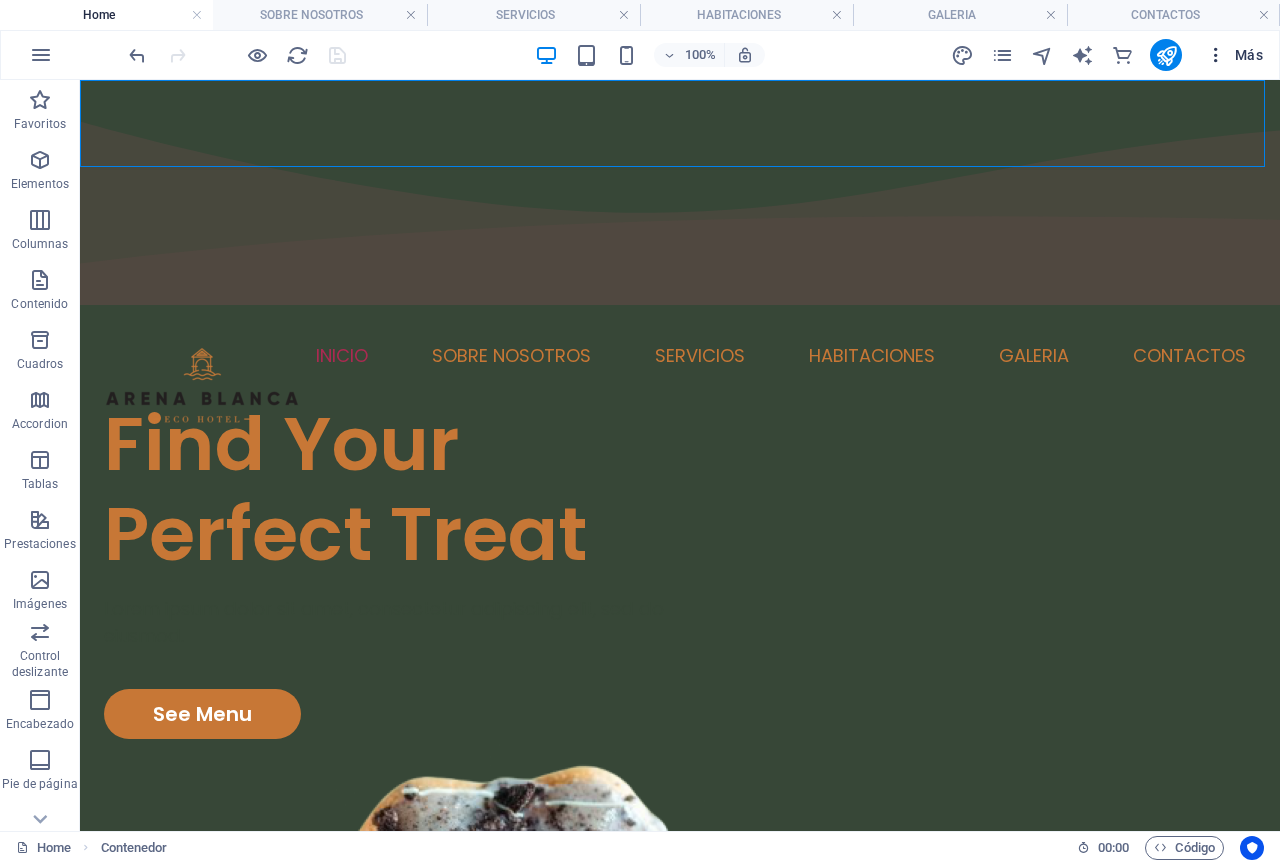 click on "Más" at bounding box center (1234, 55) 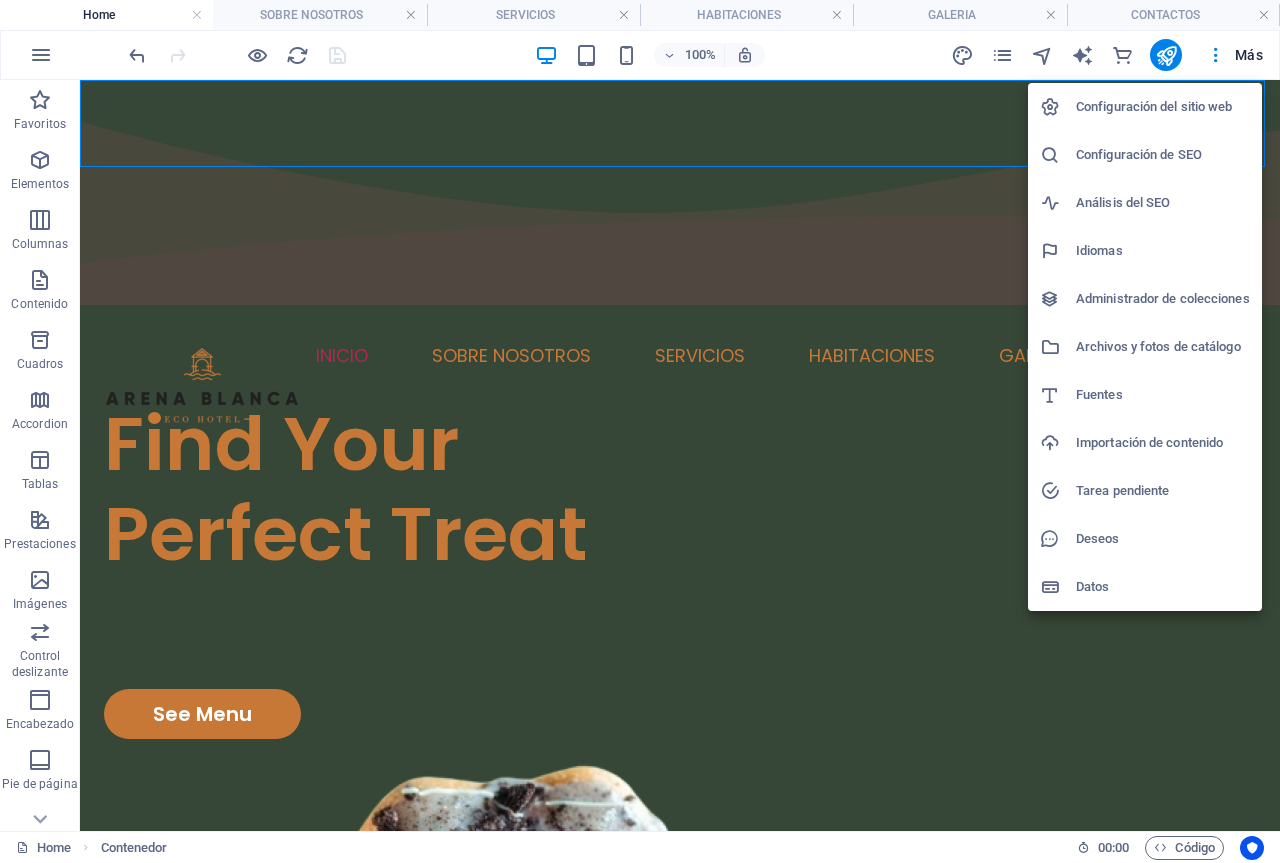 click on "Administrador de colecciones" at bounding box center [1163, 299] 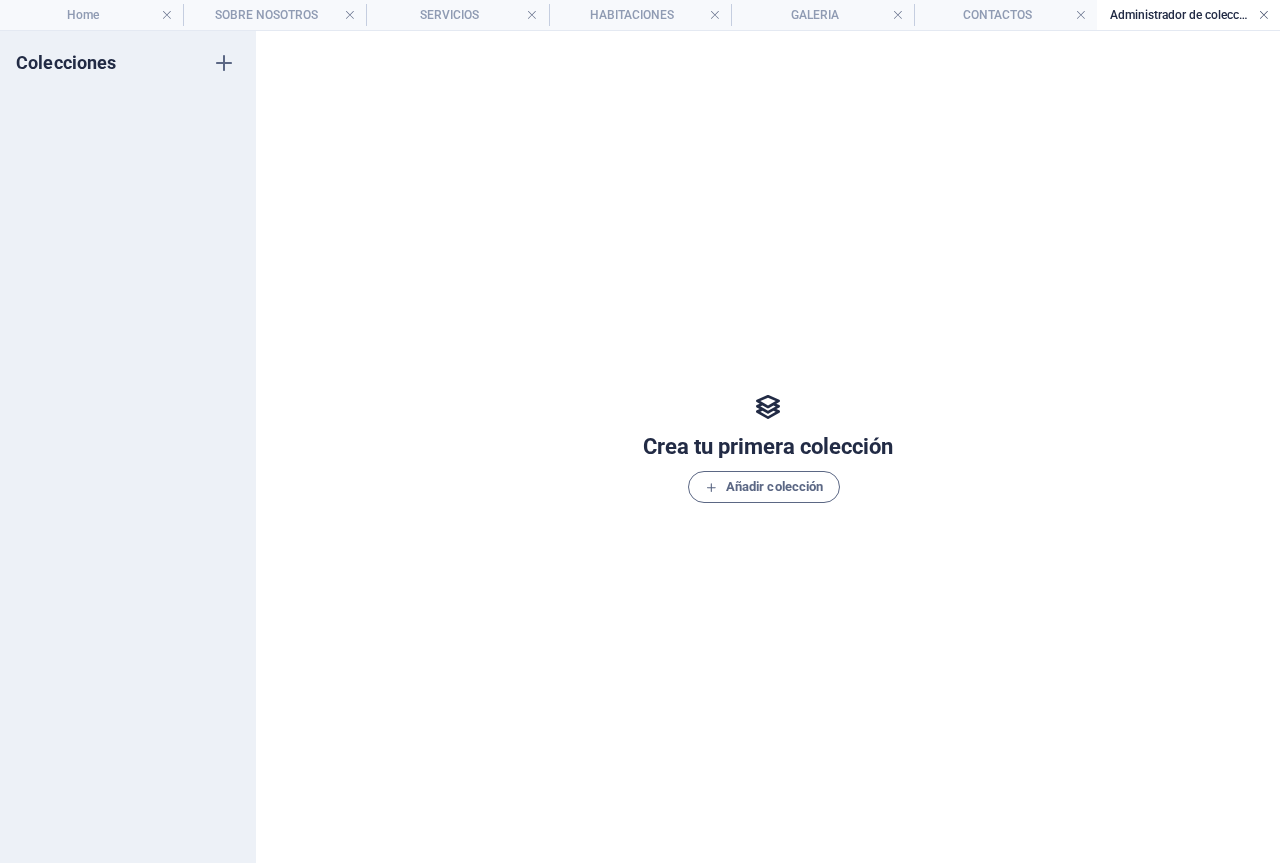 click at bounding box center (1264, 15) 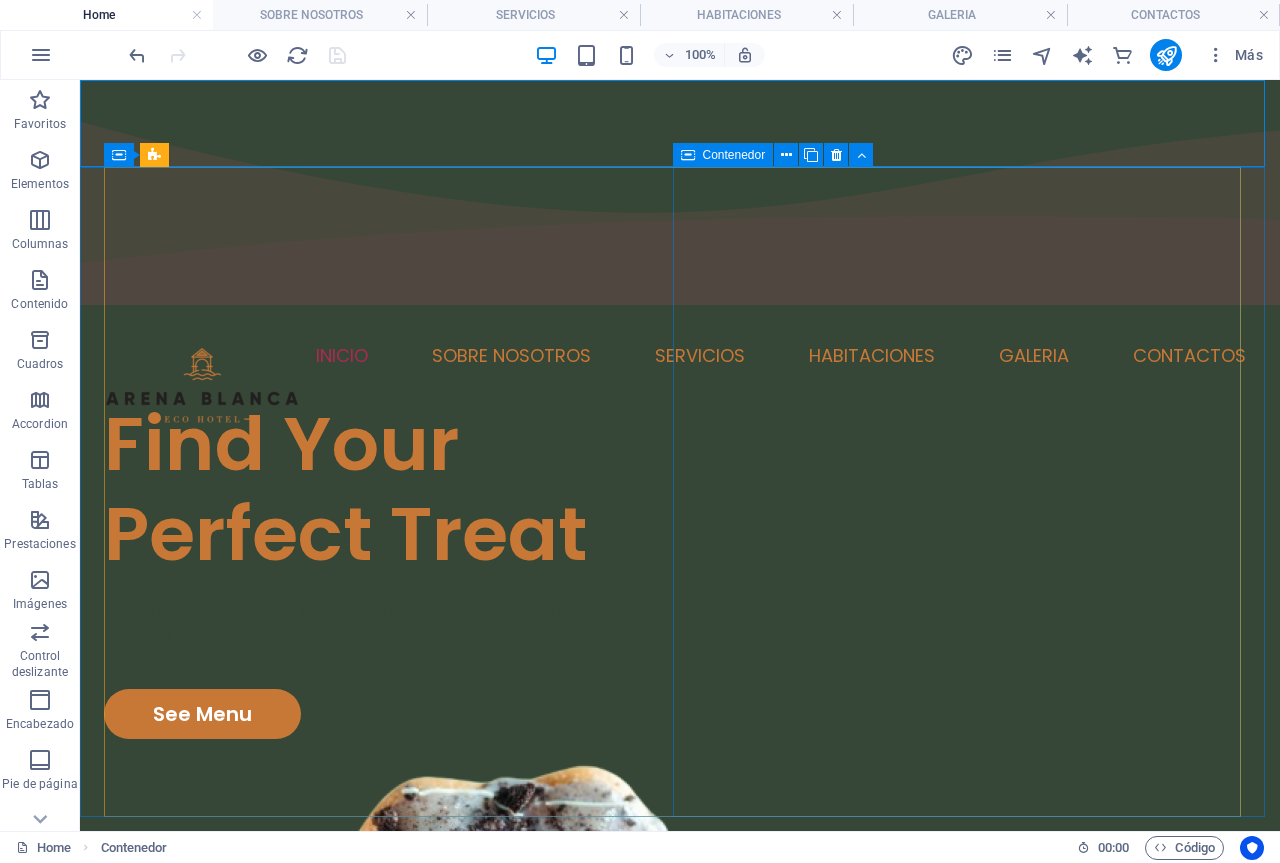 click at bounding box center (688, 155) 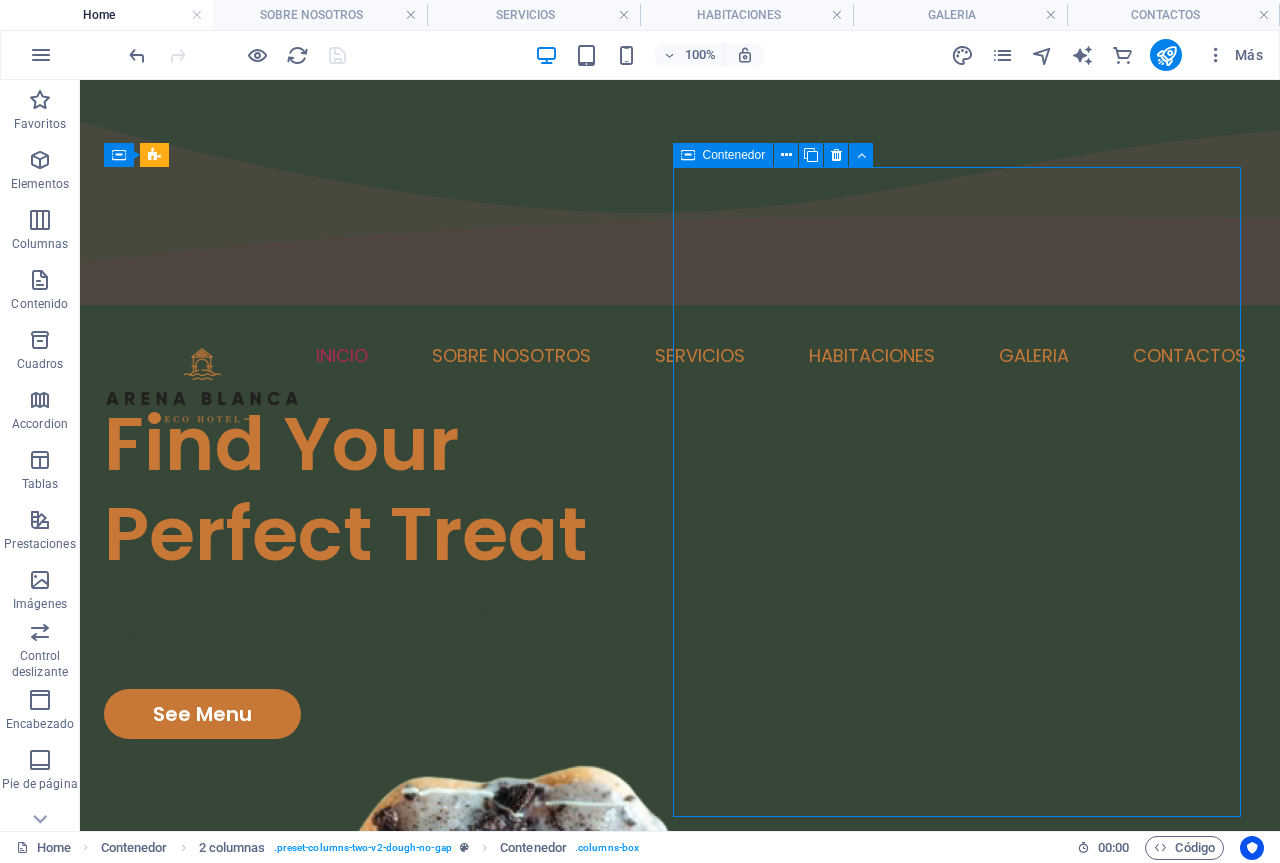 click at bounding box center [688, 155] 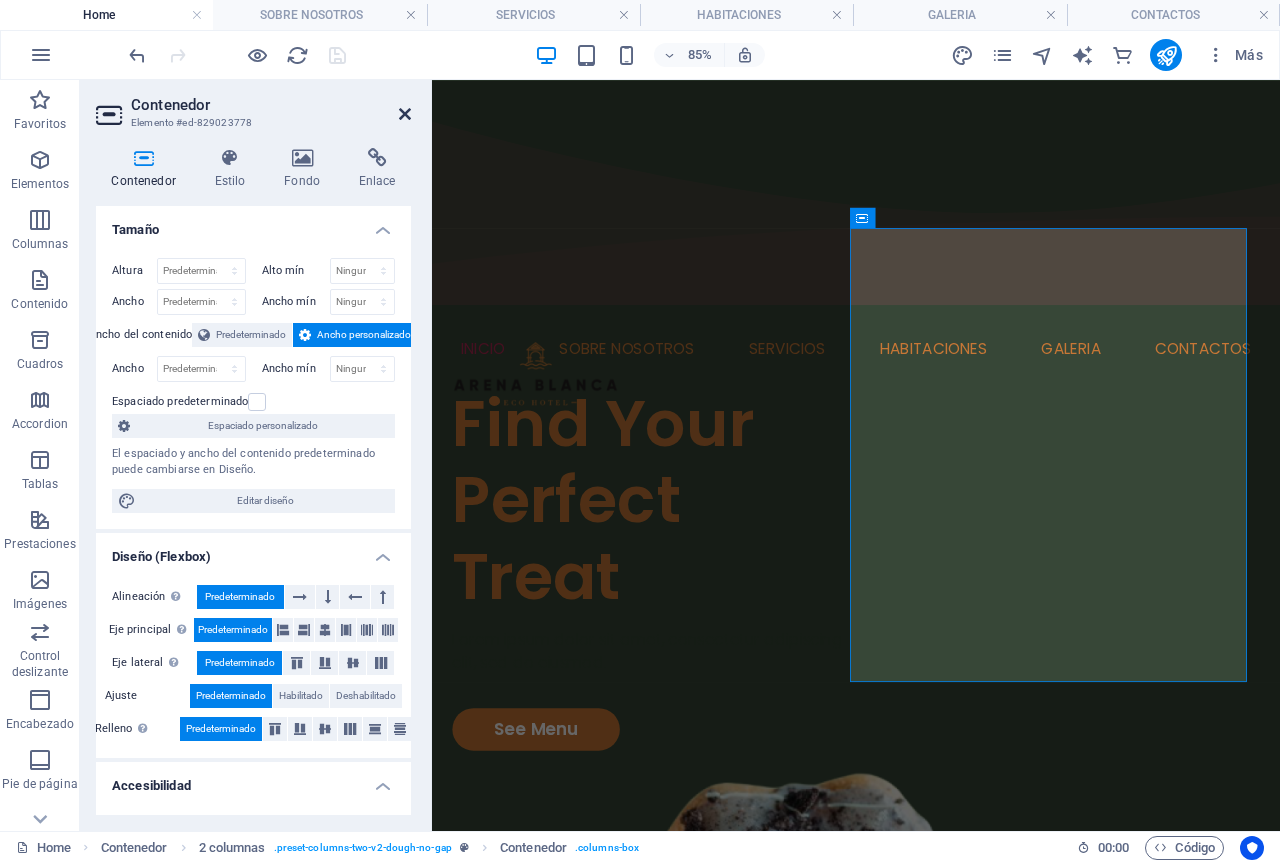 click at bounding box center [405, 114] 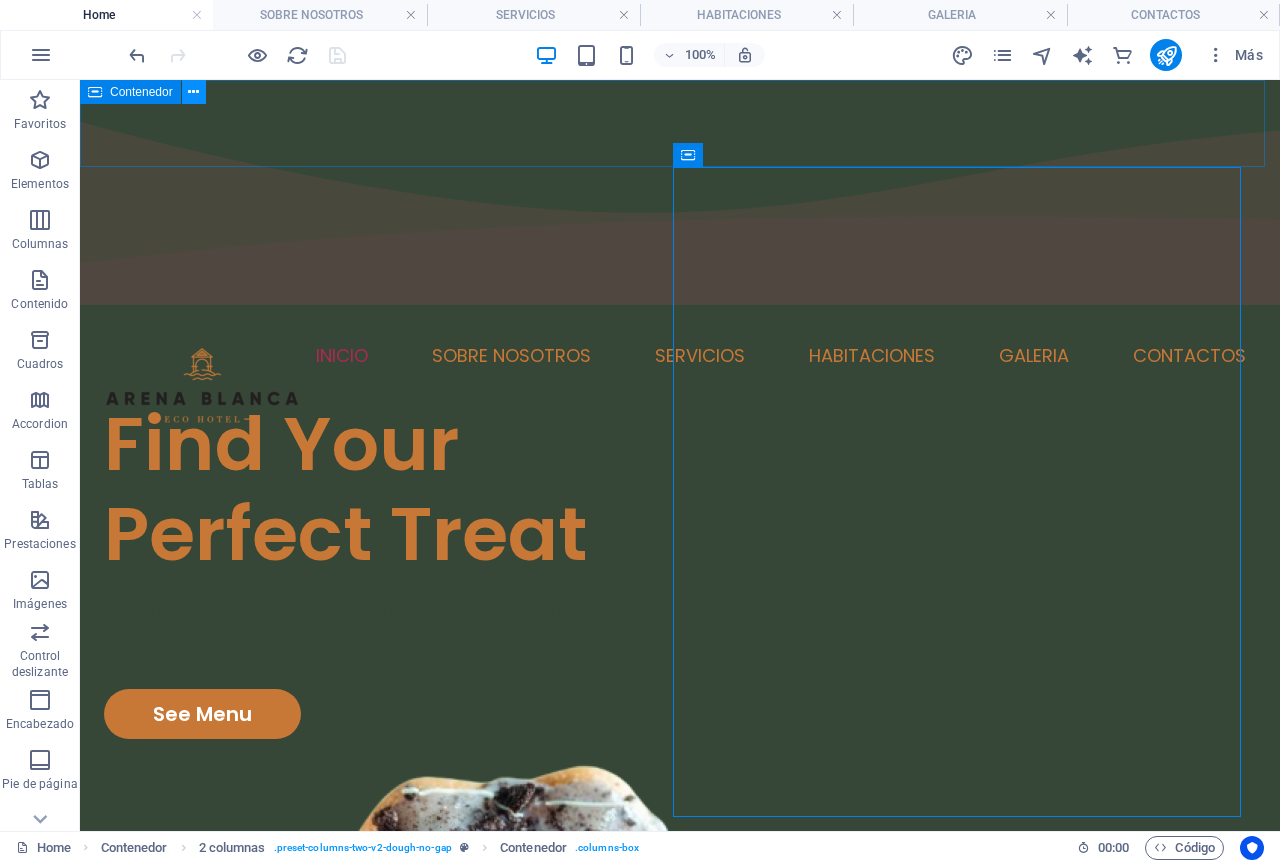 click at bounding box center (193, 92) 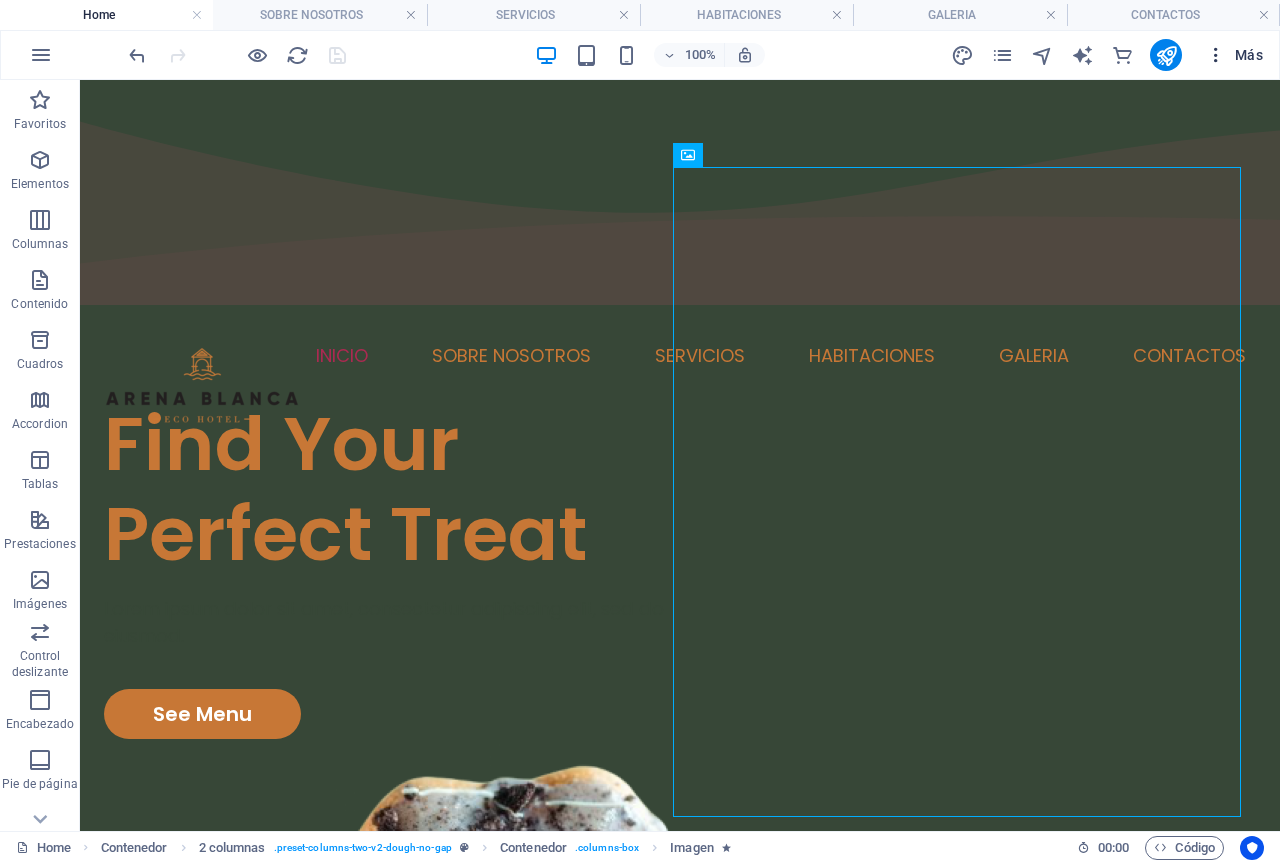click at bounding box center [1216, 55] 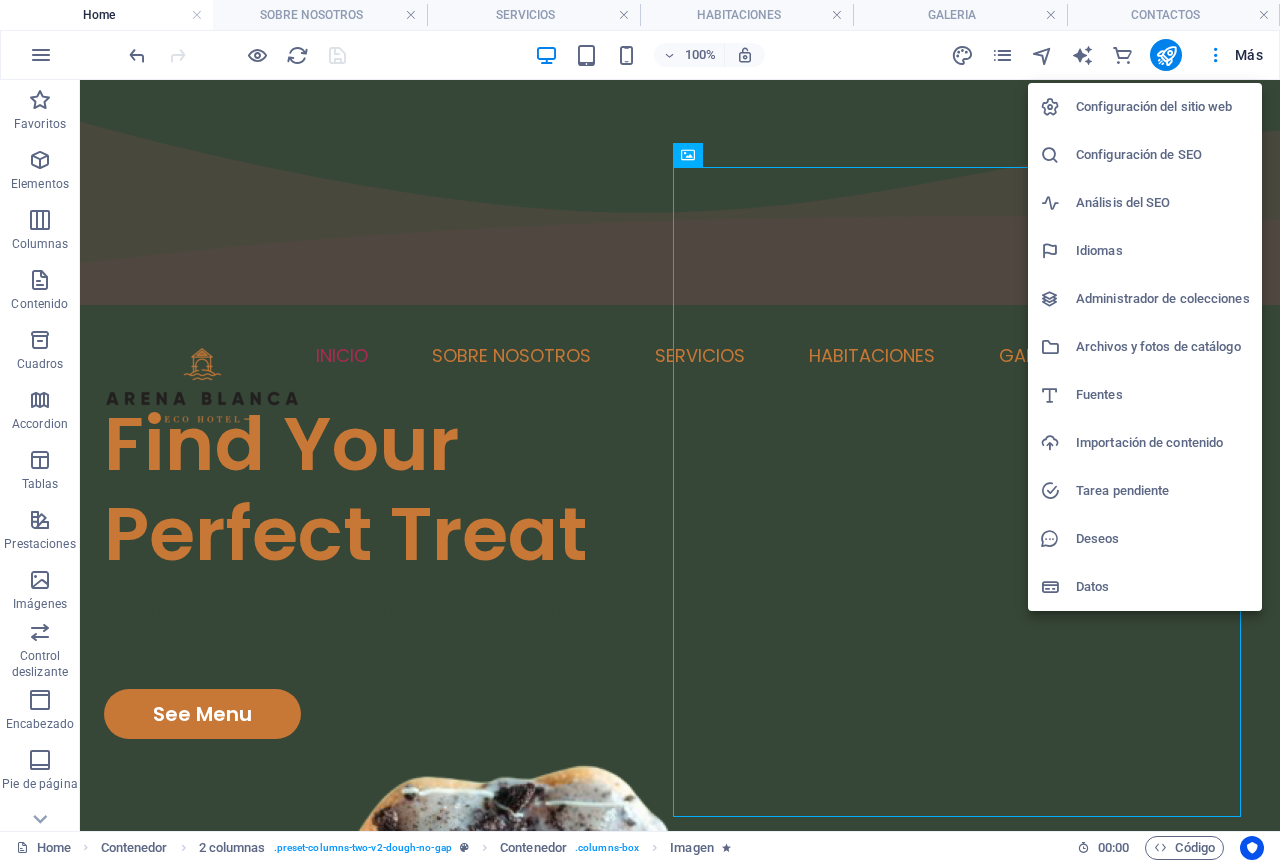 click on "Administrador de colecciones" at bounding box center [1163, 299] 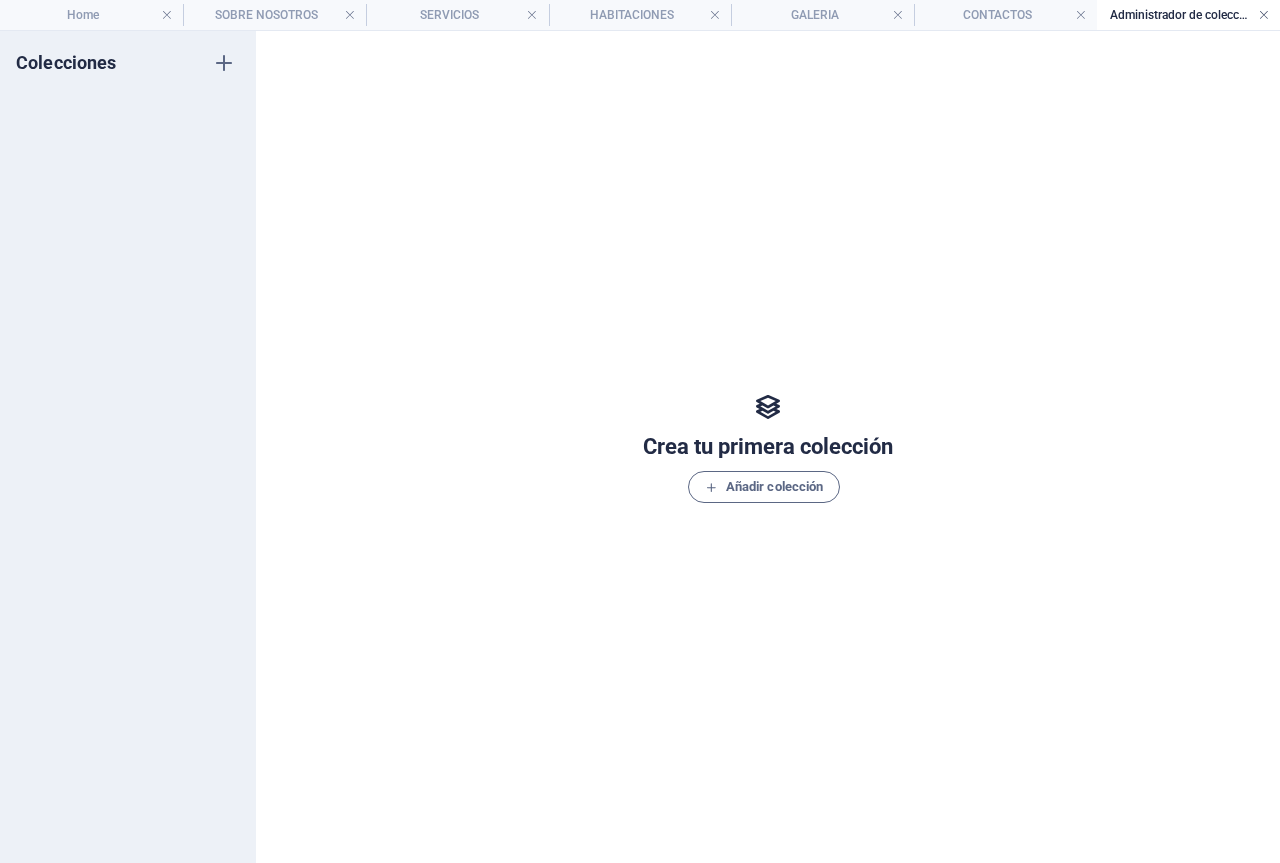click at bounding box center (1264, 15) 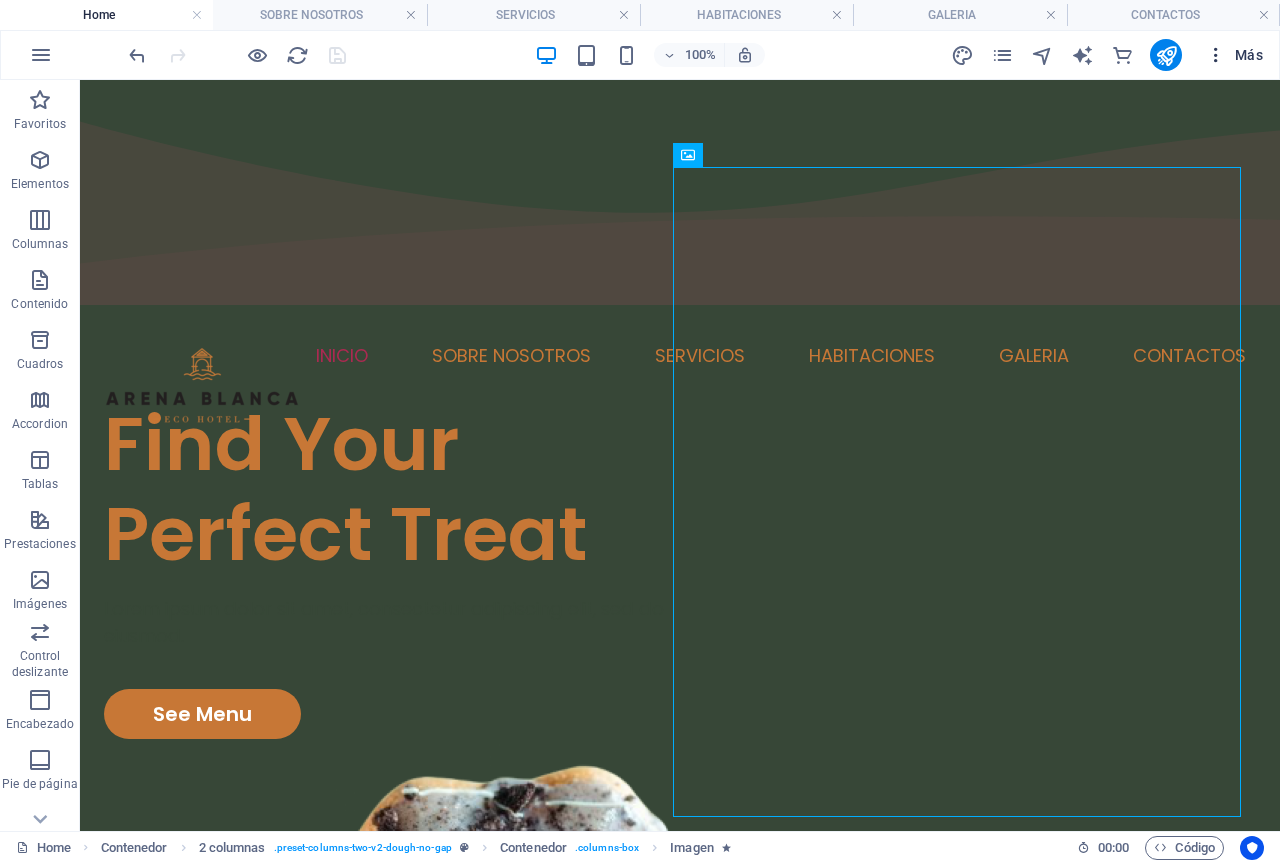 click on "Más" at bounding box center [1234, 55] 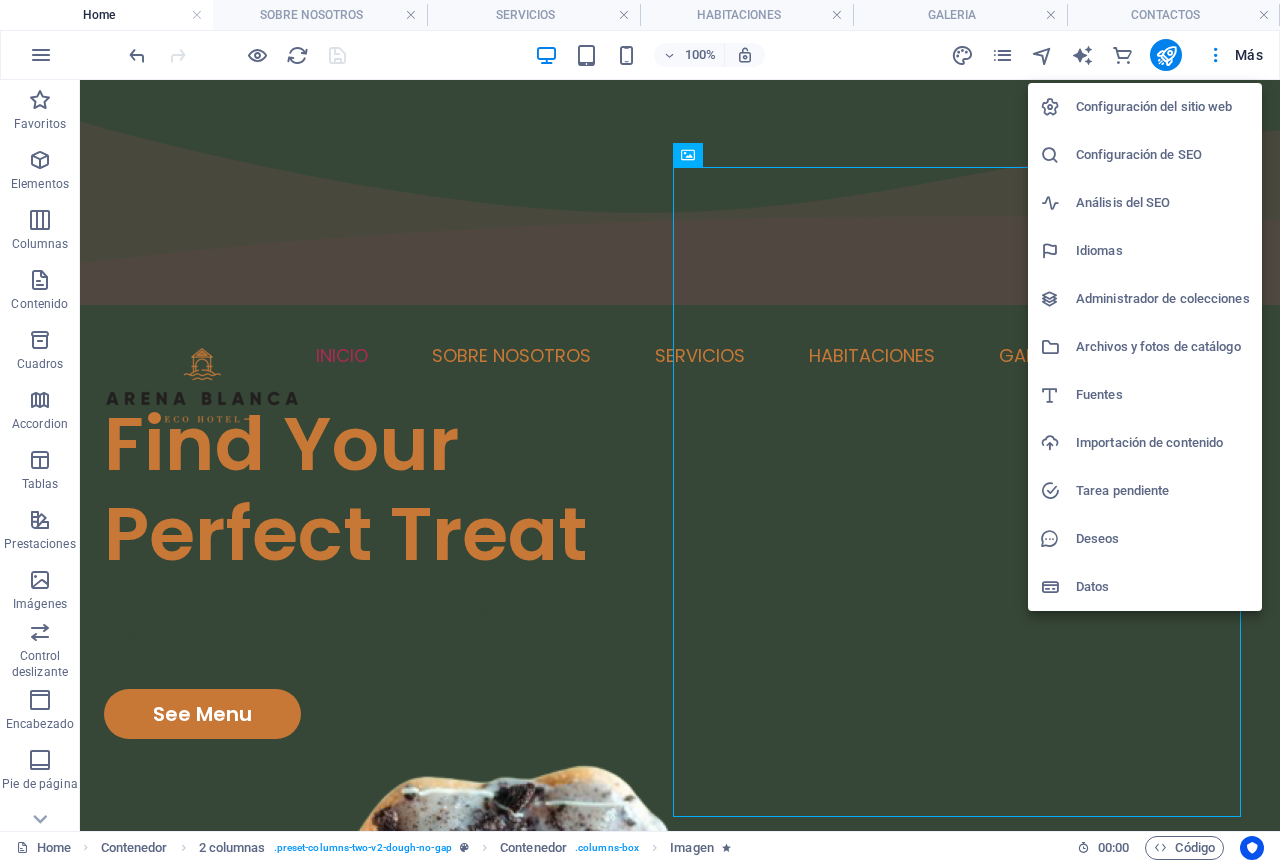 click on "Fuentes" at bounding box center (1163, 395) 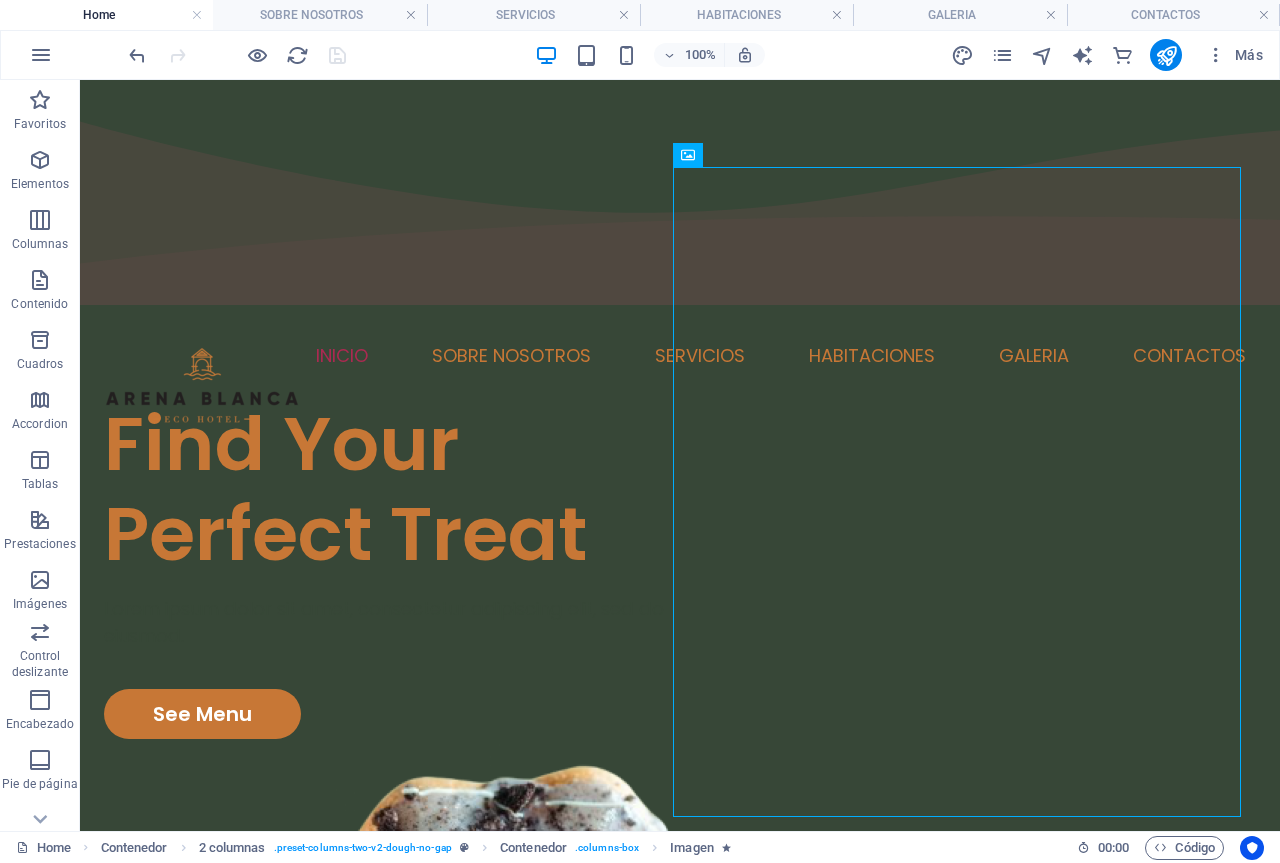 select on "popularity" 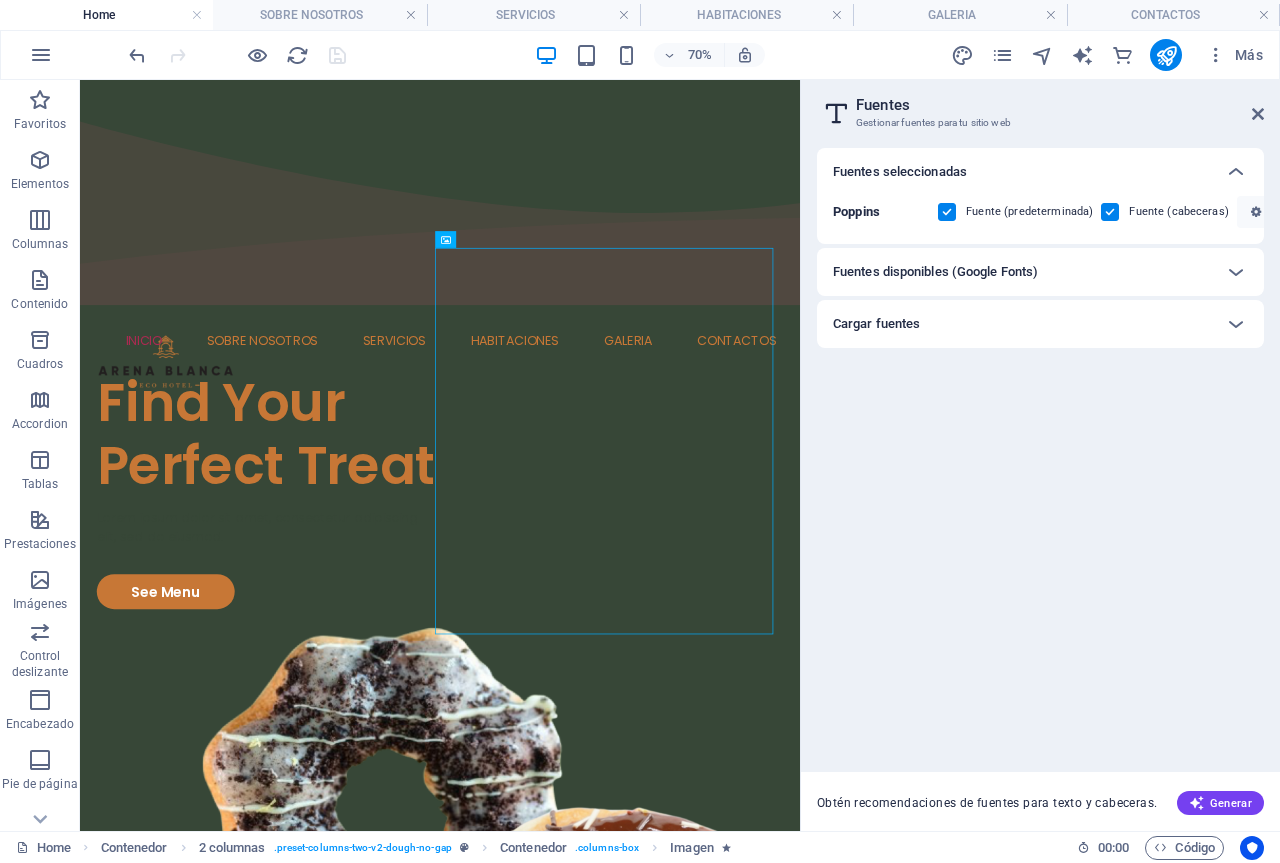 click on "Fuentes Gestionar fuentes para tu sitio web" at bounding box center [1042, 106] 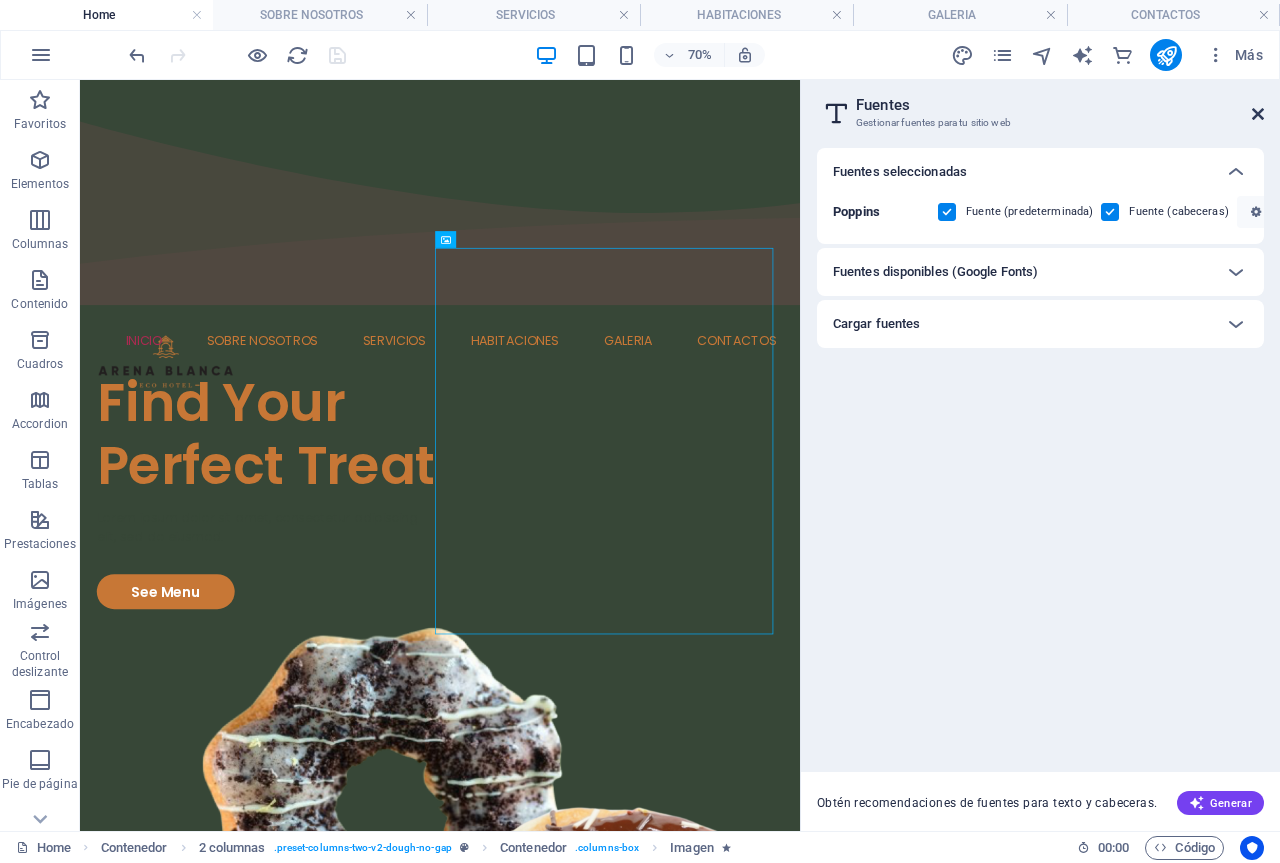 click at bounding box center (1258, 114) 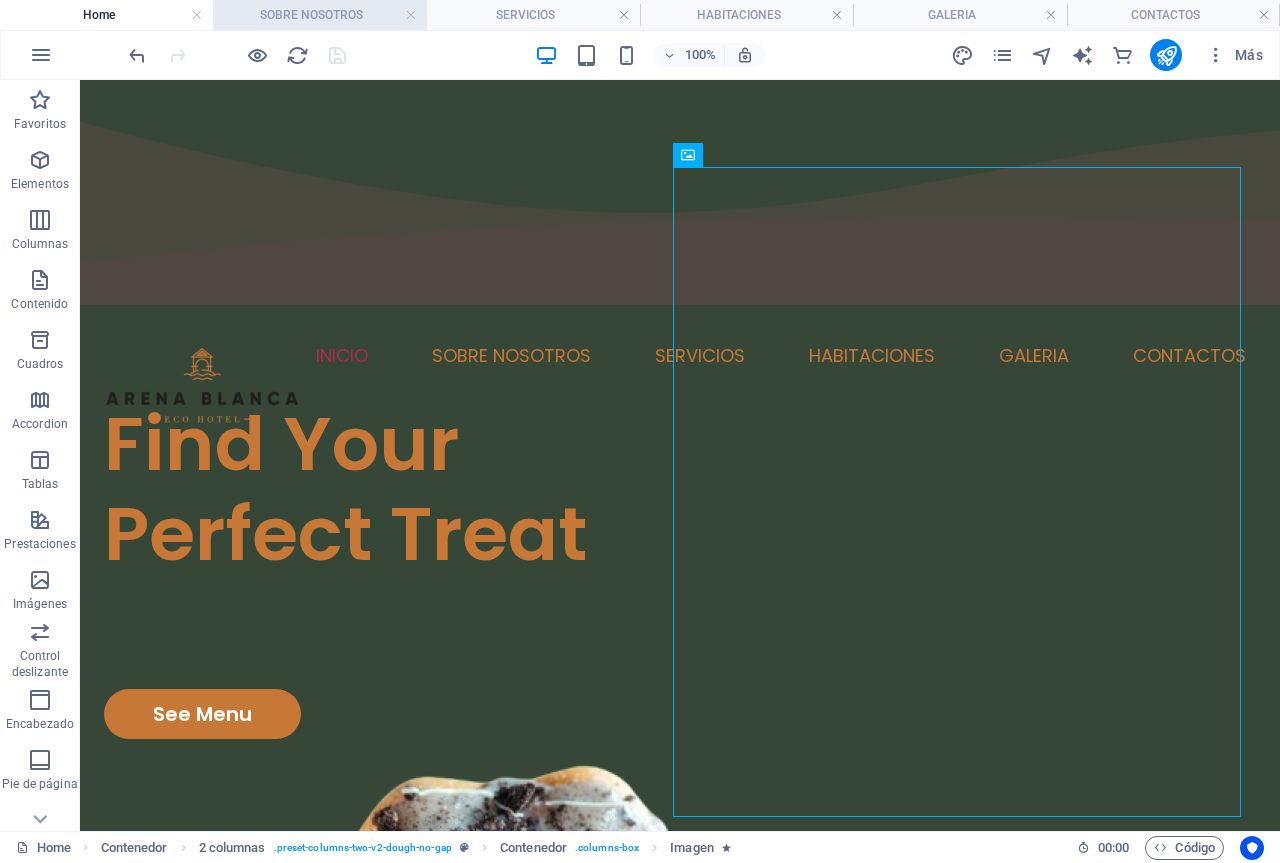 click on "SOBRE NOSOTROS" at bounding box center [319, 15] 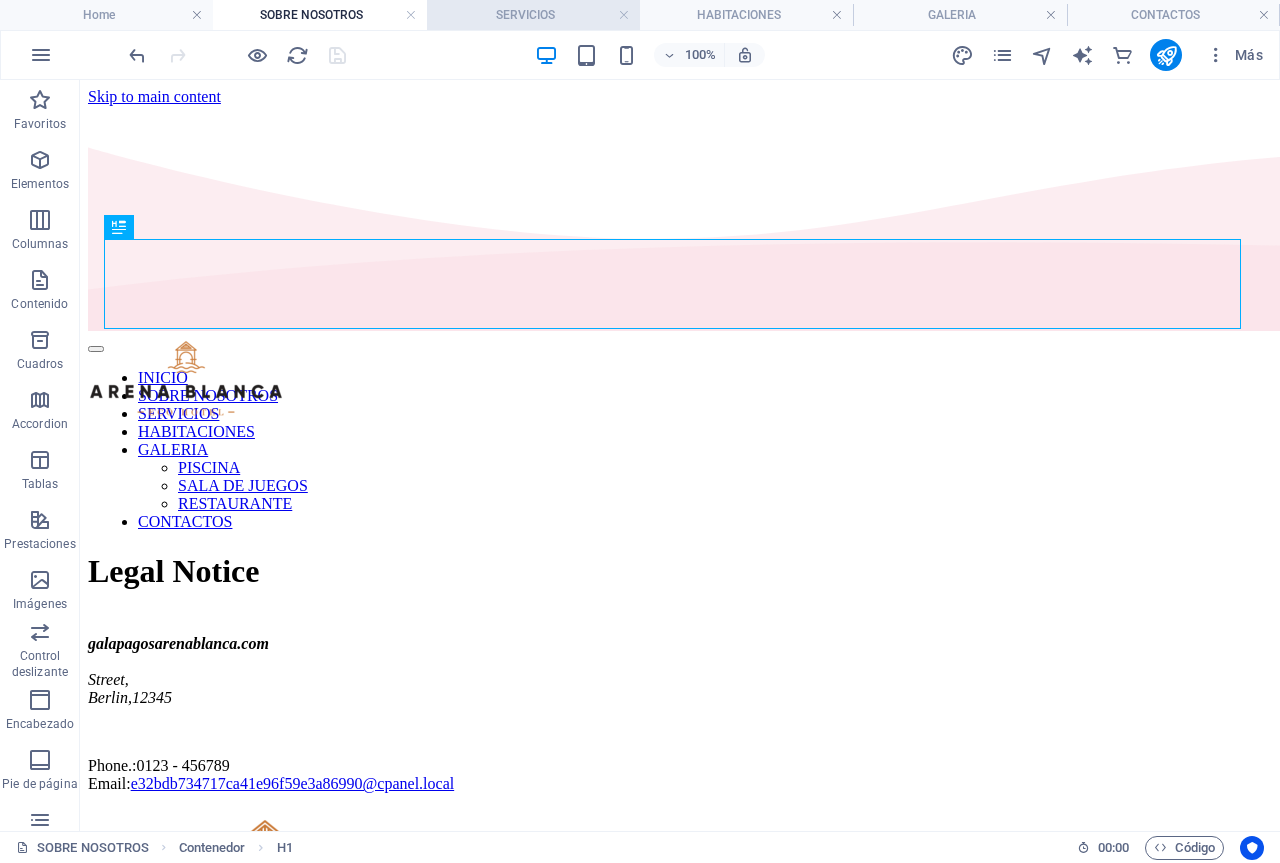 click on "SERVICIOS" at bounding box center [533, 15] 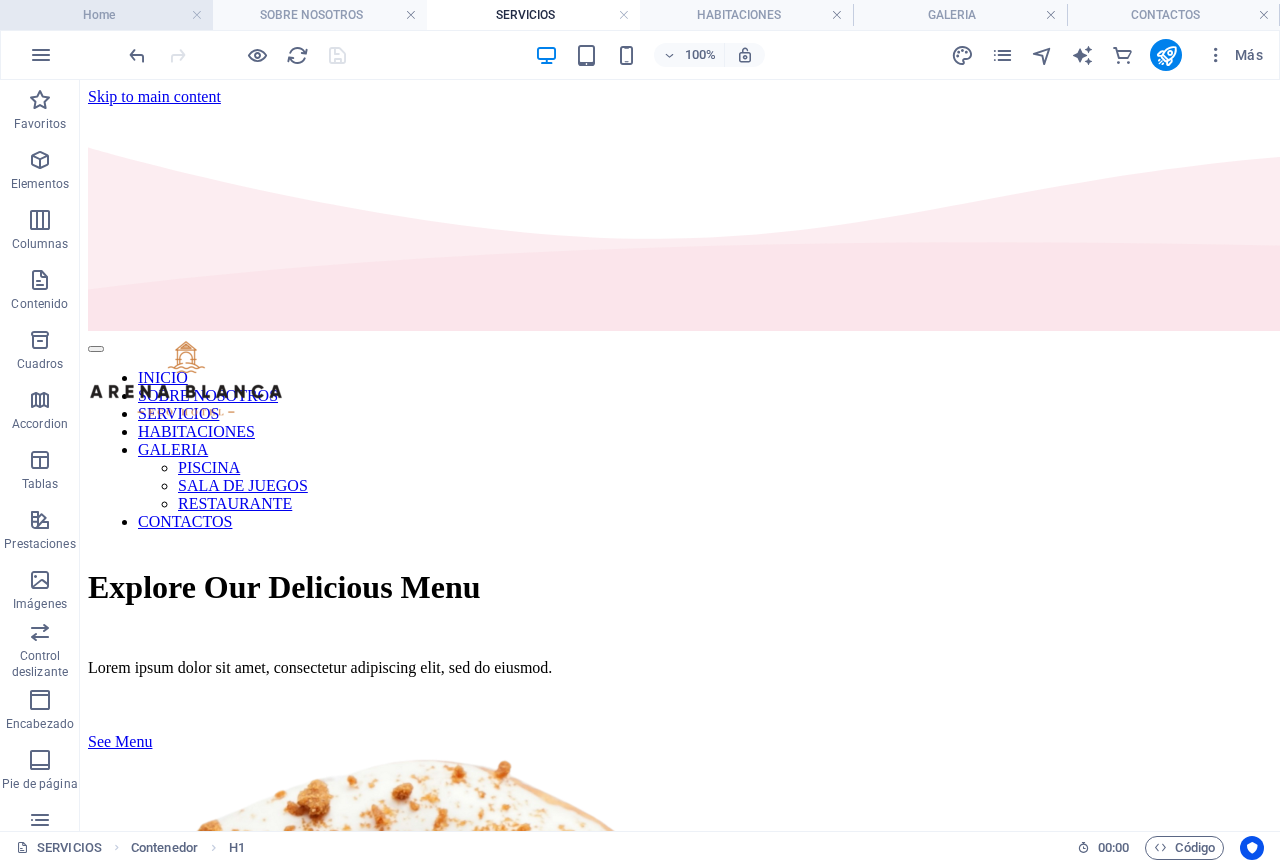 click on "Home" at bounding box center (106, 15) 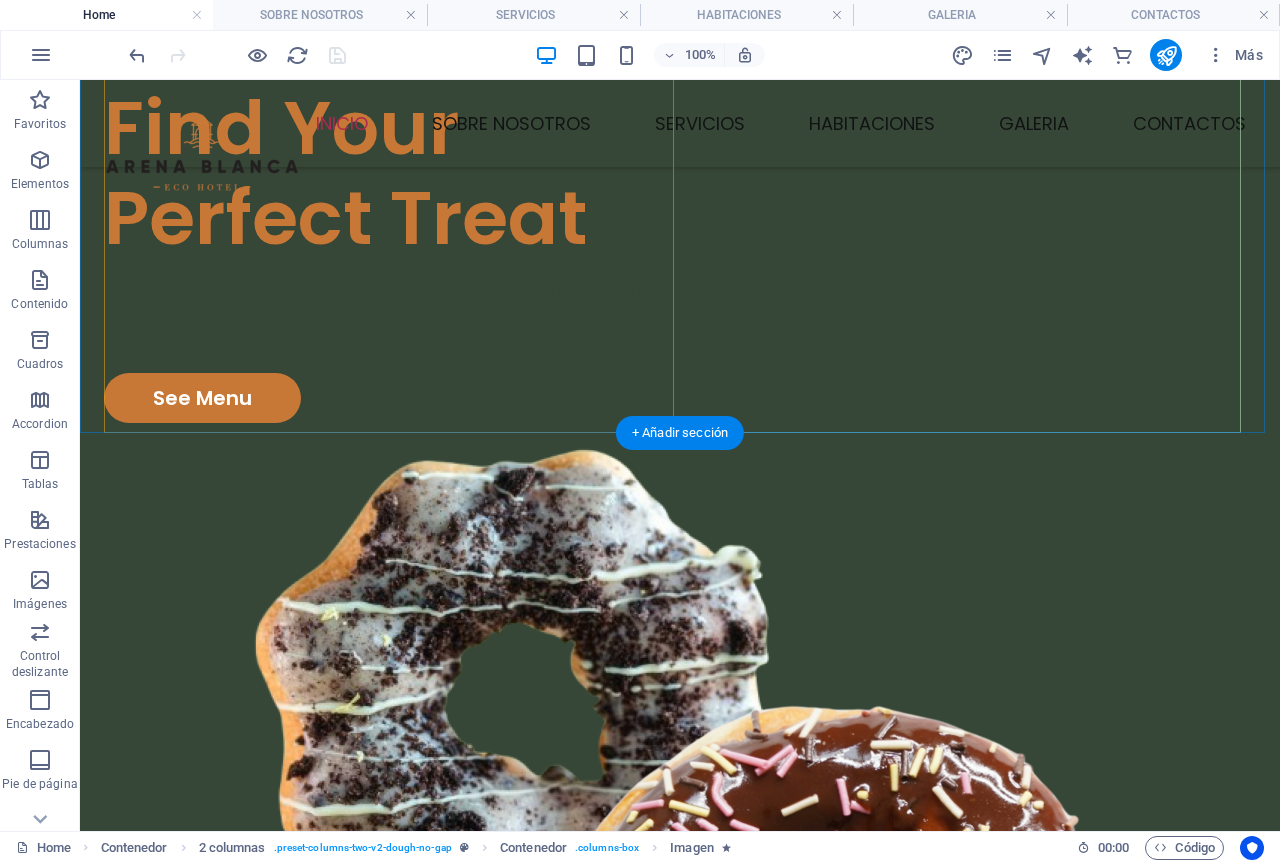 scroll, scrollTop: 400, scrollLeft: 0, axis: vertical 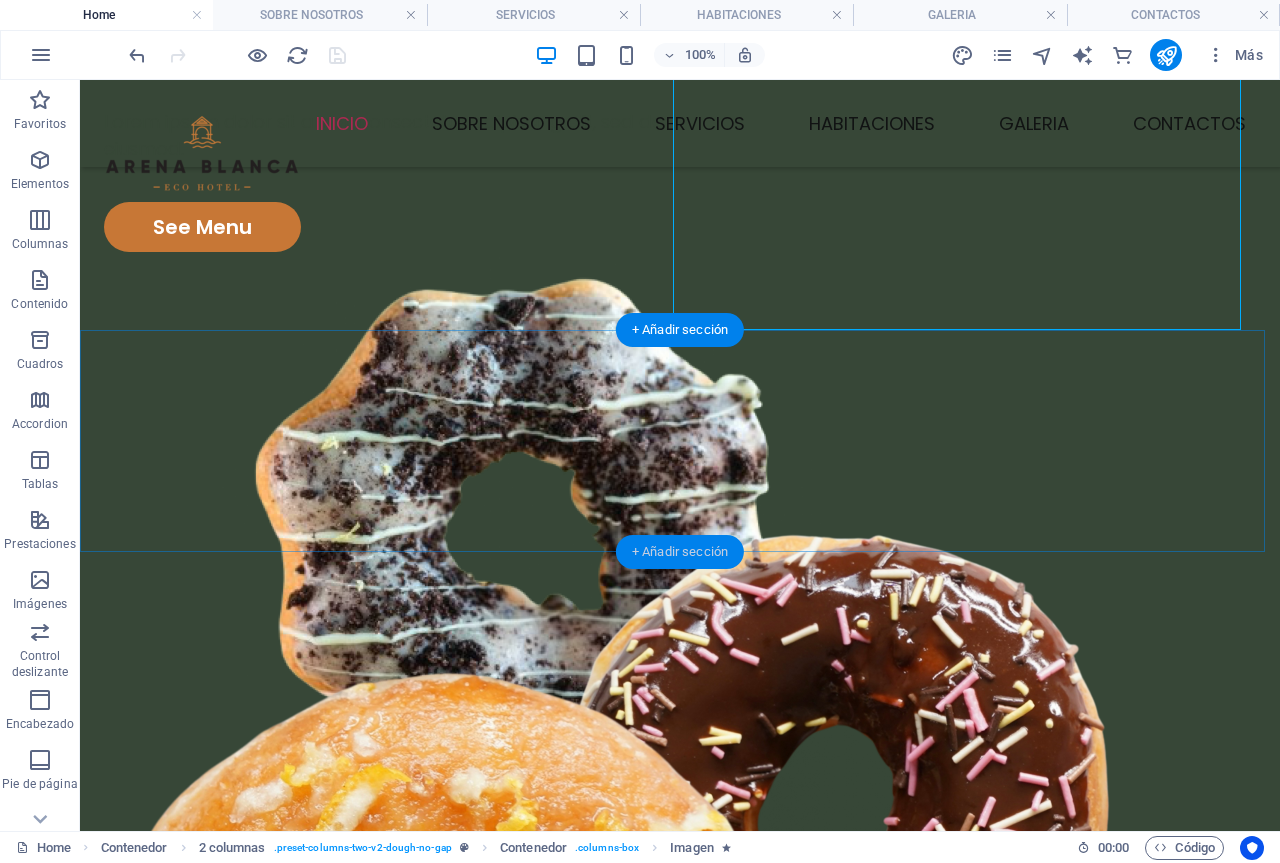 click on "+ Añadir sección" at bounding box center [680, 552] 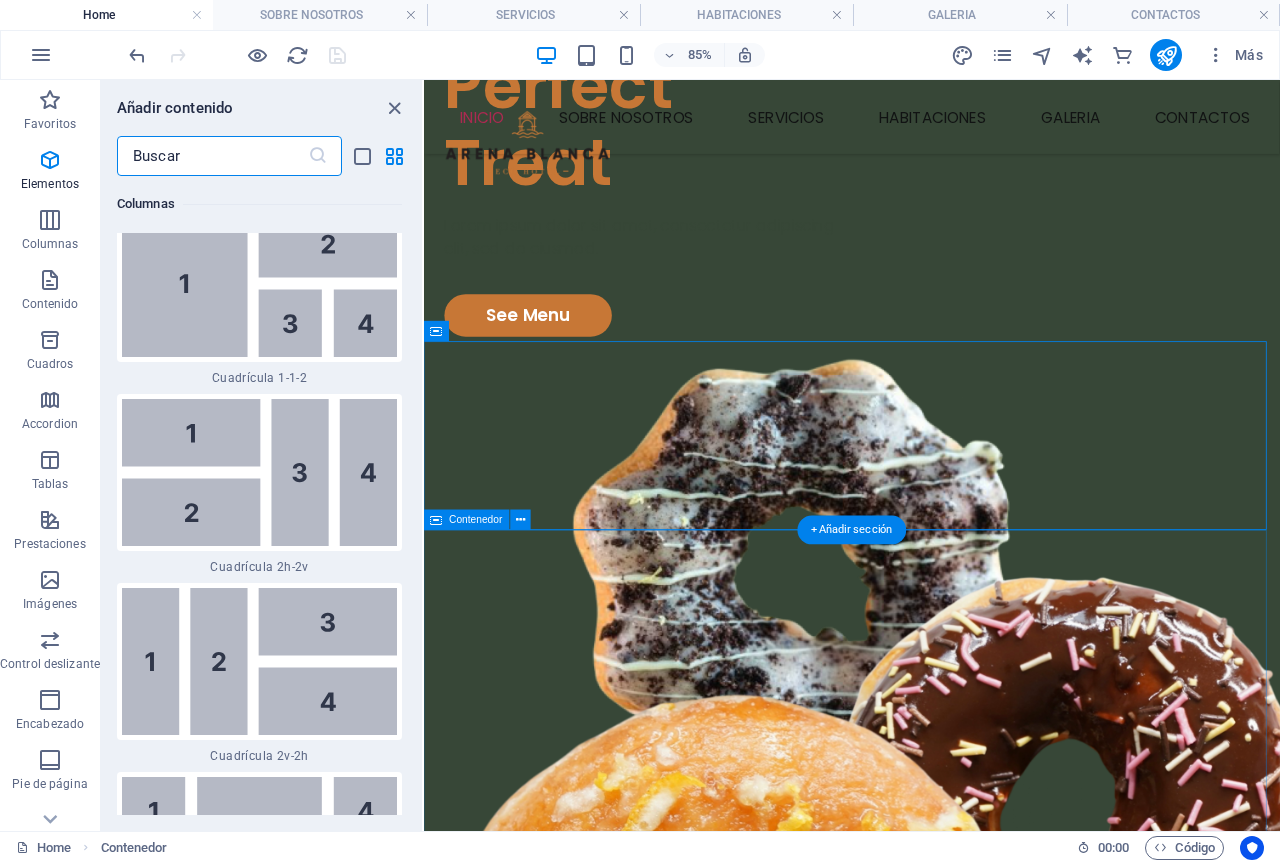 scroll, scrollTop: 6808, scrollLeft: 0, axis: vertical 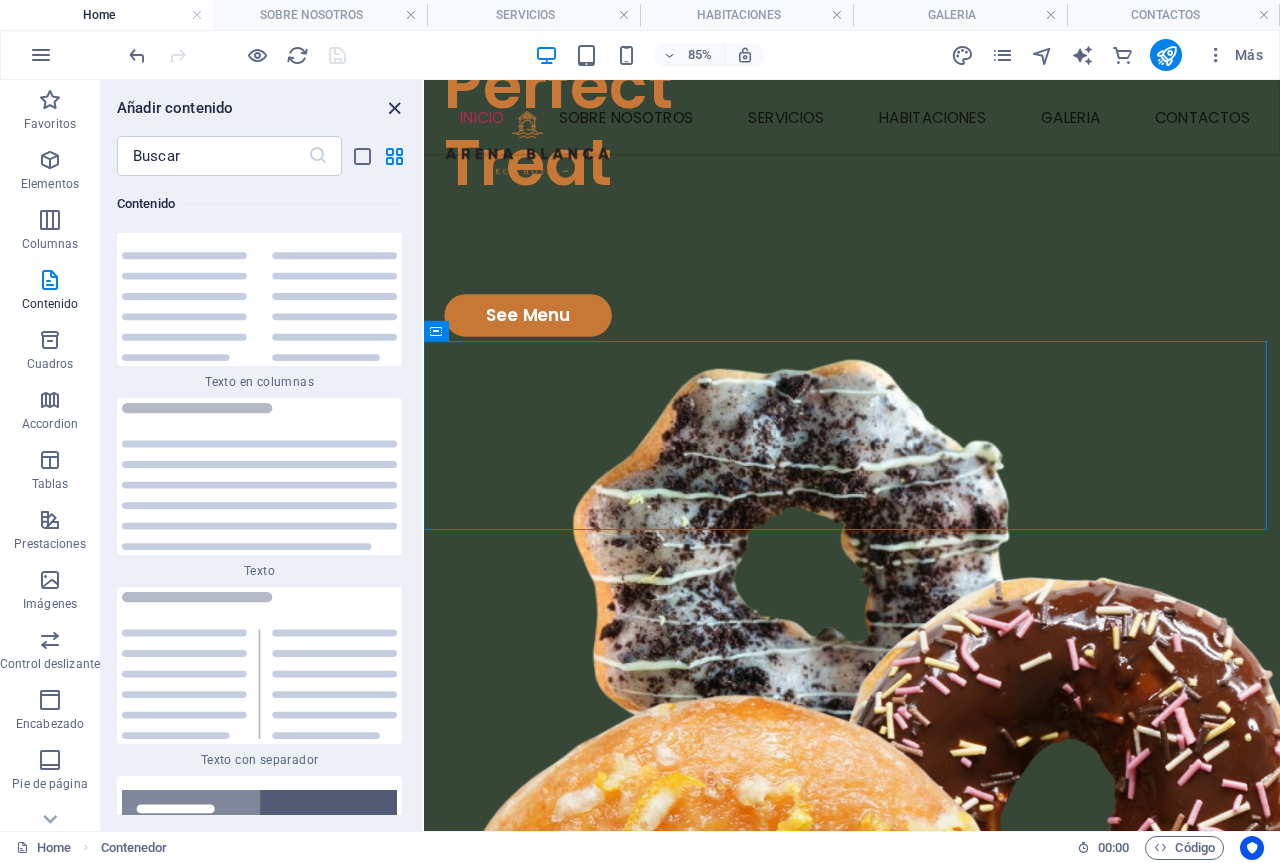 click at bounding box center [394, 108] 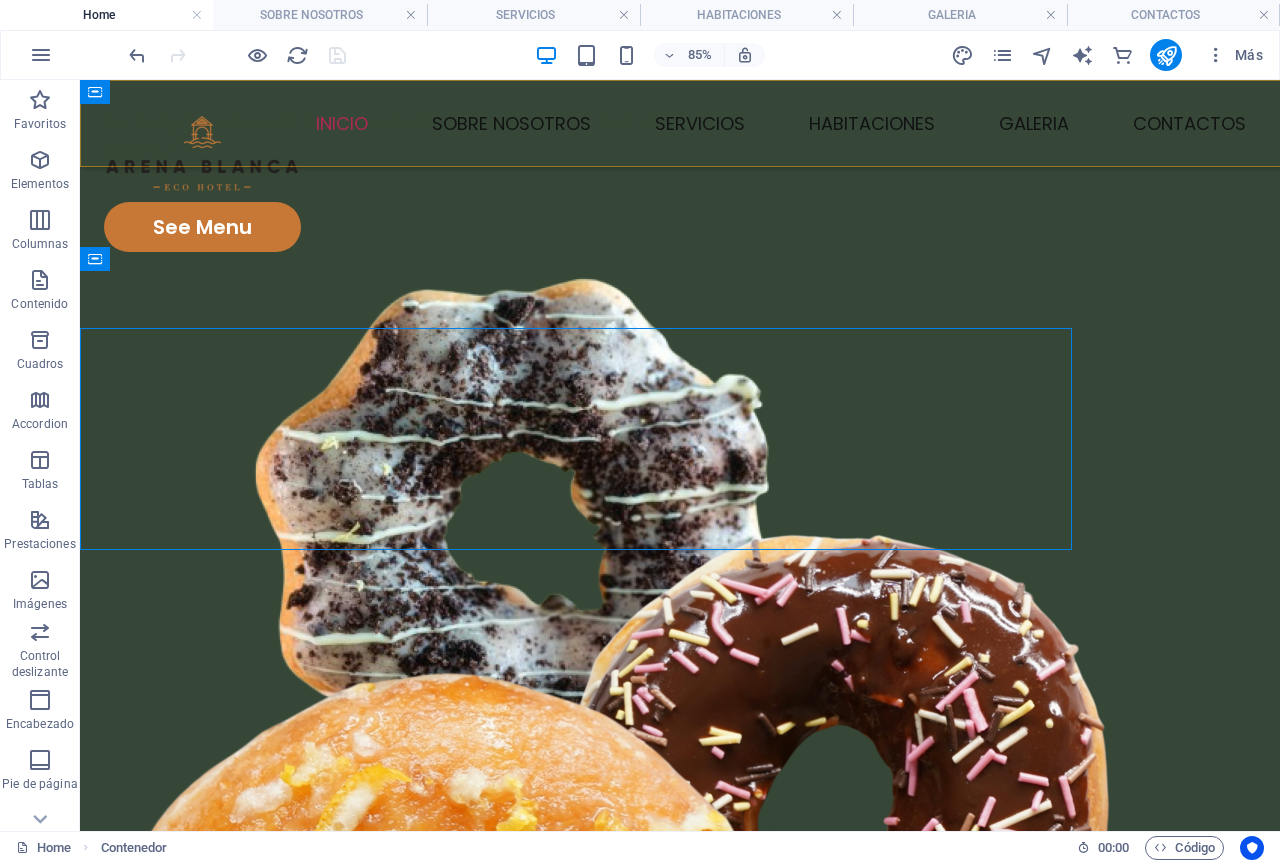 scroll, scrollTop: 459, scrollLeft: 0, axis: vertical 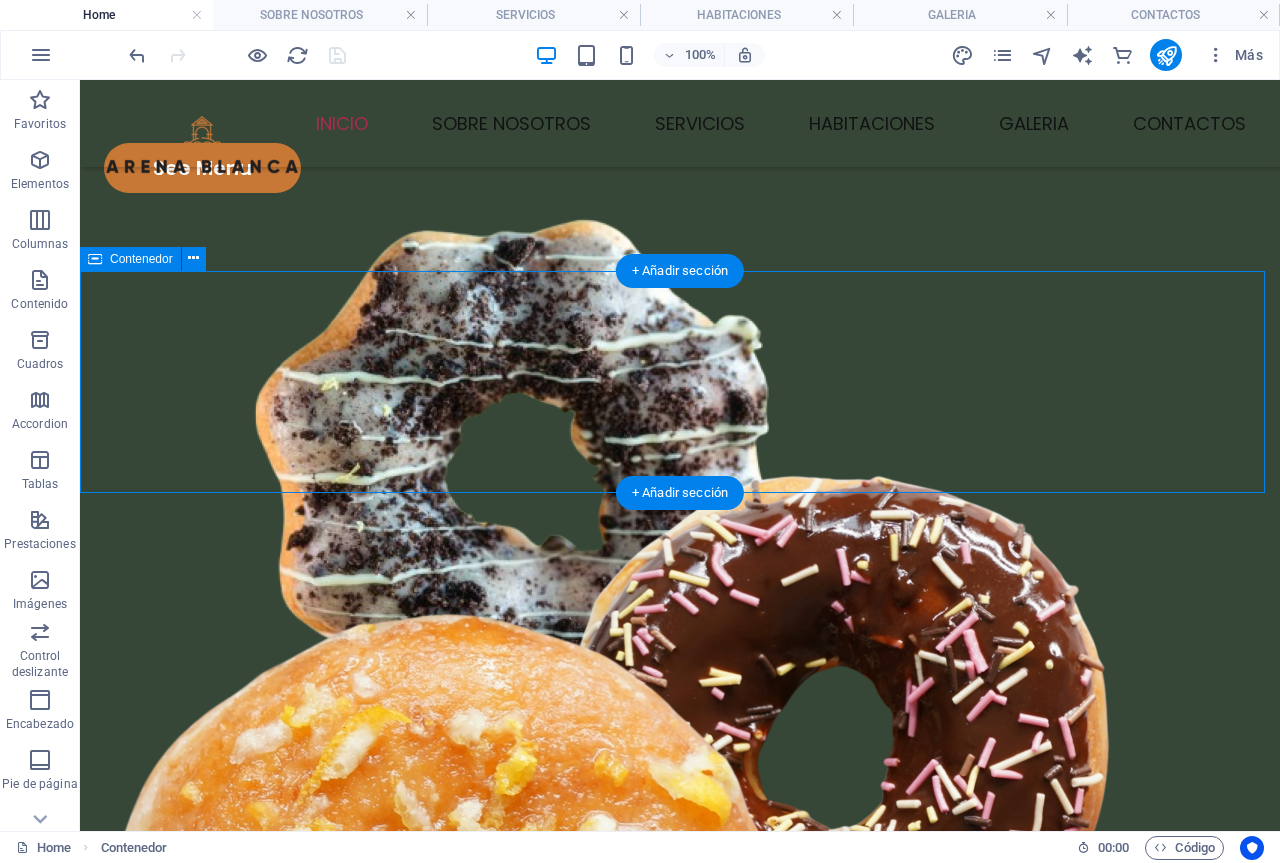 click on "Suelta el contenido aquí o  Añadir elementos  Pegar portapapeles" at bounding box center [680, 1590] 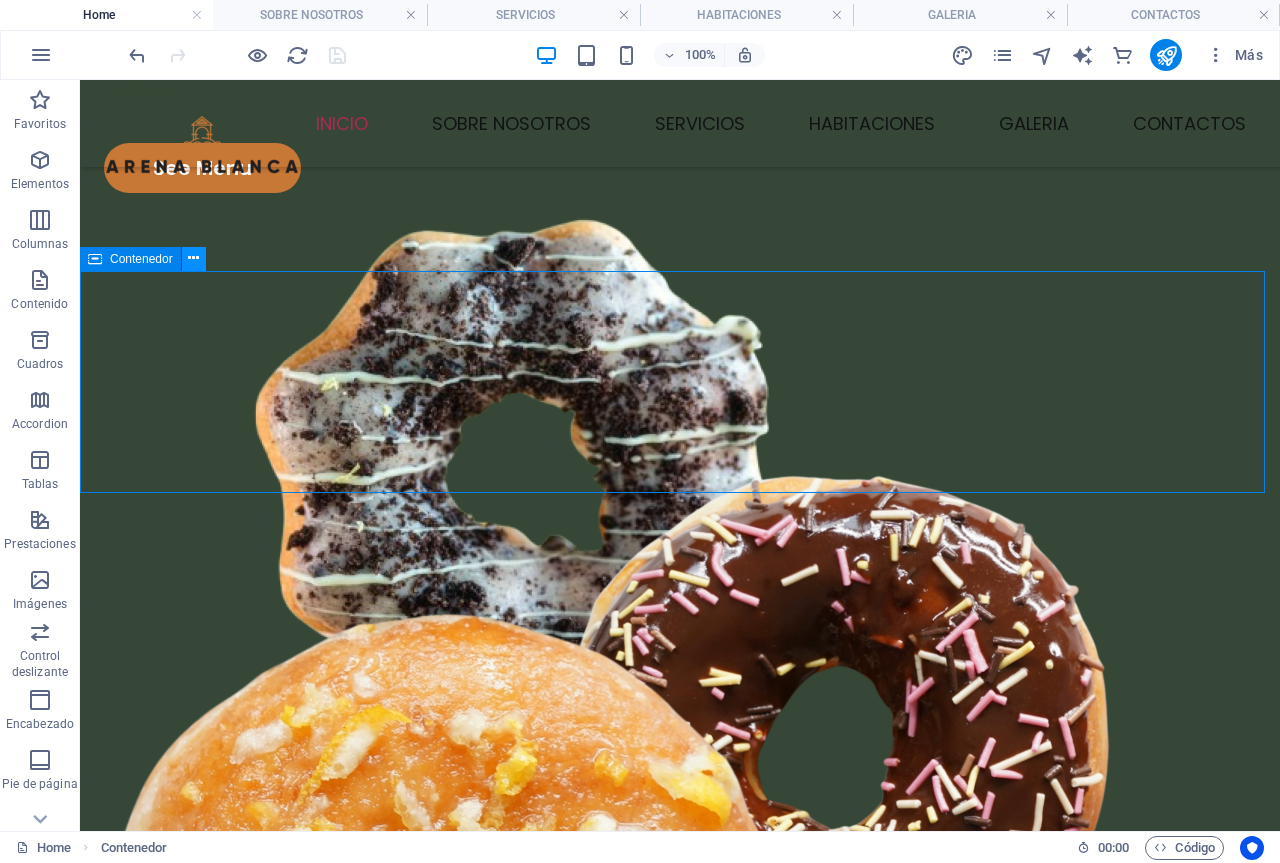 click at bounding box center (193, 258) 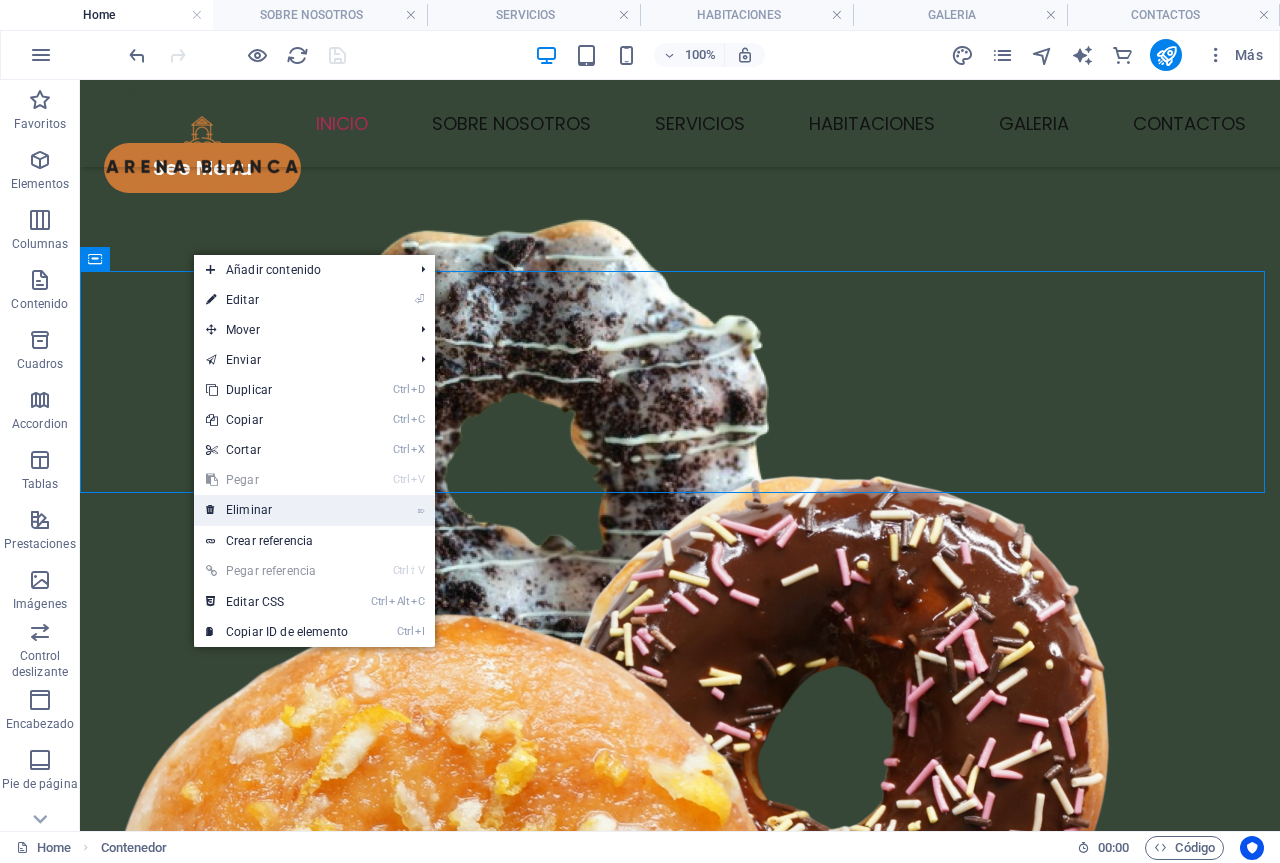 click on "⌦  Eliminar" at bounding box center (277, 510) 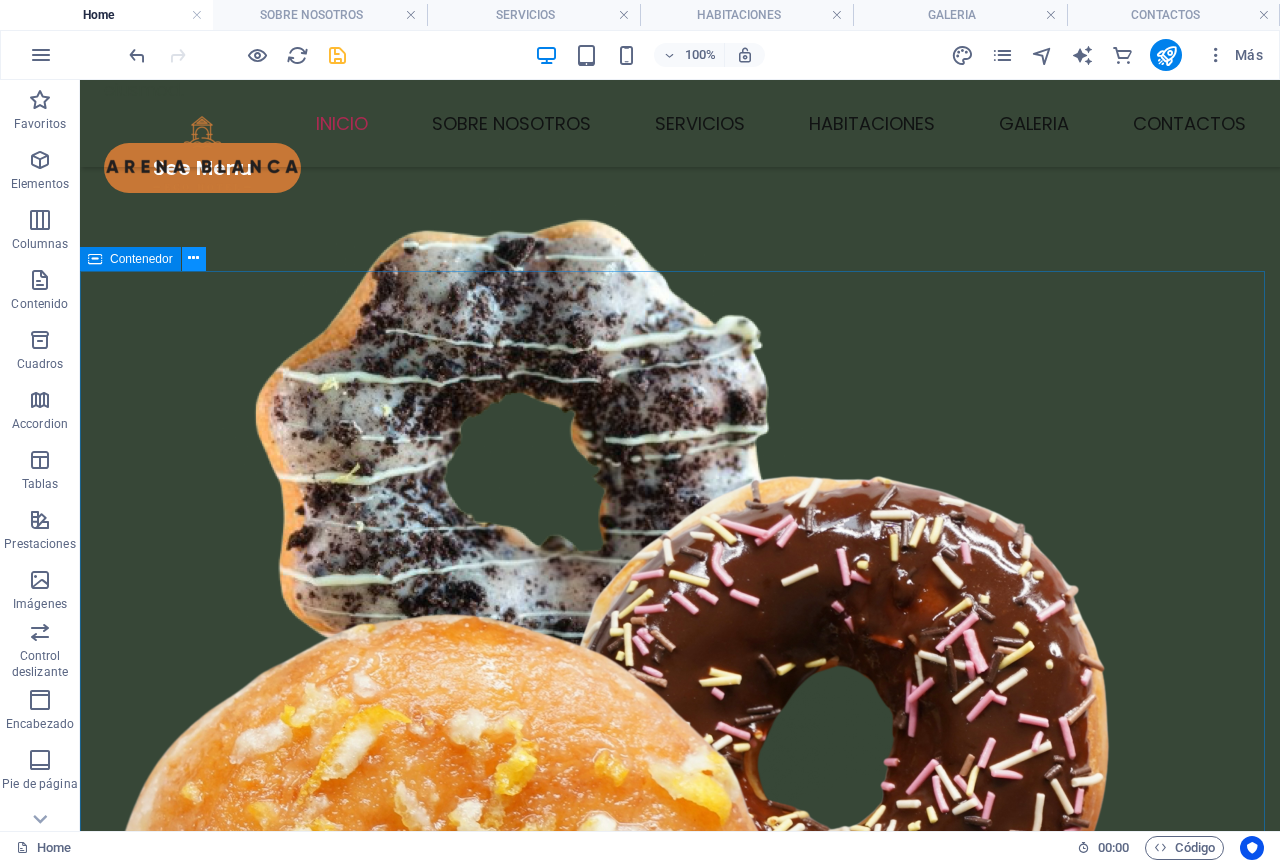 click at bounding box center [193, 258] 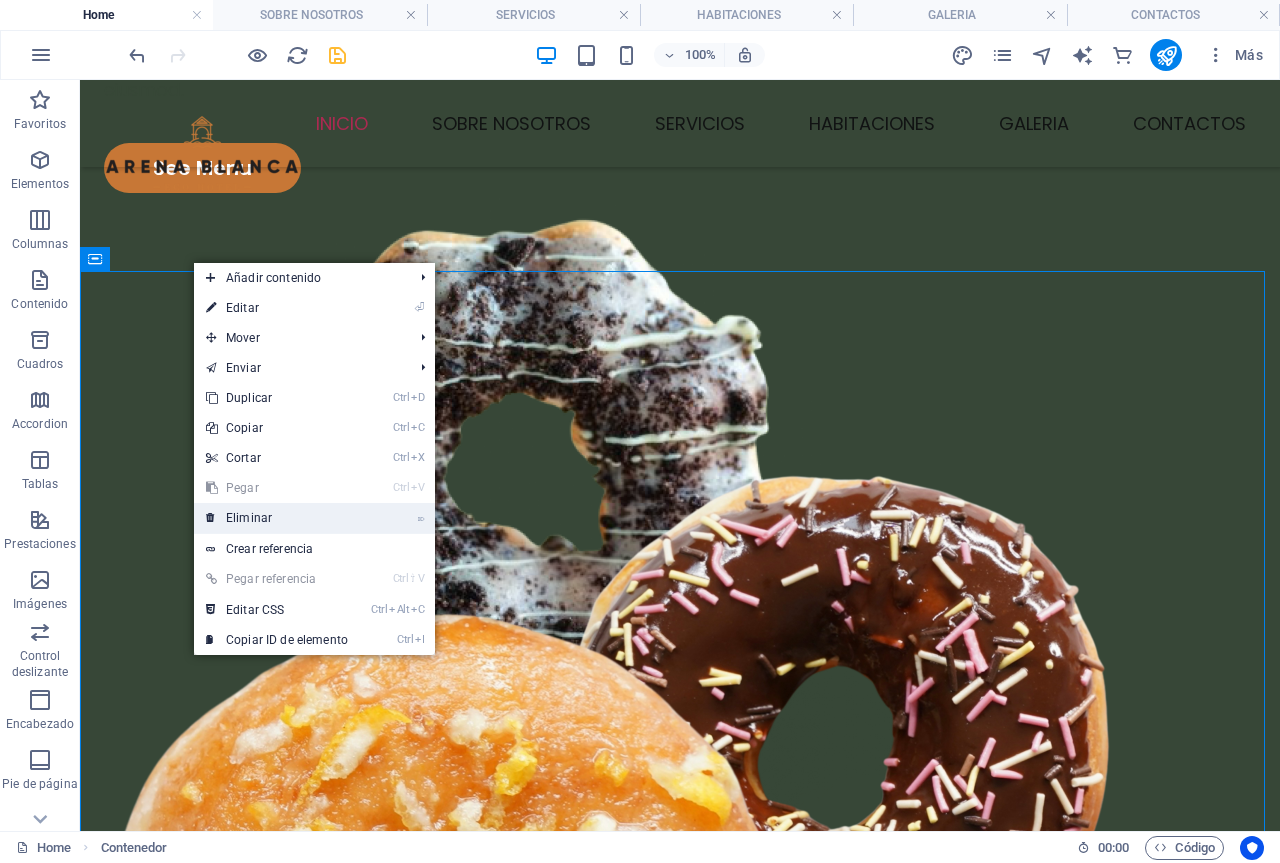 click on "⌦  Eliminar" at bounding box center (277, 518) 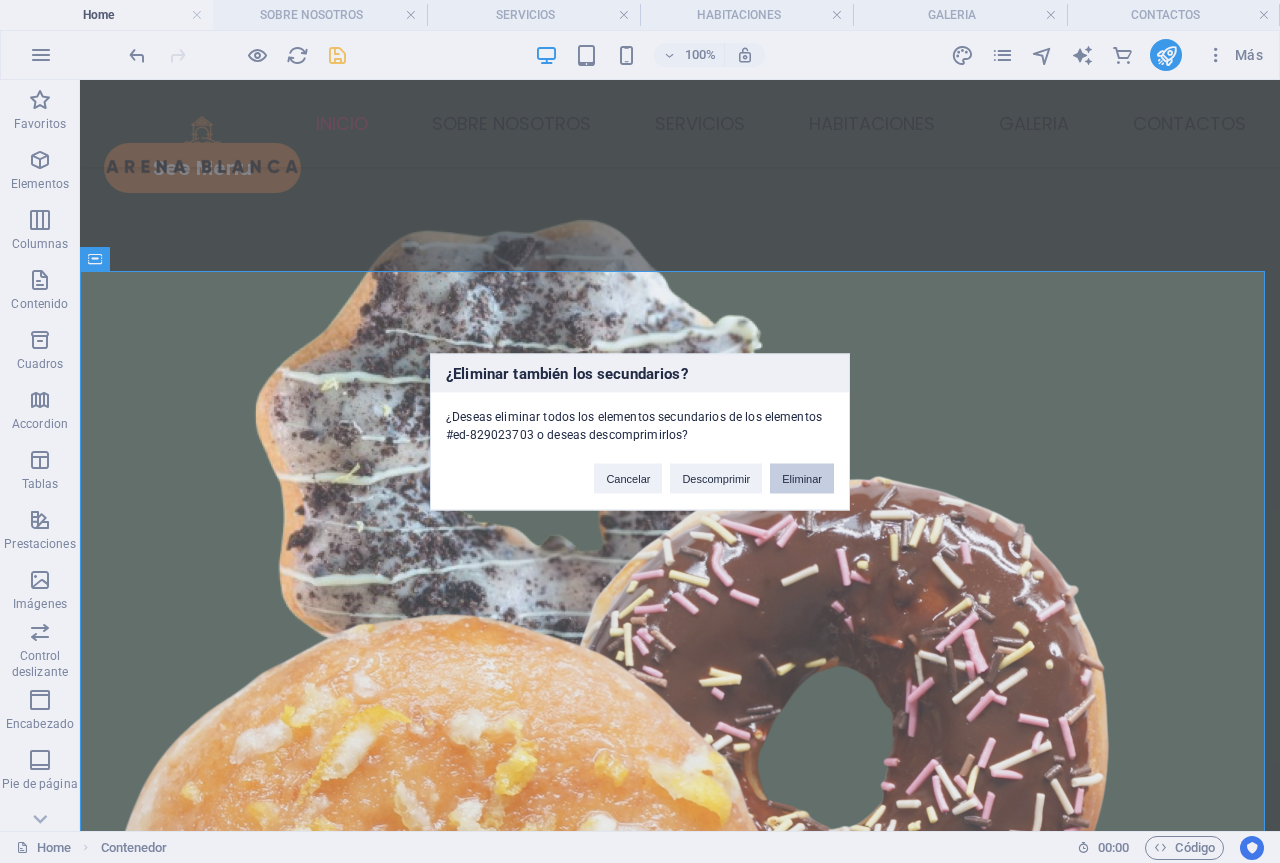 click on "Eliminar" at bounding box center (802, 478) 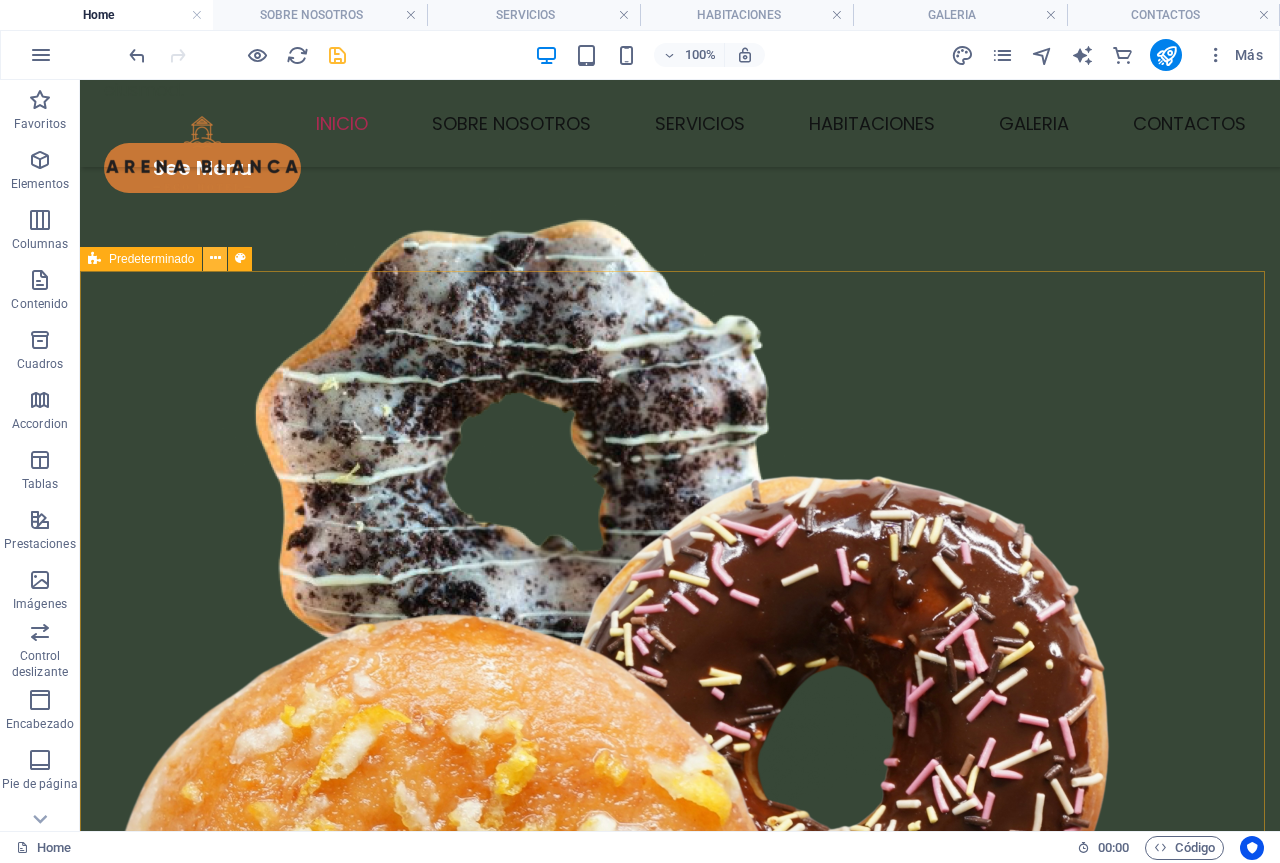 click at bounding box center (215, 258) 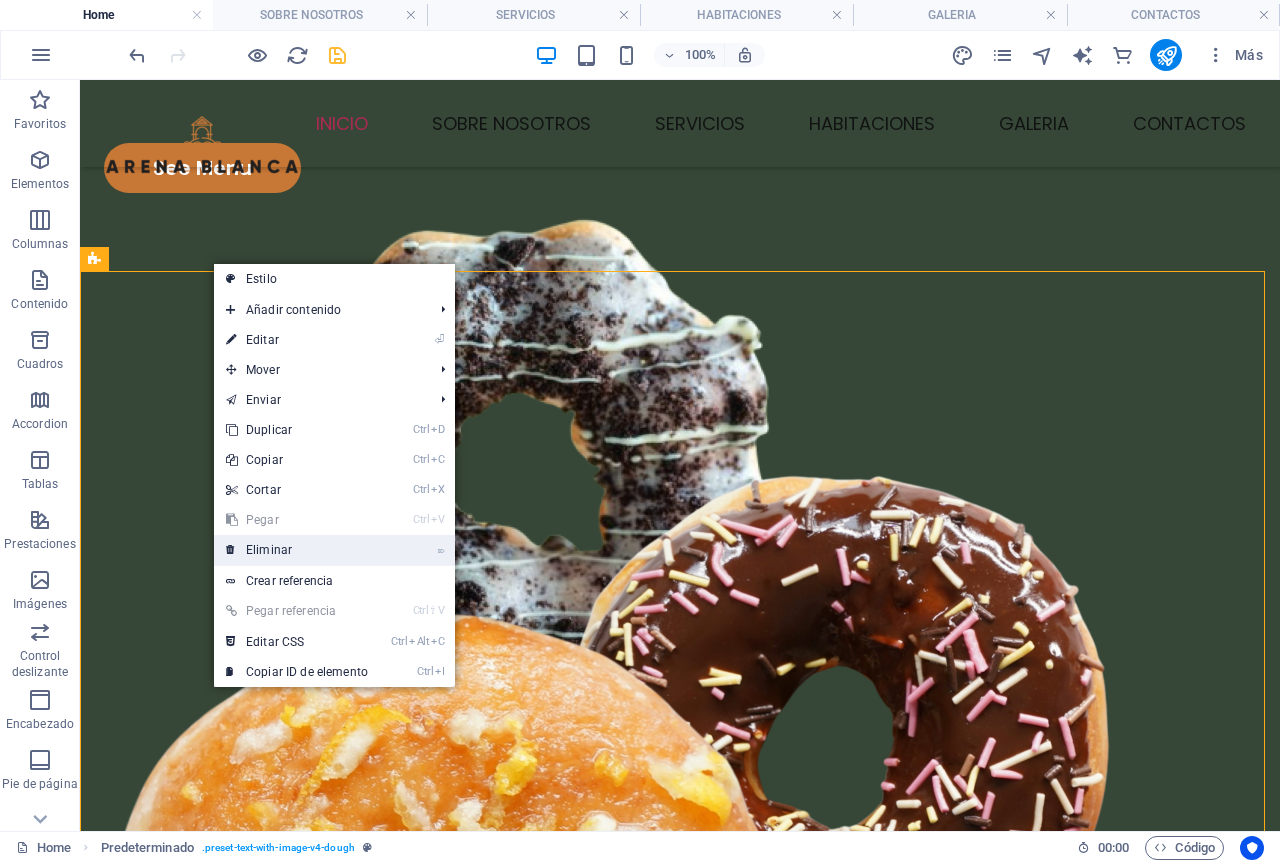 click on "⌦  Eliminar" at bounding box center [297, 550] 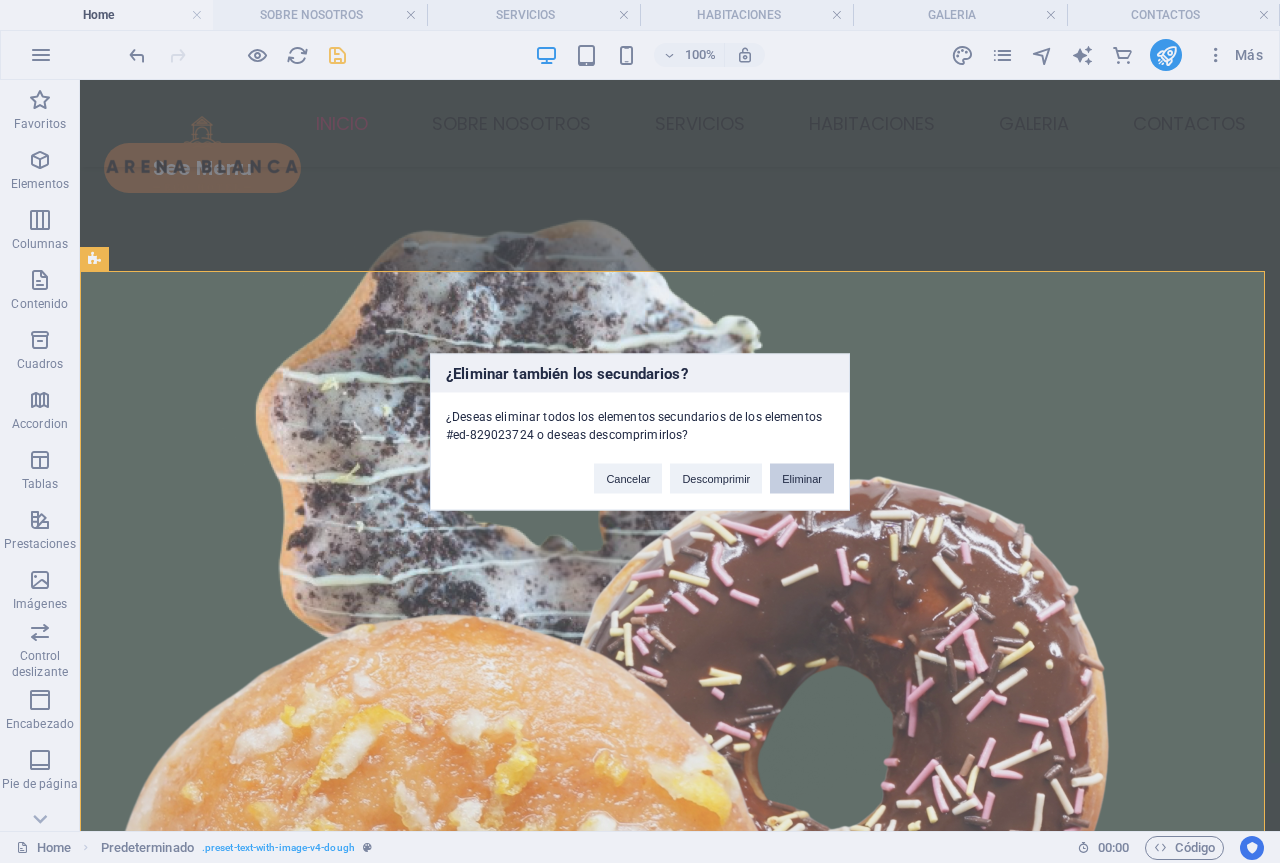 click on "Eliminar" at bounding box center [802, 478] 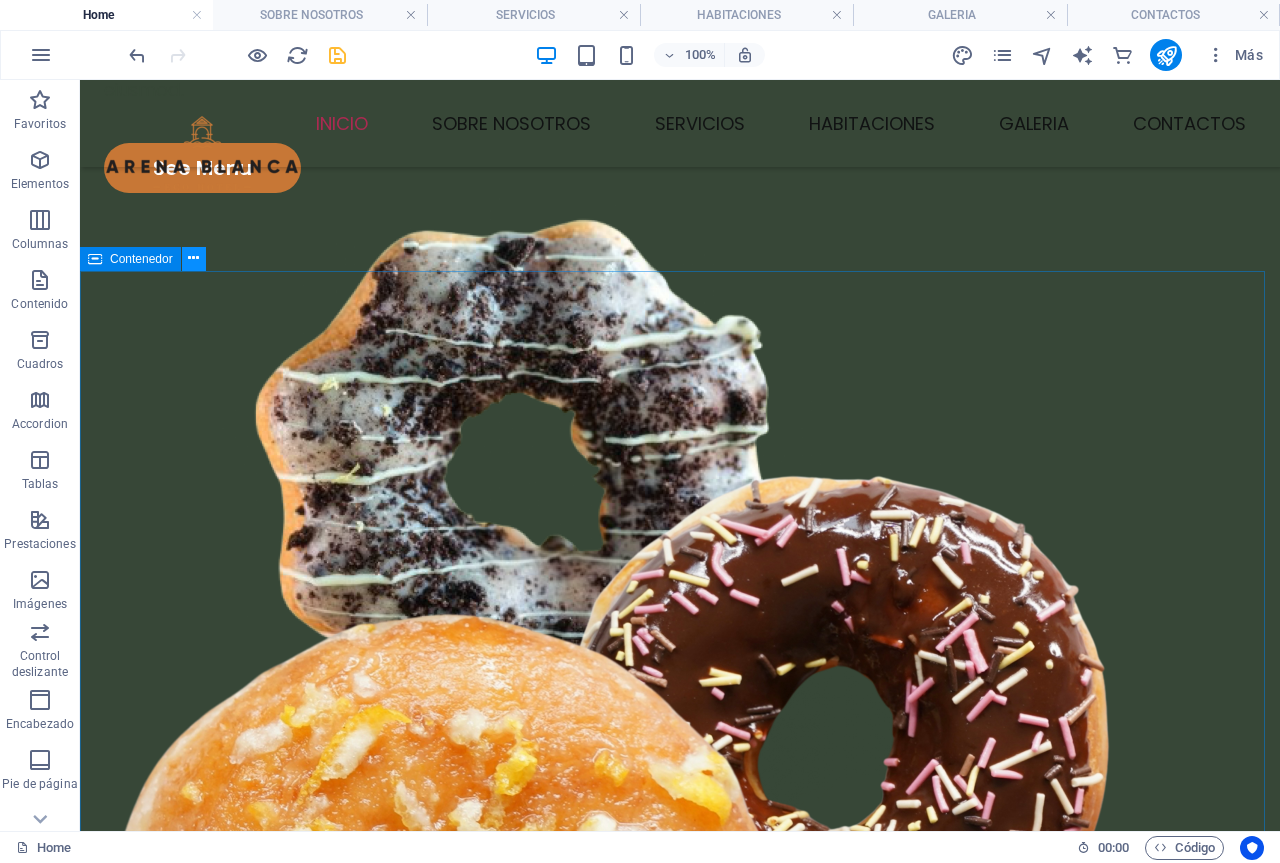 click at bounding box center (193, 258) 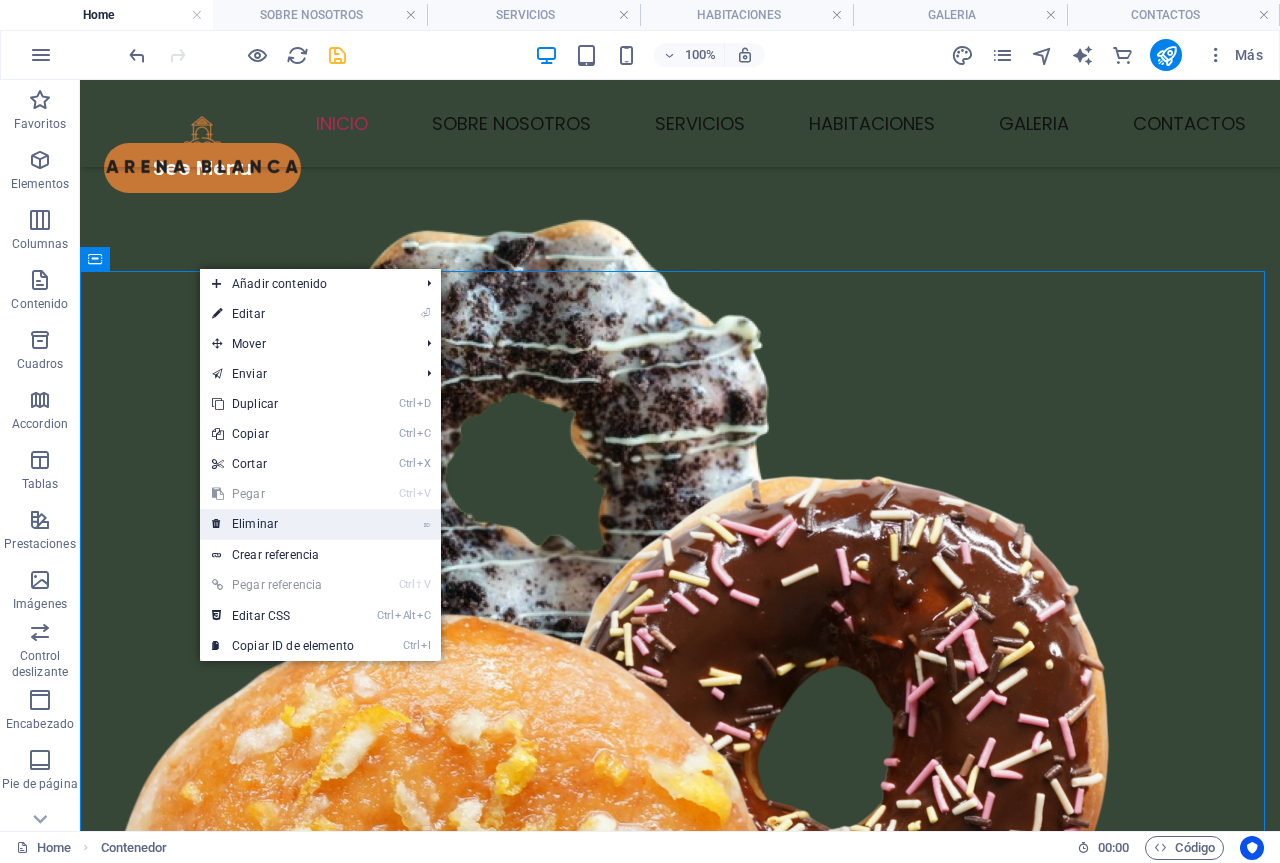 click on "⌦  Eliminar" at bounding box center [320, 524] 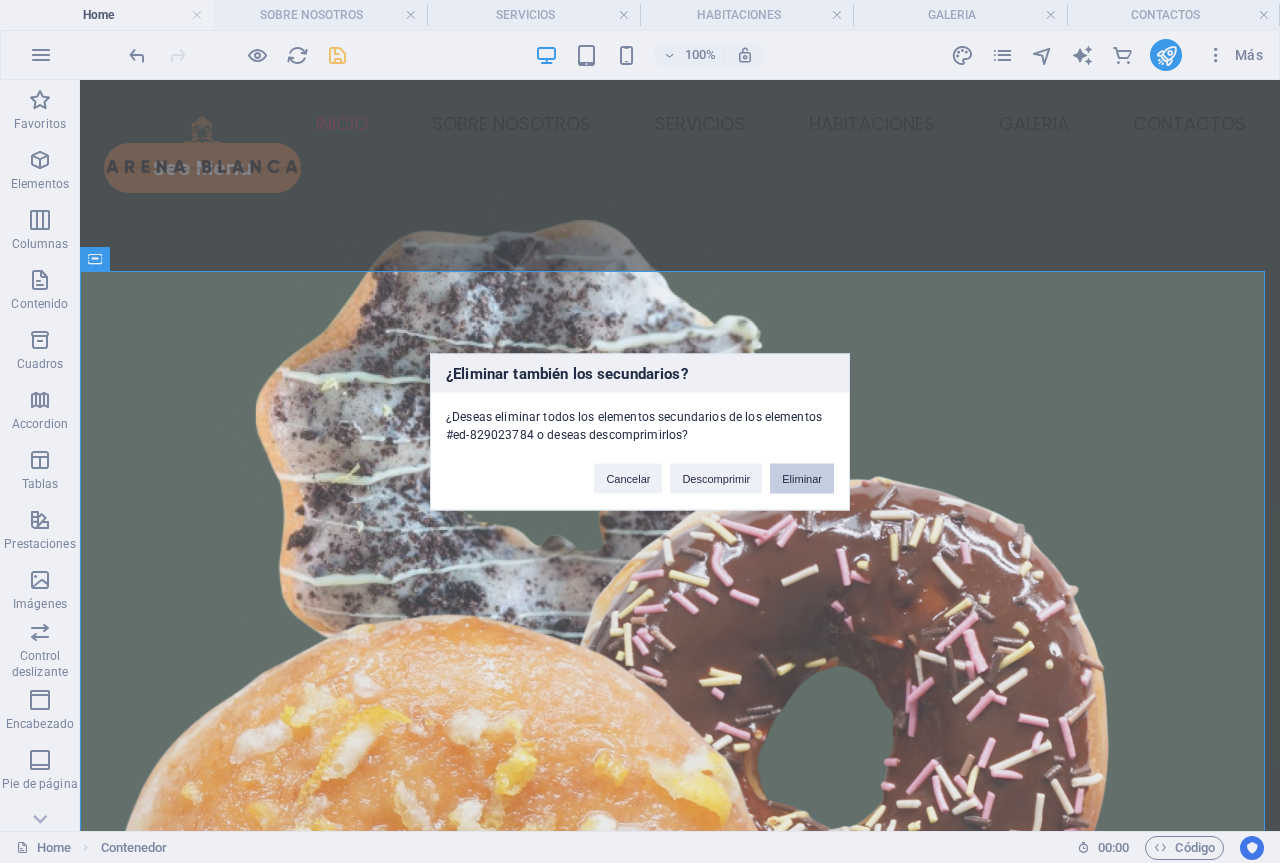 click on "Eliminar" at bounding box center [802, 478] 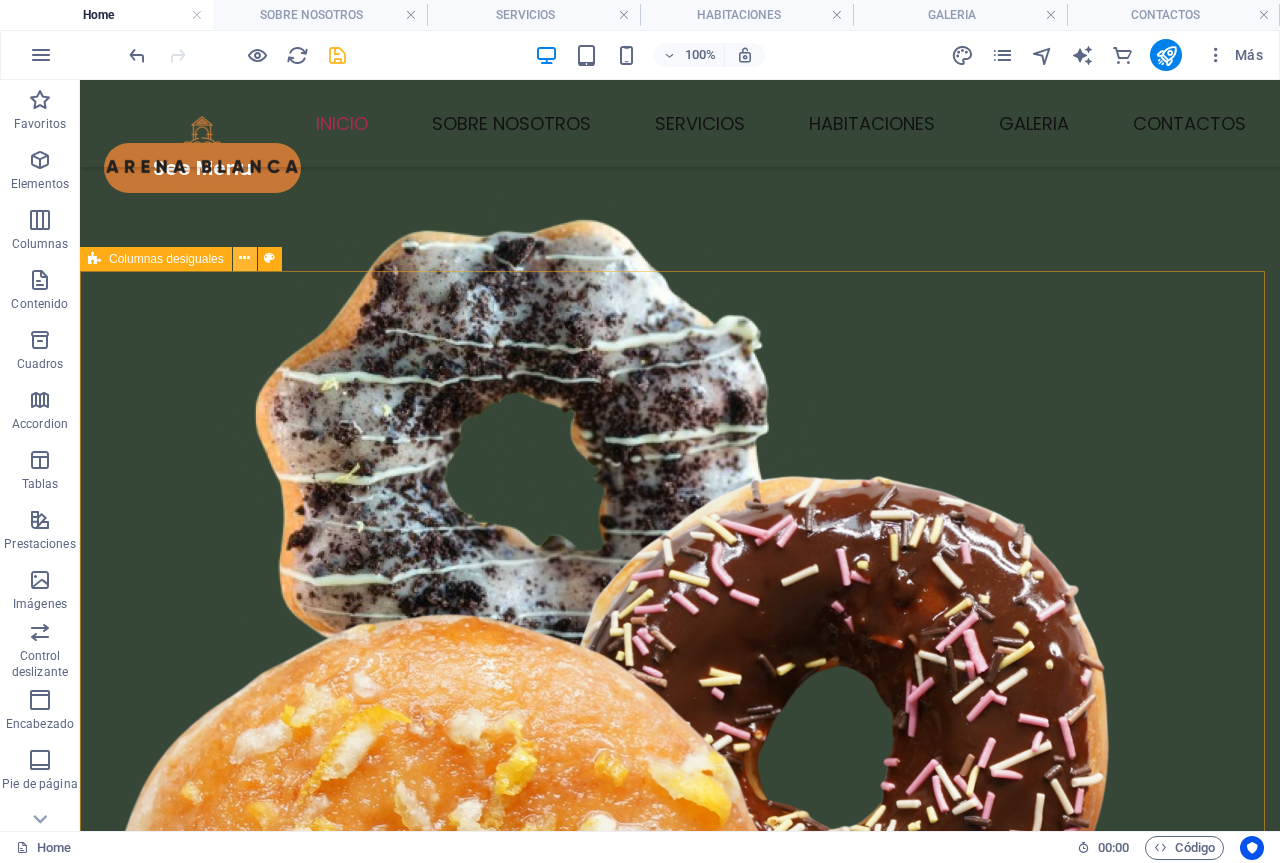click at bounding box center [245, 259] 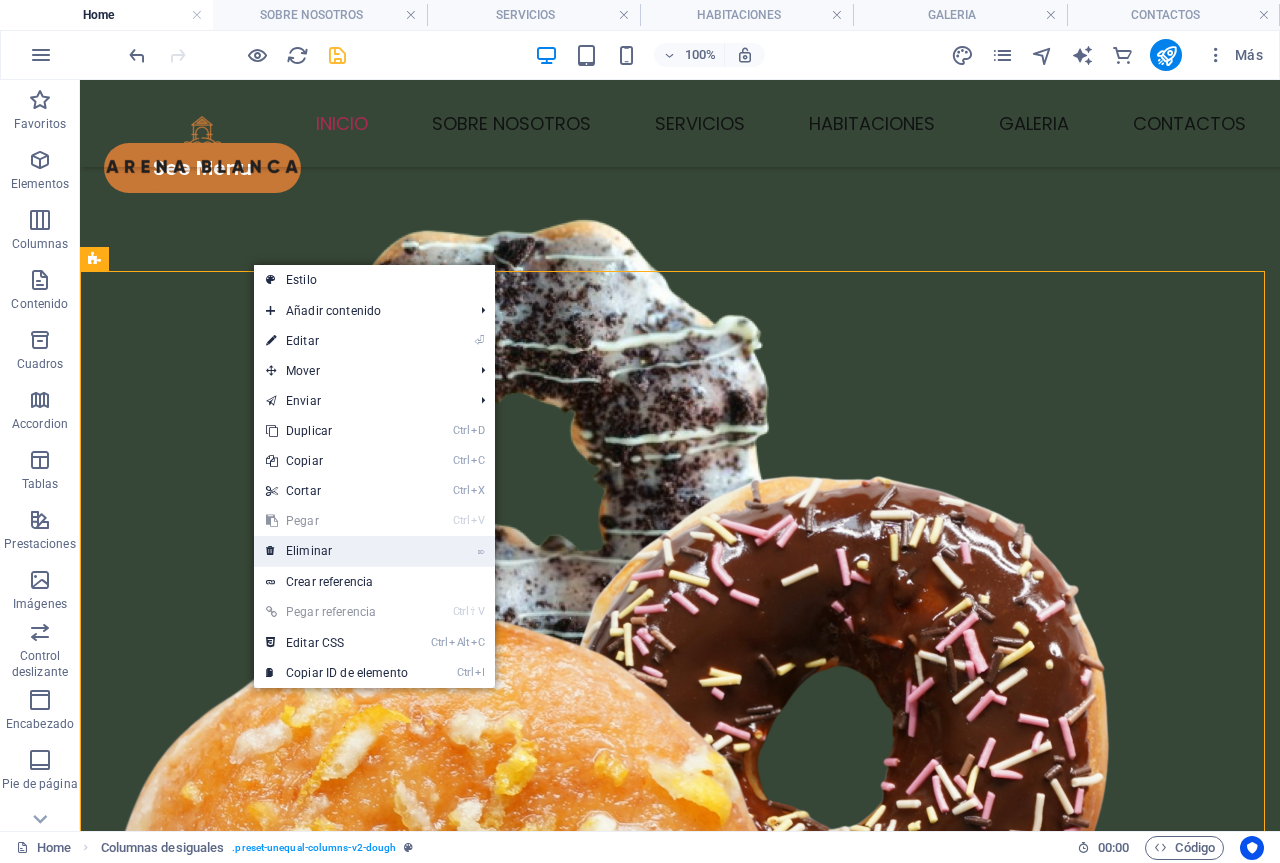 click on "⌦  Eliminar" at bounding box center (337, 551) 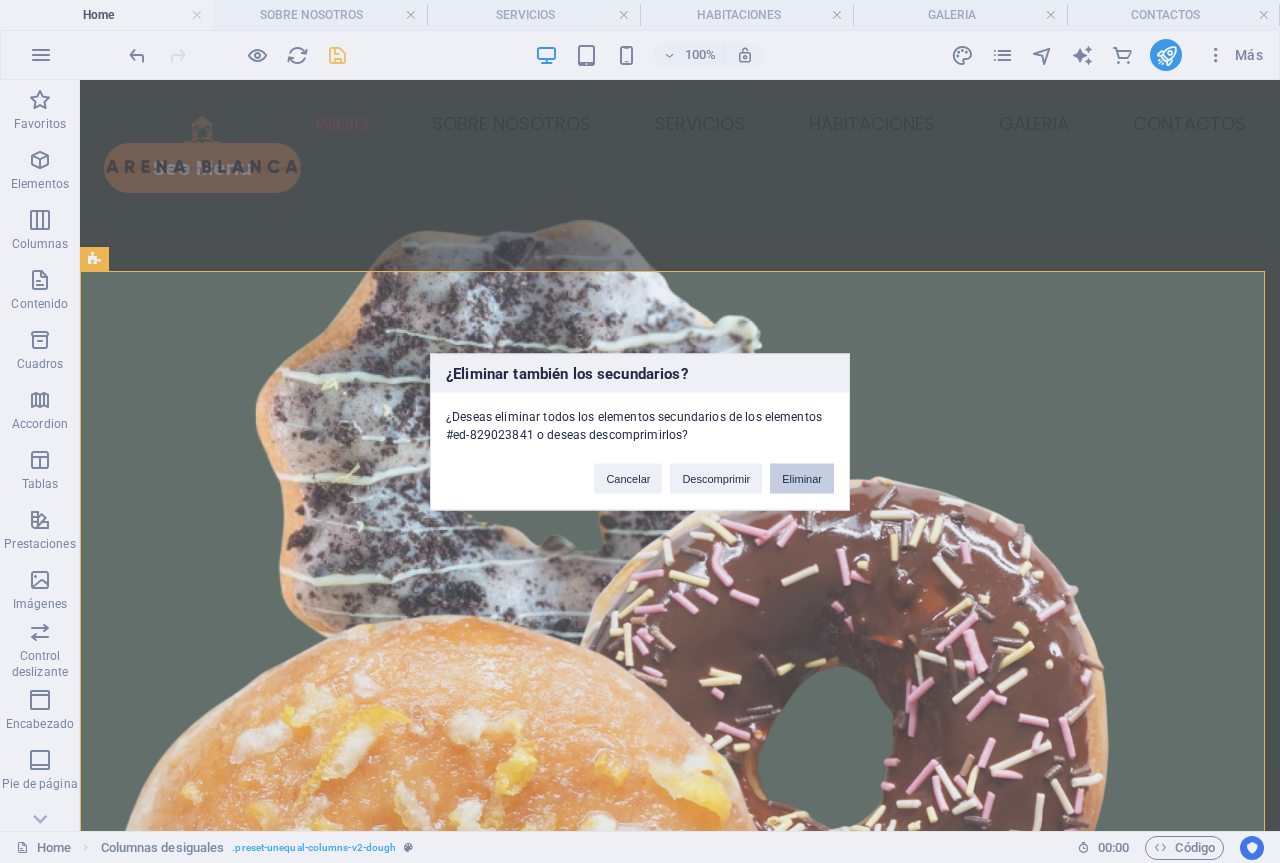 click on "Eliminar" at bounding box center [802, 478] 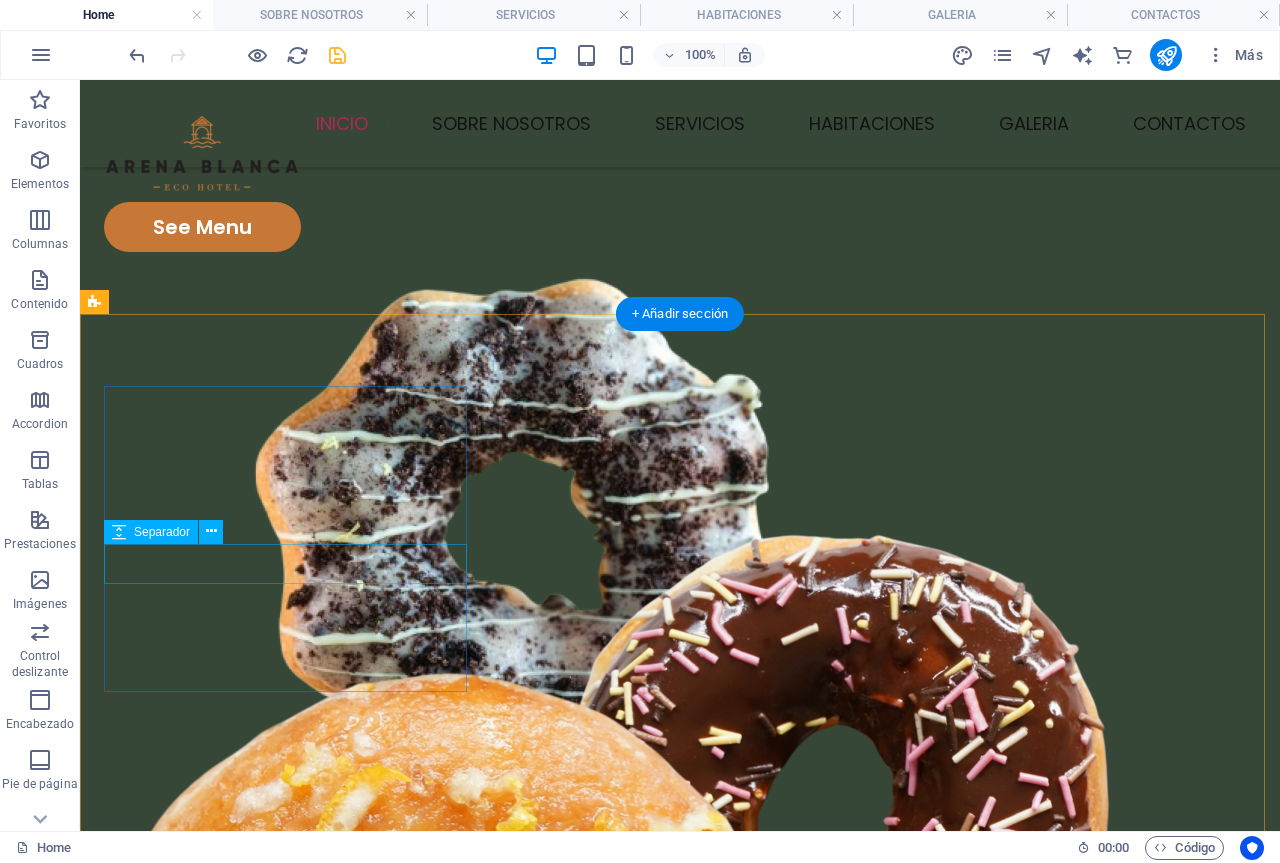 scroll, scrollTop: 899, scrollLeft: 0, axis: vertical 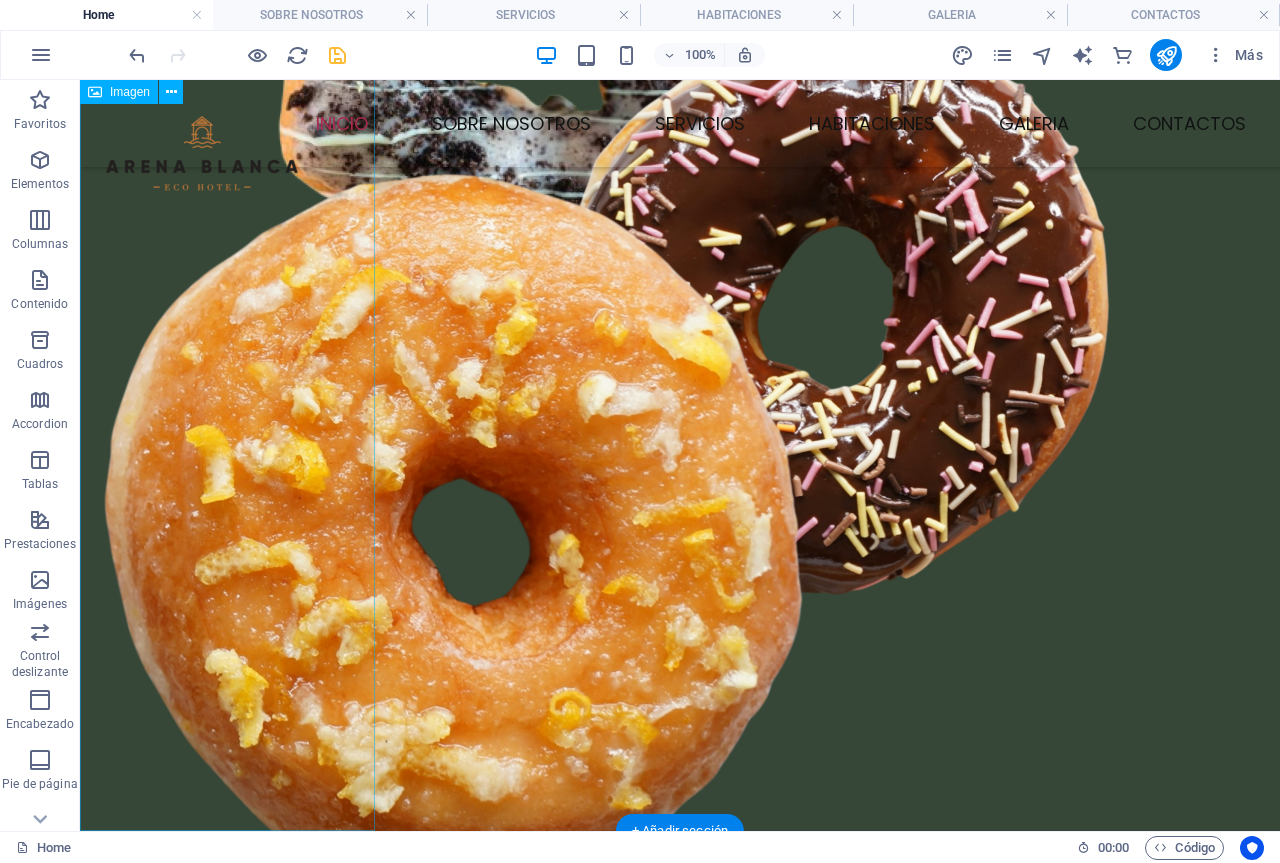 click at bounding box center [227, 1423] 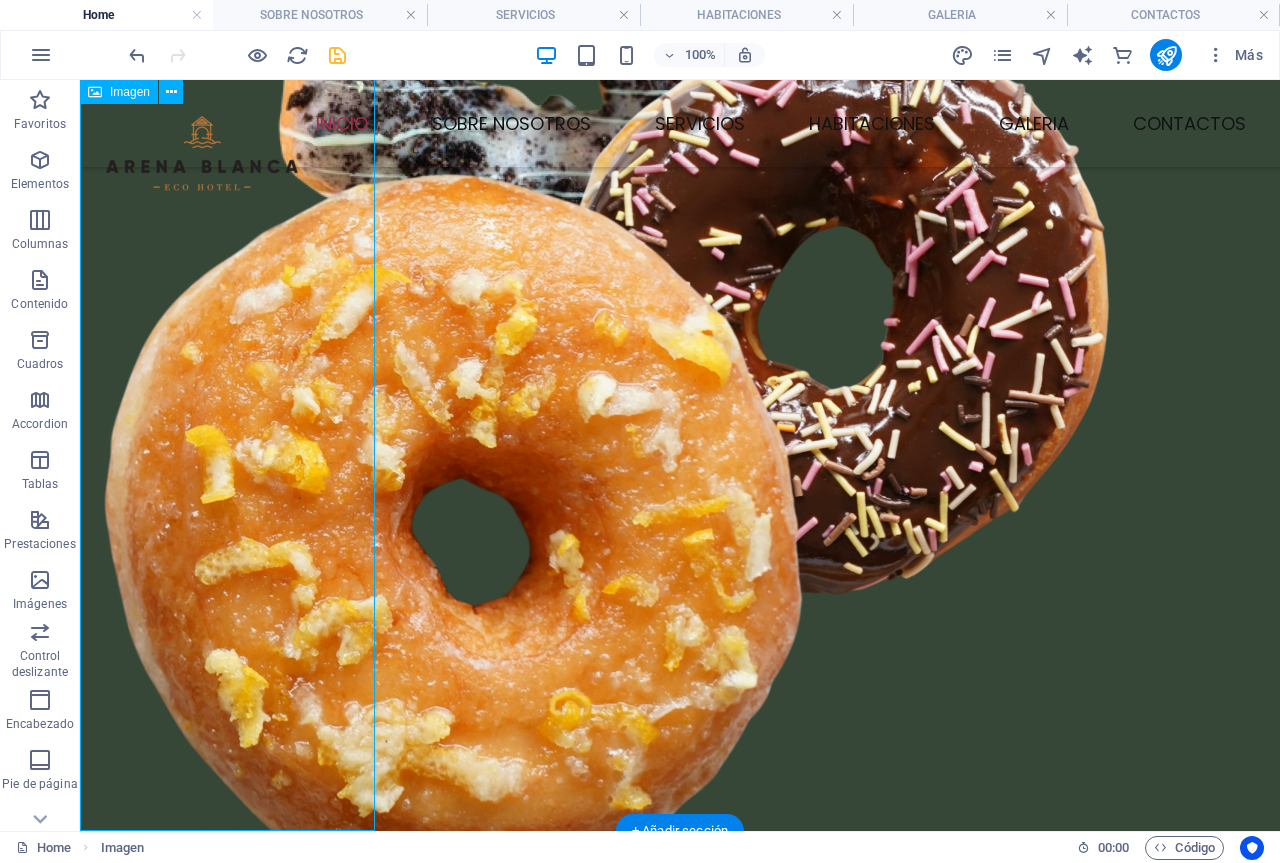 click at bounding box center [227, 1423] 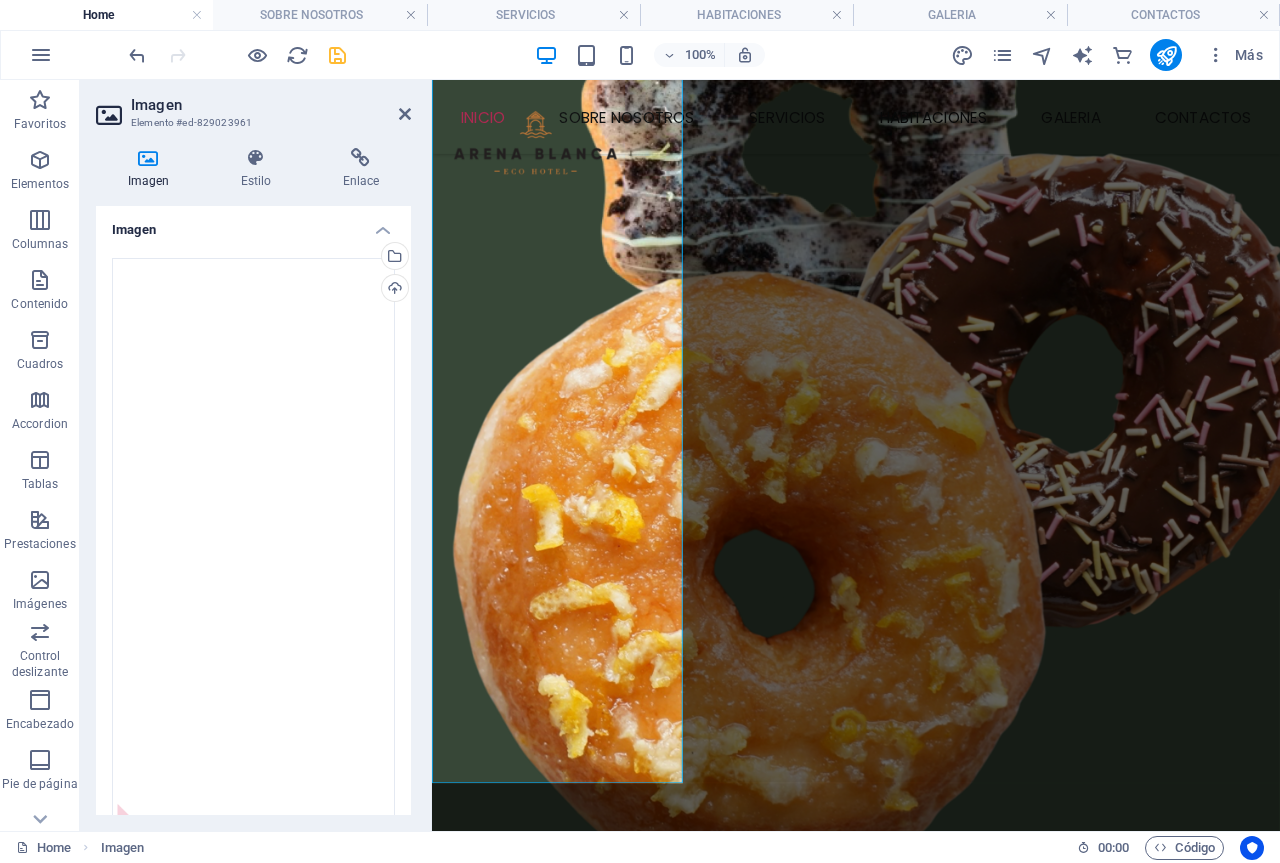 click on "Arrastra archivos aquí, haz clic para escoger archivos o  selecciona archivos de Archivos o de nuestra galería gratuita de fotos y vídeos" at bounding box center (253, 726) 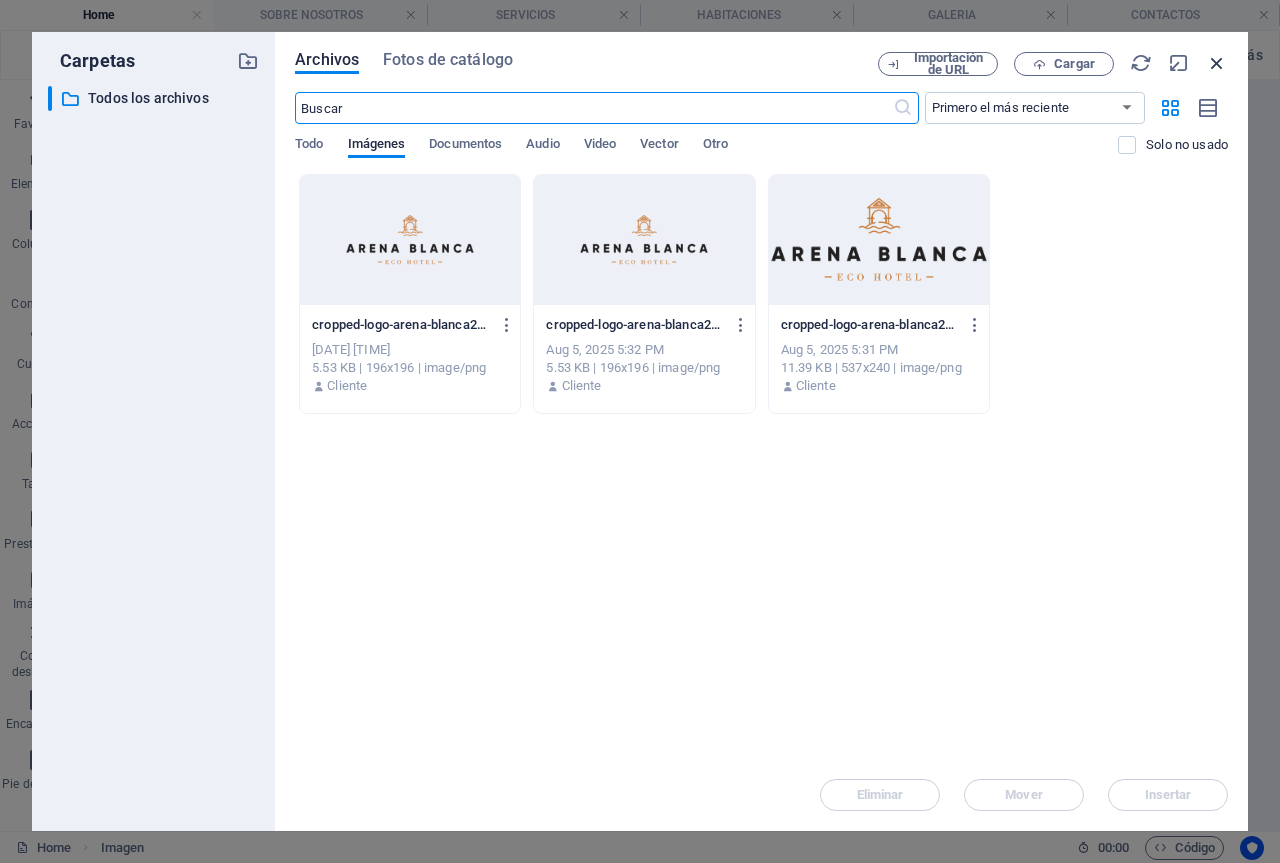 click at bounding box center [1217, 63] 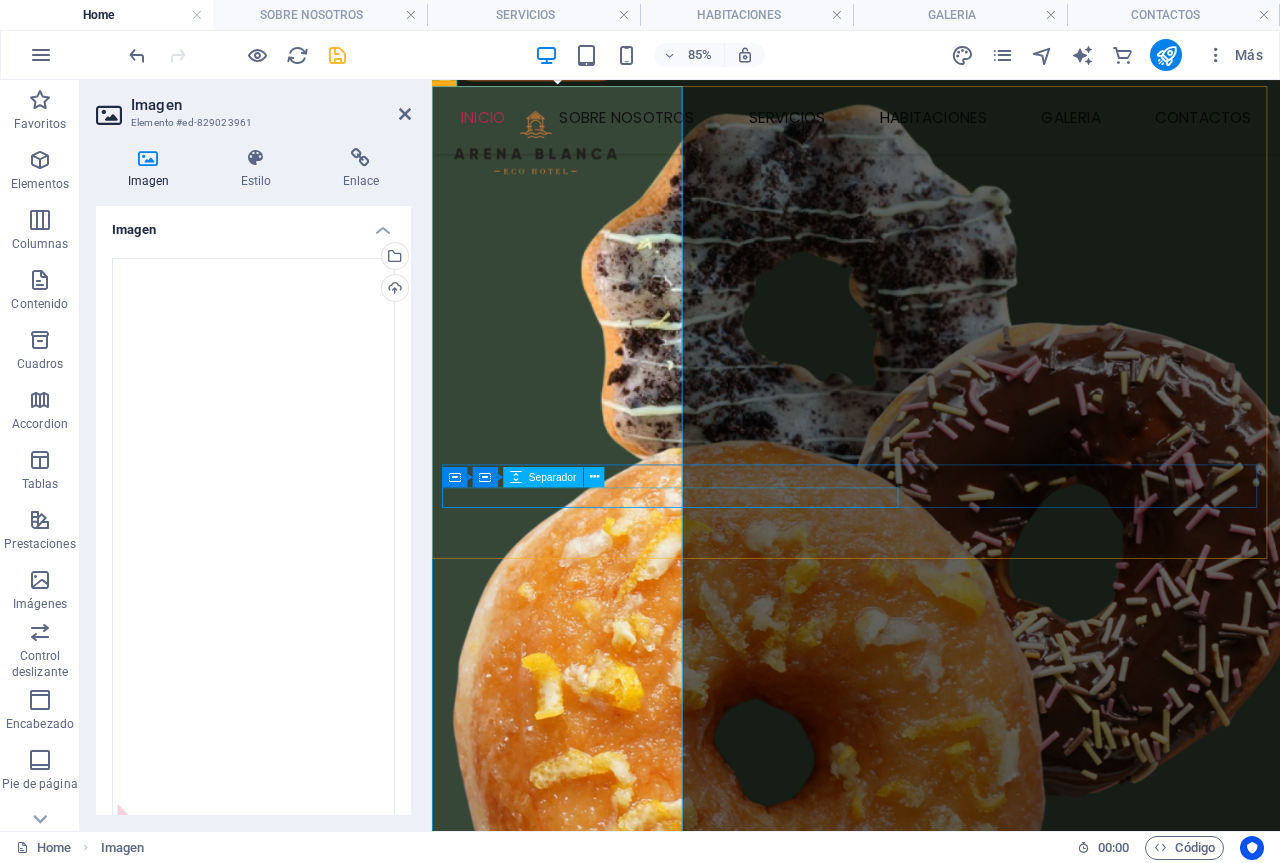 scroll, scrollTop: 823, scrollLeft: 0, axis: vertical 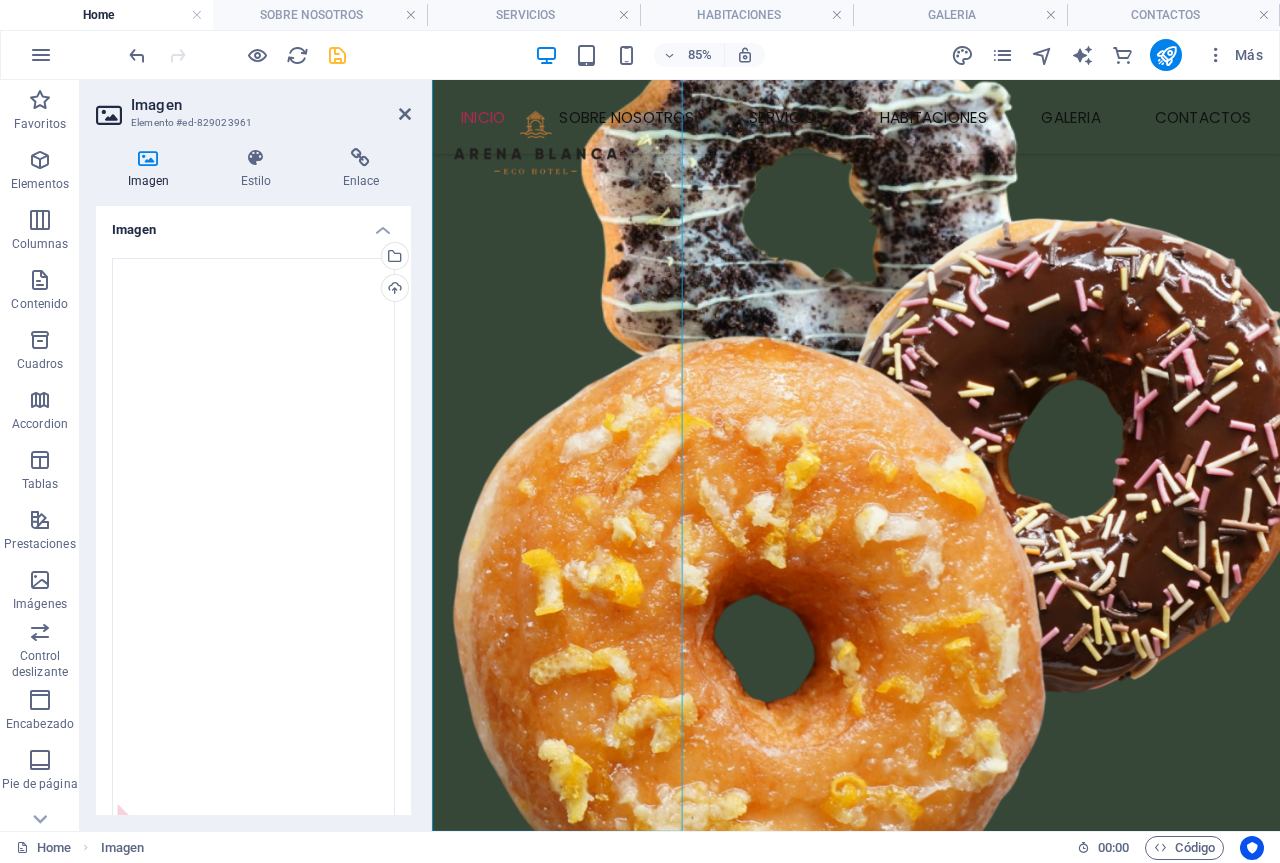 drag, startPoint x: 621, startPoint y: 717, endPoint x: 824, endPoint y: 718, distance: 203.00246 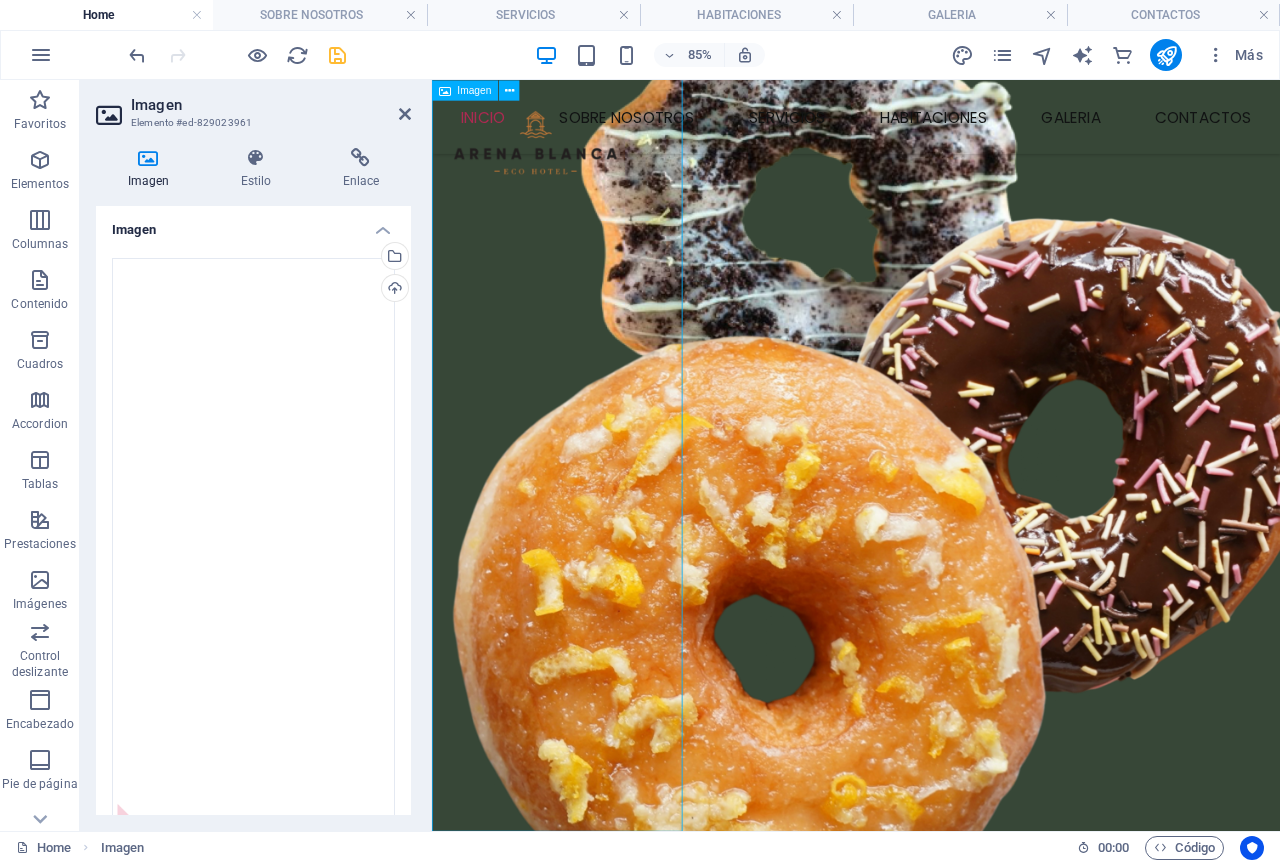 click at bounding box center [579, 1629] 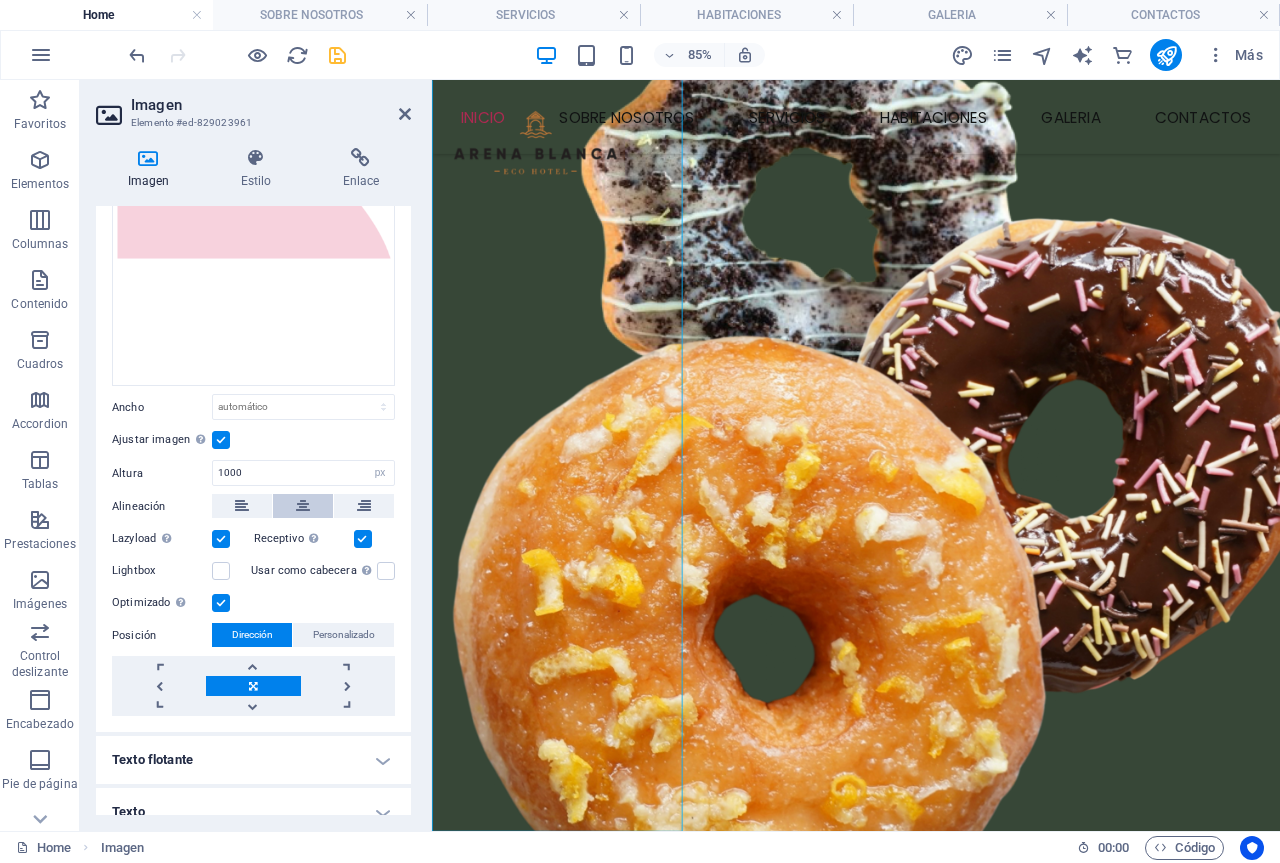scroll, scrollTop: 816, scrollLeft: 0, axis: vertical 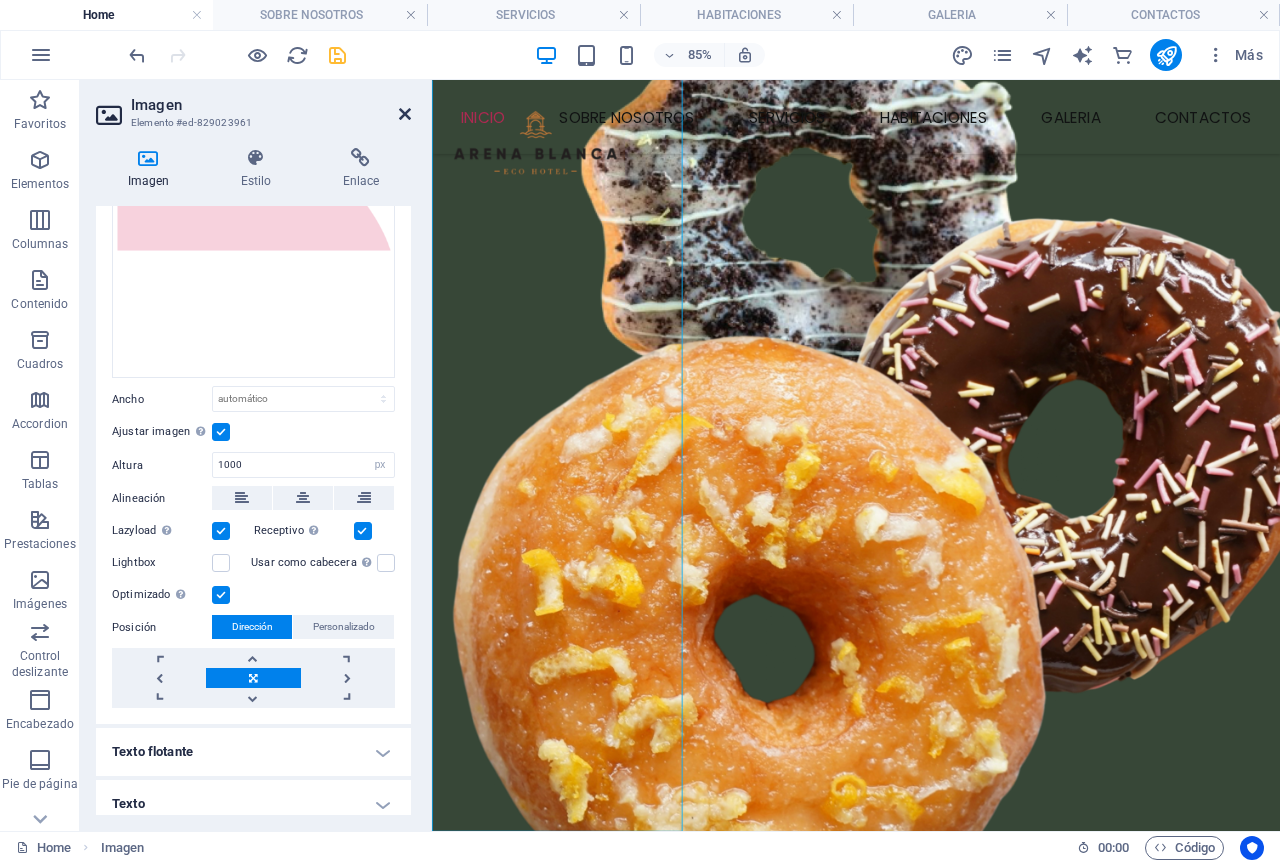 click at bounding box center [405, 114] 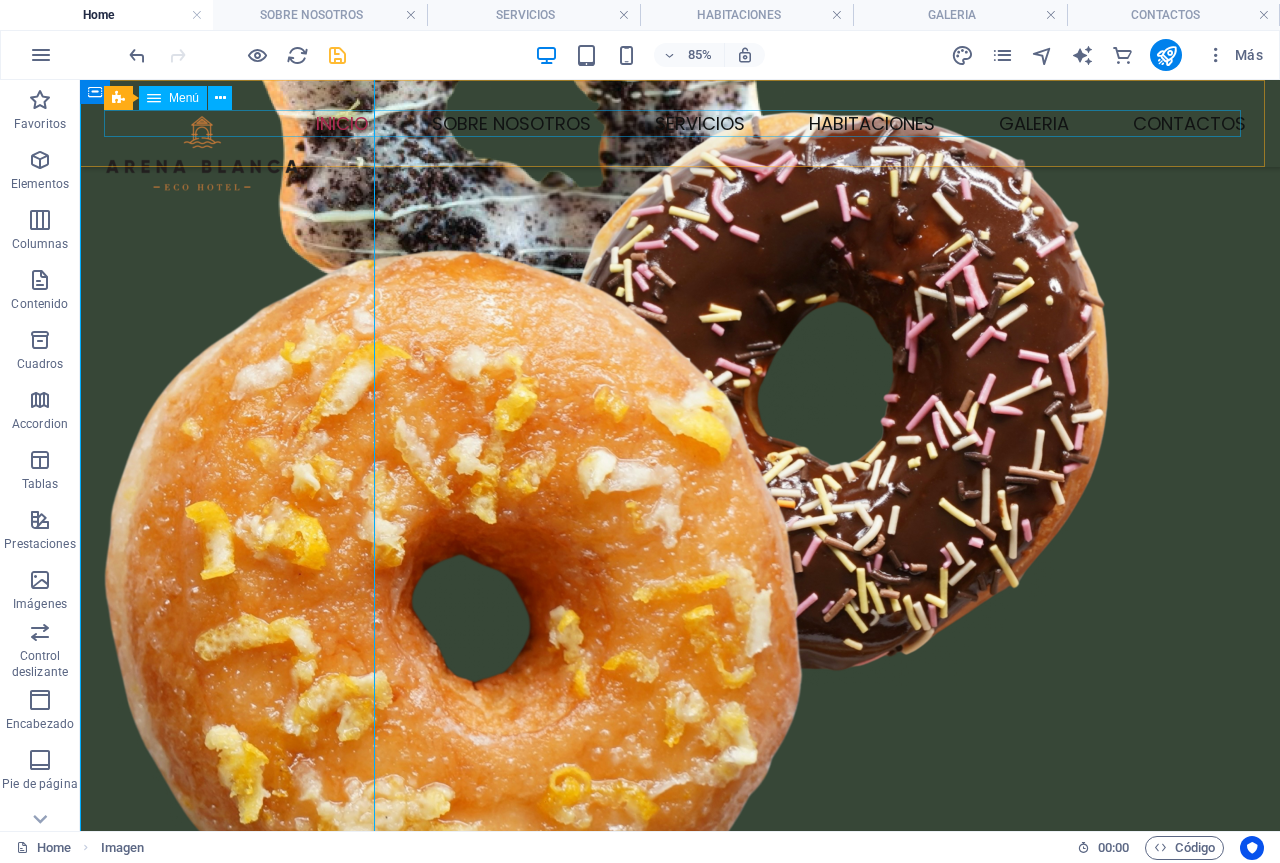 scroll, scrollTop: 766, scrollLeft: 0, axis: vertical 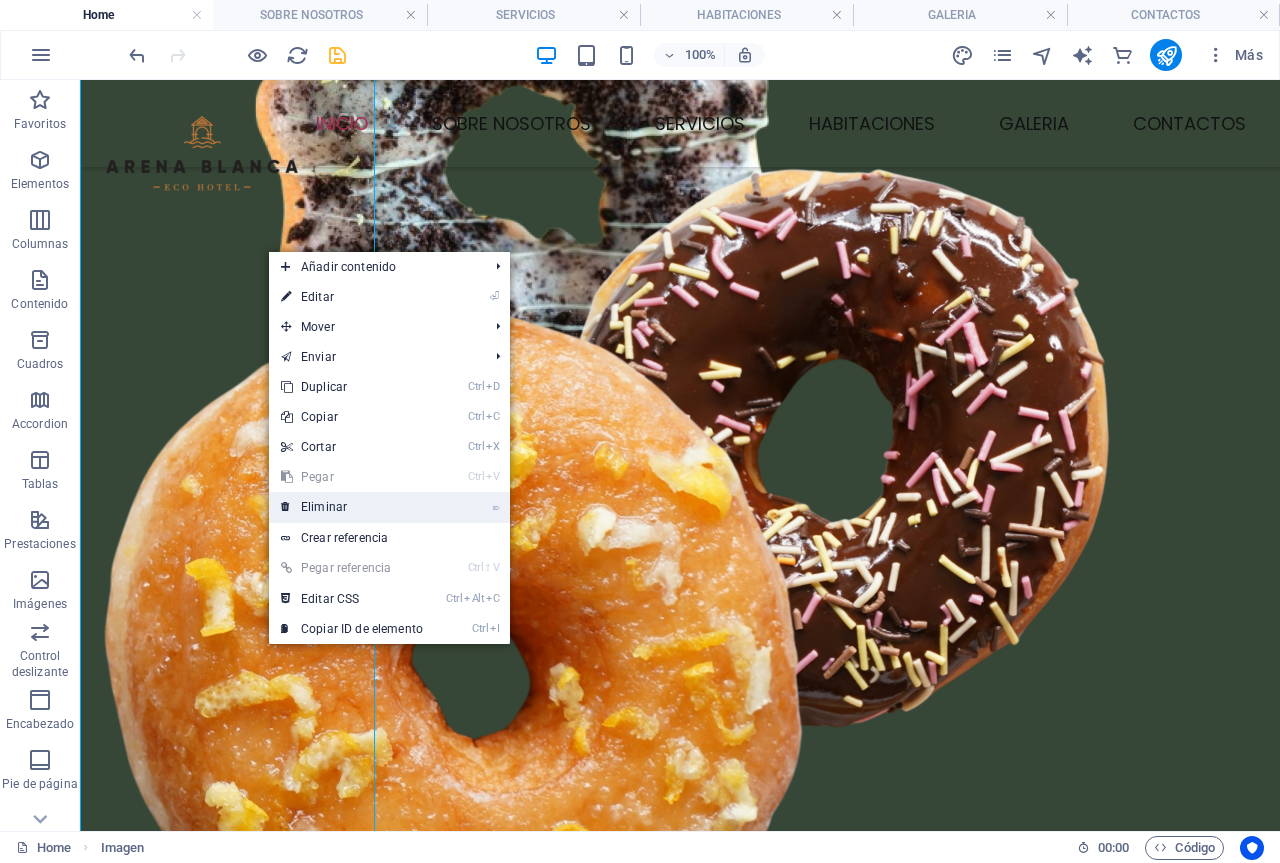click on "⌦  Eliminar" at bounding box center [352, 507] 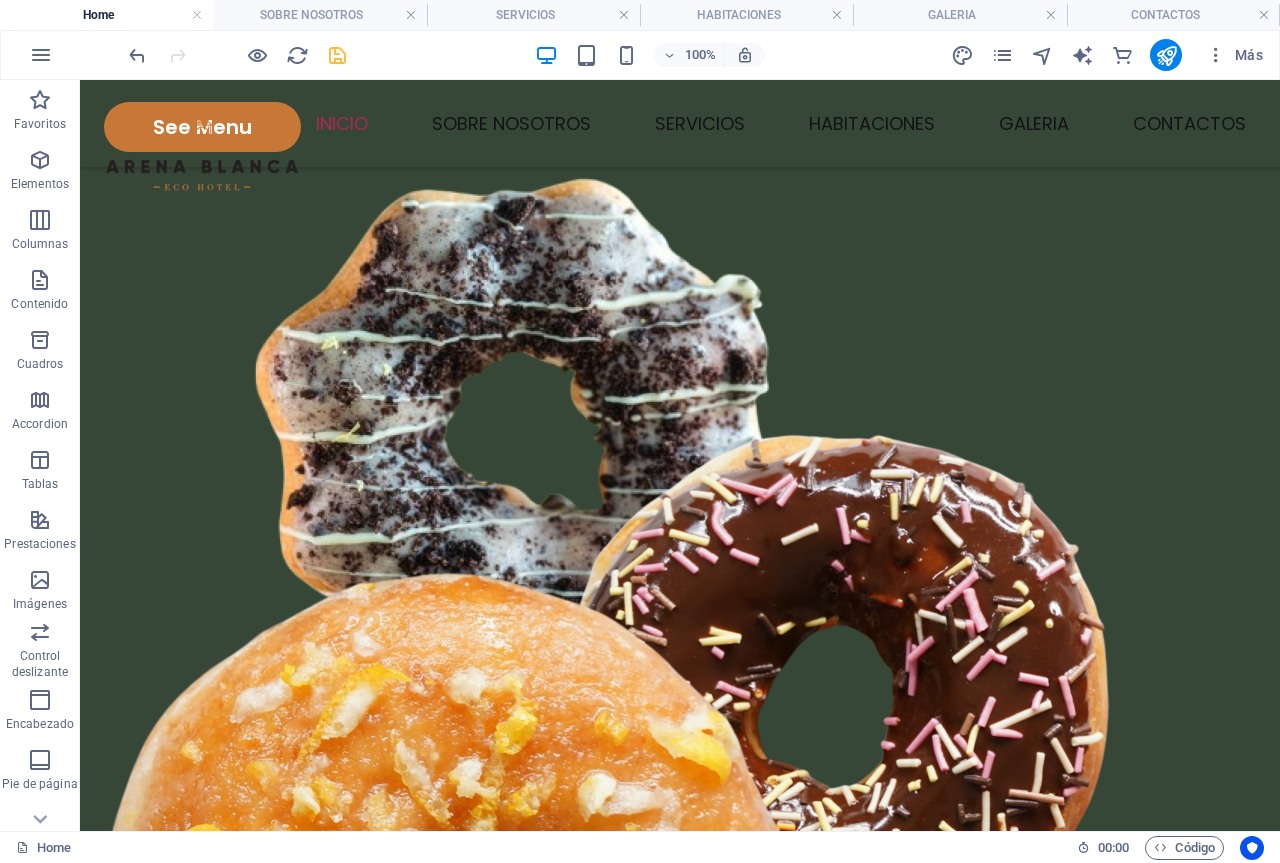 scroll, scrollTop: 899, scrollLeft: 0, axis: vertical 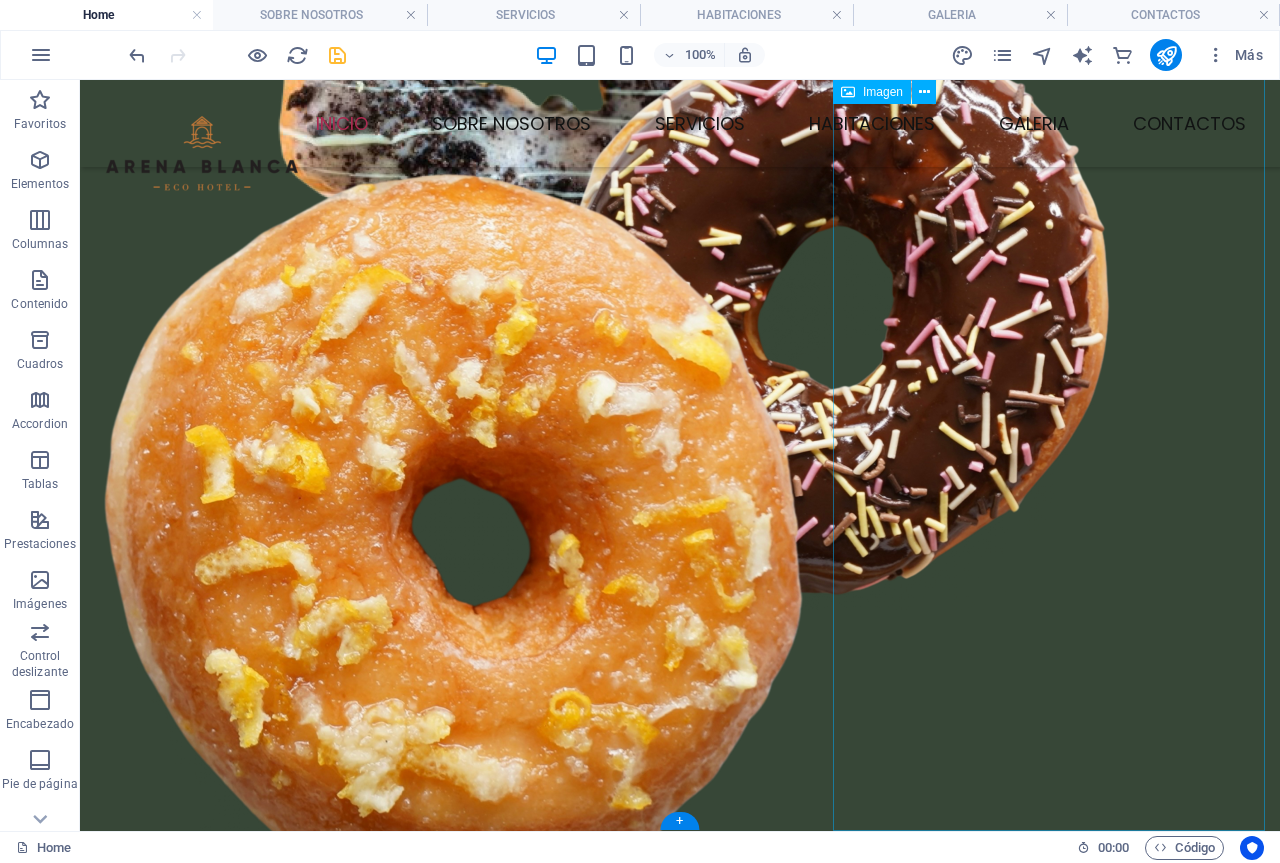 click at bounding box center [1064, 1423] 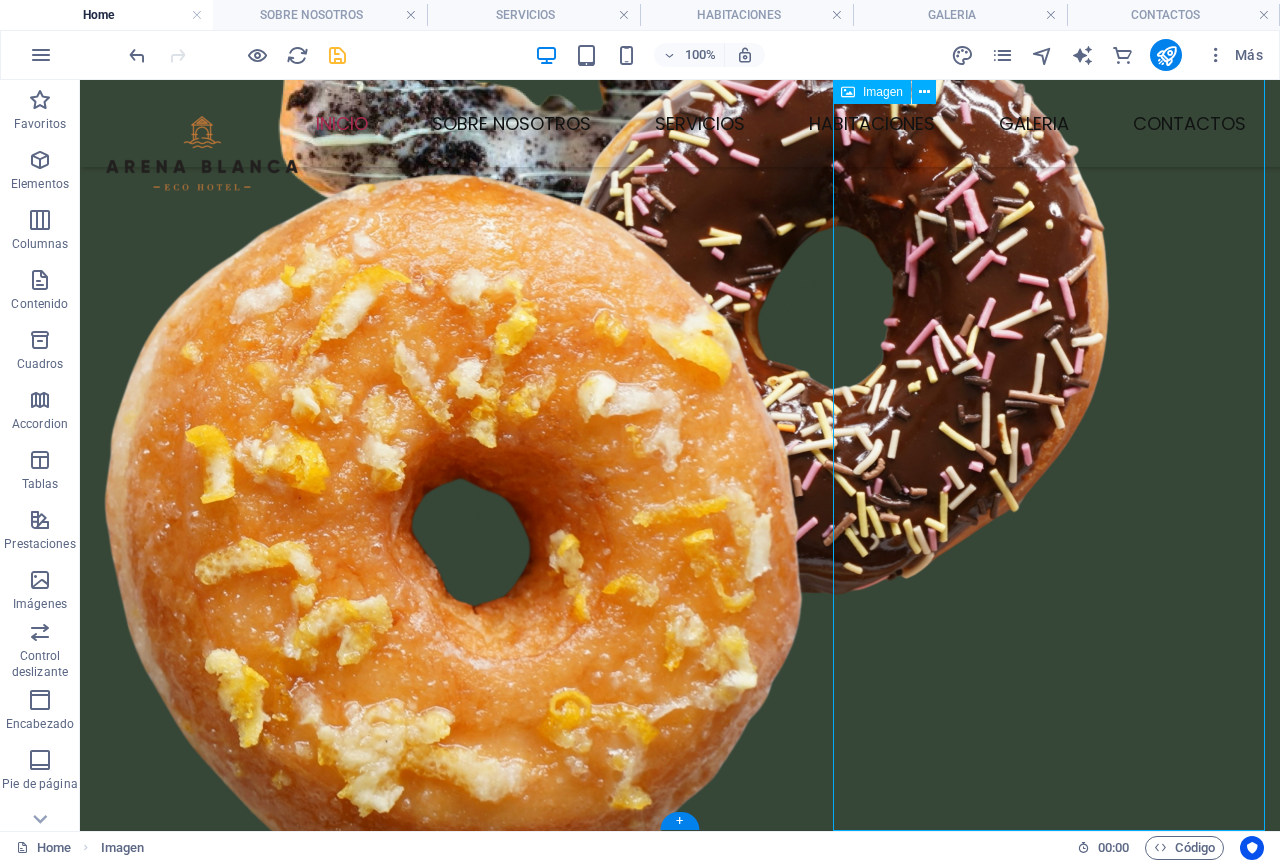click at bounding box center (1064, 1423) 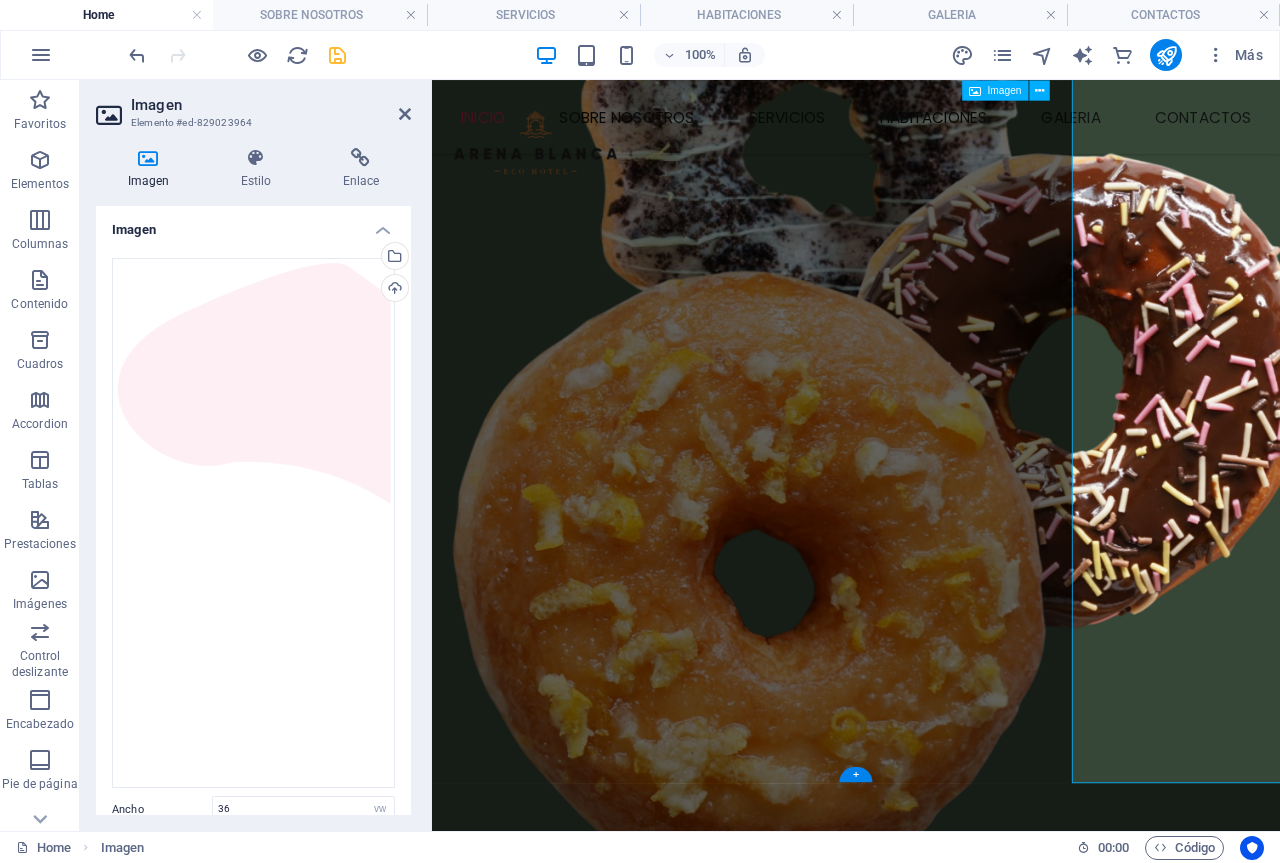scroll, scrollTop: 823, scrollLeft: 0, axis: vertical 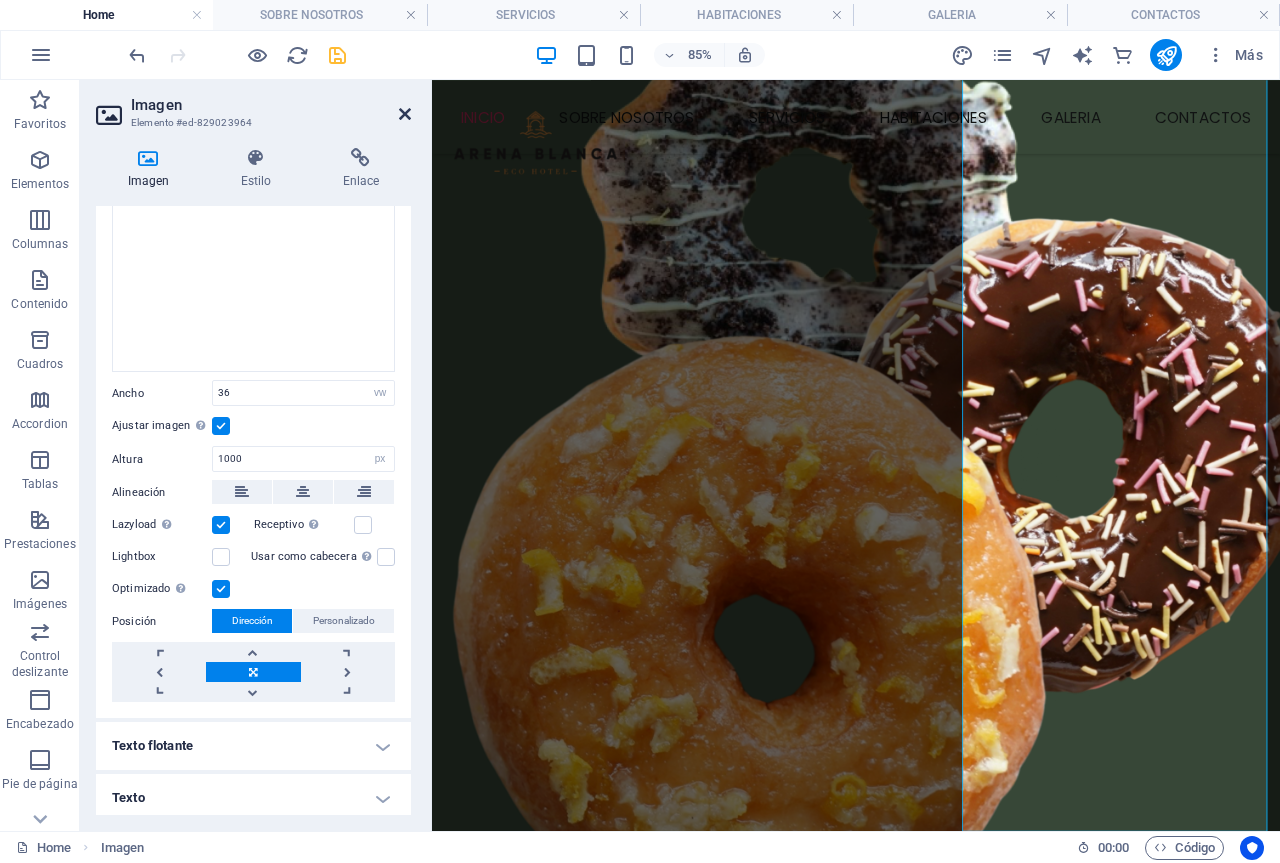 click at bounding box center (405, 114) 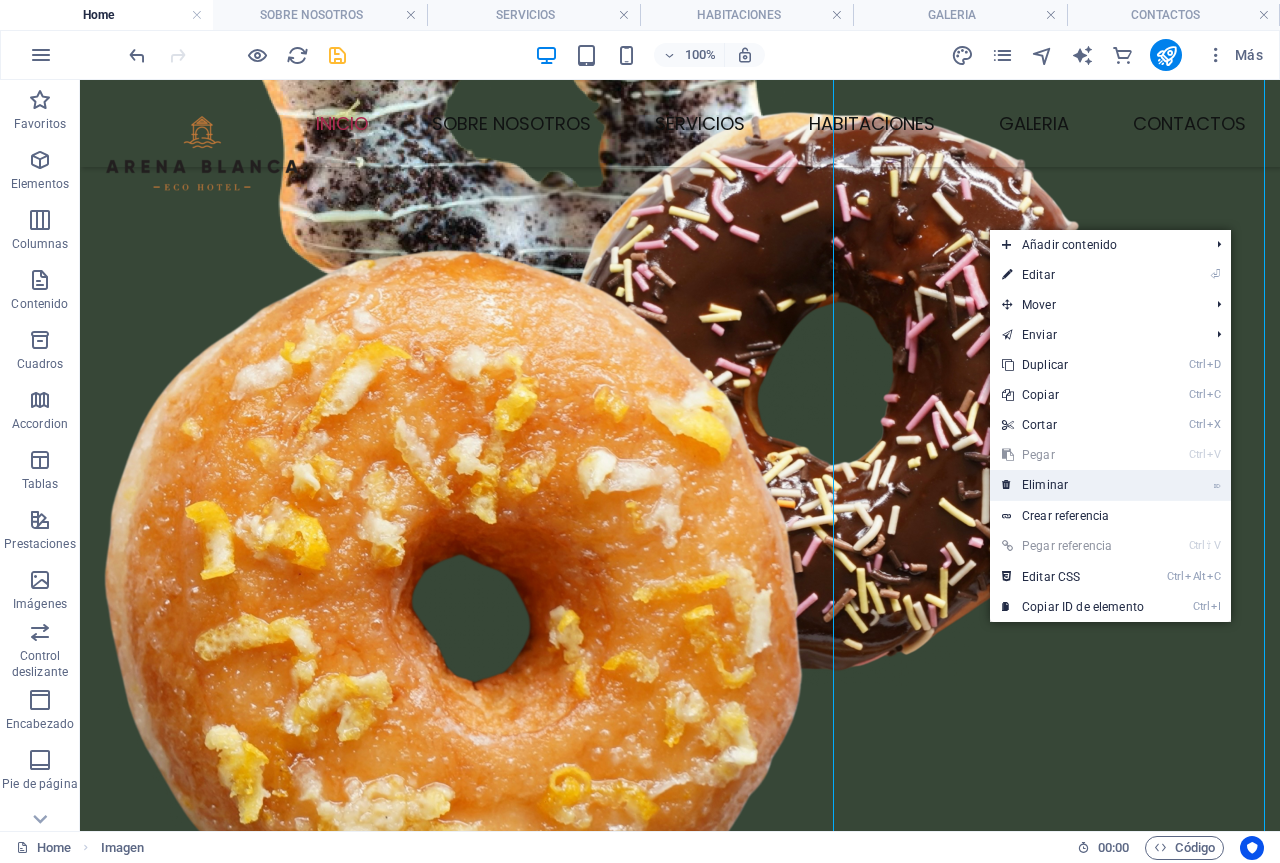 click on "⌦  Eliminar" at bounding box center (1073, 485) 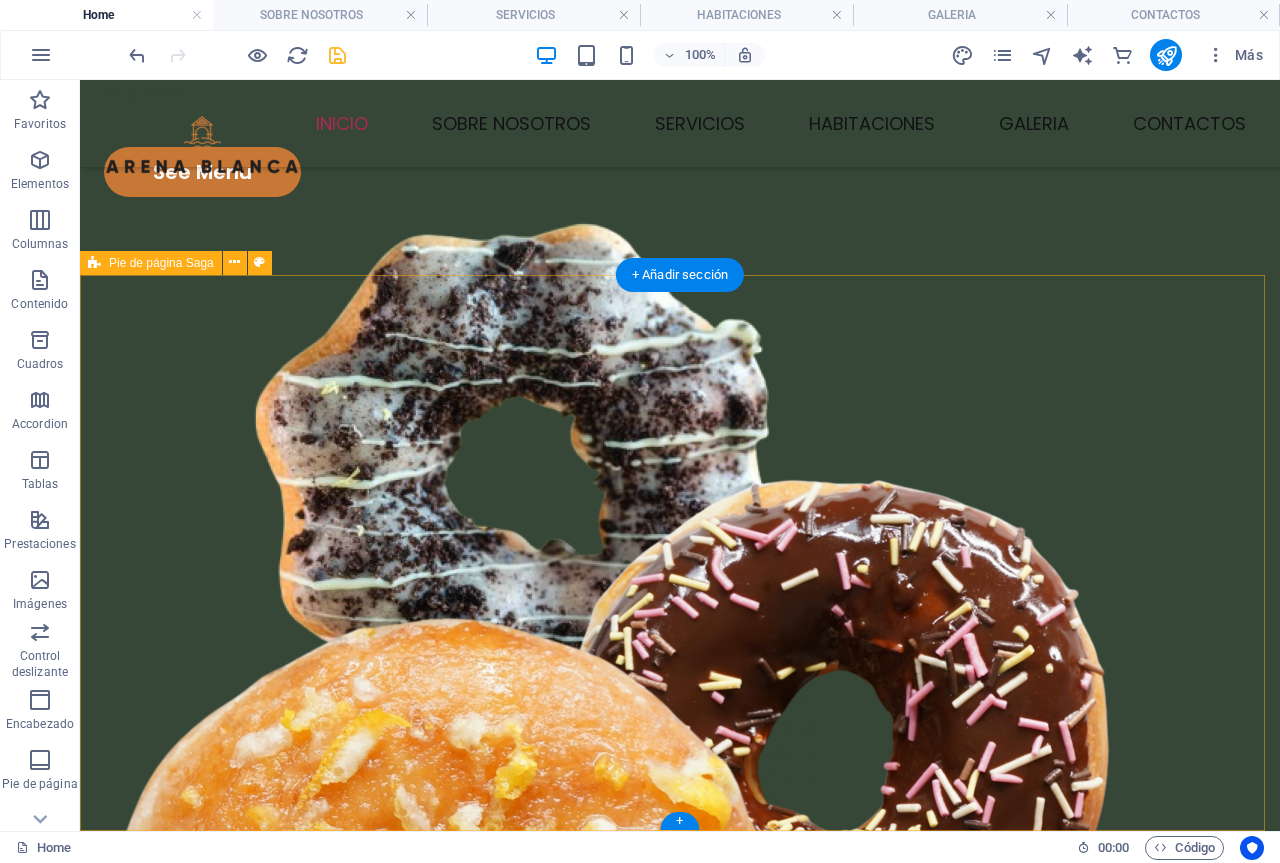 scroll, scrollTop: 0, scrollLeft: 0, axis: both 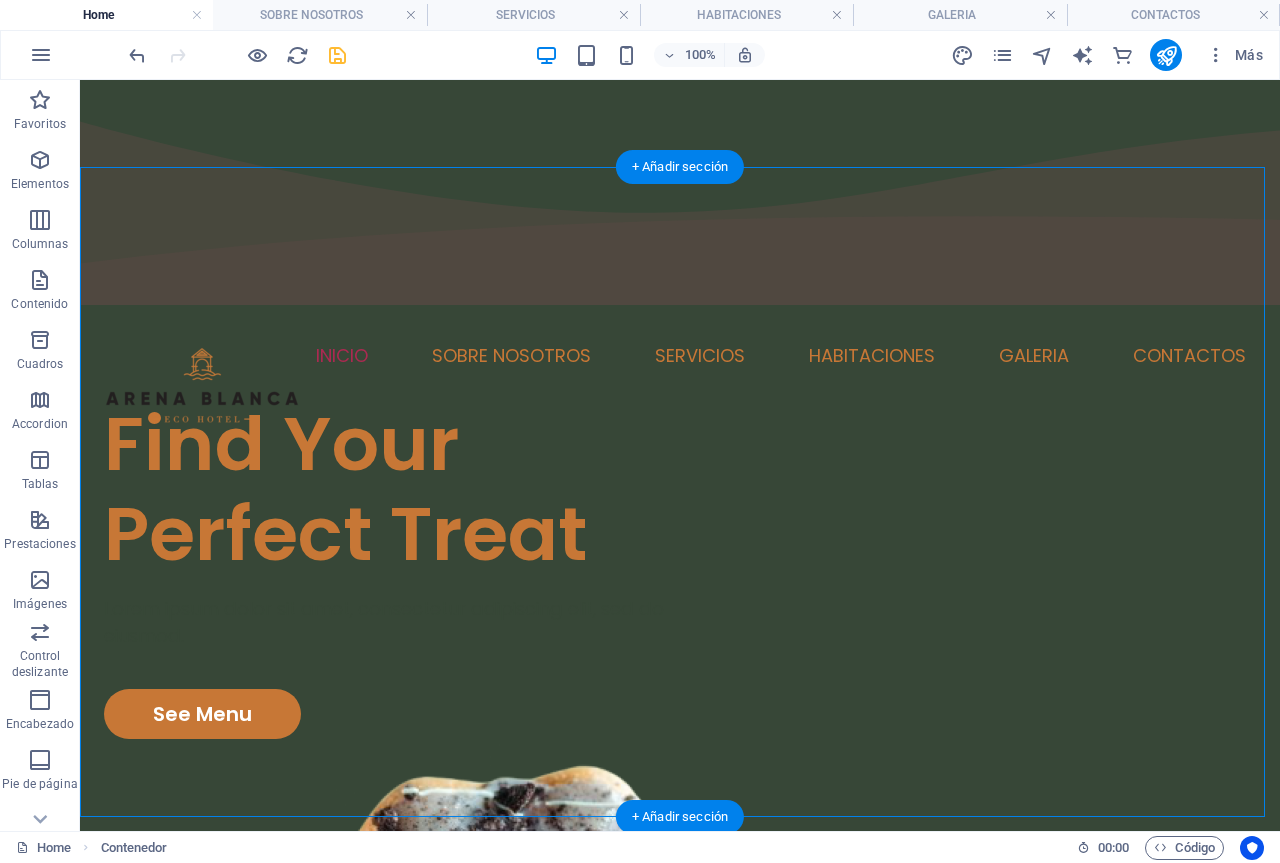 drag, startPoint x: 1002, startPoint y: 285, endPoint x: 478, endPoint y: 282, distance: 524.0086 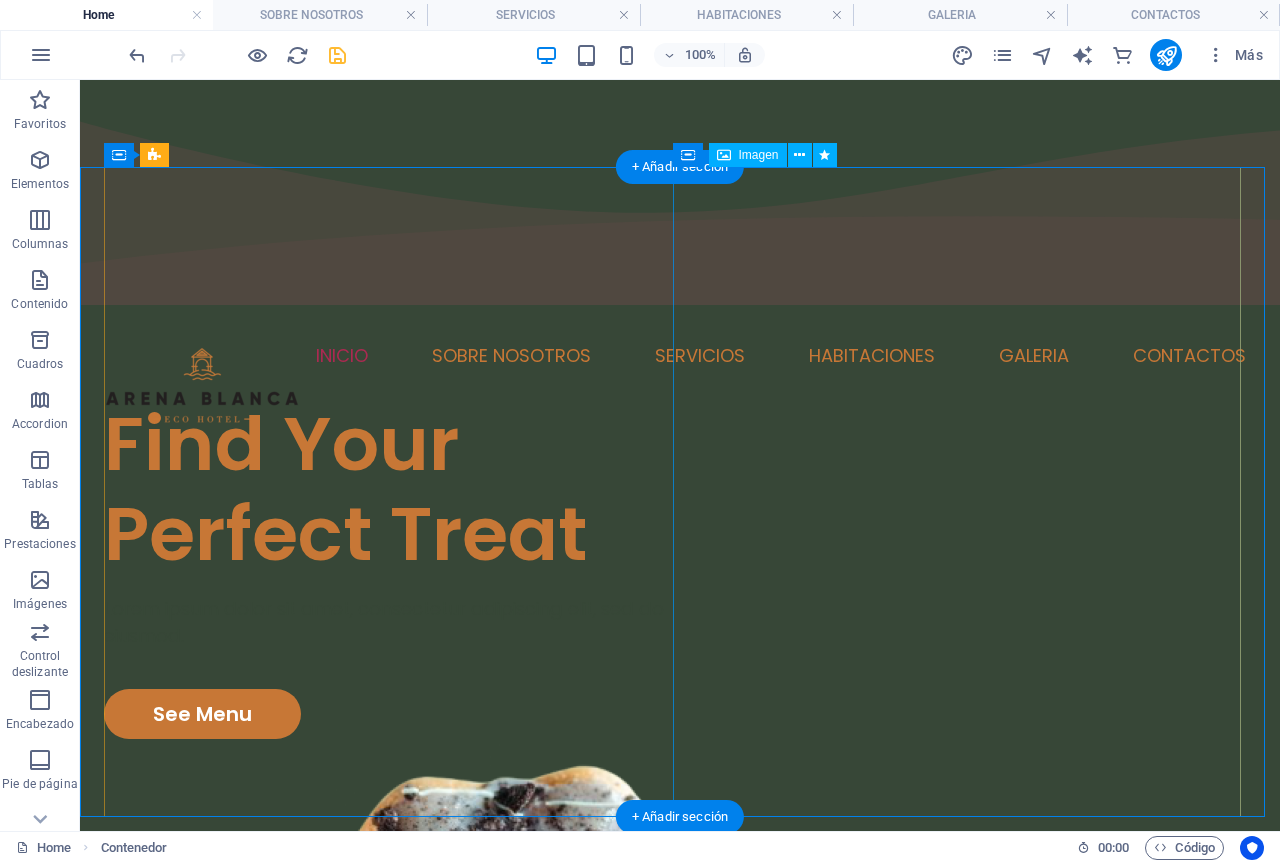 click at bounding box center (392, 1324) 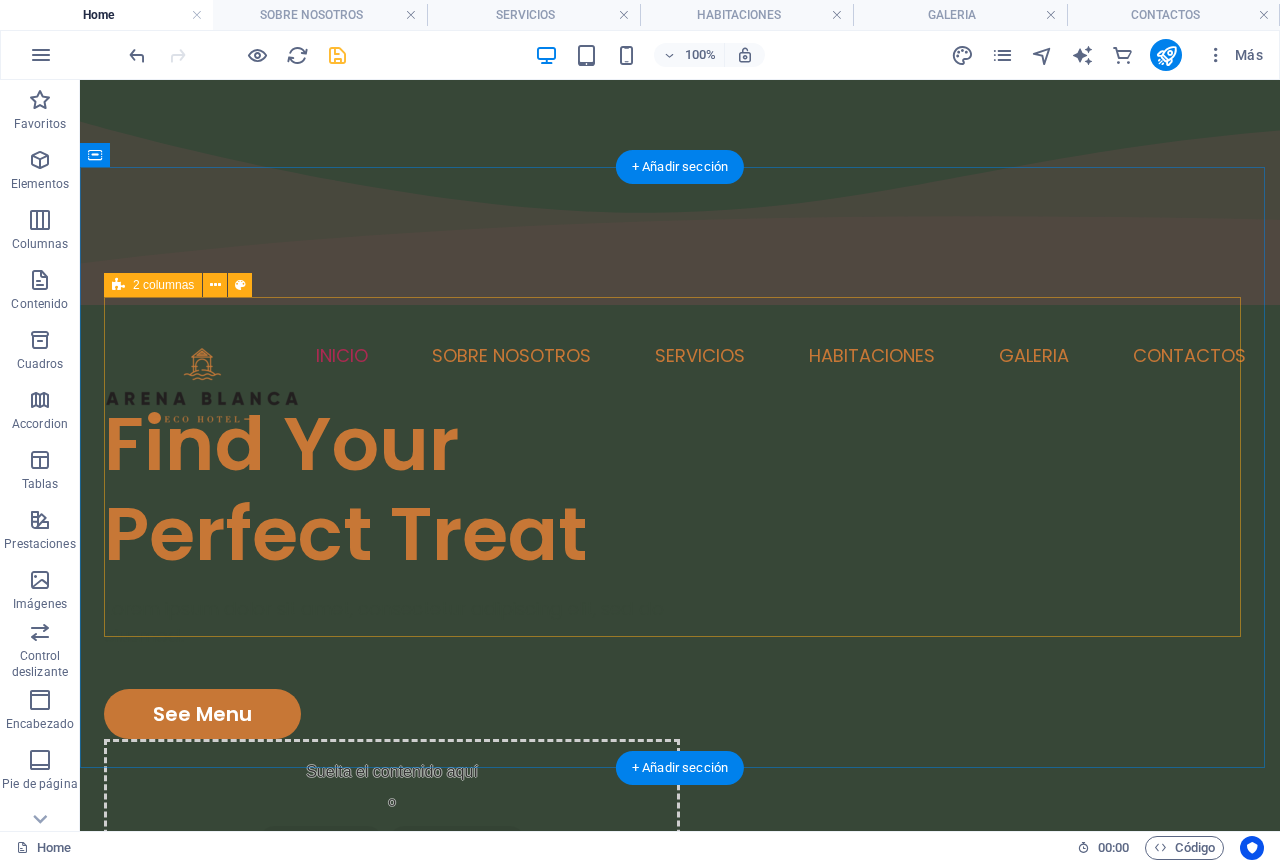 click on "Find Your Perfect Treat Lorem ipsum dolor sit amet, consectetur adipiscing elit, sed do eiusmod. See Menu Suelta el contenido aquí o  Añadir elementos  Pegar portapapeles" at bounding box center (680, 640) 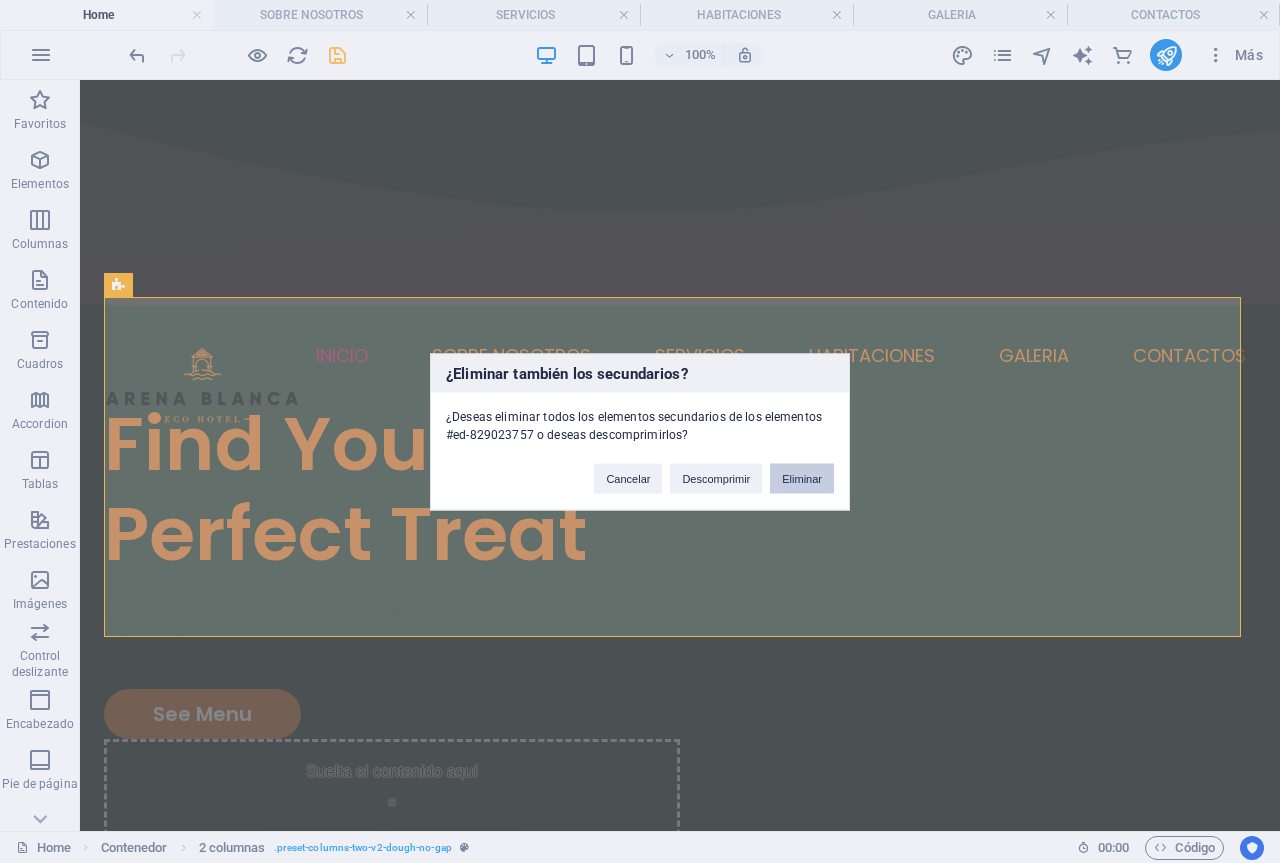 click on "Eliminar" at bounding box center [802, 478] 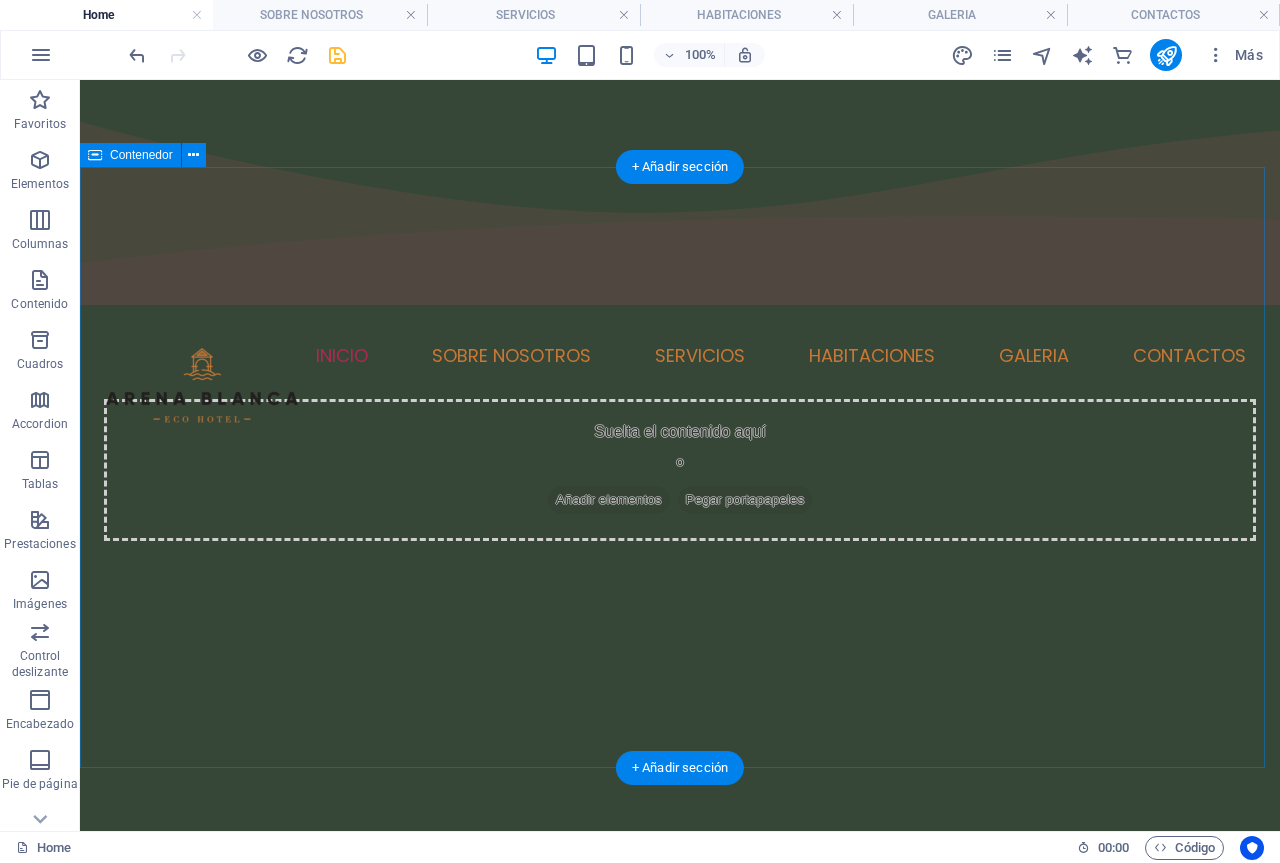 click on "Suelta el contenido aquí o  Añadir elementos  Pegar portapapeles" at bounding box center (680, 470) 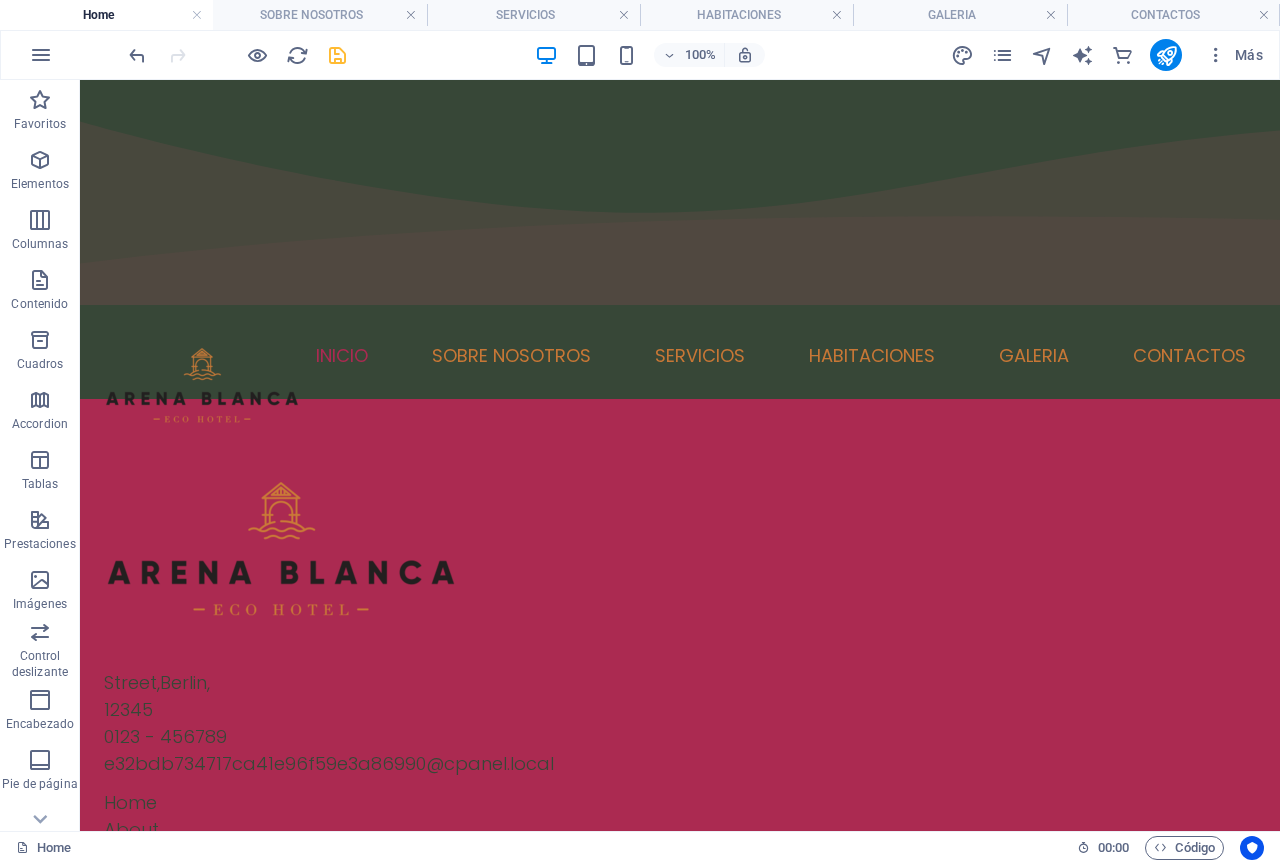 click on "Skip to main content
INICIO SOBRE NOSOTROS SERVICIOS HABITACIONES GALERIA PISCINA SALA DE JUEGOS RESTAURANTE CONTACTOS Street ,  Berlin ,   12345
0123 - 456789   e32bdb734717ca41e96f59e3a86990@cpanel.local Home About Menu Location Catering Facebook Twitter Youtube
Copyright    galapagosarenablanca.com . All rights reserved Legal Notice  |  Privacy Policy" at bounding box center [680, 695] 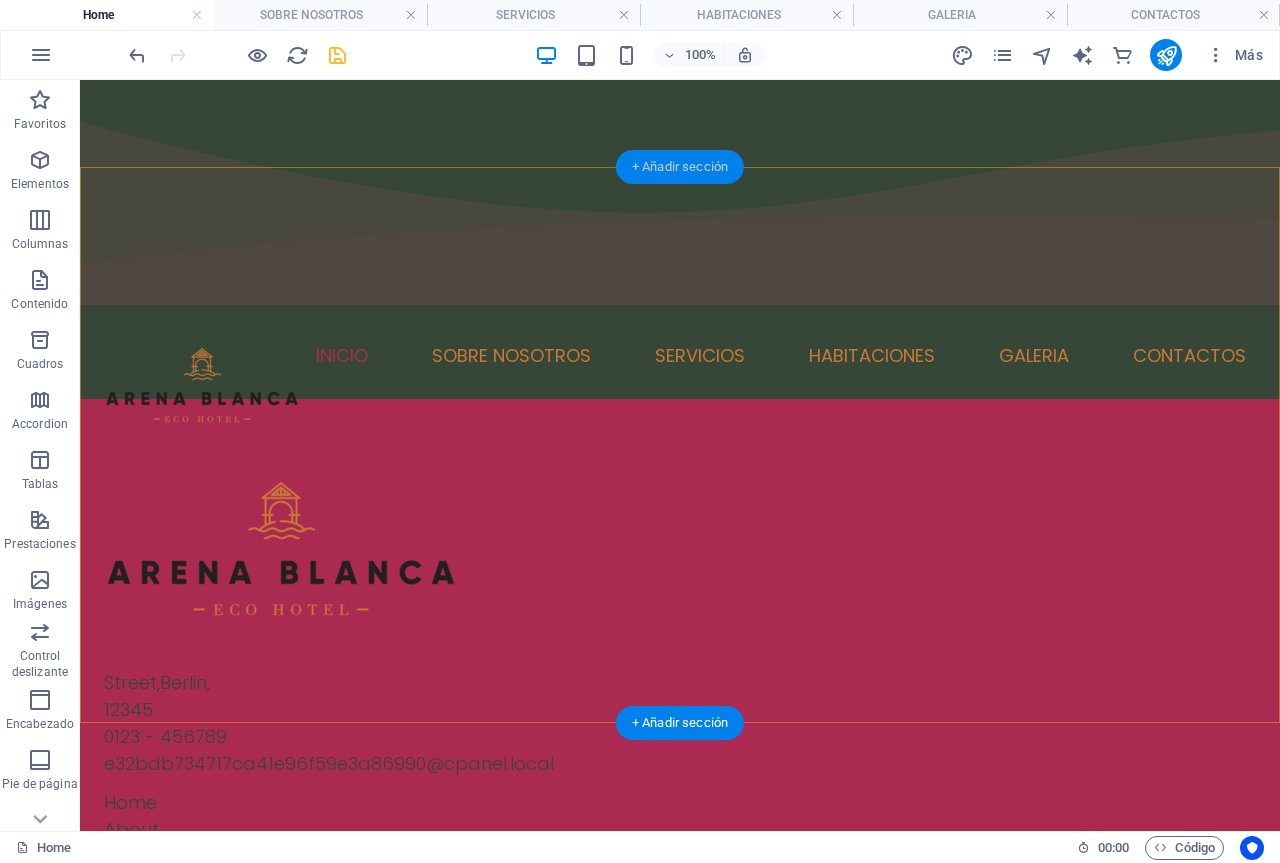 click on "+ Añadir sección" at bounding box center (680, 167) 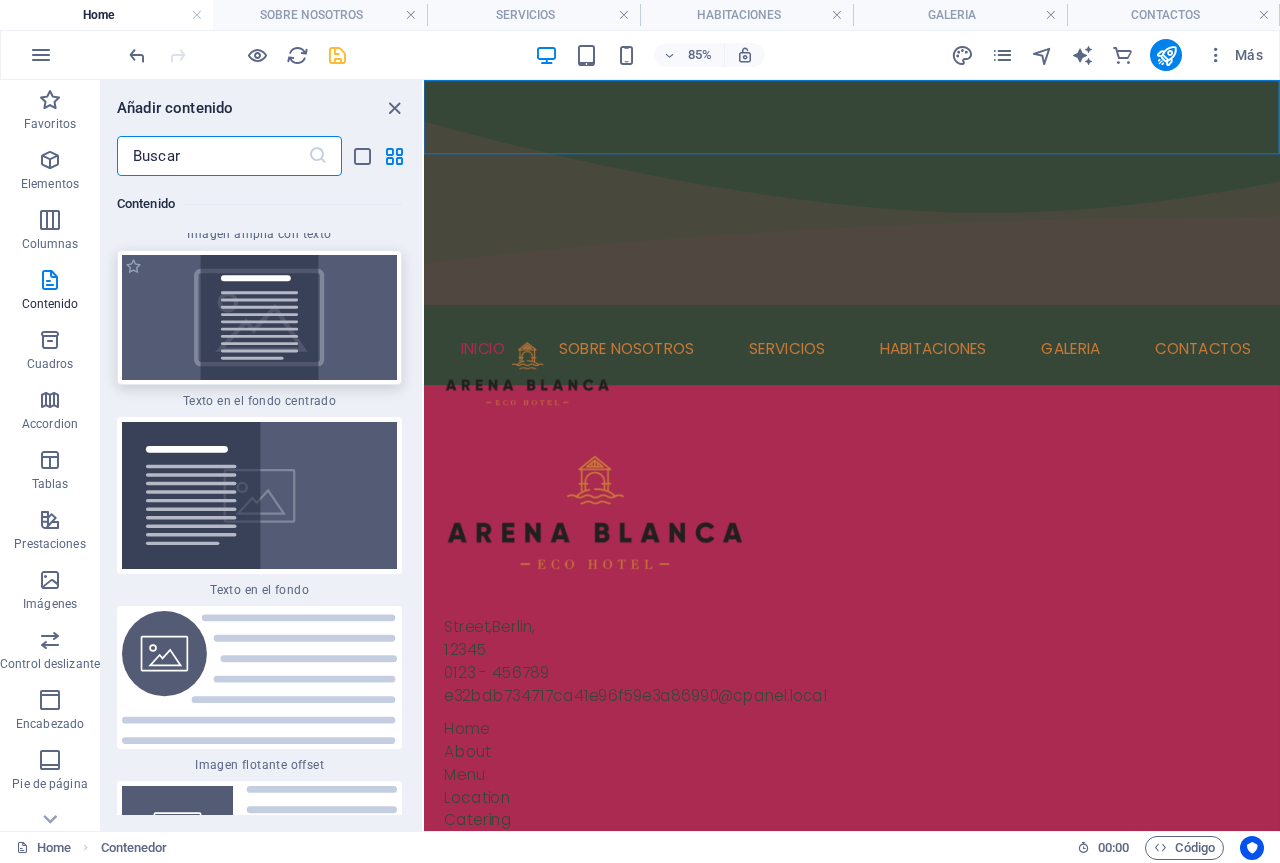 scroll, scrollTop: 8208, scrollLeft: 0, axis: vertical 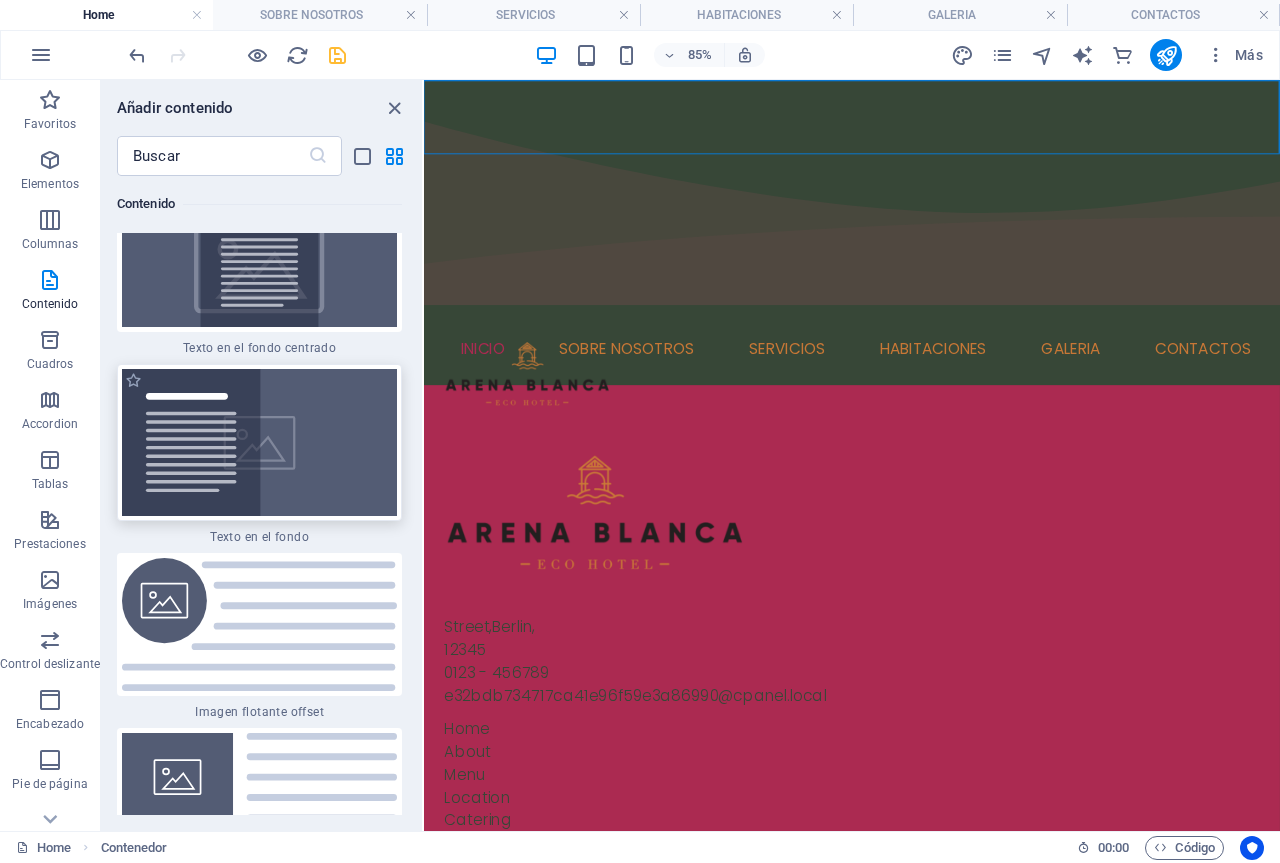 click at bounding box center [259, 442] 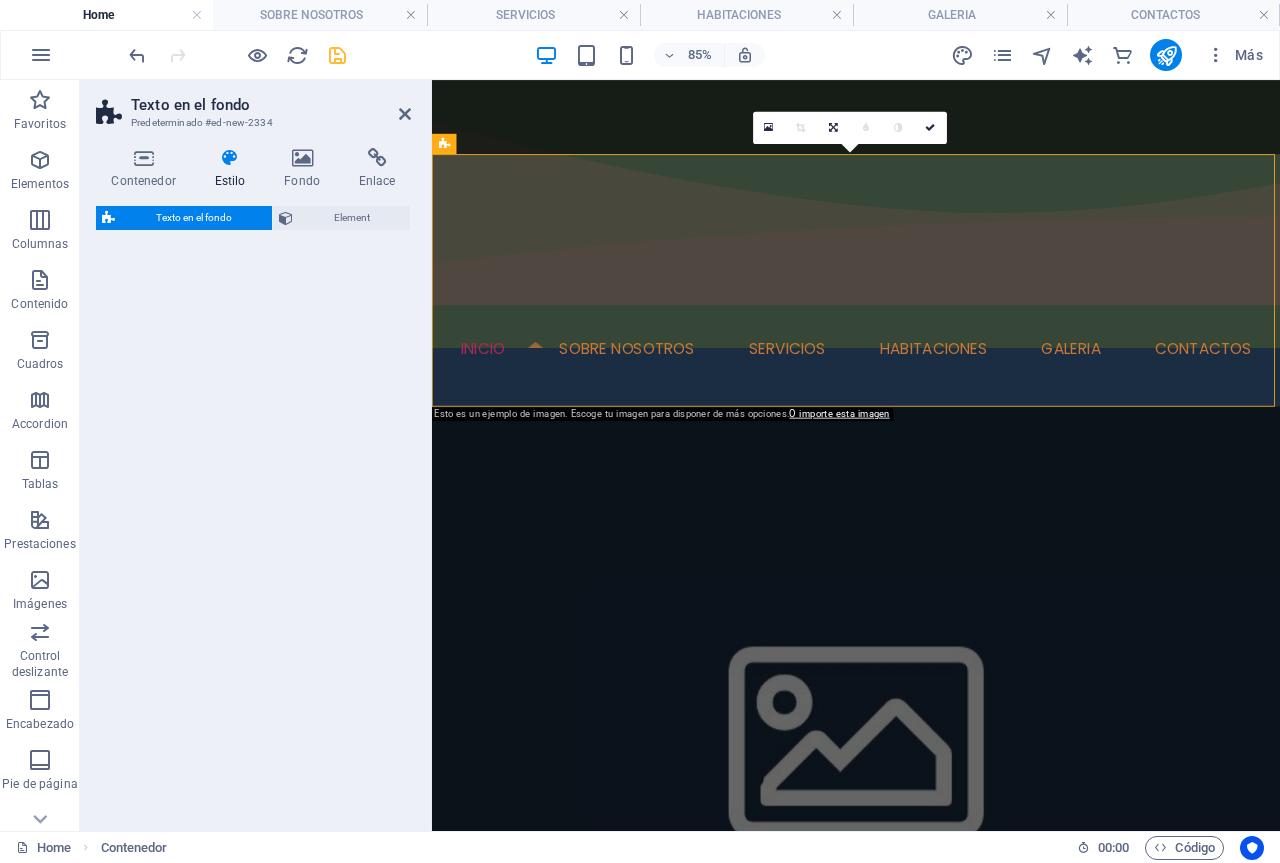 select on "%" 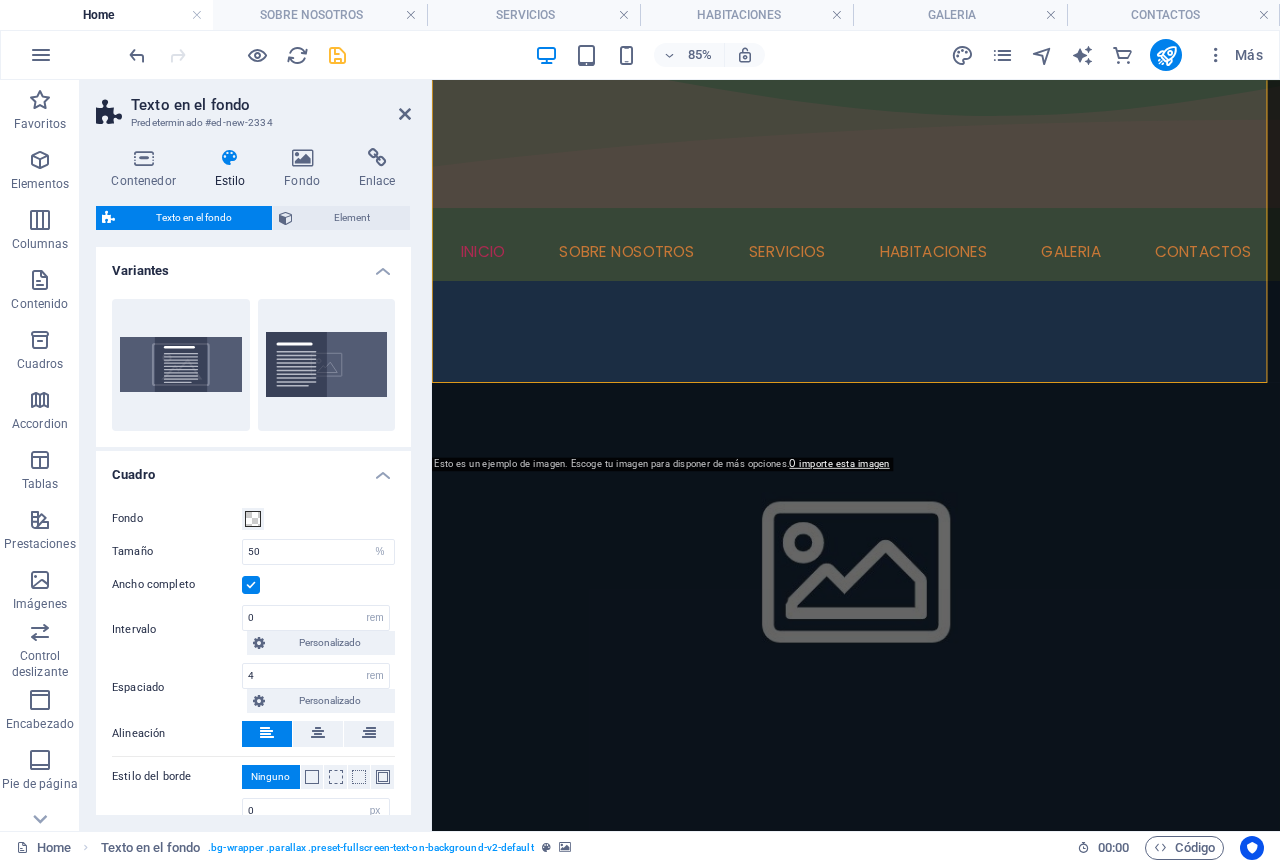 scroll, scrollTop: 0, scrollLeft: 0, axis: both 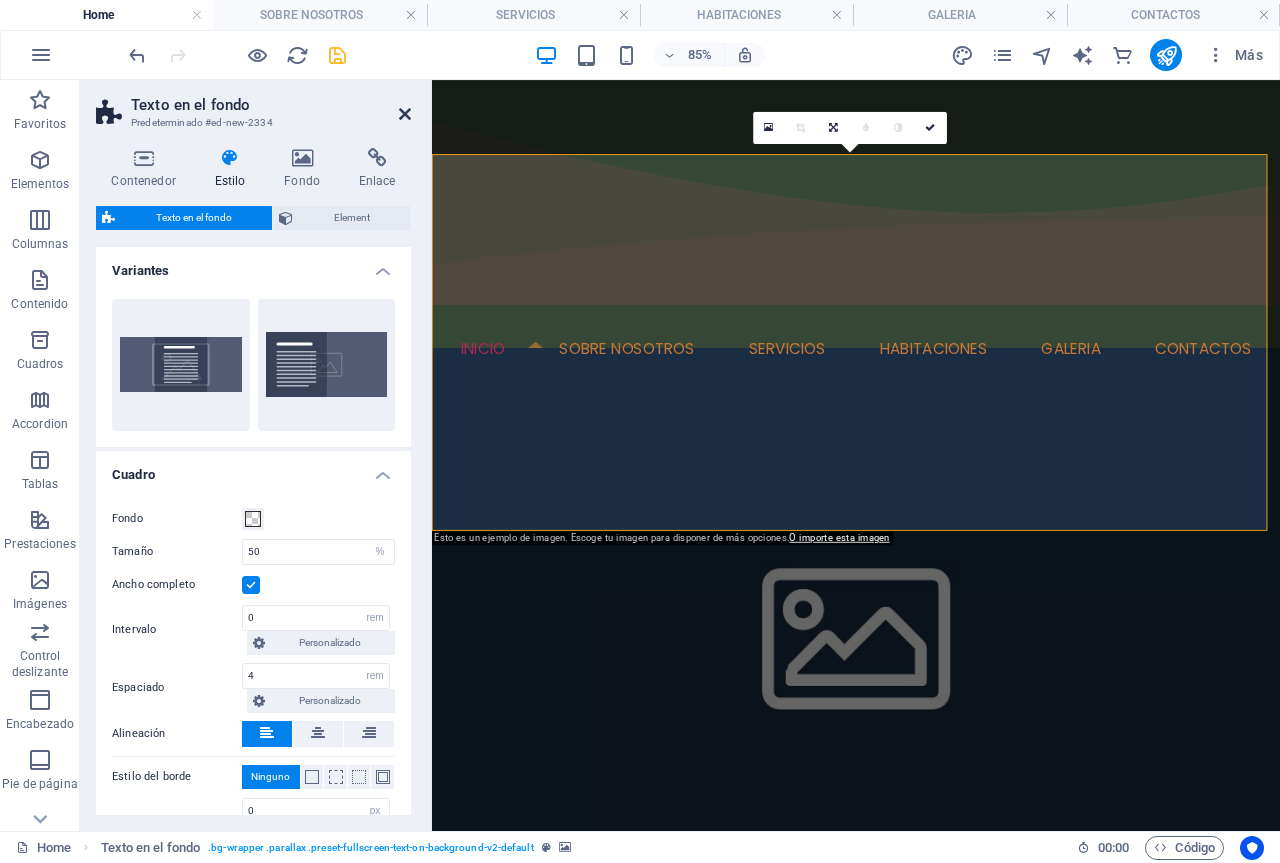 click at bounding box center (405, 114) 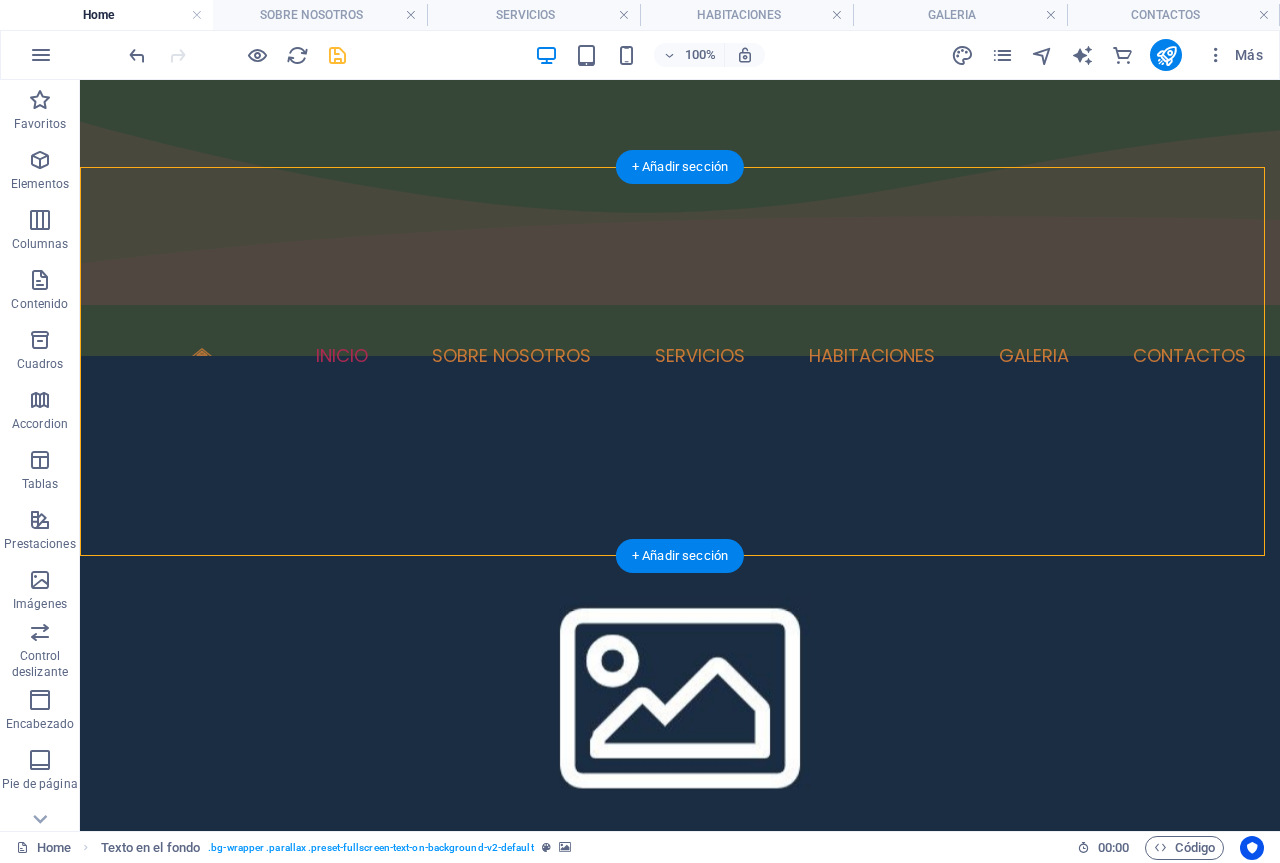 click at bounding box center [680, 688] 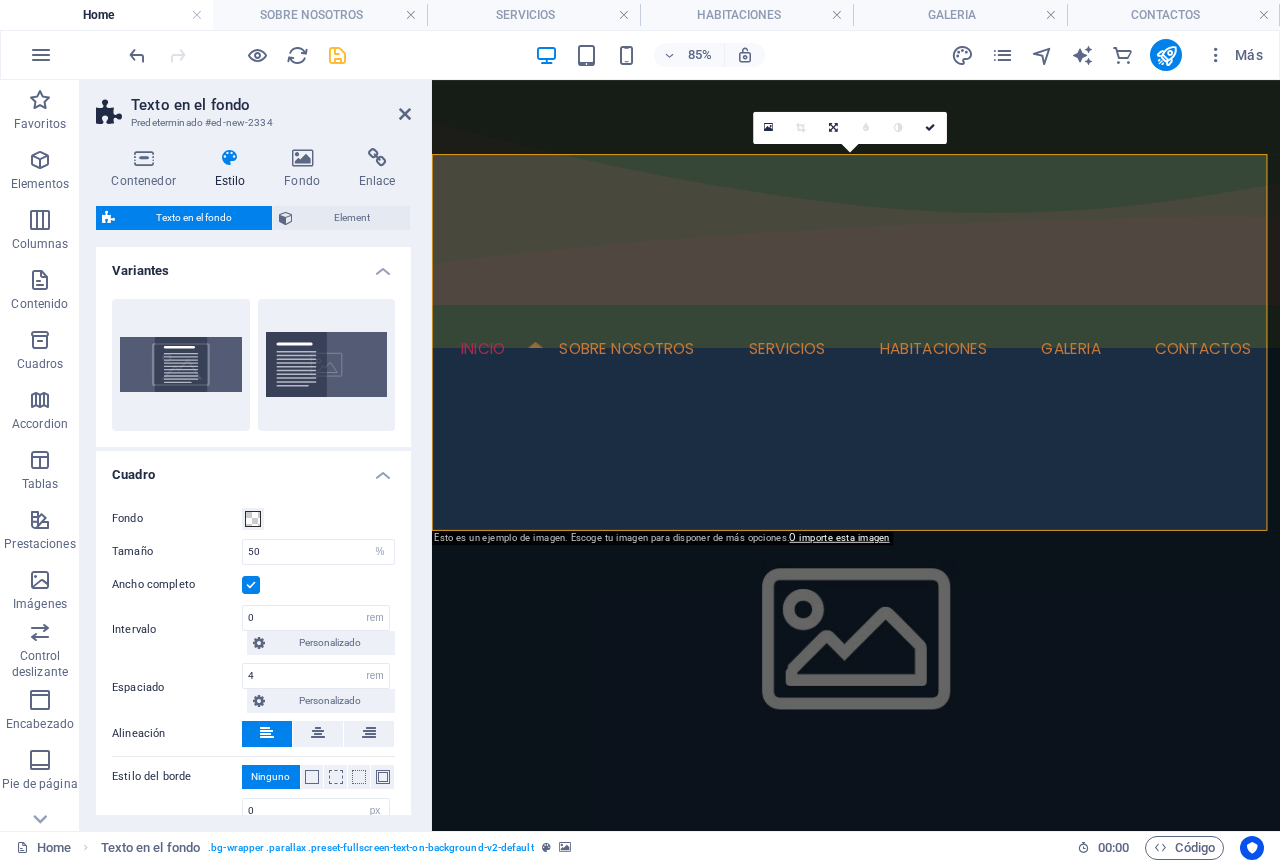 click at bounding box center [931, 728] 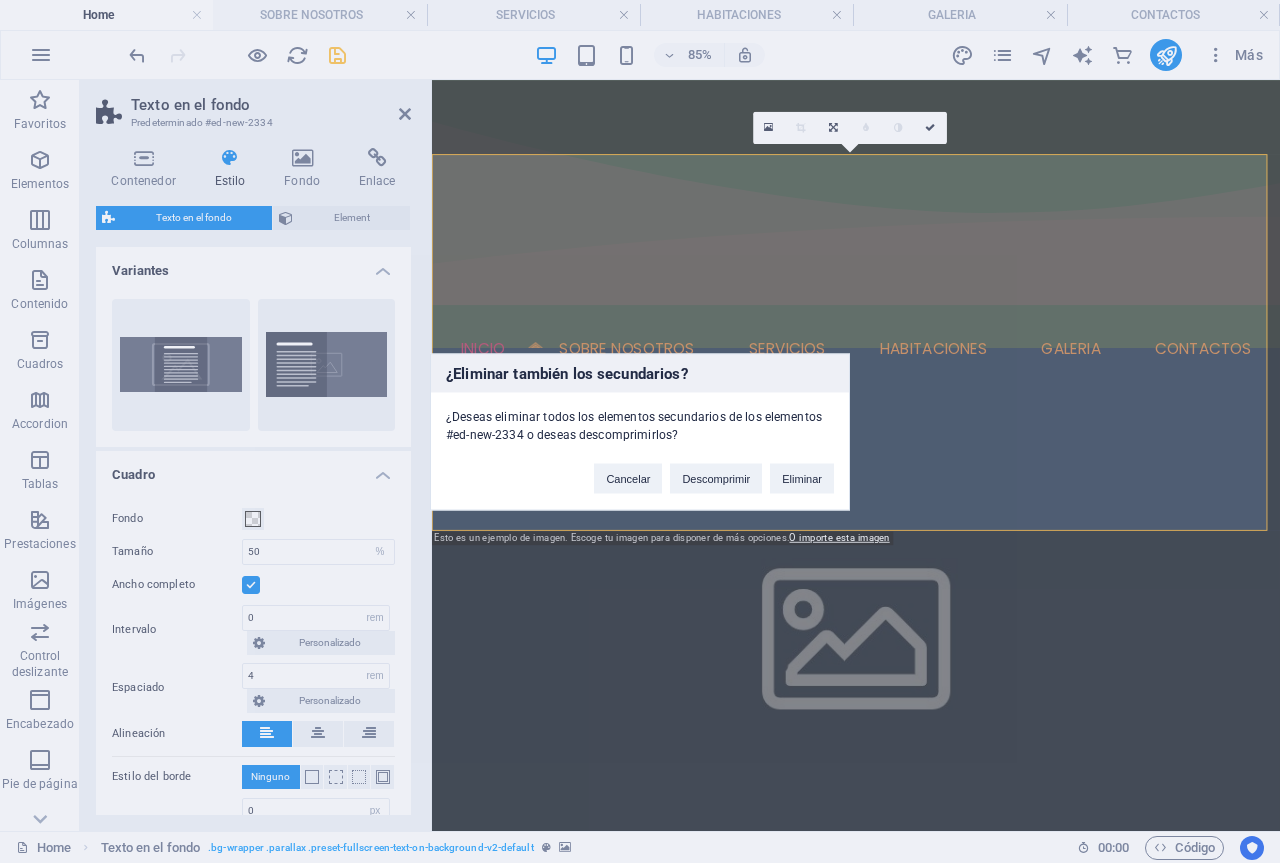 type 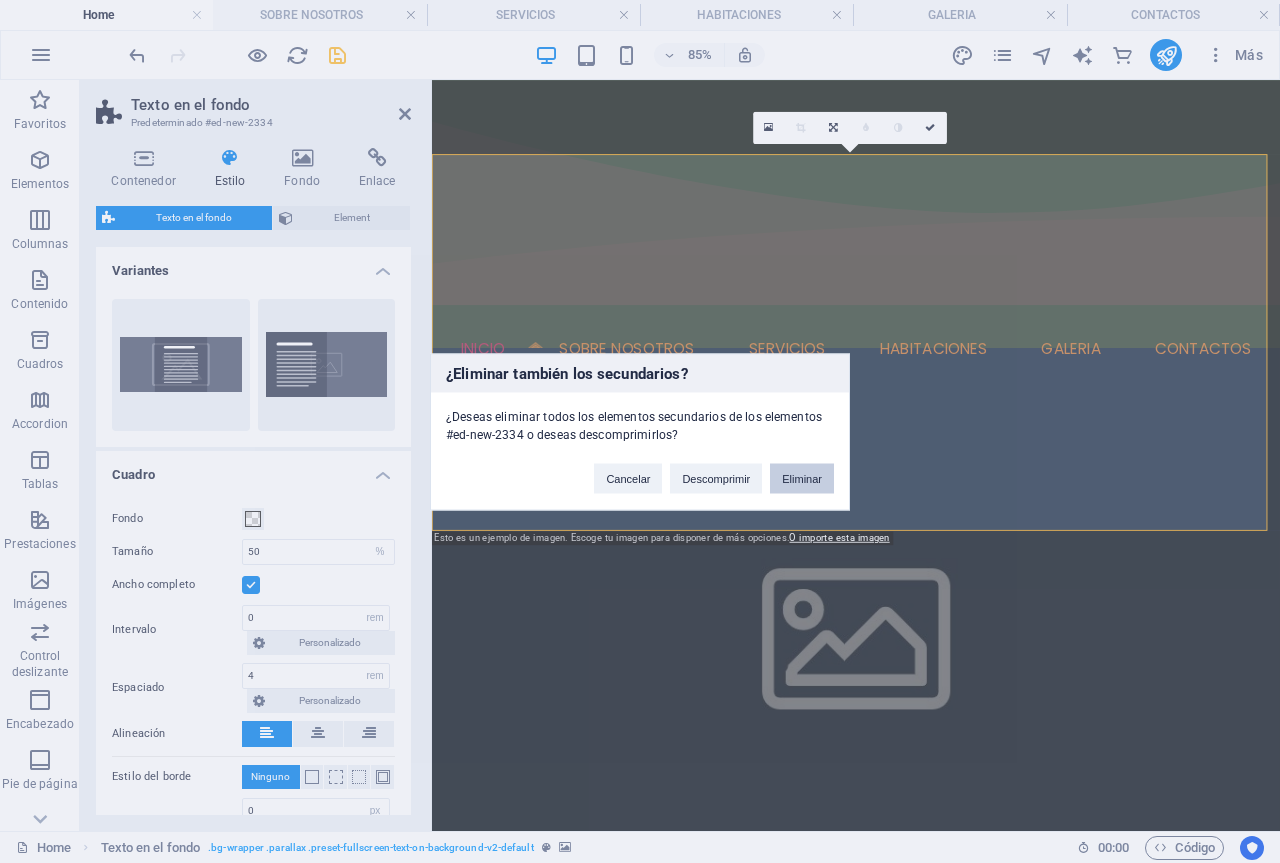 click on "Eliminar" at bounding box center [802, 478] 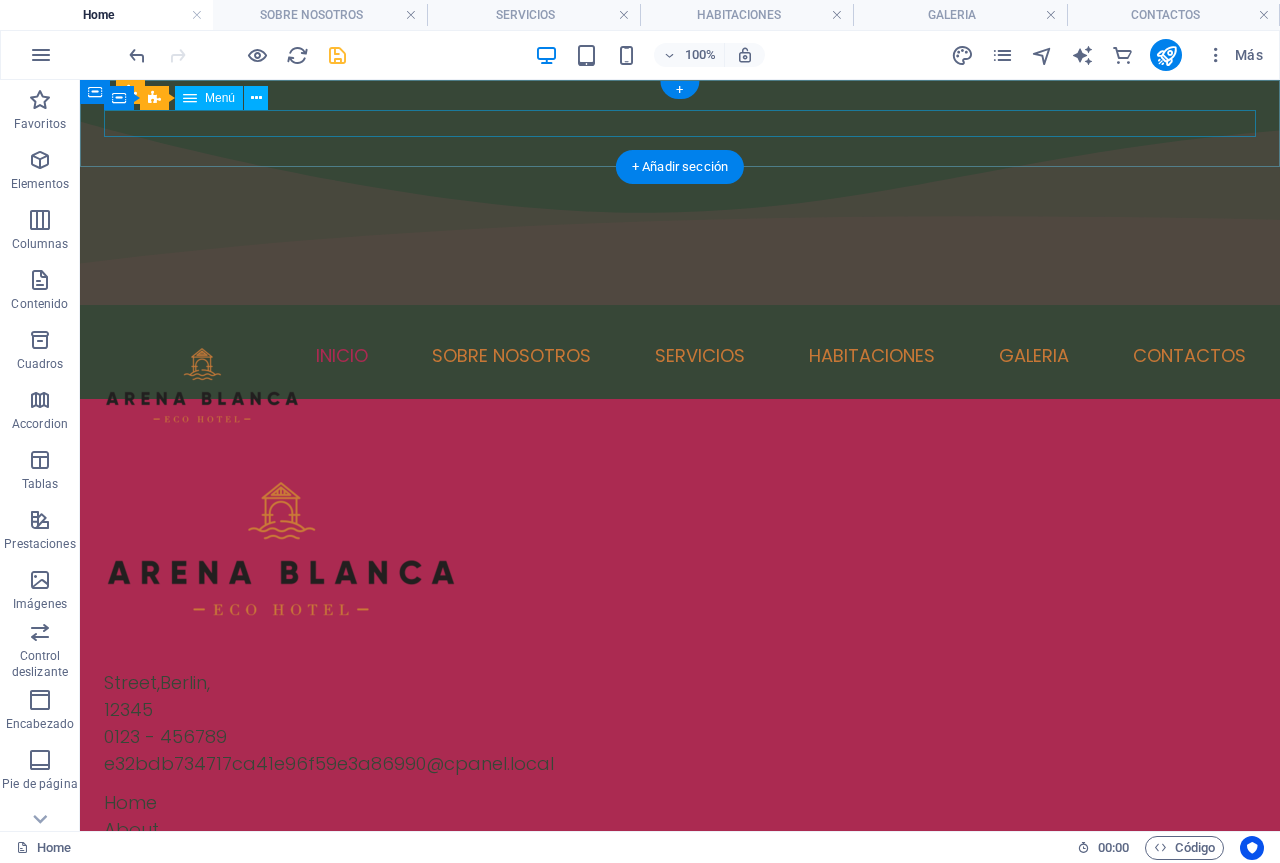 click on "INICIO SOBRE NOSOTROS SERVICIOS HABITACIONES GALERIA PISCINA SALA DE JUEGOS RESTAURANTE CONTACTOS" at bounding box center (680, 355) 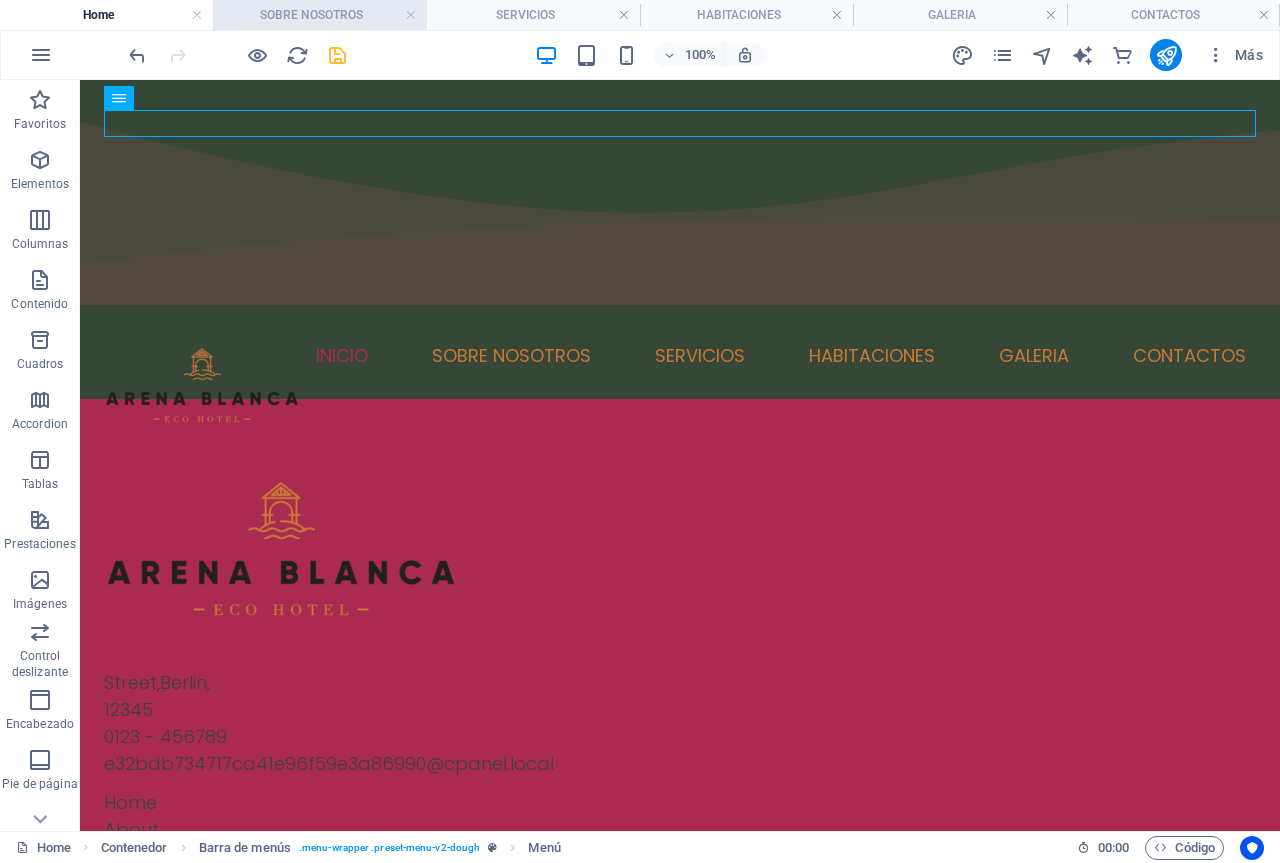 click on "SOBRE NOSOTROS" at bounding box center (319, 15) 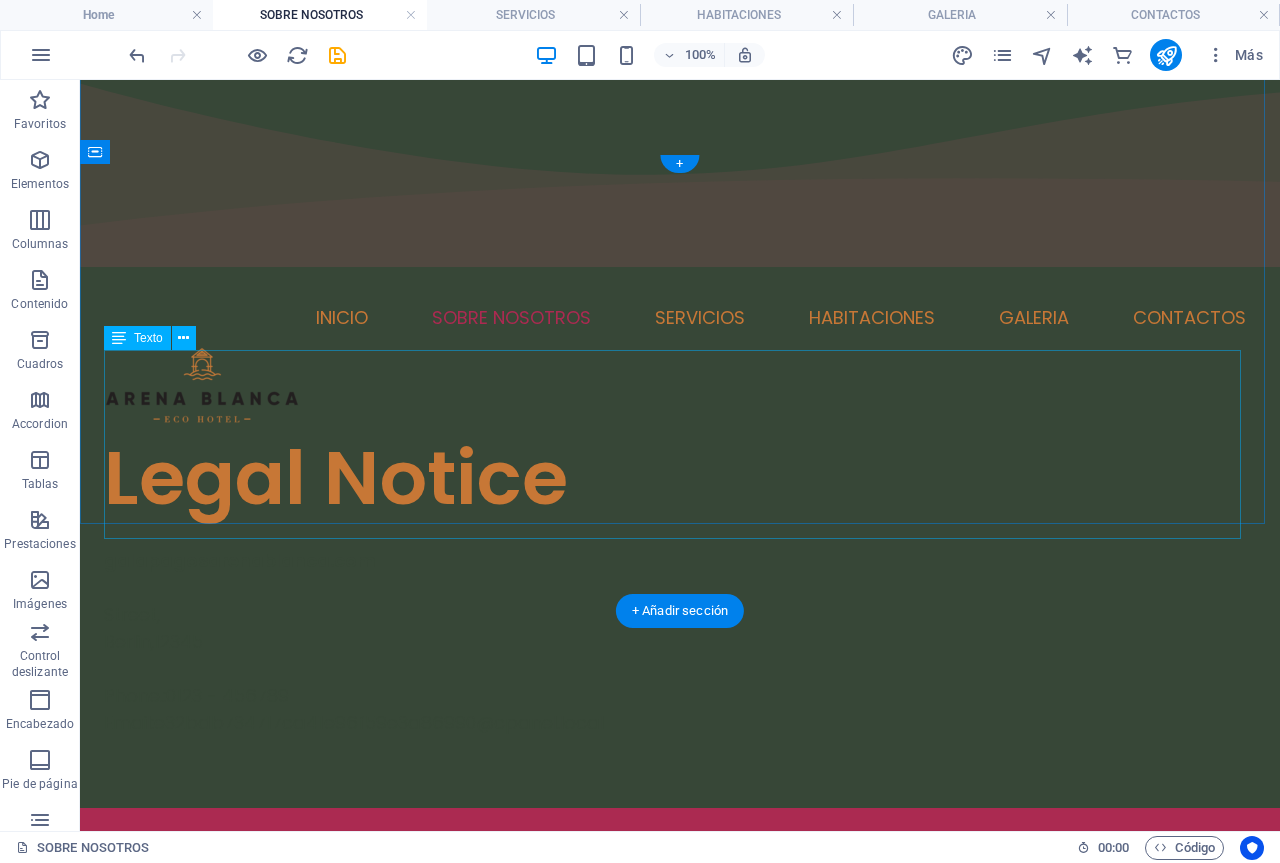 scroll, scrollTop: 0, scrollLeft: 0, axis: both 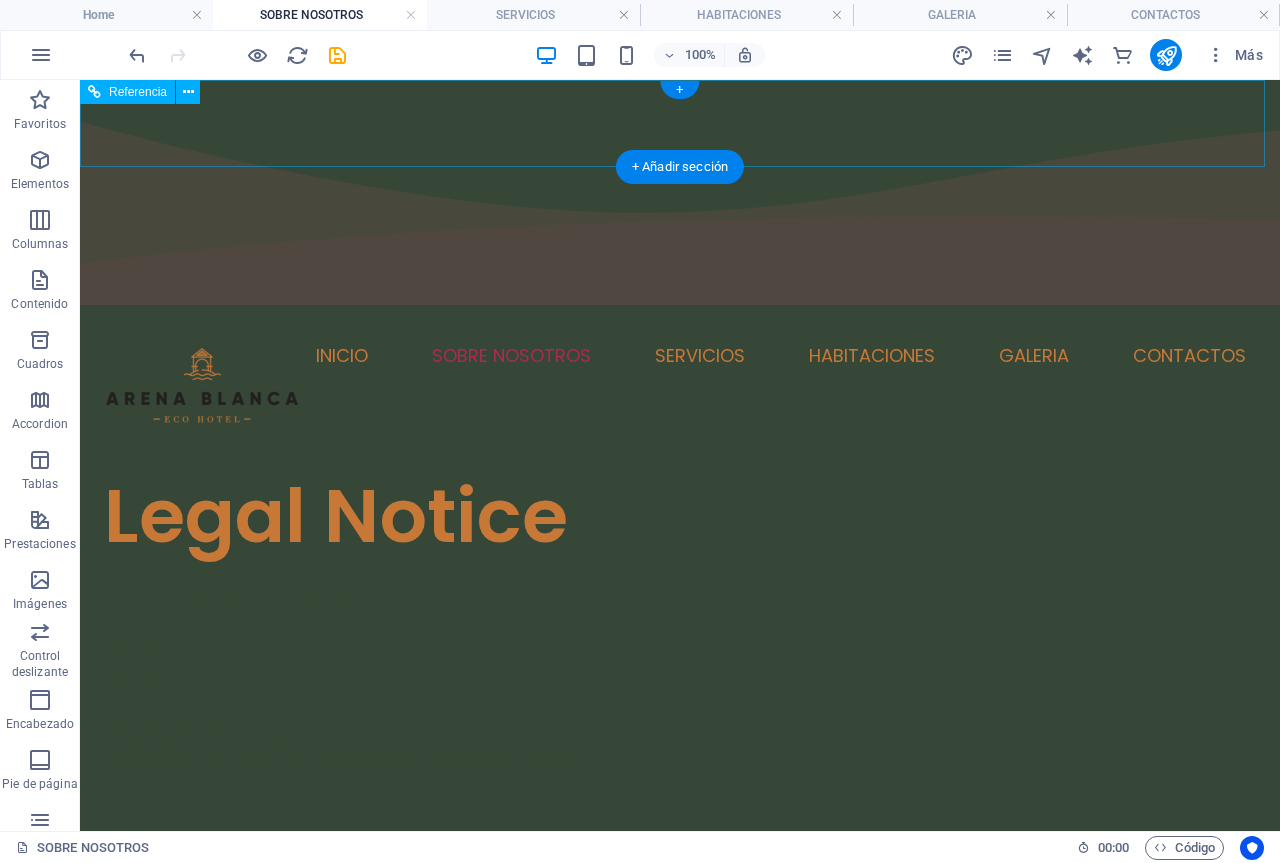 click on "INICIO SOBRE NOSOTROS SERVICIOS HABITACIONES GALERIA PISCINA SALA DE JUEGOS RESTAURANTE CONTACTOS" at bounding box center [680, 355] 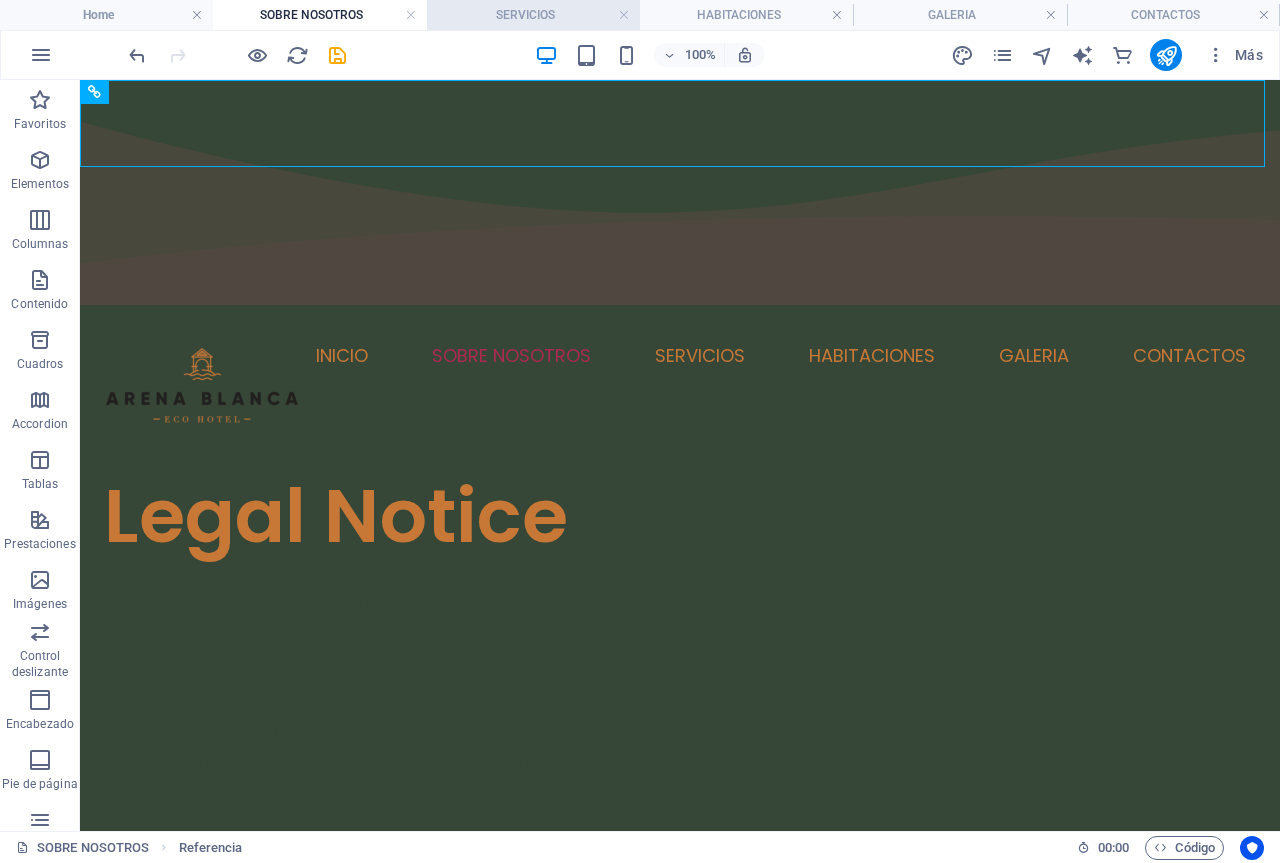 click on "SERVICIOS" at bounding box center (533, 15) 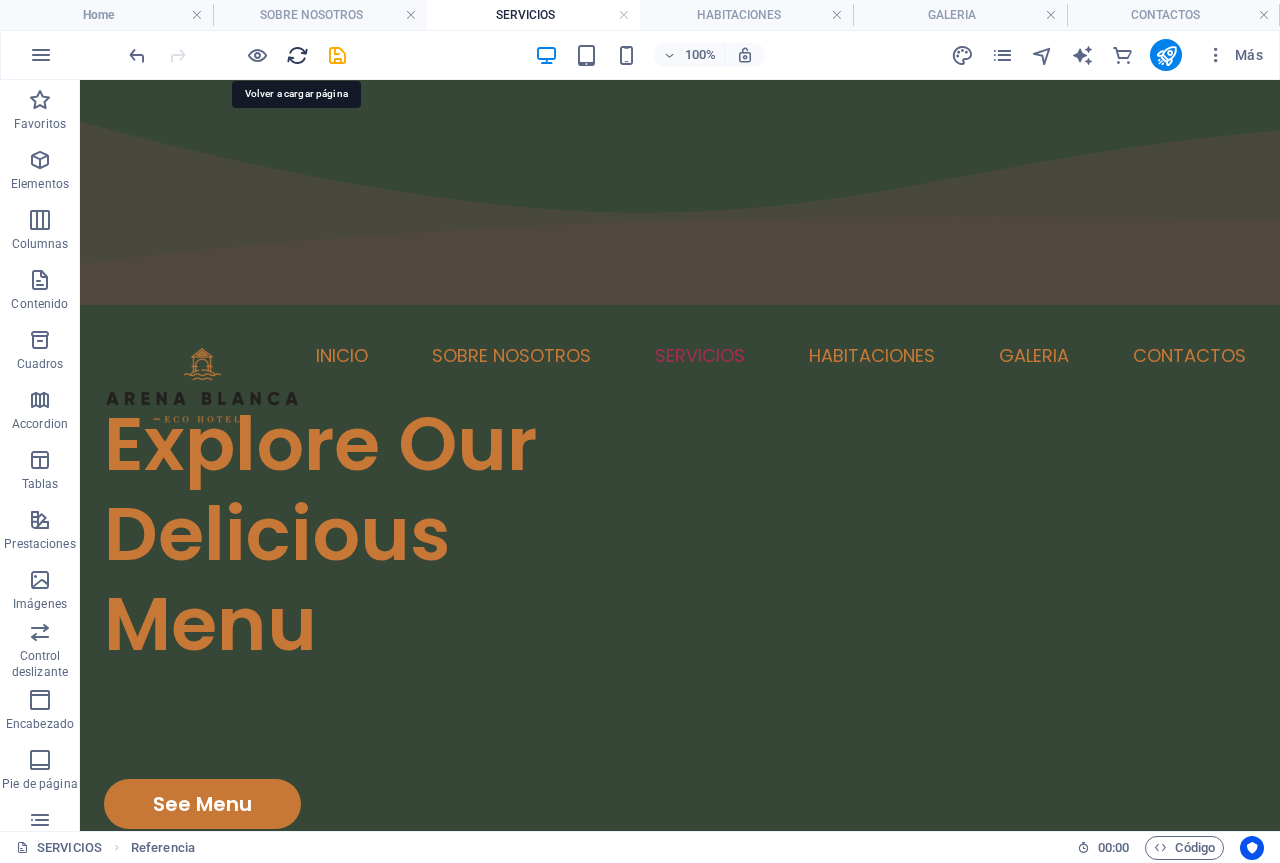 click at bounding box center (297, 55) 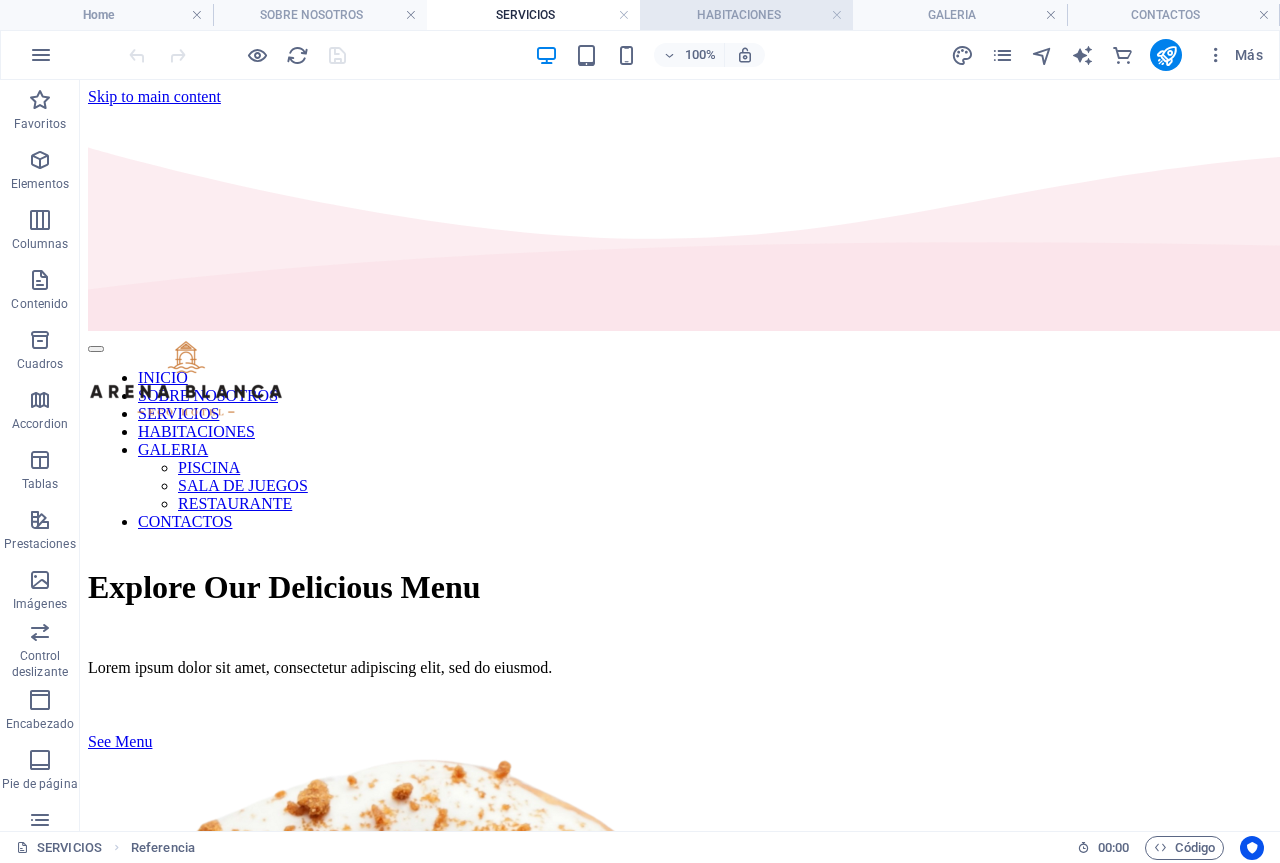 click on "HABITACIONES" at bounding box center (746, 15) 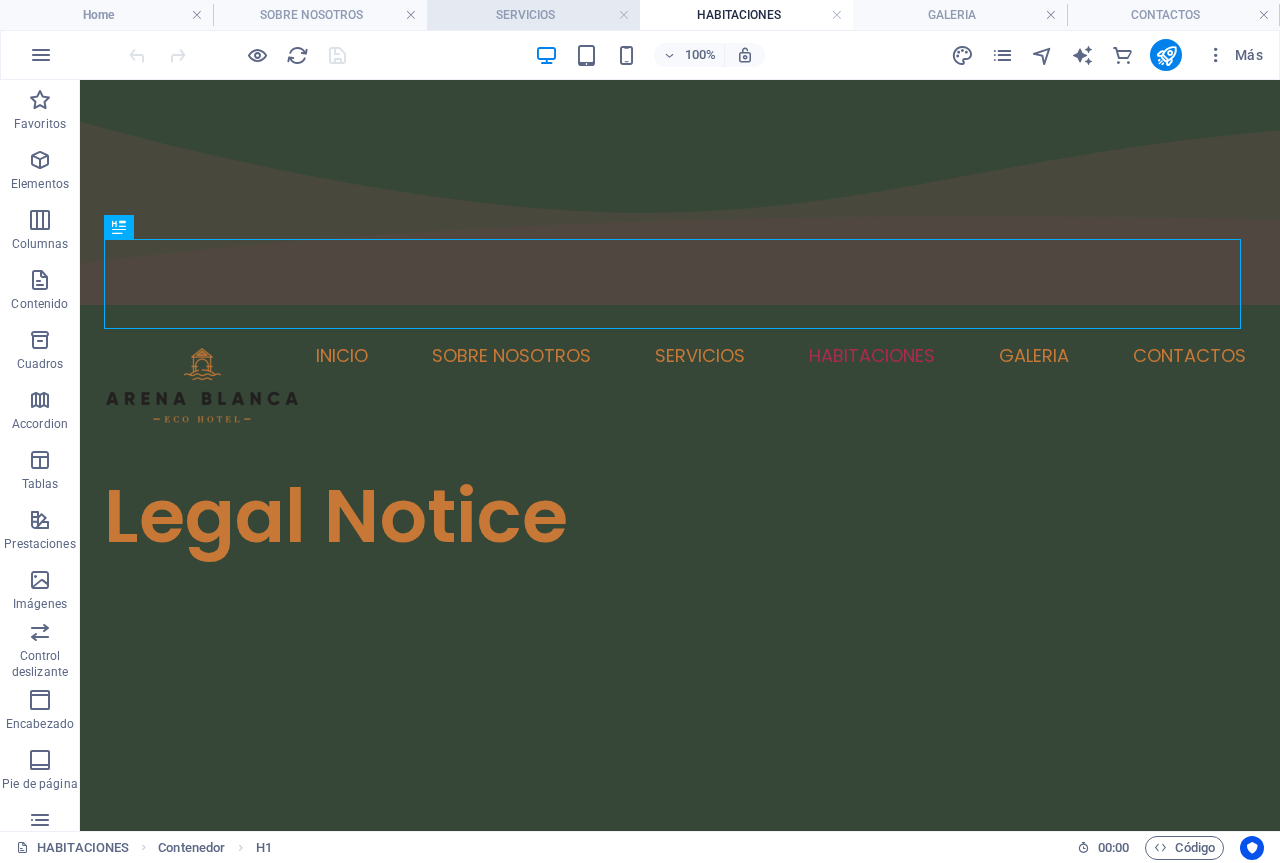 click on "SERVICIOS" at bounding box center (533, 15) 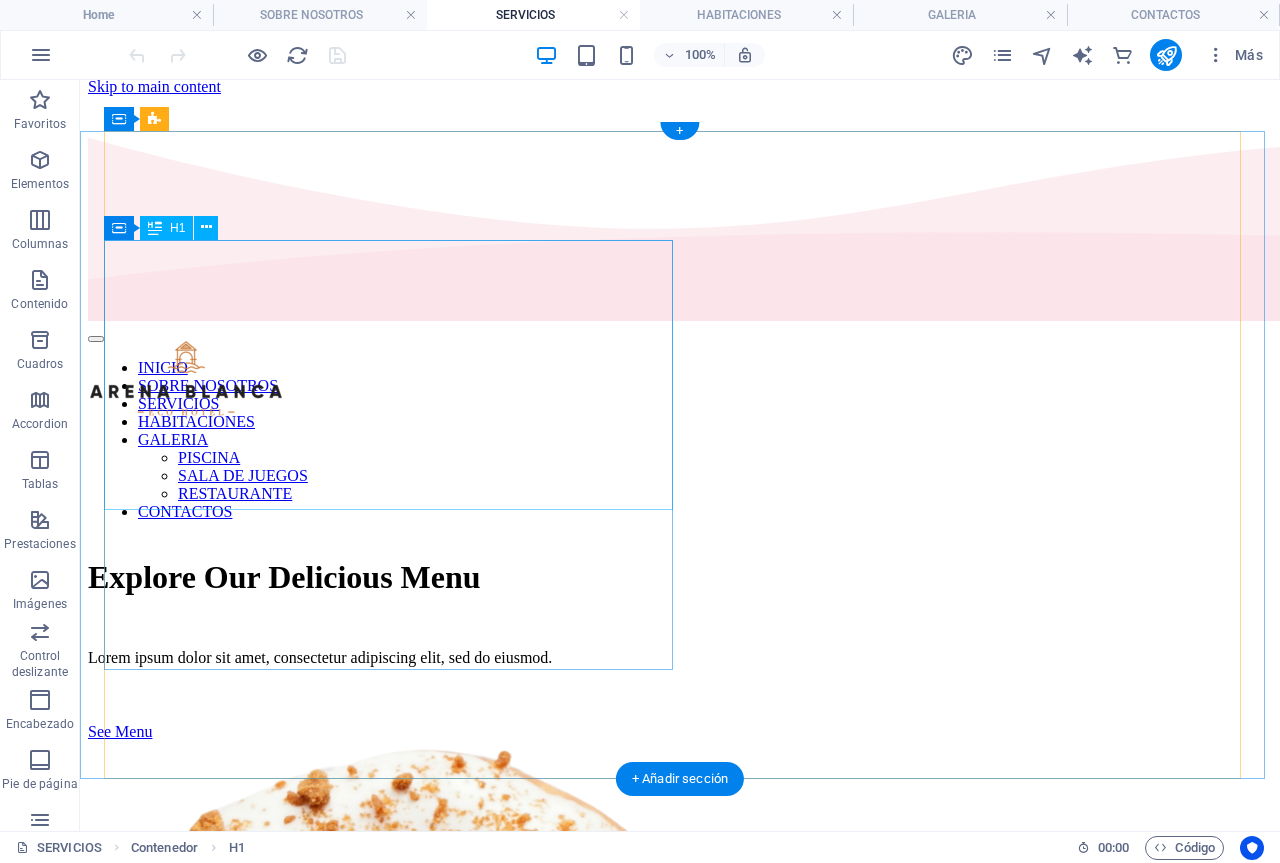 scroll, scrollTop: 0, scrollLeft: 0, axis: both 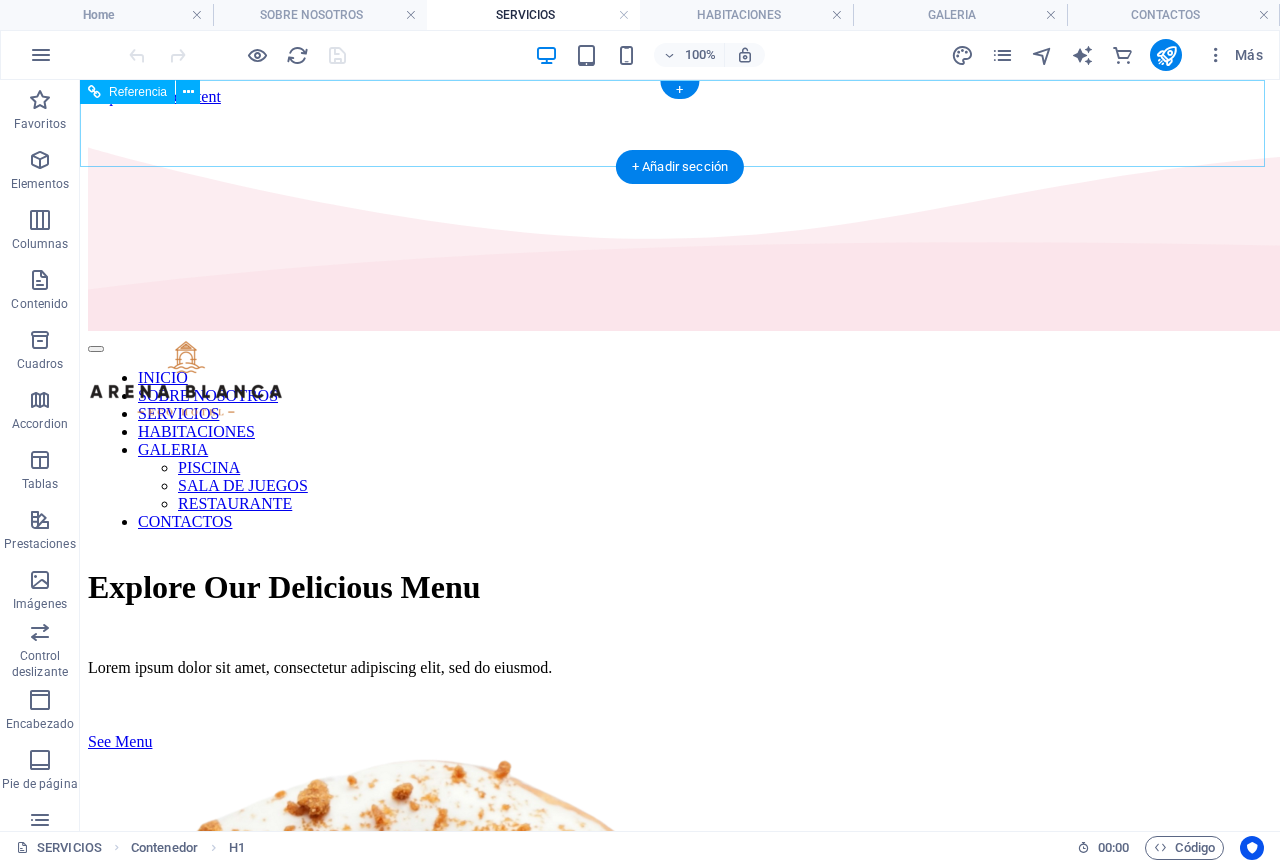 click on "INICIO SOBRE NOSOTROS SERVICIOS HABITACIONES GALERIA PISCINA SALA DE JUEGOS RESTAURANTE CONTACTOS" at bounding box center (680, 450) 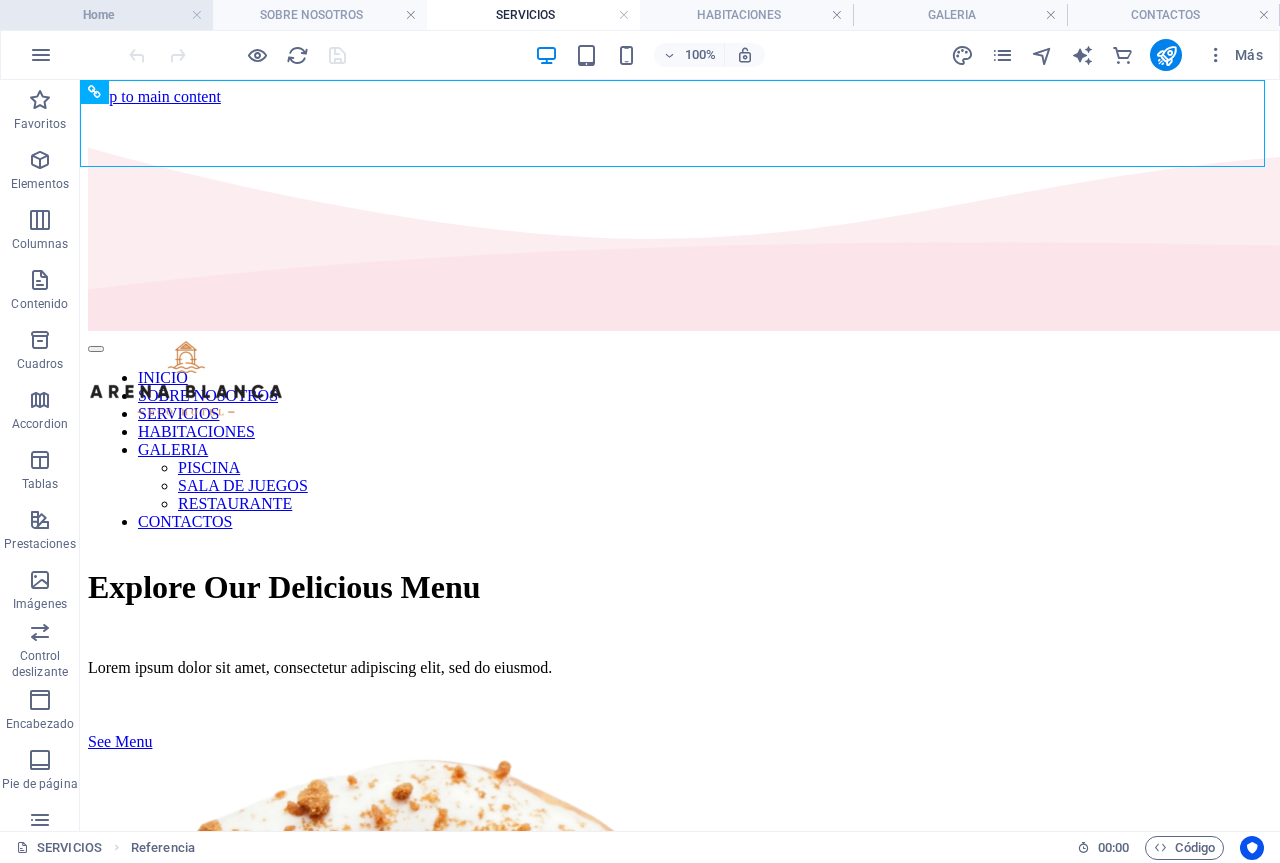 click on "Home" at bounding box center (106, 15) 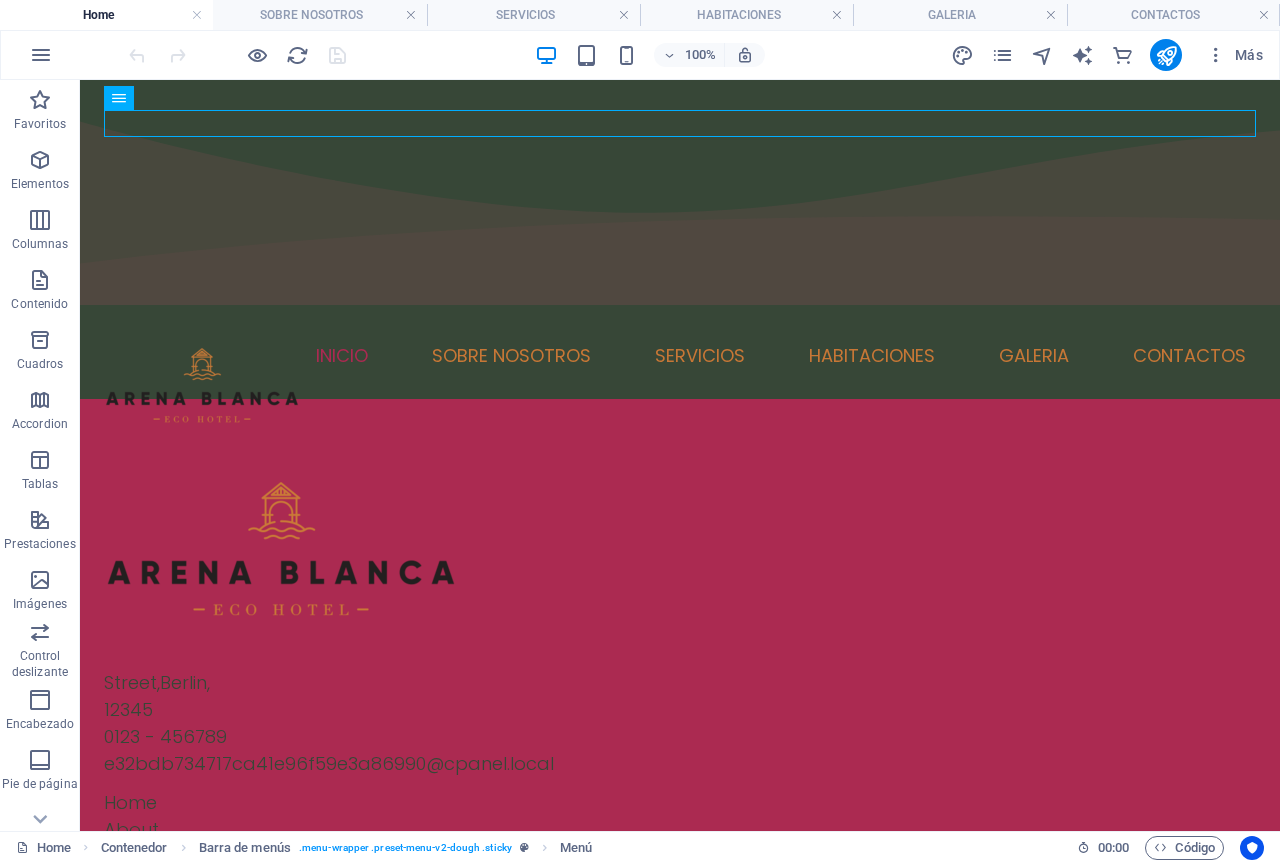 drag, startPoint x: 389, startPoint y: 780, endPoint x: 327, endPoint y: 774, distance: 62.289646 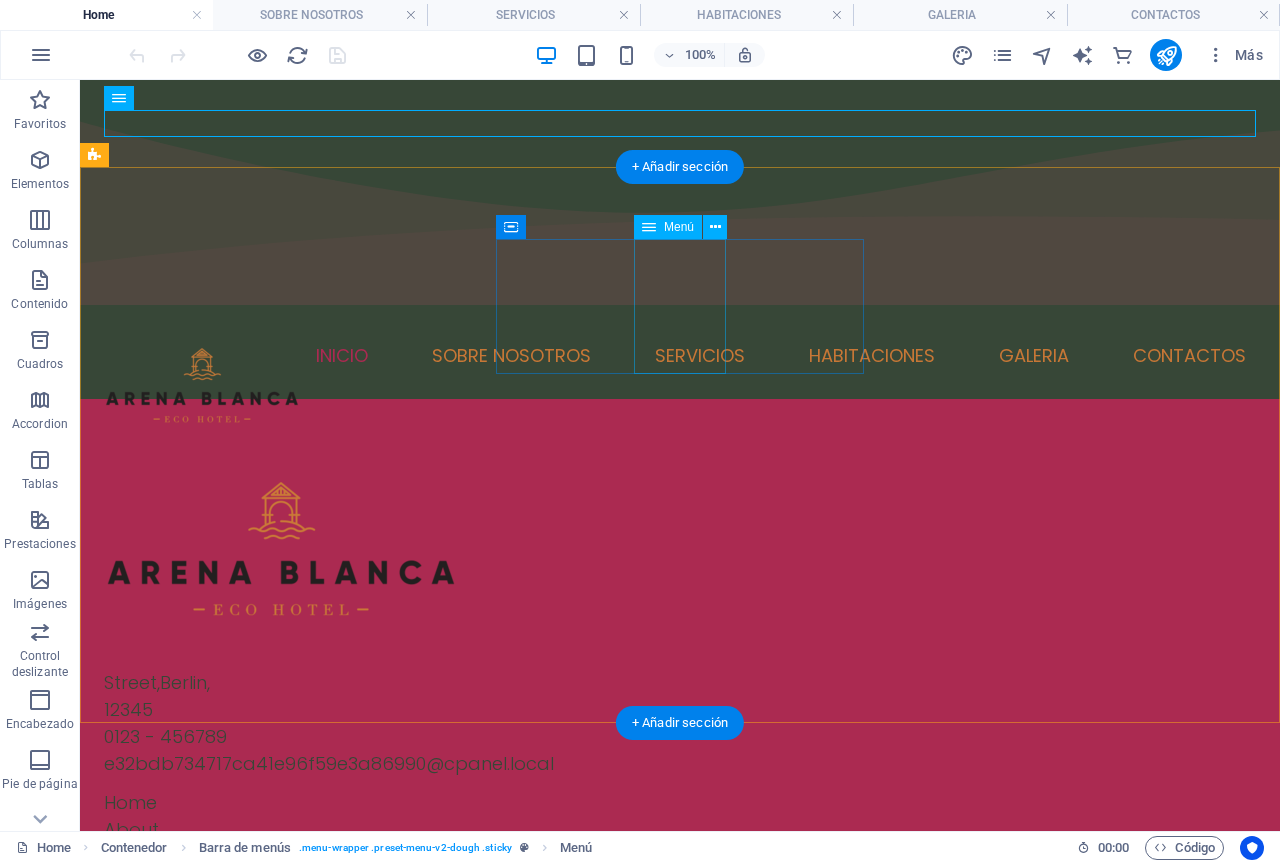 click on "Home About Menu Location Catering" at bounding box center [288, 856] 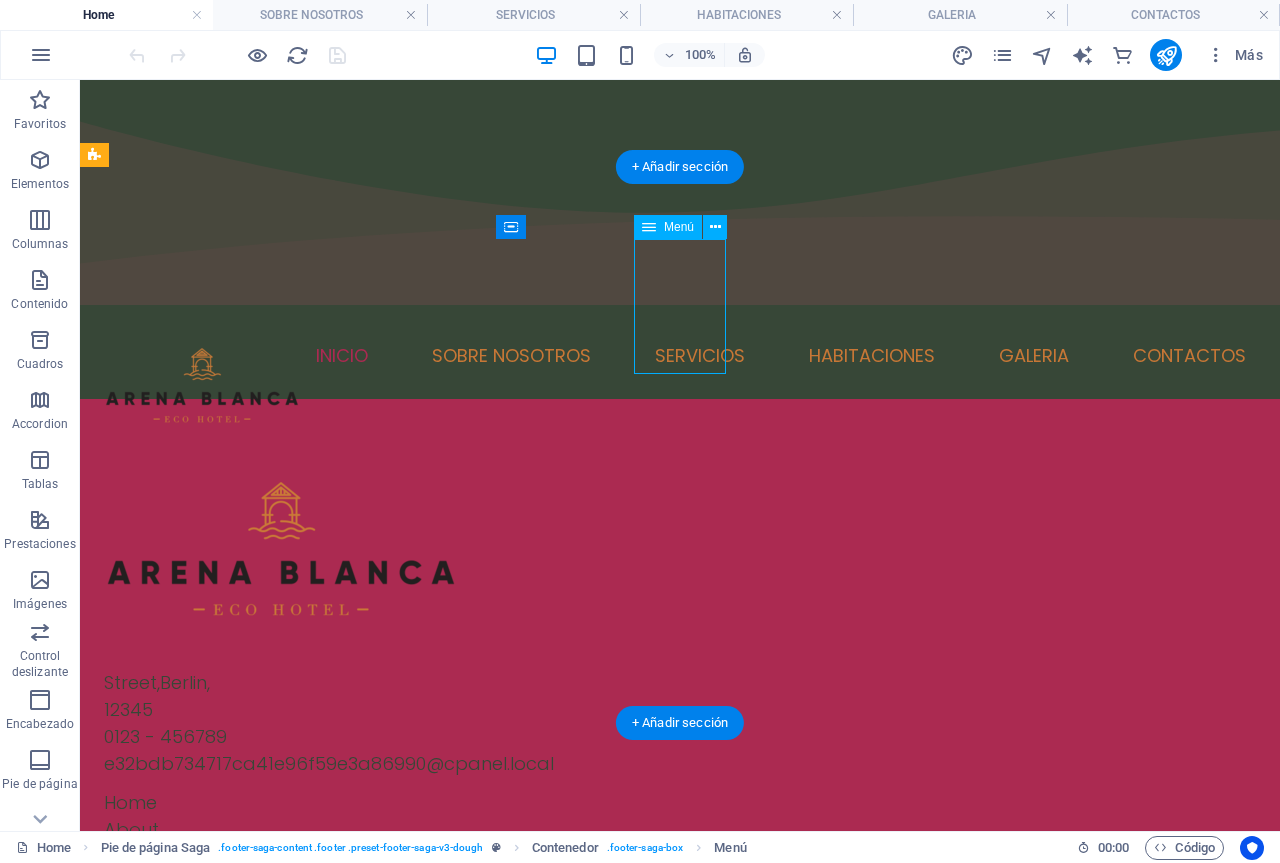 click on "Home About Menu Location Catering" at bounding box center [288, 856] 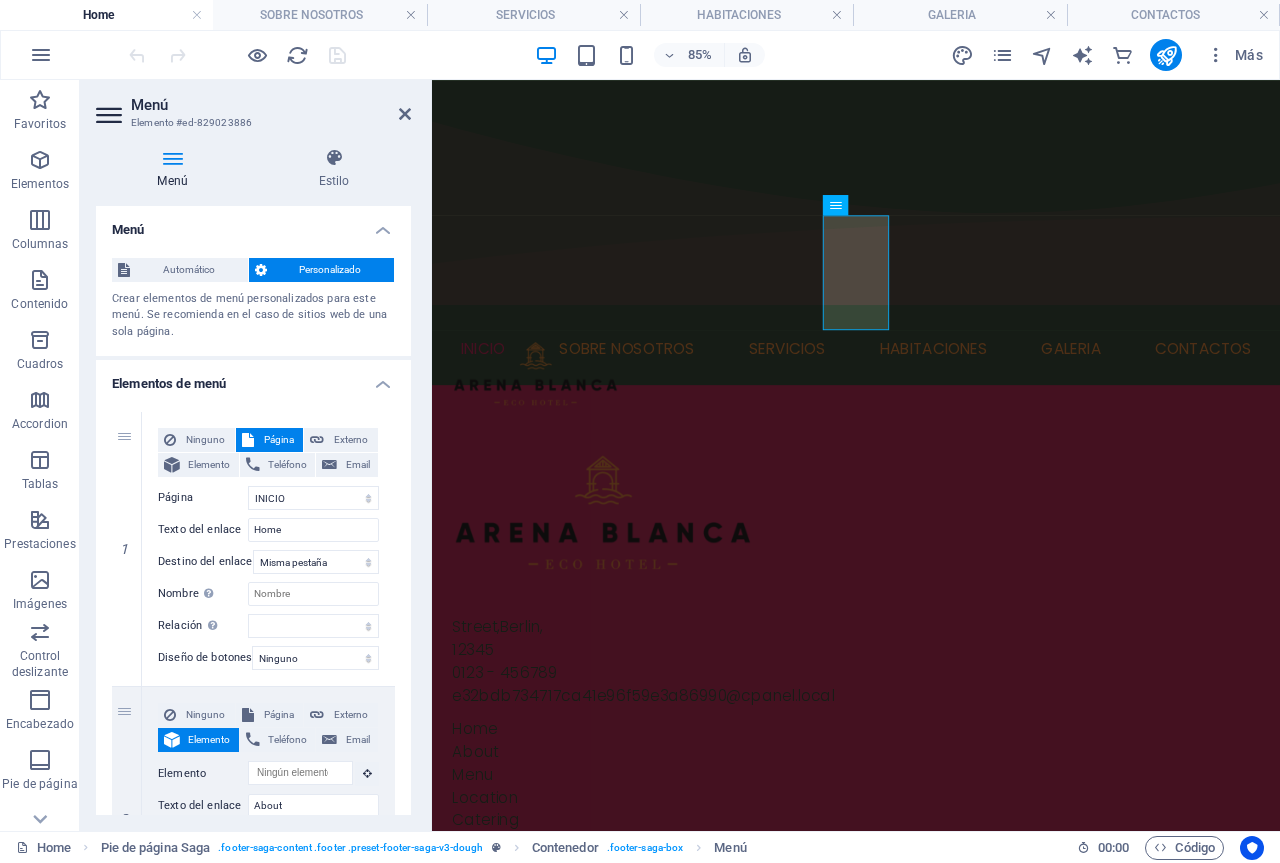 click on "Menú Elemento #ed-829023886 Menú Estilo Menú Automático Personalizado Crear elementos de menú personalizados para este menú. Se recomienda en el caso de sitios web de una sola página. Gestionar páginas Elementos de menú 1 Ninguno Página Externo Elemento Teléfono Email Página INICIO SOBRE NOSOTROS SERVICIOS HABITACIONES GALERIA -- PISCINA -- SALA DE JUEGOS -- RESTAURANTE CONTACTOS Elemento
URL /15949384 Teléfono Email Texto del enlace Home Destino del enlace Nueva pestaña Misma pestaña Superposición Nombre Una descripción adicional del enlace no debería ser igual al texto del enlace. El título suele mostrarse como un texto de información cuando se mueve el ratón por encima del elemento. Déjalo en blanco en caso de dudas. Relación Define la  relación de este enlace con el destino del enlace . Por ejemplo, el valor "nofollow" indica a los buscadores que no sigan al enlace. Puede dejarse vacío. alternativo autor marcador externo ayuda licencia siguiente nofollow 2" at bounding box center [256, 455] 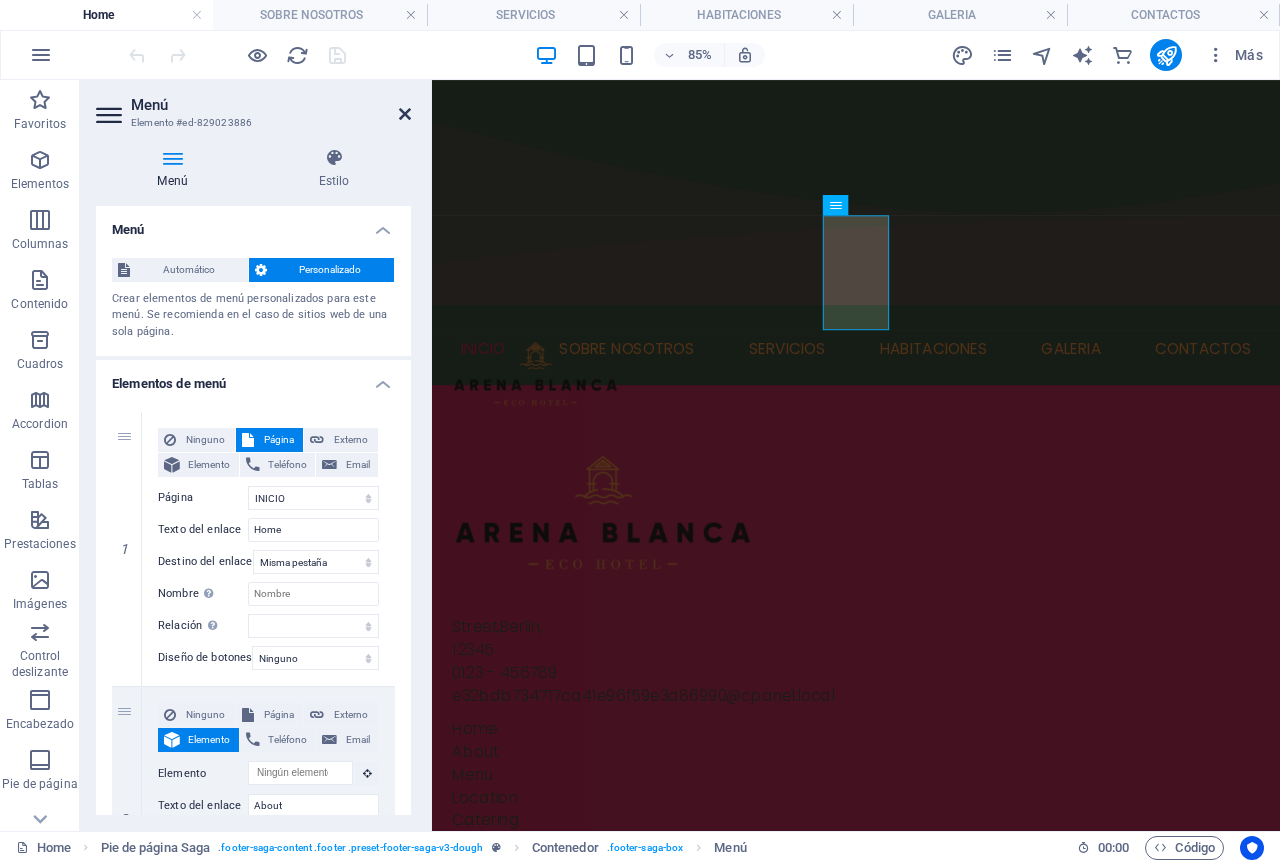click at bounding box center [405, 114] 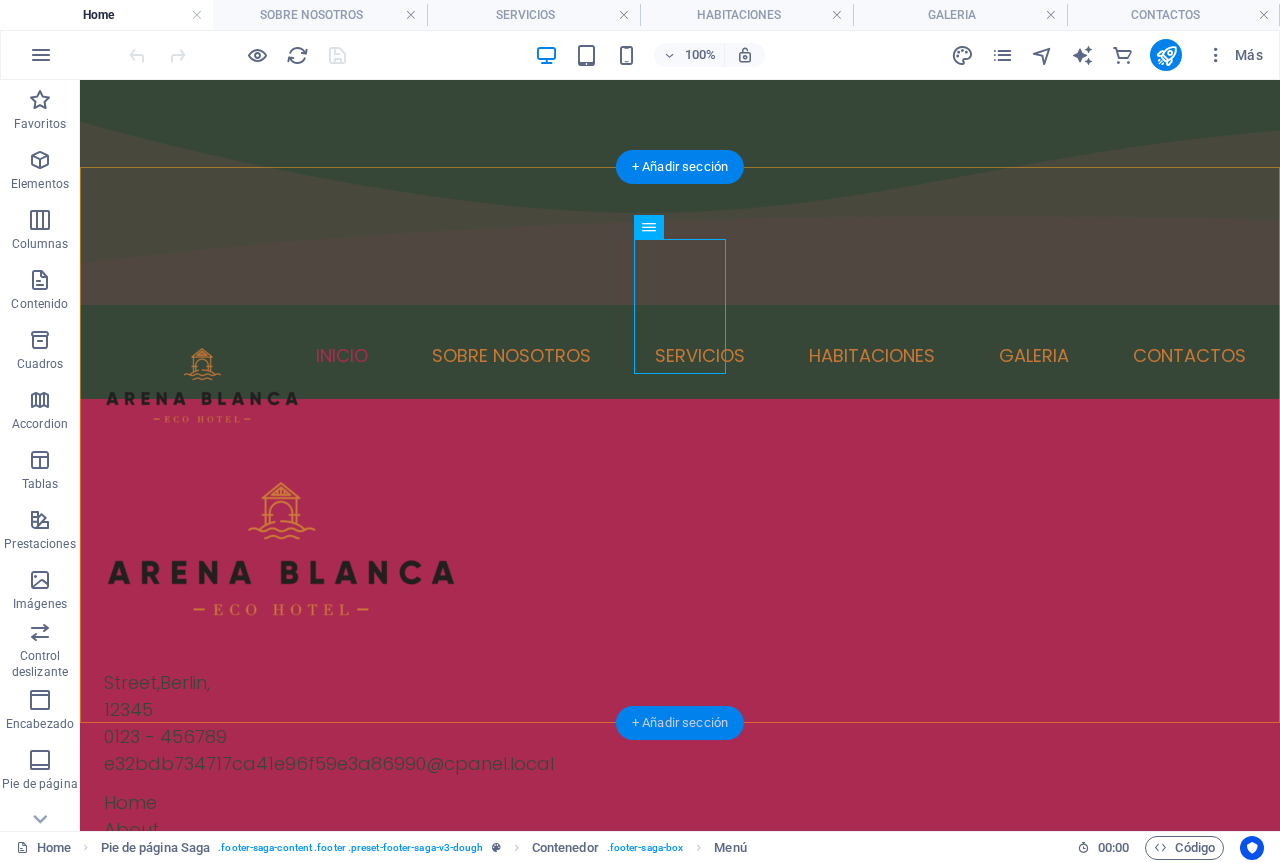click on "+ Añadir sección" at bounding box center (680, 723) 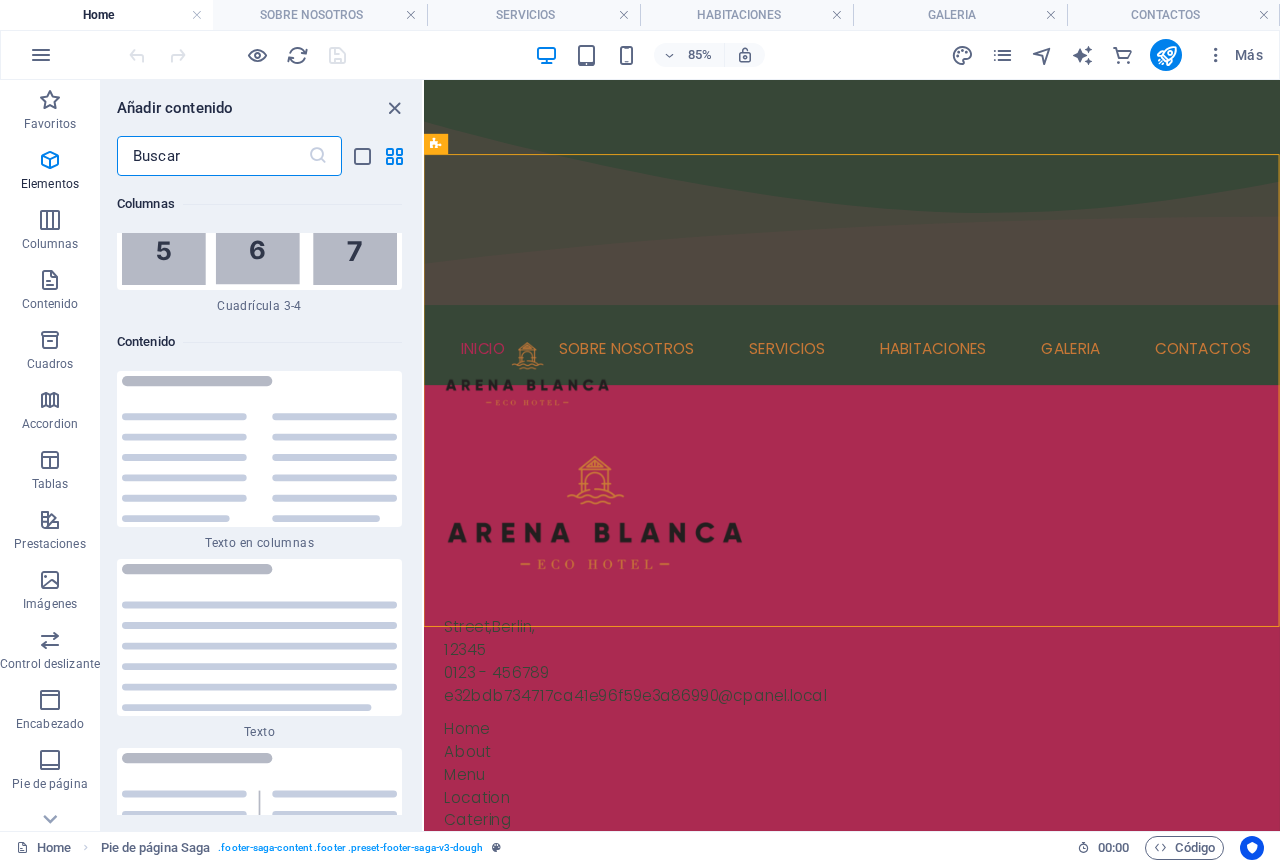 scroll, scrollTop: 6808, scrollLeft: 0, axis: vertical 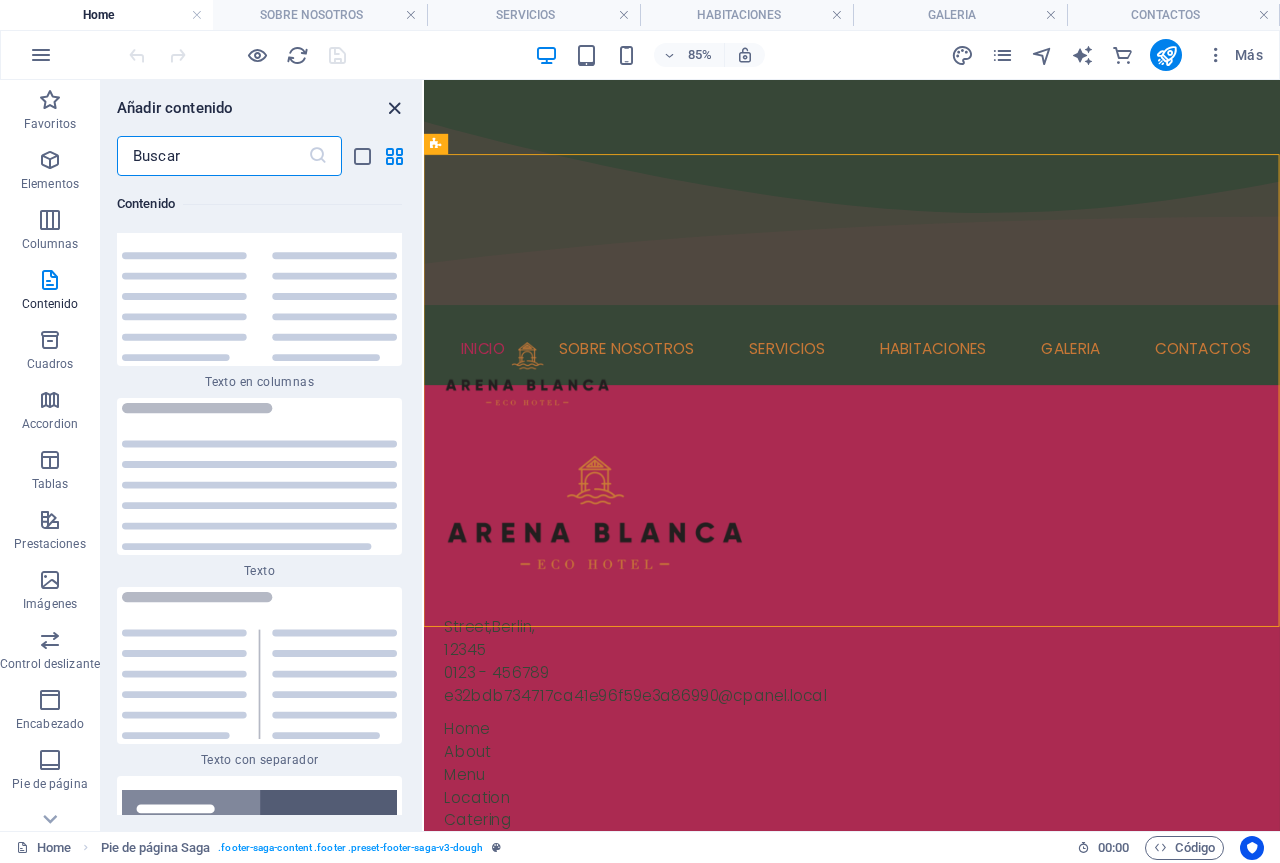 click at bounding box center [394, 108] 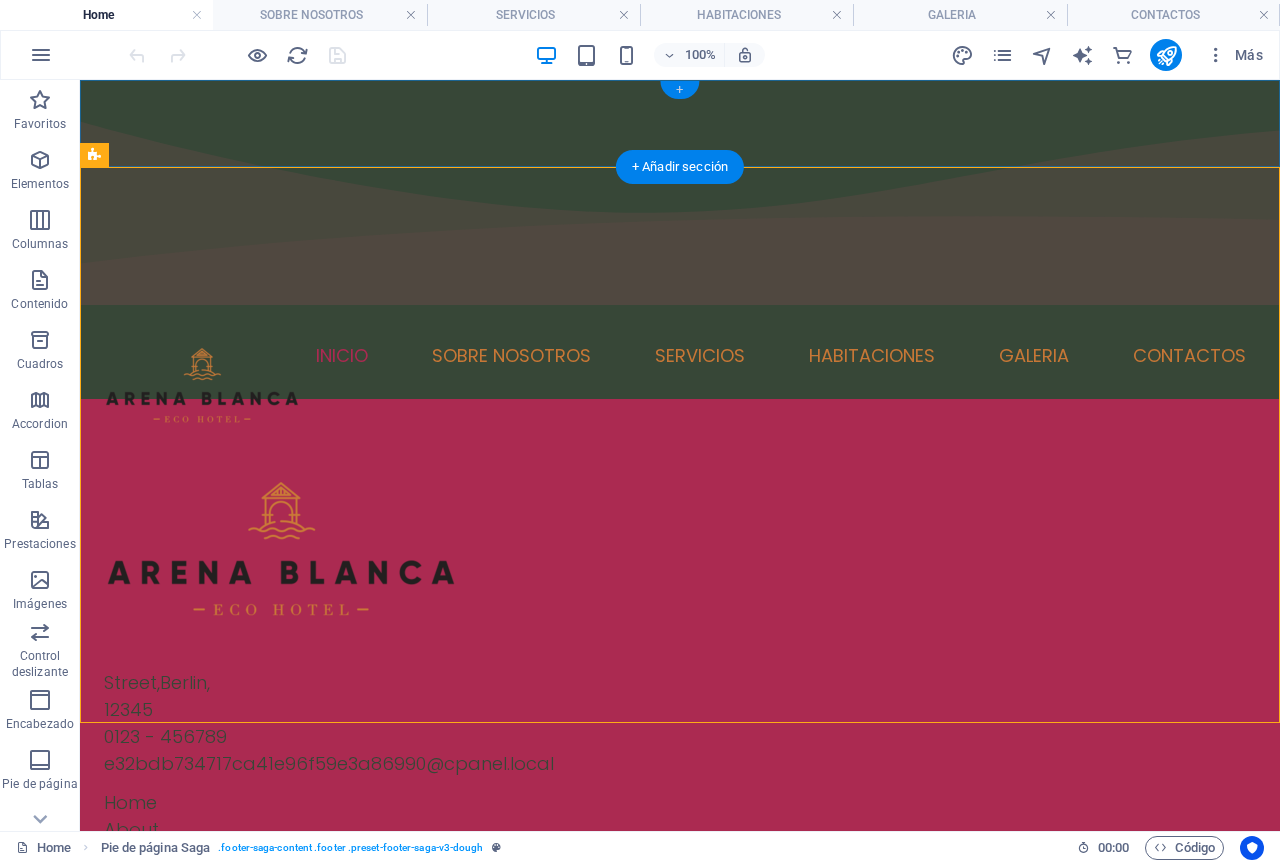 click on "+" at bounding box center [679, 90] 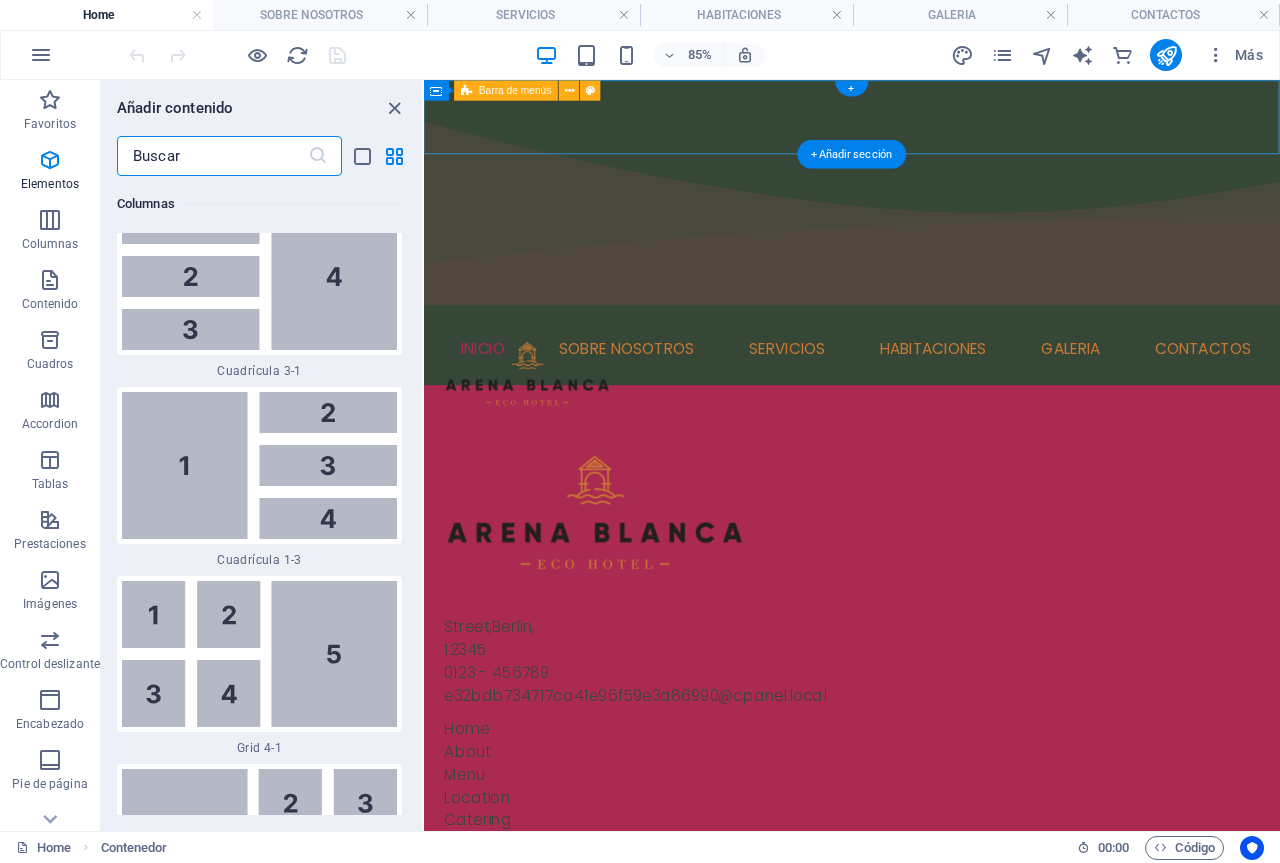 scroll, scrollTop: 6808, scrollLeft: 0, axis: vertical 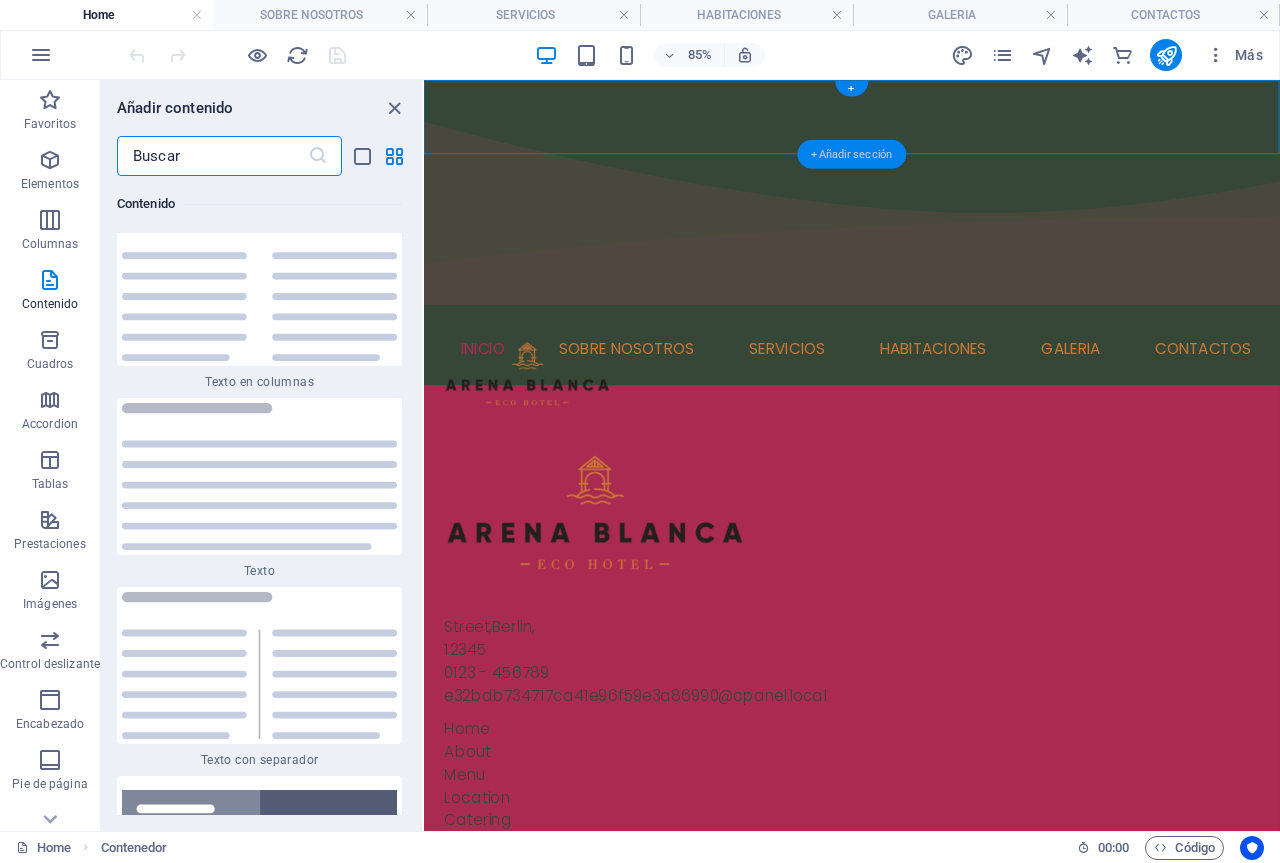 click on "+ Añadir sección" at bounding box center (852, 154) 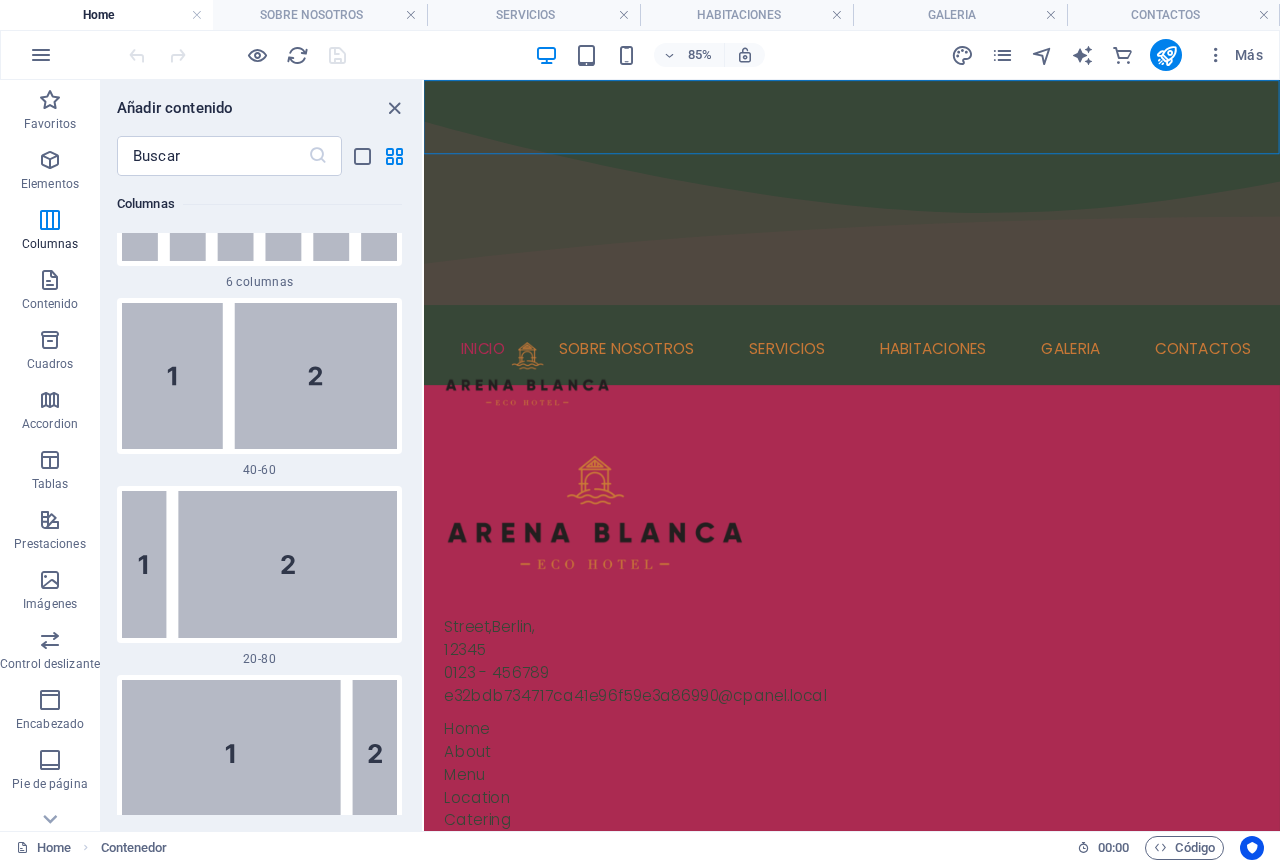scroll, scrollTop: 1808, scrollLeft: 0, axis: vertical 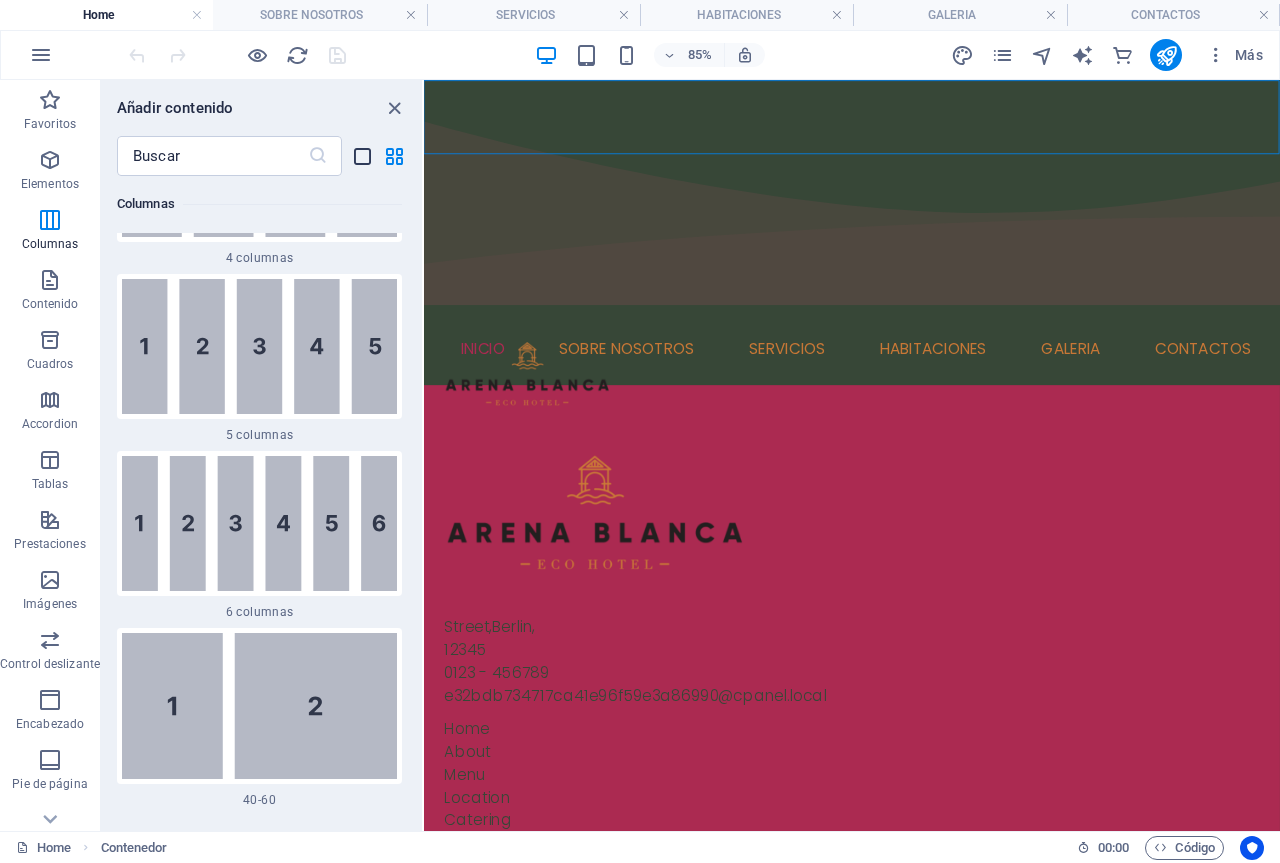 click at bounding box center [362, 156] 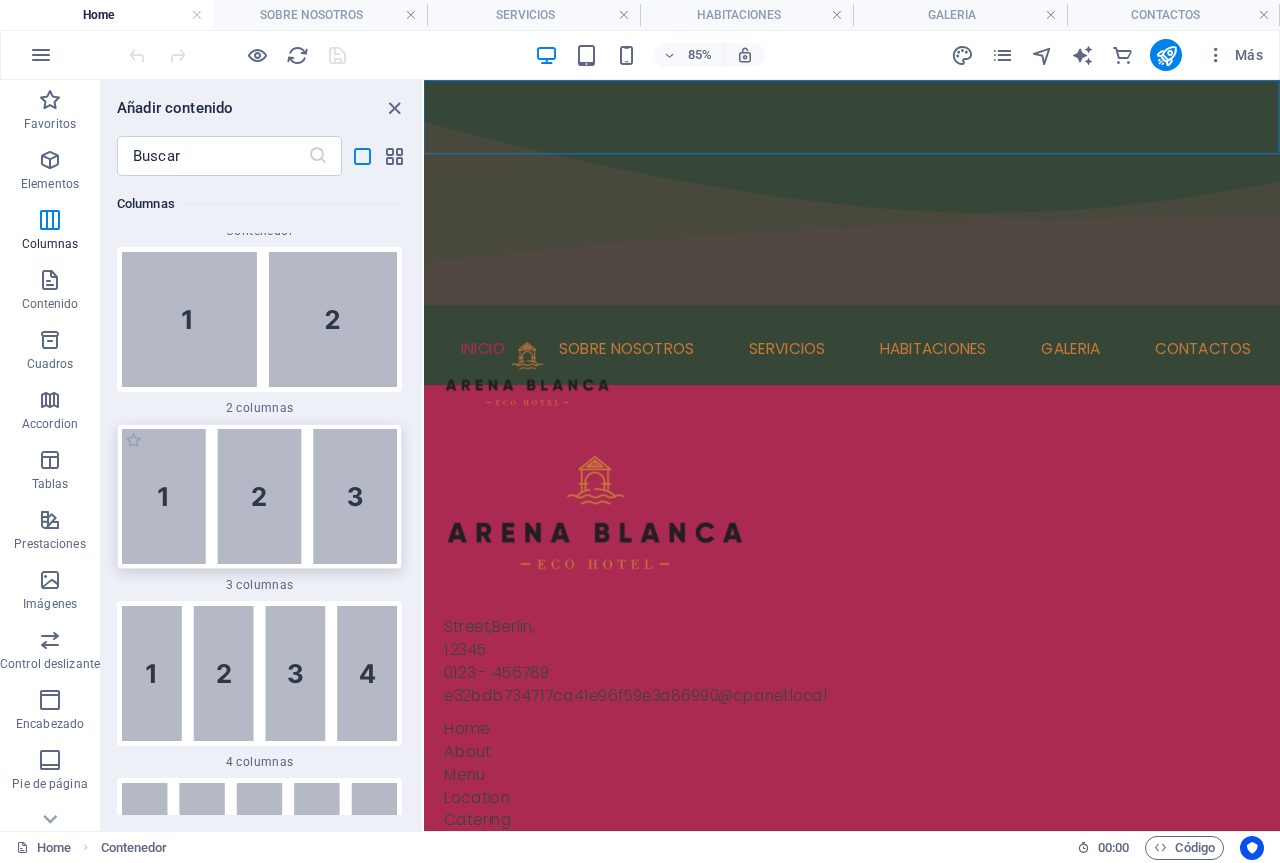 scroll, scrollTop: 4580, scrollLeft: 0, axis: vertical 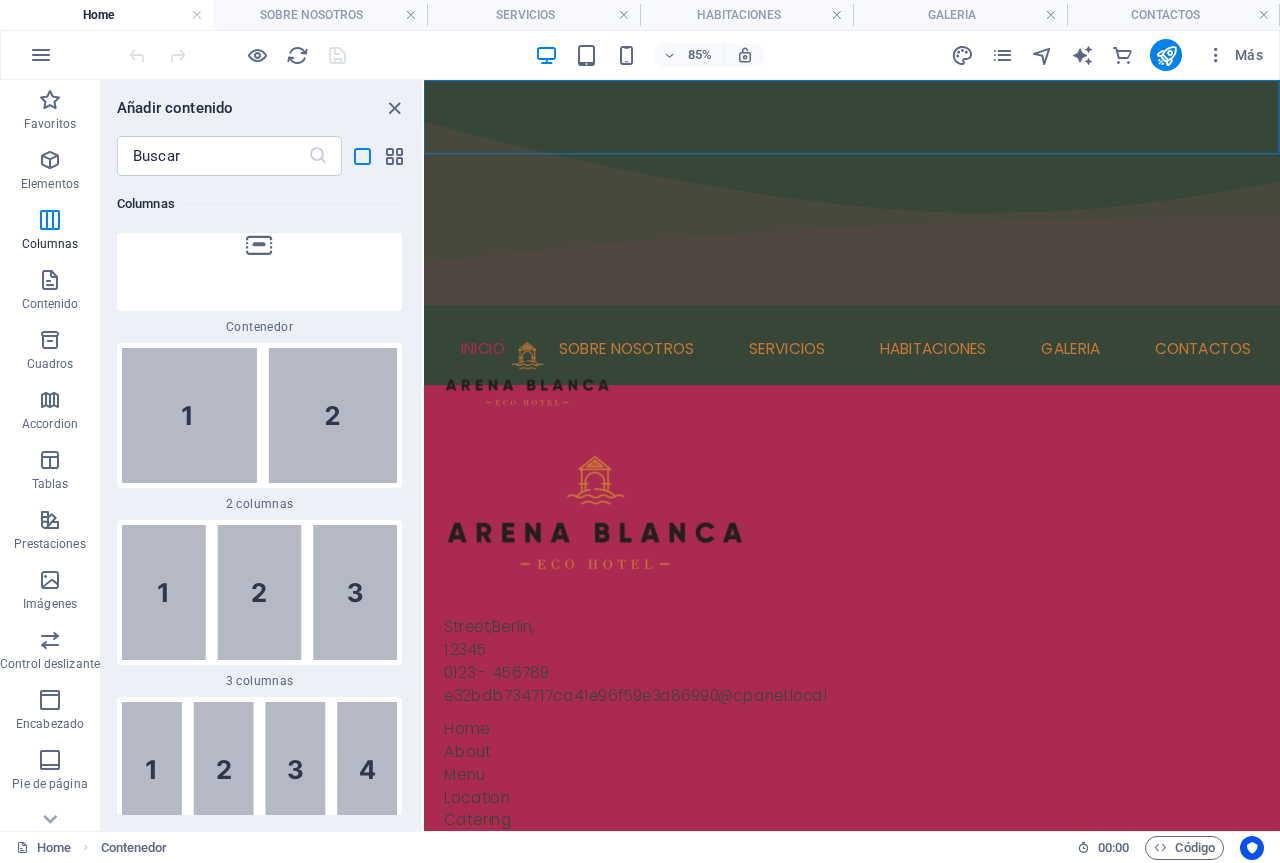 drag, startPoint x: 233, startPoint y: 385, endPoint x: 277, endPoint y: 398, distance: 45.88028 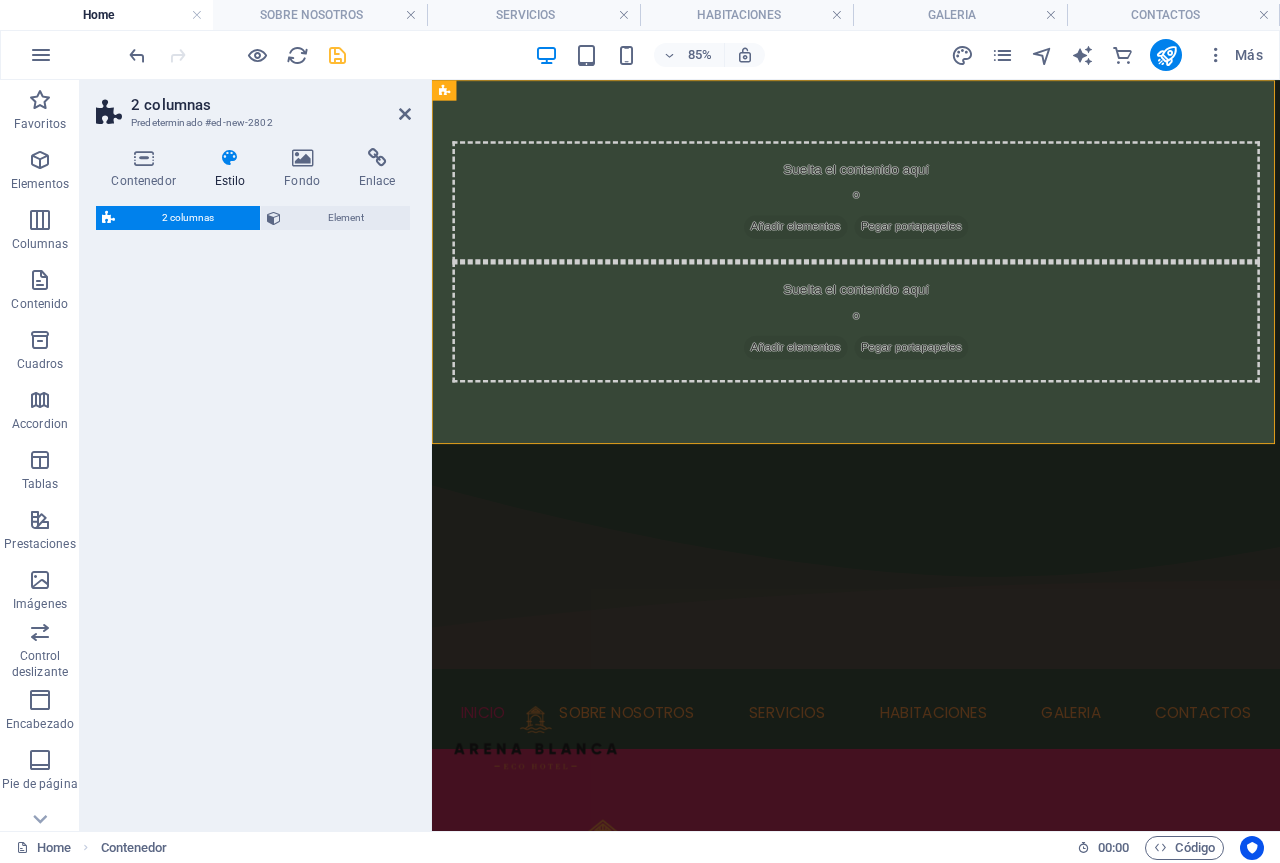 click on "2 columnas Element" at bounding box center [253, 510] 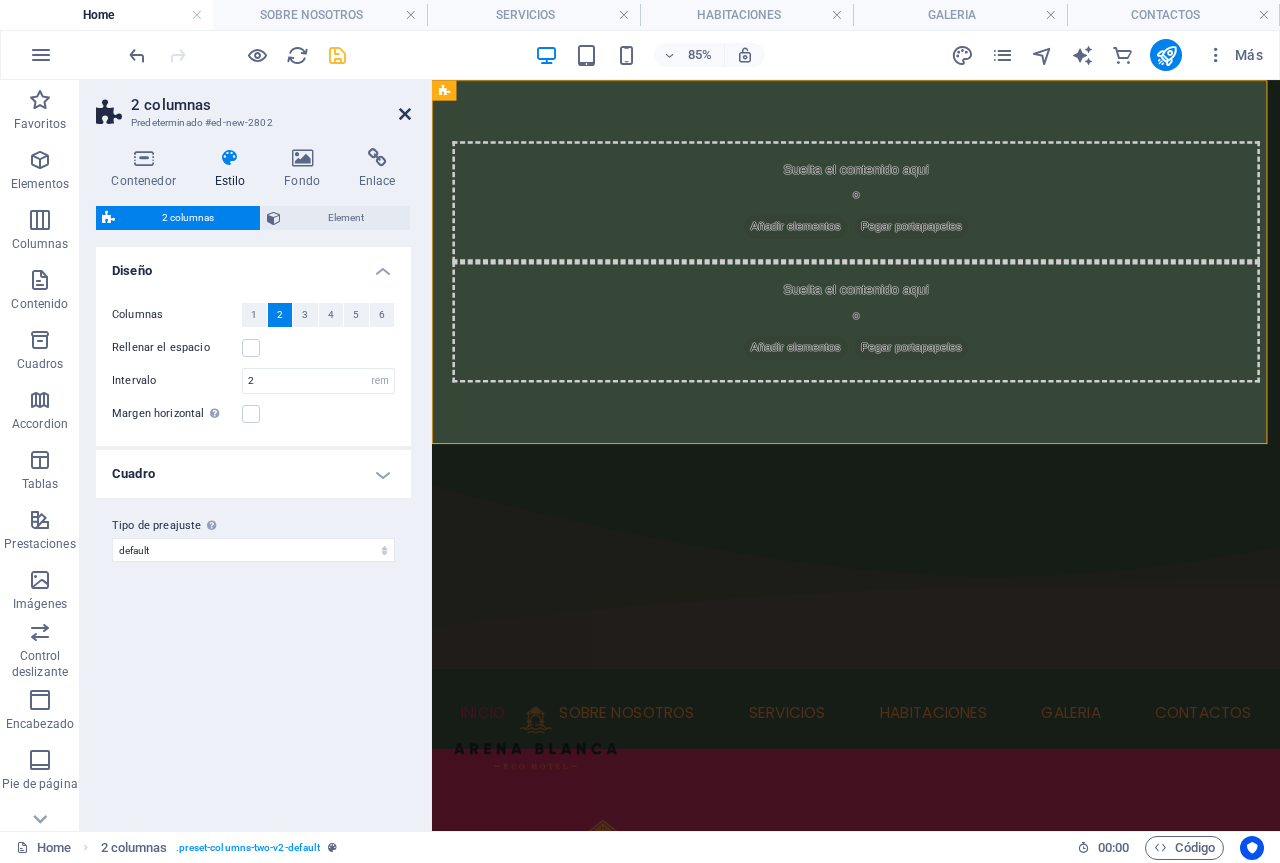 click at bounding box center (405, 114) 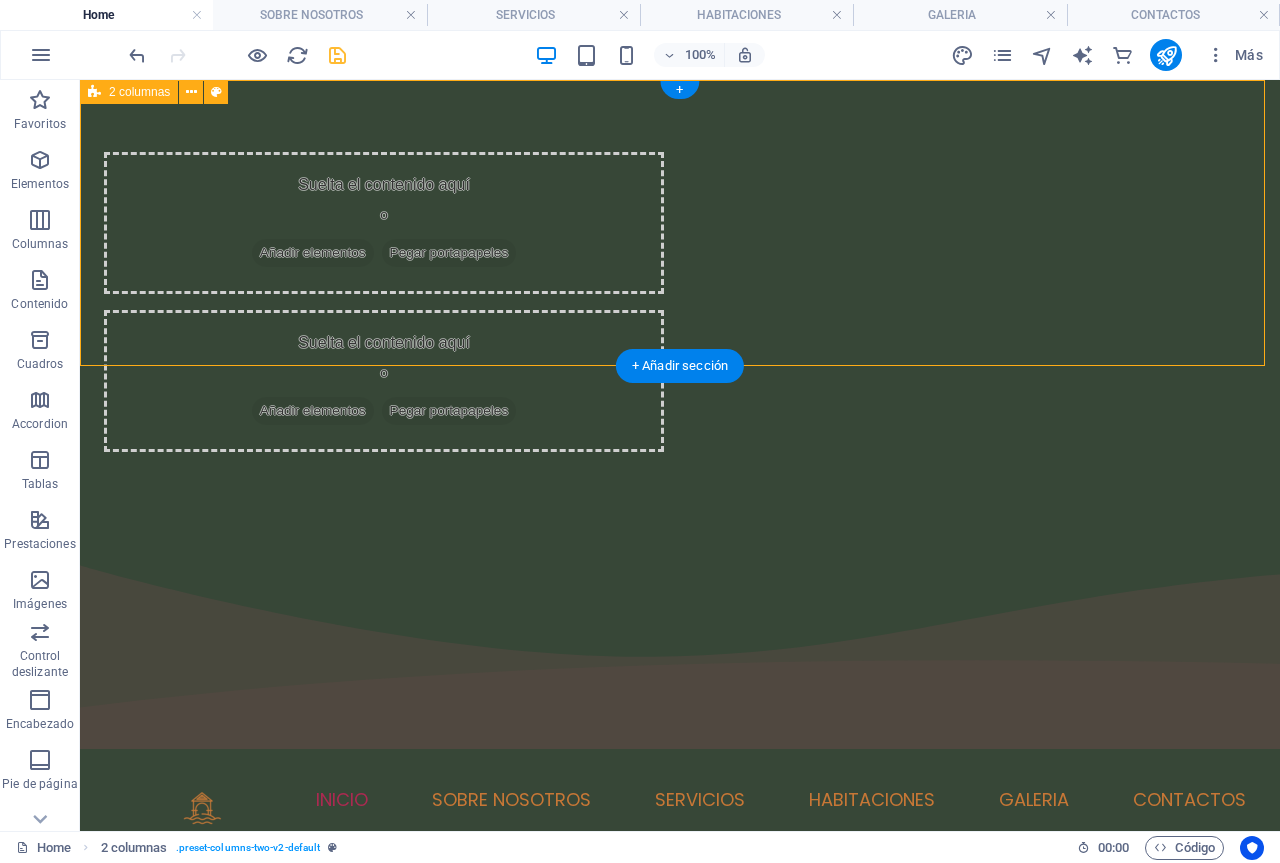 drag, startPoint x: 768, startPoint y: 168, endPoint x: 668, endPoint y: 199, distance: 104.69479 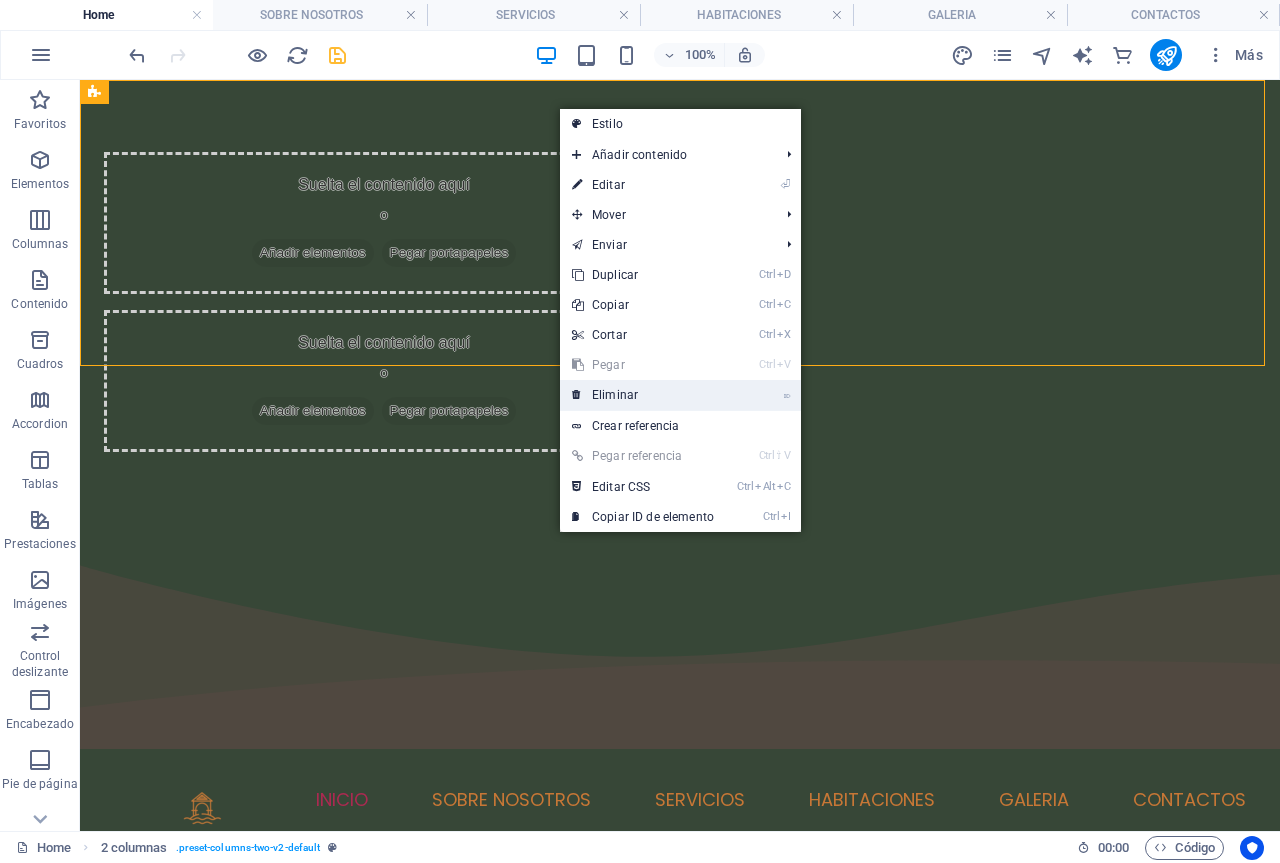 click on "⌦  Eliminar" at bounding box center [643, 395] 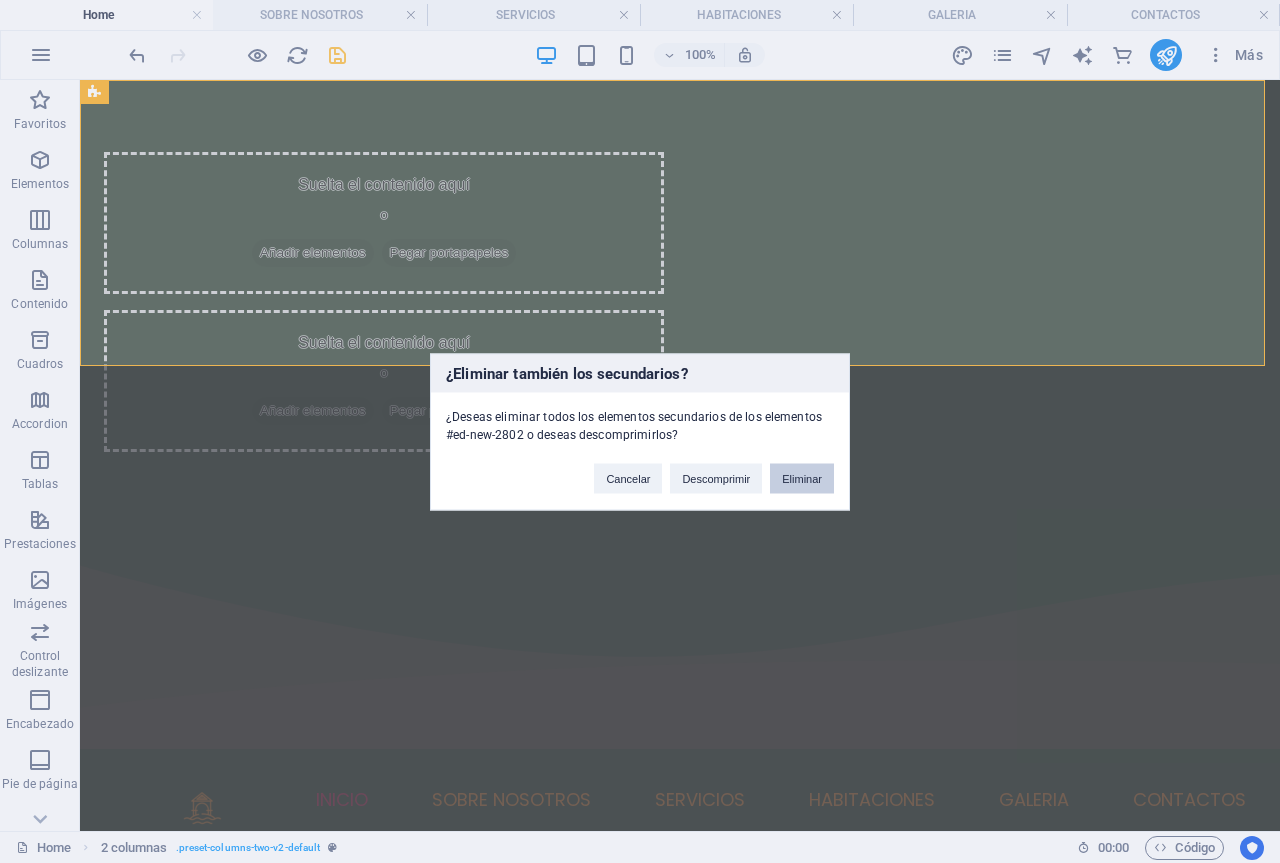 click on "Eliminar" at bounding box center (802, 478) 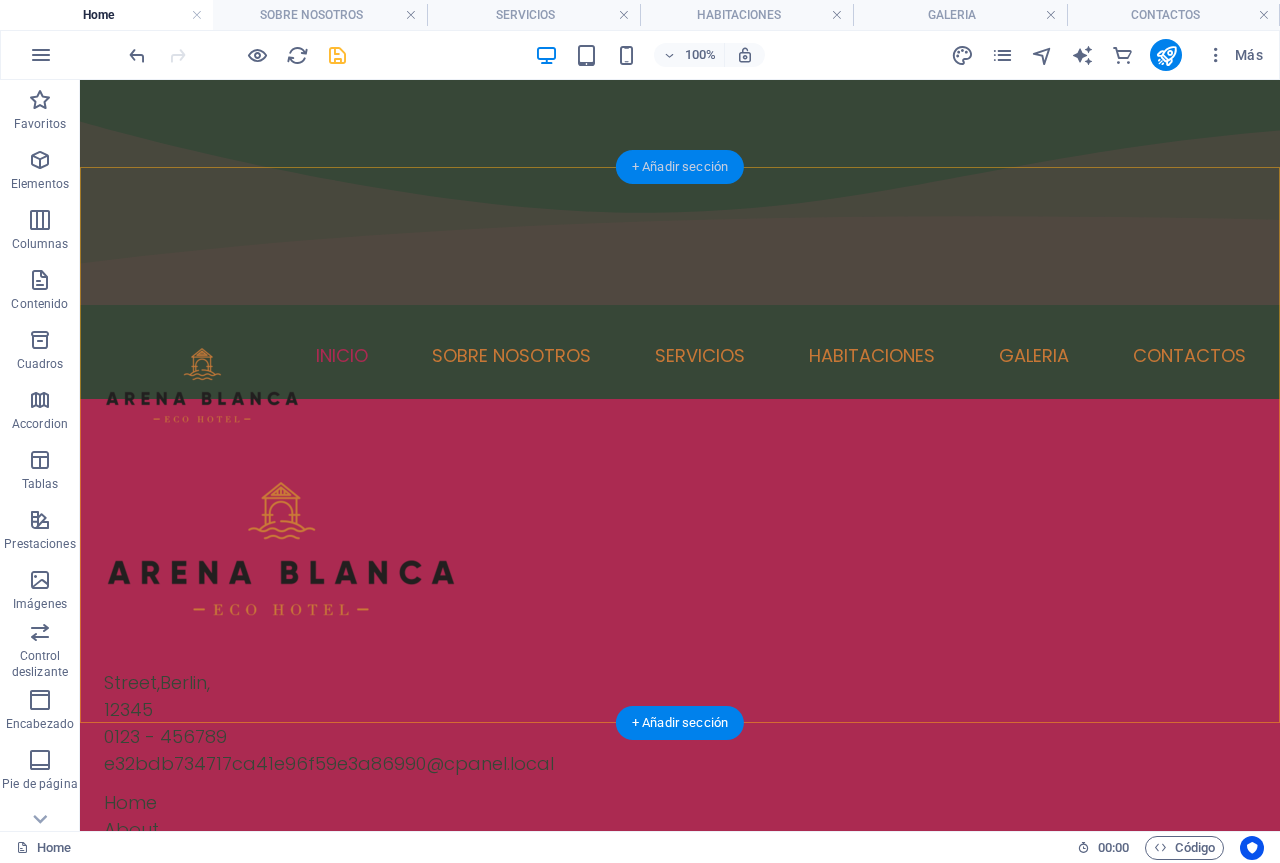 click on "+ Añadir sección" at bounding box center (680, 167) 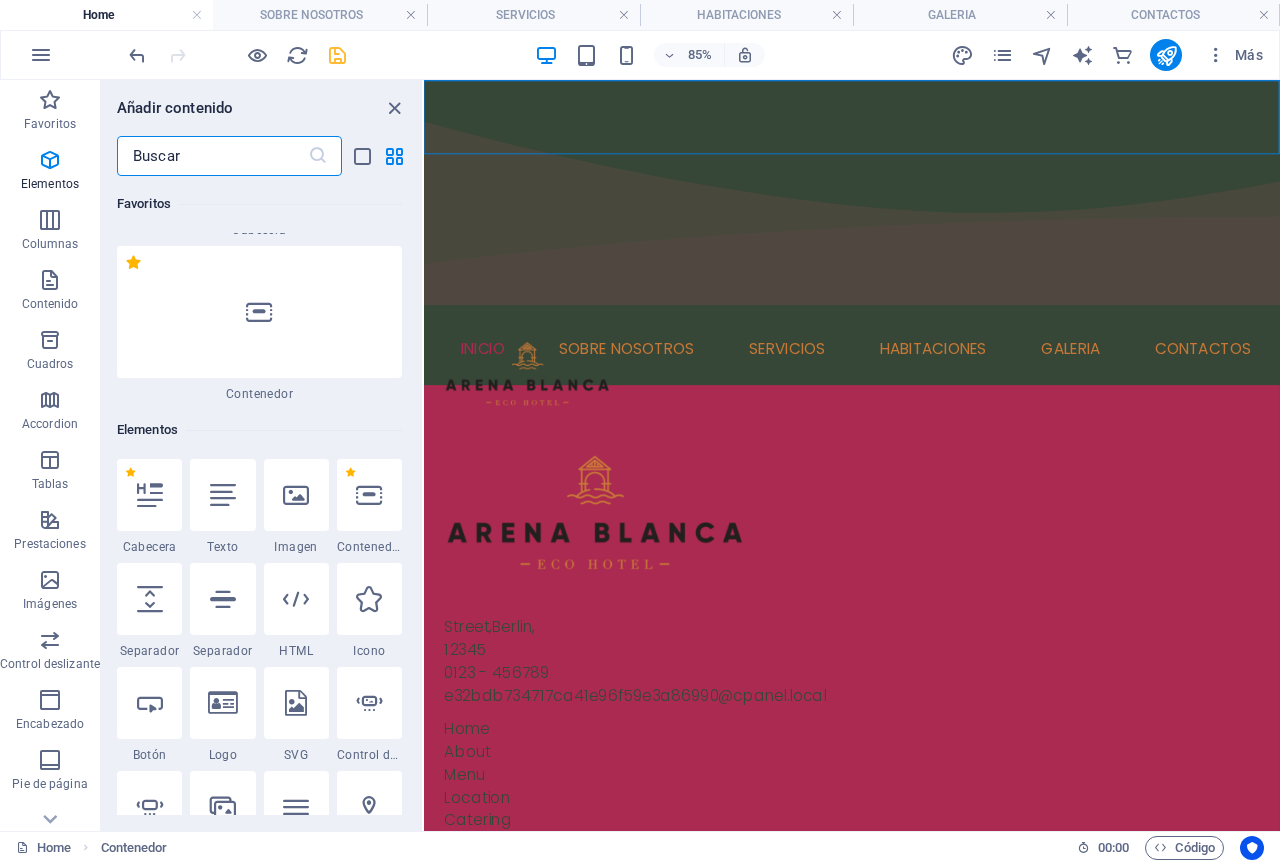 scroll, scrollTop: 0, scrollLeft: 0, axis: both 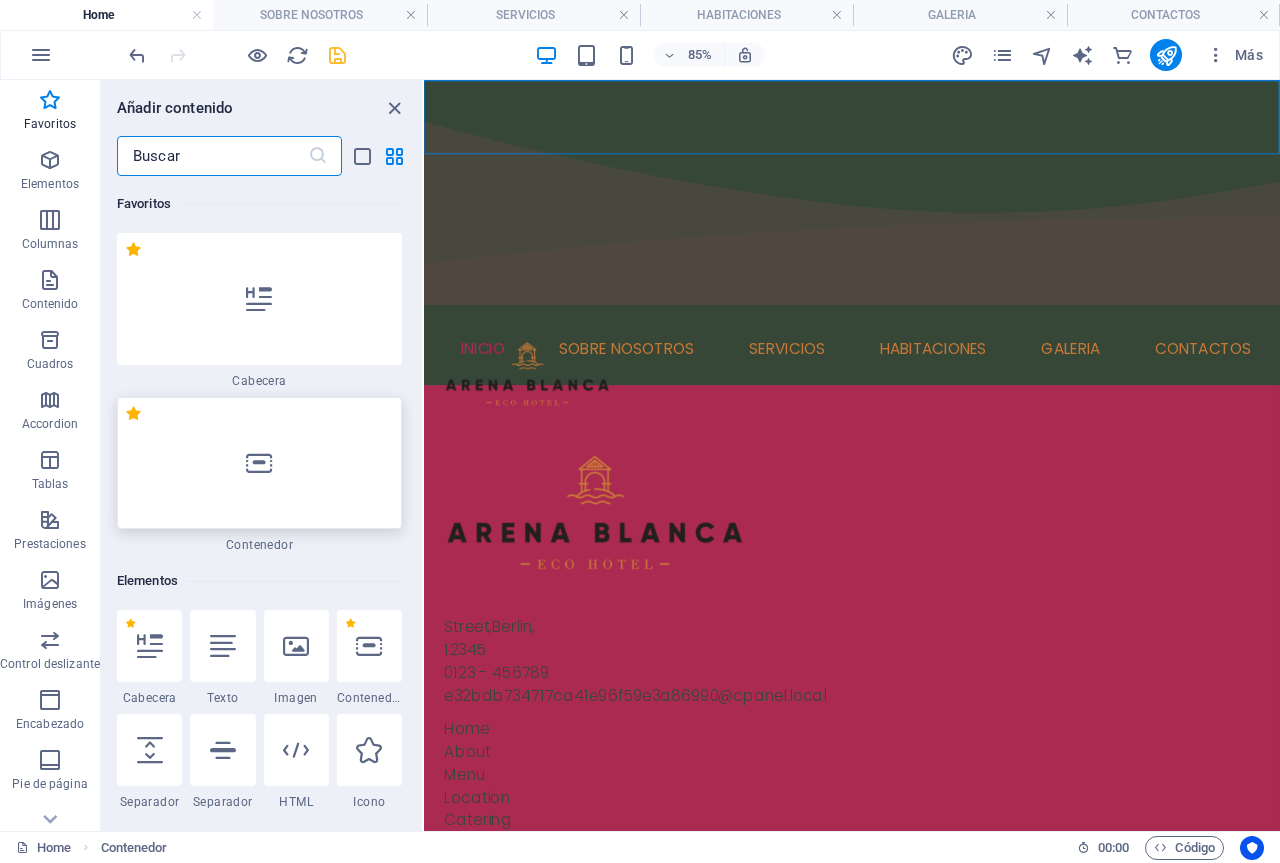click at bounding box center [259, 463] 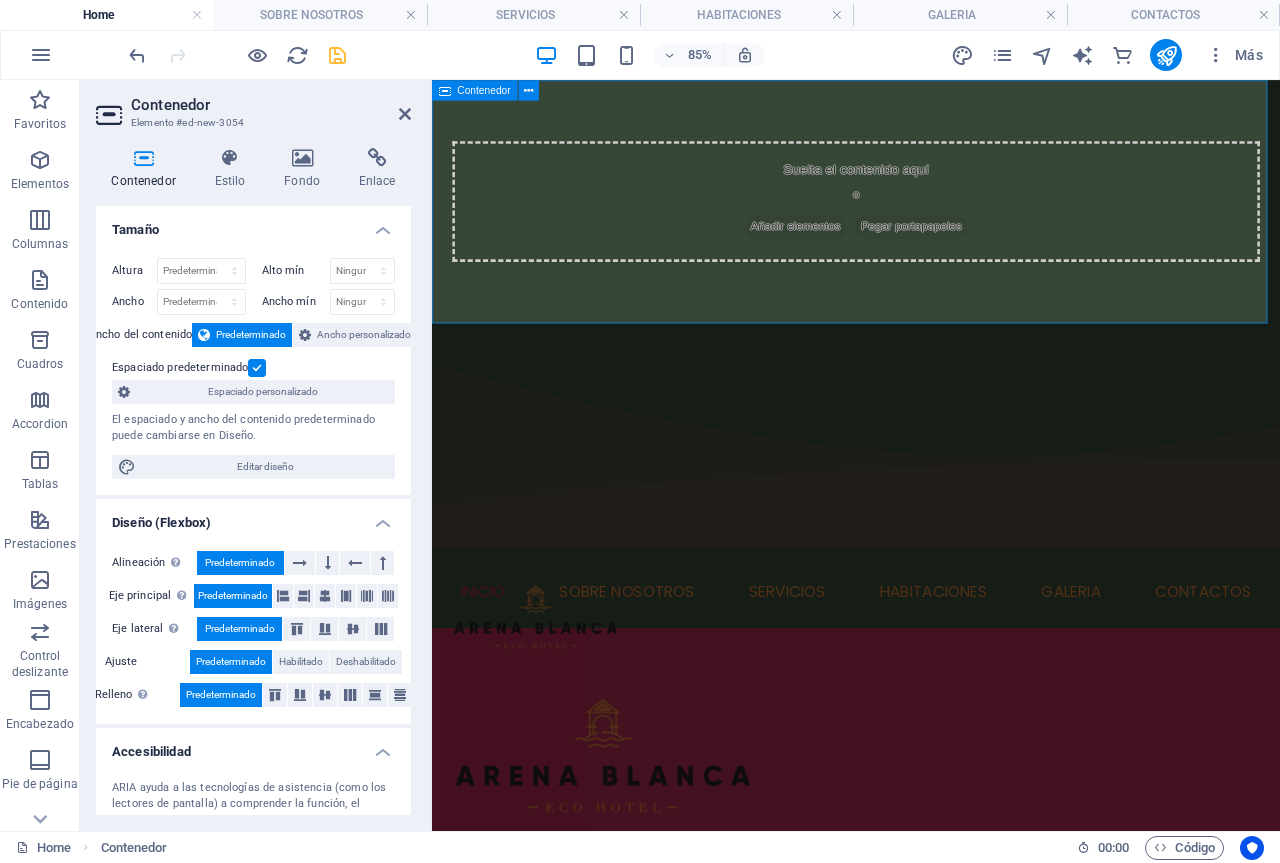 click on "Suelta el contenido aquí o  Añadir elementos  Pegar portapapeles" at bounding box center (931, 223) 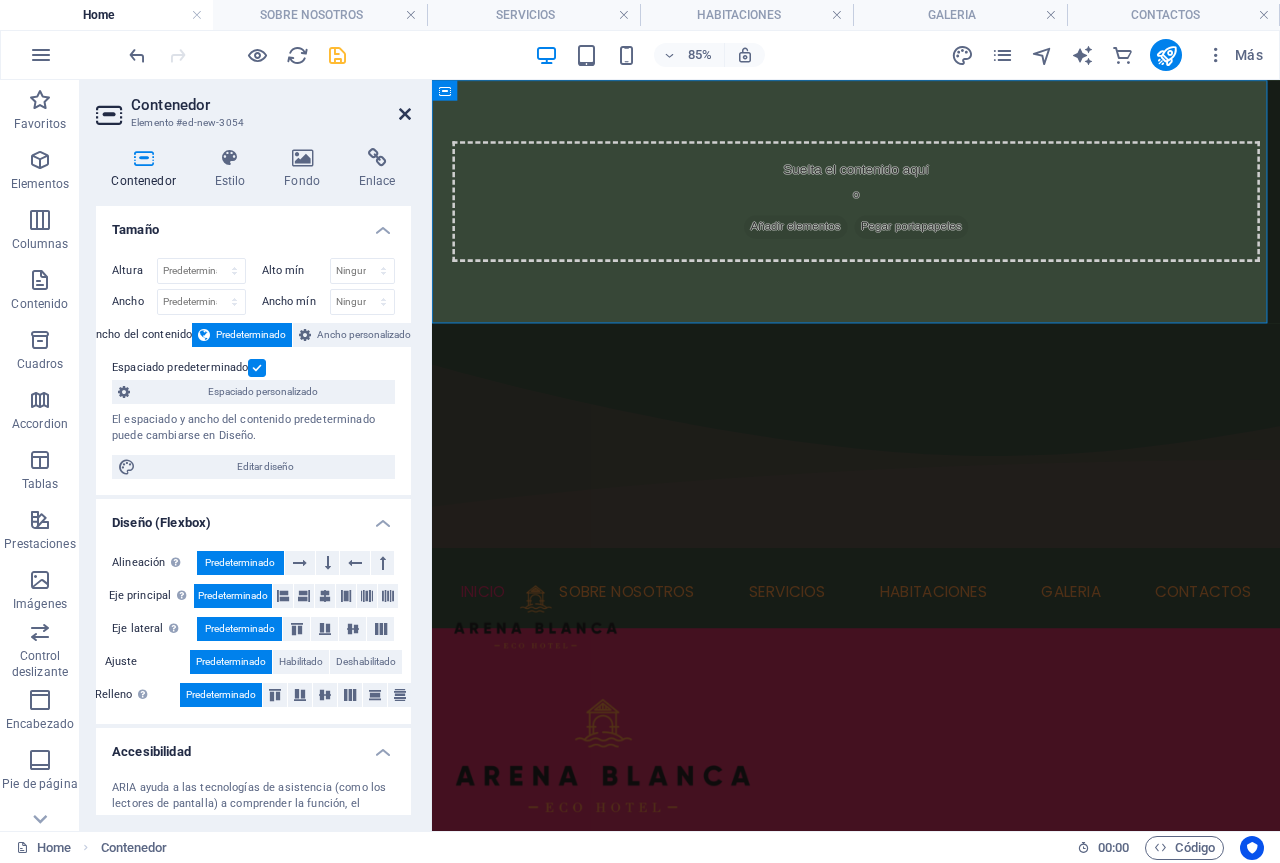 click at bounding box center (405, 114) 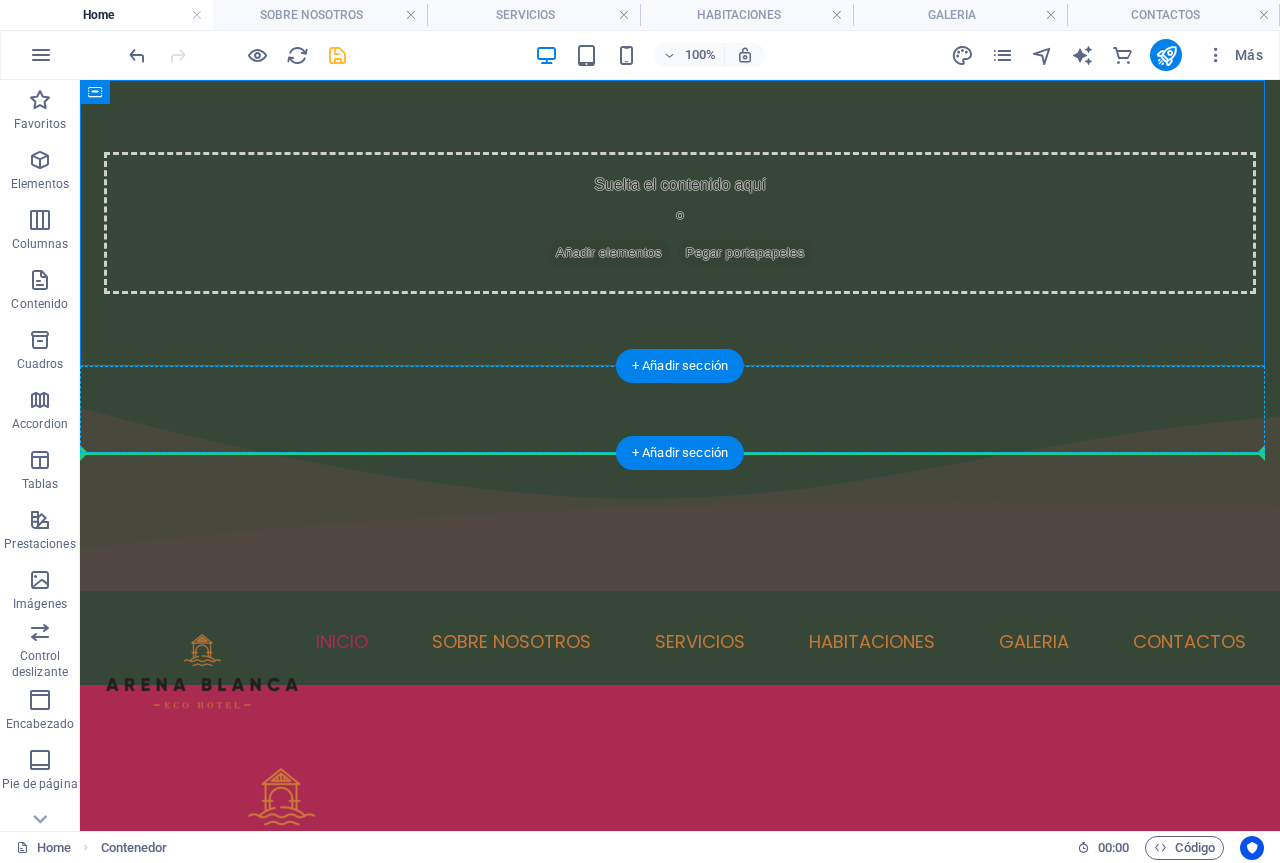 drag, startPoint x: 443, startPoint y: 126, endPoint x: 410, endPoint y: 431, distance: 306.78006 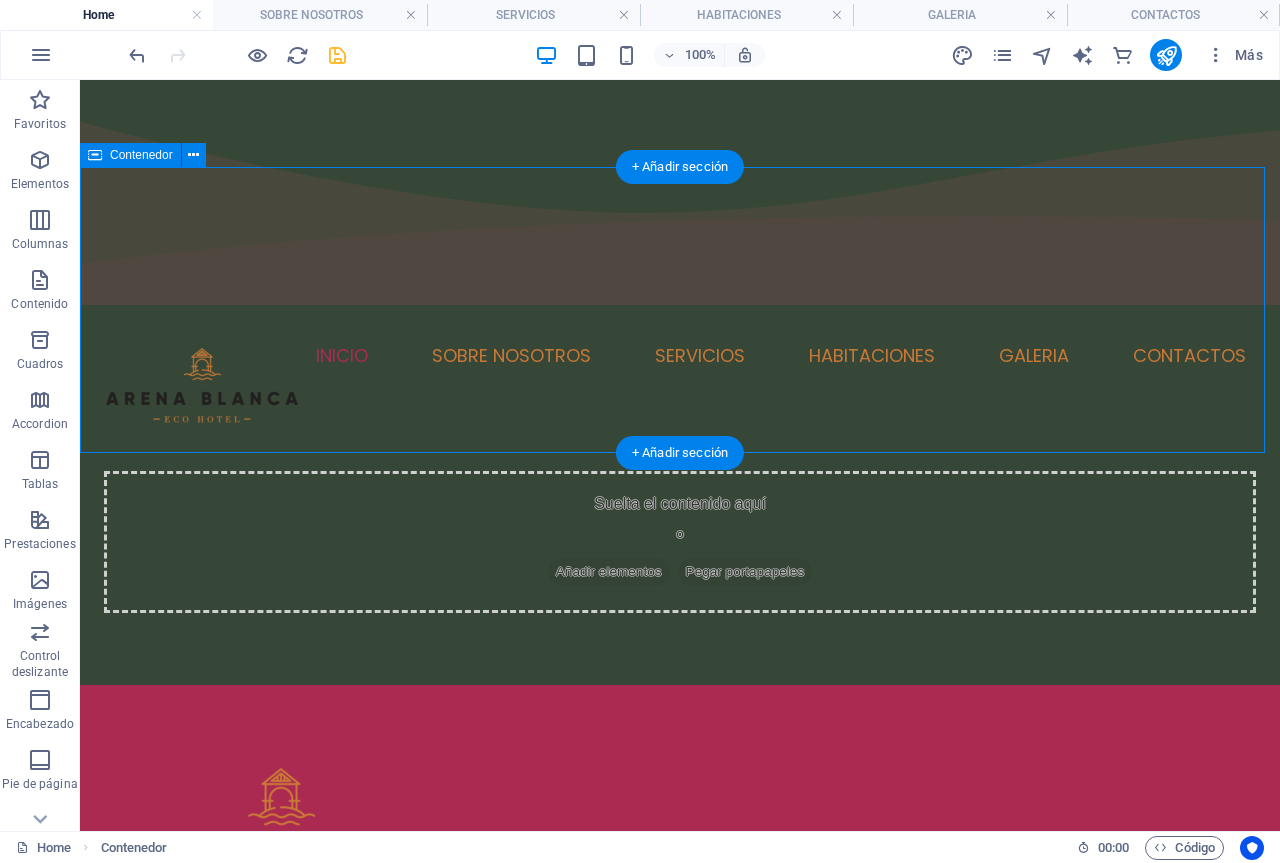click on "Suelta el contenido aquí o  Añadir elementos  Pegar portapapeles" at bounding box center [680, 542] 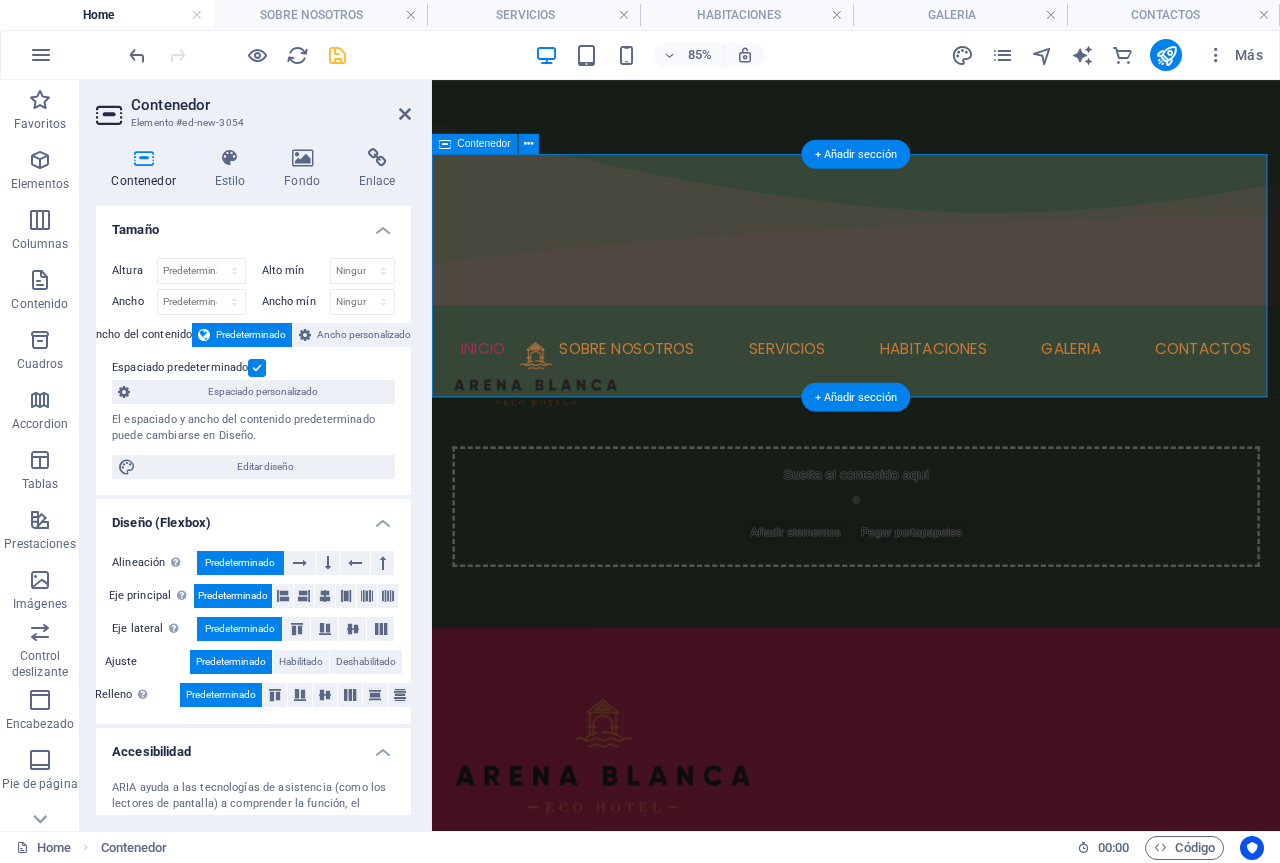 click on "Suelta el contenido aquí o  Añadir elementos  Pegar portapapeles" at bounding box center [931, 582] 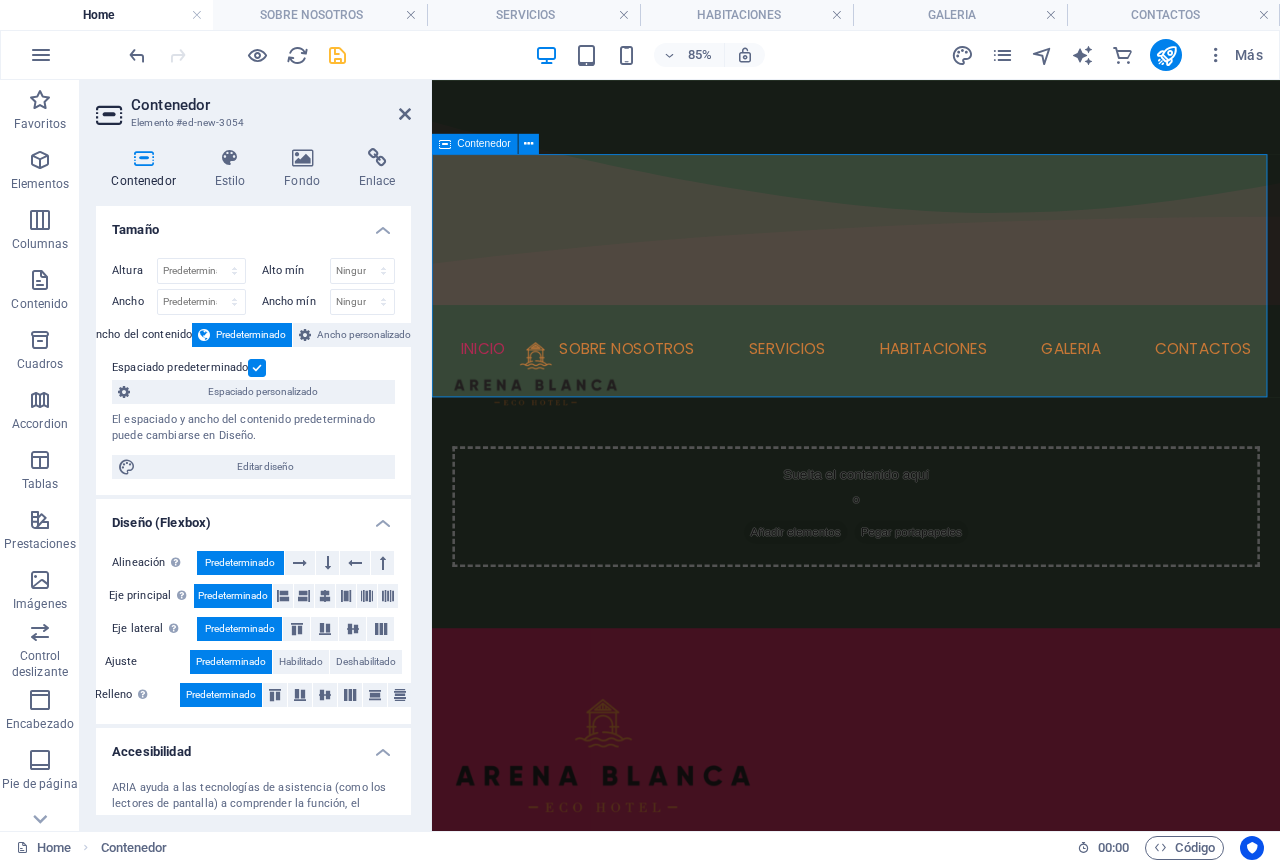 click on "Suelta el contenido aquí o  Añadir elementos  Pegar portapapeles" at bounding box center [931, 582] 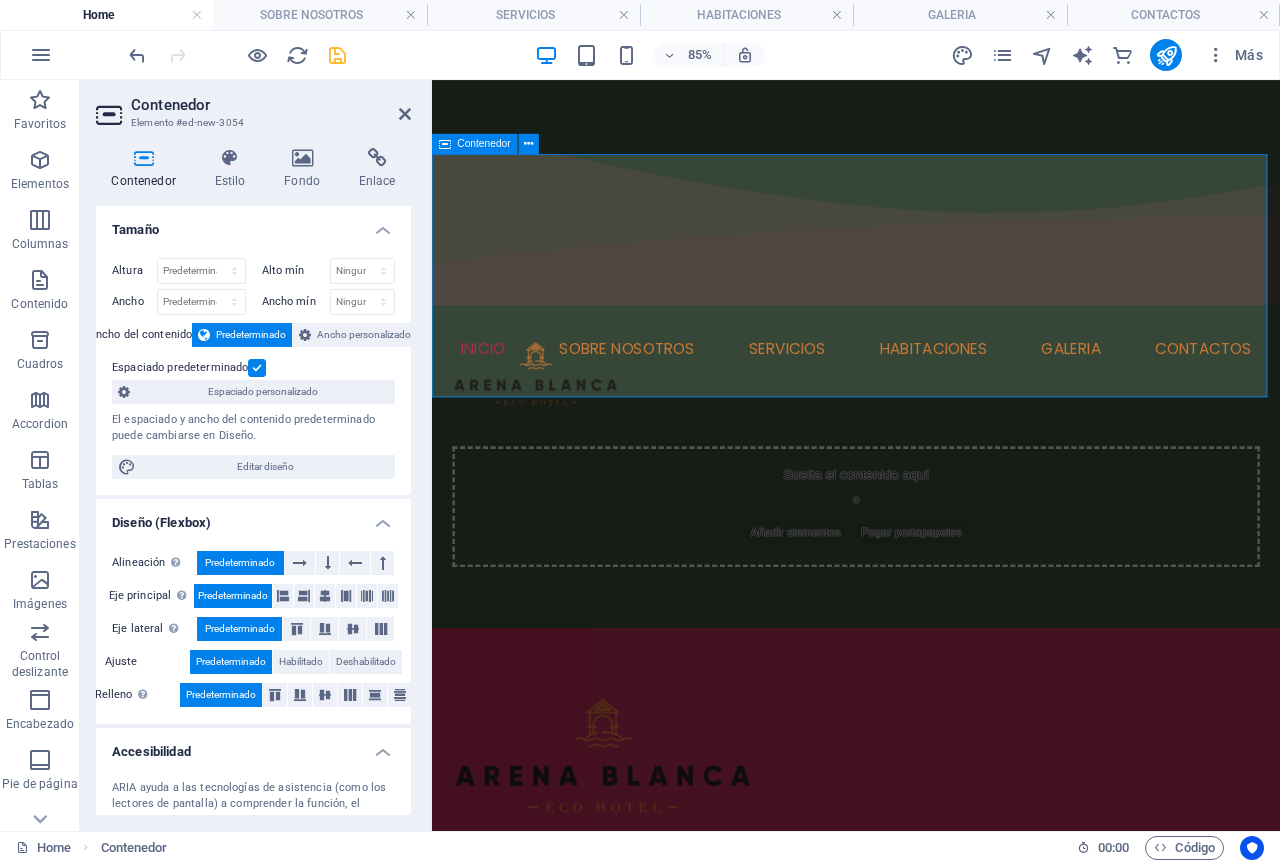 click on "Suelta el contenido aquí o  Añadir elementos  Pegar portapapeles" at bounding box center [931, 582] 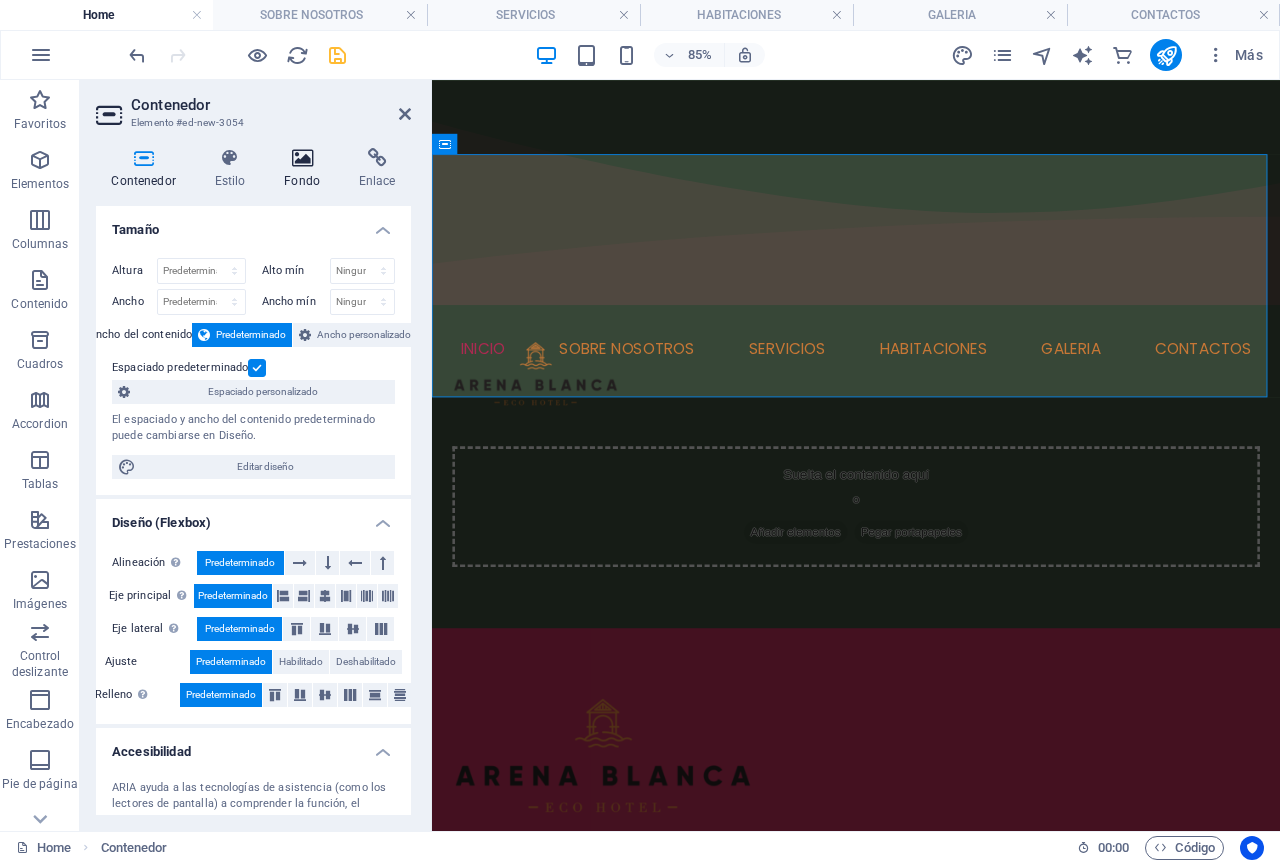 click on "Fondo" at bounding box center (306, 169) 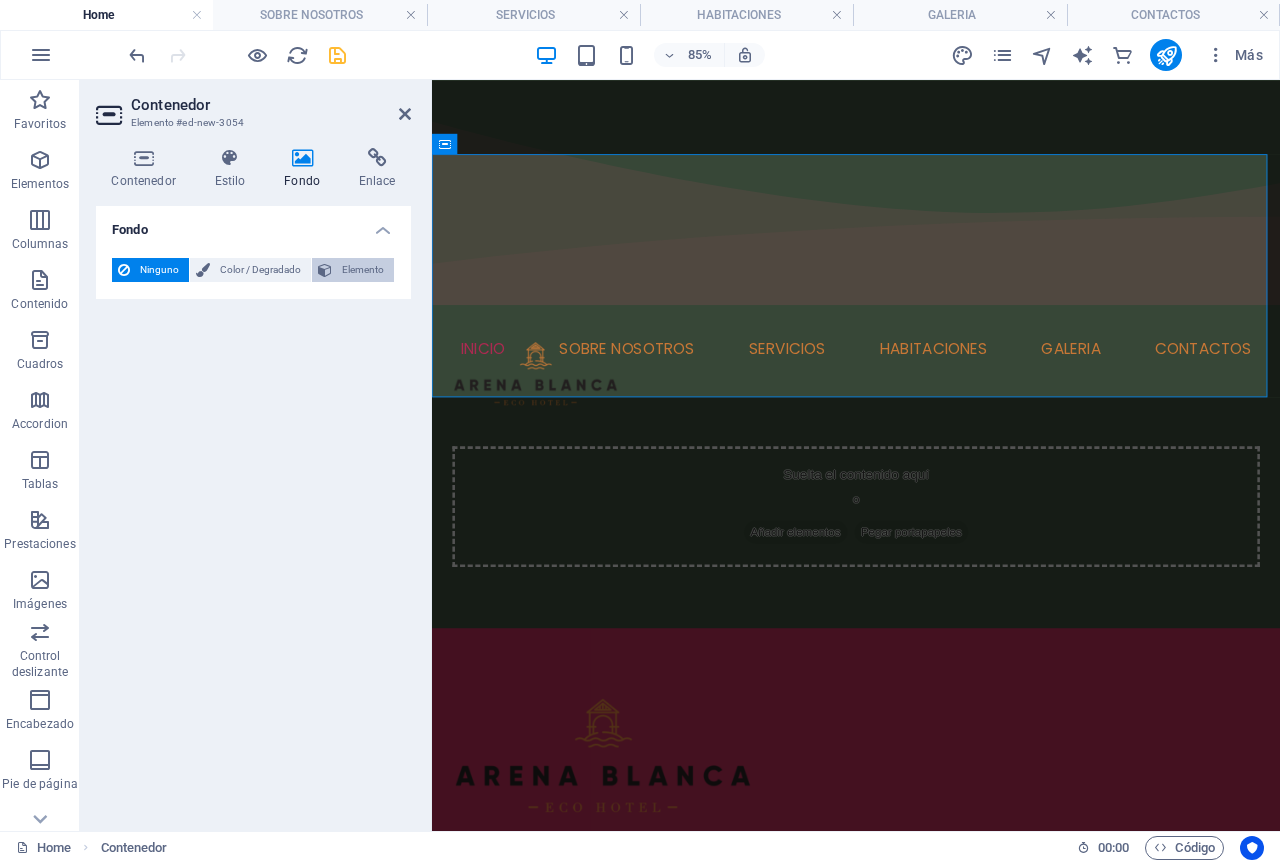 click on "Elemento" at bounding box center [353, 270] 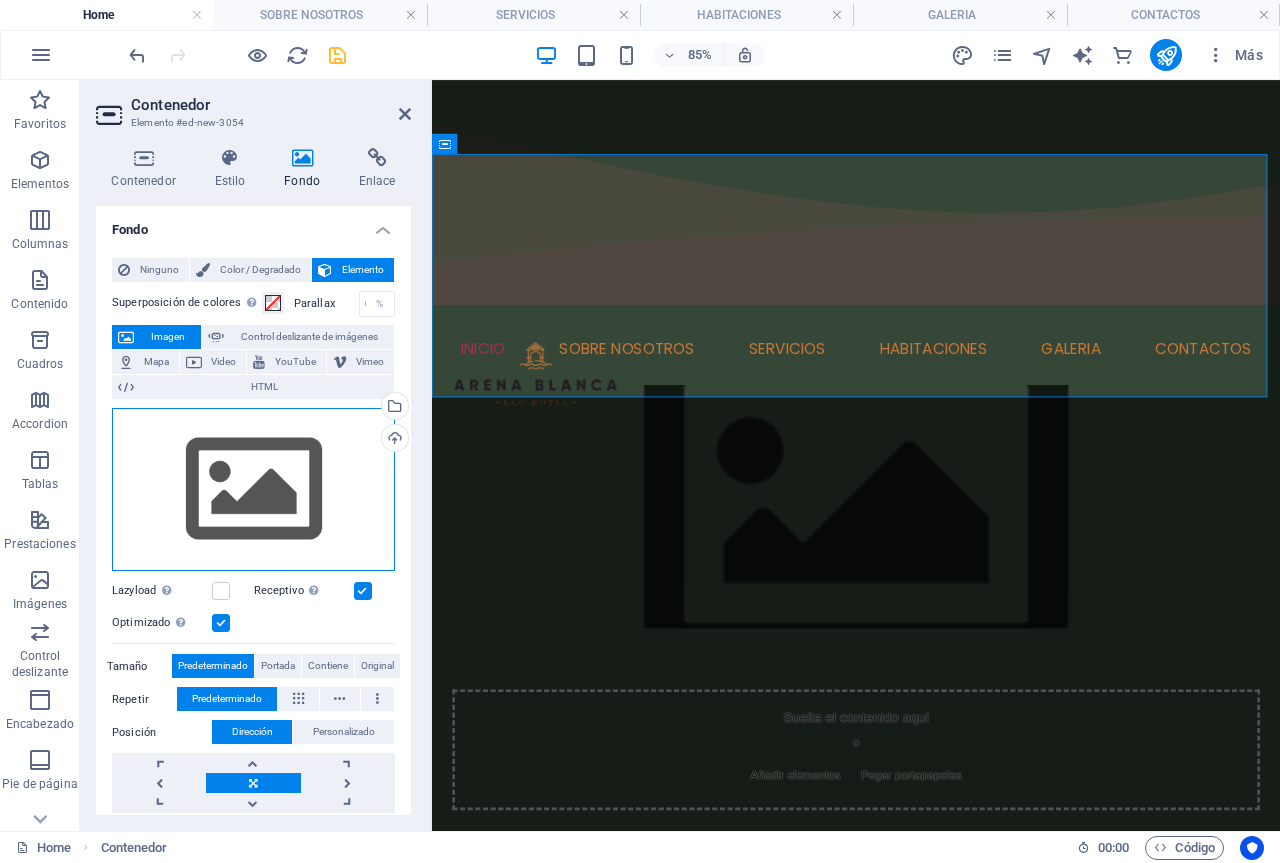 click on "Arrastra archivos aquí, haz clic para escoger archivos o  selecciona archivos de Archivos o de nuestra galería gratuita de fotos y vídeos" at bounding box center [253, 490] 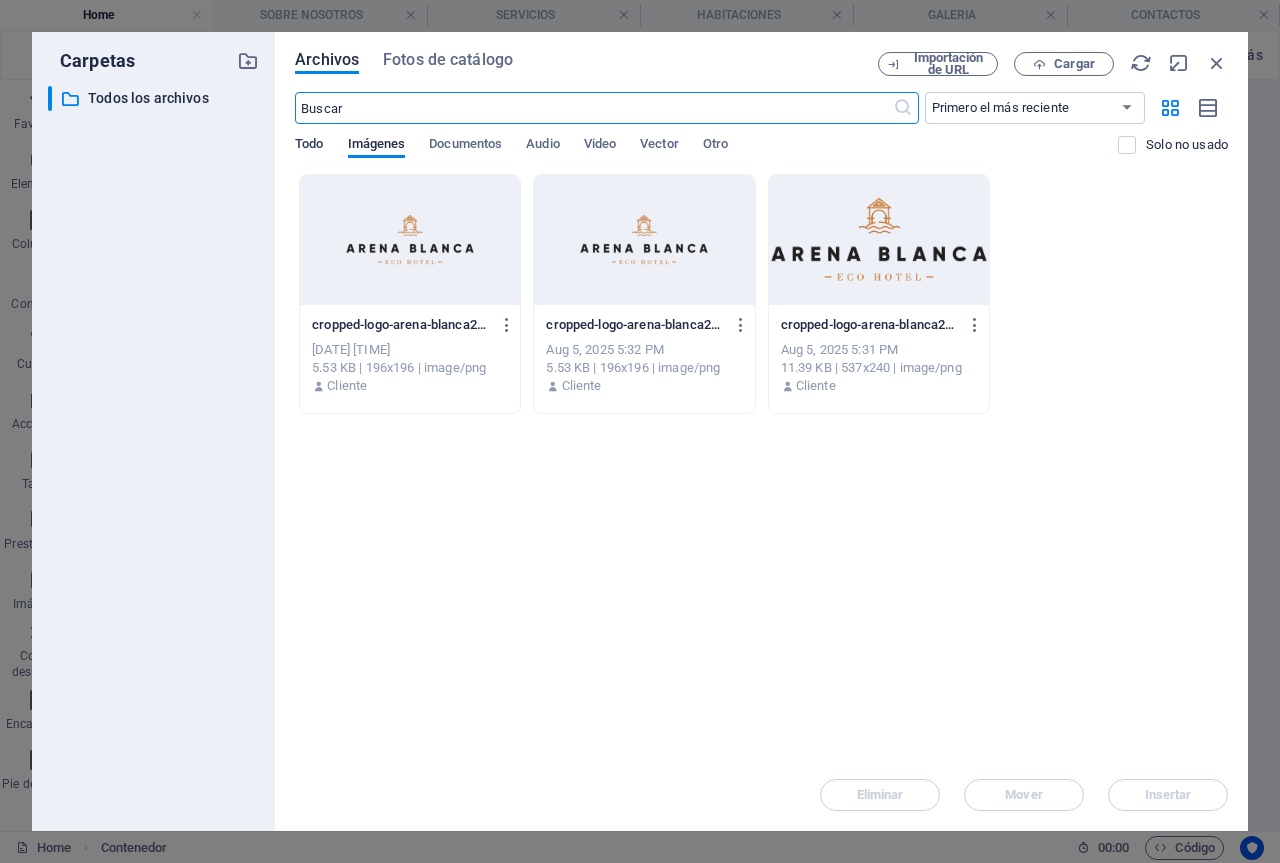 scroll, scrollTop: 0, scrollLeft: 0, axis: both 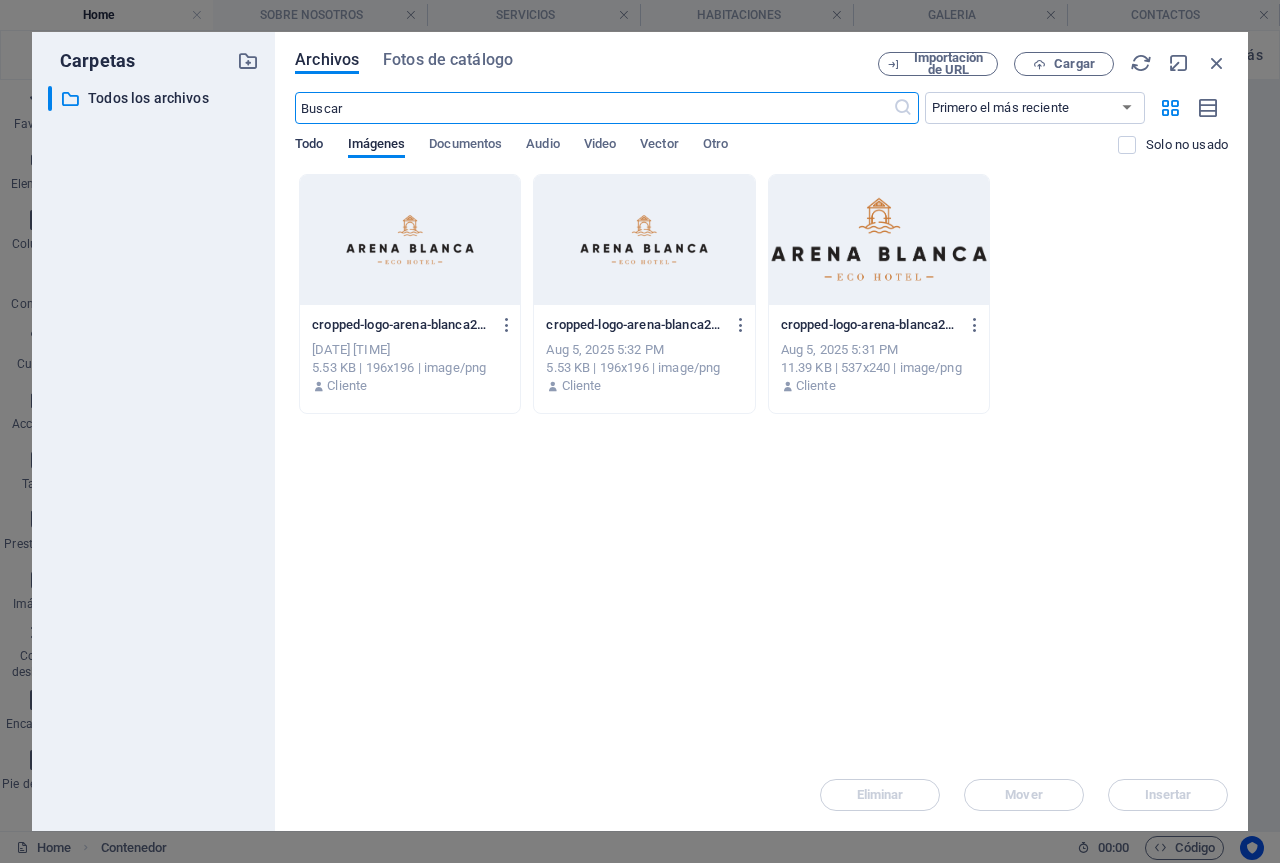 click on "Todo" at bounding box center (309, 146) 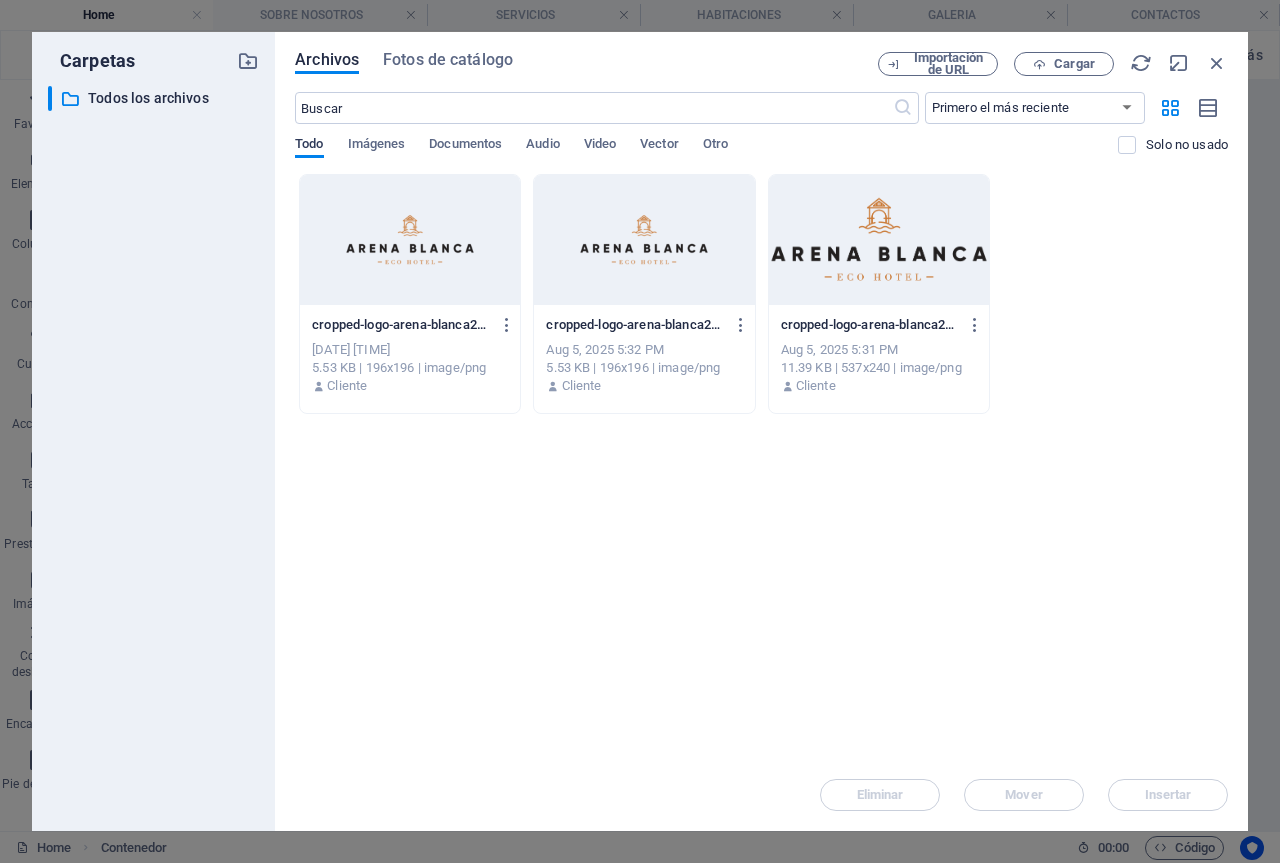 scroll, scrollTop: 0, scrollLeft: 0, axis: both 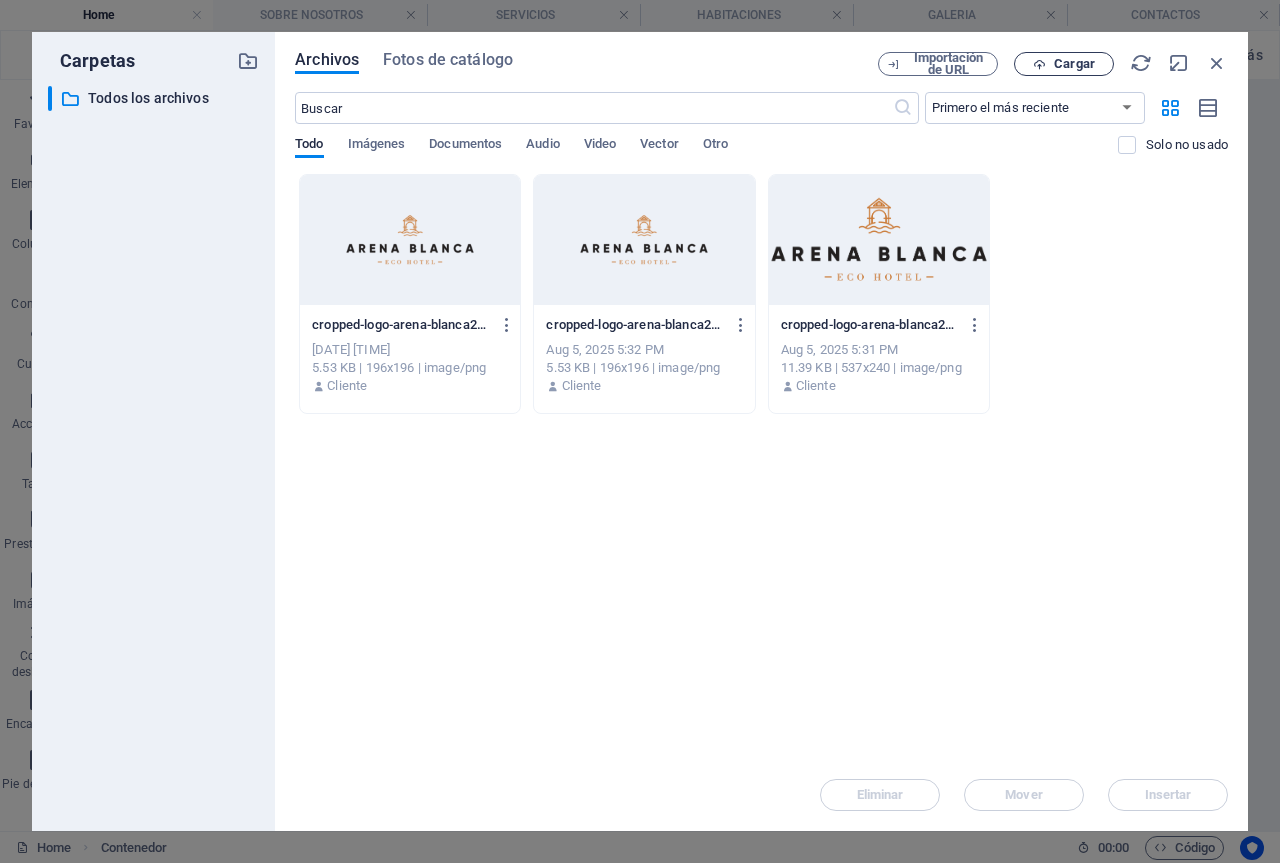 click on "Cargar" at bounding box center (1074, 64) 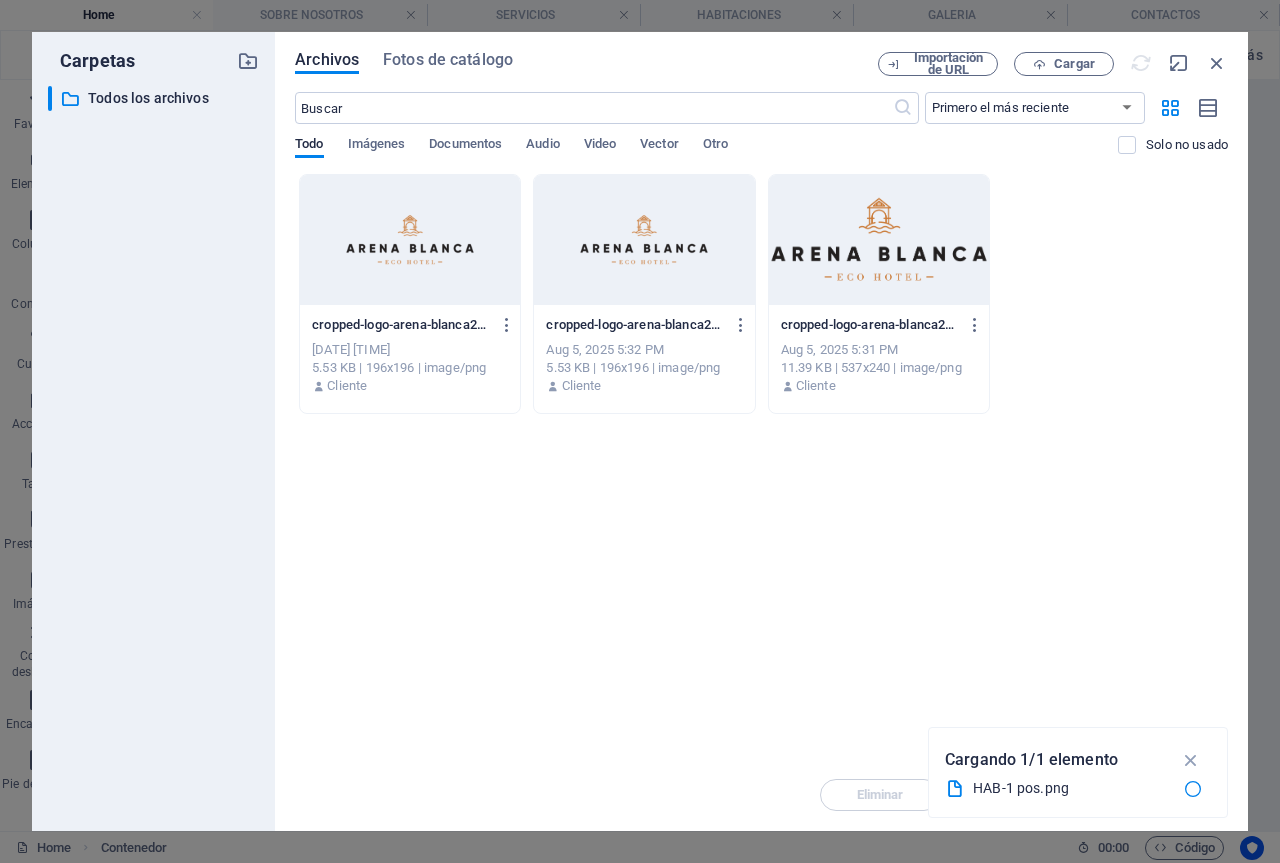 drag, startPoint x: 560, startPoint y: 483, endPoint x: 557, endPoint y: 461, distance: 22.203604 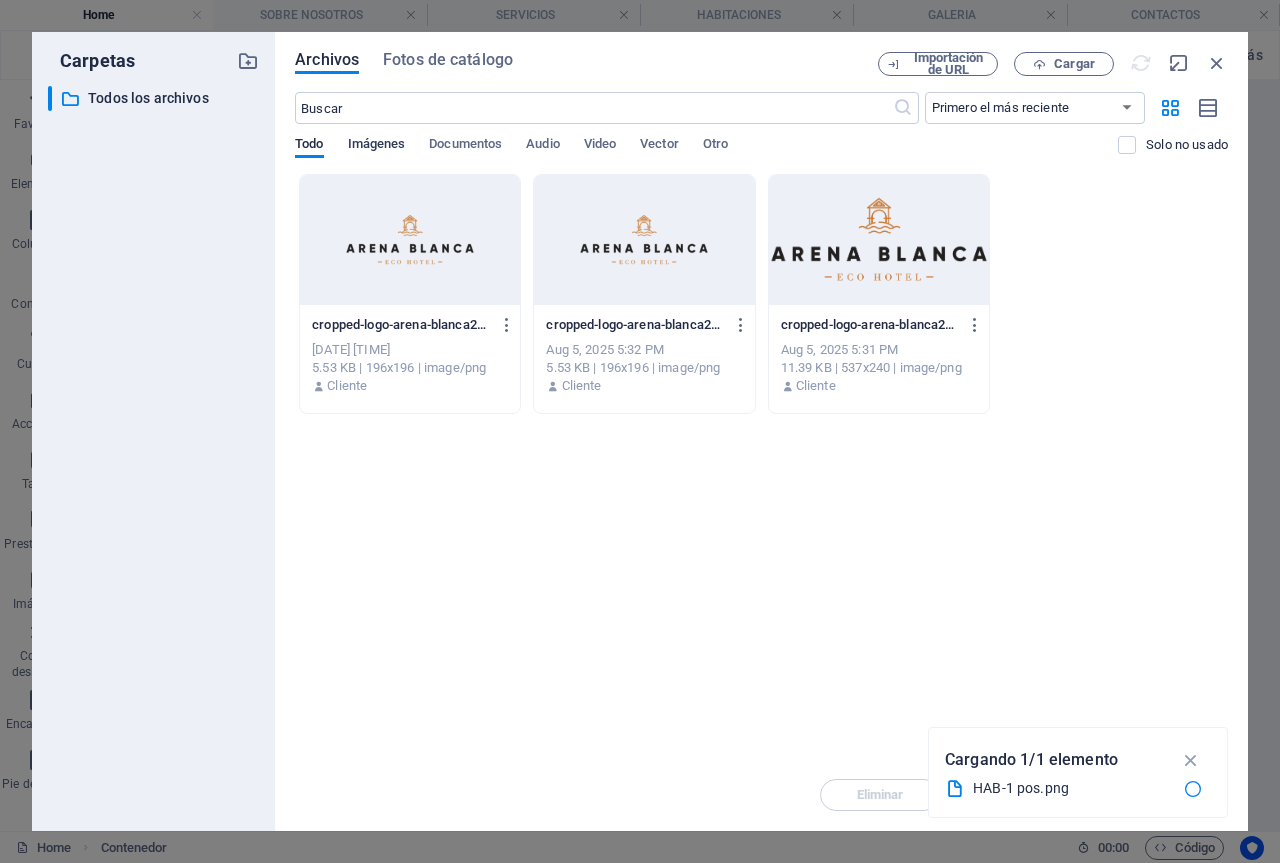click on "Imágenes" at bounding box center (377, 146) 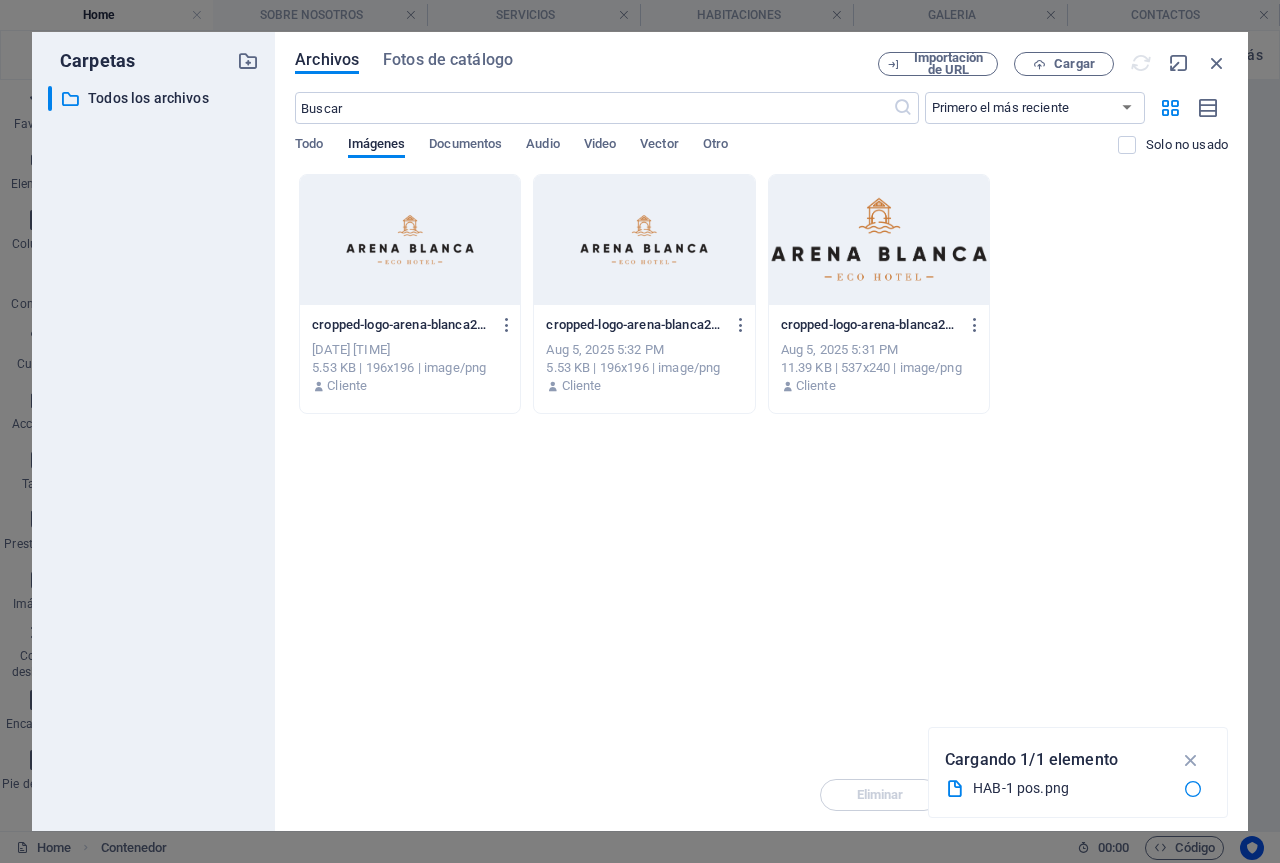 click on "Todo Imágenes Documentos Audio Video Vector Otro" at bounding box center [706, 155] 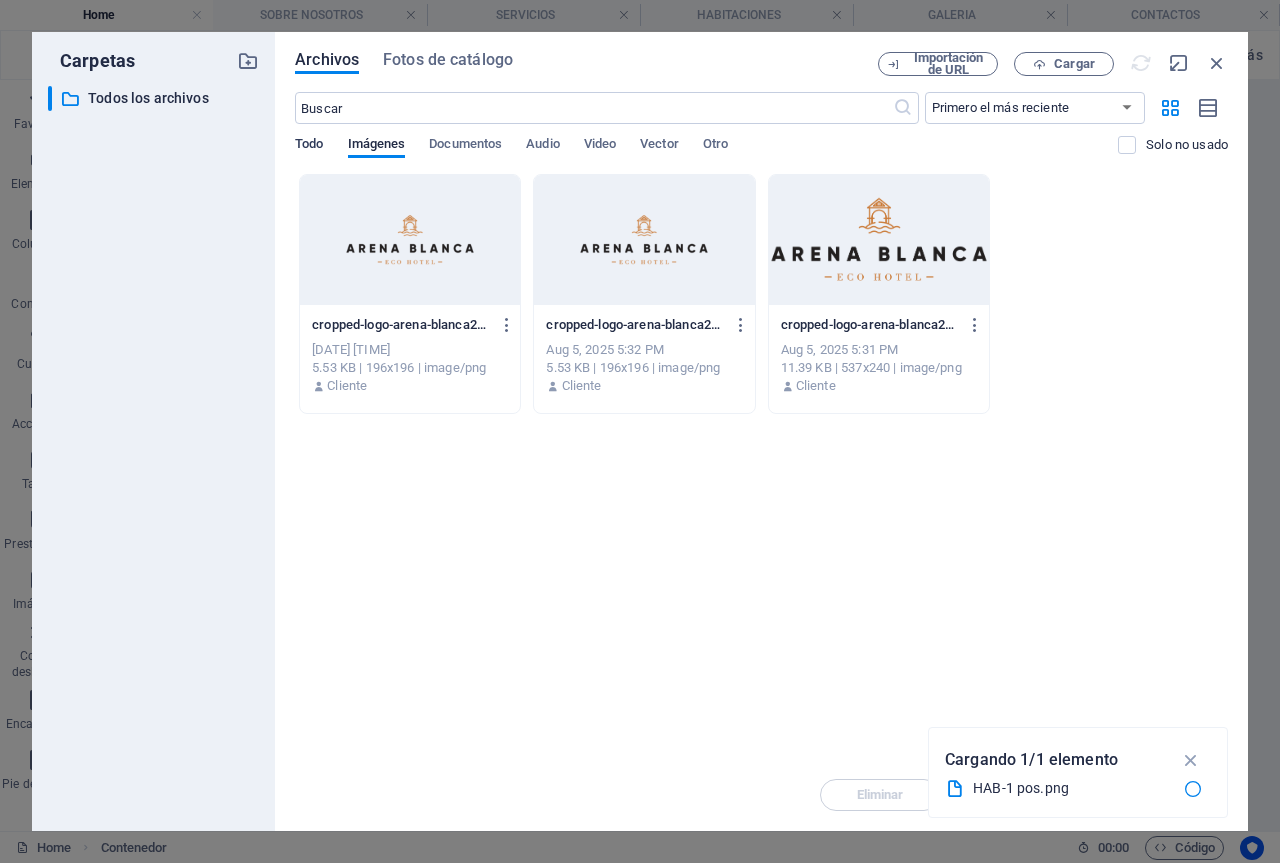 click on "Todo" at bounding box center [309, 146] 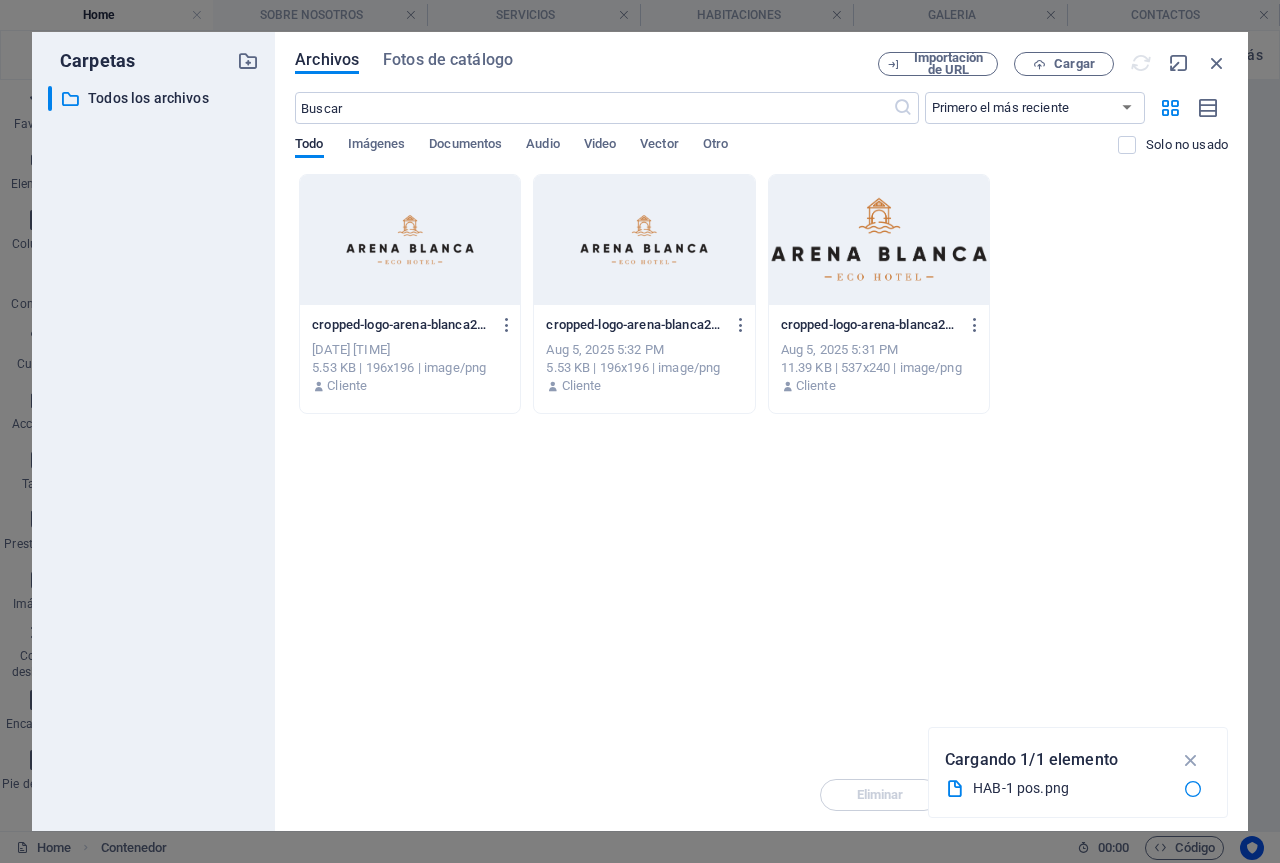 click on "cropped-logo-arena-blanca2019-bEkAsFttBrI5NJTGg4gtkg-KvcyEUXUoTX0S6lTpwXe0g-VLUaPNF585MEcbCVqKeRsA.png cropped-logo-arena-blanca2019-bEkAsFttBrI5NJTGg4gtkg-KvcyEUXUoTX0S6lTpwXe0g-VLUaPNF585MEcbCVqKeRsA.png [DATE] [TIME] 5.53 KB | 196x196 | image/png Cliente cropped-logo-arena-blanca2019-bEkAsFttBrI5NJTGg4gtkg-KvcyEUXUoTX0S6lTpwXe0g.png cropped-logo-arena-blanca2019-bEkAsFttBrI5NJTGg4gtkg-KvcyEUXUoTX0S6lTpwXe0g.png [DATE] [TIME] 5.53 KB | 196x196 | image/png Cliente cropped-logo-arena-blanca2019-bEkAsFttBrI5NJTGg4gtkg.png cropped-logo-arena-blanca2019-bEkAsFttBrI5NJTGg4gtkg.png [DATE] [TIME] 11.39 KB | 537x240 | image/png Cliente" at bounding box center [761, 466] 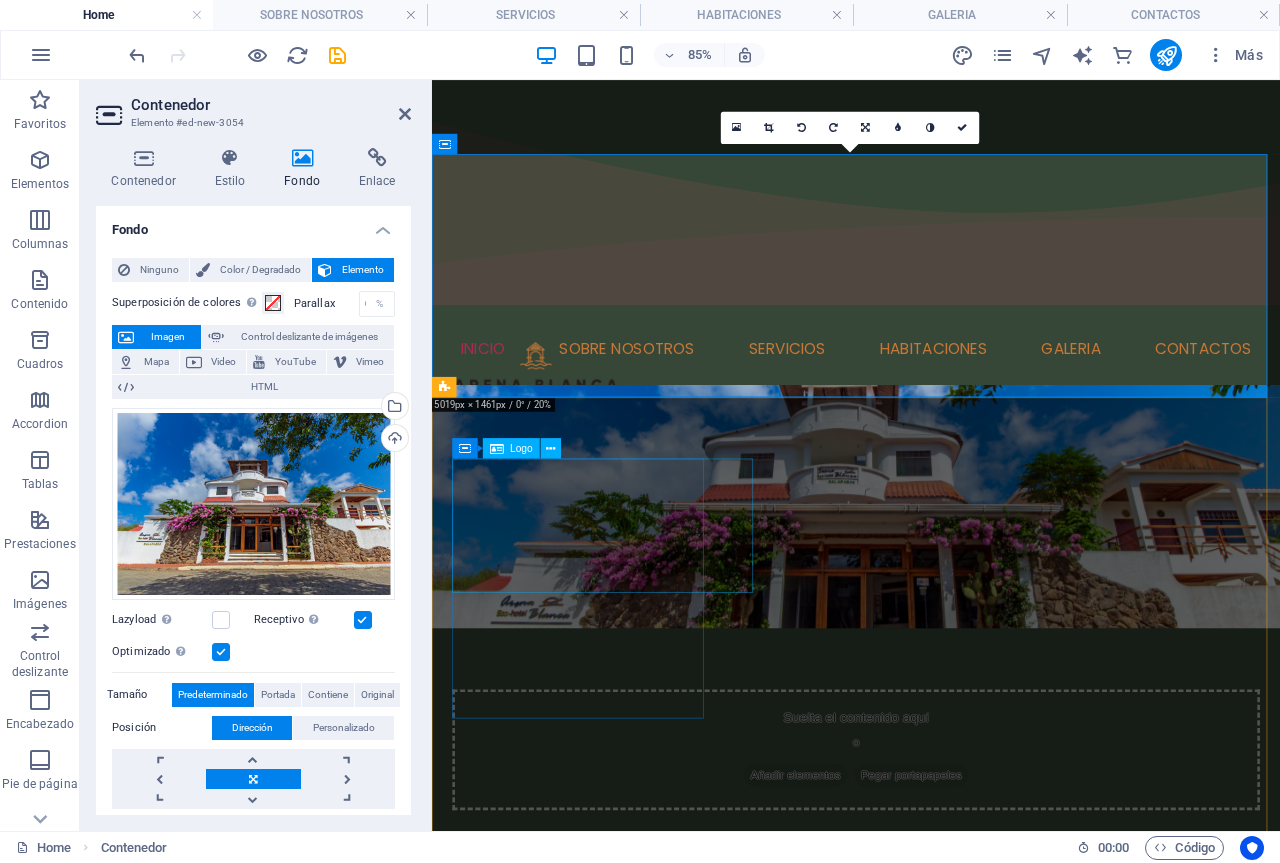 click at bounding box center [606, 1162] 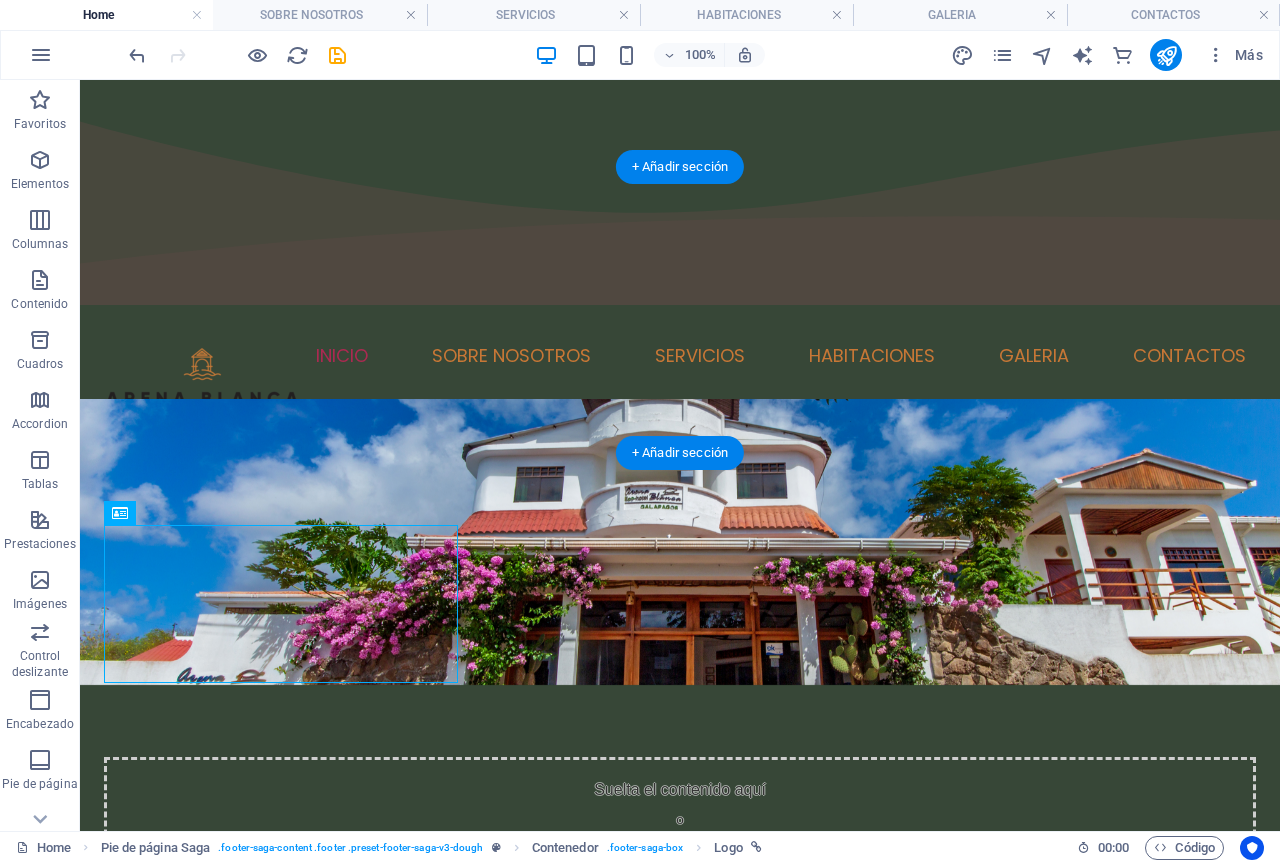 click at bounding box center [680, 542] 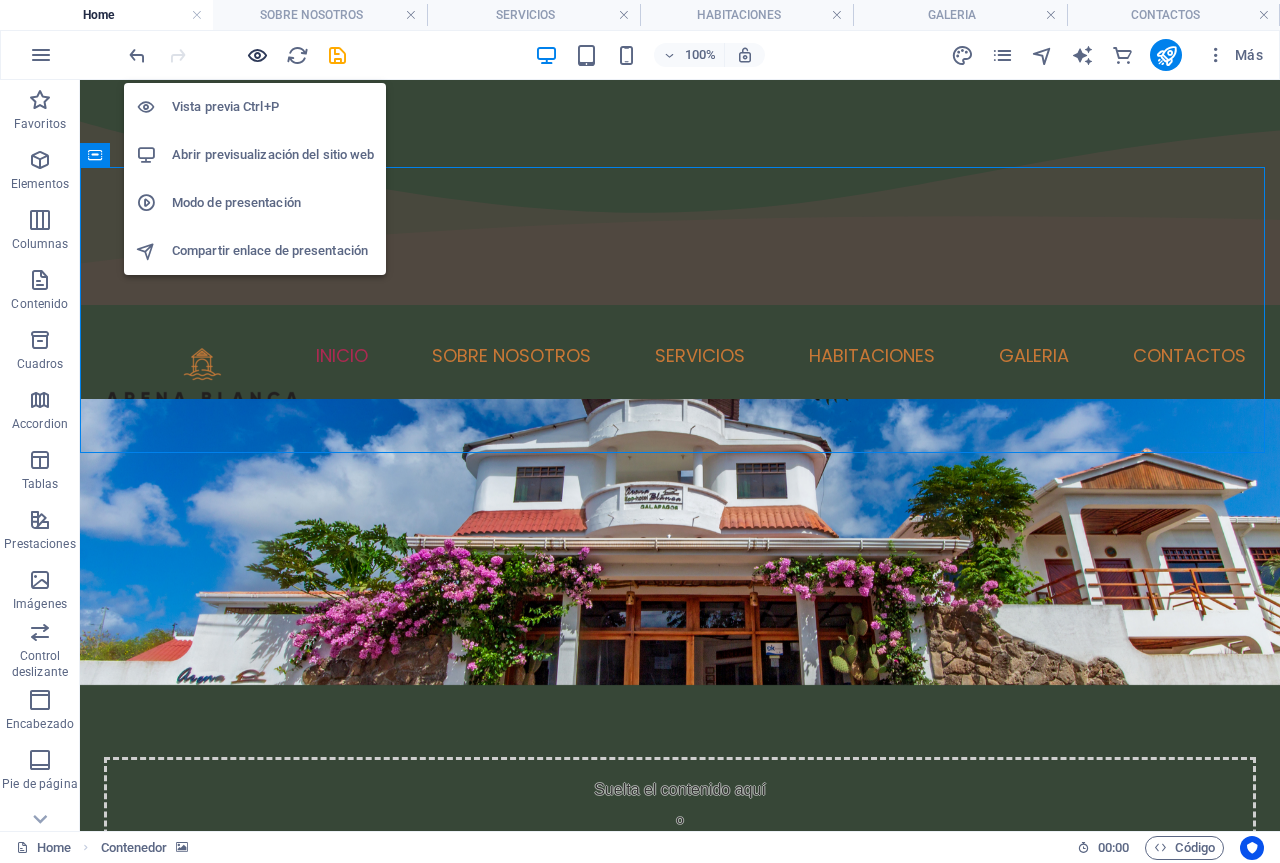 click at bounding box center [257, 55] 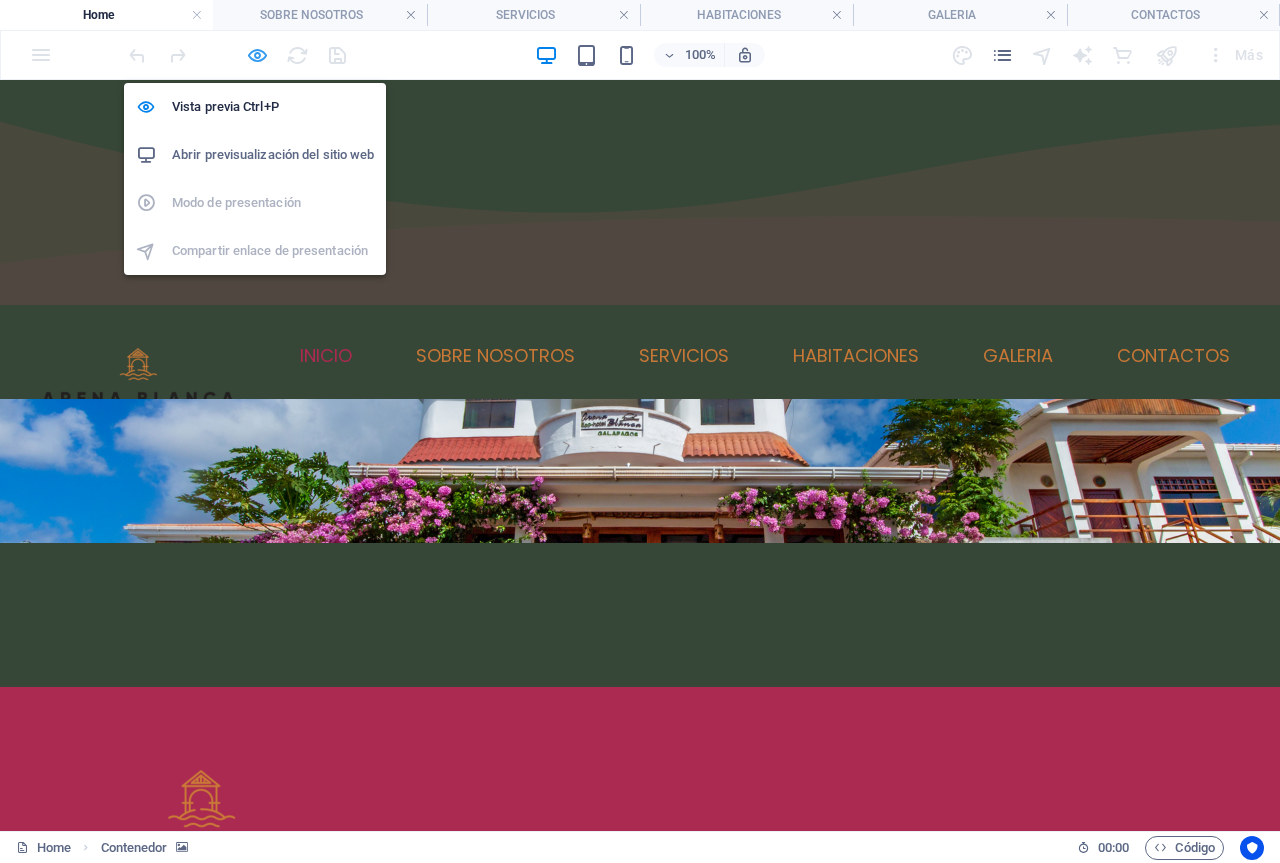 click at bounding box center (257, 55) 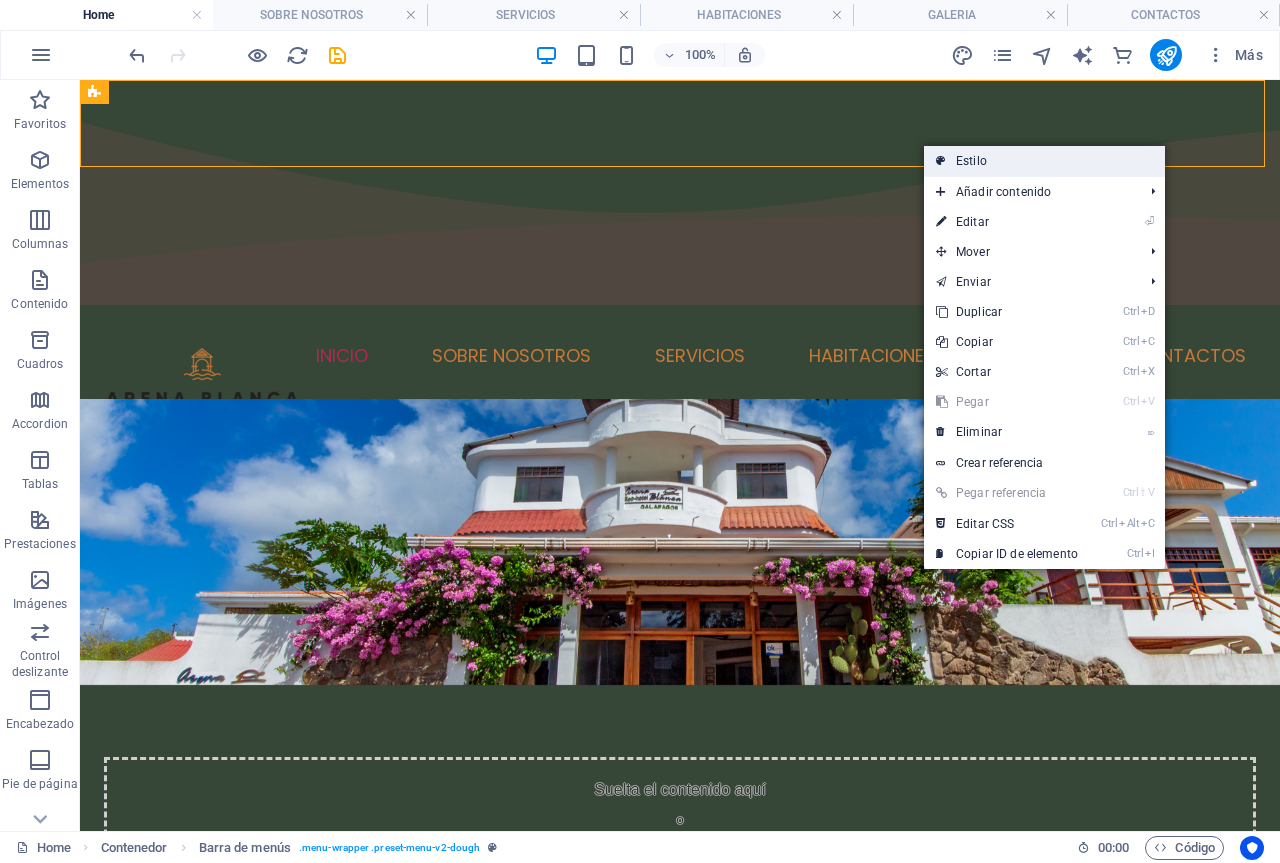 click on "Estilo" at bounding box center [1044, 161] 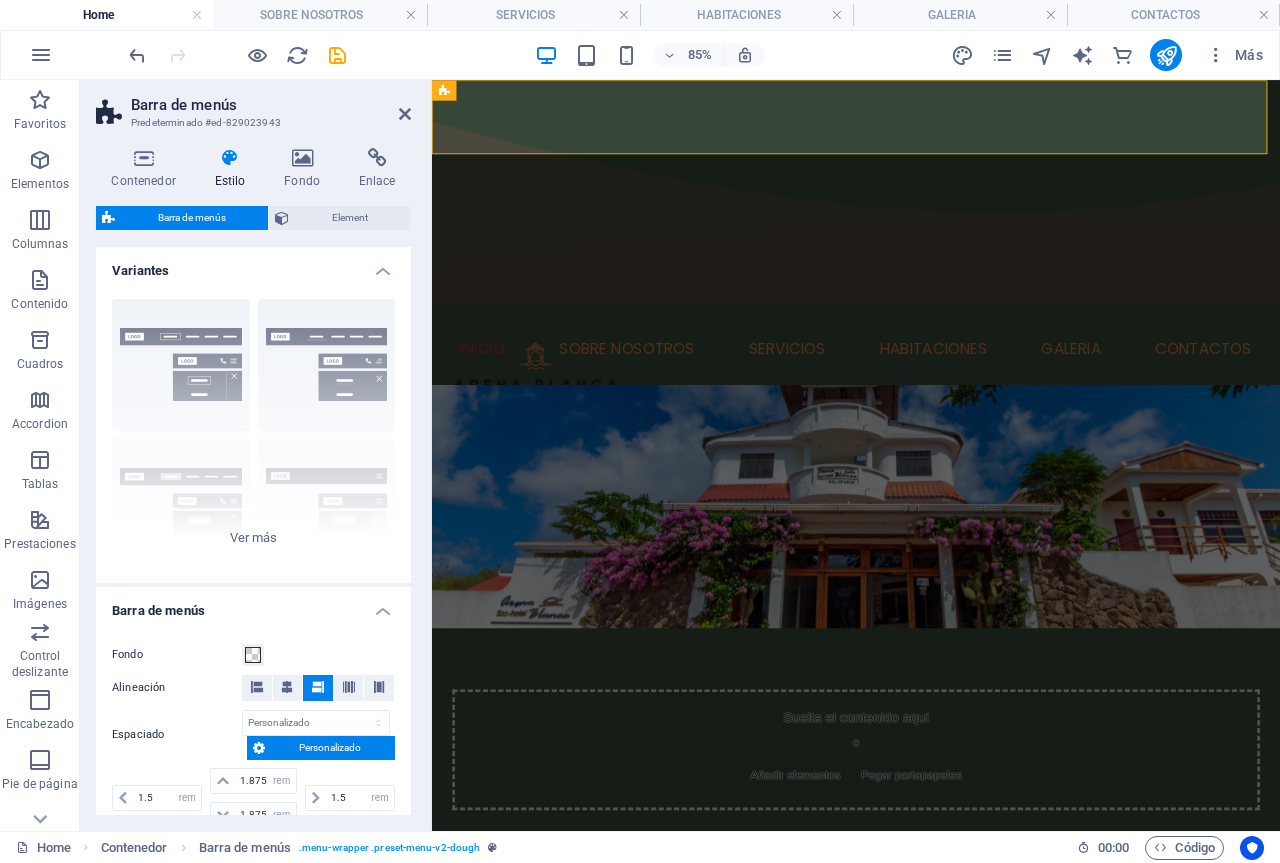 click on "Contenedor Estilo Fondo Enlace Tamaño Altura Predeterminado px rem % vh vw Alto mín Ninguno px rem % vh vw Ancho Predeterminado px rem % em vh vw Ancho mín Ninguno px rem % vh vw Ancho del contenido Predeterminado Ancho personalizado Ancho Predeterminado px rem % em vh vw Ancho mín Ninguno px rem % vh vw Espaciado predeterminado Espaciado personalizado El espaciado y ancho del contenido predeterminado puede cambiarse en Diseño. Editar diseño Diseño (Flexbox) Alineación Determina flex-direction. Predeterminado Eje principal Determina la forma en la que los elementos deberían comportarse por el eje principal en este contenedor (contenido justificado). Predeterminado Eje lateral Controla la dirección vertical del elemento en el contenedor (alinear elementos). Predeterminado Ajuste Predeterminado Habilitado Deshabilitado Relleno Controla las distancias y la dirección de los elementos en el eje Y en varias líneas (alinear contenido). Predeterminado Accesibilidad Rol Ninguno Alert Timer" at bounding box center [253, 481] 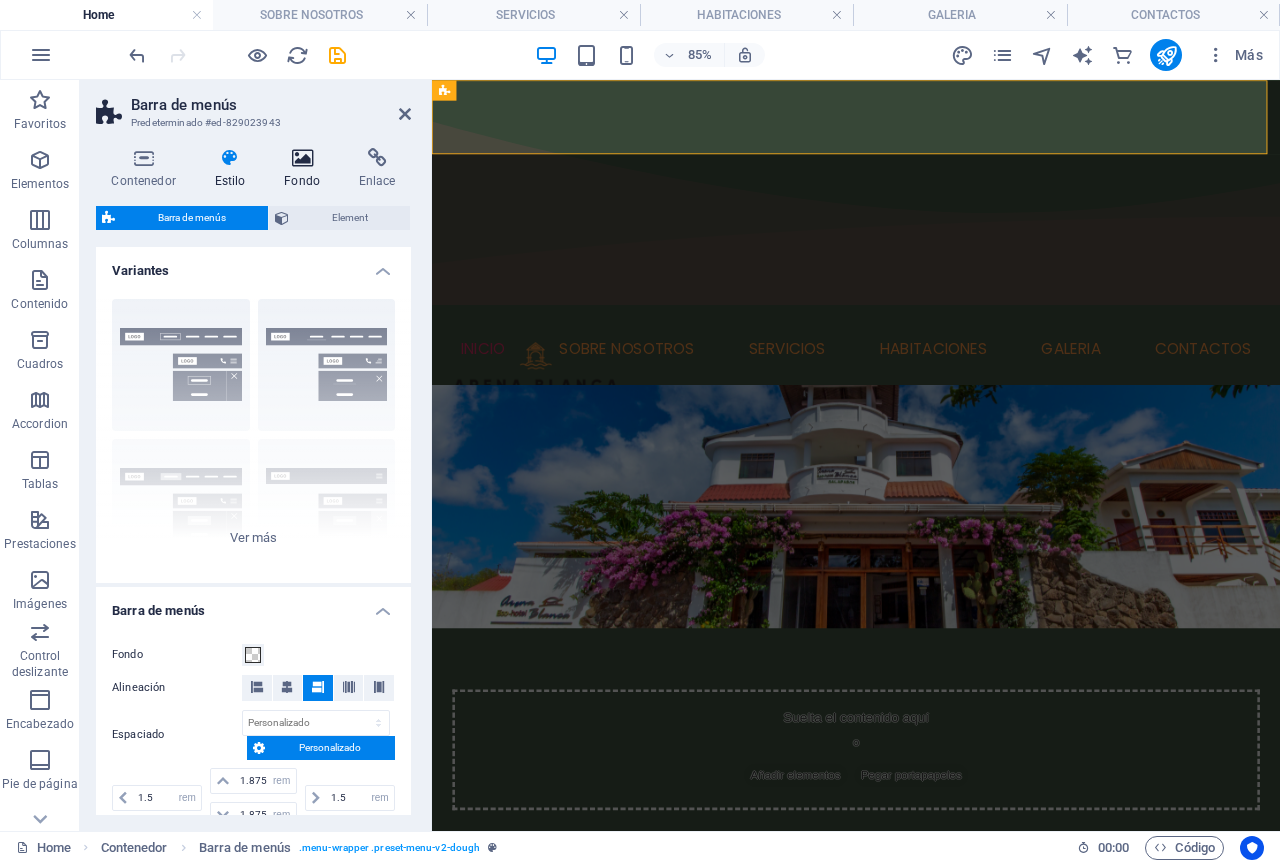click at bounding box center (302, 158) 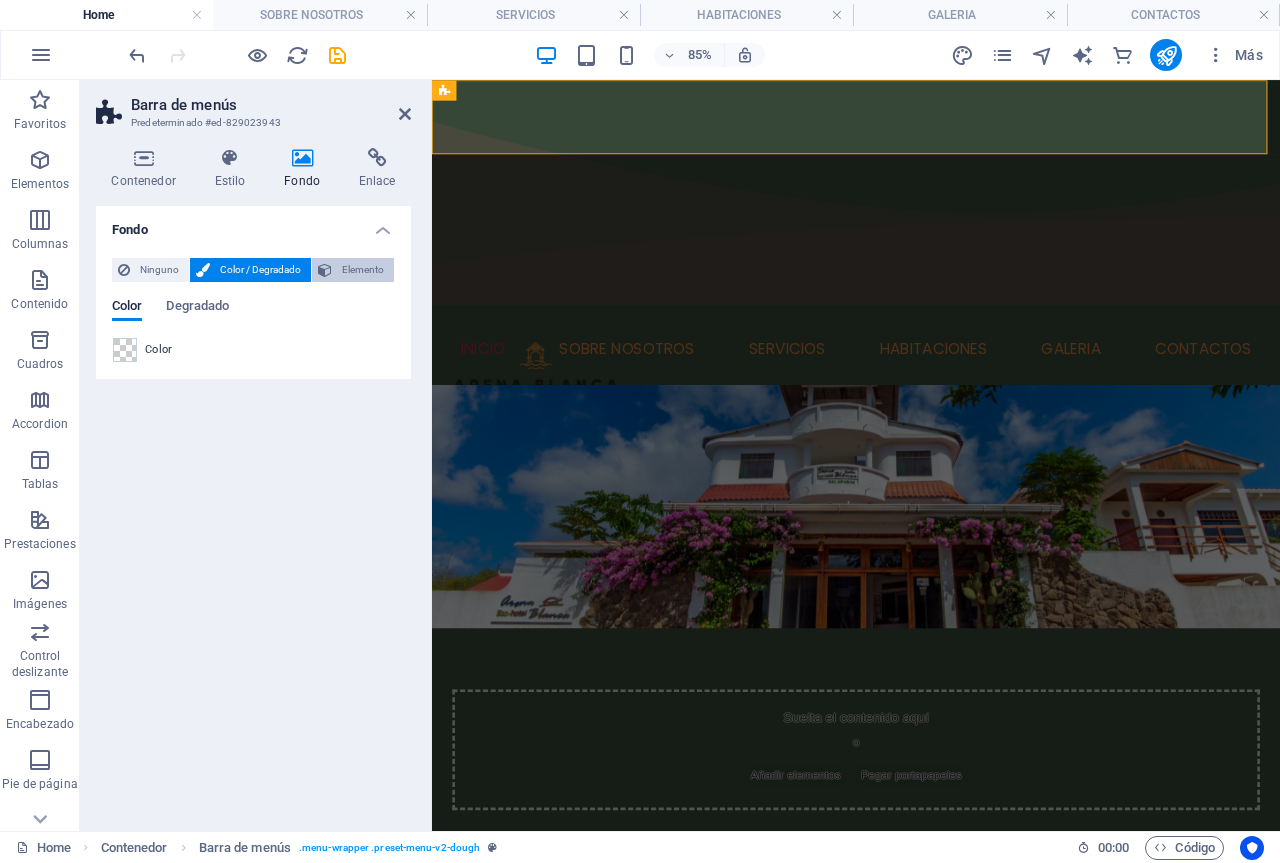 click on "Elemento" at bounding box center (363, 270) 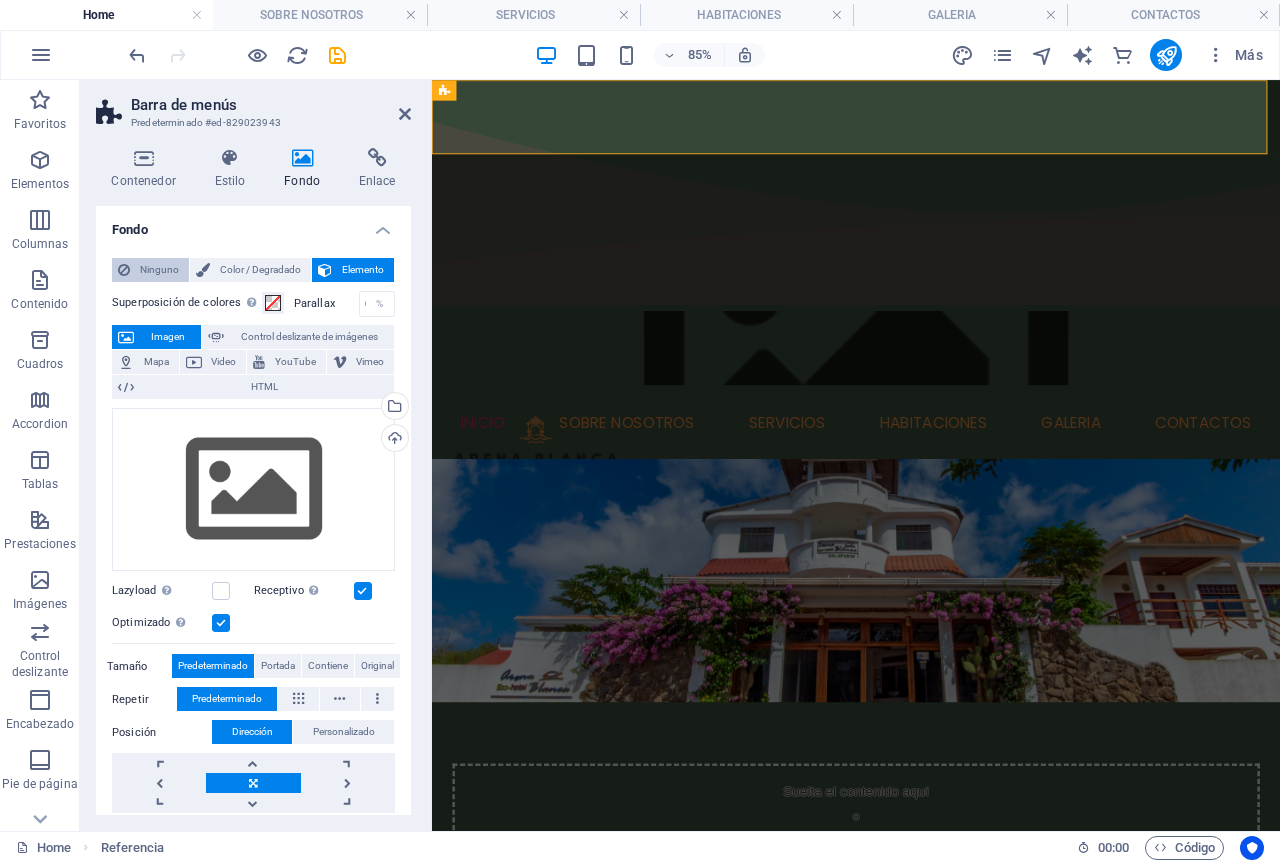 click on "Ninguno" at bounding box center [159, 270] 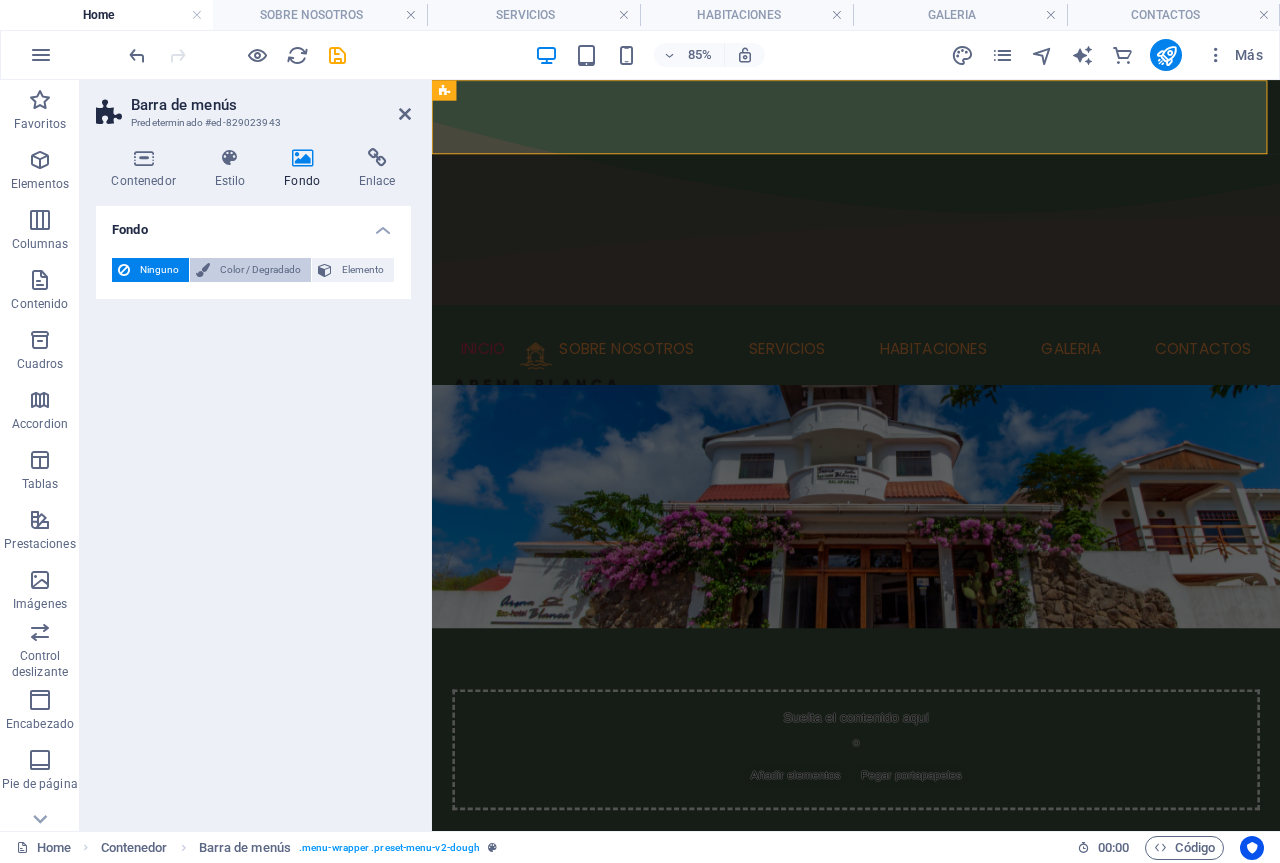 click on "Color / Degradado" at bounding box center (260, 270) 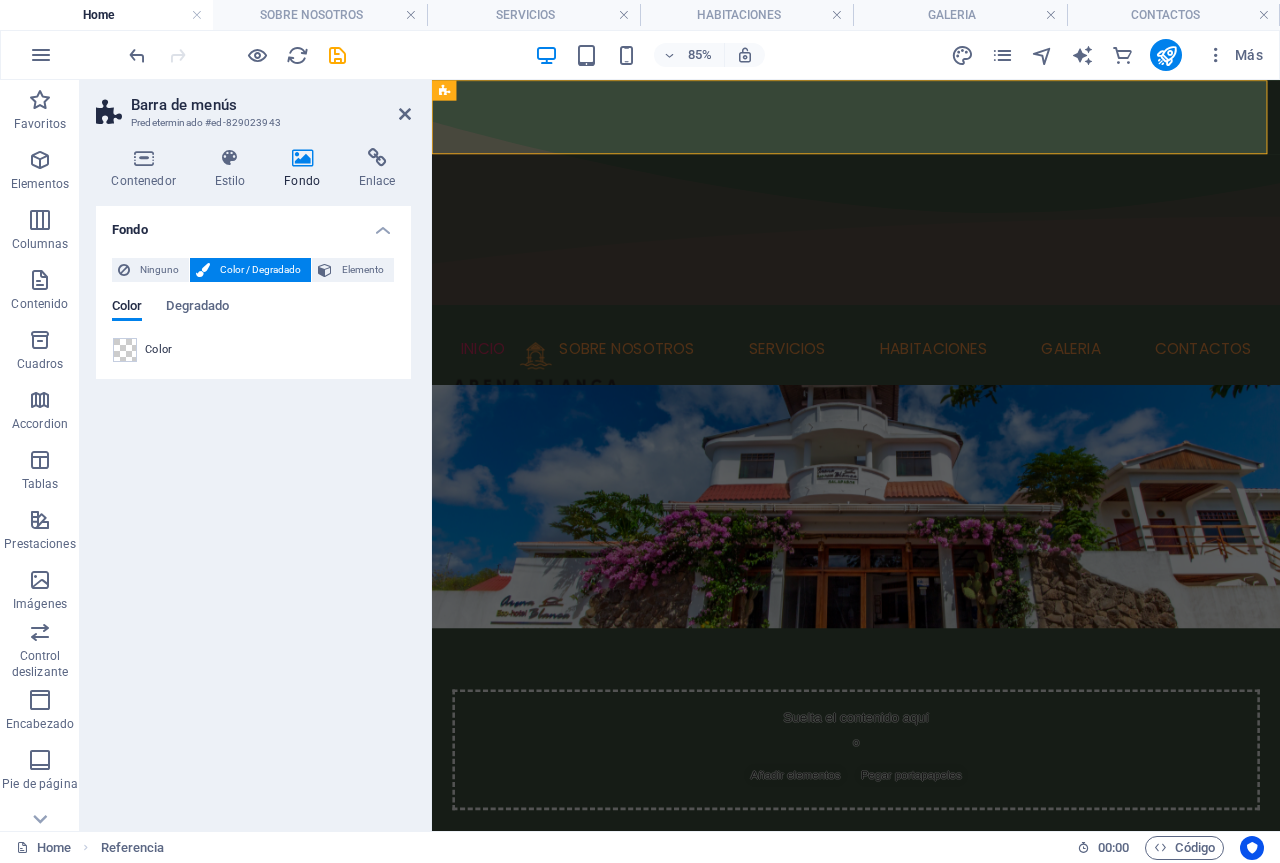 click on "Color" at bounding box center (159, 350) 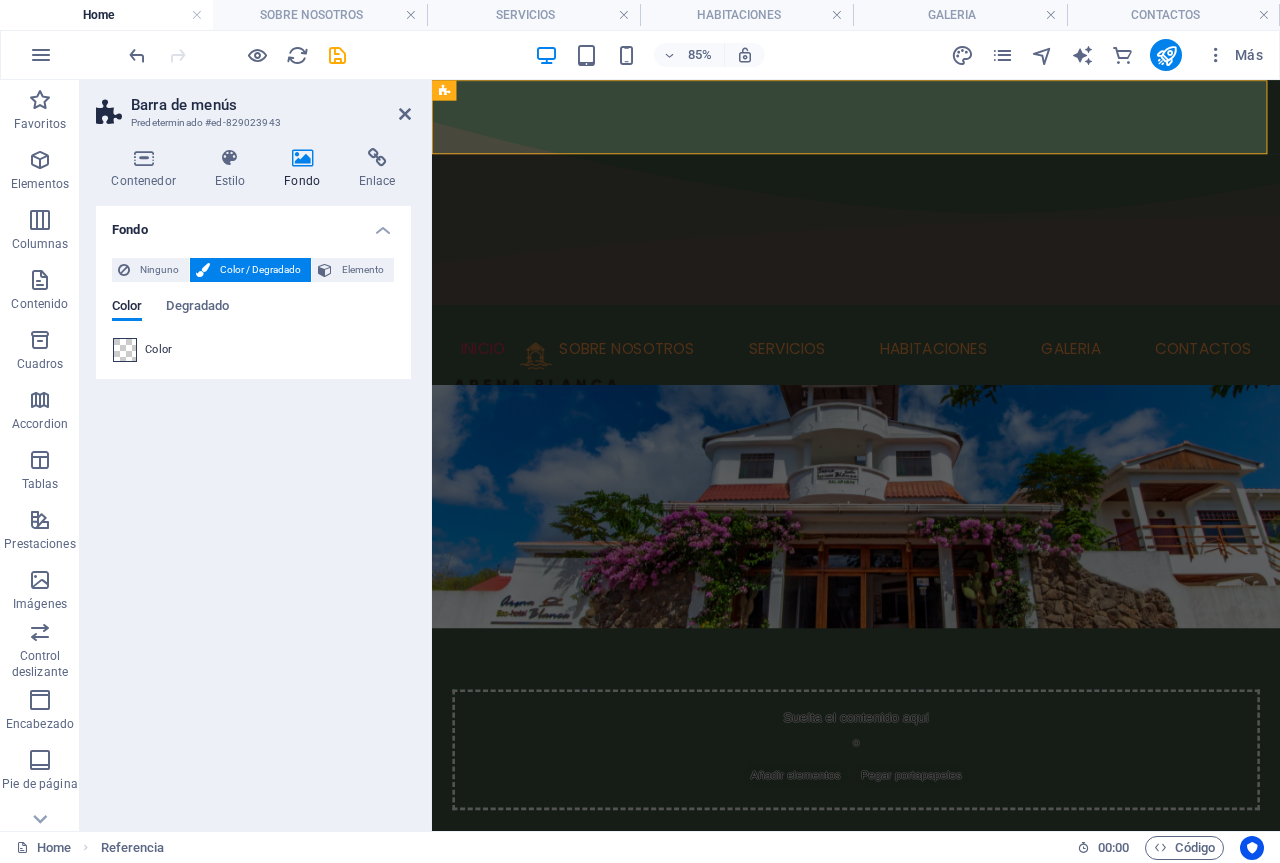 click at bounding box center (125, 350) 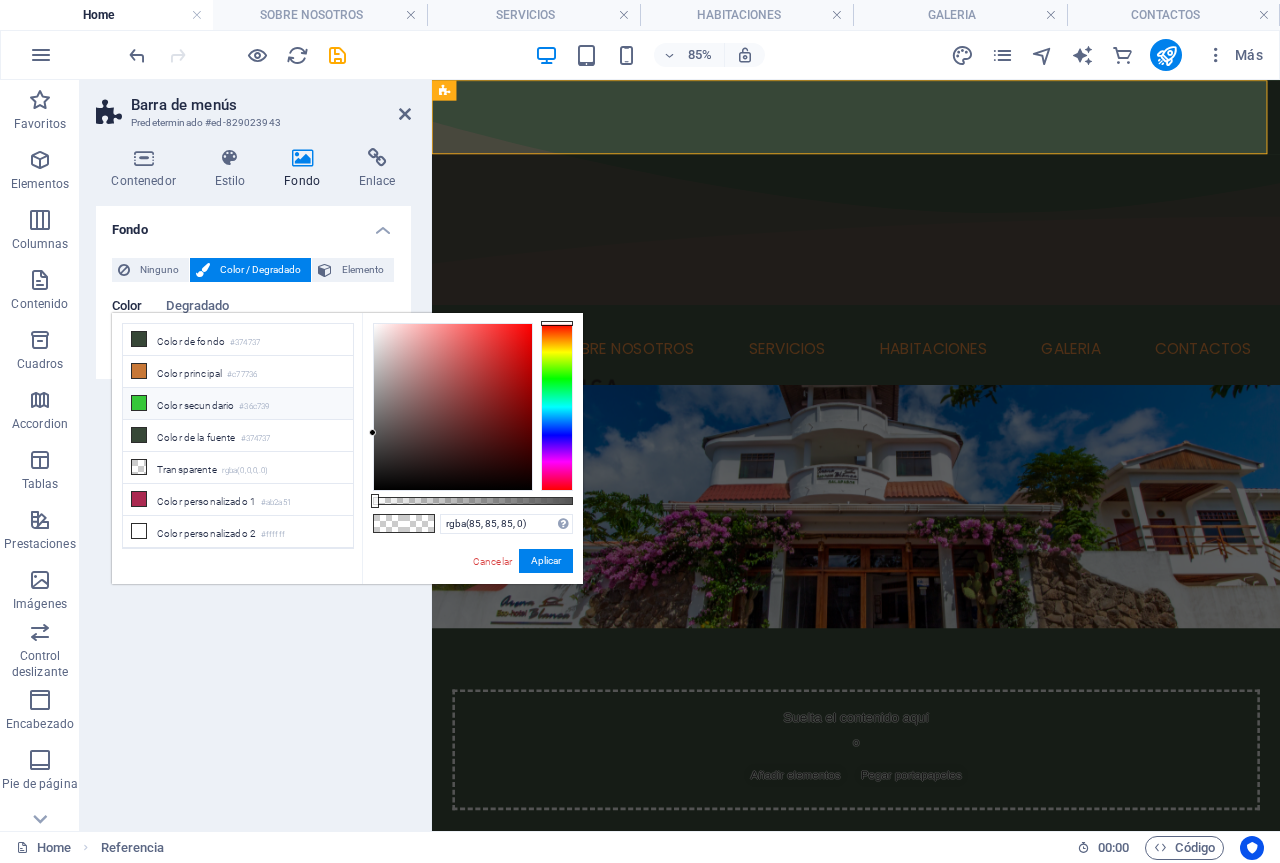 click on "#36c739" at bounding box center (254, 407) 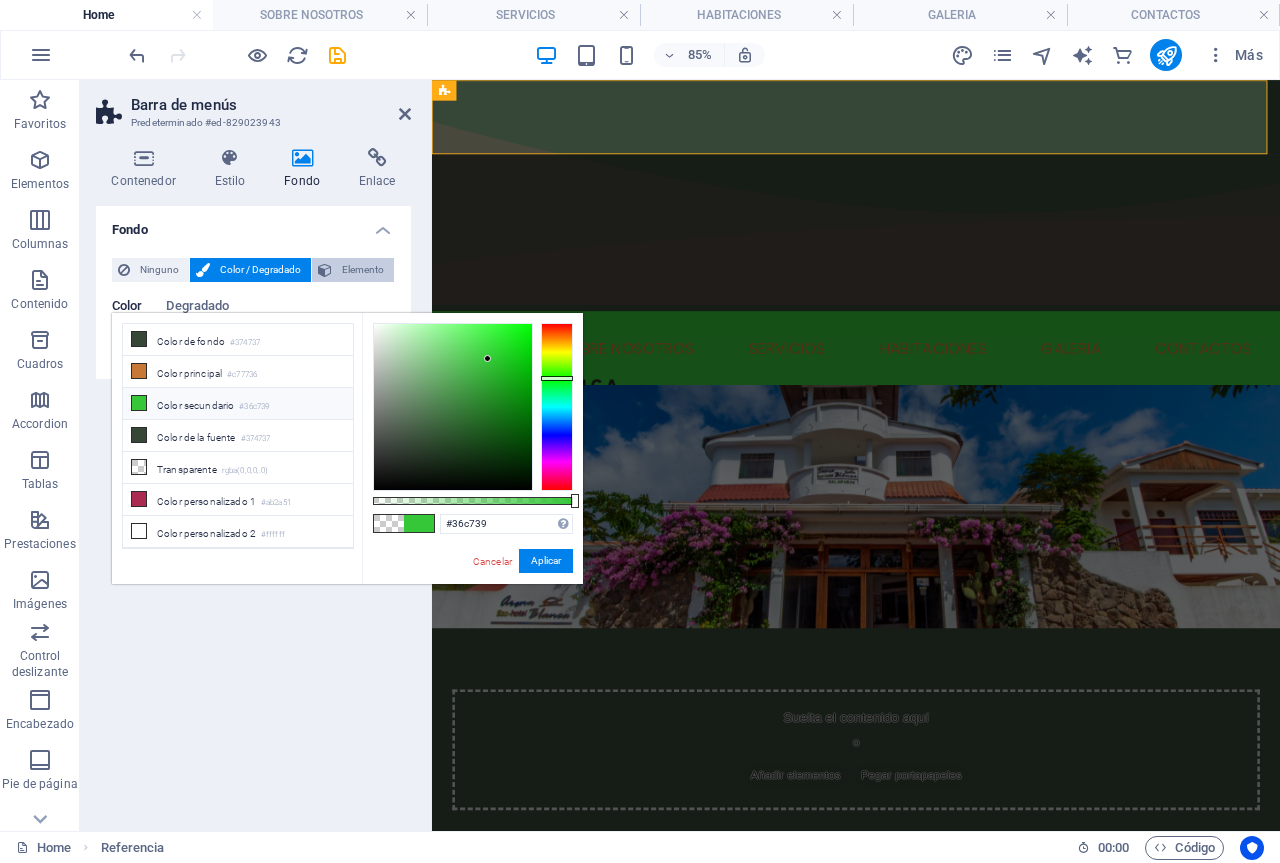 click on "Elemento" at bounding box center (363, 270) 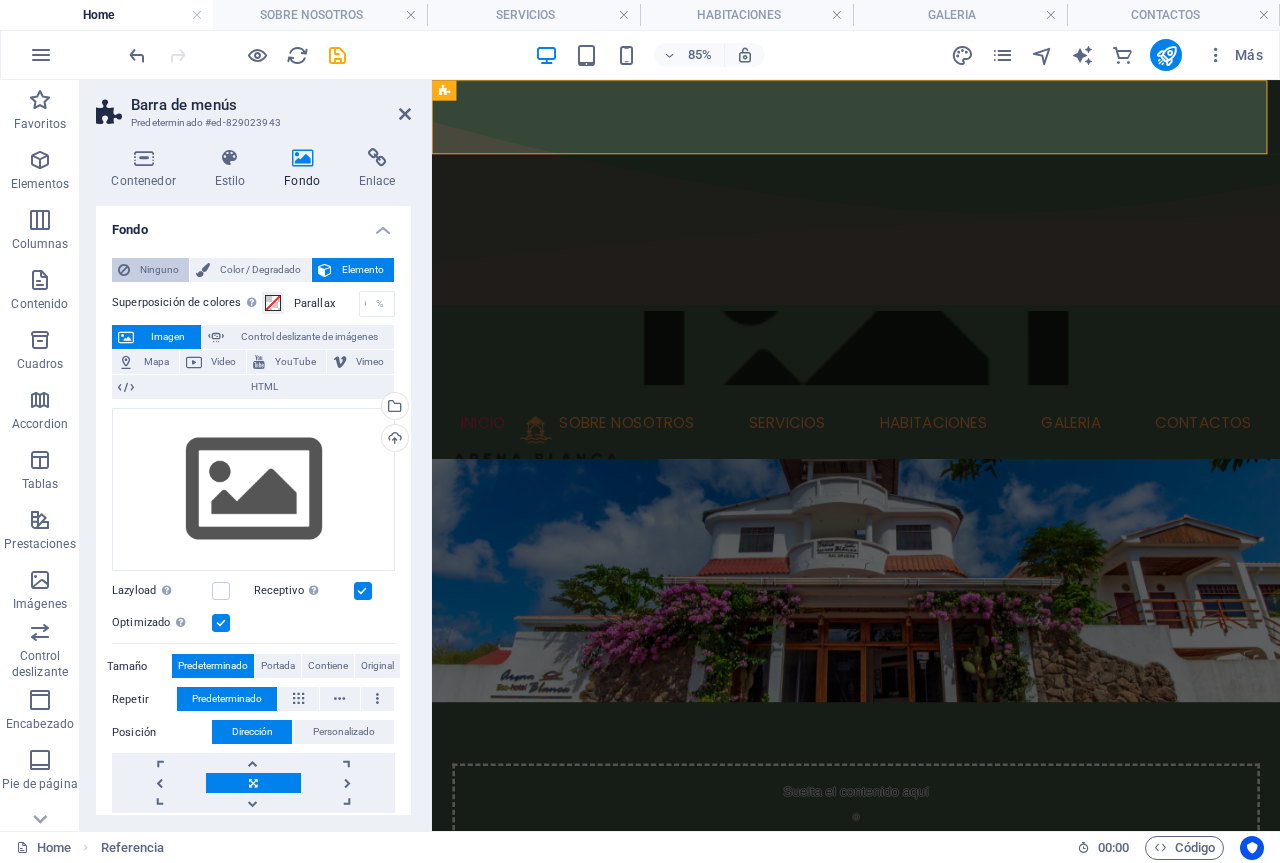 click on "Ninguno" at bounding box center (159, 270) 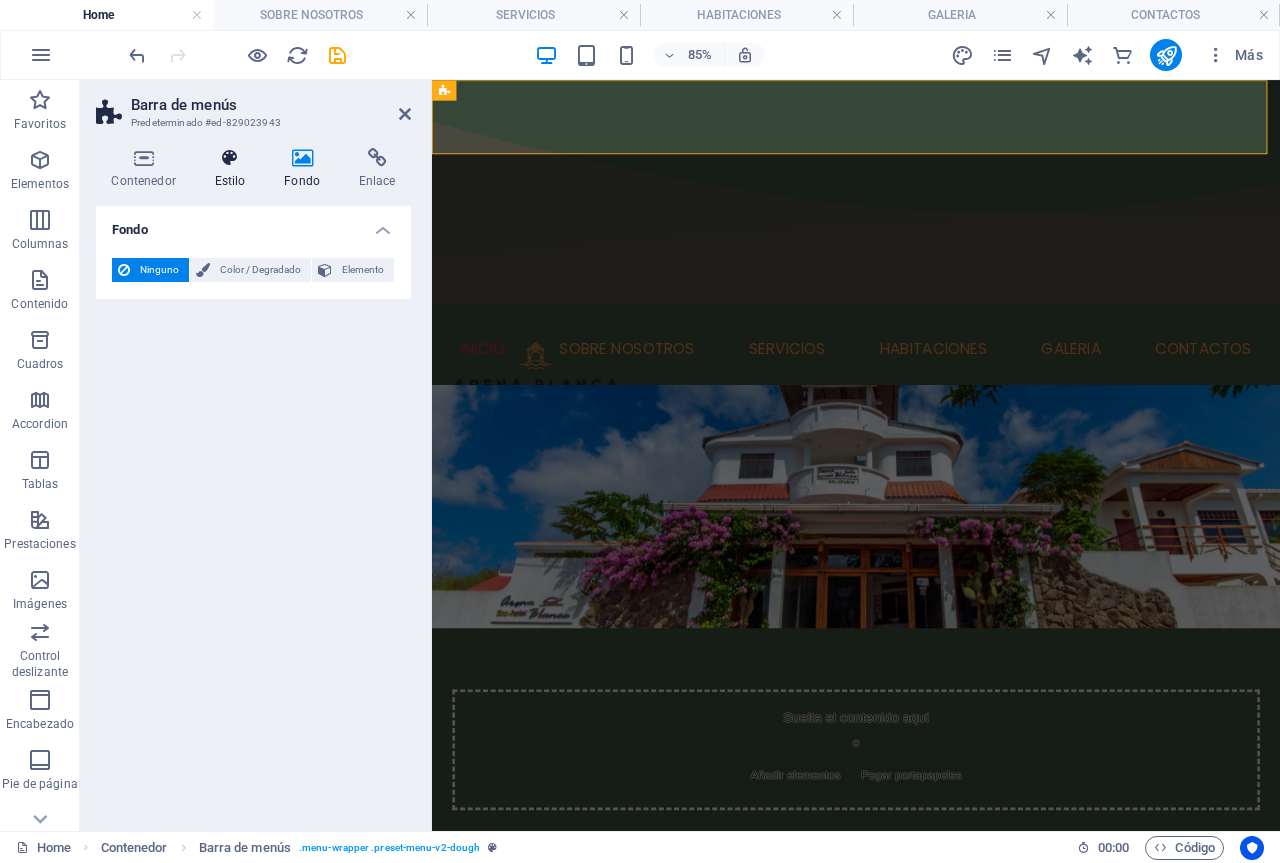 click on "Estilo" at bounding box center (234, 169) 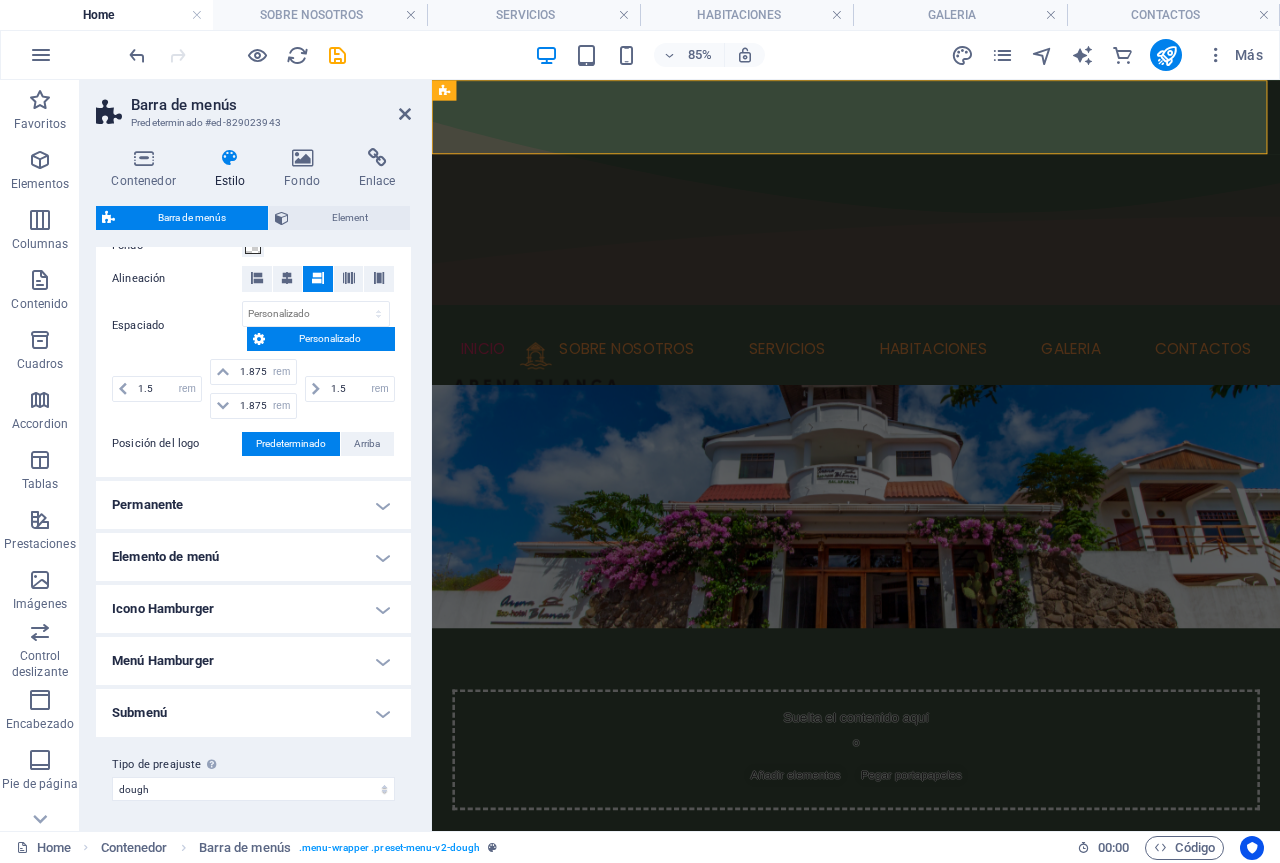 scroll, scrollTop: 411, scrollLeft: 0, axis: vertical 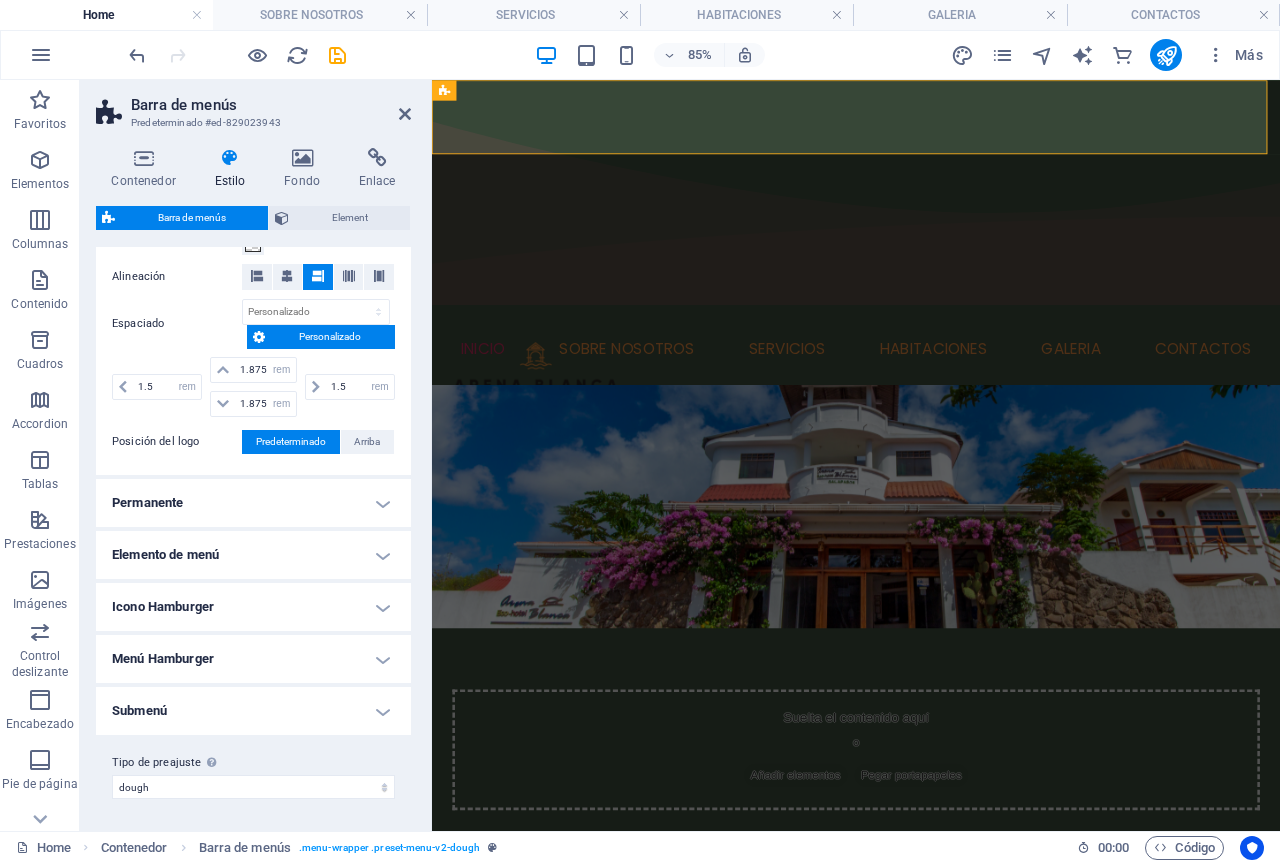 click on "Icono Hamburger" at bounding box center [253, 607] 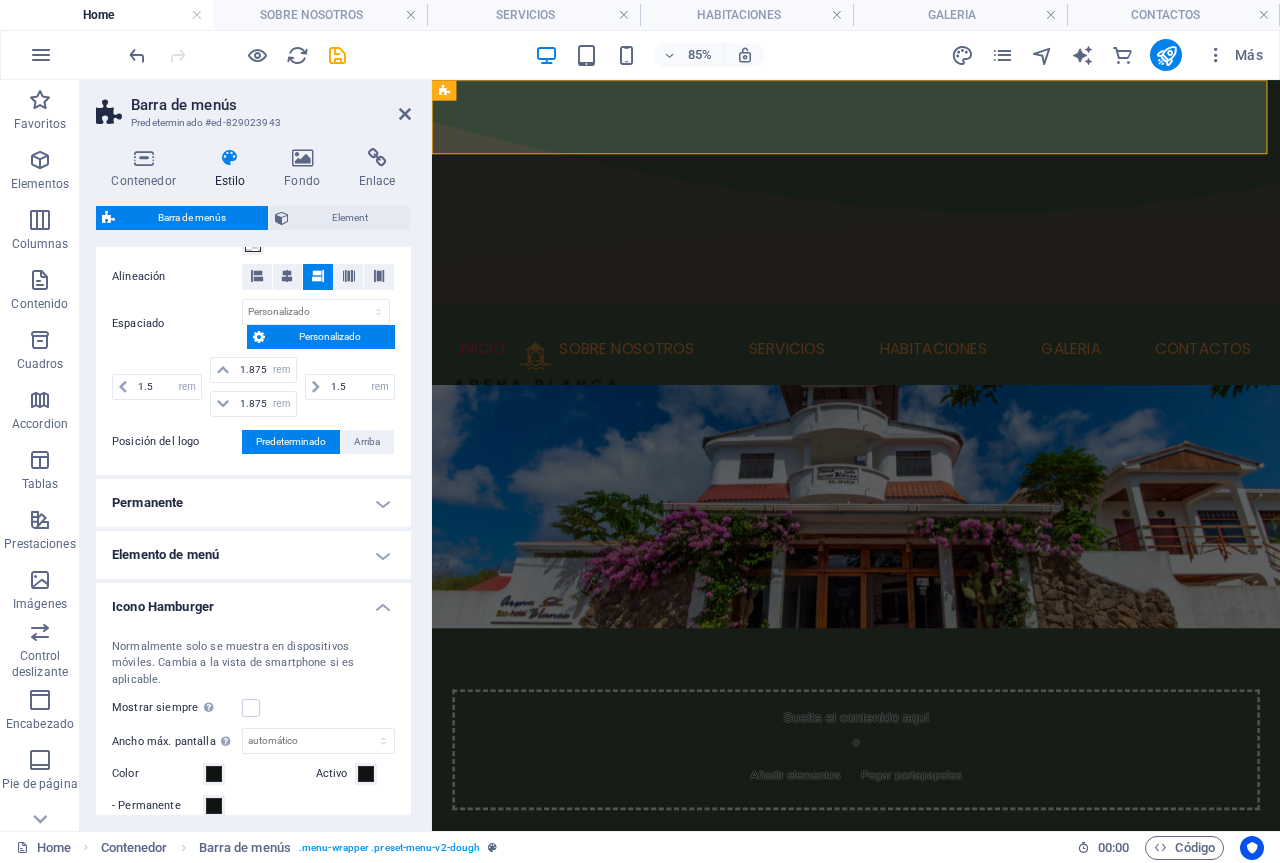 click on "Icono Hamburger" at bounding box center [253, 601] 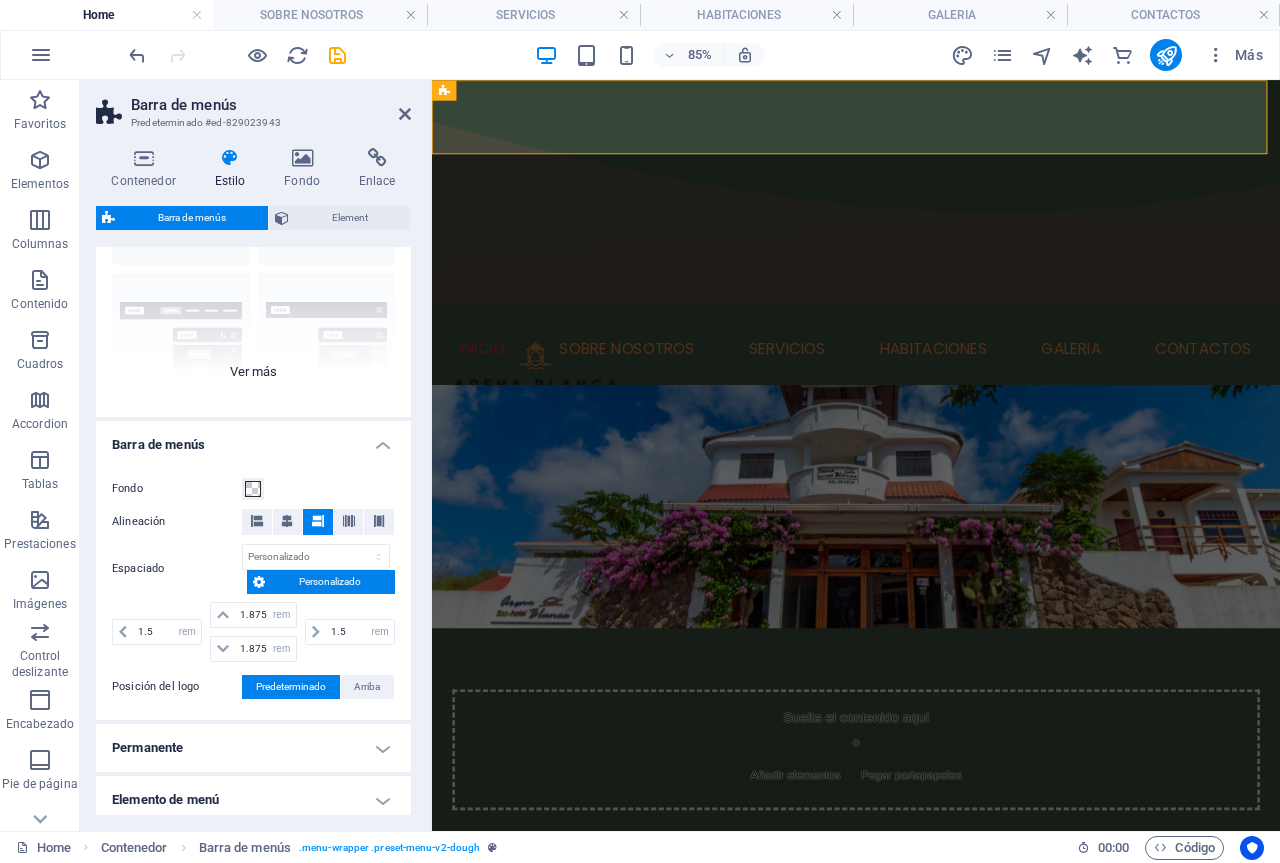 scroll, scrollTop: 200, scrollLeft: 0, axis: vertical 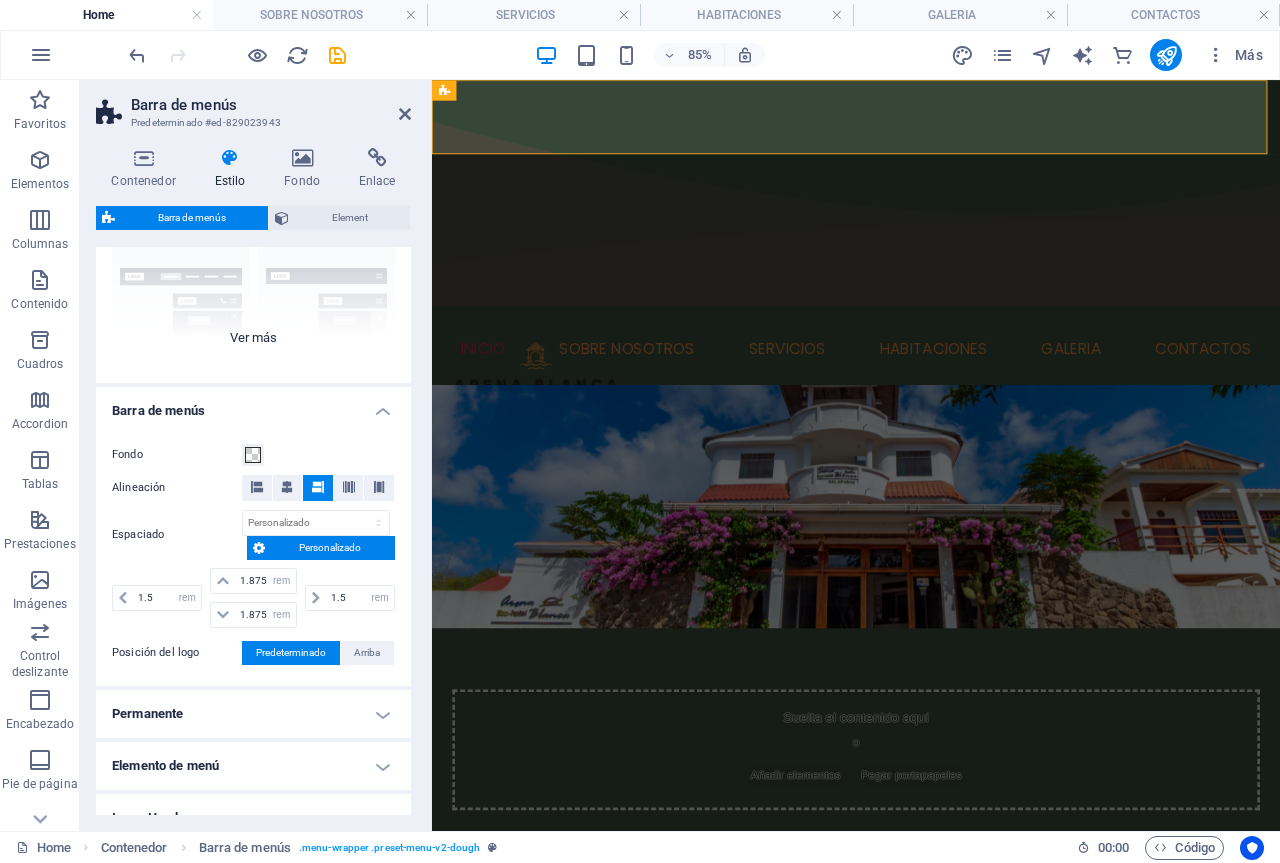 click on "Borde Centrado Predeterminado Fijo Loki Desencadenador Ancho XXL" at bounding box center [253, 233] 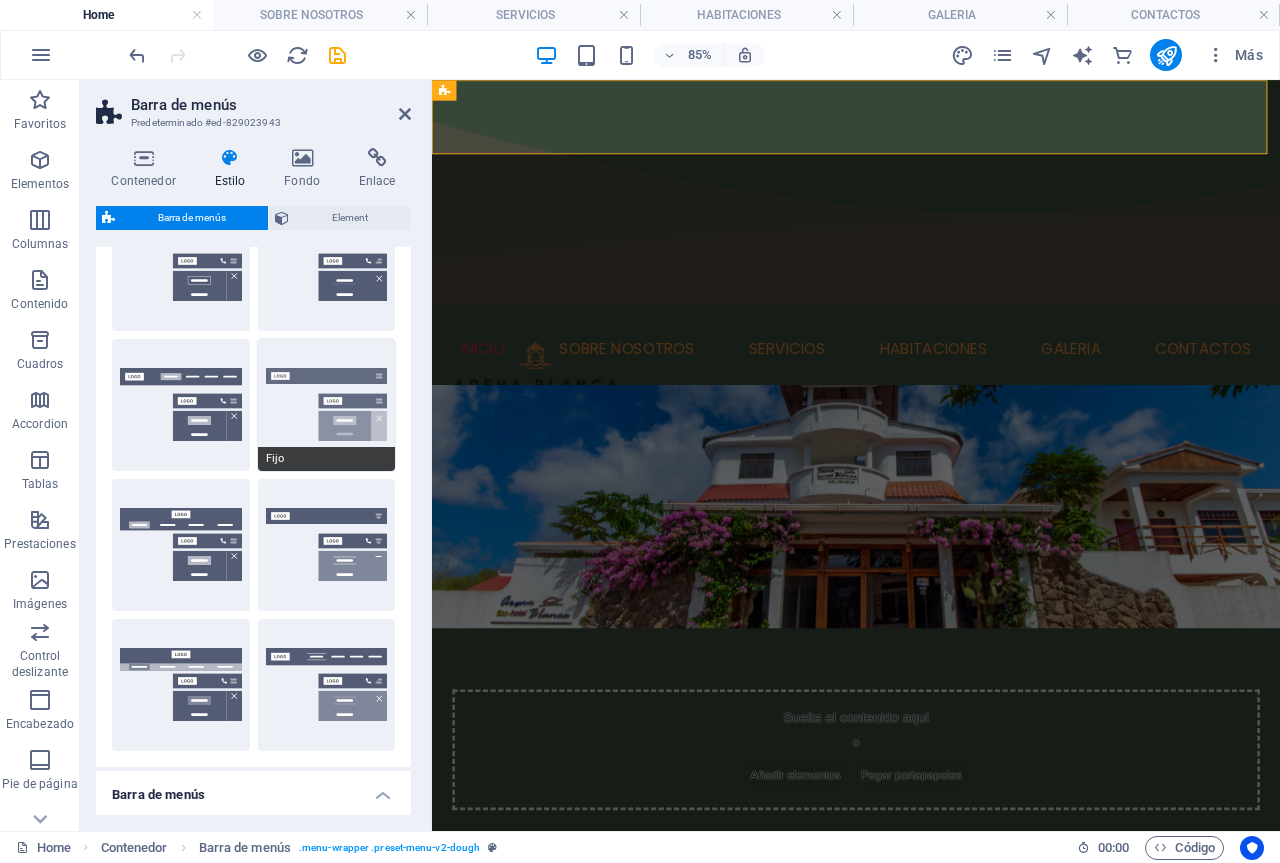 scroll, scrollTop: 0, scrollLeft: 0, axis: both 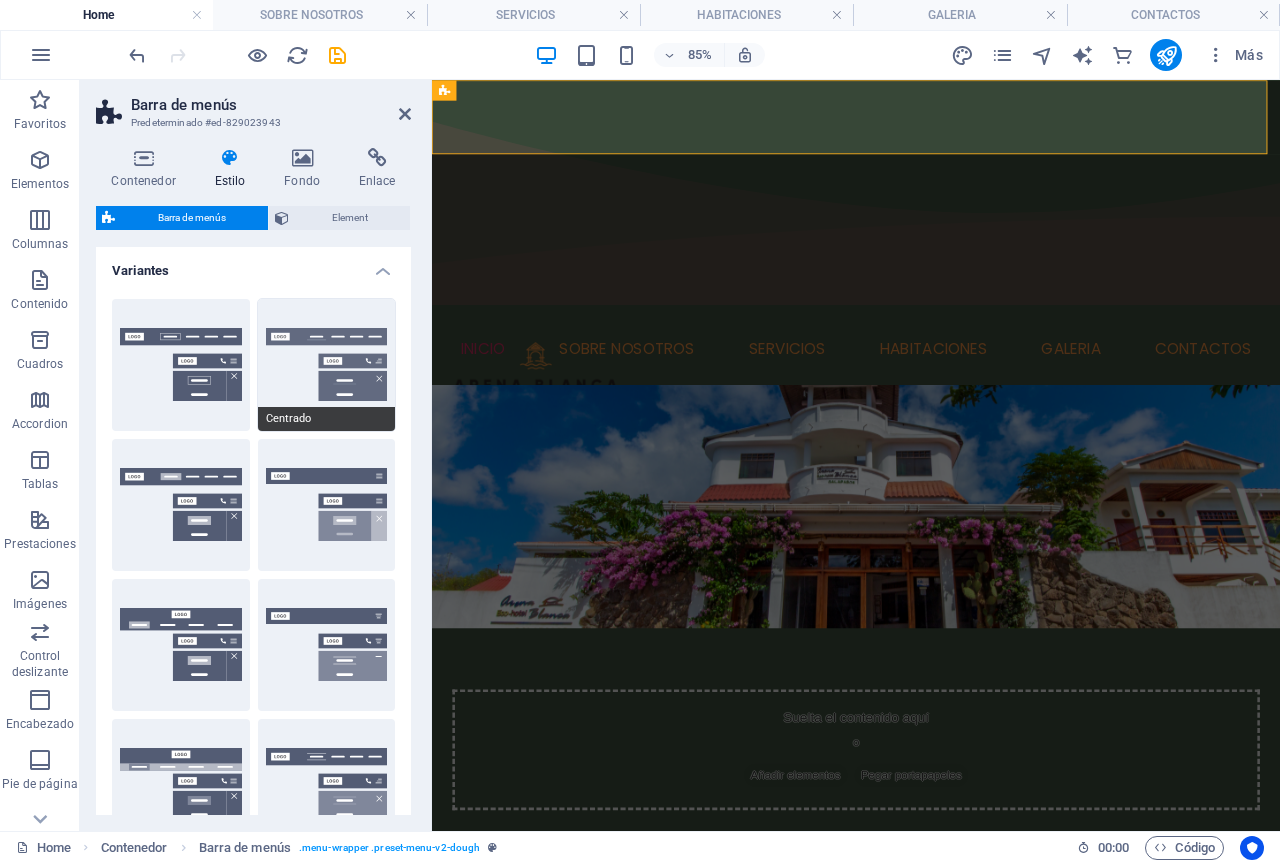click on "Centrado" at bounding box center (327, 365) 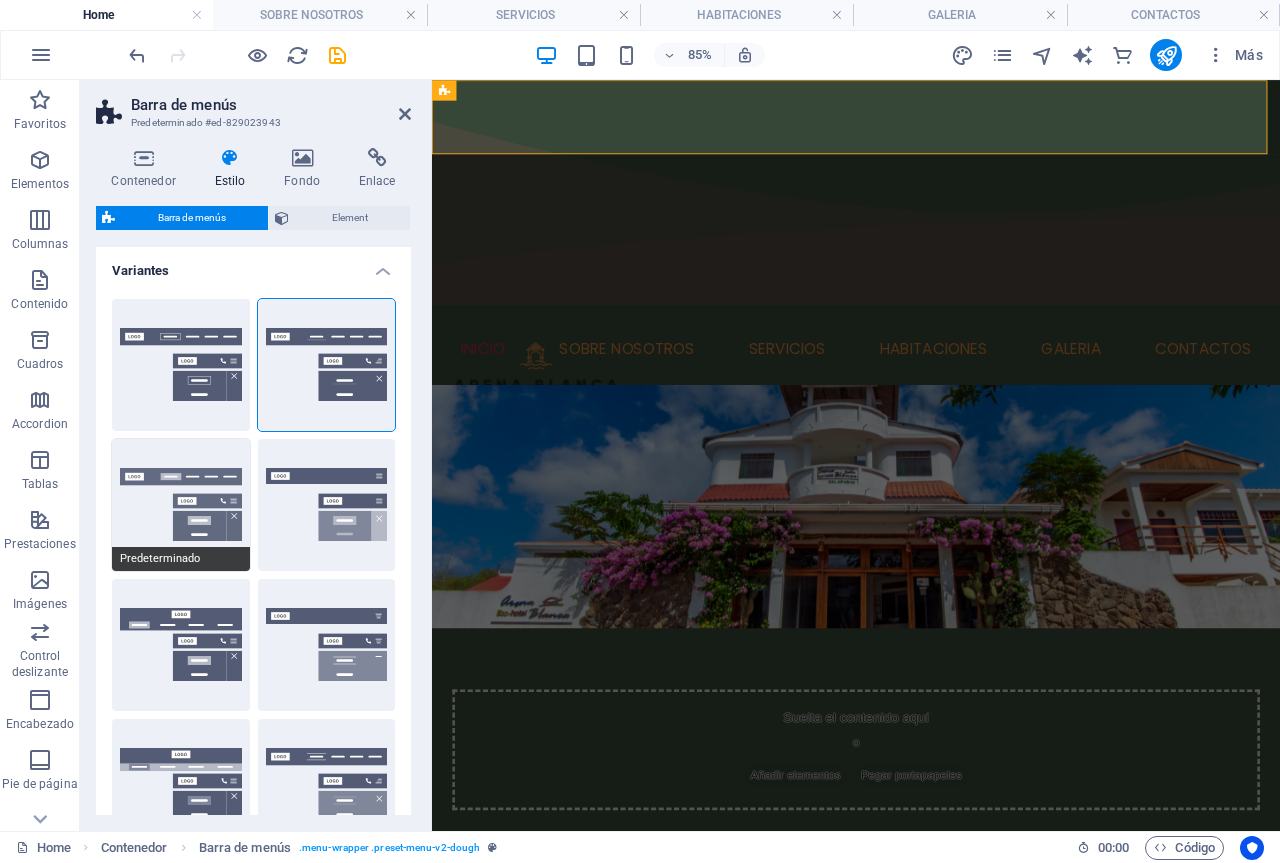 click on "Predeterminado" at bounding box center [181, 505] 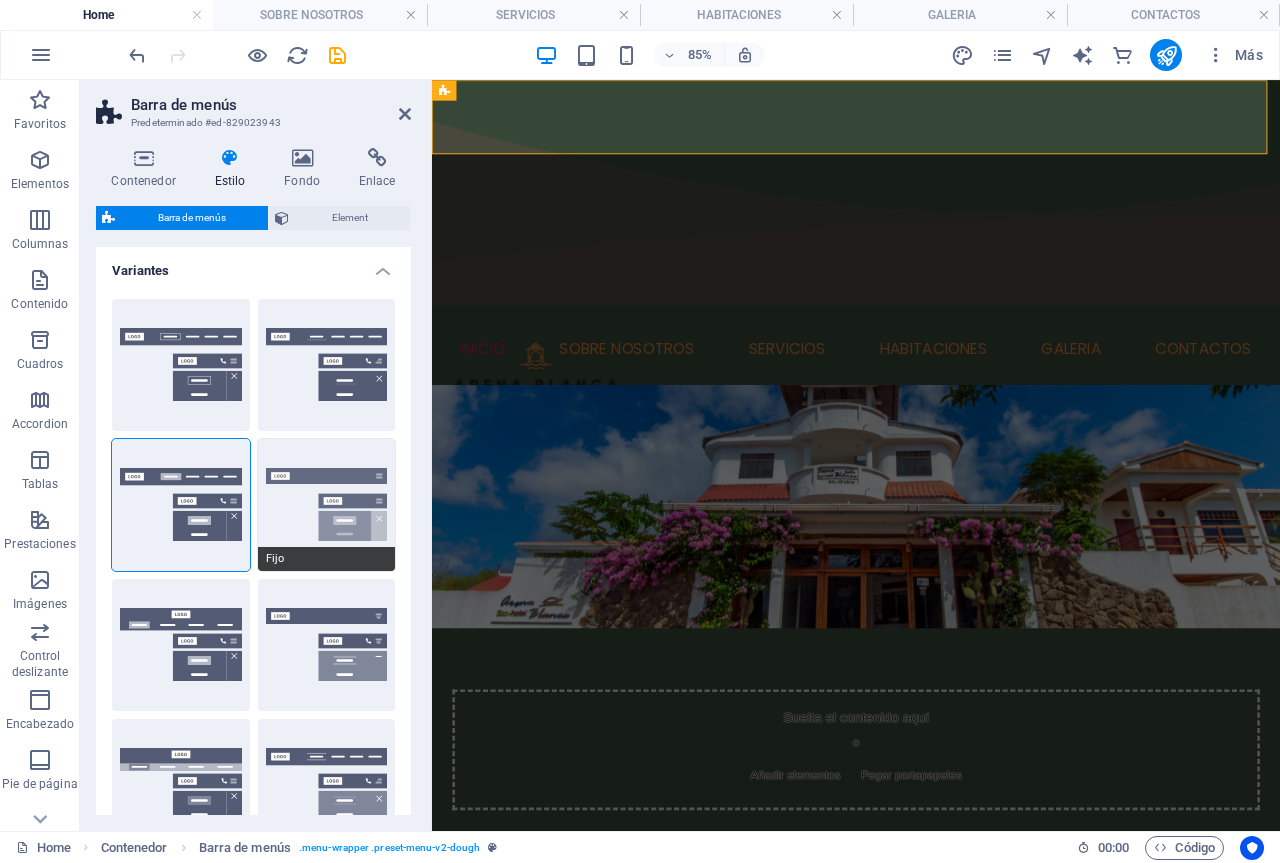 click on "Fijo" at bounding box center [327, 505] 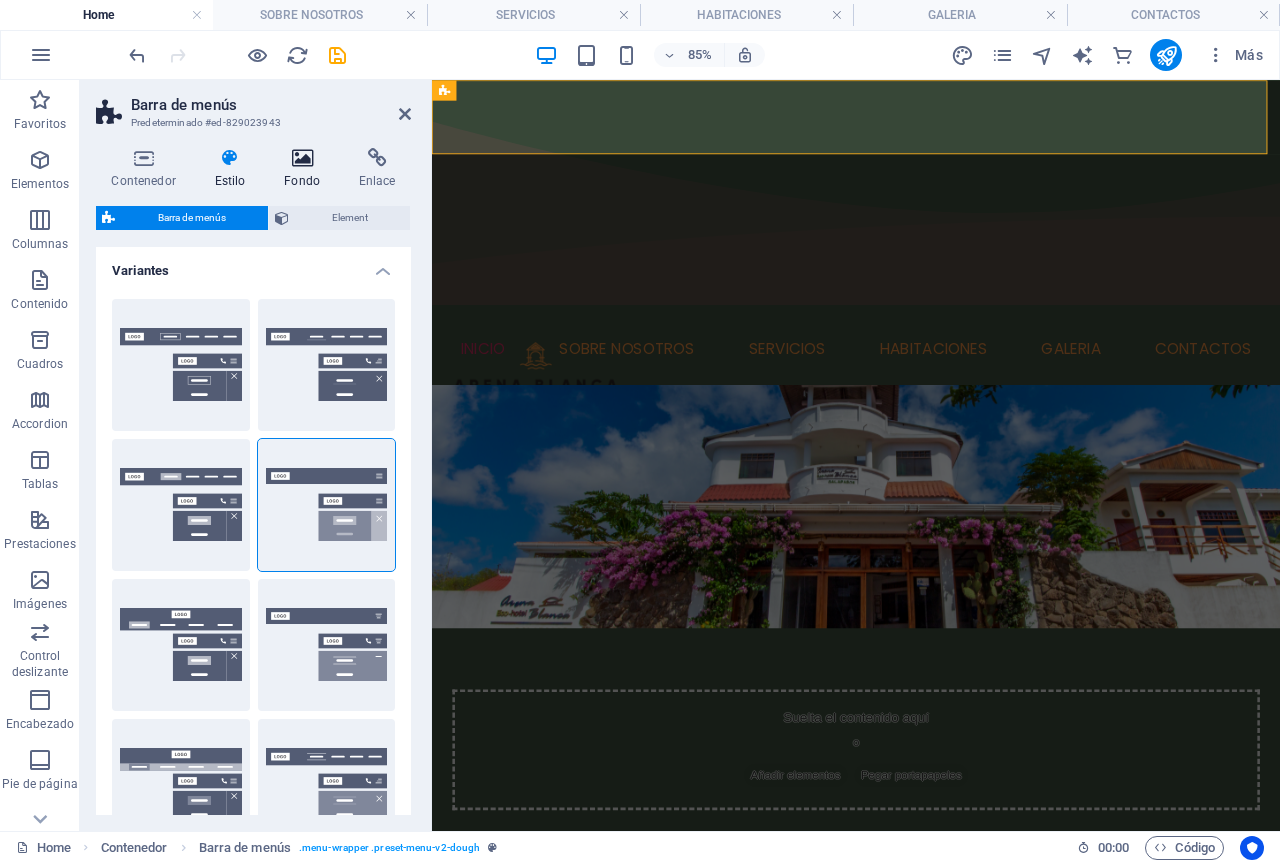 click on "Fondo" at bounding box center (306, 169) 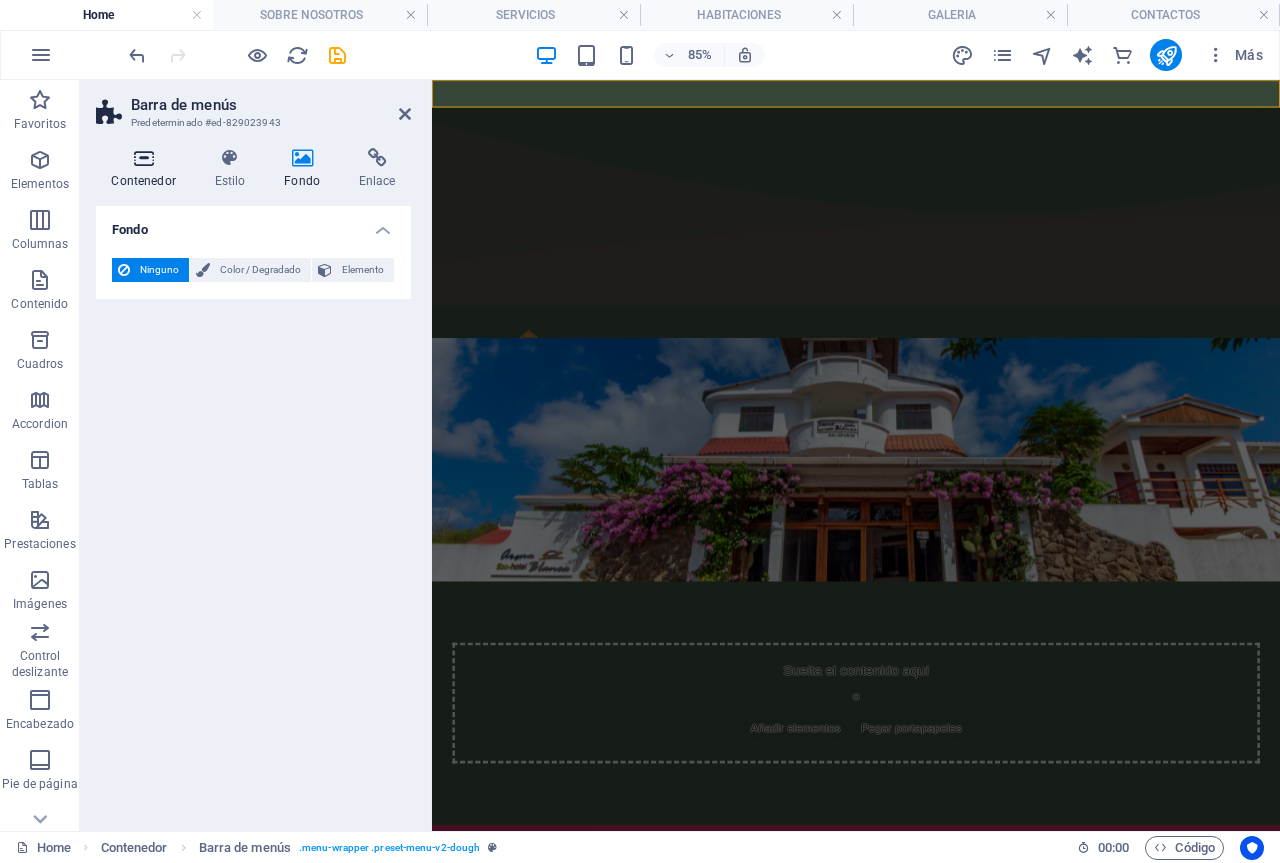 click on "Contenedor" at bounding box center (147, 169) 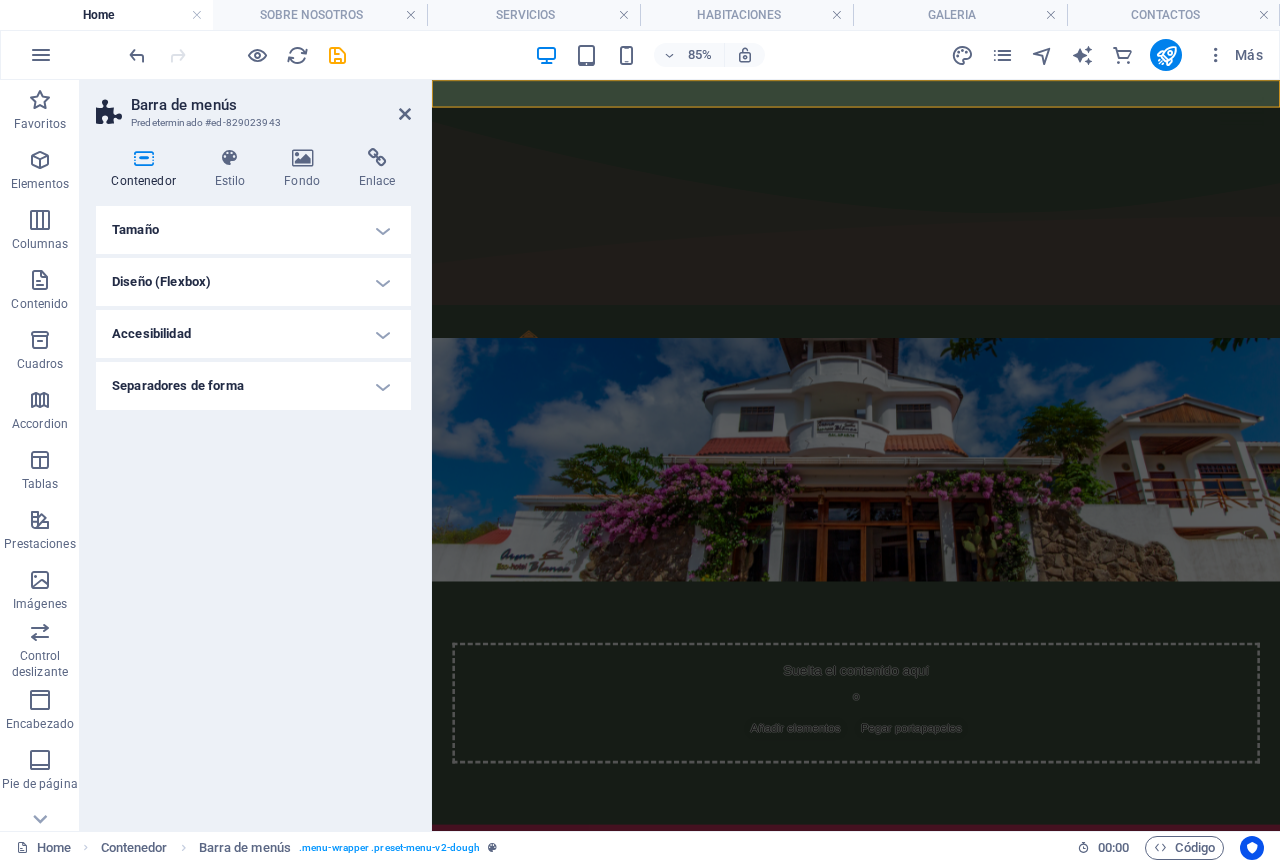 click on "Tamaño" at bounding box center (253, 230) 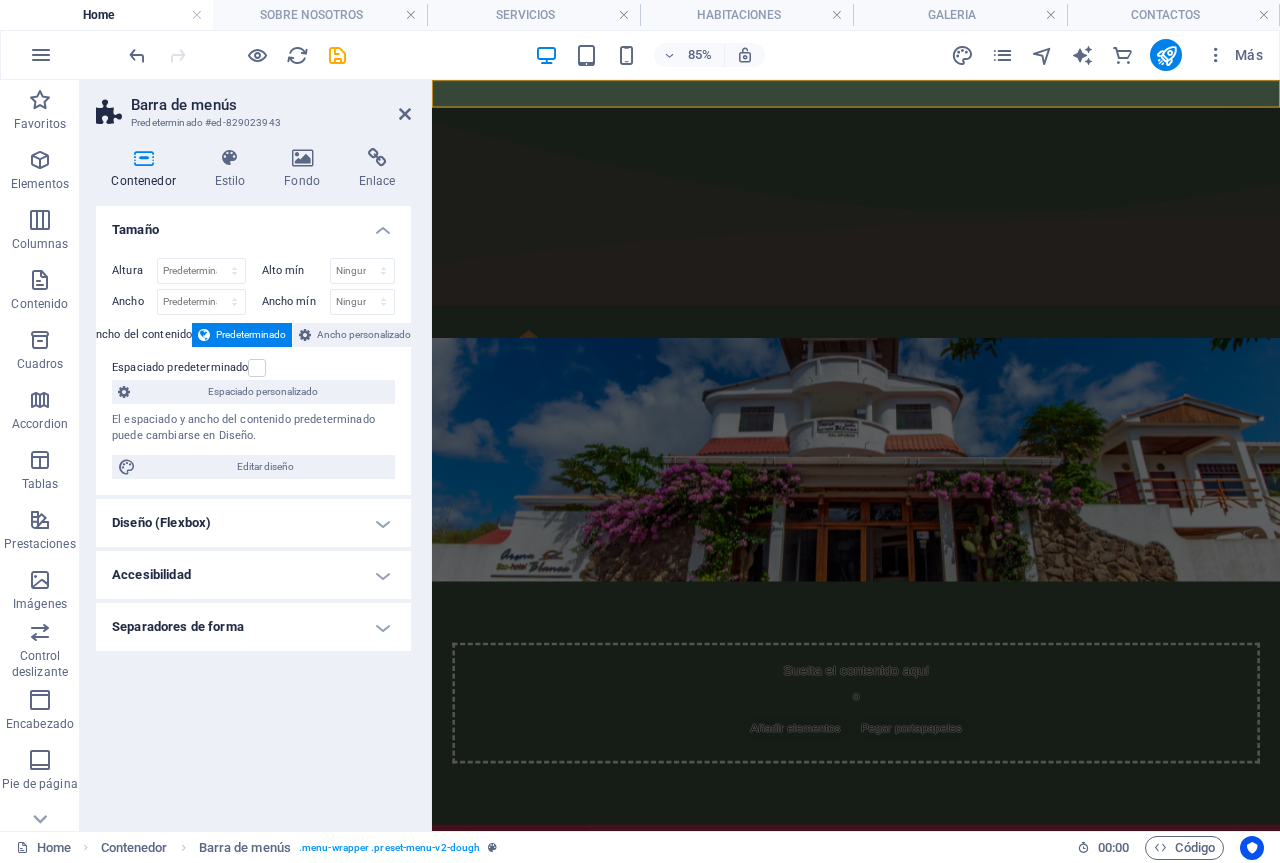 click on "Contenedor" at bounding box center [147, 169] 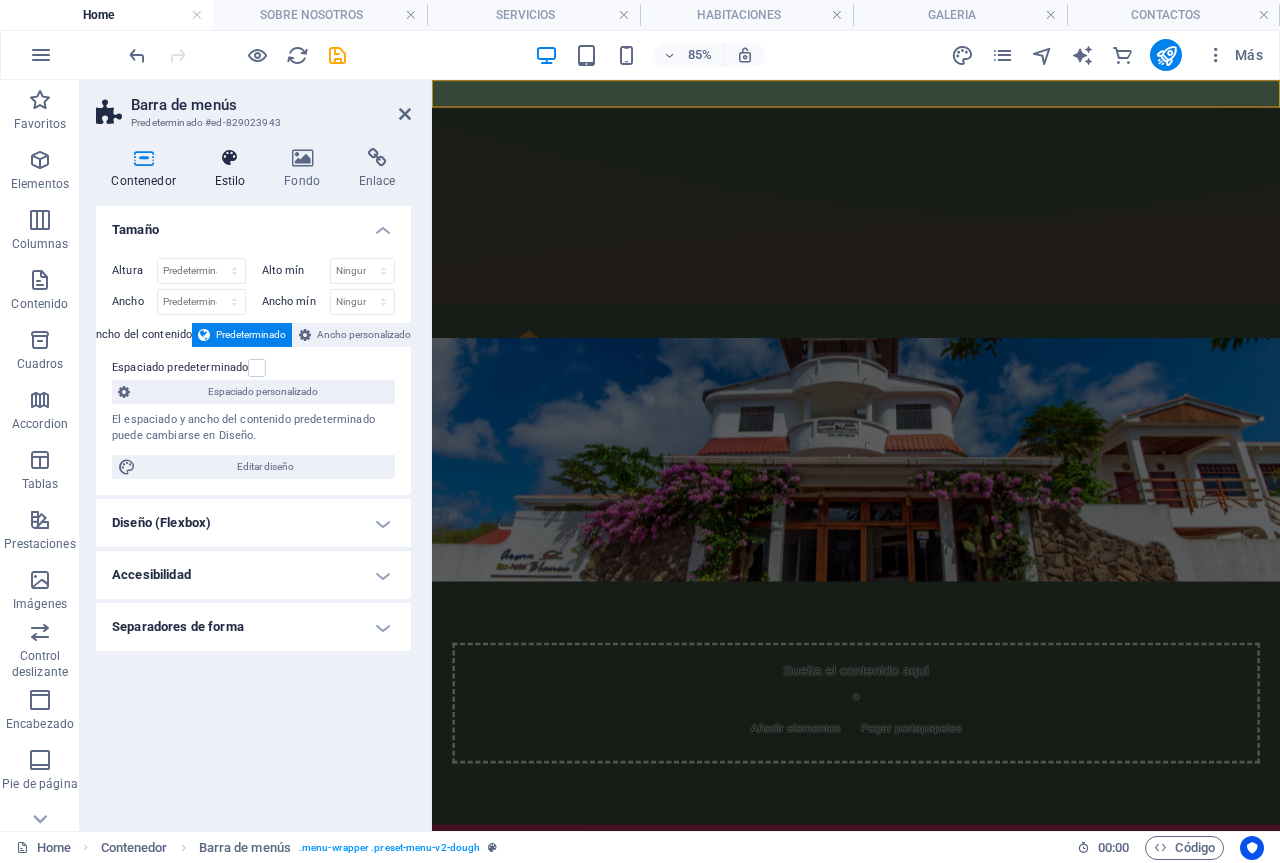 click at bounding box center [230, 158] 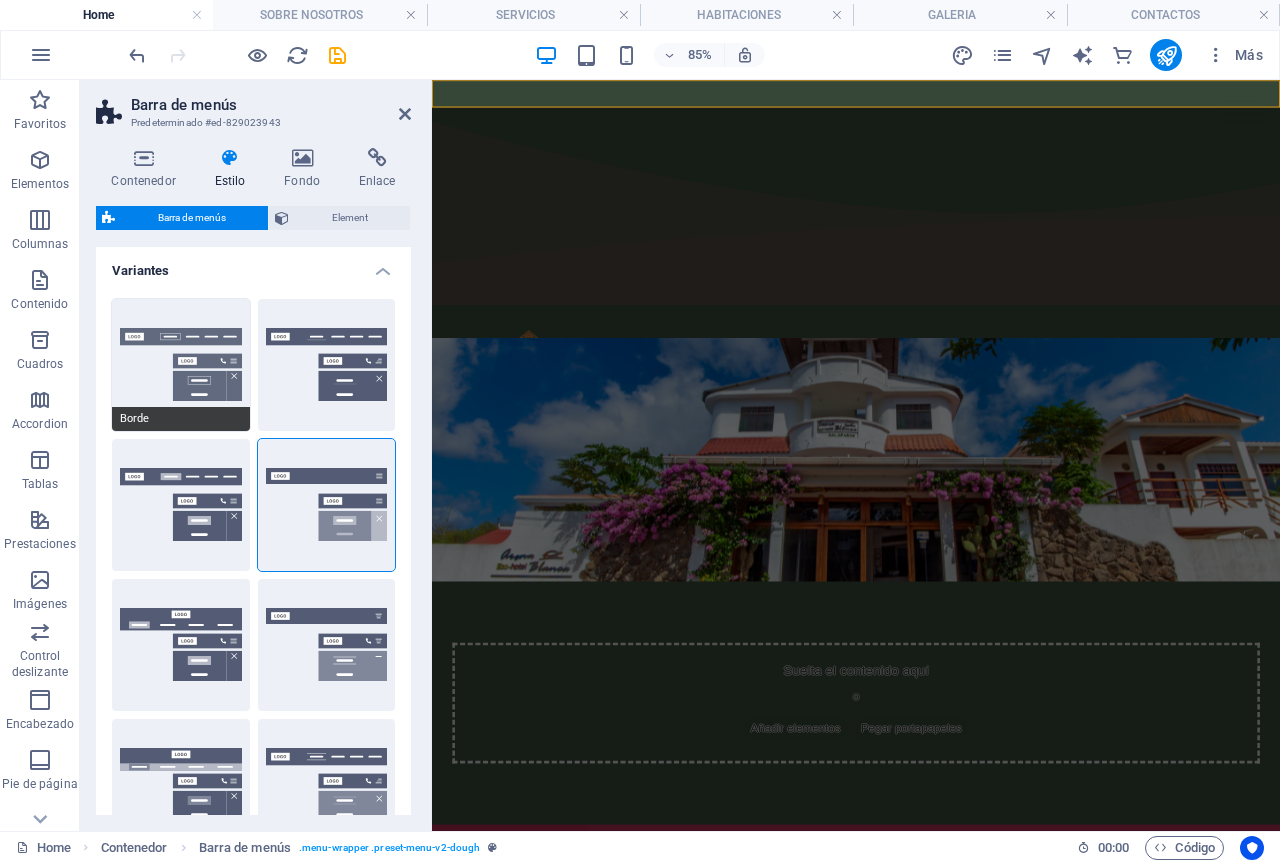 click on "Borde" at bounding box center (181, 365) 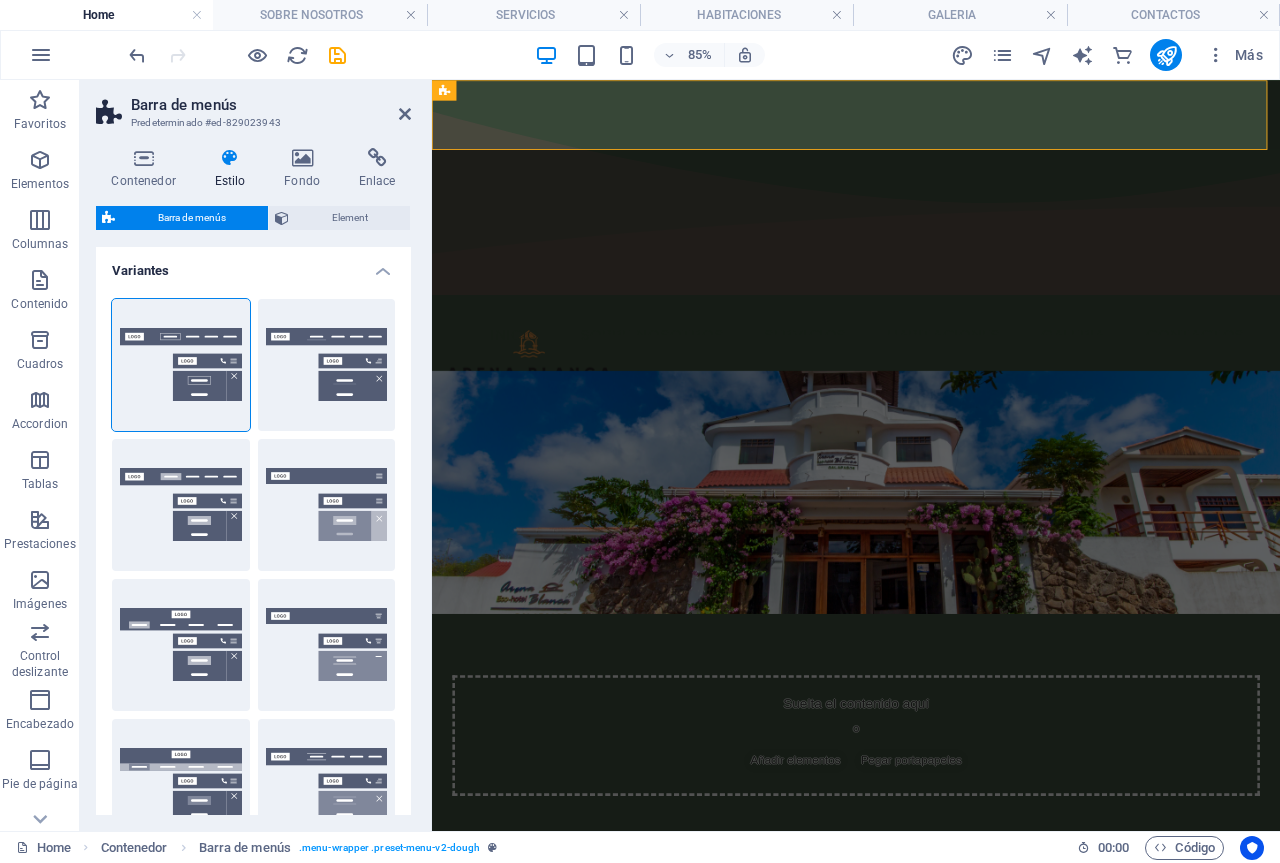 scroll, scrollTop: 0, scrollLeft: 0, axis: both 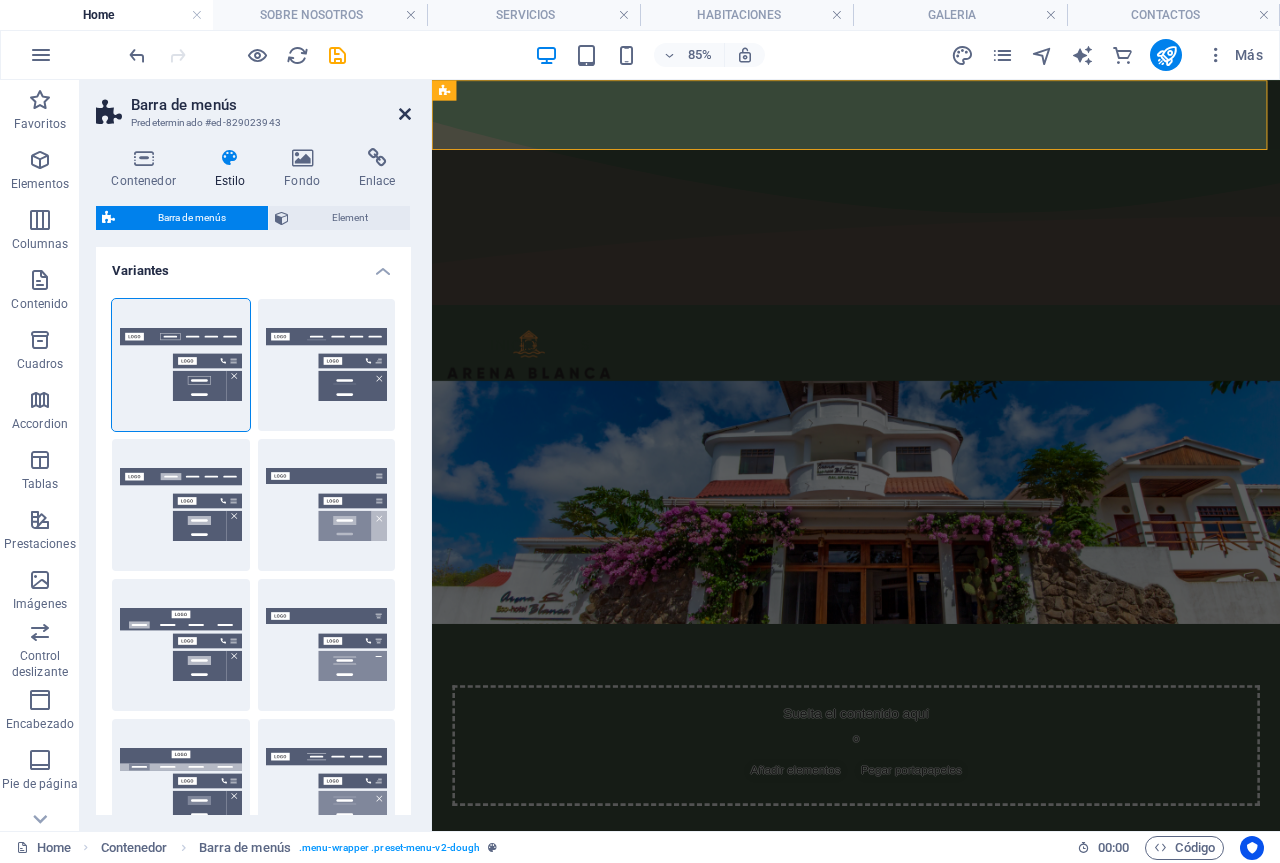 click at bounding box center (405, 114) 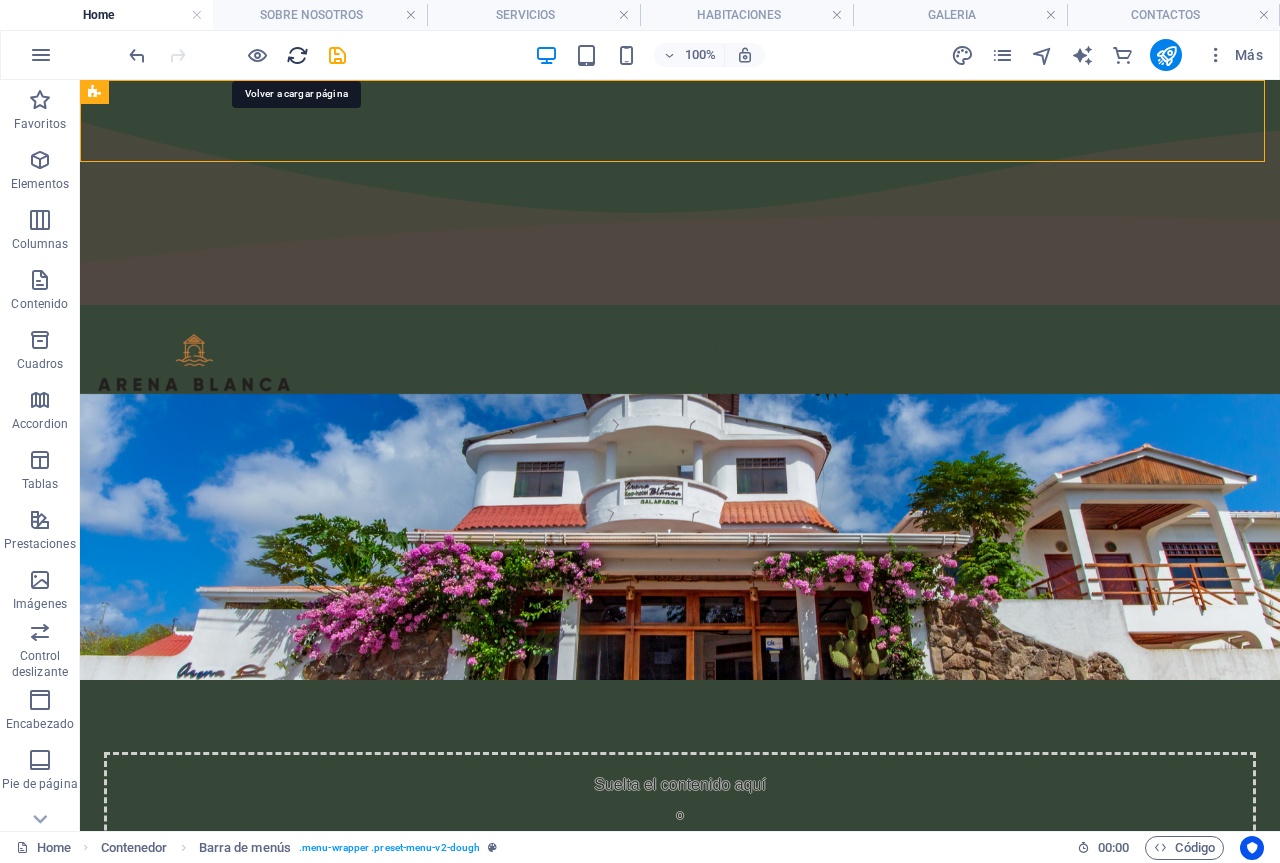 click at bounding box center (297, 55) 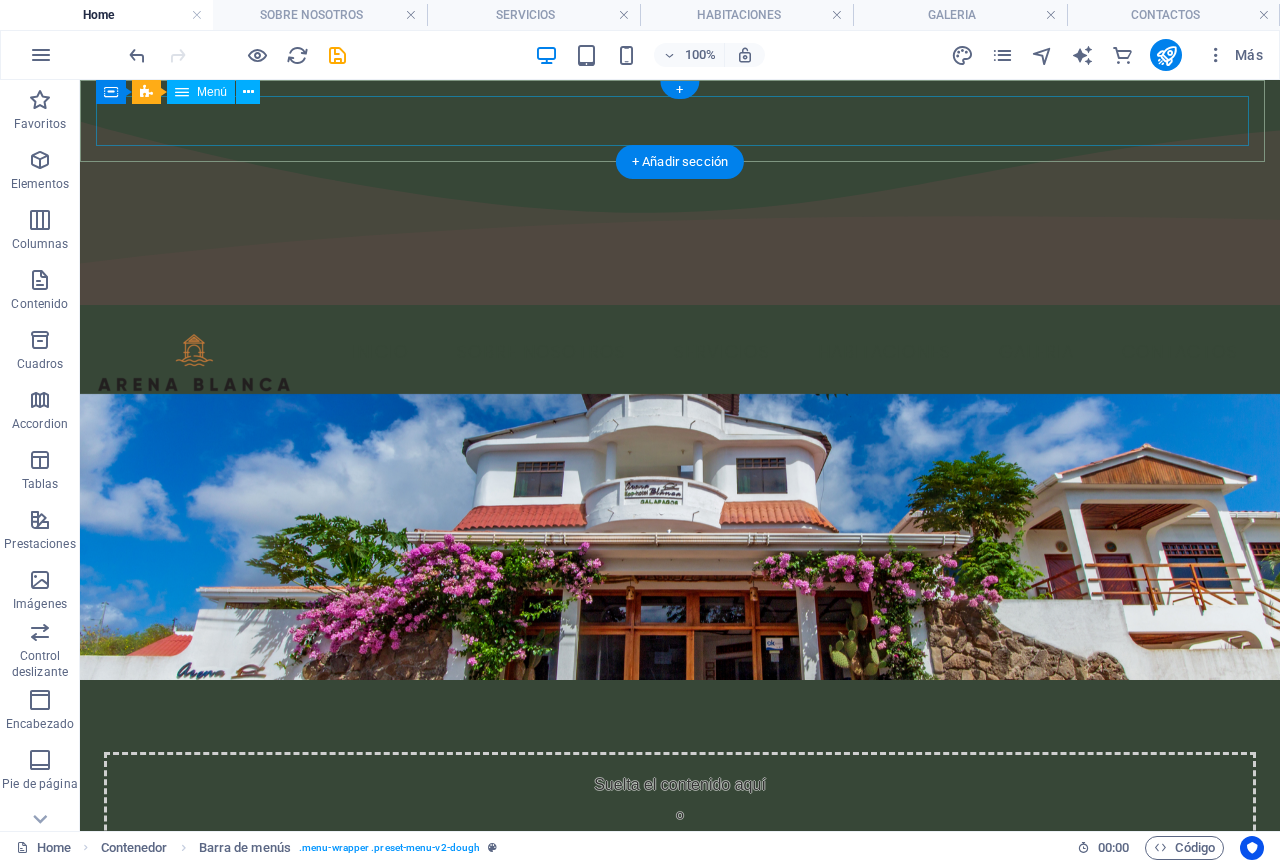 click on "INICIO SOBRE NOSOTROS SERVICIOS HABITACIONES GALERIA PISCINA SALA DE JUEGOS RESTAURANTE CONTACTOS" at bounding box center [680, 353] 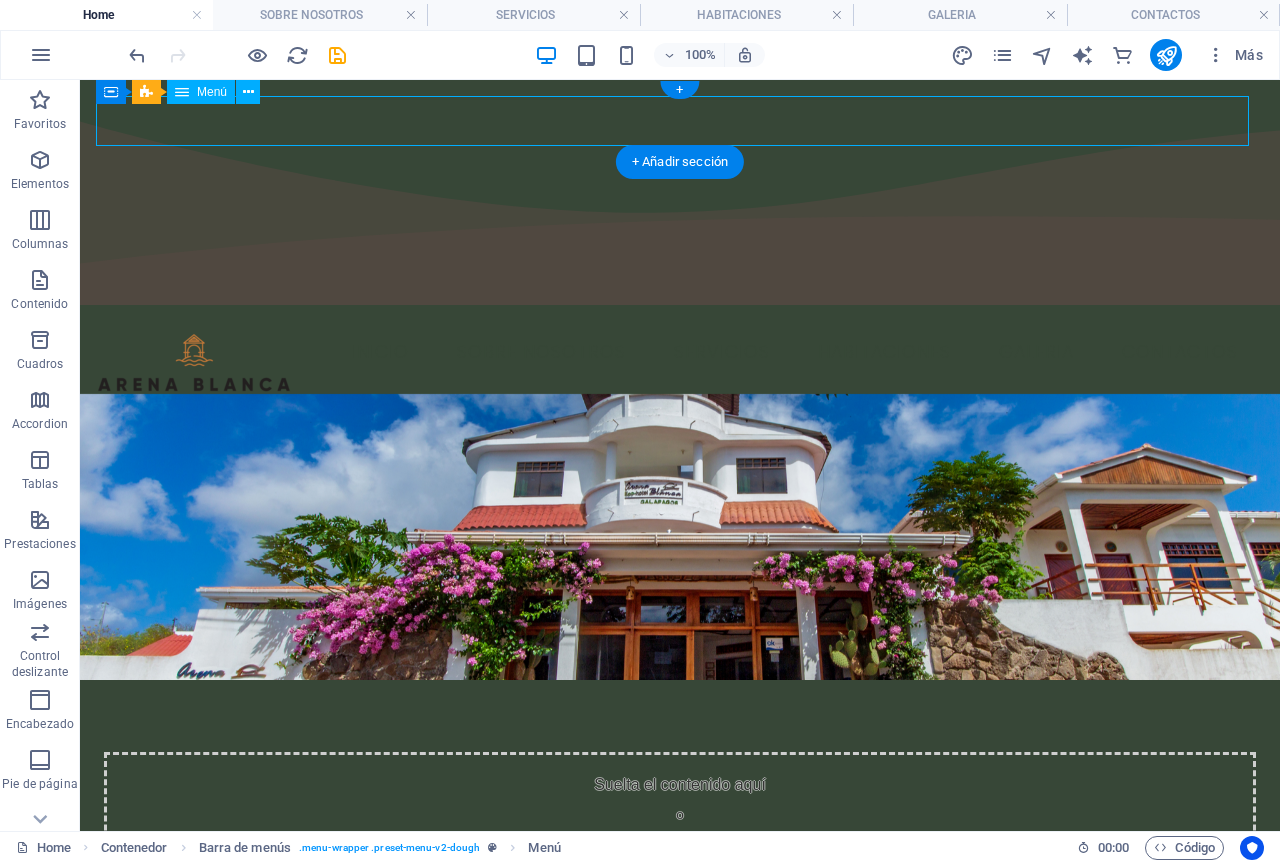 click on "INICIO SOBRE NOSOTROS SERVICIOS HABITACIONES GALERIA PISCINA SALA DE JUEGOS RESTAURANTE CONTACTOS" at bounding box center [680, 353] 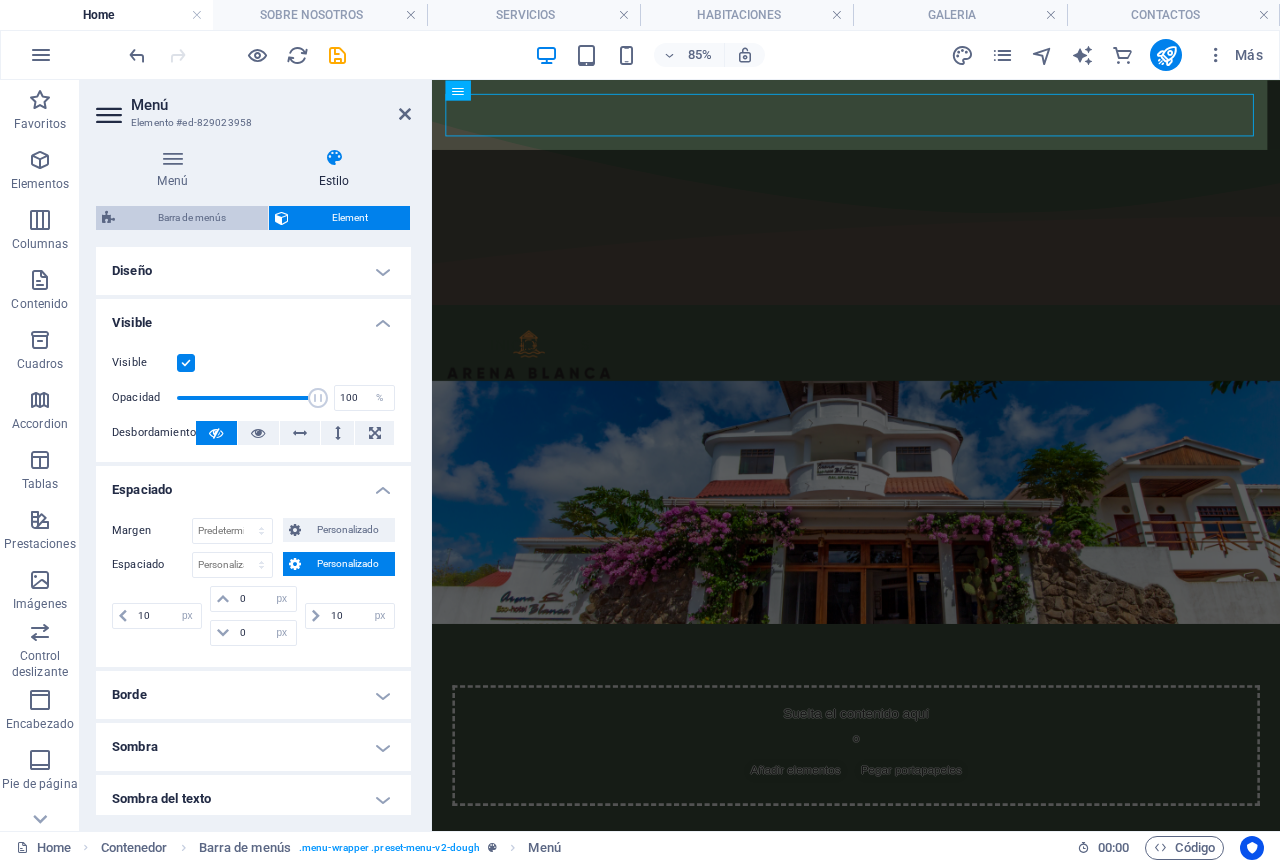 click on "Barra de menús" at bounding box center (191, 218) 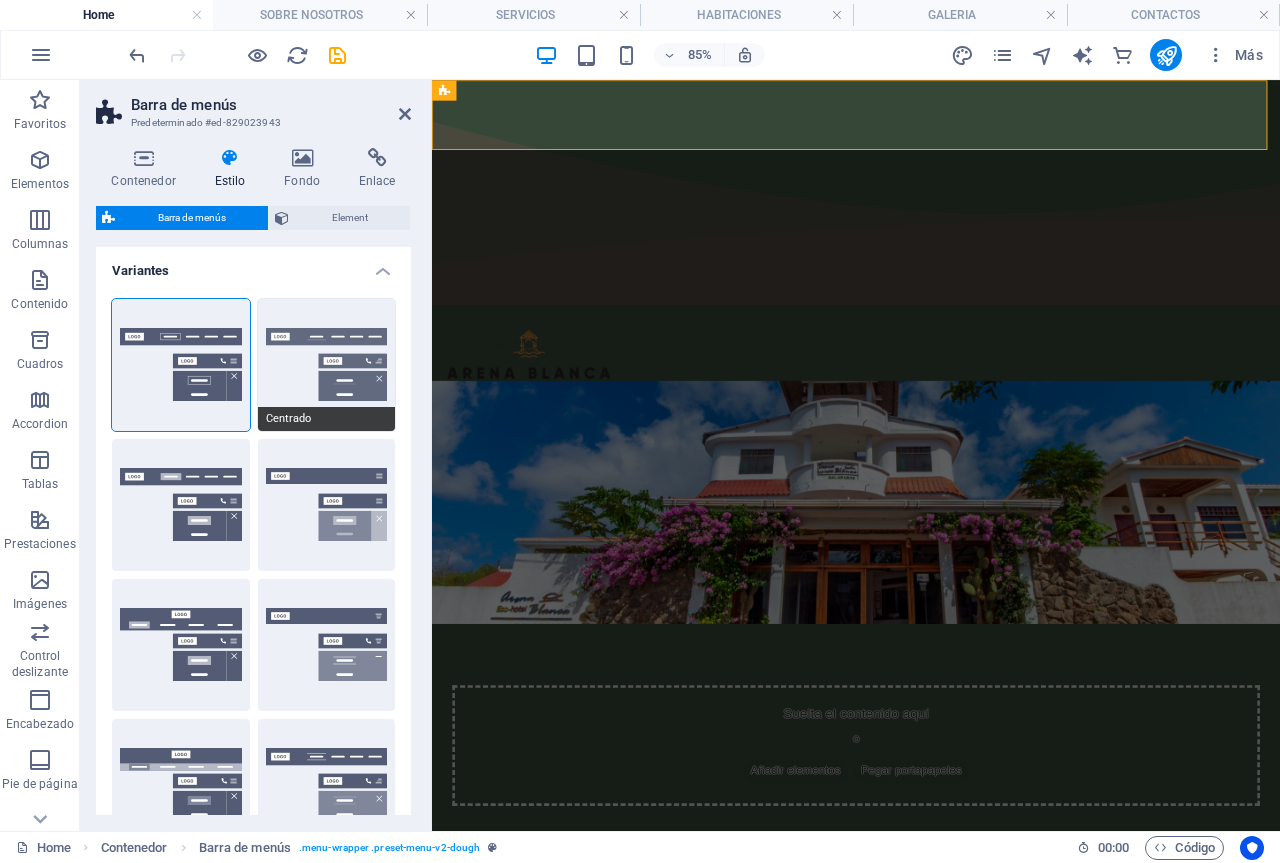 click on "Centrado" at bounding box center [327, 365] 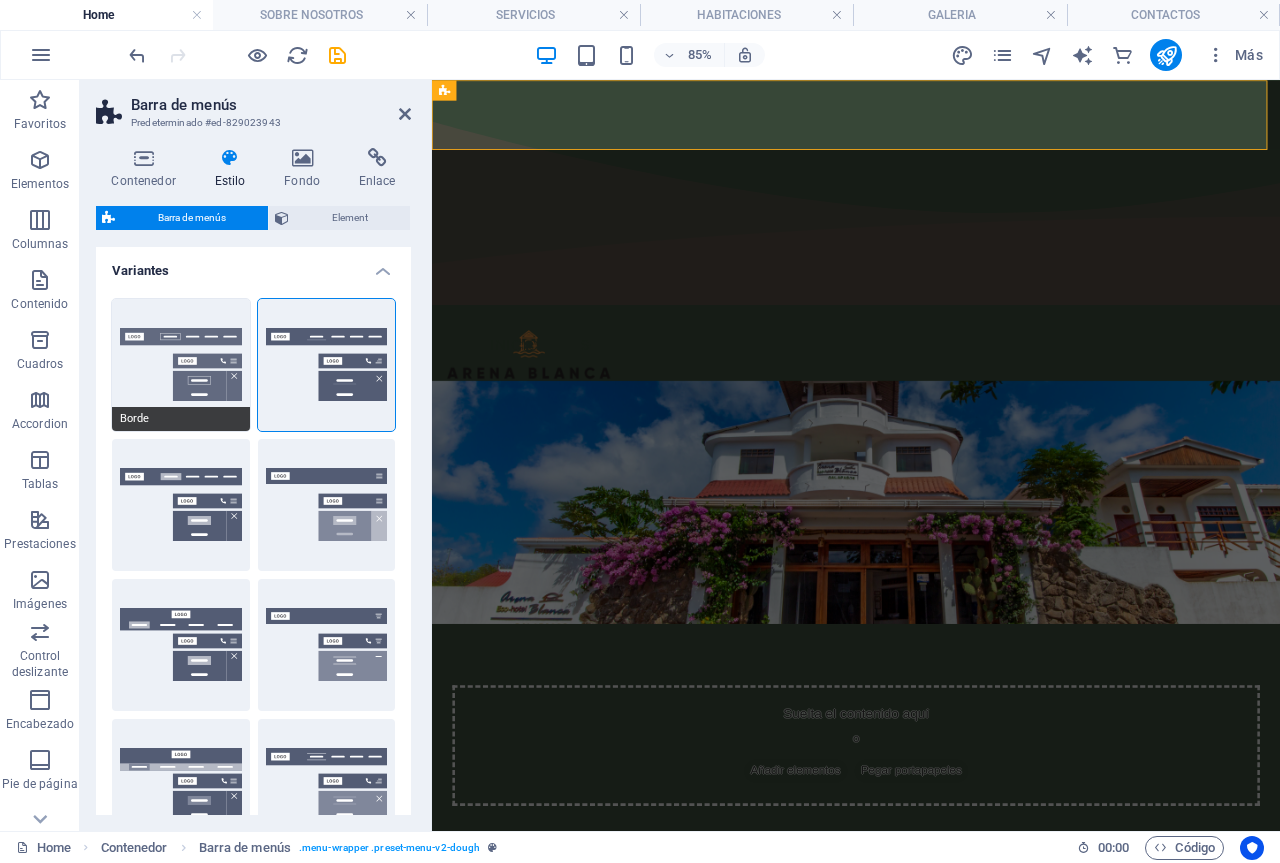 click on "Borde" at bounding box center (181, 365) 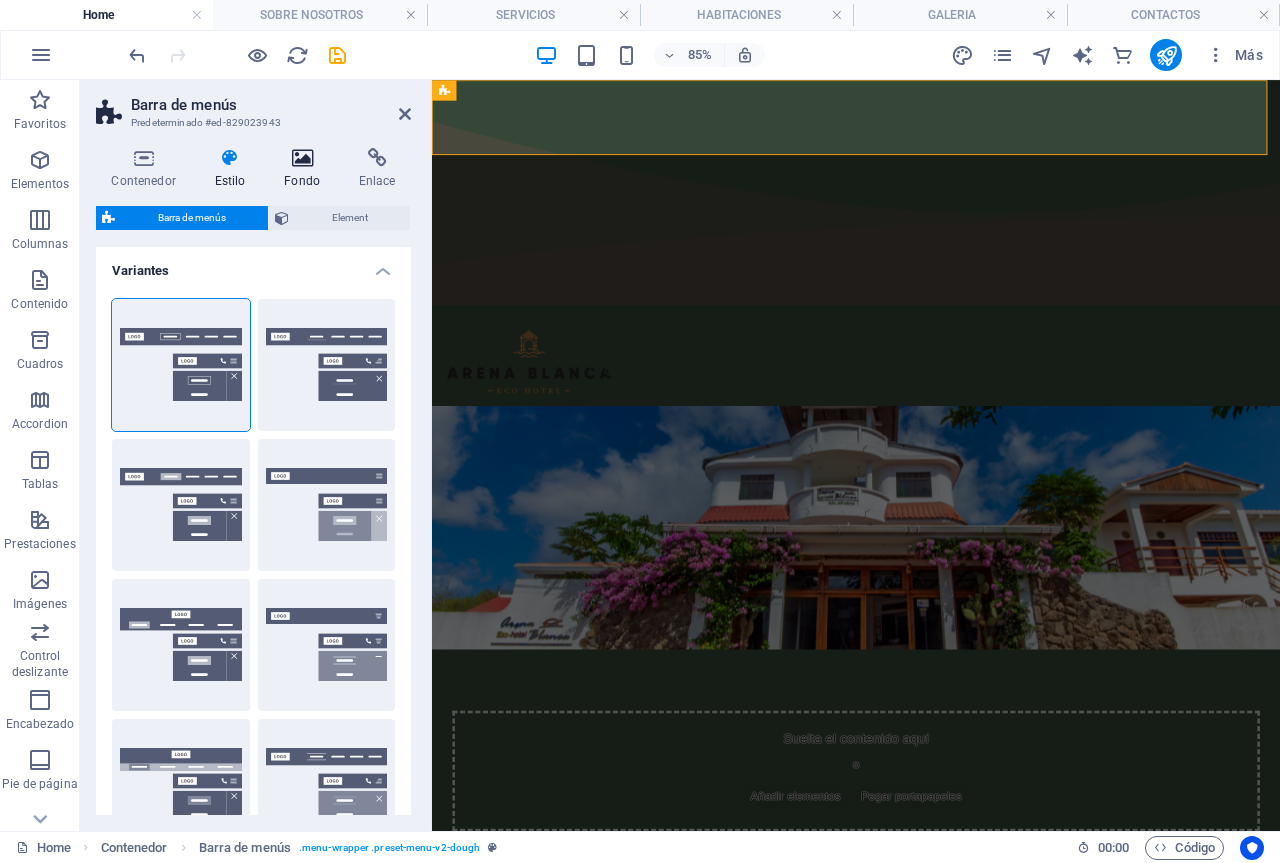 click on "Fondo" at bounding box center [306, 169] 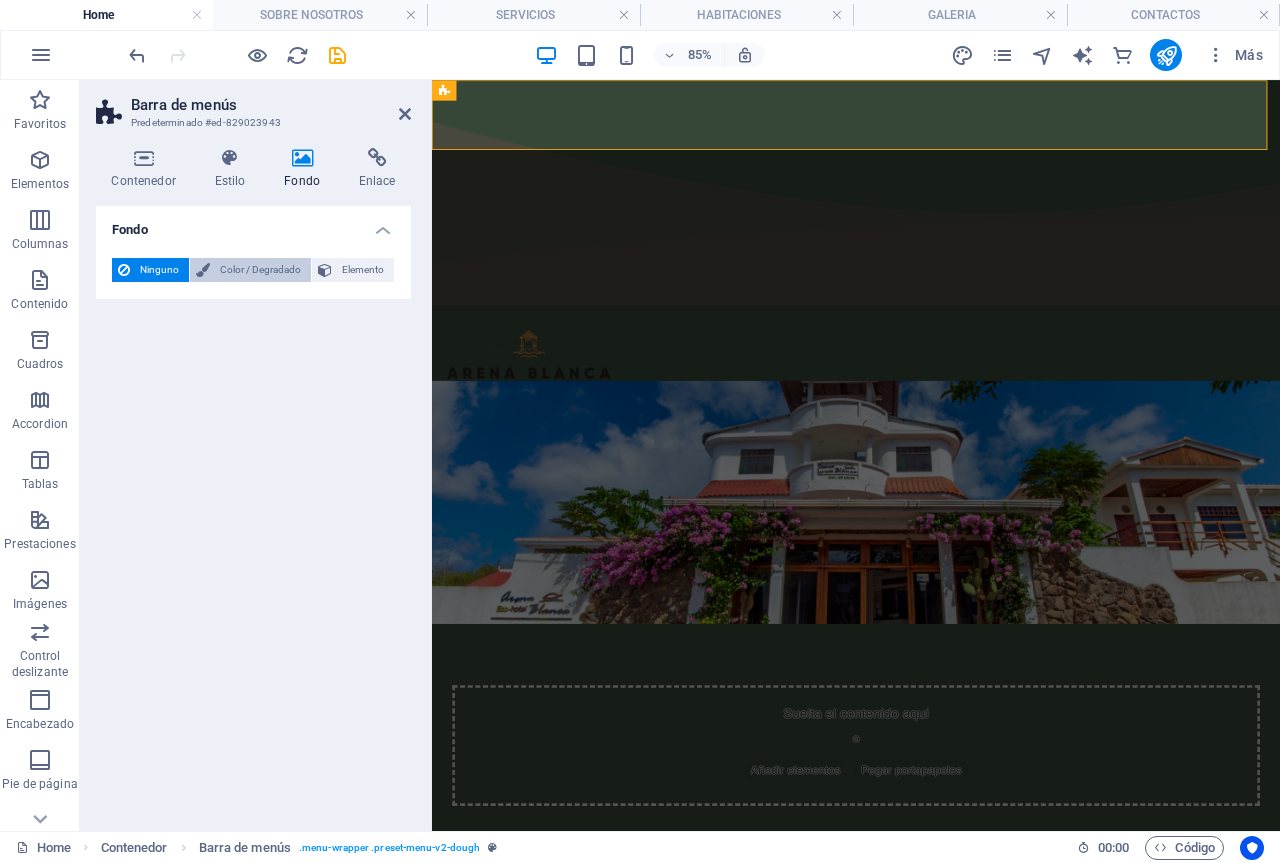 click on "Color / Degradado" at bounding box center [260, 270] 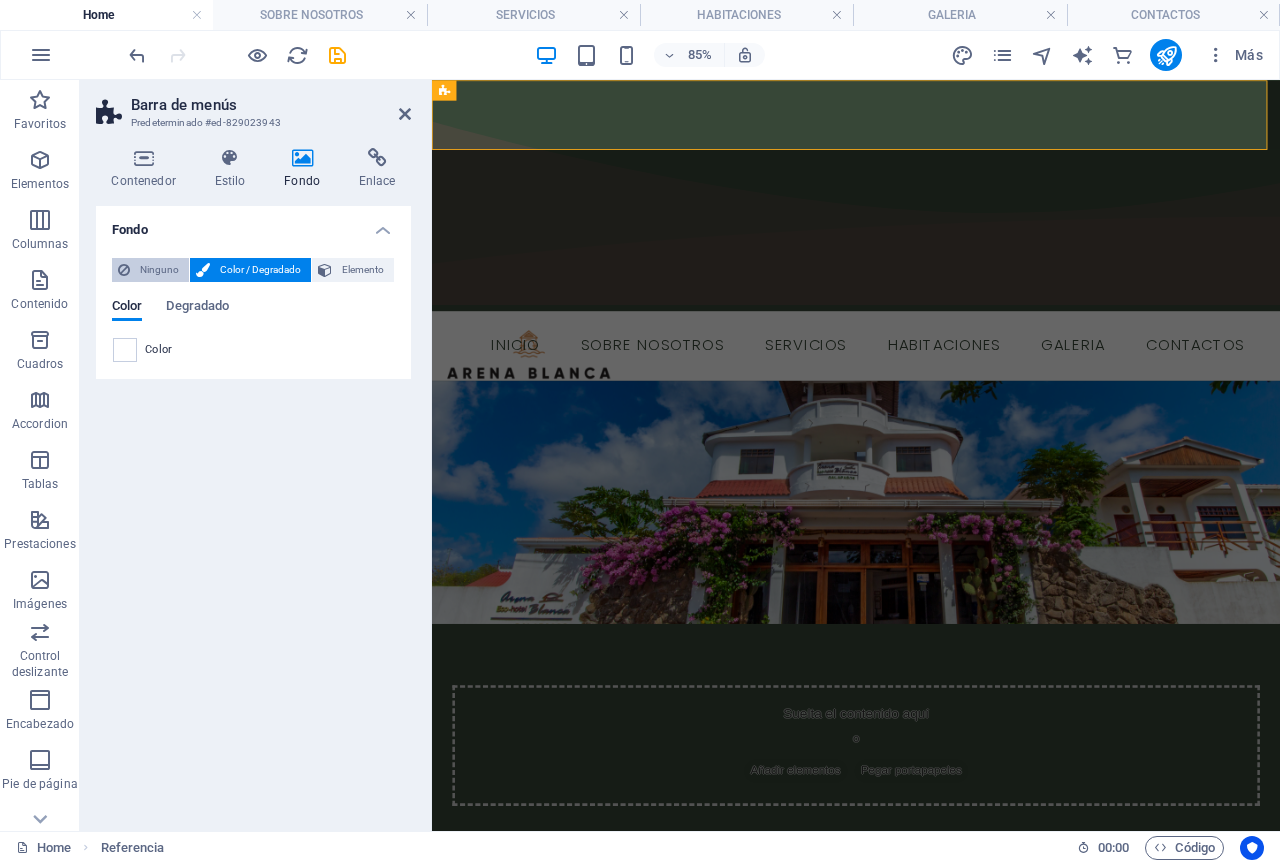 click on "Ninguno" at bounding box center [159, 270] 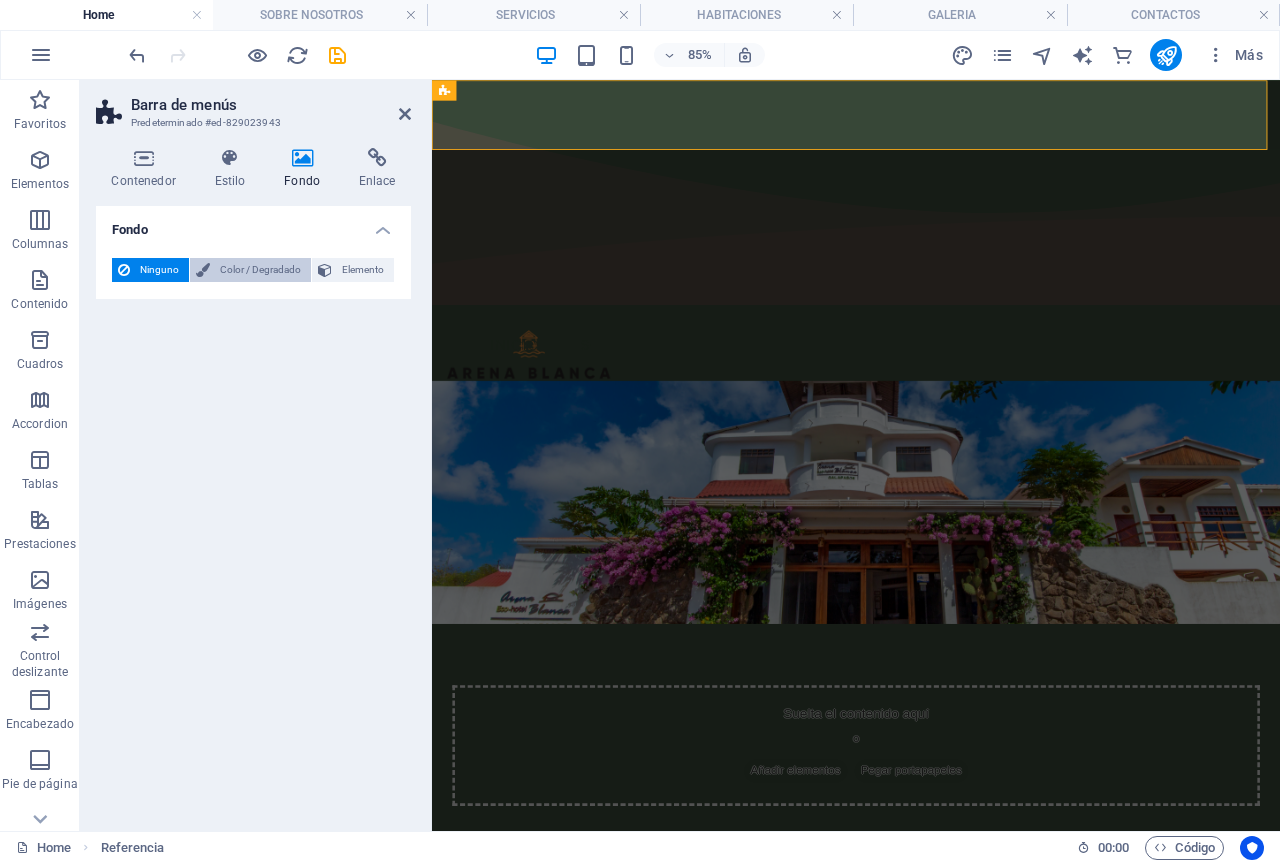click on "Color / Degradado" at bounding box center [260, 270] 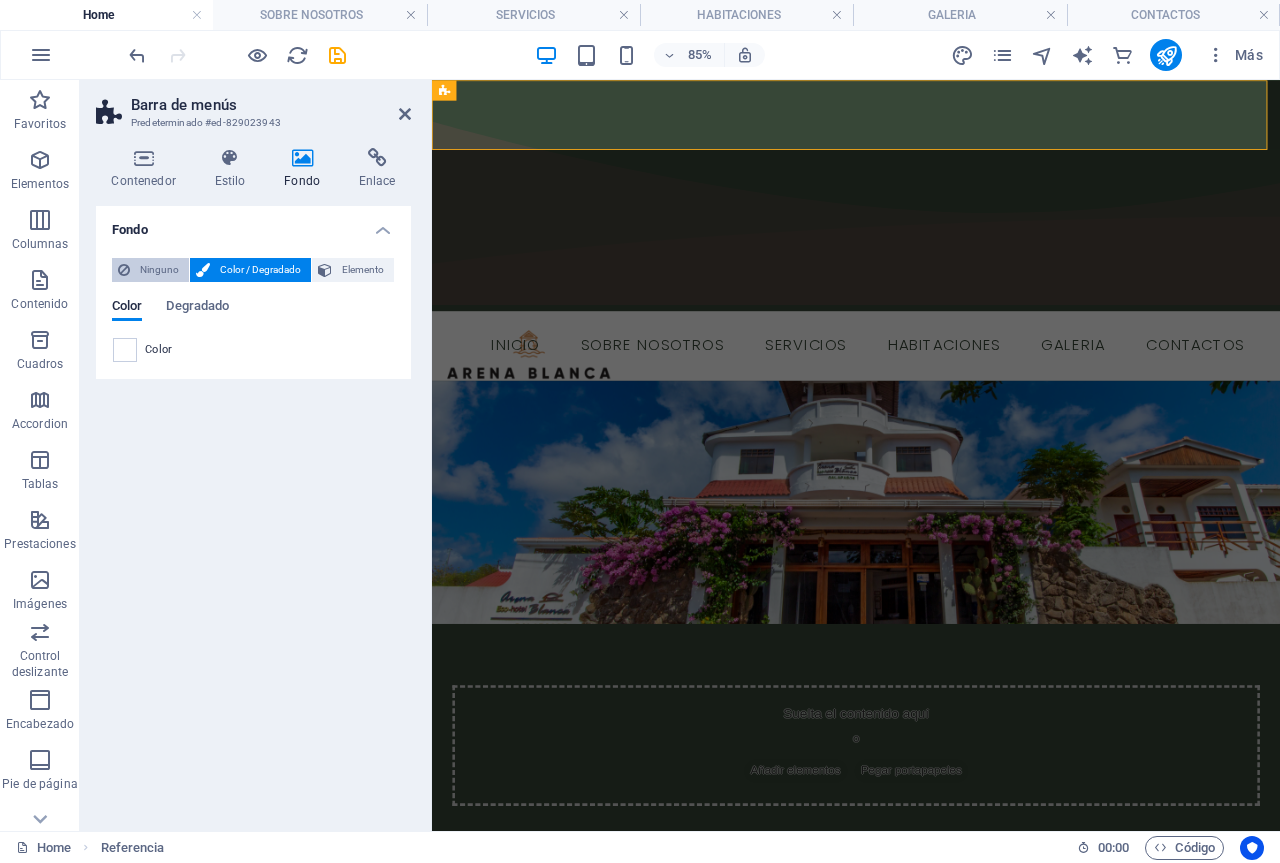 click on "Ninguno" at bounding box center (159, 270) 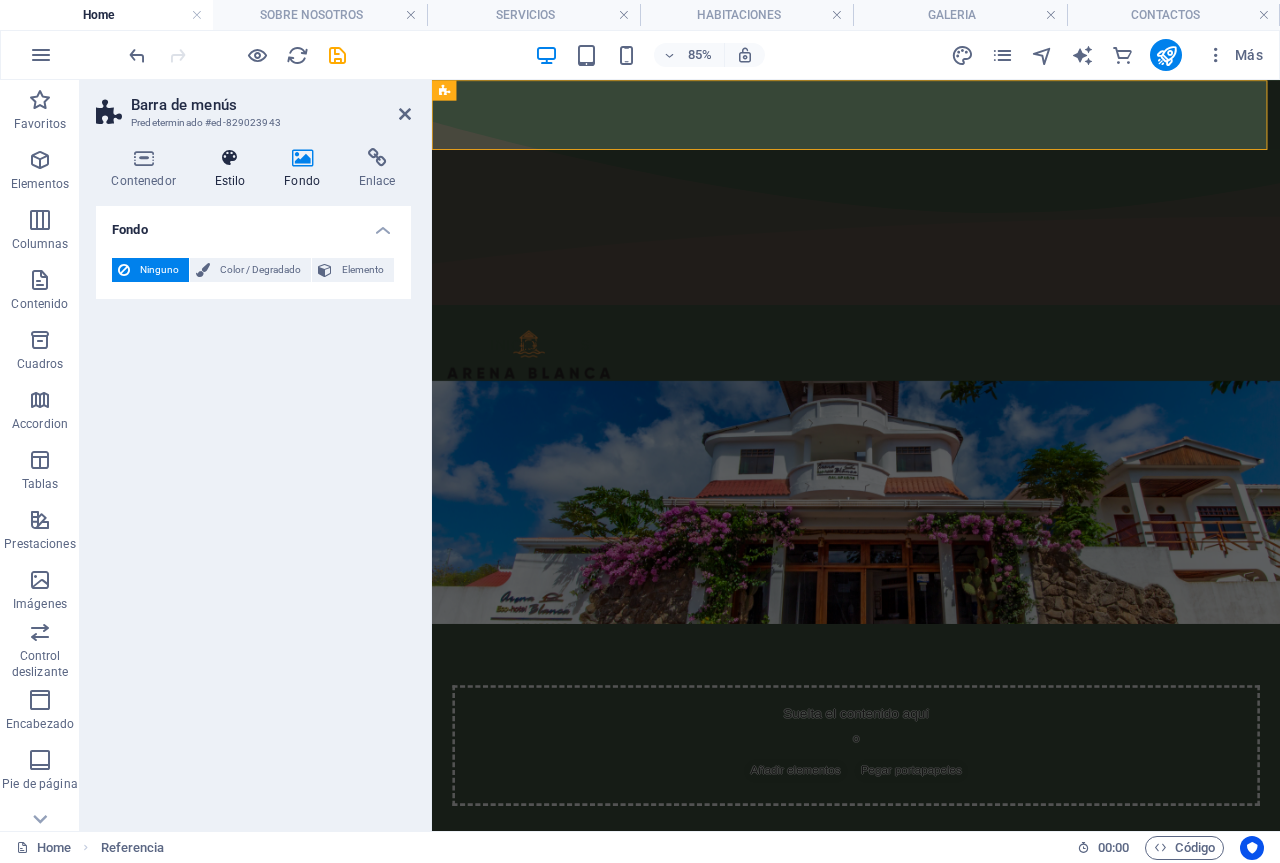 click at bounding box center (230, 158) 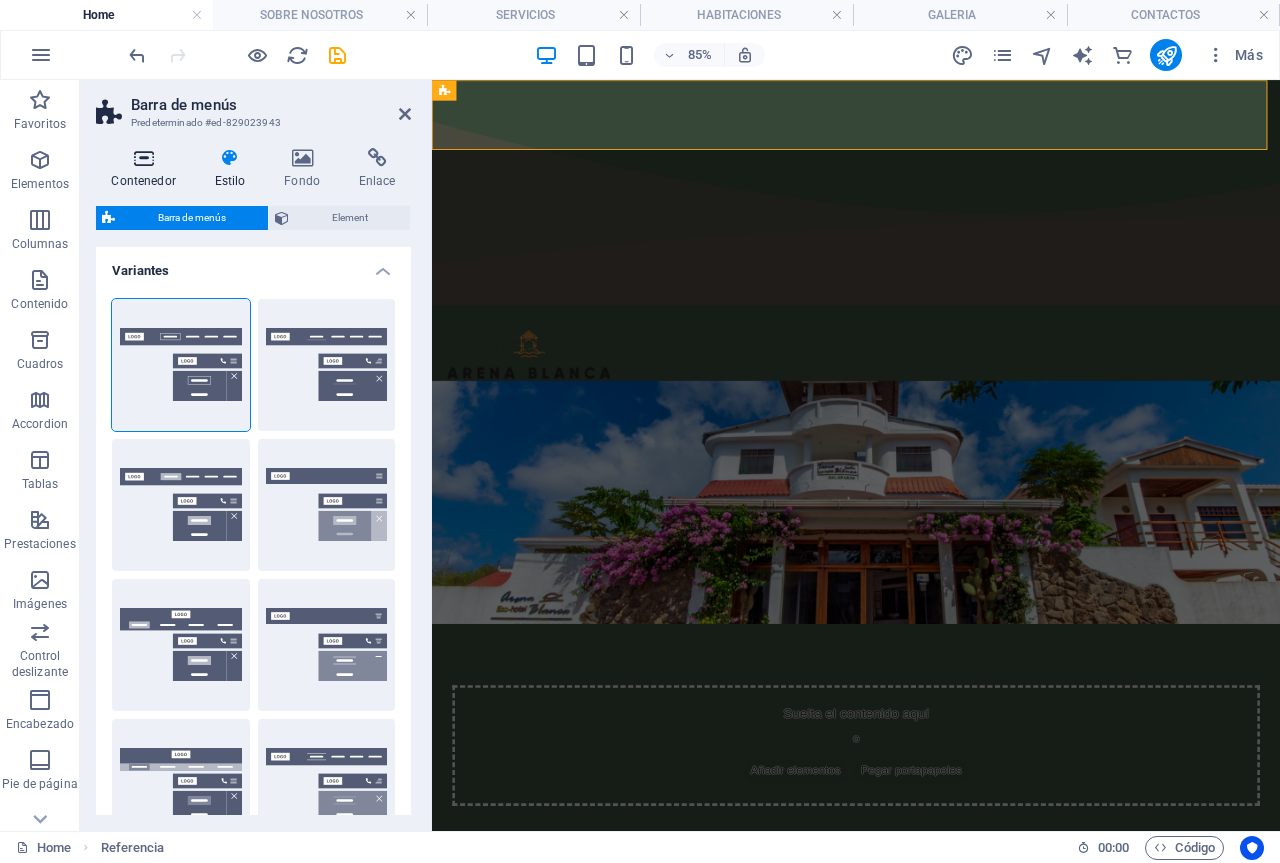 click at bounding box center (143, 158) 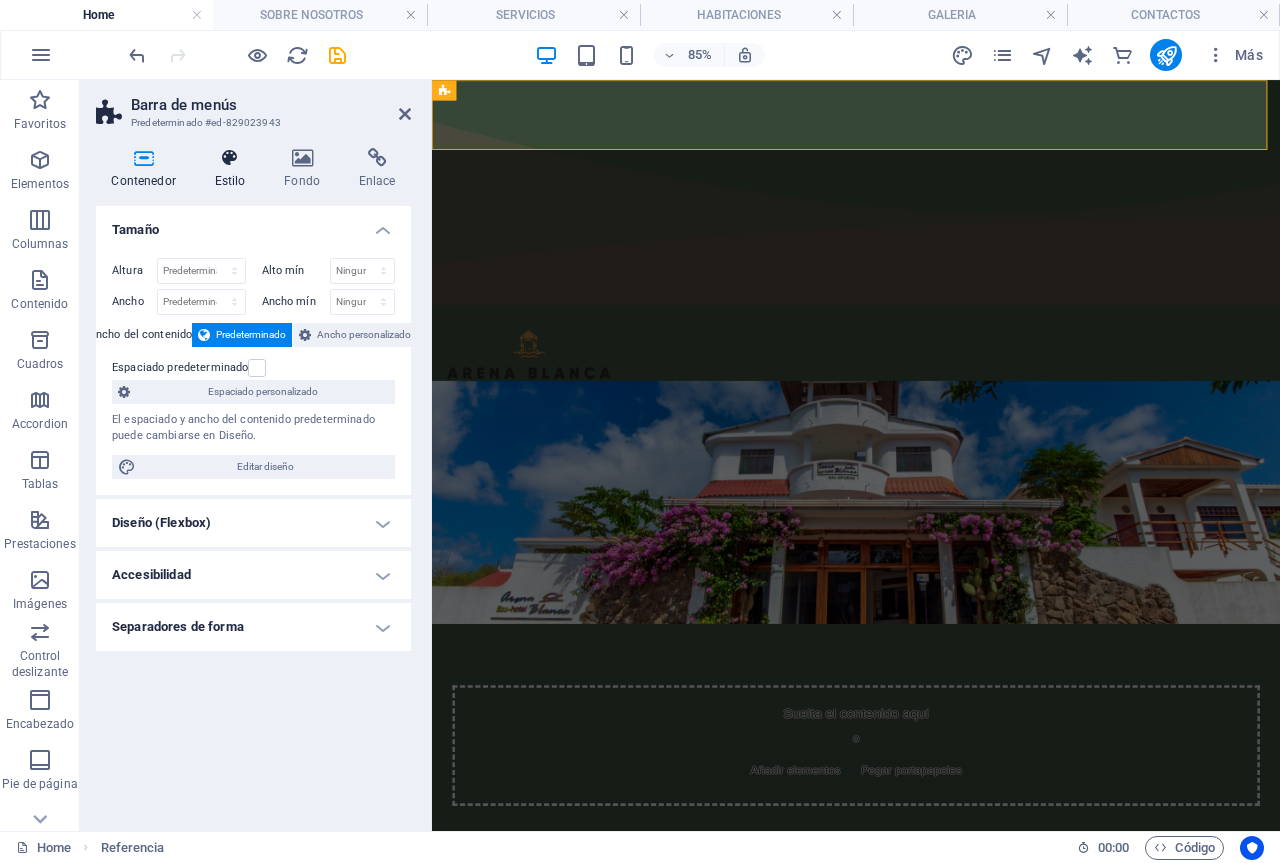 click at bounding box center (230, 158) 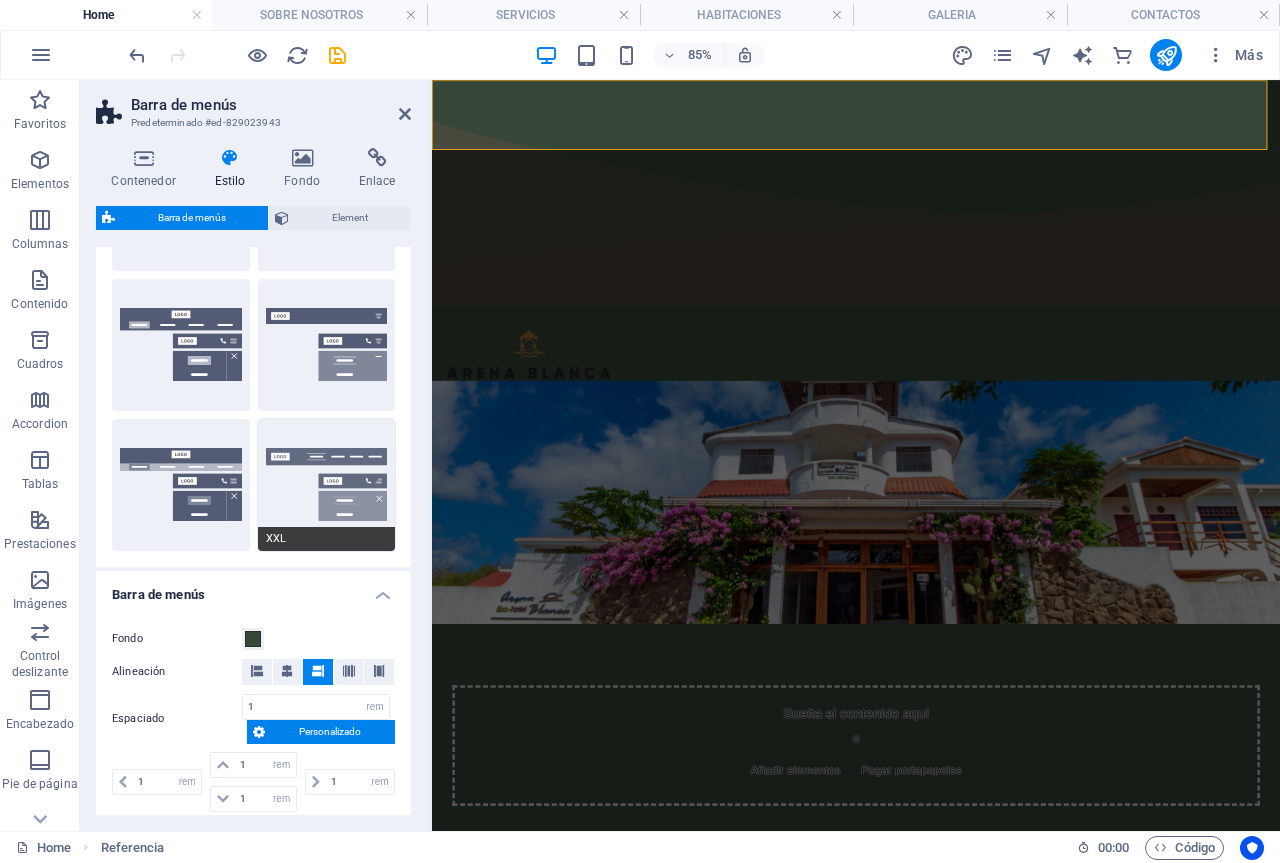 scroll, scrollTop: 400, scrollLeft: 0, axis: vertical 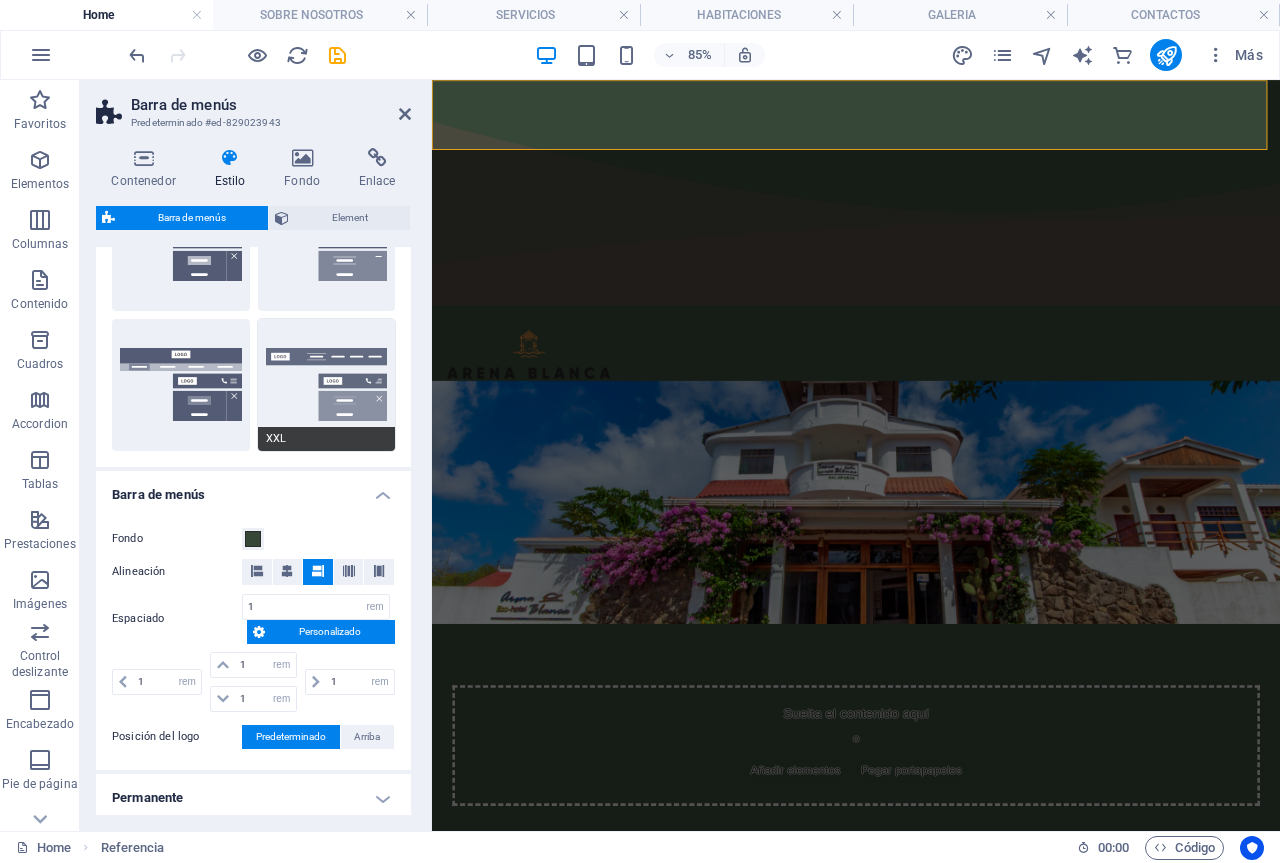 click on "XXL" at bounding box center (327, 385) 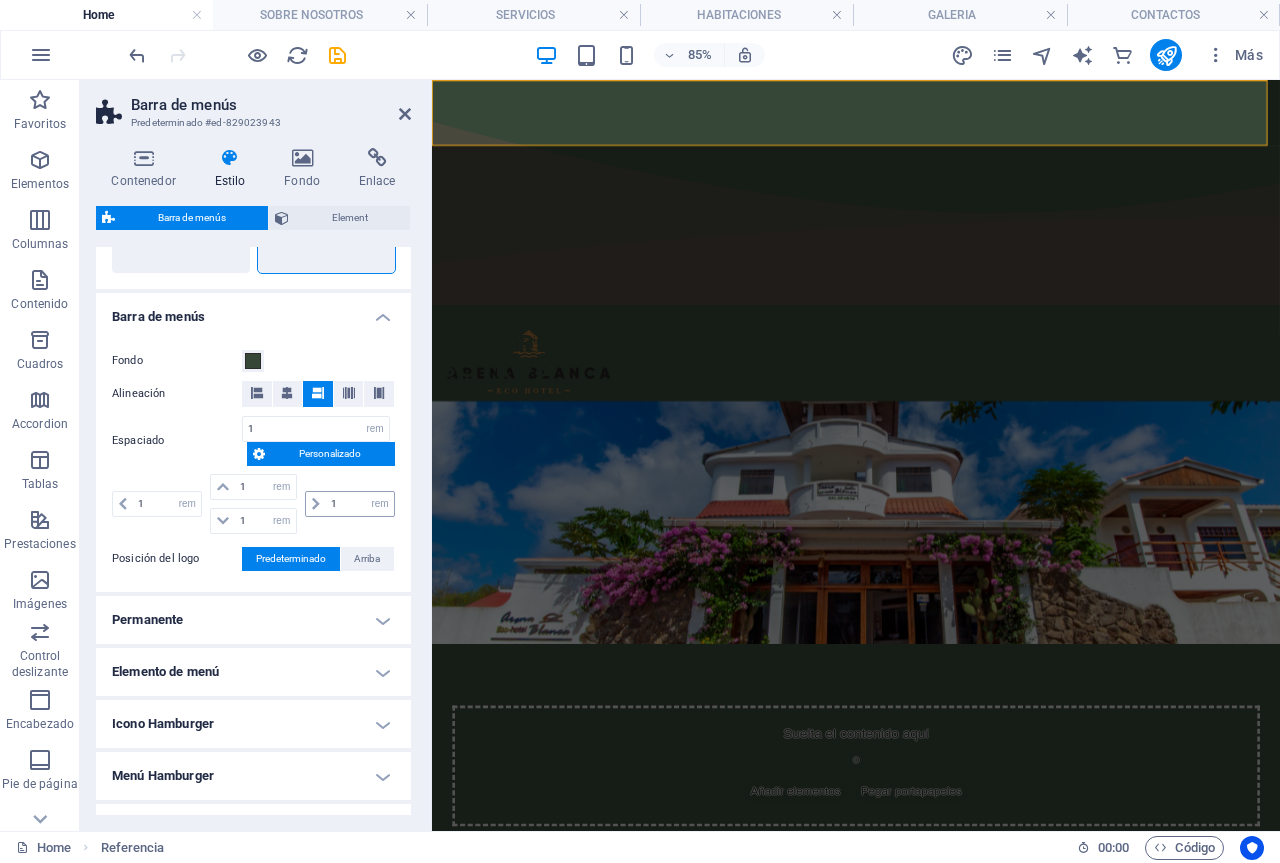 scroll, scrollTop: 600, scrollLeft: 0, axis: vertical 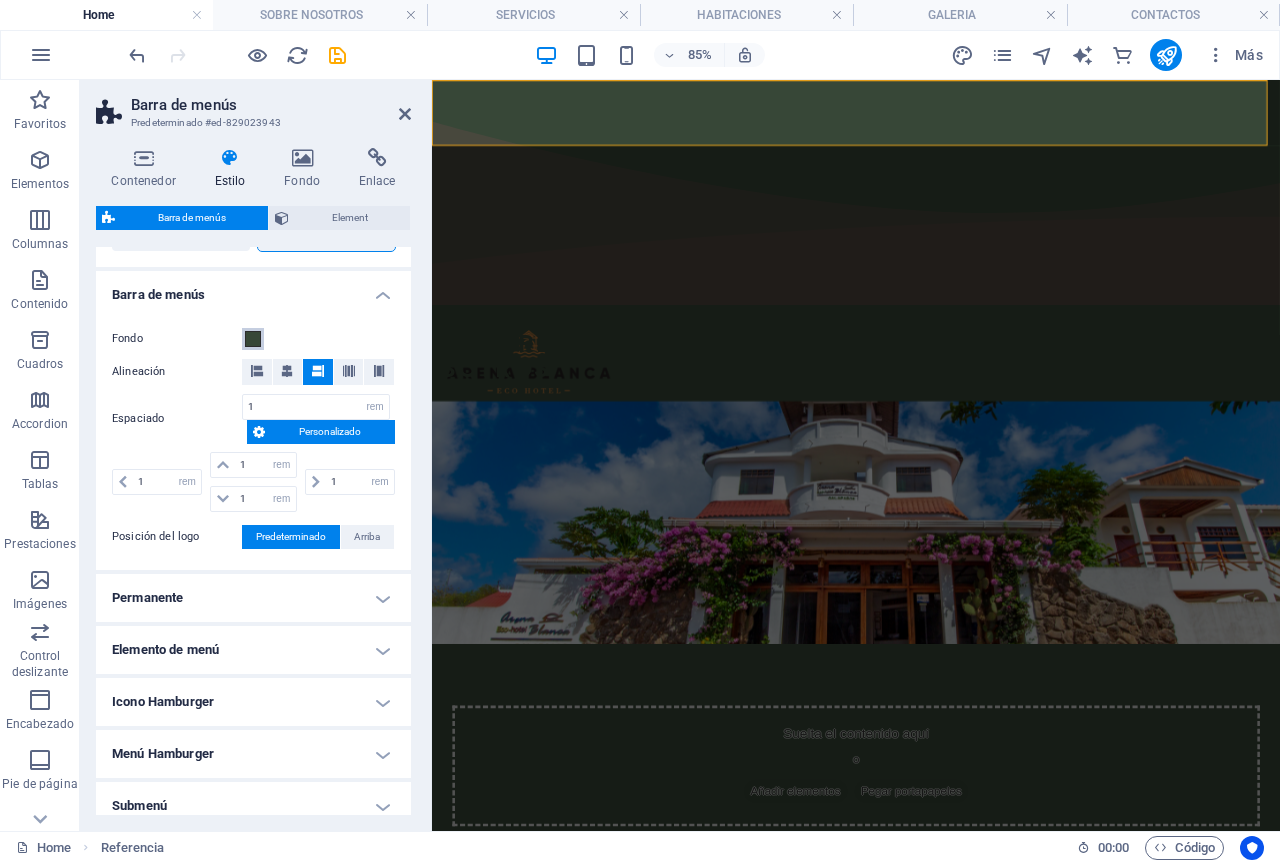 click at bounding box center [253, 339] 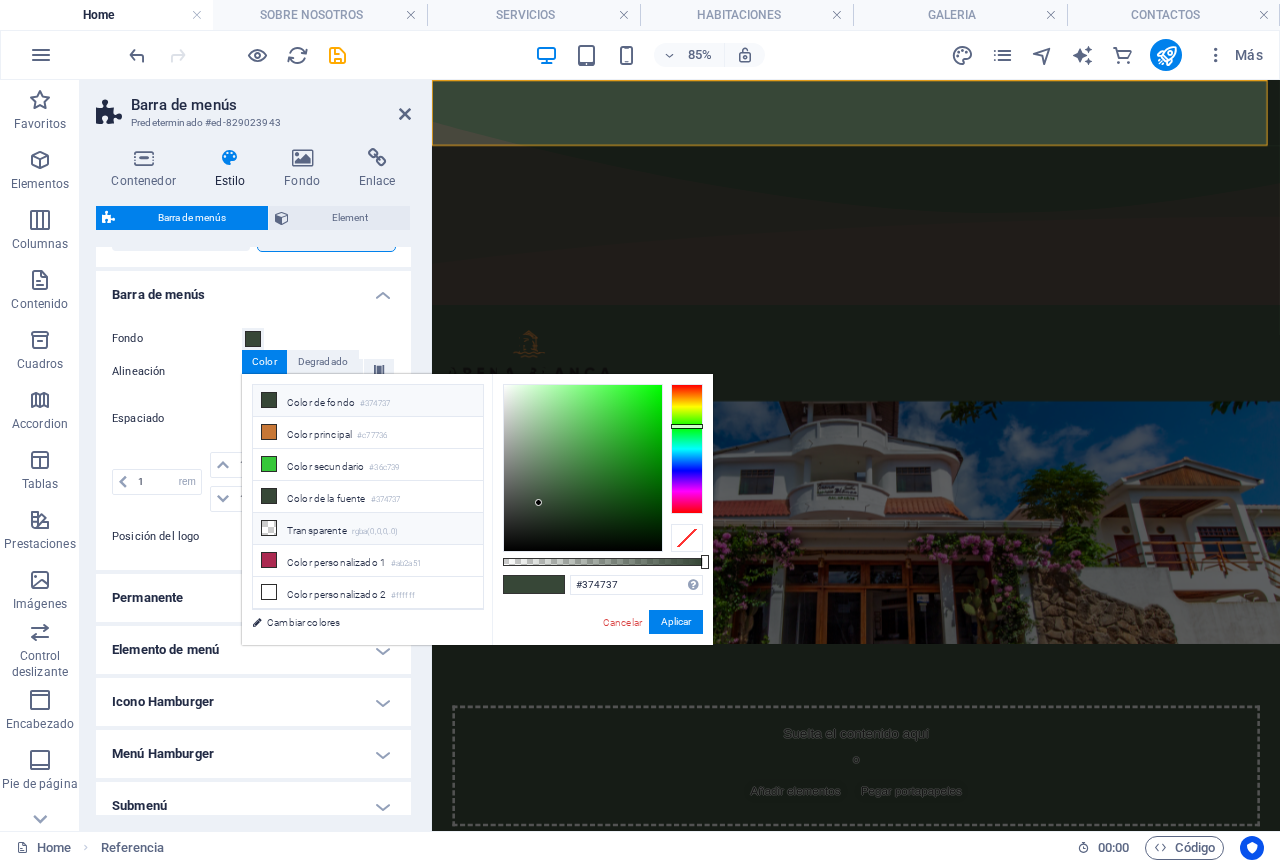 click on "Transparente
rgba(0,0,0,.0)" at bounding box center [368, 529] 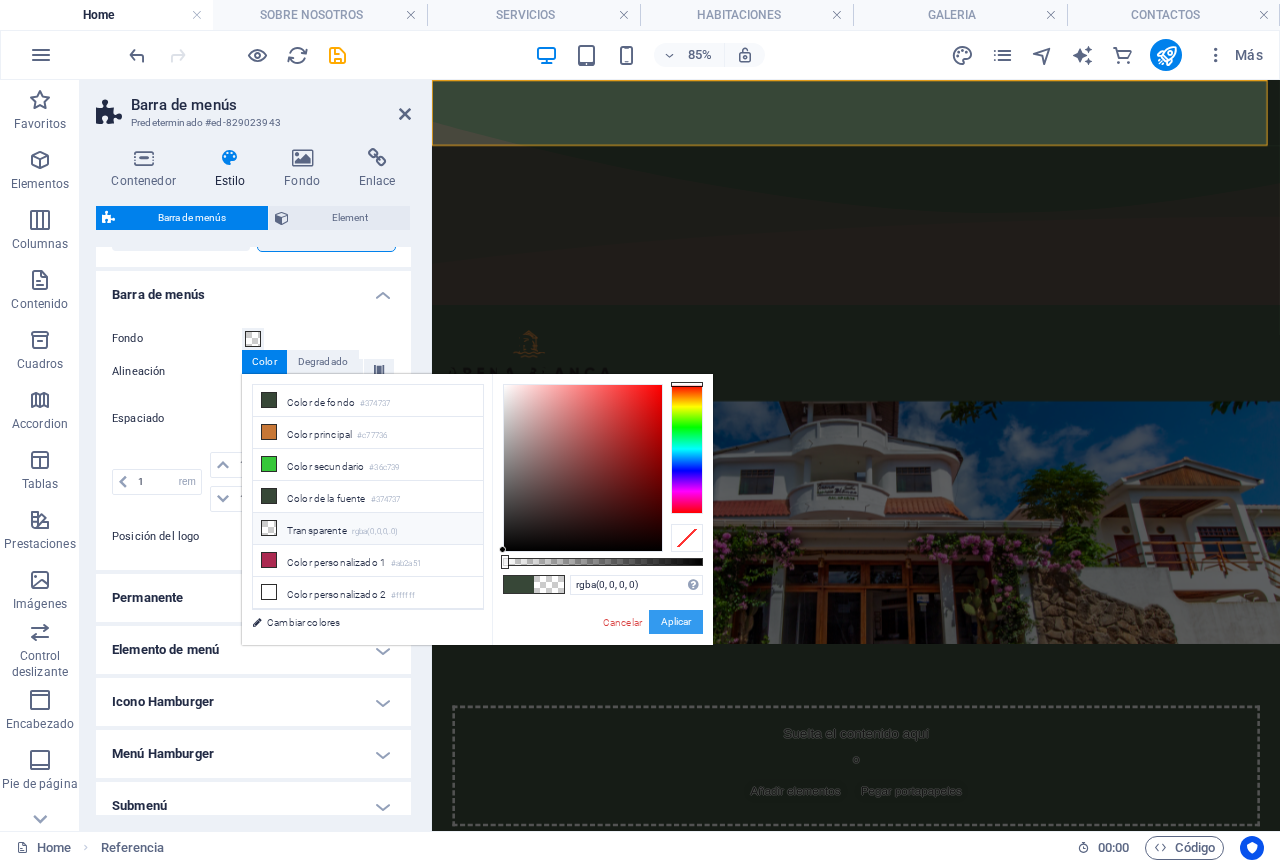 click on "Aplicar" at bounding box center [676, 622] 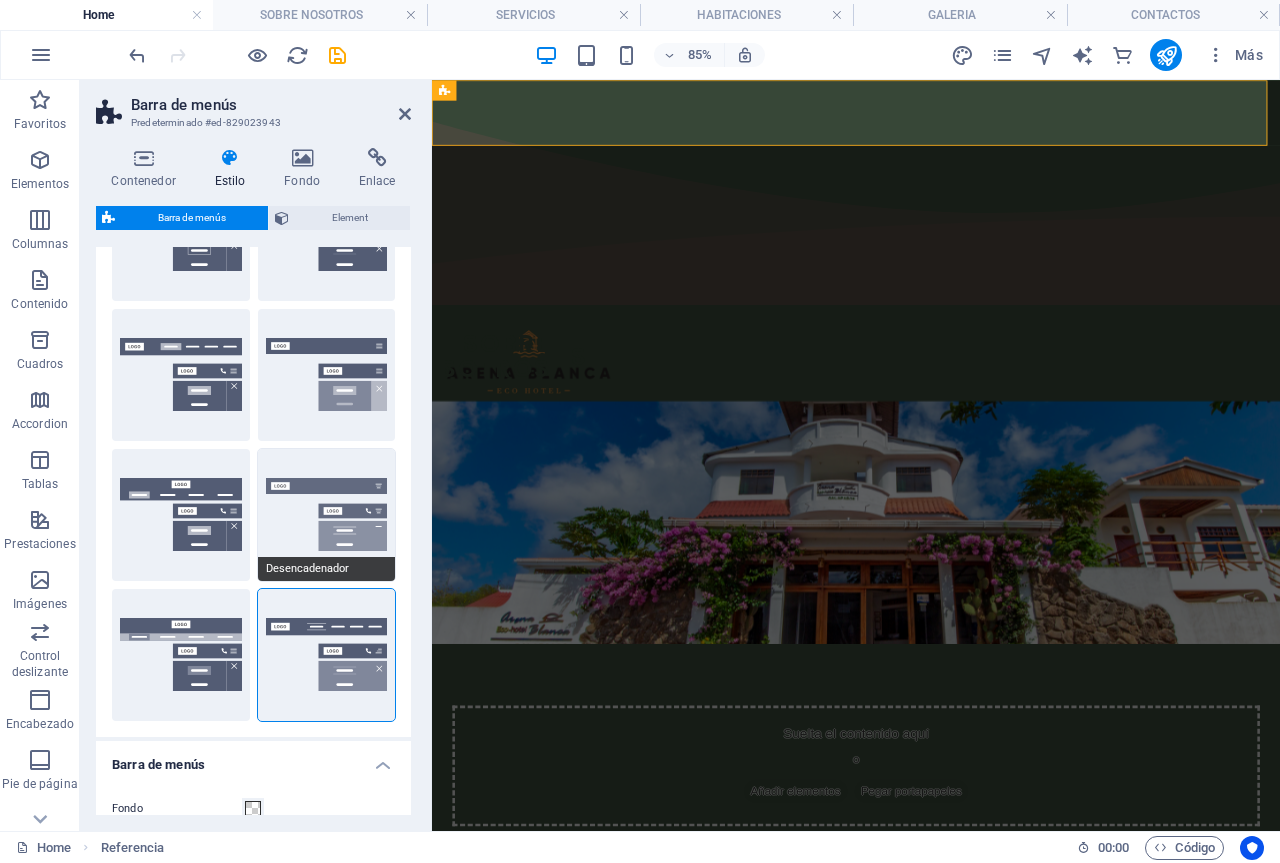 scroll, scrollTop: 0, scrollLeft: 0, axis: both 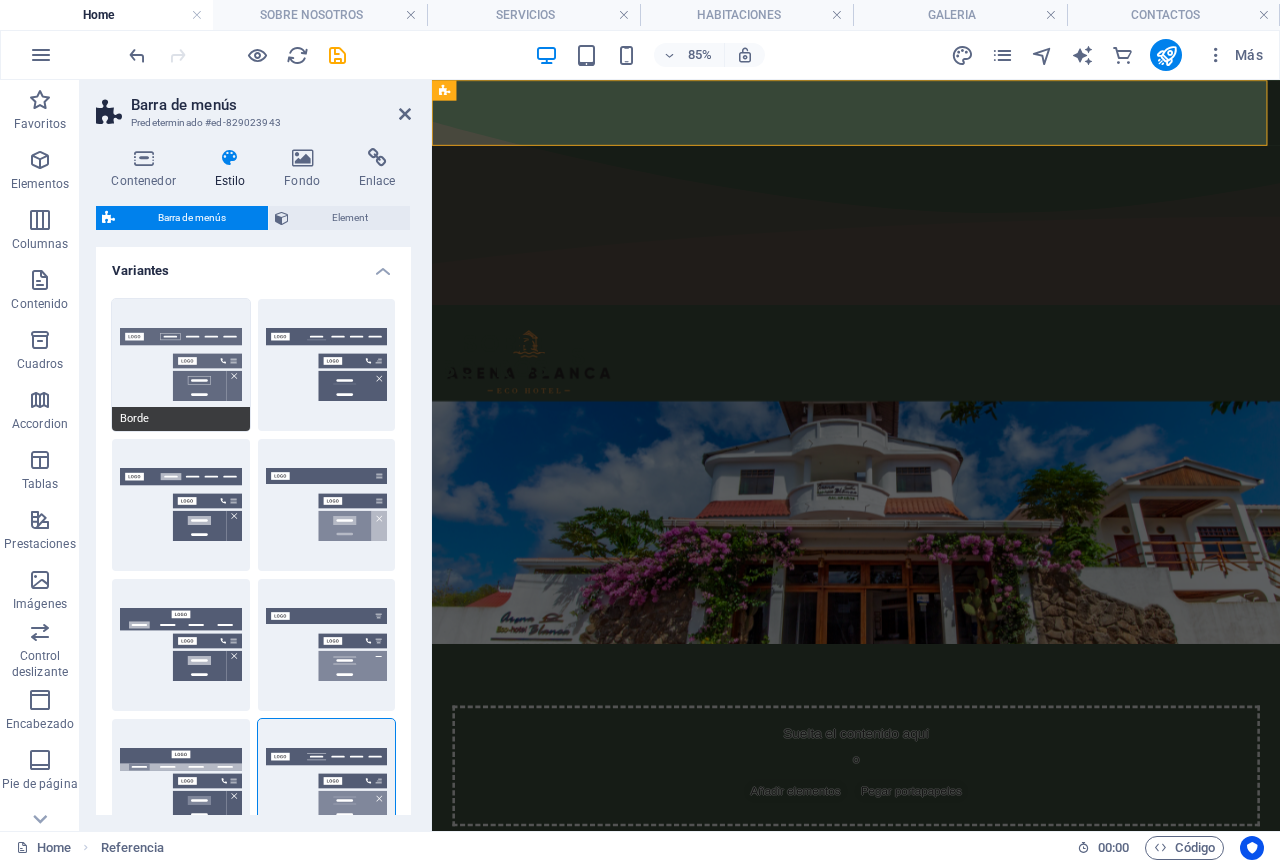 click on "Borde" at bounding box center (181, 365) 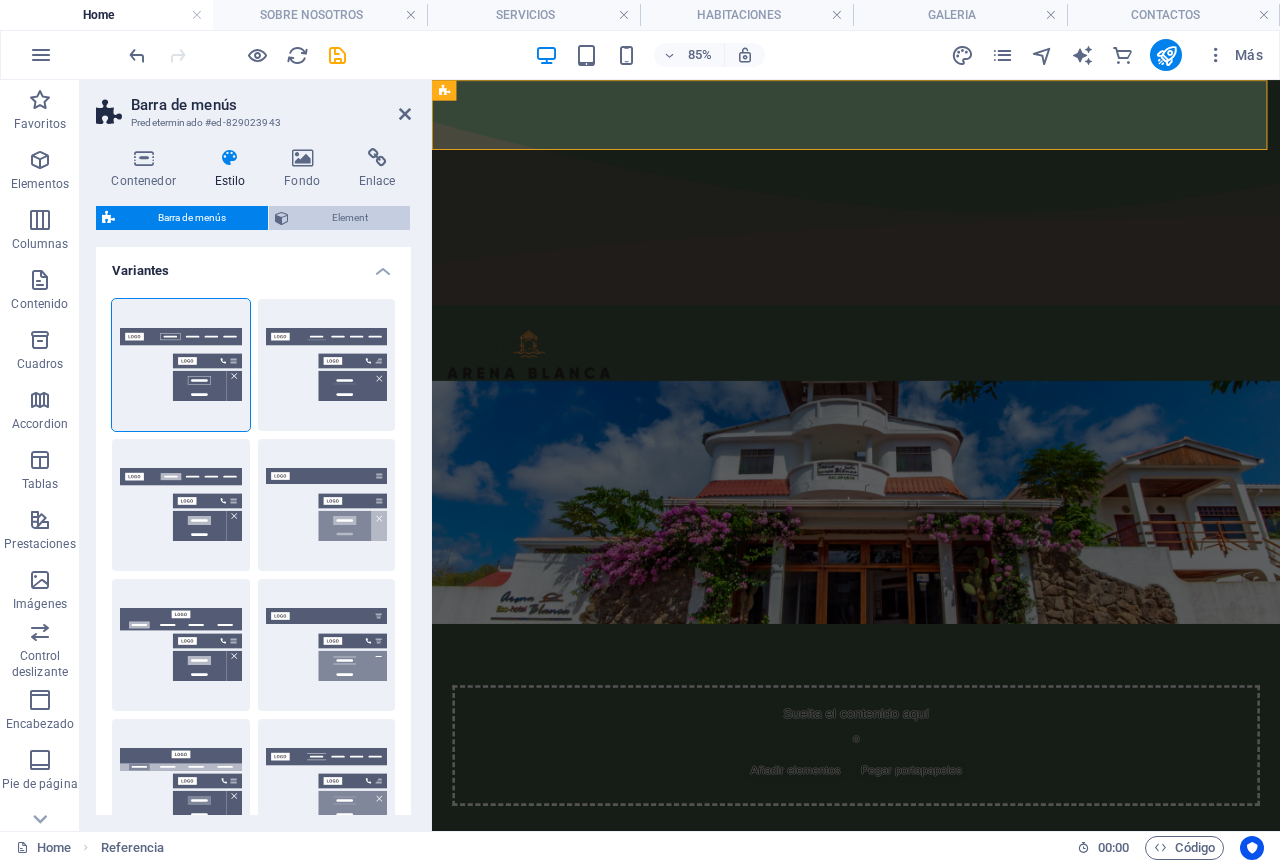 click on "Element" at bounding box center (349, 218) 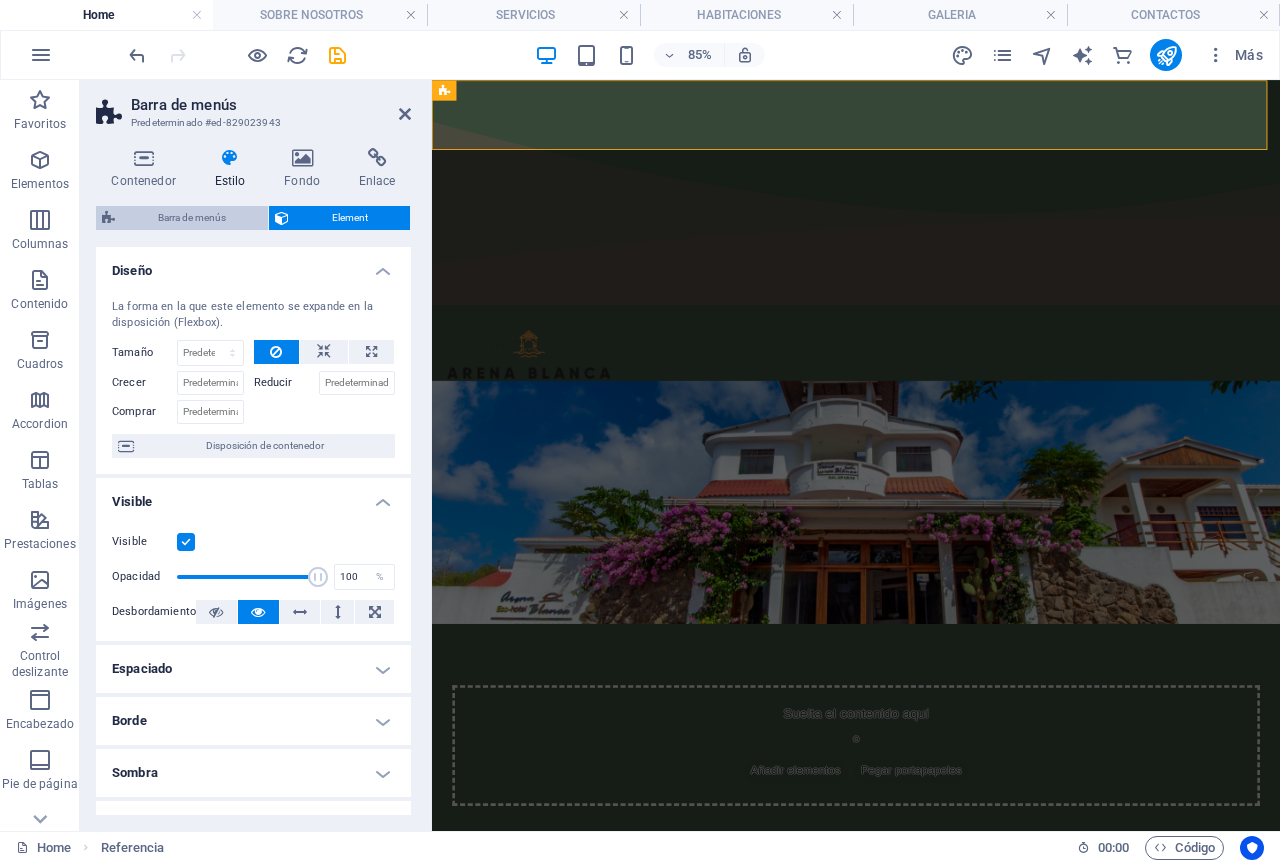click on "Barra de menús" at bounding box center (191, 218) 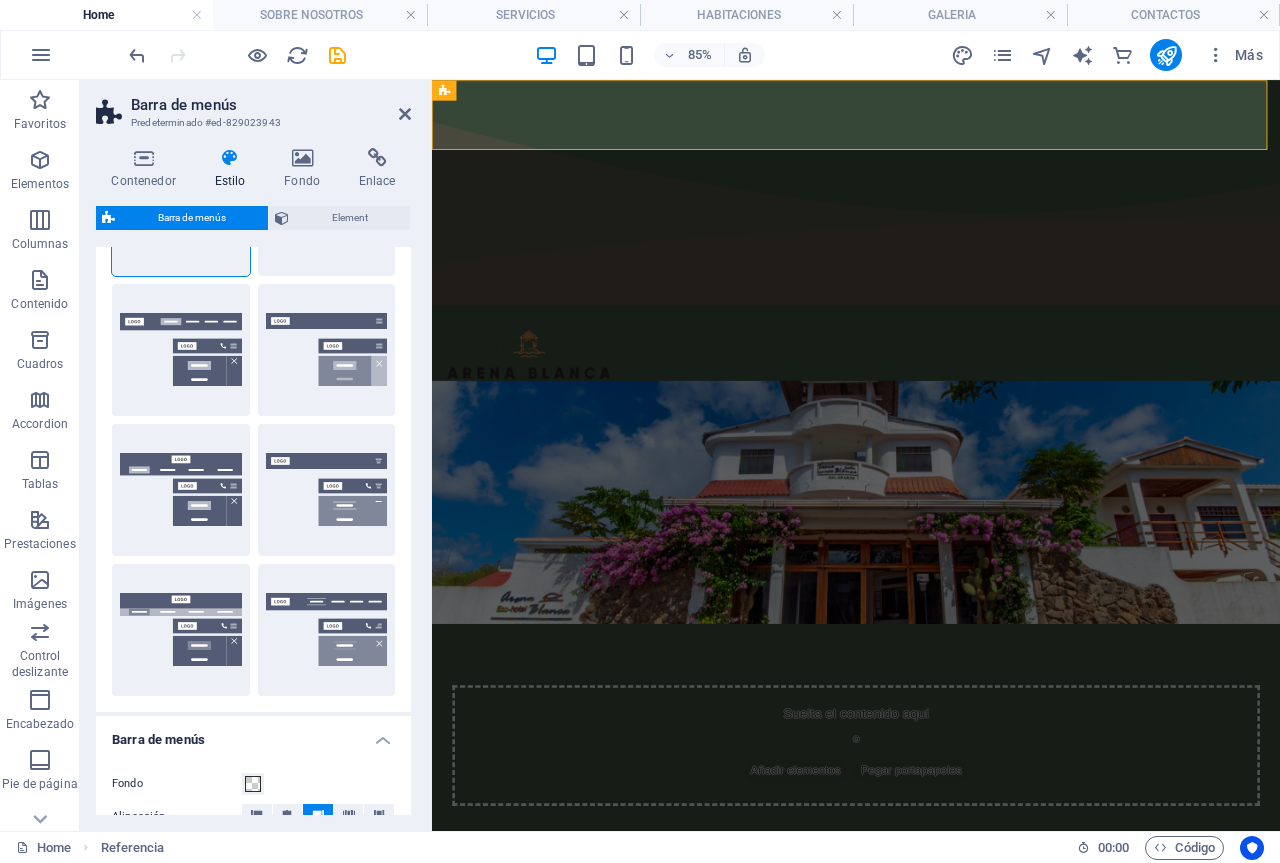 scroll, scrollTop: 0, scrollLeft: 0, axis: both 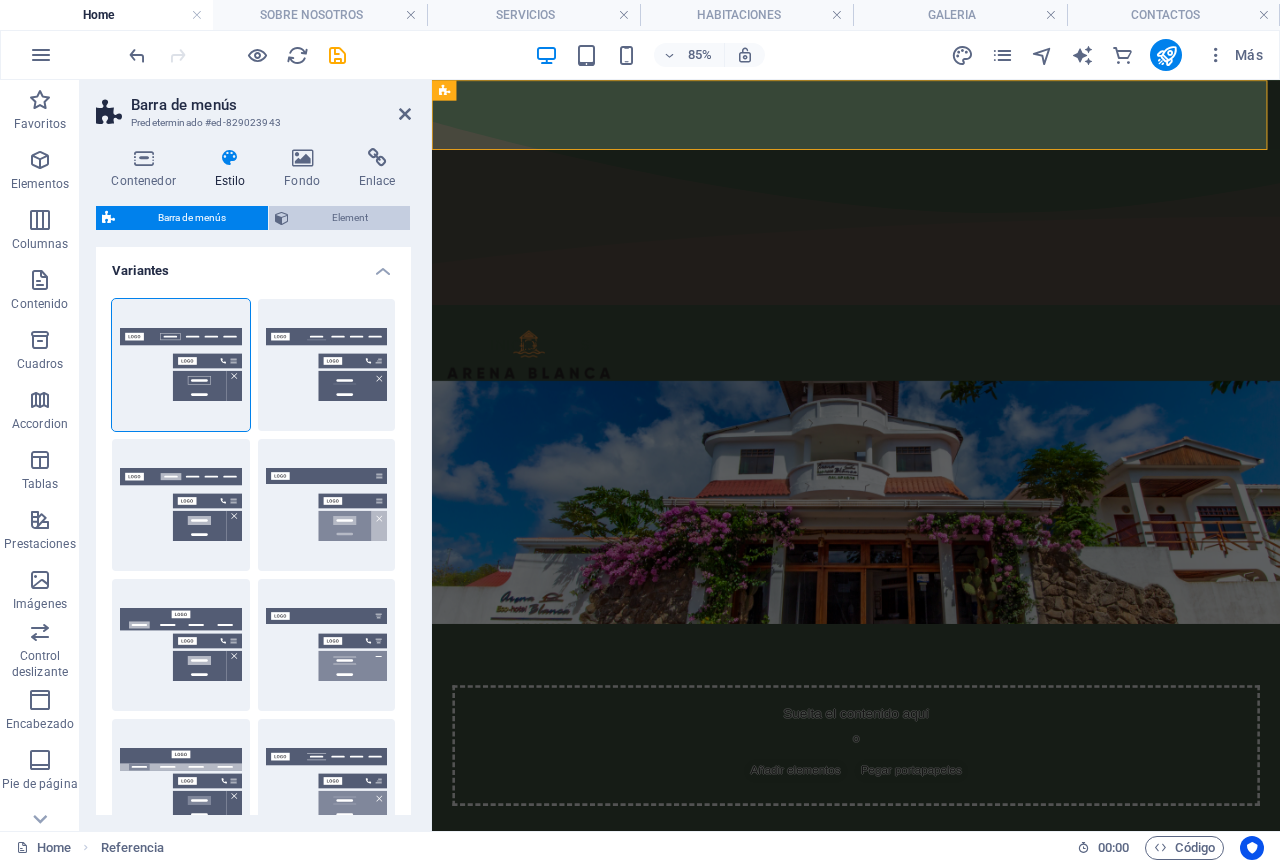 click on "Element" at bounding box center [349, 218] 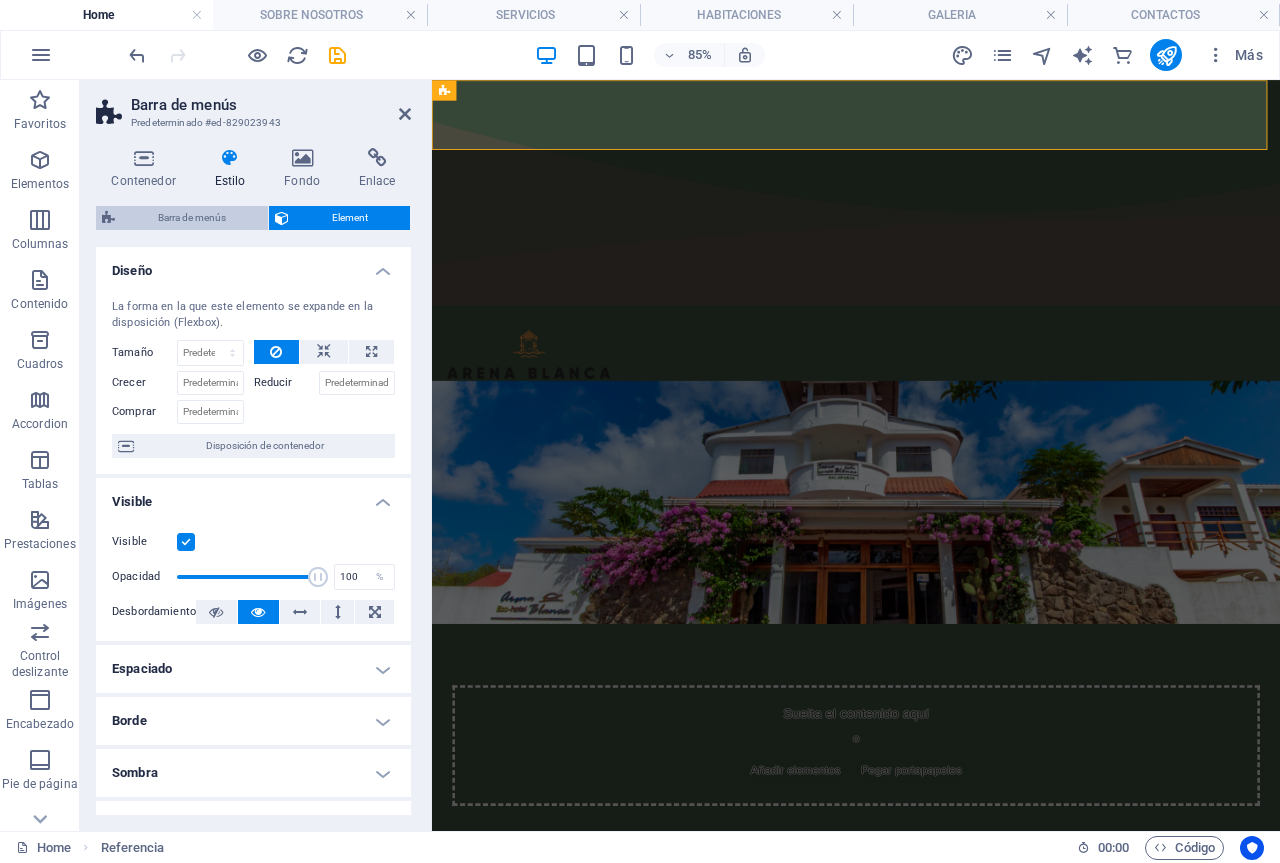 click on "Barra de menús" at bounding box center [191, 218] 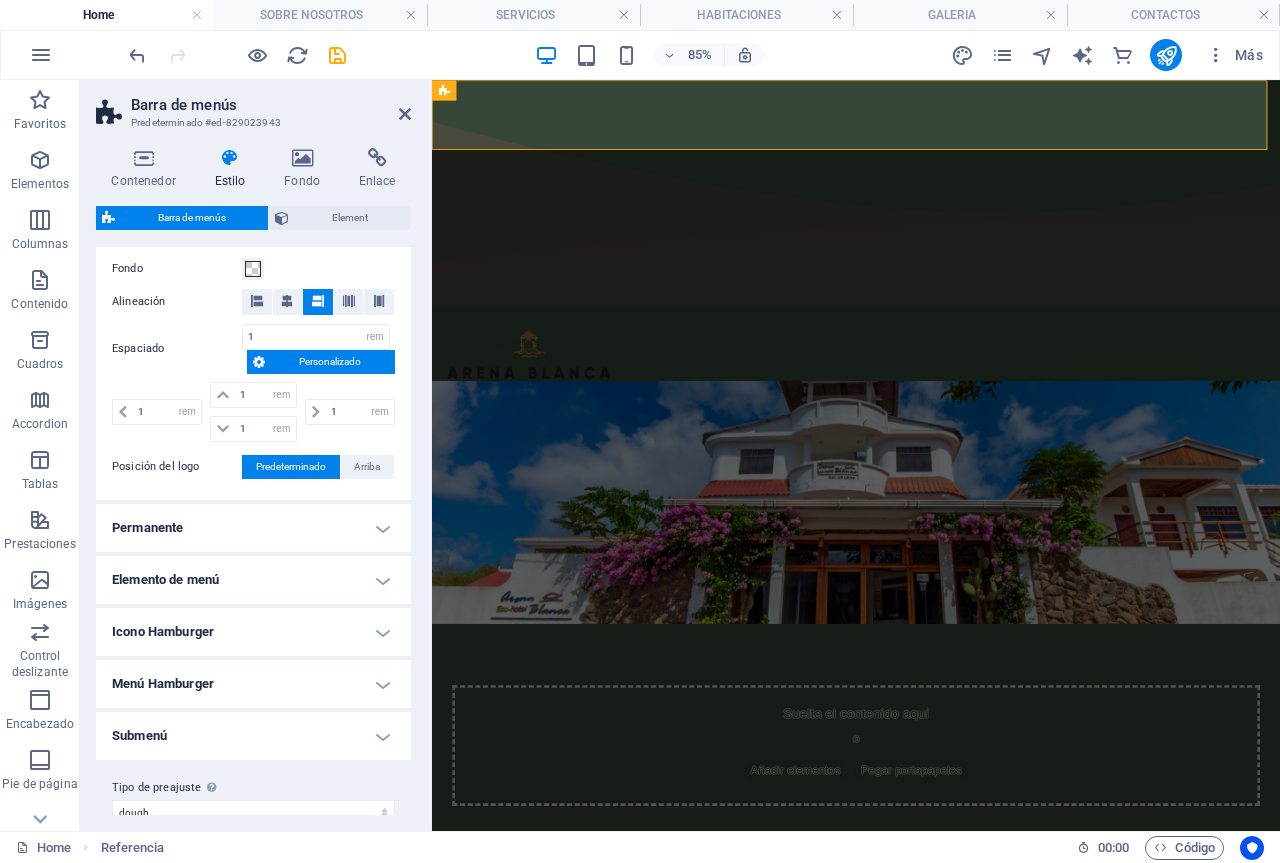 scroll, scrollTop: 695, scrollLeft: 0, axis: vertical 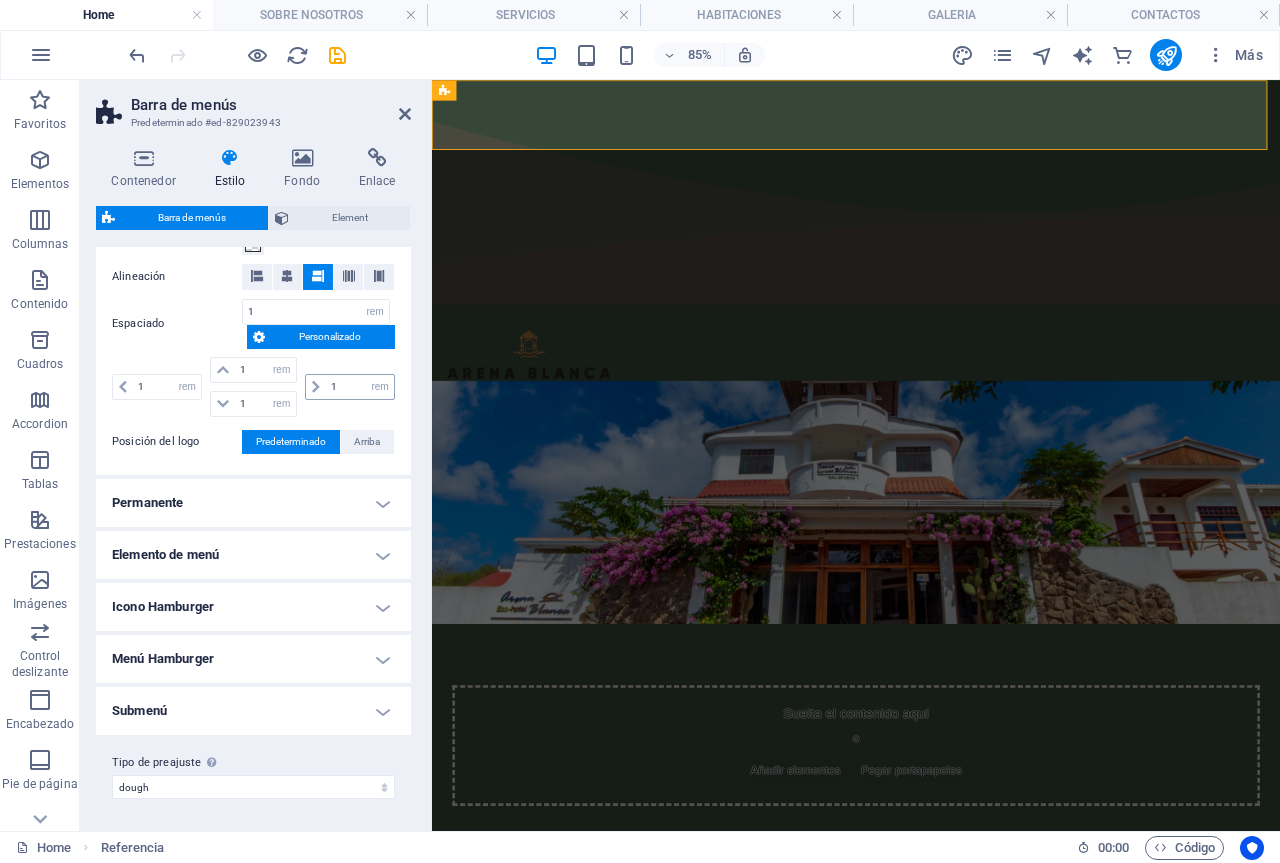 click at bounding box center (316, 387) 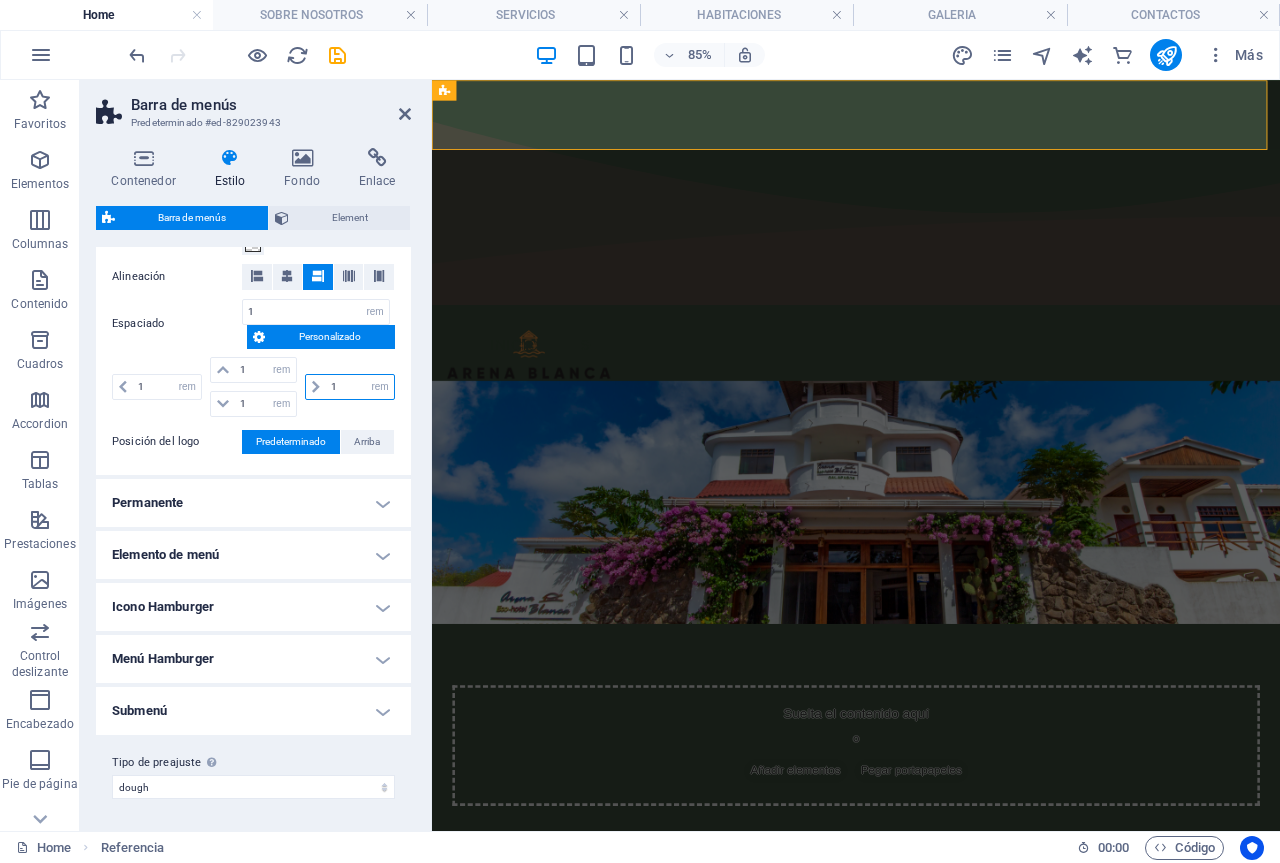 click on "1" at bounding box center (360, 387) 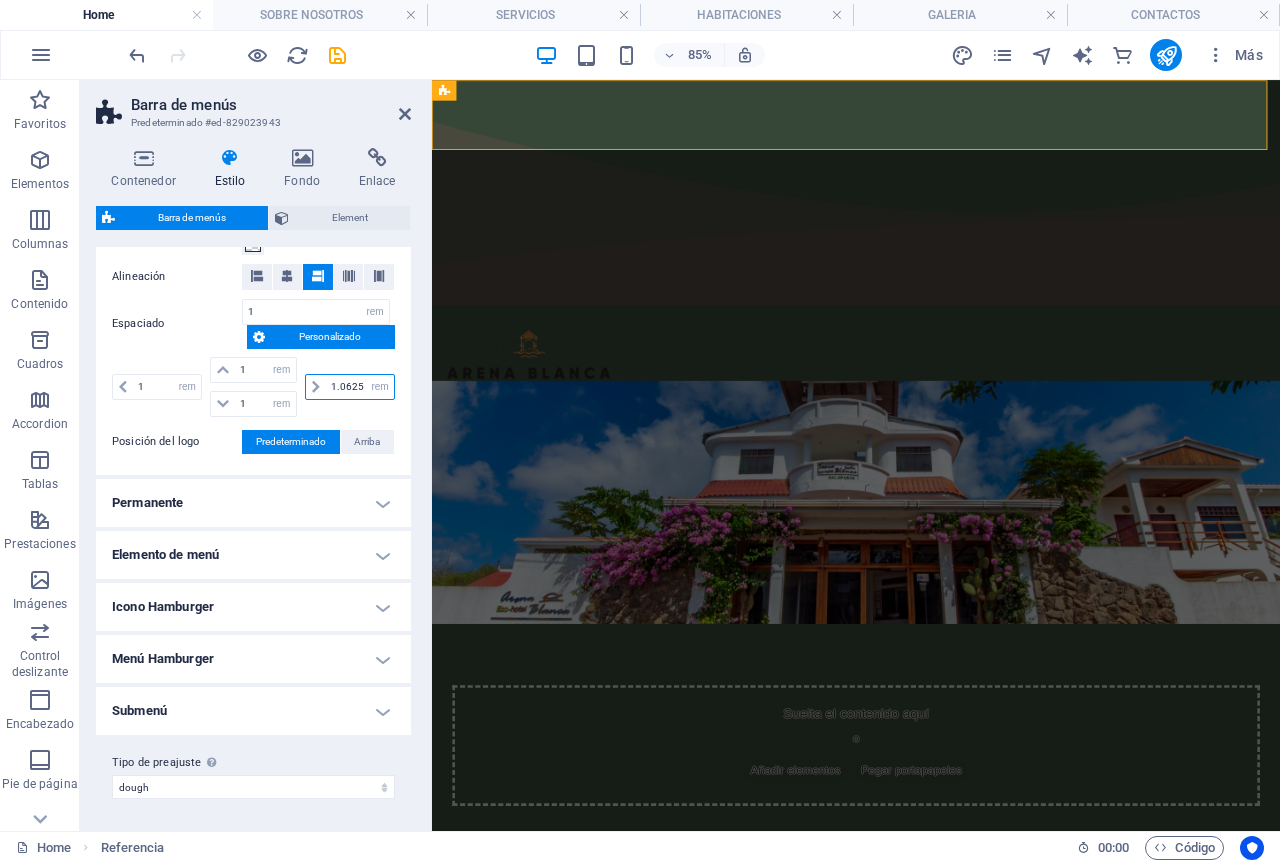 type 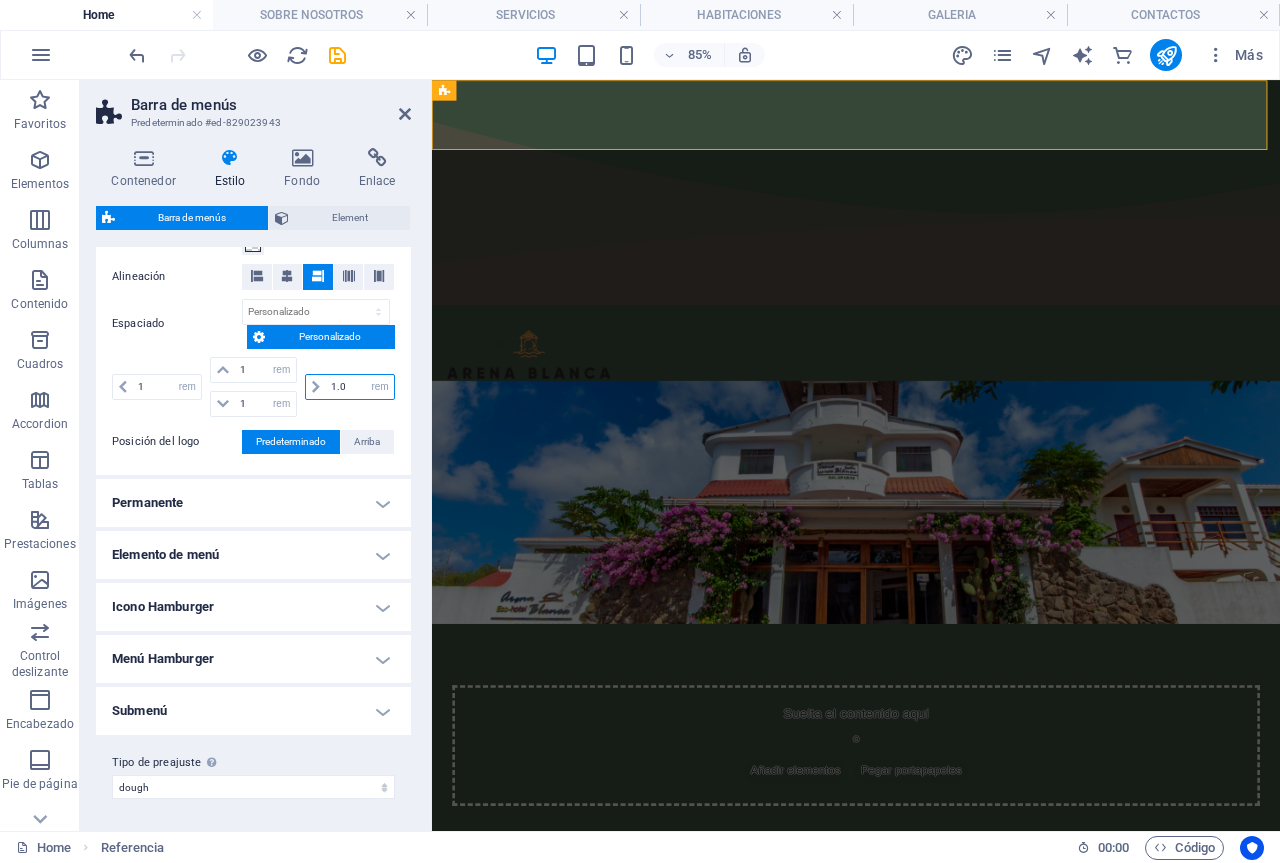 type on "1" 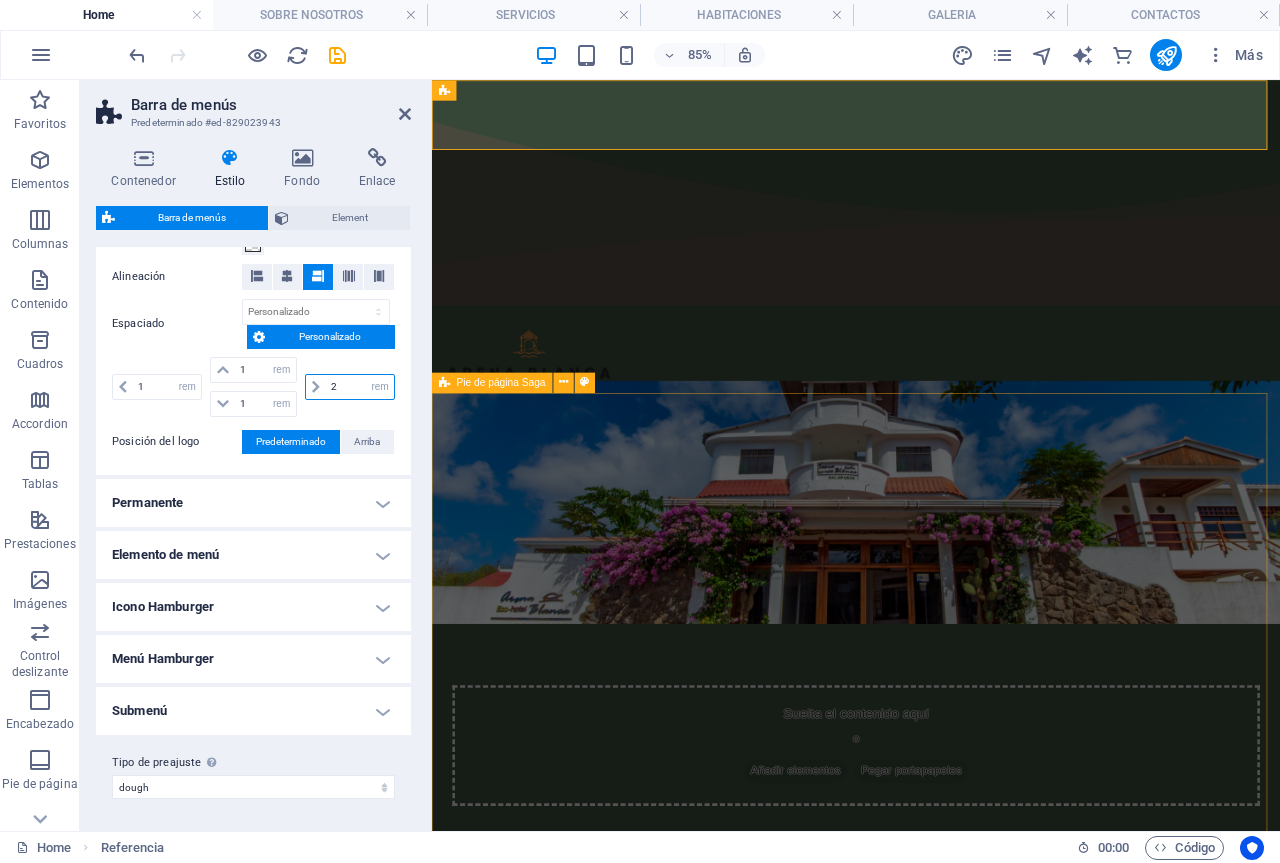 type on "2" 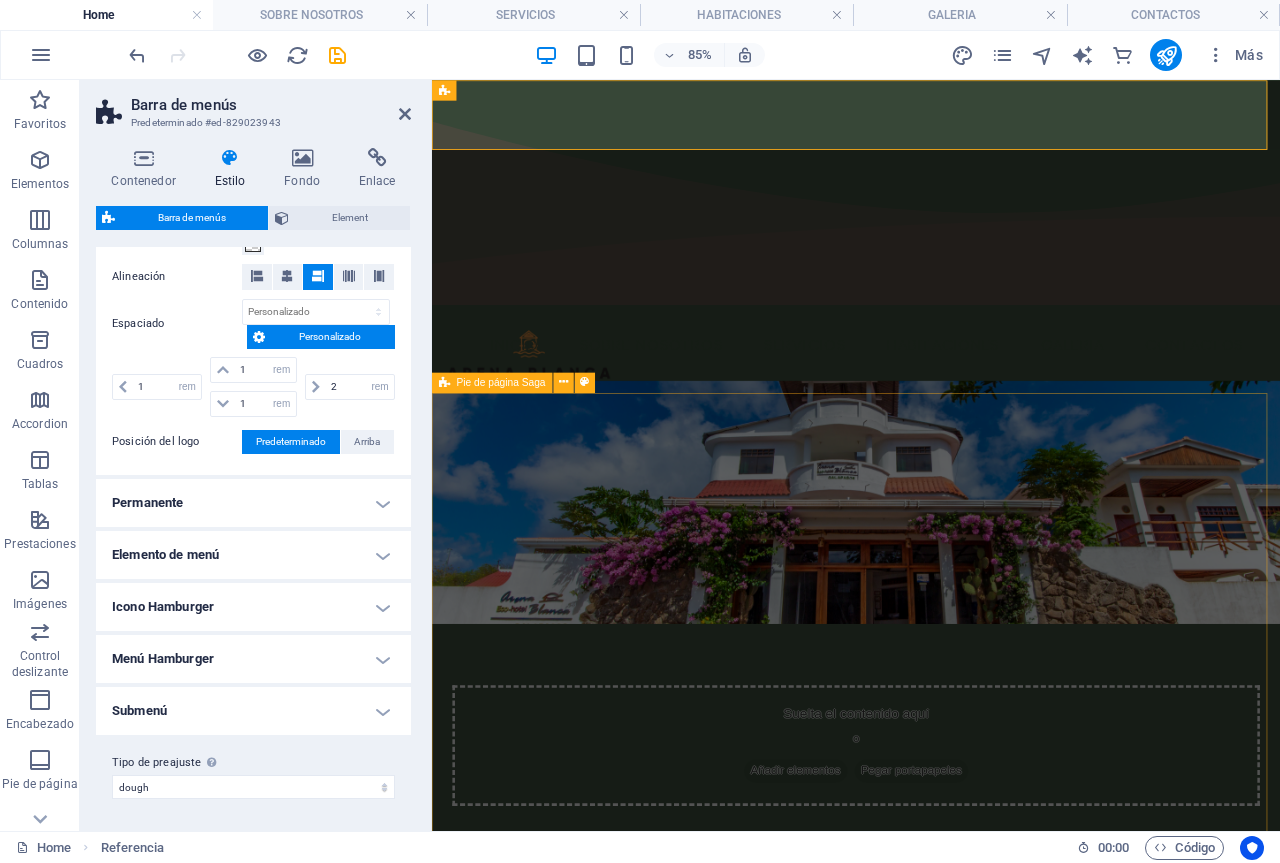click at bounding box center [931, 577] 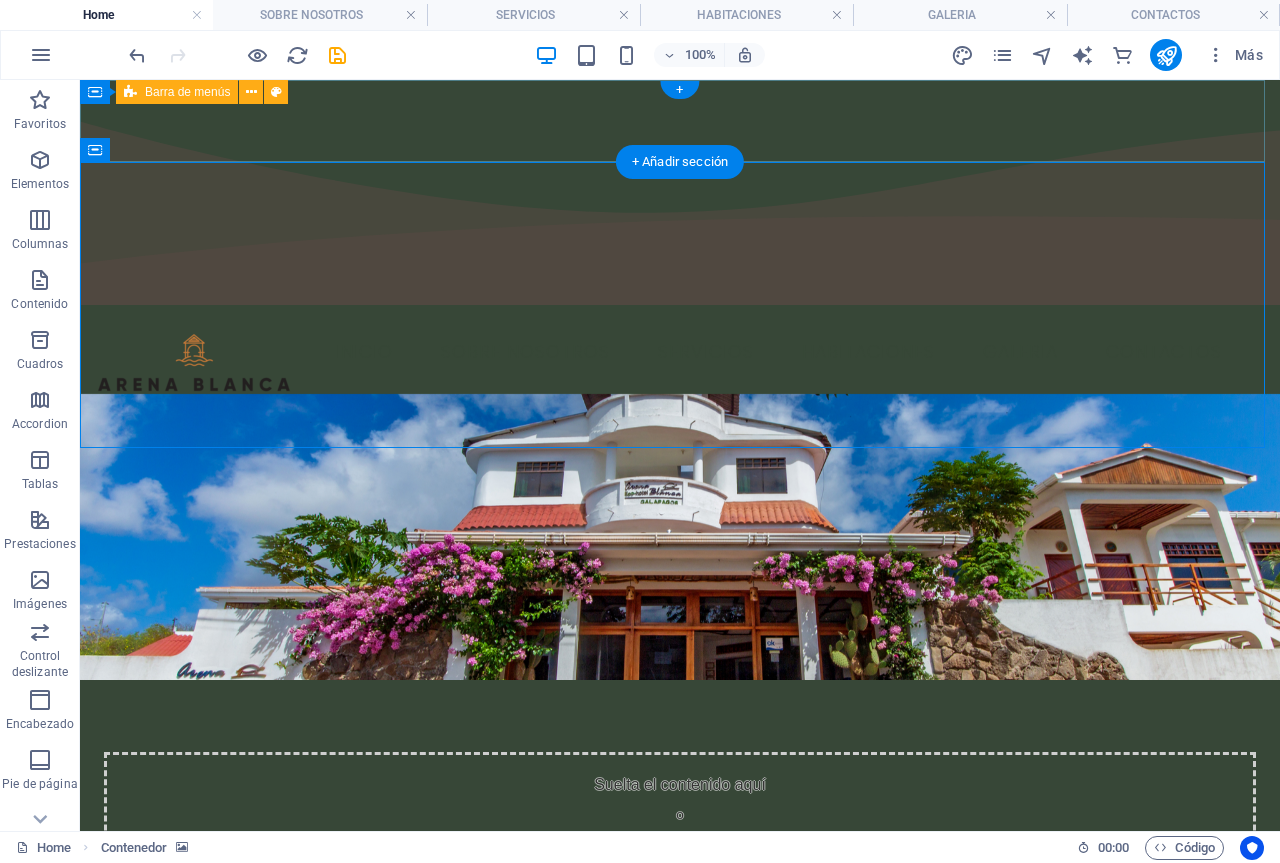click on "INICIO SOBRE NOSOTROS SERVICIOS HABITACIONES GALERIA PISCINA SALA DE JUEGOS RESTAURANTE CONTACTOS" at bounding box center [680, 353] 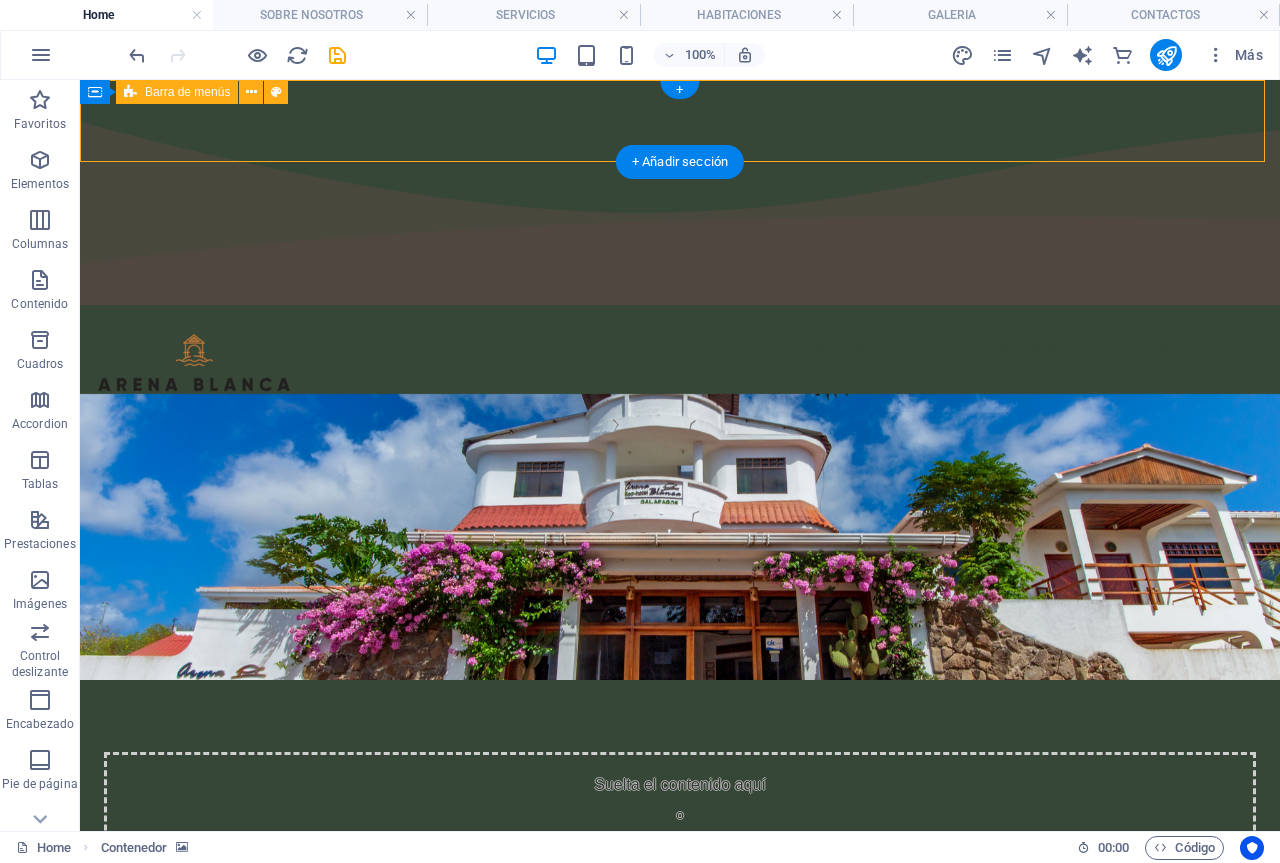 click on "INICIO SOBRE NOSOTROS SERVICIOS HABITACIONES GALERIA PISCINA SALA DE JUEGOS RESTAURANTE CONTACTOS" at bounding box center (680, 353) 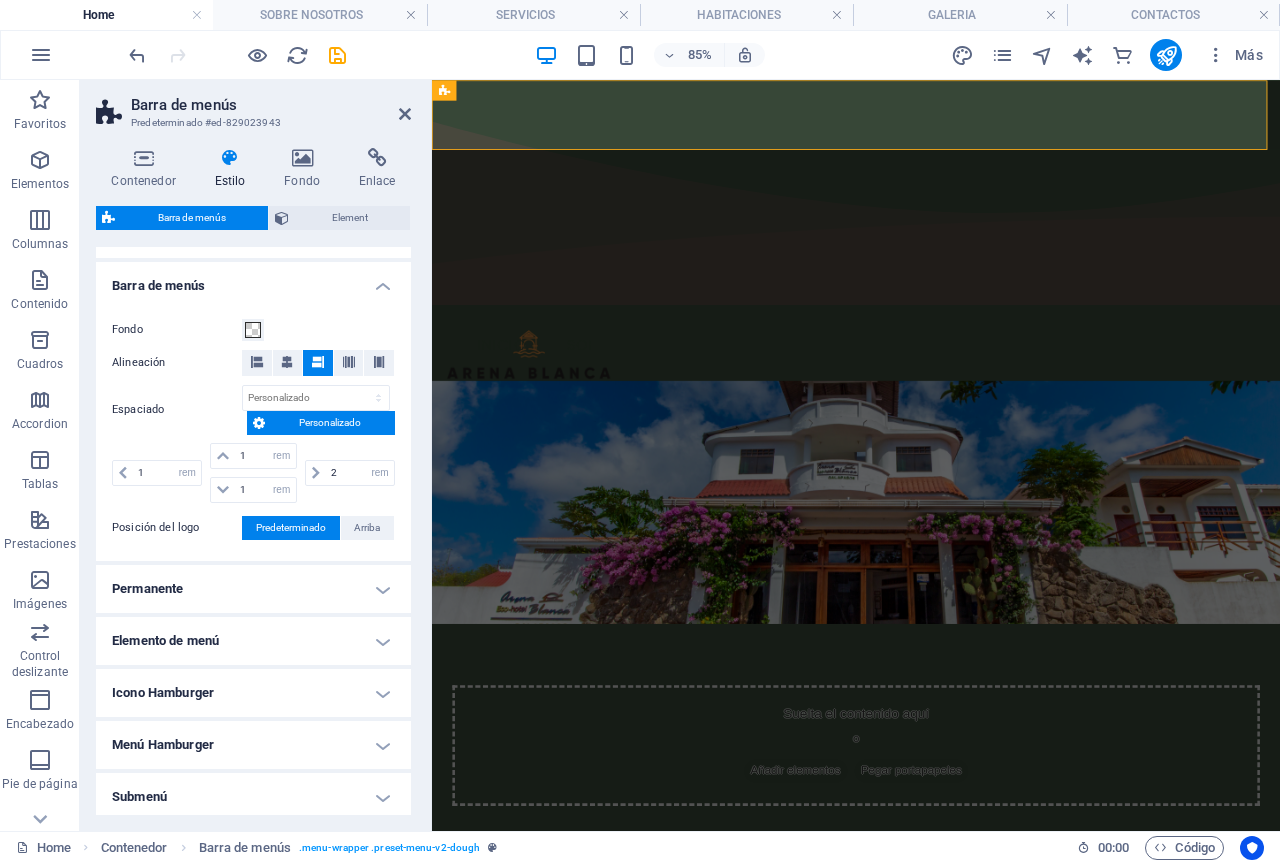 scroll, scrollTop: 695, scrollLeft: 0, axis: vertical 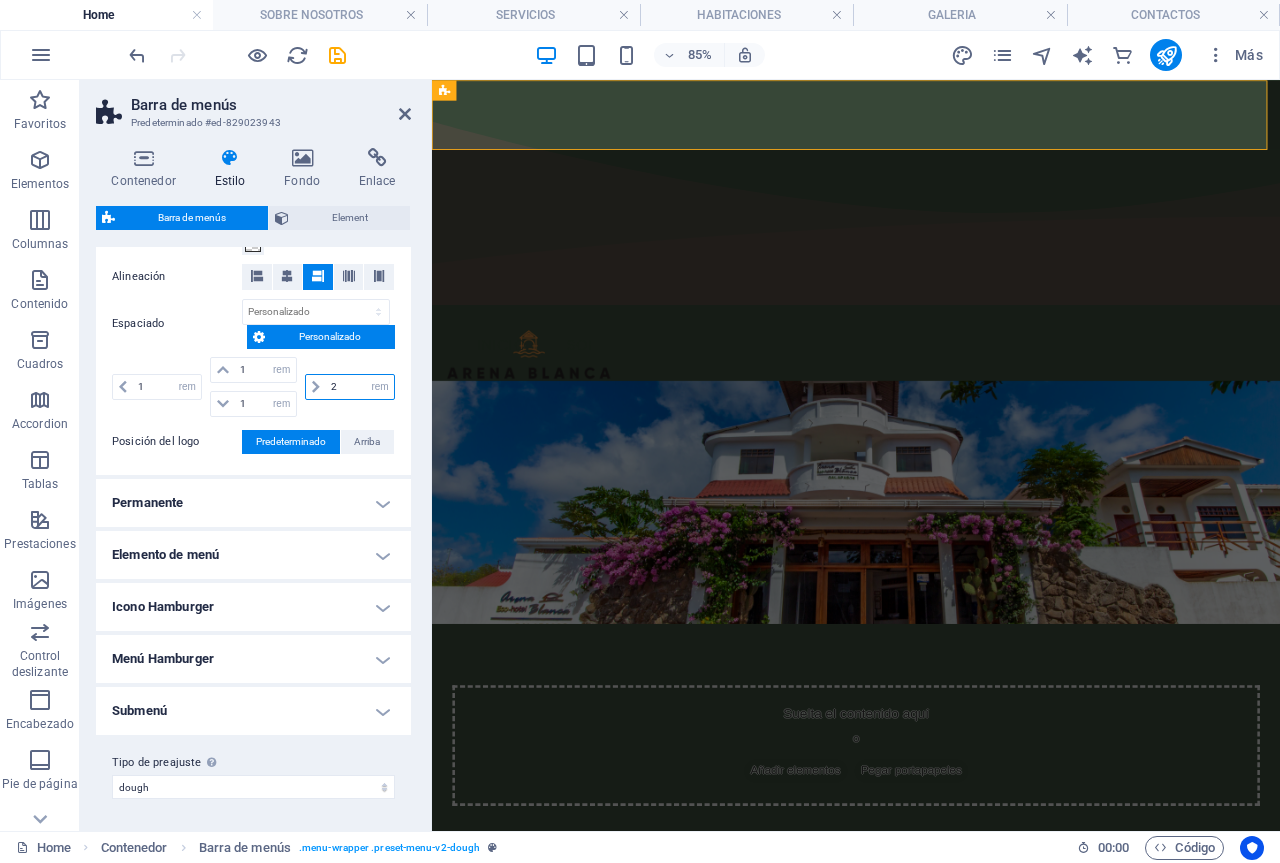 click on "2" at bounding box center (360, 387) 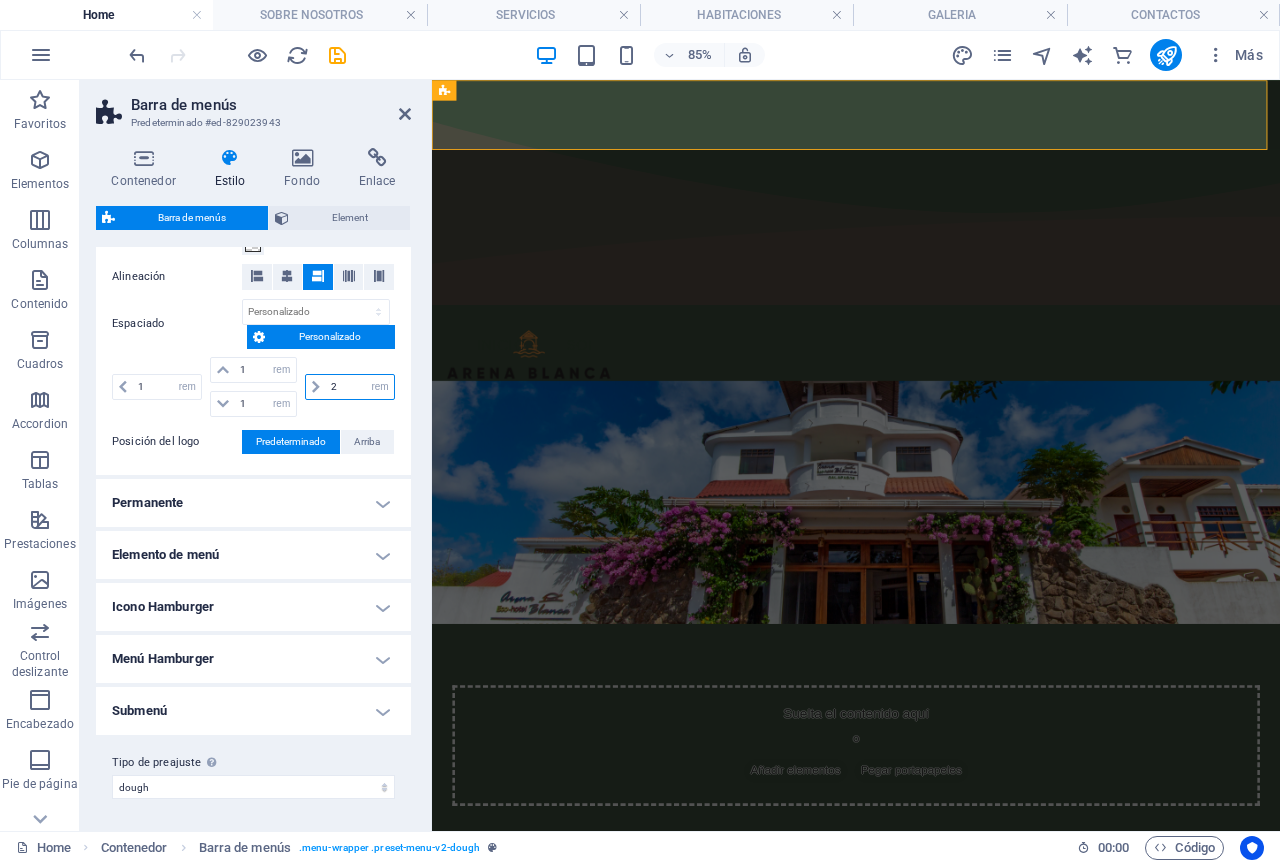click on "2" at bounding box center (360, 387) 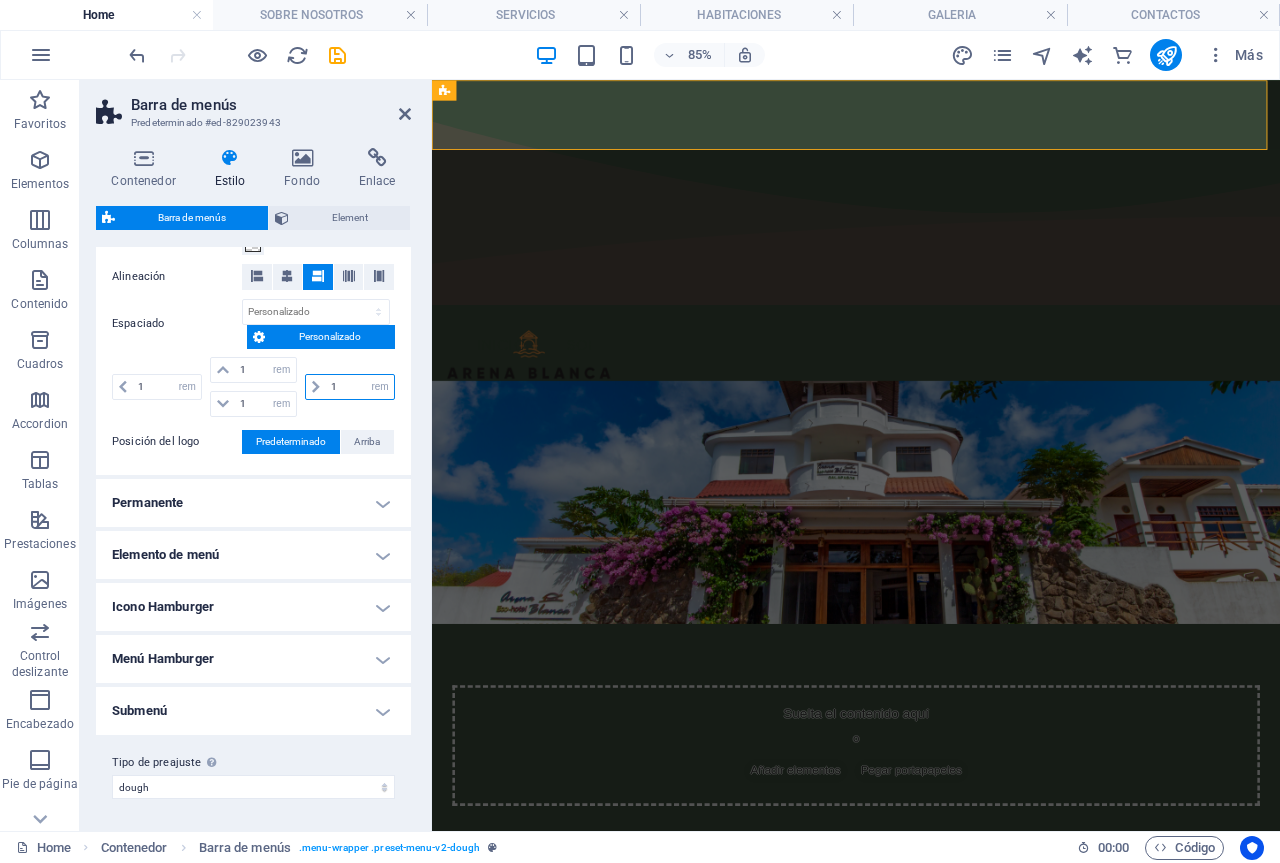 type on "1" 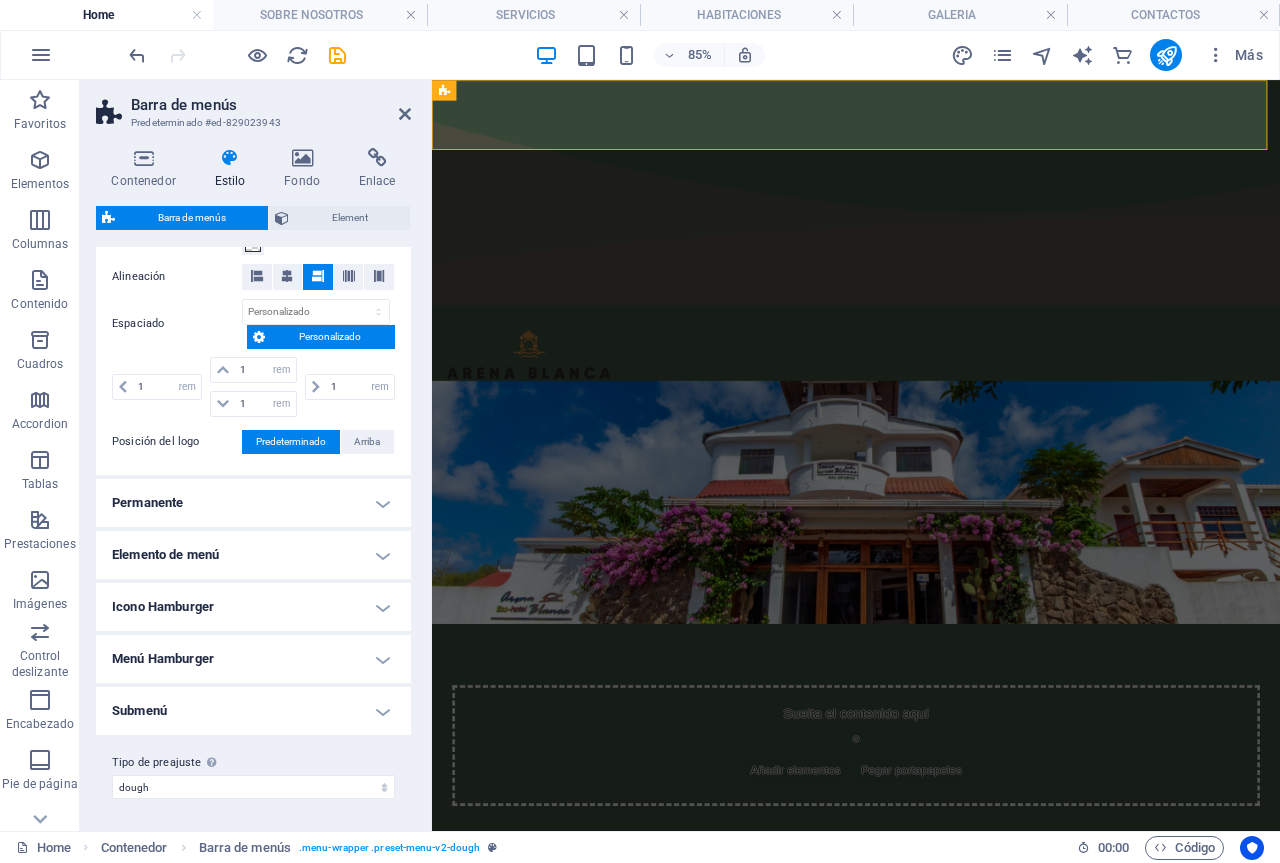 click at bounding box center (931, 577) 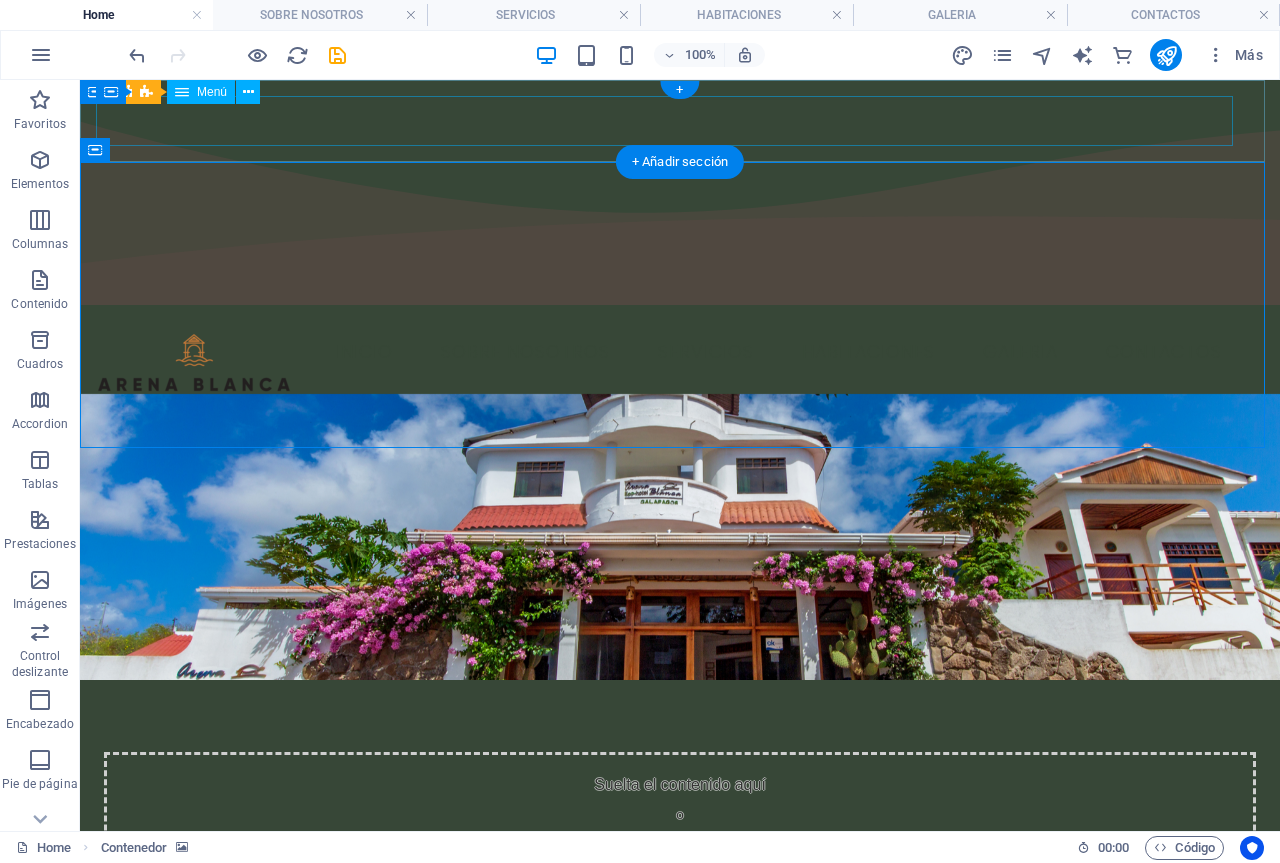 click on "INICIO SOBRE NOSOTROS SERVICIOS HABITACIONES GALERIA PISCINA SALA DE JUEGOS RESTAURANTE CONTACTOS" at bounding box center [672, 353] 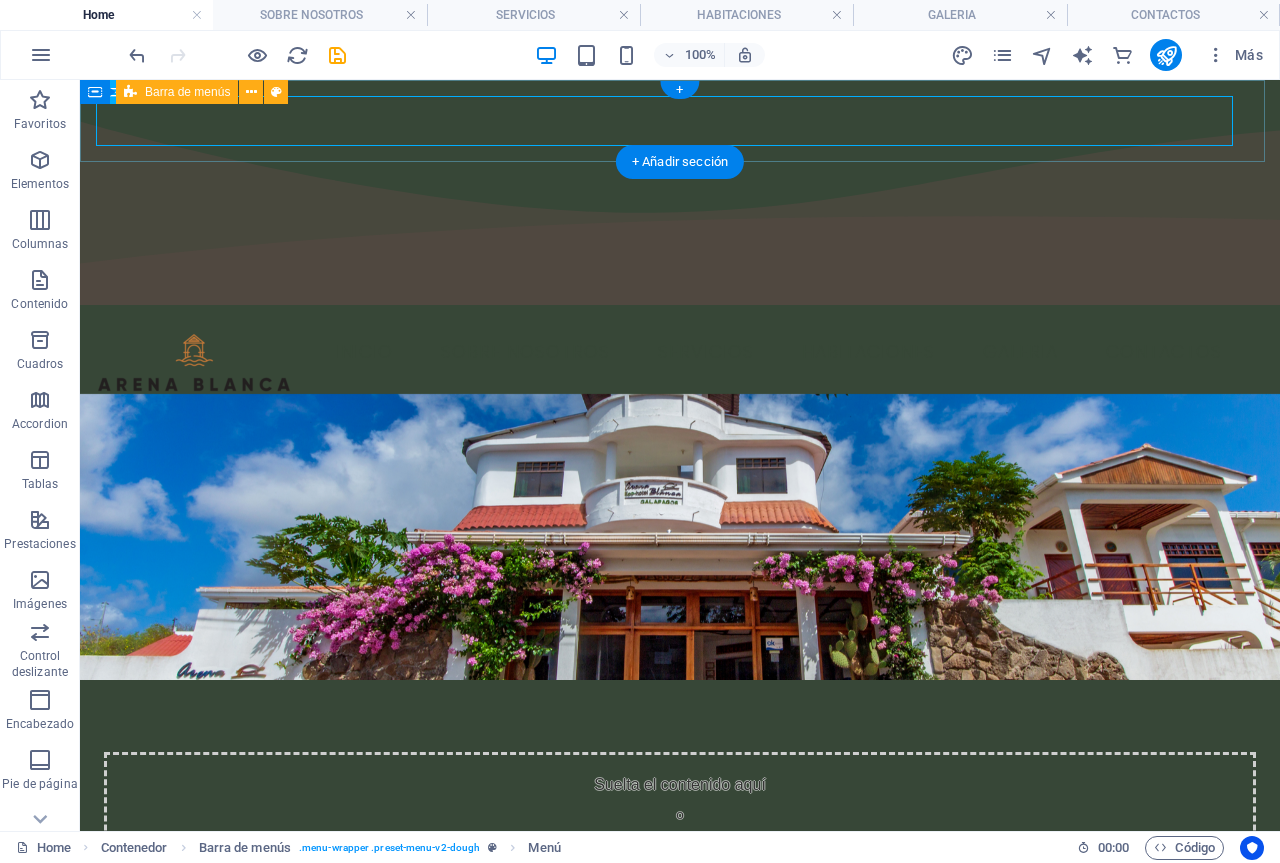 click on "INICIO SOBRE NOSOTROS SERVICIOS HABITACIONES GALERIA PISCINA SALA DE JUEGOS RESTAURANTE CONTACTOS" at bounding box center [680, 353] 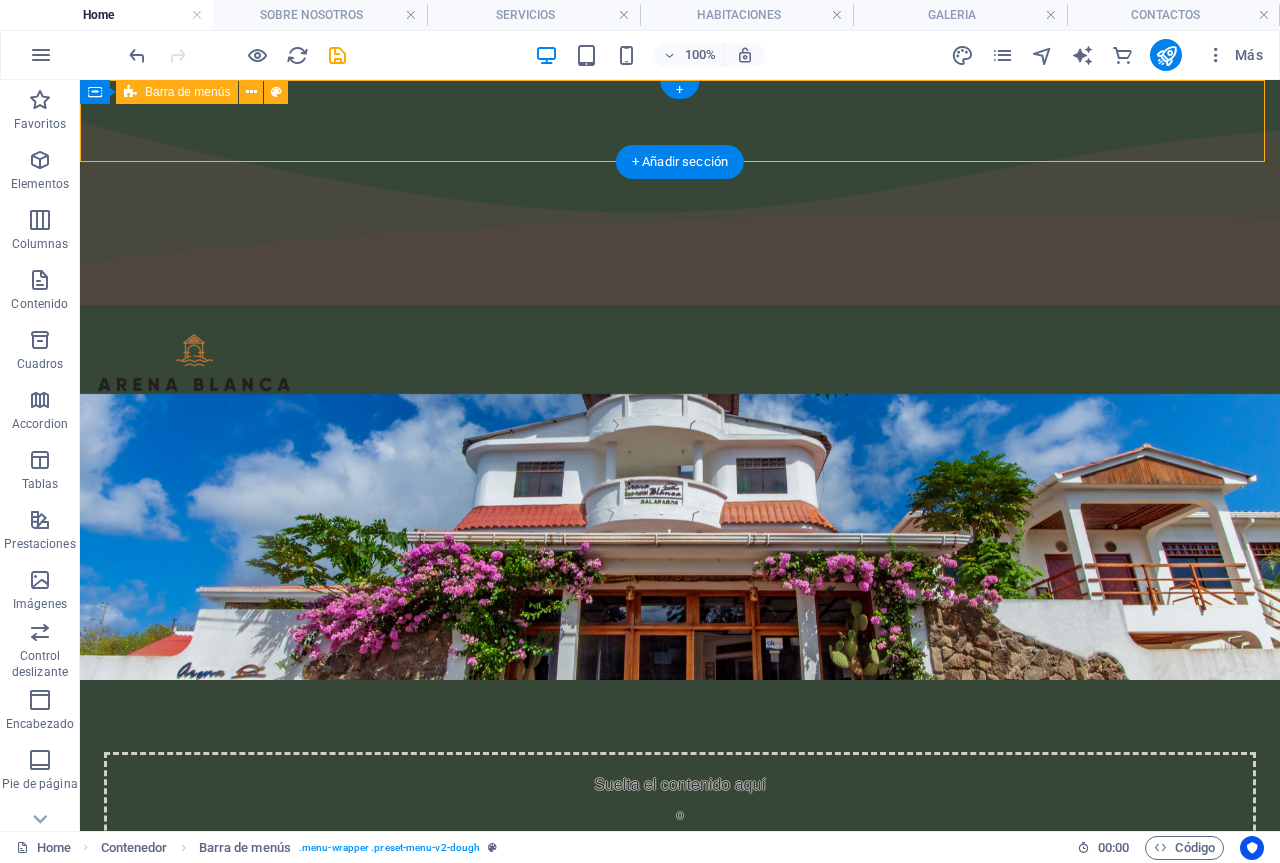 click on "INICIO SOBRE NOSOTROS SERVICIOS HABITACIONES GALERIA PISCINA SALA DE JUEGOS RESTAURANTE CONTACTOS" at bounding box center [680, 353] 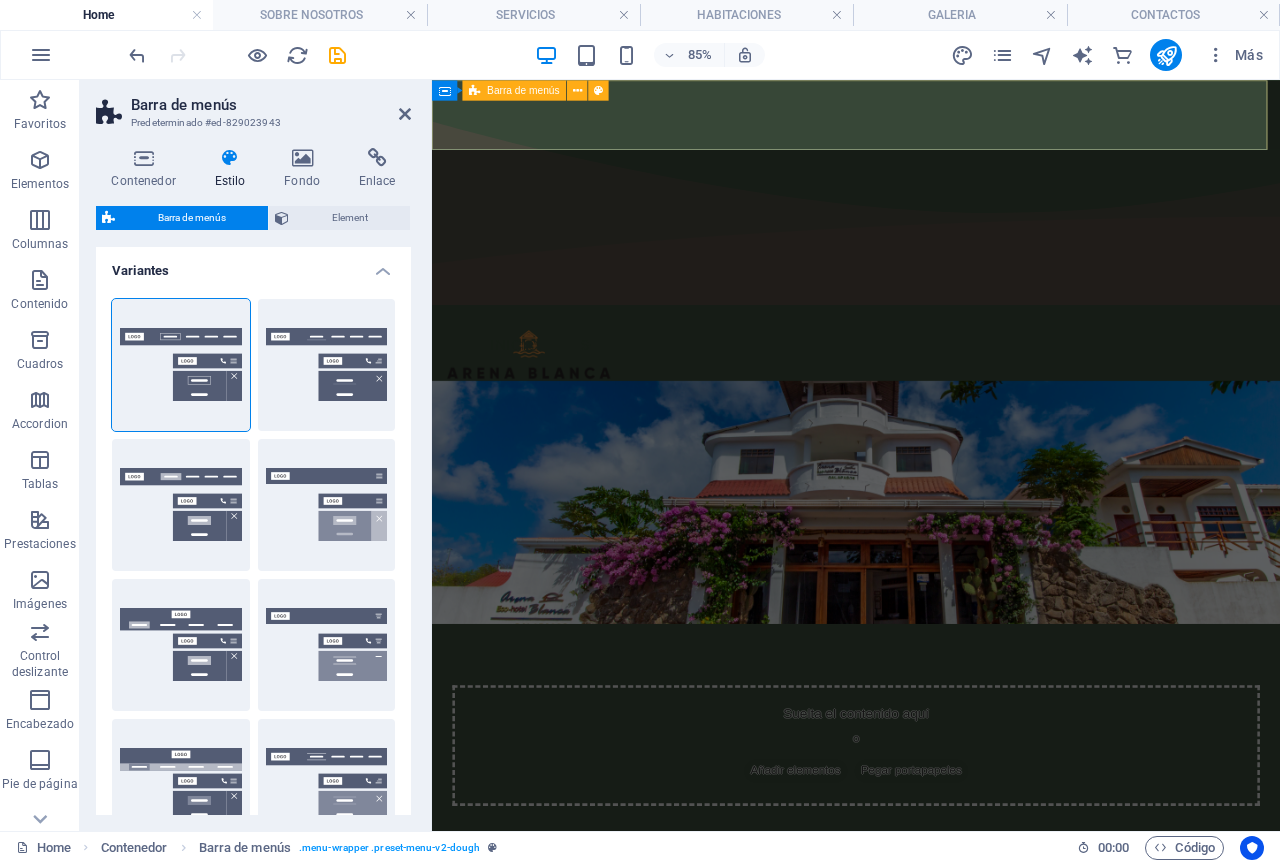 click on "INICIO SOBRE NOSOTROS SERVICIOS HABITACIONES GALERIA PISCINA SALA DE JUEGOS RESTAURANTE CONTACTOS" at bounding box center (931, 393) 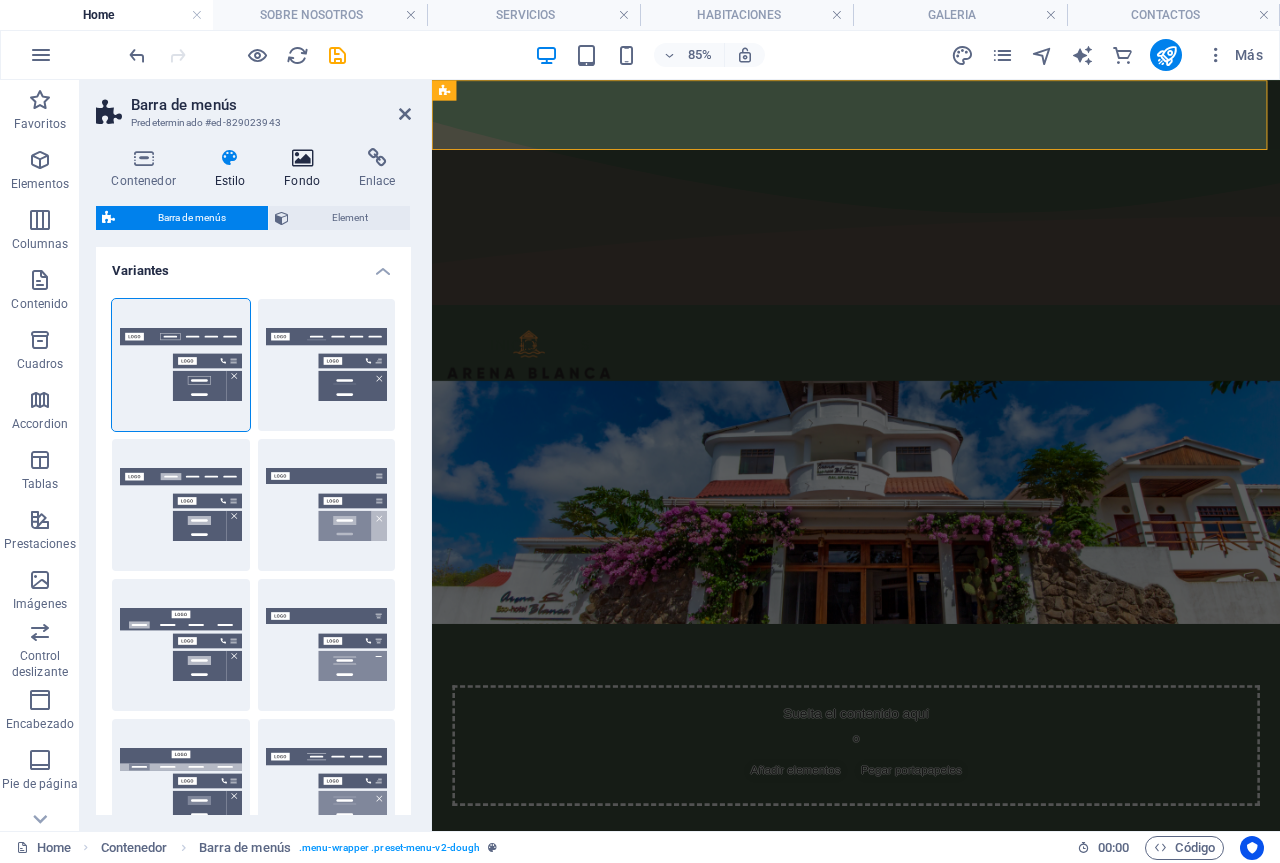 click on "Fondo" at bounding box center [306, 169] 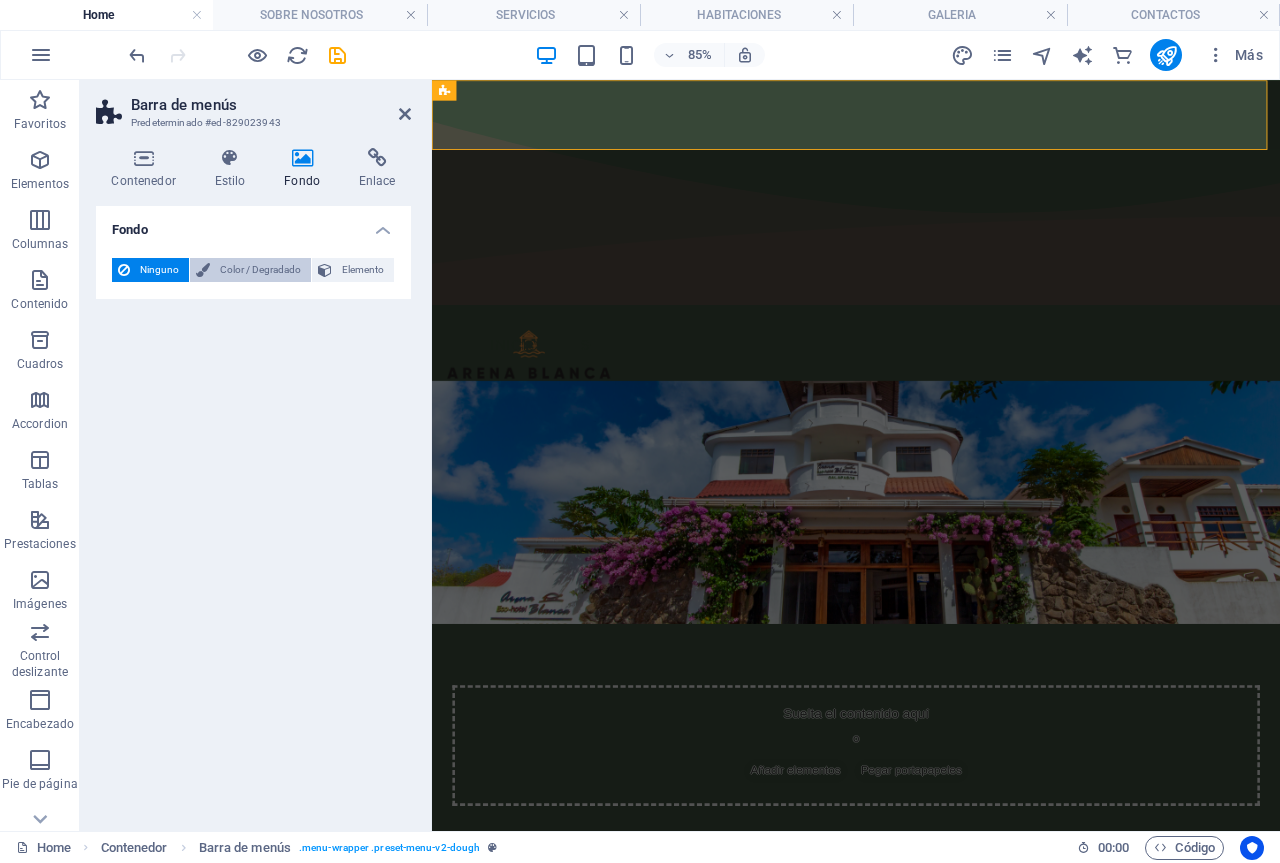 click on "Color / Degradado" at bounding box center [260, 270] 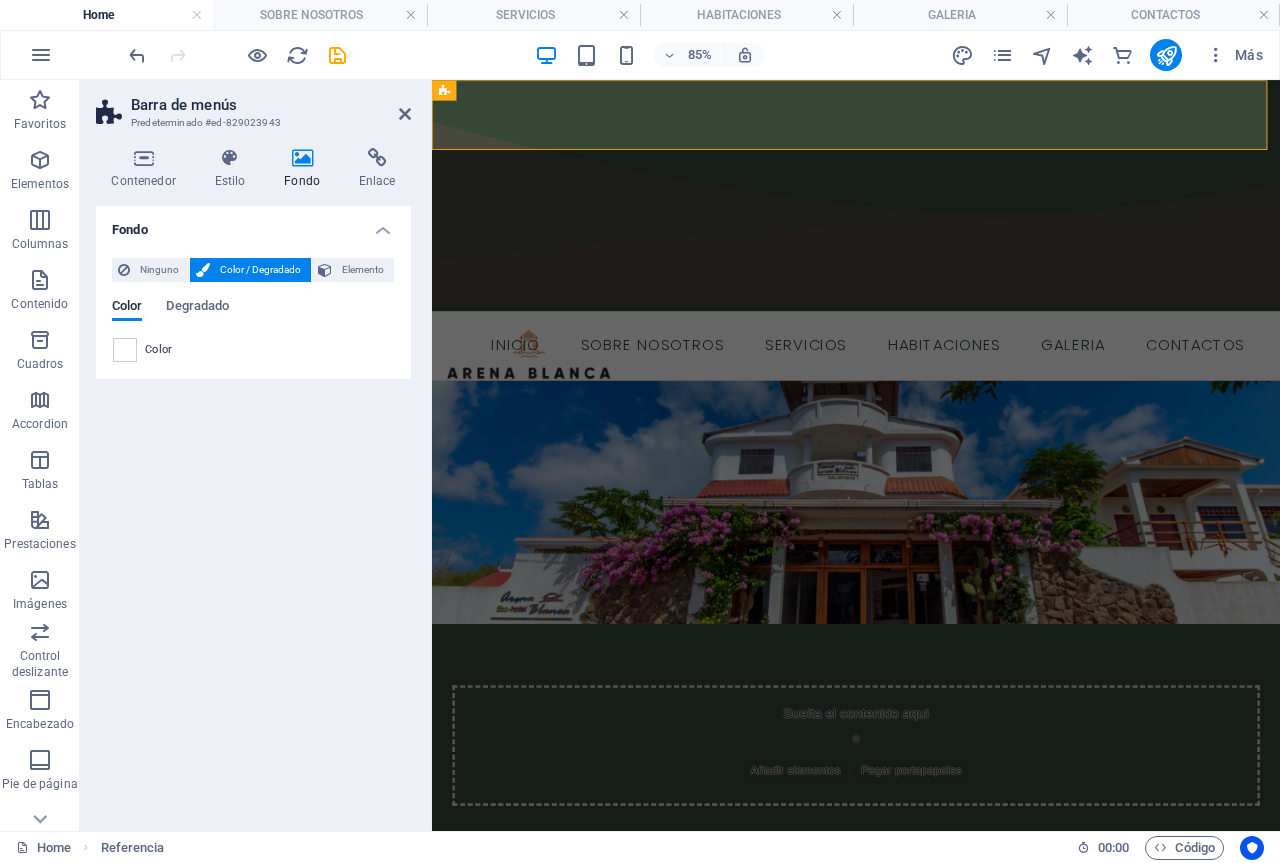 click on "Color Degradado Color" at bounding box center [253, 323] 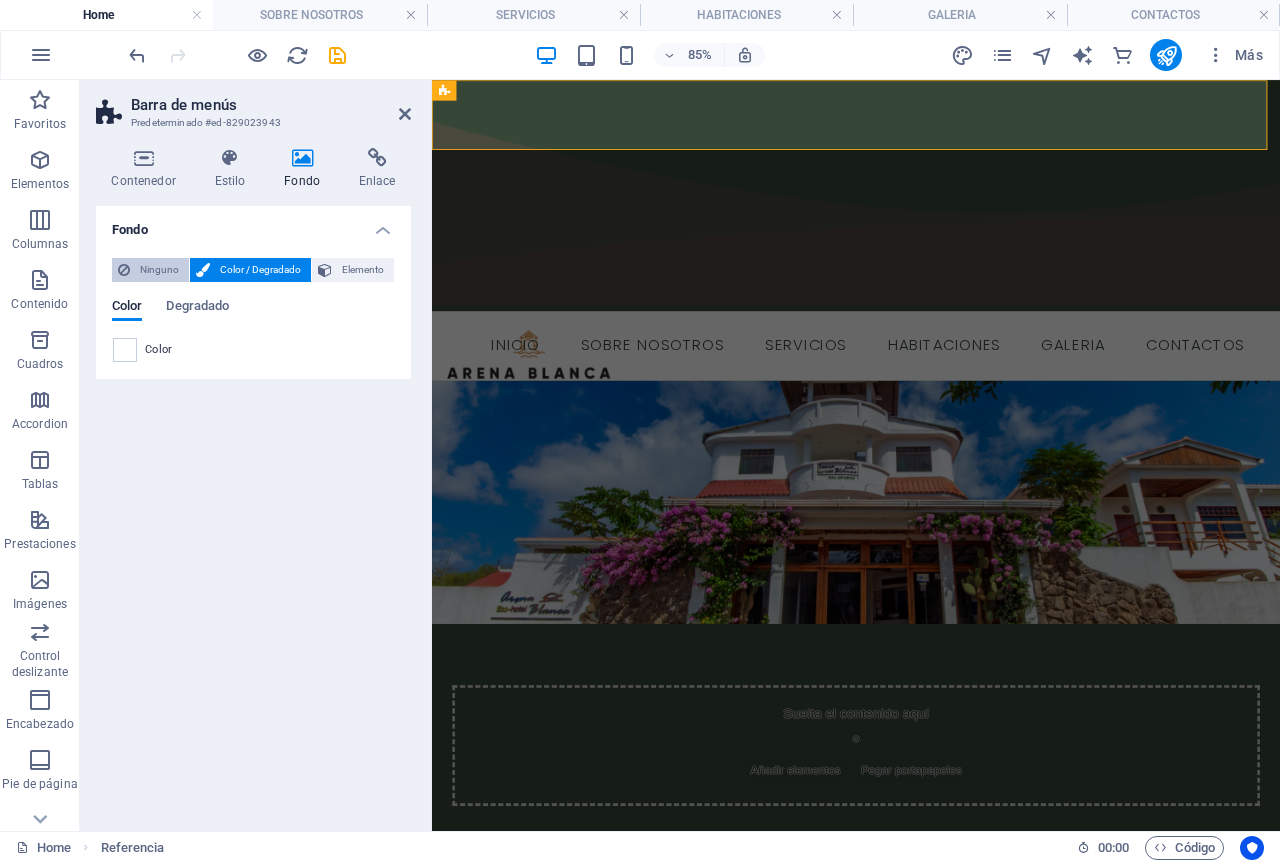 click on "Ninguno" at bounding box center [159, 270] 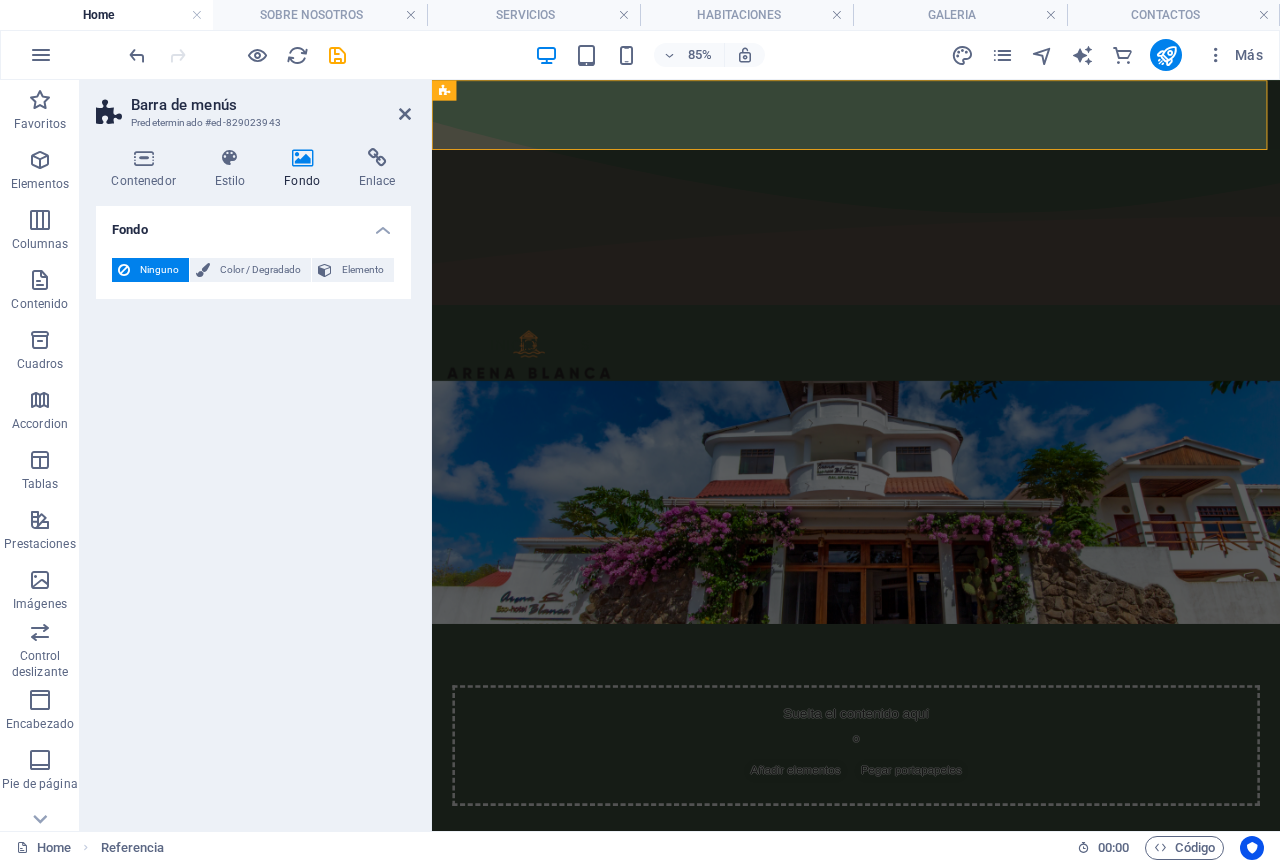 click on "Ninguno" at bounding box center (159, 270) 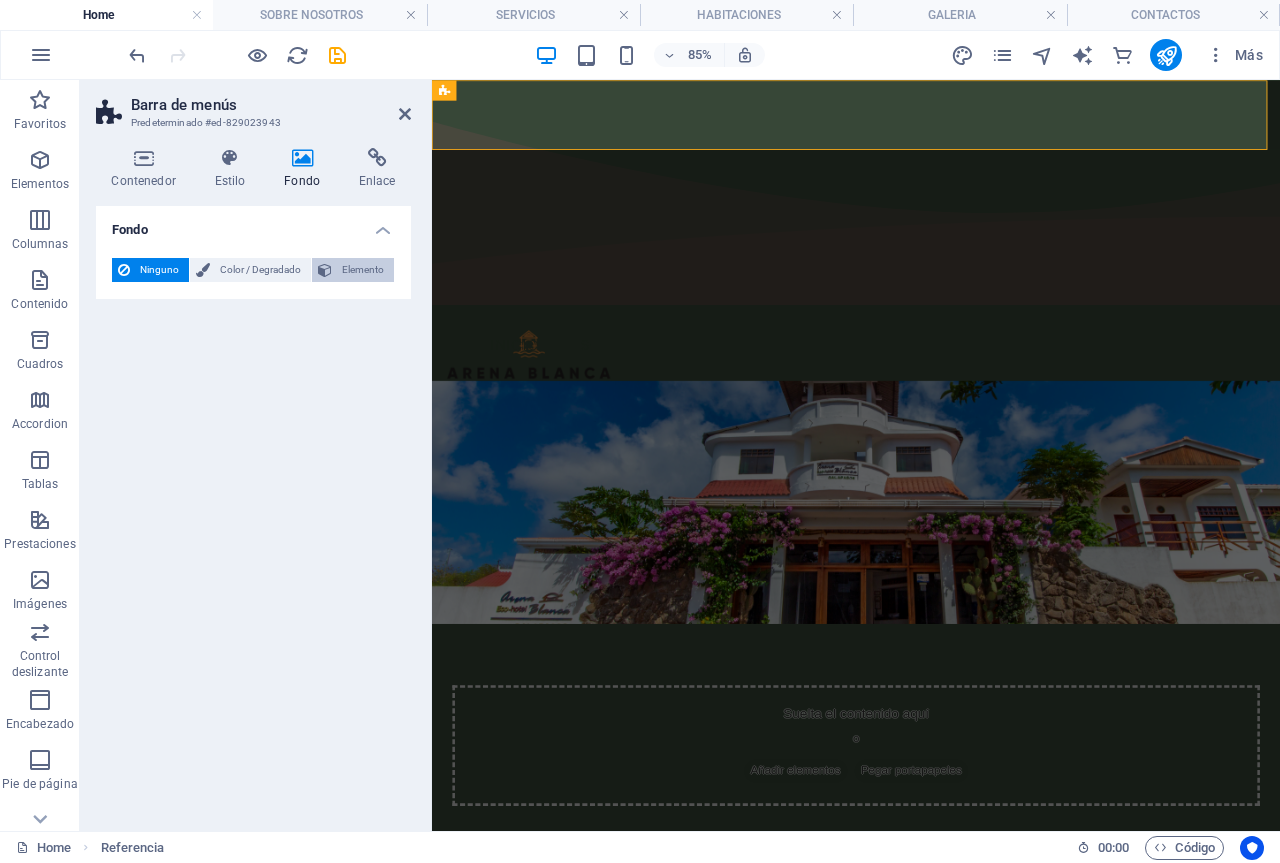 click on "Elemento" at bounding box center [363, 270] 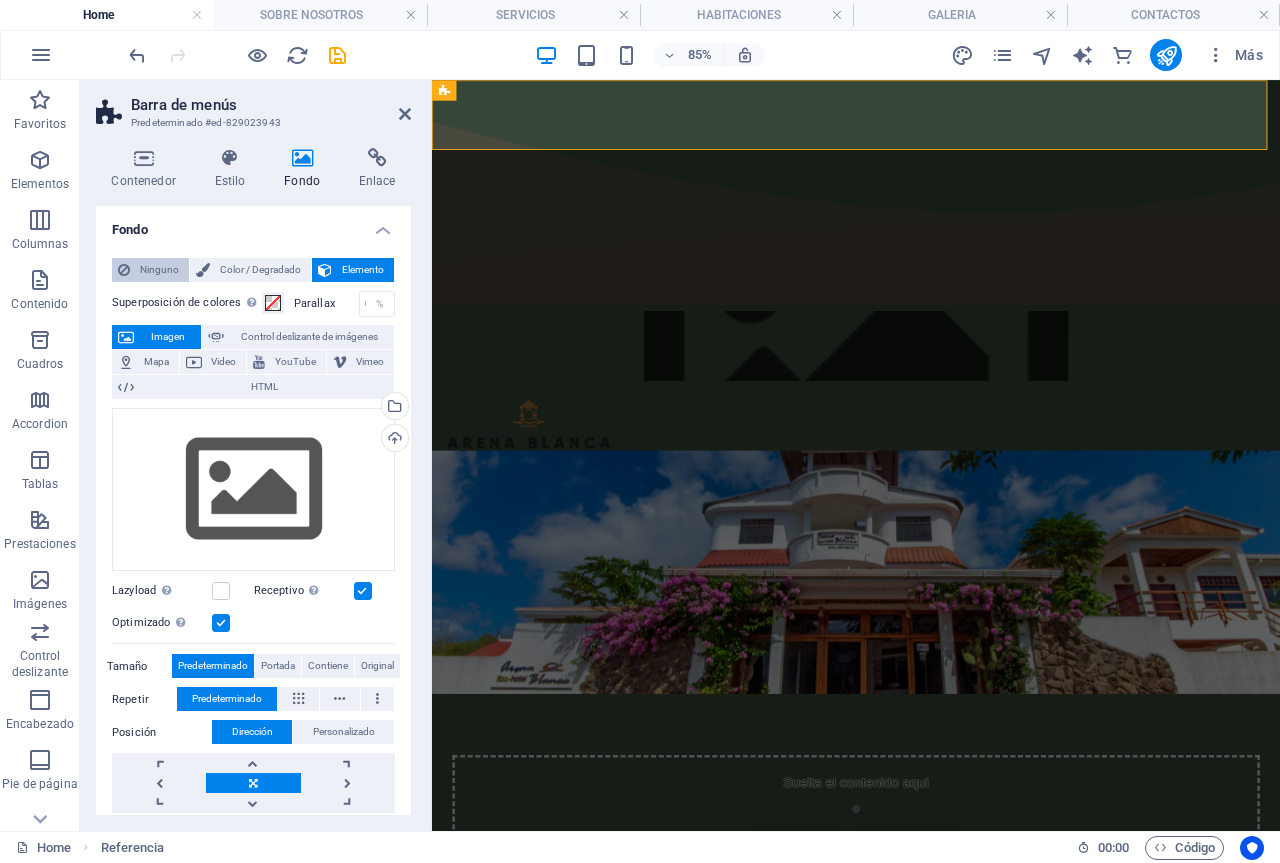 click on "Ninguno" at bounding box center (159, 270) 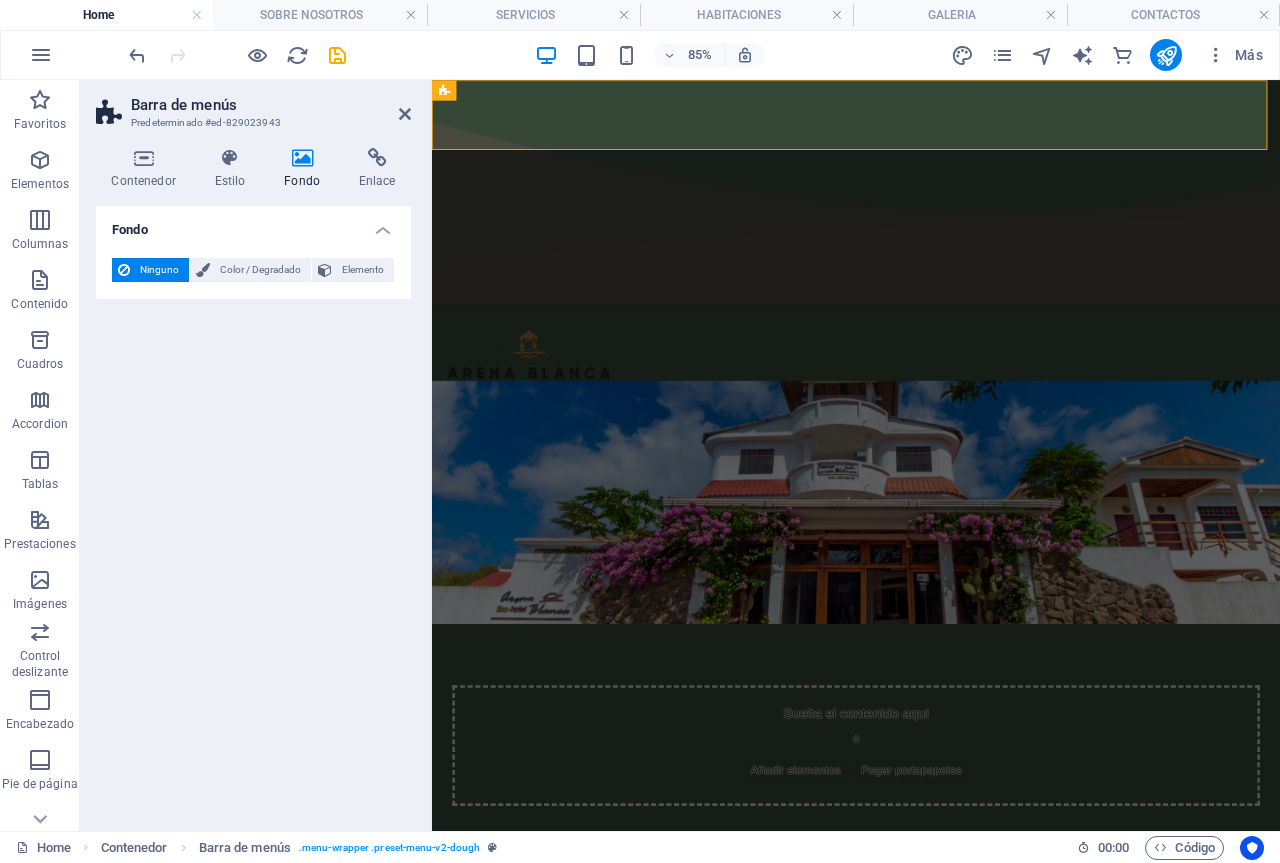 click on "Fondo" at bounding box center [253, 224] 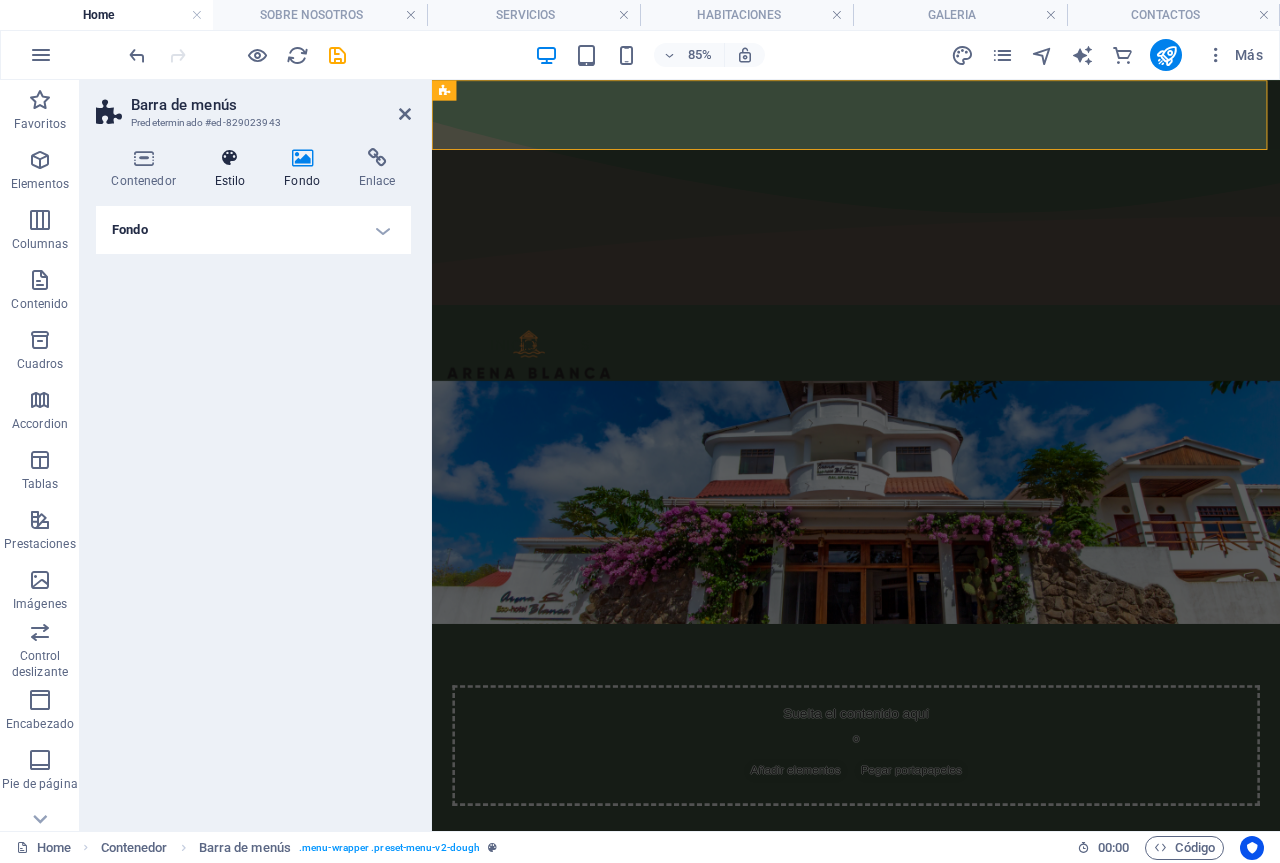click on "Estilo" at bounding box center [234, 169] 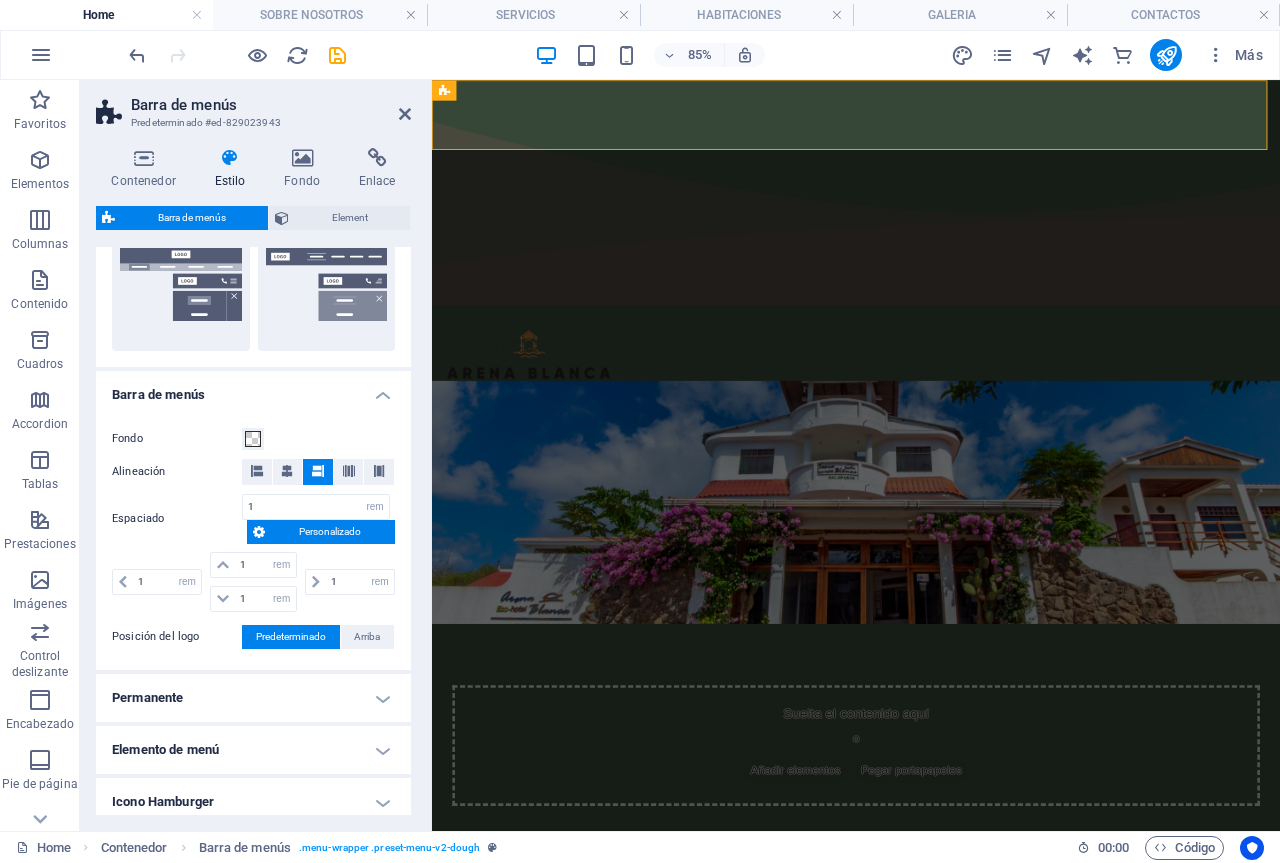 scroll, scrollTop: 495, scrollLeft: 0, axis: vertical 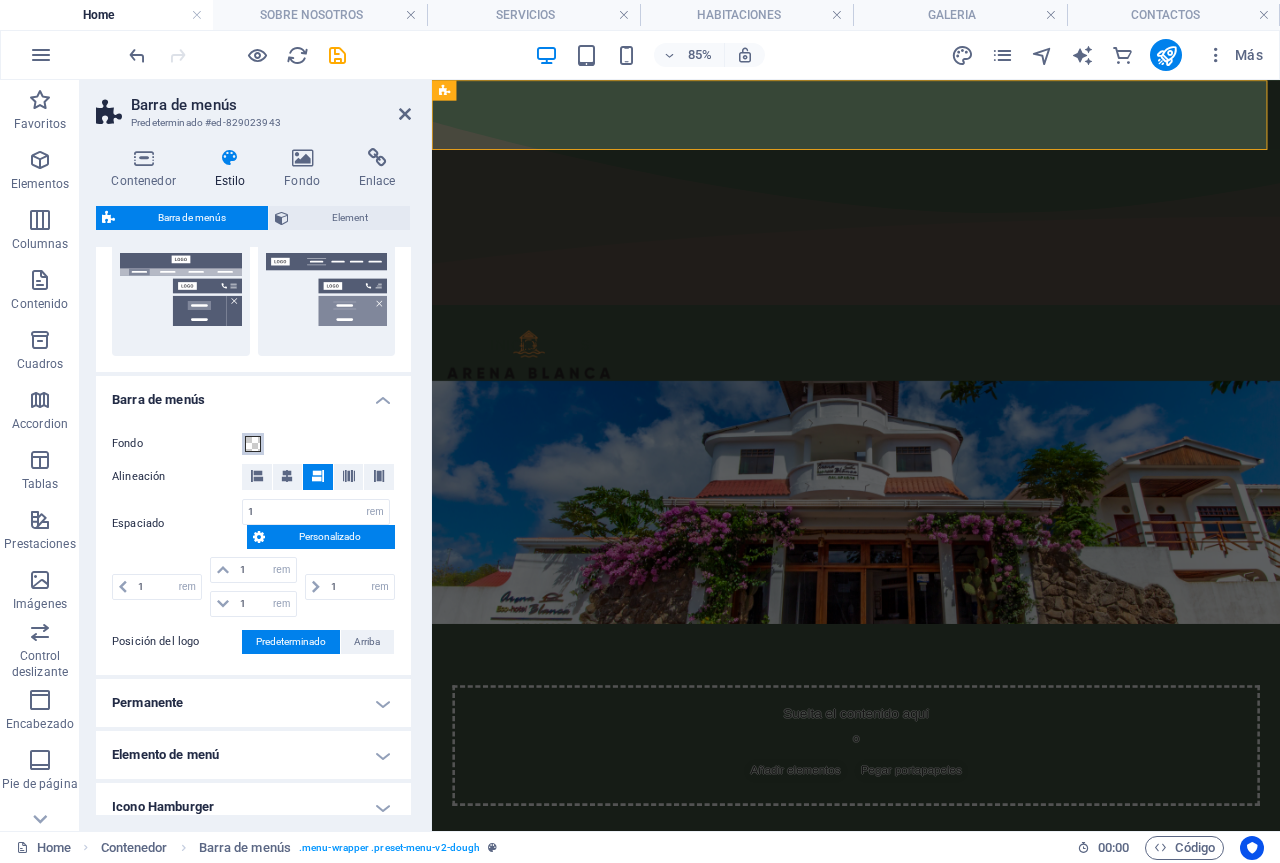 click at bounding box center [253, 444] 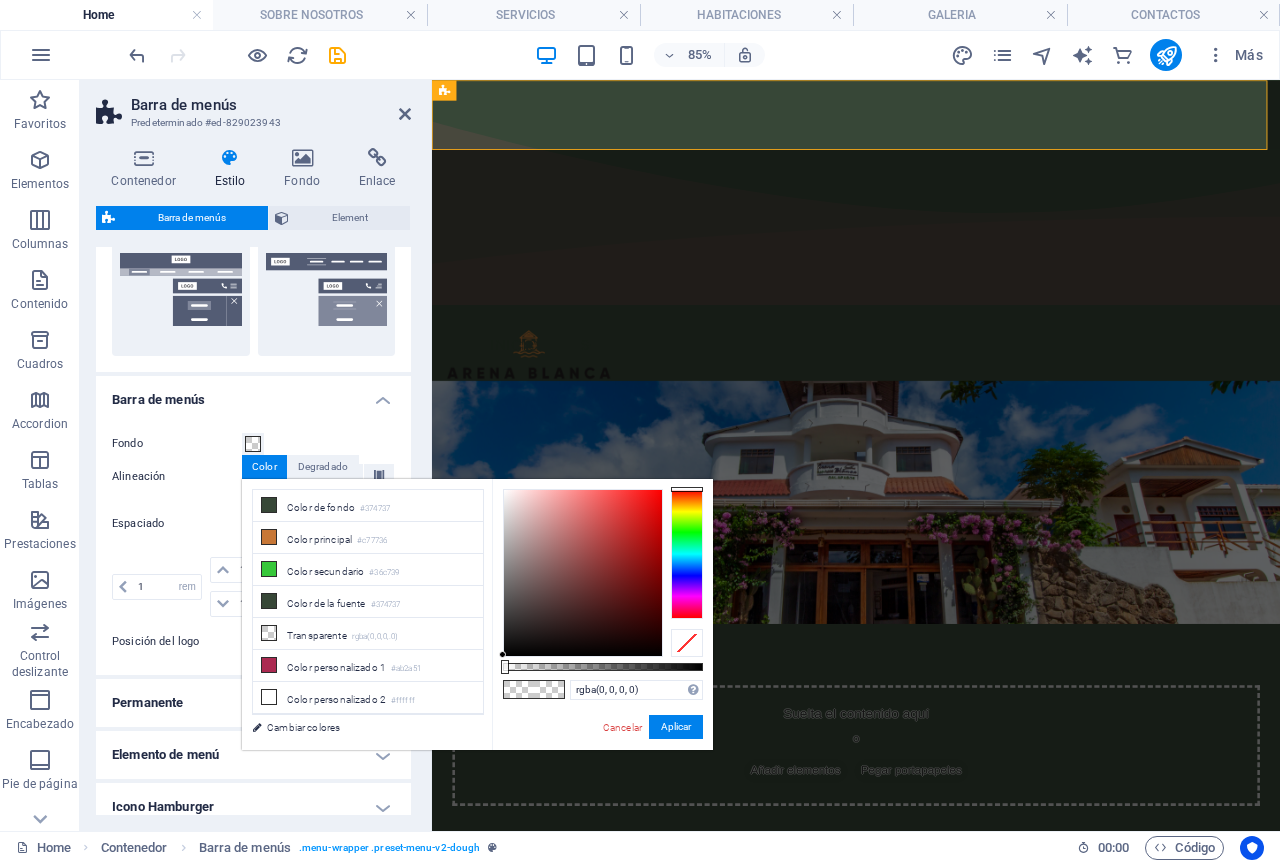 click on "Espaciado 1 px rem % vh vw Personalizado Personalizado" at bounding box center (253, 524) 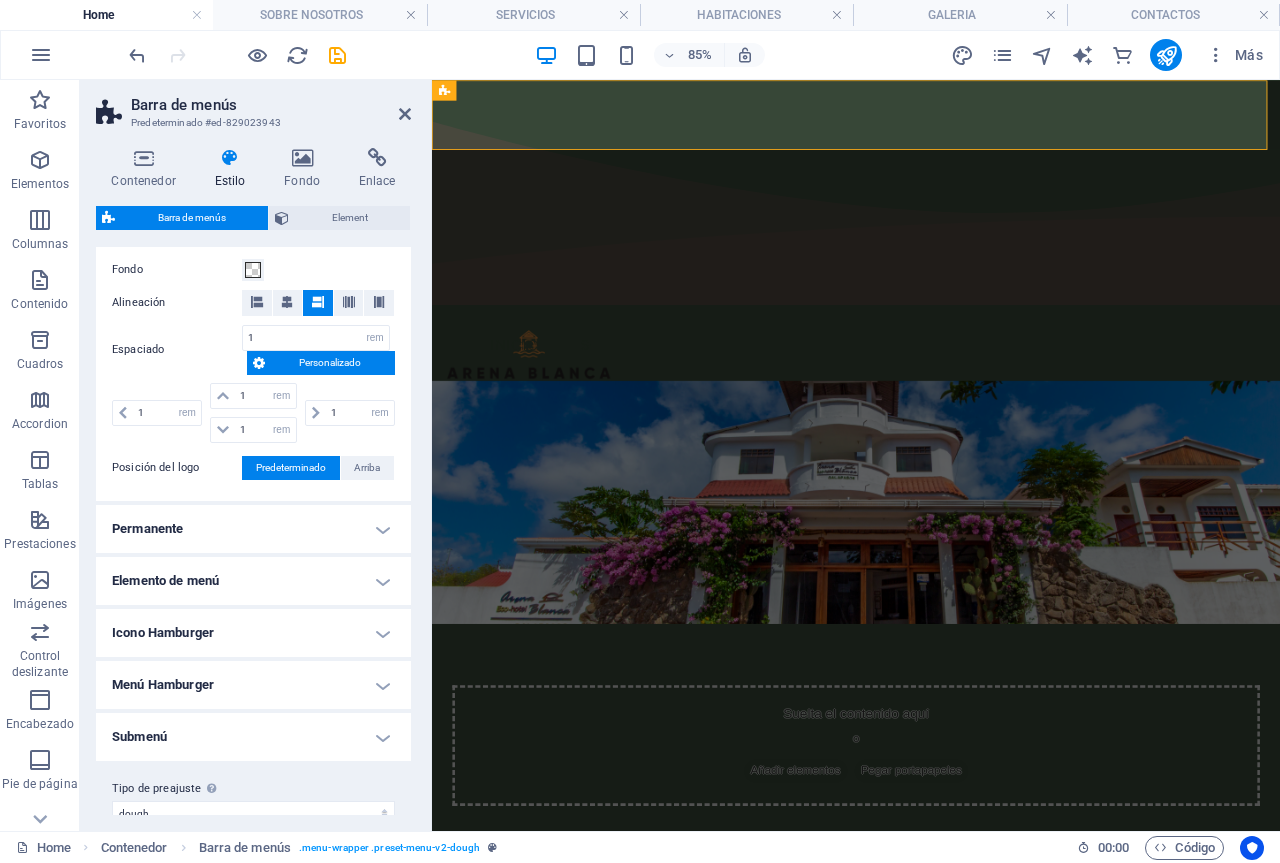 scroll, scrollTop: 695, scrollLeft: 0, axis: vertical 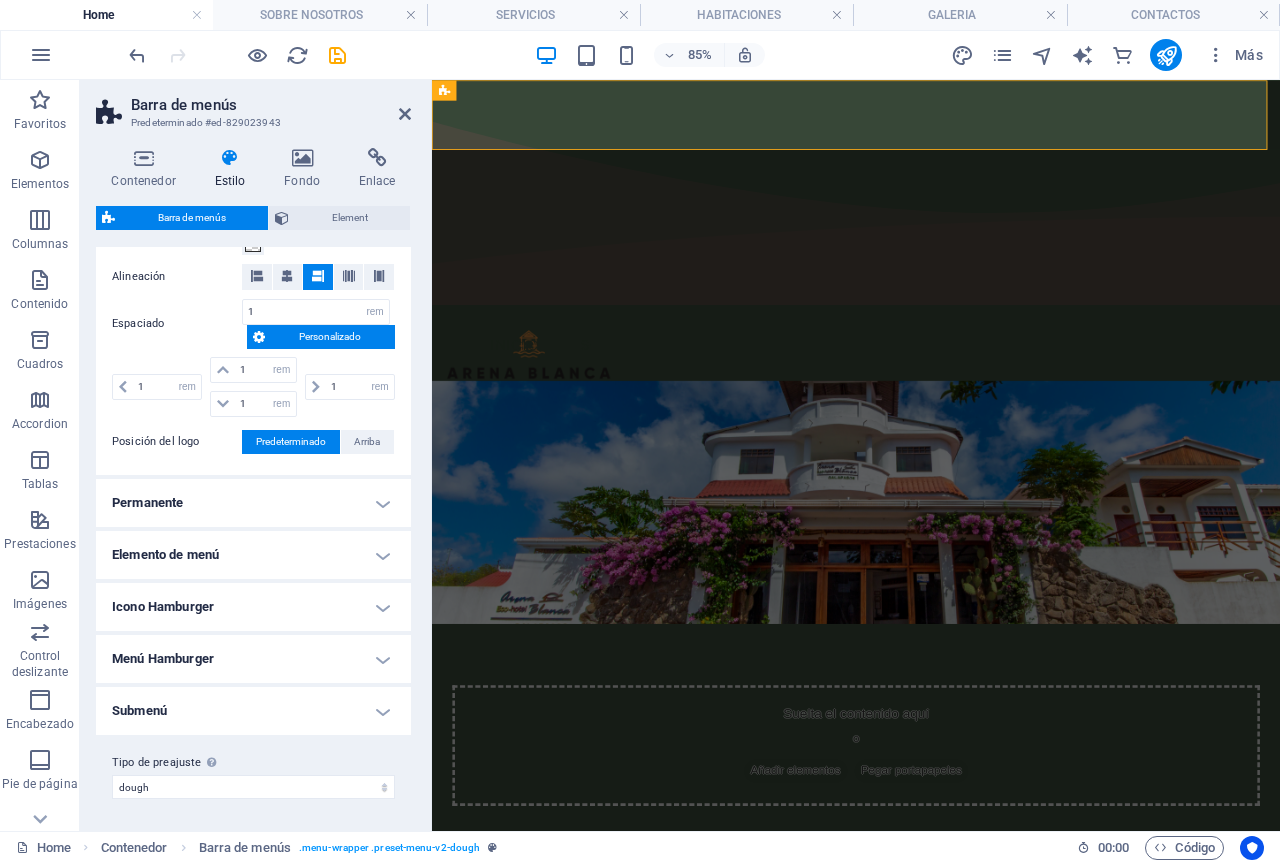 click on "Permanente" at bounding box center (253, 503) 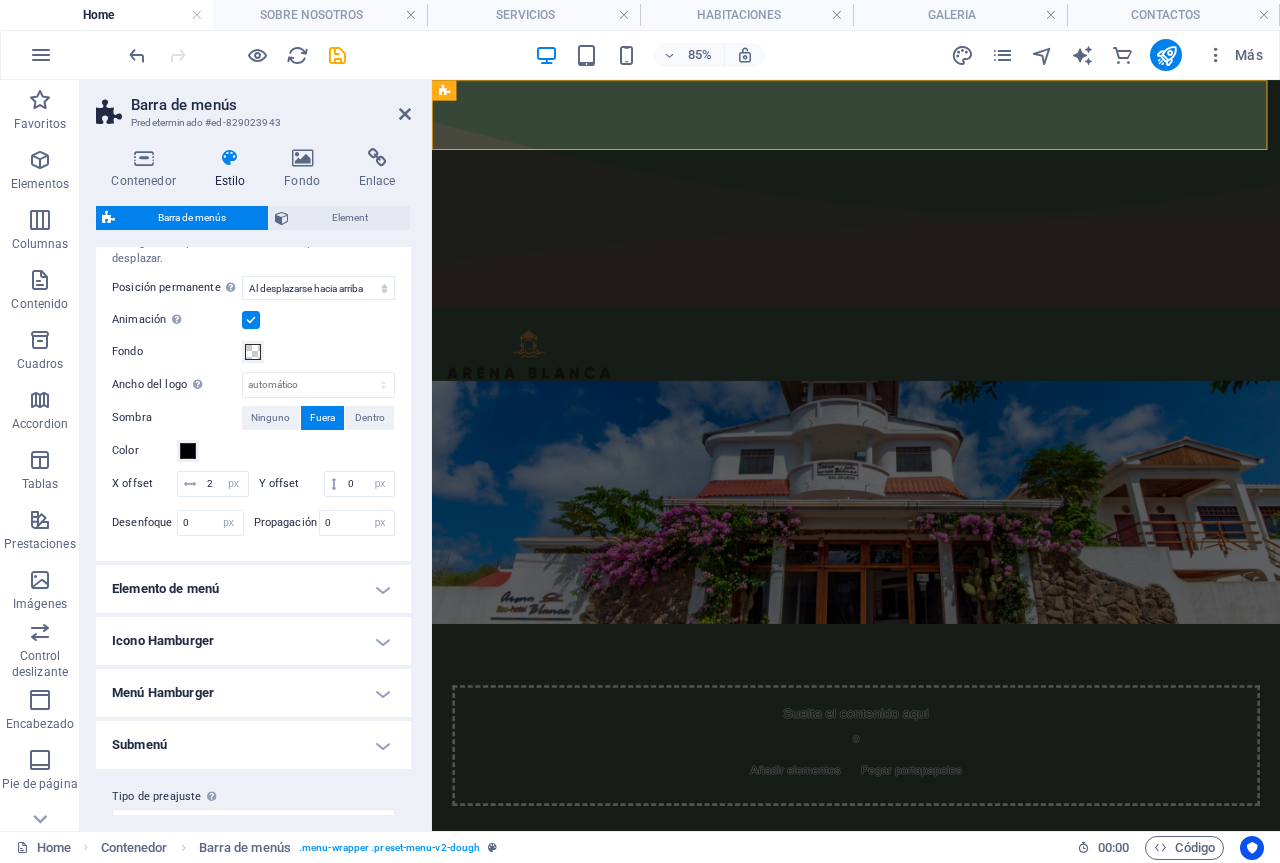 scroll, scrollTop: 1055, scrollLeft: 0, axis: vertical 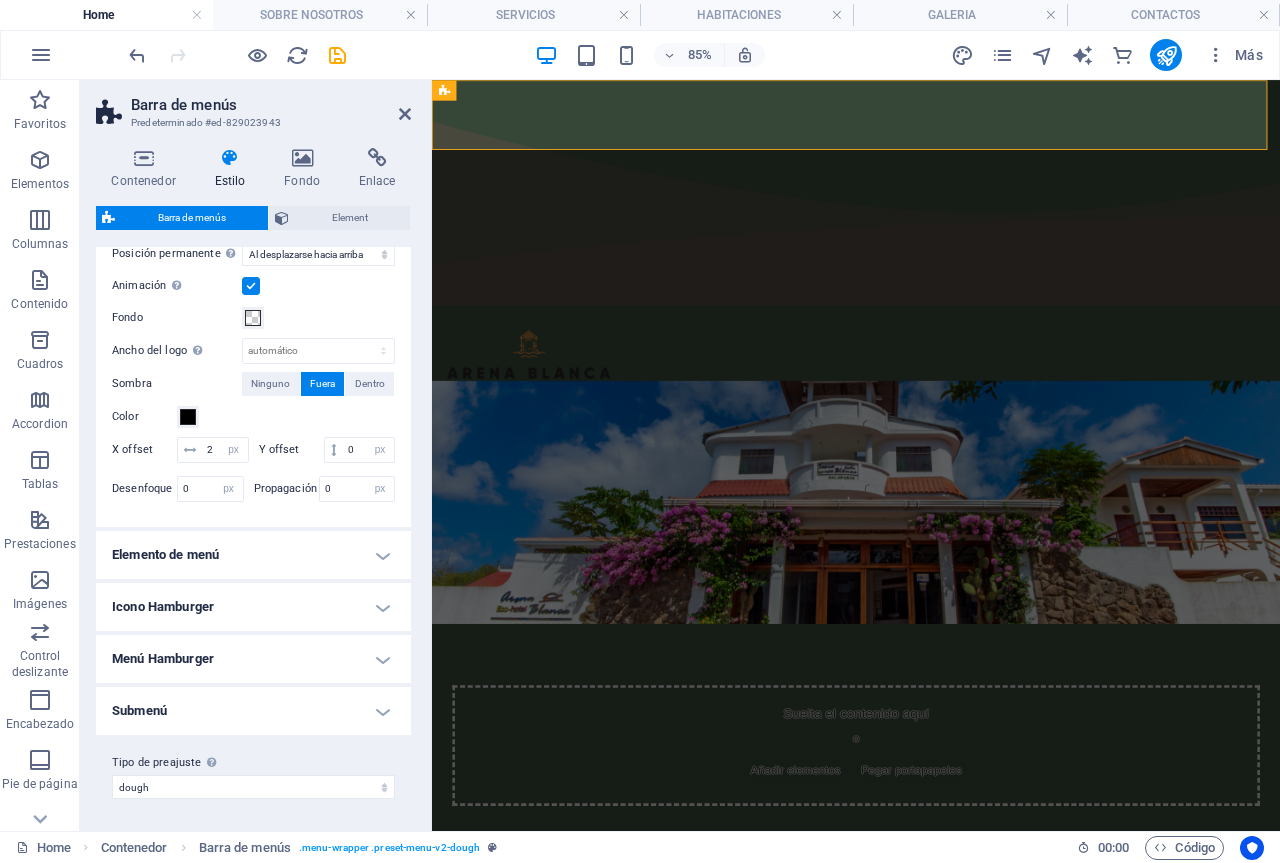 click on "Elemento de menú" at bounding box center (253, 555) 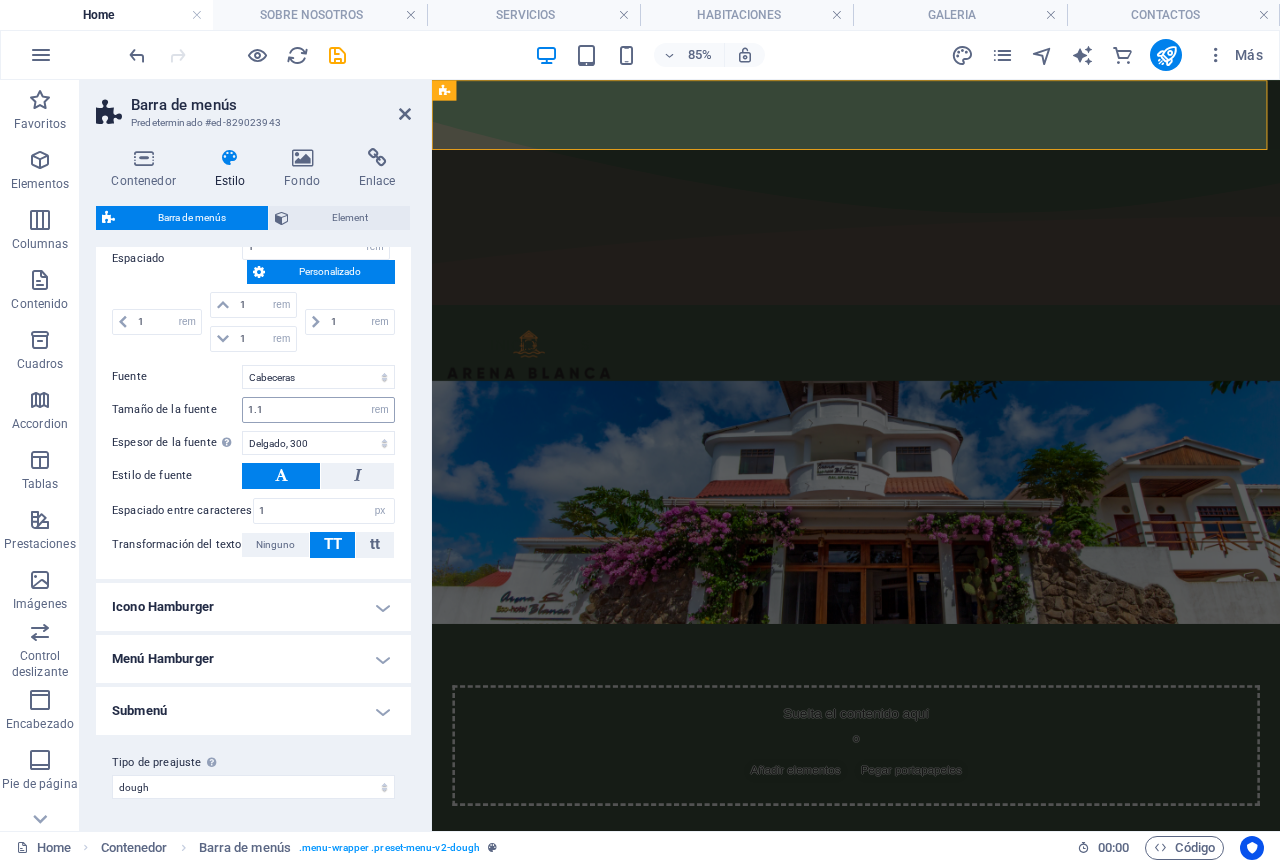 scroll, scrollTop: 1791, scrollLeft: 0, axis: vertical 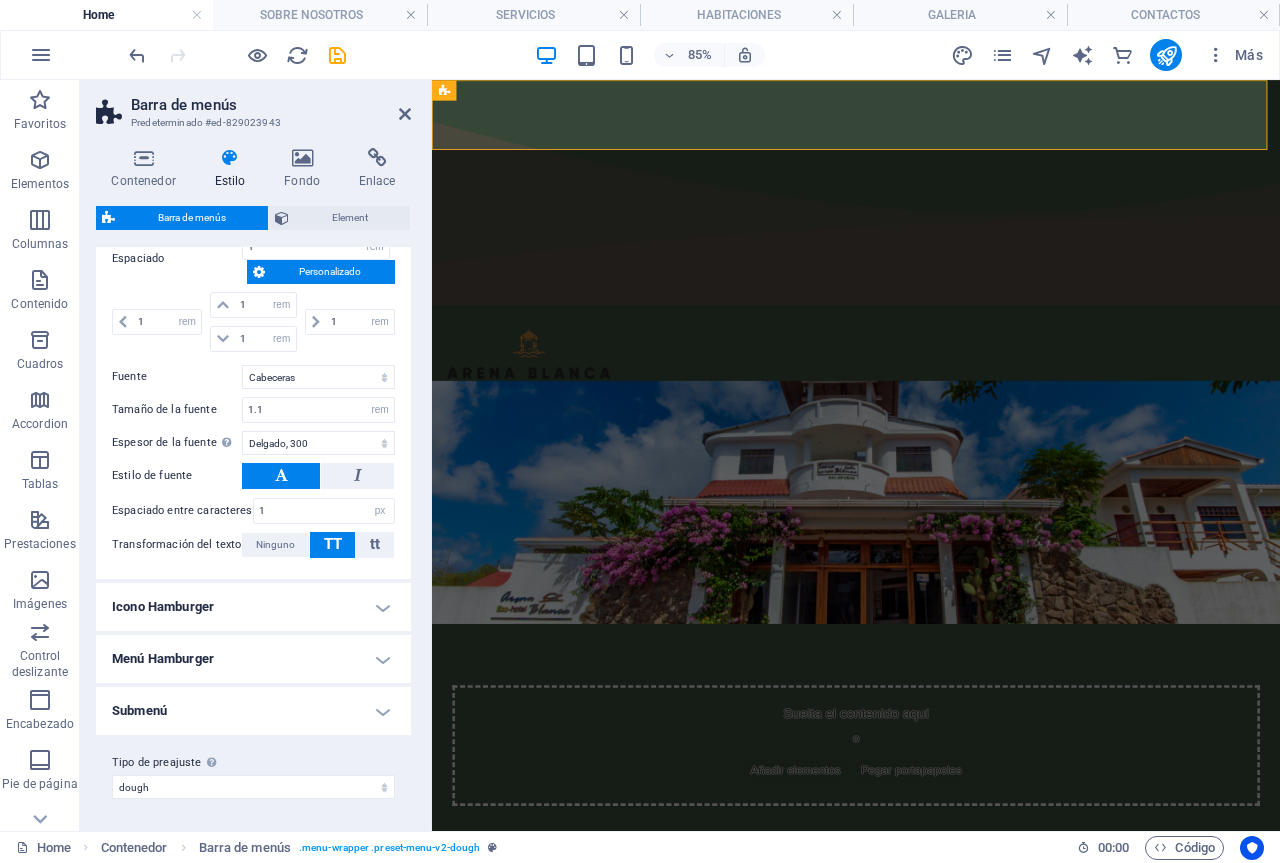 click on "Icono Hamburger" at bounding box center (253, 607) 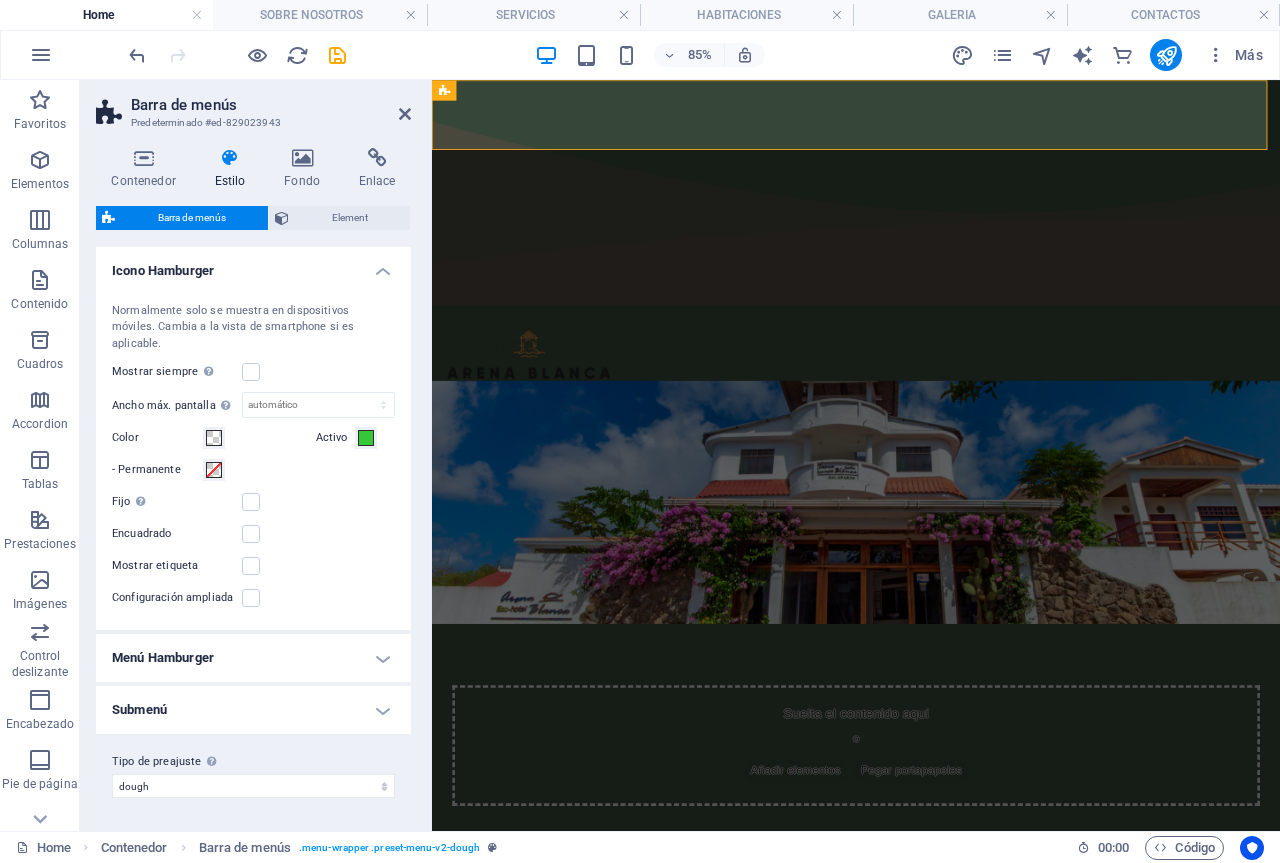 scroll, scrollTop: 2110, scrollLeft: 0, axis: vertical 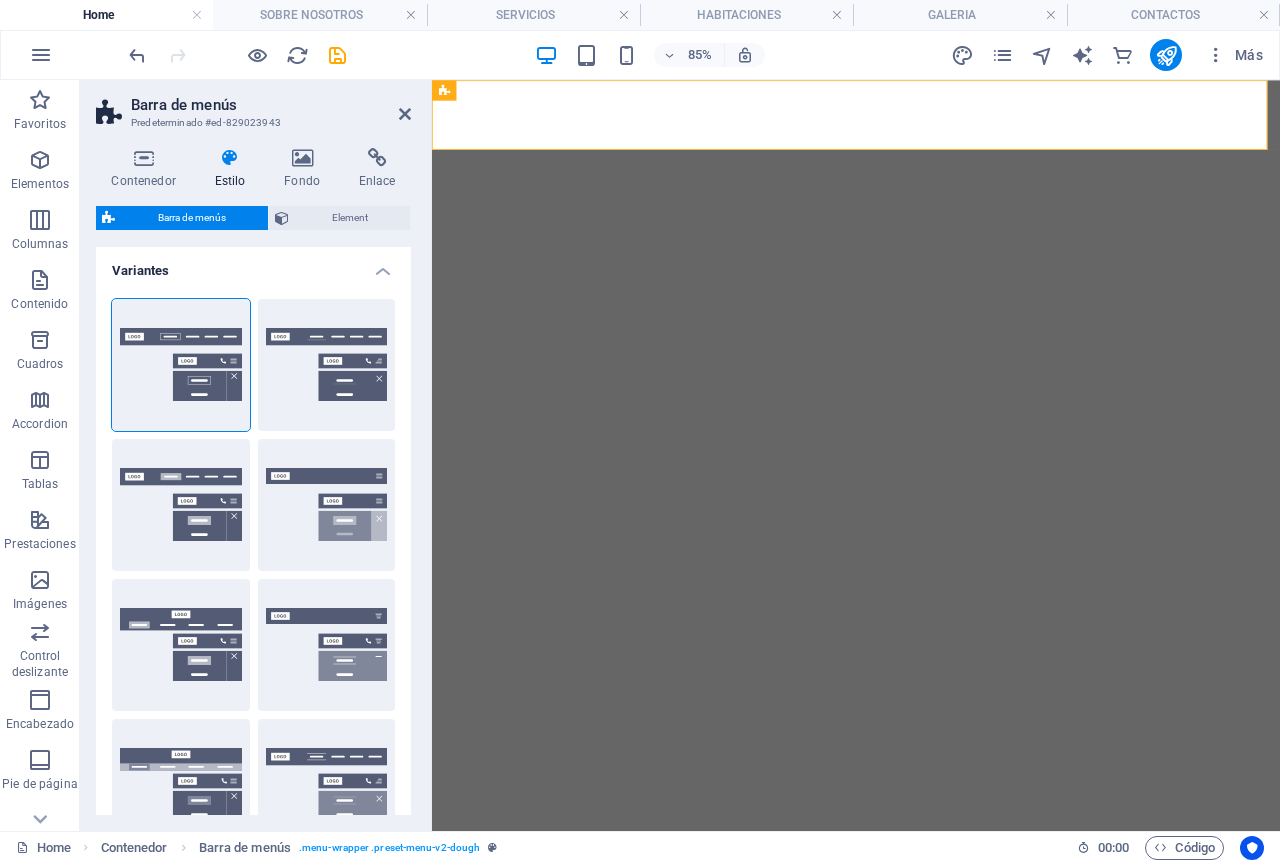 select on "rem" 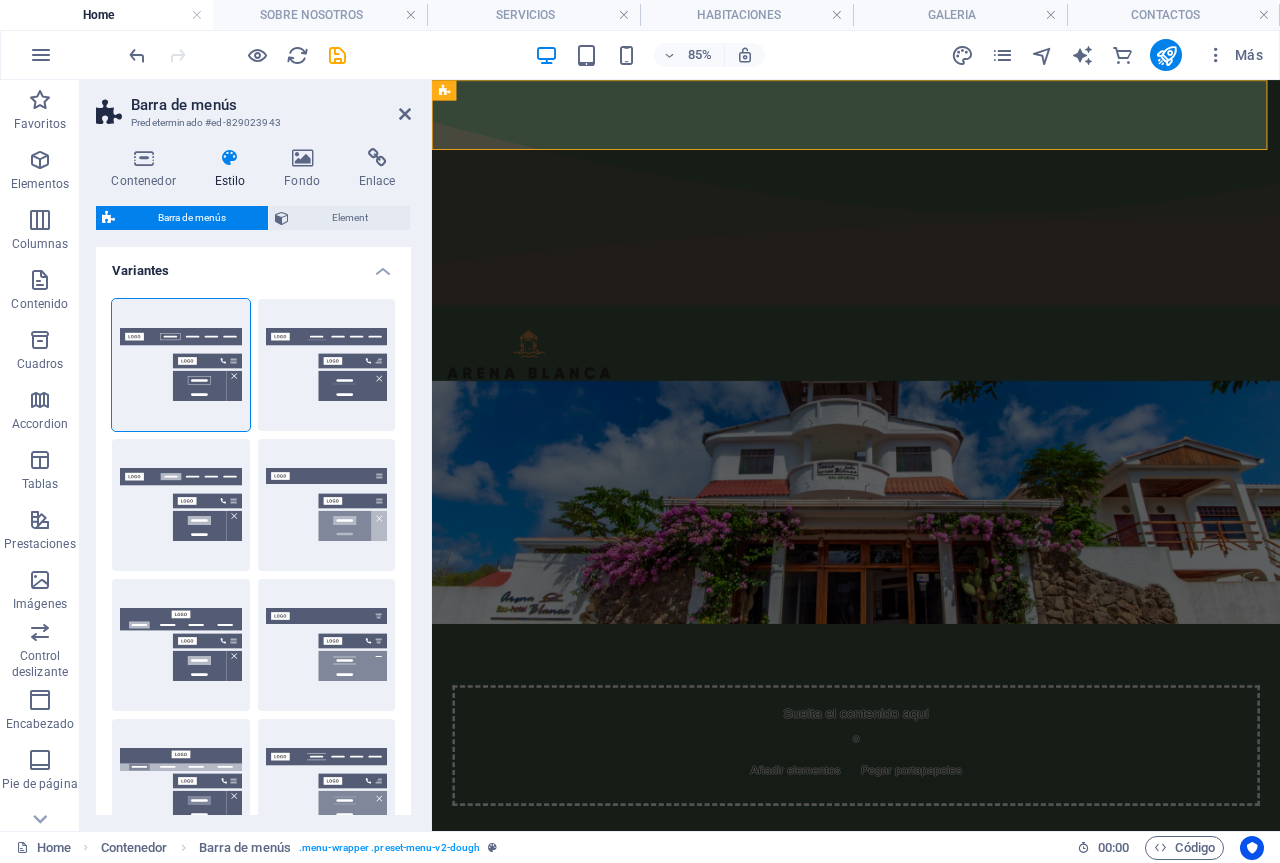 scroll, scrollTop: 2474, scrollLeft: 0, axis: vertical 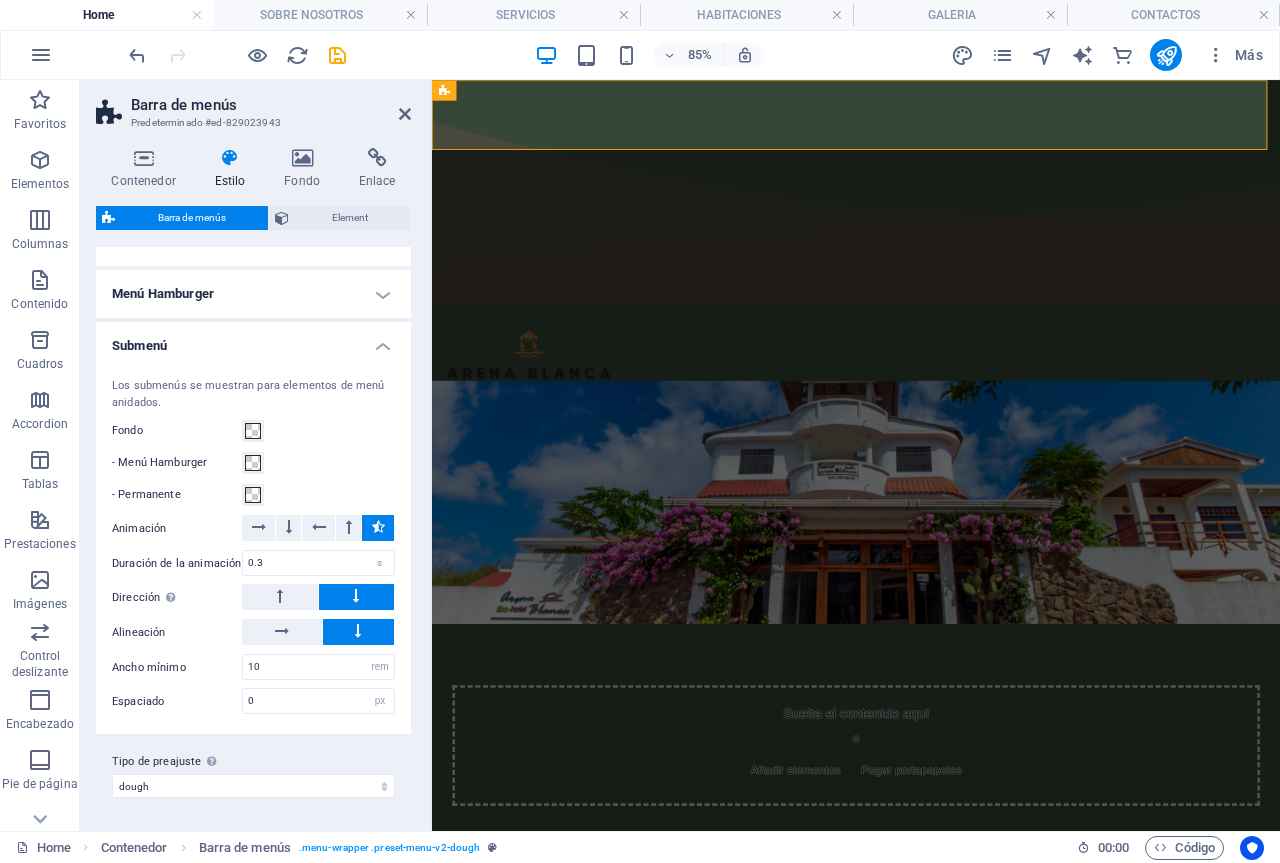 click on "Submenú" at bounding box center [253, 340] 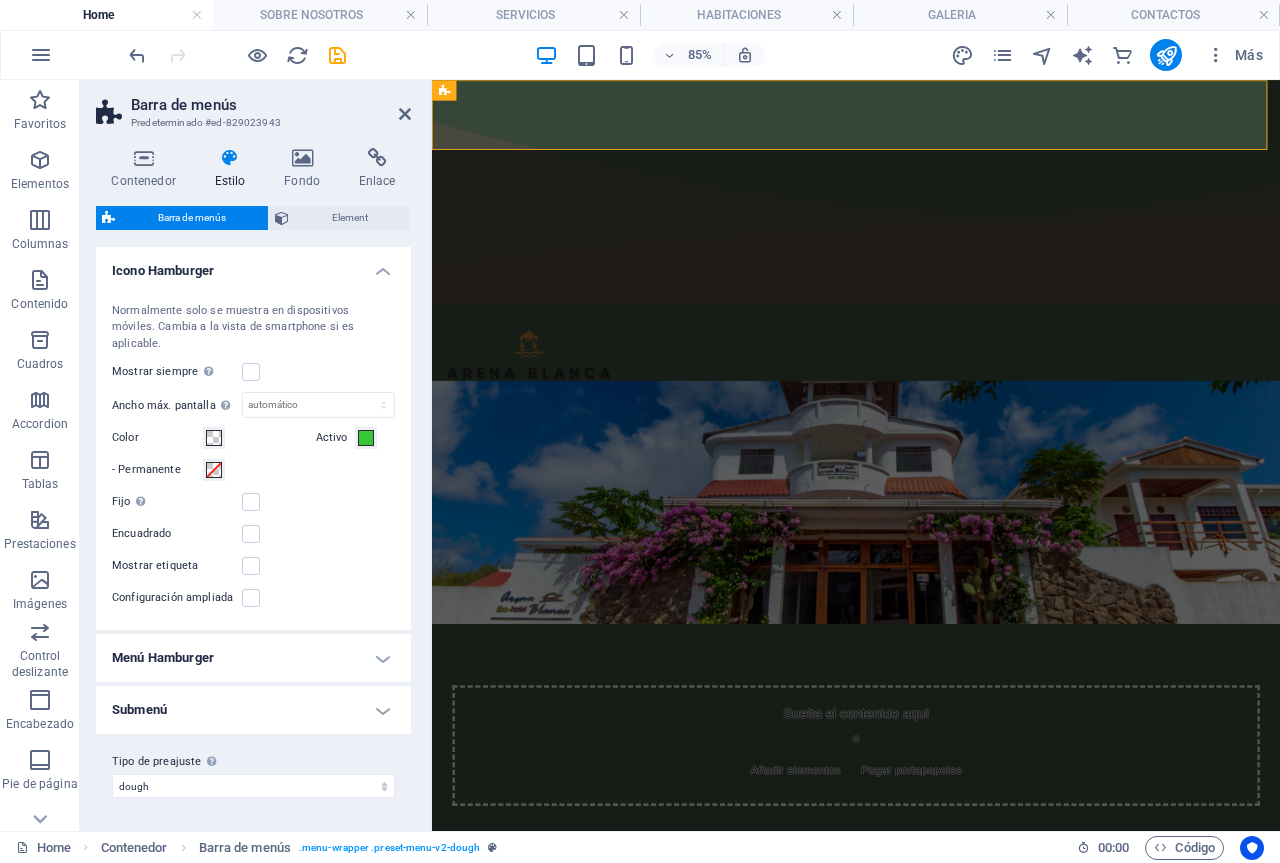 scroll, scrollTop: 2110, scrollLeft: 0, axis: vertical 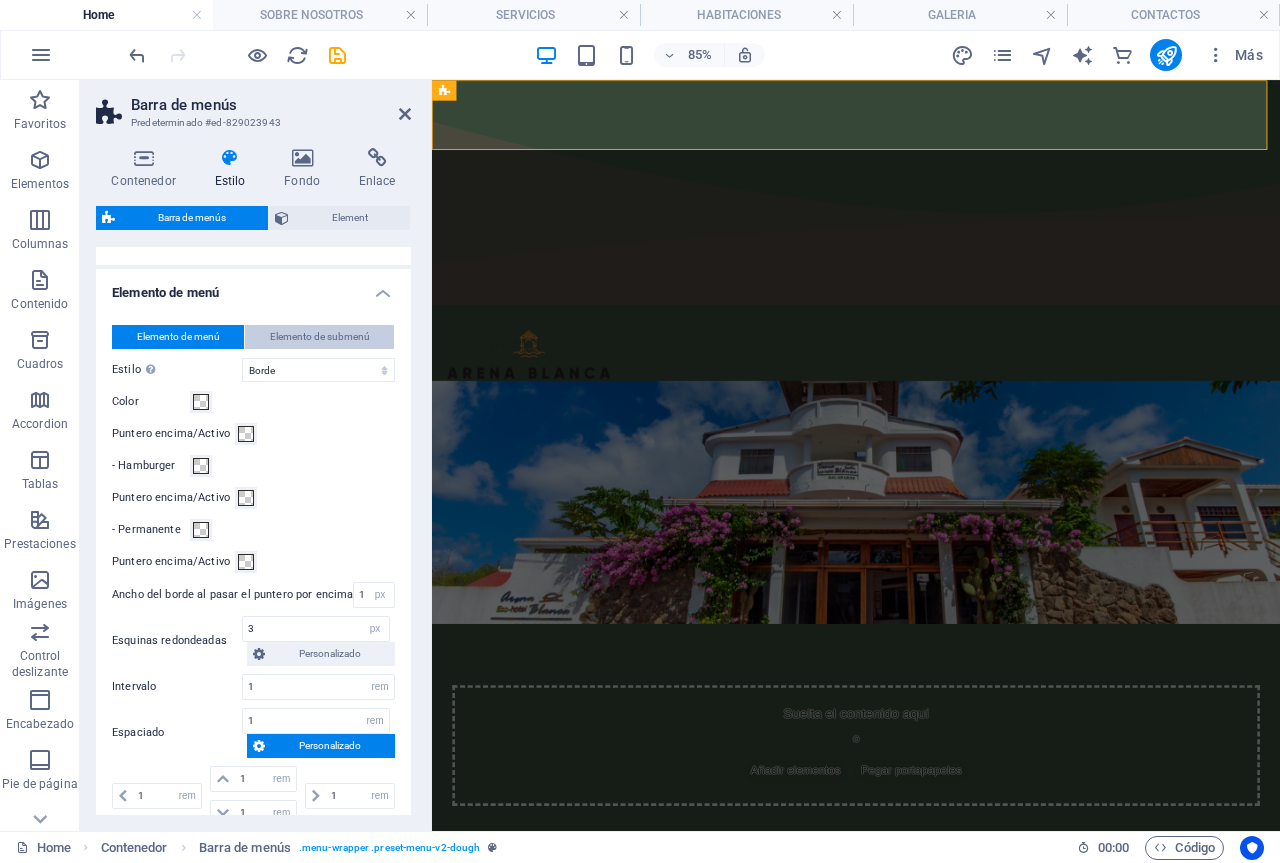 click on "Elemento de submenú" at bounding box center [320, 337] 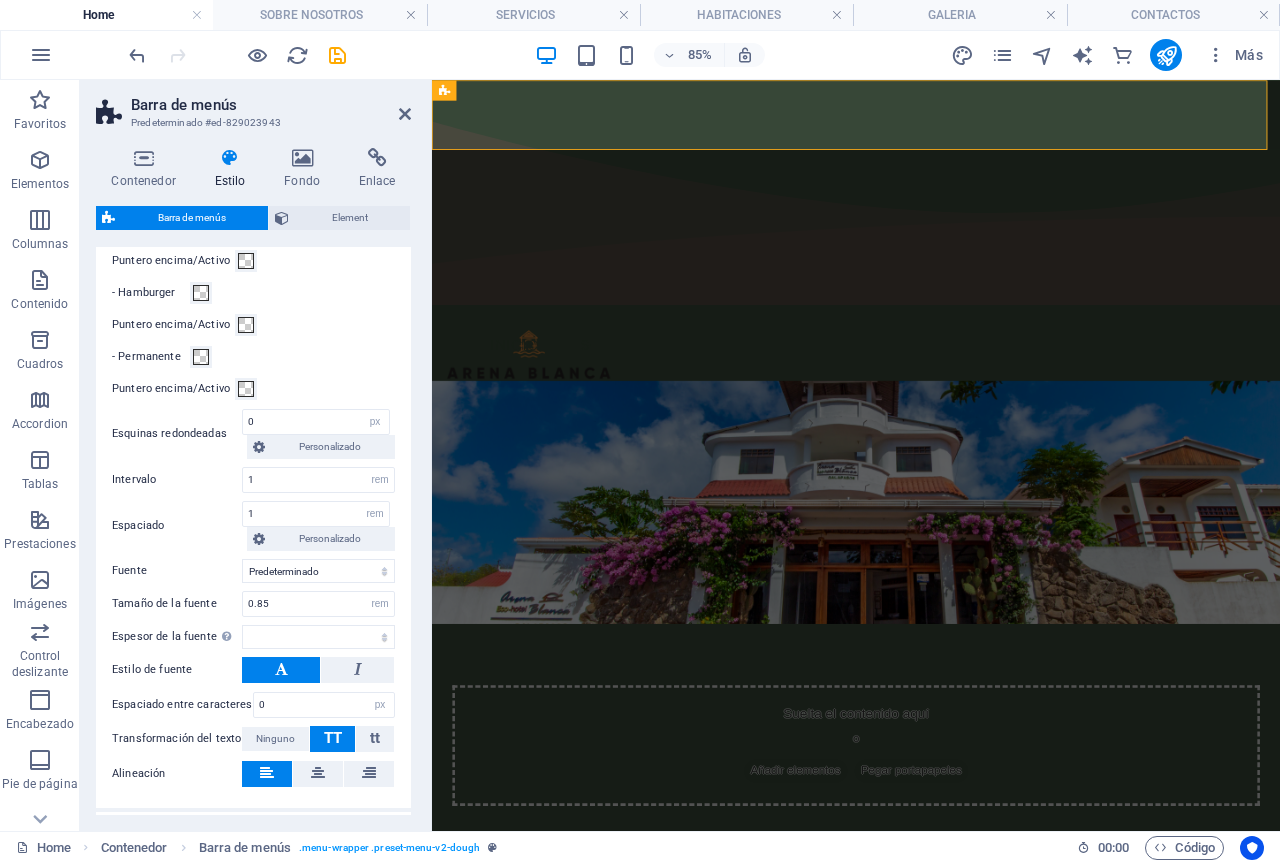 scroll, scrollTop: 1491, scrollLeft: 0, axis: vertical 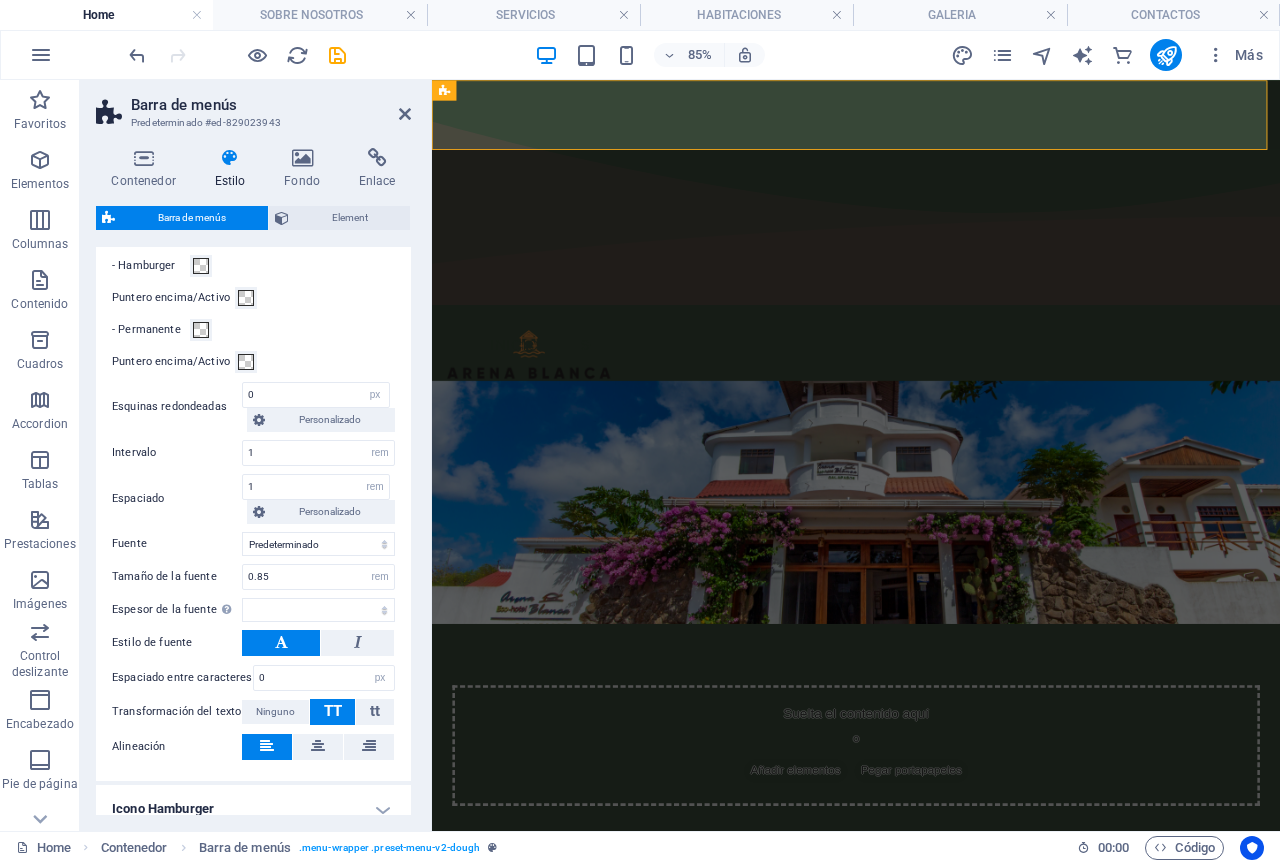 select 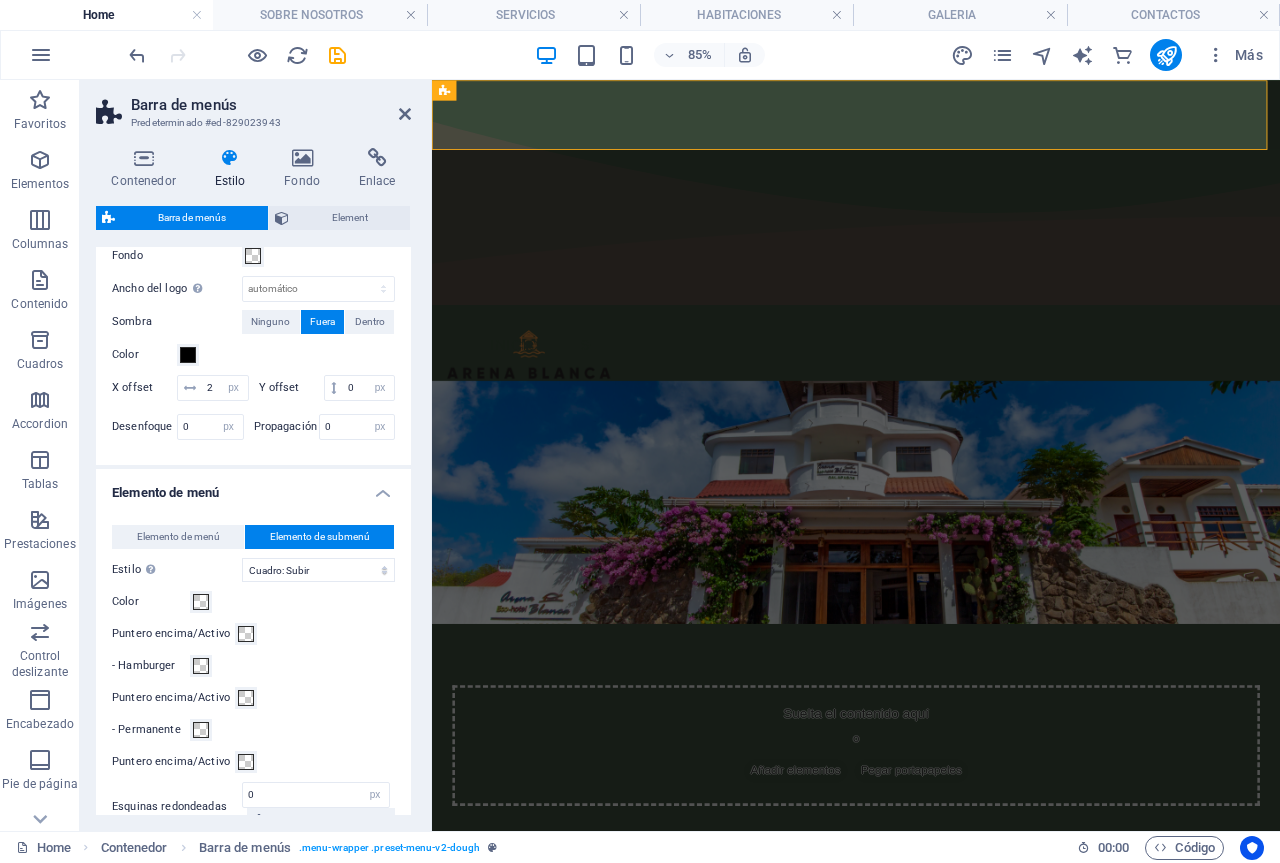 click on "Elemento de menú" at bounding box center (253, 487) 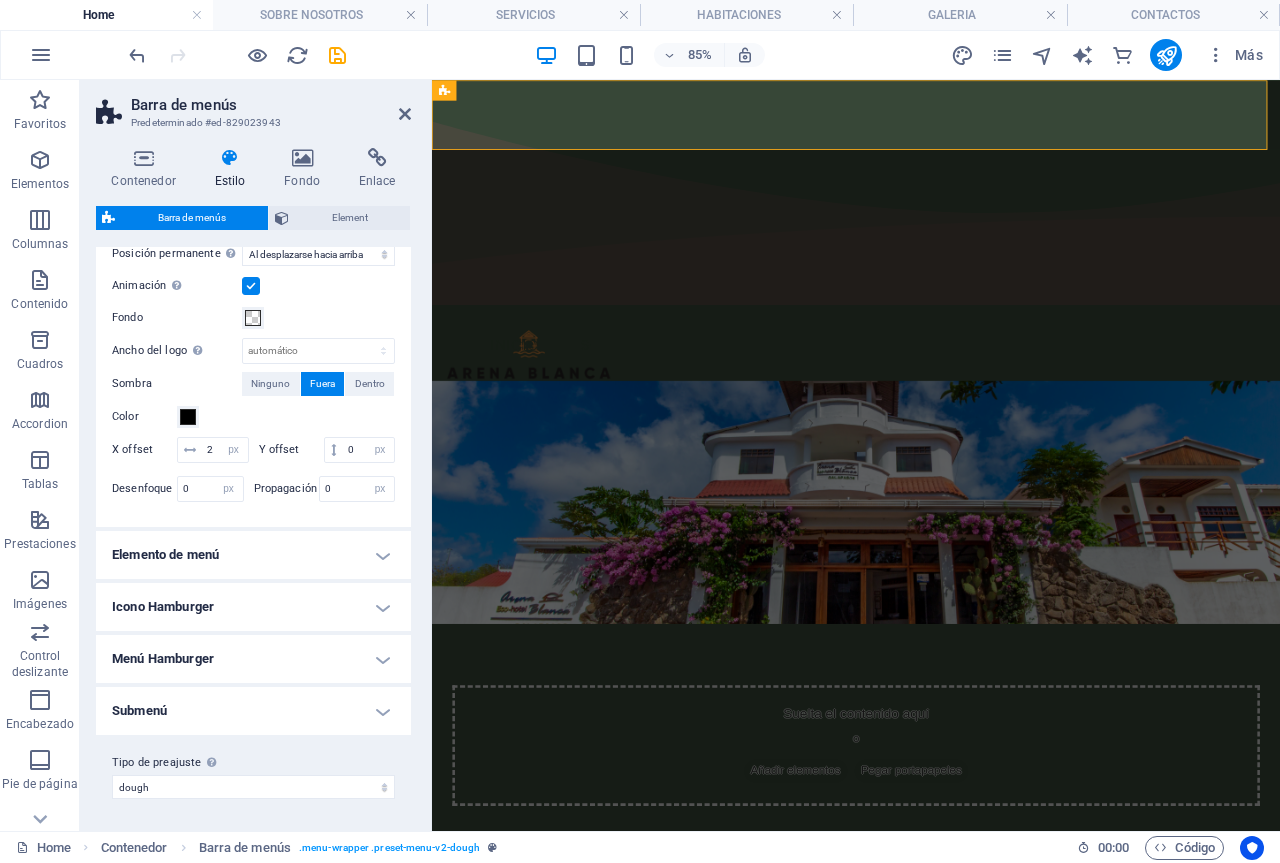 scroll, scrollTop: 655, scrollLeft: 0, axis: vertical 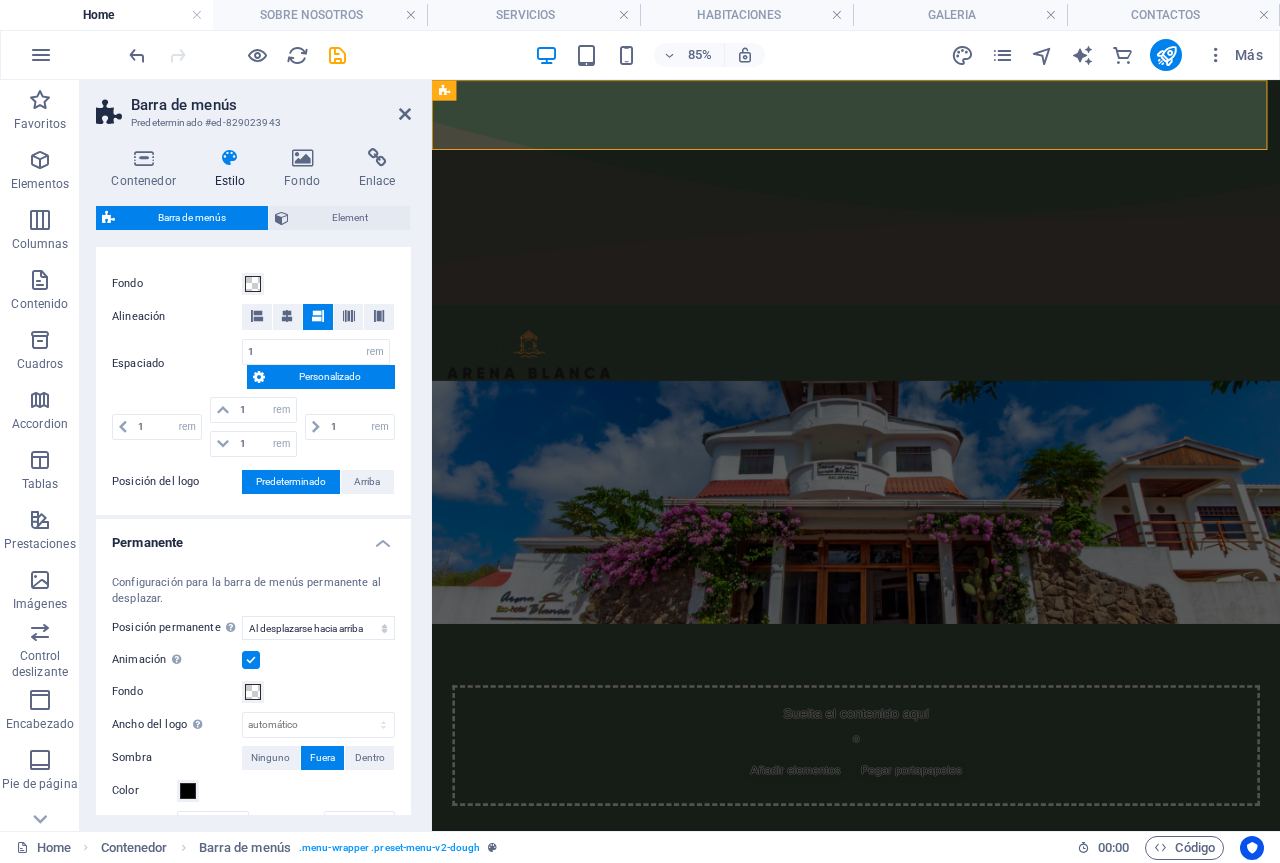 click on "Permanente" at bounding box center [253, 537] 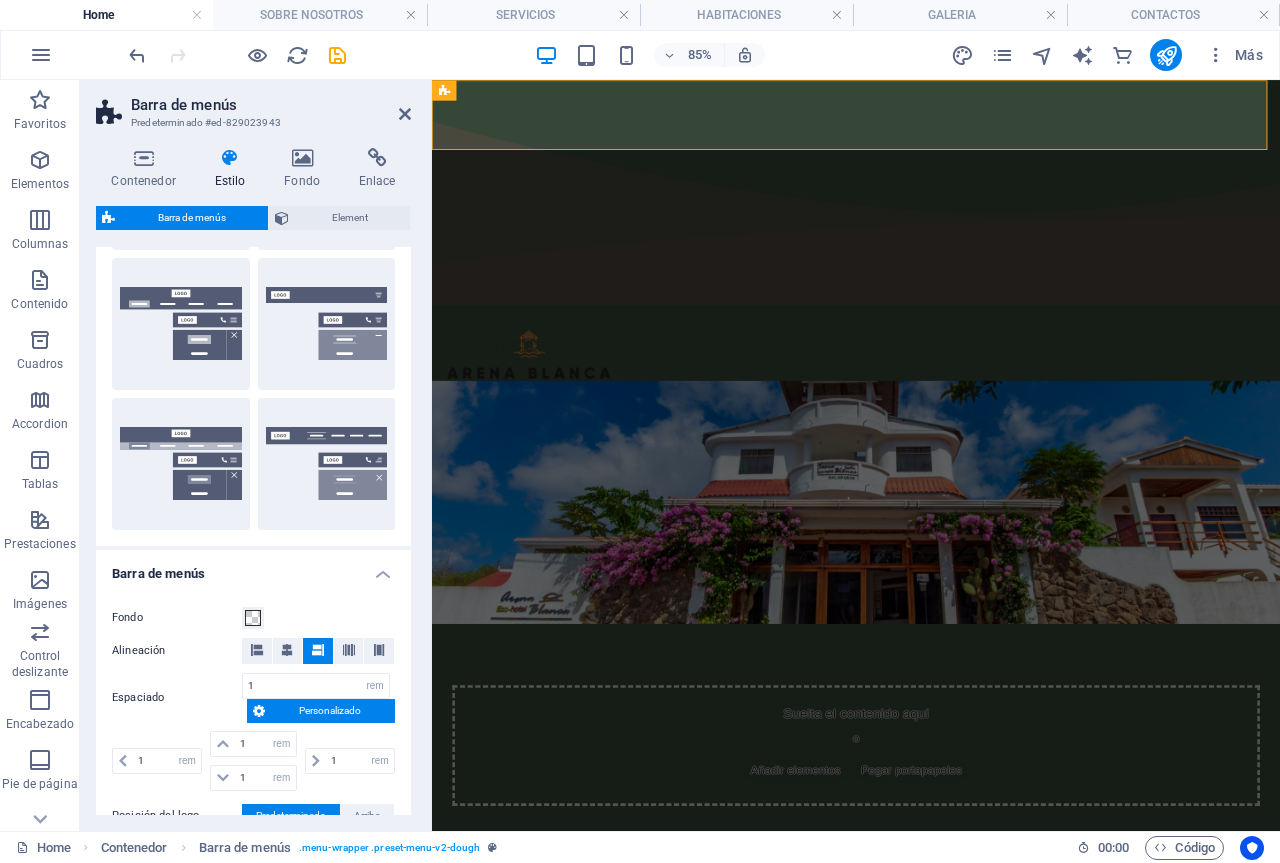 scroll, scrollTop: 255, scrollLeft: 0, axis: vertical 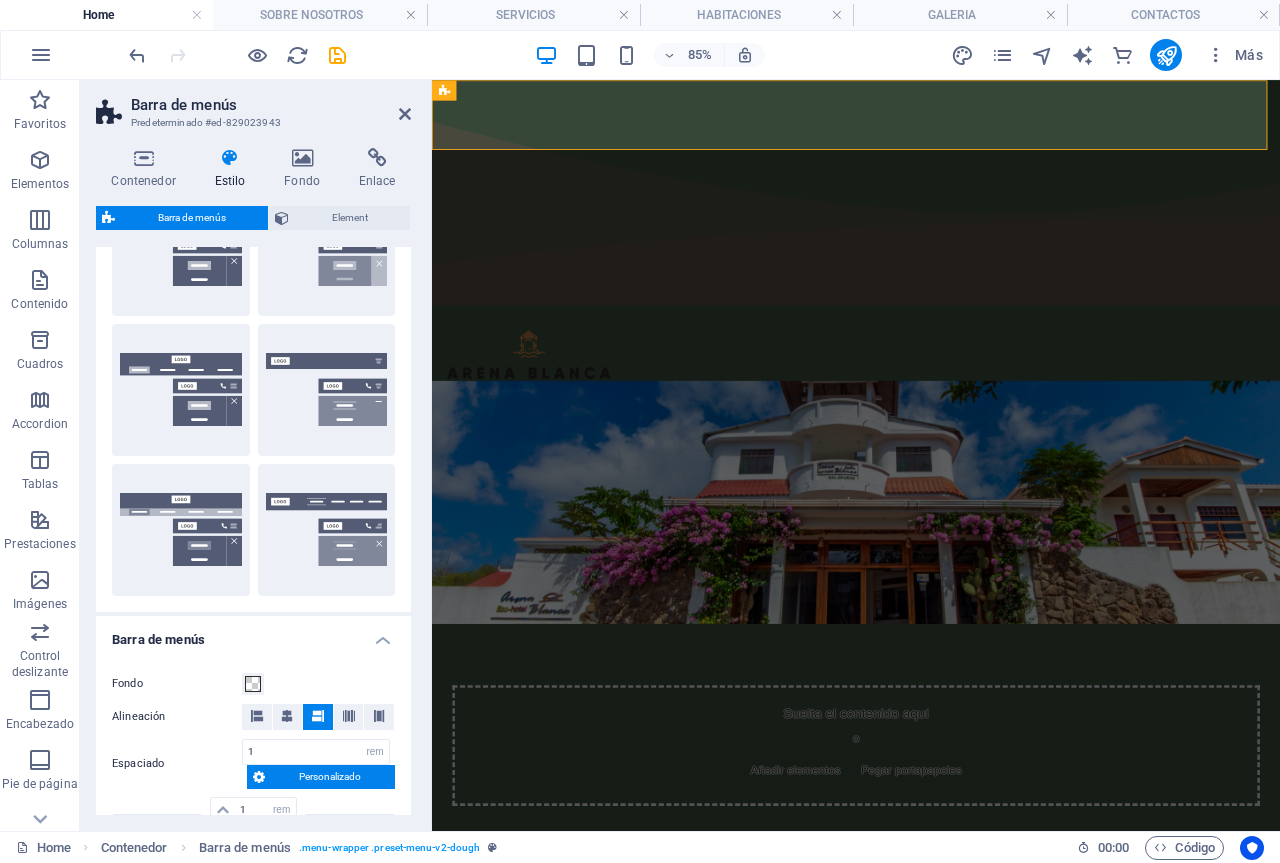 click on "Barra de menús" at bounding box center (253, 634) 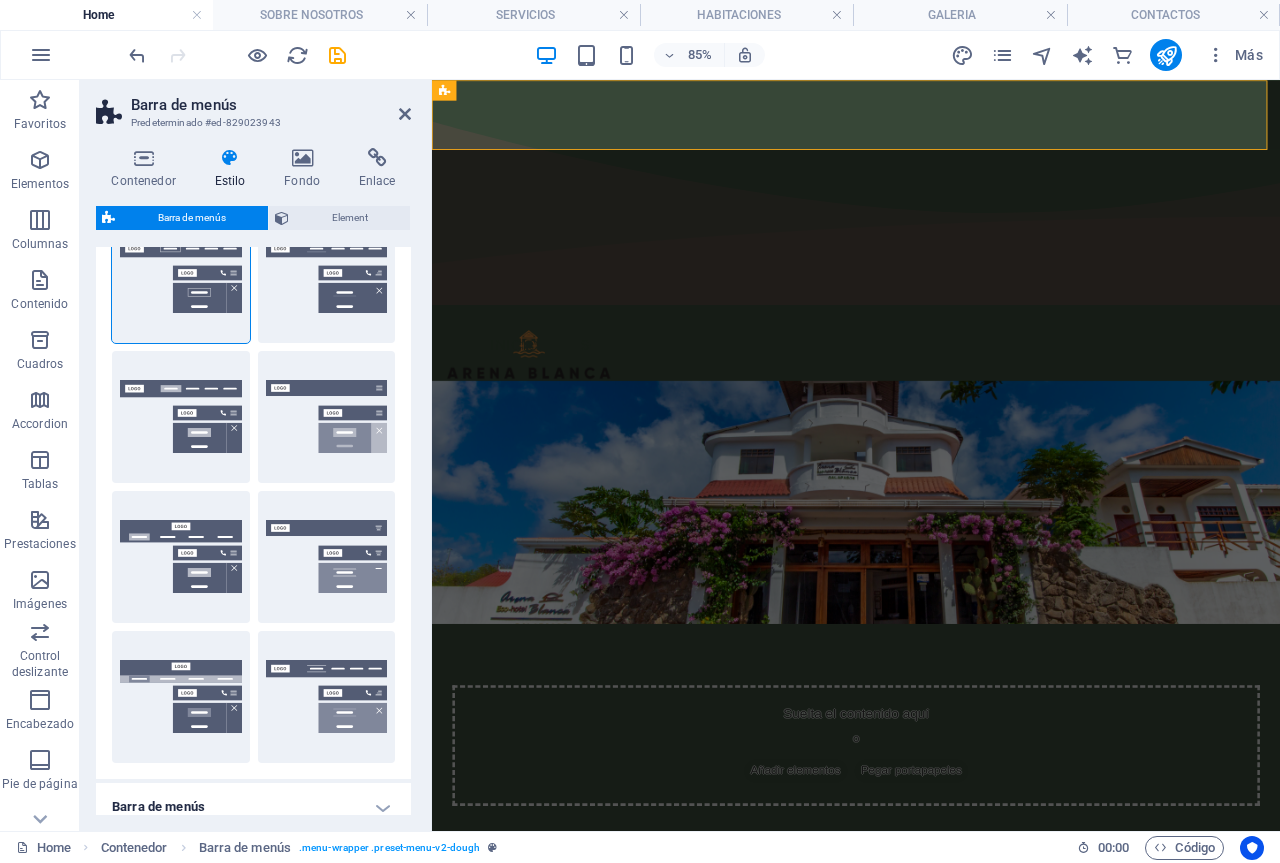scroll, scrollTop: 0, scrollLeft: 0, axis: both 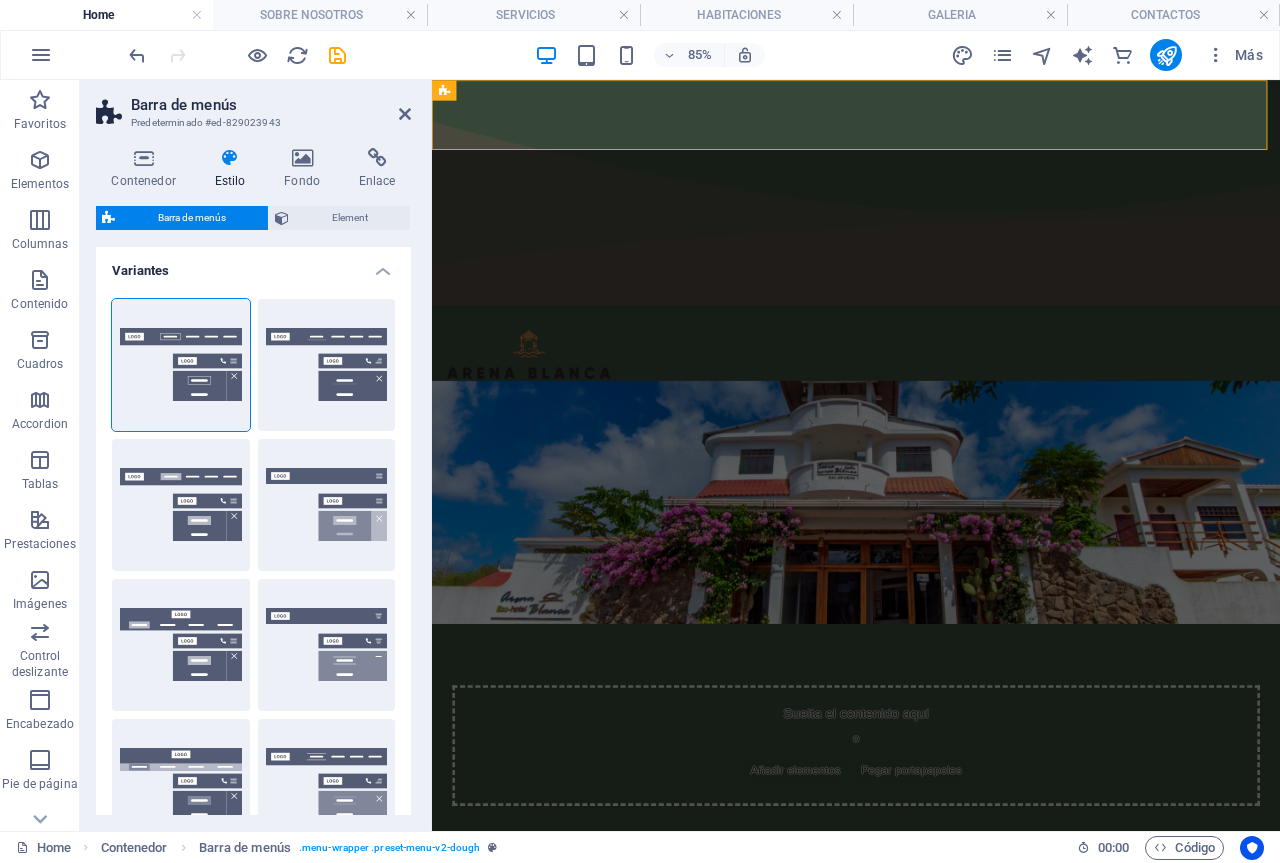 click on "Variantes" at bounding box center [253, 265] 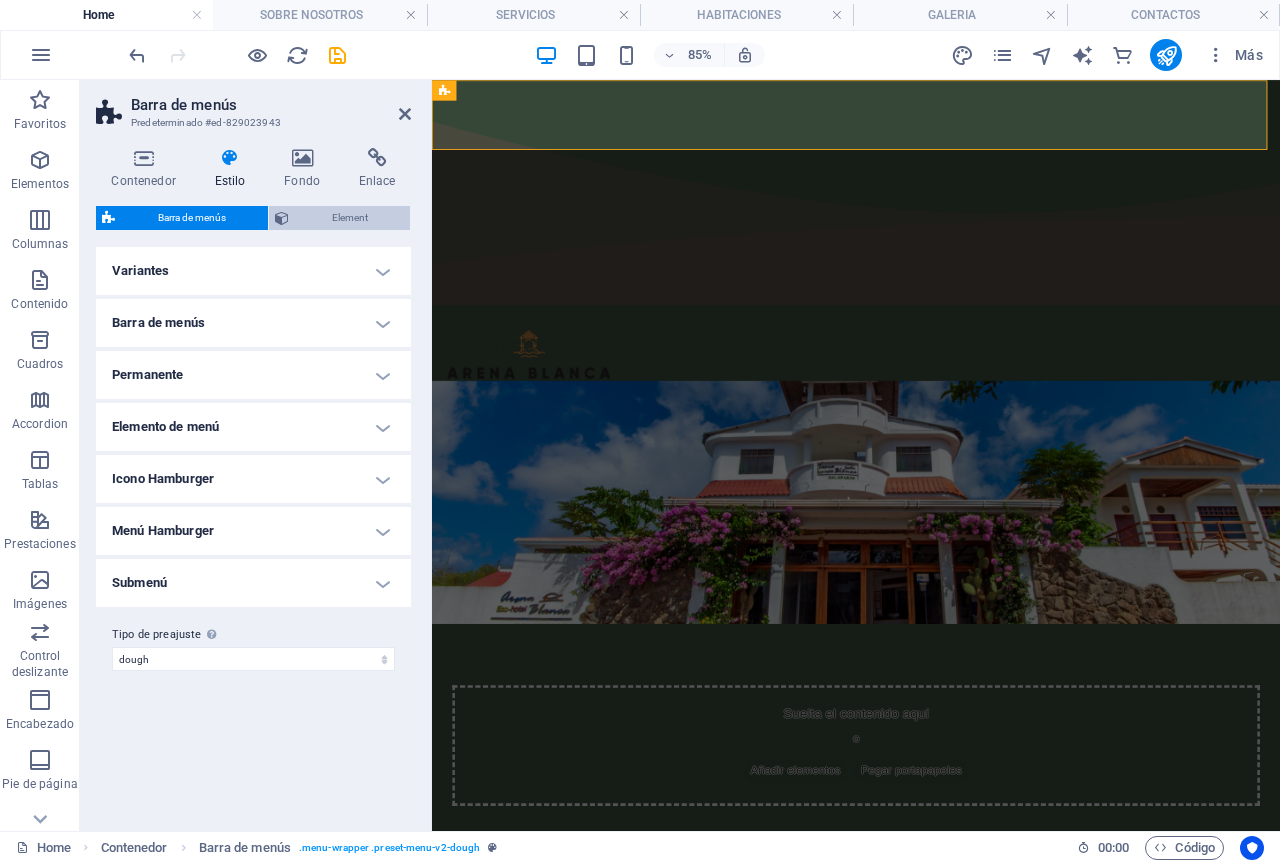 click on "Element" at bounding box center (349, 218) 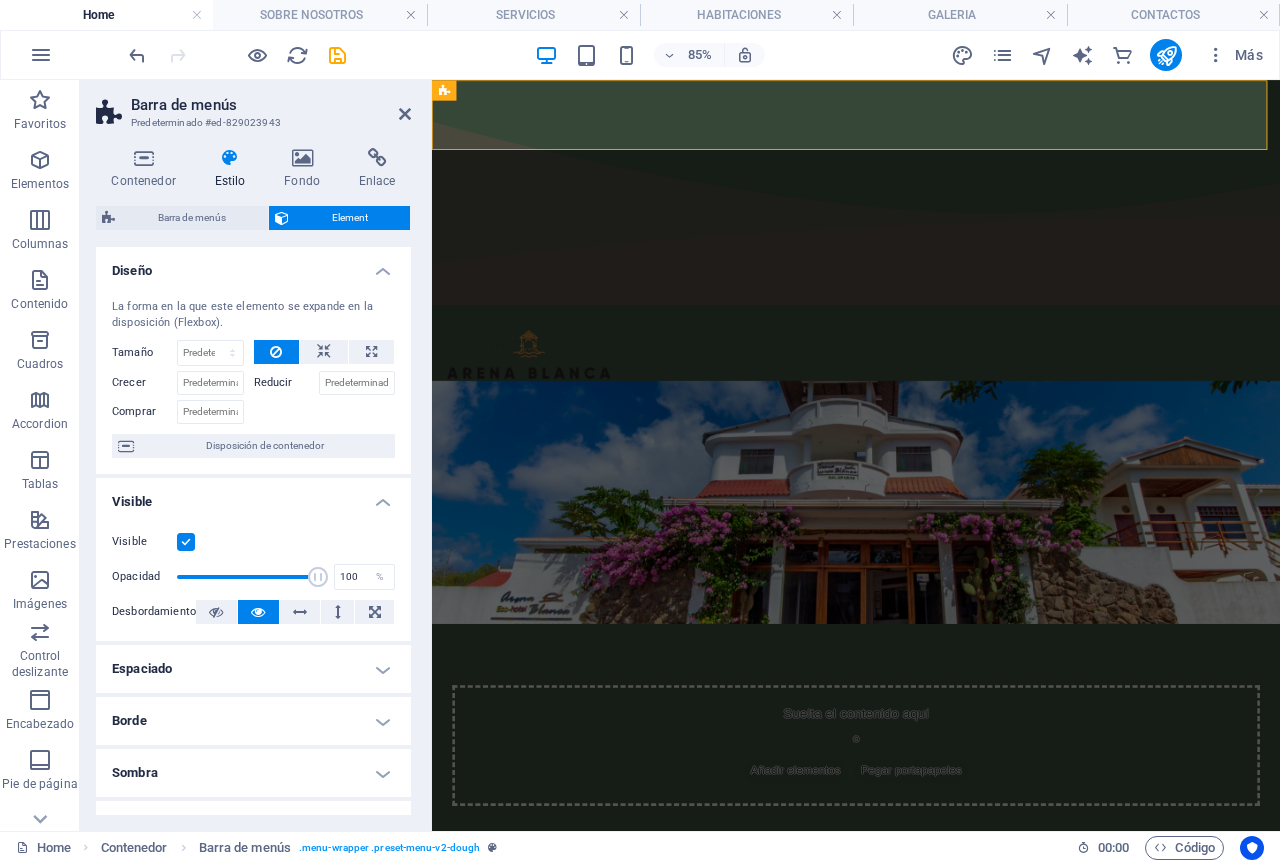click on "Diseño" at bounding box center [253, 265] 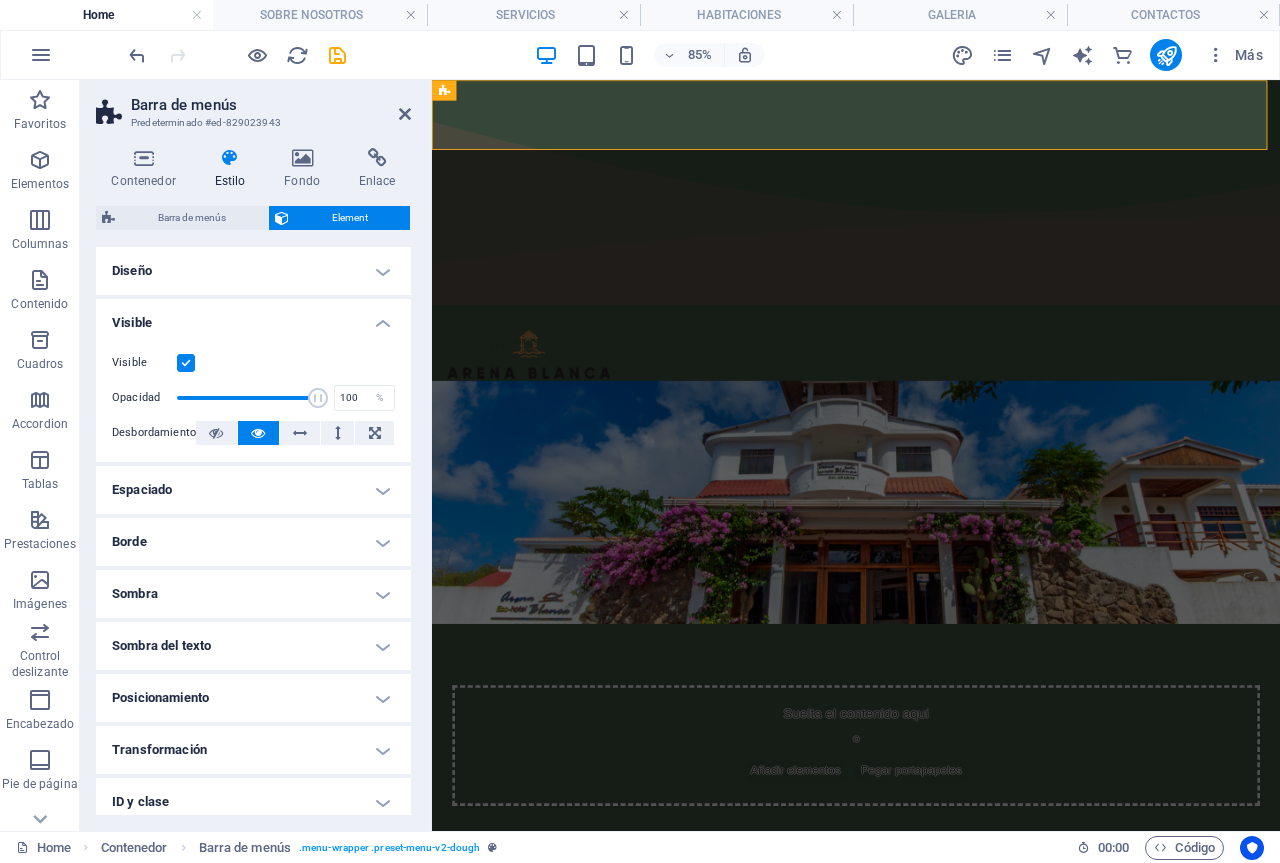 click on "Visible" at bounding box center (253, 317) 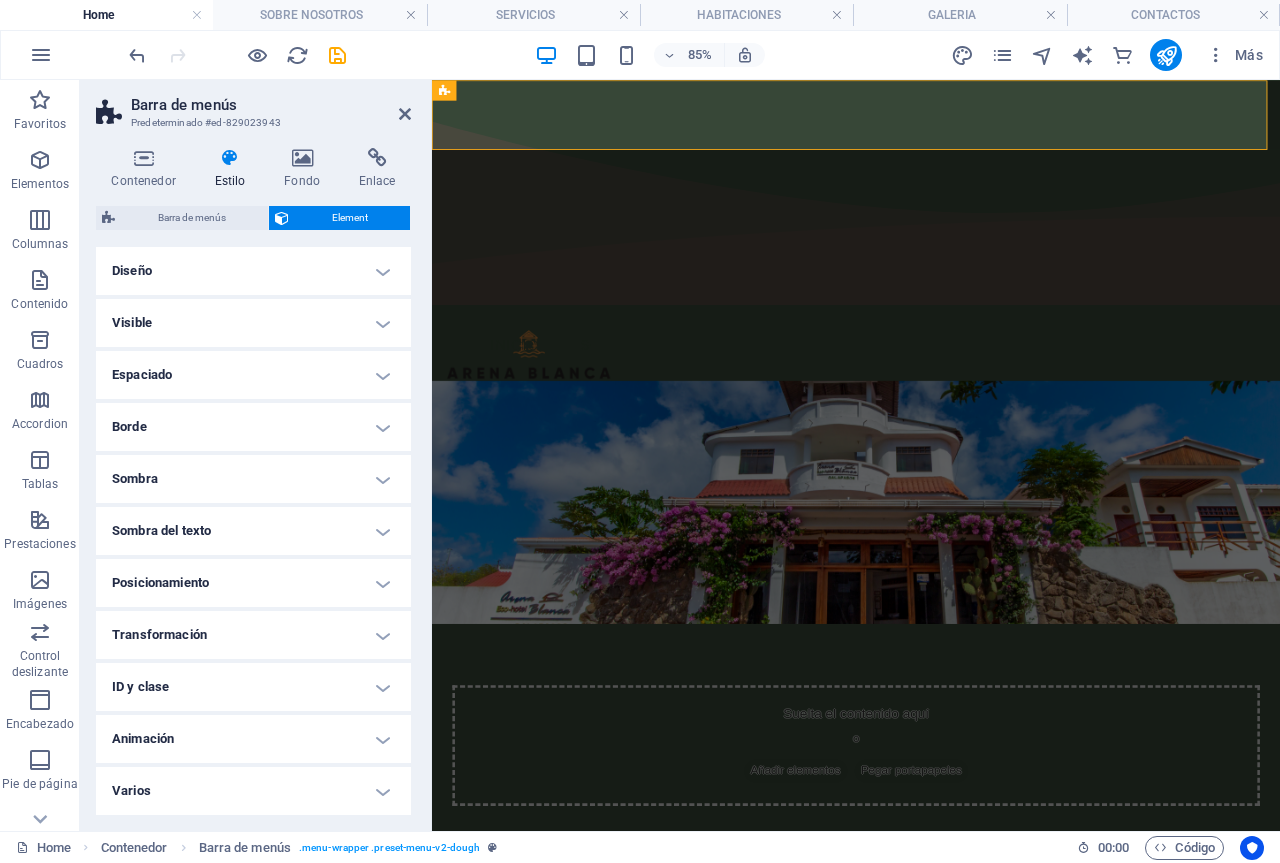 click on "Diseño" at bounding box center [253, 271] 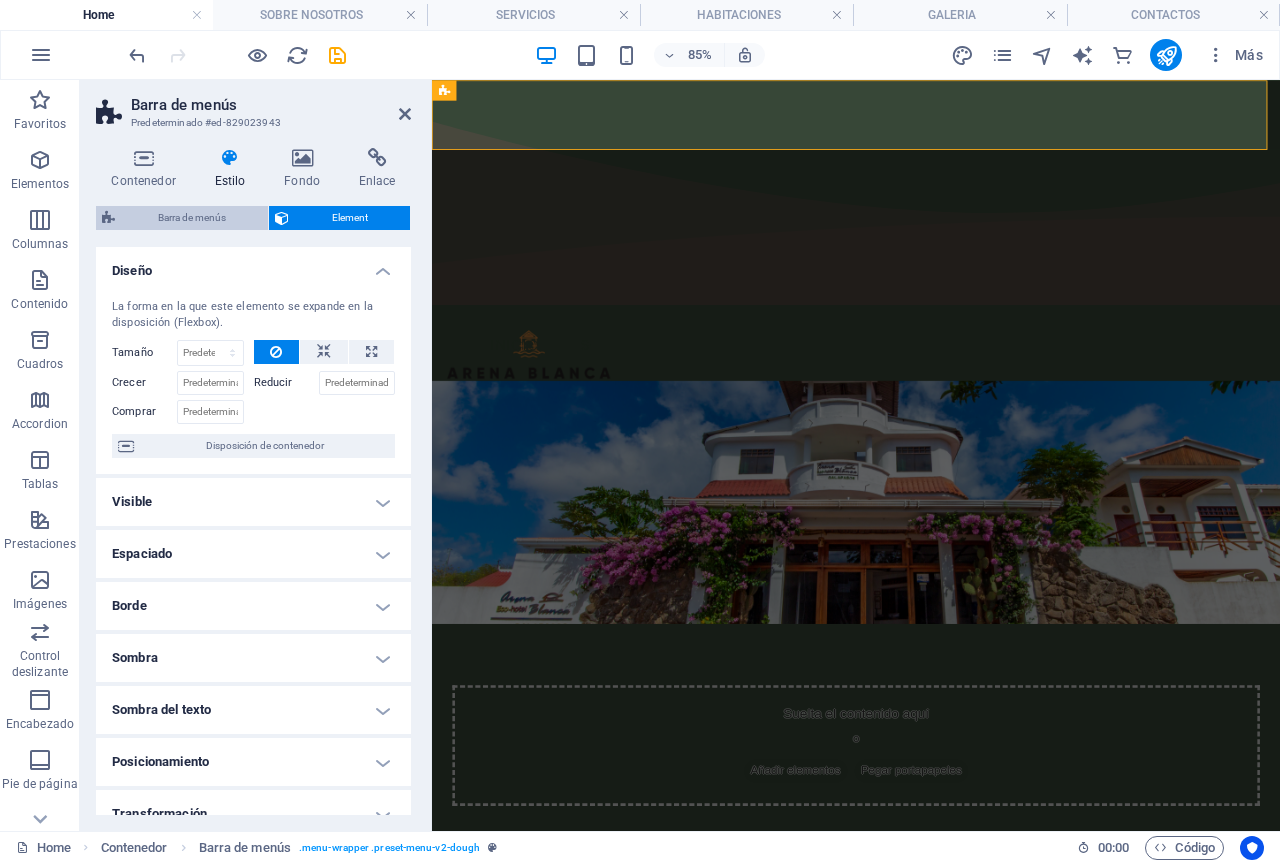 click on "Barra de menús" at bounding box center [191, 218] 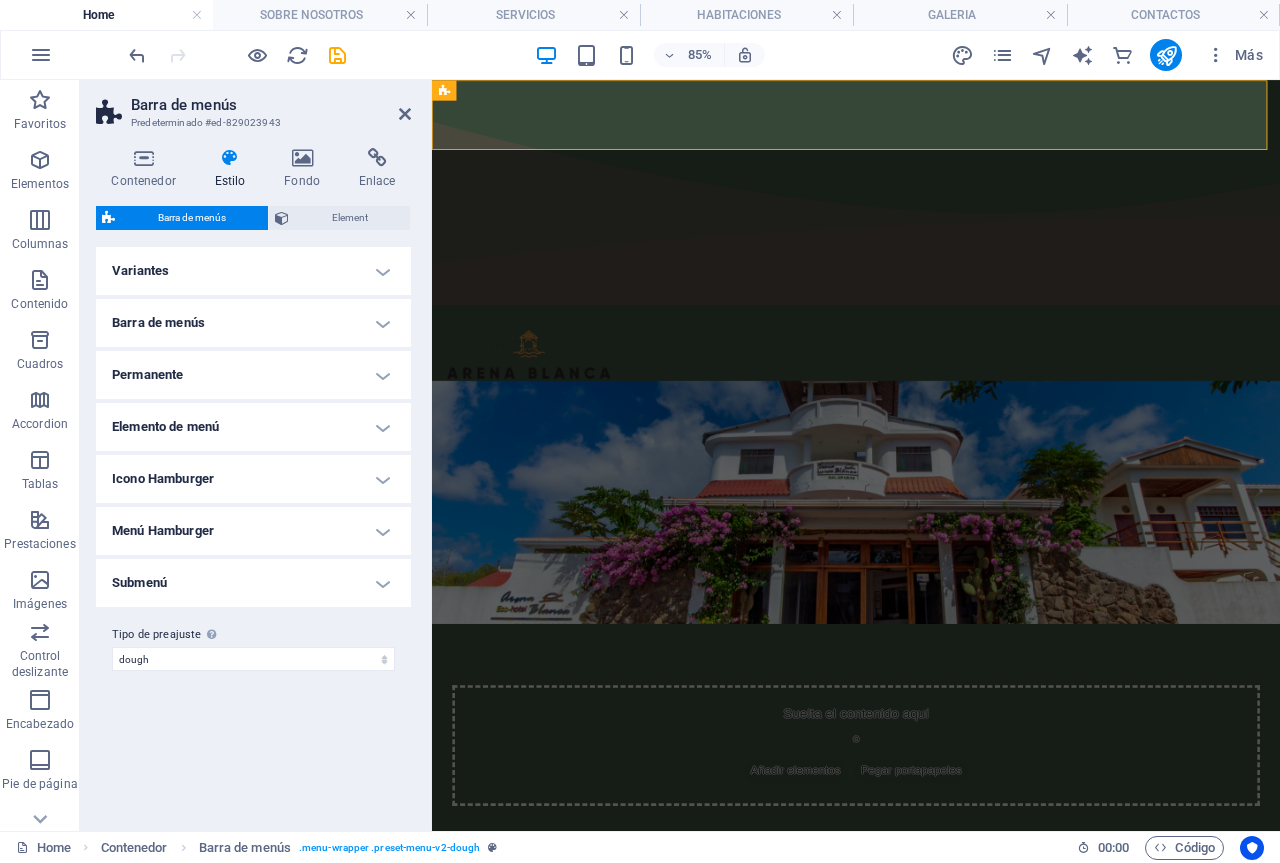 click on "Variantes" at bounding box center [253, 271] 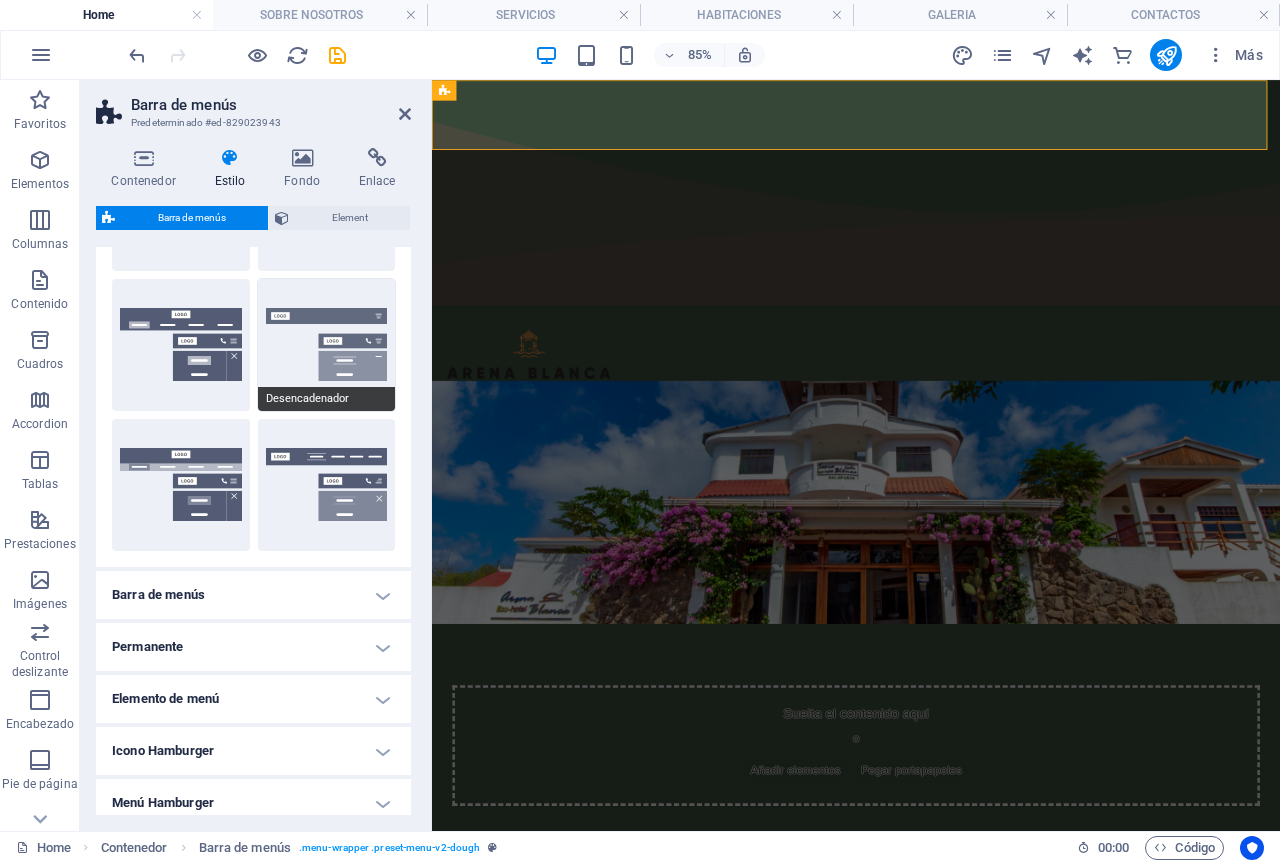 scroll, scrollTop: 0, scrollLeft: 0, axis: both 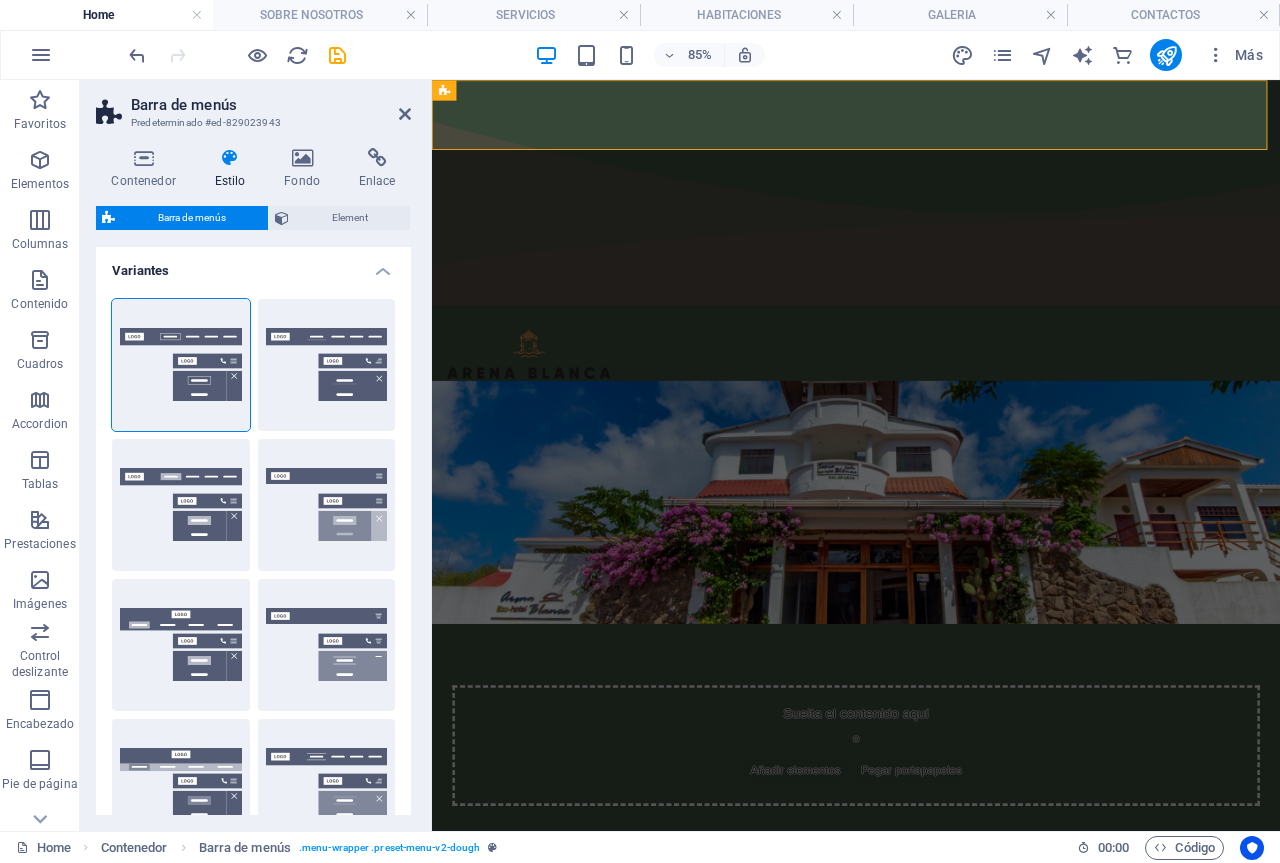 click on "Variantes" at bounding box center (253, 265) 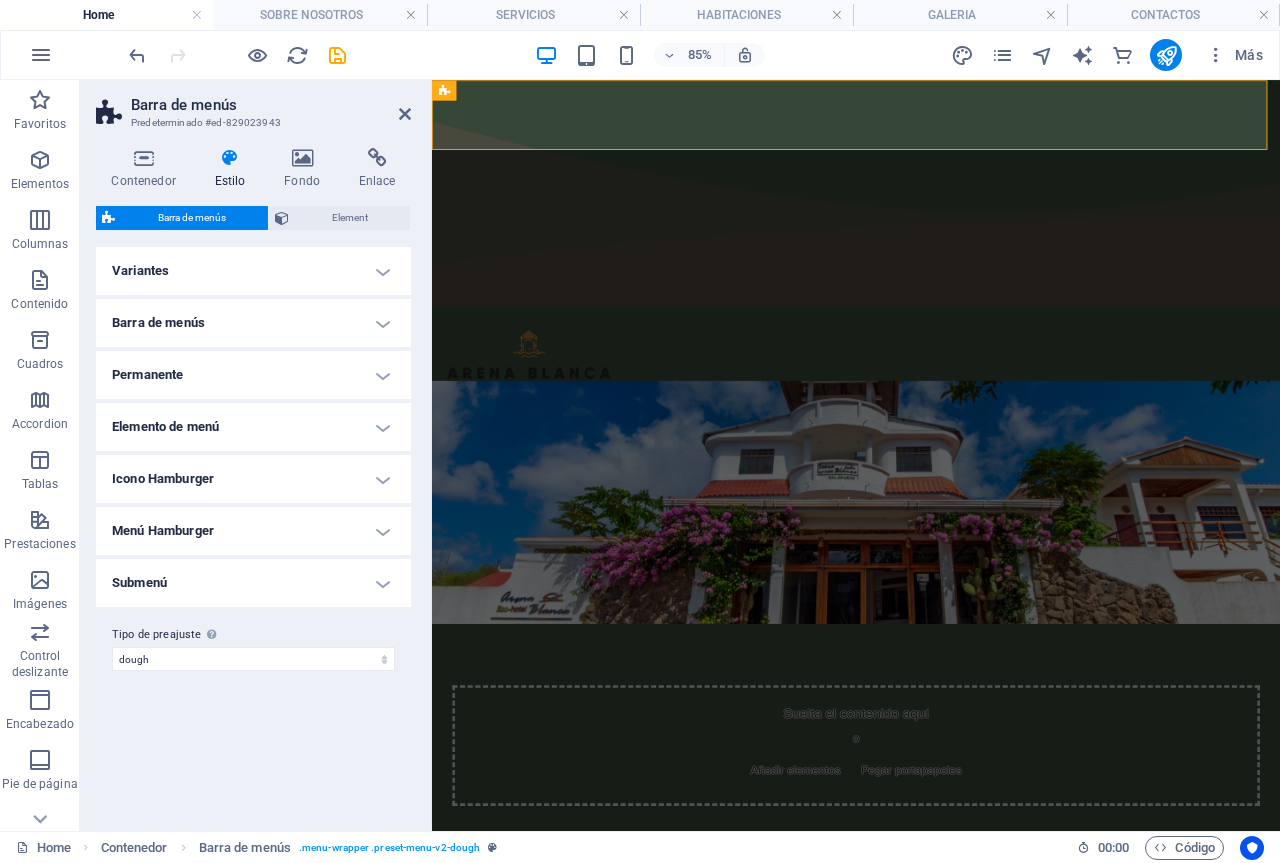 click on "Barra de menús" at bounding box center [253, 323] 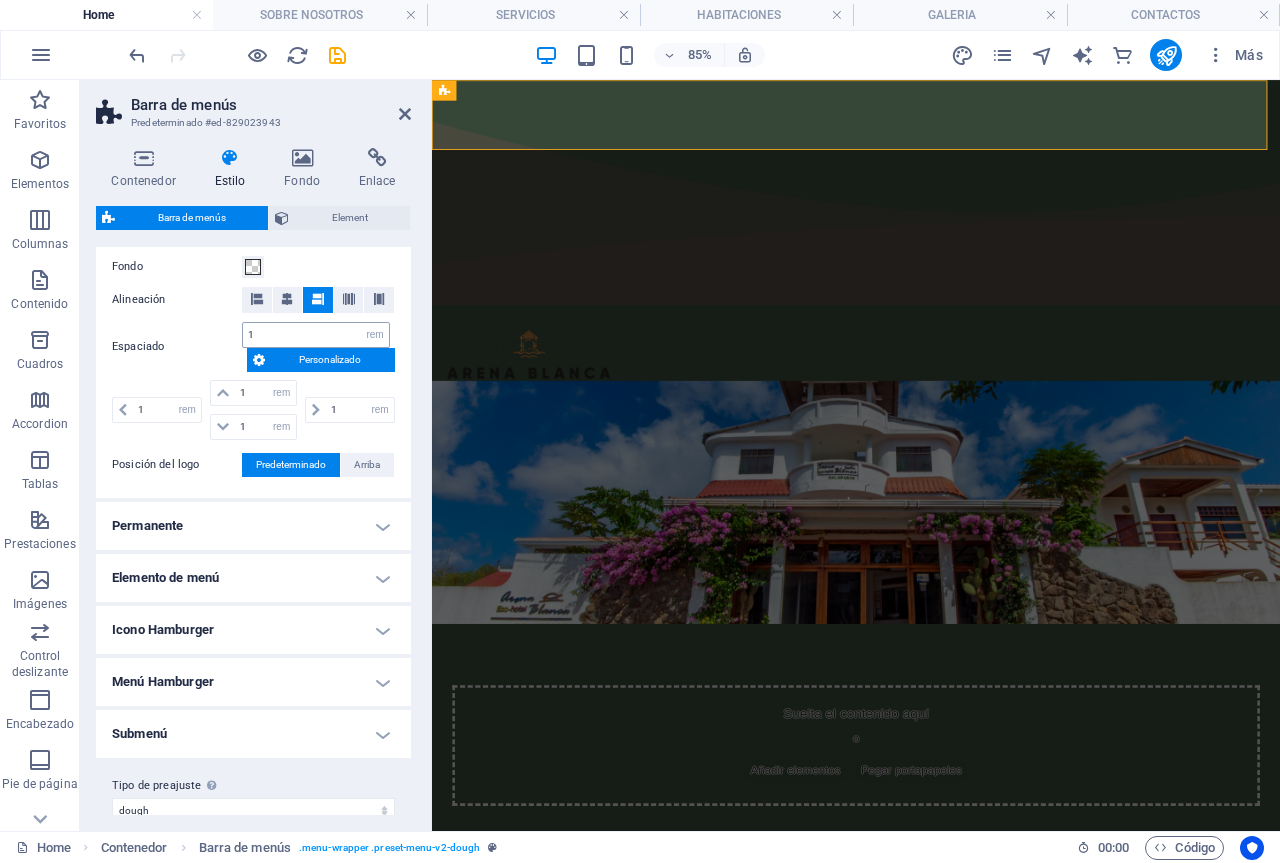 scroll, scrollTop: 0, scrollLeft: 0, axis: both 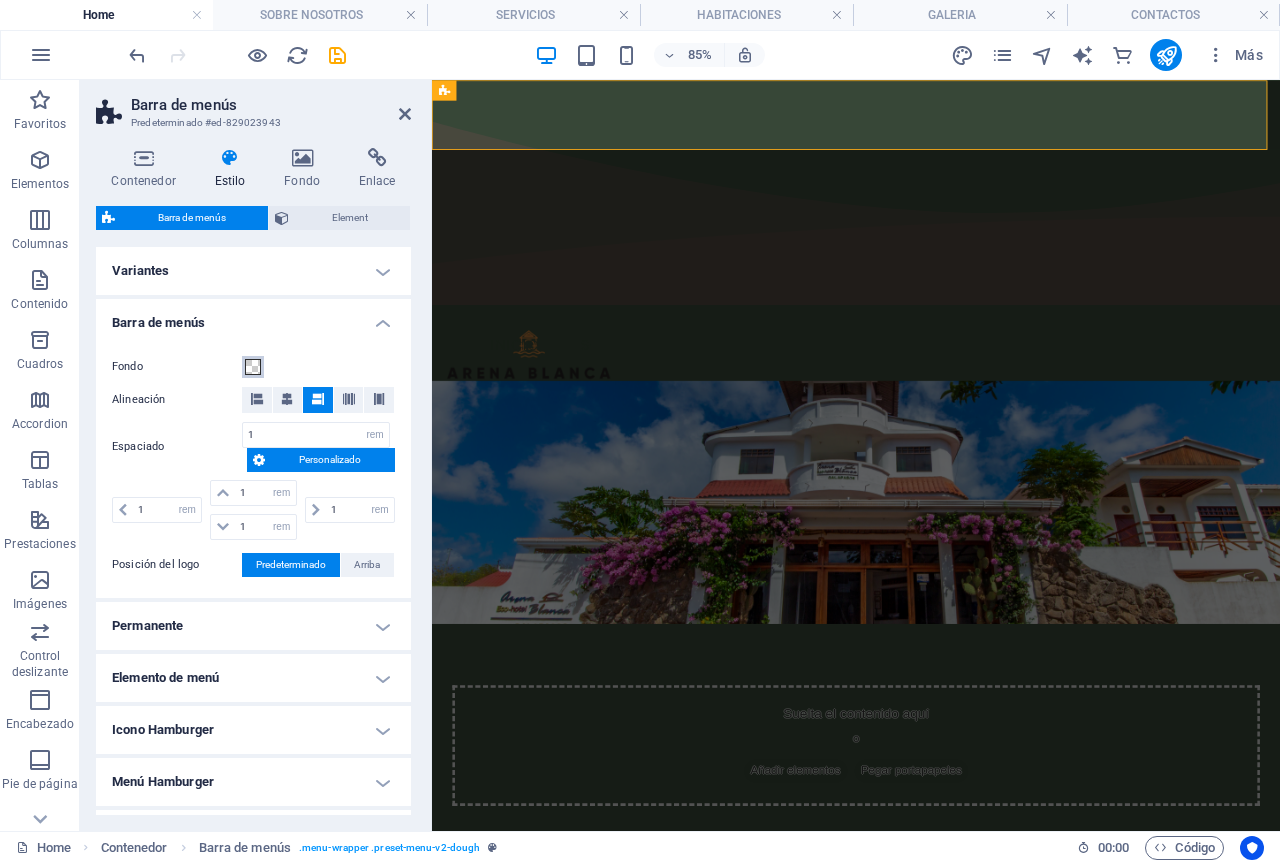 click at bounding box center [253, 367] 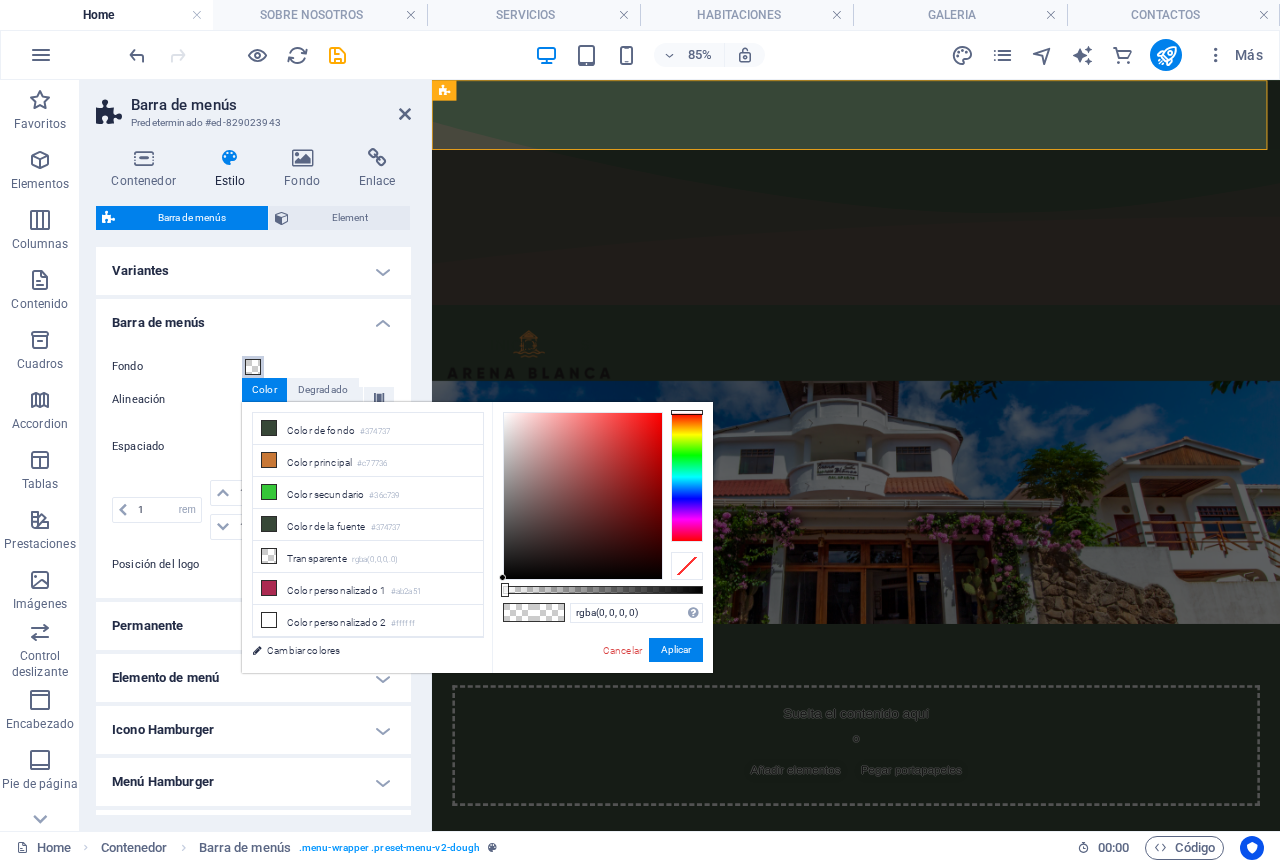 click at bounding box center (253, 367) 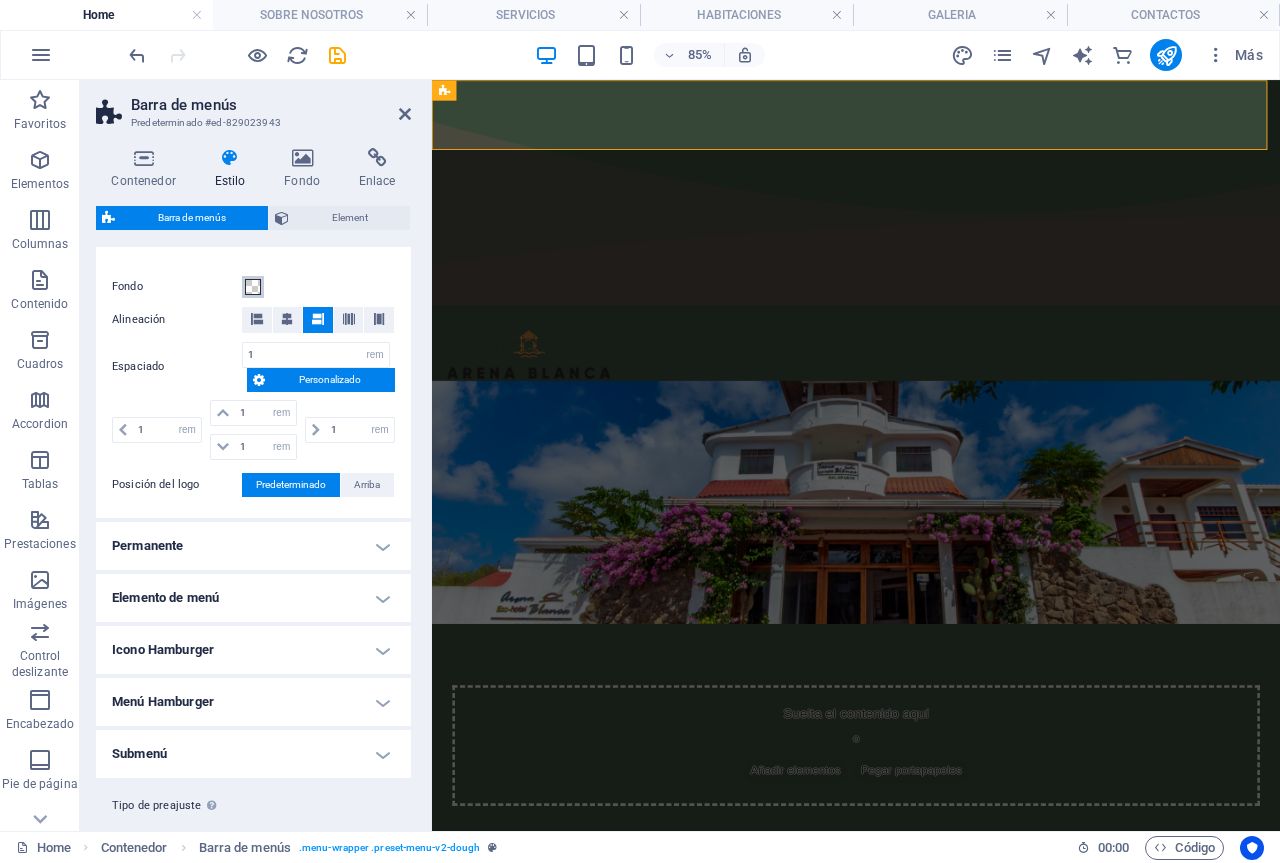 scroll, scrollTop: 100, scrollLeft: 0, axis: vertical 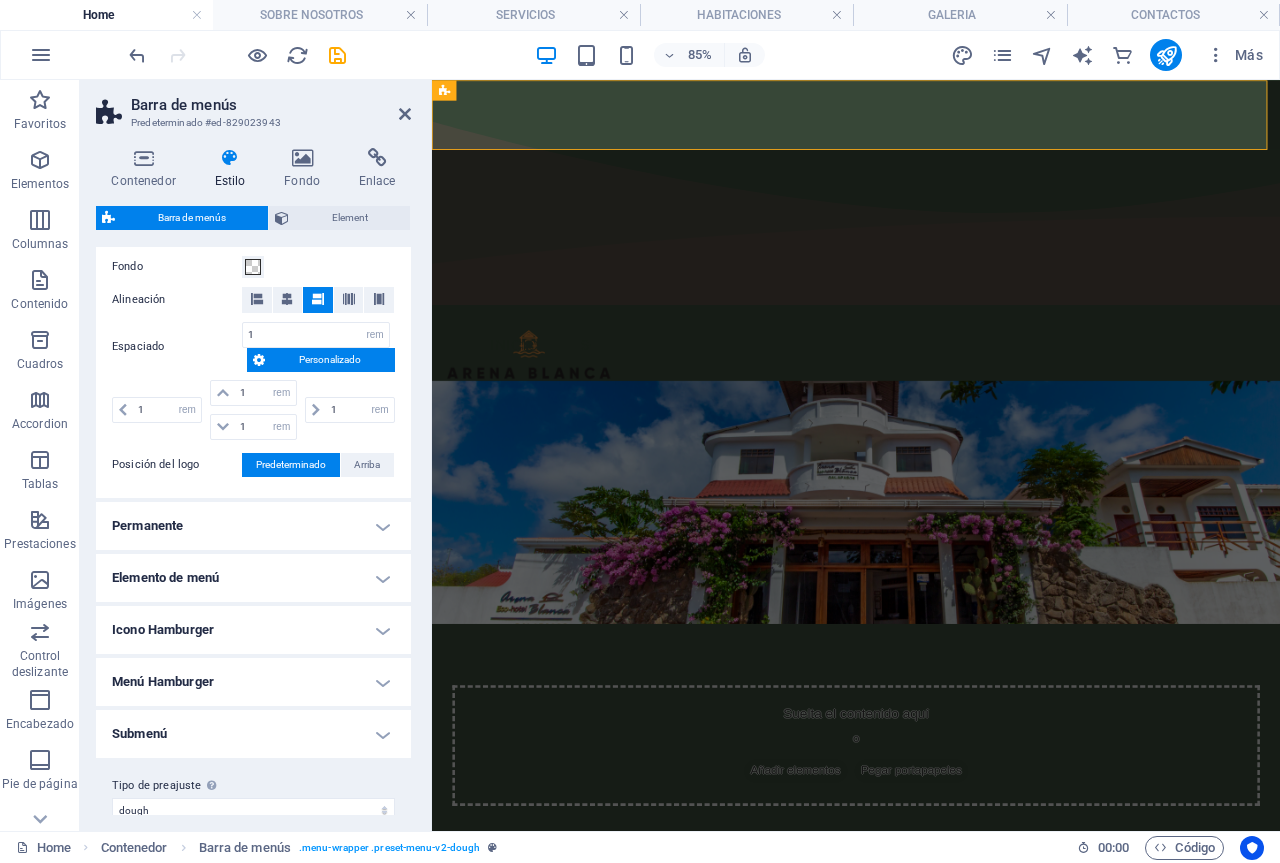 click on "Permanente" at bounding box center [253, 526] 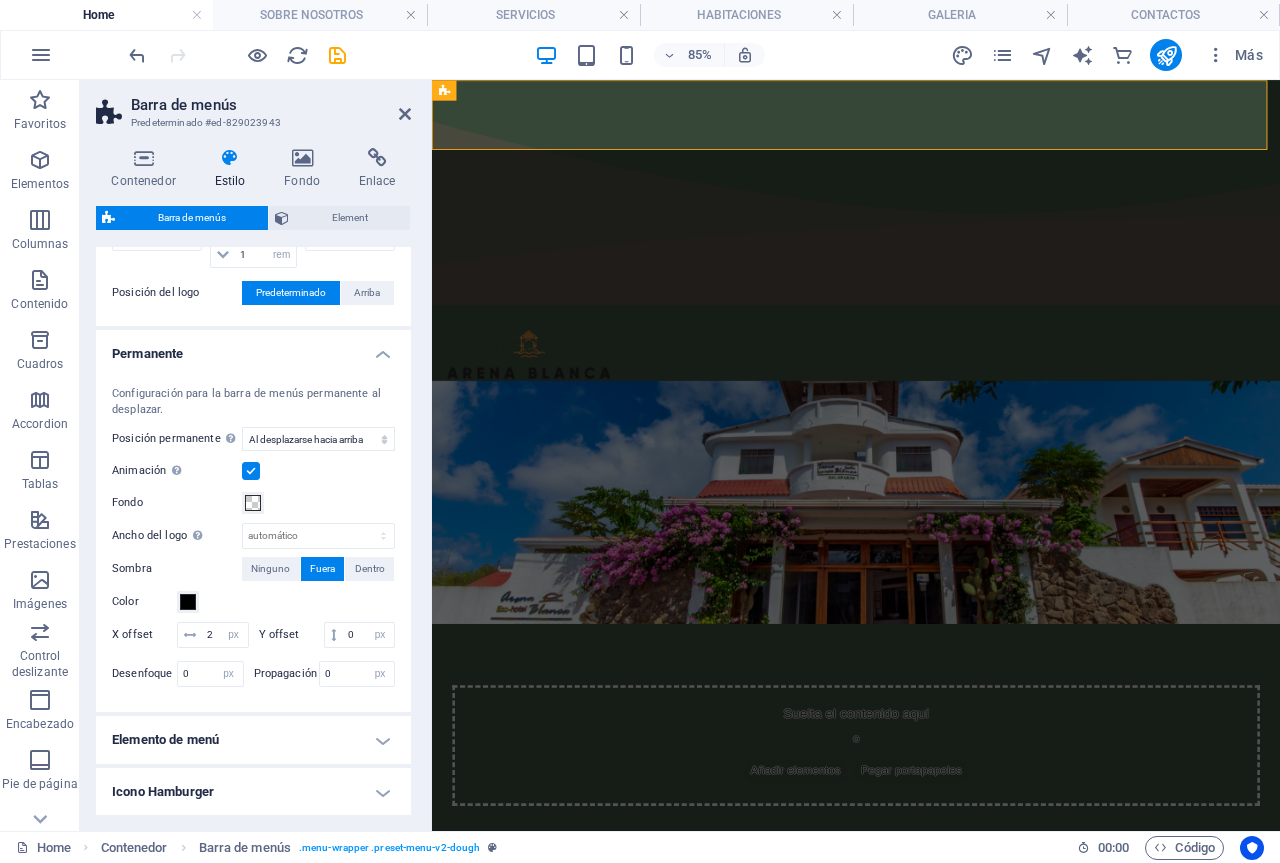 scroll, scrollTop: 300, scrollLeft: 0, axis: vertical 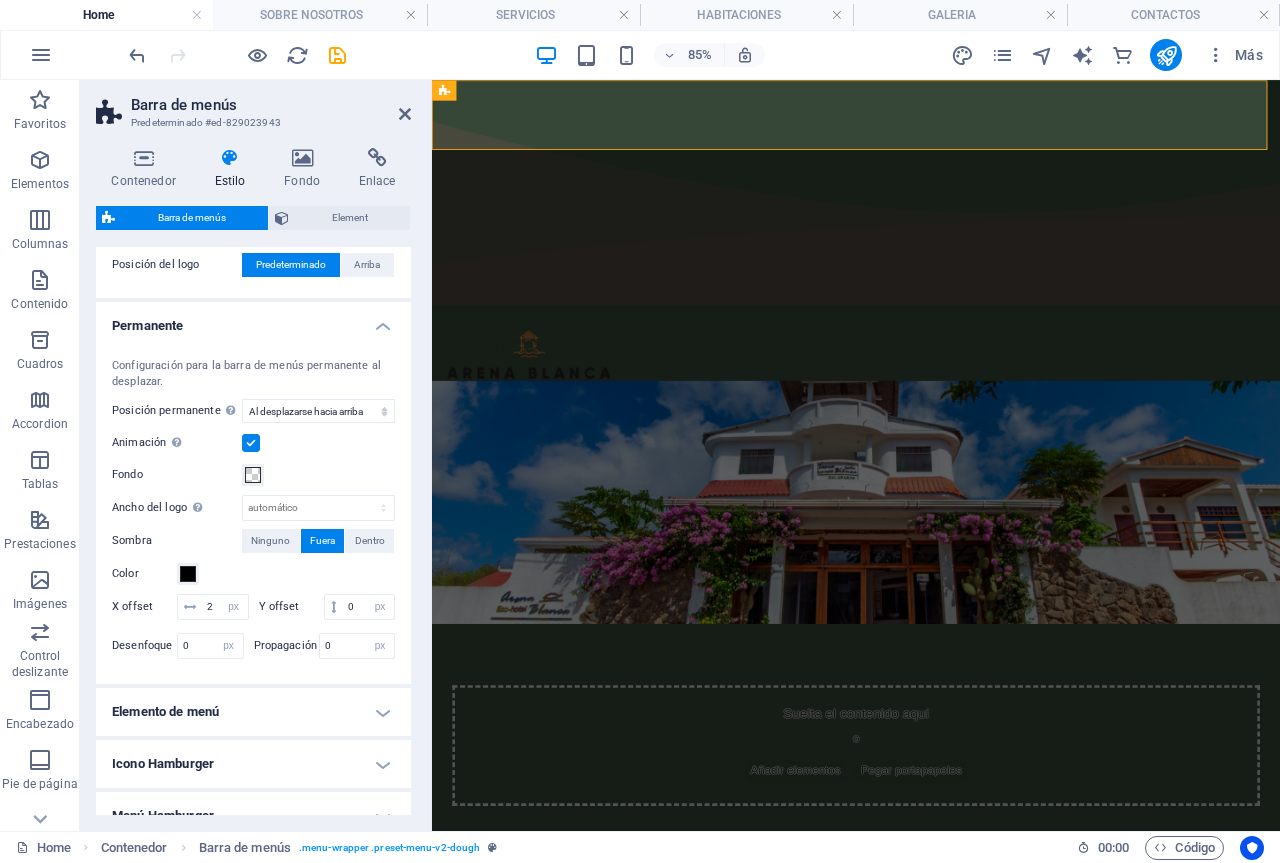 drag, startPoint x: 250, startPoint y: 443, endPoint x: 19, endPoint y: 381, distance: 239.17567 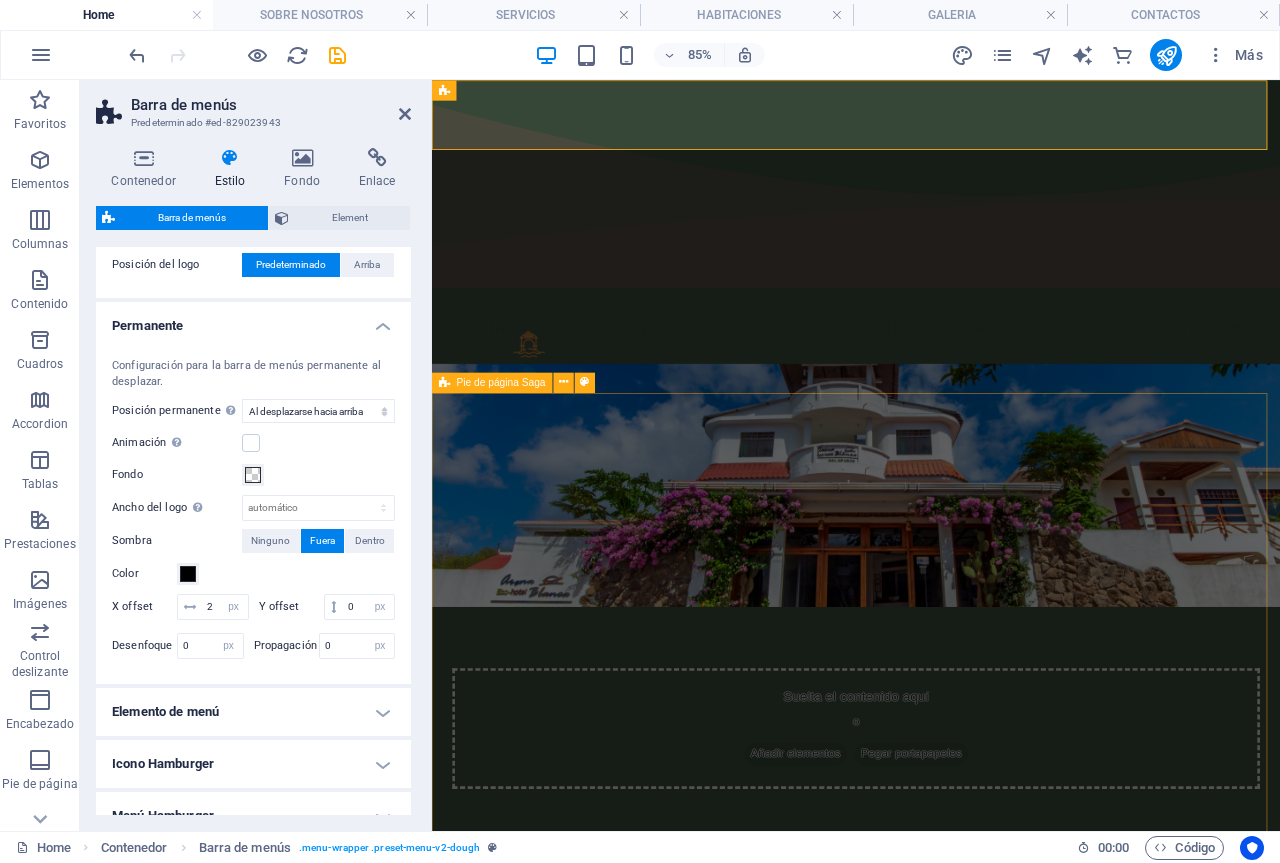 scroll, scrollTop: 0, scrollLeft: 0, axis: both 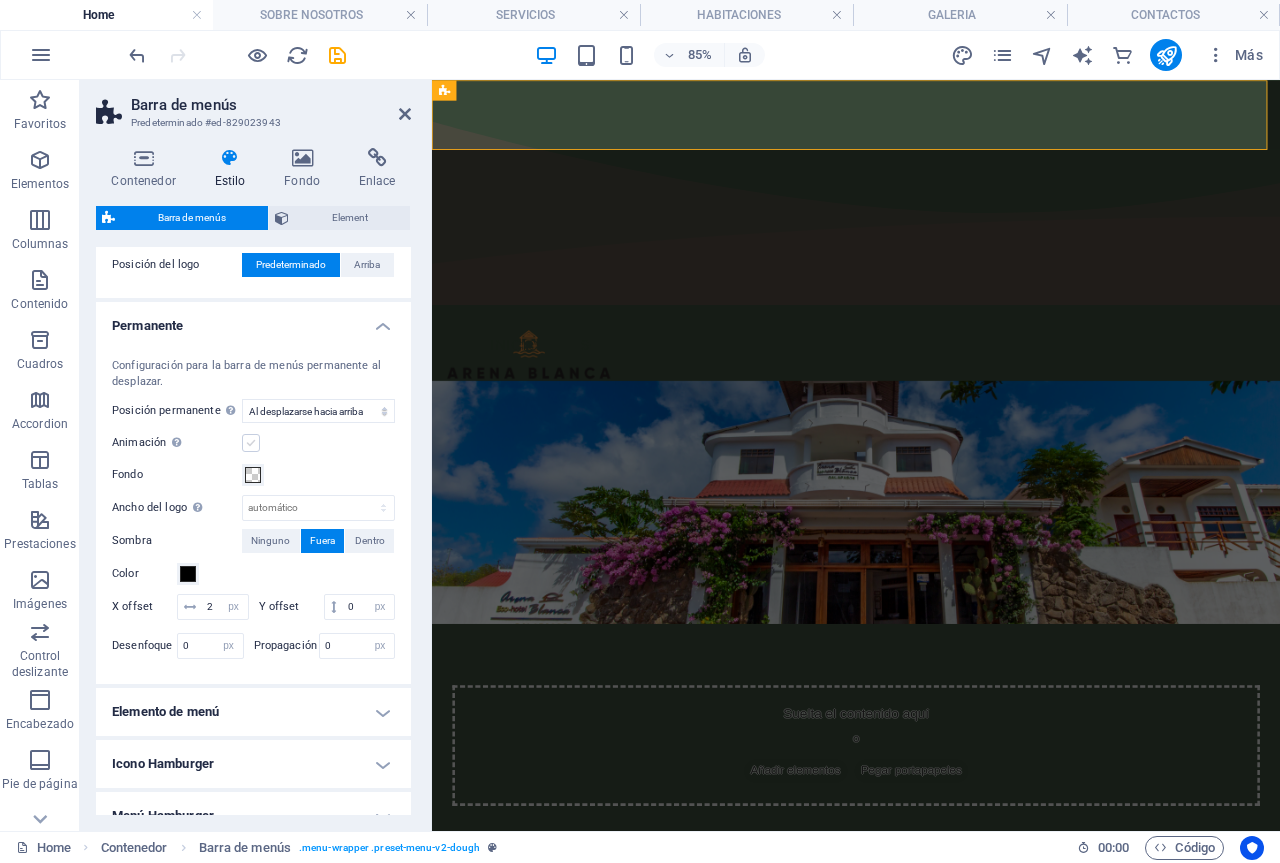 click at bounding box center [251, 443] 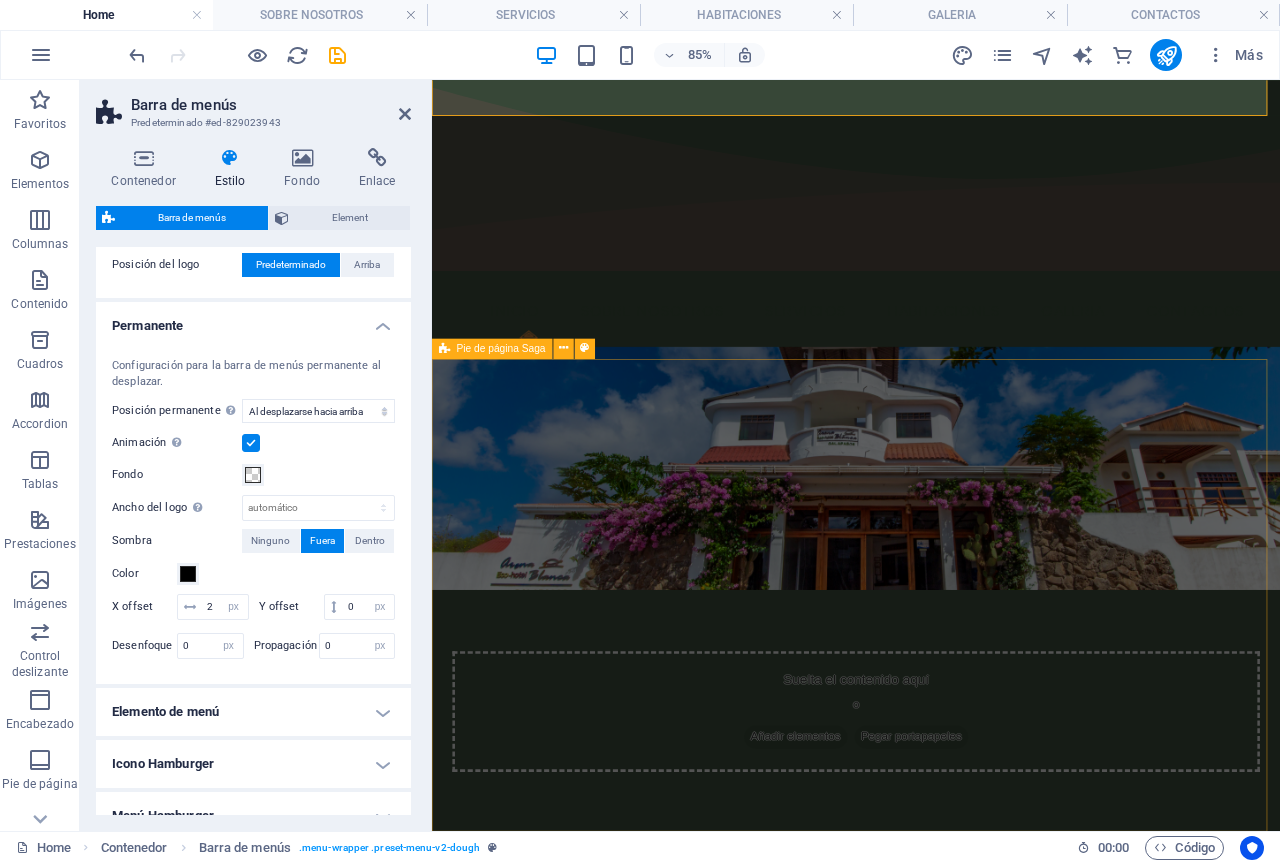 scroll, scrollTop: 0, scrollLeft: 0, axis: both 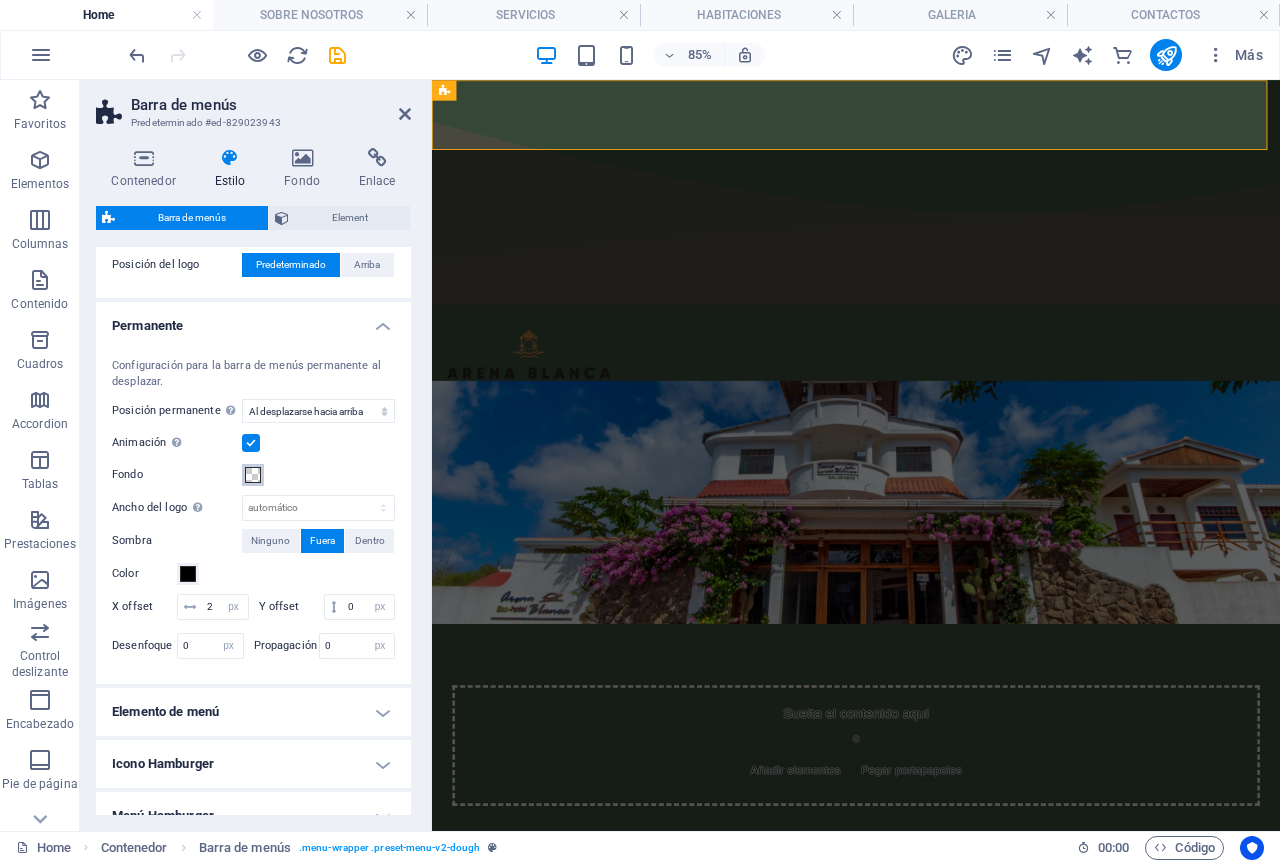 click at bounding box center [253, 475] 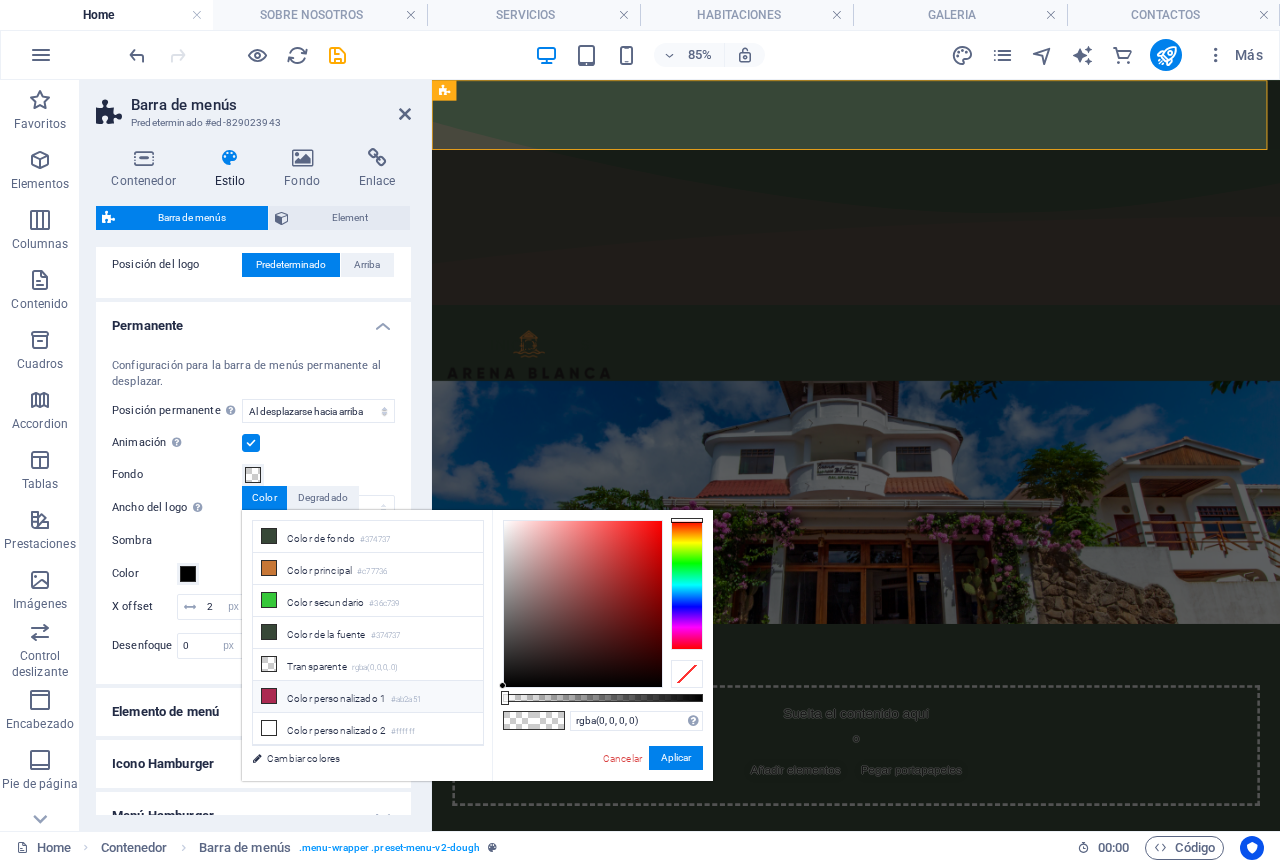 drag, startPoint x: 328, startPoint y: 639, endPoint x: 340, endPoint y: 692, distance: 54.34151 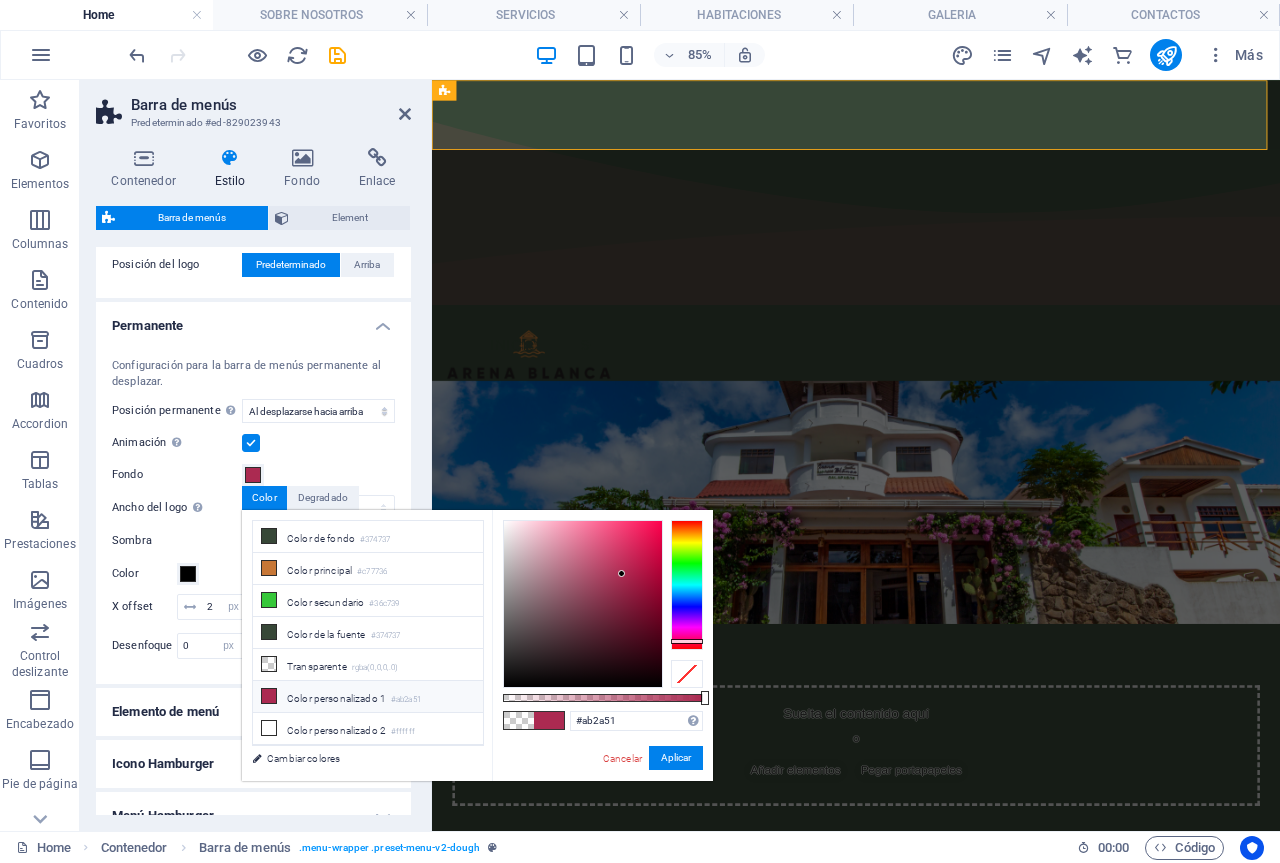 click on "[COLOR] Formatos soportados [COLOR] rgb([NUMBER], [NUMBER], [NUMBER]) rgba([NUMBER], [NUMBER], [NUMBER], [NUMBER]%) hsv([NUMBER], [NUMBER], [NUMBER]) hsl([NUMBER], [NUMBER]%, [NUMBER]%) Cancelar Aplicar" at bounding box center (602, 790) 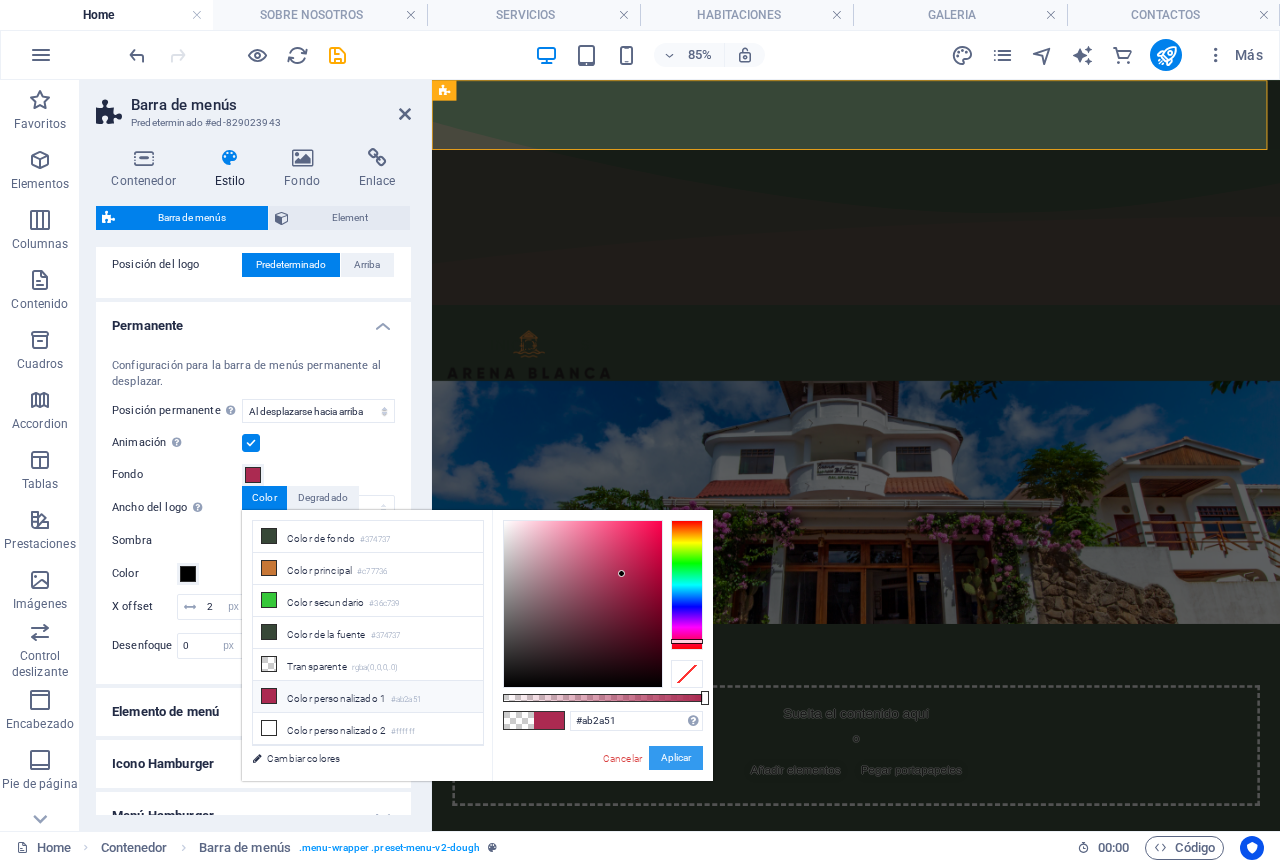 click on "Aplicar" at bounding box center [676, 758] 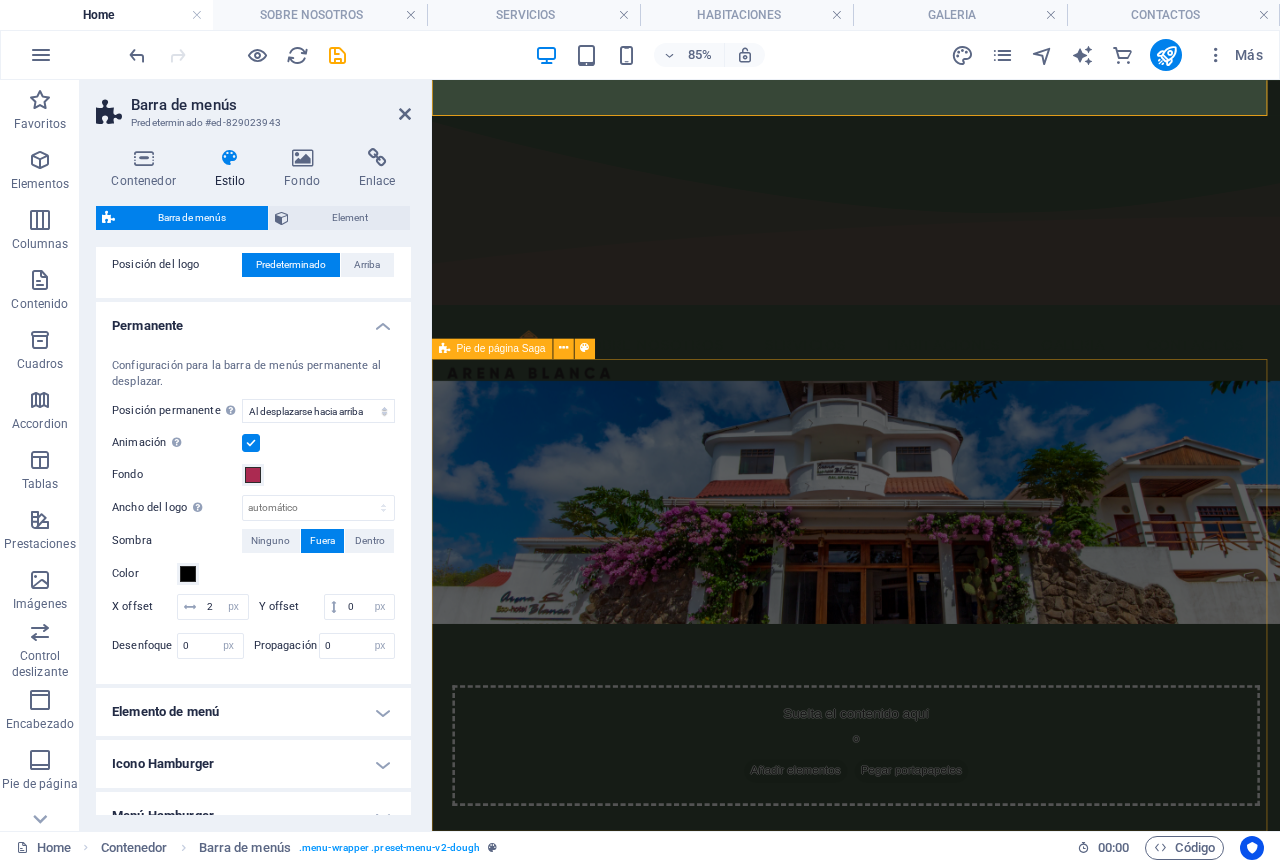 scroll, scrollTop: 40, scrollLeft: 0, axis: vertical 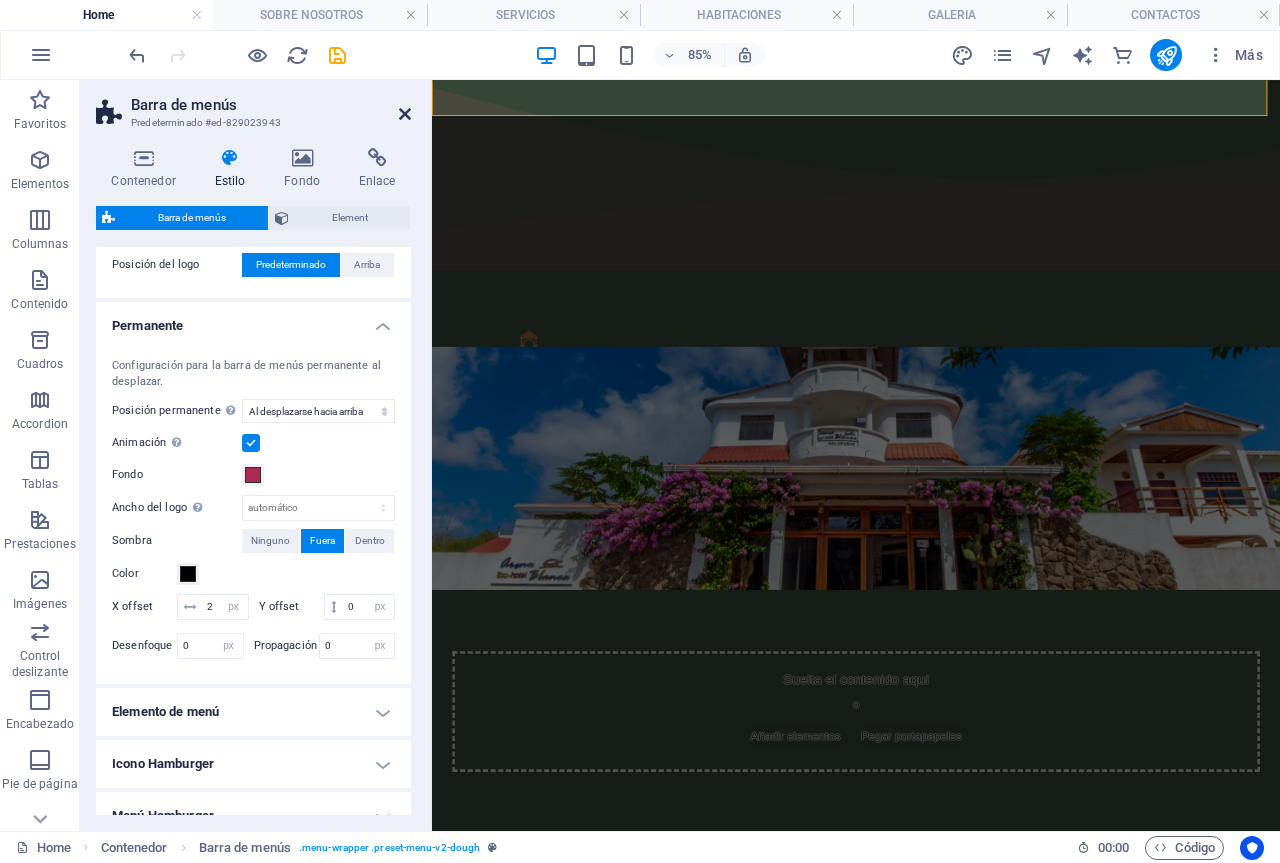 click at bounding box center (405, 114) 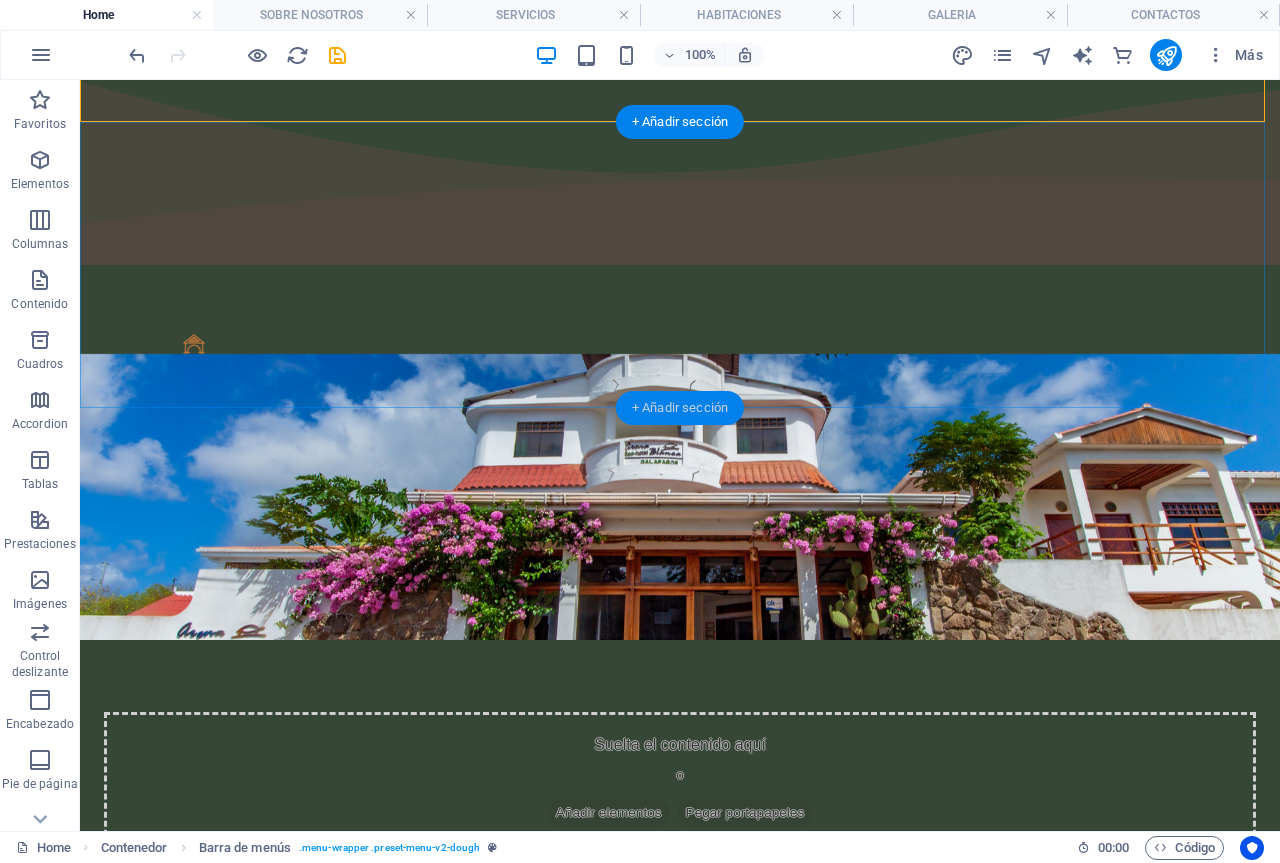 click on "+ Añadir sección" at bounding box center (680, 408) 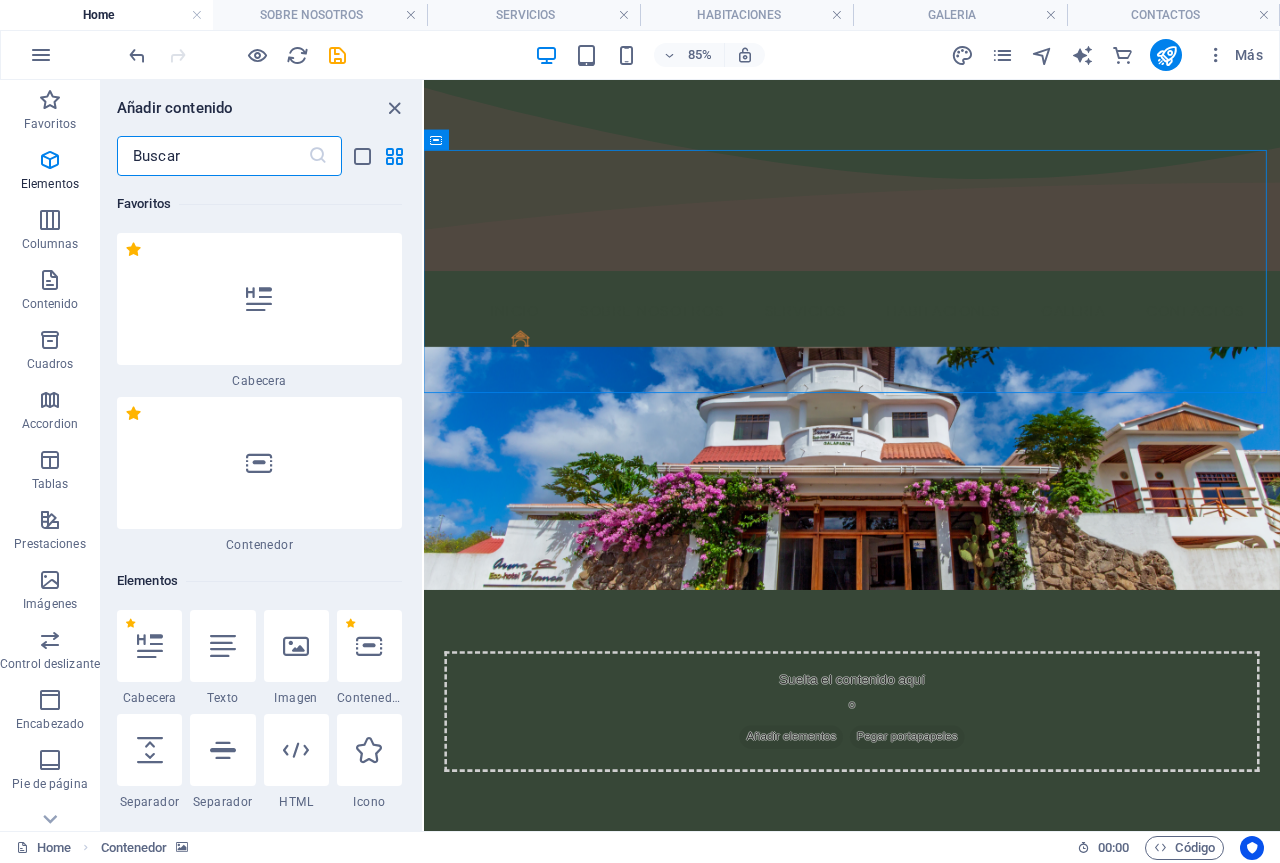 scroll, scrollTop: 0, scrollLeft: 0, axis: both 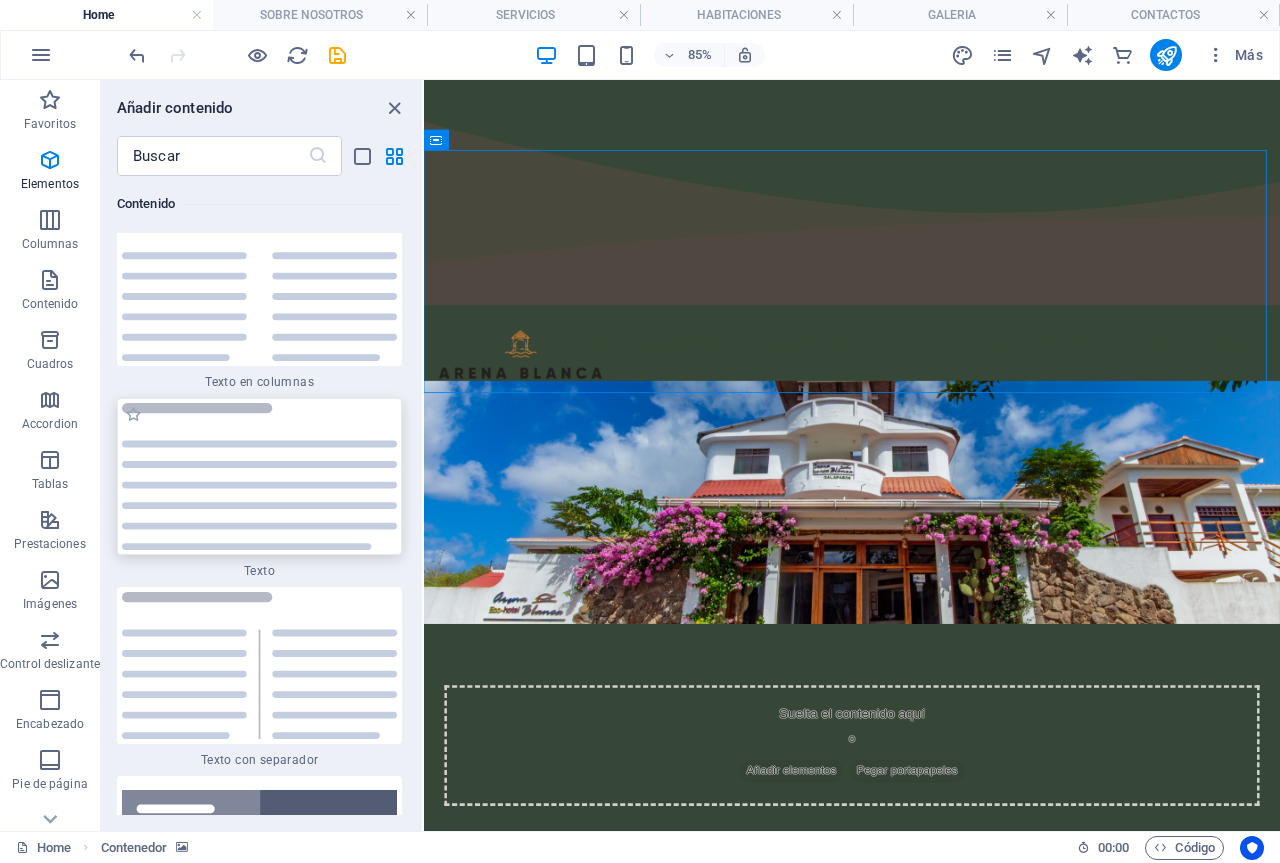 click at bounding box center (259, 476) 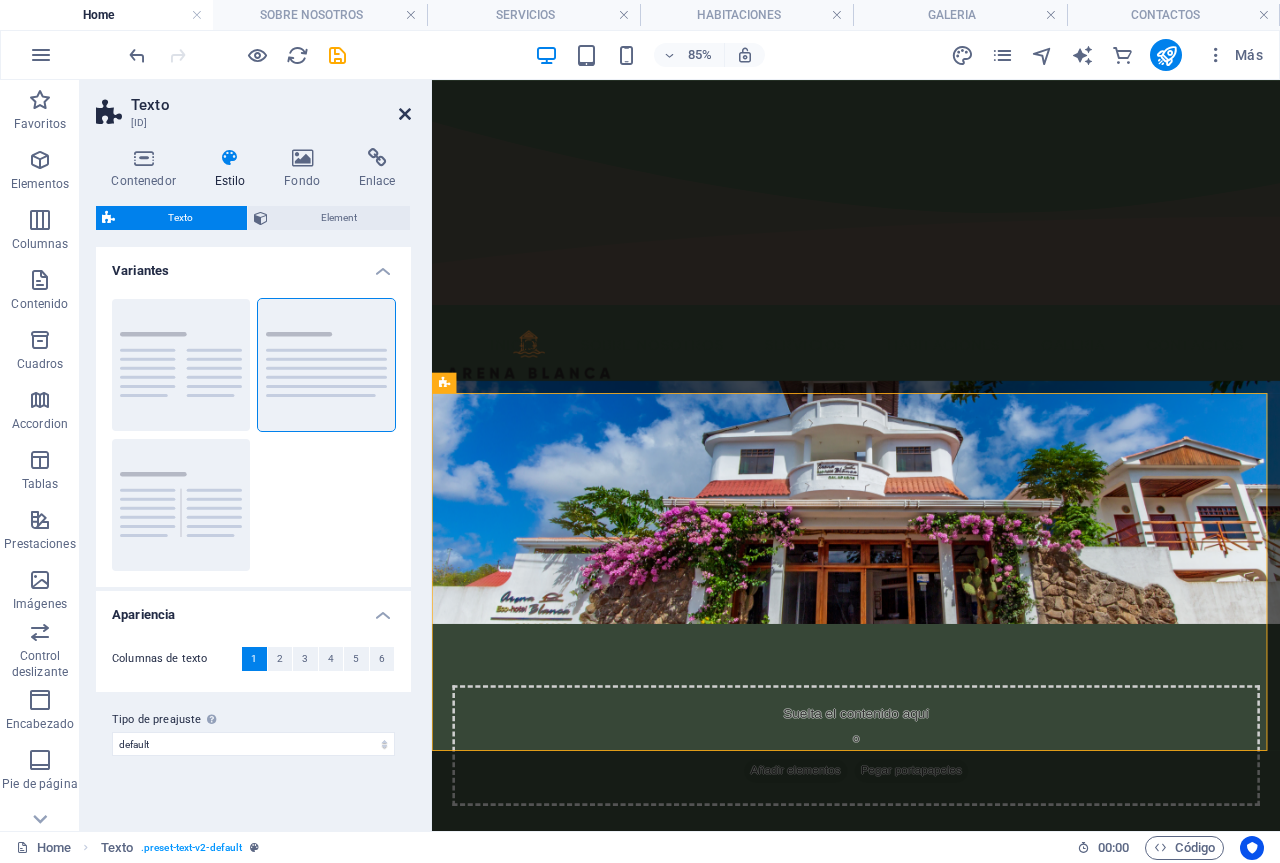 click at bounding box center (405, 114) 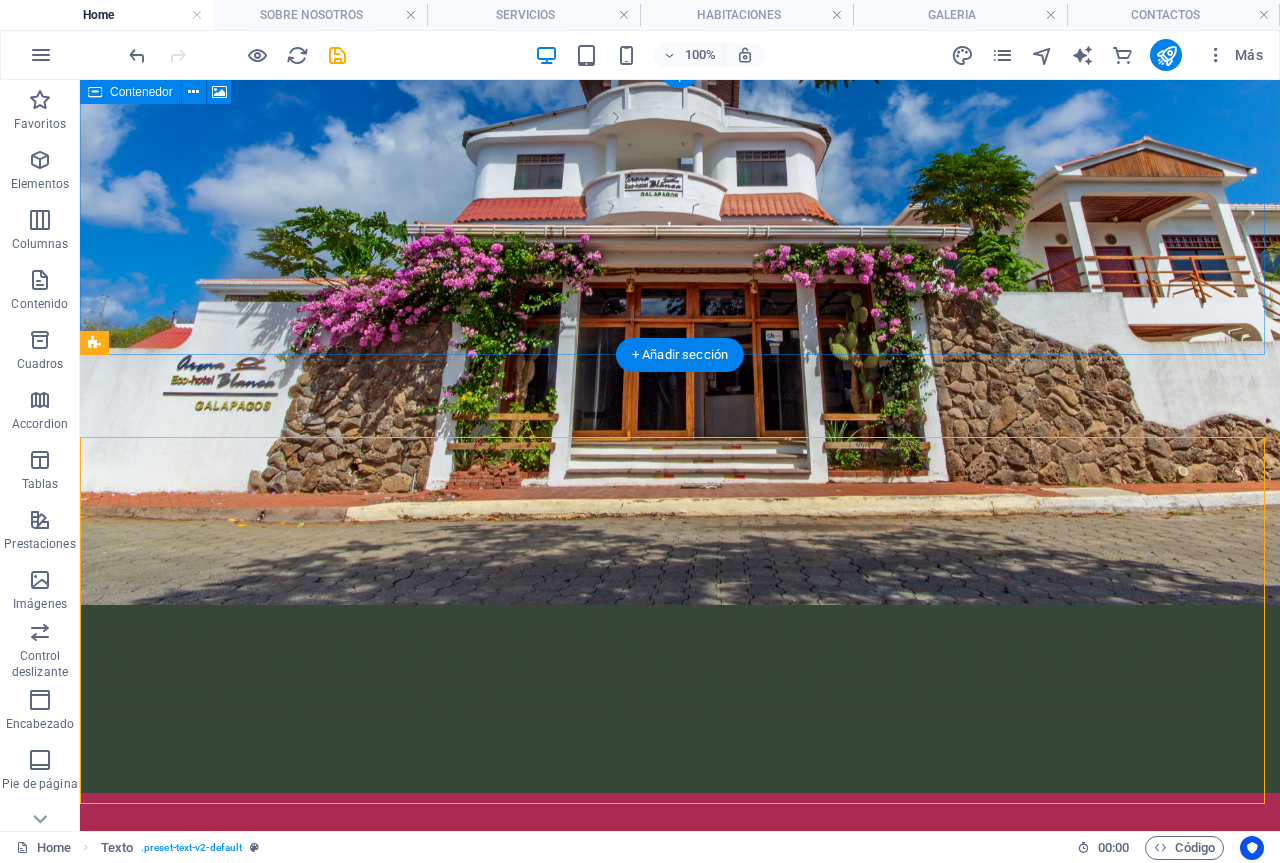 scroll, scrollTop: 0, scrollLeft: 0, axis: both 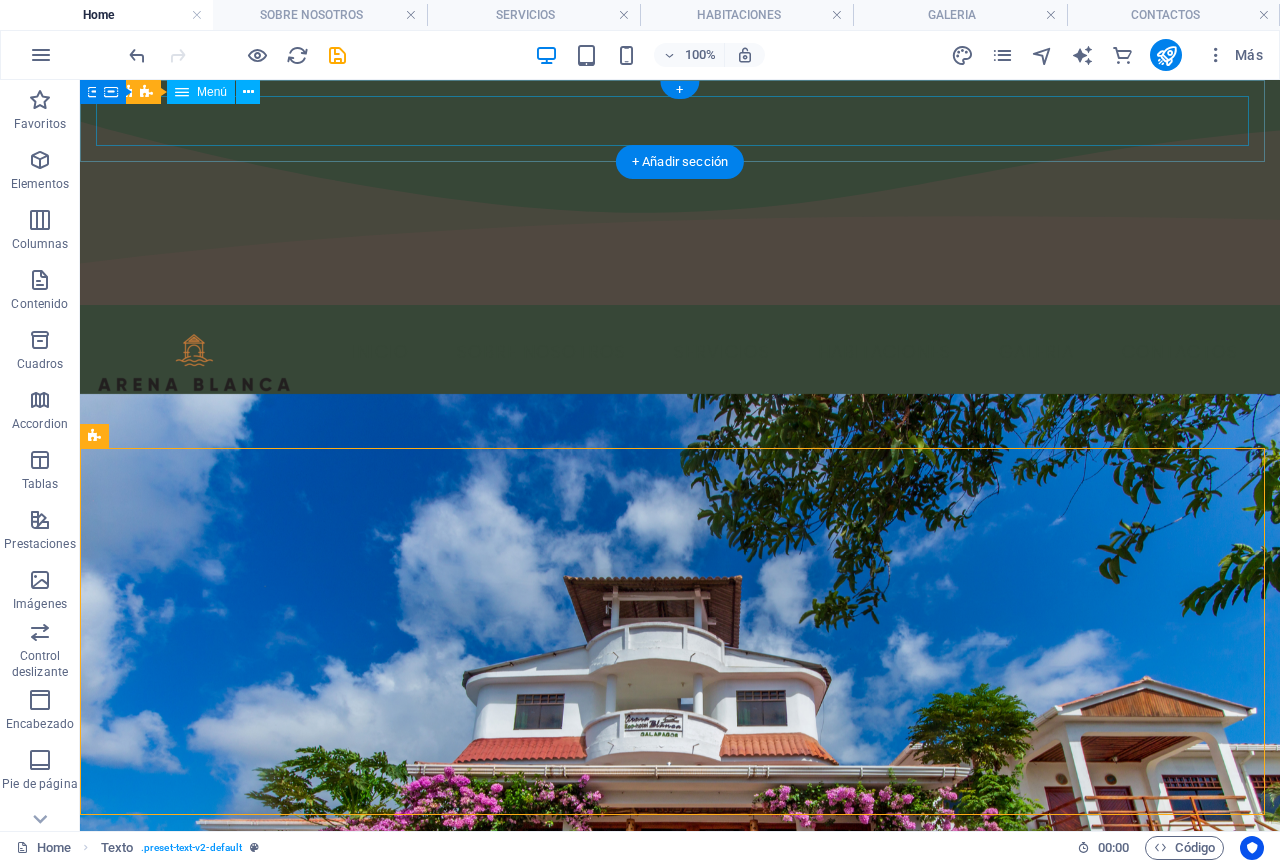 click on "INICIO SOBRE NOSOTROS SERVICIOS HABITACIONES GALERIA PISCINA SALA DE JUEGOS RESTAURANTE CONTACTOS" at bounding box center [680, 353] 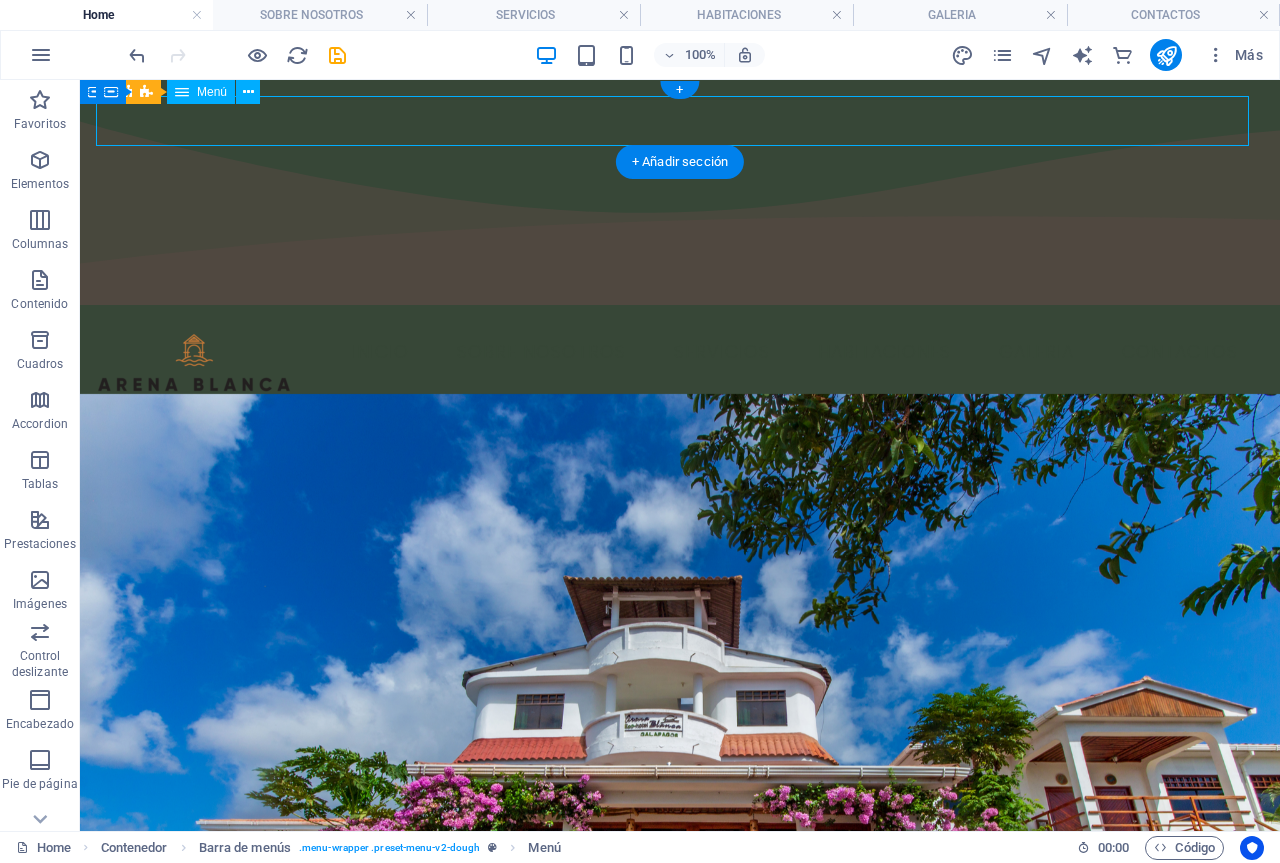 click on "INICIO SOBRE NOSOTROS SERVICIOS HABITACIONES GALERIA PISCINA SALA DE JUEGOS RESTAURANTE CONTACTOS" at bounding box center [680, 353] 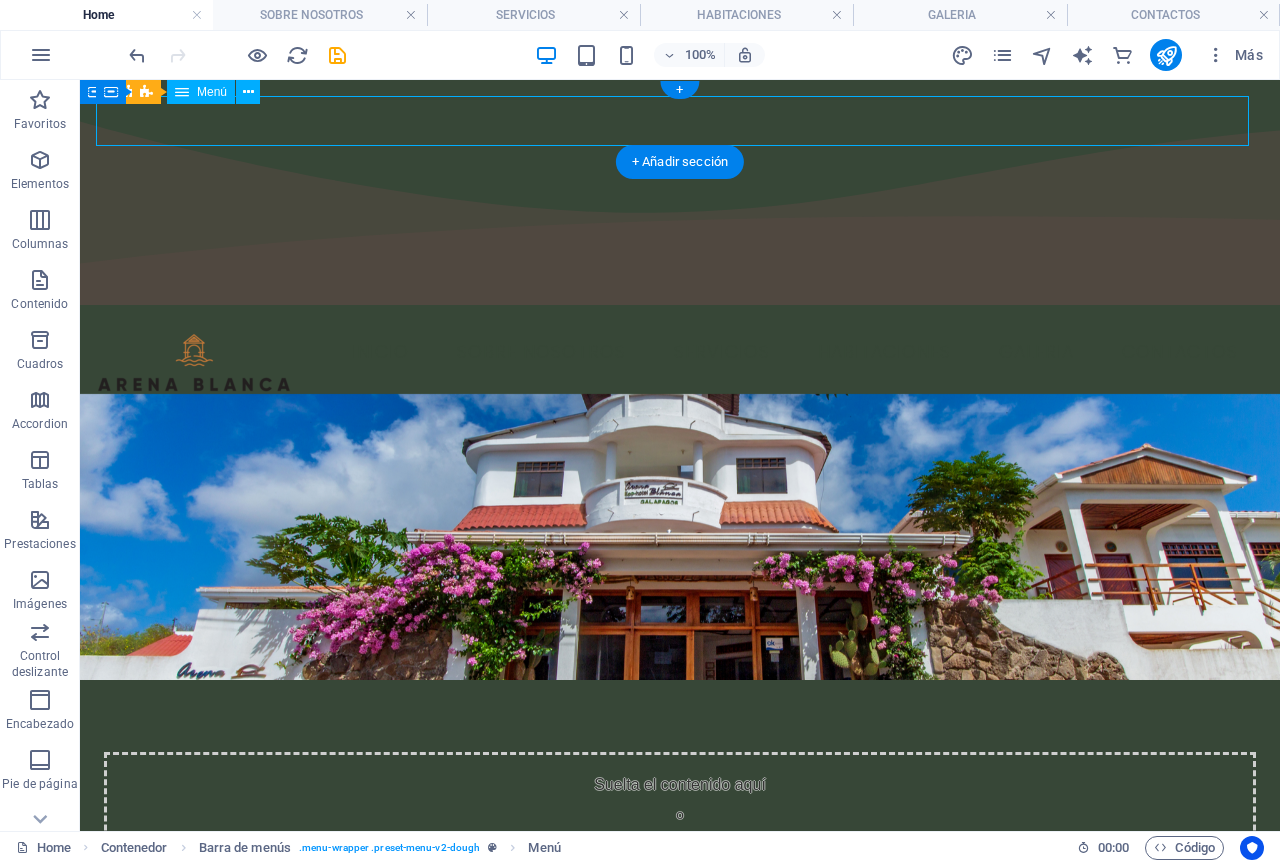 select on "px" 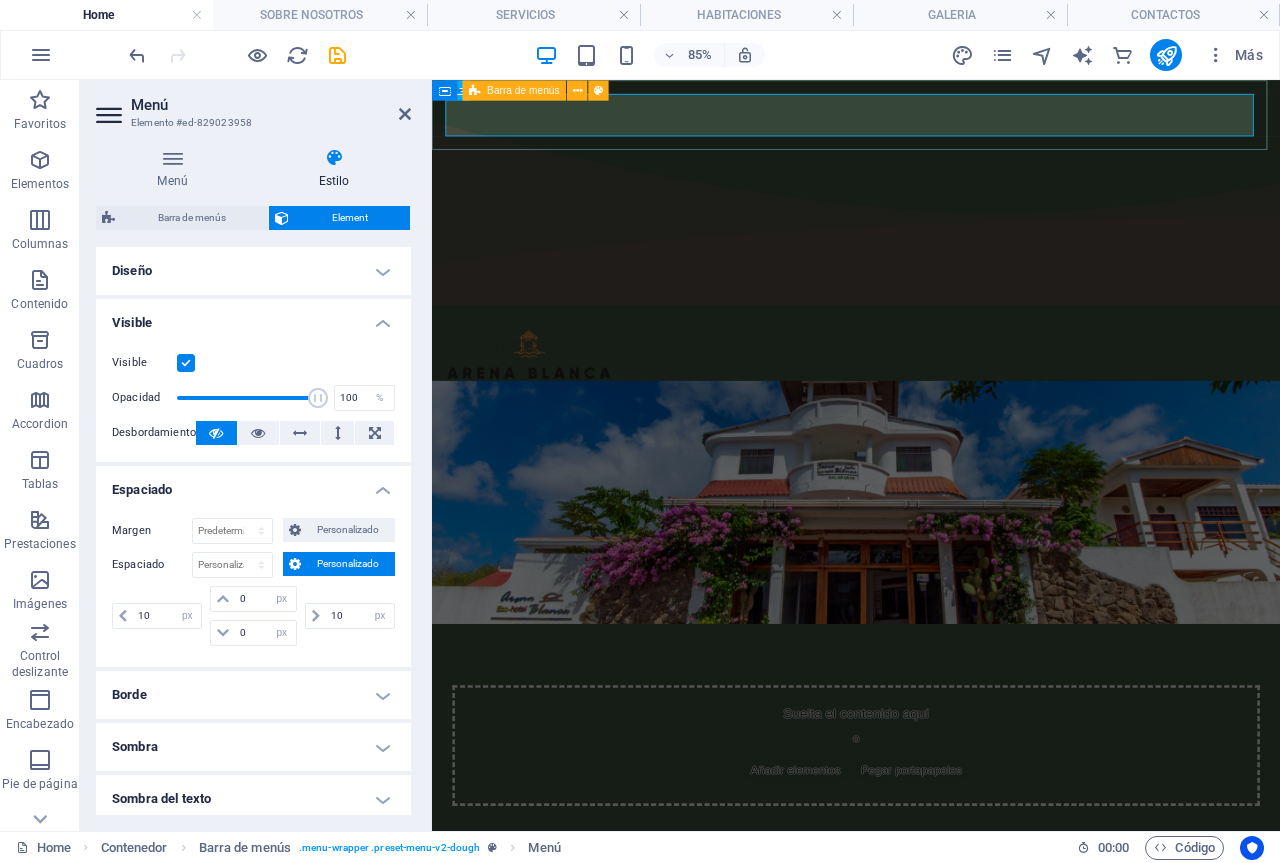 click on "INICIO SOBRE NOSOTROS SERVICIOS HABITACIONES GALERIA PISCINA SALA DE JUEGOS RESTAURANTE CONTACTOS" at bounding box center [931, 393] 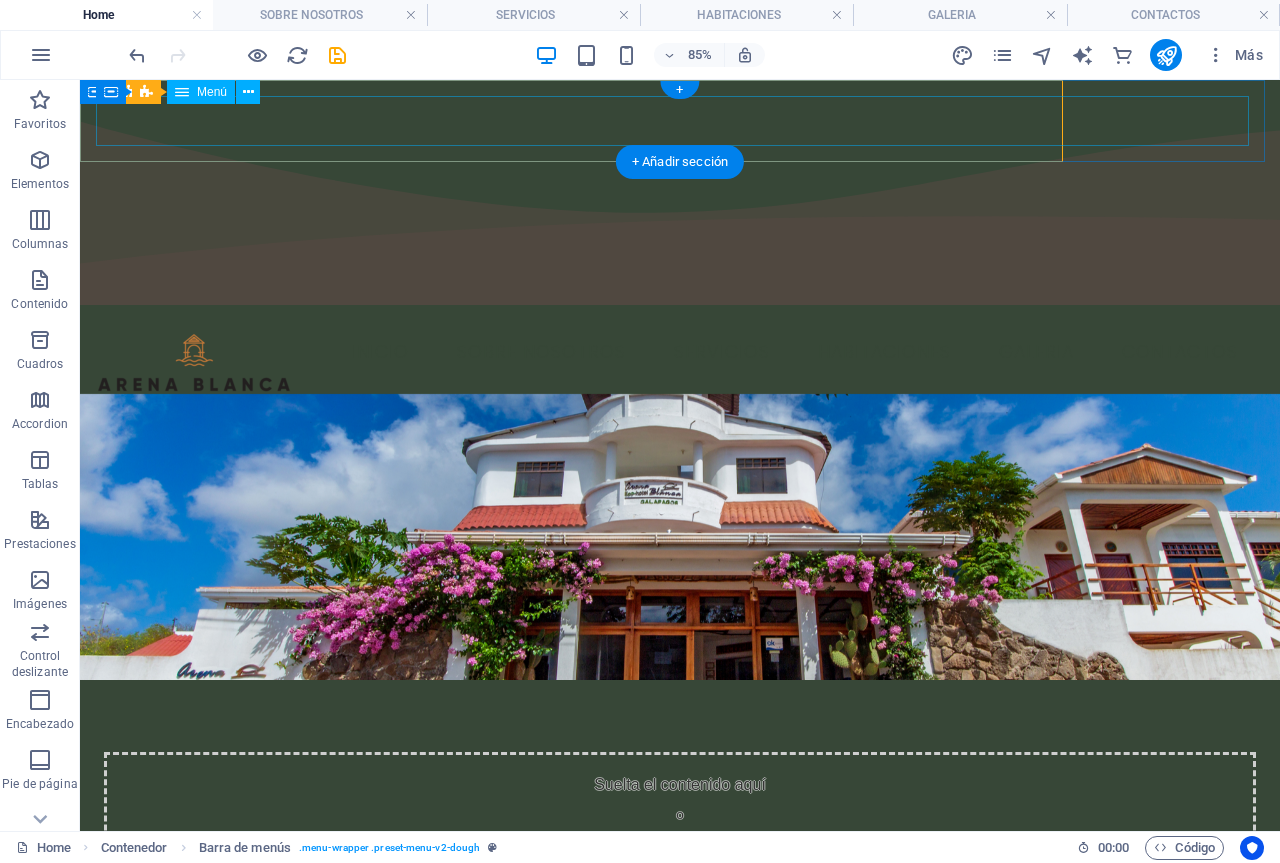 click on "INICIO SOBRE NOSOTROS SERVICIOS HABITACIONES GALERIA PISCINA SALA DE JUEGOS RESTAURANTE CONTACTOS" at bounding box center [680, 353] 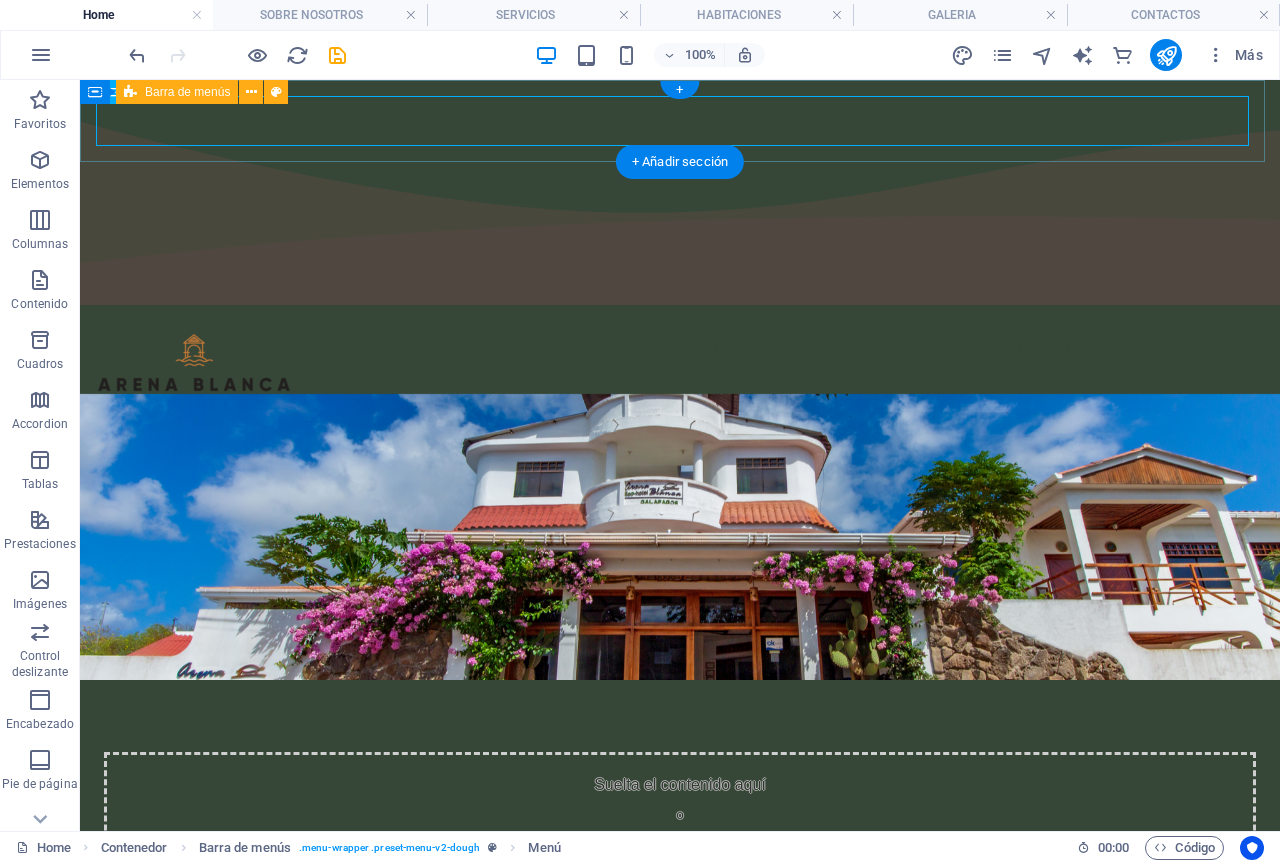 click on "INICIO SOBRE NOSOTROS SERVICIOS HABITACIONES GALERIA PISCINA SALA DE JUEGOS RESTAURANTE CONTACTOS" at bounding box center (680, 353) 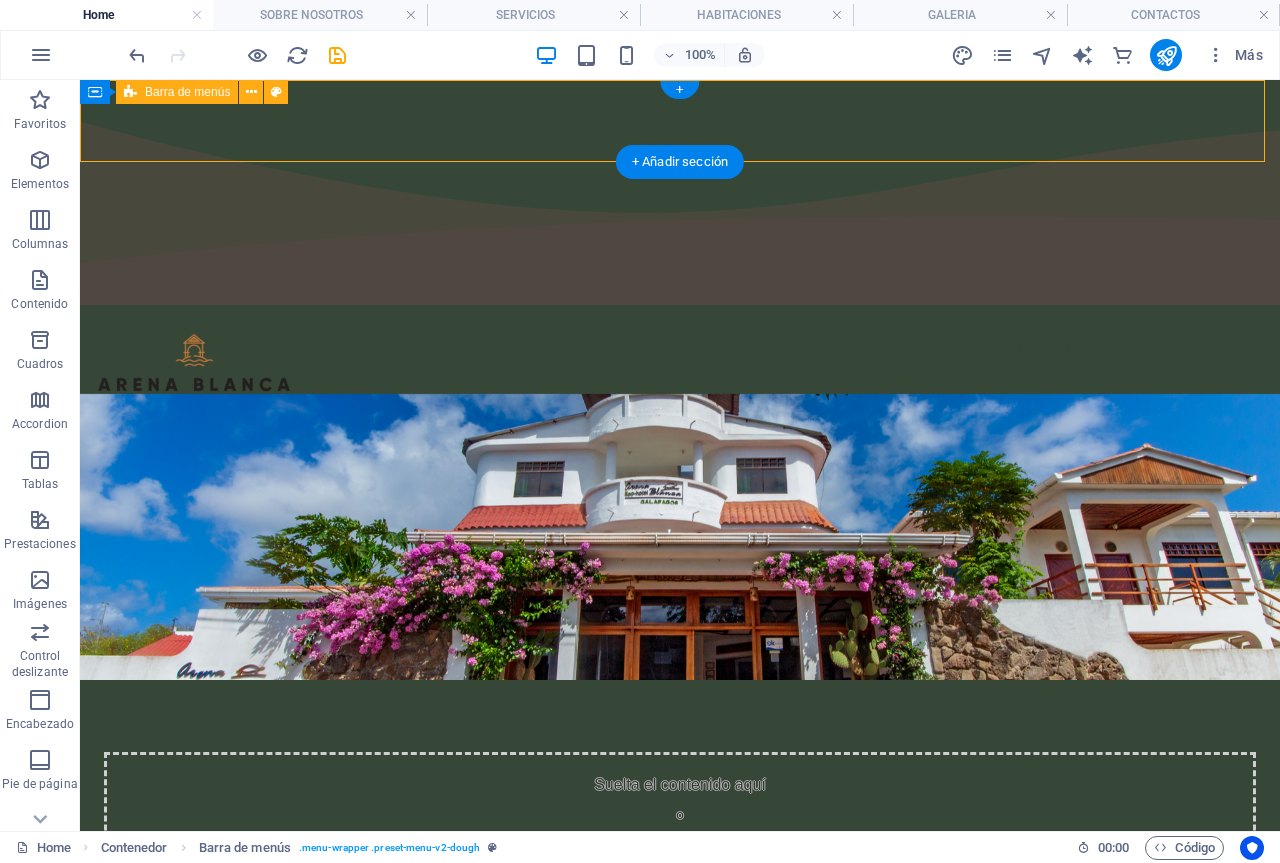 click on "INICIO SOBRE NOSOTROS SERVICIOS HABITACIONES GALERIA PISCINA SALA DE JUEGOS RESTAURANTE CONTACTOS" at bounding box center (680, 353) 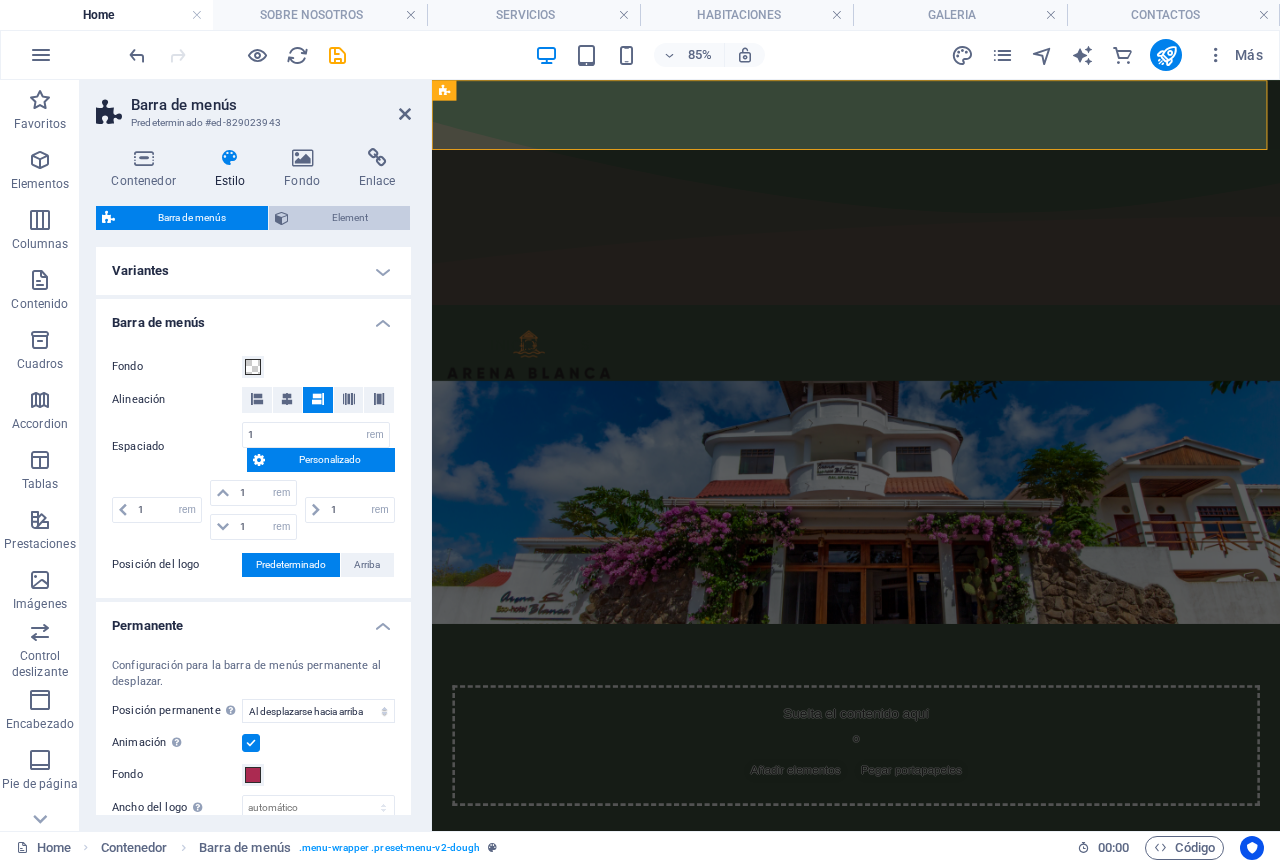 click on "Element" at bounding box center [349, 218] 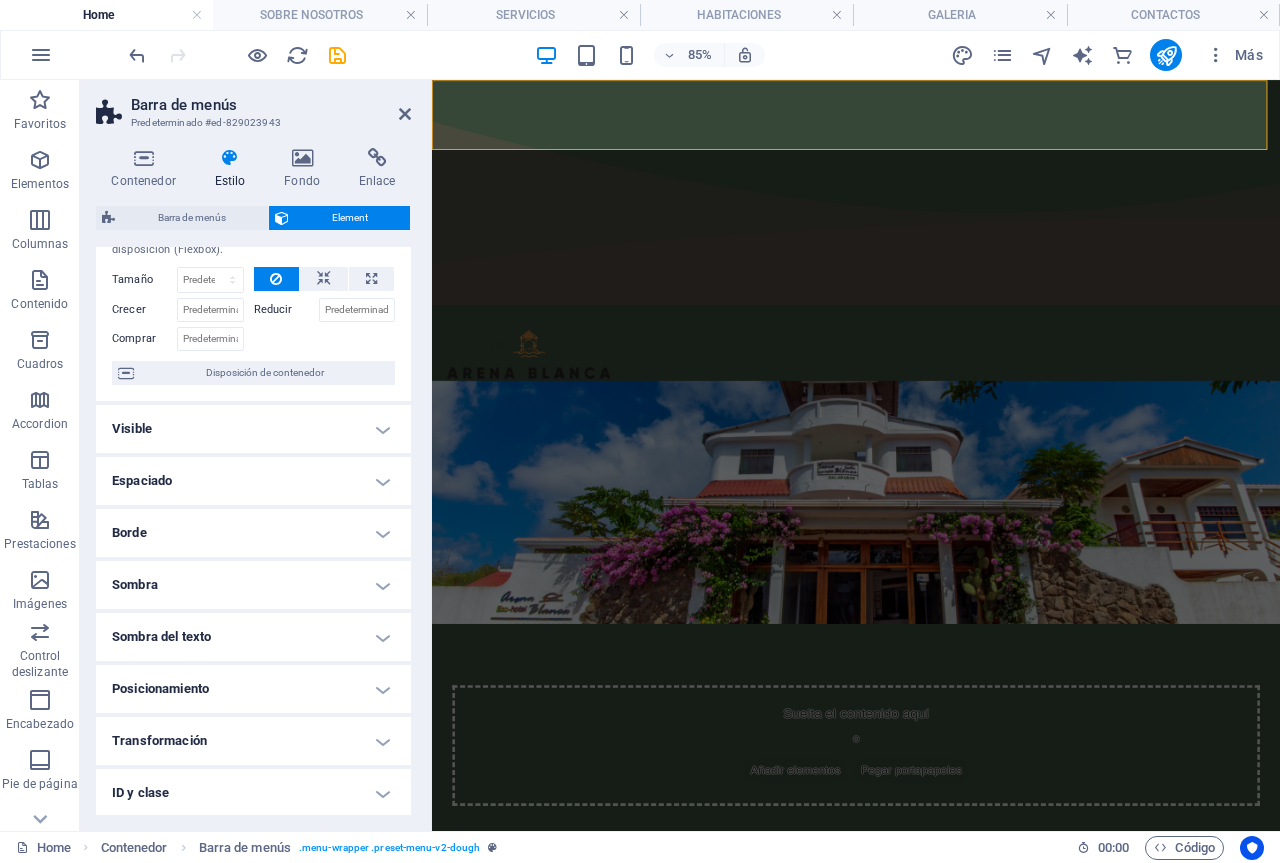 scroll, scrollTop: 100, scrollLeft: 0, axis: vertical 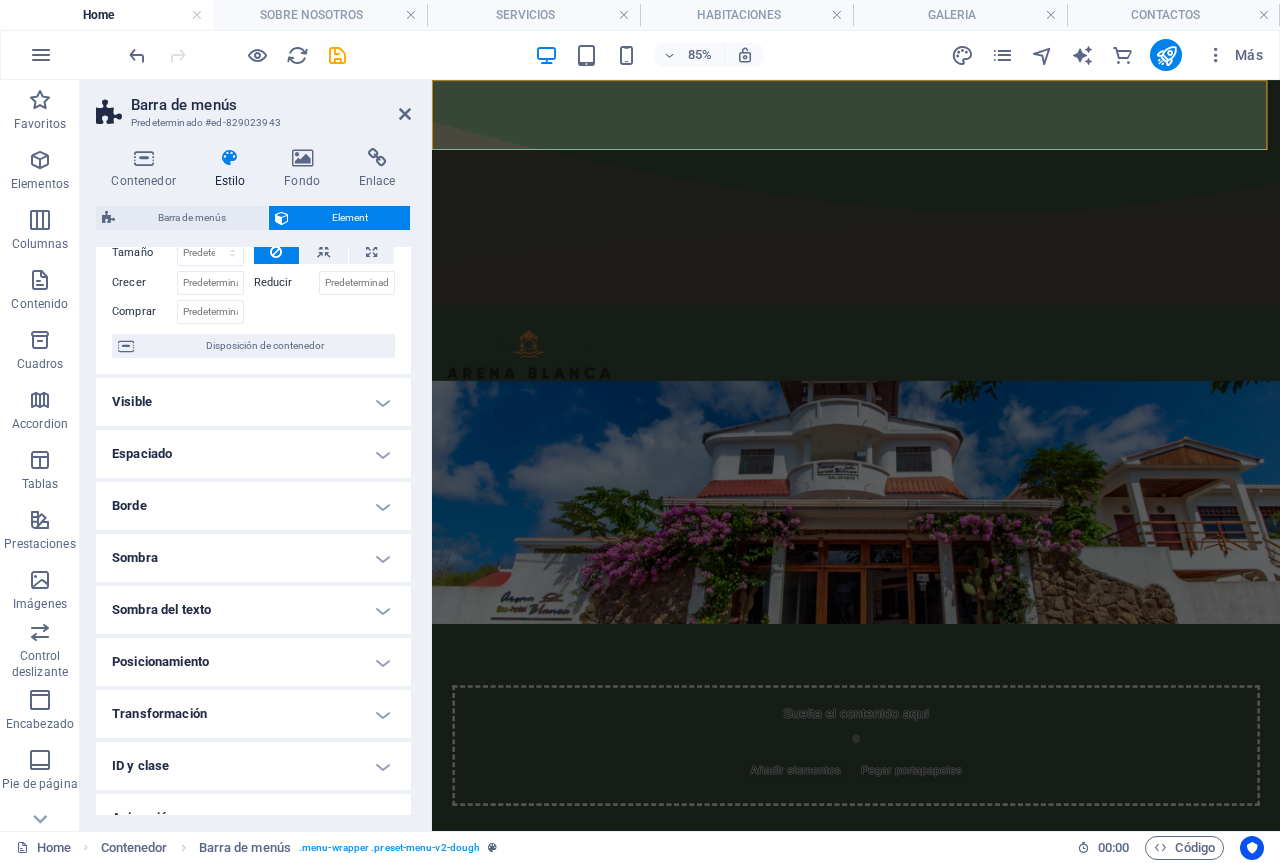 click on "Visible" at bounding box center [253, 402] 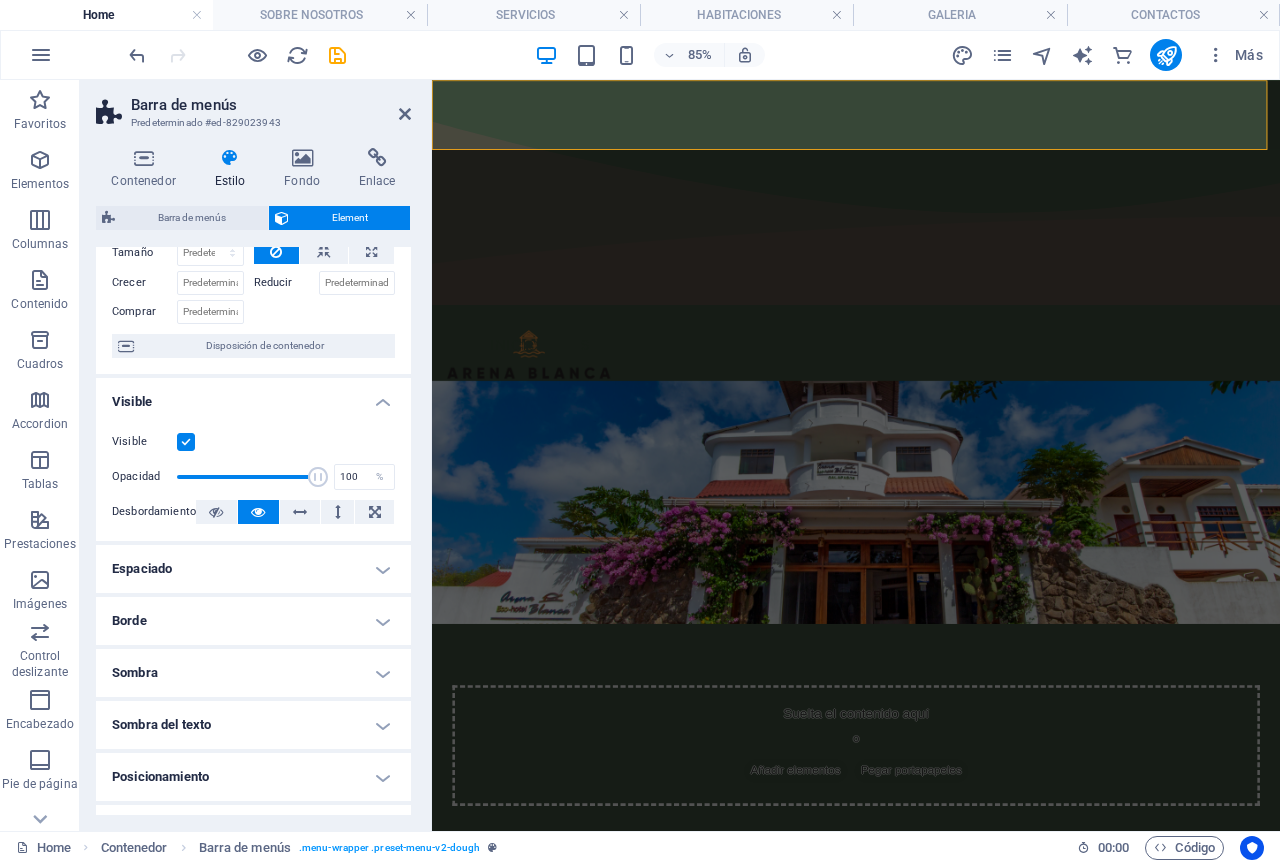 click on "Visible" at bounding box center [253, 396] 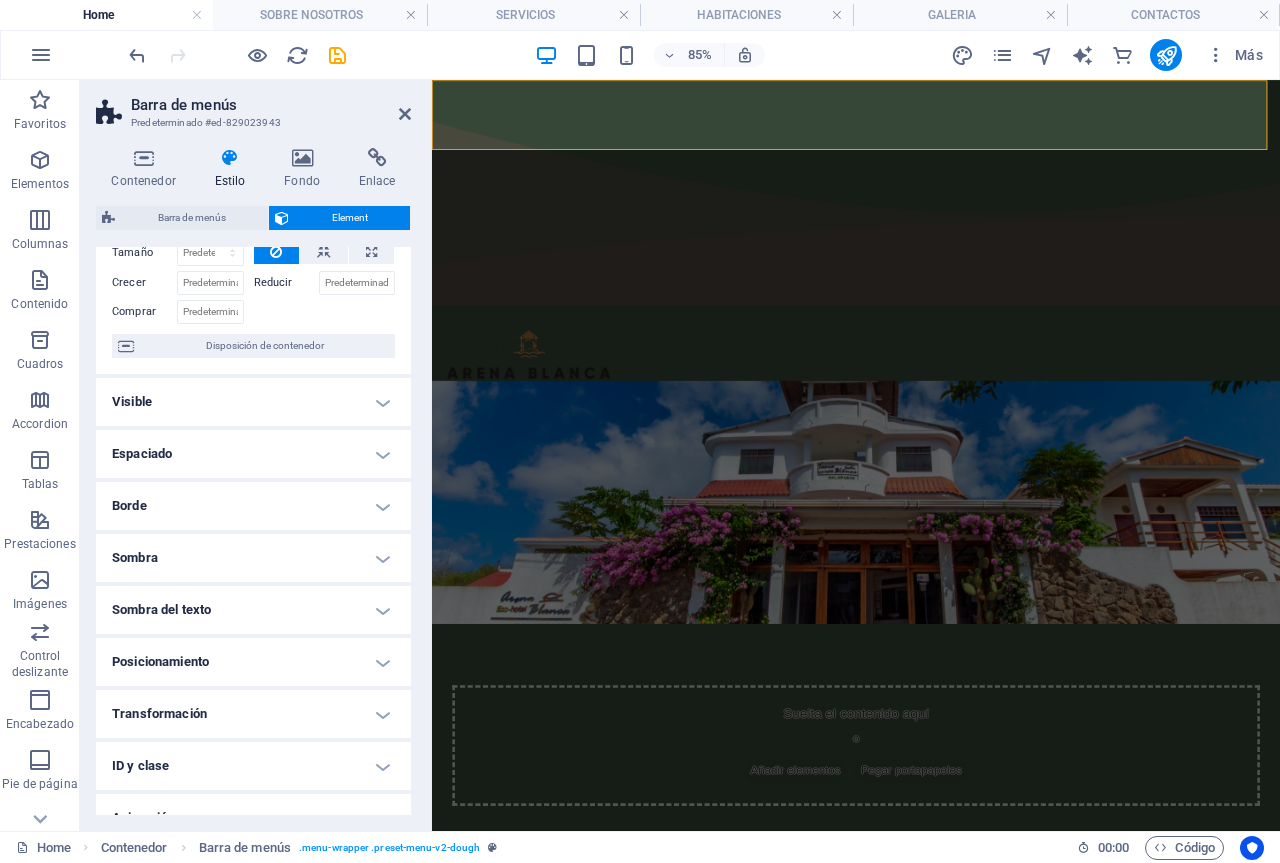 click on "Espaciado" at bounding box center (253, 454) 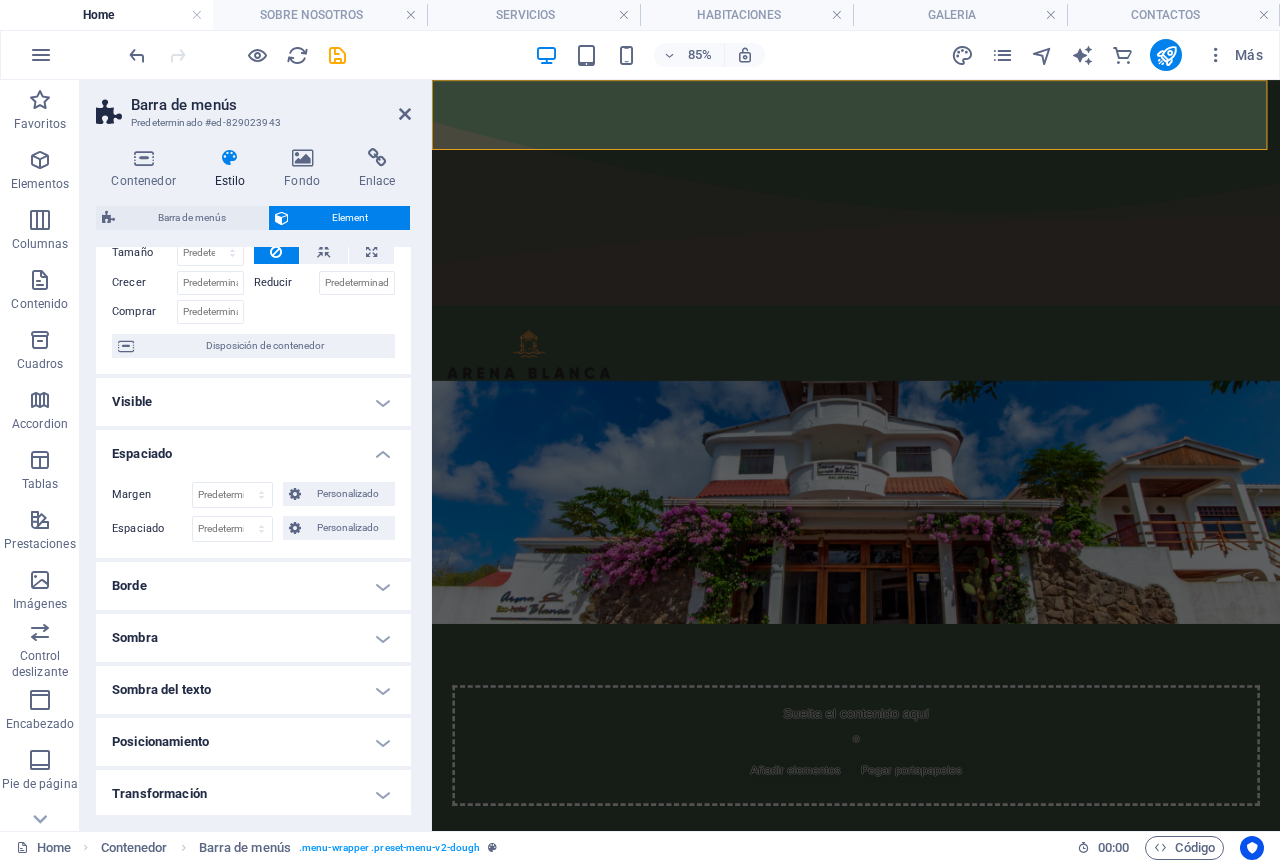 click on "Espaciado" at bounding box center (253, 448) 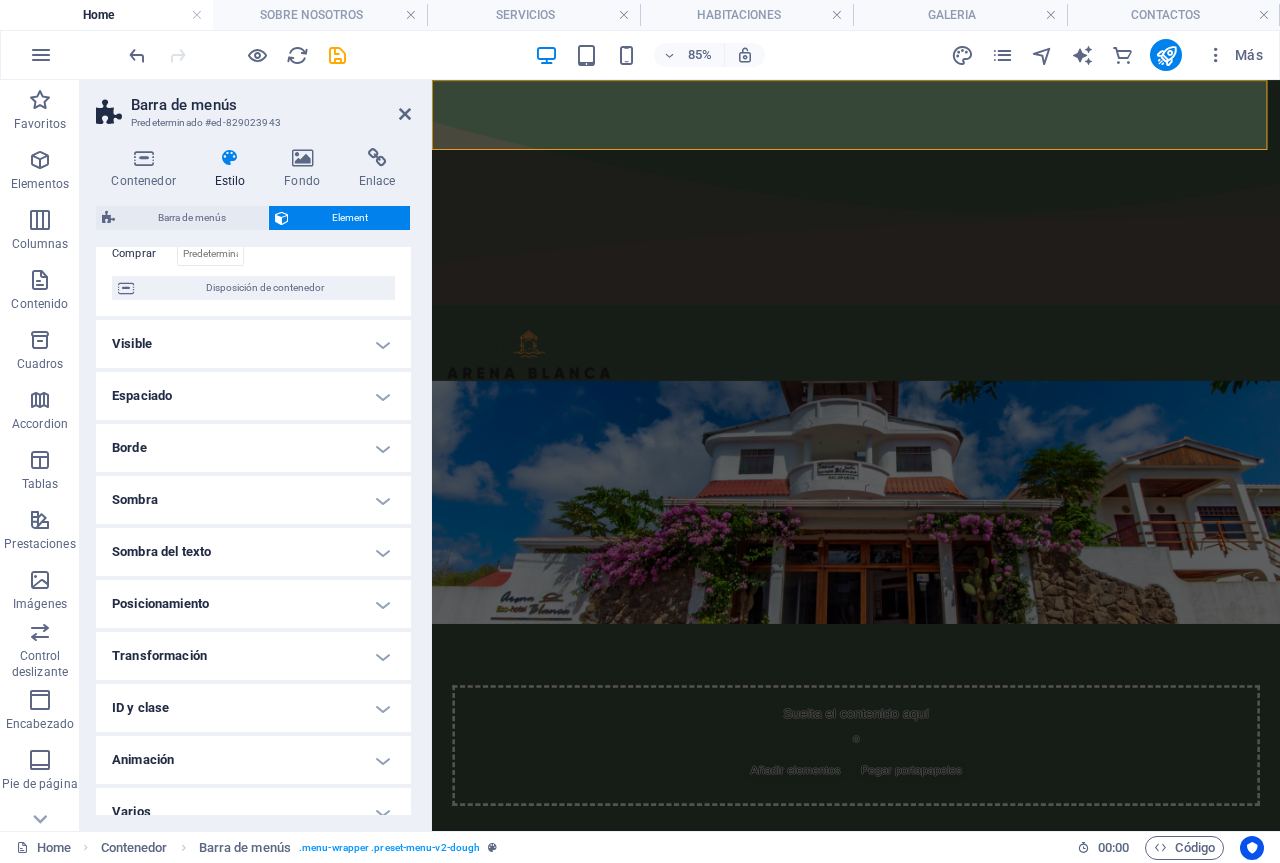 scroll, scrollTop: 179, scrollLeft: 0, axis: vertical 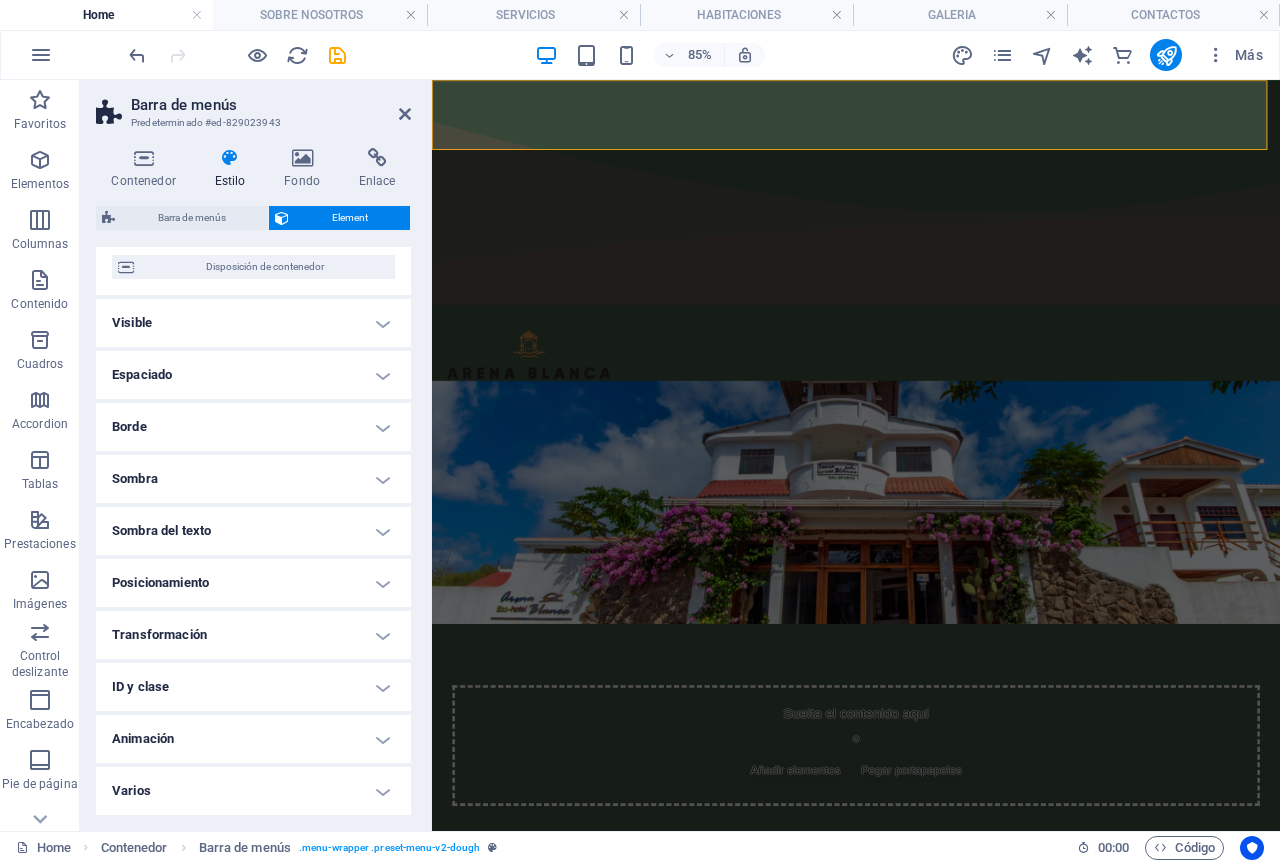 click on "Borde" at bounding box center [253, 427] 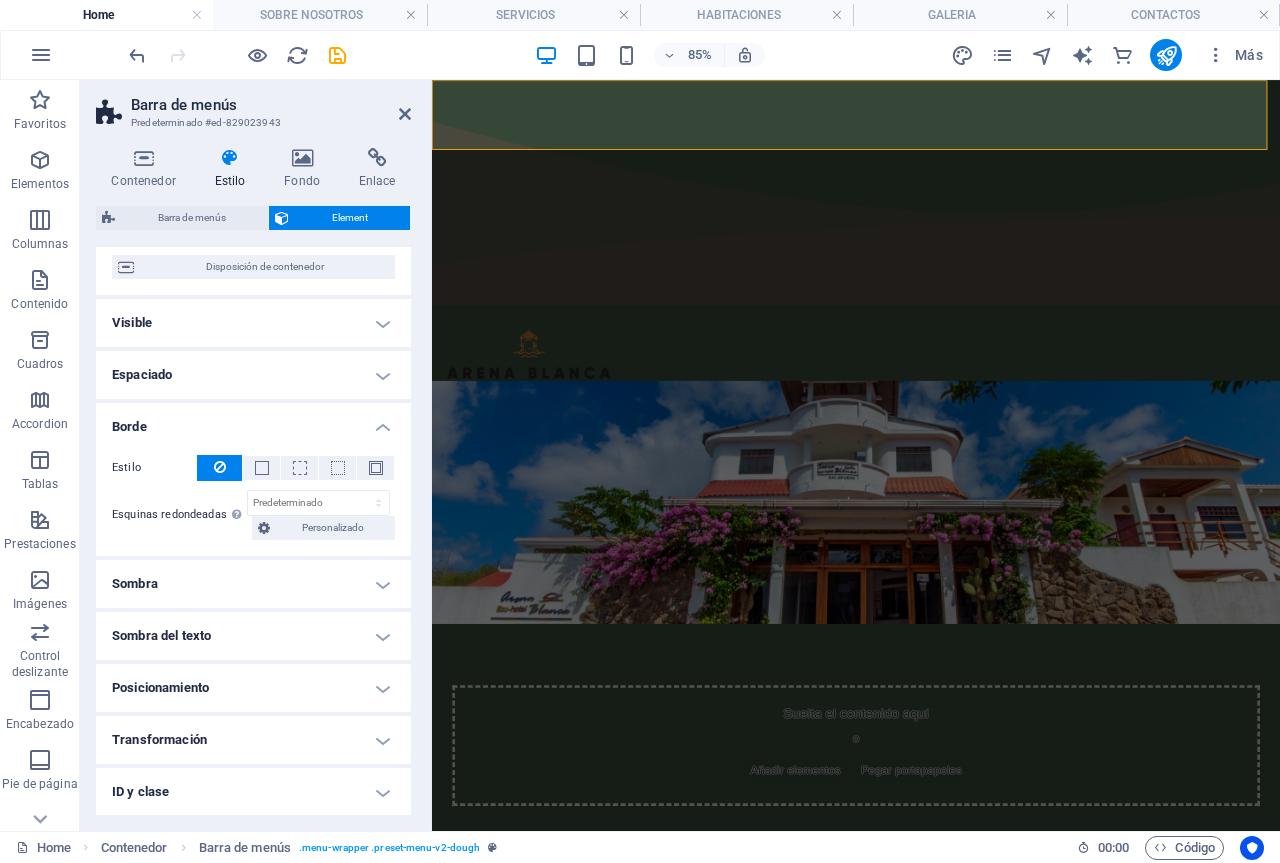 click on "Borde" at bounding box center [253, 421] 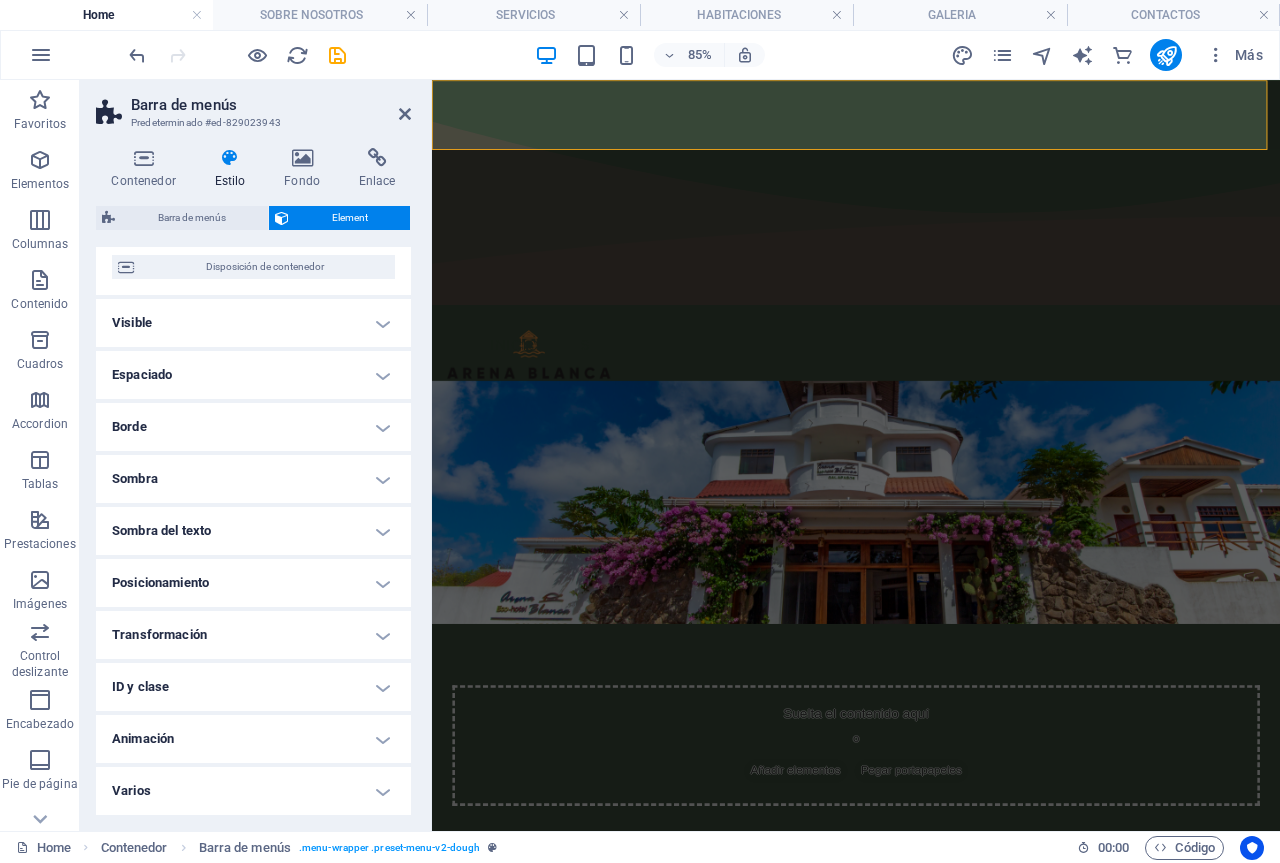 click on "Posicionamiento" at bounding box center [253, 583] 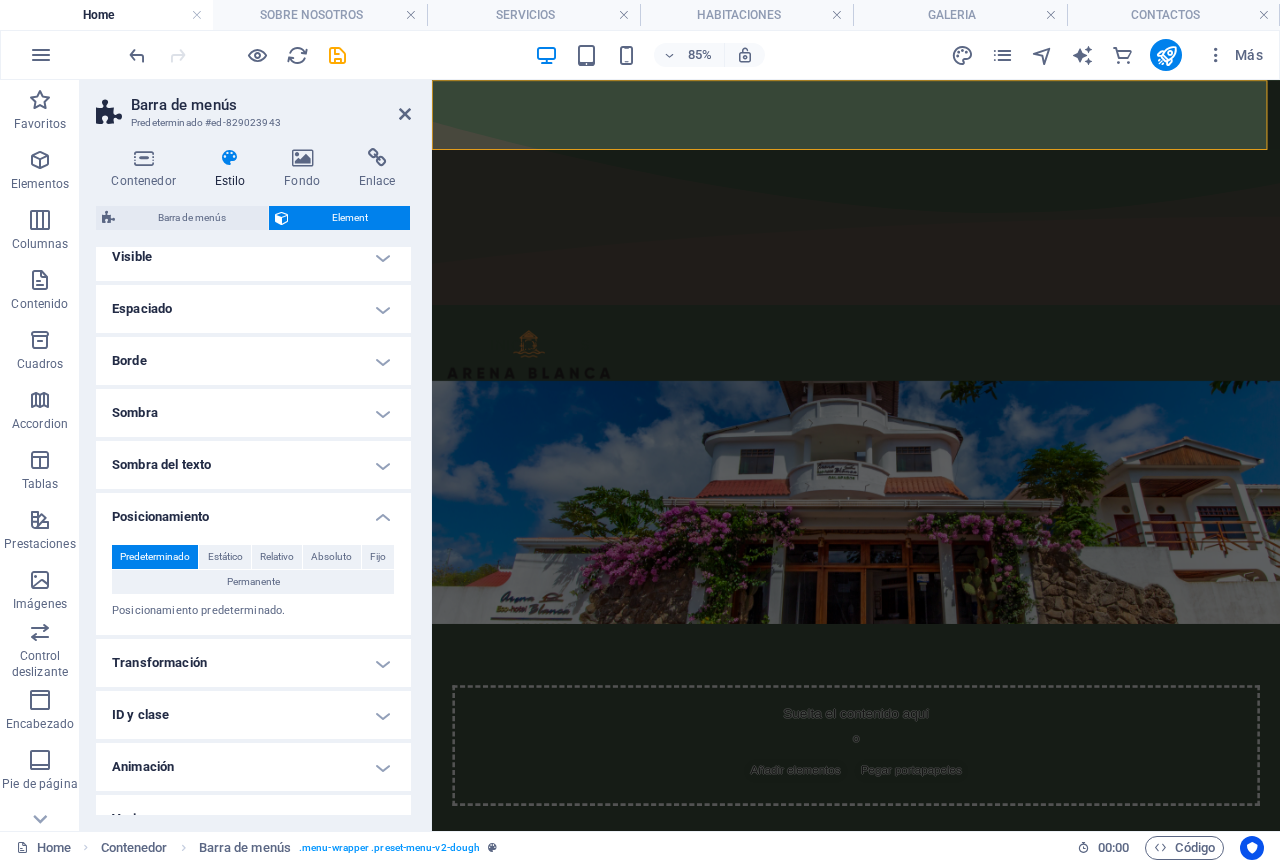 scroll, scrollTop: 273, scrollLeft: 0, axis: vertical 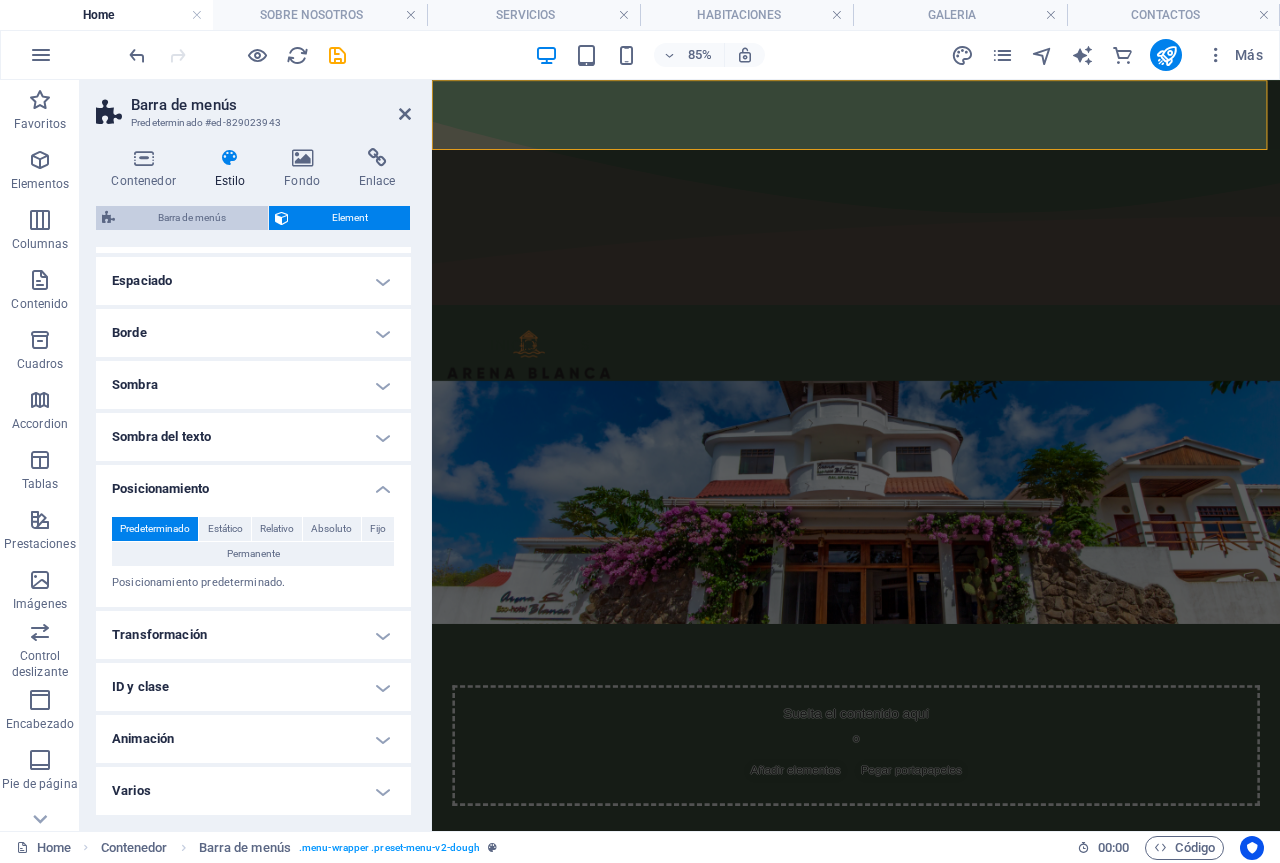 click on "Barra de menús" at bounding box center (191, 218) 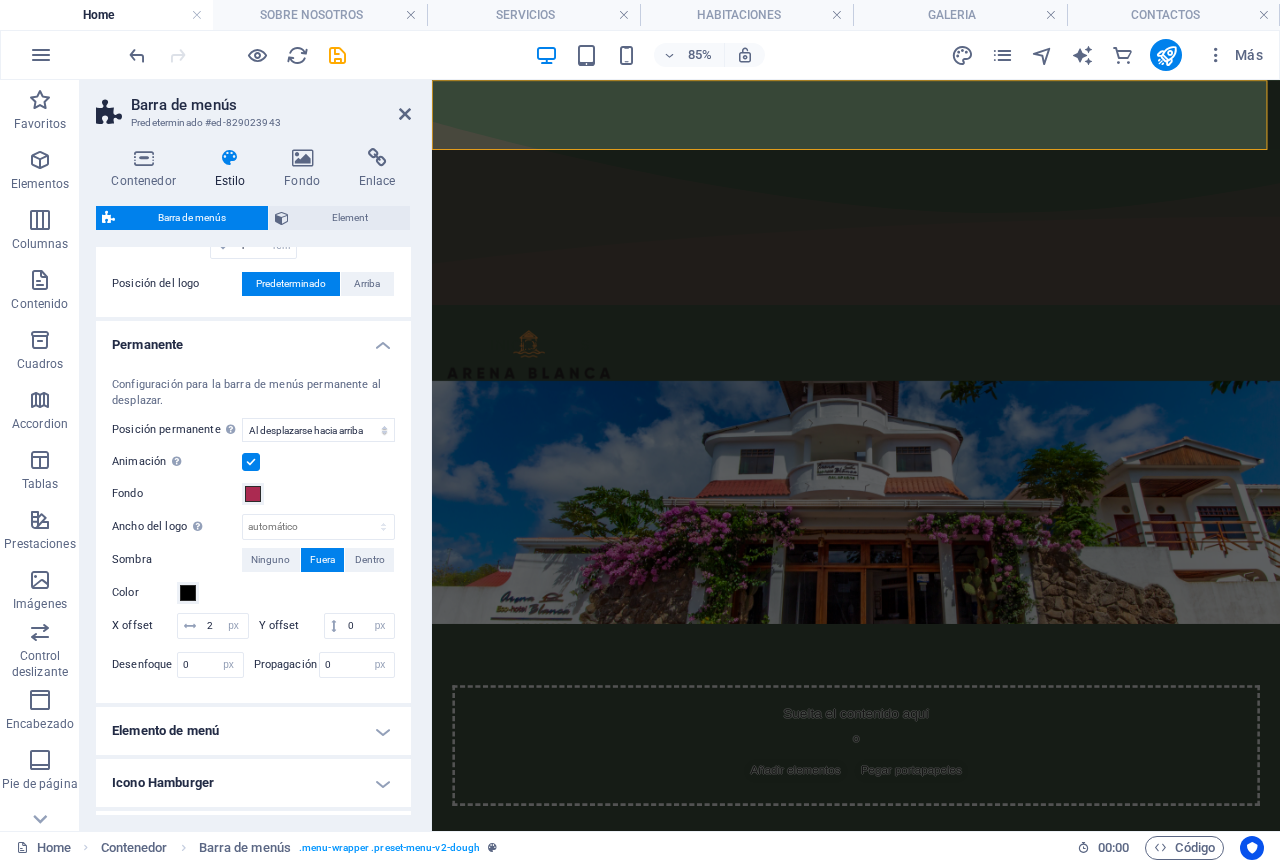 scroll, scrollTop: 300, scrollLeft: 0, axis: vertical 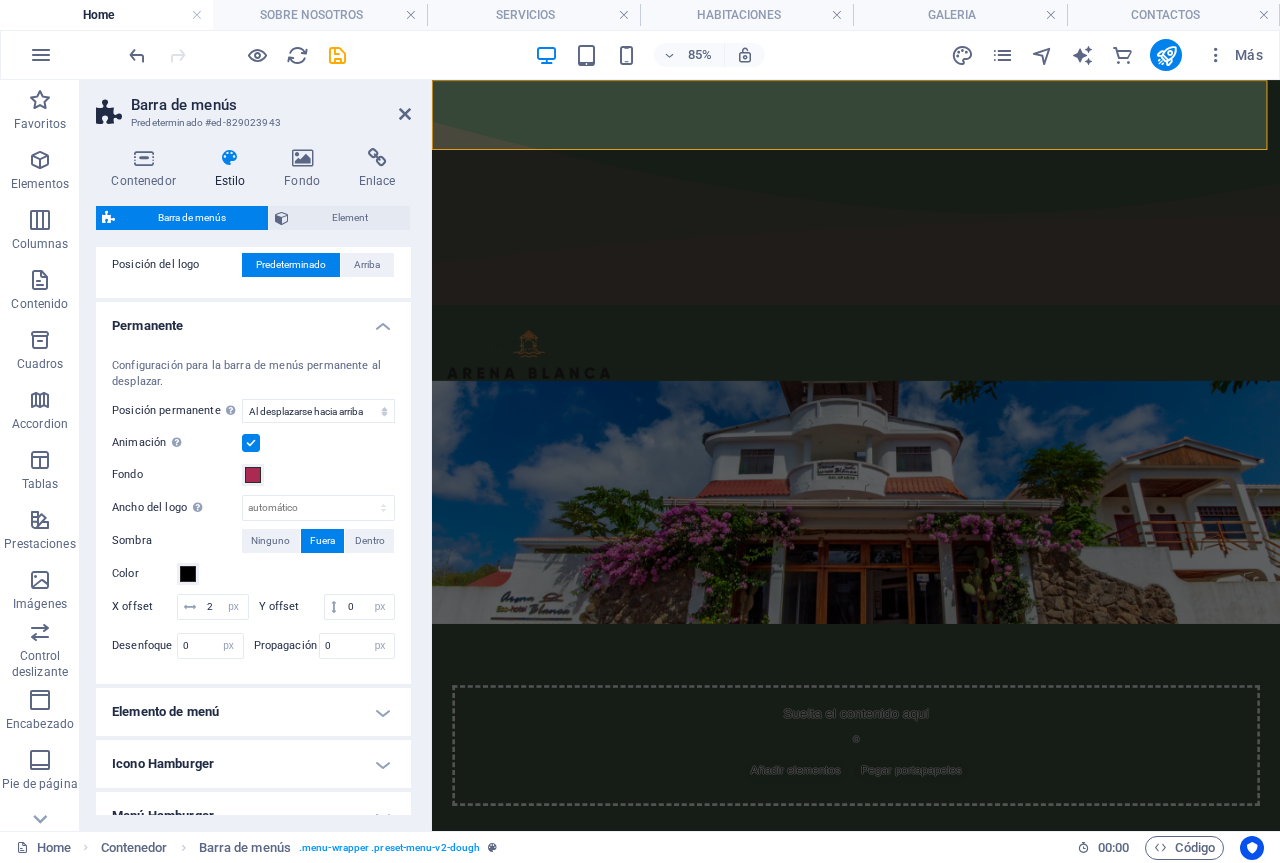 drag, startPoint x: 256, startPoint y: 441, endPoint x: 231, endPoint y: 384, distance: 62.241467 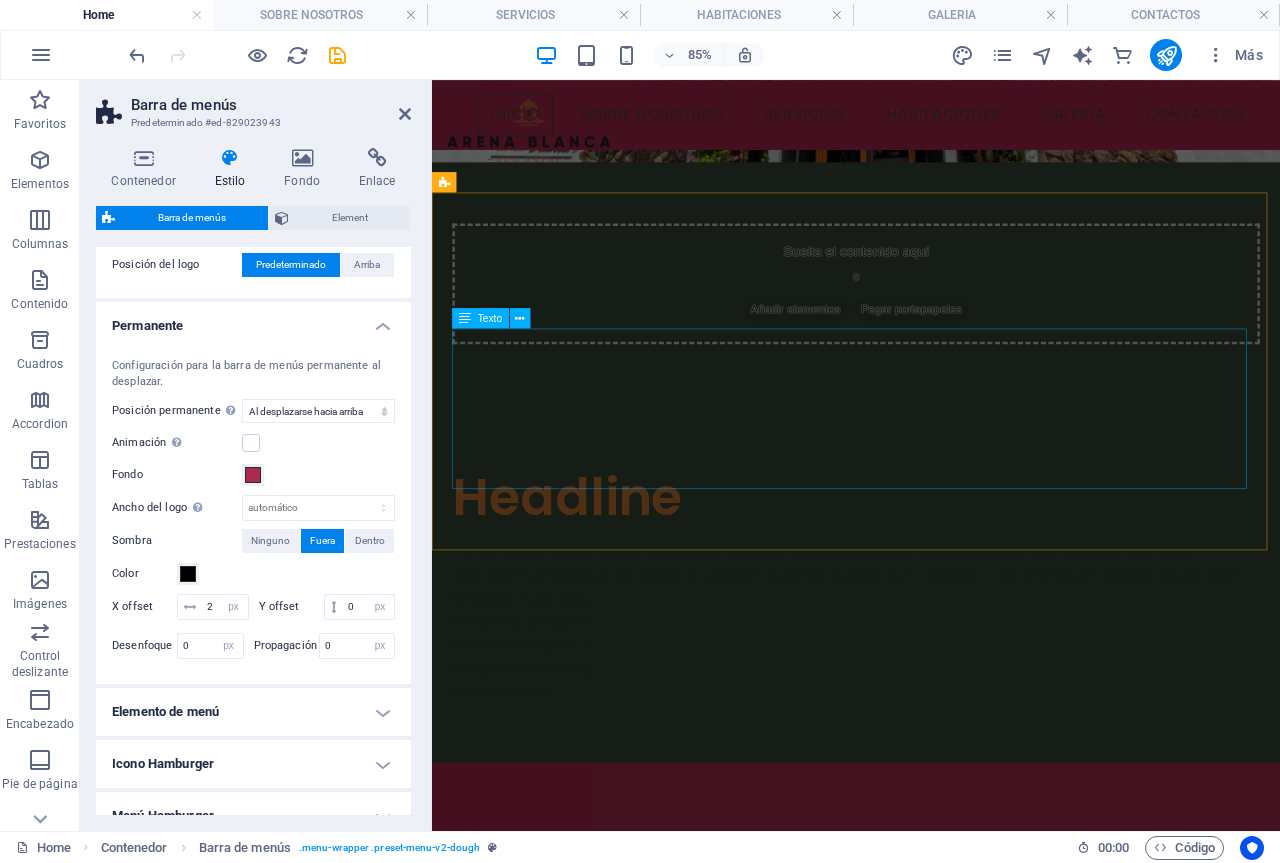 scroll, scrollTop: 0, scrollLeft: 0, axis: both 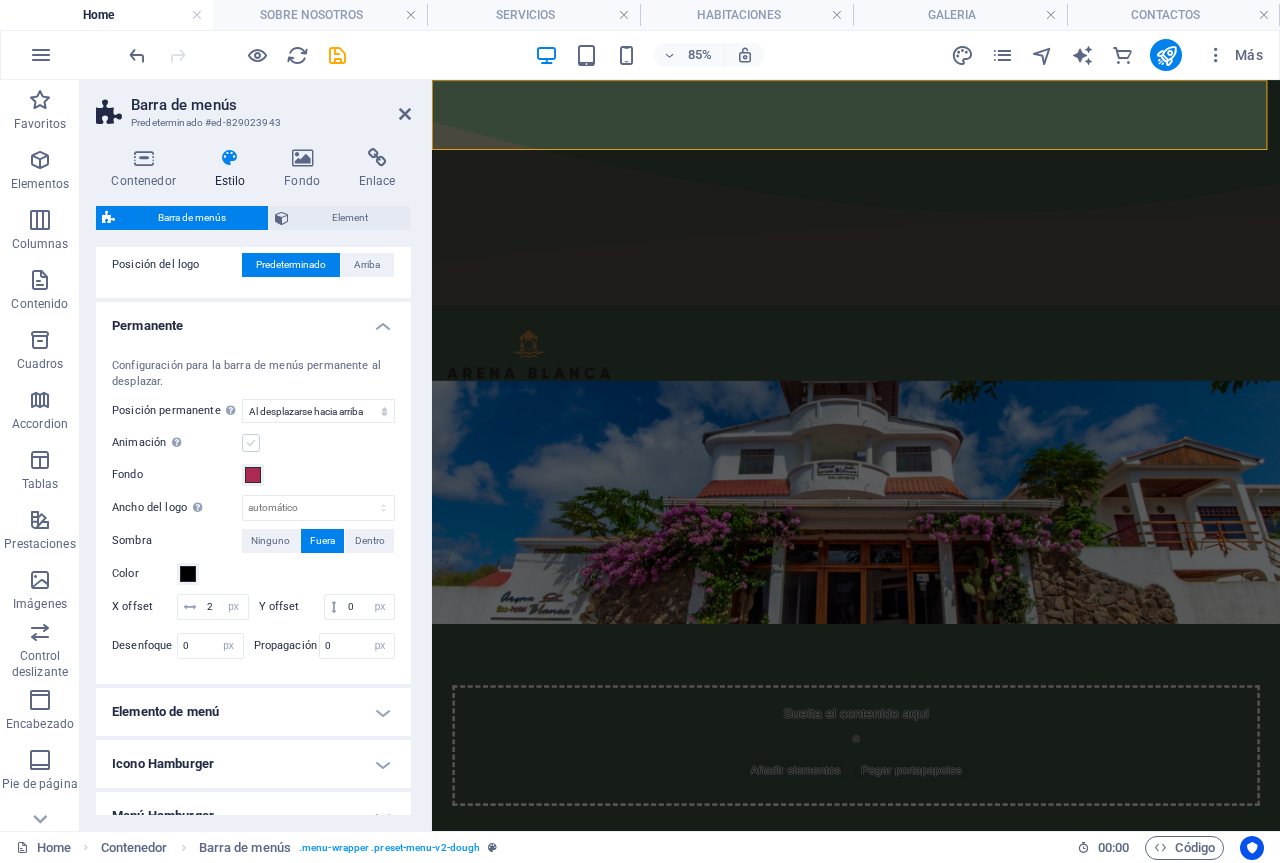 click at bounding box center [251, 443] 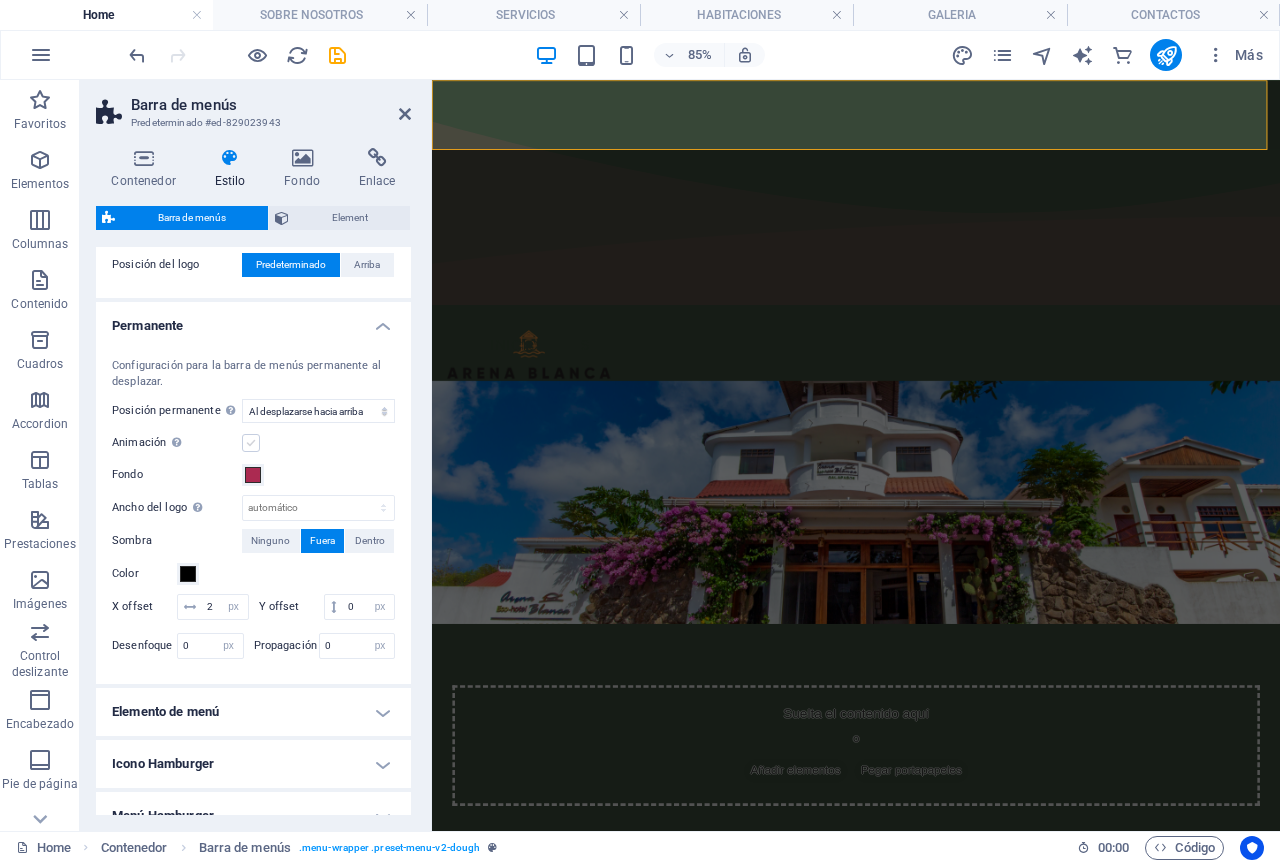 click on "Animación Define una transición suave cuando aparece el menú permanente" at bounding box center (0, 0) 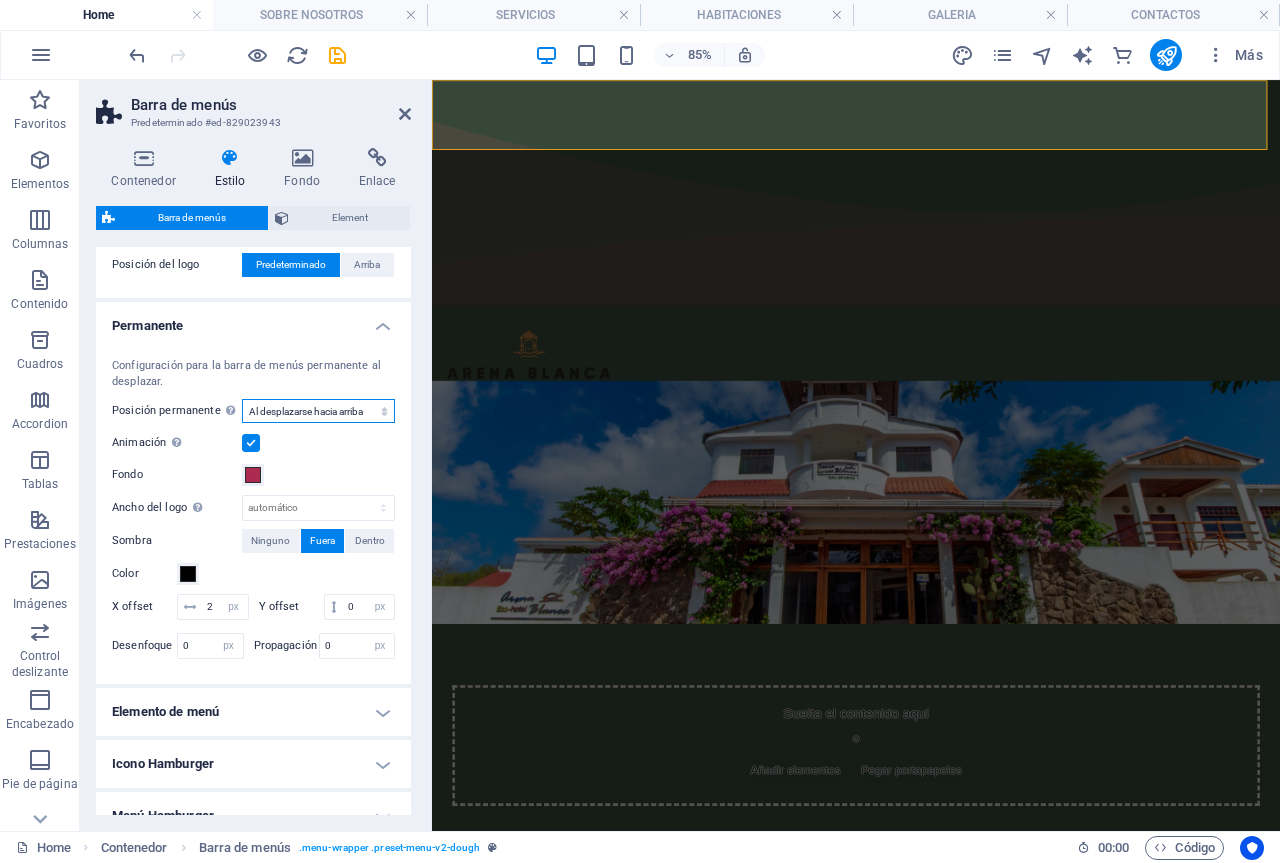 click on "Deshabilitado Instantáneo Tras el menú Tras el banner Al desplazarse hacia arriba" at bounding box center [318, 411] 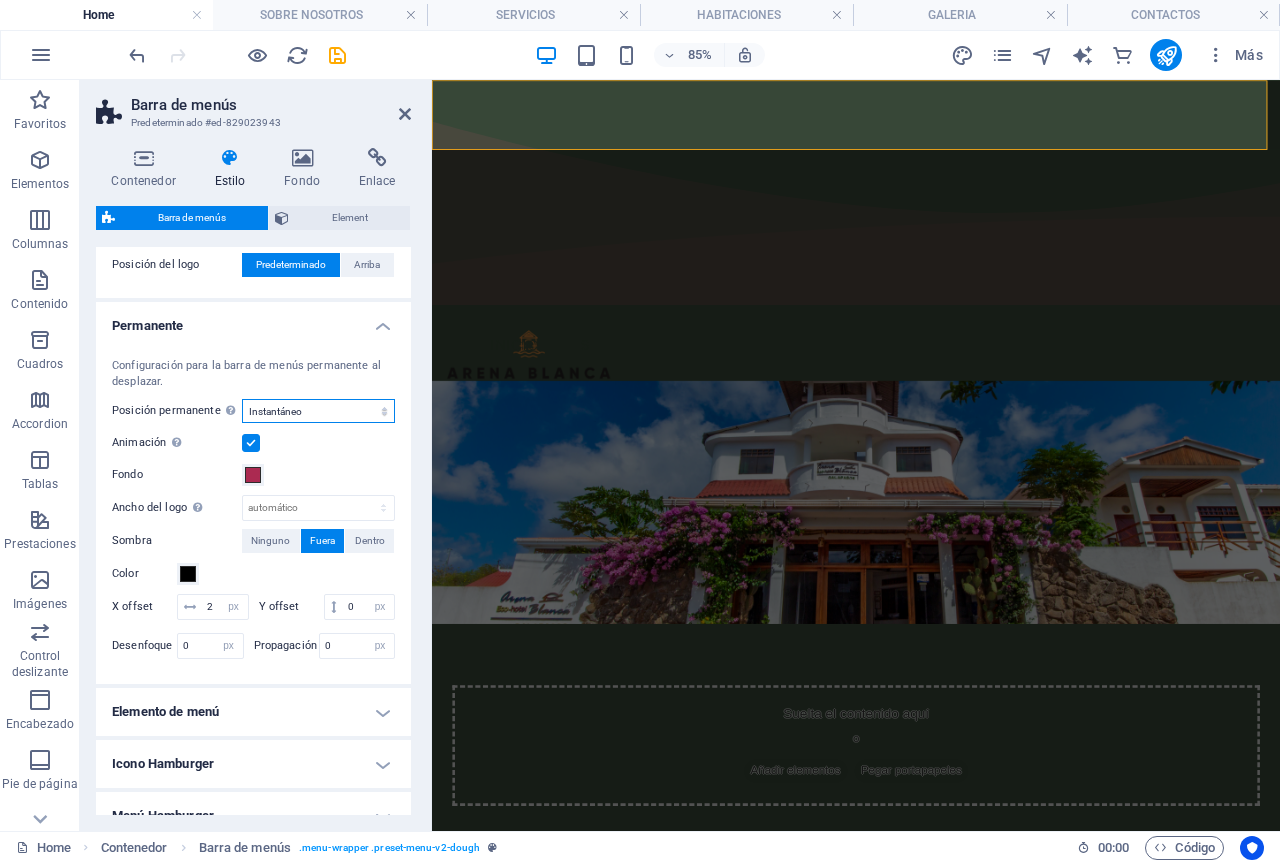 click on "Deshabilitado Instantáneo Tras el menú Tras el banner Al desplazarse hacia arriba" at bounding box center [318, 411] 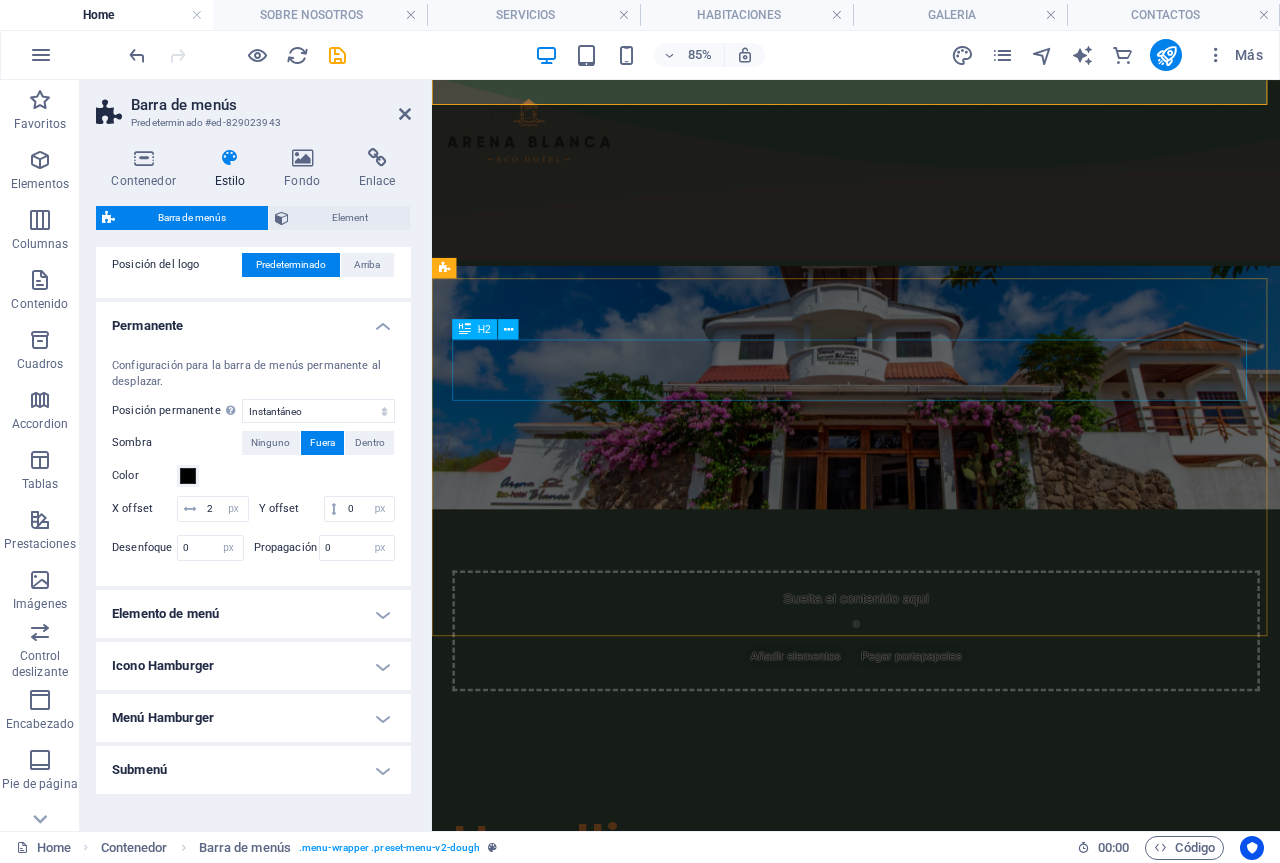 scroll, scrollTop: 0, scrollLeft: 0, axis: both 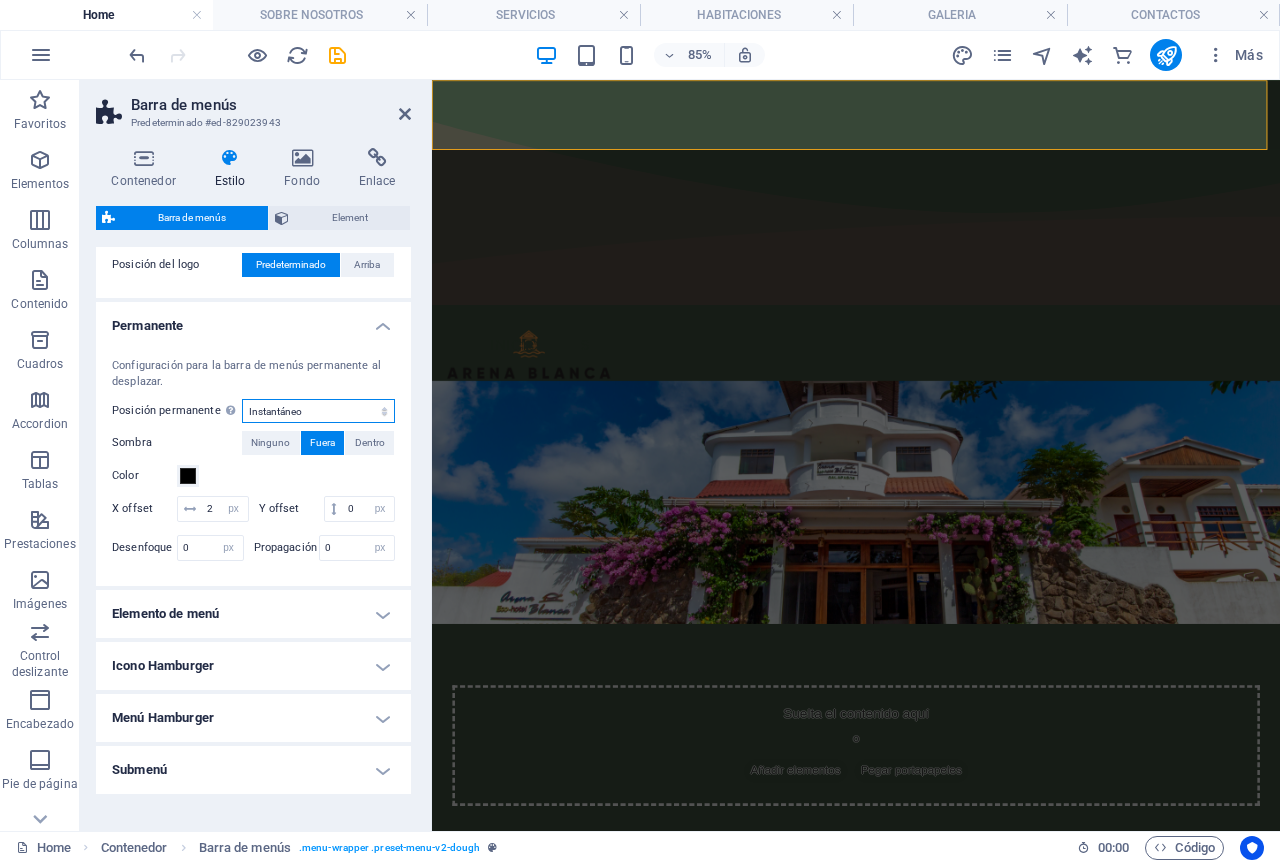 click on "Deshabilitado Instantáneo Tras el menú Tras el banner Al desplazarse hacia arriba" at bounding box center (318, 411) 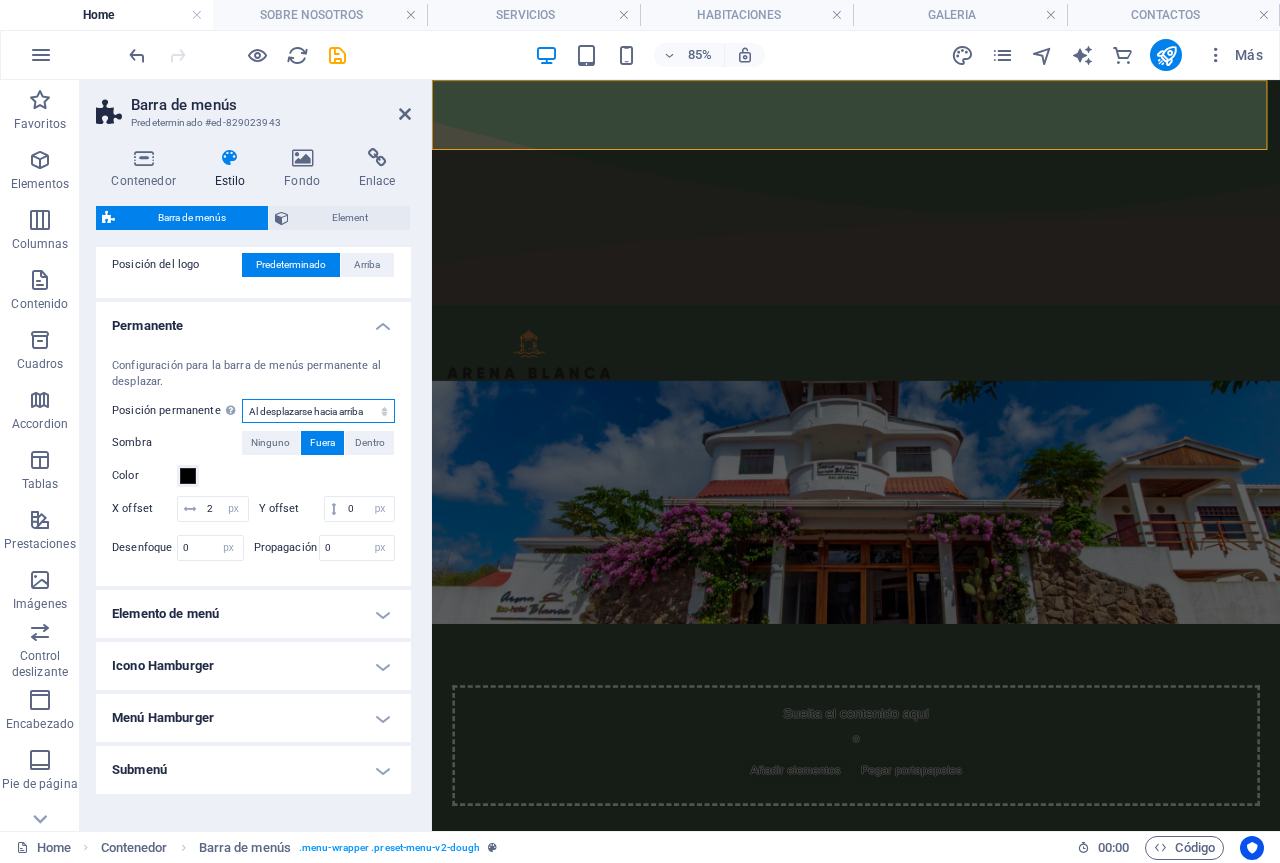 click on "Deshabilitado Instantáneo Tras el menú Tras el banner Al desplazarse hacia arriba" at bounding box center (318, 411) 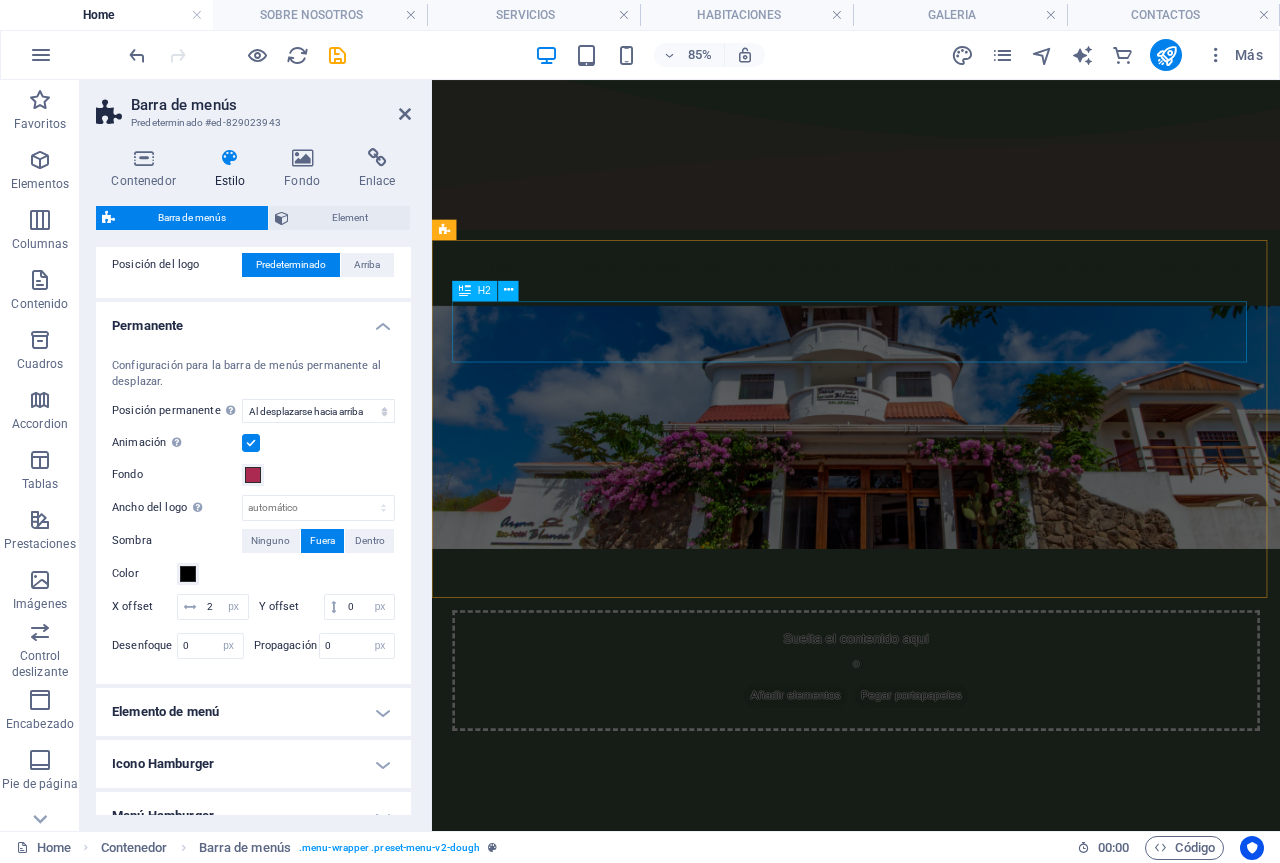 scroll, scrollTop: 80, scrollLeft: 0, axis: vertical 